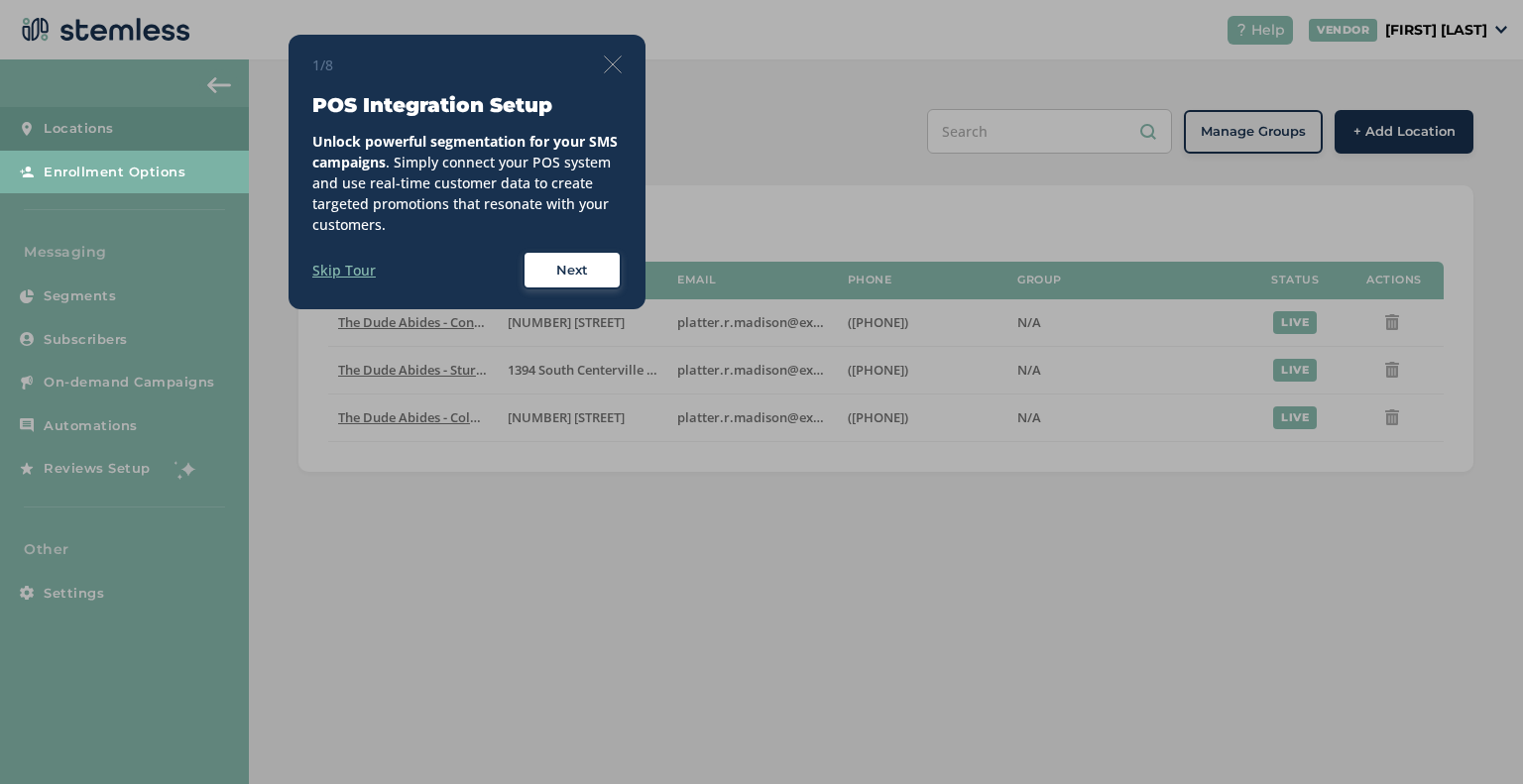 scroll, scrollTop: 0, scrollLeft: 0, axis: both 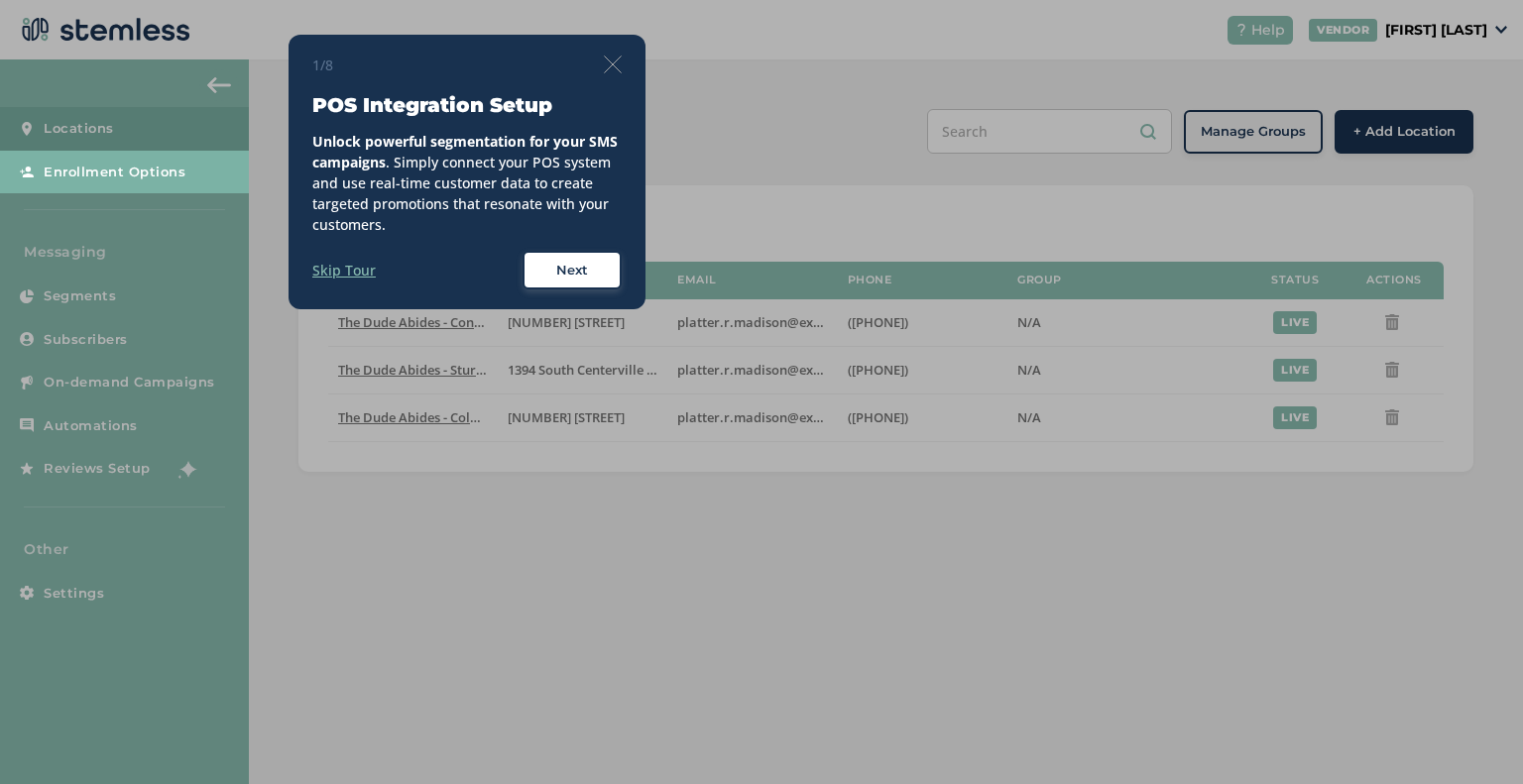 click on "Next" at bounding box center [572, 271] 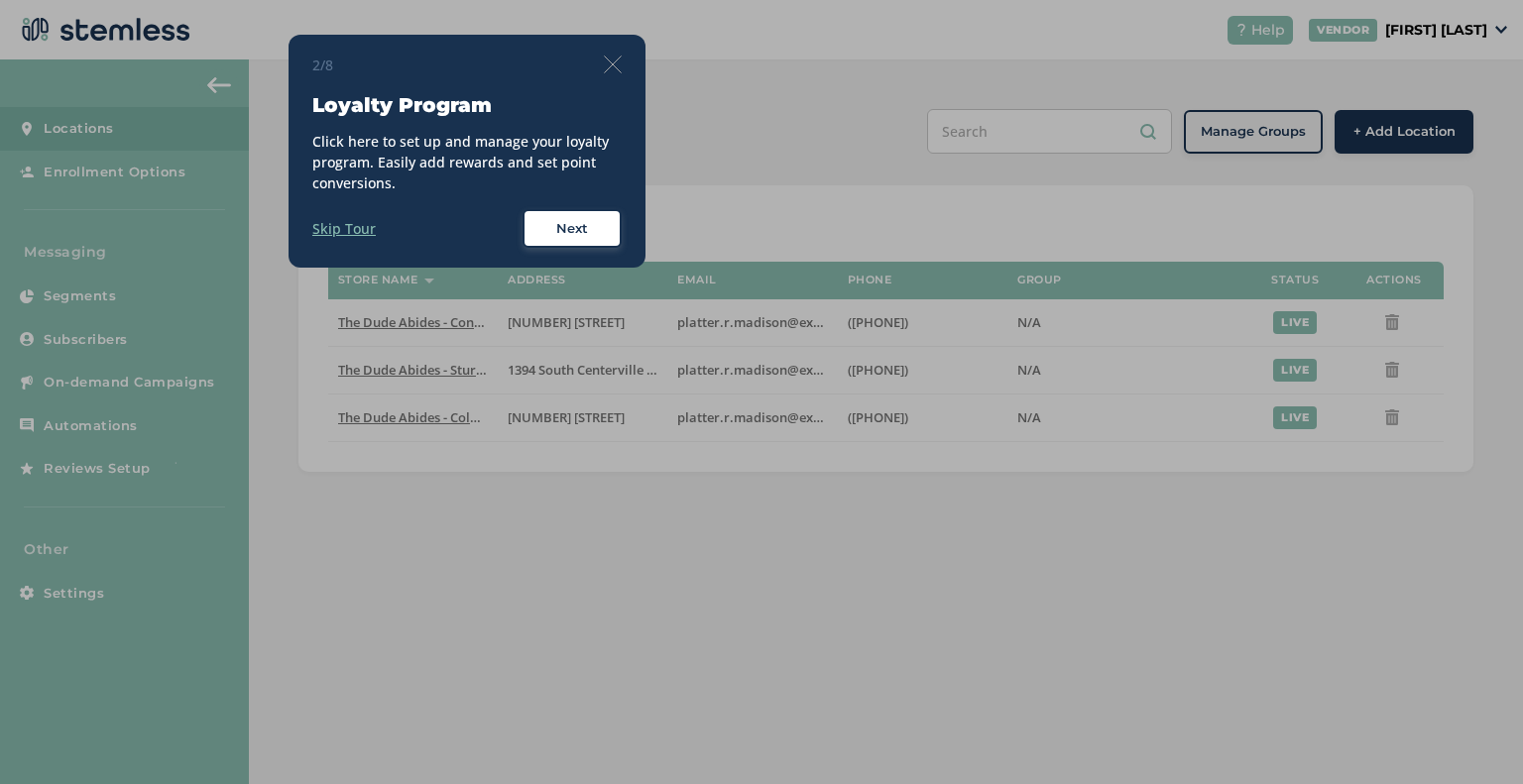 click on "Next" at bounding box center (572, 229) 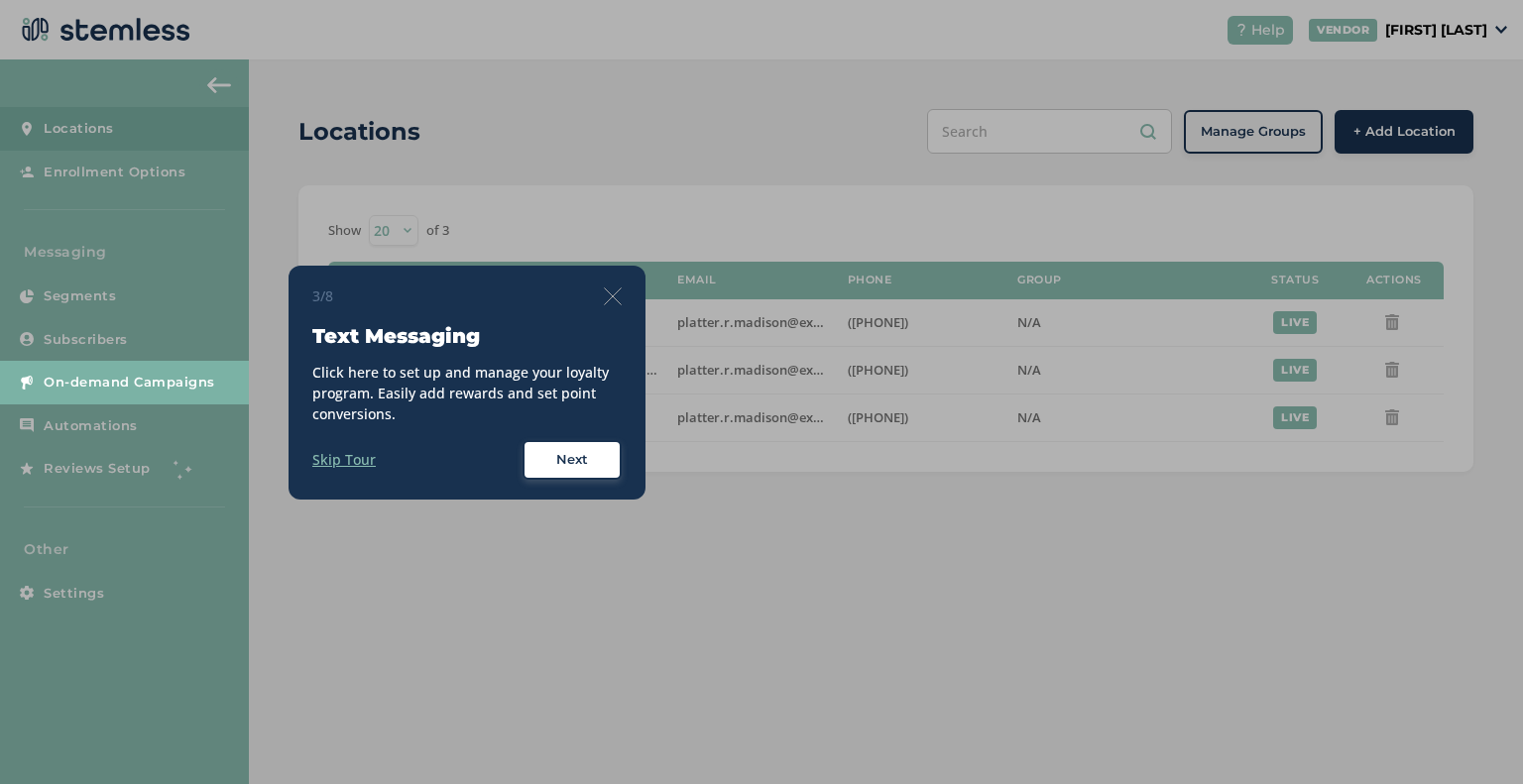 click on "Next" at bounding box center (572, 460) 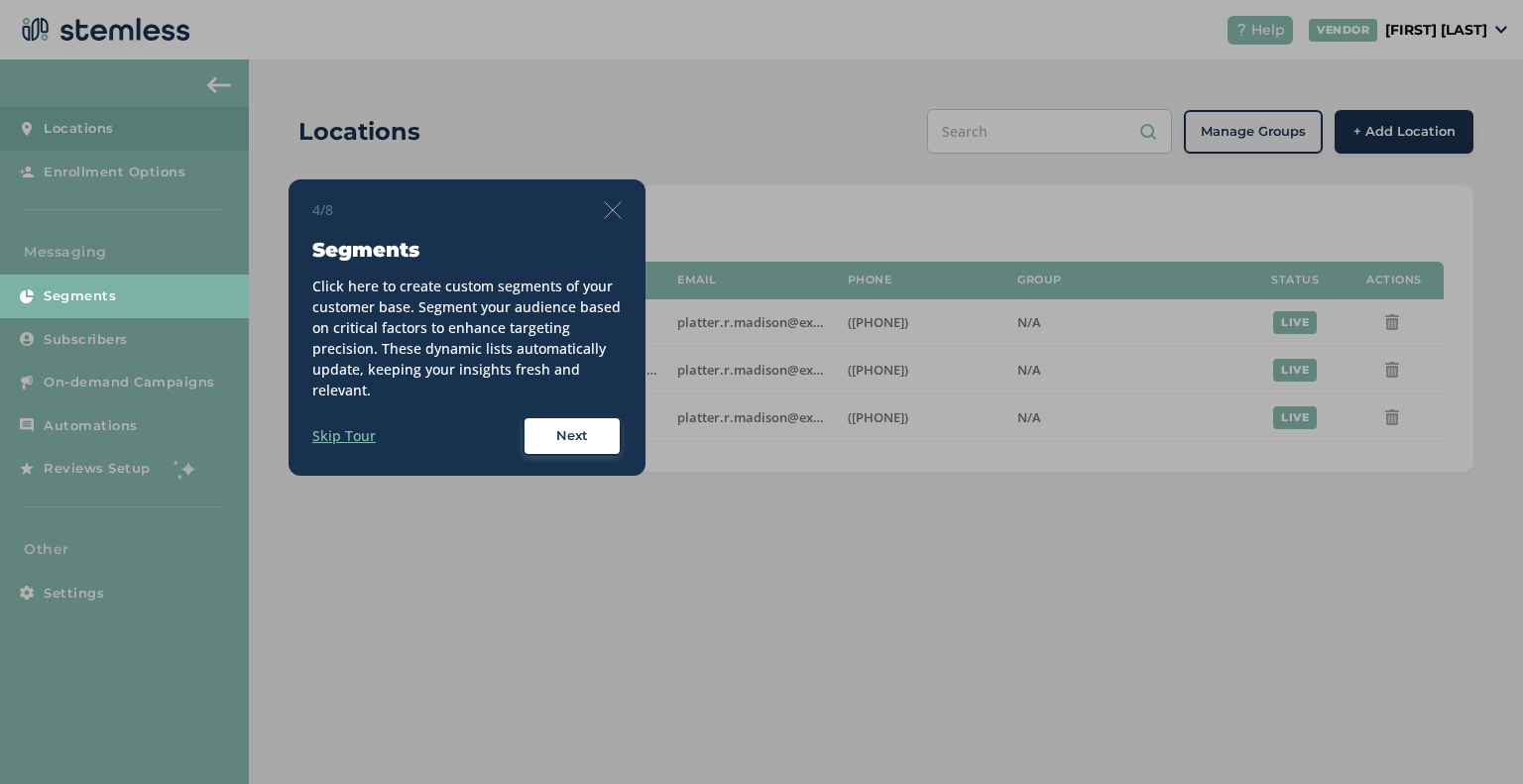 click on "Next" at bounding box center [572, 436] 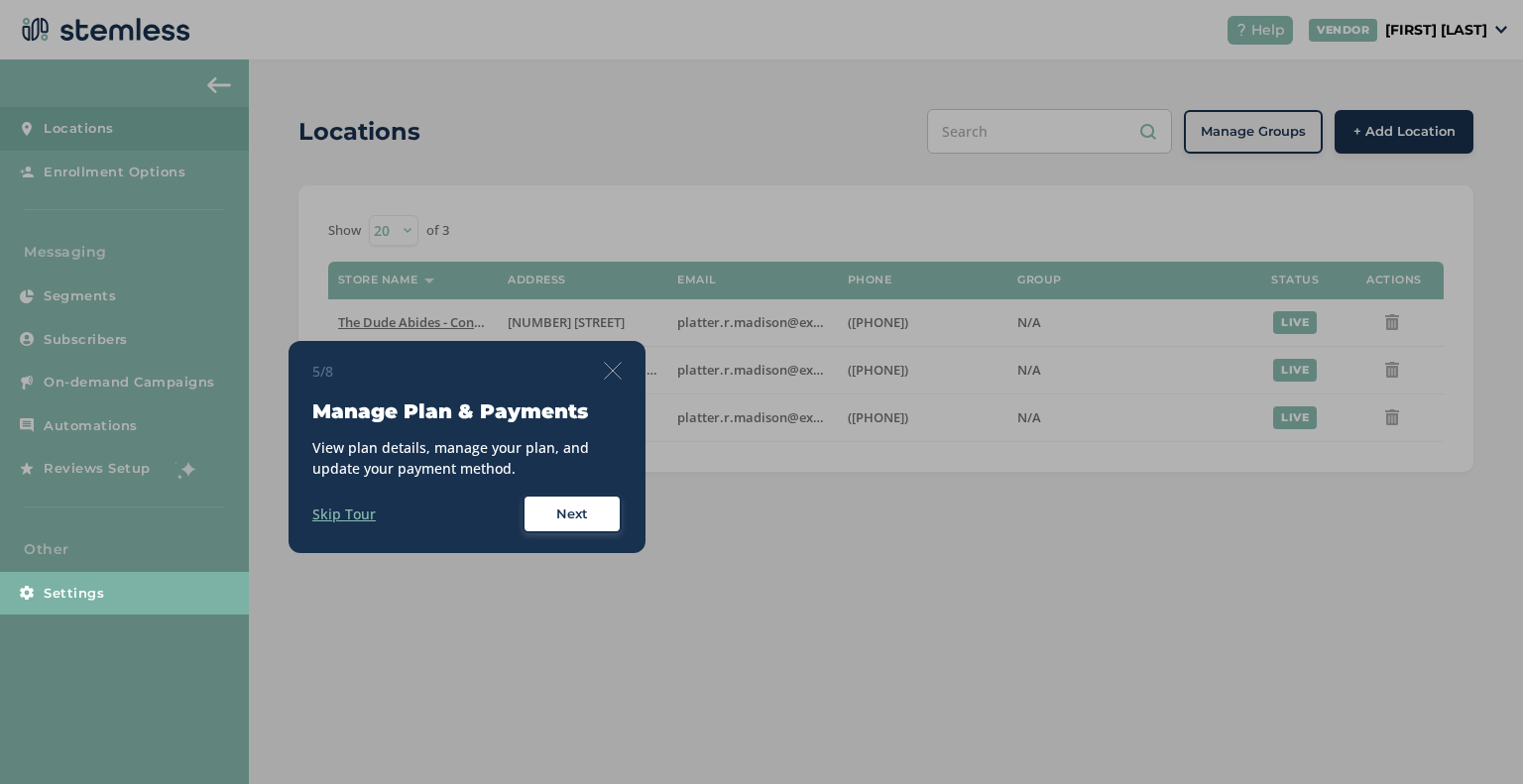 click on "Next" at bounding box center [572, 514] 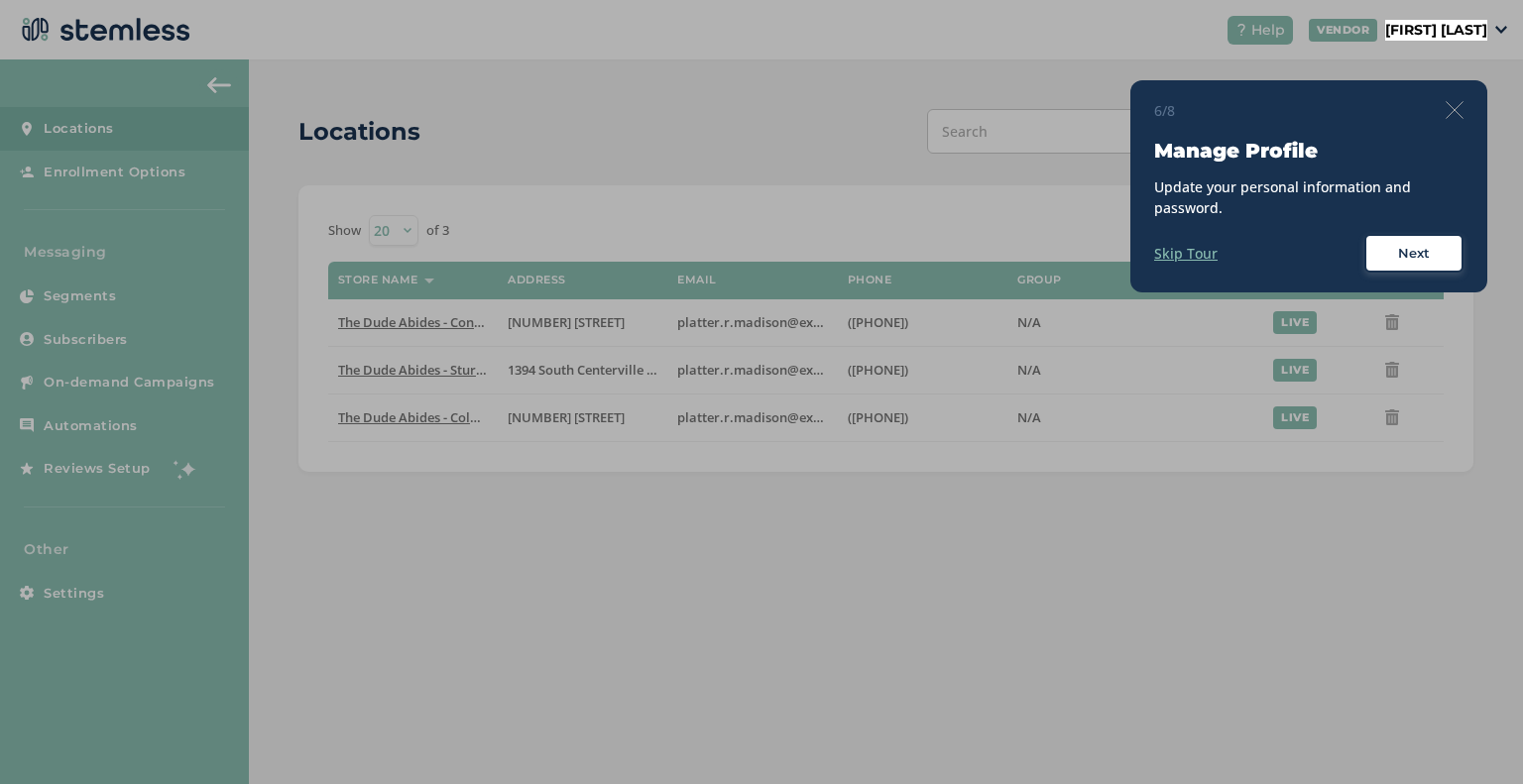 click on "Next" at bounding box center (1414, 254) 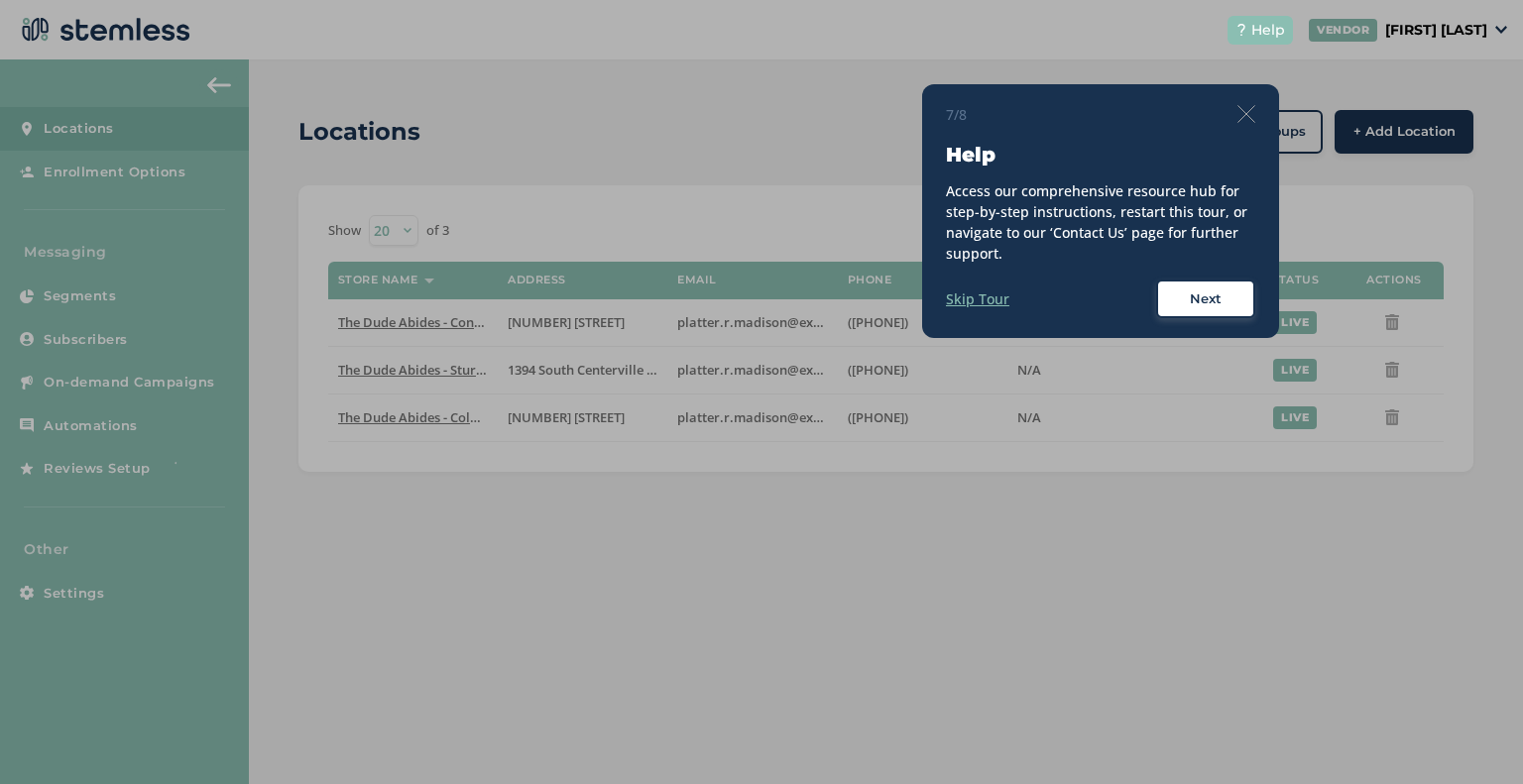 click on "Next" at bounding box center [1206, 299] 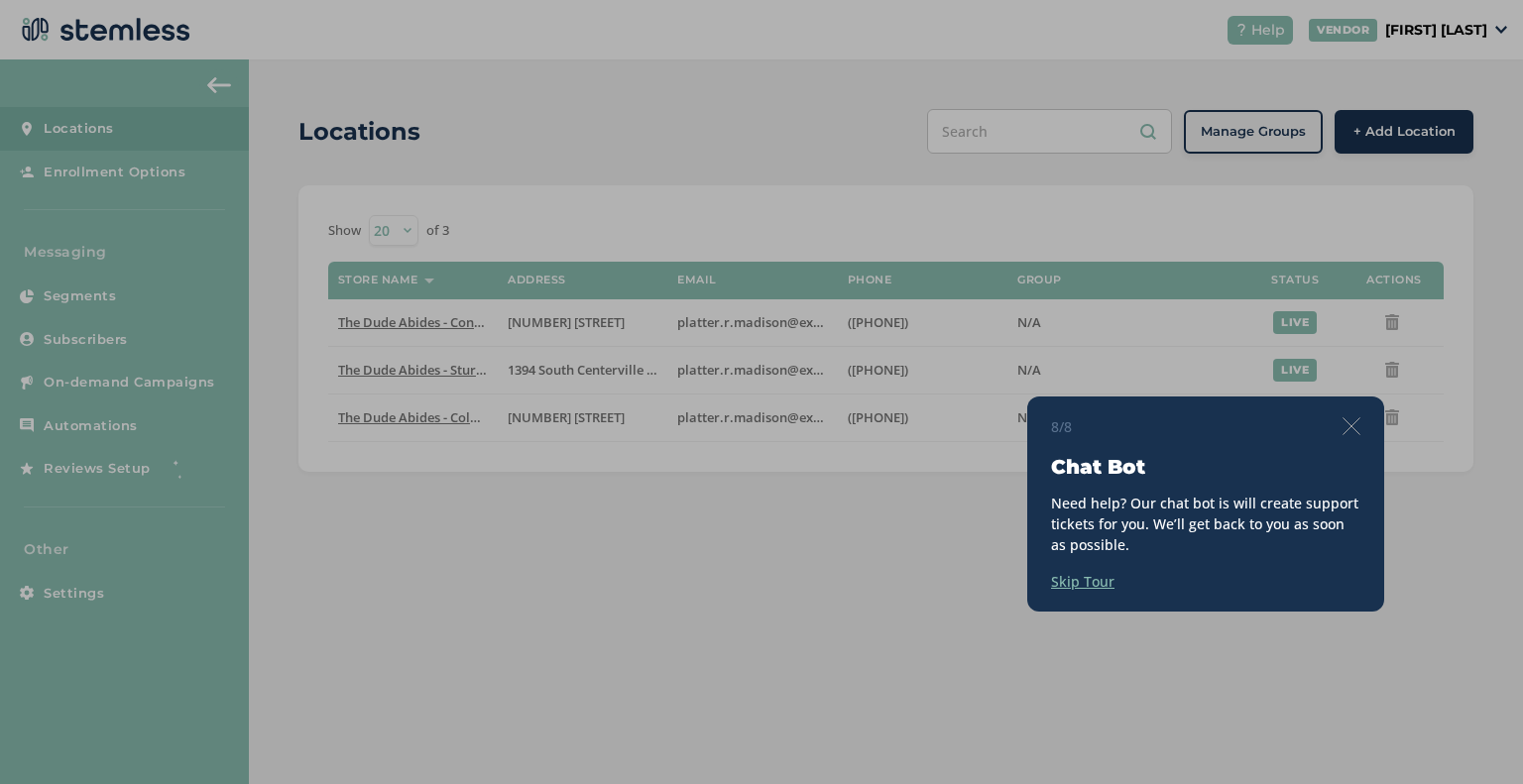 click at bounding box center [1351, 426] 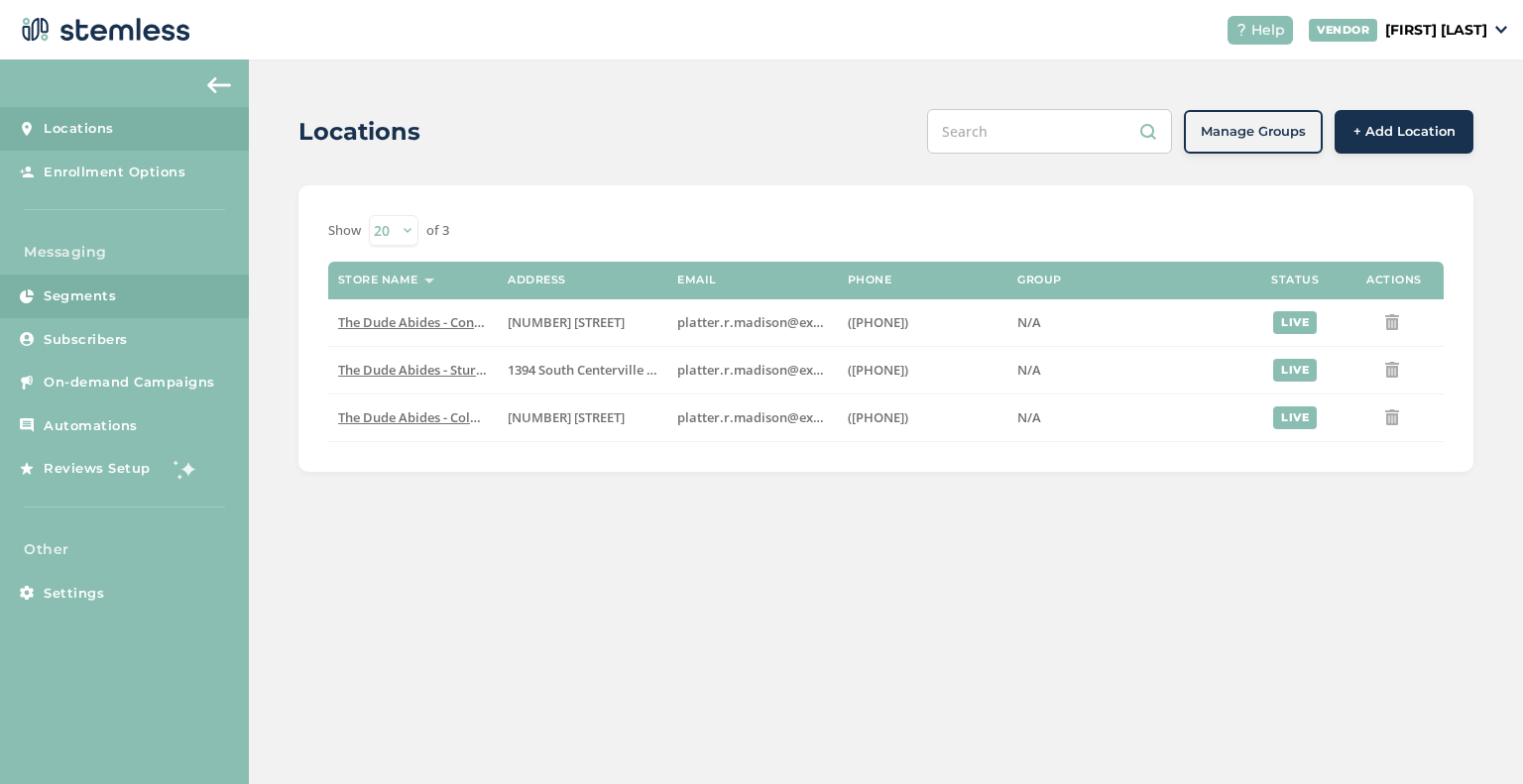click on "Segments" at bounding box center [124, 296] 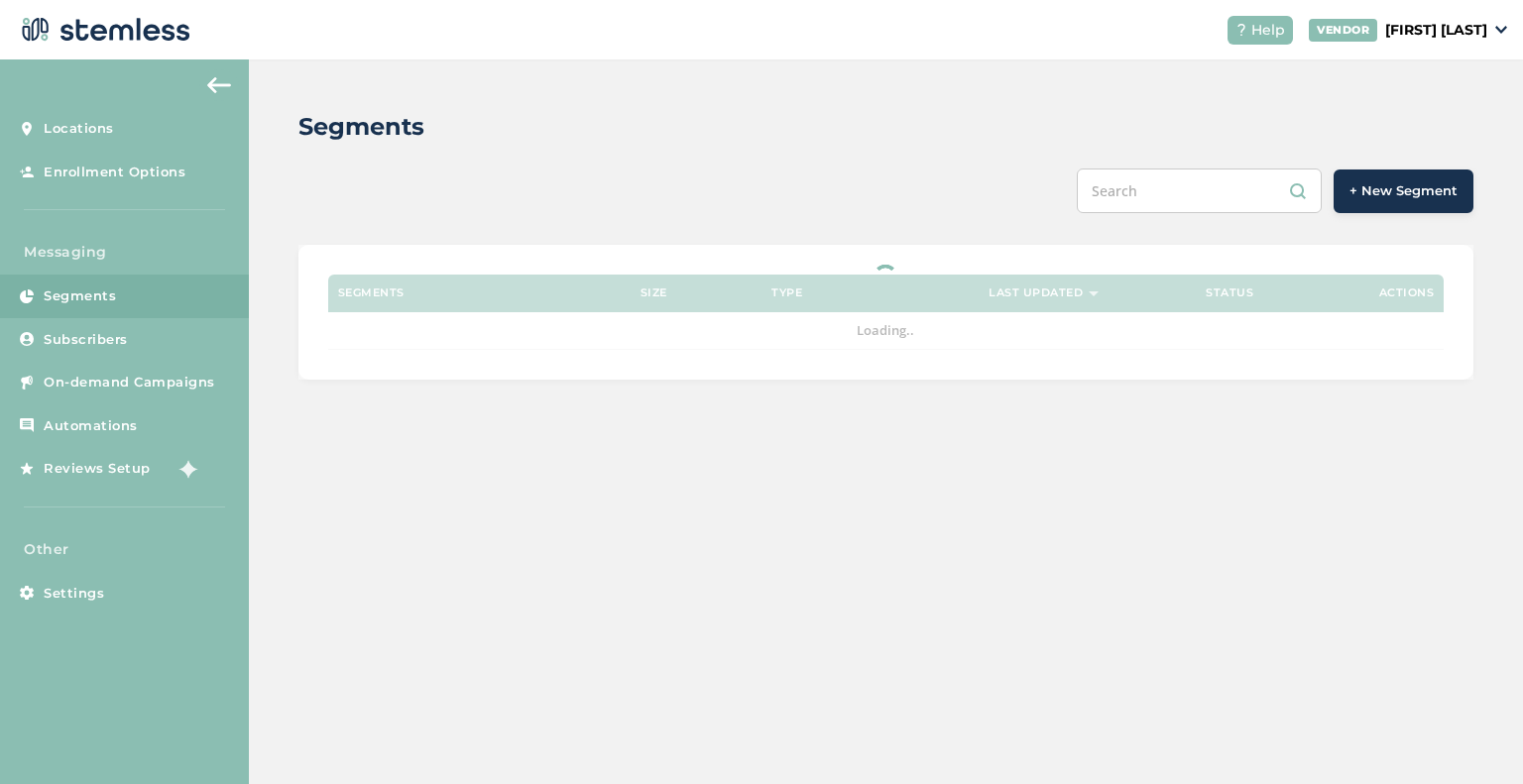 click on "+ New Segment" at bounding box center [1403, 191] 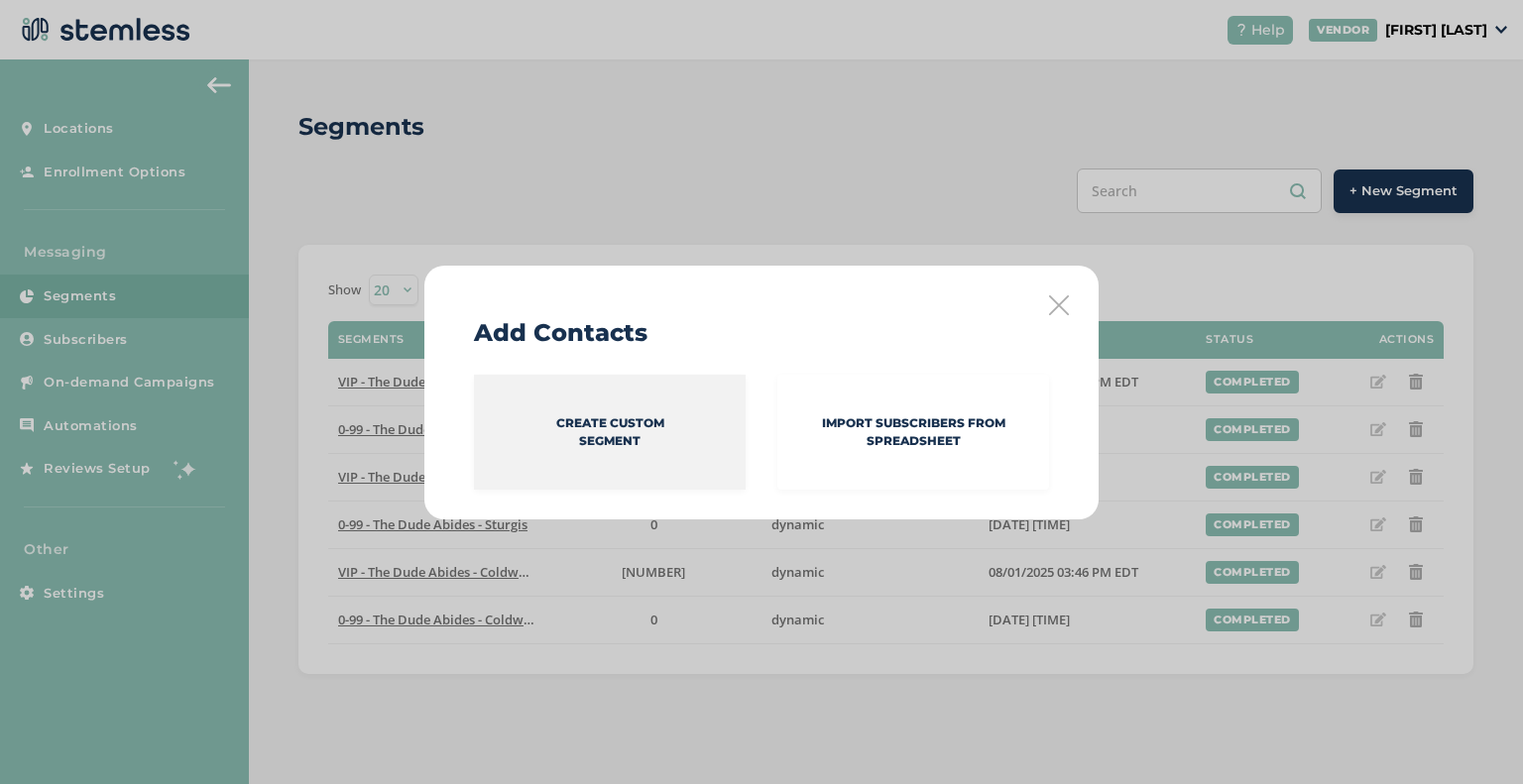 drag, startPoint x: 578, startPoint y: 430, endPoint x: 612, endPoint y: 403, distance: 43.416587 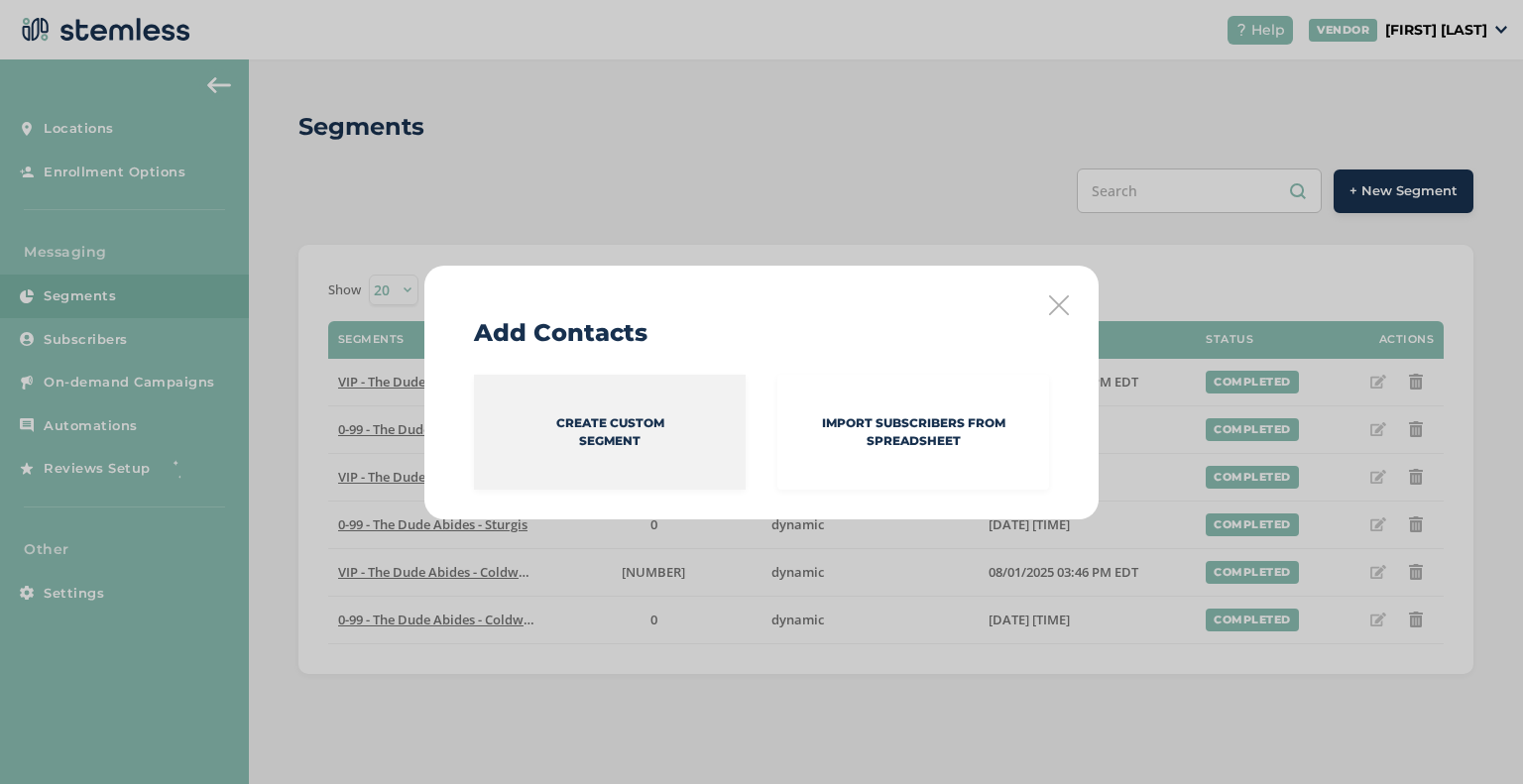 click on "Create Custom  Segment" at bounding box center [610, 432] 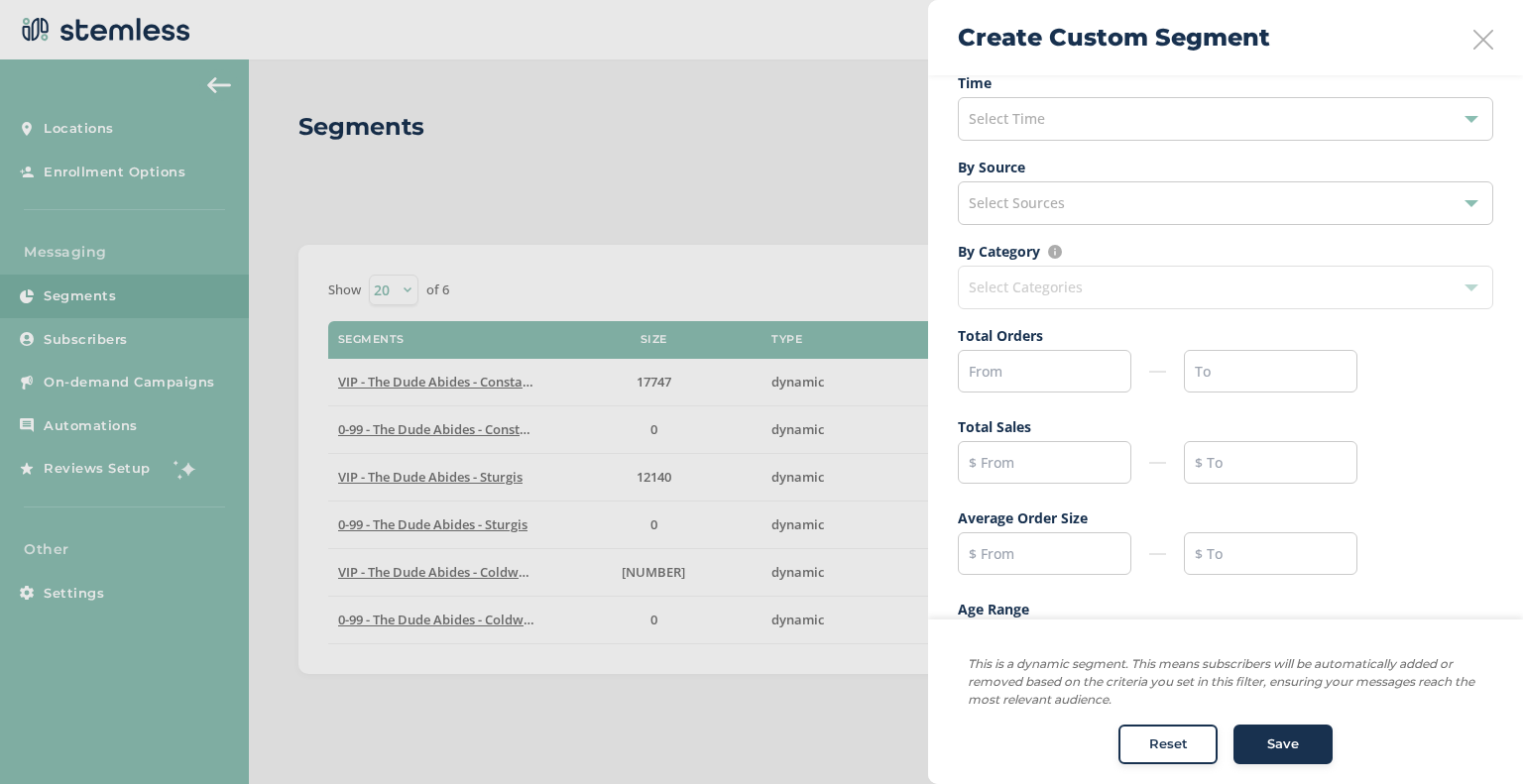 scroll, scrollTop: 259, scrollLeft: 0, axis: vertical 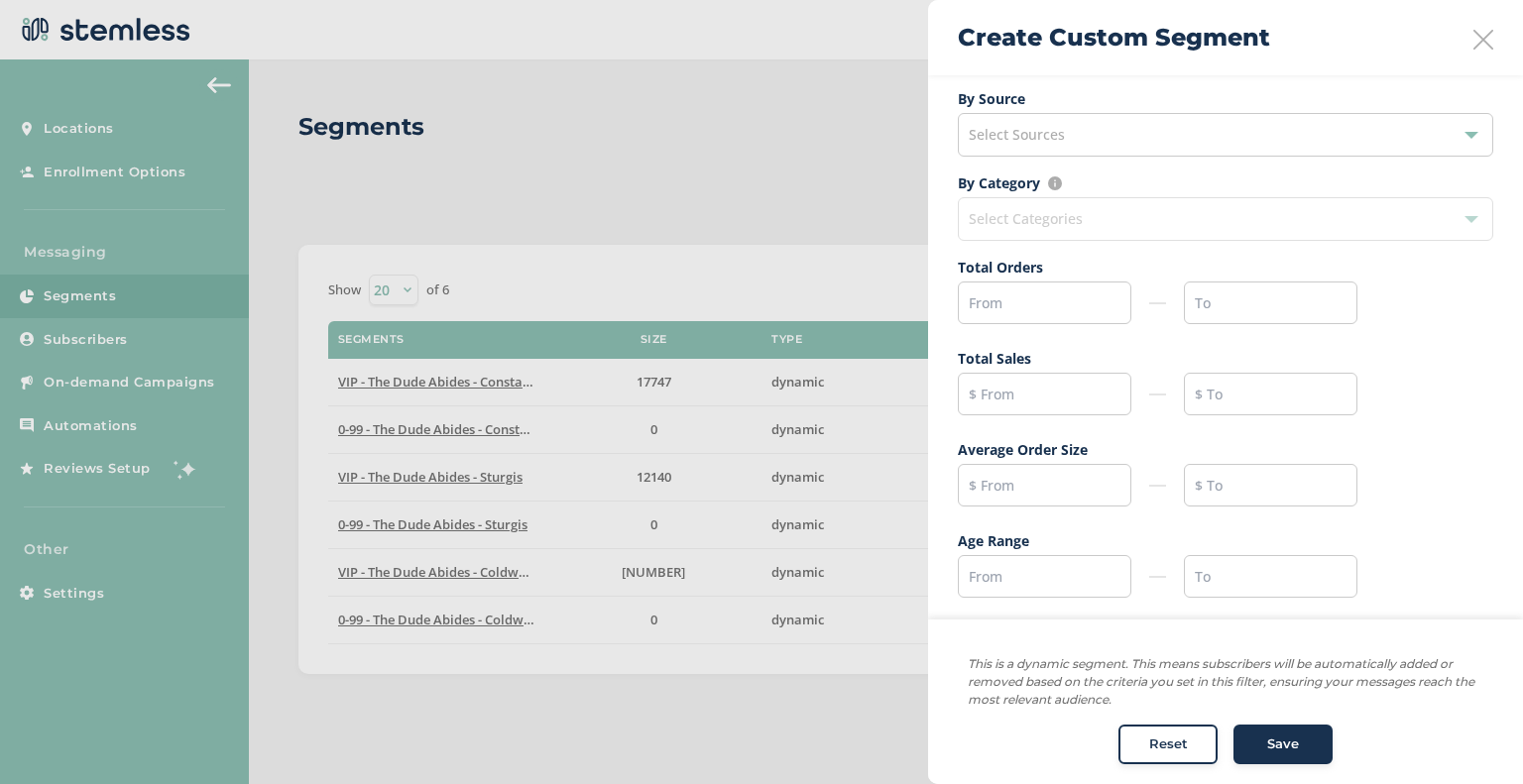 click on "Select Sources" at bounding box center (1226, 135) 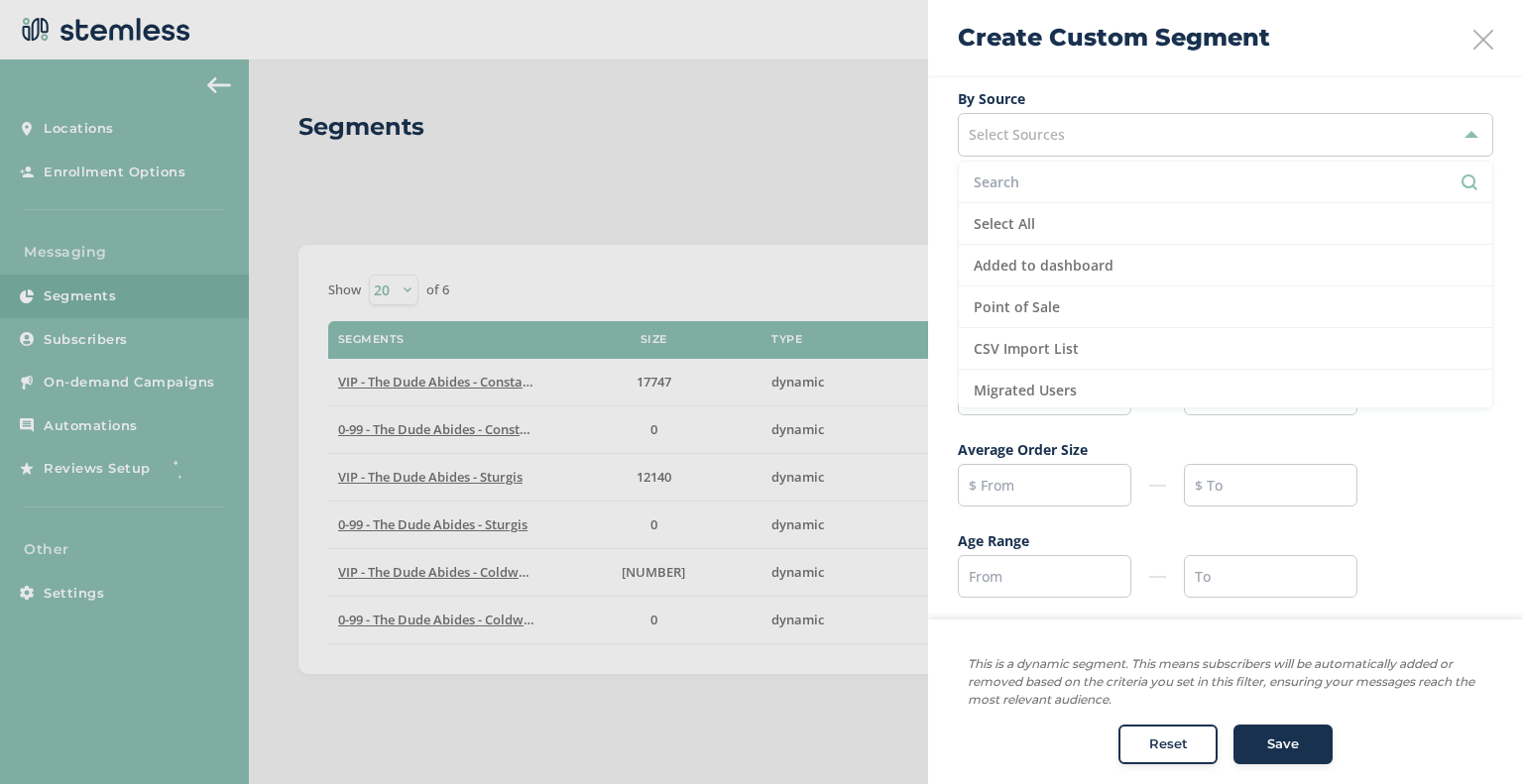 click at bounding box center [762, 392] 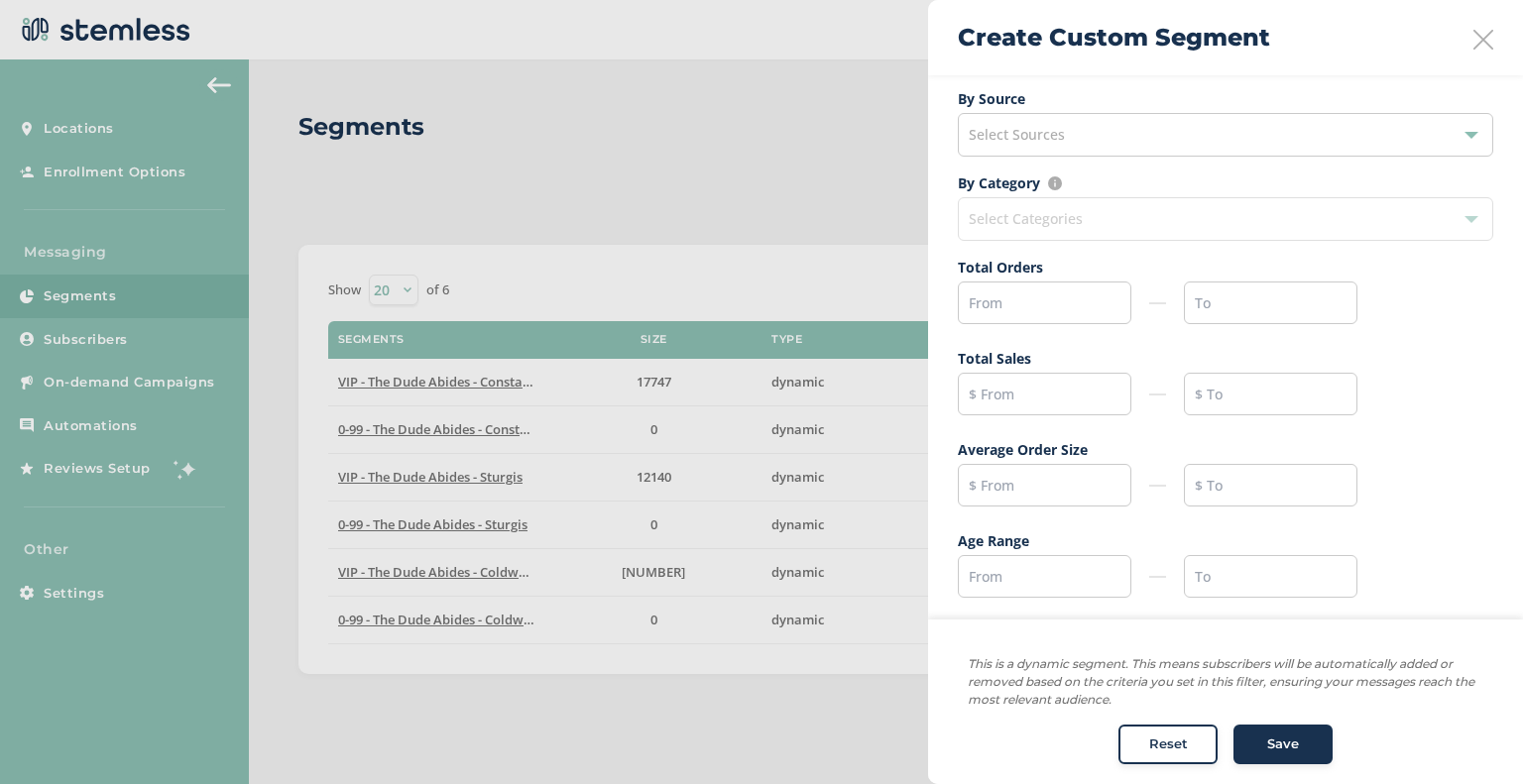click on "By Category Make sure at least one  Location is selected Select Categories" at bounding box center [1226, 206] 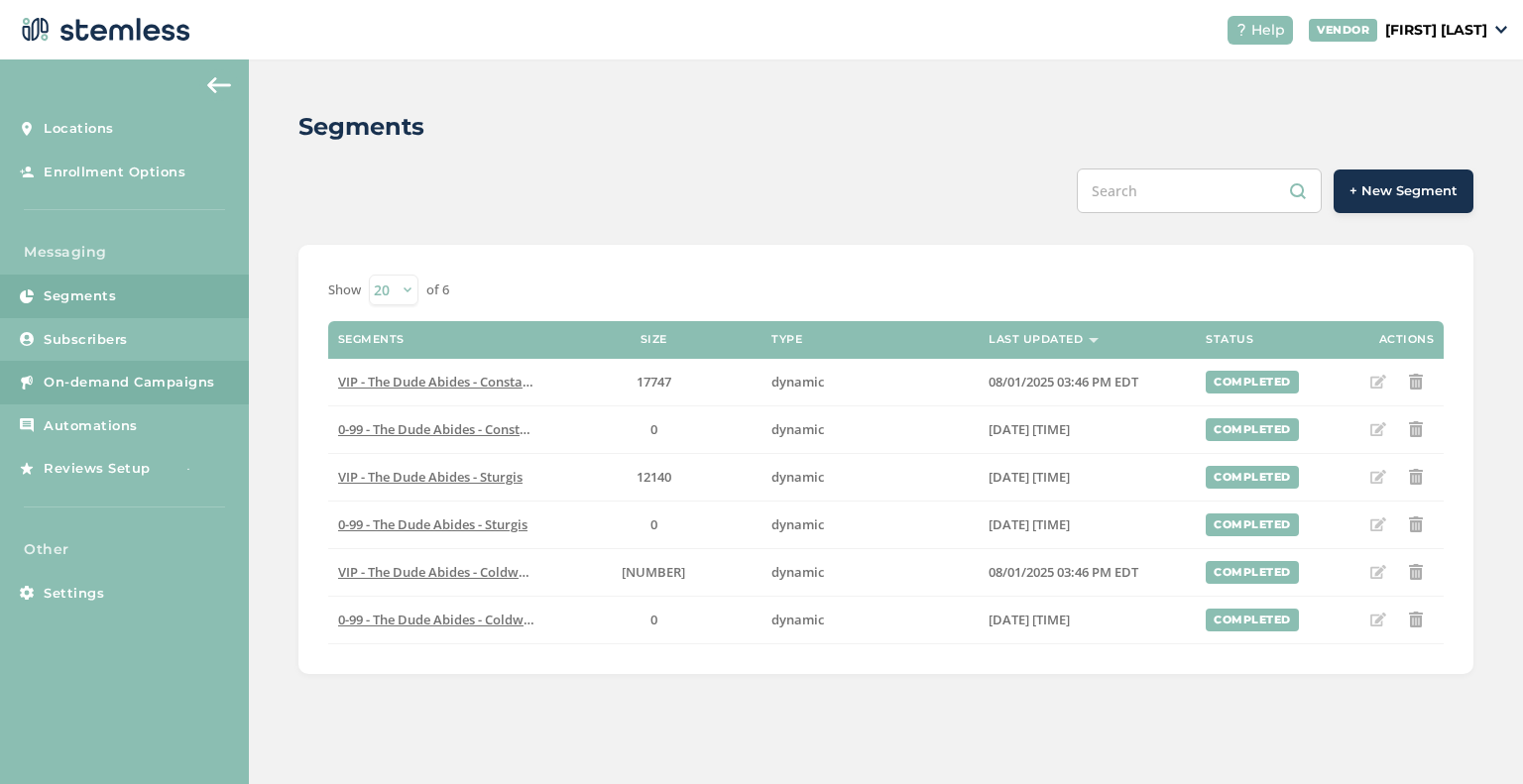 click on "On-demand Campaigns" at bounding box center [129, 383] 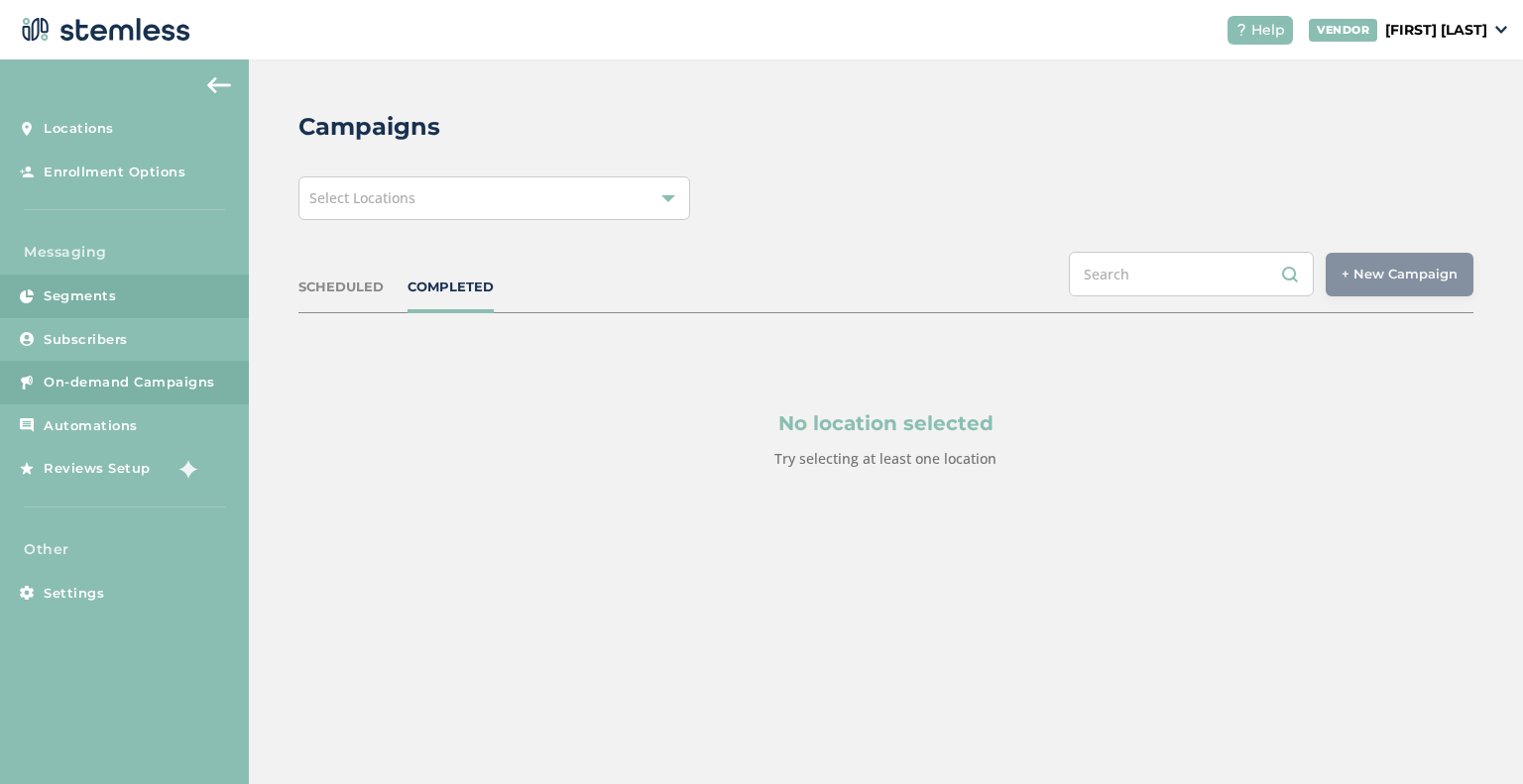 click on "Segments" at bounding box center [124, 296] 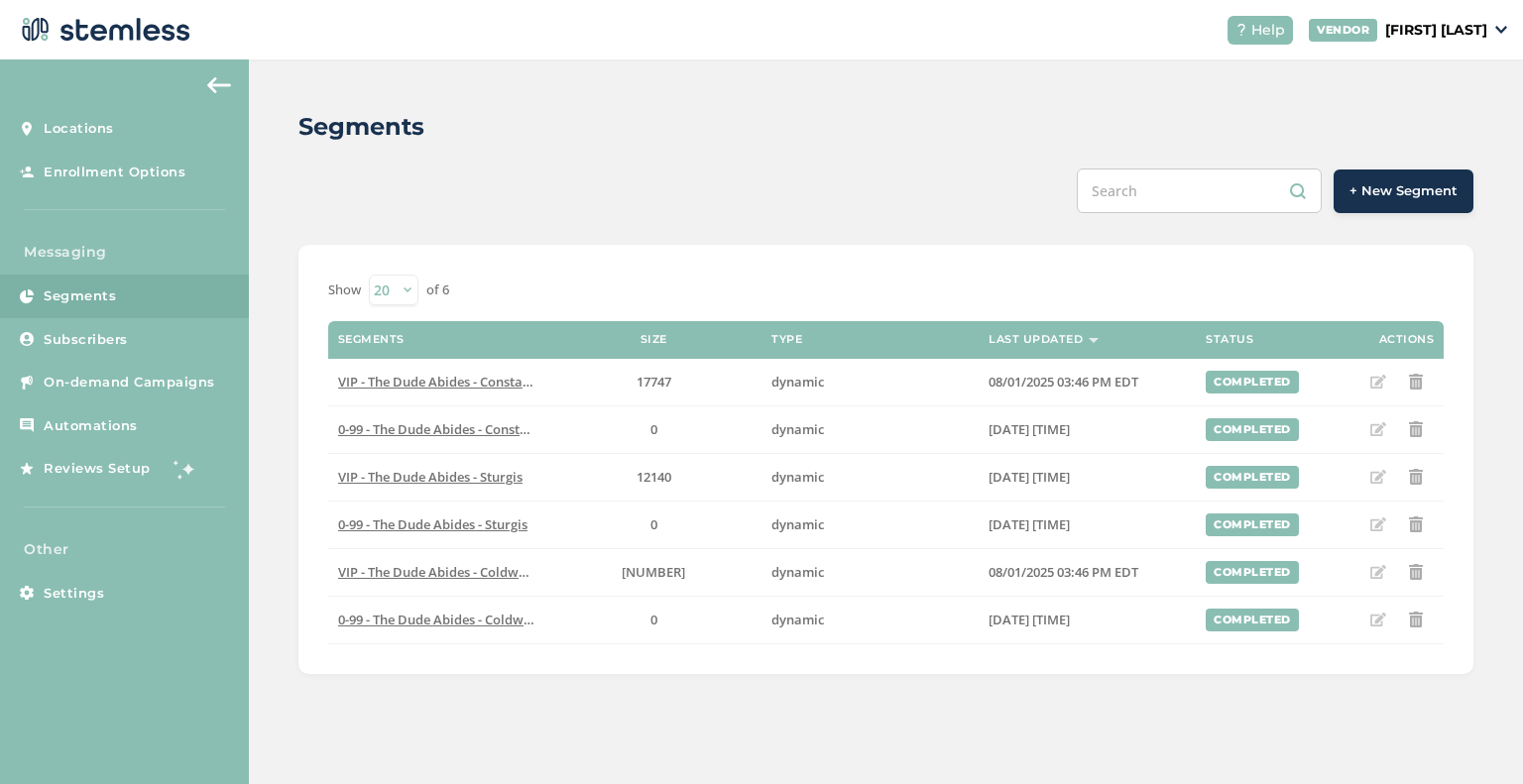 click on "+ New Segment" at bounding box center (1403, 191) 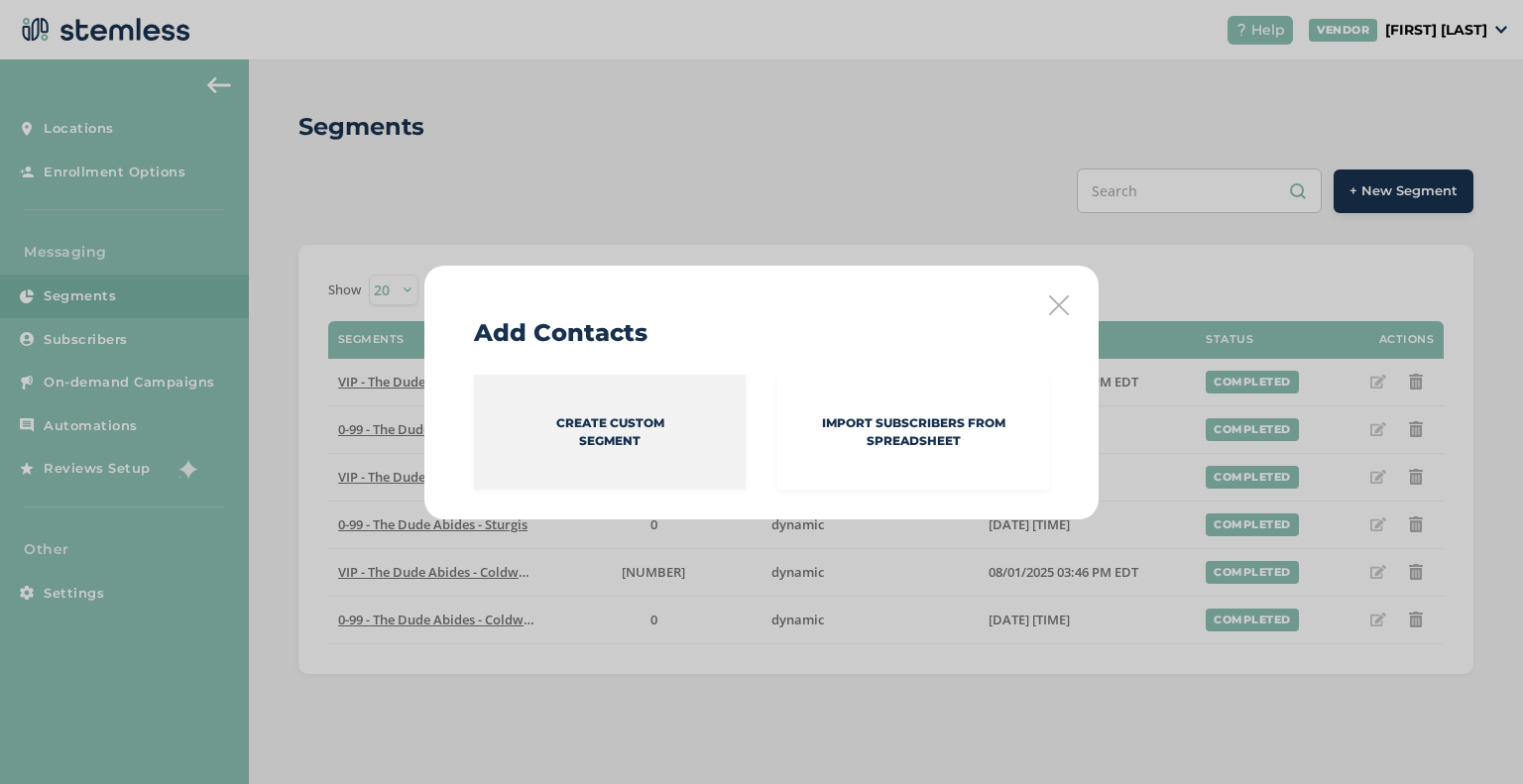 click on "Create Custom  Segment" at bounding box center [610, 432] 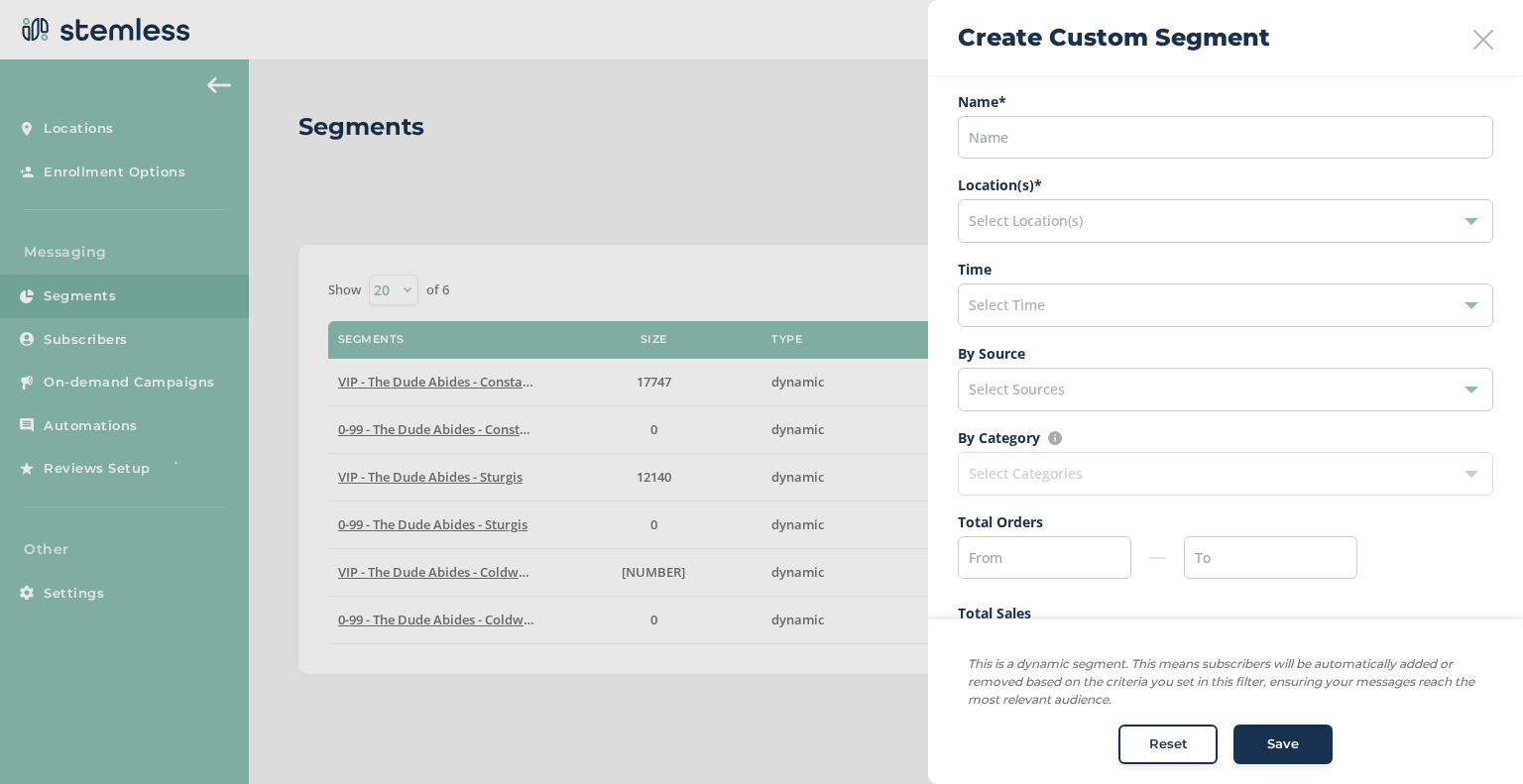 scroll, scrollTop: 0, scrollLeft: 0, axis: both 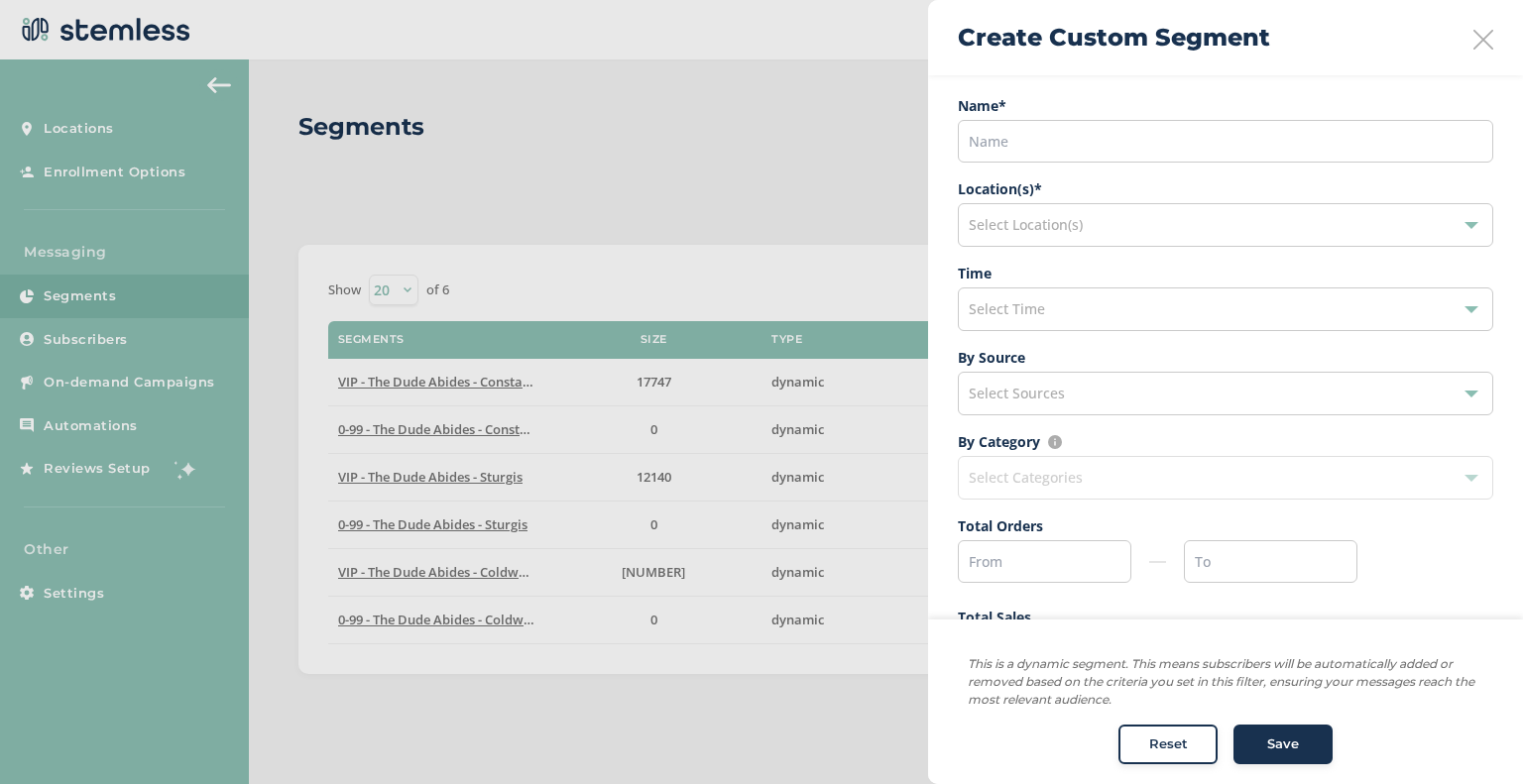 drag, startPoint x: 1464, startPoint y: 46, endPoint x: 17, endPoint y: 249, distance: 1461.1701 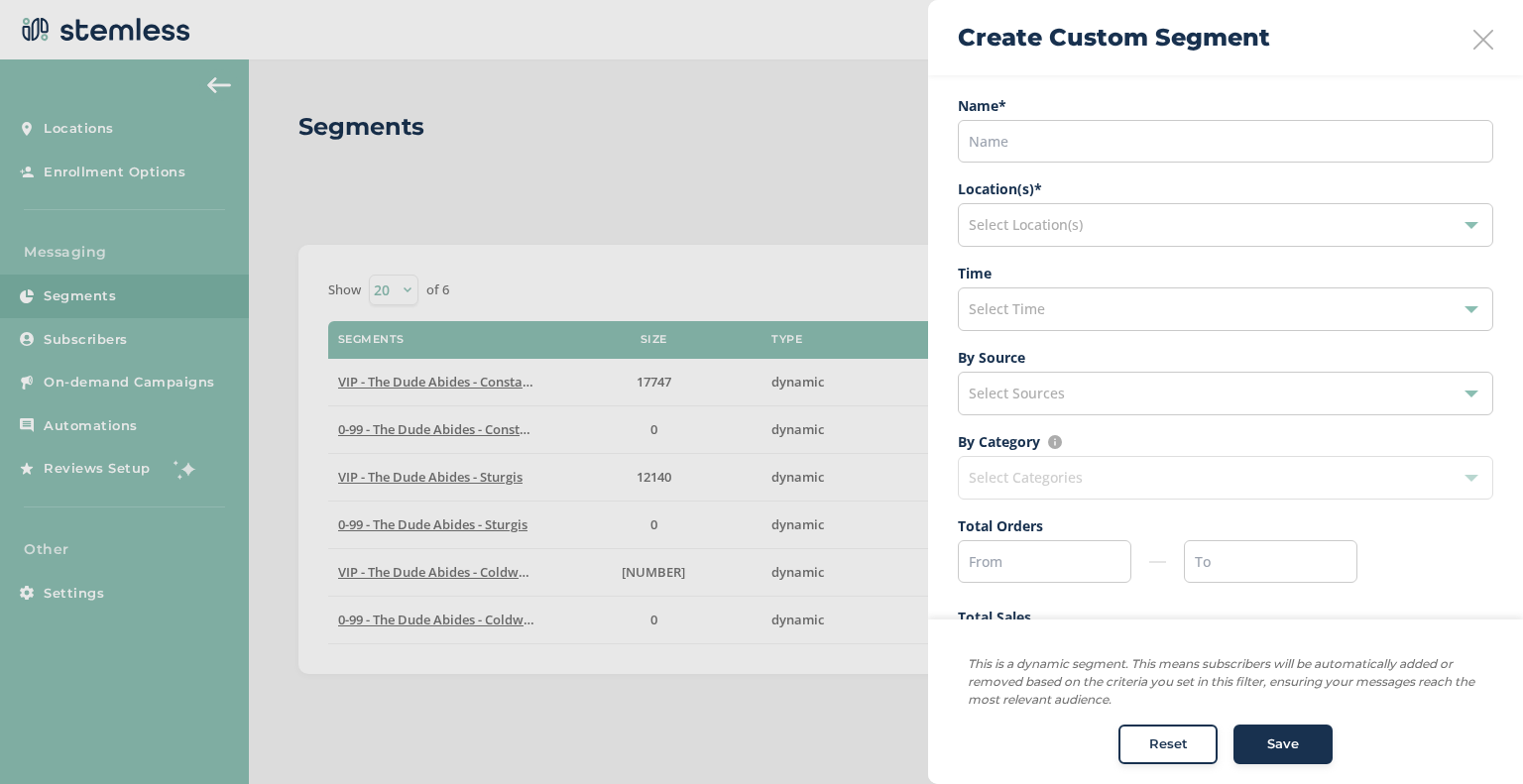 click on "Create Custom Segment" at bounding box center [1226, 38] 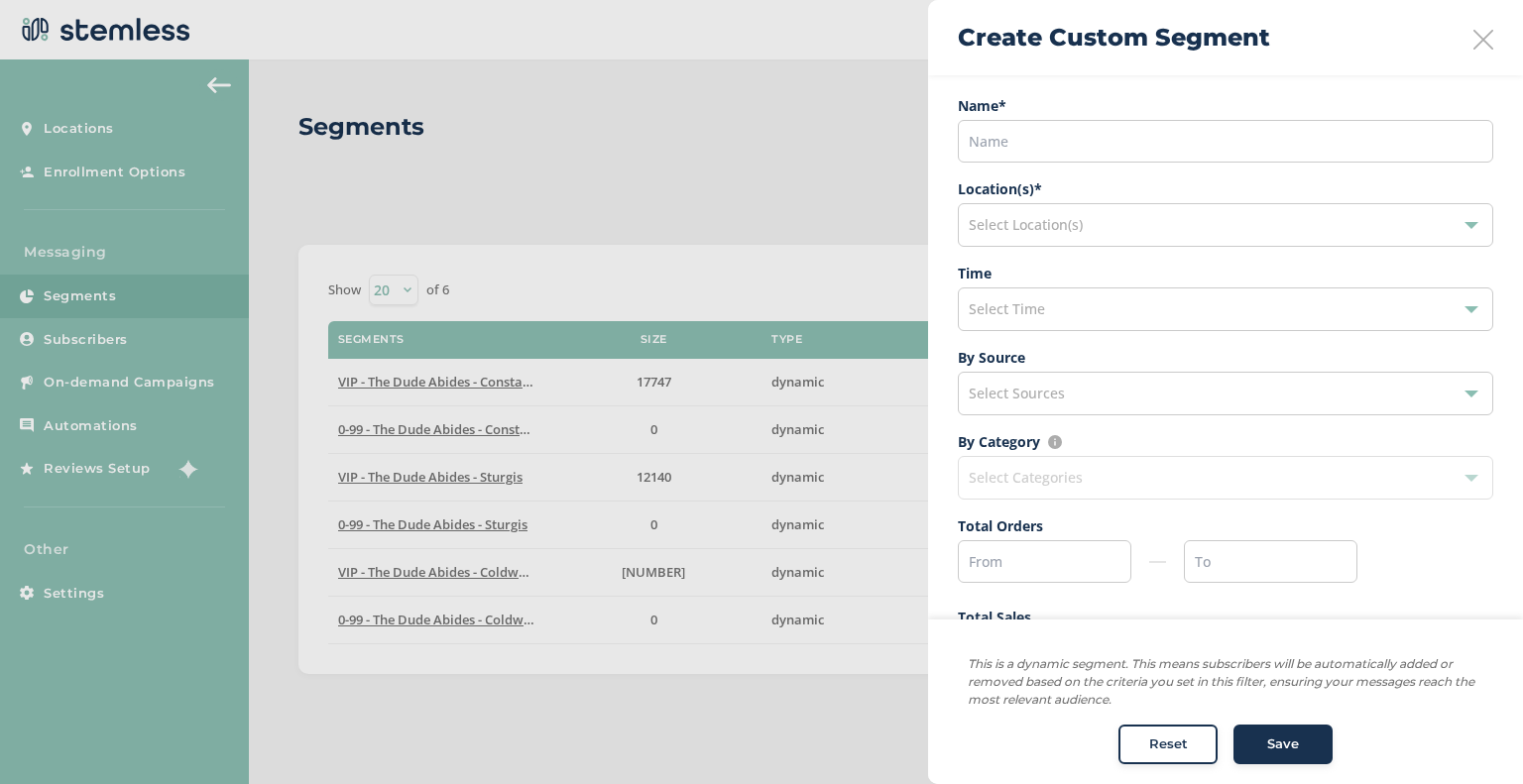 click at bounding box center [762, 392] 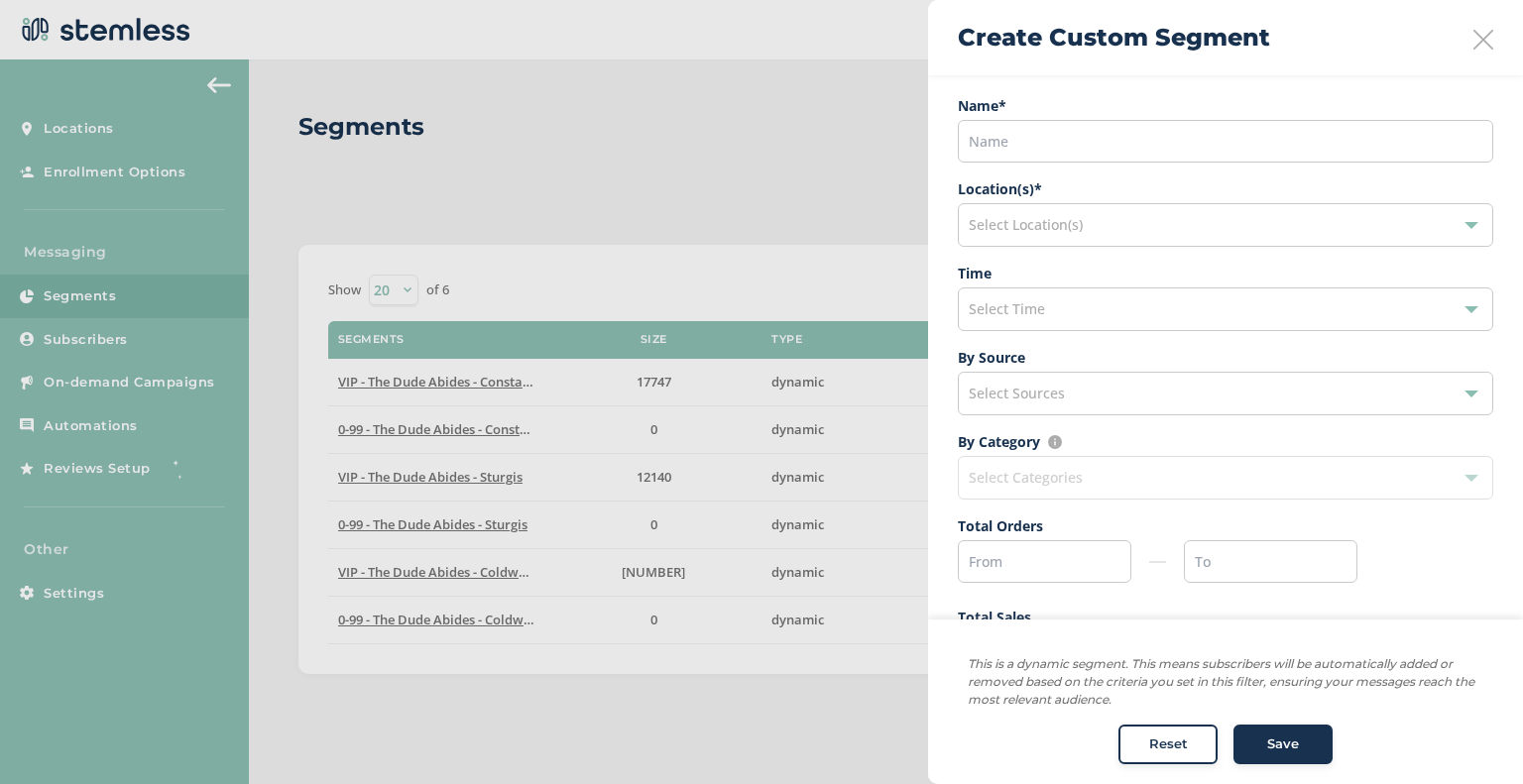 click on "Create Custom Segment" at bounding box center (1226, 38) 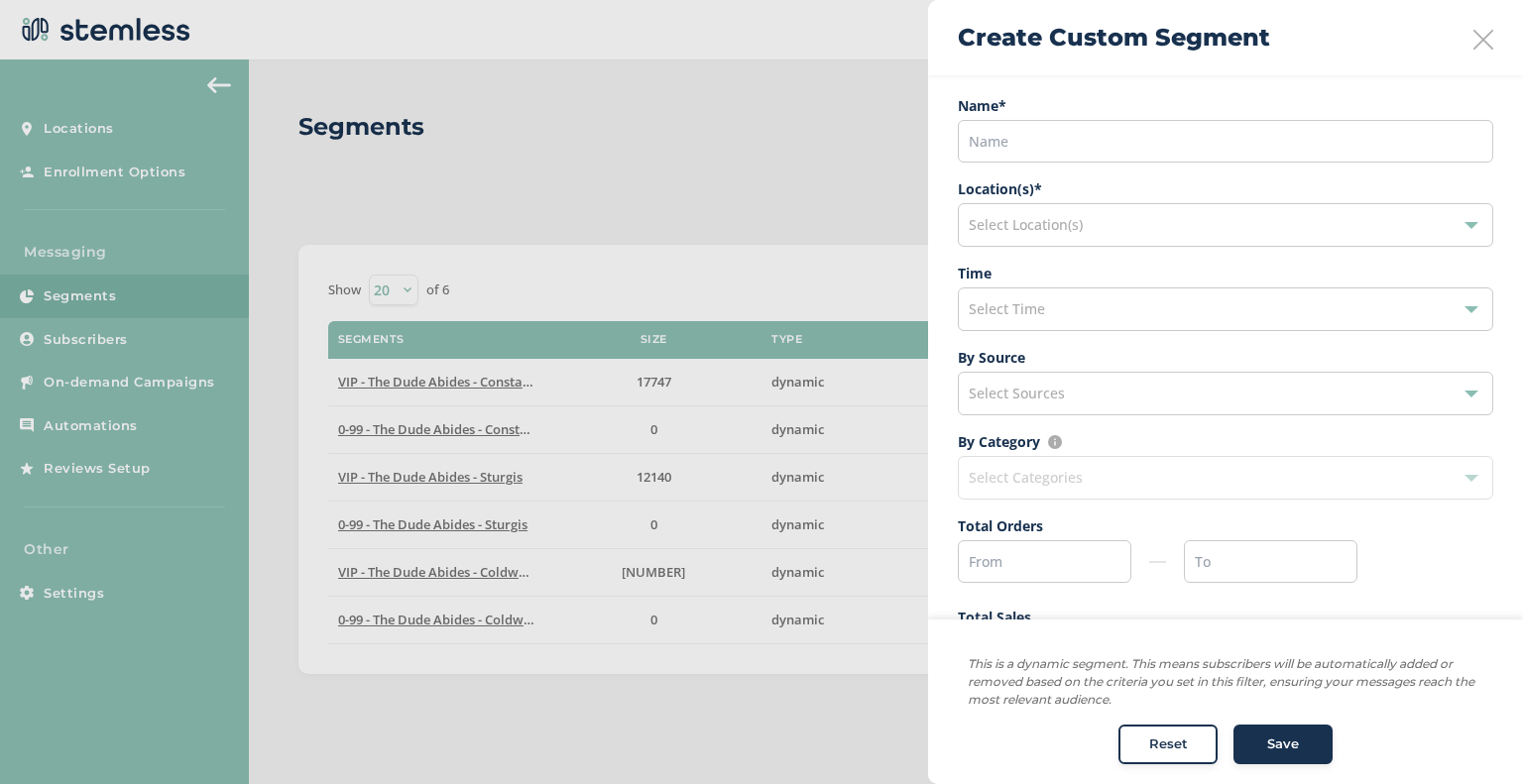 click at bounding box center (1483, 40) 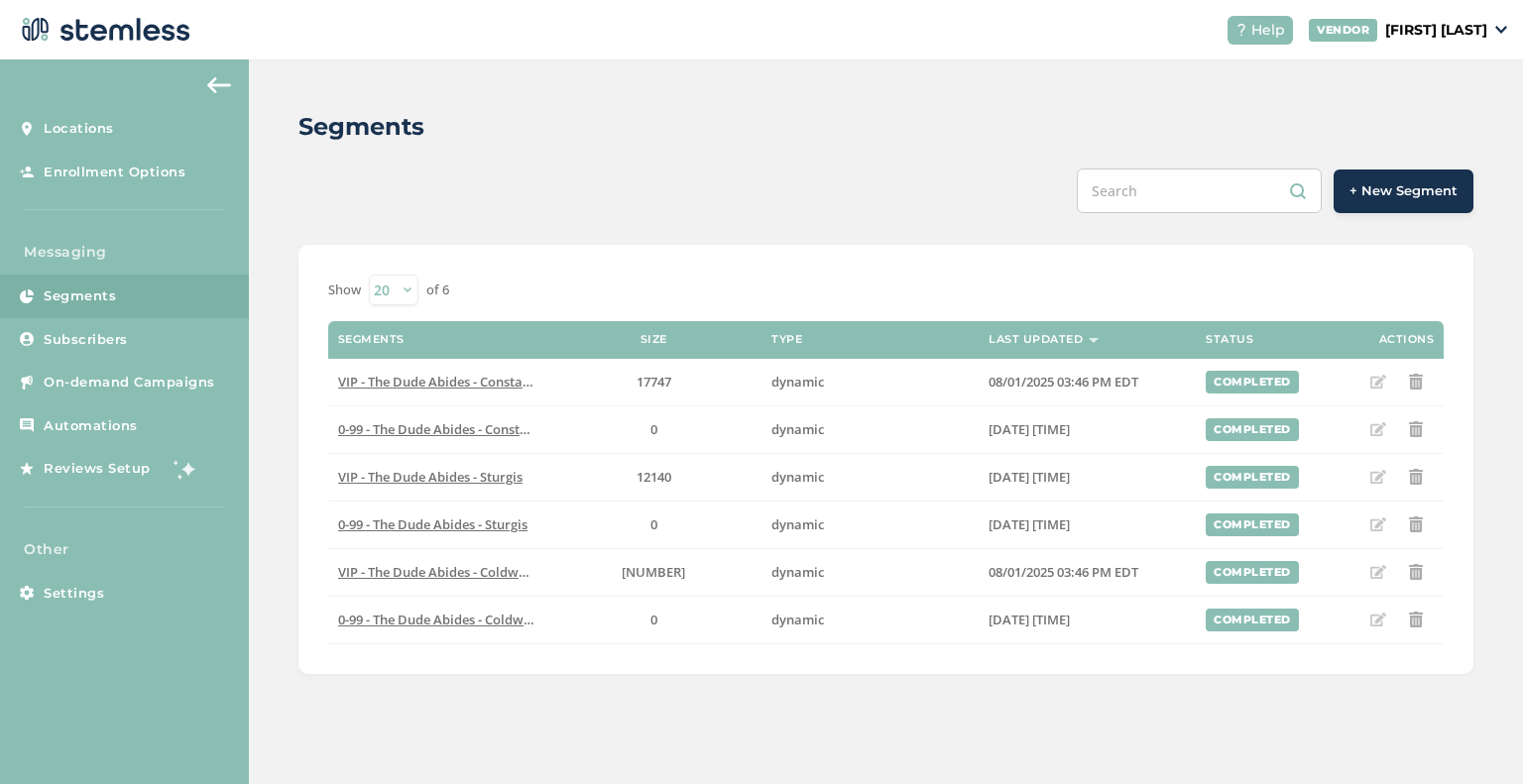 click on "Messaging" at bounding box center (124, 252) 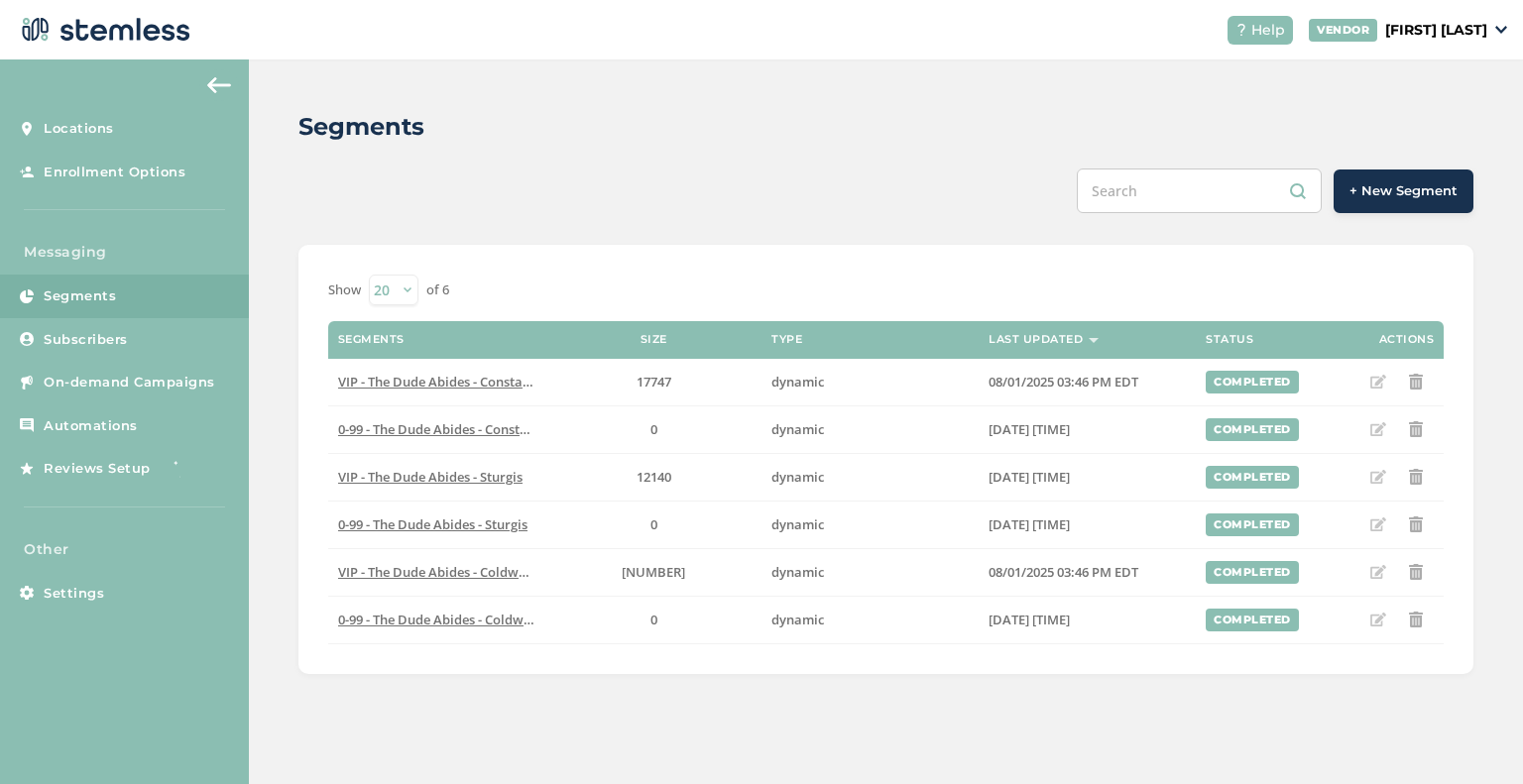 click on "Messaging" at bounding box center [124, 252] 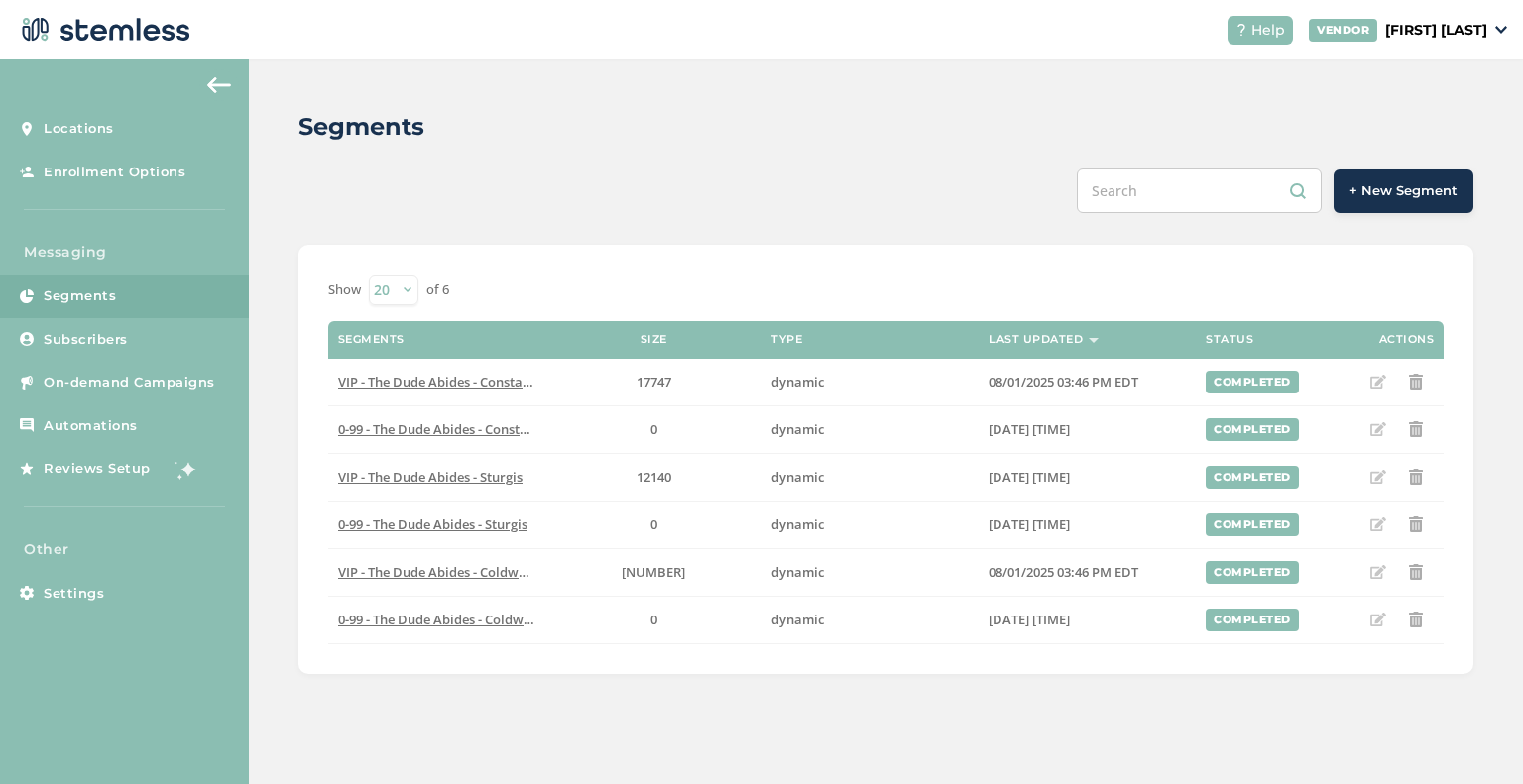 click on "Messaging" at bounding box center (124, 252) 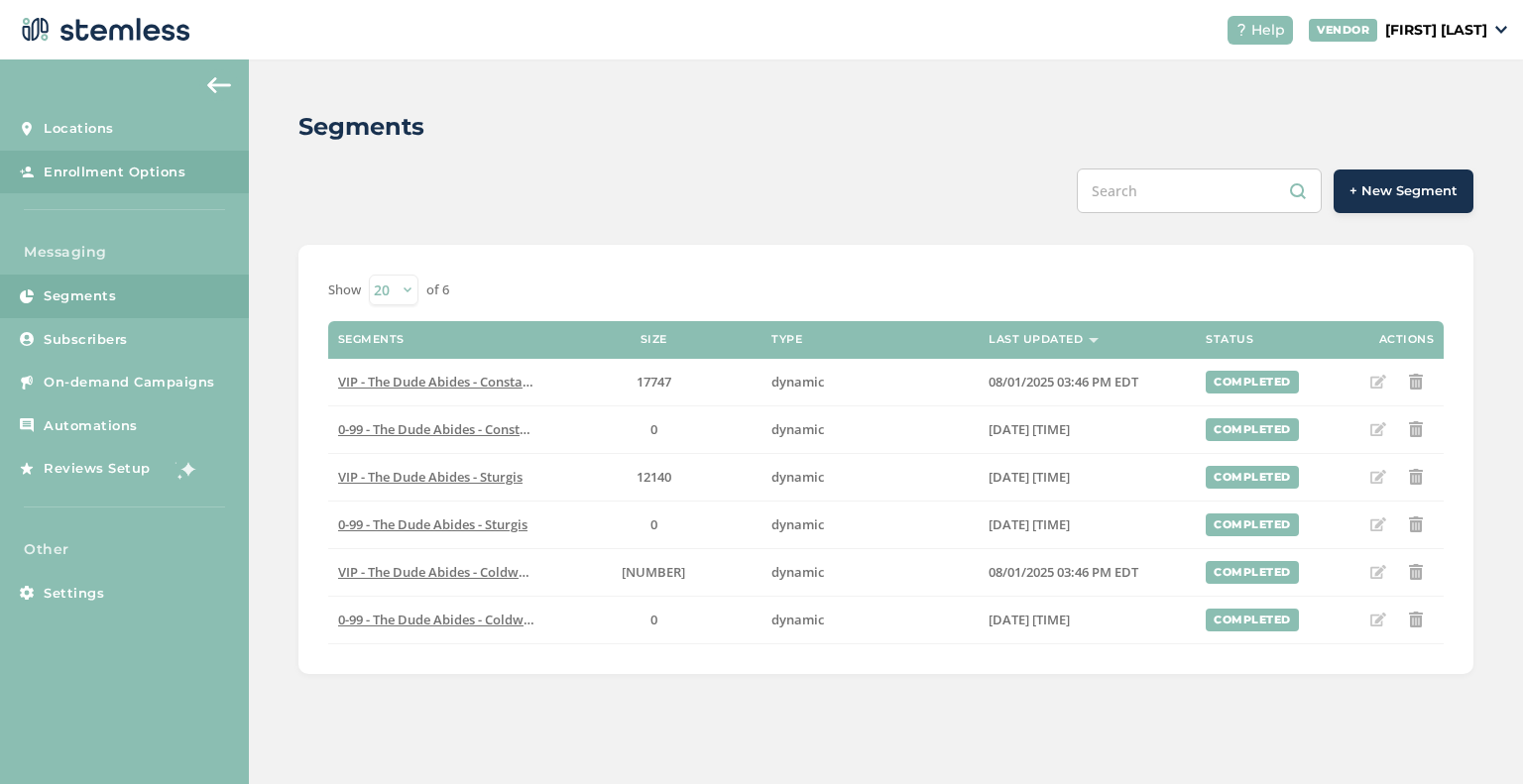 click on "Enrollment Options" at bounding box center (124, 172) 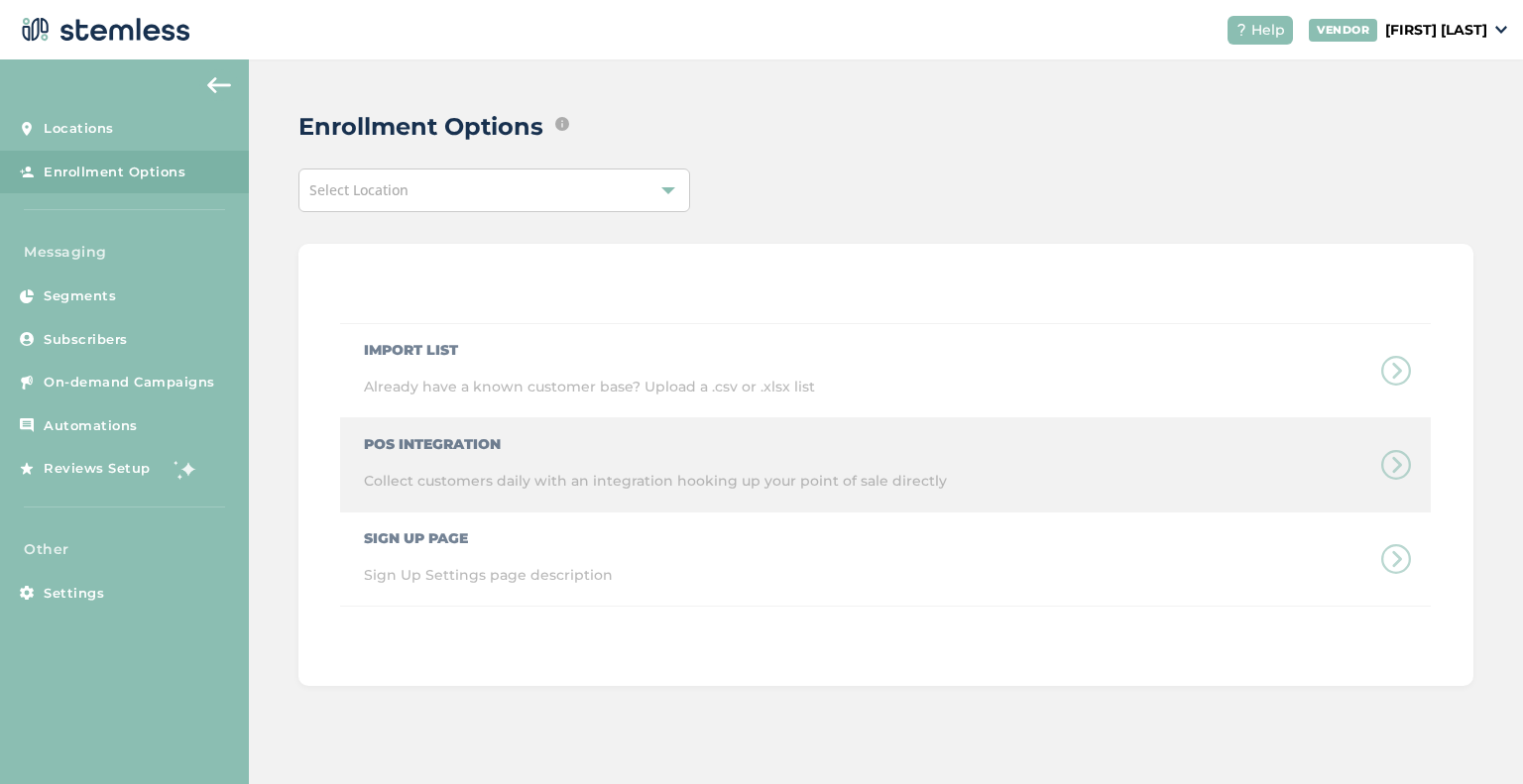 click on "POS Integration Collect customers daily with an integration hooking up your point of sale directly" at bounding box center (885, 465) 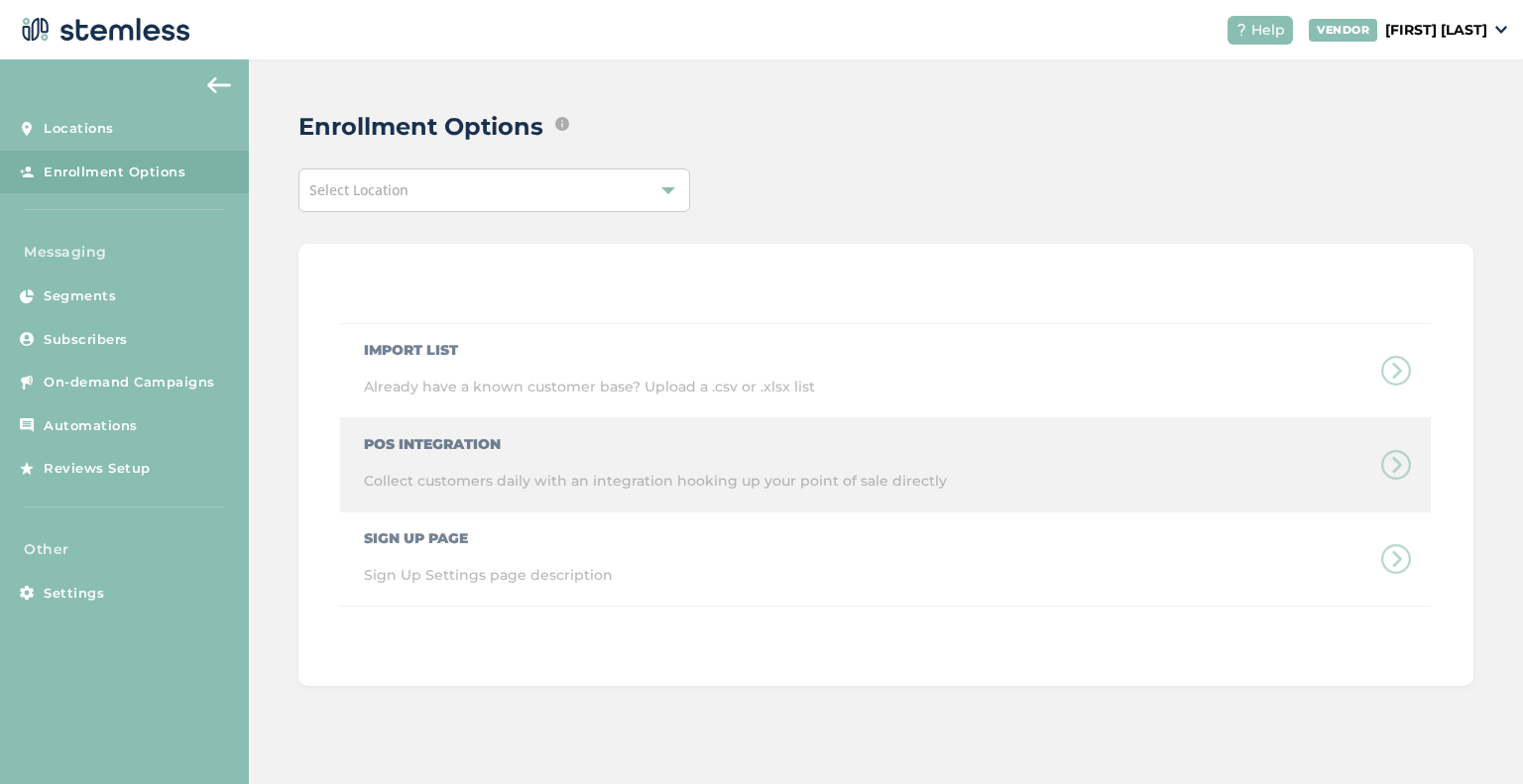 click on "POS Integration Collect customers daily with an integration hooking up your point of sale directly" at bounding box center (885, 465) 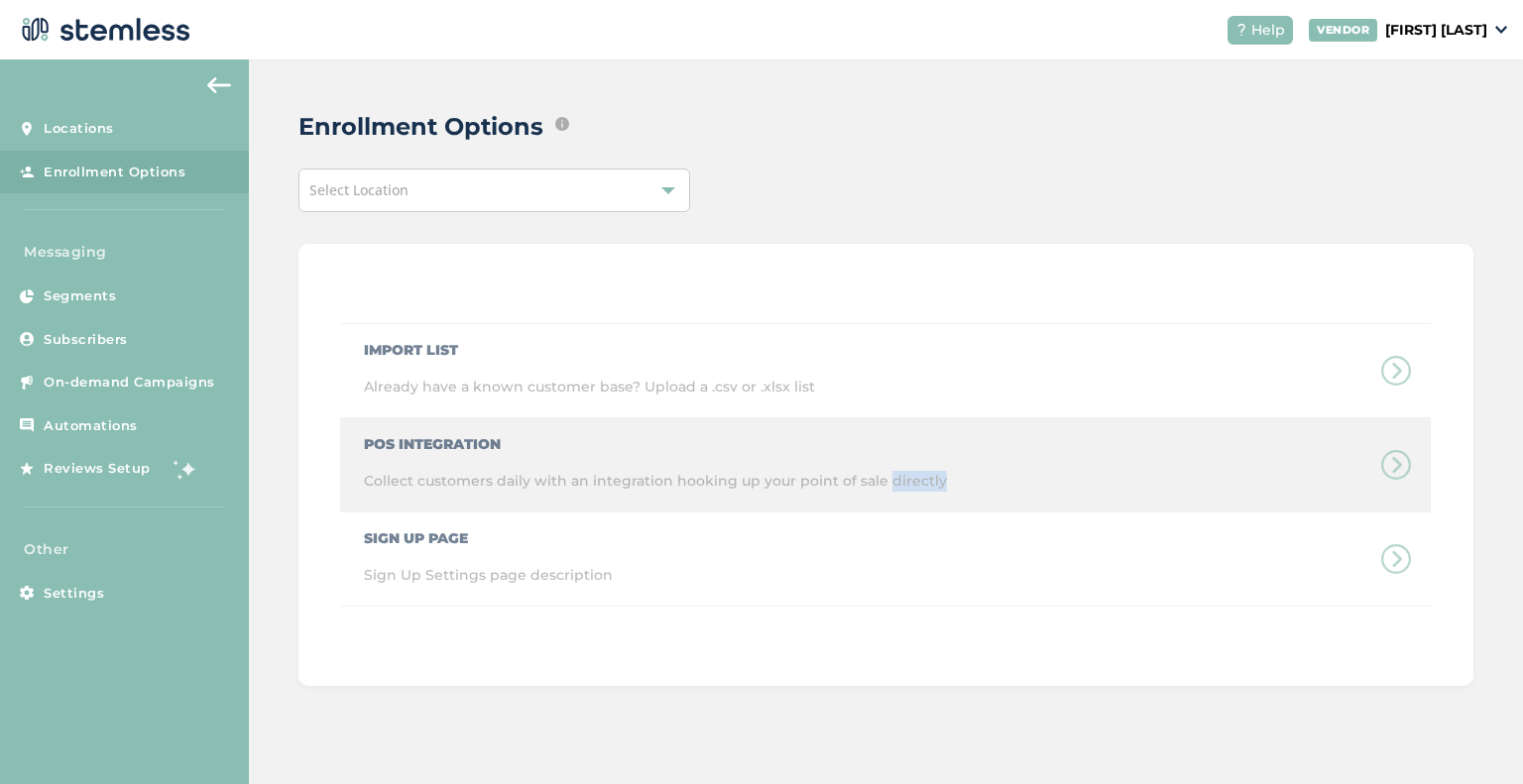 click on "POS Integration Collect customers daily with an integration hooking up your point of sale directly" at bounding box center (885, 465) 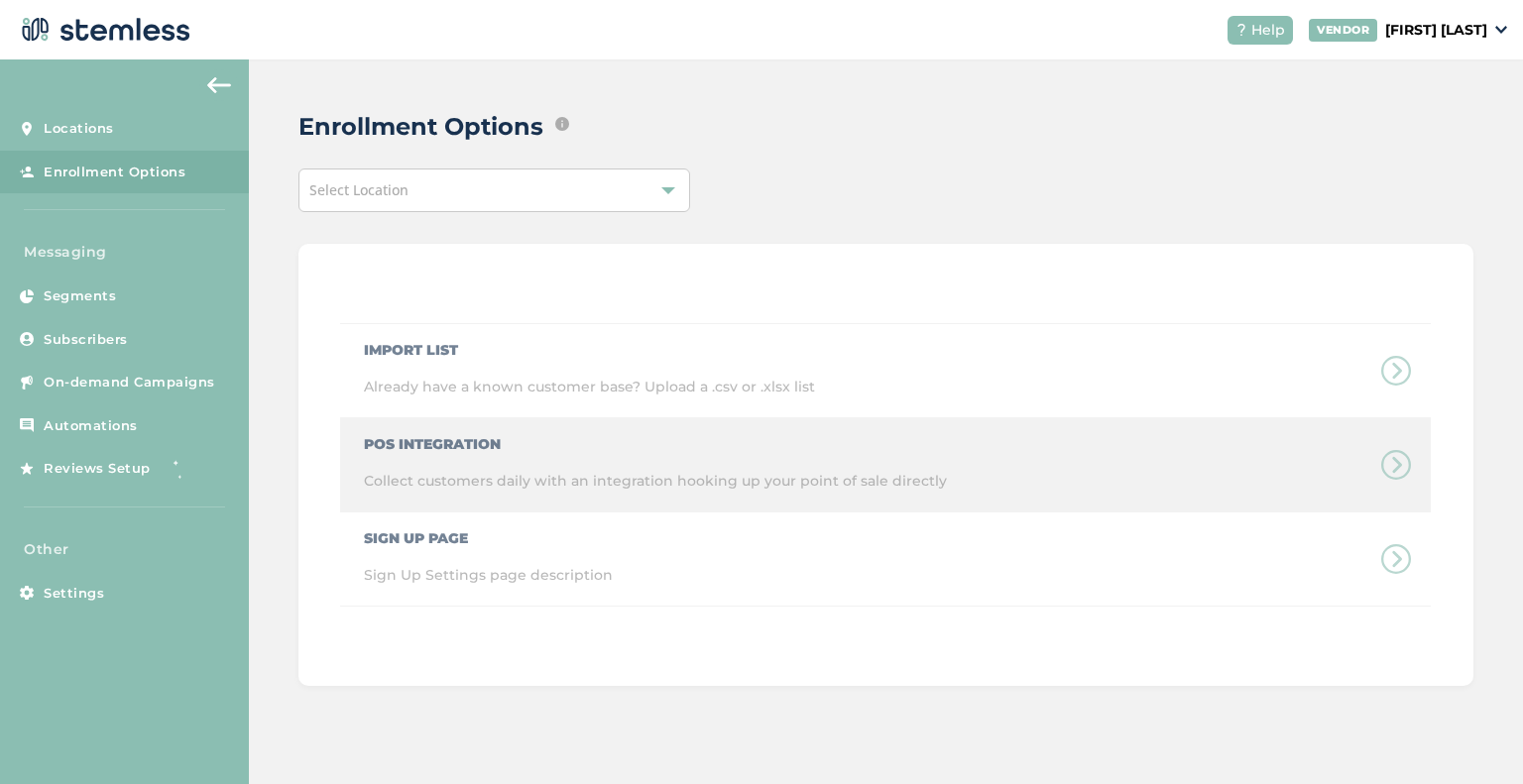 drag, startPoint x: 1377, startPoint y: 455, endPoint x: 1408, endPoint y: 465, distance: 32.572995 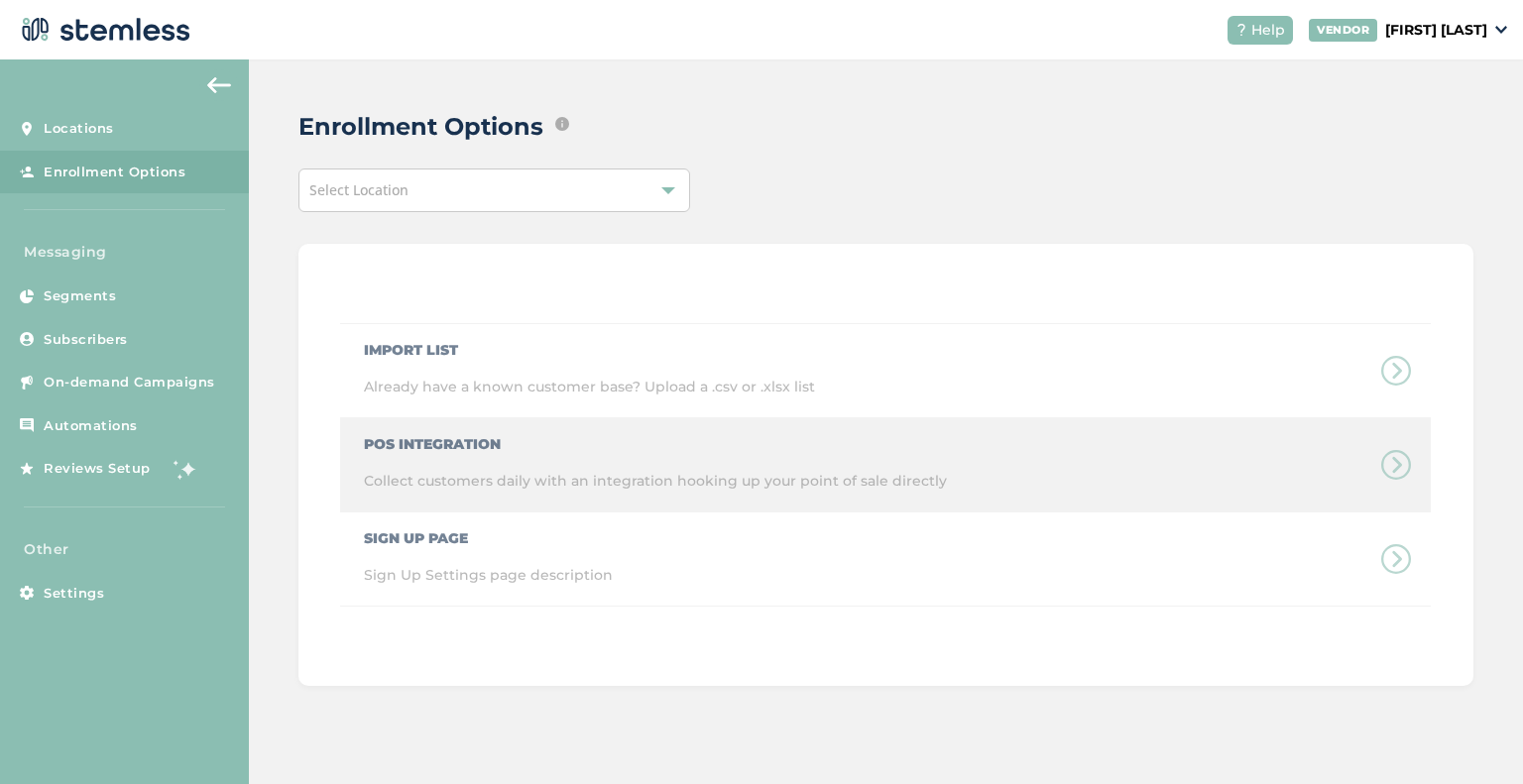 click on "POS Integration Collect customers daily with an integration hooking up your point of sale directly" at bounding box center (885, 465) 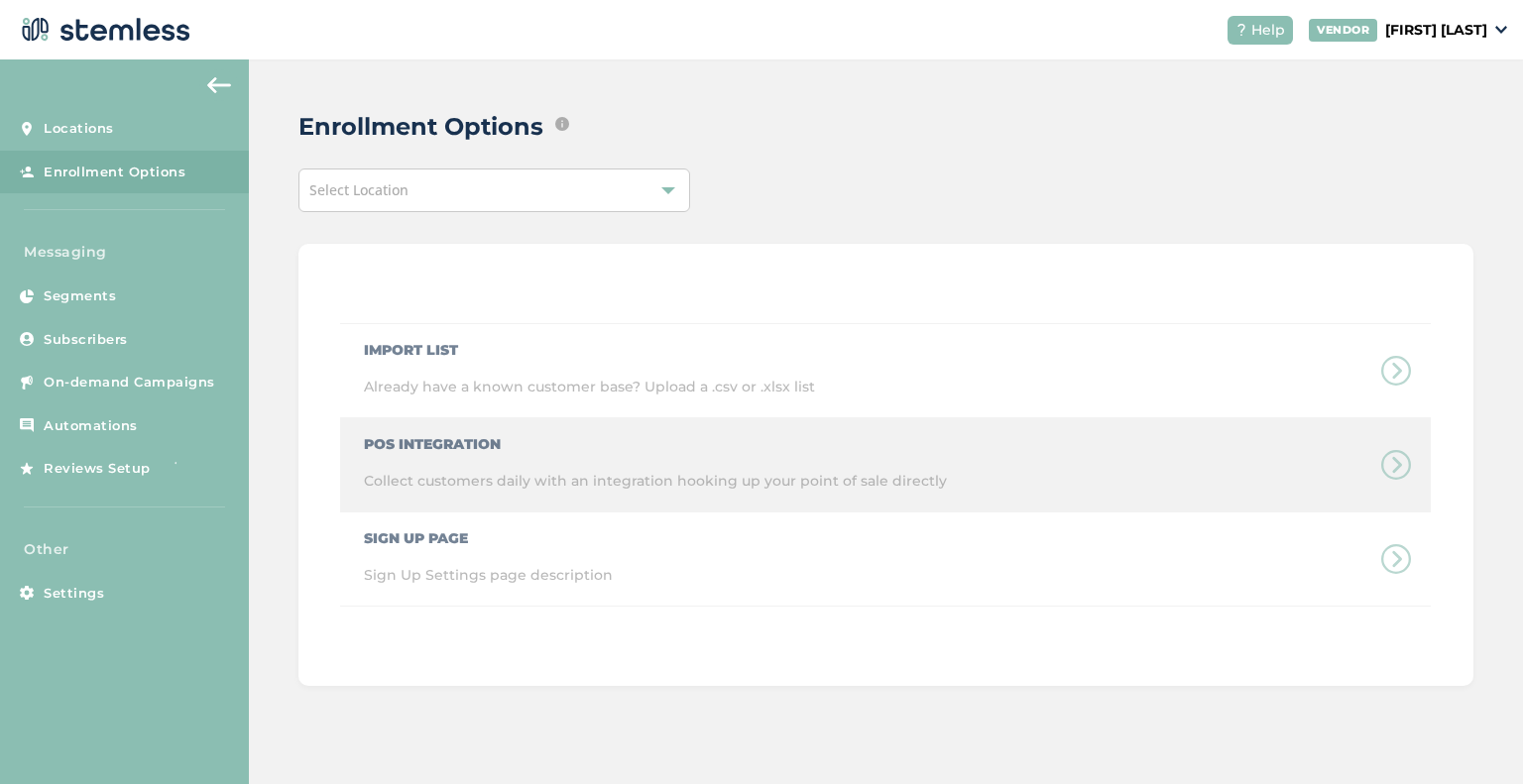 click on "POS Integration Collect customers daily with an integration hooking up your point of sale directly" at bounding box center [885, 465] 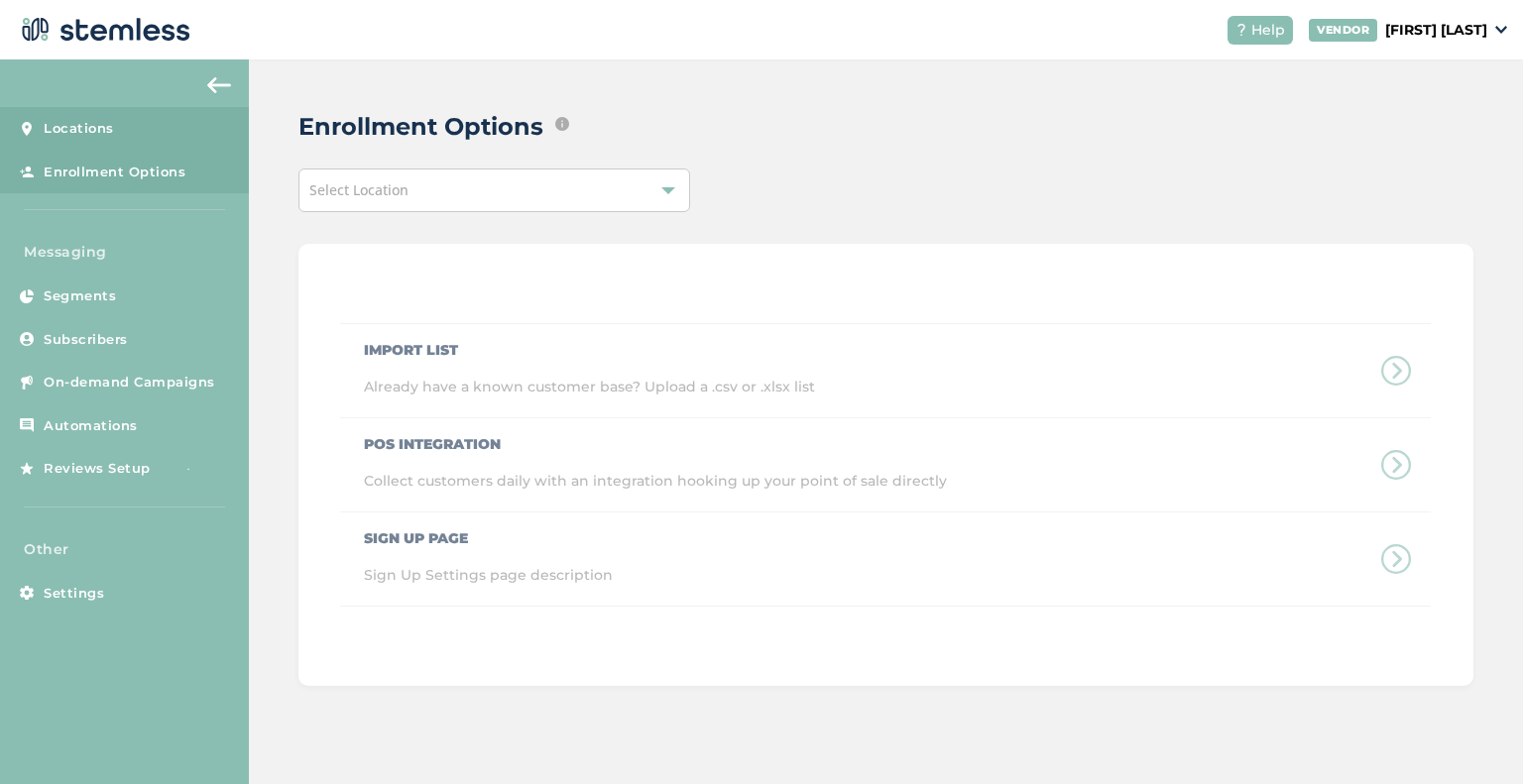 click on "Locations" at bounding box center (78, 129) 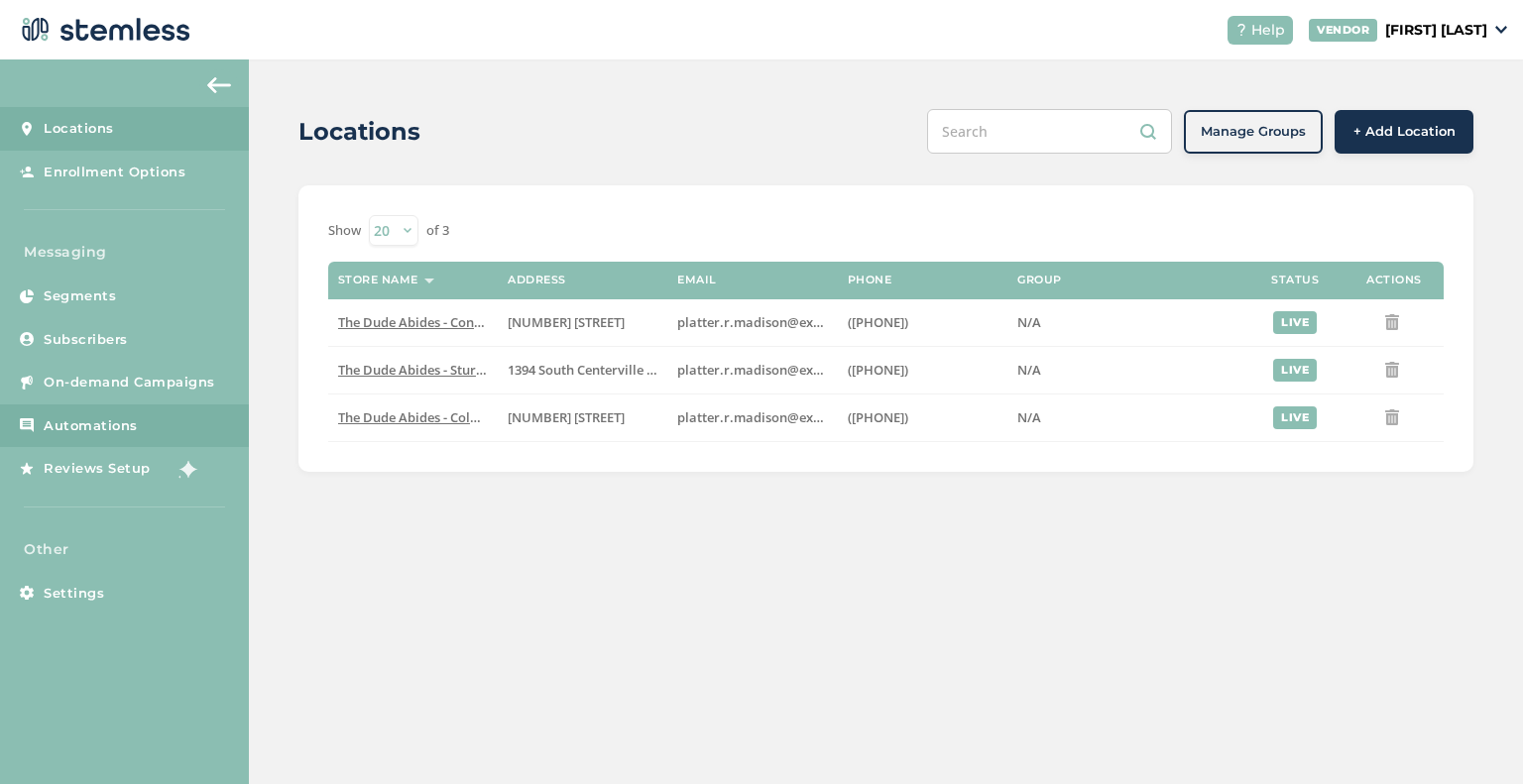 click on "Automations" at bounding box center (90, 426) 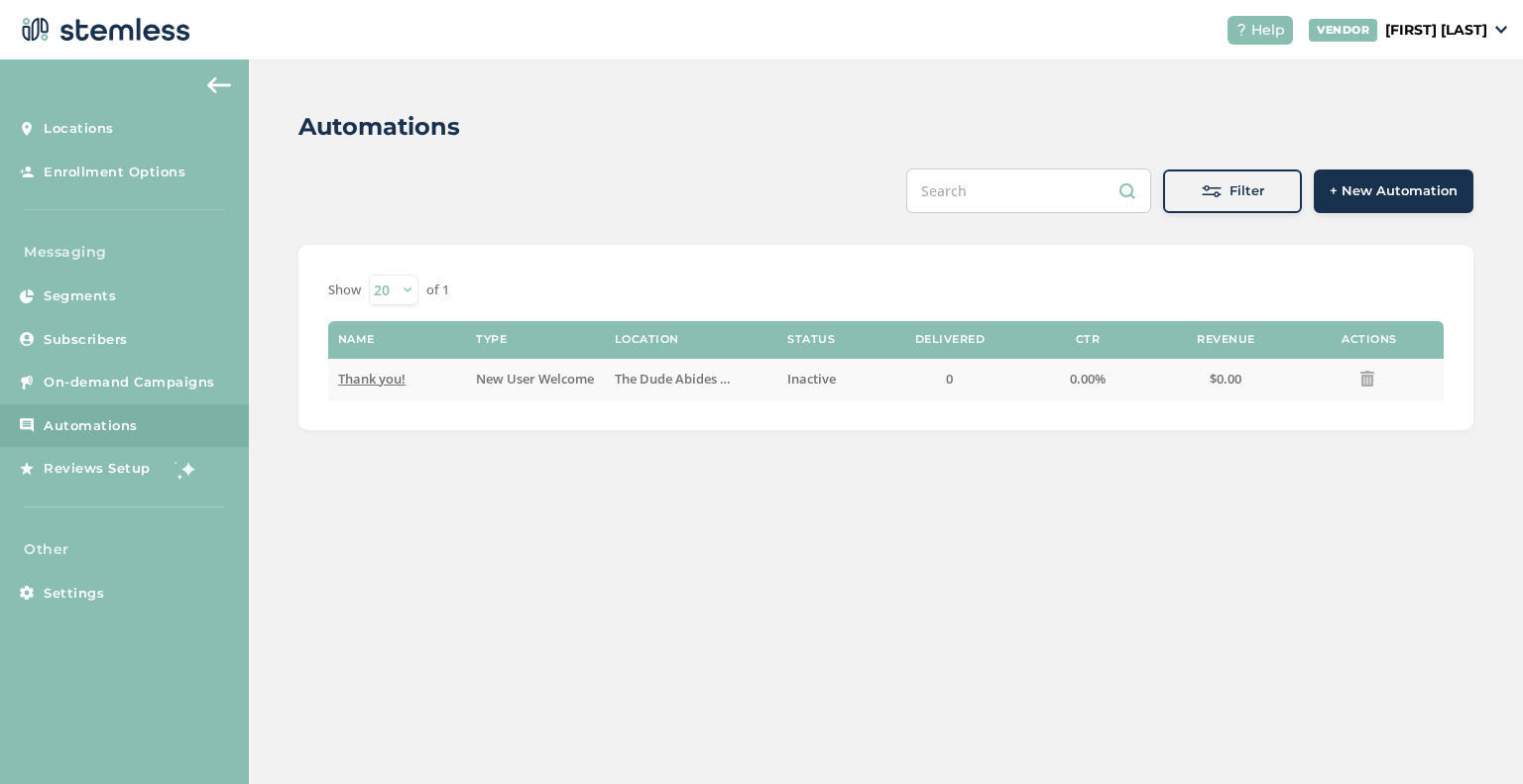 click on "New User Welcome" at bounding box center (534, 379) 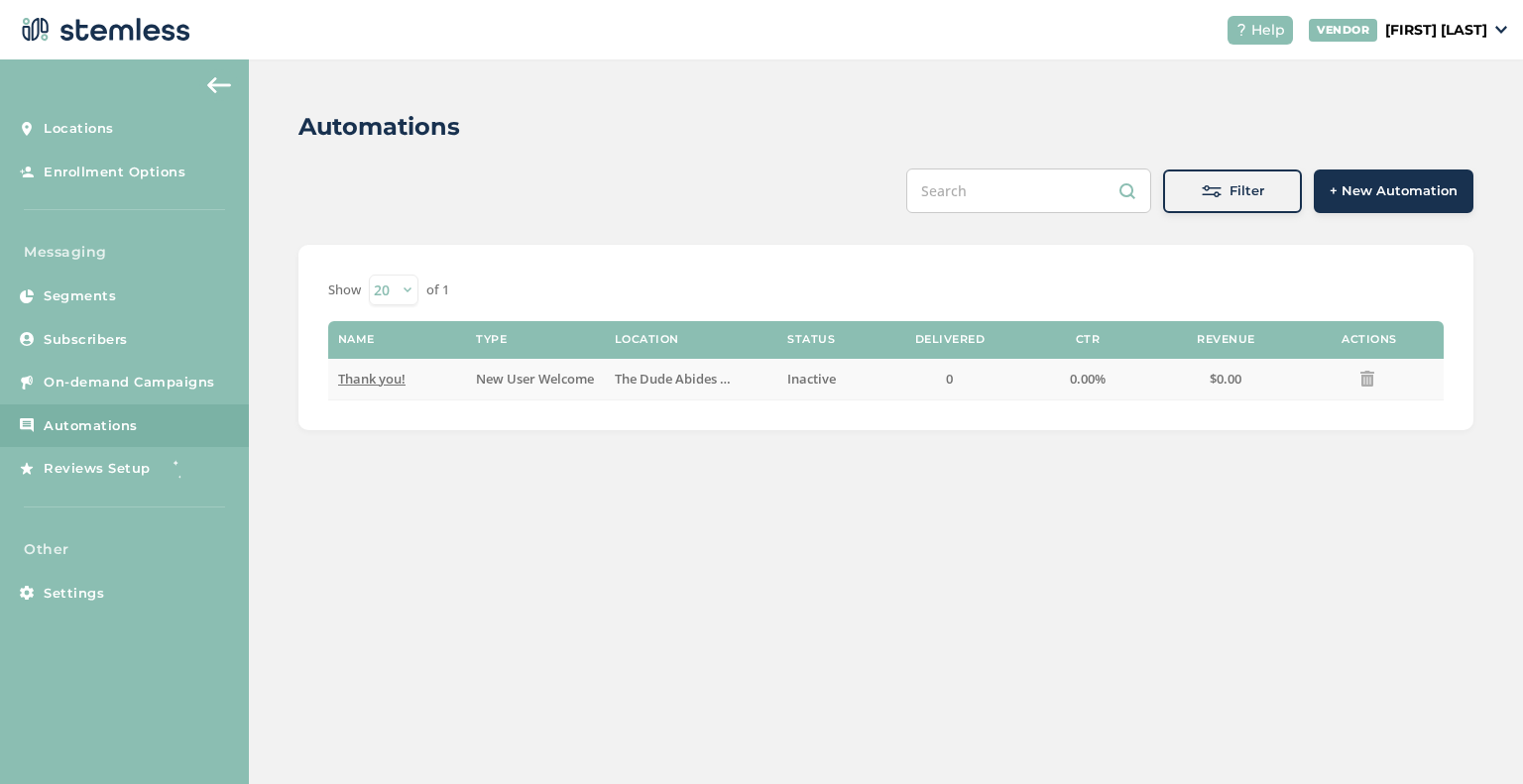 click on "Thank you!" at bounding box center (372, 379) 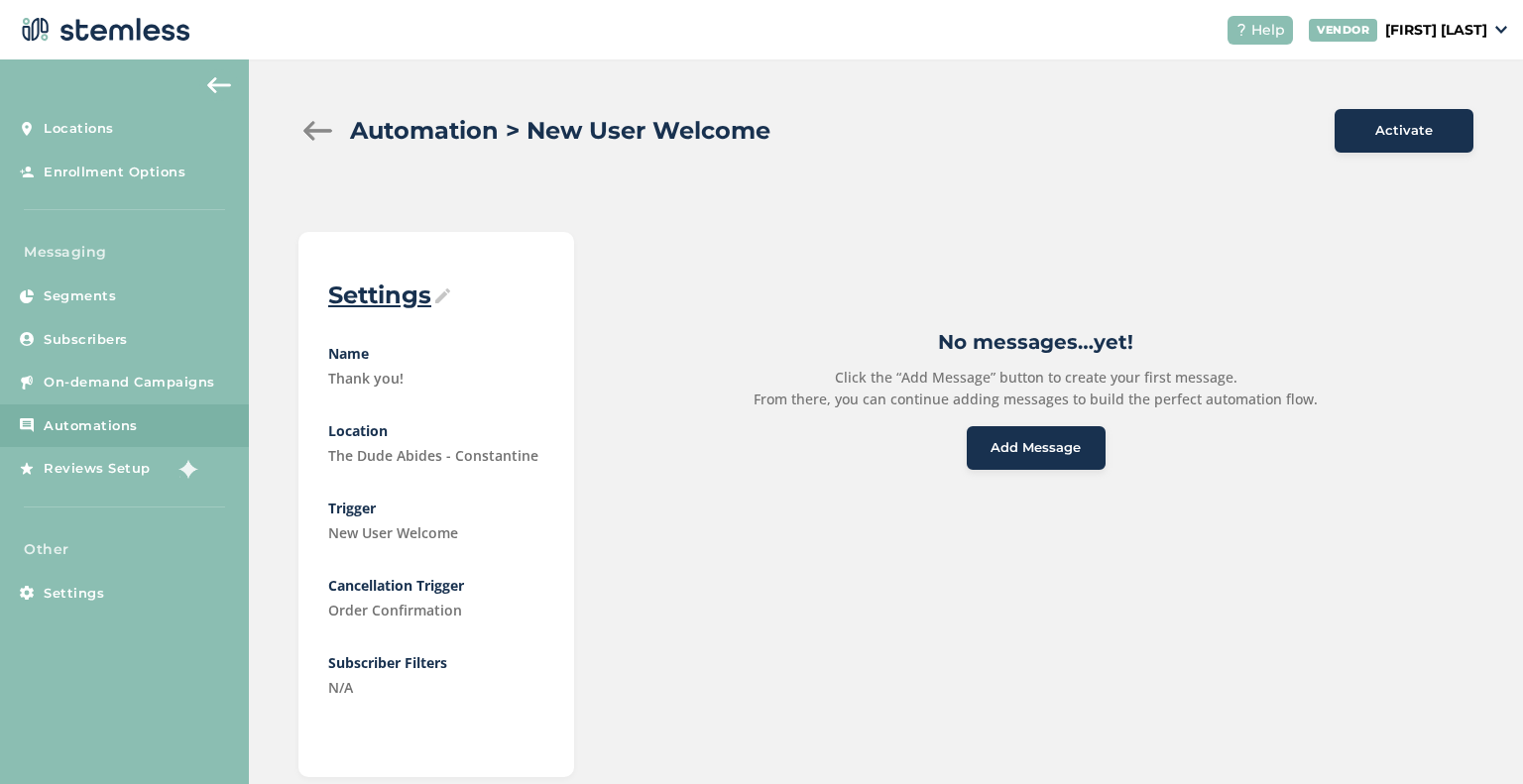 click on "Settings" at bounding box center (436, 295) 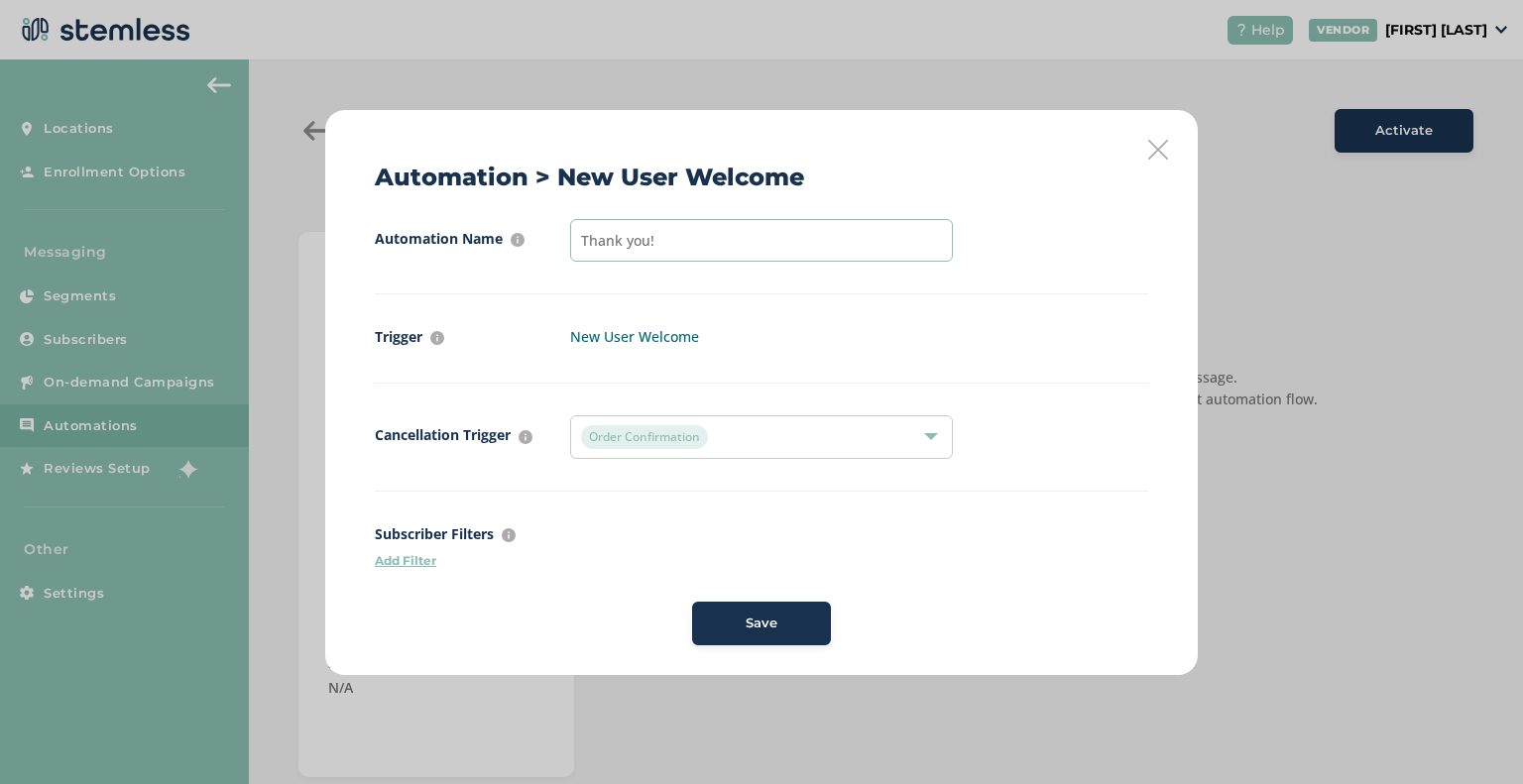 click on "Thank you!" at bounding box center [762, 240] 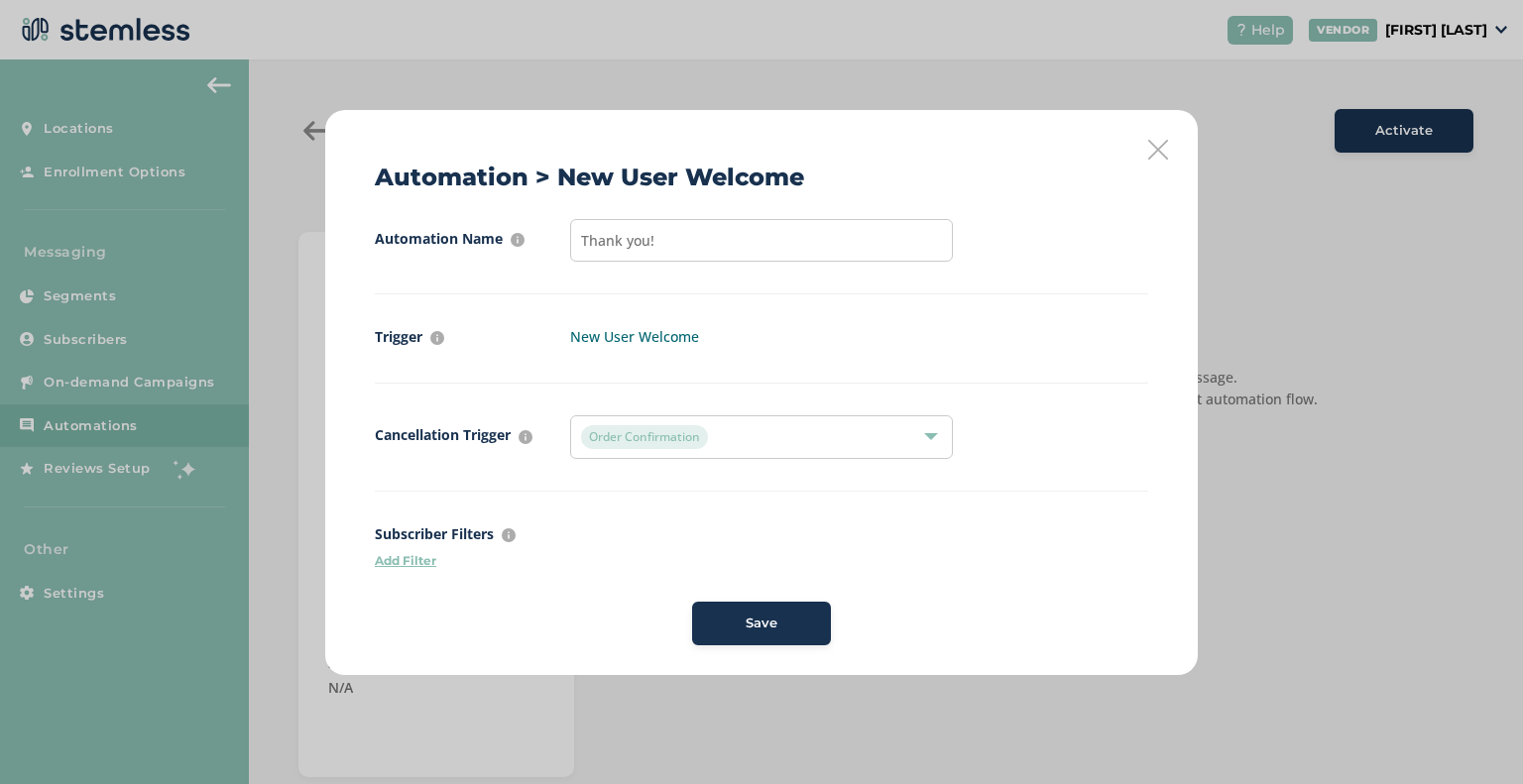 click on "Order Confirmation" at bounding box center [752, 437] 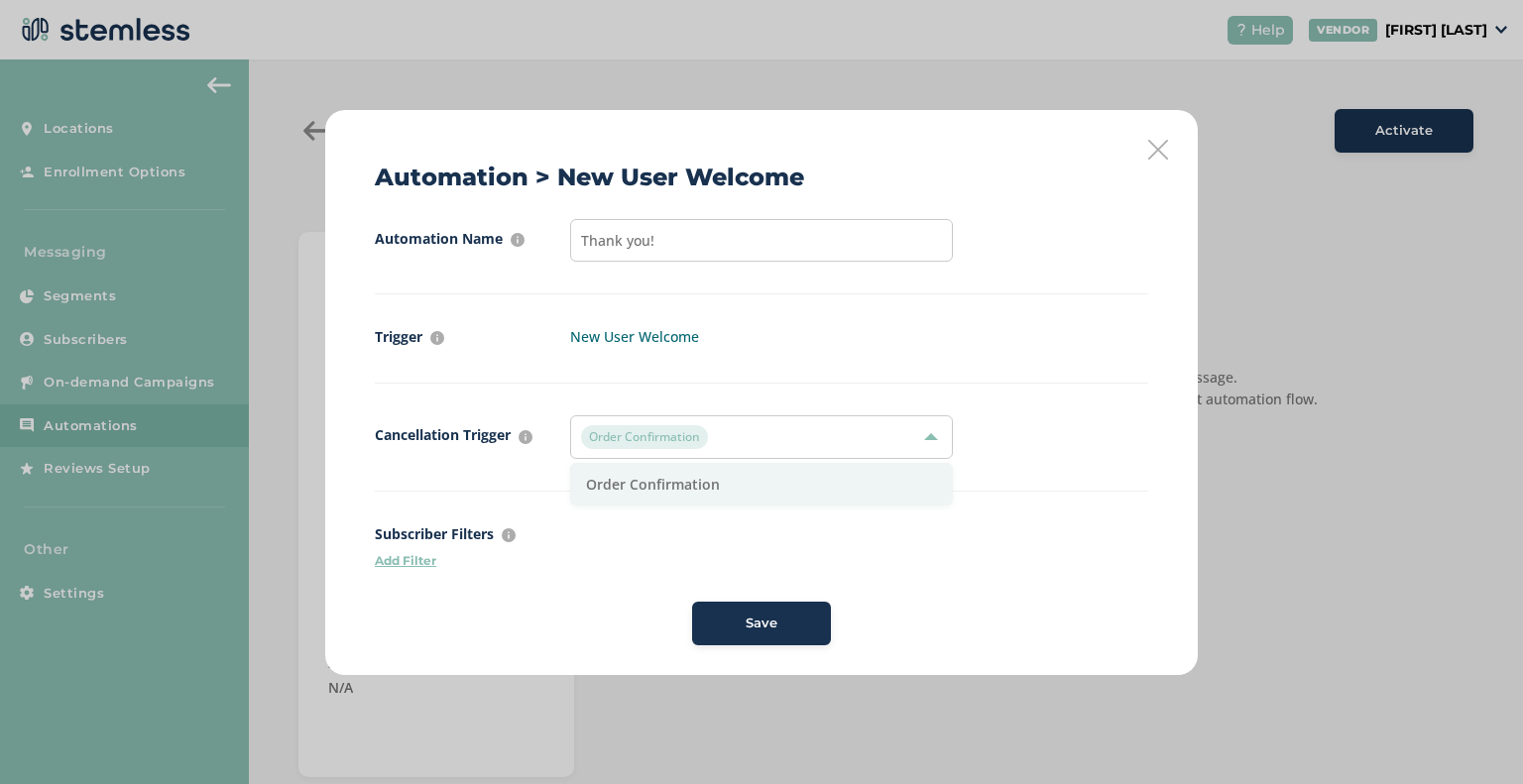 click on "Order Confirmation" at bounding box center [752, 437] 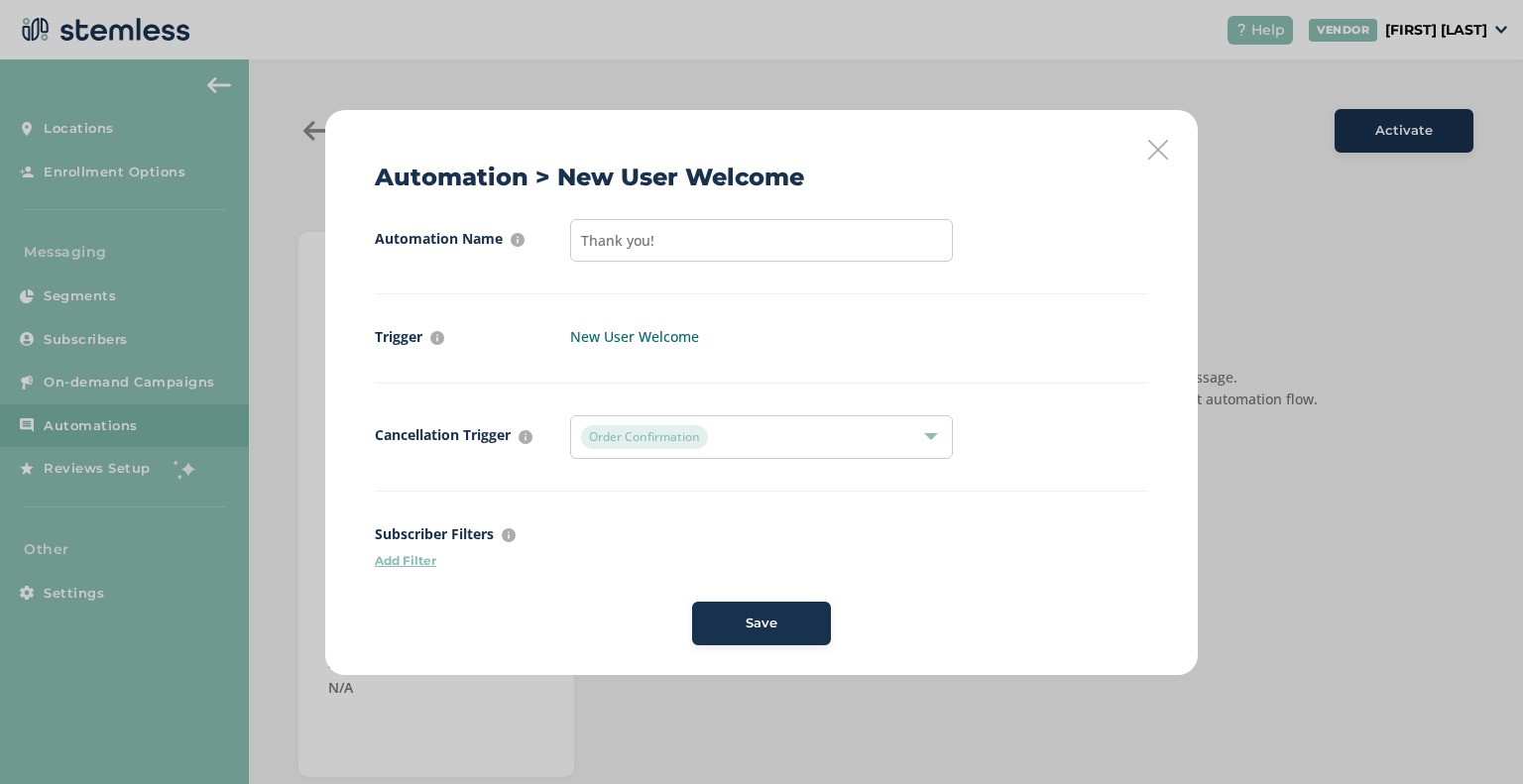click on "Order Confirmation" at bounding box center [644, 437] 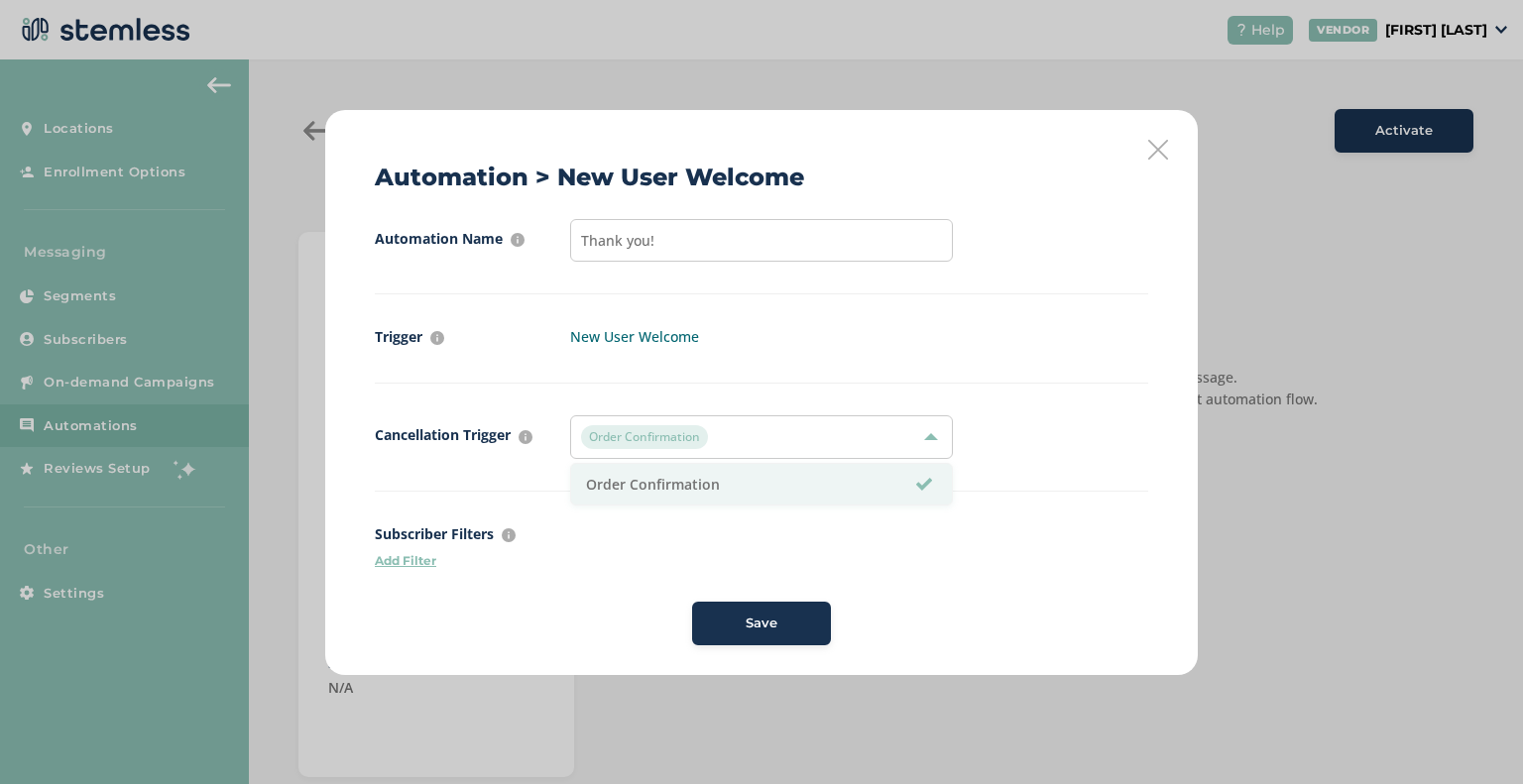click on "Order Confirmation" at bounding box center (644, 437) 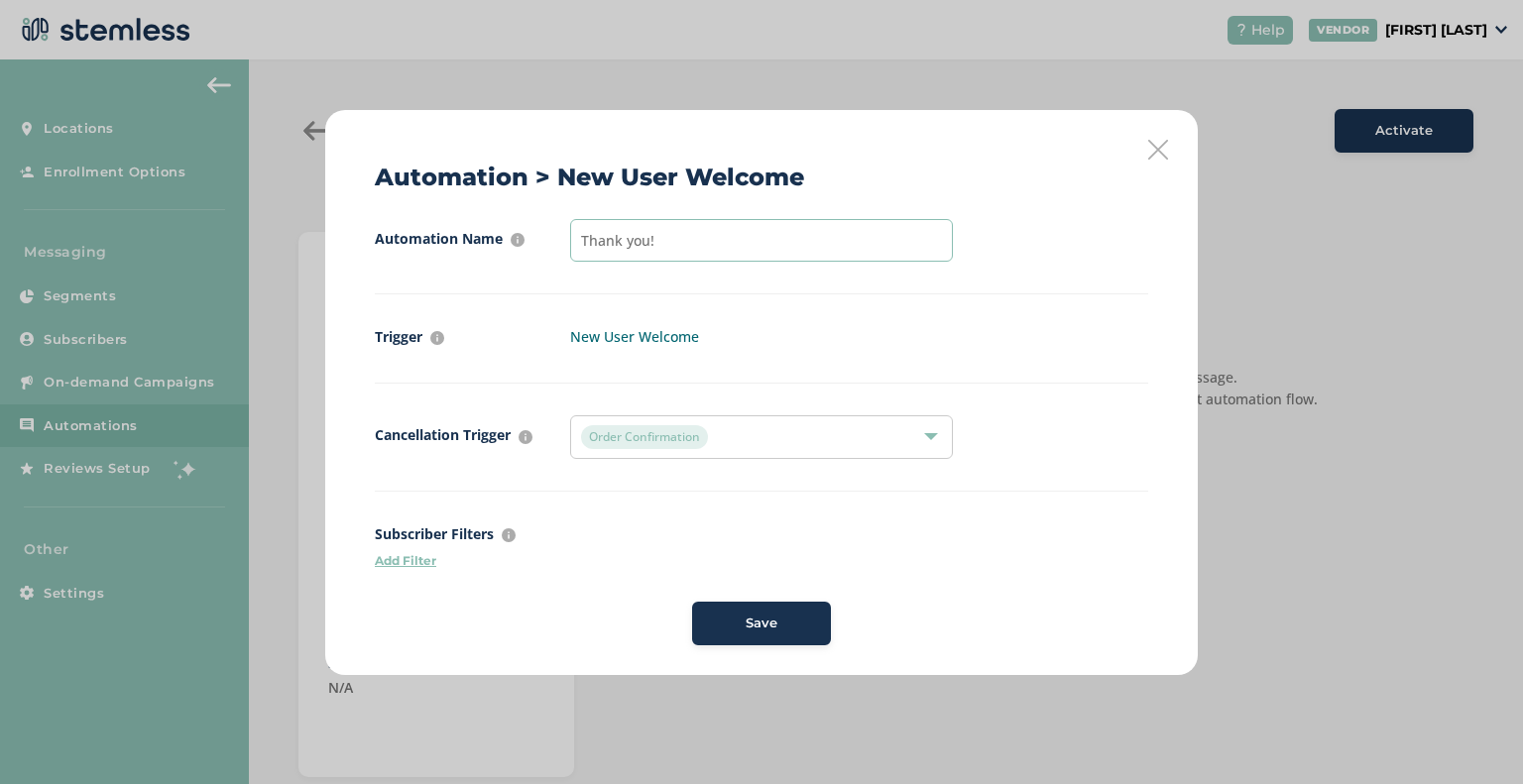 click on "Thank you!" at bounding box center (762, 240) 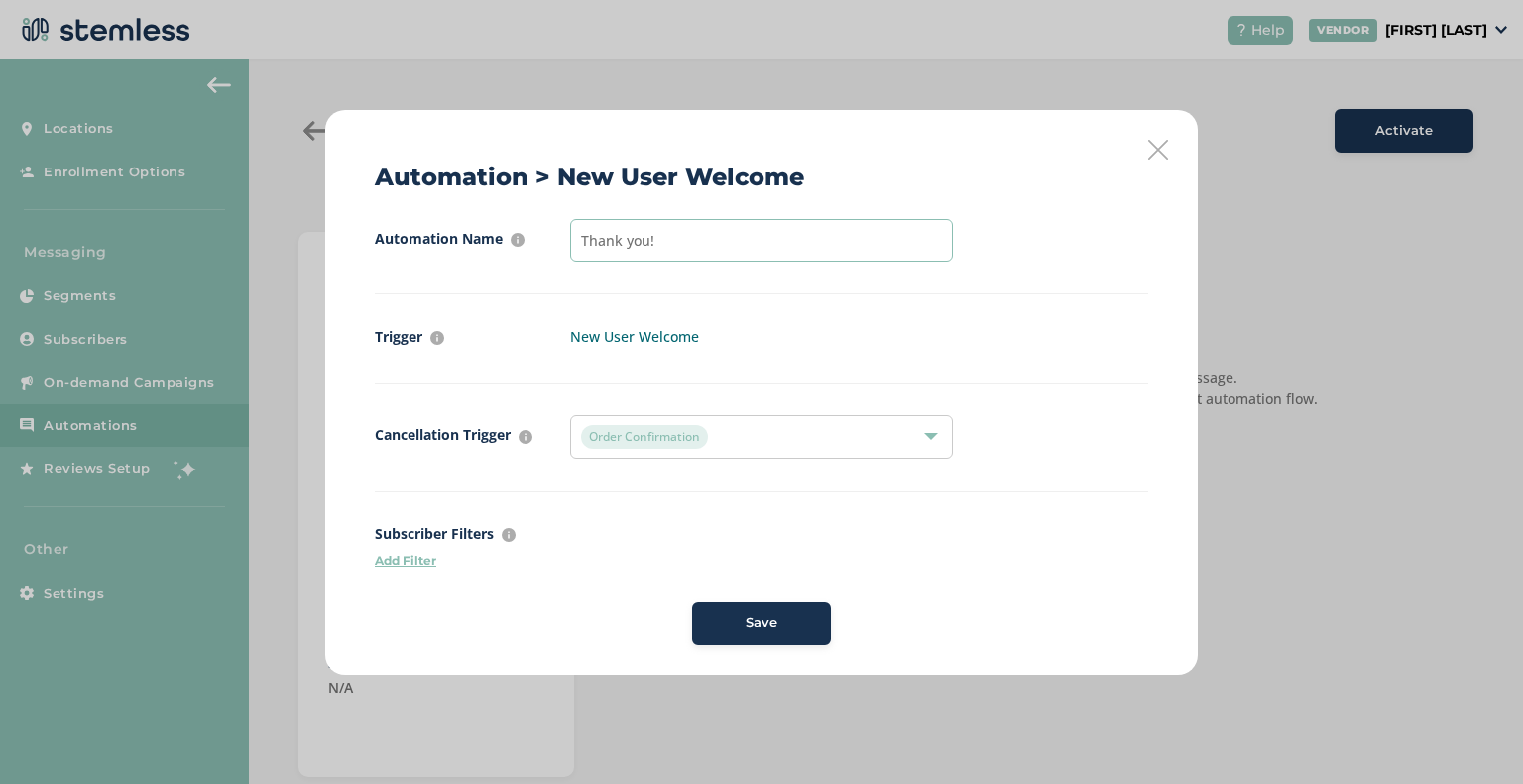 click on "Thank you!" at bounding box center [762, 240] 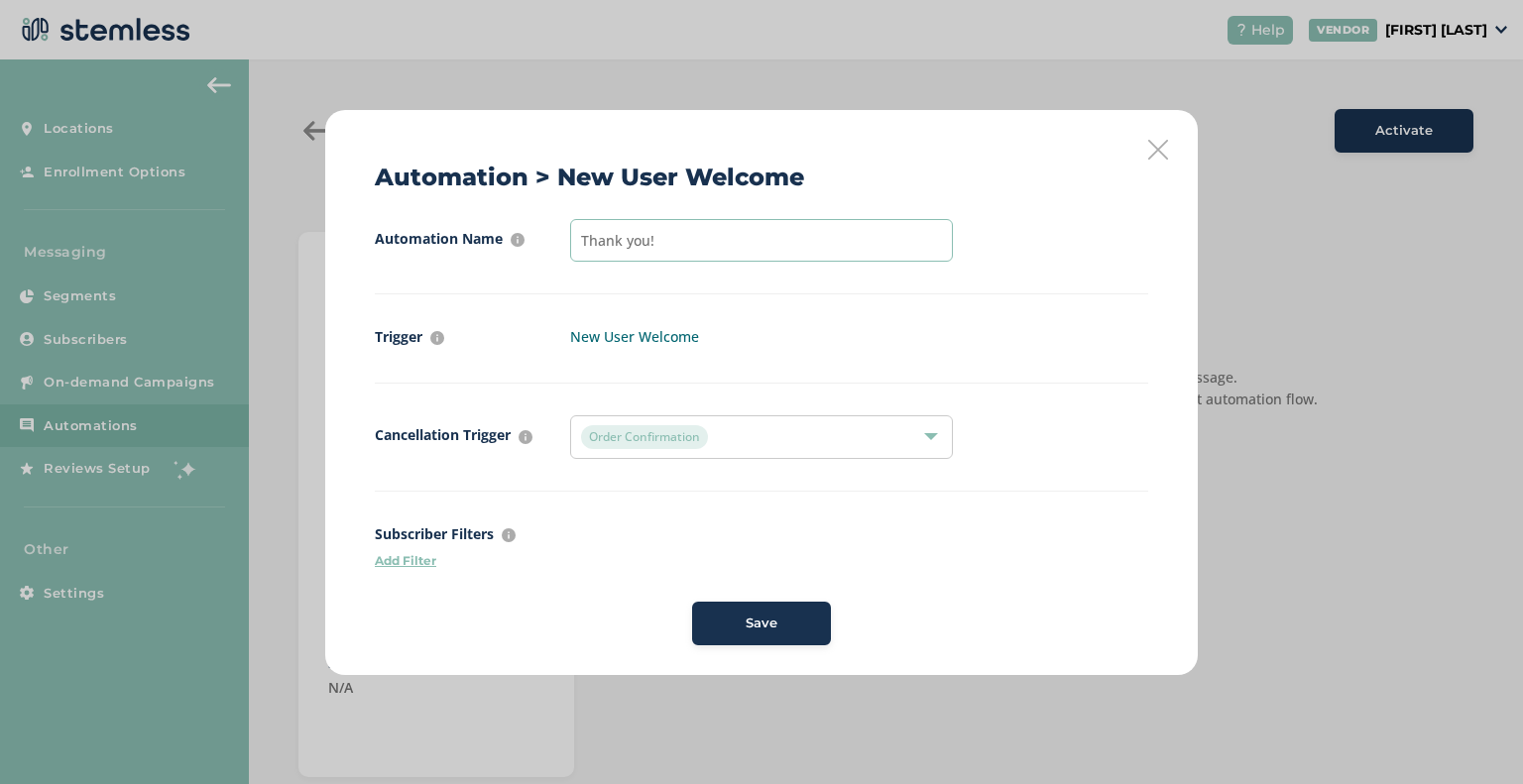 click on "Thank you!" at bounding box center [762, 240] 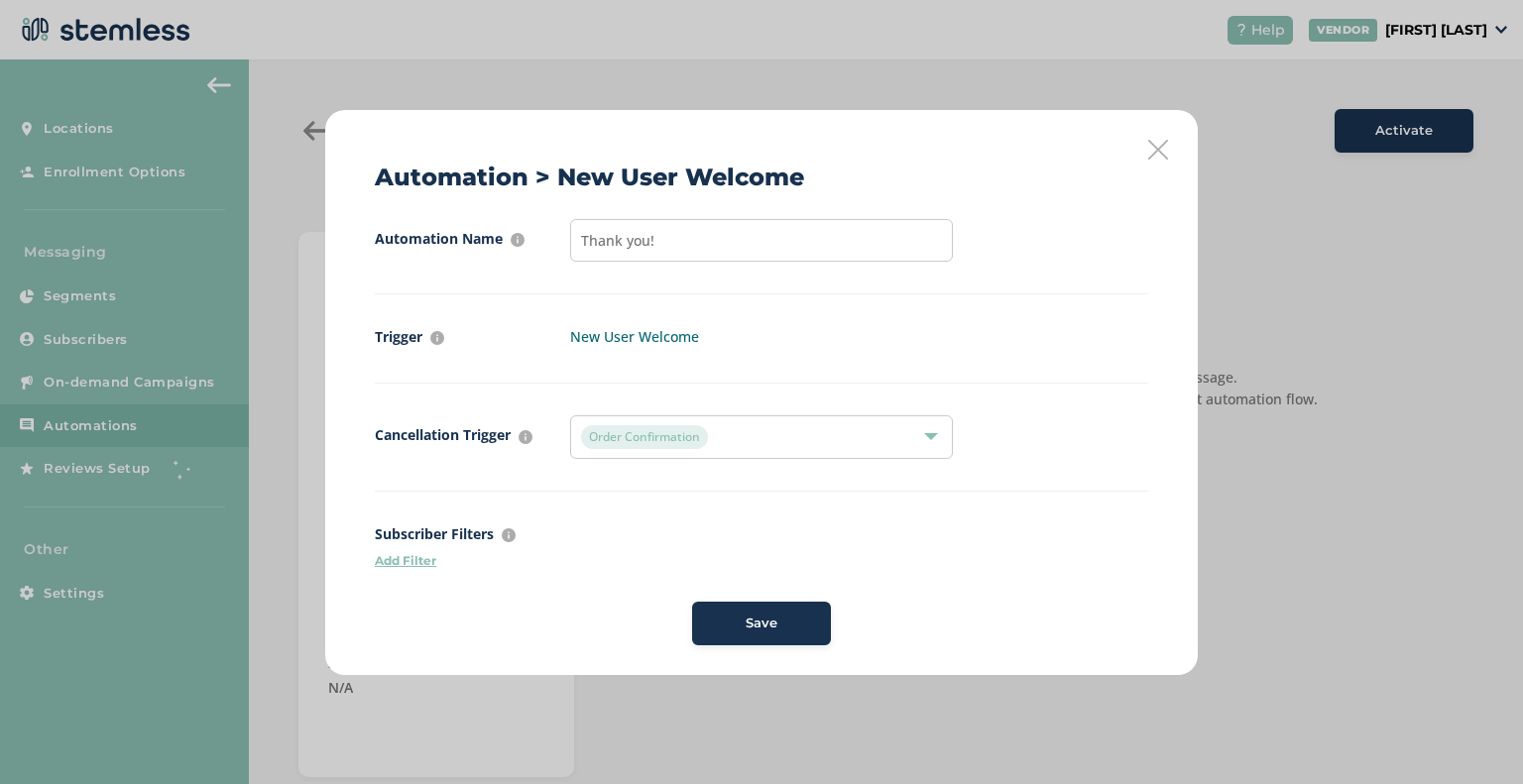 click at bounding box center [1158, 150] 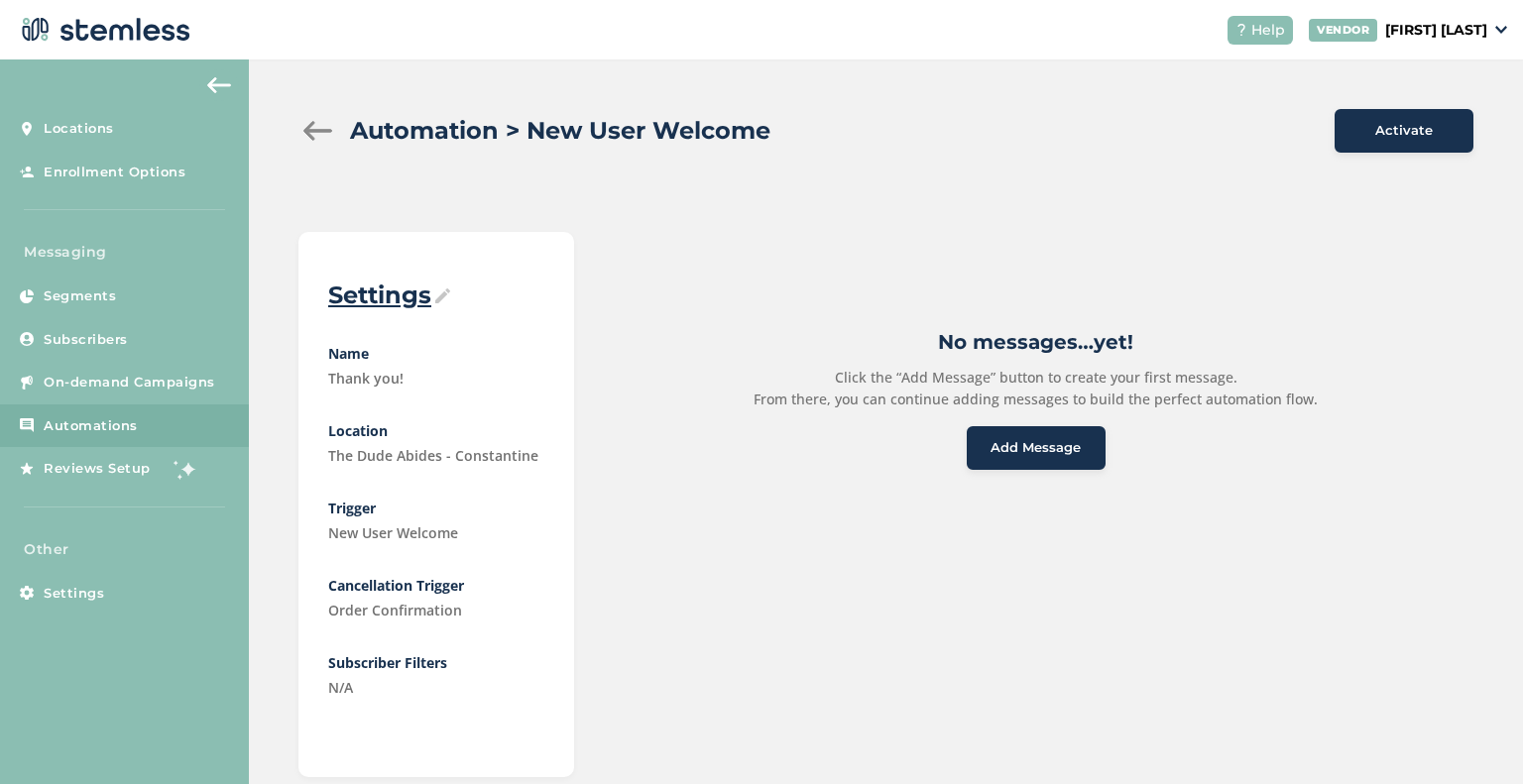 click on "Settings" at bounding box center (436, 295) 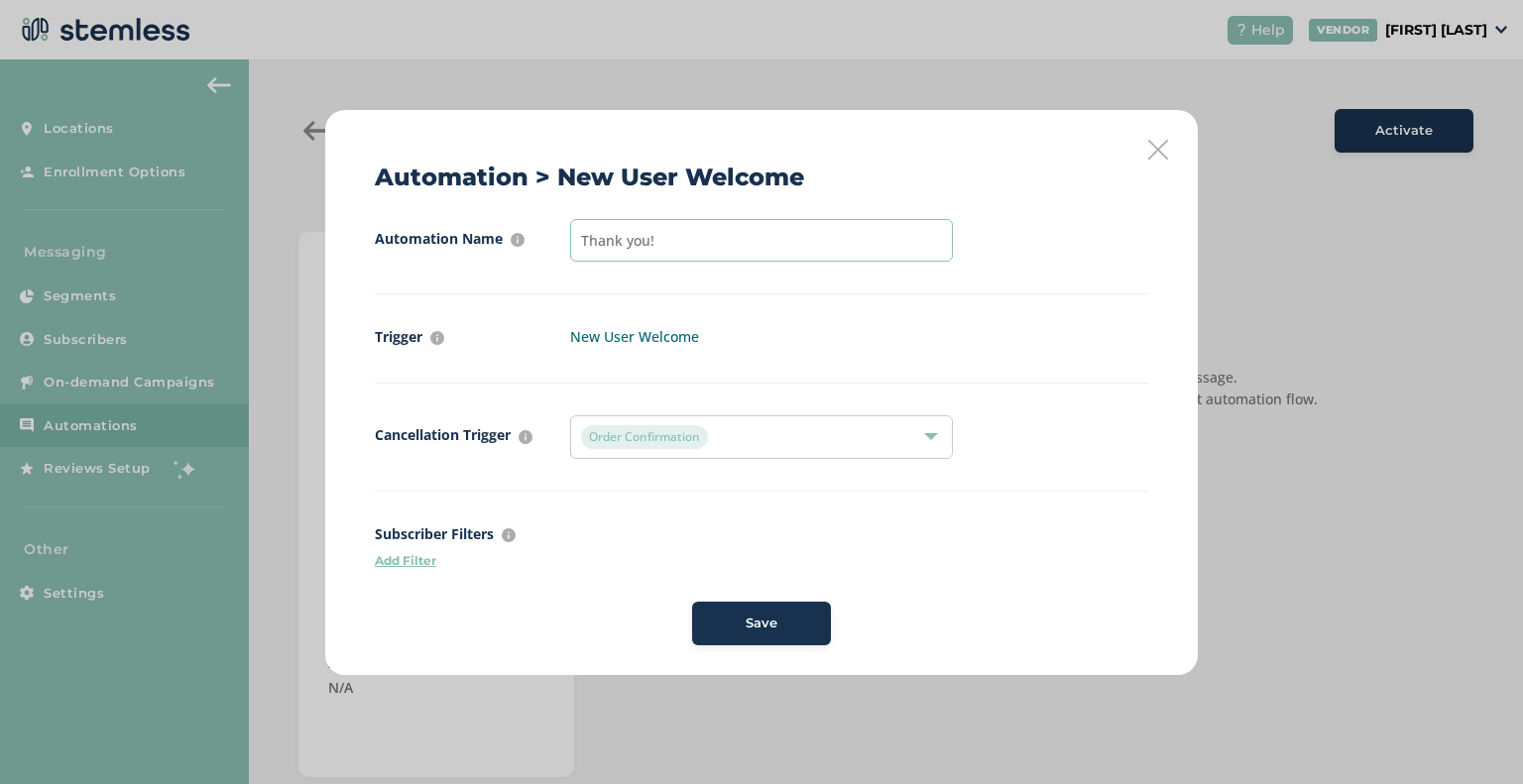 click on "Thank you!" at bounding box center [762, 240] 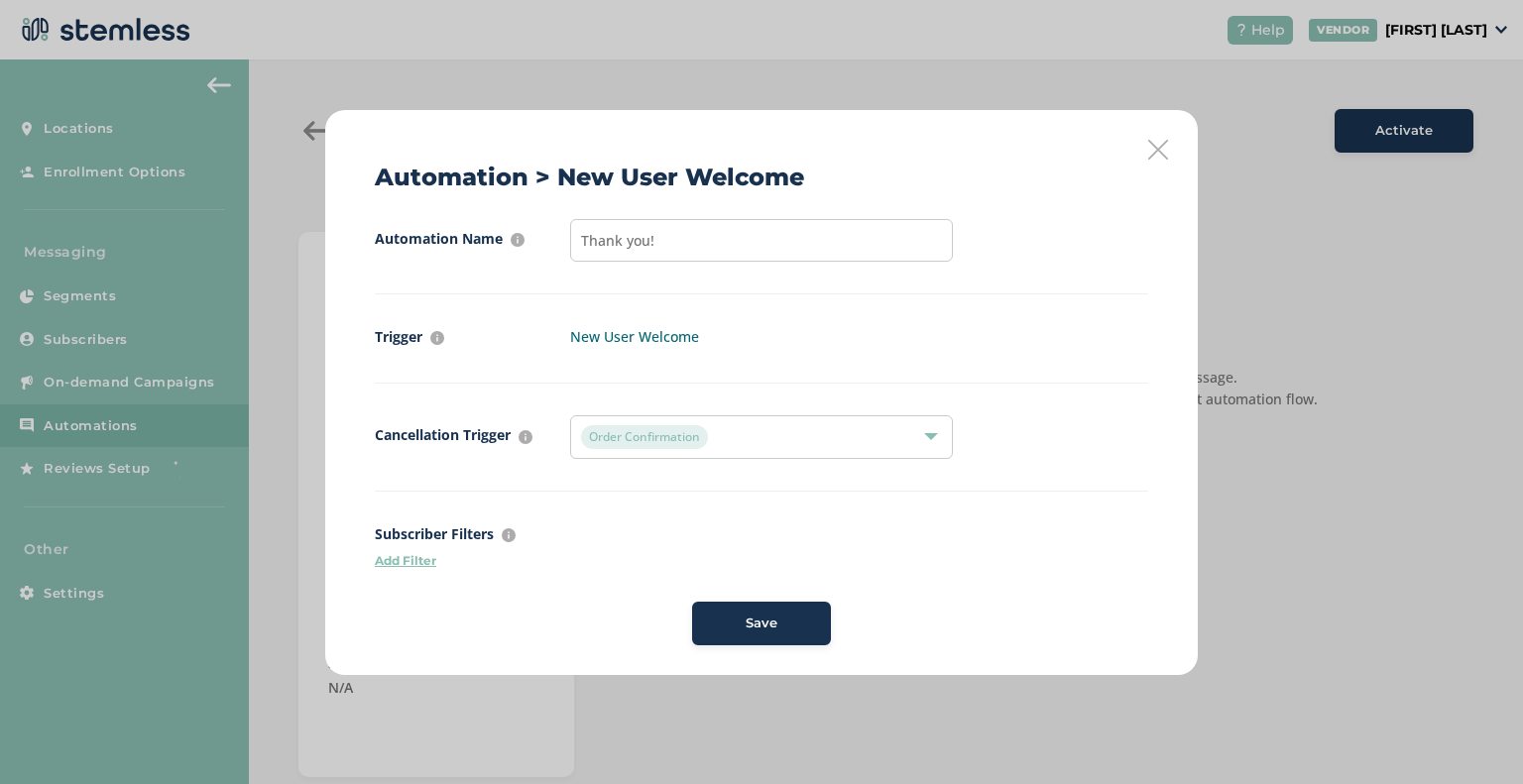 click at bounding box center [1158, 150] 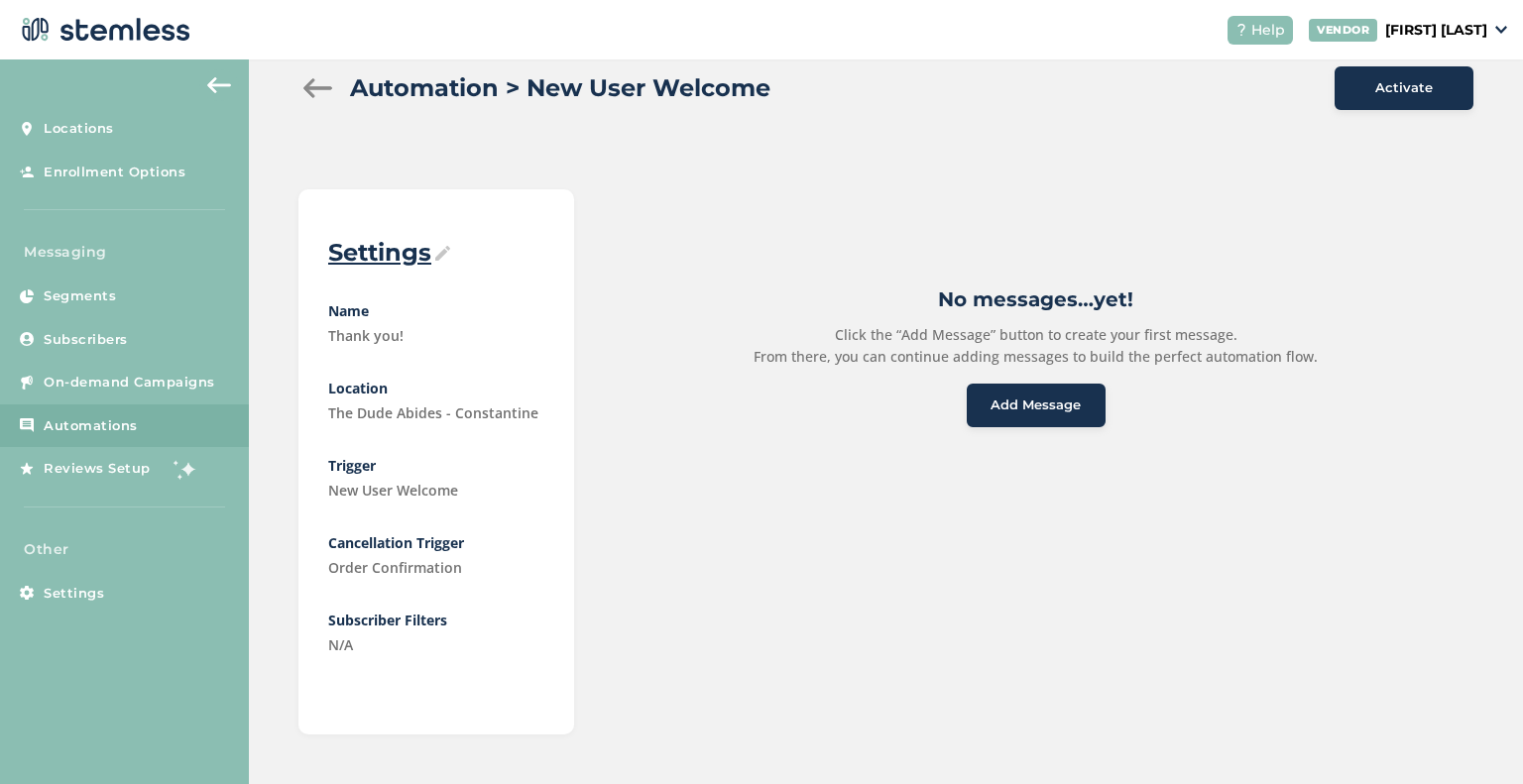 scroll, scrollTop: 0, scrollLeft: 0, axis: both 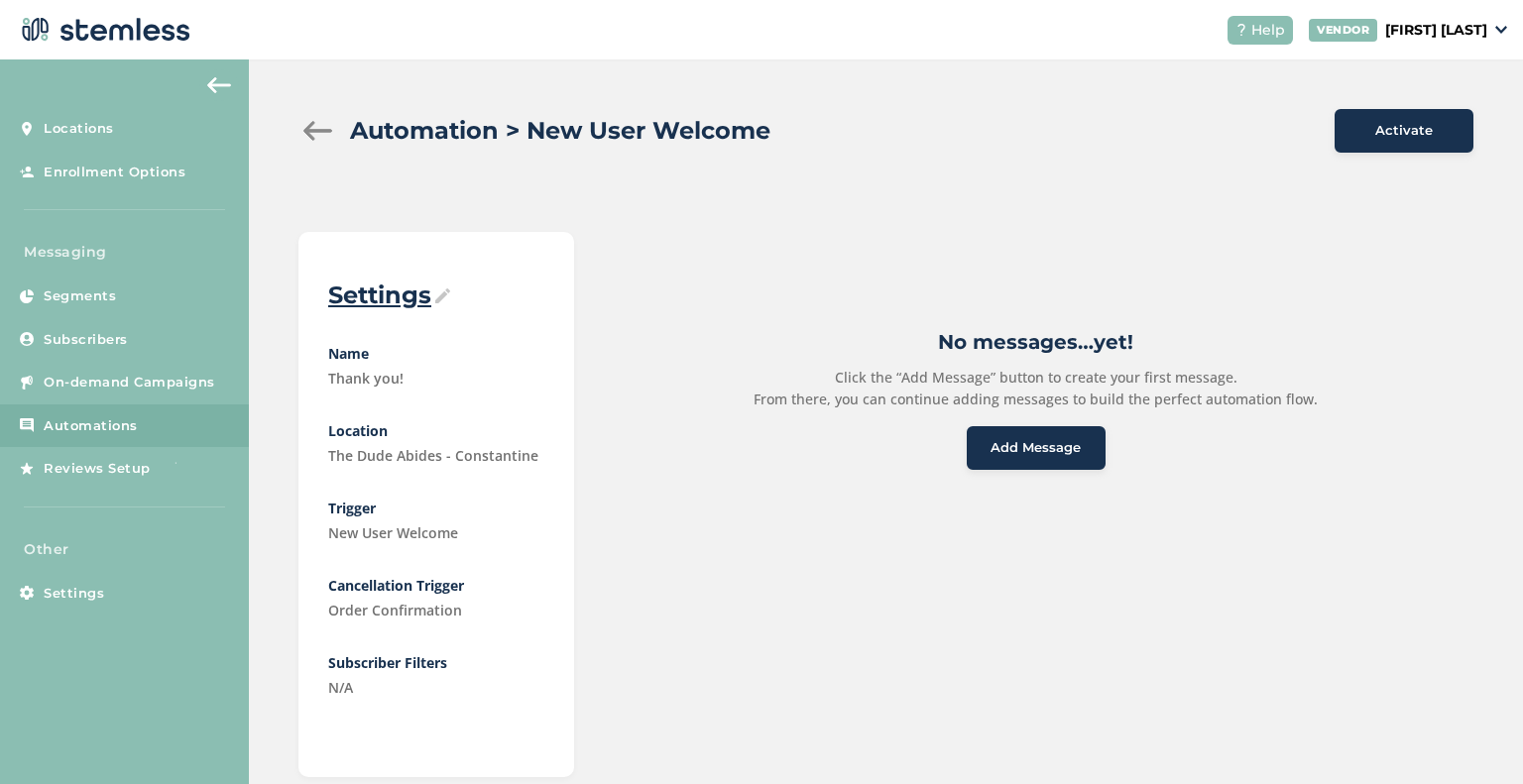 click at bounding box center [318, 131] 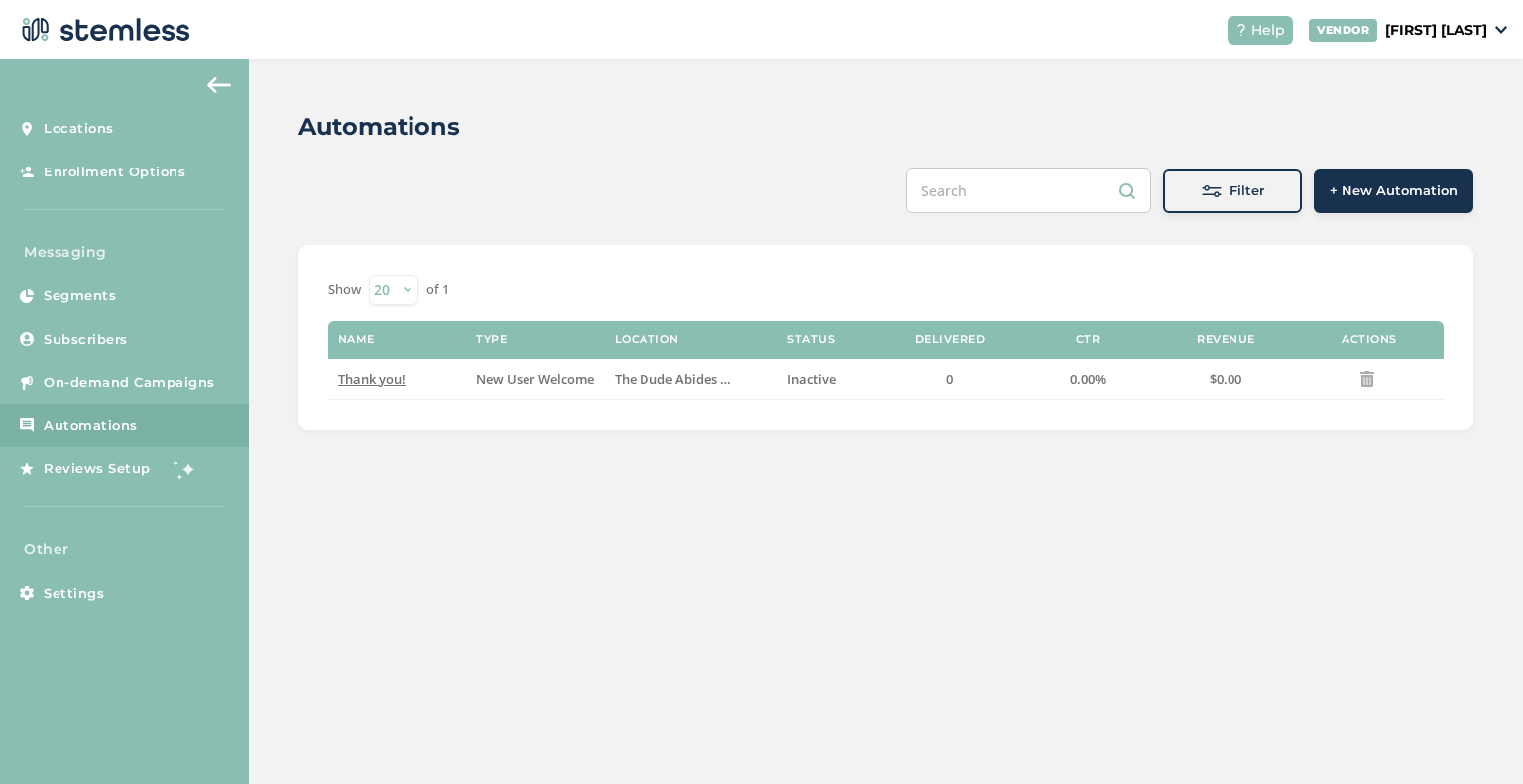 click on "+ New Automation" at bounding box center [1393, 191] 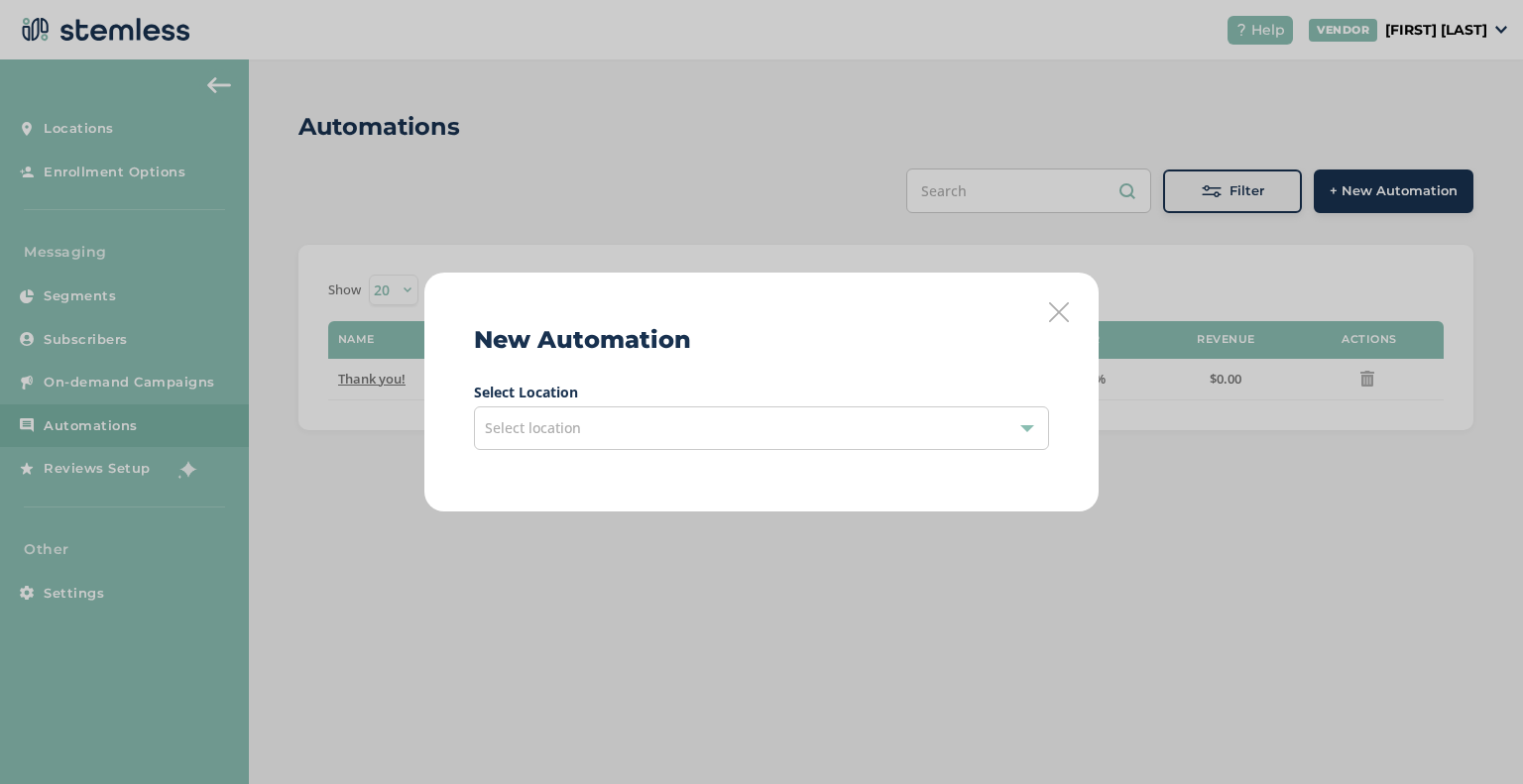 click on "Select location" at bounding box center [532, 427] 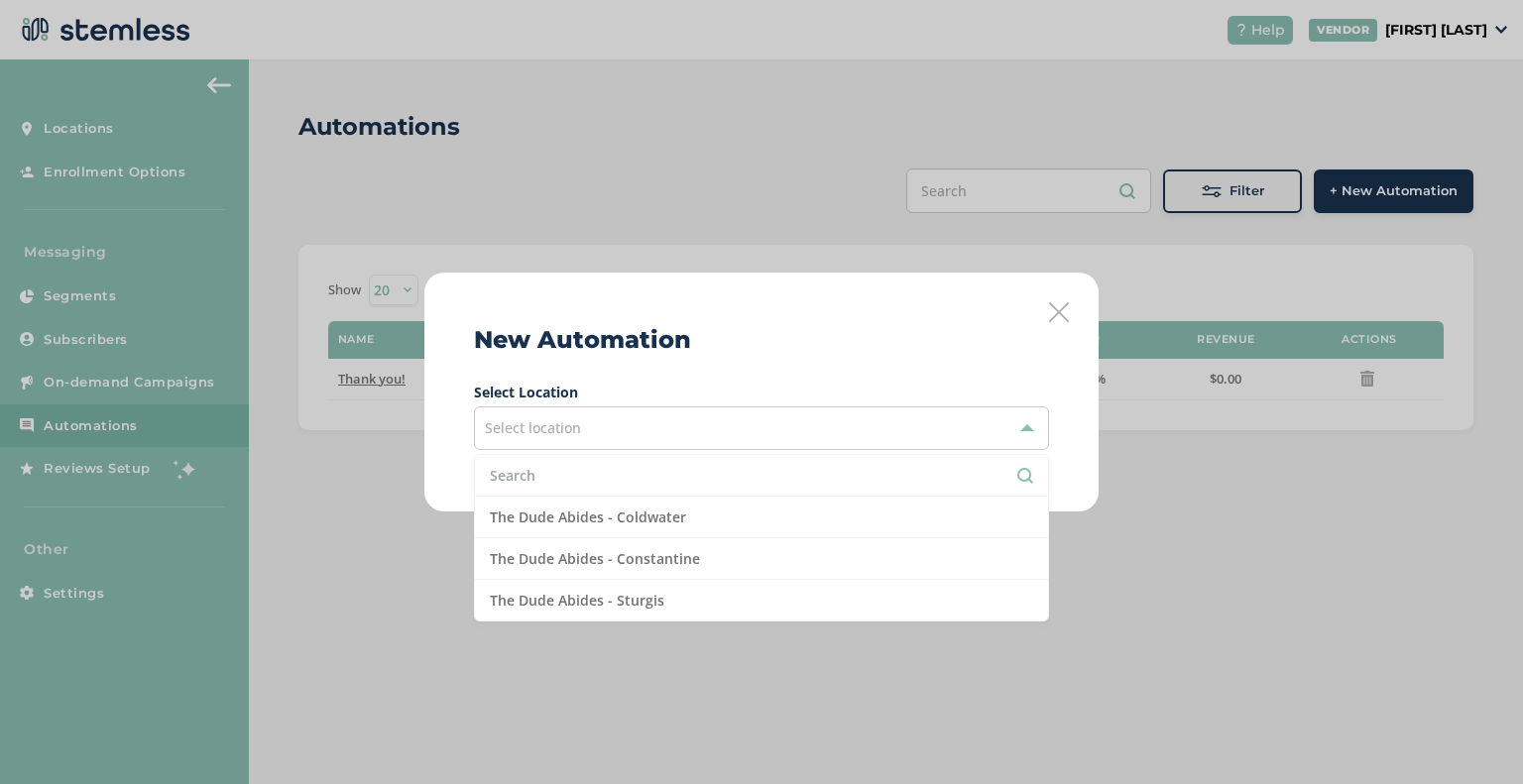 drag, startPoint x: 631, startPoint y: 673, endPoint x: 629, endPoint y: 653, distance: 20.09975 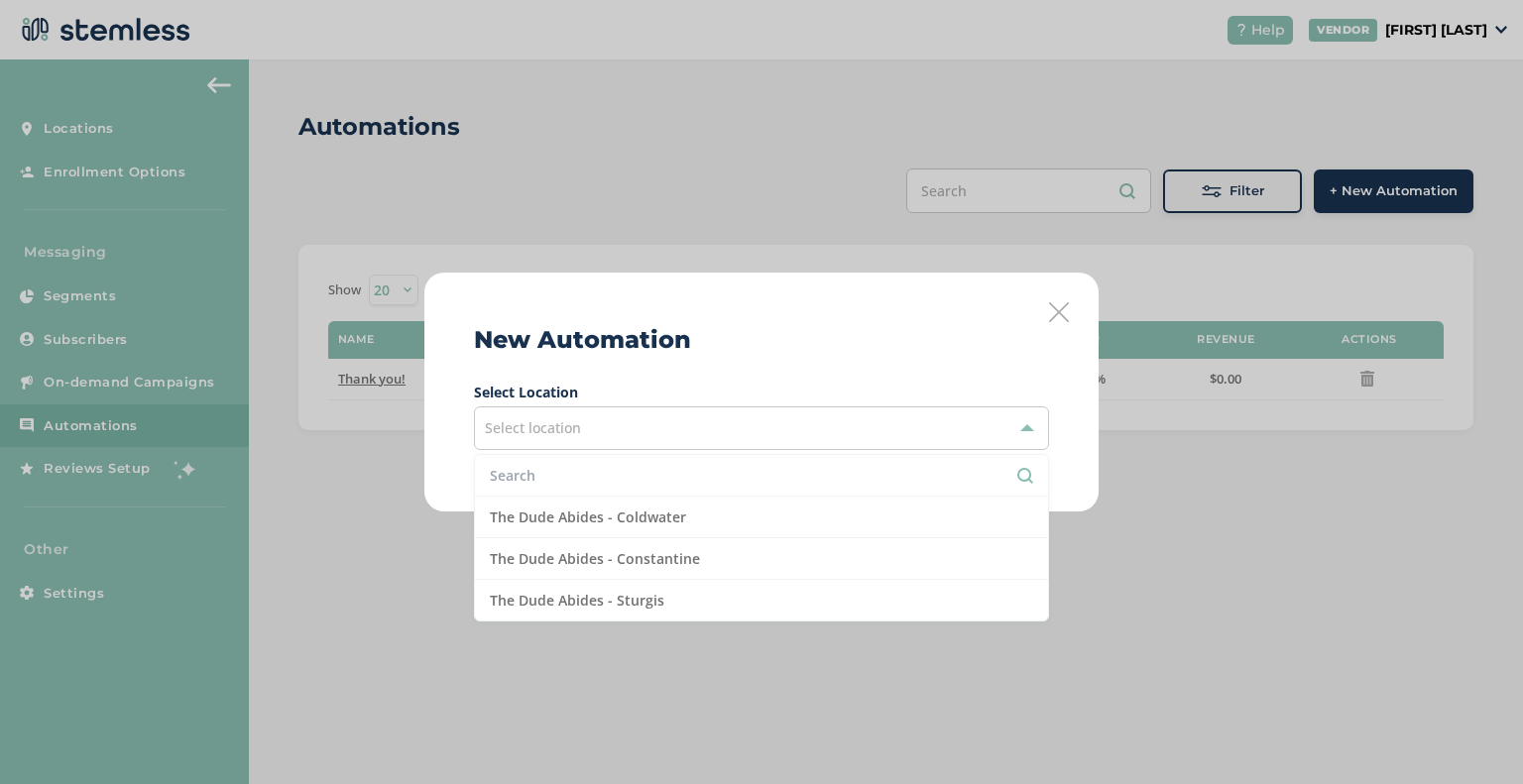 click on "New Automation   Select Location Select location  The Dude Abides - Coldwater   The Dude Abides - Constantine   The Dude Abides - Sturgis" at bounding box center [762, 392] 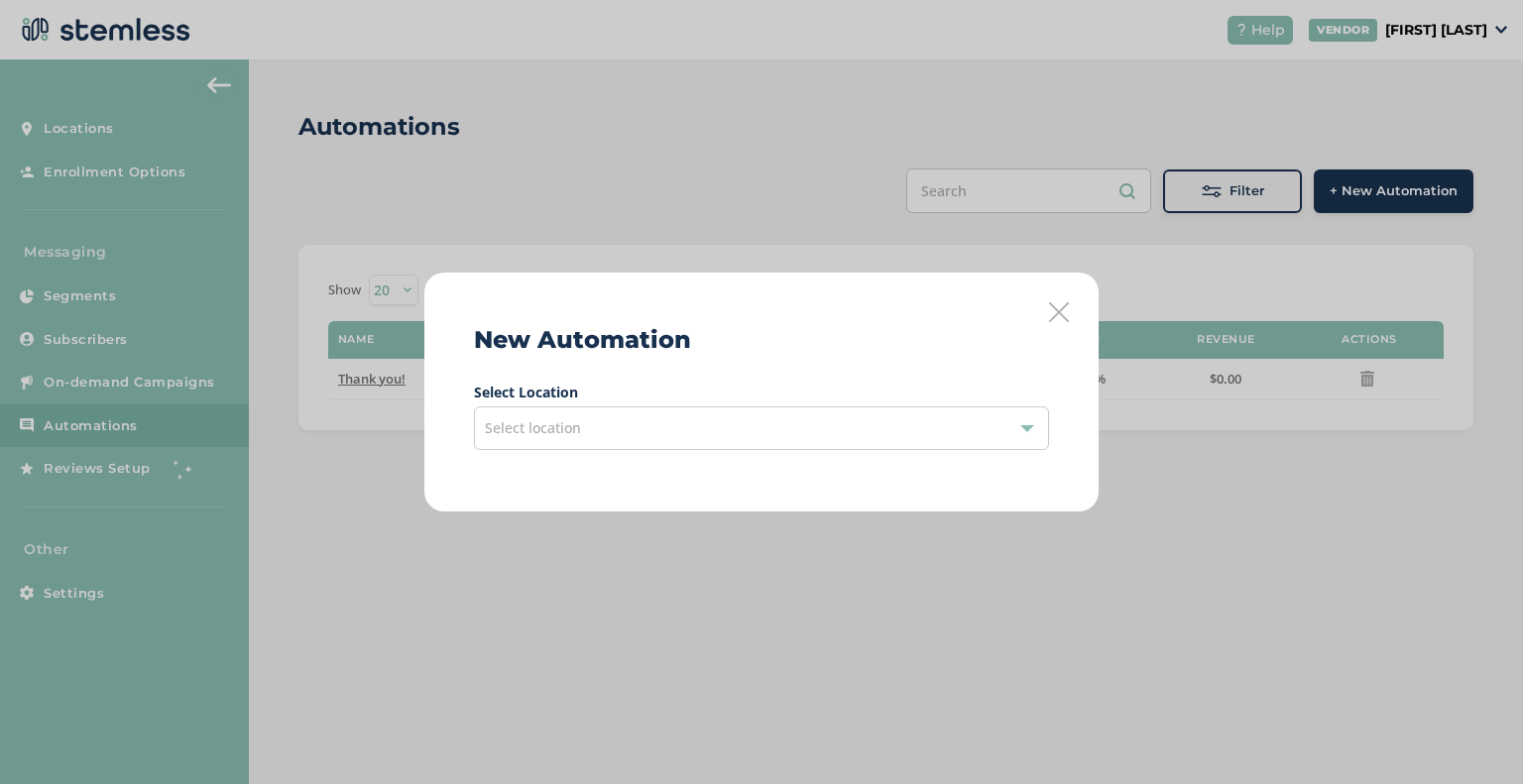 click on "New Automation   Select Location Select location" at bounding box center [762, 392] 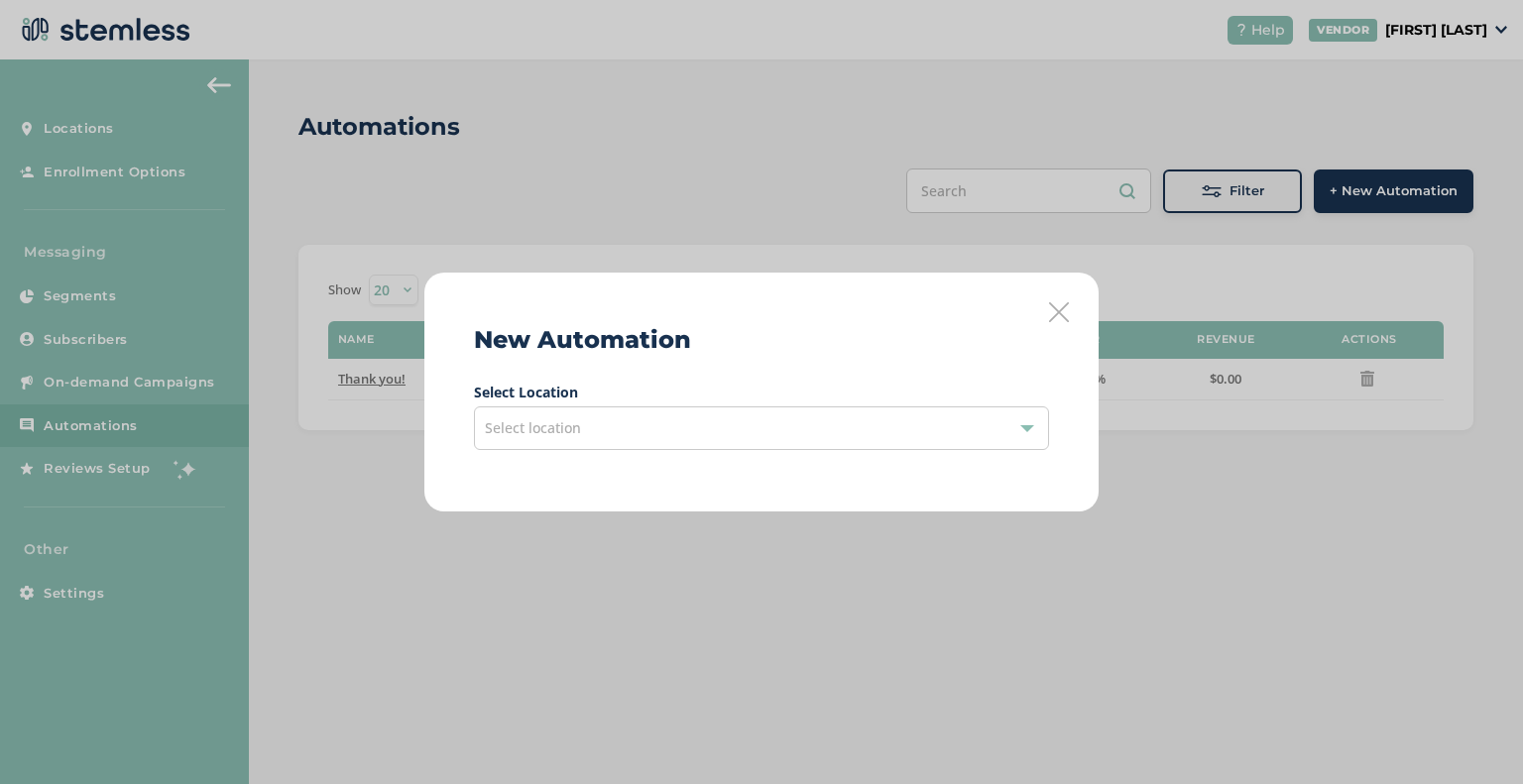 click at bounding box center [1059, 312] 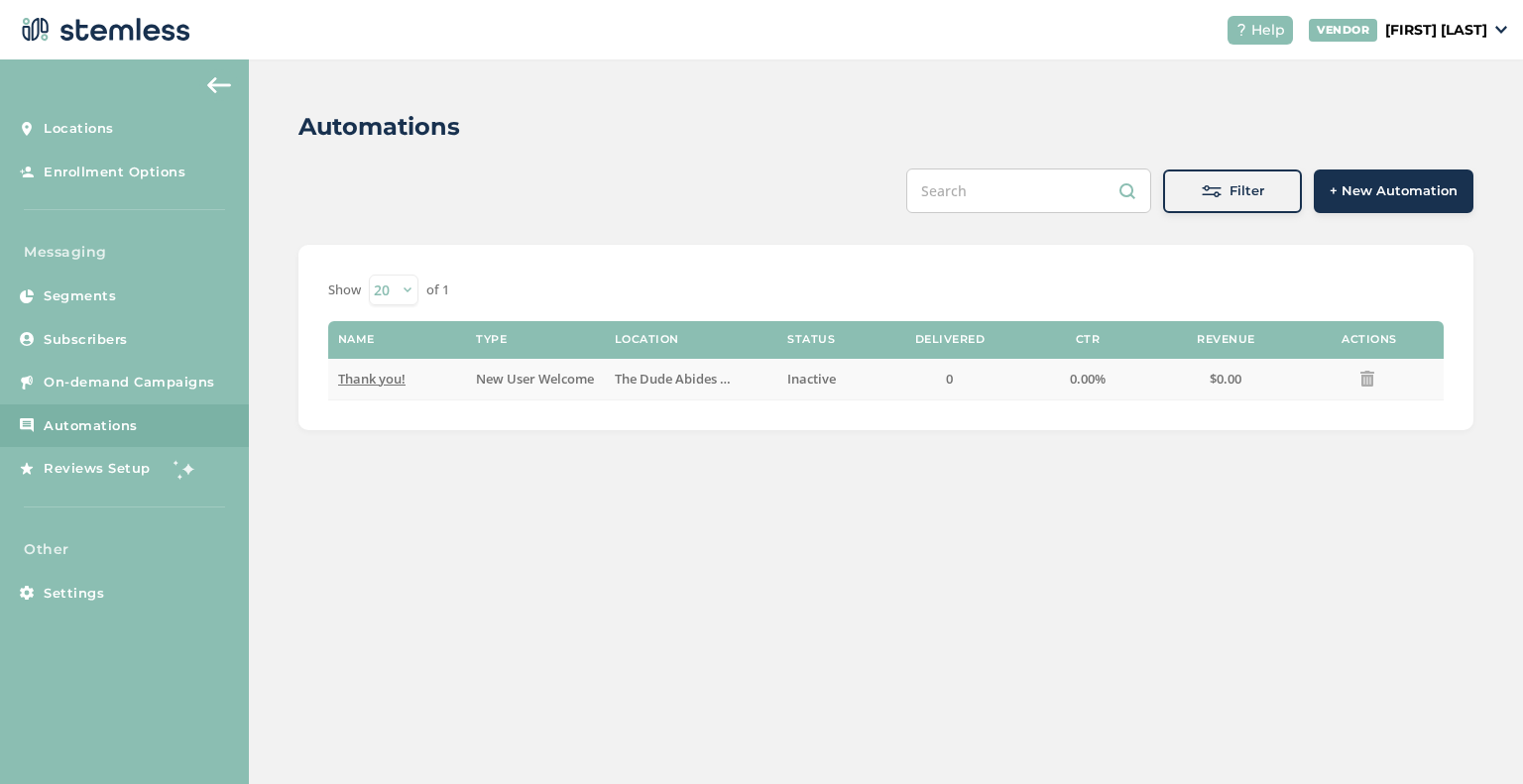 click on "Thank you!" at bounding box center [372, 379] 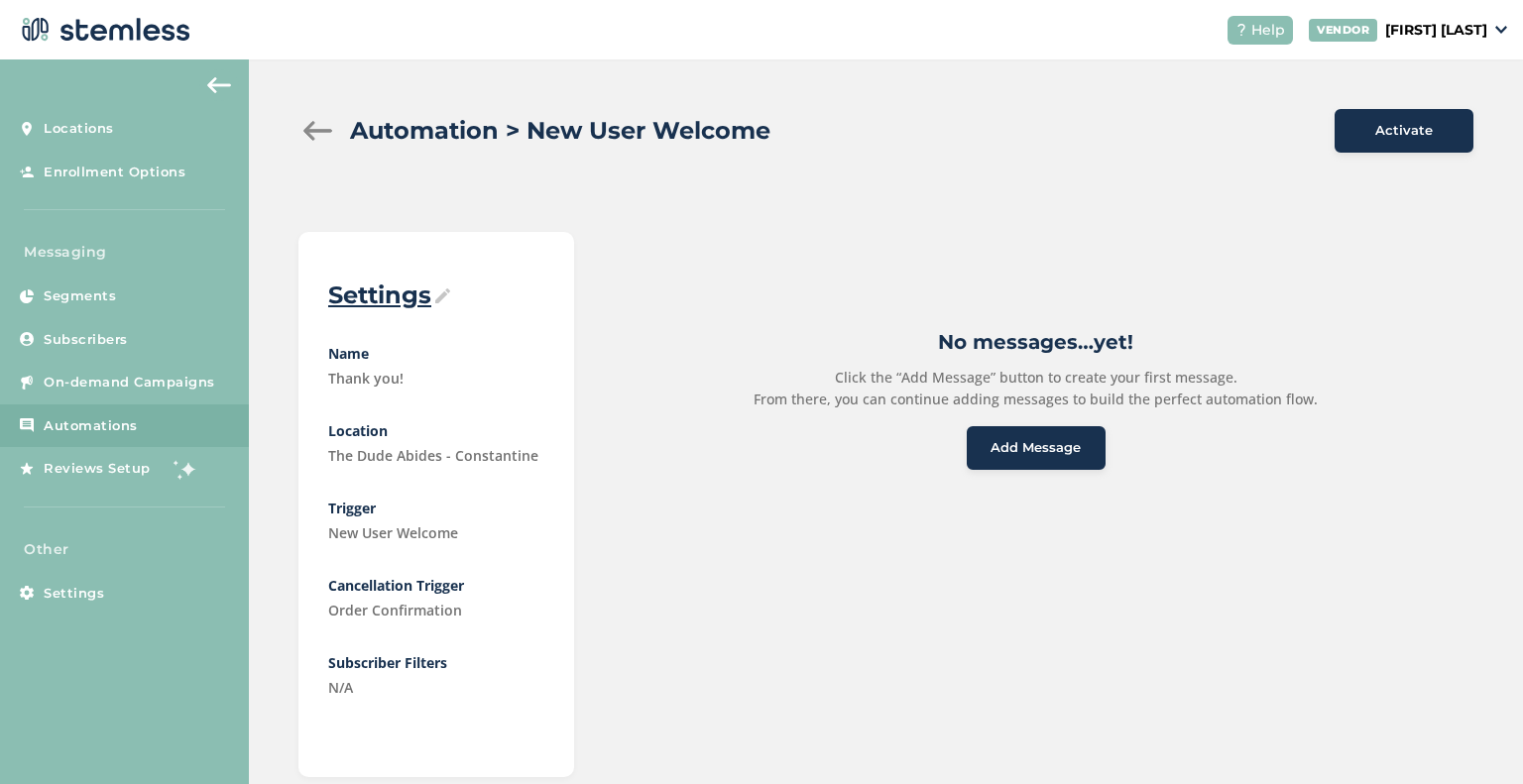 click on "Settings" at bounding box center (436, 295) 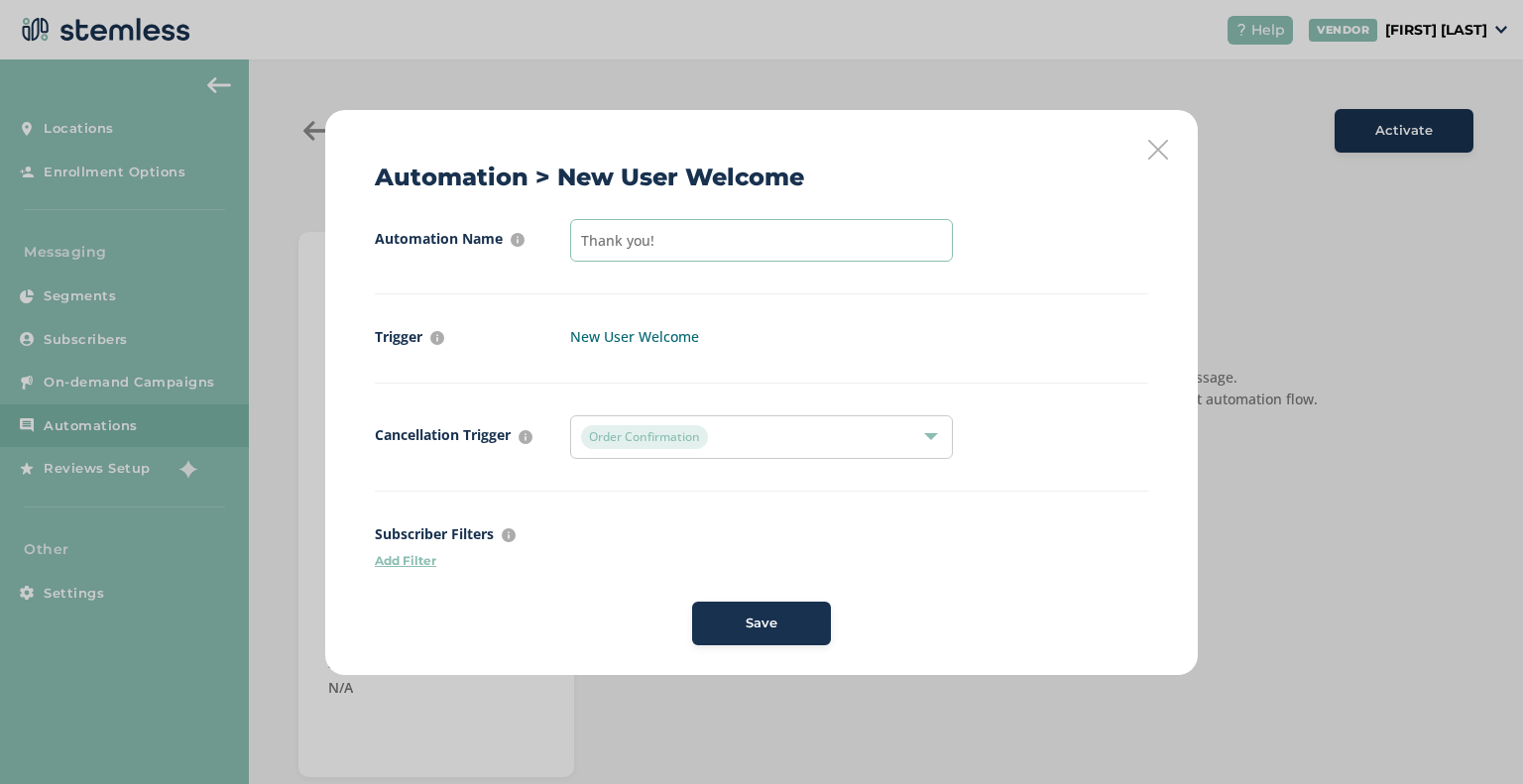click on "Thank you!" at bounding box center (762, 240) 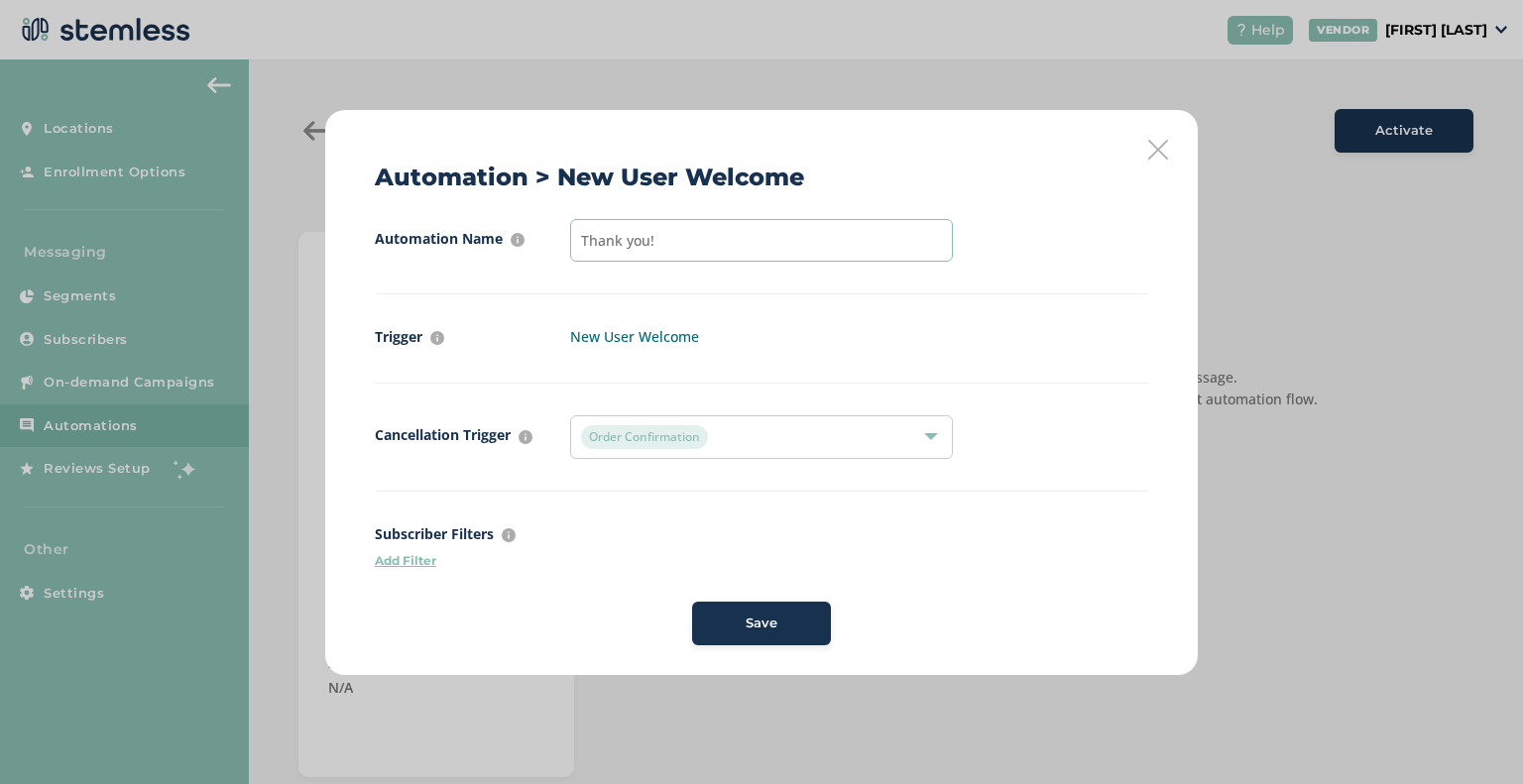 click on "Thank you!" at bounding box center (762, 240) 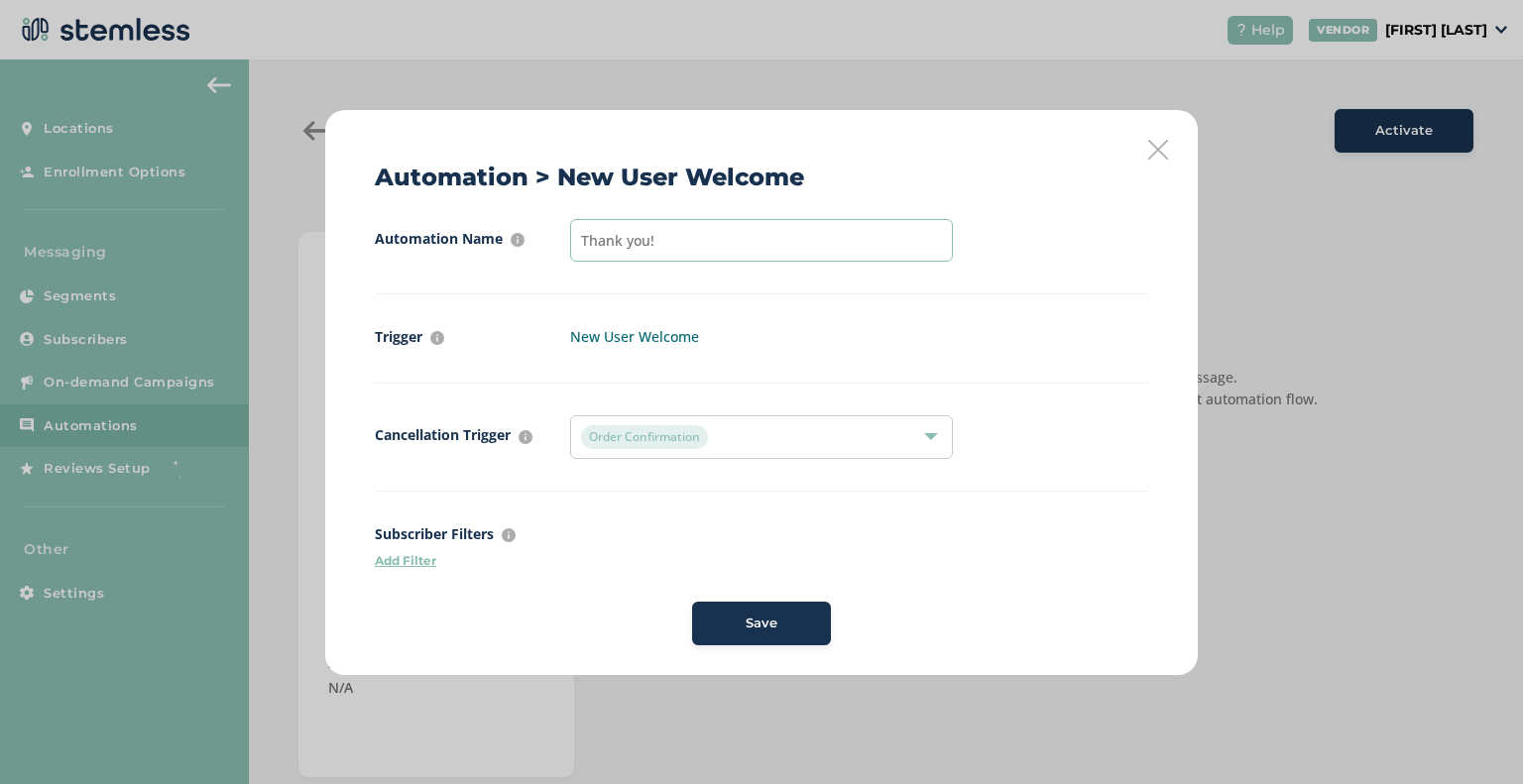 click on "Thank you!" at bounding box center [762, 240] 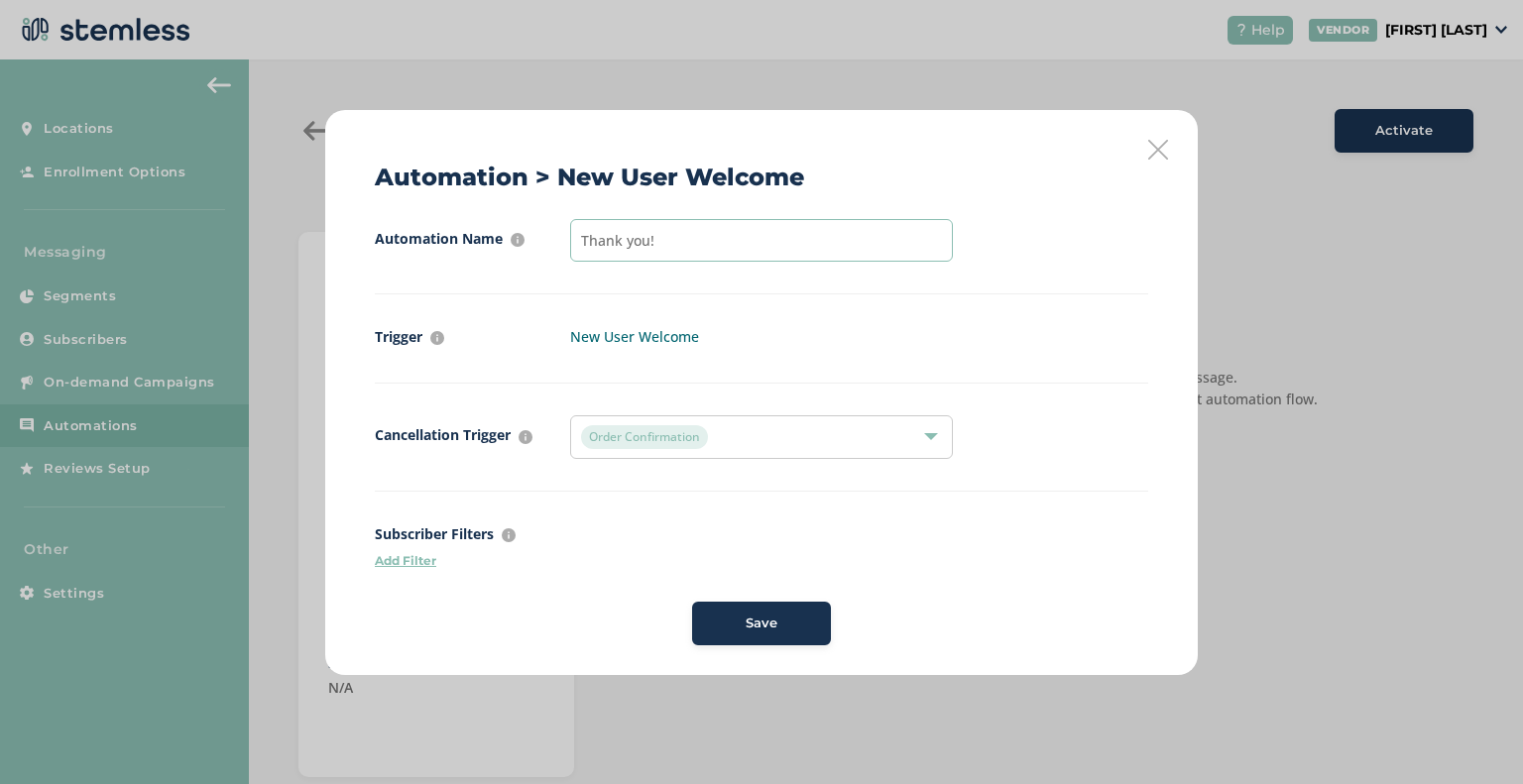 click on "Thank you!" at bounding box center [762, 240] 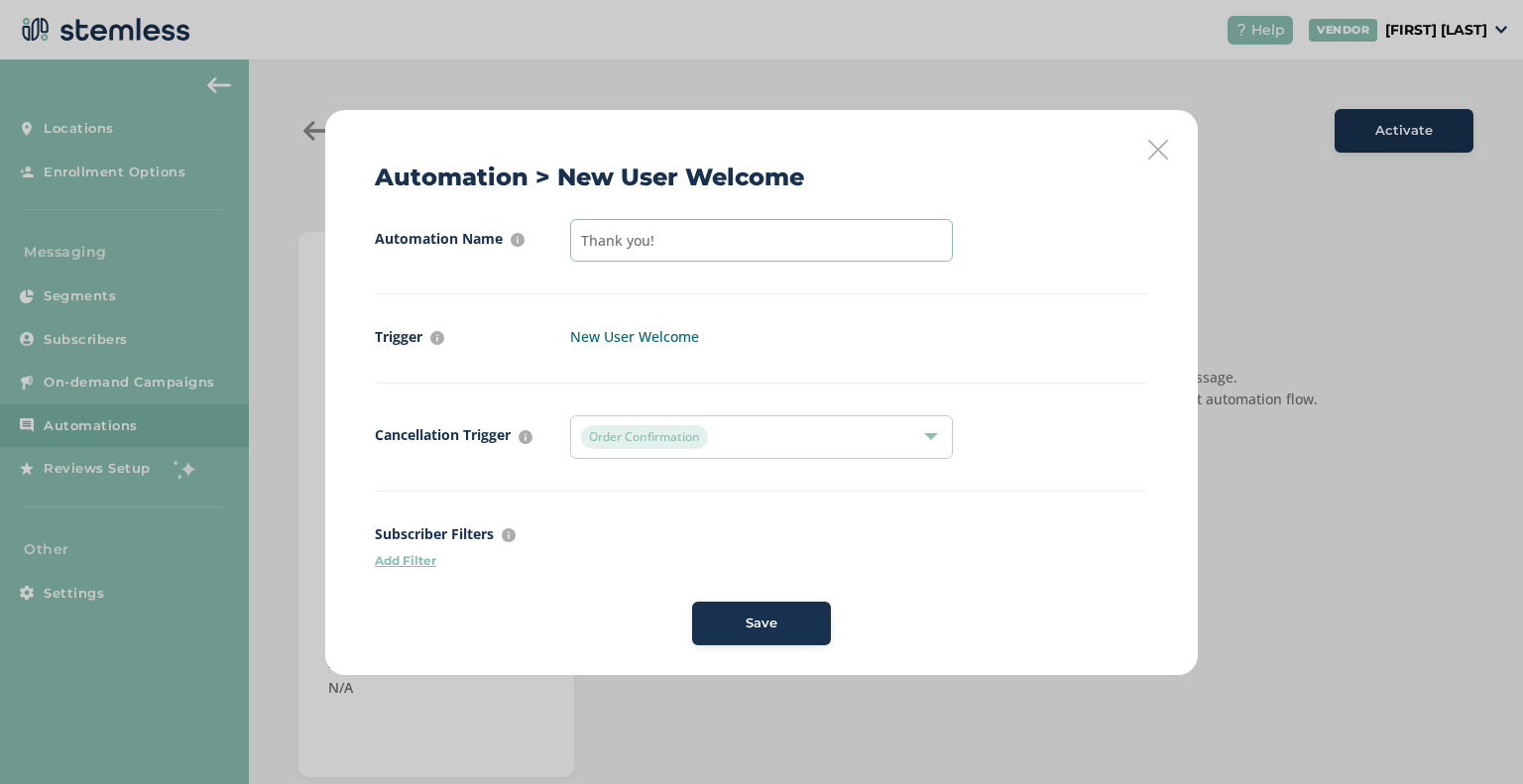 click on "Thank you!" at bounding box center [762, 240] 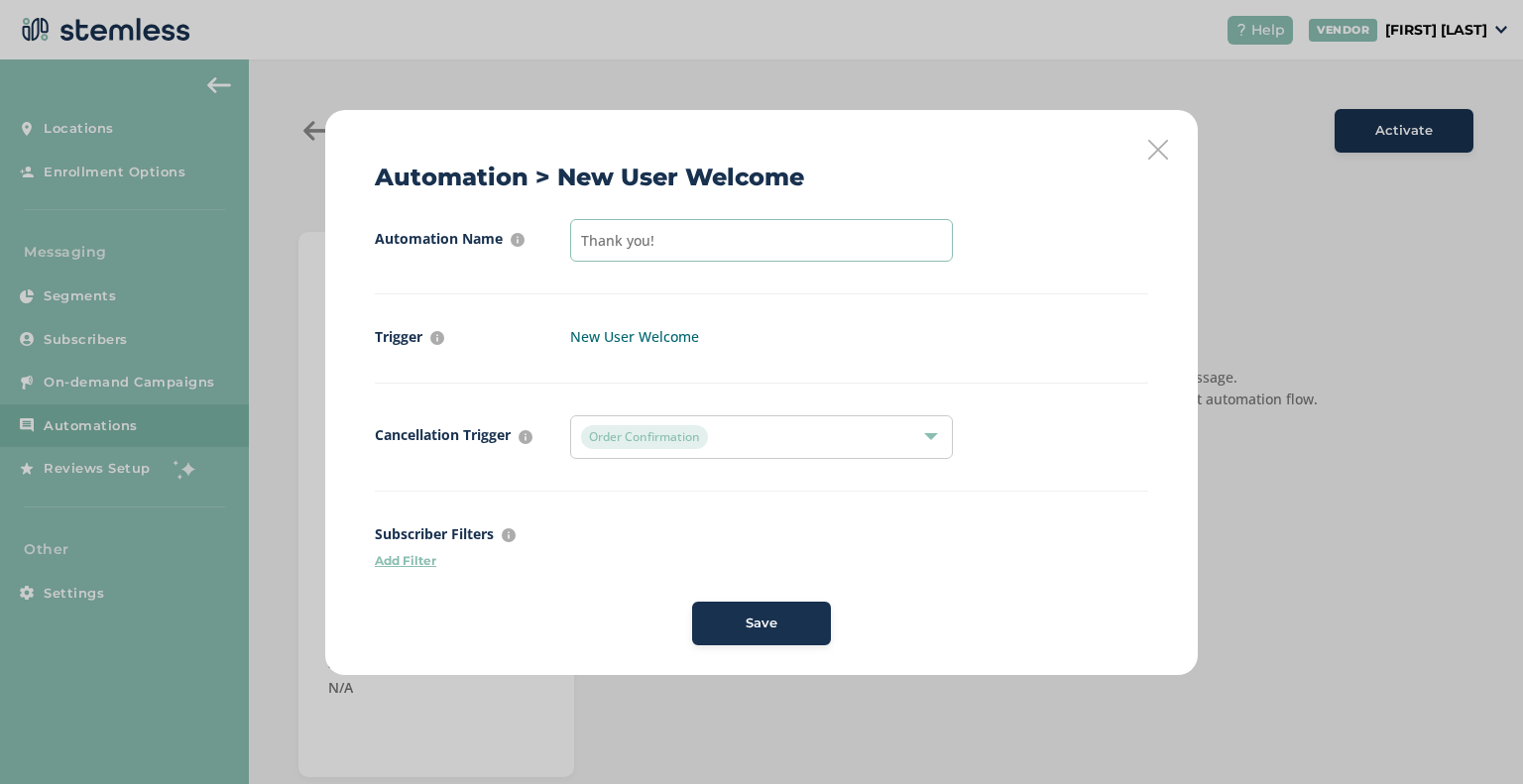 click on "Thank you!" at bounding box center [762, 240] 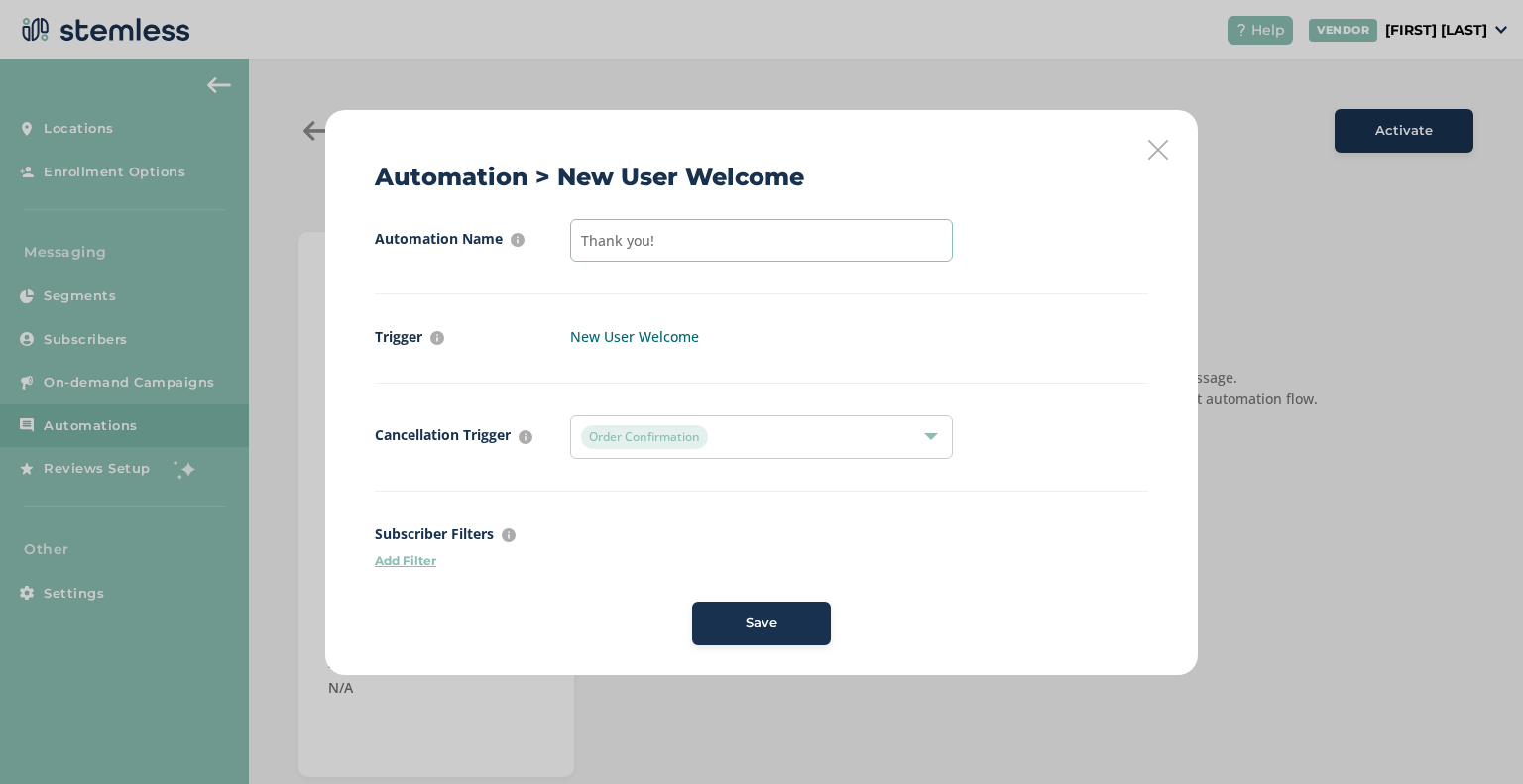 click on "Thank you!" at bounding box center (762, 240) 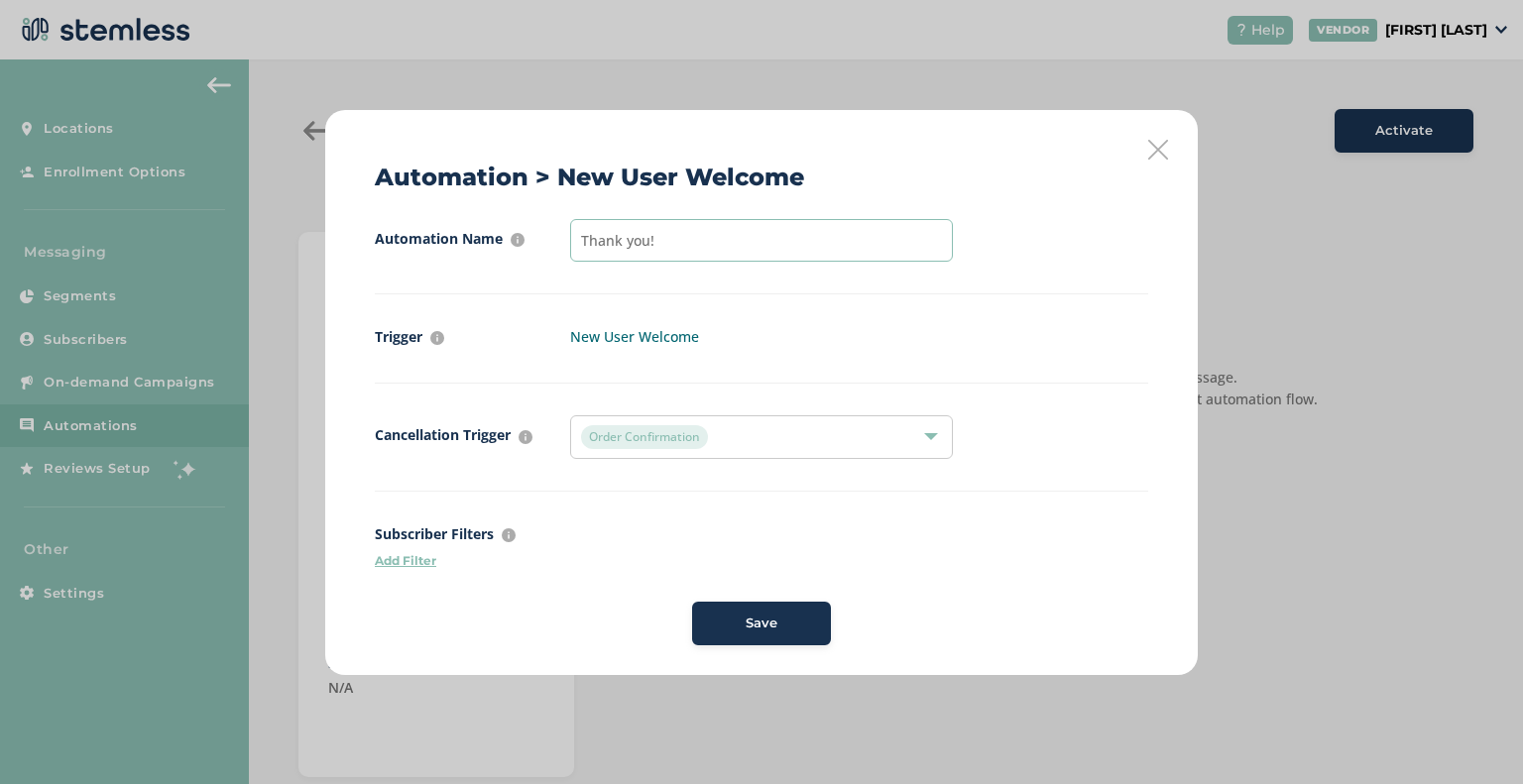 click on "Thank you!" at bounding box center (762, 240) 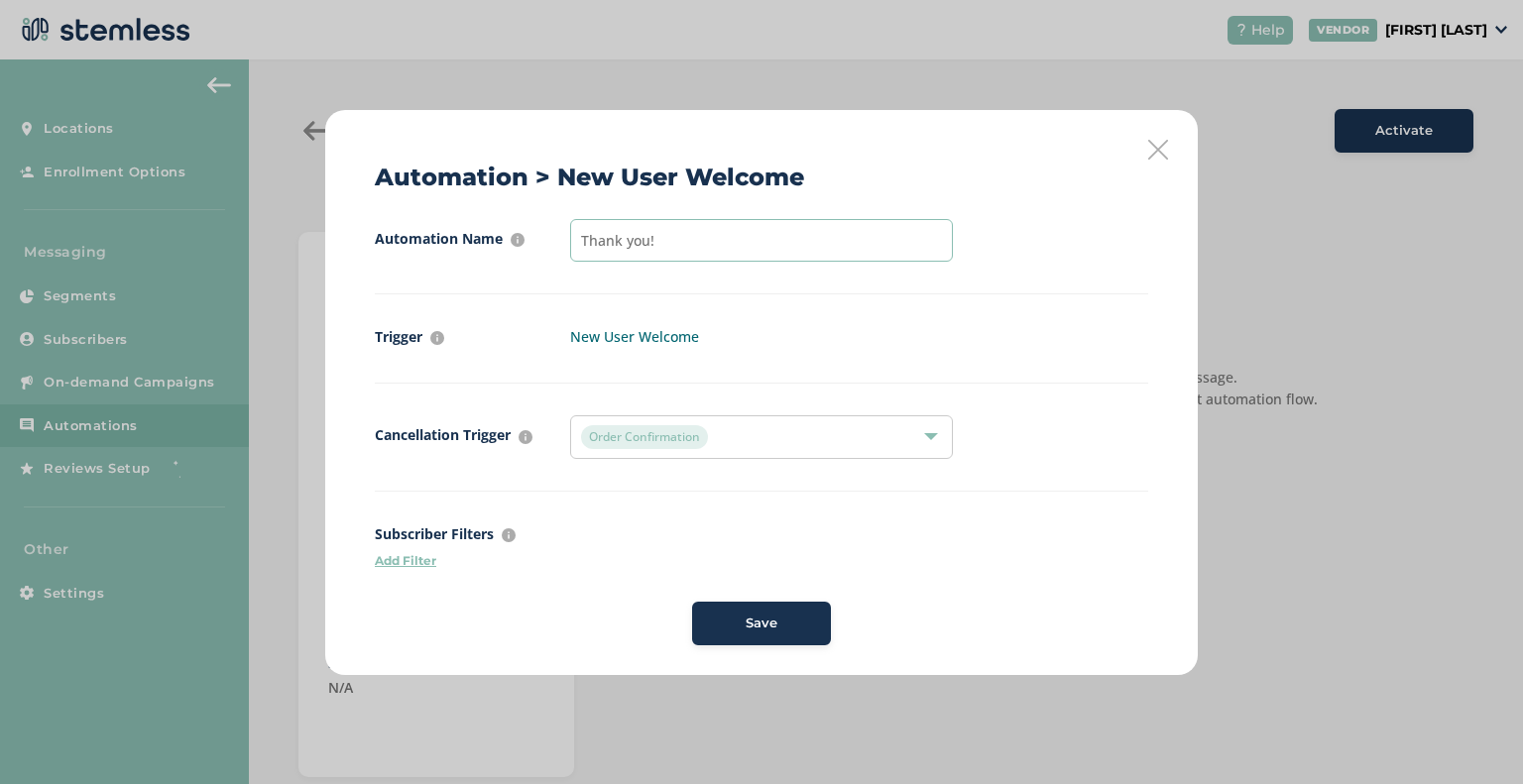 click on "Thank you!" at bounding box center (762, 240) 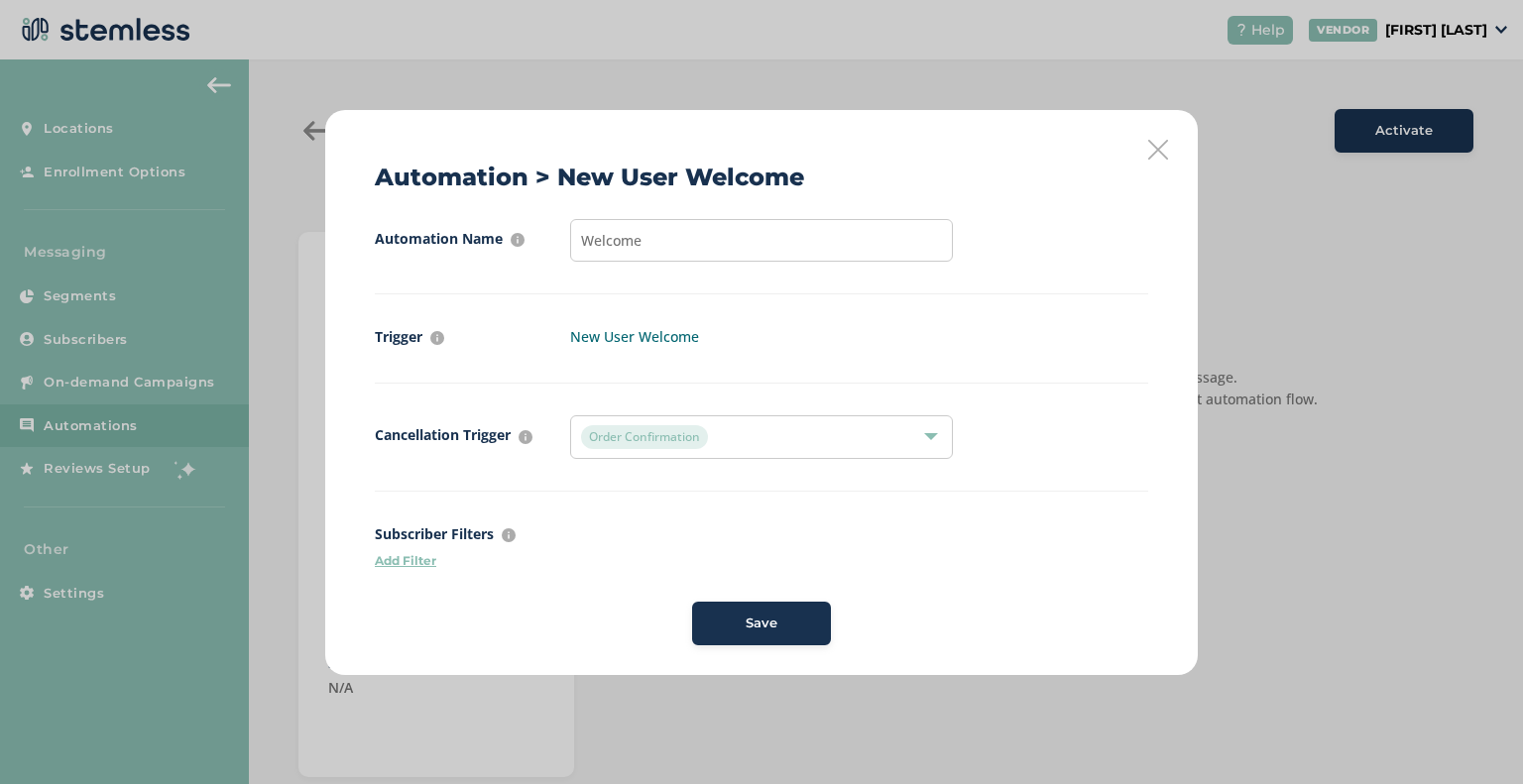 click on "Automation > New User Welcome   Automation Name  For internal purposes only Welcome  Trigger  What event has to take place  for this automation to start New User Welcome  Cancellation Trigger  What event has to take place  for this automation to stop  Order Confirmation   Subscriber Filters  Filter who should get this  automation by segmenting customers  Add Filter  Save" at bounding box center (762, 392) 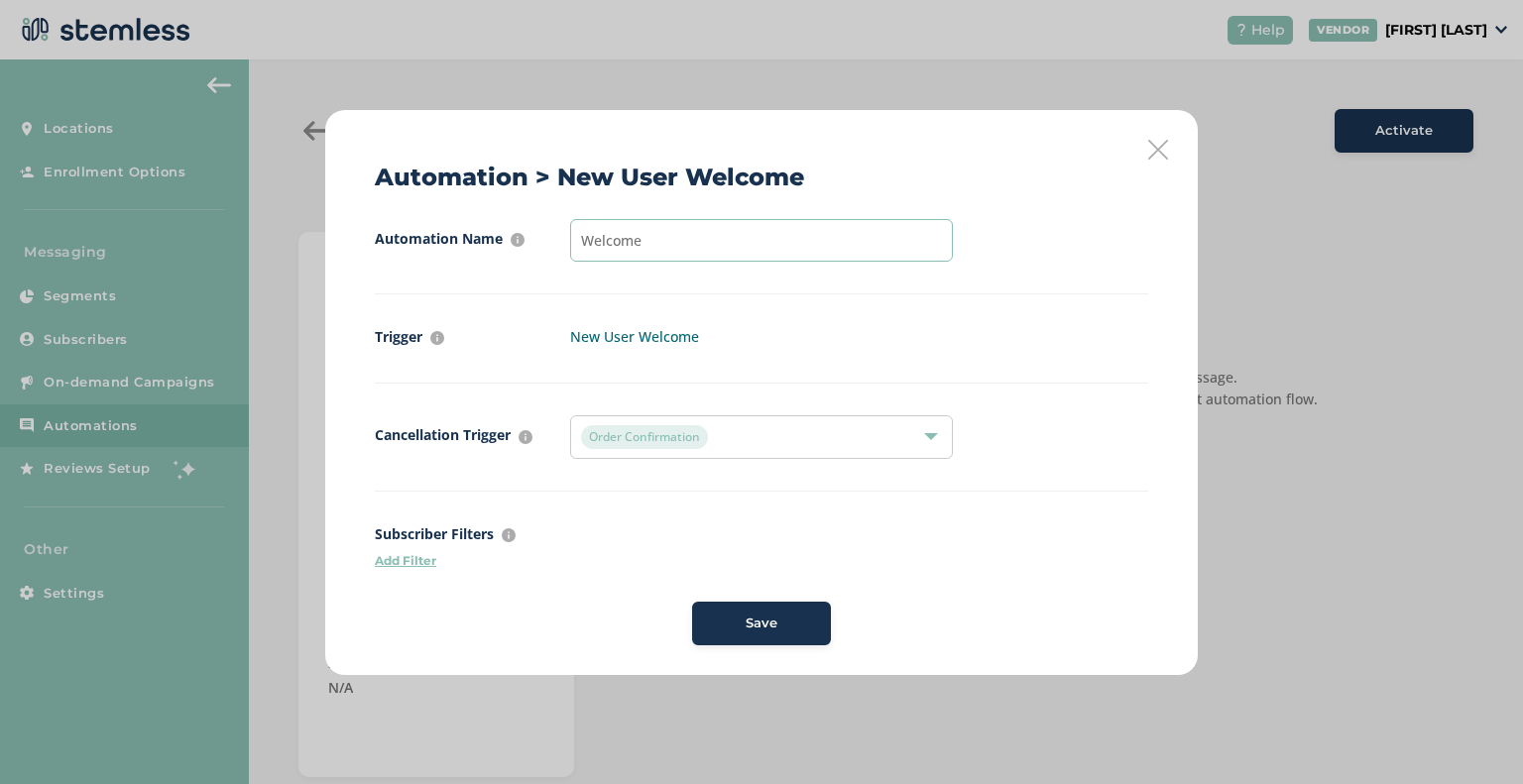 click on "Welcome" at bounding box center [762, 240] 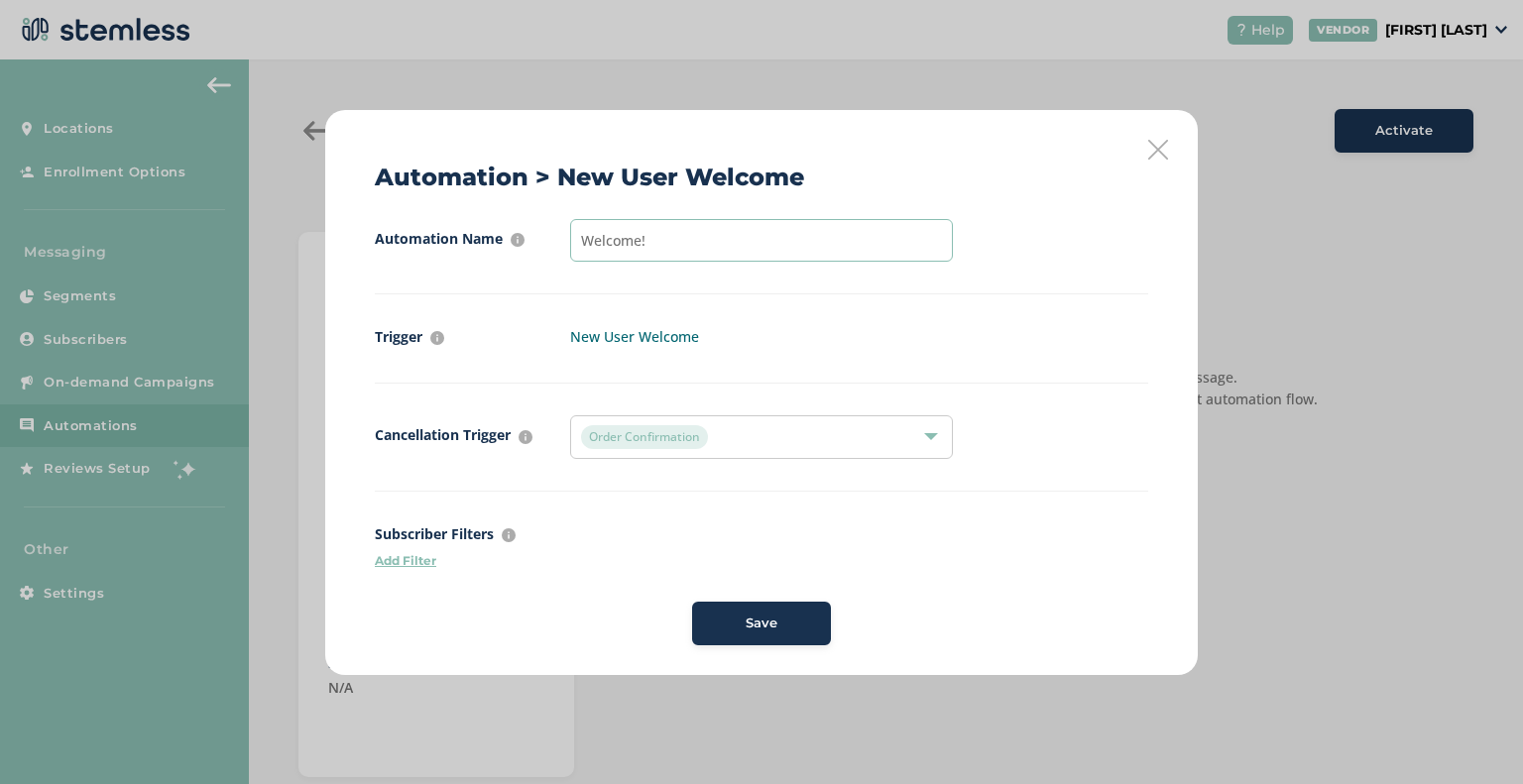 type on "Welcome!" 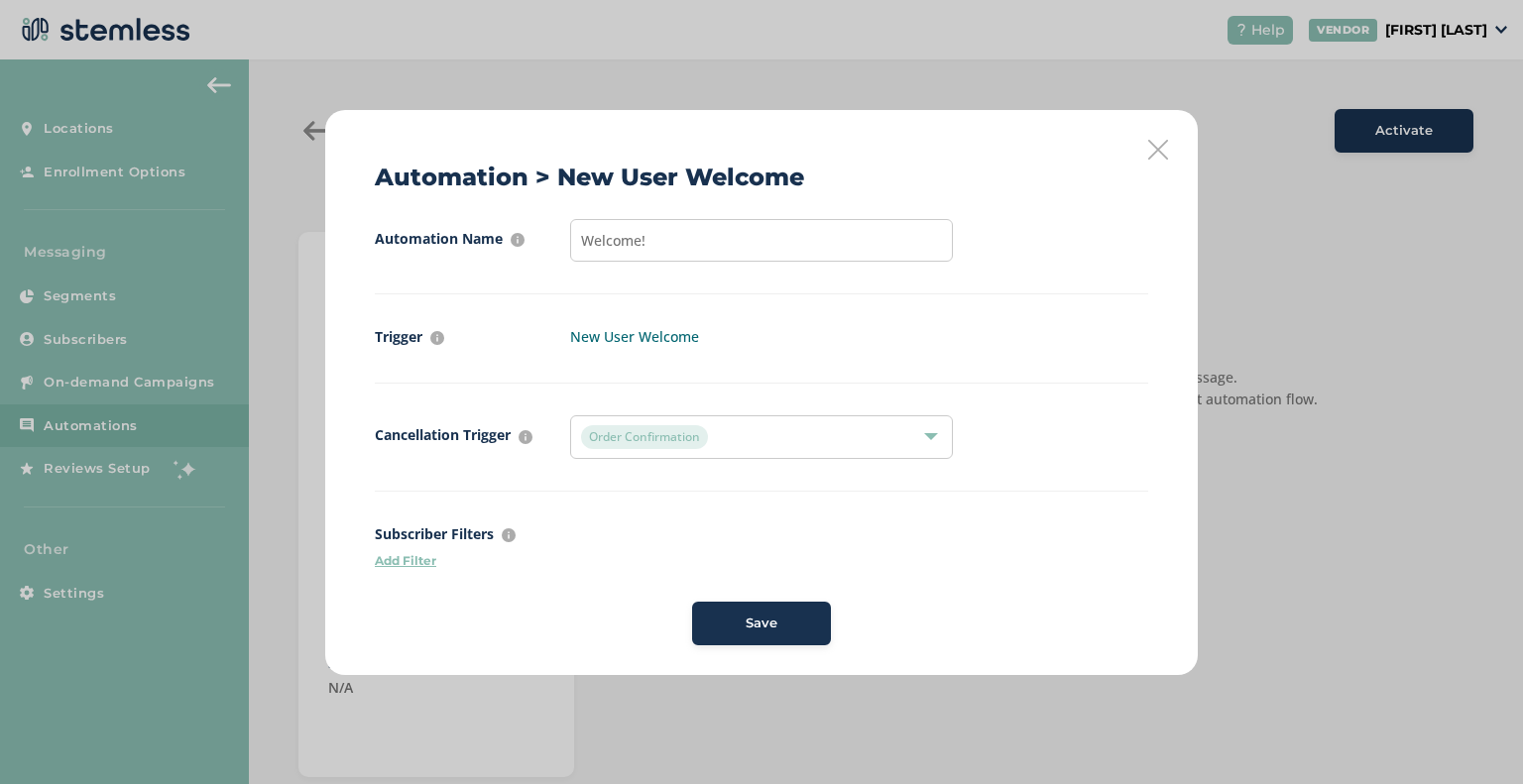 click on "Save" at bounding box center (762, 623) 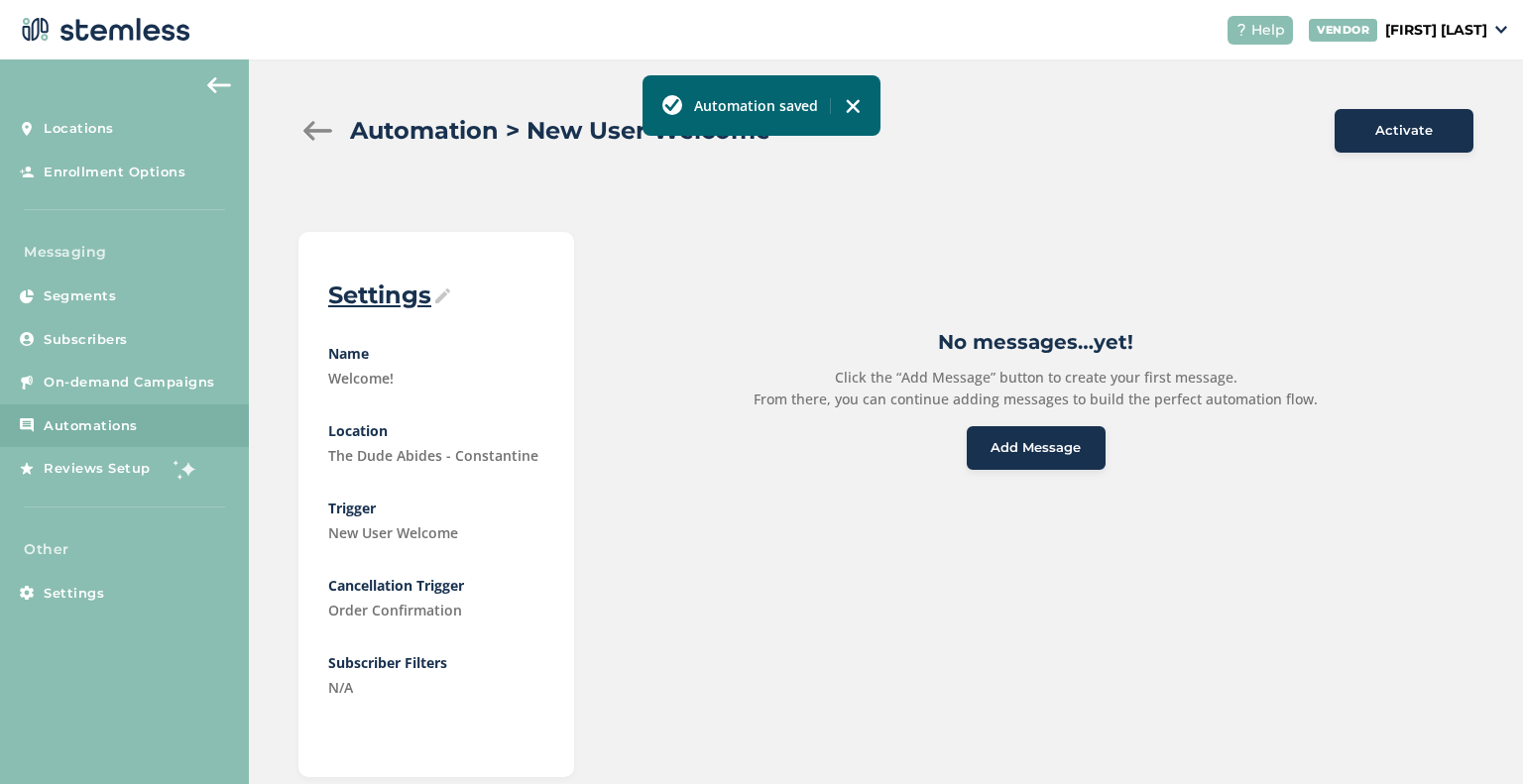 click at bounding box center (318, 131) 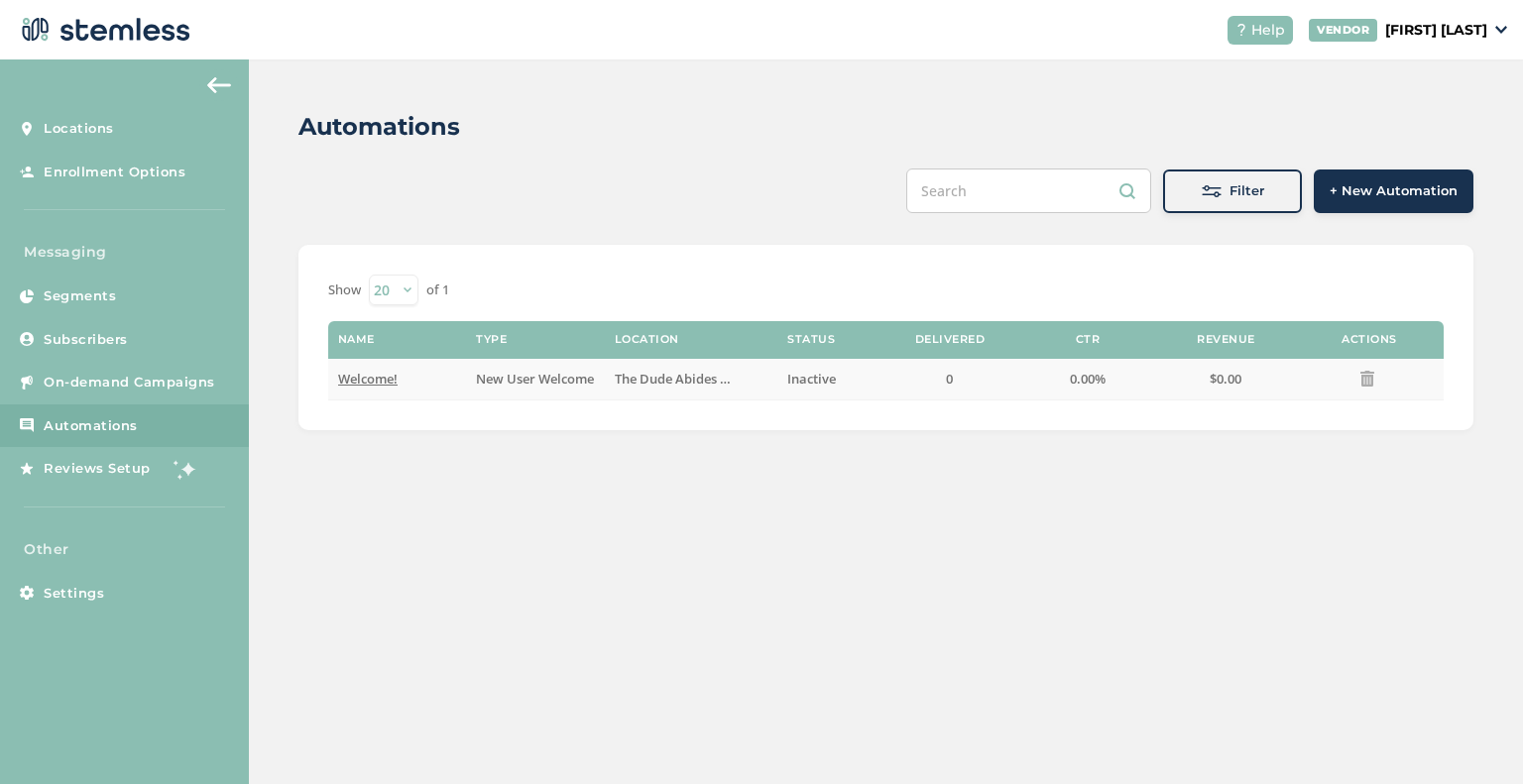 click on "Welcome!" at bounding box center (368, 379) 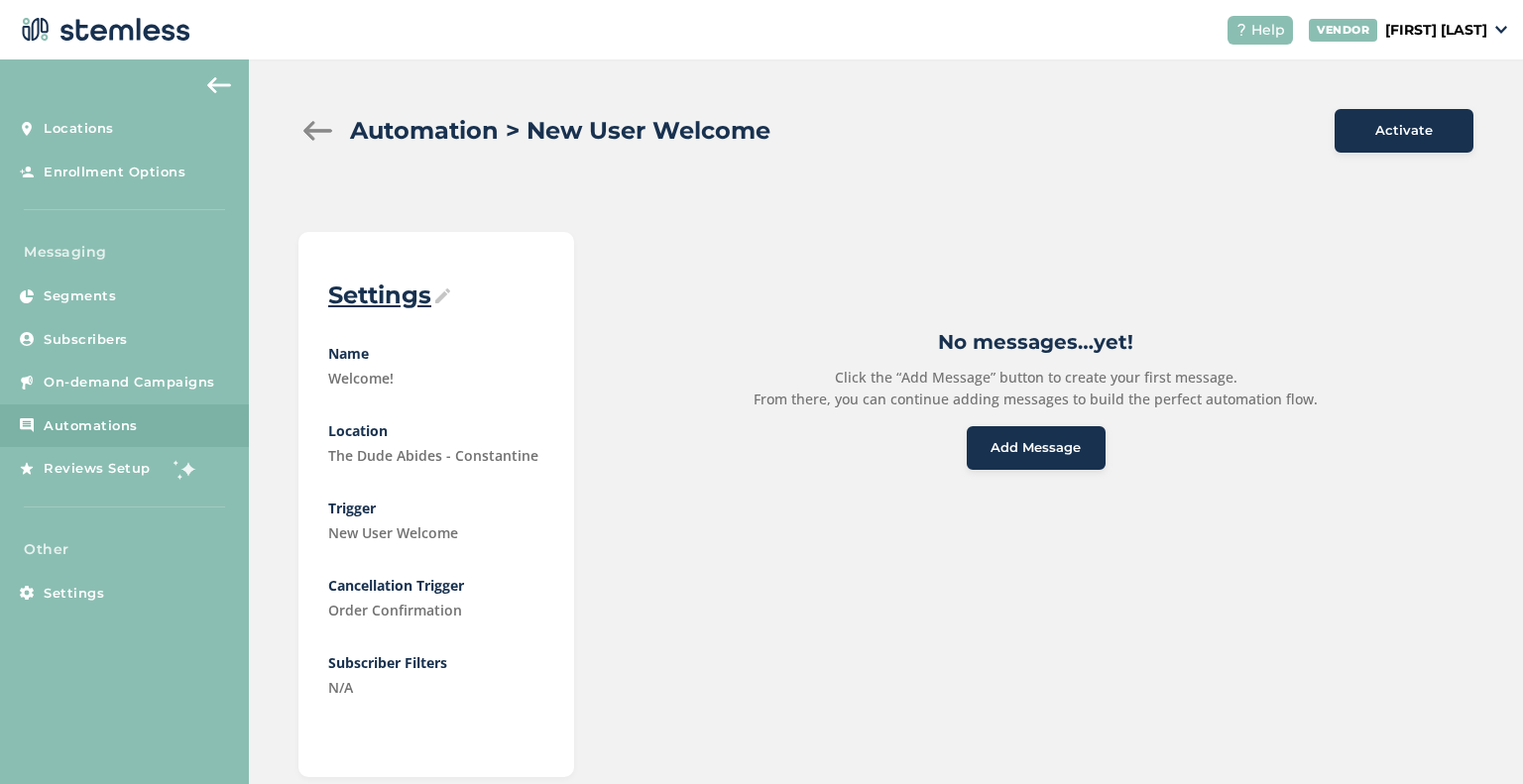 click at bounding box center (318, 131) 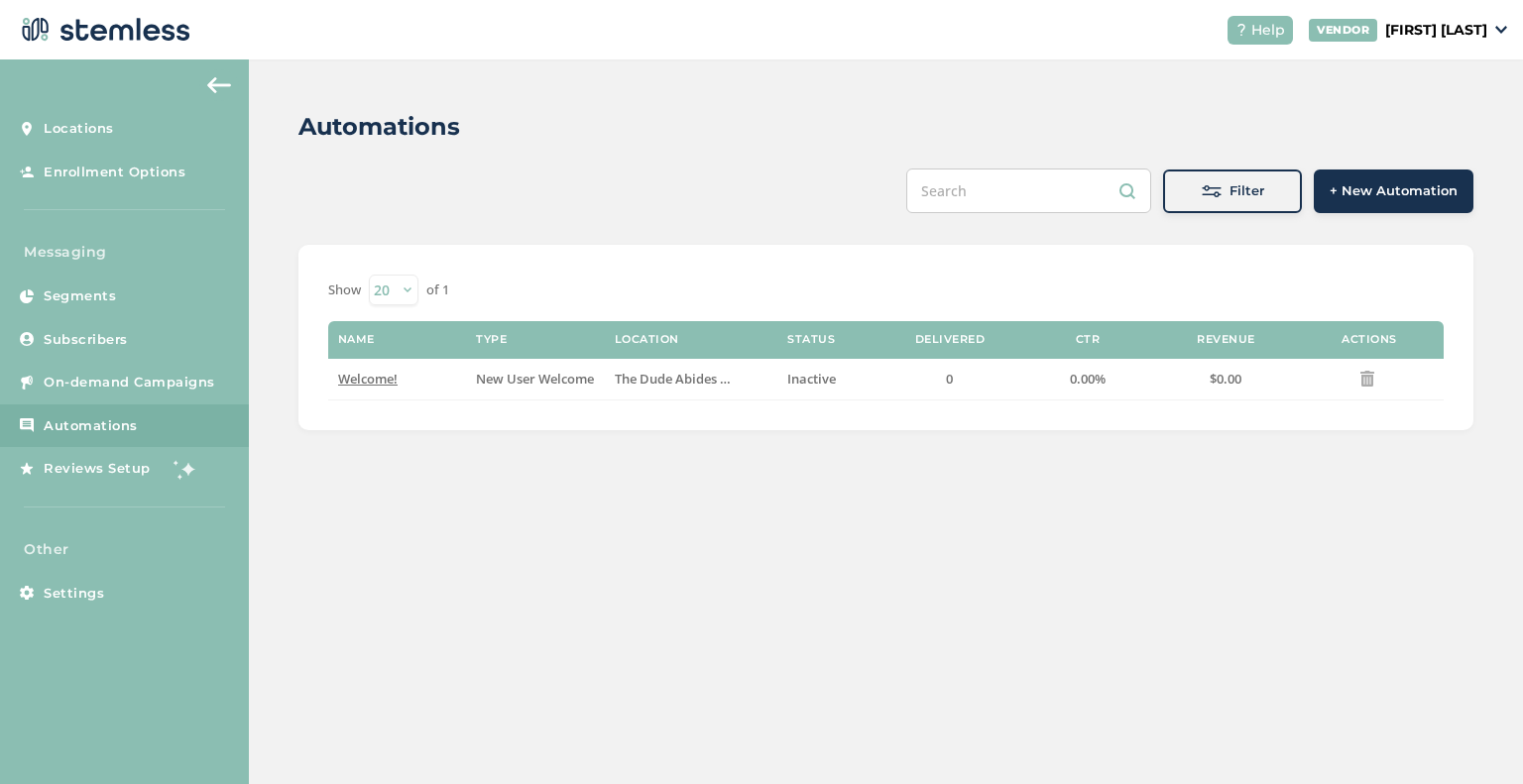 click on "+ New Automation" at bounding box center [1393, 191] 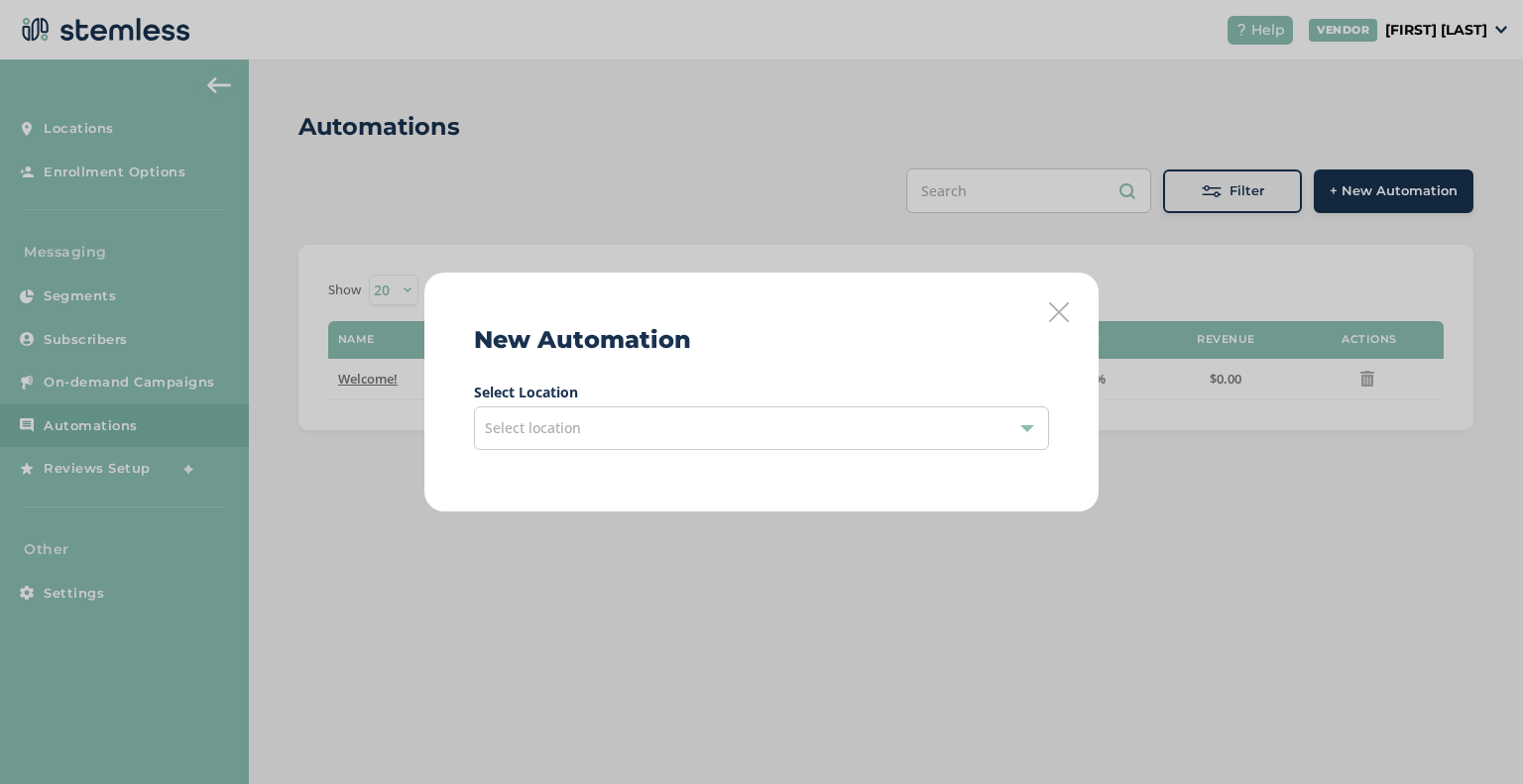 click on "Select location" at bounding box center (532, 427) 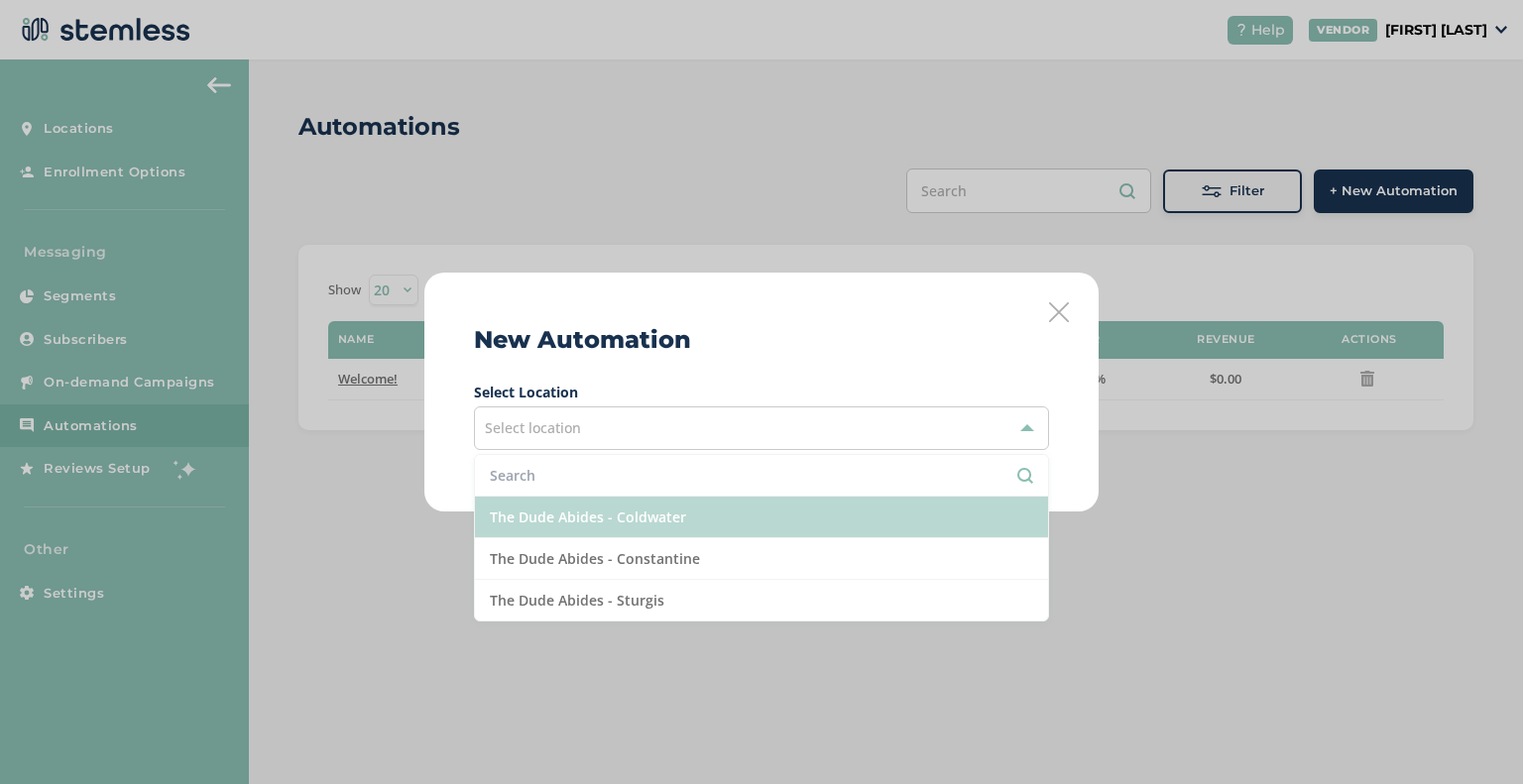 click on "The Dude Abides - Coldwater" at bounding box center [762, 517] 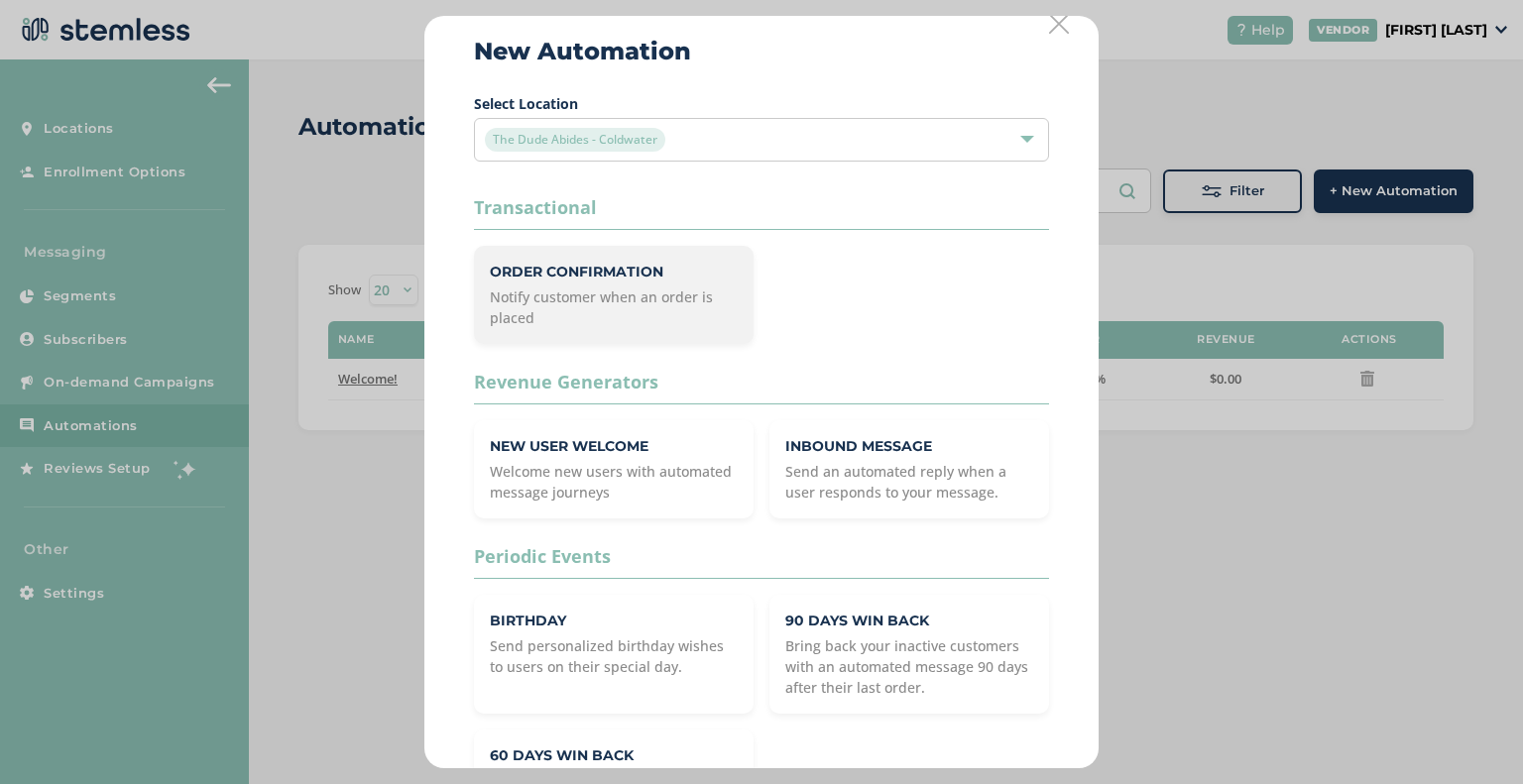 scroll, scrollTop: 140, scrollLeft: 0, axis: vertical 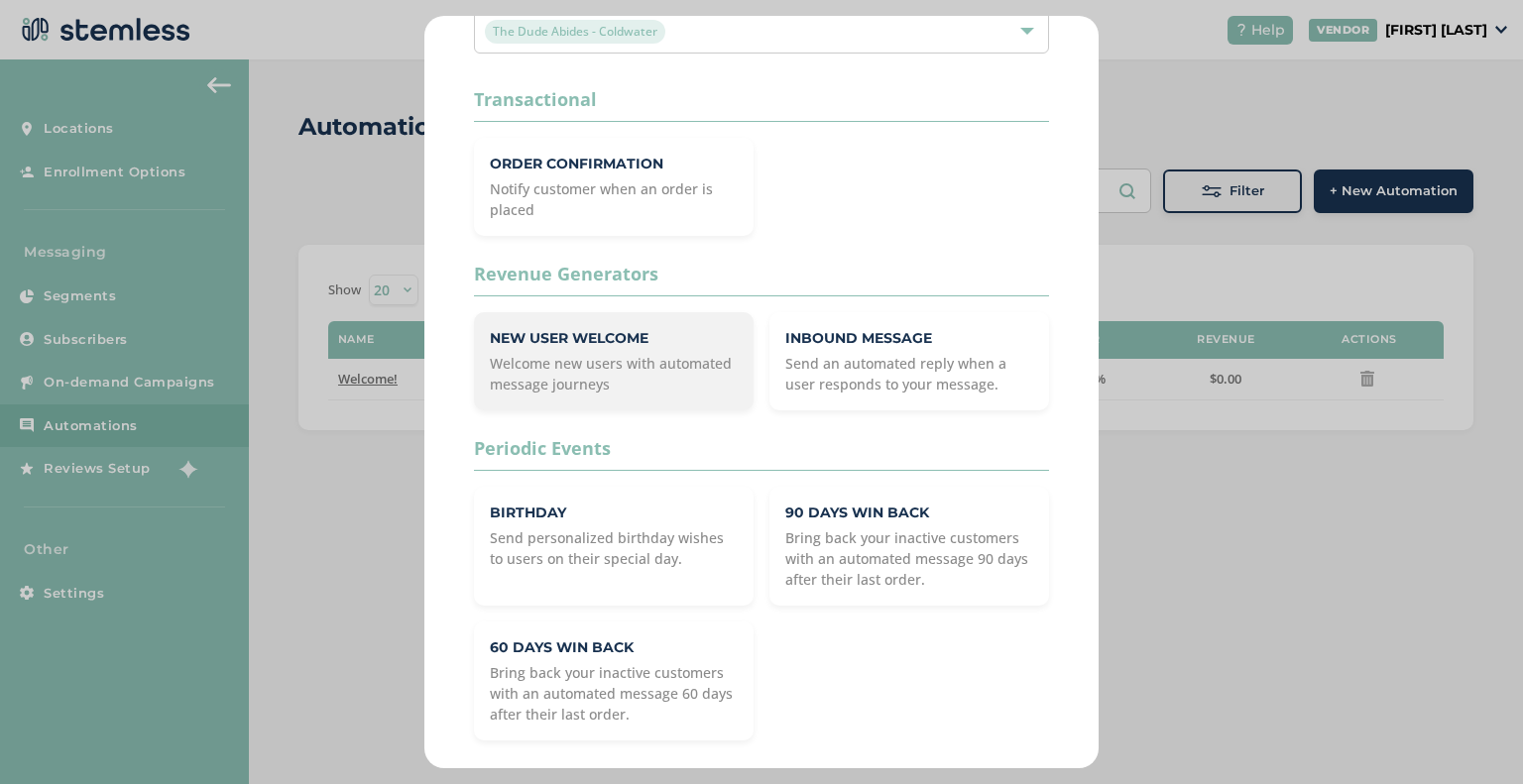 click on "New User Welcome" at bounding box center (614, 338) 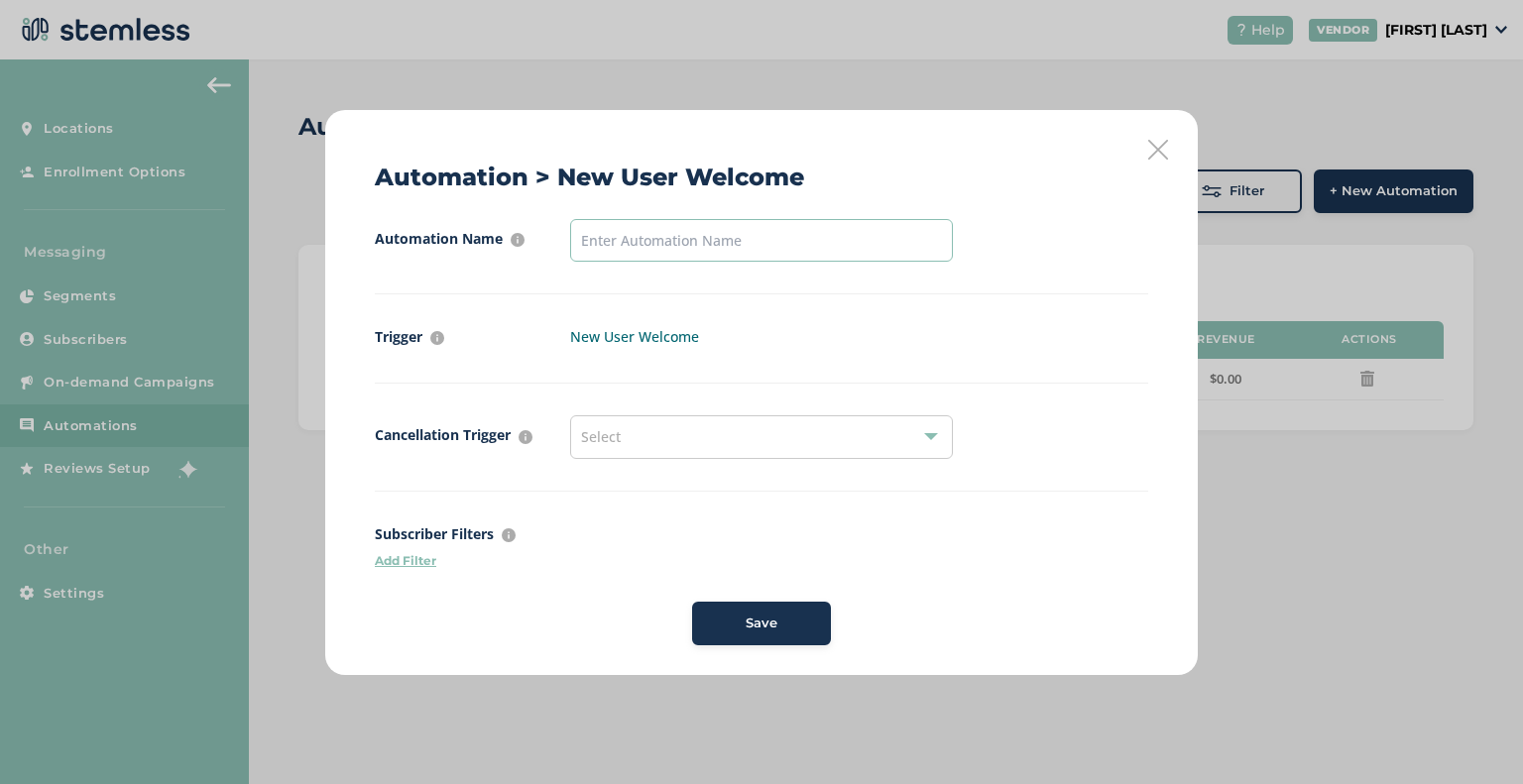 click at bounding box center (762, 240) 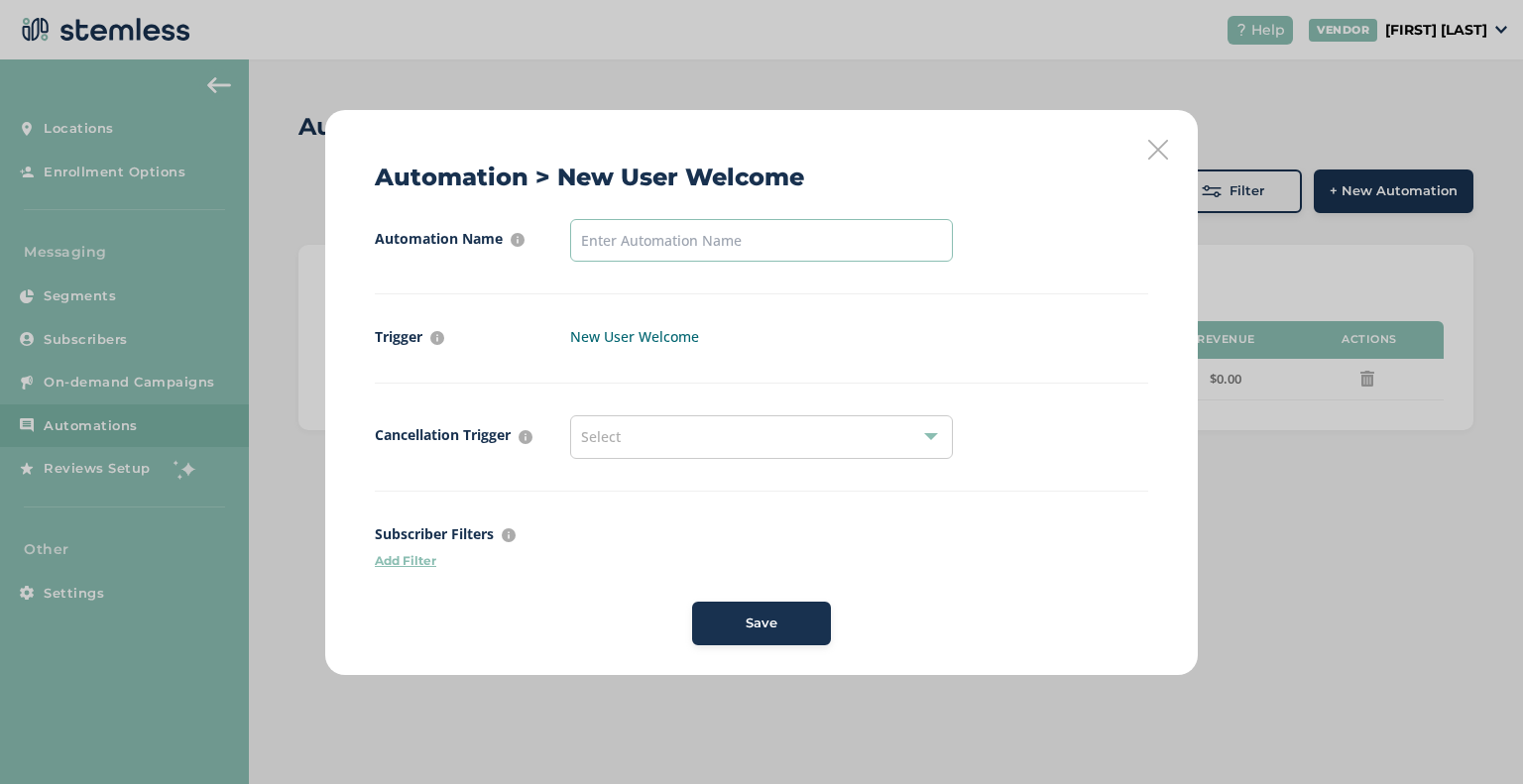 type on "Welcome!" 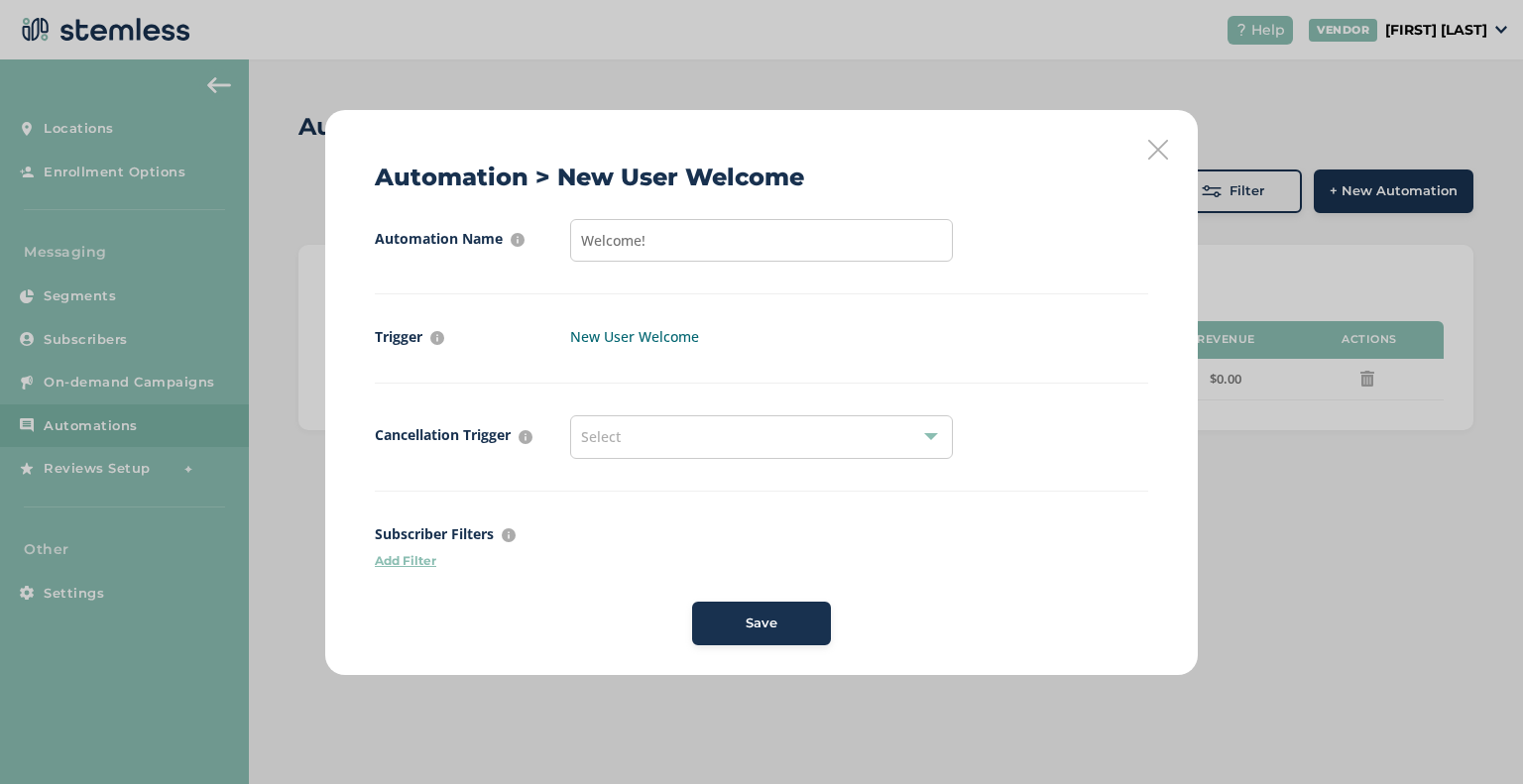click on "Select" at bounding box center (762, 437) 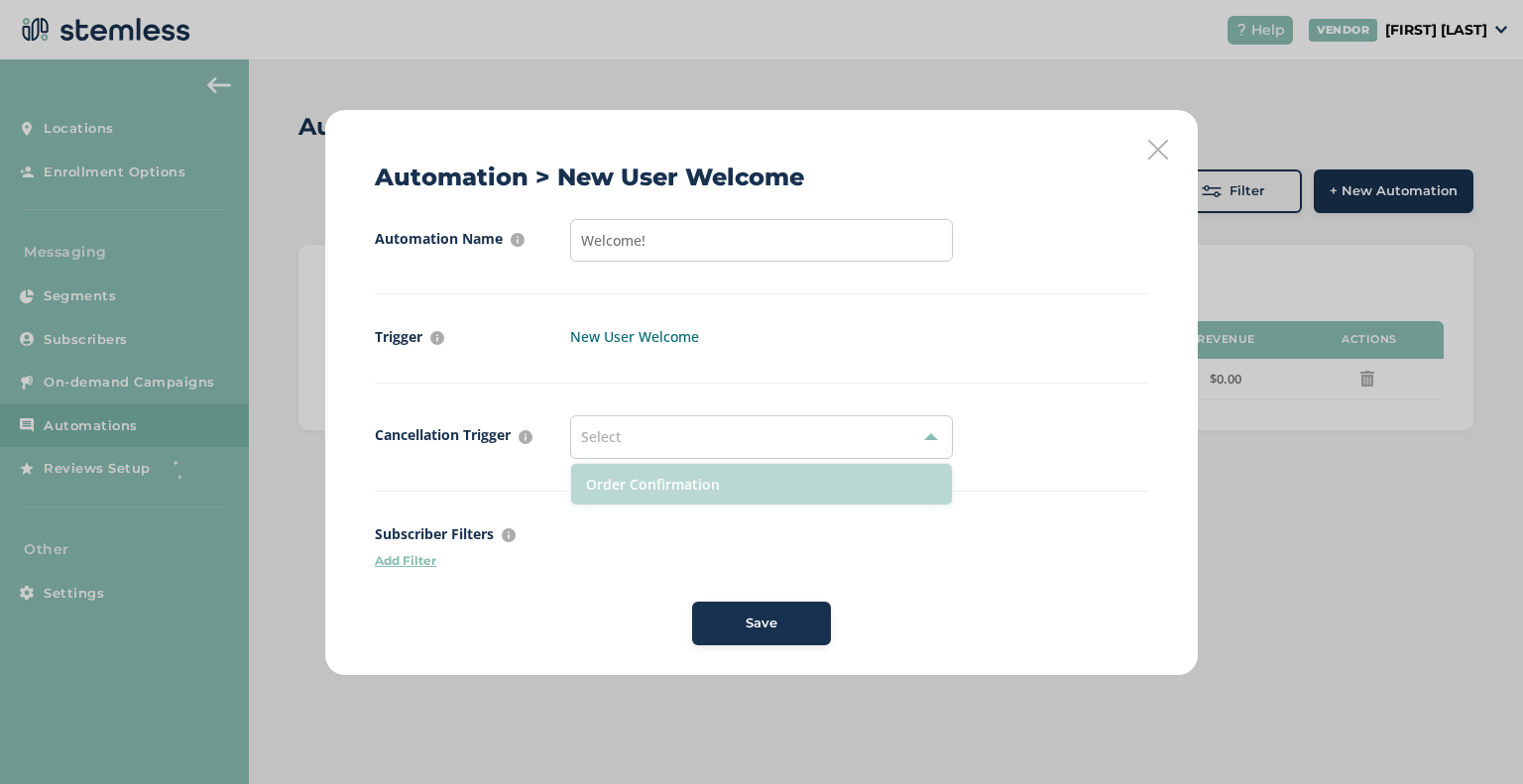 click on "Order Confirmation" at bounding box center (762, 484) 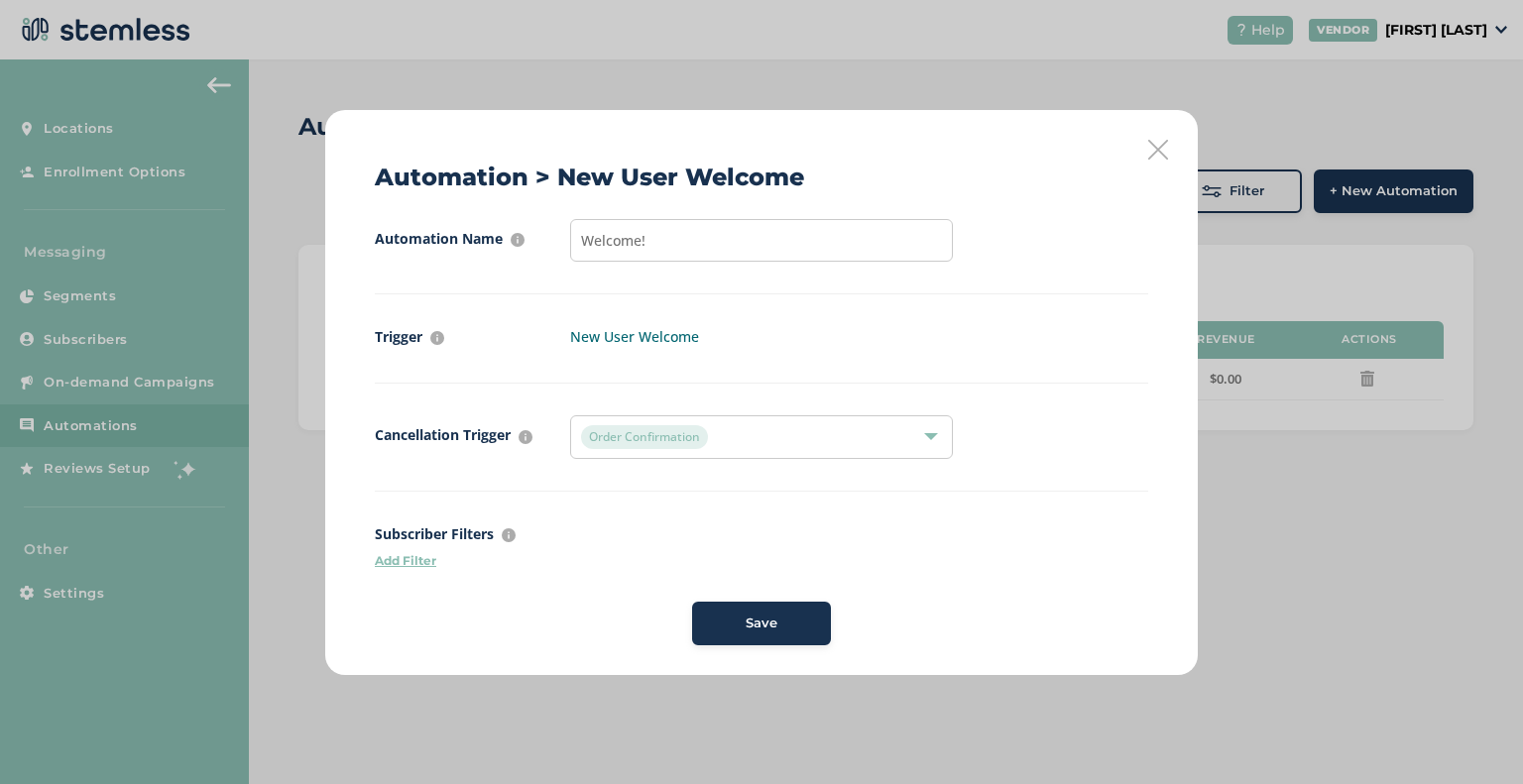 click on "Automation Name  For internal purposes only Welcome!  Trigger  What event has to take place  for this automation to start New User Welcome  Cancellation Trigger  What event has to take place  for this automation to stop  Order Confirmation   Subscriber Filters  Filter who should get this  automation by segmenting customers  Add Filter  Save" at bounding box center (762, 432) 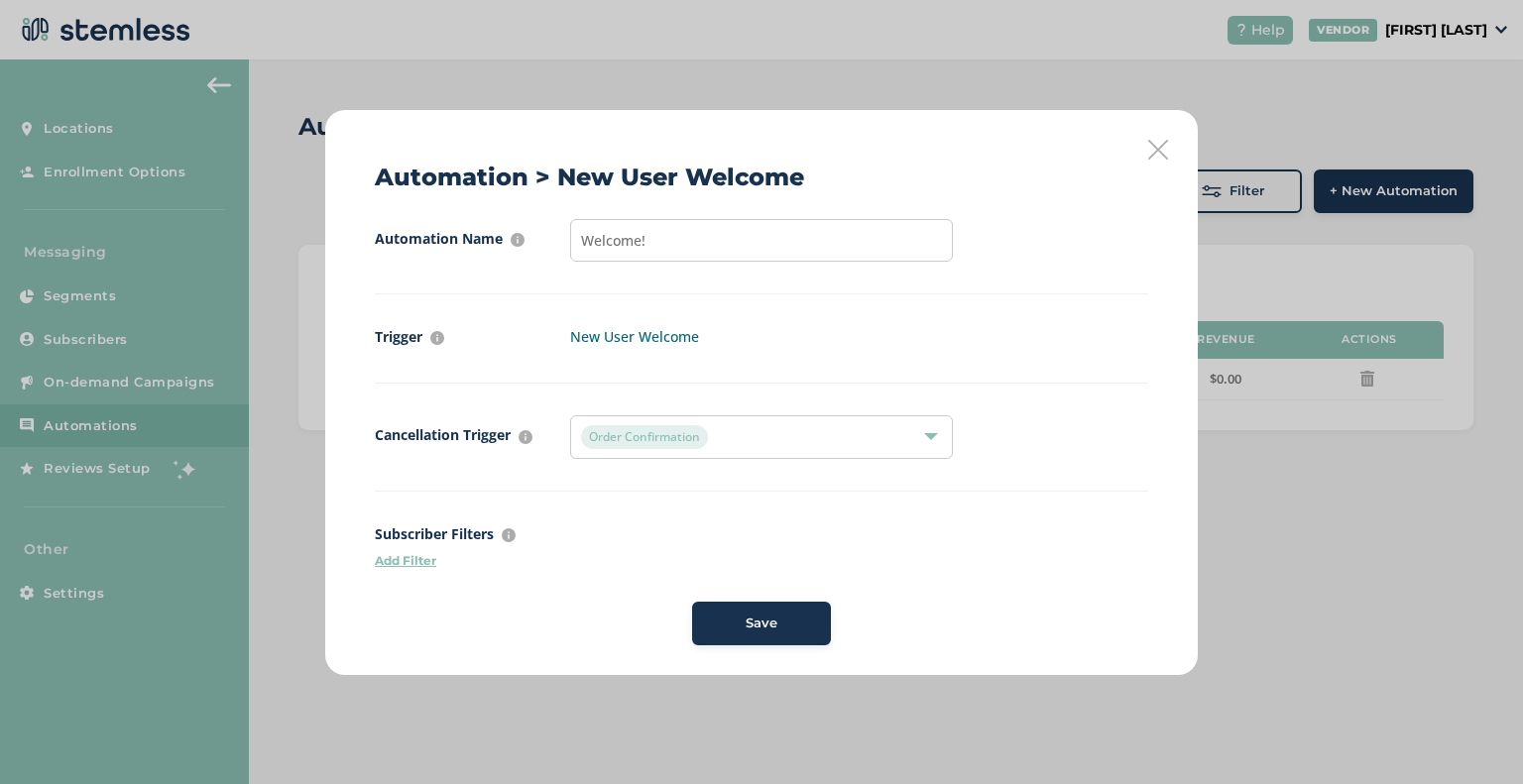 click on "Add Filter" at bounding box center (762, 561) 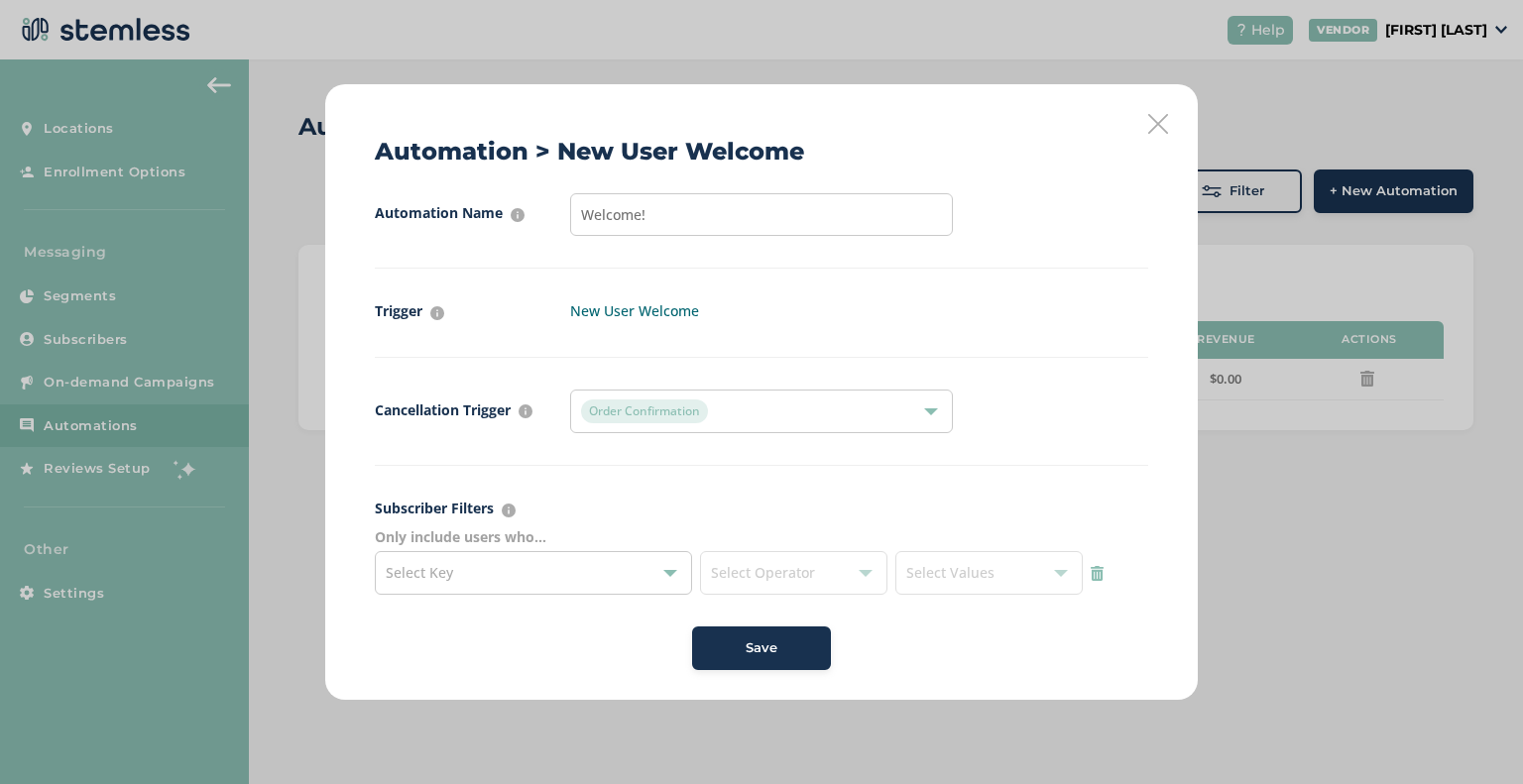 click on "Only include users who…" at bounding box center [762, 536] 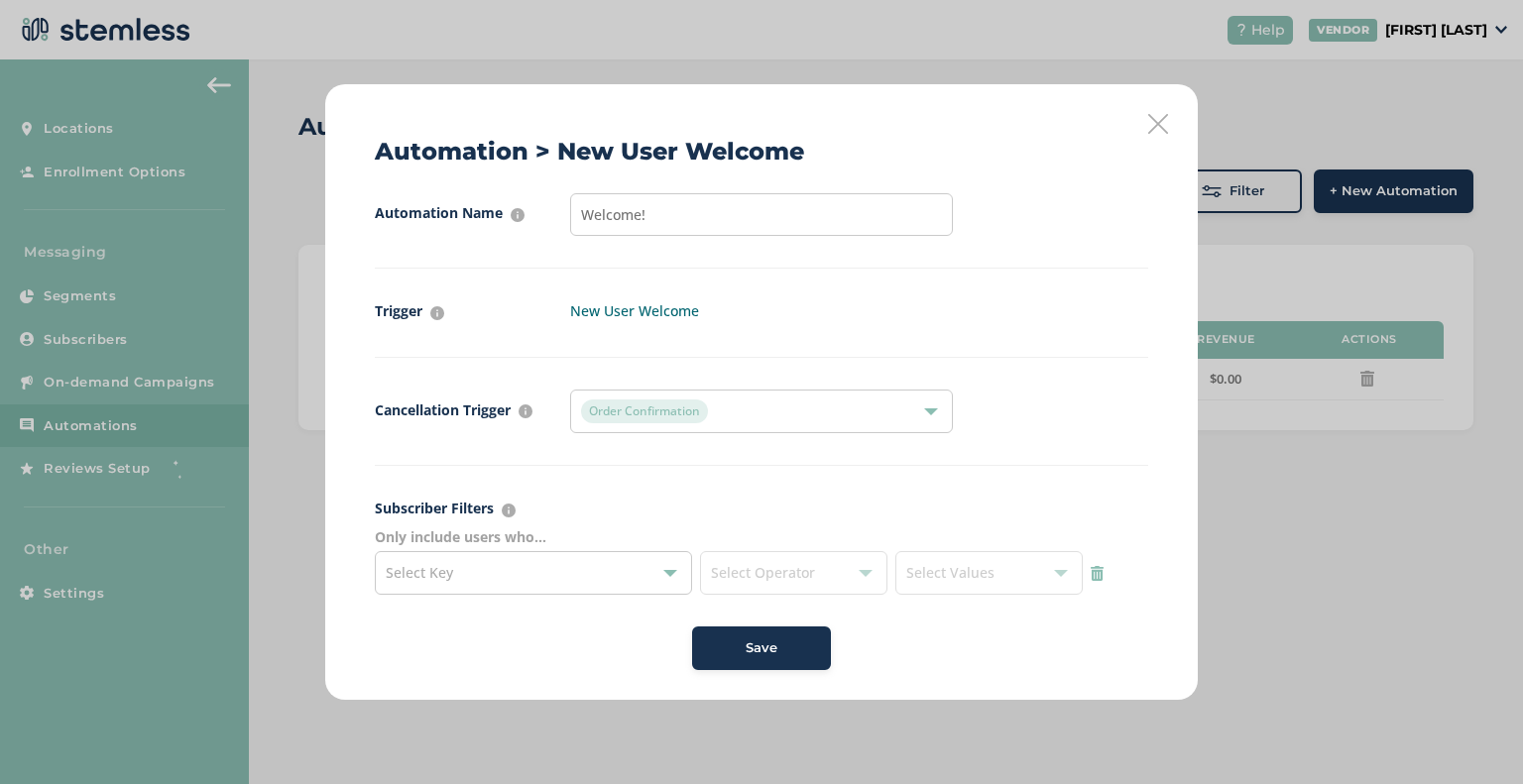 click on "Select Key" at bounding box center [533, 573] 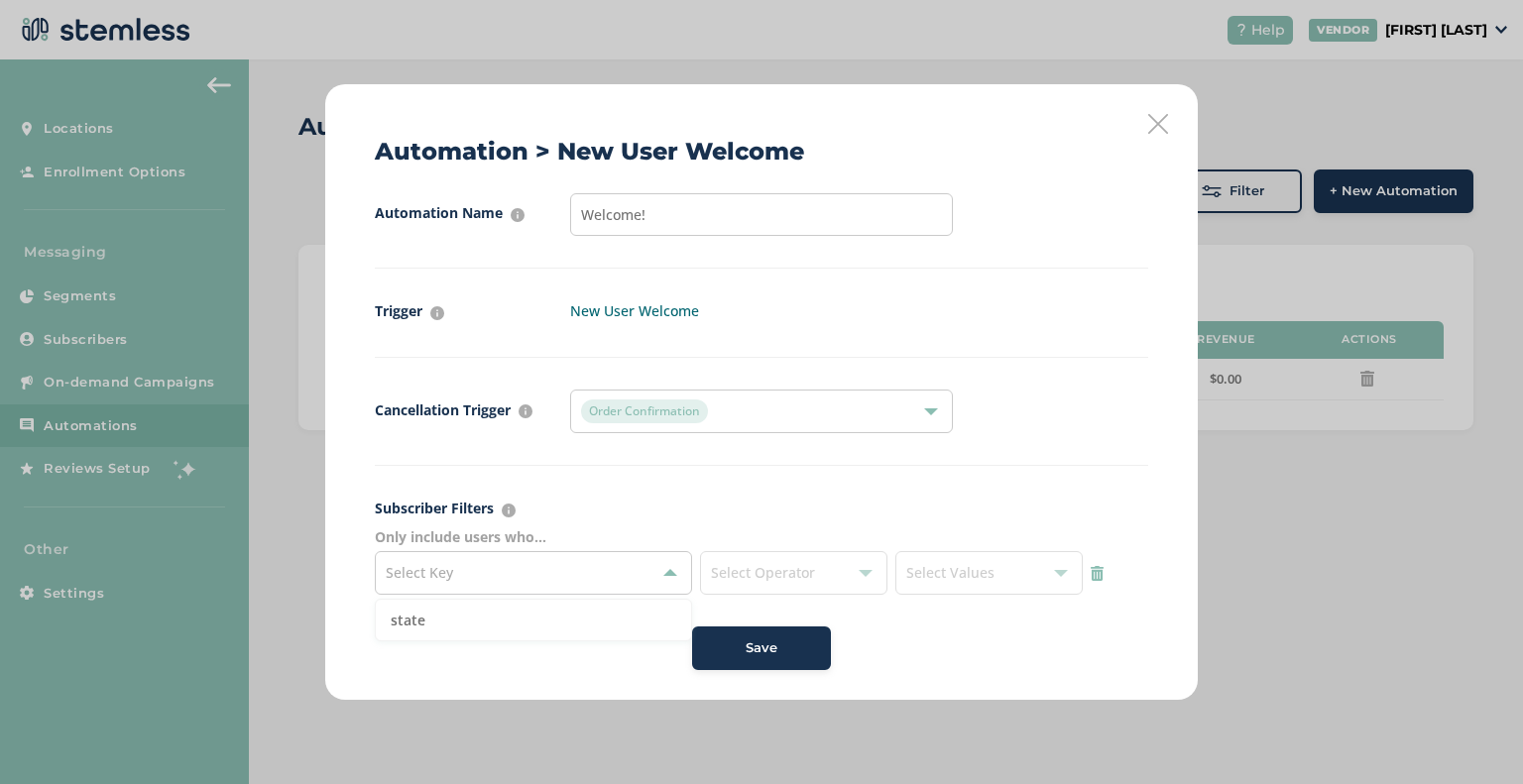 click on "Select Key" at bounding box center (533, 573) 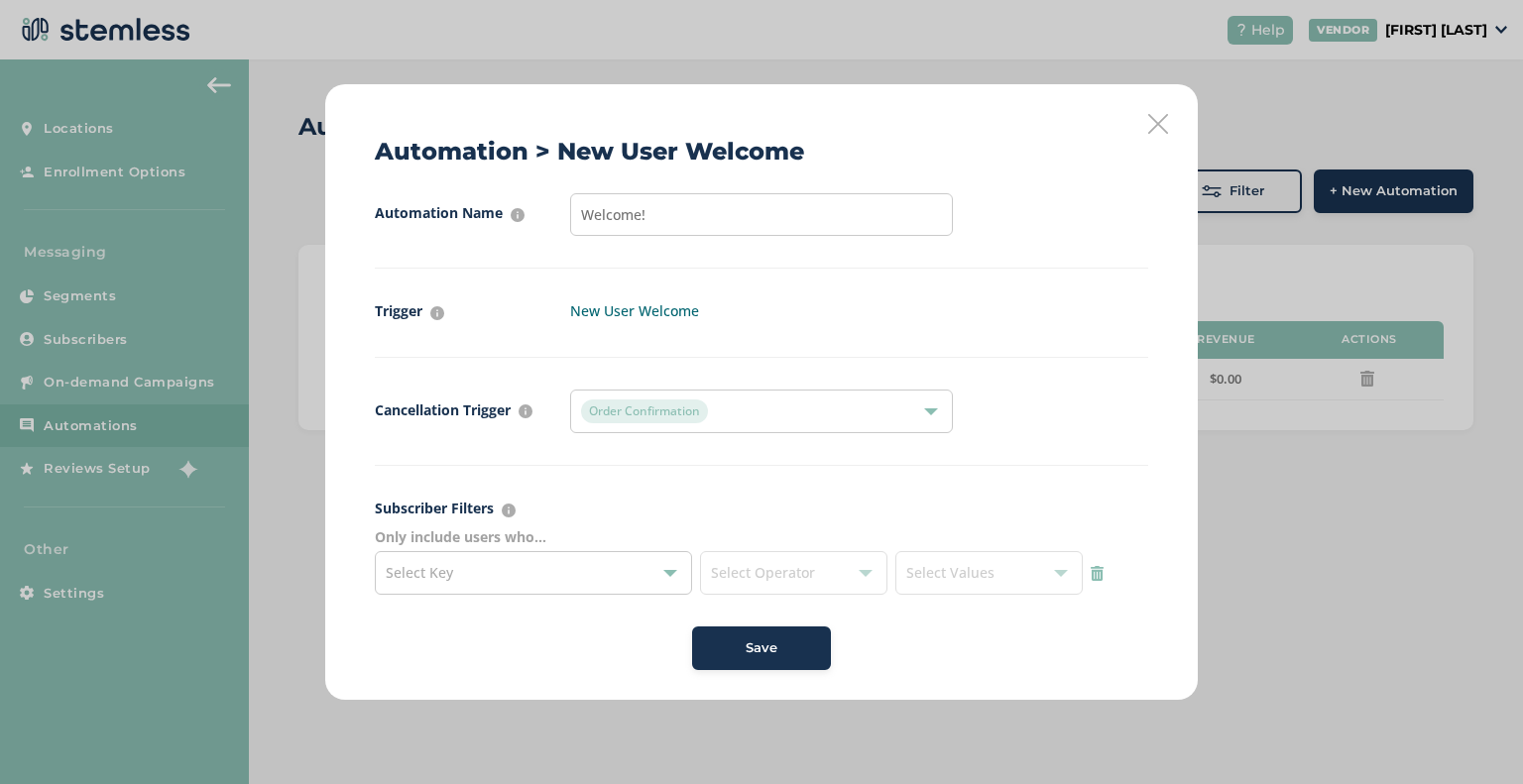 click at bounding box center [1158, 124] 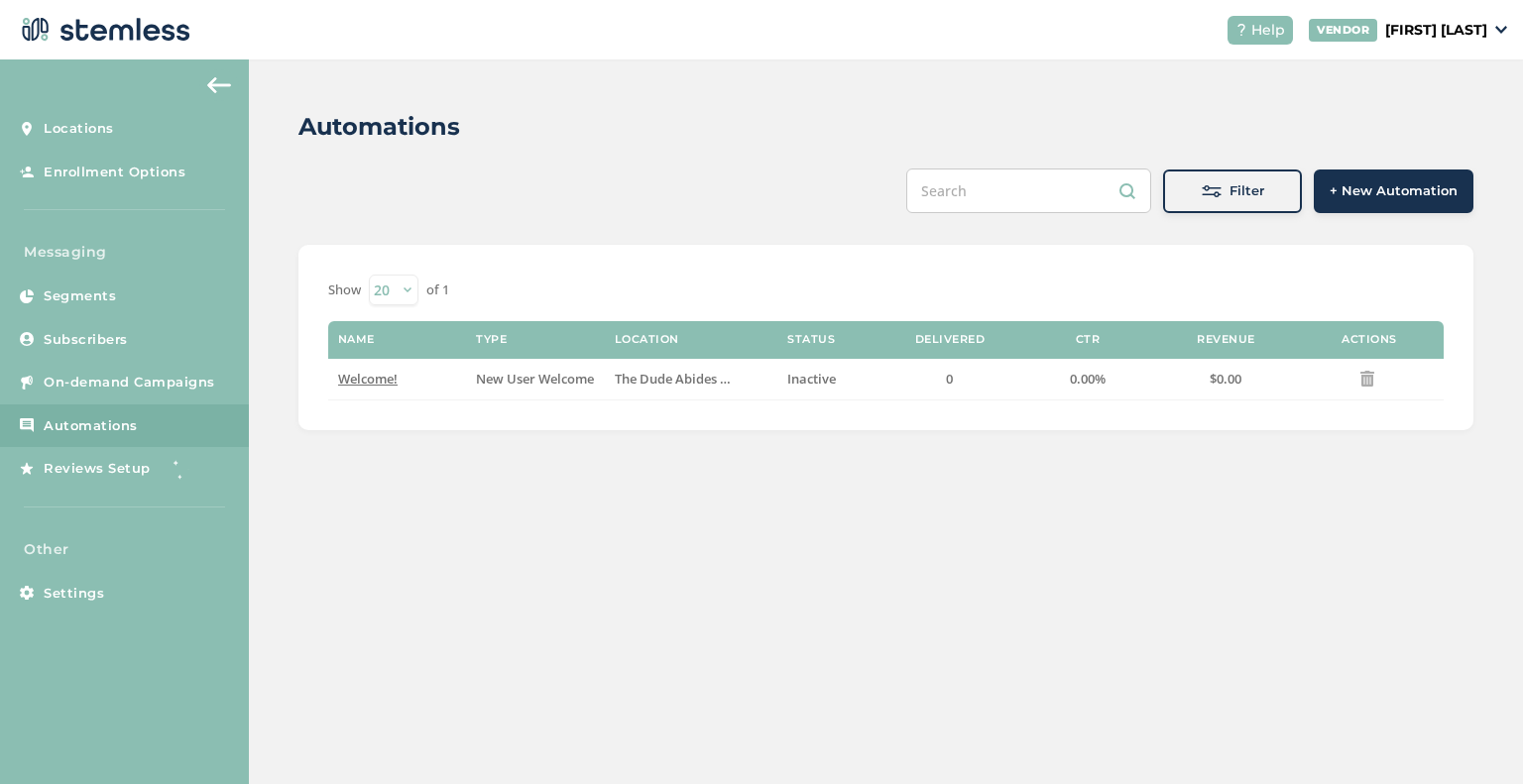 click on "+ New Automation" at bounding box center [1393, 191] 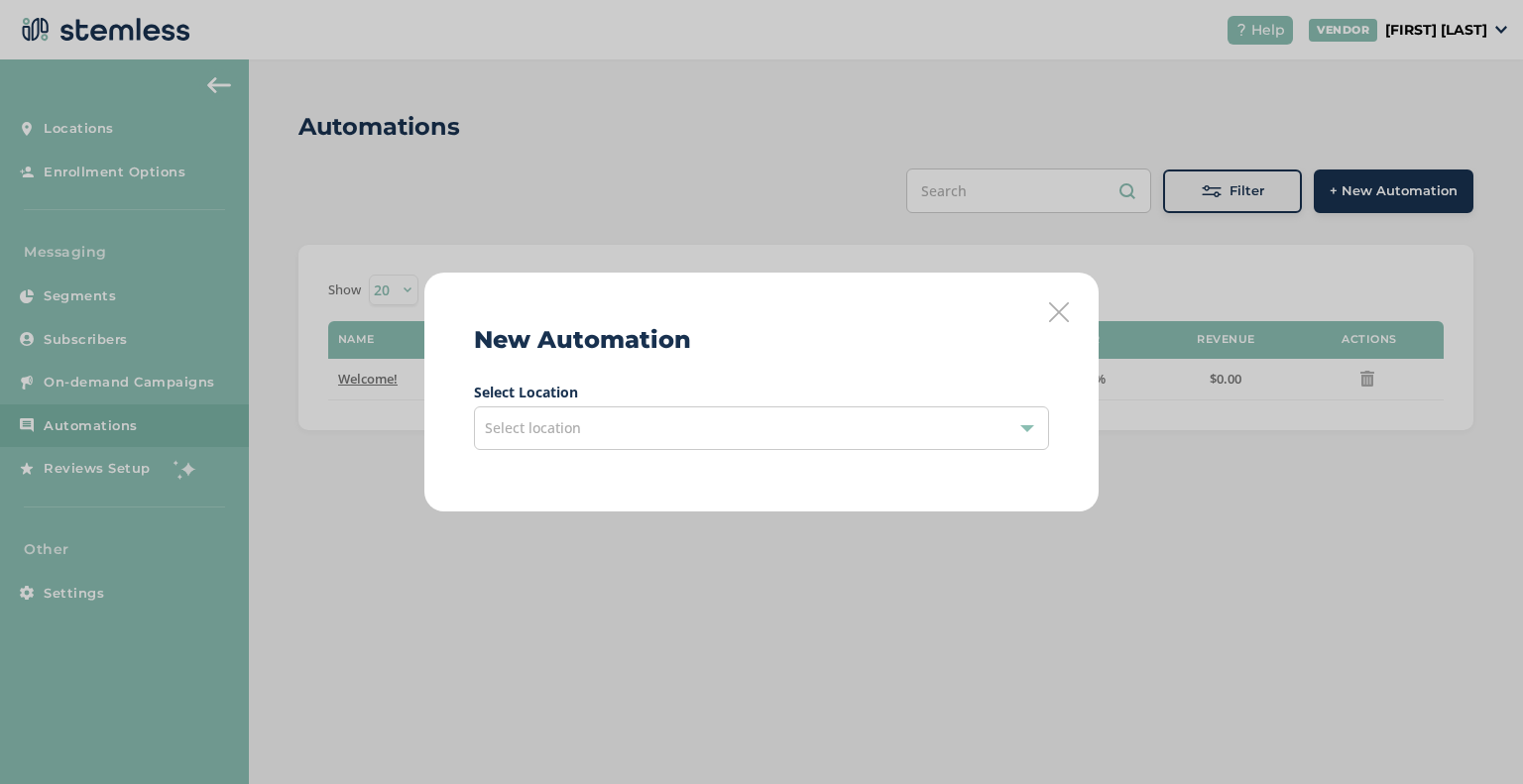 click on "New Automation   Select Location Select location" at bounding box center (762, 392) 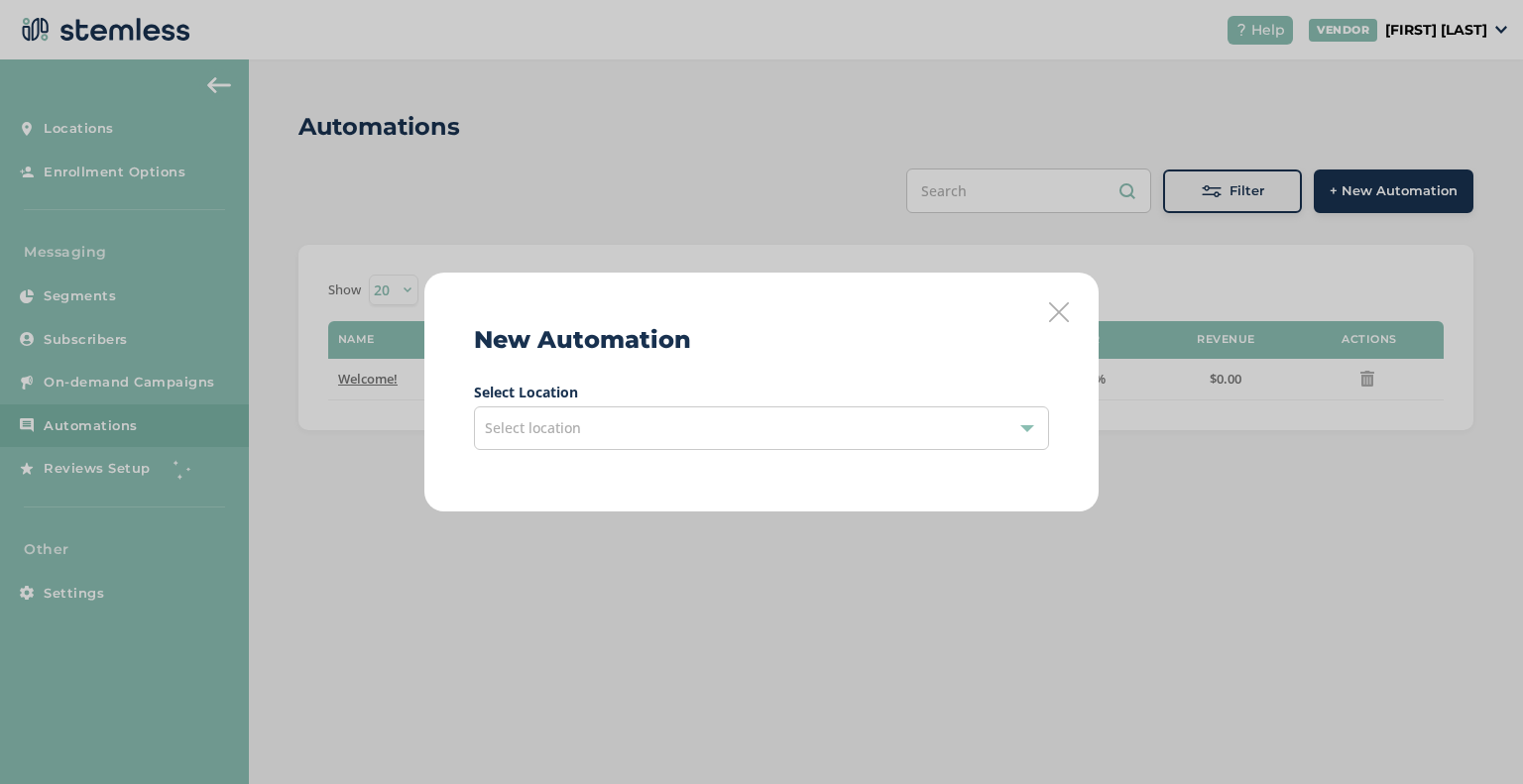 click at bounding box center (1059, 312) 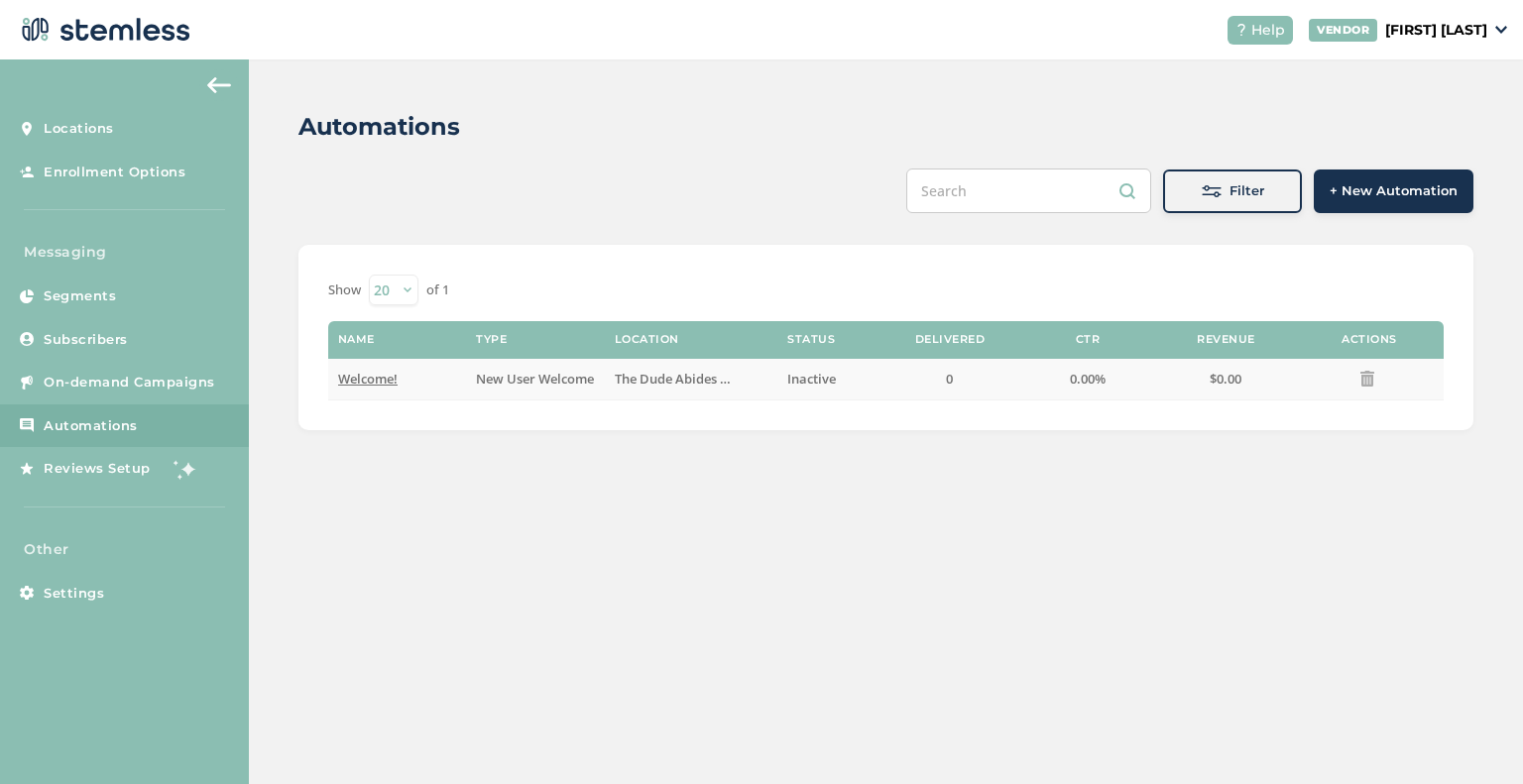 click on "New User Welcome" at bounding box center (534, 379) 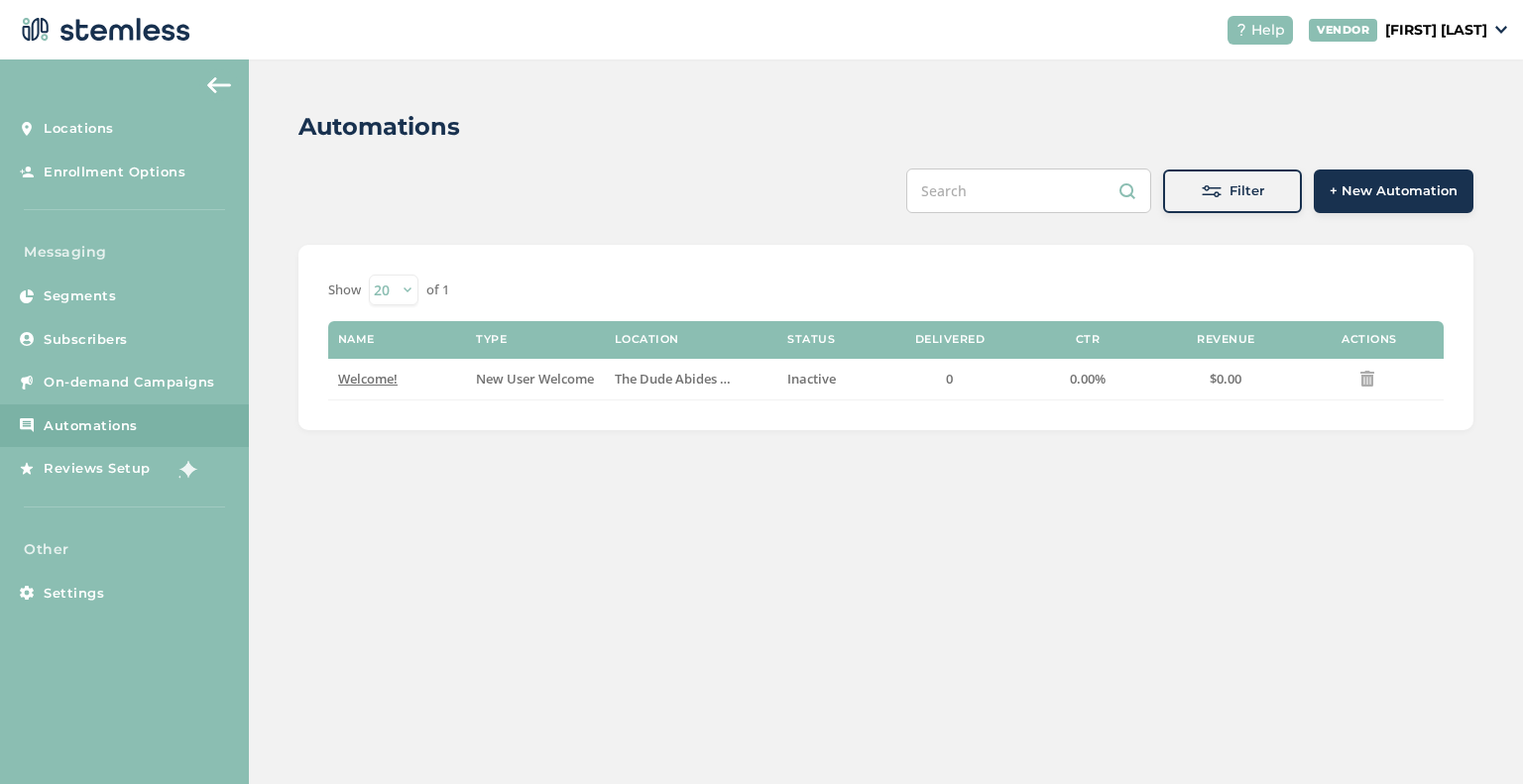 click on "Automations Filter + New Automation Show  20   50   100  of 1  Name   Type   Location   Status   Delivered   CTR   Revenue   Actions   Welcome!   New User Welcome   The Dude Abides - Constantine   Inactive   0   0.00%   $0.00" at bounding box center (885, 270) 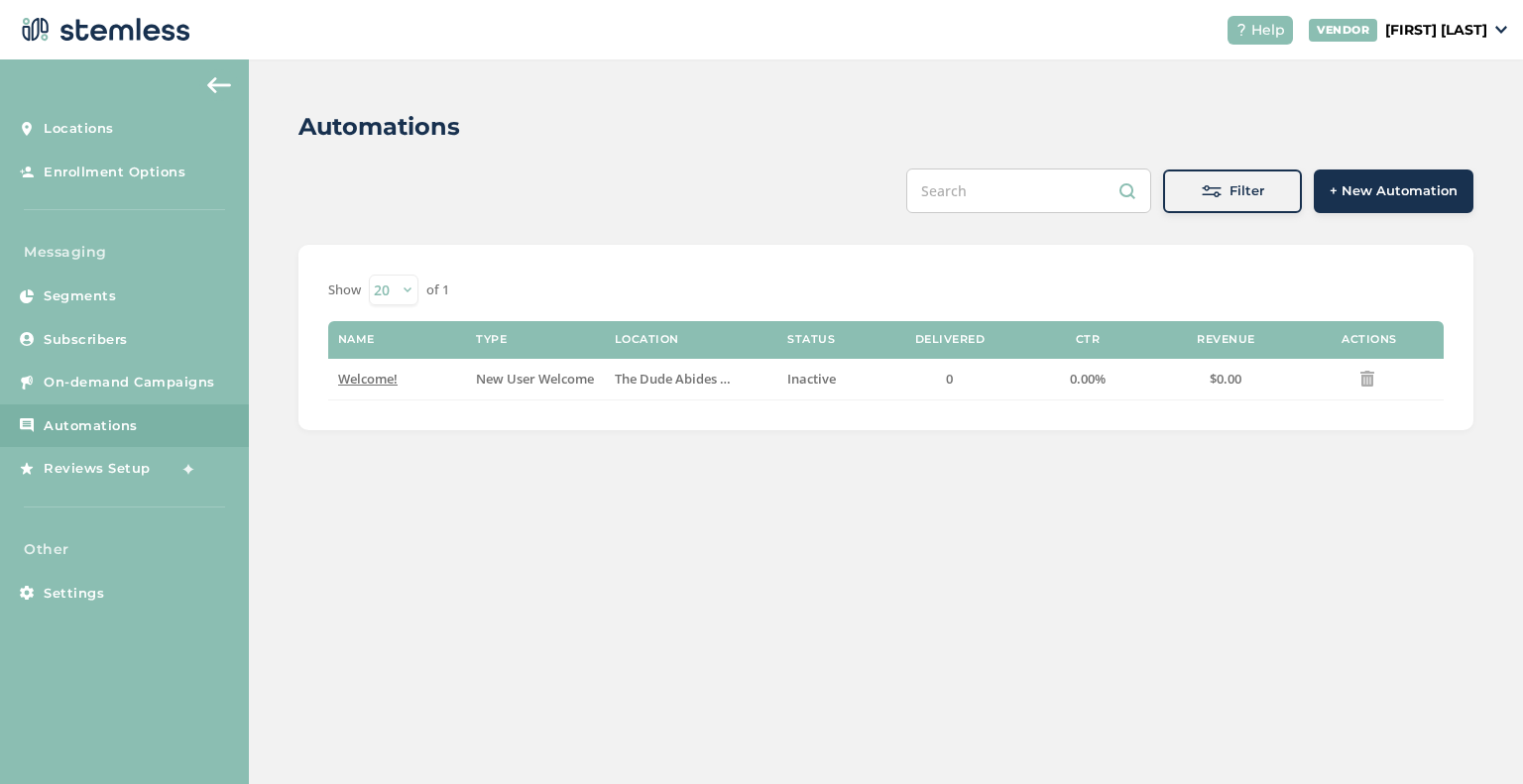 click on "+ New Automation" at bounding box center [1393, 191] 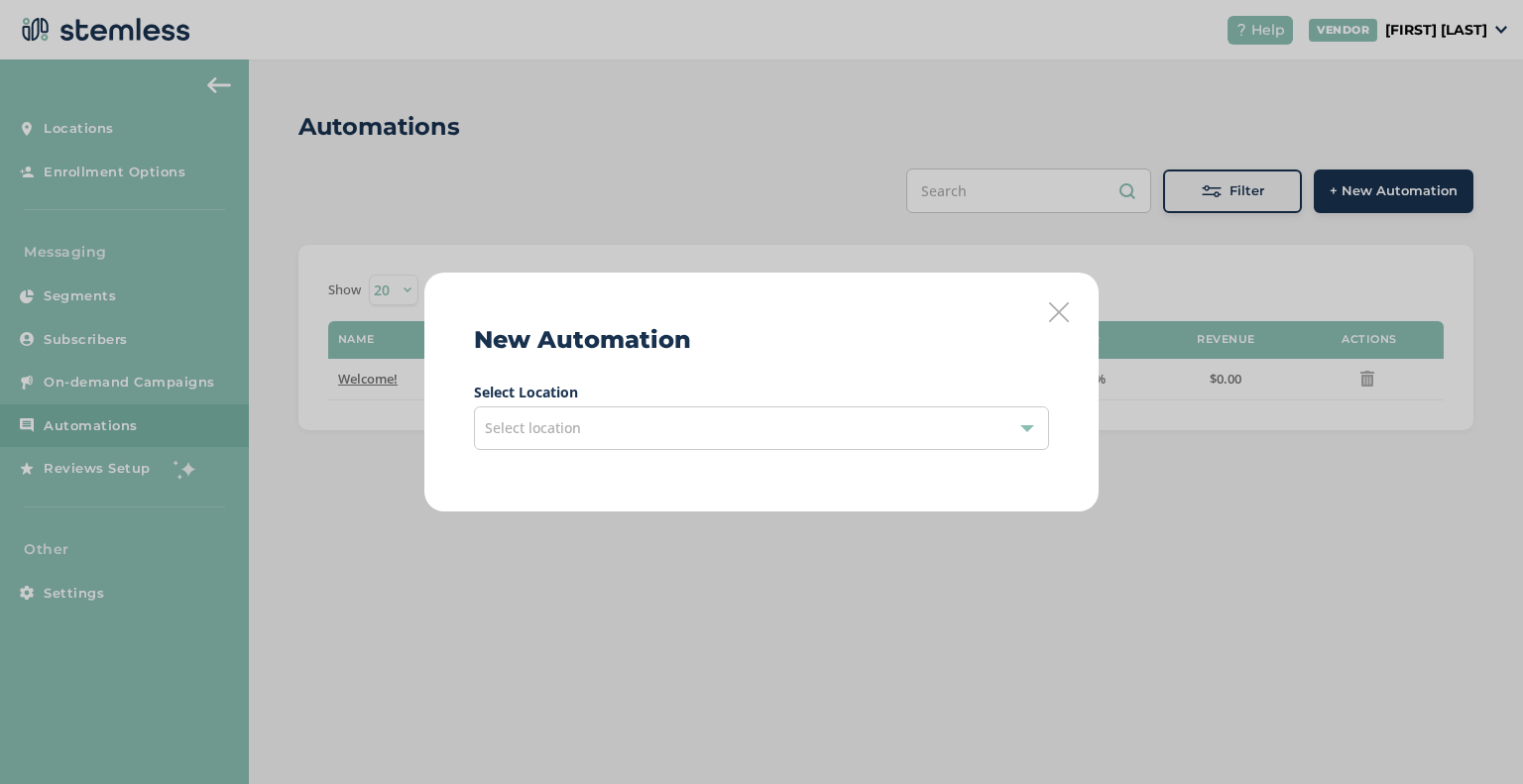 drag, startPoint x: 540, startPoint y: 457, endPoint x: 549, endPoint y: 451, distance: 10.816654 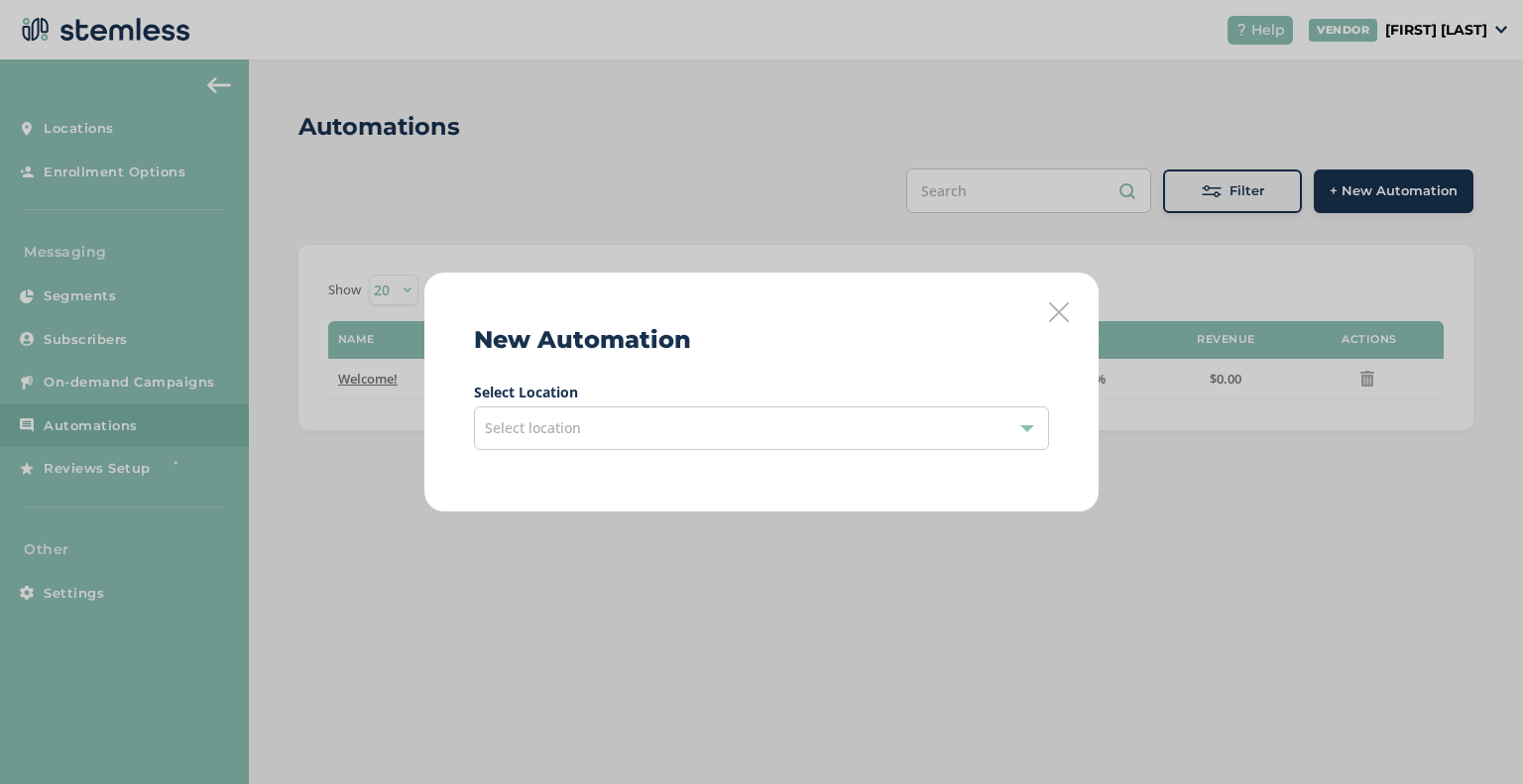 click on "New Automation   Select Location Select location" at bounding box center [762, 392] 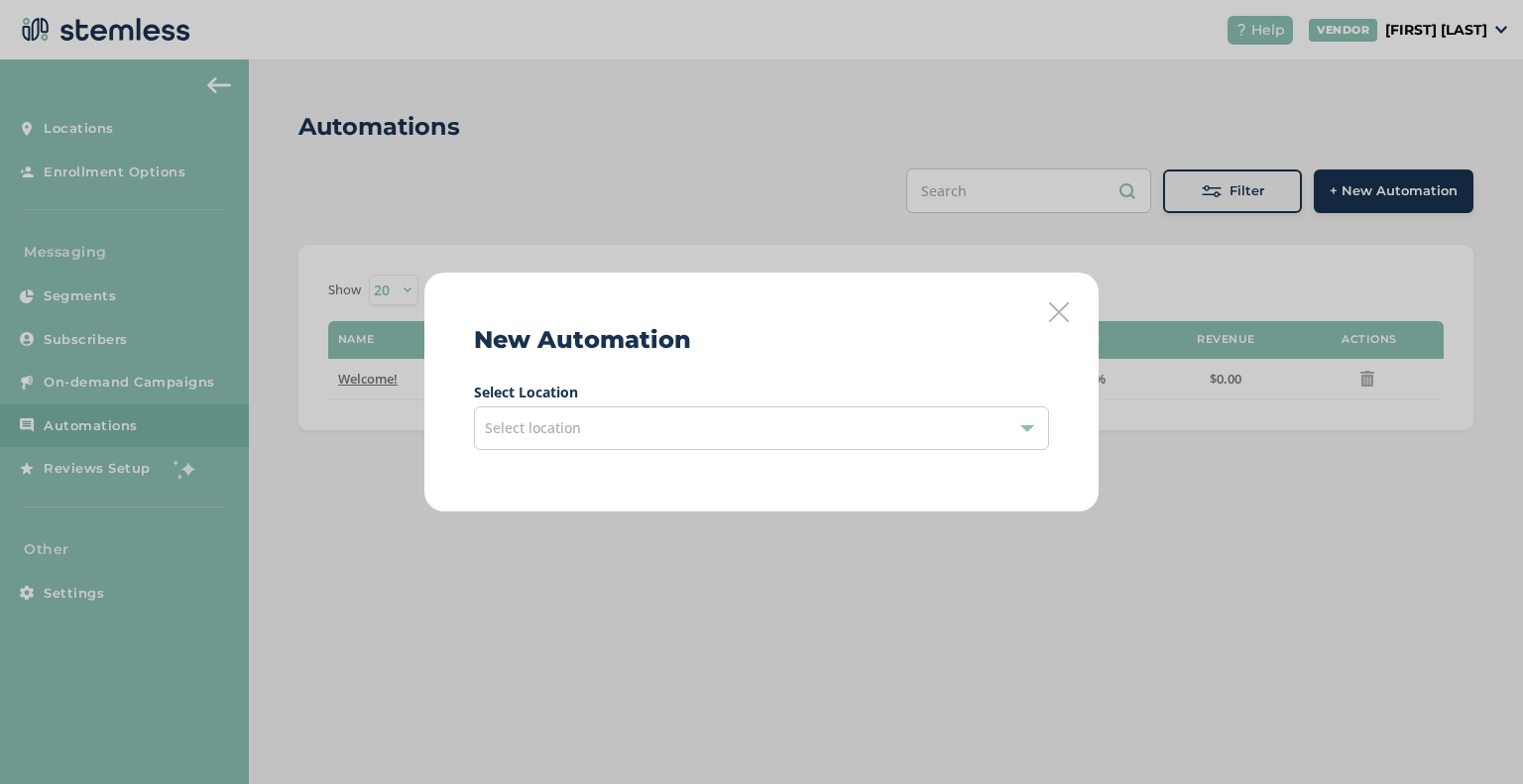 click on "New Automation   Select Location Select location" at bounding box center [762, 392] 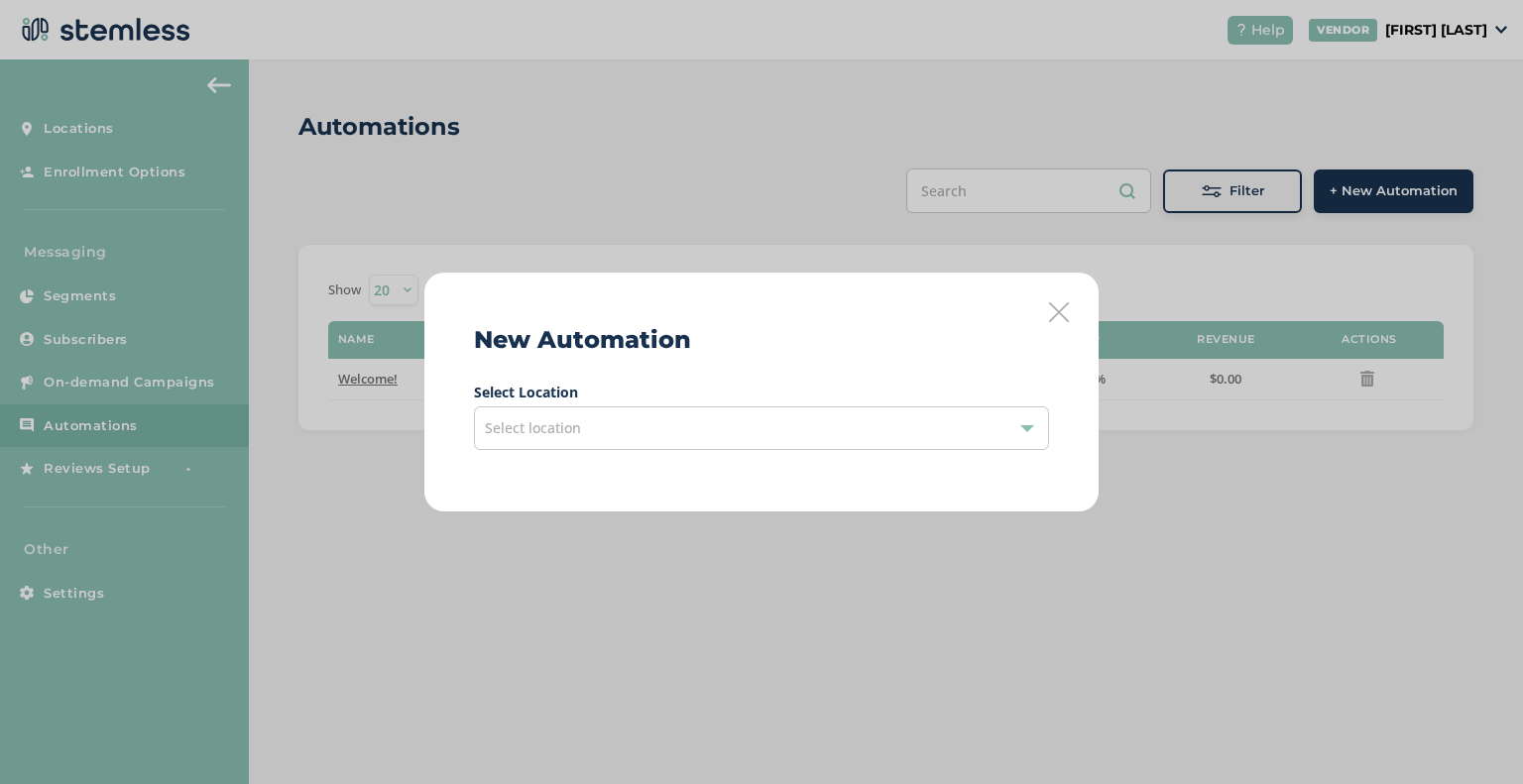 click on "Select location" at bounding box center [762, 428] 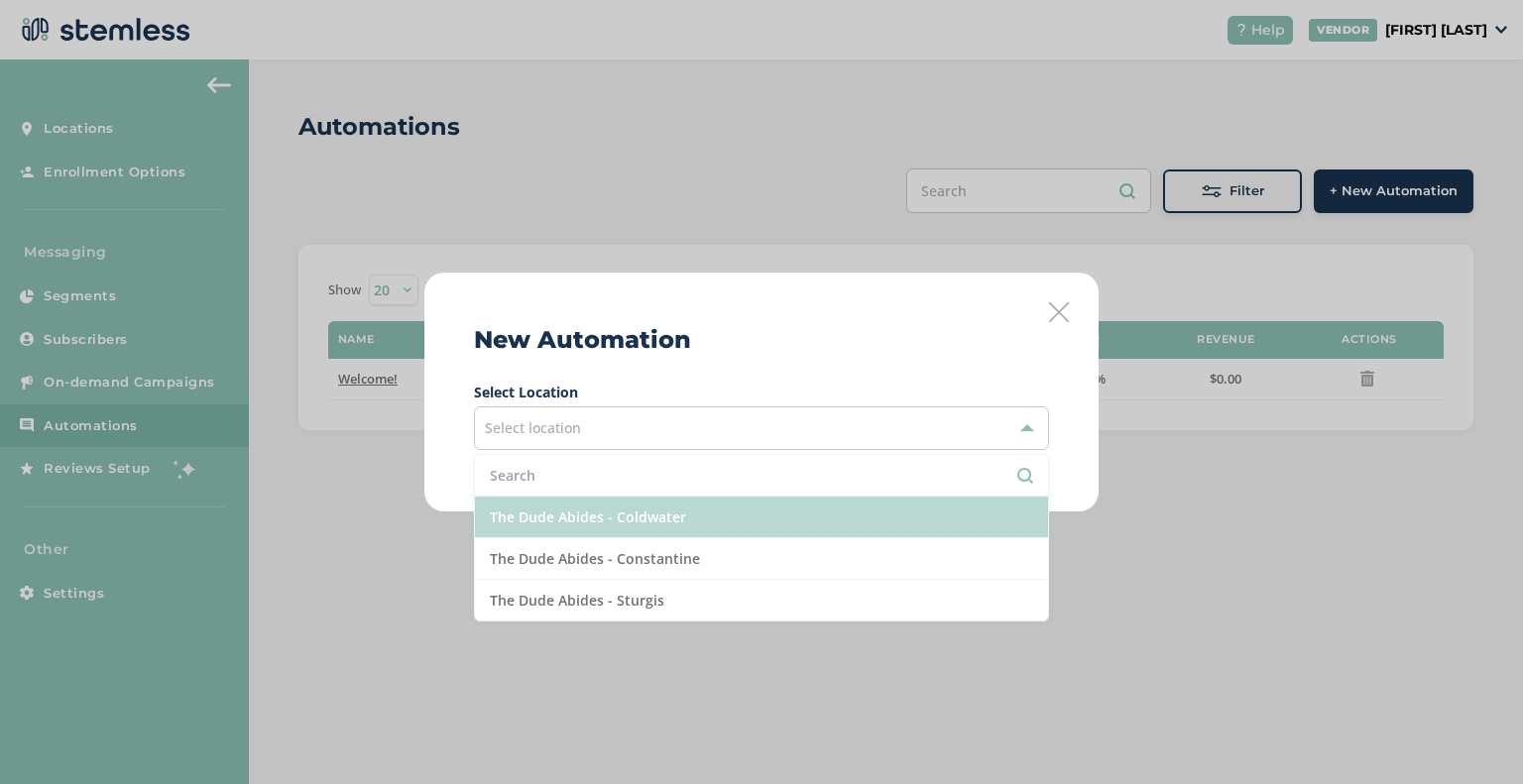 click on "The Dude Abides - Coldwater" at bounding box center (762, 517) 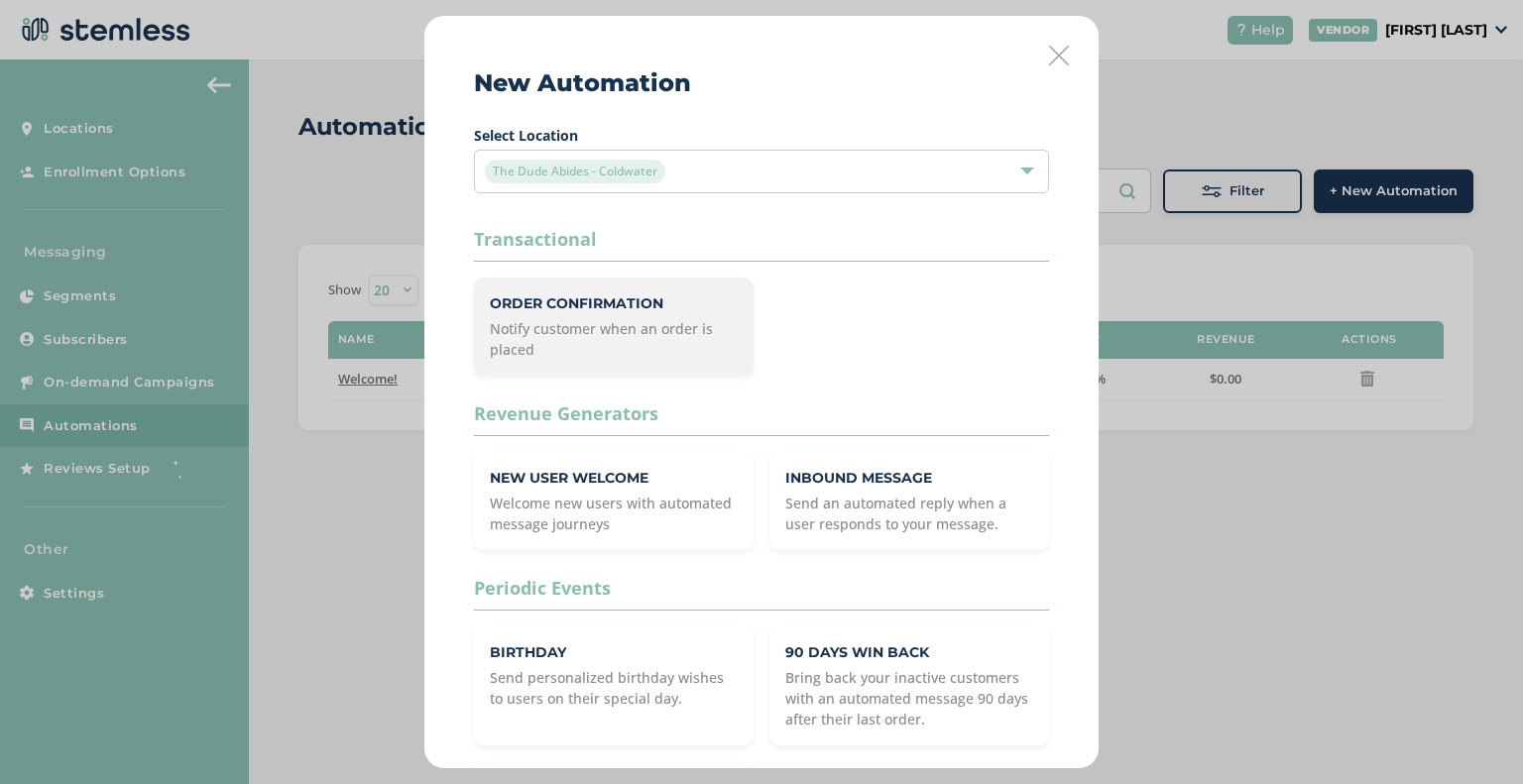 click on "Order Confirmation" at bounding box center [614, 303] 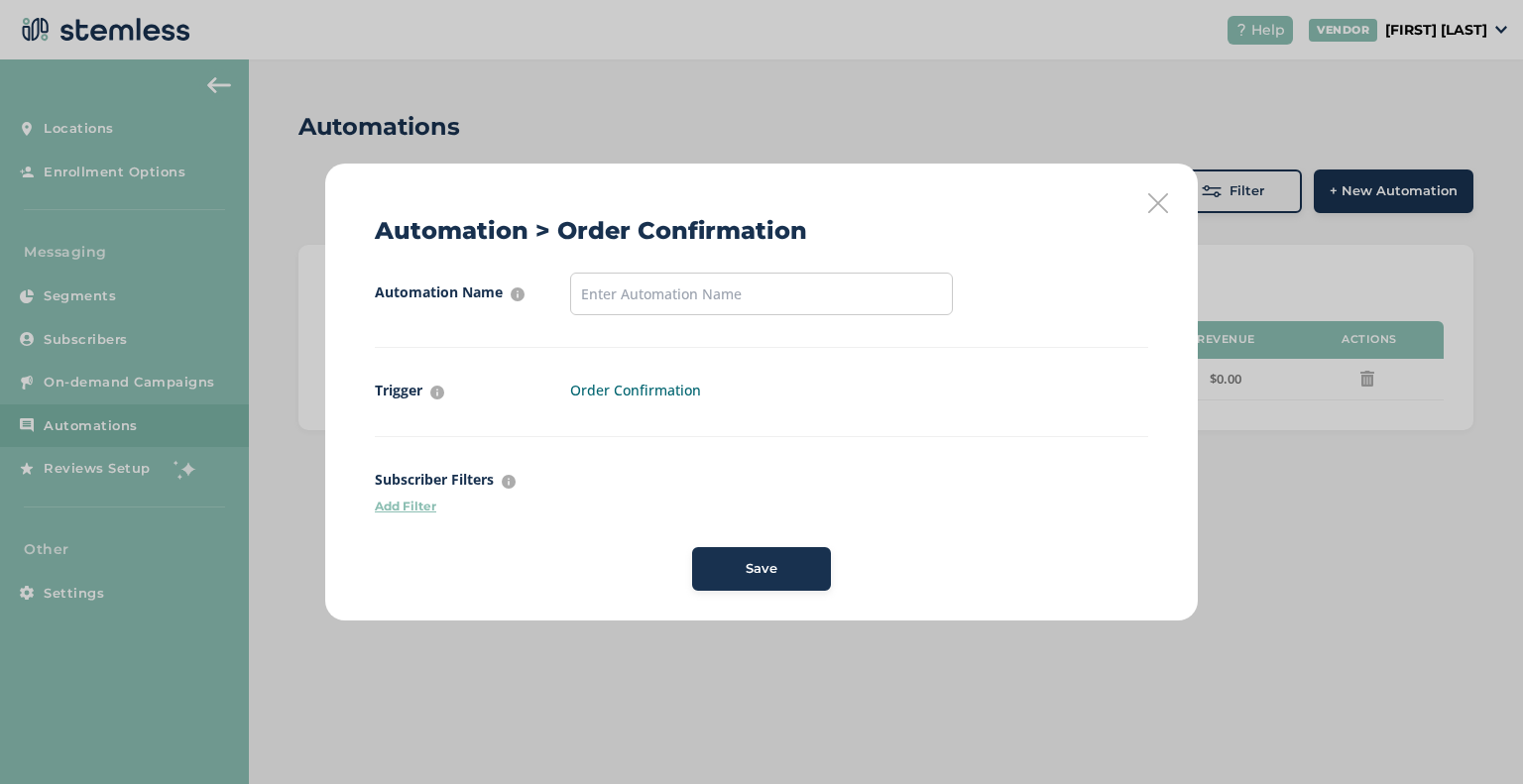 drag, startPoint x: 580, startPoint y: 399, endPoint x: 594, endPoint y: 376, distance: 26.925824 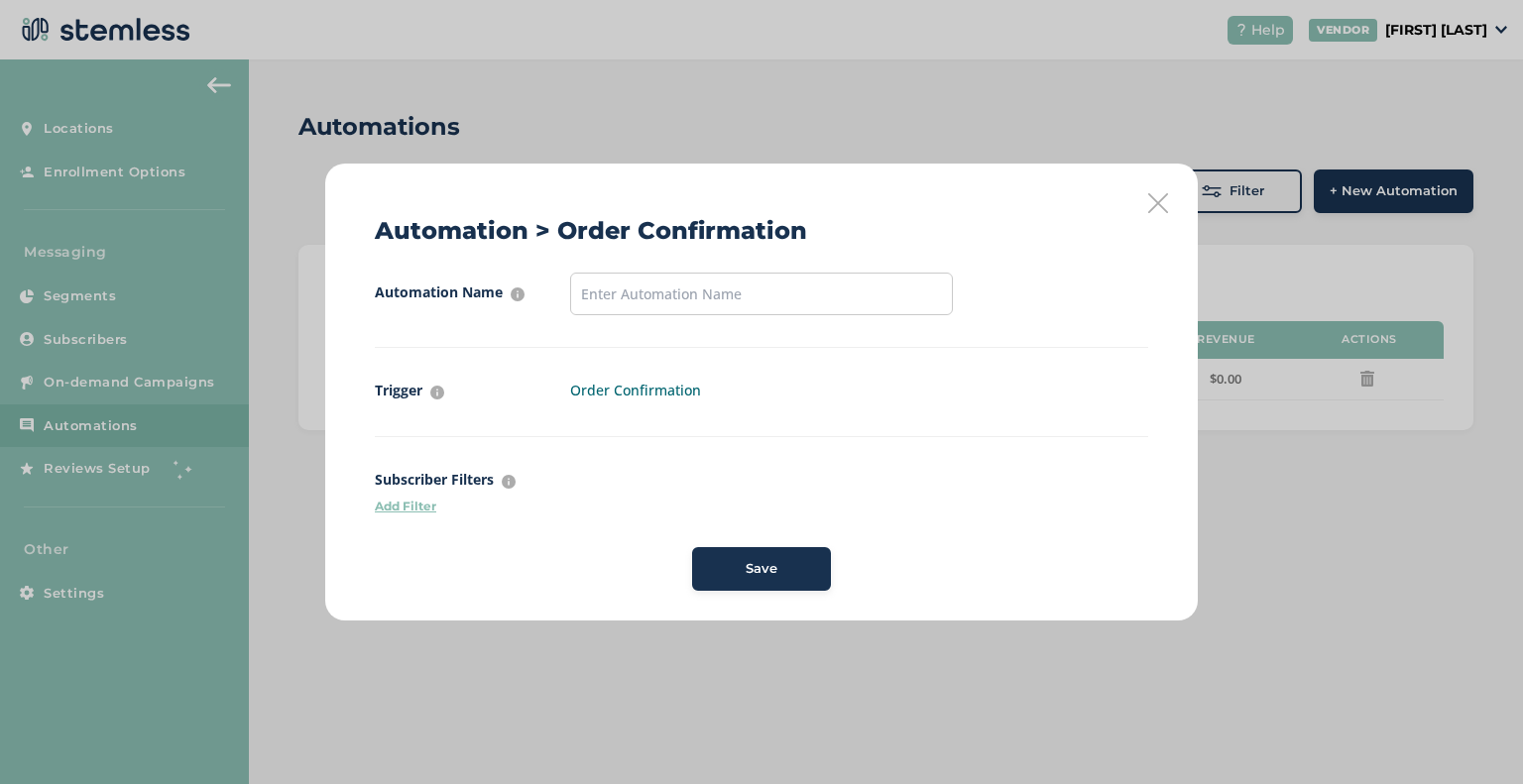 click on "Order Confirmation" at bounding box center [762, 390] 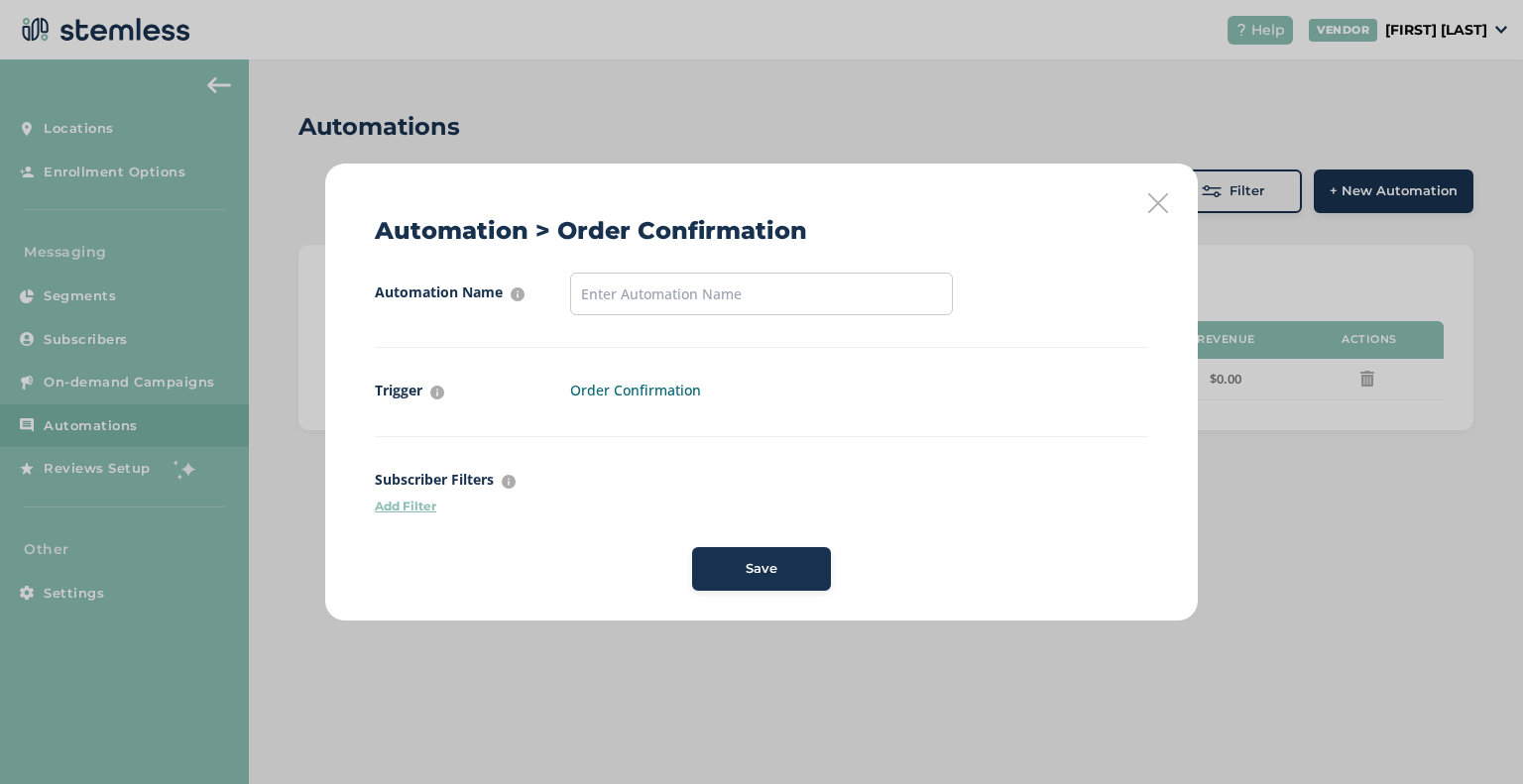 click on "Automation Name  For internal purposes only  Trigger  What event has to take place  for this automation to start Order Confirmation  Subscriber Filters  Filter who should get this  automation by segmenting customers  Add Filter  Save" at bounding box center (762, 431) 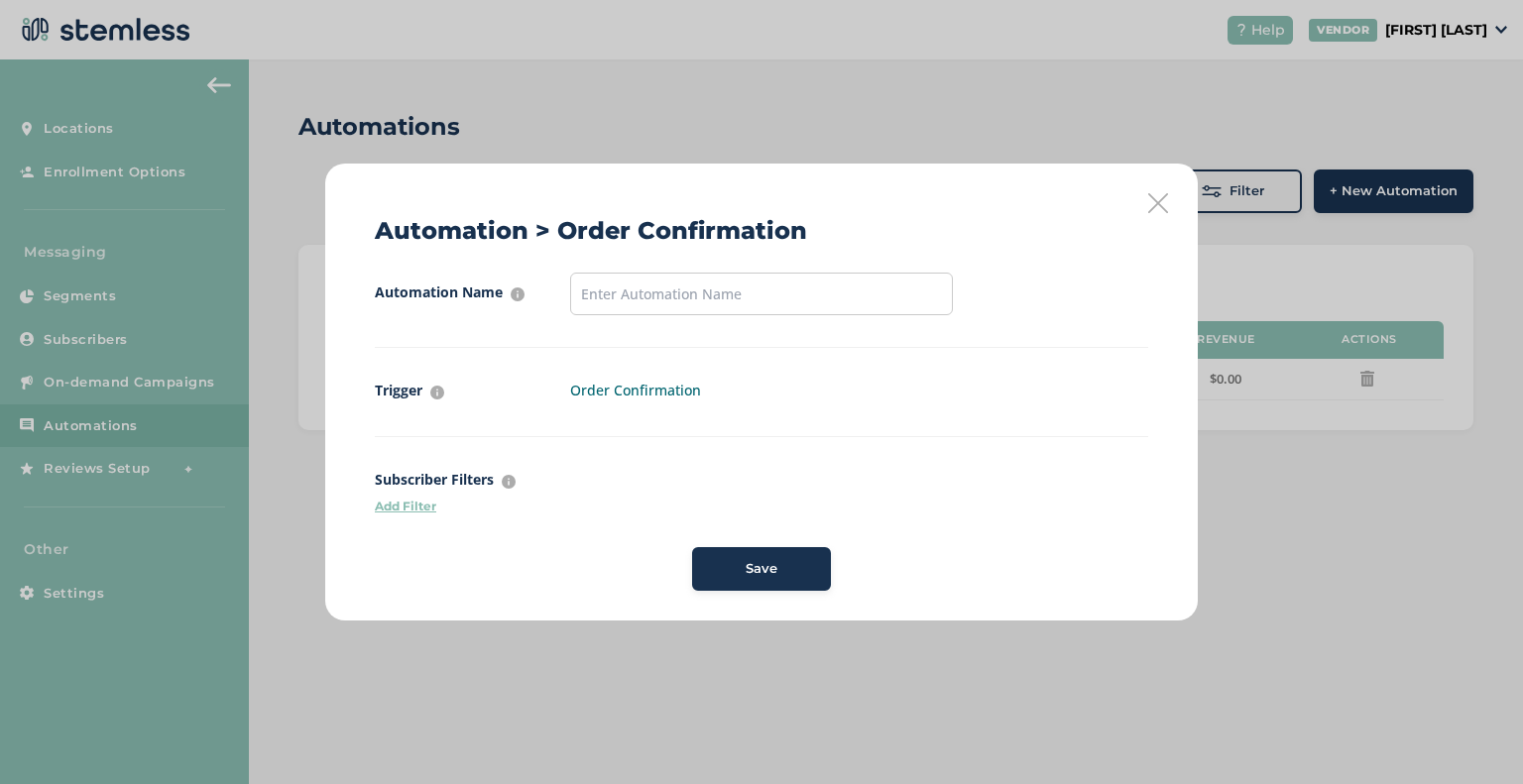 click on "Order Confirmation" at bounding box center (762, 390) 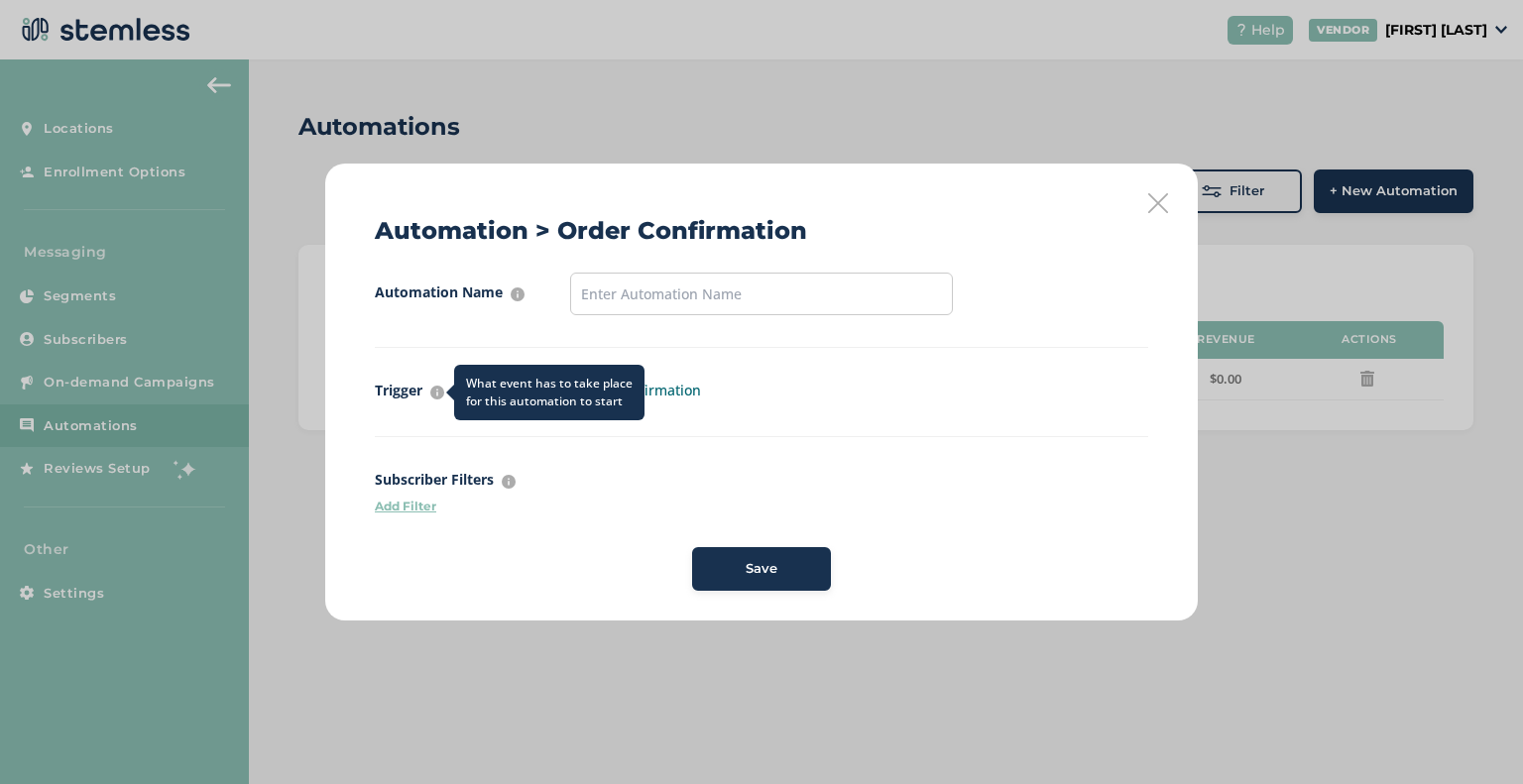 click at bounding box center (437, 392) 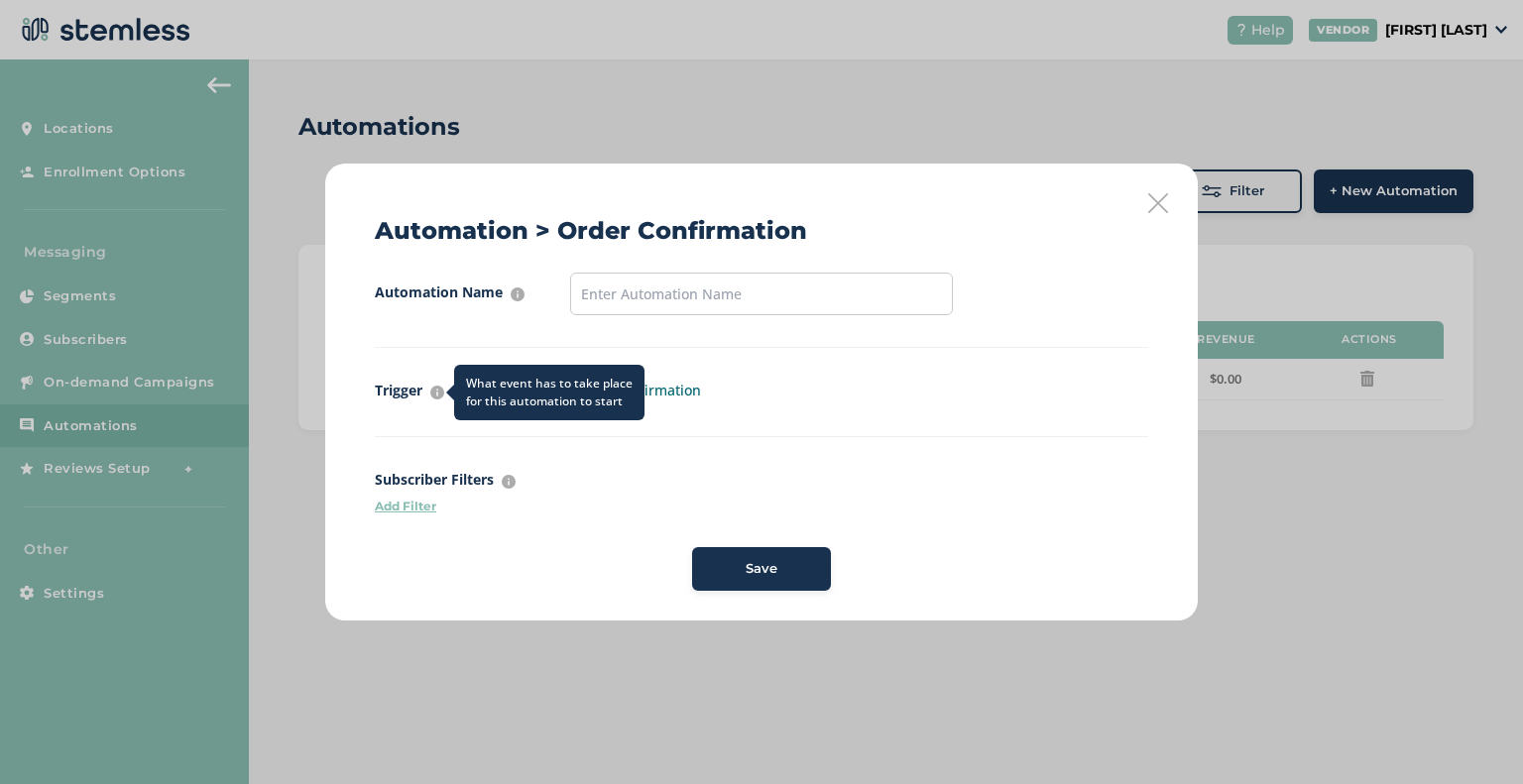 click at bounding box center (437, 392) 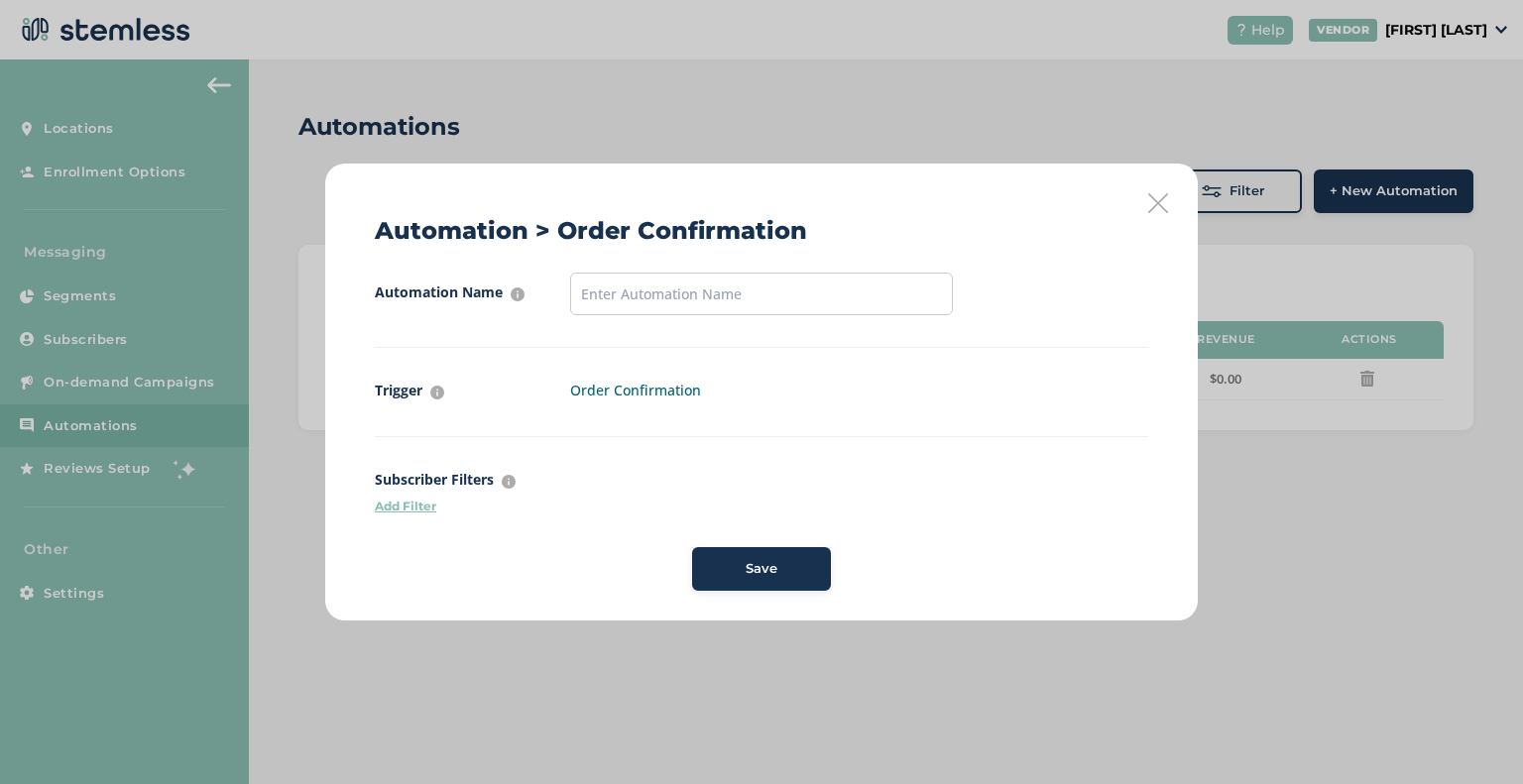 click on "Automation > Order Confirmation   Automation Name  For internal purposes only  Trigger  What event has to take place  for this automation to start Order Confirmation  Subscriber Filters  Filter who should get this  automation by segmenting customers  Add Filter  Save" at bounding box center (762, 392) 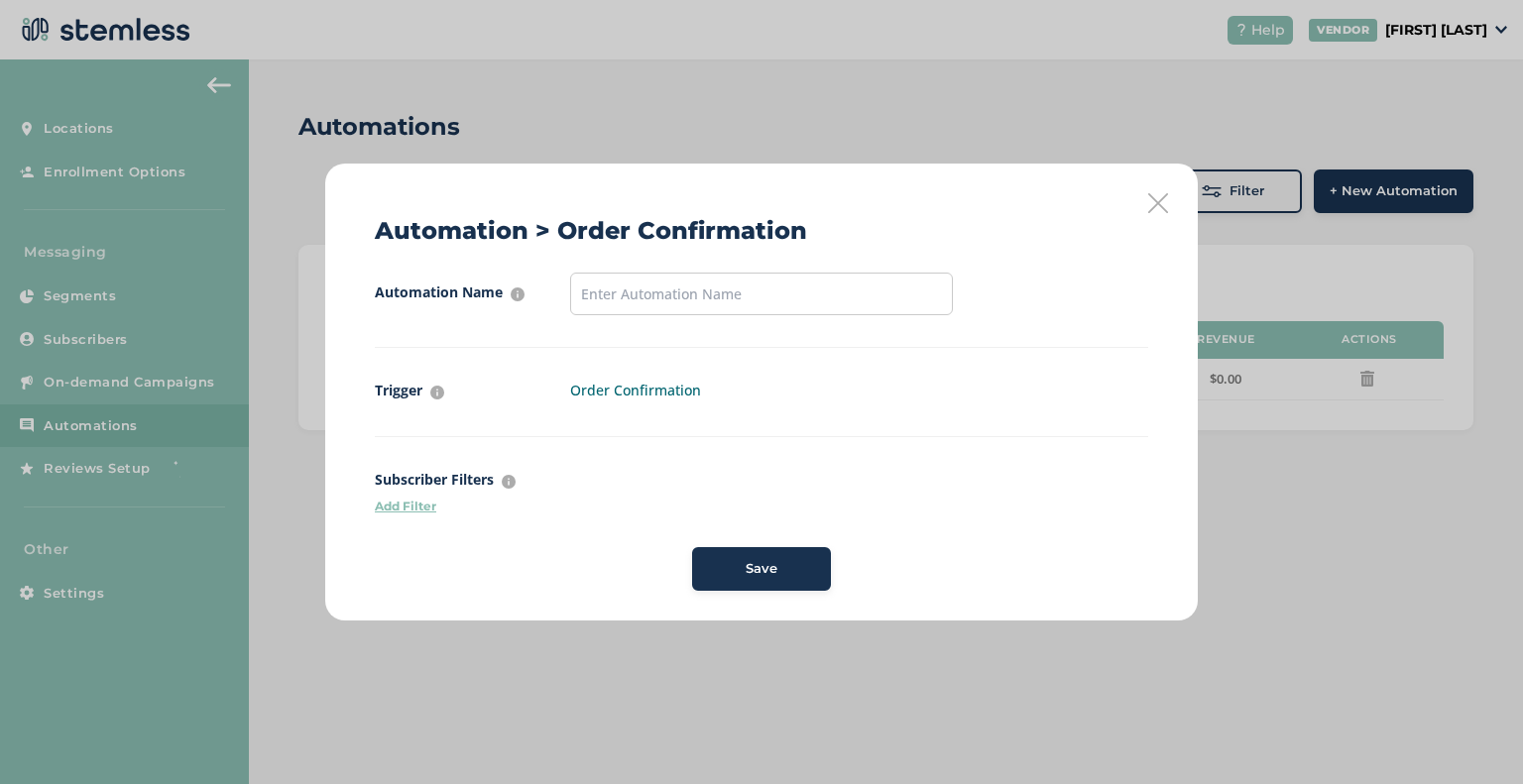 click on "Automation > Order Confirmation   Automation Name  For internal purposes only  Trigger  What event has to take place  for this automation to start Order Confirmation  Subscriber Filters  Filter who should get this  automation by segmenting customers  Add Filter  Save" at bounding box center [762, 392] 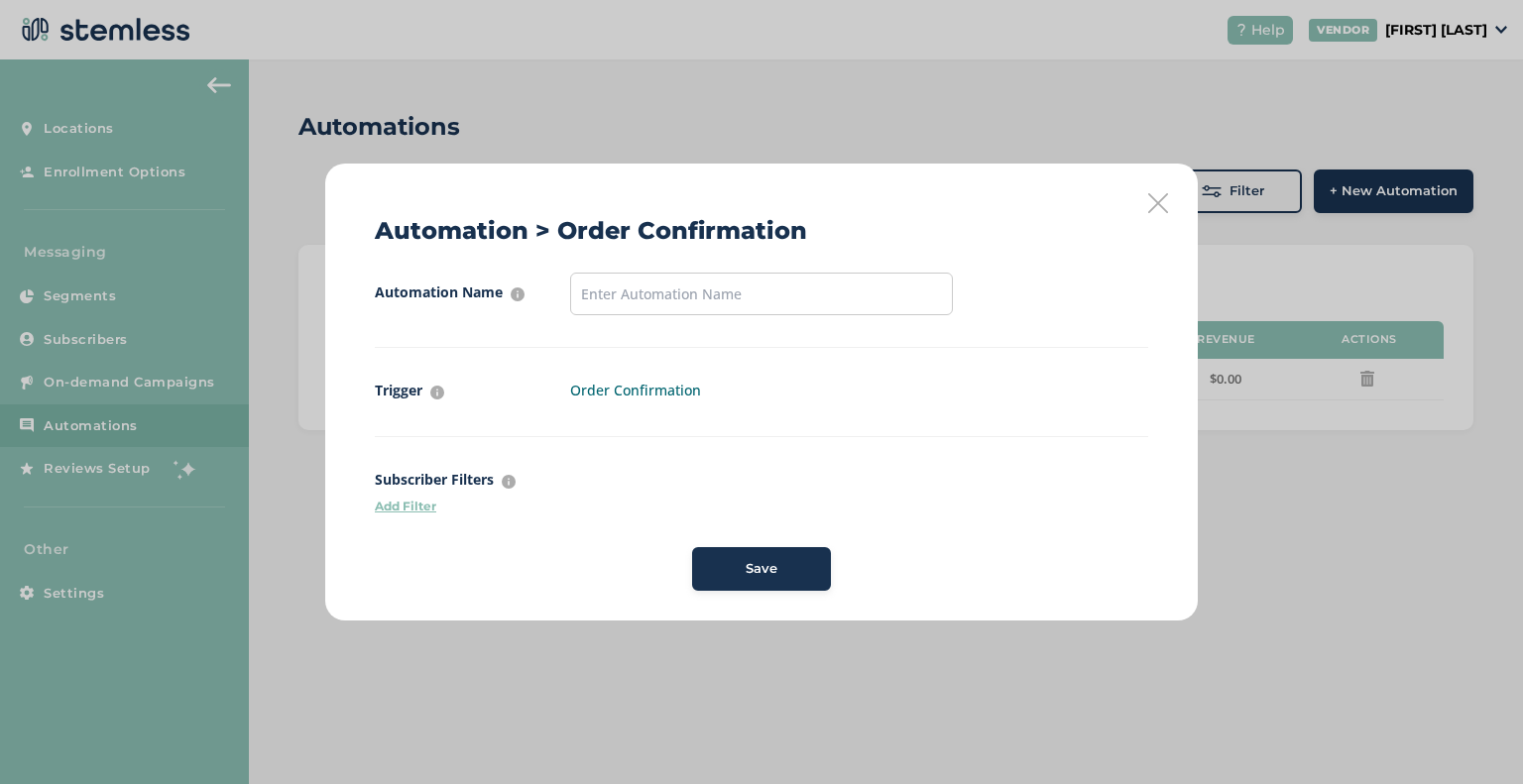 click on "Automation > Order Confirmation   Automation Name  For internal purposes only  Trigger  What event has to take place  for this automation to start Order Confirmation  Subscriber Filters  Filter who should get this  automation by segmenting customers  Add Filter  Save" at bounding box center (762, 392) 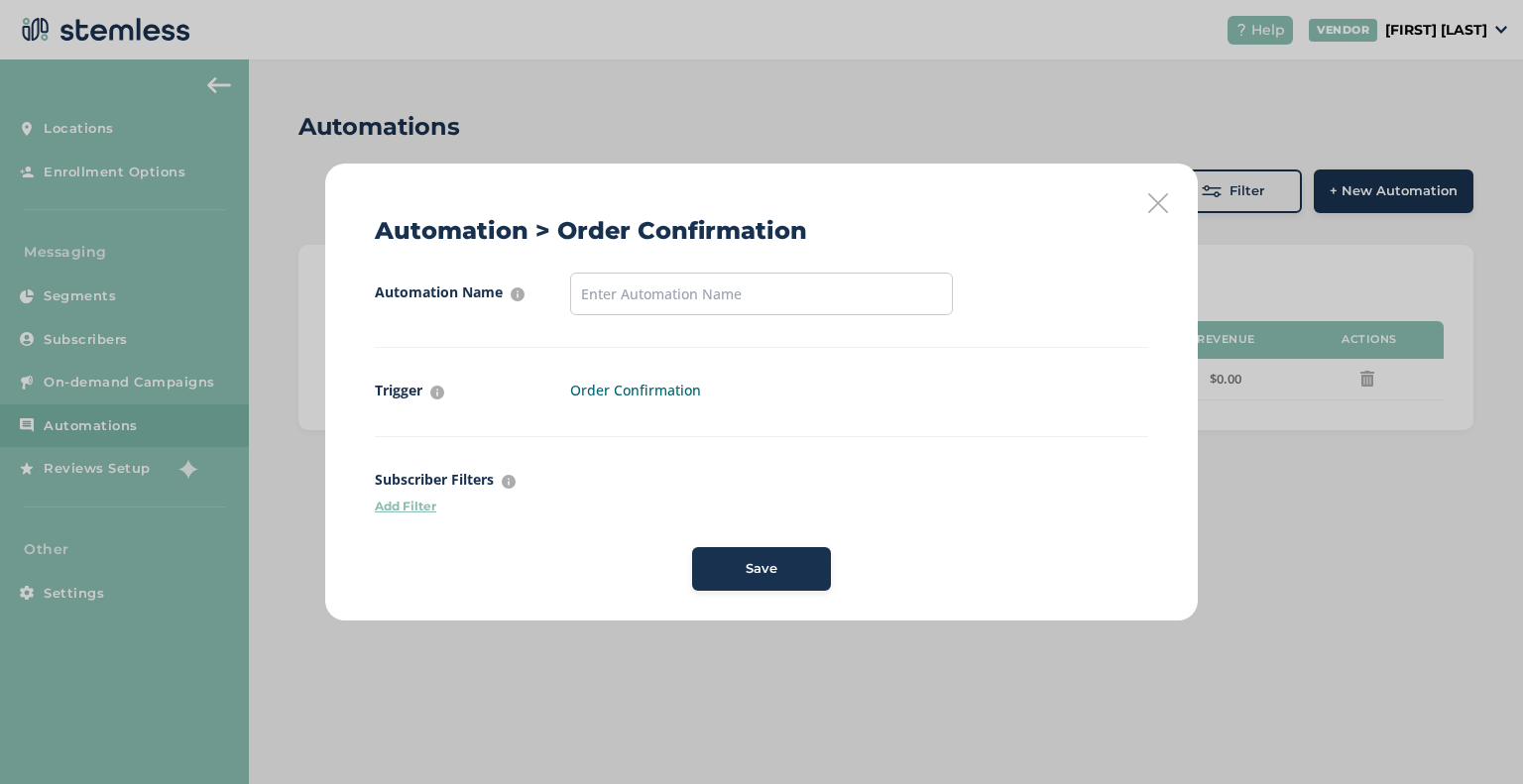 click on "Automation > Order Confirmation   Automation Name  For internal purposes only  Trigger  What event has to take place  for this automation to start Order Confirmation  Subscriber Filters  Filter who should get this  automation by segmenting customers  Add Filter  Save" at bounding box center [762, 392] 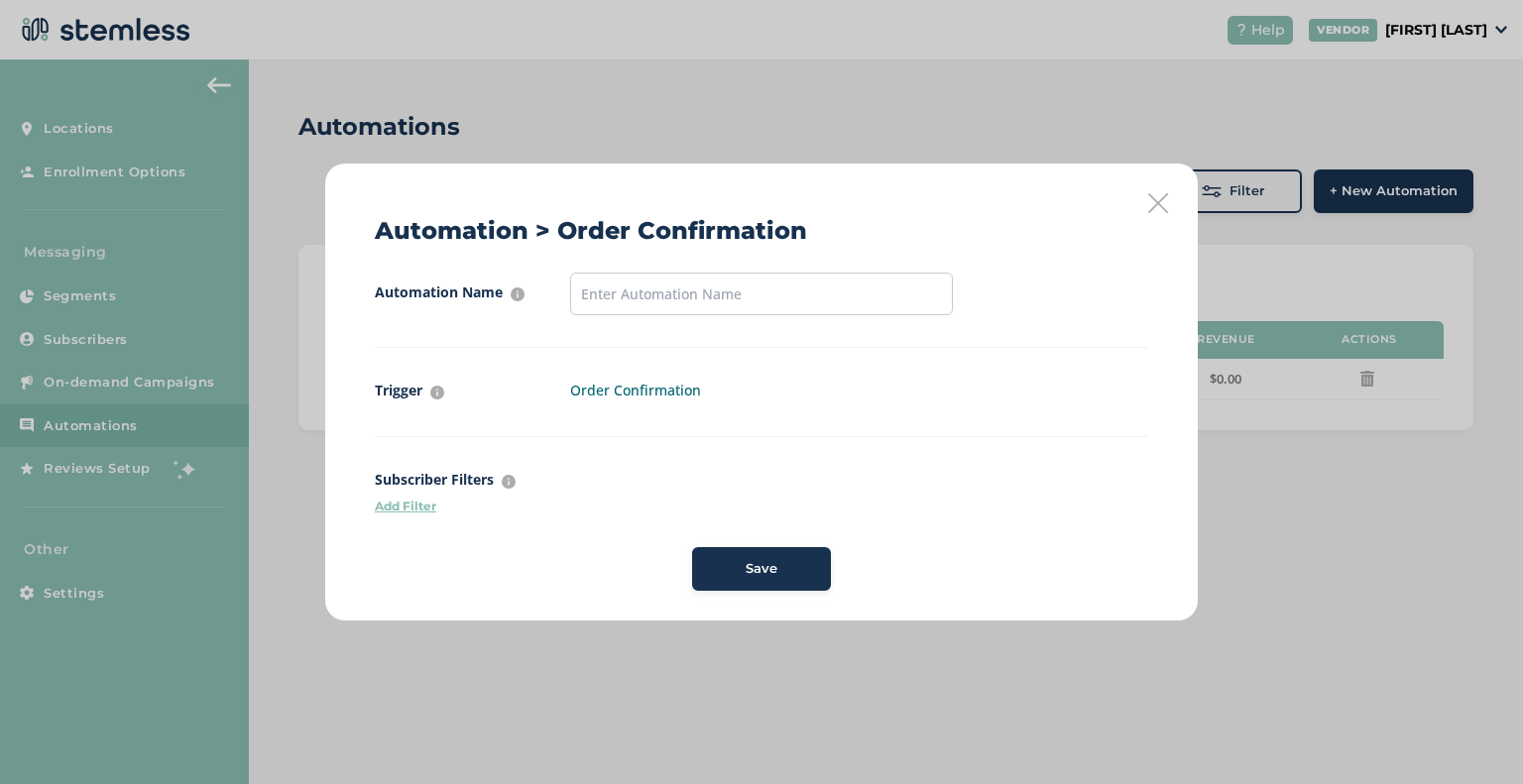 click at bounding box center (1158, 203) 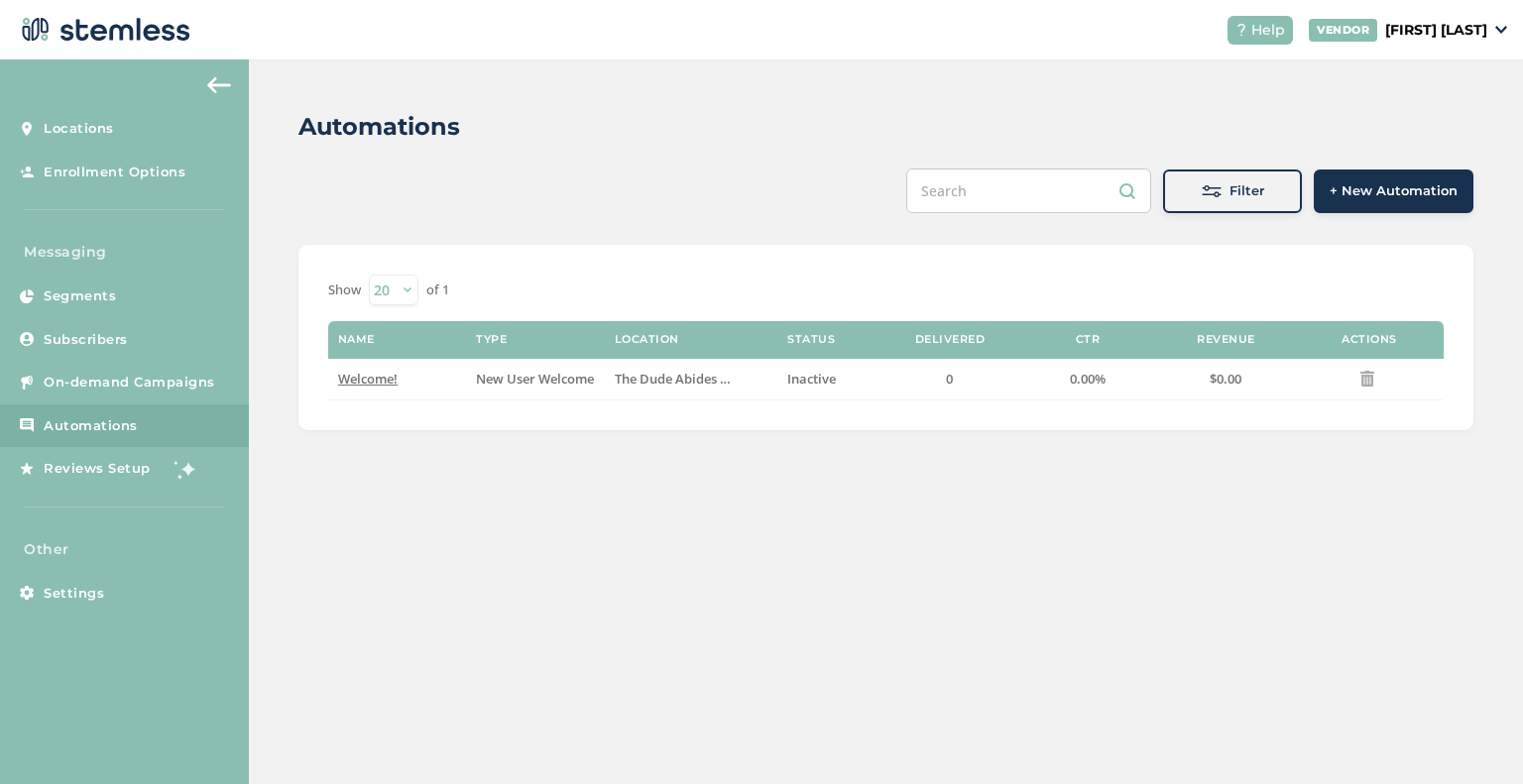 click on "+ New Automation" at bounding box center (1393, 191) 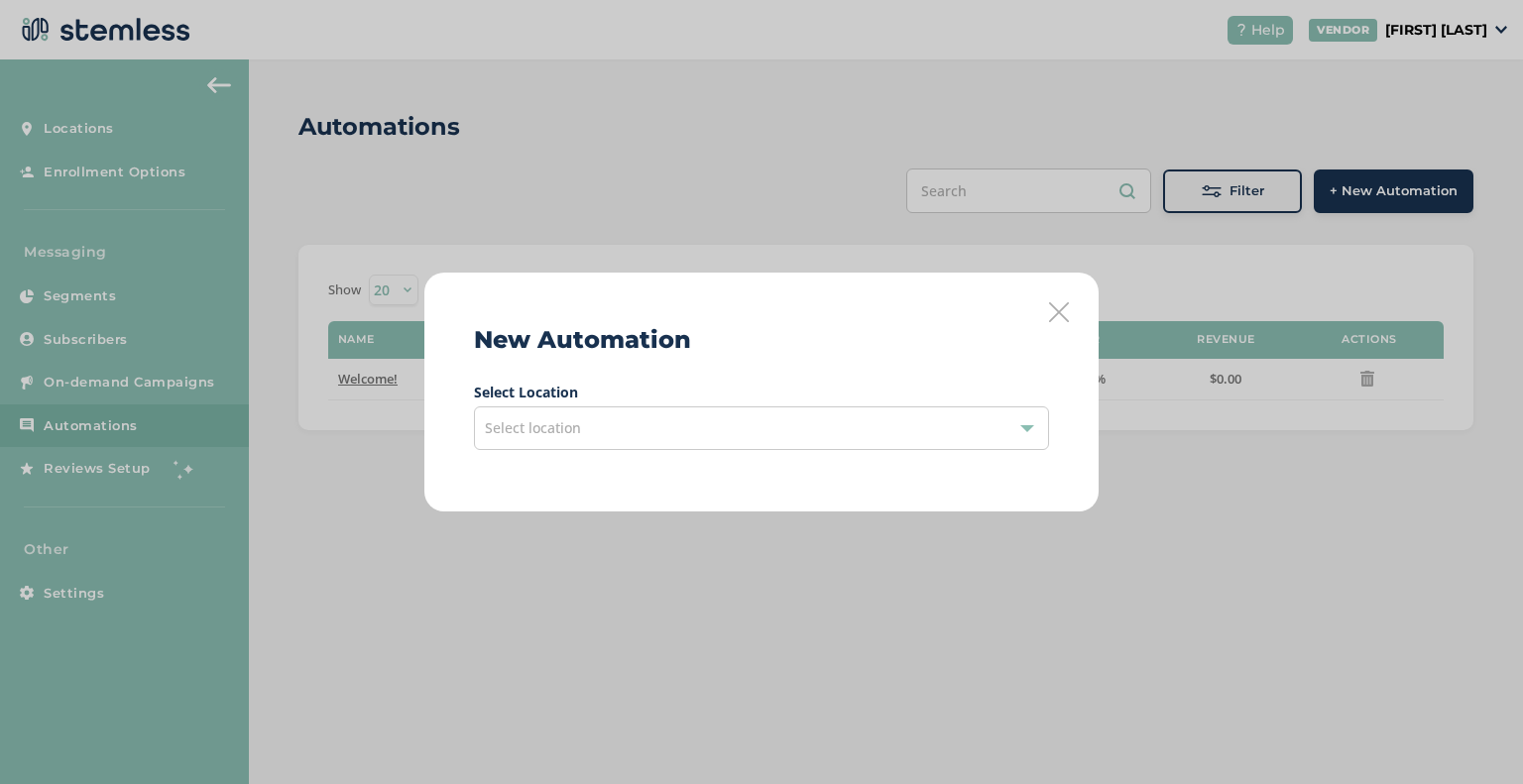 click on "Select location" at bounding box center [762, 428] 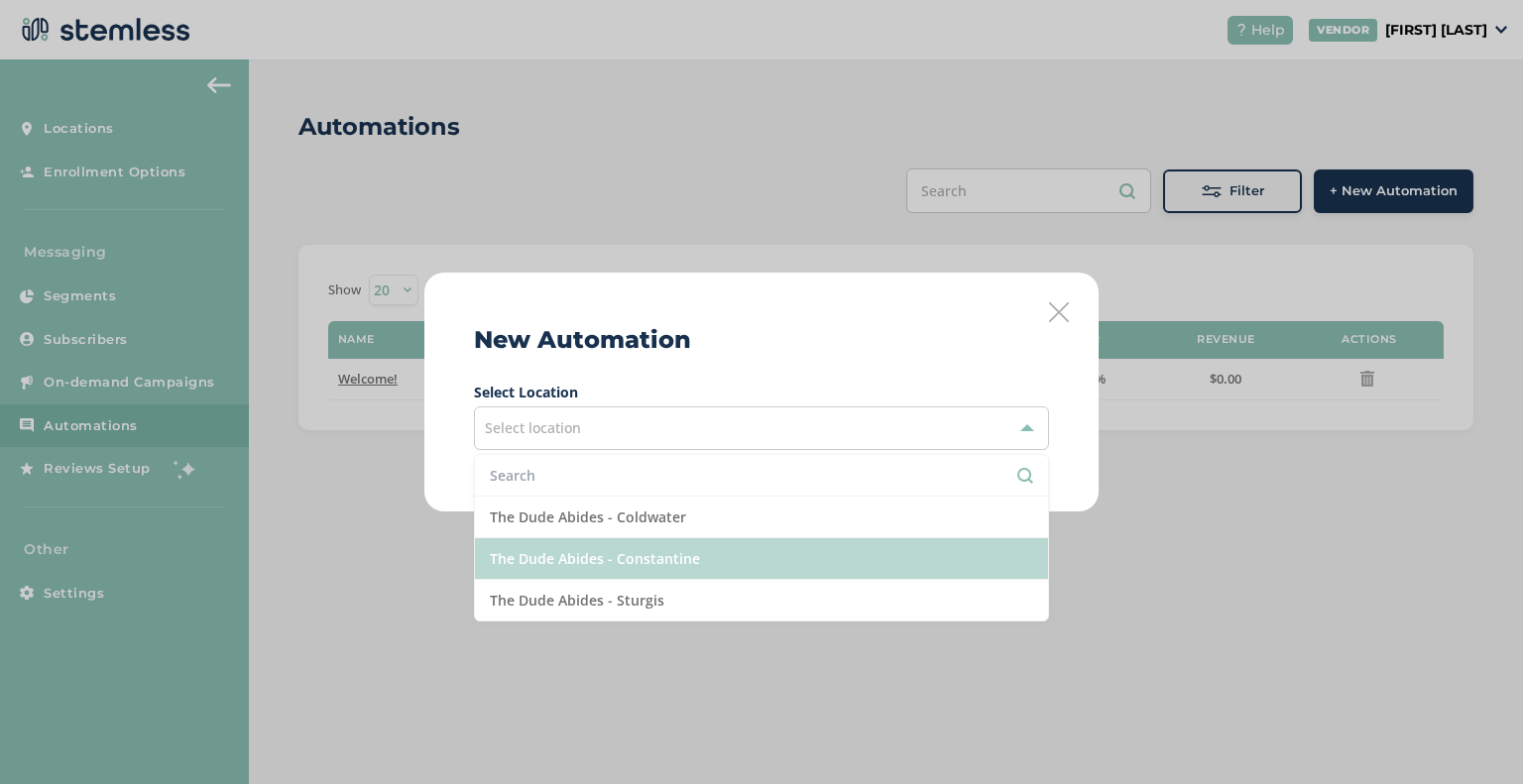 click on "The Dude Abides - Constantine" at bounding box center [762, 559] 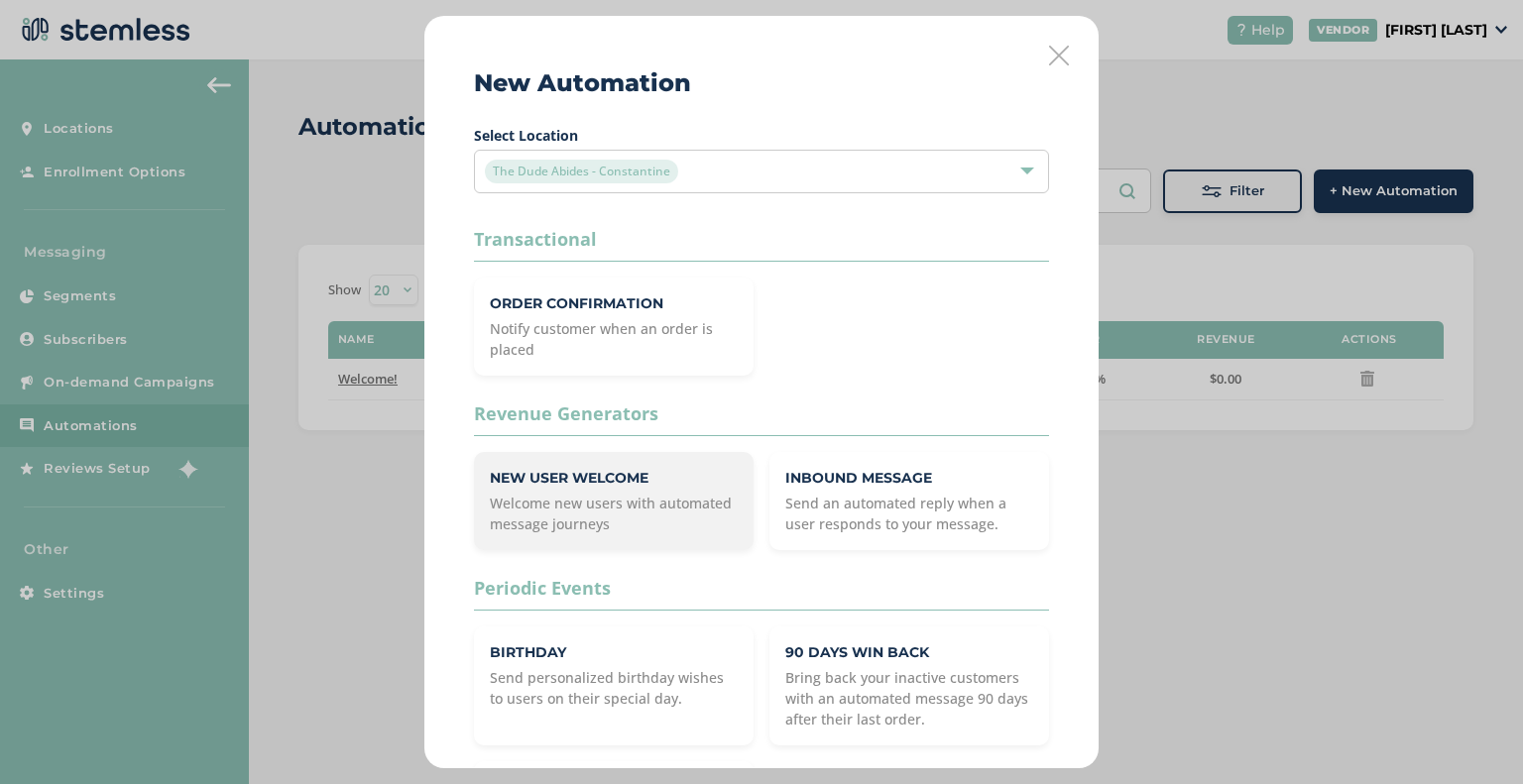 click on "Welcome new users with automated message journeys" at bounding box center (614, 513) 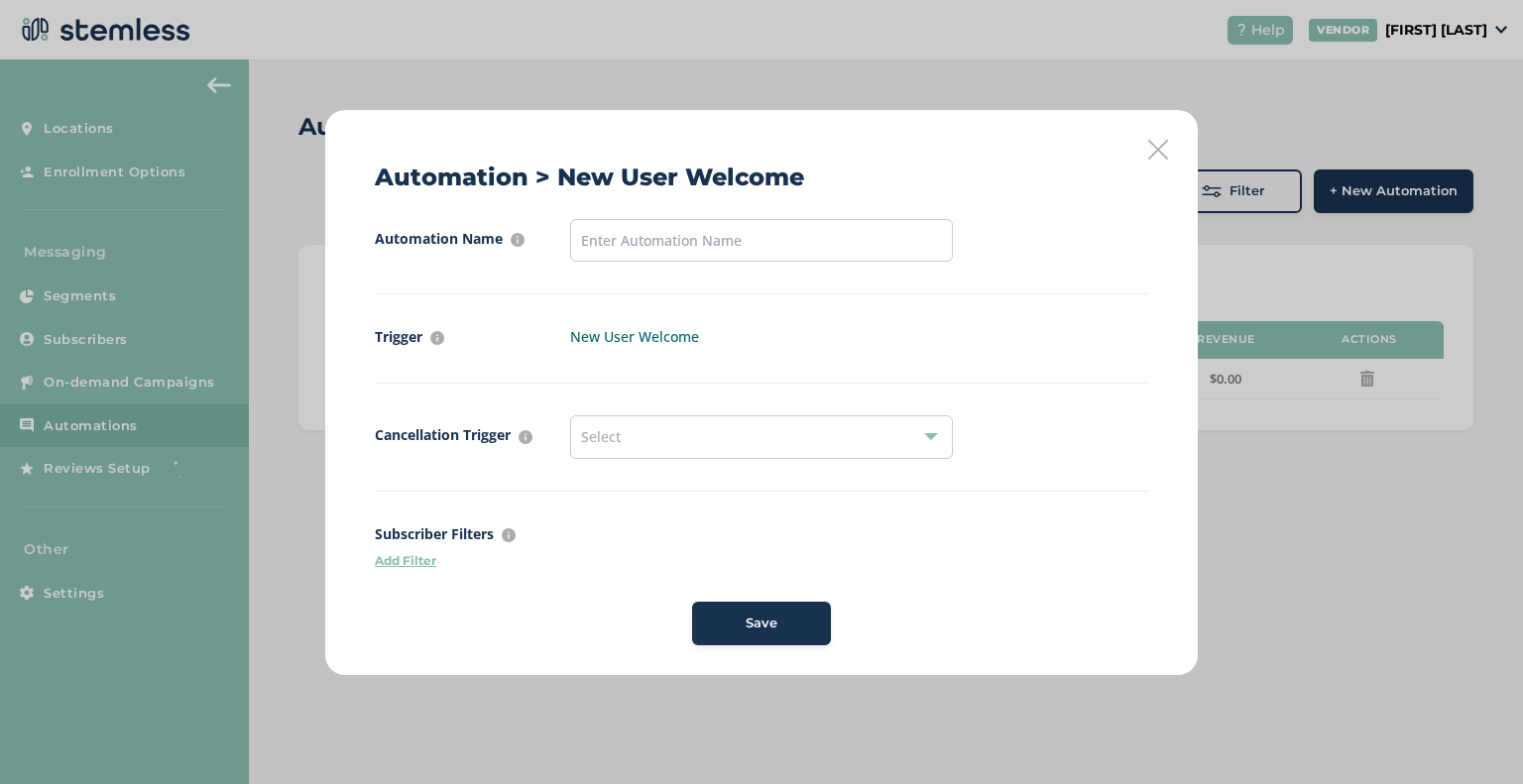 click on "Automation Name  For internal purposes only  Trigger  What event has to take place  for this automation to start New User Welcome  Cancellation Trigger  What event has to take place  for this automation to stop Select  Subscriber Filters  Filter who should get this  automation by segmenting customers  Add Filter  Save" at bounding box center [762, 432] 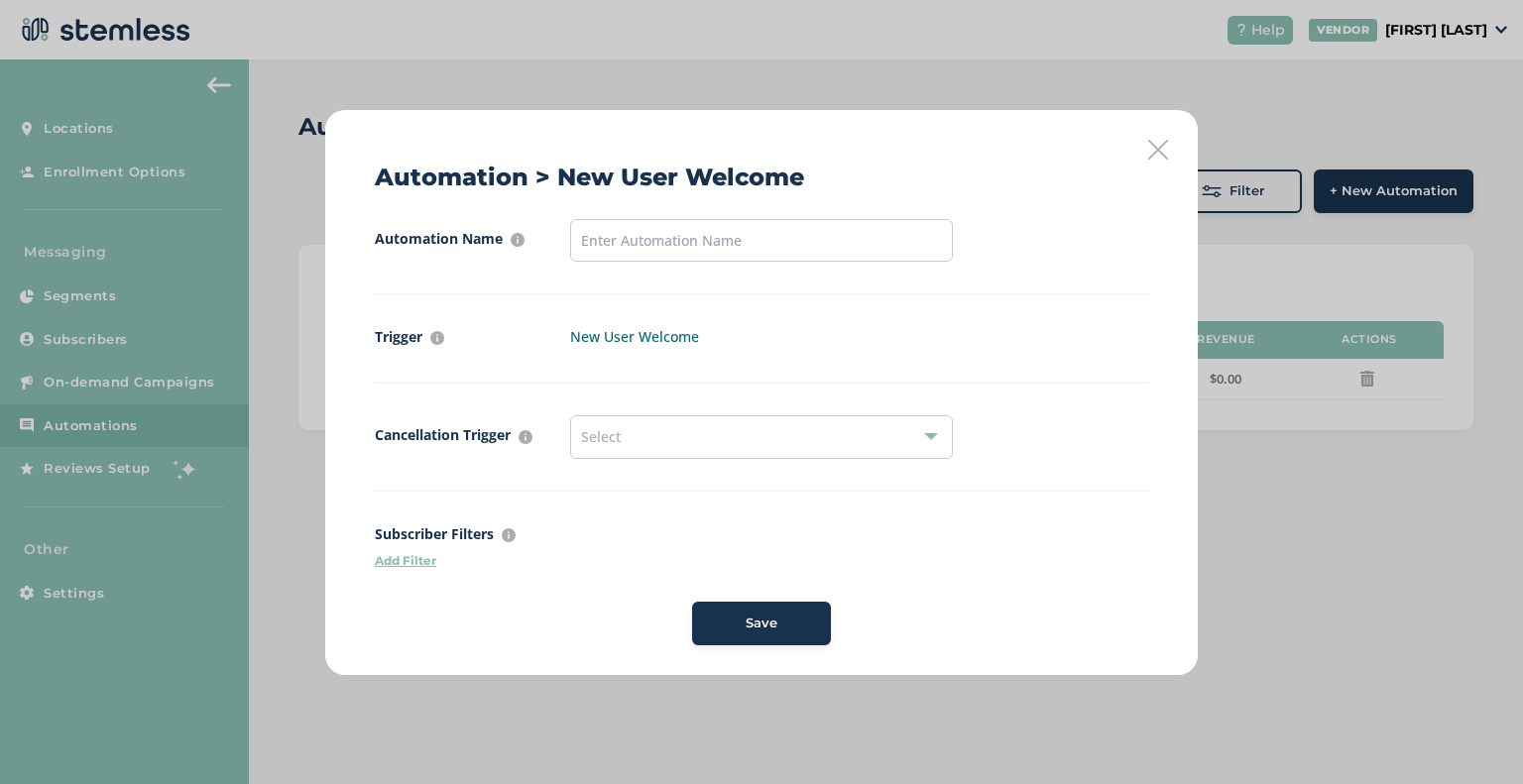 click on "Select" at bounding box center (762, 437) 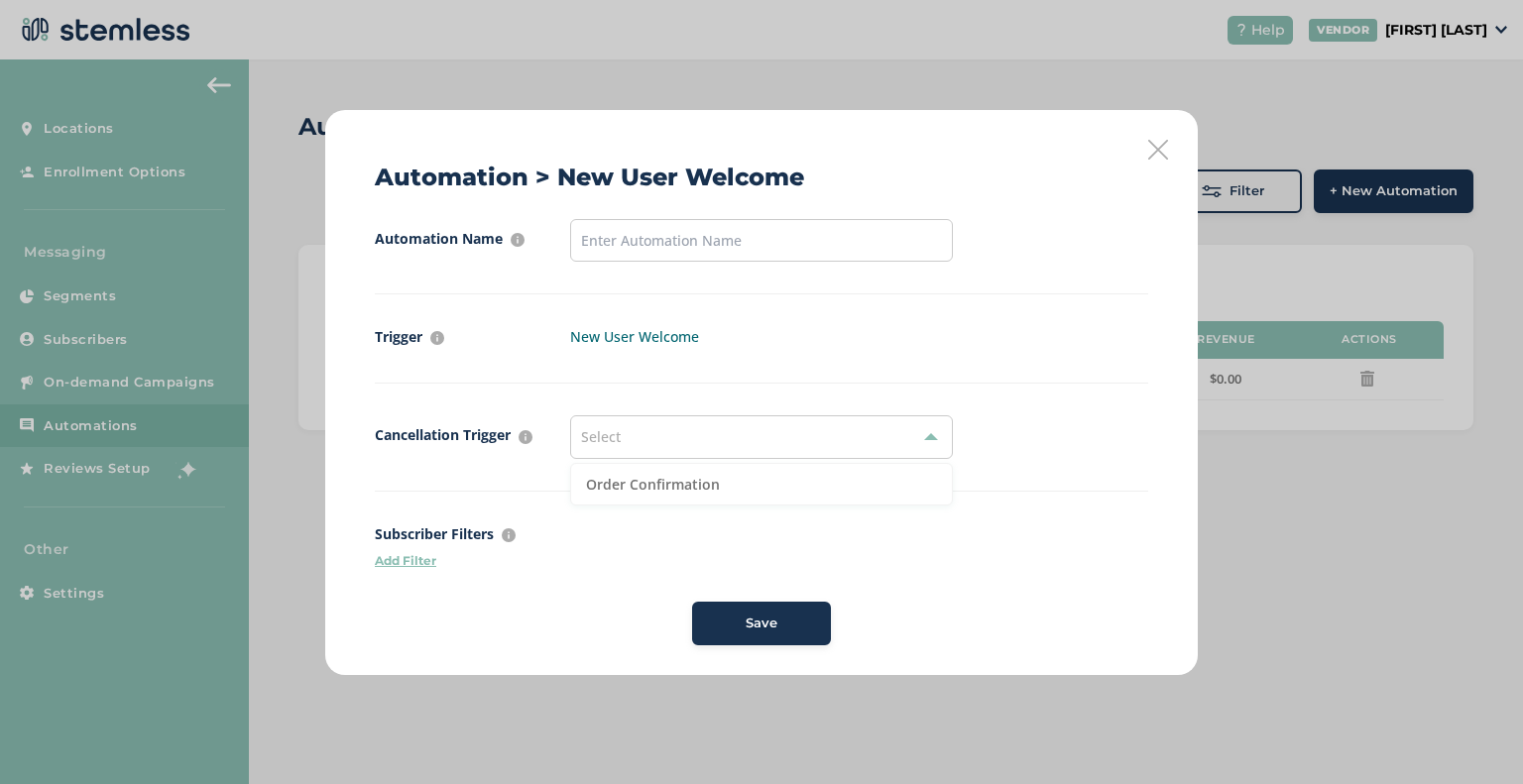 drag, startPoint x: 717, startPoint y: 491, endPoint x: 745, endPoint y: 558, distance: 72.61543 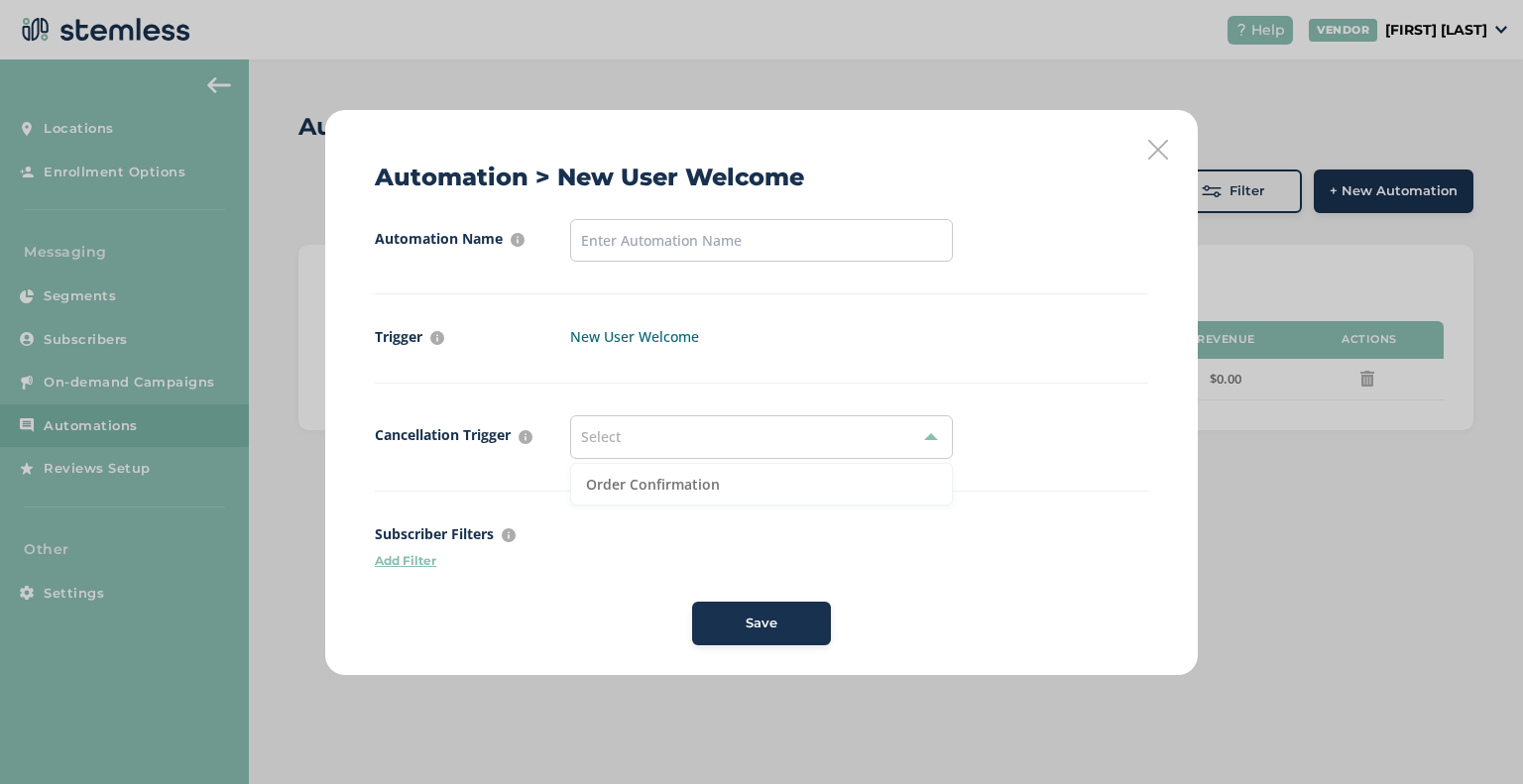 click on "Order Confirmation" at bounding box center (762, 484) 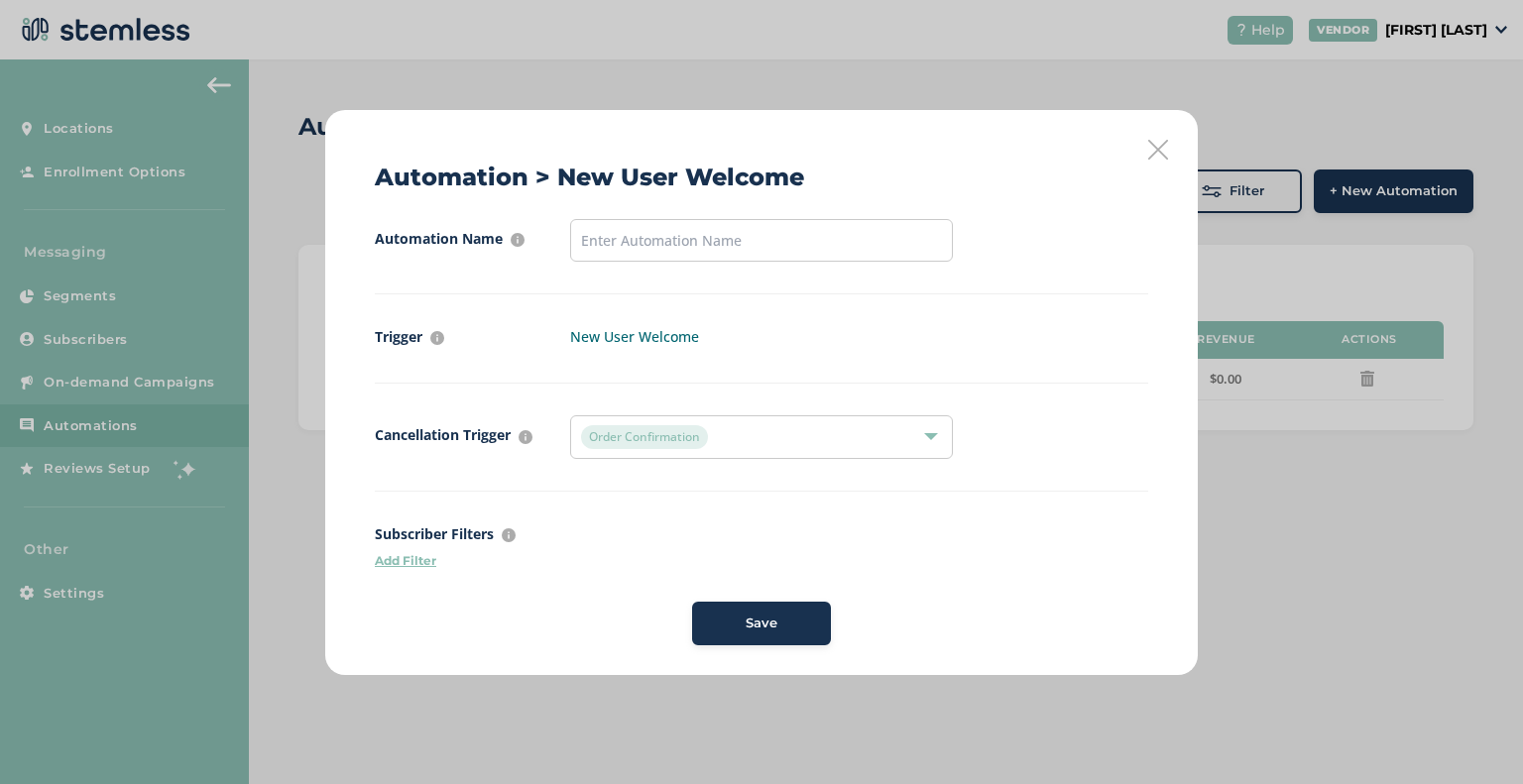 click on "Automation Name  For internal purposes only  Trigger  What event has to take place  for this automation to start New User Welcome  Cancellation Trigger  What event has to take place  for this automation to stop  Order Confirmation   Subscriber Filters  Filter who should get this  automation by segmenting customers  Add Filter  Save" at bounding box center [762, 432] 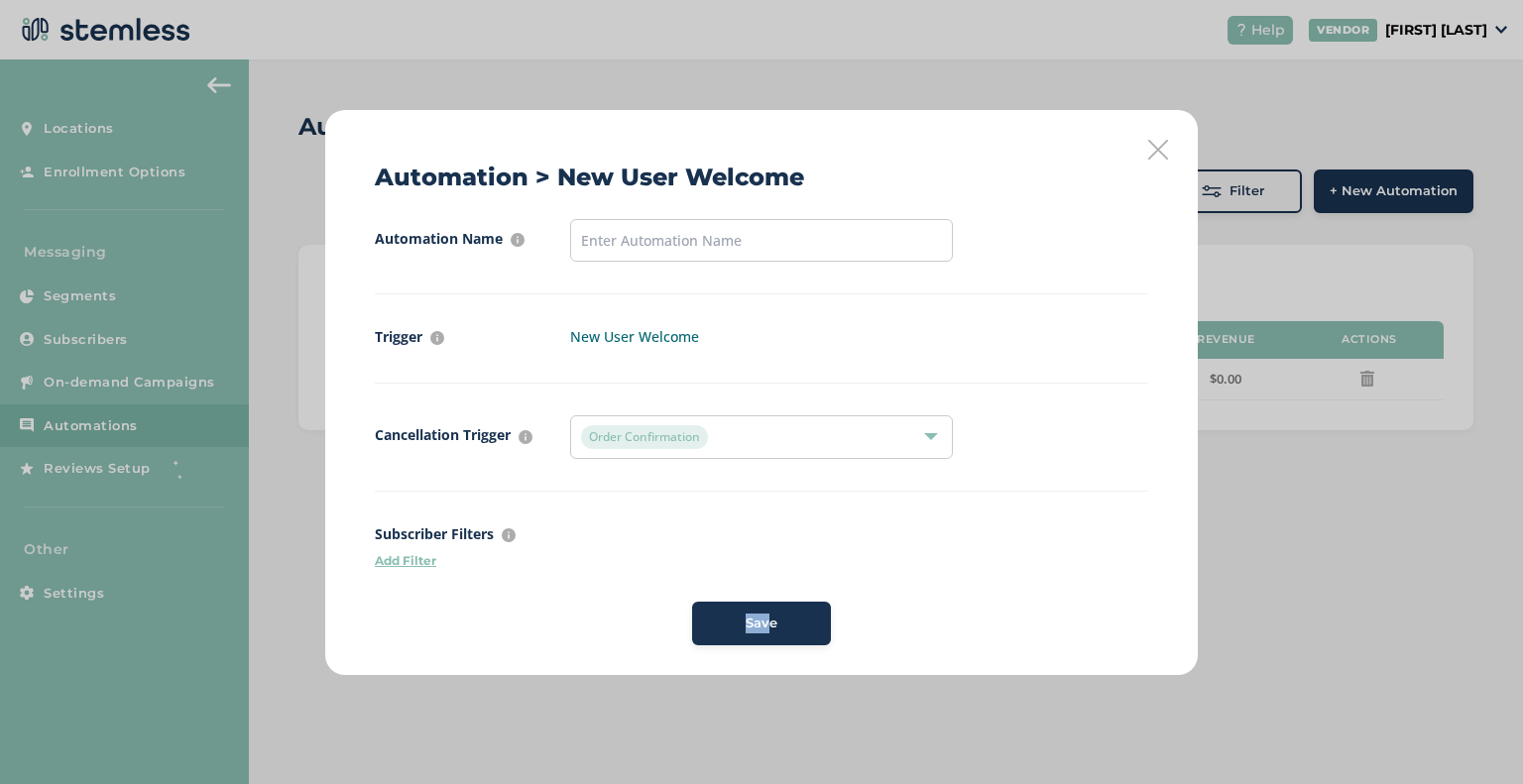 drag, startPoint x: 730, startPoint y: 605, endPoint x: 746, endPoint y: 605, distance: 16 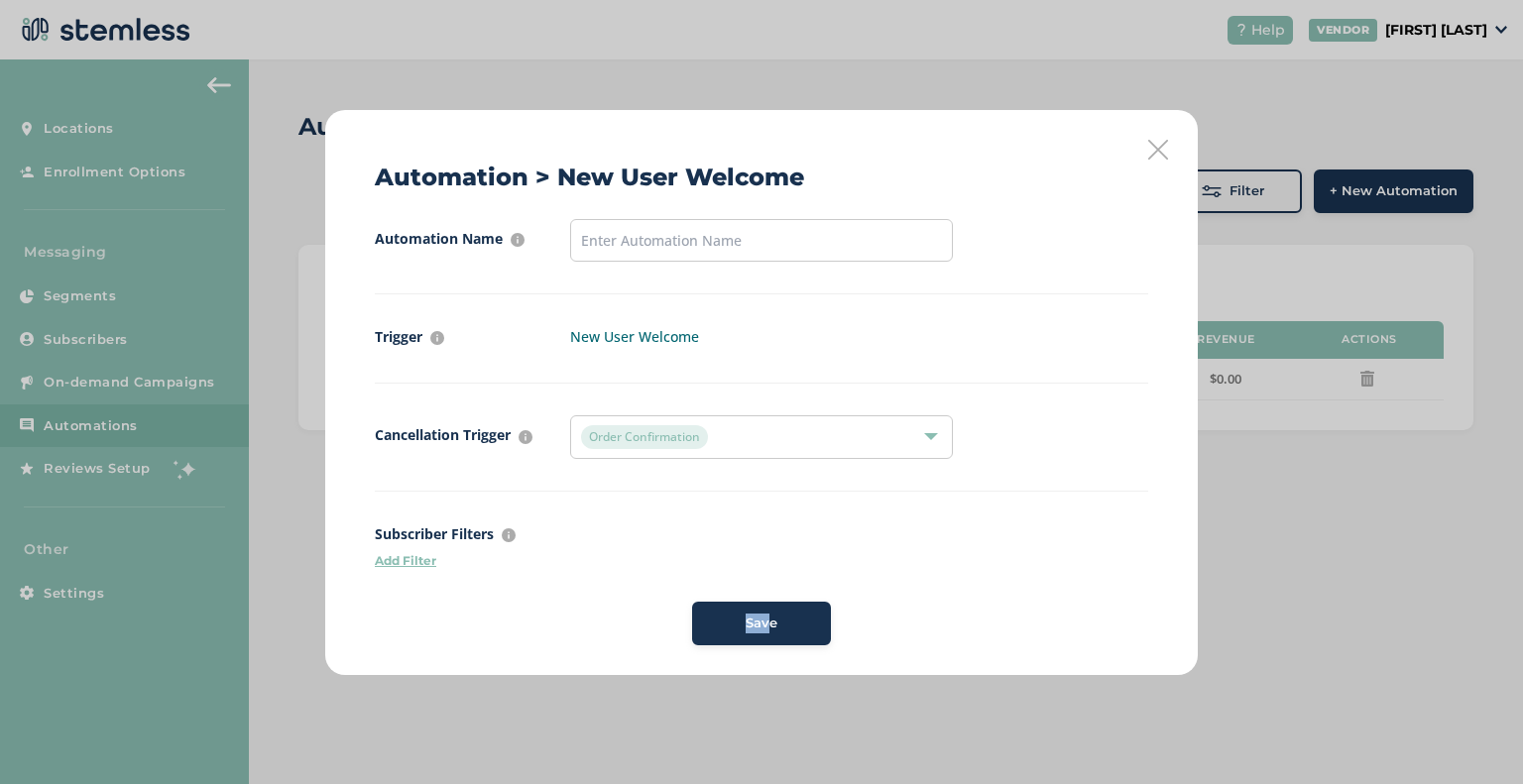 click on "Save" at bounding box center [762, 623] 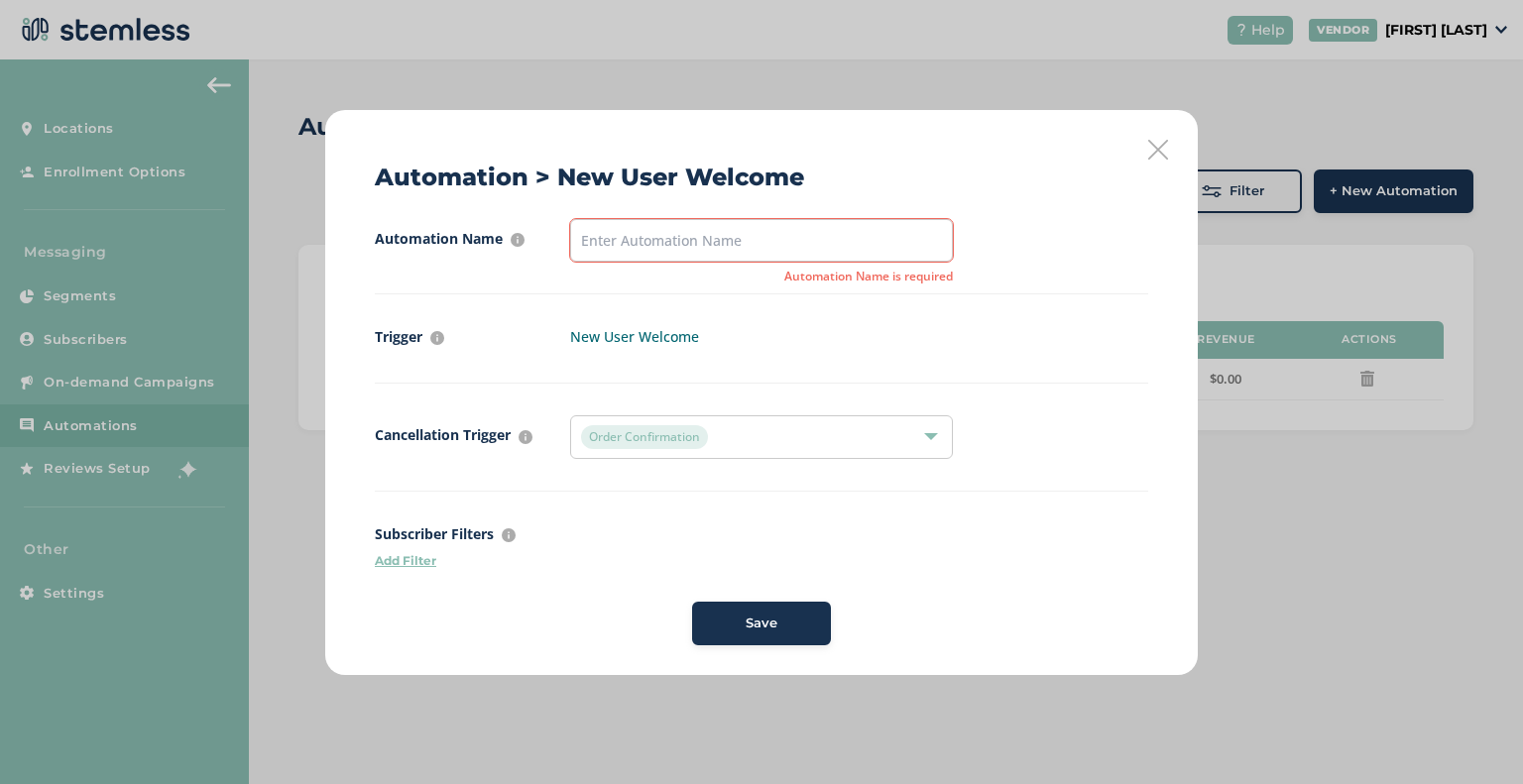 drag, startPoint x: 688, startPoint y: 278, endPoint x: 686, endPoint y: 241, distance: 37.054015 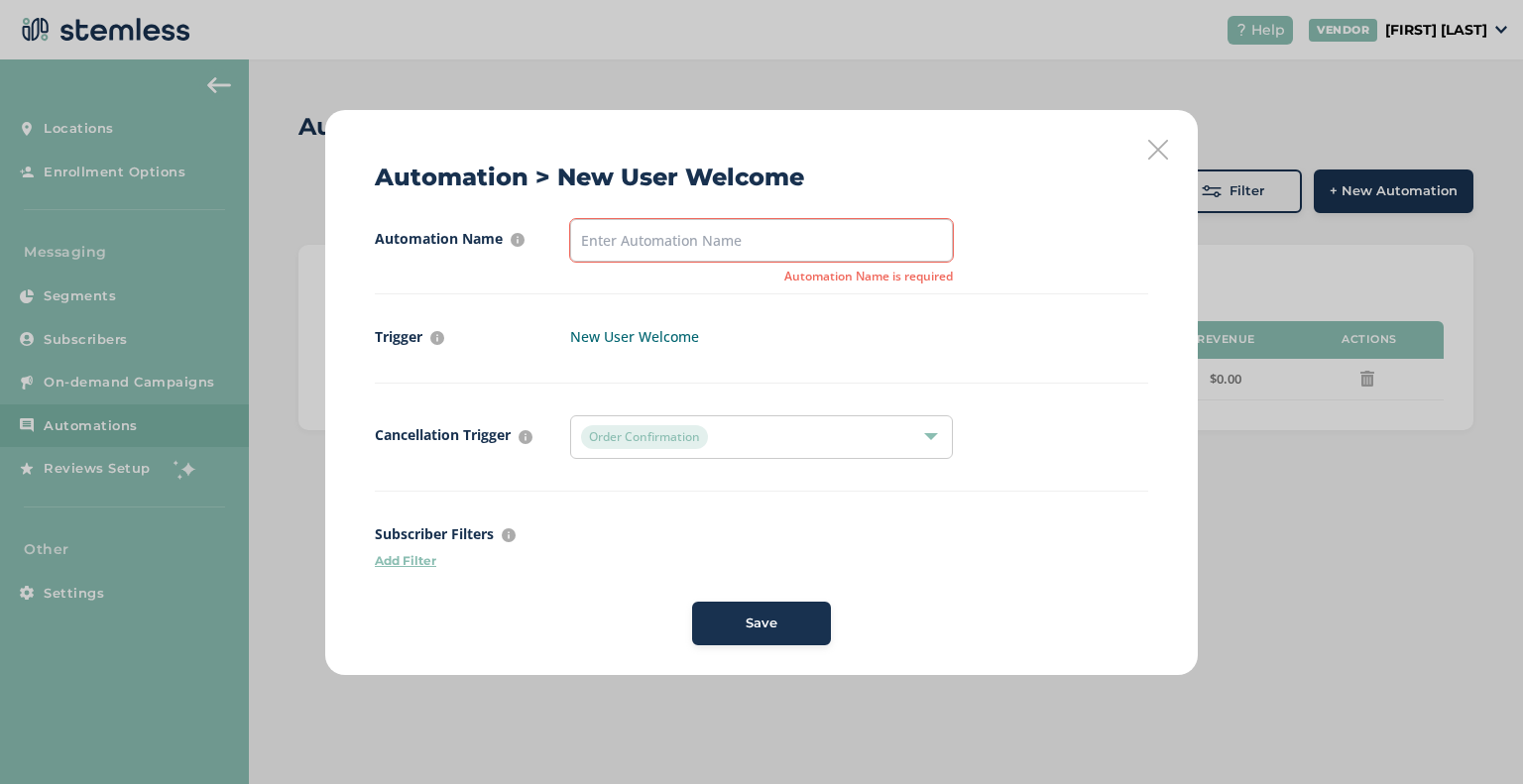 click on "Automation Name  For internal purposes only Automation Name is required" at bounding box center [762, 257] 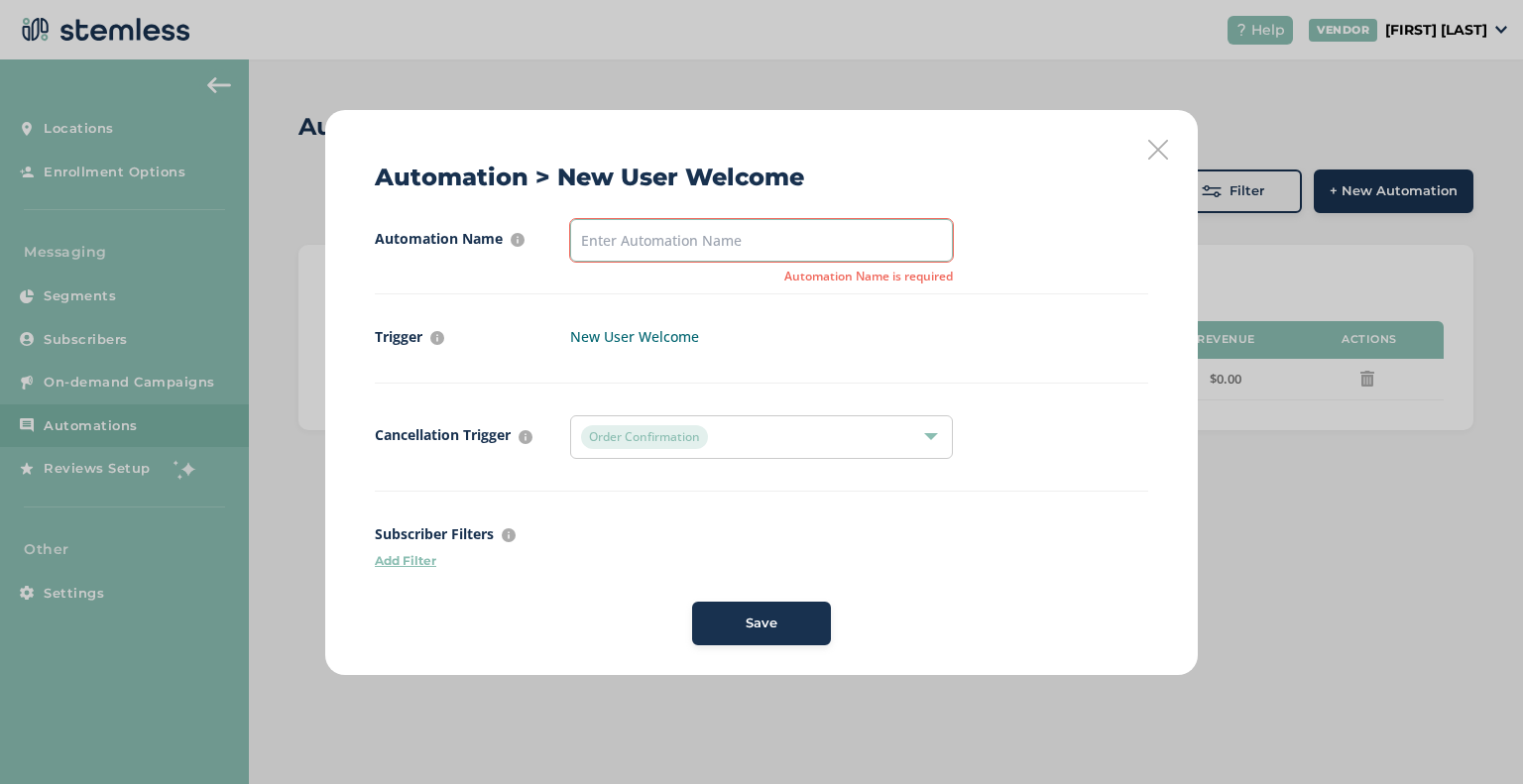 click at bounding box center [762, 240] 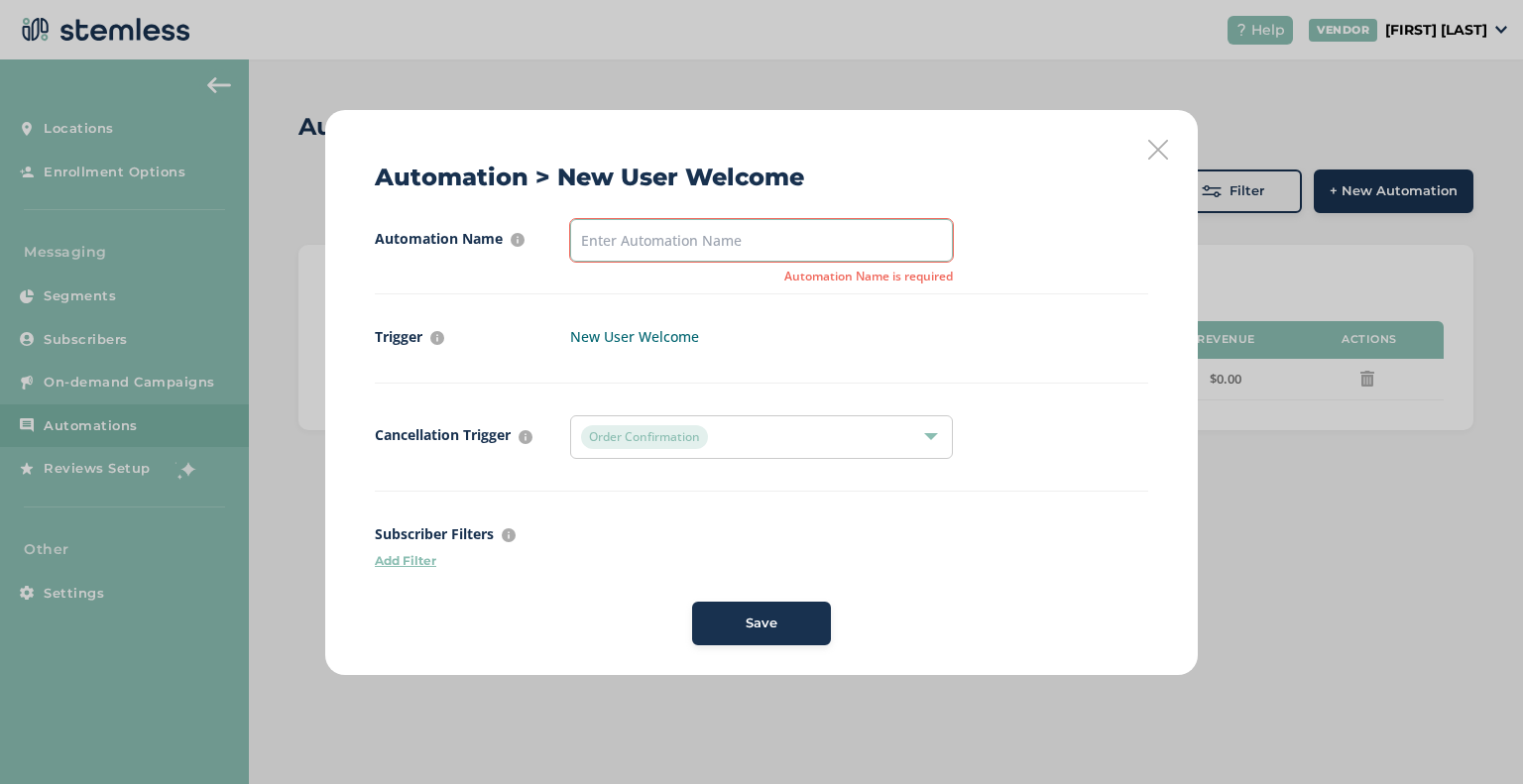 click at bounding box center (762, 240) 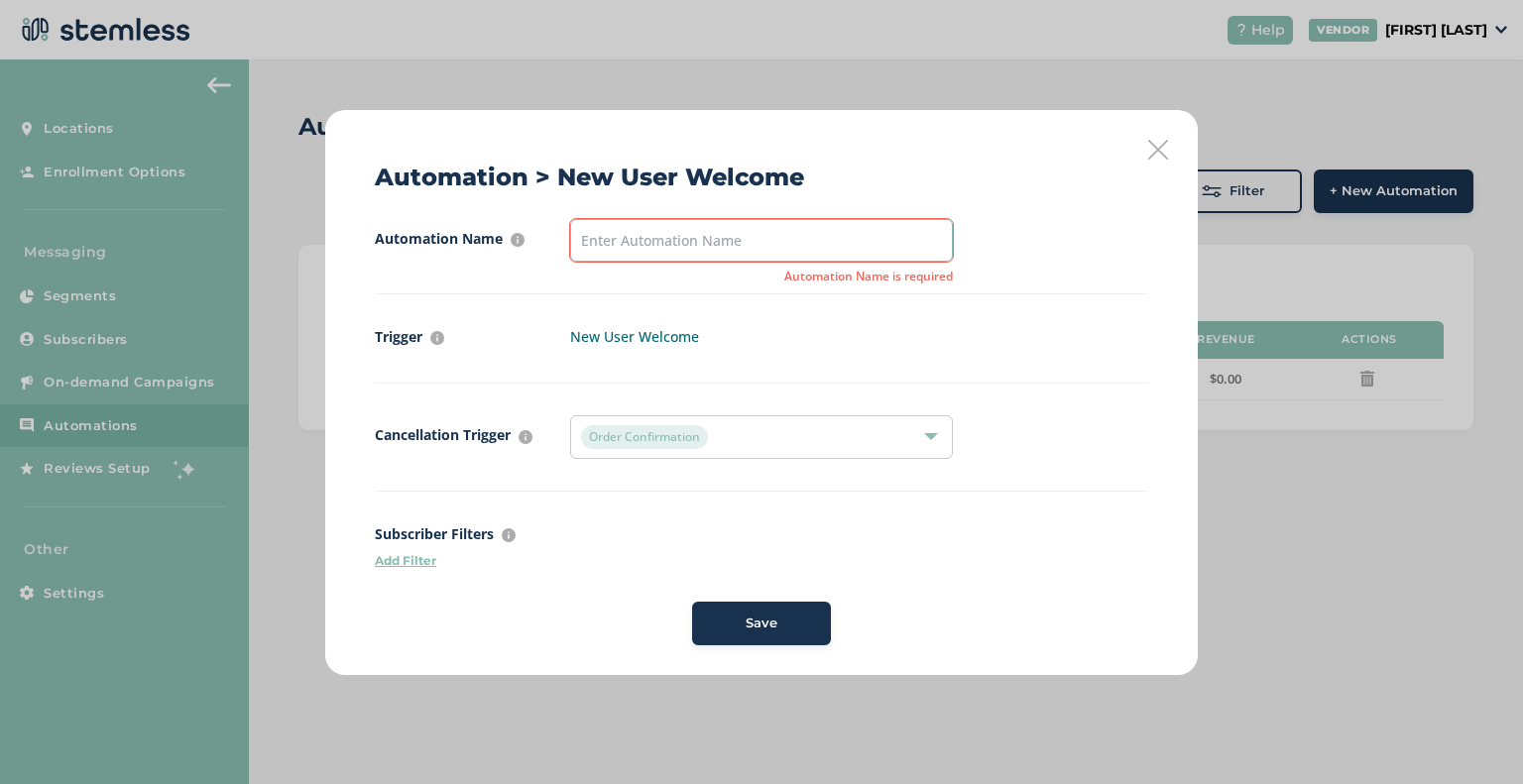 click at bounding box center (762, 240) 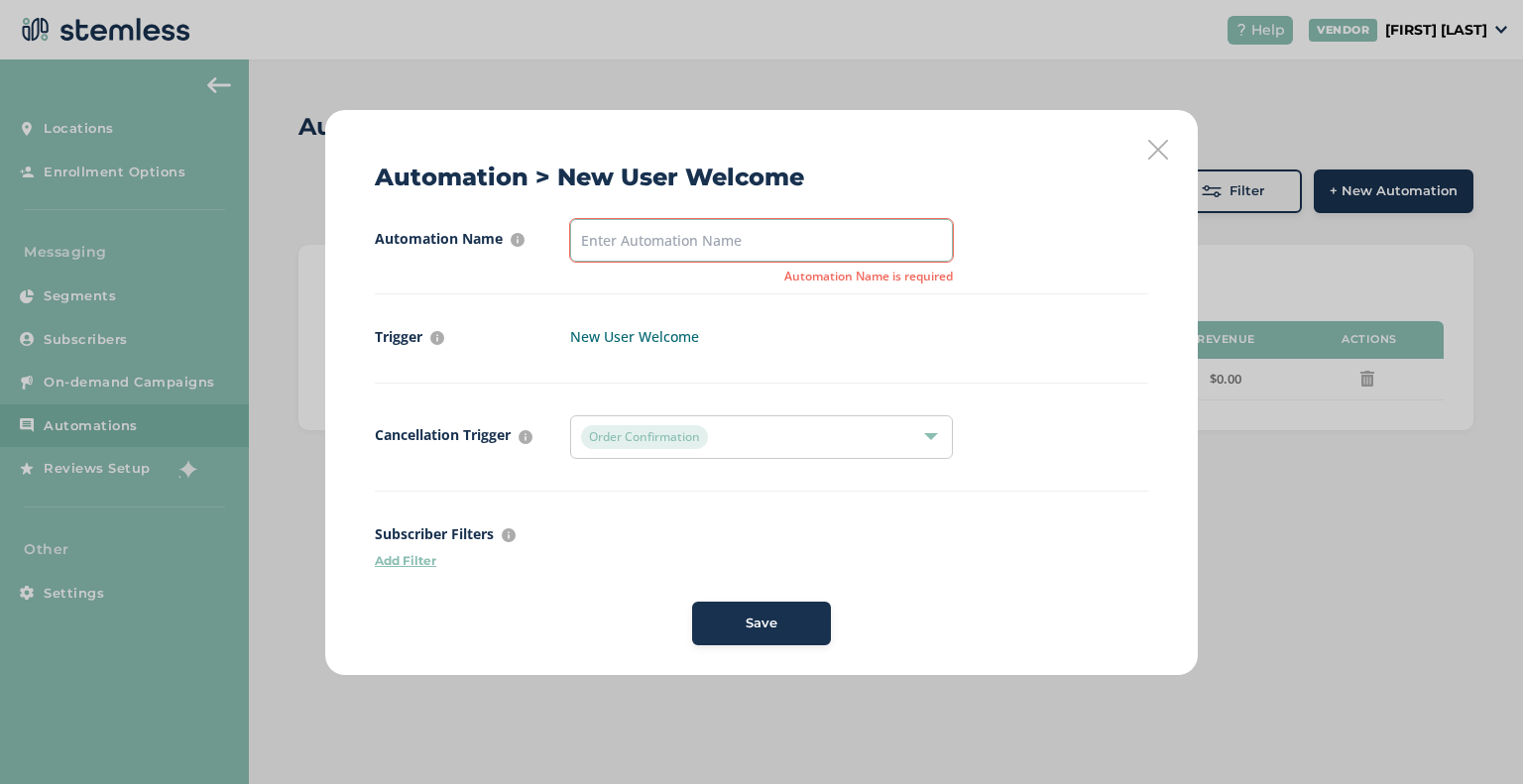 type on "Welcome!" 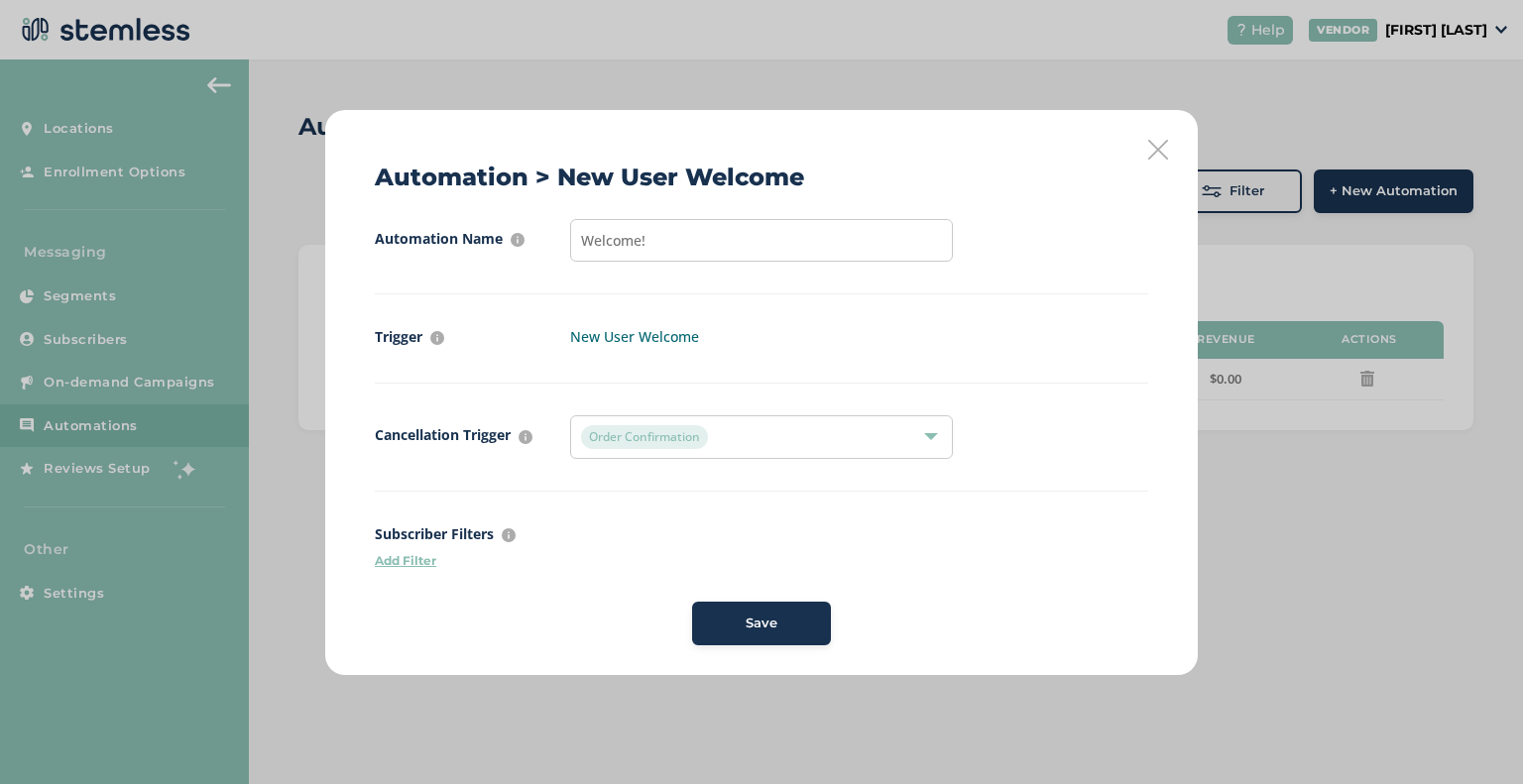 click on "Save" at bounding box center [762, 623] 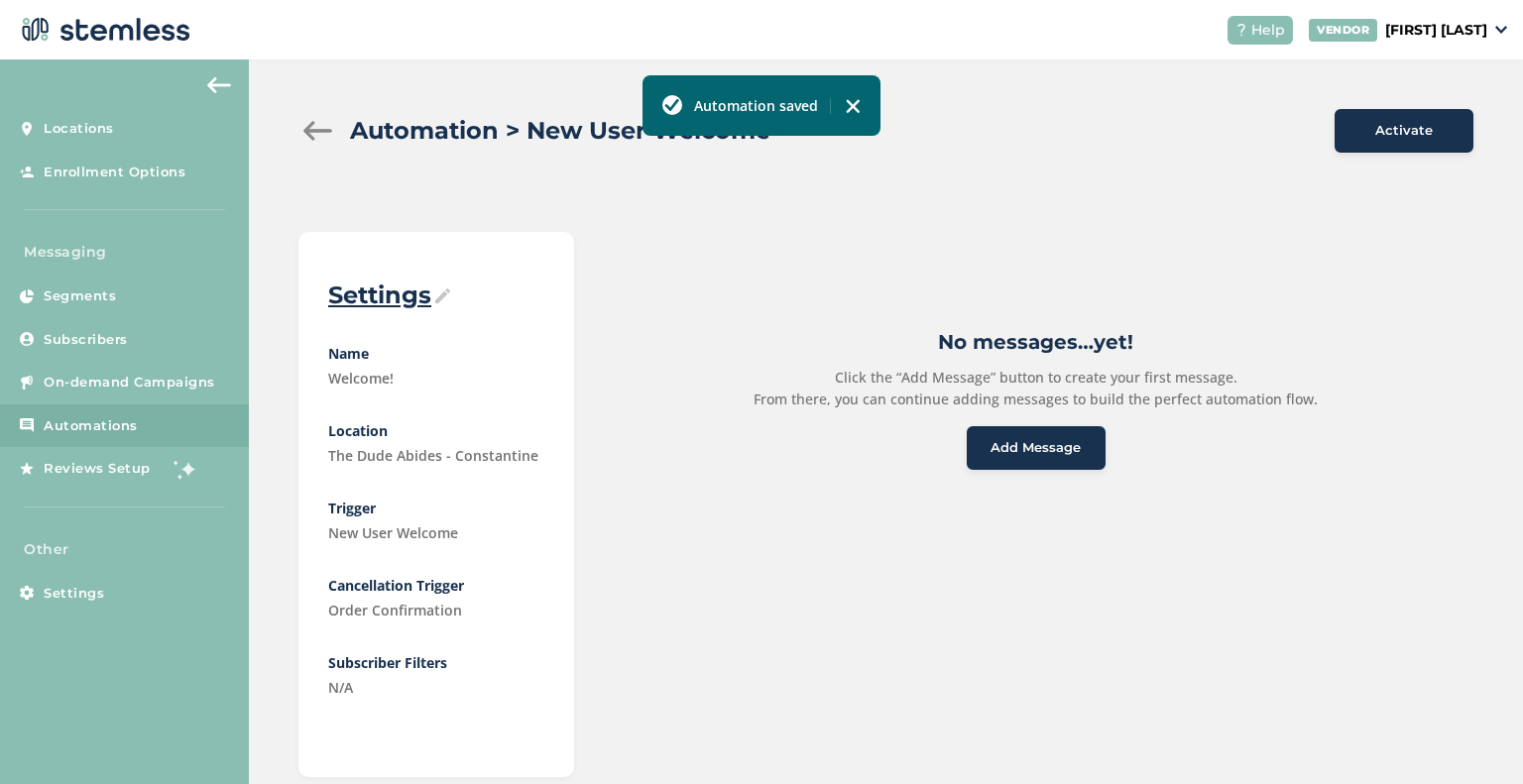 drag, startPoint x: 290, startPoint y: 135, endPoint x: 310, endPoint y: 123, distance: 23.323808 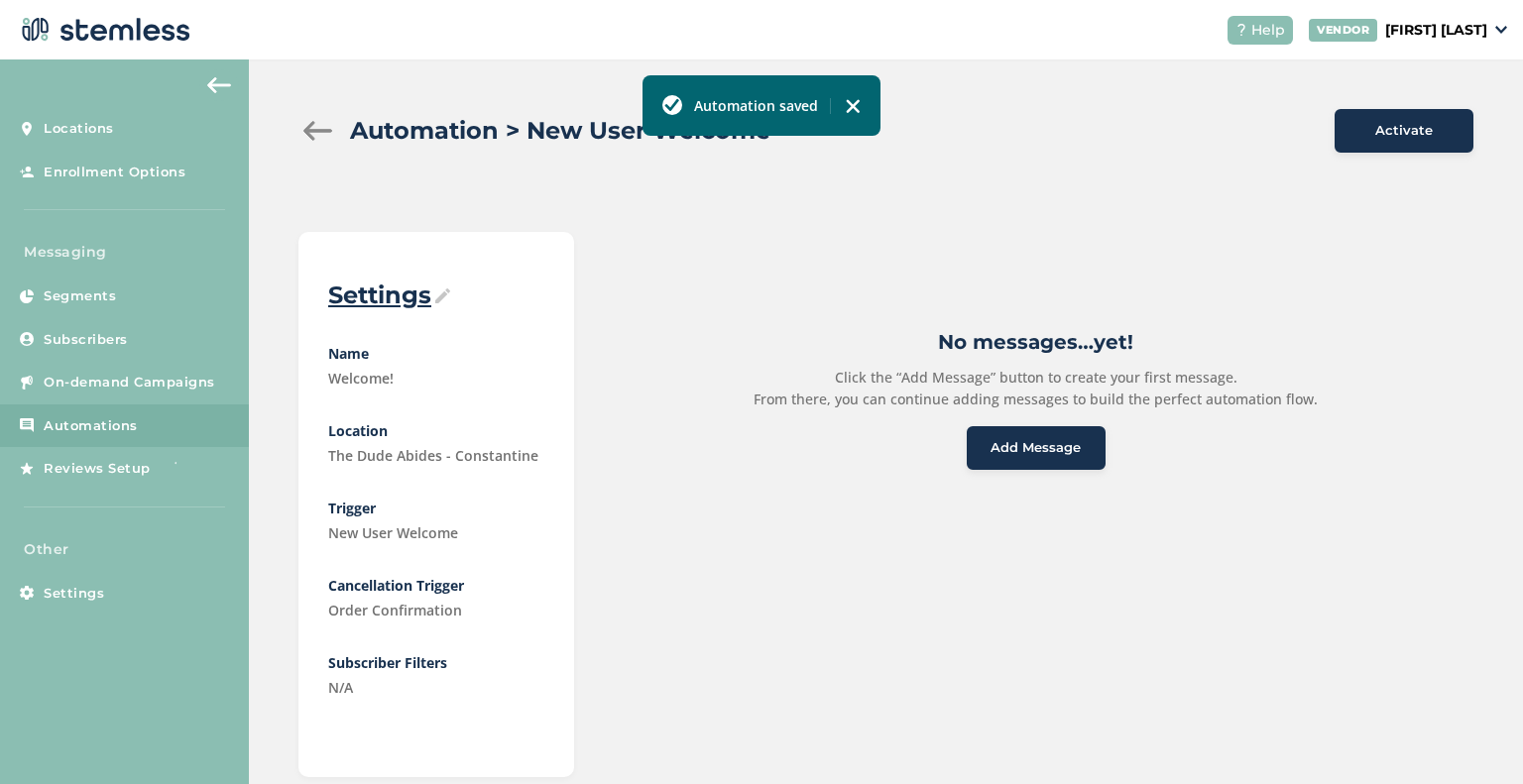 click on "Automation > New User Welcome Activate  Settings  Name Welcome! Location The Dude Abides - Constantine Trigger New User Welcome Cancellation Trigger Order Confirmation Subscriber Filters N/A No messages…yet! Click the “Add Message” button to create your first message. From there, you can continue adding messages to build the perfect automation flow. Add Message" at bounding box center [885, 443] 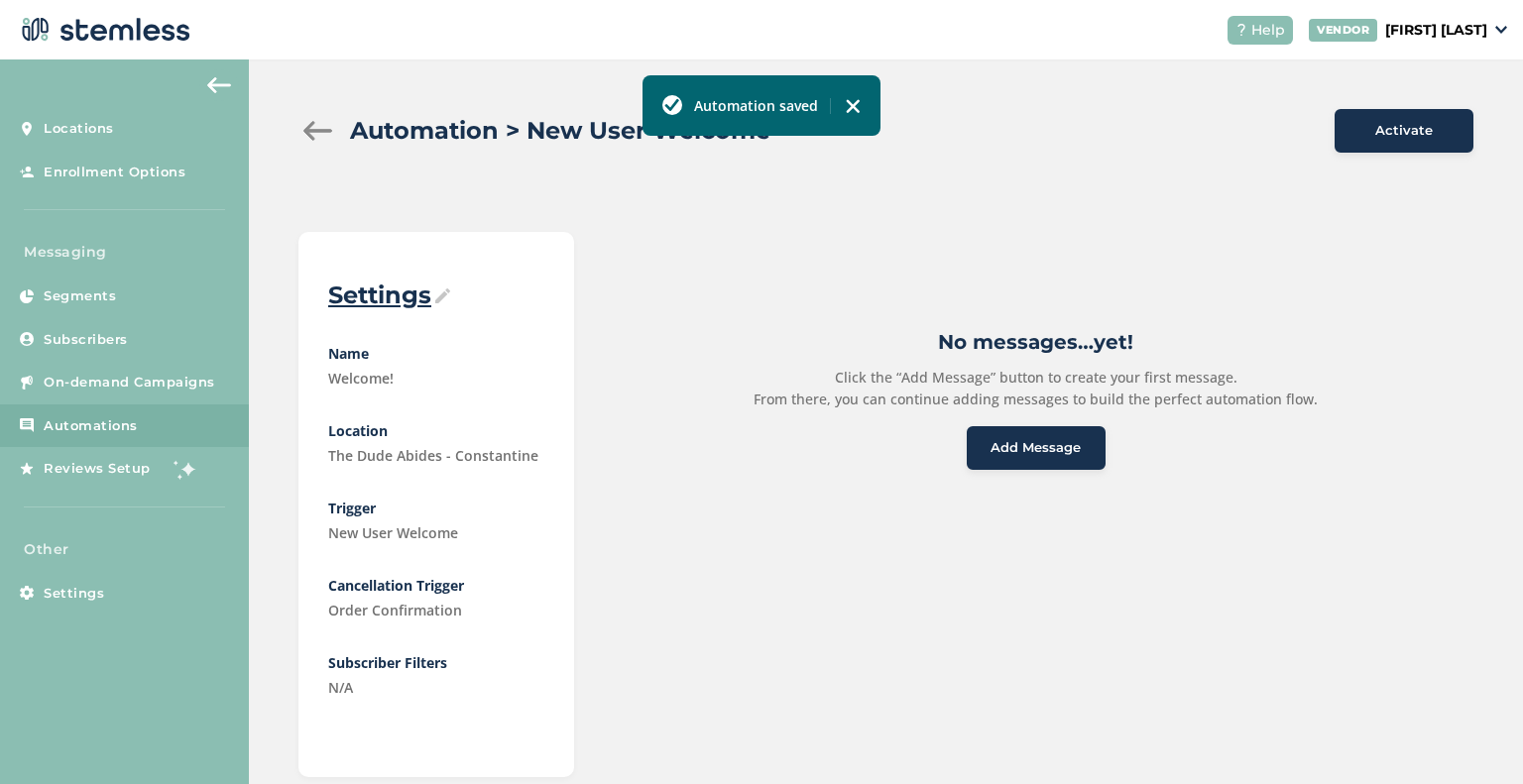 click at bounding box center [318, 131] 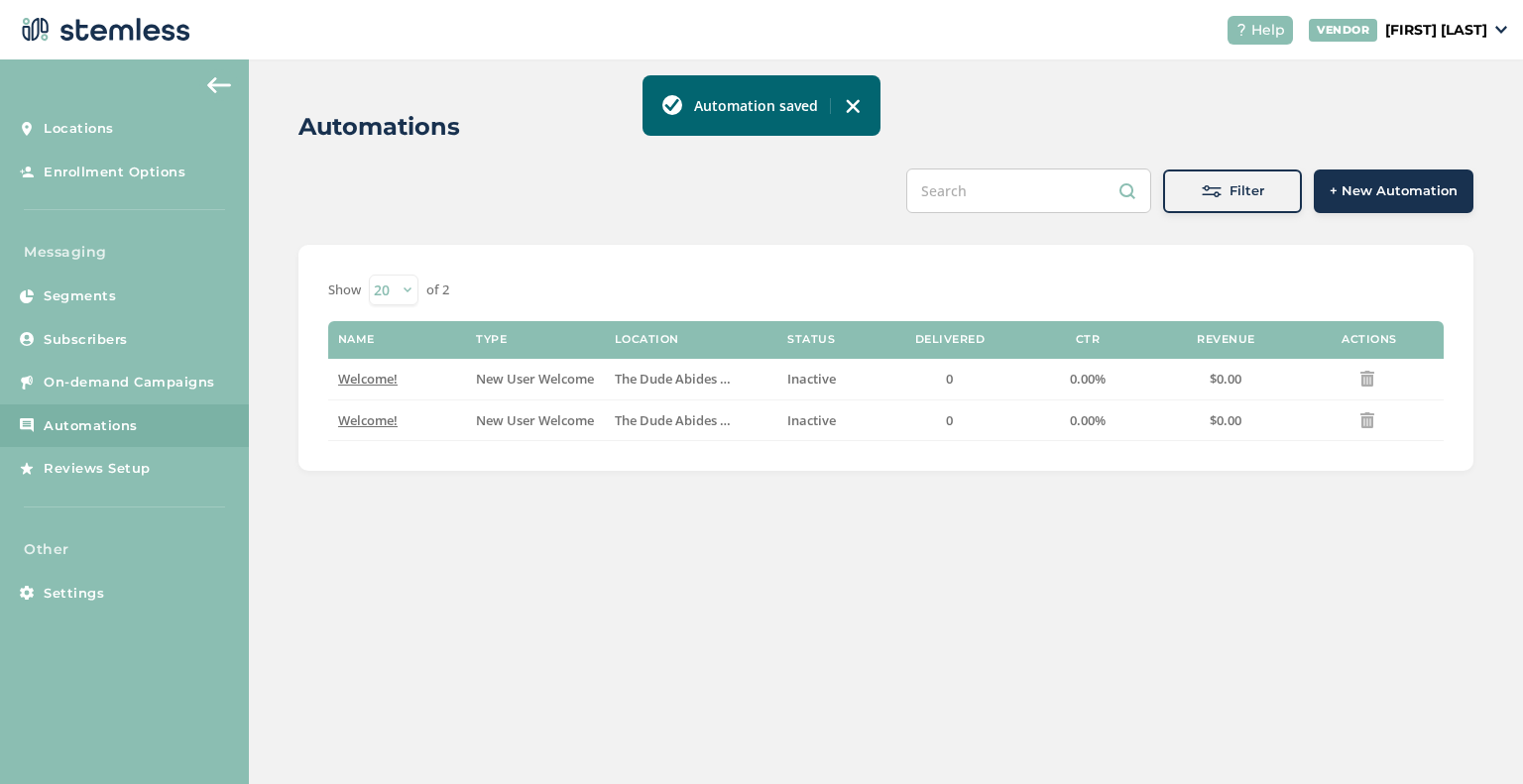 click on "+ New Automation" at bounding box center [1393, 191] 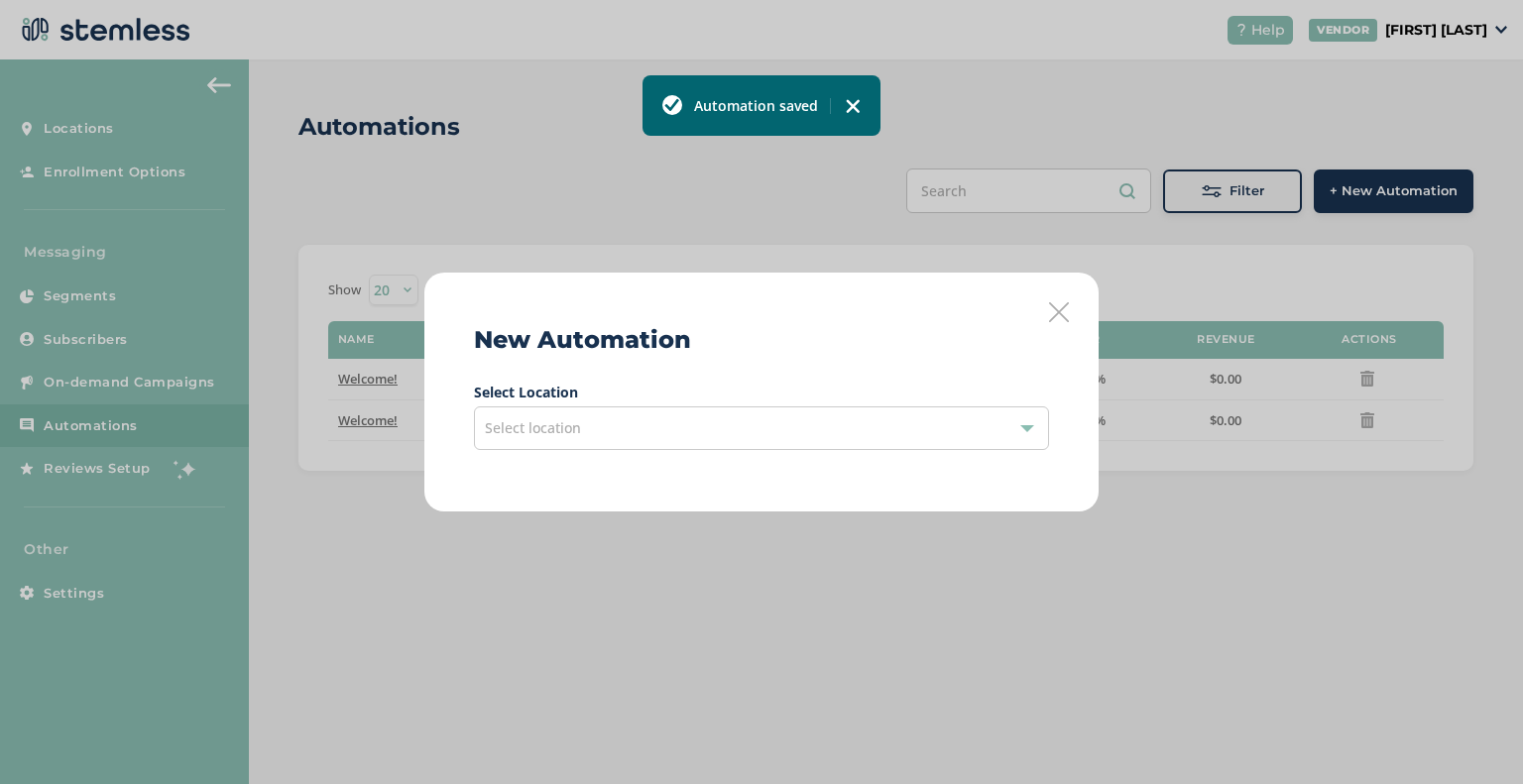 click on "Select location" at bounding box center (762, 428) 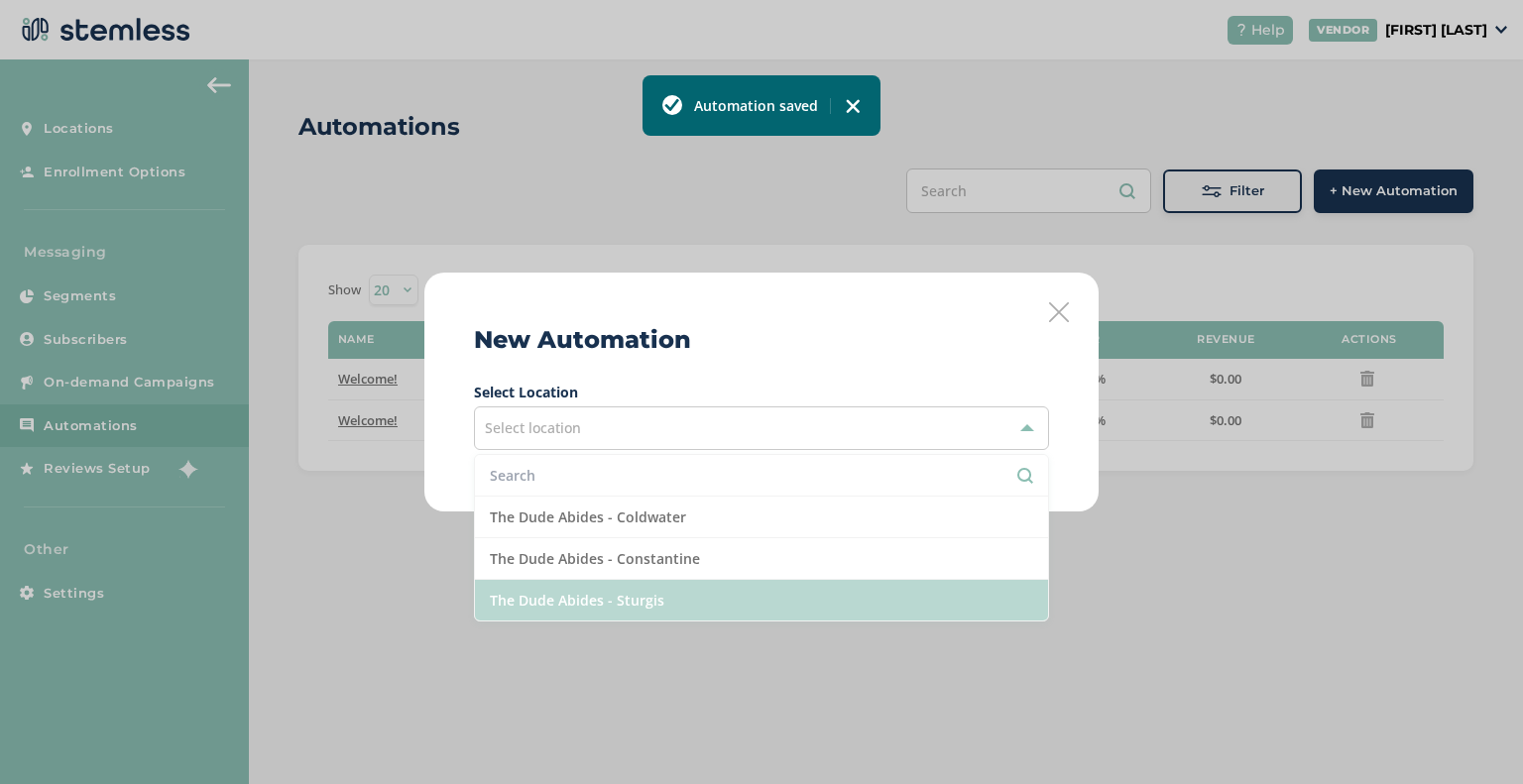 click on "The Dude Abides - Sturgis" at bounding box center (762, 600) 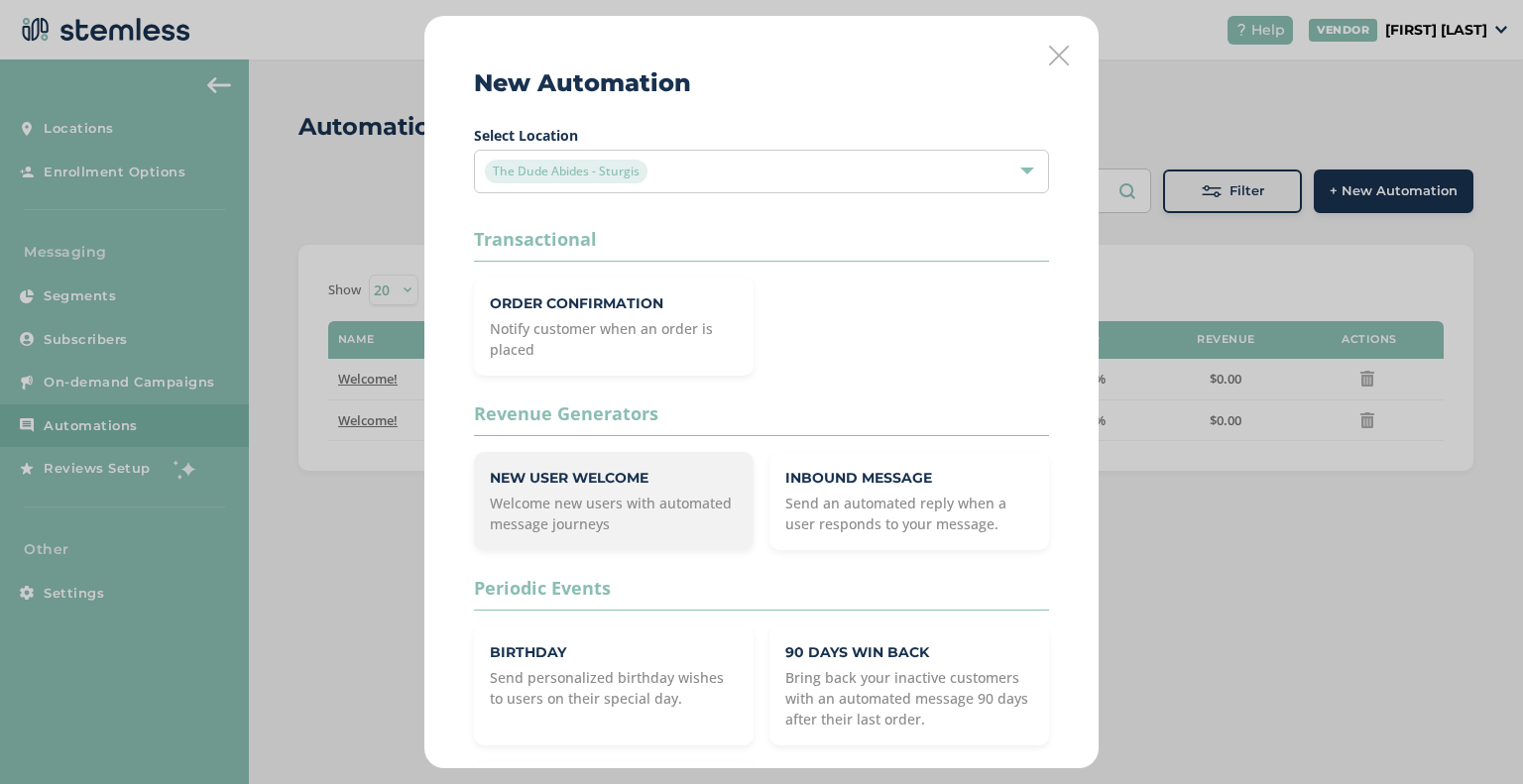 click on "New User Welcome" at bounding box center (614, 478) 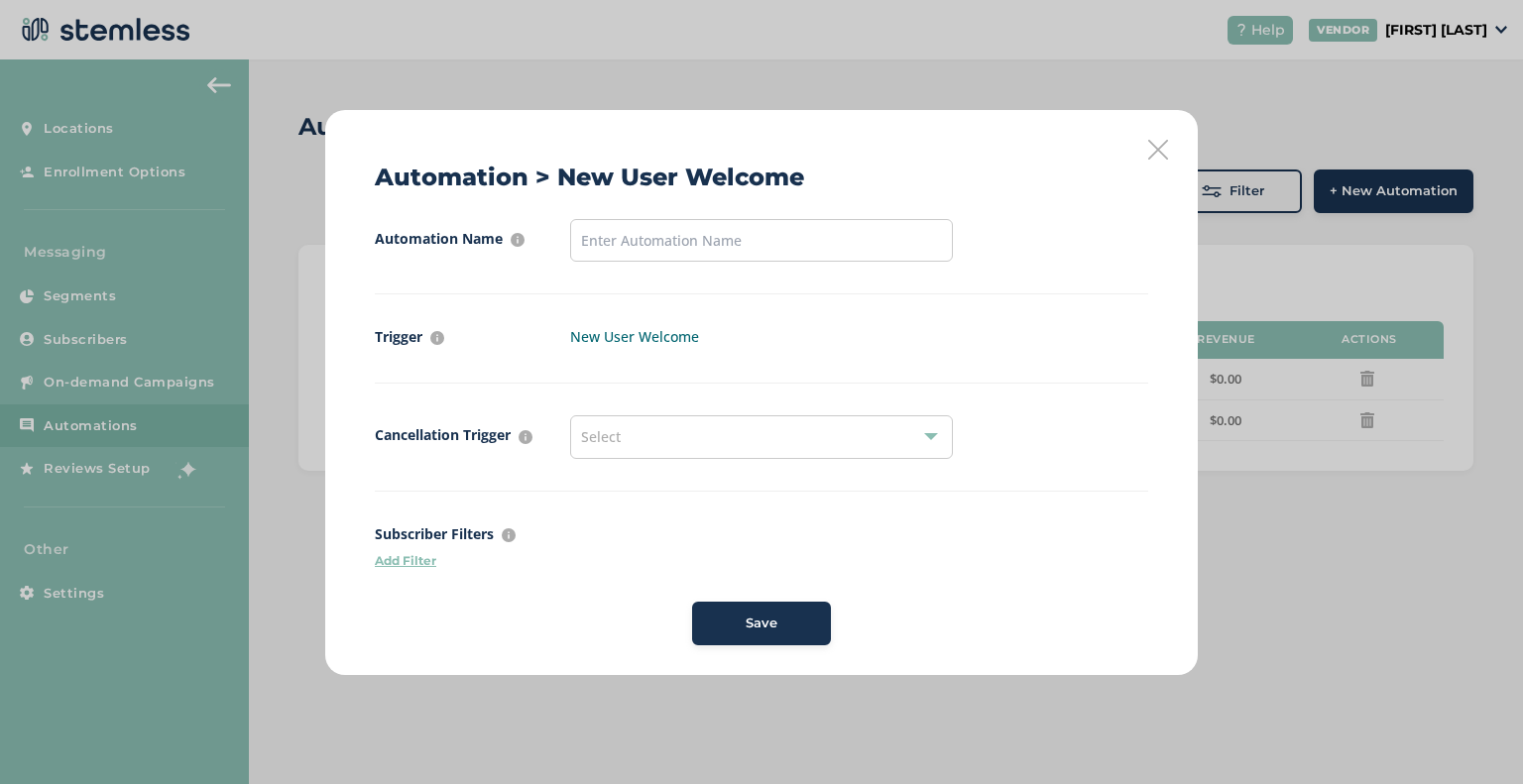 click on "Select" at bounding box center (762, 437) 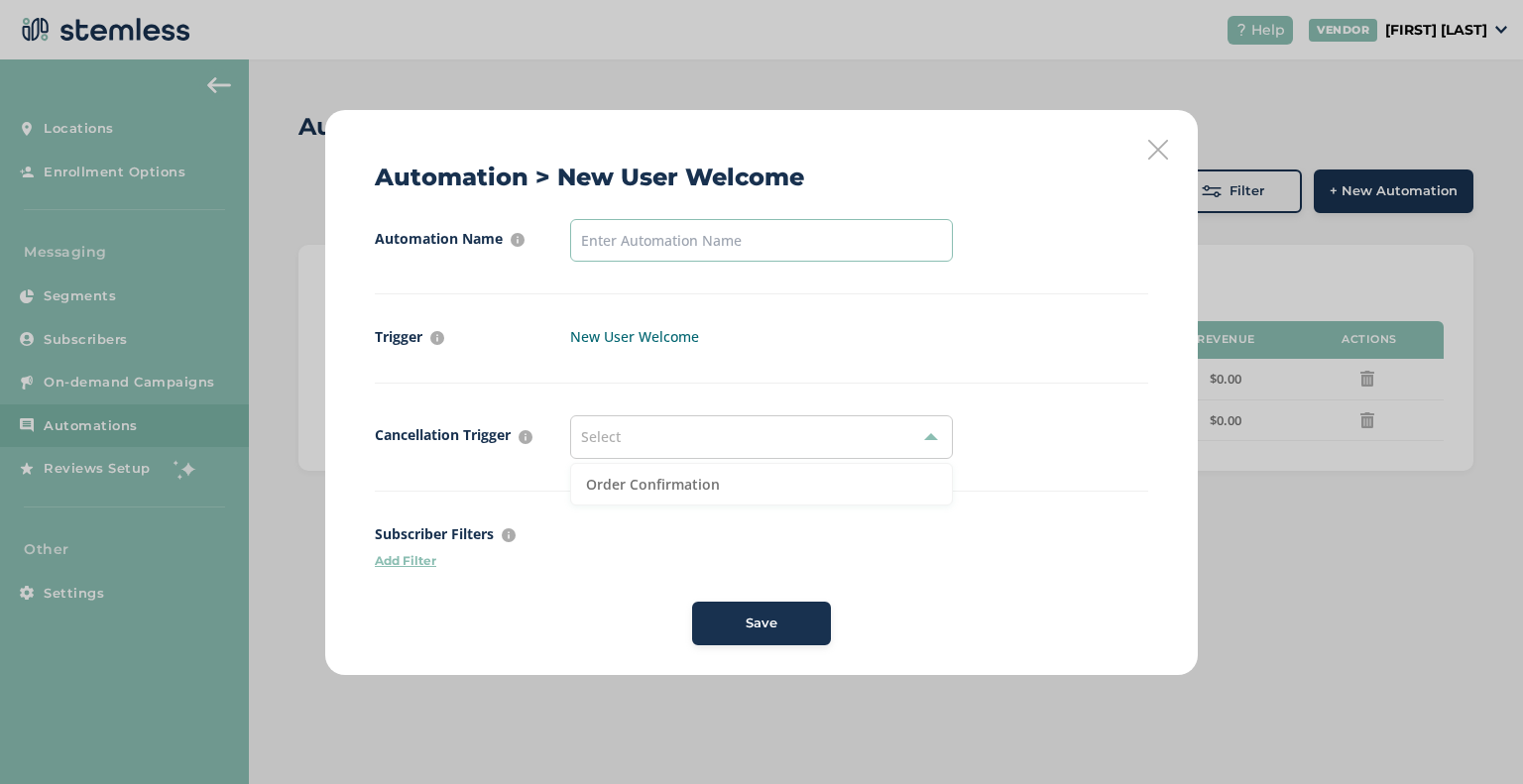 click at bounding box center [762, 240] 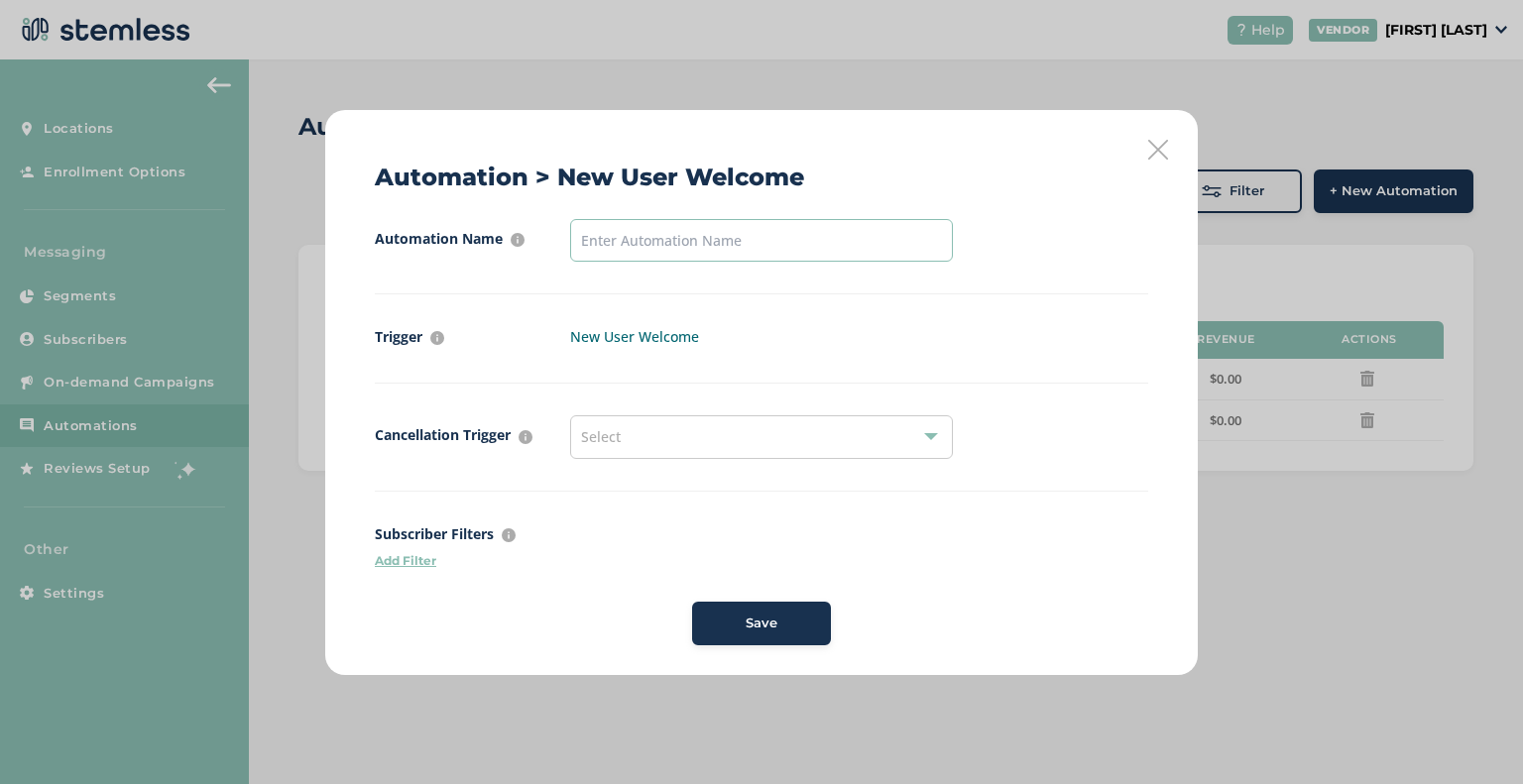 click at bounding box center [762, 240] 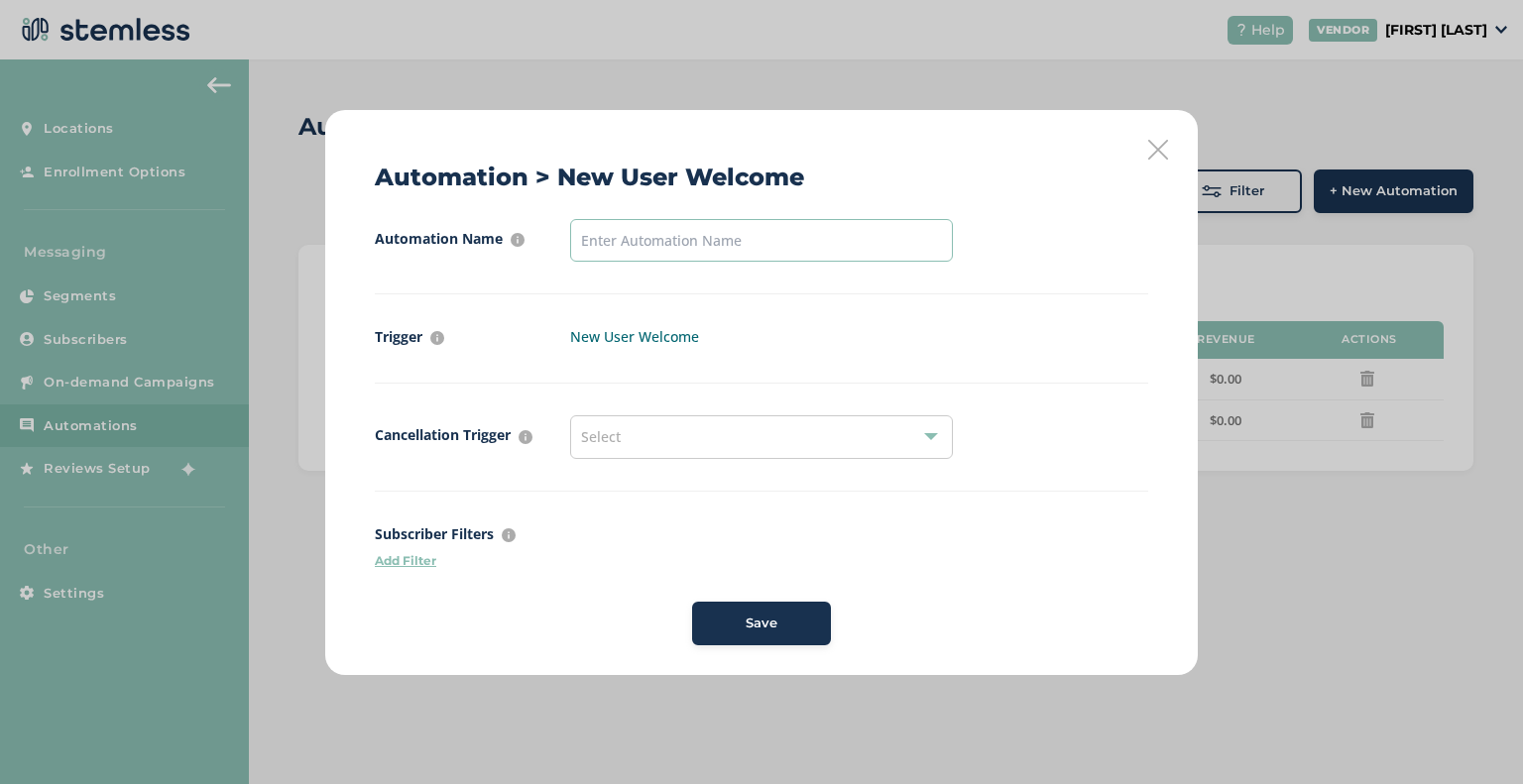 type on "Welcome!" 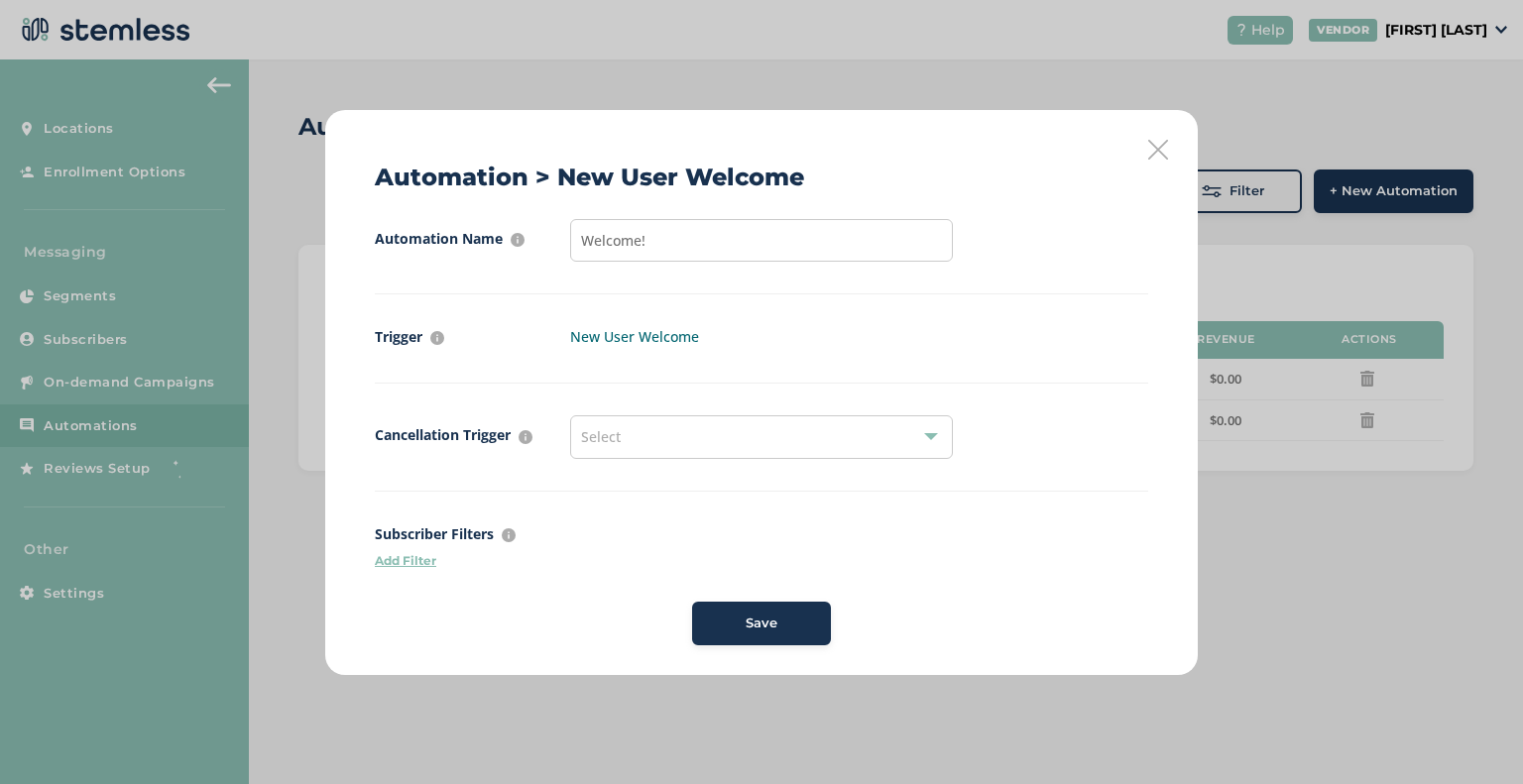 click on "Select" at bounding box center (762, 437) 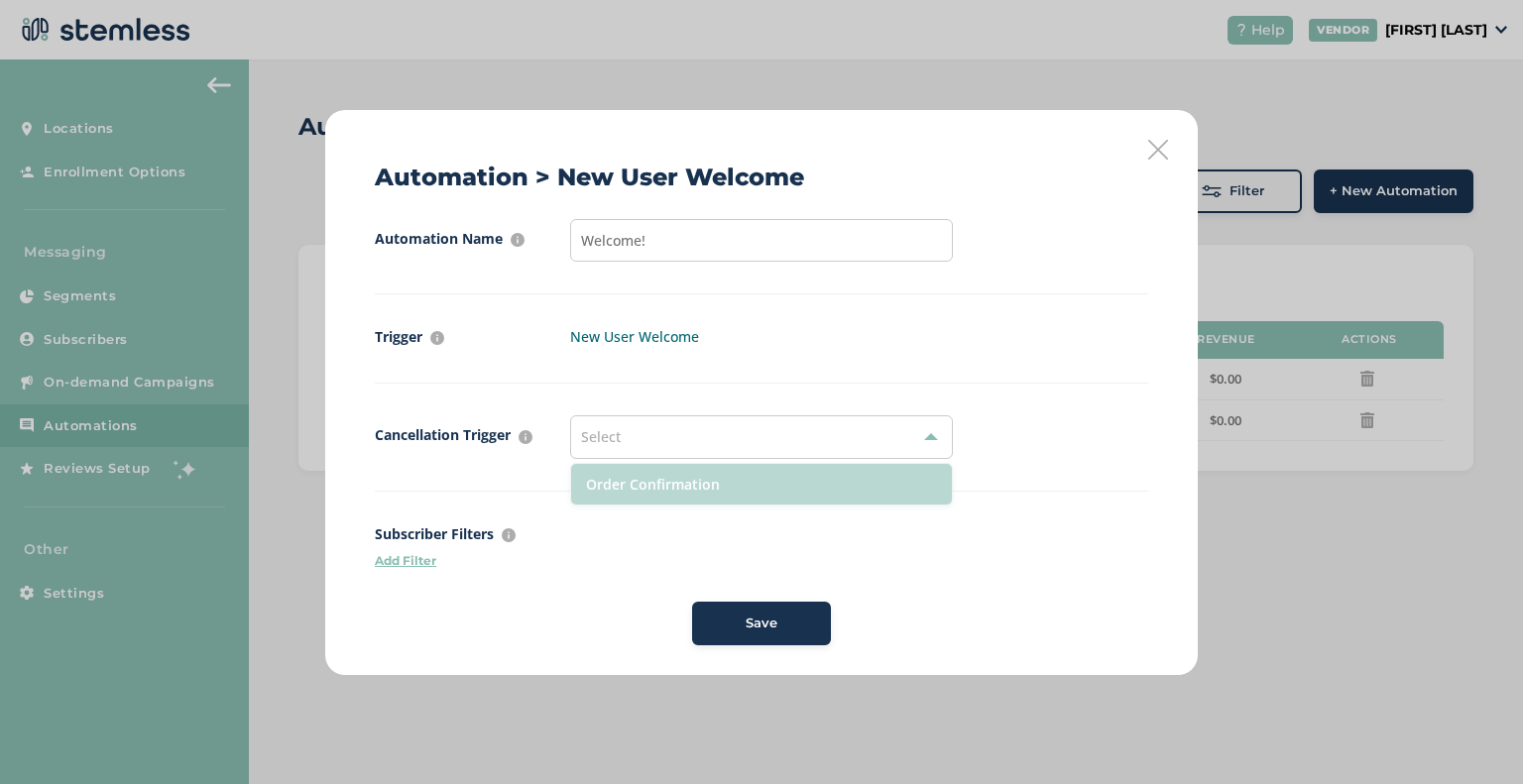 click on "Order Confirmation" at bounding box center (762, 484) 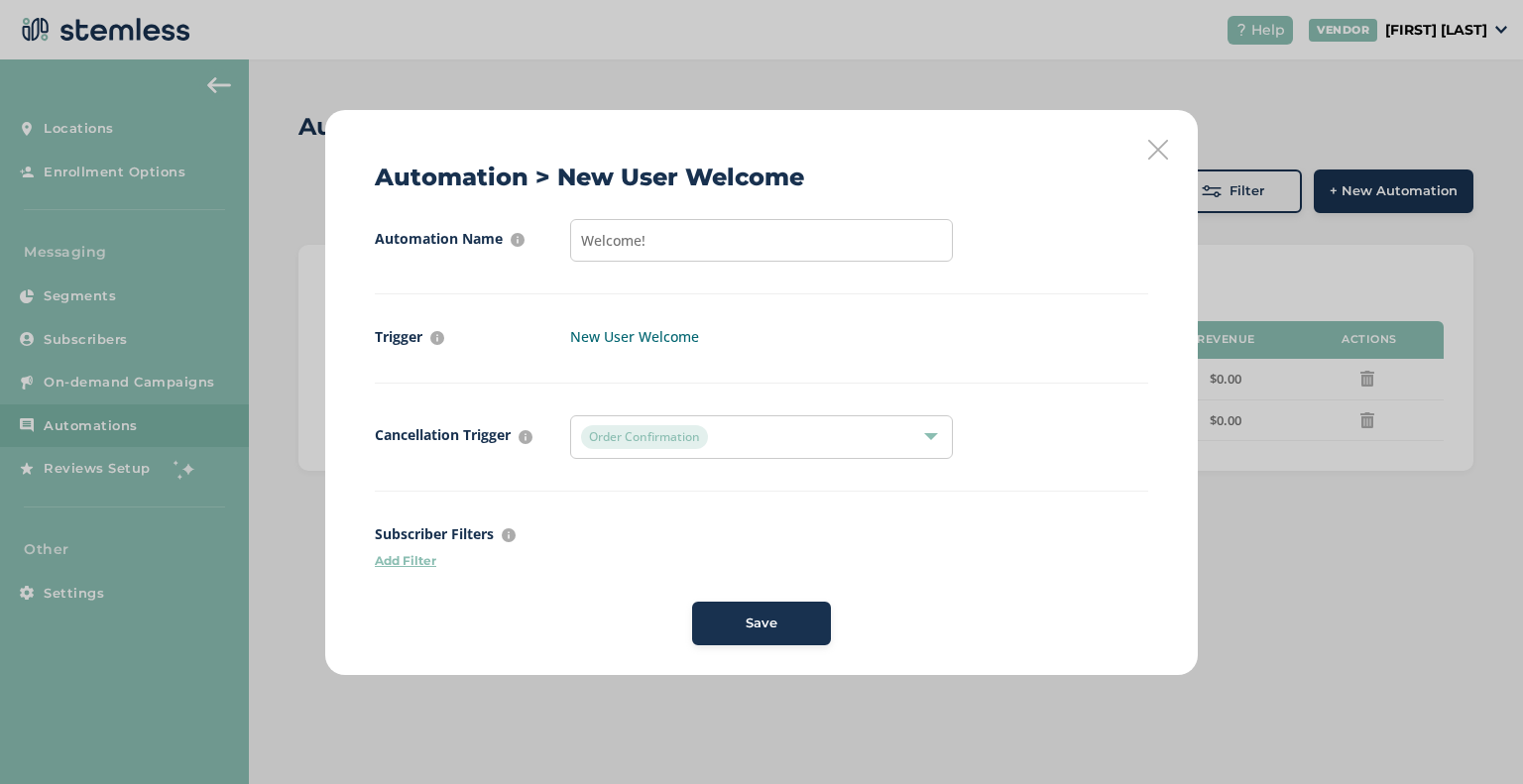 drag, startPoint x: 801, startPoint y: 639, endPoint x: 783, endPoint y: 630, distance: 20.12461 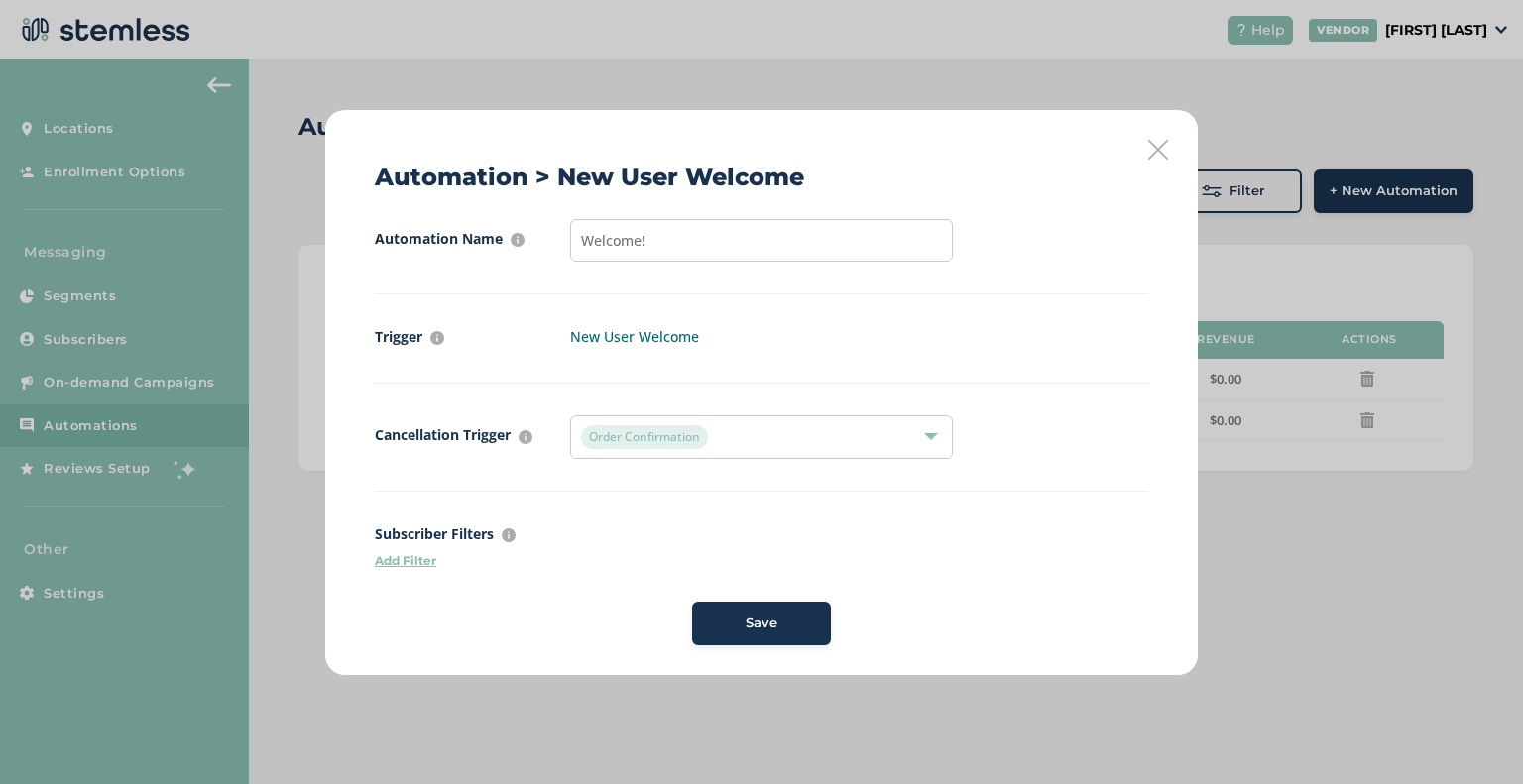 click on "Save" at bounding box center (762, 623) 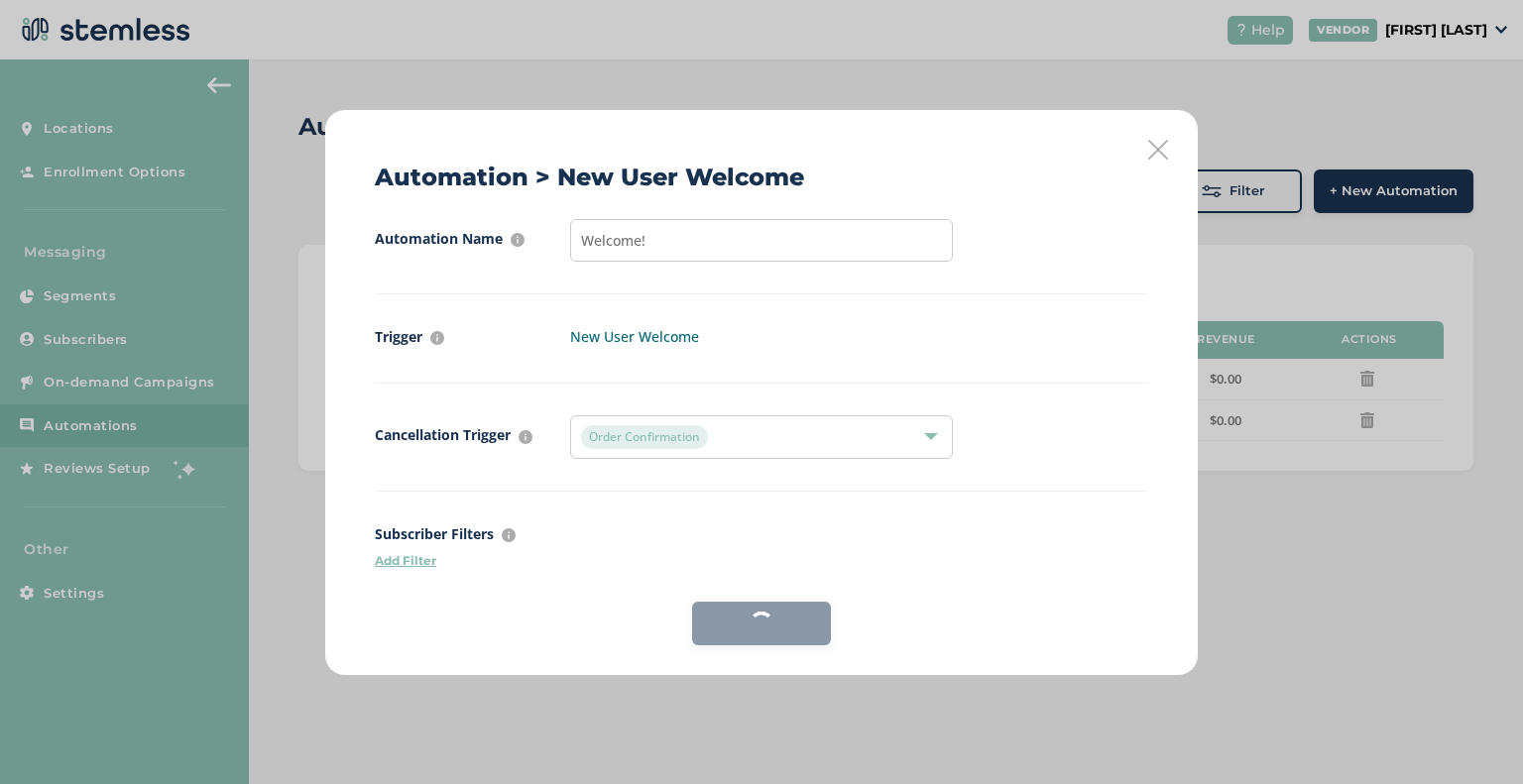 click on "Save" at bounding box center [762, 623] 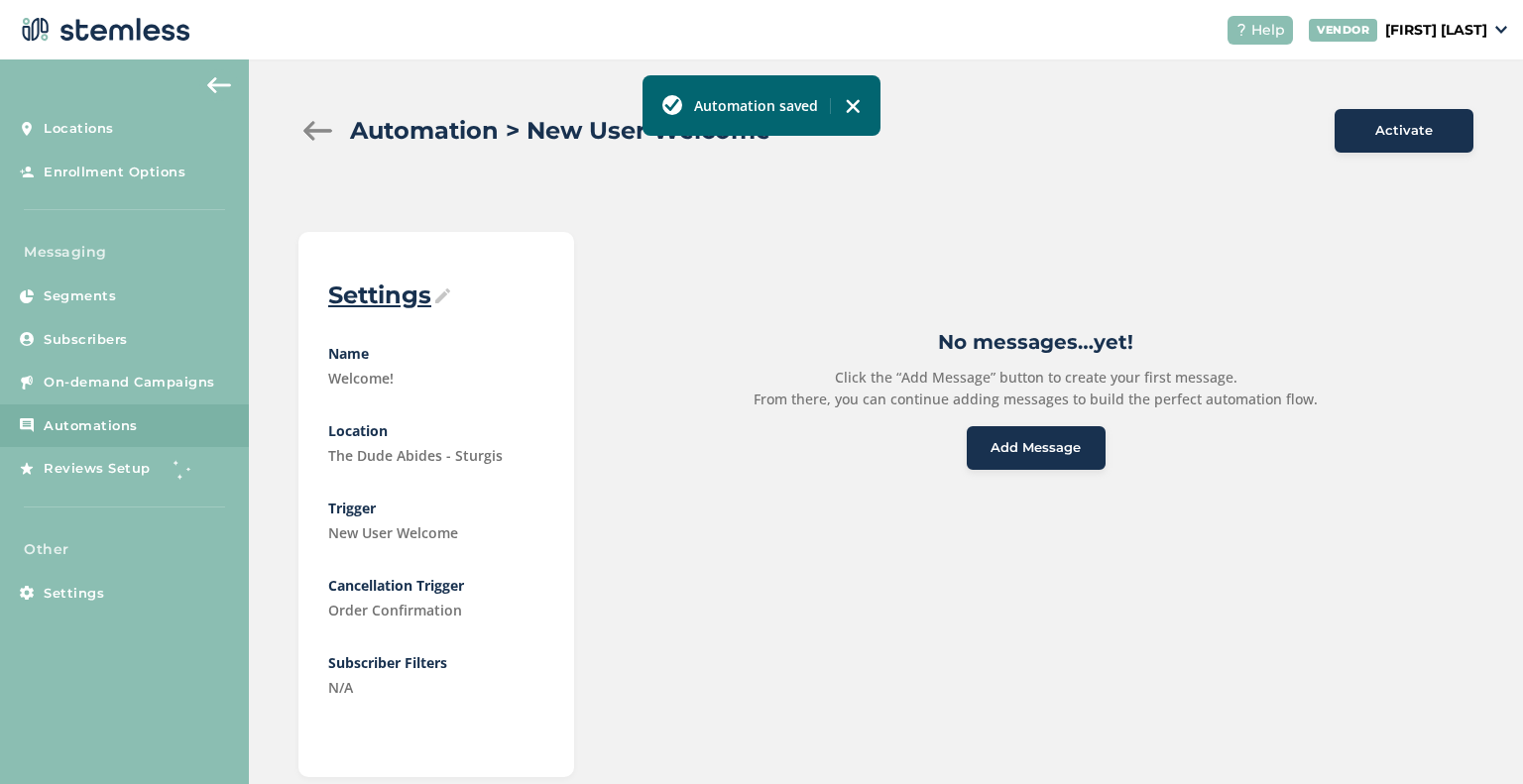 click at bounding box center [318, 131] 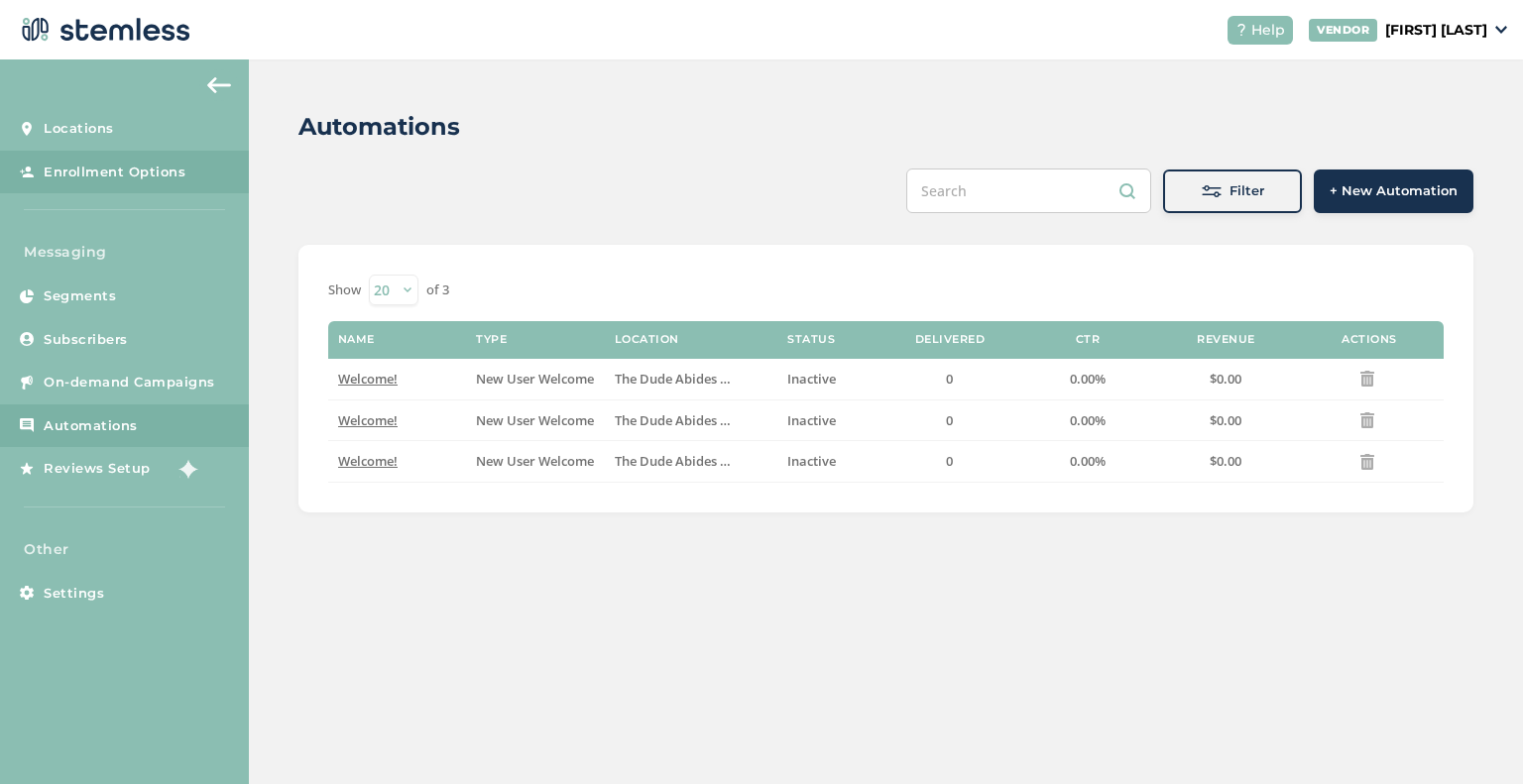 click on "Enrollment Options" at bounding box center (114, 172) 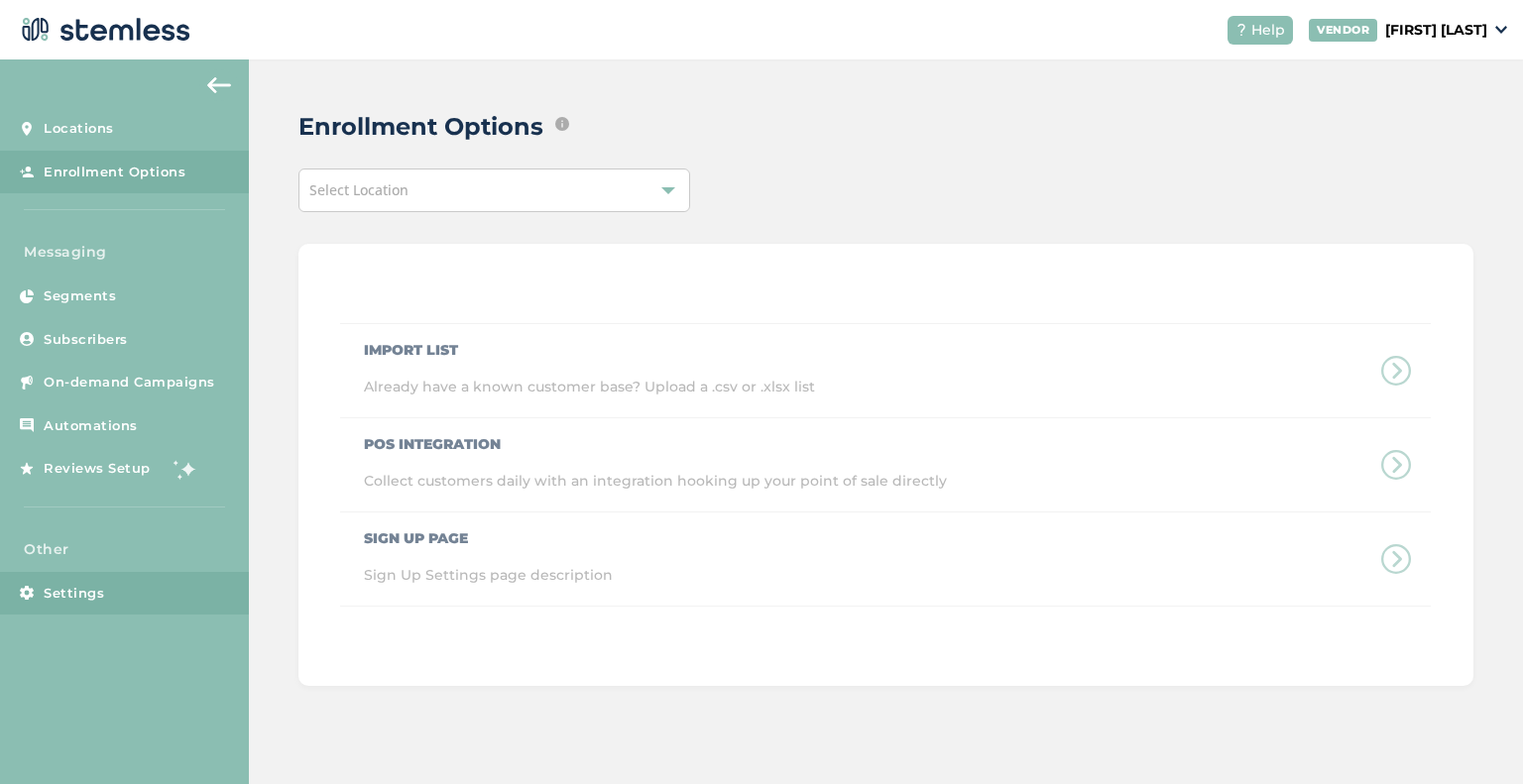 click on "Settings" at bounding box center [124, 594] 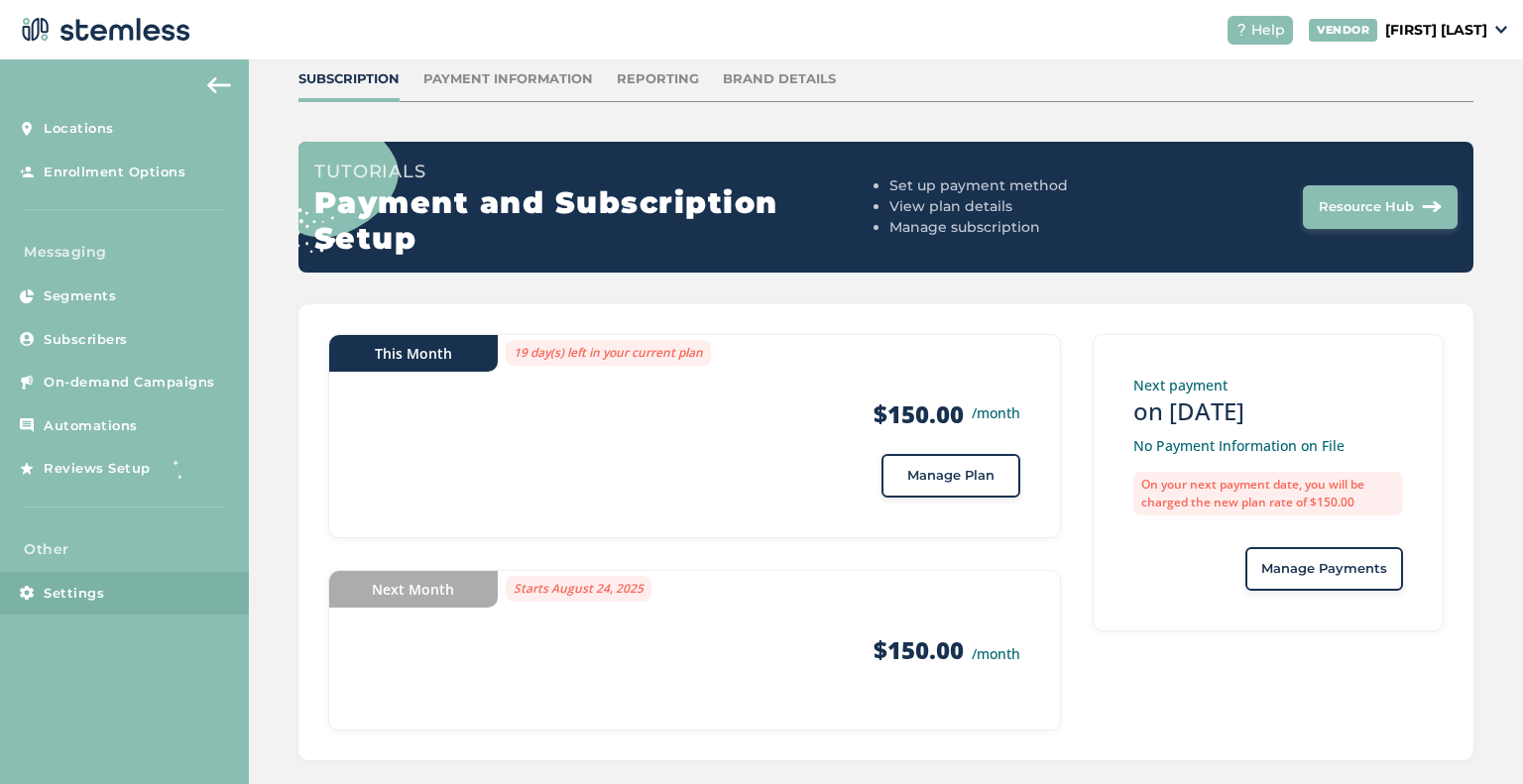 scroll, scrollTop: 139, scrollLeft: 0, axis: vertical 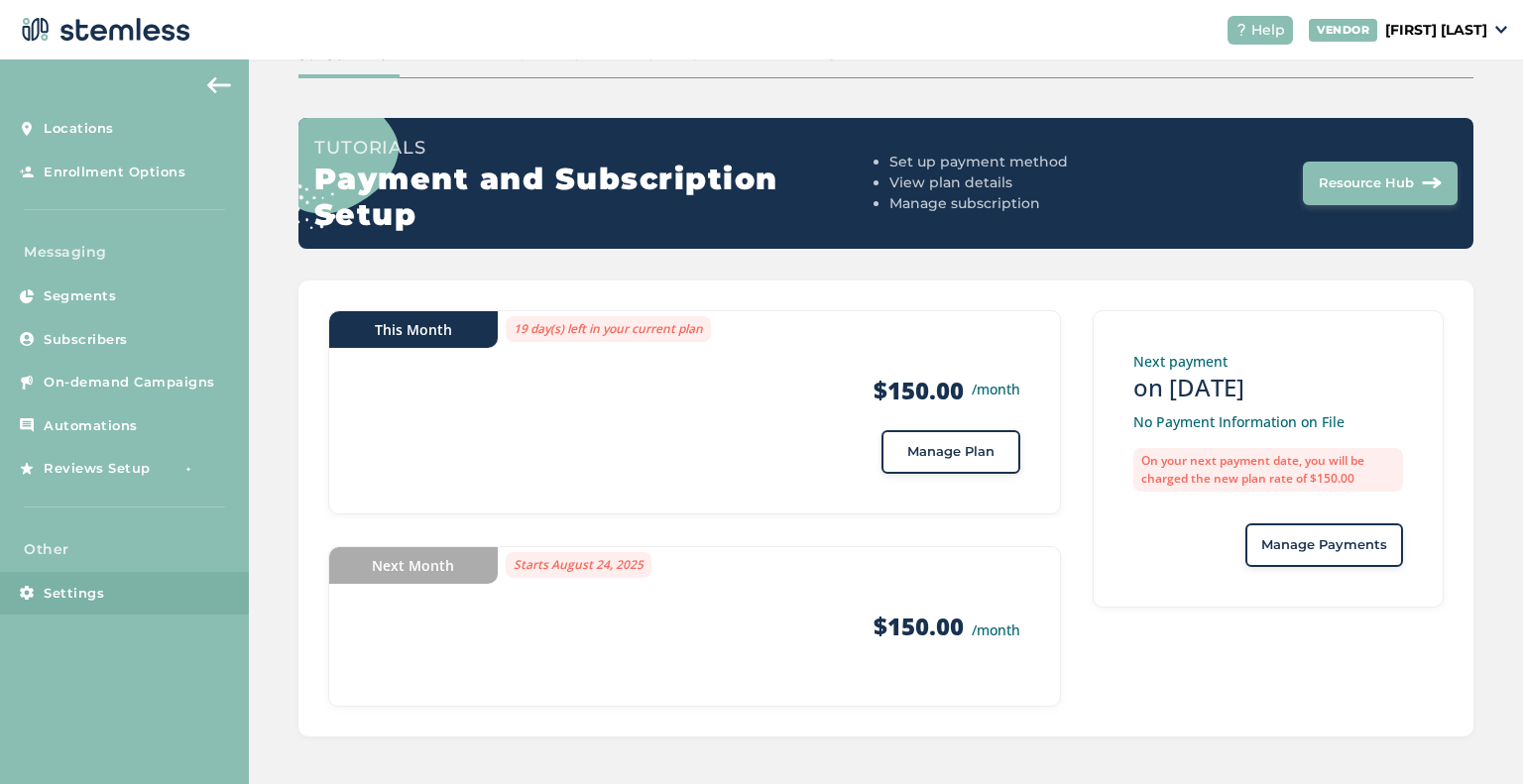 click on "Manage Plan" at bounding box center [951, 452] 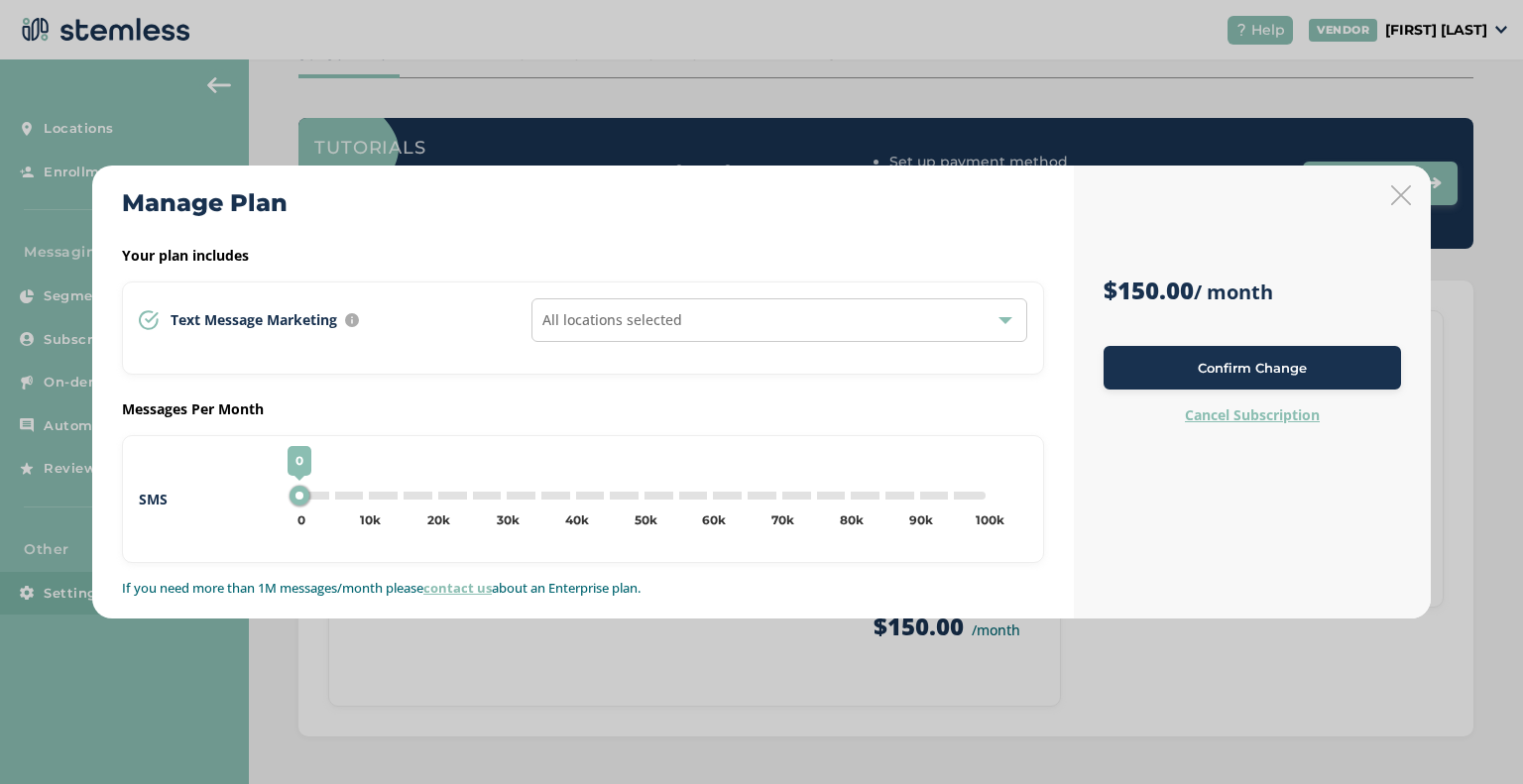 drag, startPoint x: 295, startPoint y: 516, endPoint x: 359, endPoint y: 518, distance: 64.03124 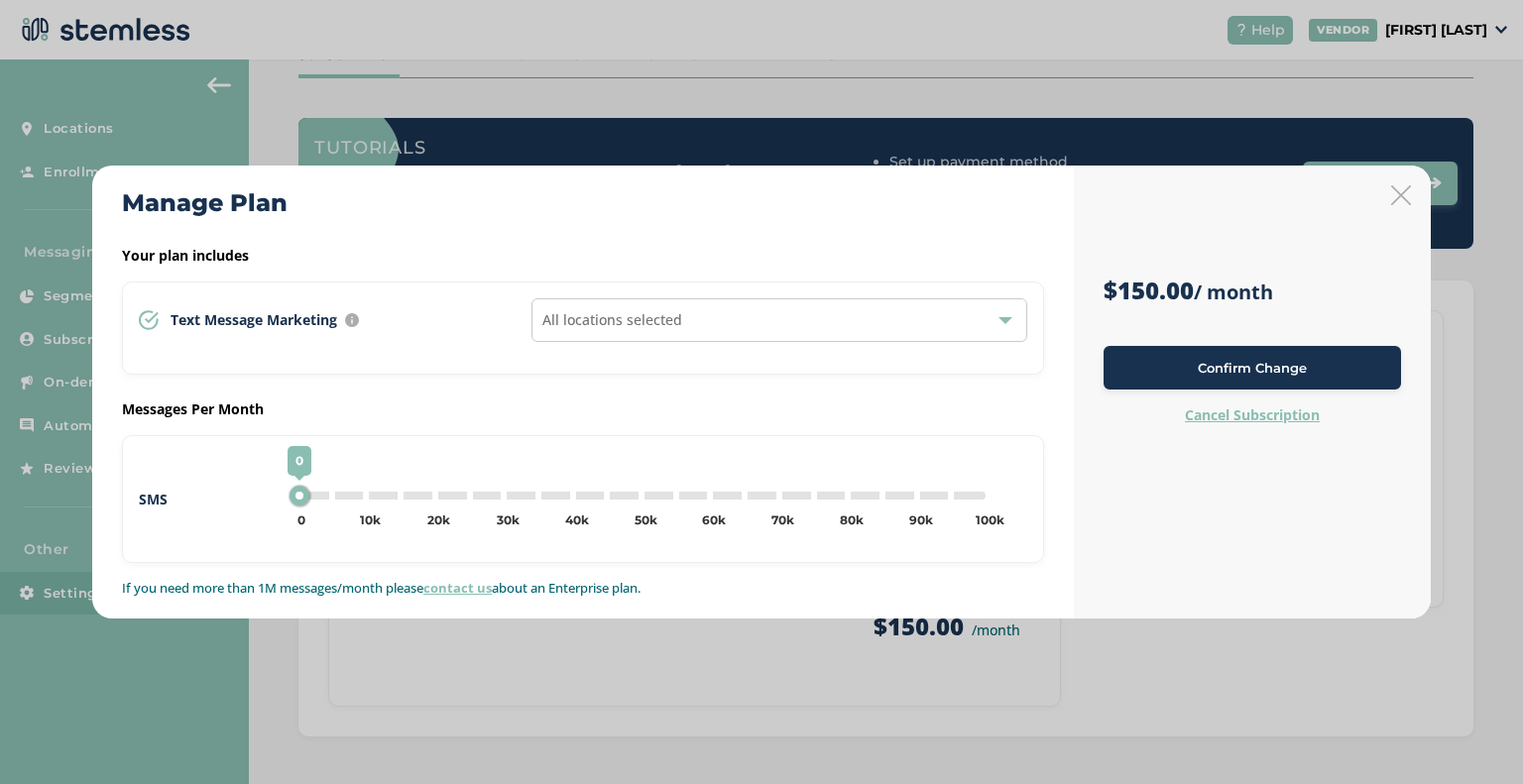click on "0   0   5k   10k   15k   20k   25k   30k   35k   40k   45k   50k   55k   60k   65k   70k   75k   80k   85k   90k   95k   100k   0" at bounding box center (658, 499) 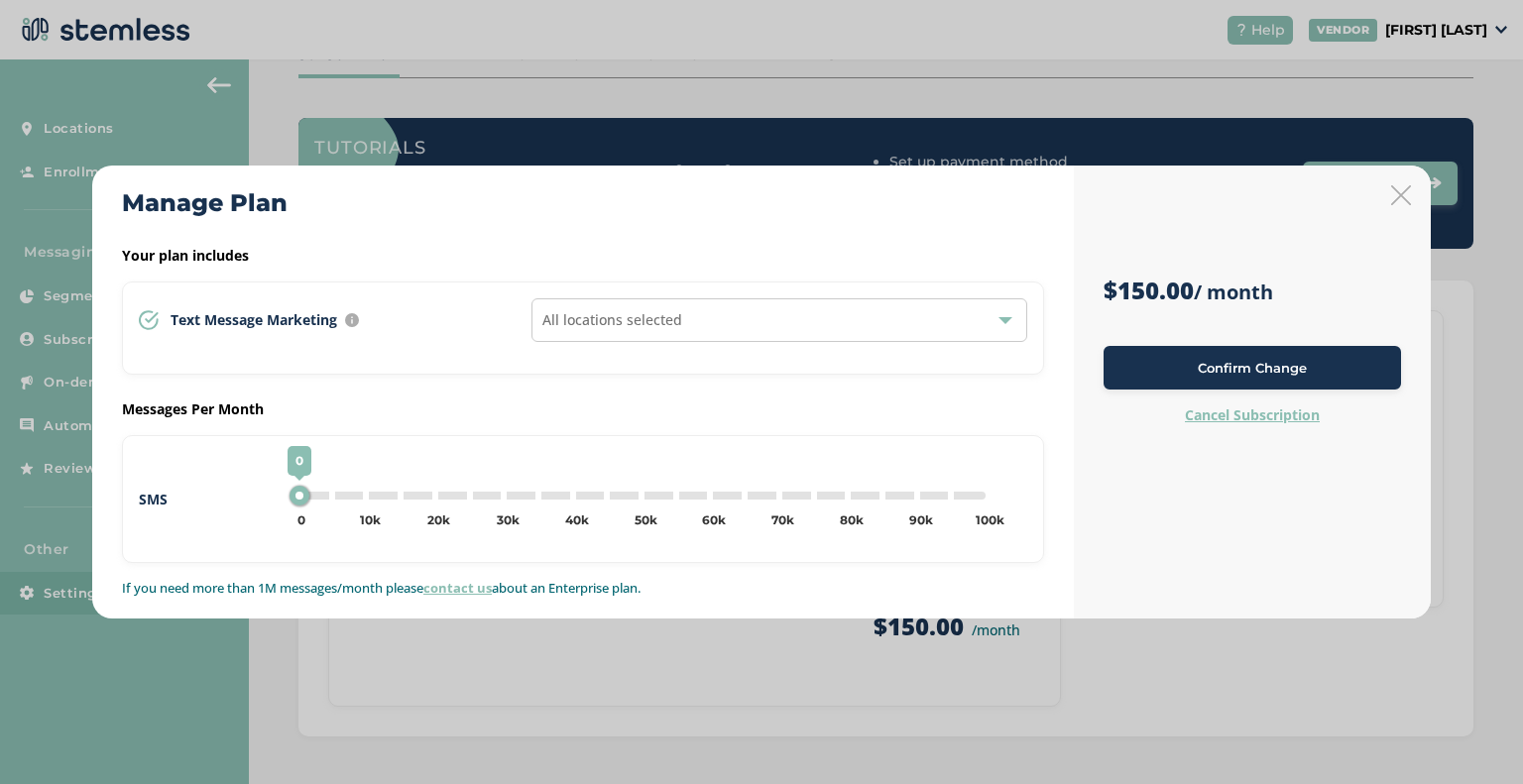 drag, startPoint x: 380, startPoint y: 503, endPoint x: 449, endPoint y: 488, distance: 70.6116 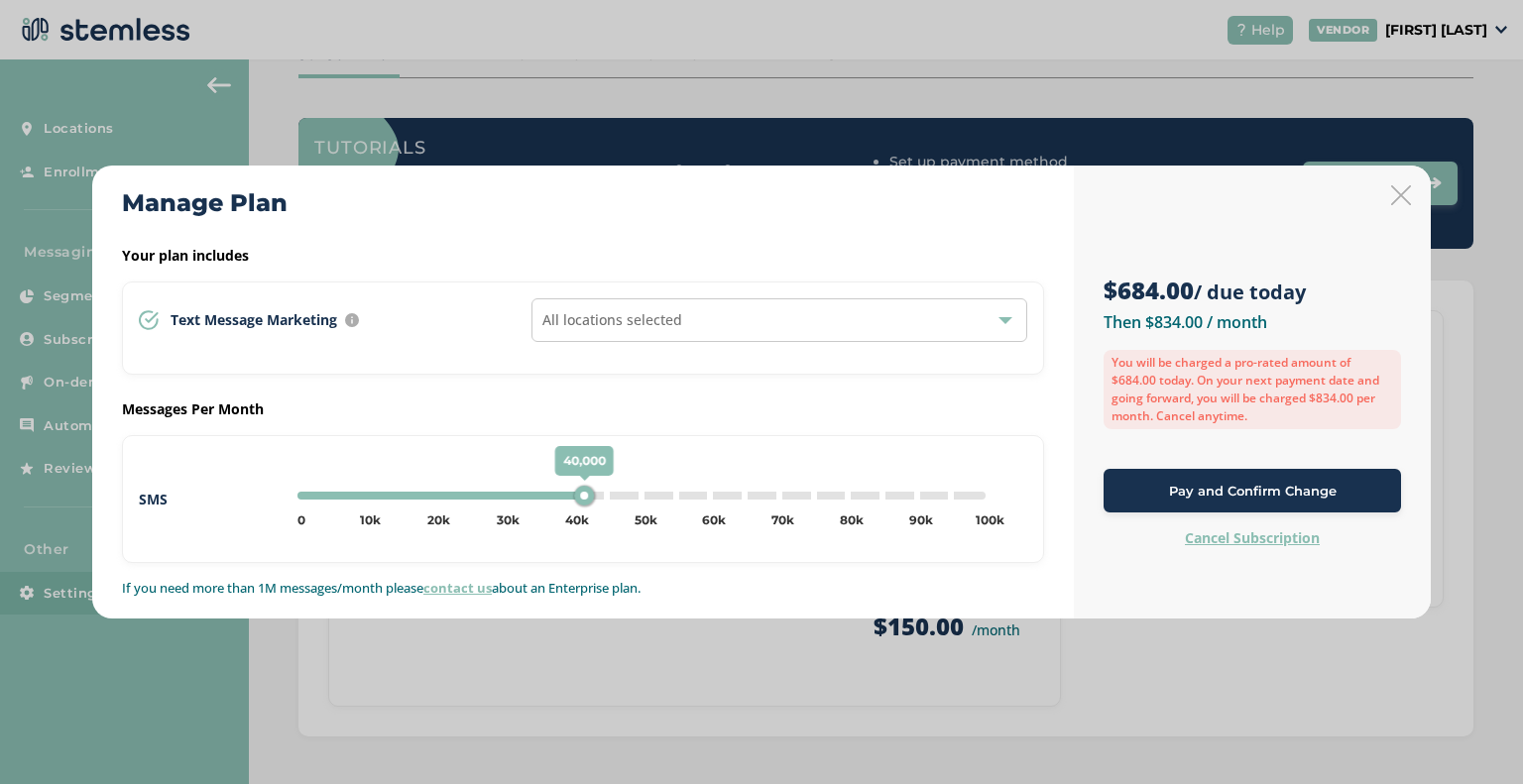 drag, startPoint x: 305, startPoint y: 497, endPoint x: 613, endPoint y: 504, distance: 308.08 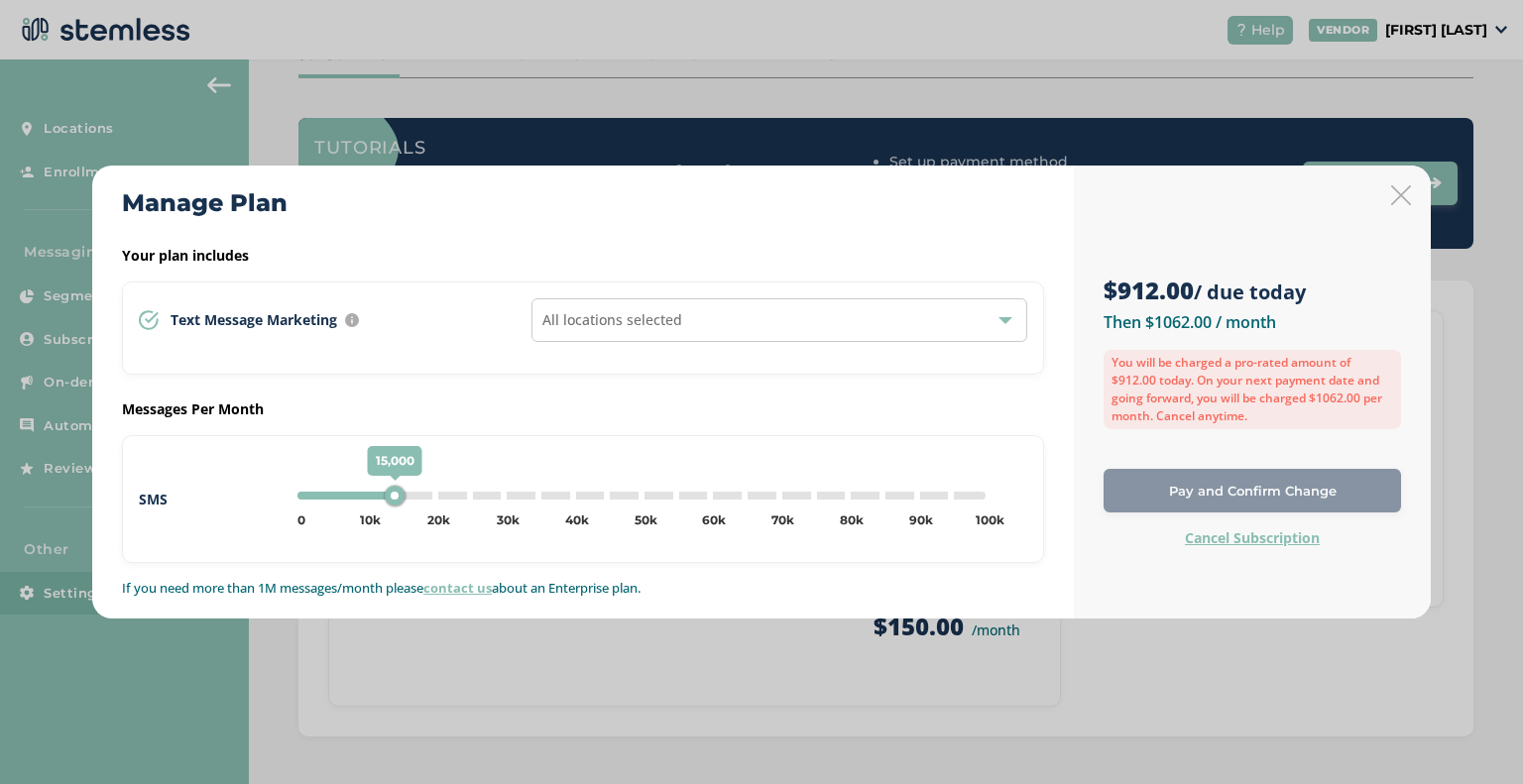 type on "10000" 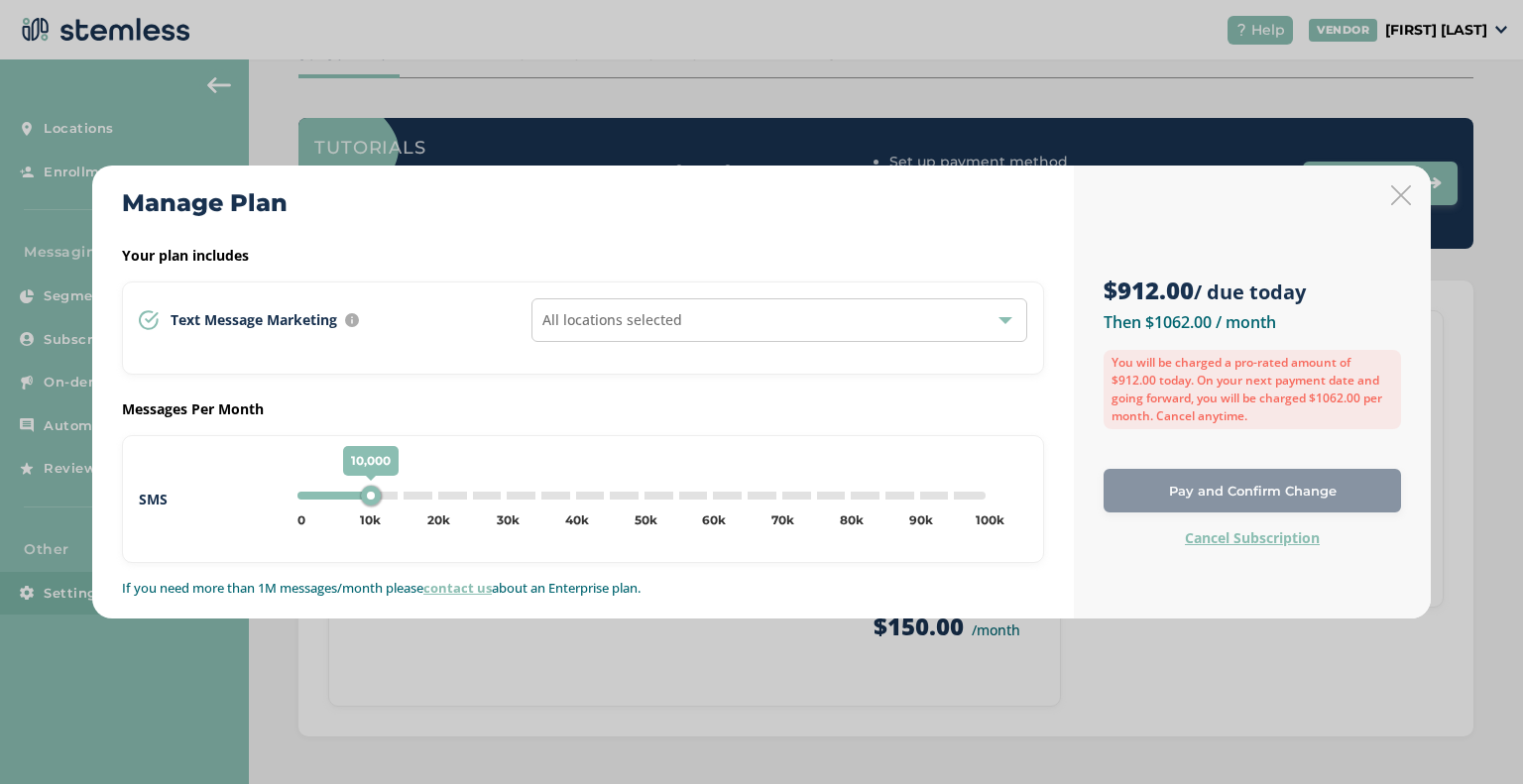 drag, startPoint x: 582, startPoint y: 500, endPoint x: 369, endPoint y: 508, distance: 213.1502 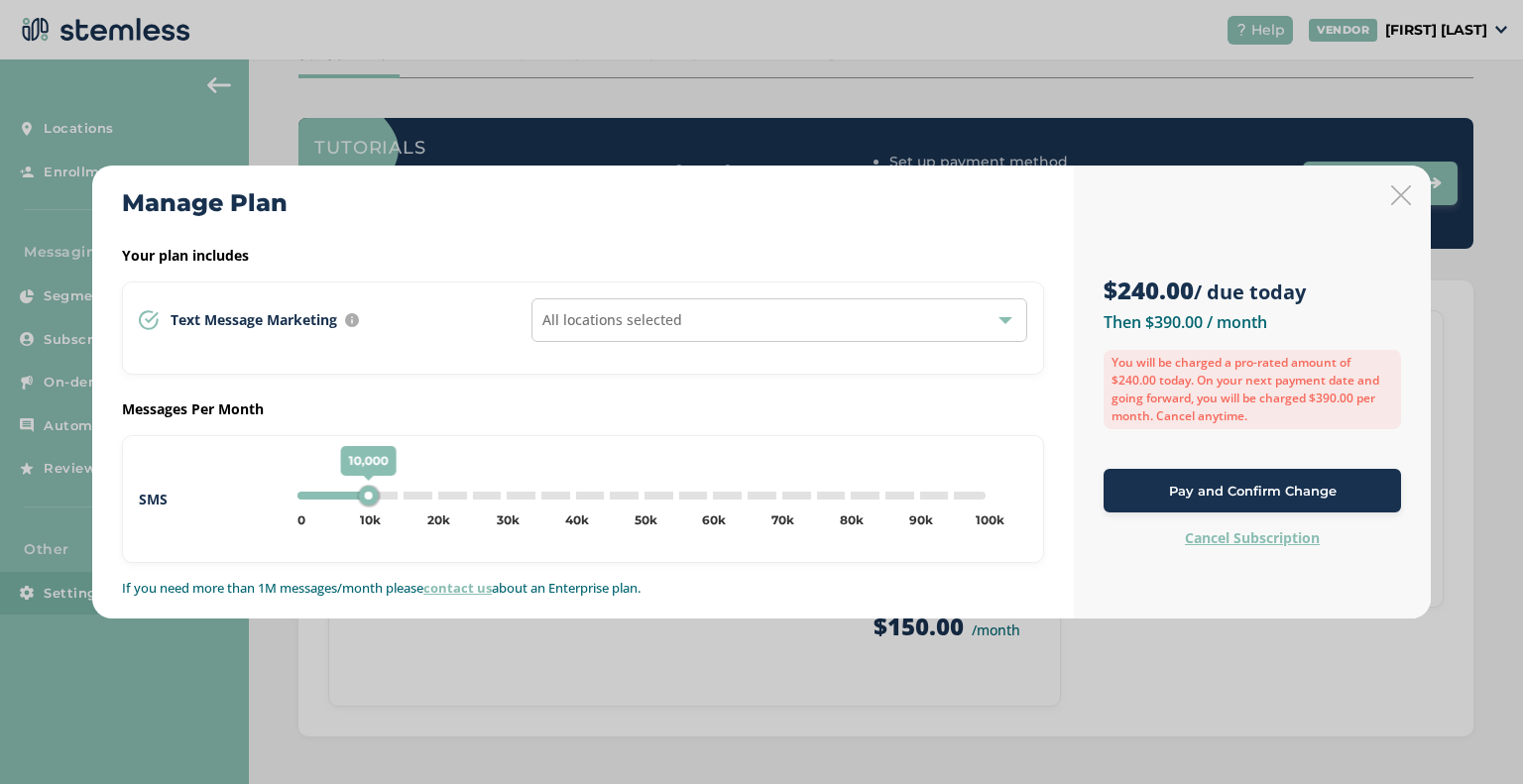 click at bounding box center [1401, 195] 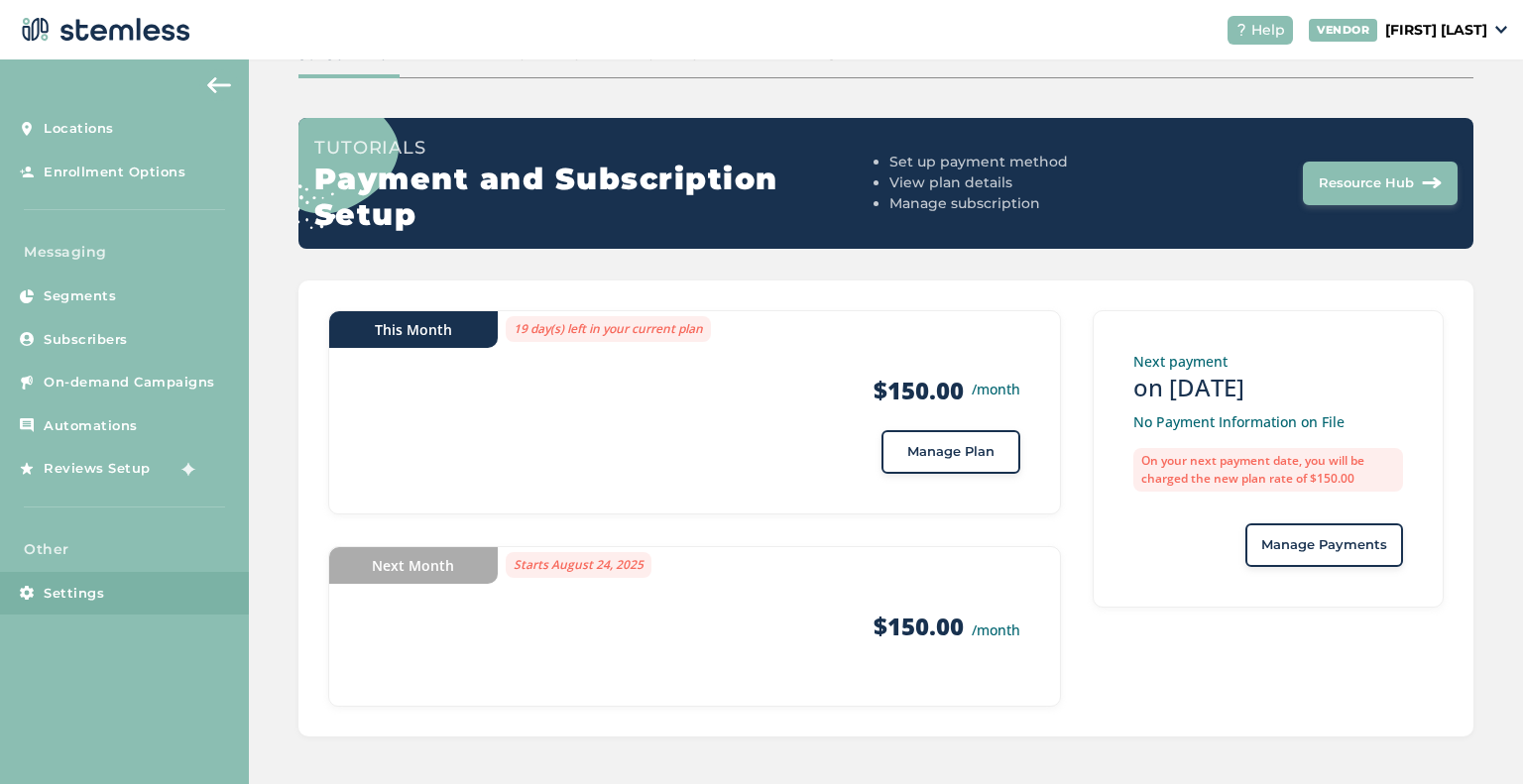 click on "Manage Plan" at bounding box center [951, 452] 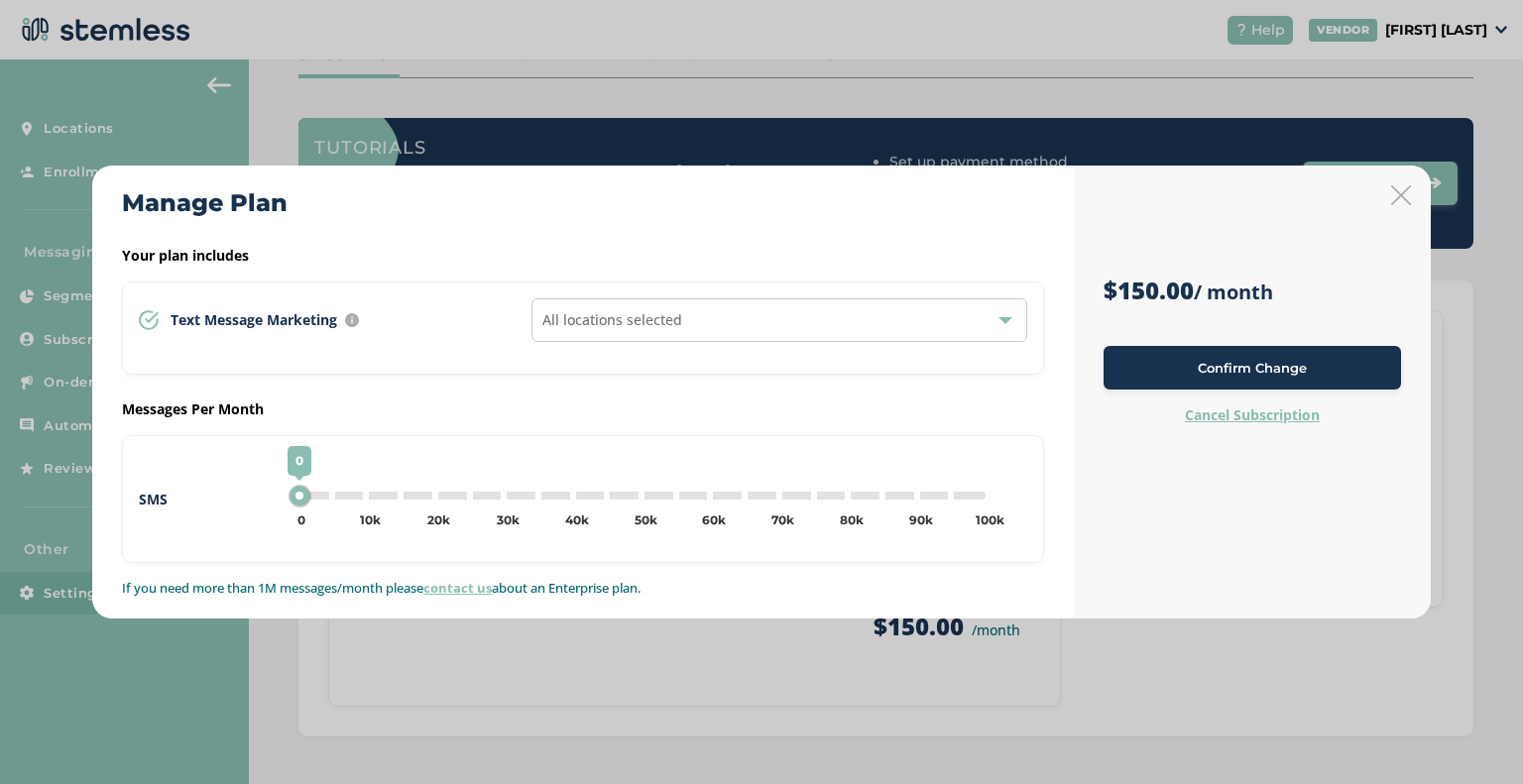 click on "All locations selected" at bounding box center [779, 320] 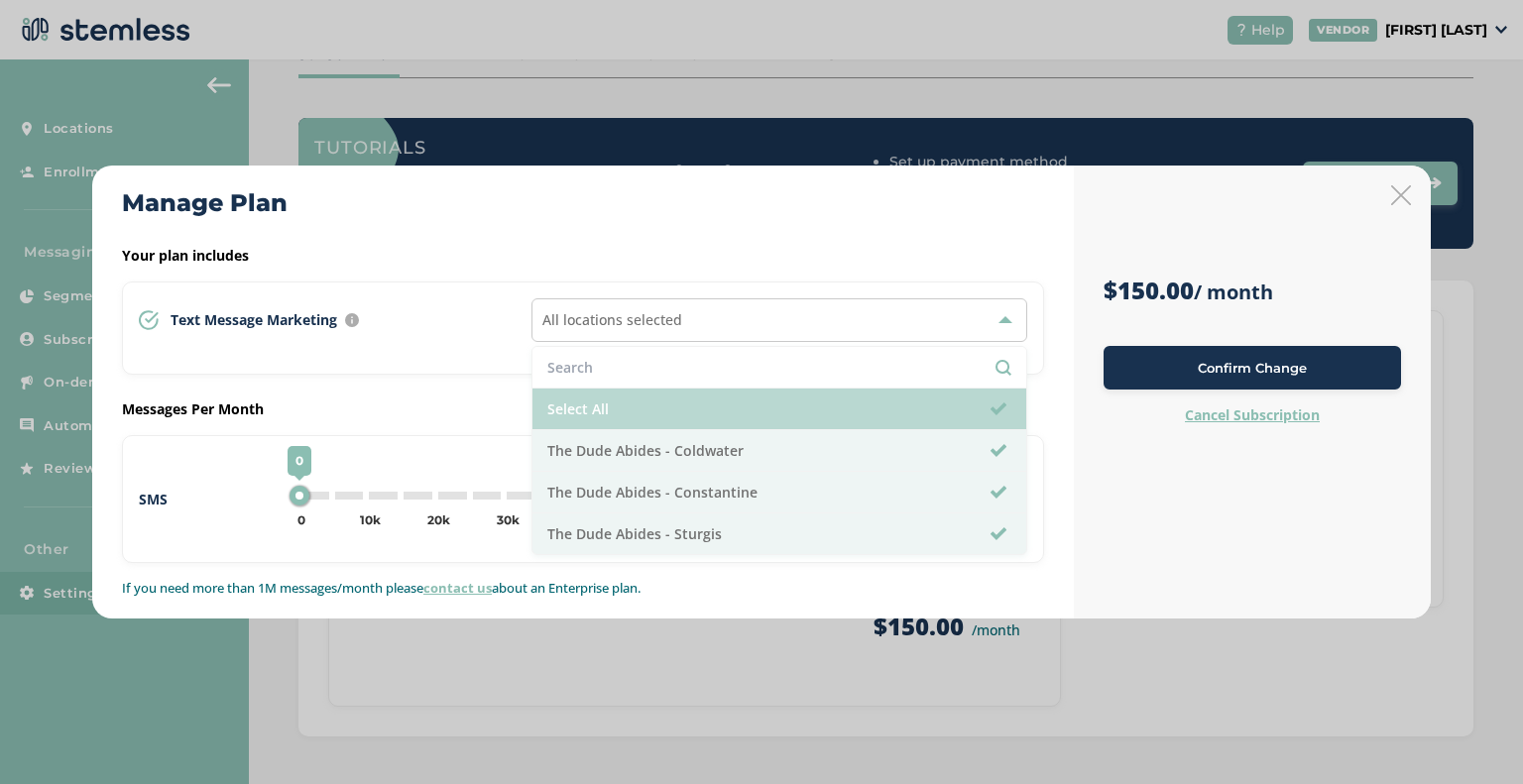 click on "Select All" at bounding box center [779, 409] 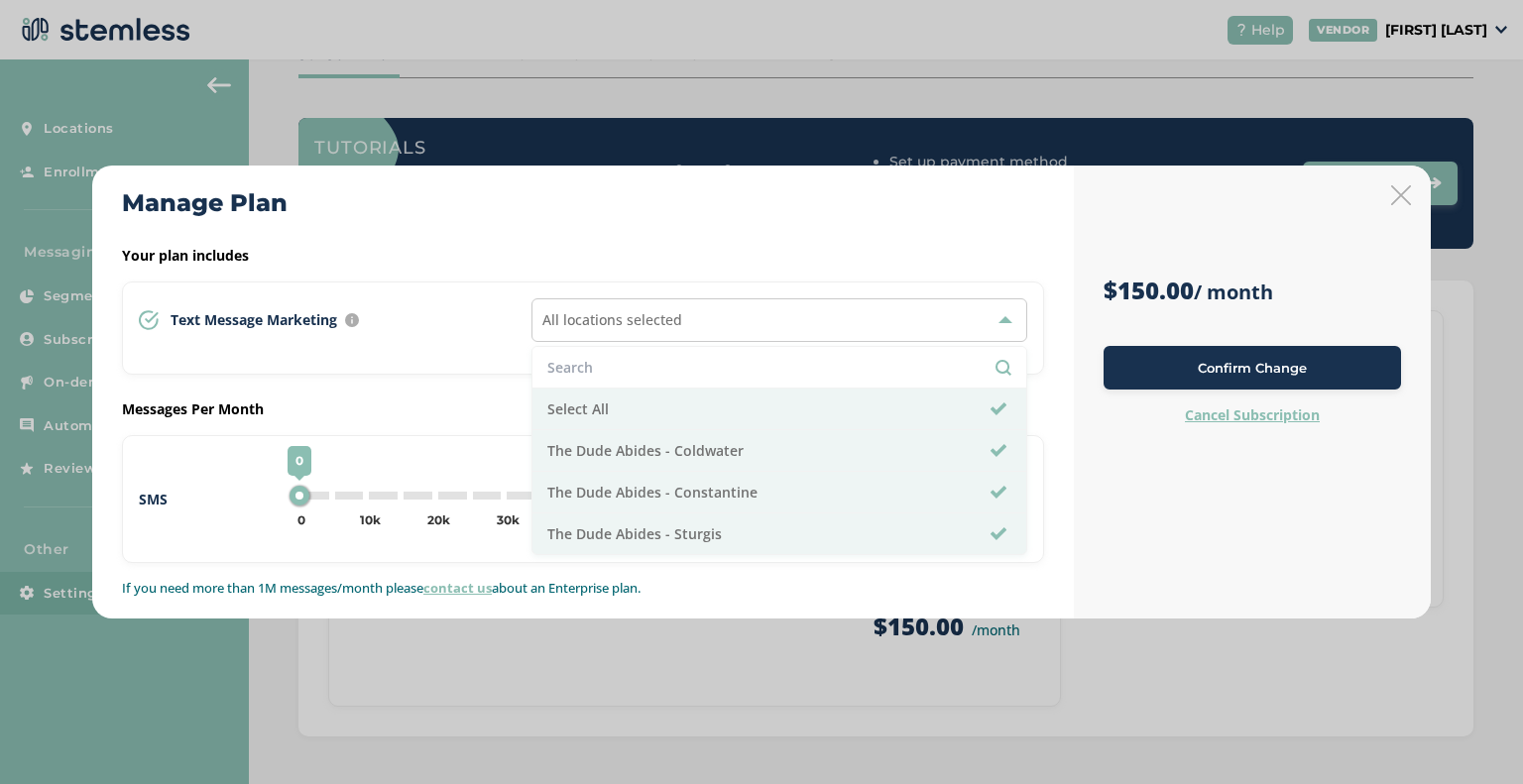 click on "All locations selected" at bounding box center (779, 320) 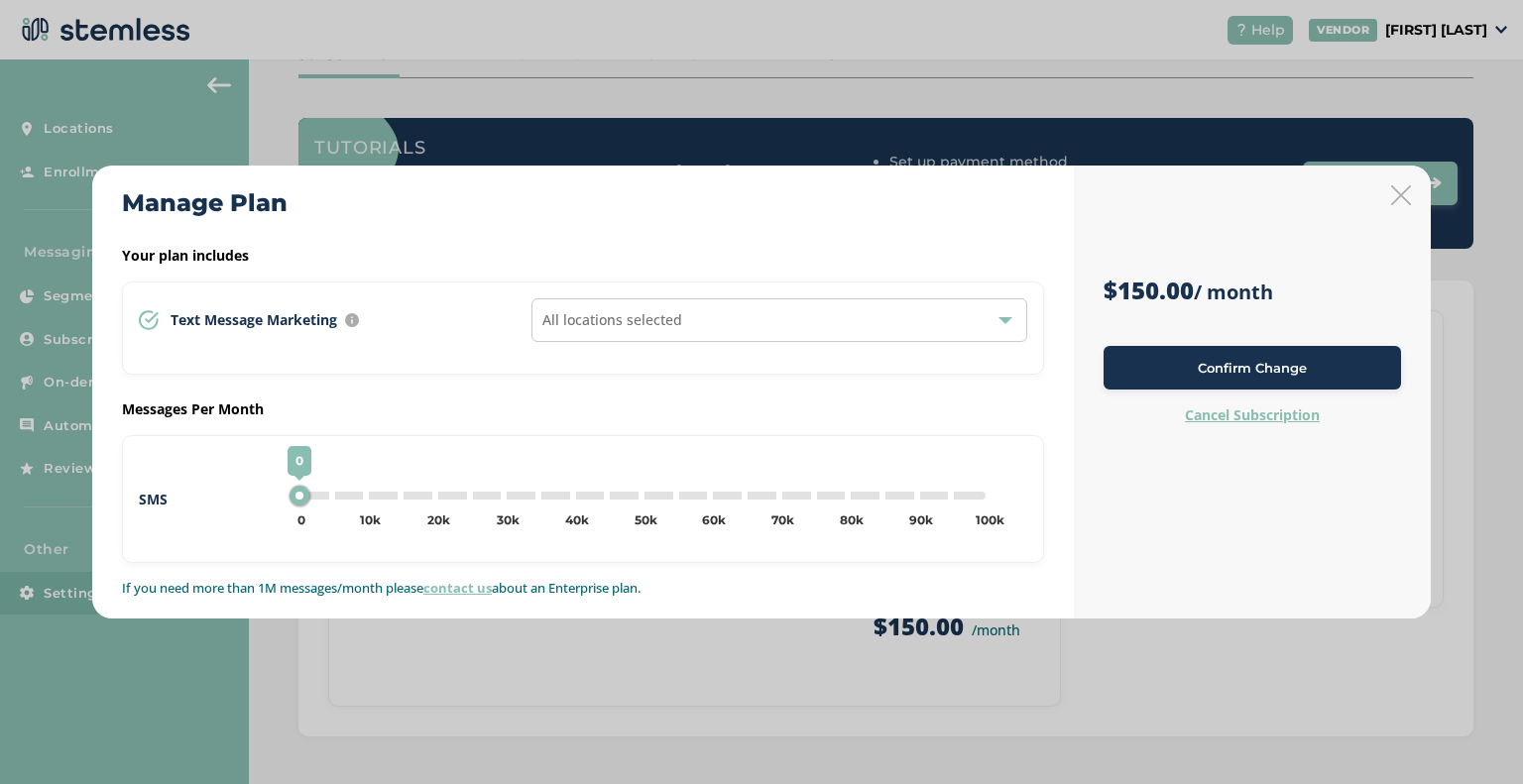 drag, startPoint x: 369, startPoint y: 504, endPoint x: 388, endPoint y: 500, distance: 19.416488 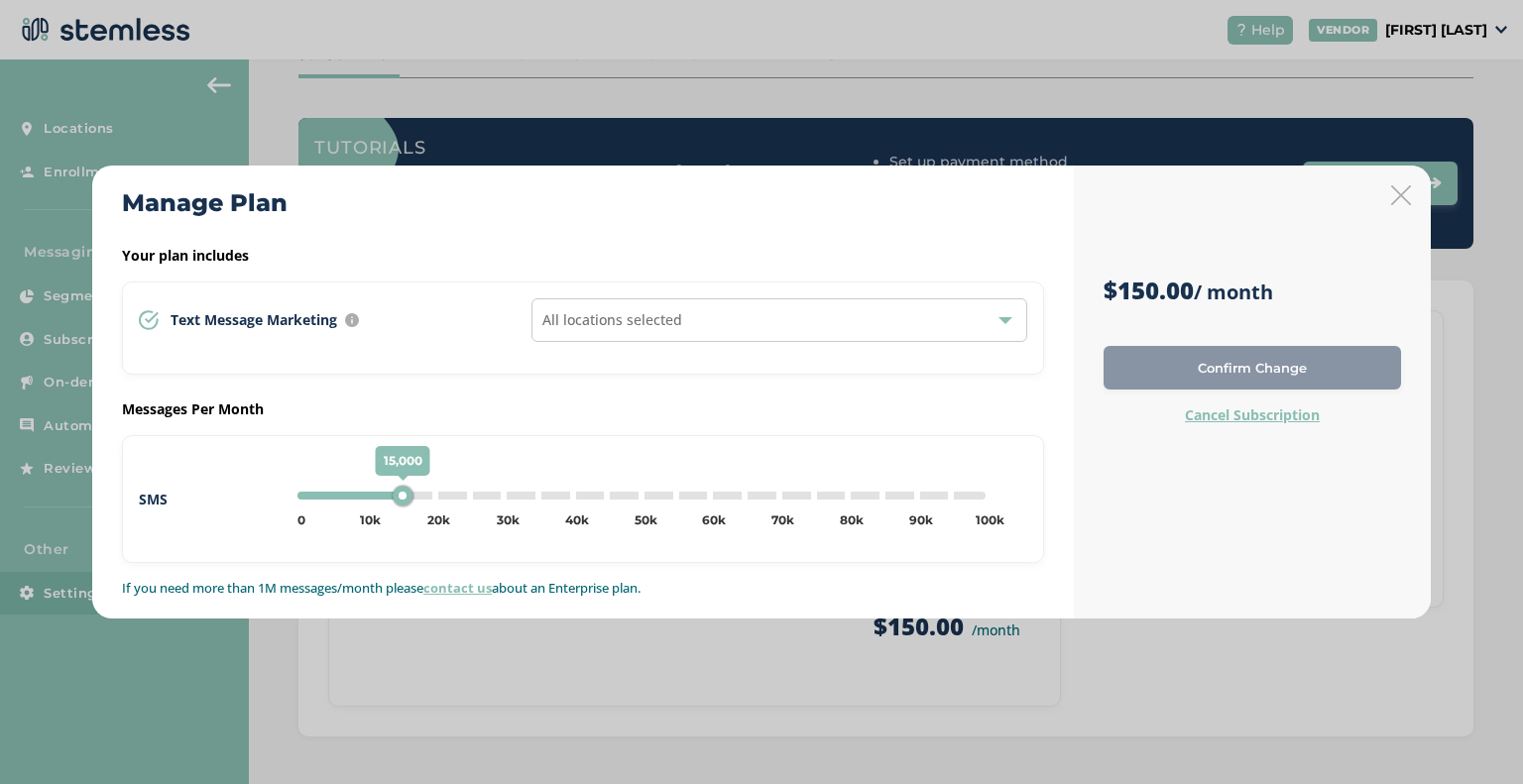 click on "15,000   0   5k   10k   15k   20k   25k   30k   35k   40k   45k   50k   55k   60k   65k   70k   75k   80k   85k   90k   95k   100k   15,000" at bounding box center [642, 496] 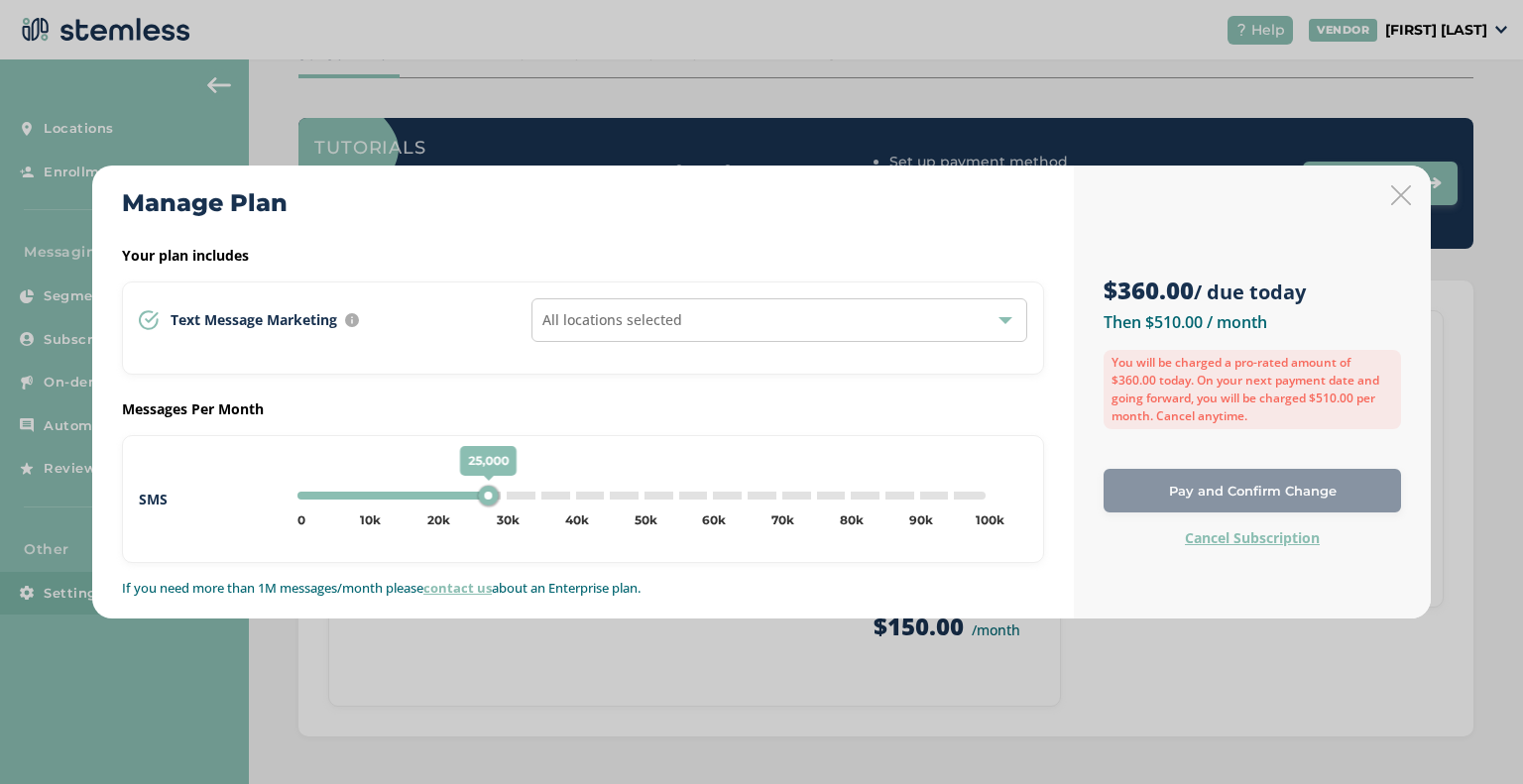 type on "30000" 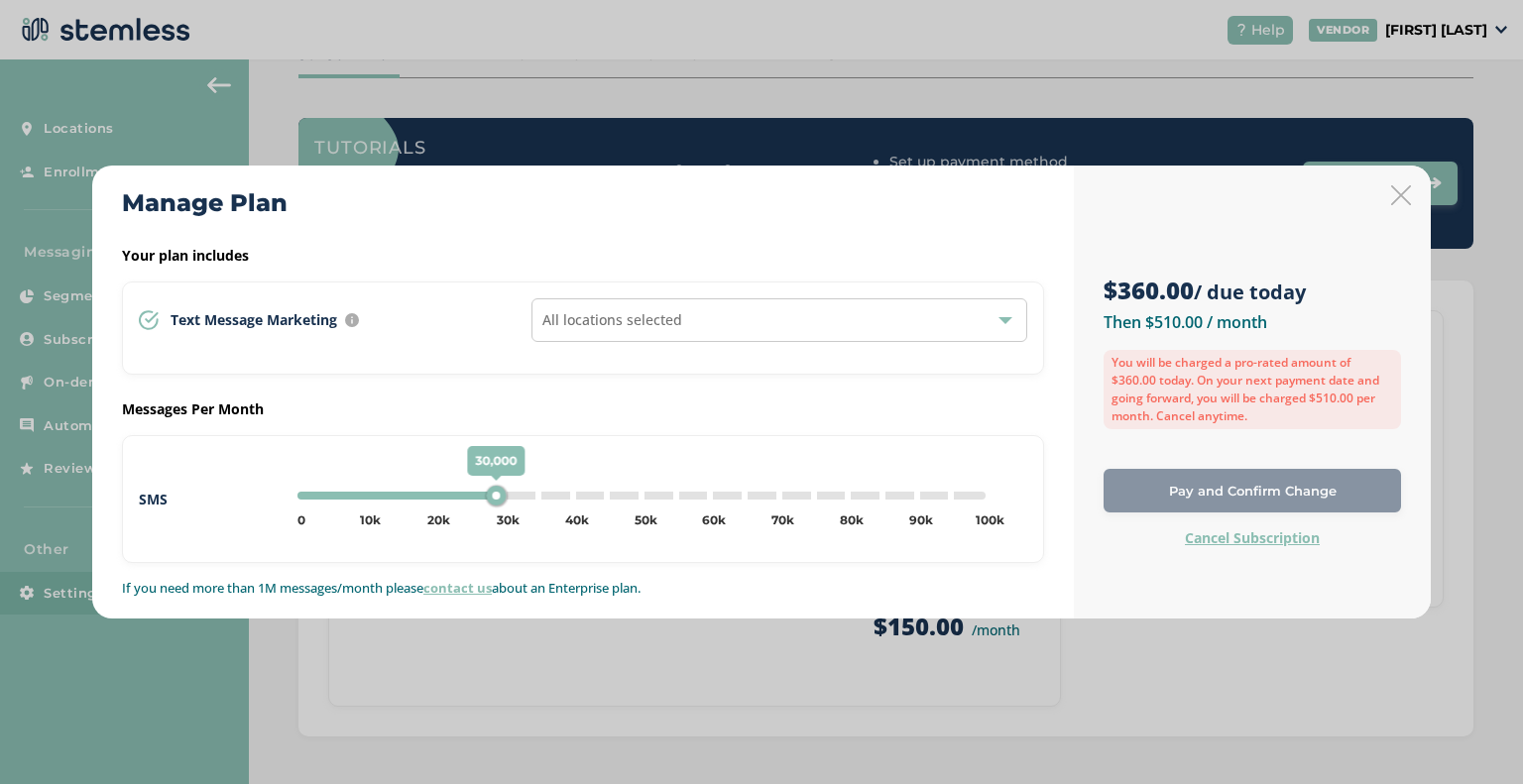 drag, startPoint x: 401, startPoint y: 480, endPoint x: 494, endPoint y: 488, distance: 93.34345 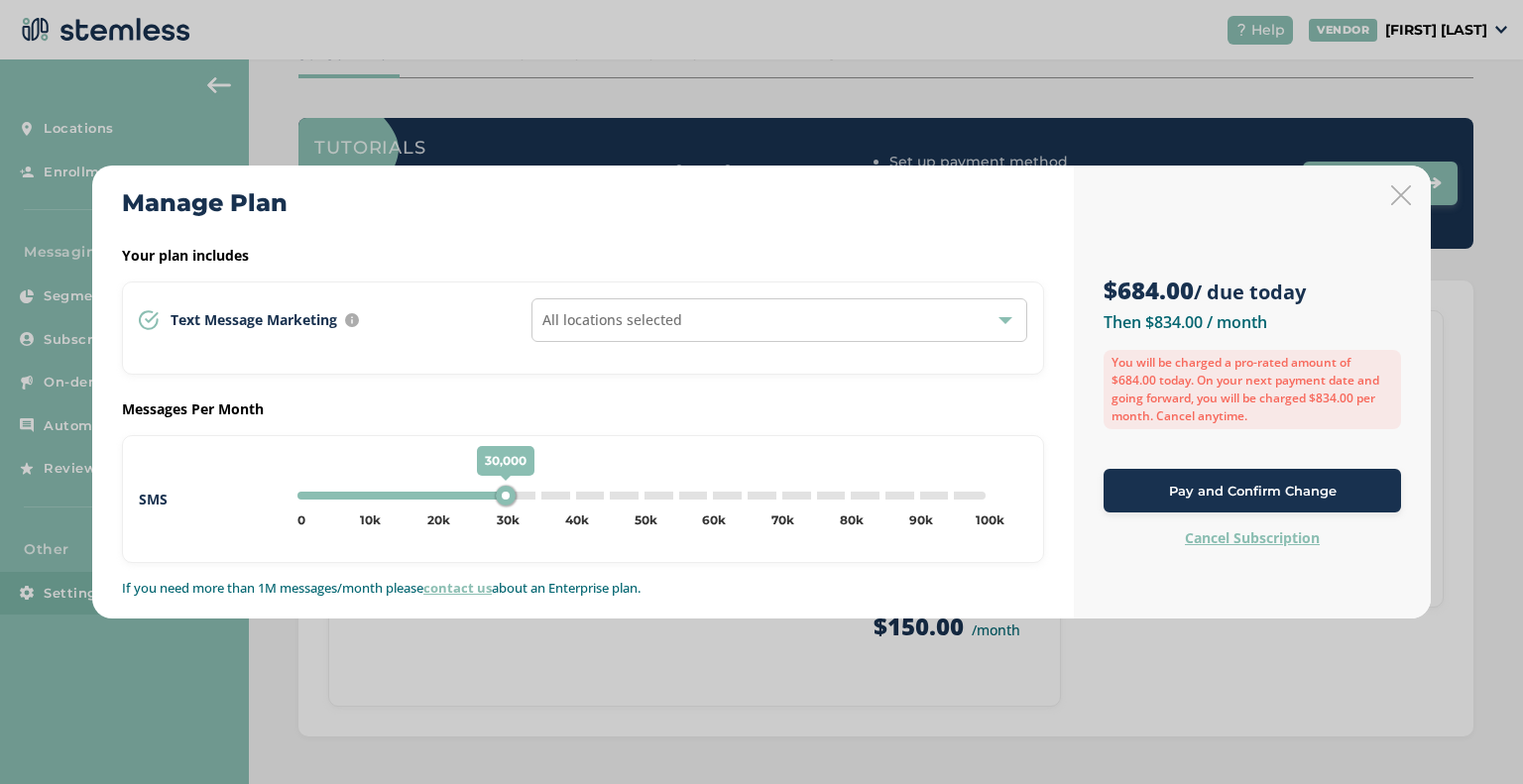 click on "$684.00  / due today   Then $834.00 / month   You will be charged a pro-rated amount of $684.00 today. On your next payment date and going forward, you will be charged $834.00 per month. Cancel anytime.  Pay and Confirm Change  Cancel Subscription" at bounding box center (1252, 392) 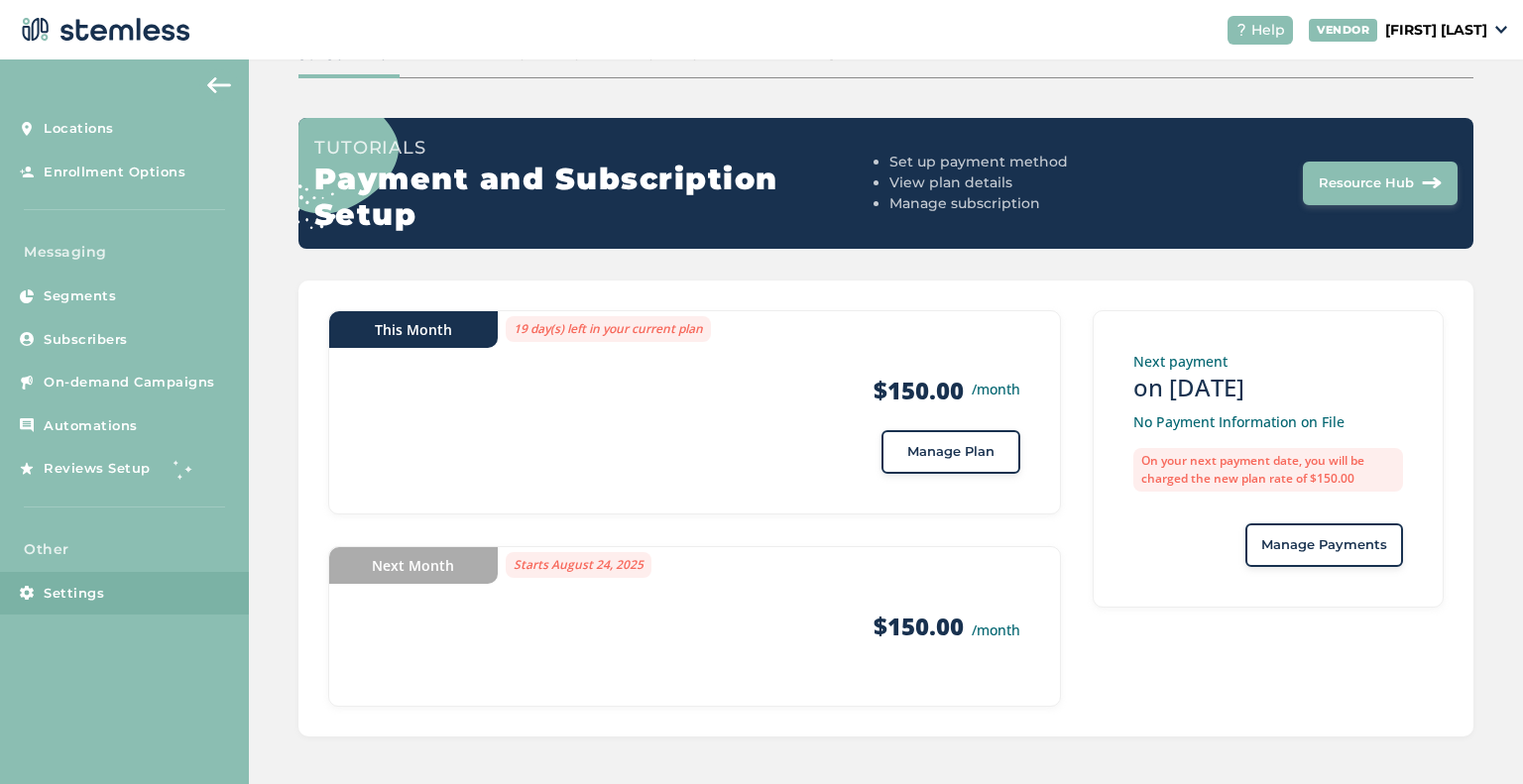 click on "Manage Payments" at bounding box center [1324, 545] 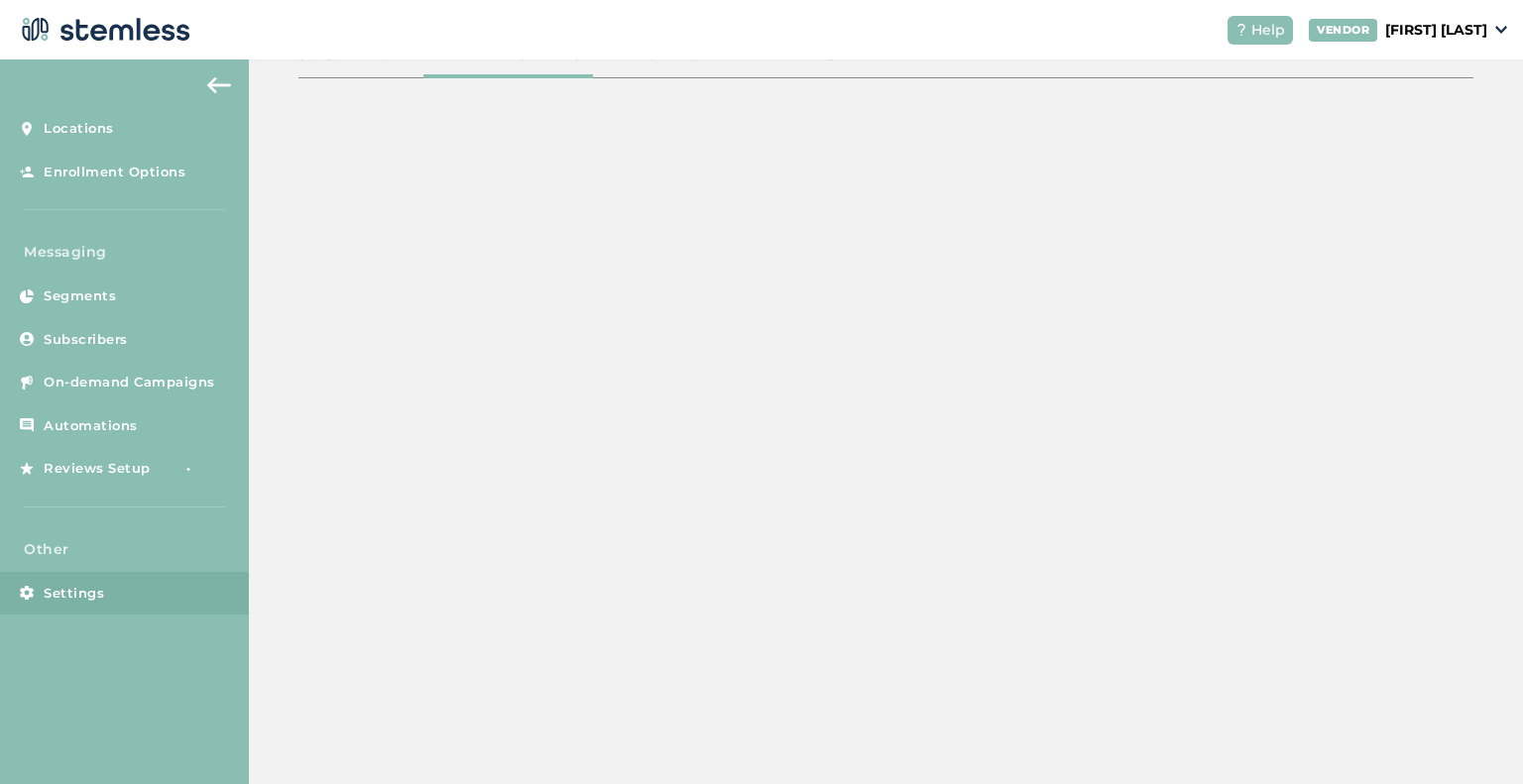scroll, scrollTop: 0, scrollLeft: 0, axis: both 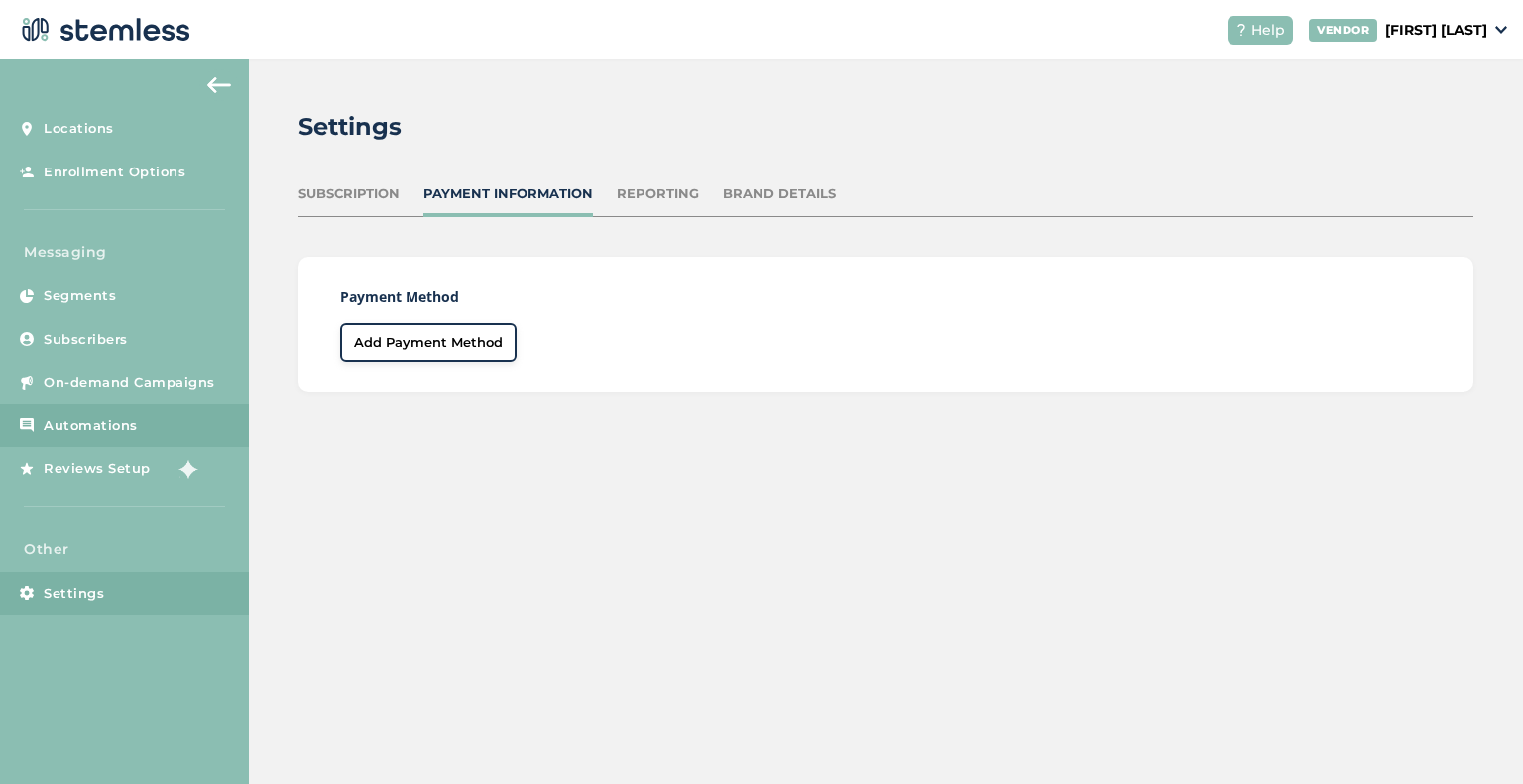 click on "Automations" at bounding box center [124, 426] 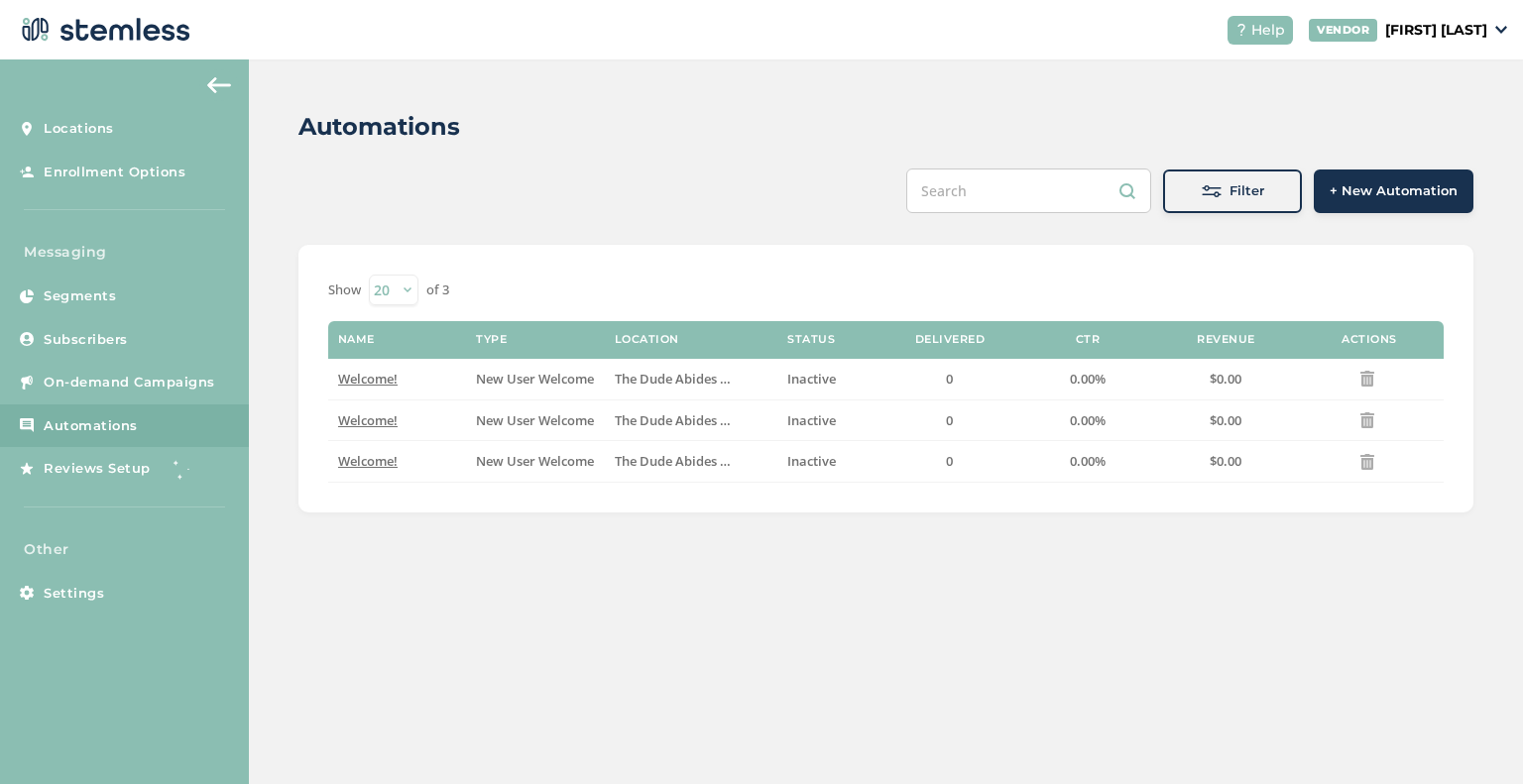 click at bounding box center (219, 85) 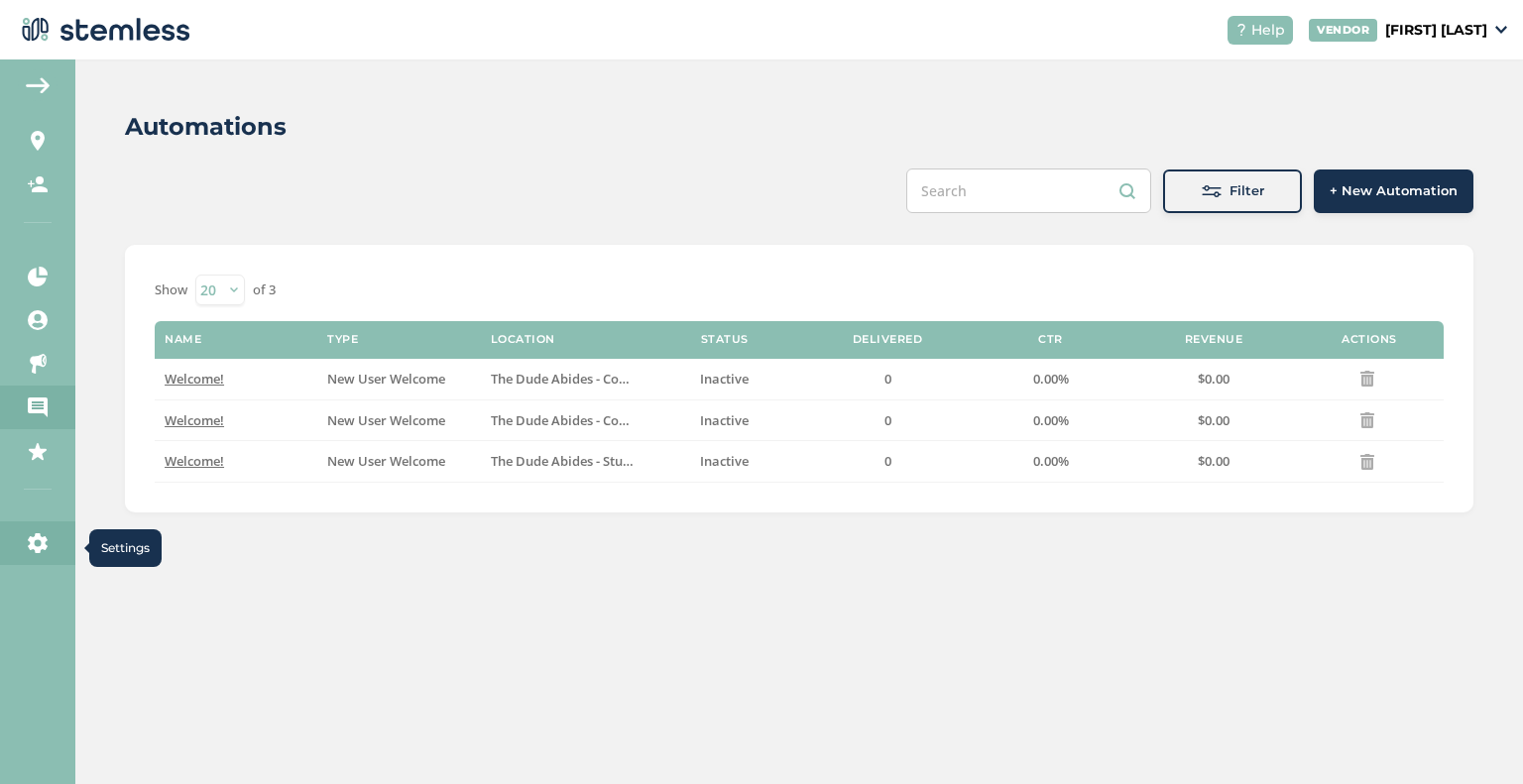 click on "Settings" at bounding box center [38, 543] 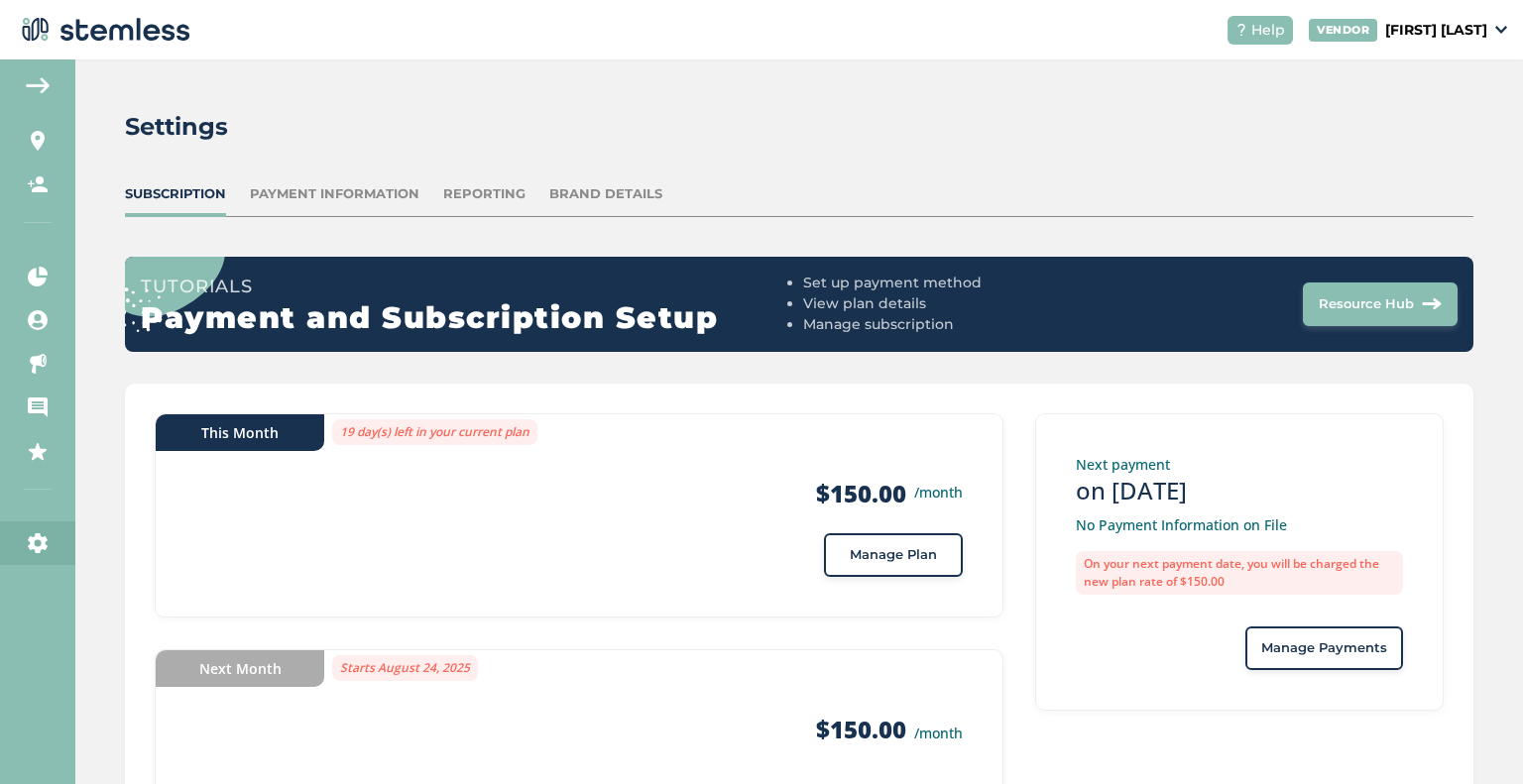 click on "Manage Payments" at bounding box center (1324, 648) 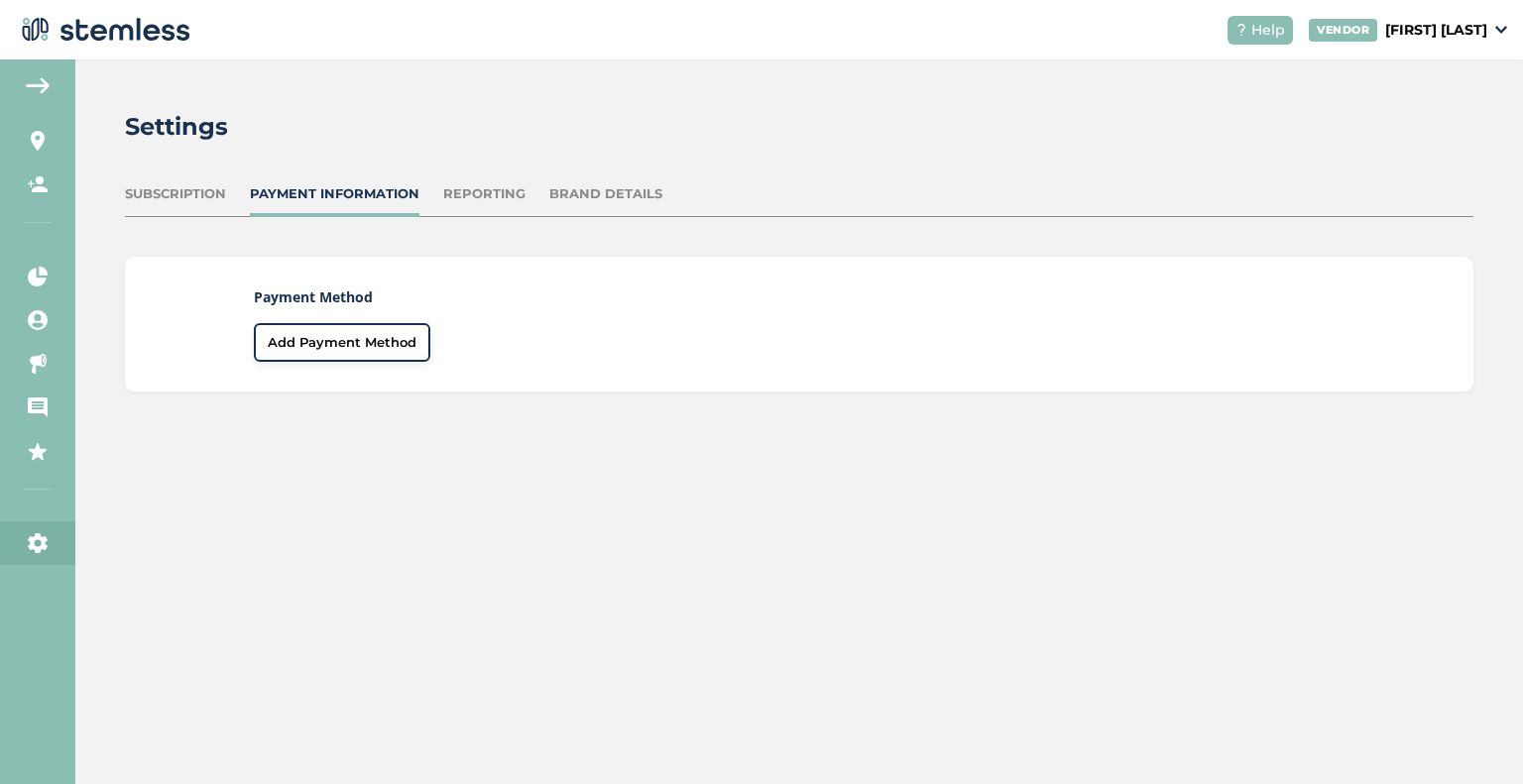 click on "Subscription" at bounding box center [176, 194] 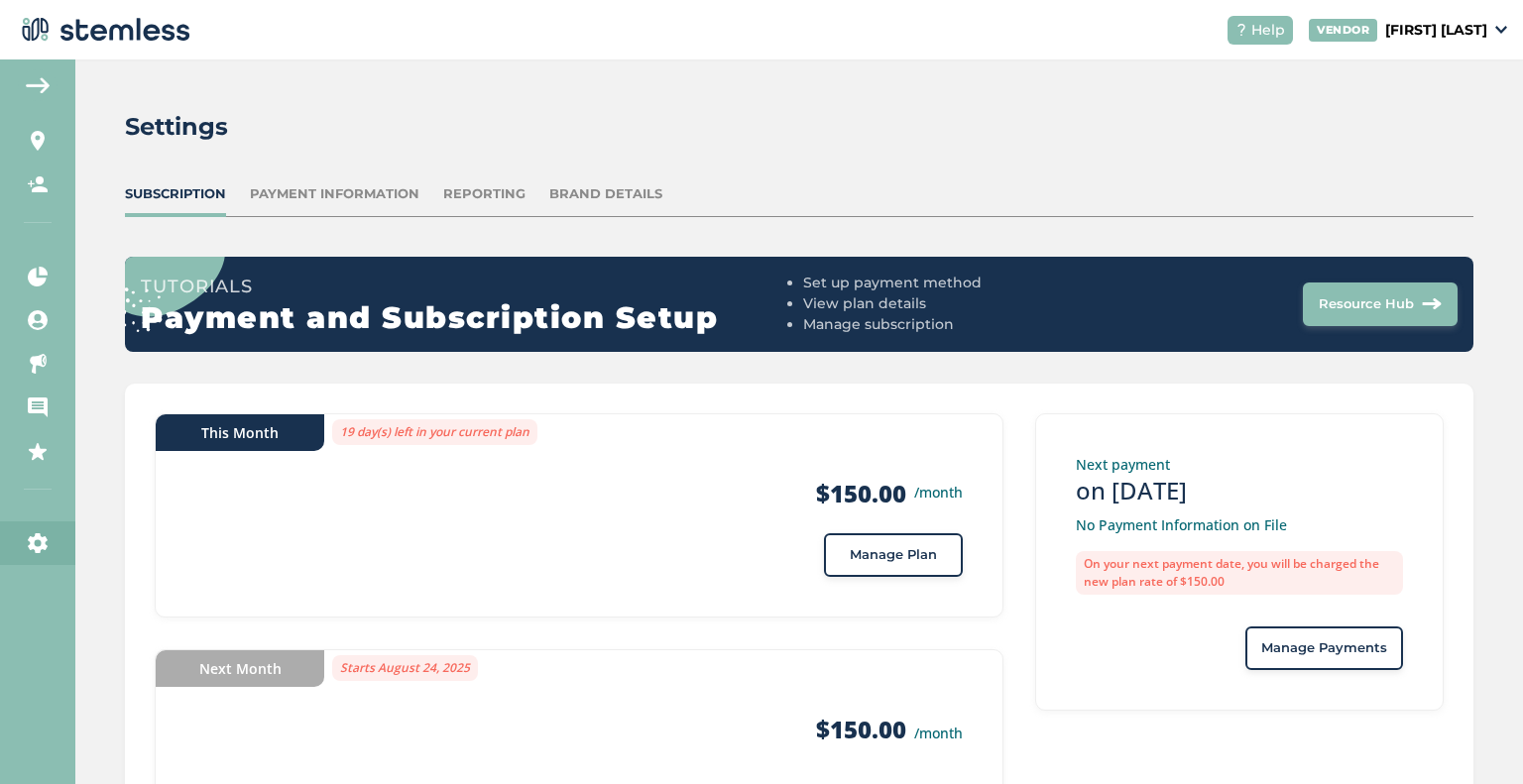 click on "Resource Hub" at bounding box center [1380, 304] 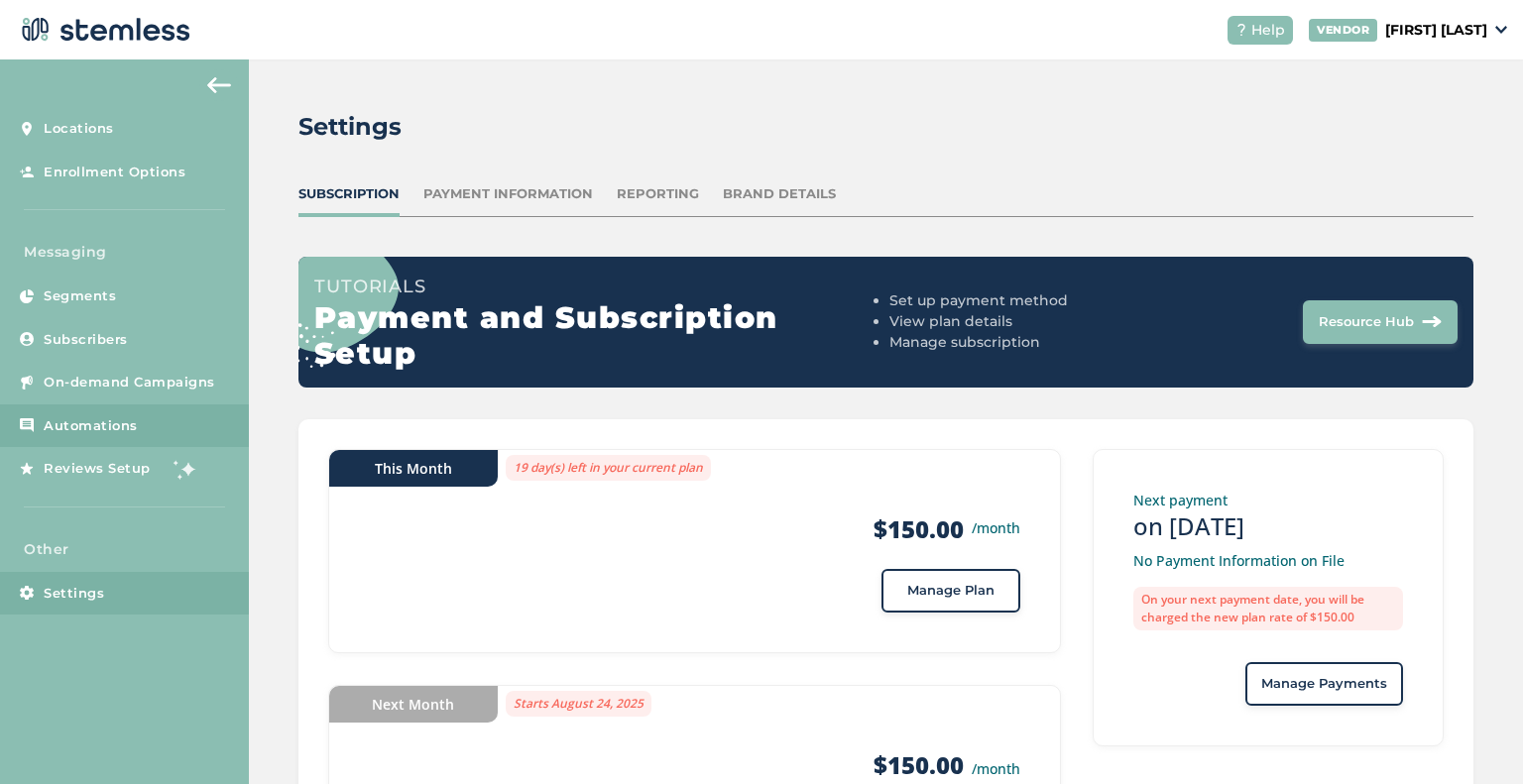 click on "Automations" at bounding box center (124, 426) 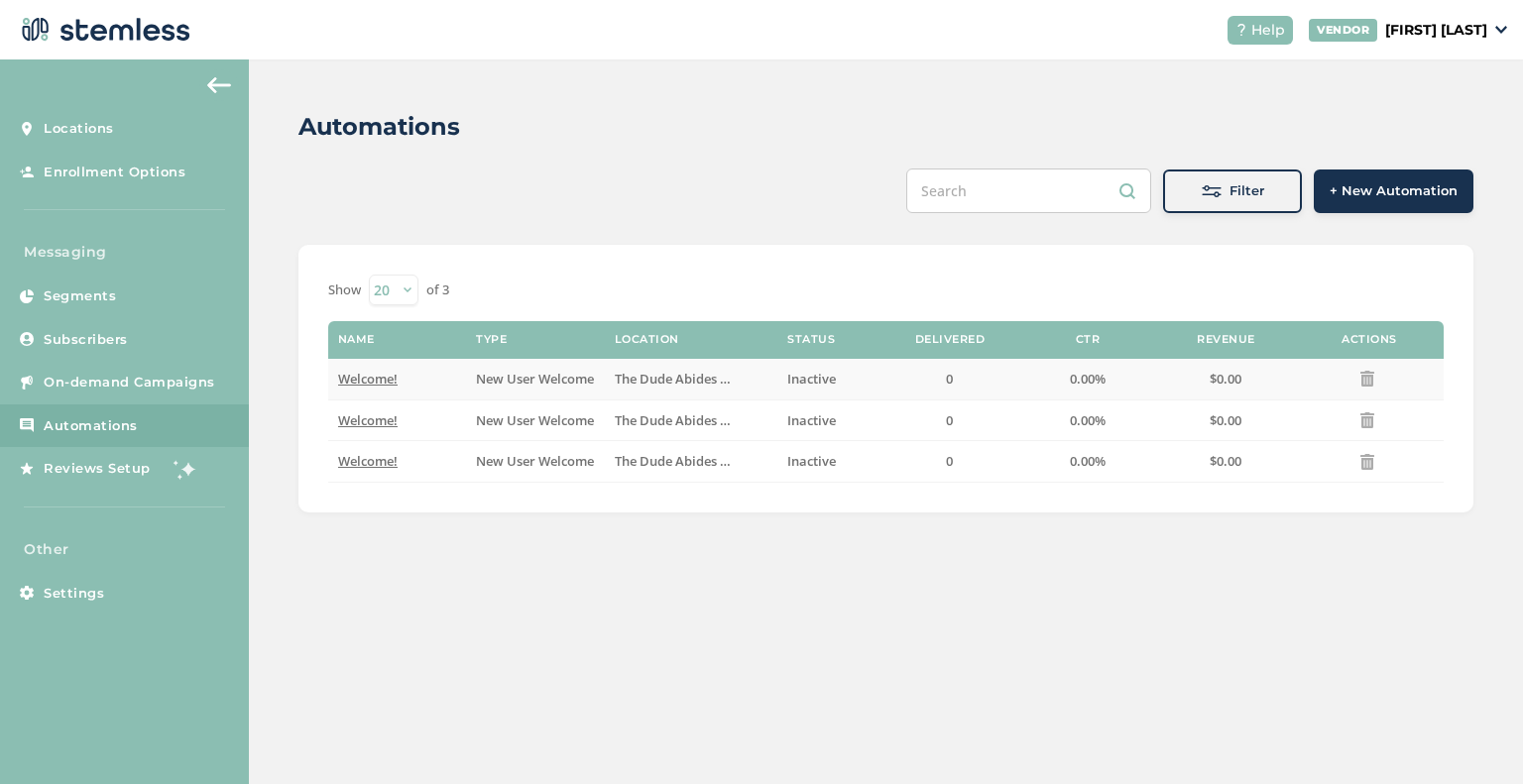 click on "Welcome!" at bounding box center (397, 379) 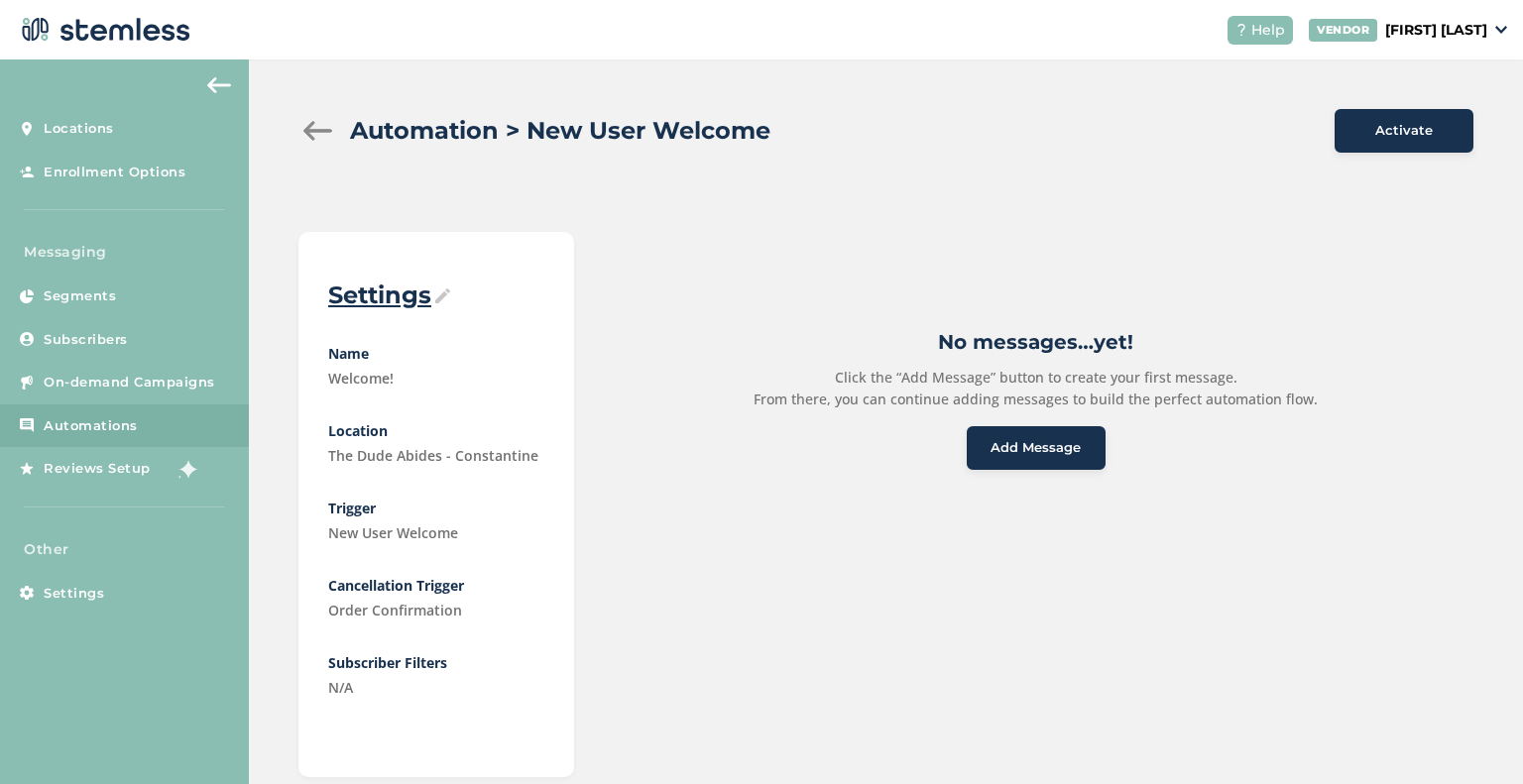 click on "Automation > New User Welcome" at bounding box center [808, 131] 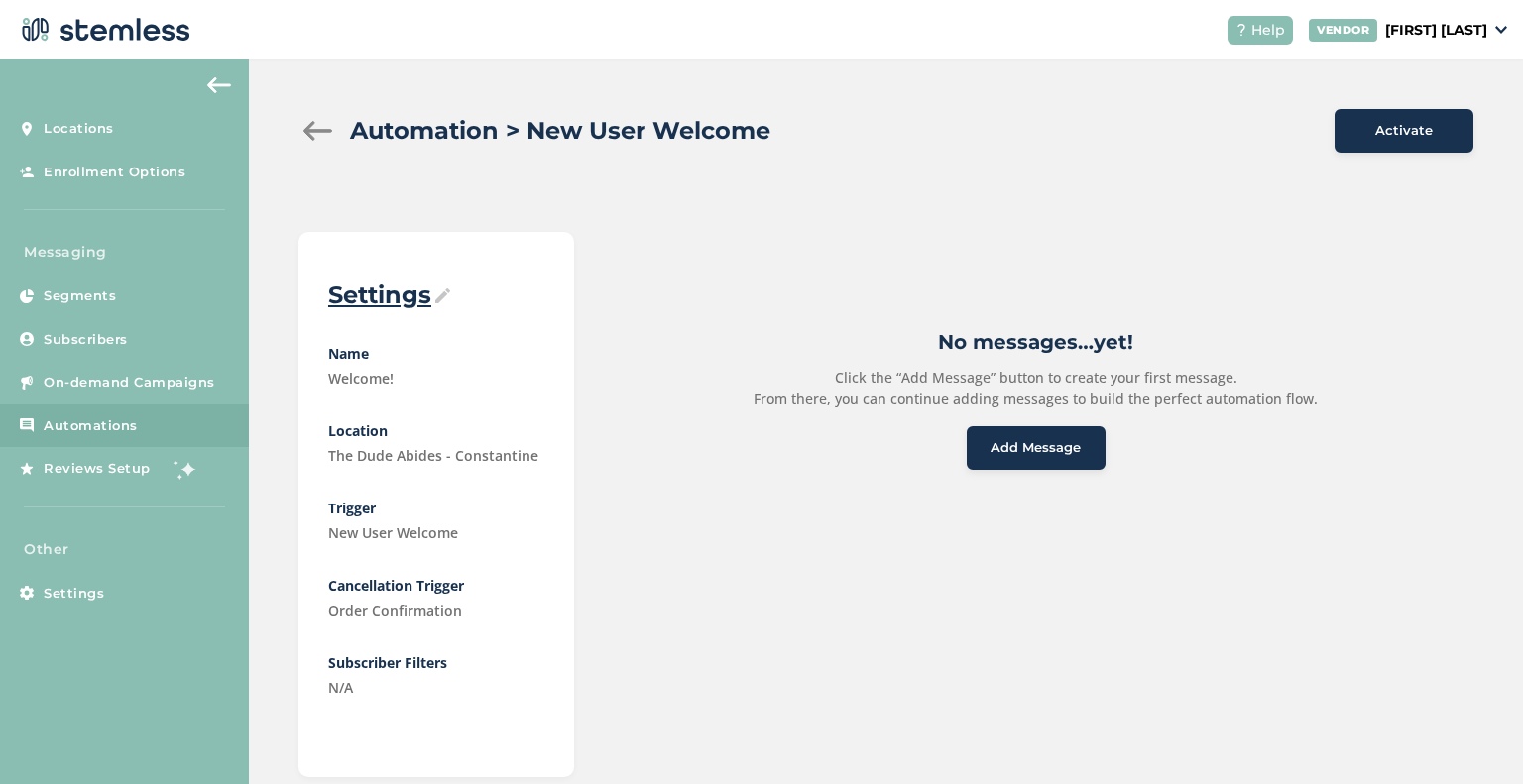 click at bounding box center [318, 131] 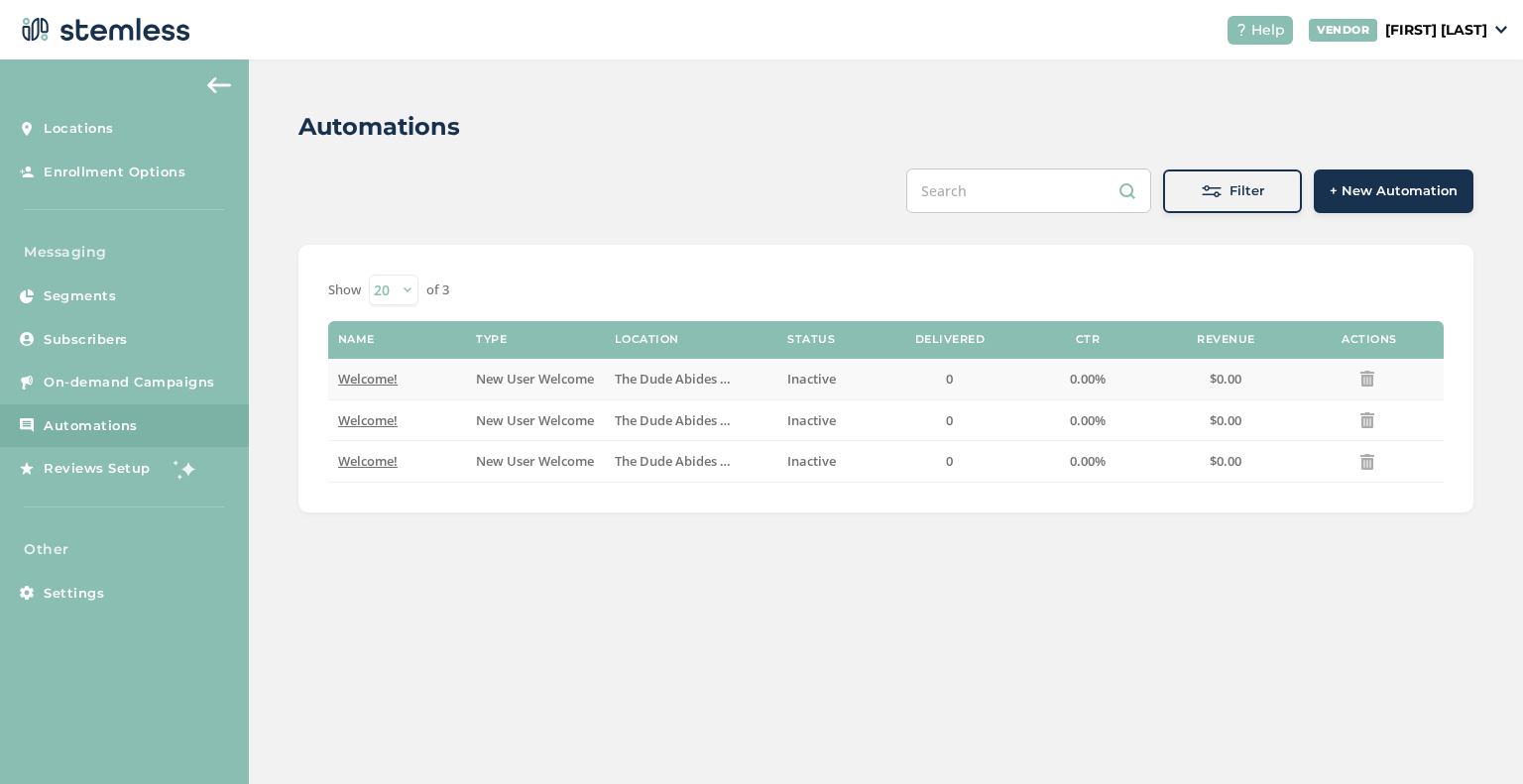 click on "Welcome!" at bounding box center (368, 379) 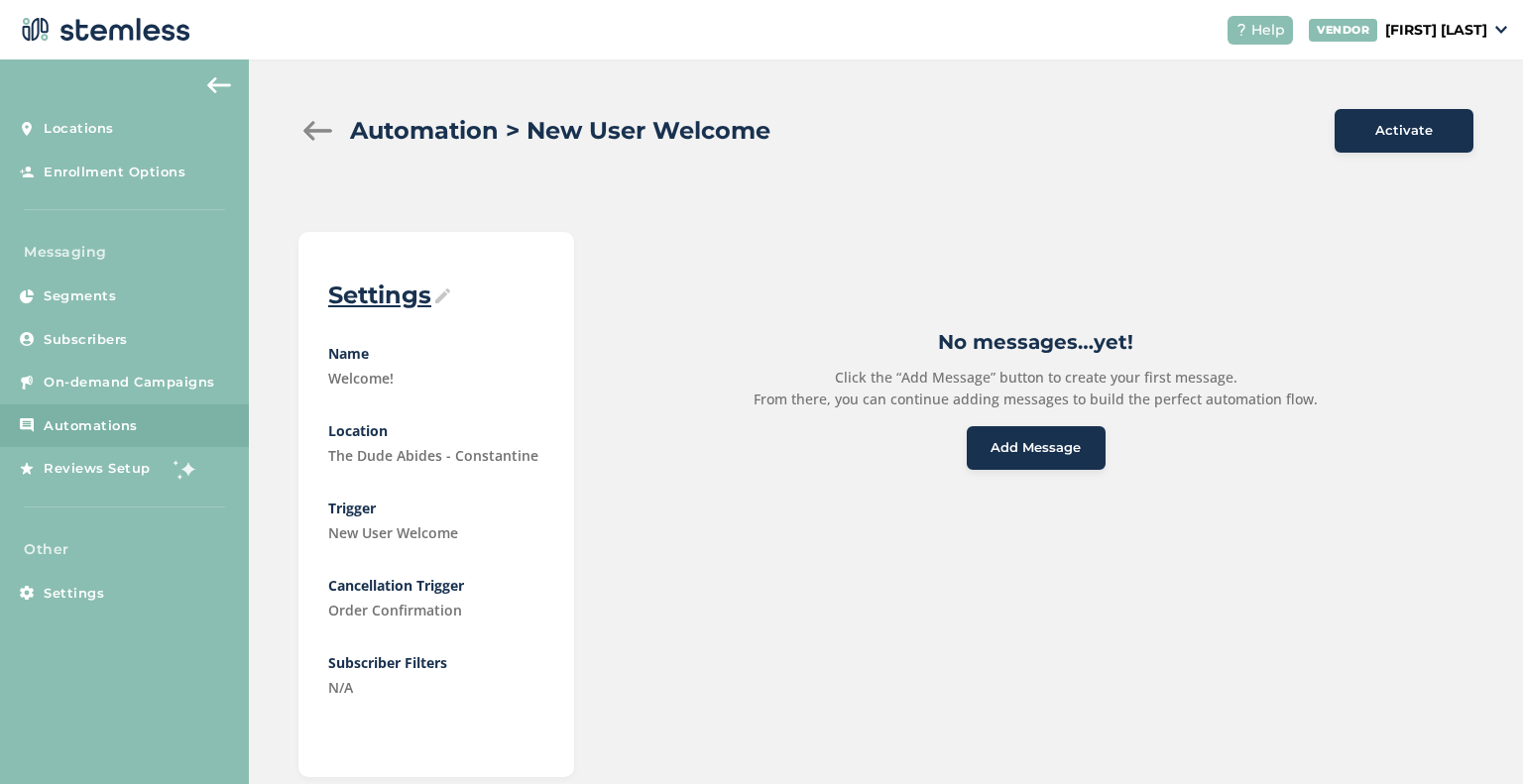 click on "Add Message" at bounding box center [1036, 448] 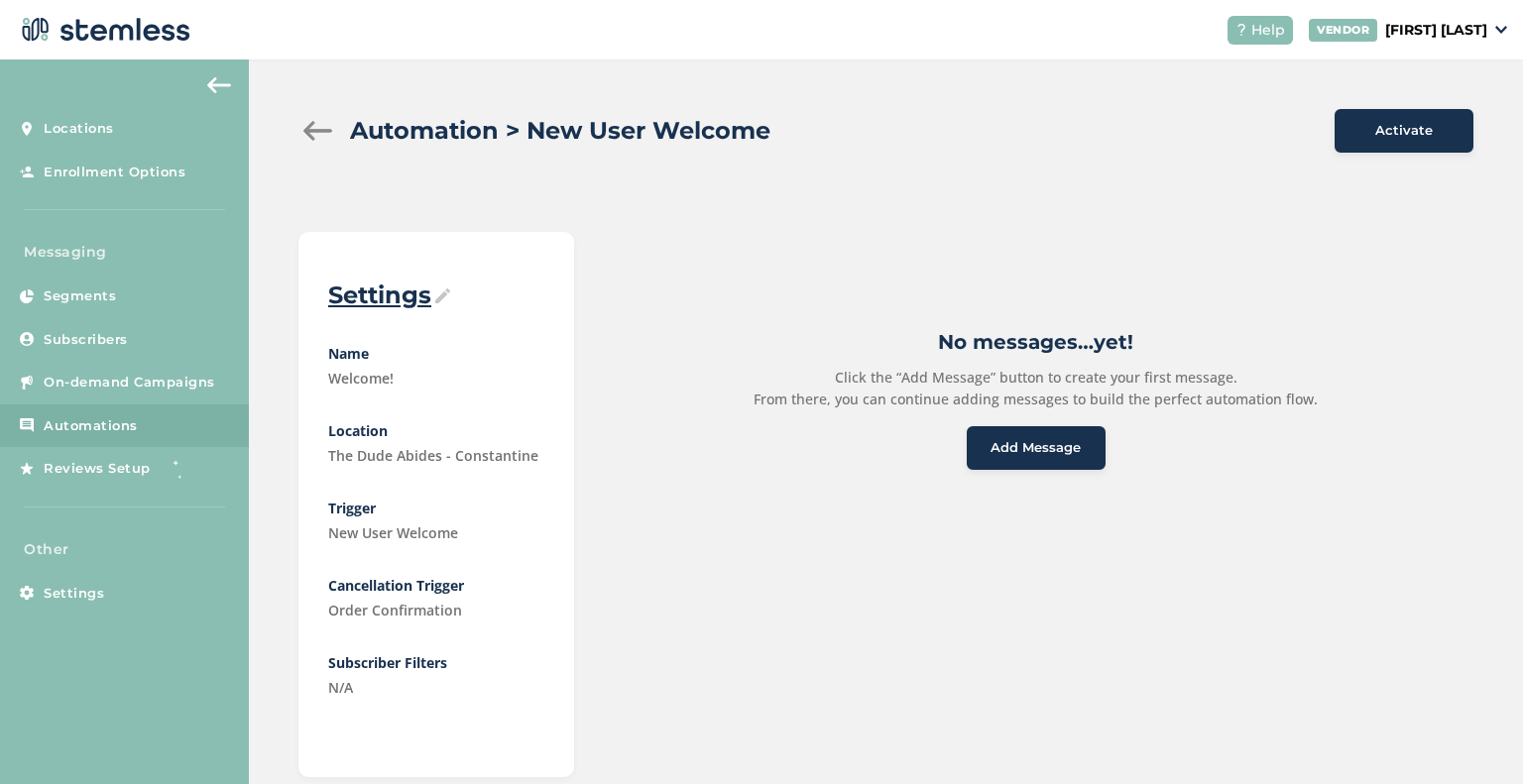click on "Add Message" at bounding box center (1036, 448) 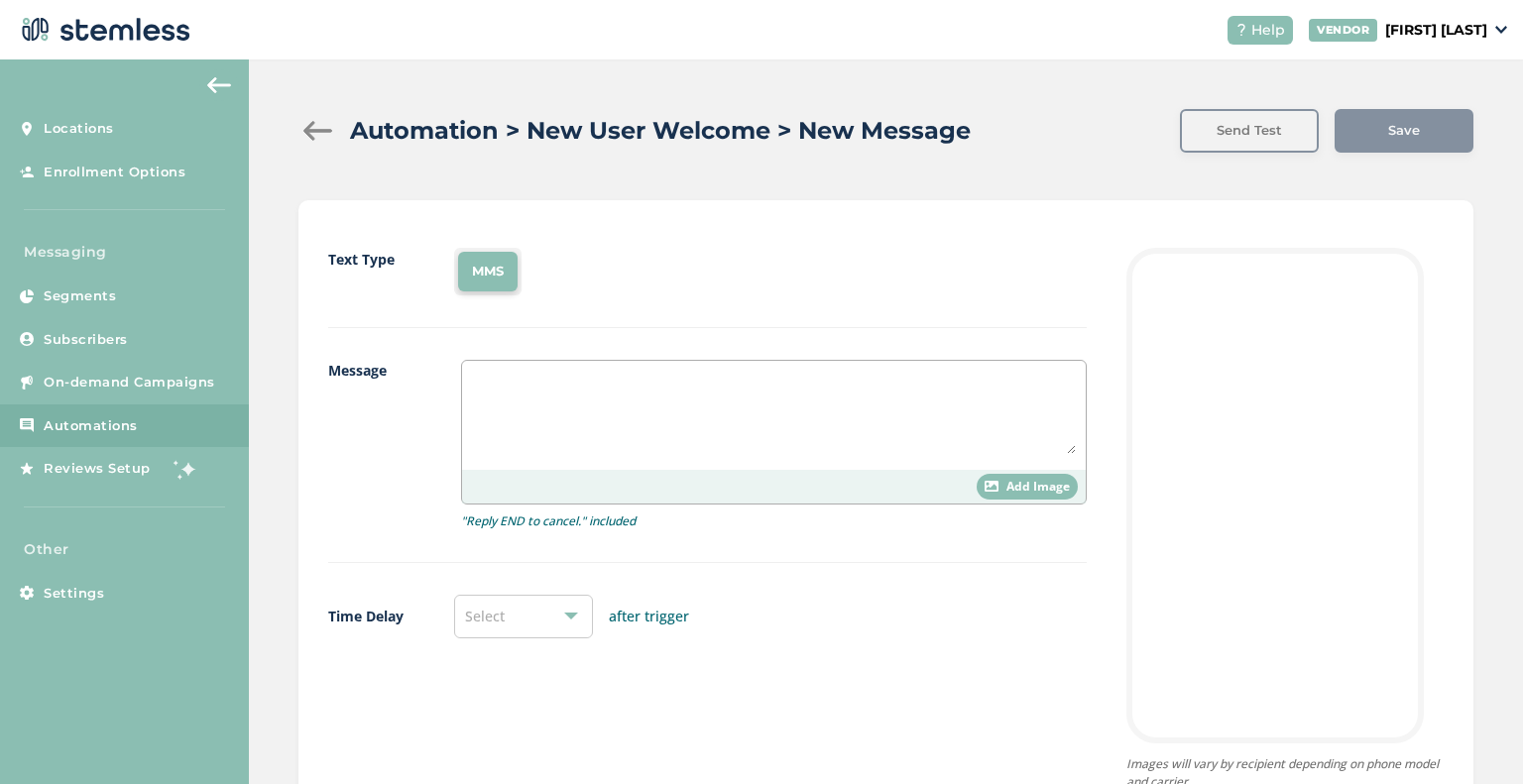 click at bounding box center (773, 415) 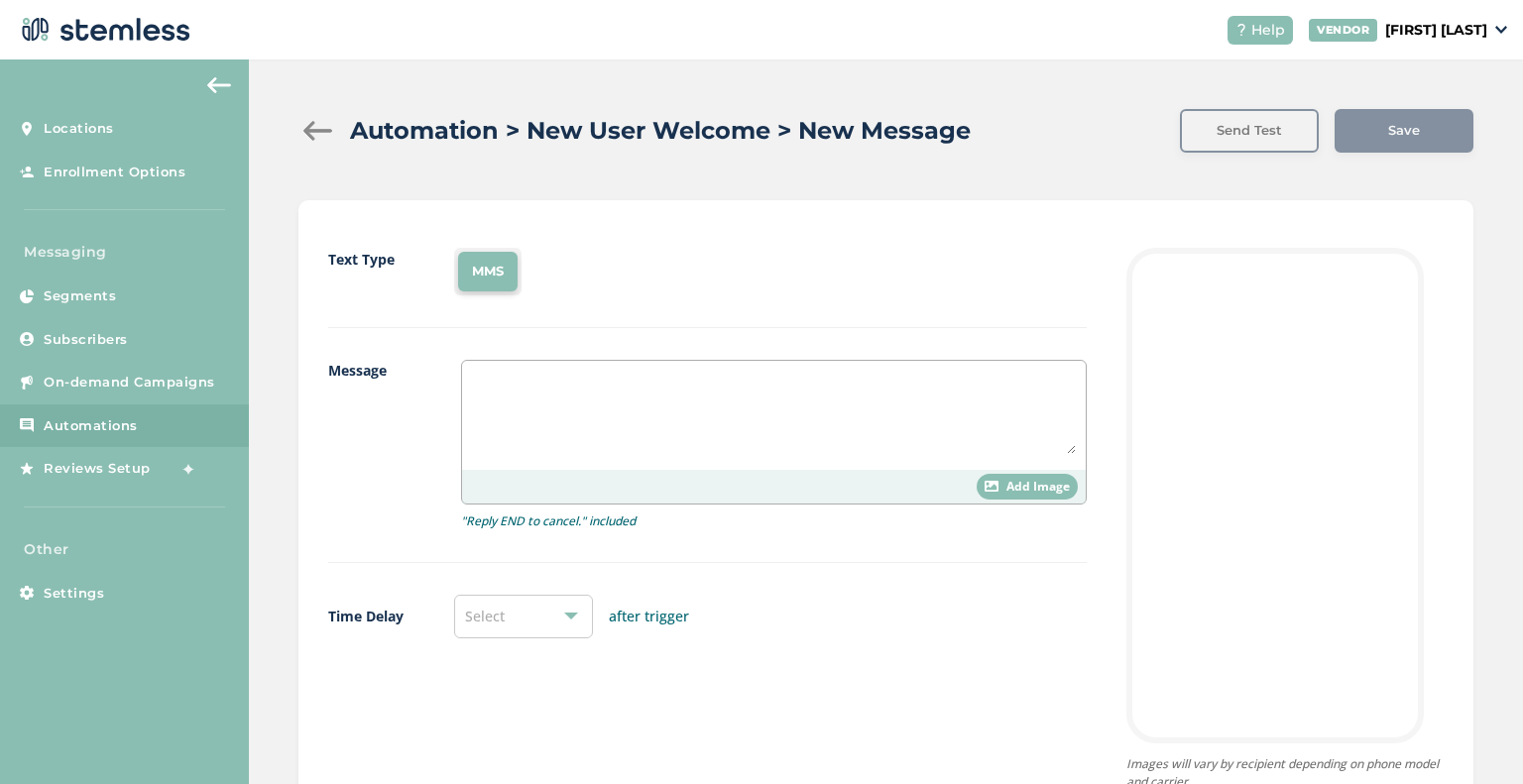 click at bounding box center [773, 412] 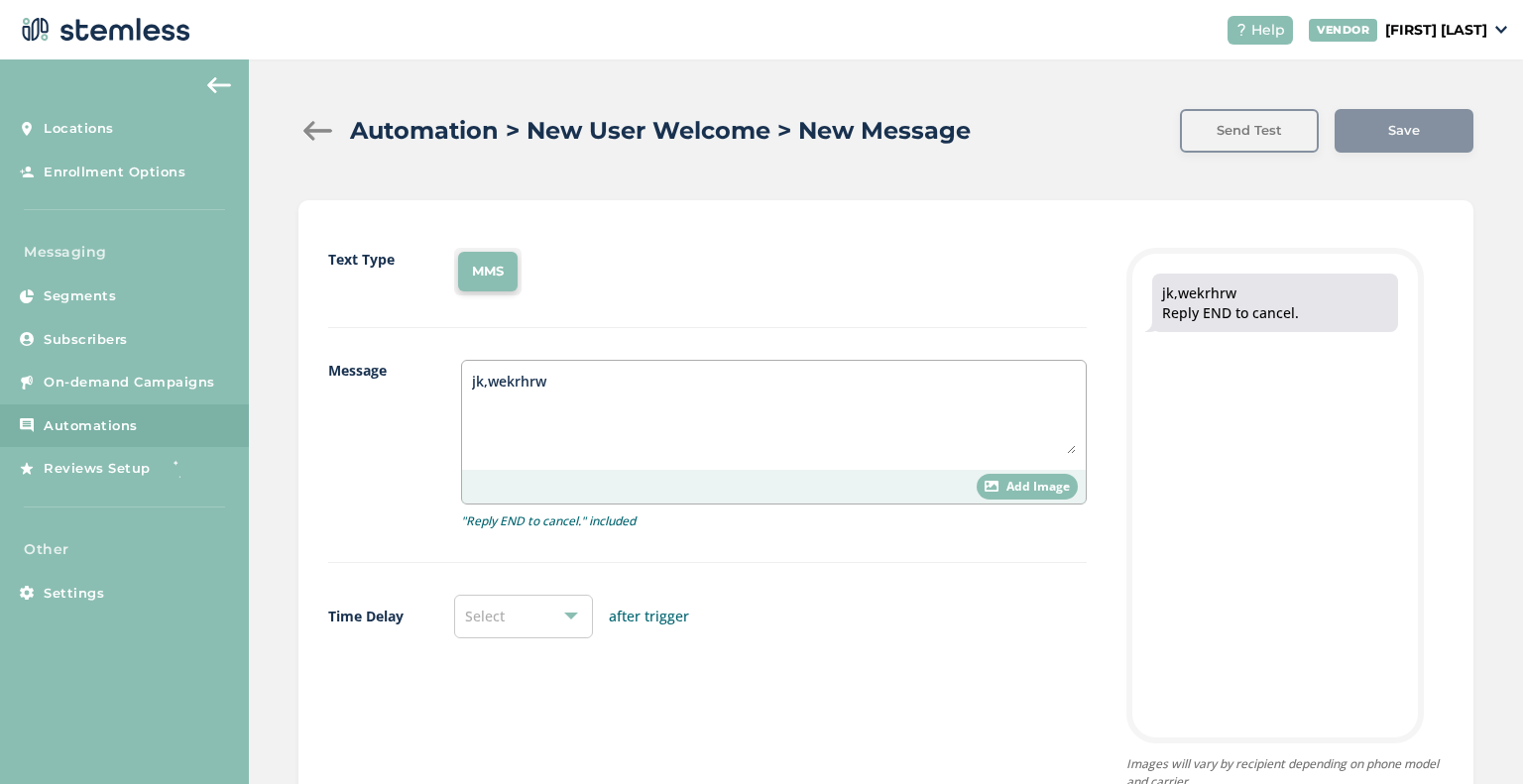 type on "jk,wekrhrw" 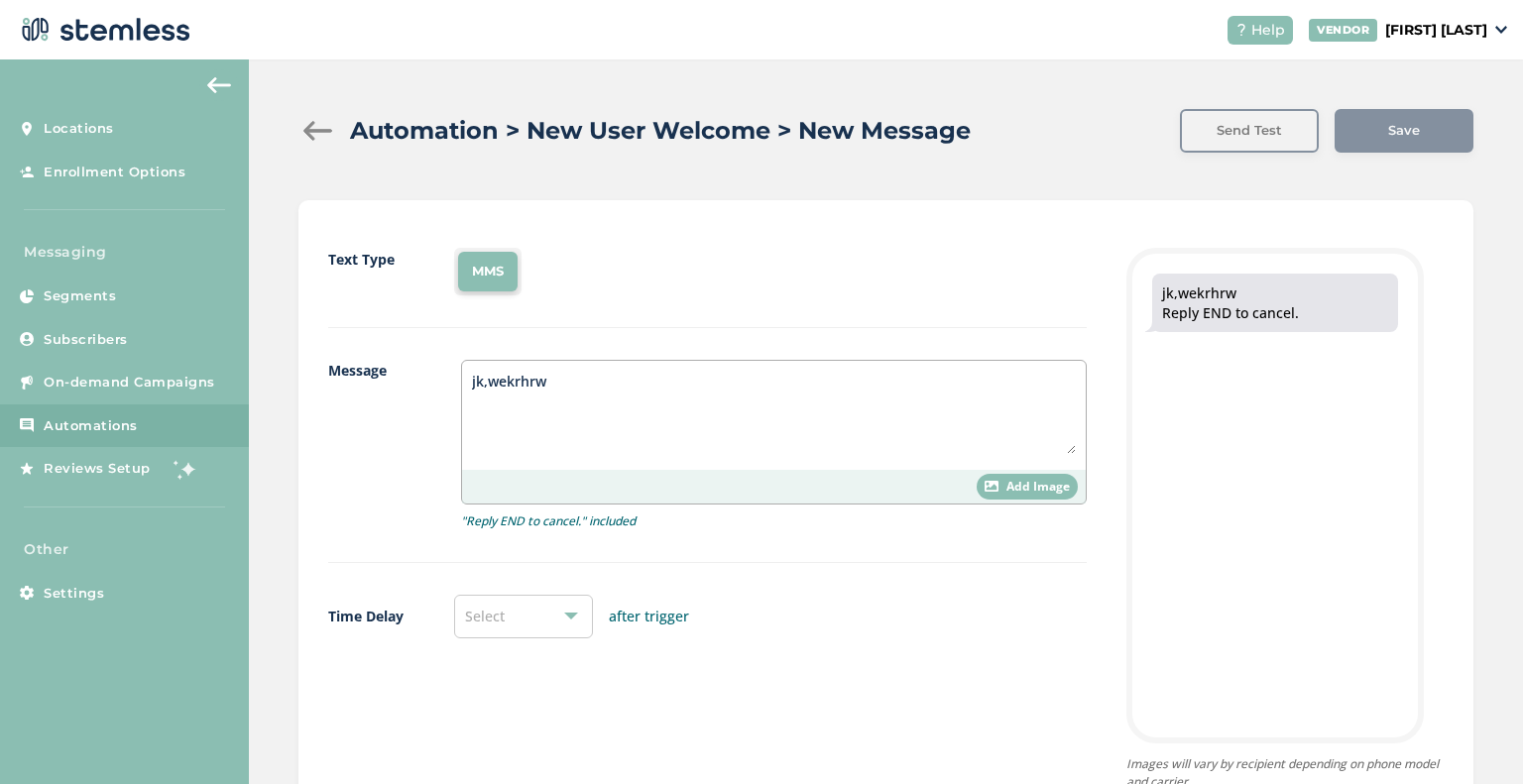 click at bounding box center (318, 131) 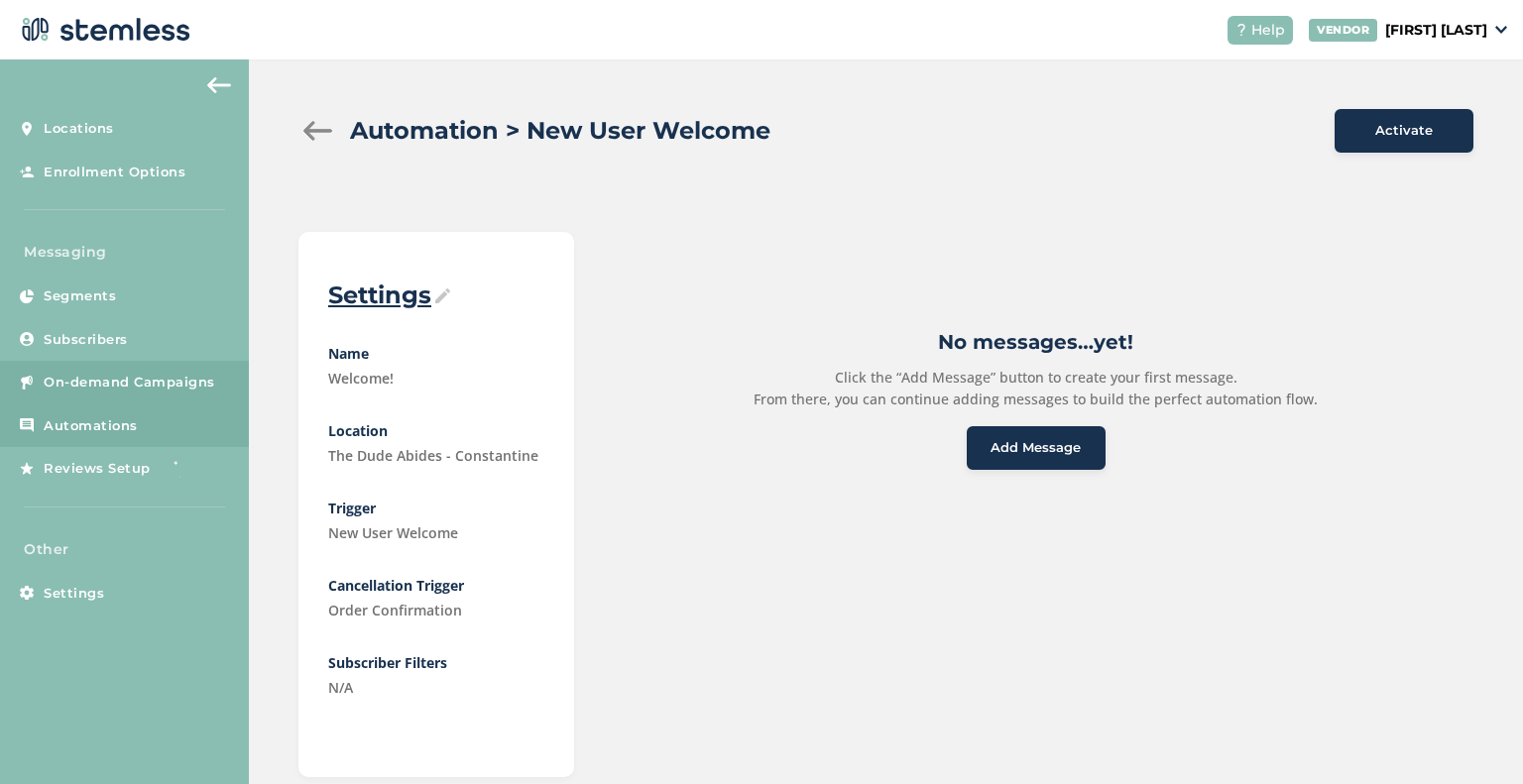 click on "On-demand Campaigns" at bounding box center [129, 383] 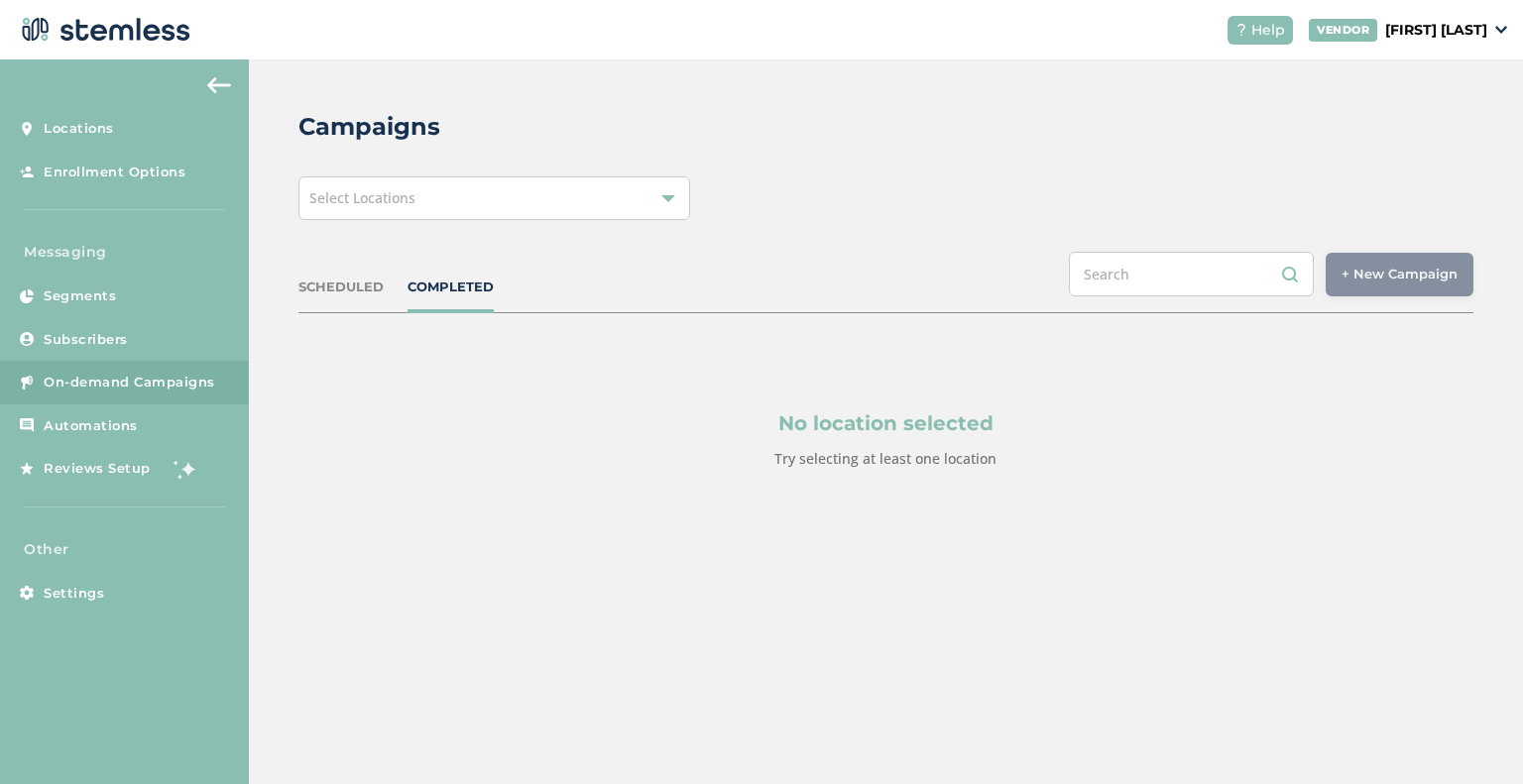 click on "SCHEDULED" at bounding box center (341, 287) 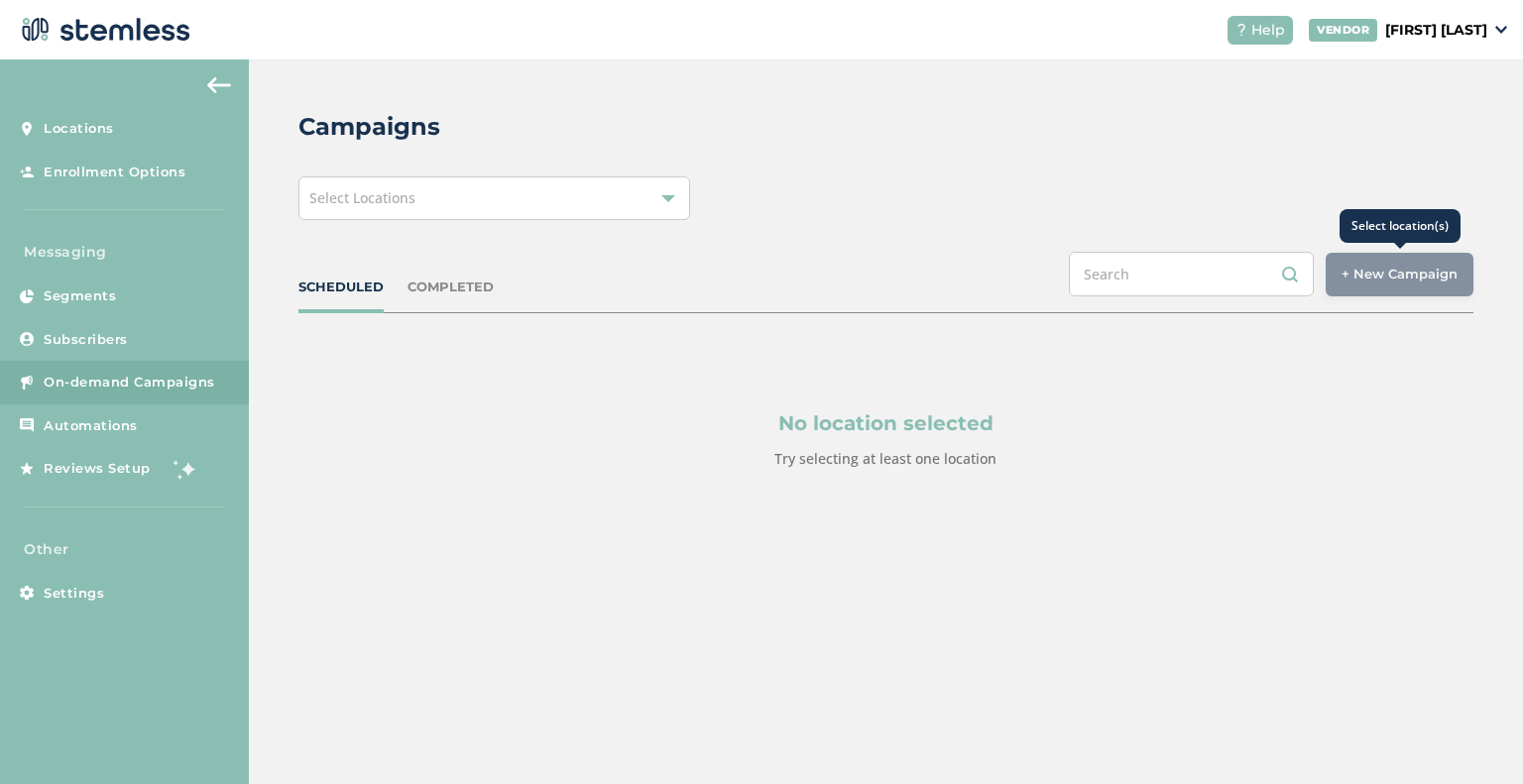 click on "+ New Campaign" at bounding box center [1399, 275] 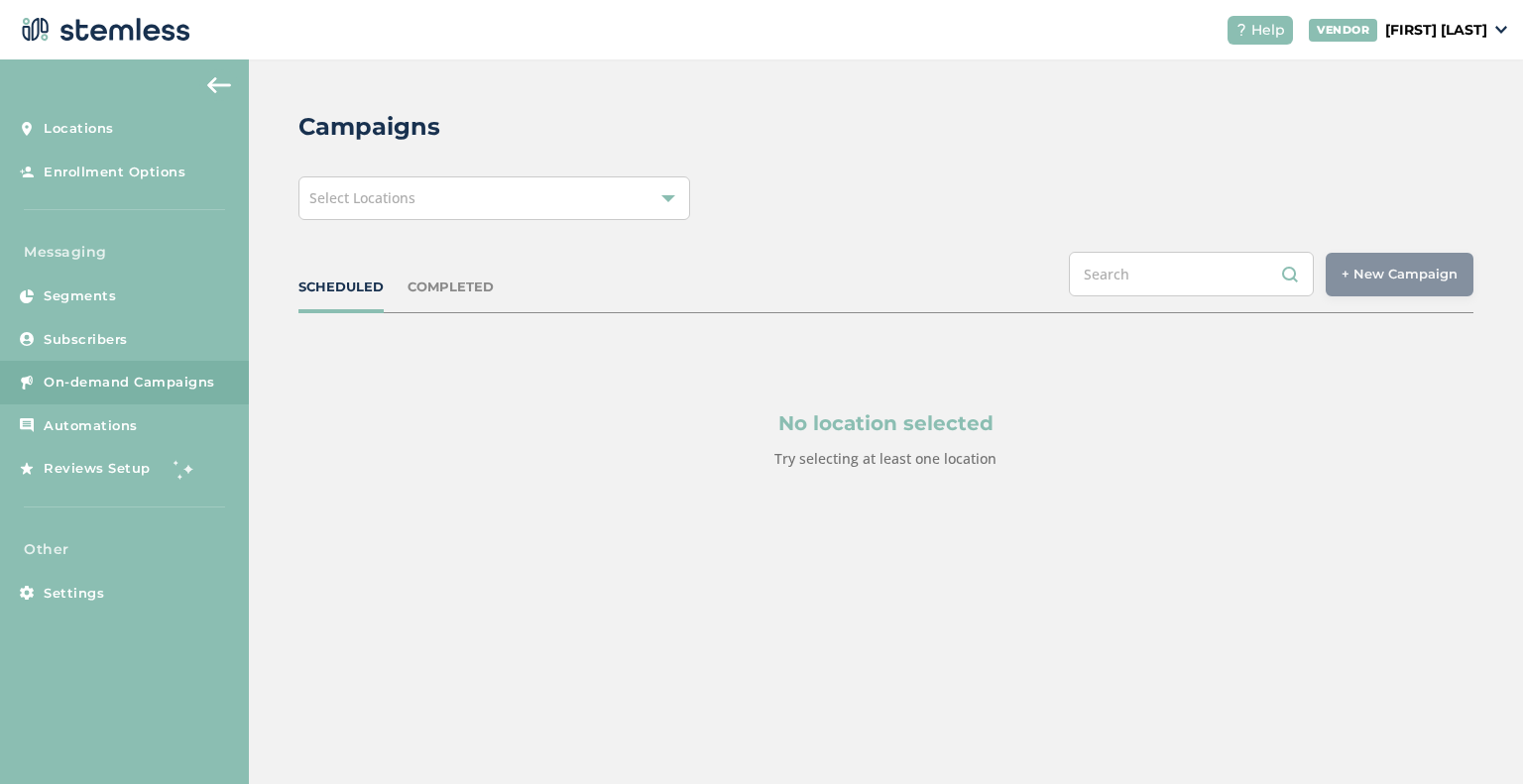 click on "Select Locations" at bounding box center [494, 198] 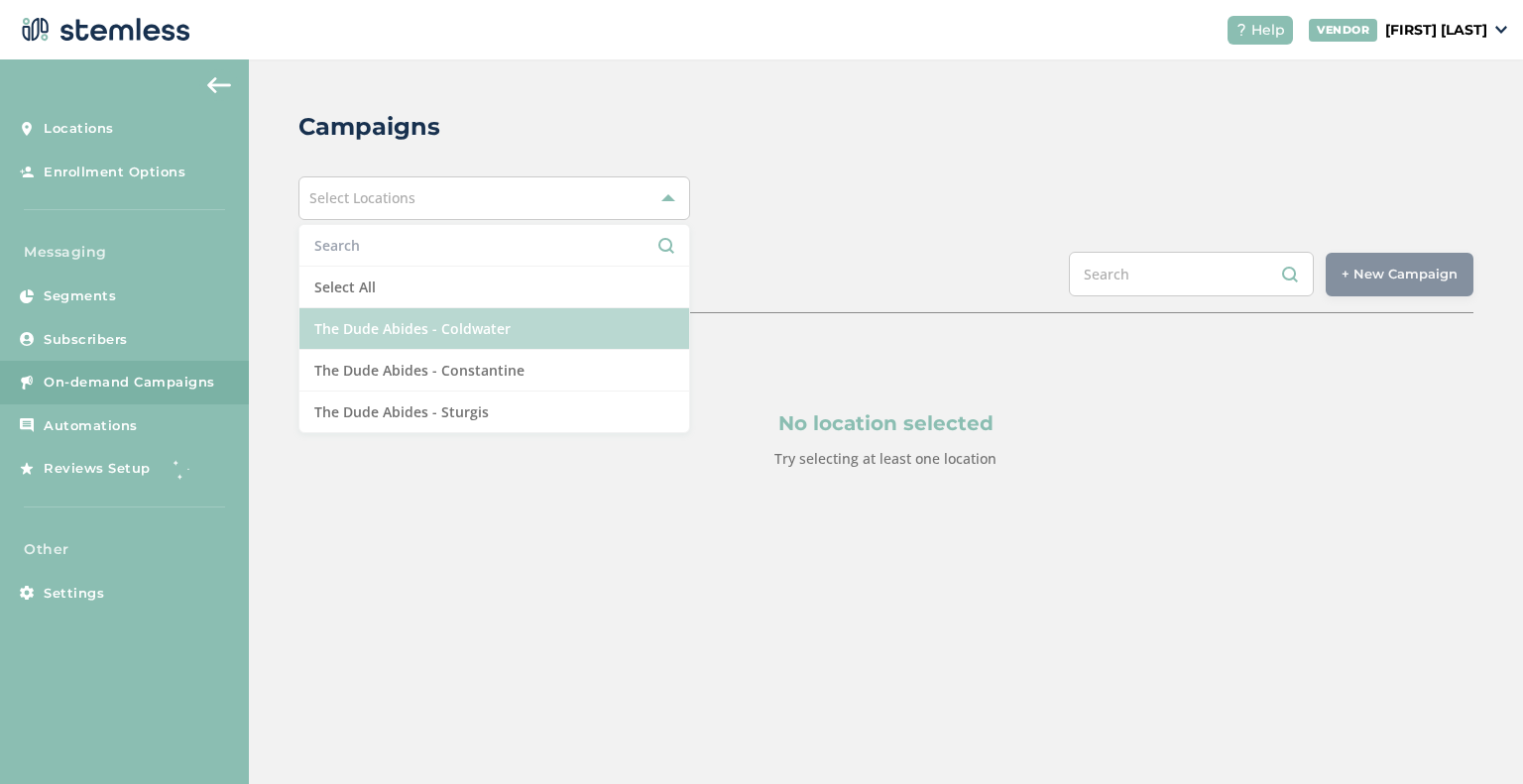 click on "The Dude Abides - Coldwater" at bounding box center [494, 329] 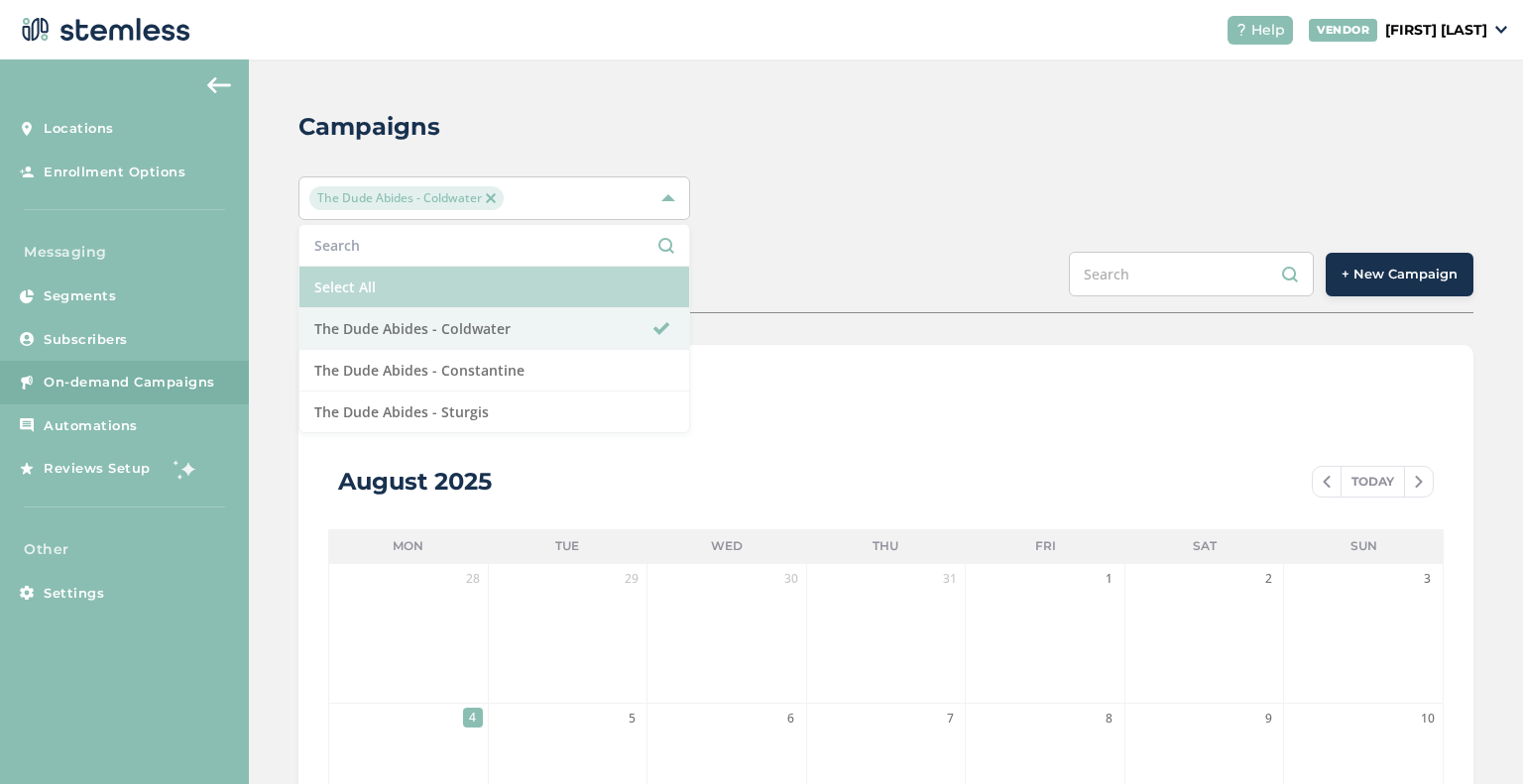 click on "Select All" at bounding box center [494, 287] 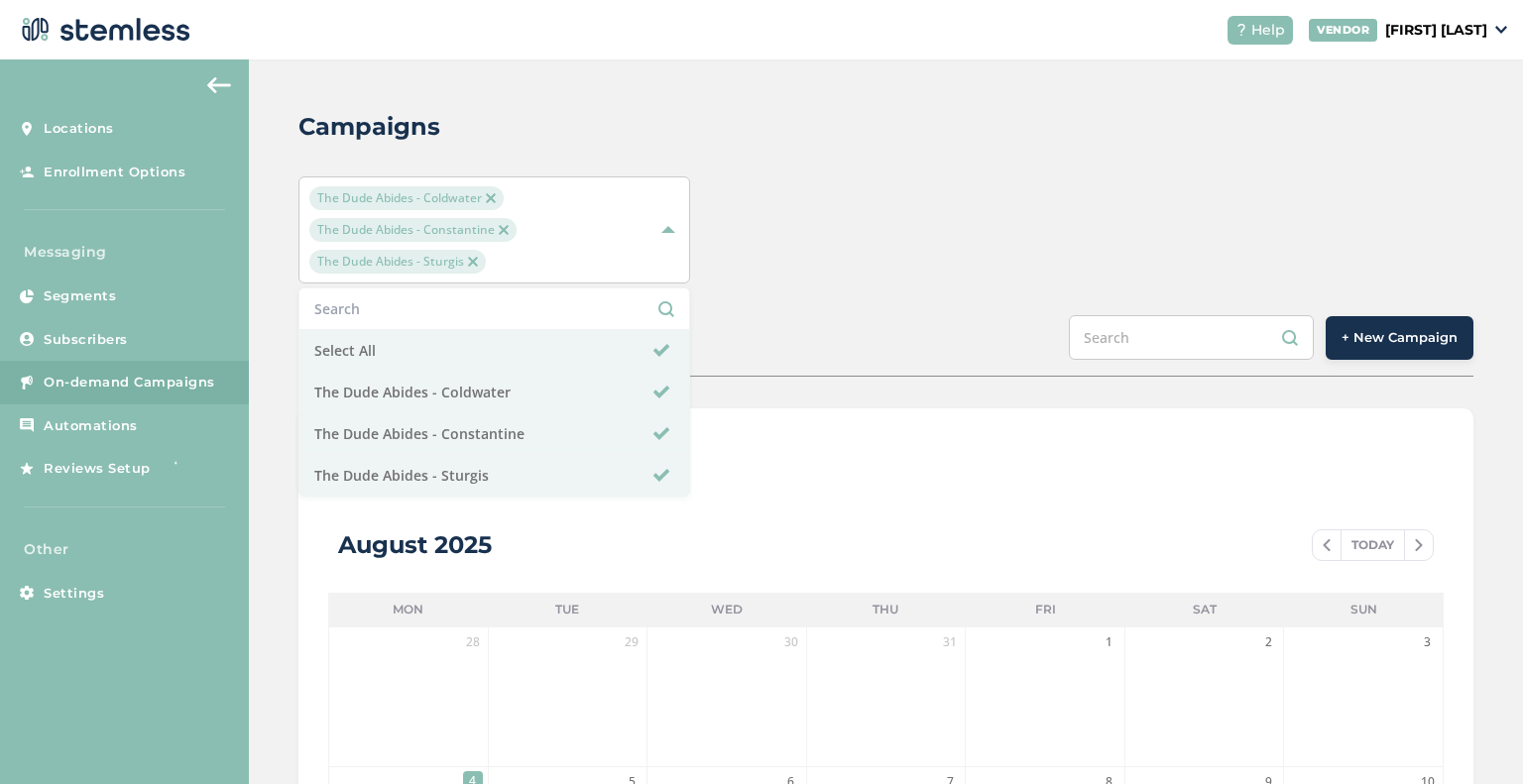 click on "Campaigns  The Dude Abides - Coldwater   The Dude Abides - Constantine   The Dude Abides - Sturgis   Select All   The Dude Abides - Coldwater   The Dude Abides - Constantine   The Dude Abides - Sturgis   SCHEDULED   COMPLETED  + New Campaign  List View   Calendar View   August 2025  TODAY Mon Tue Wed Thu Fri Sat Sun 28 29 30 31 1 2 3 4 5 6 7 8 9 10 11 12 13 14 15 16 17 18 19 20 21 22 23 24 25 26 27 28 29 30 31" at bounding box center [885, 732] 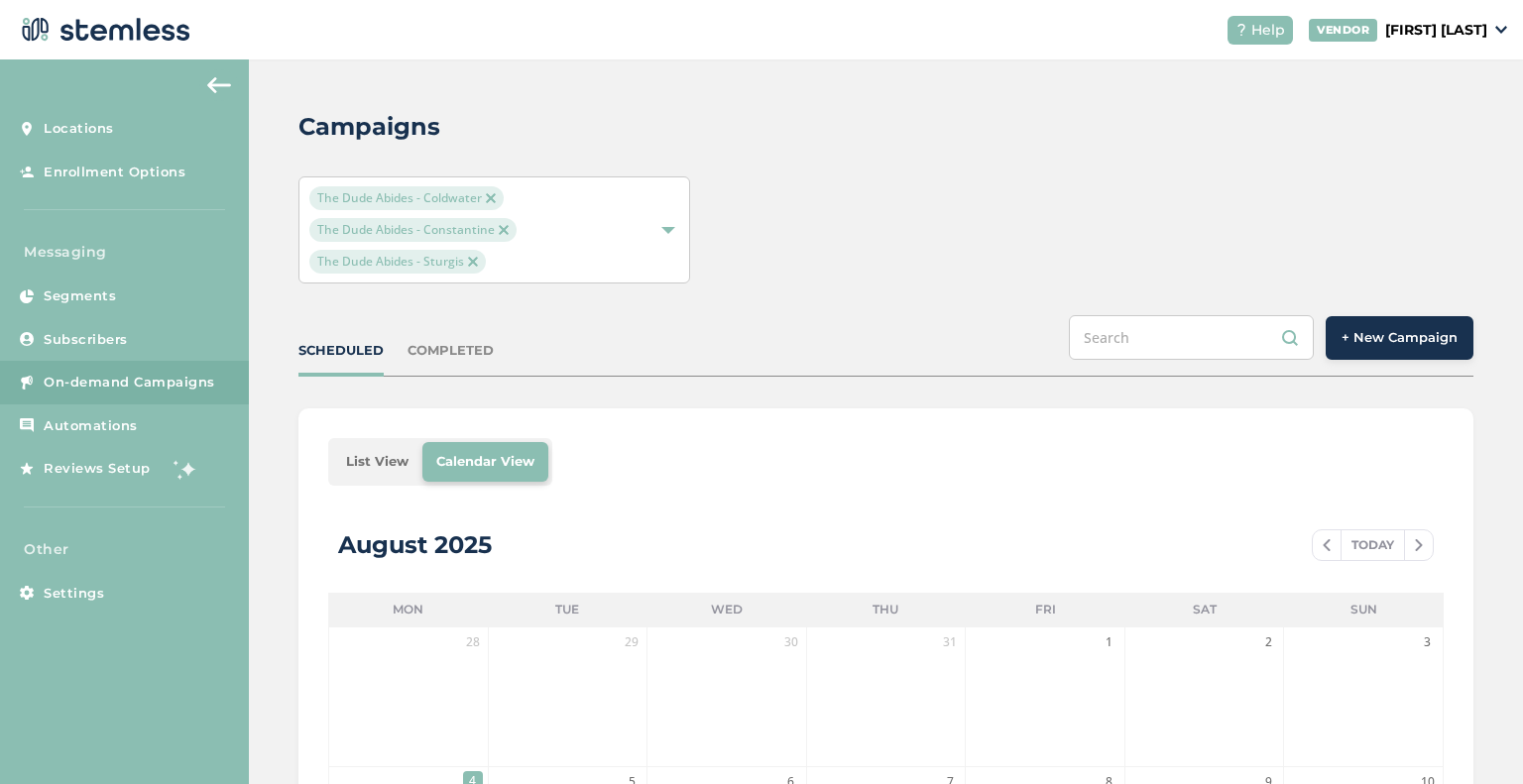 click on "SCHEDULED   COMPLETED  + New Campaign" at bounding box center [885, 346] 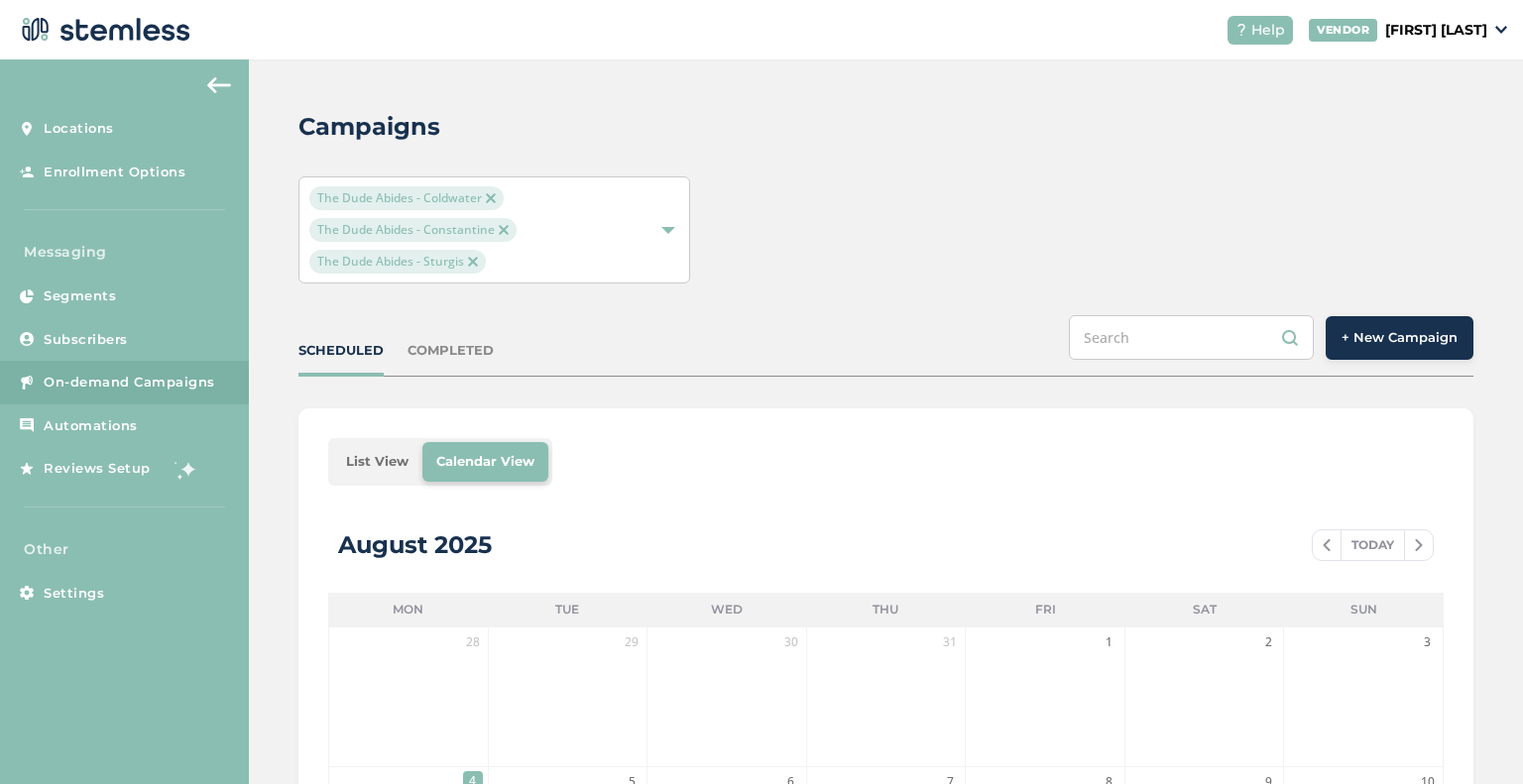 click on "+ New Campaign" at bounding box center (1399, 338) 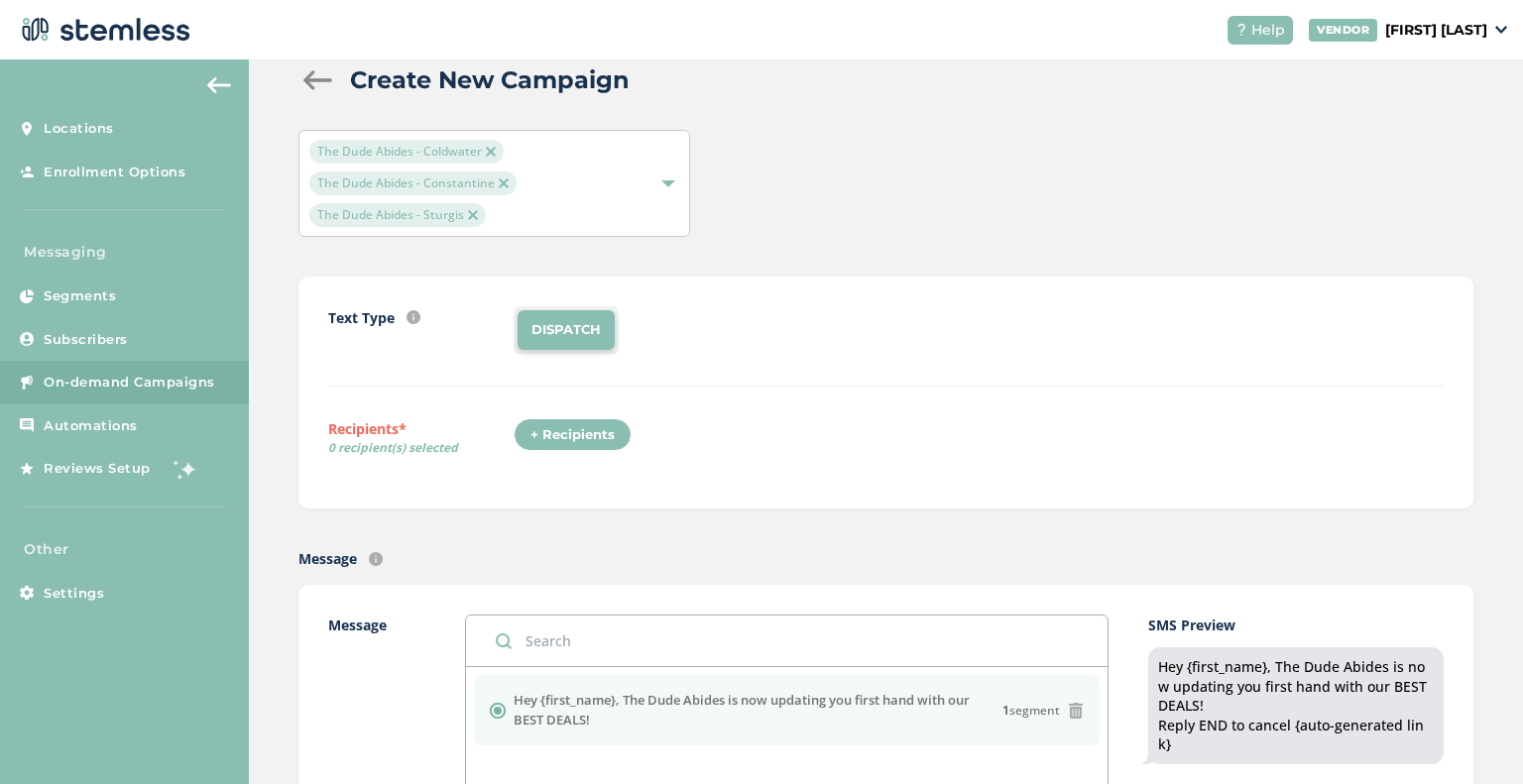 scroll, scrollTop: 44, scrollLeft: 0, axis: vertical 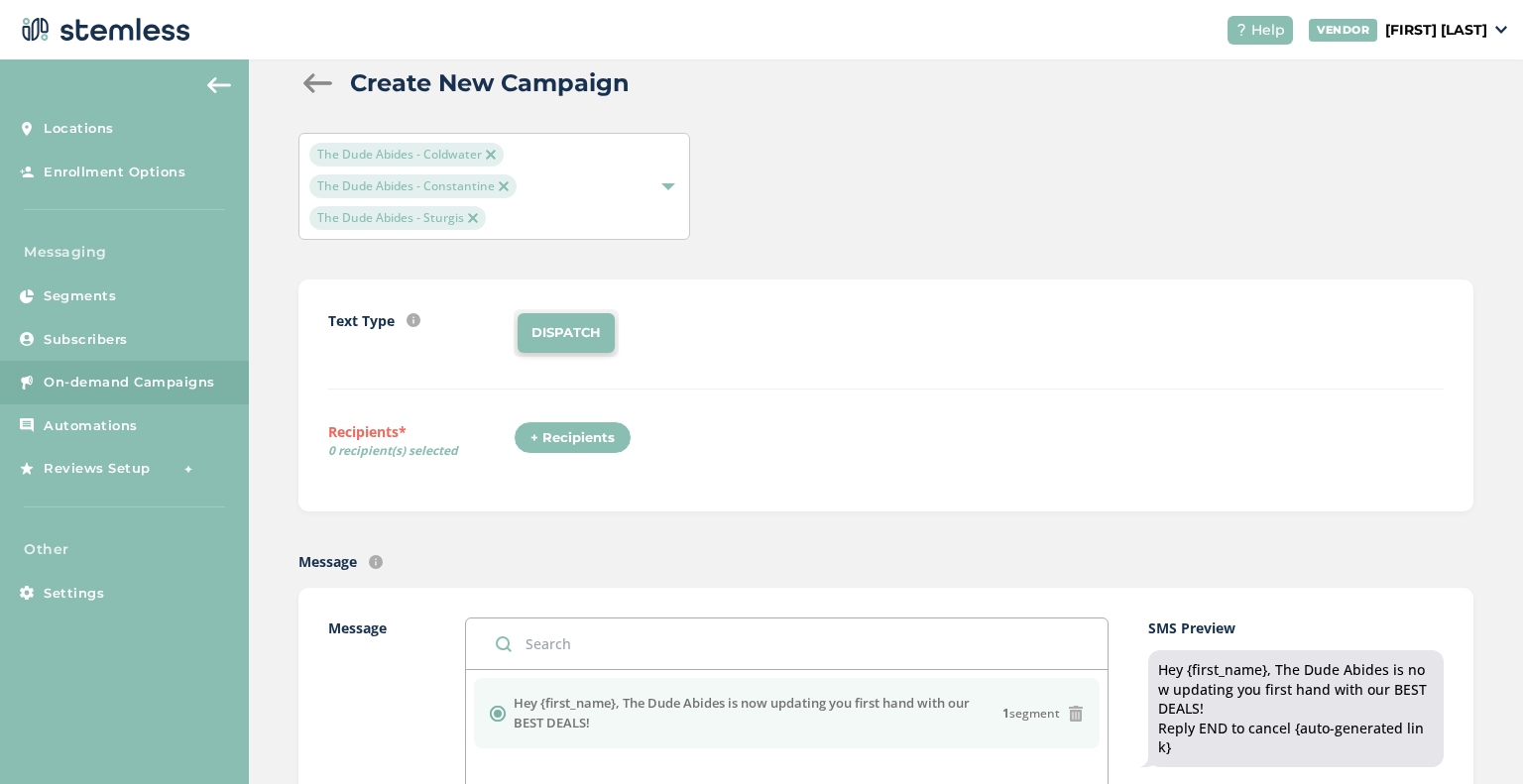 click on "DISPATCH" at bounding box center (566, 333) 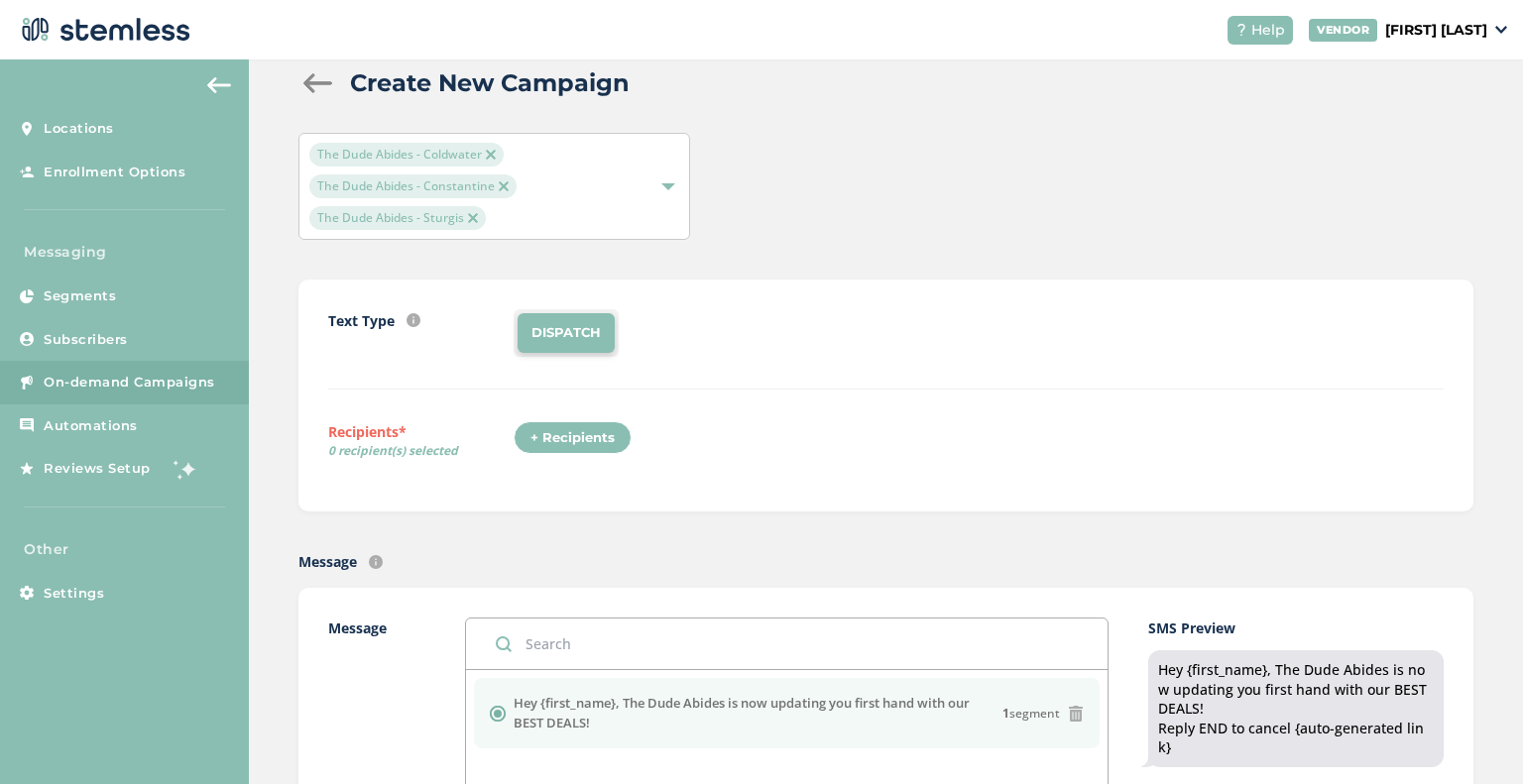 click on "+ Recipients" at bounding box center [572, 438] 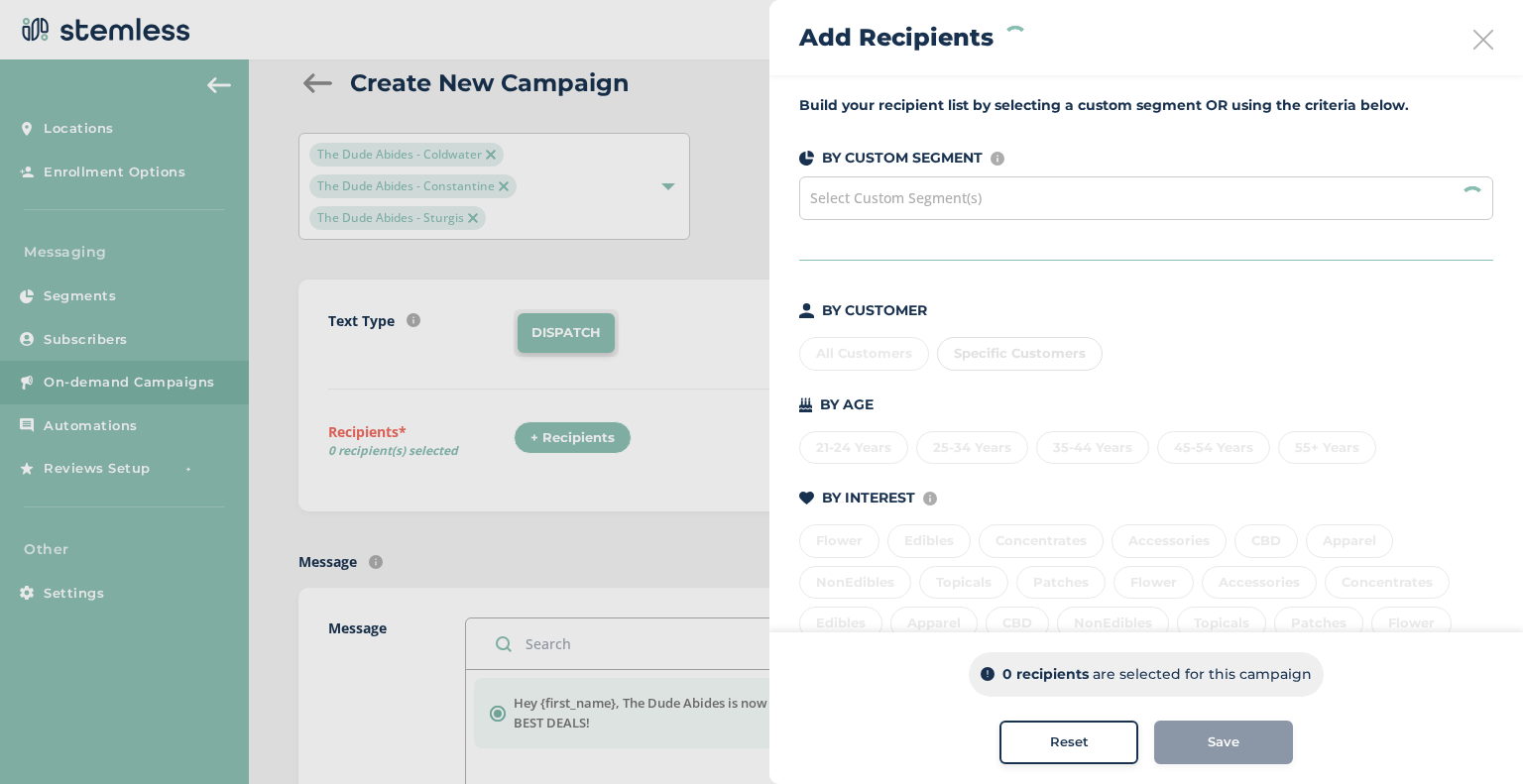 click on "Select Custom Segment(s)" at bounding box center [1146, 198] 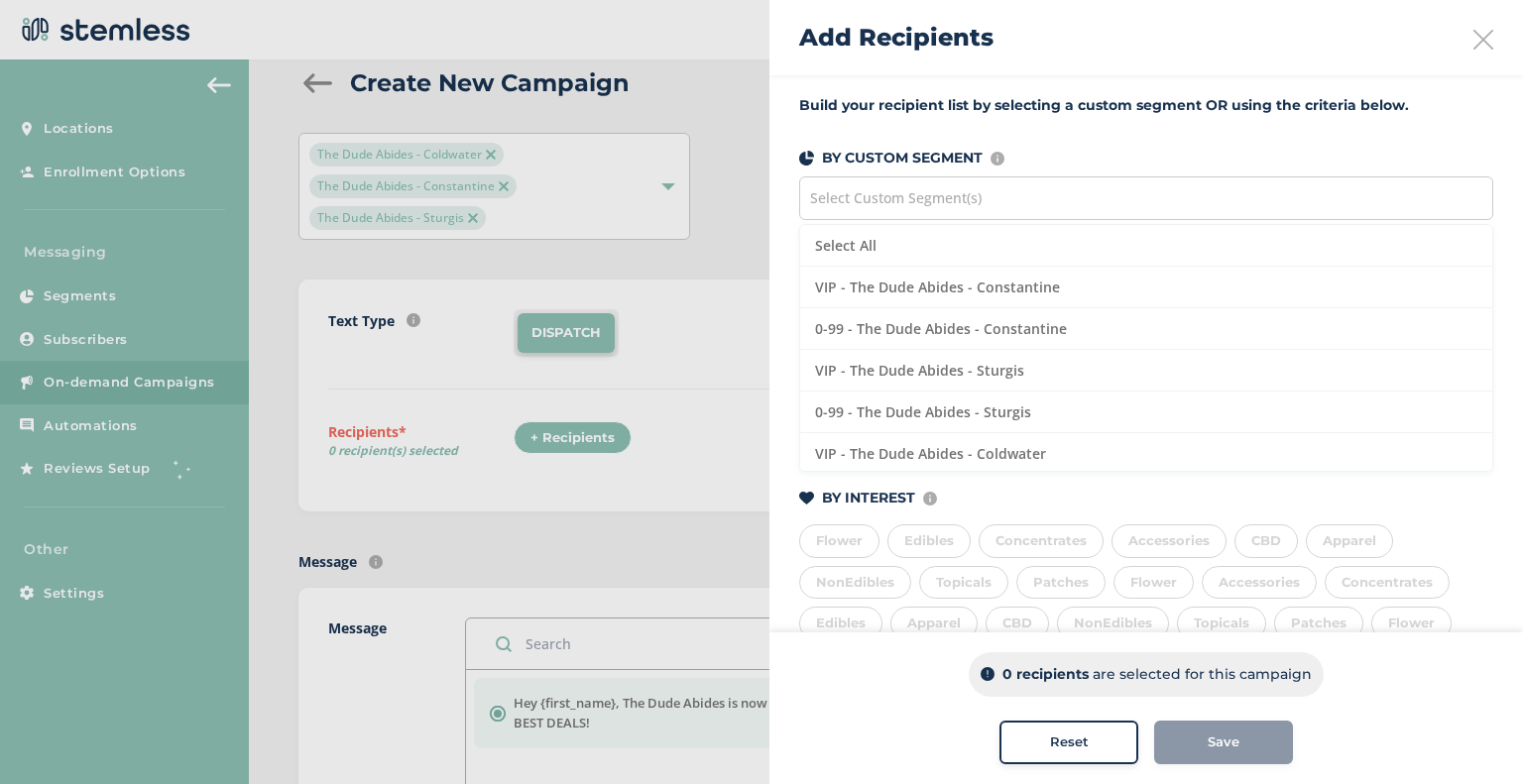 click on "Select Custom Segment(s)" at bounding box center [1146, 198] 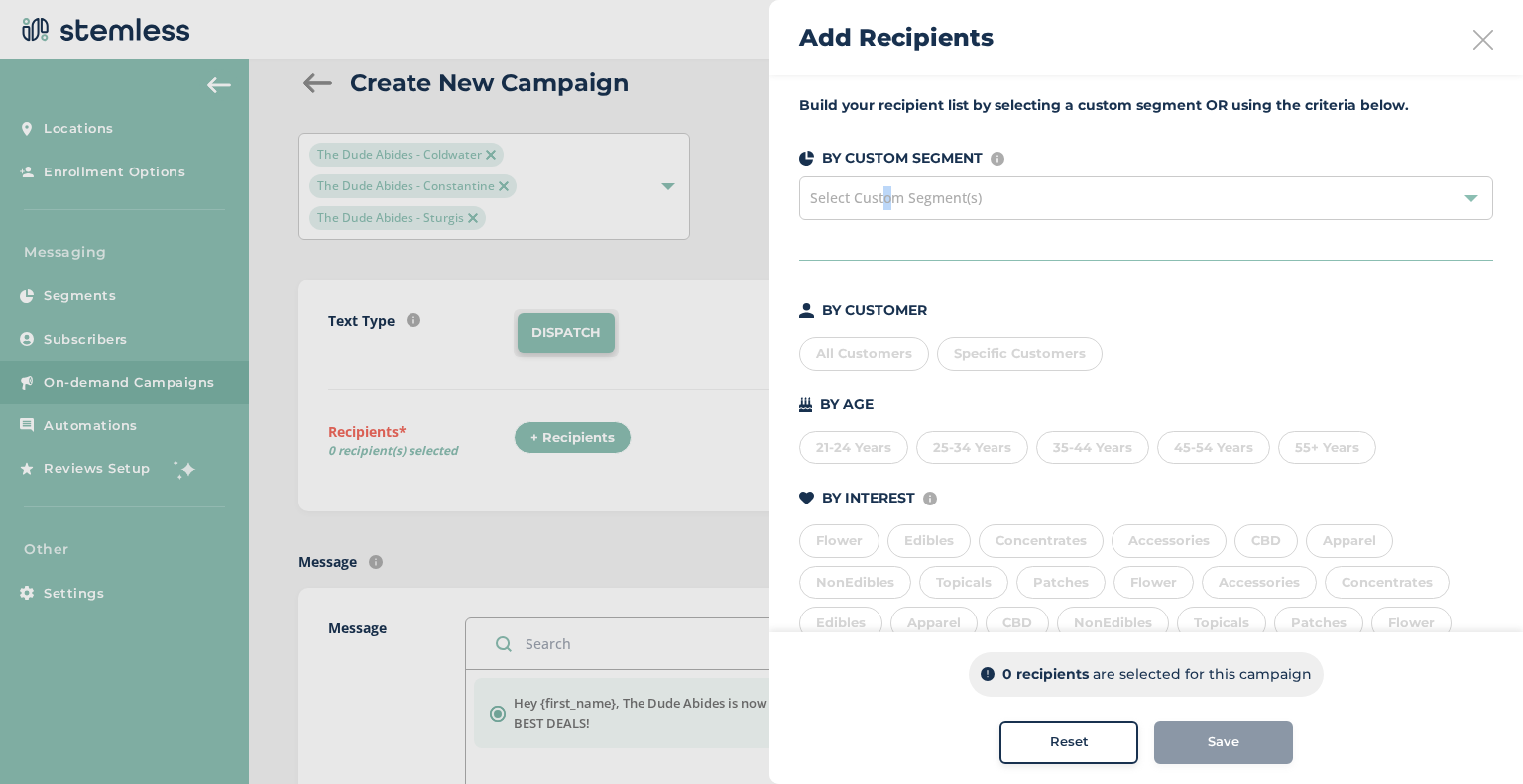 drag, startPoint x: 885, startPoint y: 186, endPoint x: 887, endPoint y: 196, distance: 10.198039 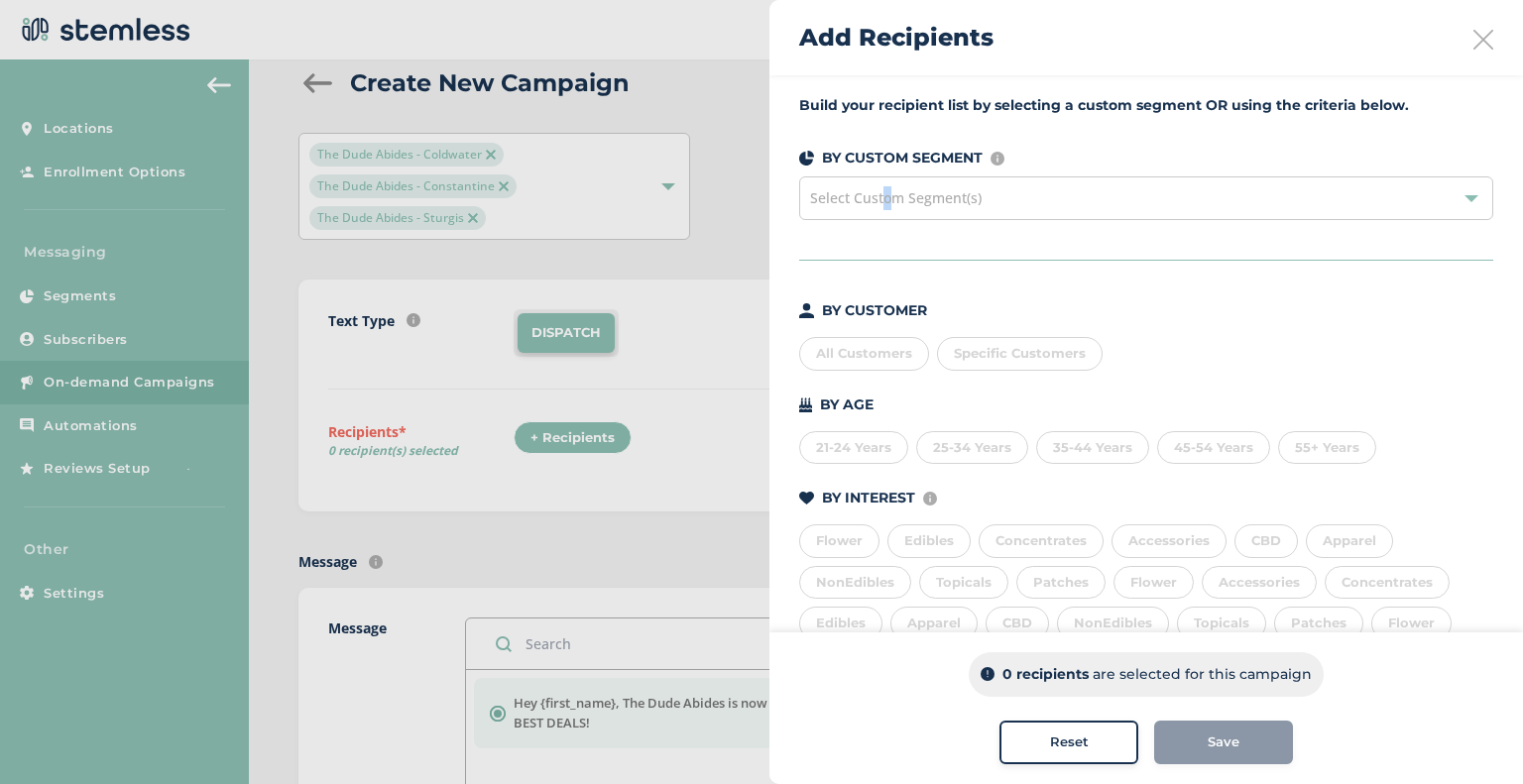 click on "Select Custom Segment(s)" at bounding box center (1146, 198) 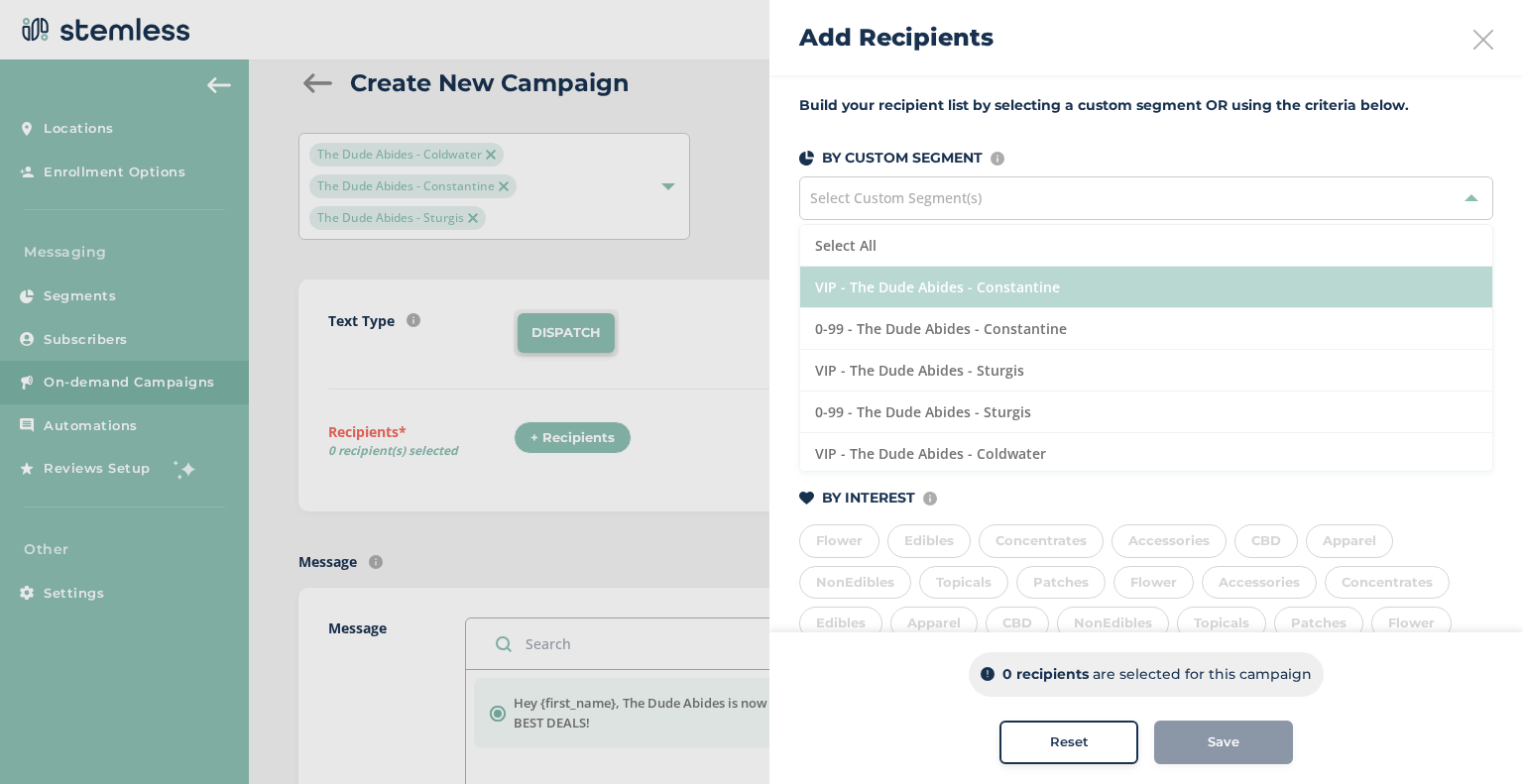 click on "VIP - The Dude Abides - Constantine" at bounding box center [1146, 287] 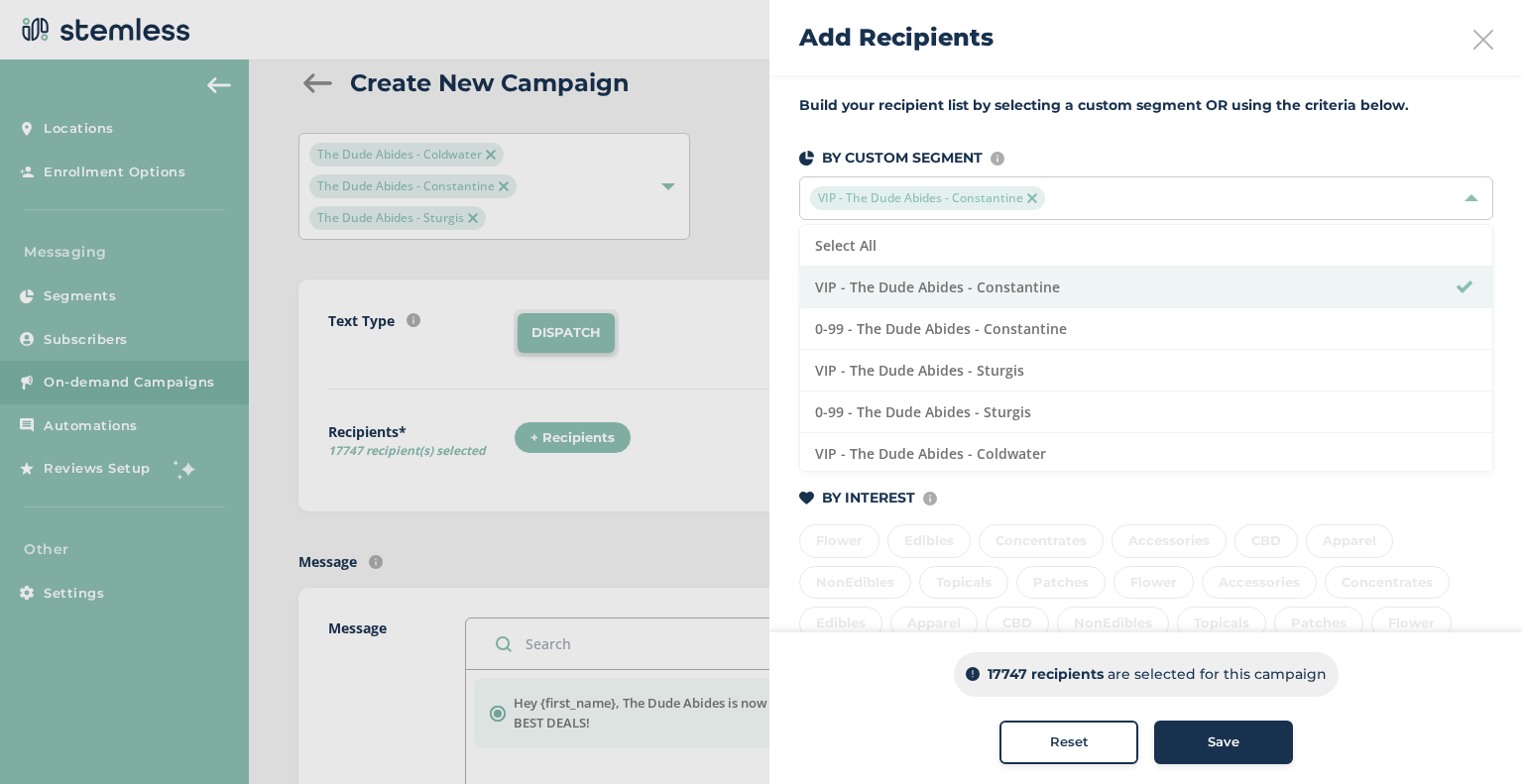 click on "VIP - The Dude Abides - Constantine" at bounding box center [927, 198] 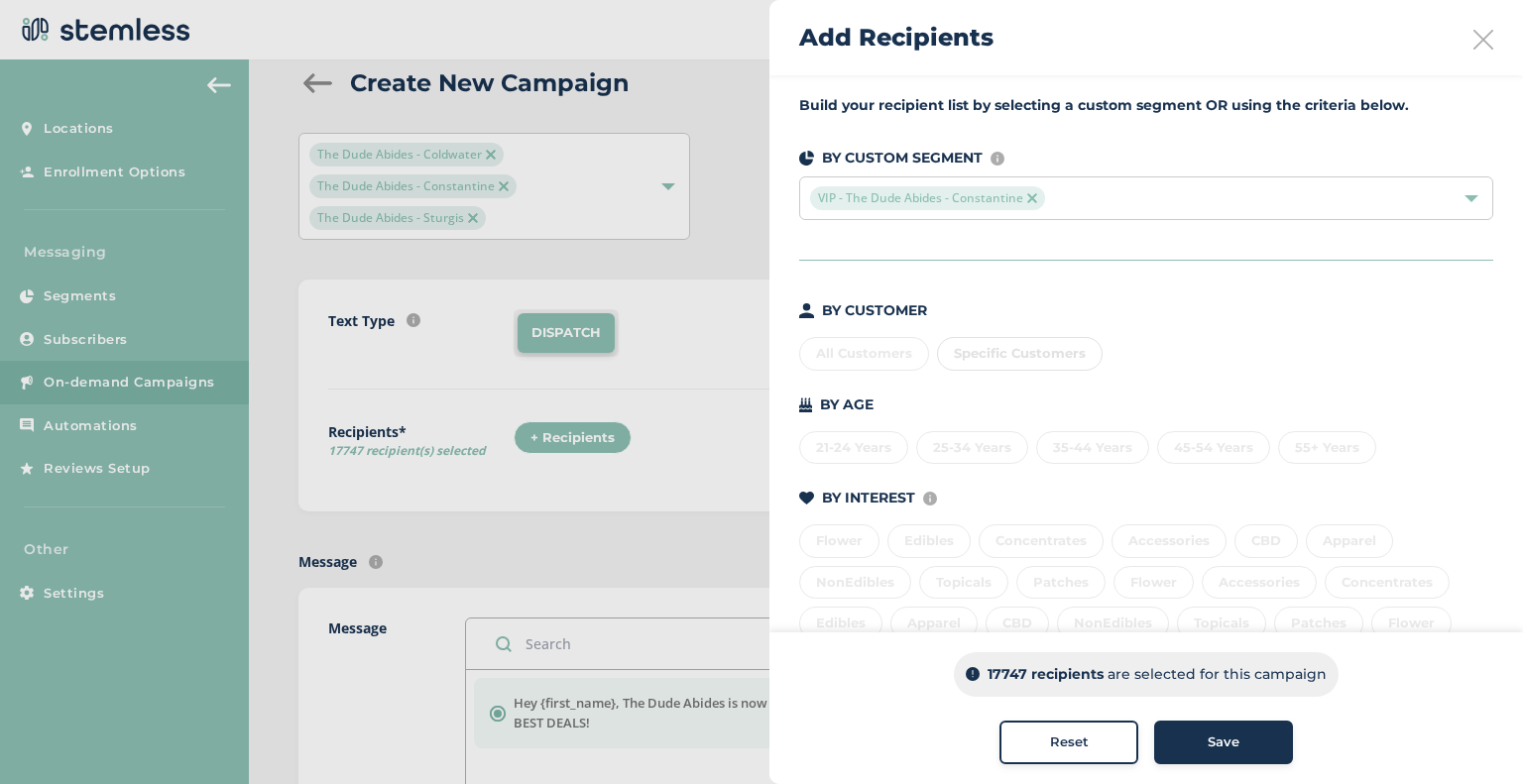 click on "VIP - The Dude Abides - Constantine" at bounding box center (927, 198) 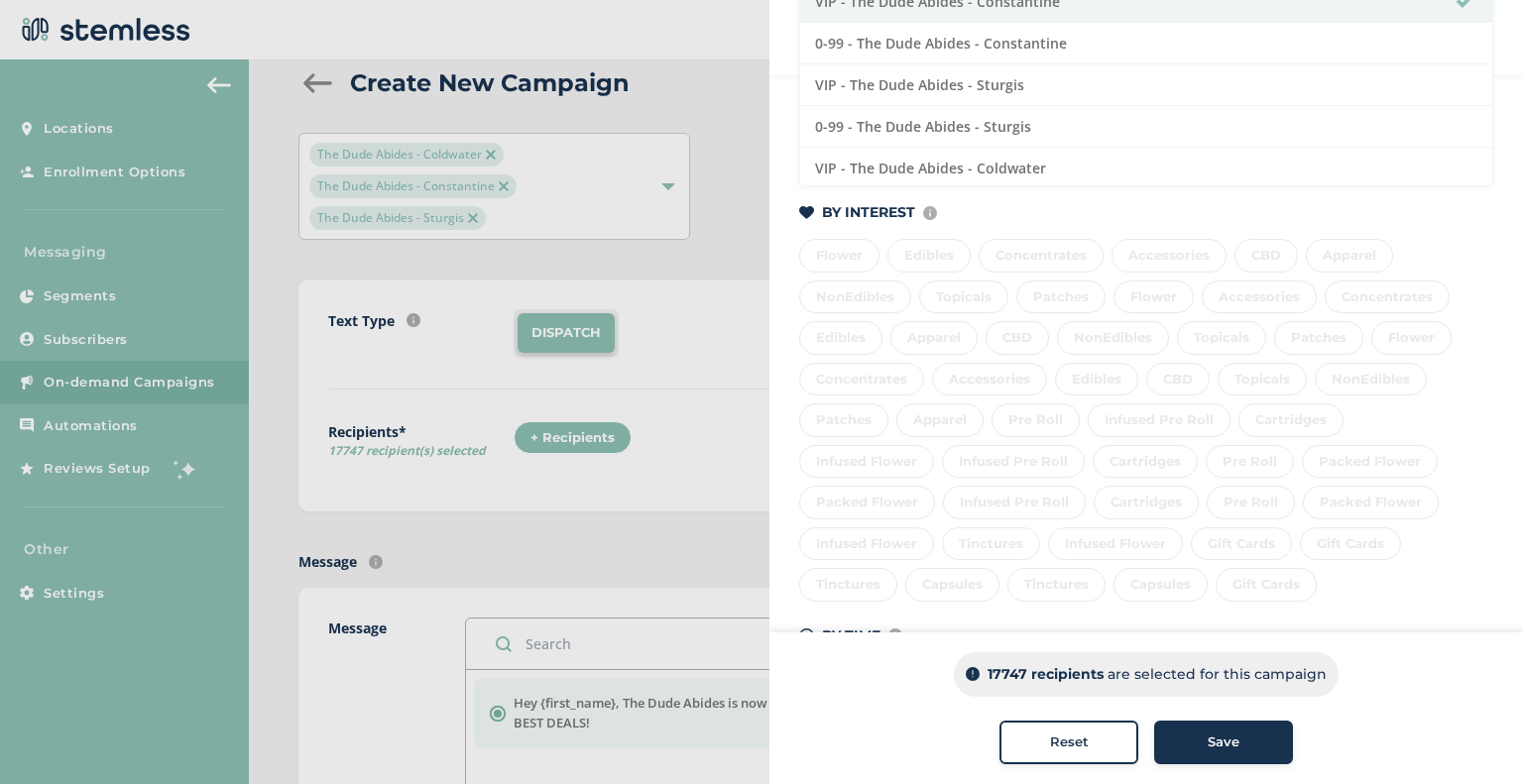 scroll, scrollTop: 386, scrollLeft: 0, axis: vertical 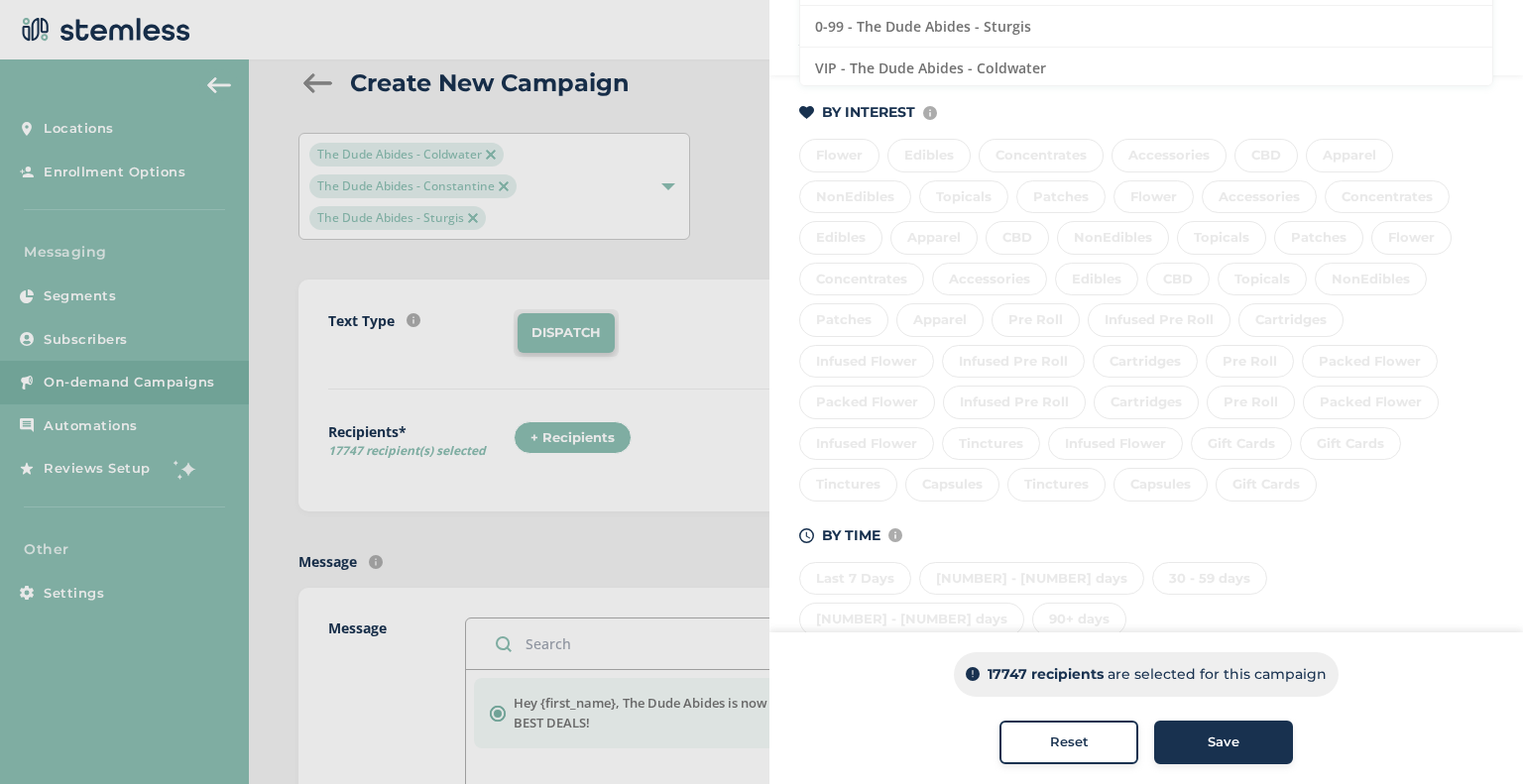 click on "Last 7 Days   7 - 29 days   30 - 59 days   60 - 89 days   90+ days" at bounding box center (1146, 595) 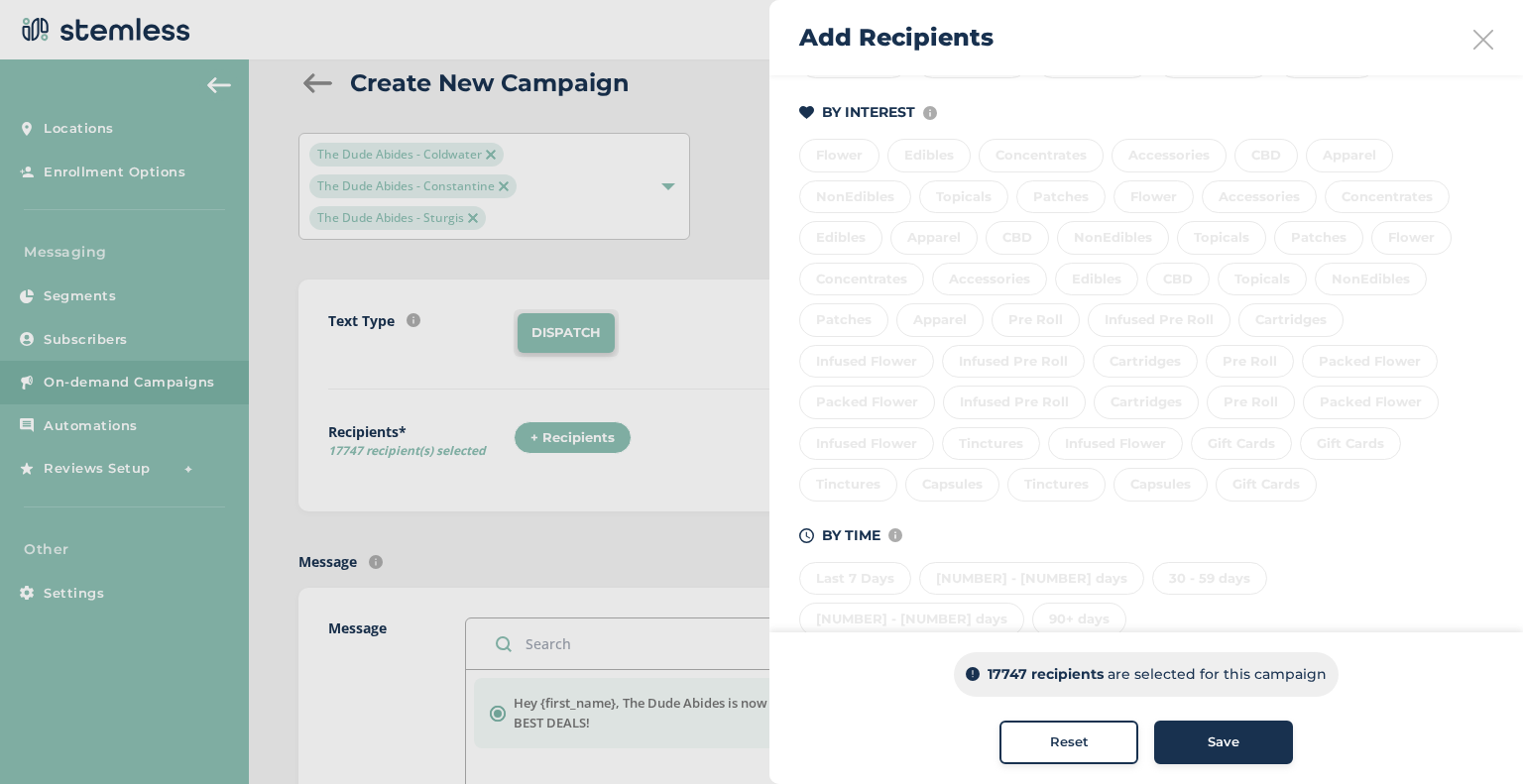 click on "Last 7 Days   7 - 29 days   30 - 59 days   60 - 89 days   90+ days" at bounding box center [1146, 595] 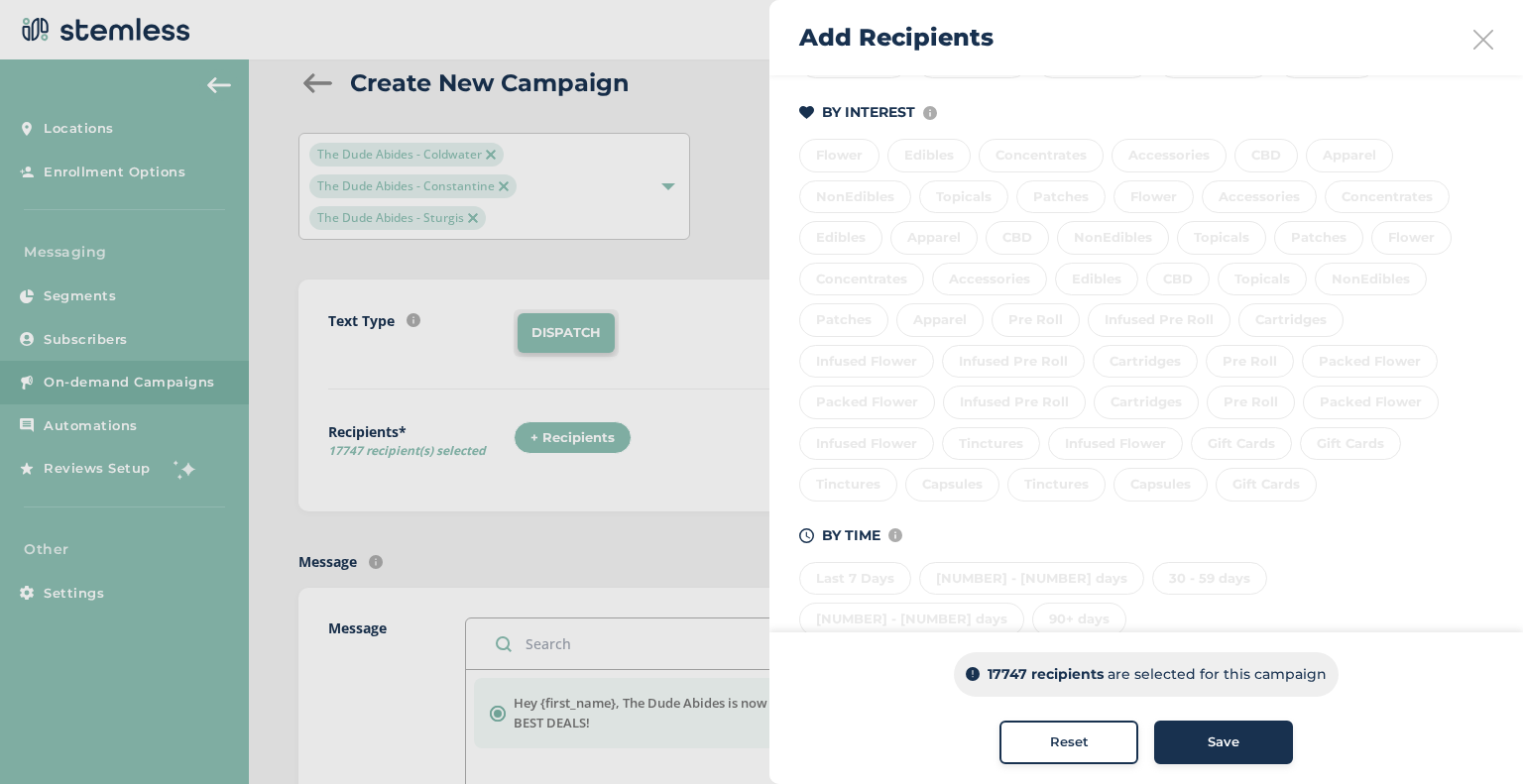 click at bounding box center [1483, 40] 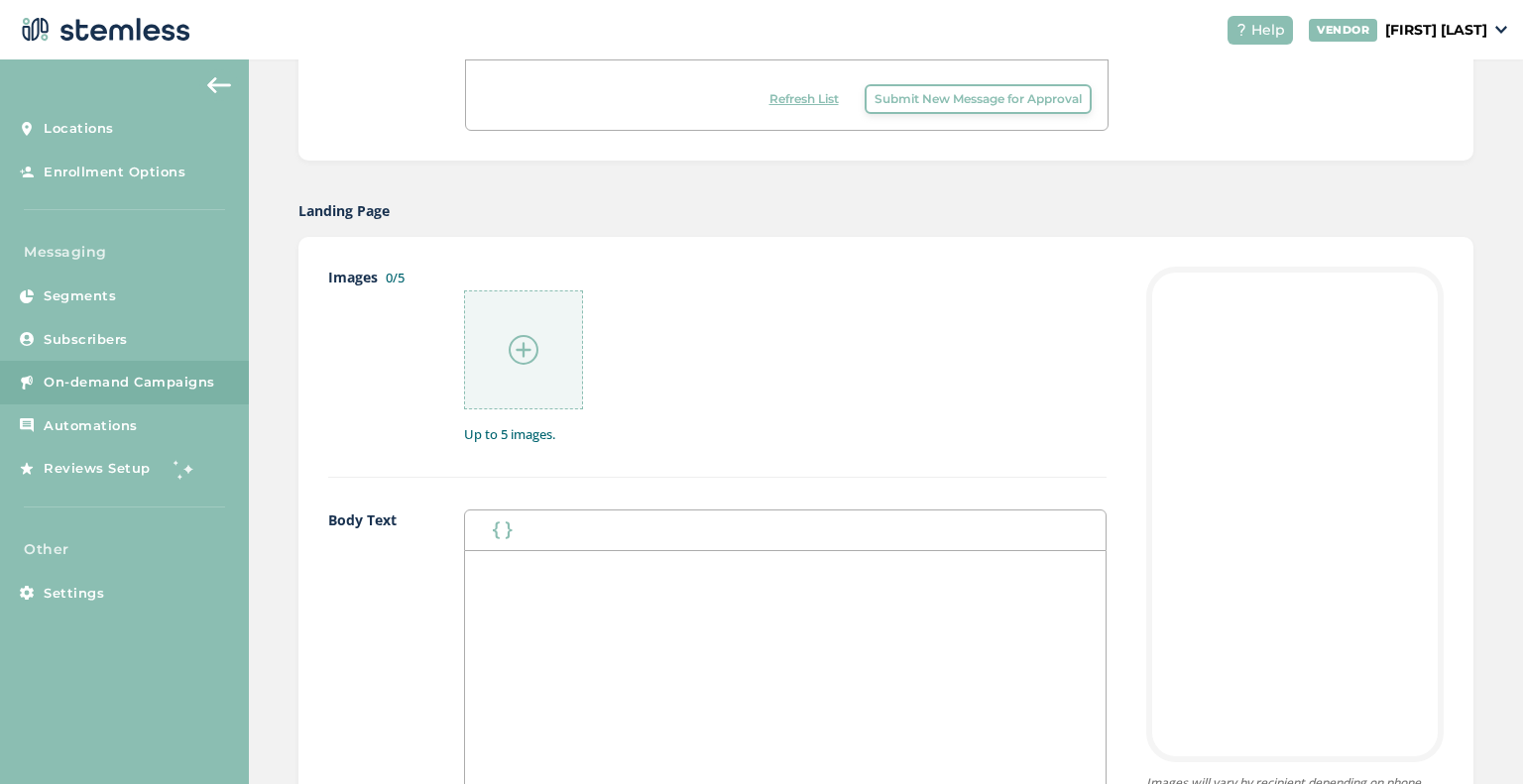 scroll, scrollTop: 895, scrollLeft: 0, axis: vertical 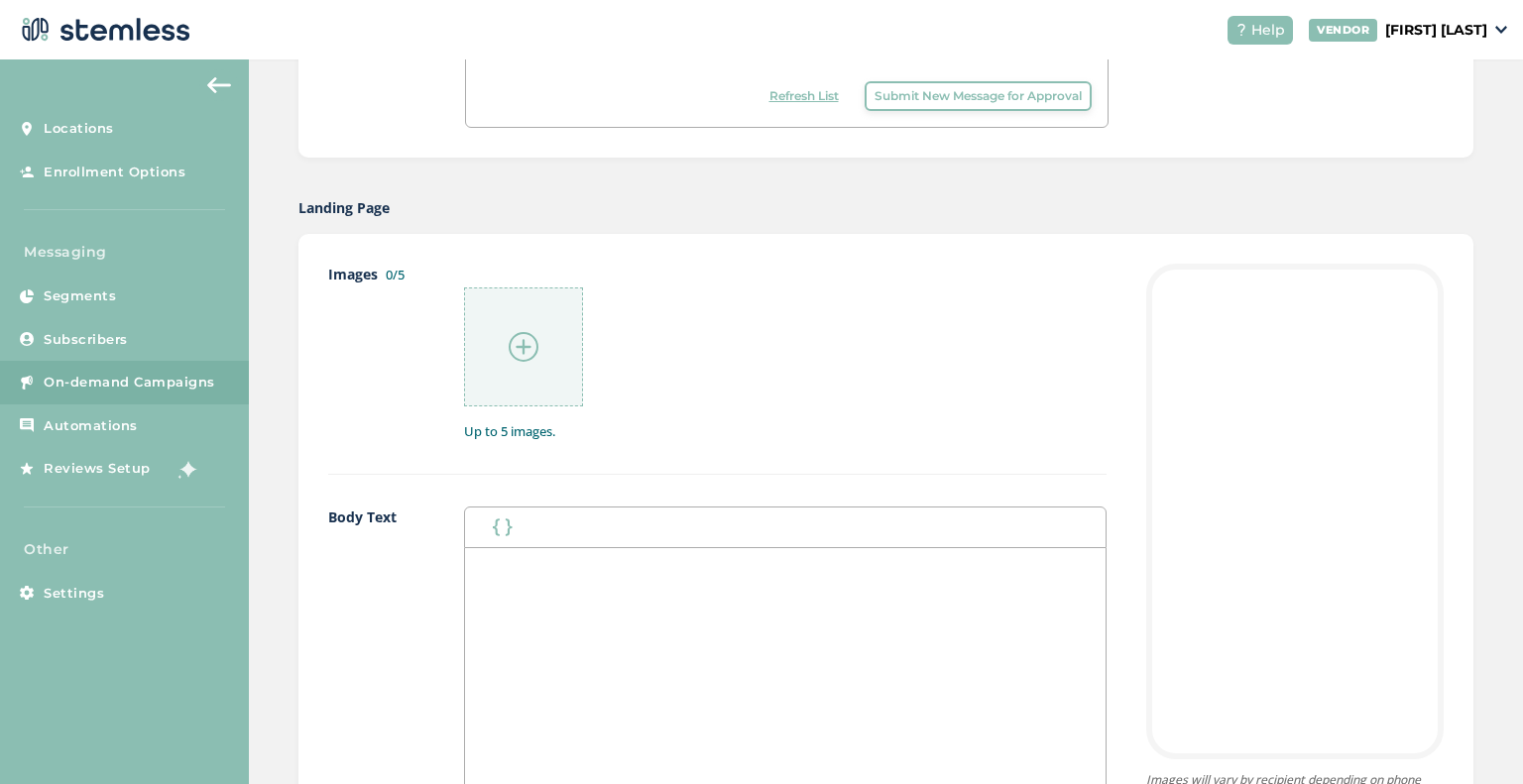 click at bounding box center [785, 335] 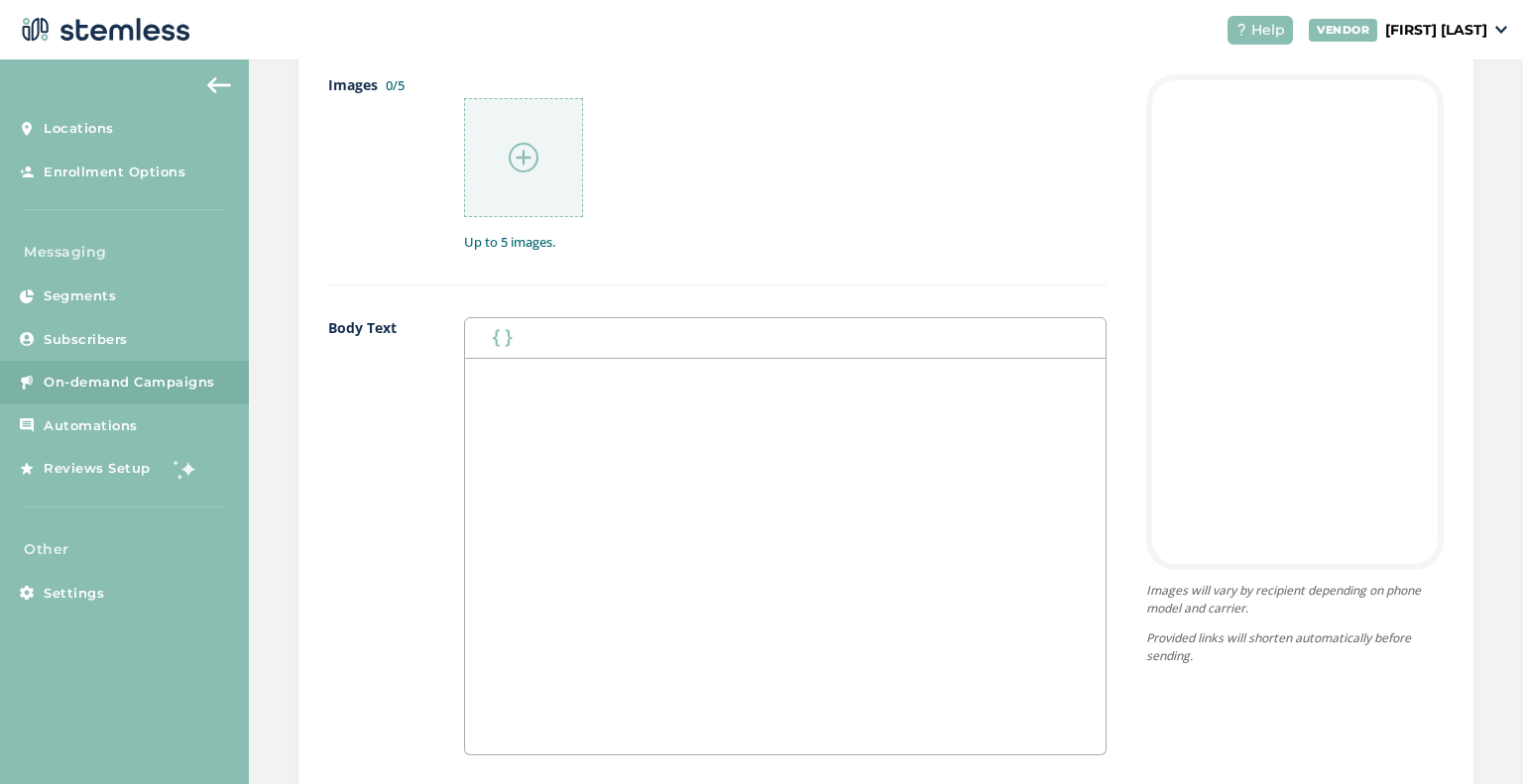 scroll, scrollTop: 1086, scrollLeft: 0, axis: vertical 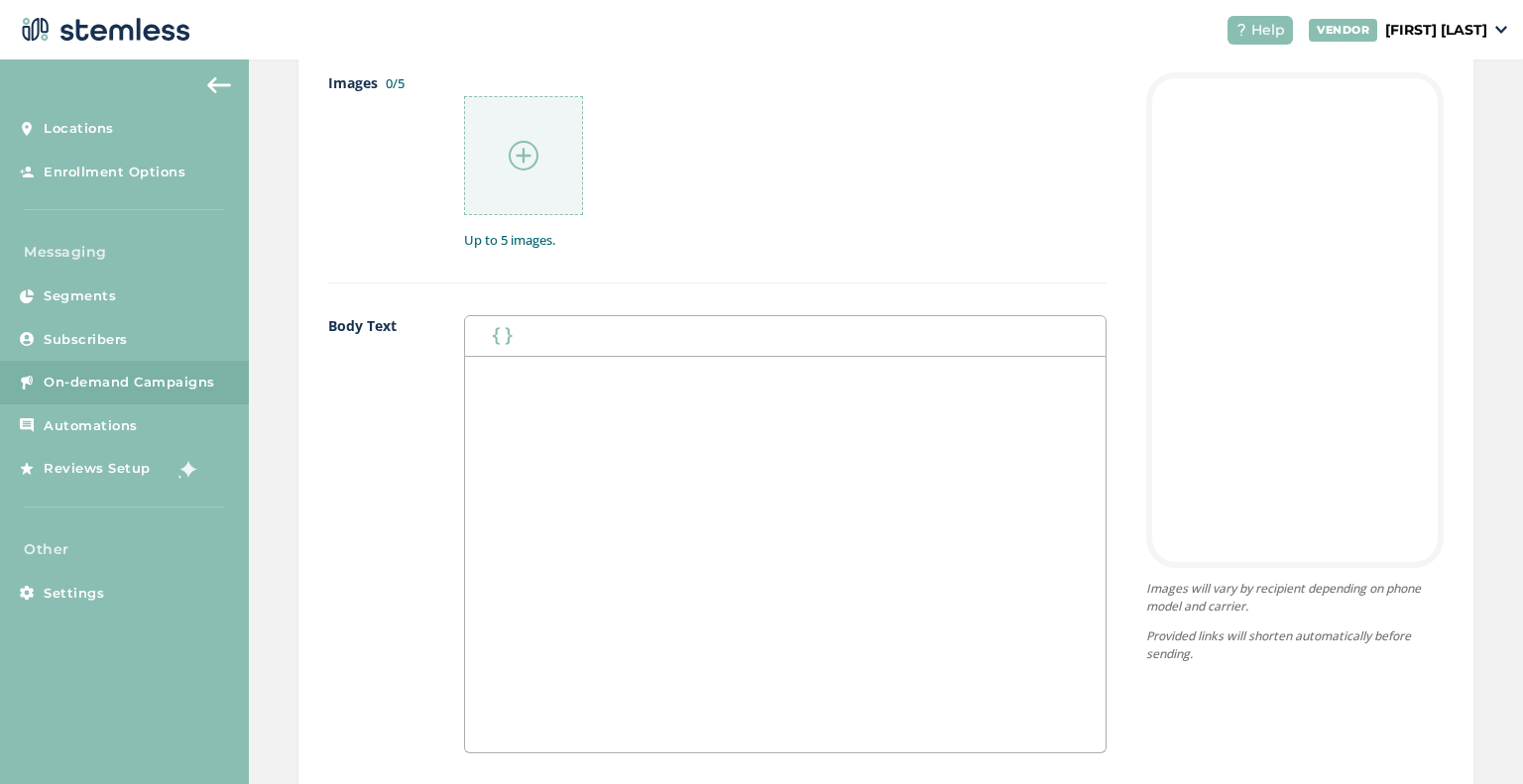 click at bounding box center [524, 156] 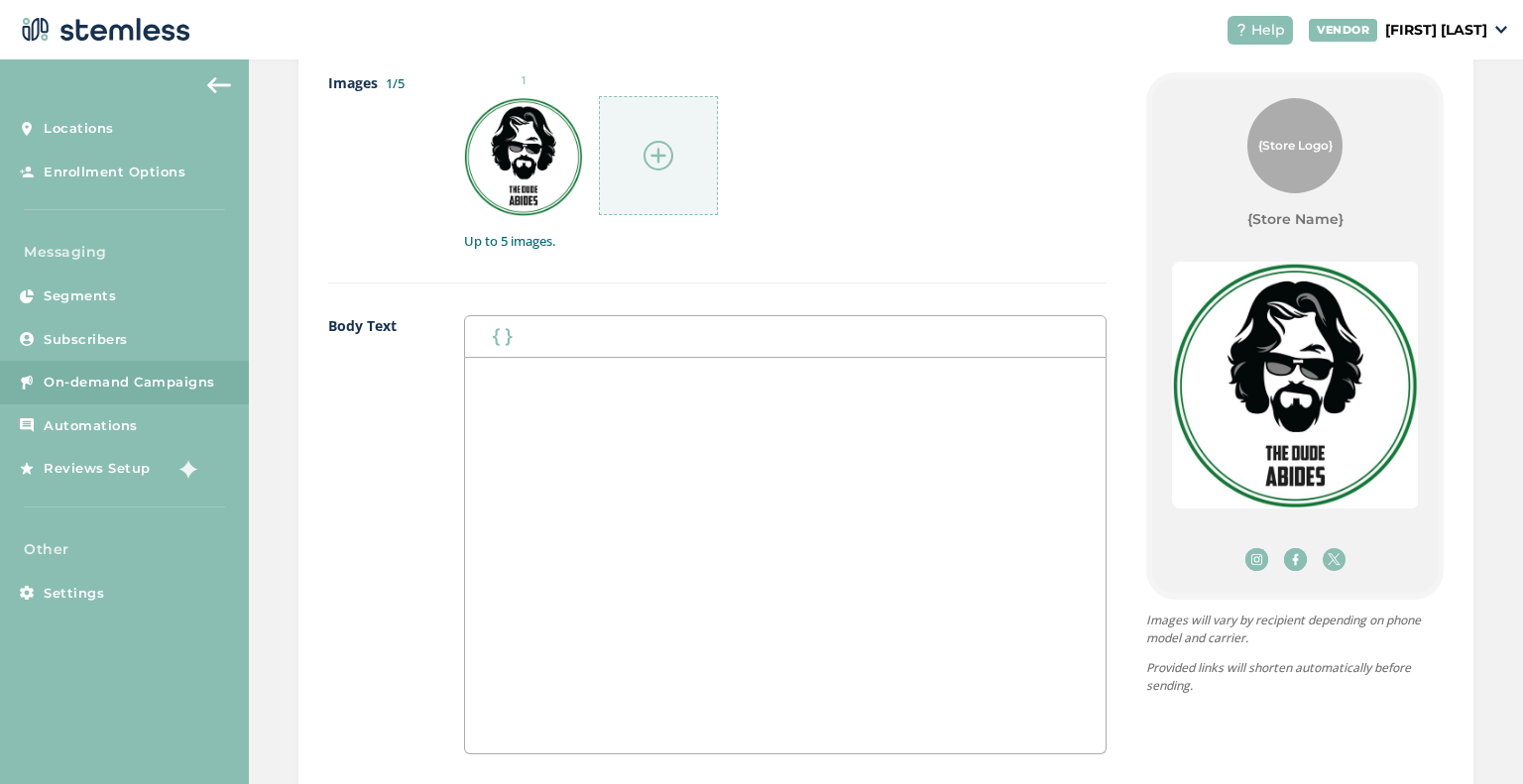 click on "First Name Last Name" at bounding box center (785, 336) 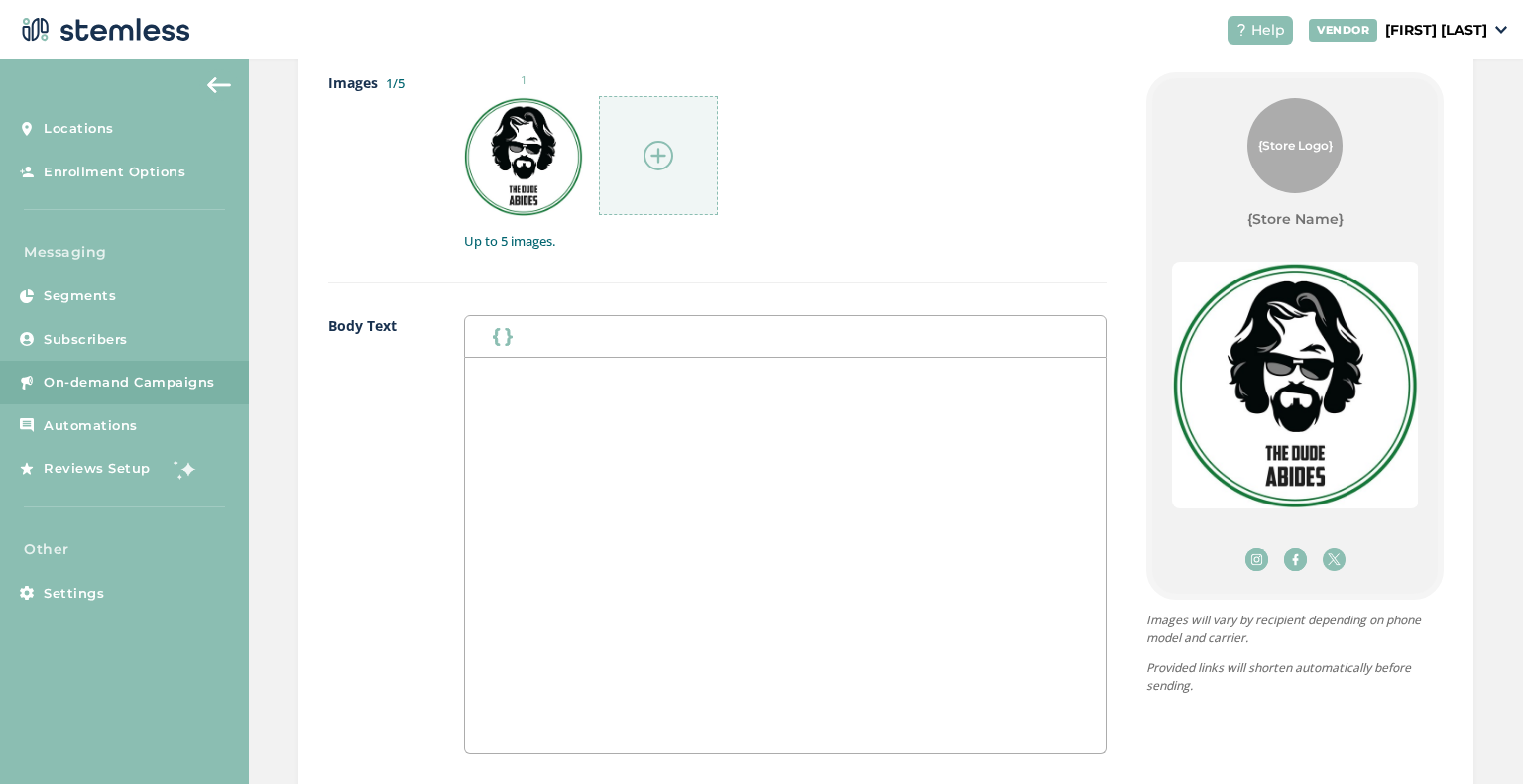 click at bounding box center (502, 337) 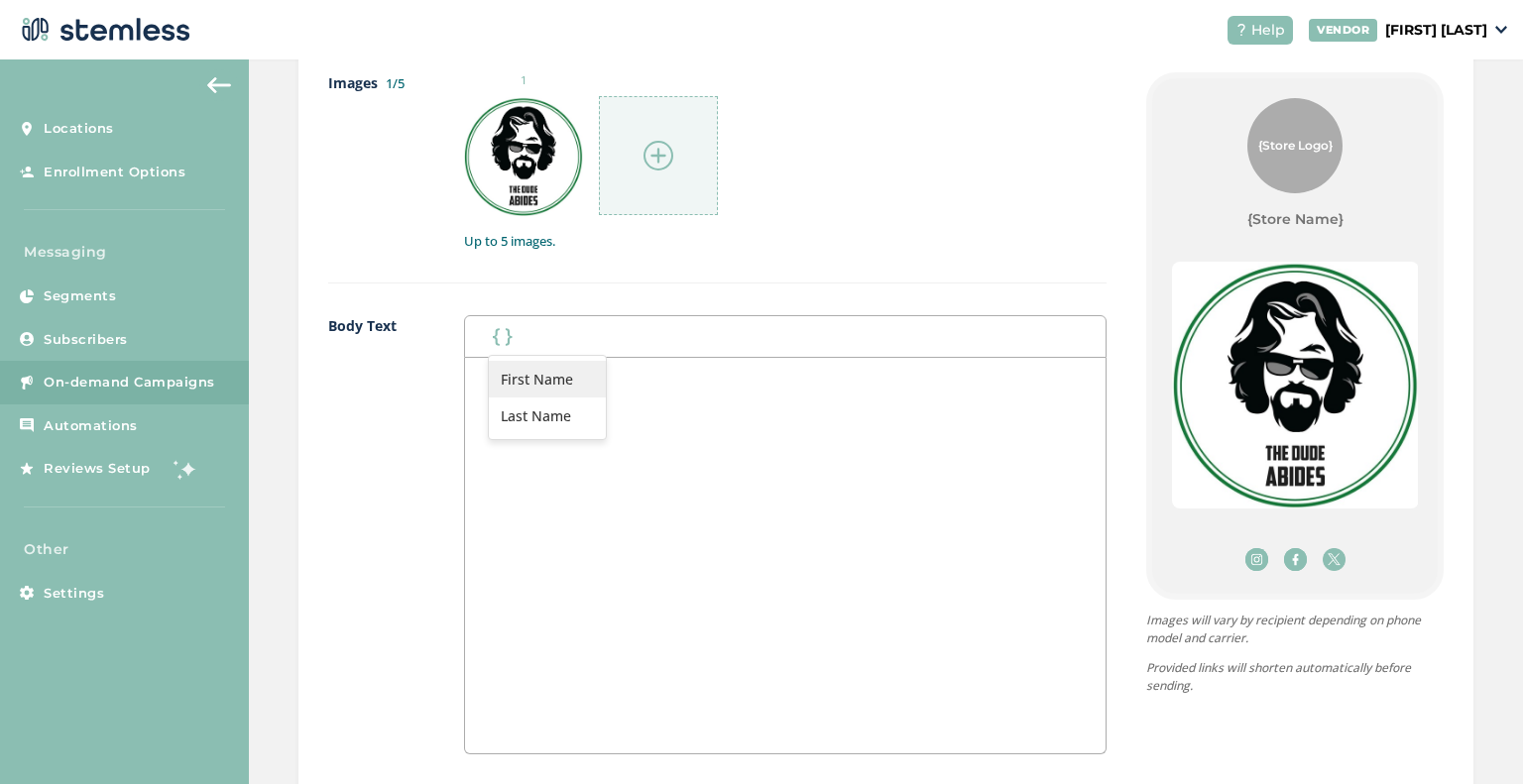 click on "First Name" at bounding box center [547, 379] 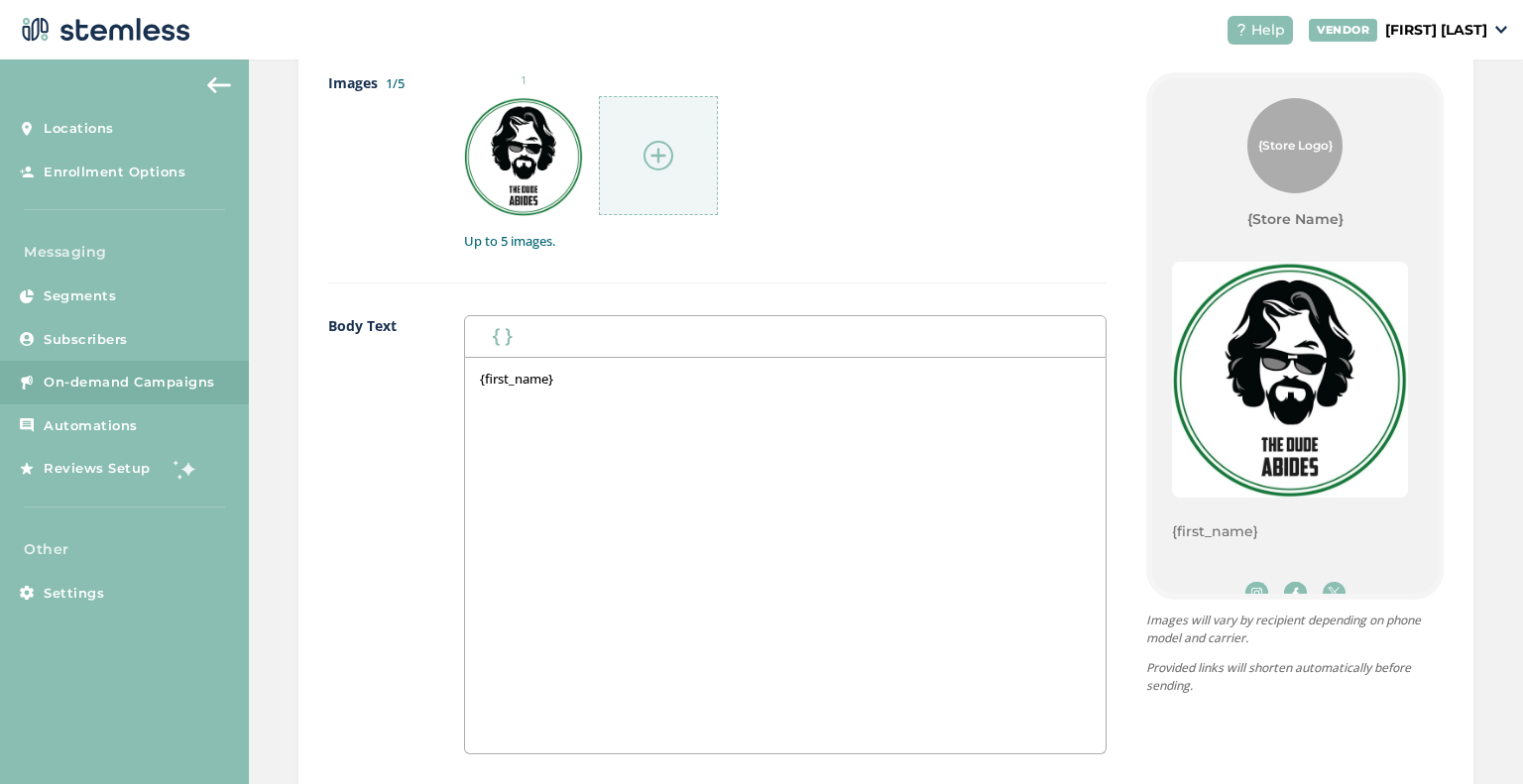 click on "First Name Last Name" at bounding box center [785, 336] 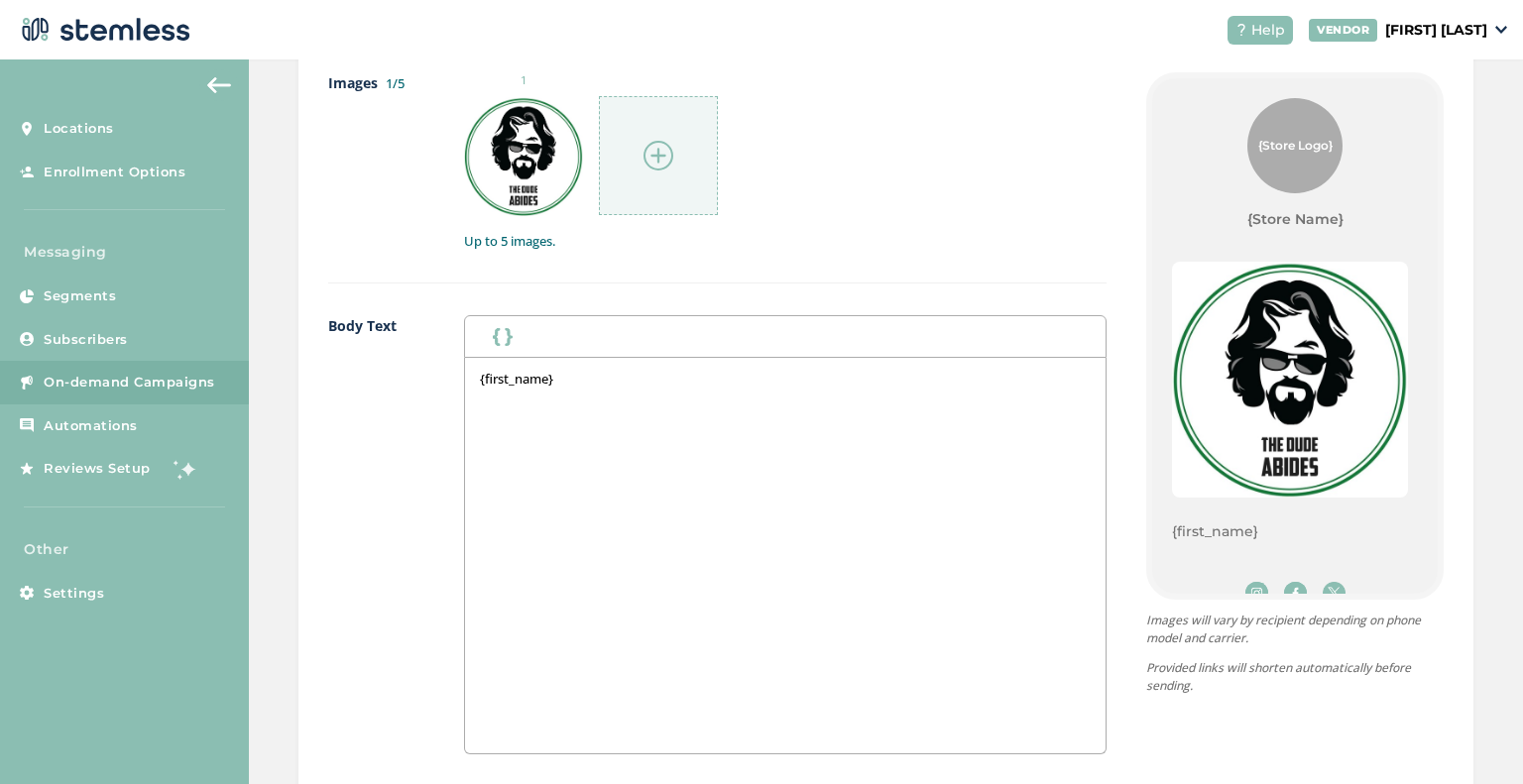 click at bounding box center [502, 337] 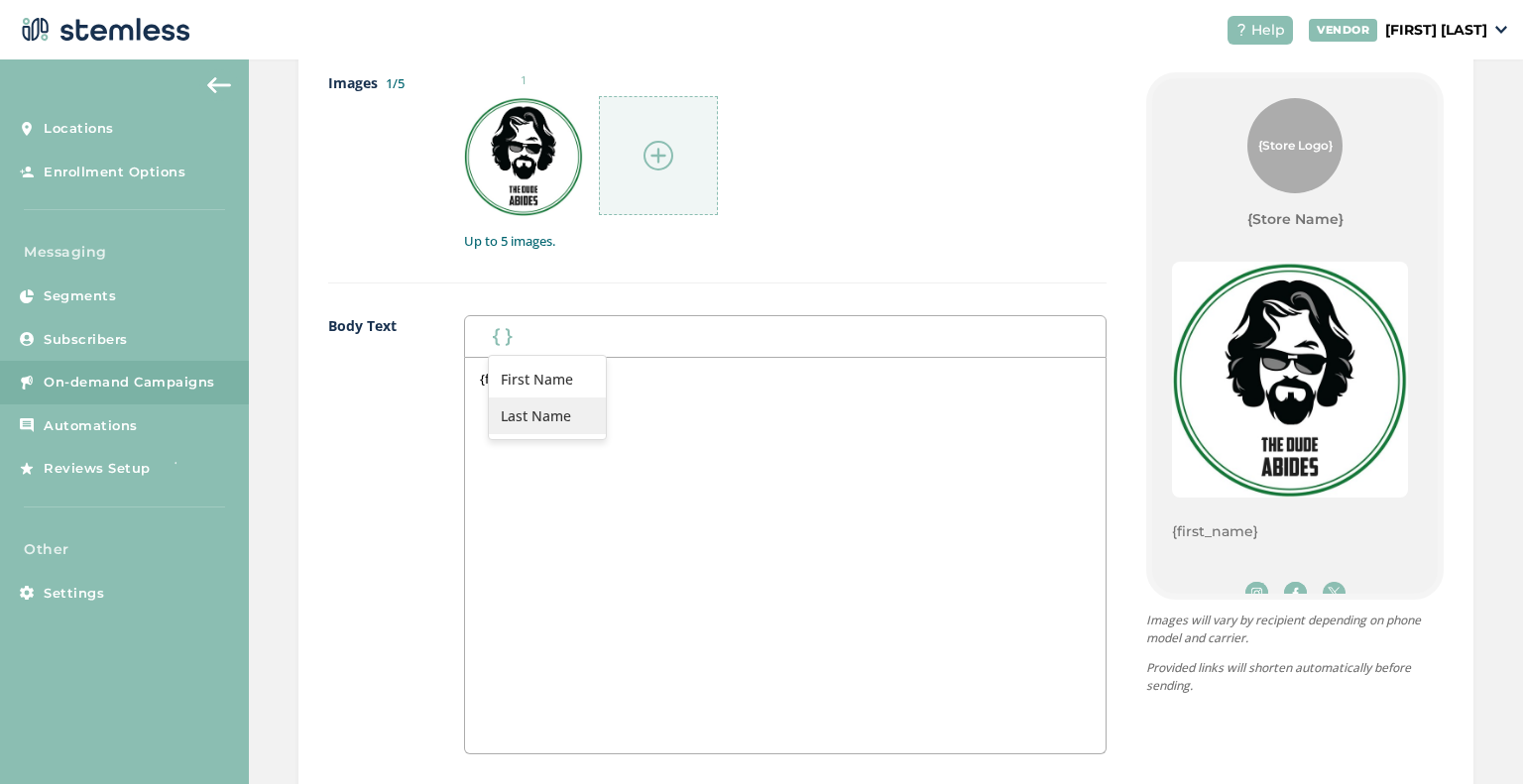 click on "Last Name" at bounding box center (547, 415) 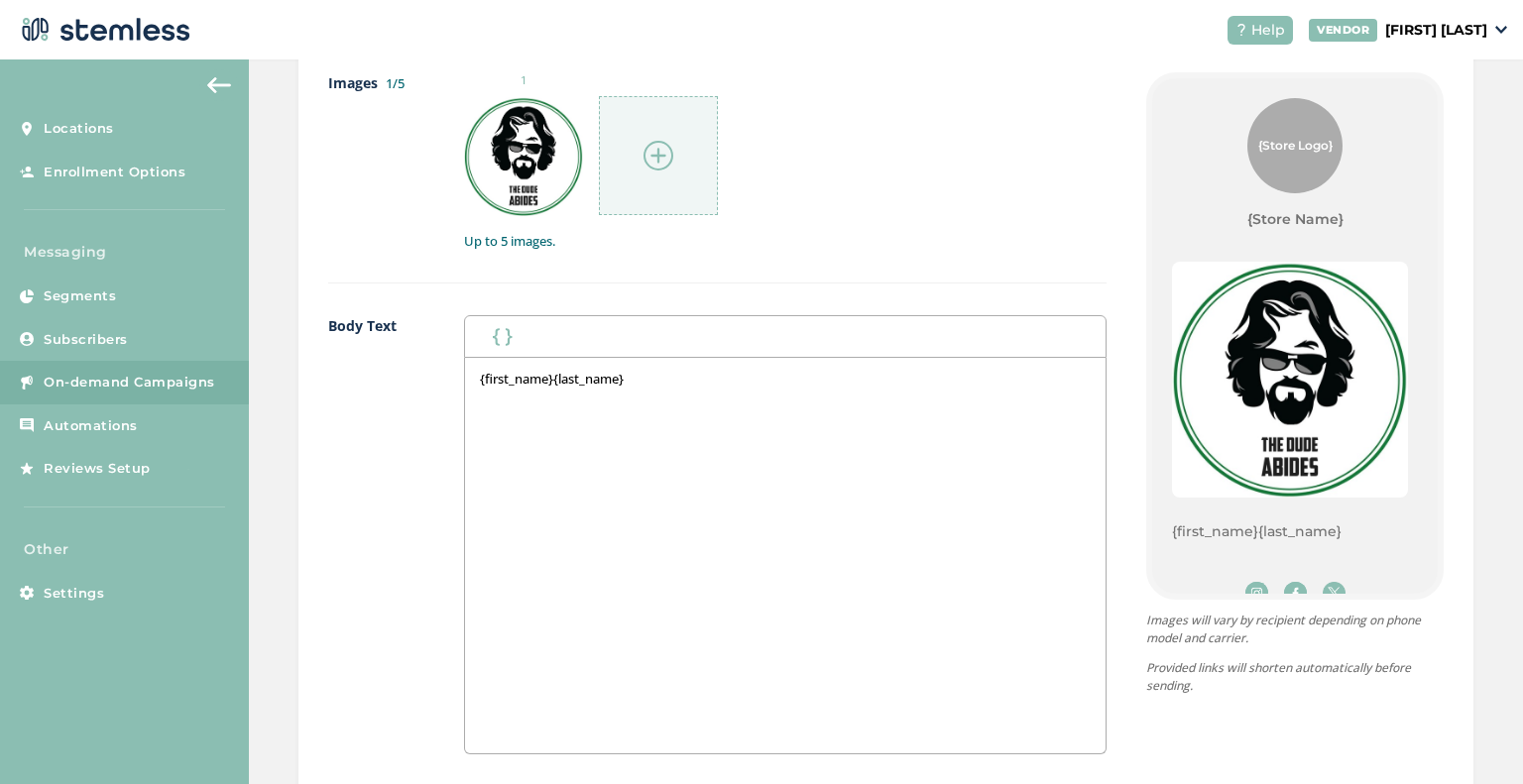 type 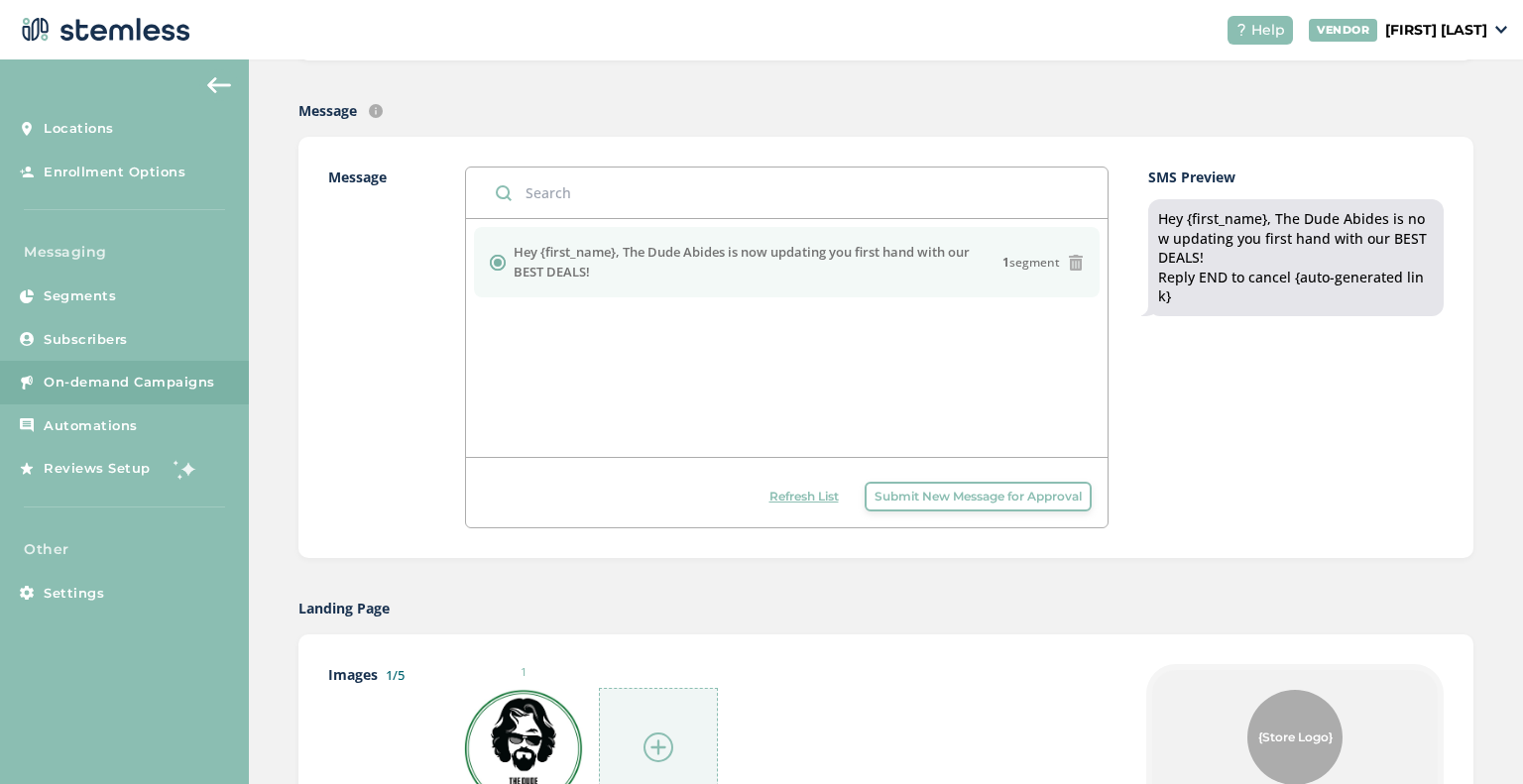 scroll, scrollTop: 491, scrollLeft: 0, axis: vertical 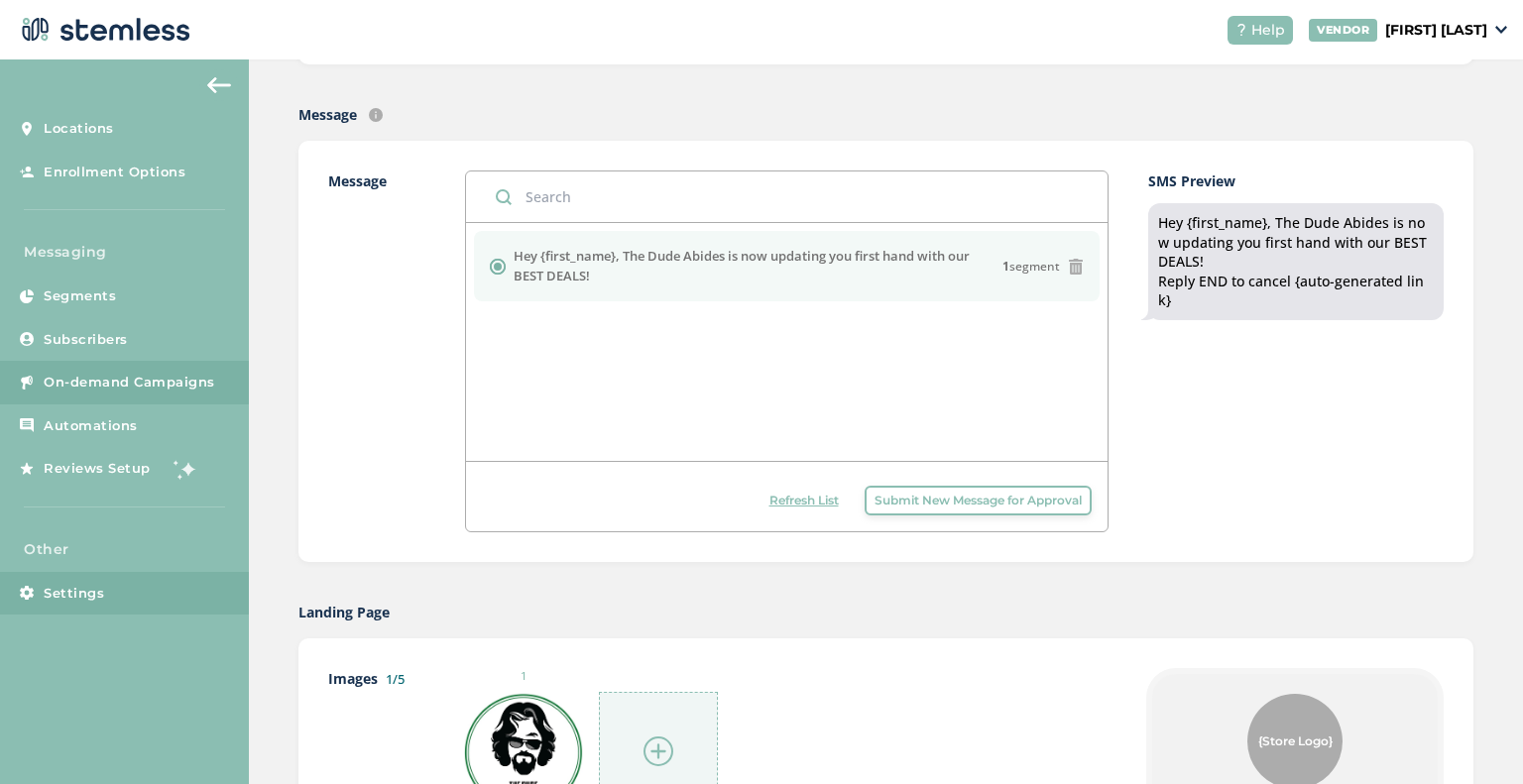 click on "Settings" at bounding box center (124, 594) 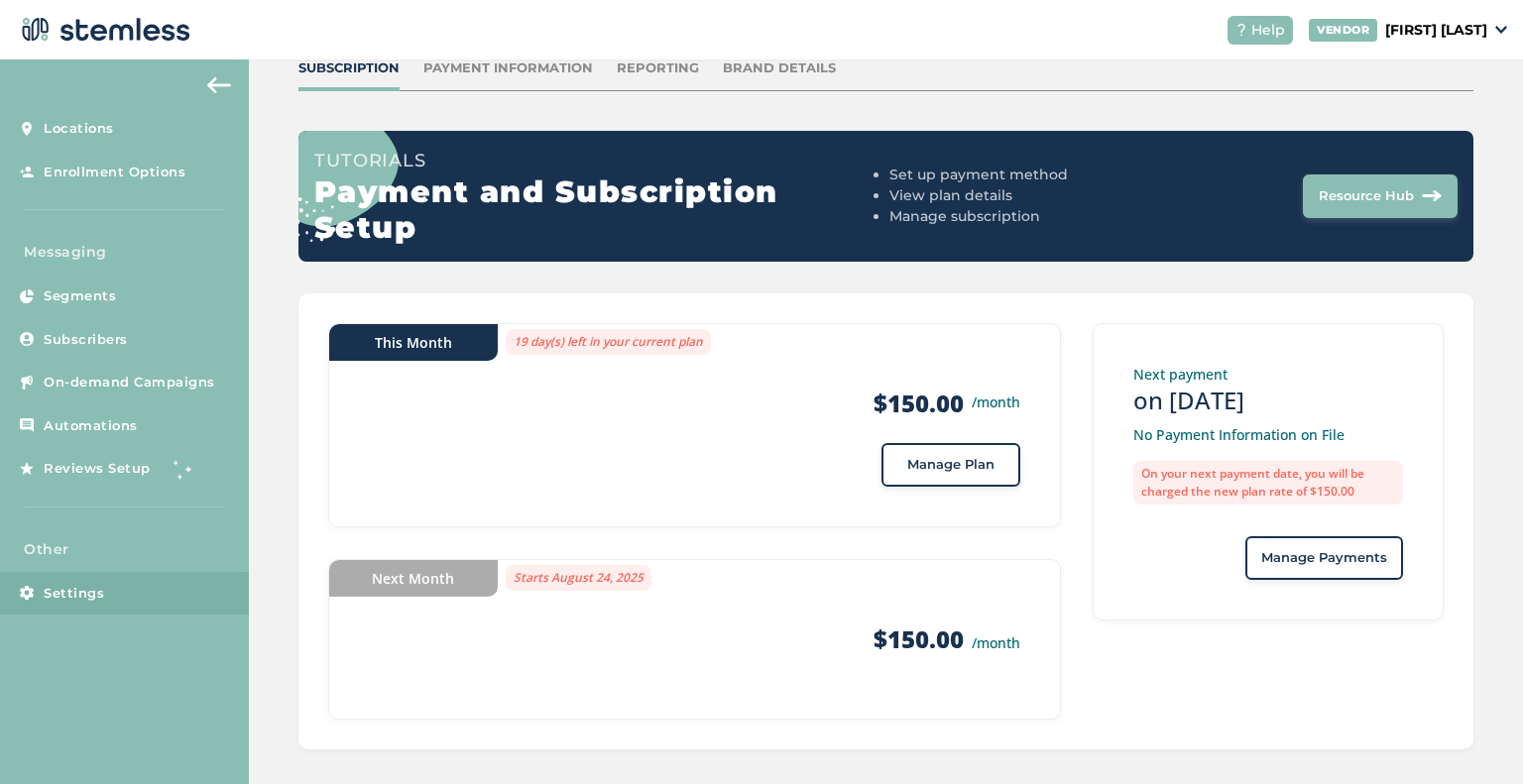 scroll, scrollTop: 127, scrollLeft: 0, axis: vertical 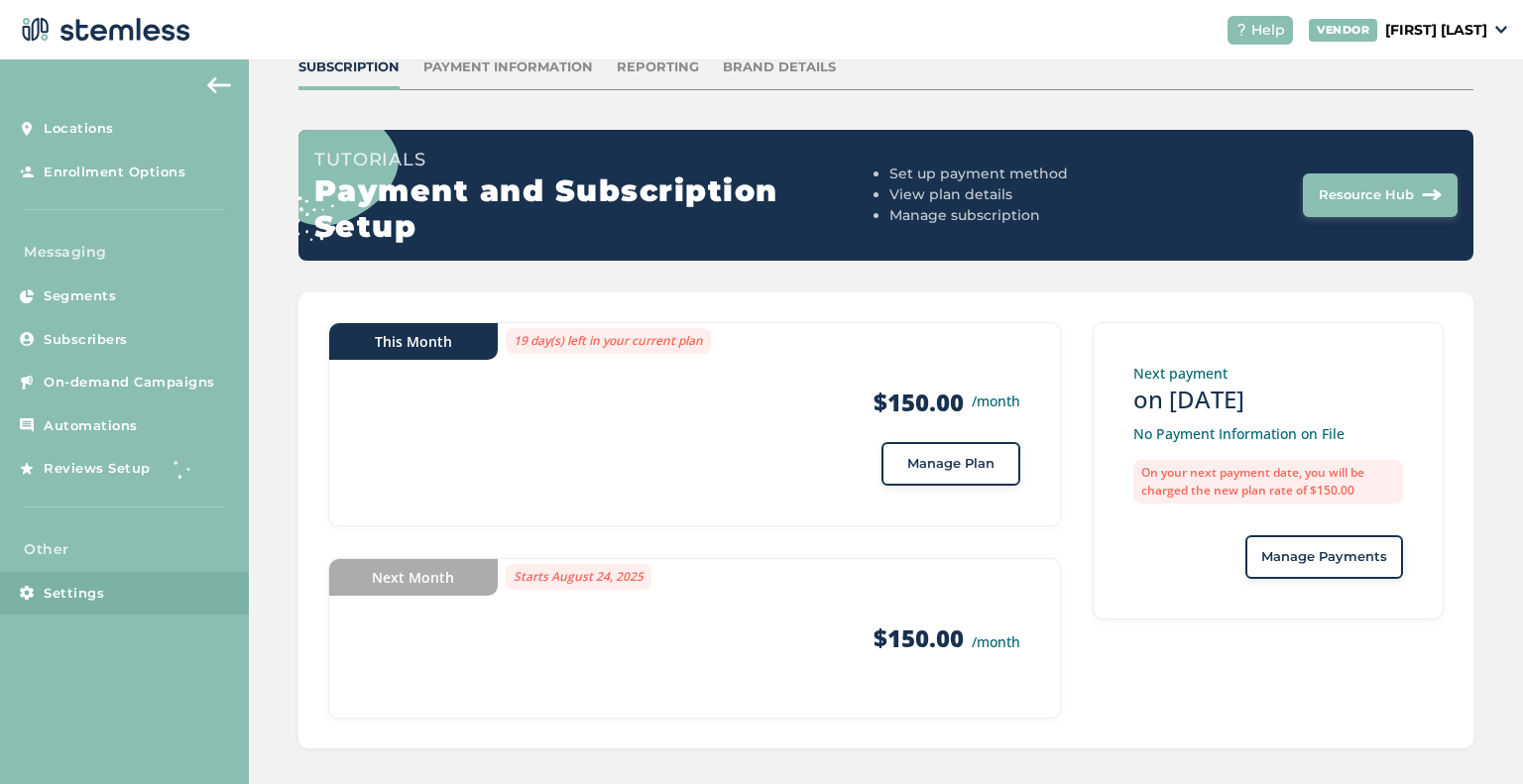 click on "Manage Plan" at bounding box center [951, 464] 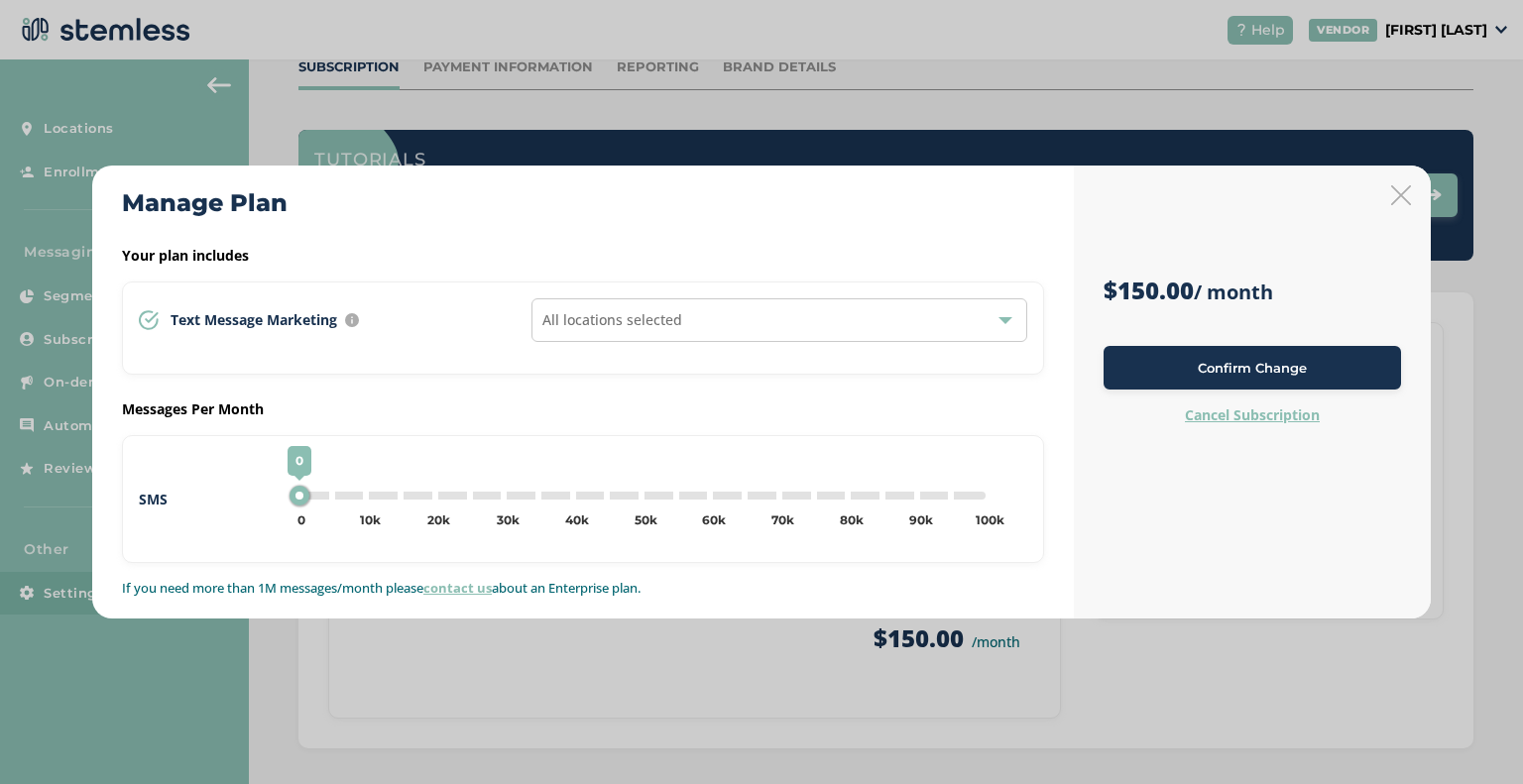 click on "0   0   5k   10k   15k   20k   25k   30k   35k   40k   45k   50k   55k   60k   65k   70k   75k   80k   85k   90k   95k   100k   0" at bounding box center [642, 496] 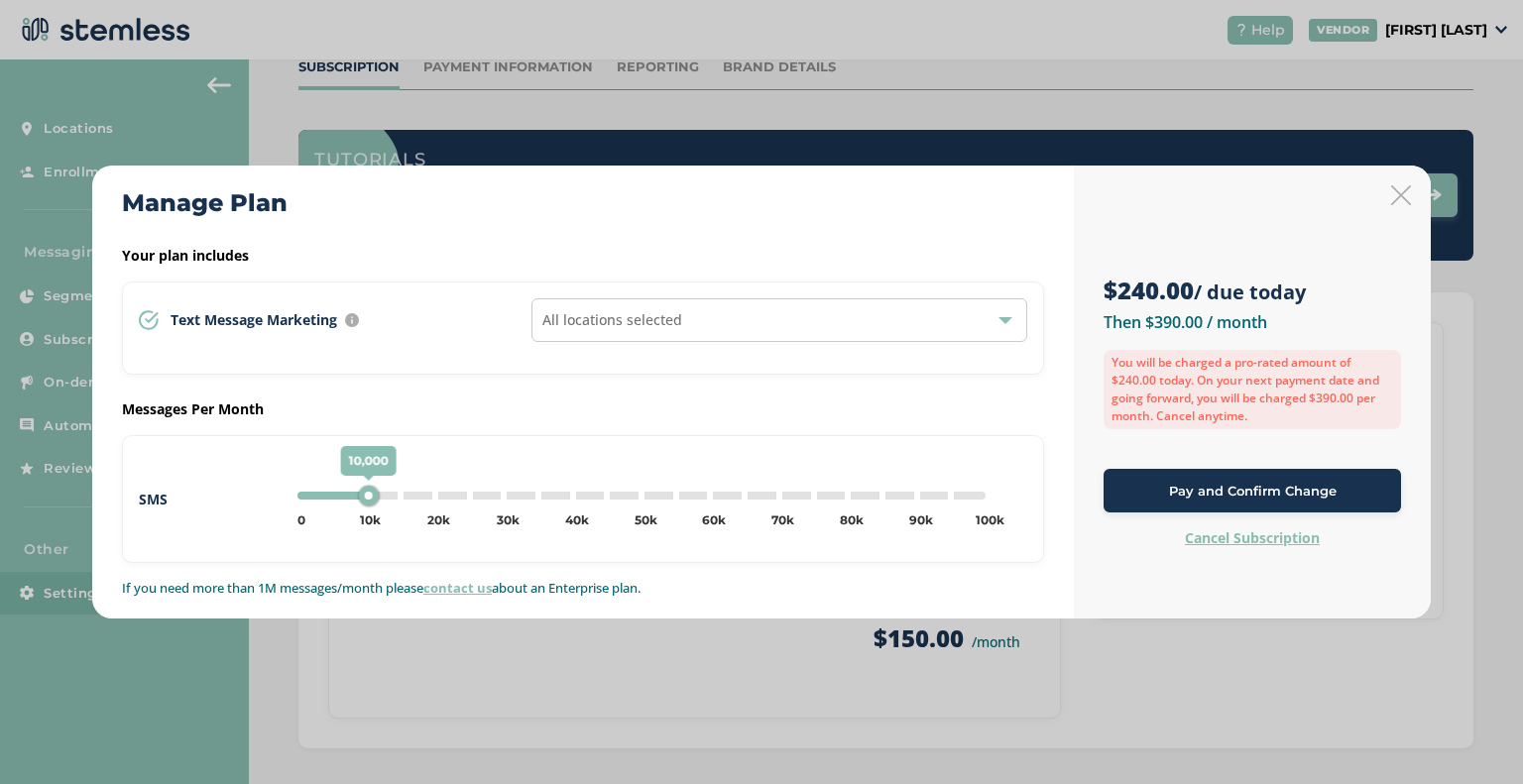 click at bounding box center (1401, 195) 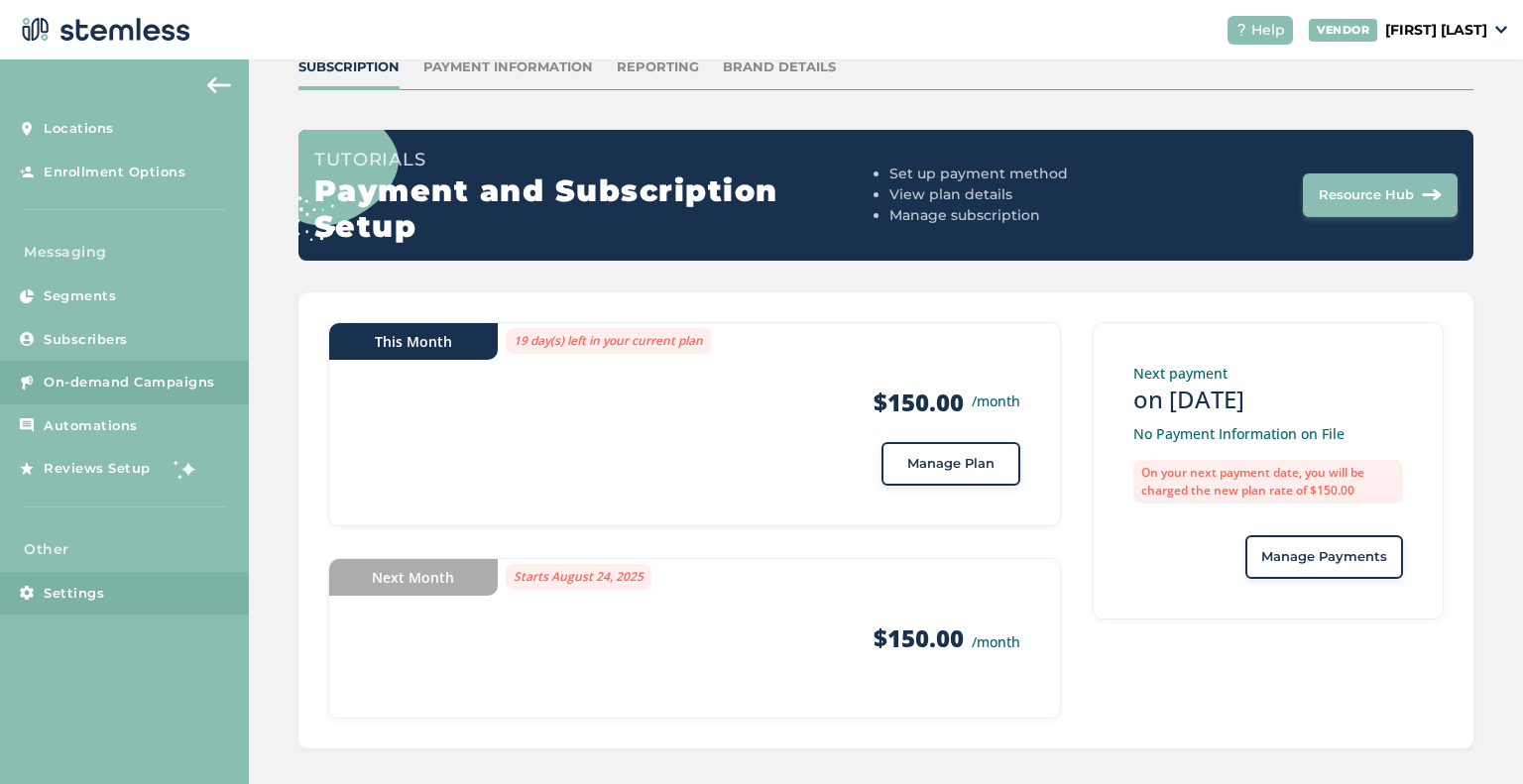 click on "On-demand Campaigns" at bounding box center [124, 383] 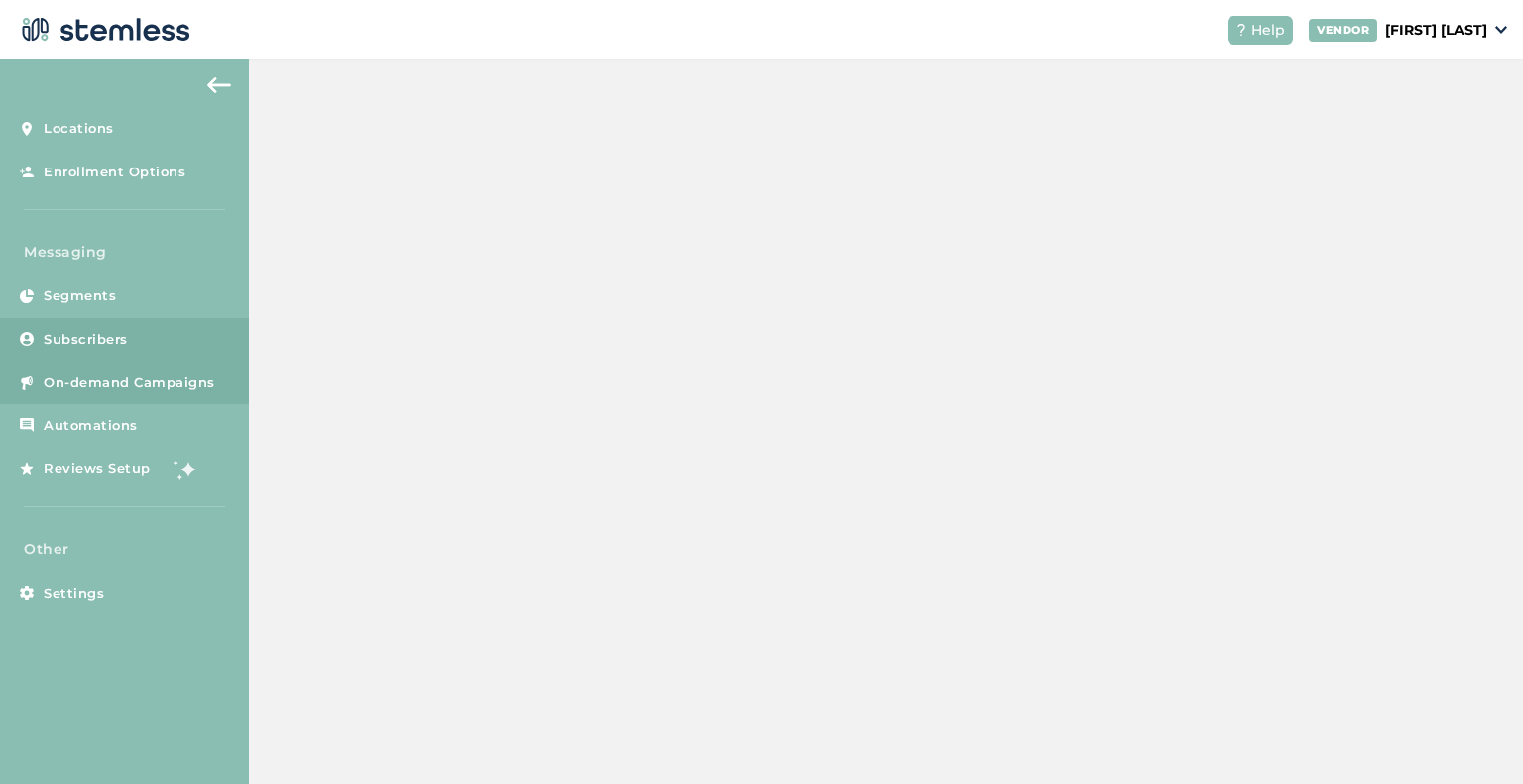 scroll, scrollTop: 0, scrollLeft: 0, axis: both 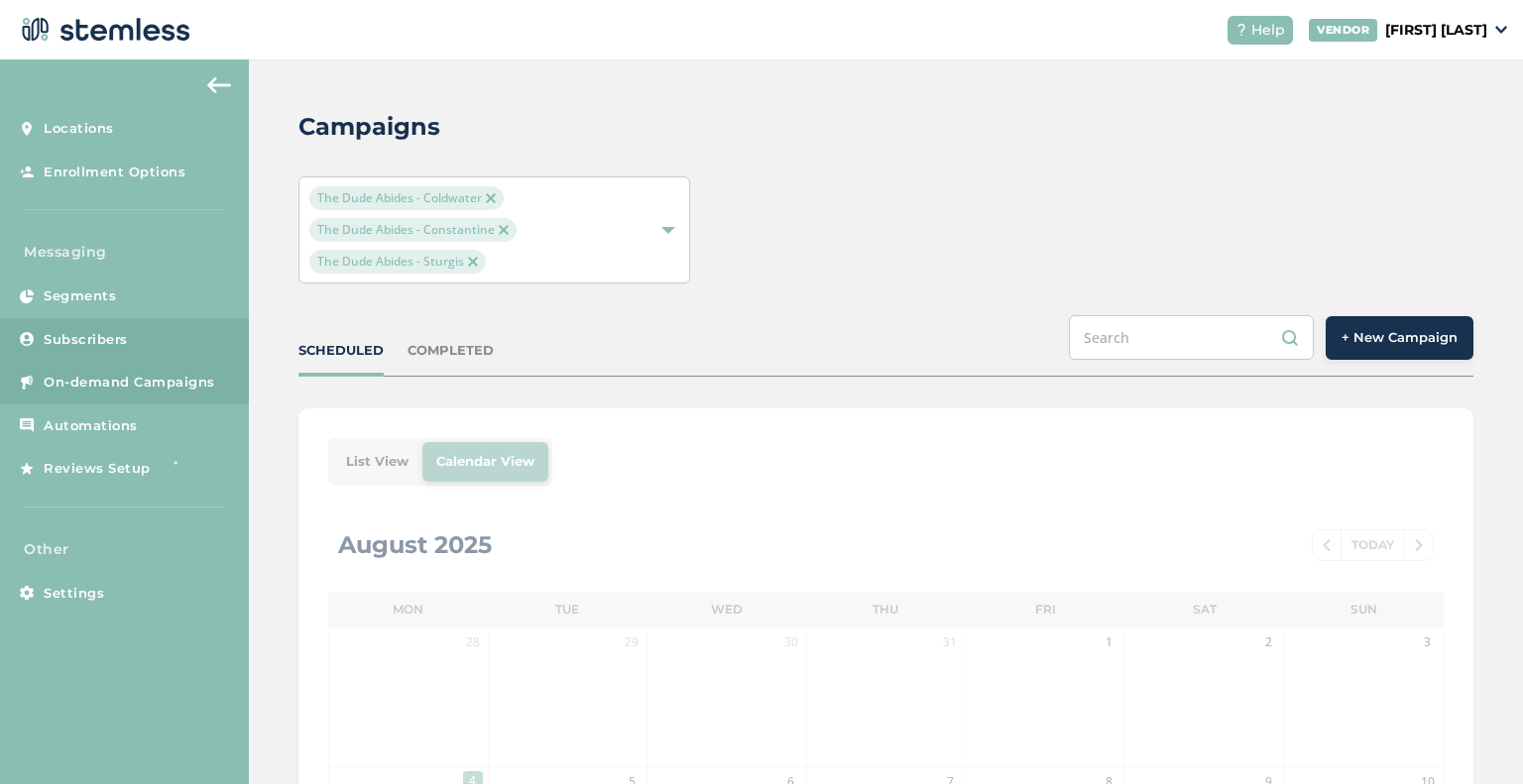 click on "Subscribers" at bounding box center (124, 340) 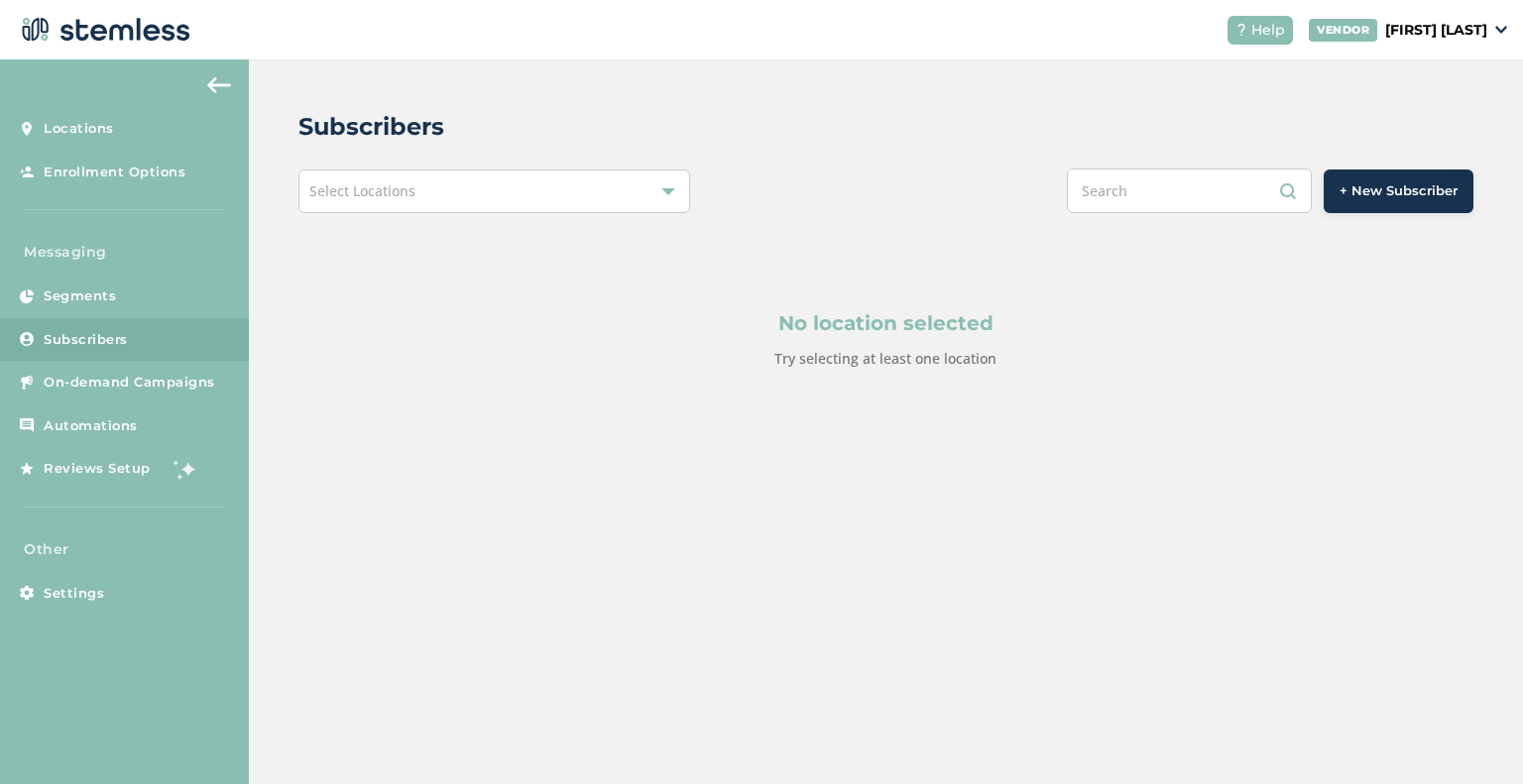 click on "Select Locations" at bounding box center (494, 191) 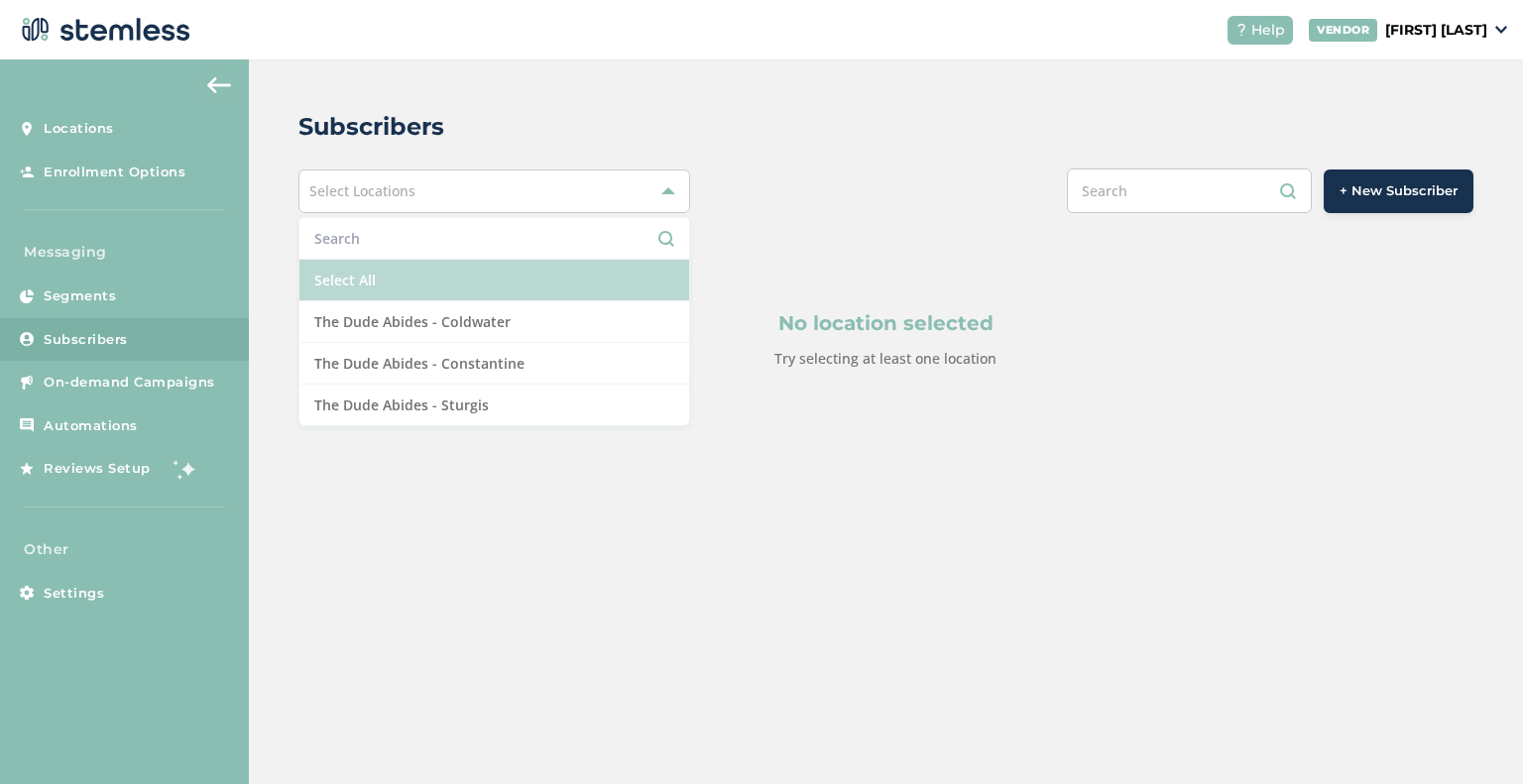 click on "Select All" at bounding box center (494, 280) 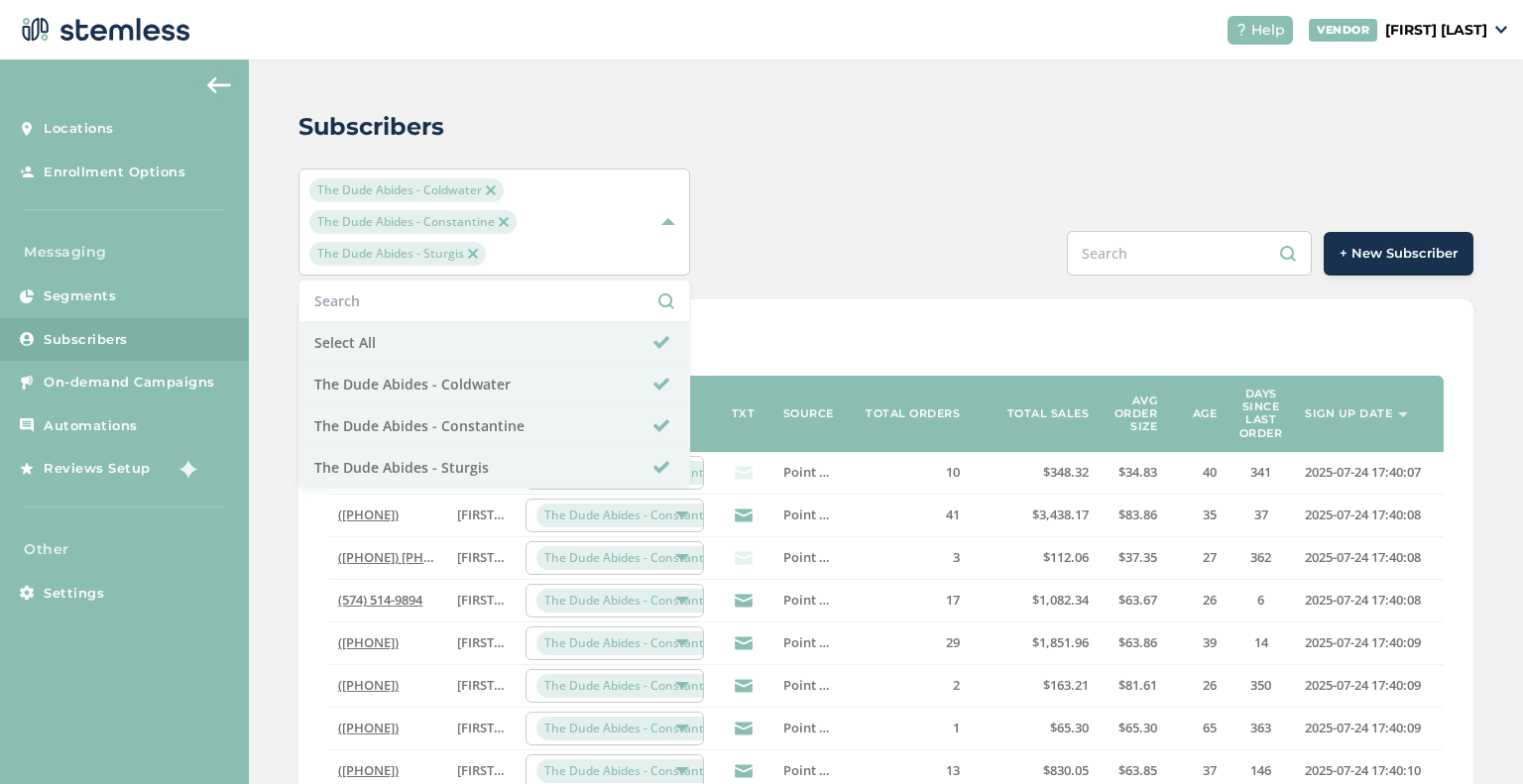 click on "([PHONE]) [FIRST] [LAST]   Point of Sale   [NUMBER]   [CURRENCY]   [CURRENCY]   [NUMBER]   [NUMBER]   [DATE] [TIME]   ([PHONE]) [FIRST] [LAST]   Point of Sale   [NUMBER]   [CURRENCY]   [CURRENCY]   [NUMBER]   [NUMBER]   [DATE] [TIME]   ([PHONE]) [FIRST] [LAST]   Point of Sale   [NUMBER]   [CURRENCY]   [CURRENCY]   [NUMBER]   [NUMBER]   [DATE] [TIME]   ([PHONE]) [FIRST] [LAST]   Point of Sale   [NUMBER]   [CURRENCY]   [CURRENCY]   [NUMBER]   [NUMBER]   [DATE] [TIME]   ([PHONE]) [FIRST] [LAST]   Point of Sale" at bounding box center [885, 750] 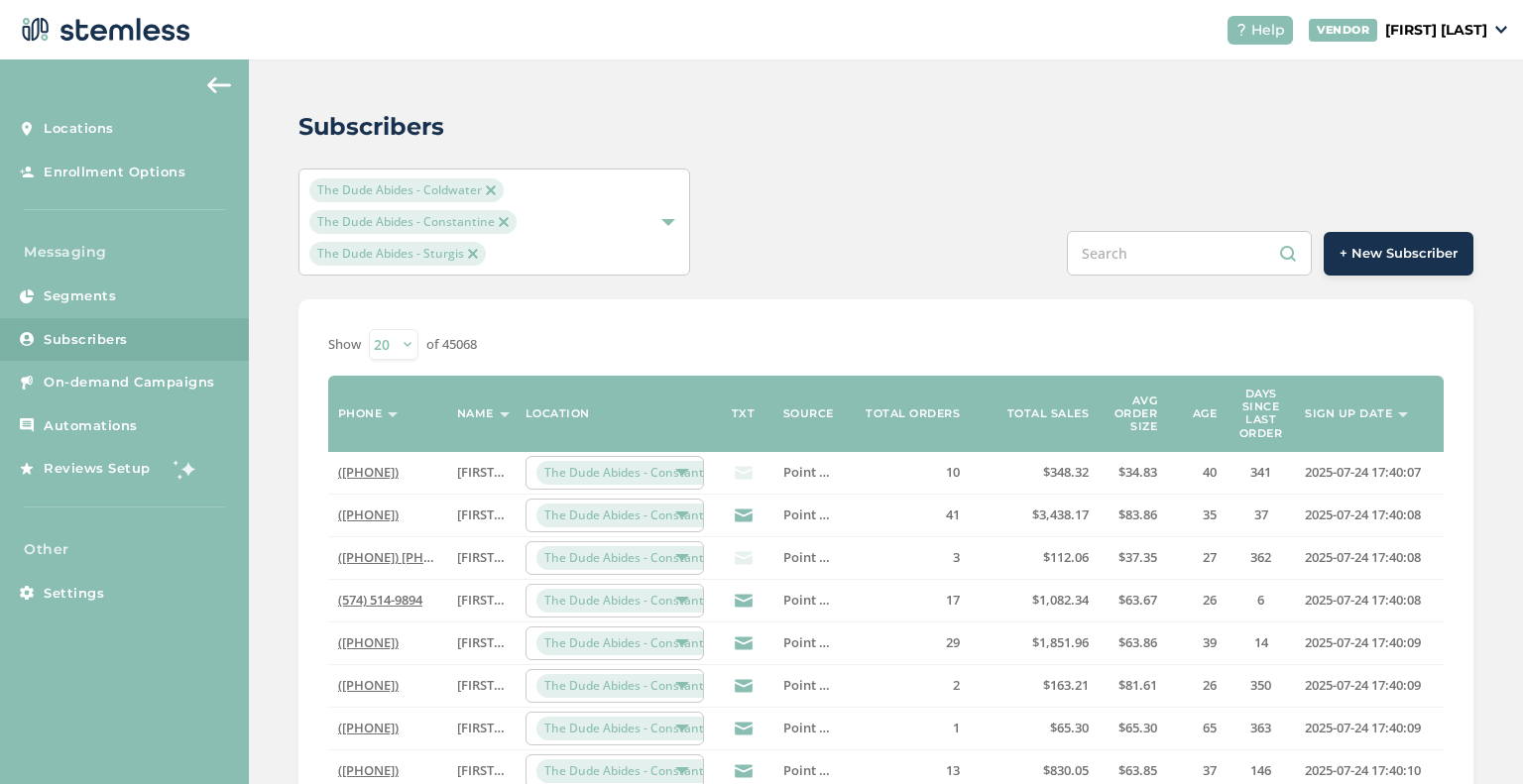 click on "The Dude Abides - Constantine" at bounding box center (615, 642) 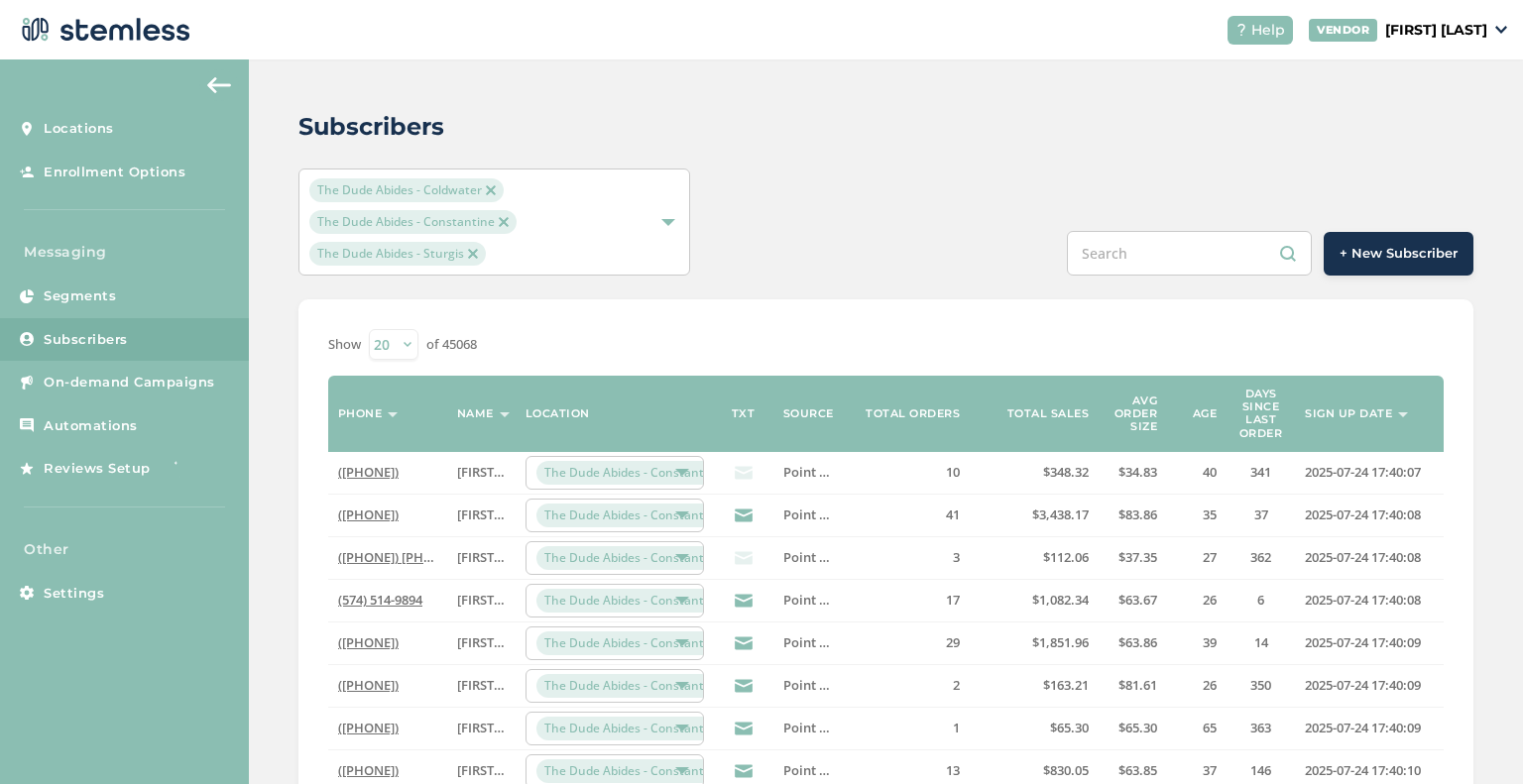 click at bounding box center (744, 473) 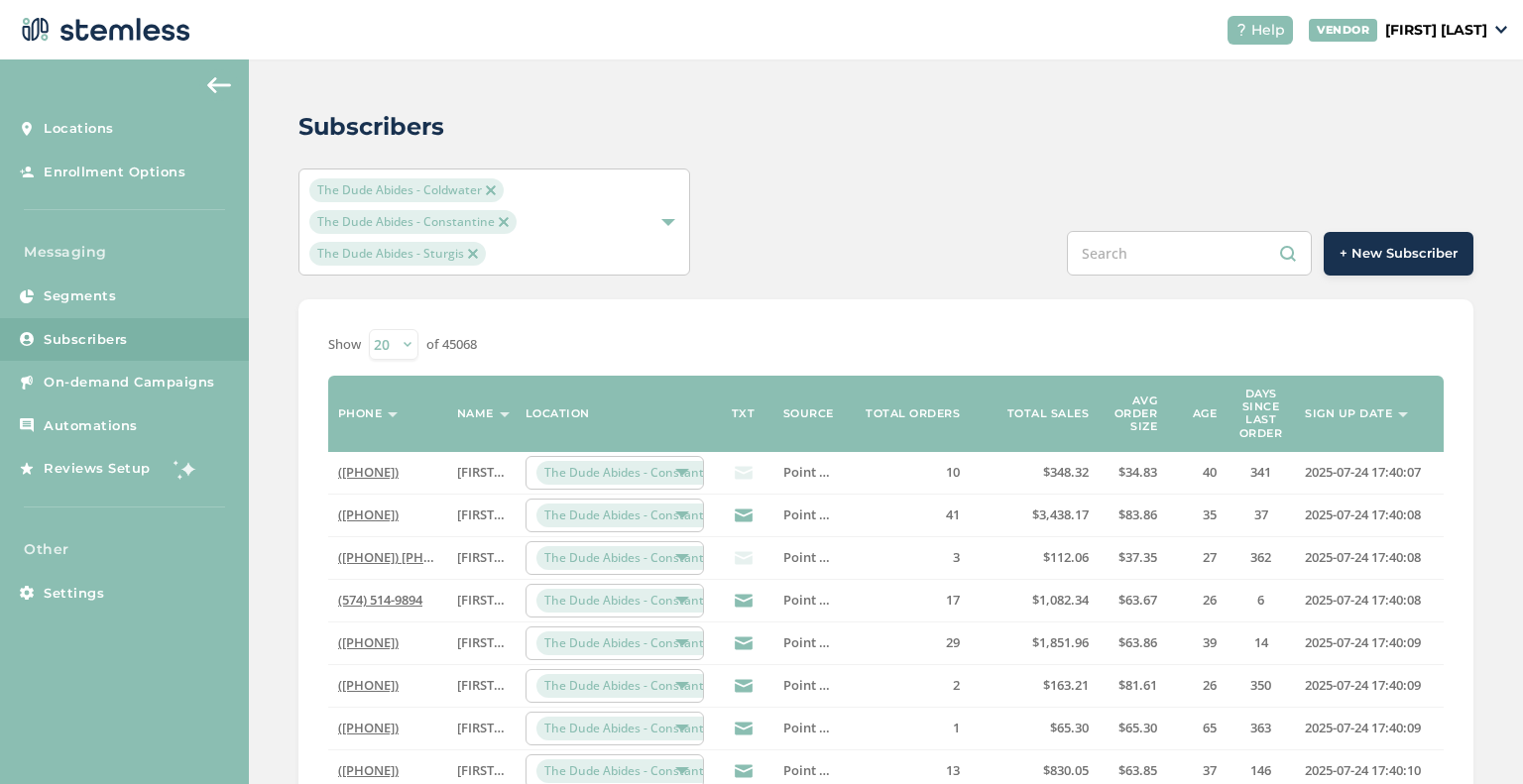 click at bounding box center (744, 558) 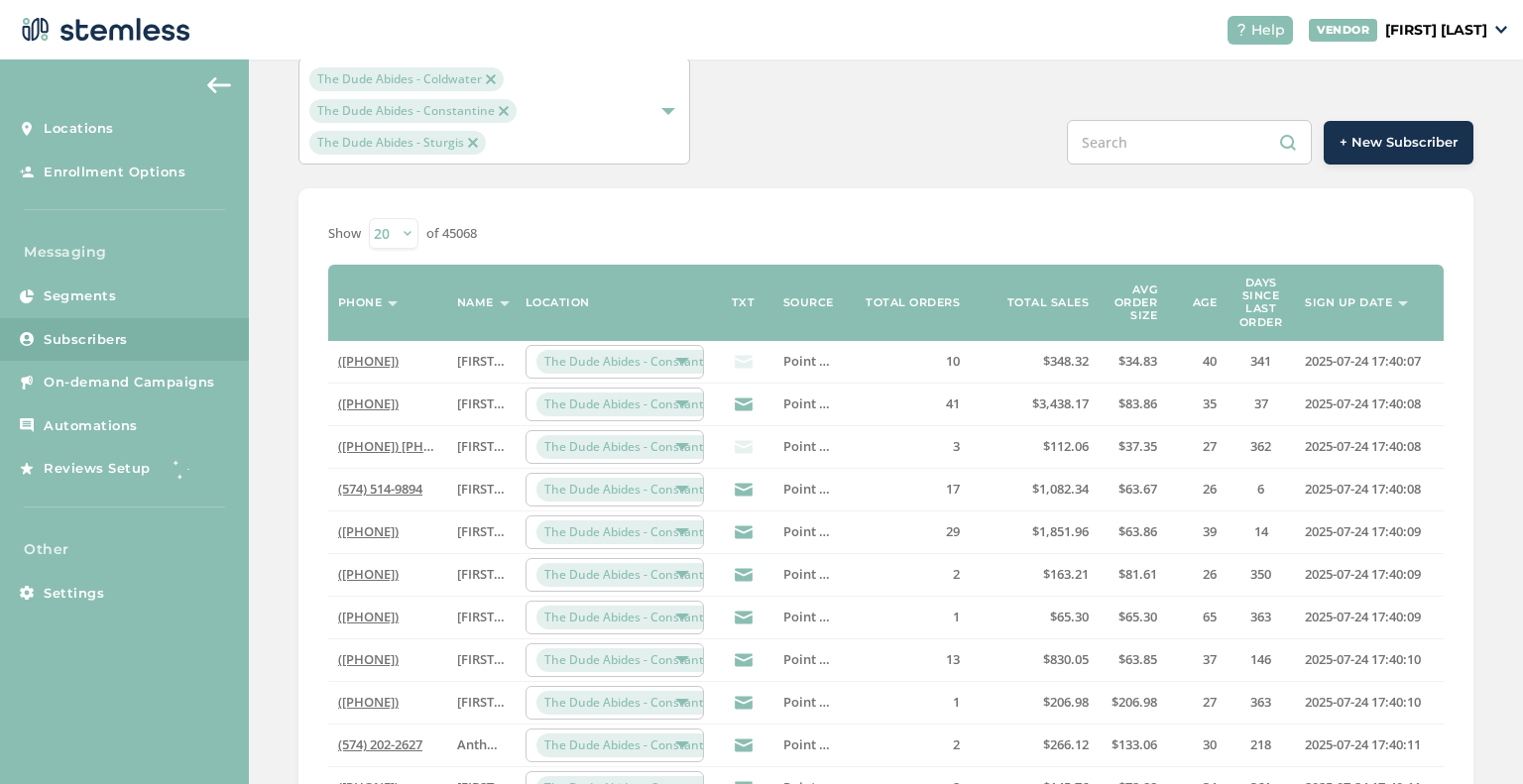 scroll, scrollTop: 0, scrollLeft: 0, axis: both 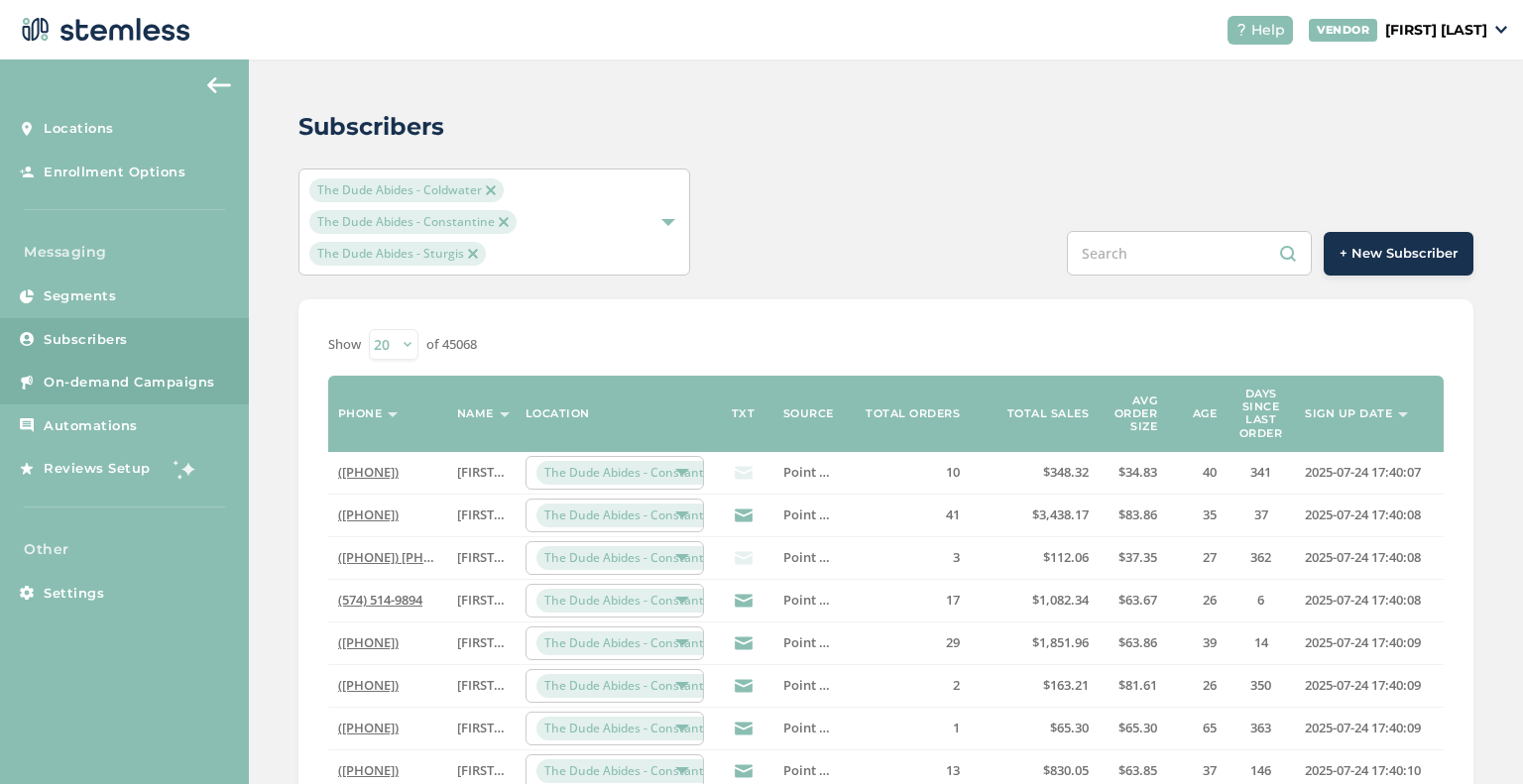 click on "On-demand Campaigns" at bounding box center [129, 383] 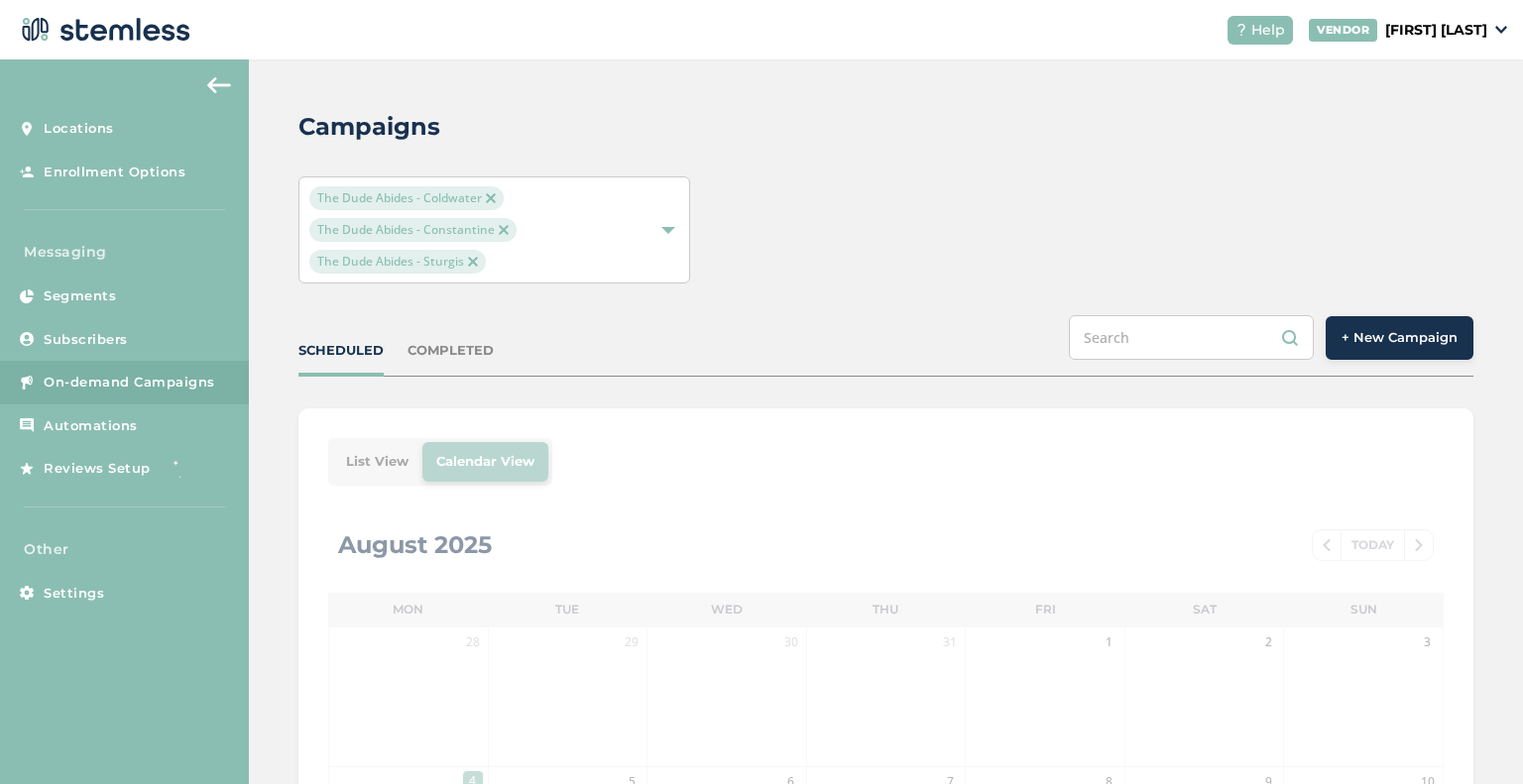 click on "Messaging   Segments   Subscribers   On-demand Campaigns   Automations   Reviews Setup" at bounding box center (124, 375) 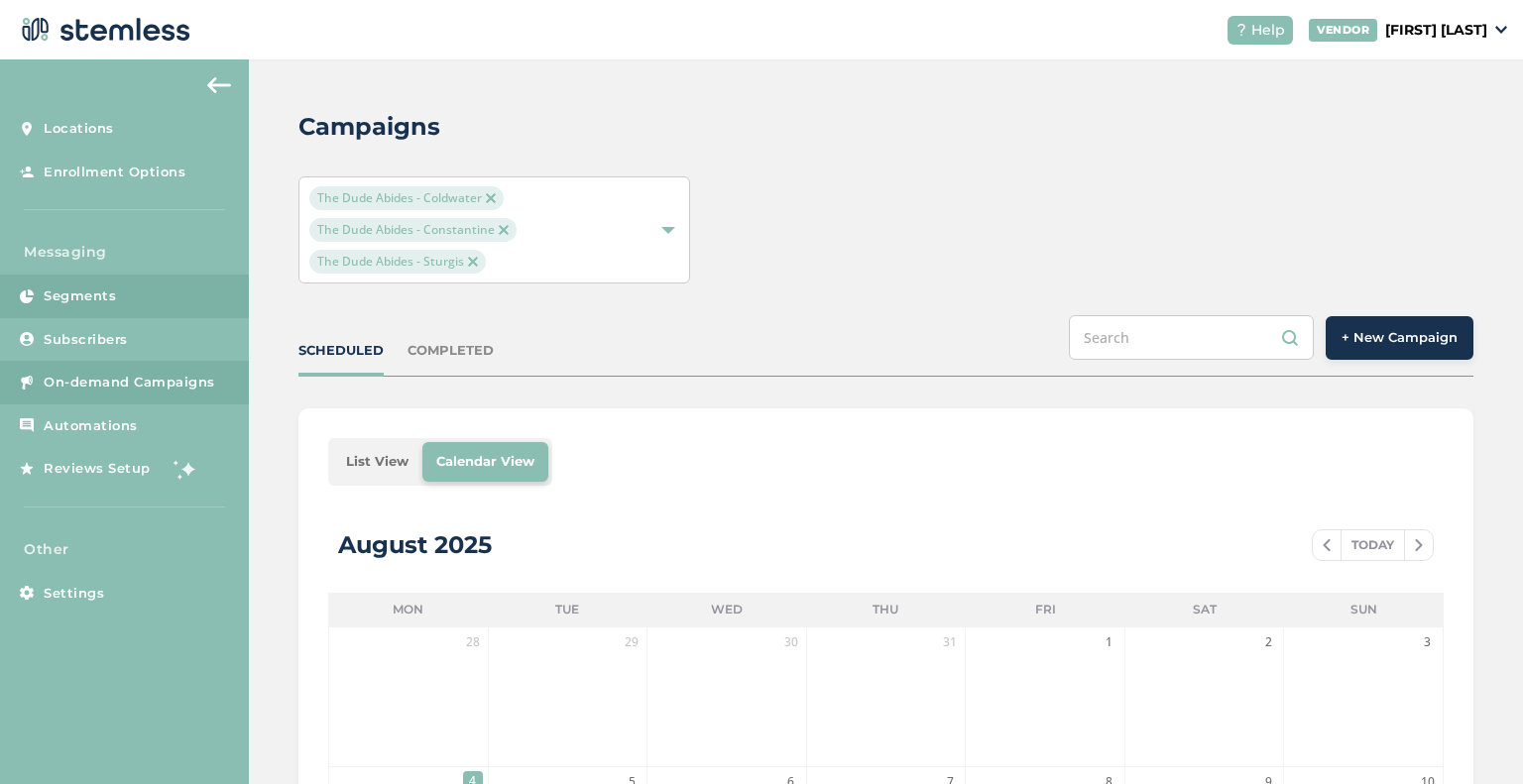 click on "Segments" at bounding box center (124, 296) 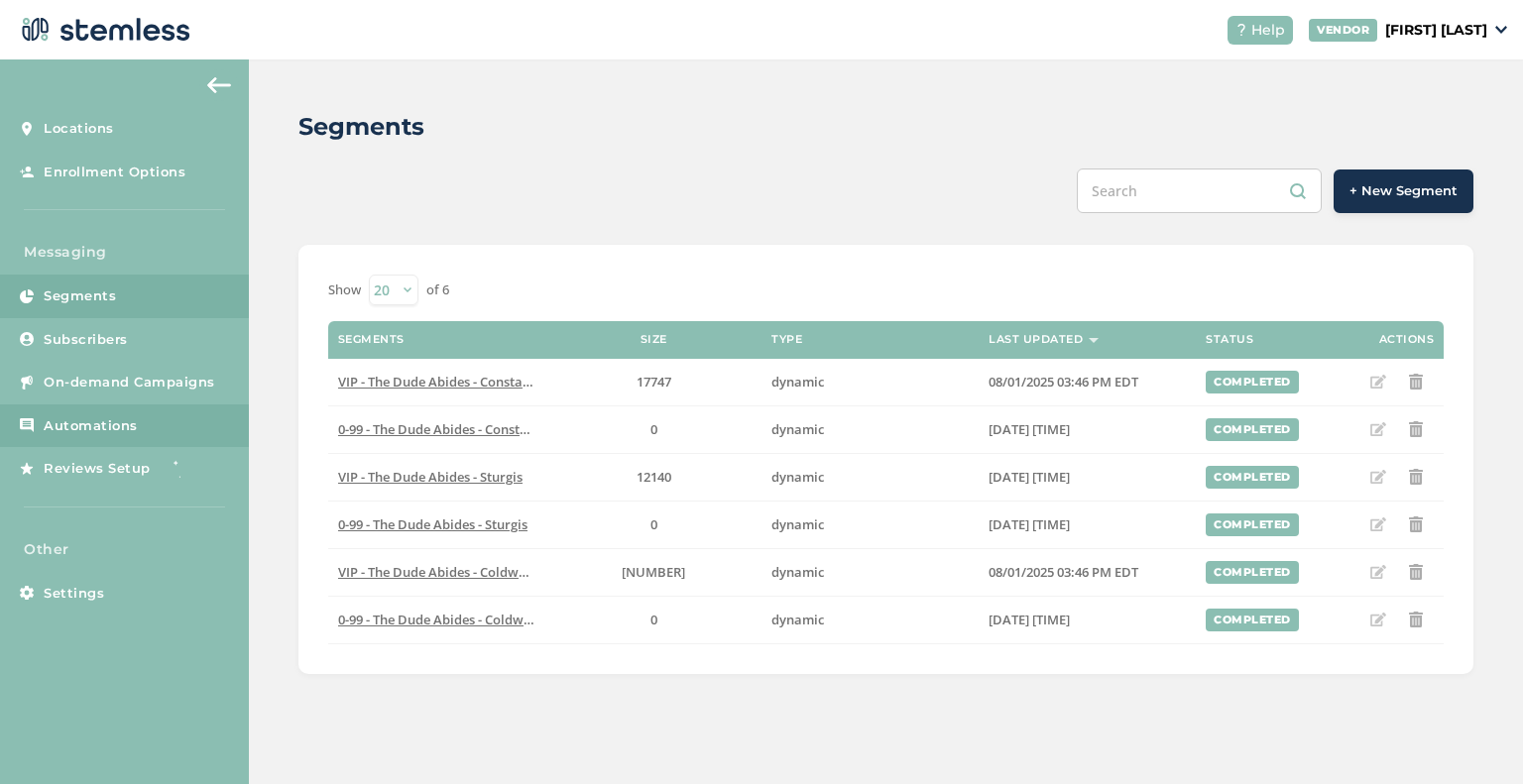 click on "Automations" at bounding box center [90, 426] 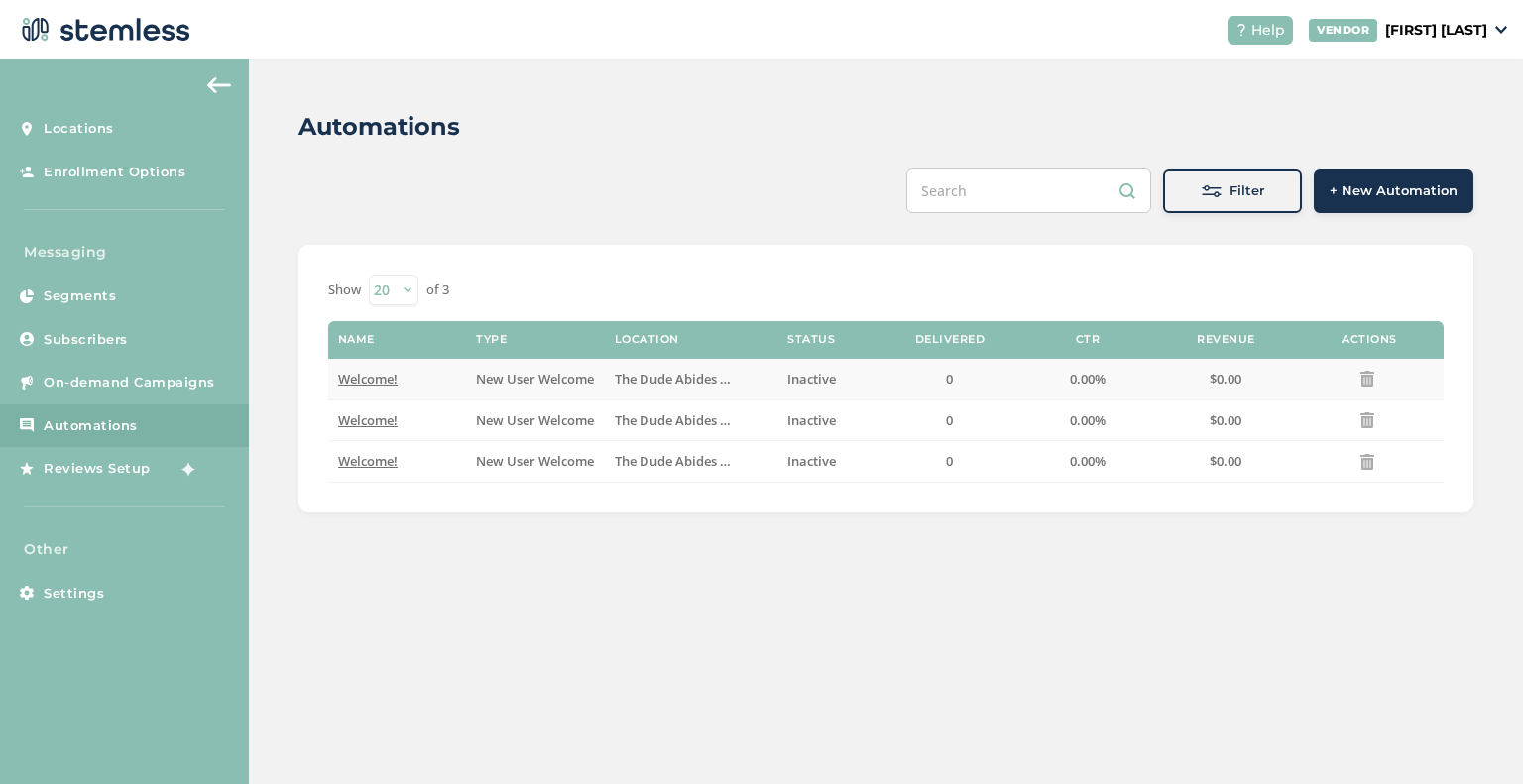 click on "Welcome!" at bounding box center (368, 379) 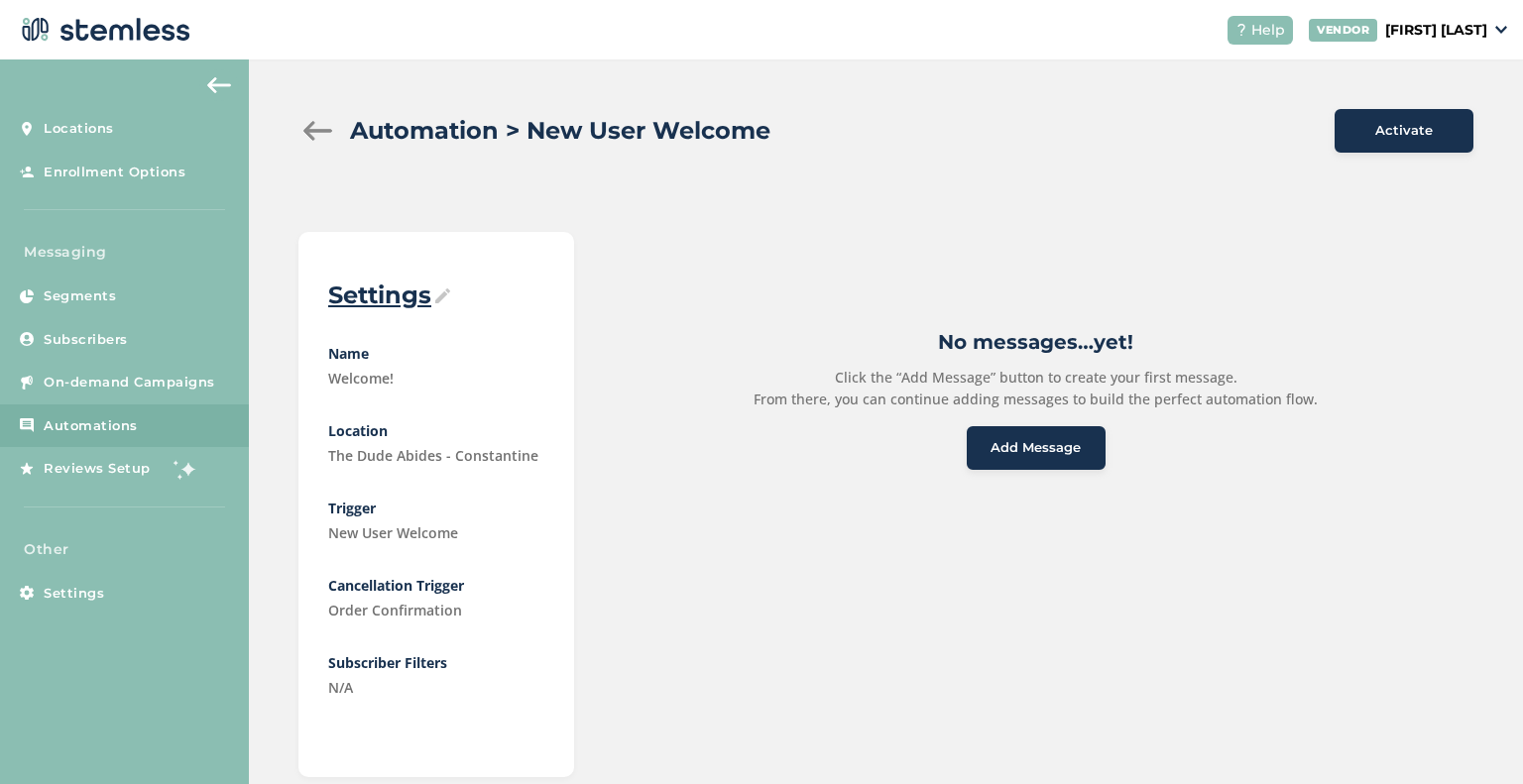 click on "Add Message" at bounding box center (1035, 448) 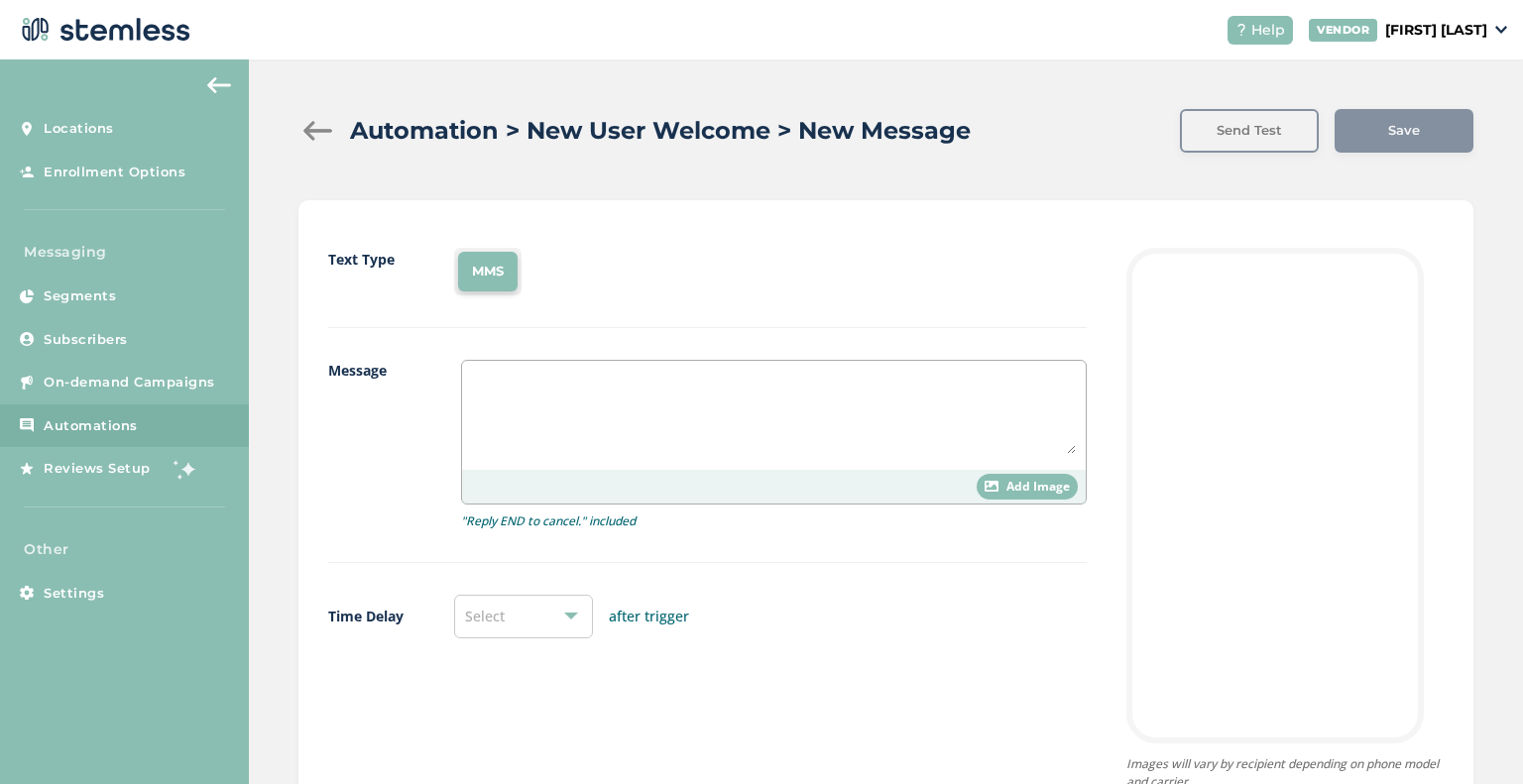 click at bounding box center [318, 131] 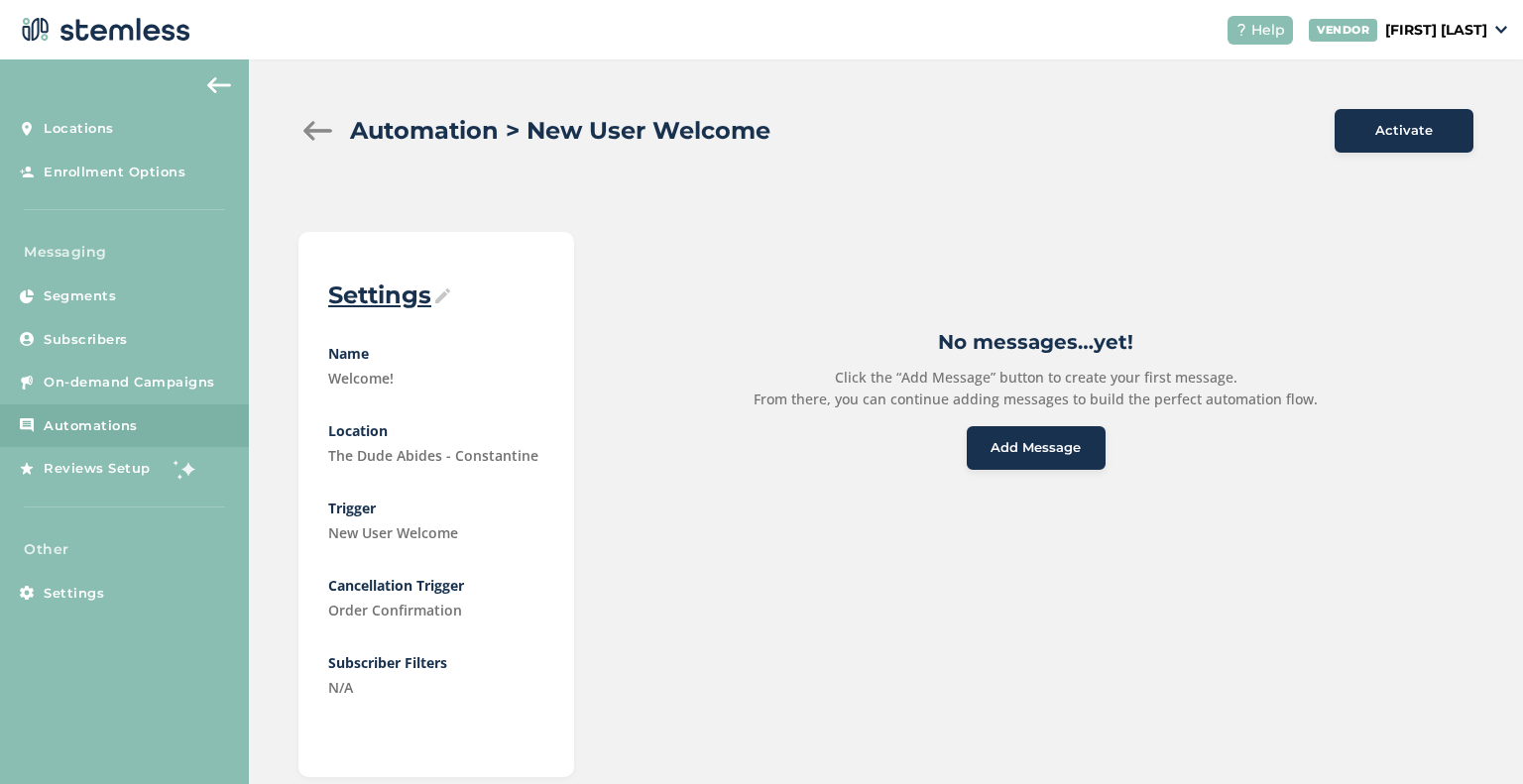 click on "Activate" at bounding box center [1404, 131] 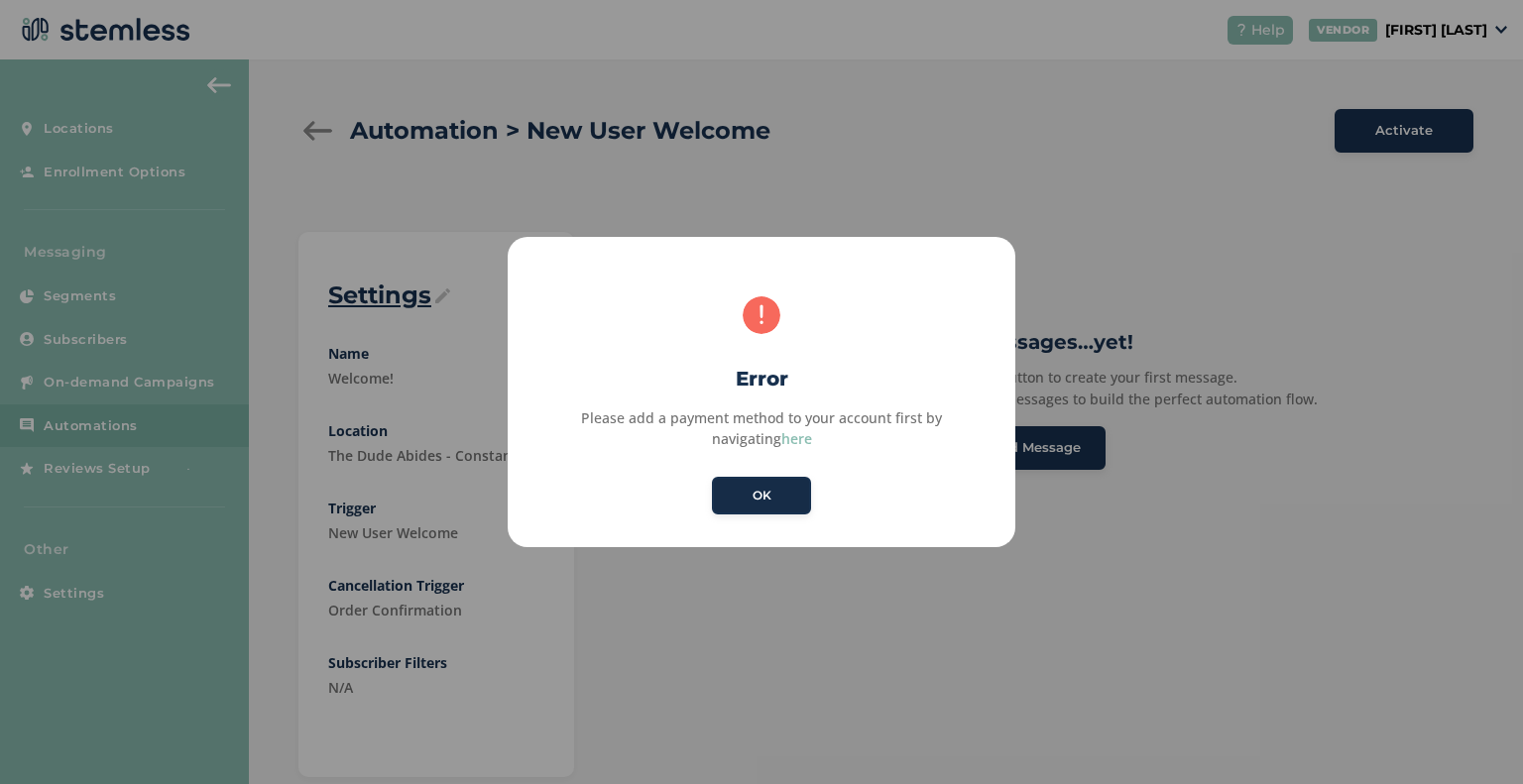 click on "OK" at bounding box center (762, 496) 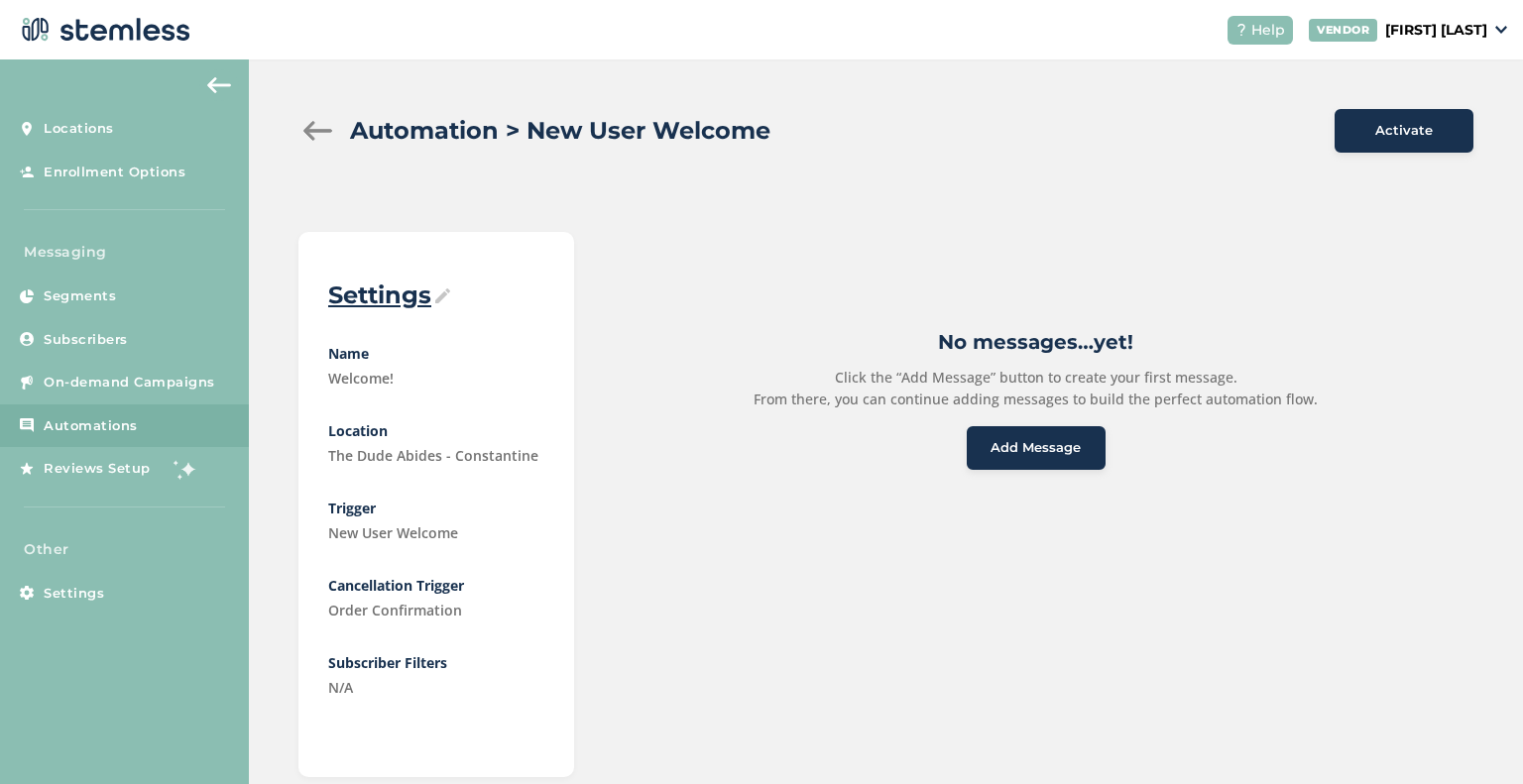 scroll, scrollTop: 43, scrollLeft: 0, axis: vertical 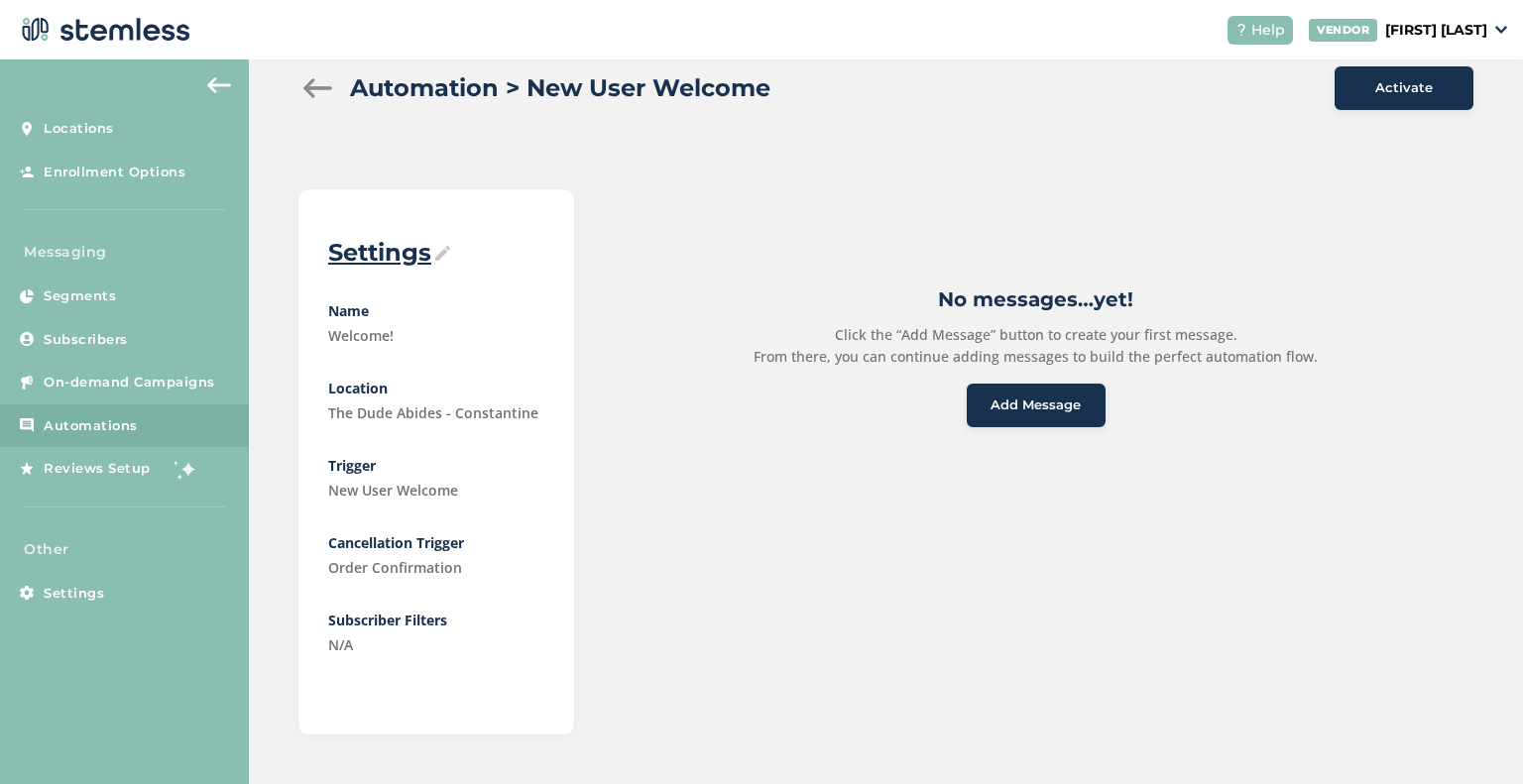 click at bounding box center (318, 88) 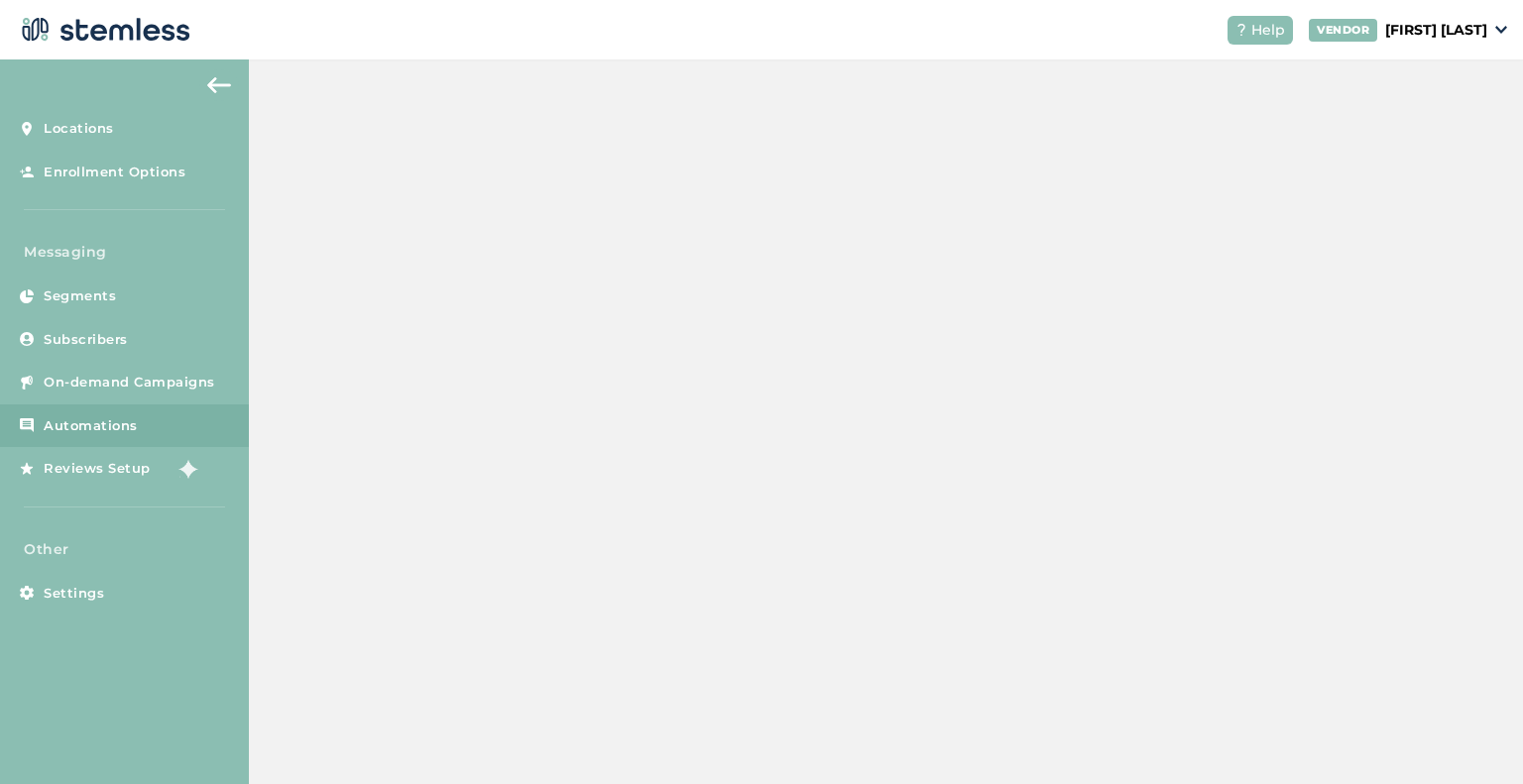 scroll, scrollTop: 0, scrollLeft: 0, axis: both 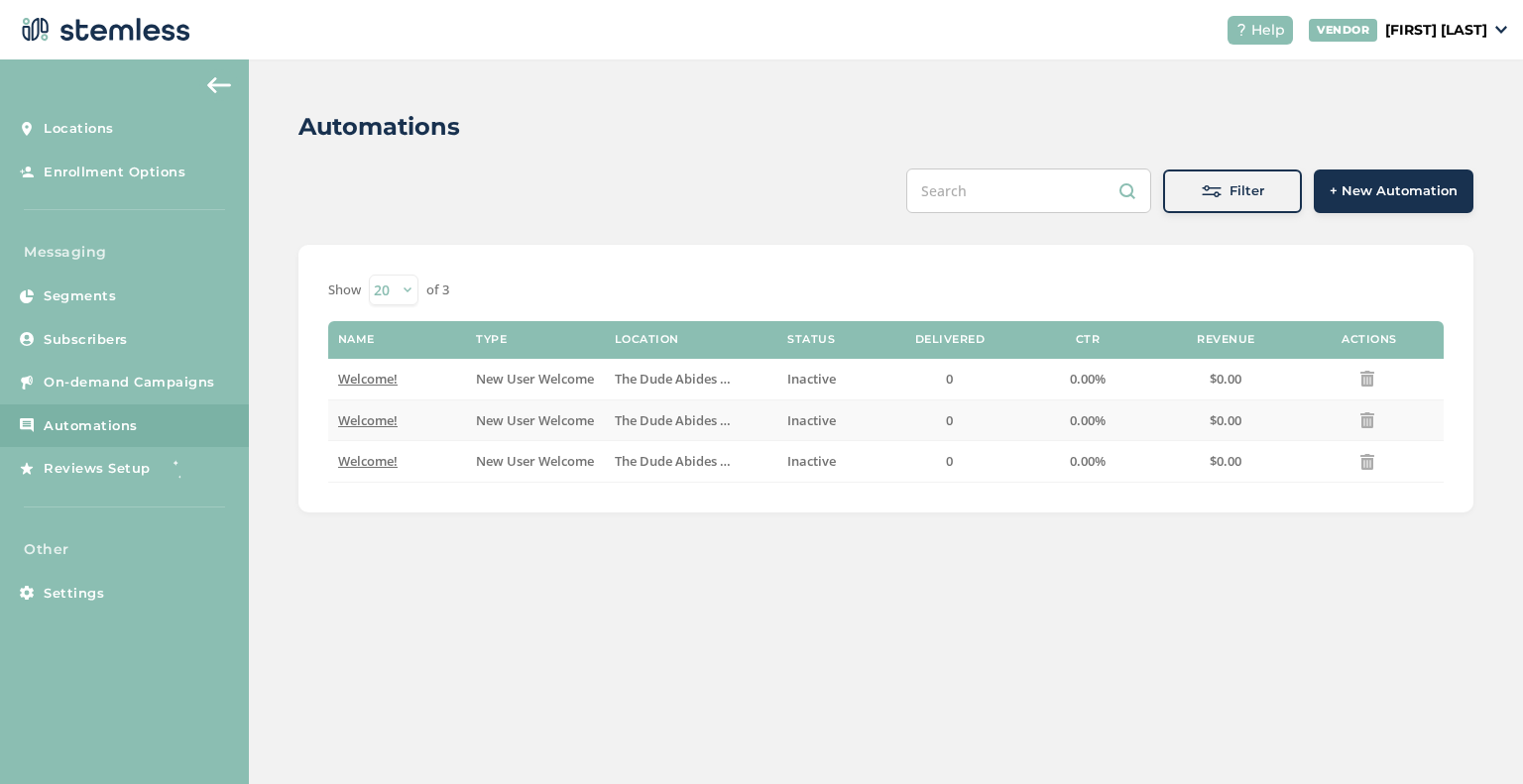 click on "Welcome!" at bounding box center [368, 420] 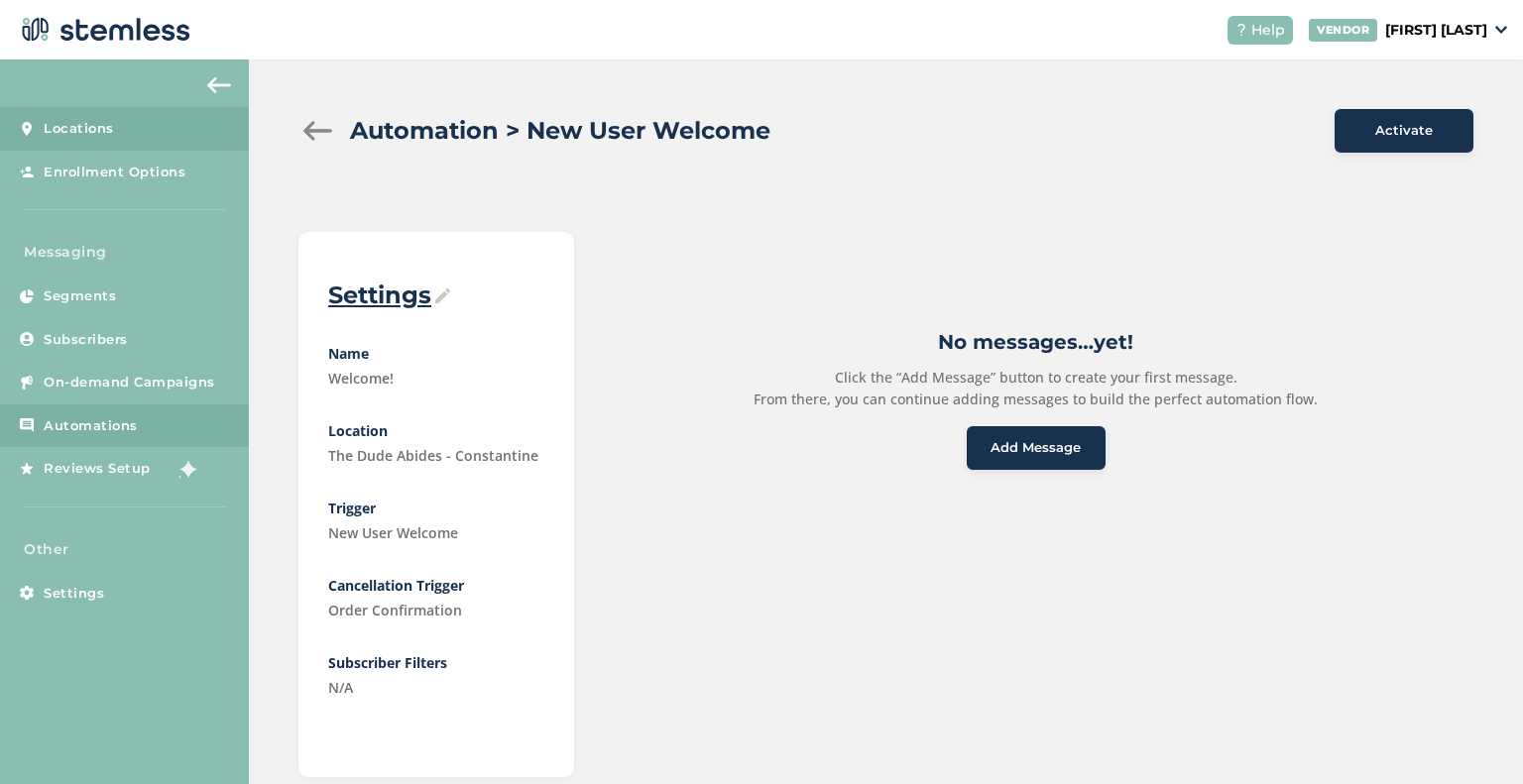 click on "Locations" at bounding box center [124, 129] 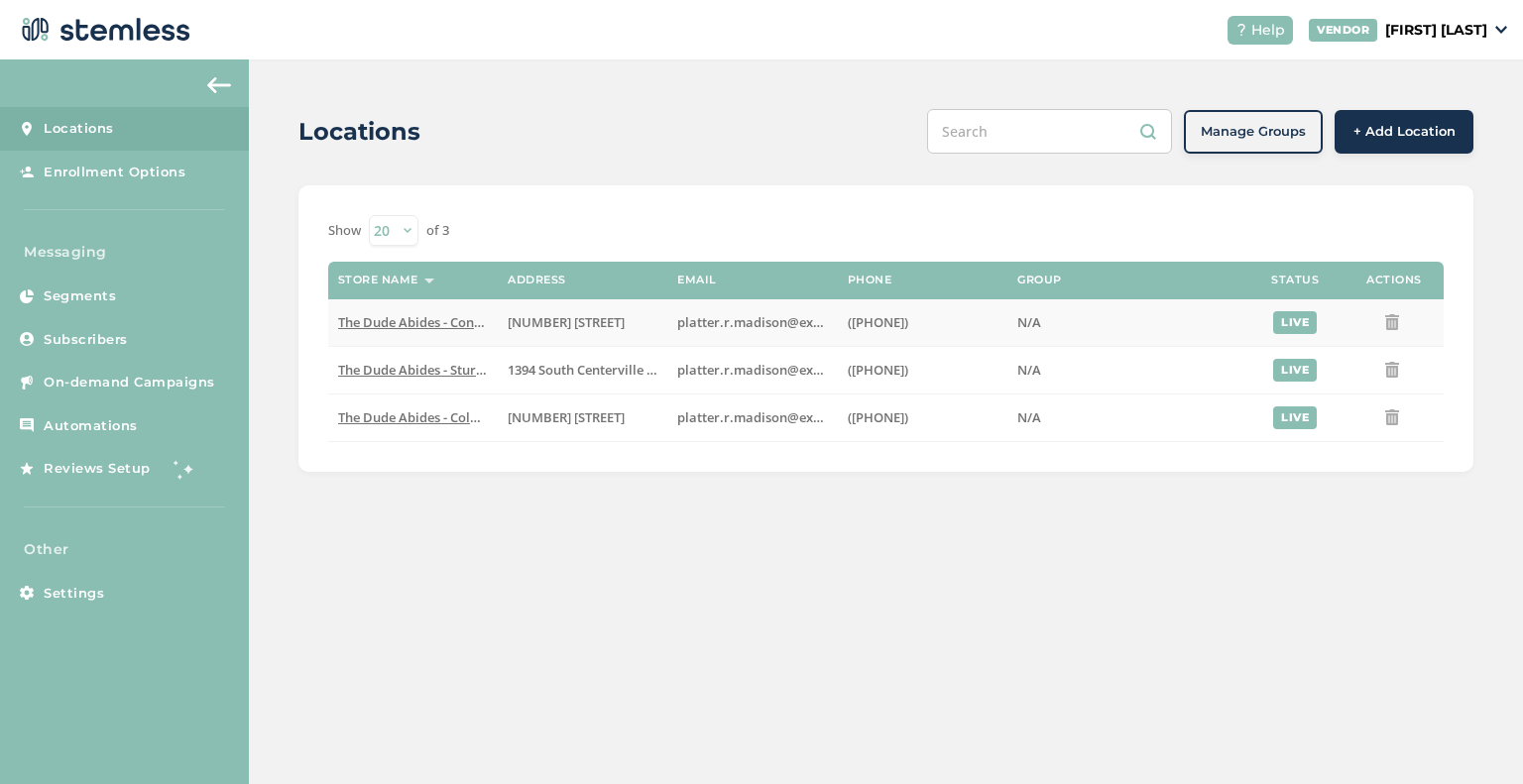 click on "The Dude Abides - Constantine" at bounding box center [431, 322] 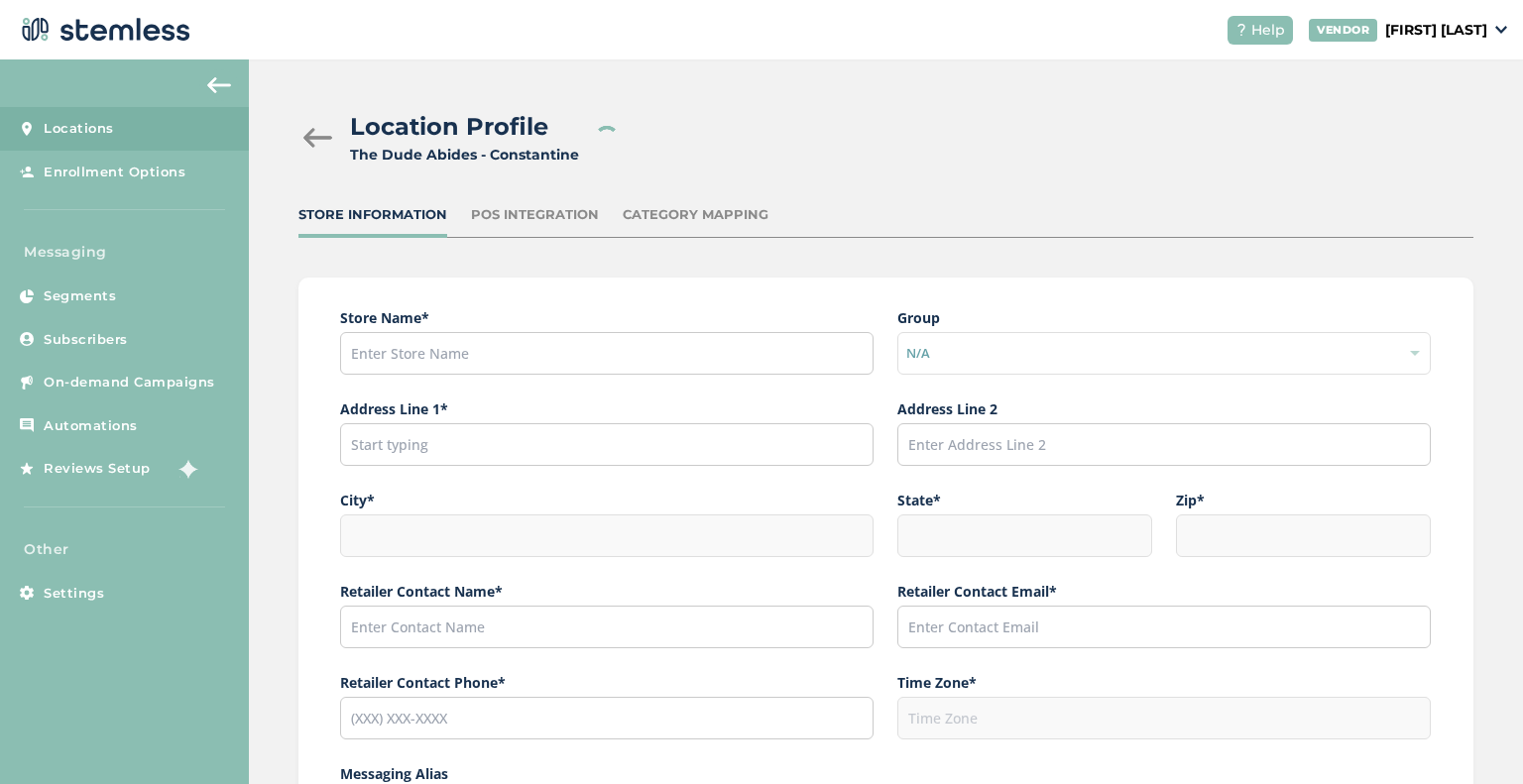 type on "The Dude Abides - Constantine" 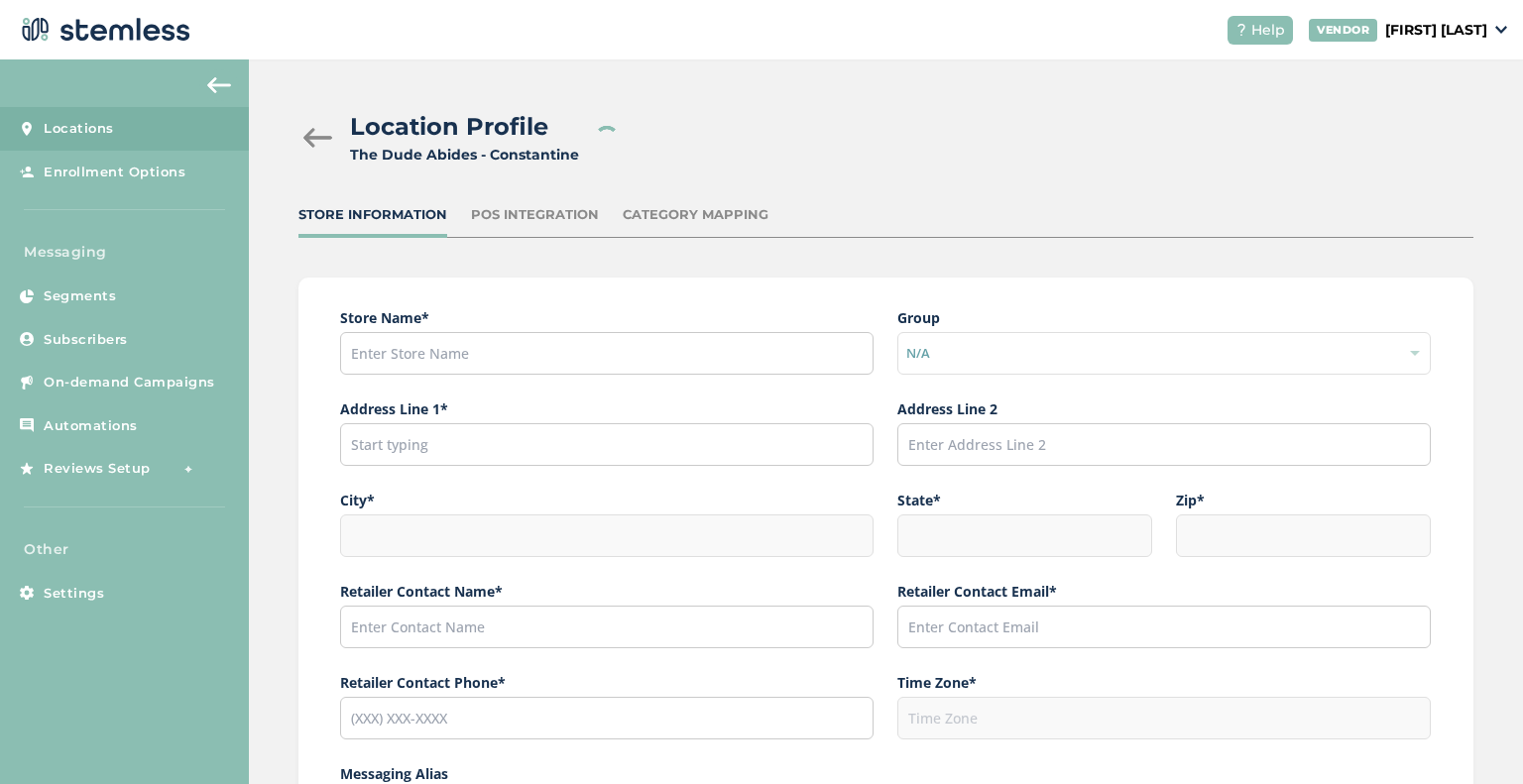 type on "[NUMBER] [STREET]" 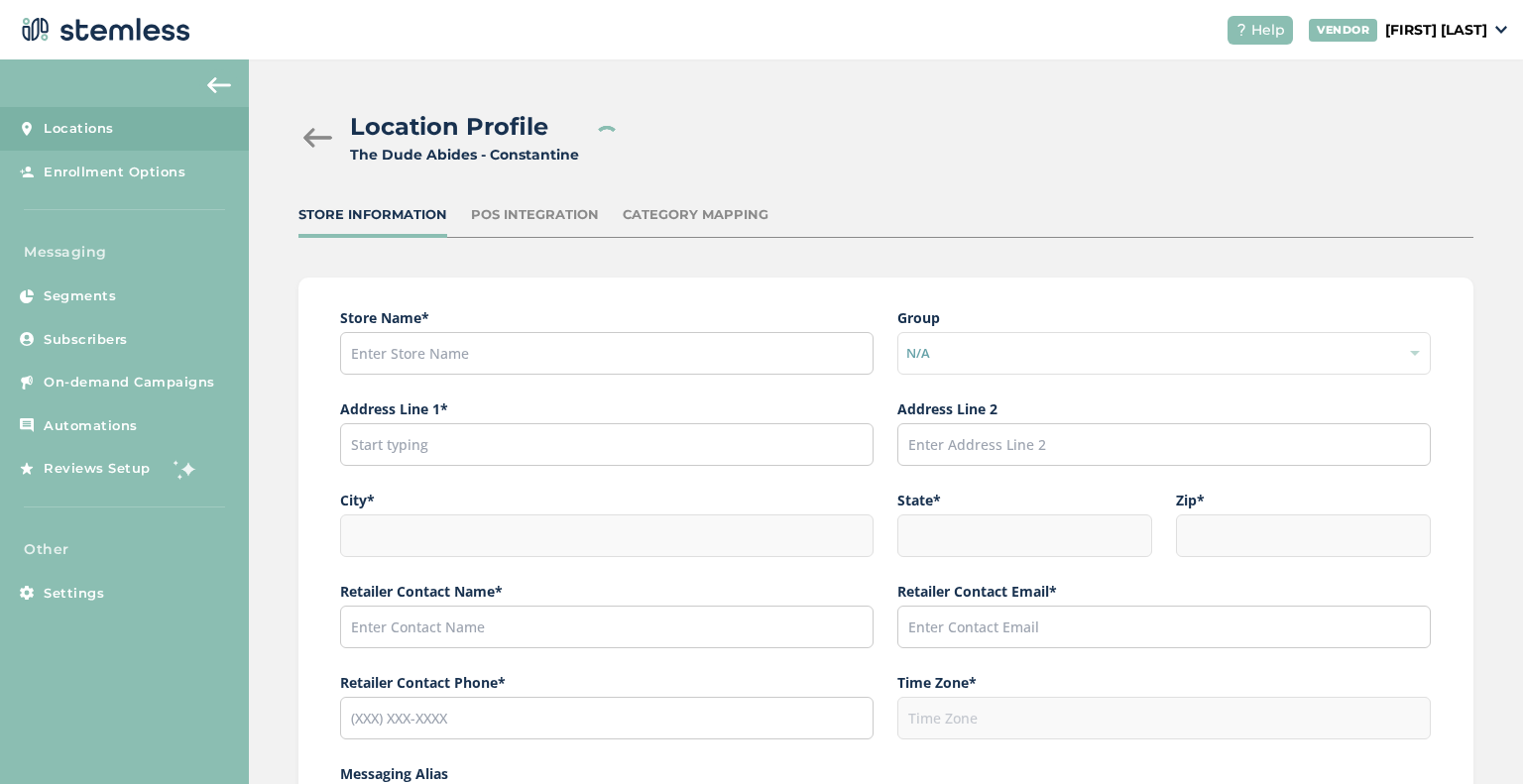 type on "Constantine" 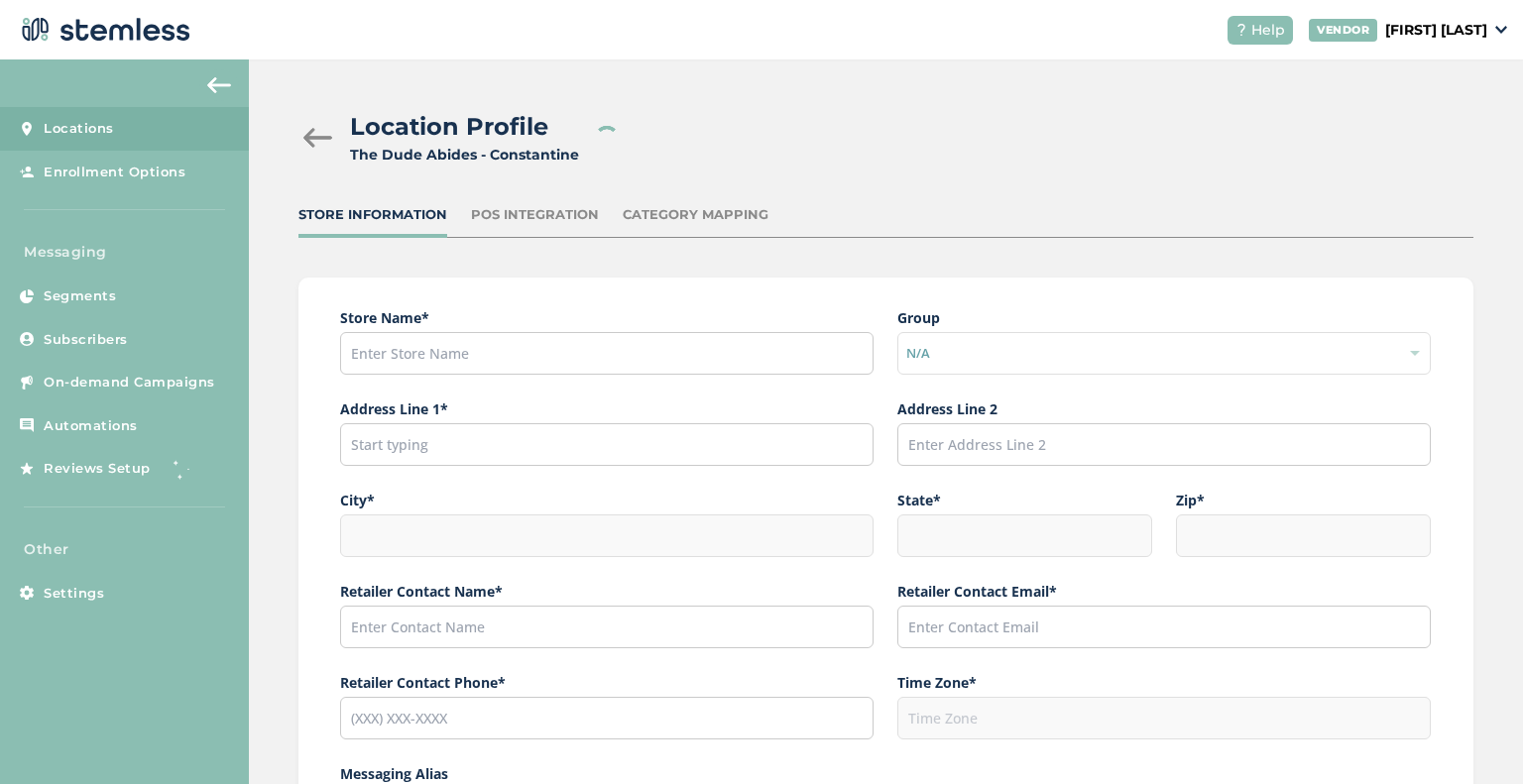 type on "49042" 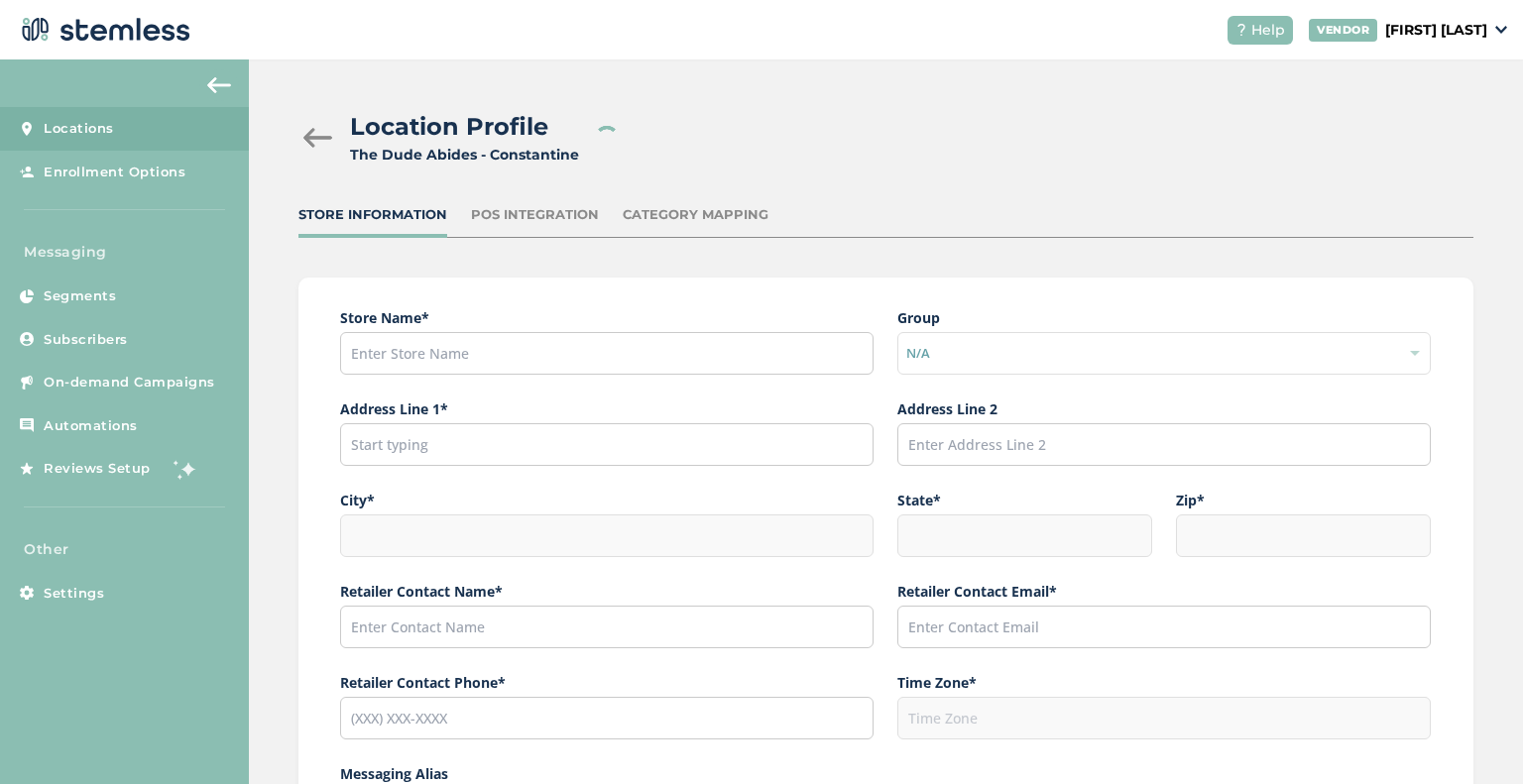 type on "[FIRST] [LAST]" 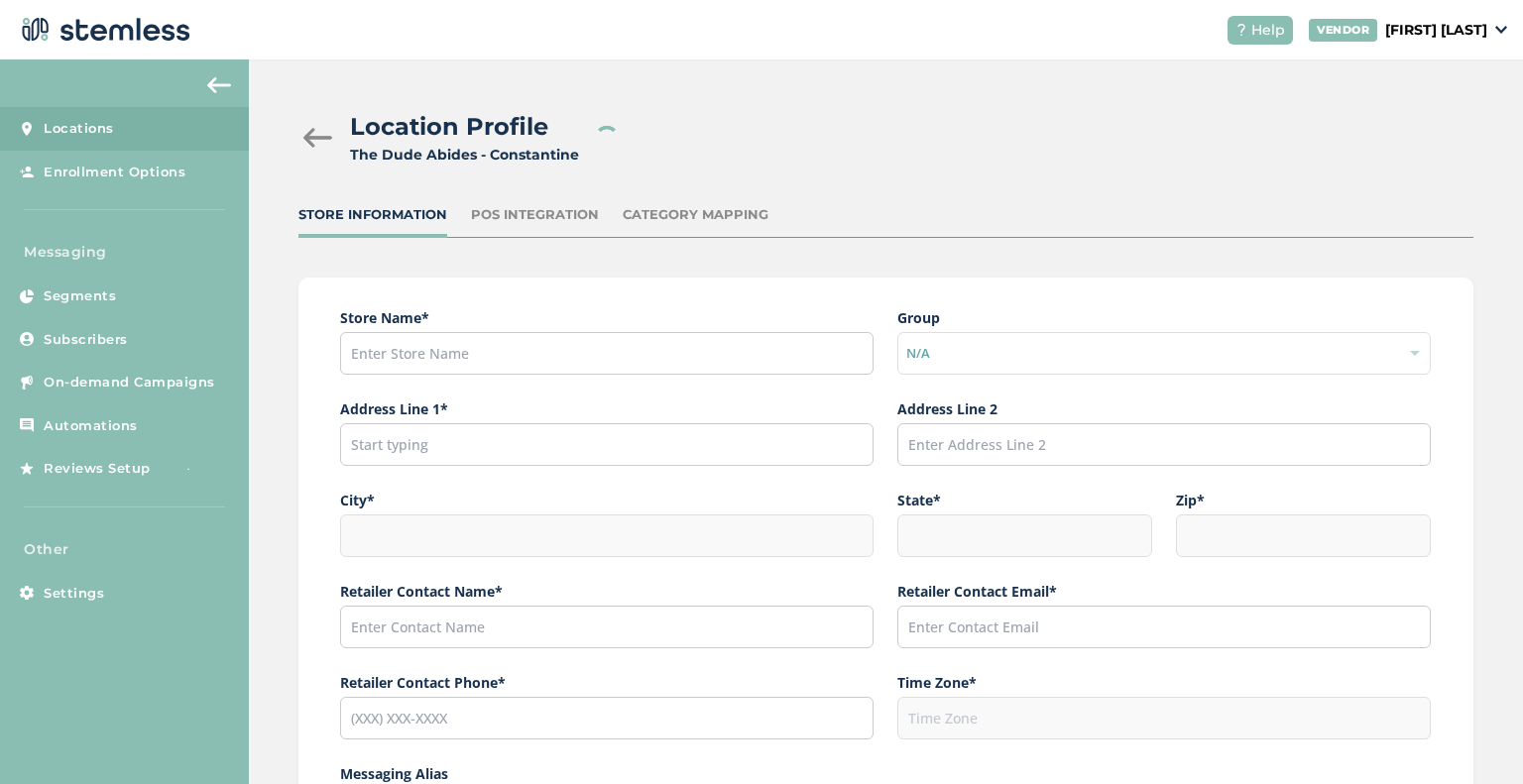 type on "platter.r.madison@example.com" 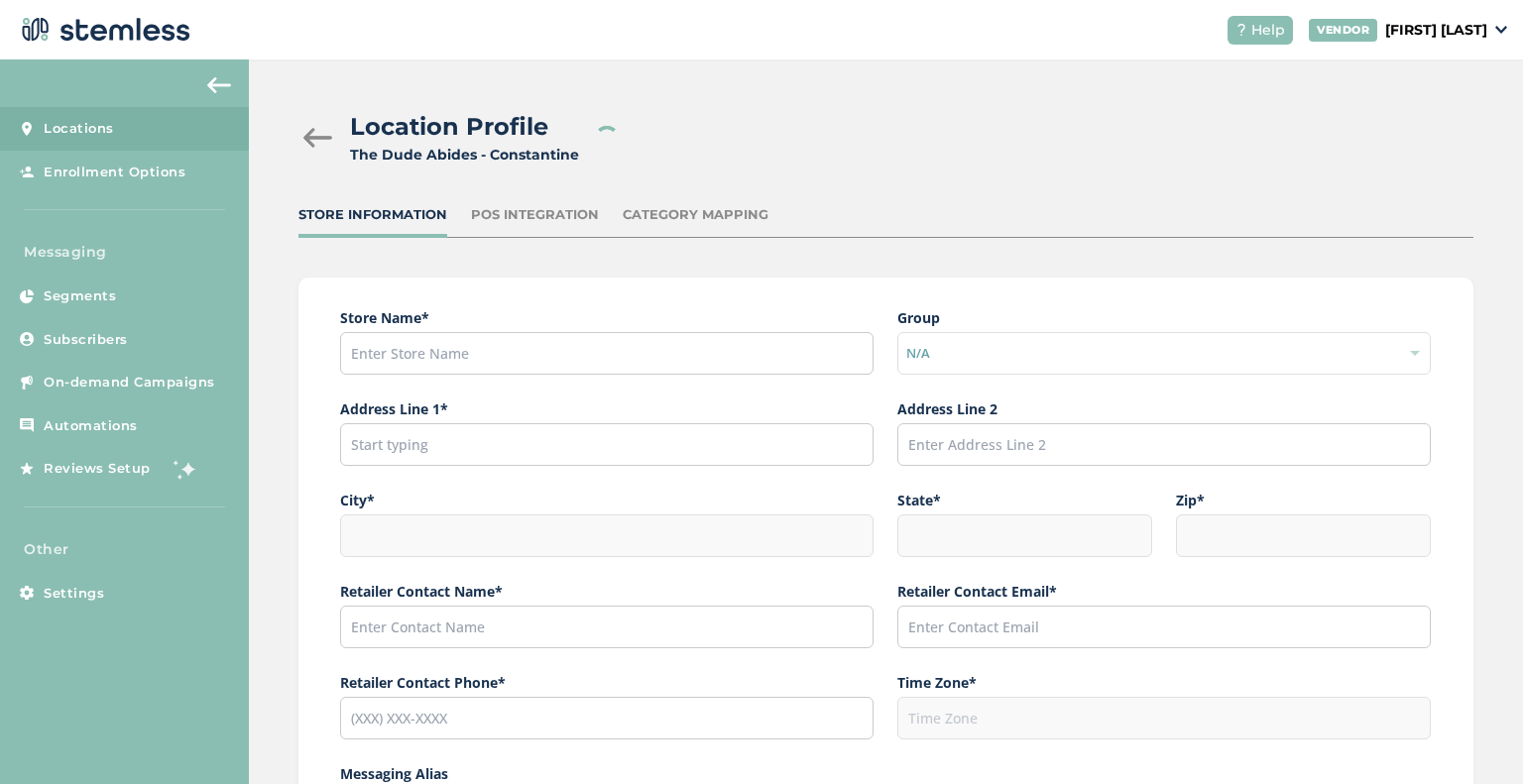 type on "([PHONE])" 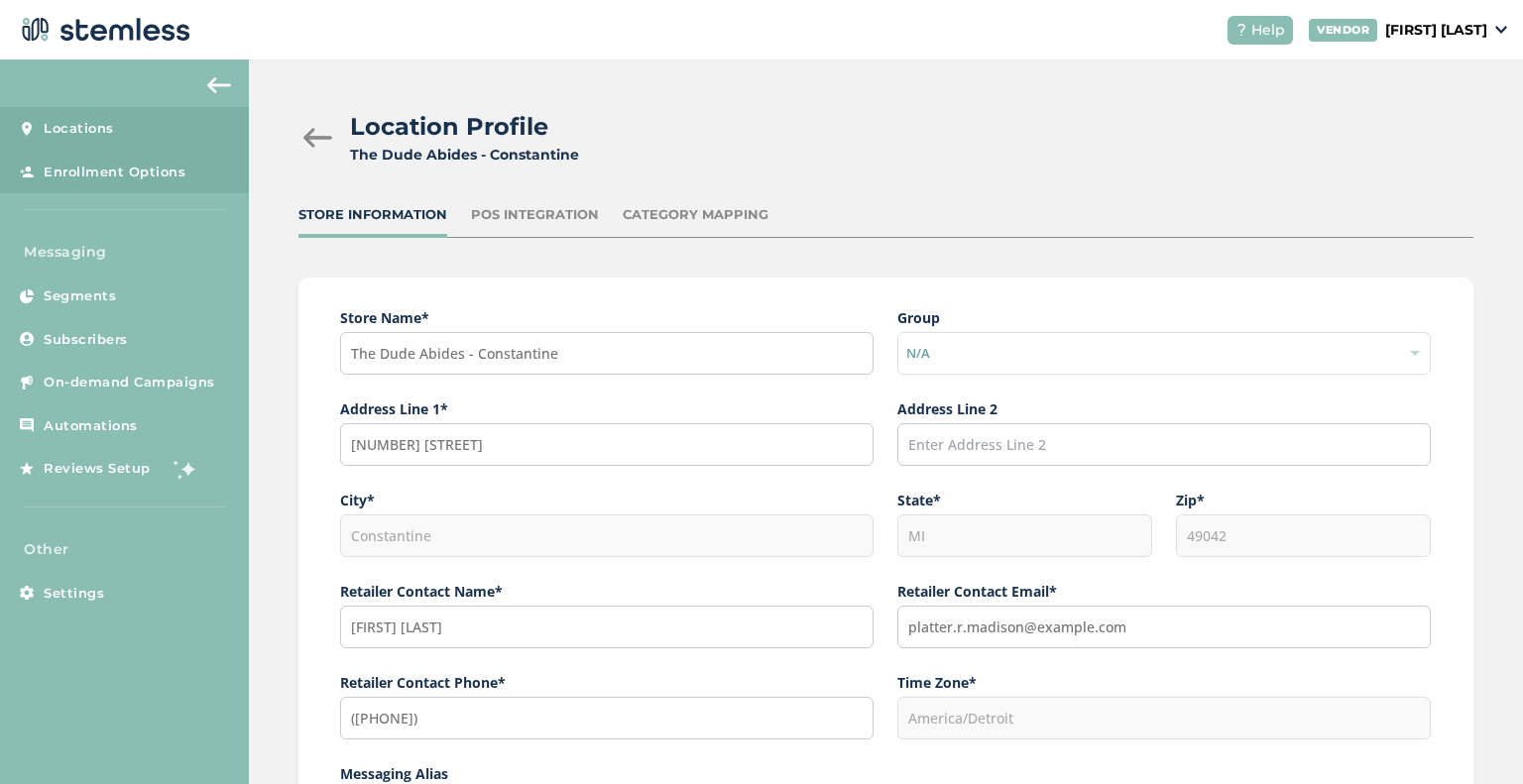 click on "Enrollment Options" at bounding box center (114, 172) 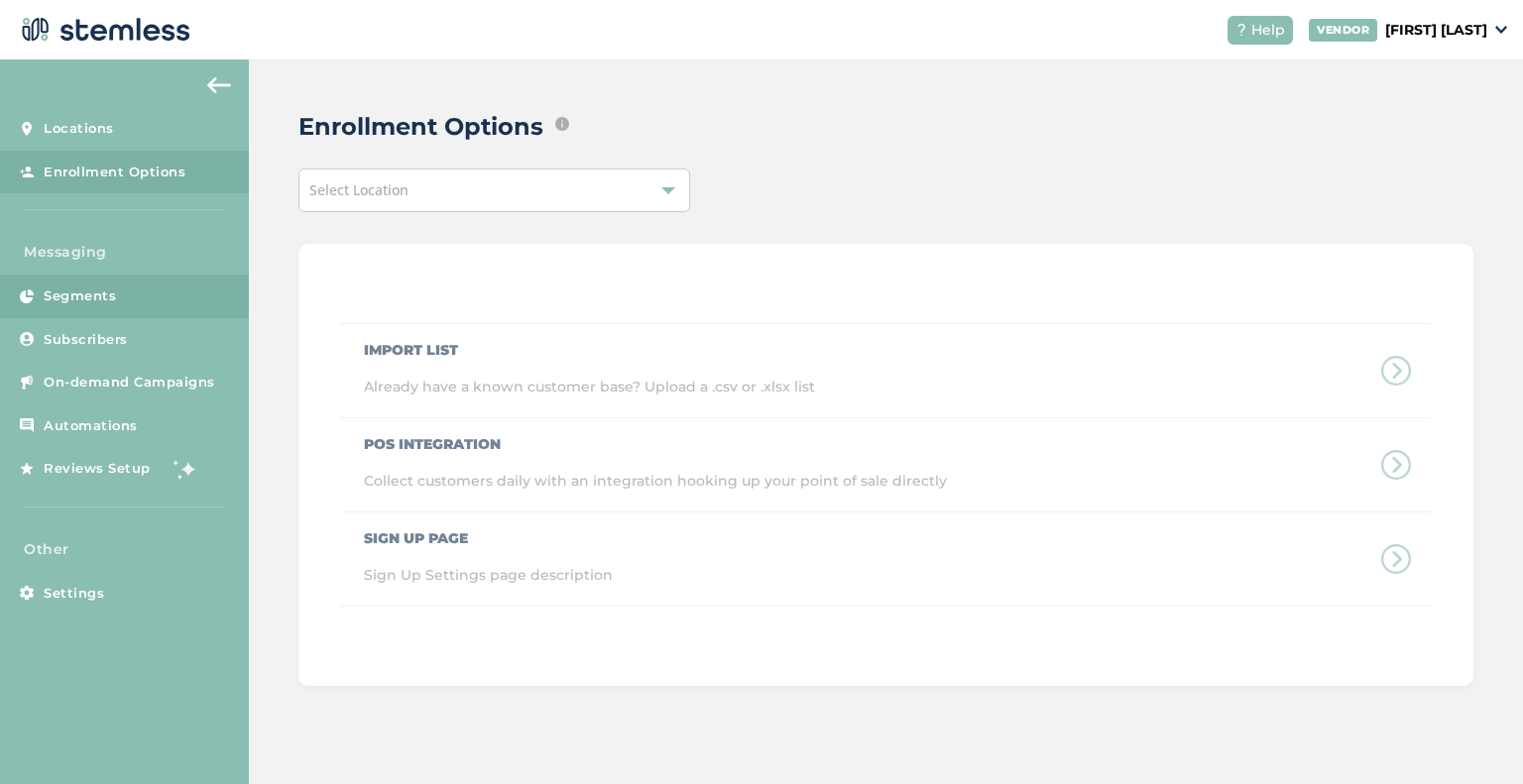 click on "Segments" at bounding box center (124, 296) 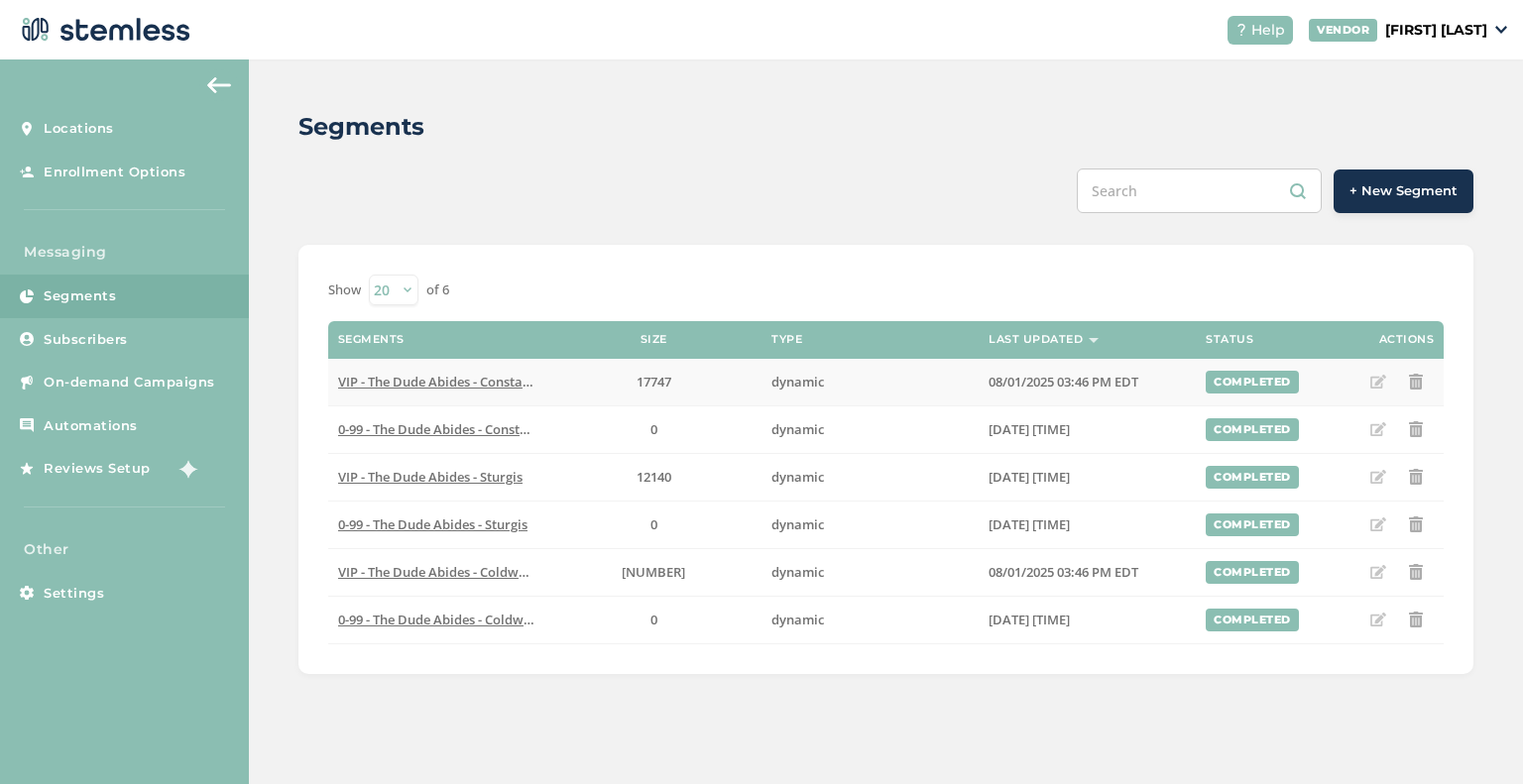 click on "VIP - The Dude Abides - Constantine" at bounding box center (436, 383) 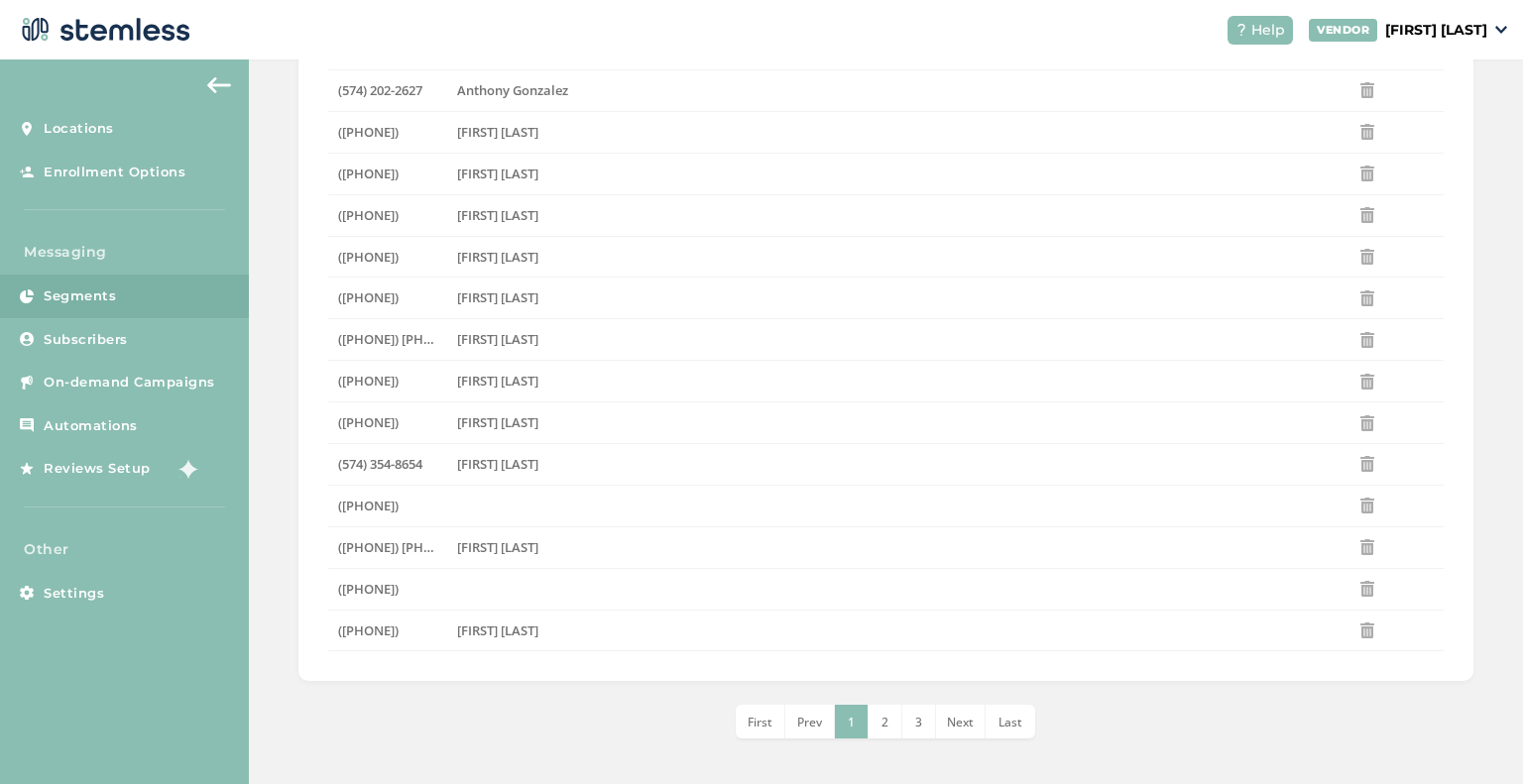 scroll, scrollTop: 0, scrollLeft: 0, axis: both 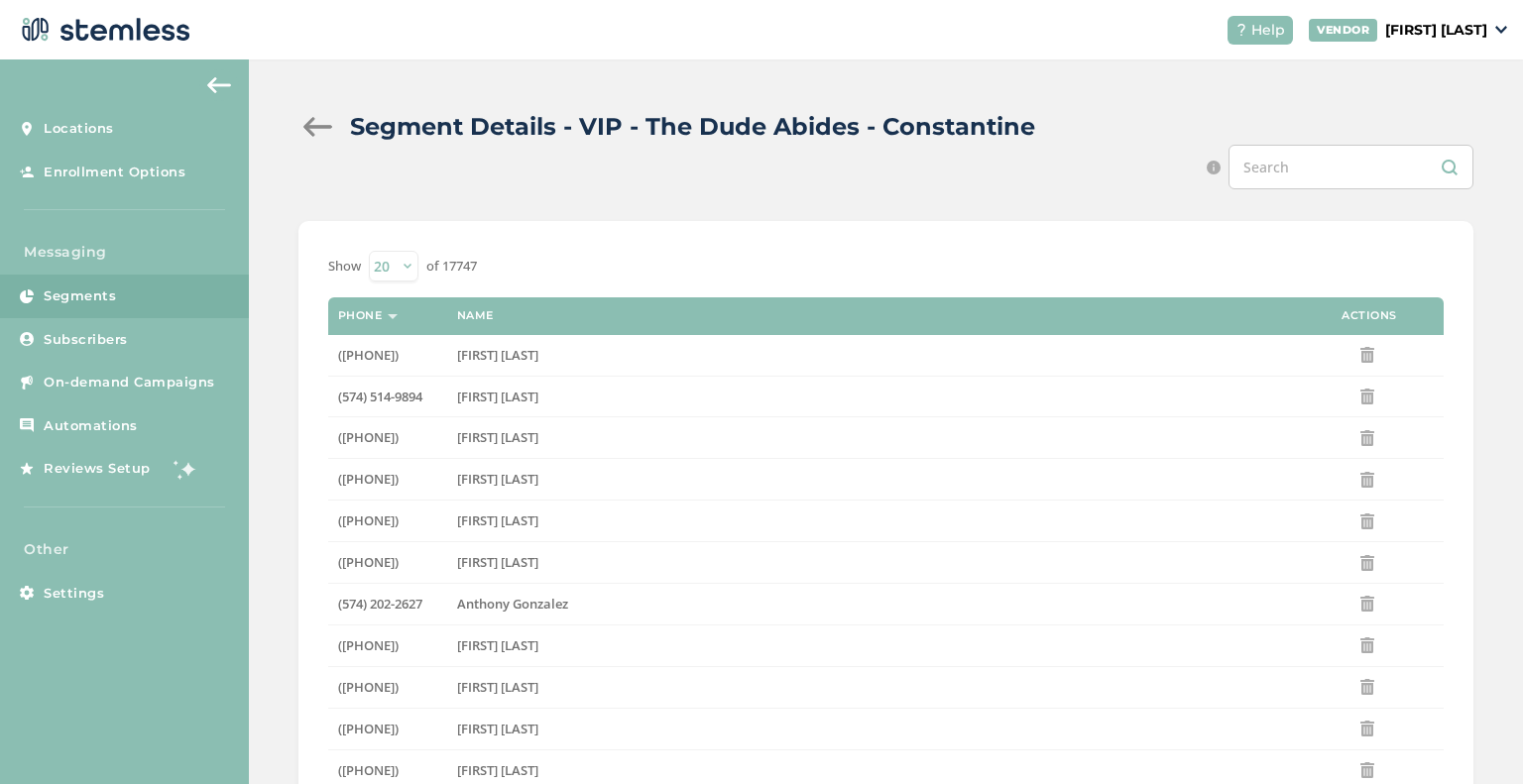 click at bounding box center (318, 127) 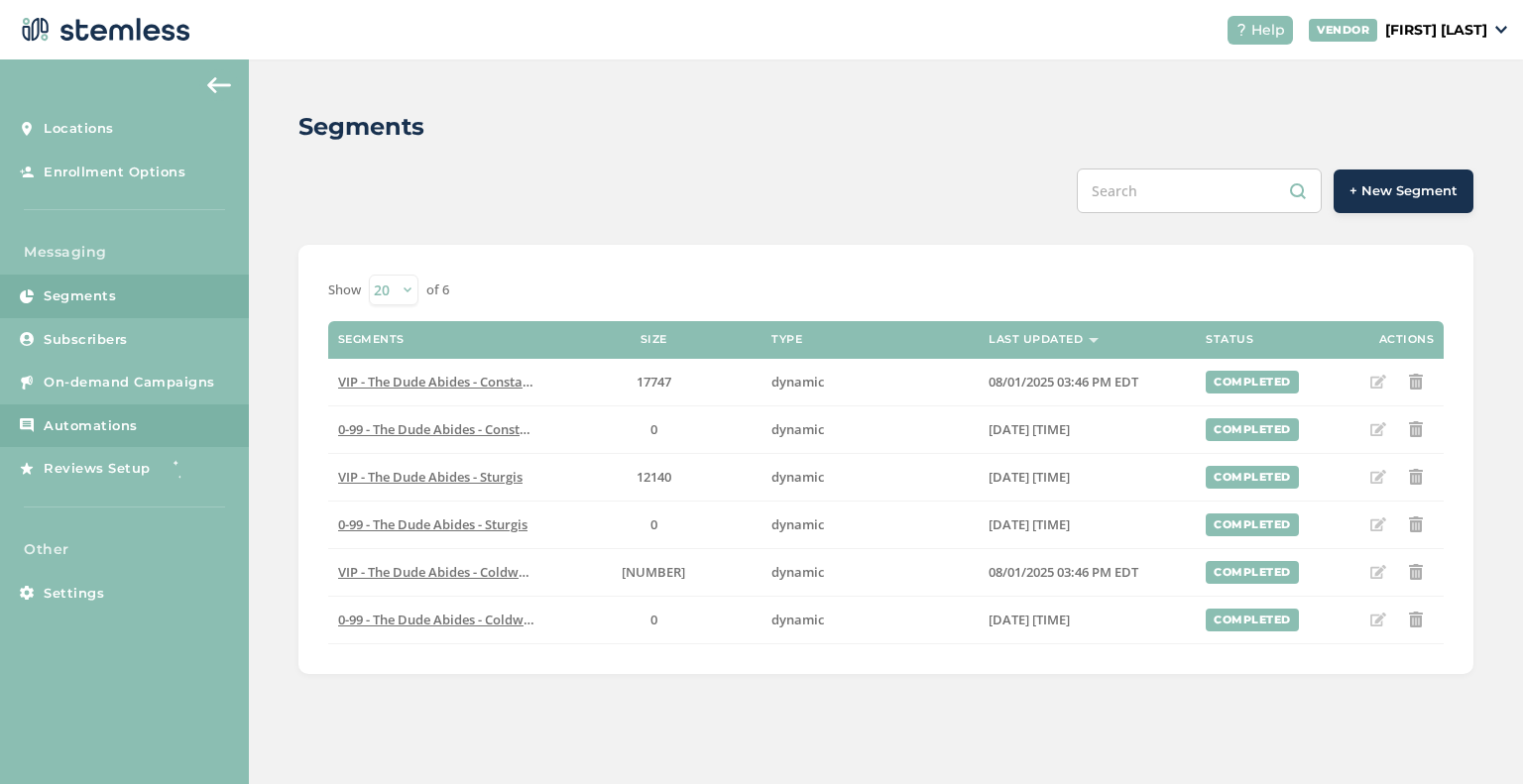 click on "Automations" at bounding box center (90, 426) 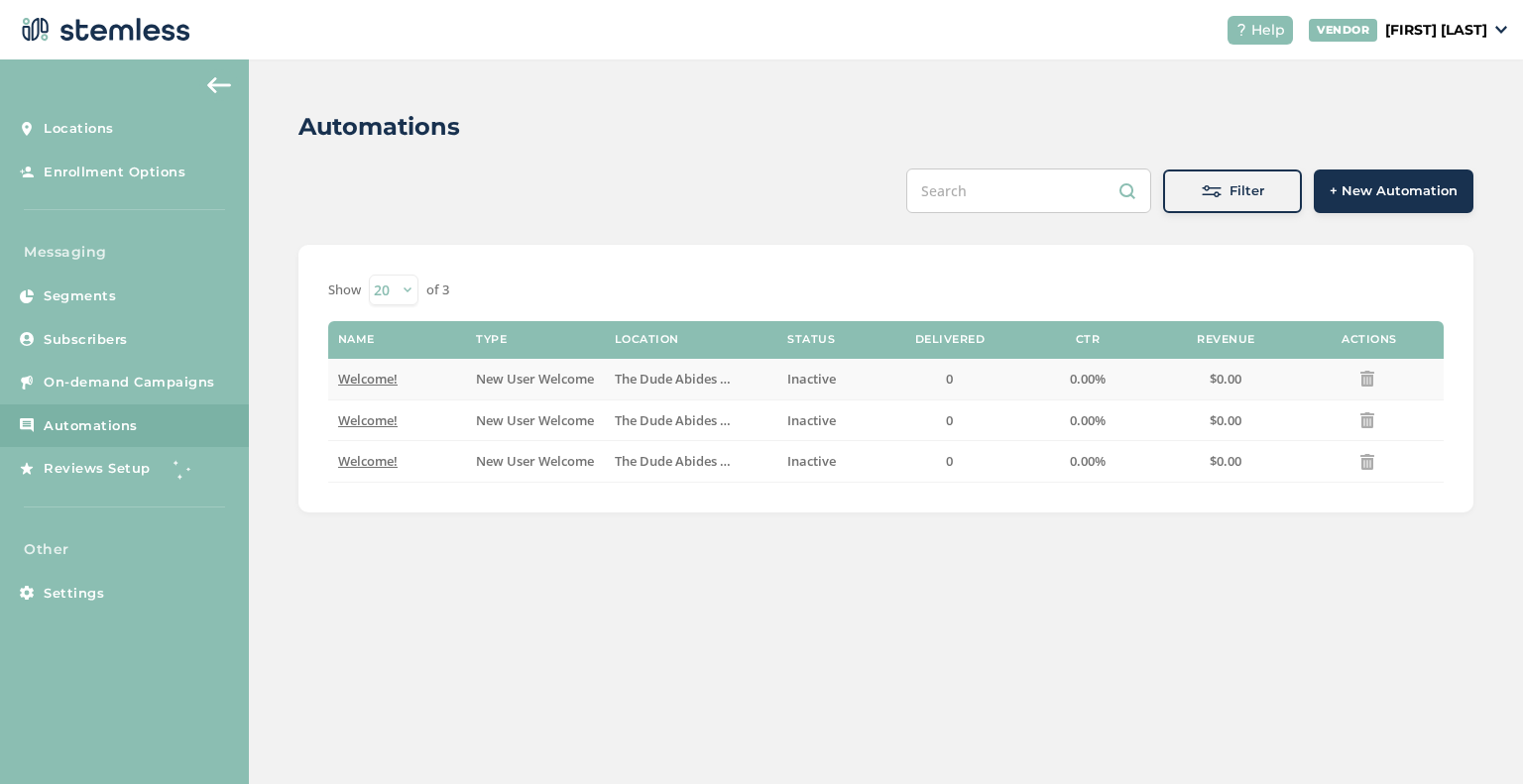 click on "Welcome!" at bounding box center (397, 379) 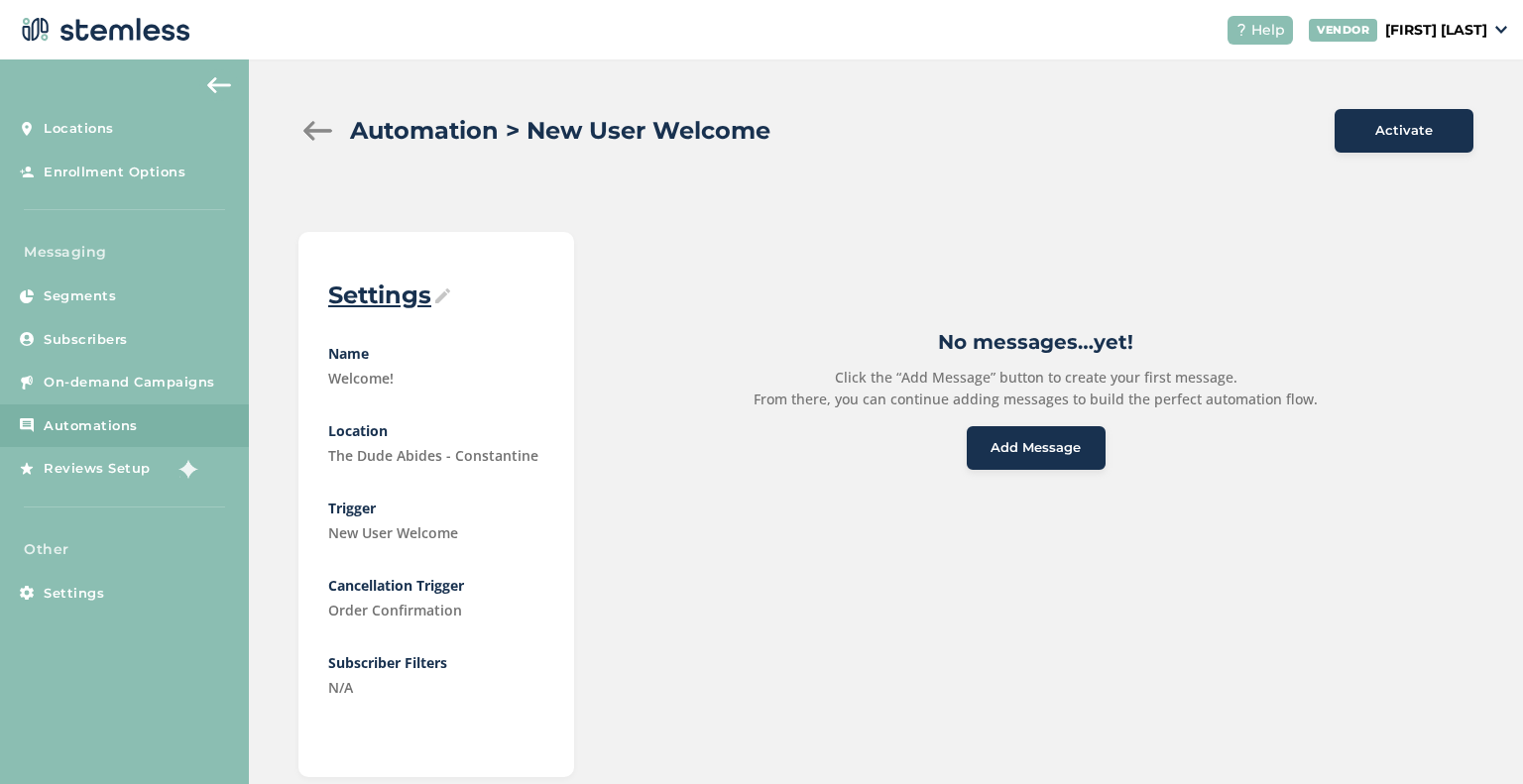 click on "Settings" at bounding box center [436, 295] 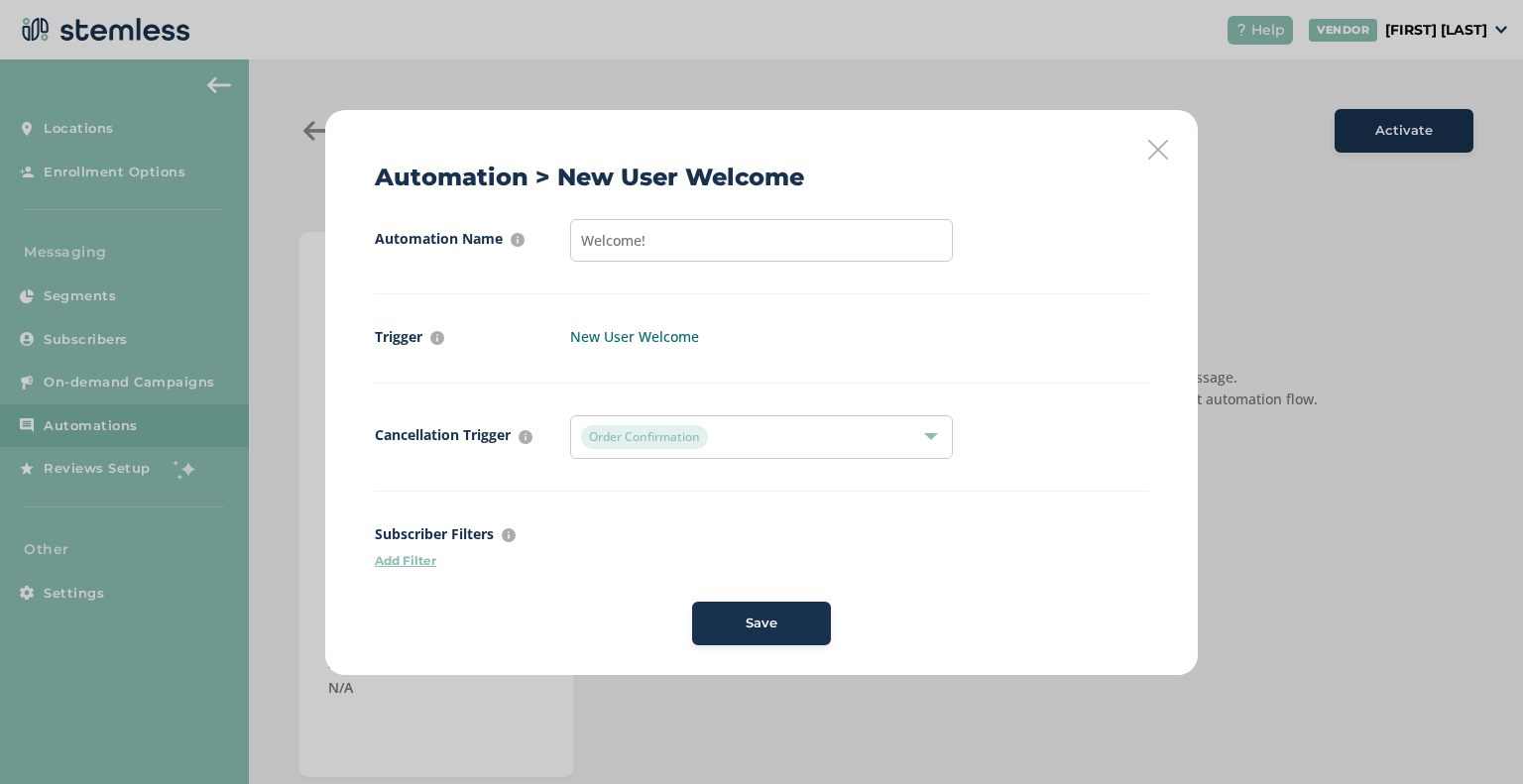 click on "Automation Name  For internal purposes only Welcome!  Trigger  What event has to take place  for this automation to start New User Welcome  Cancellation Trigger  What event has to take place  for this automation to stop  Order Confirmation   Subscriber Filters  Filter who should get this  automation by segmenting customers  Add Filter  Save" at bounding box center [762, 432] 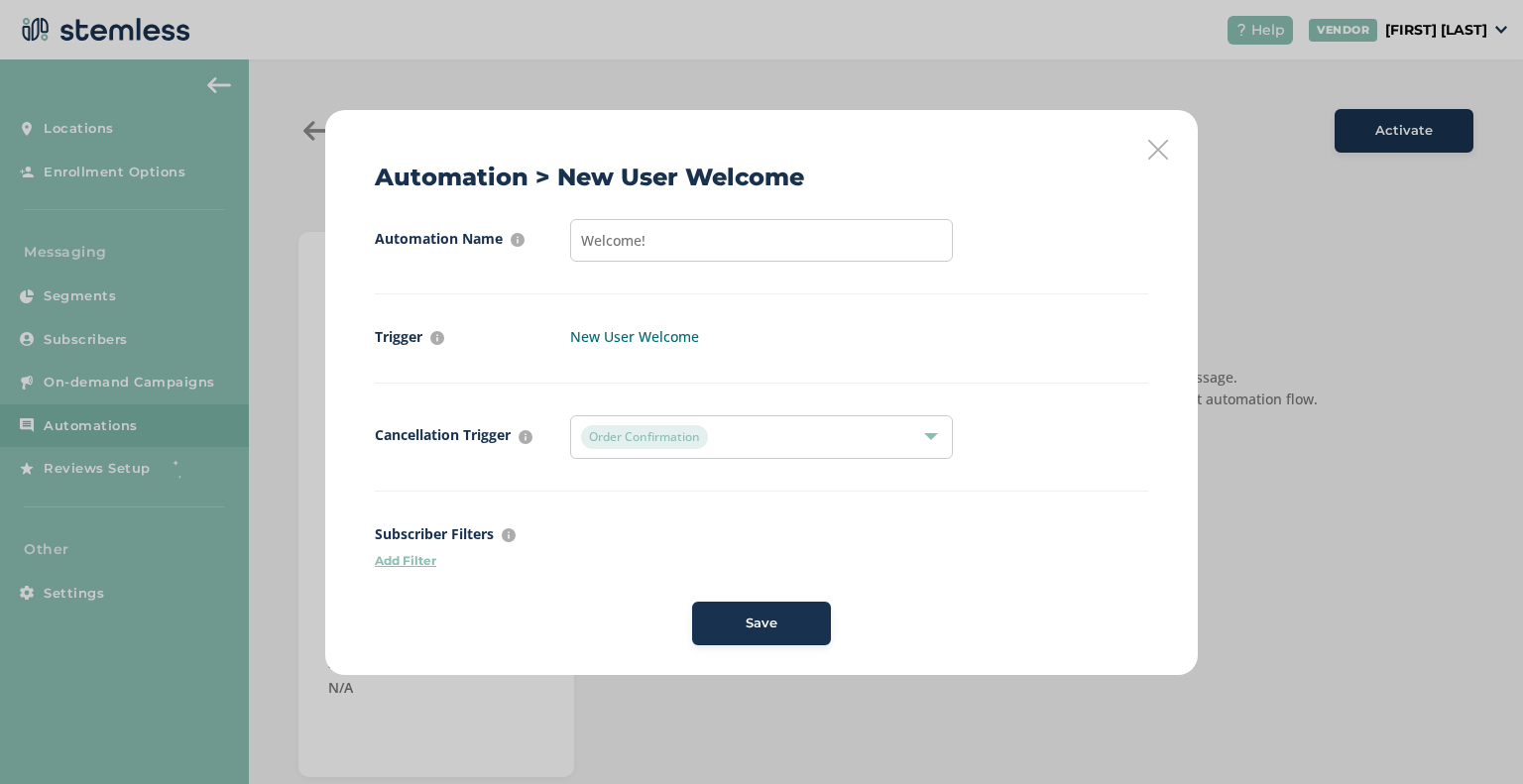 click on "Add Filter" at bounding box center (762, 561) 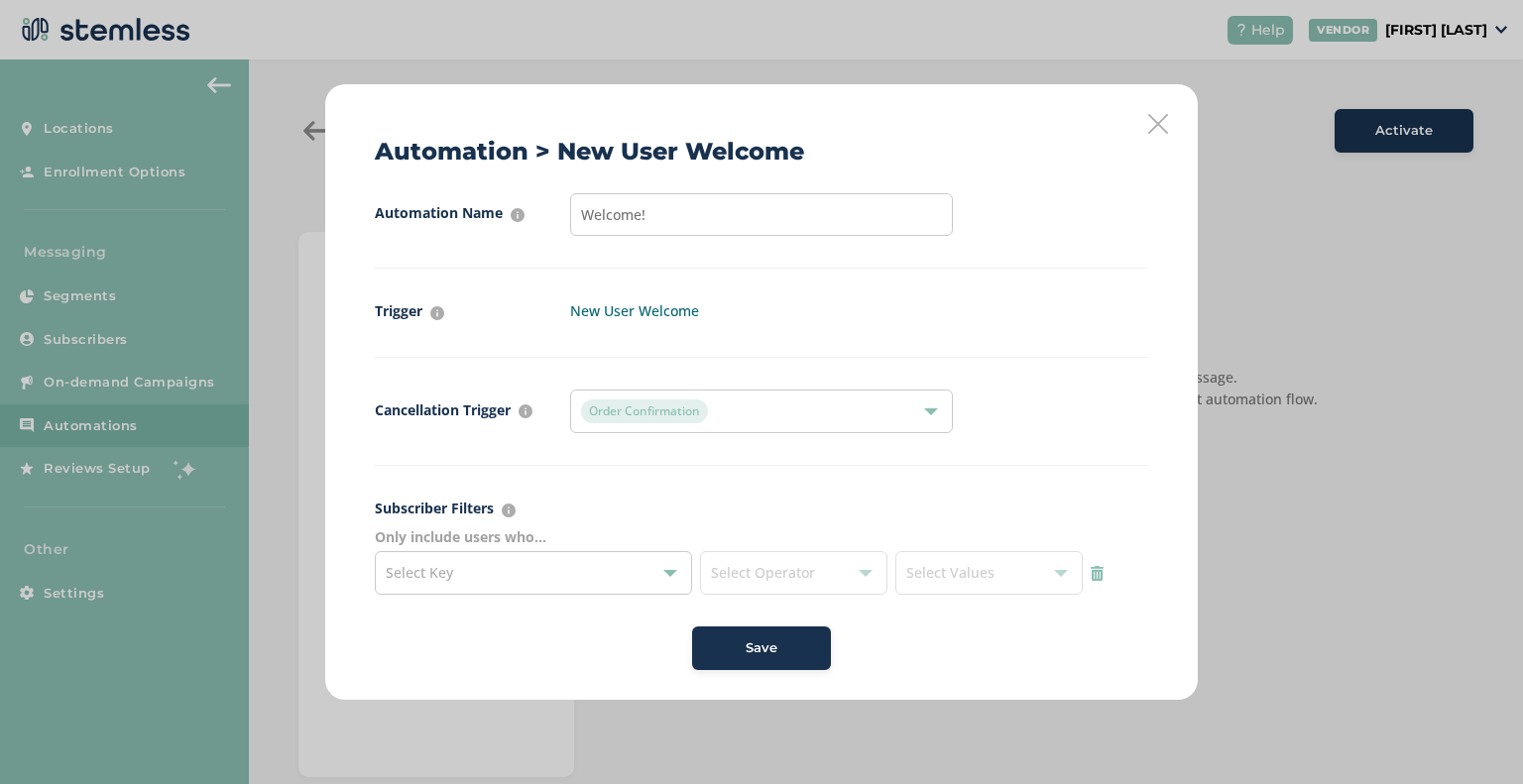 click on "Select Key" at bounding box center [419, 572] 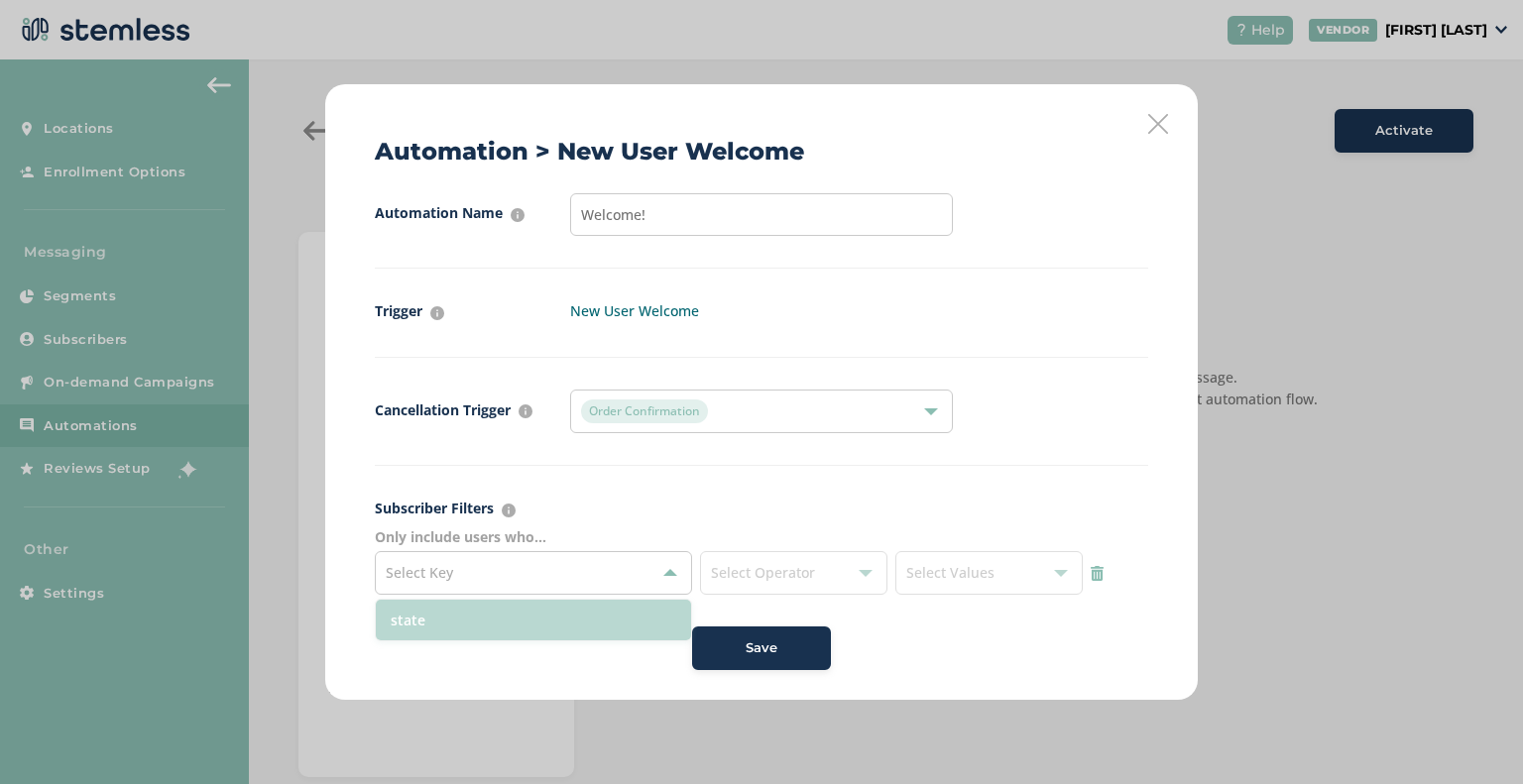 click on "state" at bounding box center [533, 619] 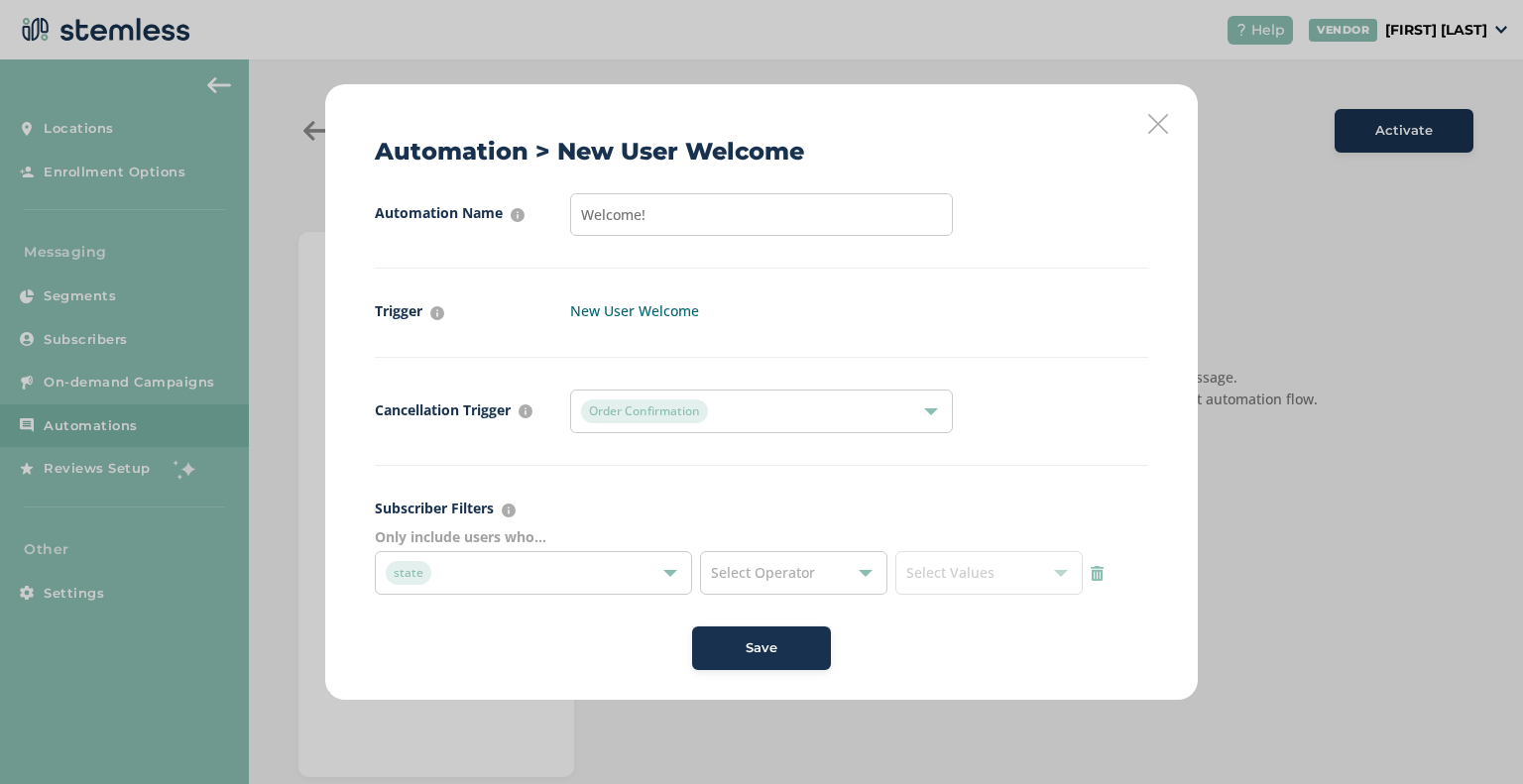 click on "Select Operator" at bounding box center (793, 573) 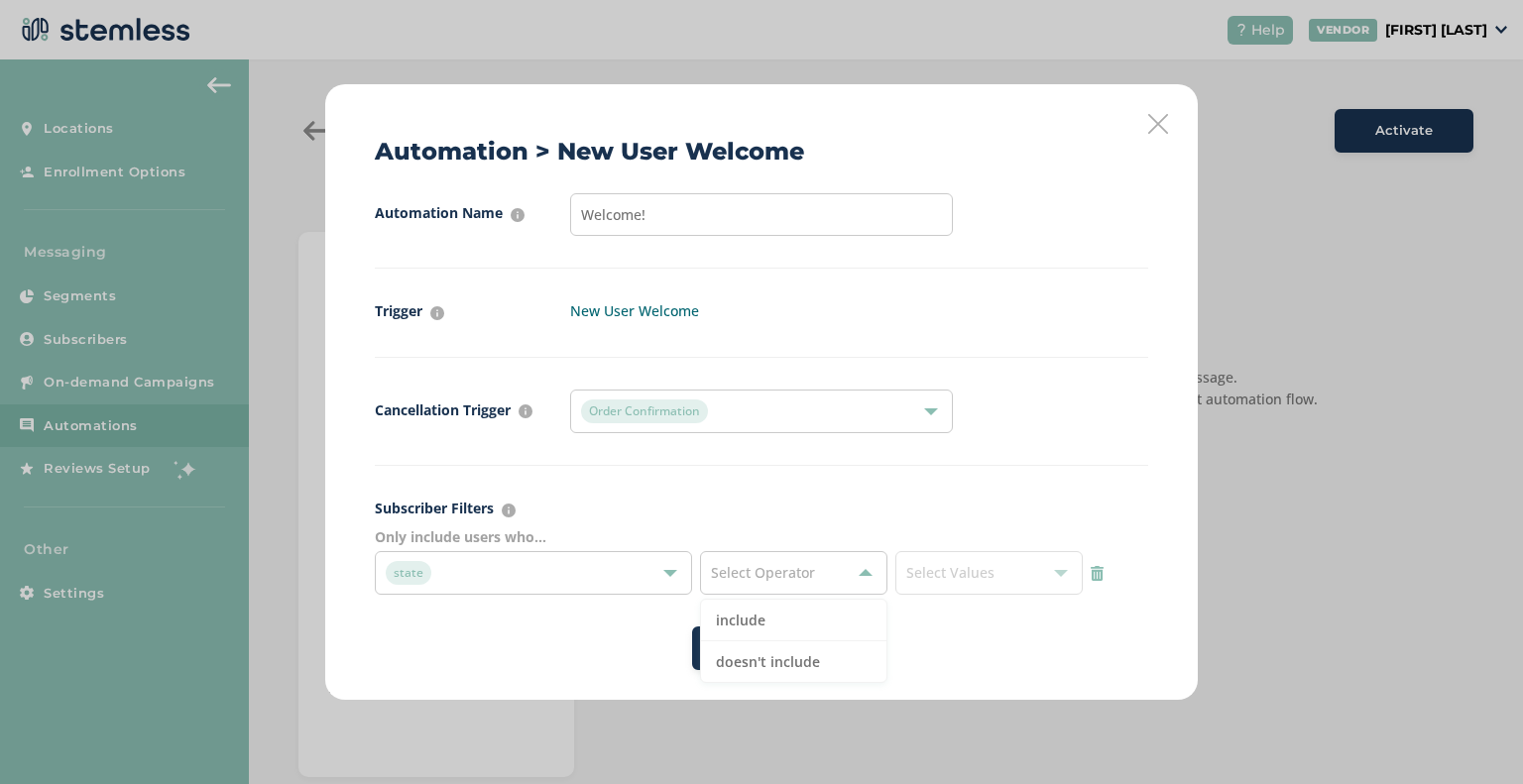 click on "Automation Name  For internal purposes only Welcome!  Trigger  What event has to take place  for this automation to start New User Welcome  Cancellation Trigger  What event has to take place  for this automation to stop  Order Confirmation   Subscriber Filters  Filter who should get this  automation by segmenting customers Only include users who…  state  Select Operator  include   doesn't include  Select Values Save" at bounding box center [762, 431] 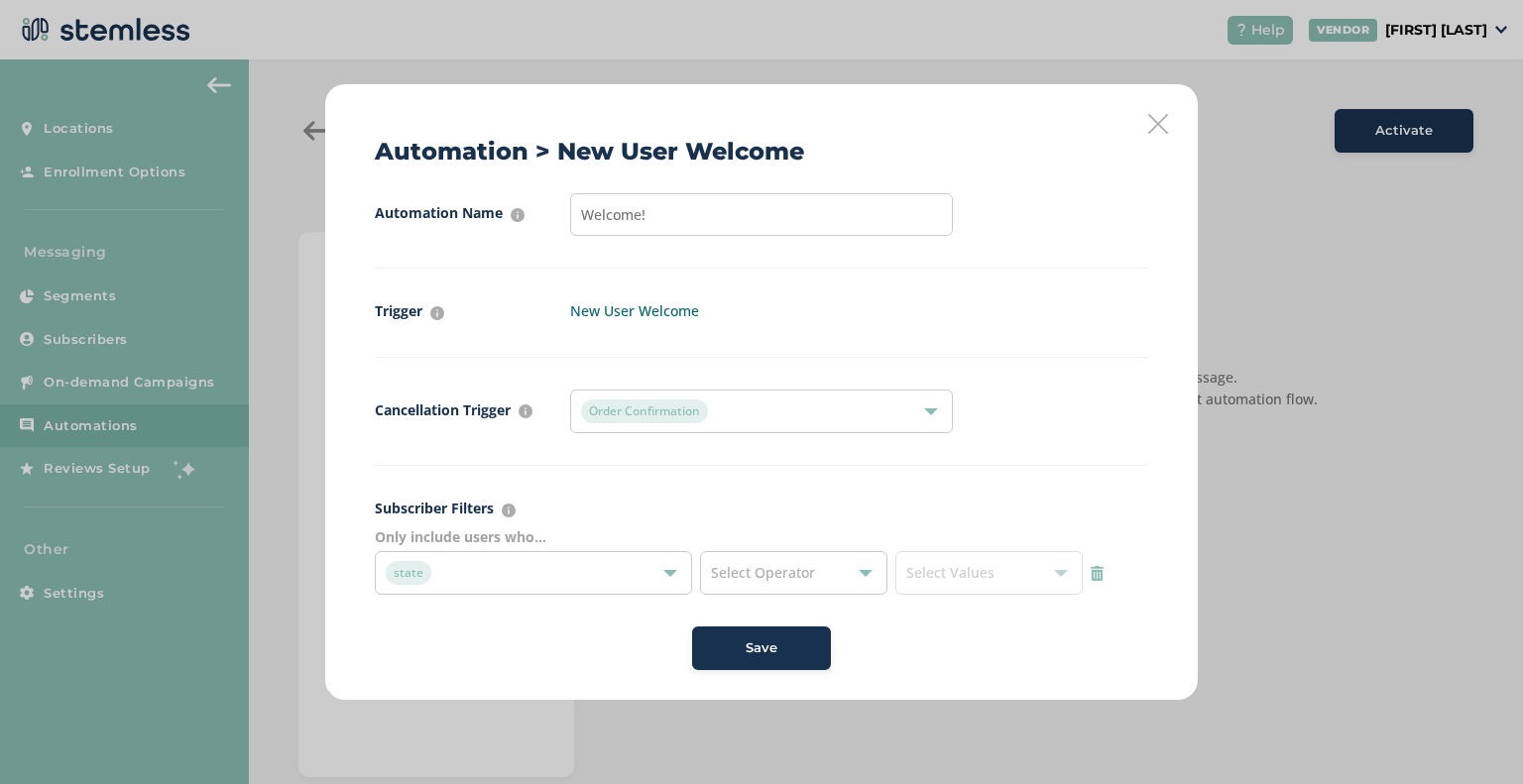 click on "Select Values" at bounding box center (989, 573) 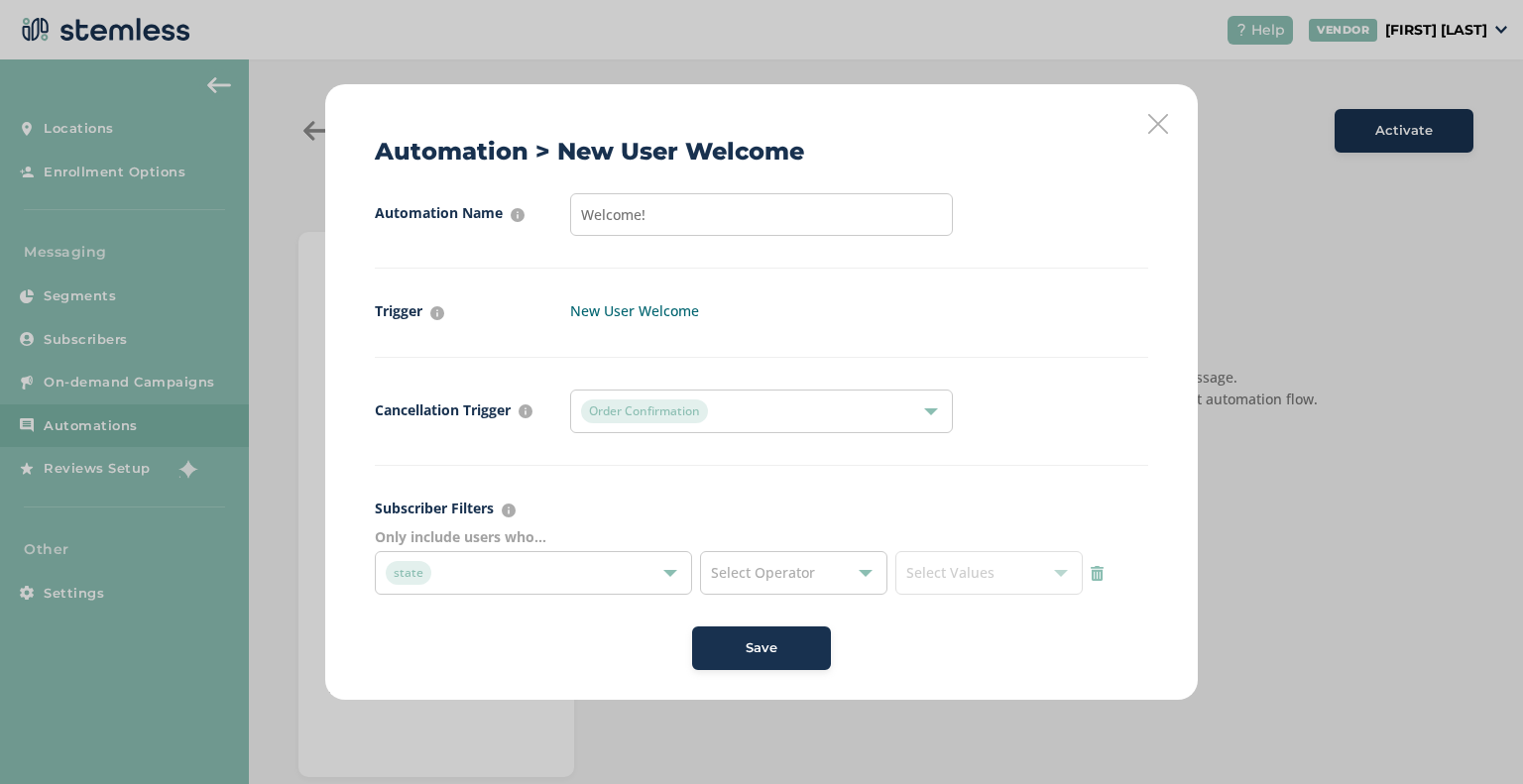 click on "Select Values" at bounding box center [989, 573] 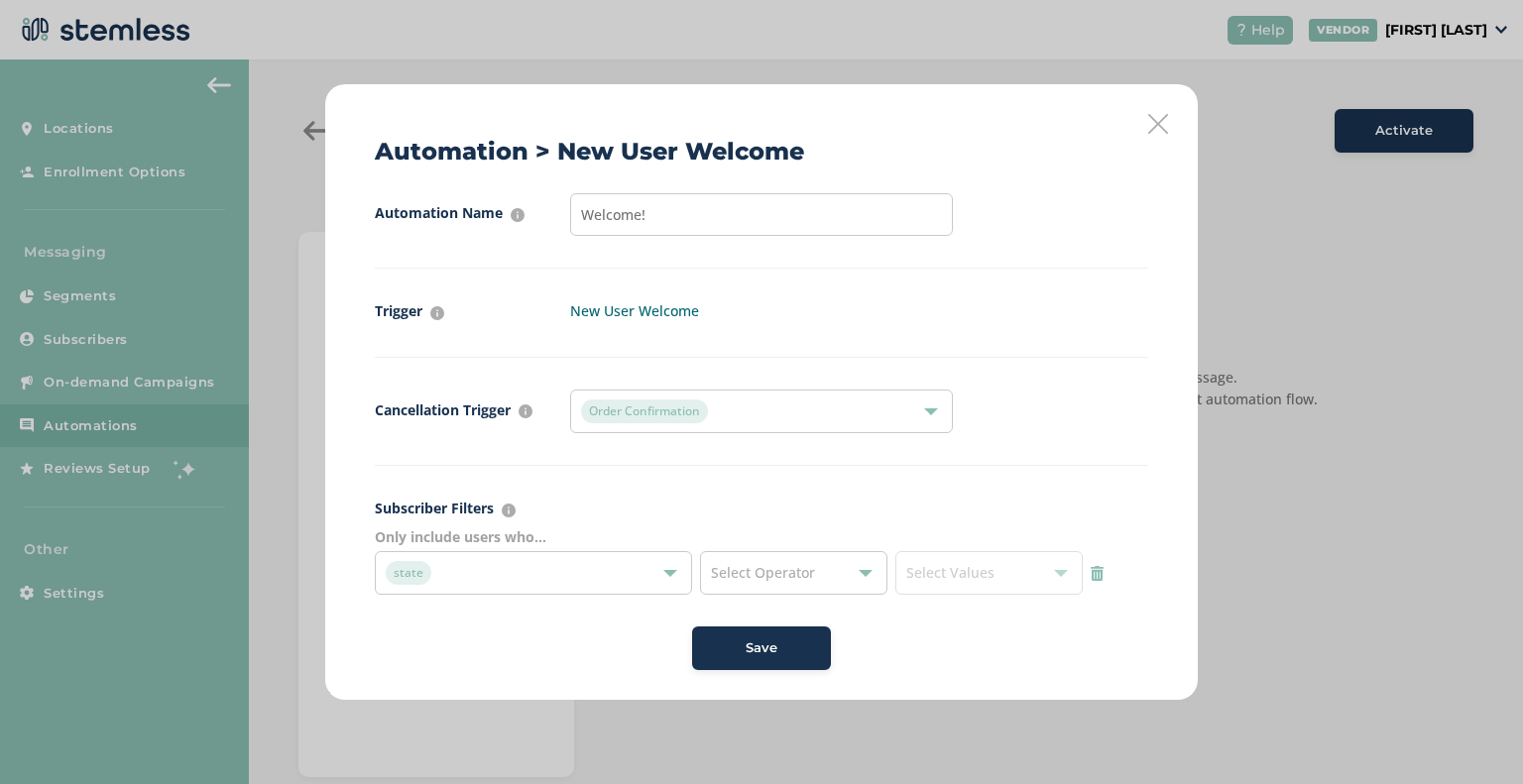 click on "Select Operator" at bounding box center [793, 573] 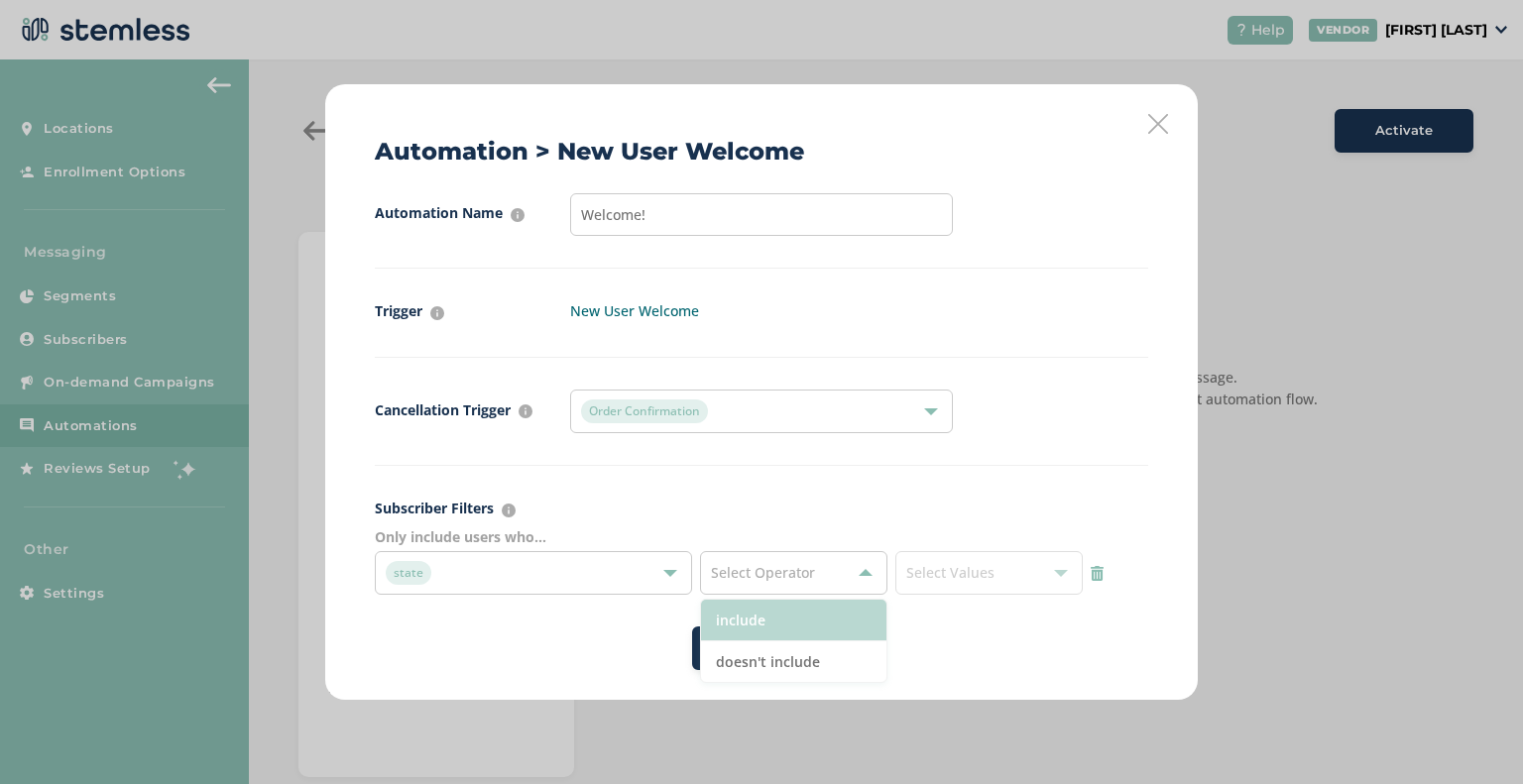 click on "include" at bounding box center [793, 620] 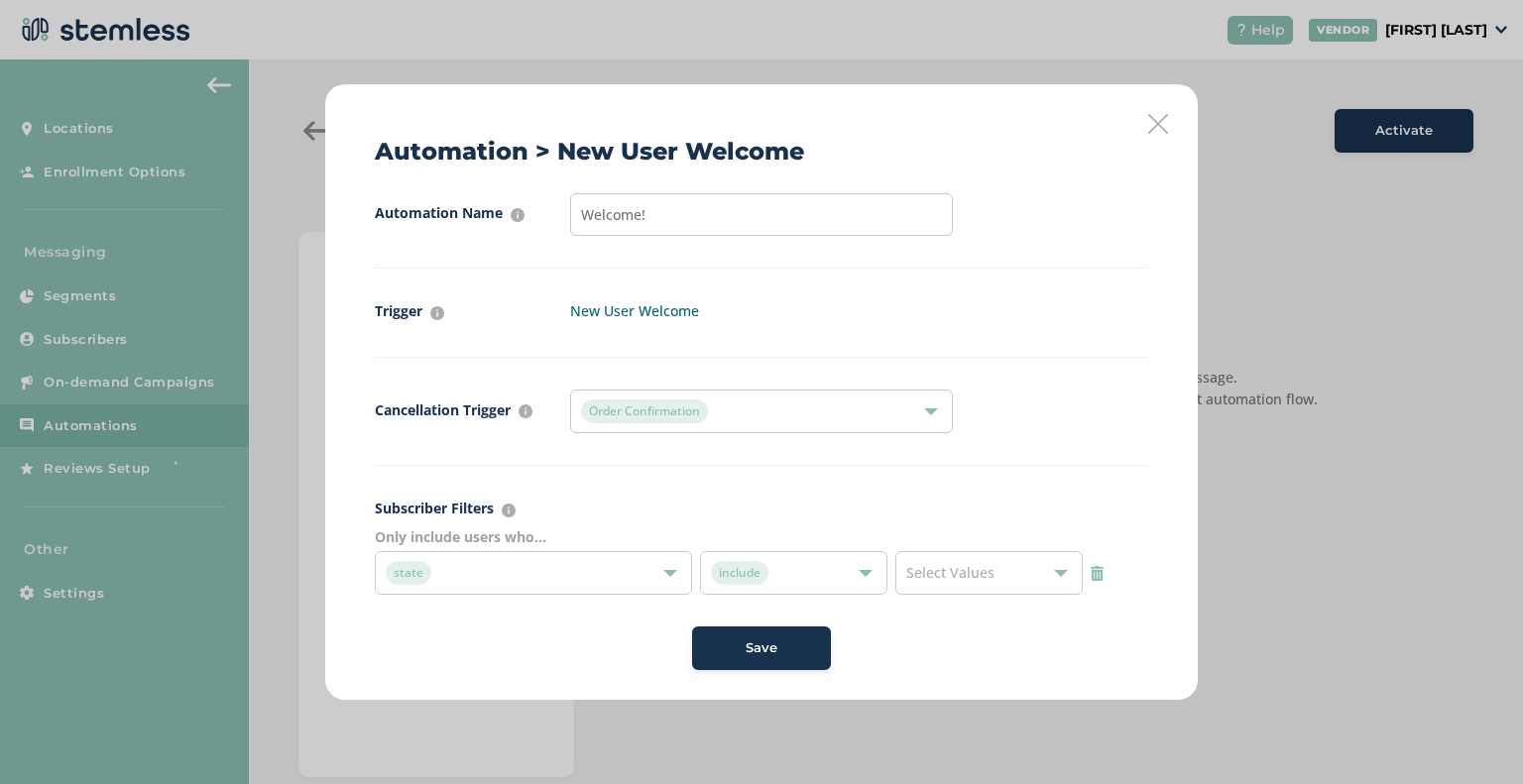 click on "Select Values" at bounding box center [989, 573] 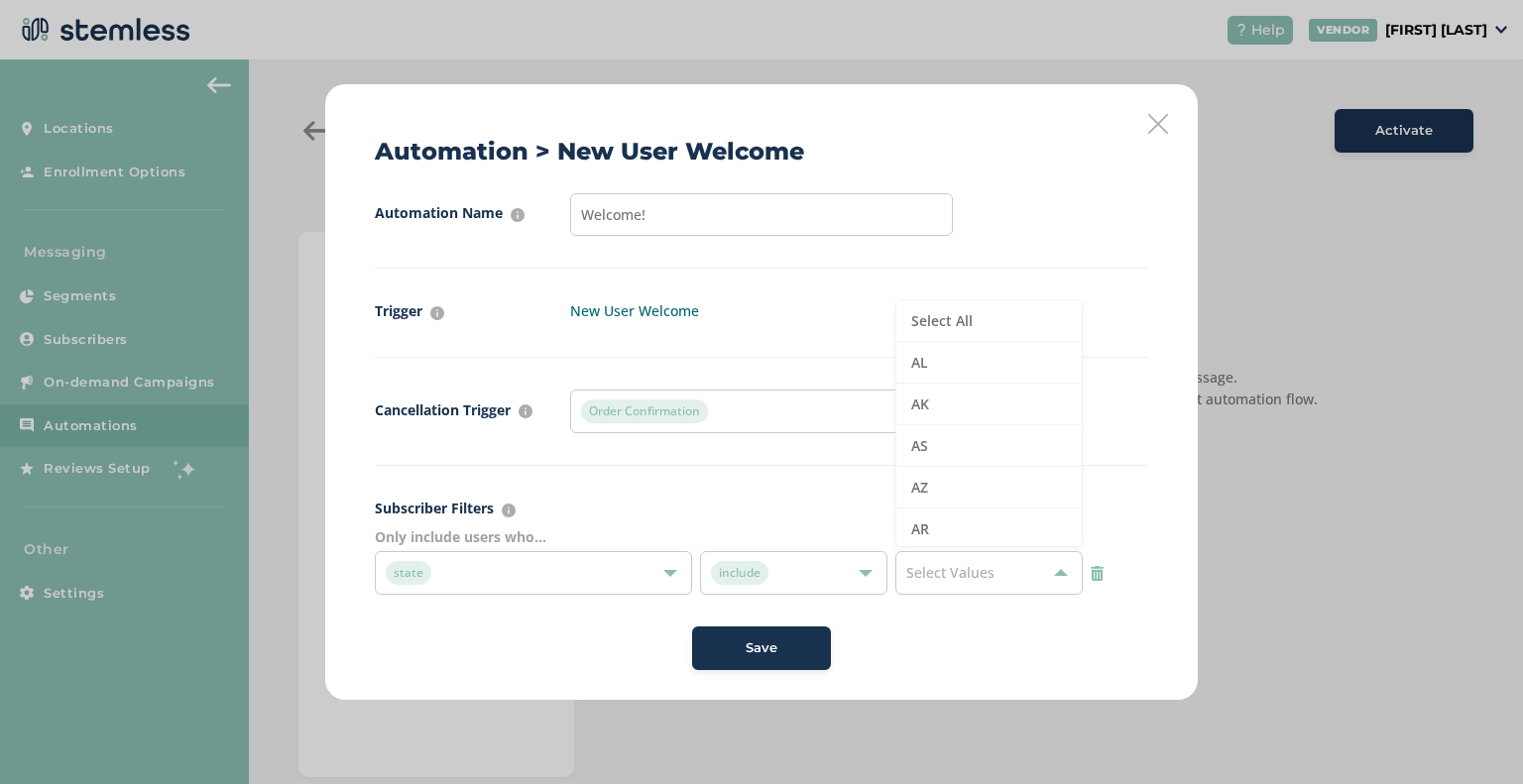 click at bounding box center (1158, 124) 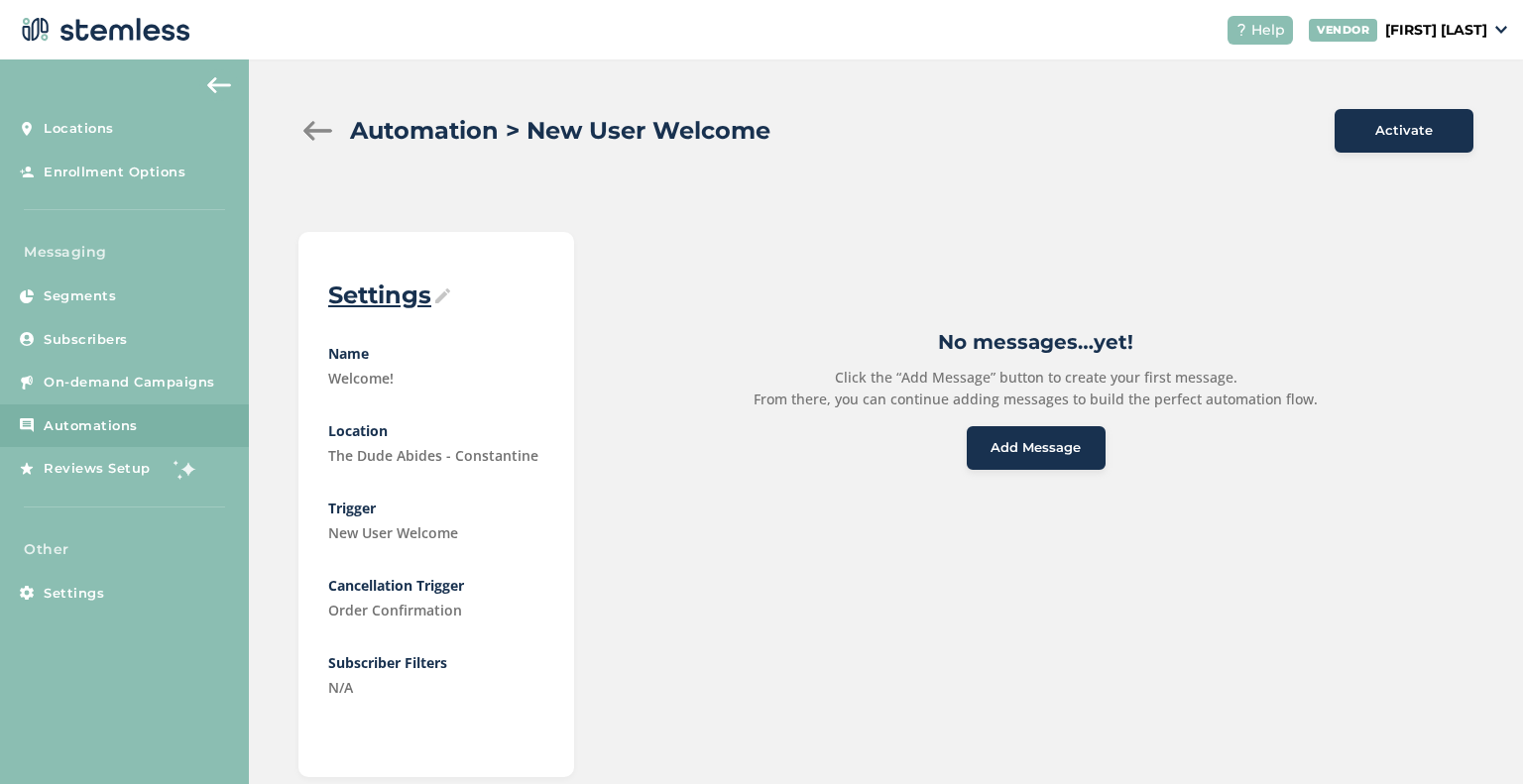 click at bounding box center (318, 131) 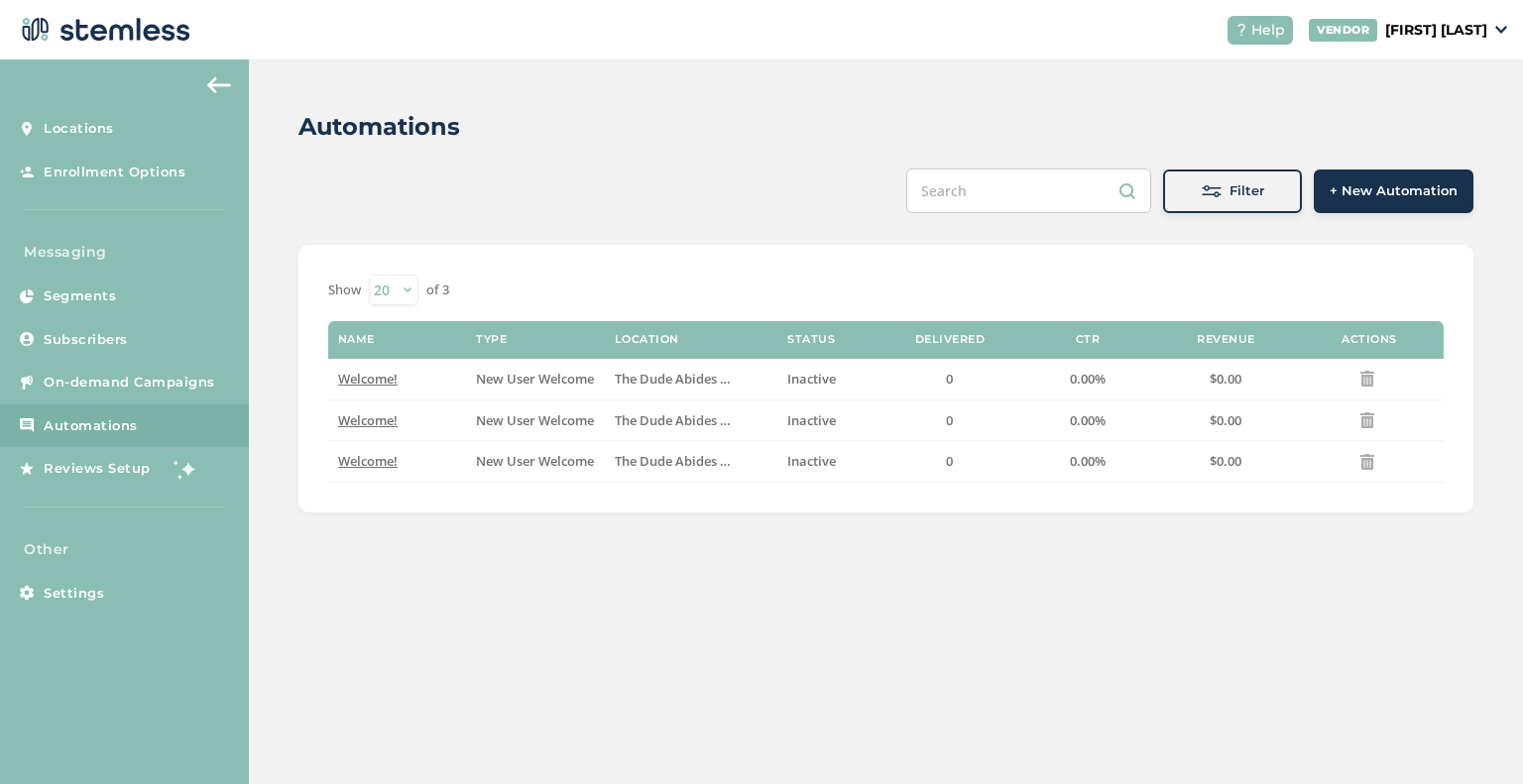 click on "+ New Automation" at bounding box center [1393, 191] 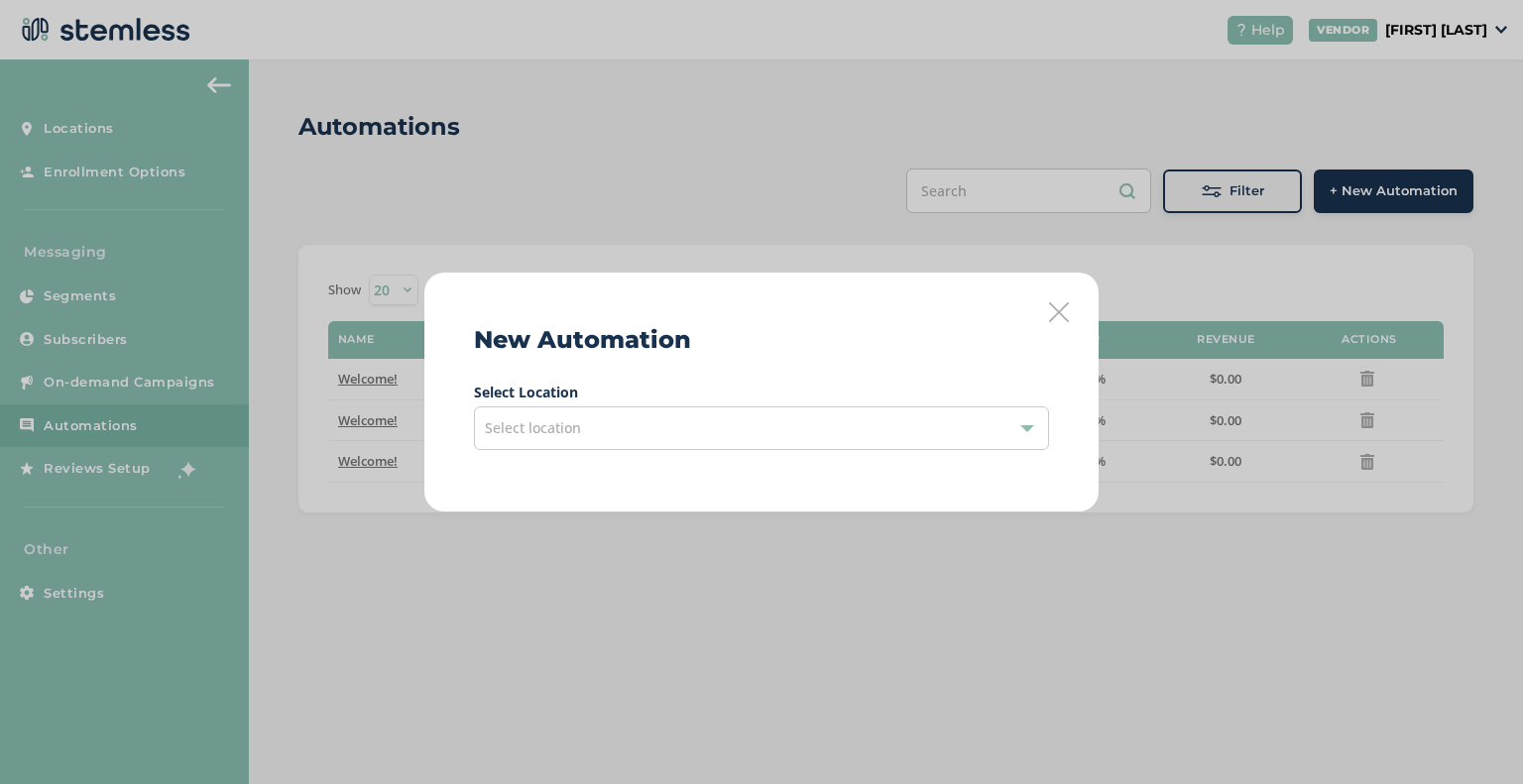 click on "Select location" at bounding box center [762, 428] 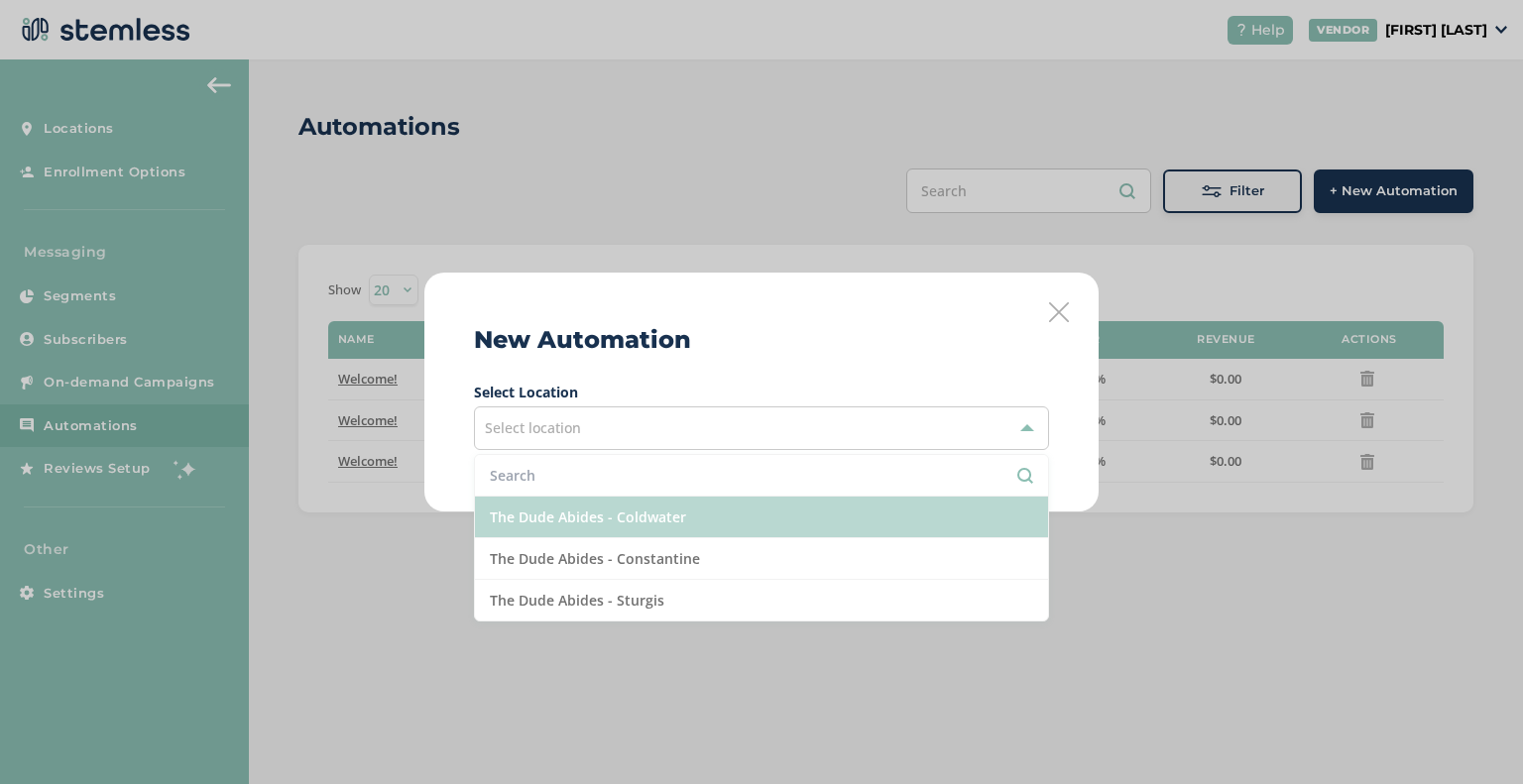 click on "The Dude Abides - Coldwater" at bounding box center (762, 517) 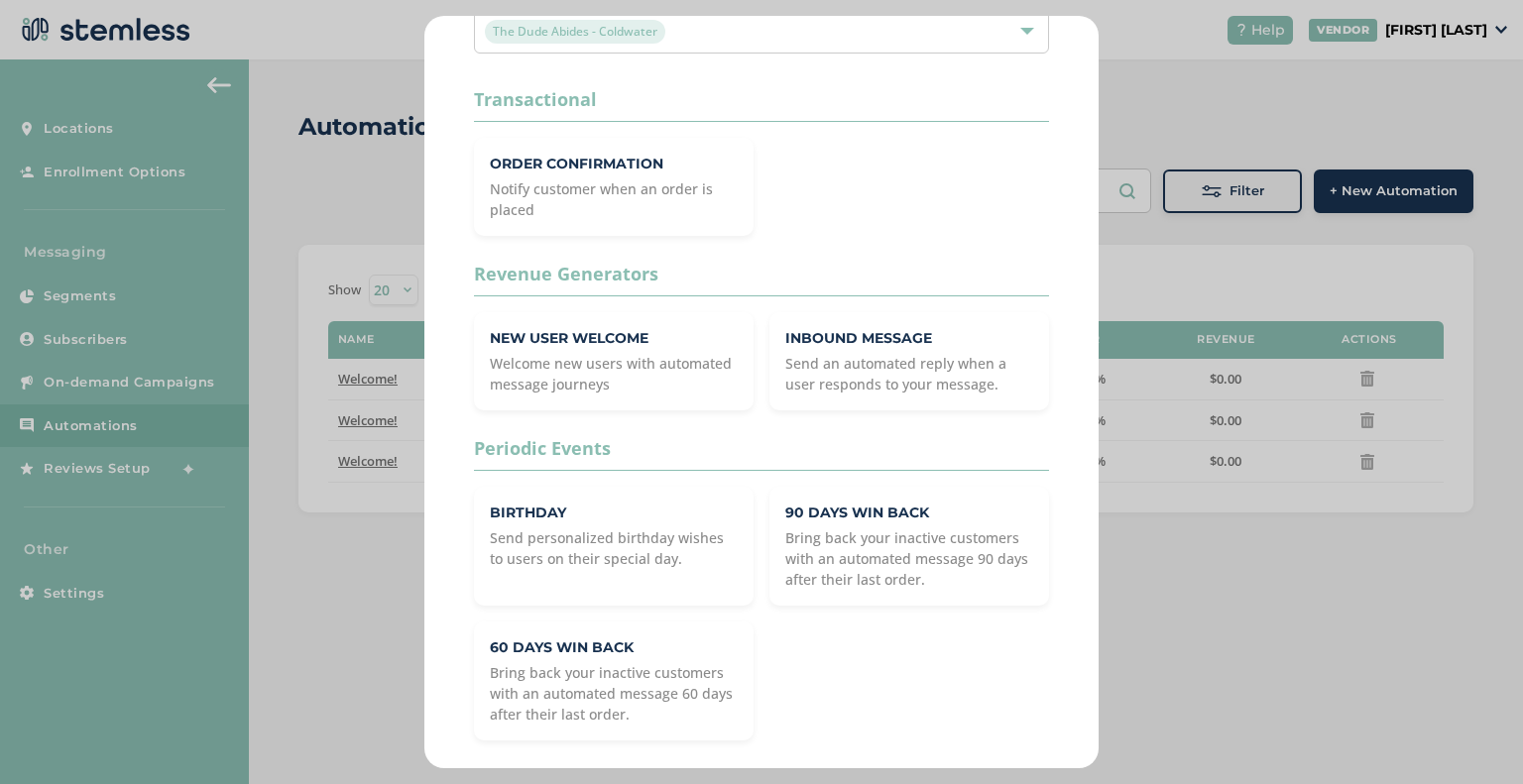 scroll, scrollTop: 0, scrollLeft: 0, axis: both 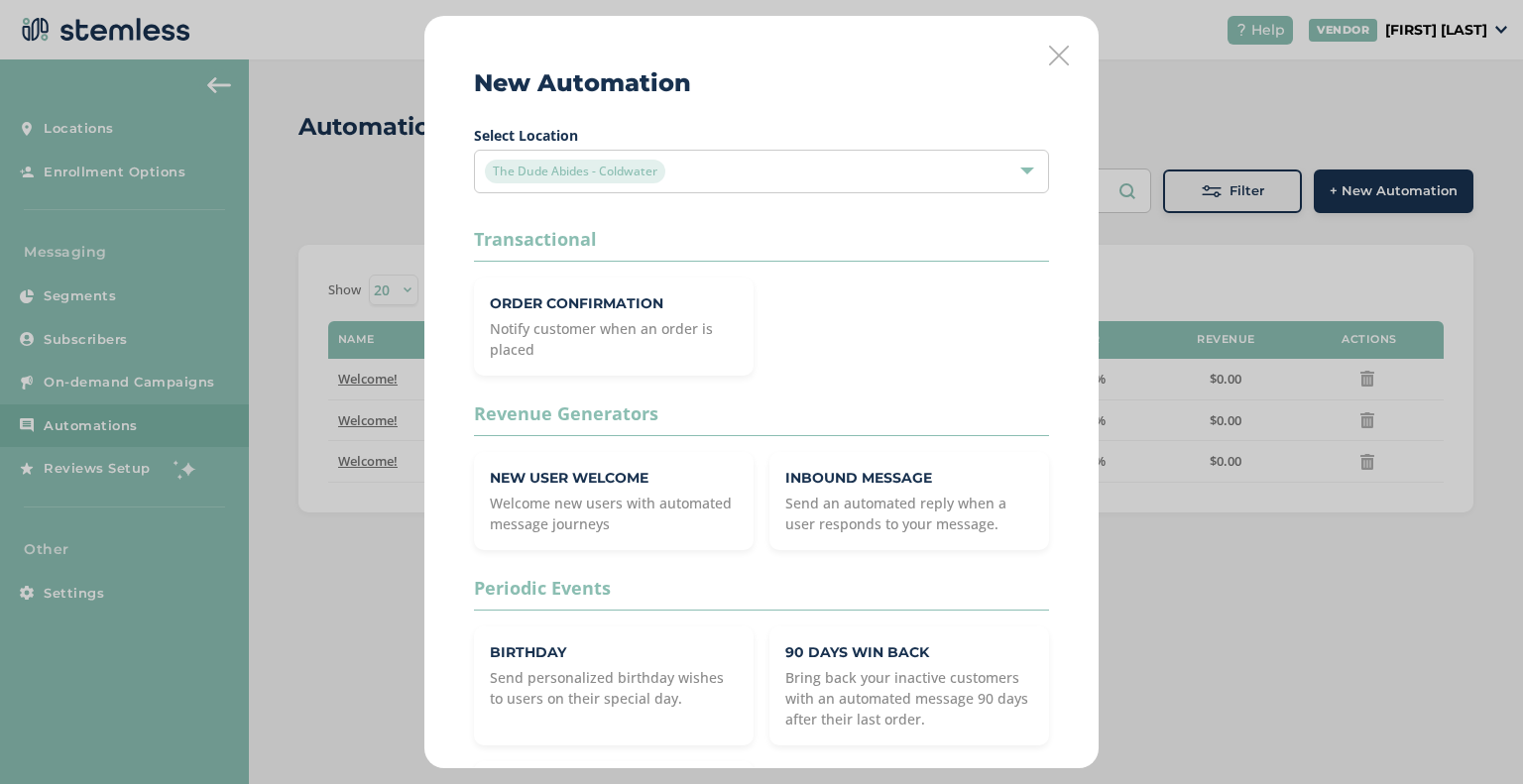 click on "New Automation   Select Location  The Dude Abides - Coldwater  Transactional  Order Confirmation   Notify customer when an order is placed  Revenue Generators  New User Welcome   Welcome new users with automated message journeys   Inbound Message   Send an automated reply when a user responds to your message.  Periodic Events  Birthday   Send personalized birthday wishes to users on their special day.   90 Days Win Back   Bring back your inactive customers with an automated message 90 days after their last order.   60 Days Win Back   Bring back your inactive customers with an automated message 60 days after their last order." at bounding box center (762, 392) 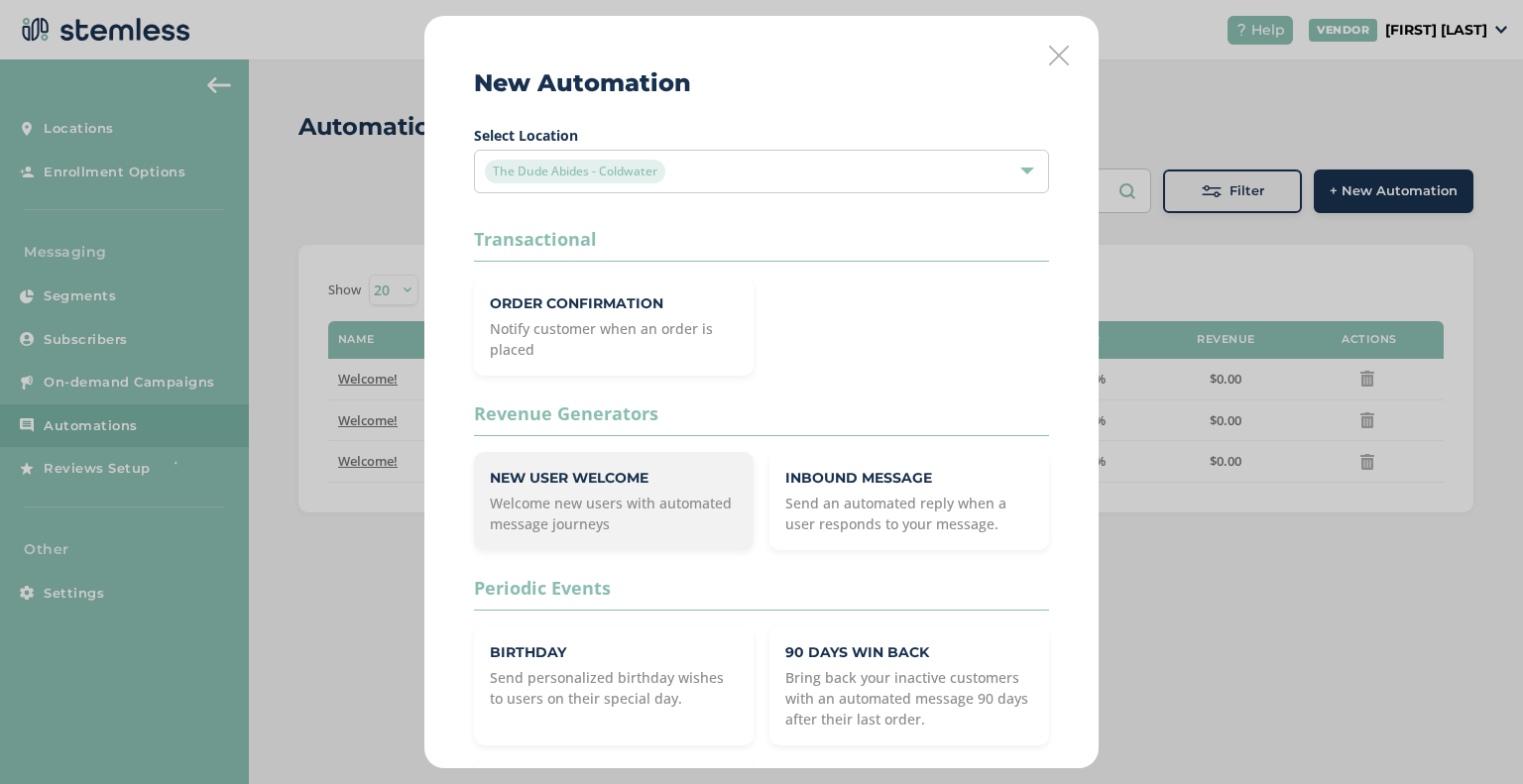 click on "Welcome new users with automated message journeys" at bounding box center (614, 513) 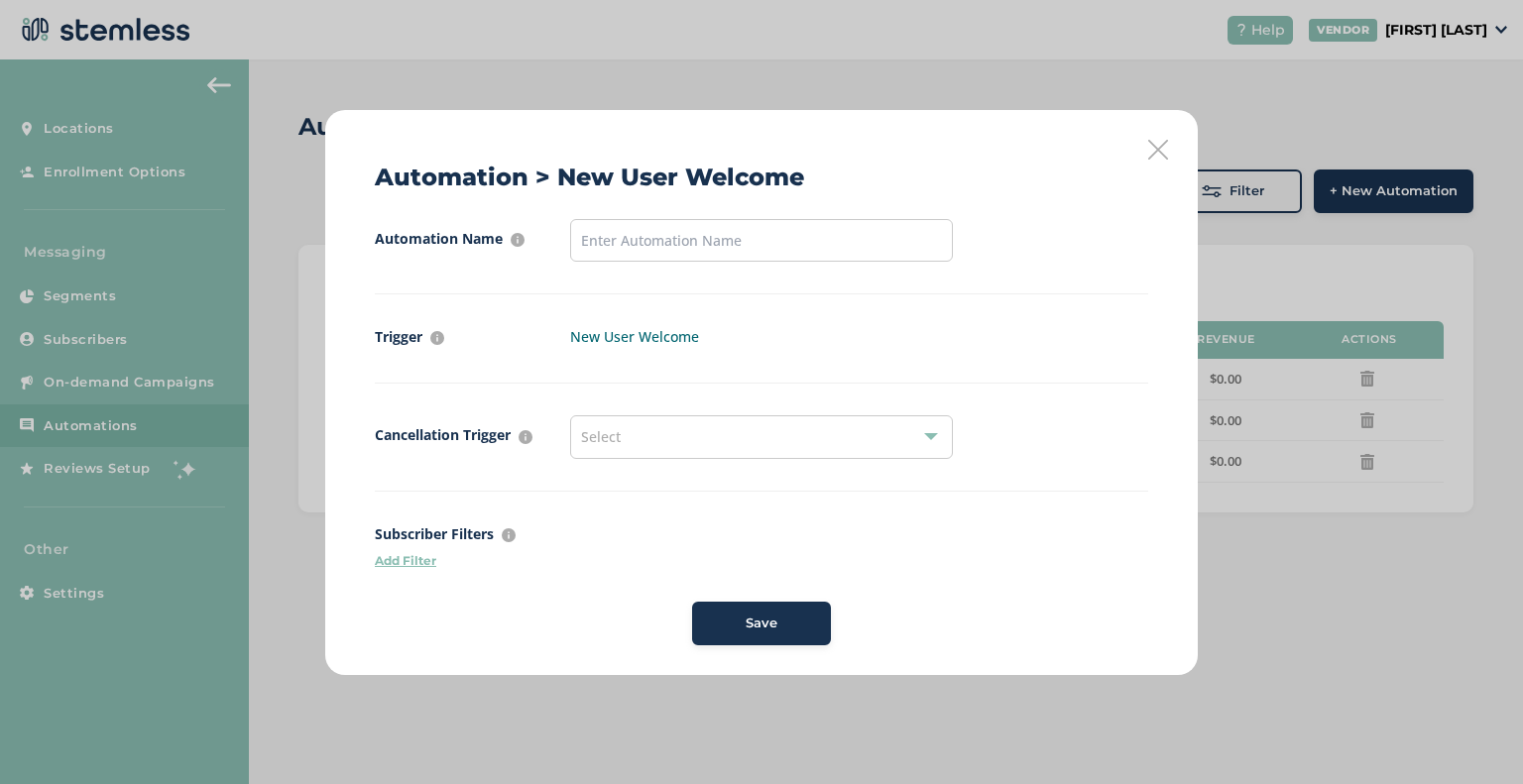 click on "Automation > New User Welcome   Automation Name  For internal purposes only  Trigger  What event has to take place  for this automation to start New User Welcome  Cancellation Trigger  What event has to take place  for this automation to stop Select  Subscriber Filters  Filter who should get this  automation by segmenting customers  Add Filter  Save" at bounding box center (762, 392) 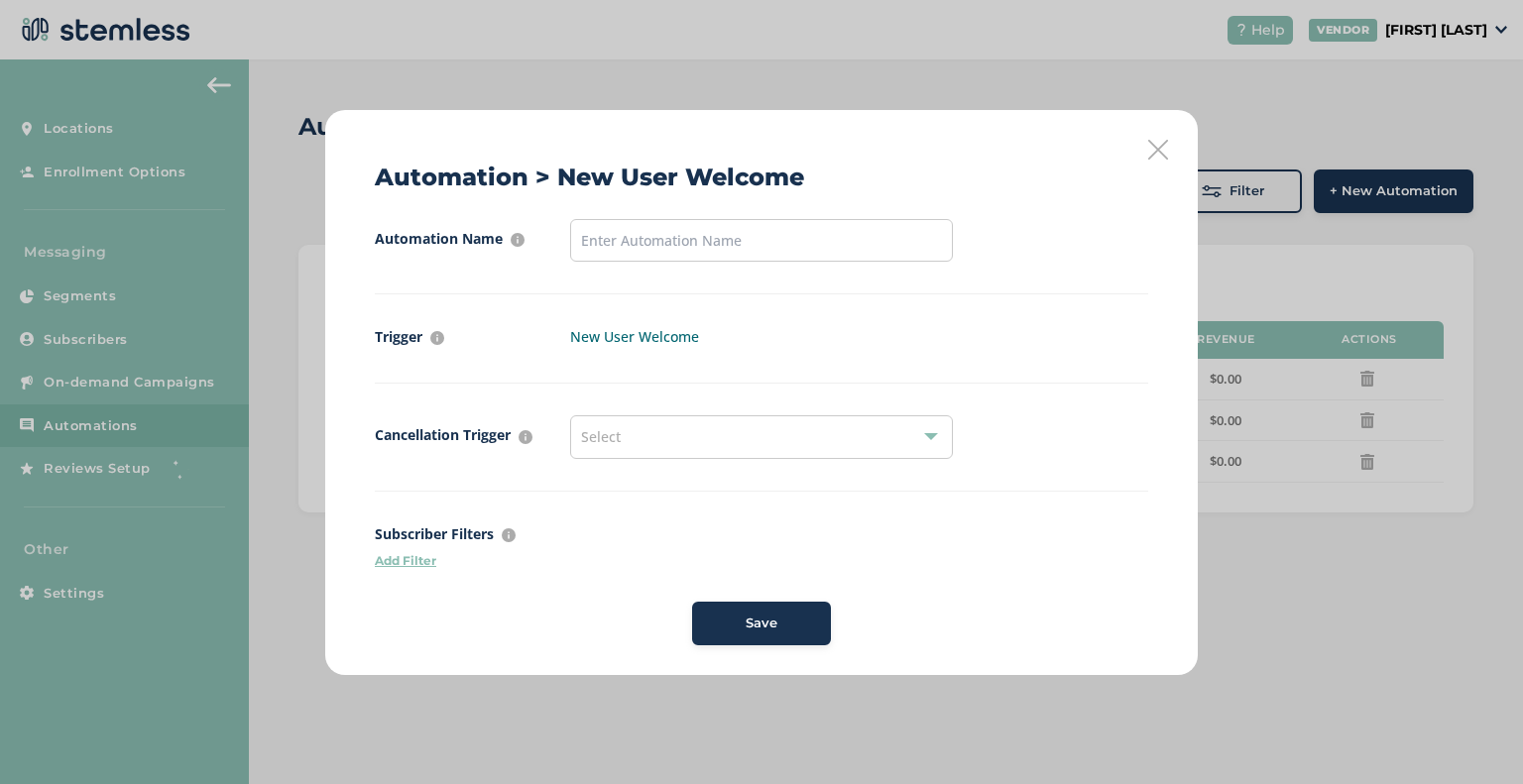 click at bounding box center [1158, 150] 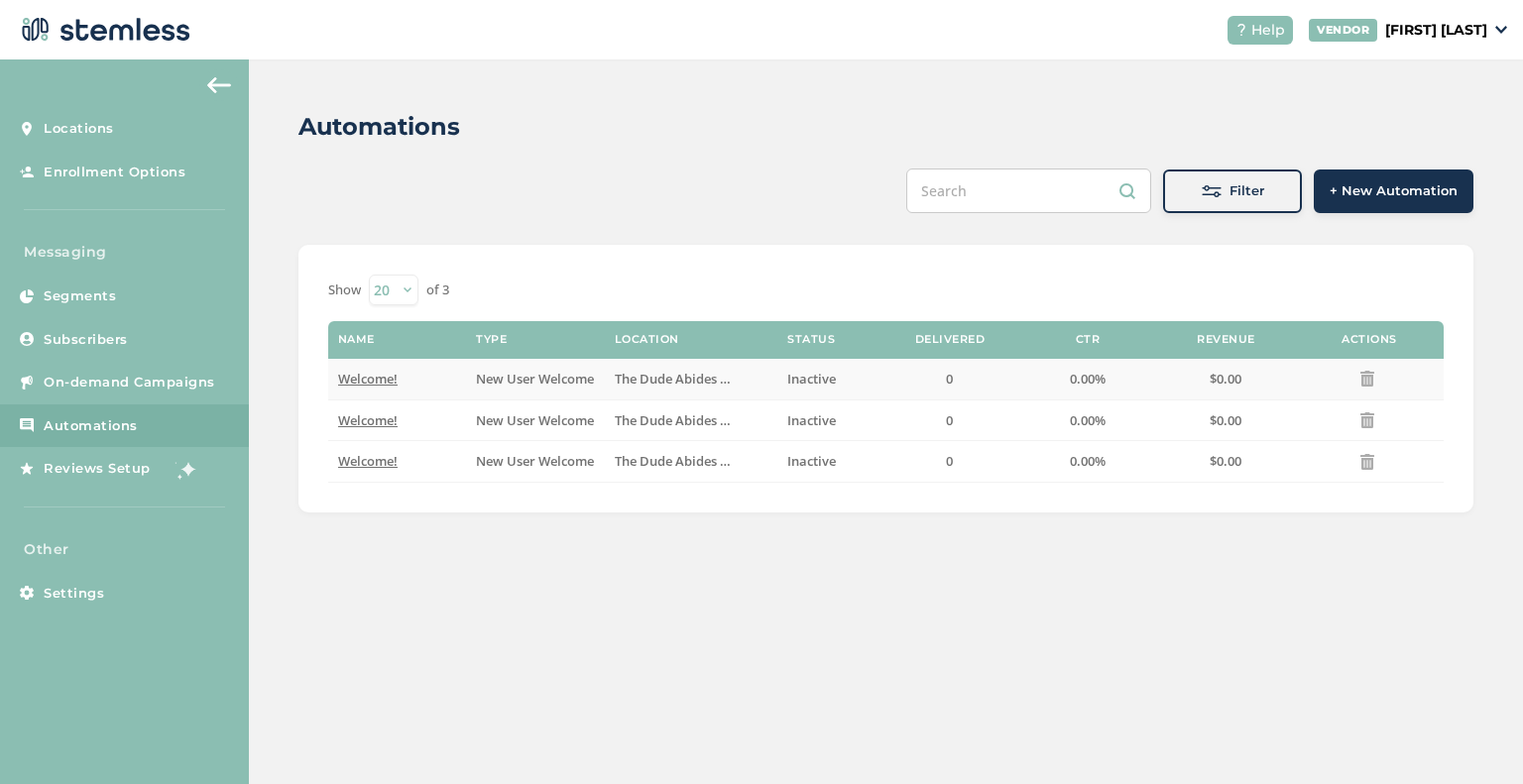 click on "Welcome!" at bounding box center [368, 379] 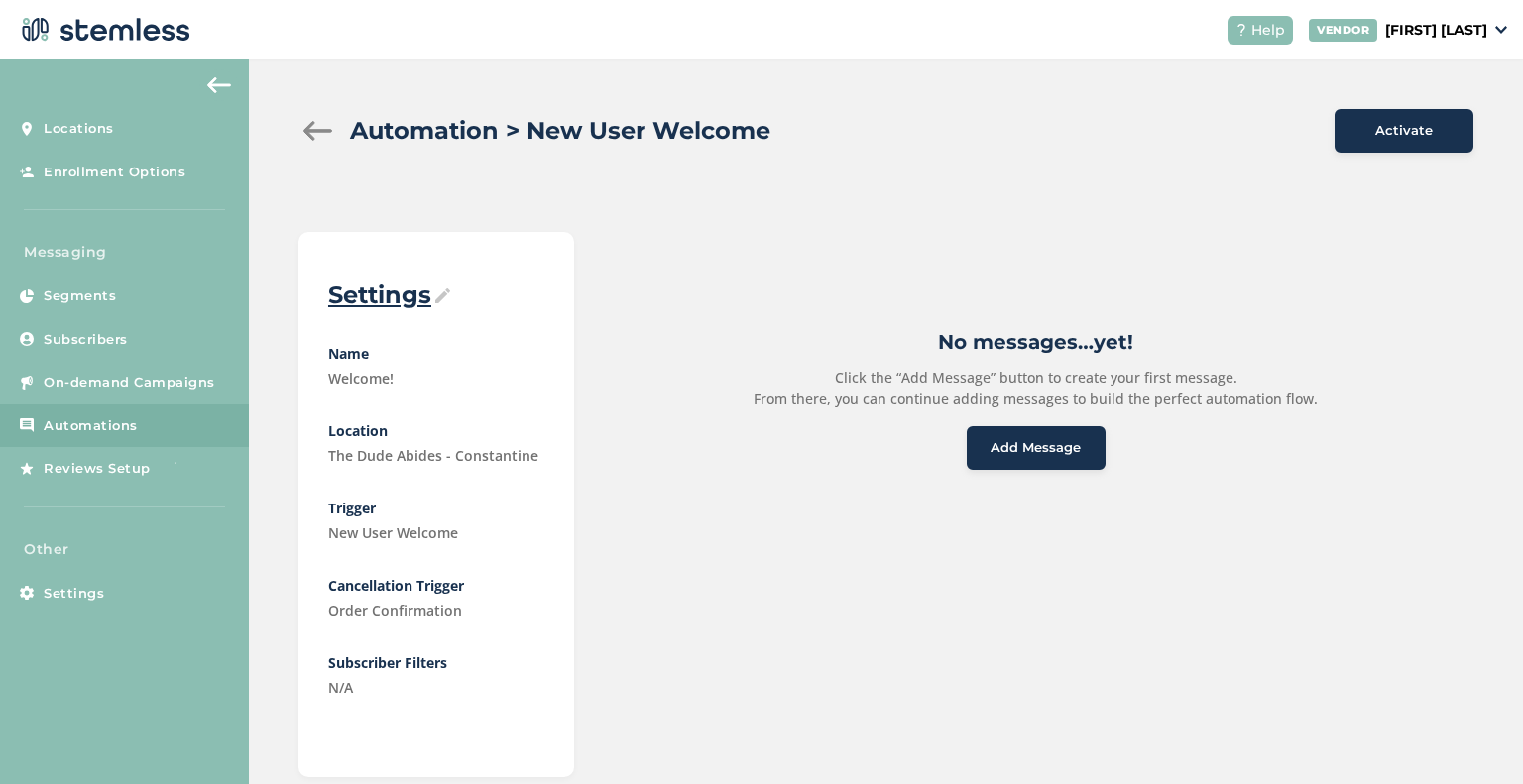 click on "Add Message" at bounding box center (1035, 448) 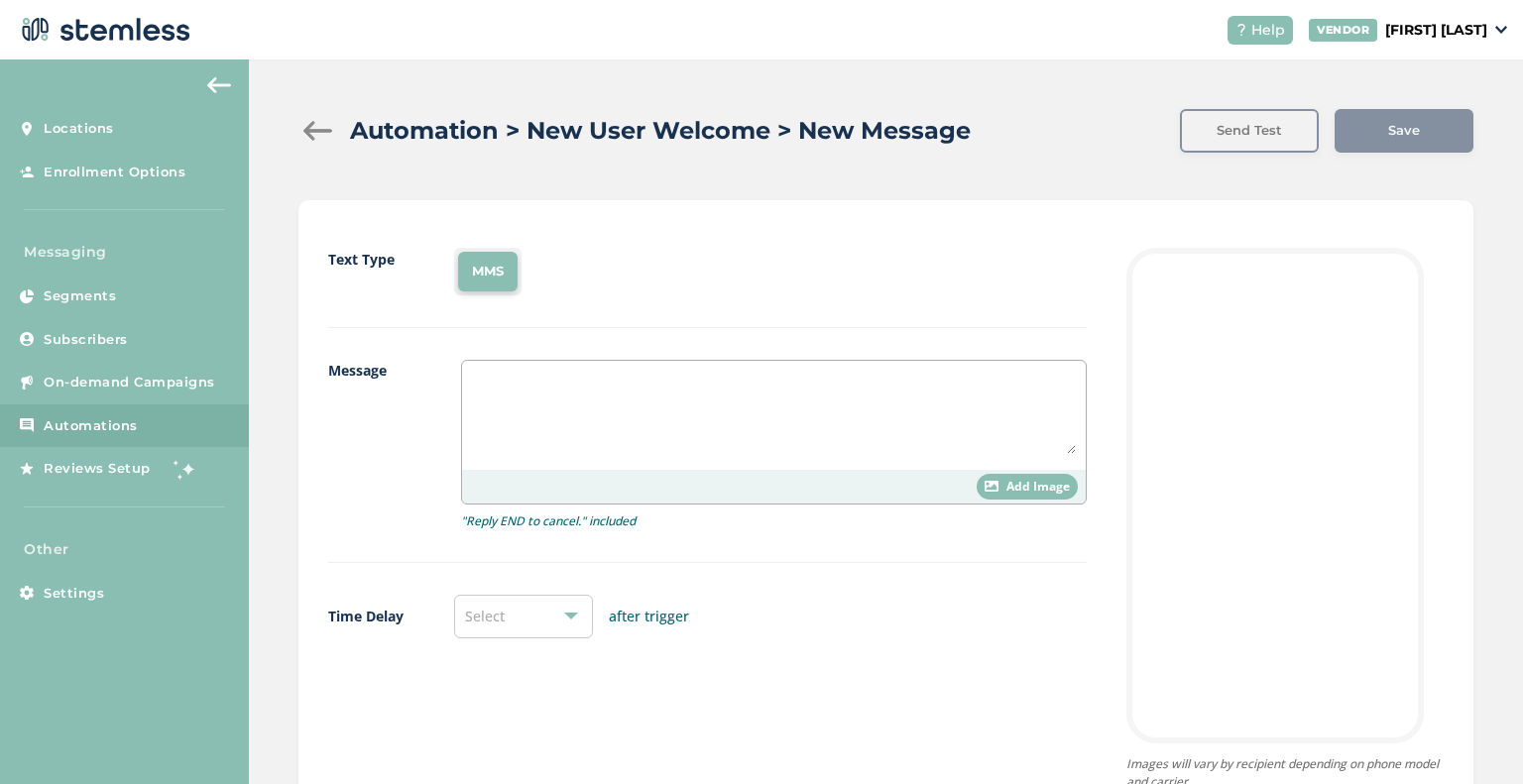 scroll, scrollTop: 134, scrollLeft: 0, axis: vertical 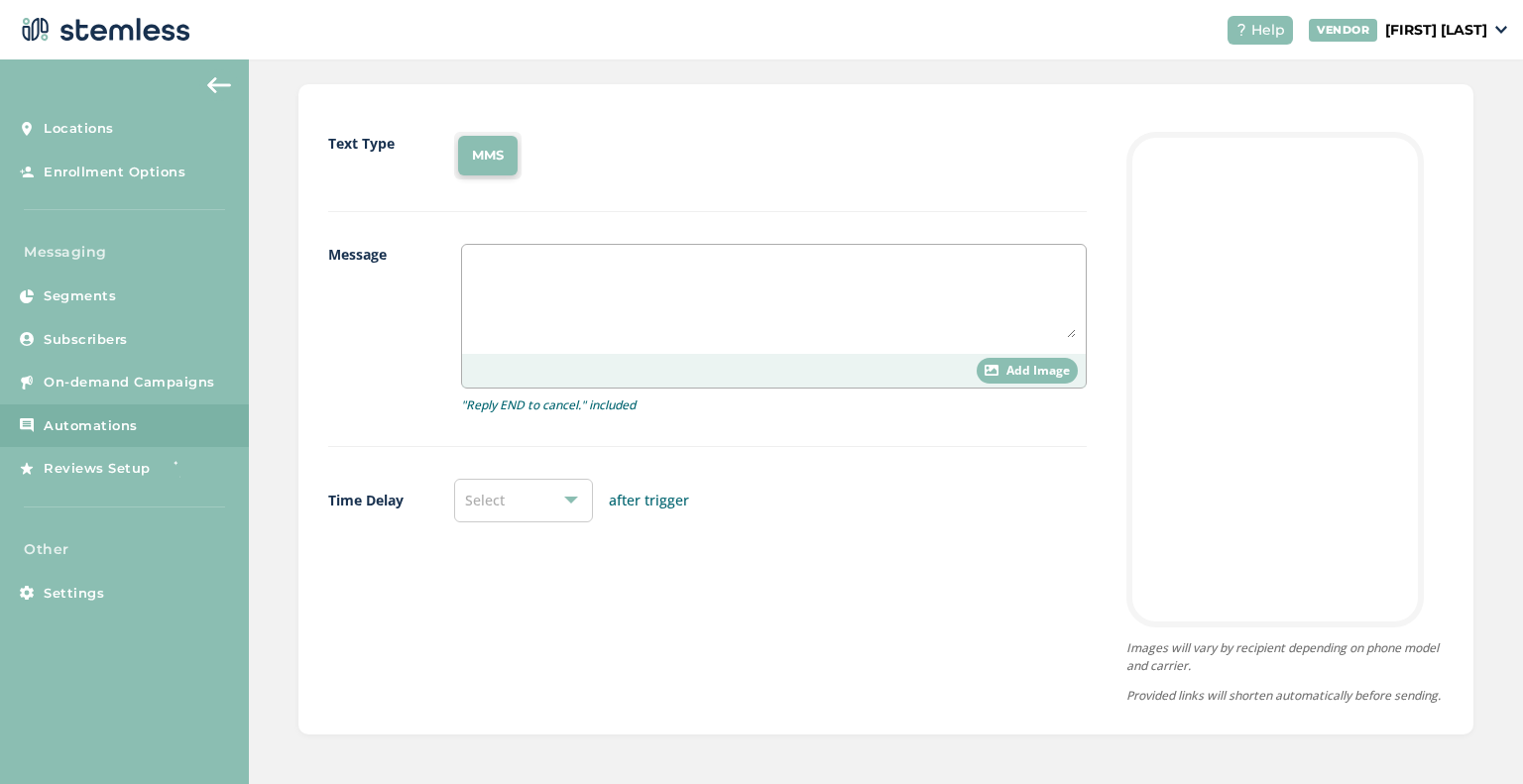 click on "Text Type   MMS   Message    Add Image  "Reply END to cancel." included   Time Delay  Select  after trigger" at bounding box center (707, 418) 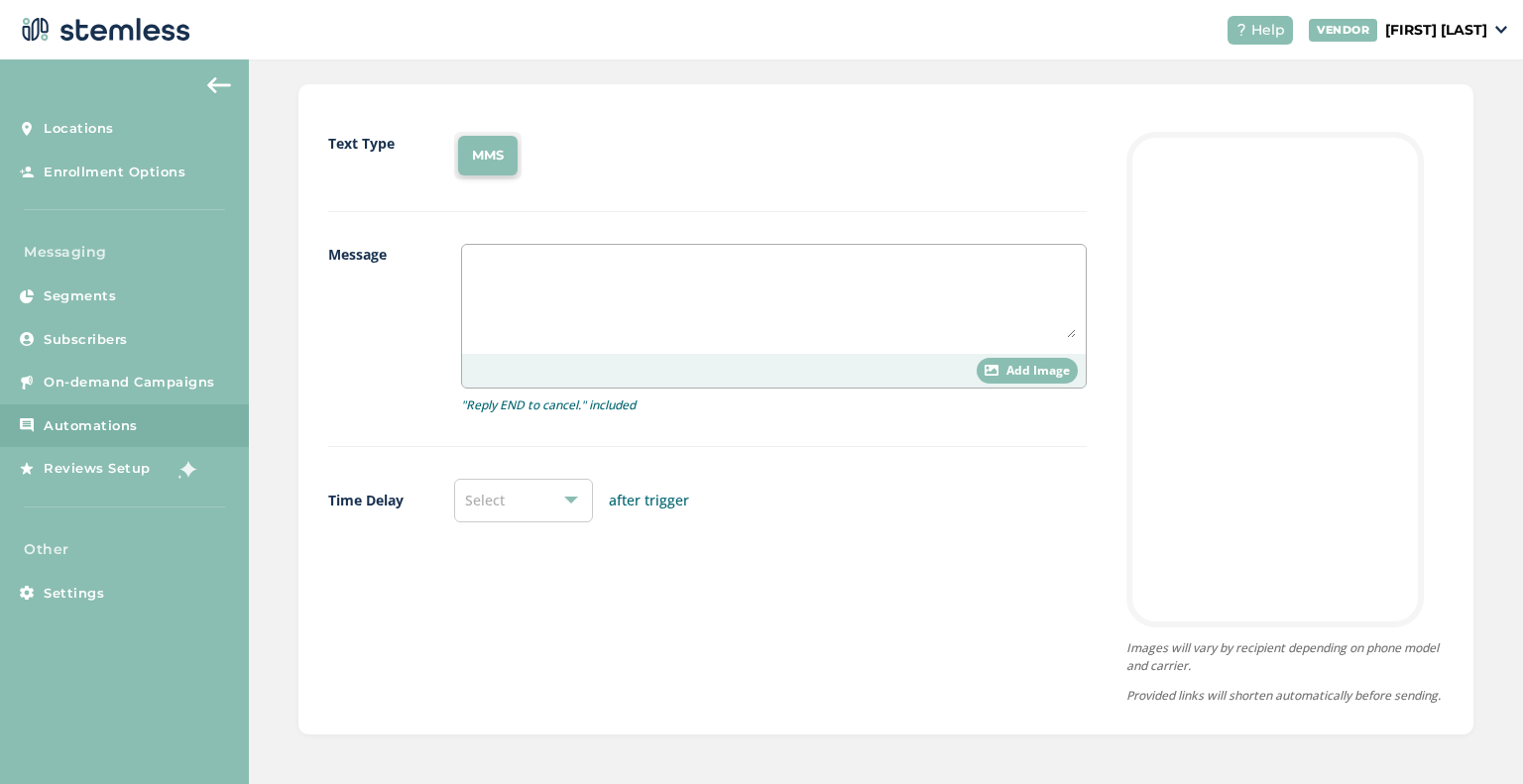 click on "Select" at bounding box center [485, 500] 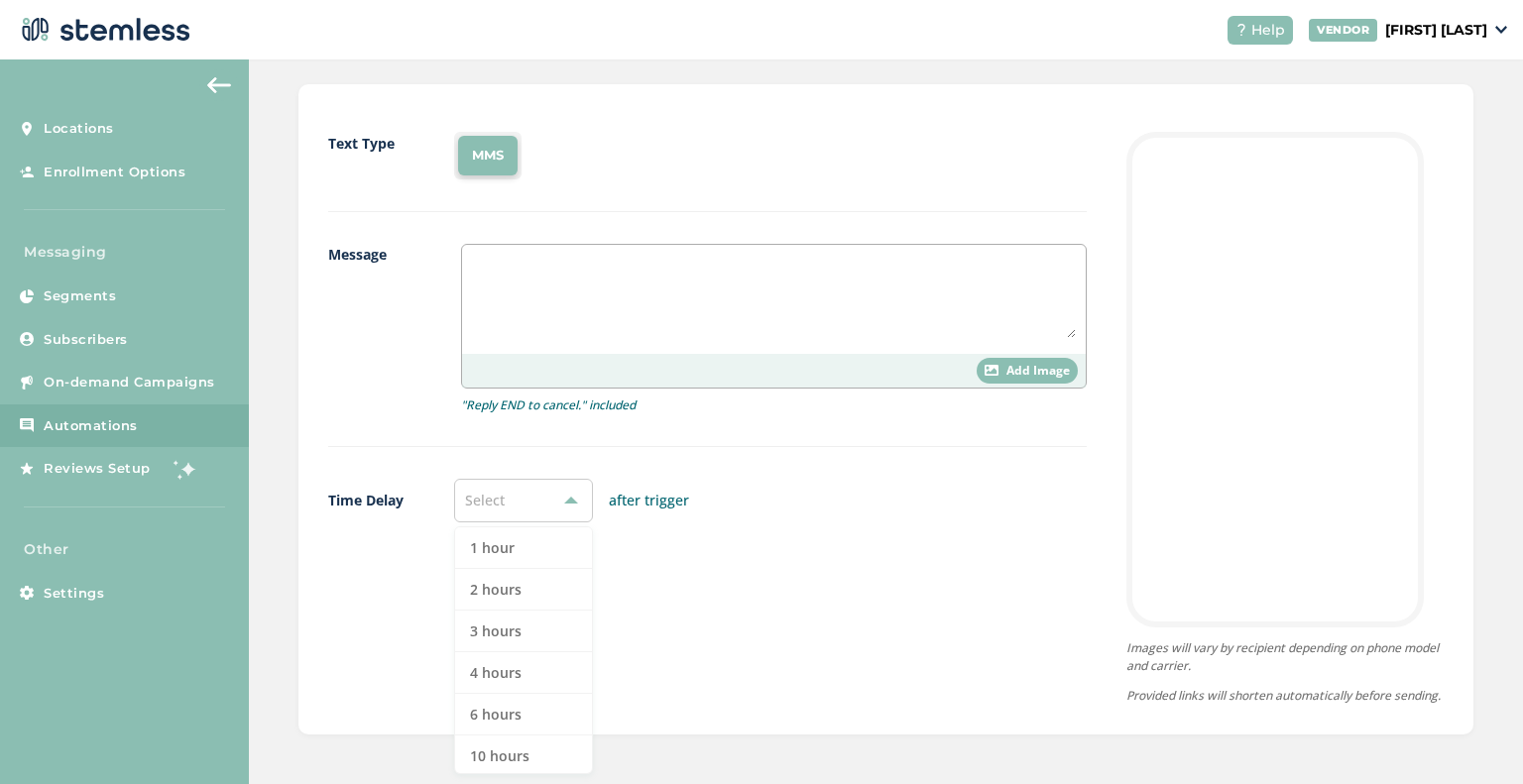 click on "Text Type   MMS   Message    Add Image  "Reply END to cancel." included   Time Delay  Select  1 hour   2 hours   3 hours   4 hours   6 hours   10 hours   1 day   2 days   3 days   4 days   5 days   6 days   7 days   8 days   9 days   10 days   11 days   12 days   13 days   14 days   15 days   after trigger" at bounding box center [707, 418] 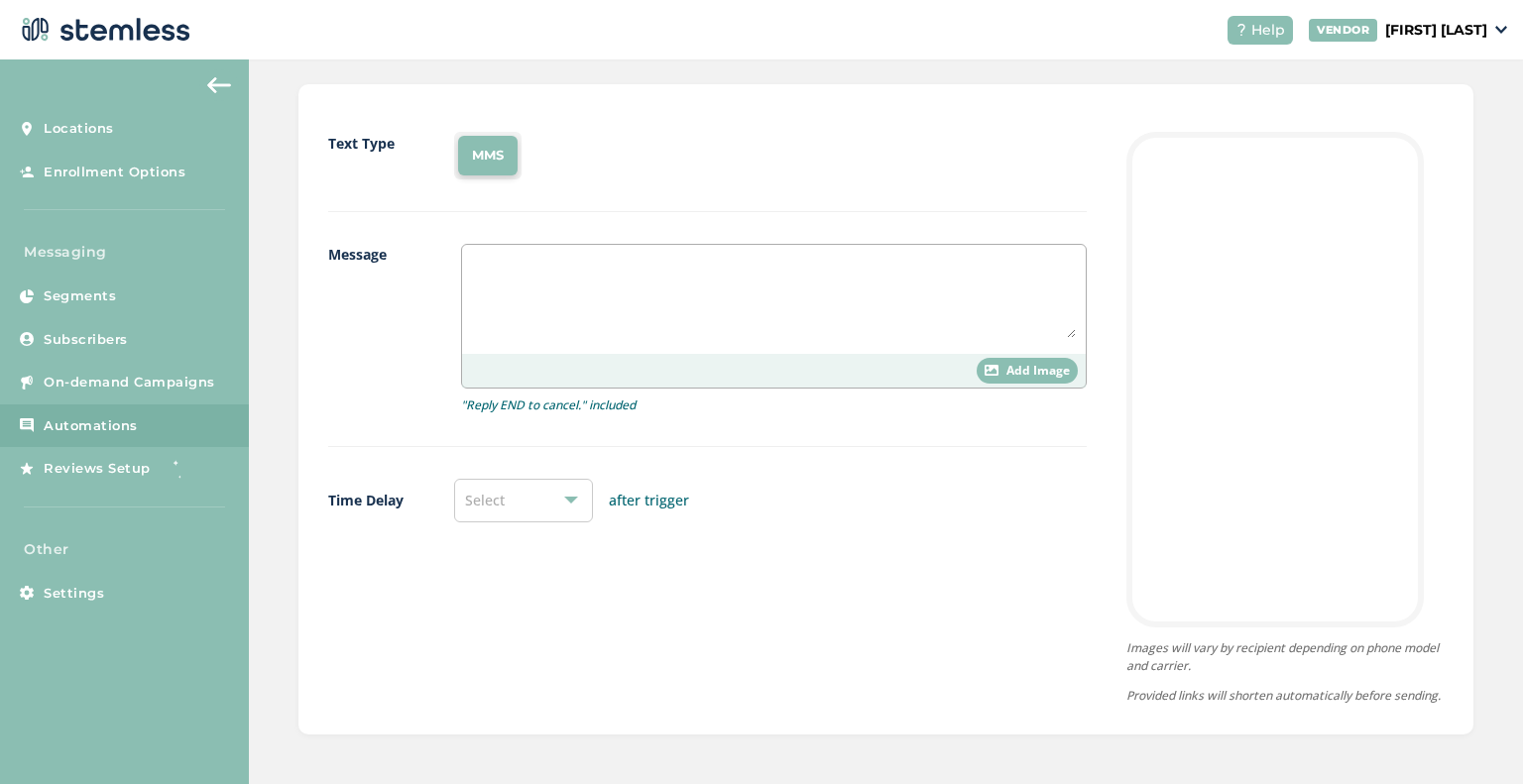 click on "after trigger" at bounding box center [648, 500] 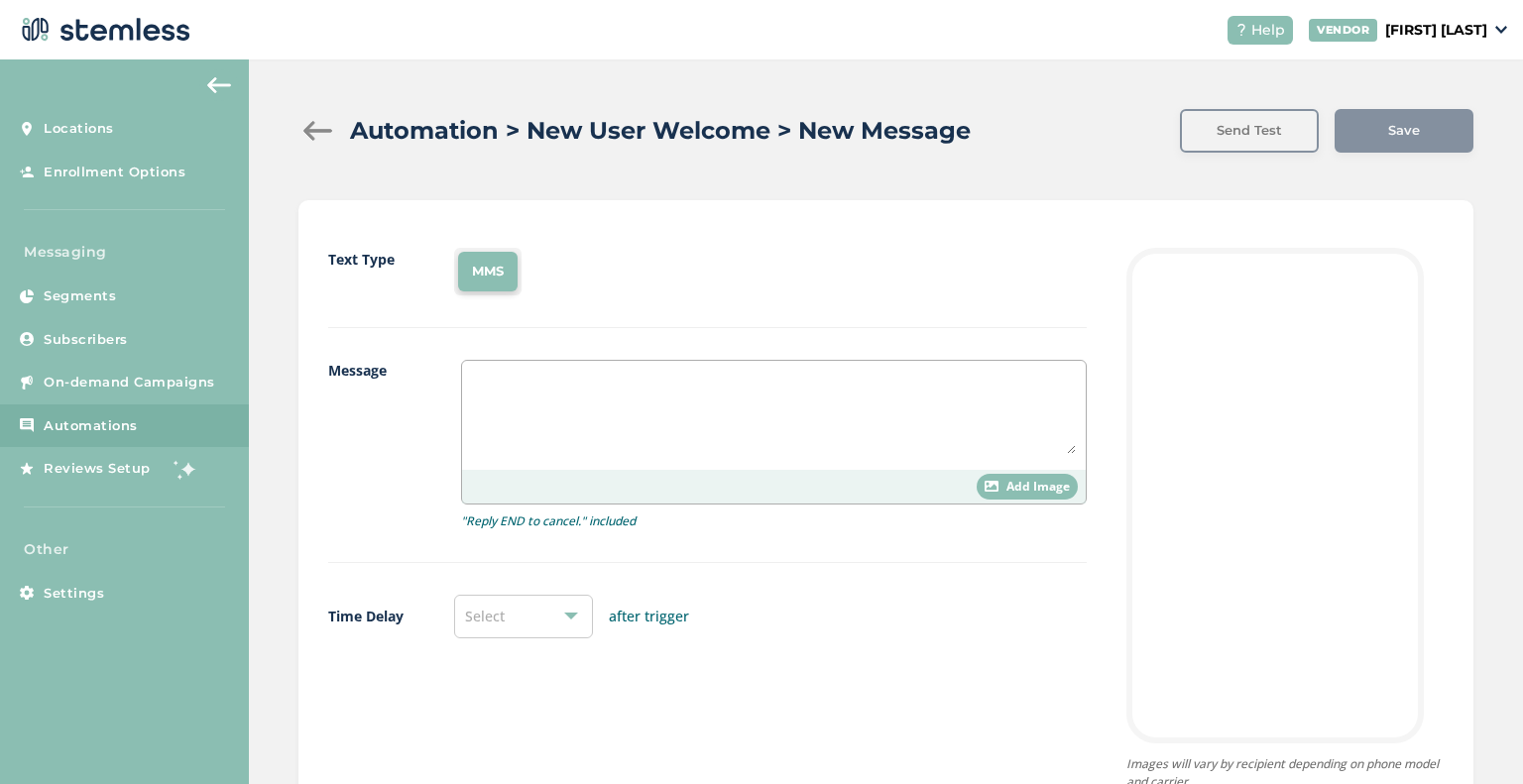 scroll, scrollTop: 10, scrollLeft: 0, axis: vertical 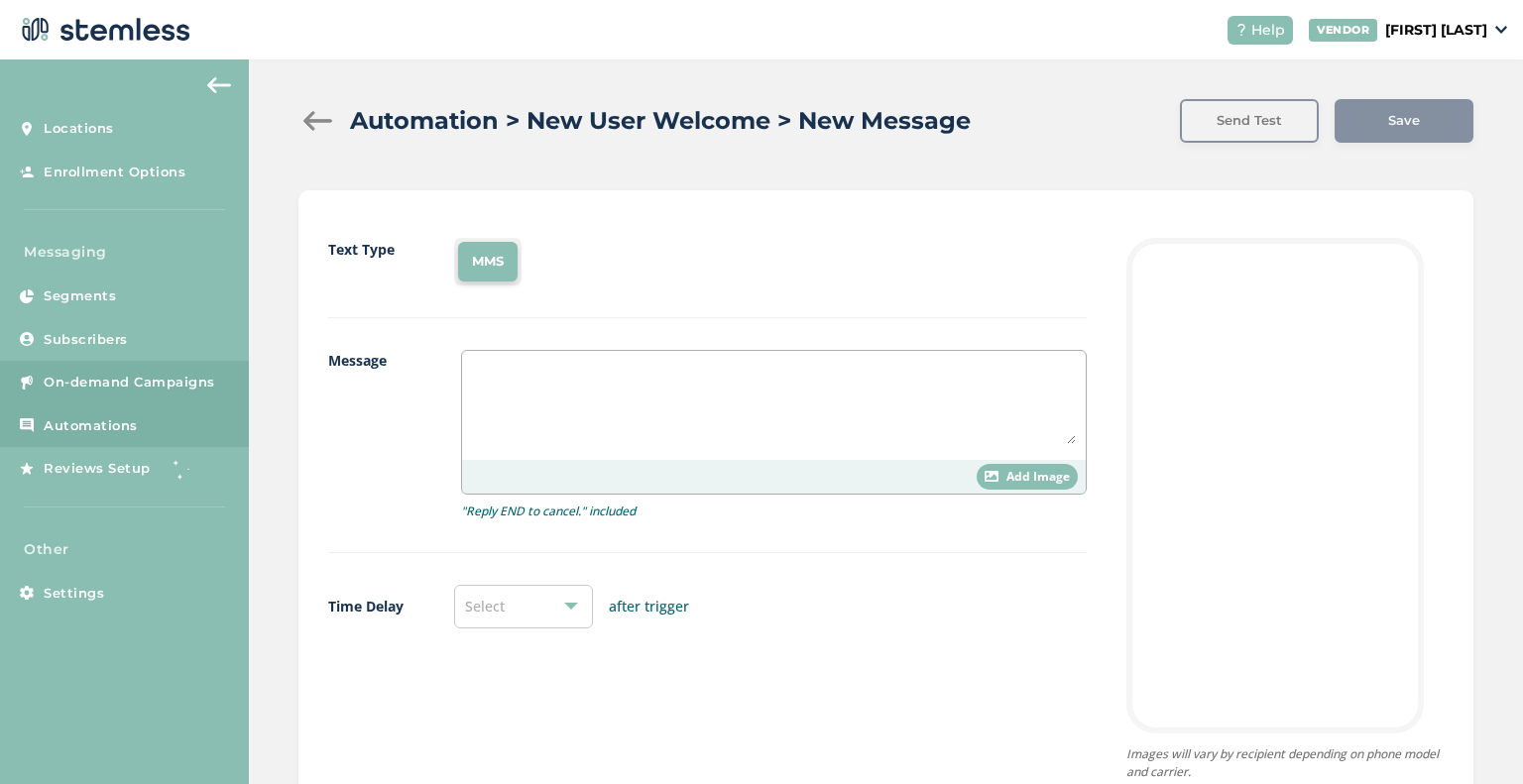 click on "On-demand Campaigns" at bounding box center (129, 383) 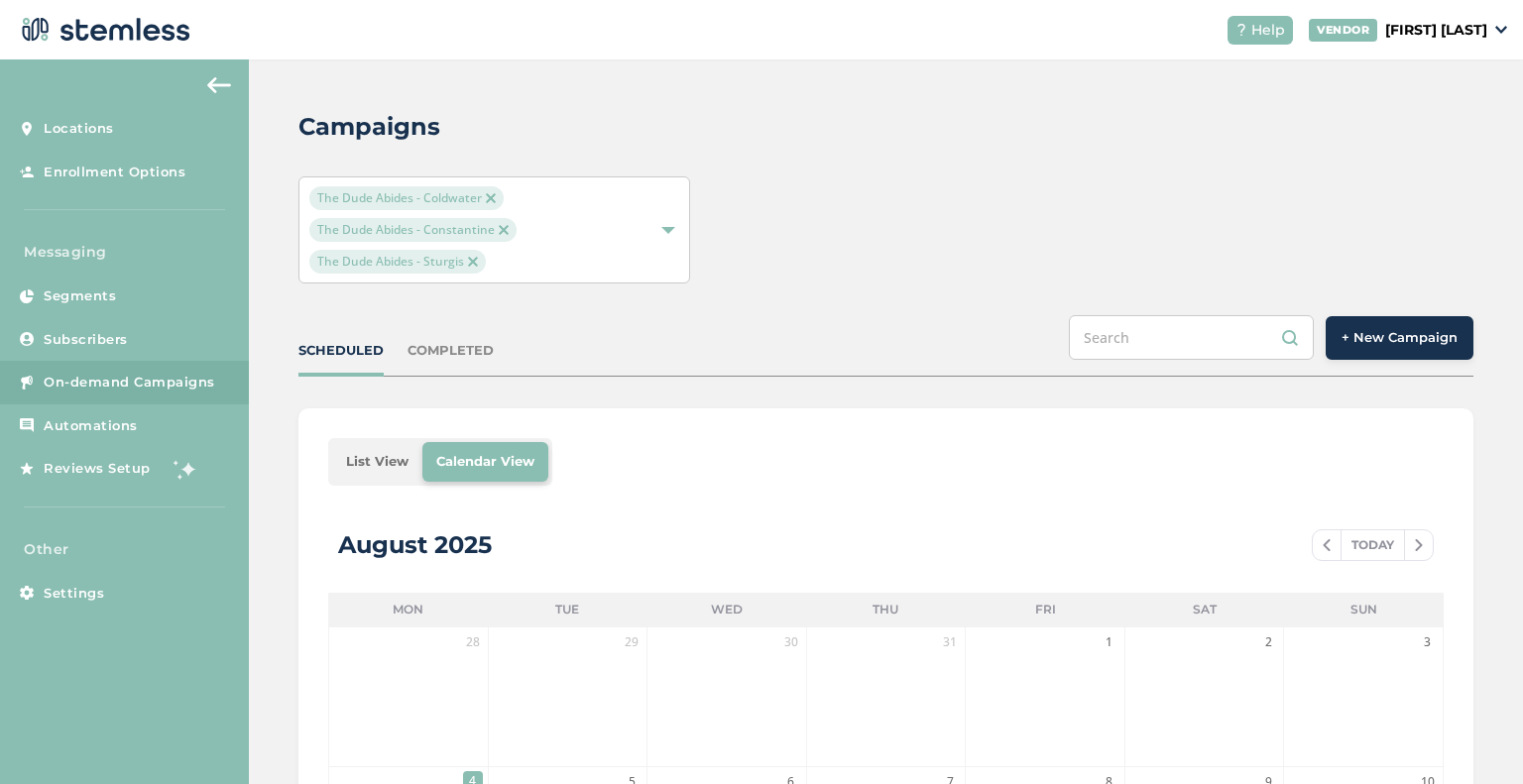 scroll, scrollTop: 0, scrollLeft: 0, axis: both 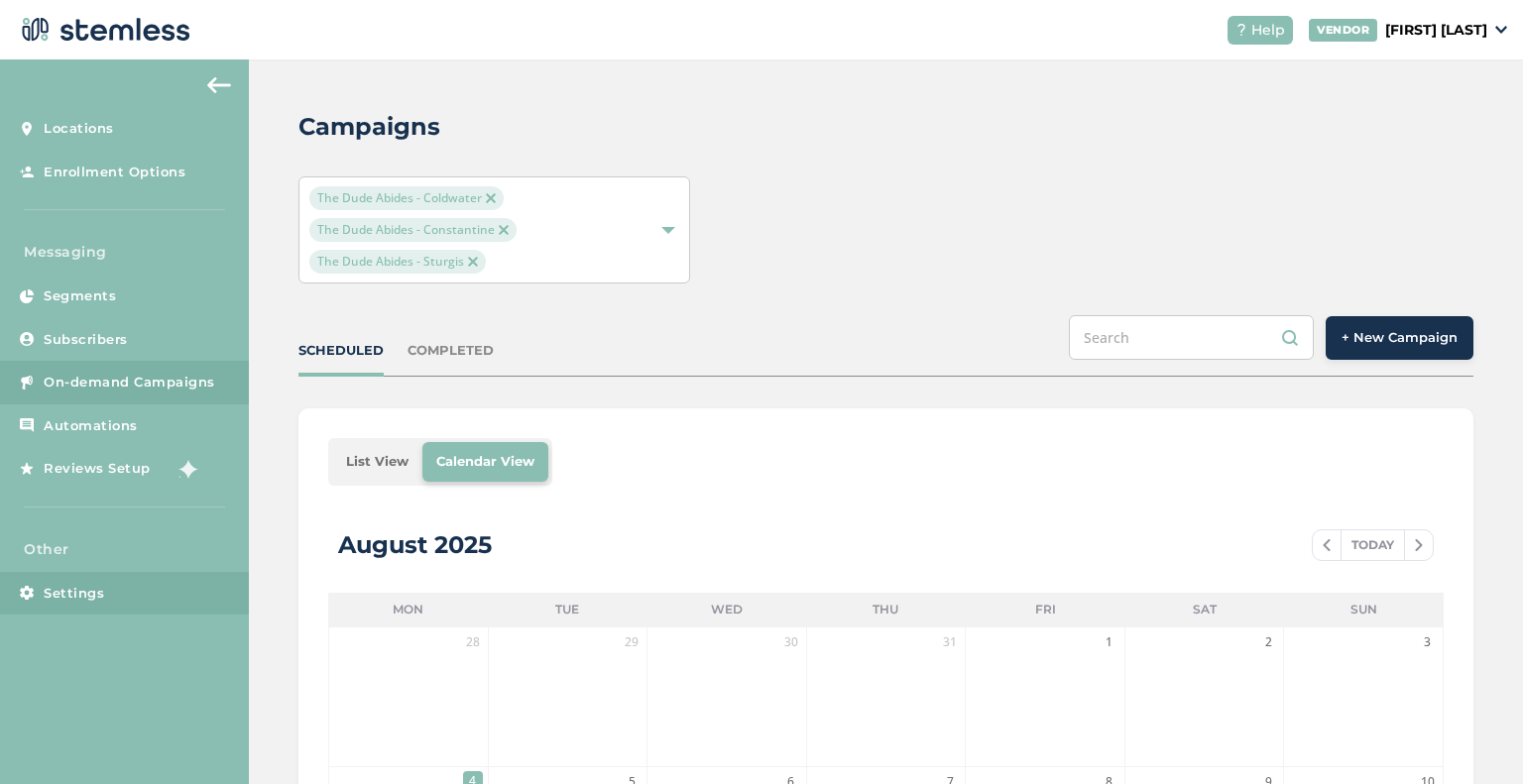 click on "Settings" at bounding box center (73, 594) 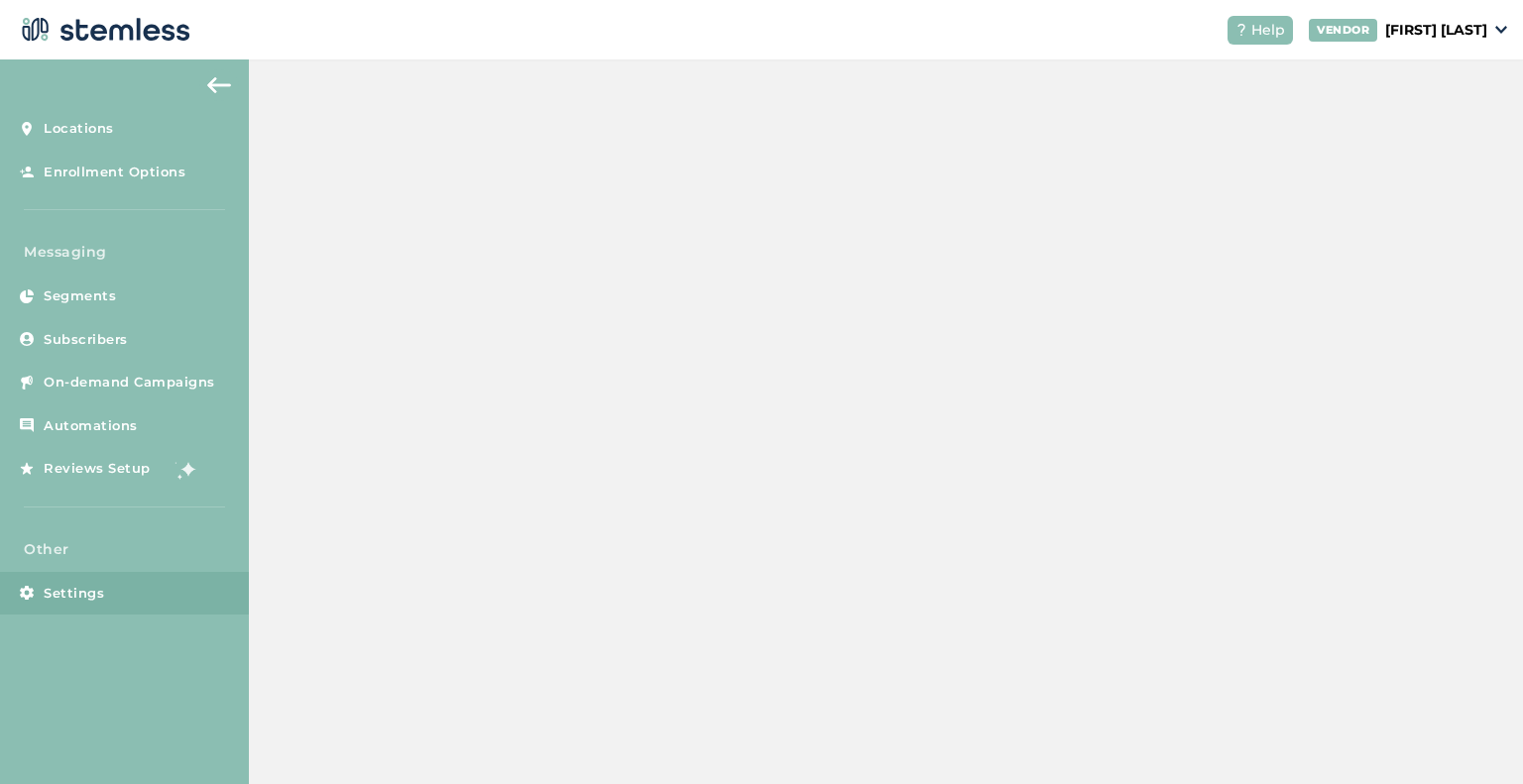 scroll, scrollTop: 0, scrollLeft: 0, axis: both 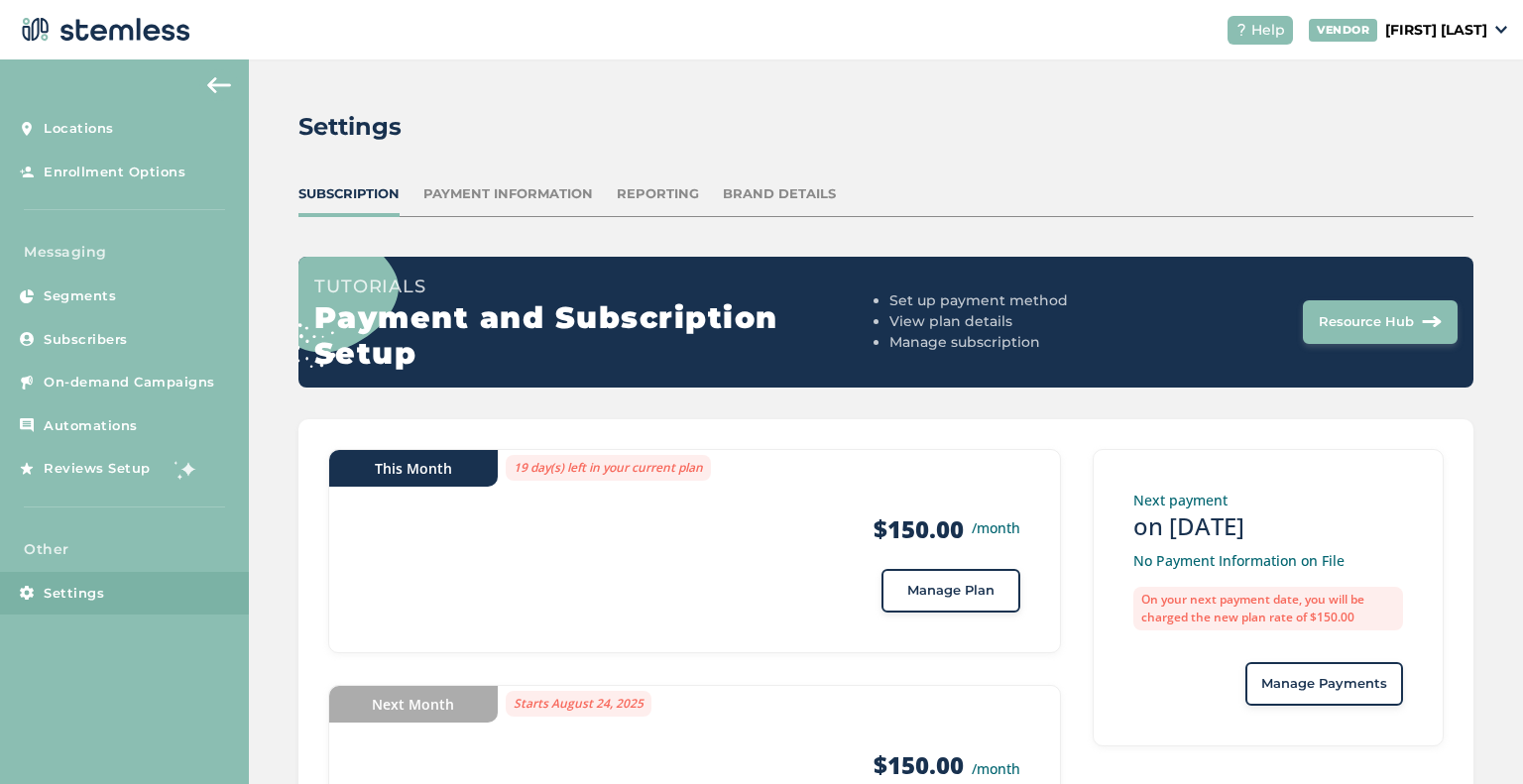 click on "Manage Plan" at bounding box center [951, 591] 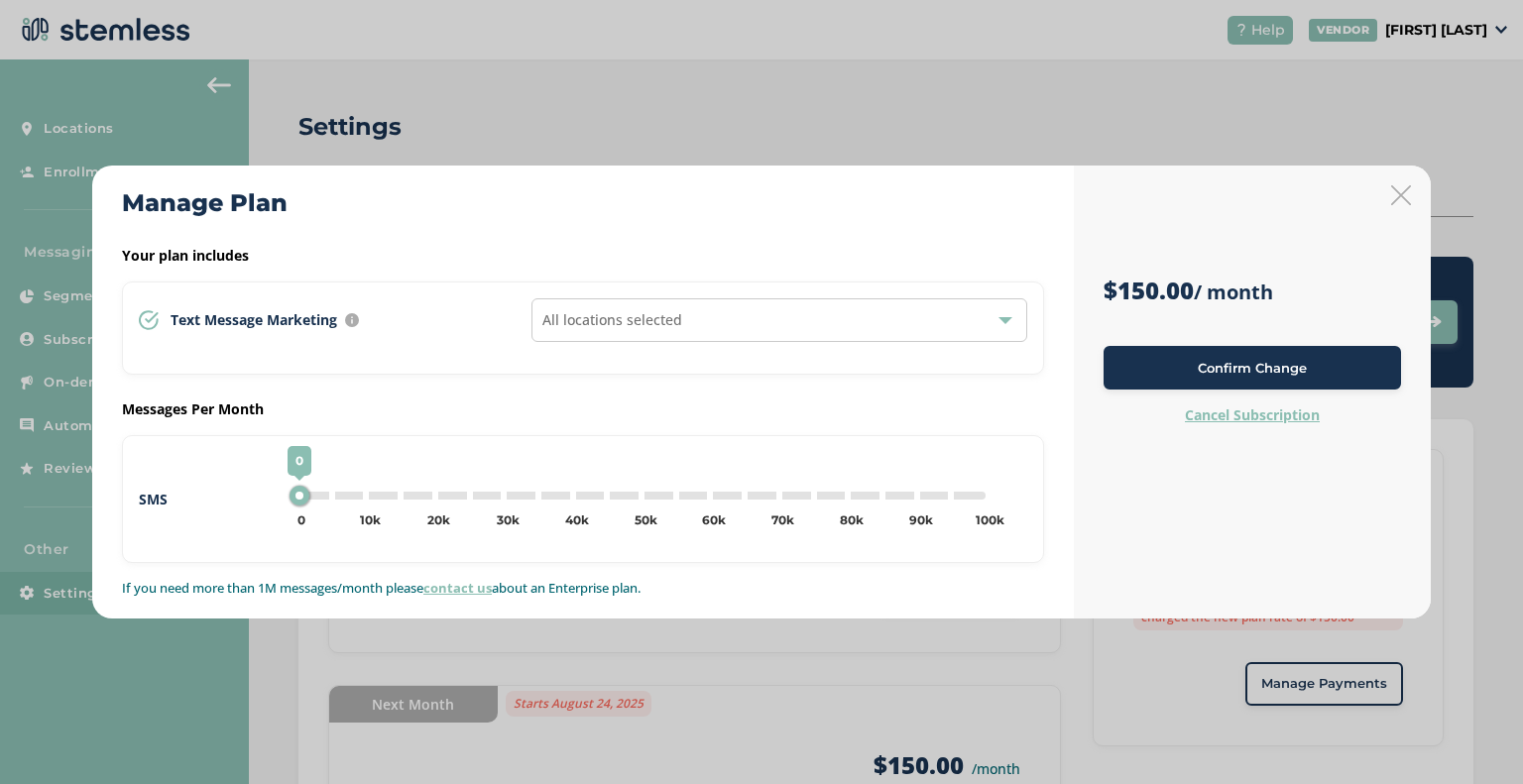 click on "All locations selected" at bounding box center (779, 320) 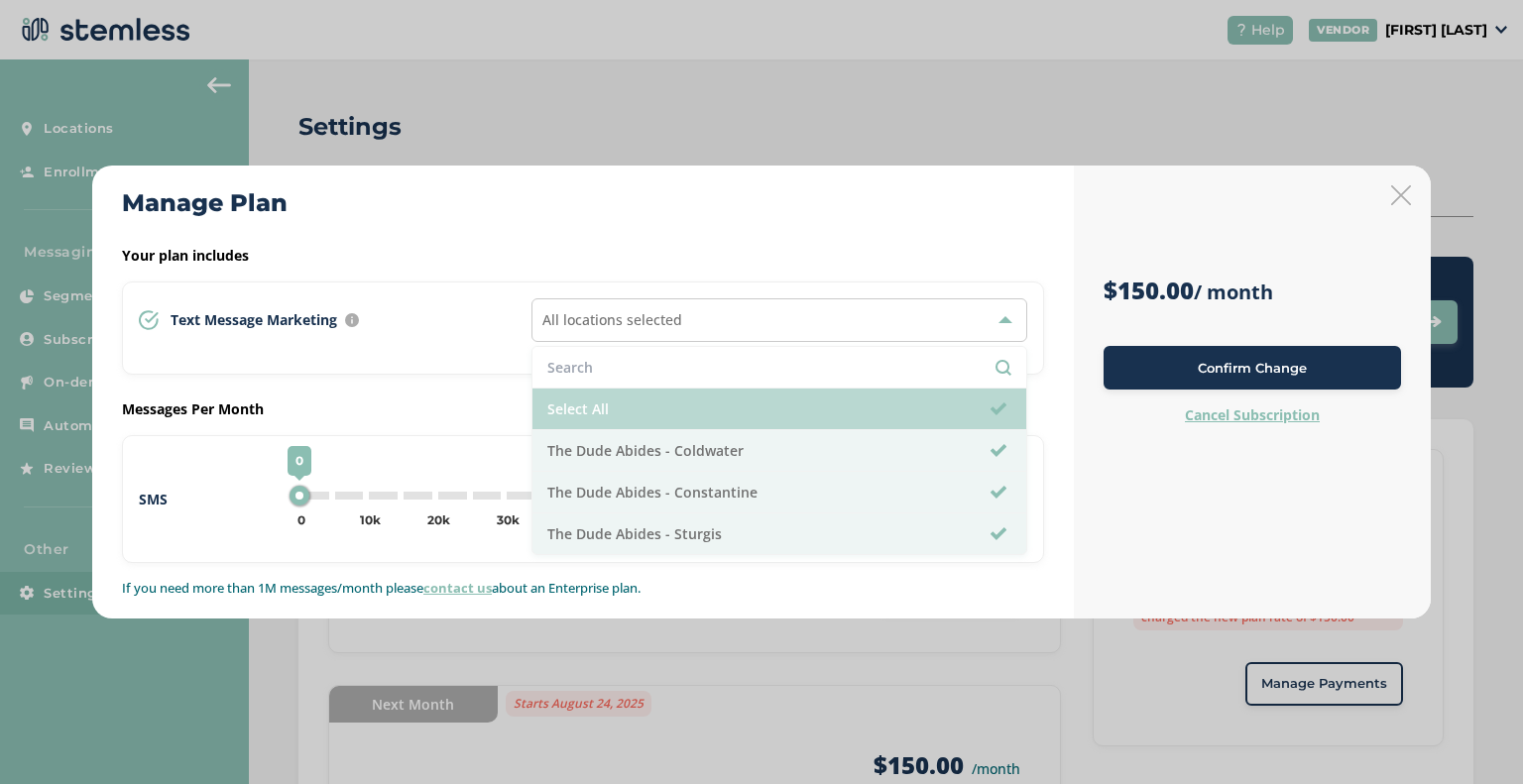click on "Select All" at bounding box center [779, 409] 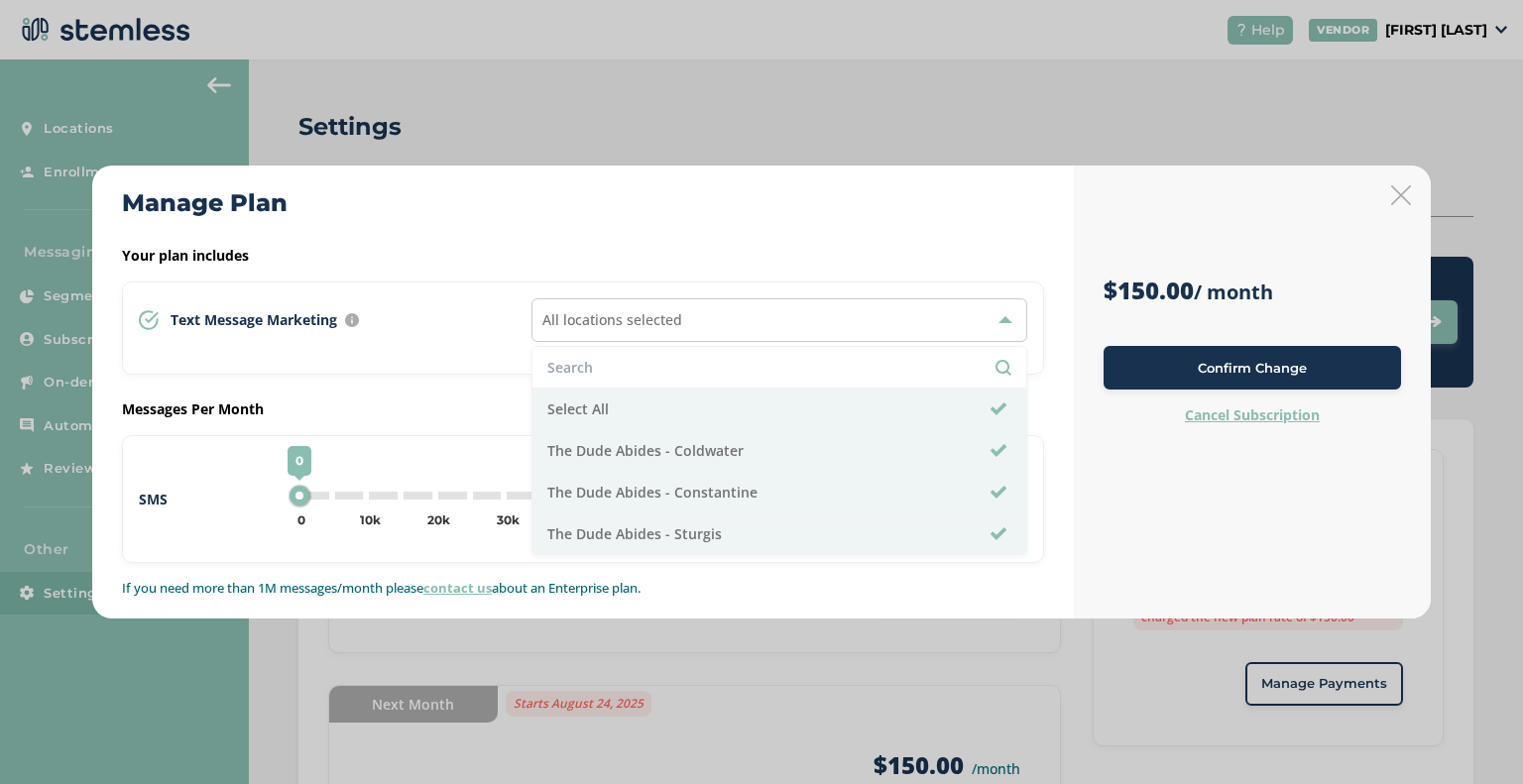 click on "Manage Plan" at bounding box center (583, 203) 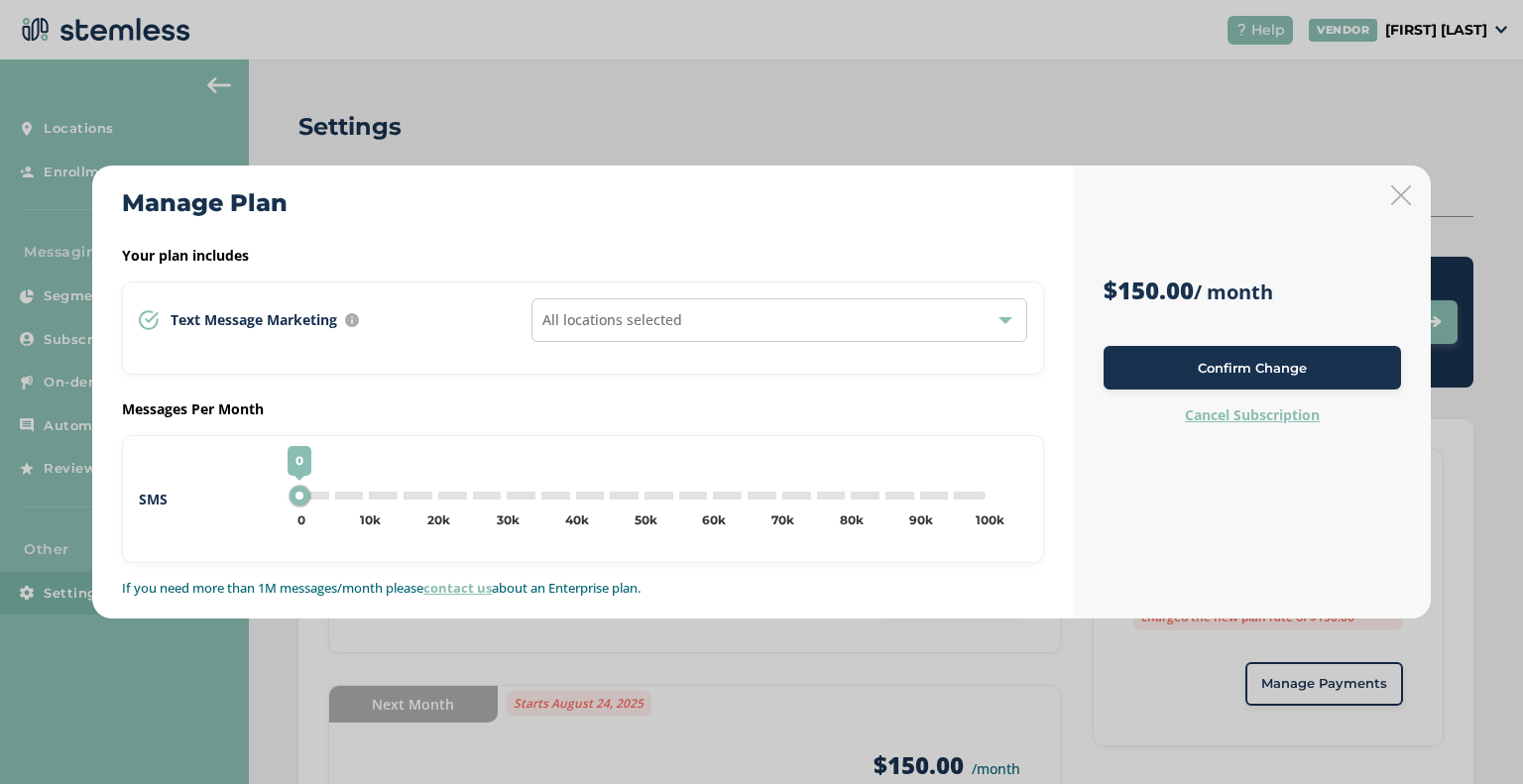 click on "0   0   5k   10k   15k   20k   25k   30k   35k   40k   45k   50k   55k   60k   65k   70k   75k   80k   85k   90k   95k   100k   0" at bounding box center [642, 496] 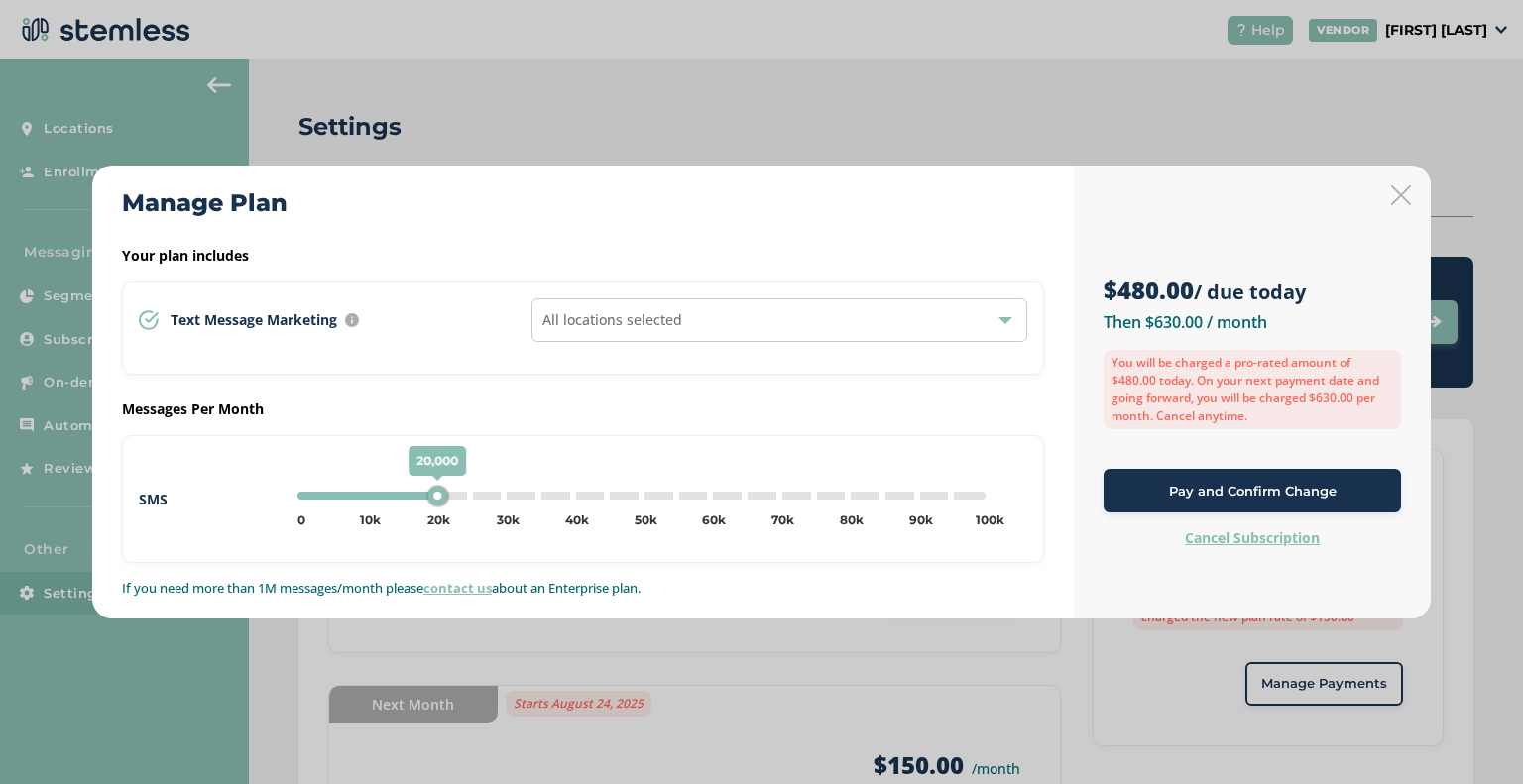 click on "20,000   0   5k   10k   15k   20k   25k   30k   35k   40k   45k   50k   55k   60k   65k   70k   75k   80k   85k   90k   95k   100k   20,000" at bounding box center [642, 496] 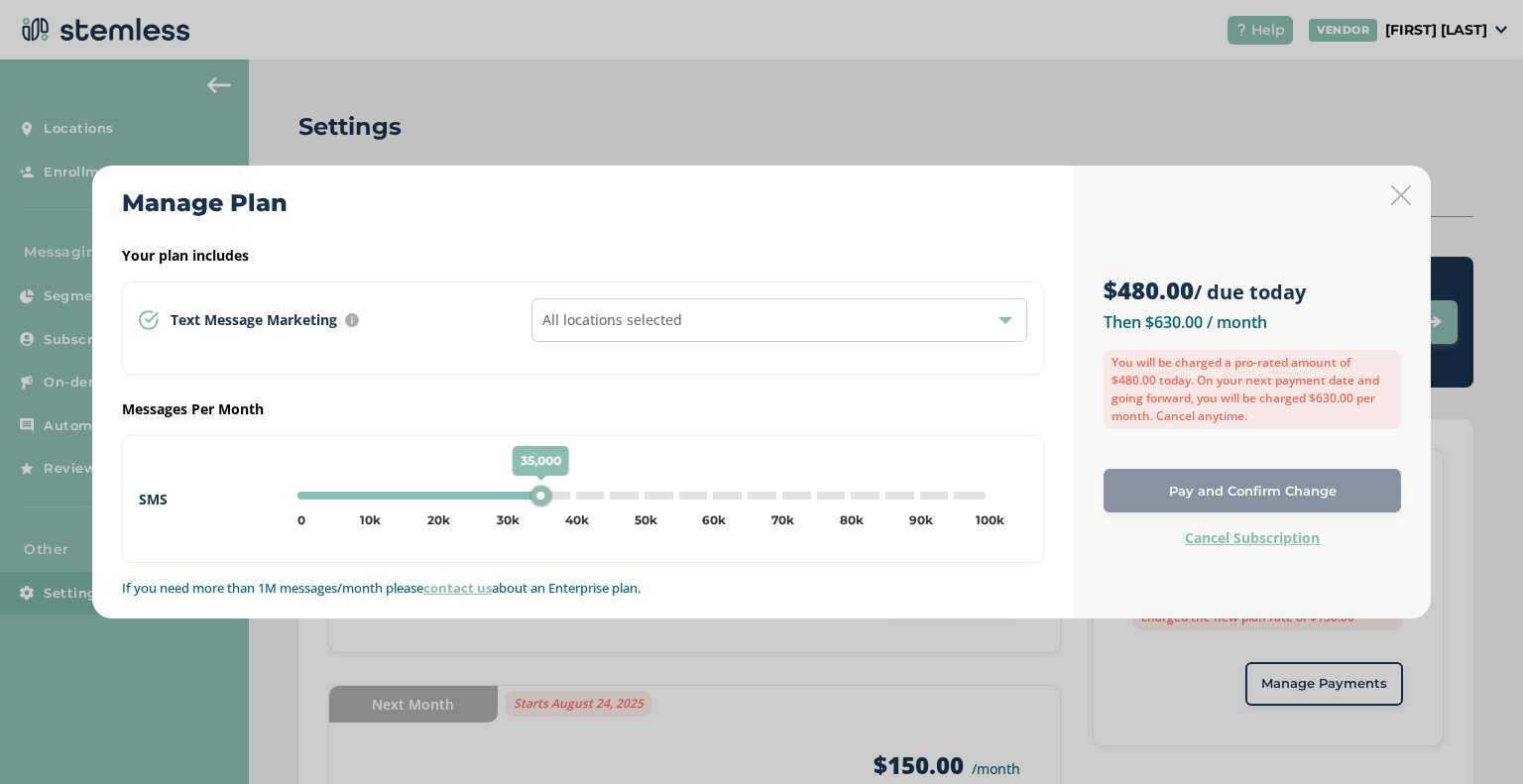 drag, startPoint x: 553, startPoint y: 499, endPoint x: 442, endPoint y: 487, distance: 111.64676 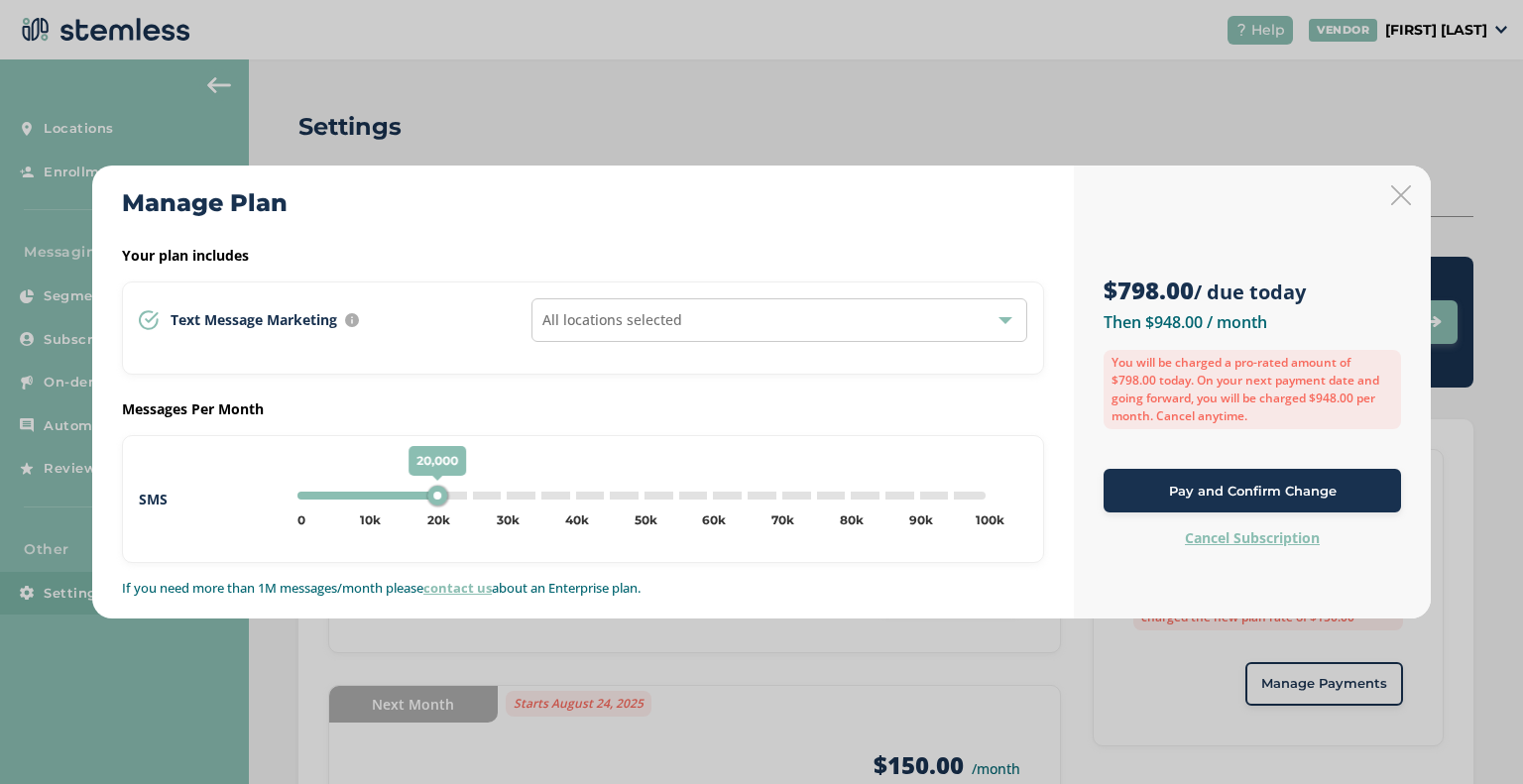 click on "20,000   0   5k   10k   15k   20k   25k   30k   35k   40k   45k   50k   55k   60k   65k   70k   75k   80k   85k   90k   95k   100k   20,000" at bounding box center [642, 496] 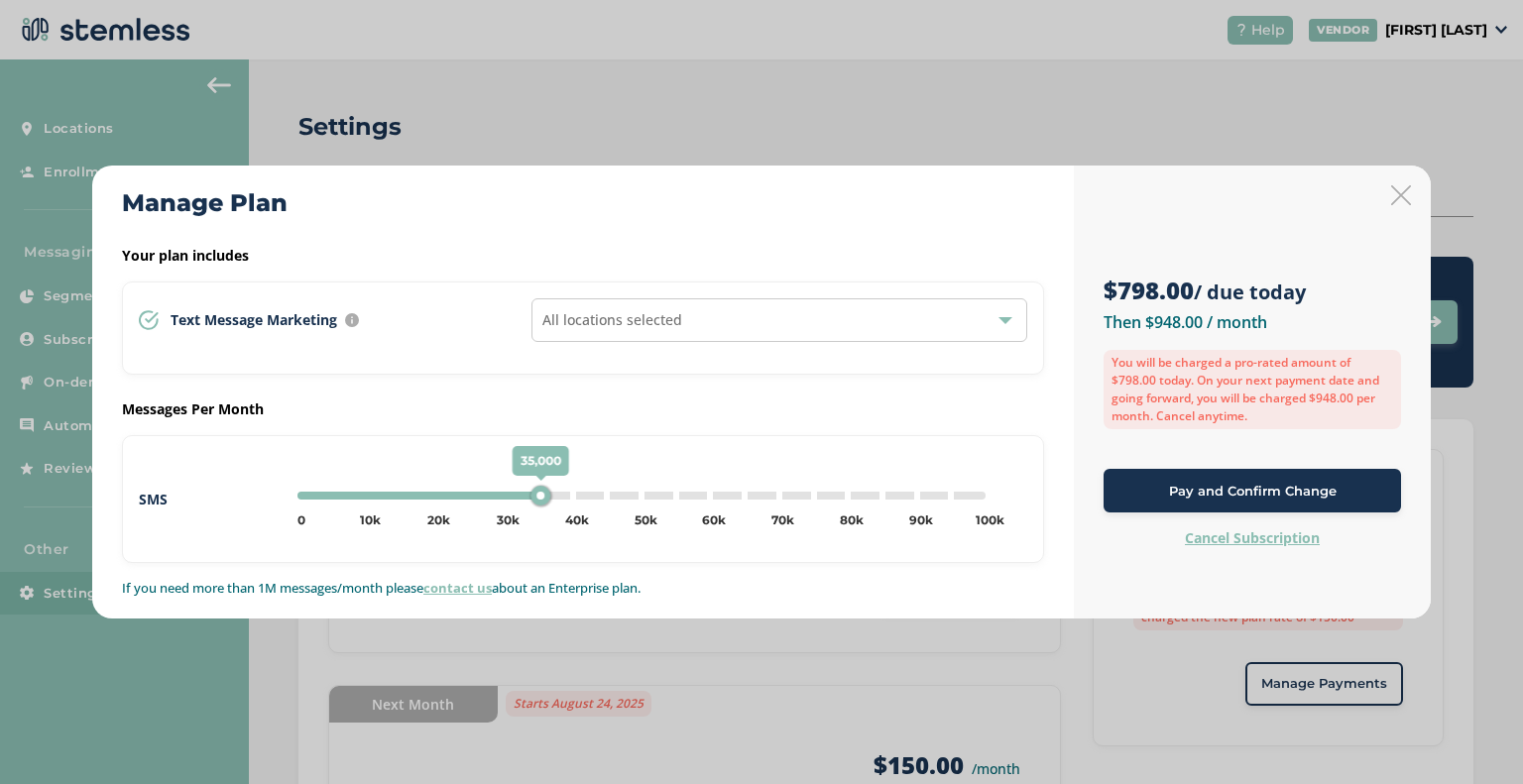 type on "35000" 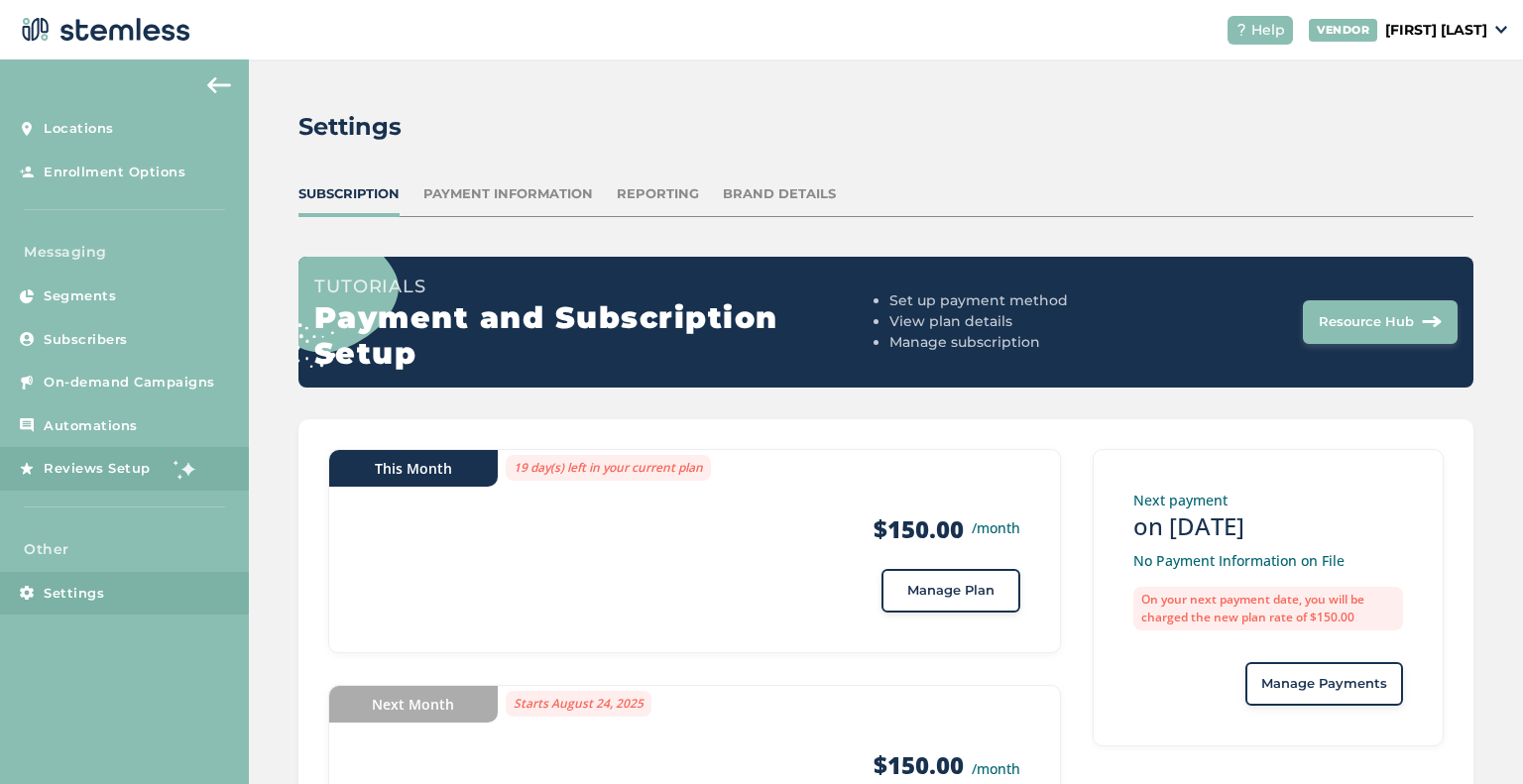 click on "Reviews Setup" at bounding box center (97, 469) 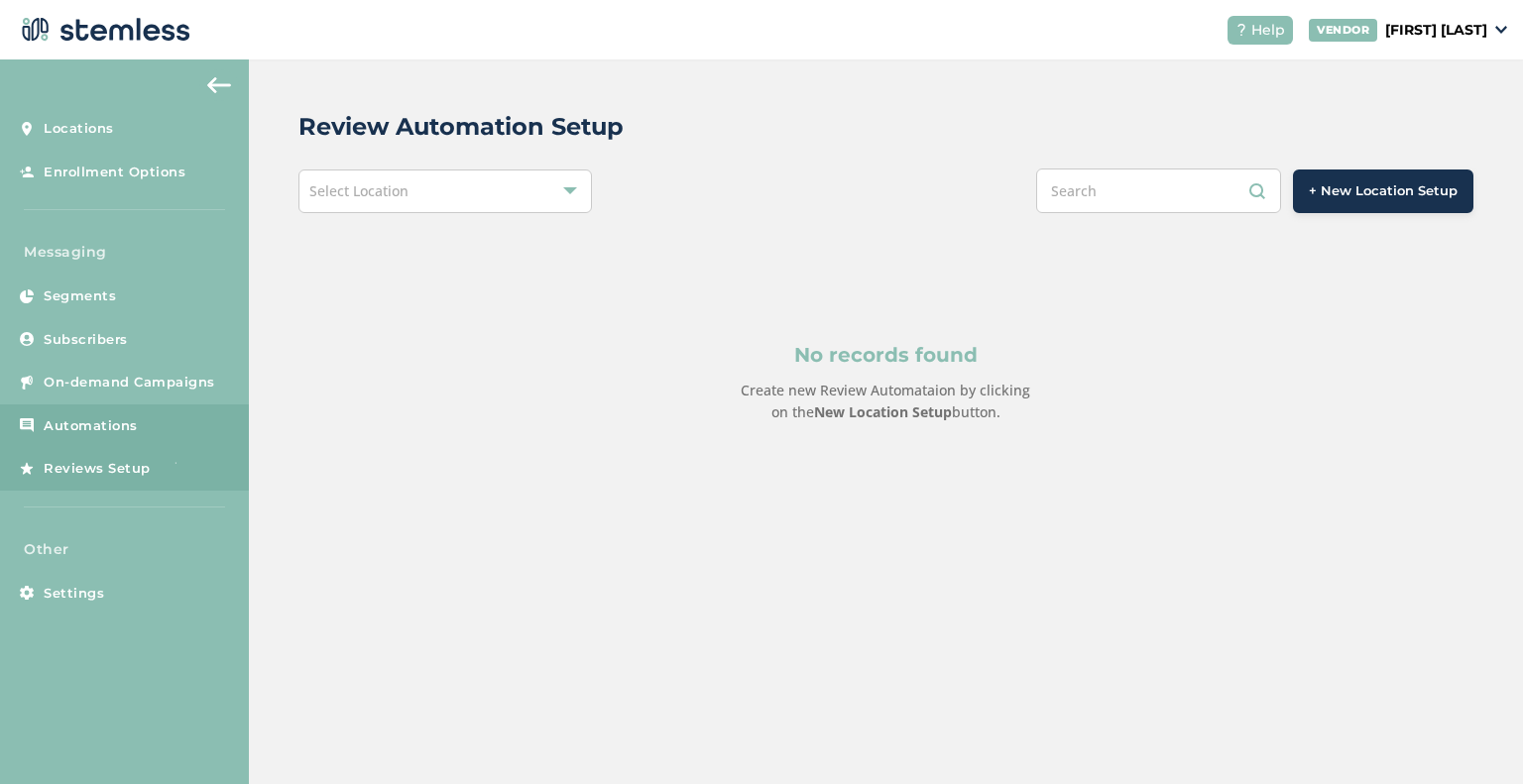 click on "Automations" at bounding box center [90, 426] 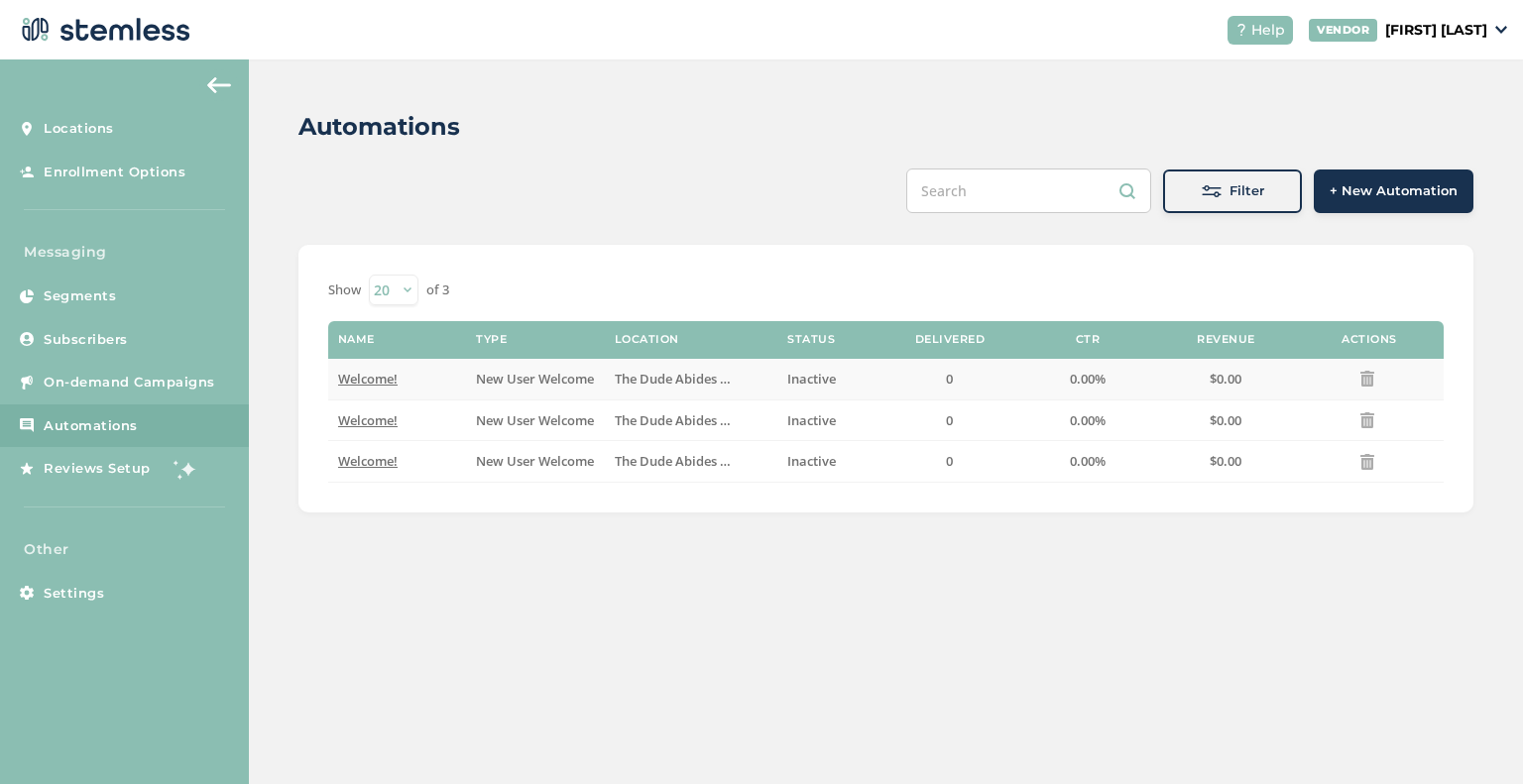 click on "$0.00" at bounding box center [1226, 379] 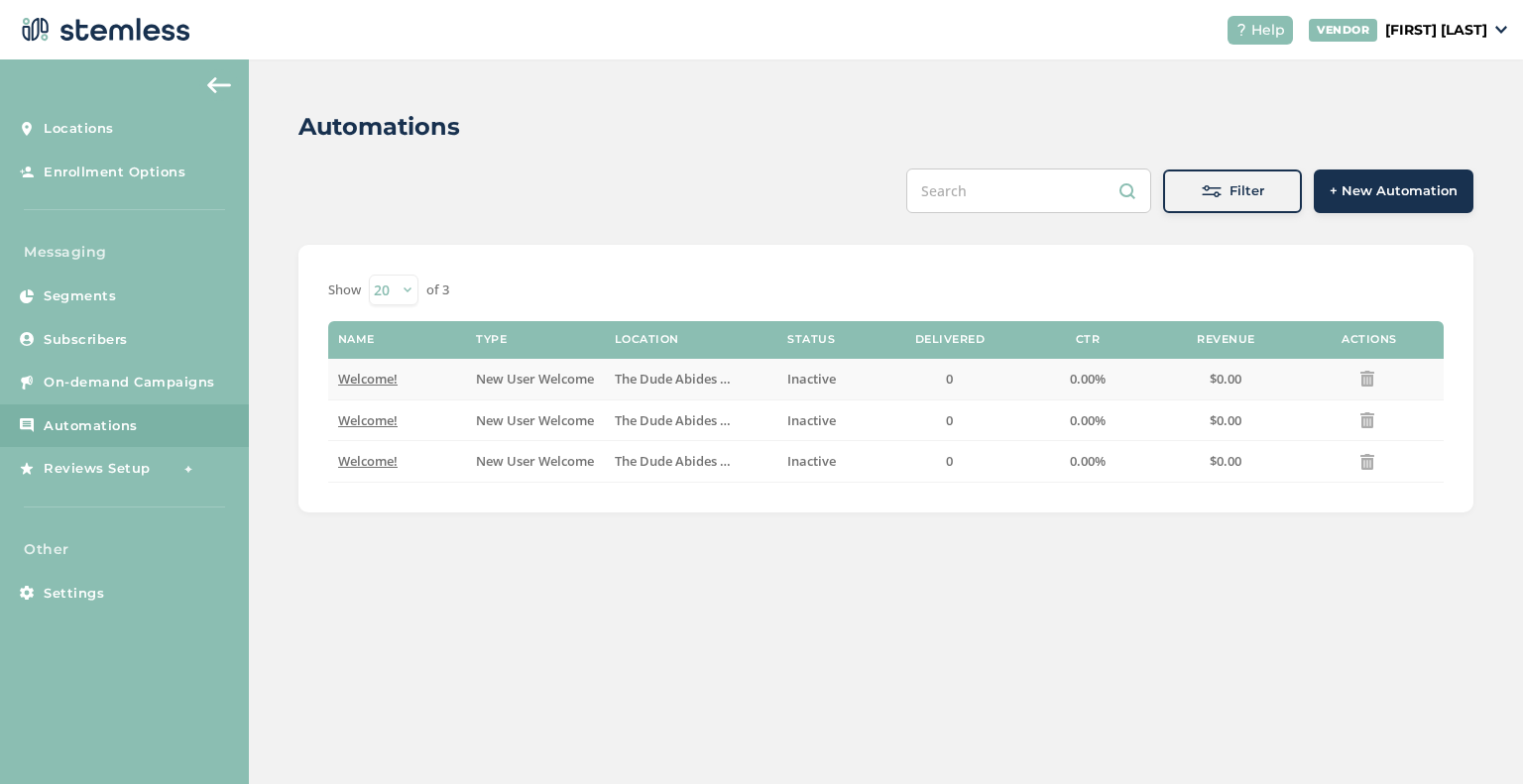 click on "Welcome!" at bounding box center [368, 379] 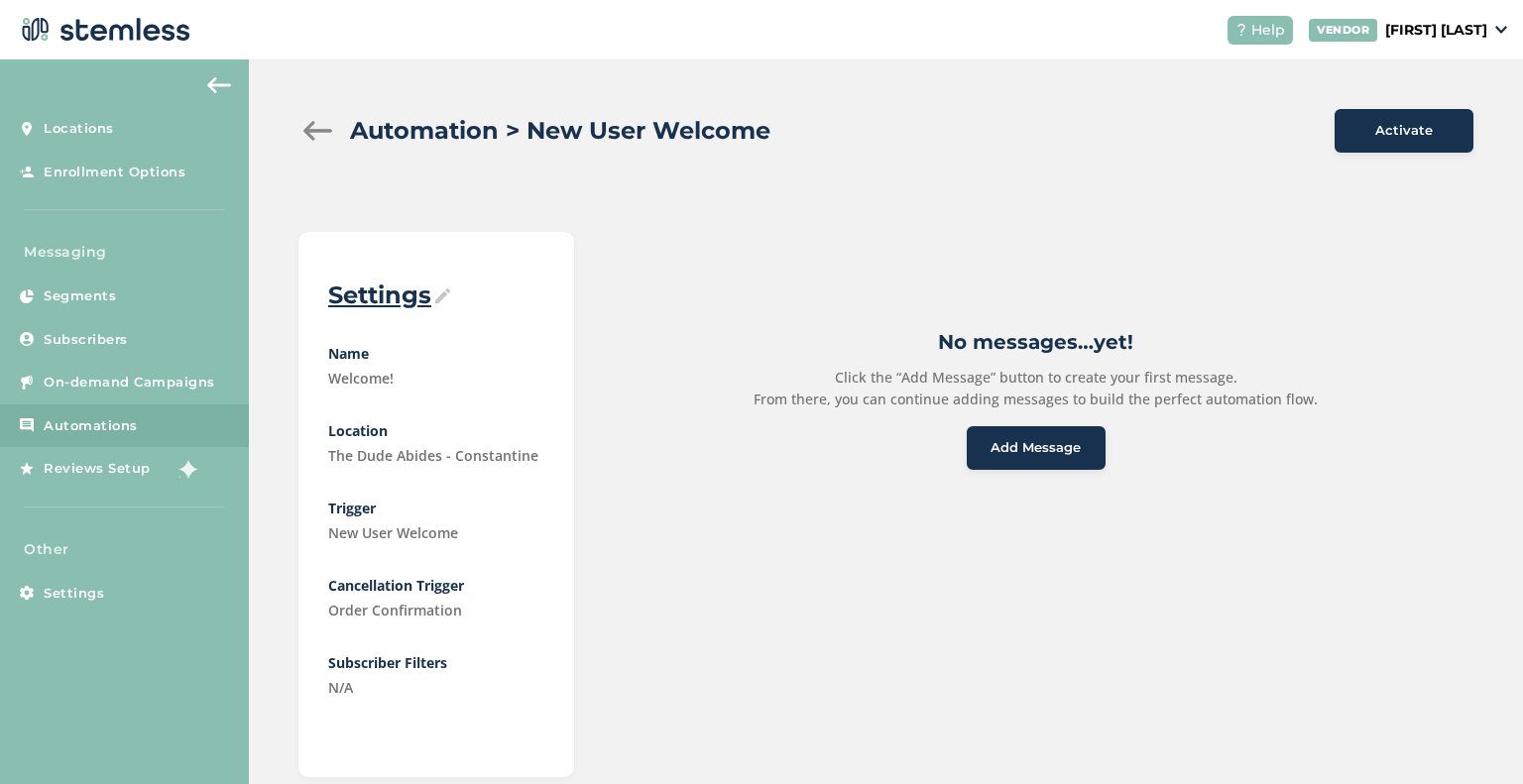 scroll, scrollTop: 43, scrollLeft: 0, axis: vertical 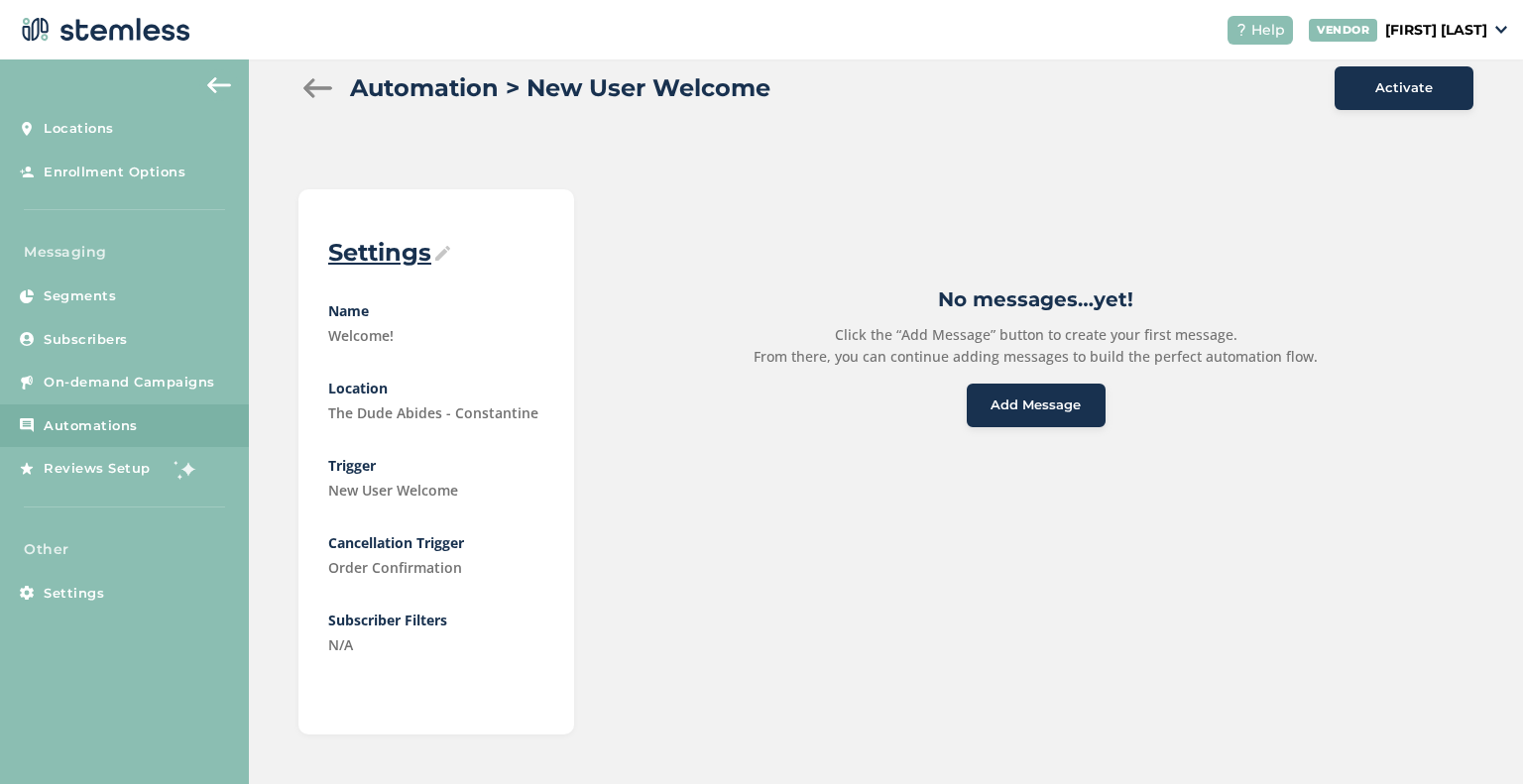 click on "Automation > New User Welcome Activate  Settings  Name Welcome! Location The Dude Abides - Constantine Trigger New User Welcome Cancellation Trigger Order Confirmation Subscriber Filters N/A No messages…yet! Click the “Add Message” button to create your first message. From there, you can continue adding messages to build the perfect automation flow. Add Message" at bounding box center (885, 400) 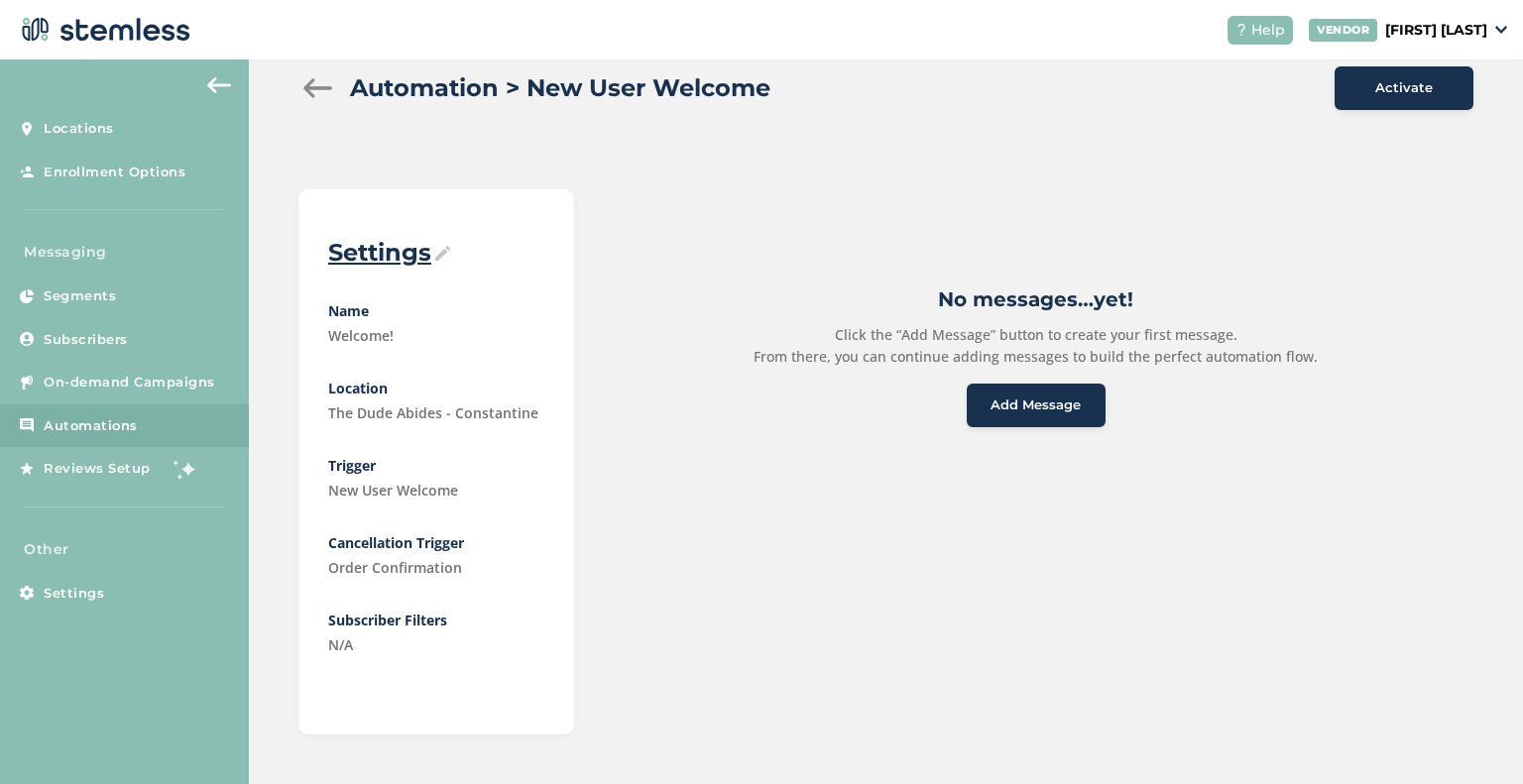 click at bounding box center (318, 88) 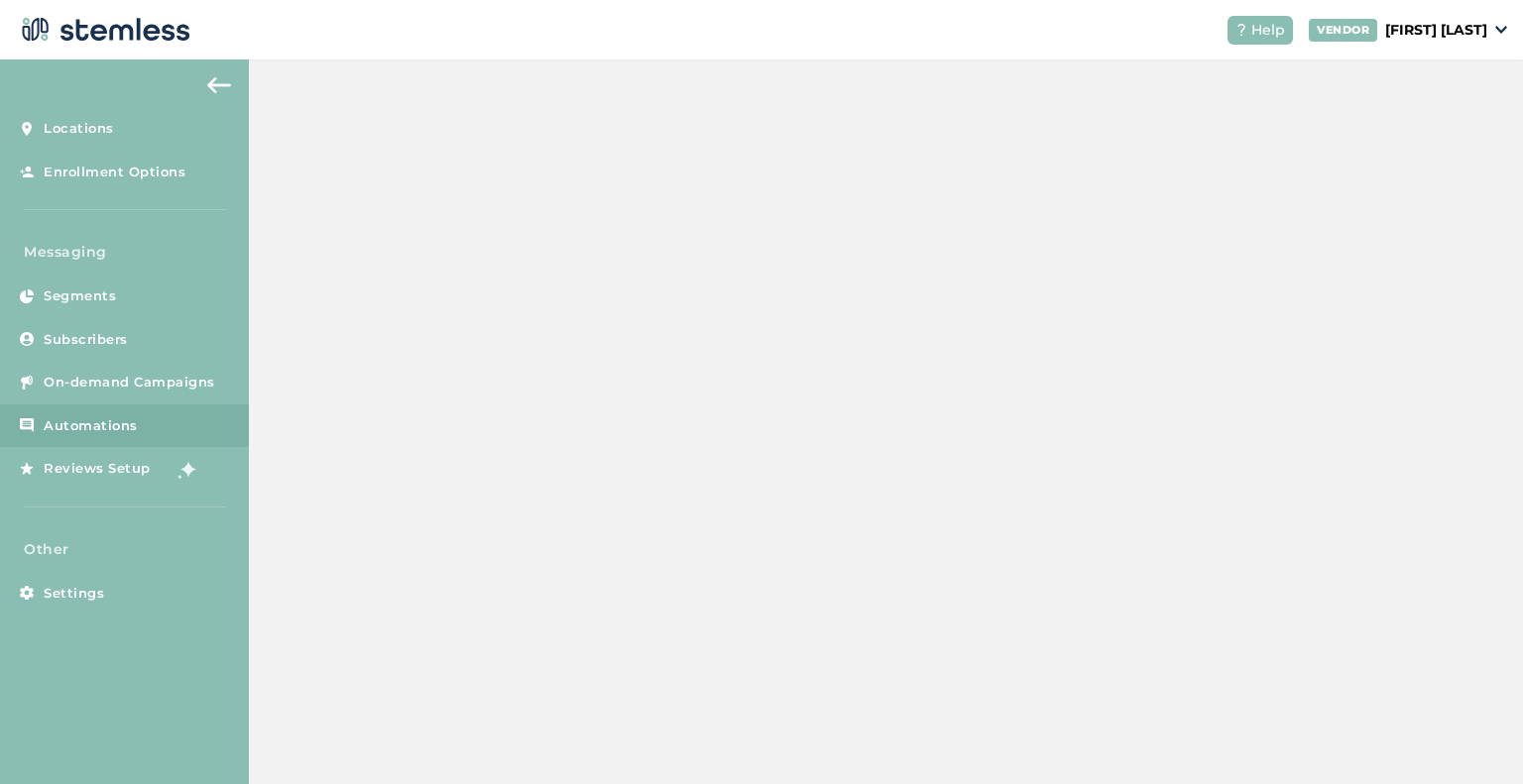 scroll, scrollTop: 0, scrollLeft: 0, axis: both 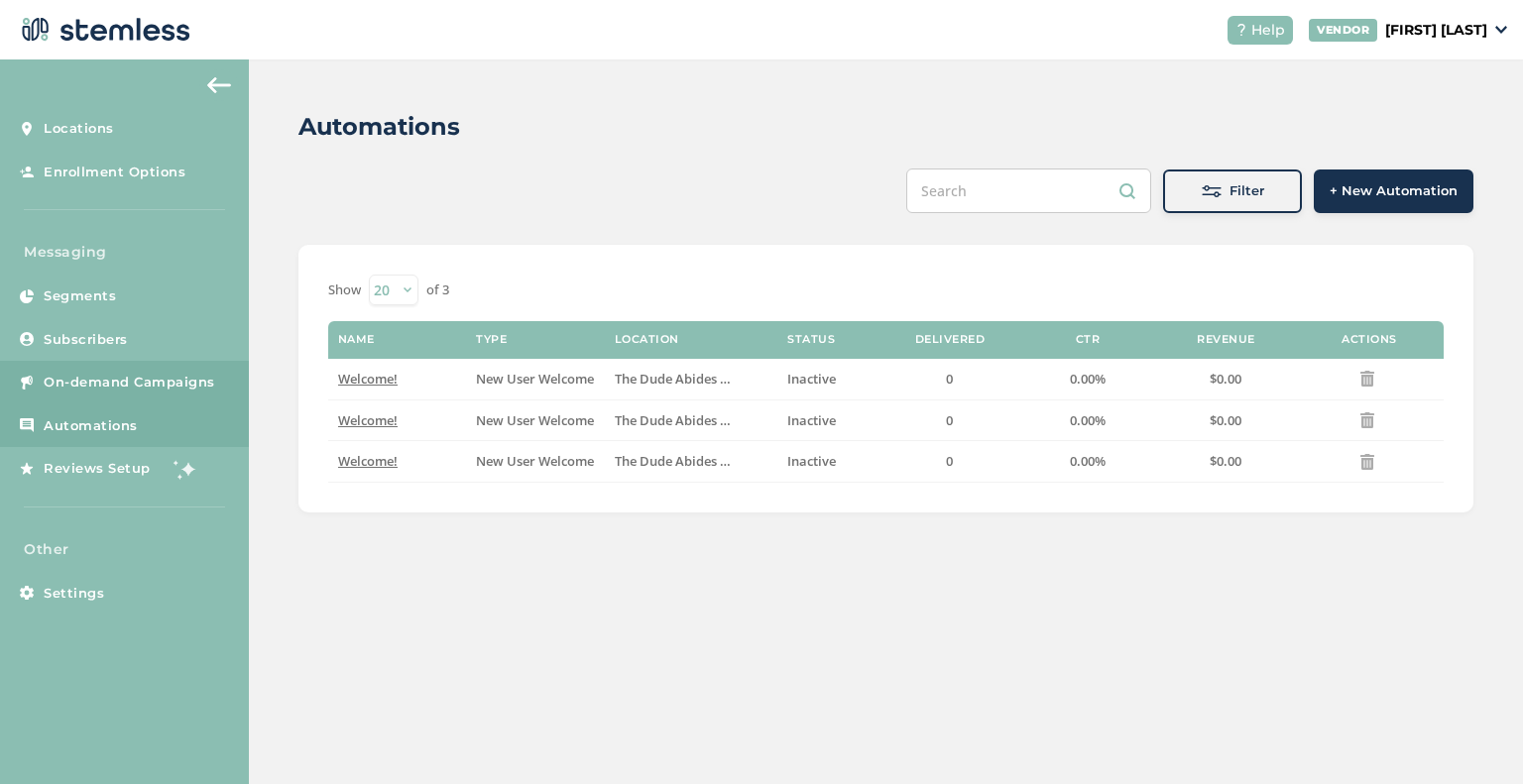click on "On-demand Campaigns" at bounding box center (129, 383) 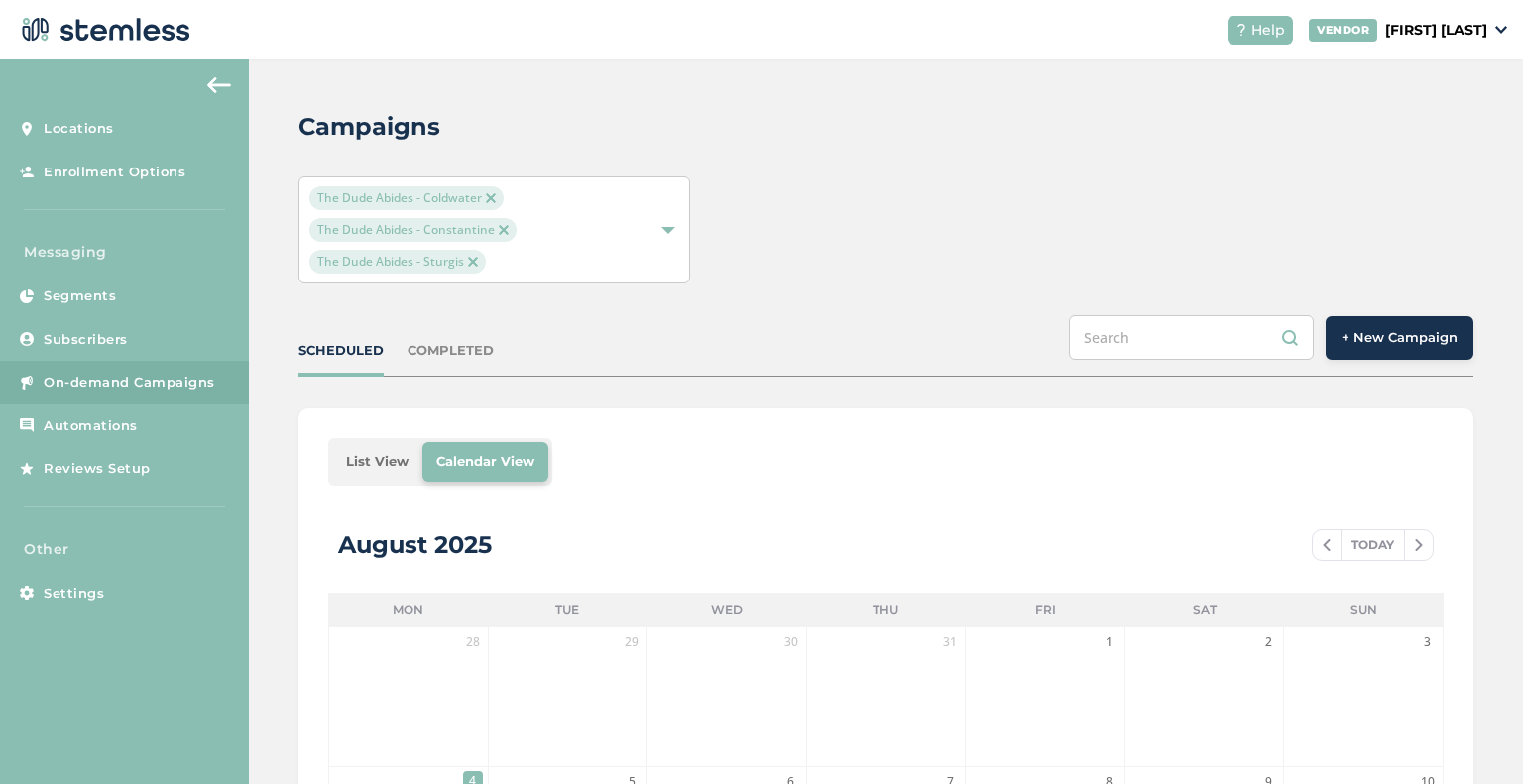 scroll, scrollTop: 618, scrollLeft: 0, axis: vertical 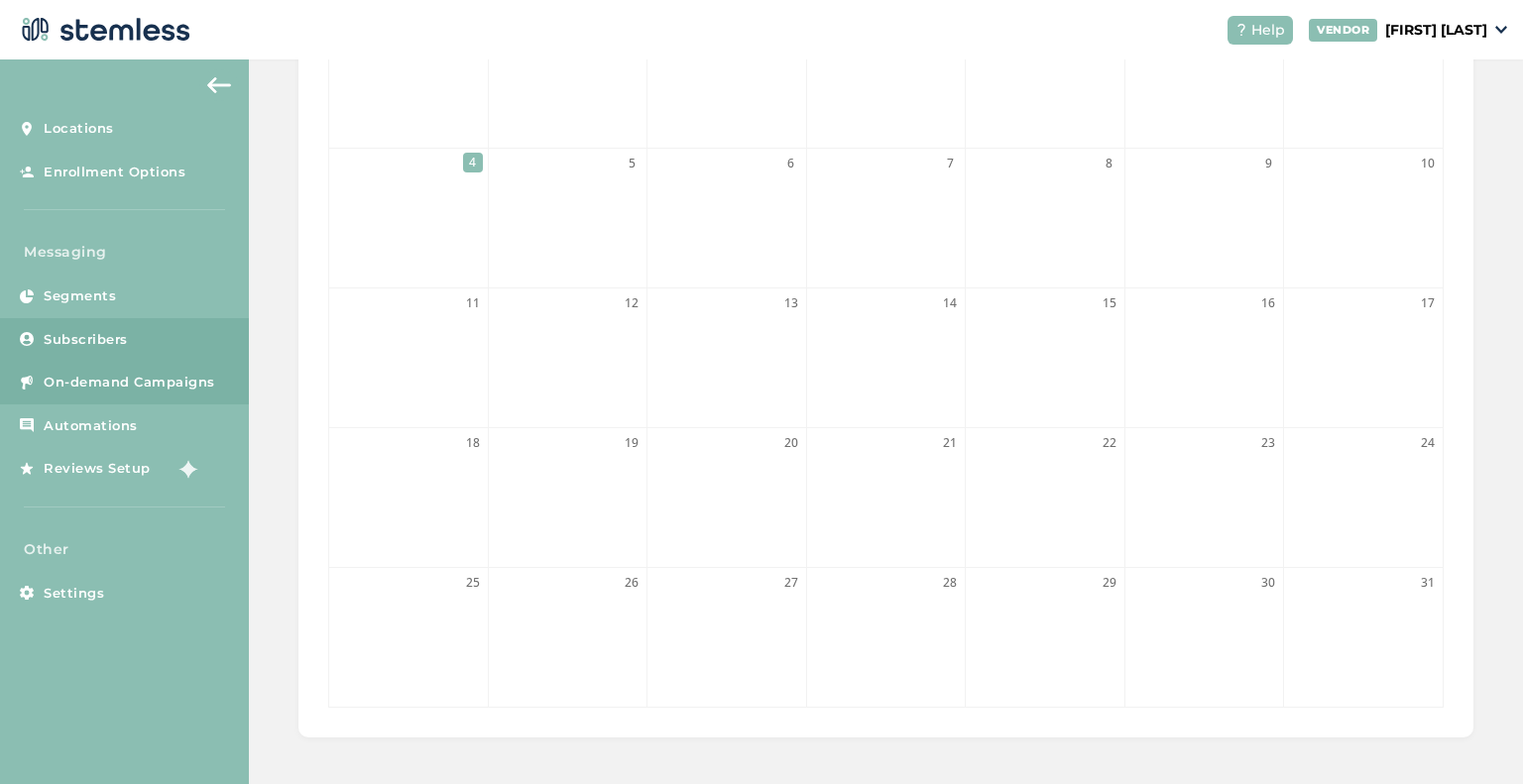 click on "Subscribers" at bounding box center [124, 340] 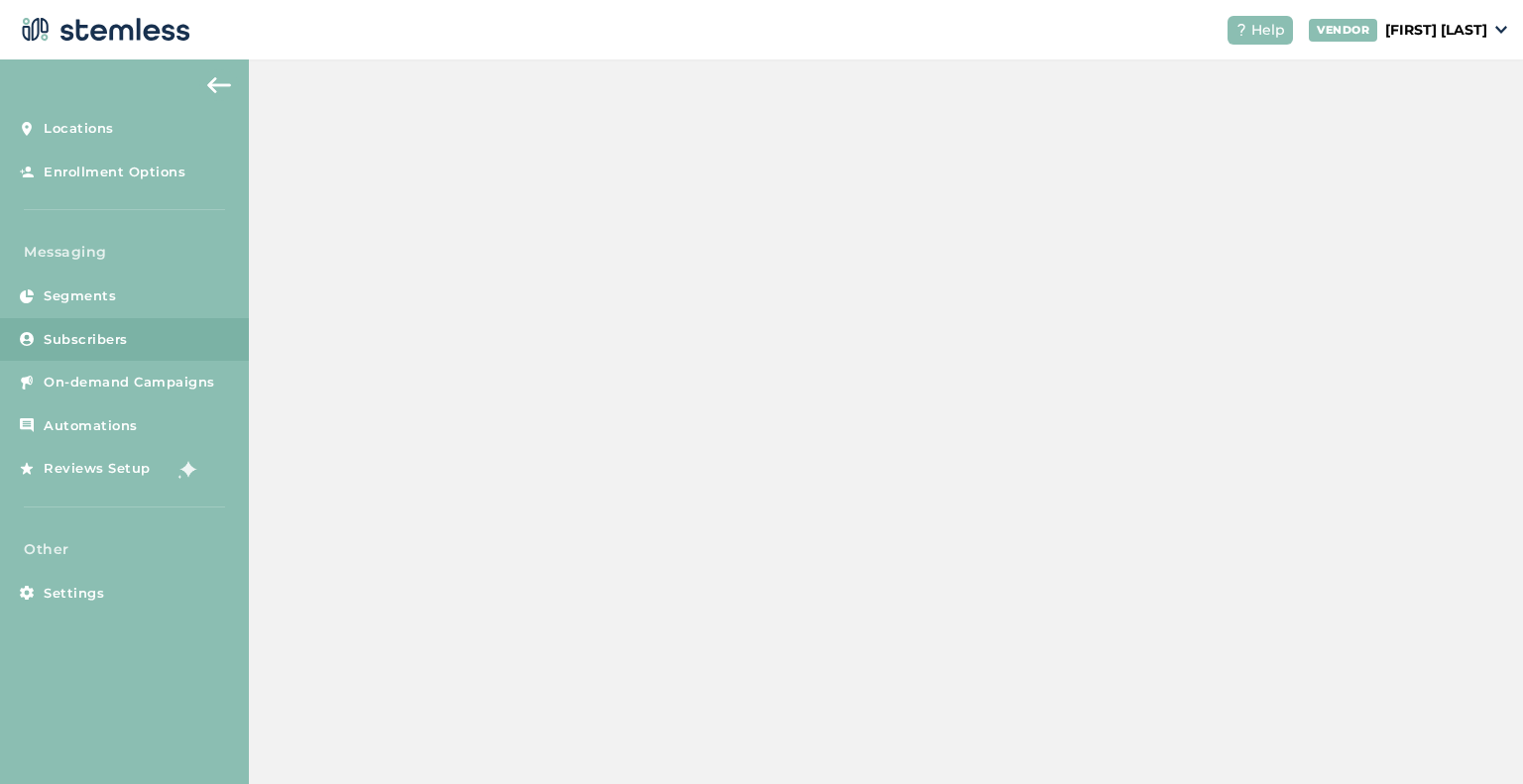 scroll, scrollTop: 0, scrollLeft: 0, axis: both 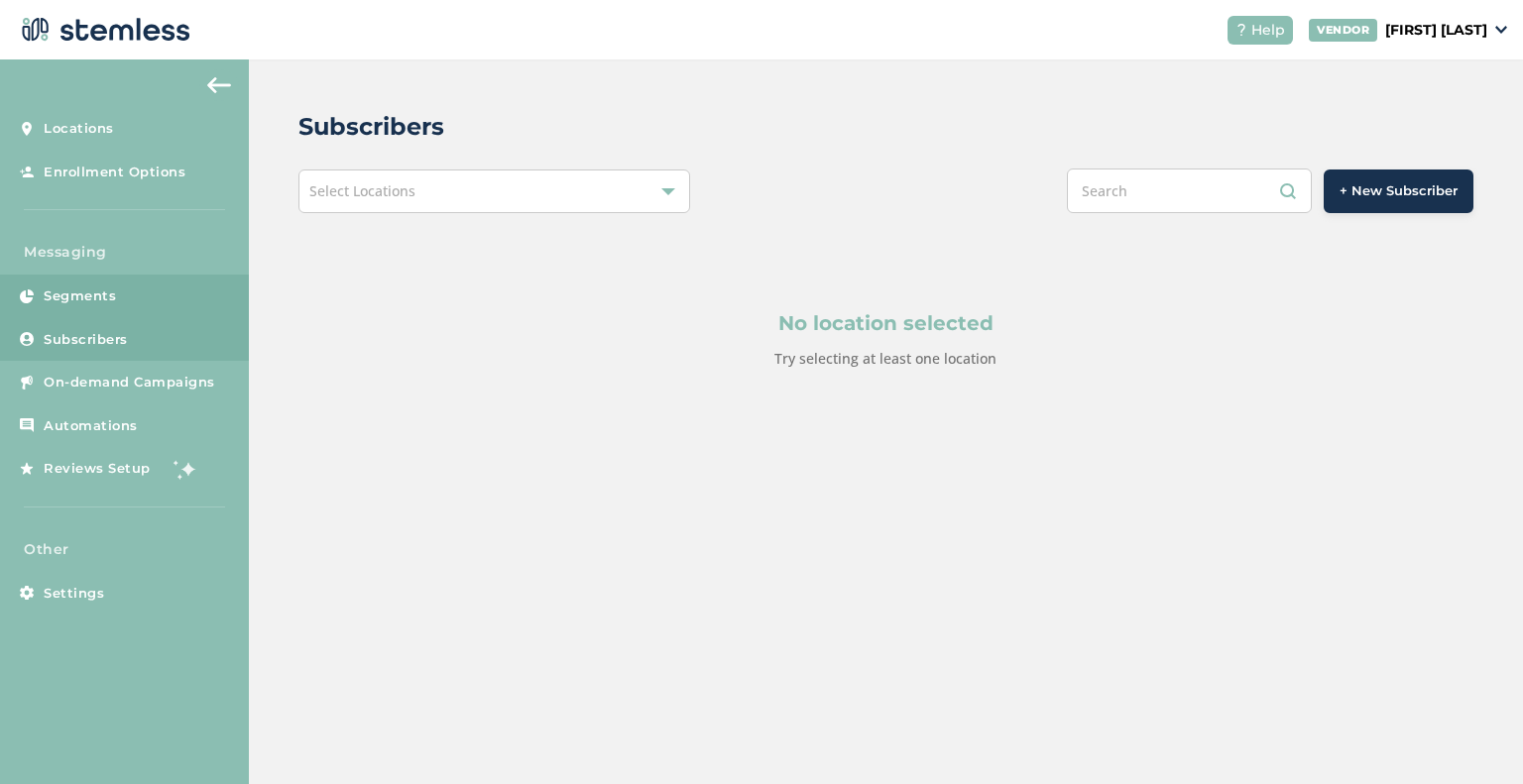 click on "Segments" at bounding box center (124, 296) 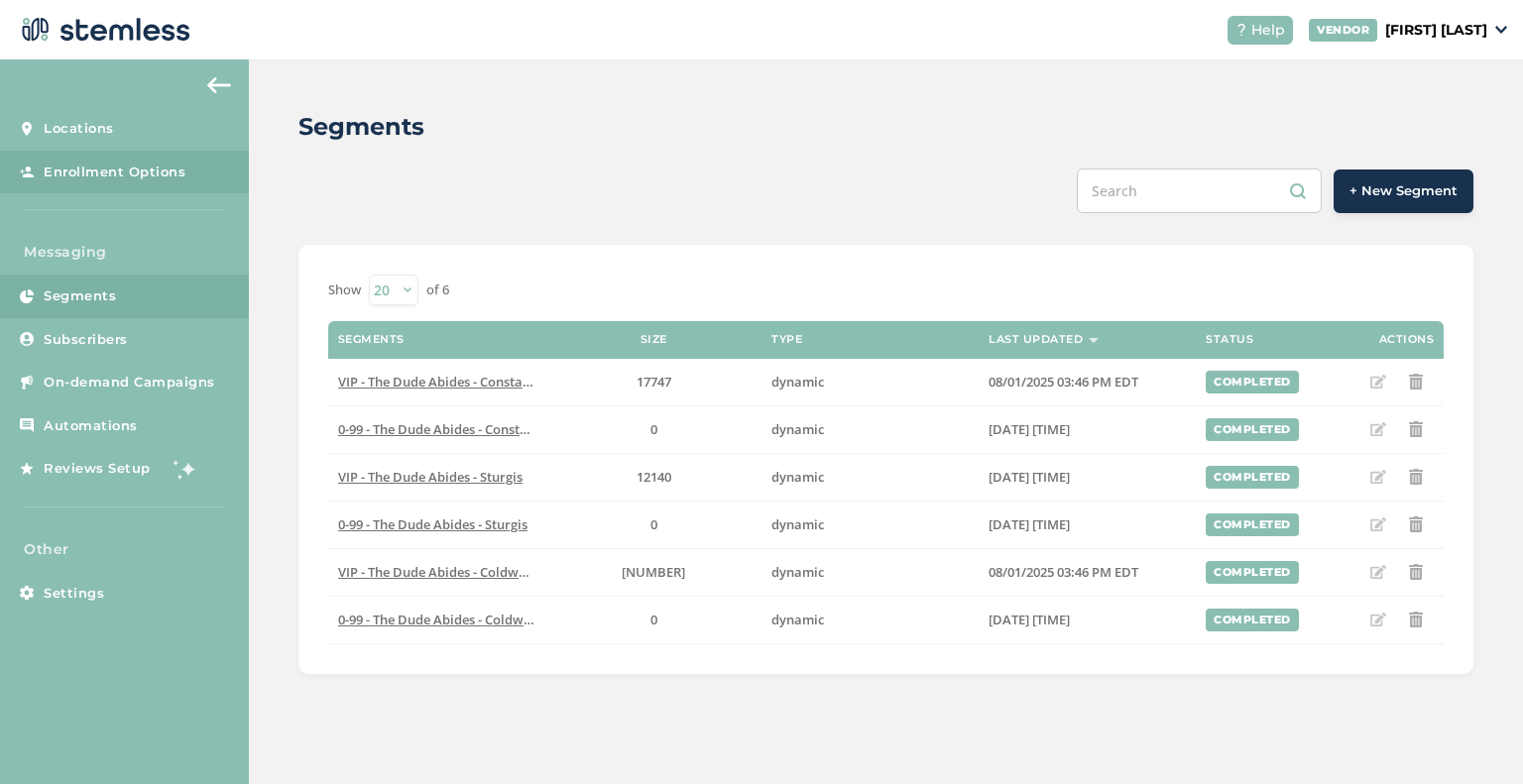 click on "Enrollment Options" at bounding box center (124, 172) 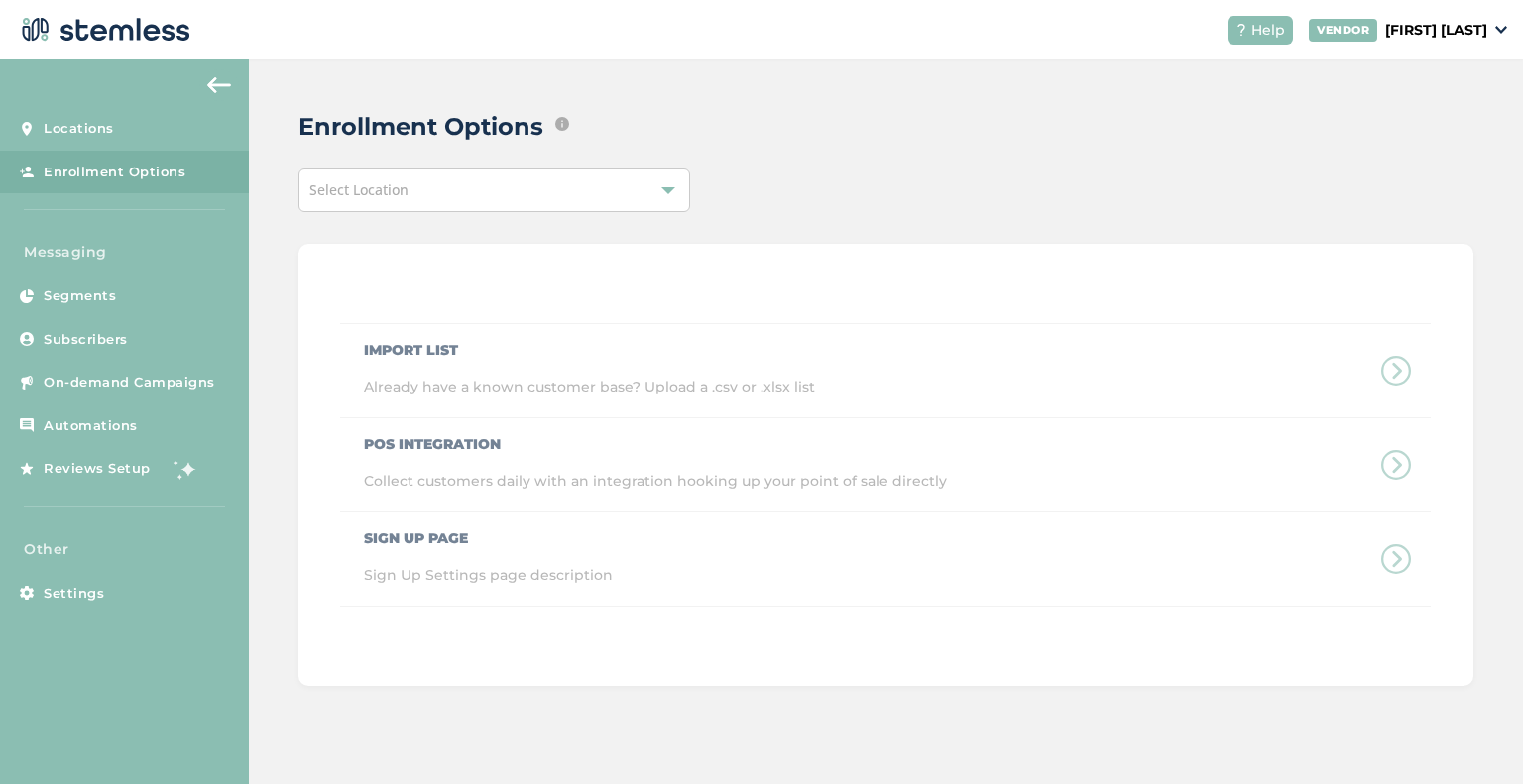 click on "Locations   Enrollment Options   Messaging   Segments   Subscribers   On-demand Campaigns   Automations   Reviews Setup   Other   Settings" at bounding box center (124, 421) 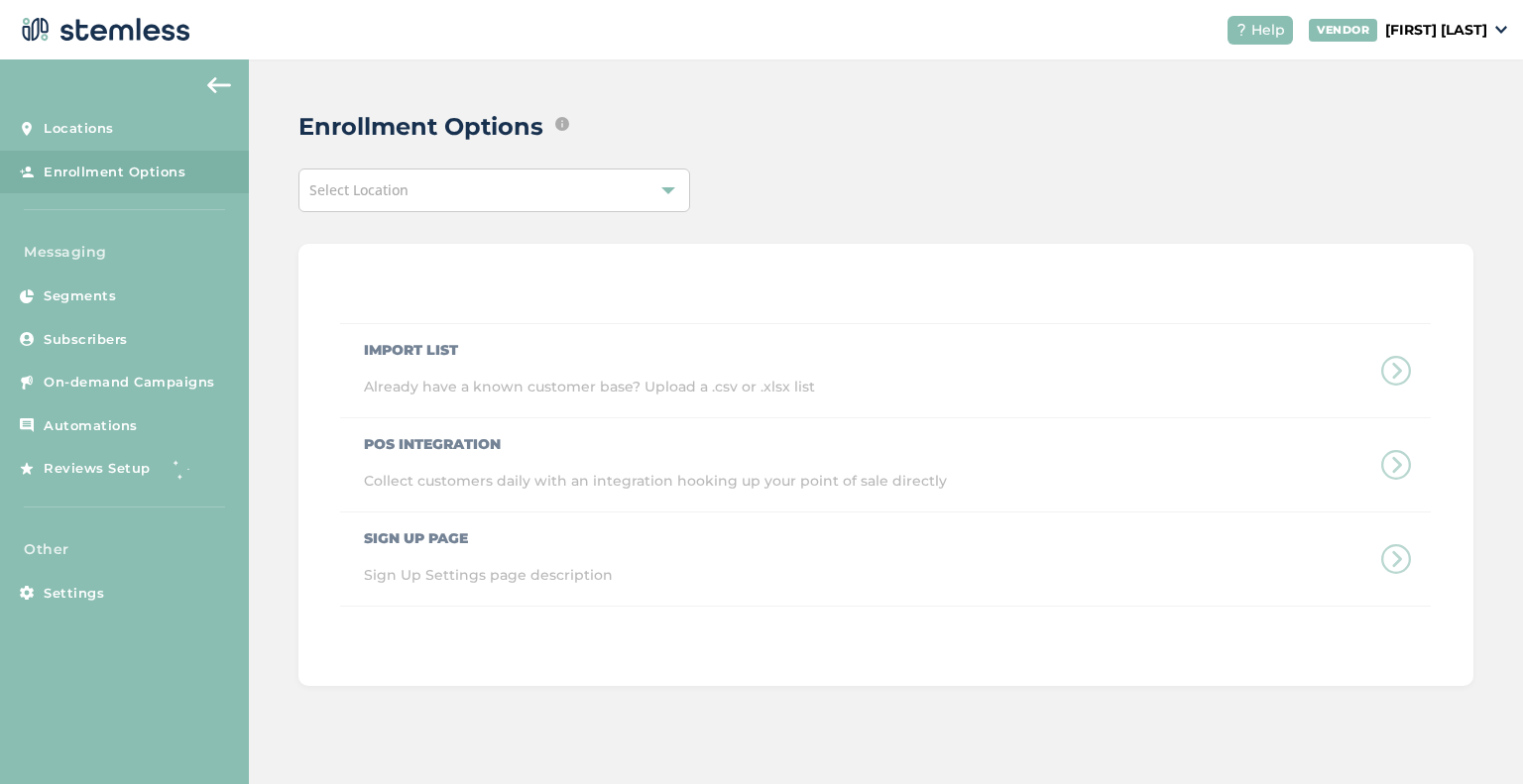 click on "Locations   Enrollment Options   Messaging   Segments   Subscribers   On-demand Campaigns   Automations   Reviews Setup   Other   Settings" at bounding box center (124, 421) 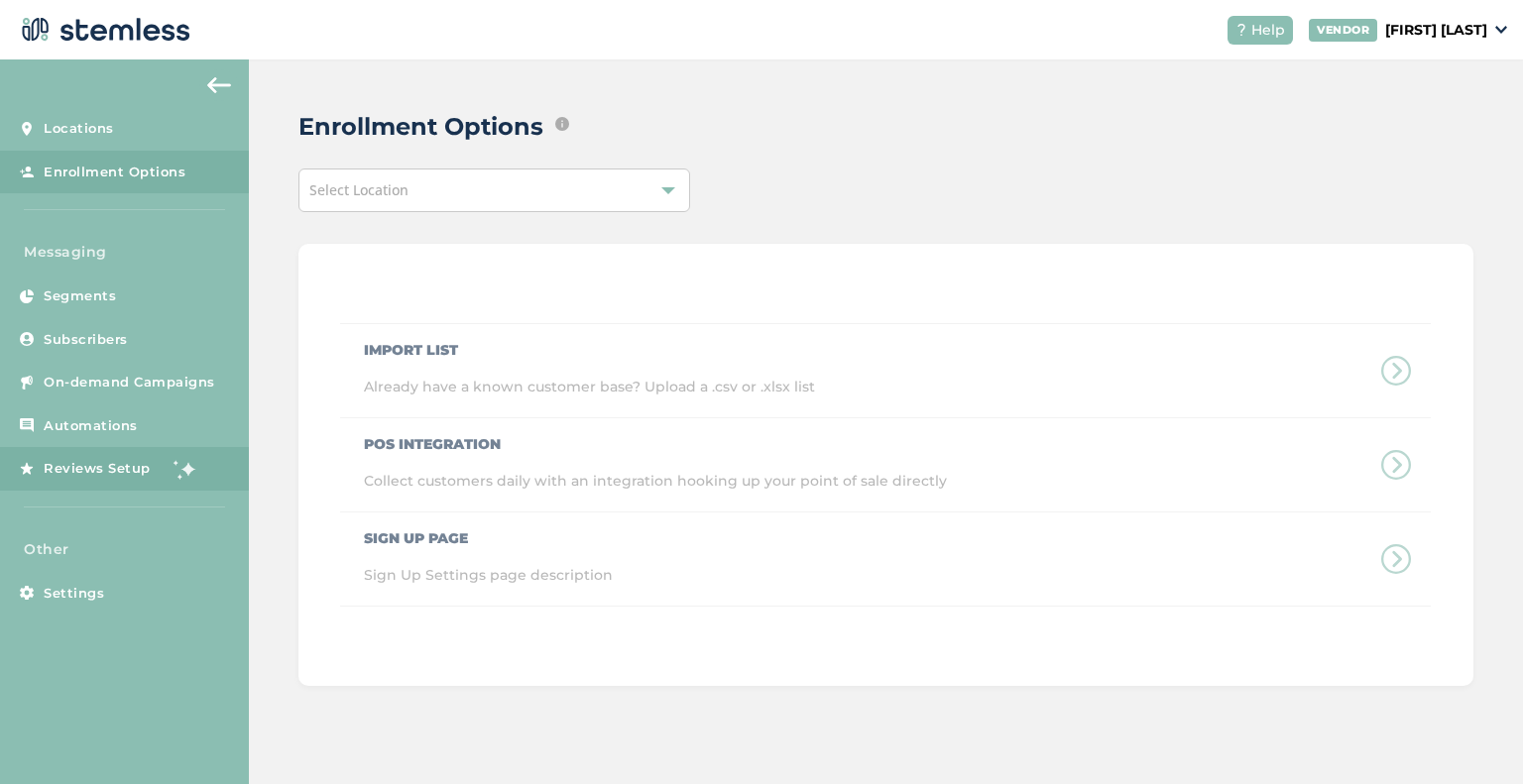 click on "Reviews Setup" at bounding box center (124, 469) 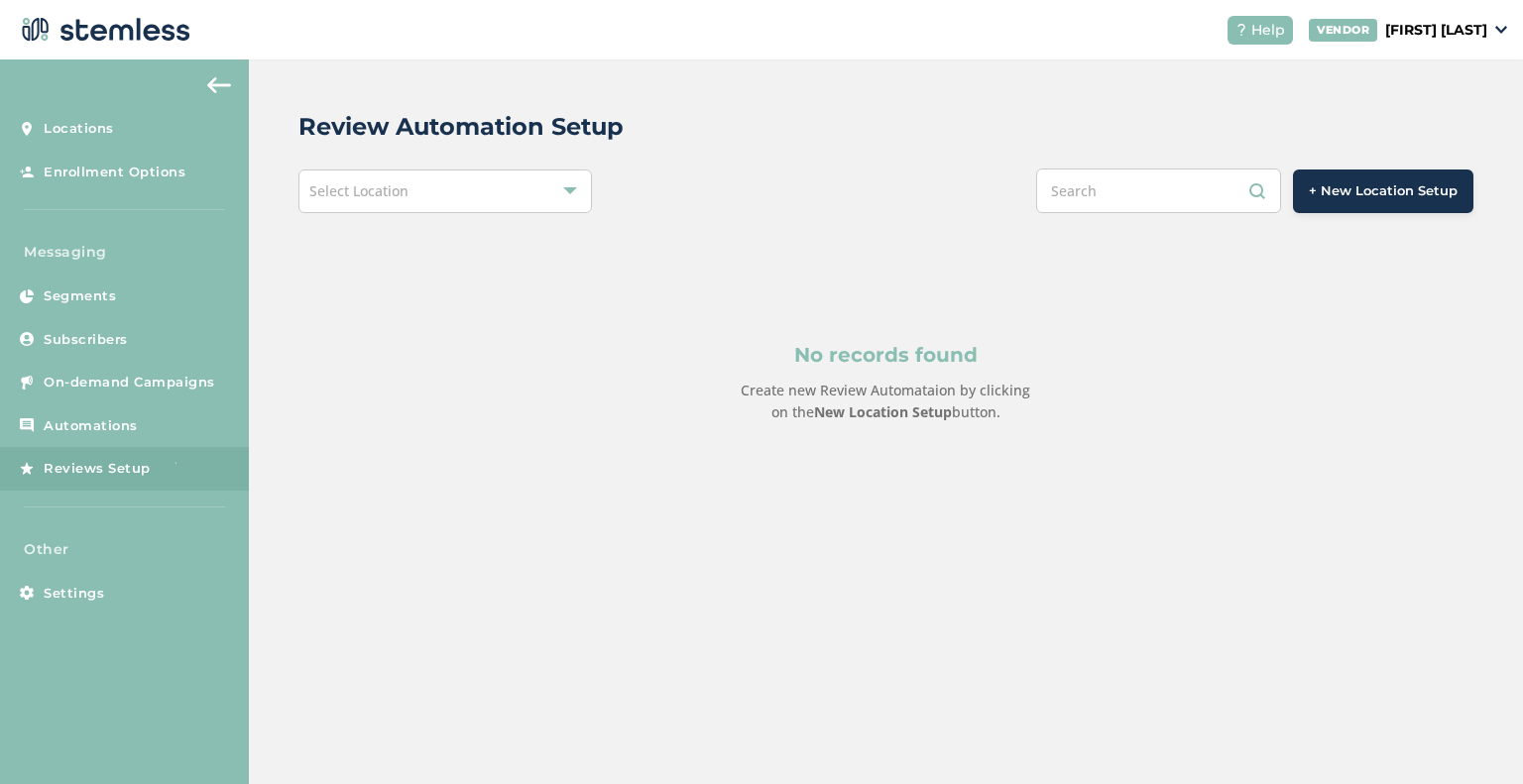 click on "Select Location" at bounding box center [445, 191] 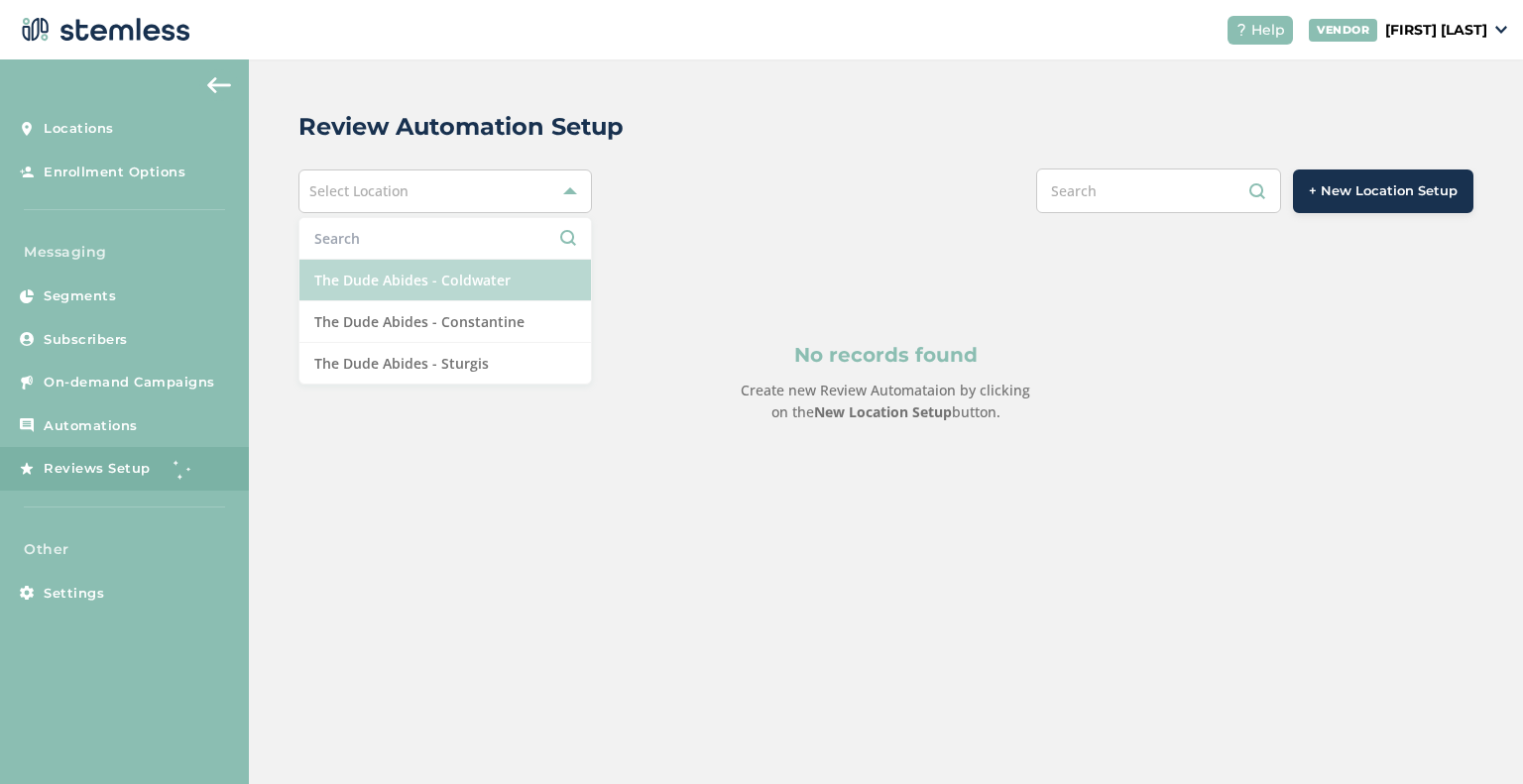 click on "The Dude Abides - Coldwater" at bounding box center [445, 280] 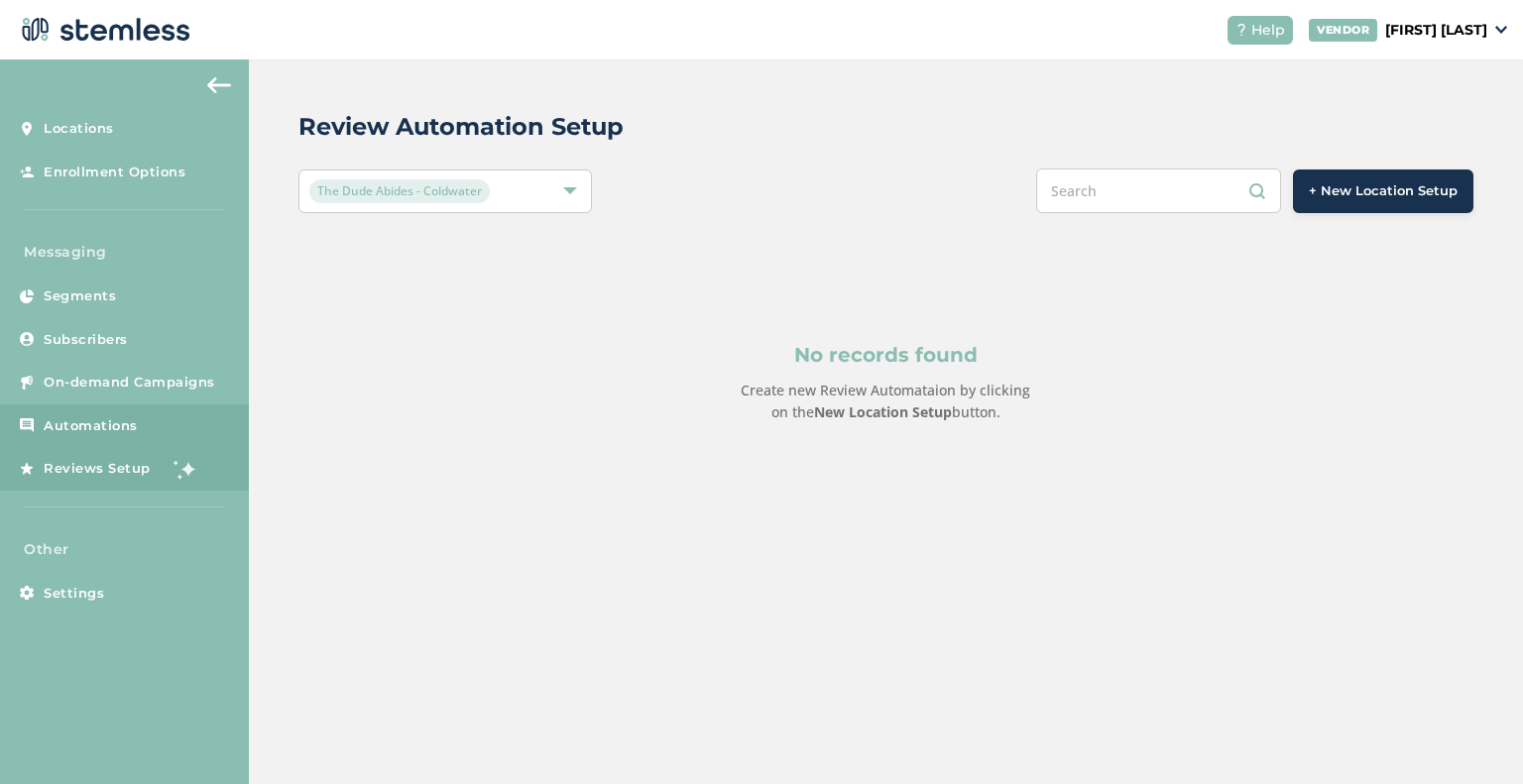 click on "Automations" at bounding box center [90, 426] 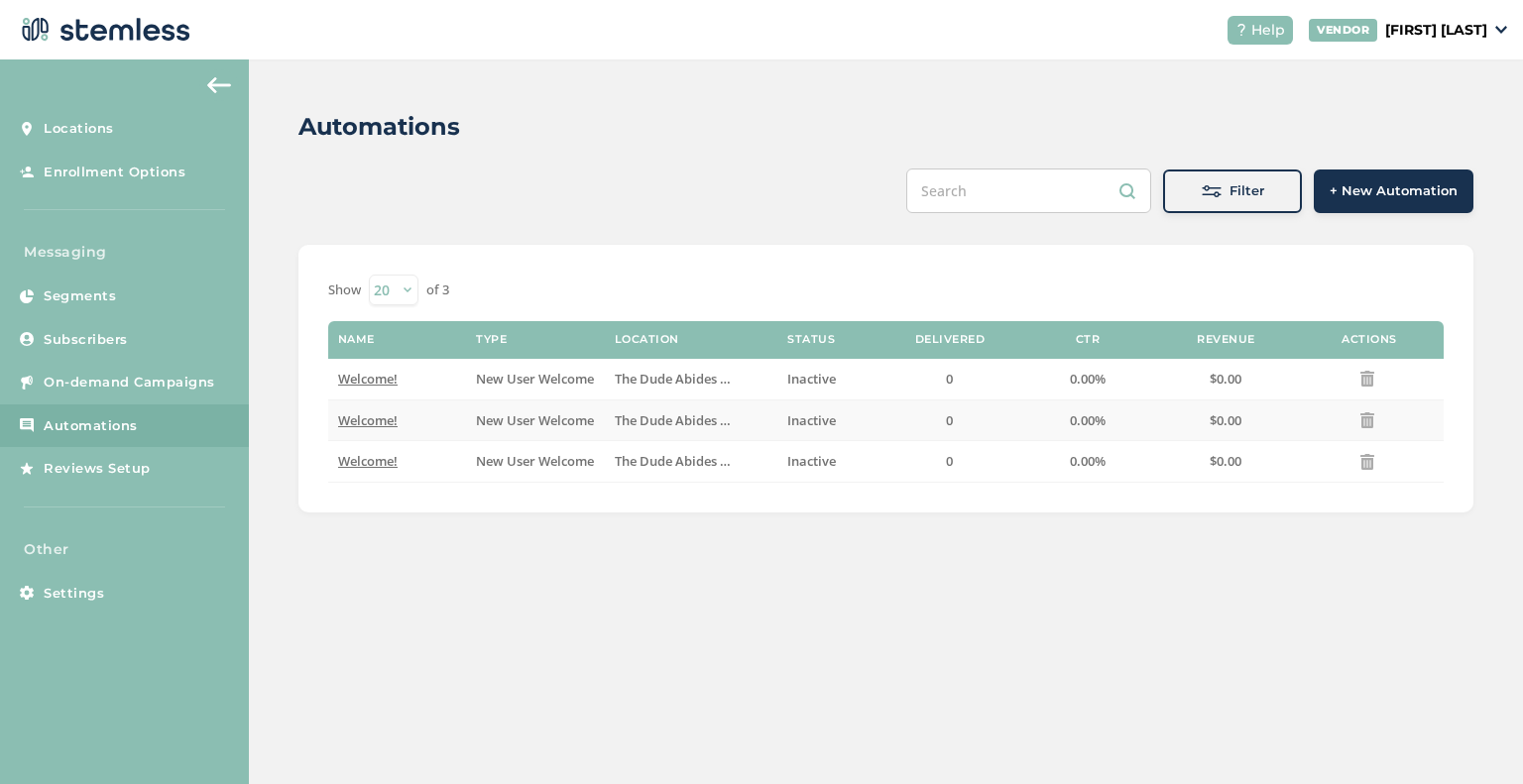 click on "Welcome!" at bounding box center (368, 420) 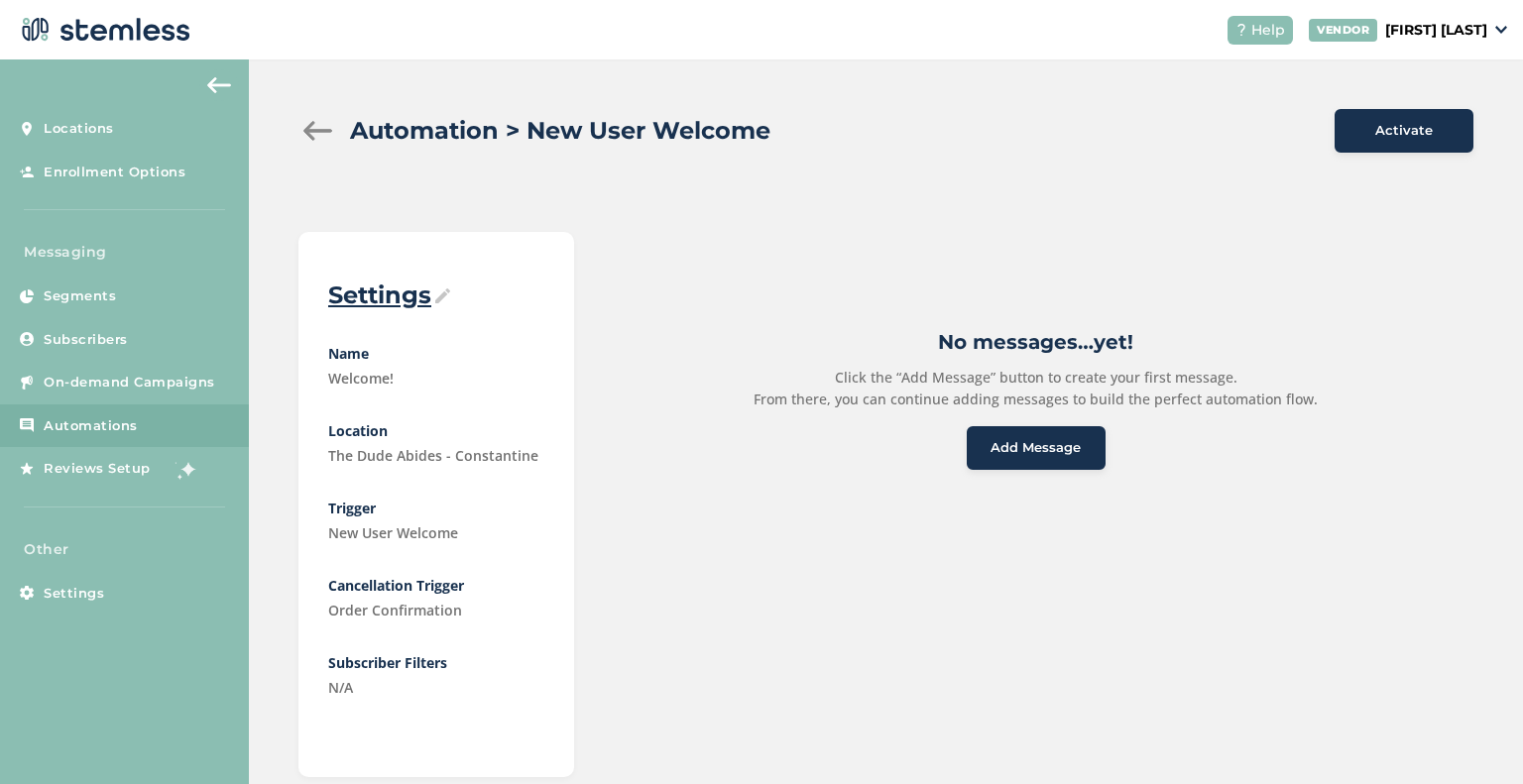 click on "VENDOR" at bounding box center (1343, 30) 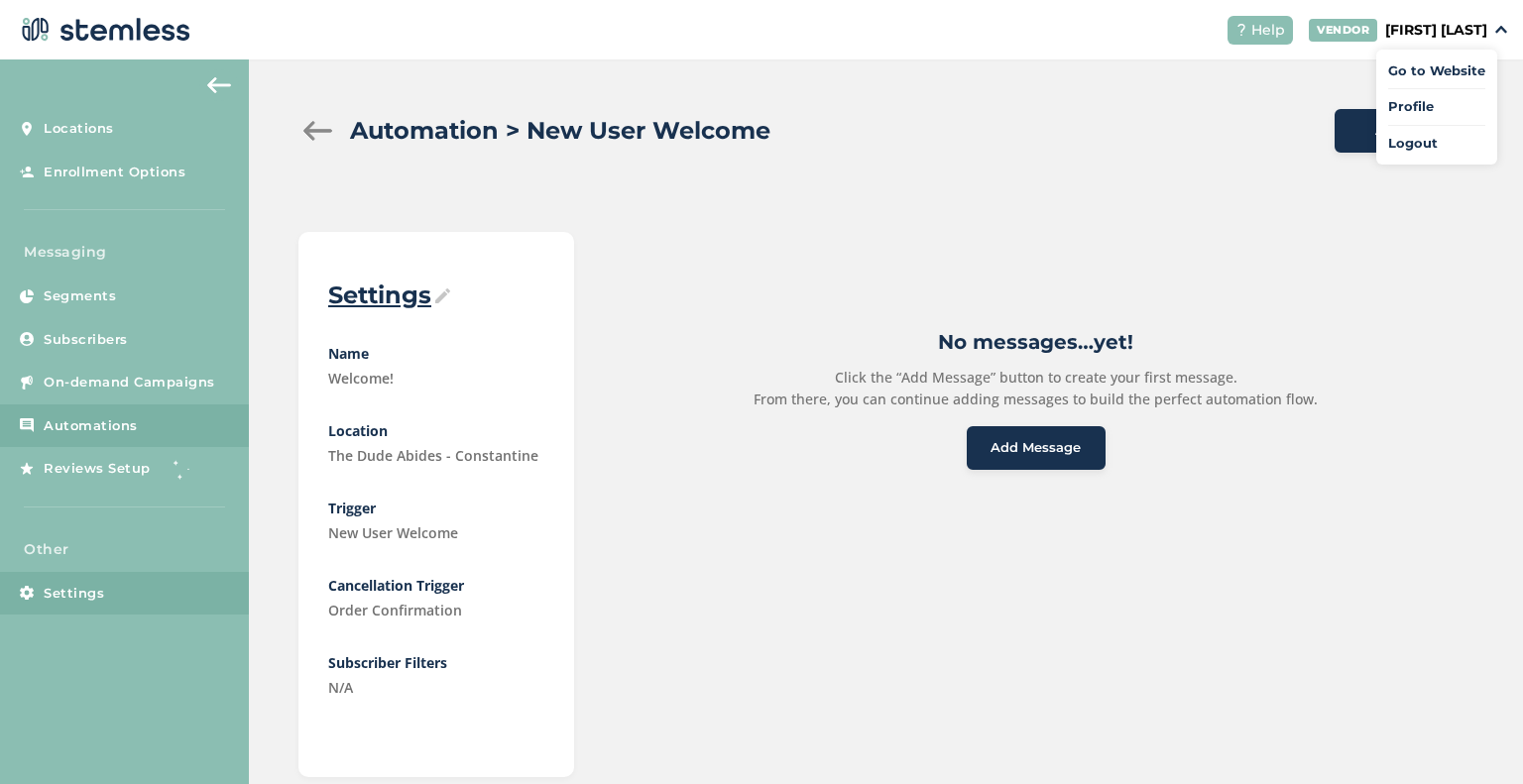 click on "Settings" at bounding box center [124, 594] 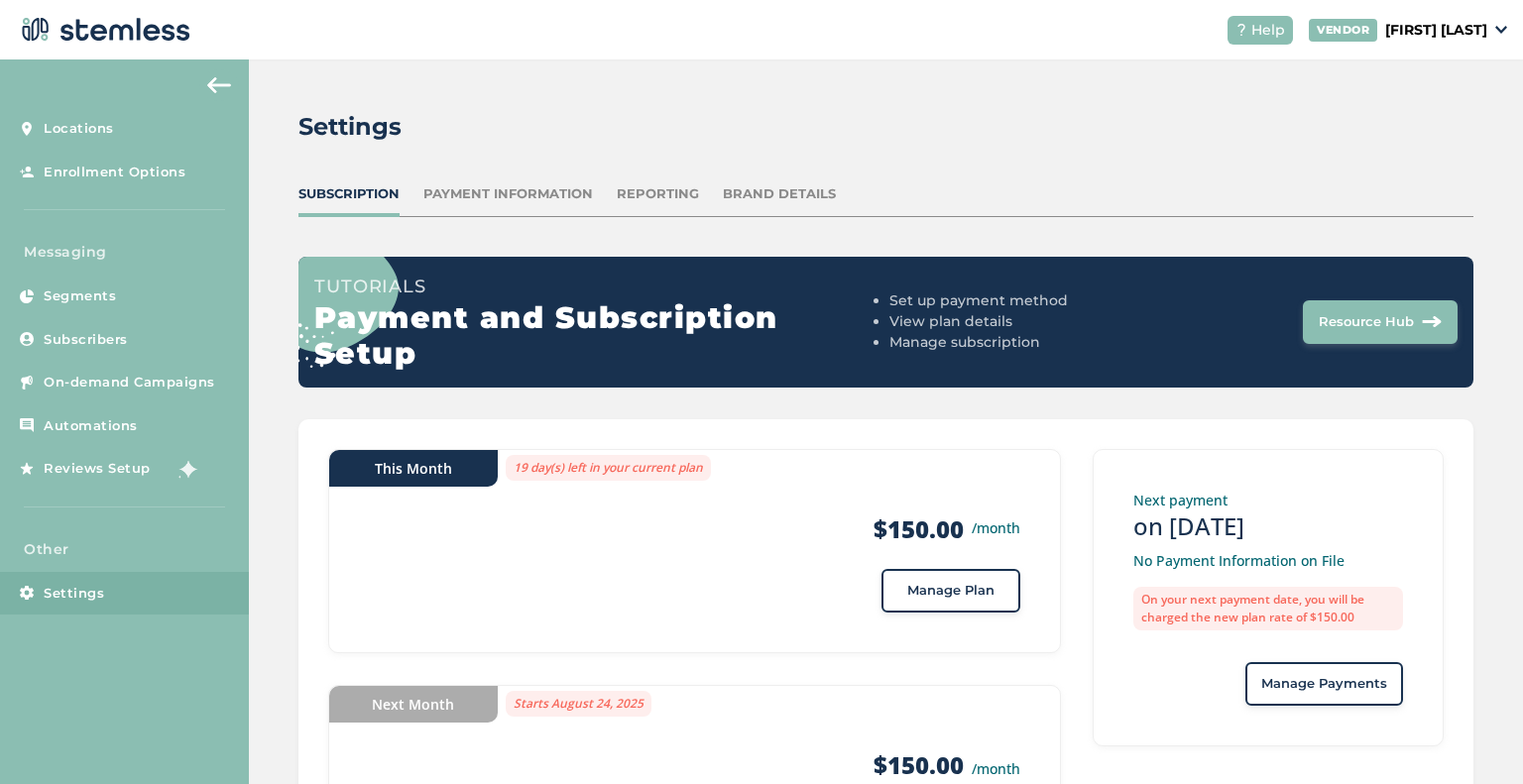 click on "Payment Information" at bounding box center (508, 194) 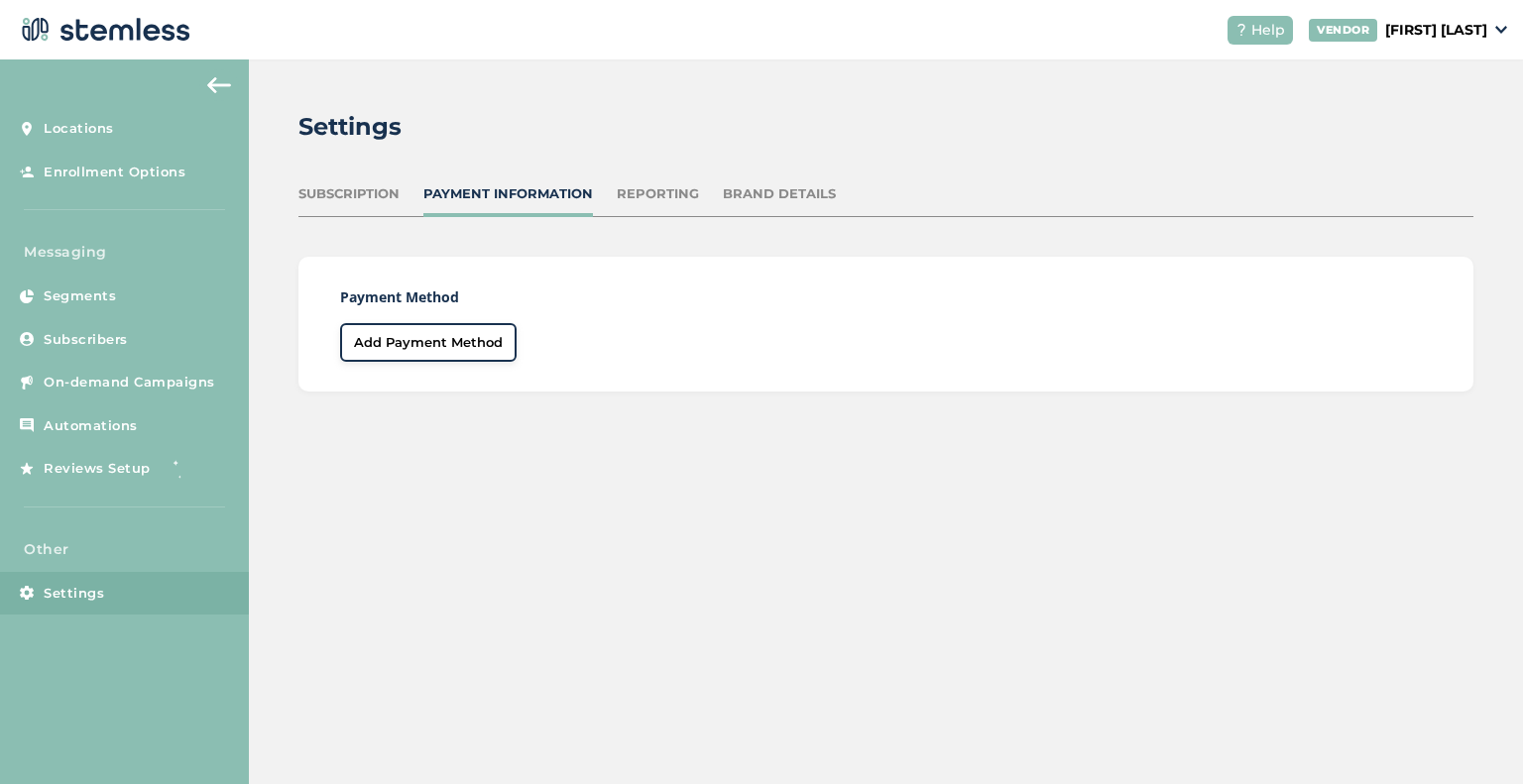 click on "Payment Method Add Payment Method" at bounding box center (885, 324) 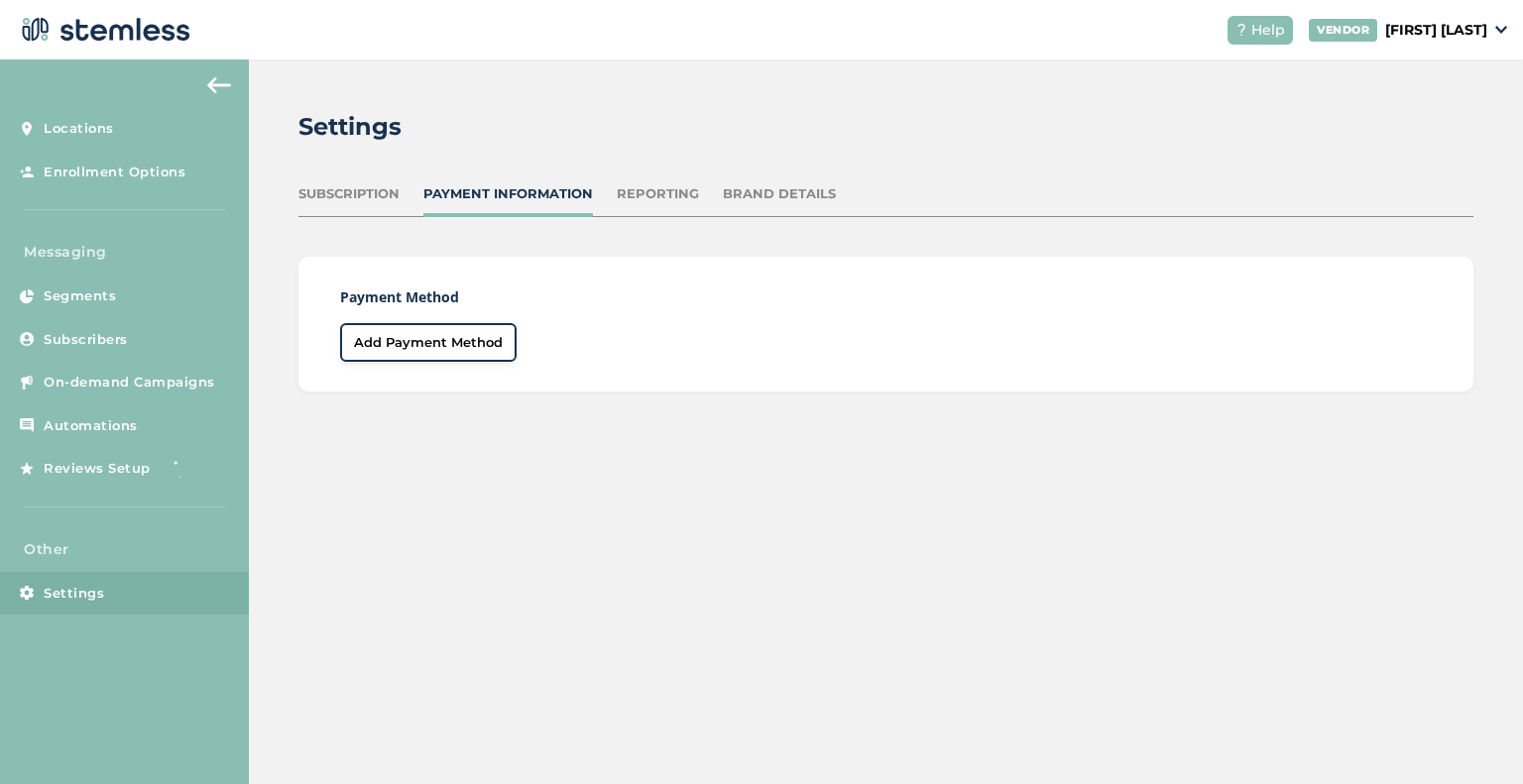 click on "Add Payment Method" at bounding box center (428, 343) 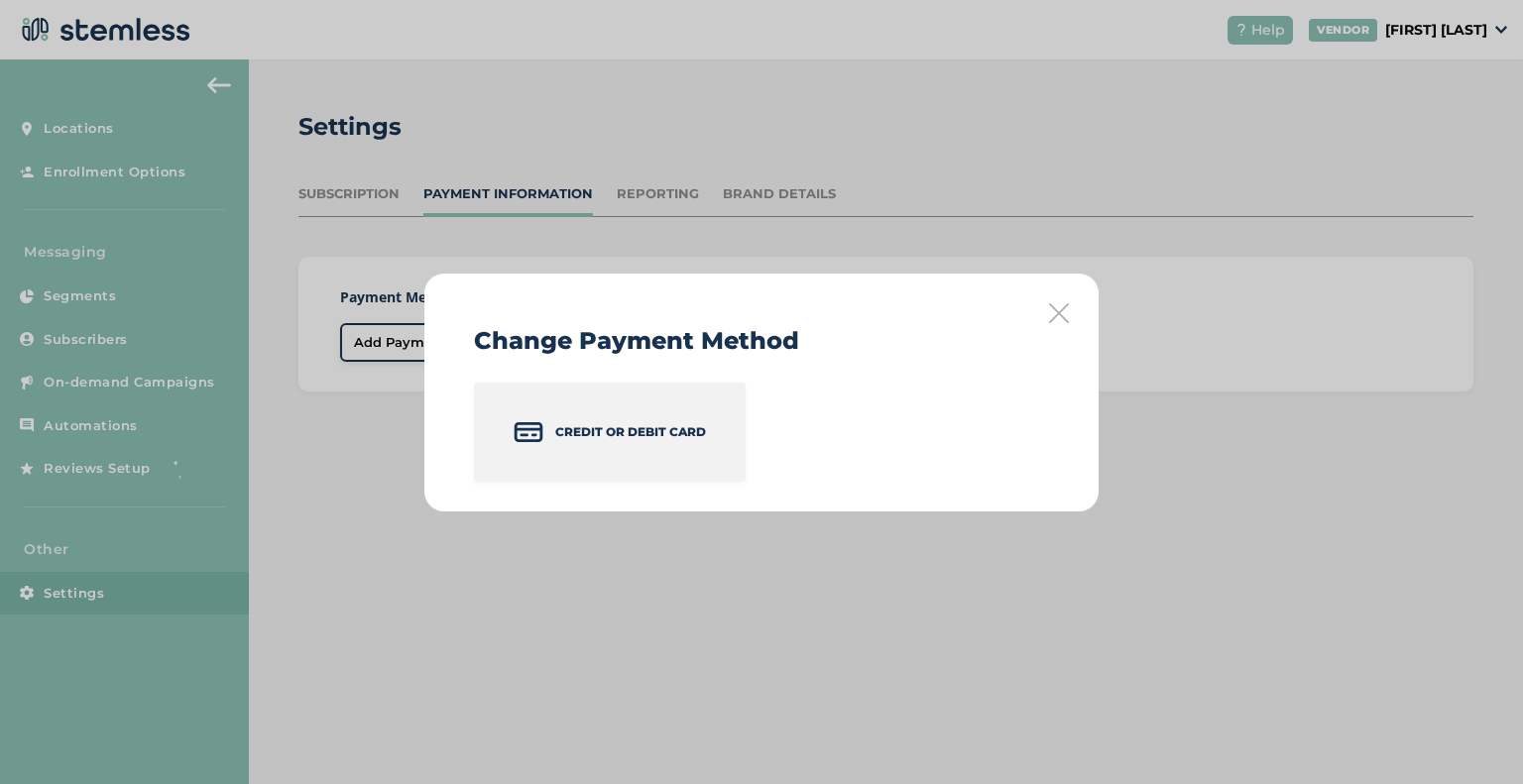 click on "Credit or Debit Card" at bounding box center [610, 432] 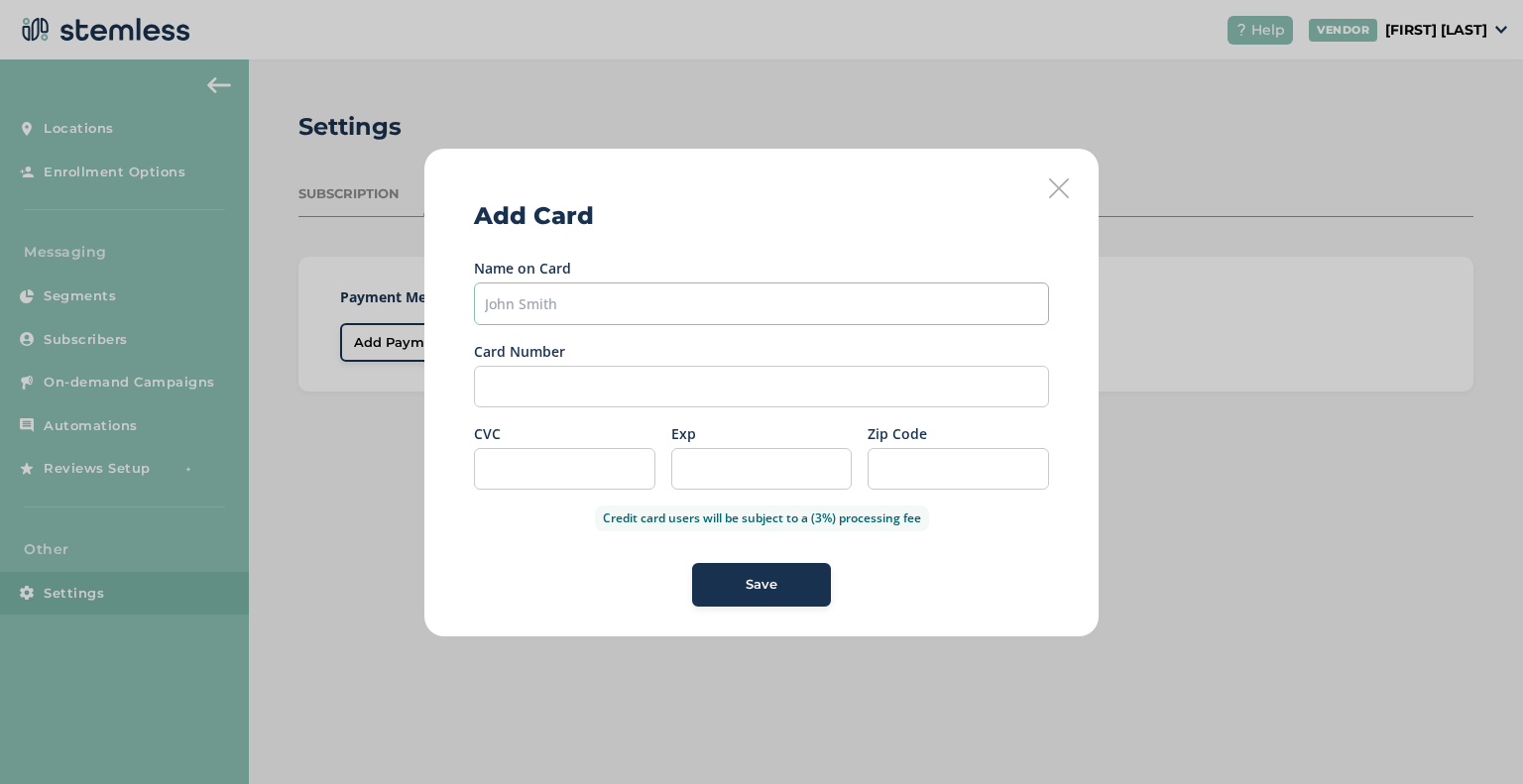 click at bounding box center [762, 303] 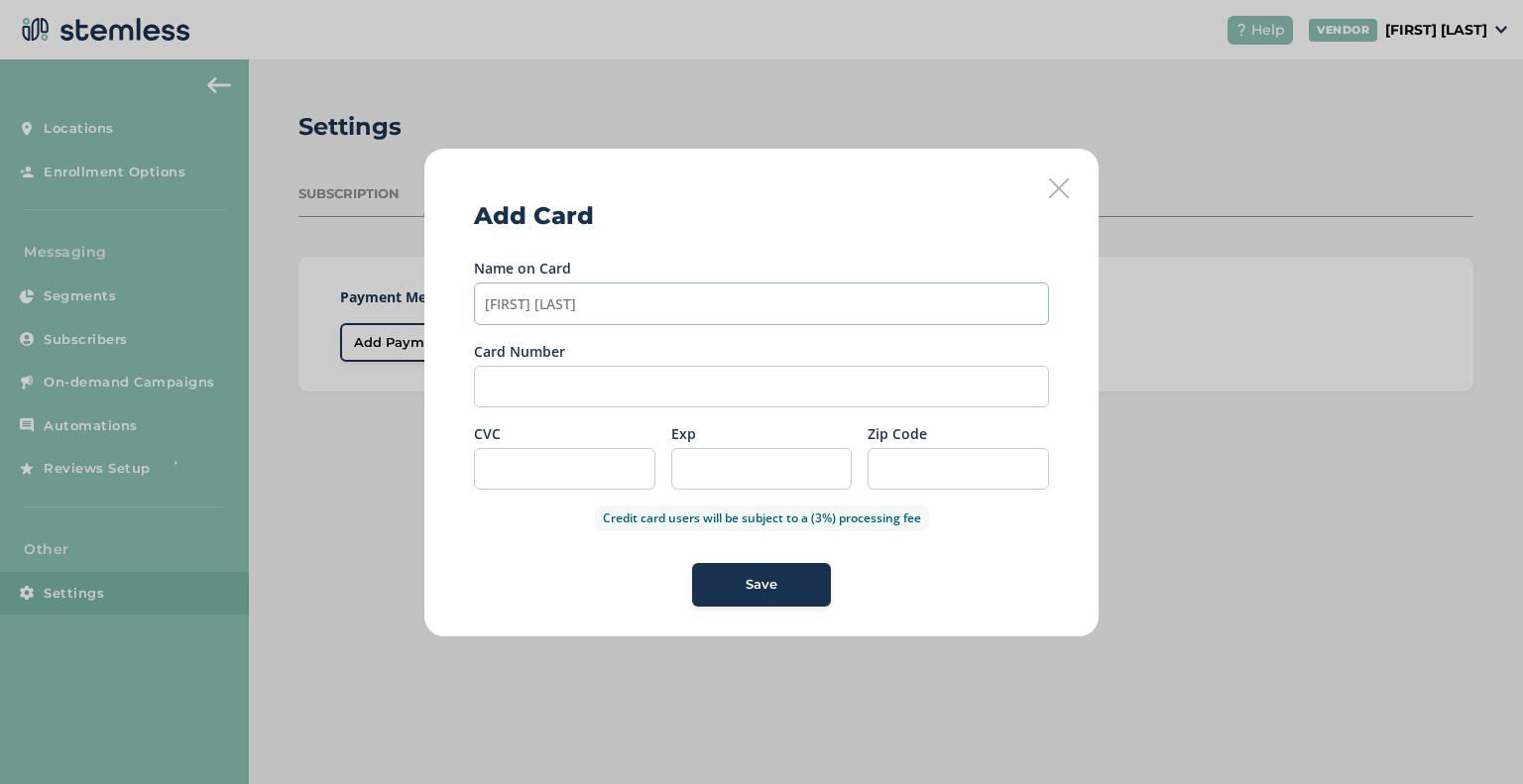 type on "[FIRST] [LAST]" 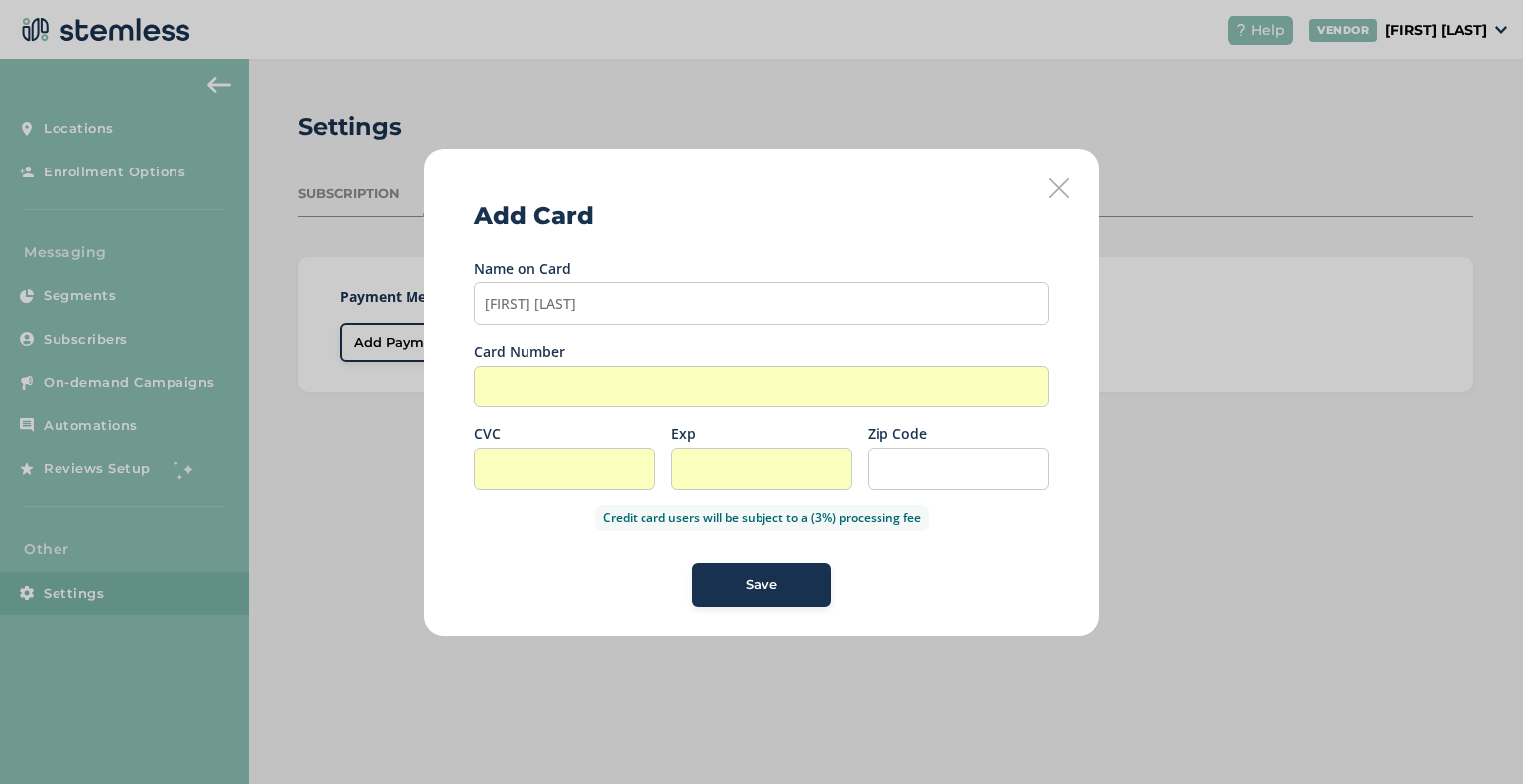 click at bounding box center [762, 469] 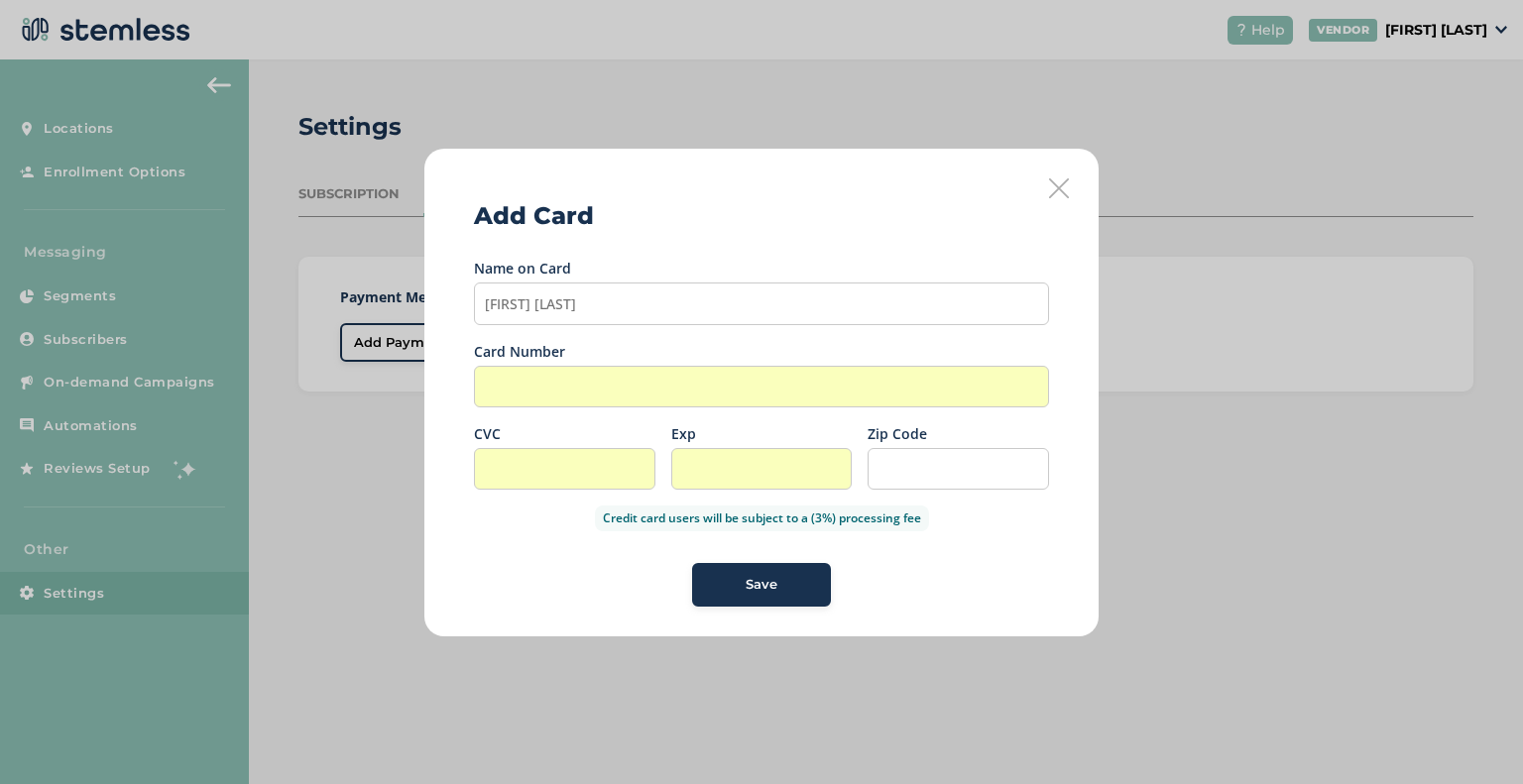 click at bounding box center (958, 469) 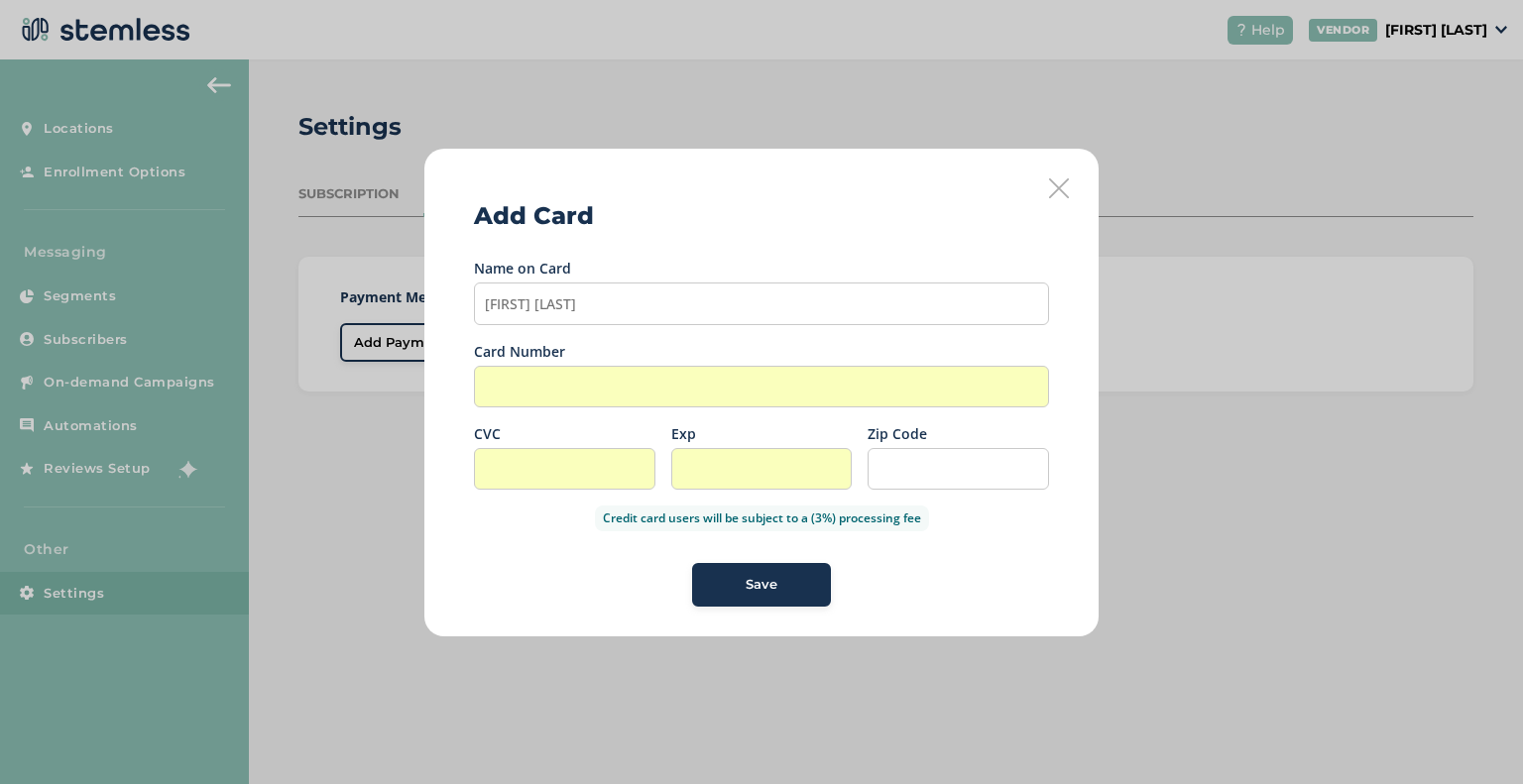 click on "Save" at bounding box center (762, 585) 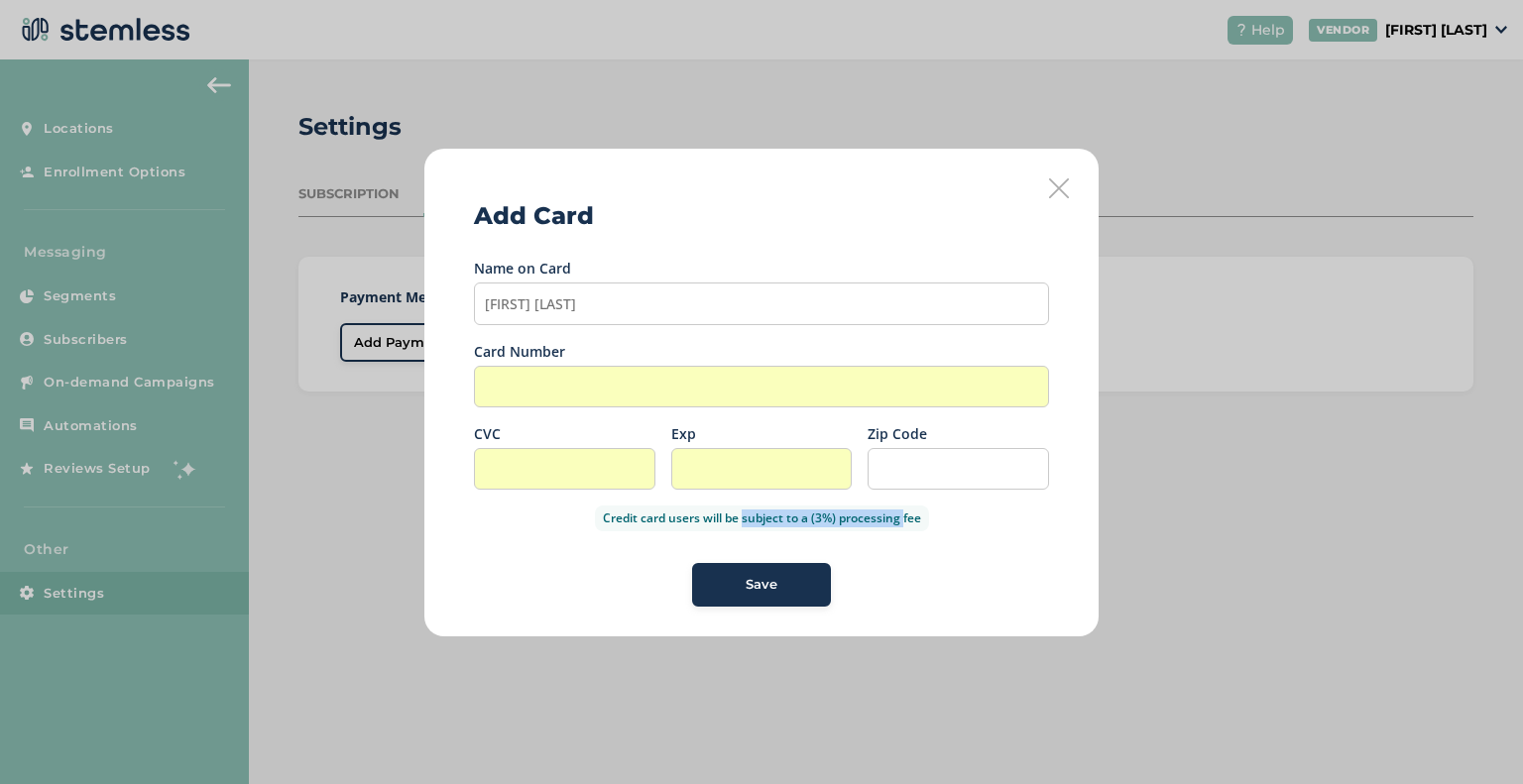 drag, startPoint x: 737, startPoint y: 518, endPoint x: 901, endPoint y: 509, distance: 164.24677 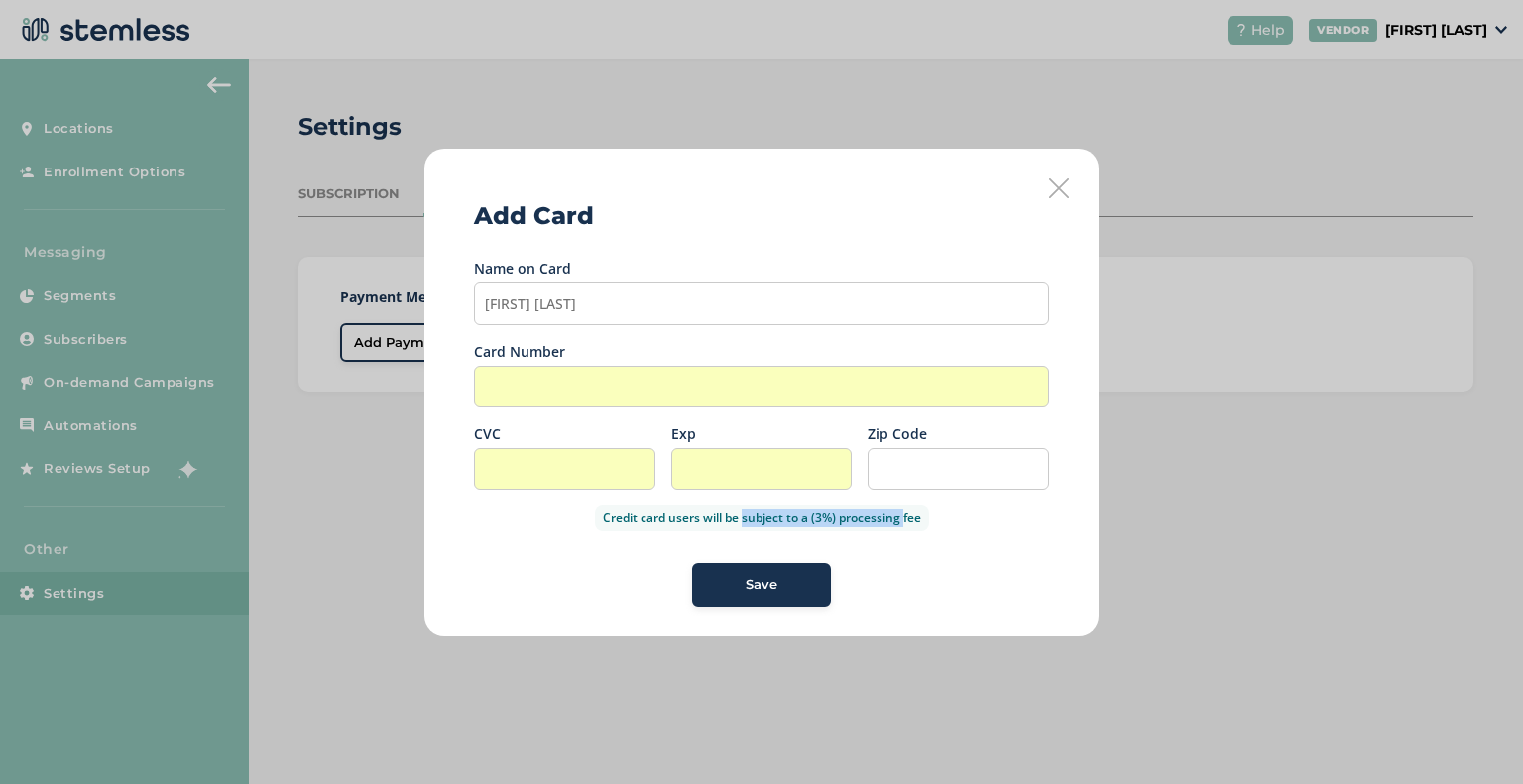 click on "Credit card users will be subject to a (3%) processing fee" at bounding box center [762, 518] 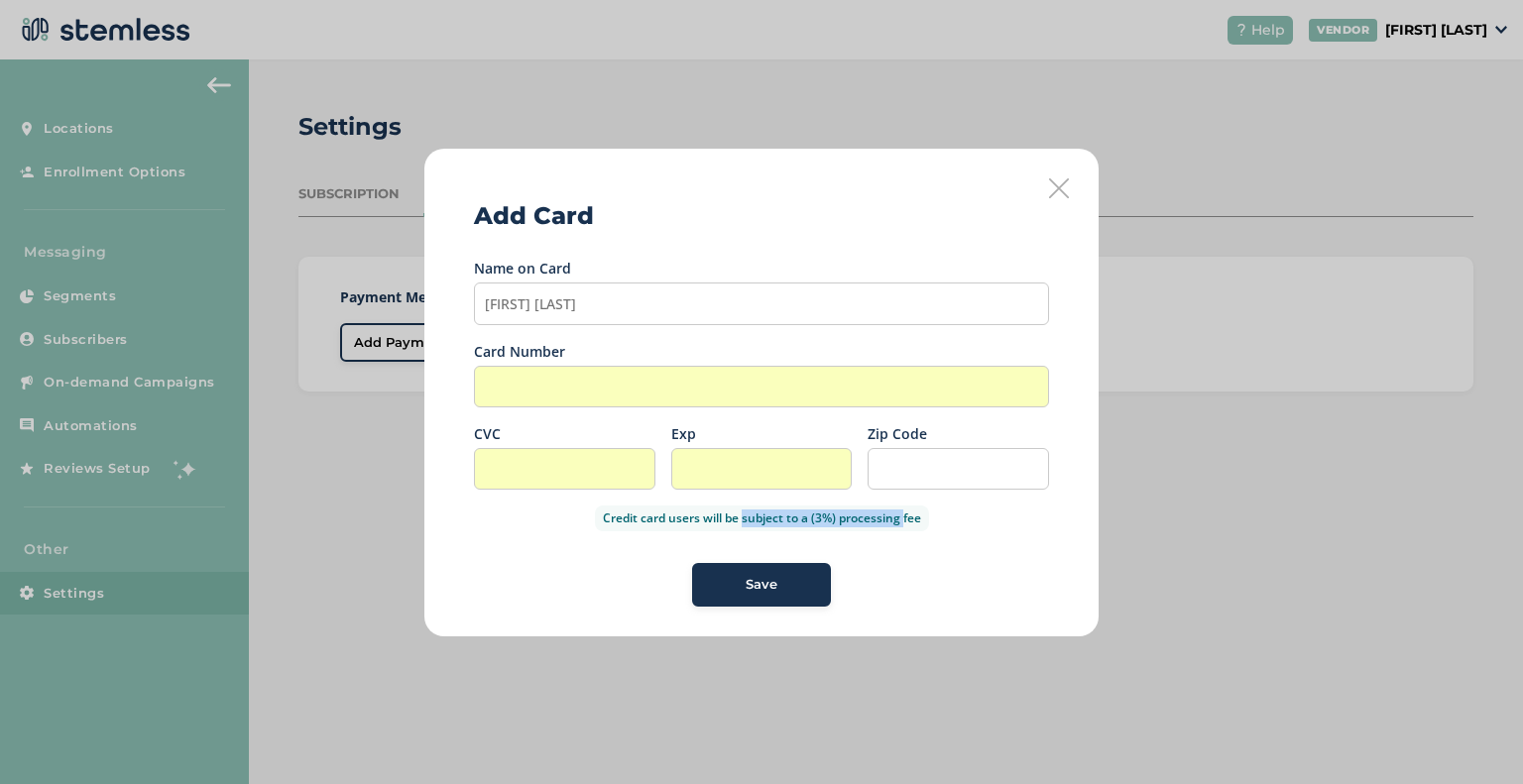 click on "Save" at bounding box center [762, 585] 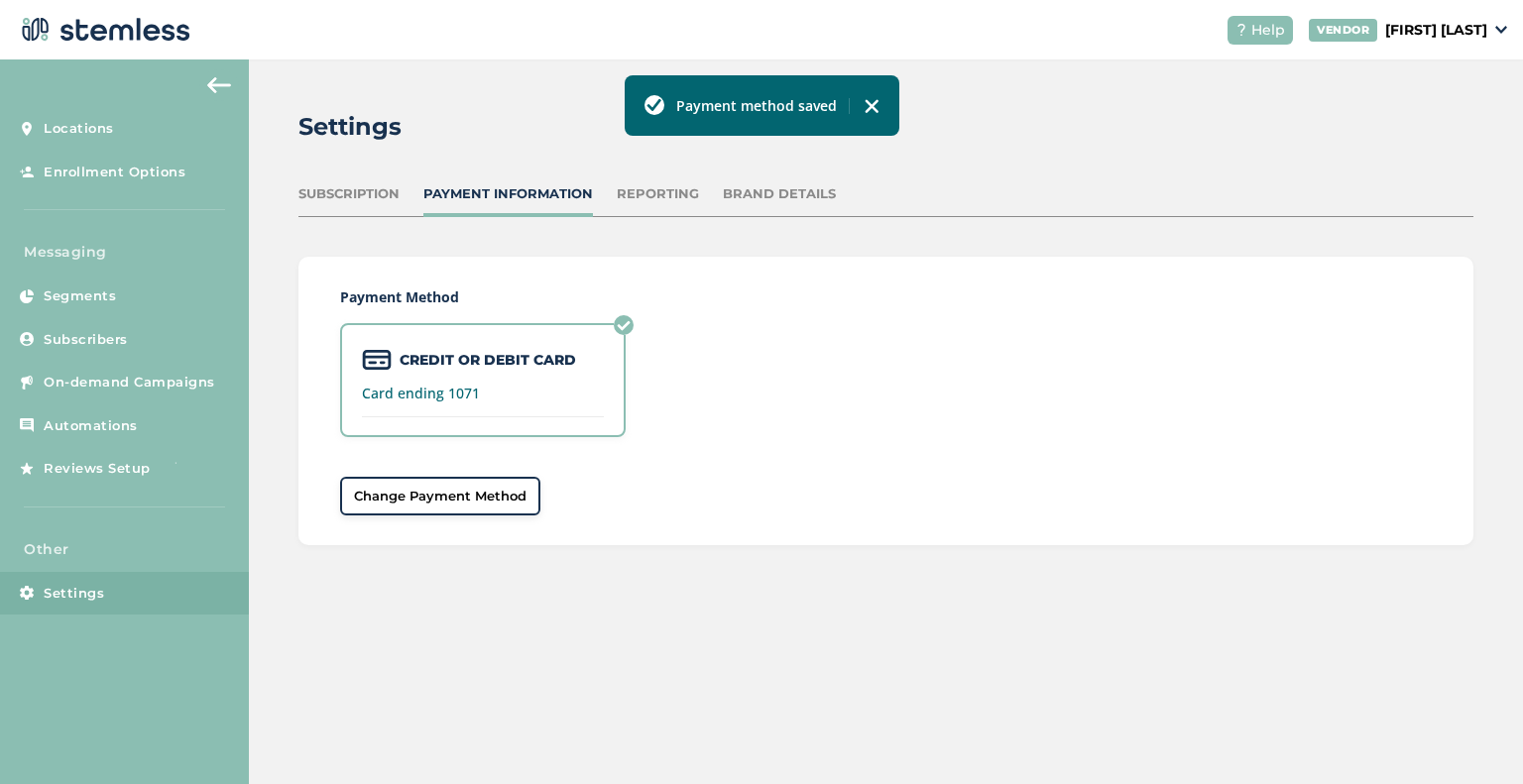 click on "Subscription" at bounding box center [349, 194] 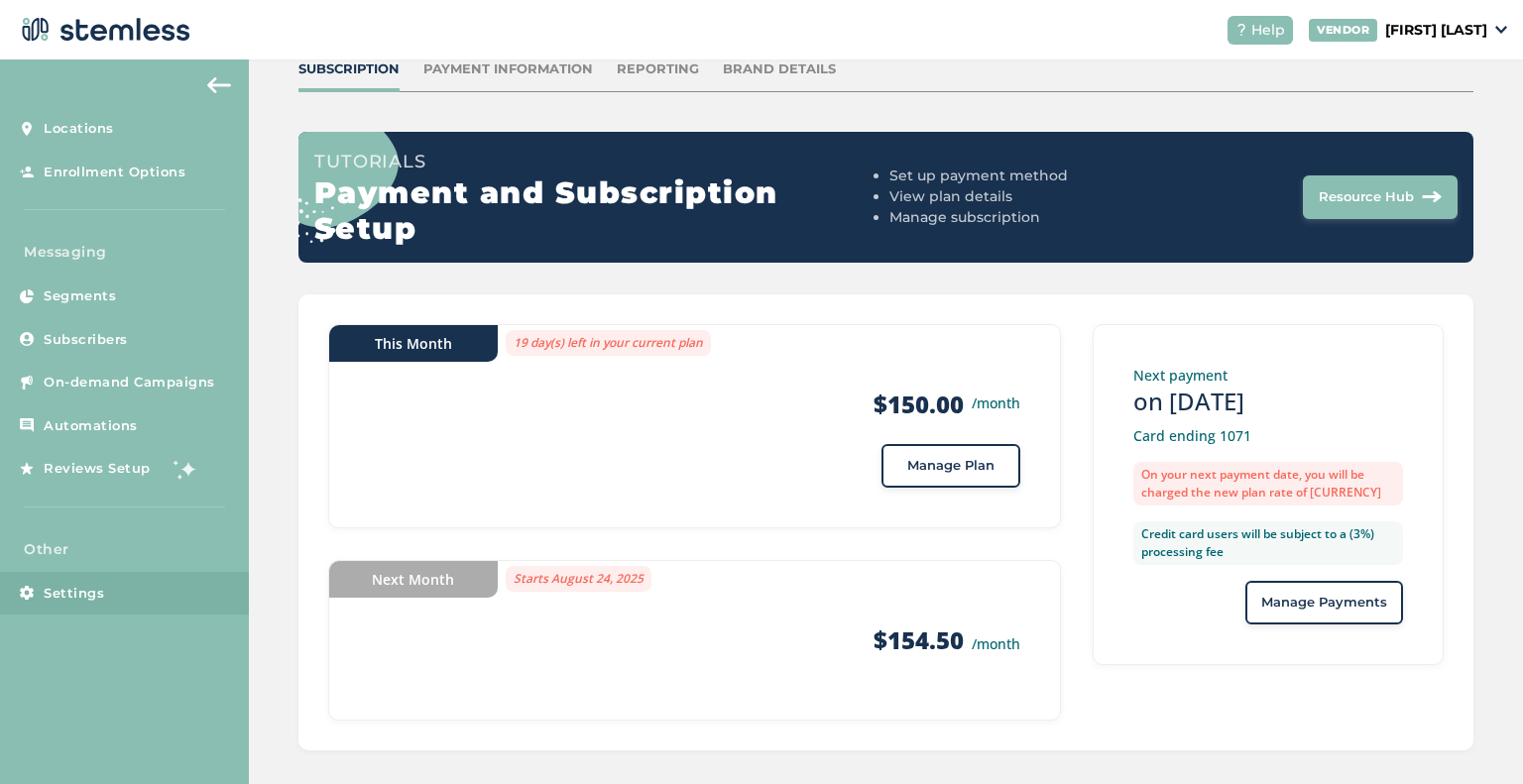 scroll, scrollTop: 139, scrollLeft: 0, axis: vertical 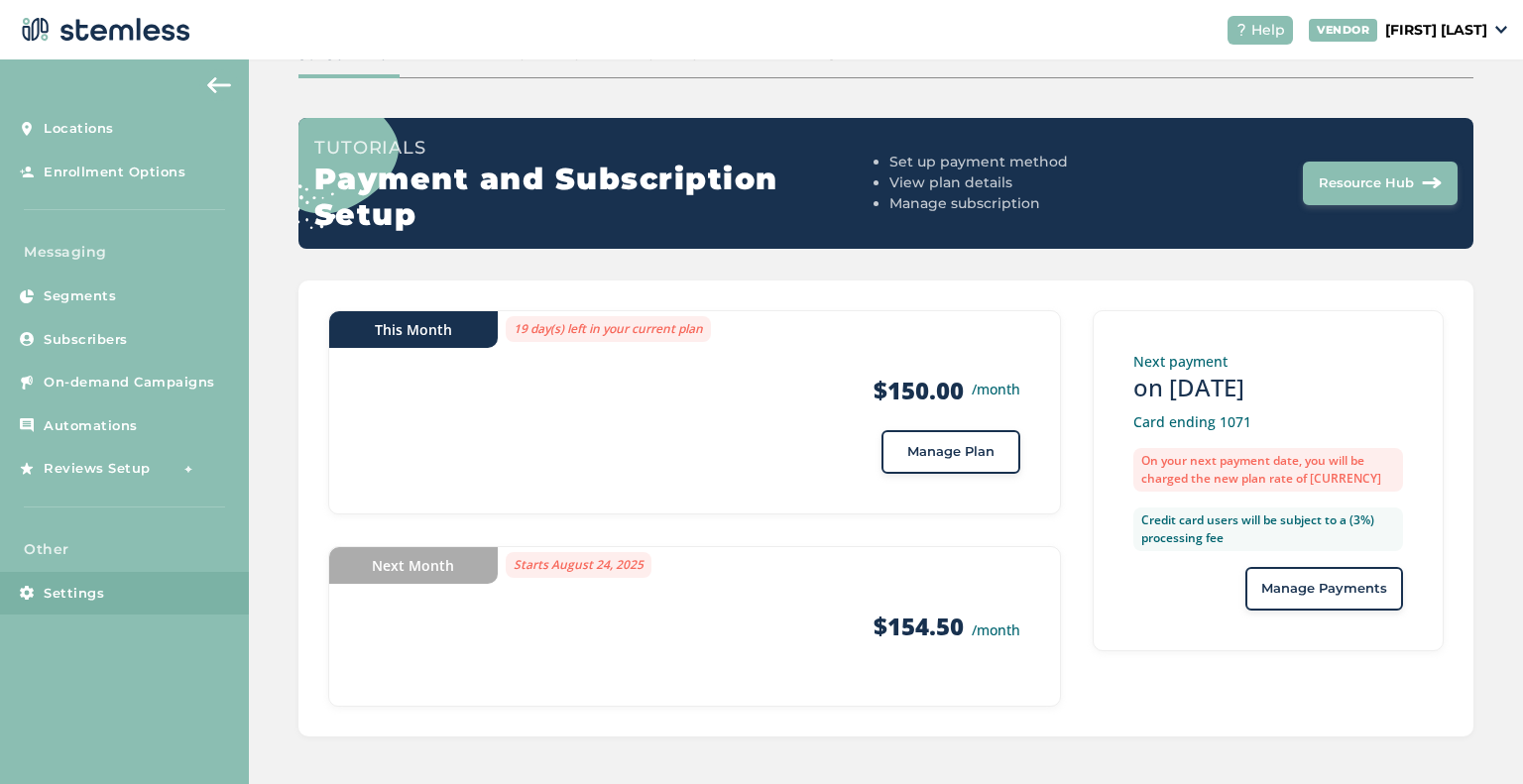 click on "Manage Plan" at bounding box center [951, 452] 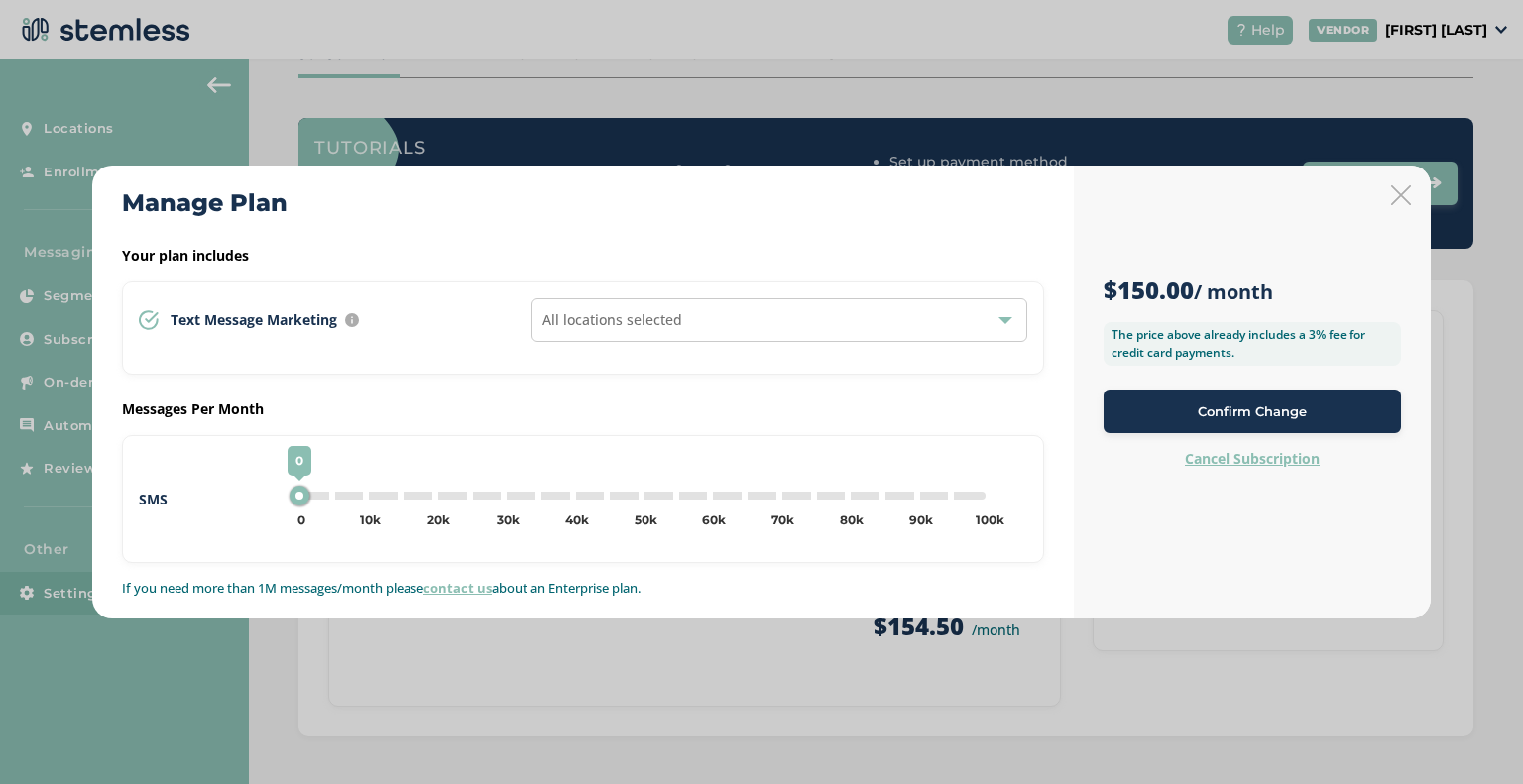click on "All locations selected" at bounding box center (779, 320) 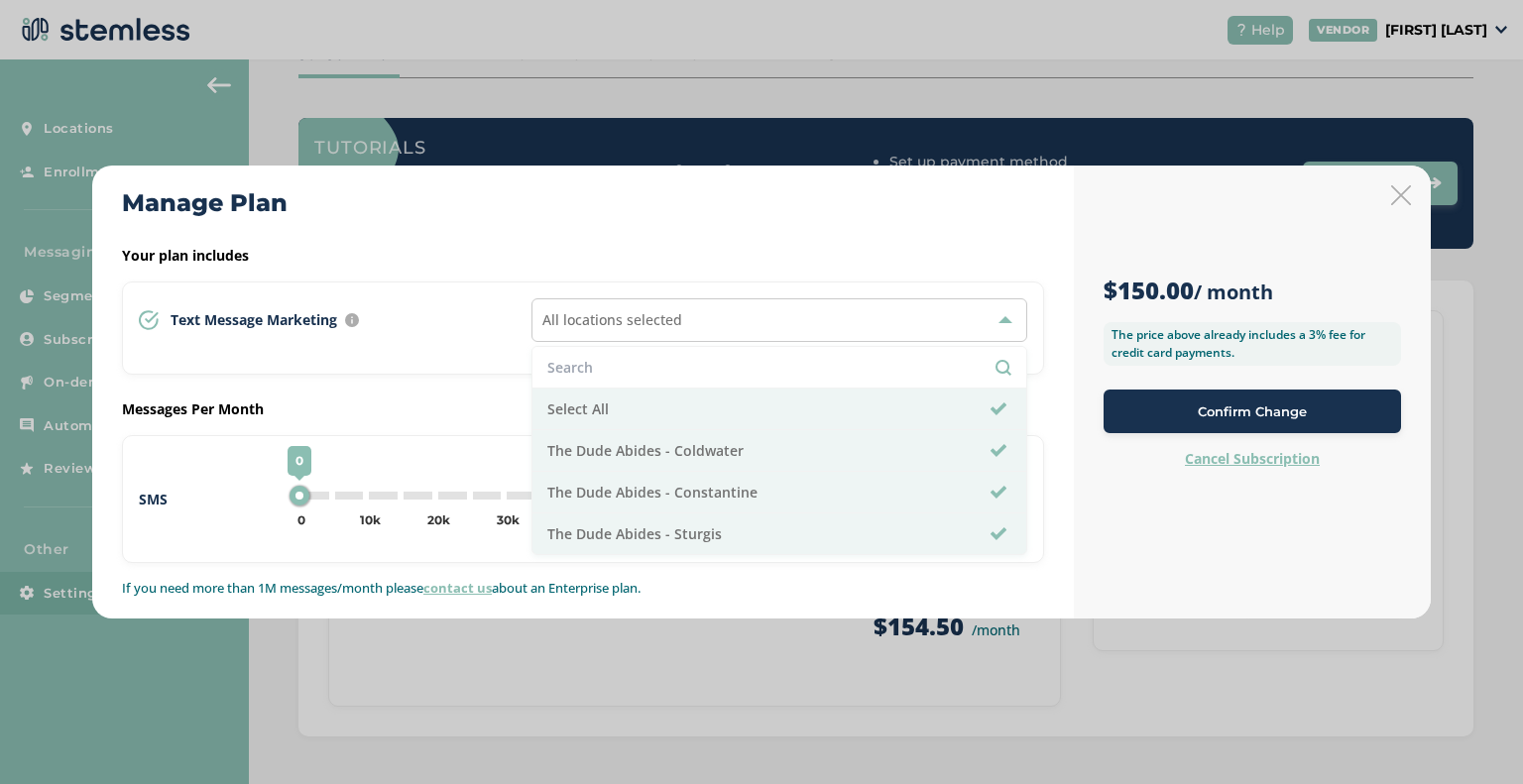 click on "All locations selected" at bounding box center [612, 319] 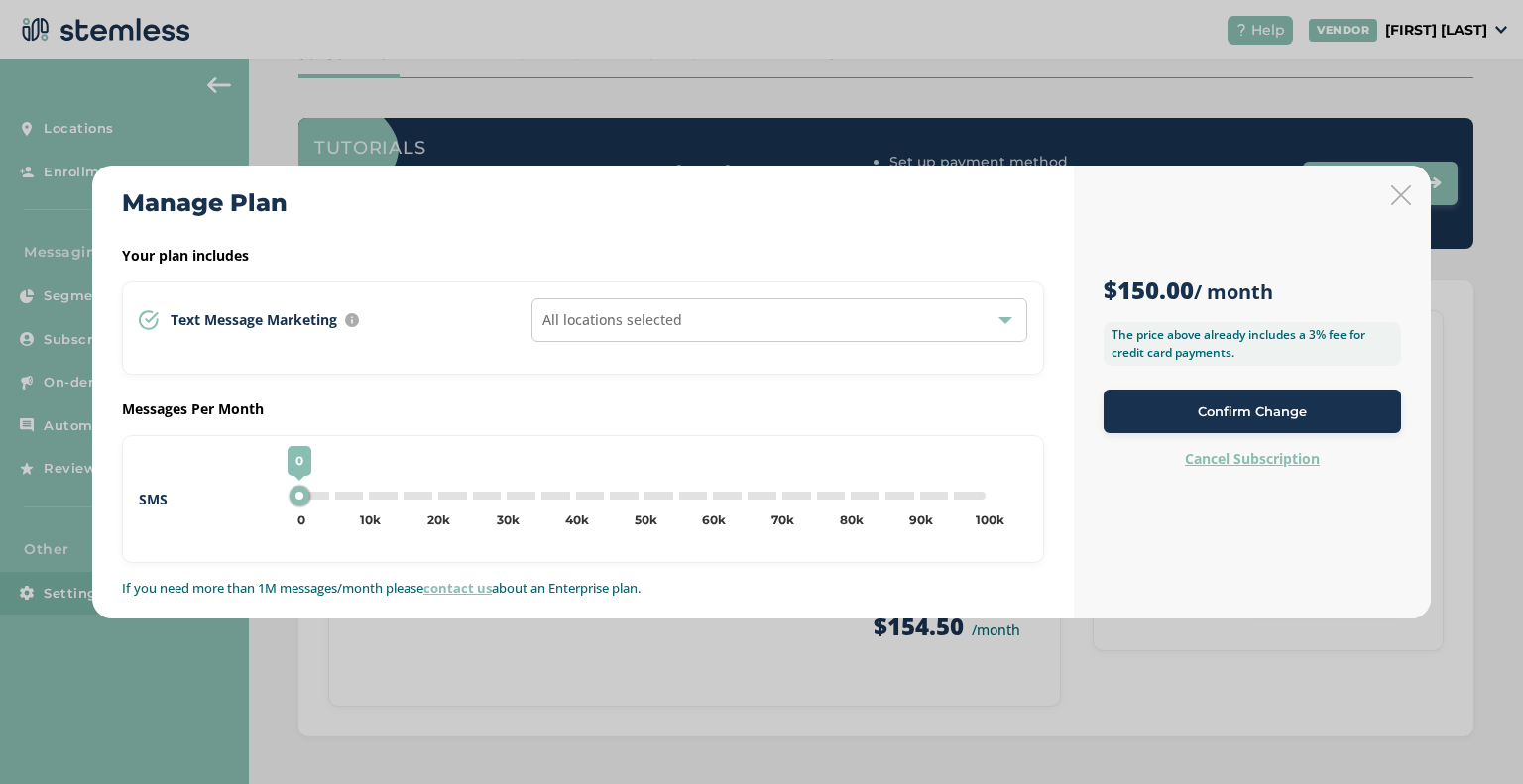 click on "0   0   5k   10k   15k   20k   25k   30k   35k   40k   45k   50k   55k   60k   65k   70k   75k   80k   85k   90k   95k   100k   0" at bounding box center (642, 496) 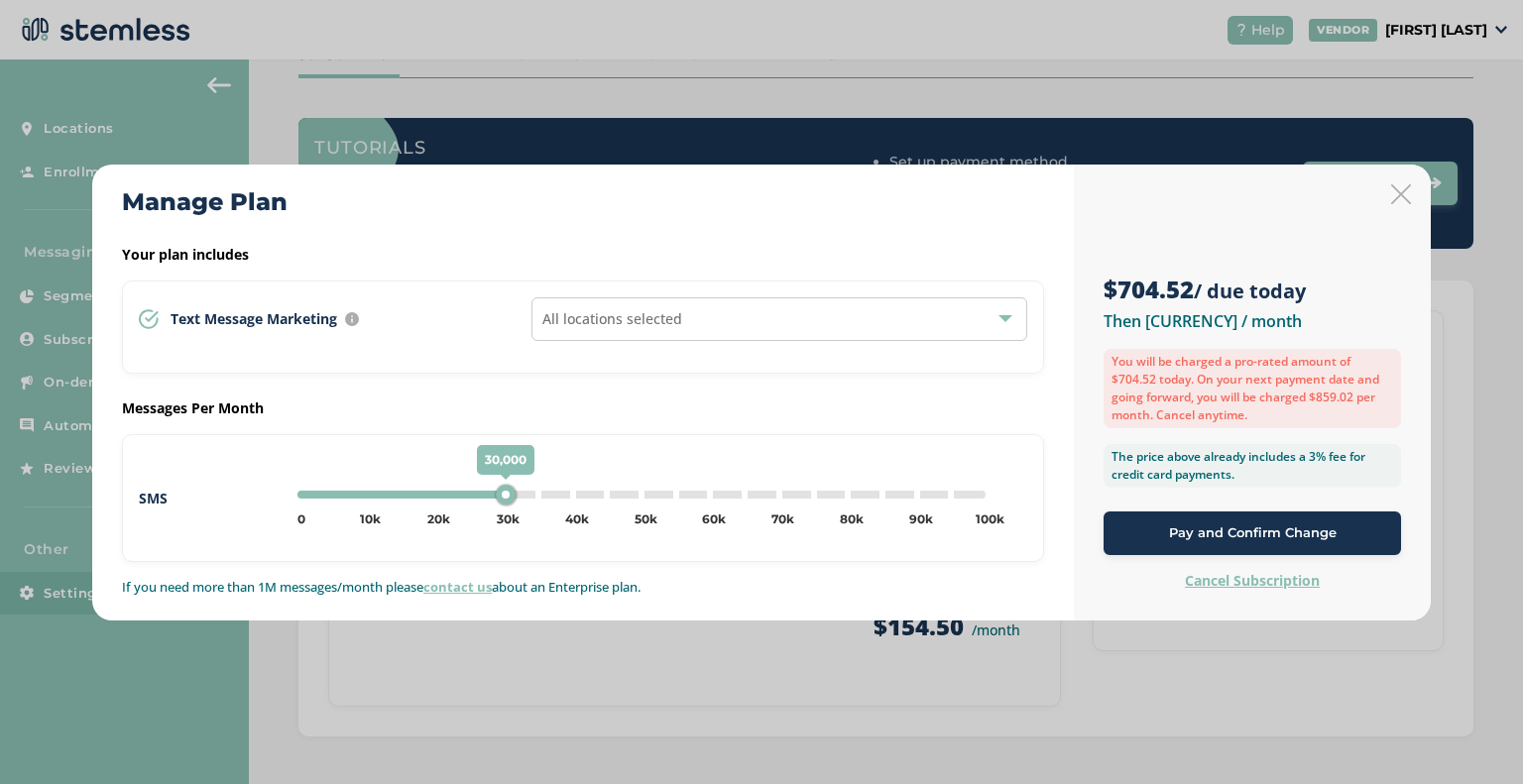 click on "30,000   0   5k   10k   15k   20k   25k   30k   35k   40k   45k   50k   55k   60k   65k   70k   75k   80k   85k   90k   95k   100k   30,000" at bounding box center [642, 495] 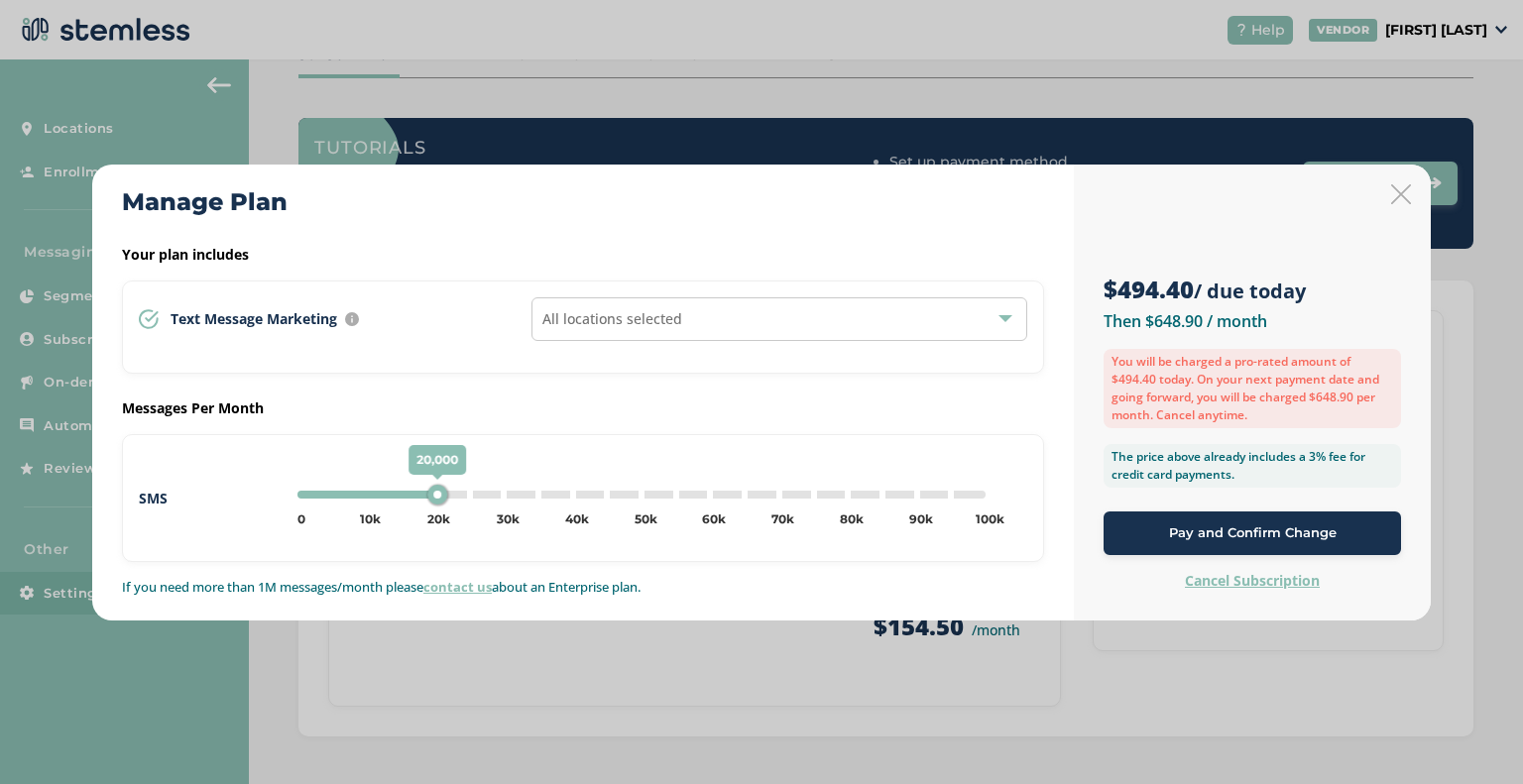 click on "20,000   0   5k   10k   15k   20k   25k   30k   35k   40k   45k   50k   55k   60k   65k   70k   75k   80k   85k   90k   95k   100k   20,000" at bounding box center (642, 495) 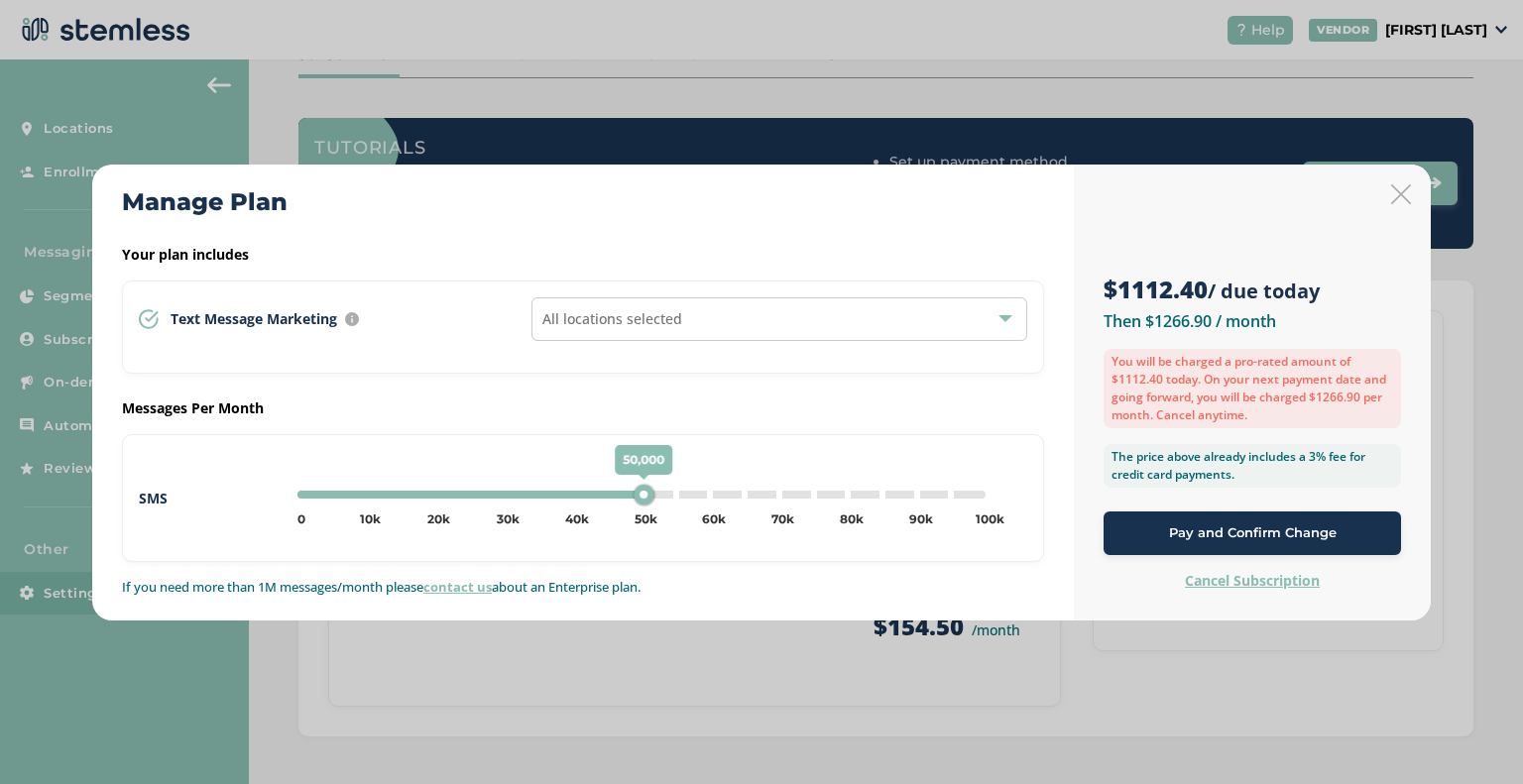 click on "50,000   0   5k   10k   15k   20k   25k   30k   35k   40k   45k   50k   55k   60k   65k   70k   75k   80k   85k   90k   95k   100k   50,000" at bounding box center [642, 495] 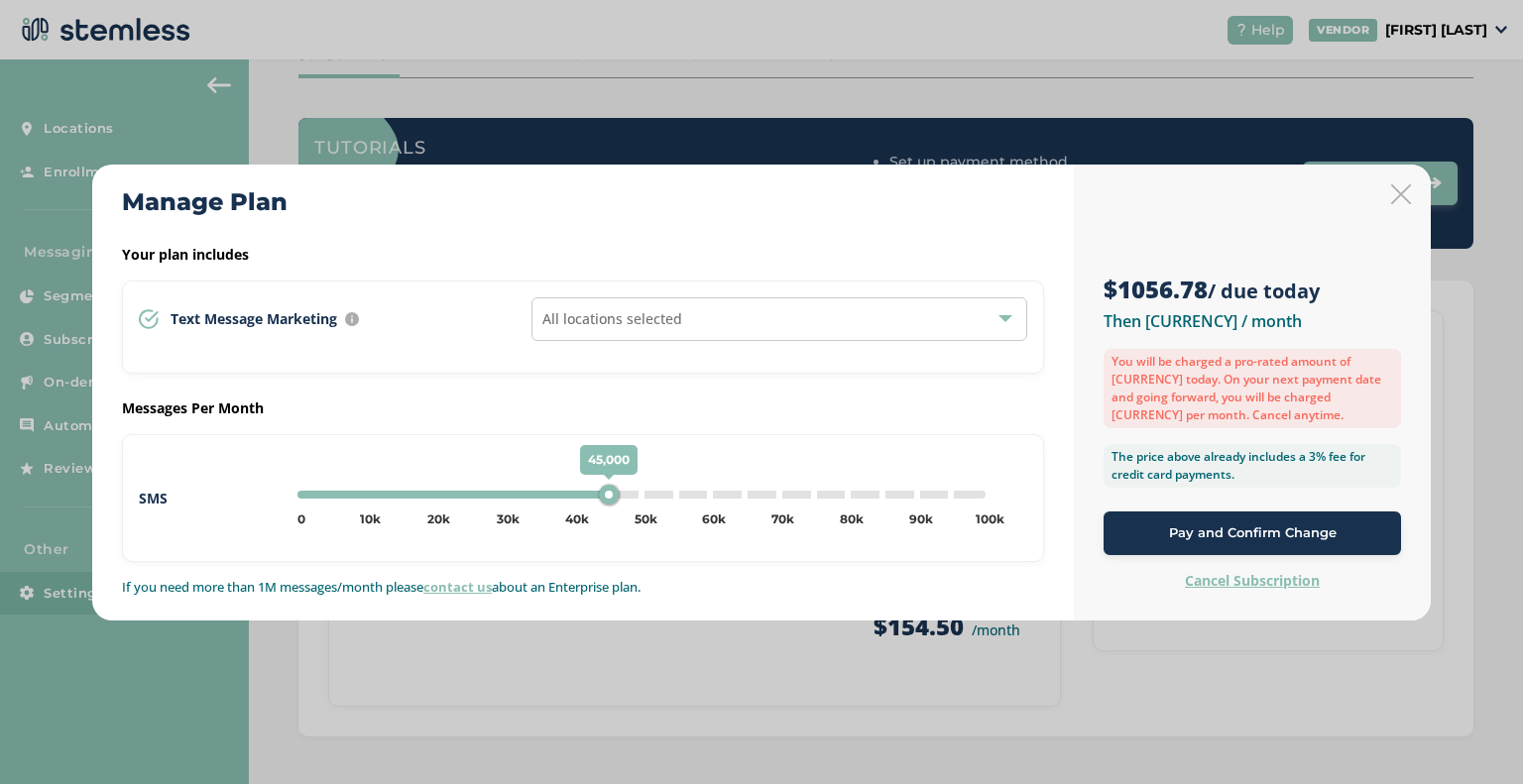 click on "45,000   0   5k   10k   15k   20k   25k   30k   35k   40k   45k   50k   55k   60k   65k   70k   75k   80k   85k   90k   95k   100k   45,000" at bounding box center (642, 495) 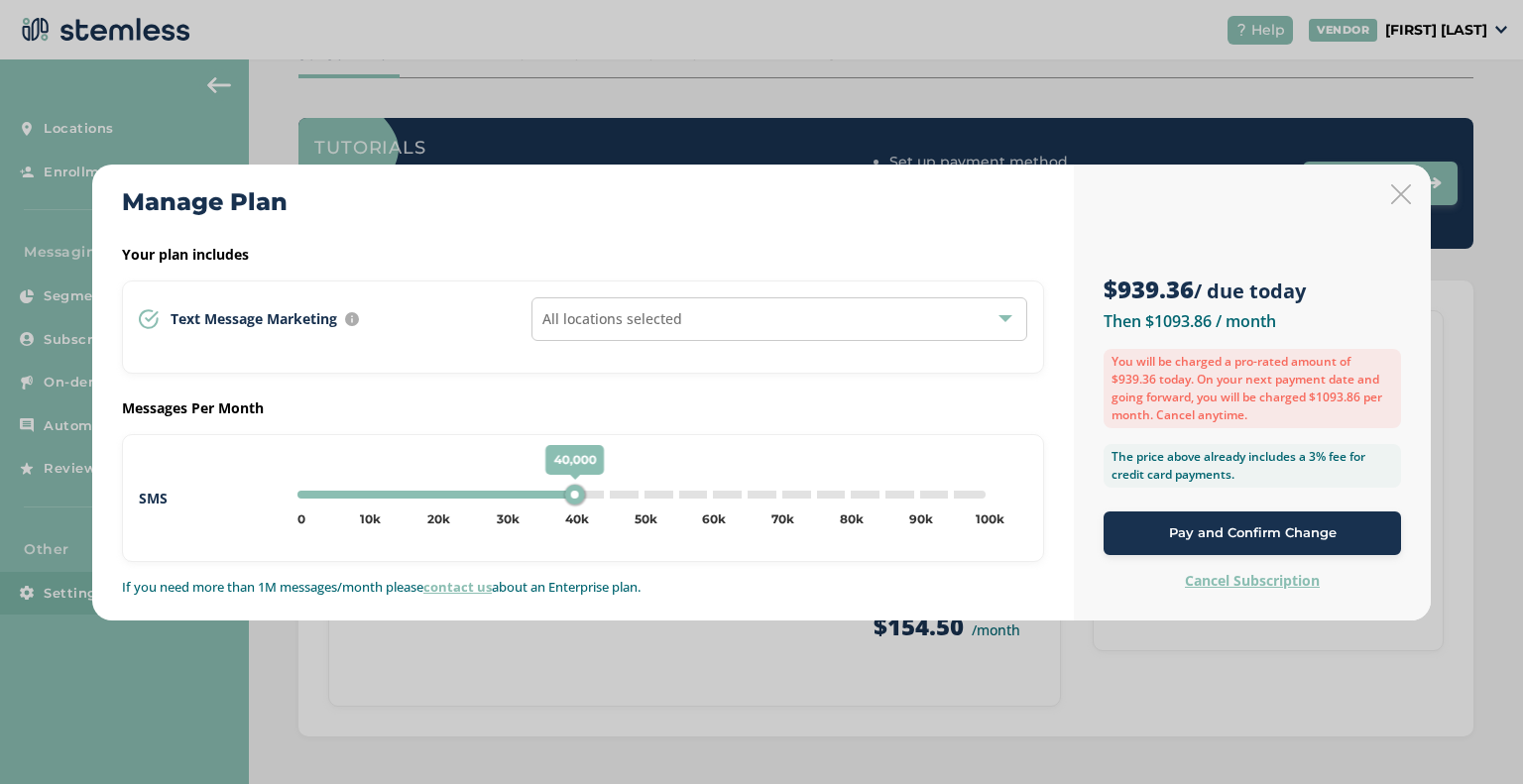 click on "Pay and Confirm Change" at bounding box center [1252, 533] 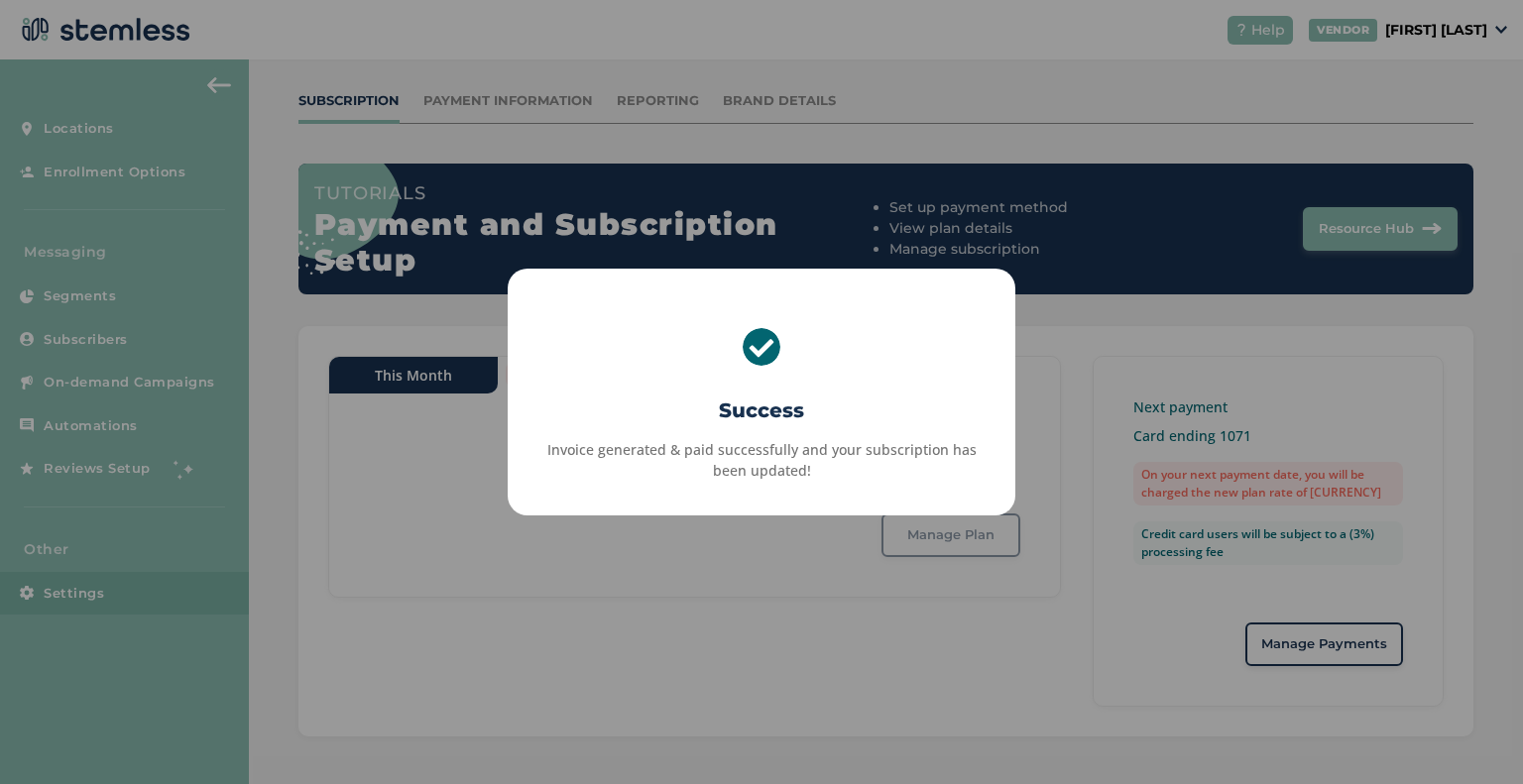 scroll, scrollTop: 139, scrollLeft: 0, axis: vertical 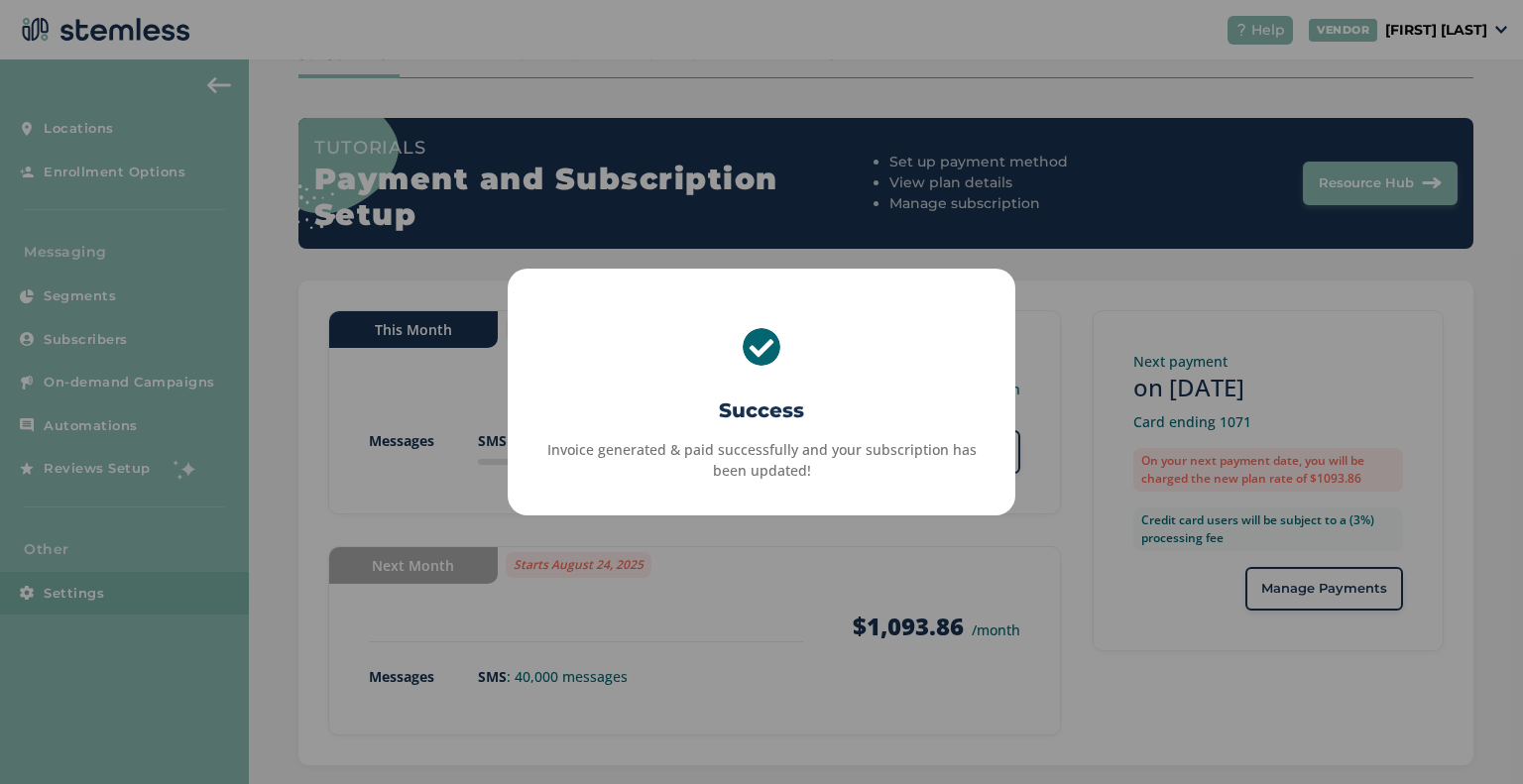 click on "×
Success Invoice generated & paid successfully and your subscription has been updated! OK No Cancel" at bounding box center (762, 392) 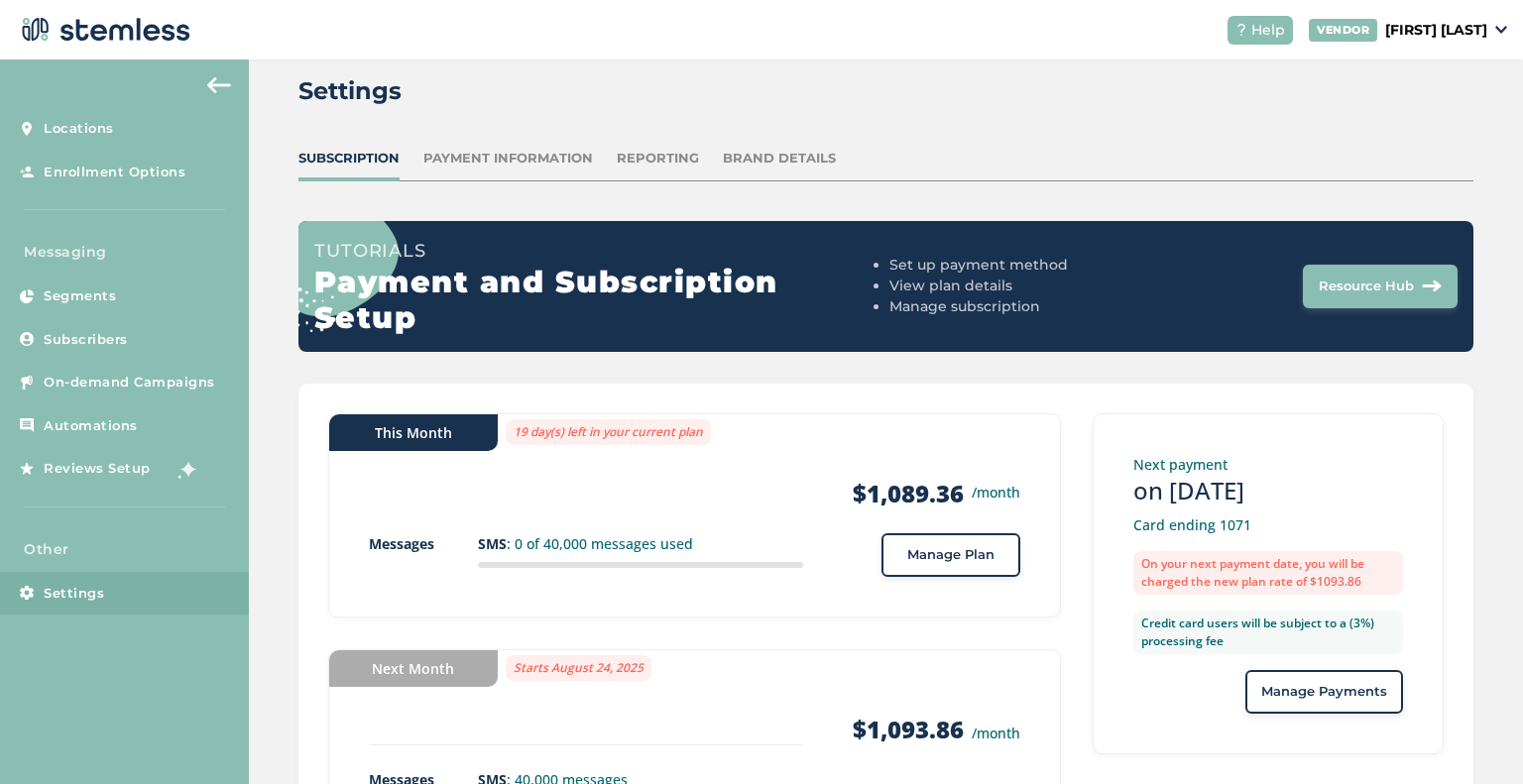 scroll, scrollTop: 168, scrollLeft: 0, axis: vertical 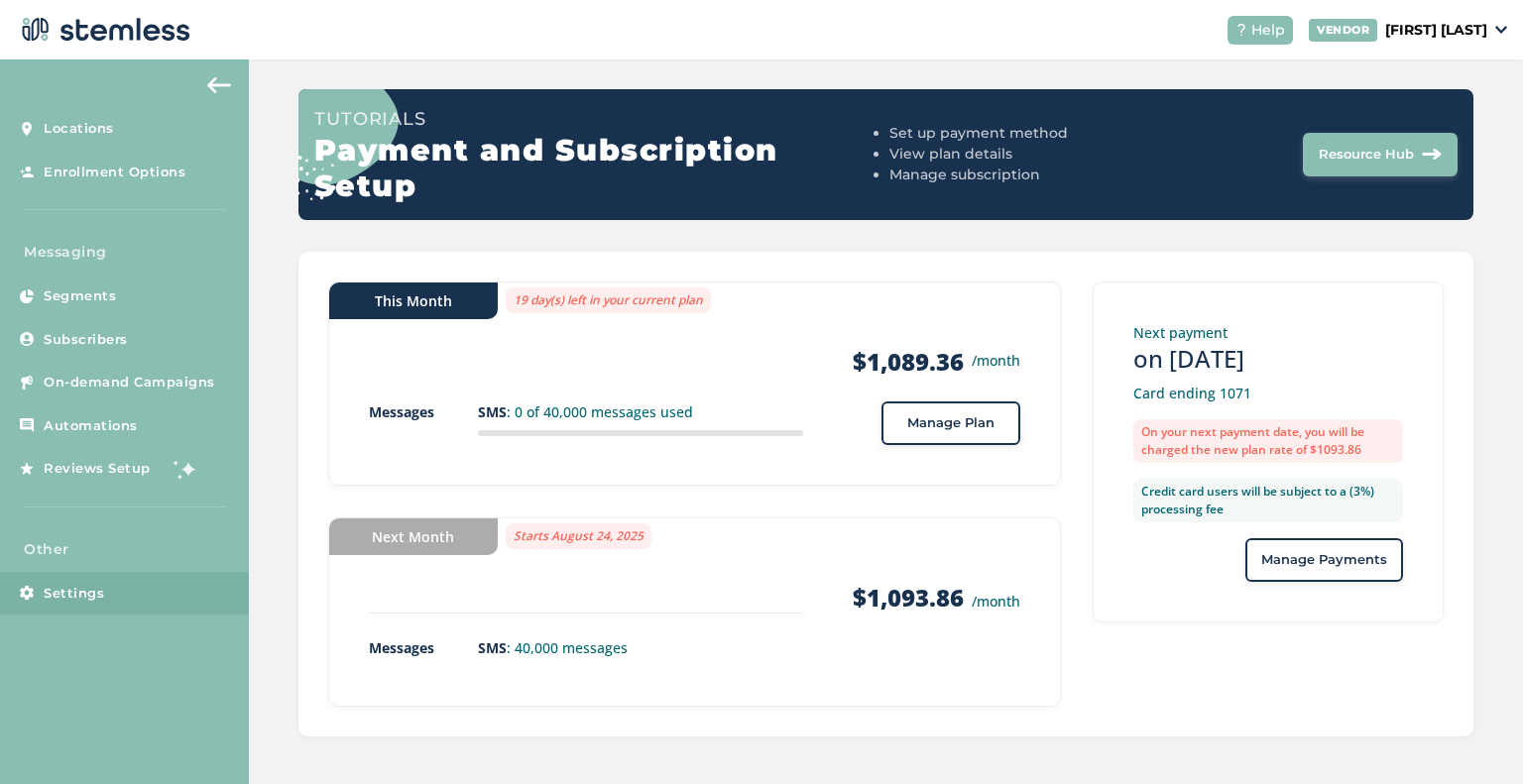 click on "Next Month   Starts August 24, 2025   Products  $1,093.86 /month  Messages  SMS : 40,000 messages" at bounding box center (694, 612) 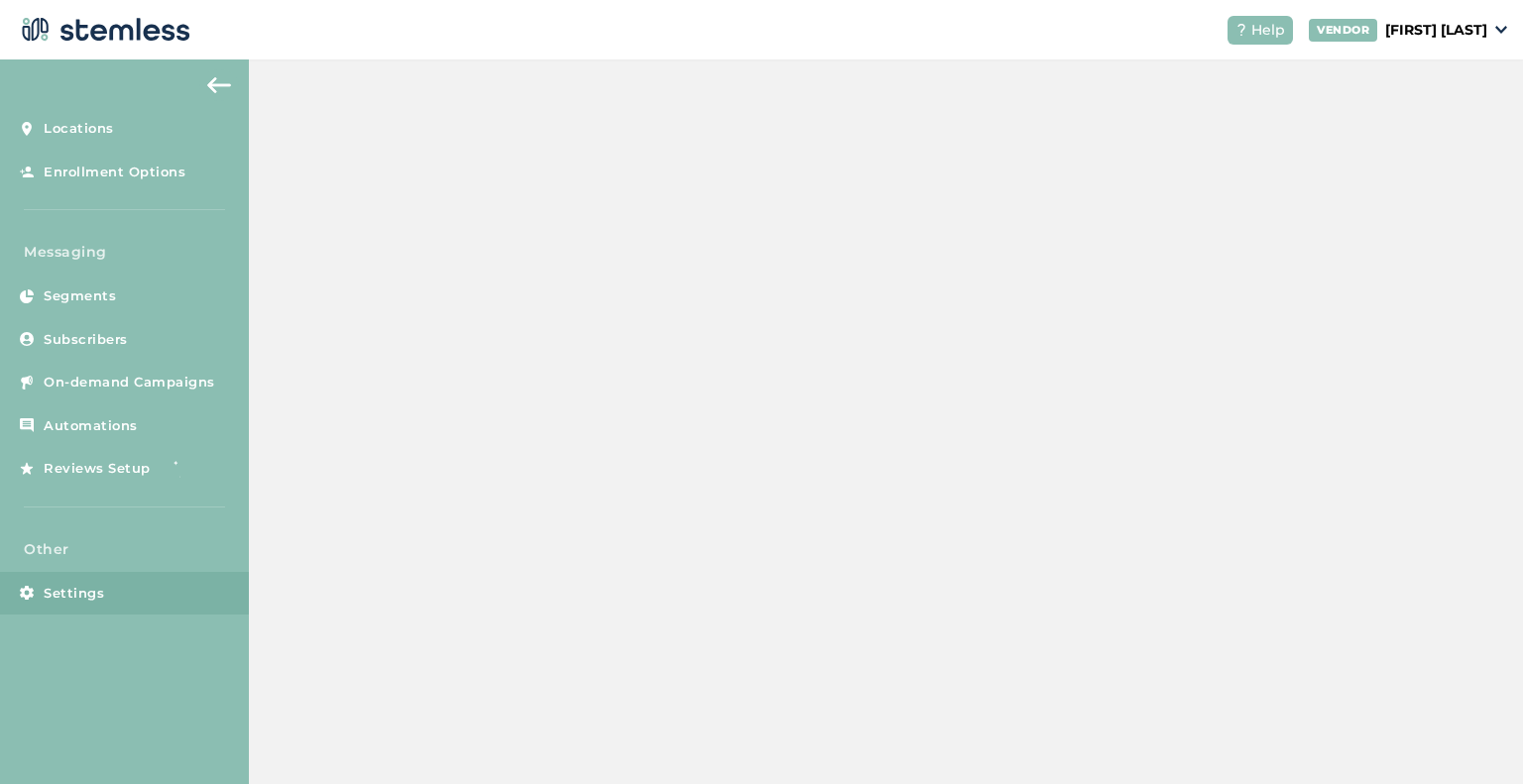scroll, scrollTop: 0, scrollLeft: 0, axis: both 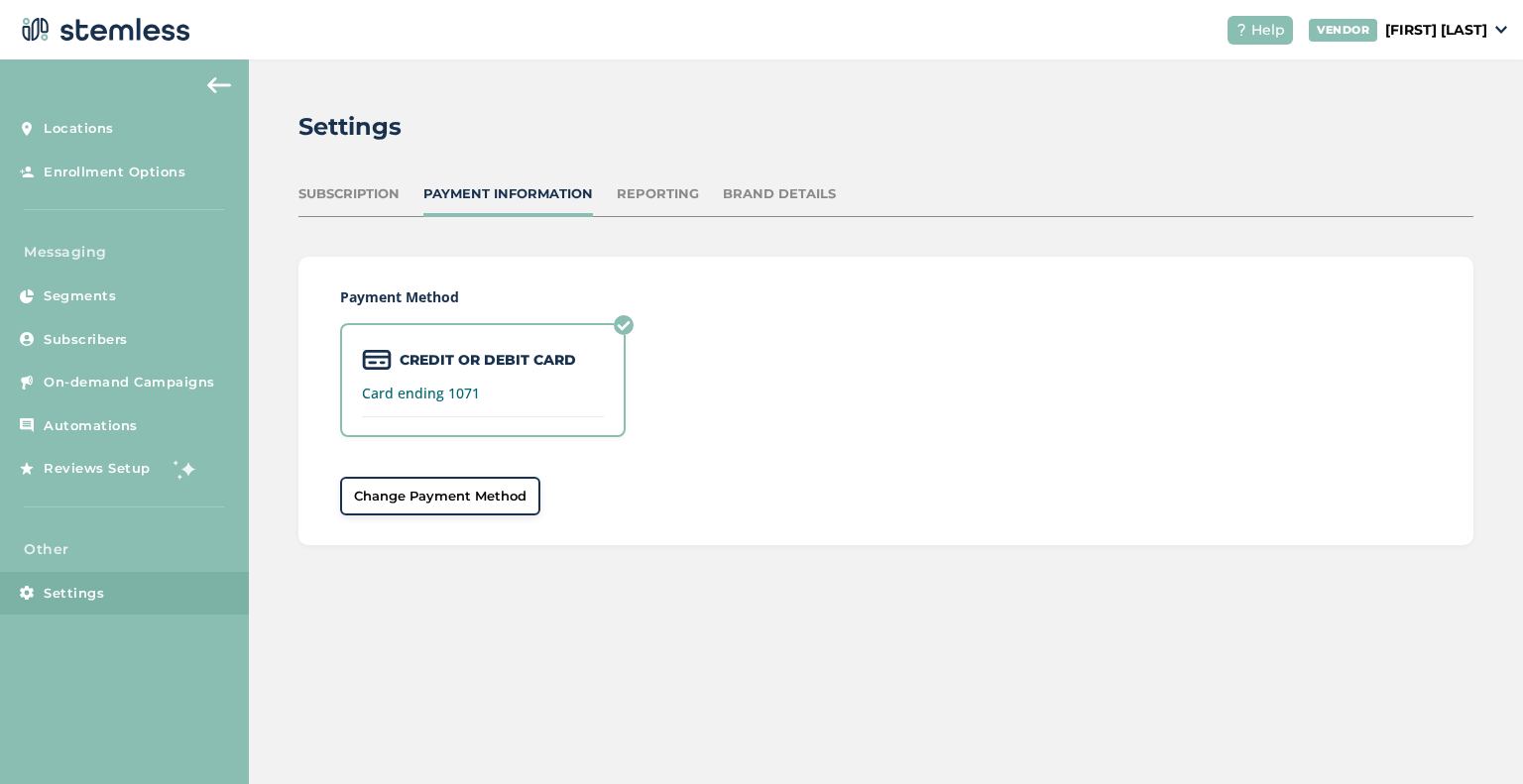 click on "Settings  Subscription   Payment Information   Reporting   Brand Details  Payment Method CREDIT OR DEBIT CARD  Card ending 1071  Change Payment Method" at bounding box center (885, 327) 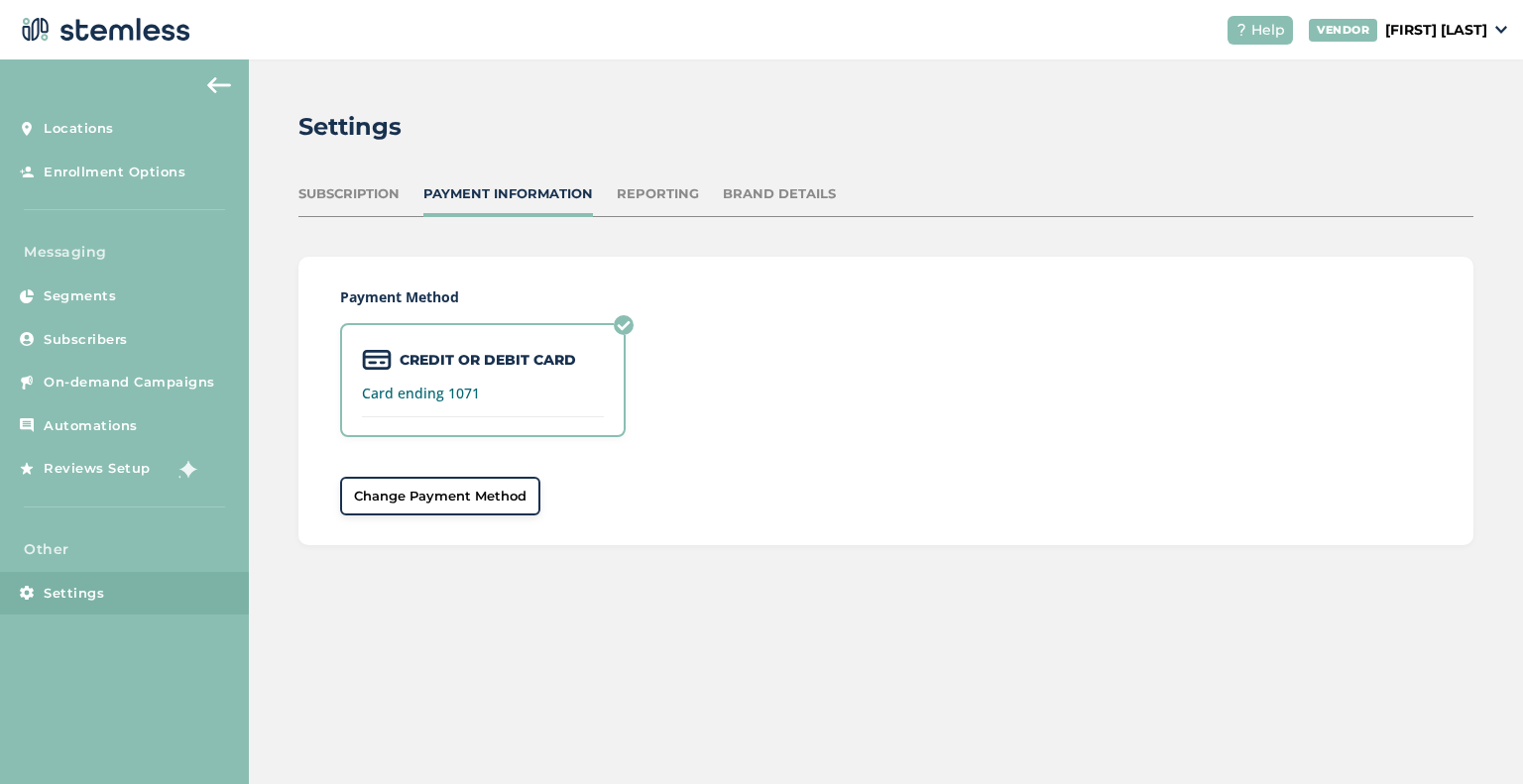 click on "Subscription" at bounding box center (349, 194) 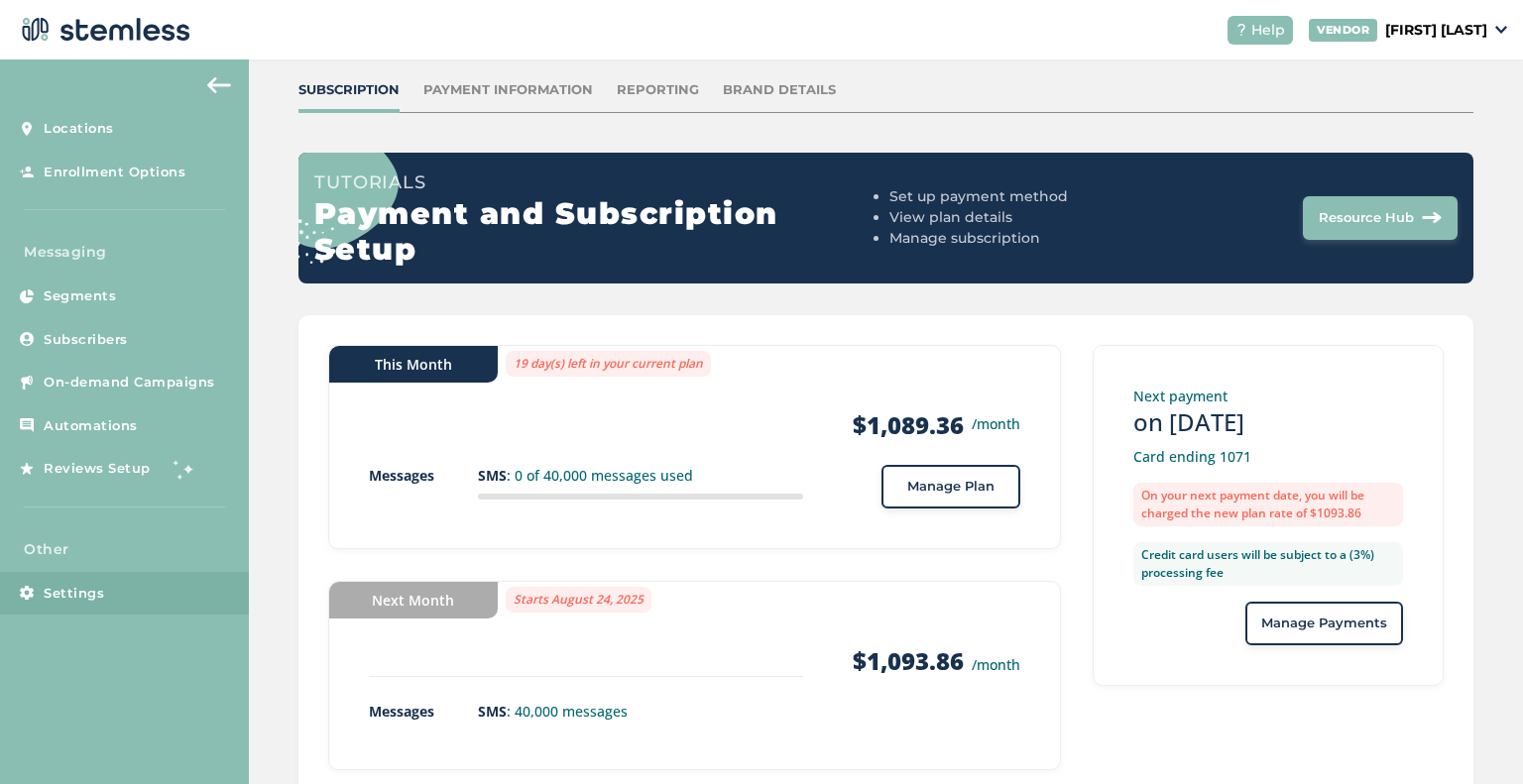 scroll, scrollTop: 168, scrollLeft: 0, axis: vertical 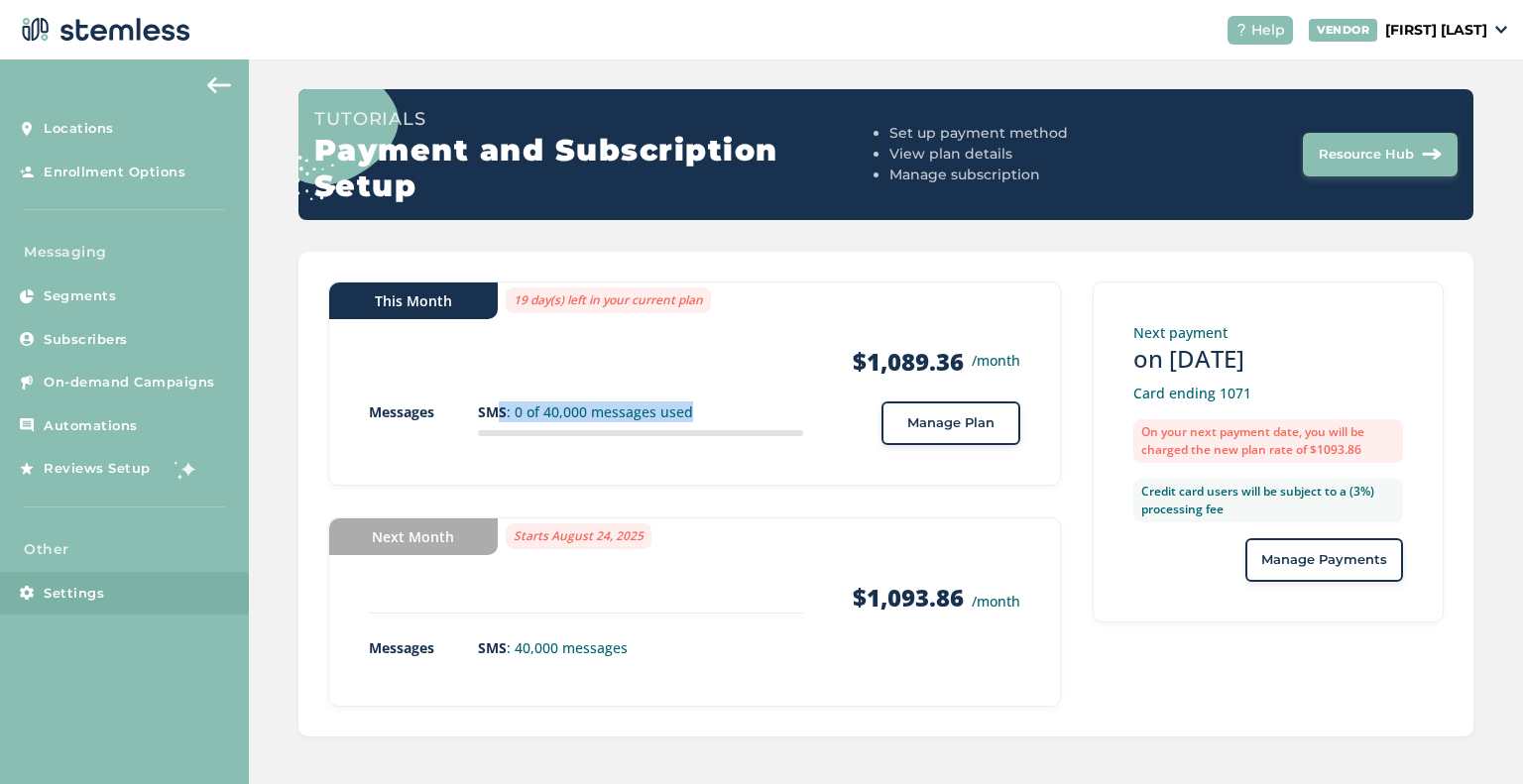 drag, startPoint x: 700, startPoint y: 408, endPoint x: 494, endPoint y: 397, distance: 206.29348 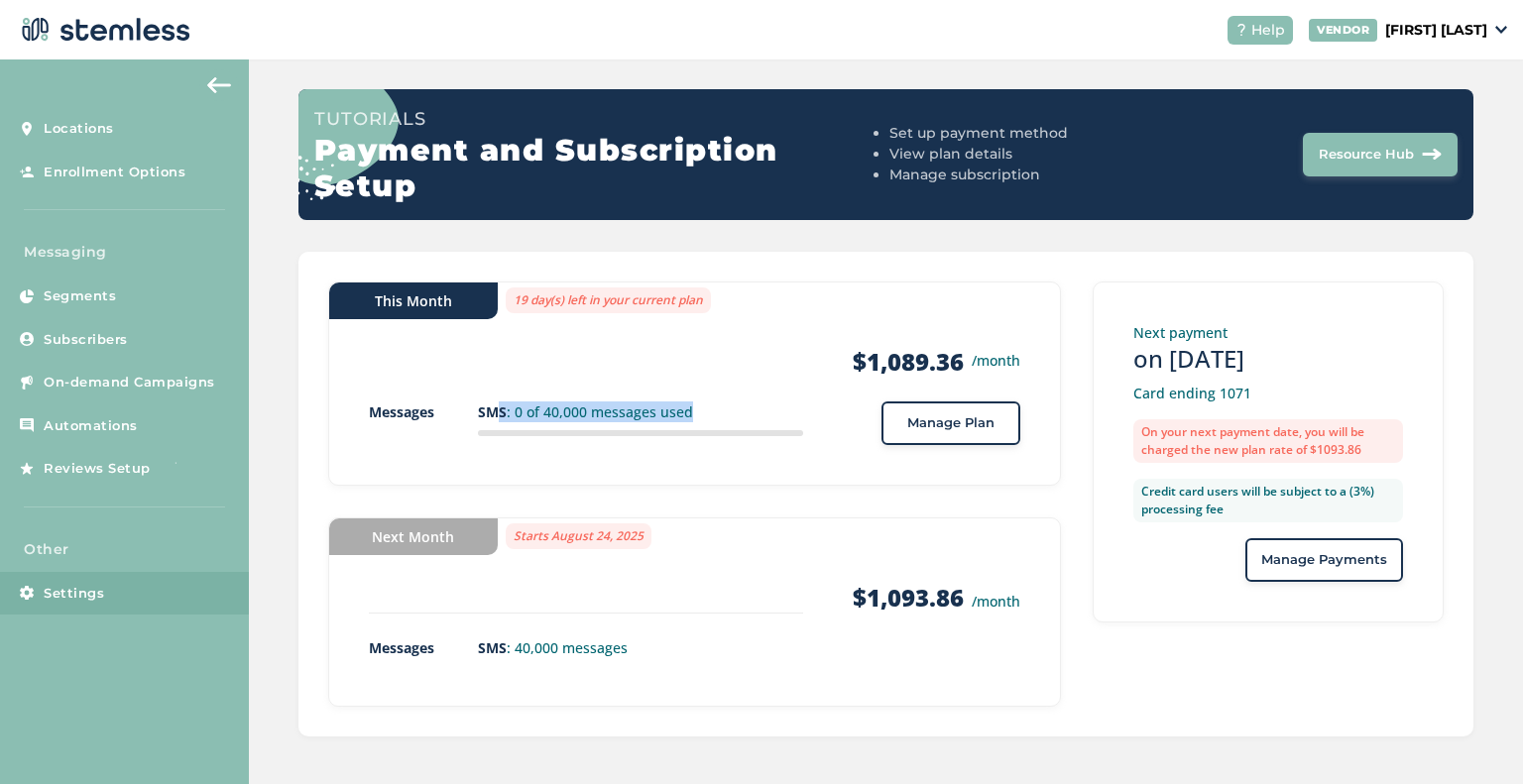 click on "This Month   19 day(s) left in your current plan   Products  $1,089.36 /month  Messages  SMS : 0 of 40,000 messages used  Manage Plan" at bounding box center [694, 395] 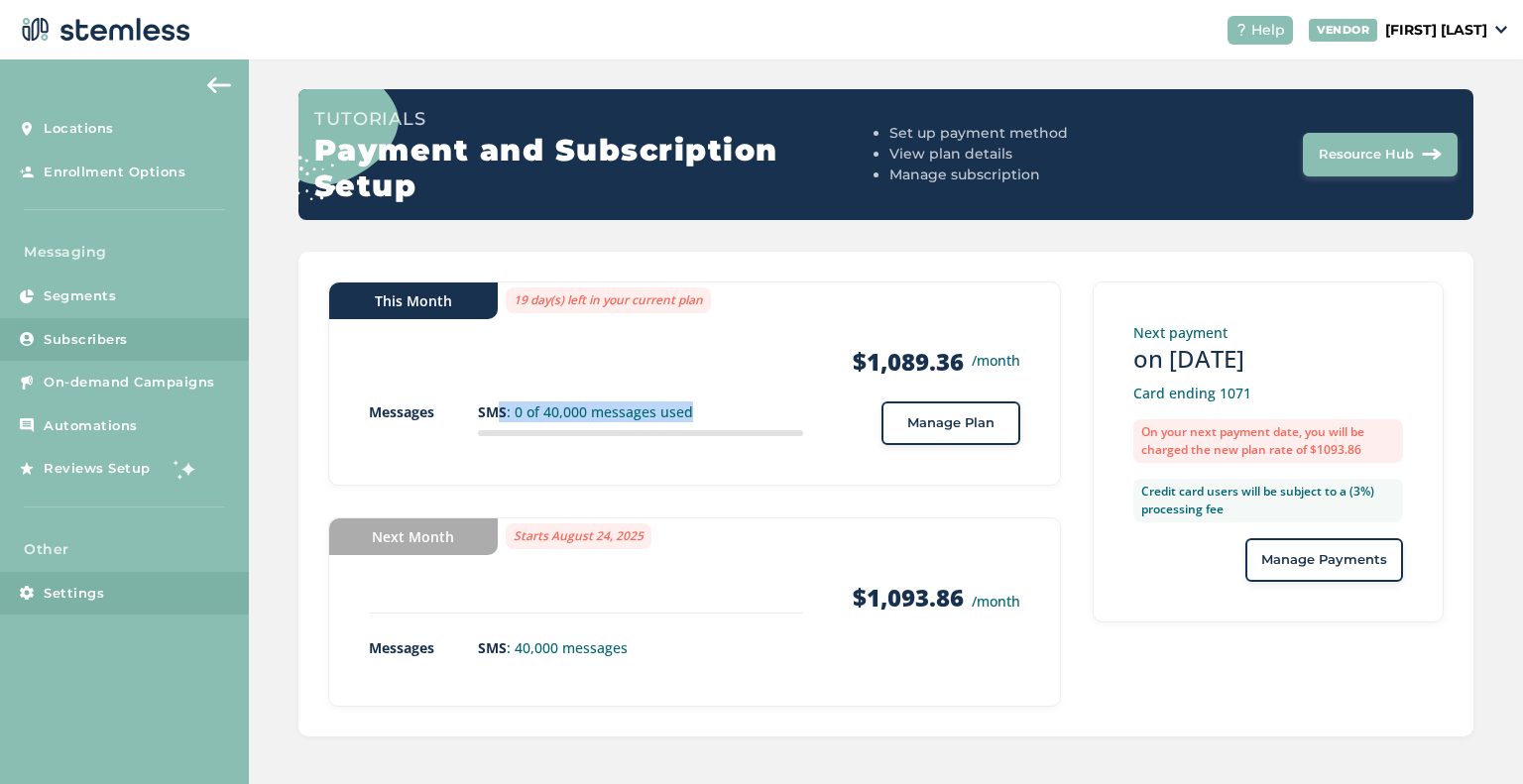 click on "Subscribers" at bounding box center (85, 340) 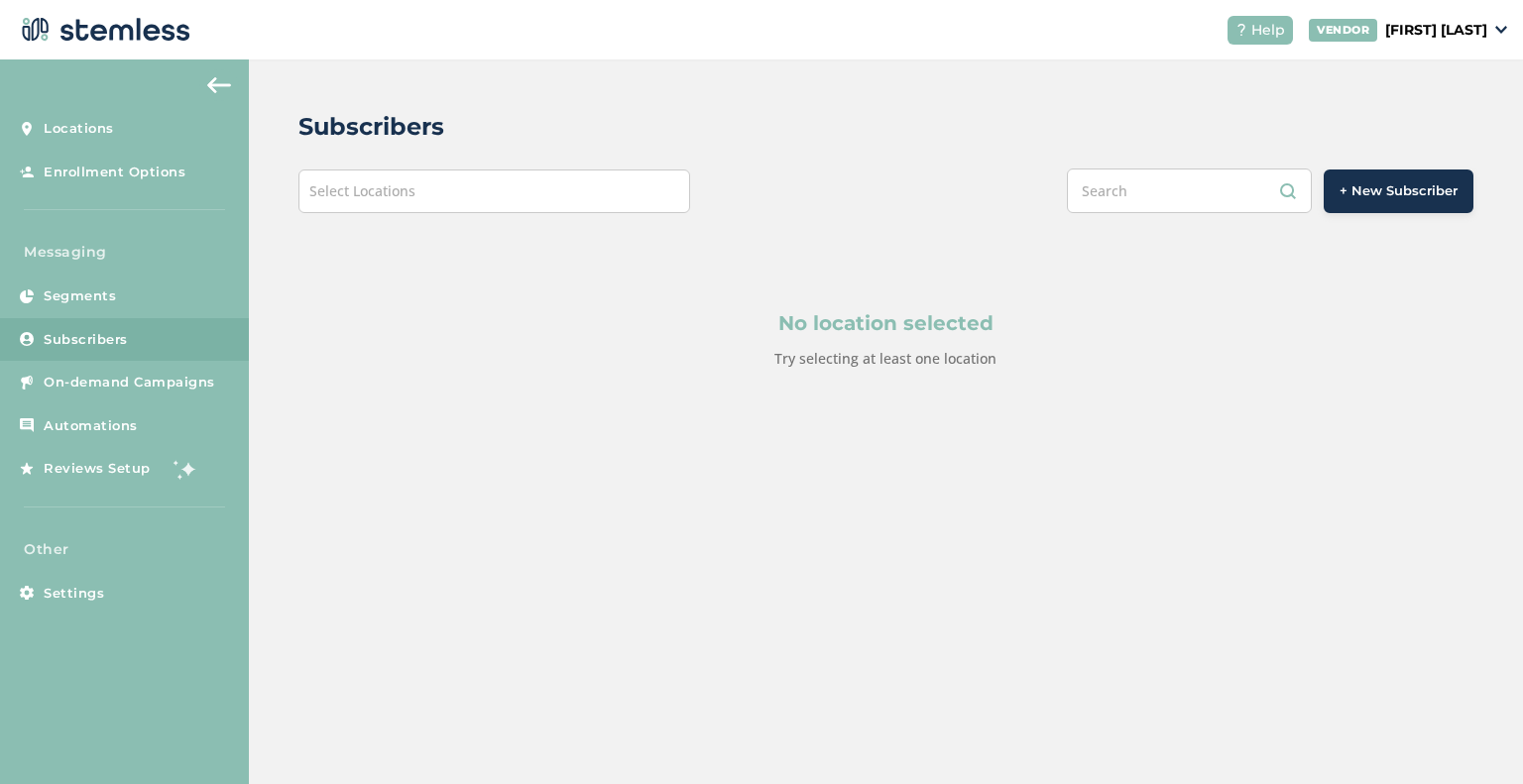 scroll, scrollTop: 0, scrollLeft: 0, axis: both 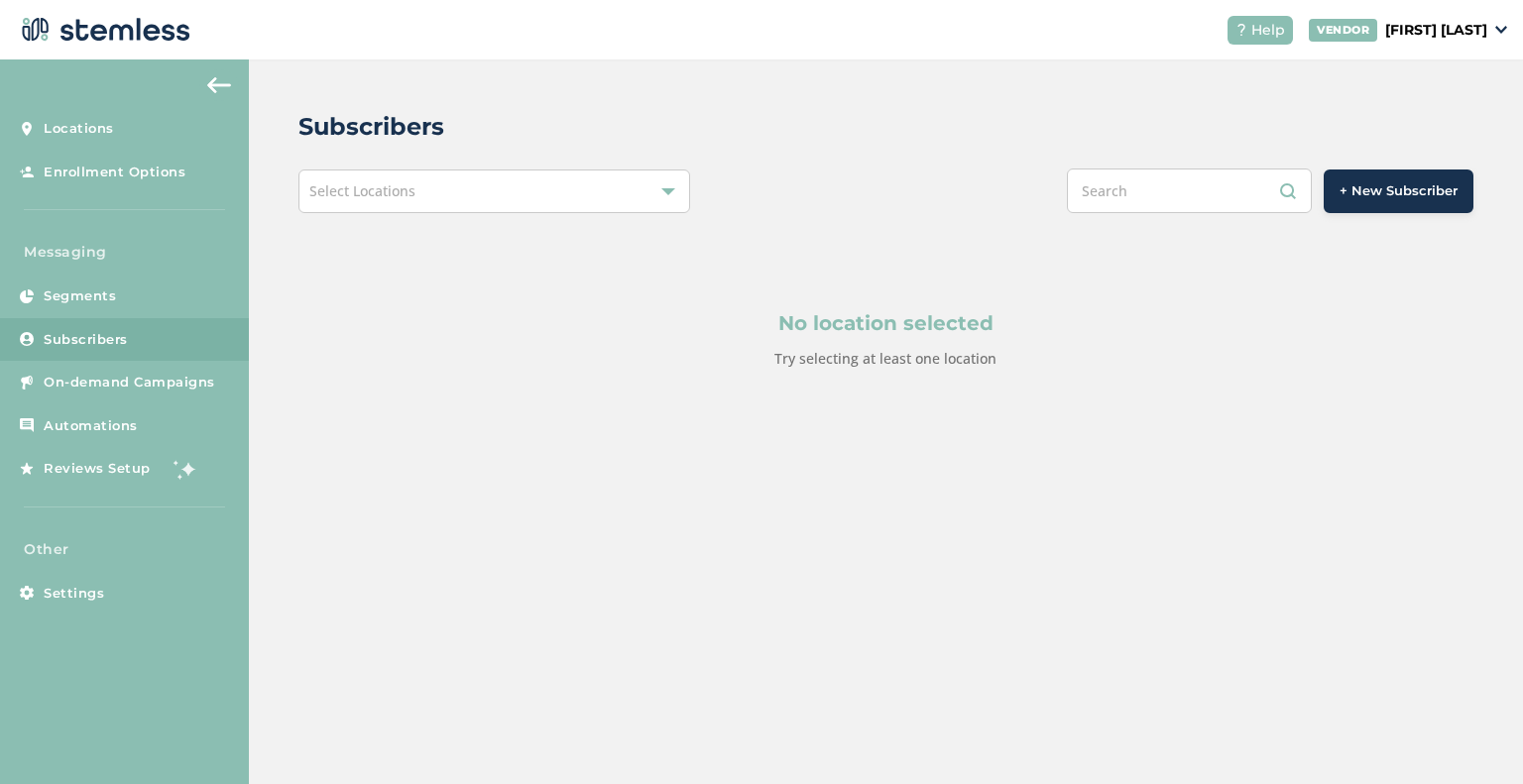 click on "Select Locations" at bounding box center (494, 191) 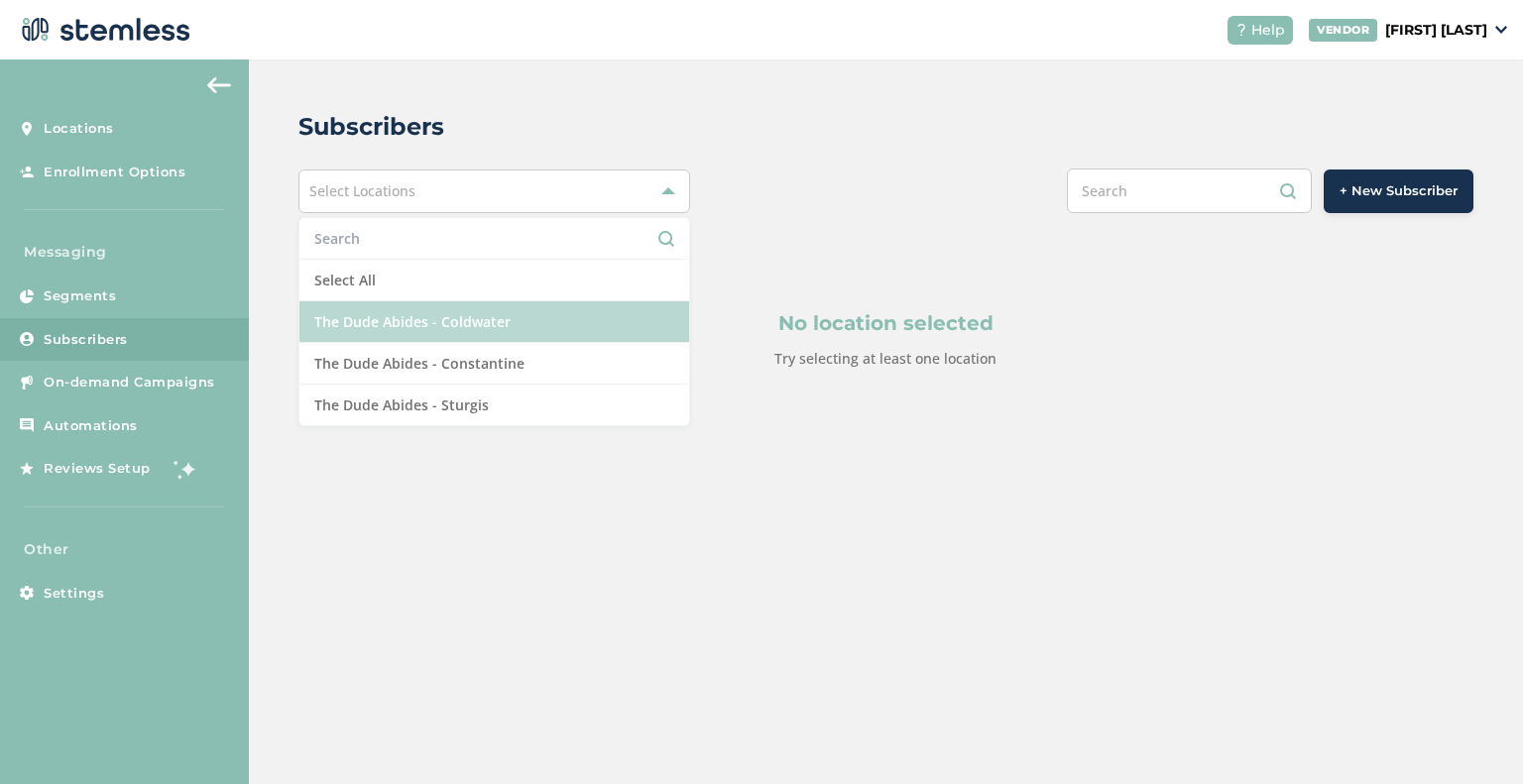 click on "The Dude Abides - Coldwater" at bounding box center (494, 322) 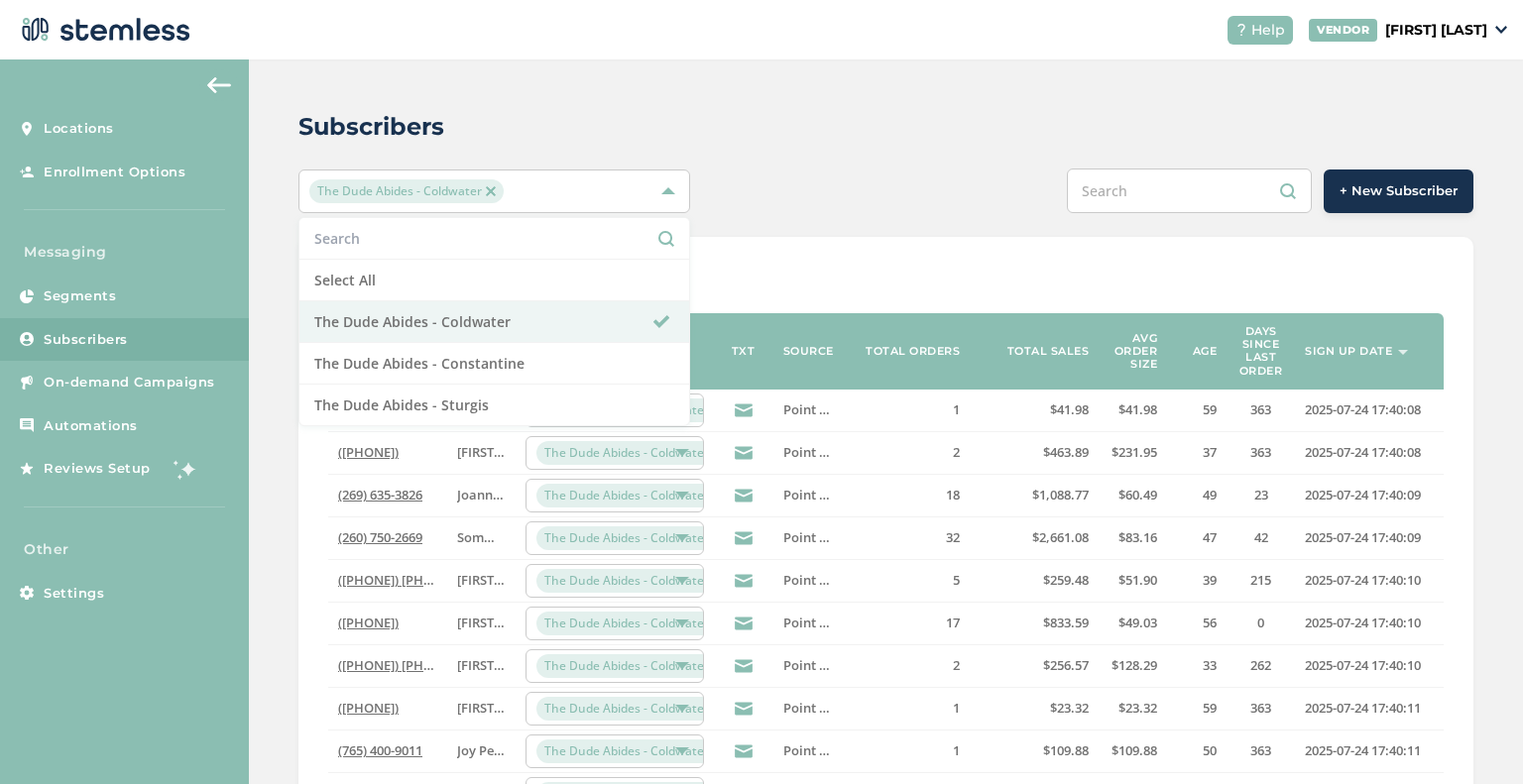 click on "([PHONE]) [FIRST] [LAST]   Point of Sale   [NUMBER]   [CURRENCY]   [CURRENCY]   [NUMBER]   [NUMBER]   [DATE] [TIME]   ([PHONE]) [FIRST] [LAST]   Point of Sale   [NUMBER]   [CURRENCY]   [CURRENCY]   [NUMBER]   [NUMBER]   [DATE] [TIME]   ([PHONE]) [FIRST] [LAST]   Point of Sale   [NUMBER]   [CURRENCY]   [CURRENCY]   [NUMBER]   [NUMBER]   [DATE] [TIME]   ([PHONE]) [FIRST] [LAST]   Point of Sale   [NUMBER]   [CURRENCY]   [CURRENCY]   [NUMBER]   [NUMBER]   [DATE] [TIME]   ([PHONE]) [FIRST] [LAST]   Point of Sale   [NUMBER]   [CURRENCY]   [CURRENCY]   [NUMBER]   [NUMBER]   [DATE] [TIME]   ([PHONE])" at bounding box center (885, 719) 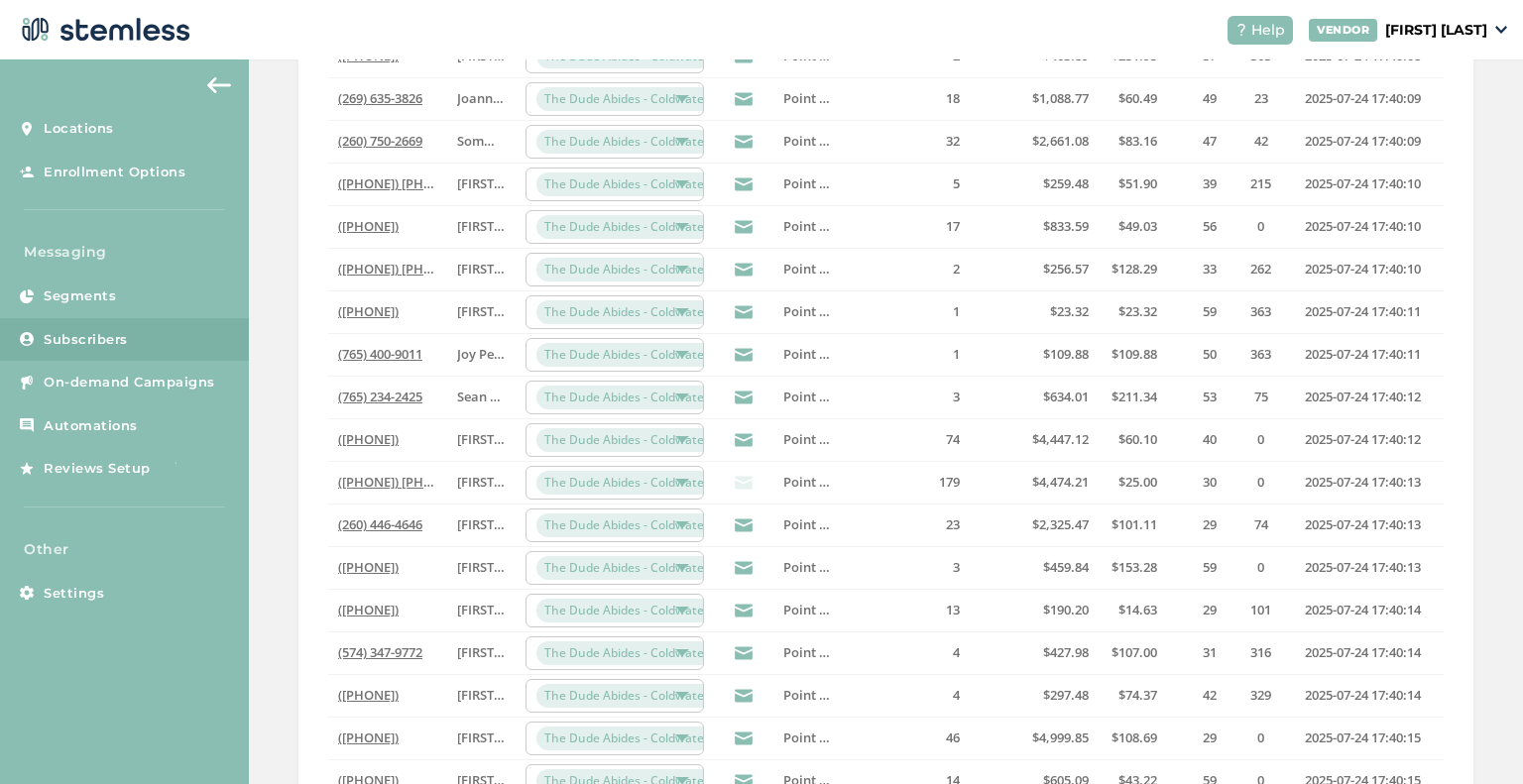 scroll, scrollTop: 590, scrollLeft: 0, axis: vertical 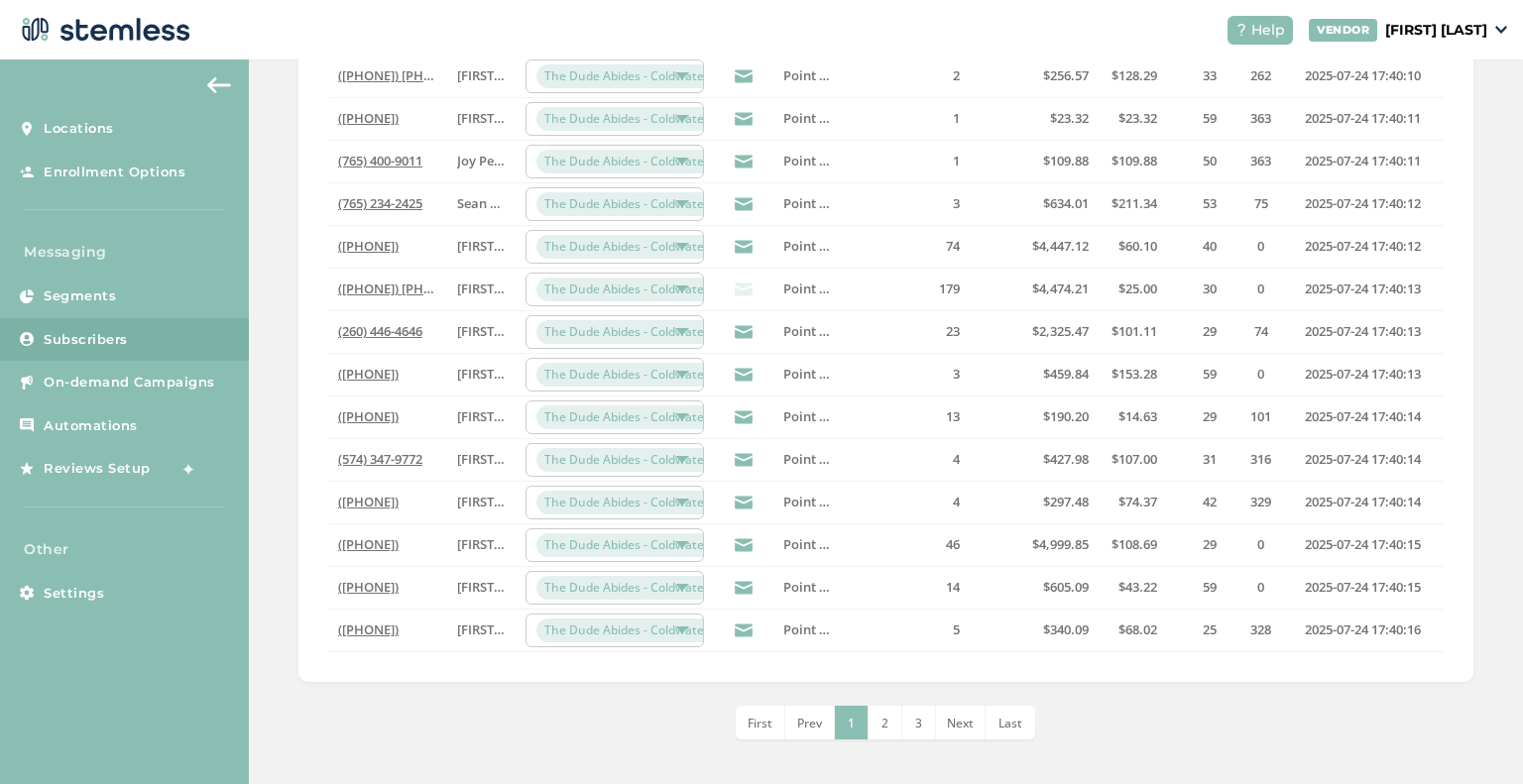 click on "Last" at bounding box center [1010, 723] 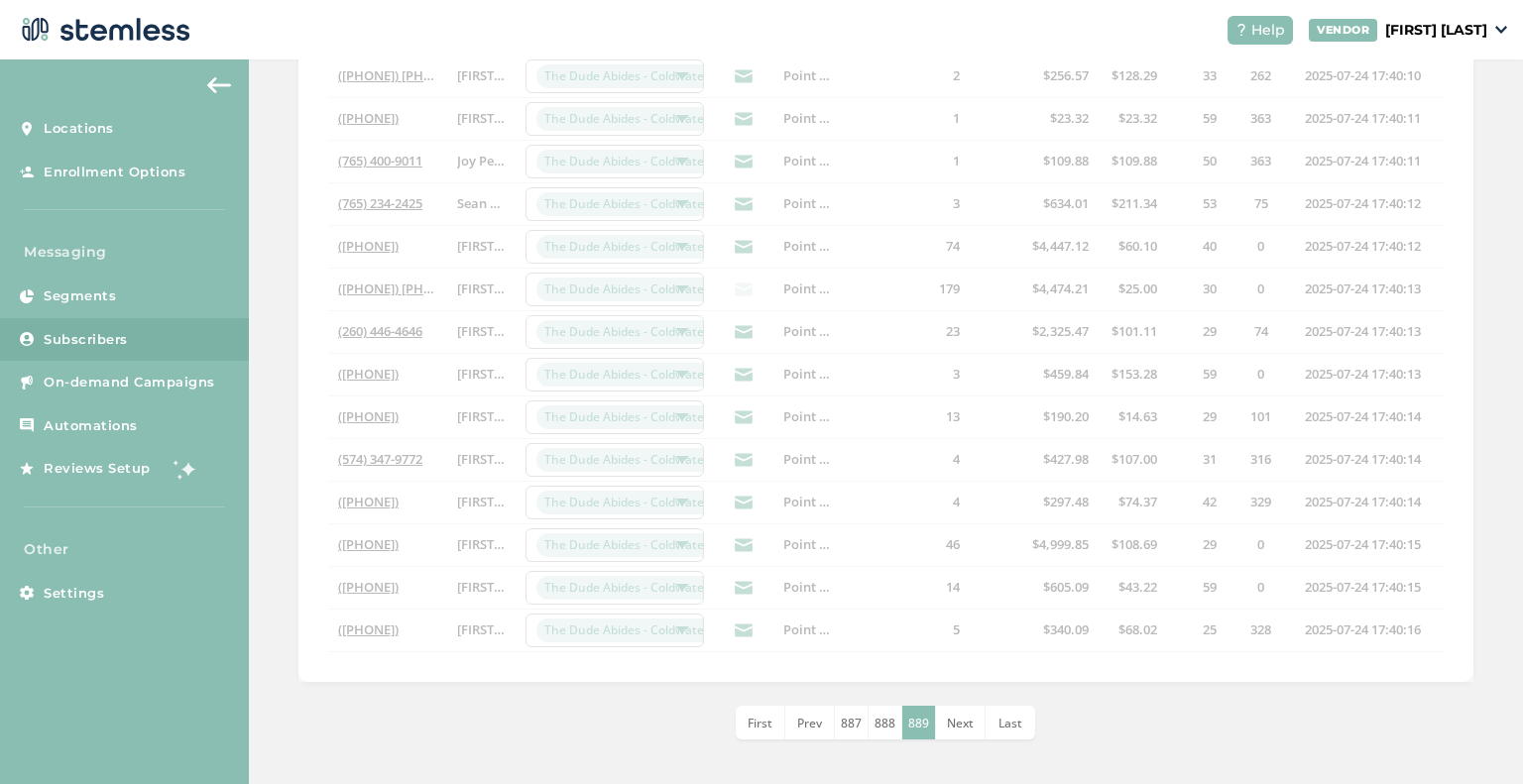 scroll, scrollTop: 547, scrollLeft: 0, axis: vertical 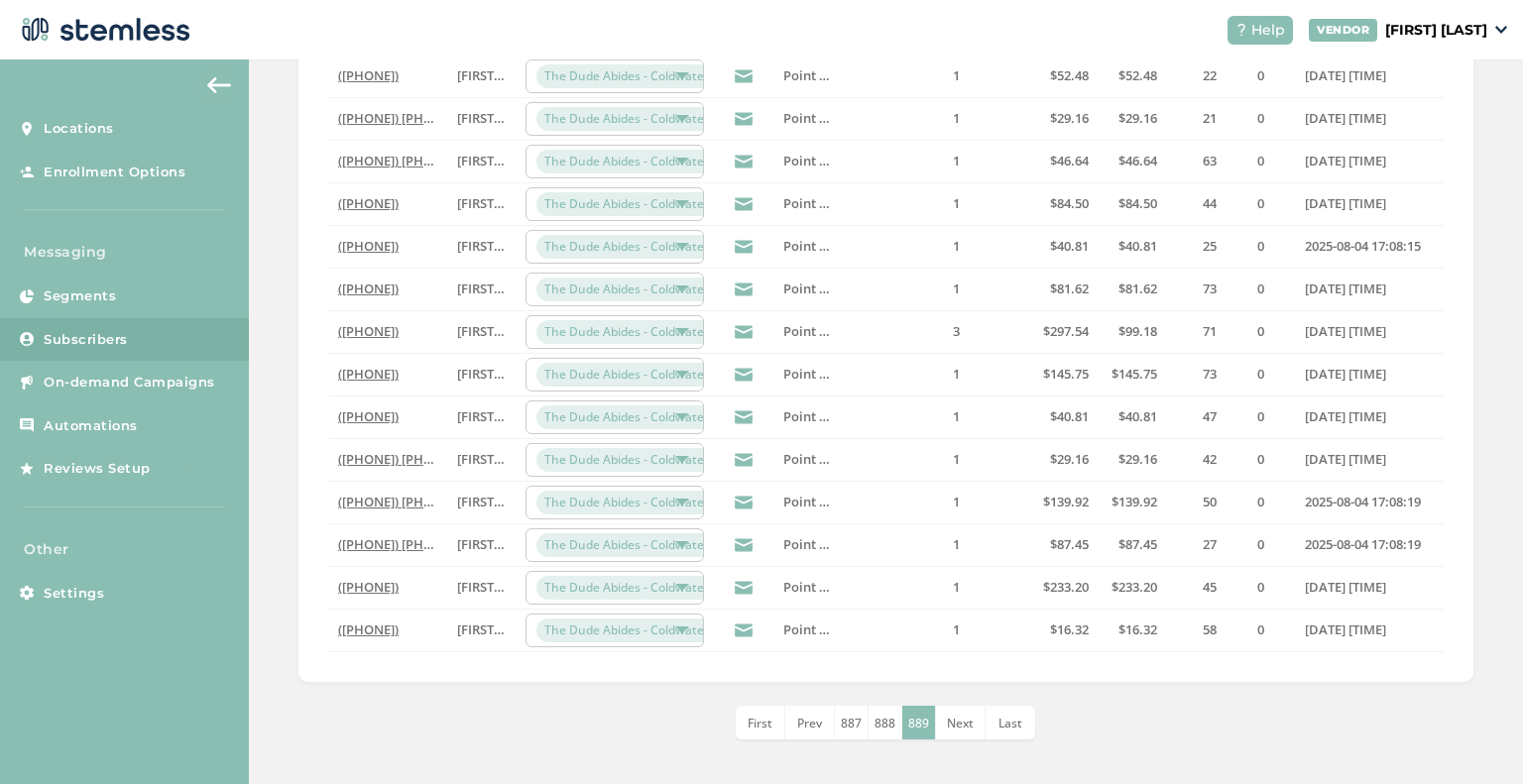 click on "First" at bounding box center (760, 723) 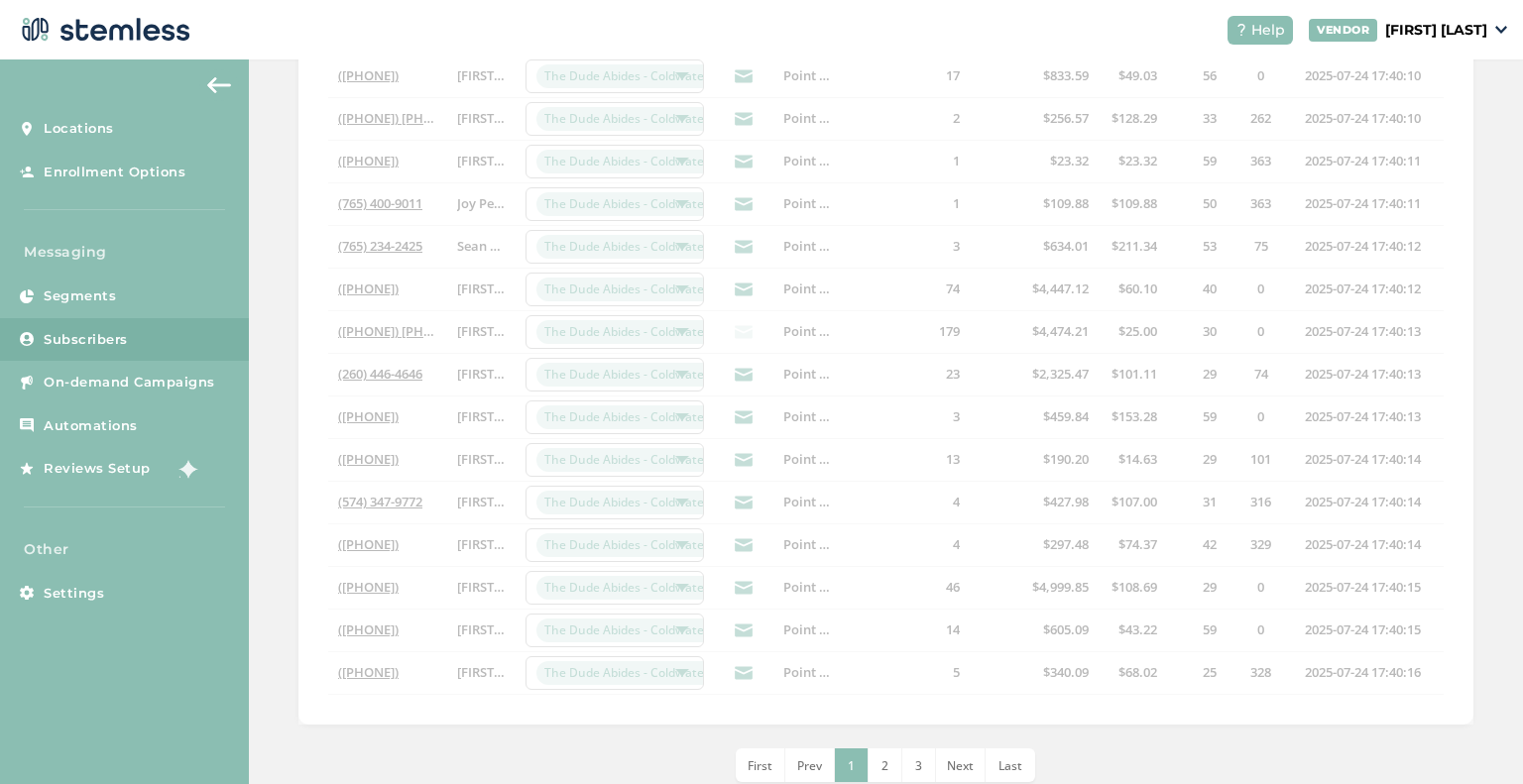 scroll, scrollTop: 590, scrollLeft: 0, axis: vertical 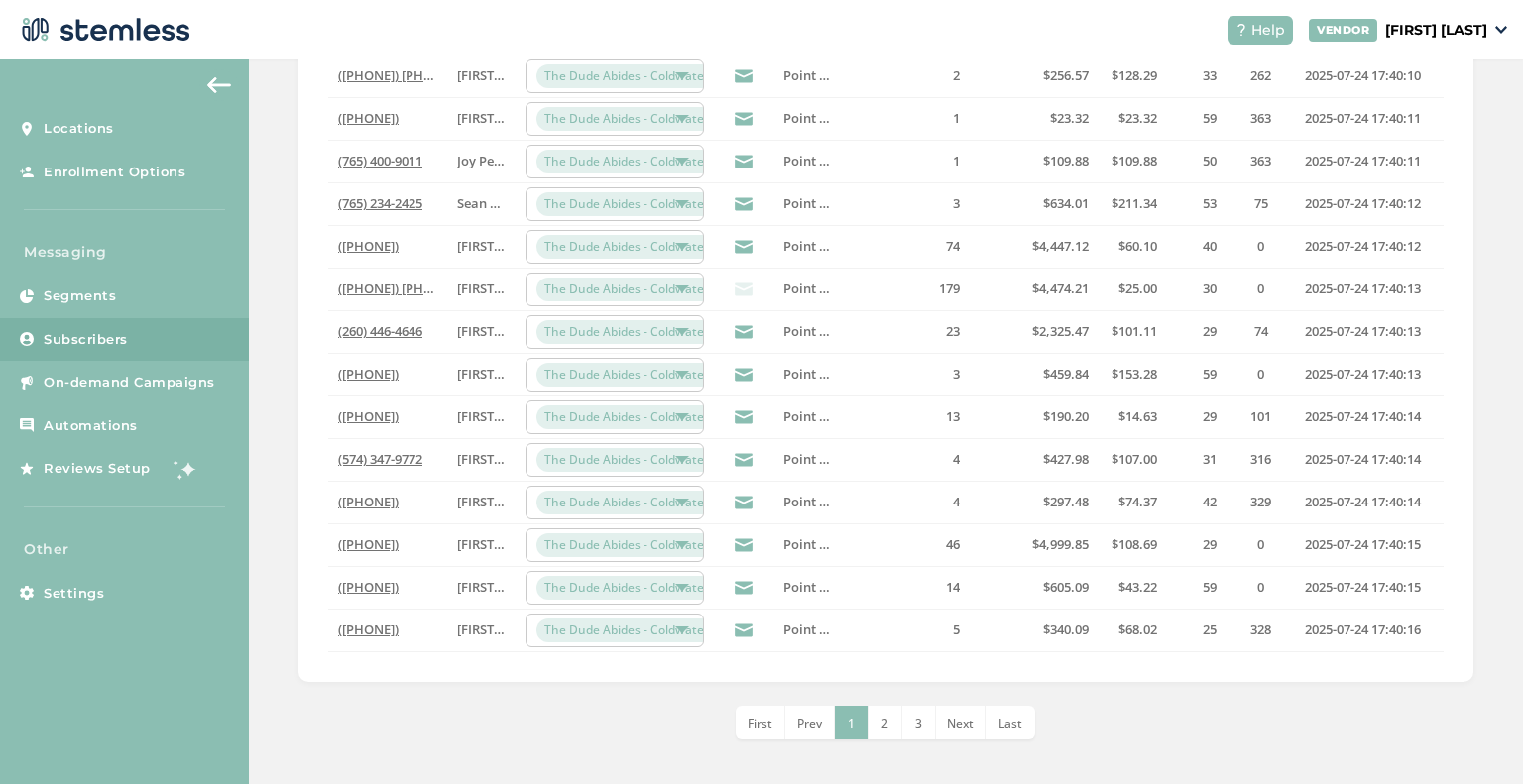 click on "Prev" at bounding box center [809, 723] 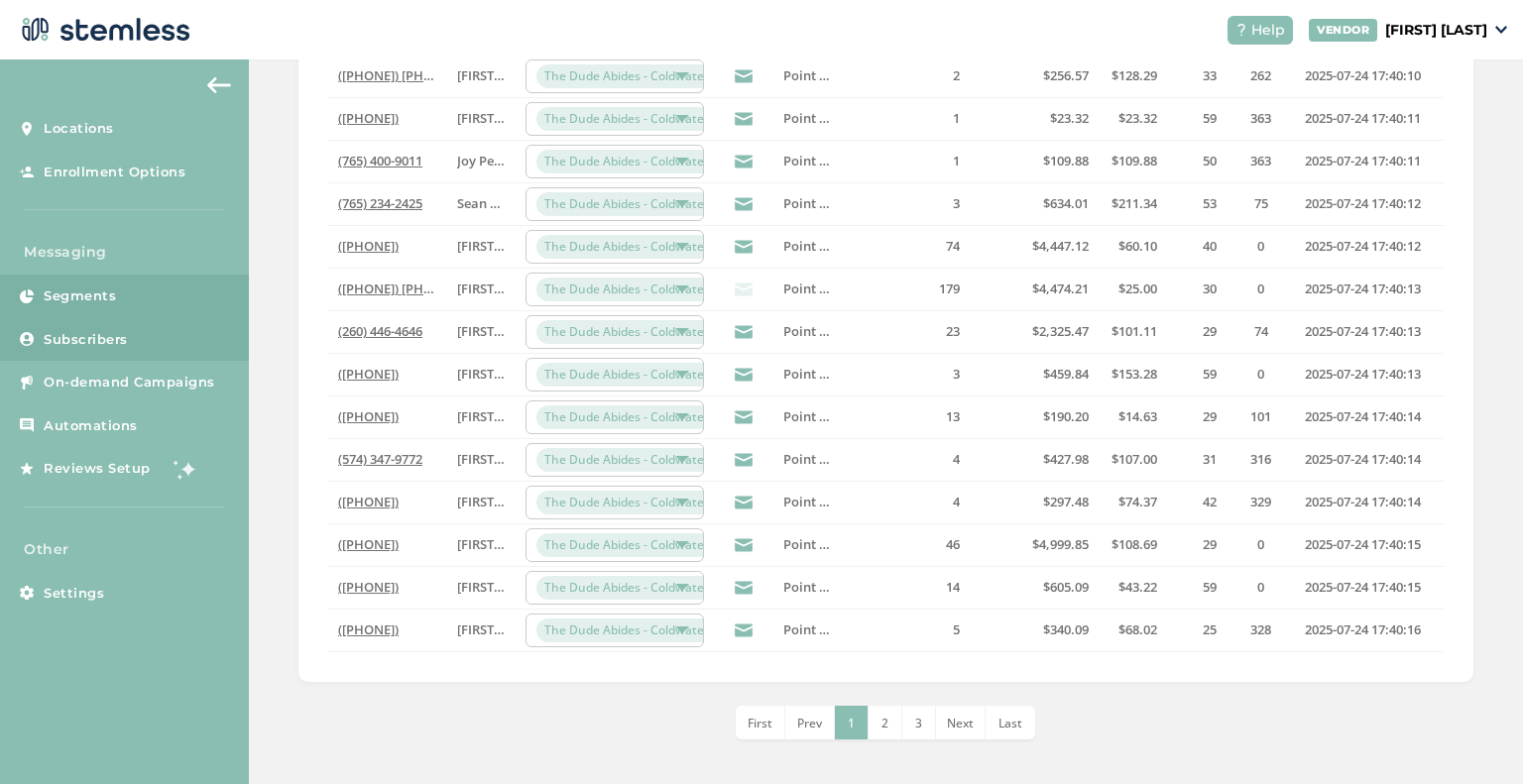 click on "Segments" at bounding box center (124, 296) 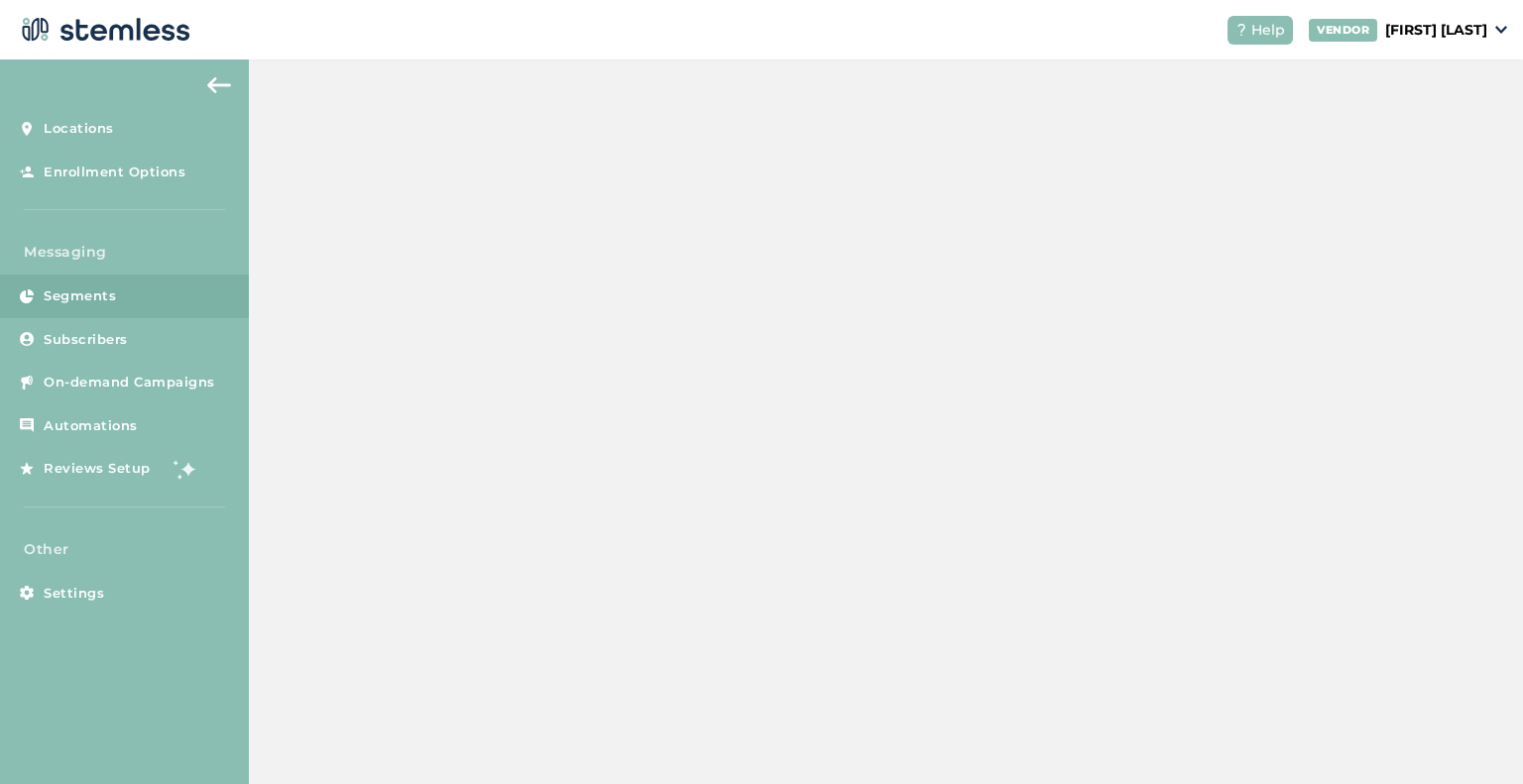scroll, scrollTop: 0, scrollLeft: 0, axis: both 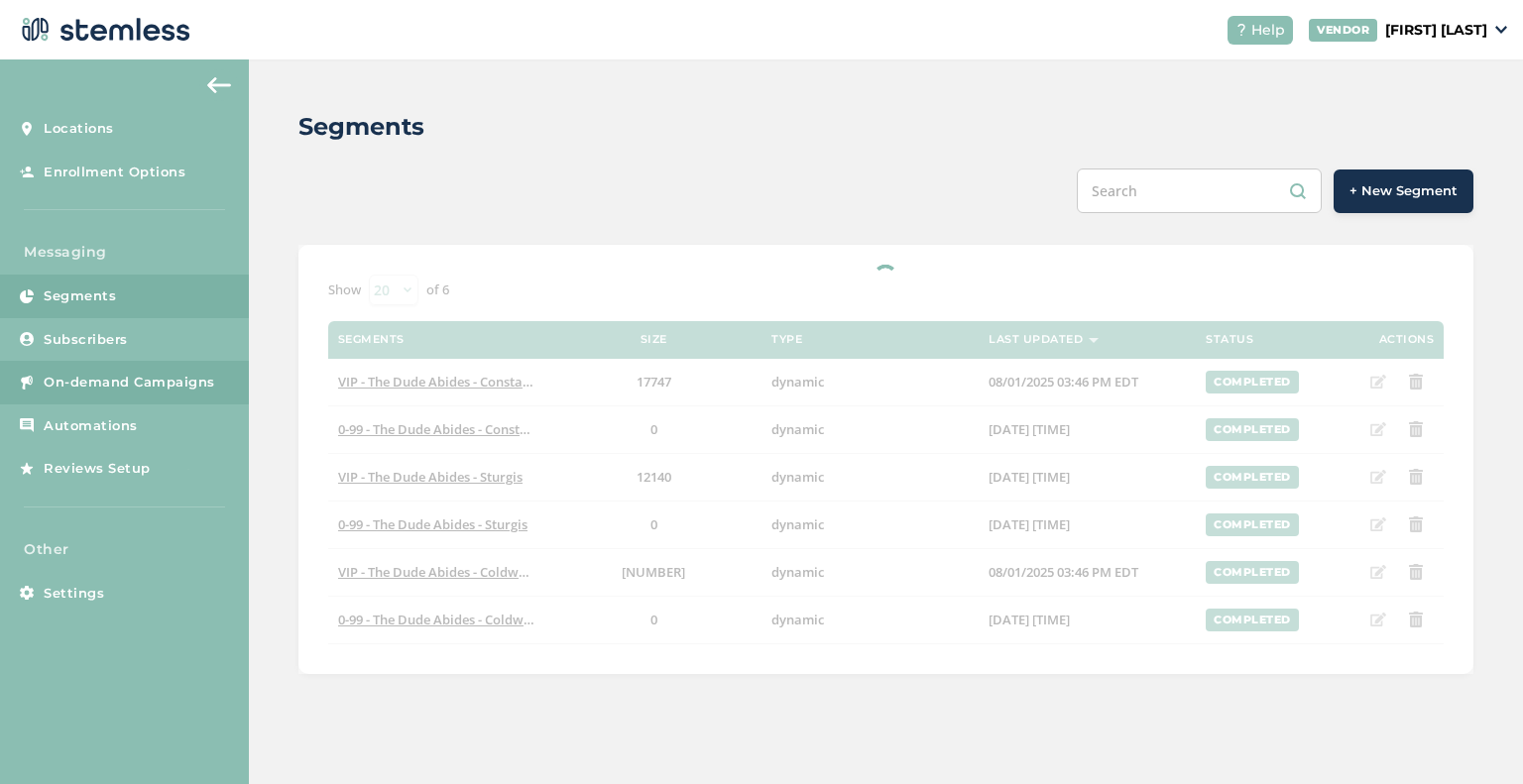 click on "On-demand Campaigns" at bounding box center [124, 383] 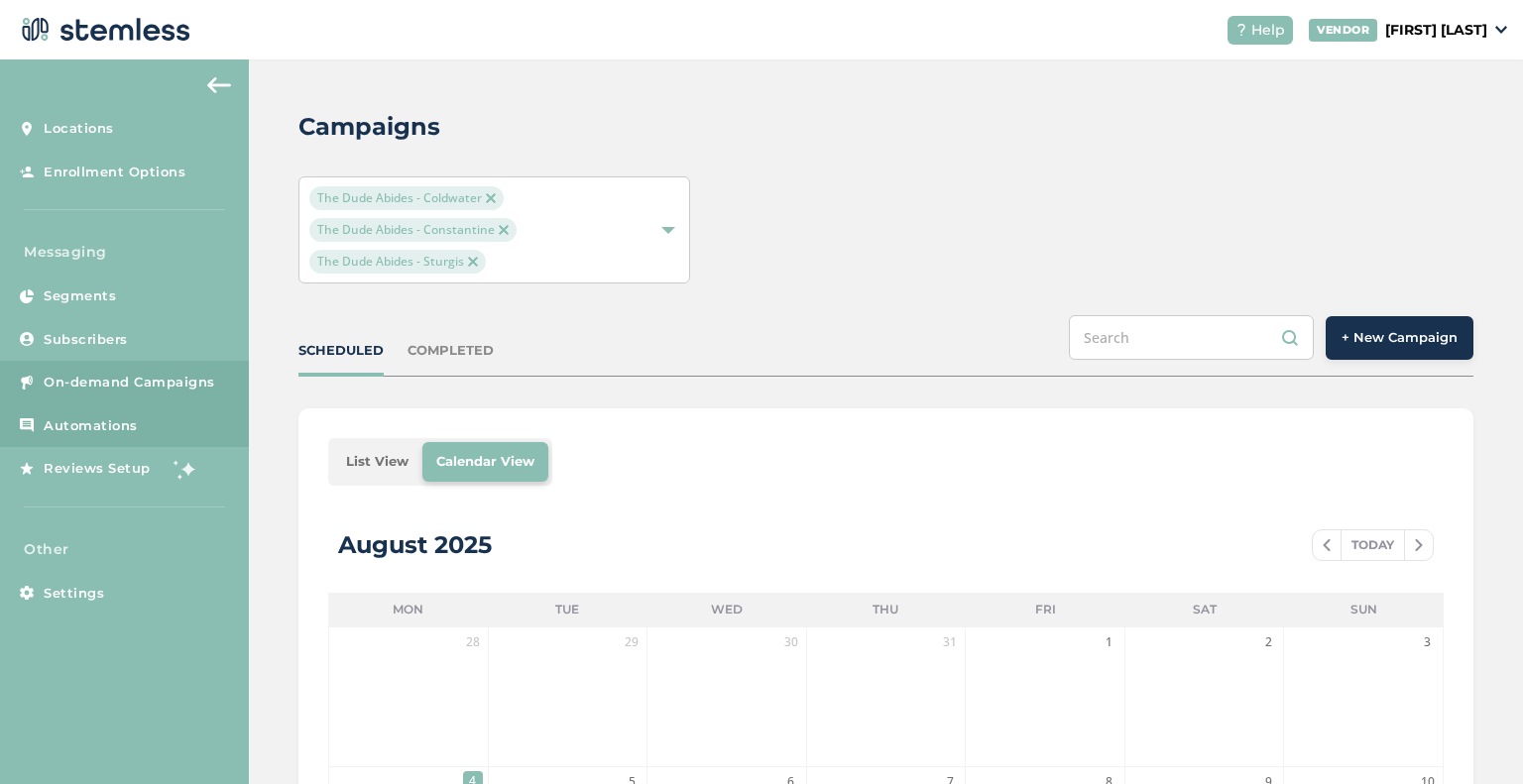 click on "Automations" at bounding box center [90, 426] 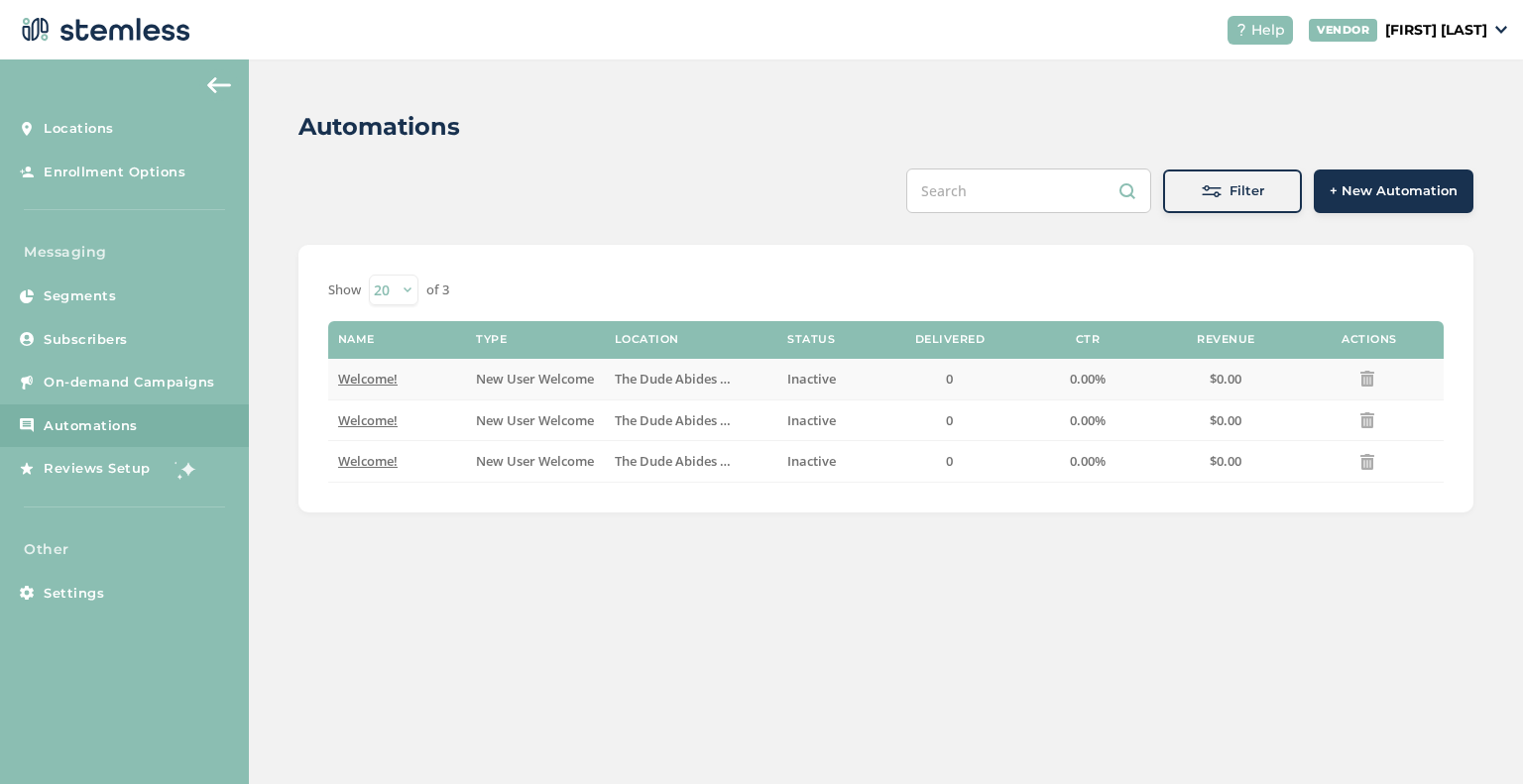 click on "Welcome!" at bounding box center (368, 379) 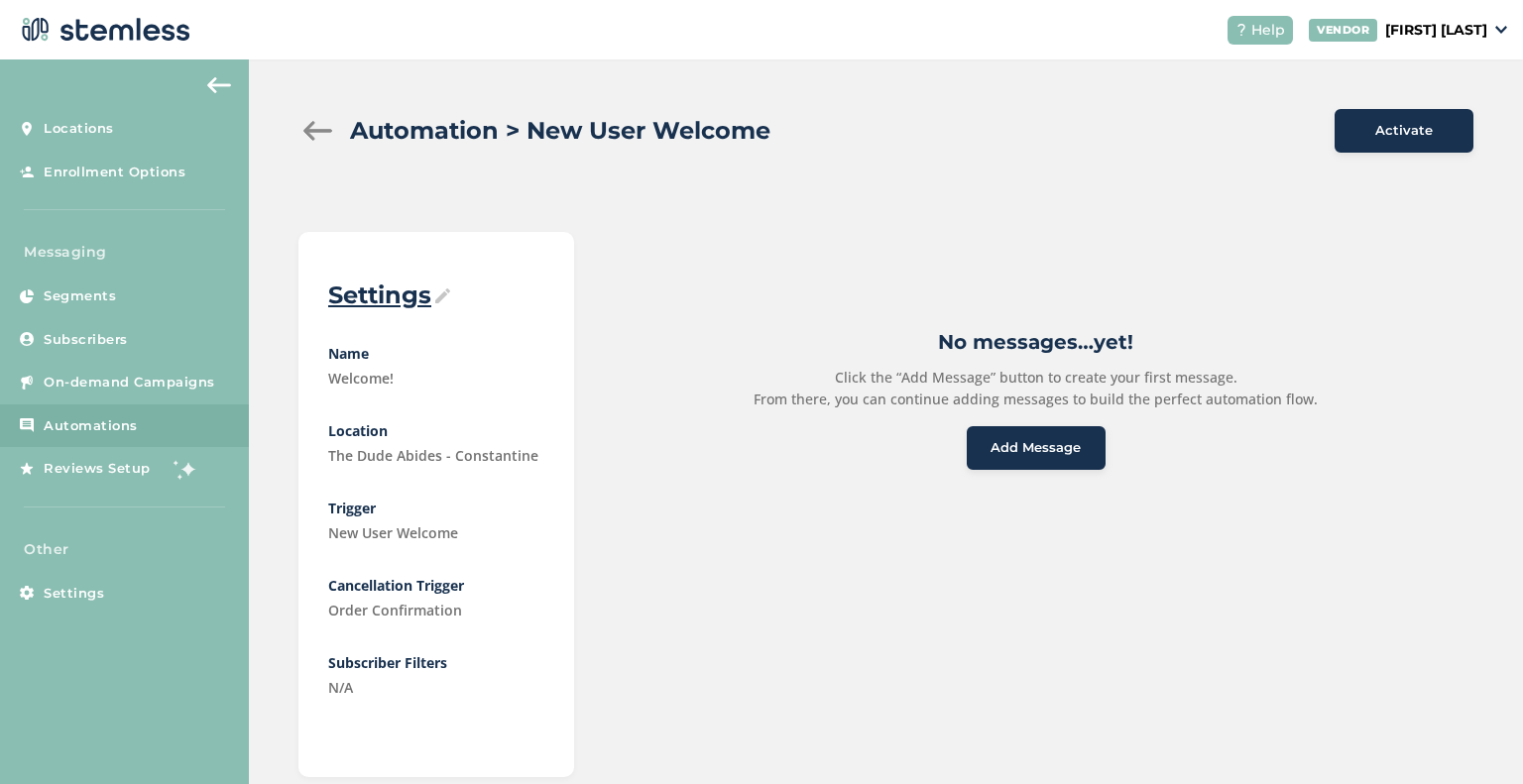 click on "Settings" at bounding box center [436, 295] 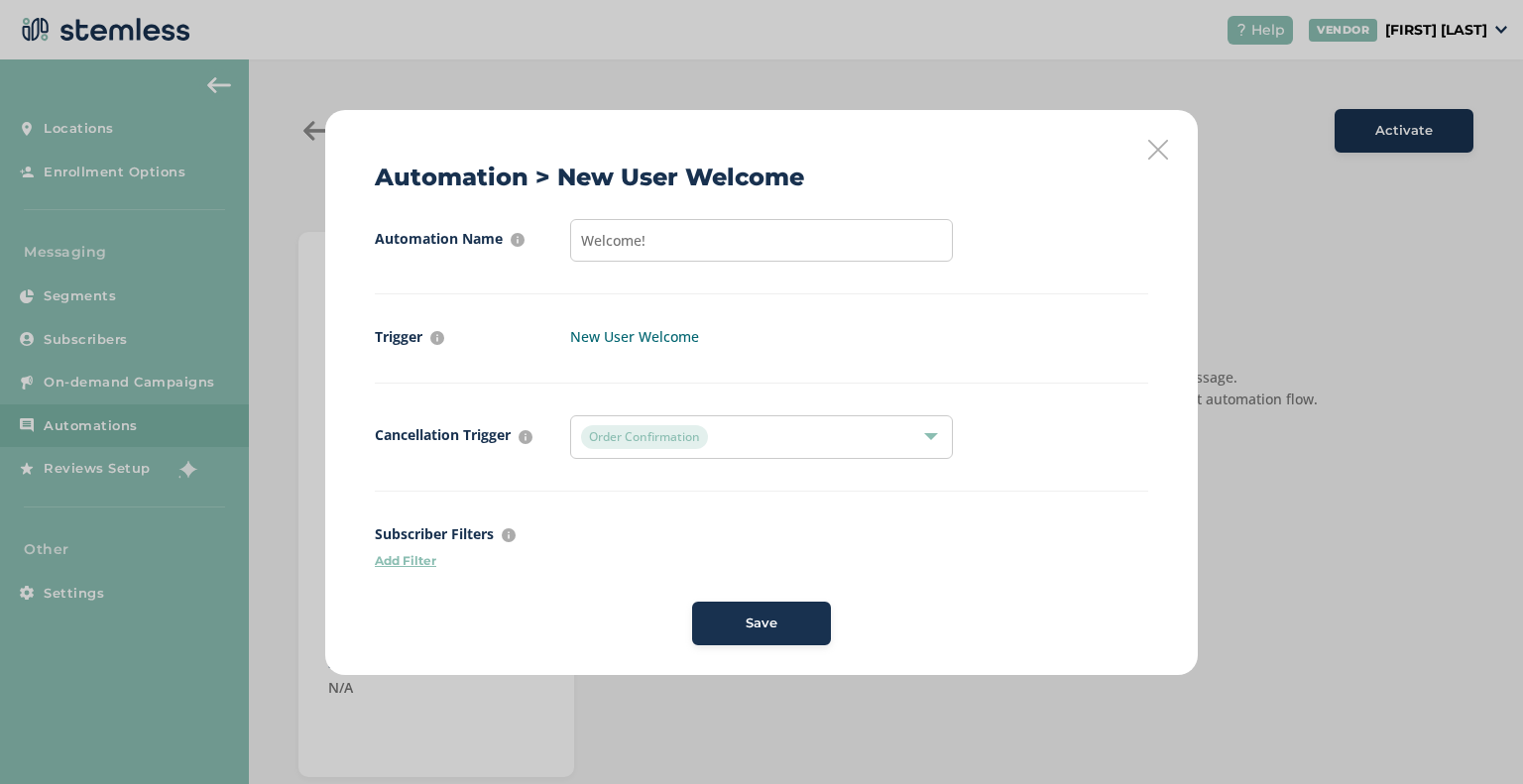 click on "Save" at bounding box center [762, 623] 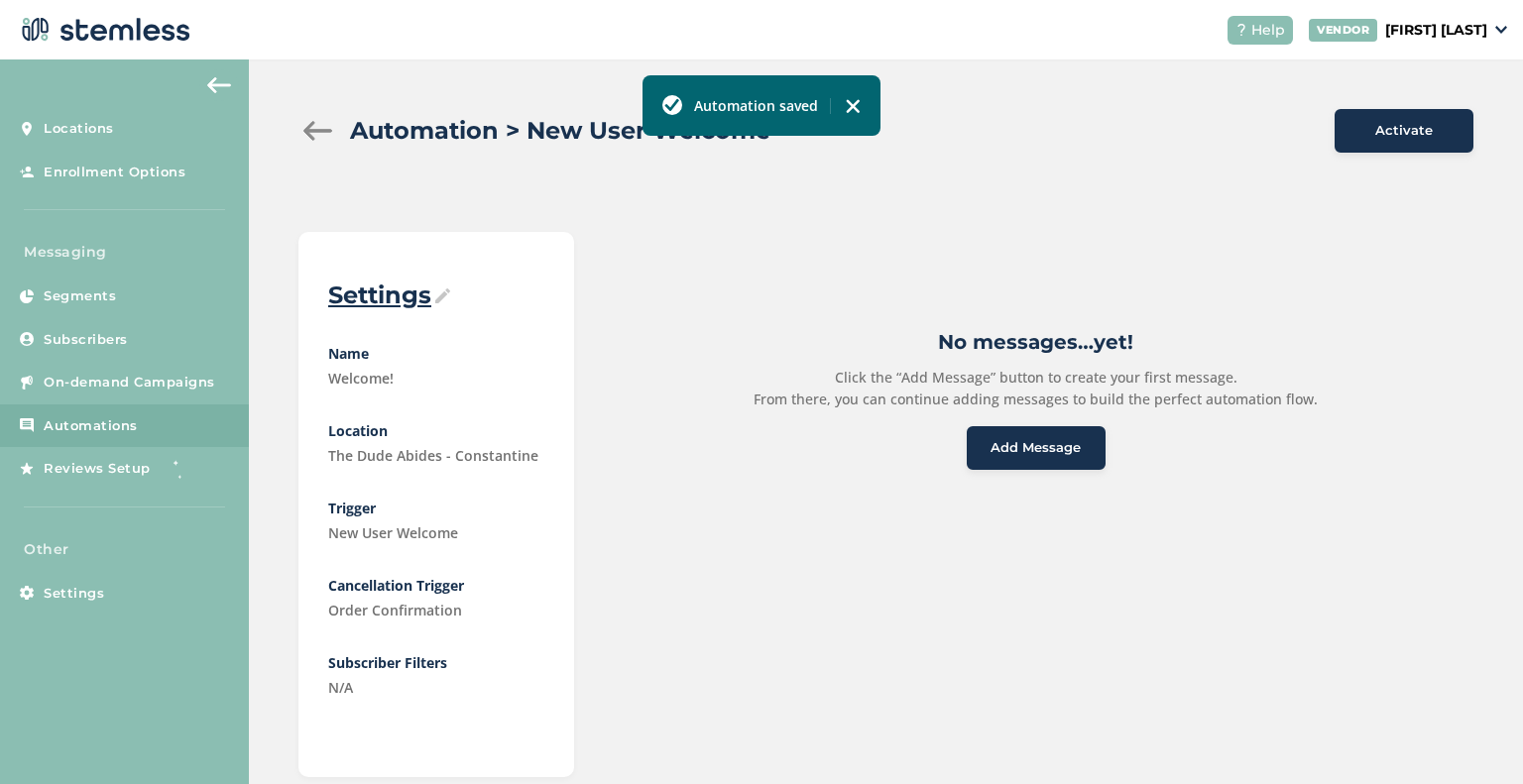 click on "Add Message" at bounding box center (1036, 448) 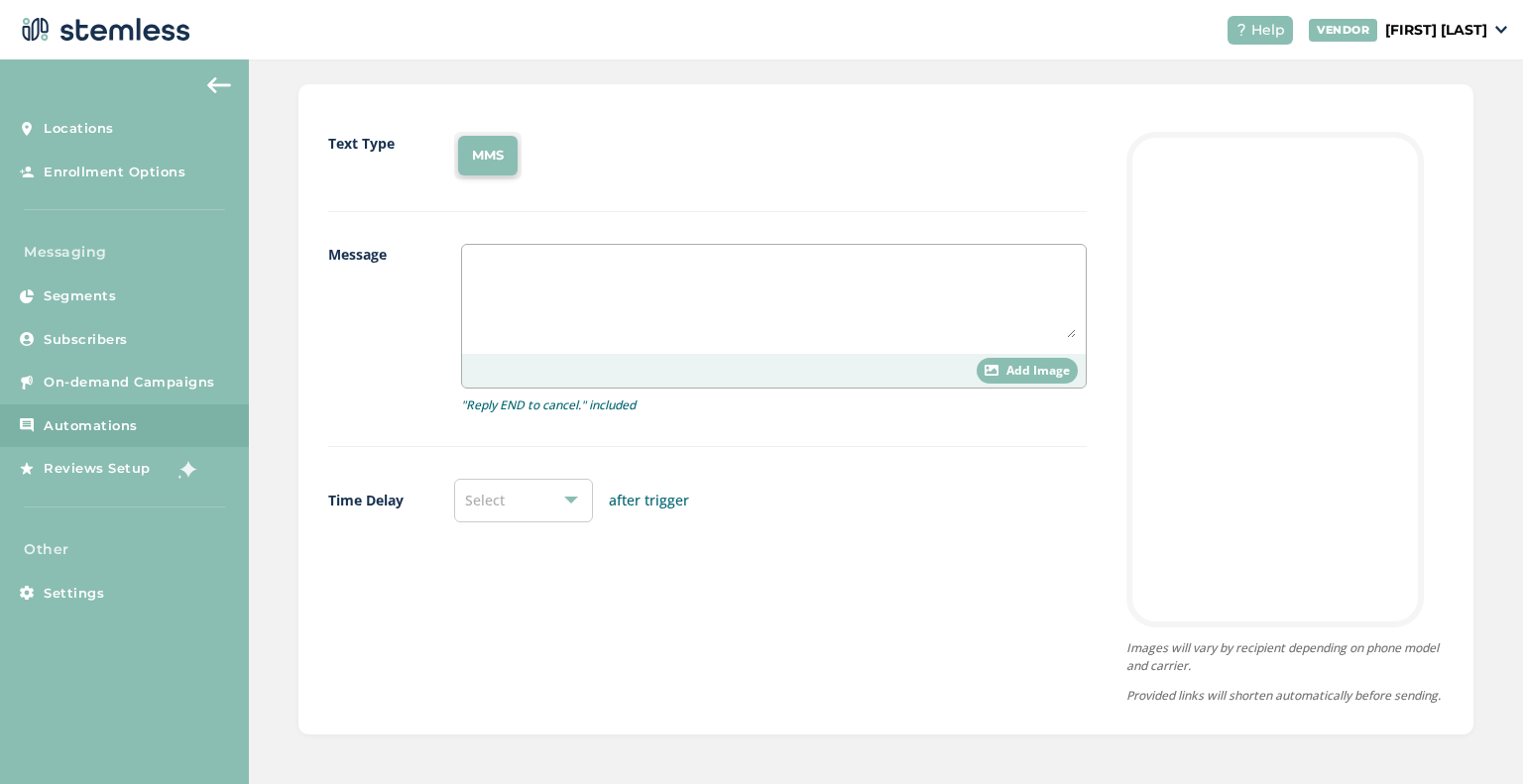 scroll, scrollTop: 0, scrollLeft: 0, axis: both 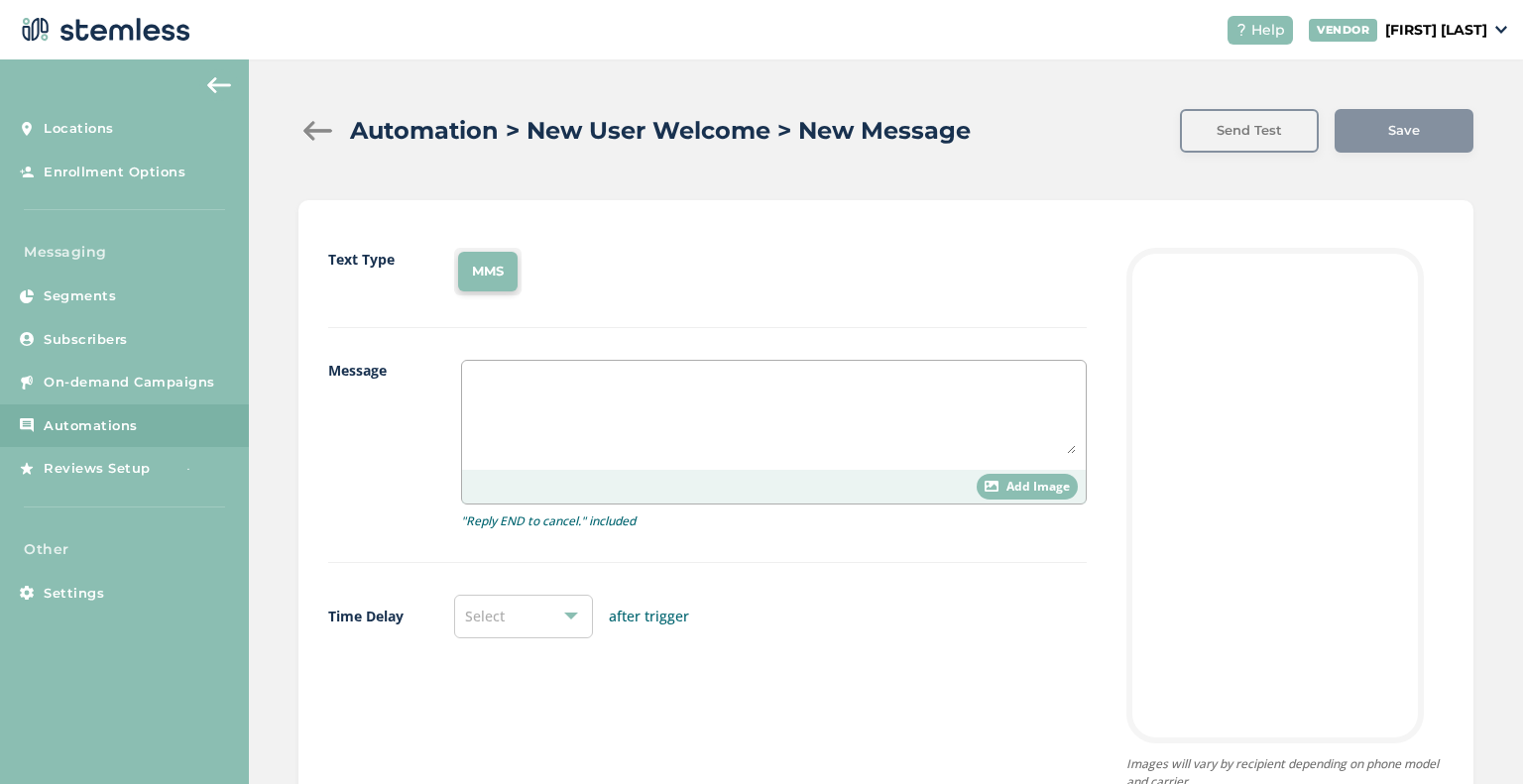 click at bounding box center [318, 131] 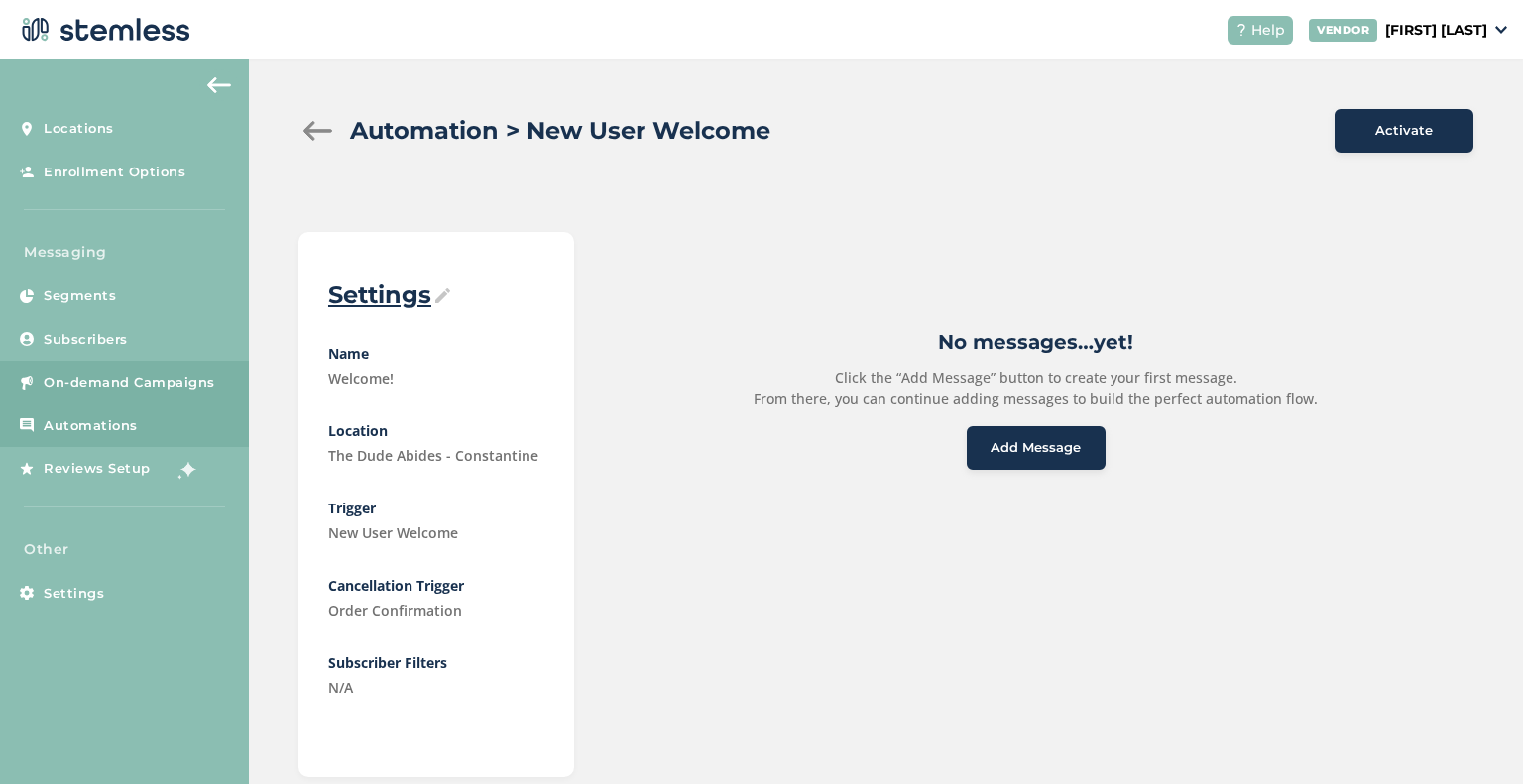 click on "On-demand Campaigns" at bounding box center (129, 383) 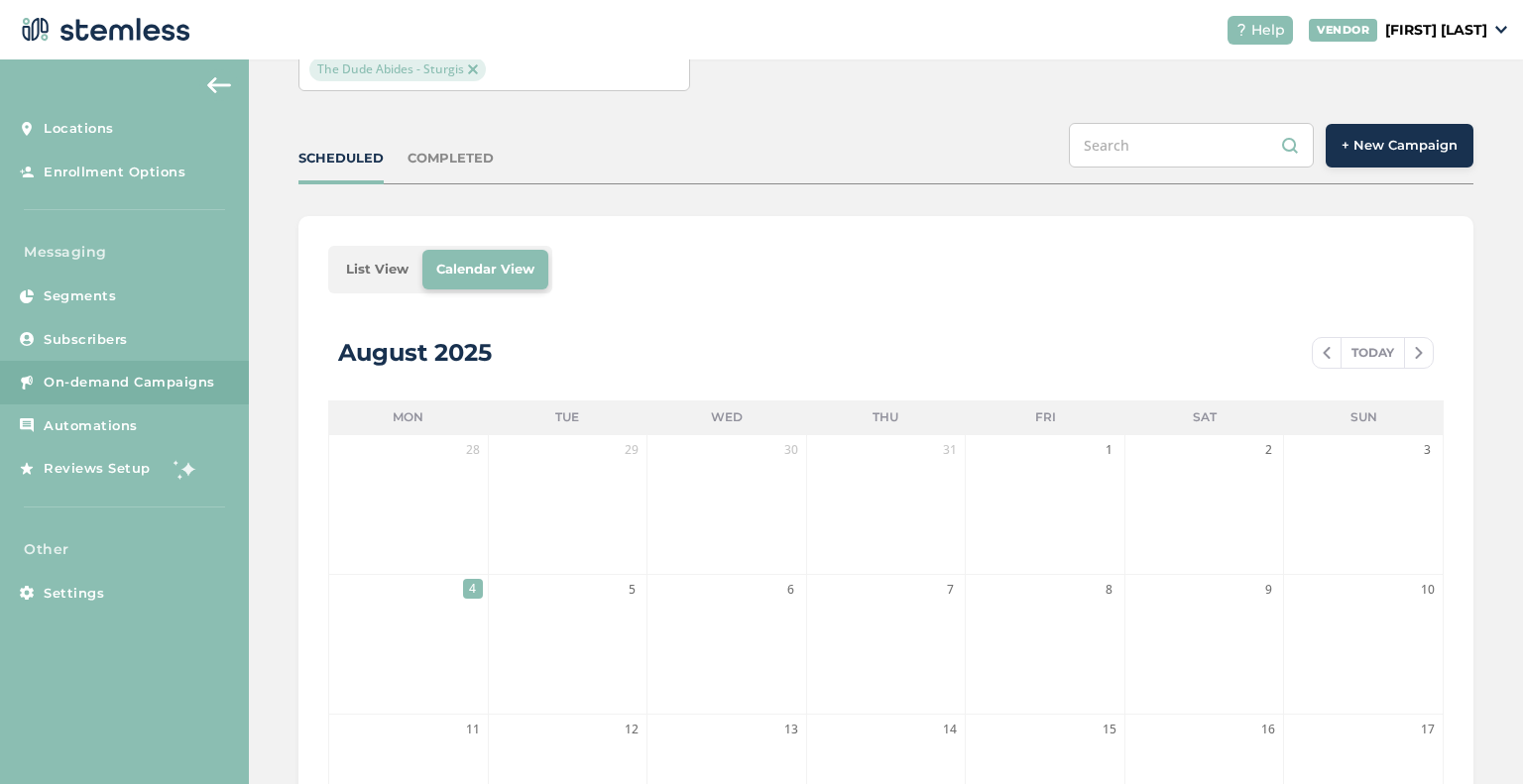 scroll, scrollTop: 188, scrollLeft: 0, axis: vertical 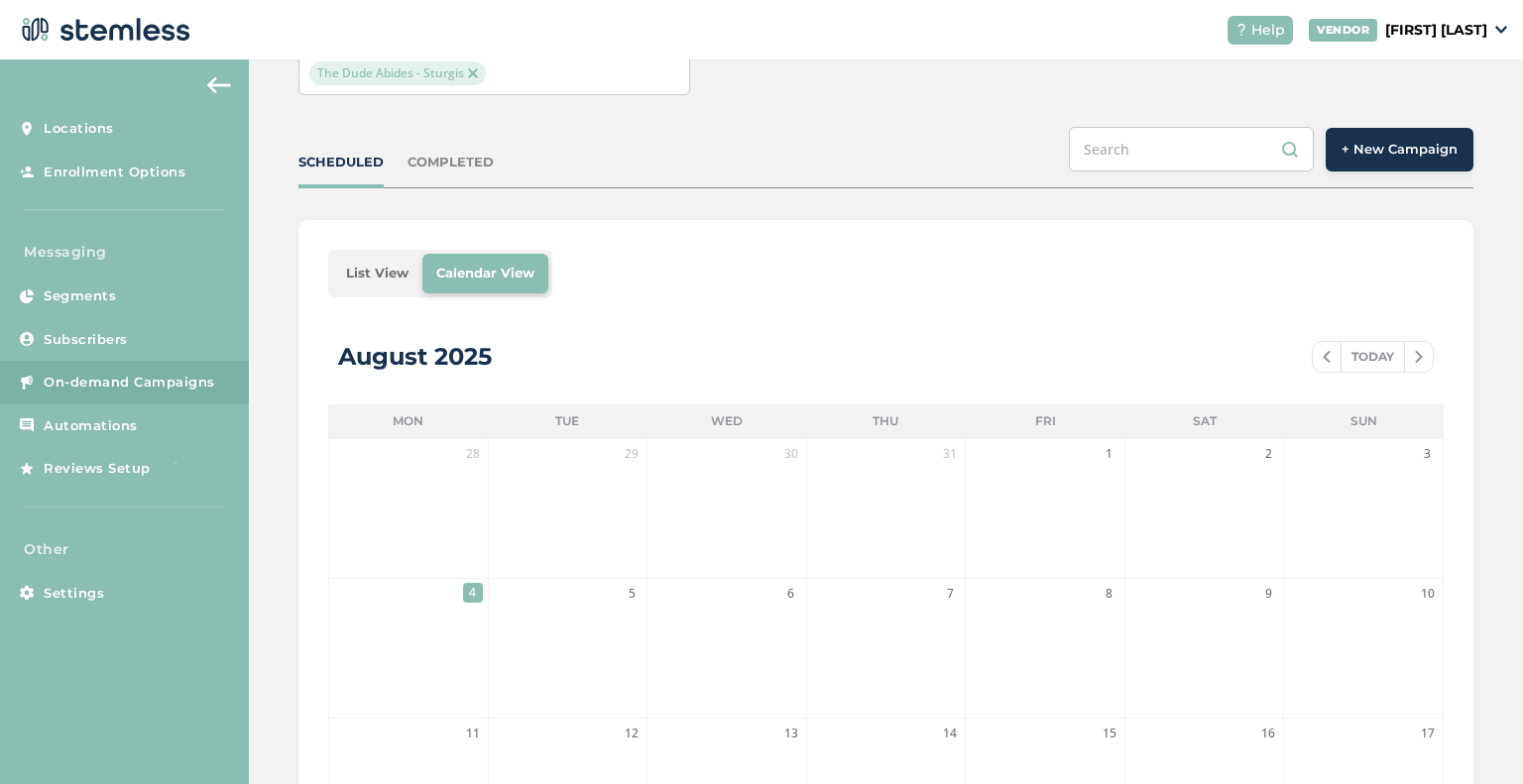 click on "List View" at bounding box center (377, 274) 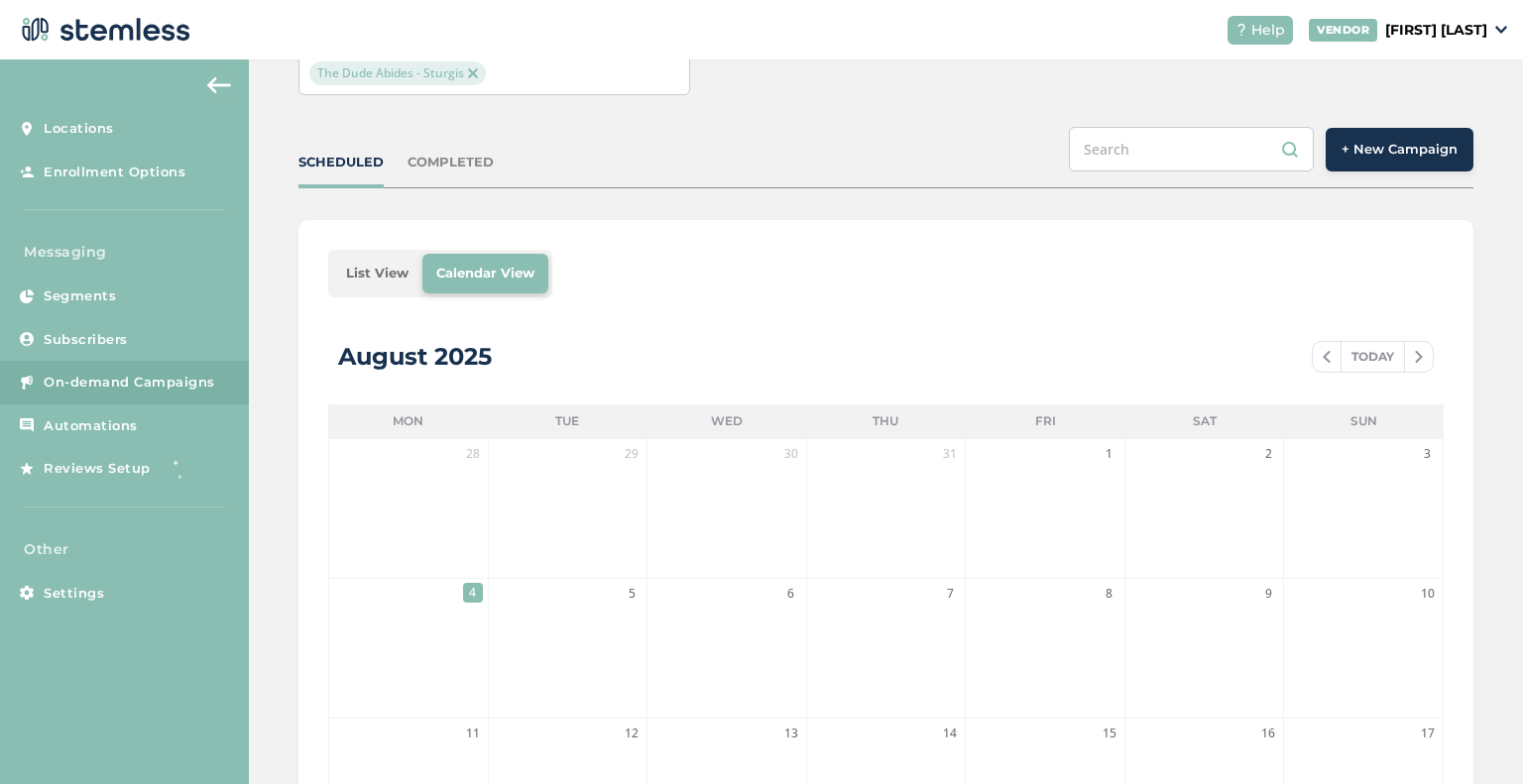 scroll, scrollTop: 0, scrollLeft: 0, axis: both 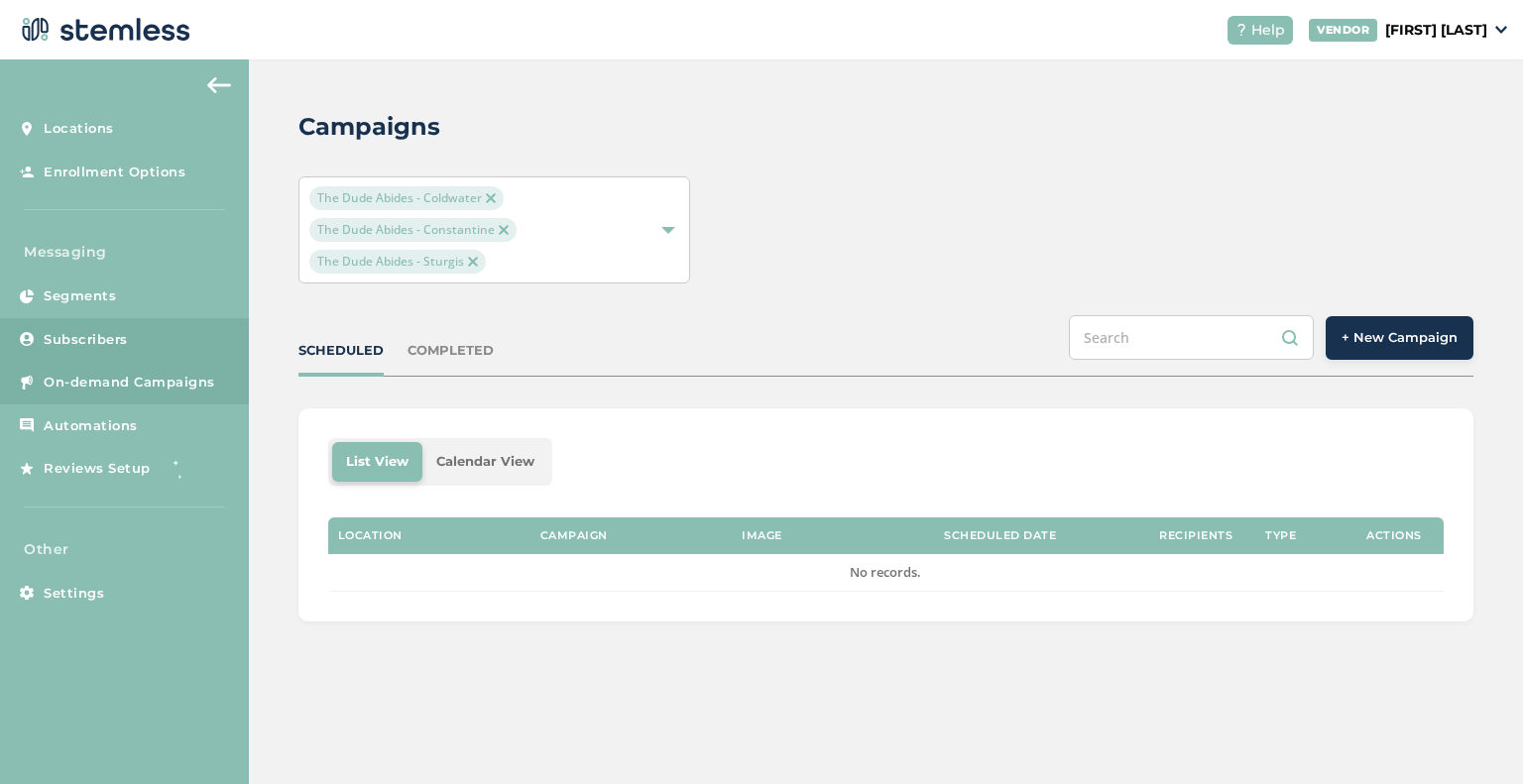 click on "Subscribers" at bounding box center (124, 340) 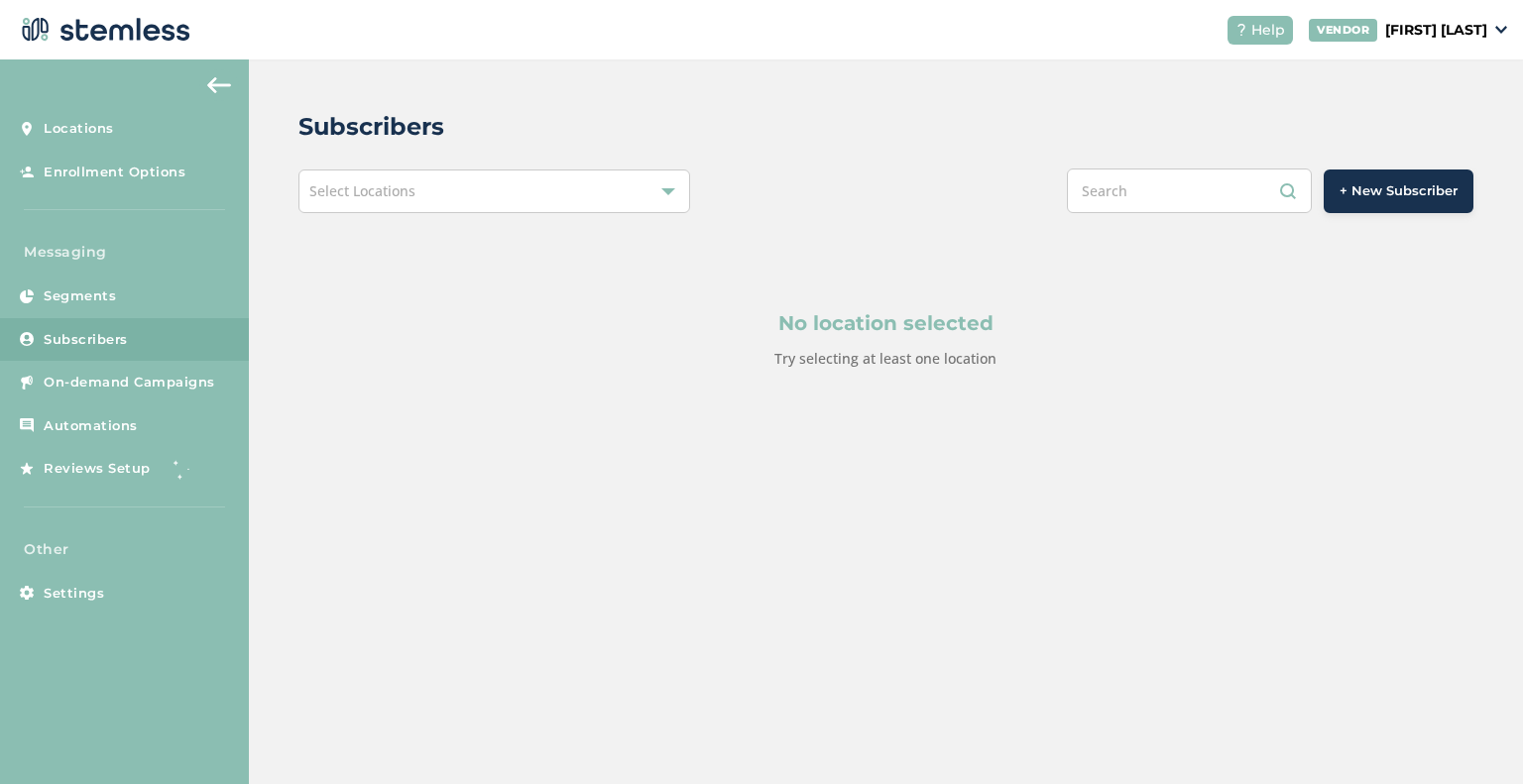 click on "Select Locations" at bounding box center (494, 191) 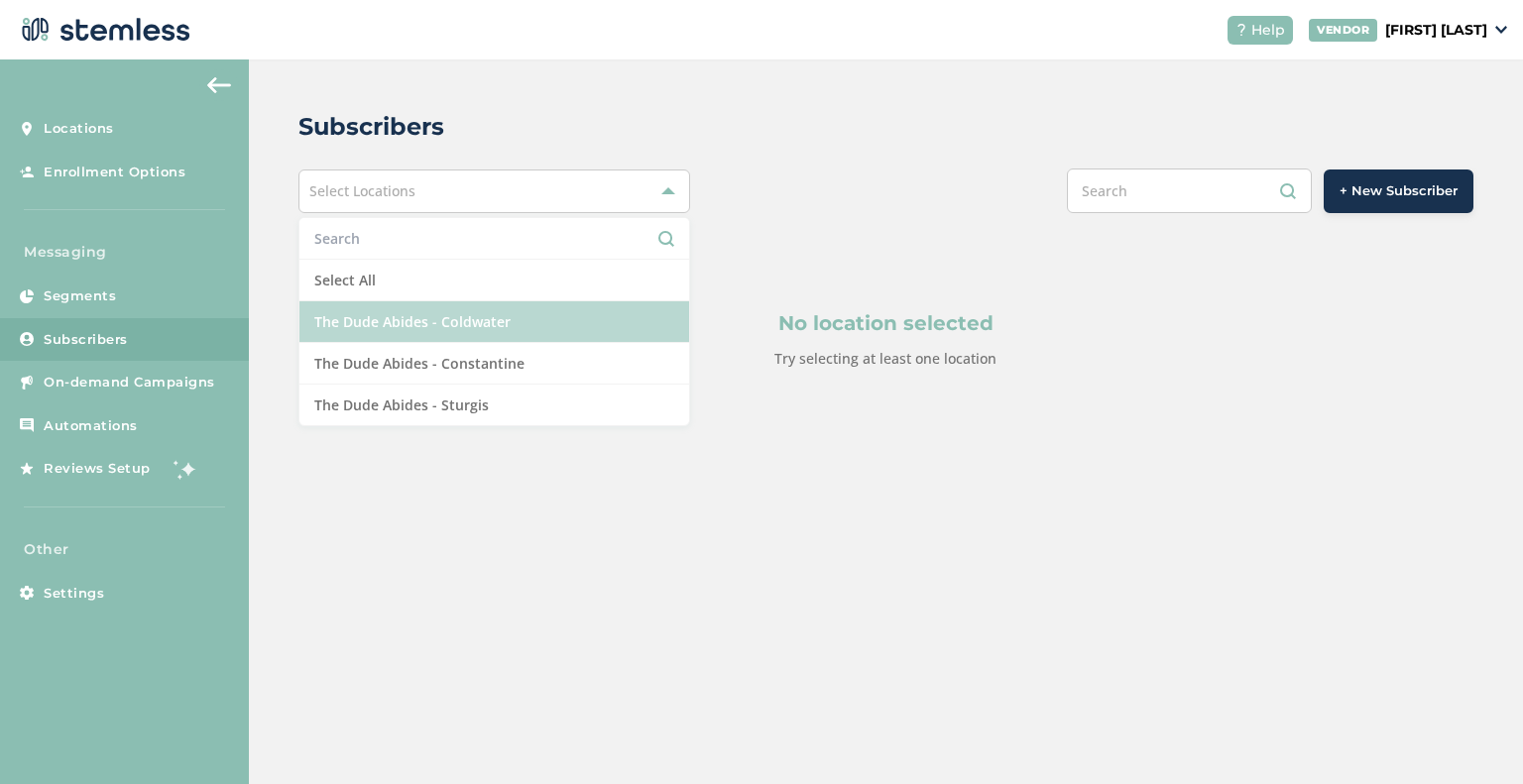 click on "The Dude Abides - Coldwater" at bounding box center [494, 322] 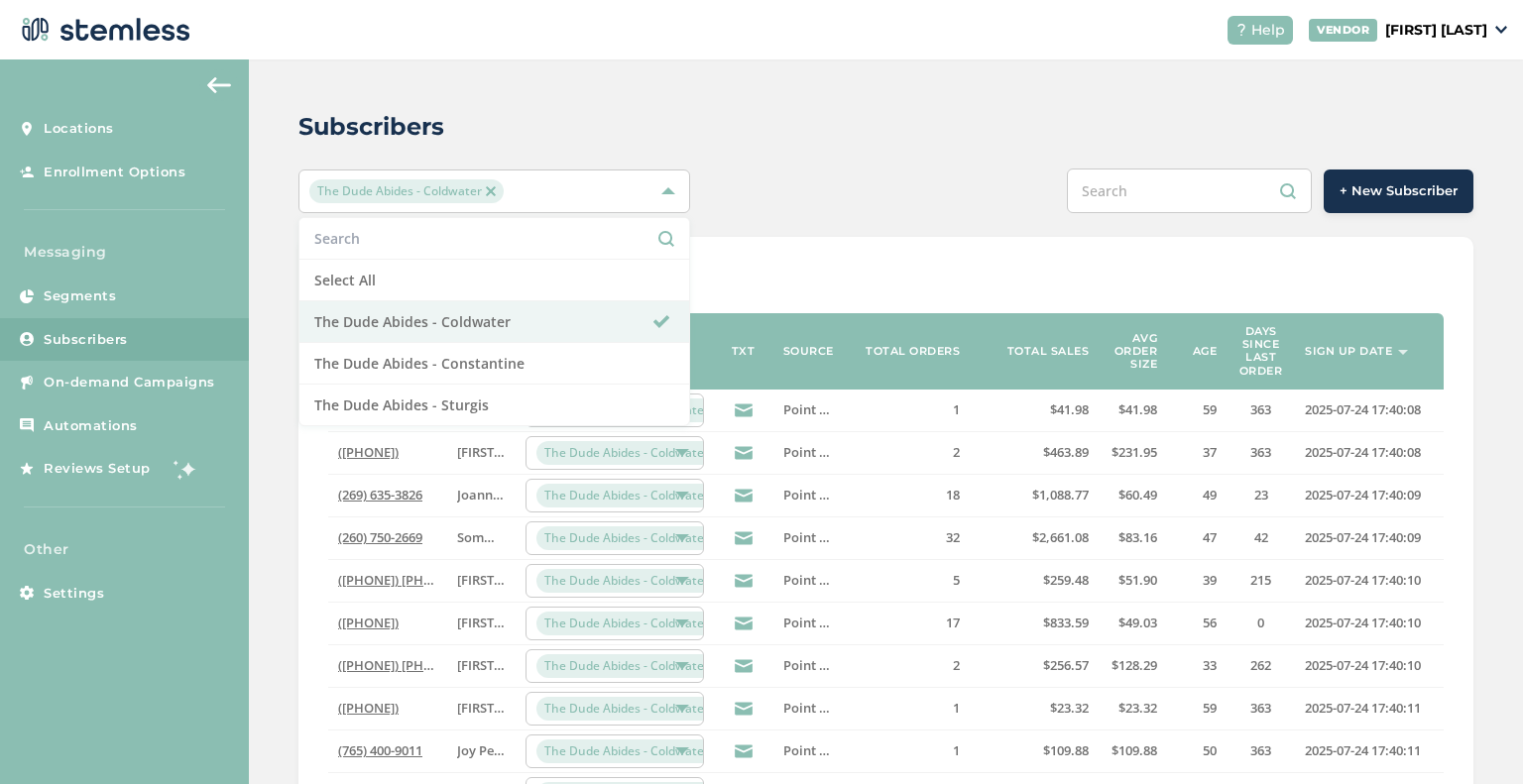 click on "Show  20   50   100  of 17779  Phone   Name   Location   TXT   Source   Total orders   Total sales   Avg order size   Age   Days since last order   Sign up date   ([PHONE])   [FIRST] [LAST]   The Dude Abides - Coldwater   Point of Sale   1   $41.98   $41.98   59   363   [DATE] [TIME]   ([PHONE])   [FIRST] [LAST]   The Dude Abides - Coldwater   Point of Sale   2   $463.89   $231.95   37   363   [DATE] [TIME]   ([PHONE])   [FIRST] [LAST]   The Dude Abides - Coldwater   Point of Sale   18   $1,088.77   $60.49   49   23   [DATE] [TIME]   ([PHONE])   [FIRST] [LAST]   The Dude Abides - Coldwater   Point of Sale   32   $2,661.08   $83.16   47   42   [DATE] [TIME]   ([PHONE])   [FIRST] [LAST]   The Dude Abides - Coldwater   Point of Sale   5   $259.48   $51.90   39   215   [DATE] [TIME]   ([PHONE])   [FIRST] [LAST]   The Dude Abides - Coldwater   Point of Sale   17   $833.59   $49.03   56   0   [DATE] [TIME]   ([PHONE])   [FIRST] [LAST]   2   33" at bounding box center [885, 754] 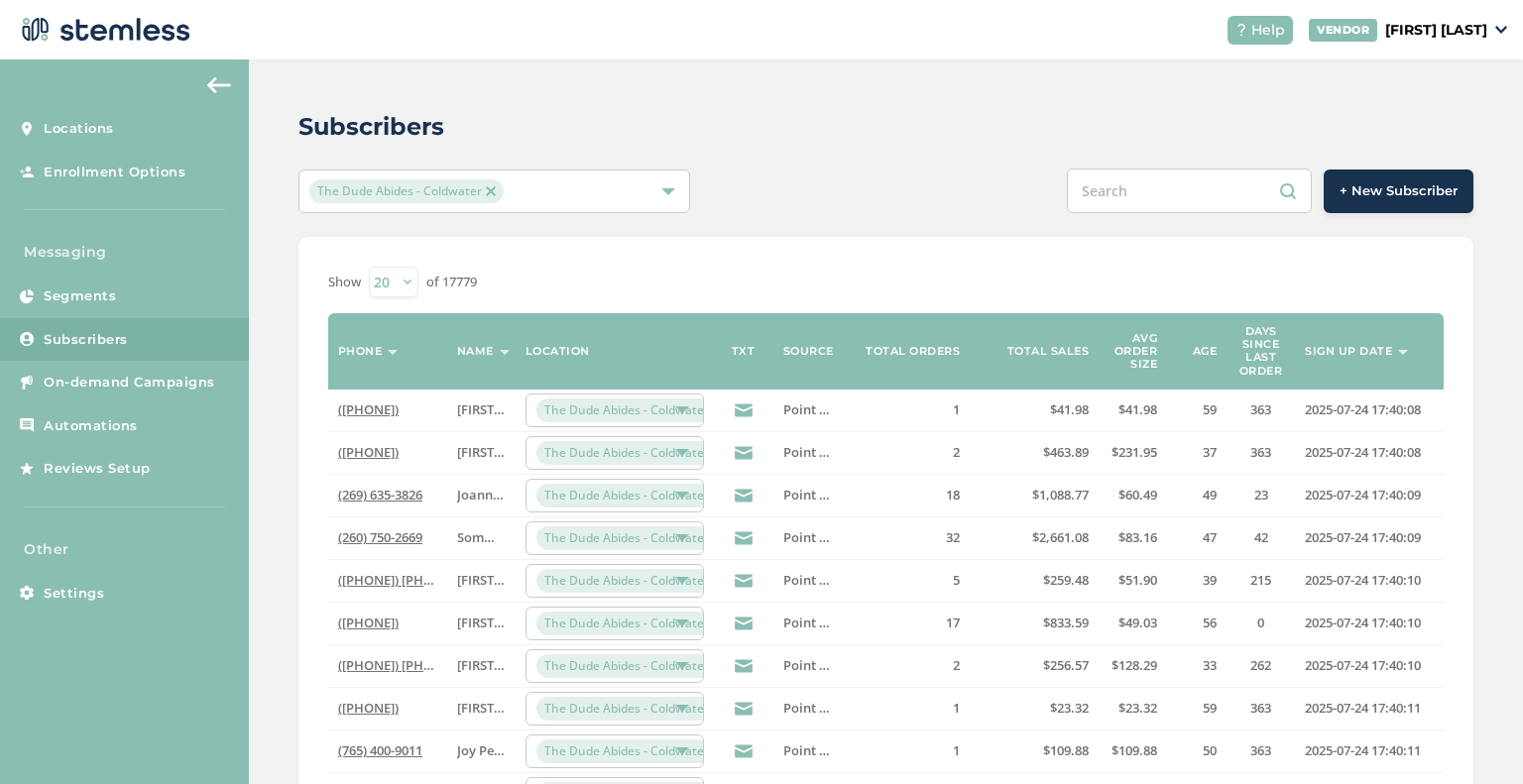 click on "Sign up date" at bounding box center [1369, 351] 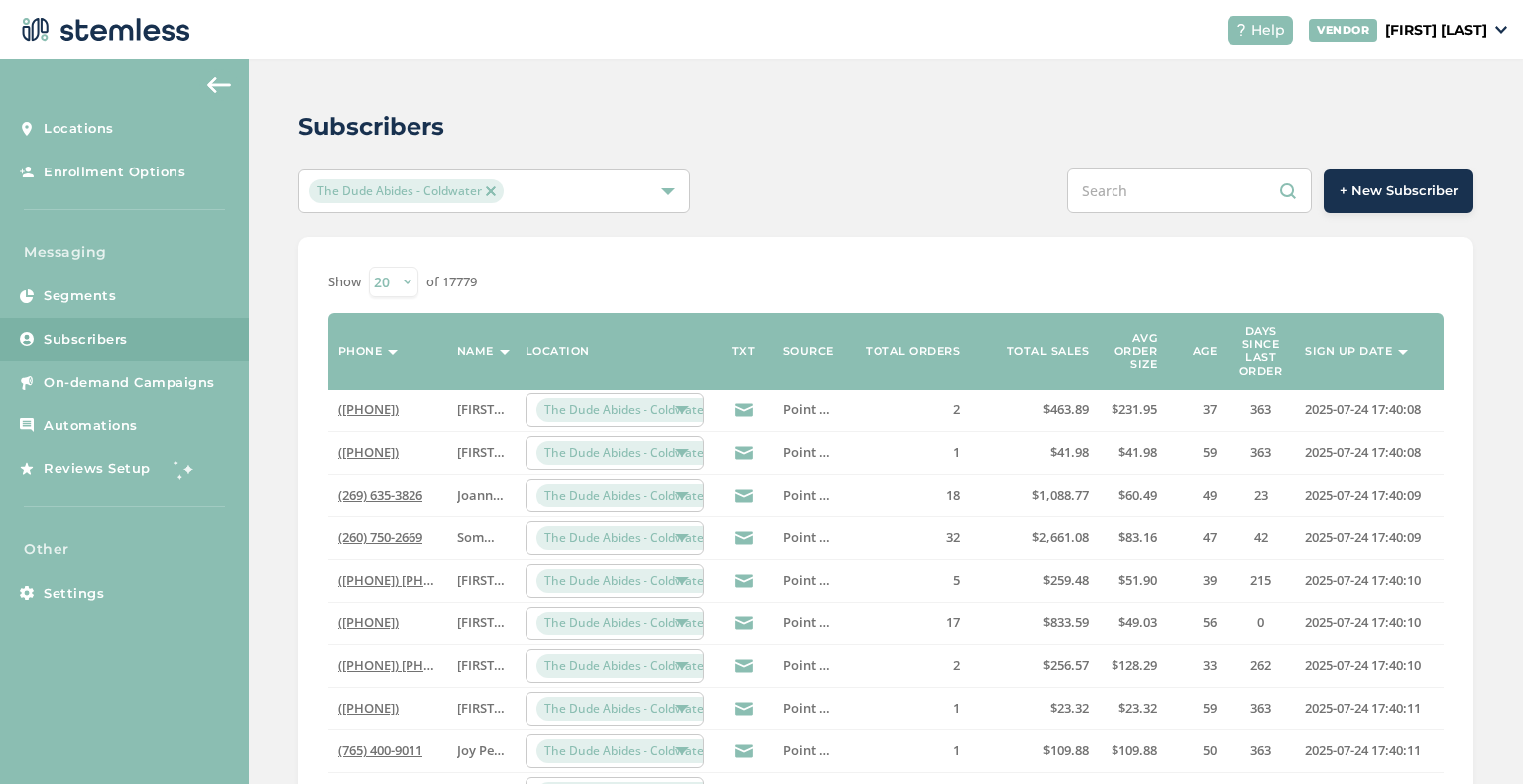 click on "Sign up date" at bounding box center [1348, 351] 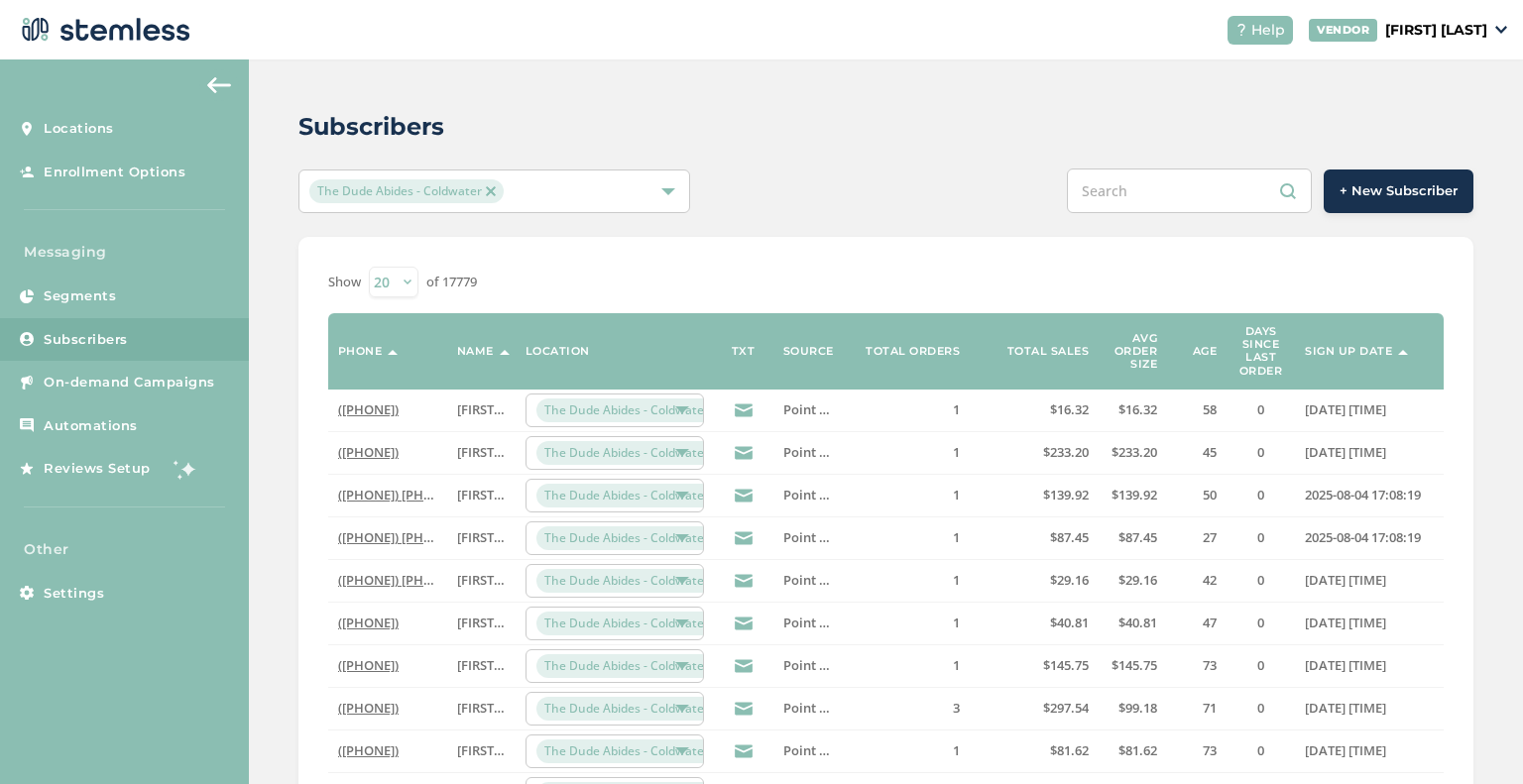 click on "Subscribers" at bounding box center (124, 340) 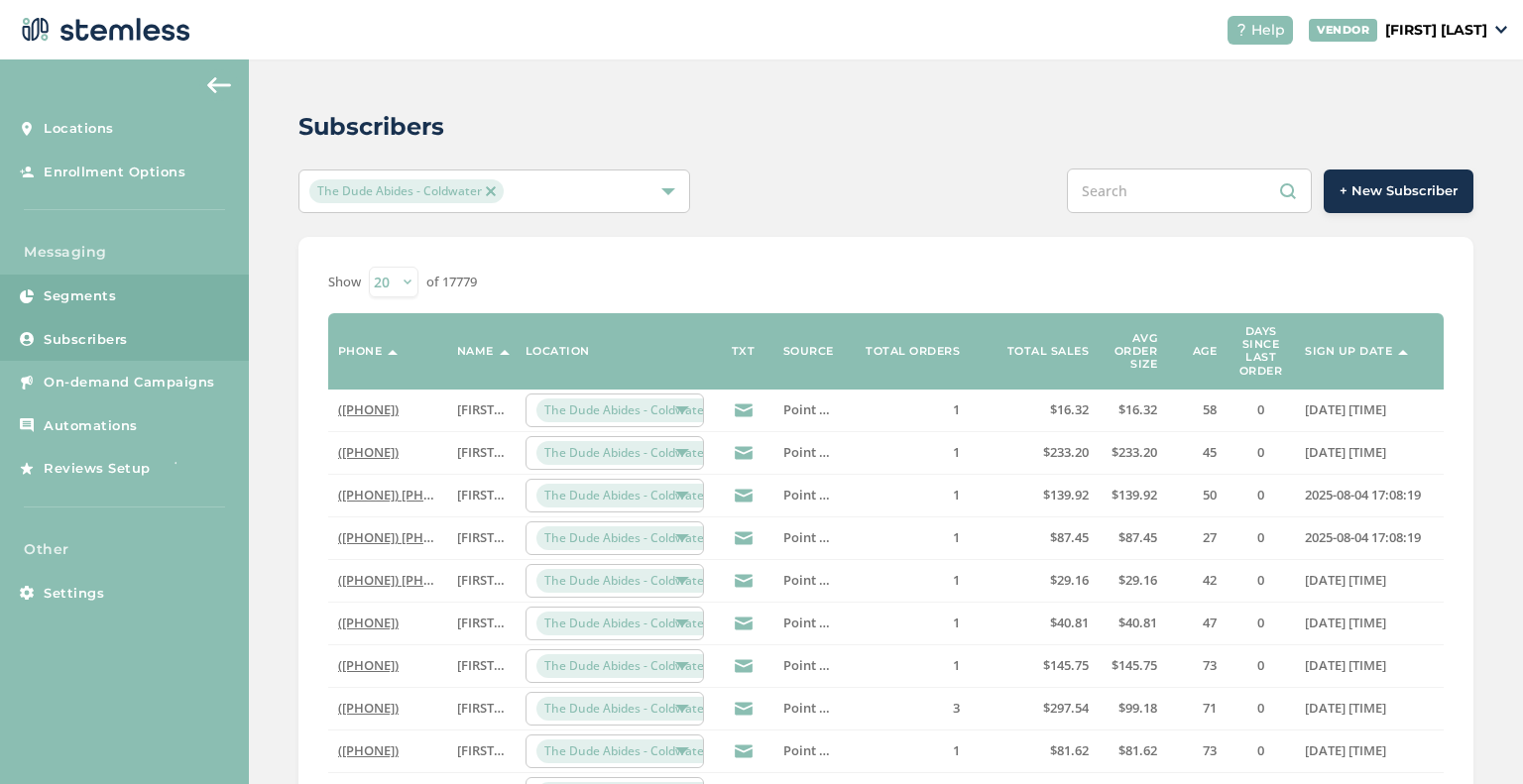 click on "Segments" at bounding box center [79, 296] 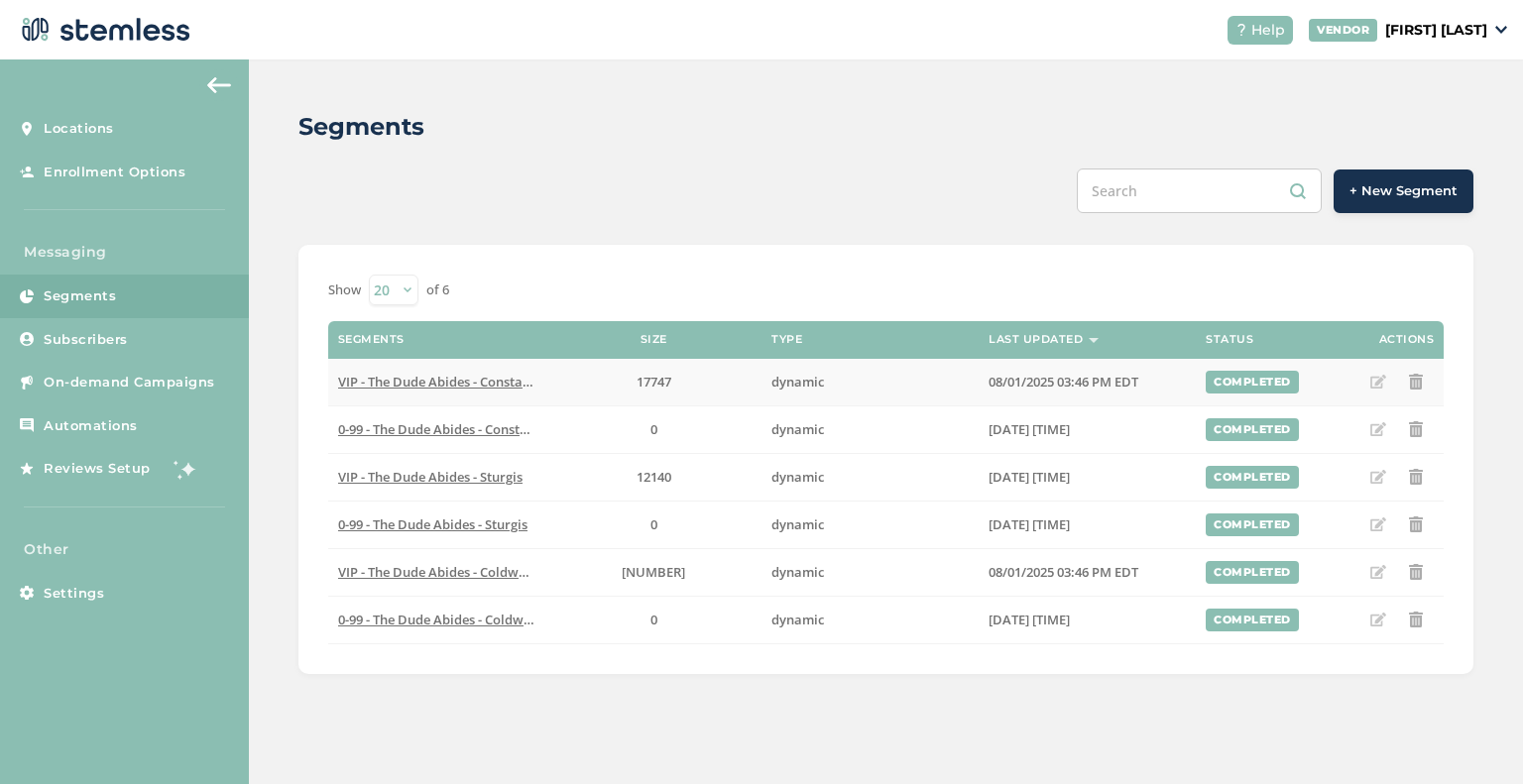 click on "VIP - The Dude Abides - Constantine" at bounding box center [446, 382] 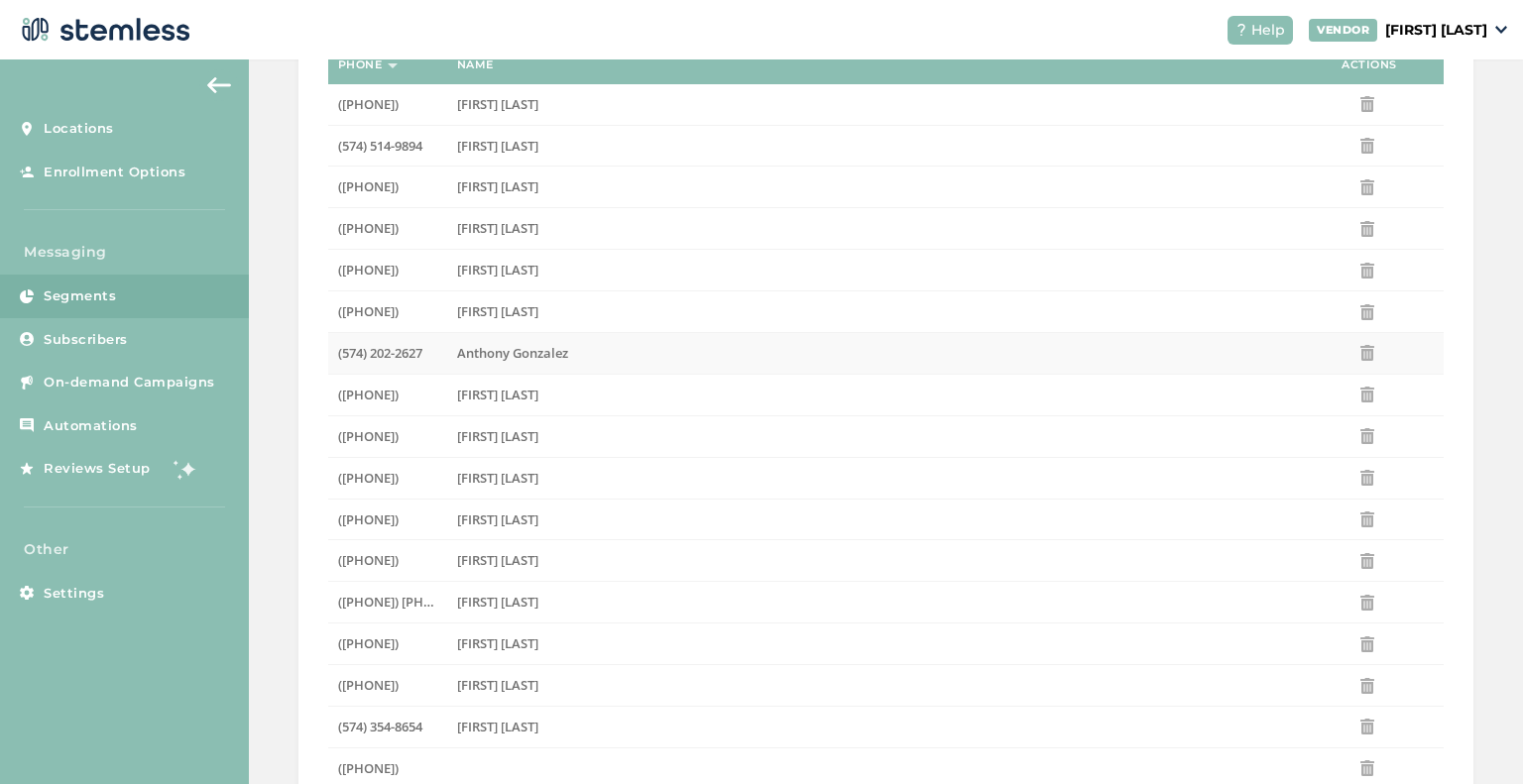 scroll, scrollTop: 0, scrollLeft: 0, axis: both 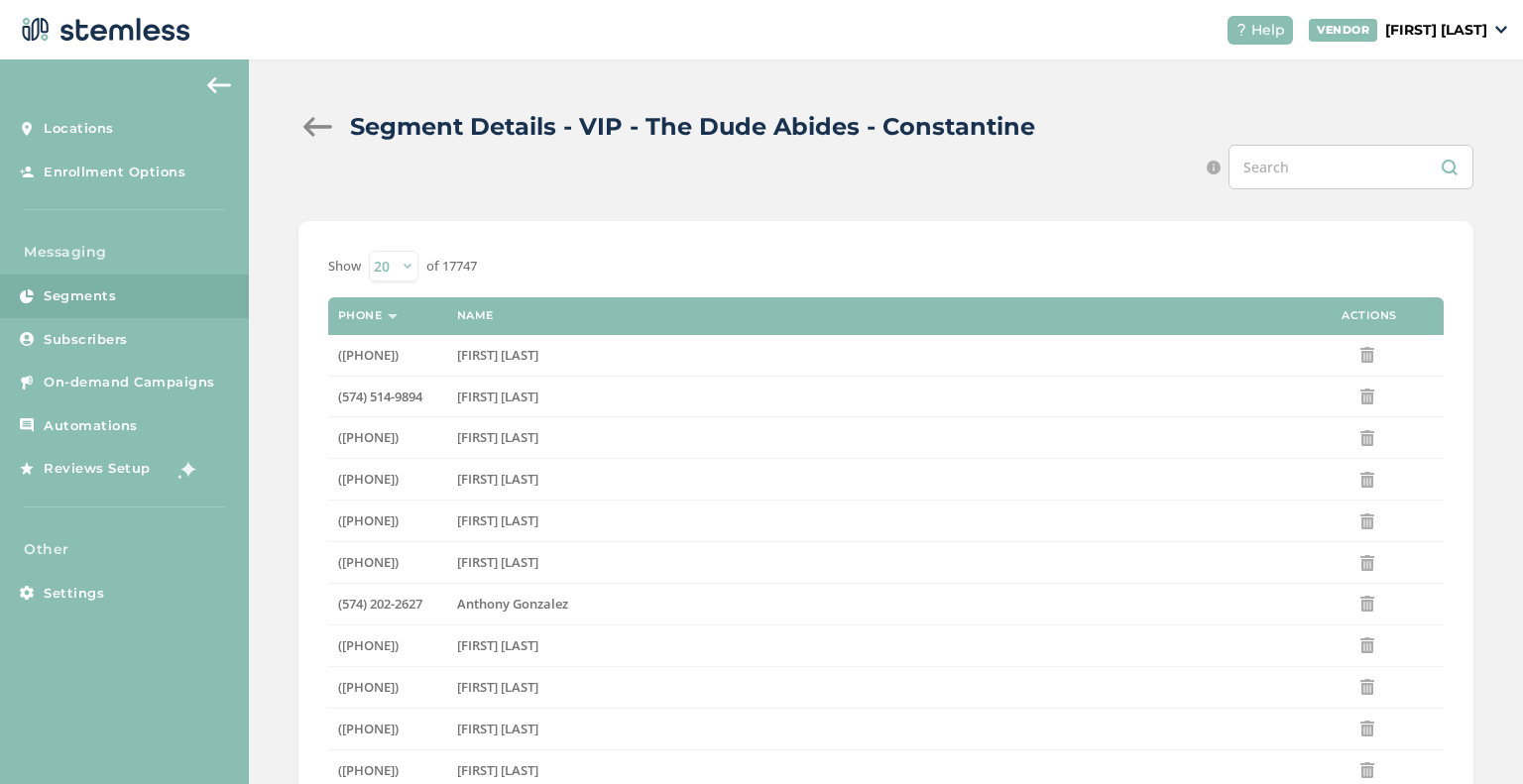 click at bounding box center (318, 127) 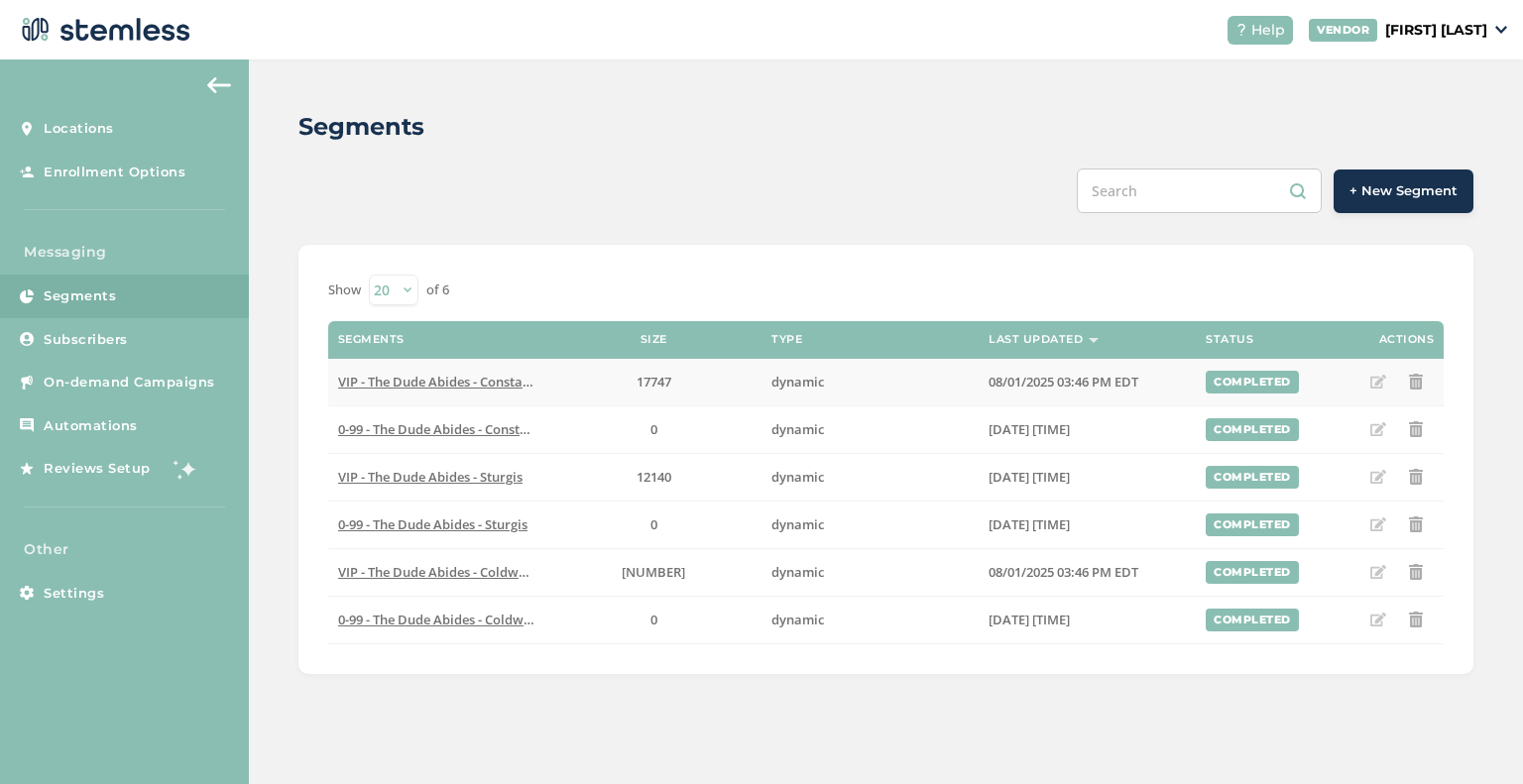 click at bounding box center [1378, 382] 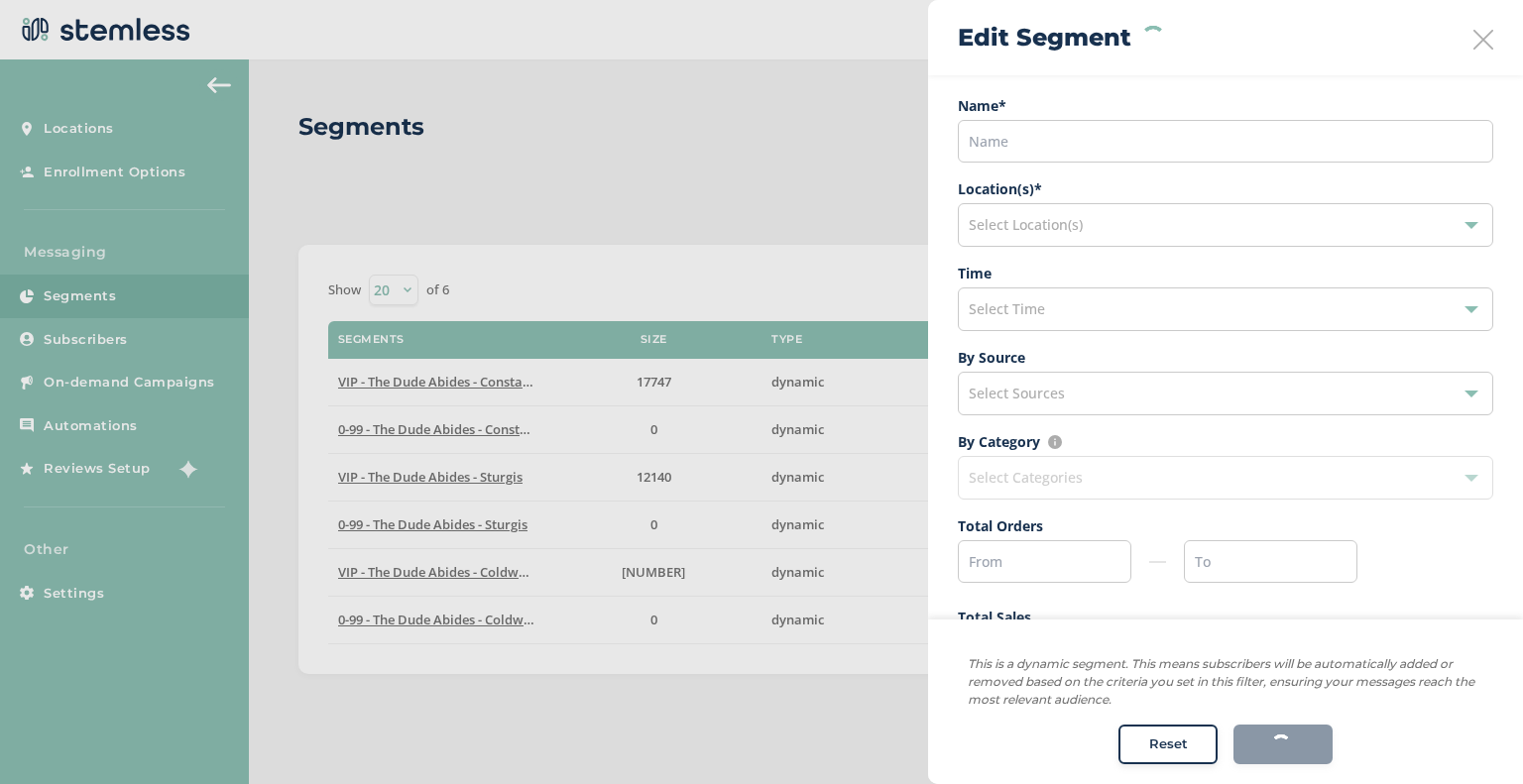 type on "VIP" 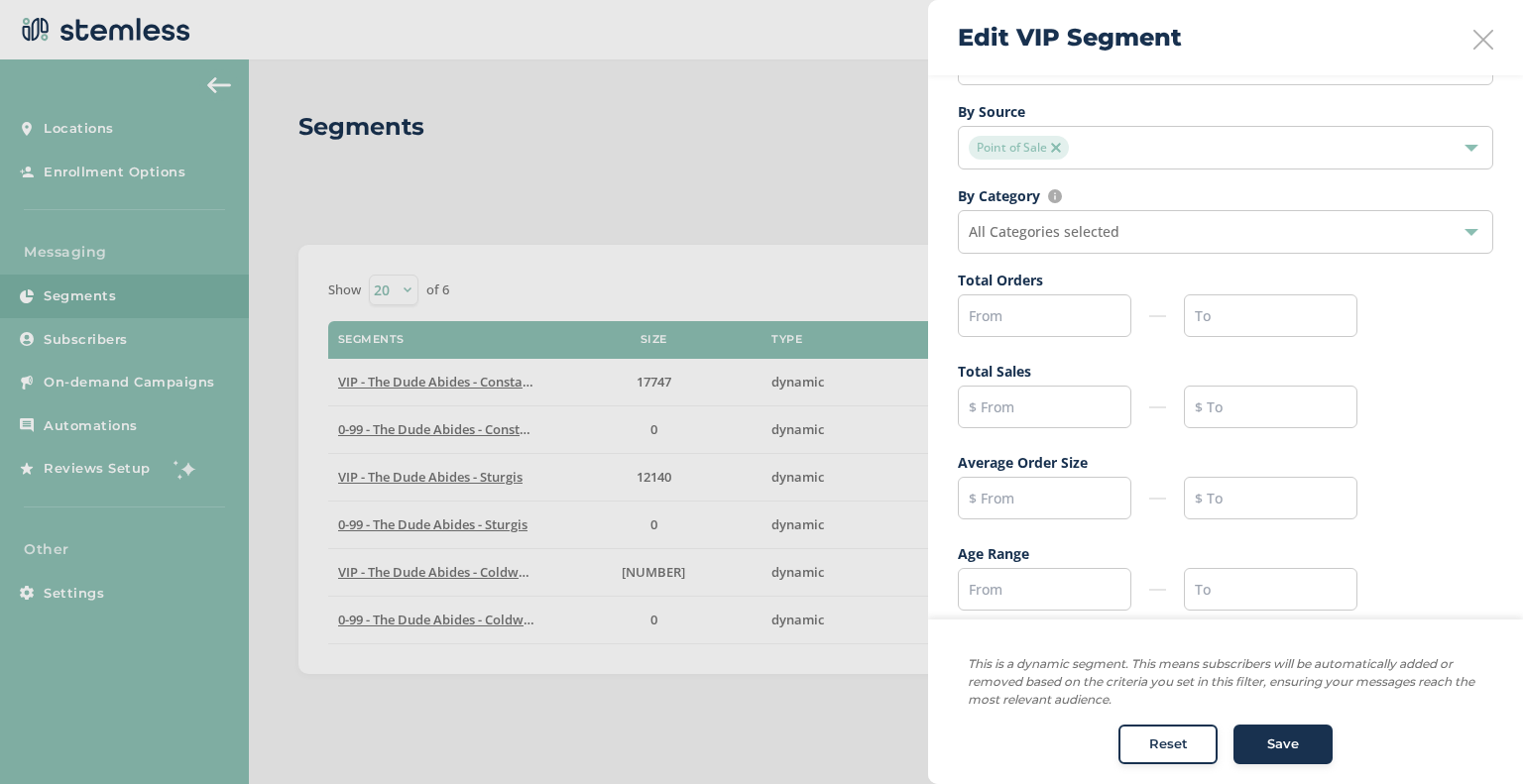 scroll, scrollTop: 259, scrollLeft: 0, axis: vertical 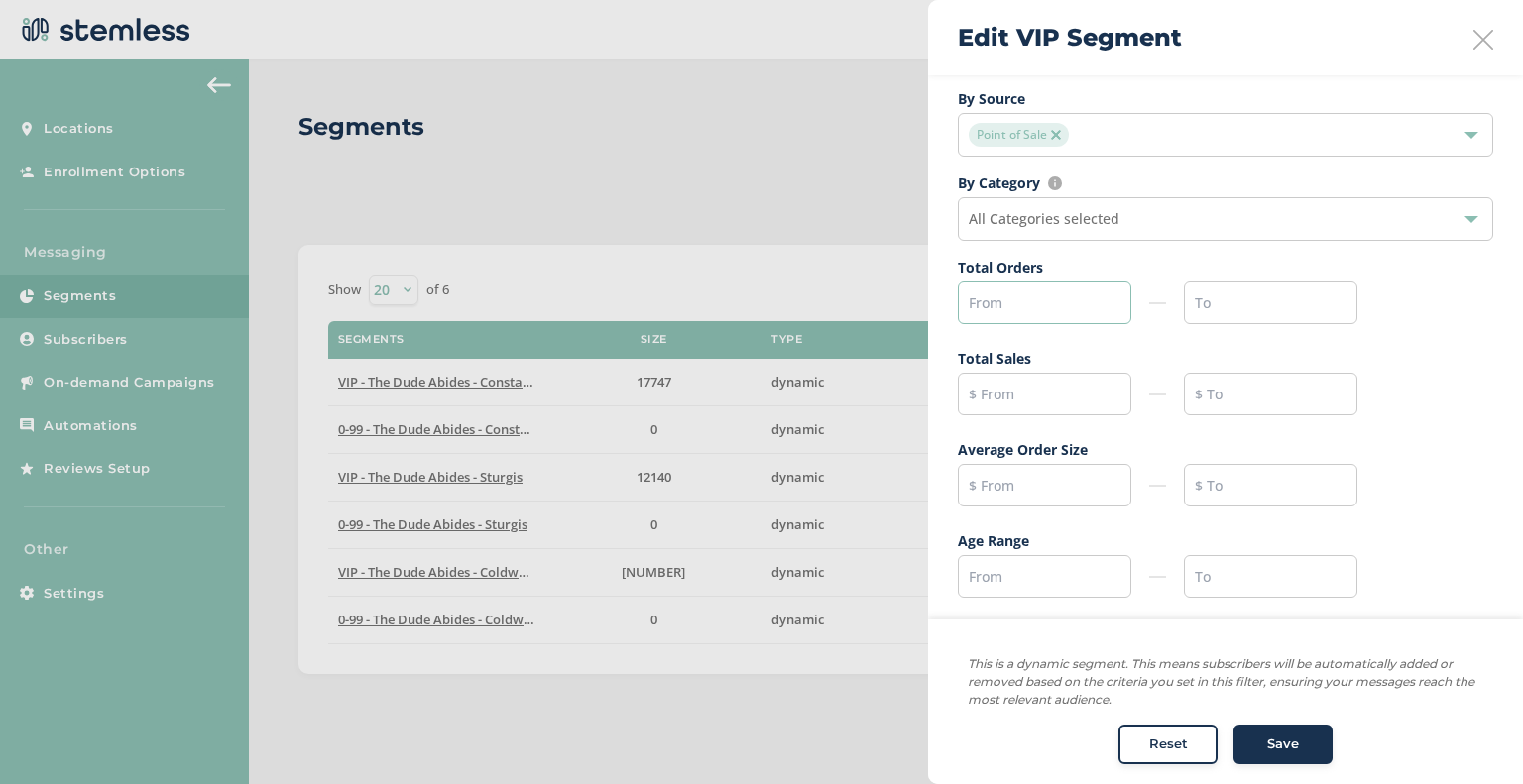 click at bounding box center (1044, 302) 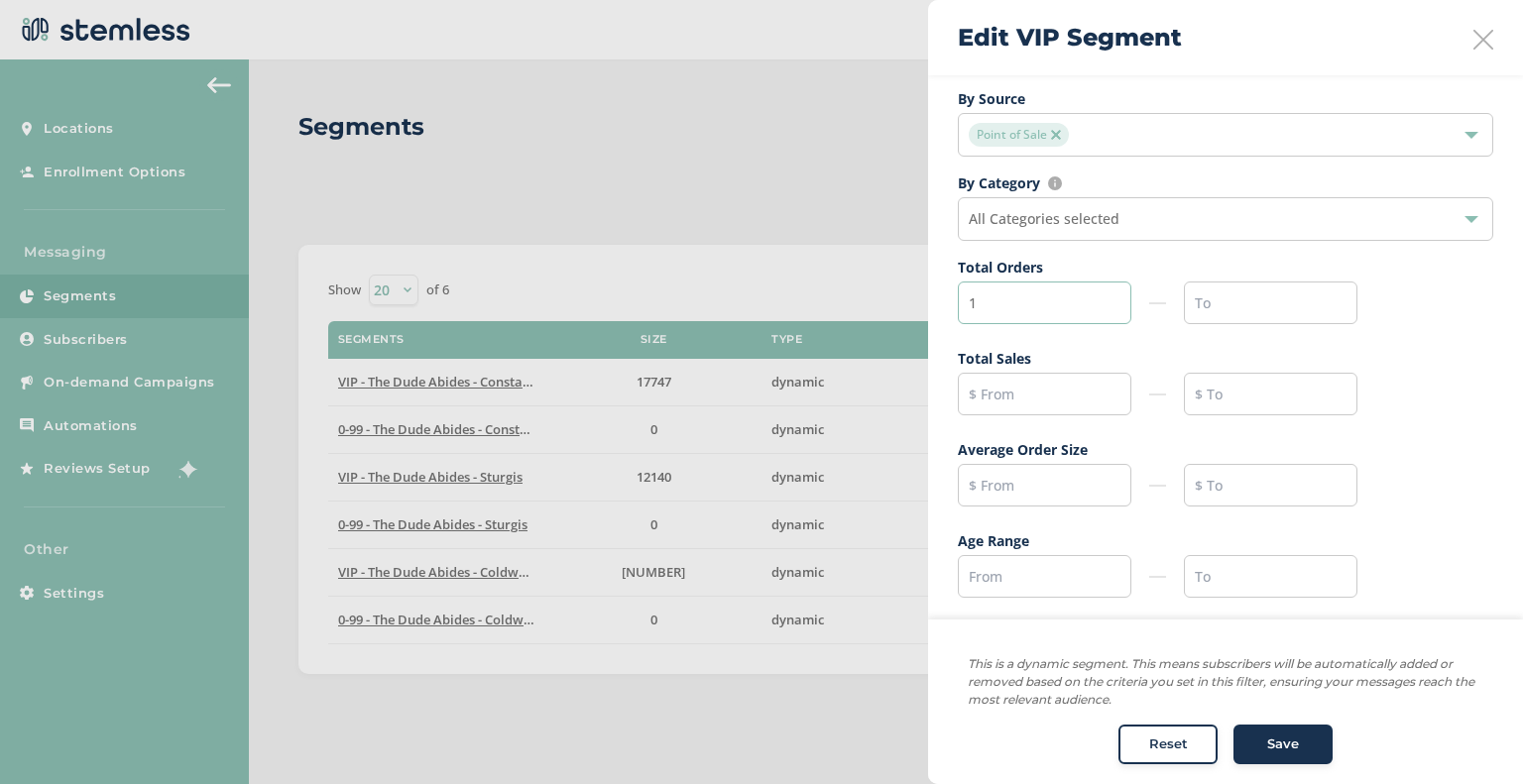 type on "1" 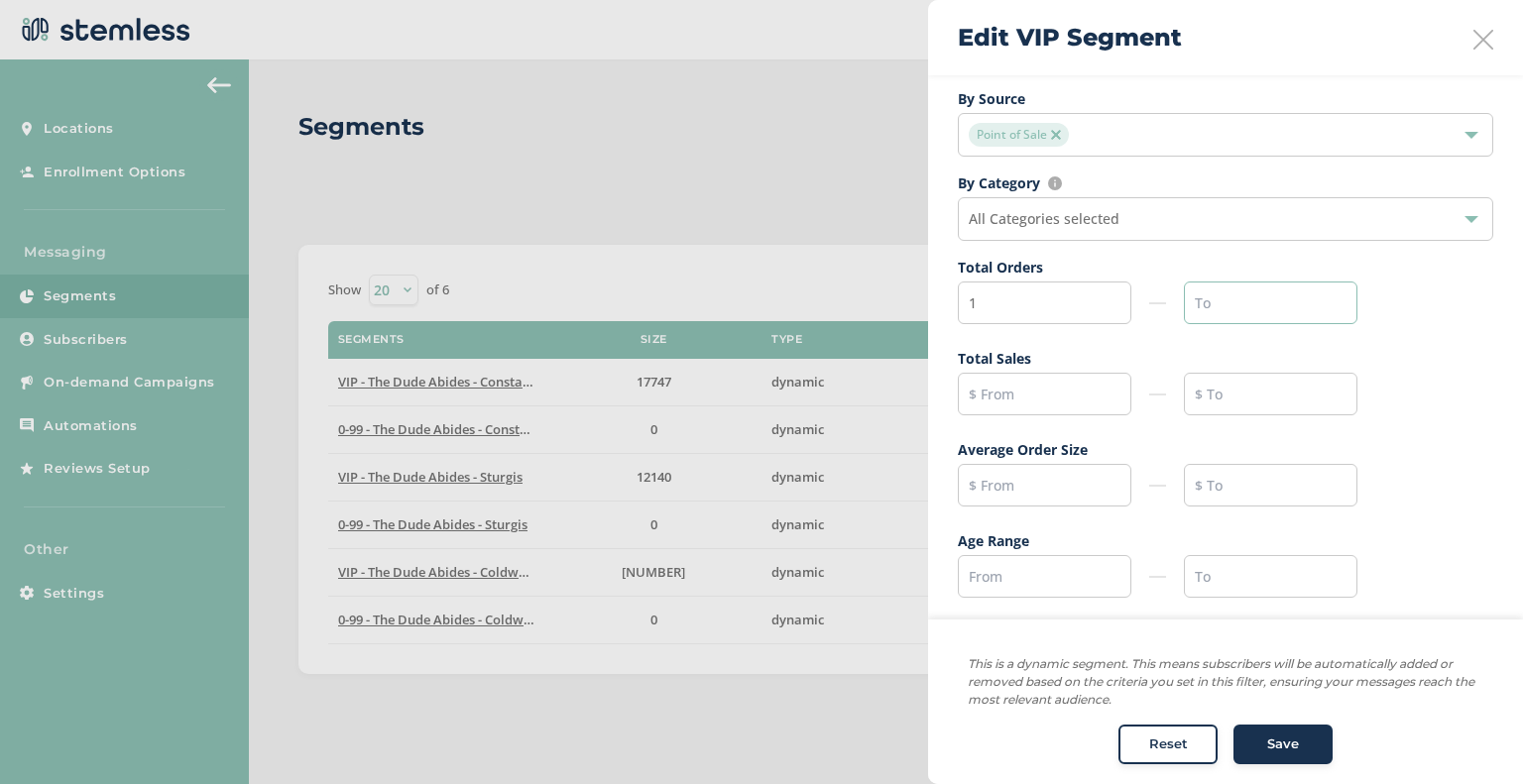 click at bounding box center (1270, 302) 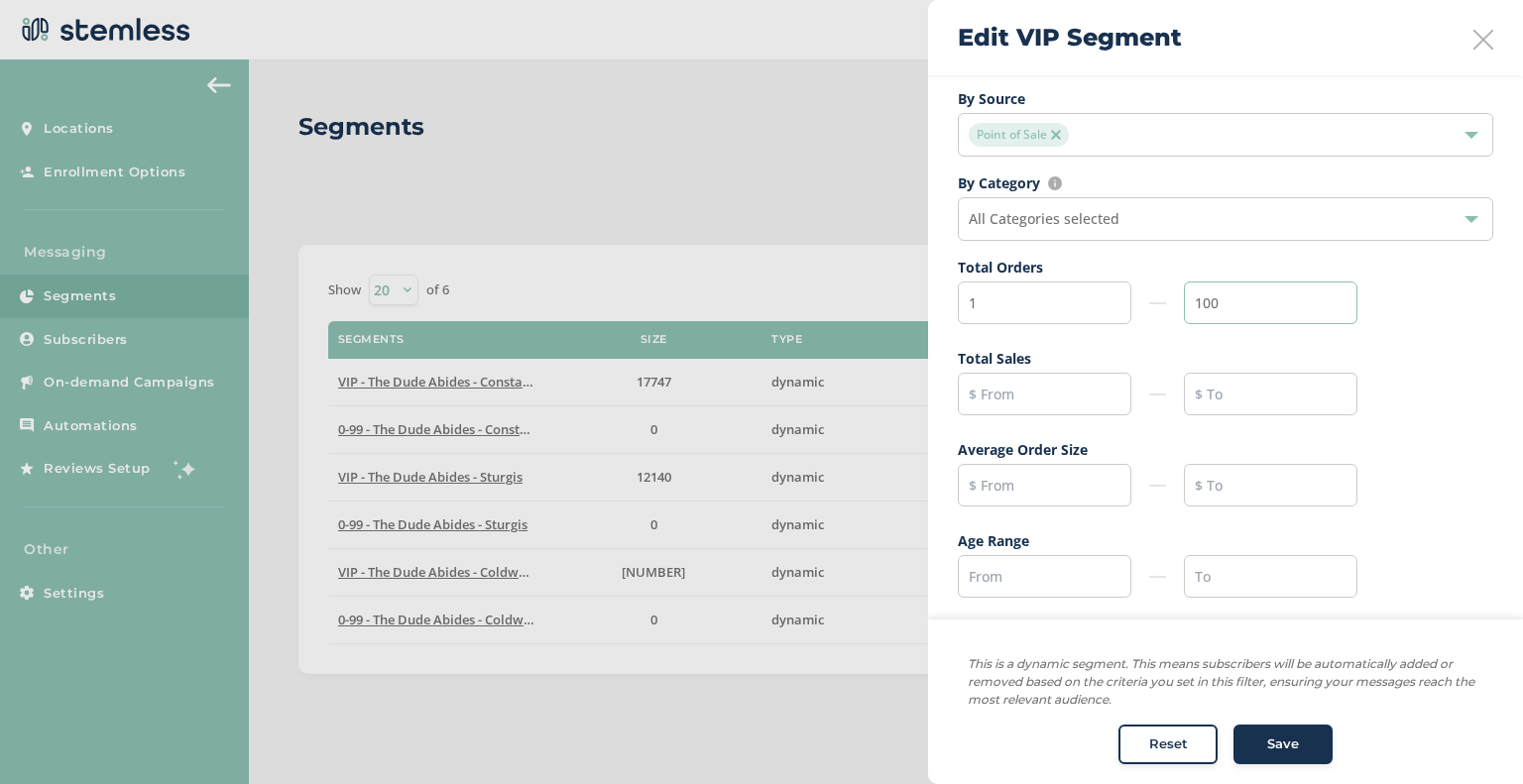 type on "100" 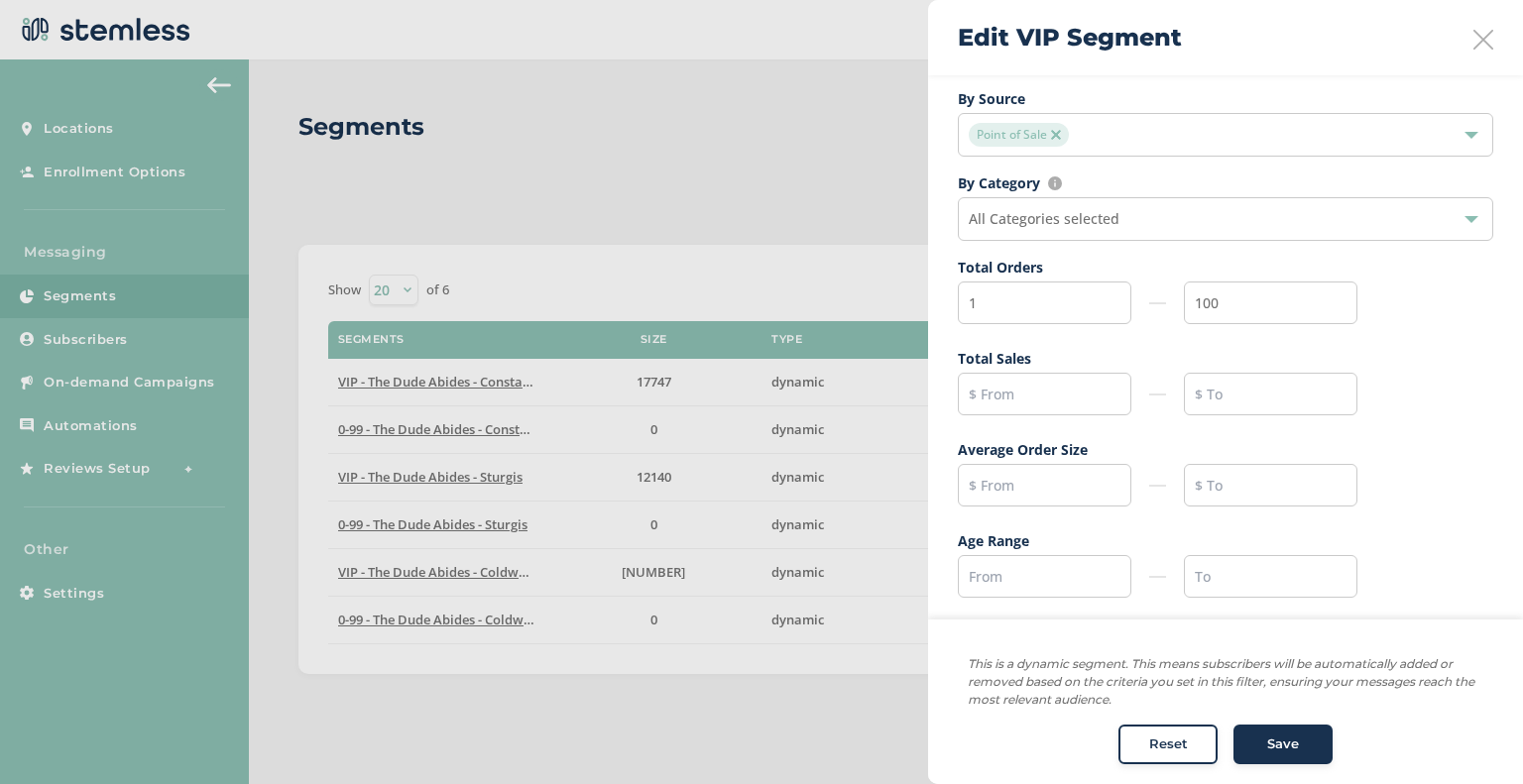 click on "Save" at bounding box center [1283, 745] 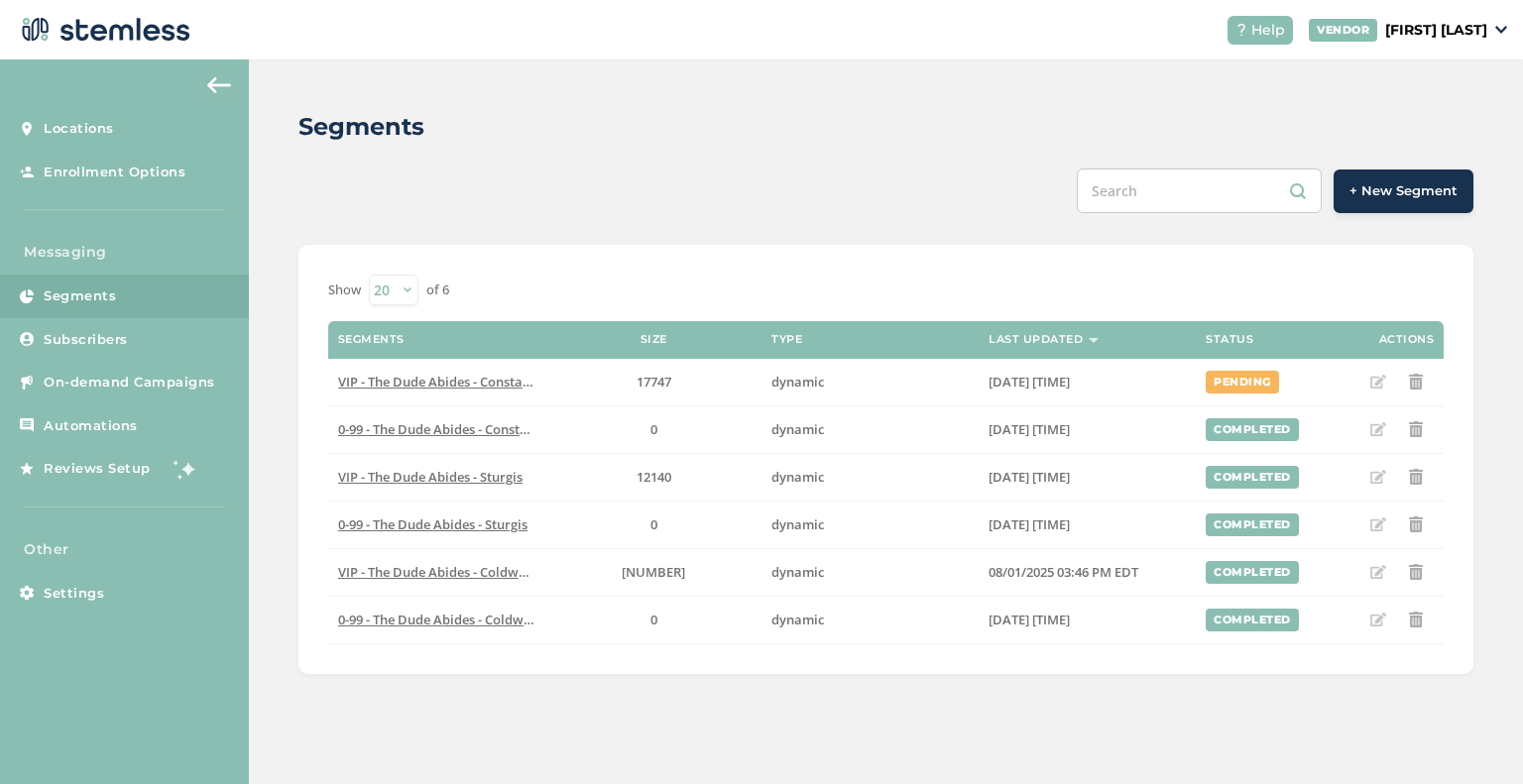 click on "Segments + New Segment Show  20   50   100  of 6  Segments   Size   Type   Last Updated   Status   Actions   VIP - The Dude Abides - Constantine   17747   dynamic   08/04/2025 02:53 PM EDT   pending         0-99 - The Dude Abides - Constantine   0   dynamic   08/01/2025 03:45 PM EDT   completed         VIP - The Dude Abides - Sturgis   12140   dynamic   08/01/2025 03:45 PM EDT   completed         0-99 - The Dude Abides - Sturgis   0   dynamic   08/01/2025 03:45 PM EDT   completed         VIP - The Dude Abides - Coldwater   17281   dynamic   08/01/2025 03:46 PM EDT   completed         0-99 - The Dude Abides - Coldwater   0   dynamic   08/01/2025 03:48 PM EDT   completed" at bounding box center [885, 421] 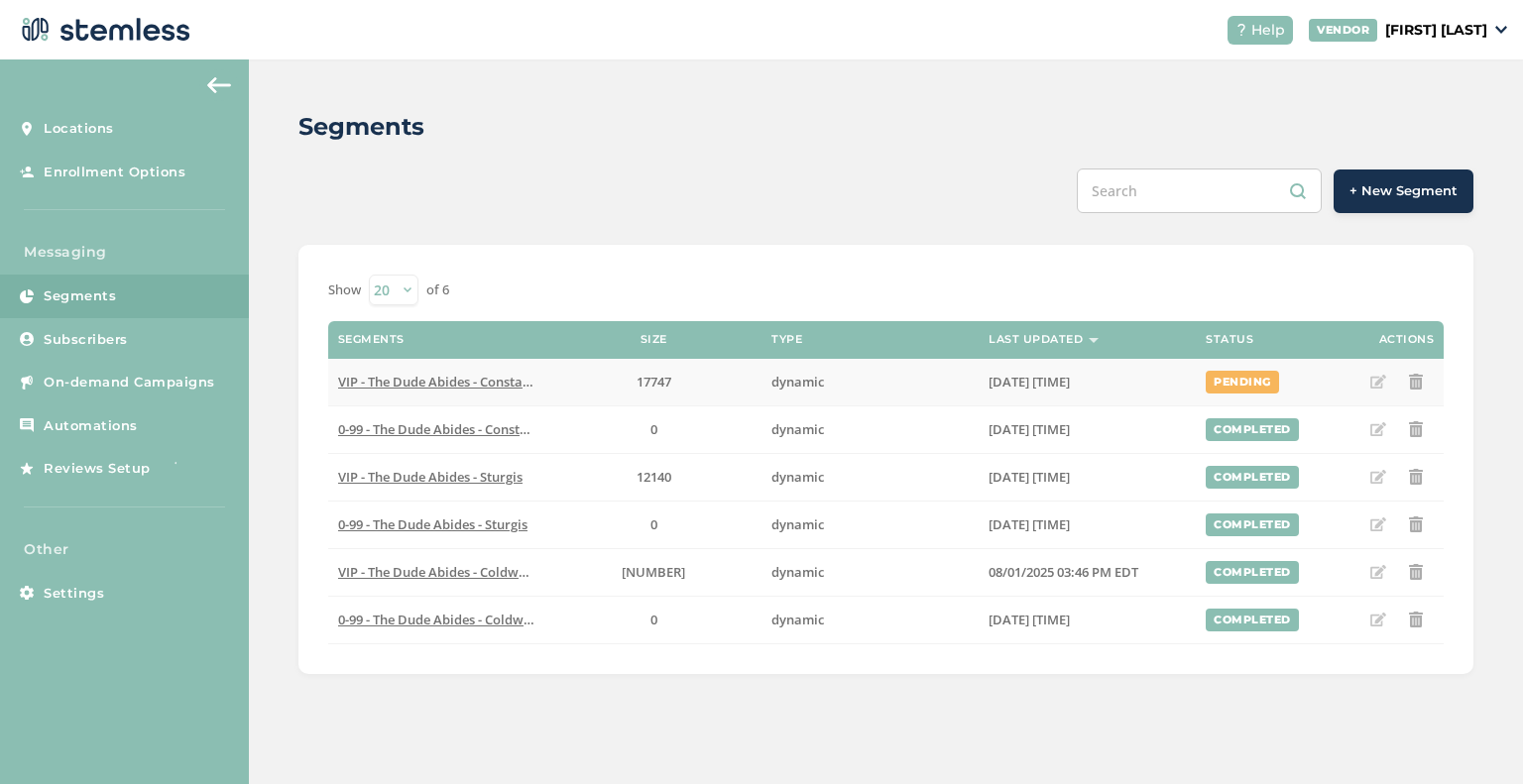 click on "17747" at bounding box center (653, 382) 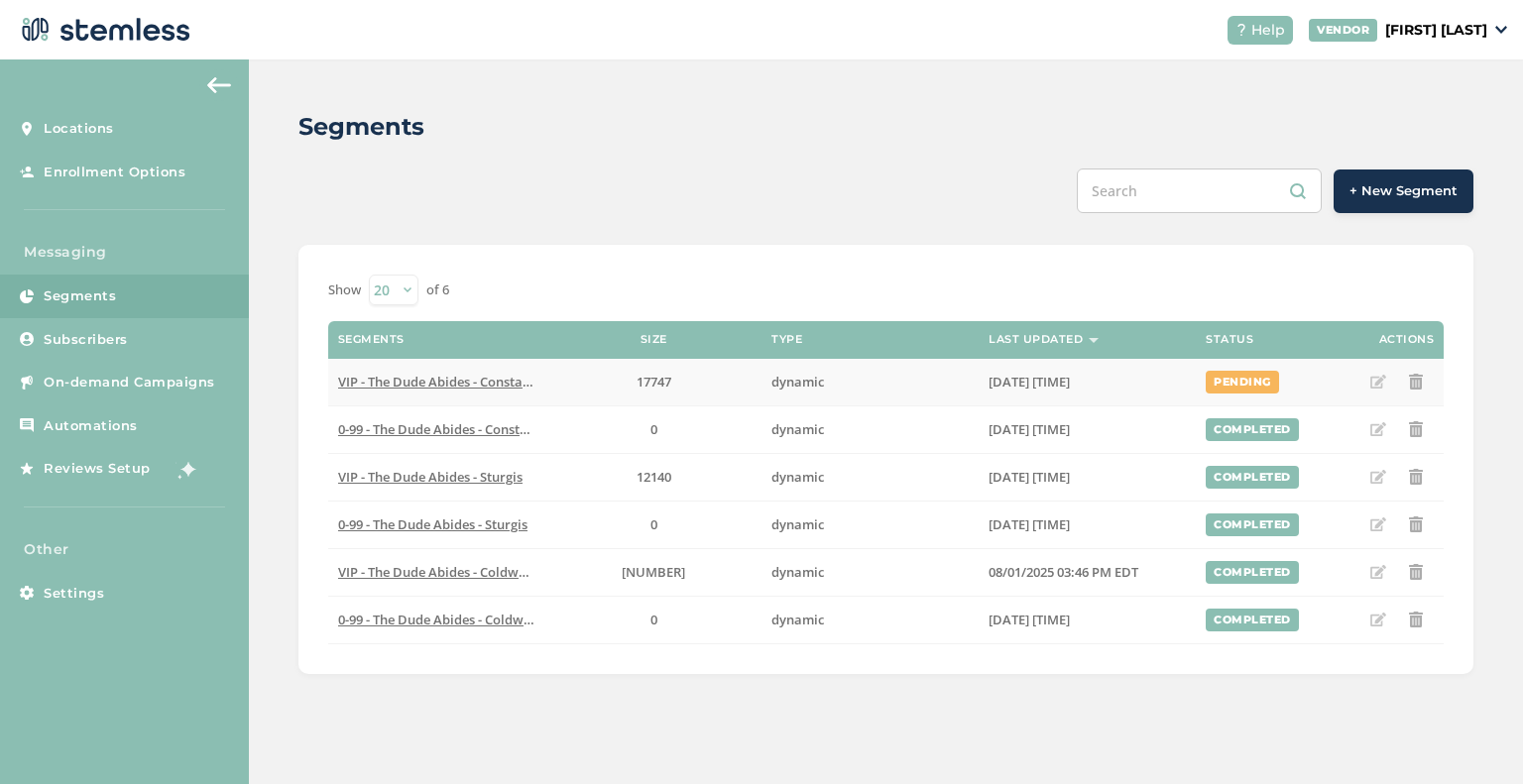 click on "VIP - The Dude Abides - Constantine" at bounding box center [436, 383] 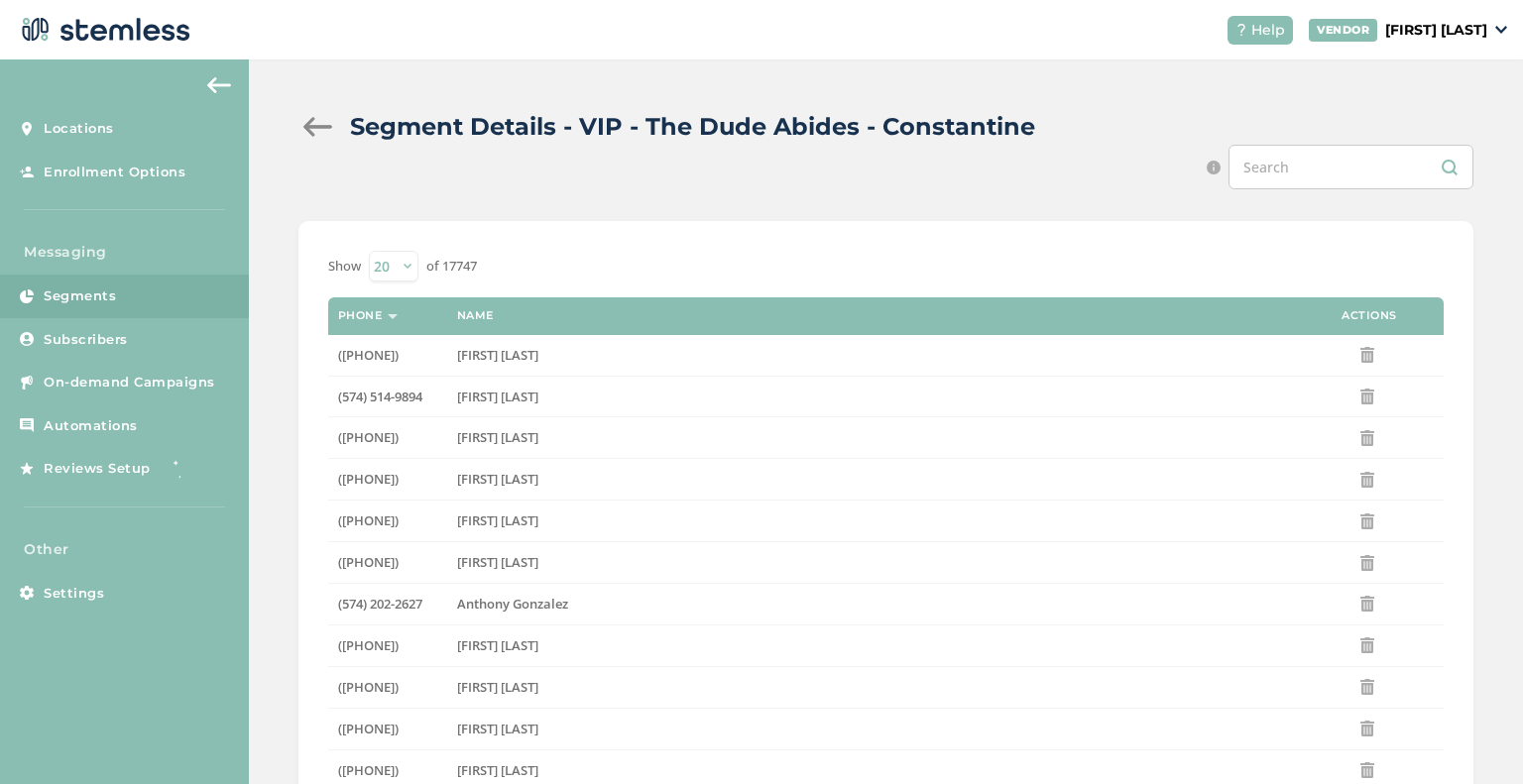 click on "Segment Details - VIP - The Dude Abides - Constantine" at bounding box center [878, 127] 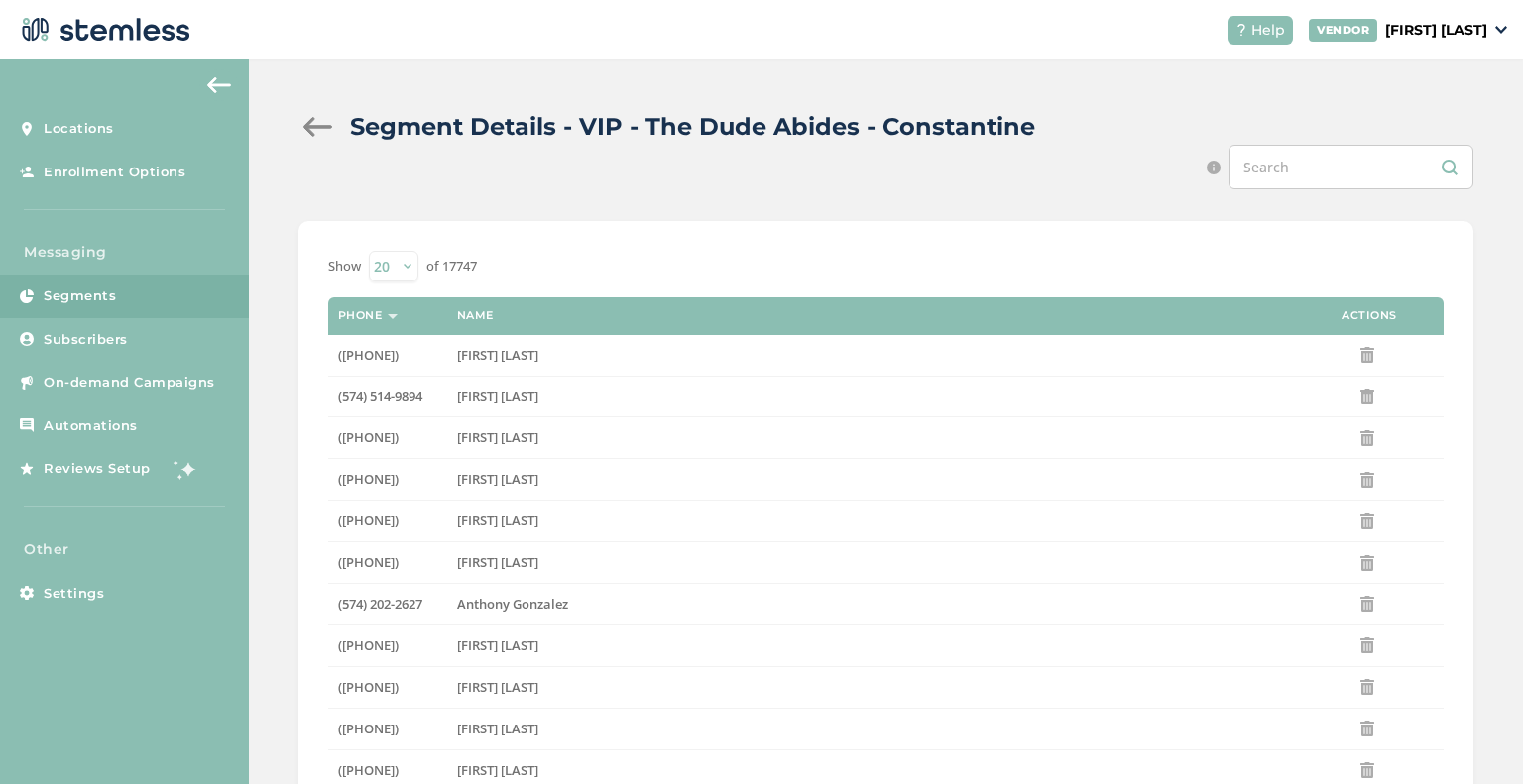 click on "Segment Details - VIP - The Dude Abides - Constantine" at bounding box center (878, 127) 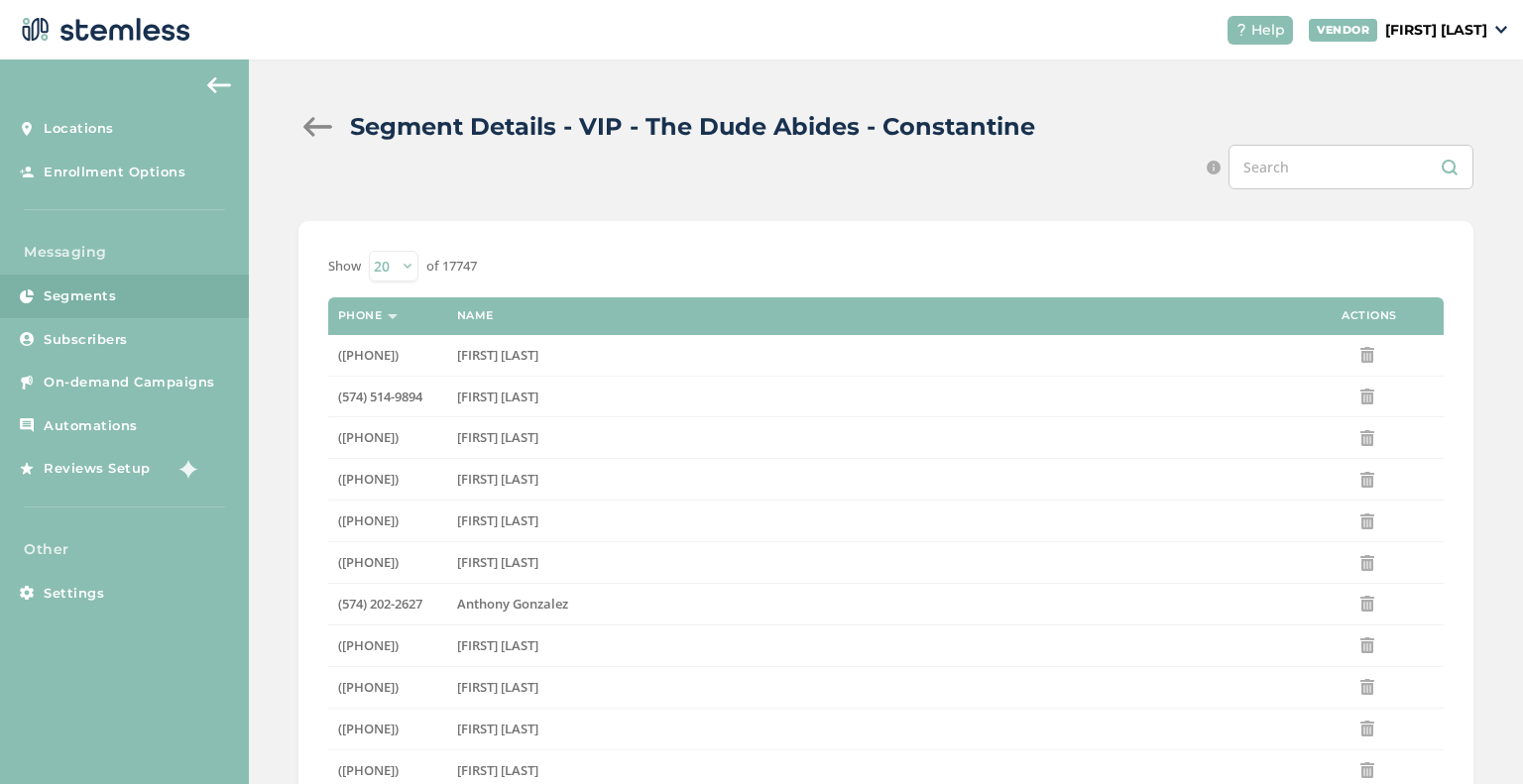 click on "Segment Details - VIP - The Dude Abides - Constantine" at bounding box center [878, 127] 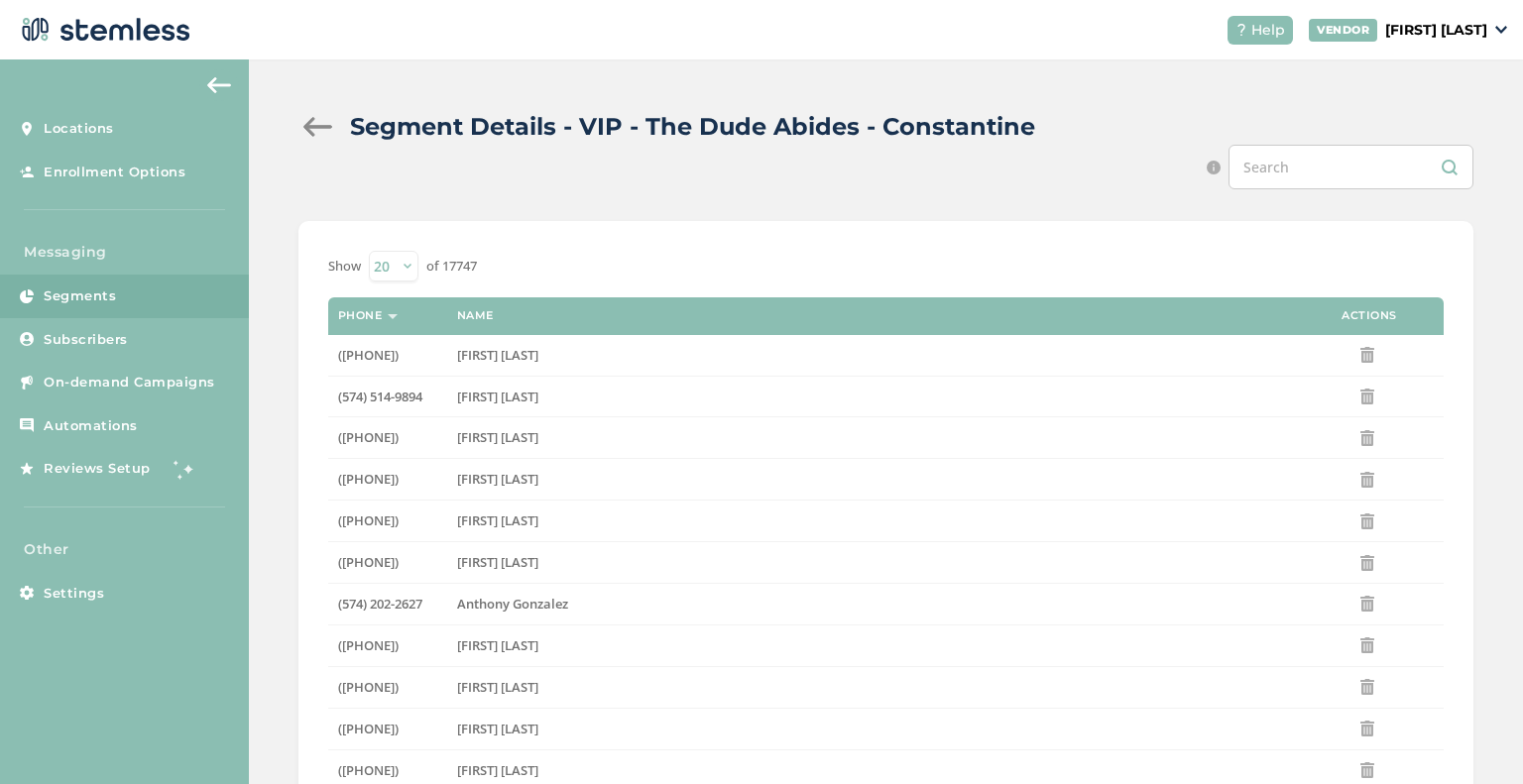 click at bounding box center [318, 127] 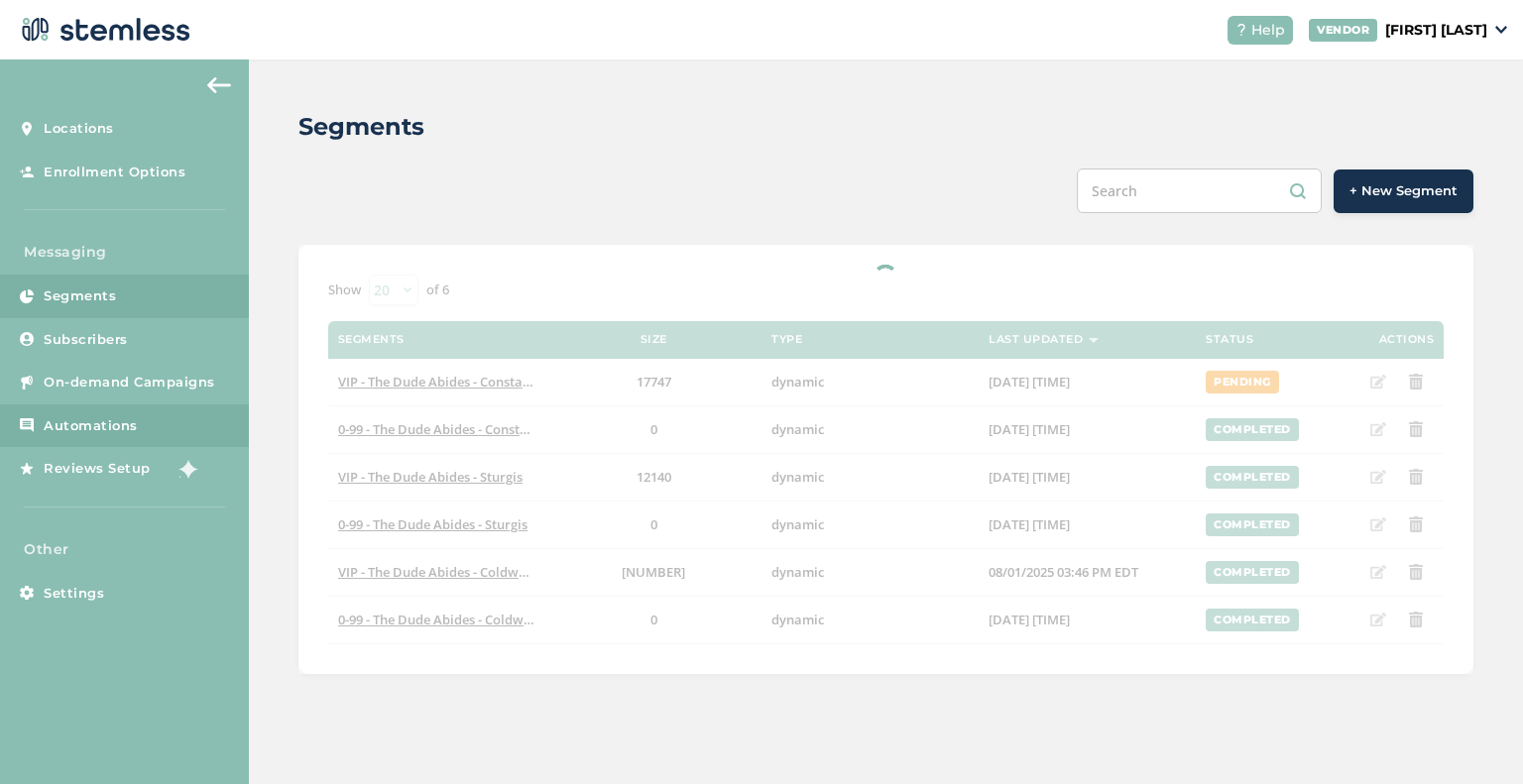click on "Automations" at bounding box center [90, 426] 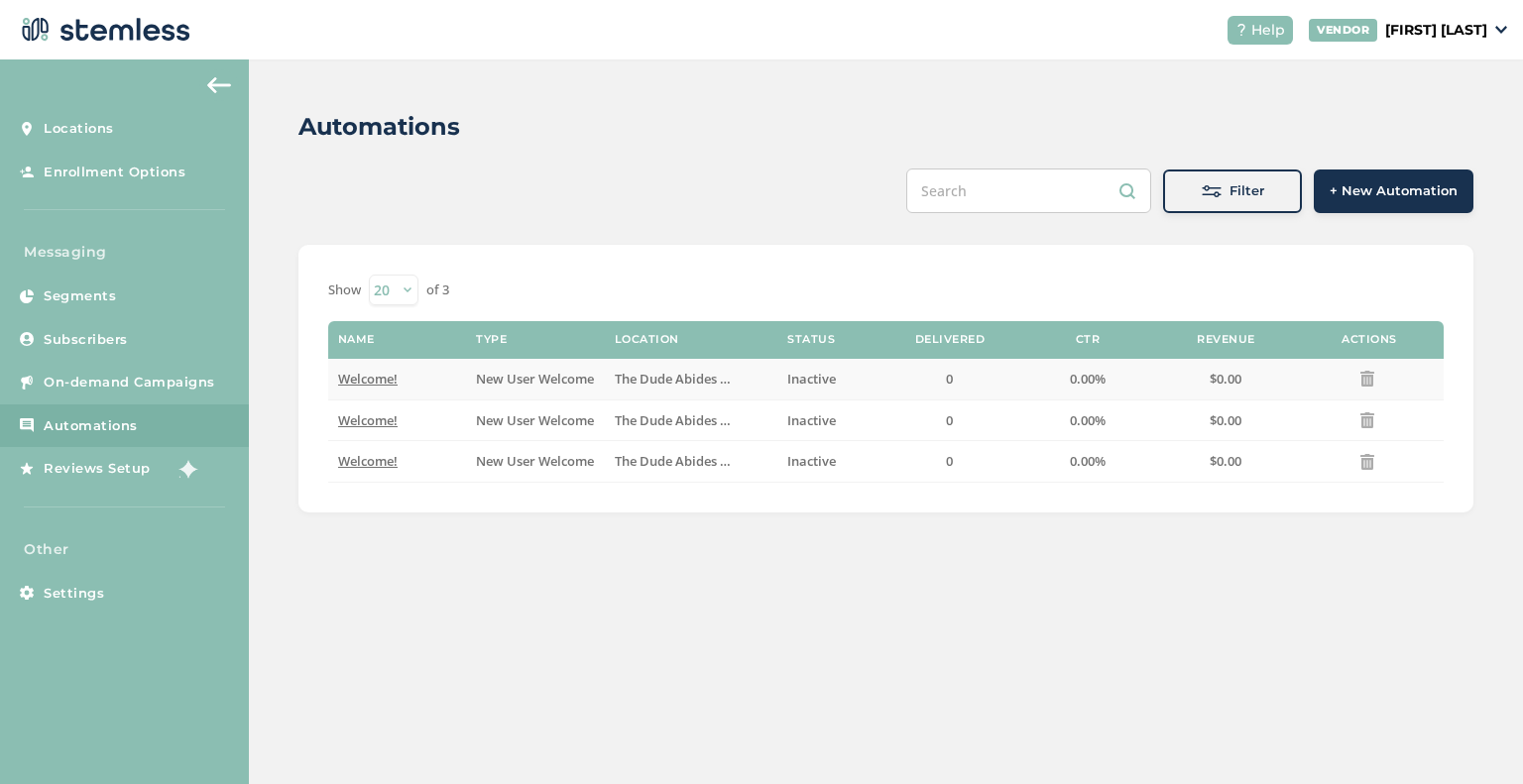 click on "Welcome!" at bounding box center (397, 379) 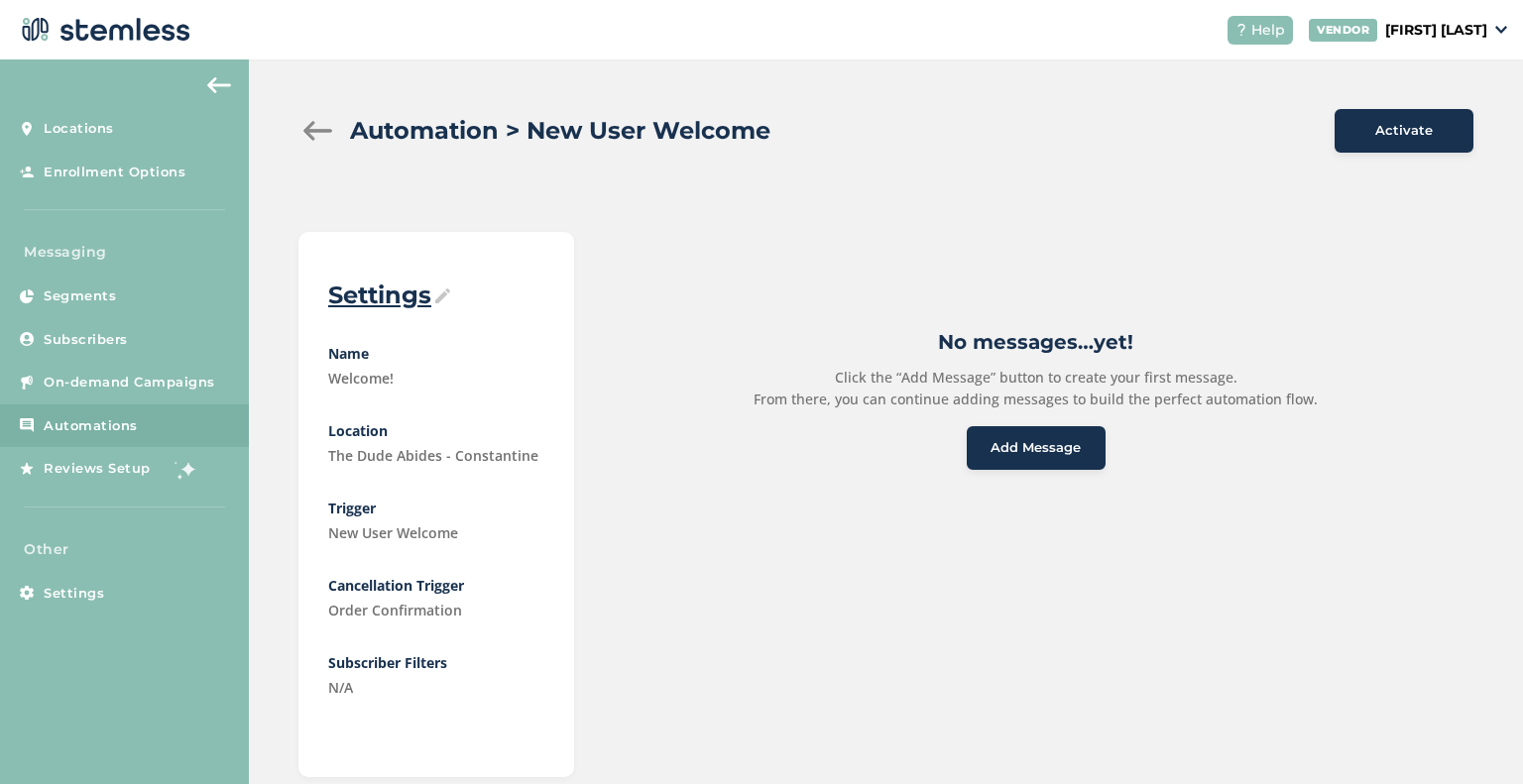 click on "Add Message" at bounding box center [1035, 448] 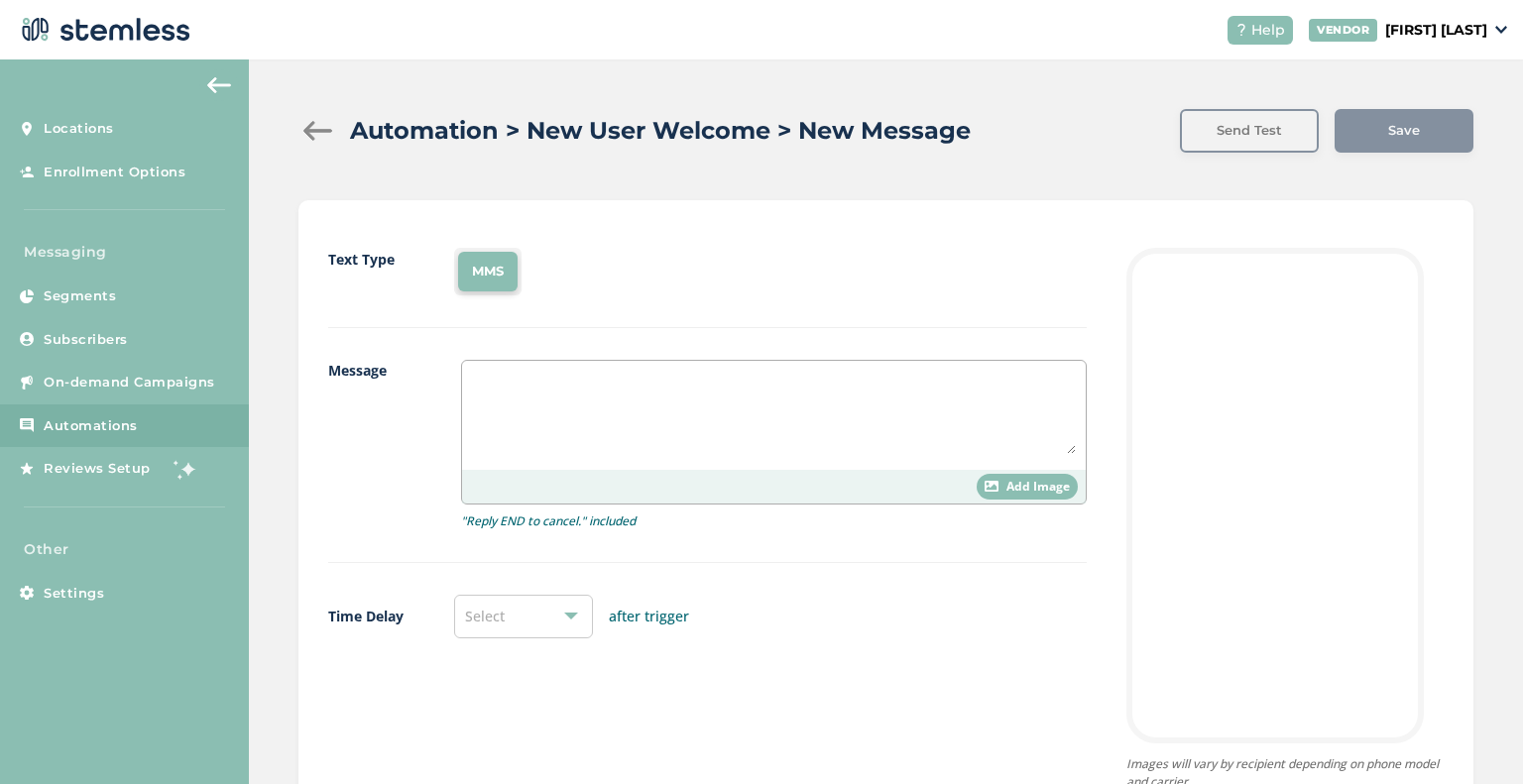 click at bounding box center [773, 412] 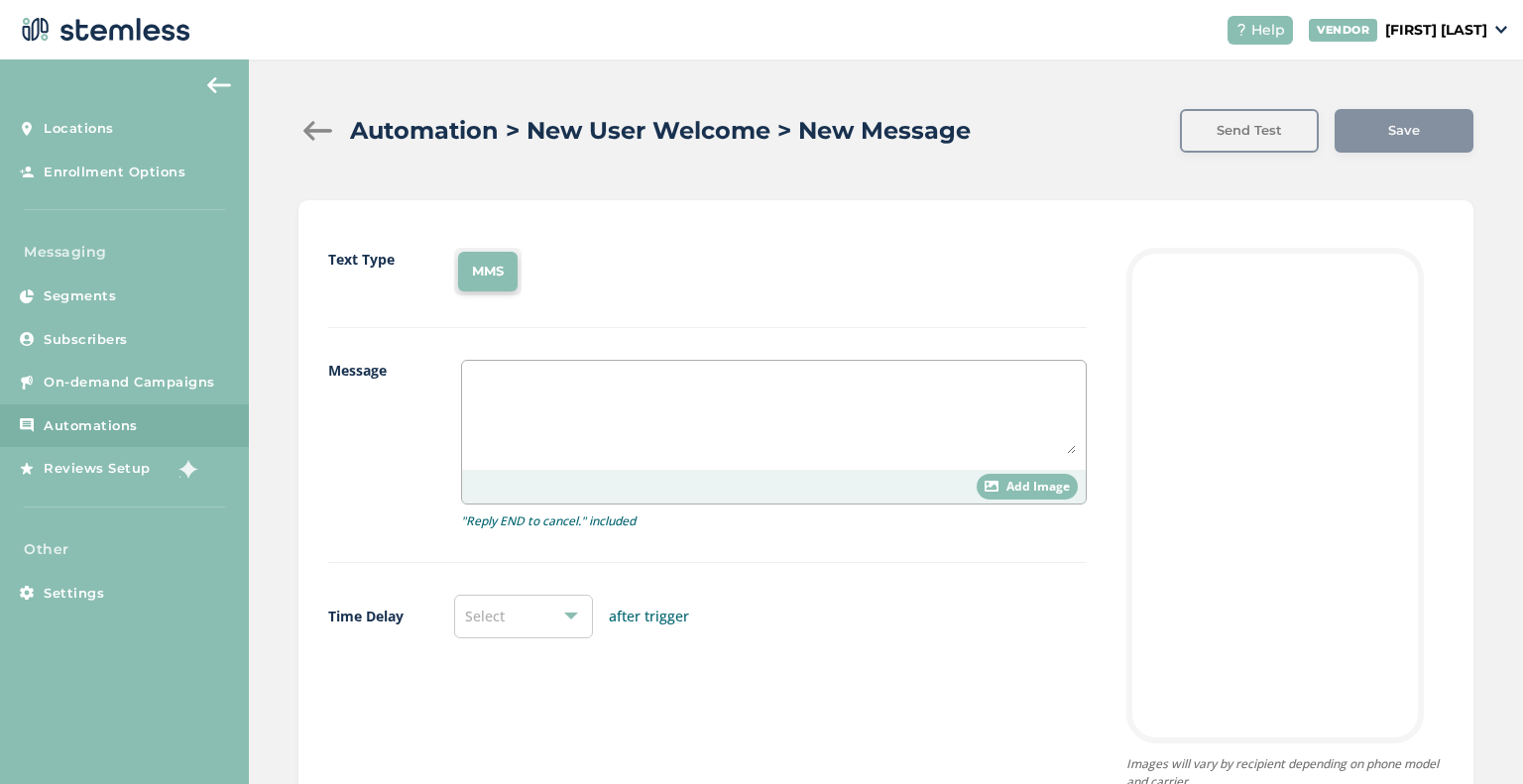 click on "Select" at bounding box center (524, 616) 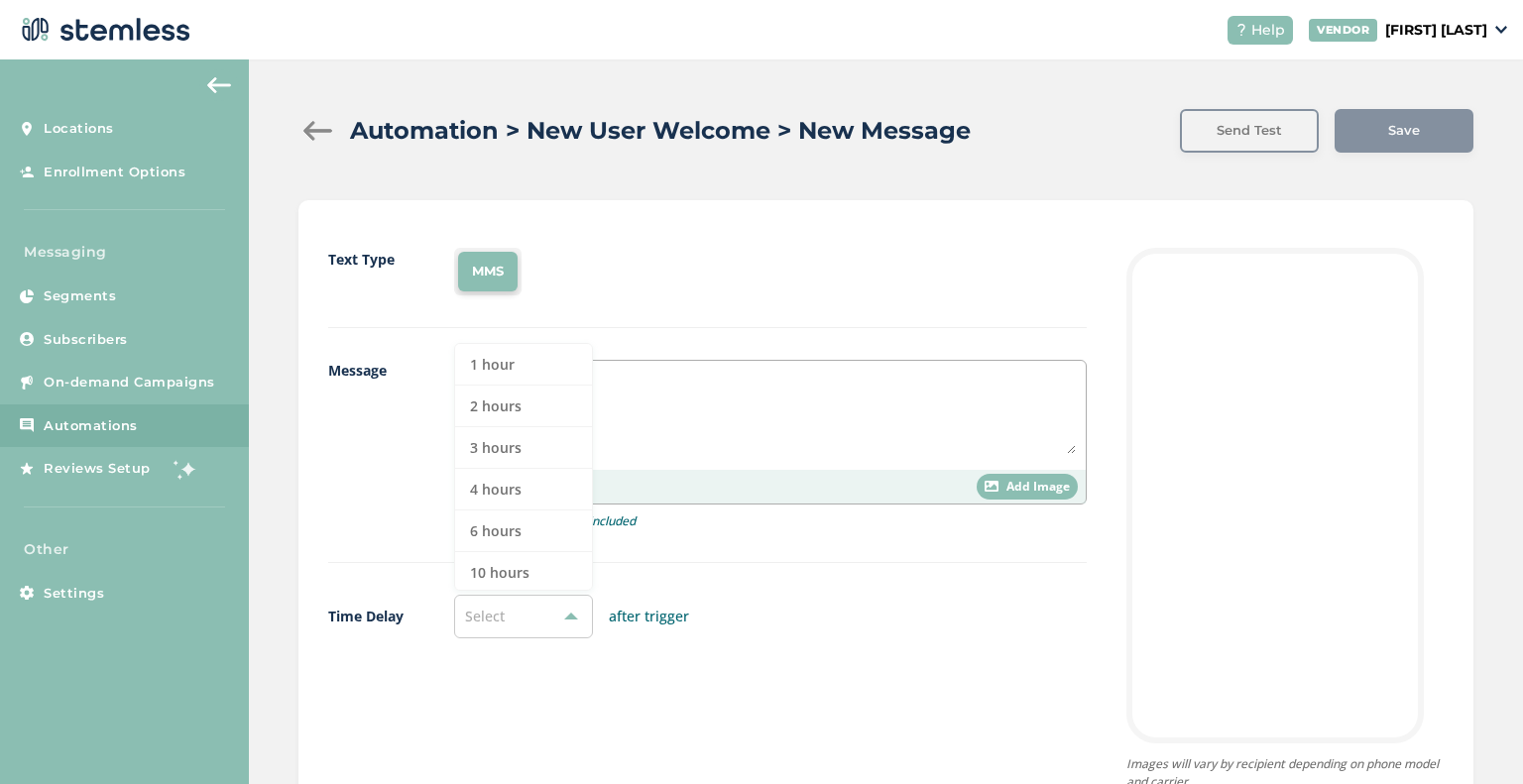 click on "Automation > New User Welcome > New Message  Automation > New User Welcome > New Message Send Test Save  Text Type   MMS   Message    Add Image  "Reply END to cancel." included   Time Delay  Select  1 hour   2 hours   3 hours   4 hours   6 hours   10 hours   1 day   2 days   3 days   4 days   5 days   6 days   7 days   8 days   9 days   10 days   11 days   12 days   13 days   14 days   15 days   after trigger   Images will vary by recipient depending on phone model and carrier.   Provided links will shorten automatically before sending." at bounding box center [885, 480] 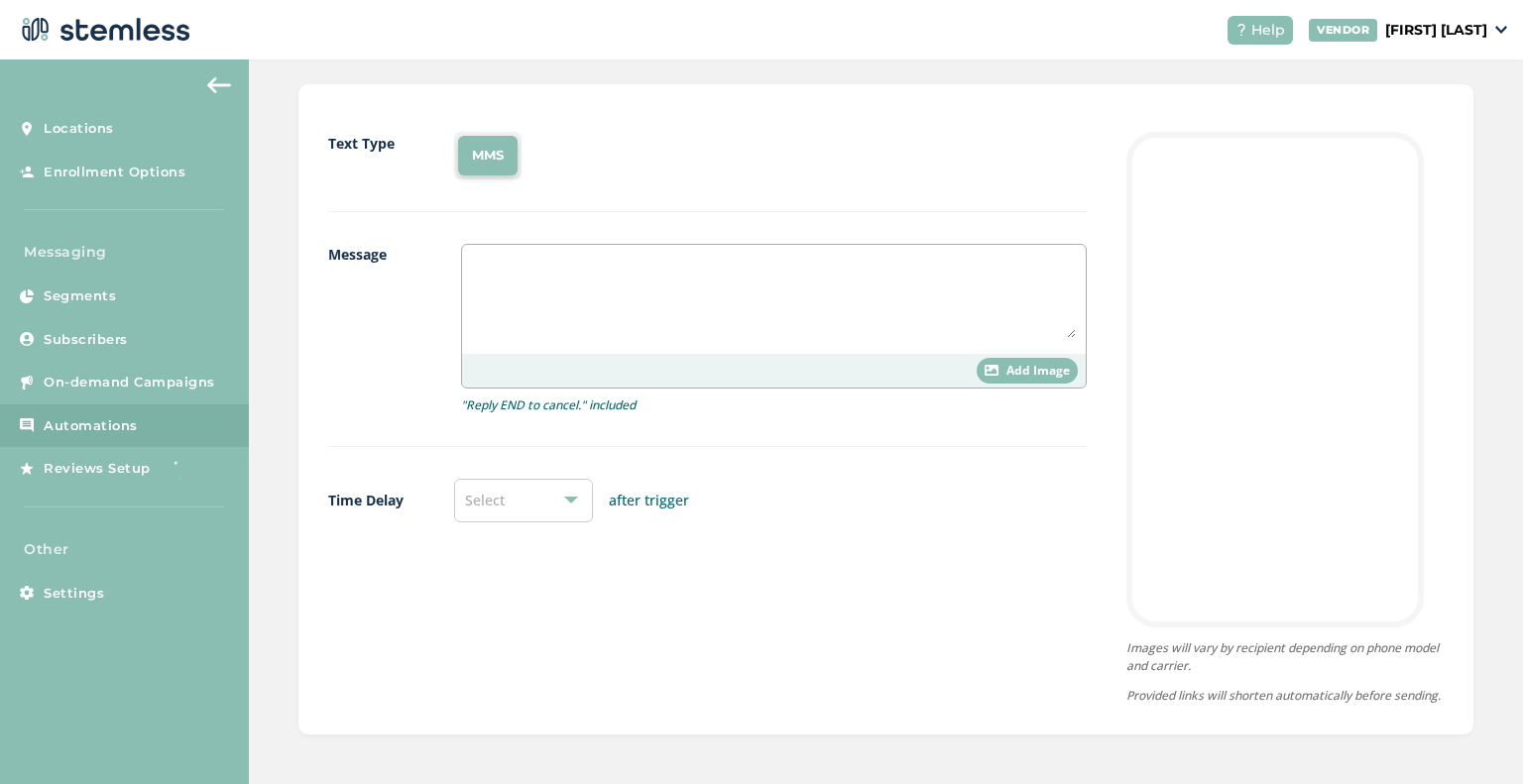 scroll, scrollTop: 0, scrollLeft: 0, axis: both 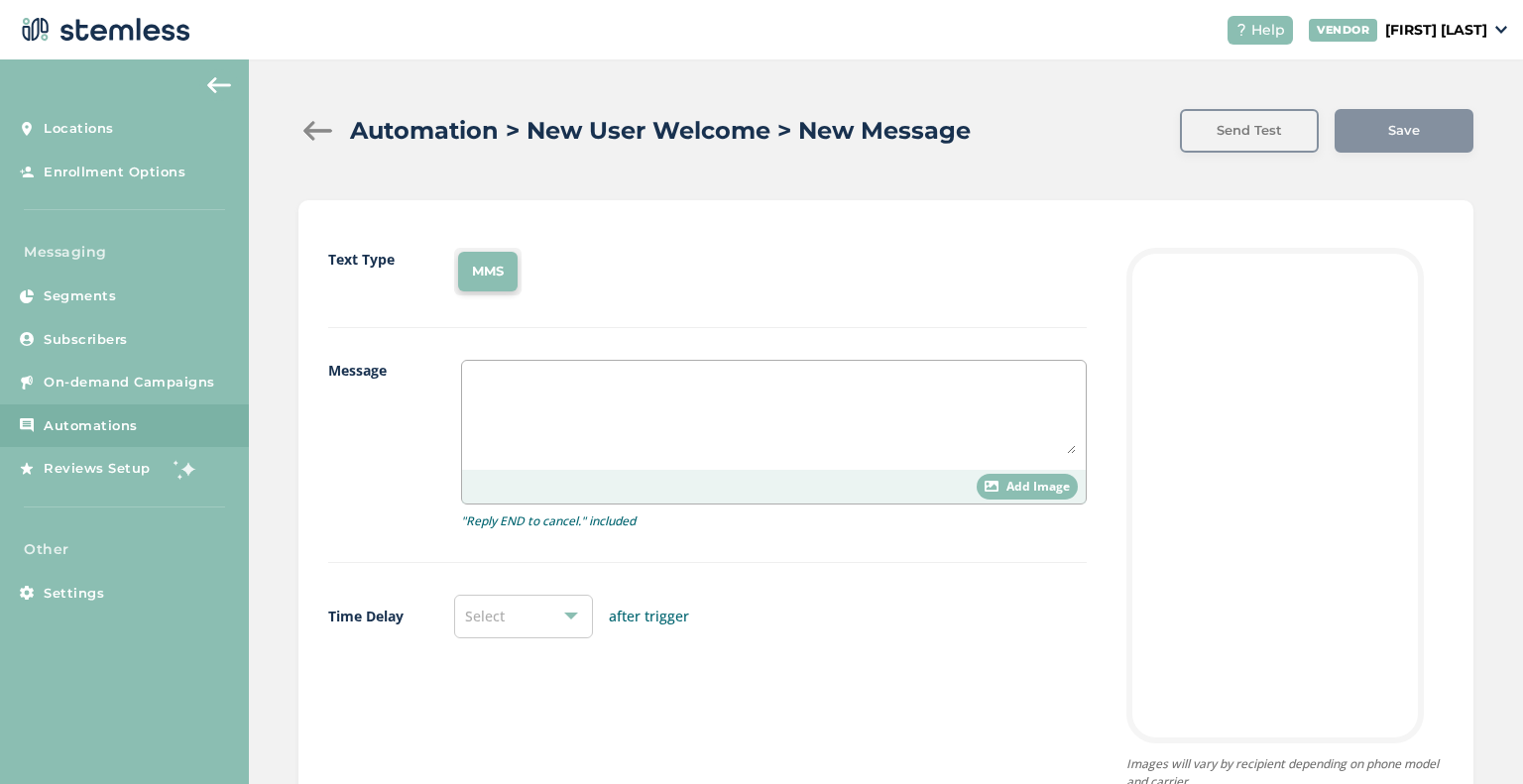 click at bounding box center [318, 131] 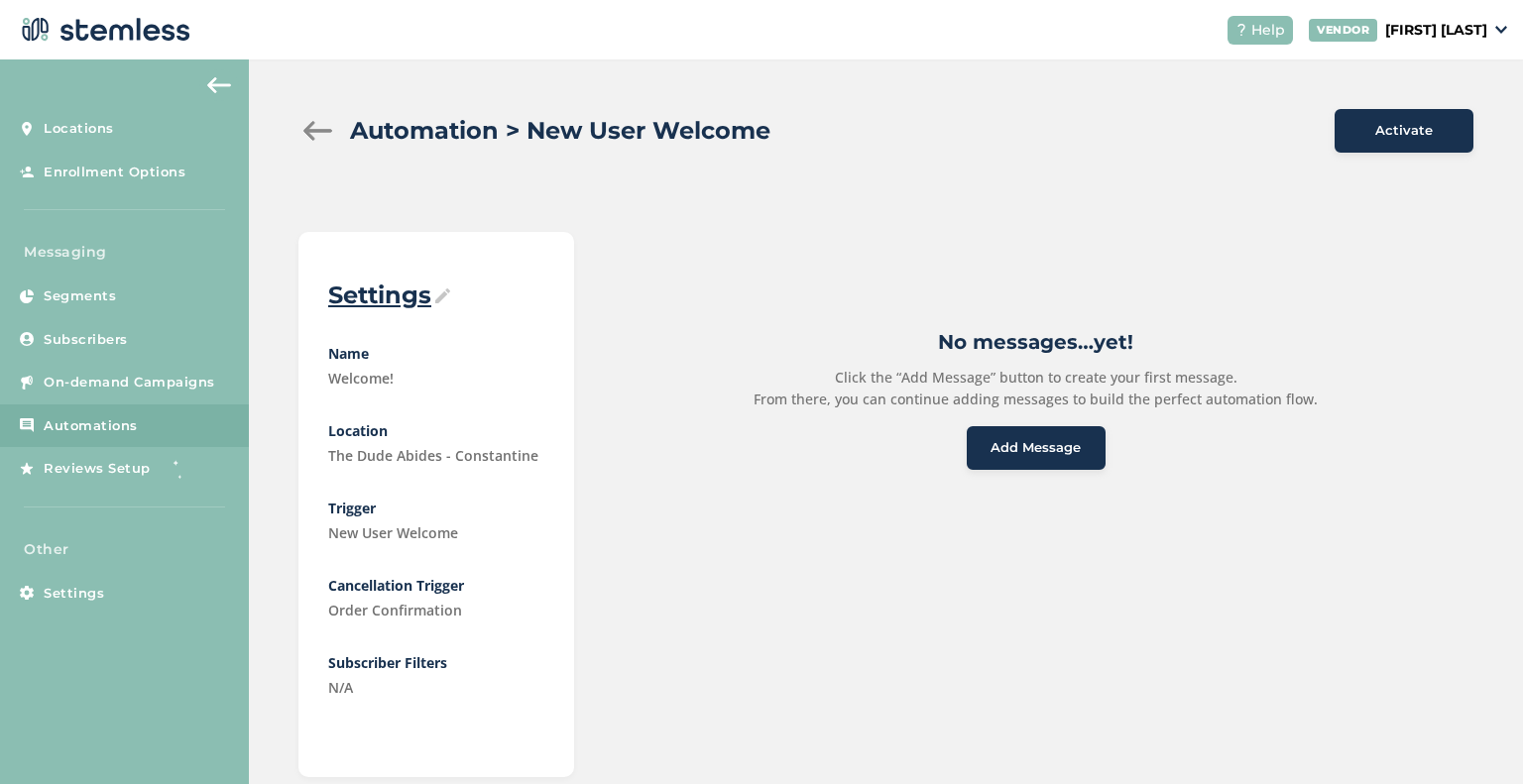 click on "Add Message" at bounding box center [1035, 448] 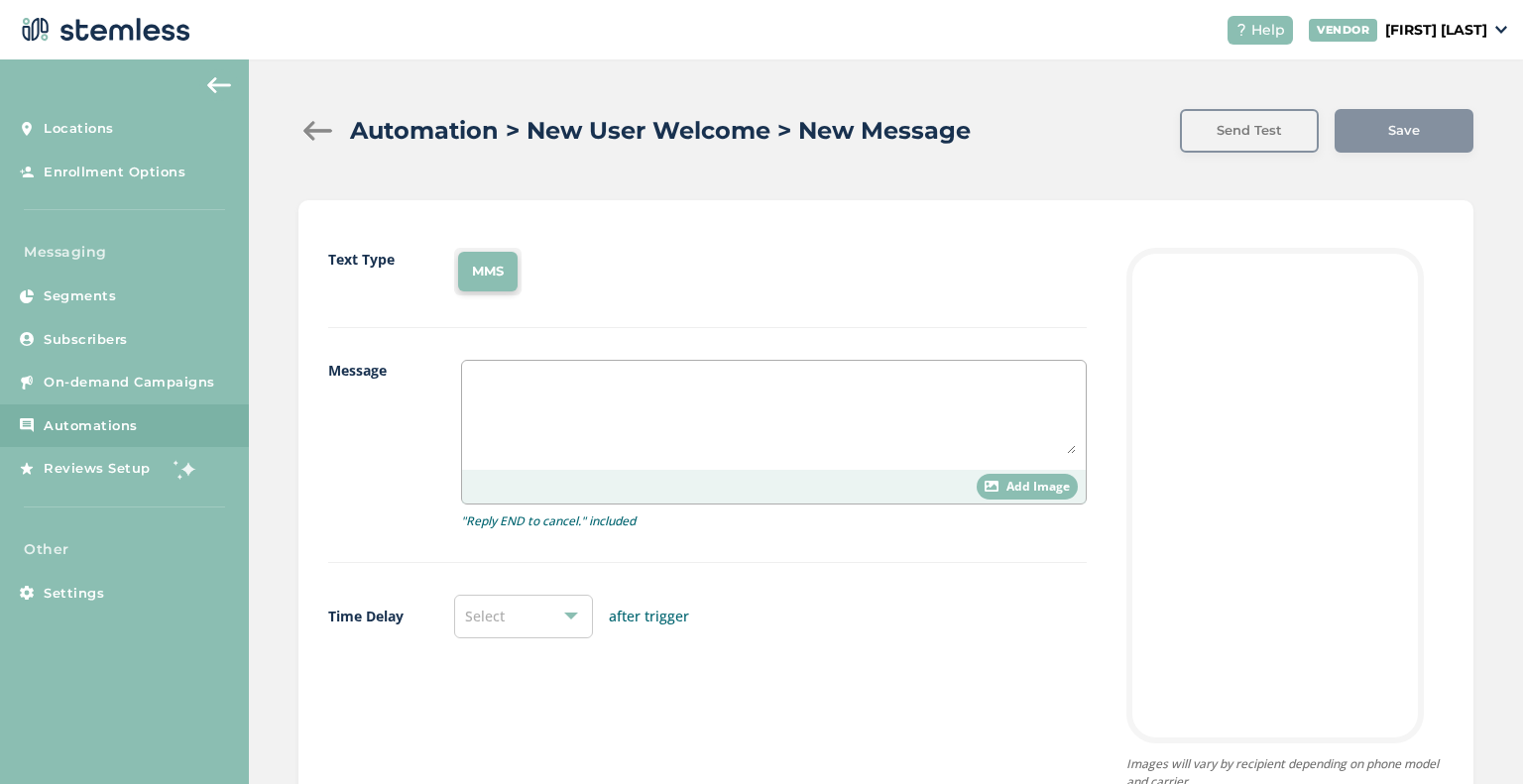 click at bounding box center (773, 415) 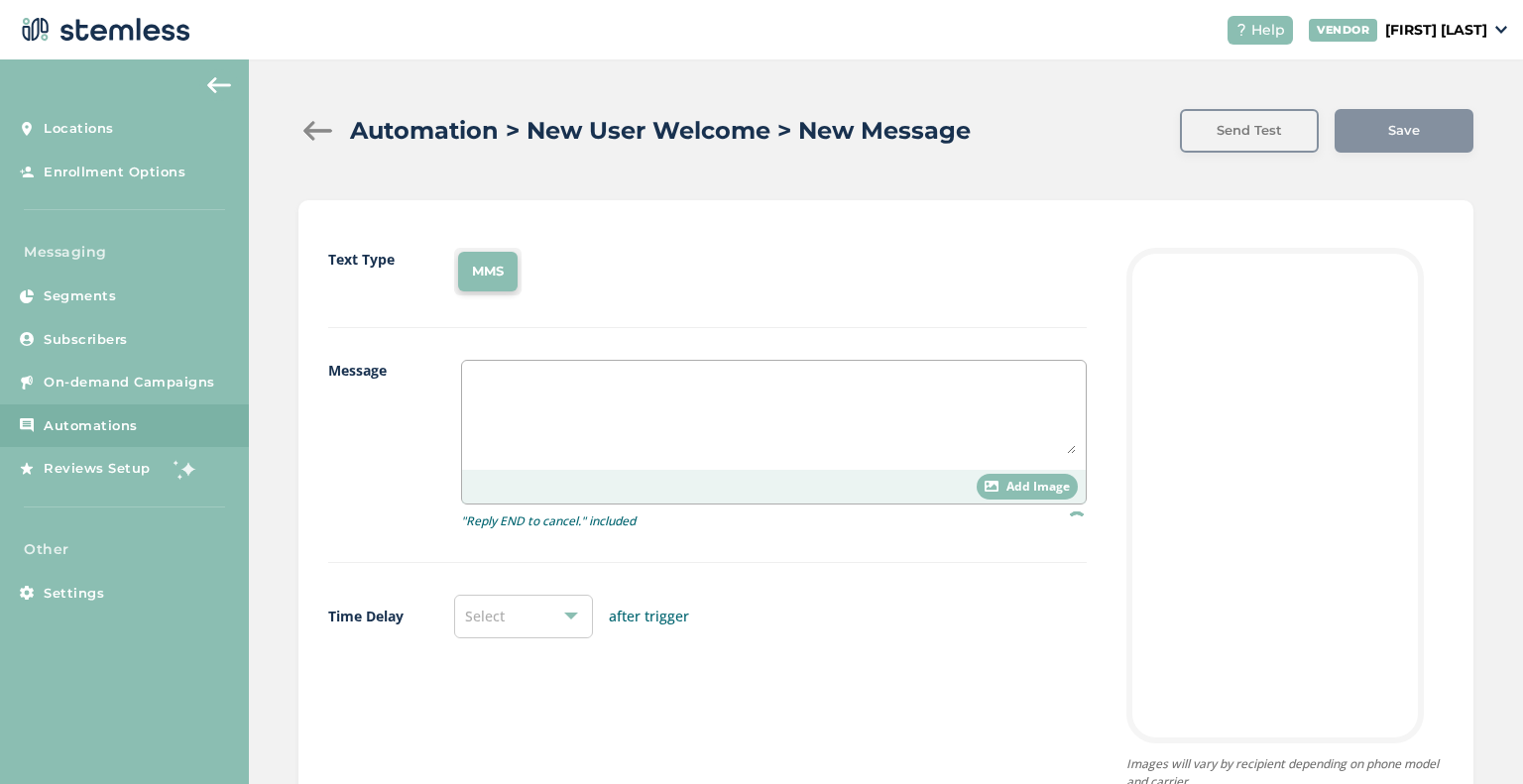 click at bounding box center (773, 412) 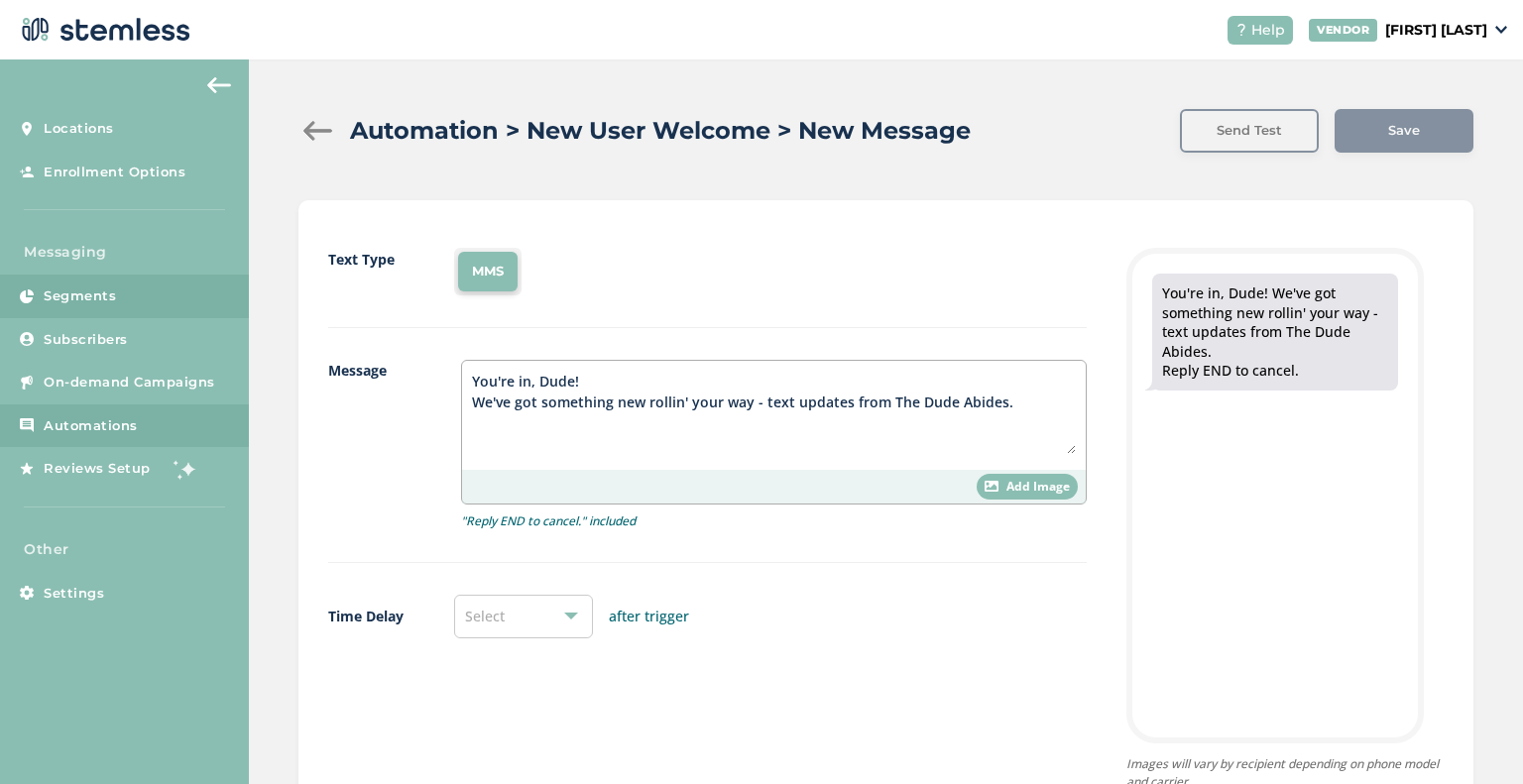 drag, startPoint x: 0, startPoint y: 279, endPoint x: 0, endPoint y: 292, distance: 13 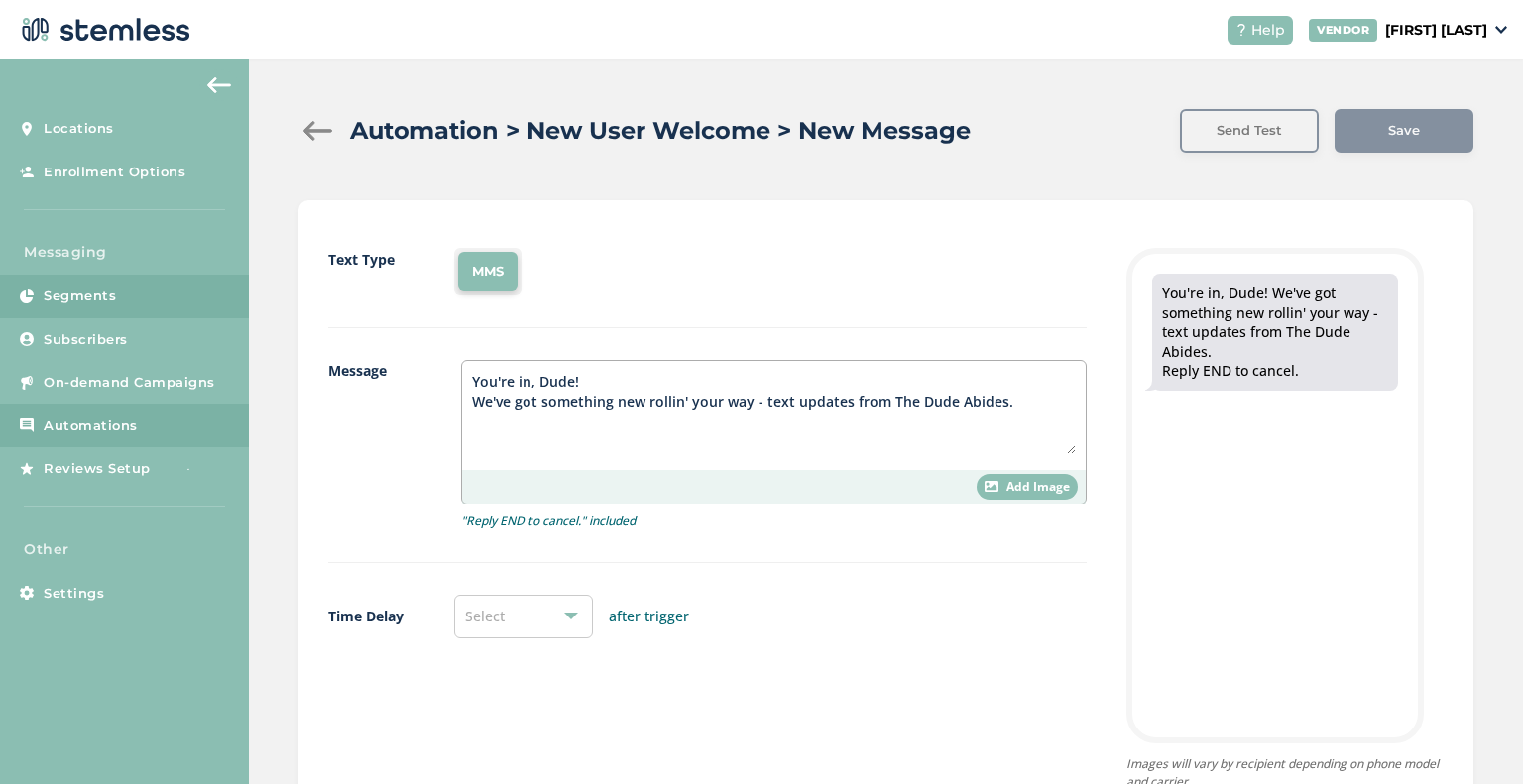 drag, startPoint x: 0, startPoint y: 292, endPoint x: 16, endPoint y: 287, distance: 16.763055 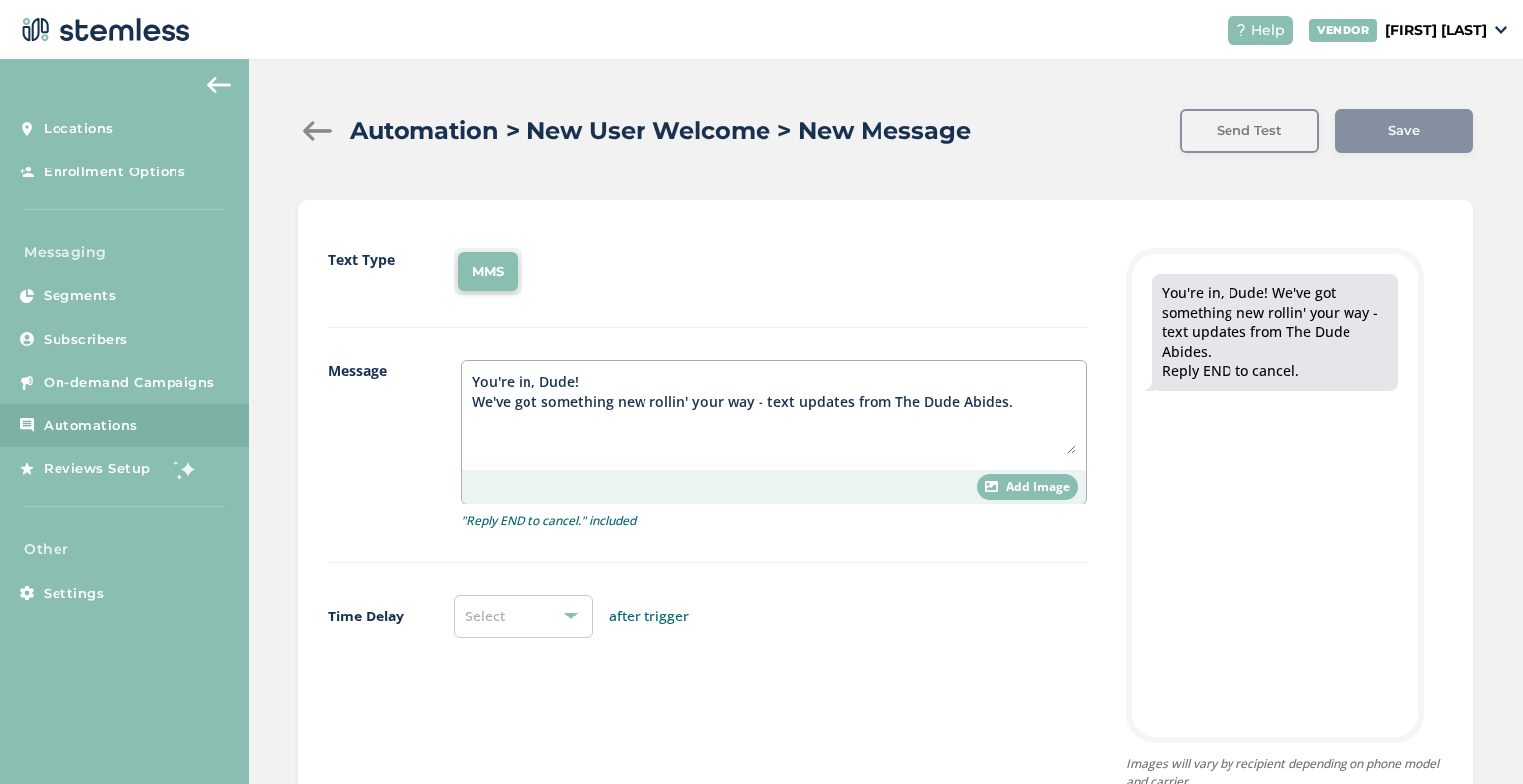 drag, startPoint x: 16, startPoint y: 287, endPoint x: 531, endPoint y: 427, distance: 533.68998 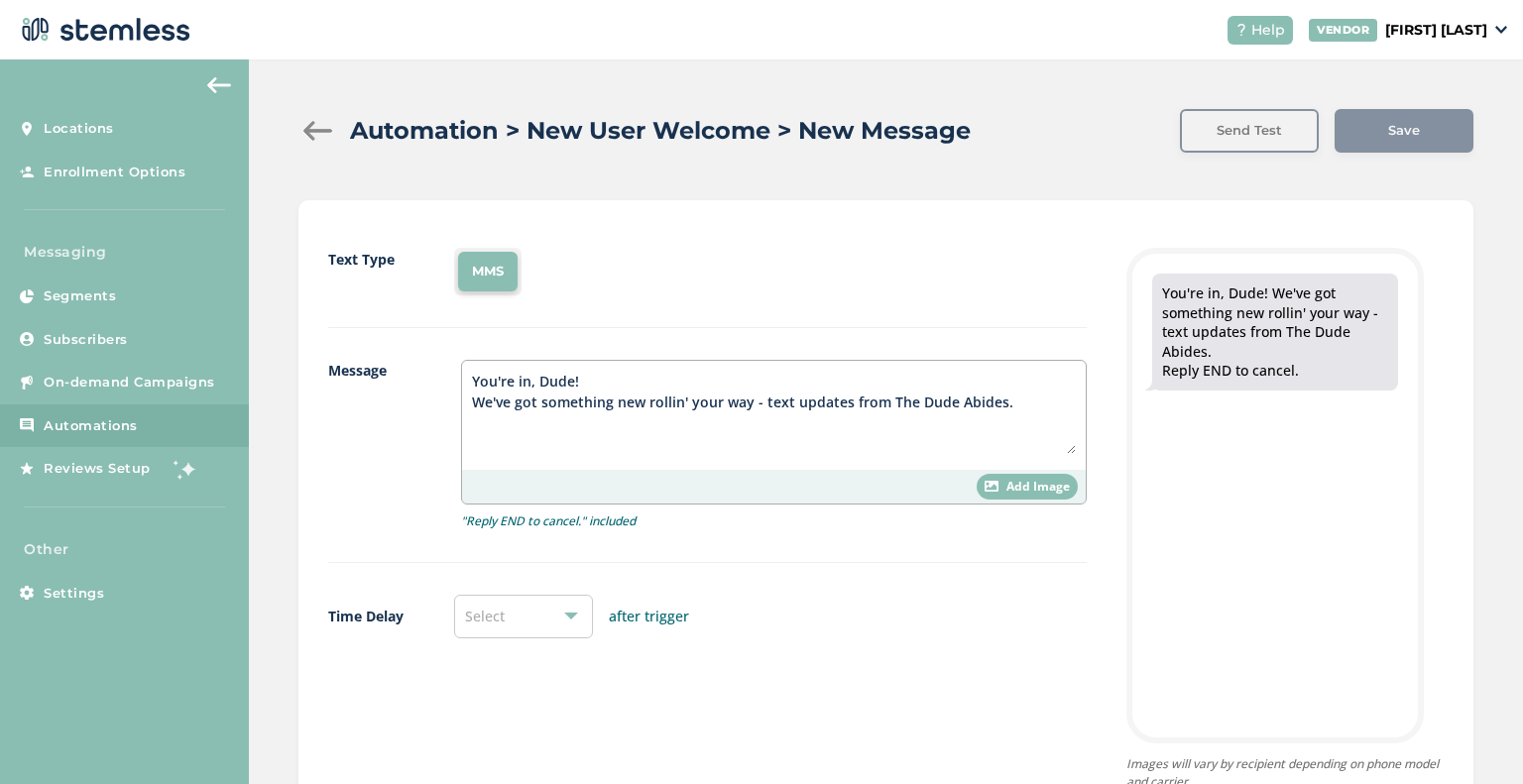 click on "You're in, Dude!
We've got something new rollin' your way - text updates from The Dude Abides." at bounding box center (773, 412) 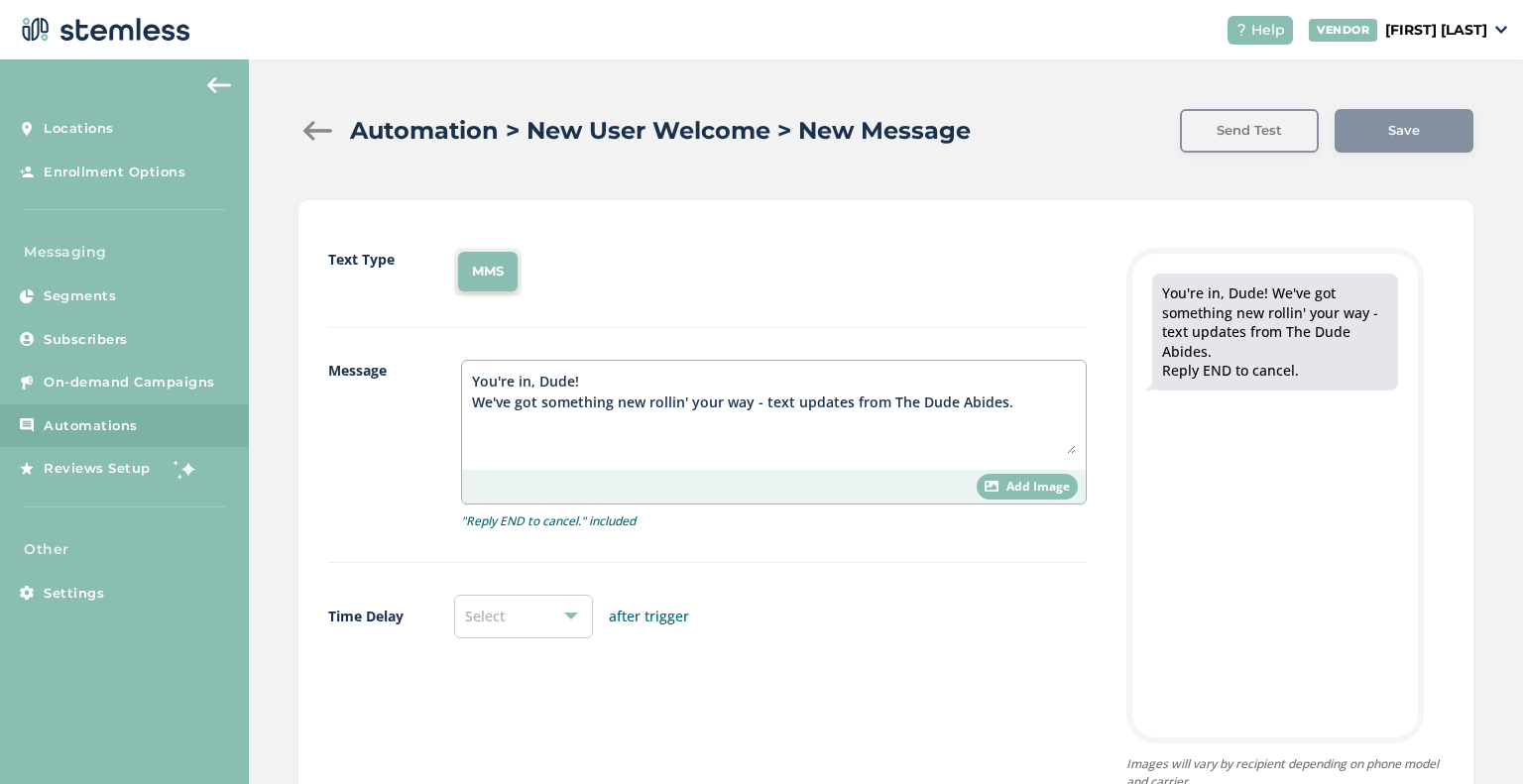 click on "You're in, Dude!
We've got something new rollin' your way - text updates from The Dude Abides." at bounding box center [773, 412] 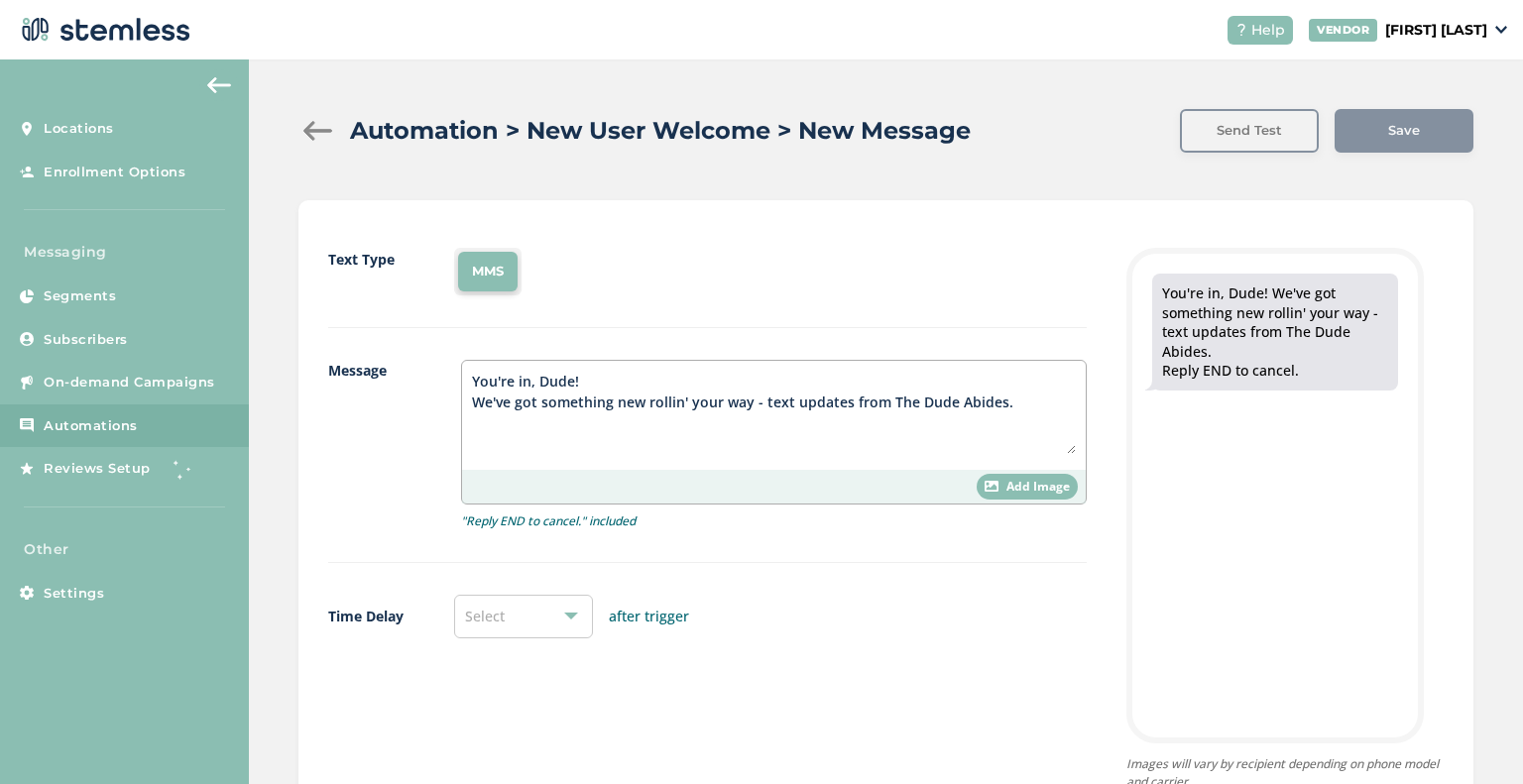click on "You're in, Dude!
We've got something new rollin' your way - text updates from The Dude Abides." at bounding box center (773, 415) 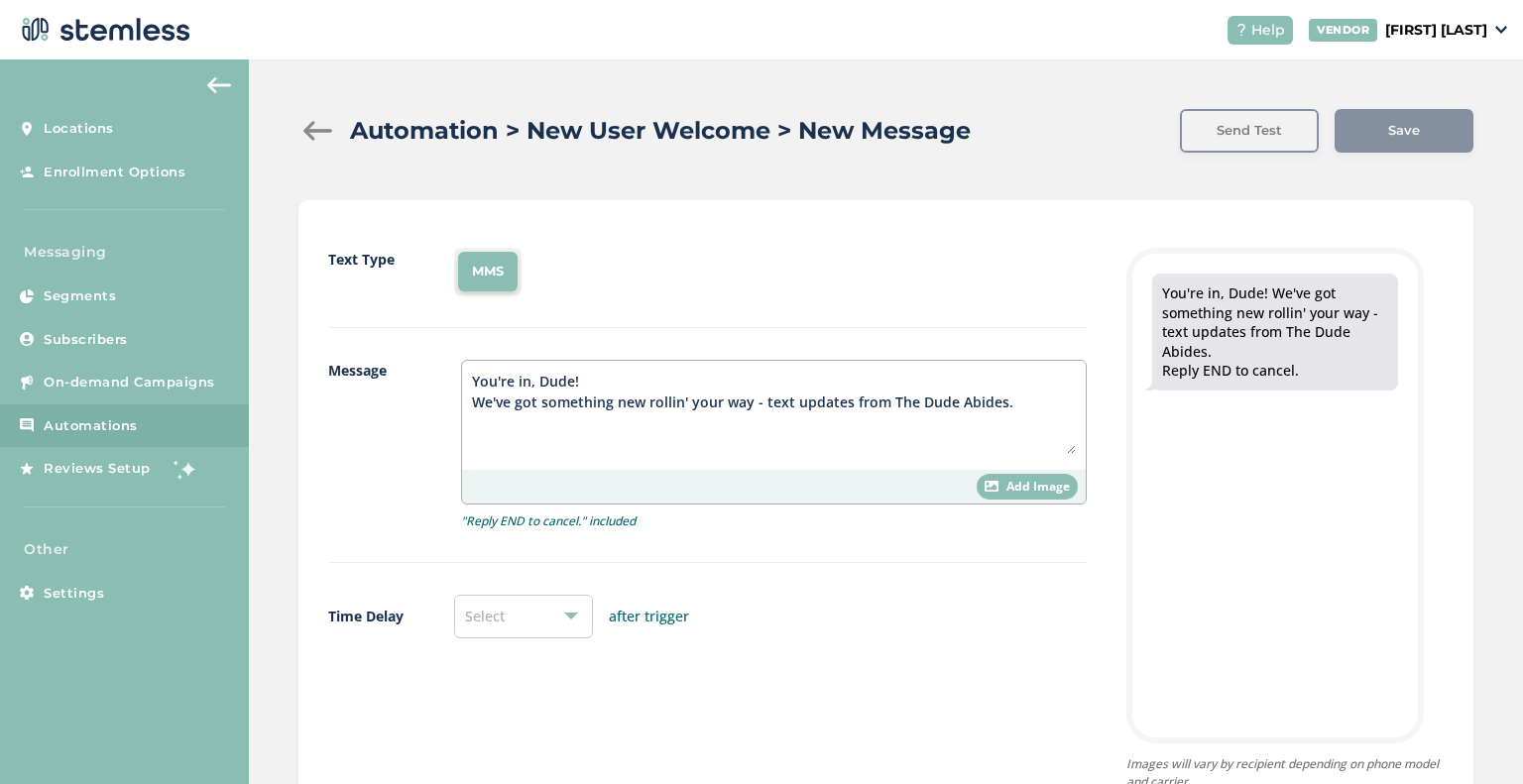click on "You're in, Dude!
We've got something new rollin' your way - text updates from The Dude Abides." at bounding box center [773, 412] 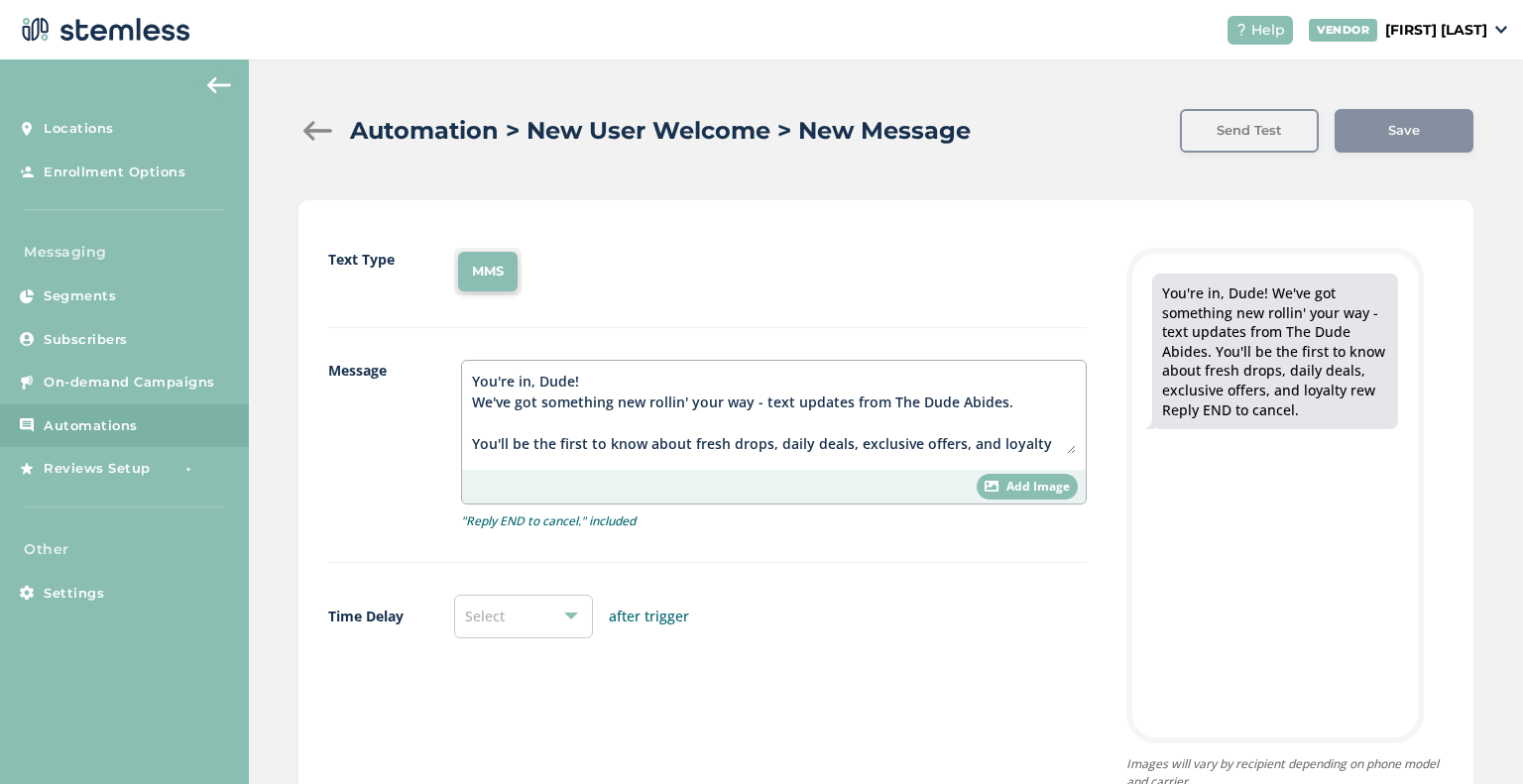 scroll, scrollTop: 20, scrollLeft: 0, axis: vertical 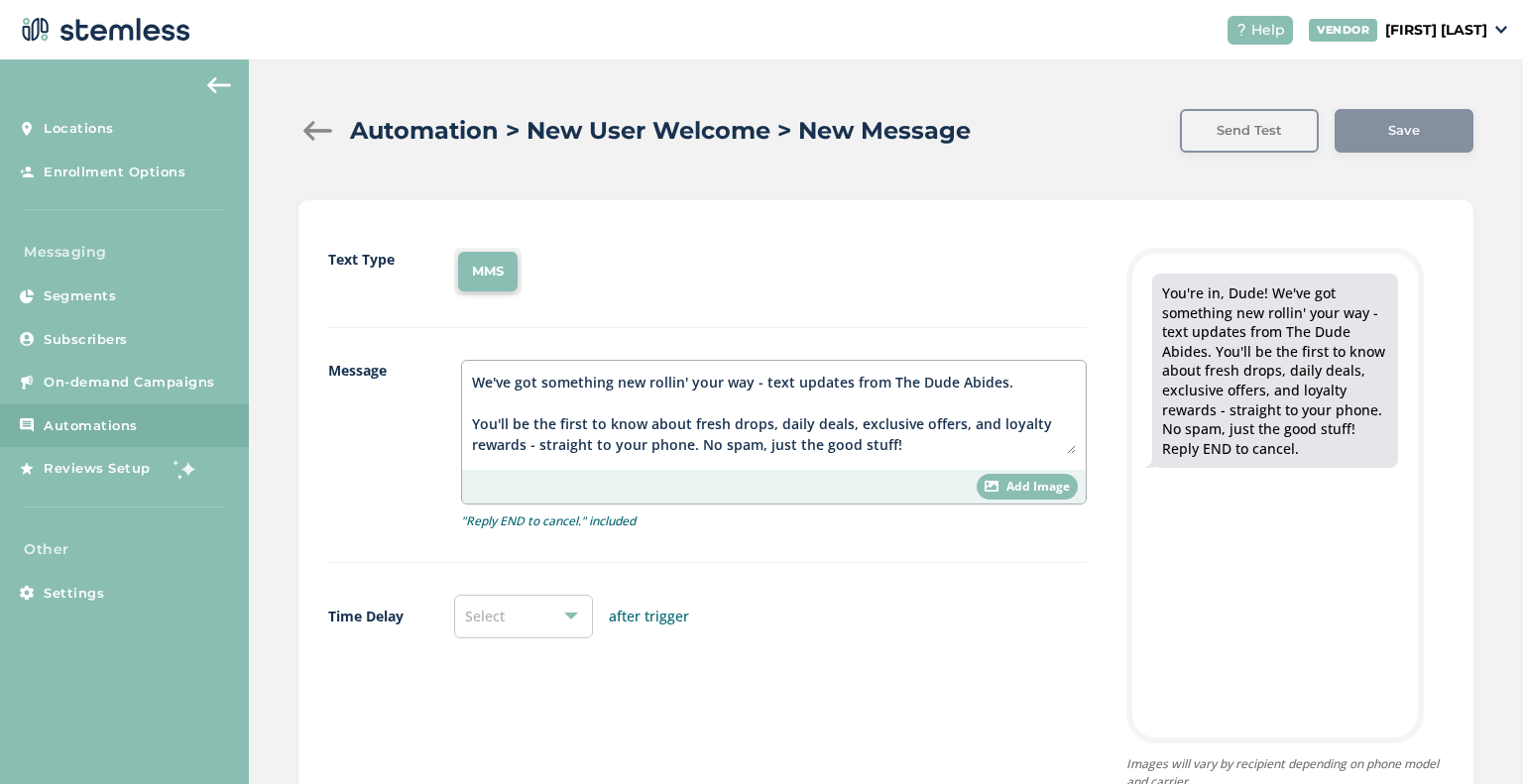 click on "Select" at bounding box center (485, 616) 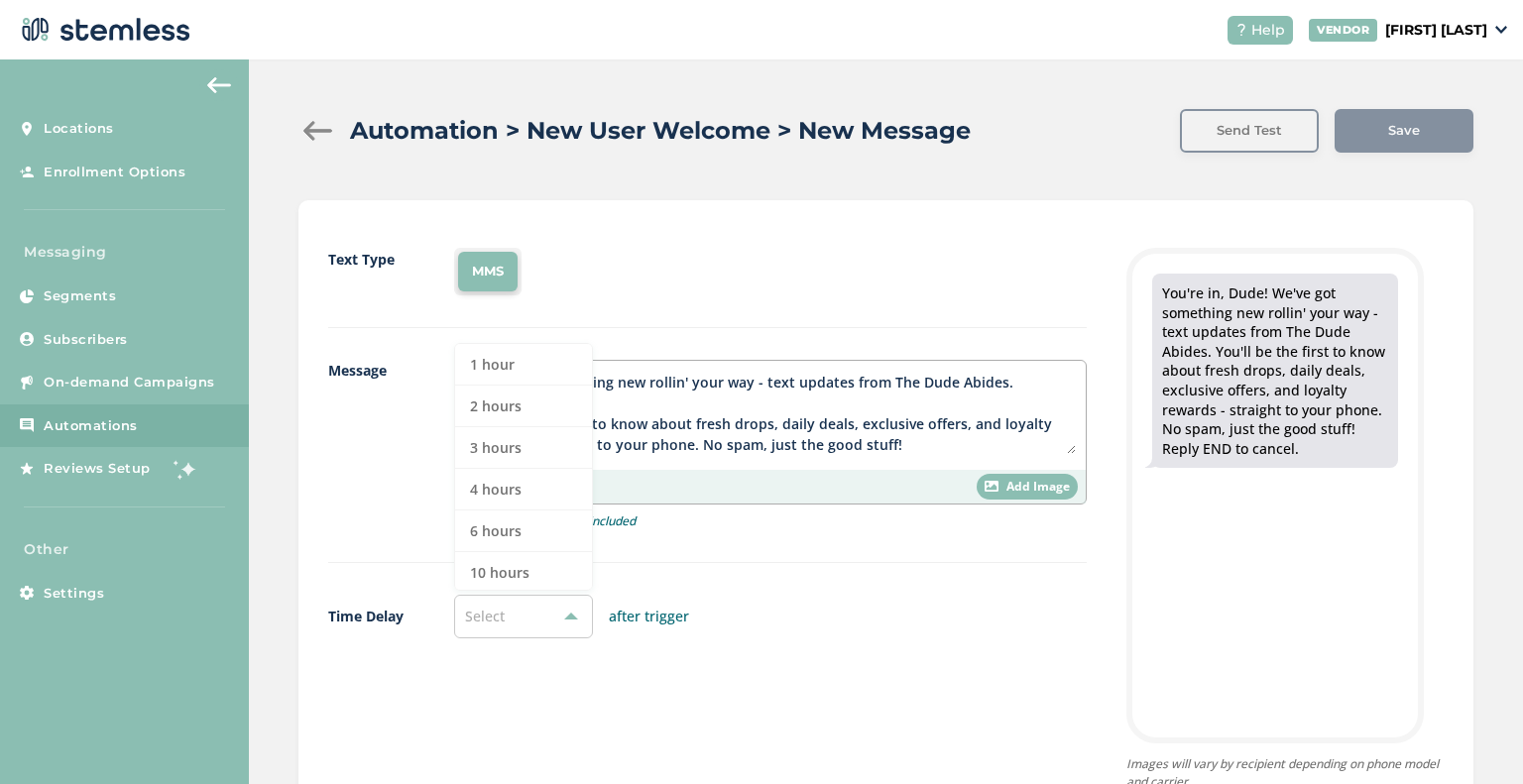 click on "Message" at bounding box center (375, 445) 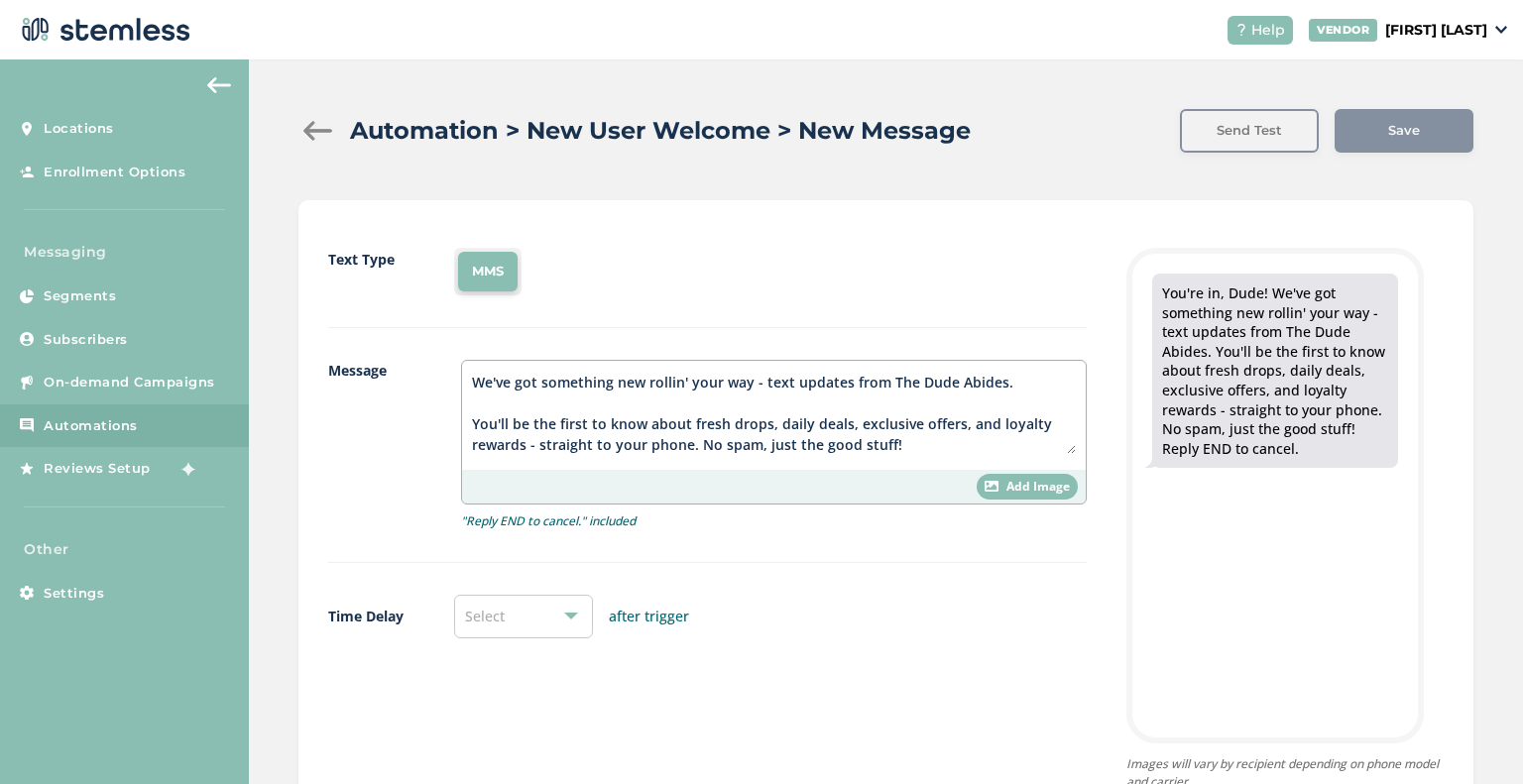 click on "You're in, Dude!
We've got something new rollin' your way - text updates from The Dude Abides.
You'll be the first to know about fresh drops, daily deals, exclusive offers, and loyalty rewards - straight to your phone. No spam, just the good stuff!" at bounding box center (773, 412) 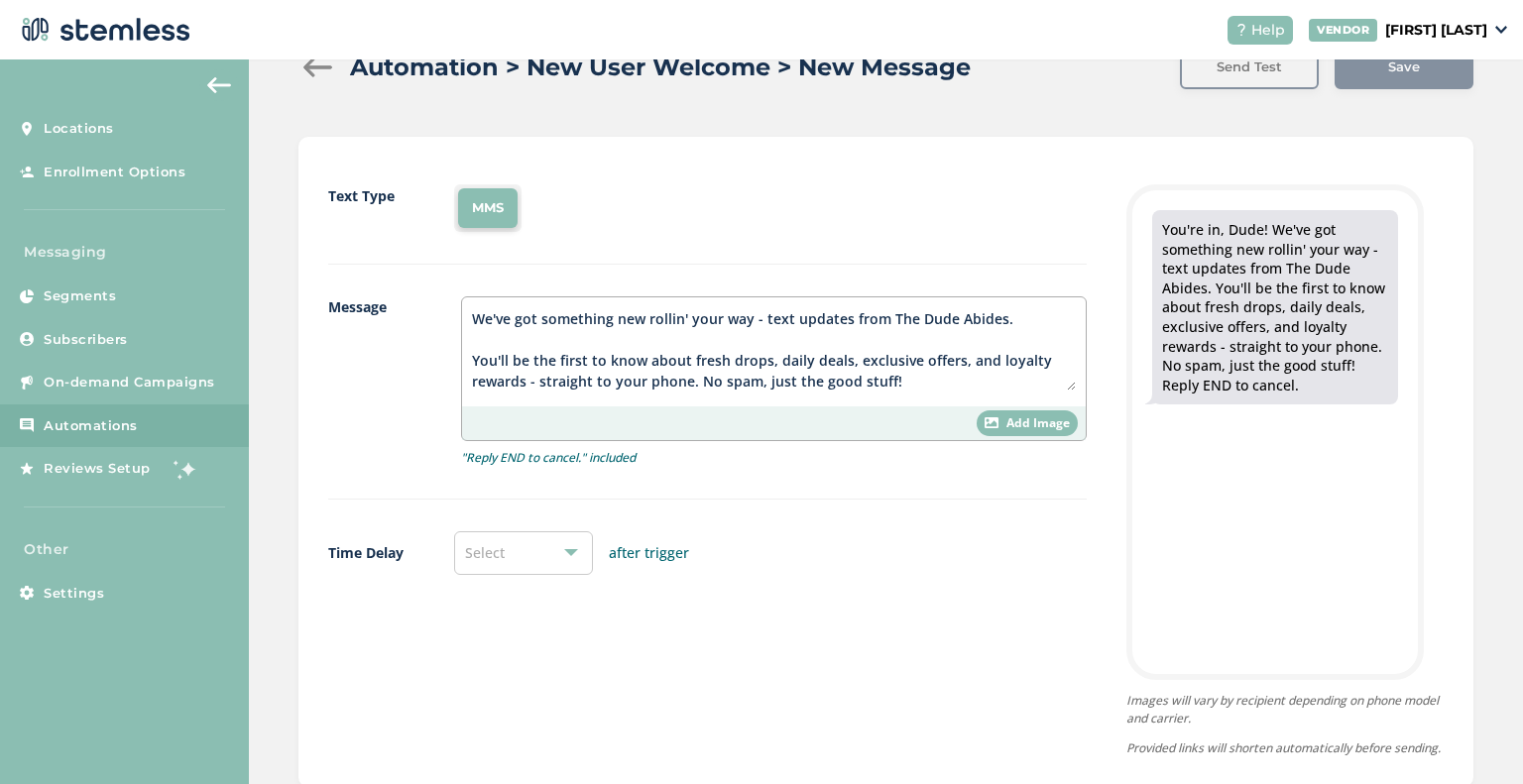 scroll, scrollTop: 134, scrollLeft: 0, axis: vertical 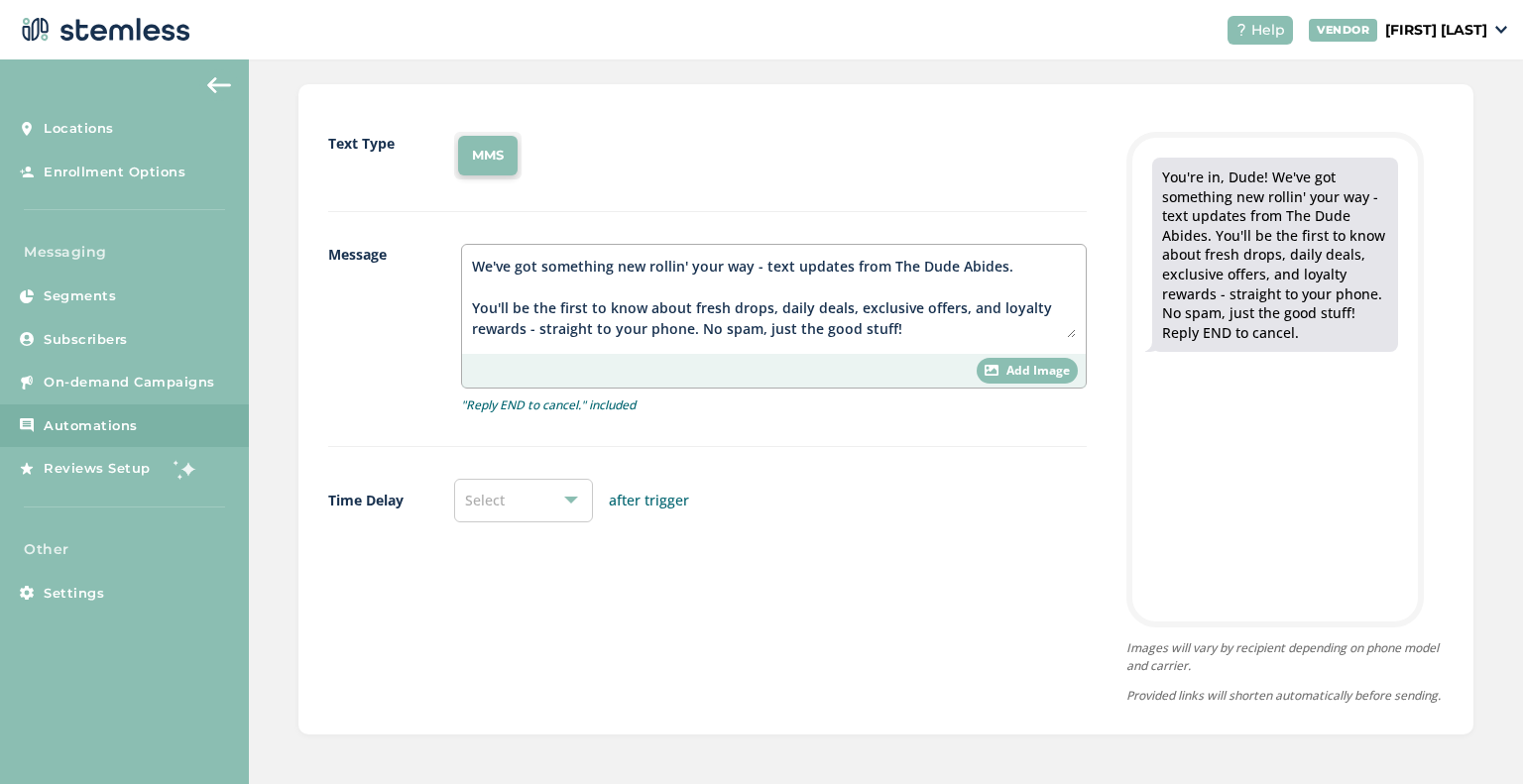 click on "Select" at bounding box center [524, 501] 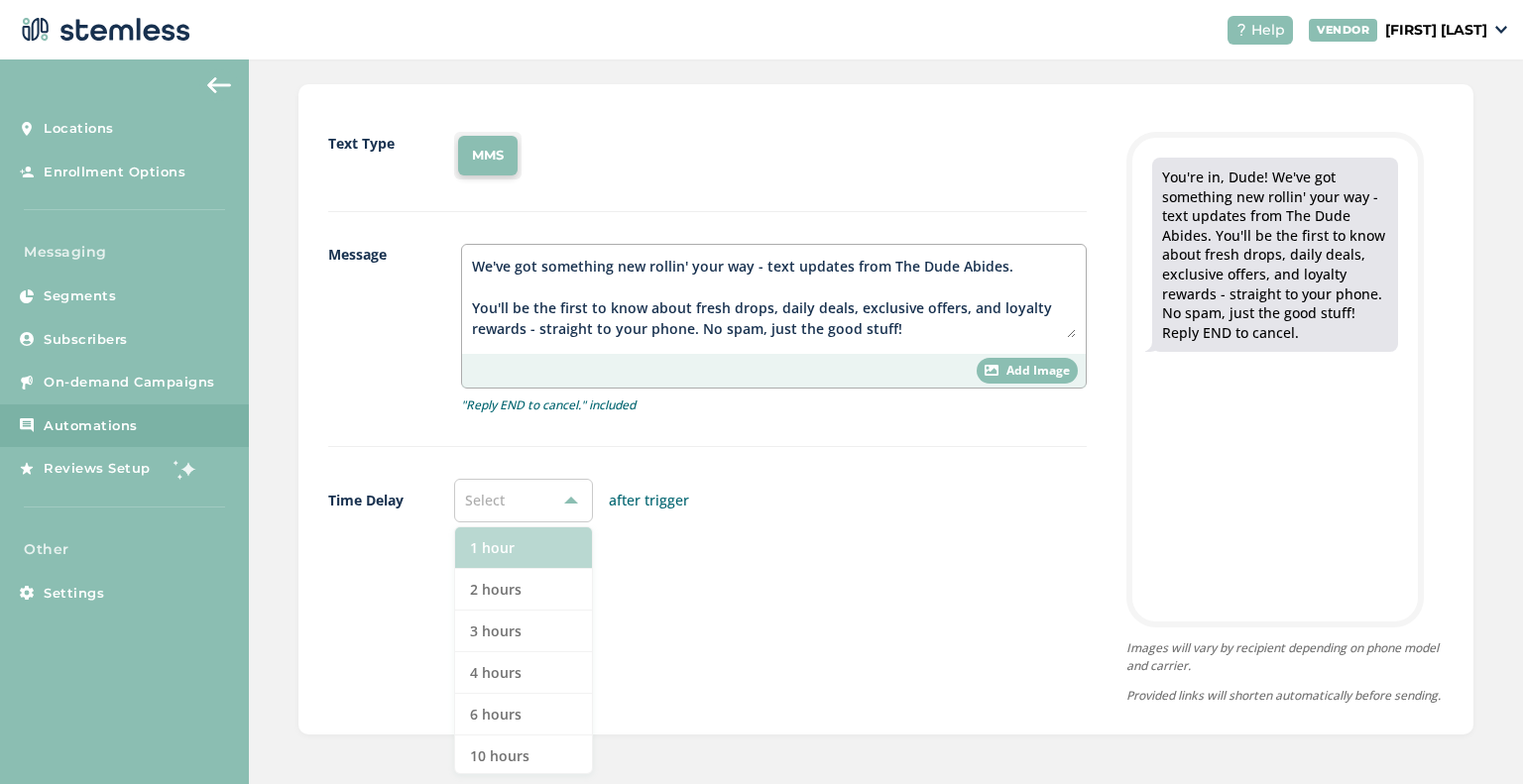 click on "1 hour" at bounding box center (524, 548) 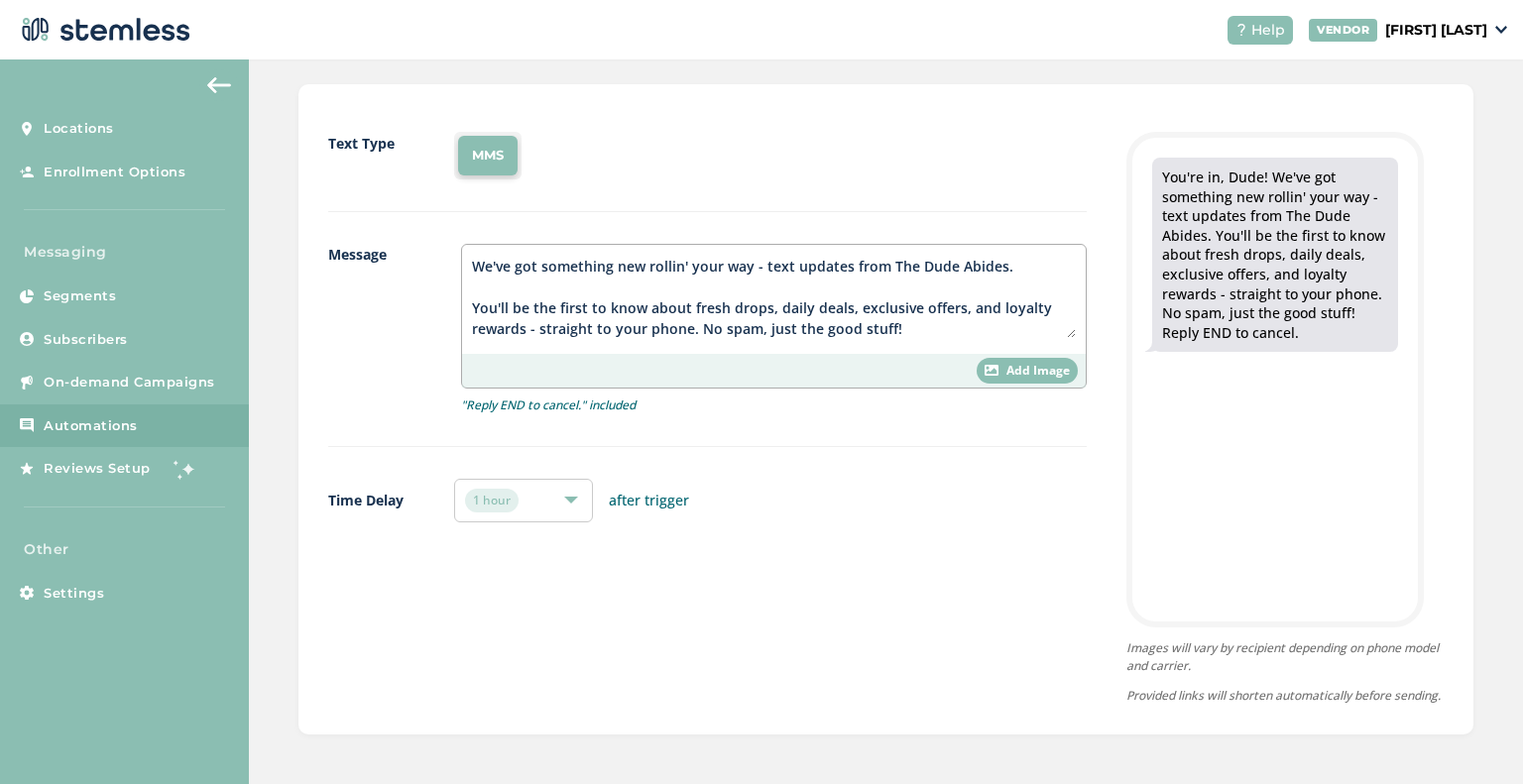 click on "1 hour   after trigger" at bounding box center (770, 501) 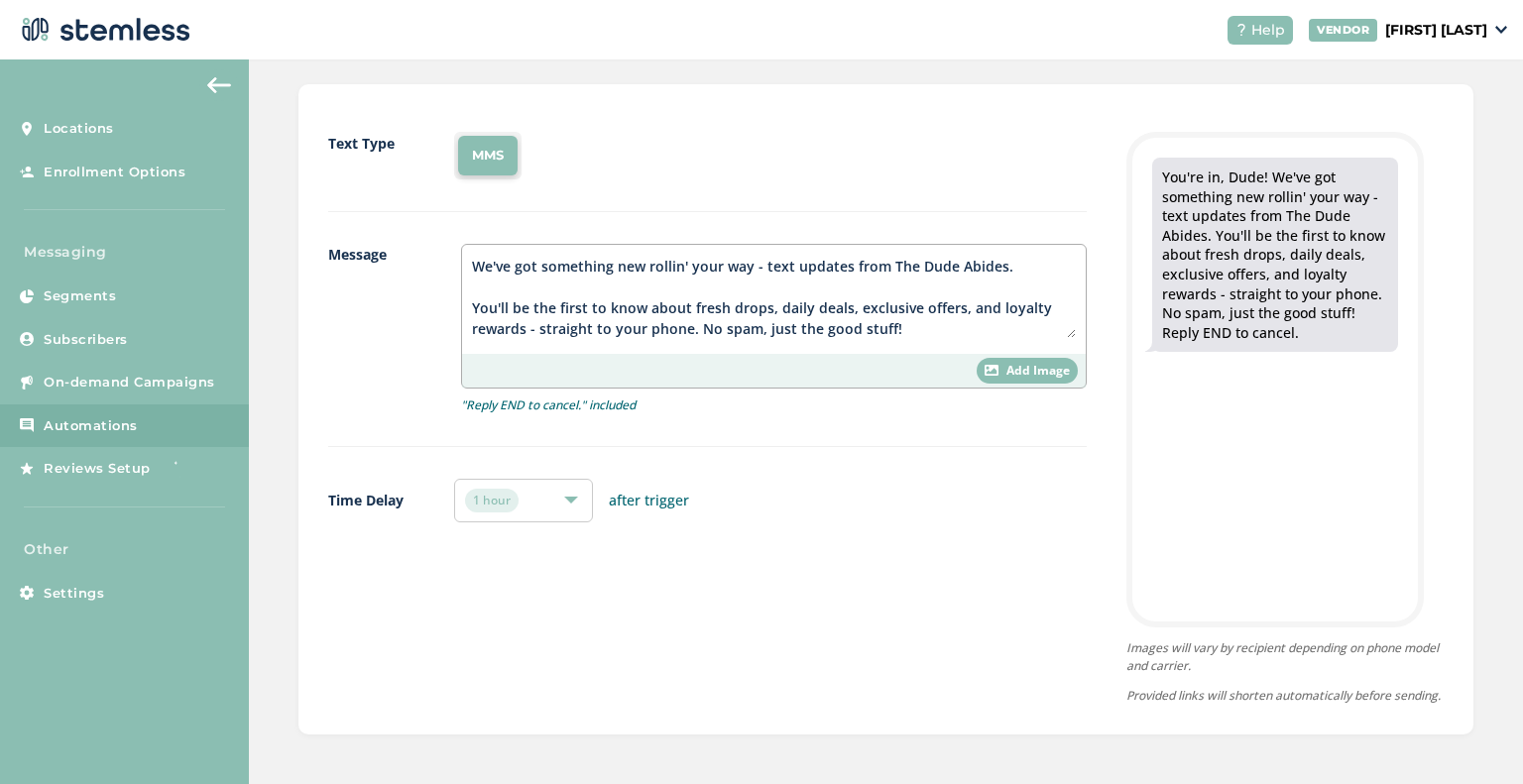 click on "after trigger" at bounding box center (648, 500) 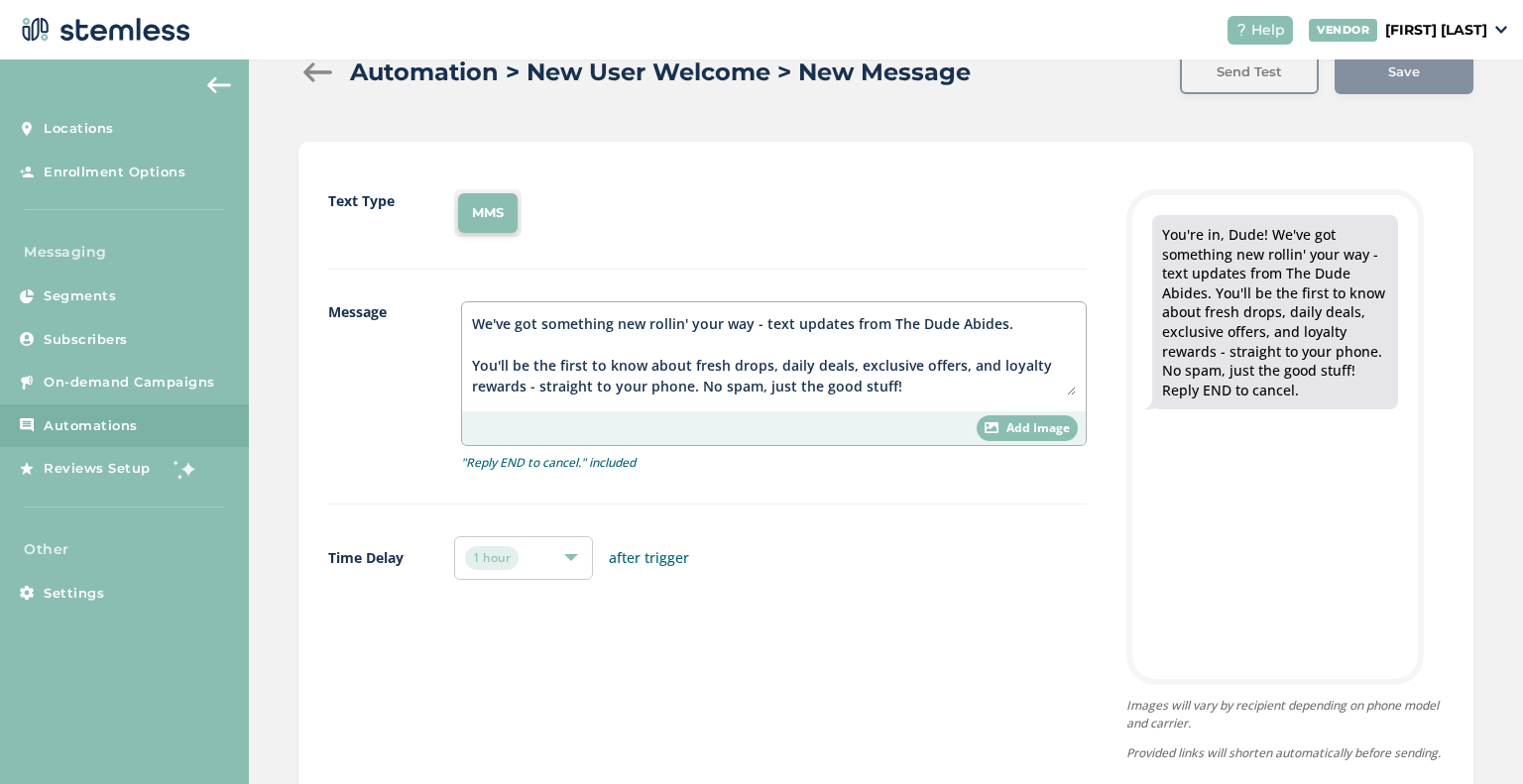 scroll, scrollTop: 0, scrollLeft: 0, axis: both 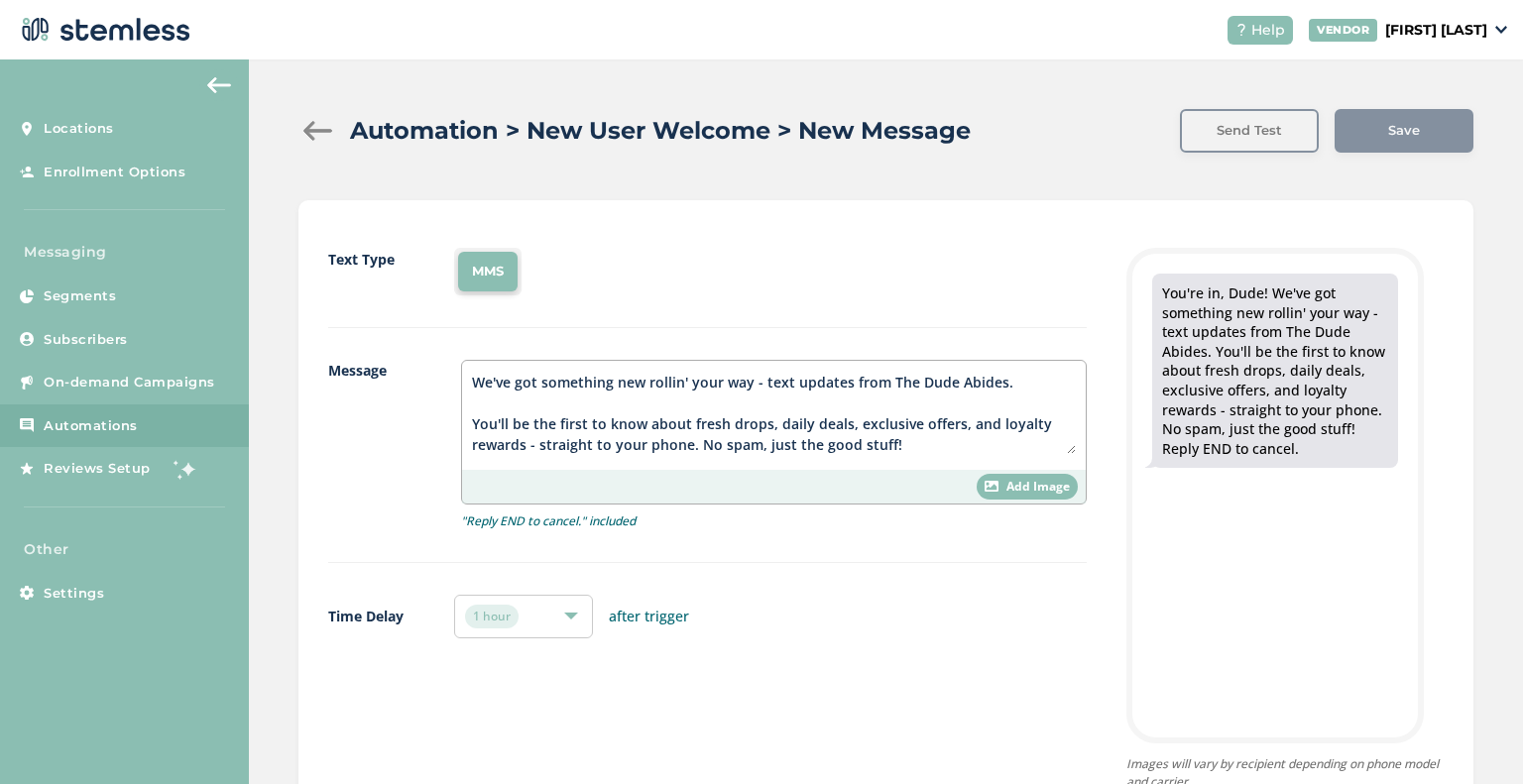 click at bounding box center (992, 486) 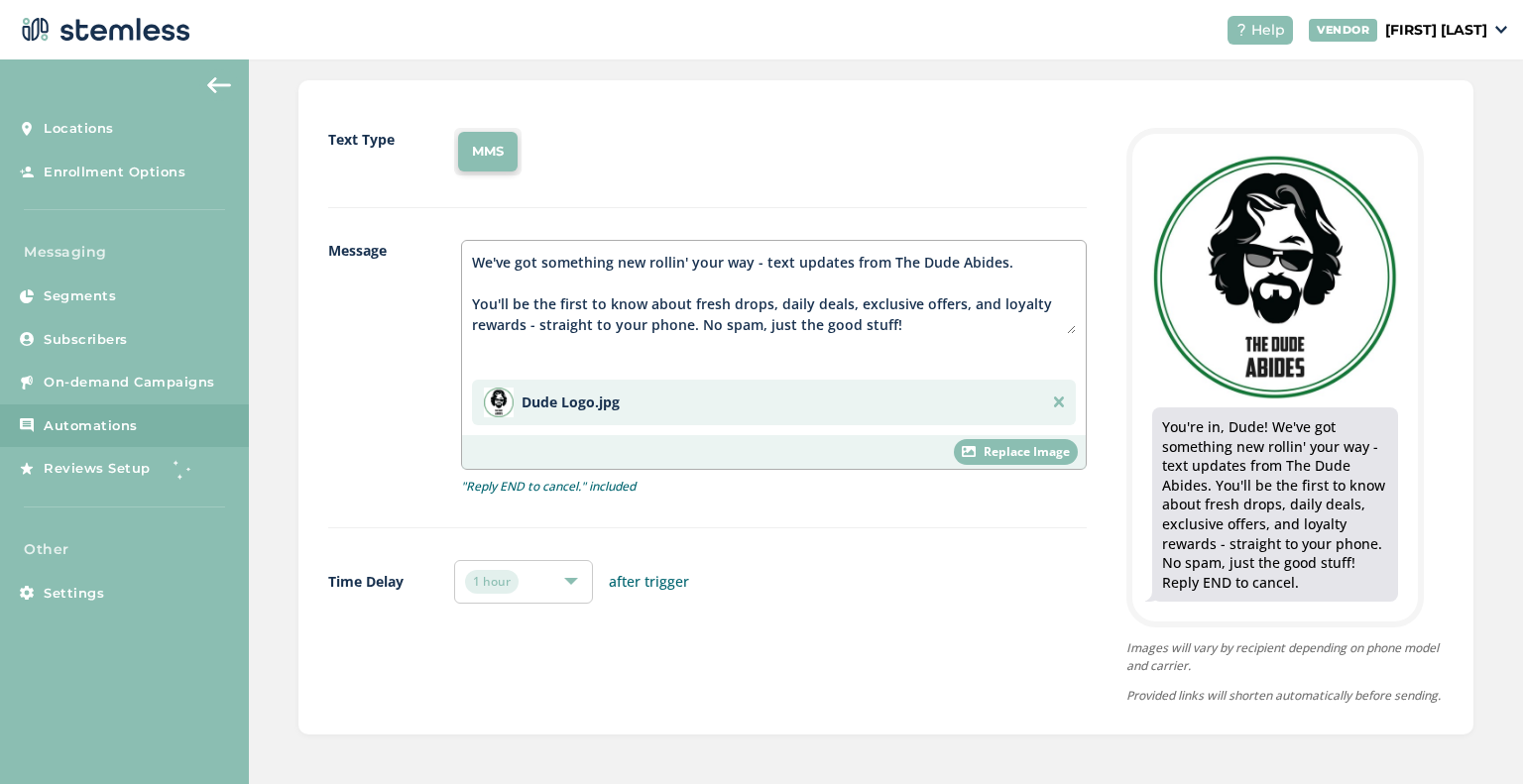 scroll, scrollTop: 0, scrollLeft: 0, axis: both 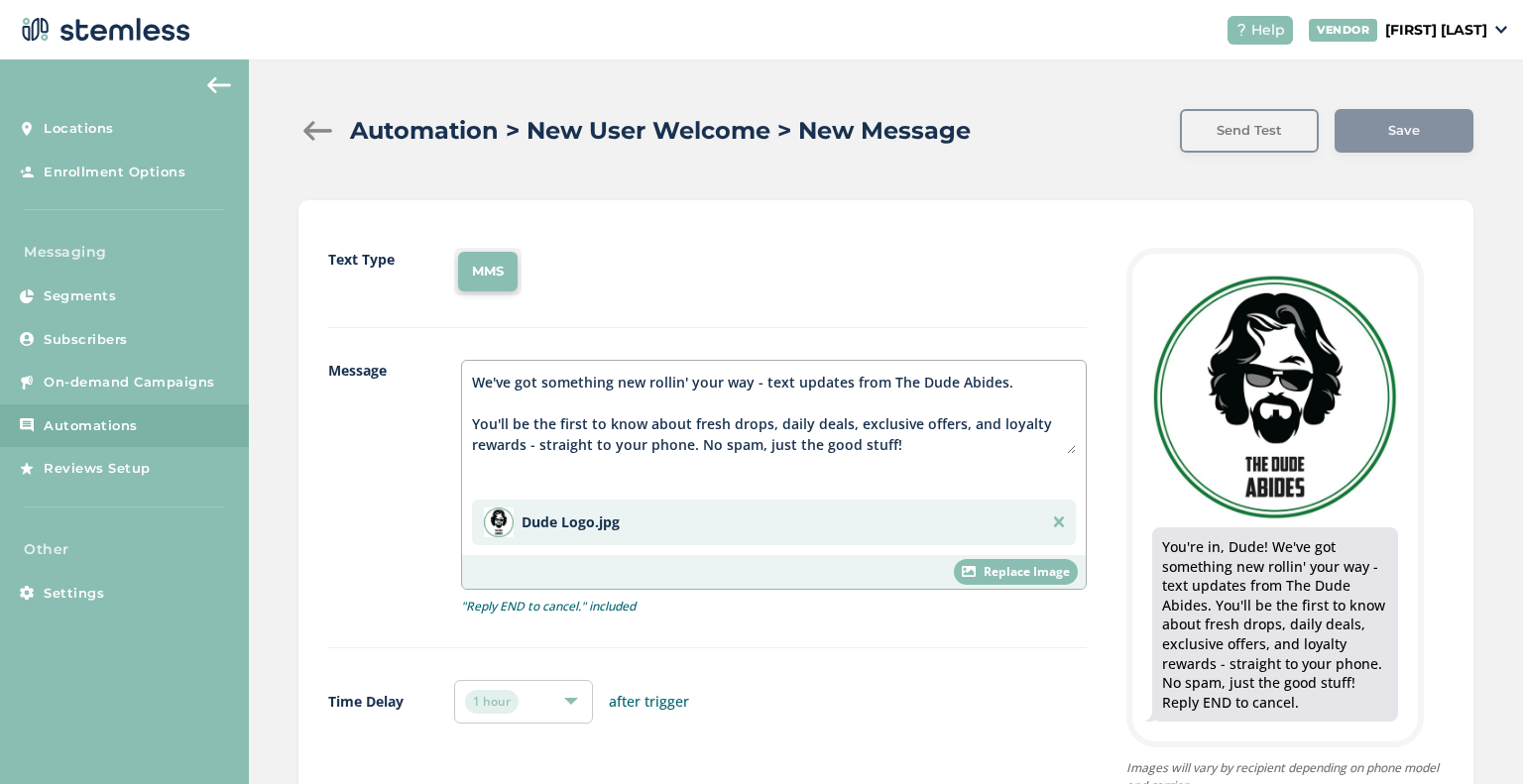 click on "Text Type   MMS   Message  You're in, Dude!
We've got something new rollin' your way - text updates from The Dude Abides.
You'll be the first to know about fresh drops, daily deals, exclusive offers, and loyalty rewards - straight to your phone. No spam, just the good stuff!    Dude Logo.jpg  Replace Image  "Reply END to cancel." included   Time Delay   1 hour   after trigger   You're in, Dude!
We've got something new rollin' your way - text updates from The Dude Abides.
You'll be the first to know about fresh drops, daily deals, exclusive offers, and loyalty rewards - straight to your phone. No spam, just the good stuff!  Reply END to cancel.   Images will vary by recipient depending on phone model and carrier.   Provided links will shorten automatically before sending." at bounding box center [885, 527] 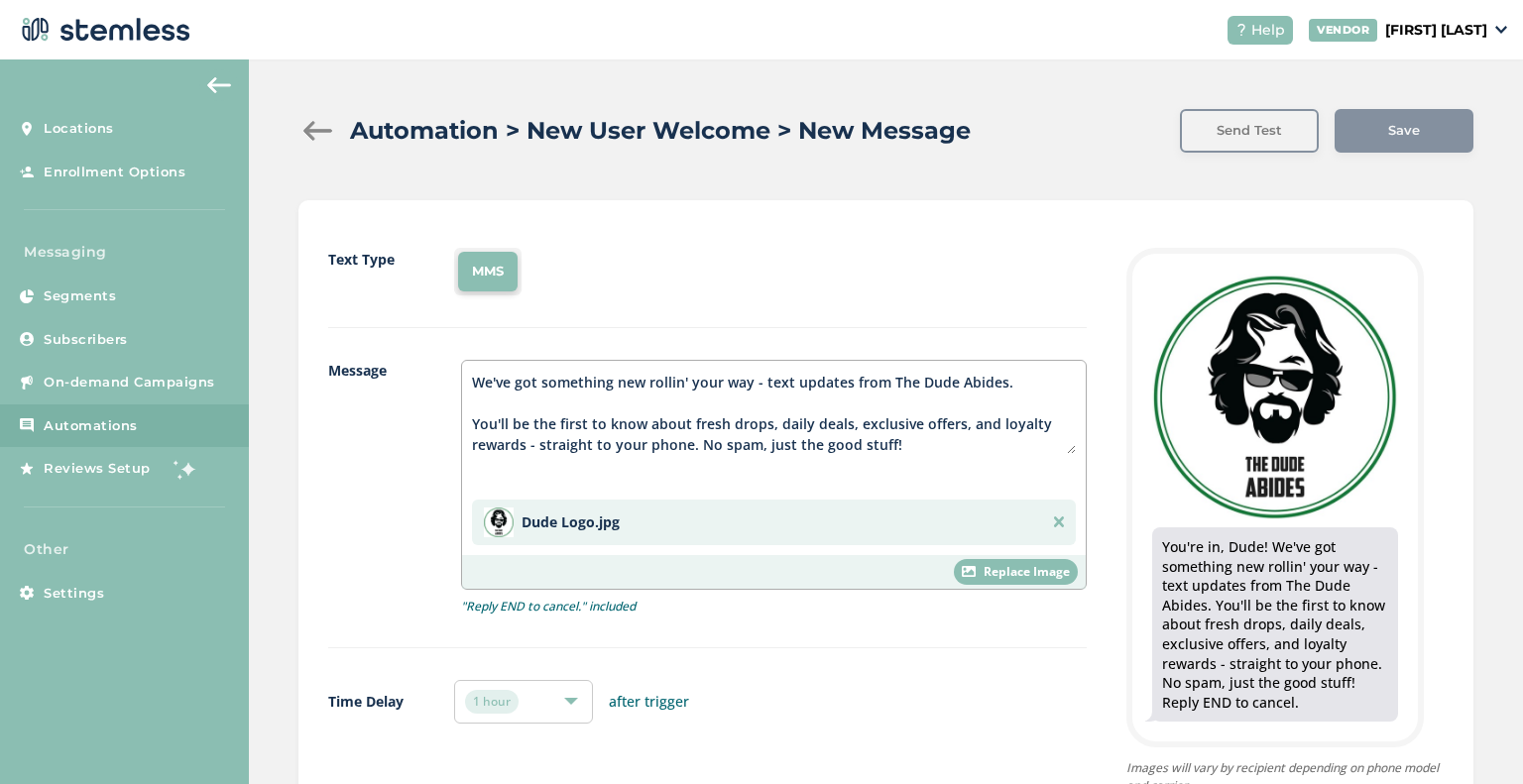 click on "MMS" at bounding box center [488, 272] 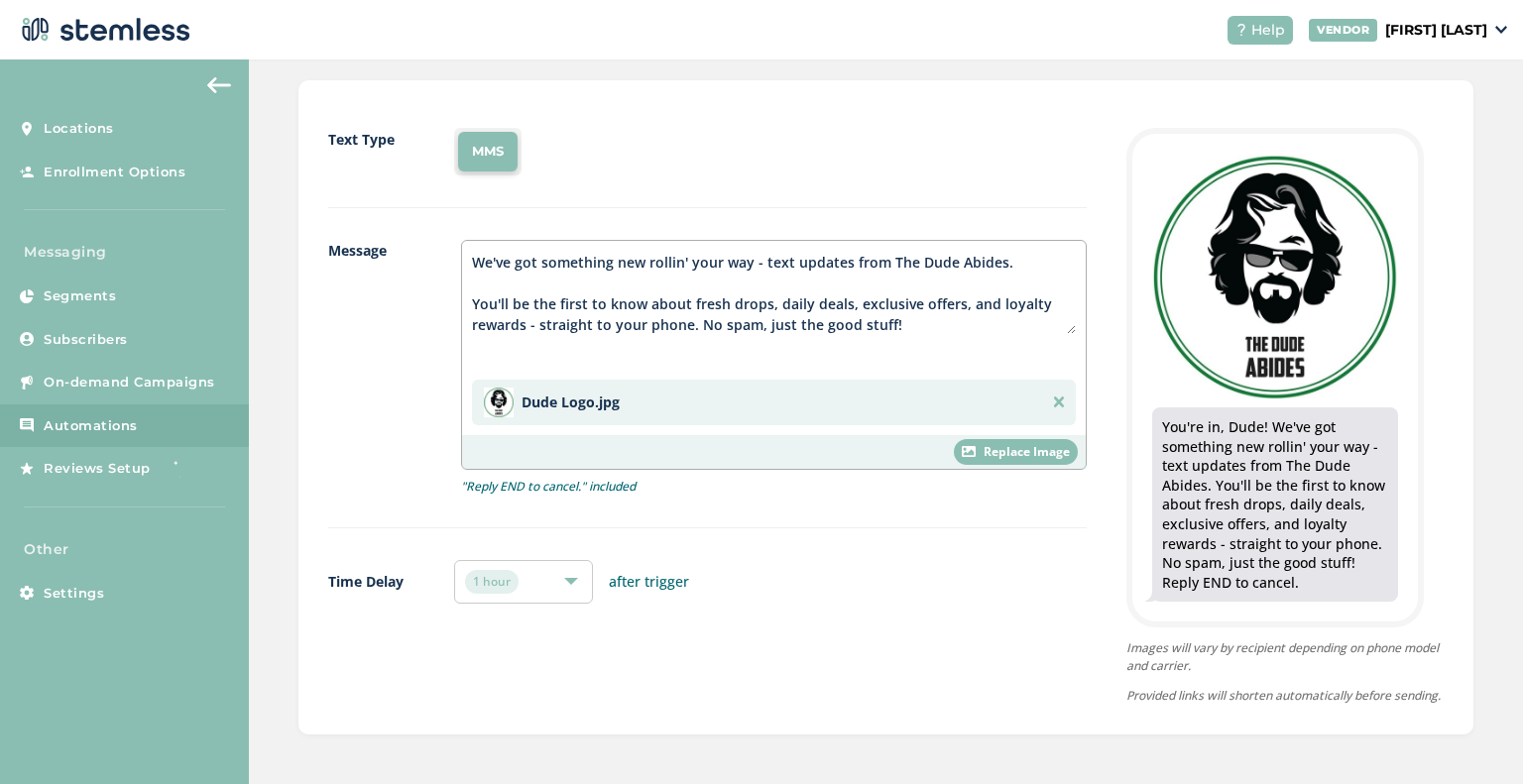 scroll, scrollTop: 138, scrollLeft: 0, axis: vertical 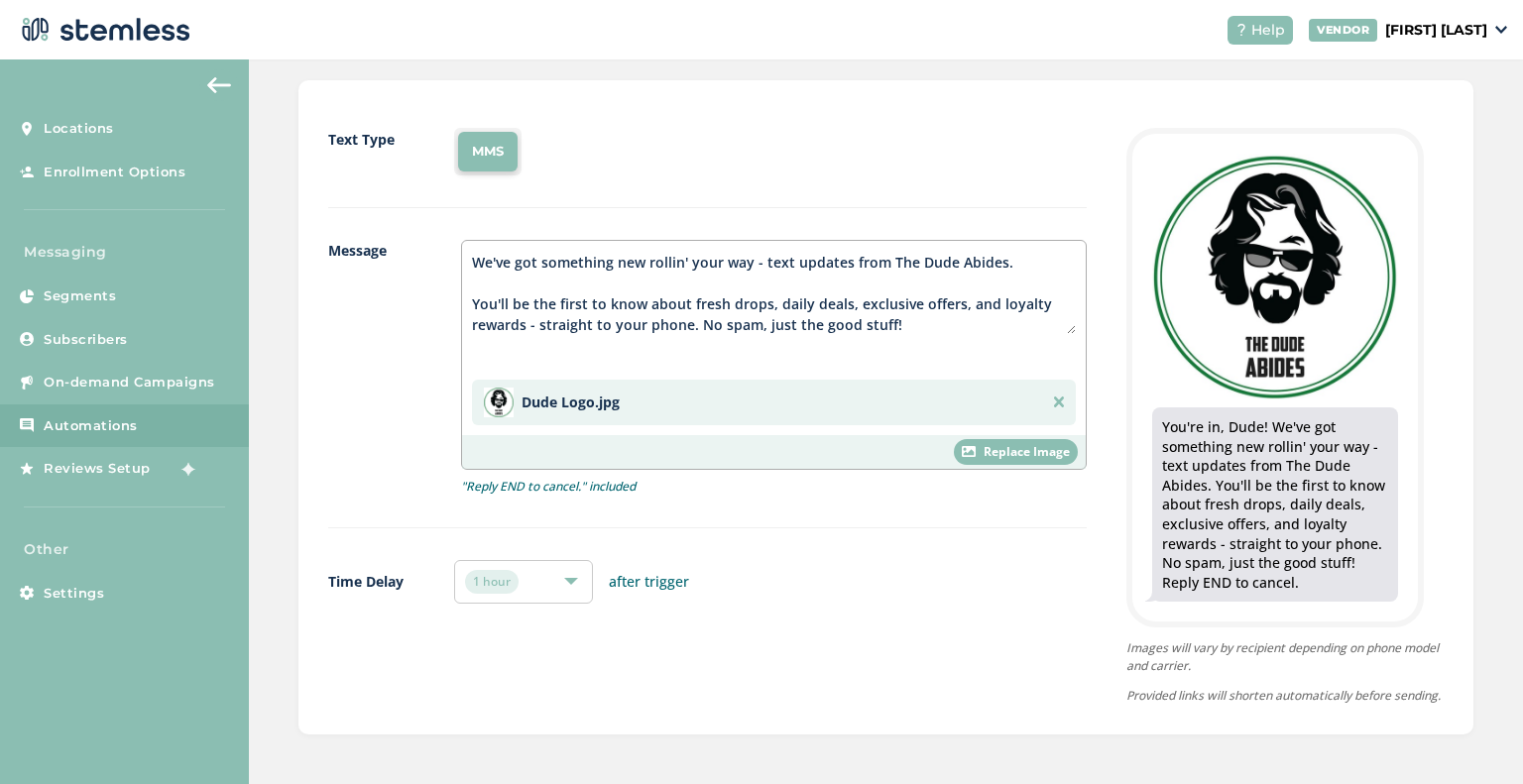 click on "1 hour" at bounding box center [514, 582] 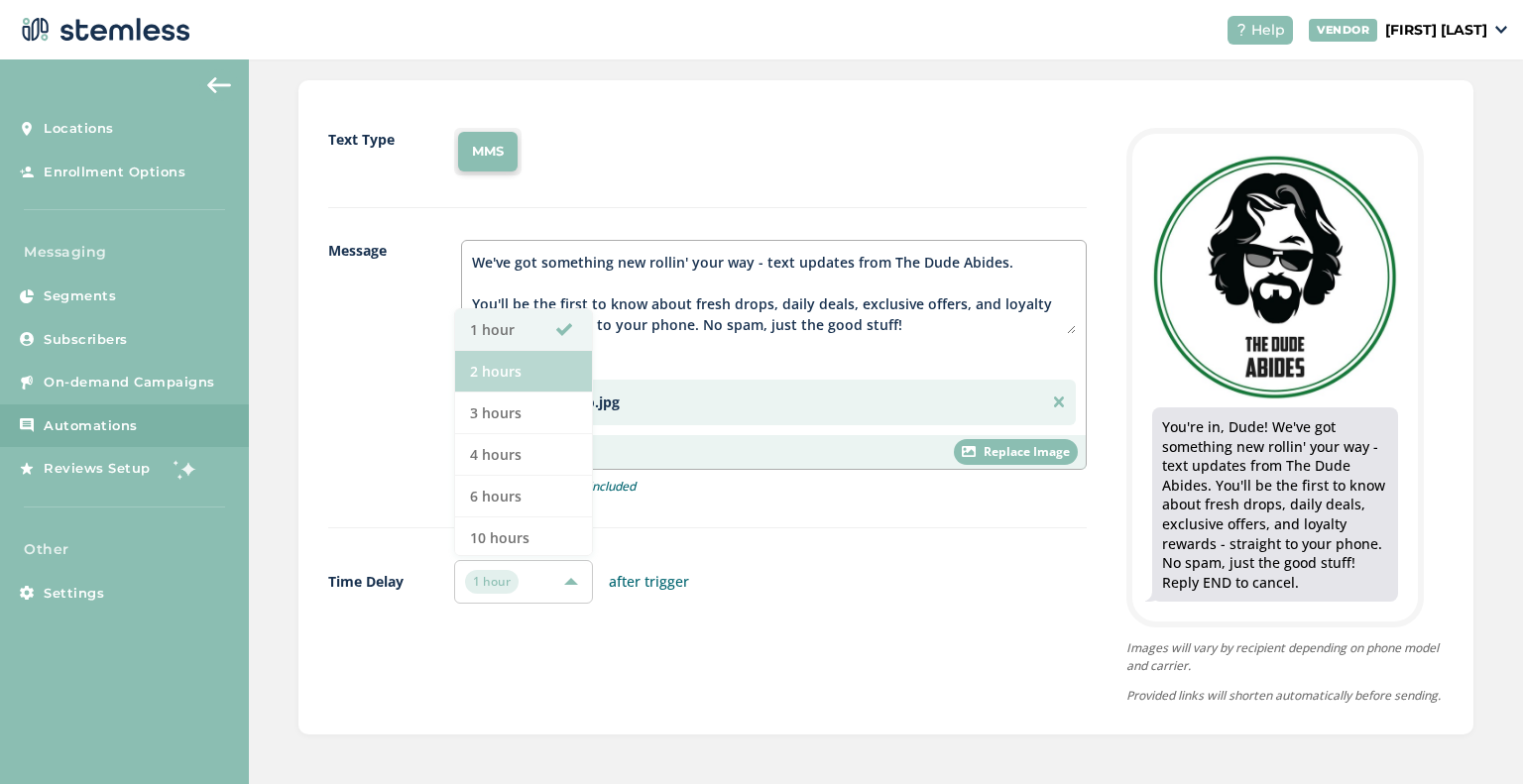 click on "2 hours" at bounding box center (524, 372) 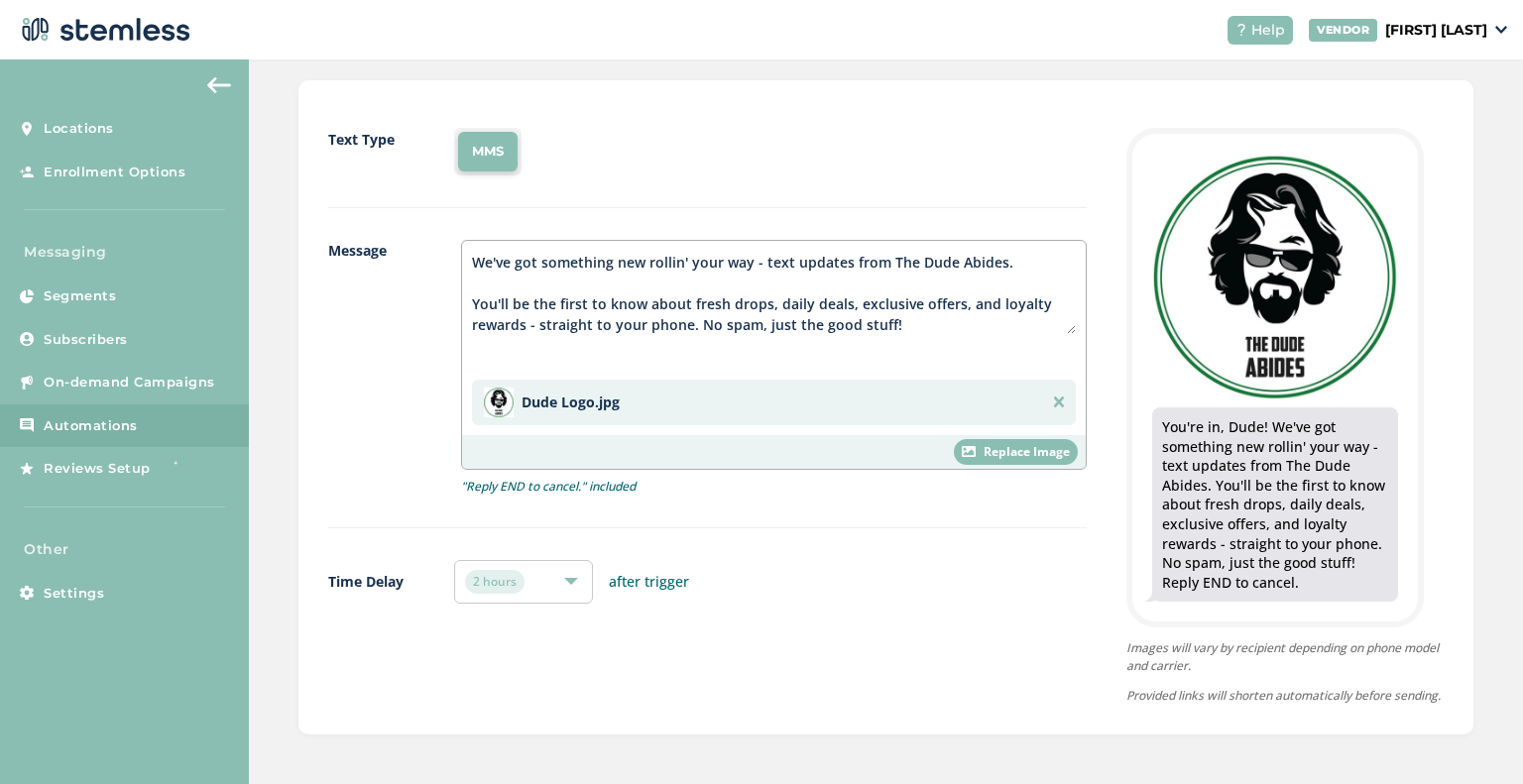 scroll, scrollTop: 0, scrollLeft: 0, axis: both 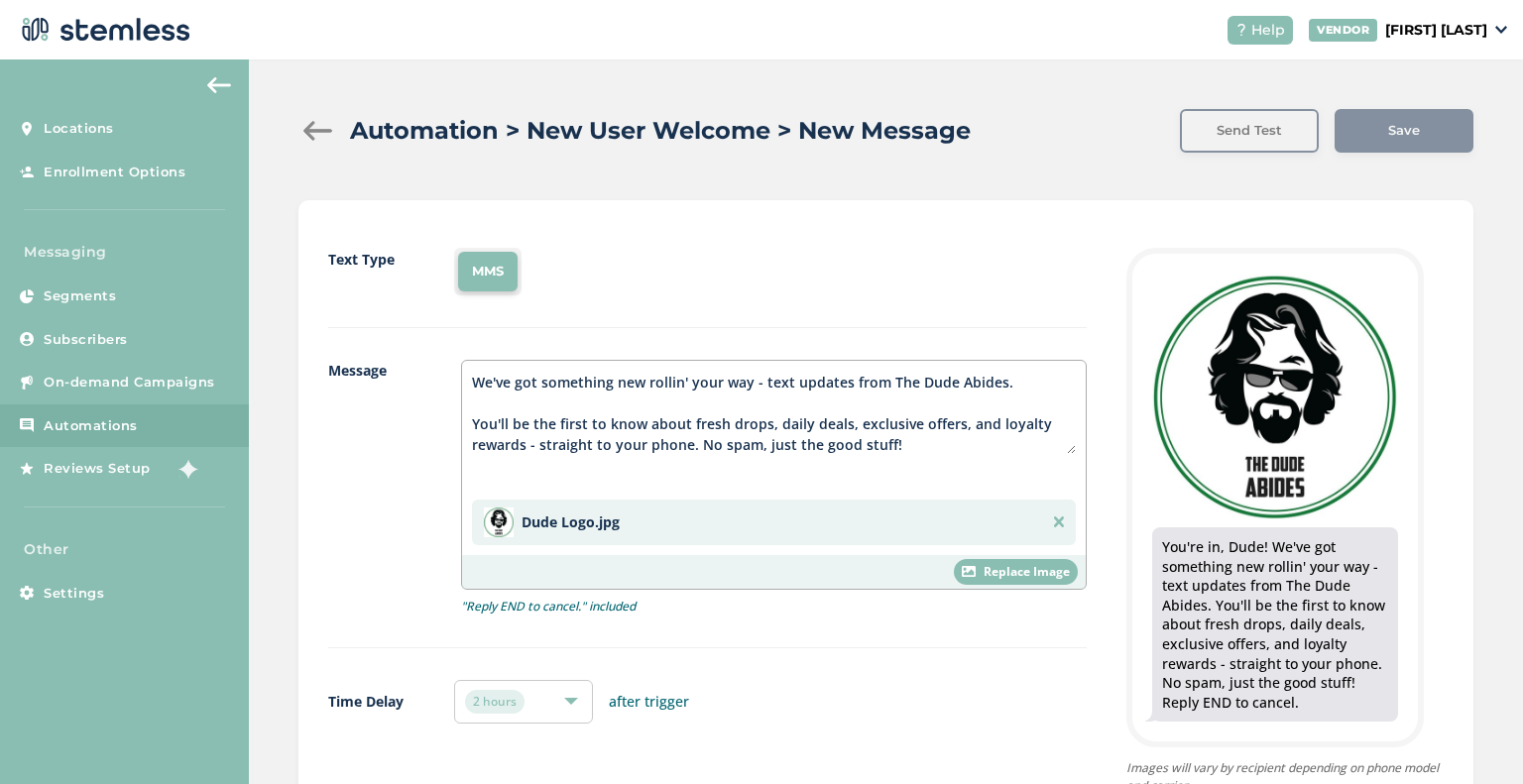 click at bounding box center [1059, 521] 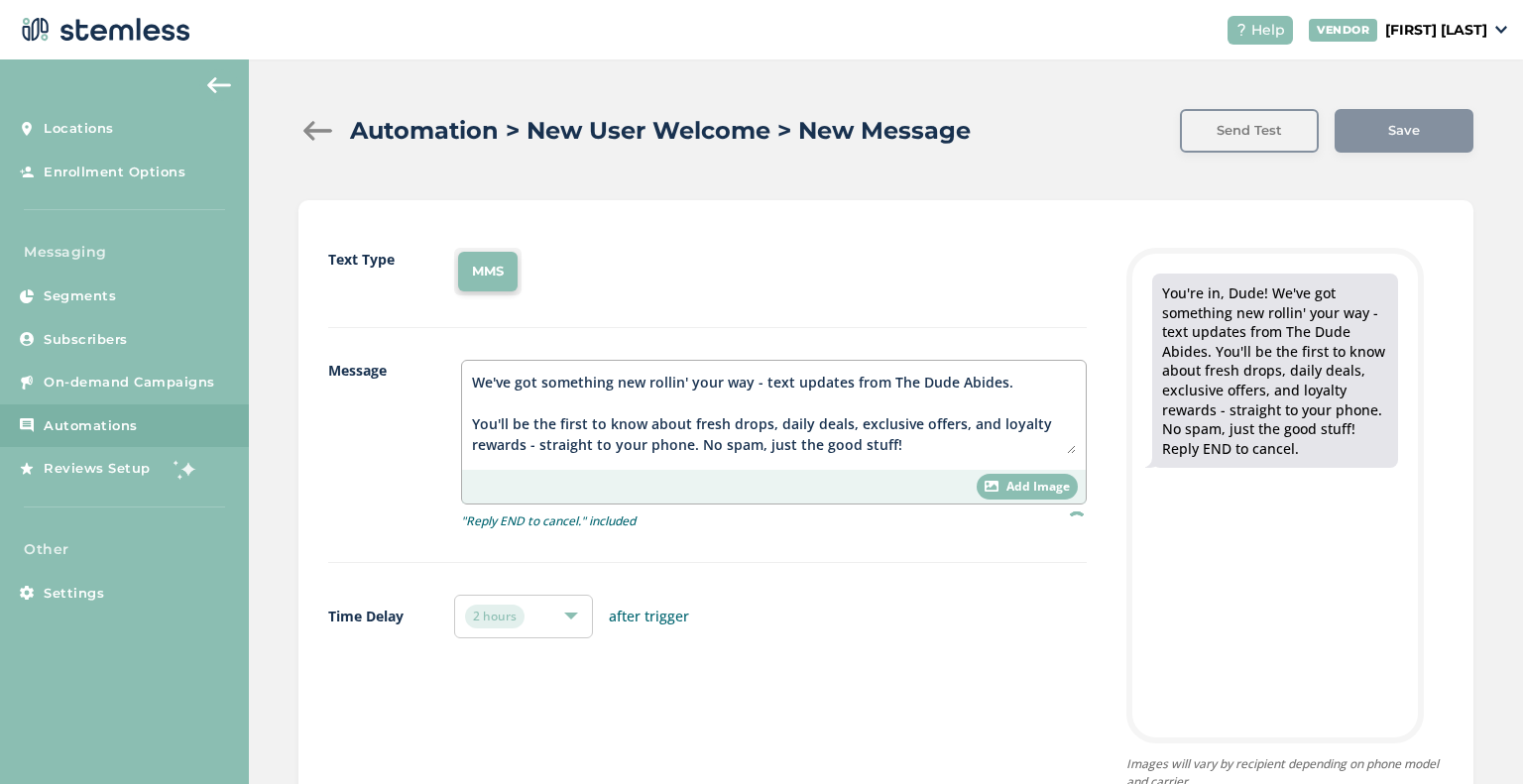 click on "You're in, Dude!
We've got something new rollin' your way - text updates from The Dude Abides.
You'll be the first to know about fresh drops, daily deals, exclusive offers, and loyalty rewards - straight to your phone. No spam, just the good stuff!" at bounding box center (773, 412) 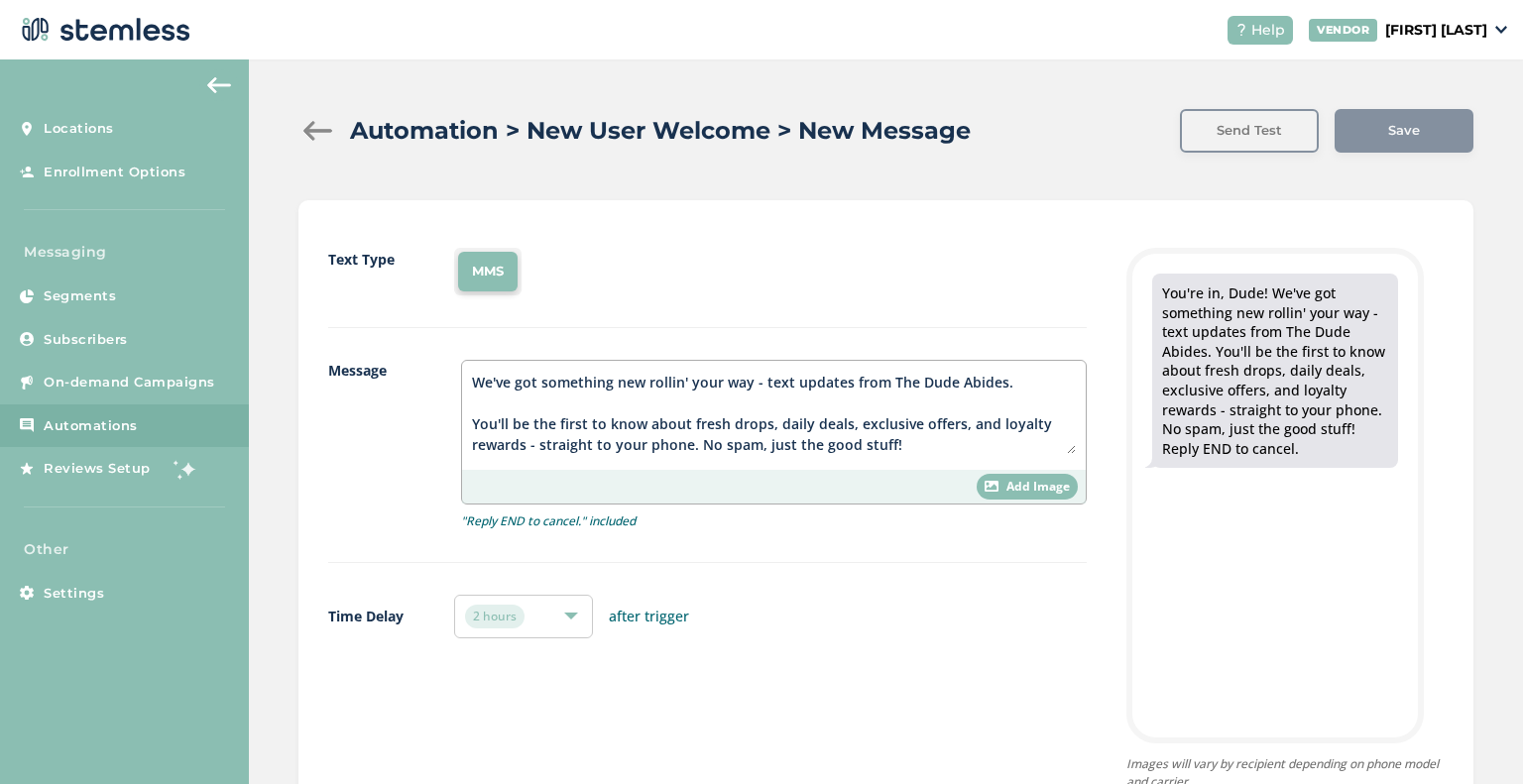 drag, startPoint x: 908, startPoint y: 451, endPoint x: 663, endPoint y: 407, distance: 248.91967 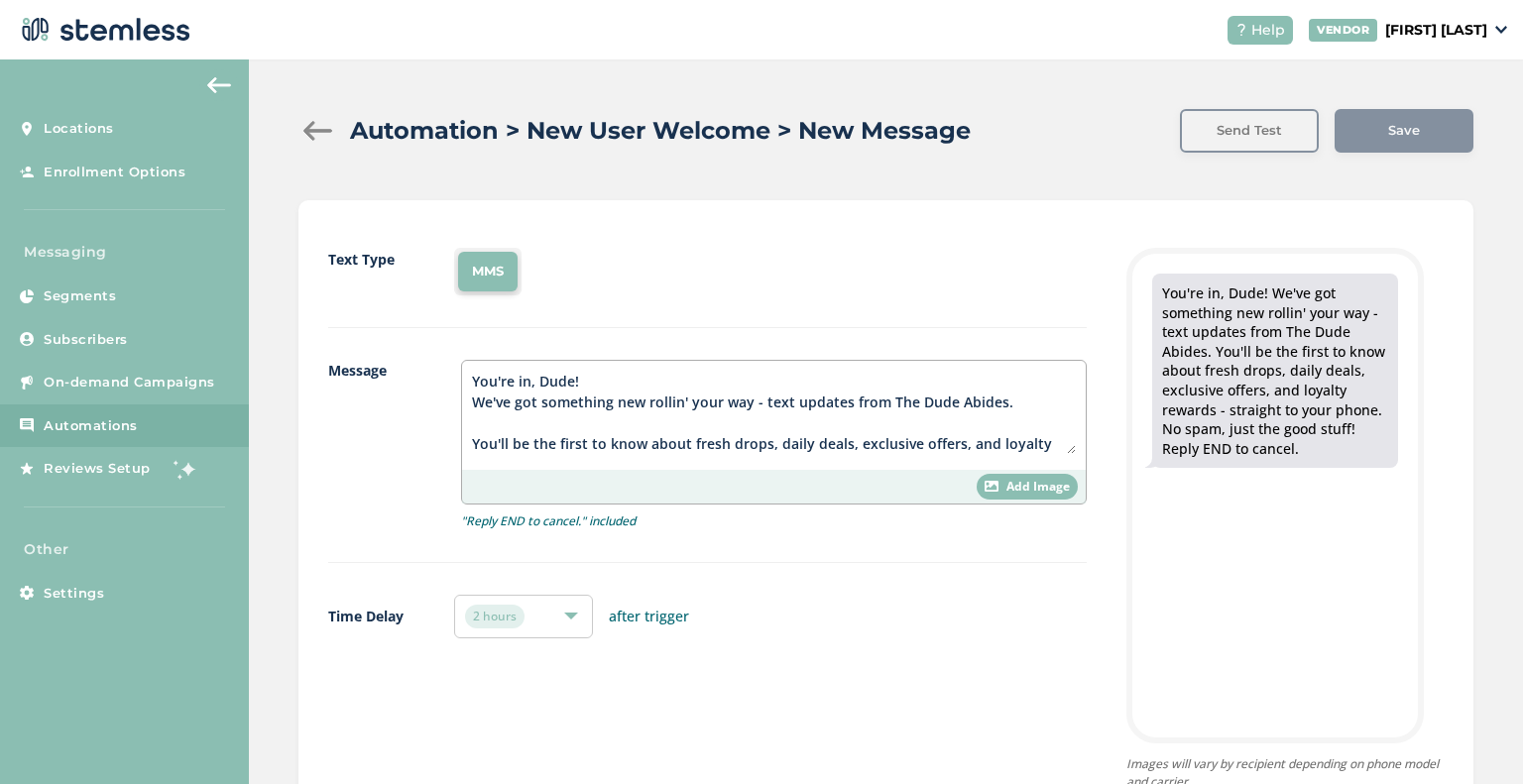 scroll, scrollTop: 20, scrollLeft: 0, axis: vertical 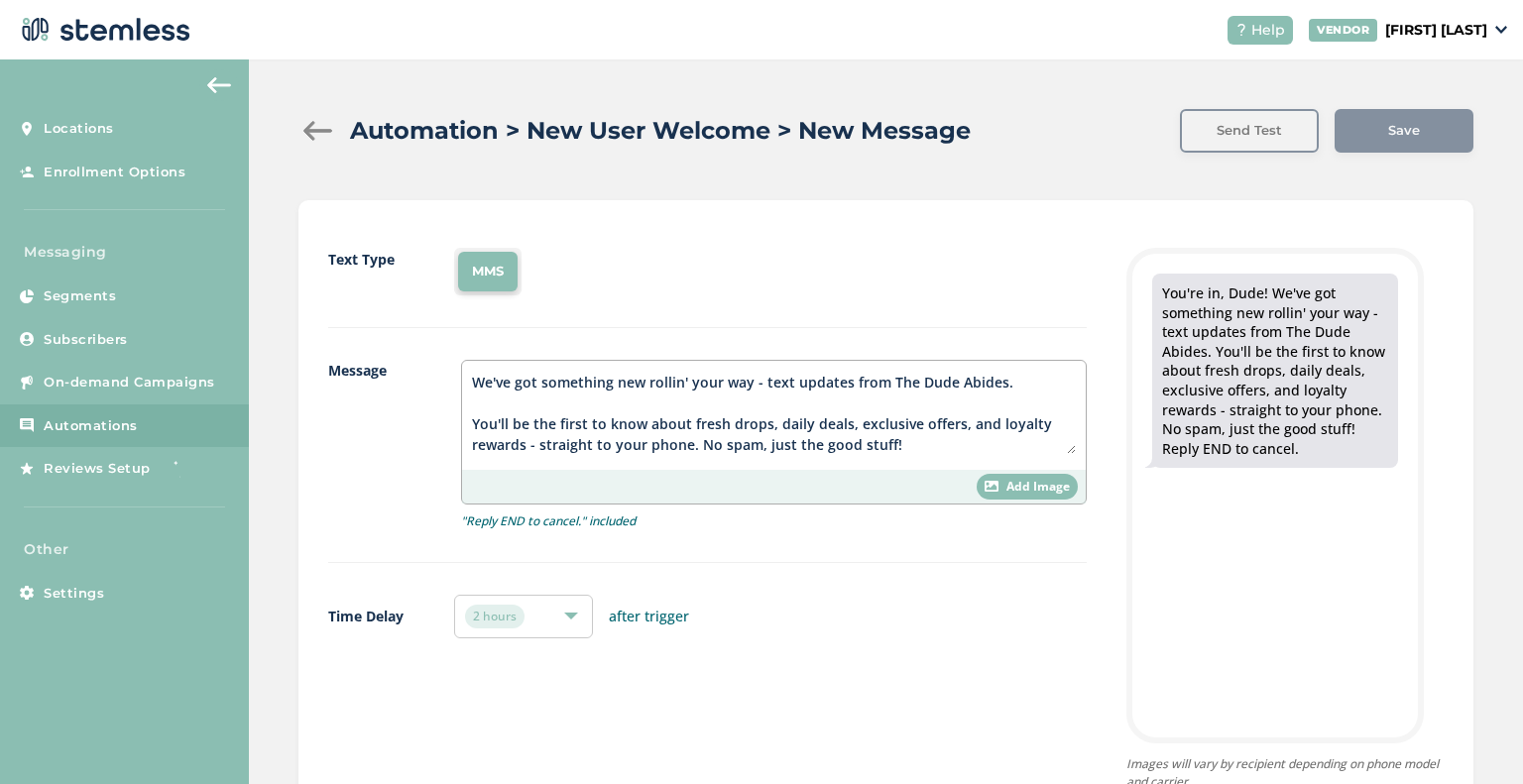 drag, startPoint x: 476, startPoint y: 382, endPoint x: 1167, endPoint y: 445, distance: 693.866 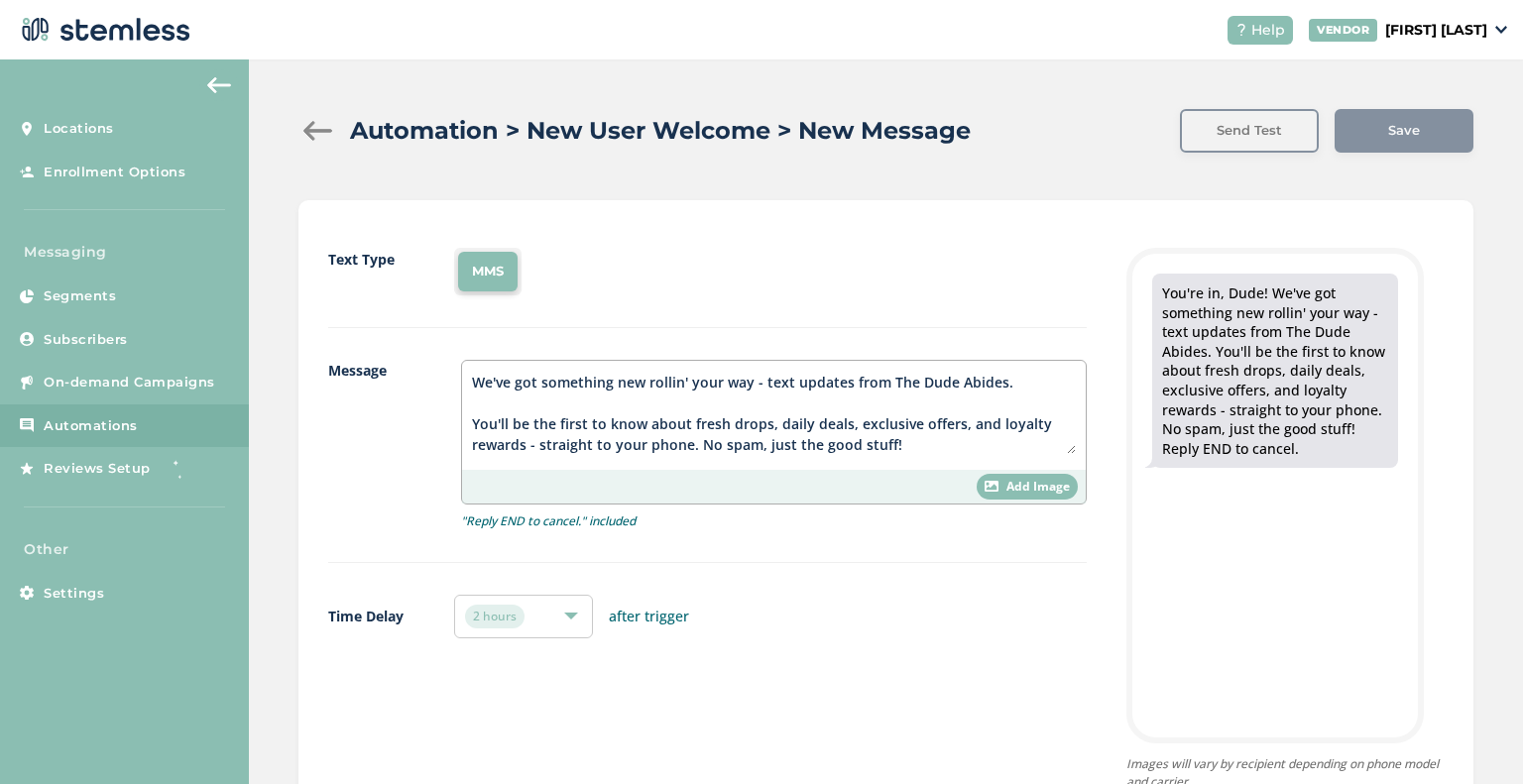 click on "Text Type   MMS   Message  You're in, Dude!
We've got something new rollin' your way - text updates from The Dude Abides.
You'll be the first to know about fresh drops, daily deals, exclusive offers, and loyalty rewards - straight to your phone. No spam, just the good stuff!   Add Image  "Reply END to cancel." included   Time Delay   2 hours   after trigger   You're in, Dude!
We've got something new rollin' your way - text updates from The Dude Abides.
You'll be the first to know about fresh drops, daily deals, exclusive offers, and loyalty rewards - straight to your phone. No spam, just the good stuff!  Reply END to cancel.   Images will vary by recipient depending on phone model and carrier.   Provided links will shorten automatically before sending." at bounding box center [885, 534] 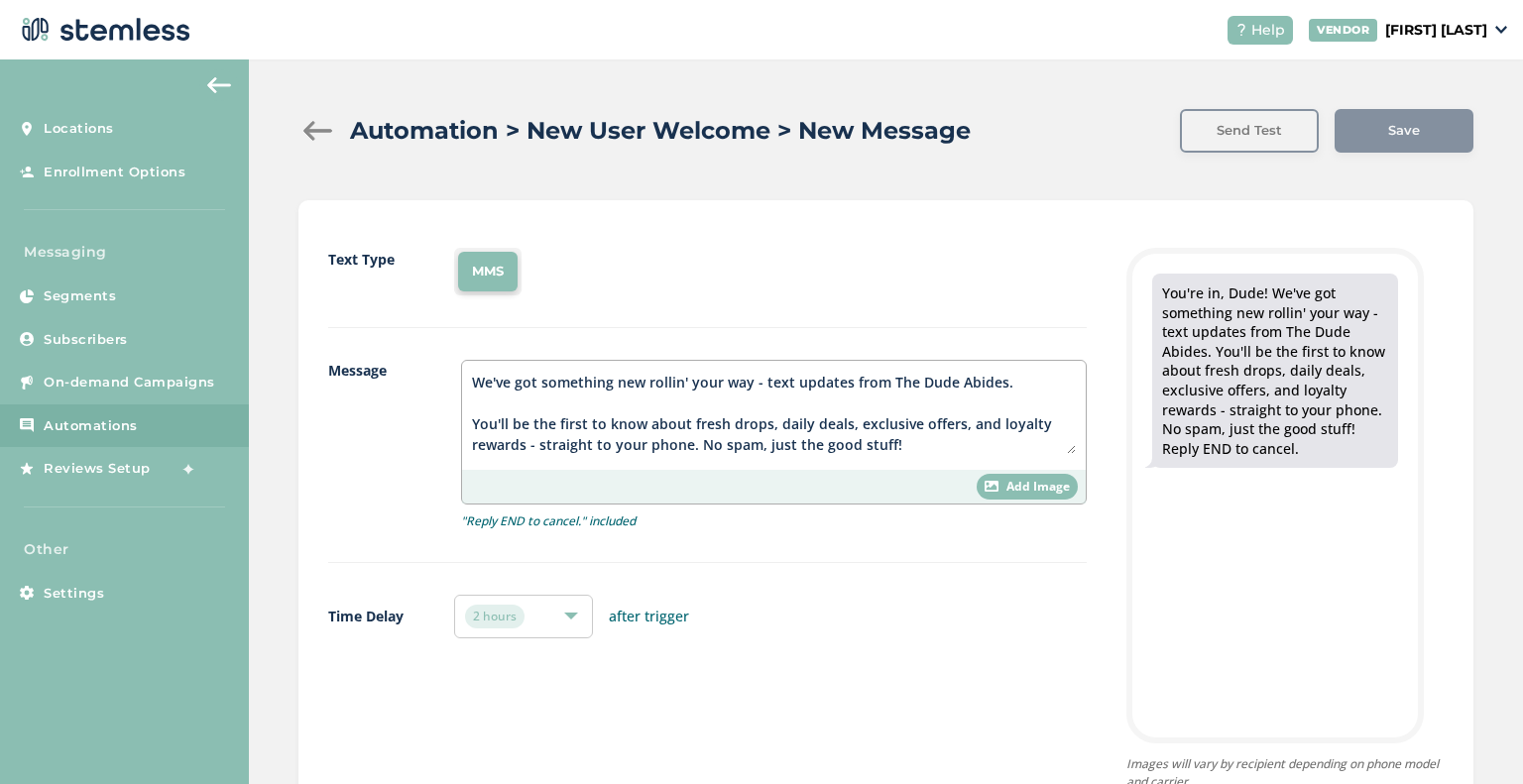 click on "You're in, Dude!
We've got something new rollin' your way - text updates from The Dude Abides.
You'll be the first to know about fresh drops, daily deals, exclusive offers, and loyalty rewards - straight to your phone. No spam, just the good stuff!" at bounding box center (773, 412) 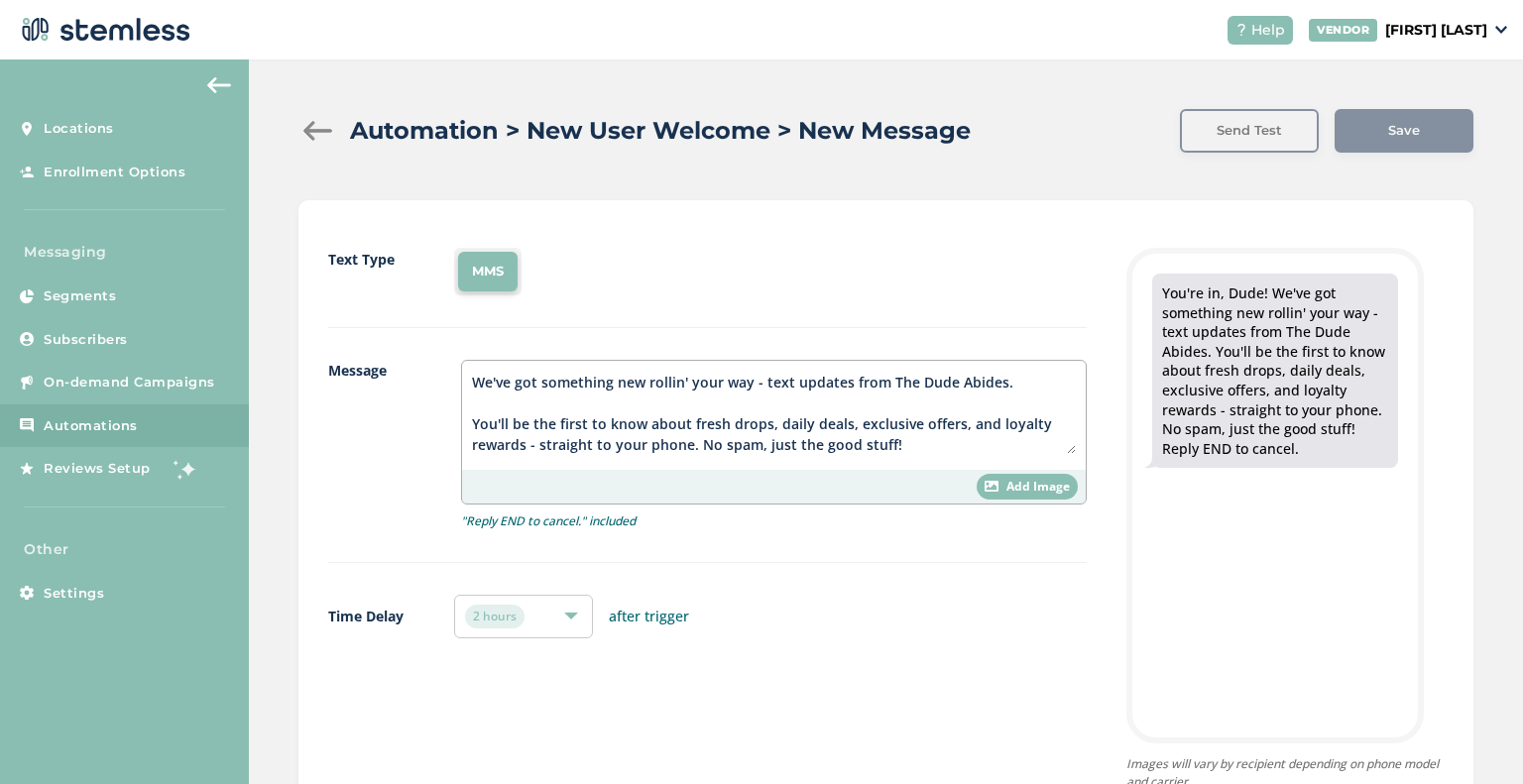 click on "You're in, Dude!
We've got something new rollin' your way - text updates from The Dude Abides.
You'll be the first to know about fresh drops, daily deals, exclusive offers, and loyalty rewards - straight to your phone. No spam, just the good stuff!" at bounding box center [773, 412] 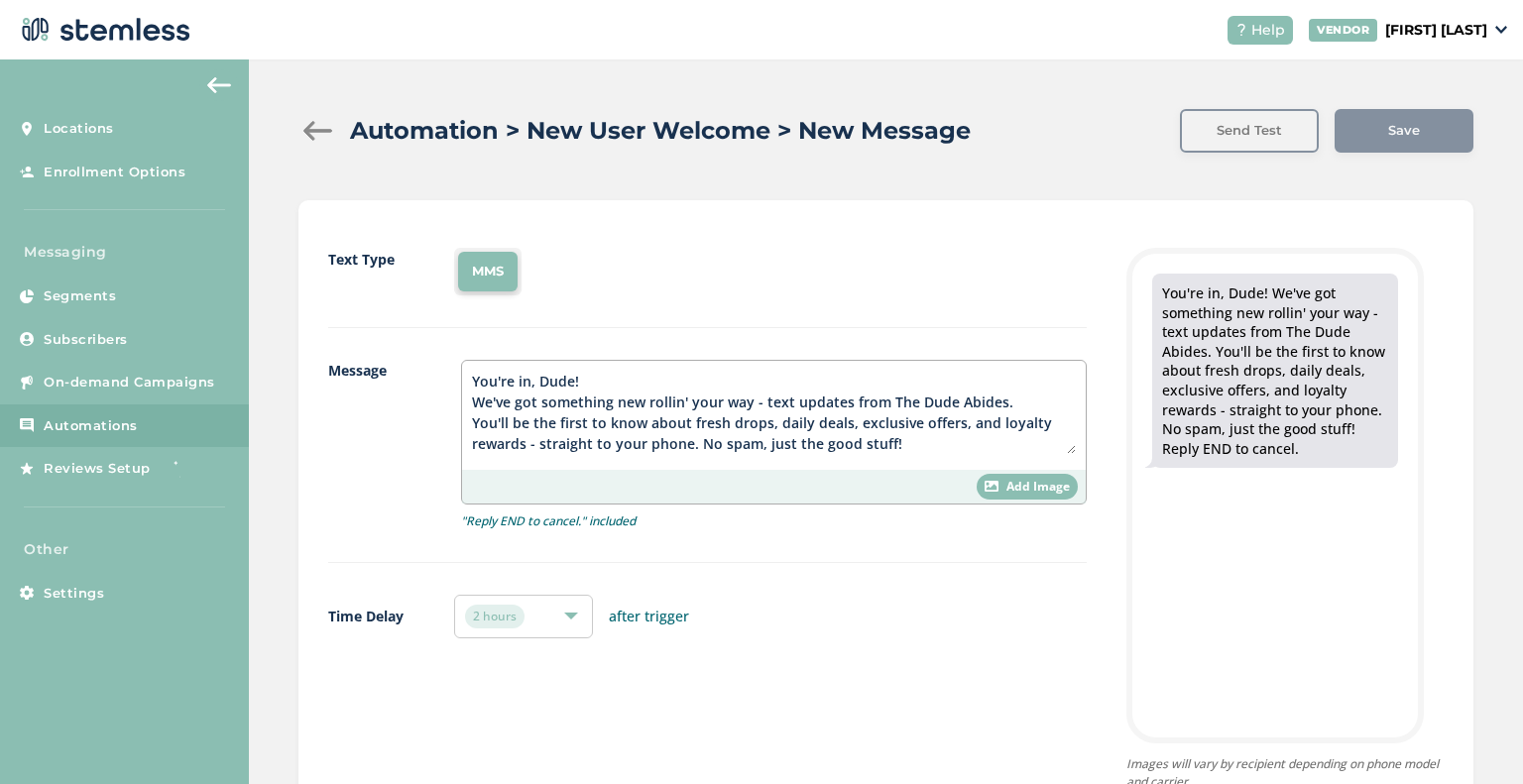 scroll, scrollTop: 0, scrollLeft: 0, axis: both 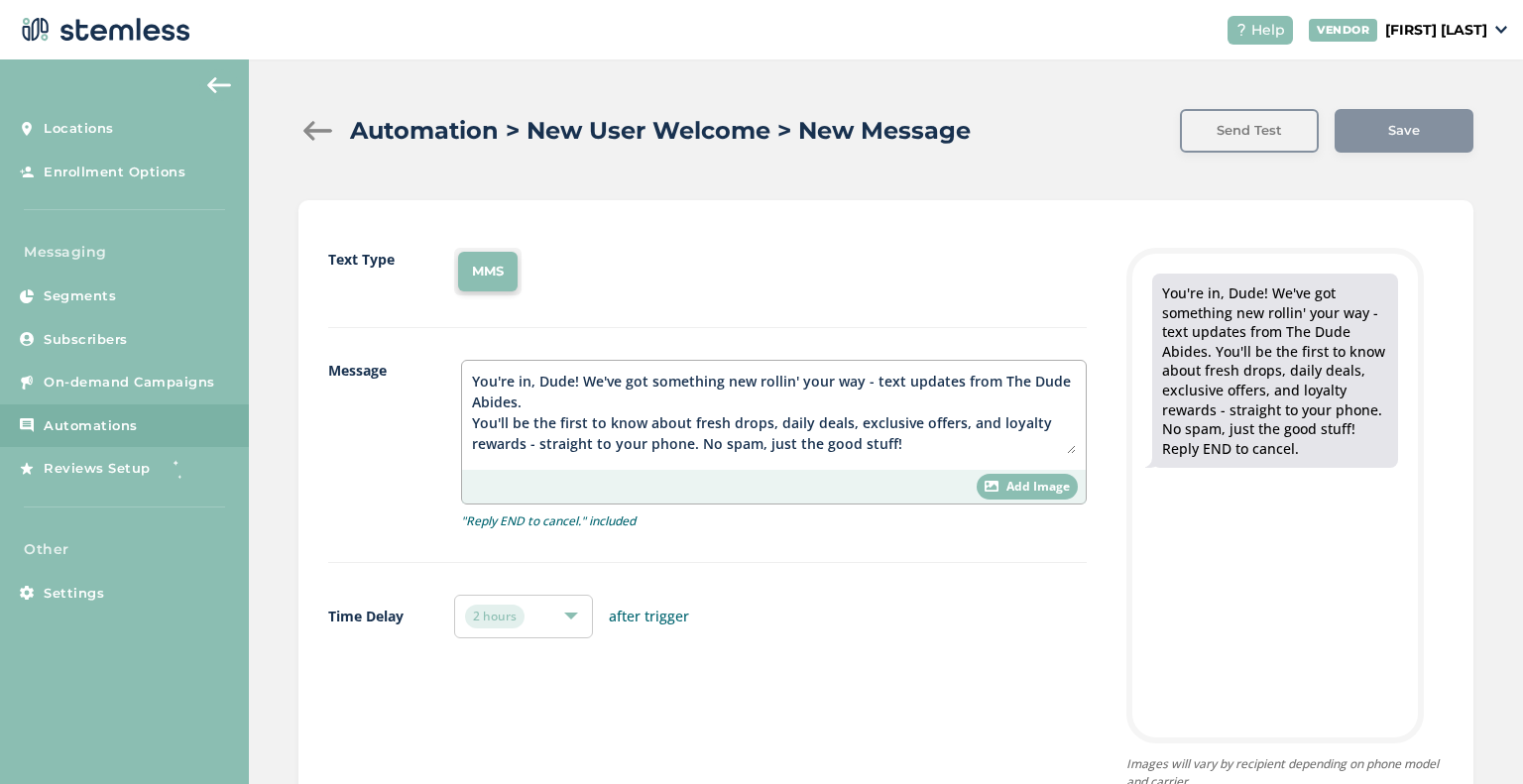 click on "You're in, Dude! We've got something new rollin' your way - text updates from The Dude Abides.
You'll be the first to know about fresh drops, daily deals, exclusive offers, and loyalty rewards - straight to your phone. No spam, just the good stuff!" at bounding box center [773, 412] 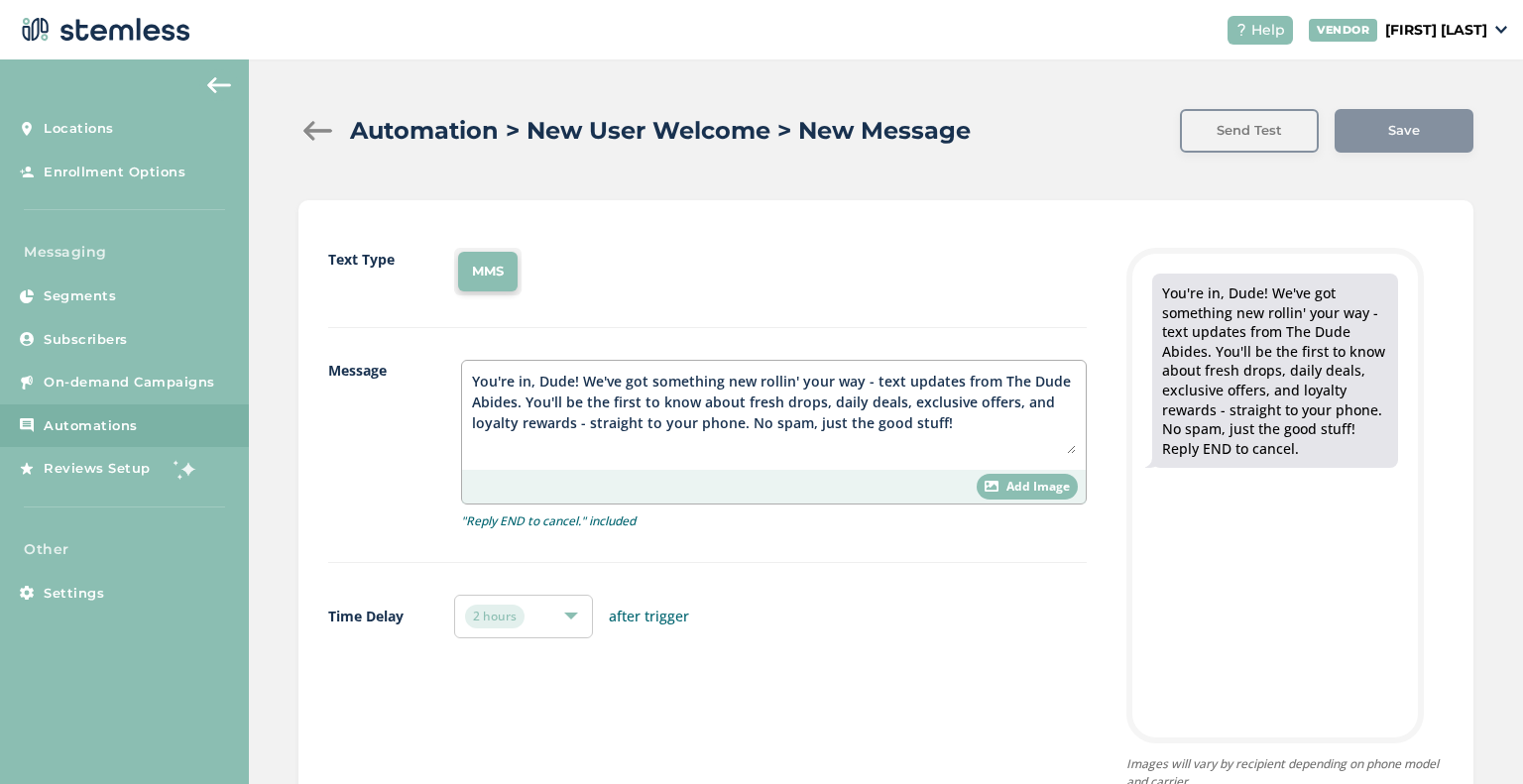type on "You're in, Dude! We've got something new rollin' your way - text updates from The Dude Abides. You'll be the first to know about fresh drops, daily deals, exclusive offers, and loyalty rewards - straight to your phone. No spam, just the good stuff!" 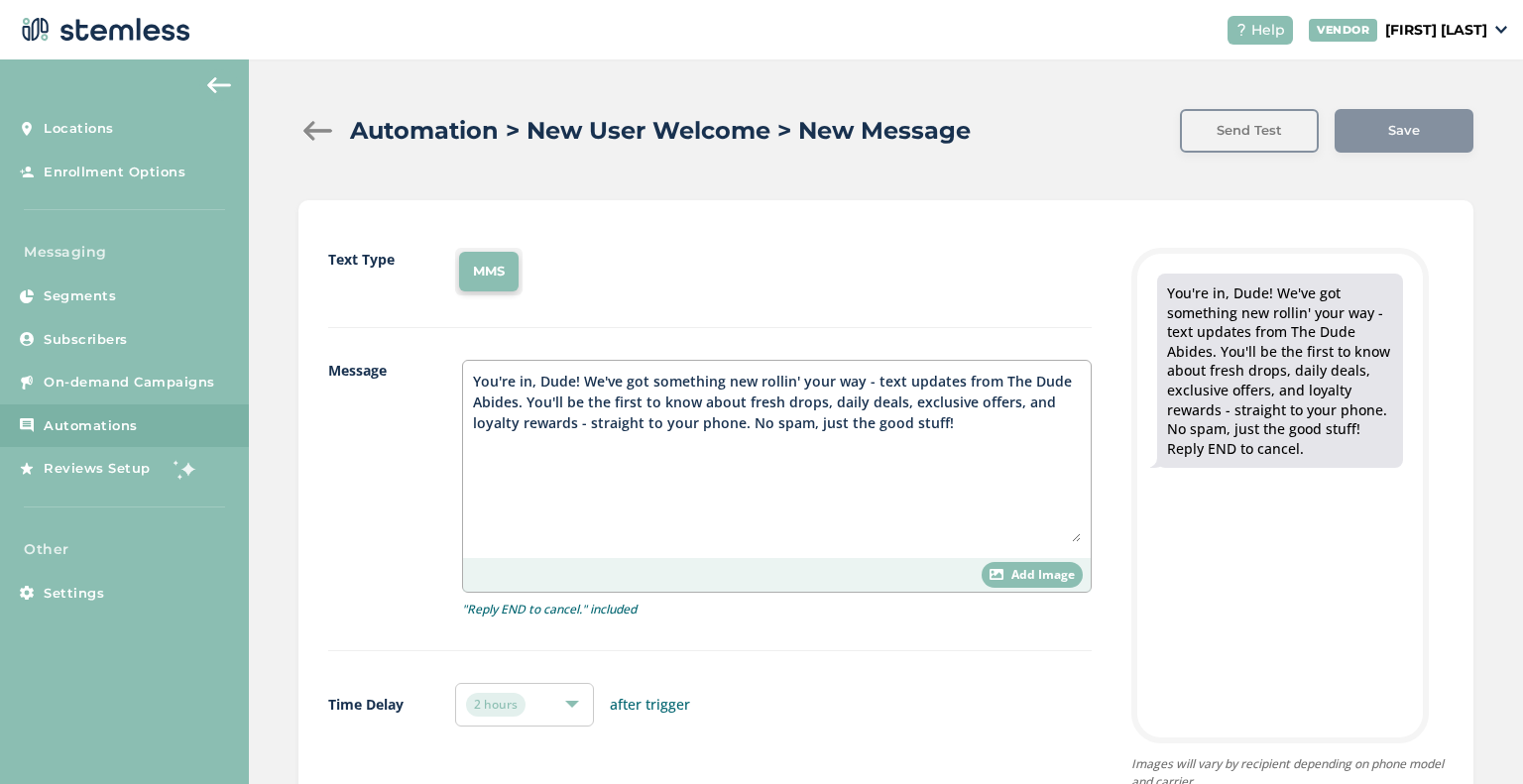 drag, startPoint x: 1056, startPoint y: 442, endPoint x: 1075, endPoint y: 525, distance: 85.14693 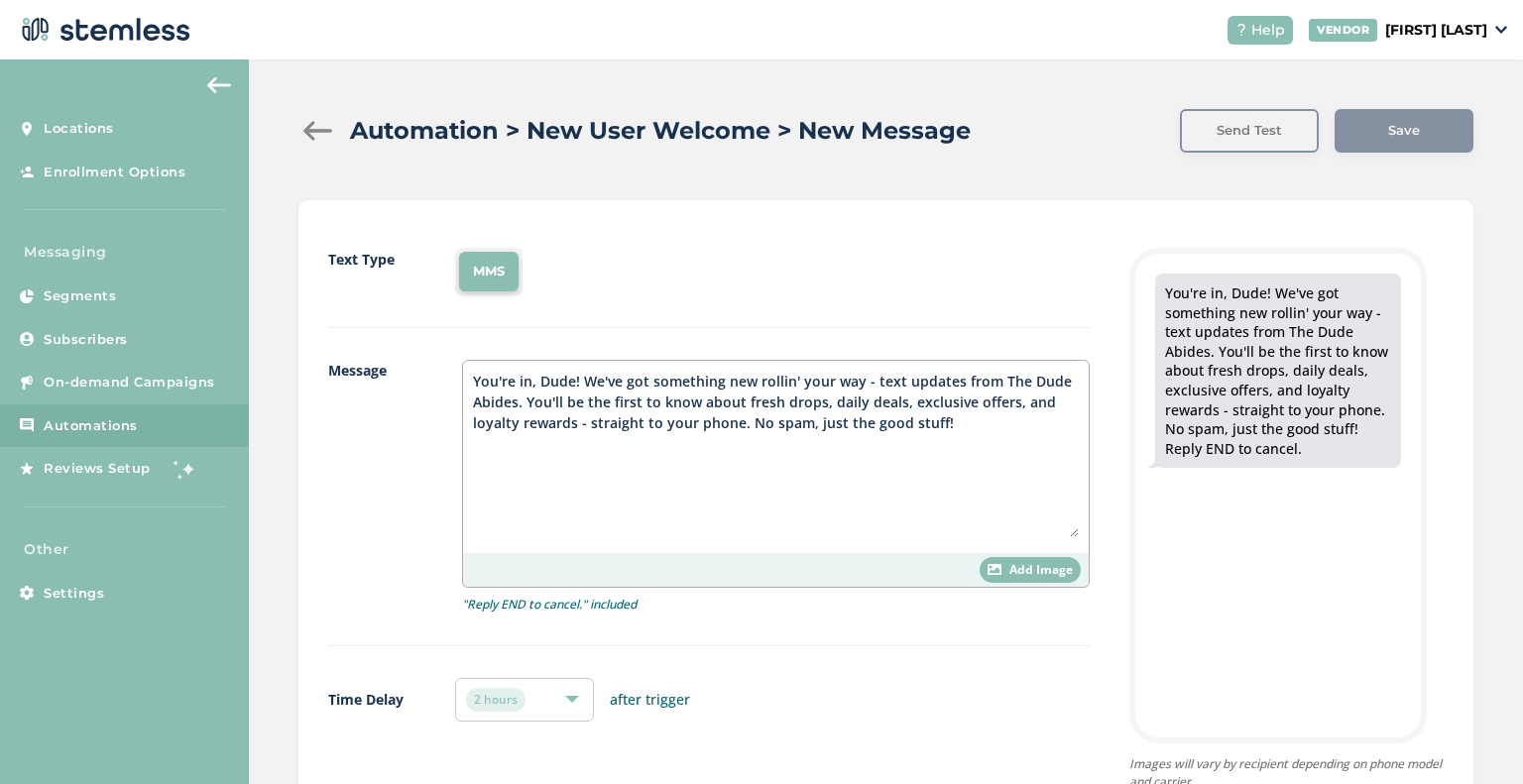 click on "2 hours" at bounding box center (515, 700) 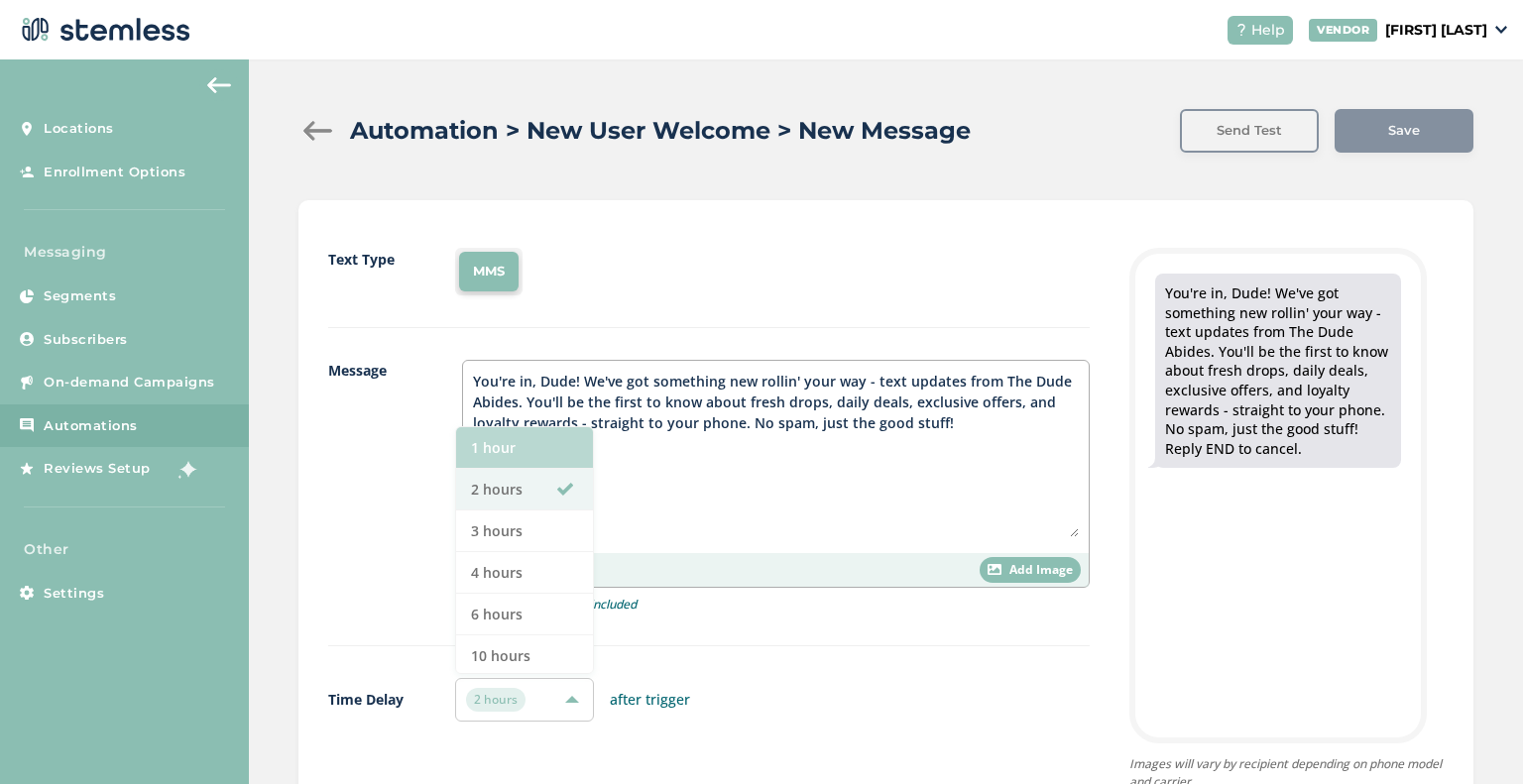 click on "1 hour" at bounding box center (525, 448) 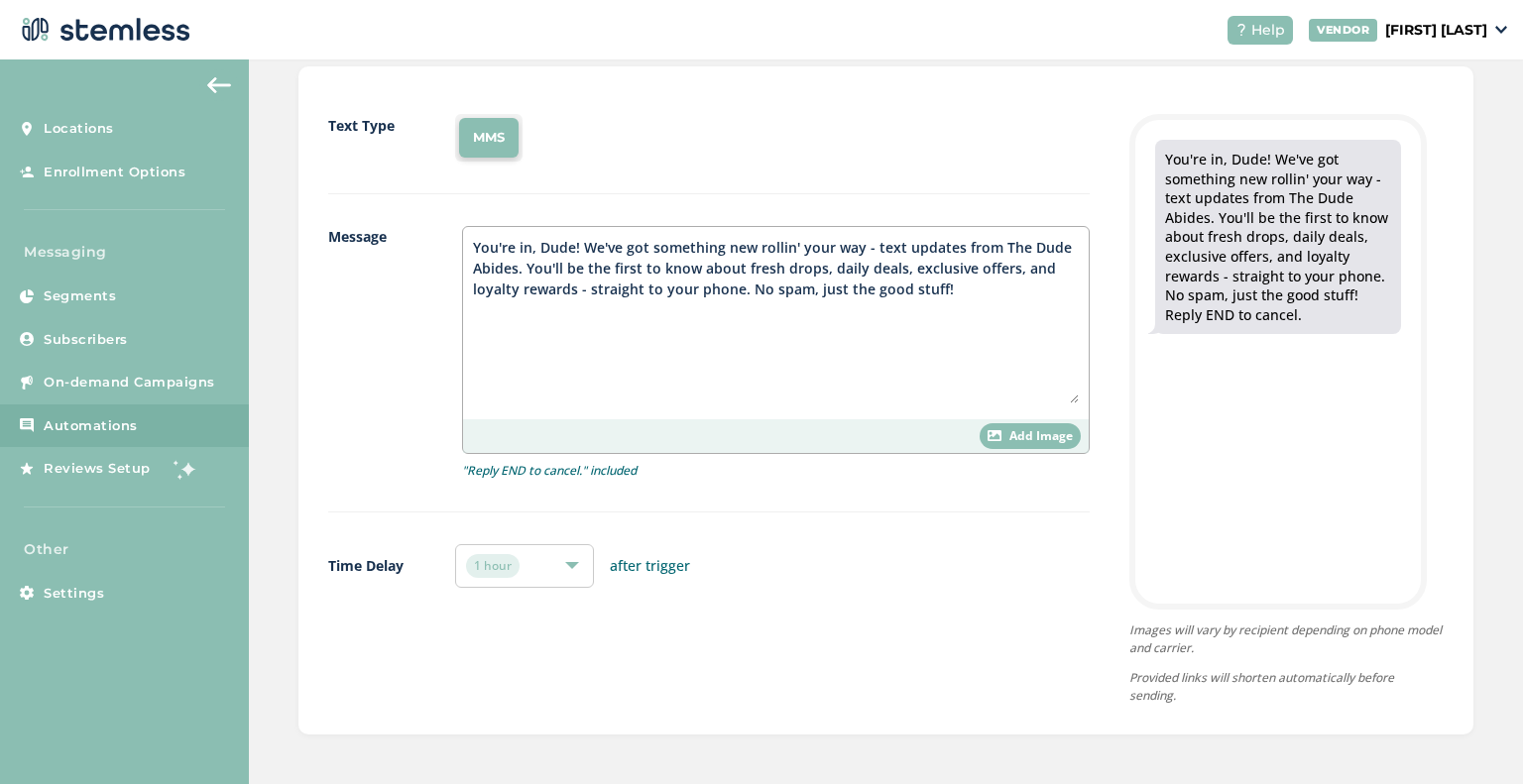 scroll, scrollTop: 0, scrollLeft: 0, axis: both 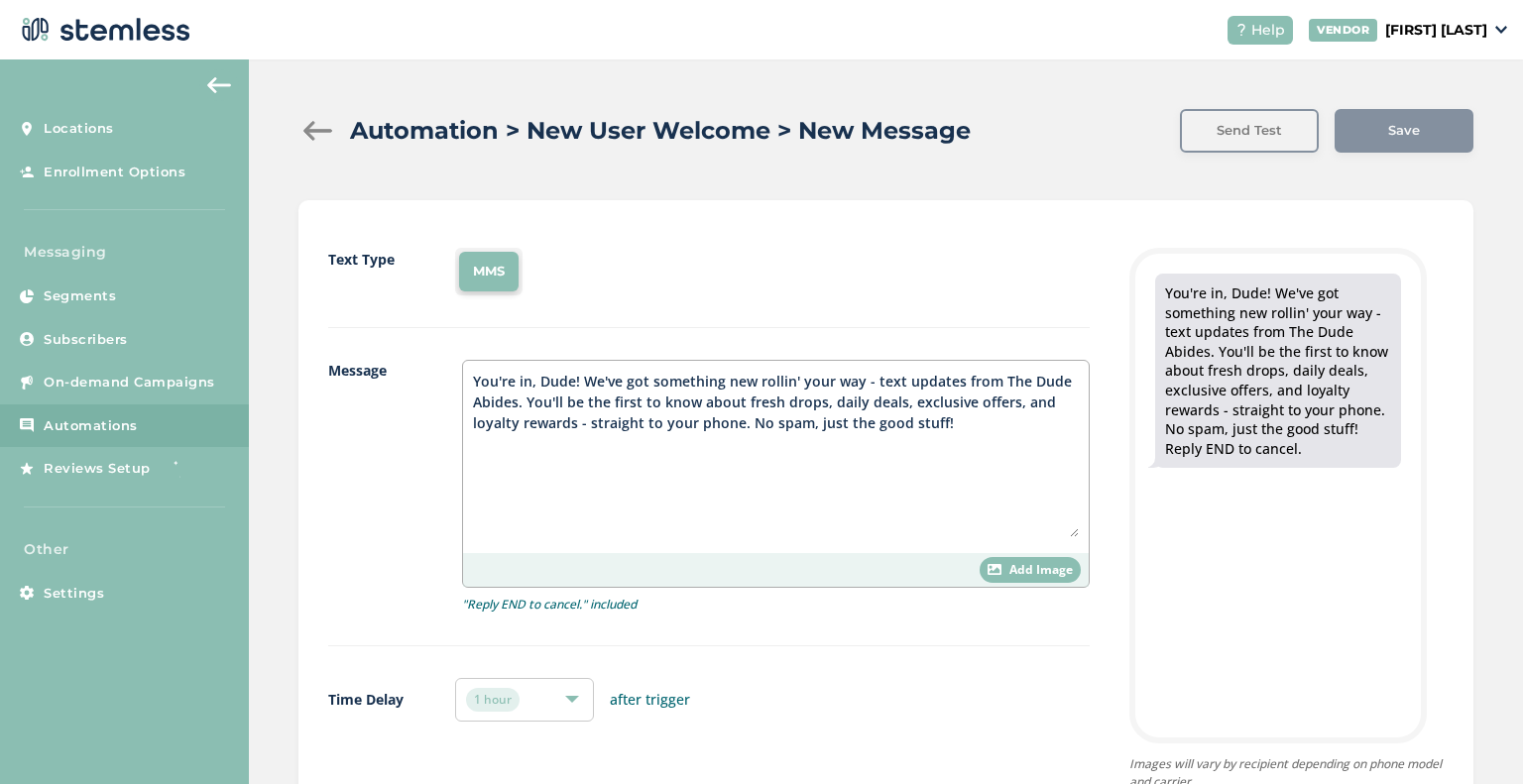 click on "Automation > New User Welcome > New Message  Automation > New User Welcome > New Message Send Test Save  Text Type   MMS   Message  You're in, Dude! We've got something new rollin' your way - text updates from The Dude Abides. You'll be the first to know about fresh drops, daily deals, exclusive offers, and loyalty rewards - straight to your phone. No spam, just the good stuff!   Add Image  "Reply END to cancel." included   Time Delay   1 hour   after trigger   You're in, Dude! We've got something new rollin' your way - text updates from The Dude Abides. You'll be the first to know about fresh drops, daily deals, exclusive offers, and loyalty rewards - straight to your phone. No spam, just the good stuff!  Reply END to cancel.   Images will vary by recipient depending on phone model and carrier.   Provided links will shorten automatically before sending." at bounding box center [885, 489] 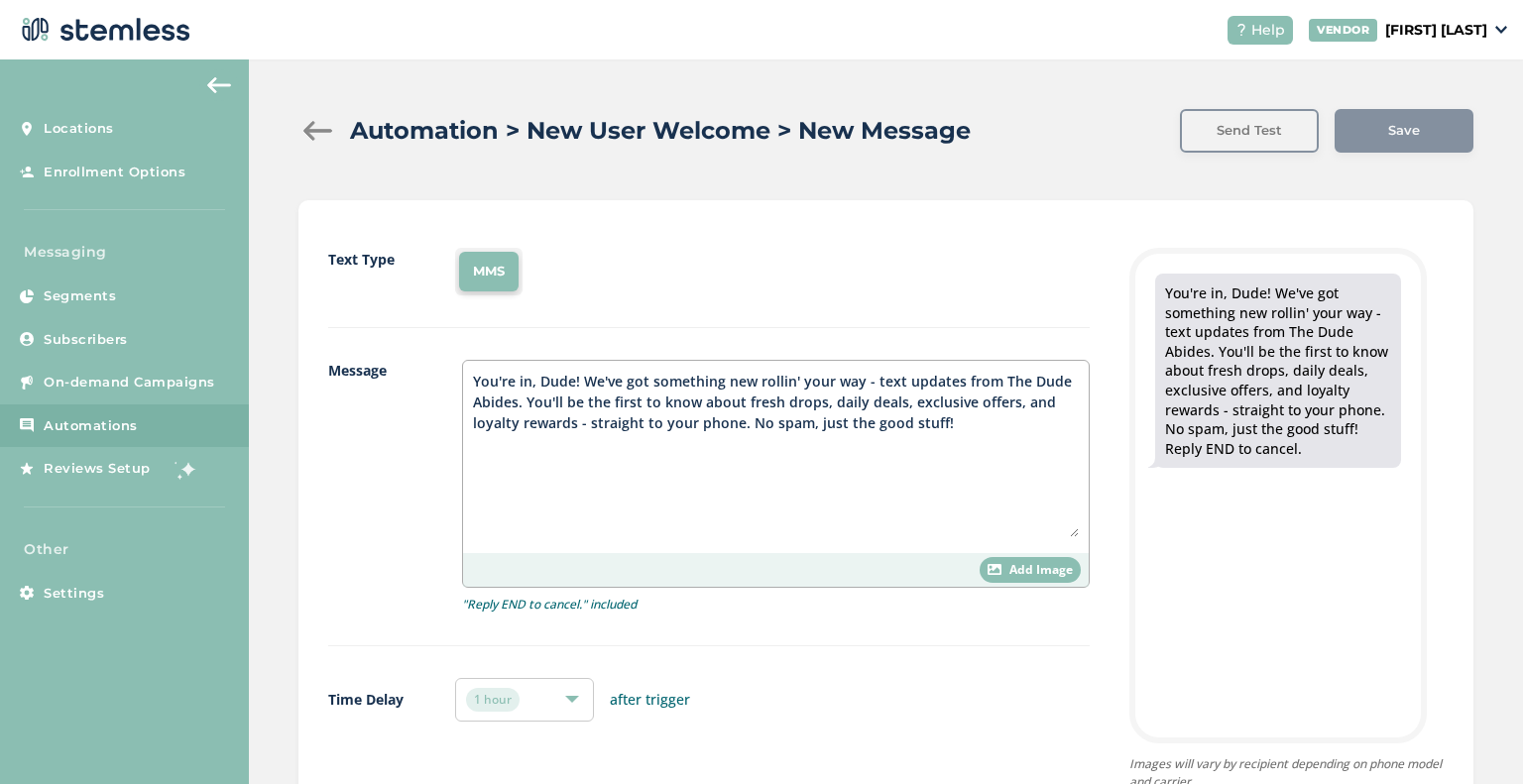 click at bounding box center [318, 131] 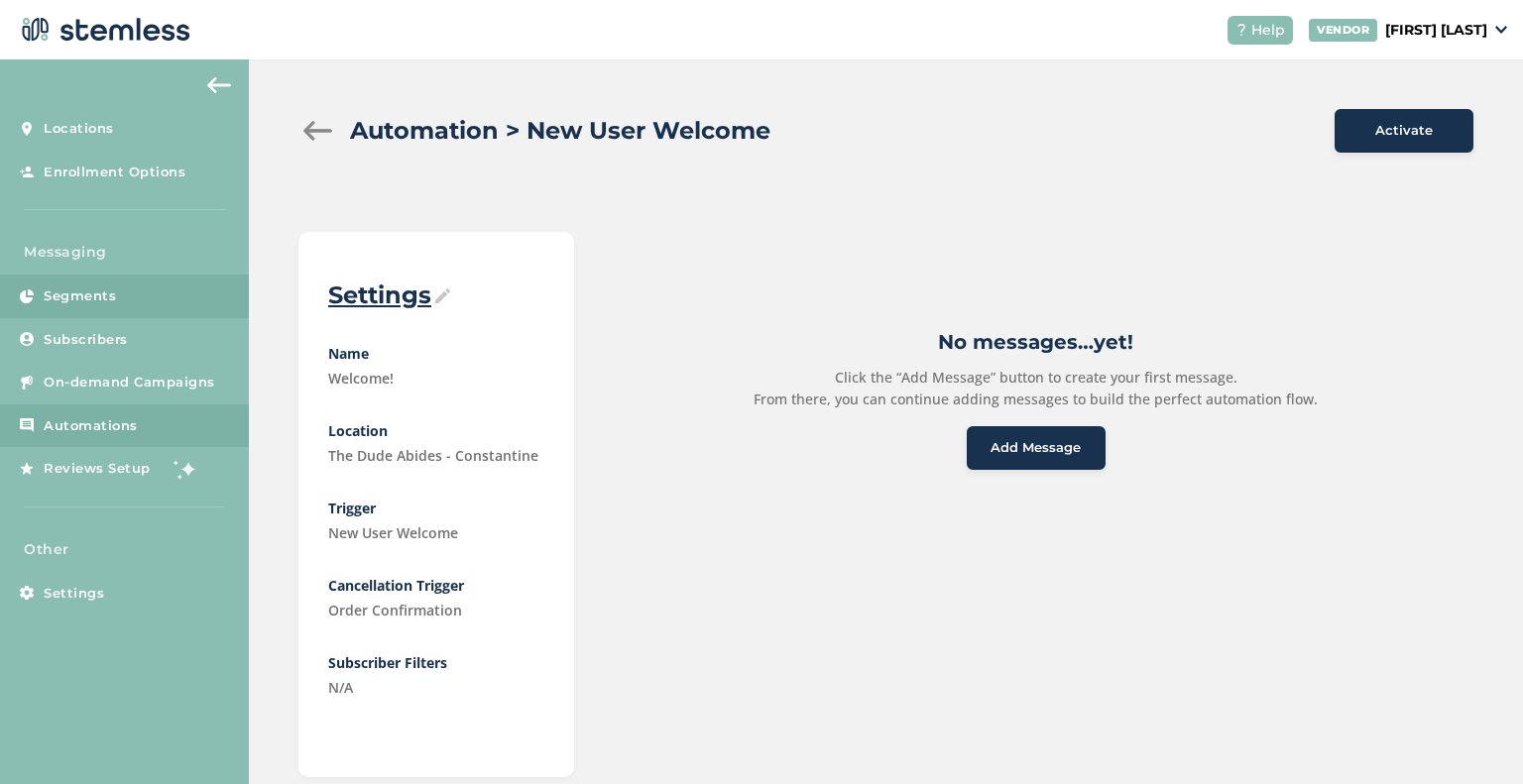 click on "Segments" at bounding box center [124, 296] 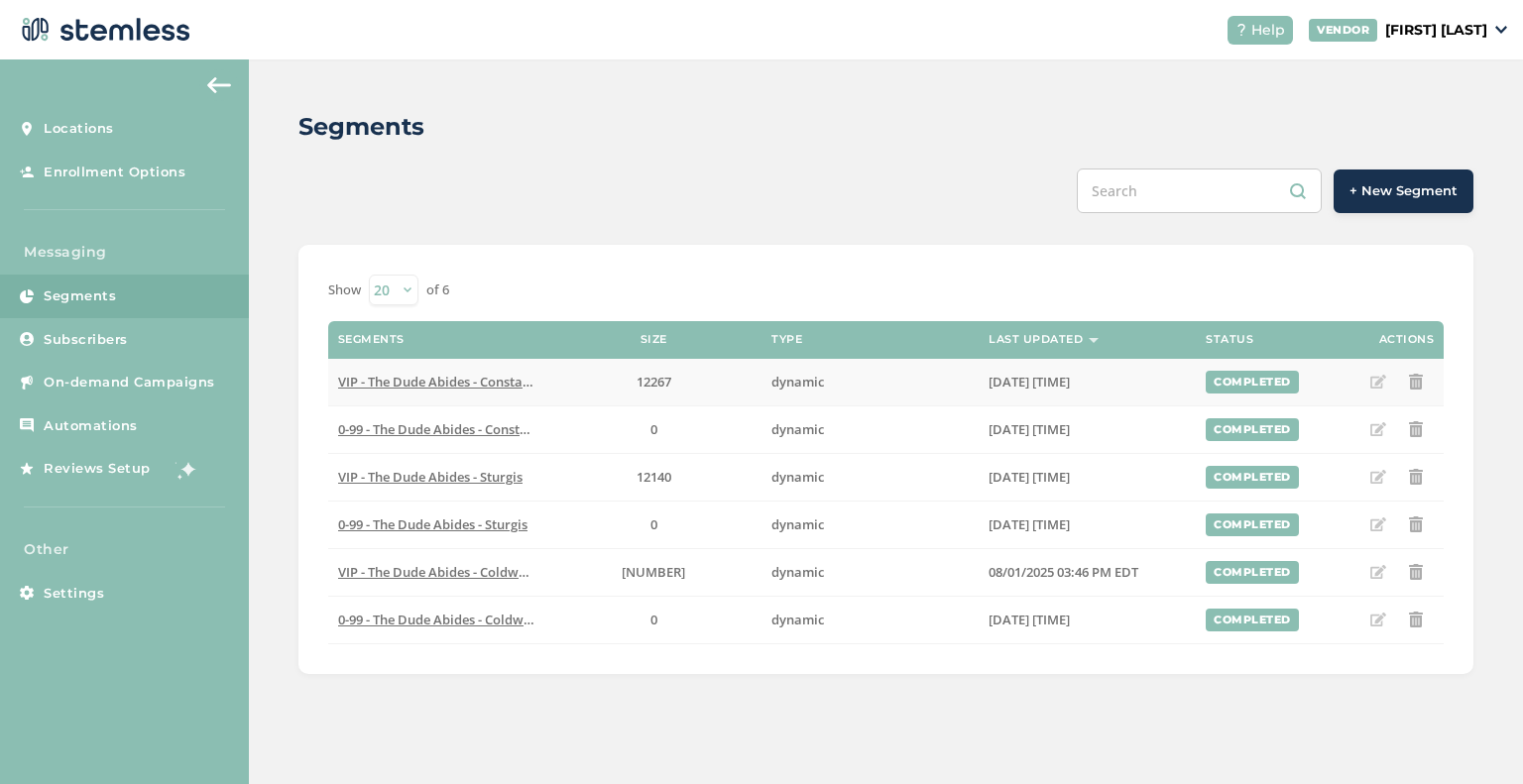 click on "VIP - The Dude Abides - Constantine" at bounding box center [446, 382] 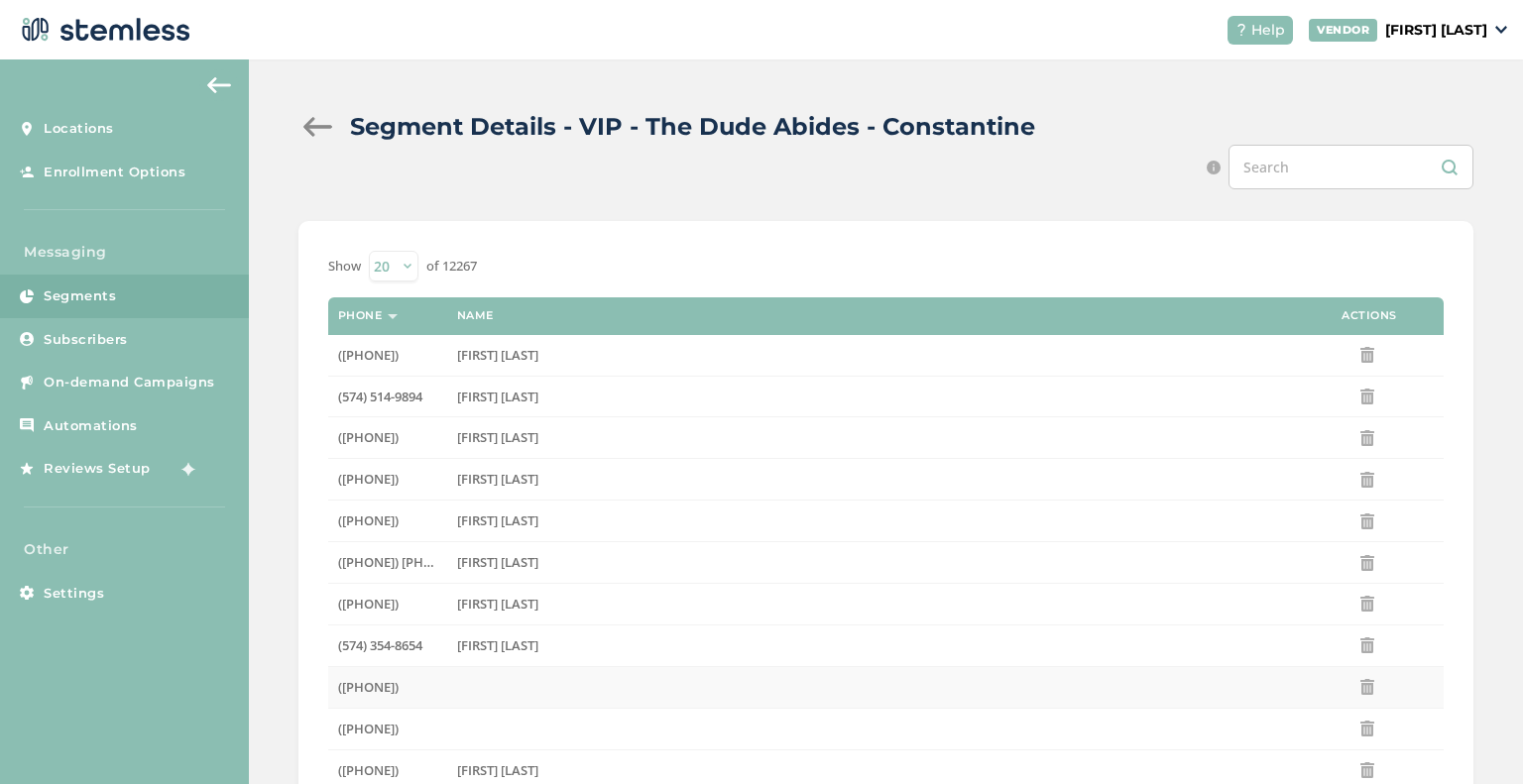 click at bounding box center [871, 687] 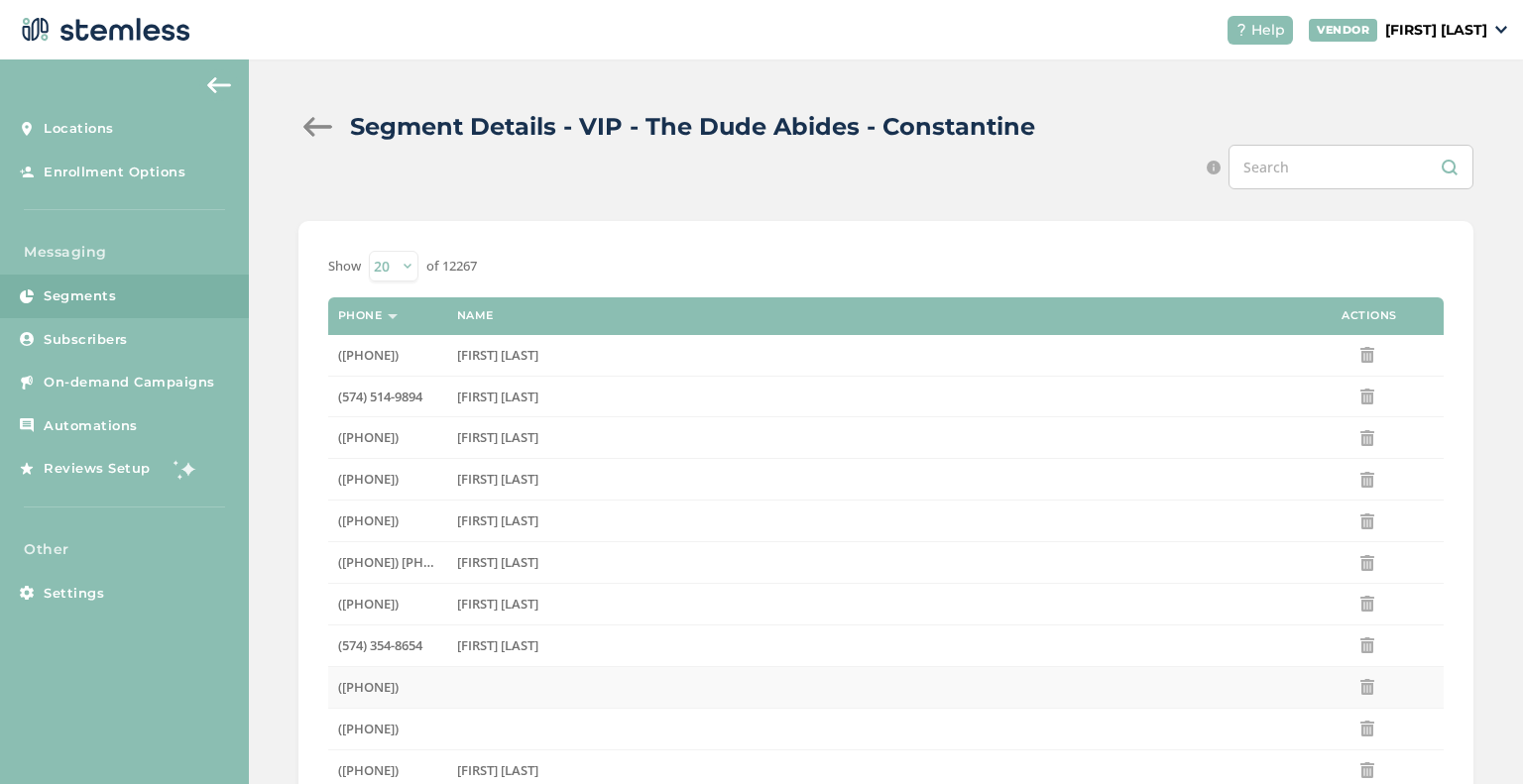 click at bounding box center (1367, 687) 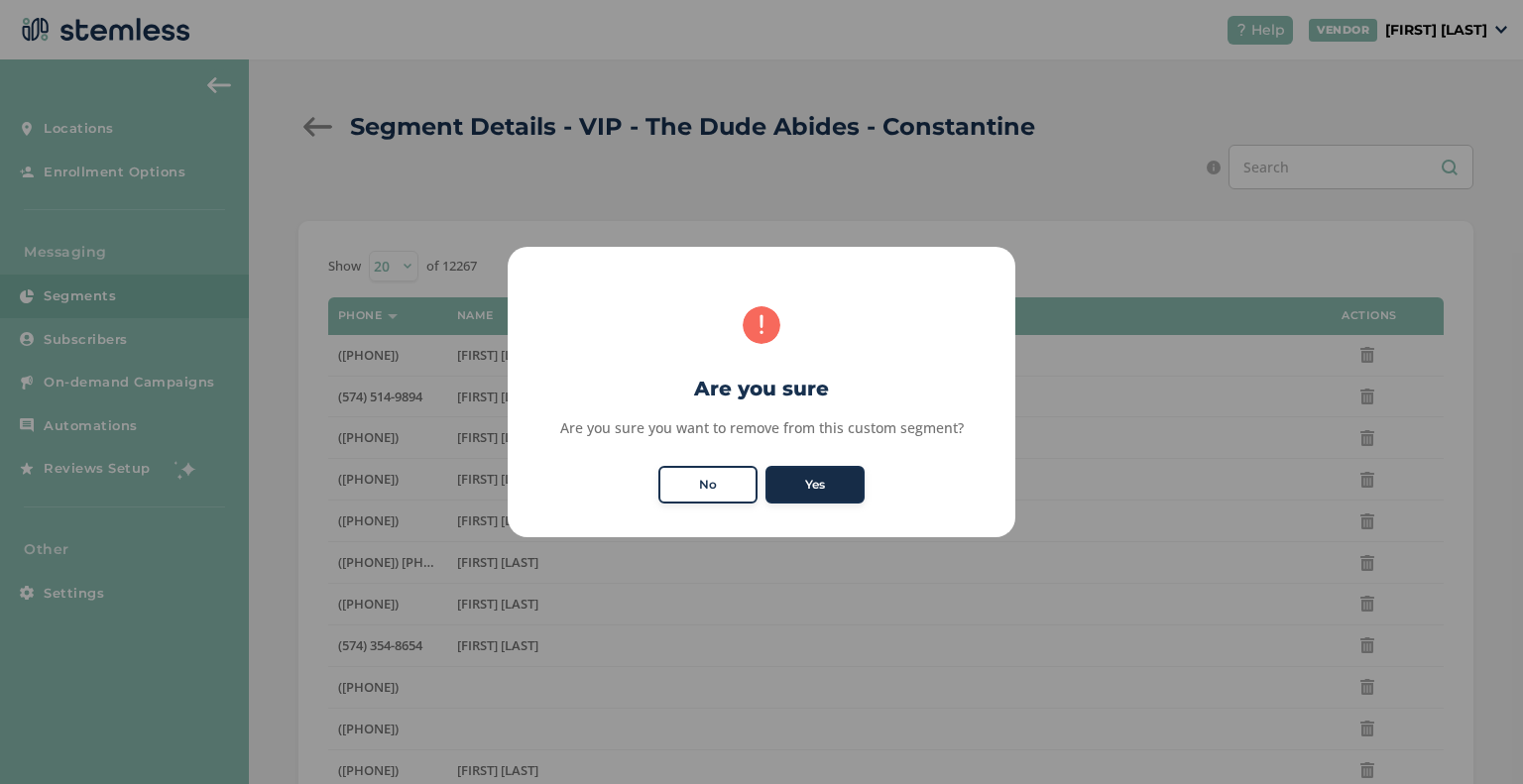 click on "Yes" at bounding box center (815, 485) 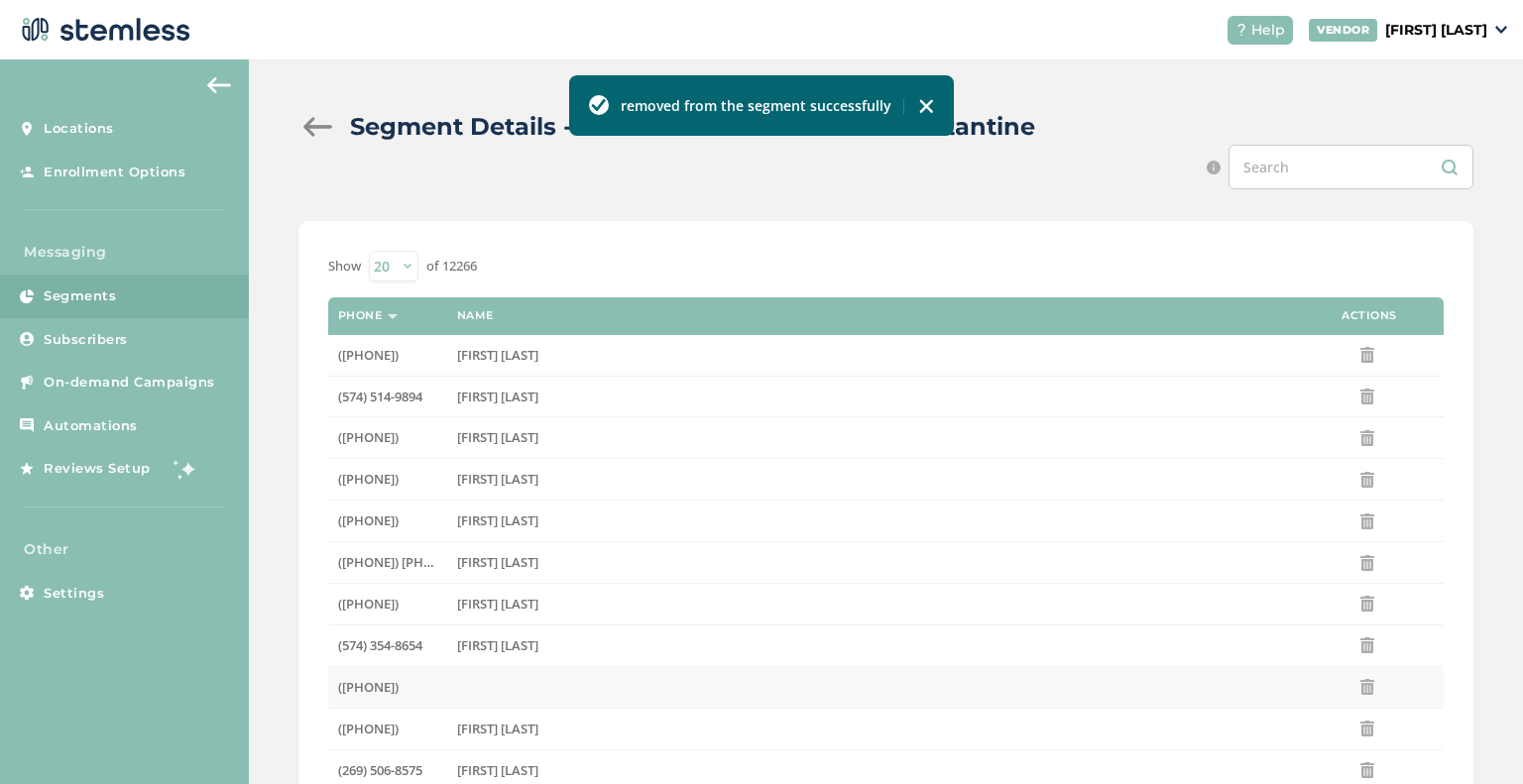 click at bounding box center (1369, 687) 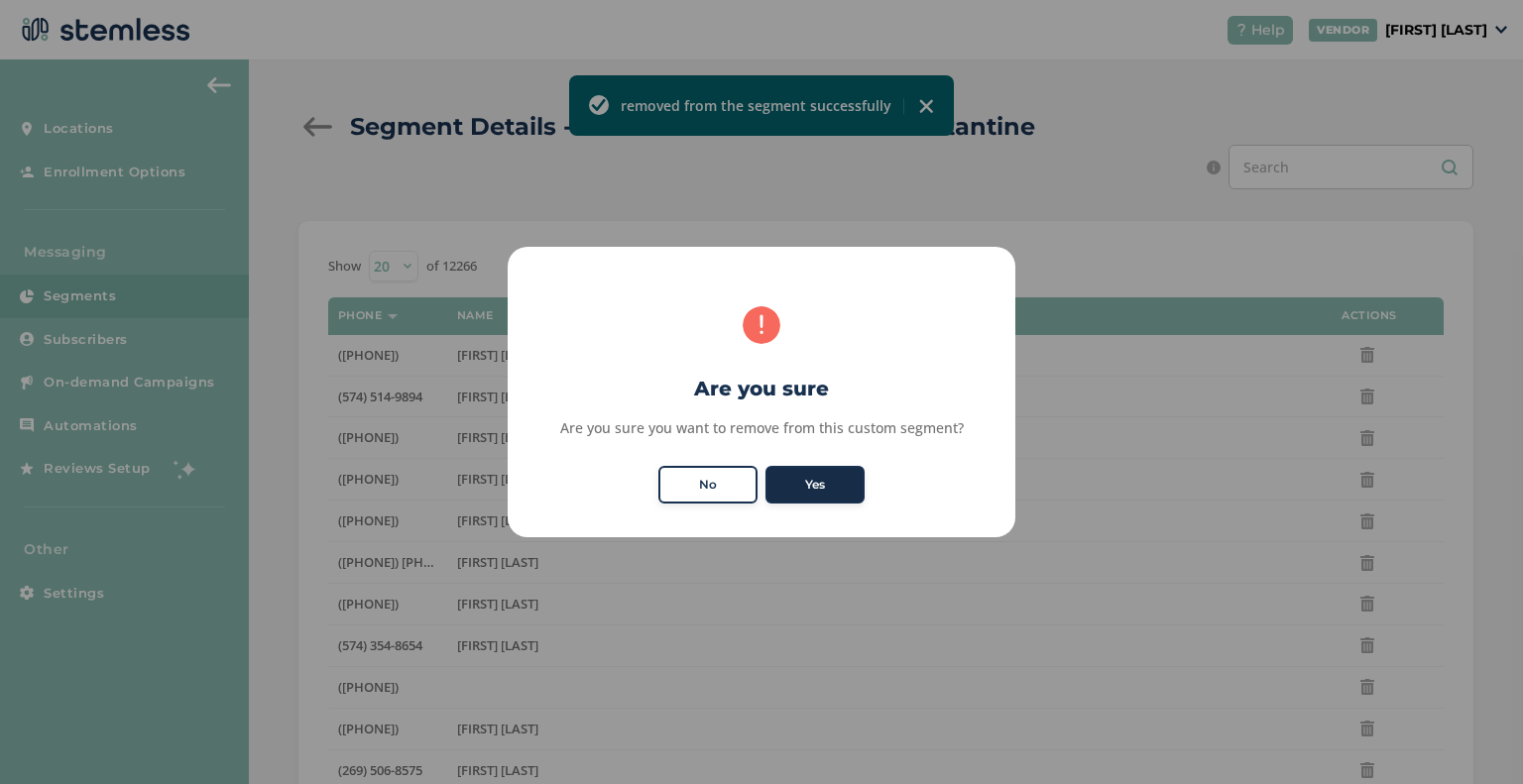 click on "Yes" at bounding box center (815, 485) 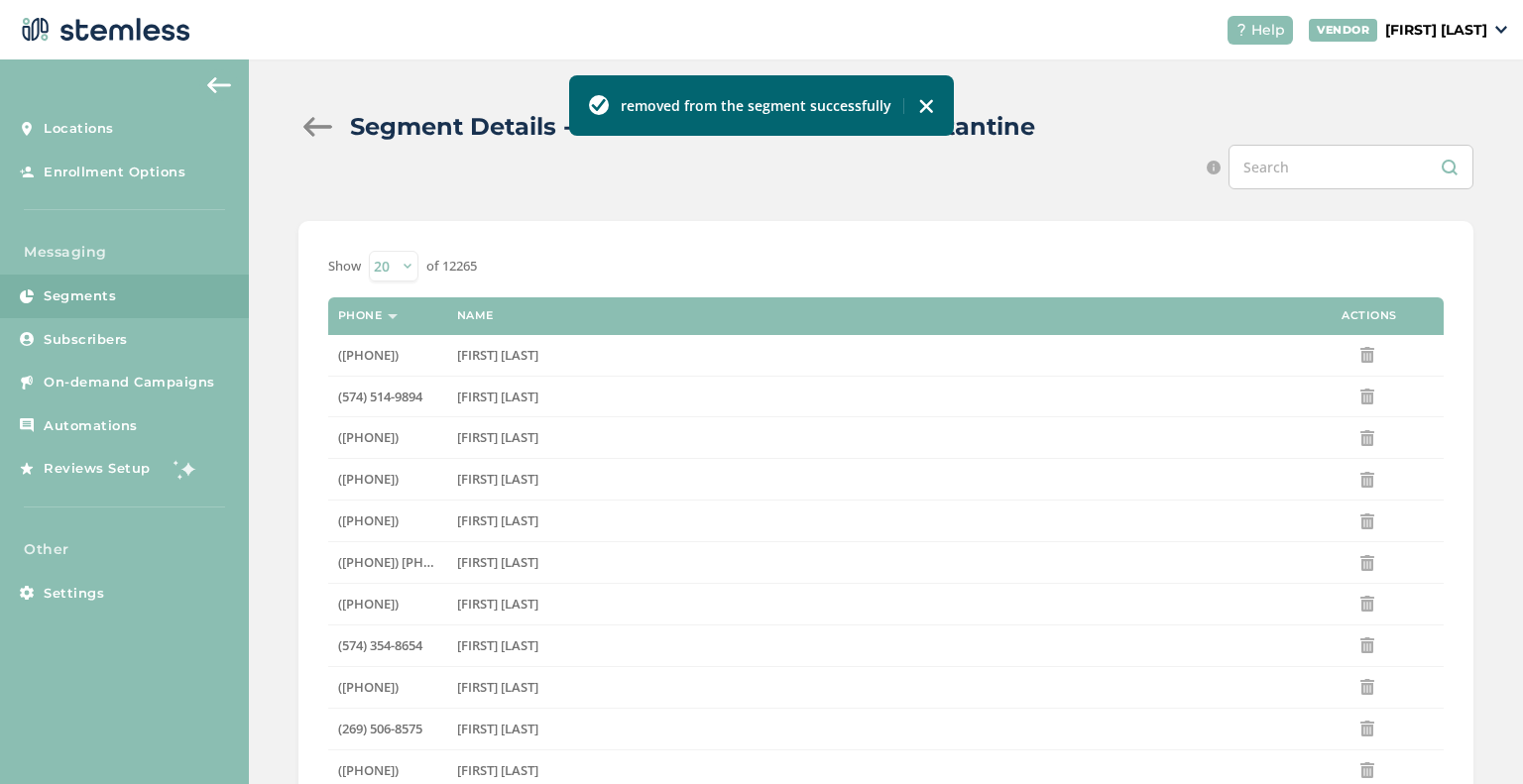 click on "Segment Details - VIP - The Dude Abides - Constantine" at bounding box center [692, 127] 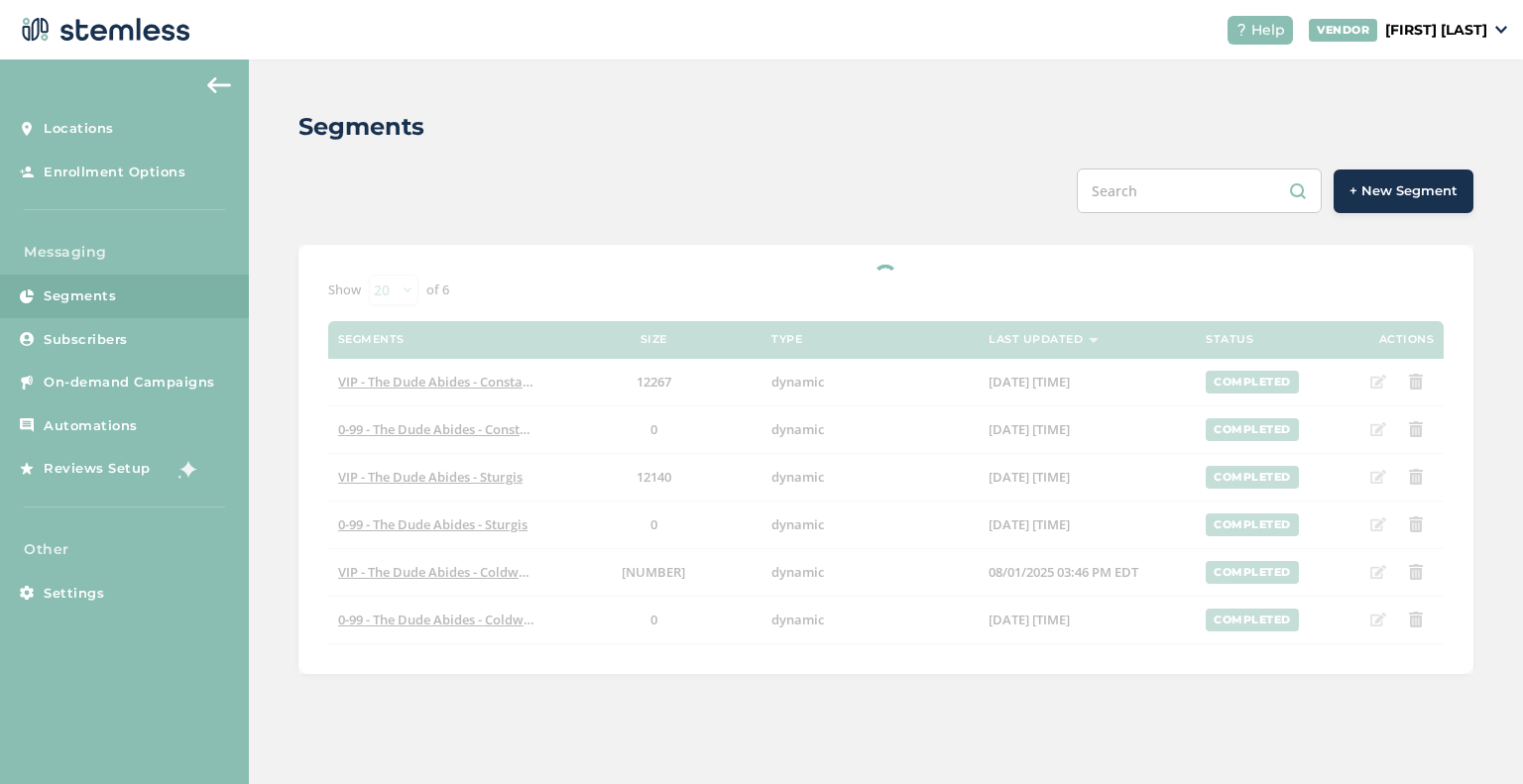 click on "Messaging" at bounding box center [124, 252] 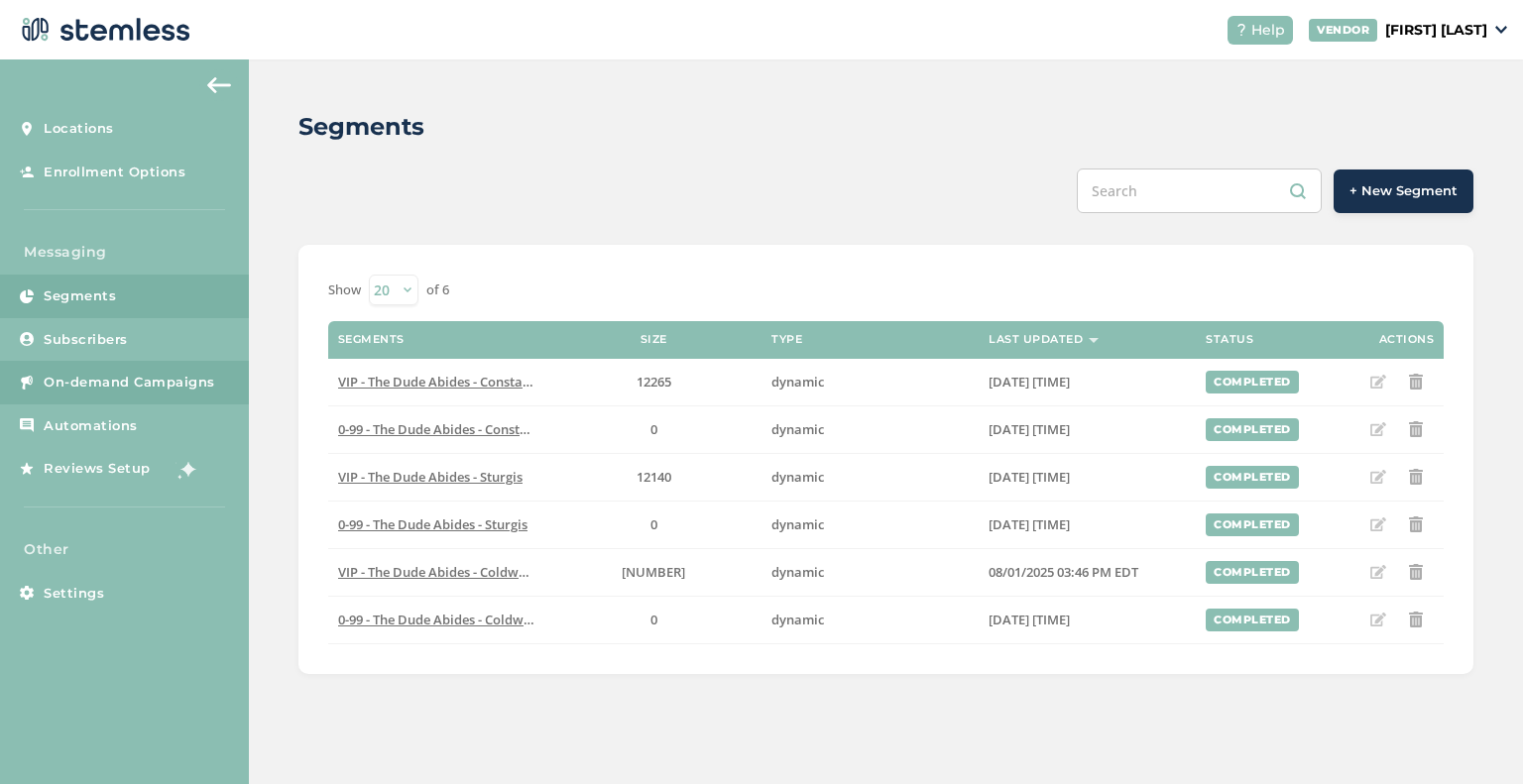 click on "On-demand Campaigns" at bounding box center (129, 383) 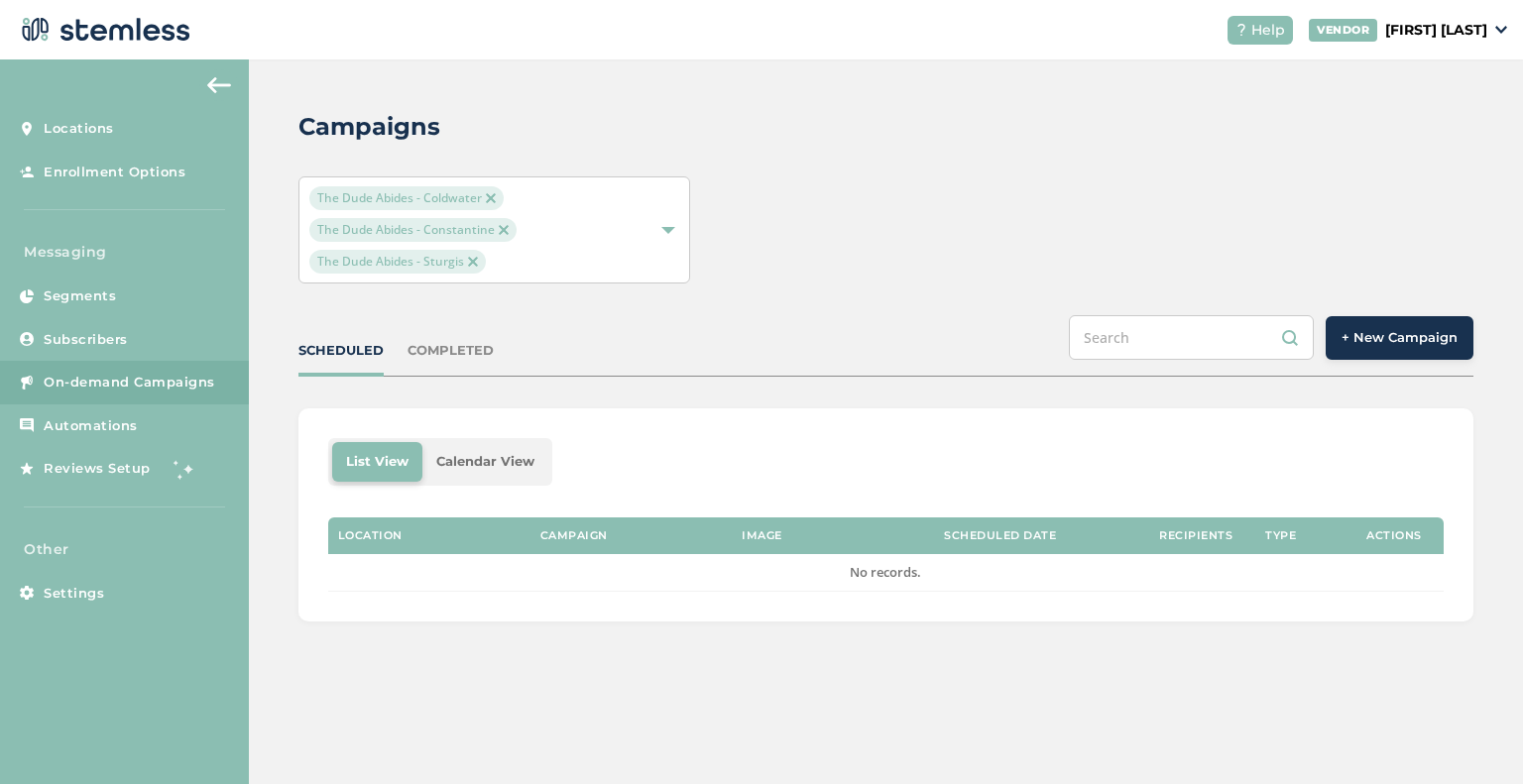 click on "+ New Campaign" at bounding box center [1399, 338] 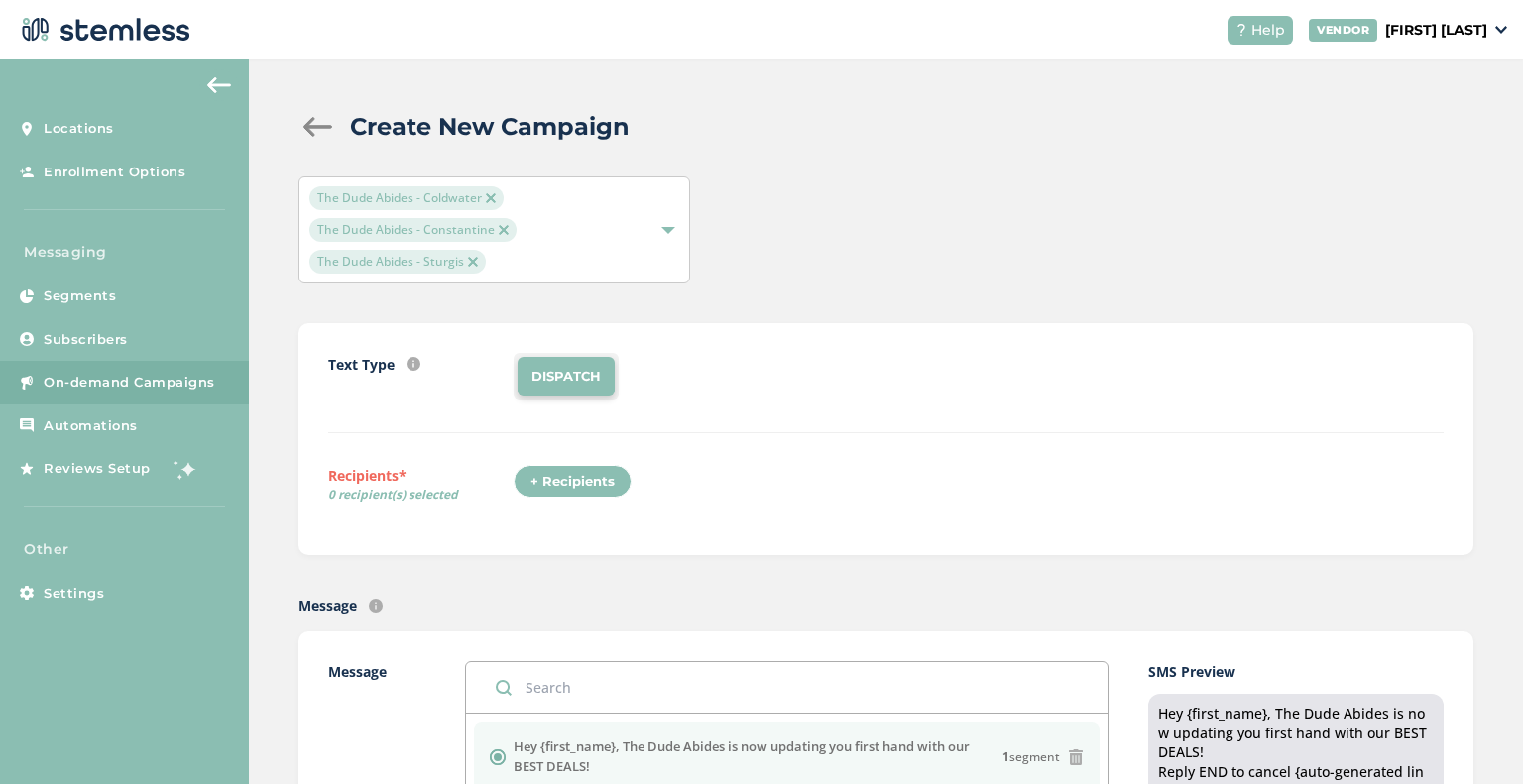 click on "+ Recipients" at bounding box center [572, 482] 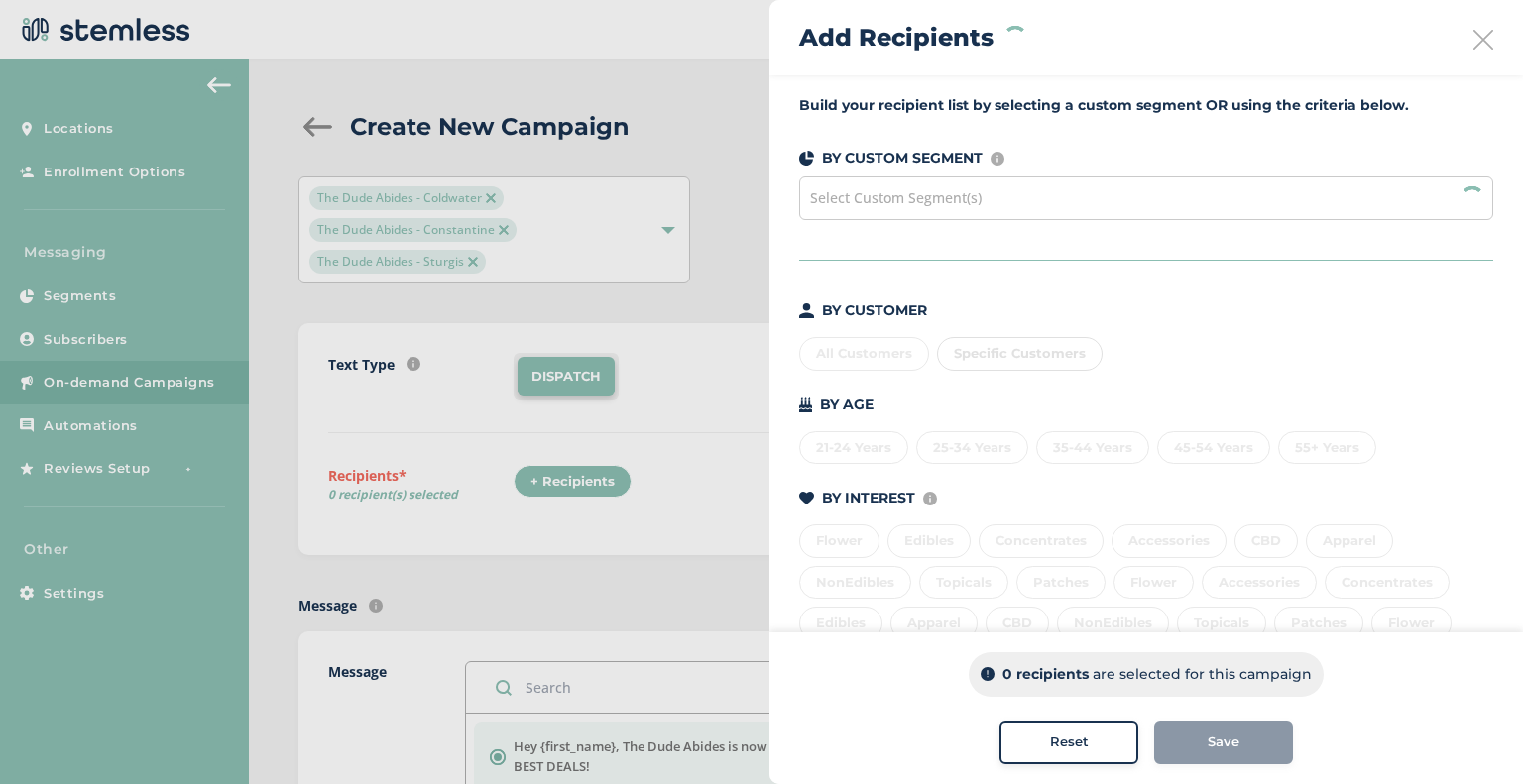 click on "Select Custom Segment(s)" at bounding box center (895, 197) 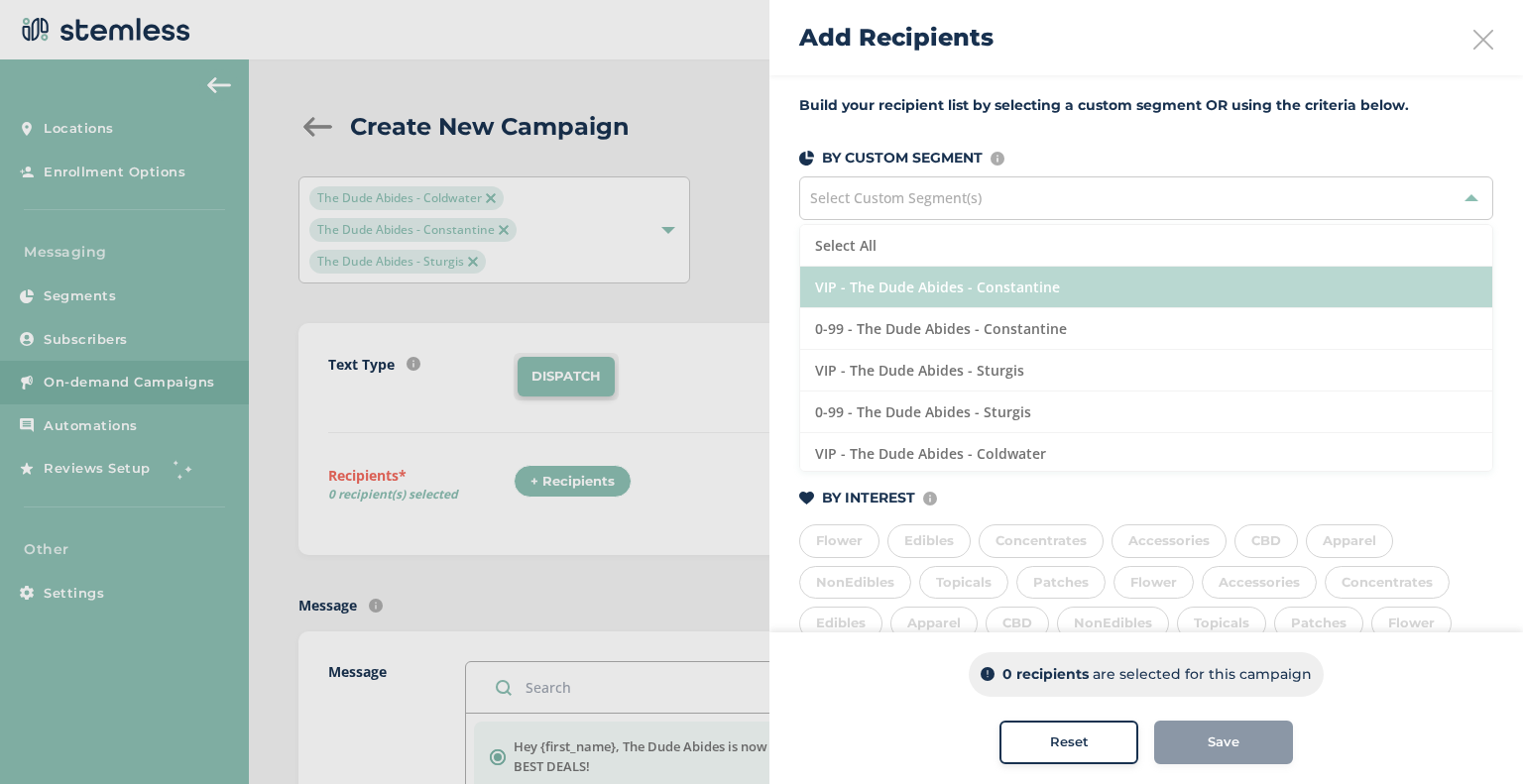 click on "VIP - The Dude Abides - Constantine" at bounding box center (1146, 287) 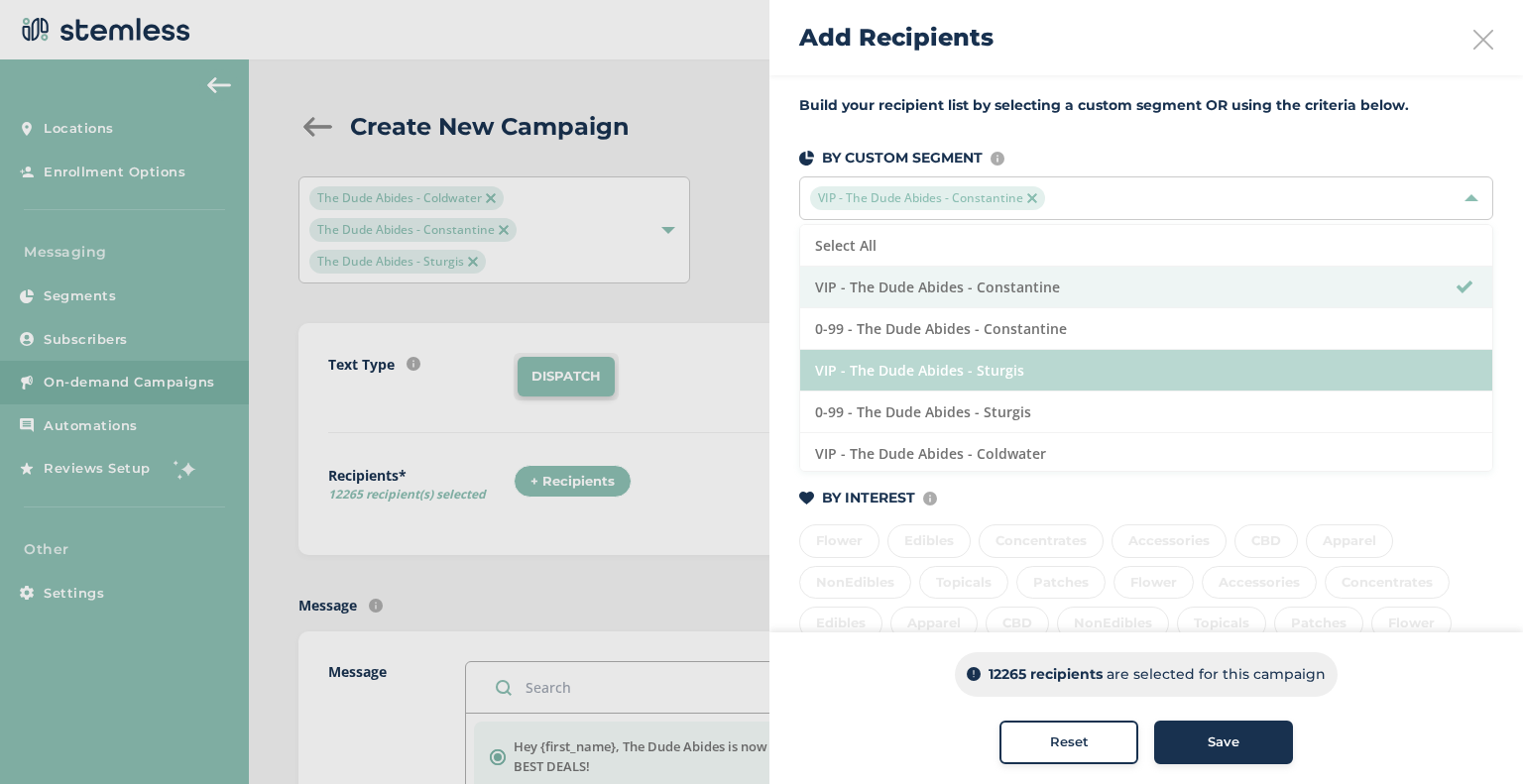 click on "VIP - The Dude Abides - Sturgis" at bounding box center (1146, 371) 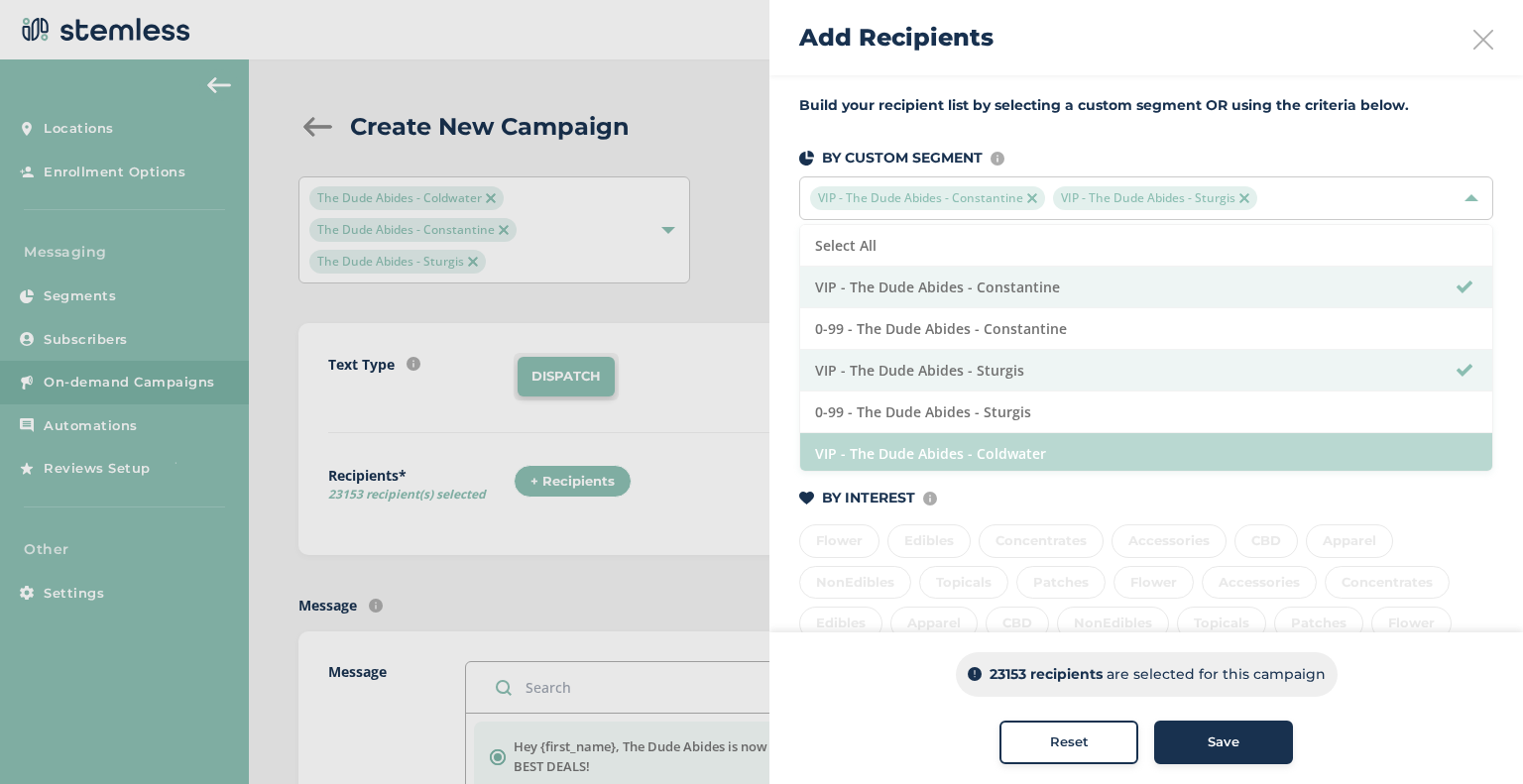 click on "VIP - The Dude Abides - Coldwater" at bounding box center [1146, 454] 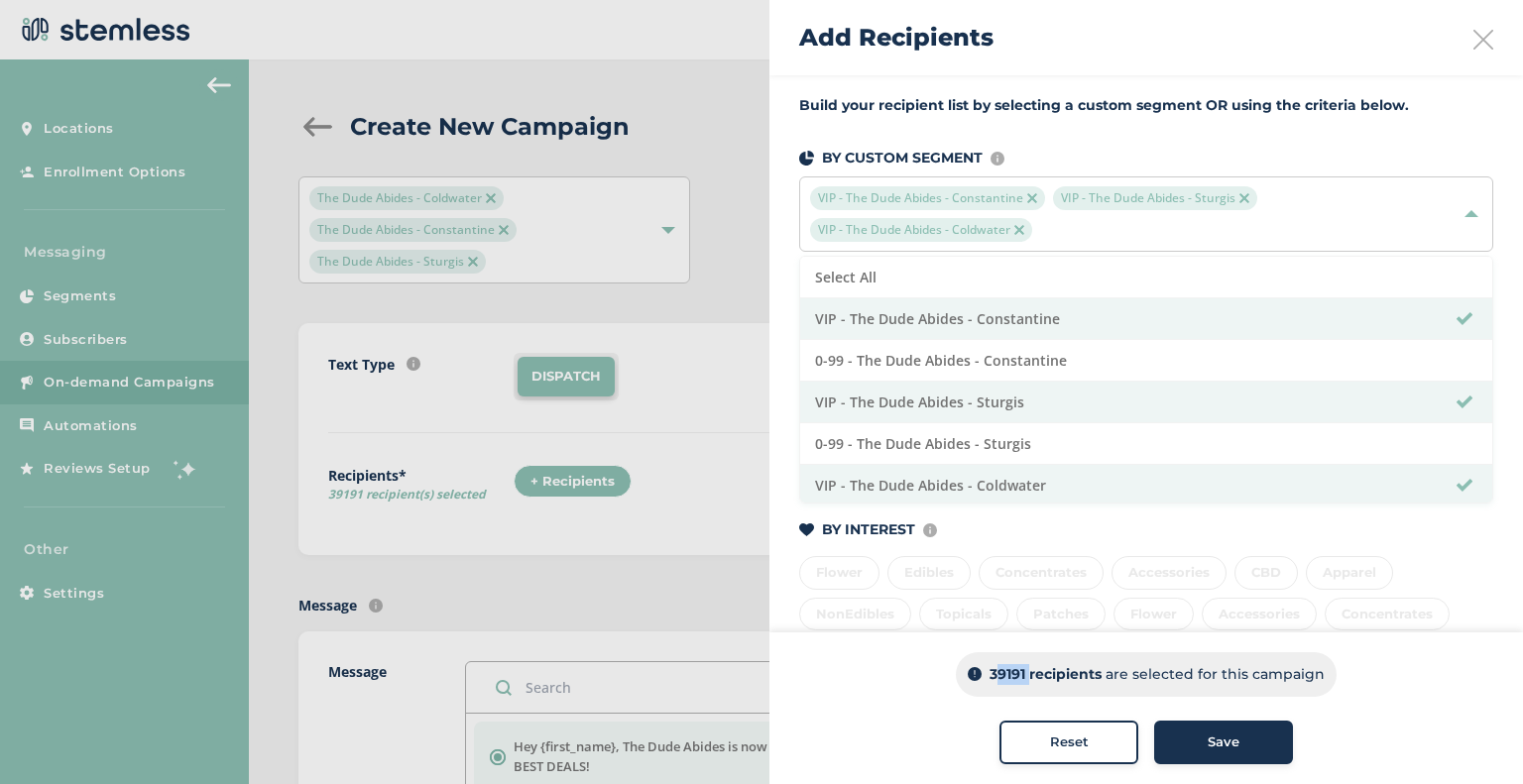 drag, startPoint x: 1023, startPoint y: 669, endPoint x: 983, endPoint y: 682, distance: 42.059482 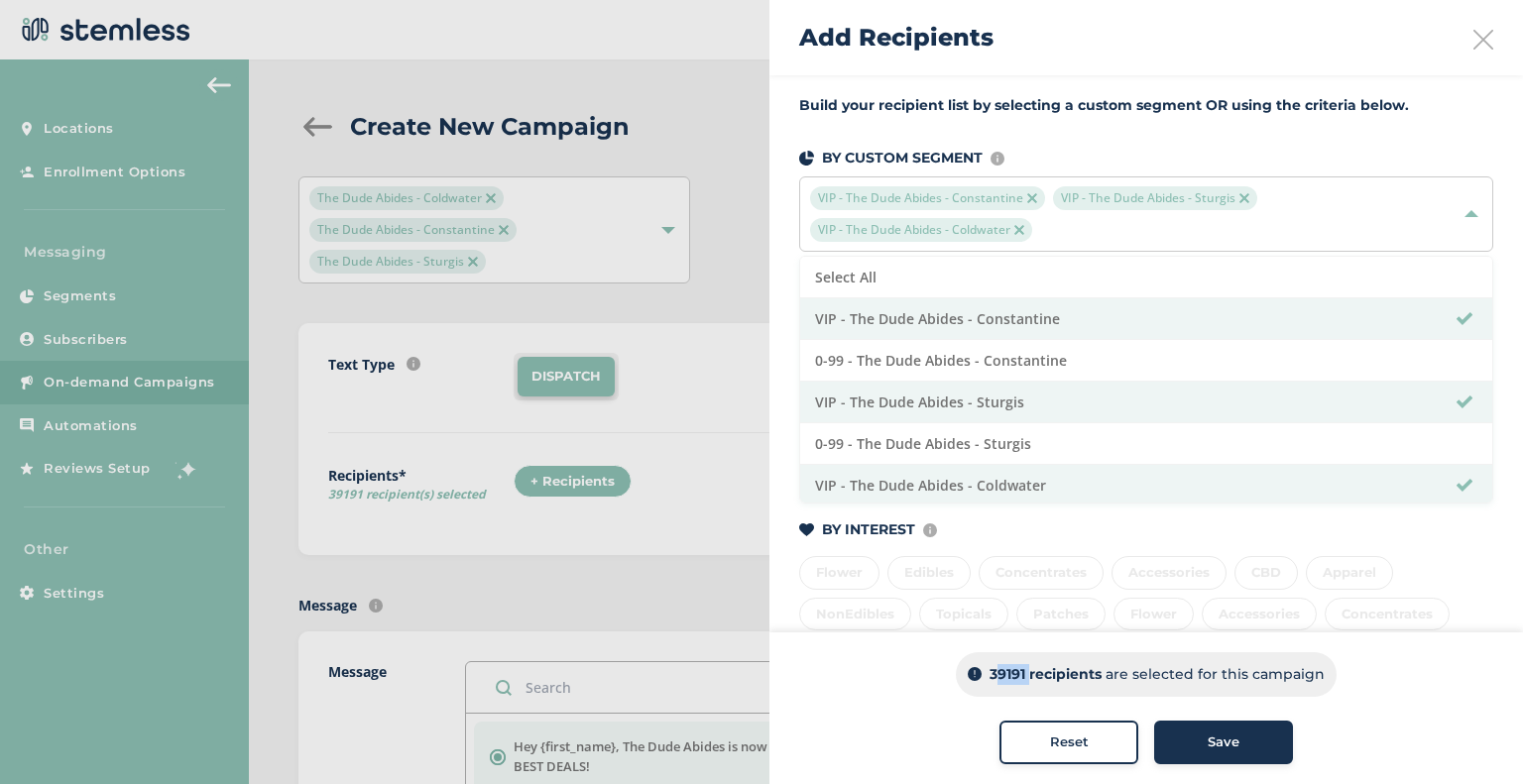 click on "39191 recipients   are selected for this campaign" at bounding box center (1146, 674) 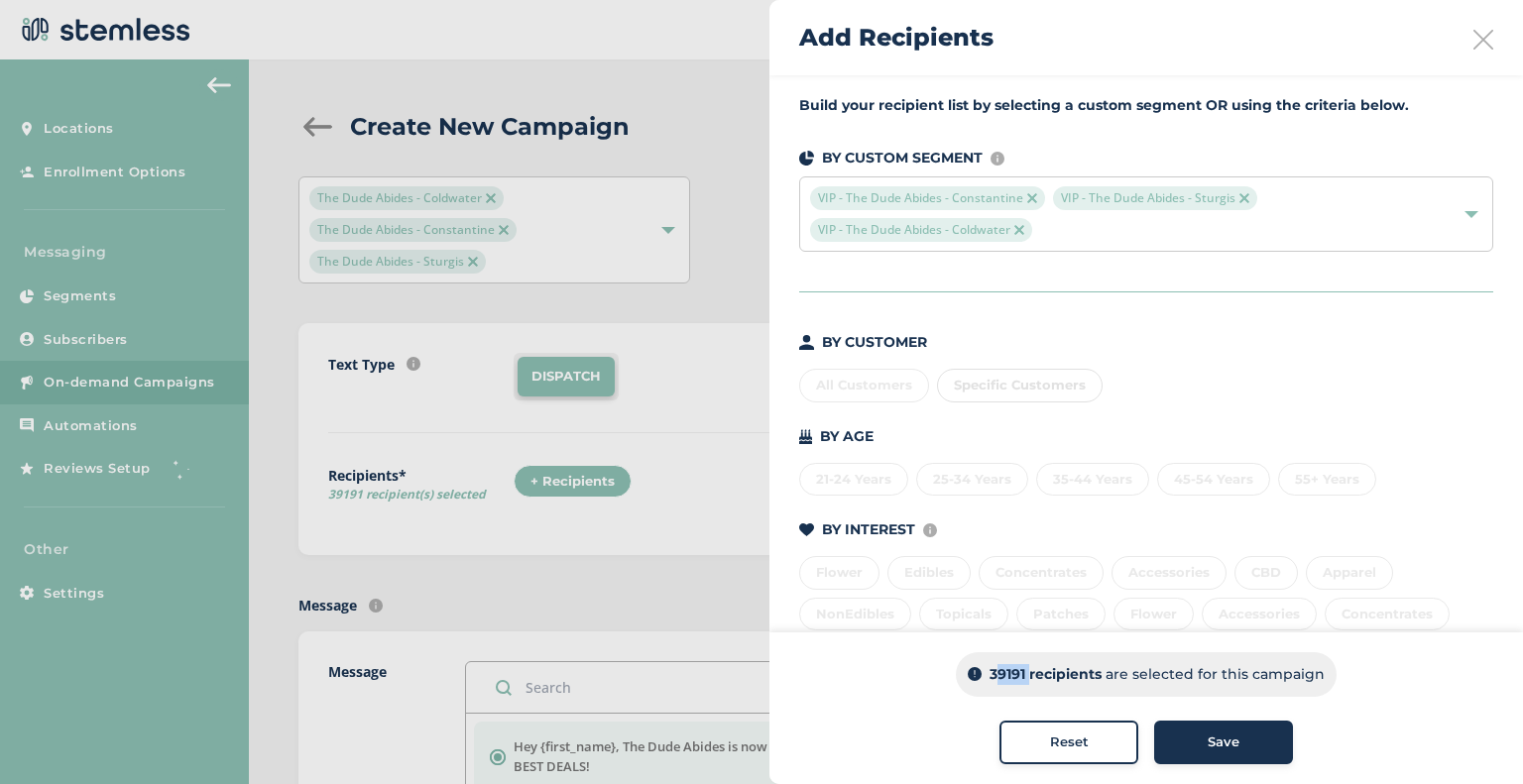 click on "Save" at bounding box center [1224, 742] 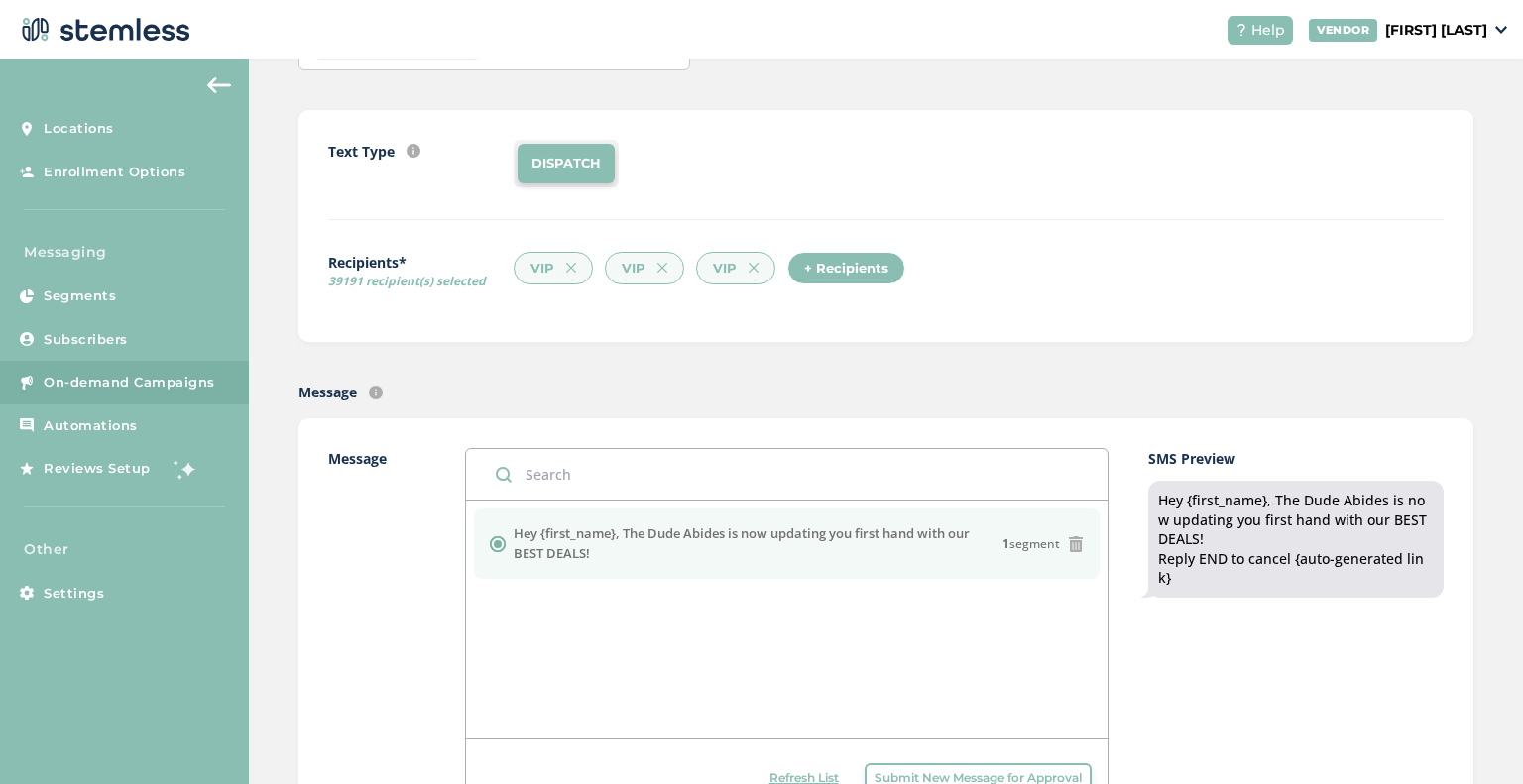 scroll, scrollTop: 210, scrollLeft: 0, axis: vertical 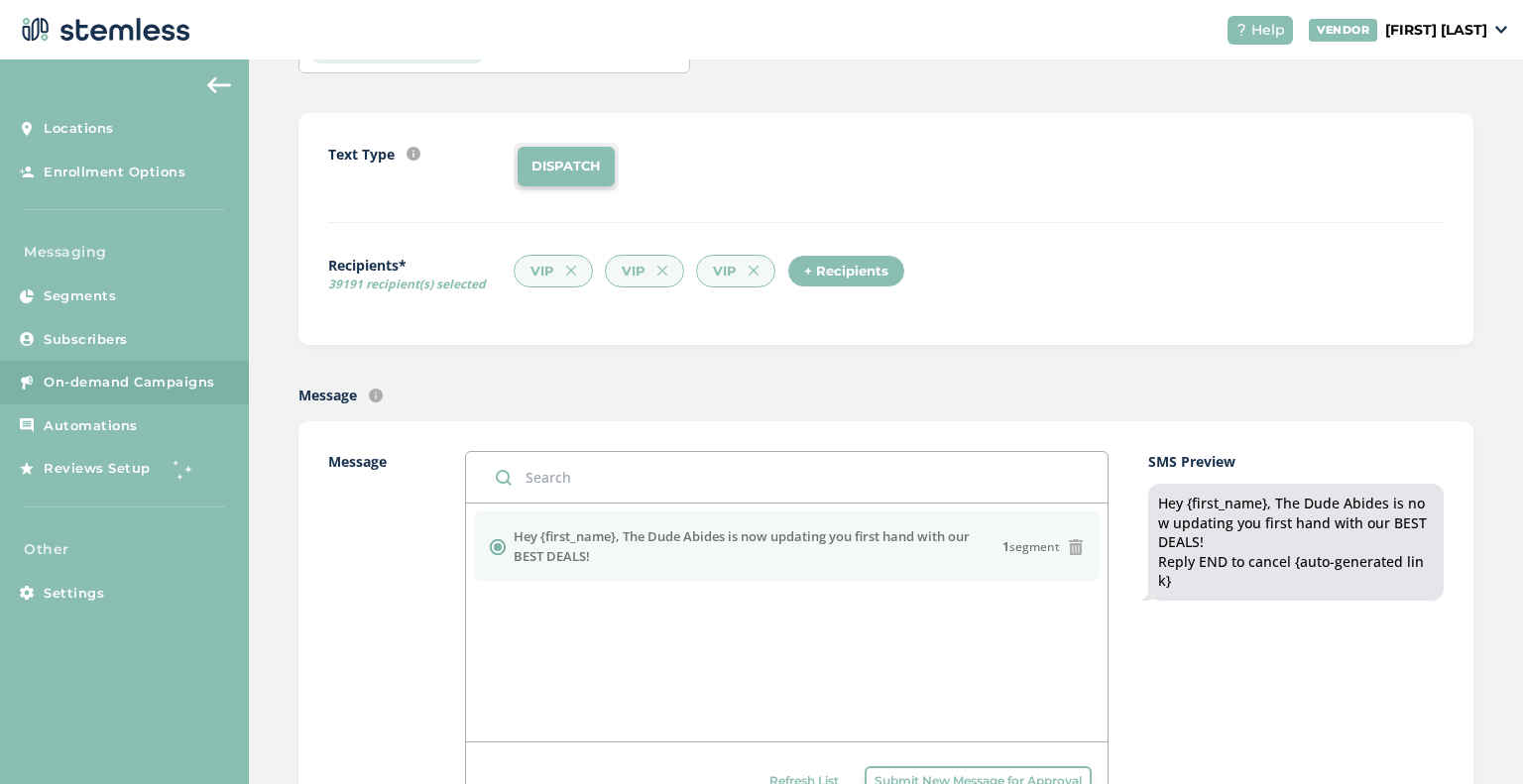 click at bounding box center (786, 477) 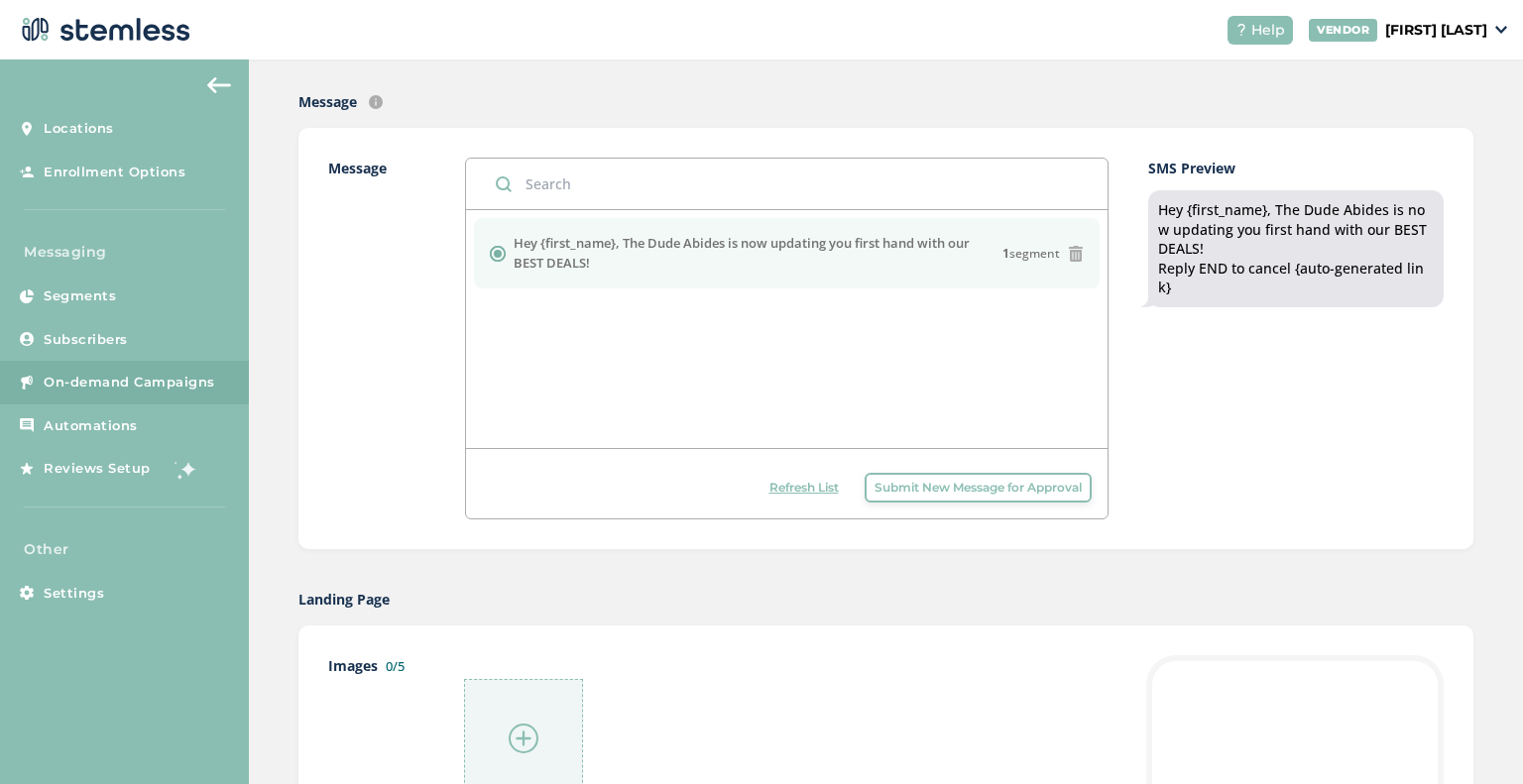 scroll, scrollTop: 500, scrollLeft: 0, axis: vertical 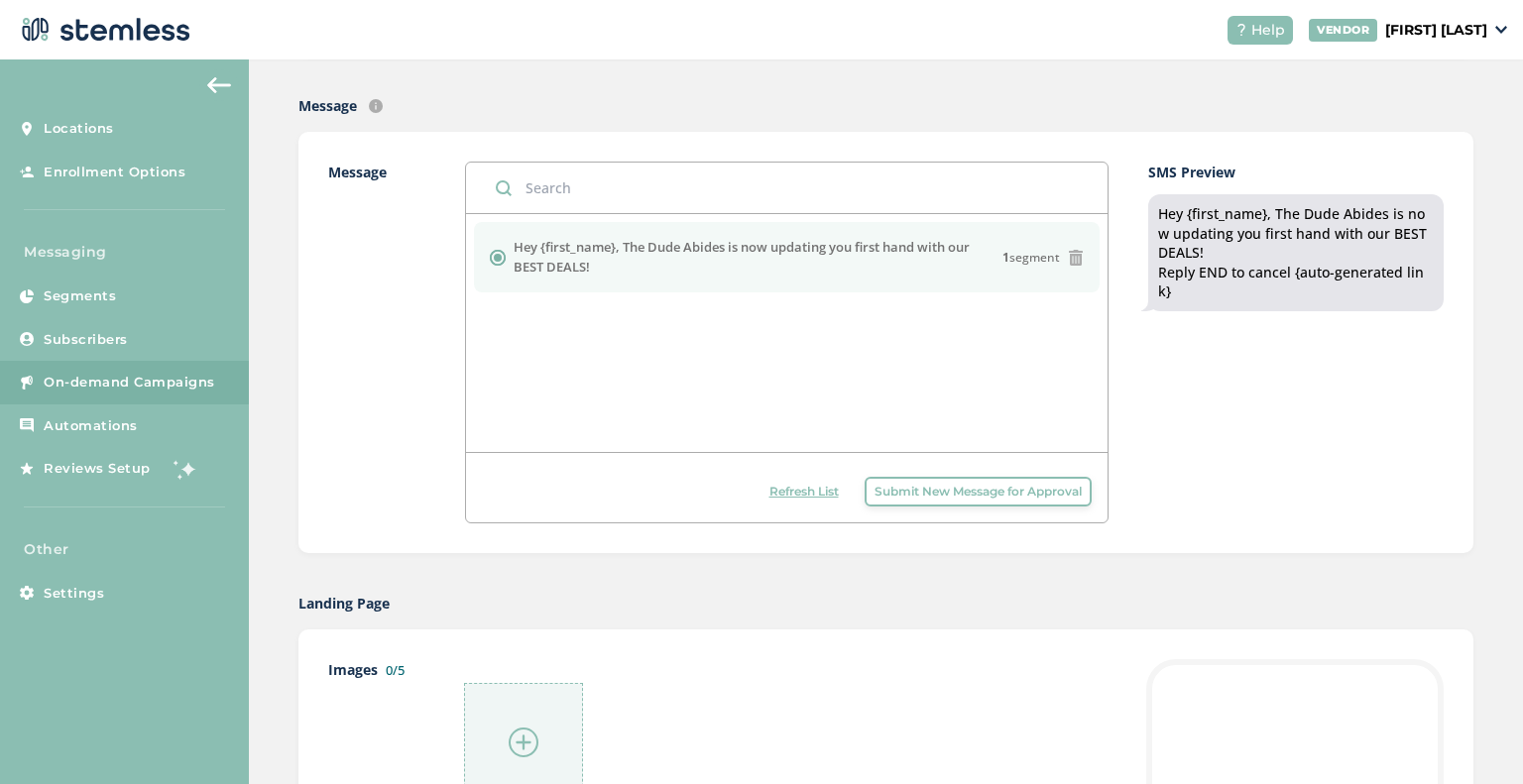 click on "Submit New Message for Approval" at bounding box center [978, 492] 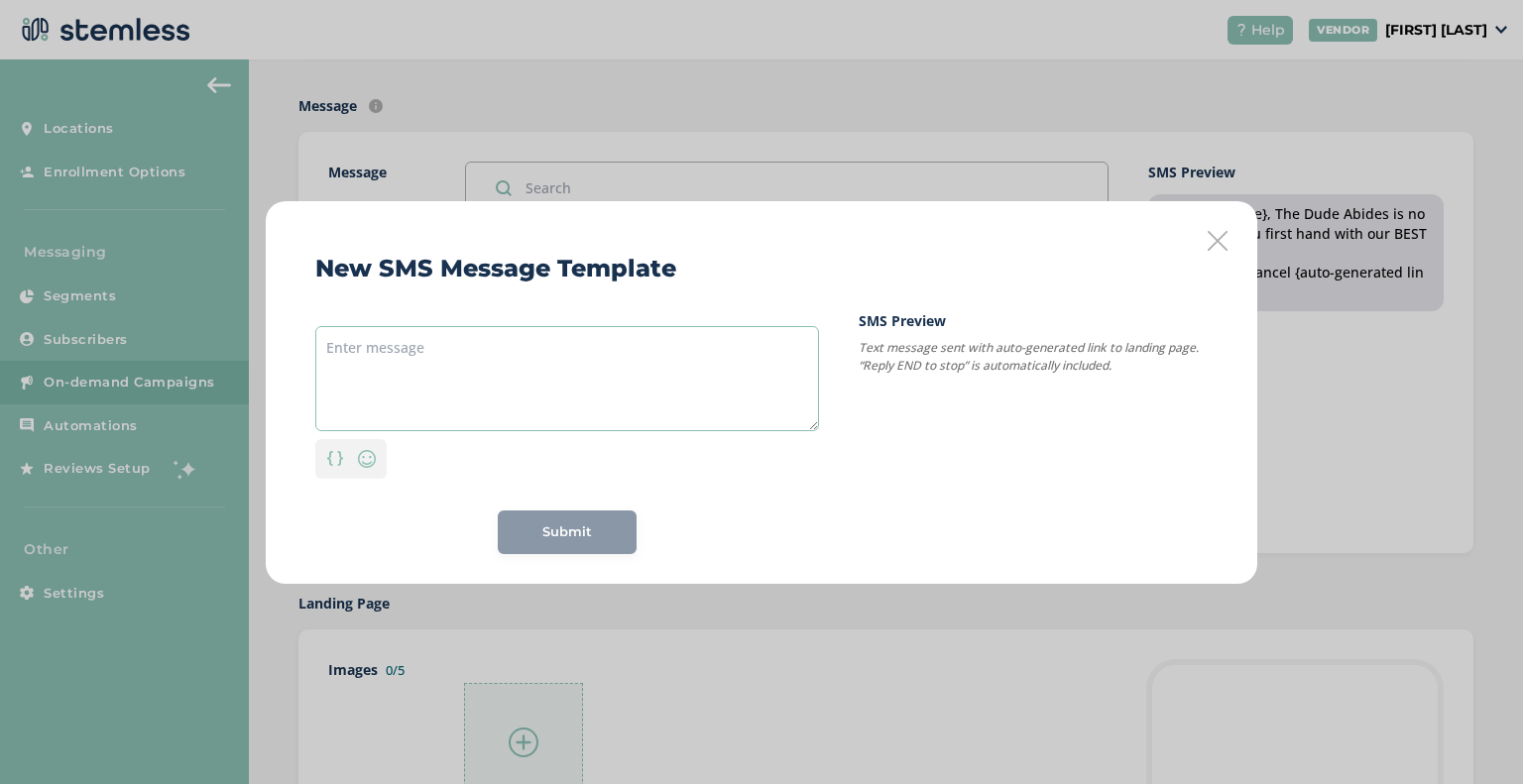 click at bounding box center [567, 379] 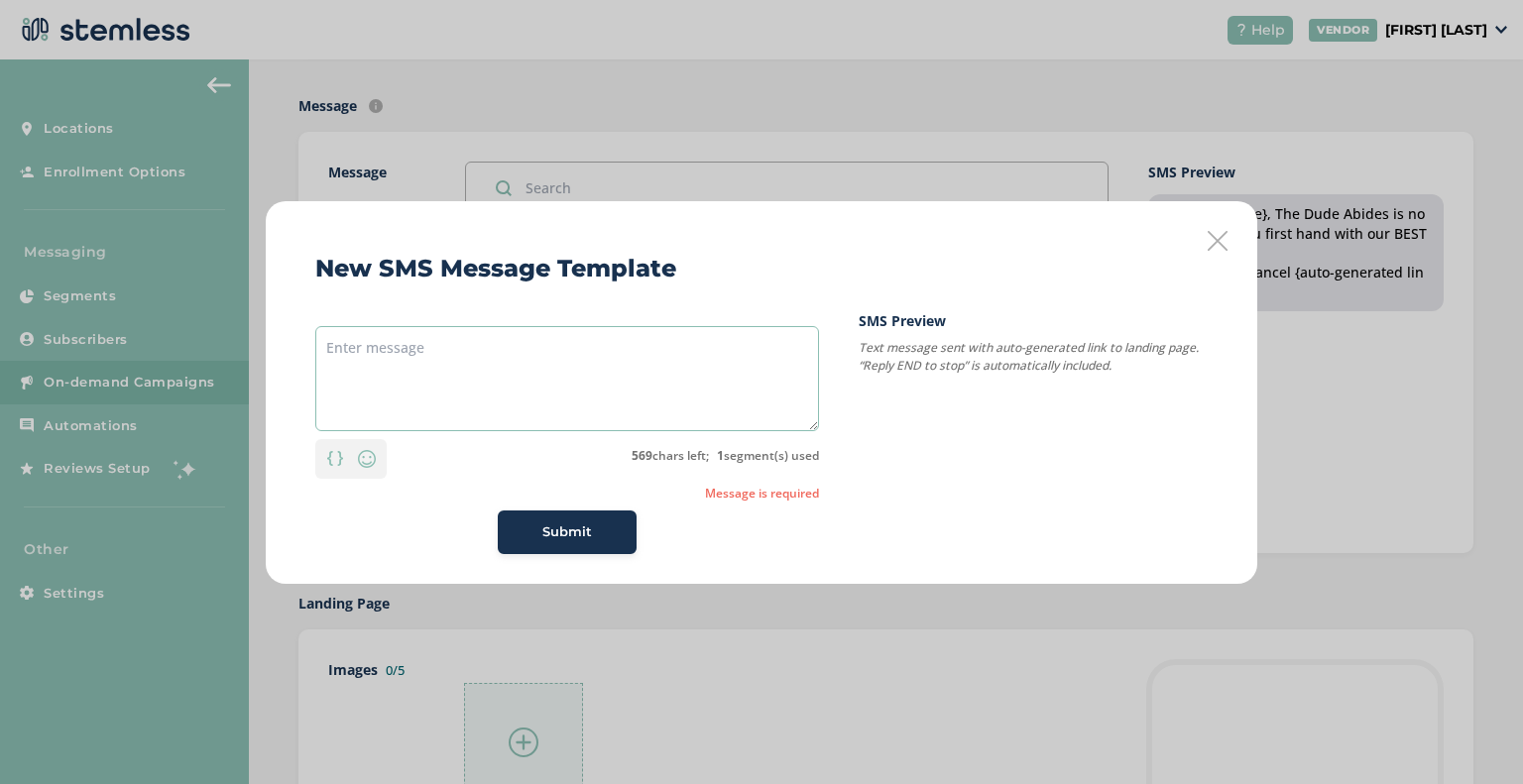 paste on "You’re In, Dude. 🌿
We’ve got something new rollin’ your way—text updates from The Dude Abides.
You’ll be the first to know about fresh drops, daily deals, exclusive offers, and loyalty rewards—straight to your phone. No spam, just the good stuff.
Sit back, spark up, and stay tuned. The Dude abides… and now he texts." 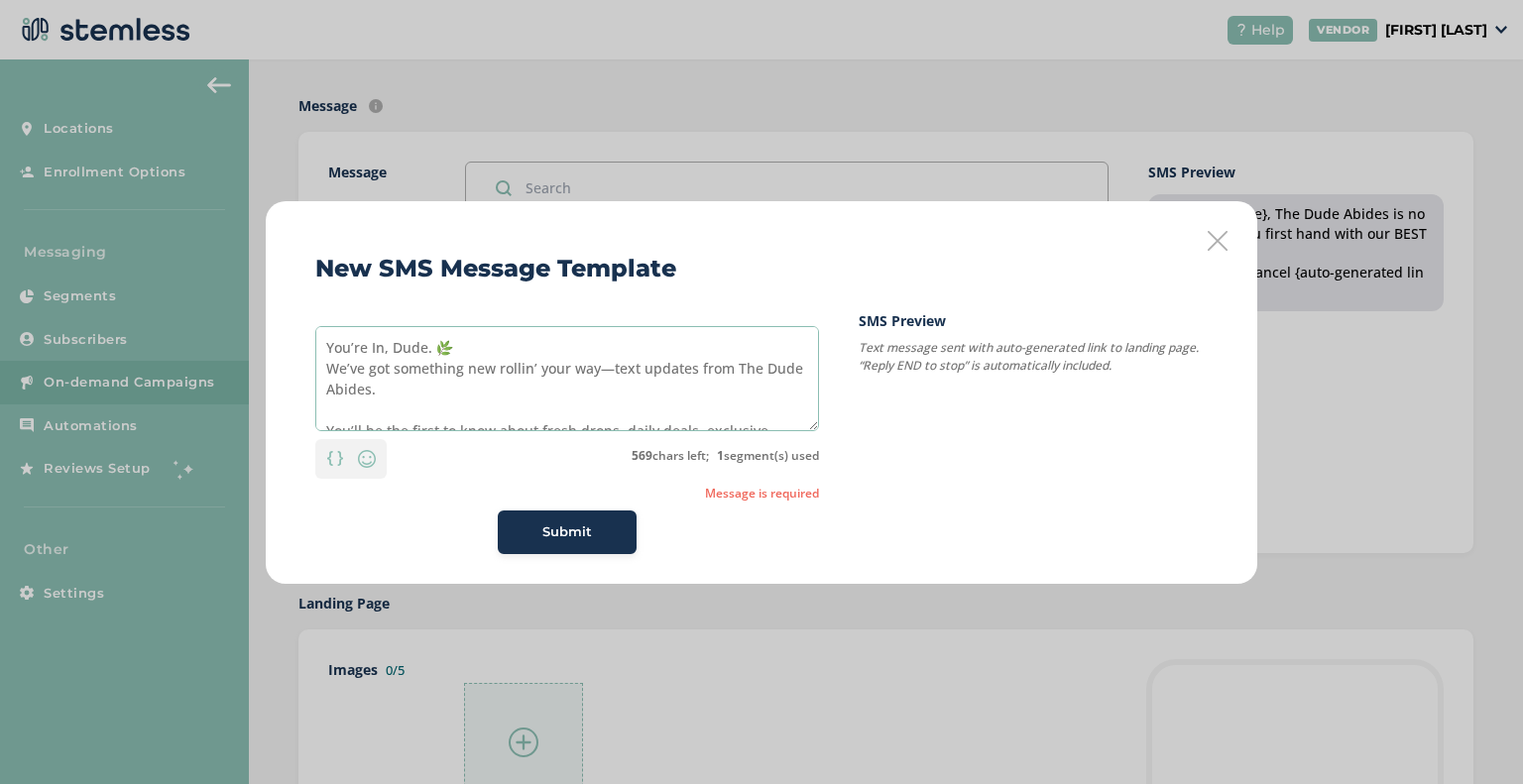 scroll, scrollTop: 93, scrollLeft: 0, axis: vertical 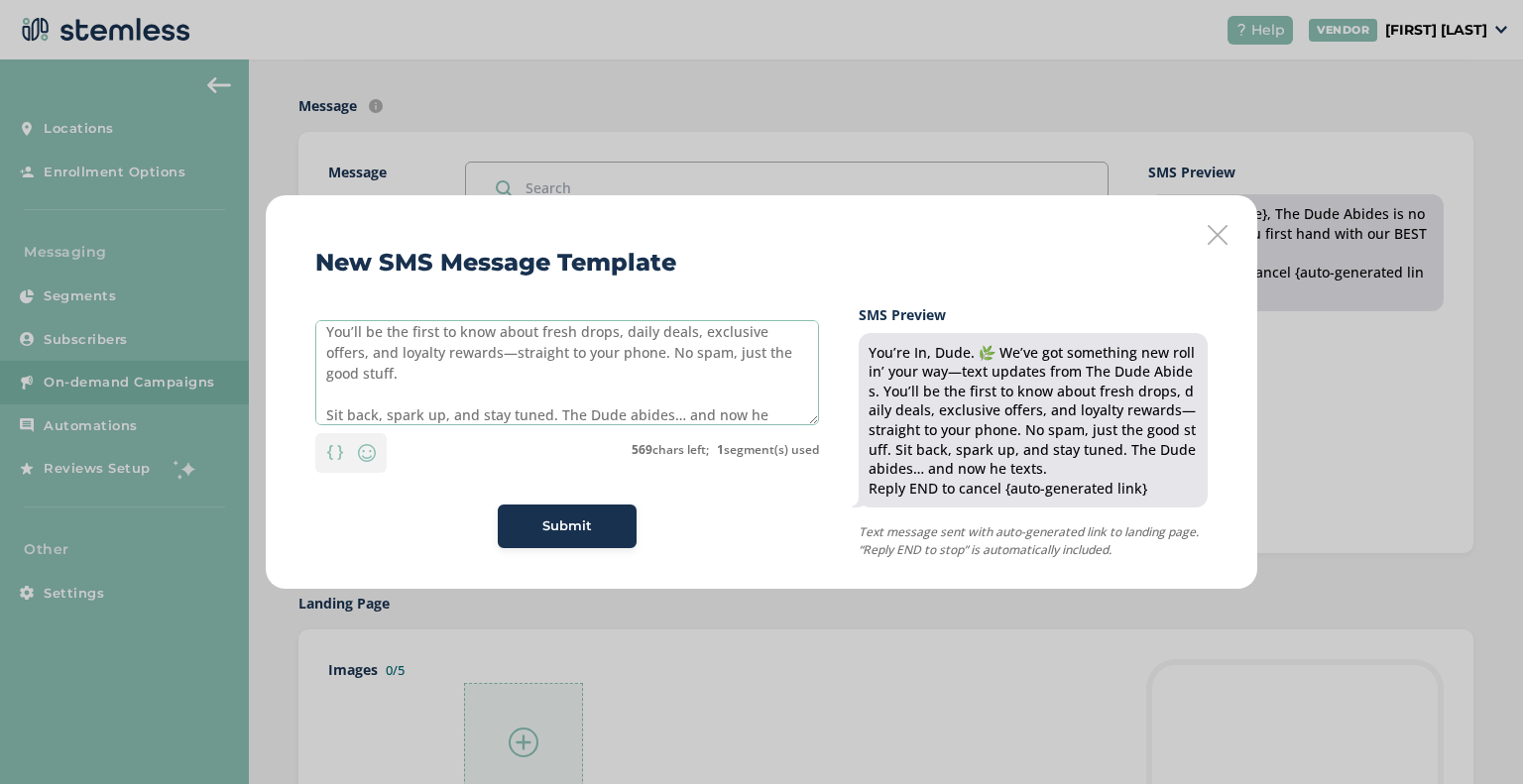 click on "You’re In, Dude. 🌿
We’ve got something new rollin’ your way—text updates from The Dude Abides.
You’ll be the first to know about fresh drops, daily deals, exclusive offers, and loyalty rewards—straight to your phone. No spam, just the good stuff.
Sit back, spark up, and stay tuned. The Dude abides… and now he texts." at bounding box center (567, 373) 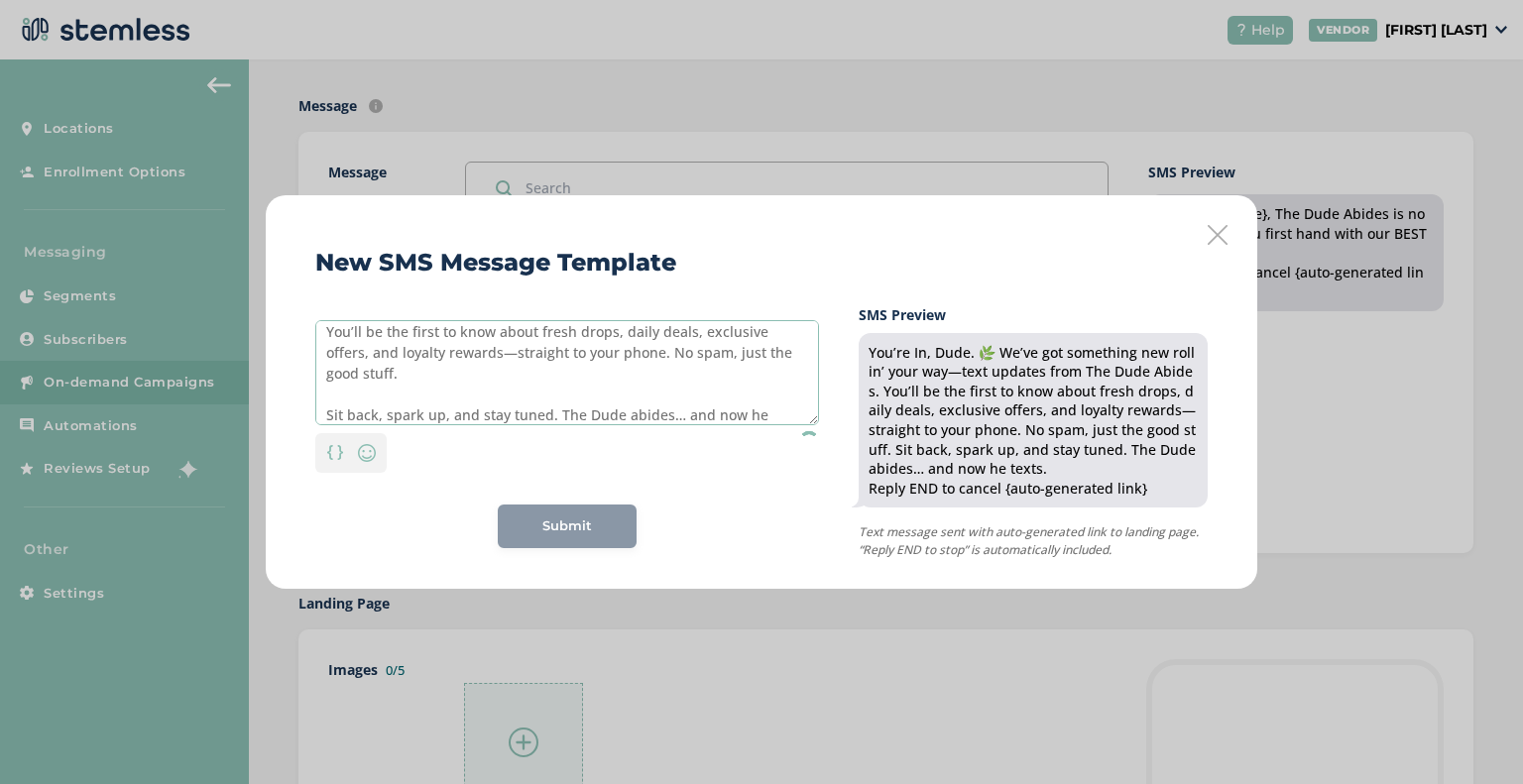 type on "You’re In, Dude. 🌿
We’ve got something new rollin’ your way—text updates from The Dude Abides.
You’ll be the first to know about fresh drops, daily deals, exclusive offers, and loyalty rewards—straight to your phone. No spam, just the good stuff.
Sit back, spark up, and stay tuned. The Dude abides… and now he texts." 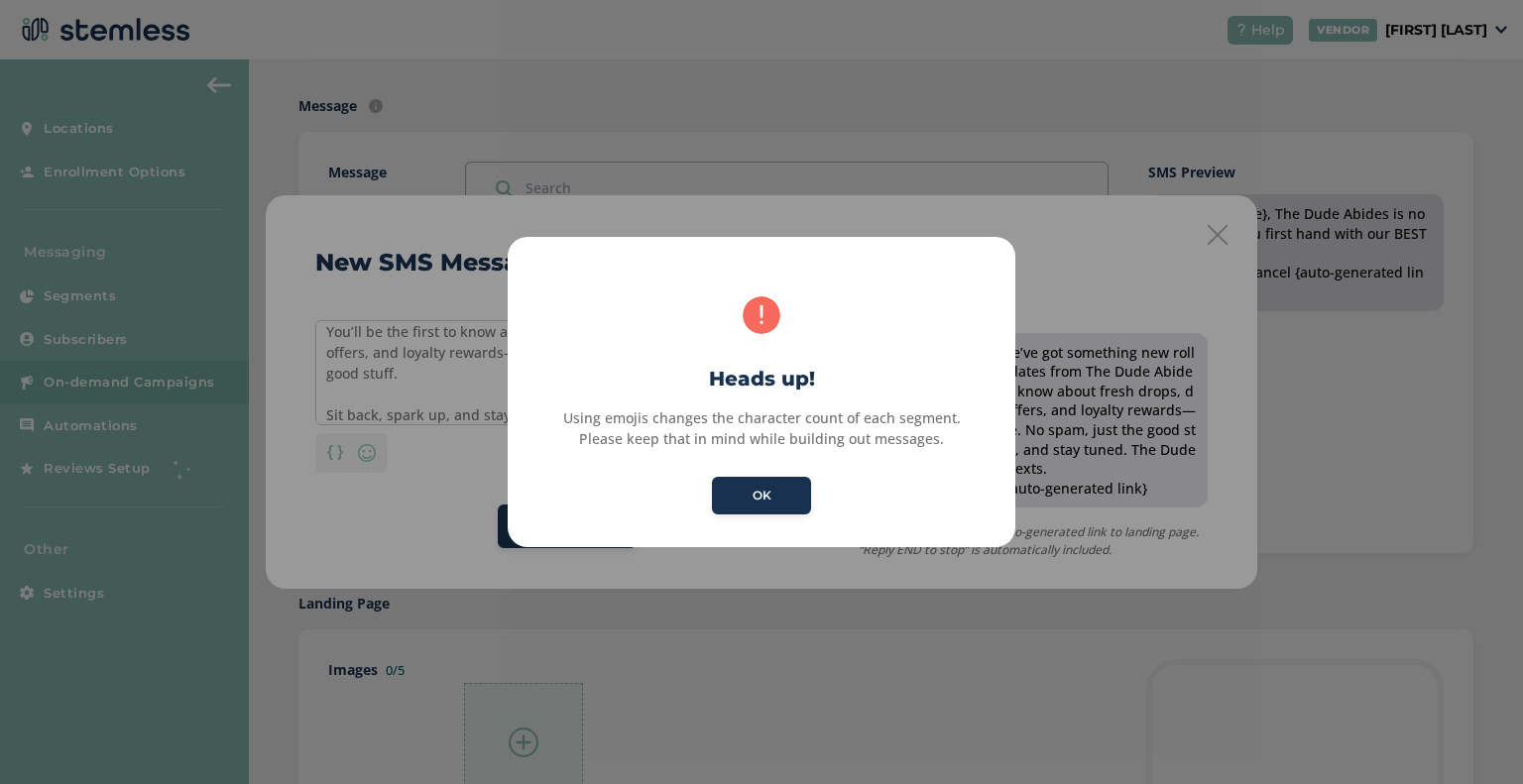 type 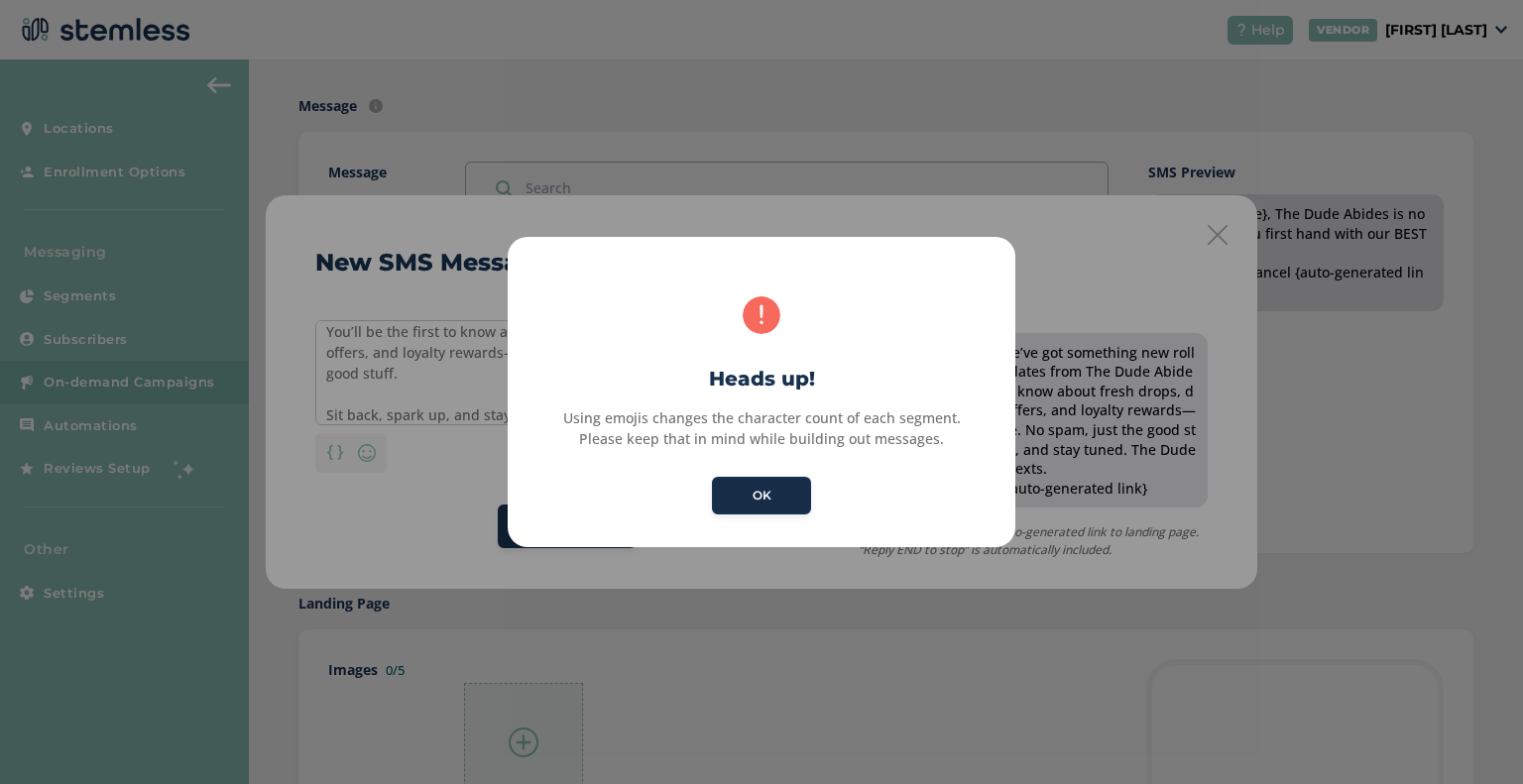 click on "OK" at bounding box center [762, 496] 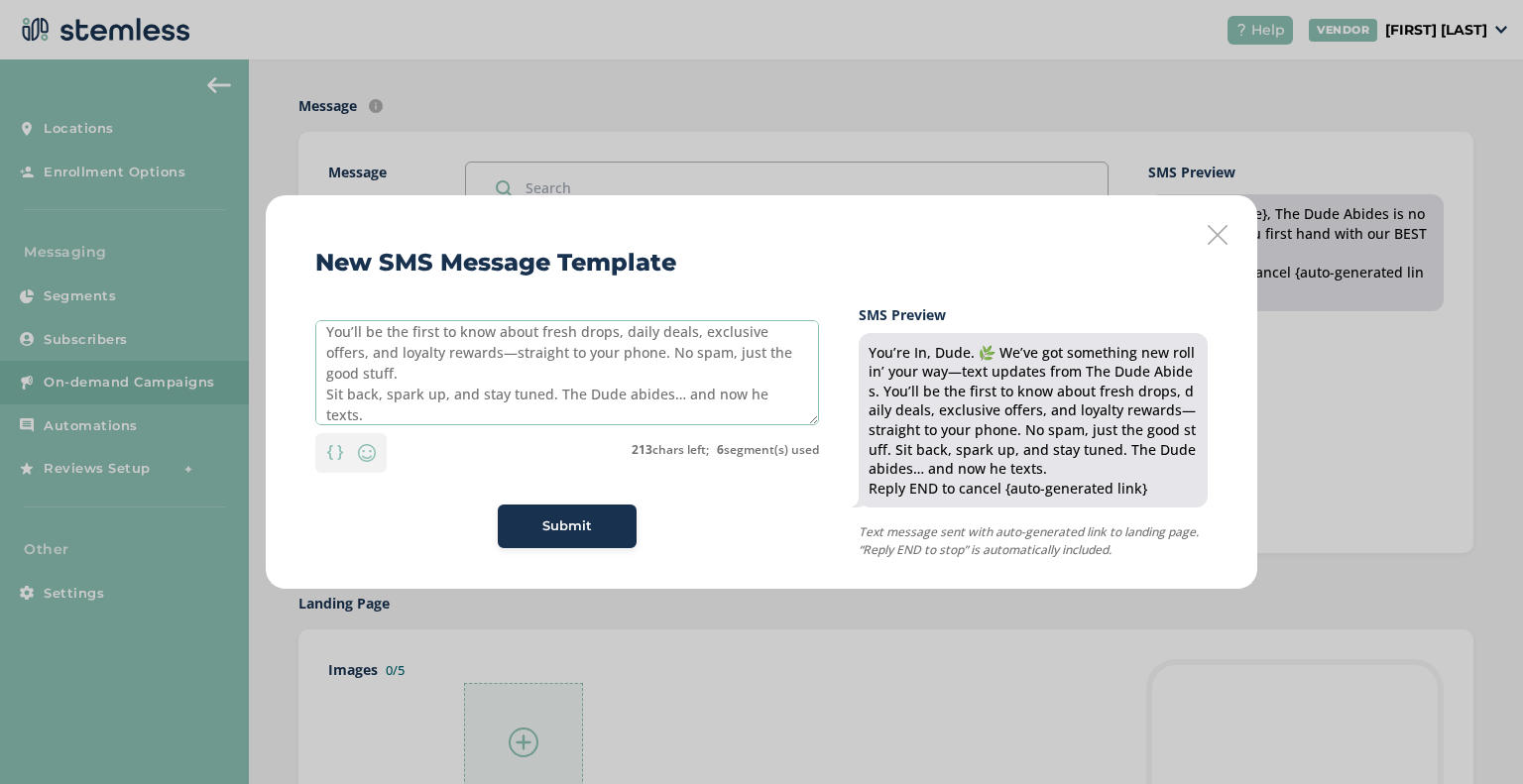 scroll, scrollTop: 83, scrollLeft: 0, axis: vertical 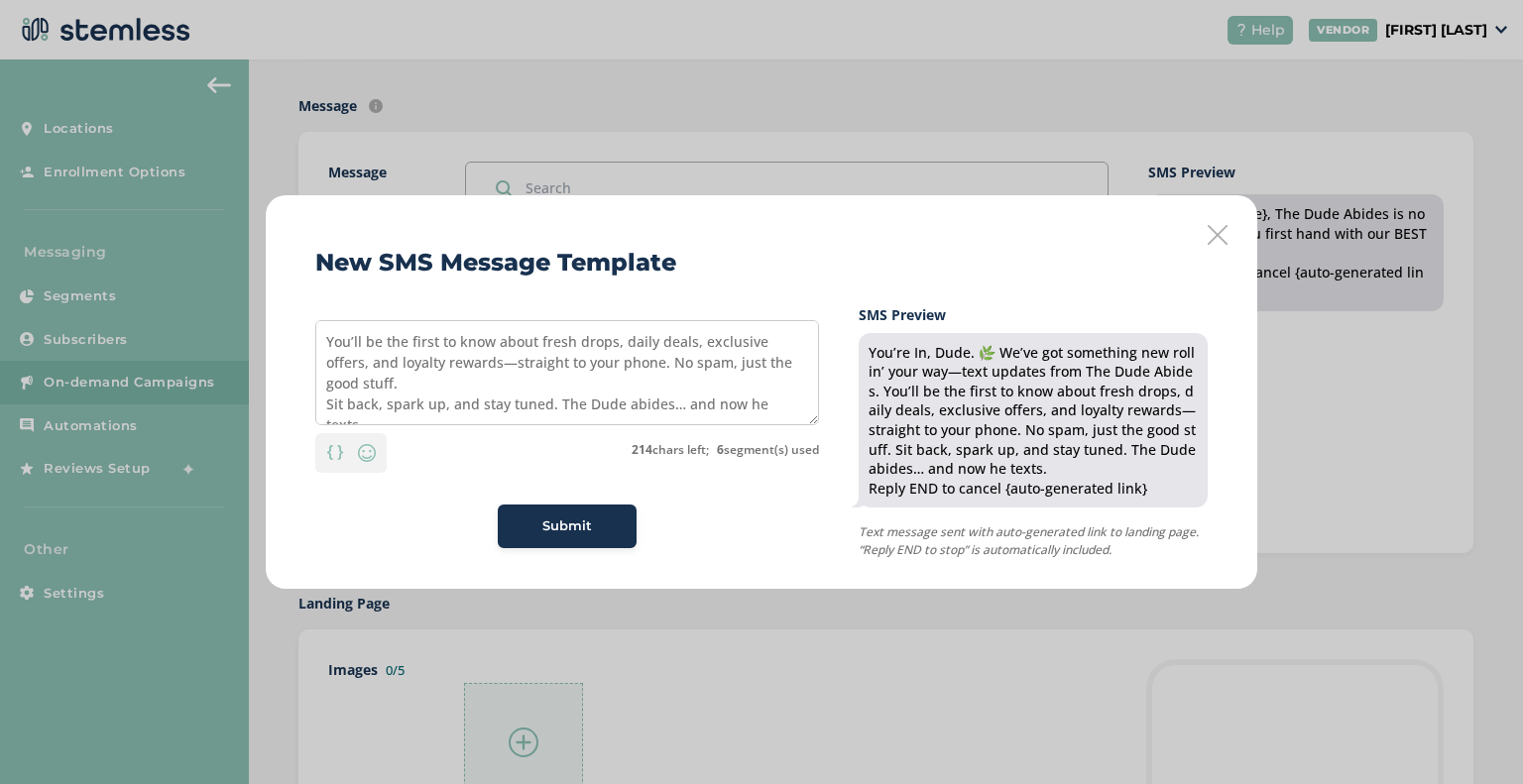click on "You’re In, Dude. 🌿
We’ve got something new rollin’ your way—text updates from The Dude Abides.
You’ll be the first to know about fresh drops, daily deals, exclusive offers, and loyalty rewards—straight to your phone. No spam, just the good stuff.
Sit back, spark up, and stay tuned. The Dude abides… and now he texts. Personalization Emoji 214  chars left;  6  segment(s) used  Submit SMS Preview  You’re In, Dude. 🌿
We’ve got something new rollin’ your way—text updates from The Dude Abides.
You’ll be the first to know about fresh drops, daily deals, exclusive offers, and loyalty rewards—straight to your phone. No spam, just the good stuff.
Sit back, spark up, and stay tuned. The Dude abides… and now he texts.   Reply END to cancel {auto-generated link}   Text message sent with auto-generated link to landing page. “Reply END to stop” is automatically included." at bounding box center [762, 432] 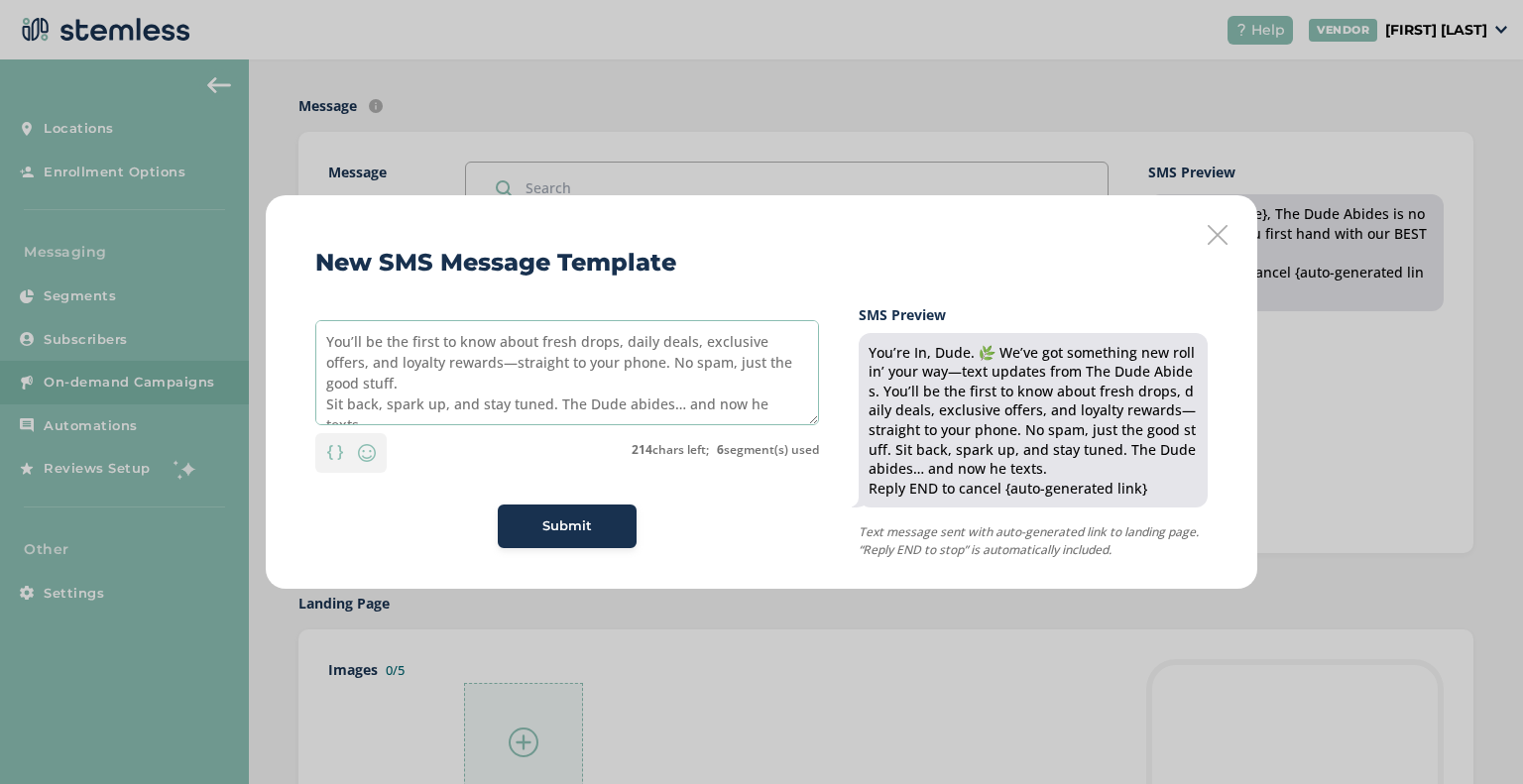 scroll, scrollTop: 0, scrollLeft: 0, axis: both 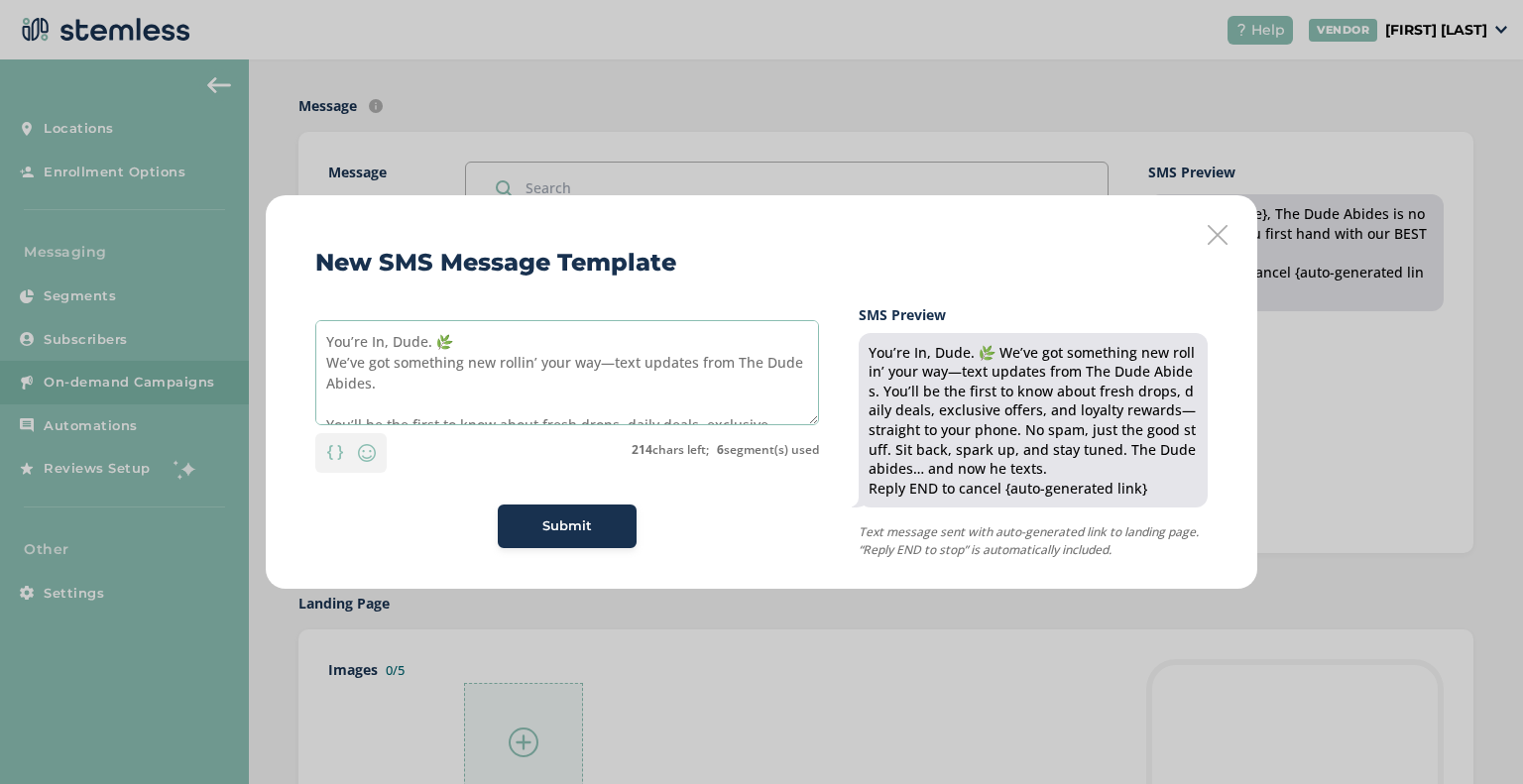 click on "You’re In, Dude. 🌿
We’ve got something new rollin’ your way—text updates from The Dude Abides.
You’ll be the first to know about fresh drops, daily deals, exclusive offers, and loyalty rewards—straight to your phone. No spam, just the good stuff.
Sit back, spark up, and stay tuned. The Dude abides… and now he texts." at bounding box center [567, 373] 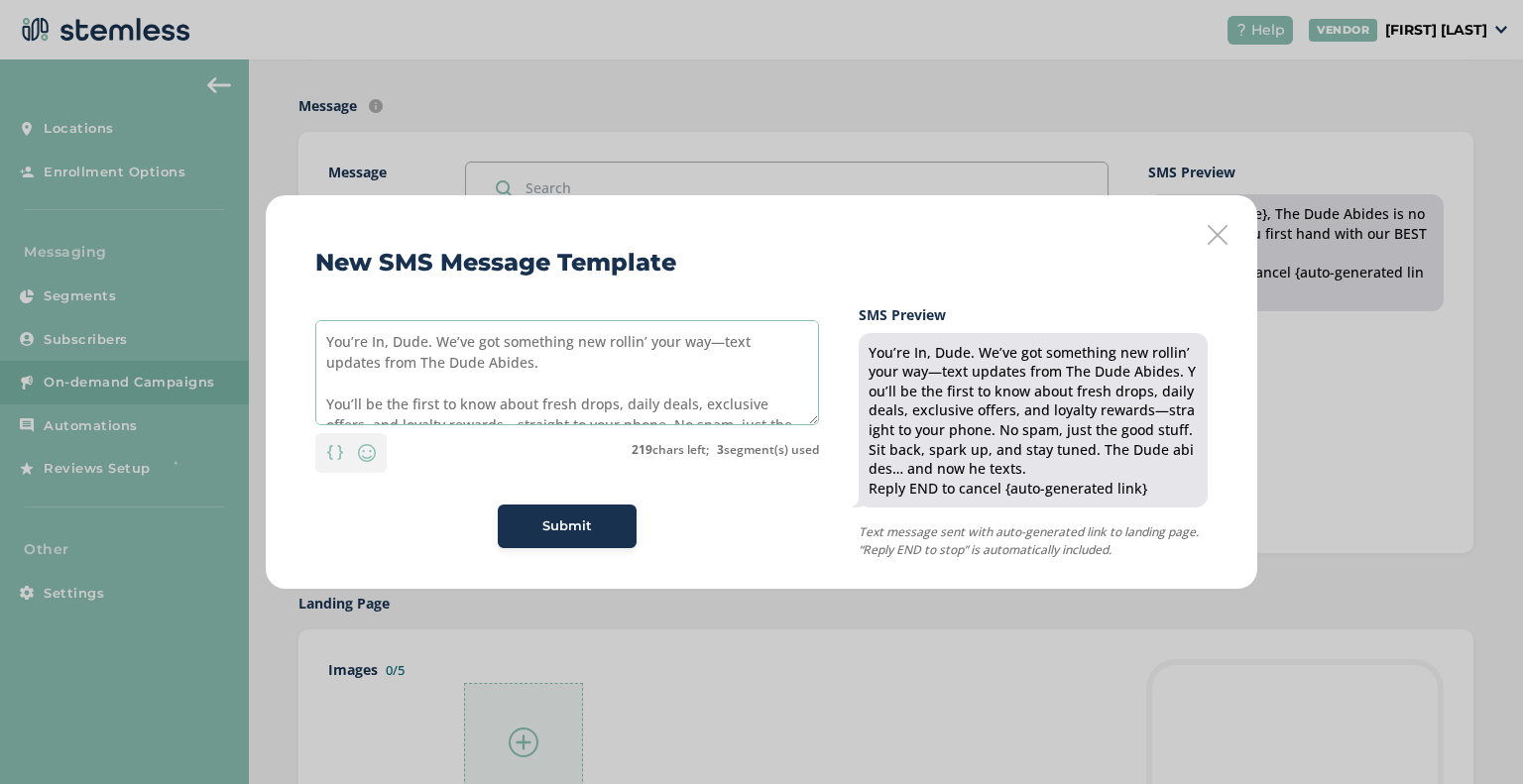 click on "You’re In, Dude. We’ve got something new rollin’ your way—text updates from The Dude Abides.
You’ll be the first to know about fresh drops, daily deals, exclusive offers, and loyalty rewards—straight to your phone. No spam, just the good stuff.
Sit back, spark up, and stay tuned. The Dude abides… and now he texts." at bounding box center (567, 373) 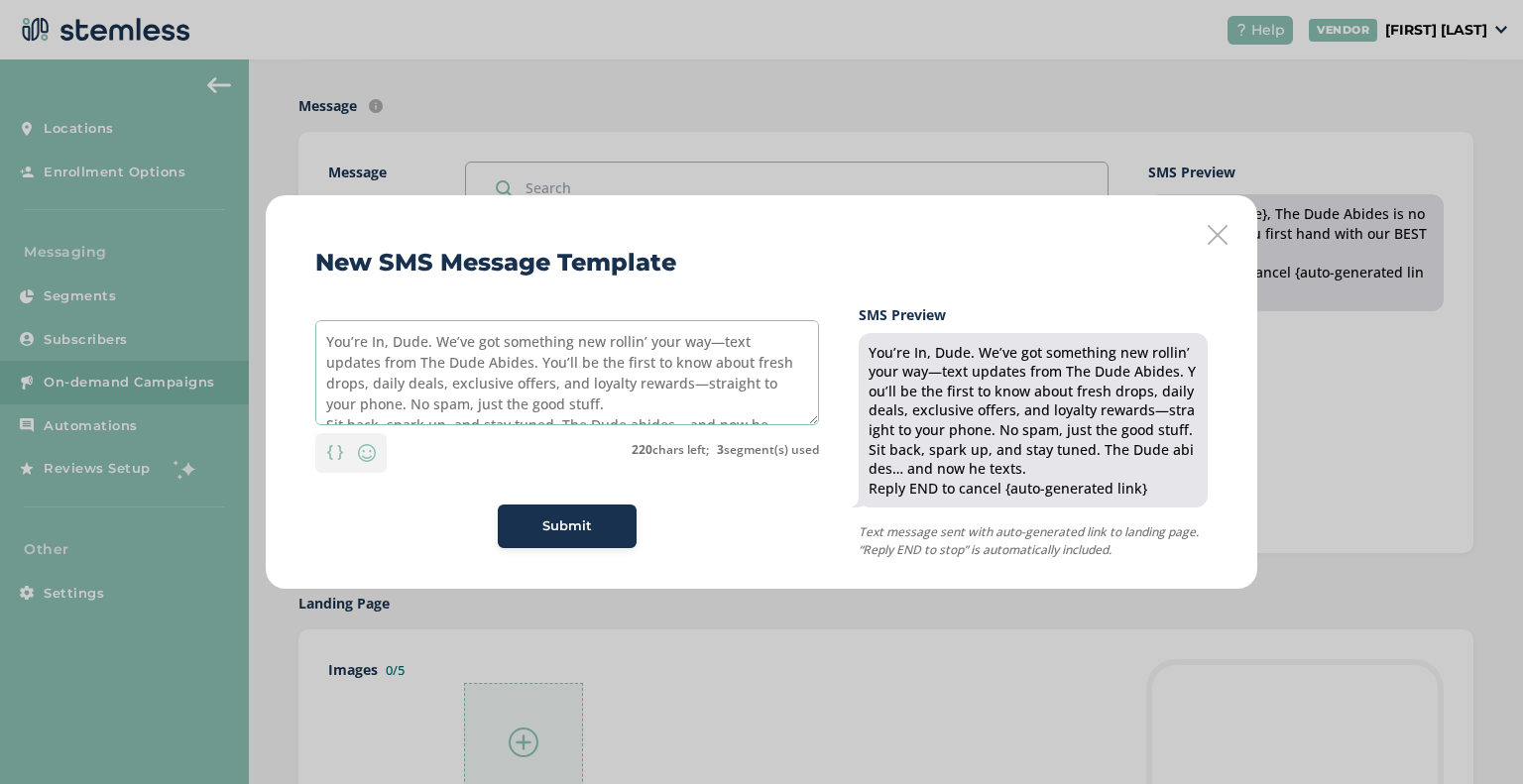 click on "You’re In, Dude. We’ve got something new rollin’ your way—text updates from The Dude Abides. You’ll be the first to know about fresh drops, daily deals, exclusive offers, and loyalty rewards—straight to your phone. No spam, just the good stuff.
Sit back, spark up, and stay tuned. The Dude abides… and now he texts." at bounding box center [567, 373] 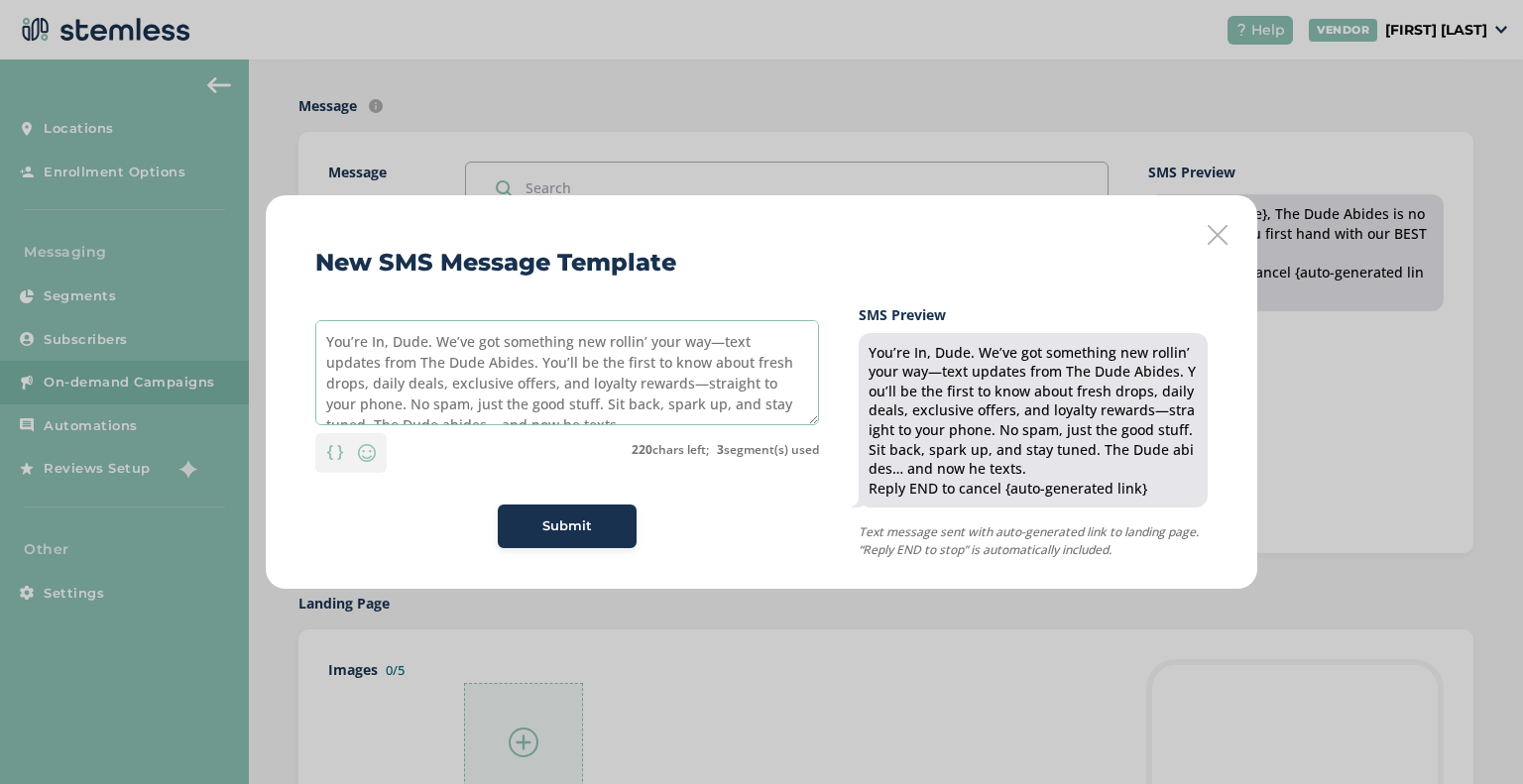 scroll, scrollTop: 20, scrollLeft: 0, axis: vertical 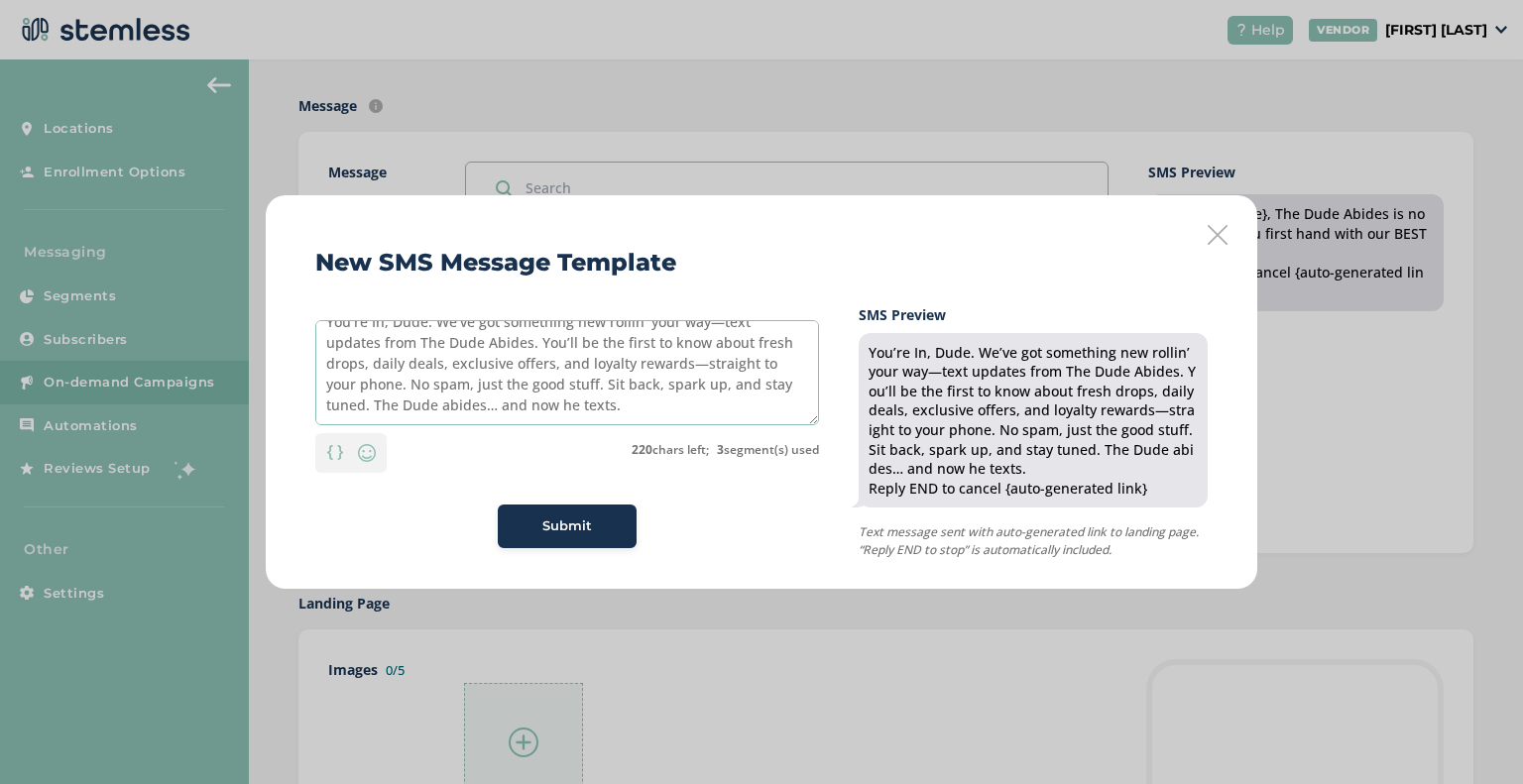 drag, startPoint x: 634, startPoint y: 403, endPoint x: 410, endPoint y: 382, distance: 224.982 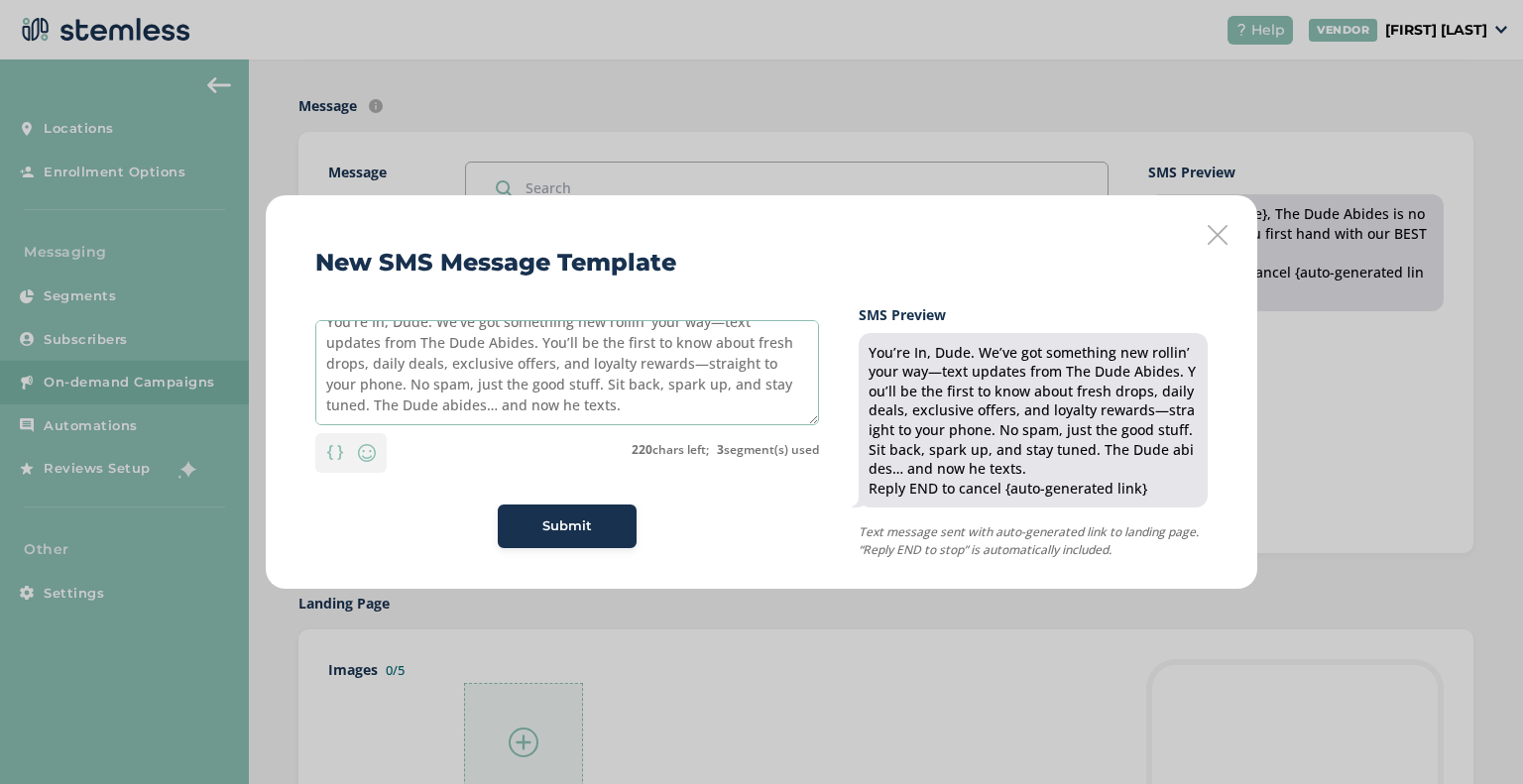 click on "You’re In, Dude. We’ve got something new rollin’ your way—text updates from The Dude Abides. You’ll be the first to know about fresh drops, daily deals, exclusive offers, and loyalty rewards—straight to your phone. No spam, just the good stuff. Sit back, spark up, and stay tuned. The Dude abides… and now he texts." at bounding box center (567, 373) 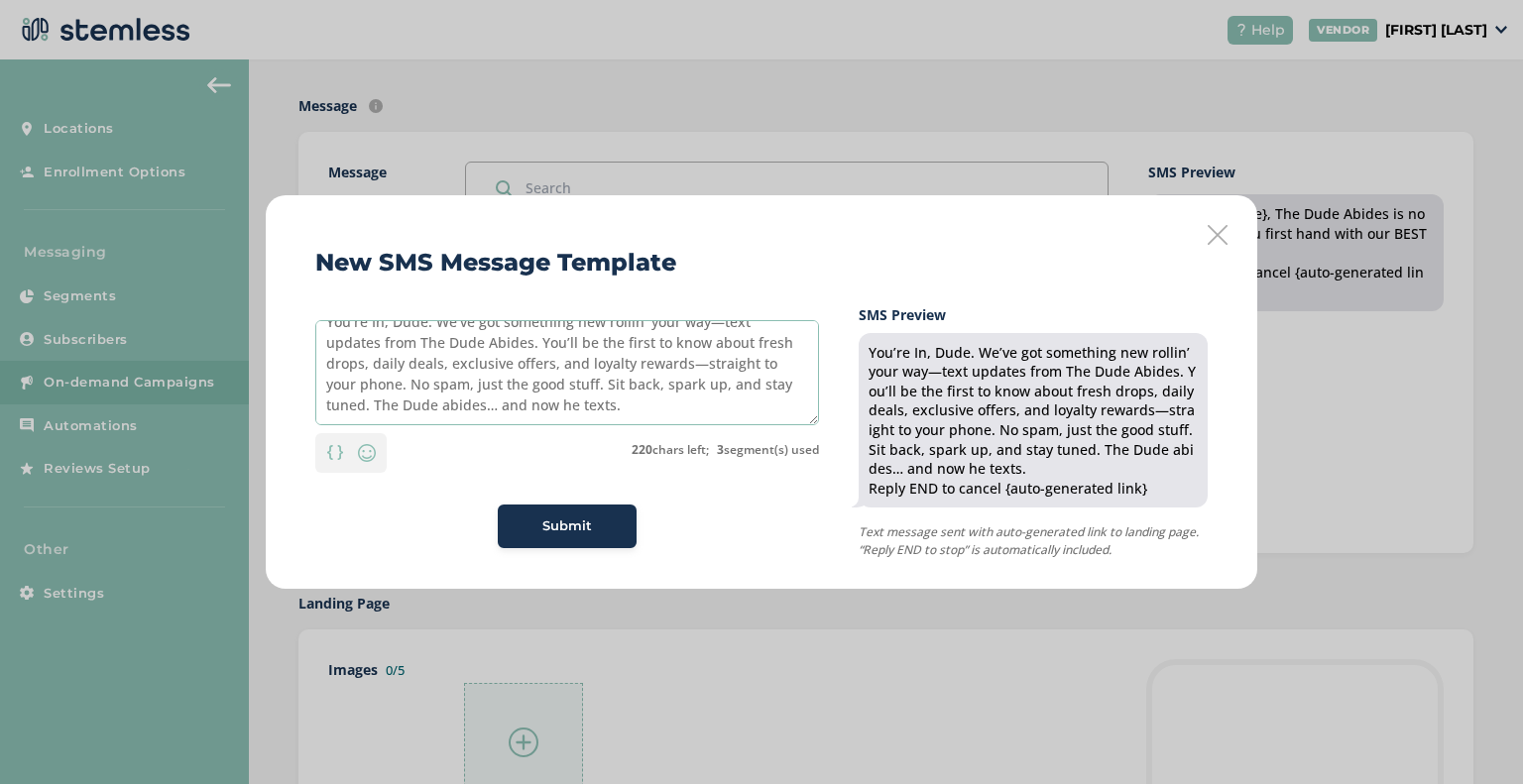 click on "You’re In, Dude. We’ve got something new rollin’ your way—text updates from The Dude Abides. You’ll be the first to know about fresh drops, daily deals, exclusive offers, and loyalty rewards—straight to your phone. No spam, just the good stuff. Sit back, spark up, and stay tuned. The Dude abides… and now he texts." at bounding box center (567, 373) 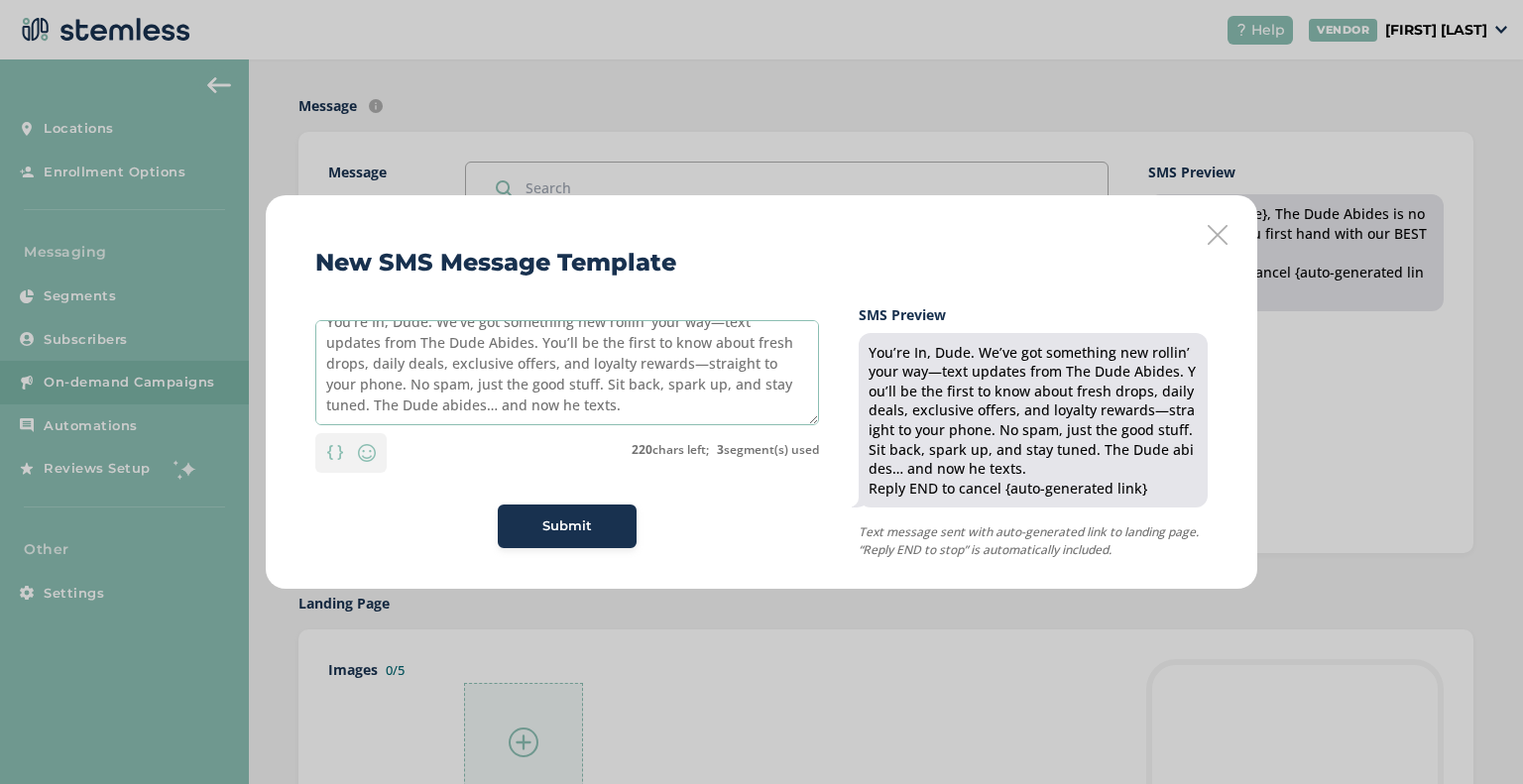 click on "You’re In, Dude. We’ve got something new rollin’ your way—text updates from The Dude Abides. You’ll be the first to know about fresh drops, daily deals, exclusive offers, and loyalty rewards—straight to your phone. No spam, just the good stuff. Sit back, spark up, and stay tuned. The Dude abides… and now he texts." at bounding box center (567, 373) 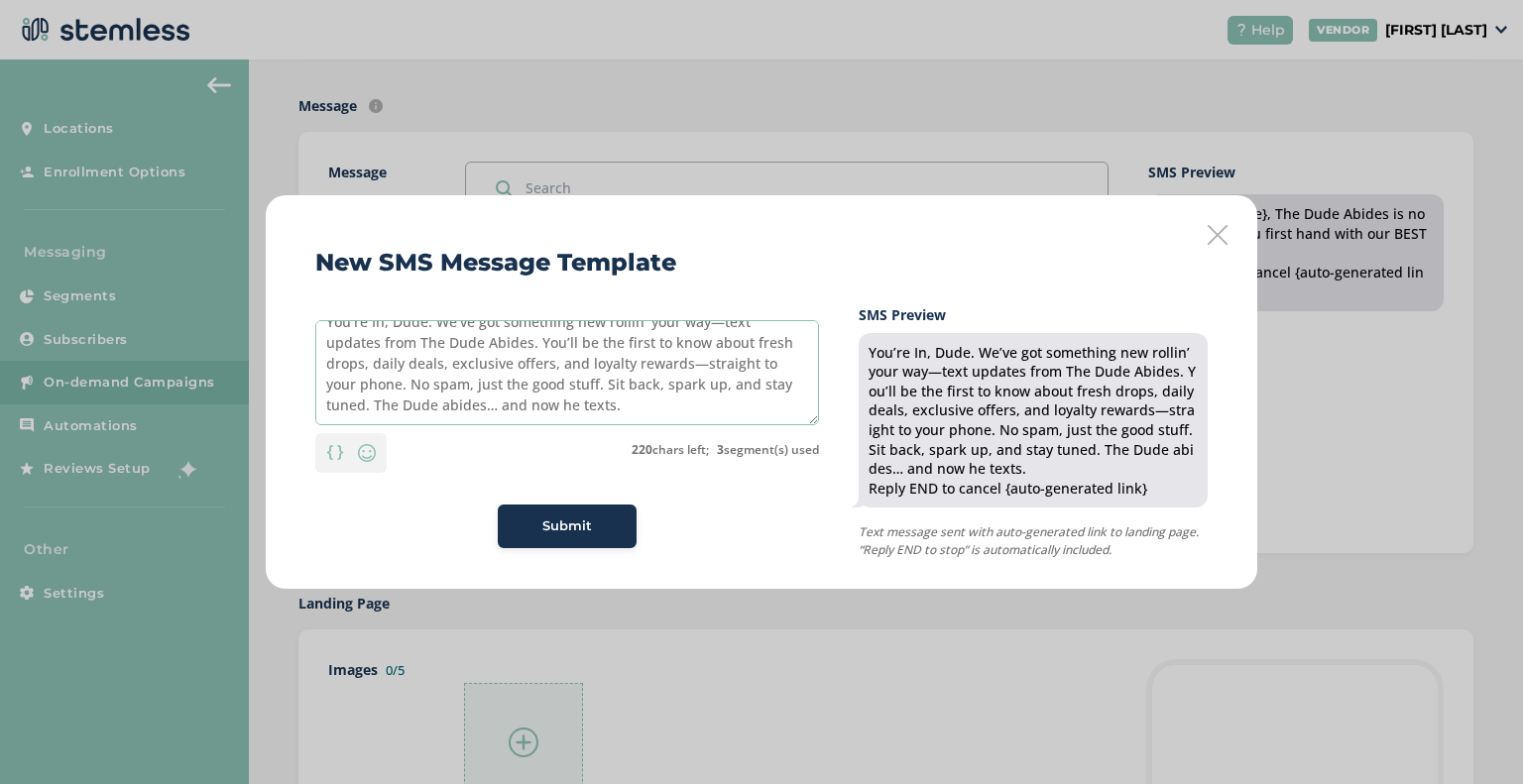 click on "You’re In, Dude. We’ve got something new rollin’ your way—text updates from The Dude Abides. You’ll be the first to know about fresh drops, daily deals, exclusive offers, and loyalty rewards—straight to your phone. No spam, just the good stuff. Sit back, spark up, and stay tuned. The Dude abides… and now he texts. Personalization Emoji 220  chars left;  3  segment(s) used  Submit" at bounding box center [567, 434] 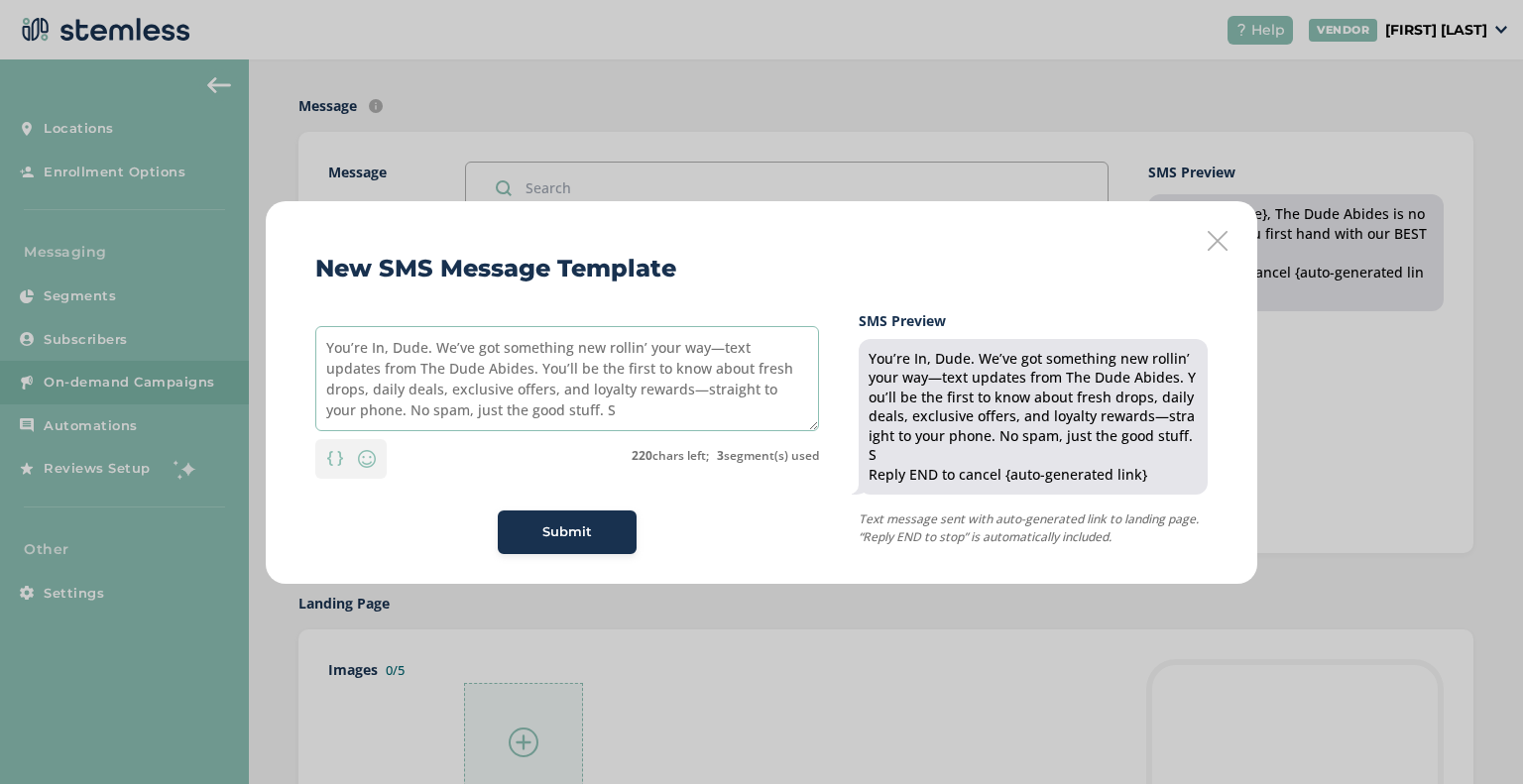 scroll, scrollTop: 0, scrollLeft: 0, axis: both 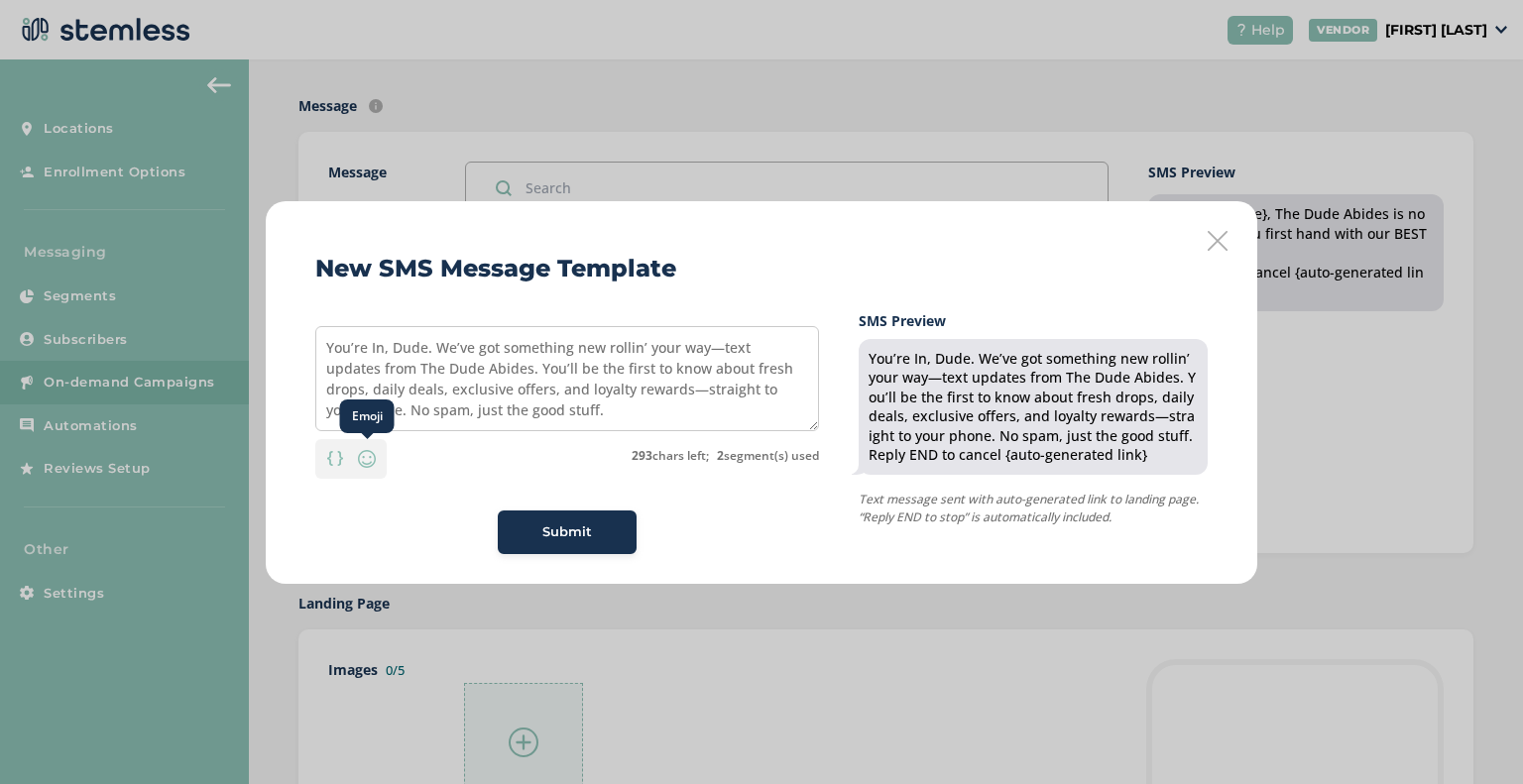 click at bounding box center (367, 459) 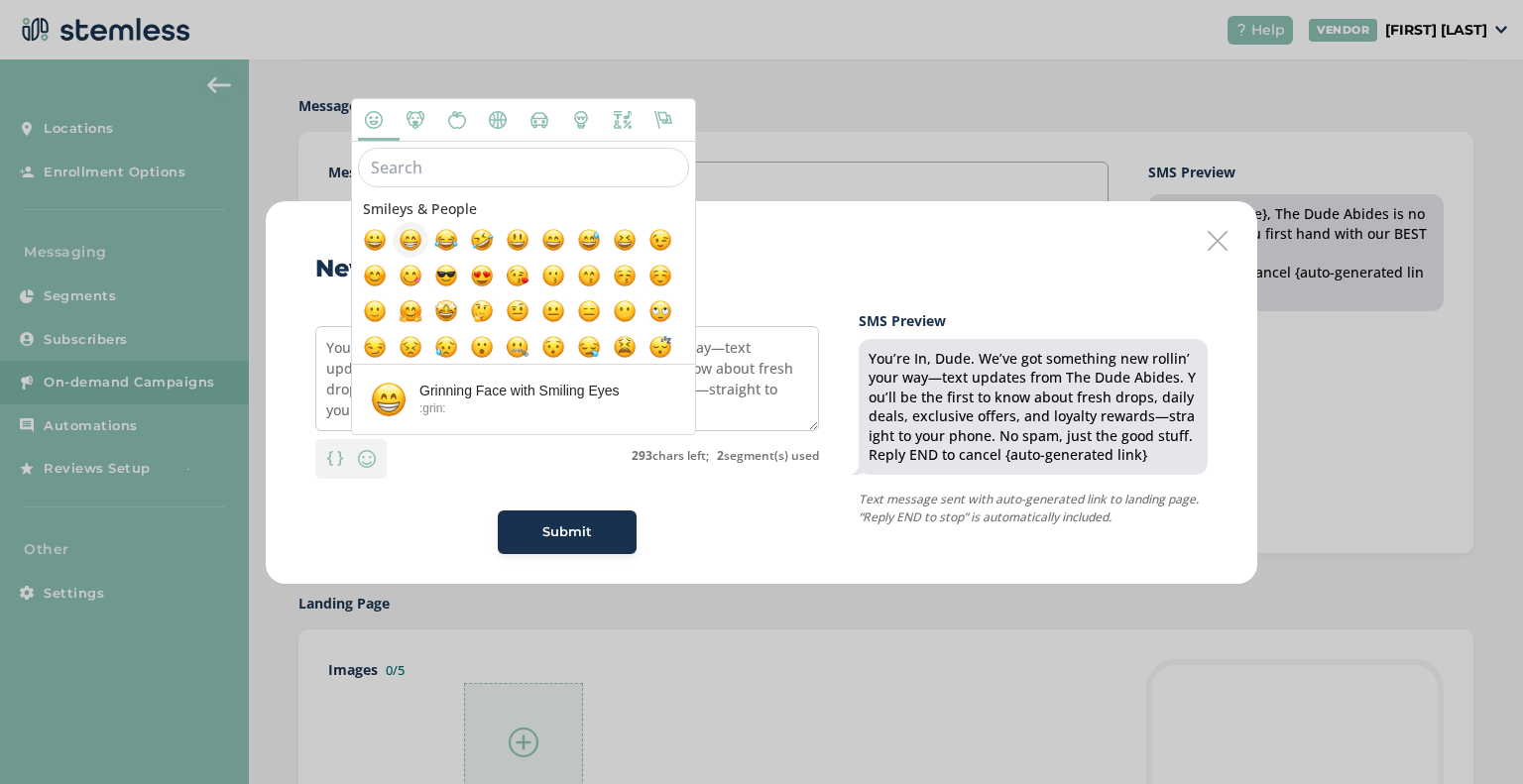 click at bounding box center (410, 240) 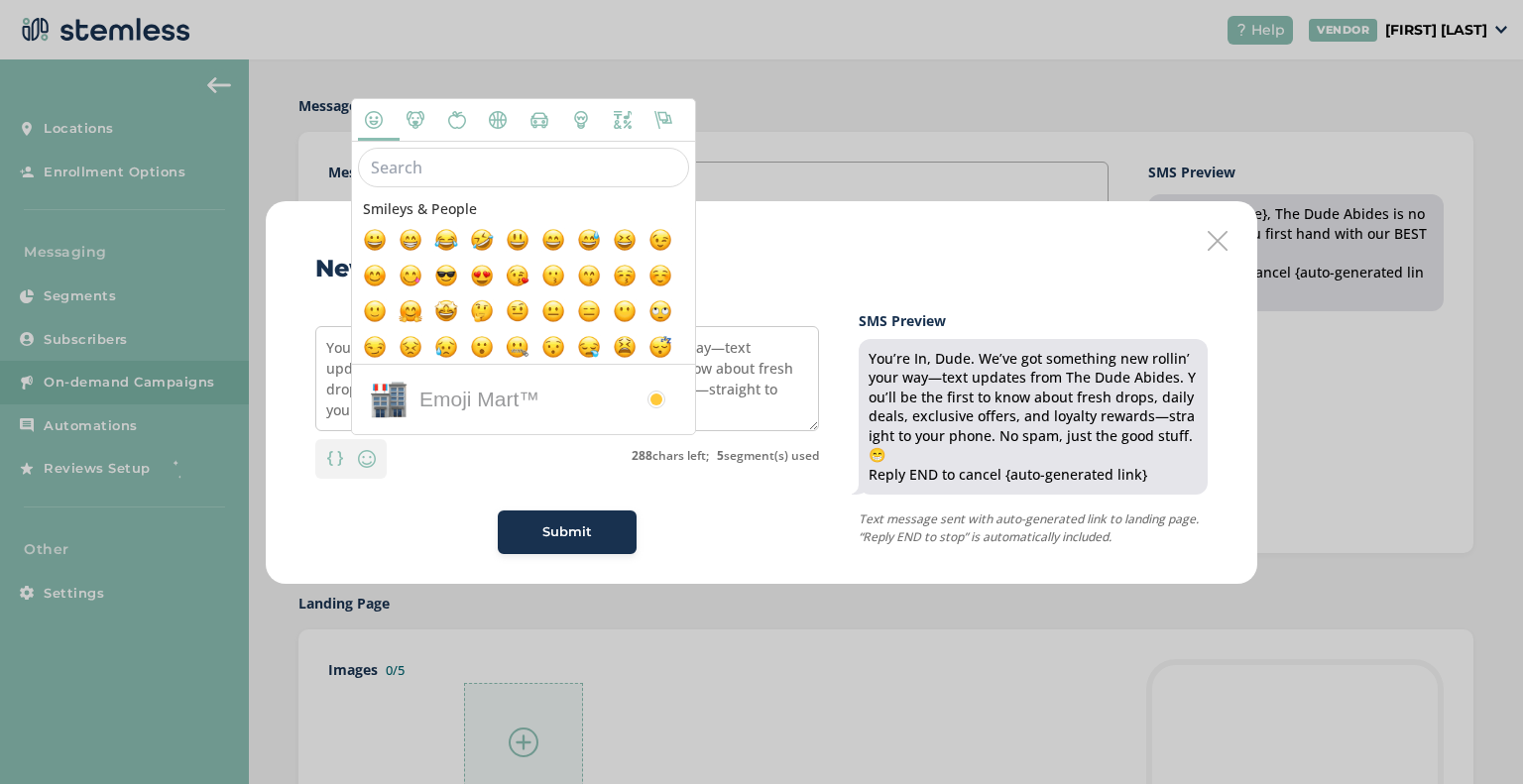 click on "Submit" at bounding box center (567, 532) 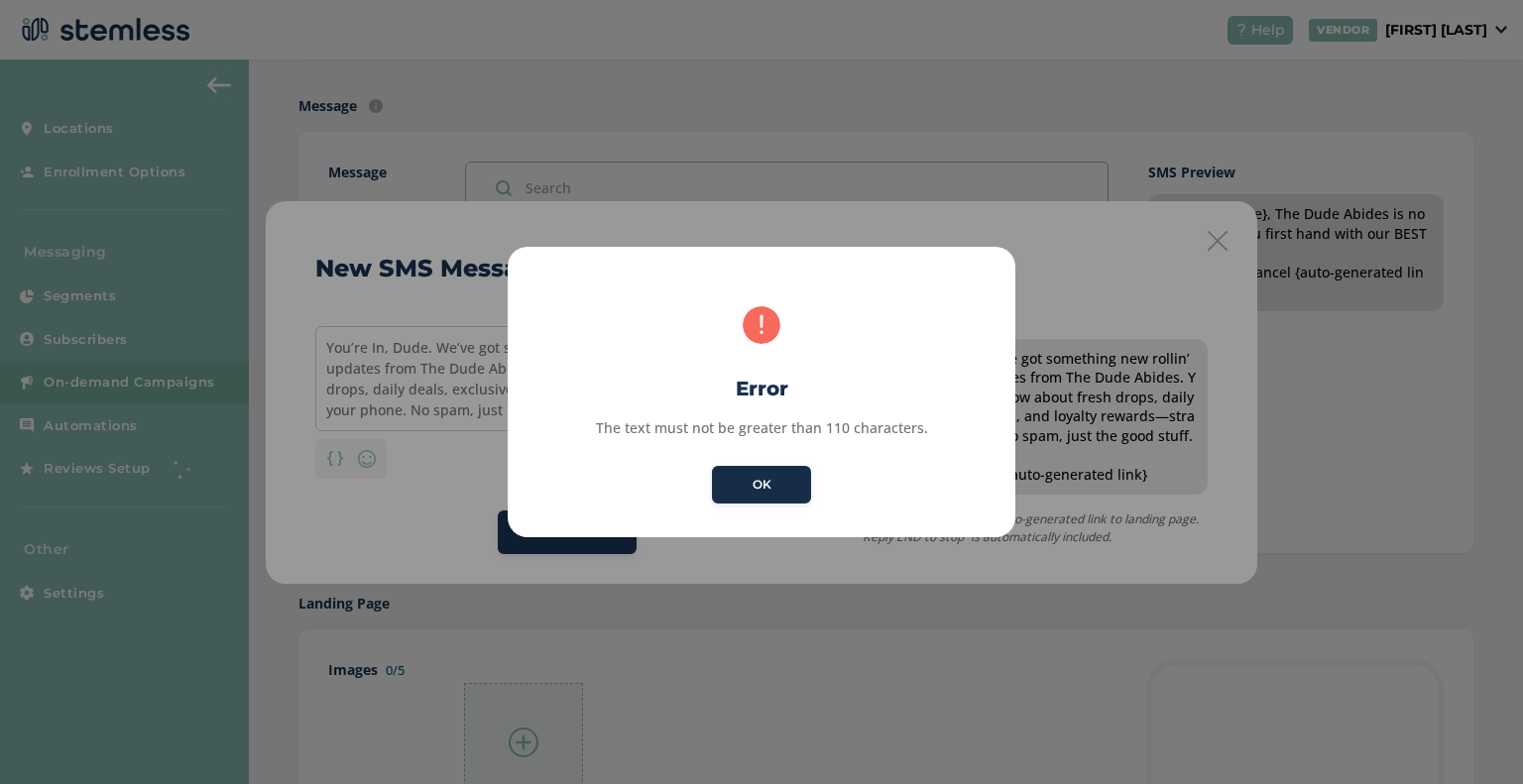 click on "OK" at bounding box center (762, 485) 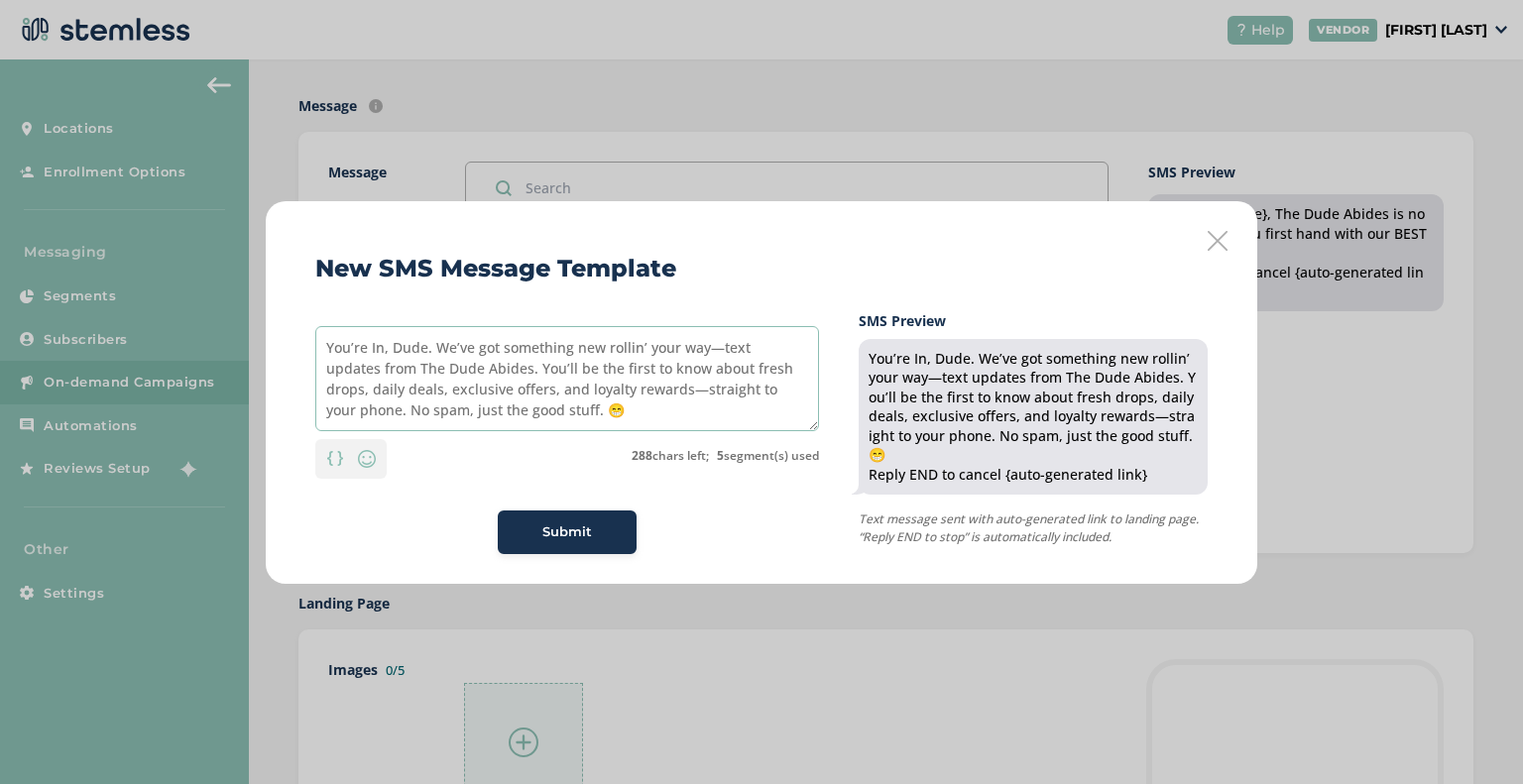 click on "You’re In, Dude. We’ve got something new rollin’ your way—text updates from The Dude Abides. You’ll be the first to know about fresh drops, daily deals, exclusive offers, and loyalty rewards—straight to your phone. No spam, just the good stuff. 😁" at bounding box center [567, 379] 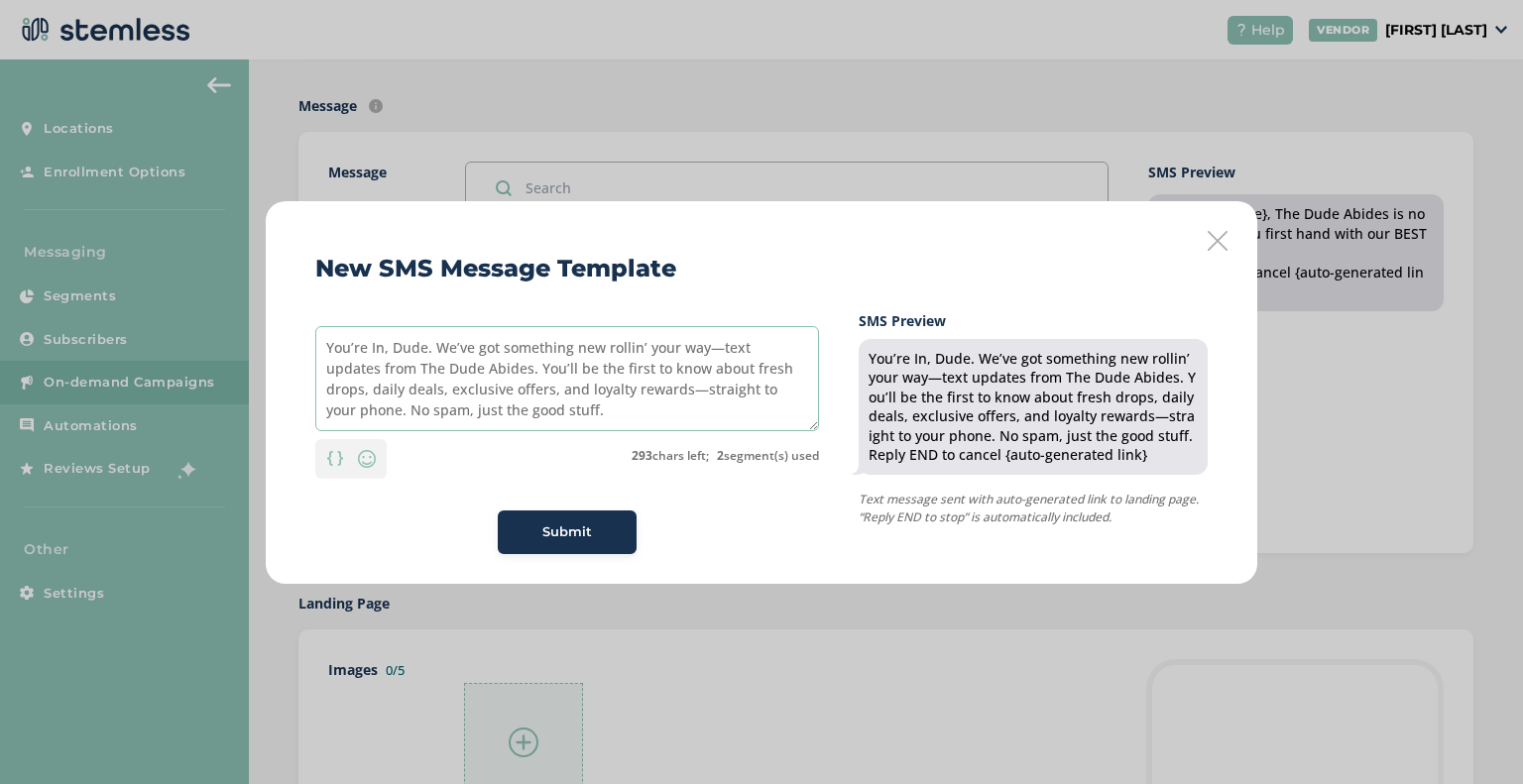 drag, startPoint x: 558, startPoint y: 406, endPoint x: 774, endPoint y: 383, distance: 217.22109 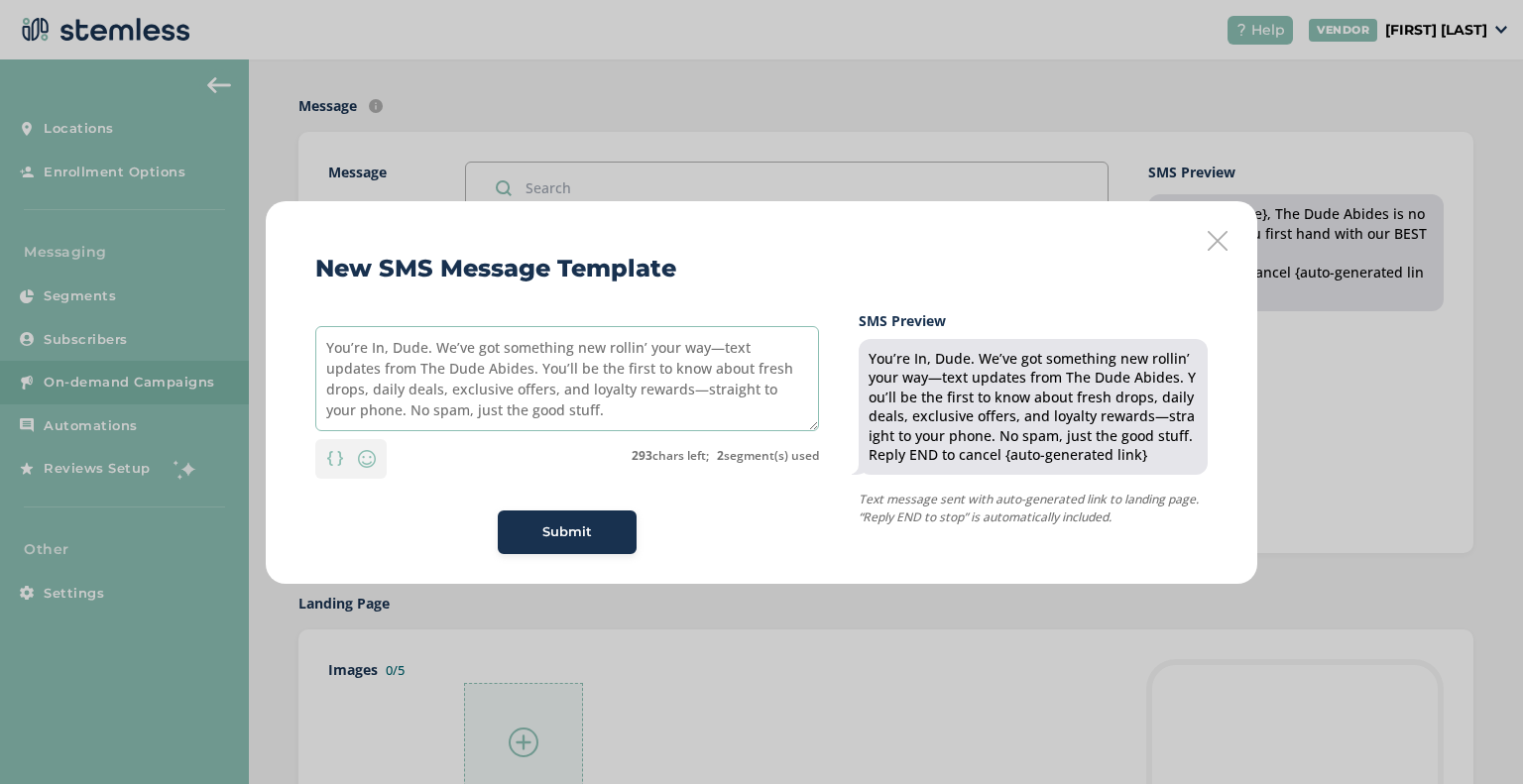 click on "You’re In, Dude. We’ve got something new rollin’ your way—text updates from The Dude Abides. You’ll be the first to know about fresh drops, daily deals, exclusive offers, and loyalty rewards—straight to your phone. No spam, just the good stuff." at bounding box center (567, 379) 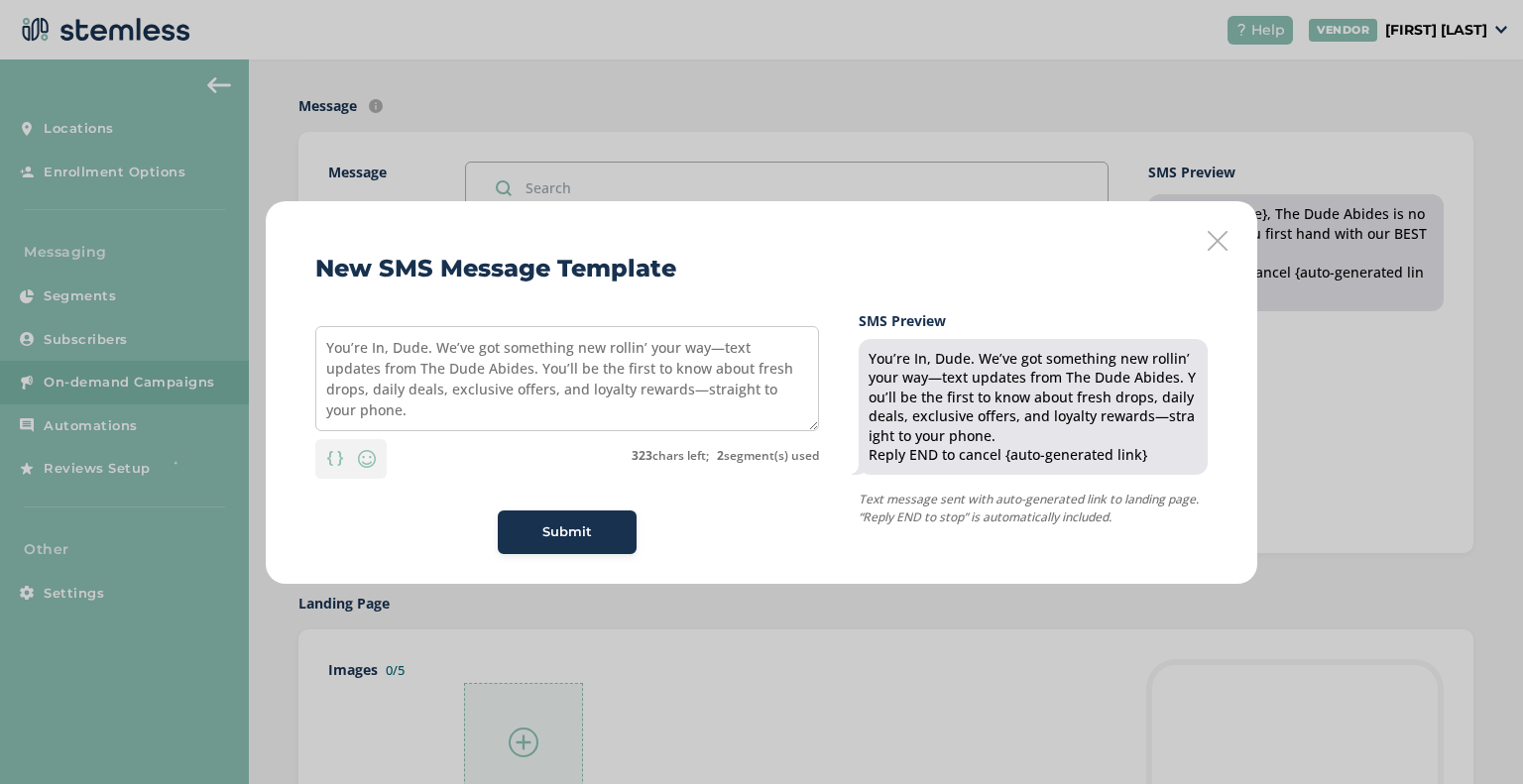 click on "Submit" at bounding box center [567, 532] 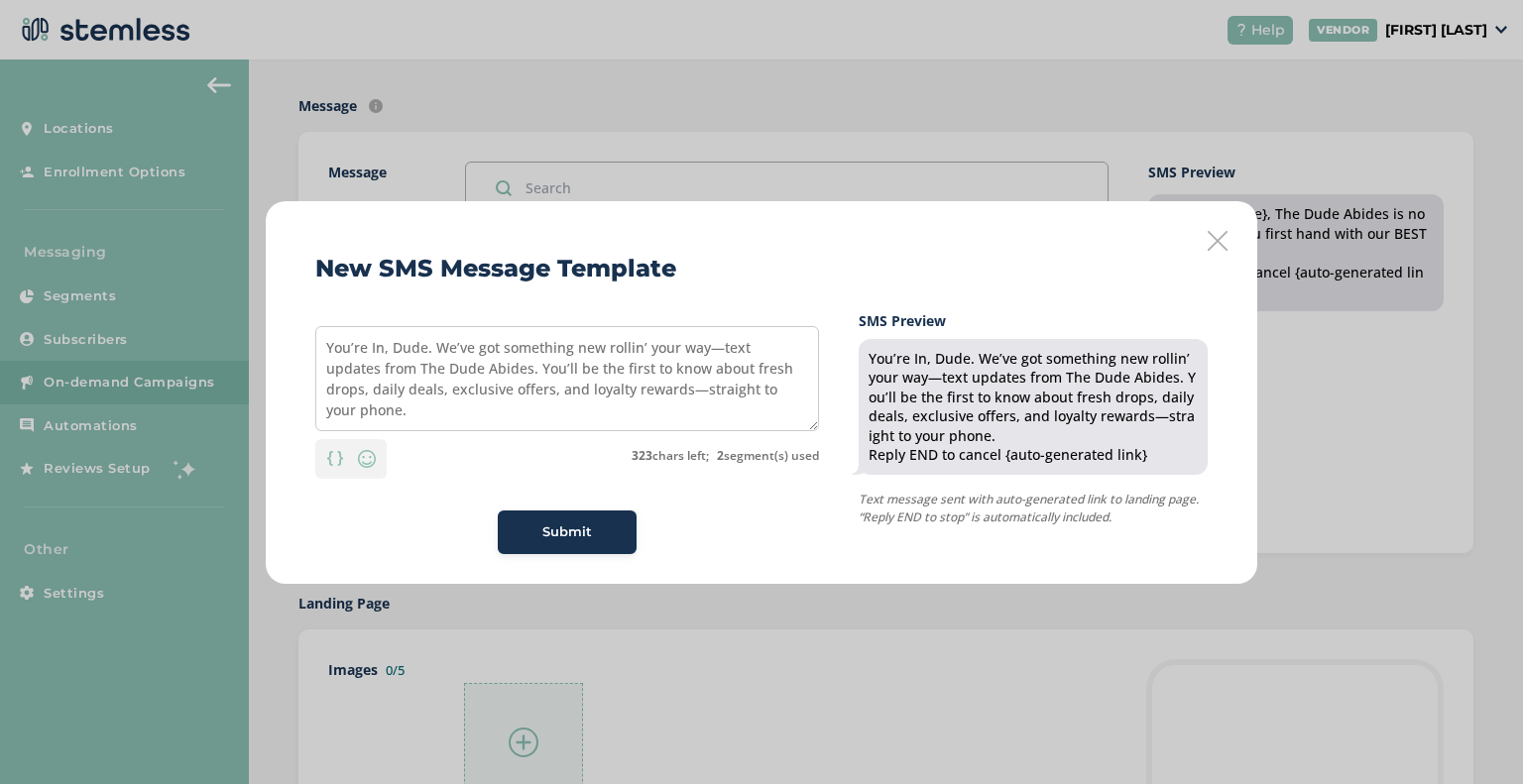 click on "Submit" at bounding box center [567, 532] 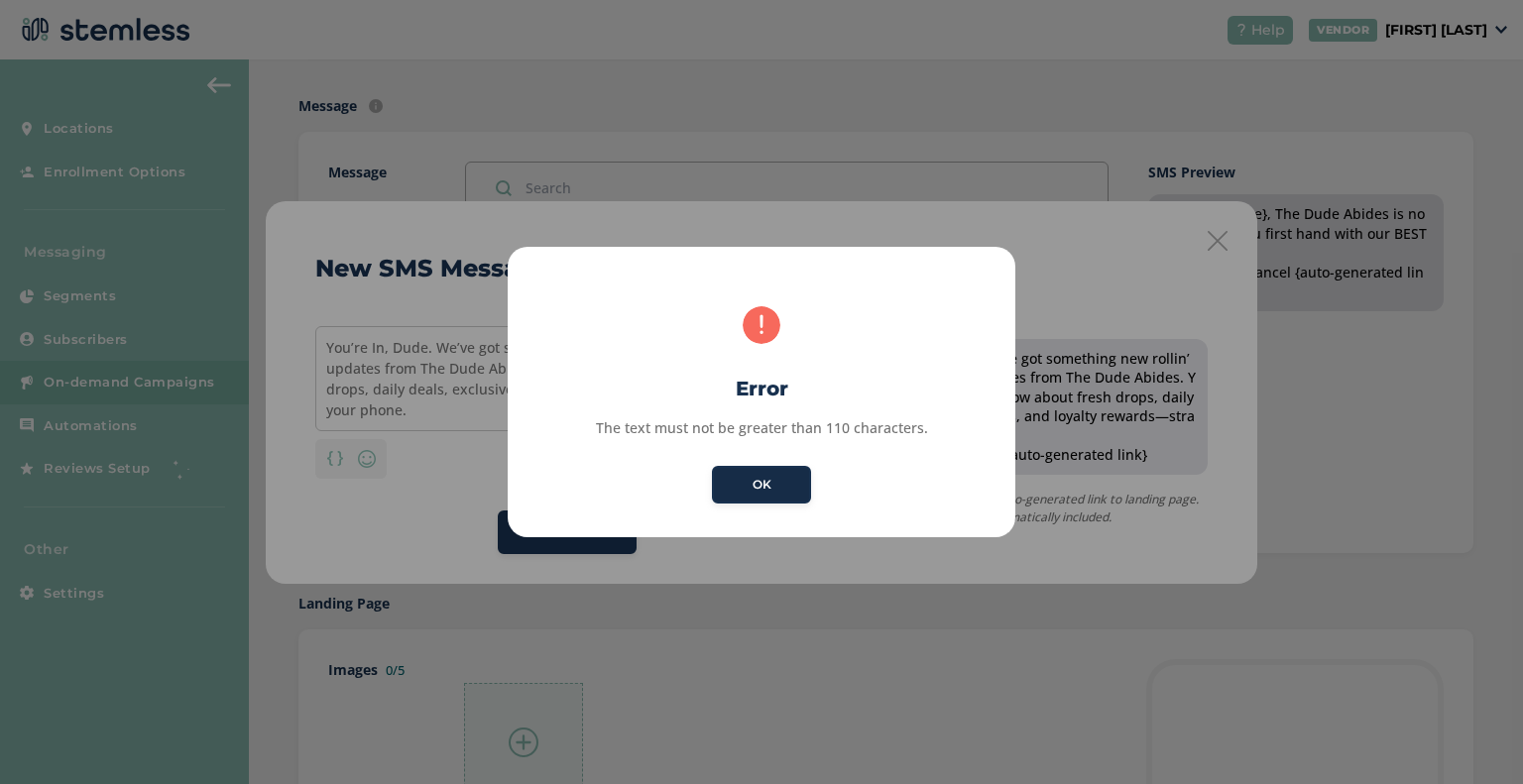 click on "OK" at bounding box center [762, 485] 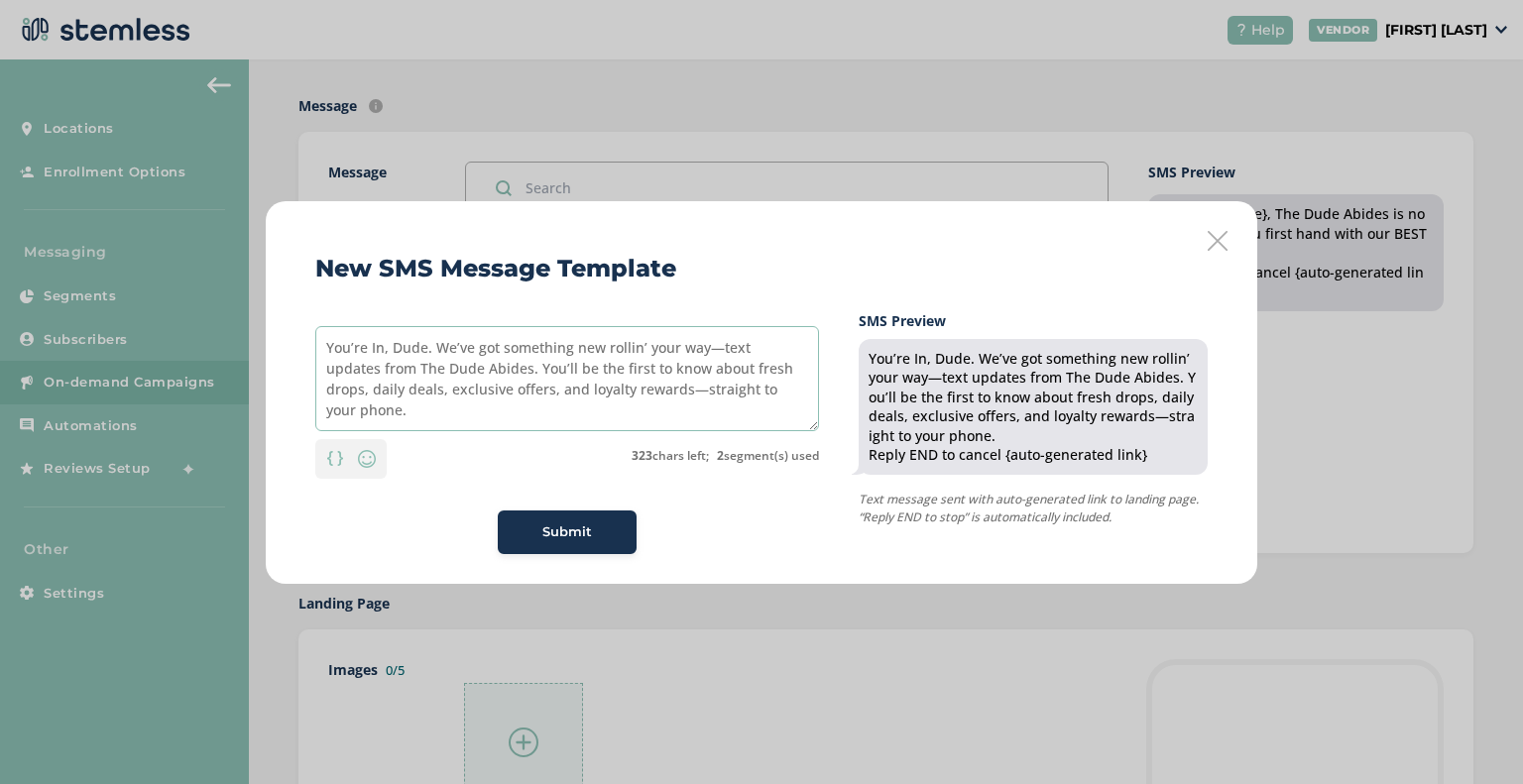 drag, startPoint x: 440, startPoint y: 345, endPoint x: 233, endPoint y: 336, distance: 207.1956 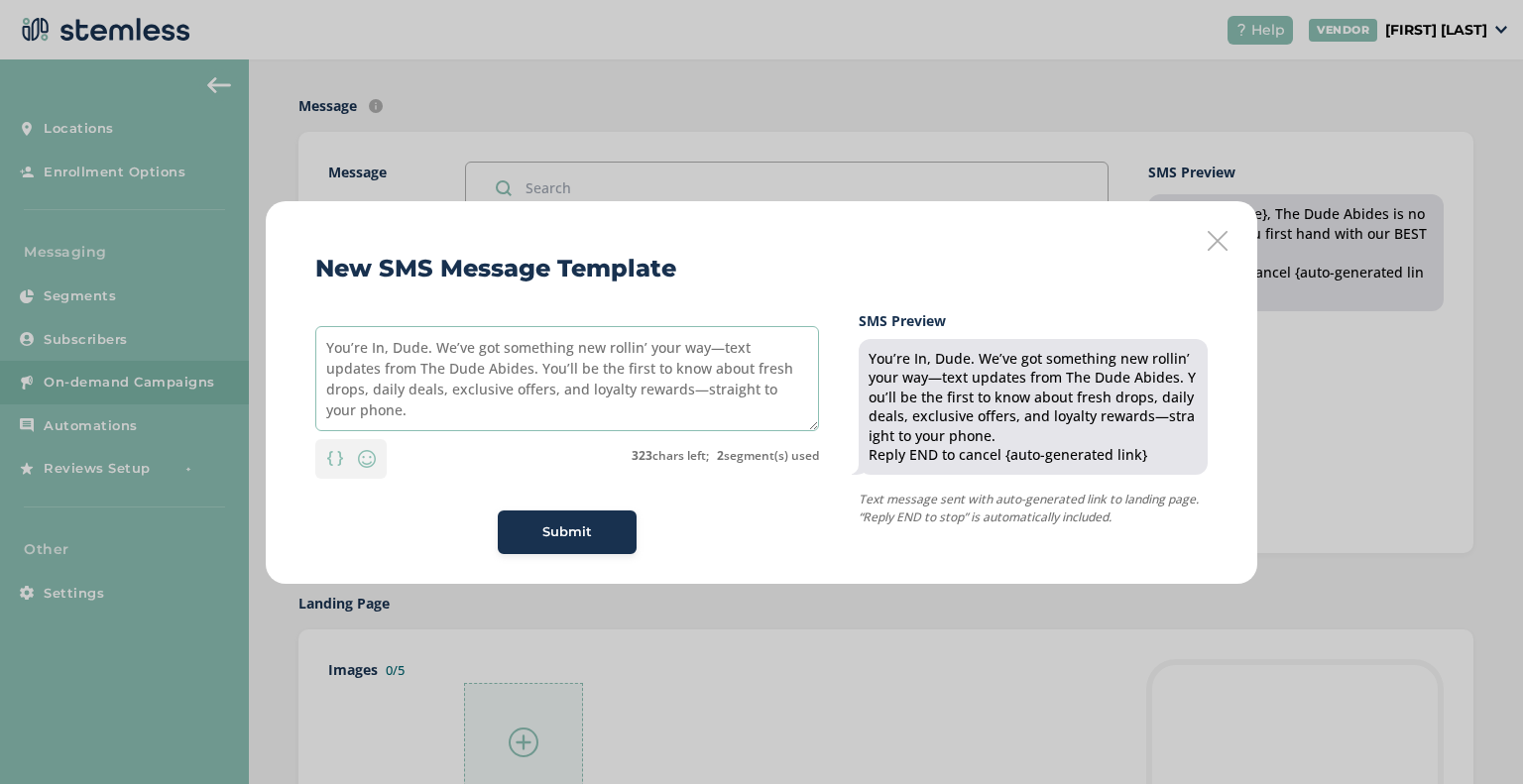 click on "New SMS Message Template  You’re In, Dude. We’ve got something new rollin’ your way—text updates from The Dude Abides. You’ll be the first to know about fresh drops, daily deals, exclusive offers, and loyalty rewards—straight to your phone. Personalization Emoji 323  chars left;  2  segment(s) used  Submit SMS Preview  You’re In, Dude. We’ve got something new rollin’ your way—text updates from The Dude Abides. You’ll be the first to know about fresh drops, daily deals, exclusive offers, and loyalty rewards—straight to your phone.    Reply END to cancel {auto-generated link}   Text message sent with auto-generated link to landing page. “Reply END to stop” is automatically included." at bounding box center (762, 392) 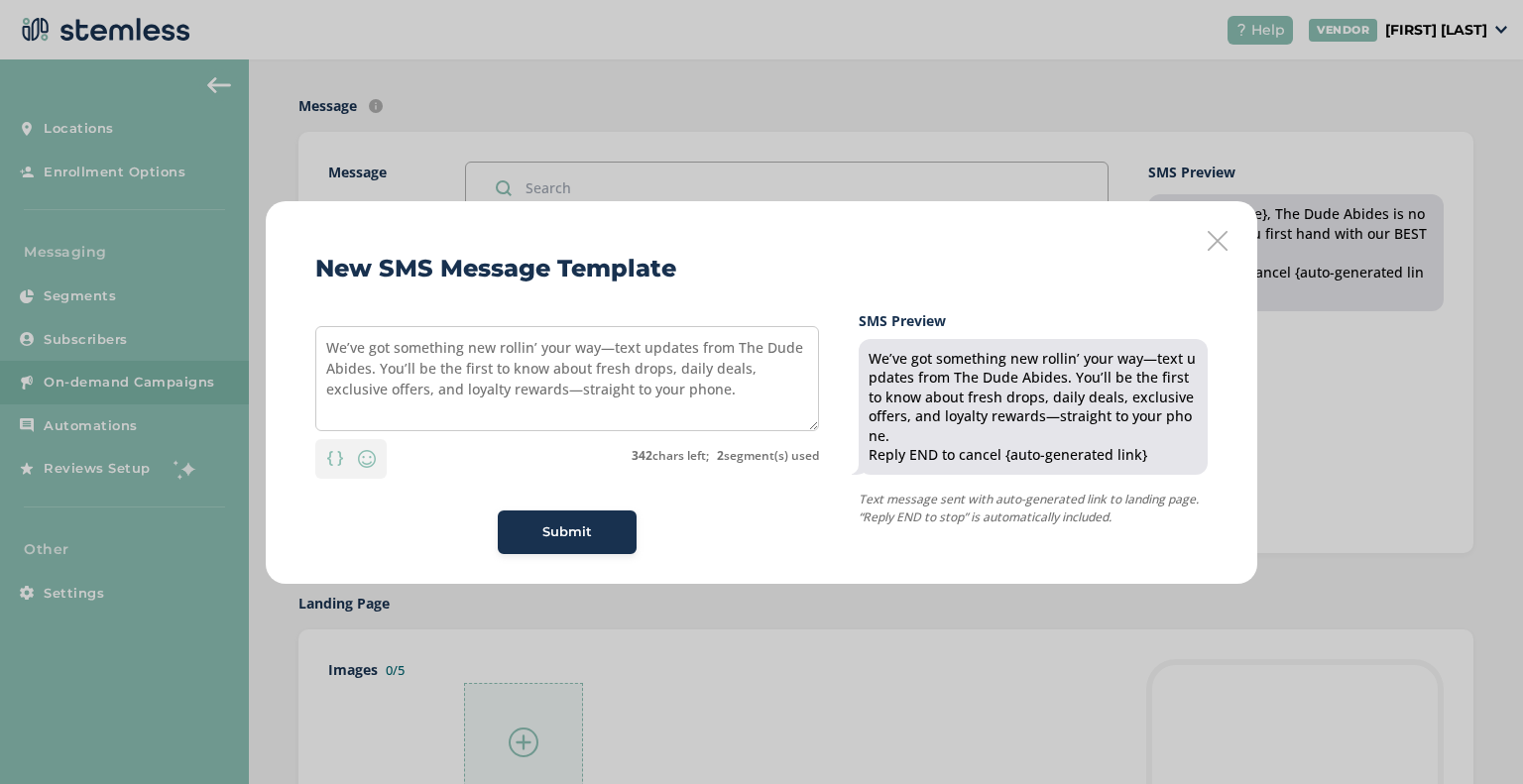 click on "Submit" at bounding box center [567, 532] 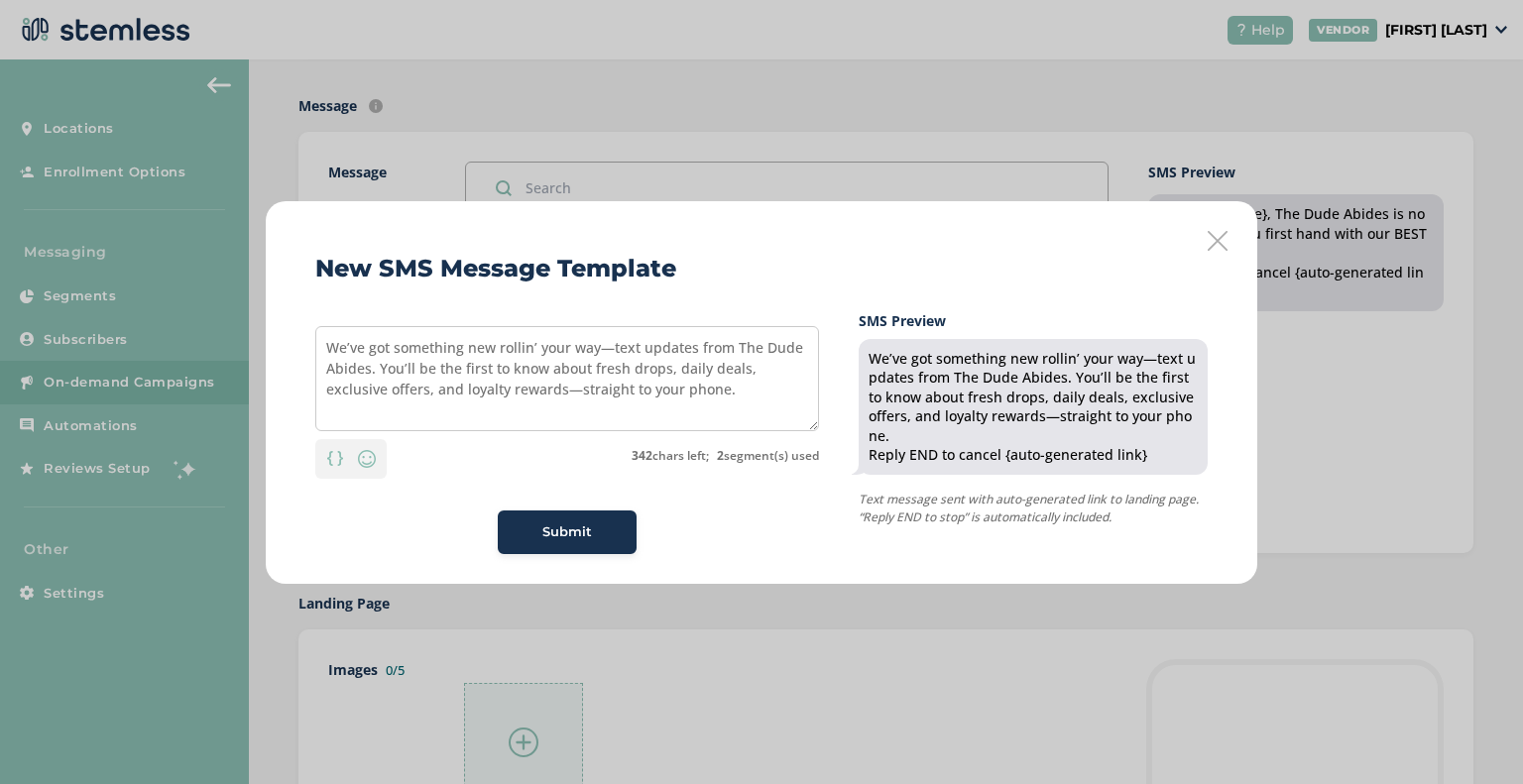 click on "Submit" at bounding box center (567, 532) 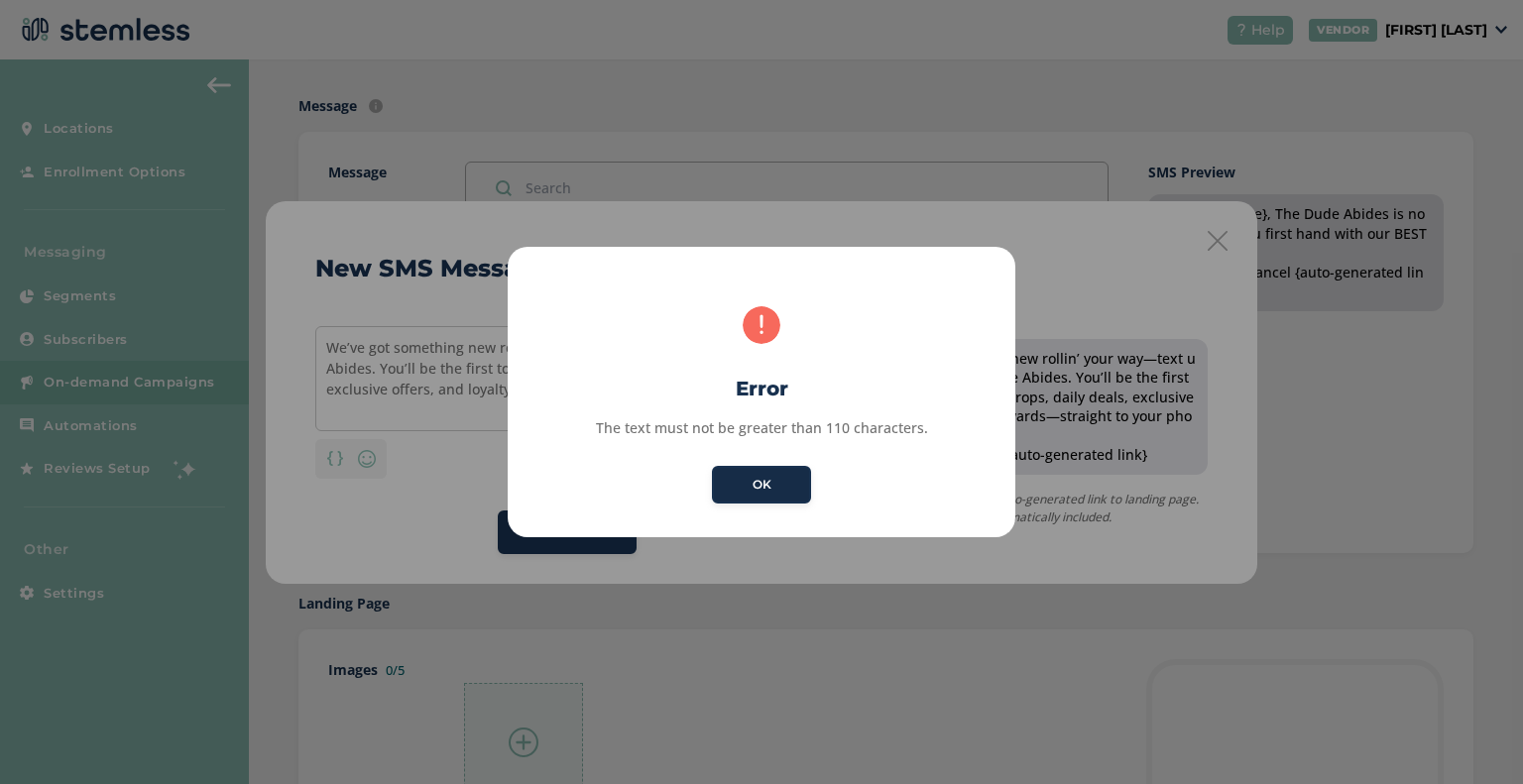 click on "OK" at bounding box center (762, 485) 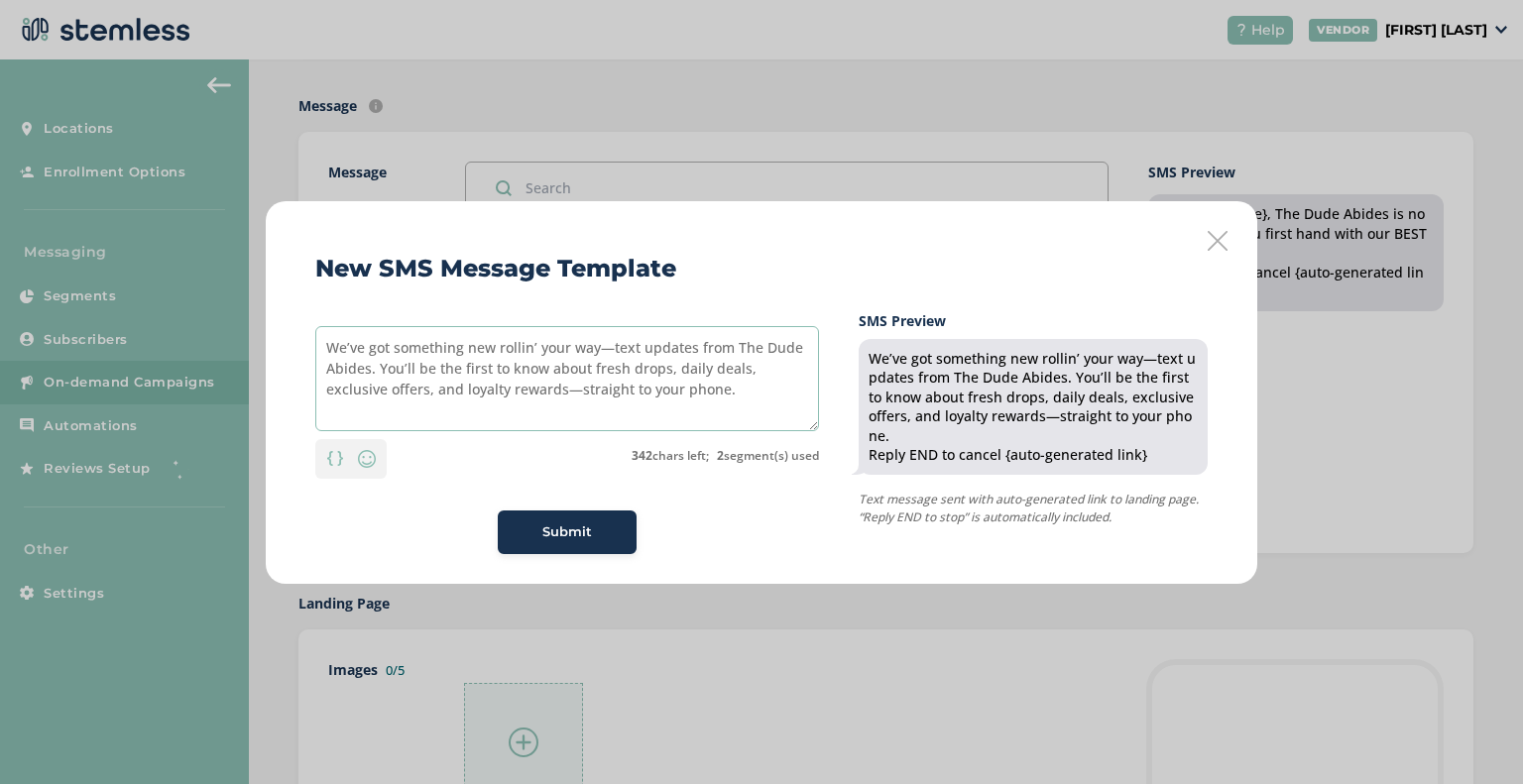 drag, startPoint x: 561, startPoint y: 386, endPoint x: 427, endPoint y: 395, distance: 134.3019 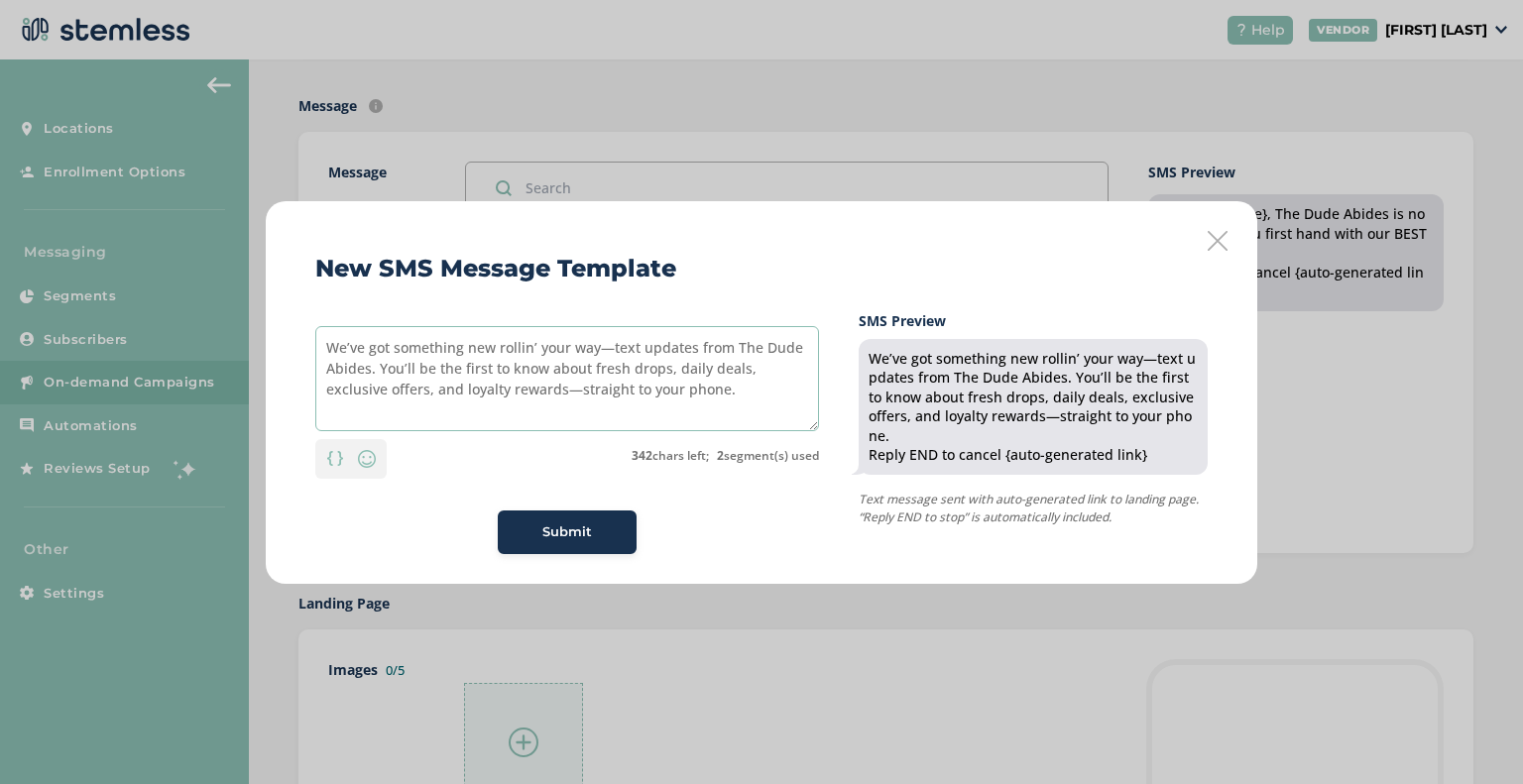 click on "We’ve got something new rollin’ your way—text updates from The Dude Abides. You’ll be the first to know about fresh drops, daily deals, exclusive offers, and loyalty rewards—straight to your phone." at bounding box center [567, 379] 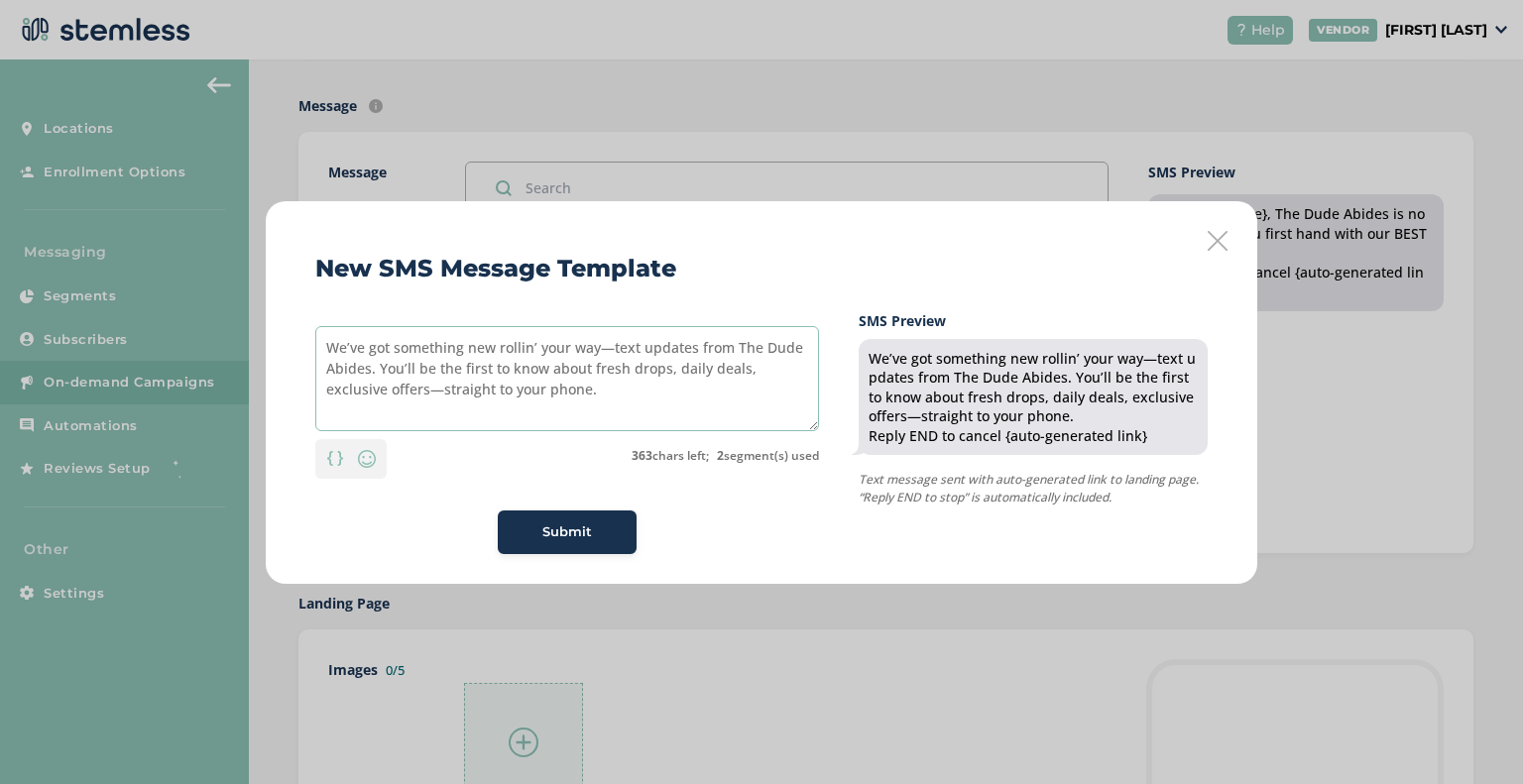 click on "We’ve got something new rollin’ your way—text updates from The Dude Abides. You’ll be the first to know about fresh drops, daily deals, exclusive offers—straight to your phone." at bounding box center (567, 379) 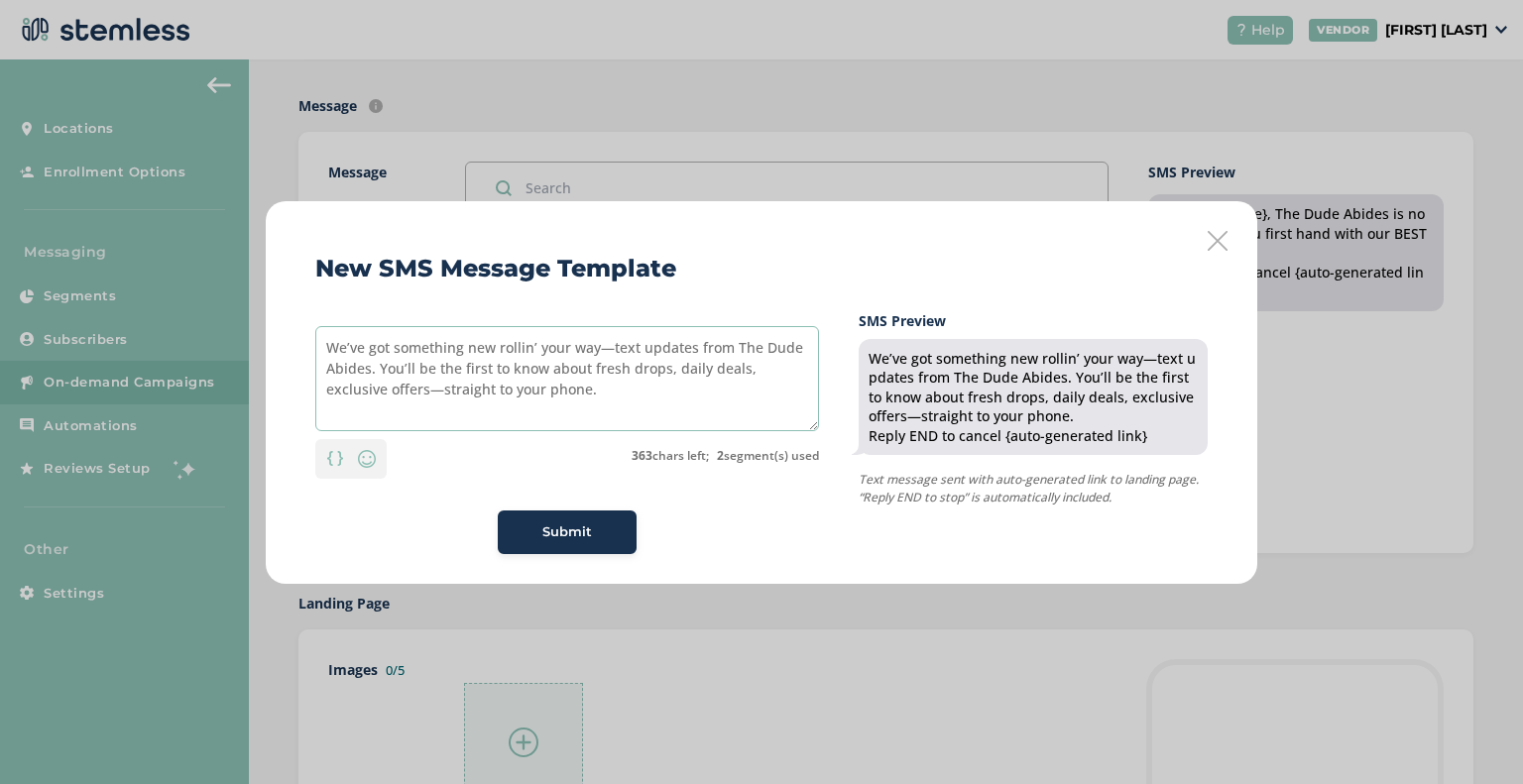 type on "We’ve got something new rollin’ your way—text updates from The Dude Abides. You’ll be the first to know about fresh drops, daily deals, exclusive offers—straight to your phone." 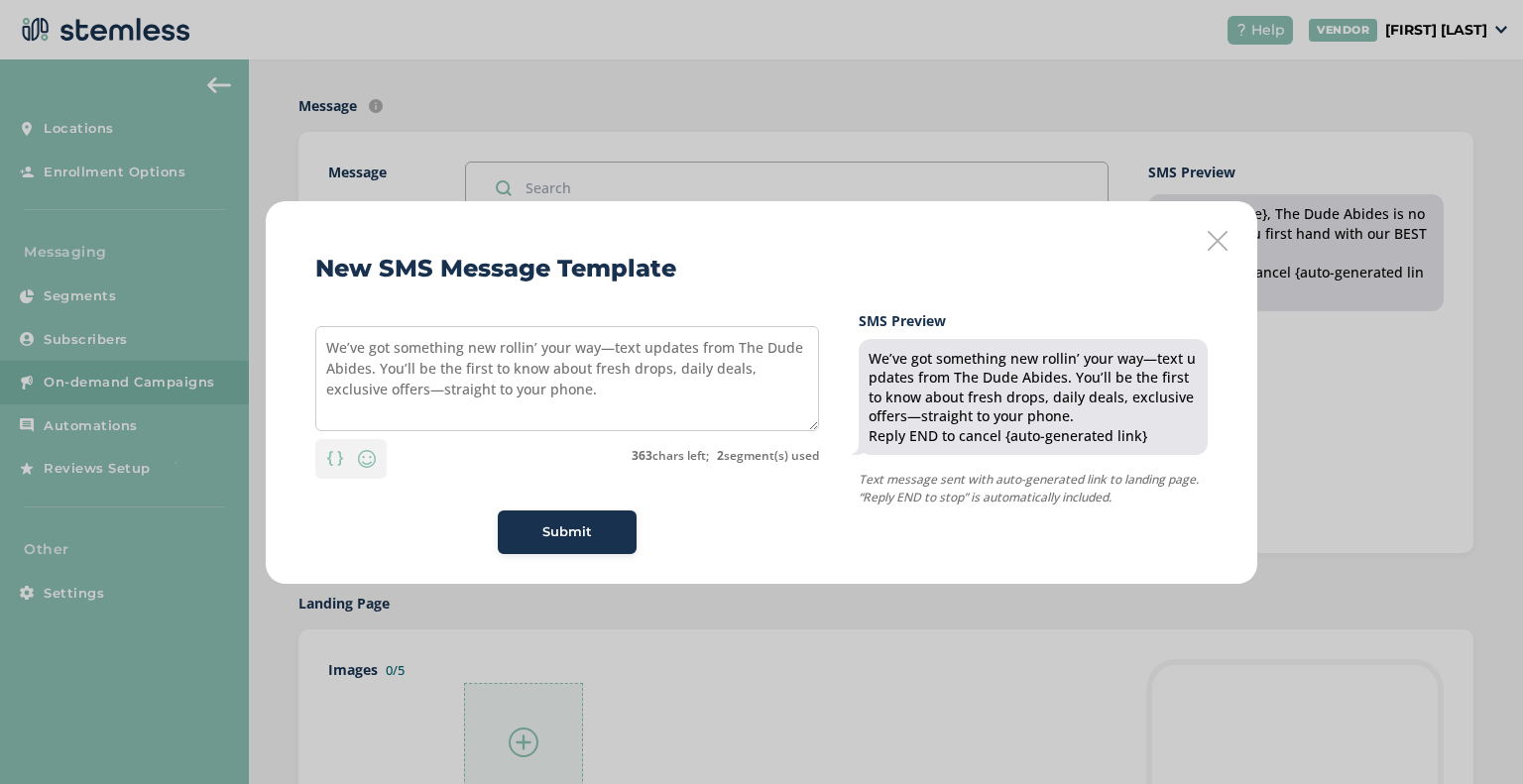 click on "Submit" at bounding box center (567, 532) 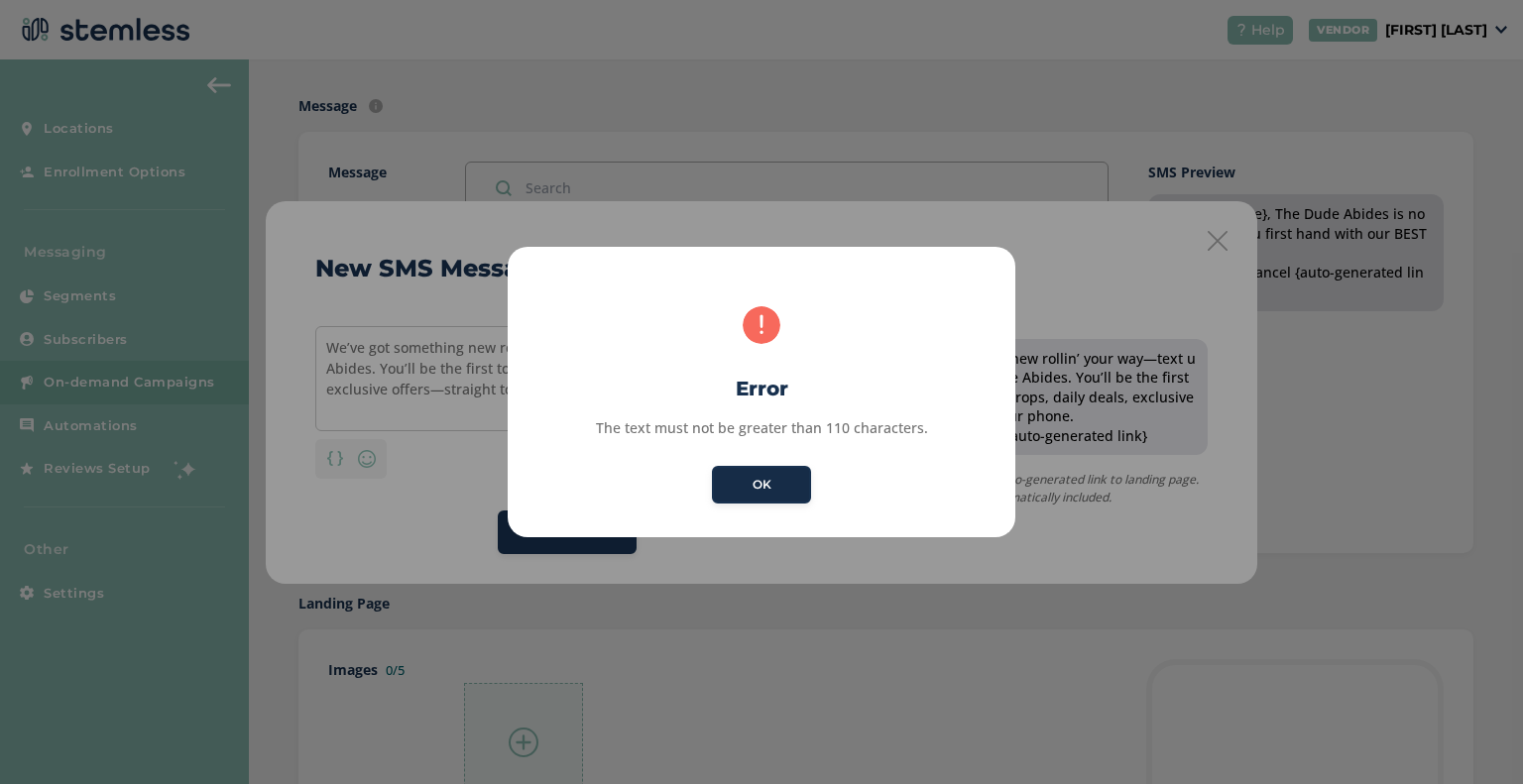 click on "OK" at bounding box center (762, 485) 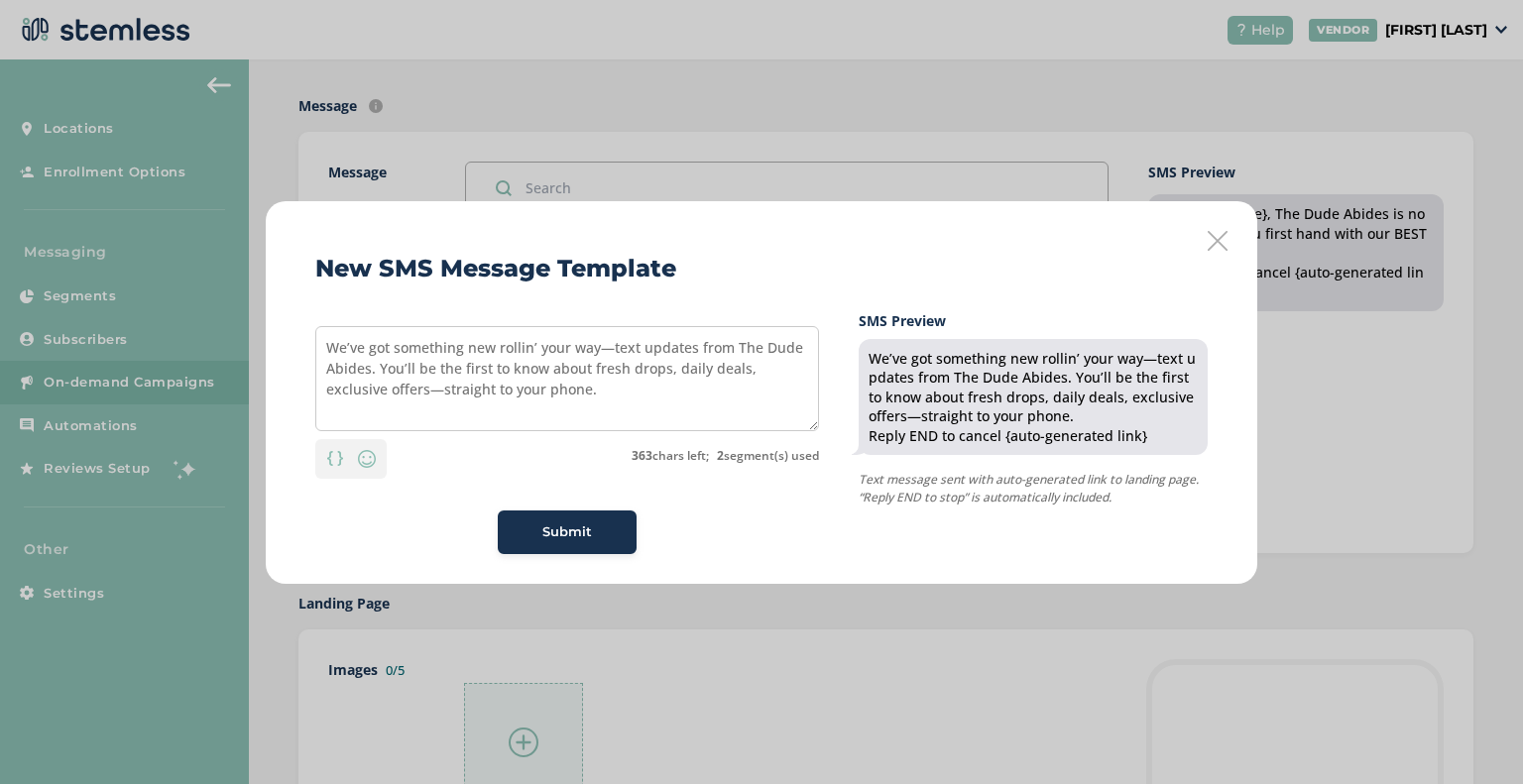 click at bounding box center (1218, 241) 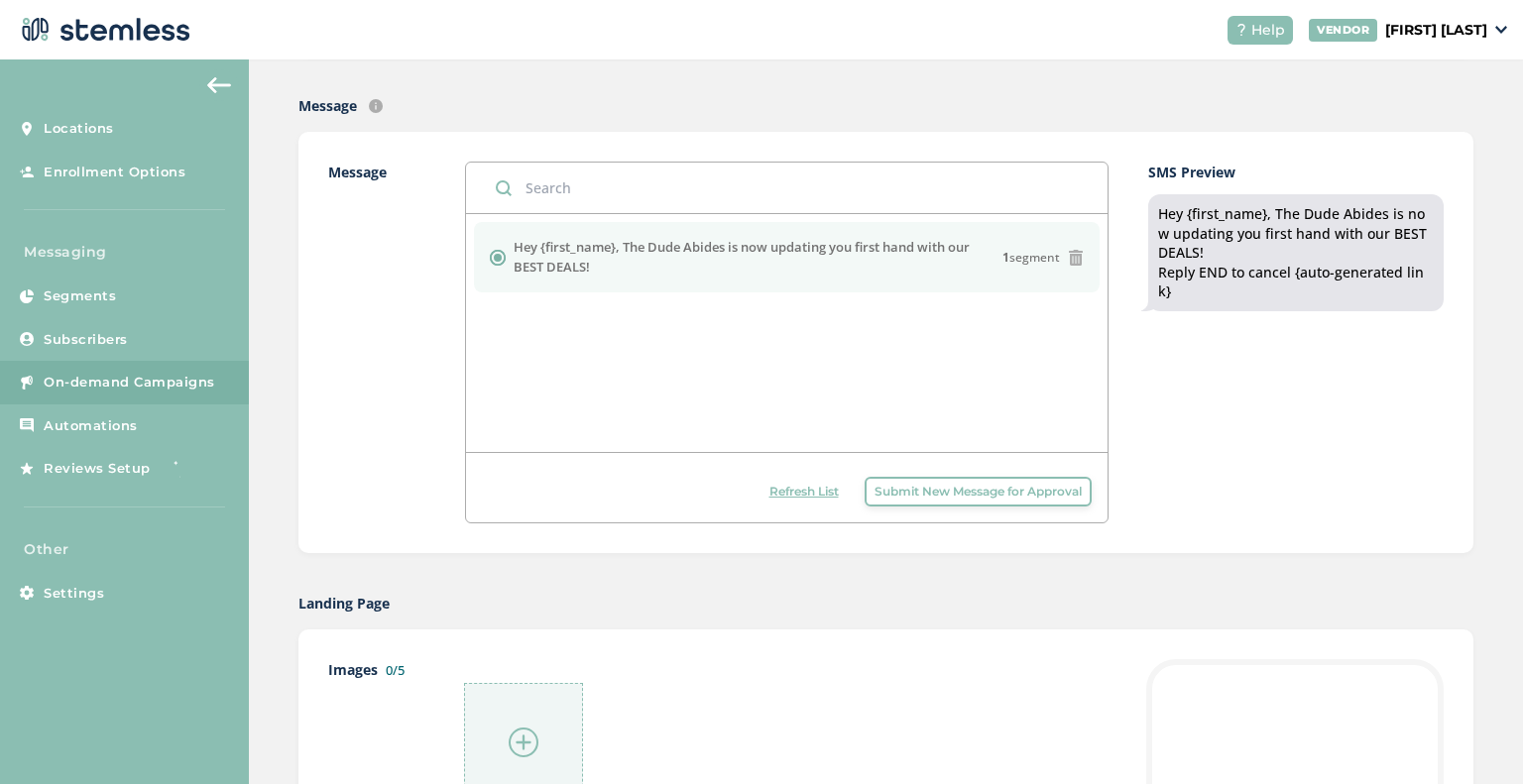 click on "Hey {first_name}, The Dude Abides is now updating you first hand with our BEST DEALS!" at bounding box center [758, 257] 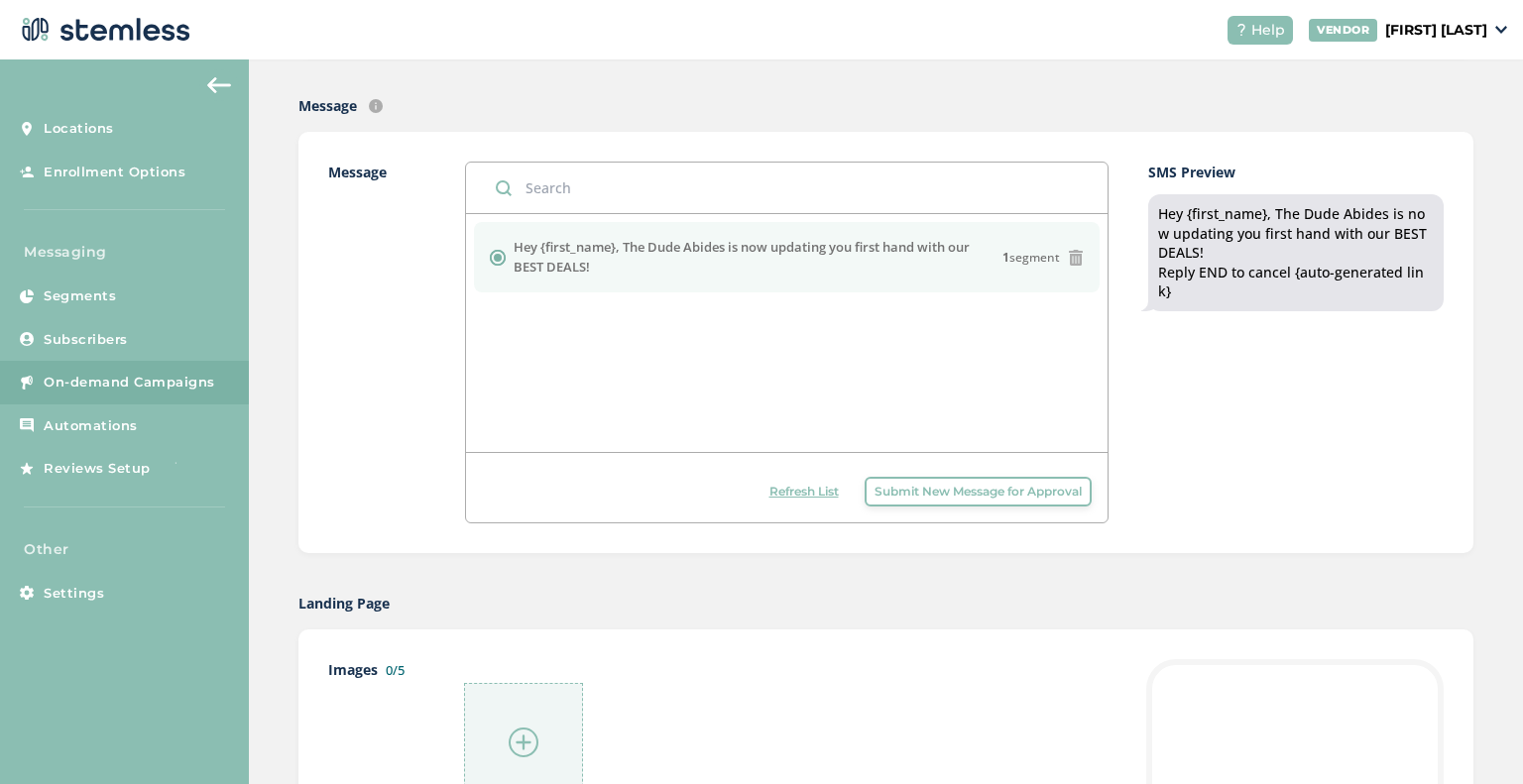 click on "Hey {first_name}, The Dude Abides is now updating you first hand with our BEST DEALS!" at bounding box center (758, 257) 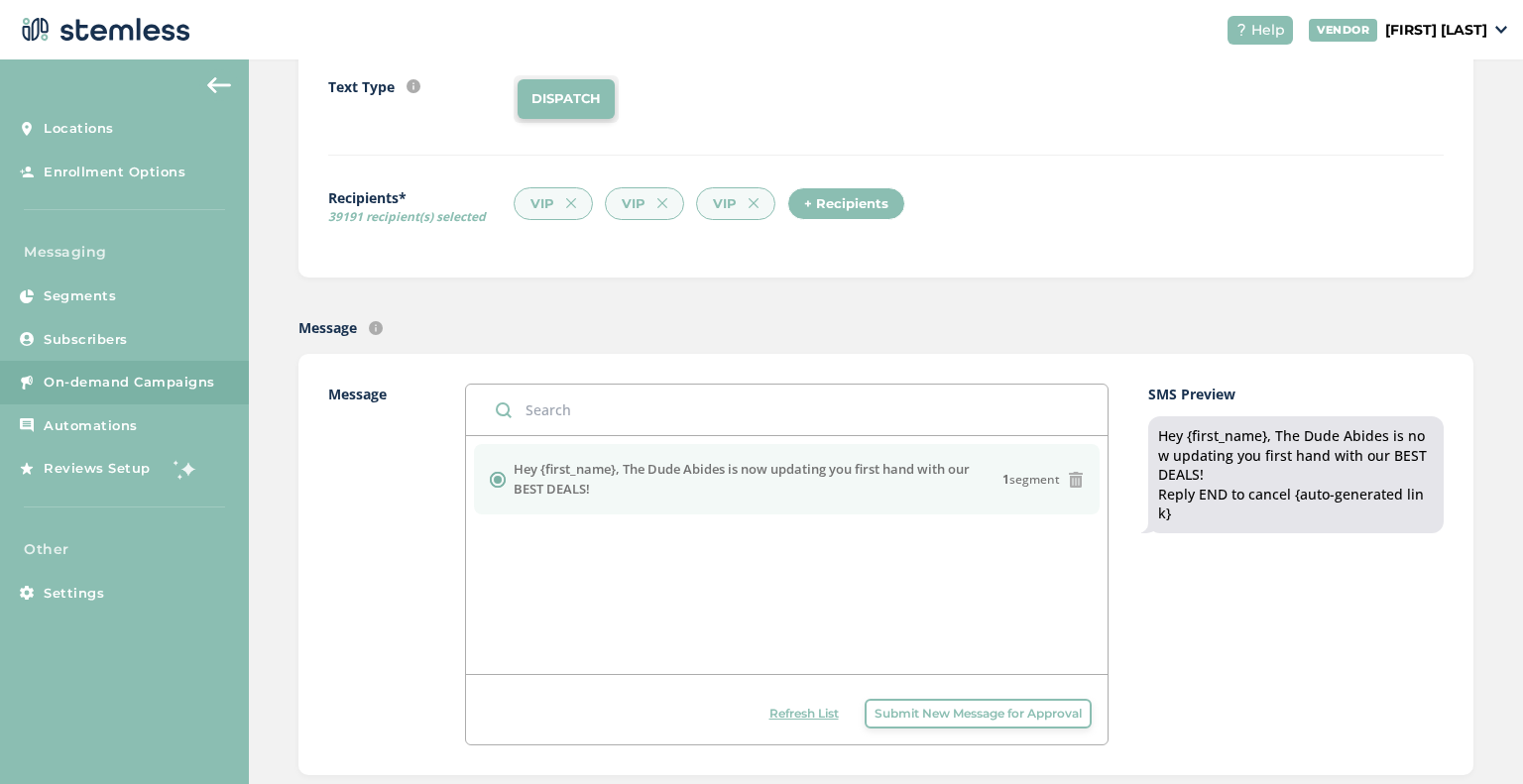 scroll, scrollTop: 280, scrollLeft: 0, axis: vertical 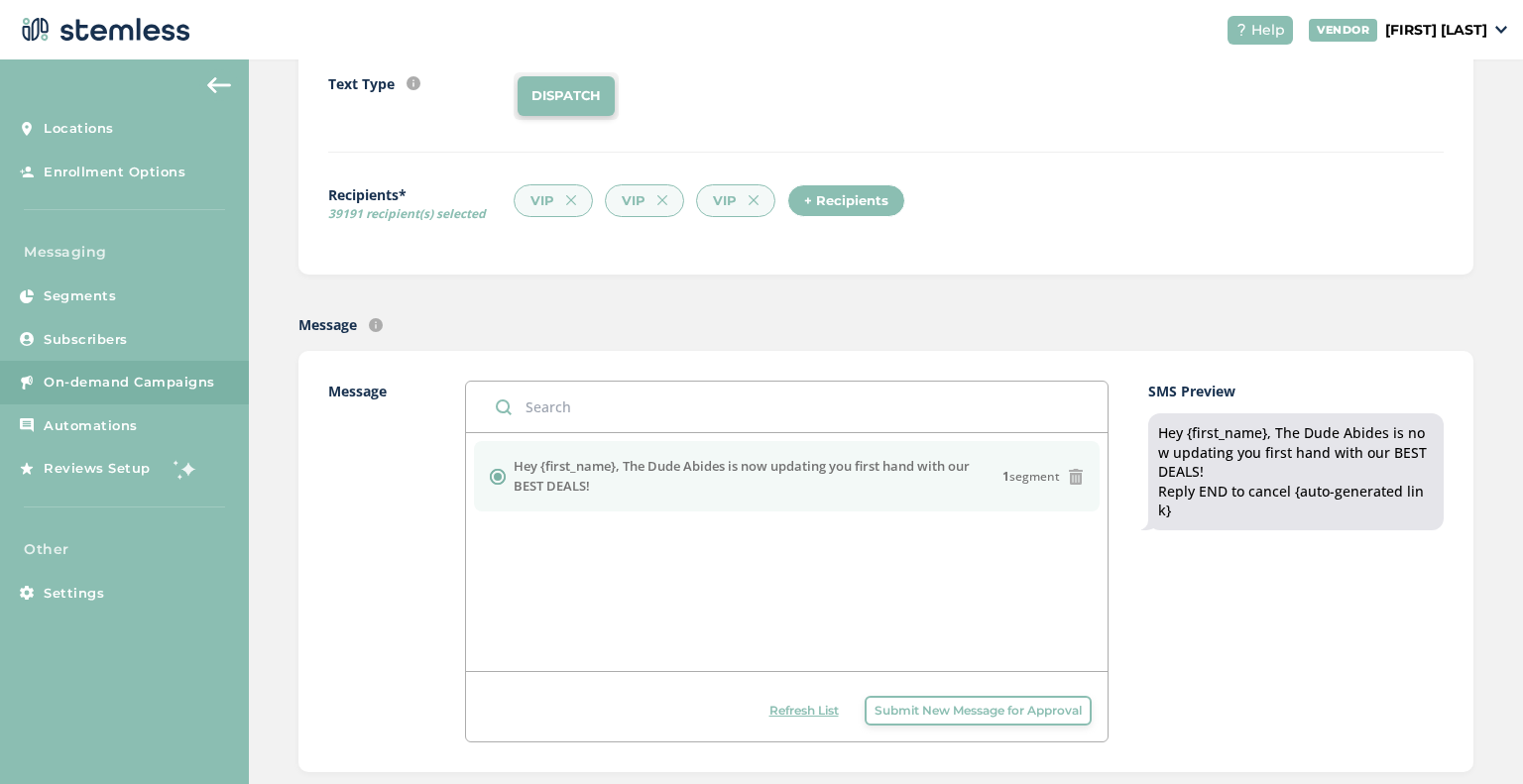 click on "Hey {first_name}, The Dude Abides is now updating you first hand with our BEST DEALS!" at bounding box center [758, 476] 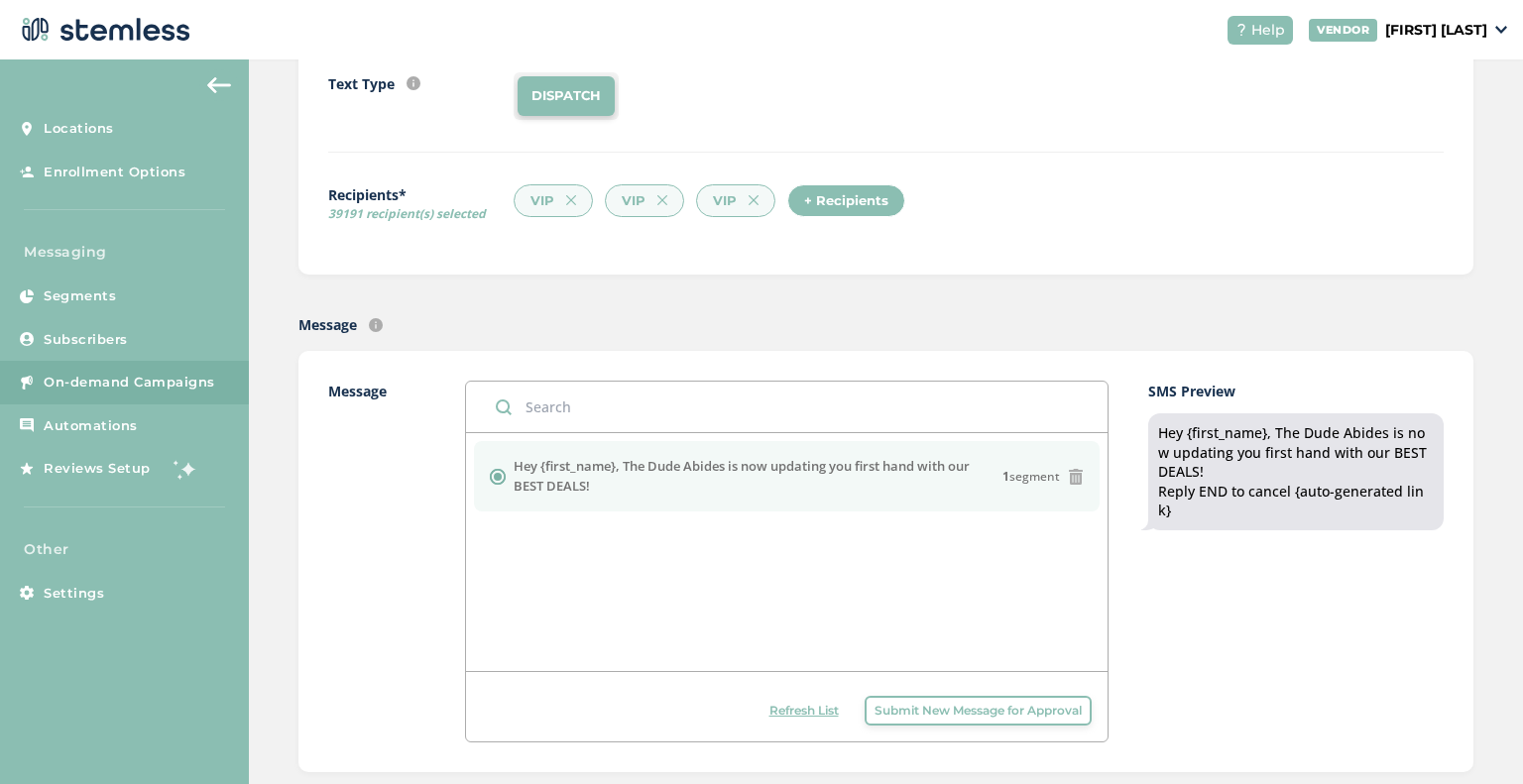 click on "Refresh List Submit New Message for Approval" at bounding box center [786, 706] 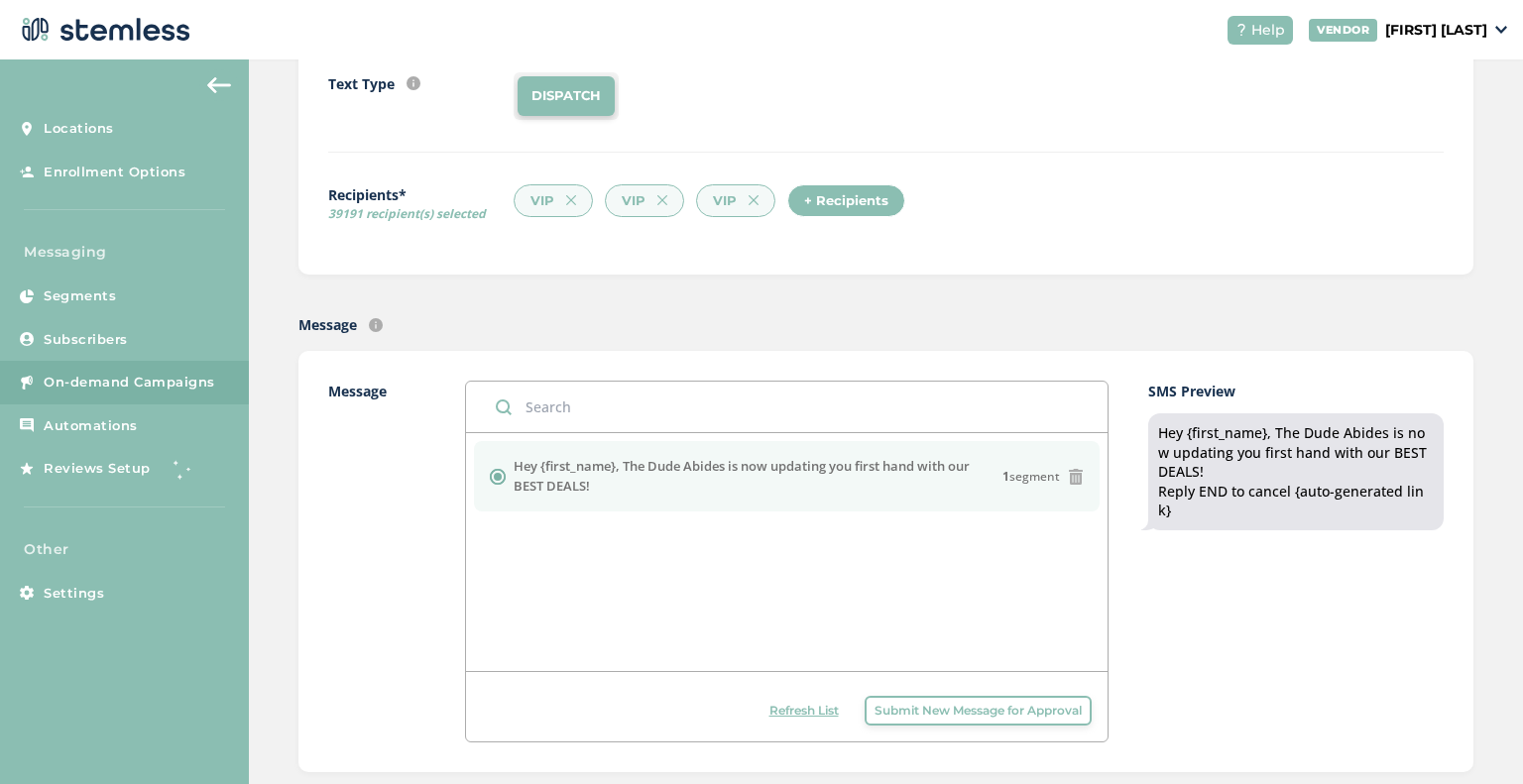 click on "Submit New Message for Approval" at bounding box center (978, 711) 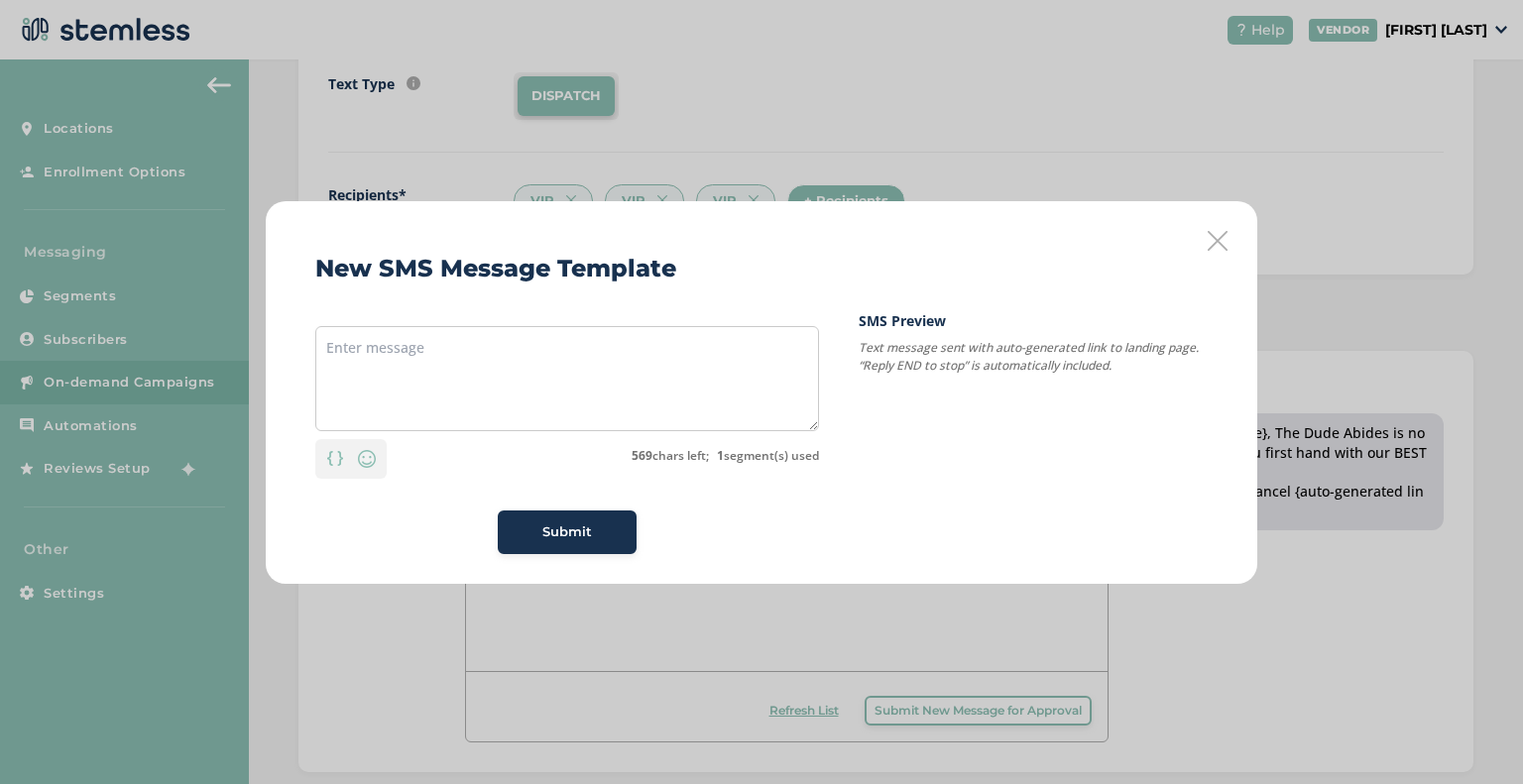 click at bounding box center [1218, 241] 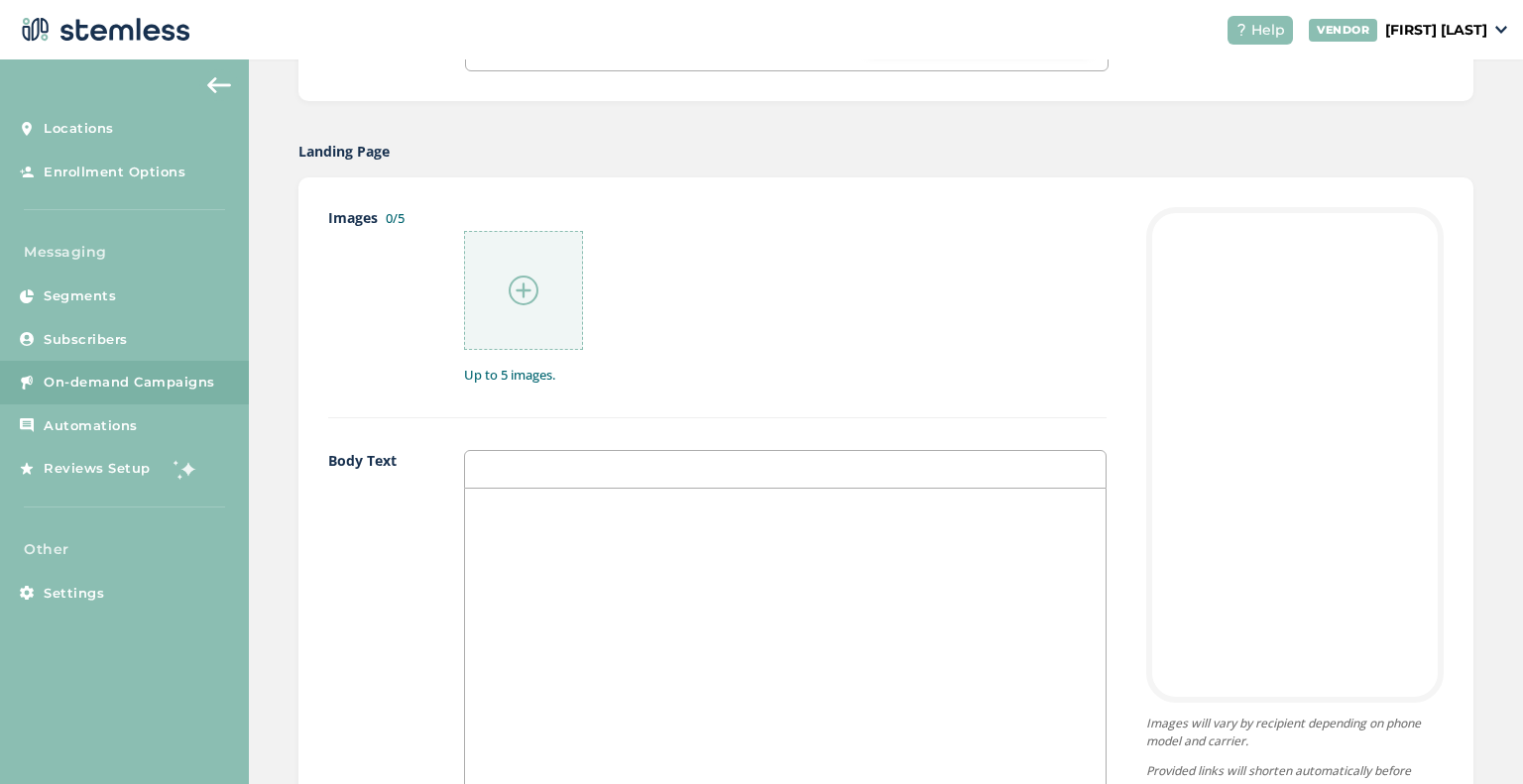 scroll, scrollTop: 953, scrollLeft: 0, axis: vertical 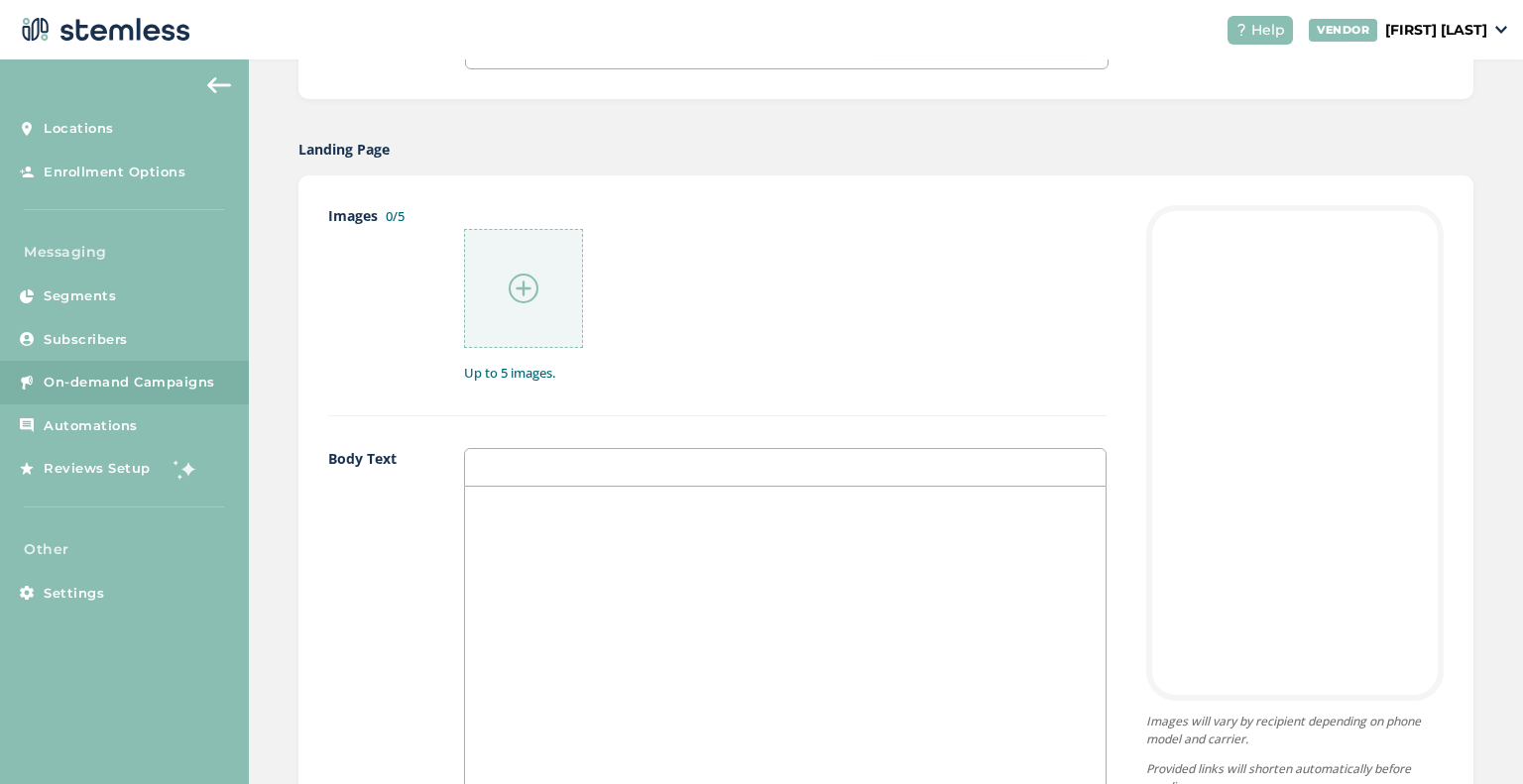 click on "Images  0/5 Up to 5 images." at bounding box center [717, 310] 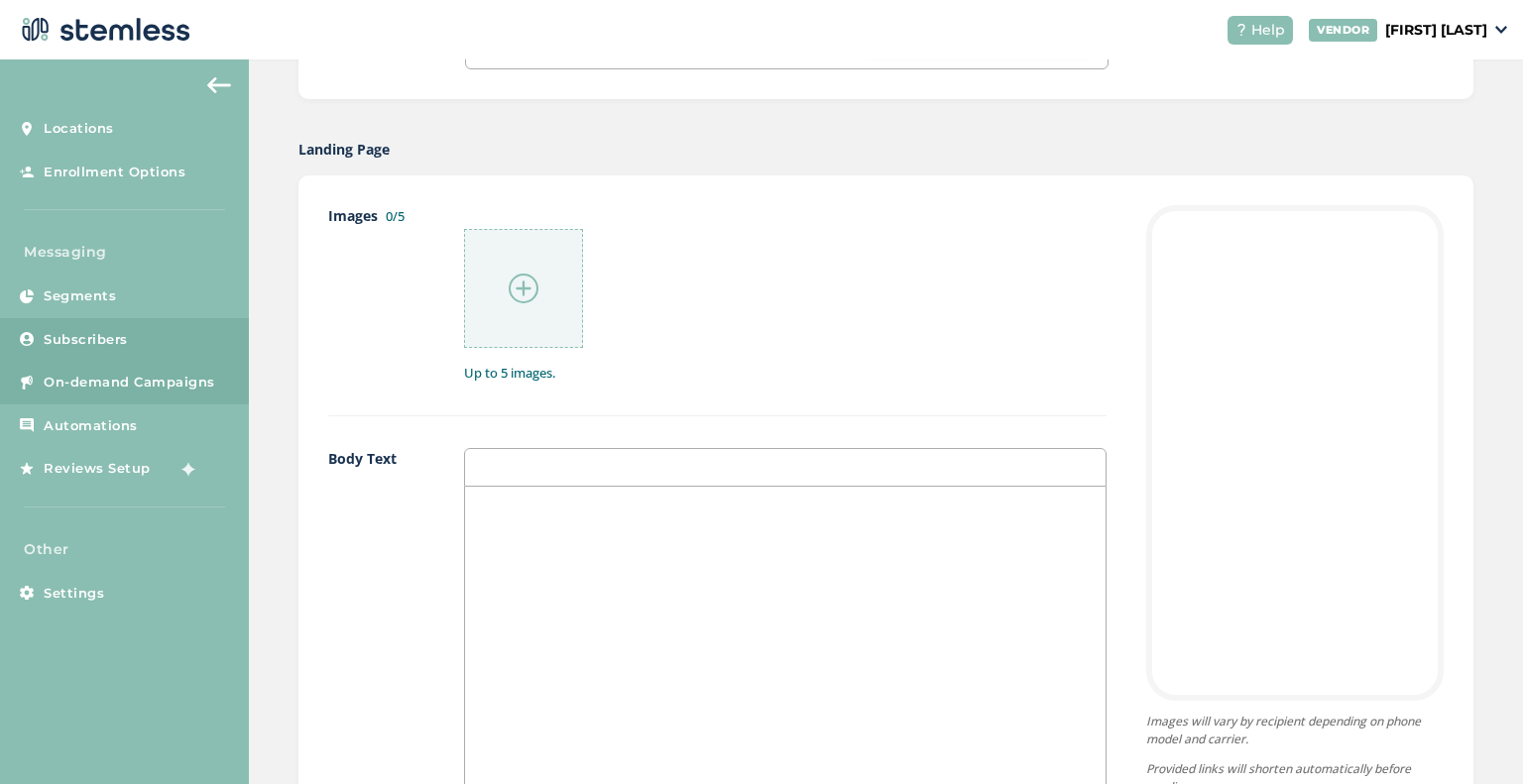 click on "Subscribers" at bounding box center [85, 340] 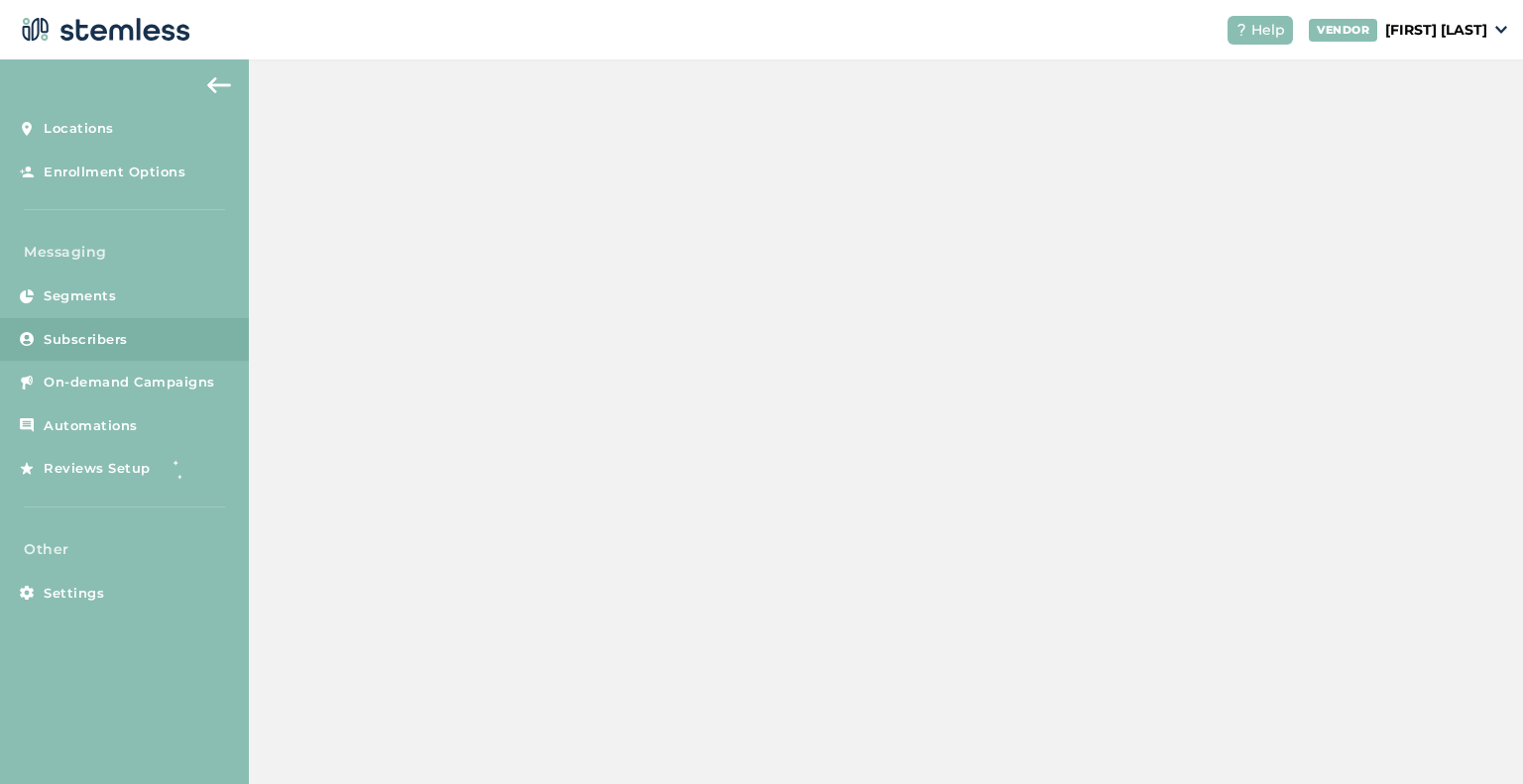 scroll, scrollTop: 0, scrollLeft: 0, axis: both 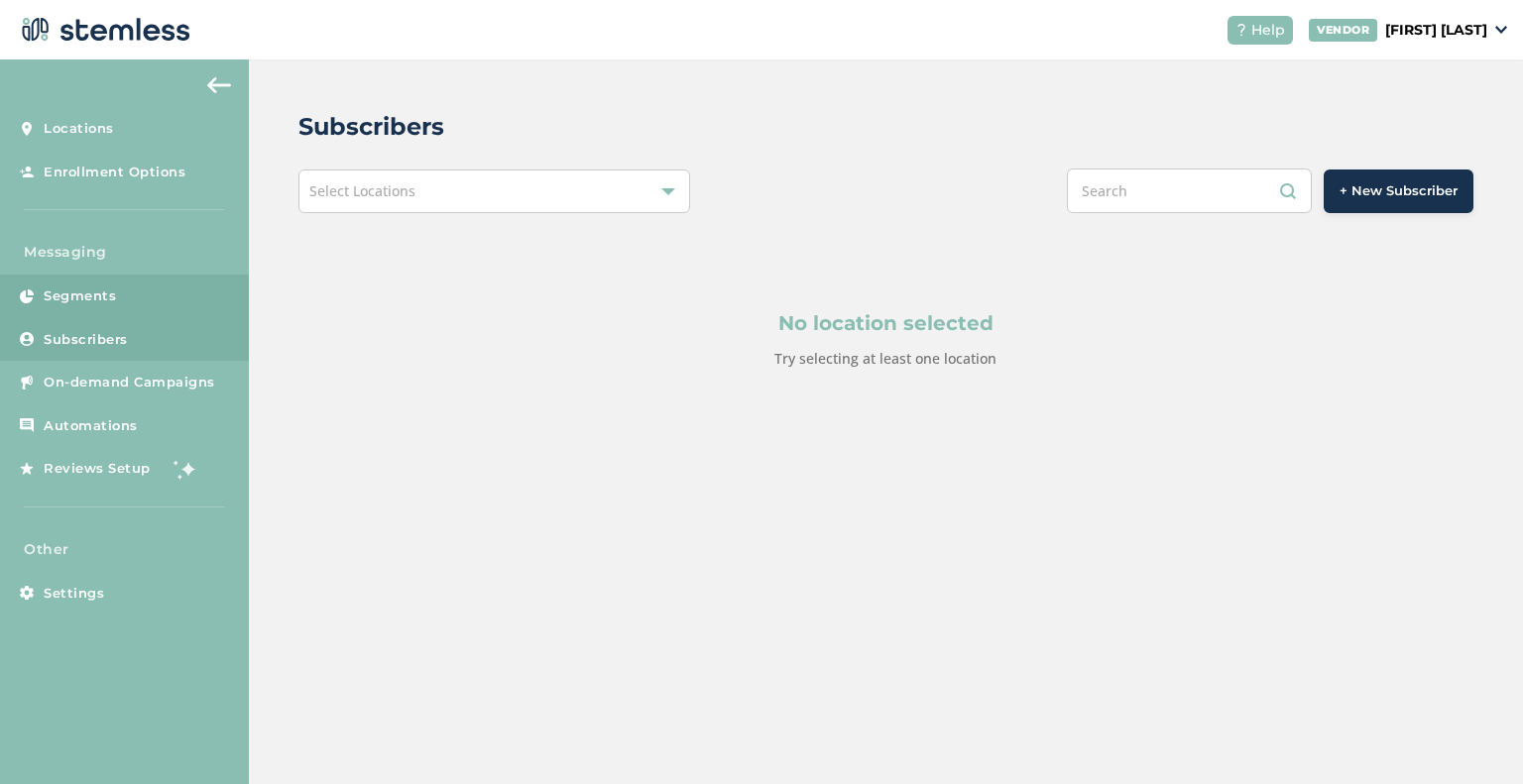 click on "Segments" at bounding box center (79, 296) 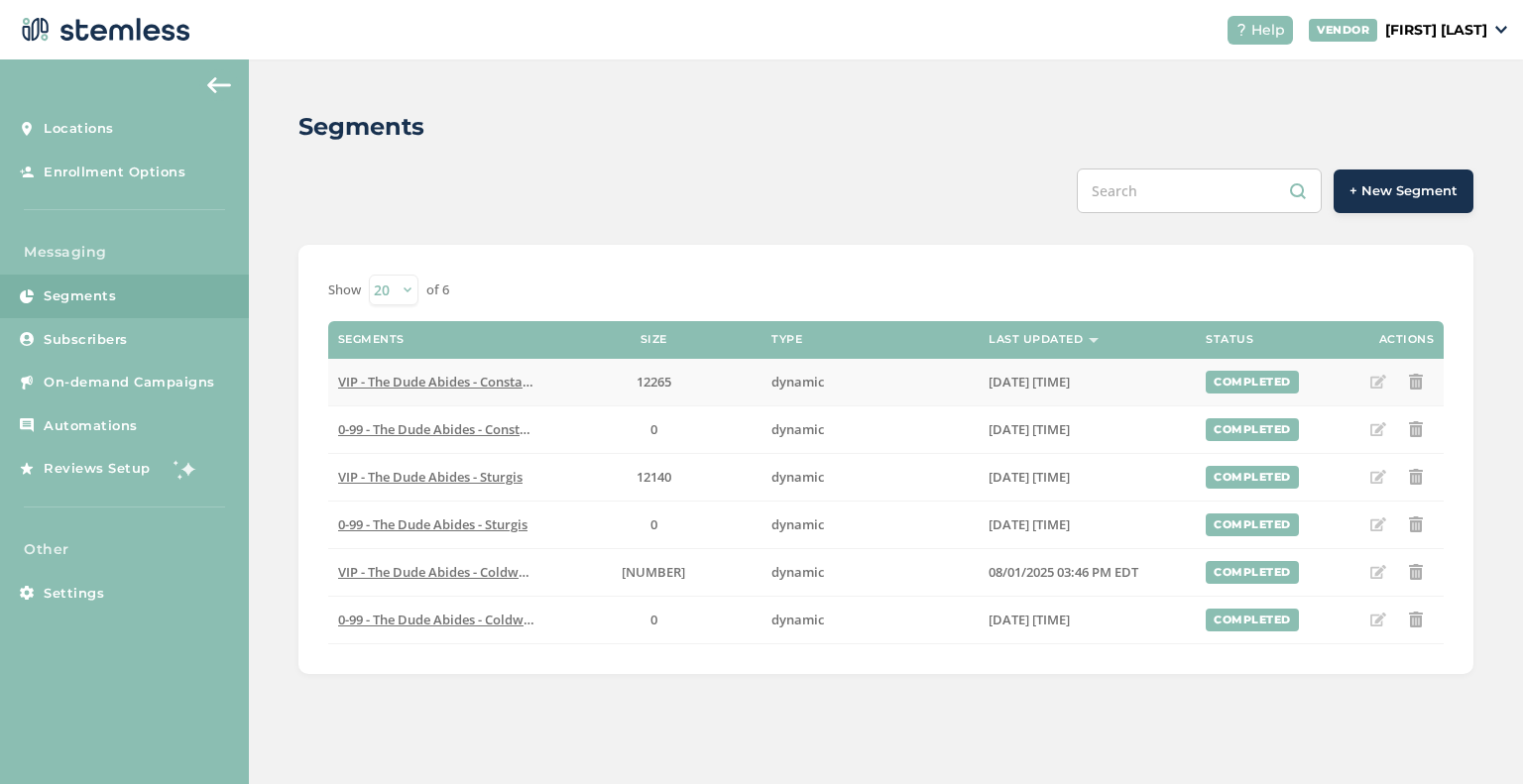 click on "[DATE] [TIME]" at bounding box center [1087, 382] 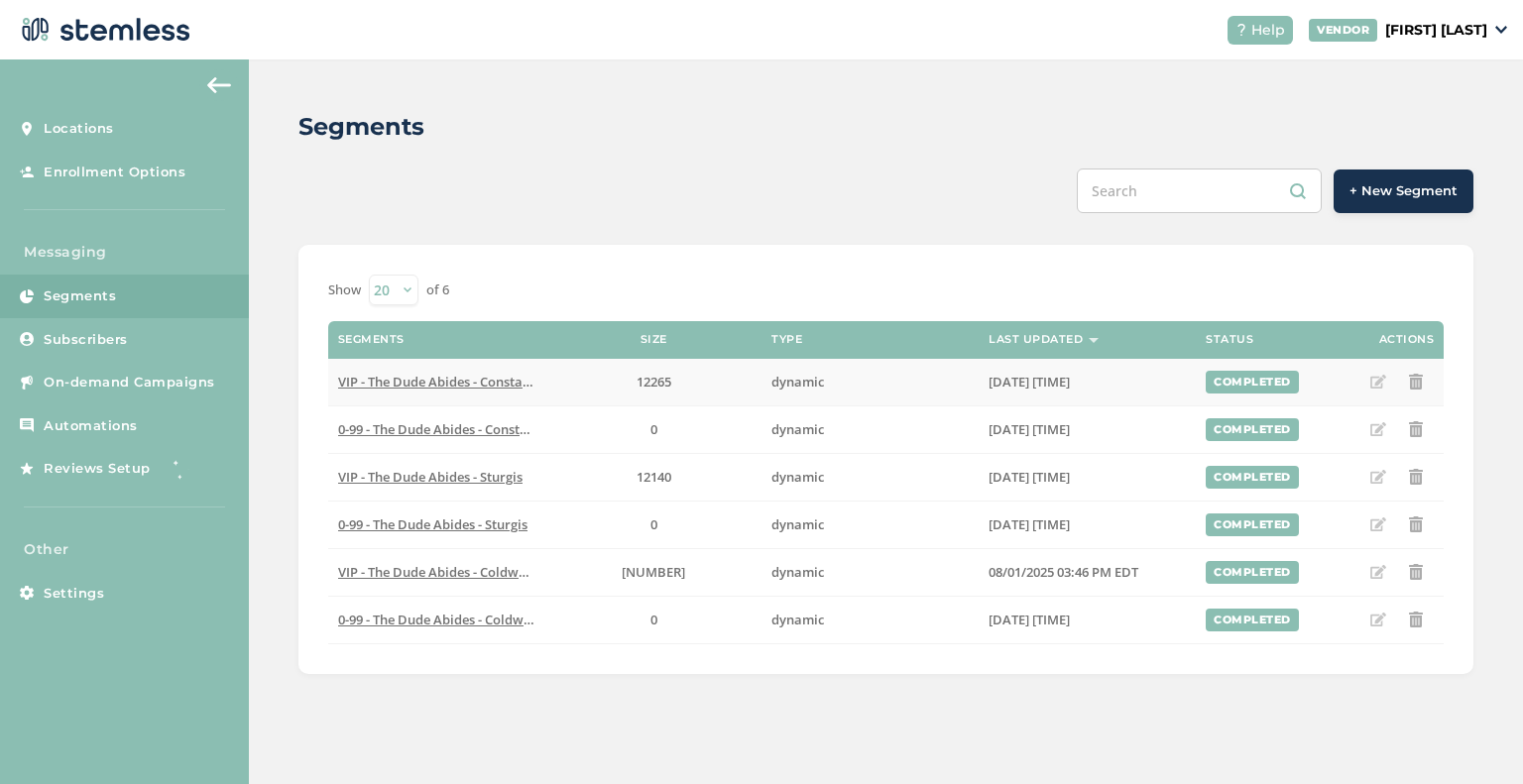 click on "completed" at bounding box center (1252, 382) 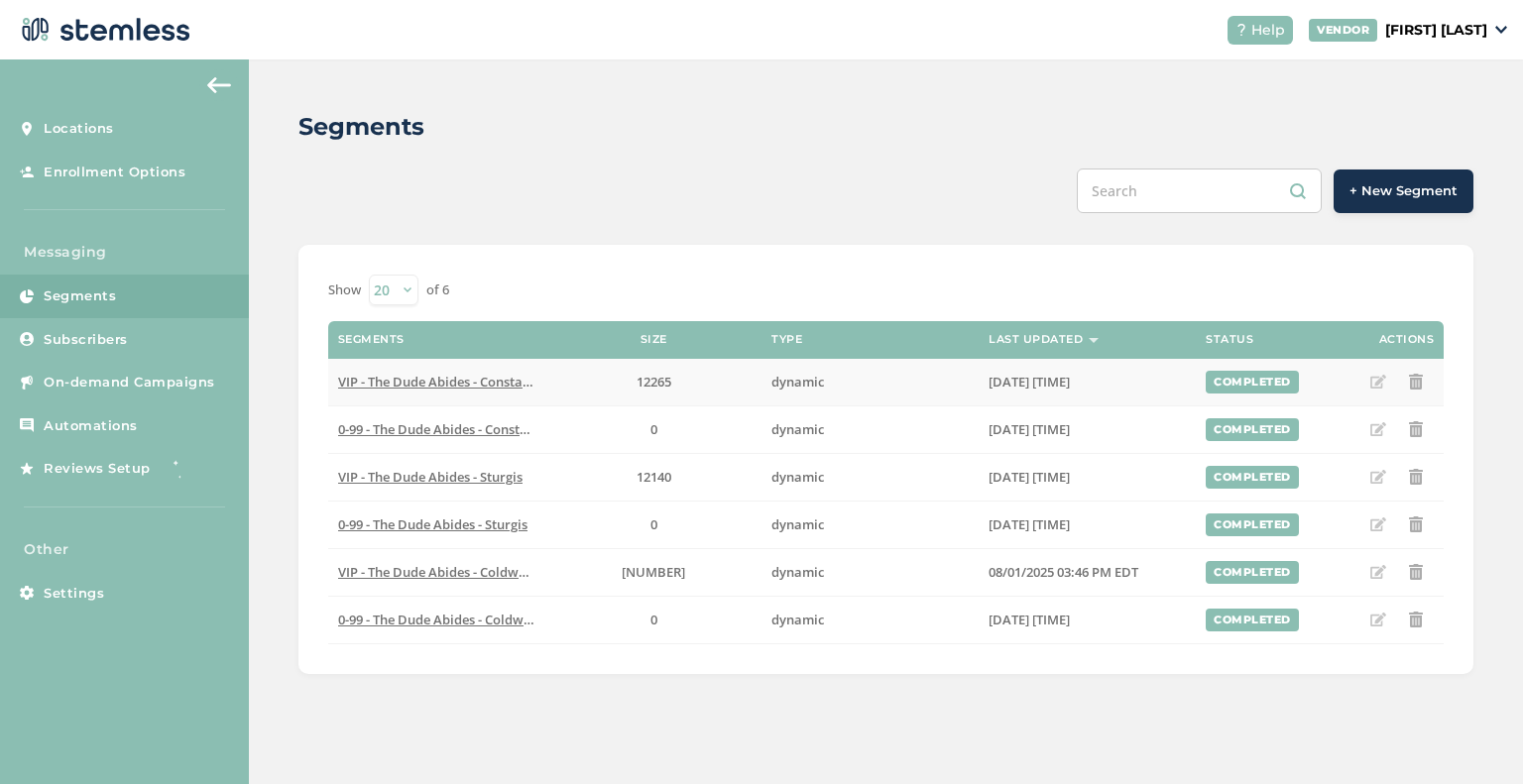 click on "VIP - The Dude Abides - Constantine" at bounding box center (436, 383) 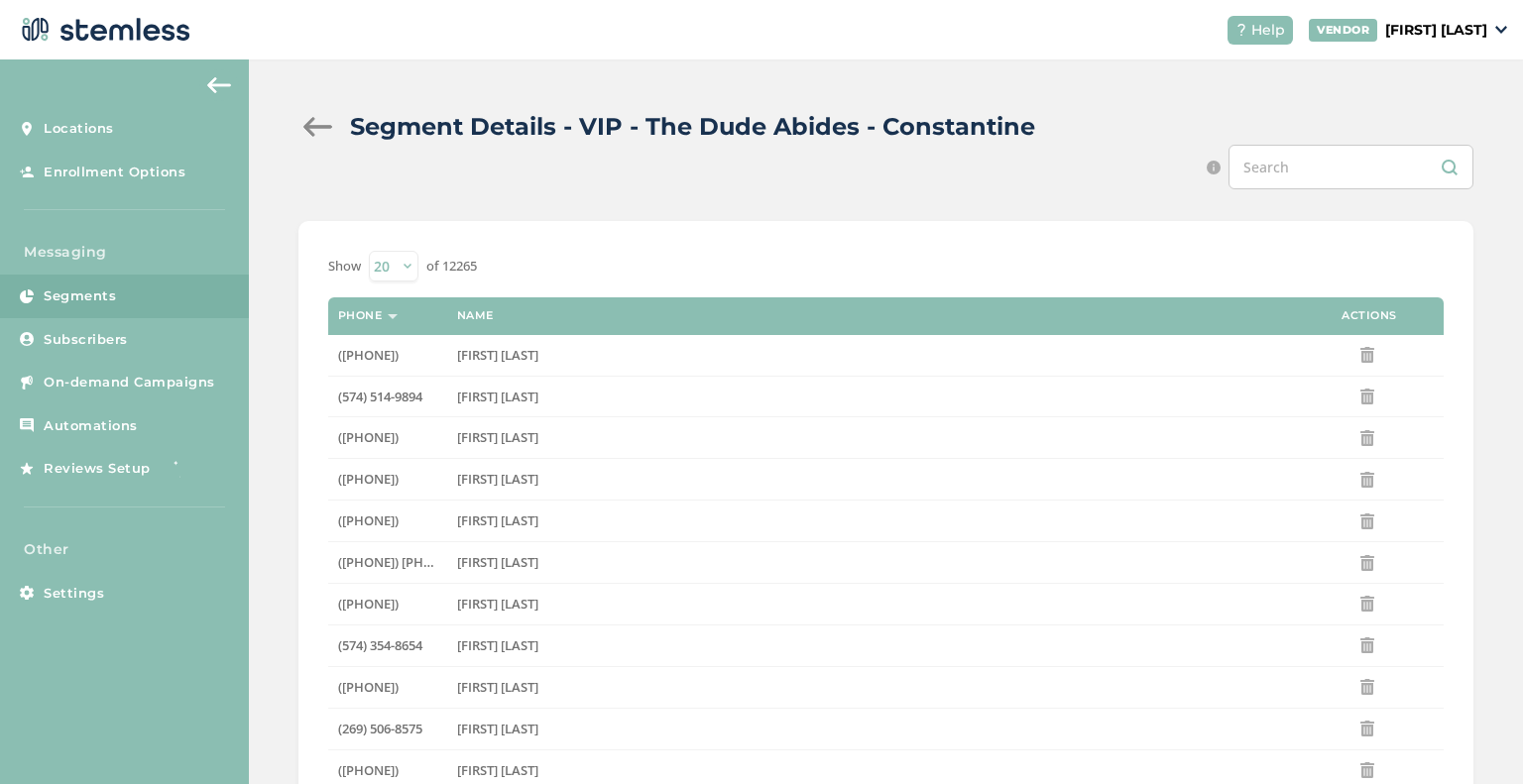 click on "Segment Details - VIP - The Dude Abides - Constantine" at bounding box center [878, 127] 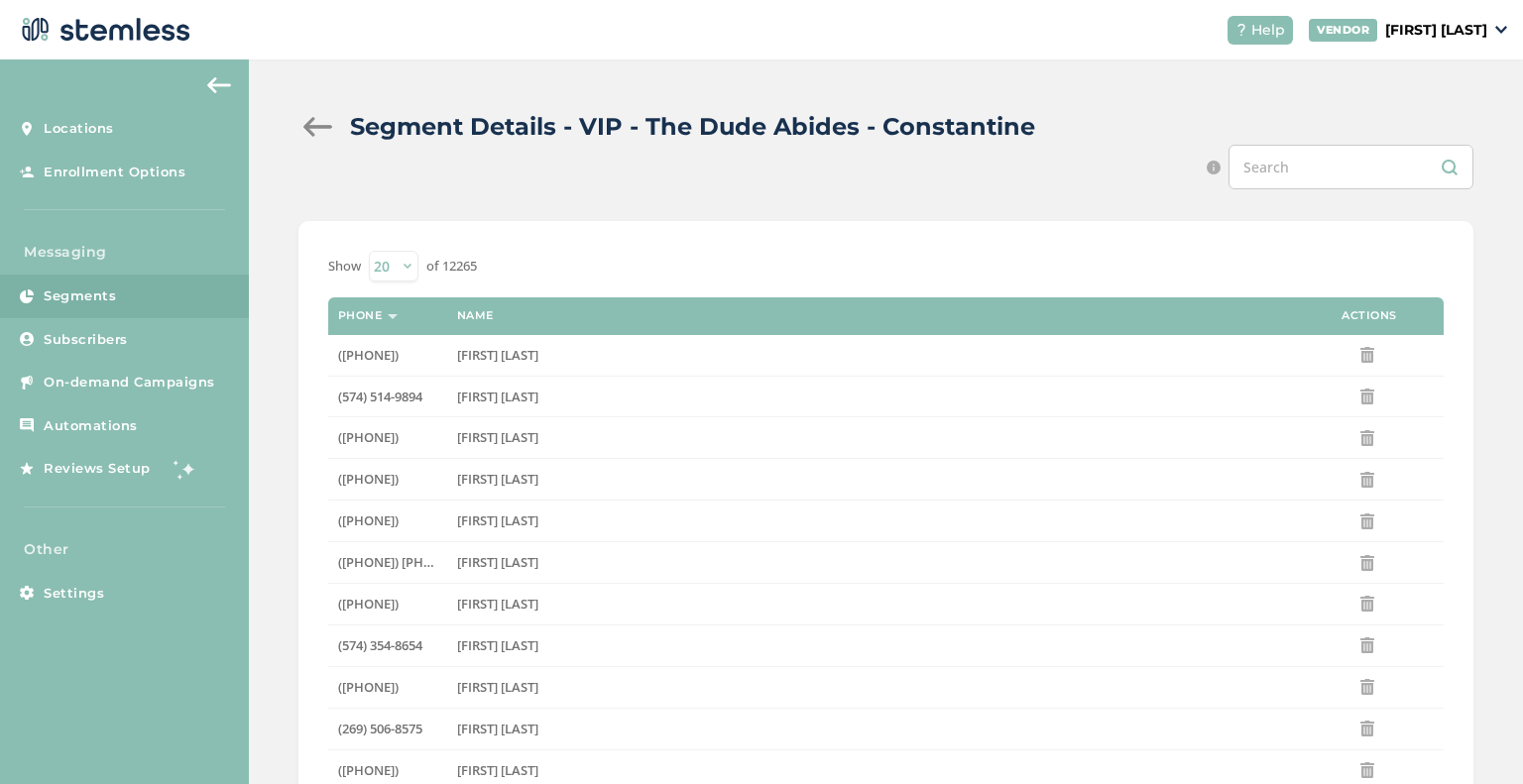 click on "Segment Details - VIP - The Dude Abides - Constantine" at bounding box center (878, 127) 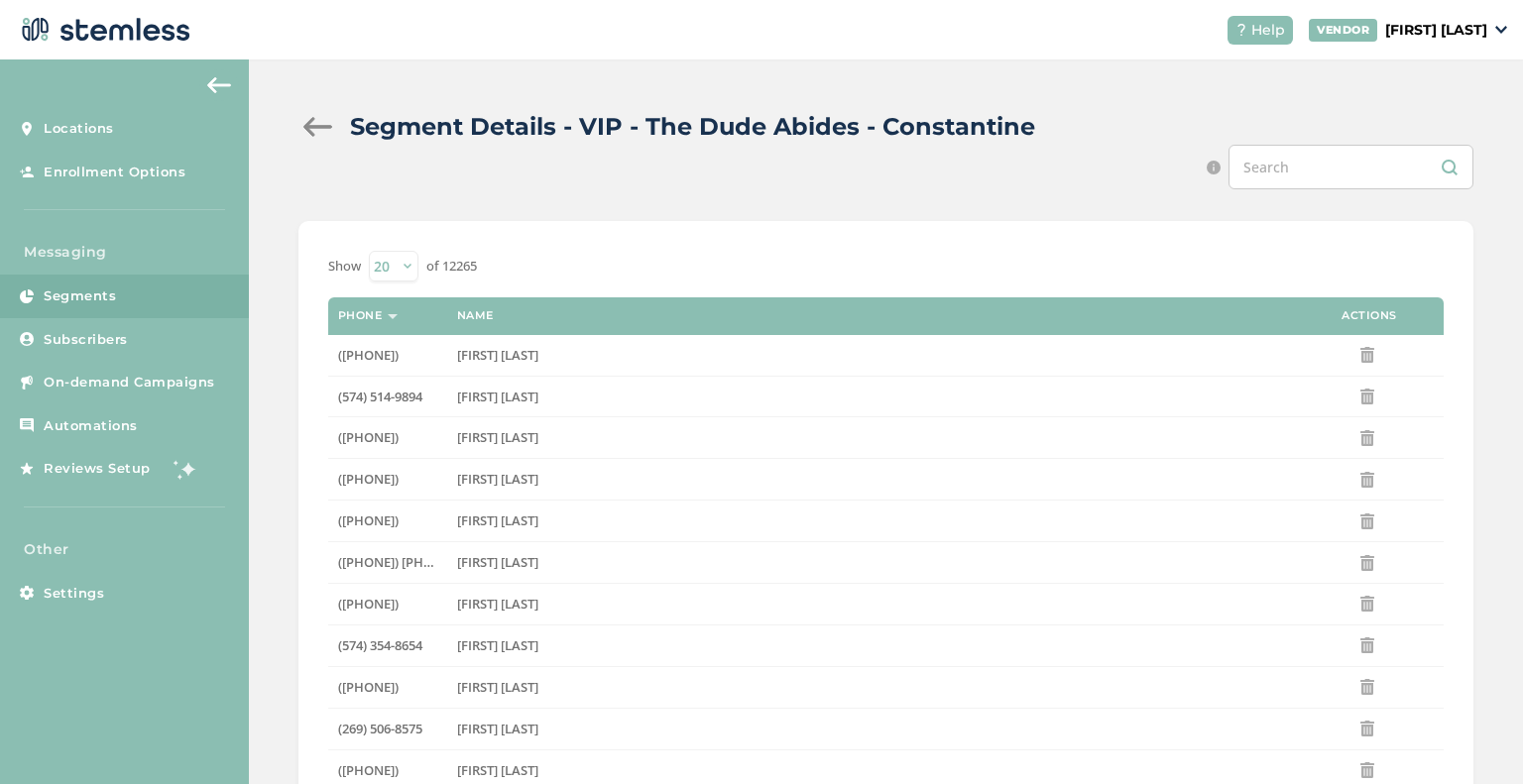 drag, startPoint x: 273, startPoint y: 694, endPoint x: 168, endPoint y: 642, distance: 117.17082 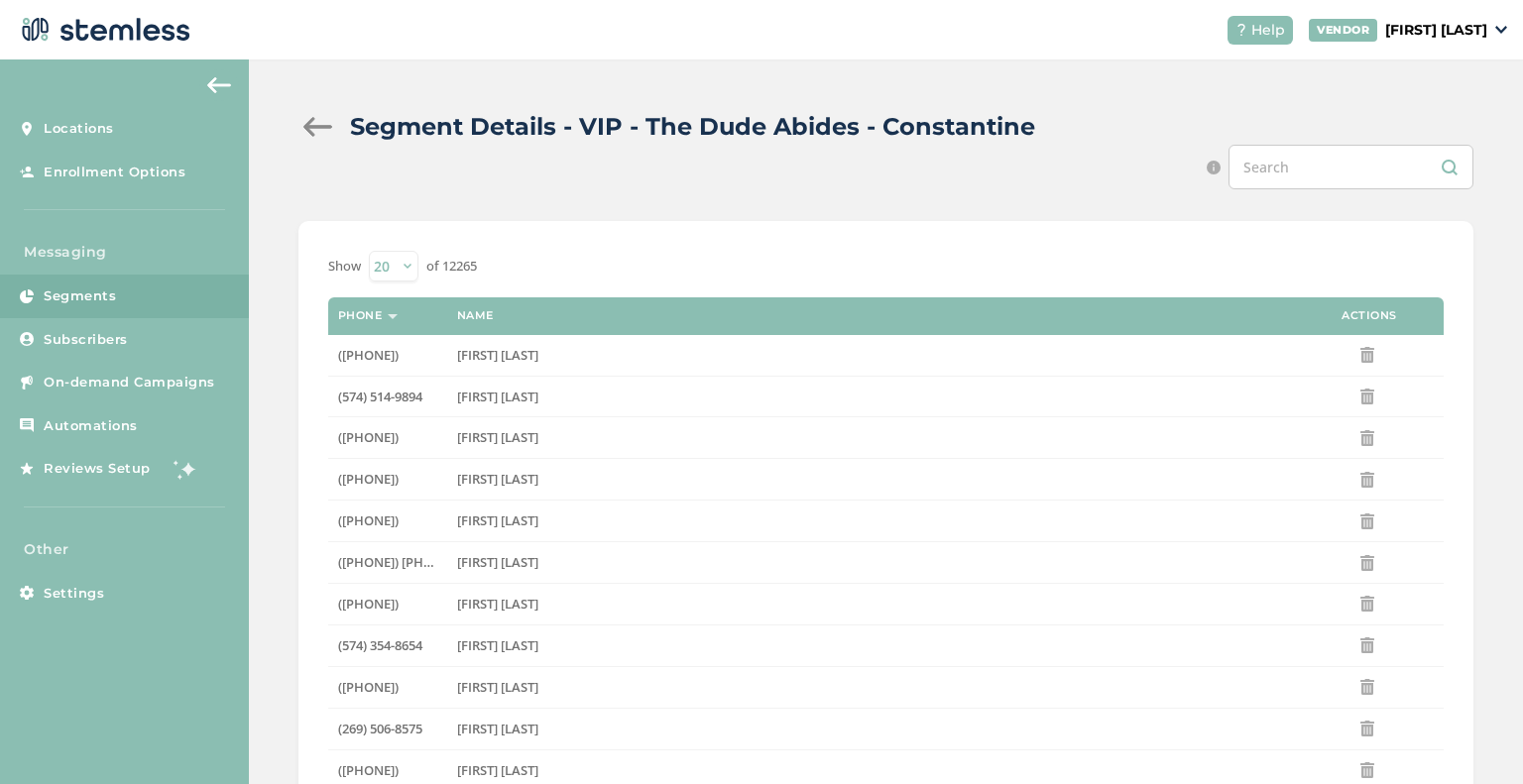 drag, startPoint x: 168, startPoint y: 642, endPoint x: 736, endPoint y: 209, distance: 714.22195 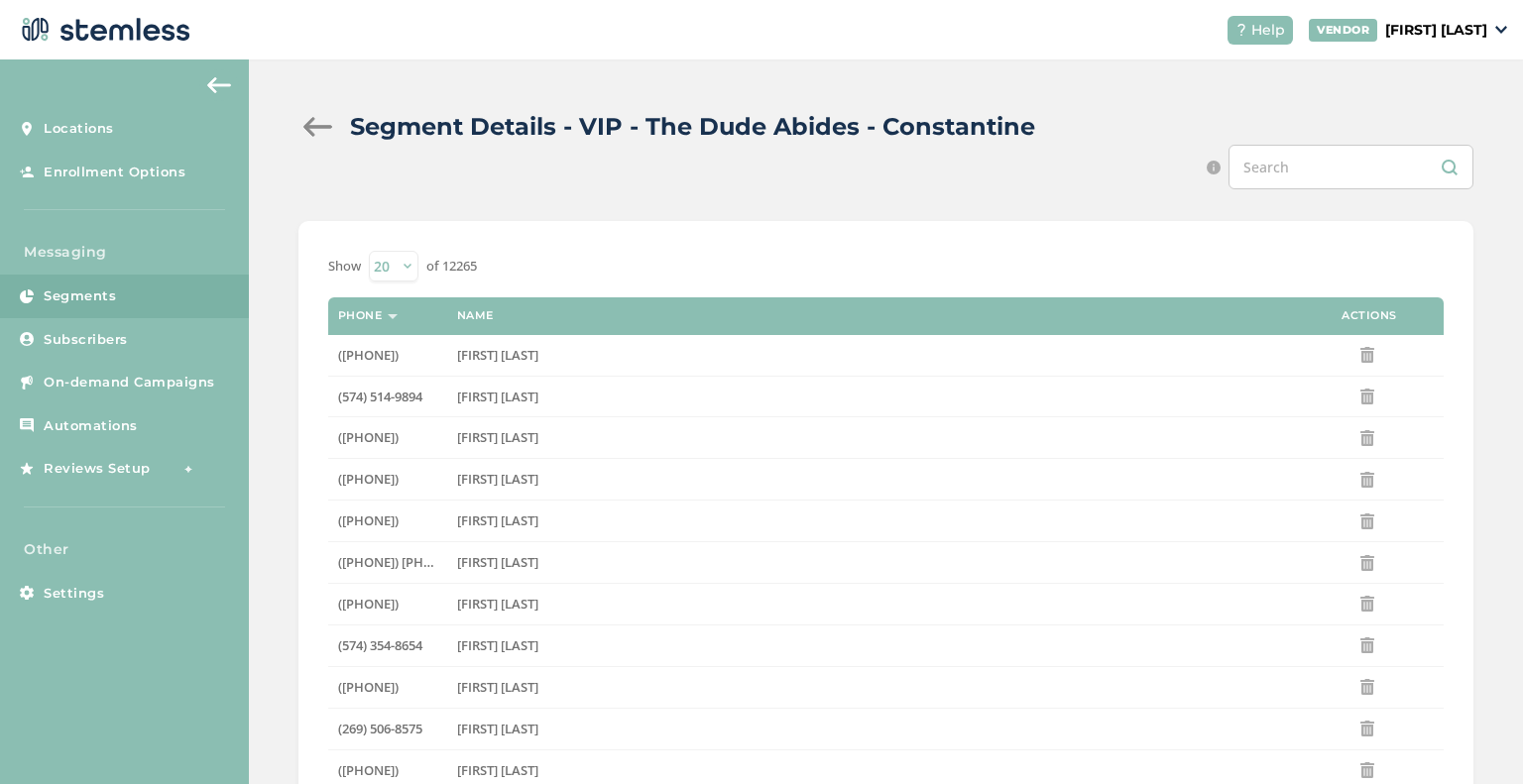 click on "Segment Details - VIP - The Dude Abides - Constantine Search by name or whole 10 digit phone number Show  20   50   100  of 12265  Phone   Name   Actions   ([PHONE])   [FIRST] [LAST]      ([PHONE])   [FIRST] [LAST]      ([PHONE])   [FIRST] [LAST]      ([PHONE])   [FIRST] [LAST]      ([PHONE])   [FIRST] [LAST]      ([PHONE])   [FIRST] [LAST]      ([PHONE])   [FIRST] [LAST]      ([PHONE])   [FIRST] [LAST]      ([PHONE])   [FIRST] [LAST]      ([PHONE])   [FIRST] [LAST]      ([PHONE])   [FIRST] [LAST]      ([PHONE])   [FIRST] [LAST]      ([PHONE])   [FIRST] [LAST]     First Prev 1 2 3 4 5 6 7 8 9 10 11 12 13 14 15 16 17 18 19 20 21 22 23 24 25 26 27 28 29 30 31 32 33 34 35 36 37 38 39 40 41 42 43 44 45 46 47 48 49 50 51 52 53 54 55 56" at bounding box center (885, 680) 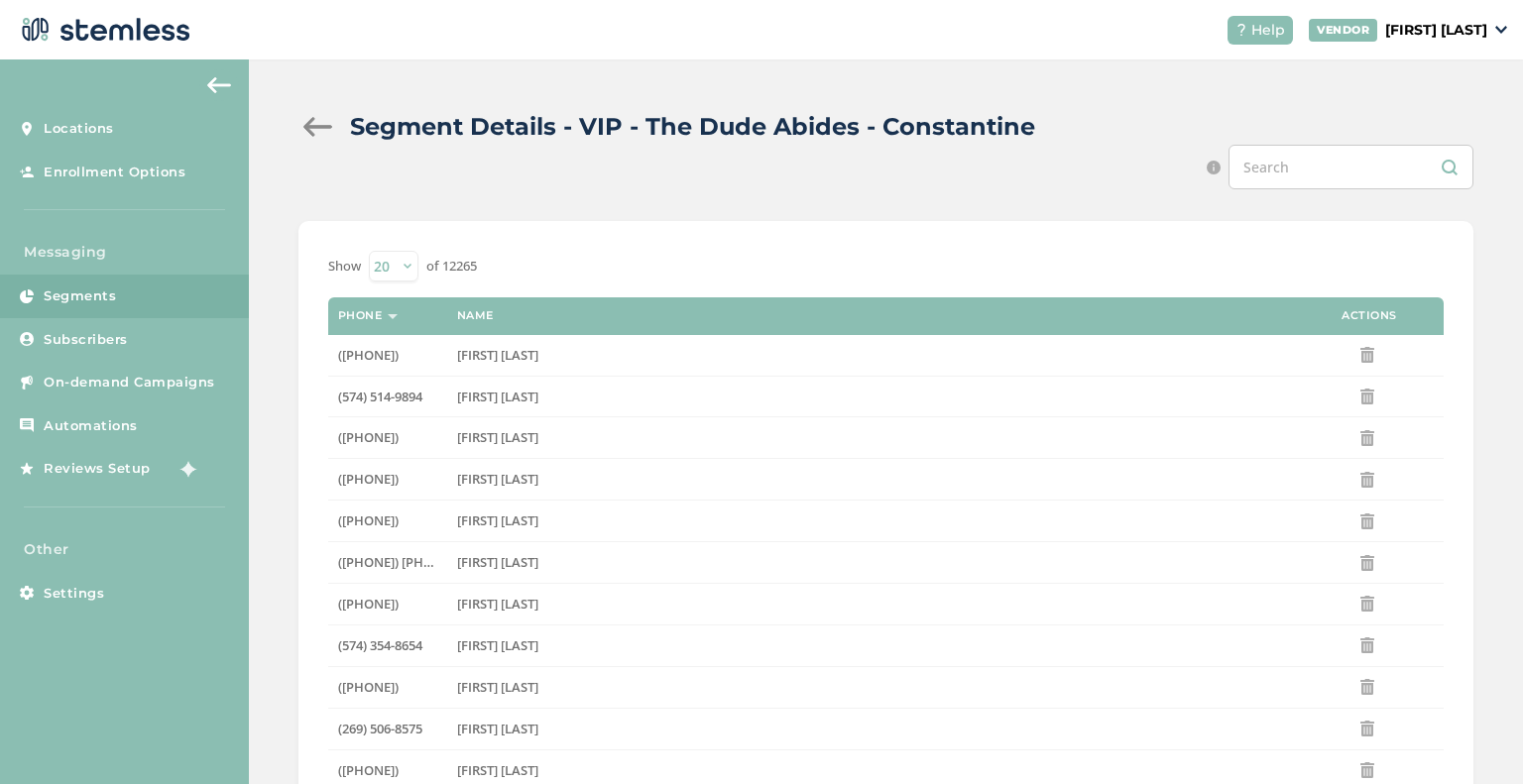 click on "Segment Details - VIP - The Dude Abides - Constantine Search by name or whole 10 digit phone number Show  20   50   100  of 12265  Phone   Name   Actions   ([PHONE])   [FIRST] [LAST]      ([PHONE])   [FIRST] [LAST]      ([PHONE])   [FIRST] [LAST]      ([PHONE])   [FIRST] [LAST]      ([PHONE])   [FIRST] [LAST]      ([PHONE])   [FIRST] [LAST]      ([PHONE])   [FIRST] [LAST]      ([PHONE])   [FIRST] [LAST]      ([PHONE])   [FIRST] [LAST]      ([PHONE])   [FIRST] [LAST]      ([PHONE])   [FIRST] [LAST]      ([PHONE])   [FIRST] [LAST]      ([PHONE])   [FIRST] [LAST]     First Prev 1 2 3 4 5 6 7 8 9 10 11 12 13 14 15 16 17 18 19 20 21 22 23 24 25 26 27 28 29 30 31 32 33 34 35 36 37 38 39 40 41 42 43 44 45 46 47 48 49 50 51 52 53 54 55 56" at bounding box center [885, 680] 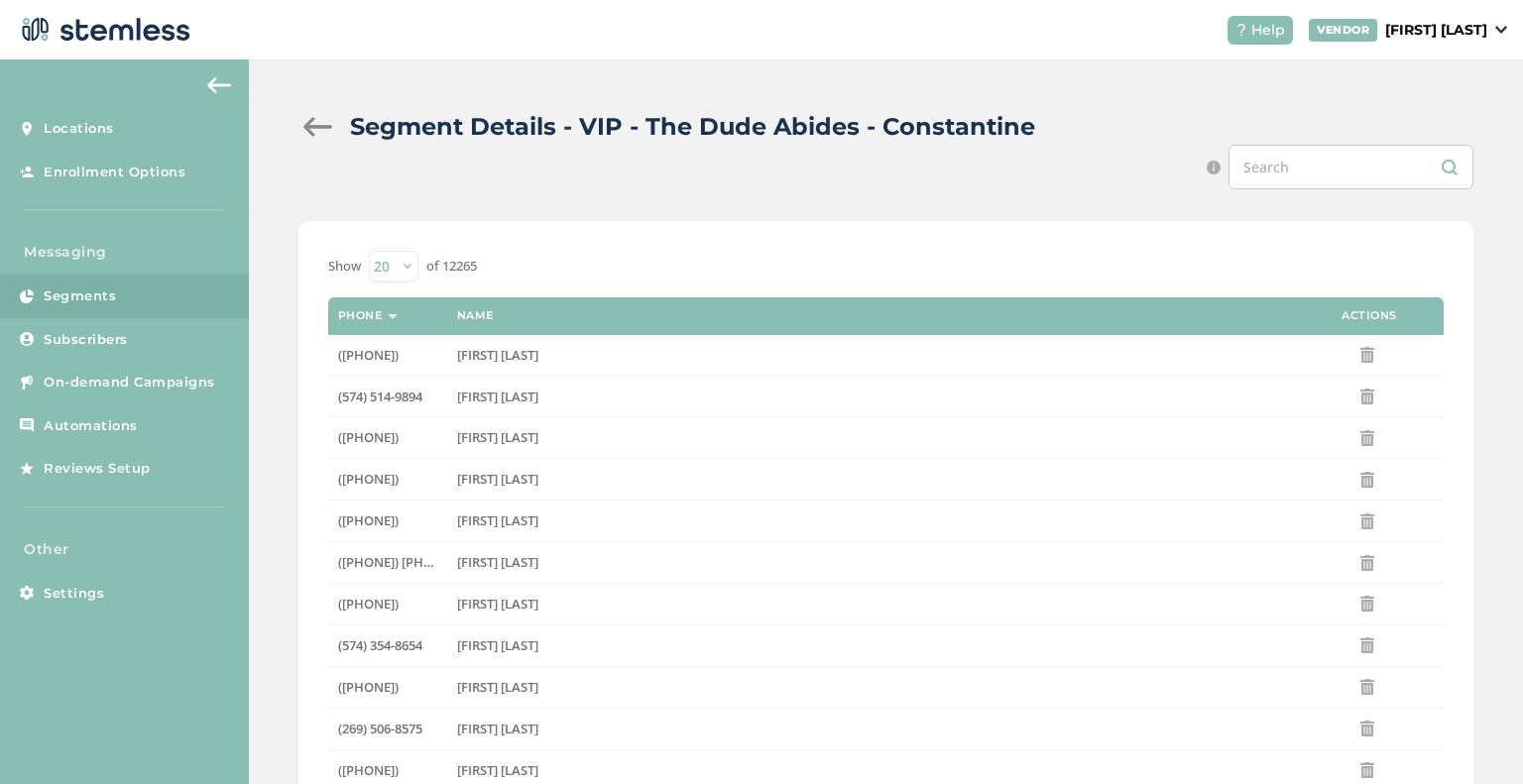 click on "Segment Details - VIP - The Dude Abides - Constantine" at bounding box center [878, 127] 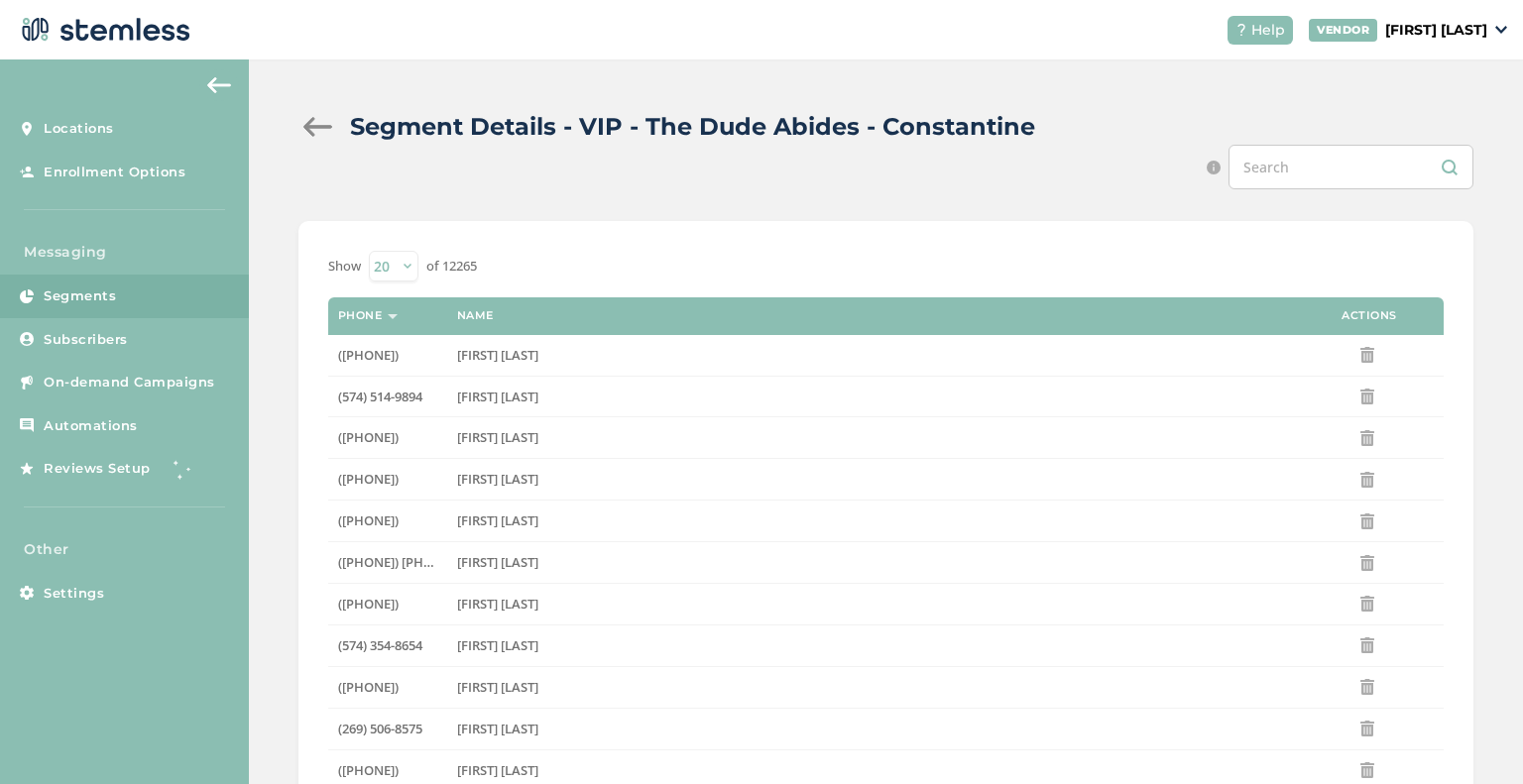 click at bounding box center (318, 127) 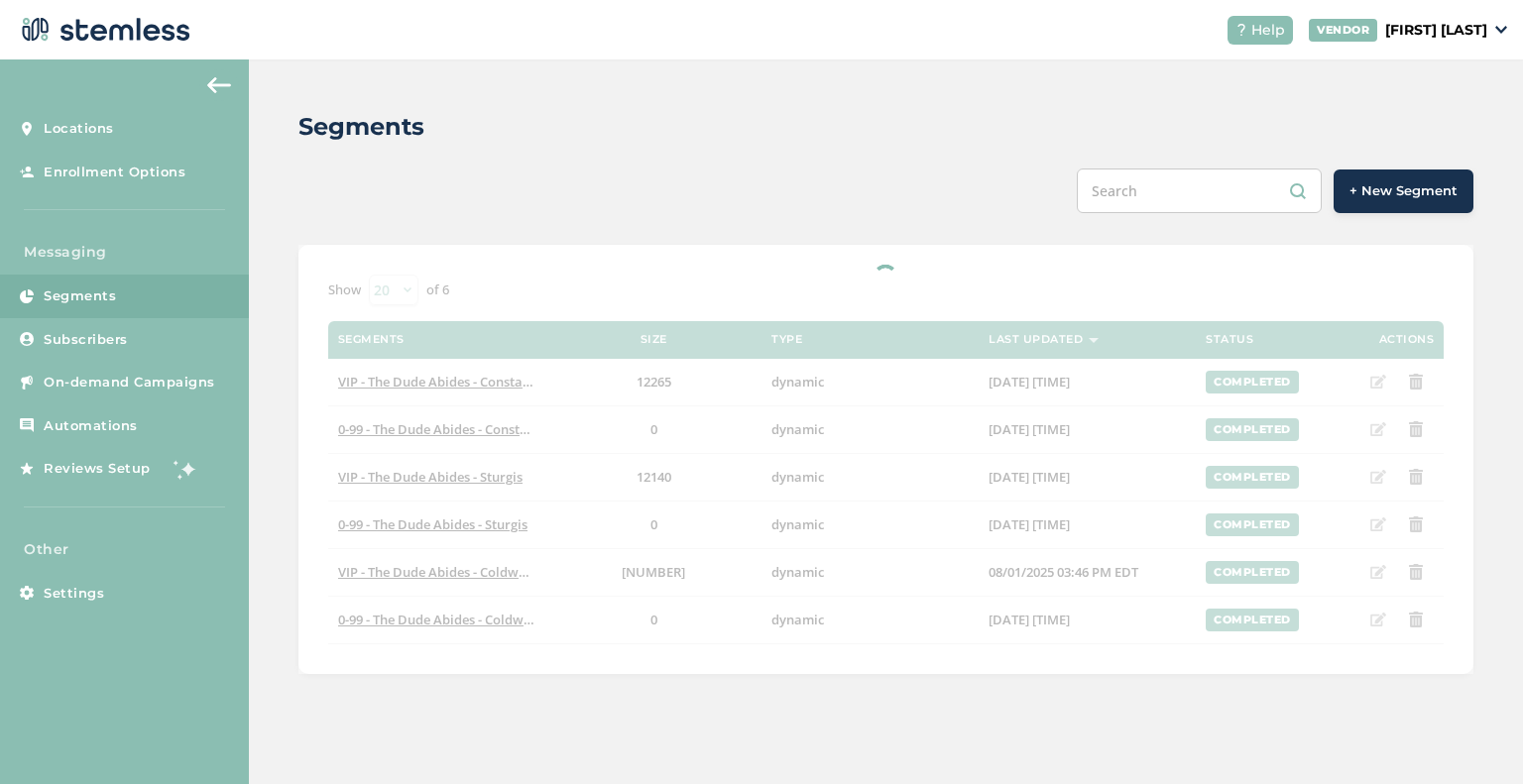 click on "Messaging" at bounding box center (124, 252) 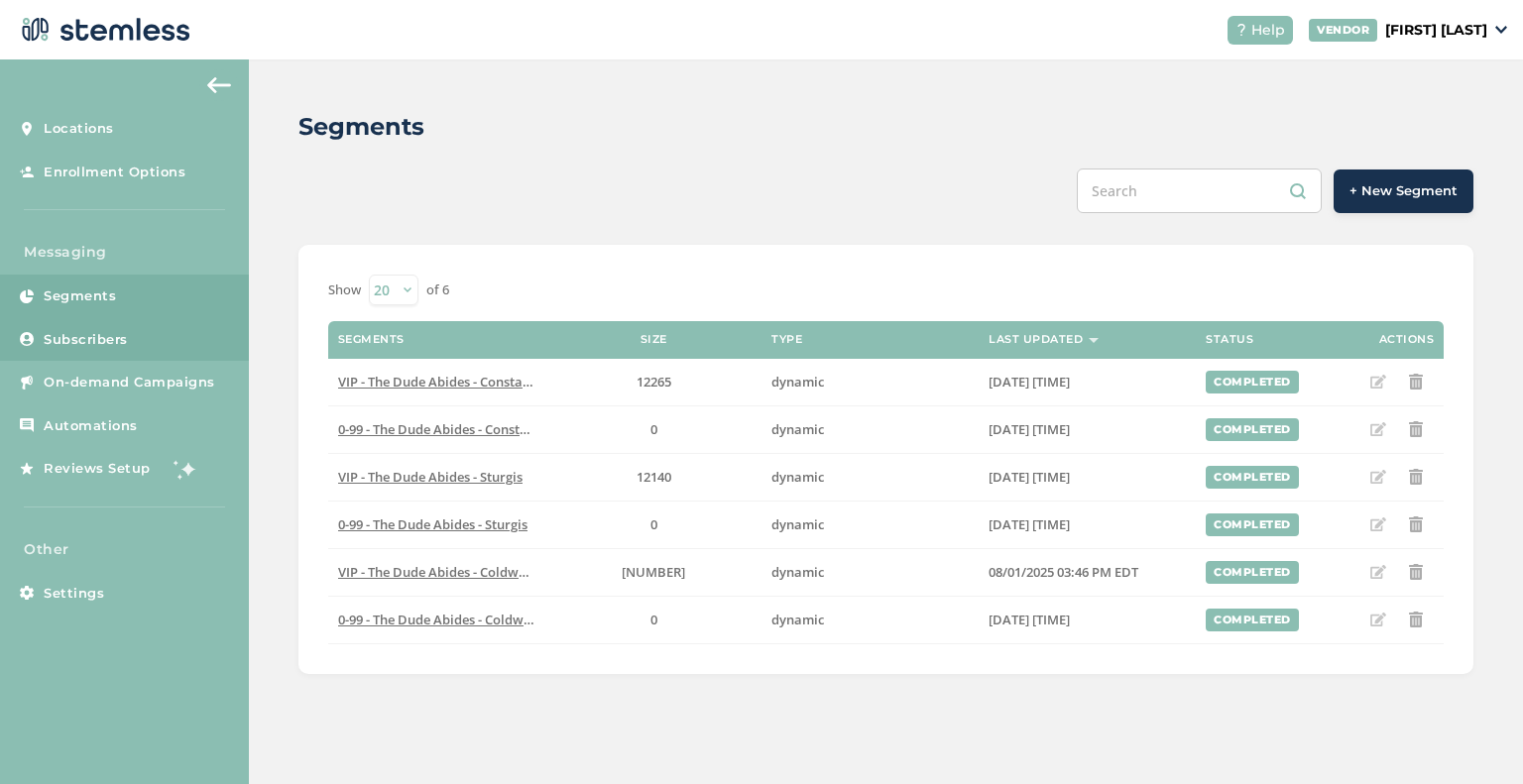 click on "Subscribers" at bounding box center [124, 340] 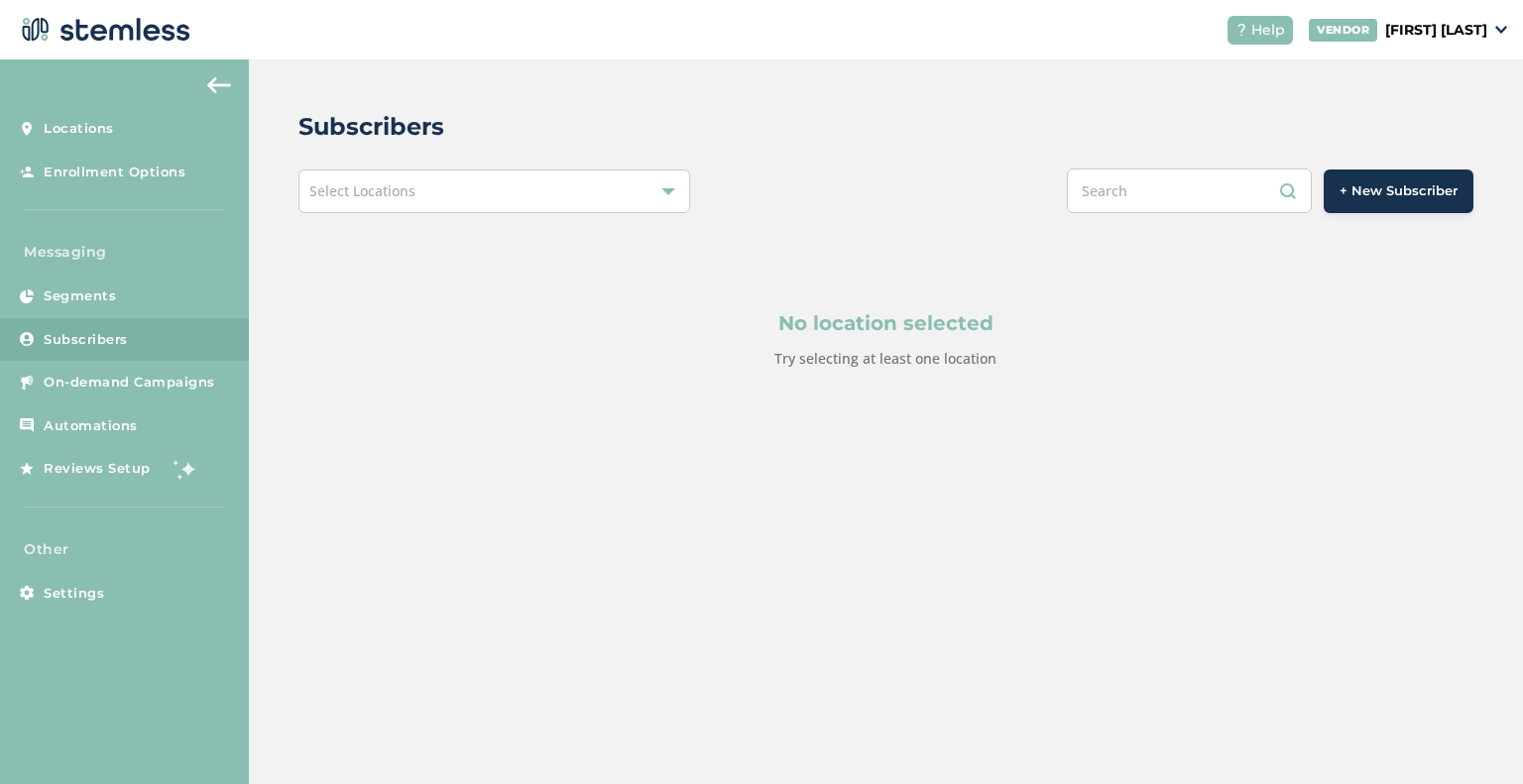 click on "+ New Subscriber" at bounding box center (1398, 191) 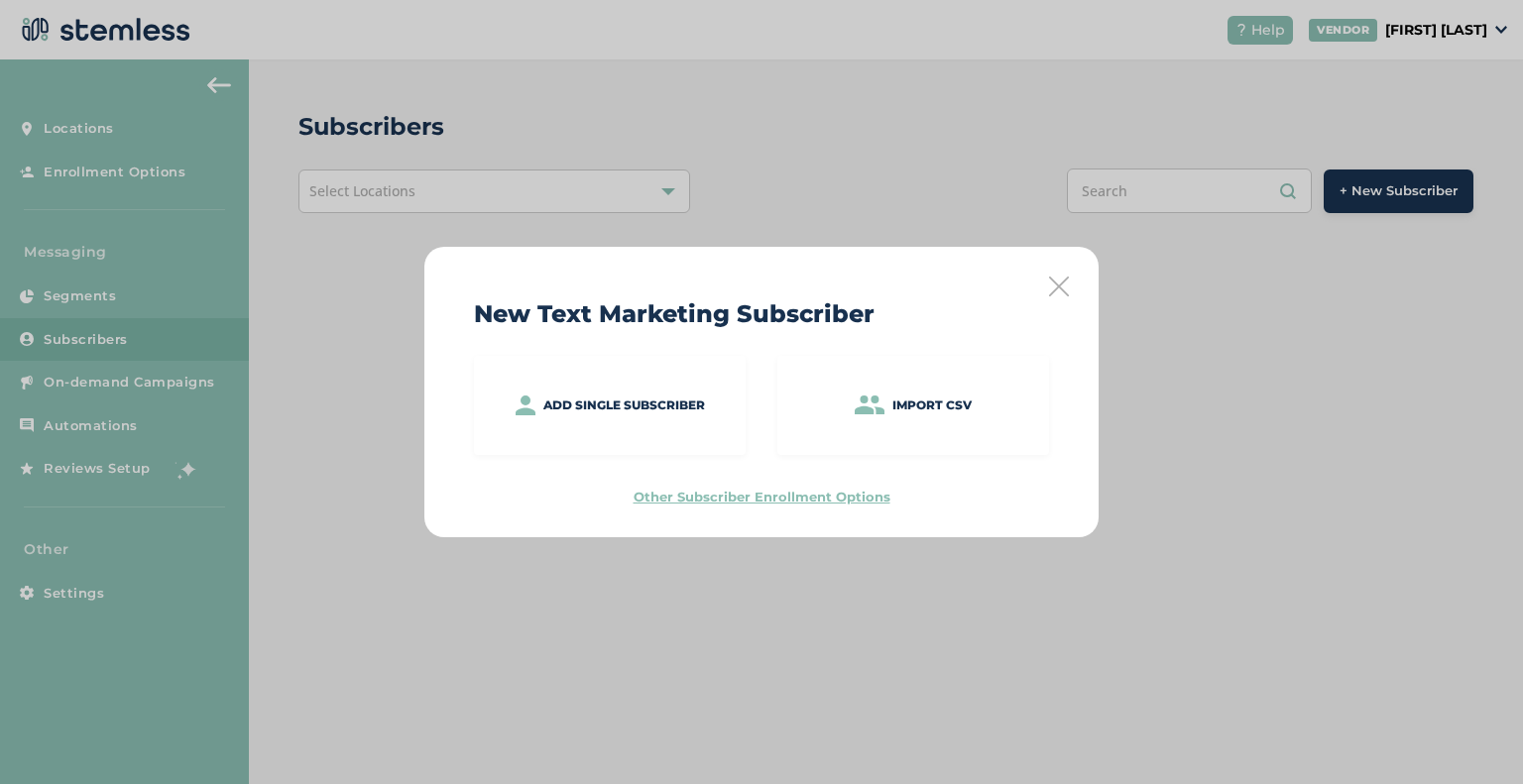 click on "New Text Marketing Subscriber   Add single subscriber   Import CSV   Other Subscriber Enrollment Options" at bounding box center (762, 392) 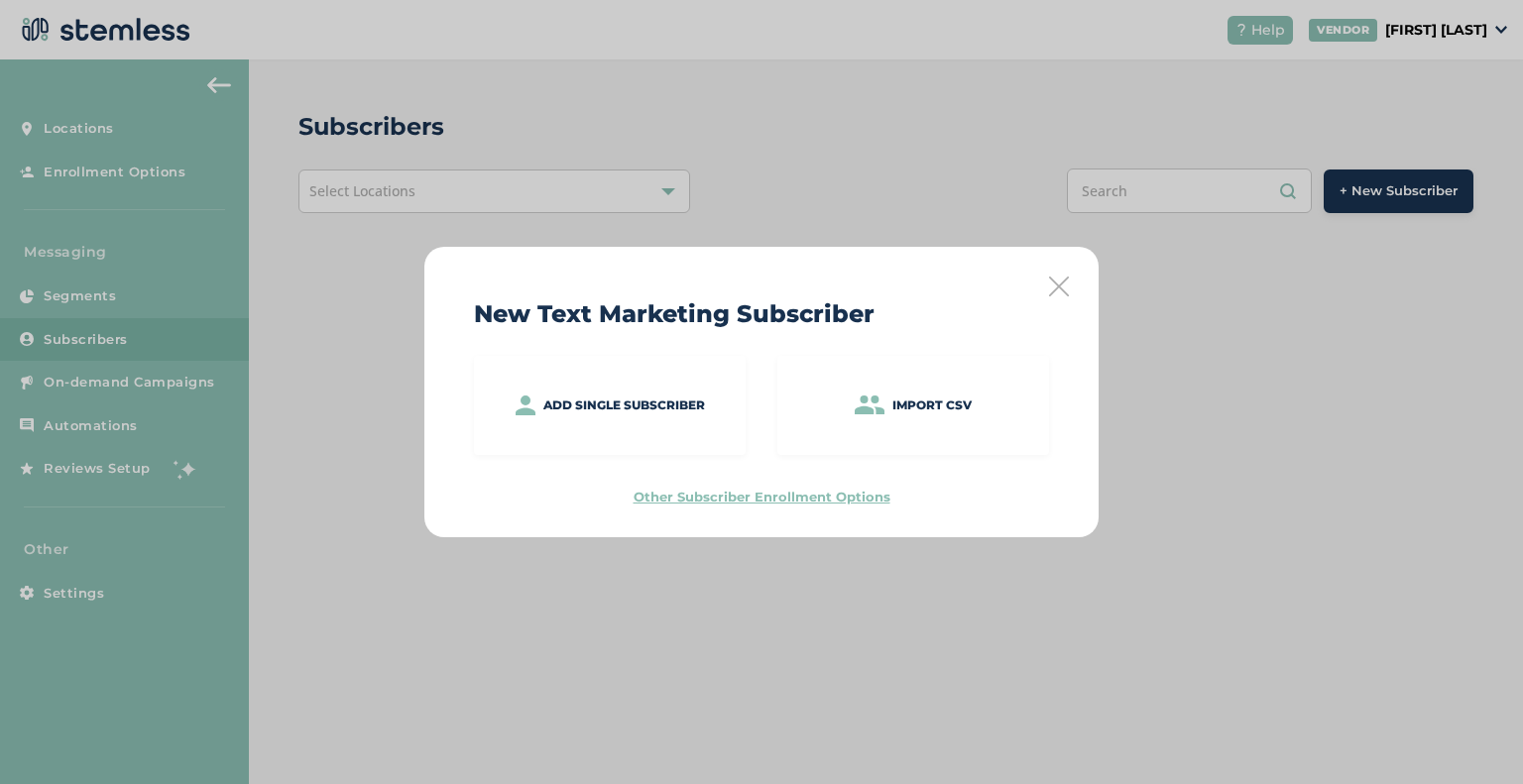 click at bounding box center (1059, 286) 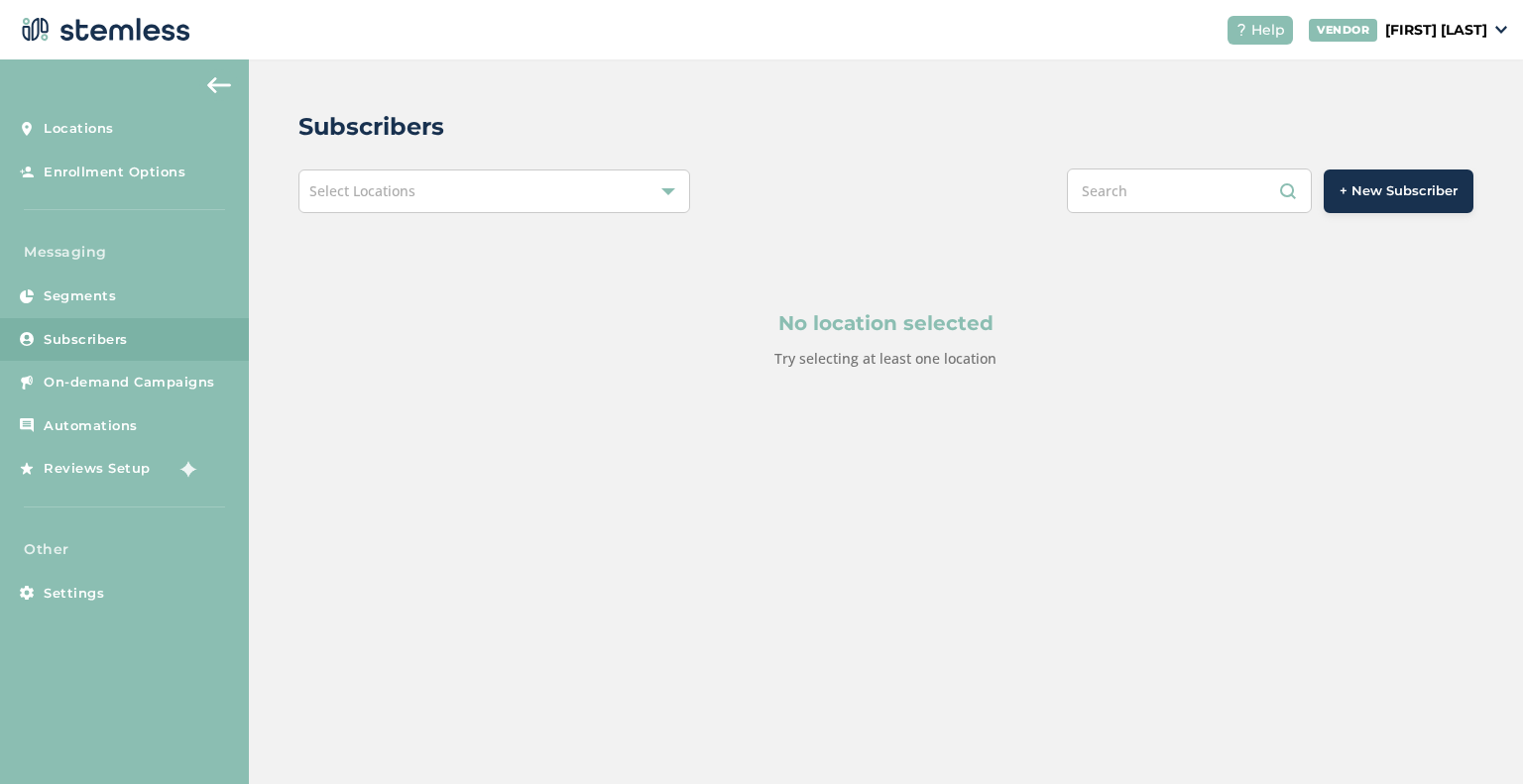 click on "Select Locations" at bounding box center (494, 191) 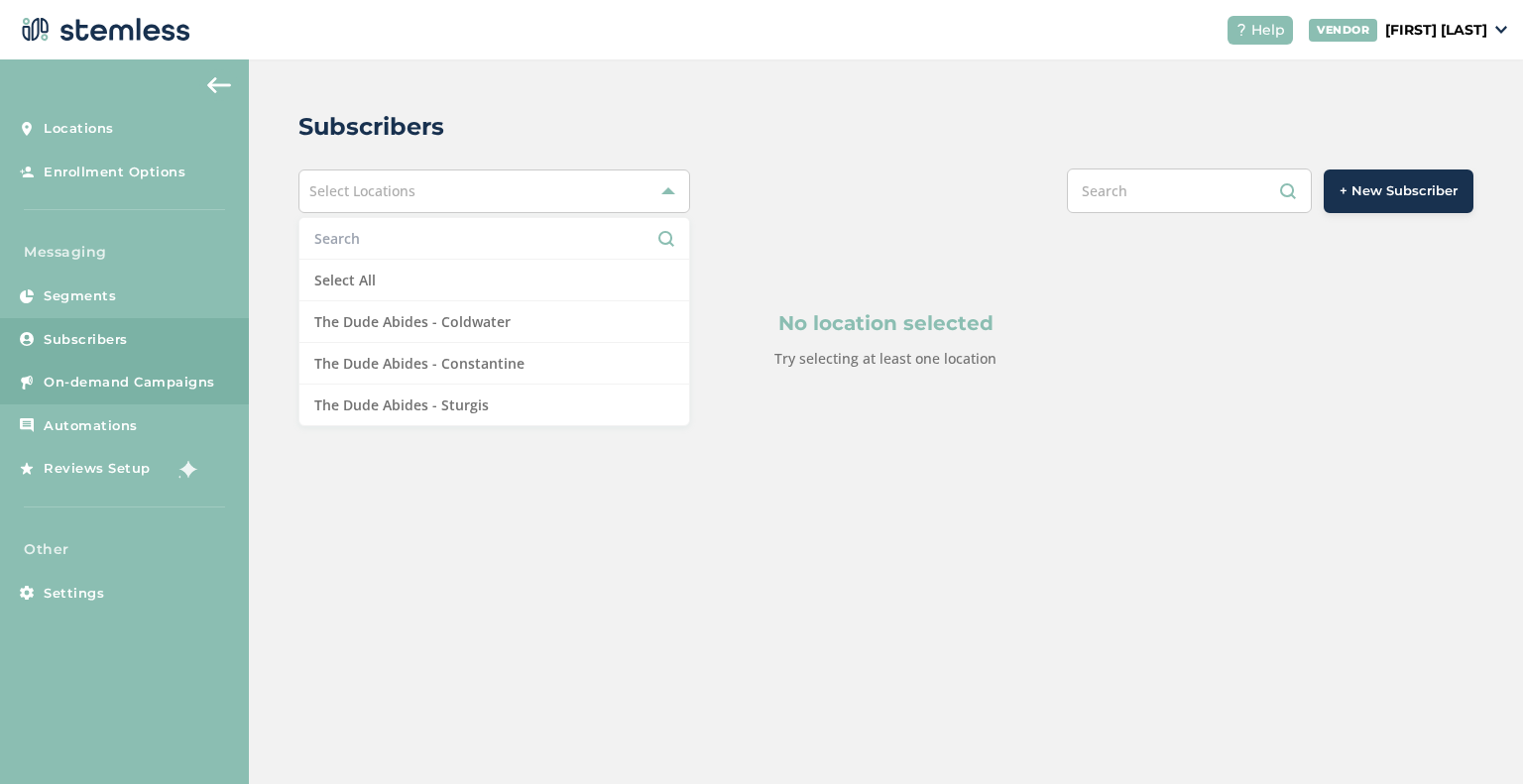 click on "On-demand Campaigns" at bounding box center (129, 383) 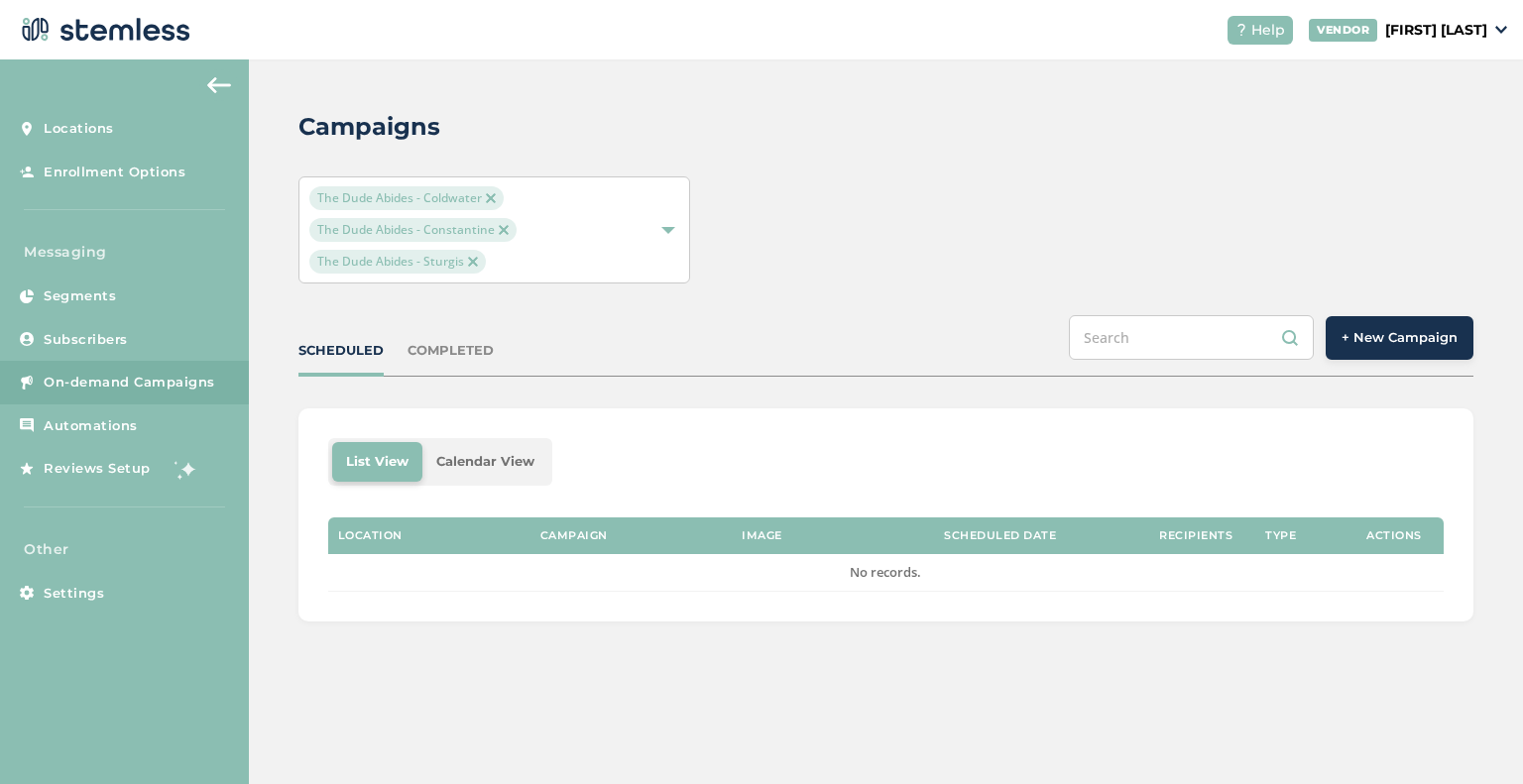 click on "Campaigns  The Dude Abides - Coldwater   The Dude Abides - Constantine   The Dude Abides - Sturgis   SCHEDULED   COMPLETED  + New Campaign  List View   Calendar View   Location   Campaign   Image   Scheduled Date   Recipients   Type      Actions  No records." at bounding box center (885, 365) 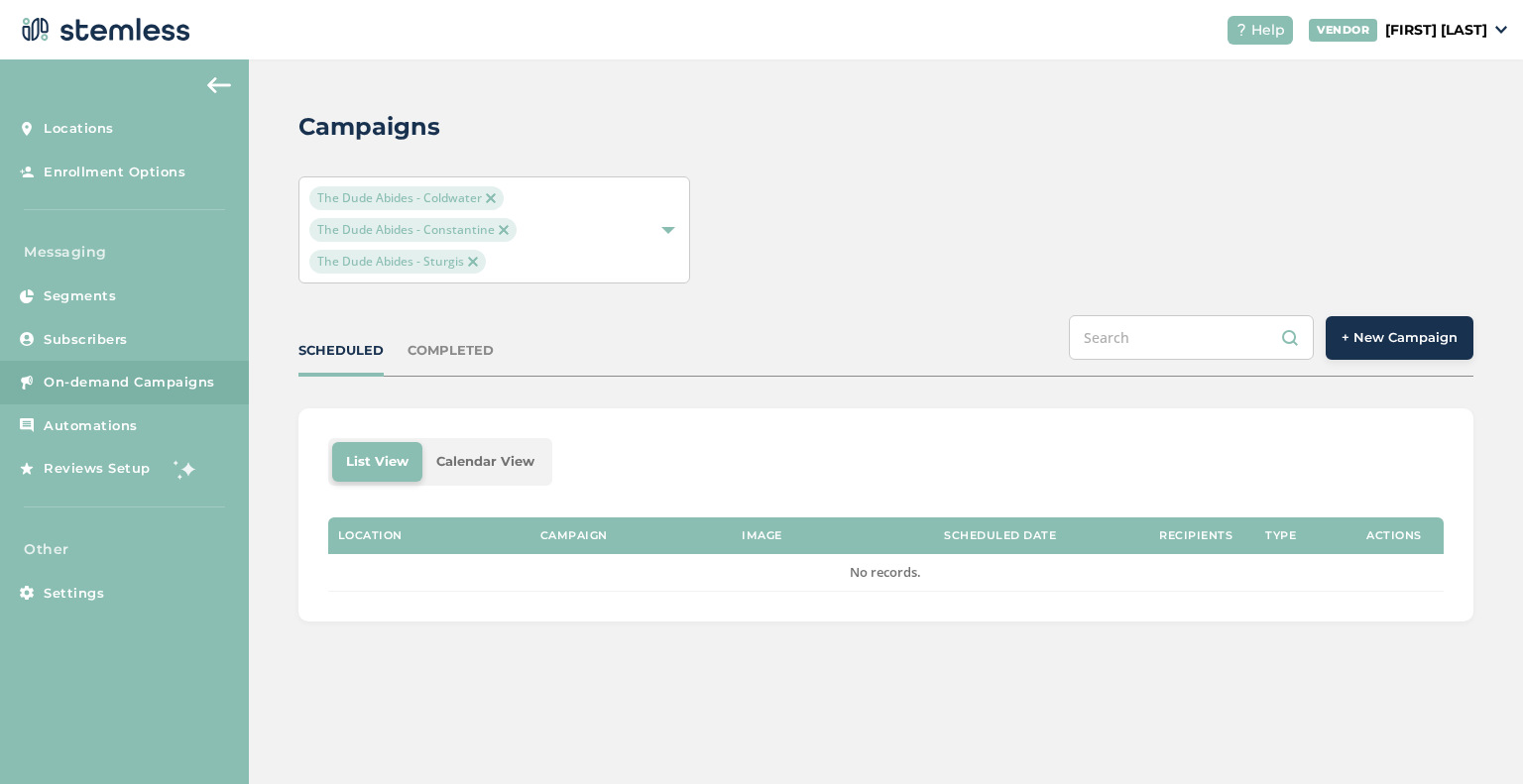 click on "+ New Campaign" at bounding box center (1399, 338) 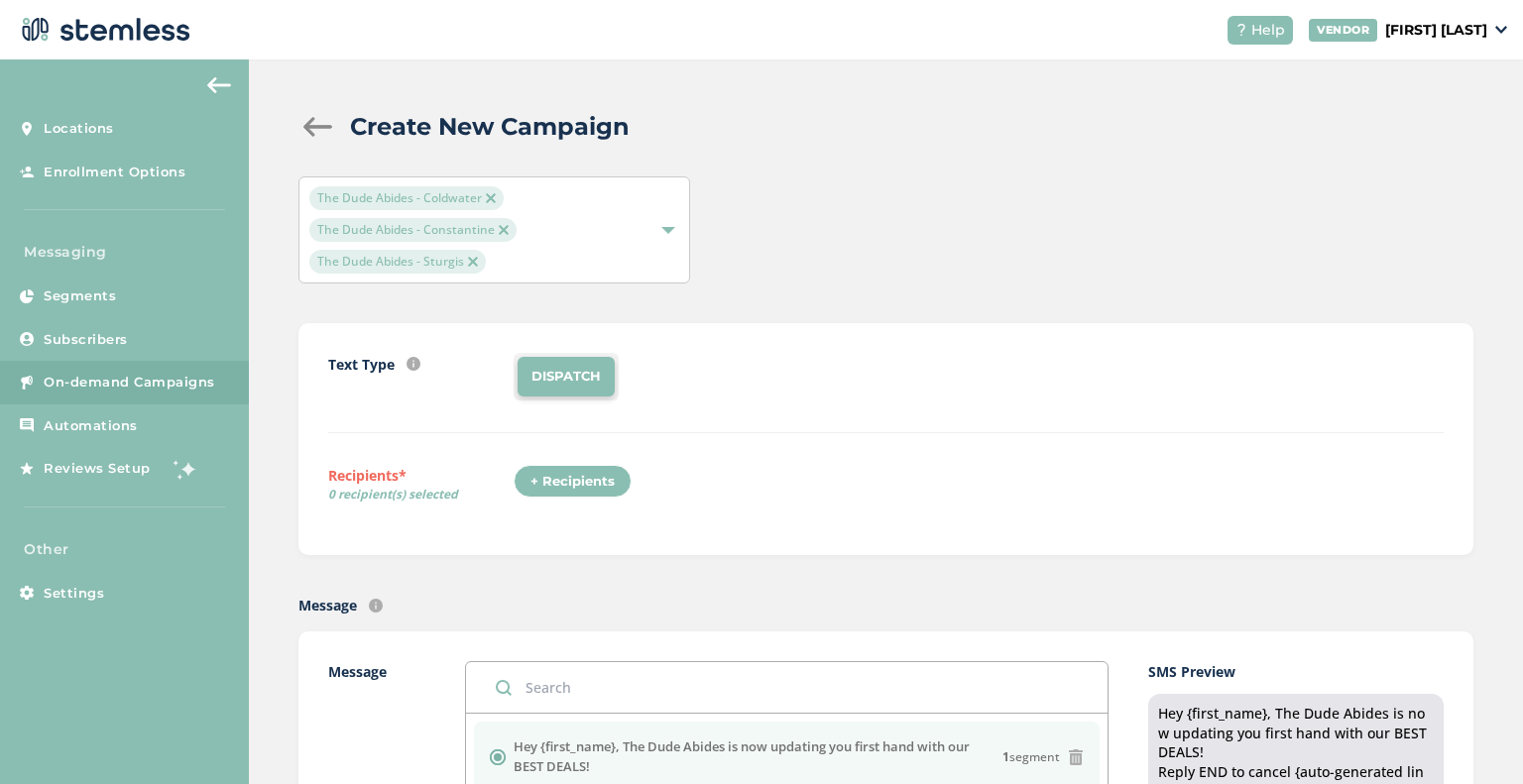 click on "+ Recipients" at bounding box center [572, 482] 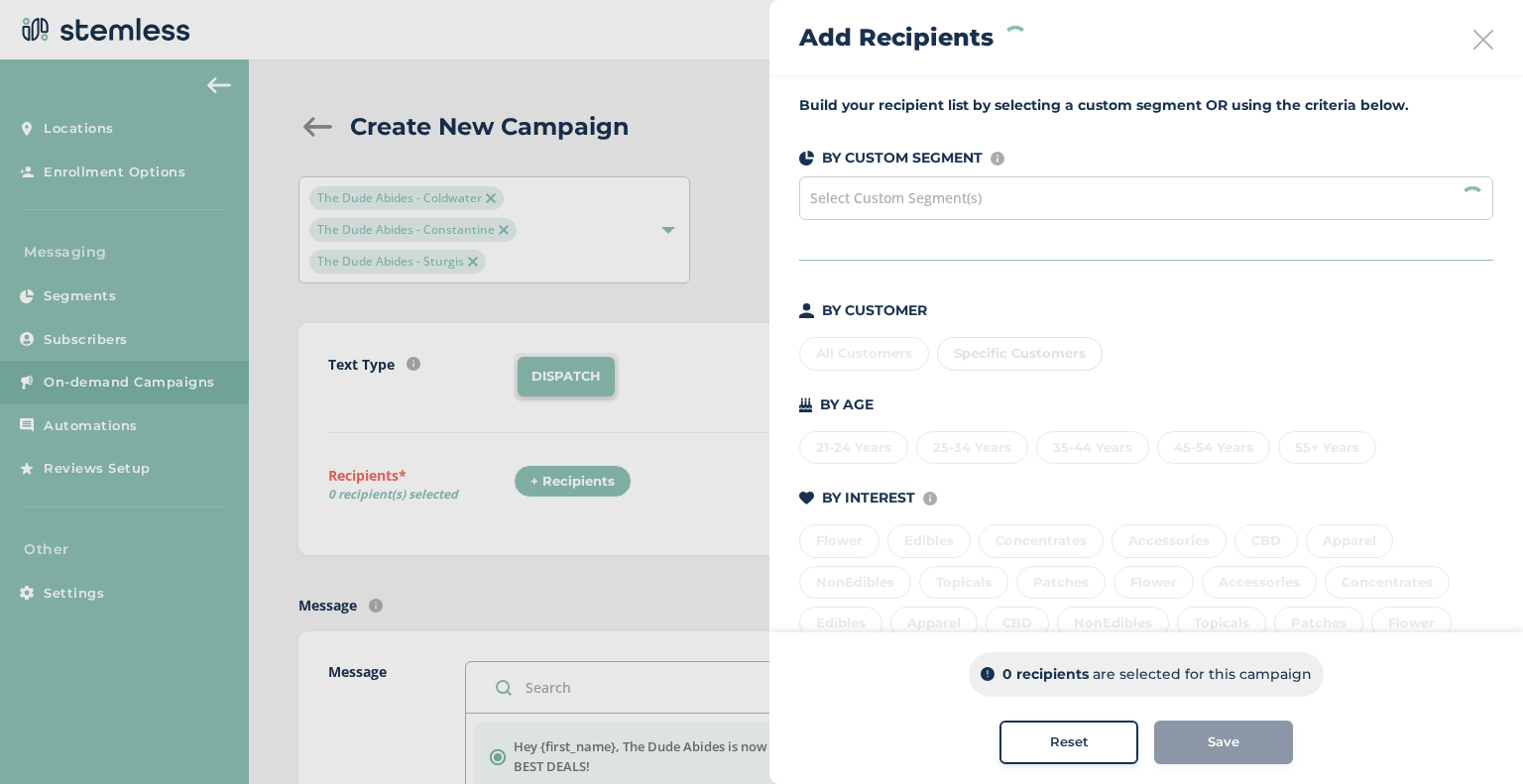 click on "Select Custom Segment(s)" at bounding box center (1146, 198) 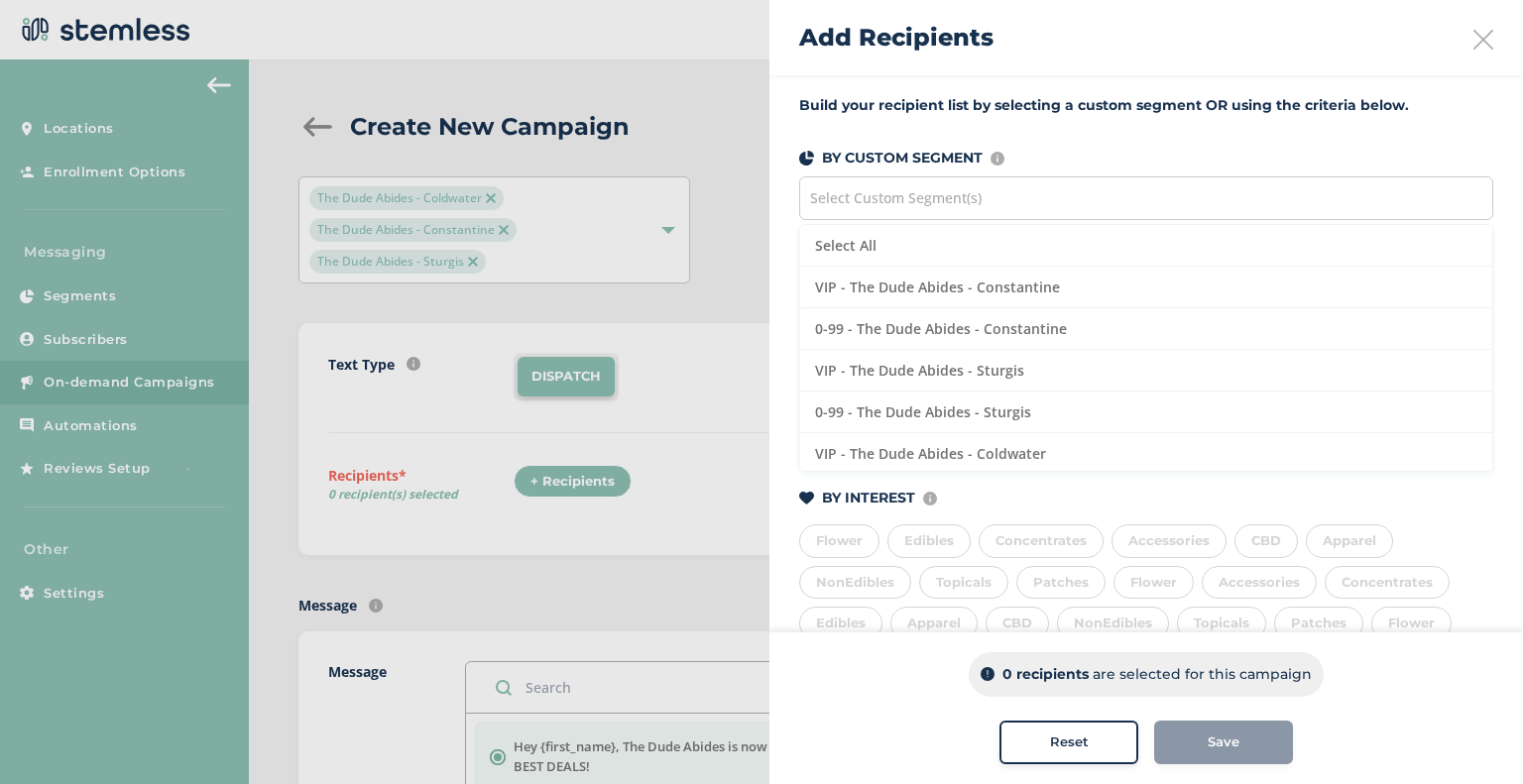 click on "Select Custom Segment(s)" at bounding box center (895, 197) 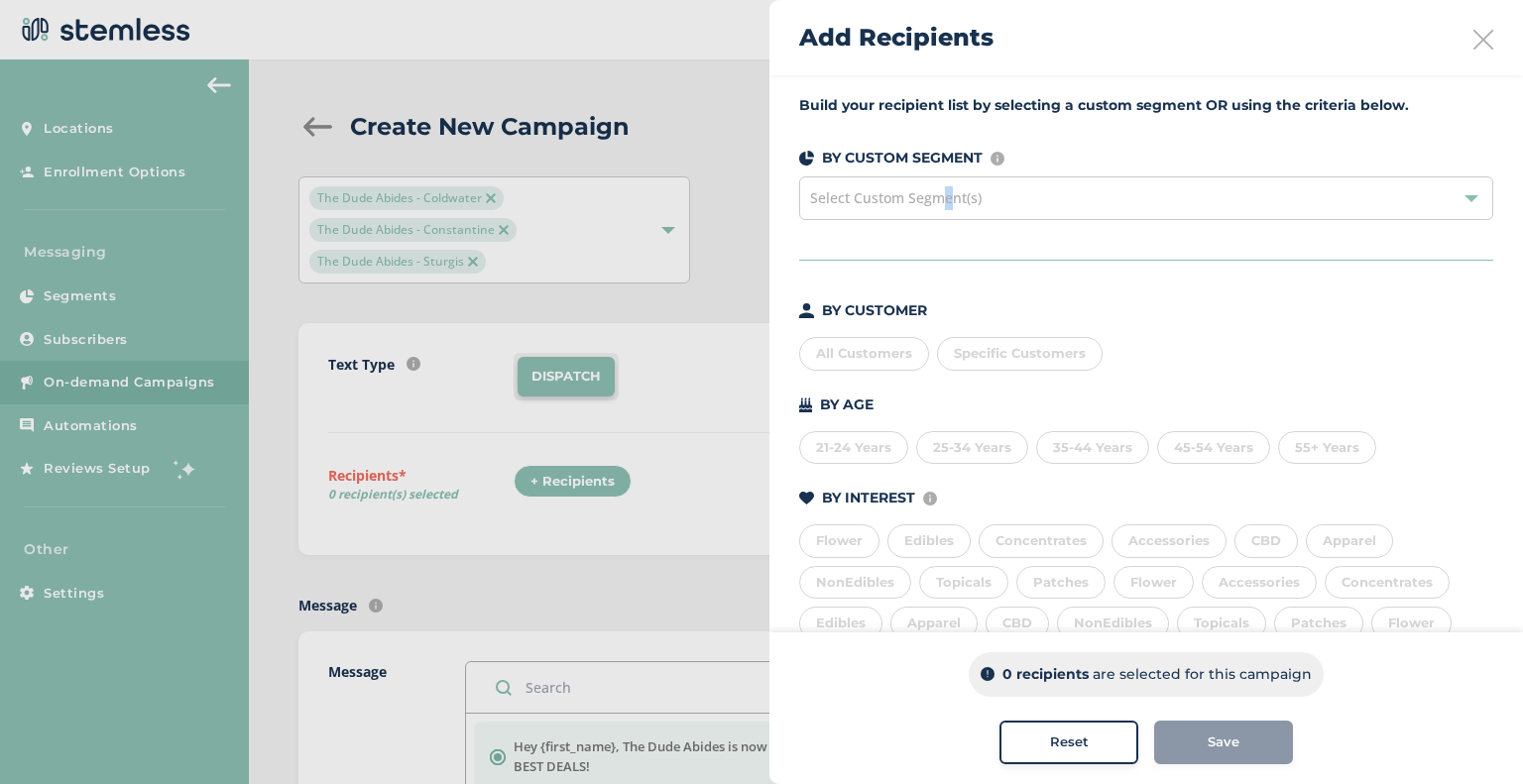 click on "Select Custom Segment(s)" at bounding box center (895, 197) 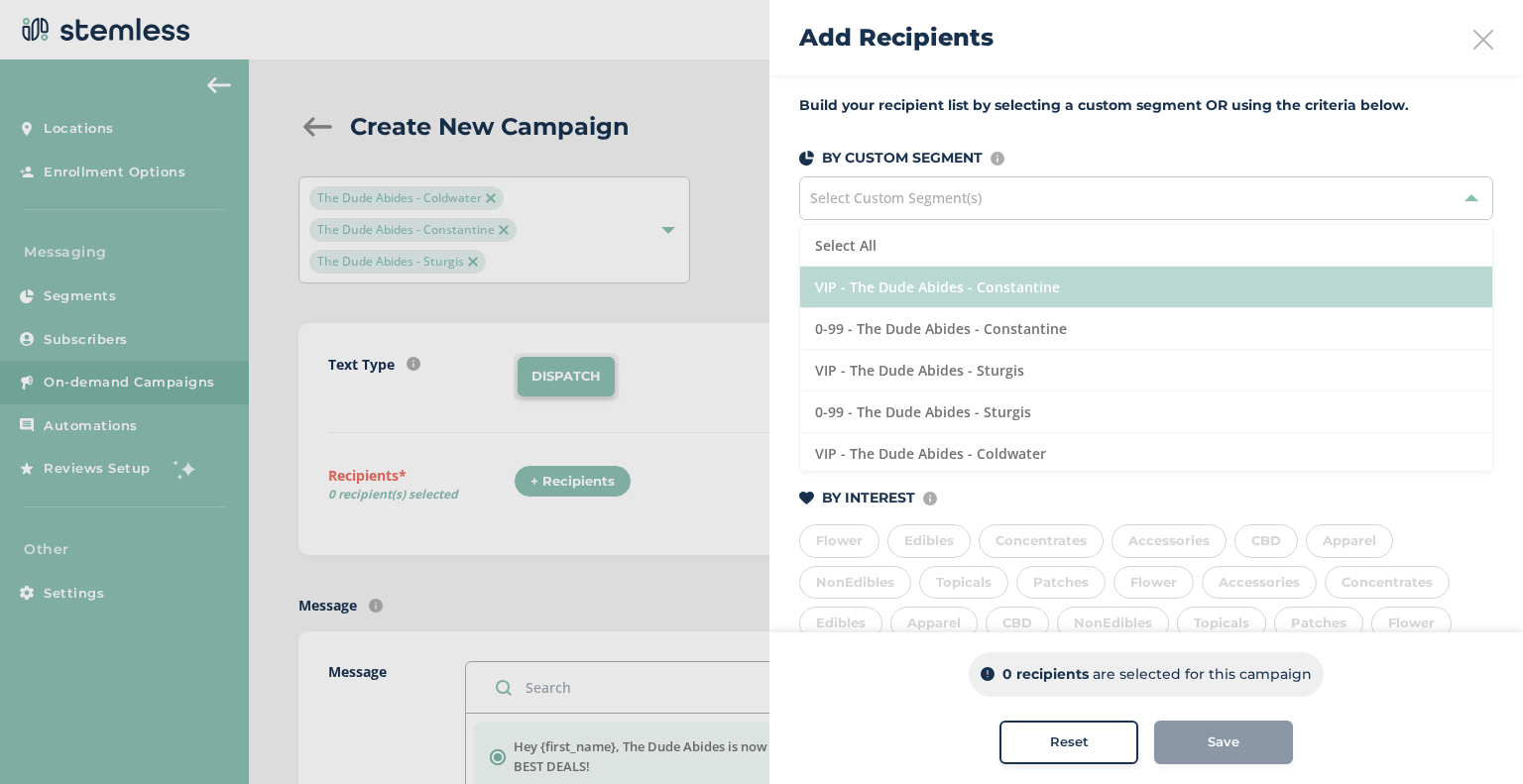 click on "VIP - The Dude Abides - Constantine" at bounding box center [1146, 287] 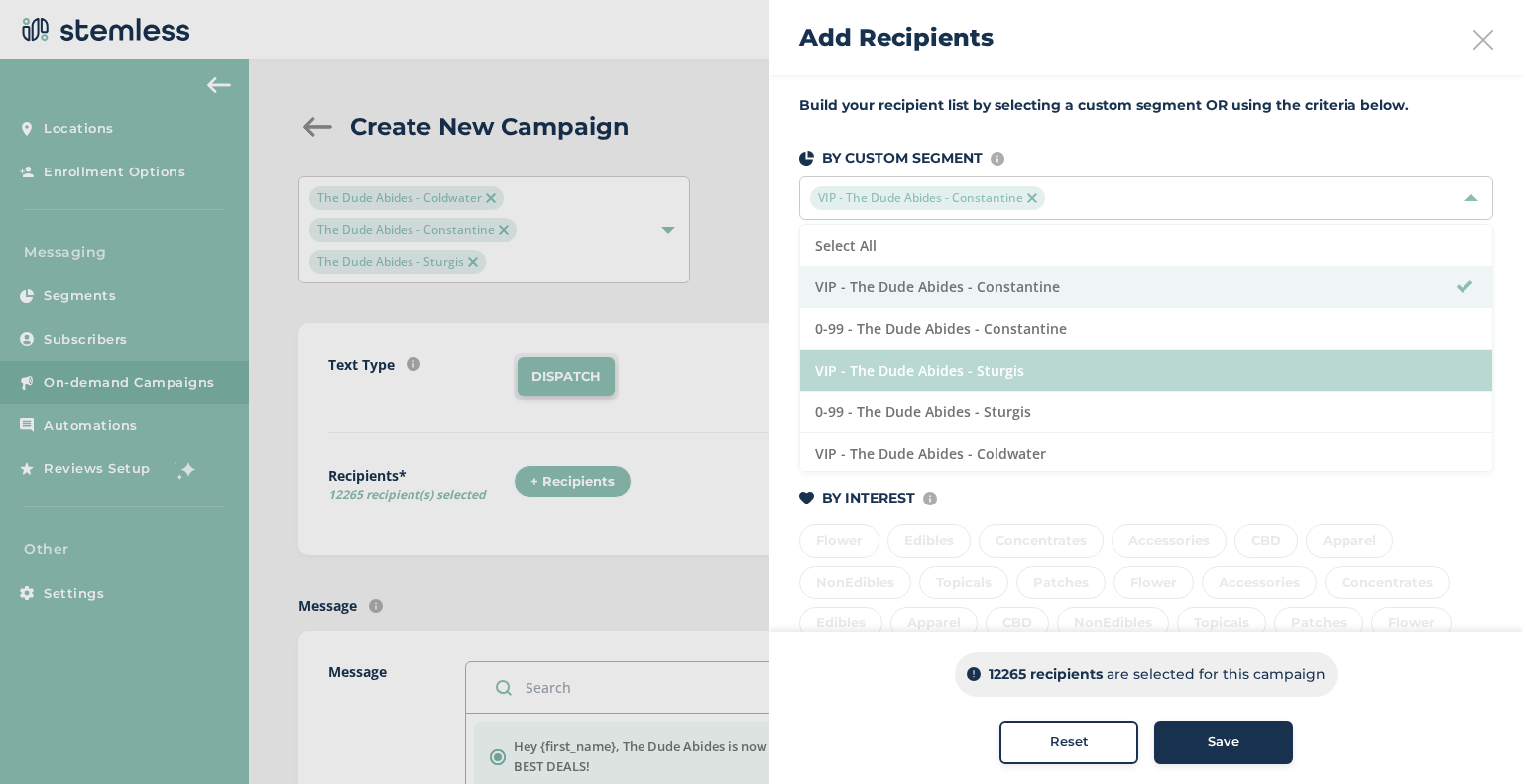 click on "VIP - The Dude Abides - Sturgis" at bounding box center [1146, 371] 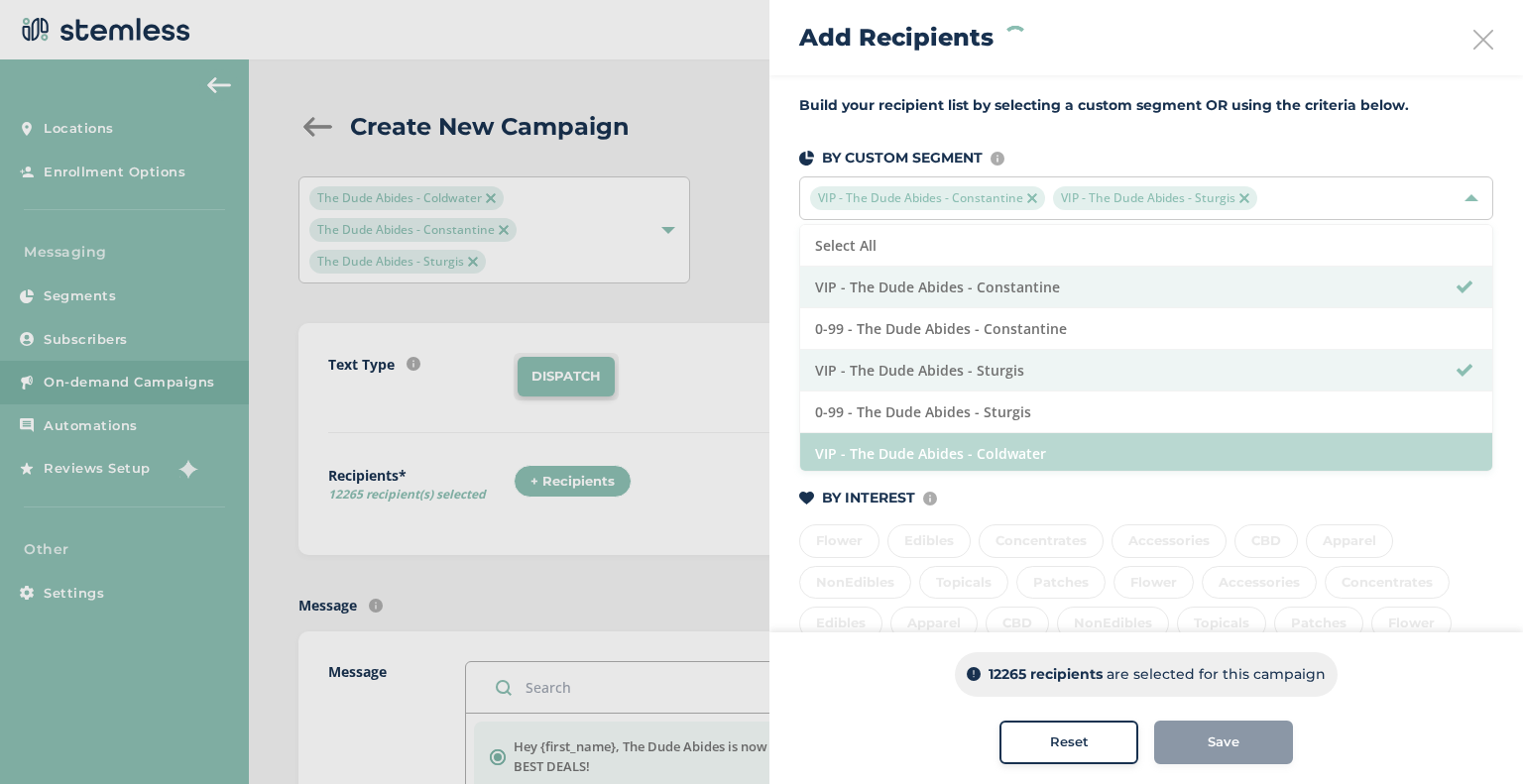 click on "VIP - The Dude Abides - Coldwater" at bounding box center (1146, 454) 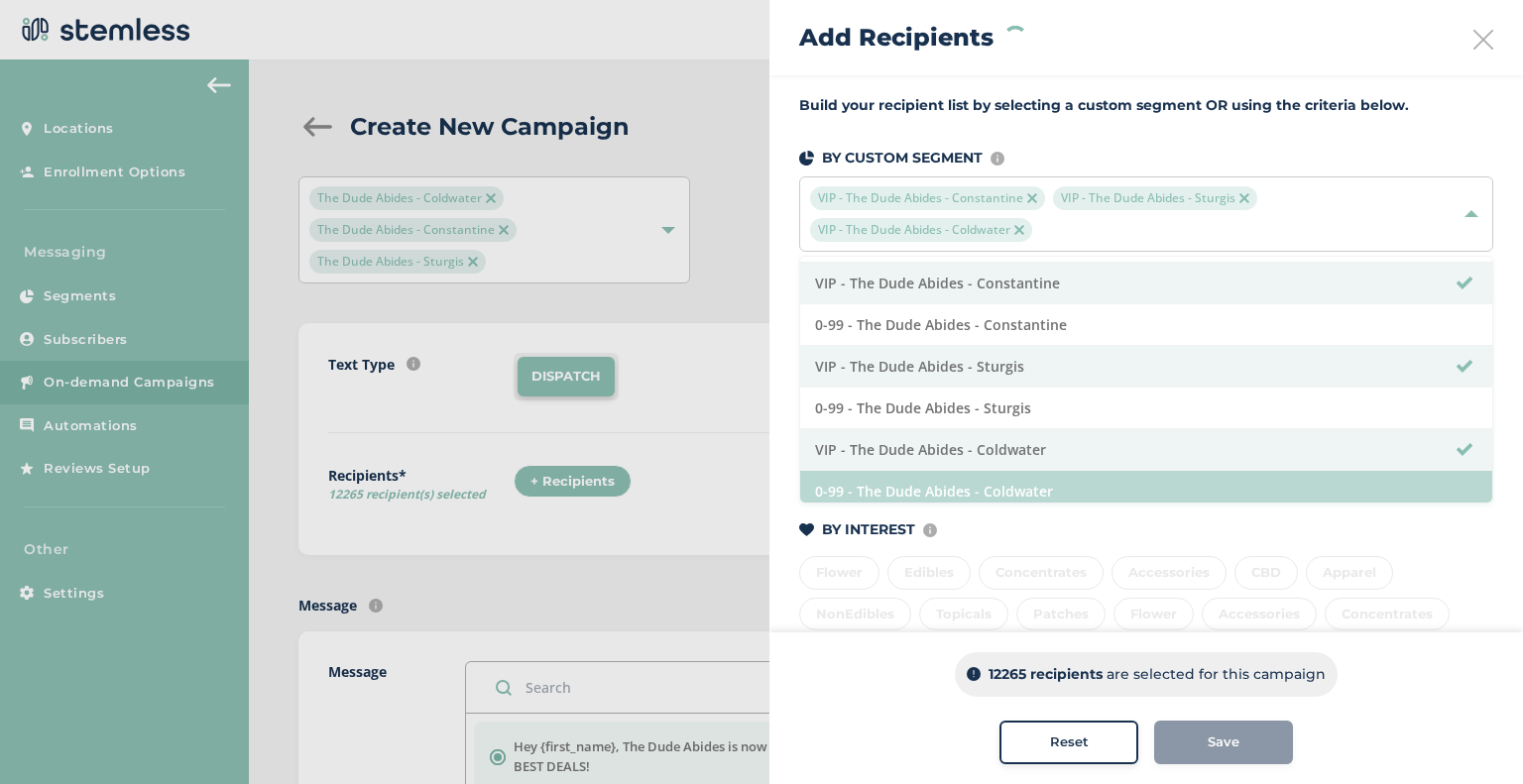 scroll, scrollTop: 43, scrollLeft: 0, axis: vertical 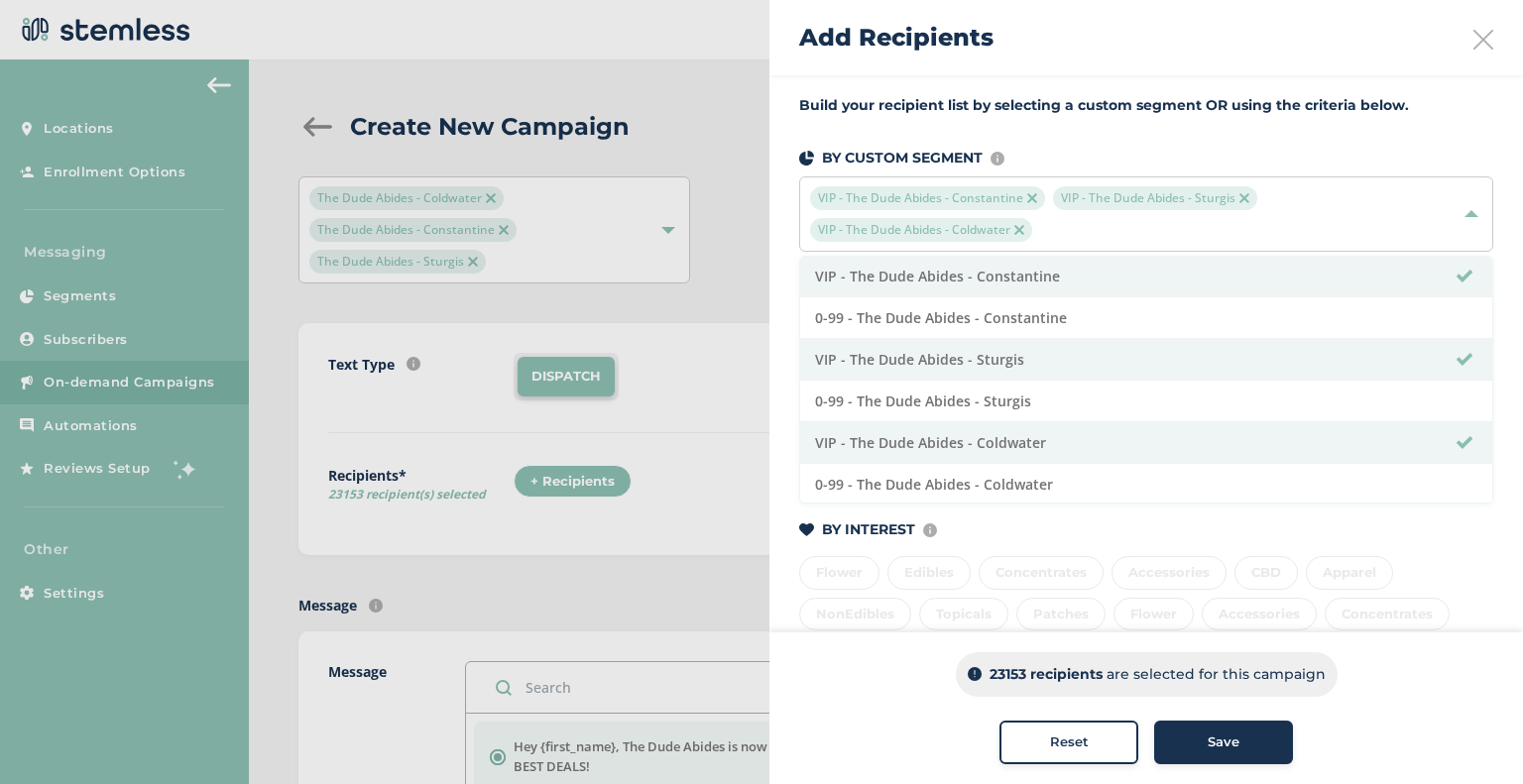 click on "Build your recipient list by selecting a custom segment OR using the criteria below.  BY CUSTOM SEGMENT  Custom segments are user-defined subscriber lists  that you can upload or create  here .  VIP - The Dude Abides - Constantine   VIP - The Dude Abides - Sturgis   VIP - The Dude Abides - Coldwater   Select All   VIP - The Dude Abides - Constantine   0-99 - The Dude Abides - Constantine   VIP - The Dude Abides - Sturgis   0-99 - The Dude Abides - Sturgis   VIP - The Dude Abides - Coldwater   0-99 - The Dude Abides - Coldwater   BY CUSTOMER   All Customers  Specific Customers  BY AGE   21-24 Years   25-34 Years   35-44 Years   45-54 Years   55+ Years   BY INTEREST  Displays Stemless categories defined in the  Category Mapping tab of your Location Profile  Flower   Edibles   Concentrates   Accessories   CBD   Apparel   NonEdibles   Topicals   Patches   Flower   Accessories   Concentrates   Edibles   Apparel   CBD   NonEdibles   Topicals   Patches   Flower   Concentrates   Accessories   Edibles   CBD   Patches" at bounding box center [1146, 586] 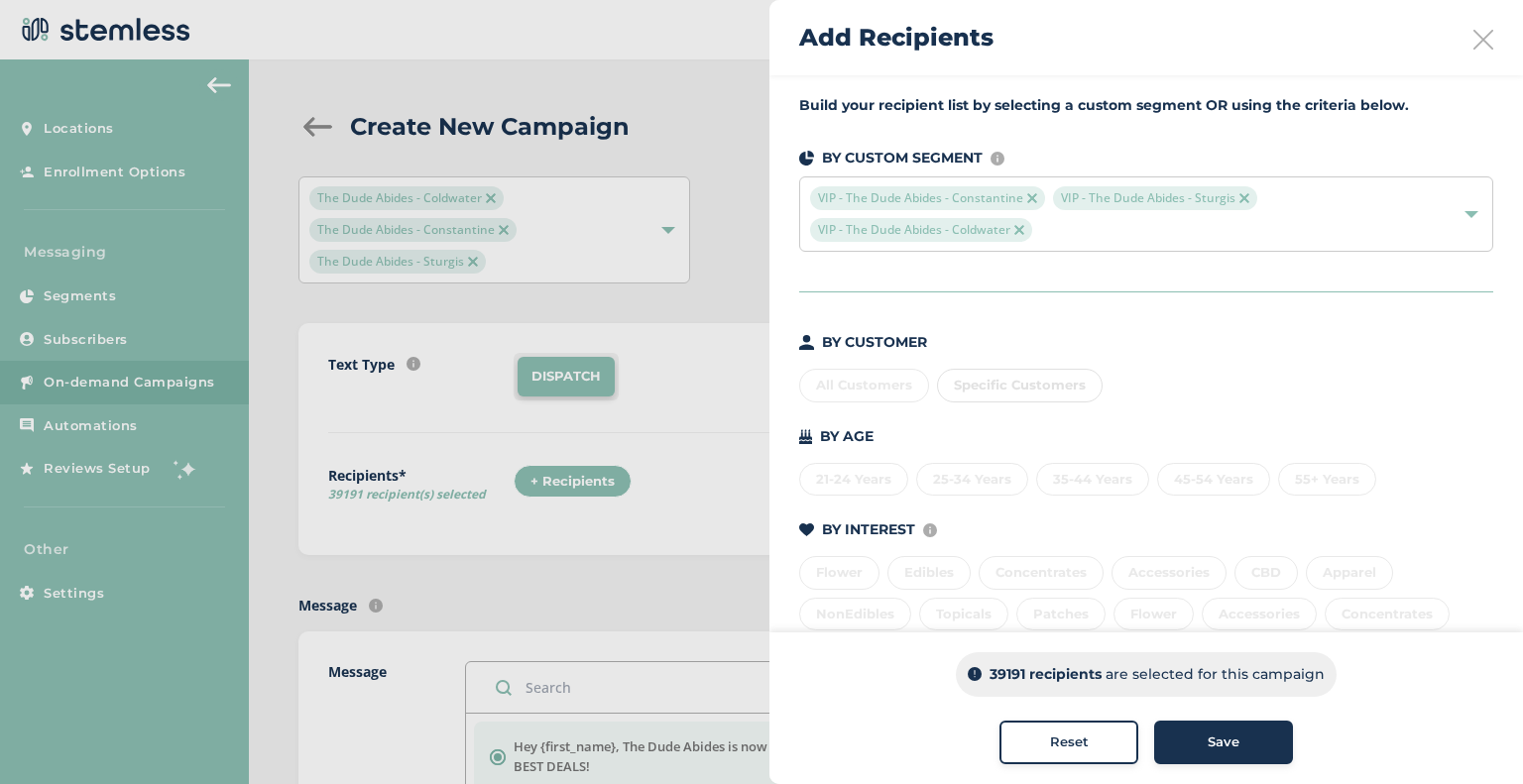 click on "BY CUSTOMER   All Customers  Specific Customers  BY AGE   21-24 Years   25-34 Years   35-44 Years   45-54 Years   55+ Years   BY INTEREST  Displays Stemless categories defined in the  Category Mapping tab of your Location Profile  Flower   Edibles   Concentrates   Accessories   CBD   Apparel   NonEdibles   Topicals   Patches   Flower   Accessories   Concentrates   Edibles   Apparel   CBD   NonEdibles   Topicals   Patches   Flower   Concentrates   Accessories   Edibles   CBD   Topicals   NonEdibles   Patches   Apparel   Pre Roll   Infused Pre Roll   Cartridges   Infused Flower   Infused Pre Roll   Cartridges   Pre Roll   Packed Flower   Packed Flower   Infused Pre Roll   Cartridges   Pre Roll   Packed Flower   Infused Flower   Tinctures   Infused Flower   Gift Cards   Gift Cards   Tinctures   Capsules   Tinctures   Capsules   Gift Cards   BY TIME  Amount of time since  last visit to your store  Last 7 Days   7 - 29 days   30 - 59 days   60 - 89 days   90+ days" at bounding box center [1146, 693] 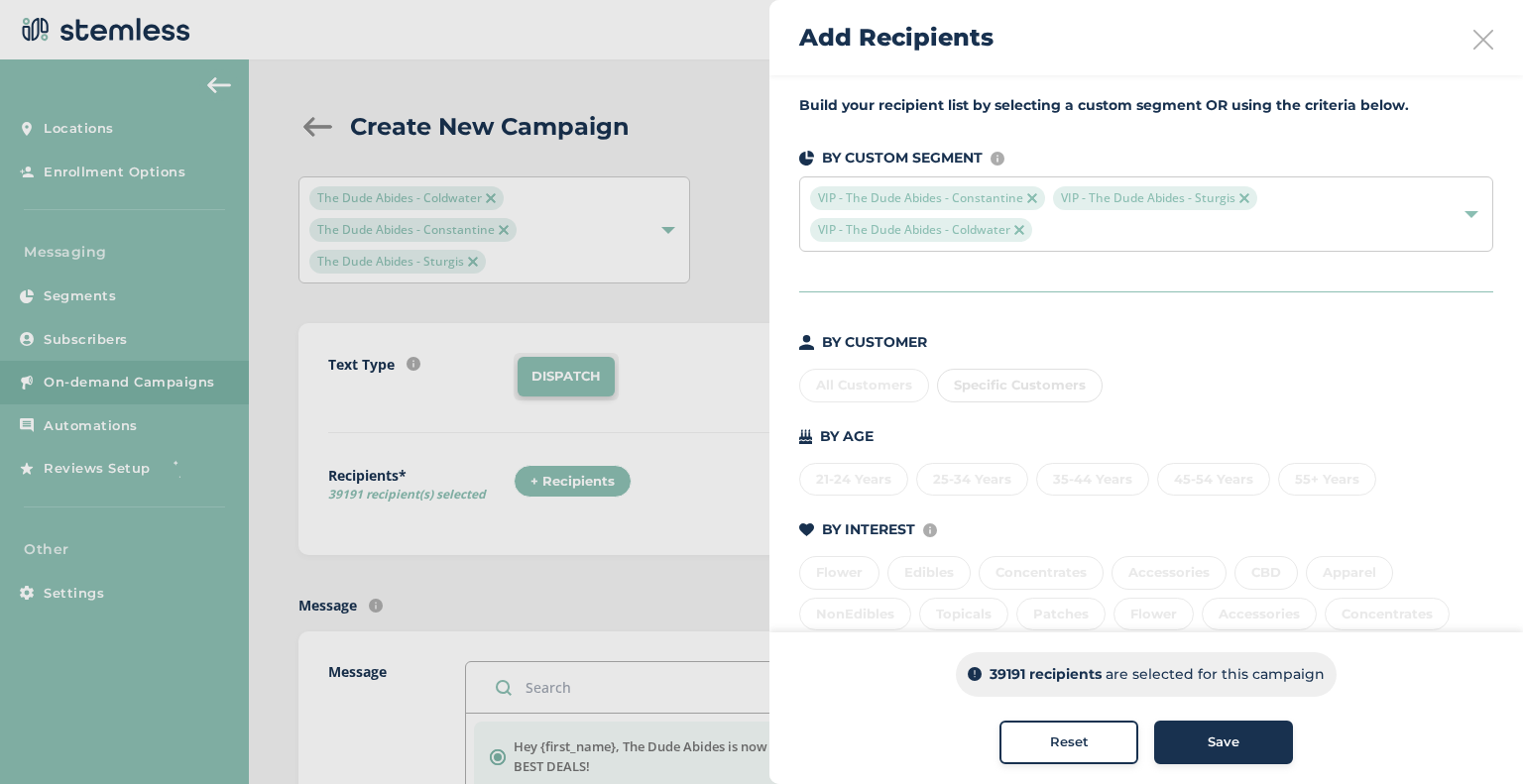 click on "All Customers  Specific Customers" at bounding box center (1146, 382) 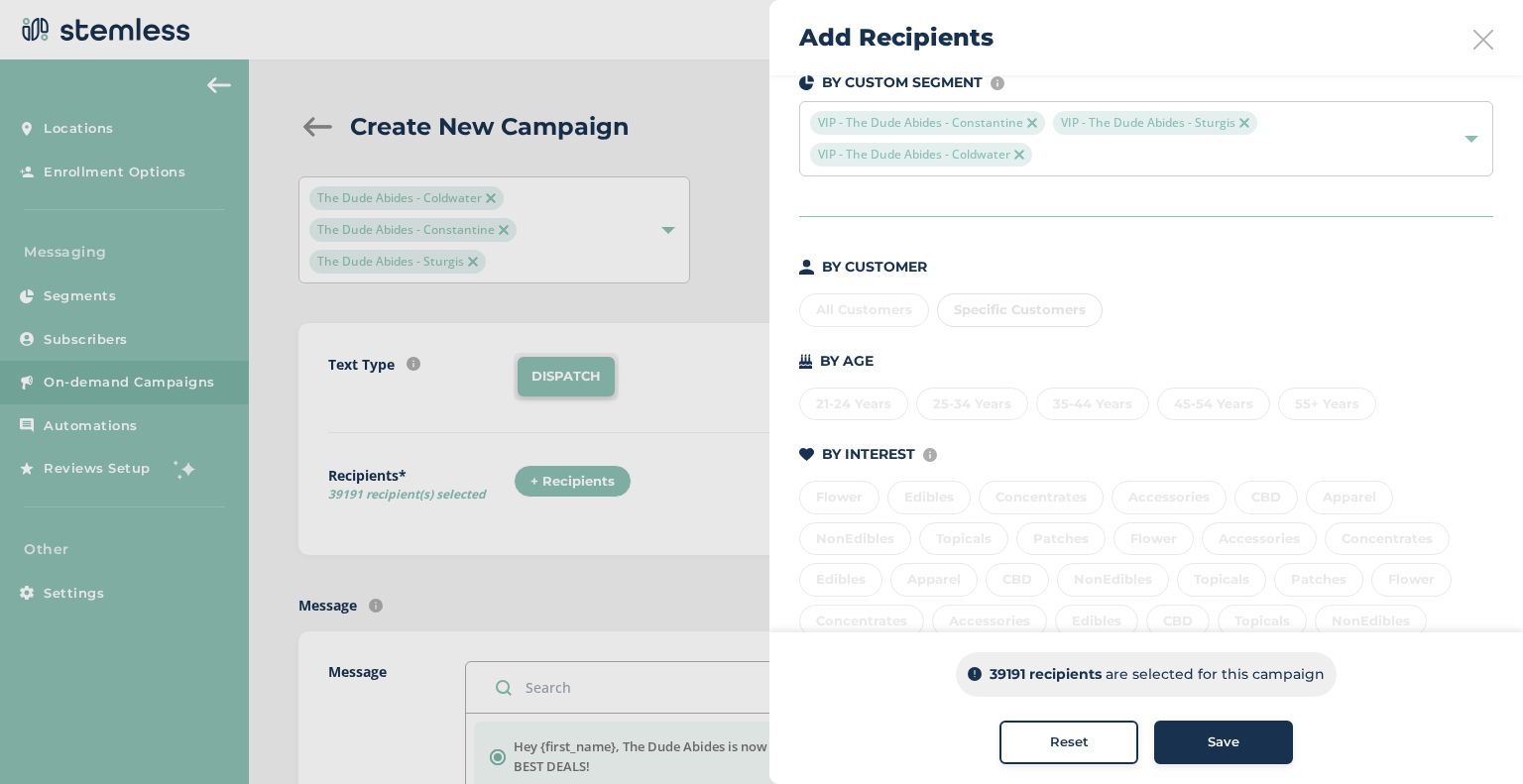 scroll, scrollTop: 0, scrollLeft: 0, axis: both 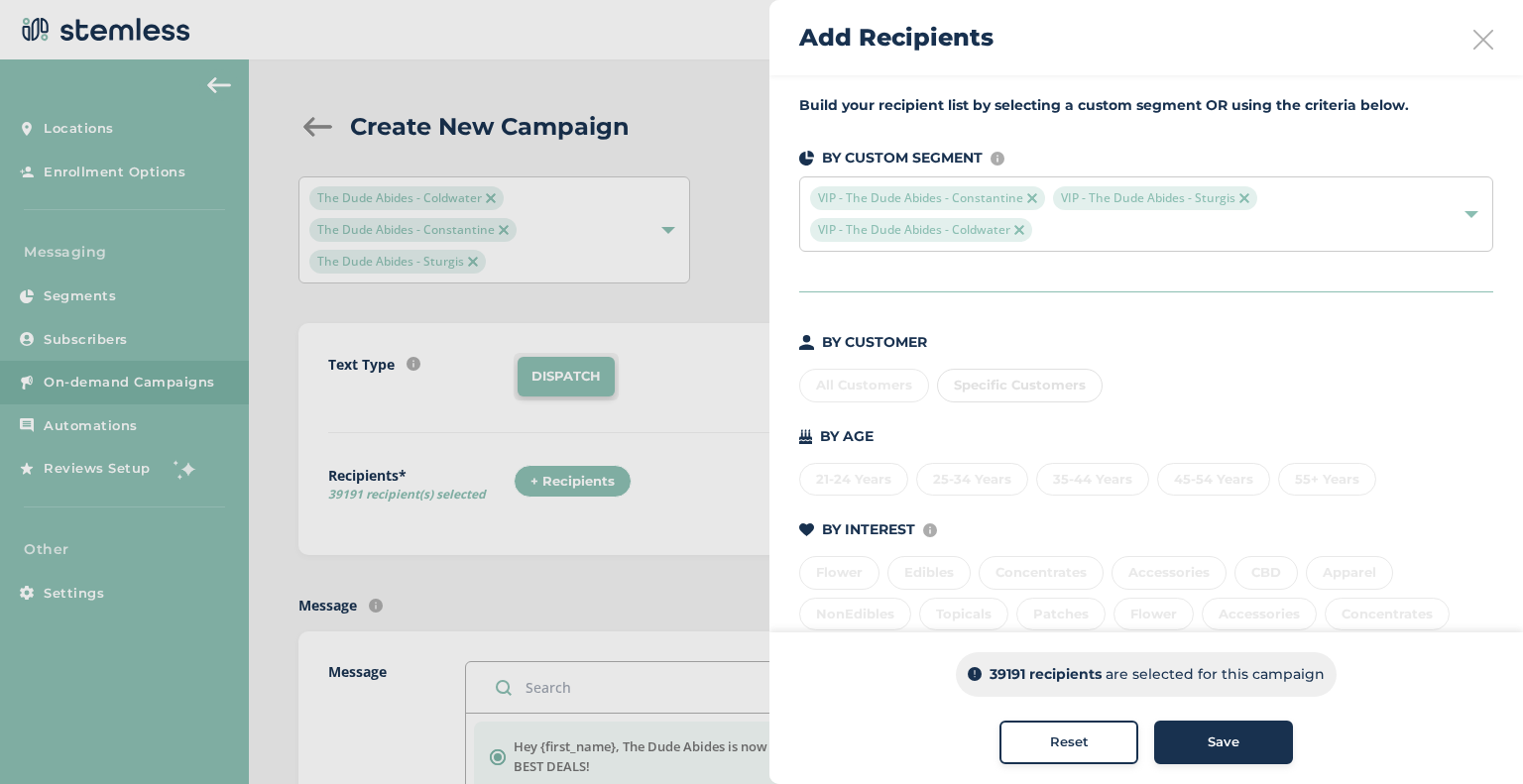 click on "Build your recipient list by selecting a custom segment OR using the criteria below.  BY CUSTOM SEGMENT  Custom segments are user-defined subscriber lists  that you can upload or create  here .  VIP - The Dude Abides - Constantine   VIP - The Dude Abides - Sturgis   VIP - The Dude Abides - Coldwater   BY CUSTOMER   All Customers  Specific Customers  BY AGE   21-24 Years   25-34 Years   35-44 Years   45-54 Years   55+ Years   BY INTEREST  Displays Stemless categories defined in the  Category Mapping tab of your Location Profile  Flower   Edibles   Concentrates   Accessories   CBD   Apparel   NonEdibles   Topicals   Patches   Flower   Accessories   Concentrates   Edibles   Apparel   CBD   NonEdibles   Topicals   Patches   Flower   Concentrates   Accessories   Edibles   CBD   Topicals   NonEdibles   Patches   Apparel   Pre Roll   Infused Pre Roll   Cartridges   Infused Flower   Infused Pre Roll   Cartridges   Pre Roll   Packed Flower   Packed Flower   Infused Pre Roll   Cartridges   Pre Roll   Packed Flower" at bounding box center [1146, 586] 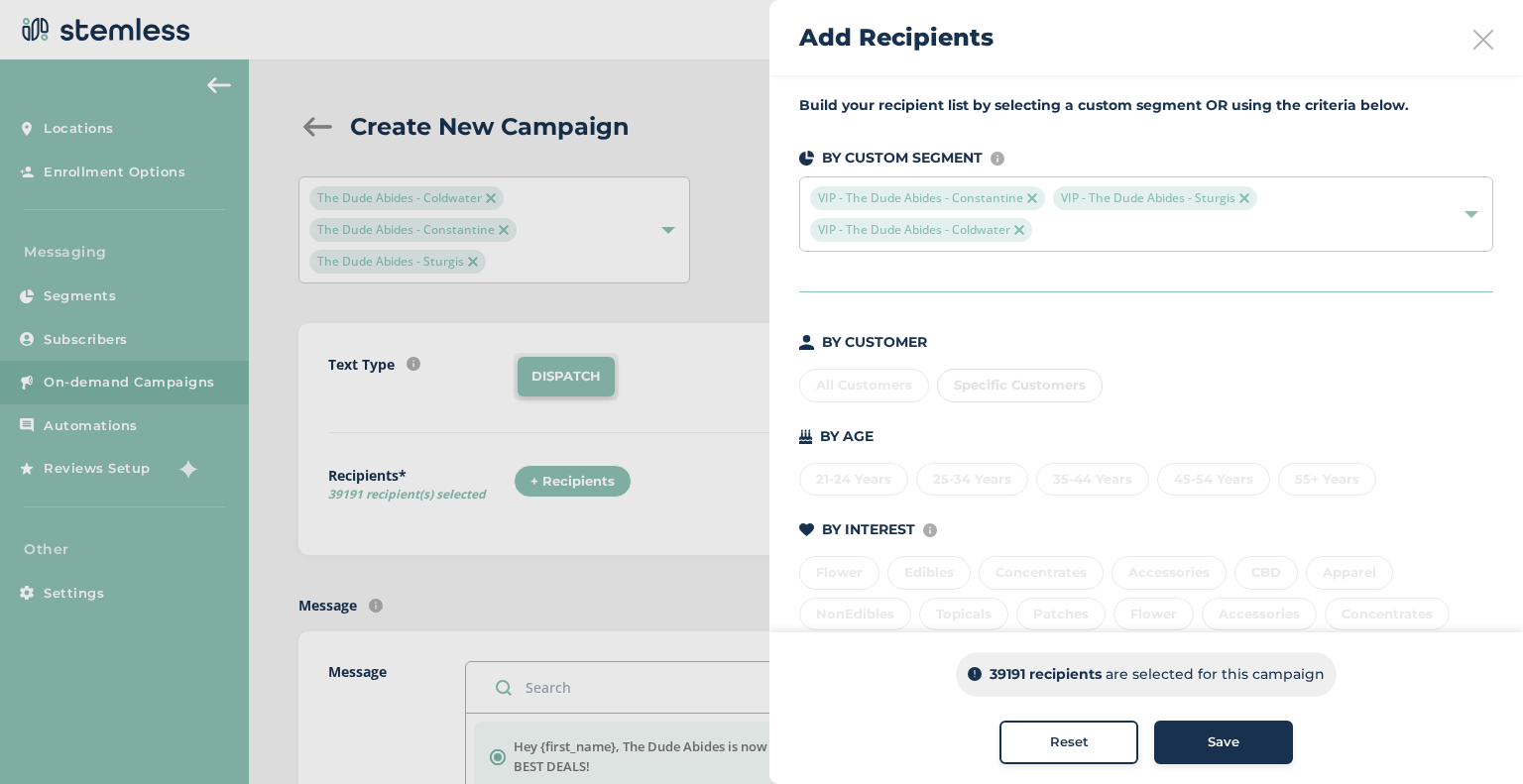 click on "Specific Customers" at bounding box center (1019, 386) 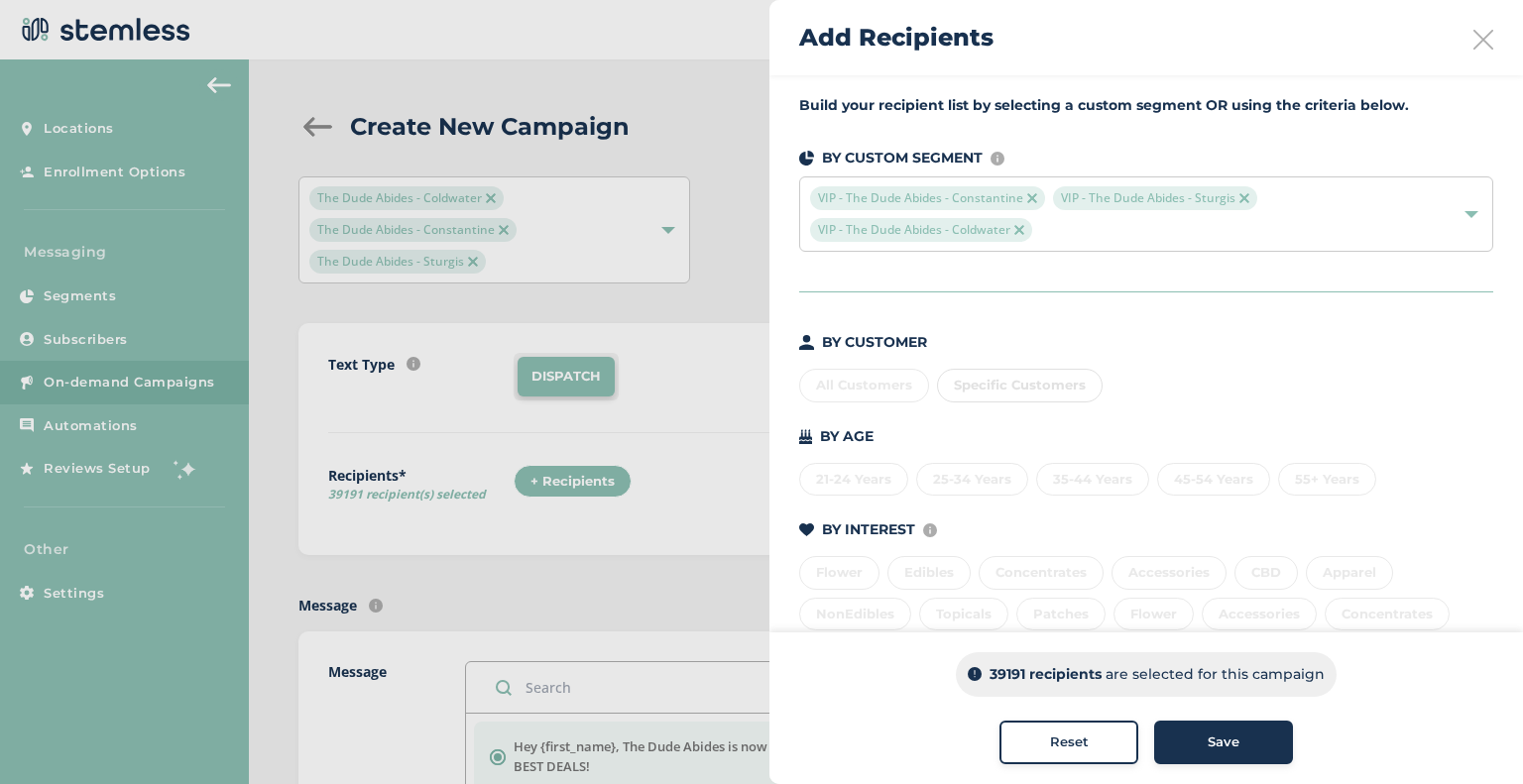 click on "Save" at bounding box center [1224, 742] 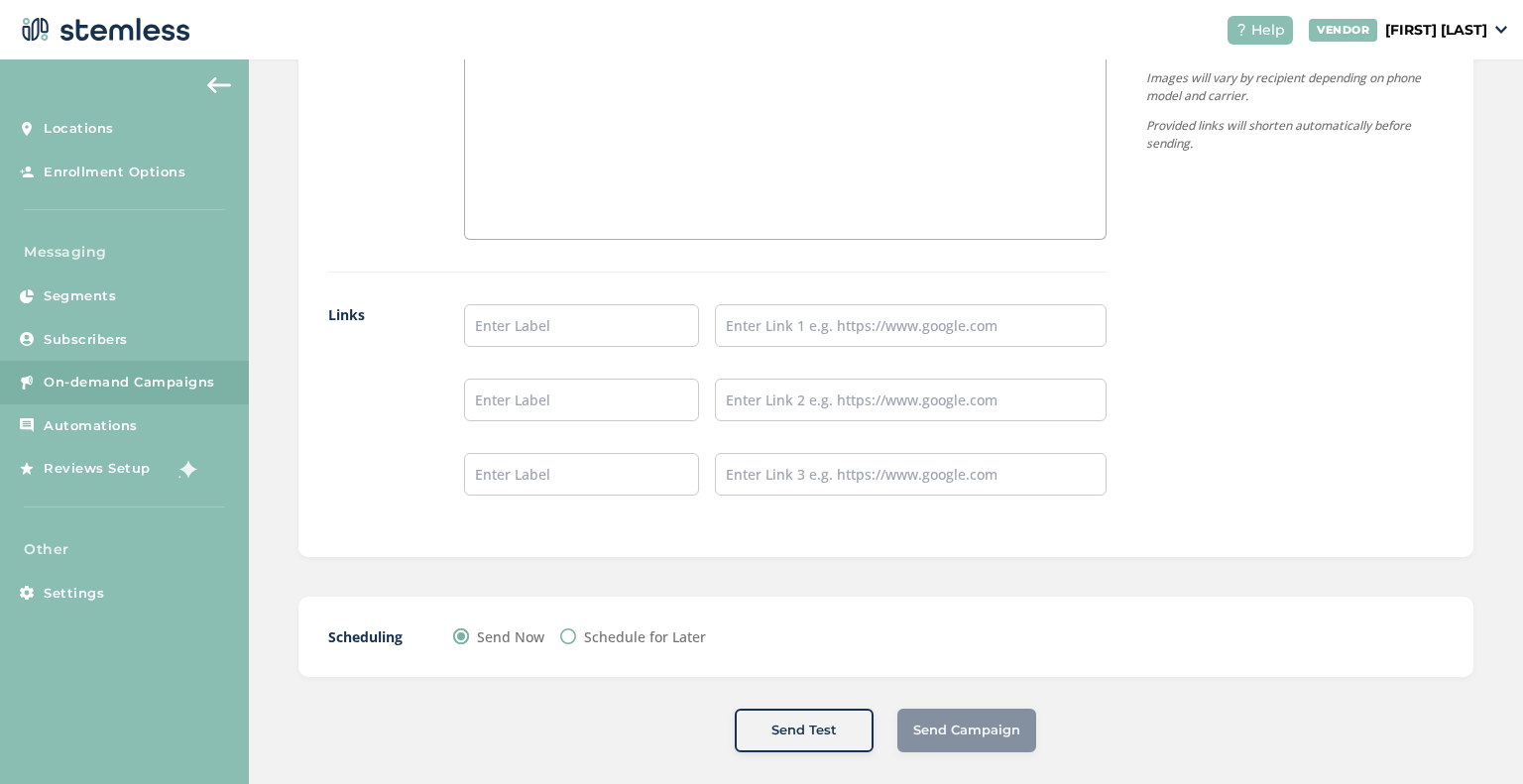 scroll, scrollTop: 1610, scrollLeft: 0, axis: vertical 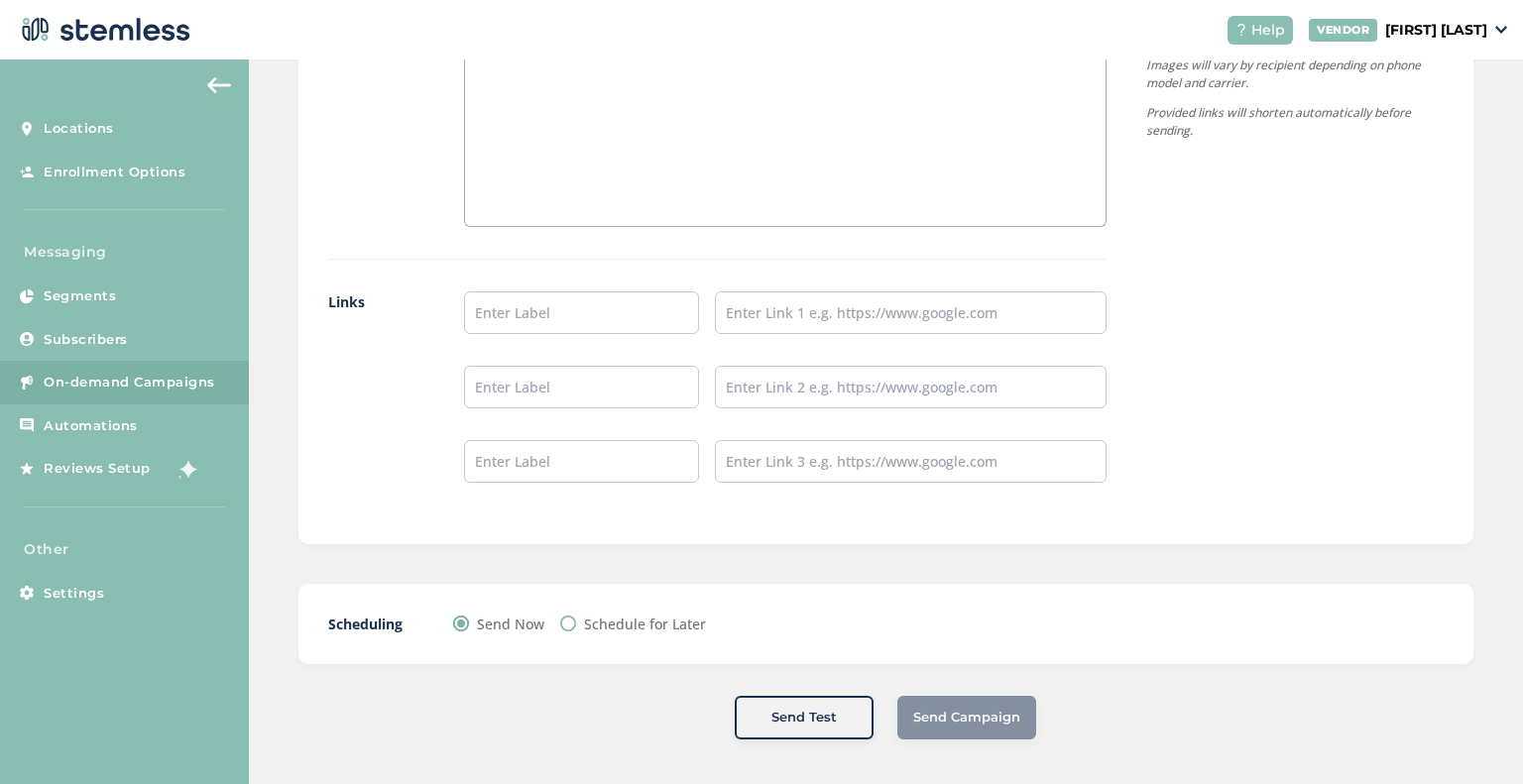 click on "Send Test" at bounding box center [804, 718] 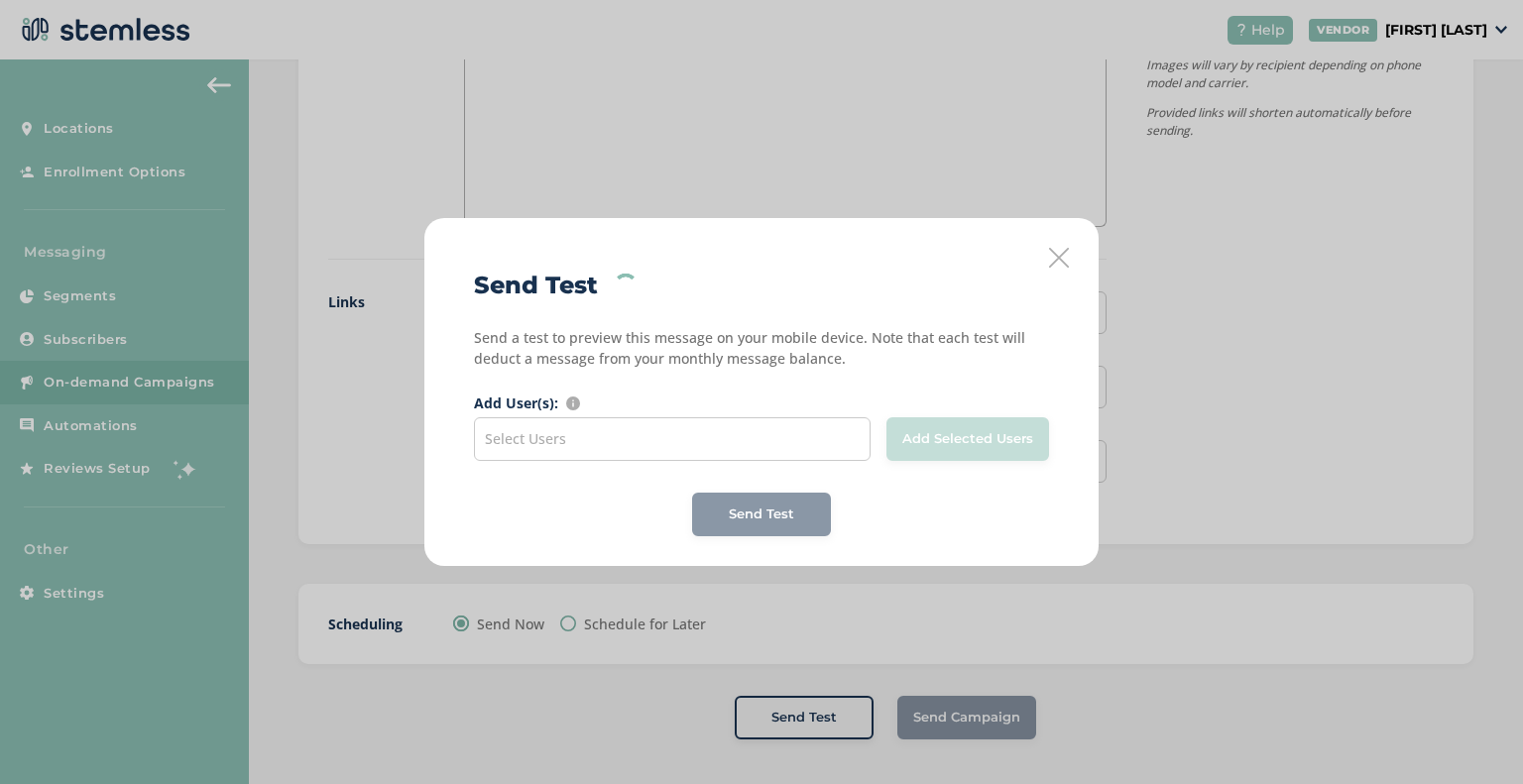 click on "Send a test to preview this message on your mobile device. Note that each test will deduct a message from your monthly message balance.   Add User(s): Search and mark for selection users that you want to add to the list Select Users Add Selected Users" at bounding box center [762, 393] 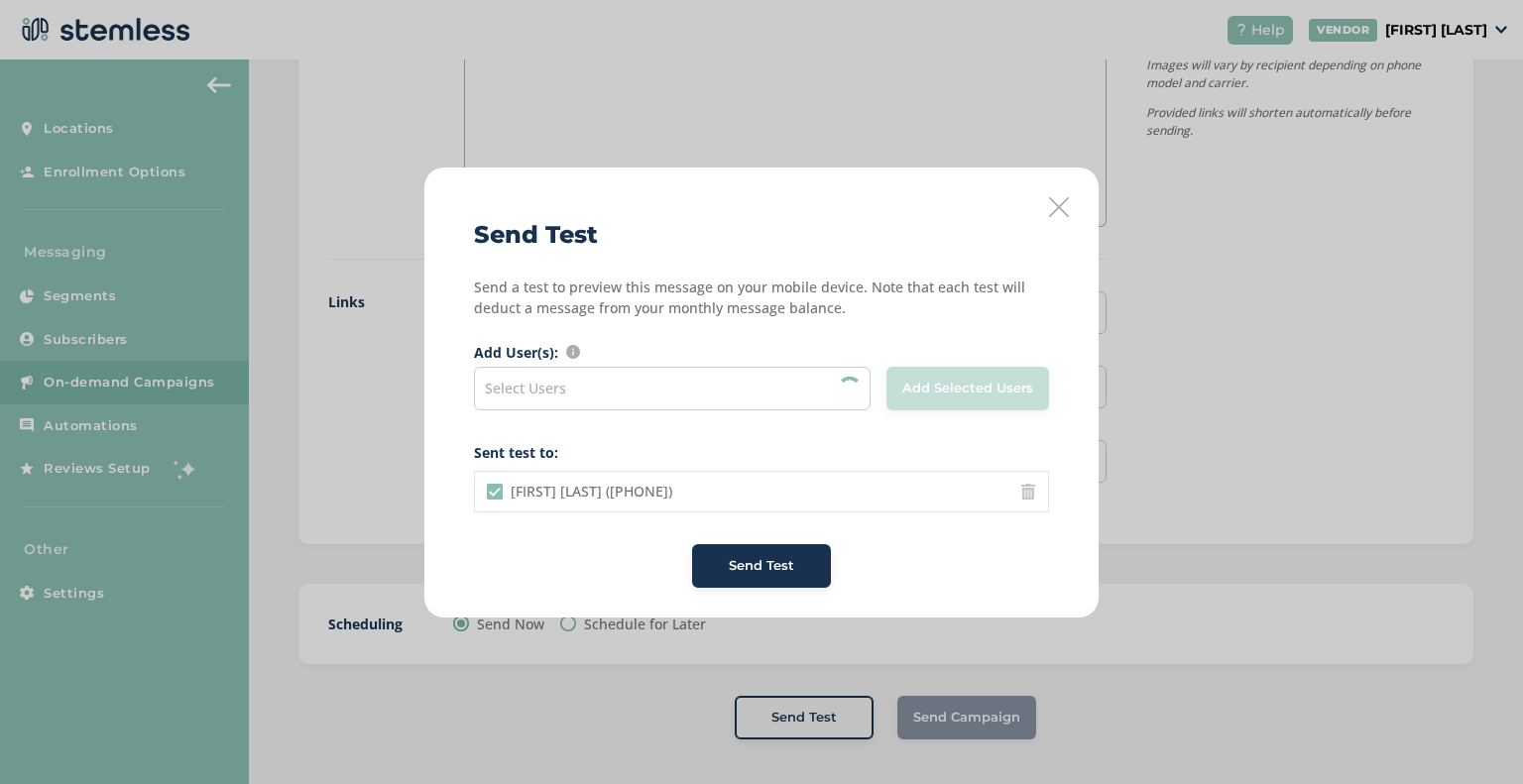 click on "Send Test" at bounding box center [762, 566] 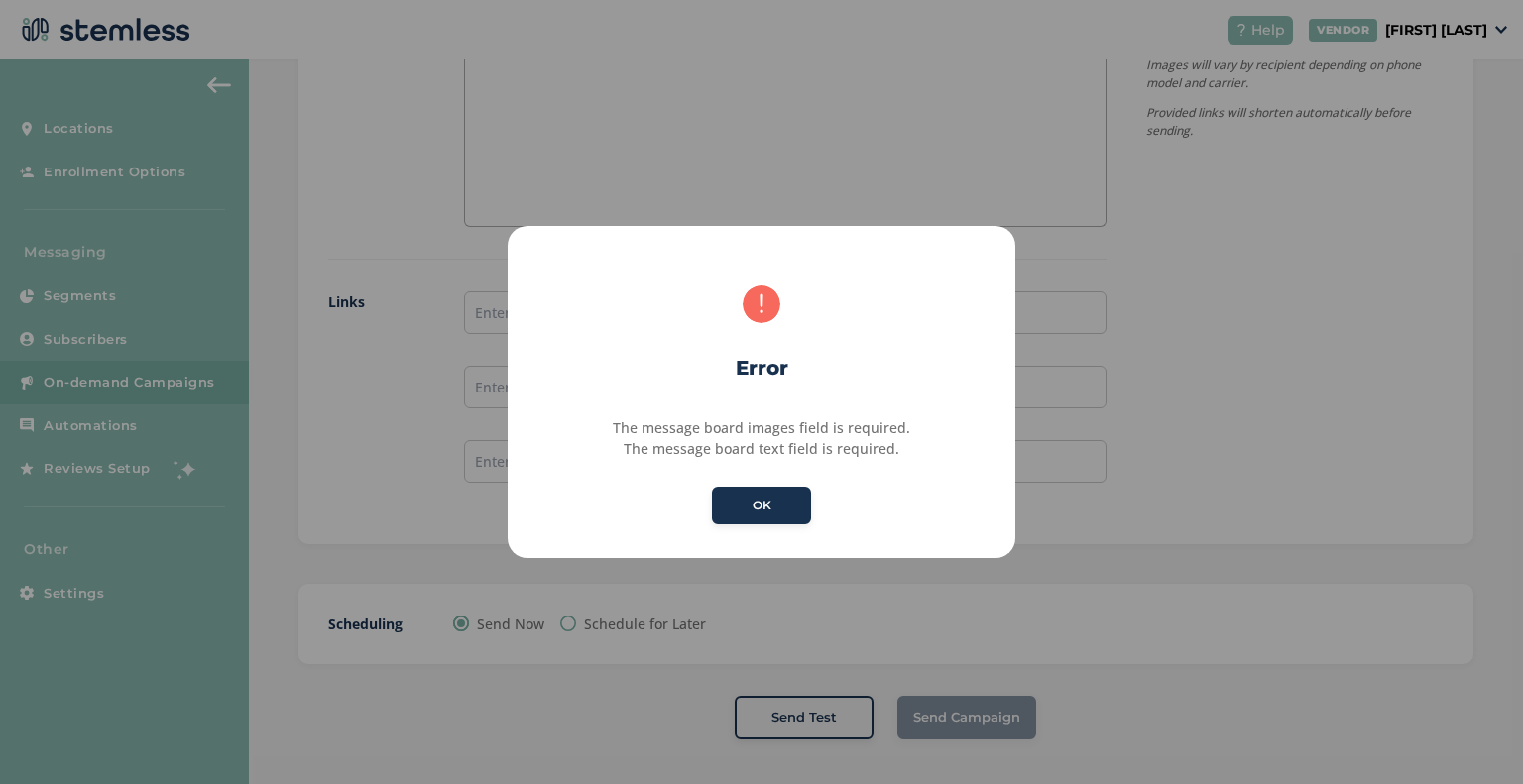 click on "×
Error The message board images field is required. The message board text field is required. OK No Cancel" at bounding box center (762, 392) 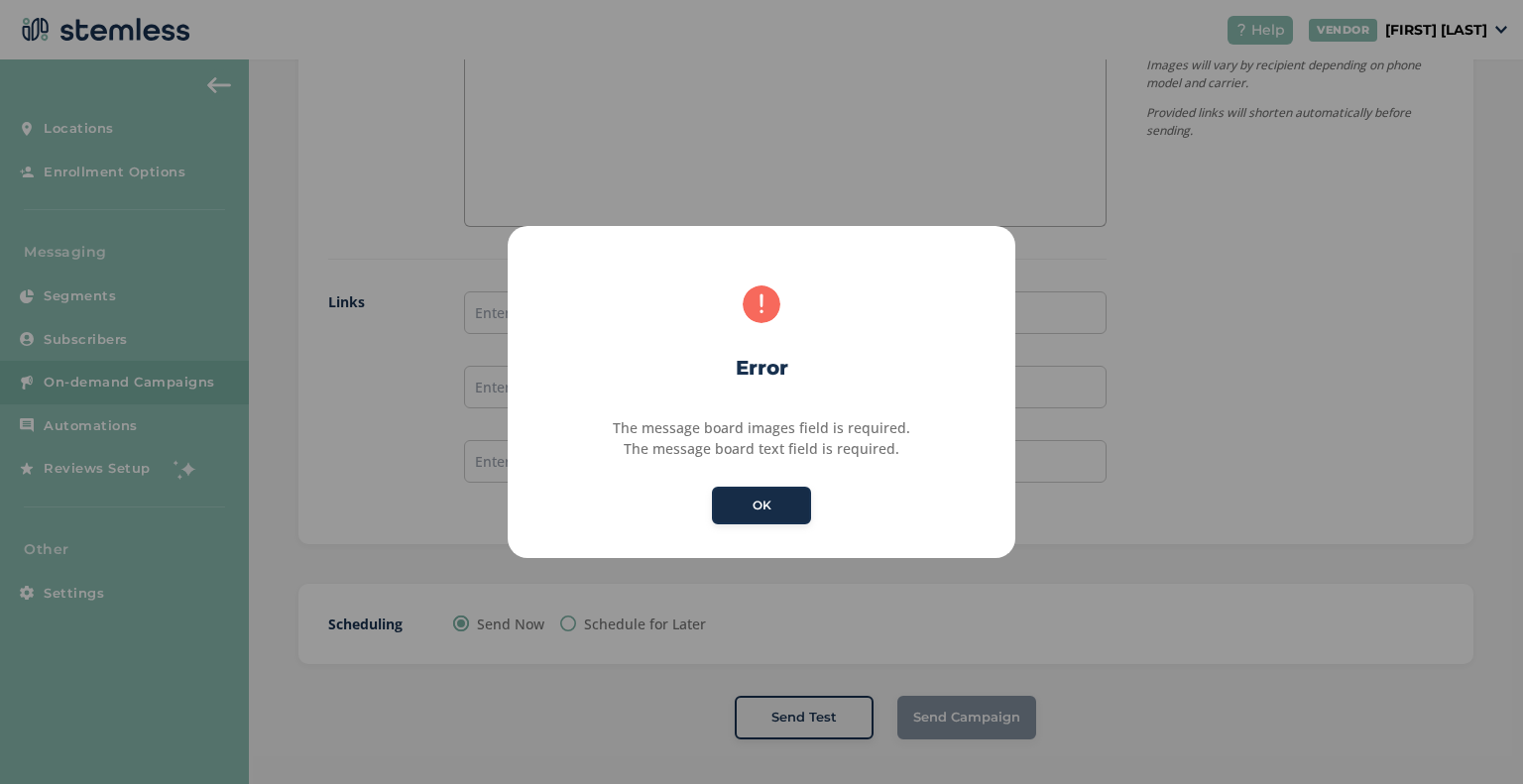 click on "OK" at bounding box center (762, 505) 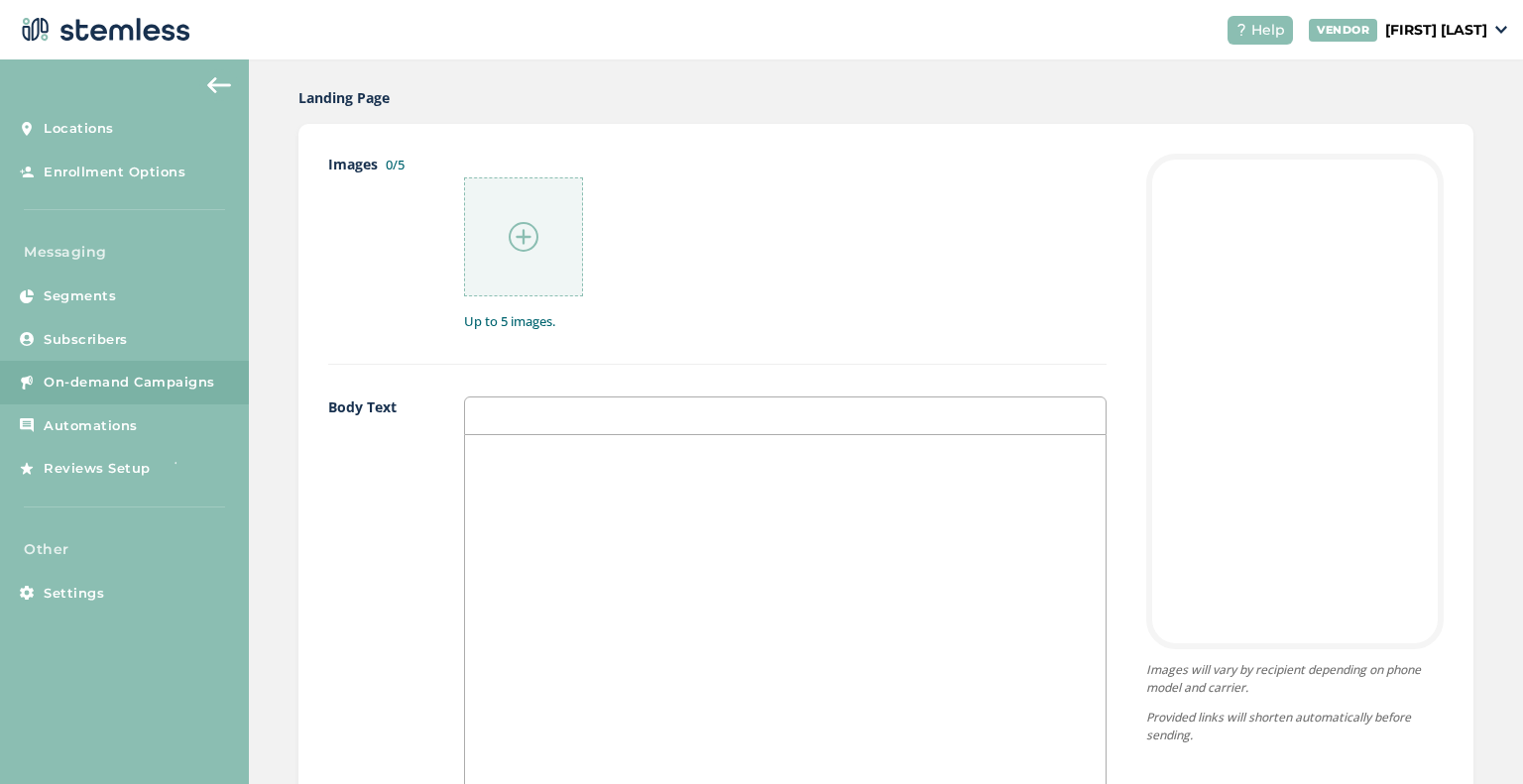 scroll, scrollTop: 1015, scrollLeft: 0, axis: vertical 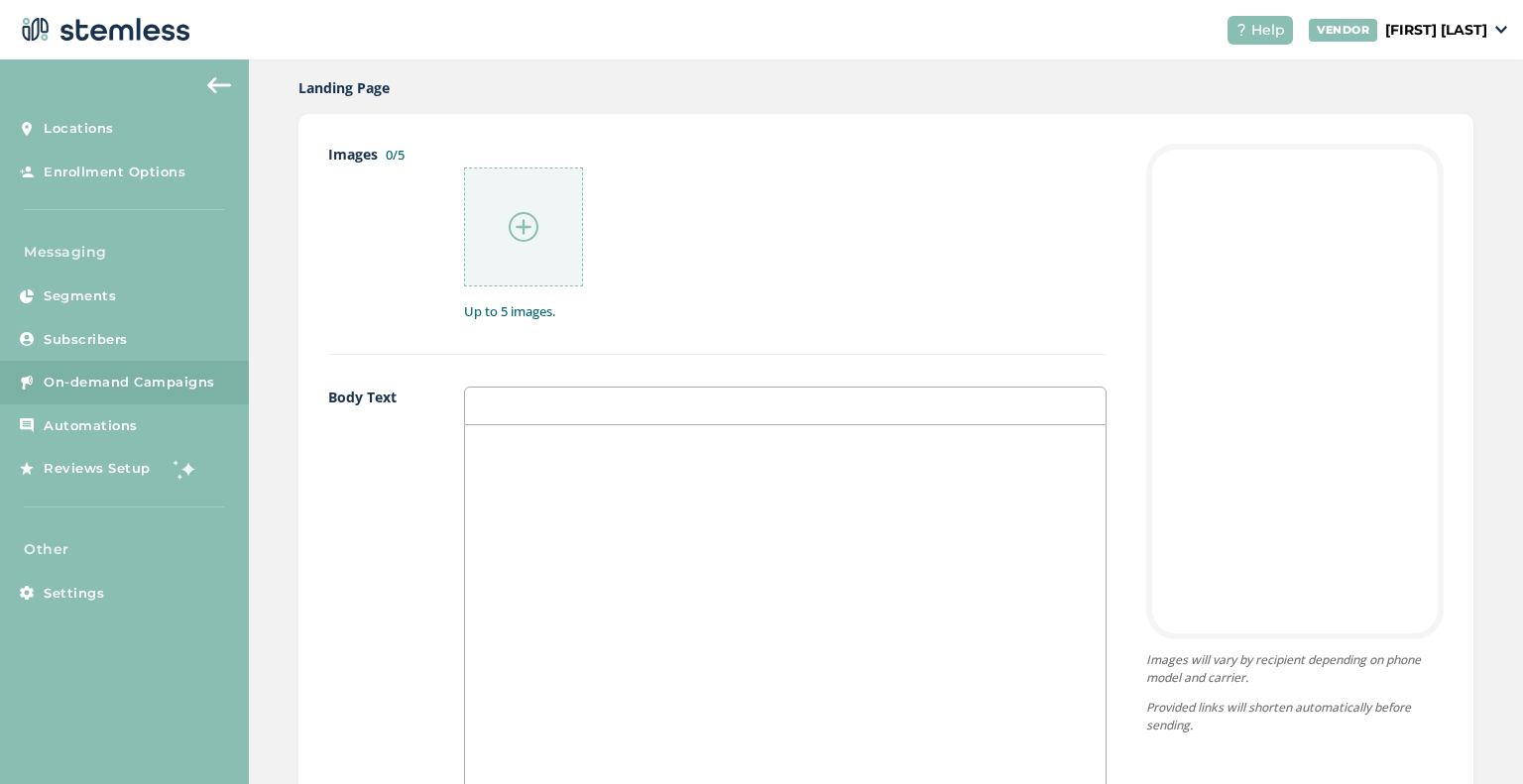 click at bounding box center (785, 622) 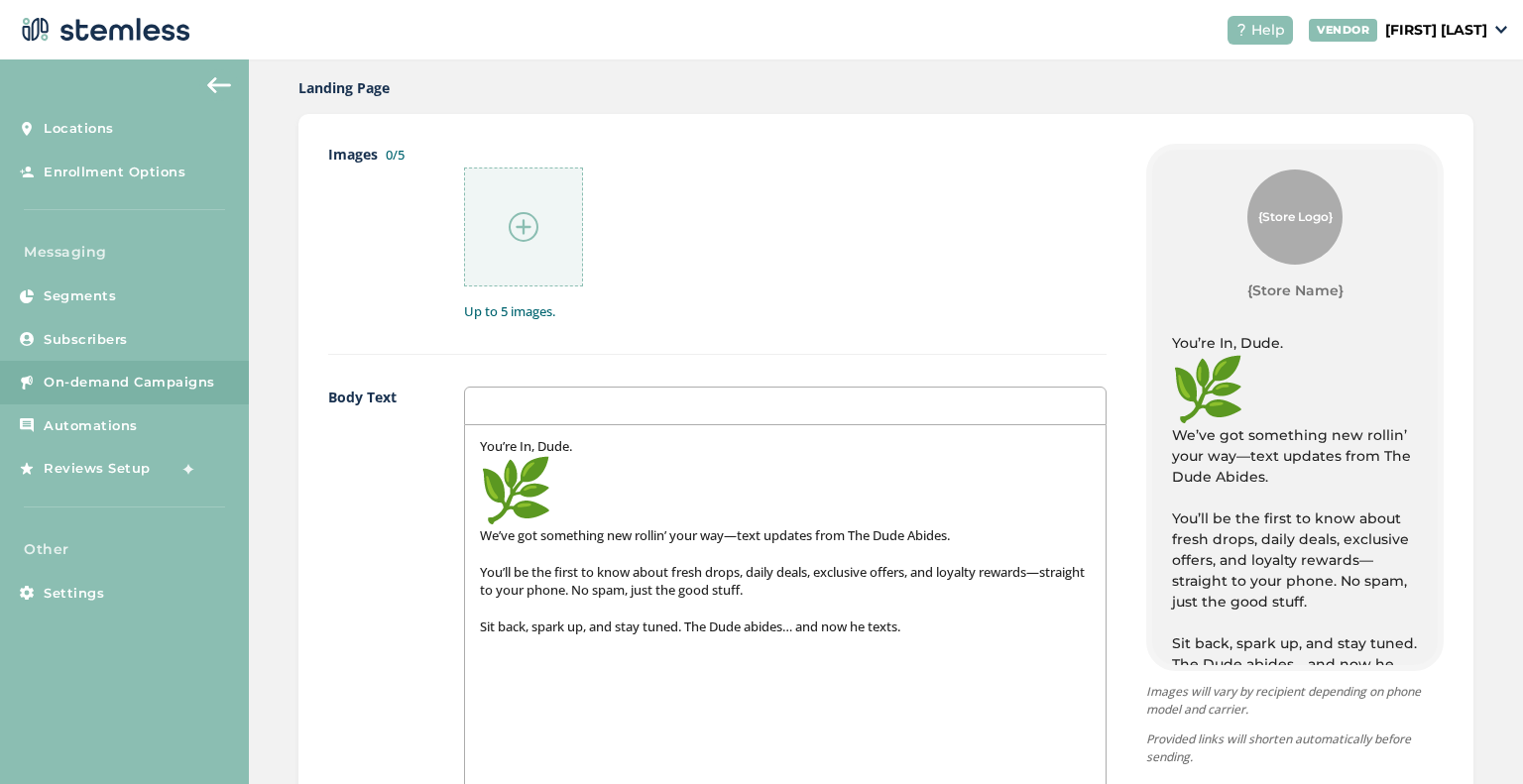 scroll, scrollTop: 0, scrollLeft: 0, axis: both 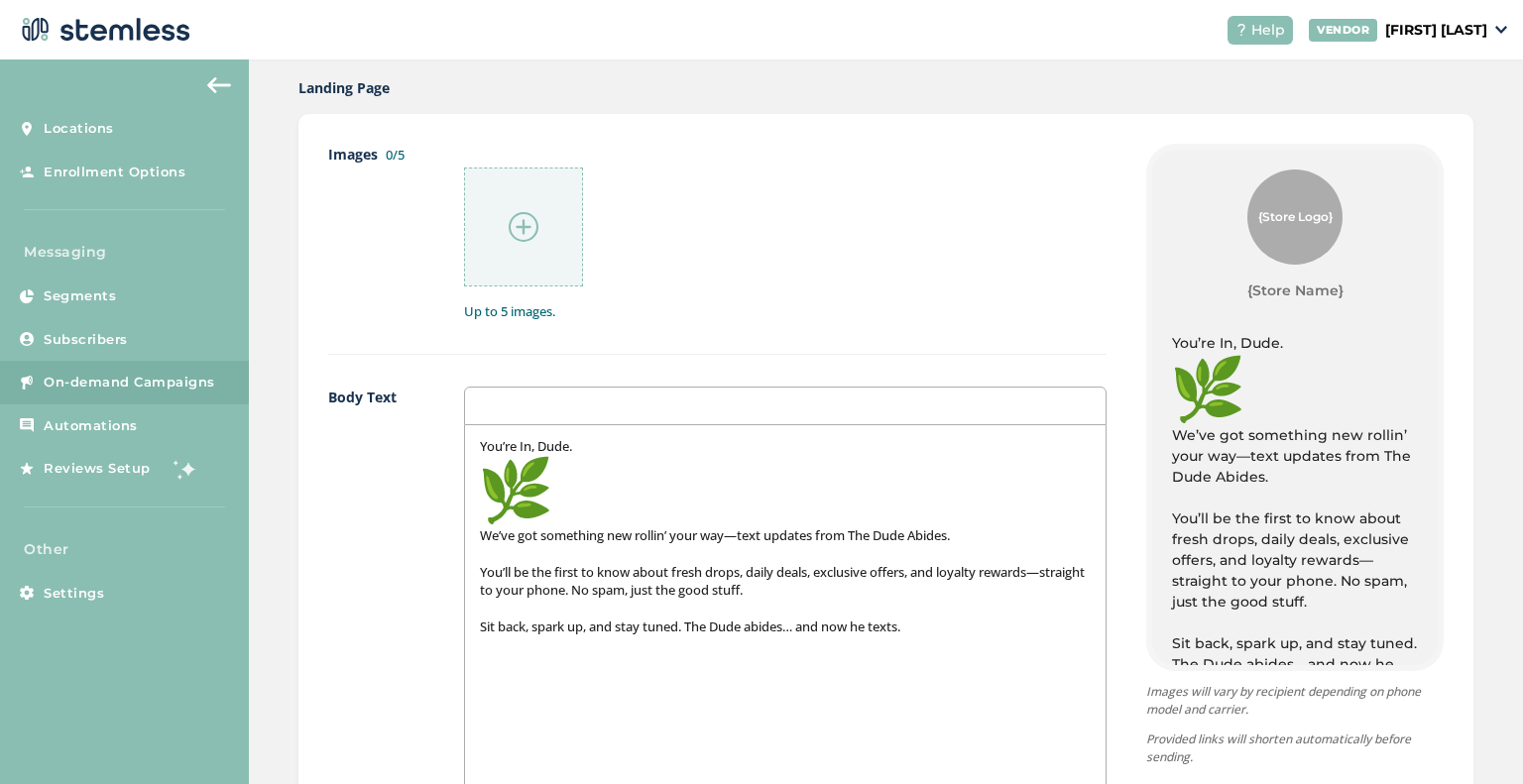 click at bounding box center [516, 491] 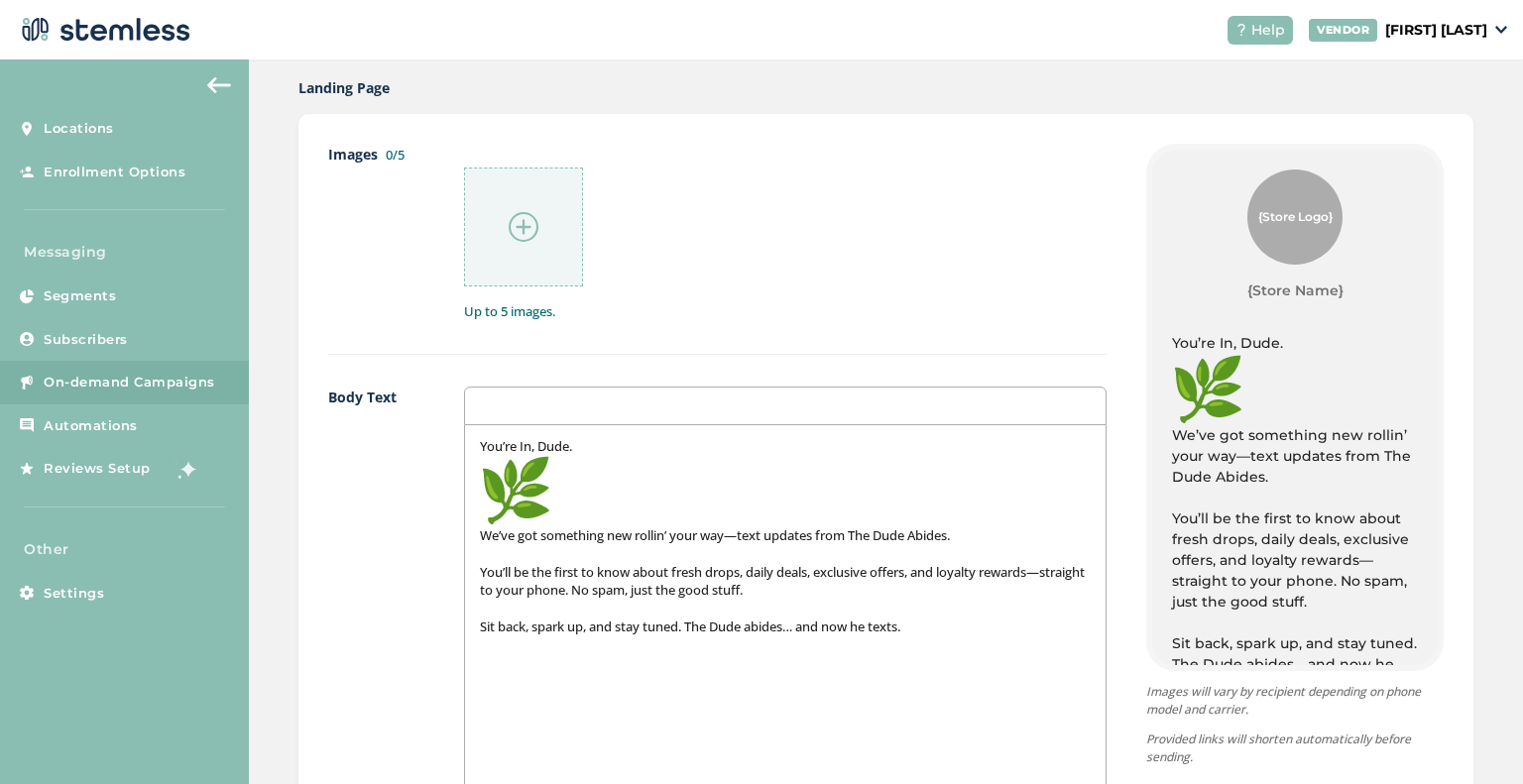 click at bounding box center (516, 491) 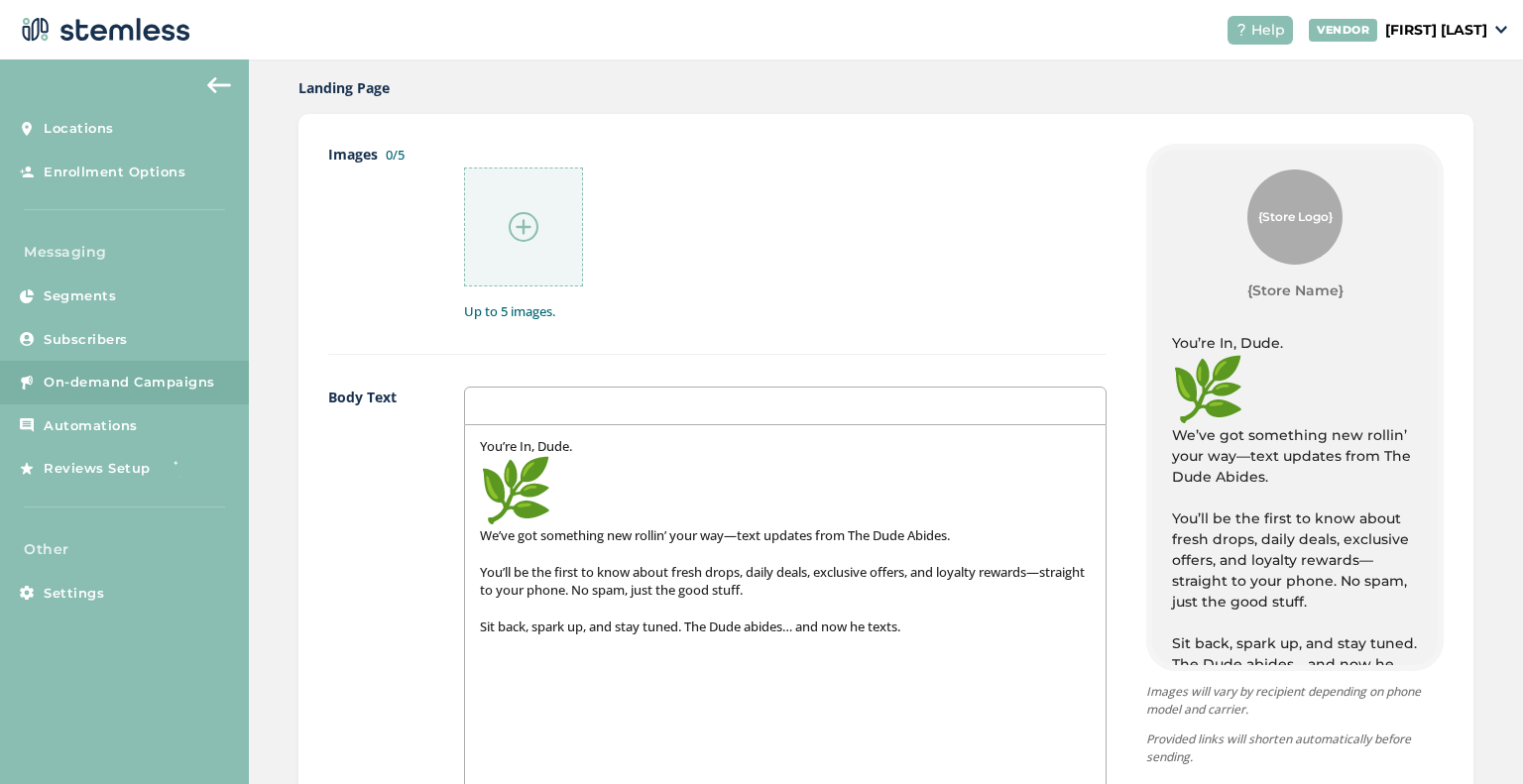 click at bounding box center (516, 491) 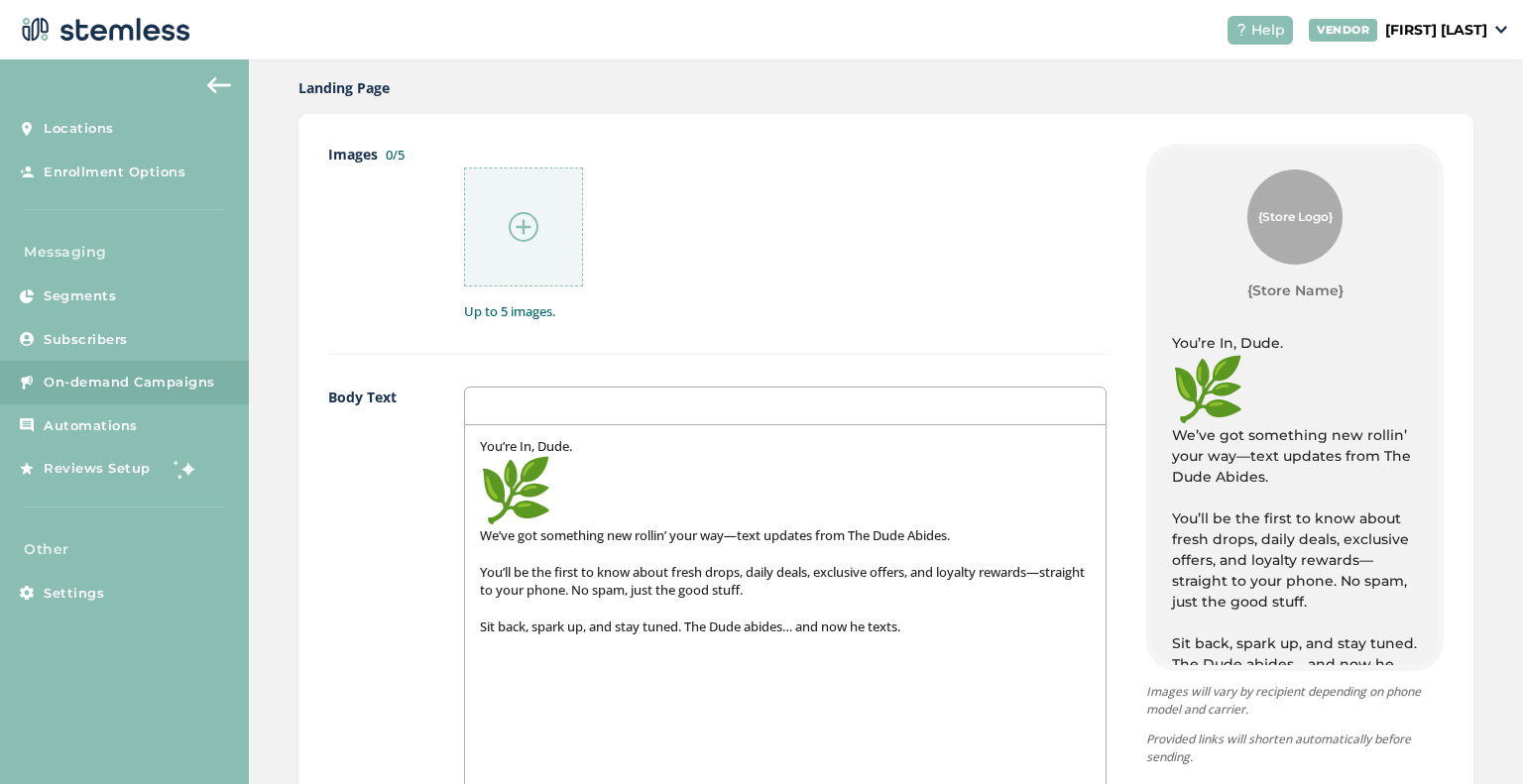 click on "You’re In, Dude." at bounding box center [785, 482] 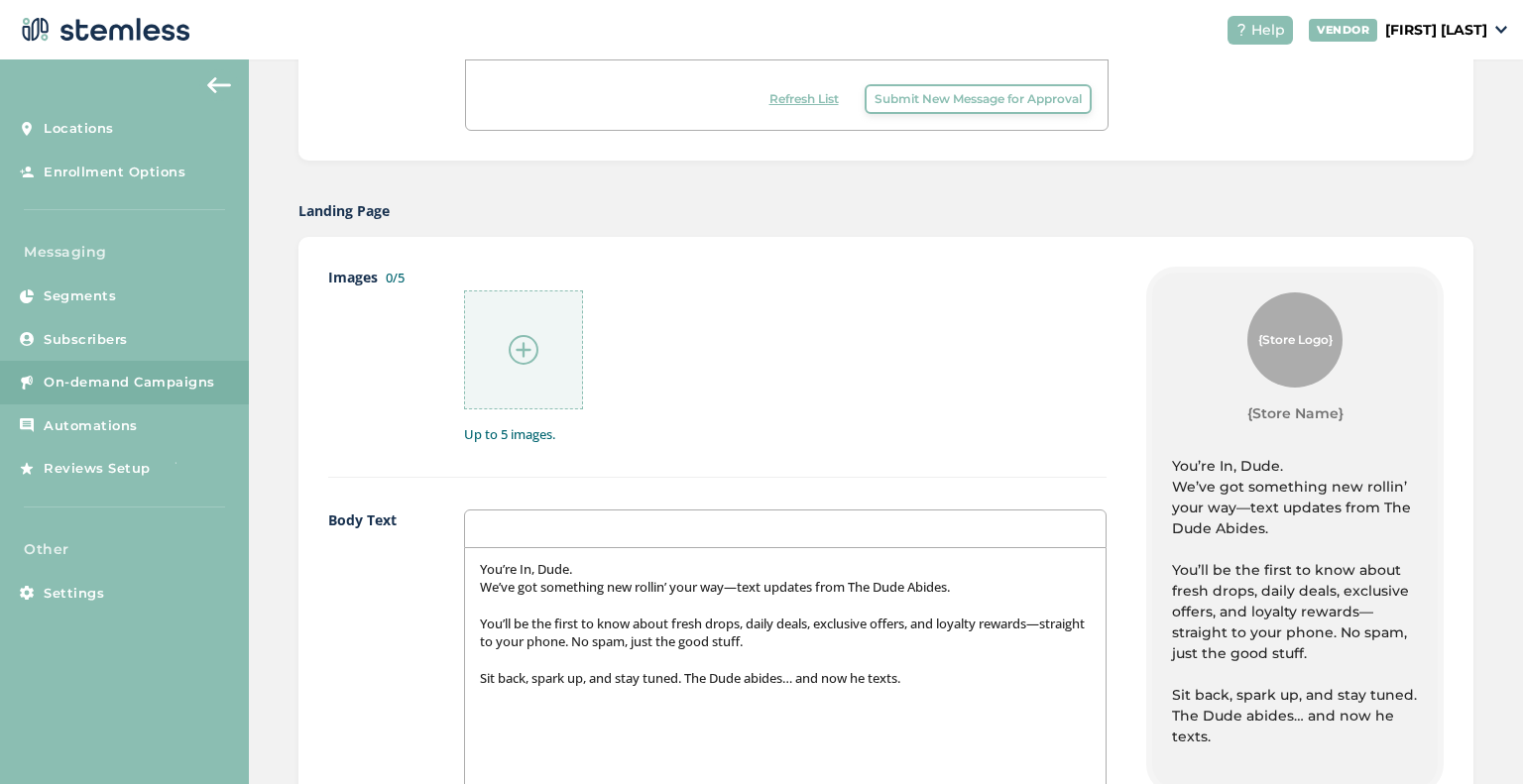 scroll, scrollTop: 817, scrollLeft: 0, axis: vertical 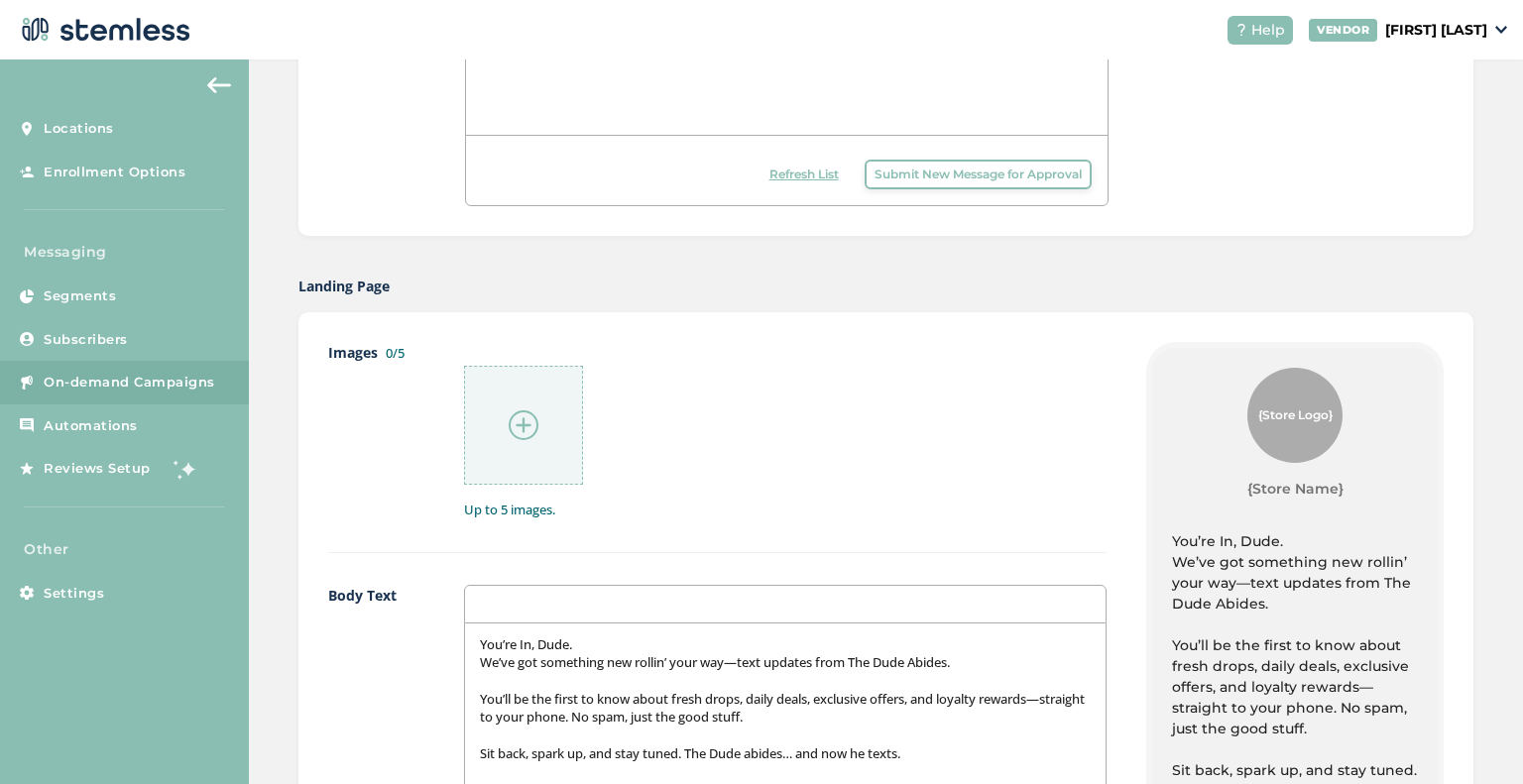 click on "{Store Logo}" at bounding box center [1295, 415] 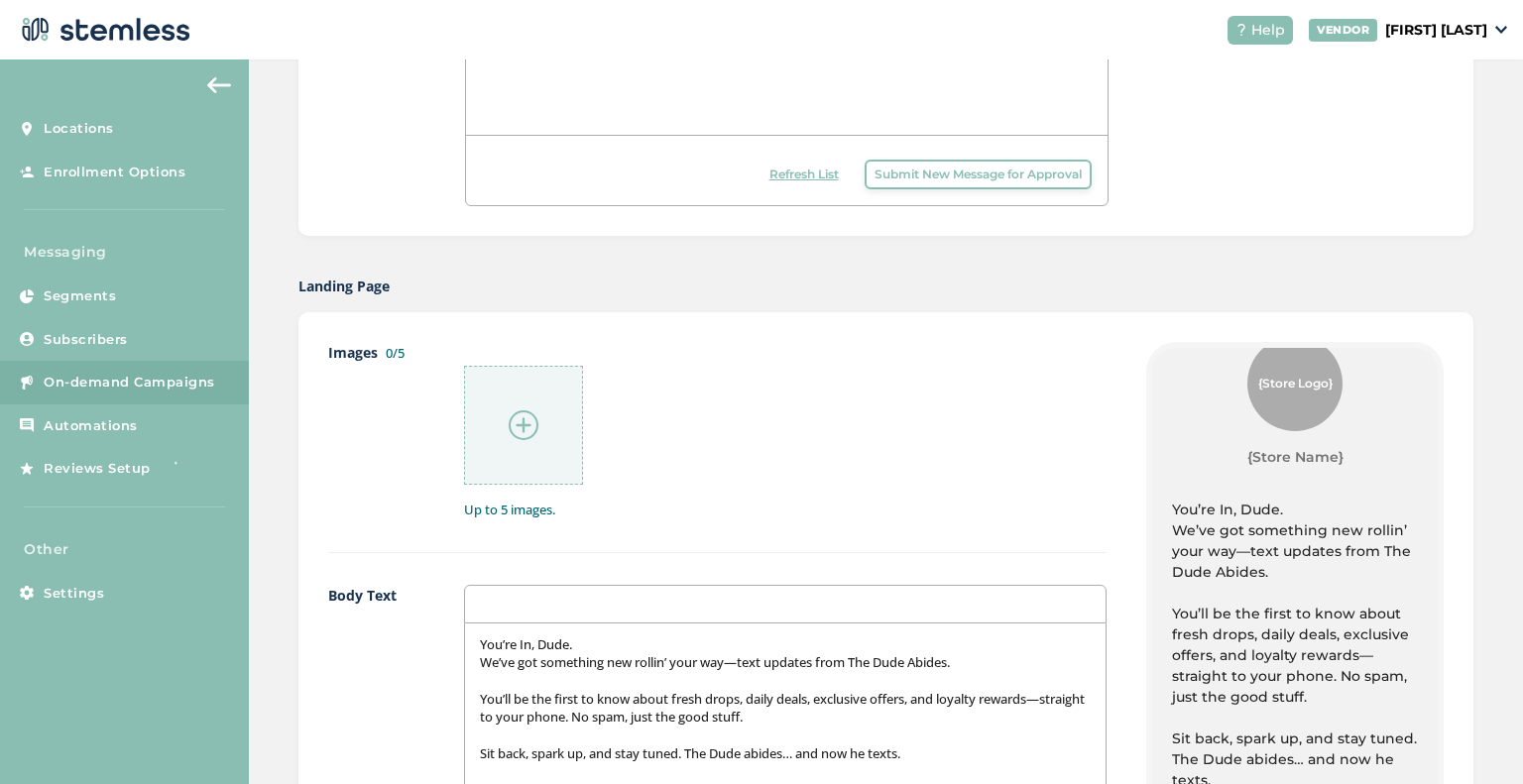 scroll, scrollTop: 95, scrollLeft: 0, axis: vertical 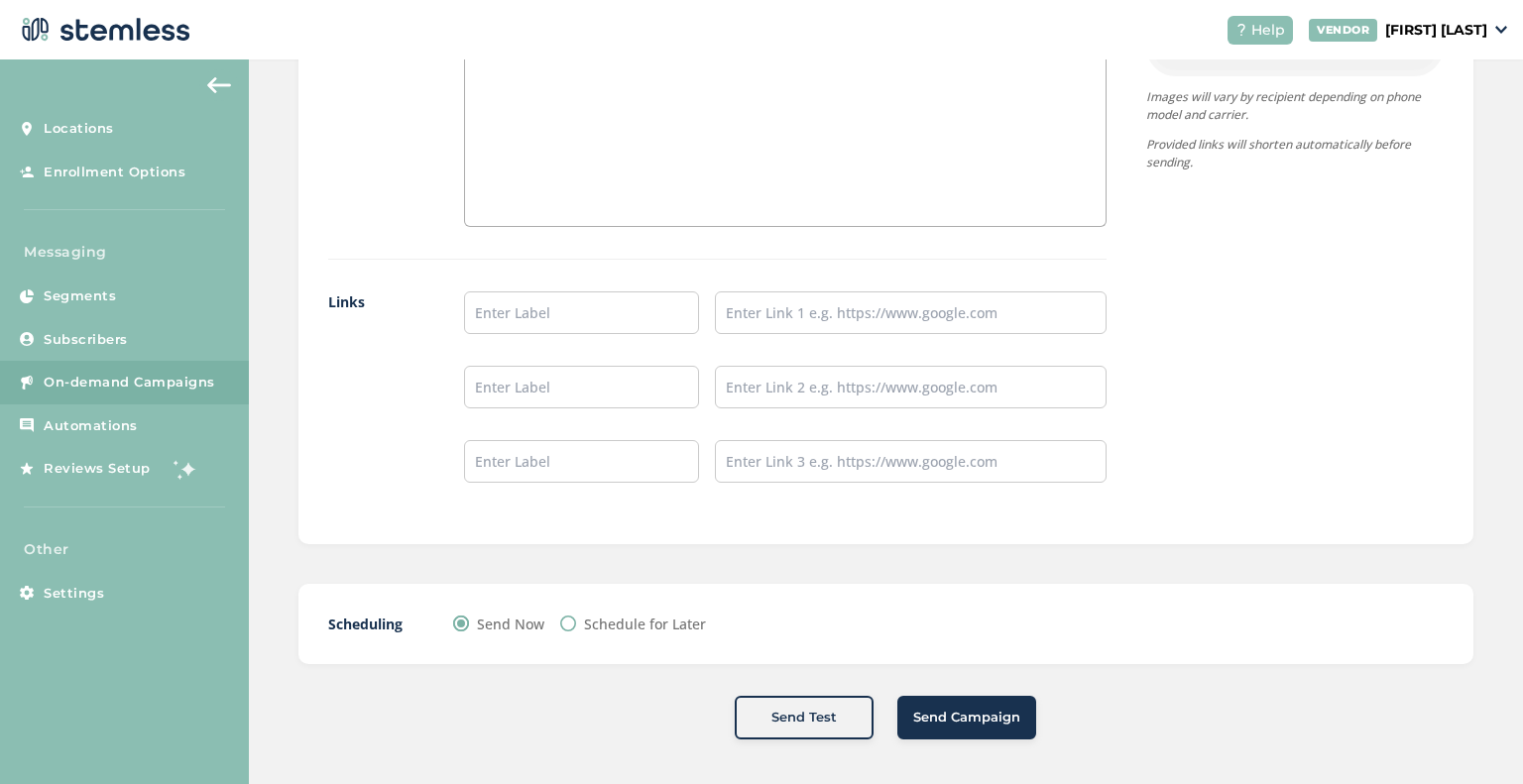 click on "Send Test" at bounding box center (804, 718) 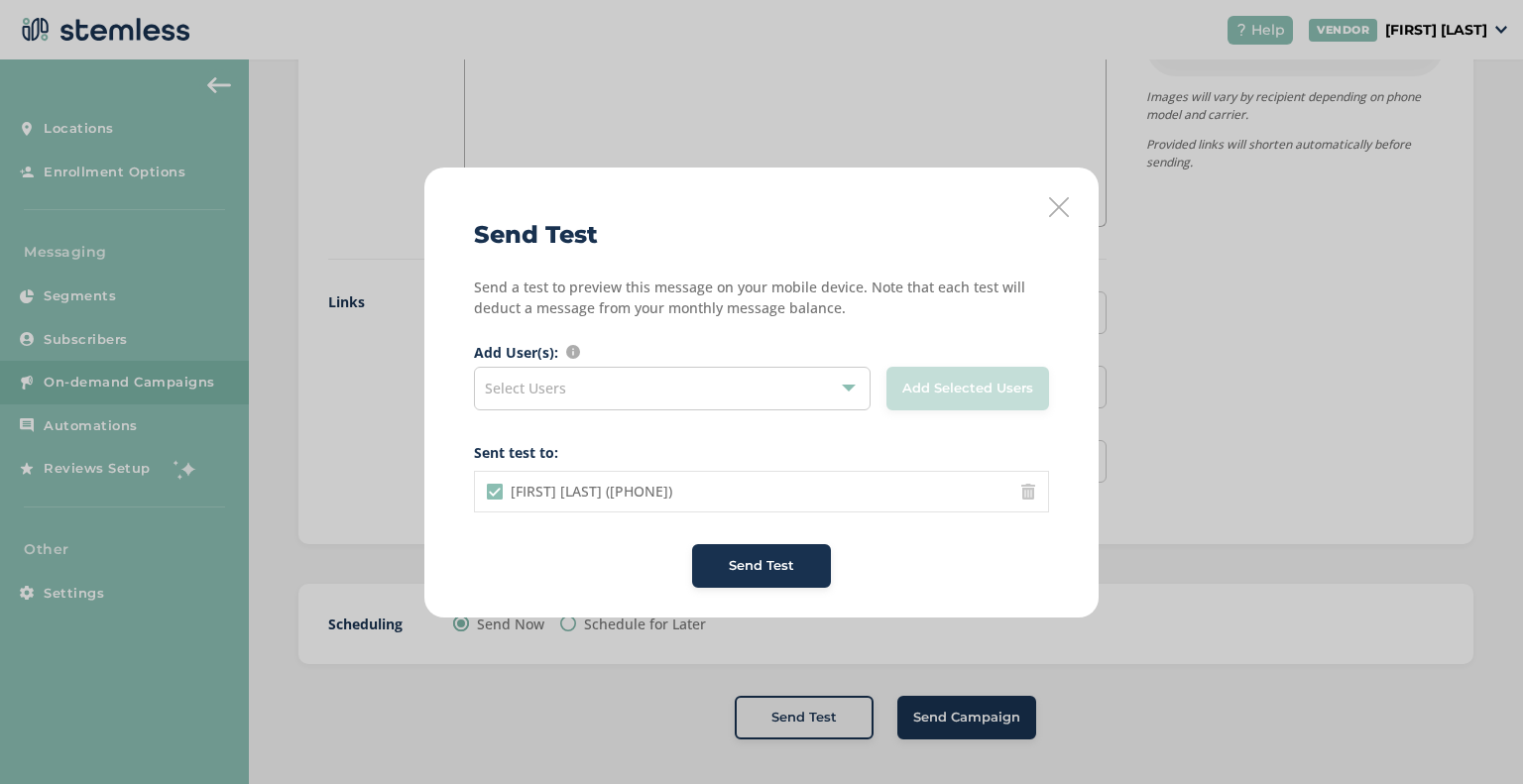 click on "Send Test" at bounding box center [762, 566] 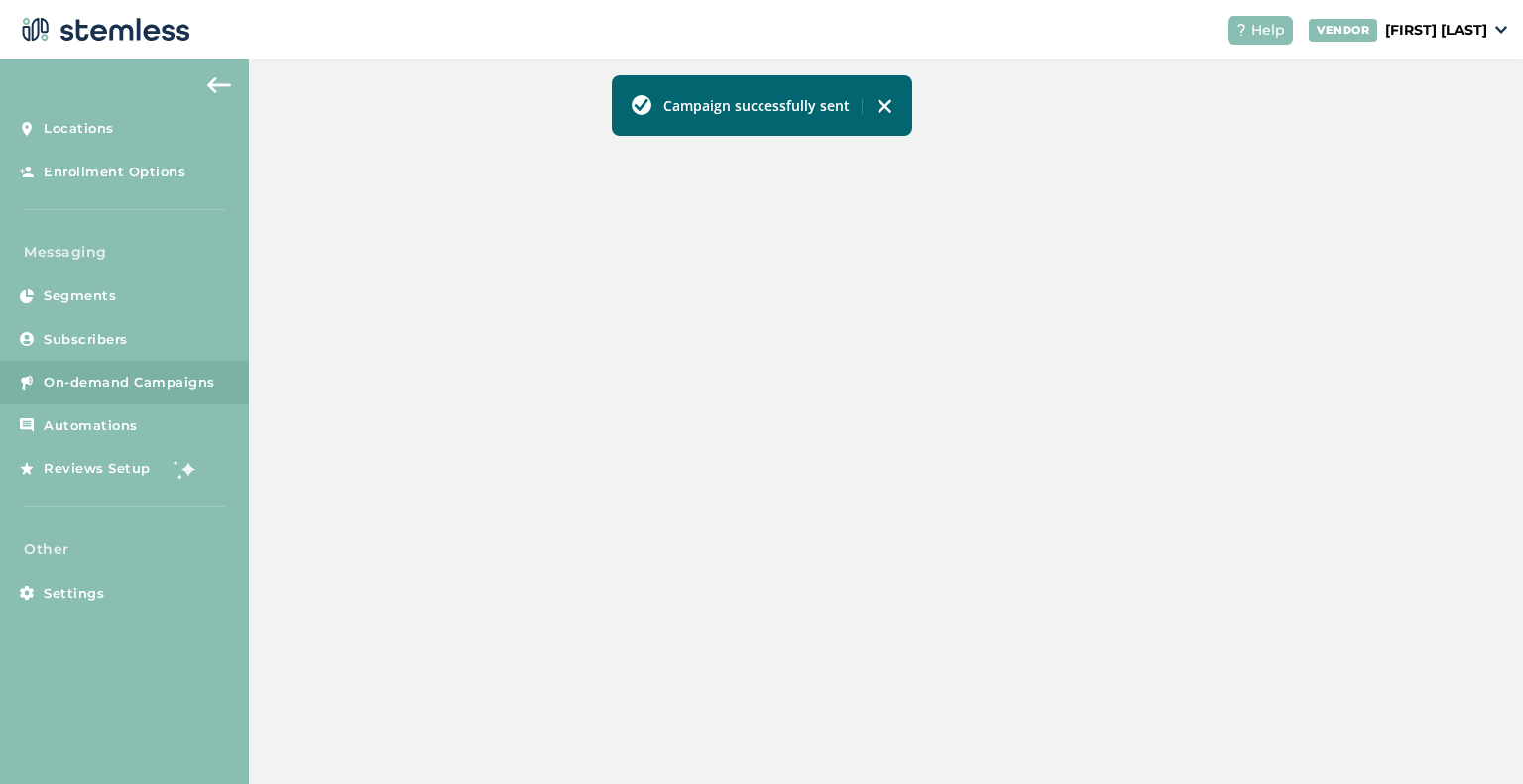 scroll, scrollTop: 0, scrollLeft: 0, axis: both 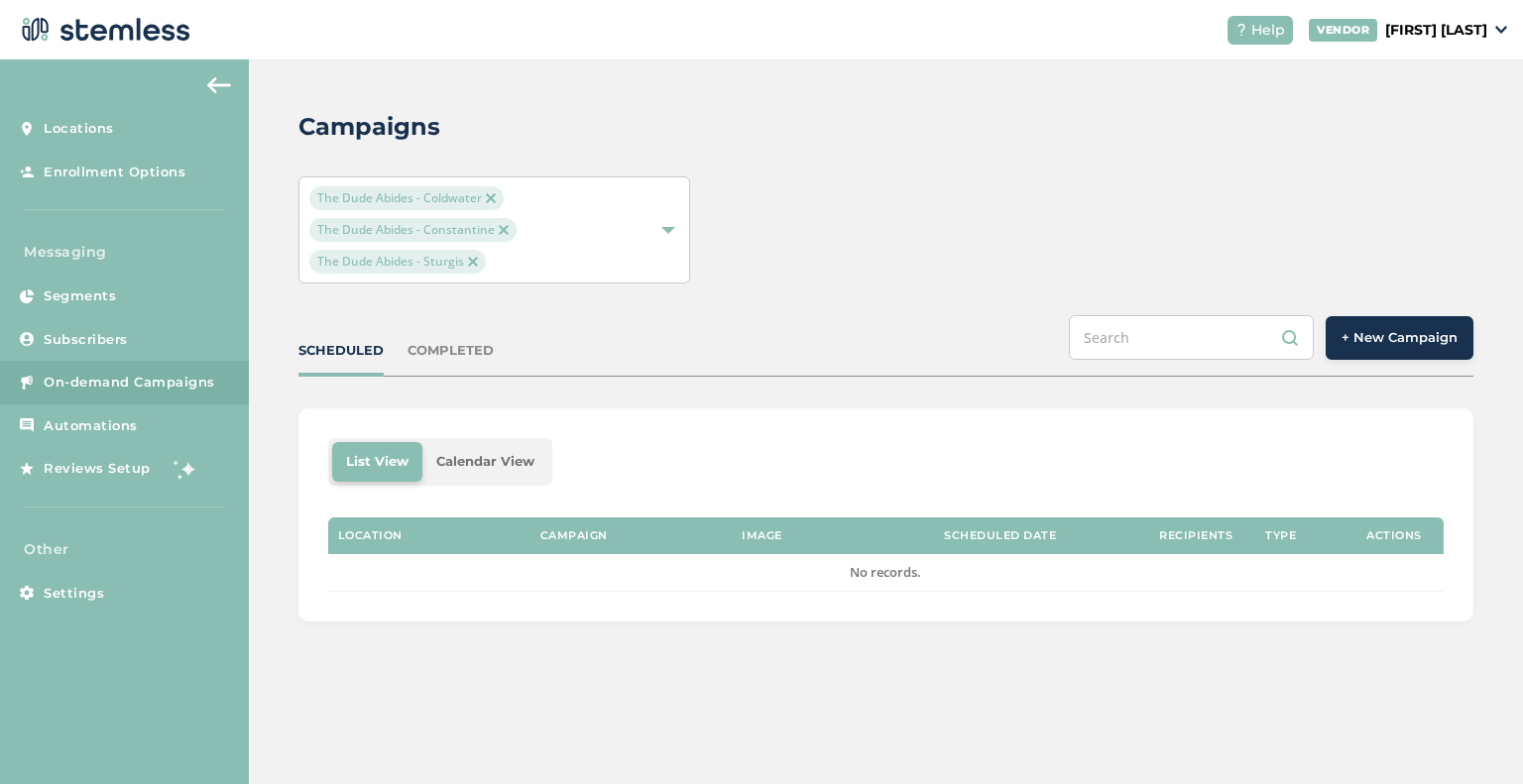 click on "+ New Campaign" at bounding box center (1399, 338) 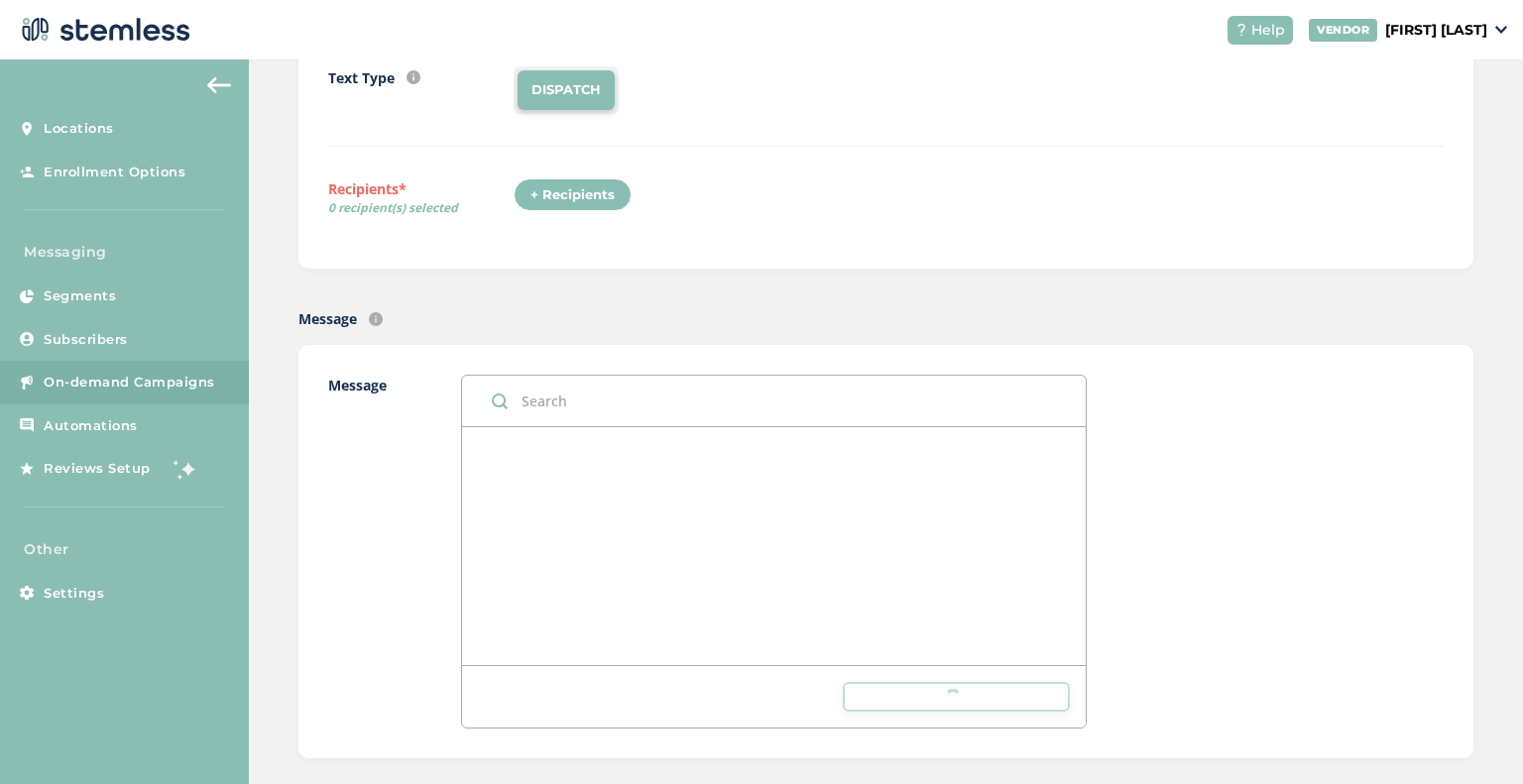 scroll, scrollTop: 297, scrollLeft: 0, axis: vertical 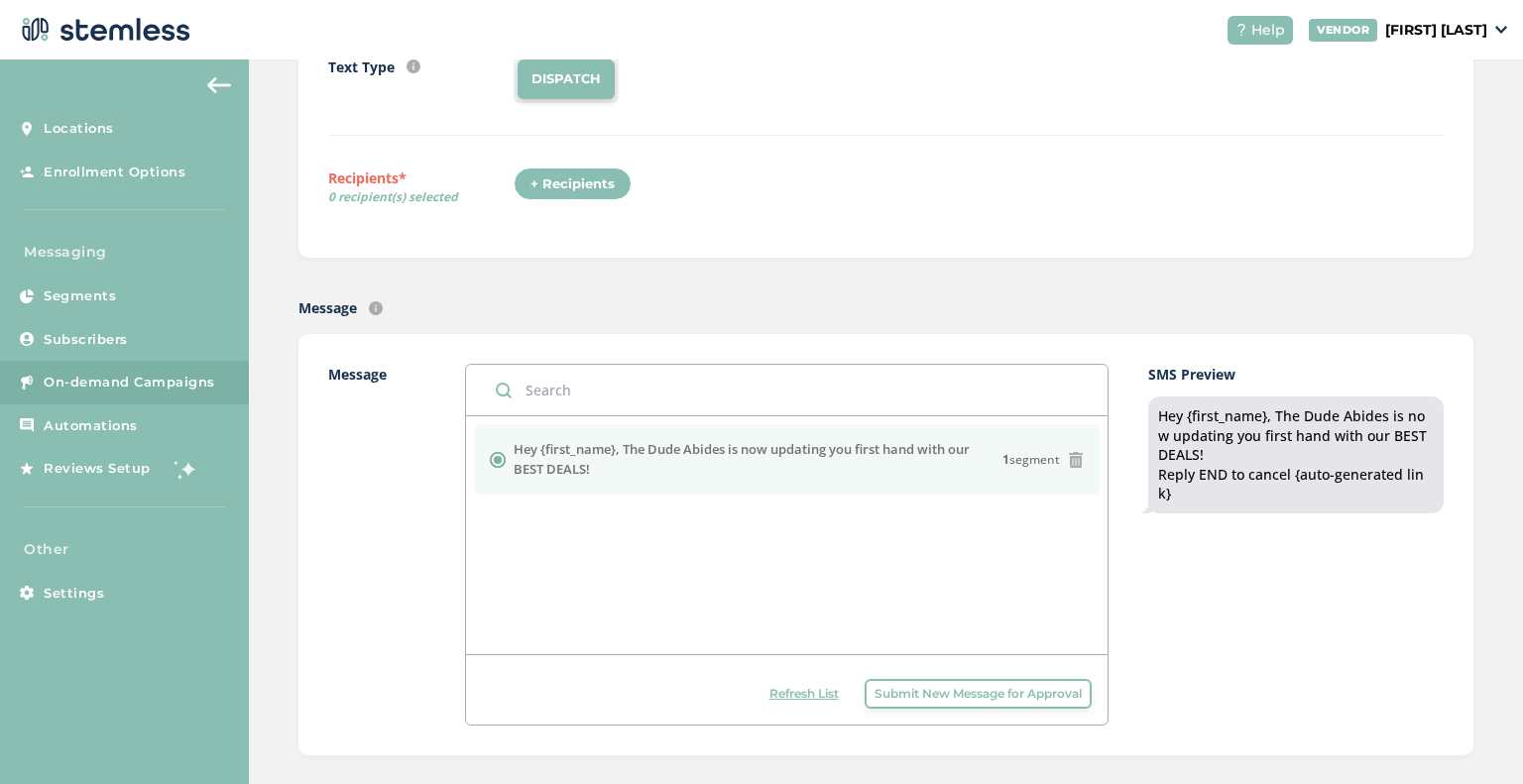 click at bounding box center [786, 390] 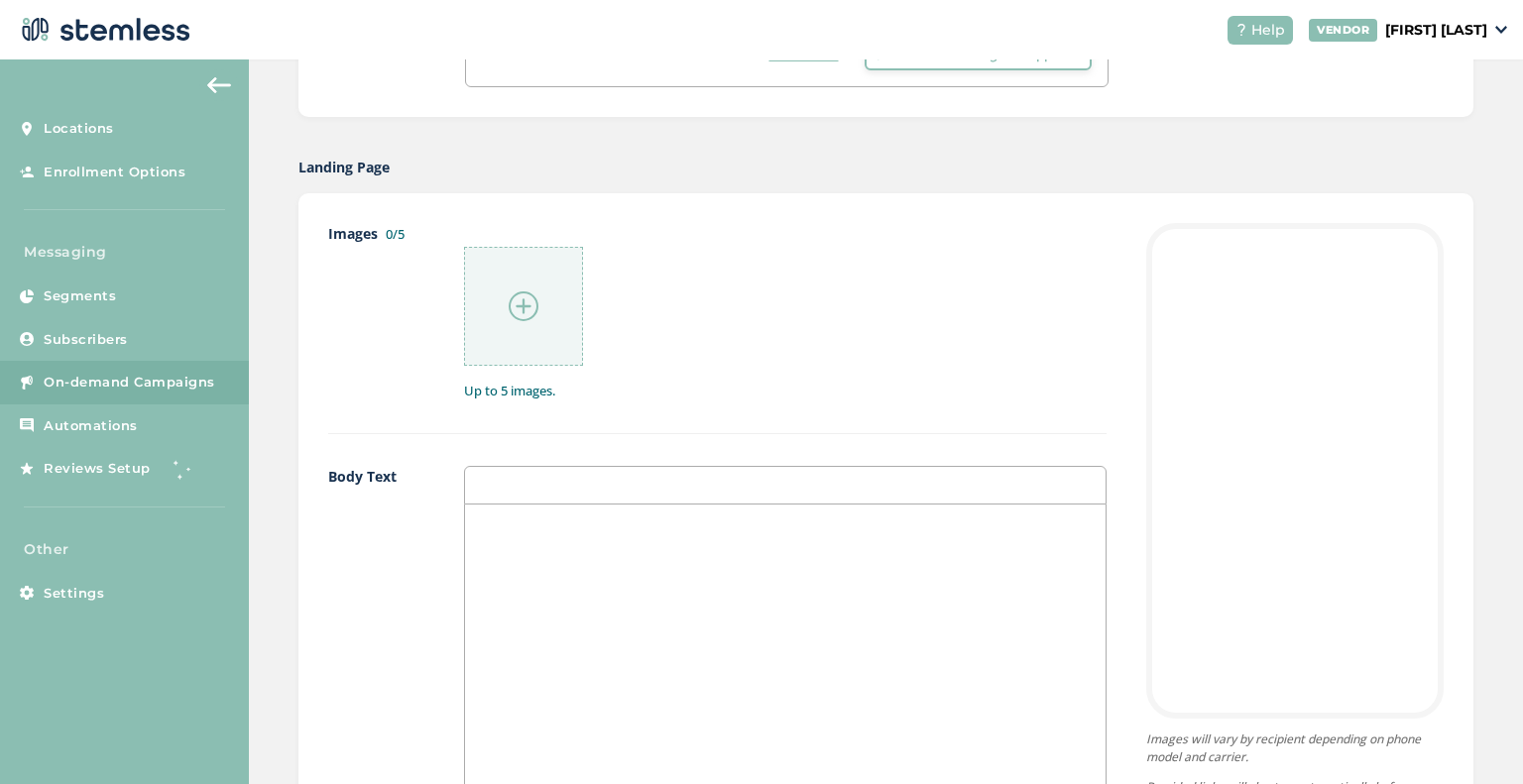 scroll, scrollTop: 916, scrollLeft: 0, axis: vertical 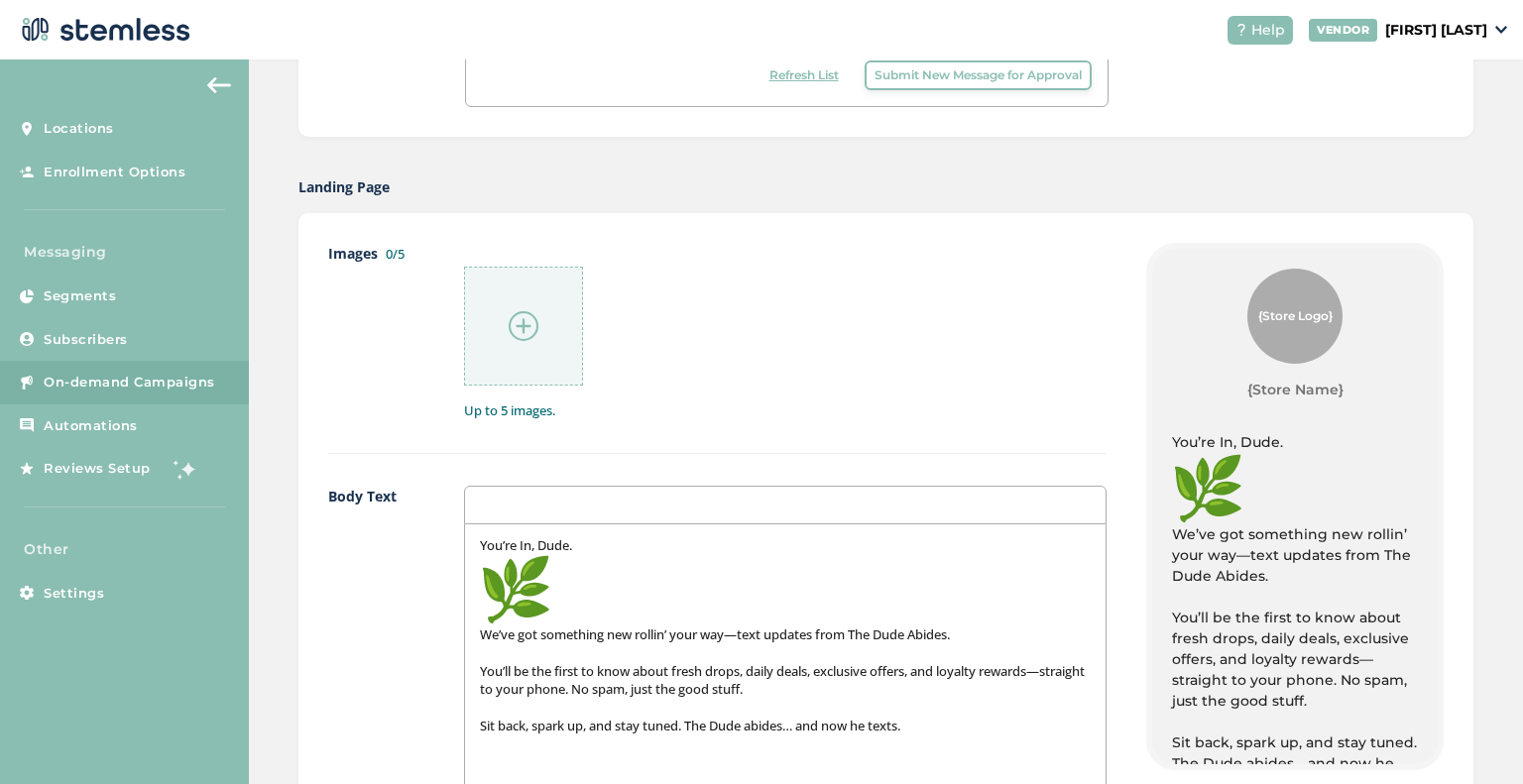 click on "You’re In, Dude." at bounding box center [785, 581] 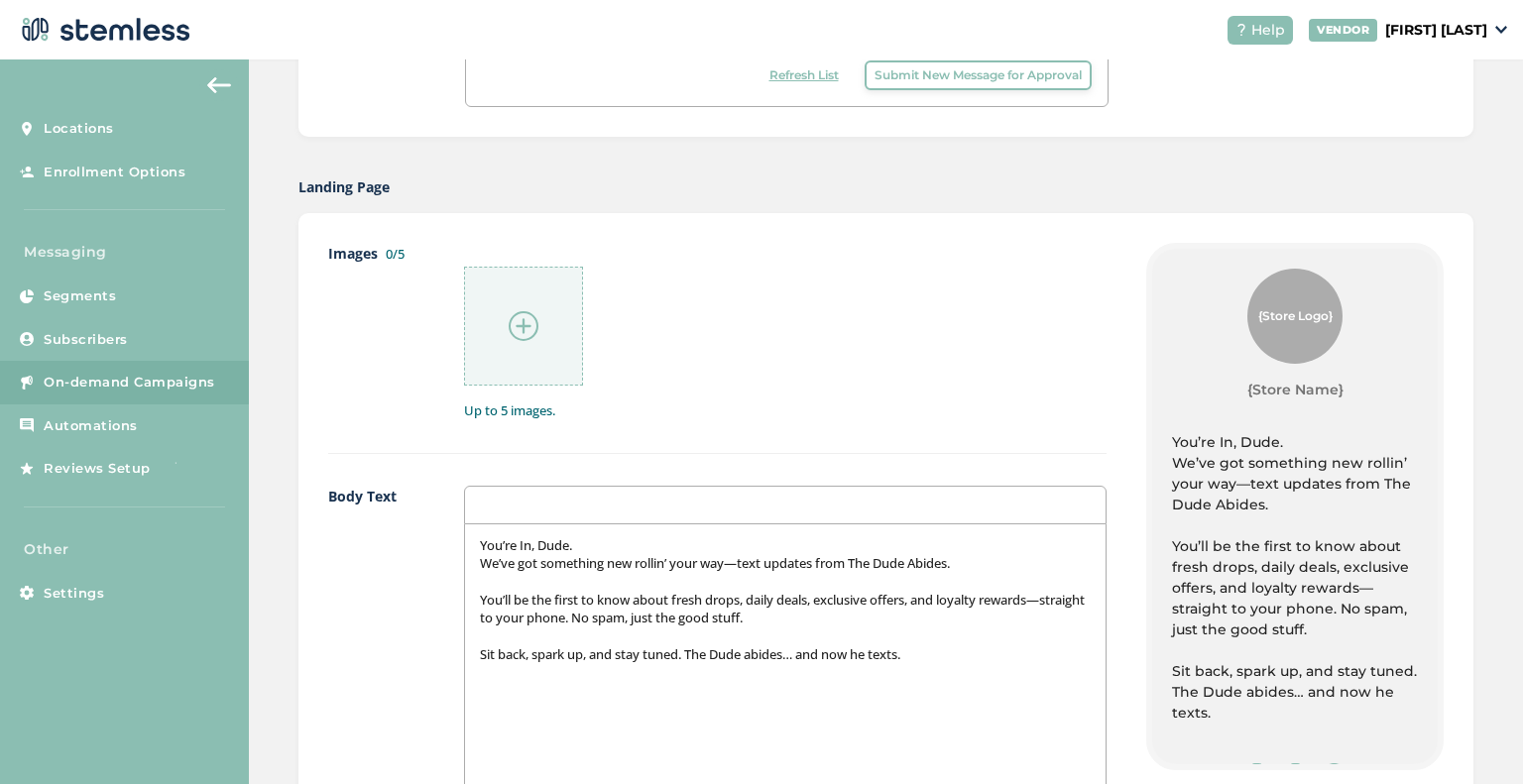 click at bounding box center [524, 326] 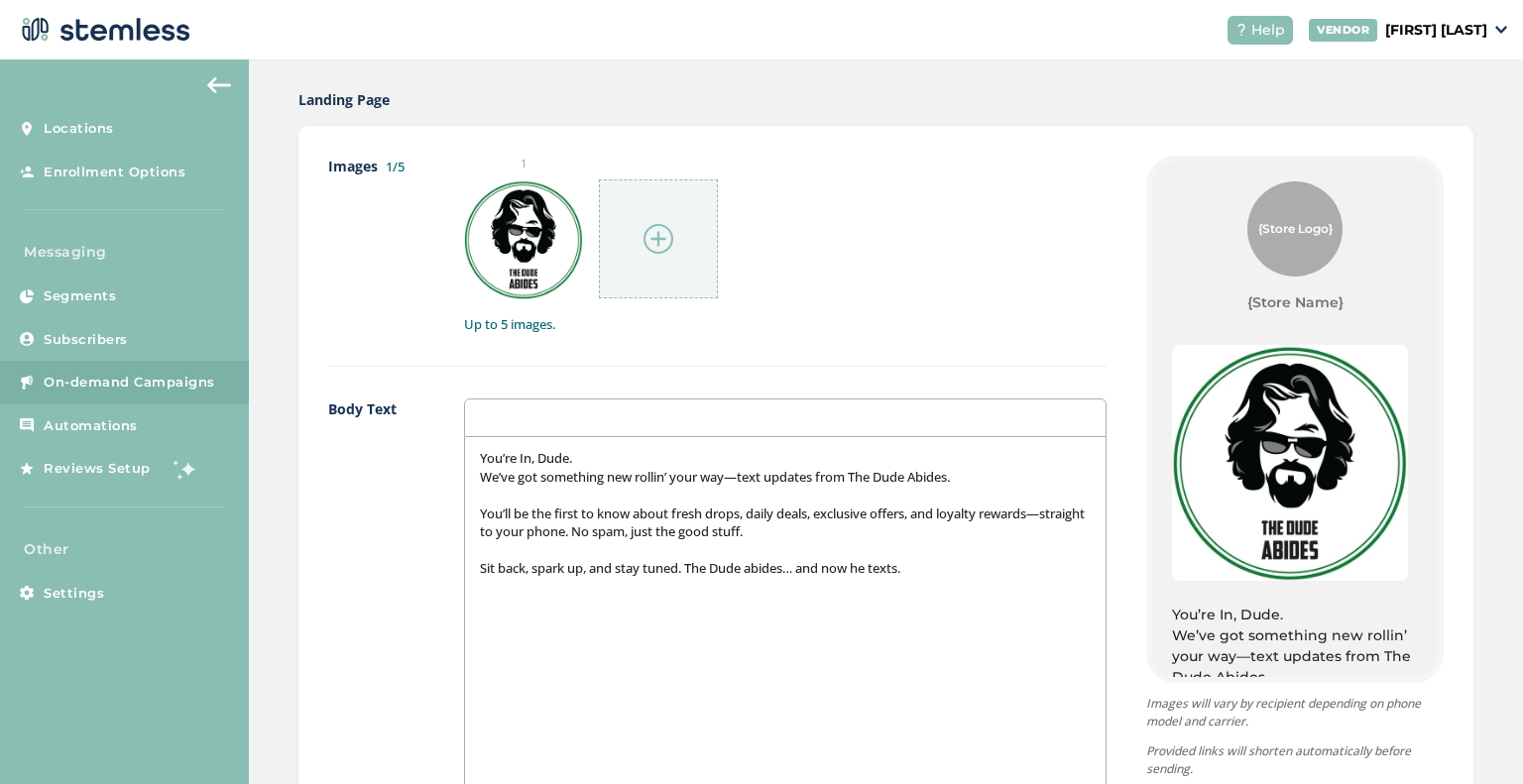 scroll, scrollTop: 1015, scrollLeft: 0, axis: vertical 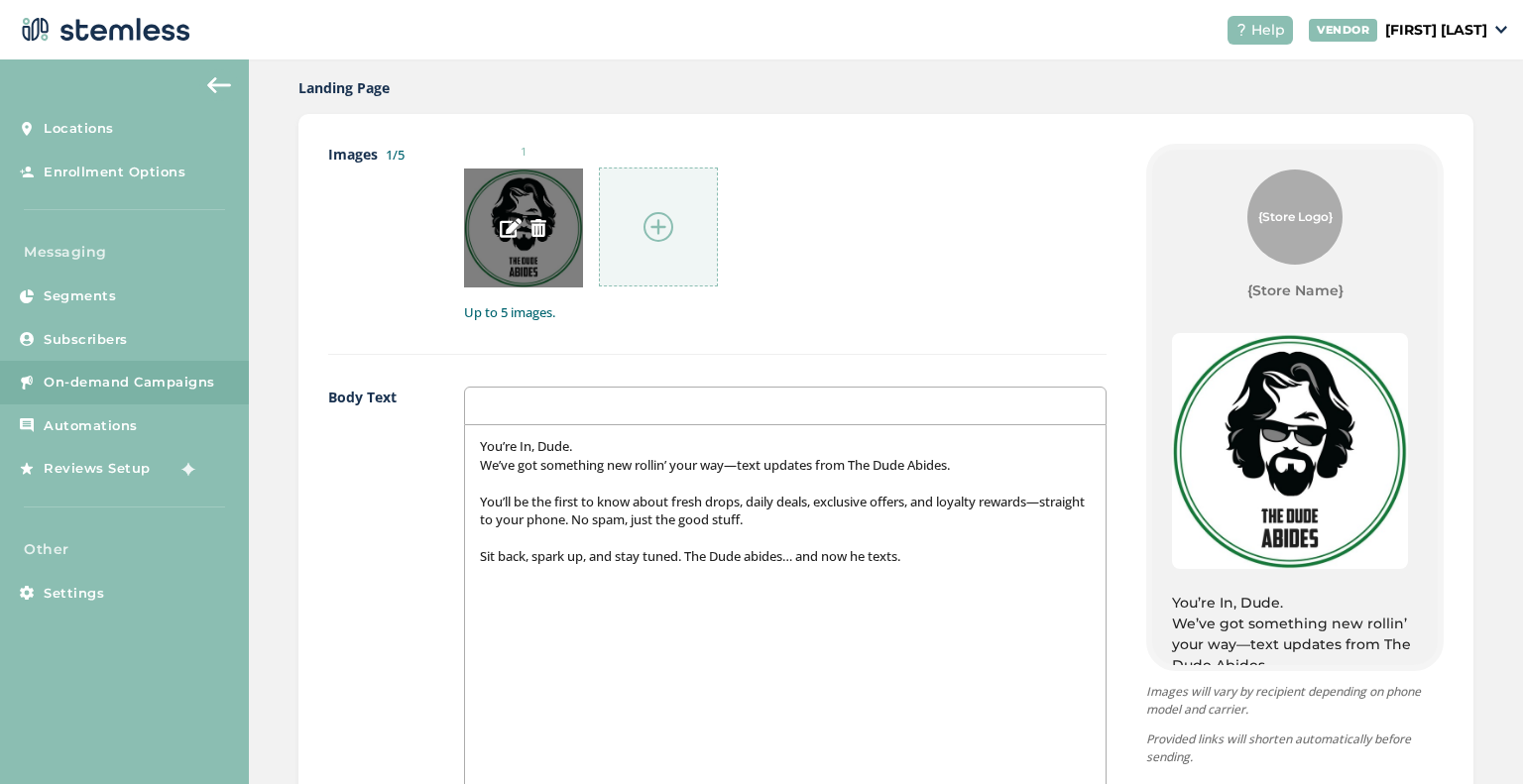 click at bounding box center [538, 228] 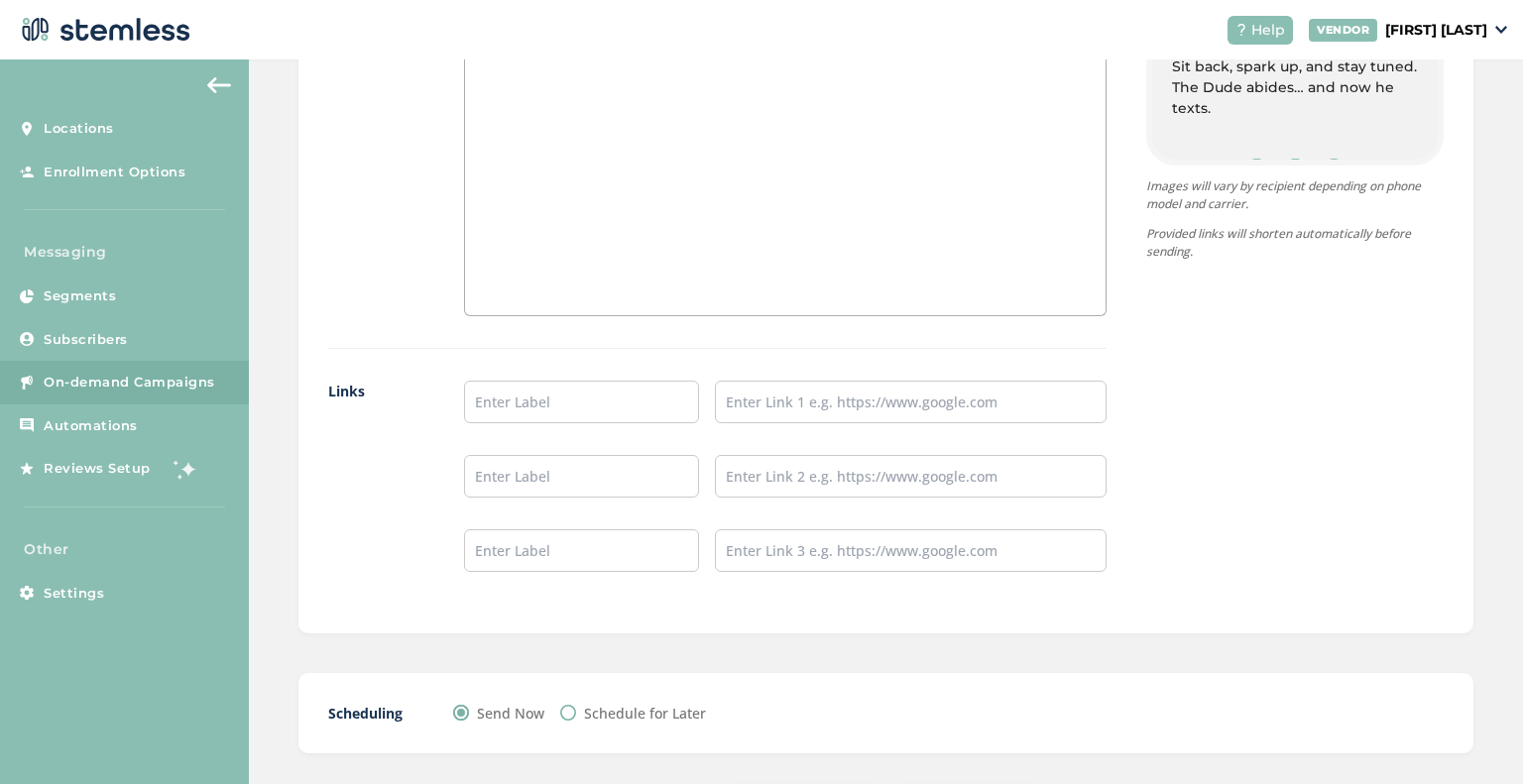 scroll, scrollTop: 1610, scrollLeft: 0, axis: vertical 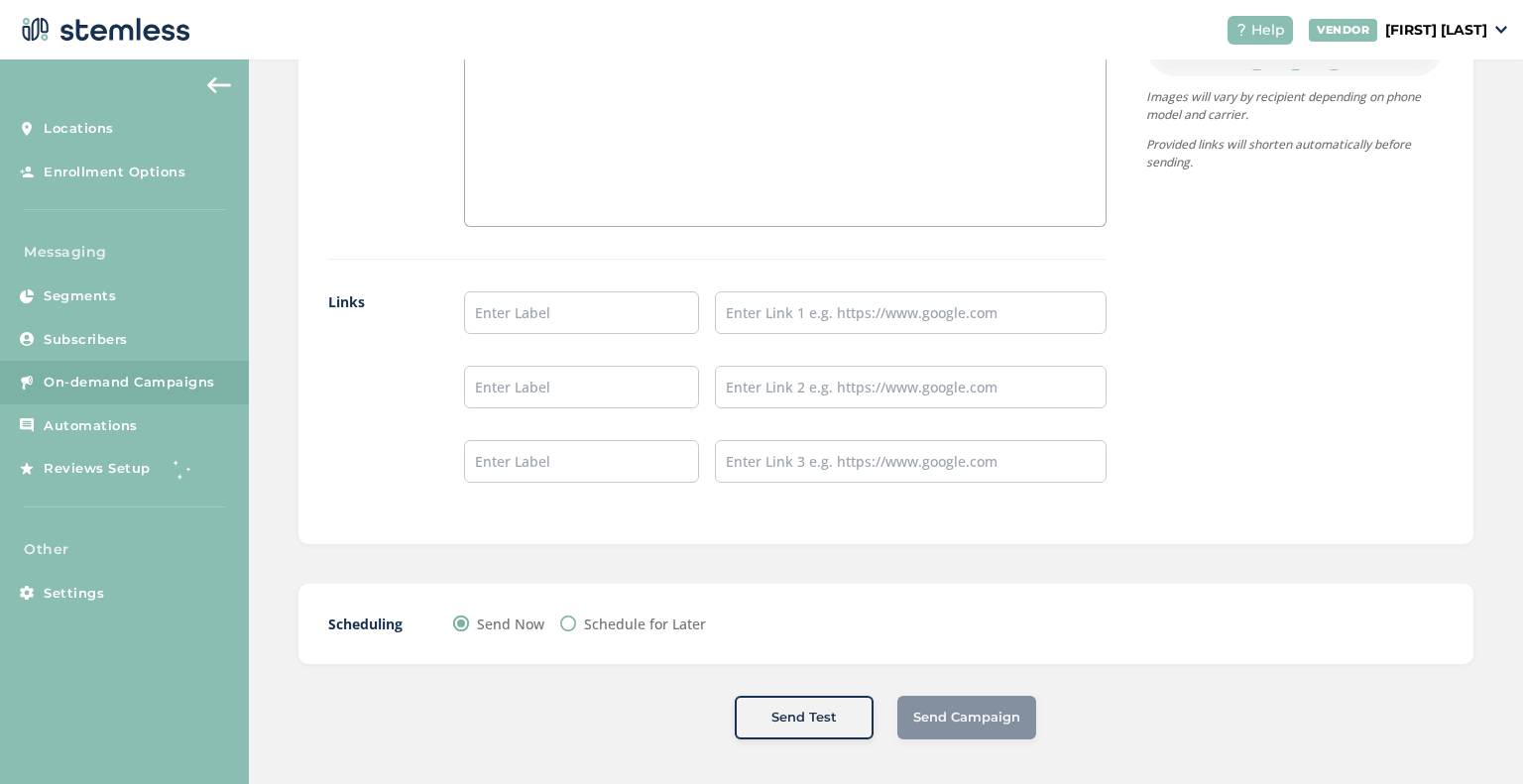 click on "Send Test" at bounding box center (804, 718) 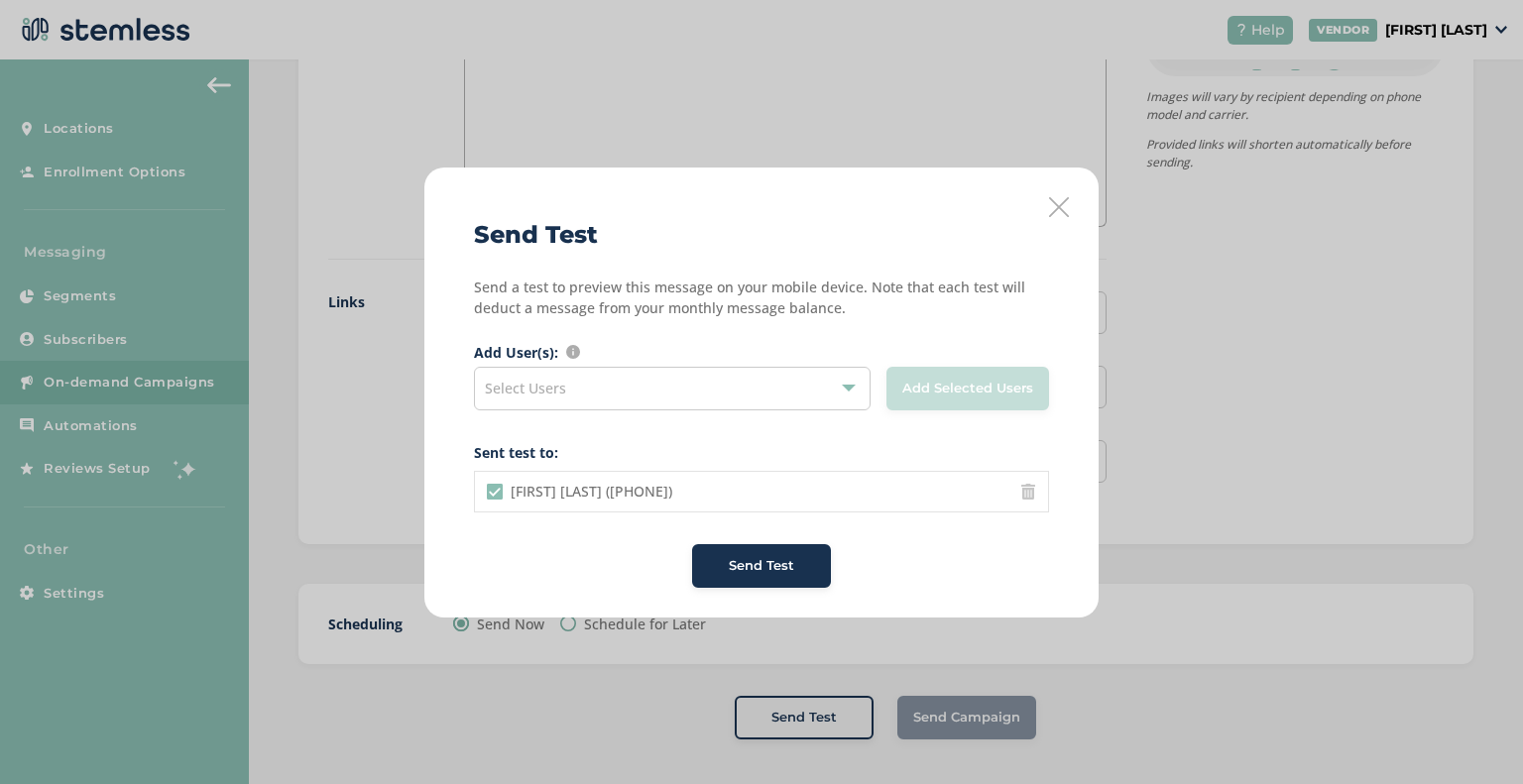 click on "Select Users" at bounding box center [672, 389] 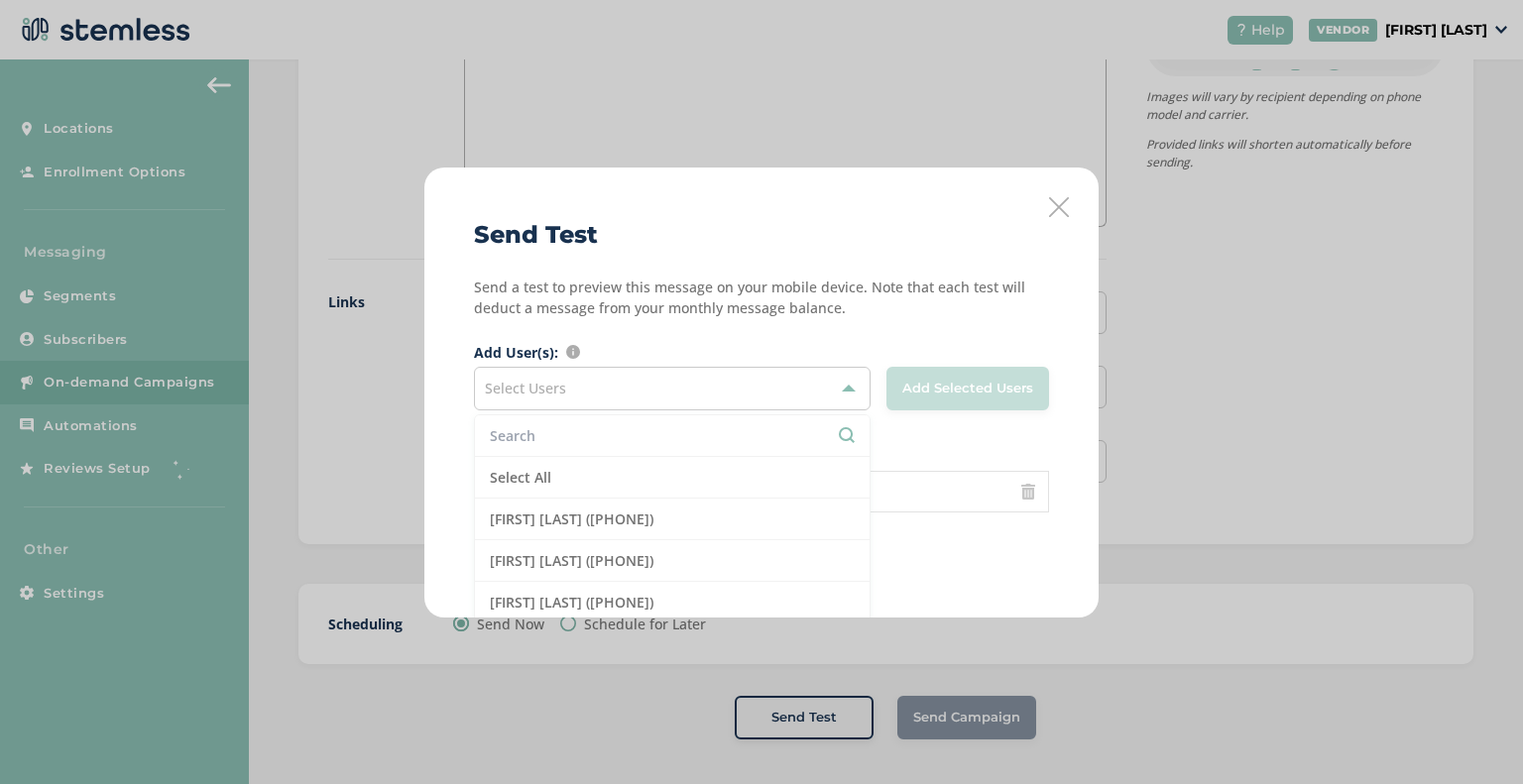 click on "Select Users" at bounding box center [672, 389] 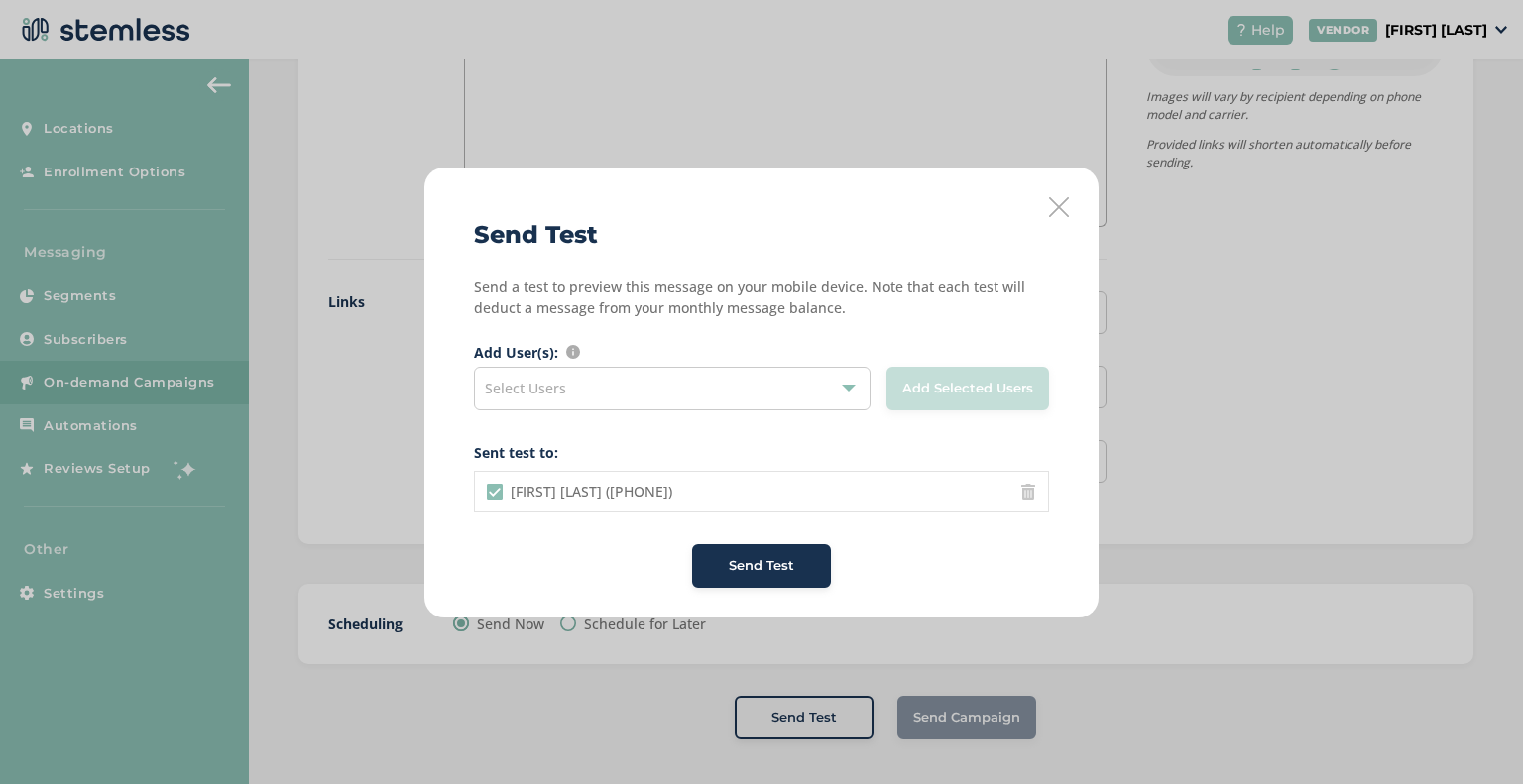 click on "Select Users" at bounding box center [526, 388] 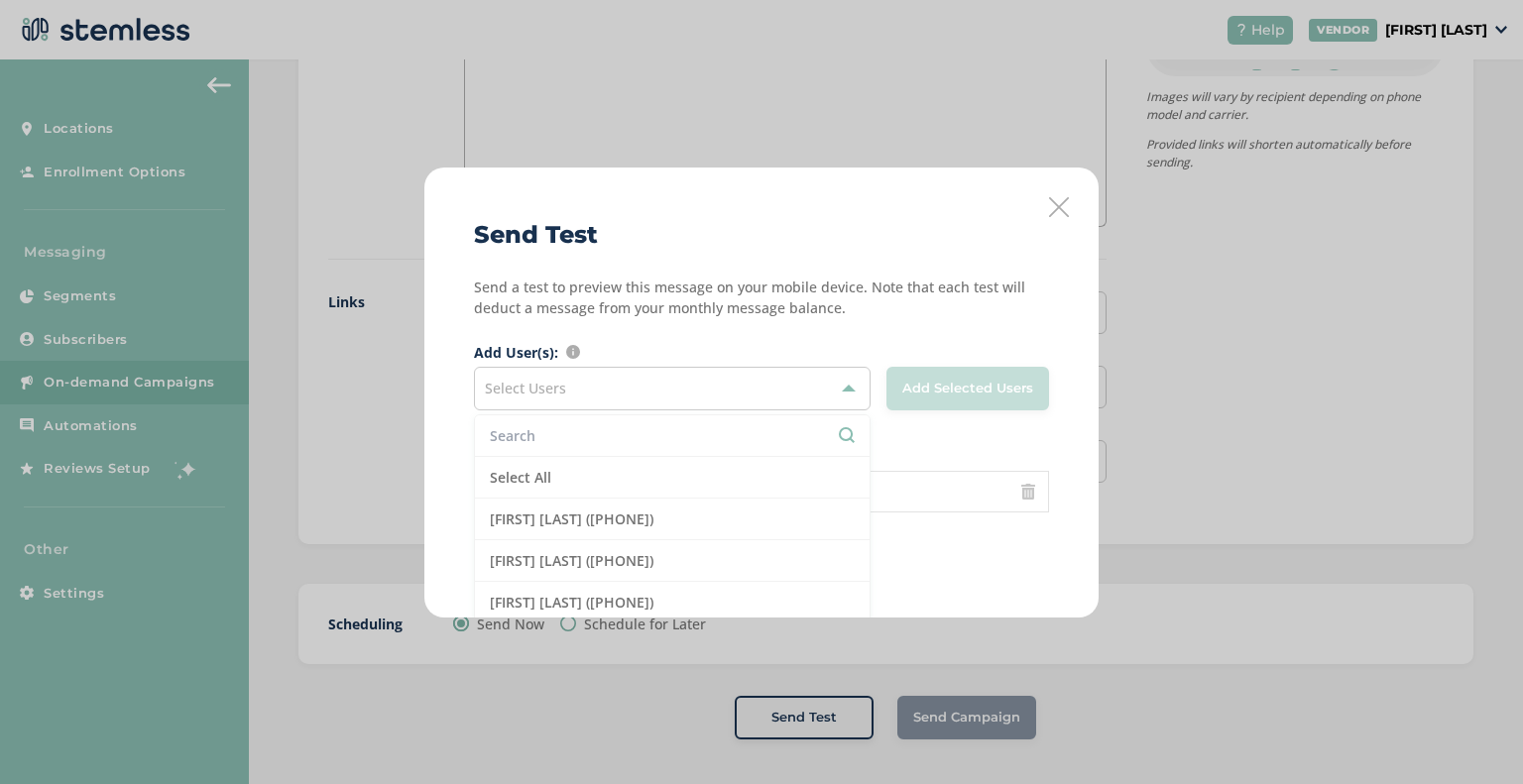 click at bounding box center [672, 436] 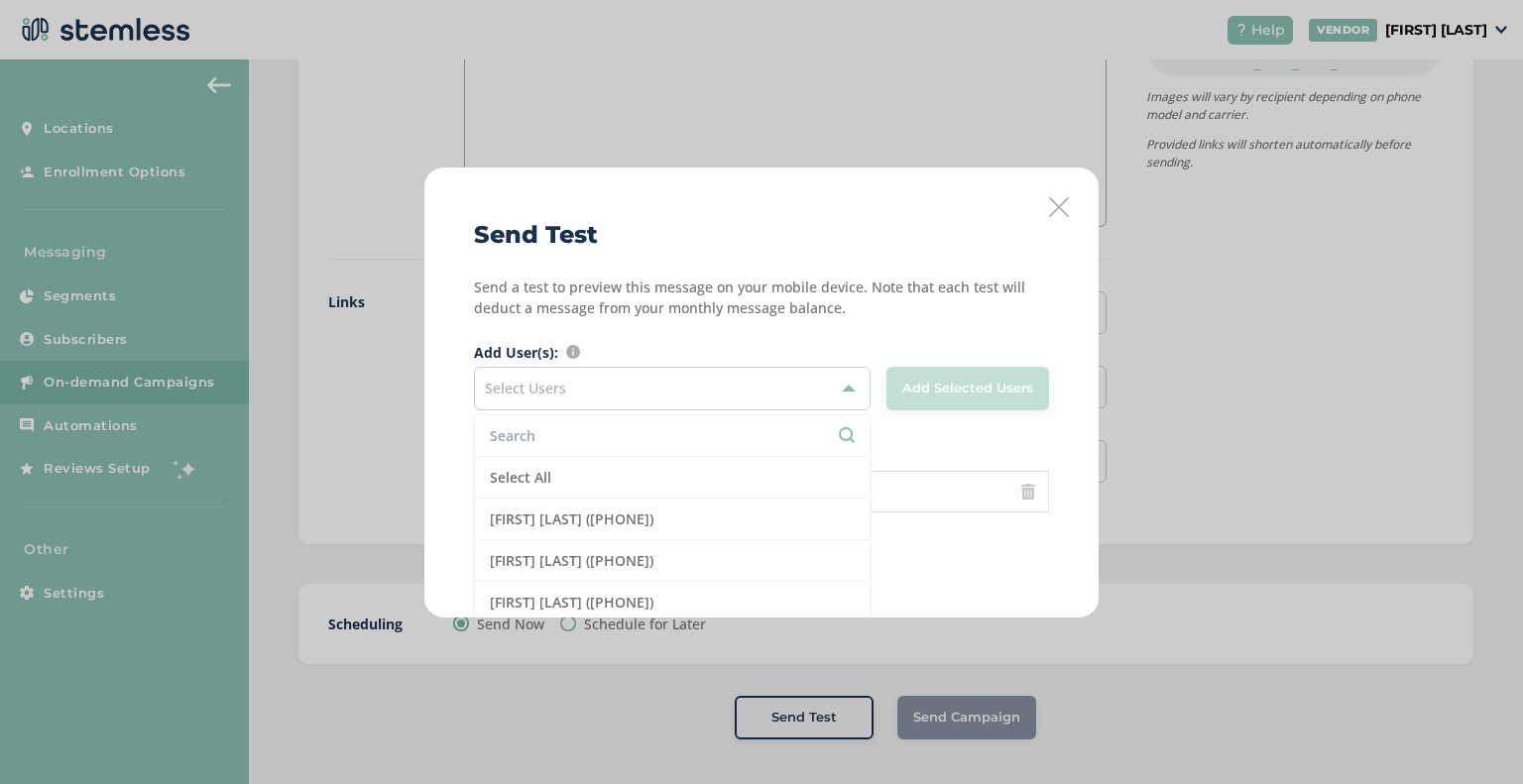 click at bounding box center [672, 435] 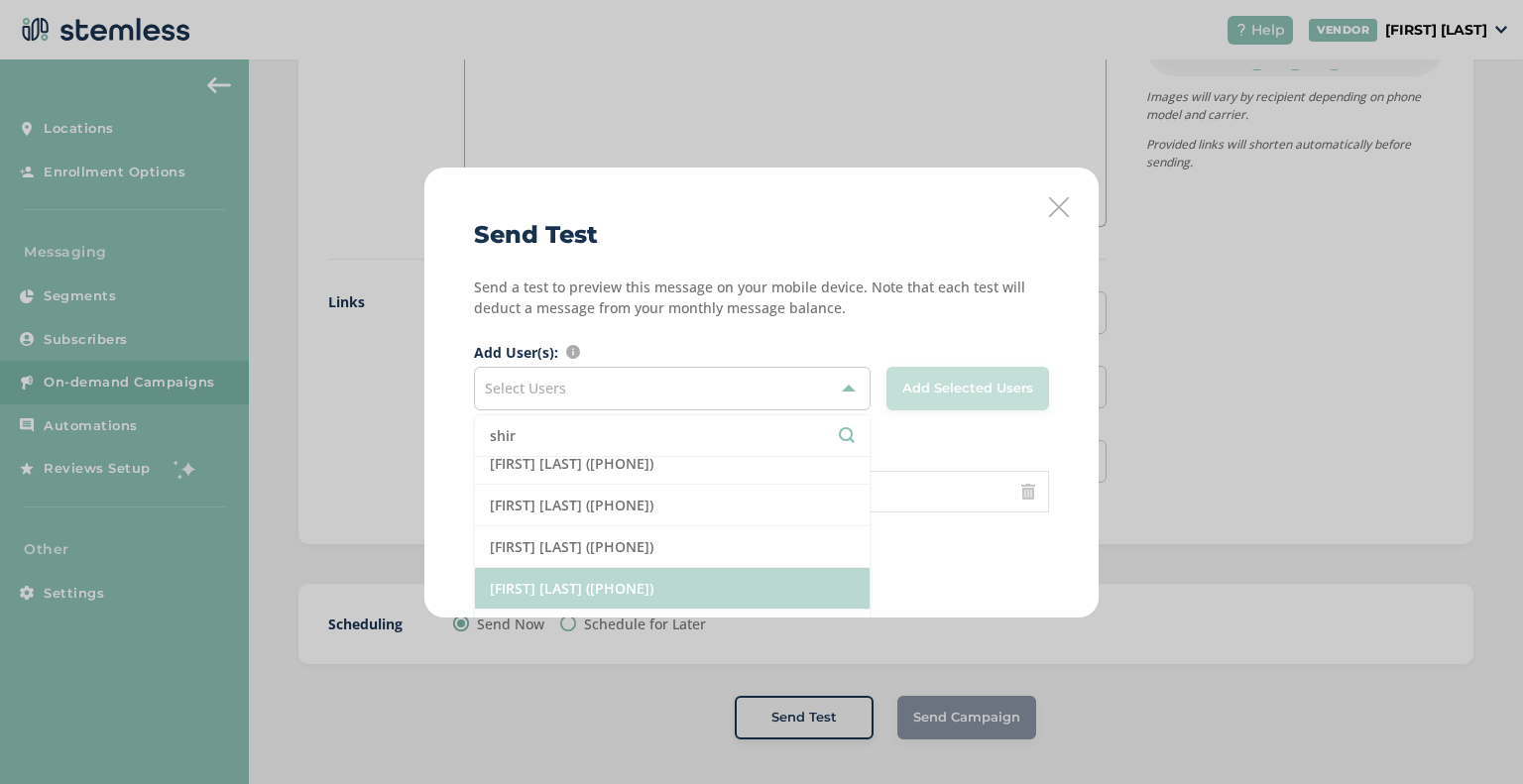 scroll, scrollTop: 250, scrollLeft: 0, axis: vertical 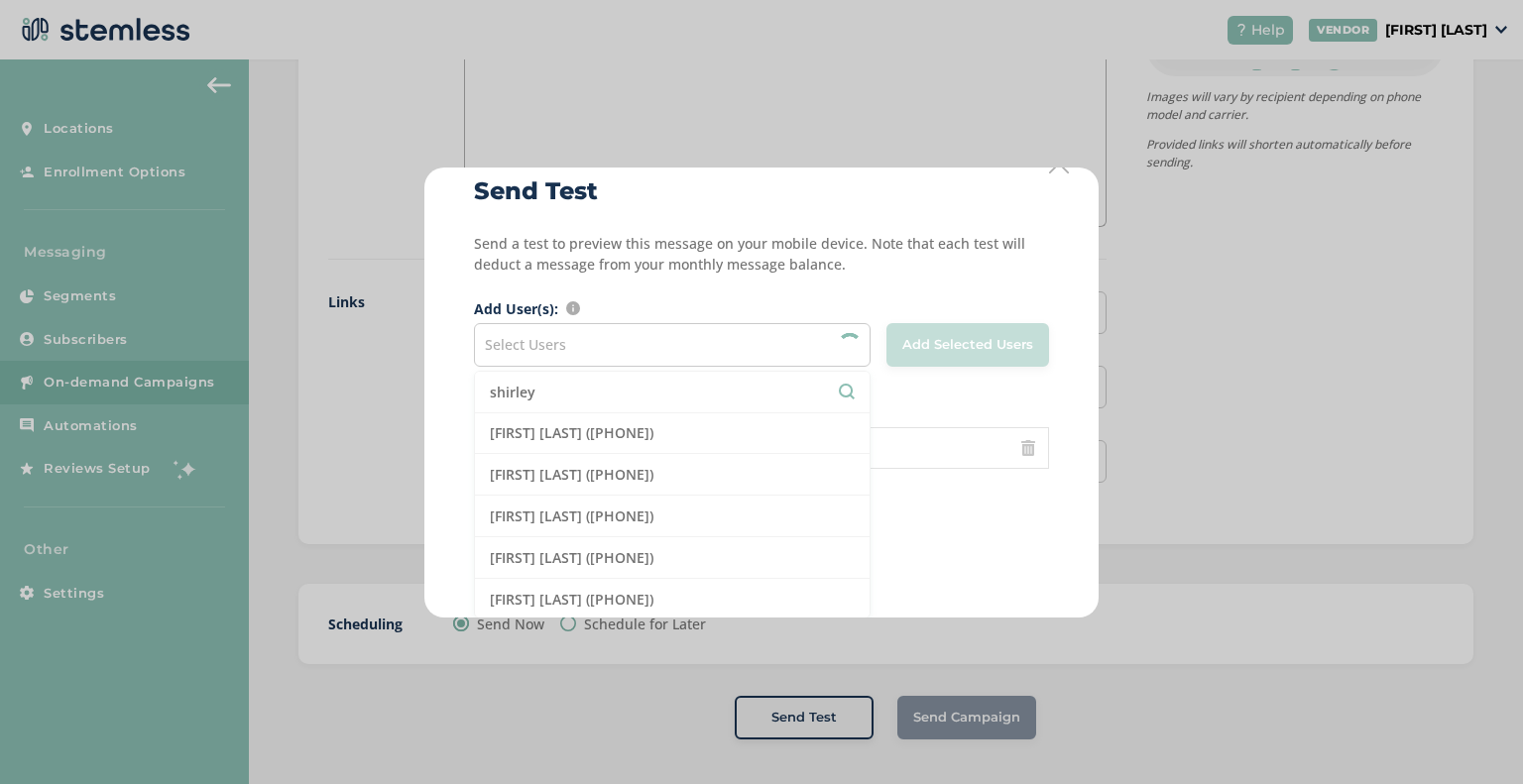 type on "shirley f" 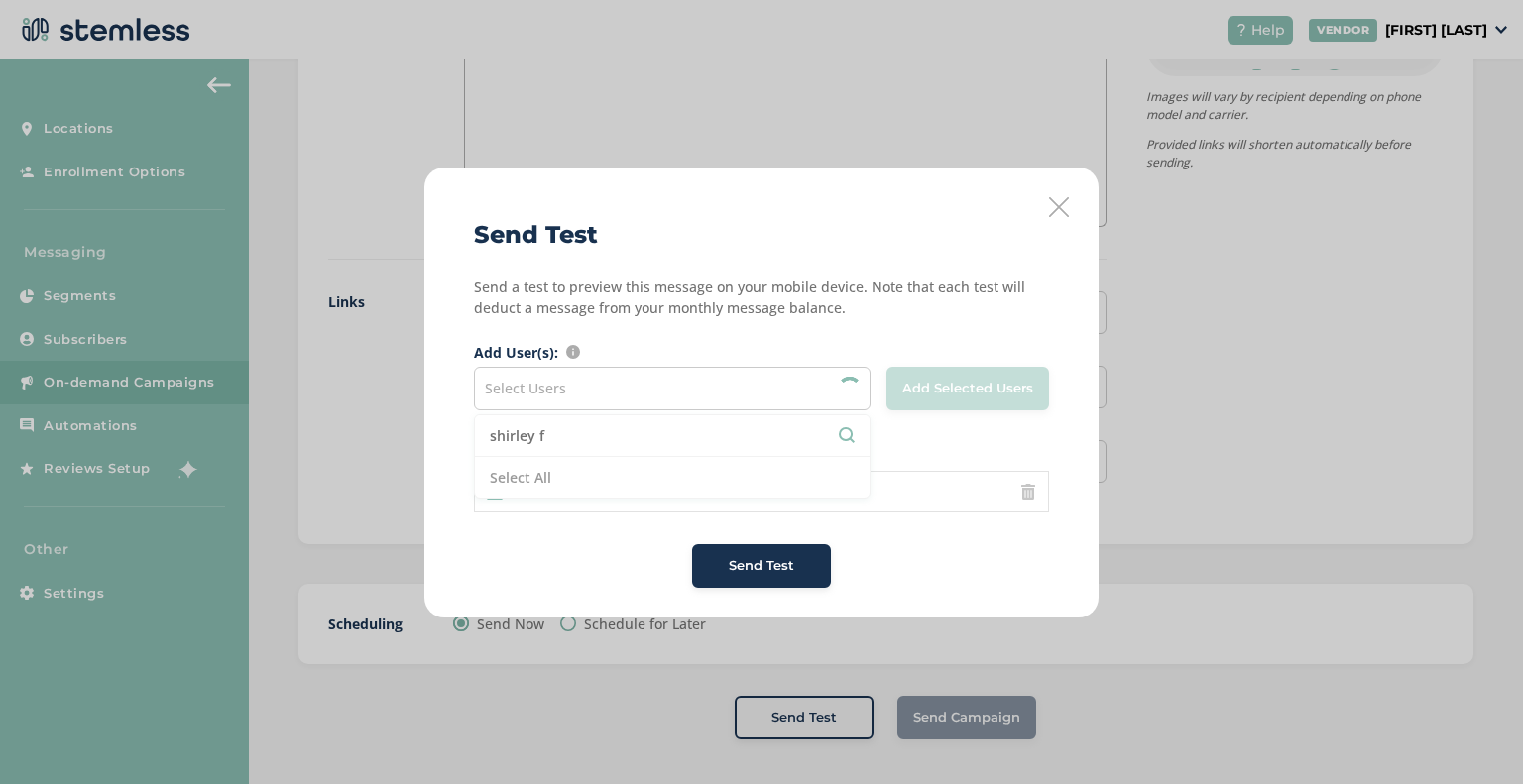scroll, scrollTop: 0, scrollLeft: 0, axis: both 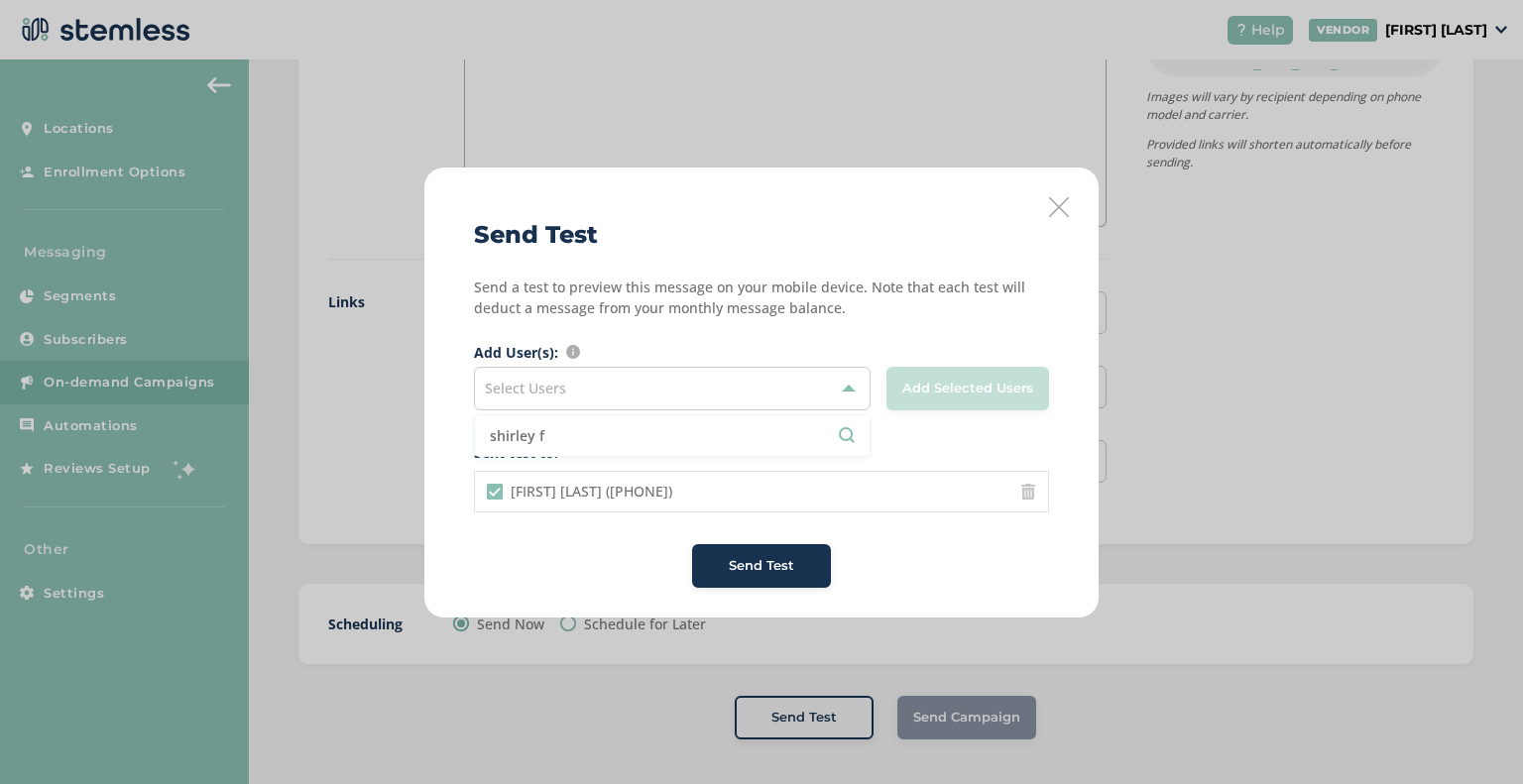 drag, startPoint x: 659, startPoint y: 436, endPoint x: 278, endPoint y: 416, distance: 381.52457 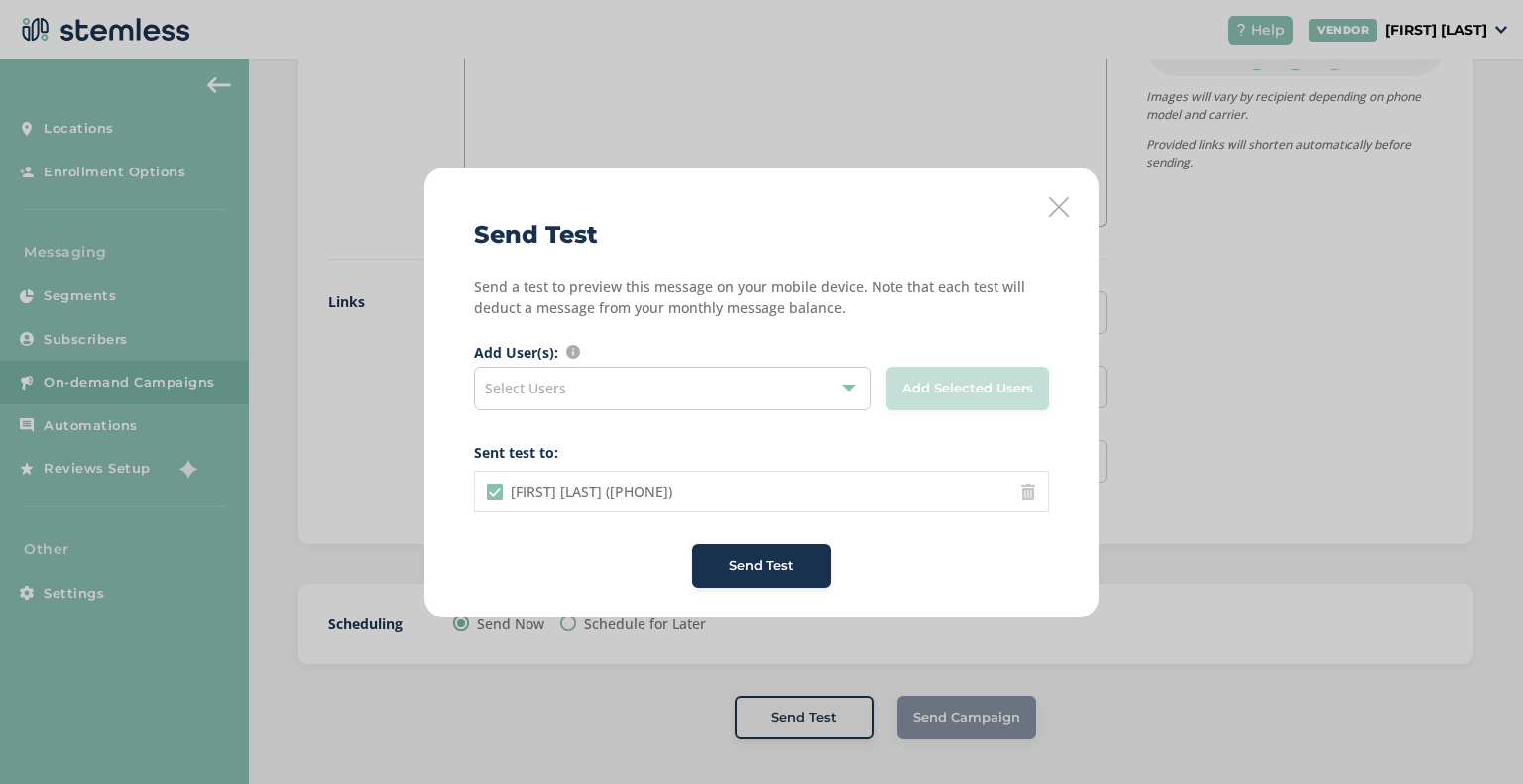 click on "Select Users" at bounding box center [672, 389] 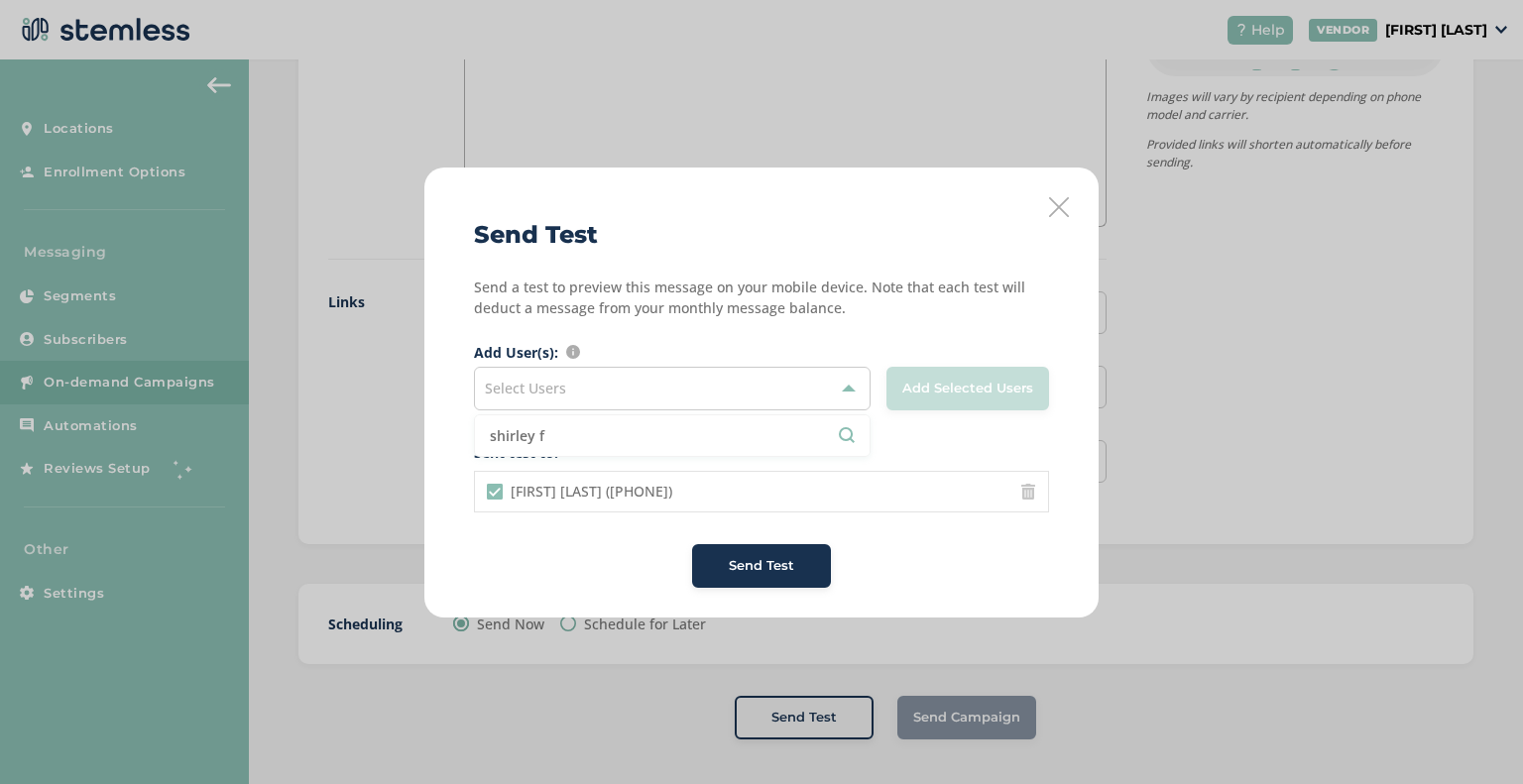 click on "Select Users" at bounding box center [672, 389] 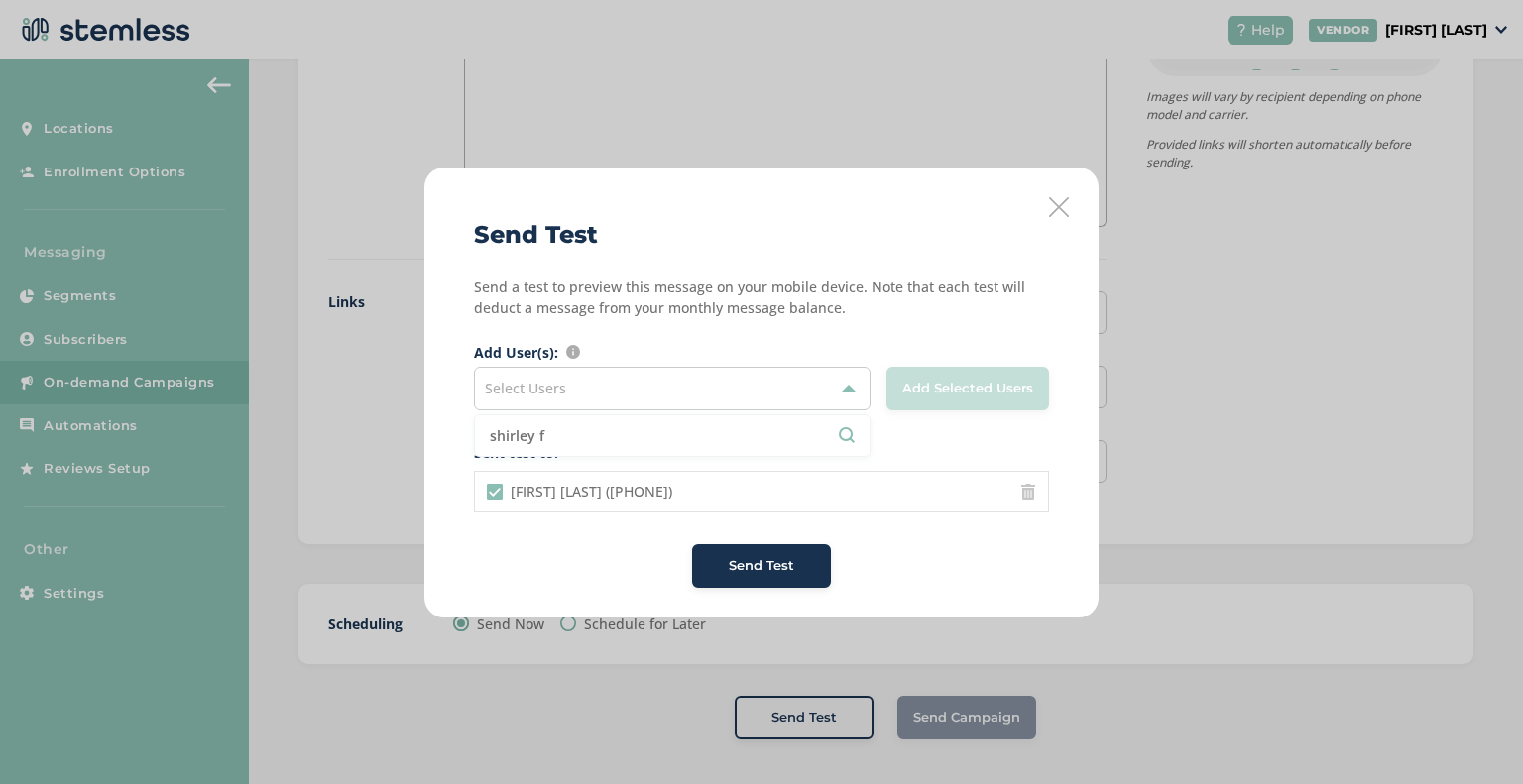 click on "Select Users" at bounding box center [672, 389] 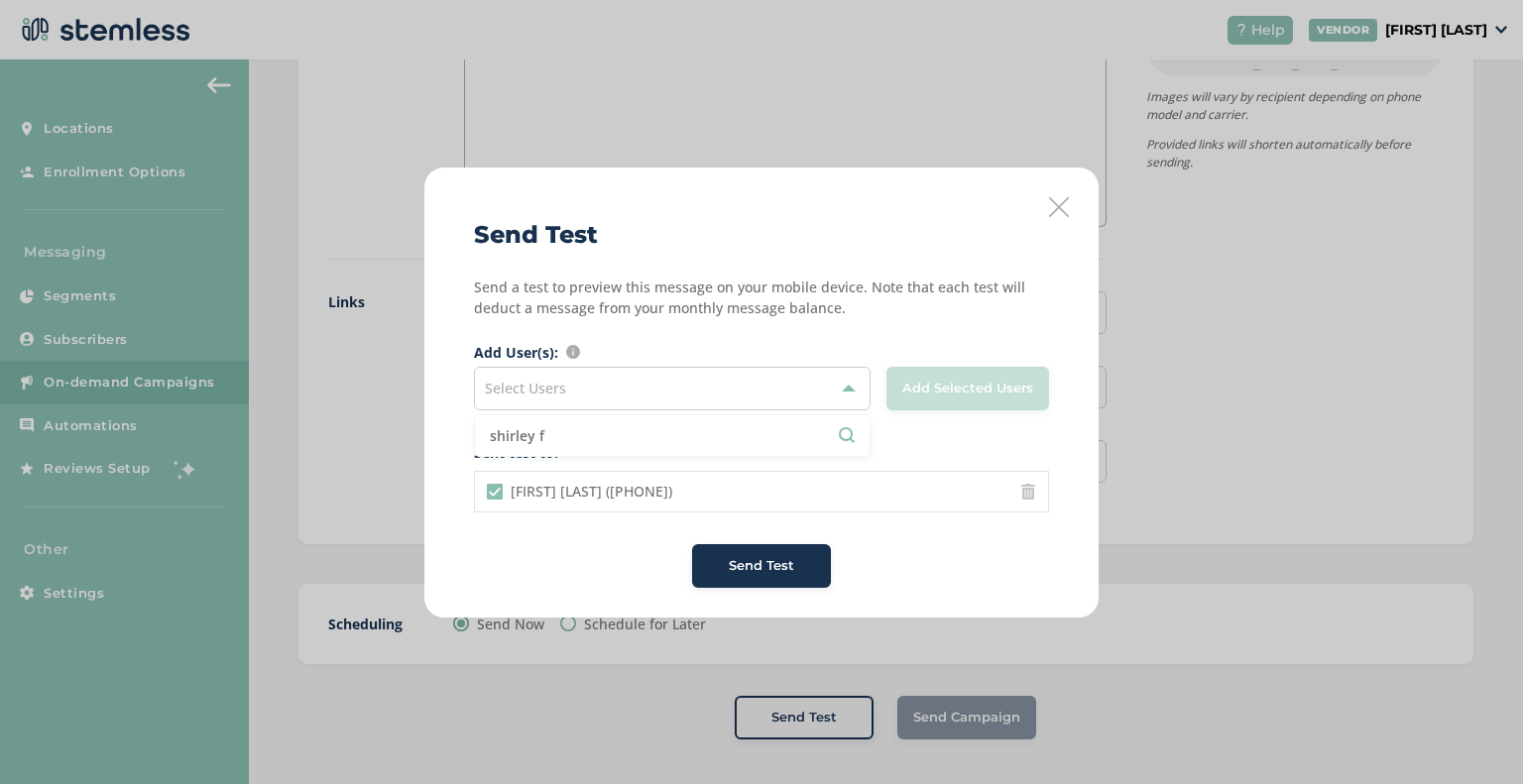 click on "Send a test to preview this message on your mobile device. Note that each test will deduct a message from your monthly message balance.   Add User(s): Search and mark for selection users that you want to add to the list Select Users shirley f Add Selected Users  Sent test to:   Cass Root Flava ([PHONE])" at bounding box center [762, 394] 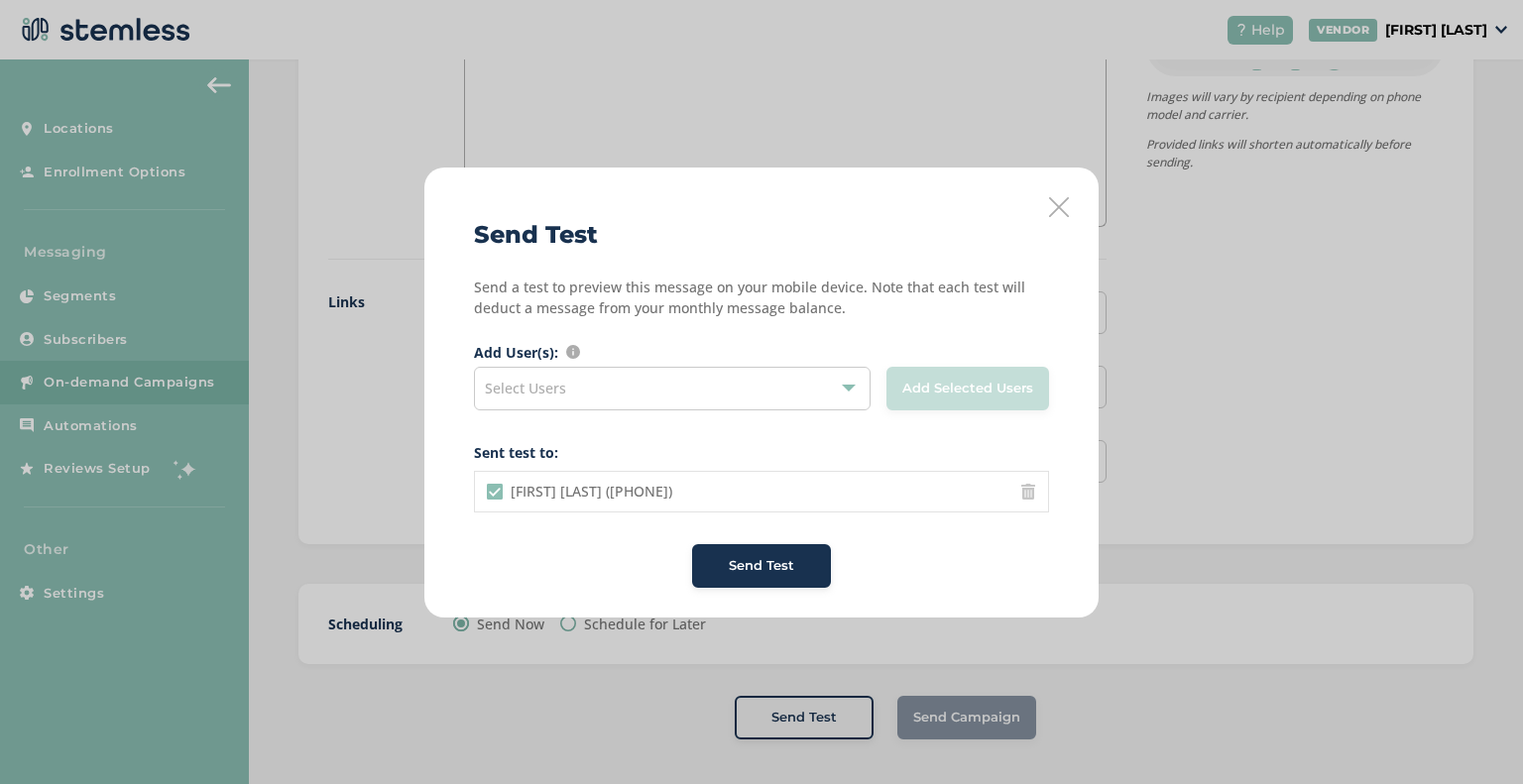 click on "Send Test" at bounding box center [762, 566] 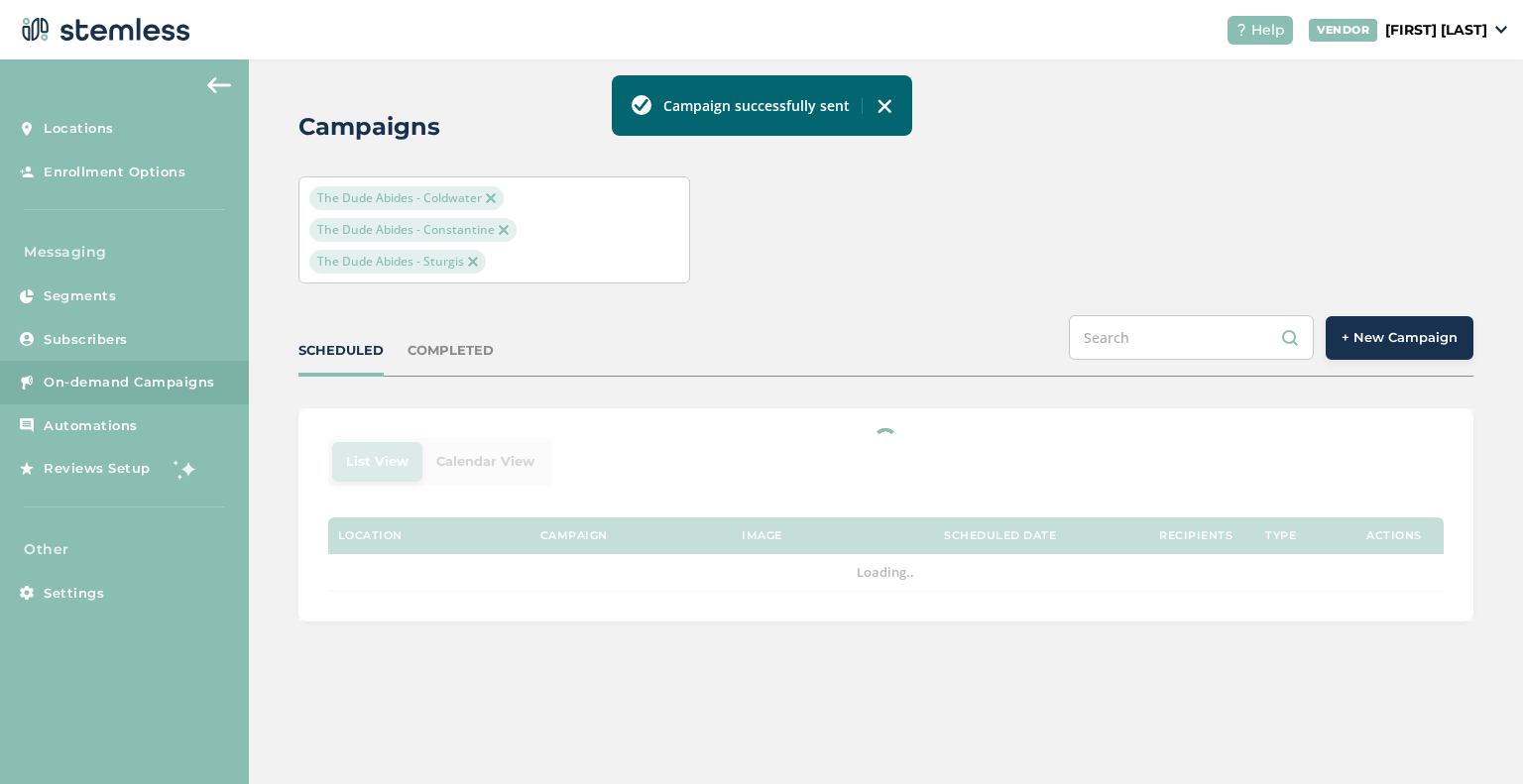 scroll, scrollTop: 0, scrollLeft: 0, axis: both 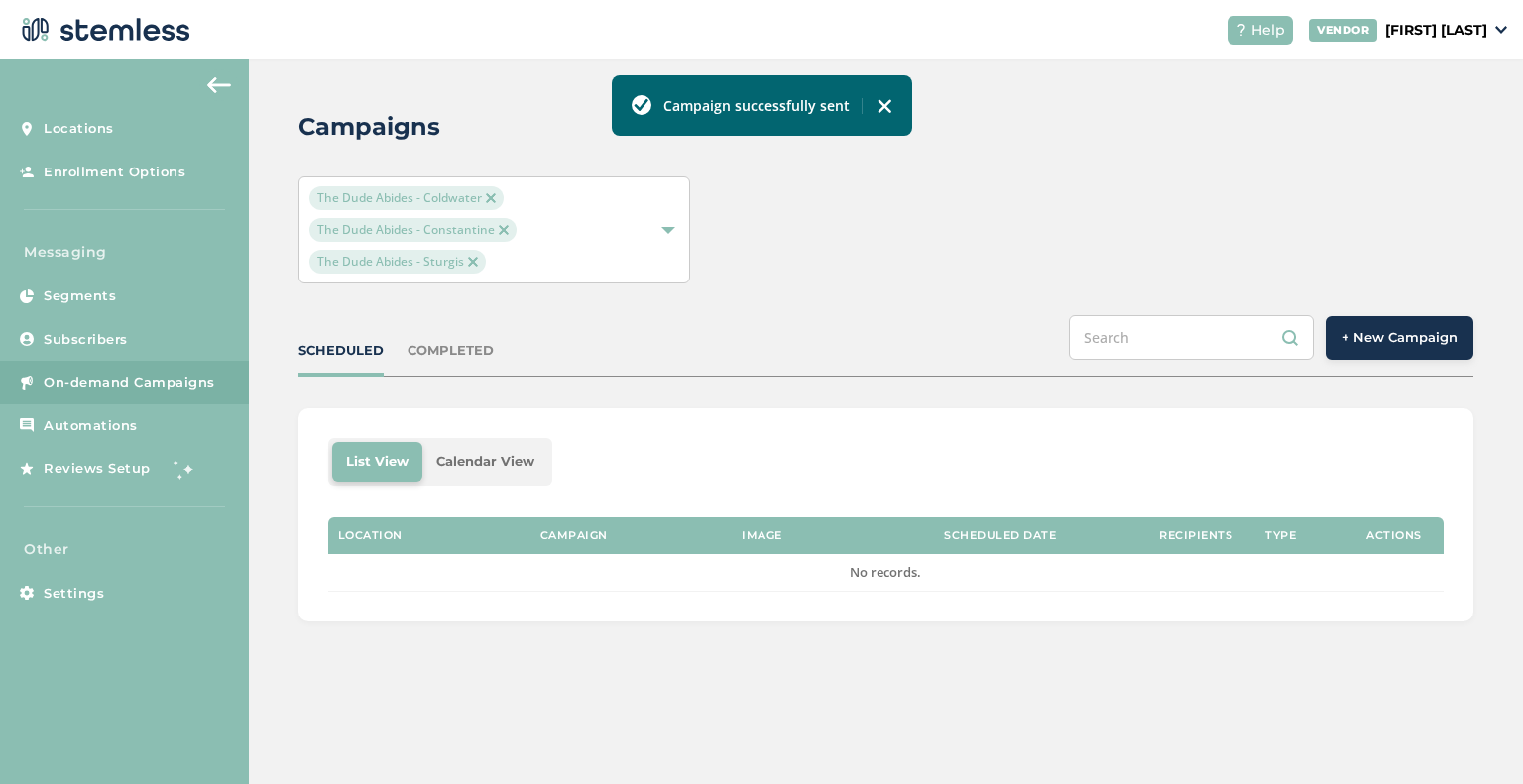 click on "COMPLETED" at bounding box center (450, 351) 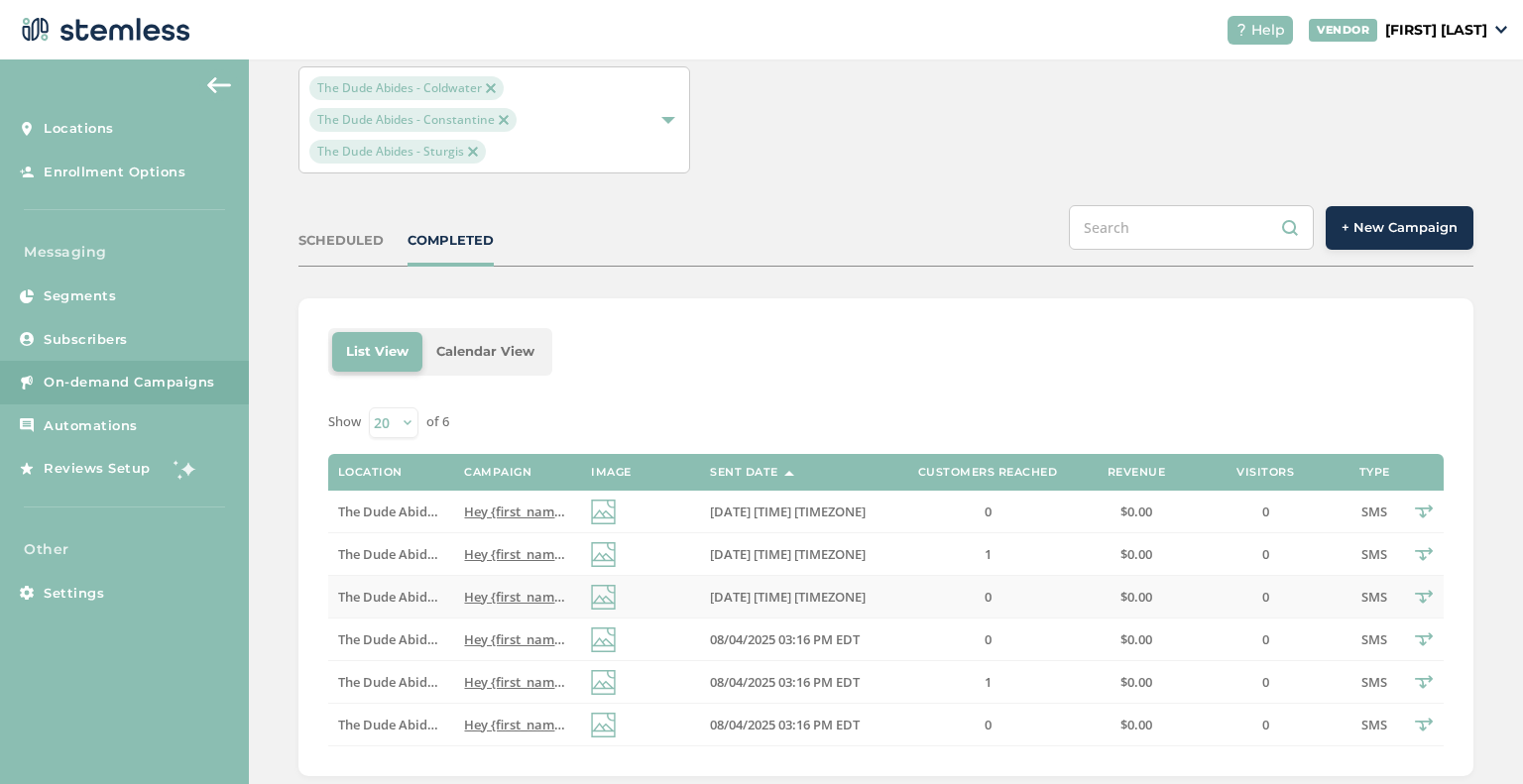 scroll, scrollTop: 149, scrollLeft: 0, axis: vertical 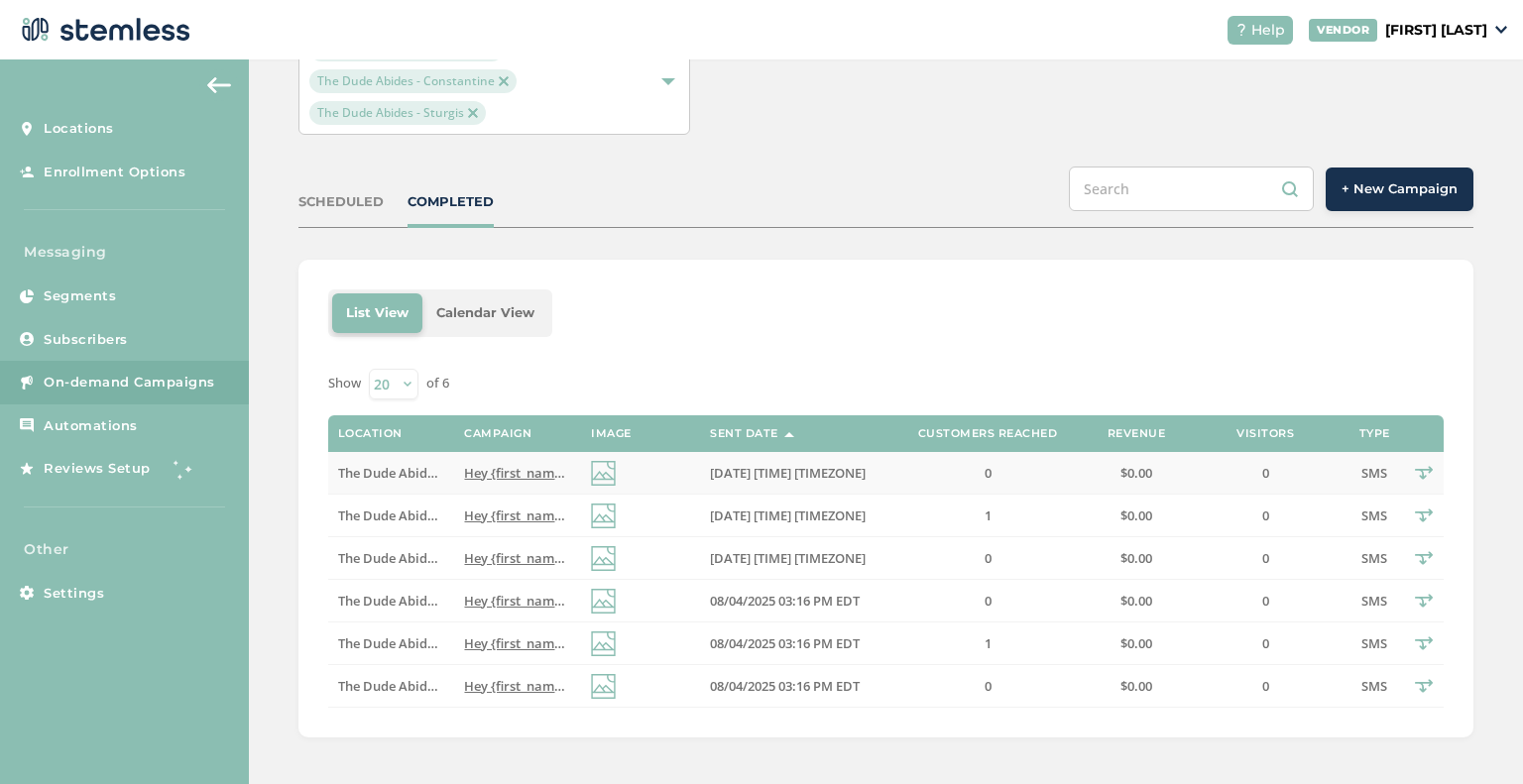 click at bounding box center (641, 473) 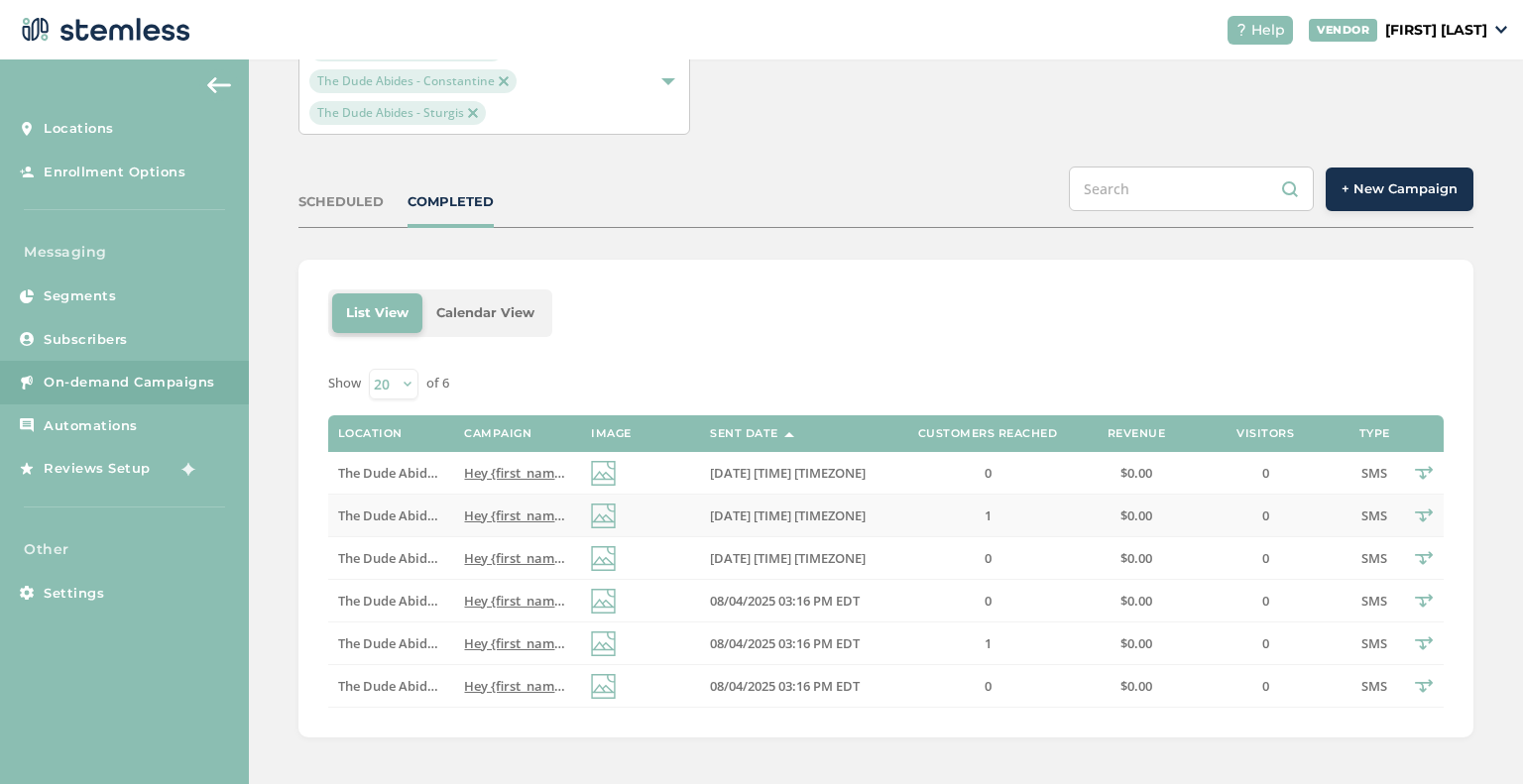 click at bounding box center (641, 515) 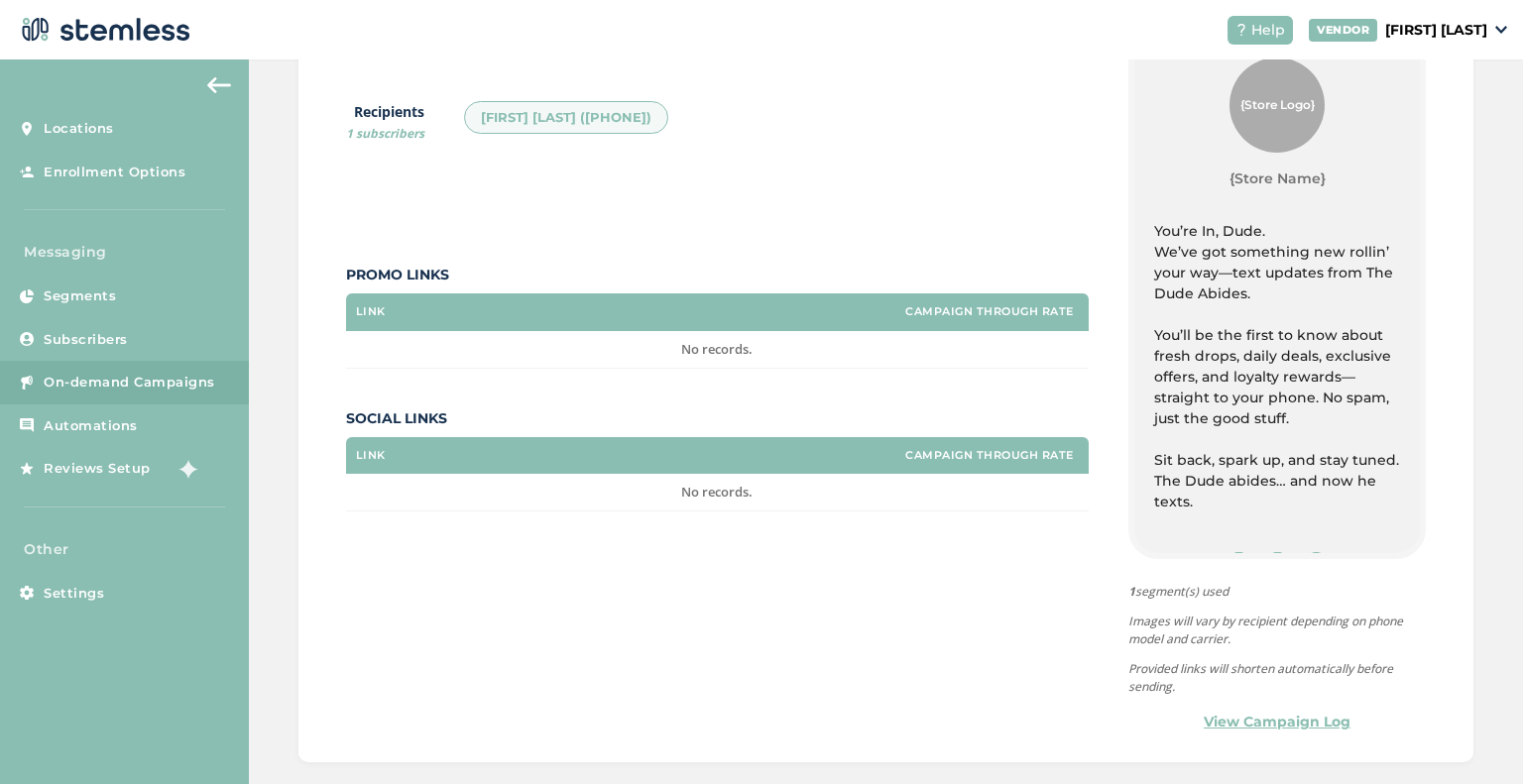 scroll, scrollTop: 437, scrollLeft: 0, axis: vertical 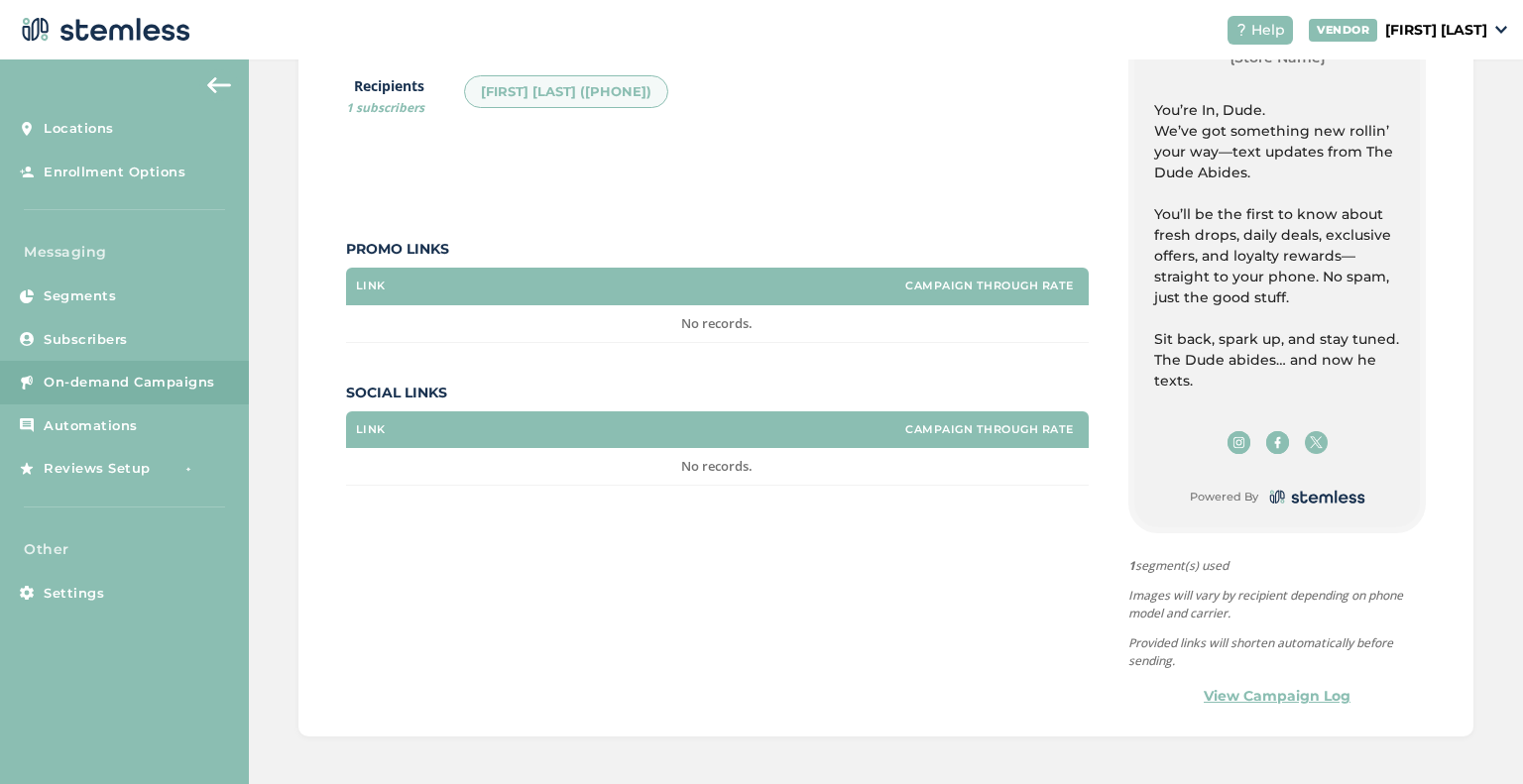 click on "View Campaign Log" at bounding box center [1277, 696] 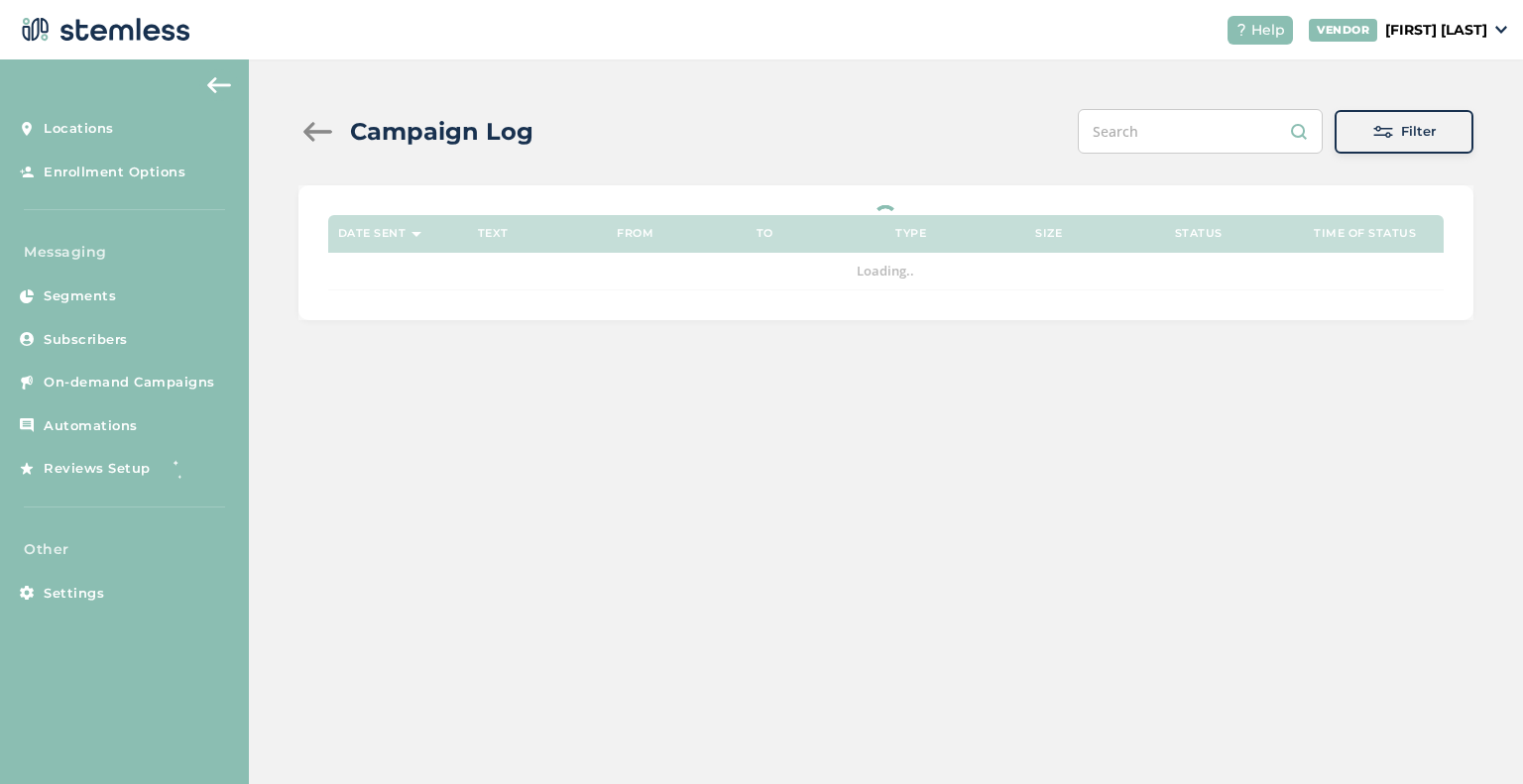 scroll, scrollTop: 0, scrollLeft: 0, axis: both 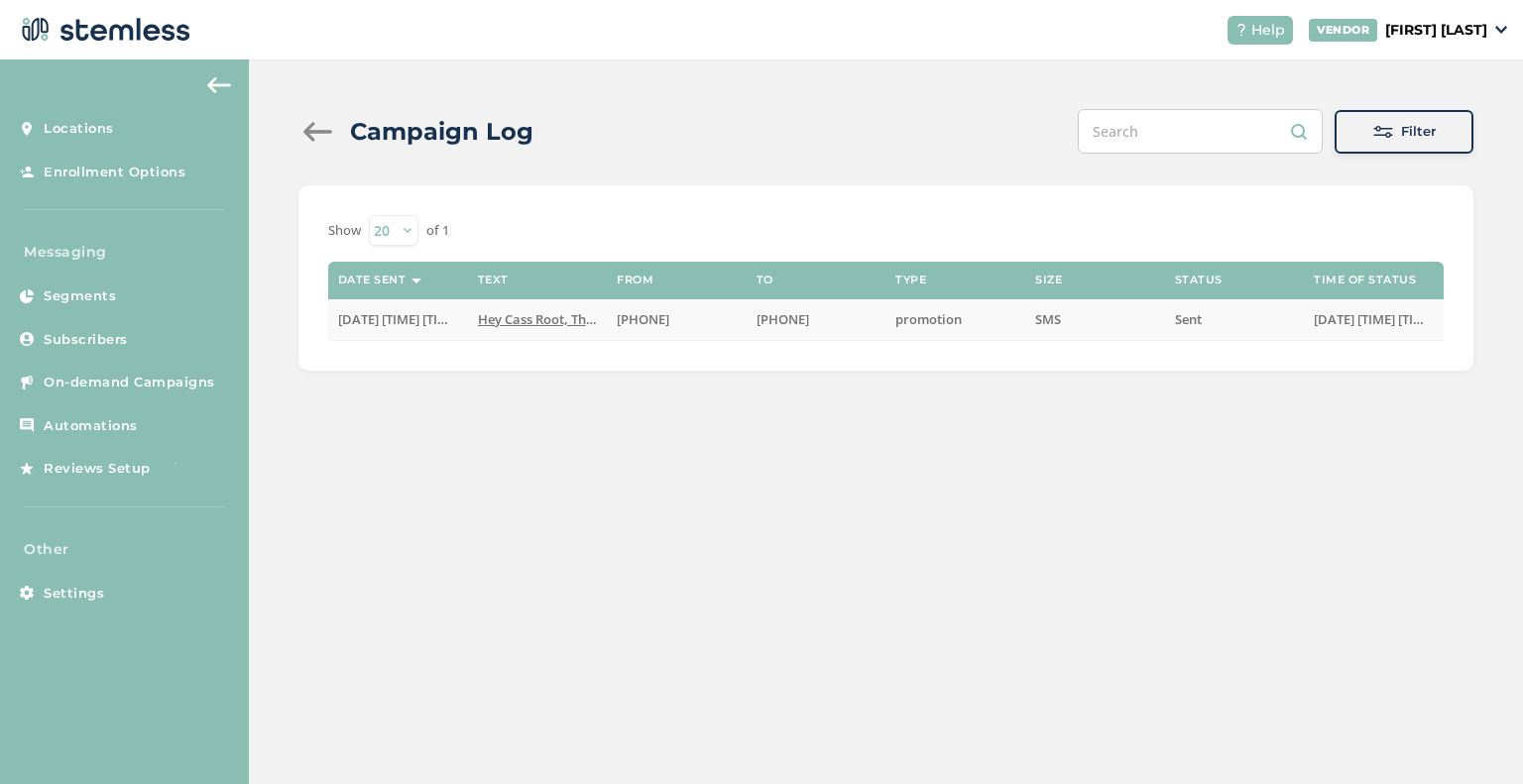click on "Hey Cass Root, The Dude Abides is now updating you..." at bounding box center (644, 319) 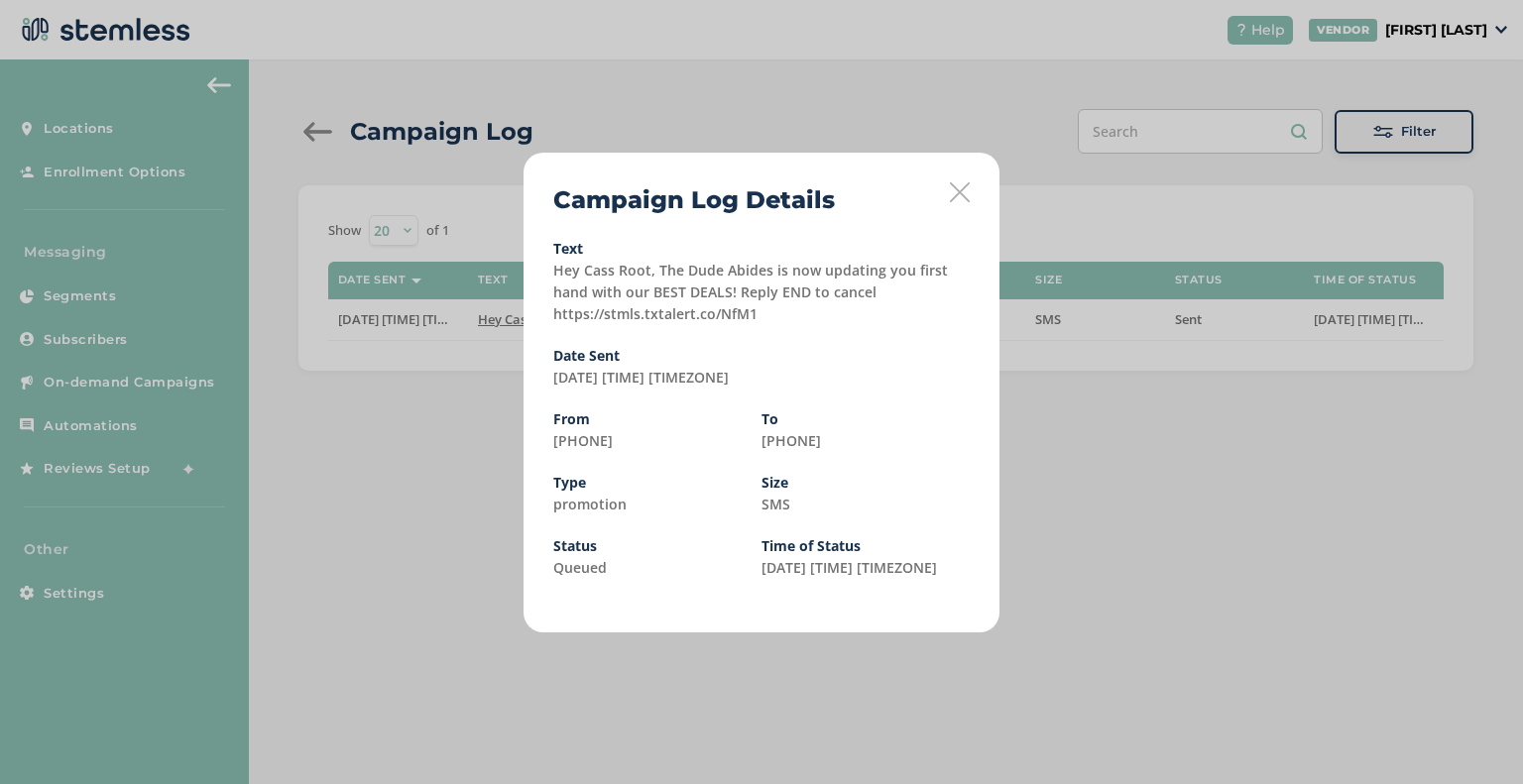 click at bounding box center (960, 192) 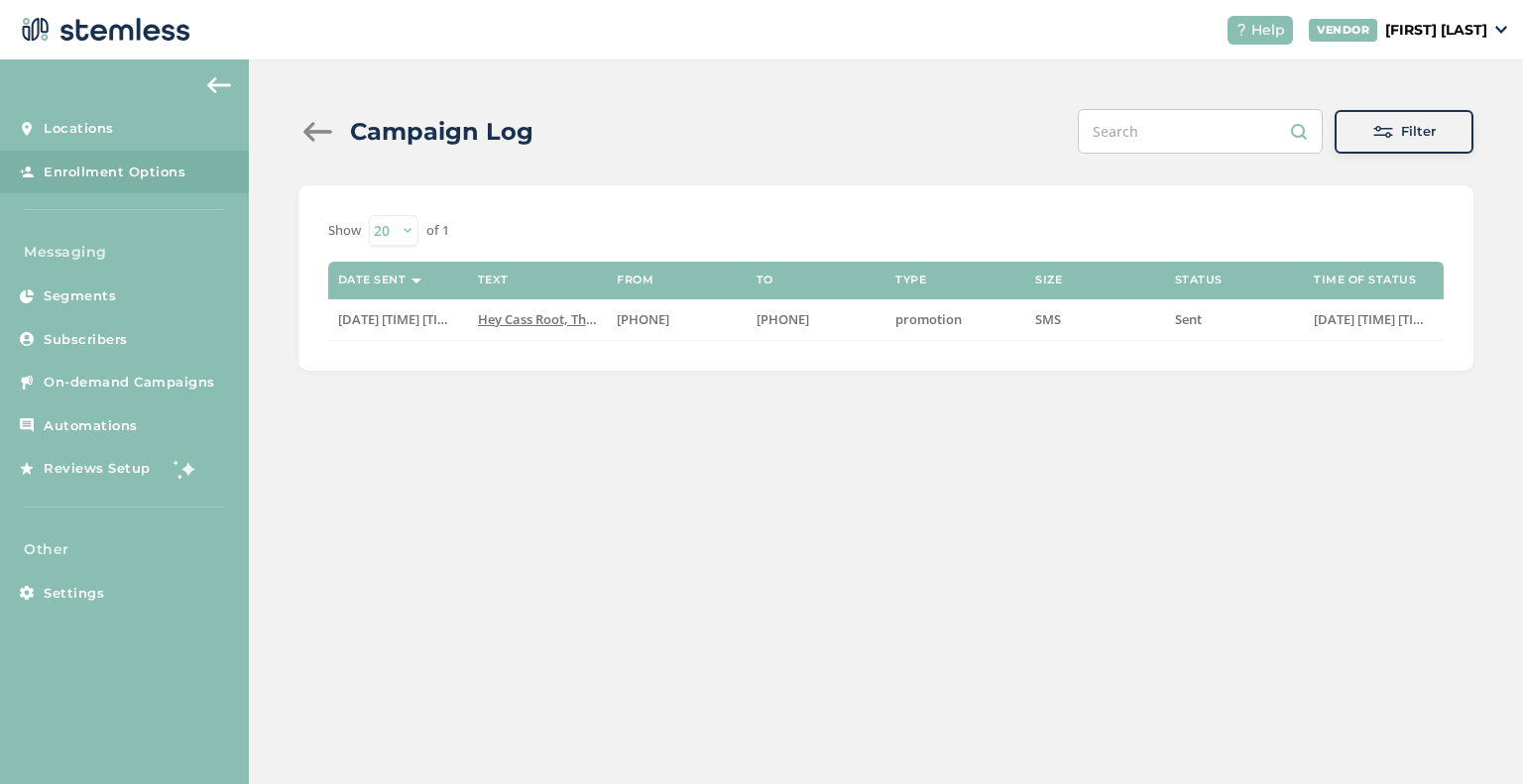 click on "Enrollment Options" at bounding box center (114, 172) 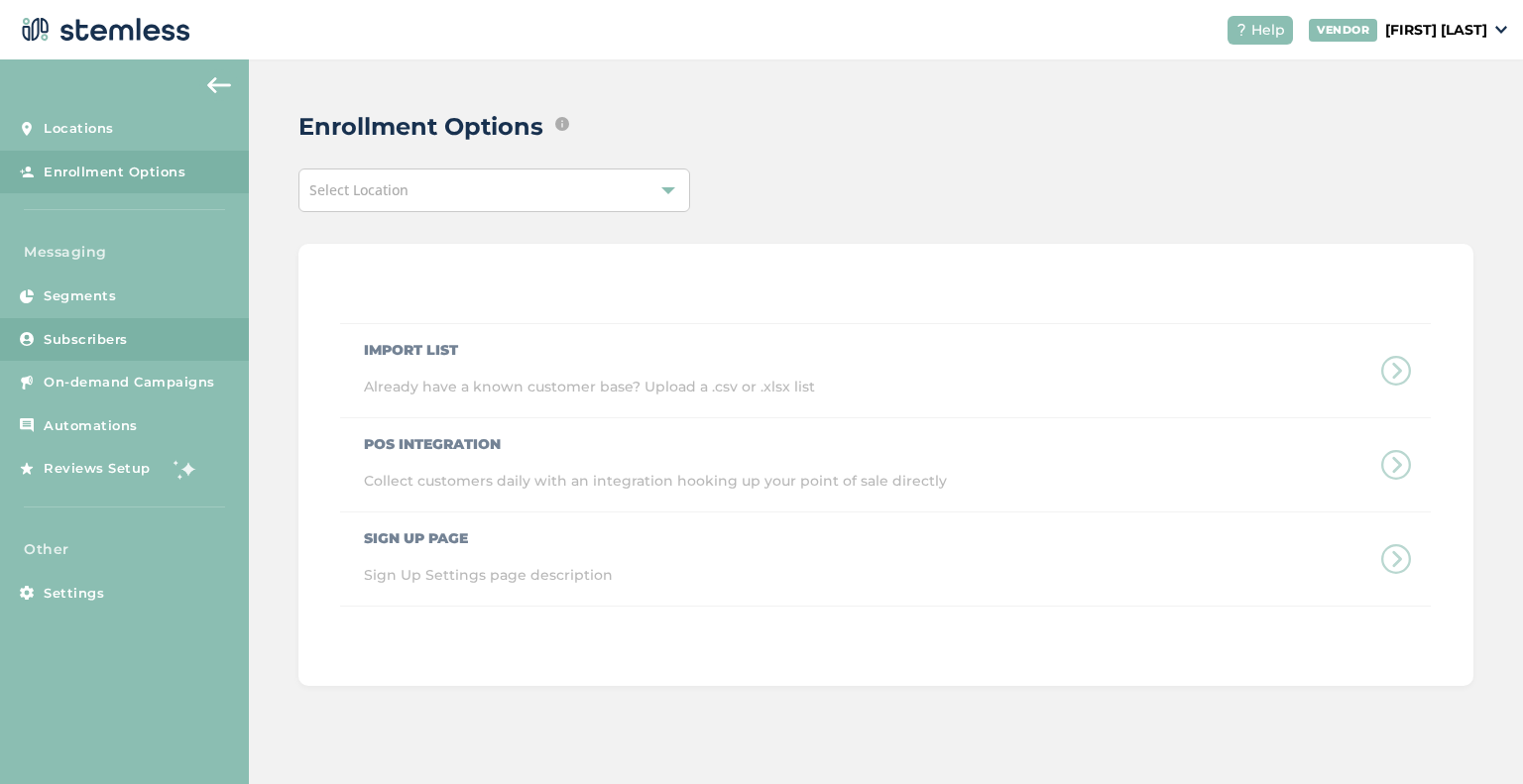 click on "Subscribers" at bounding box center [85, 340] 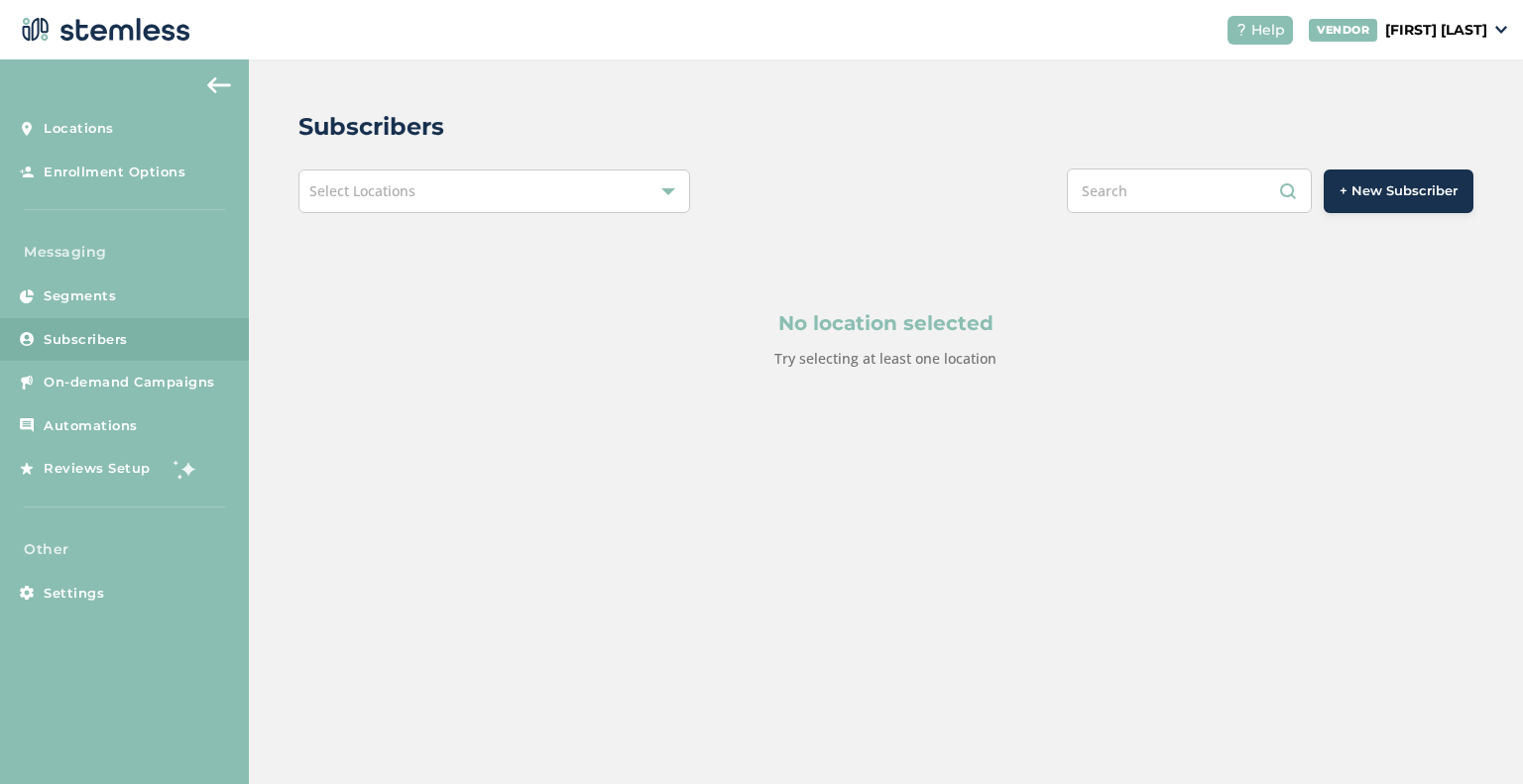drag, startPoint x: 336, startPoint y: 139, endPoint x: 320, endPoint y: 138, distance: 16.03122 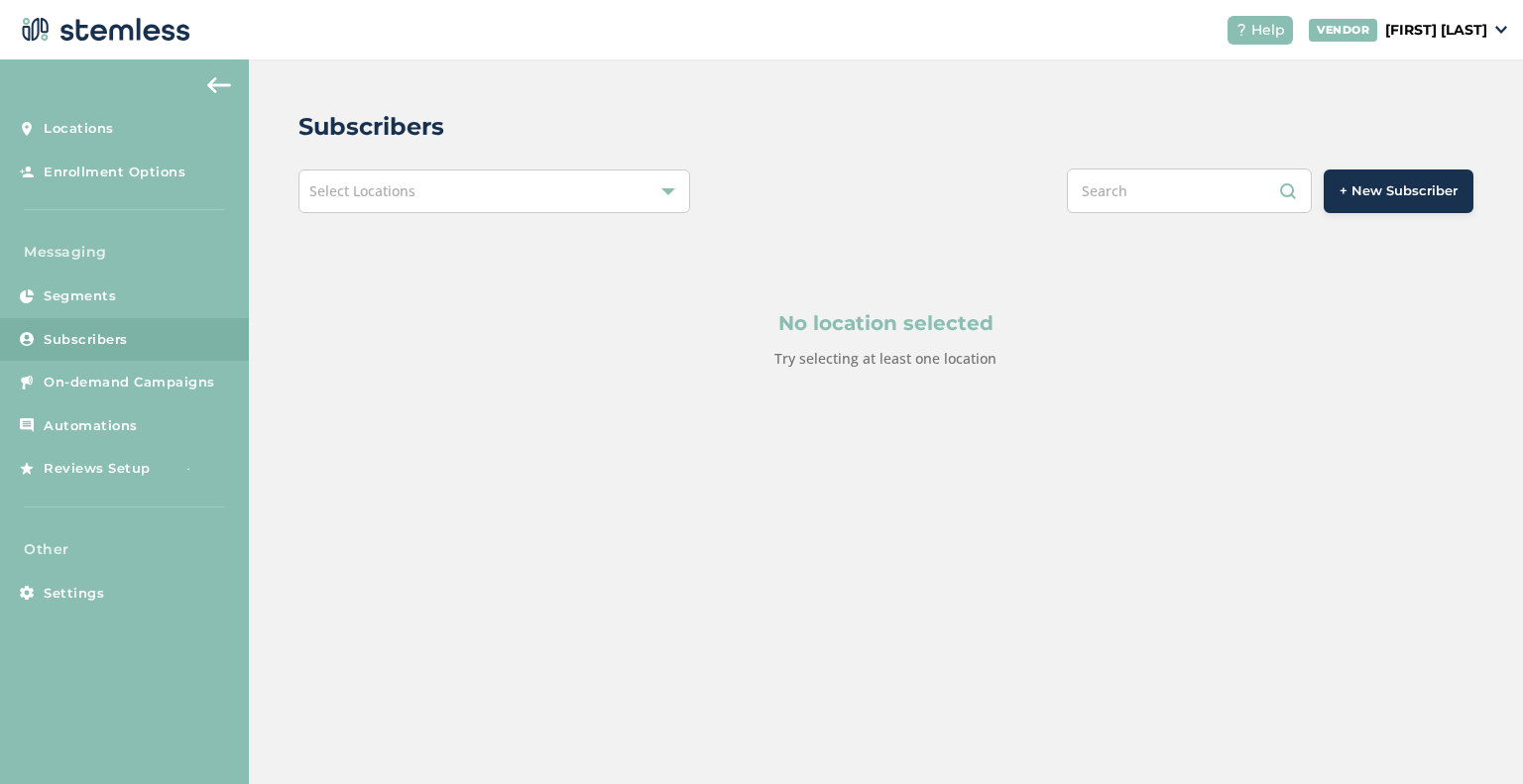 click on "Subscribers" at bounding box center (371, 127) 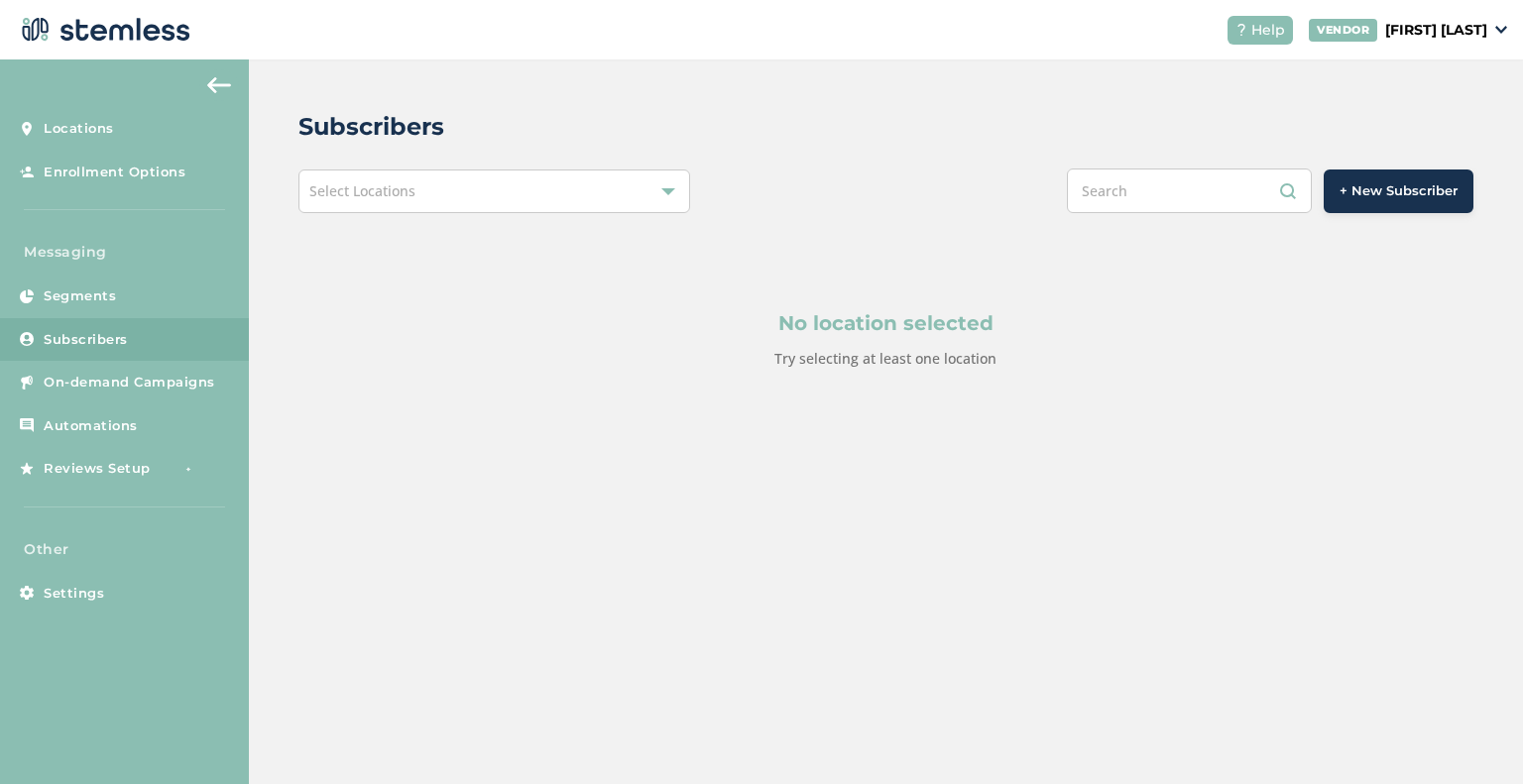 click on "Subscribers" at bounding box center [371, 127] 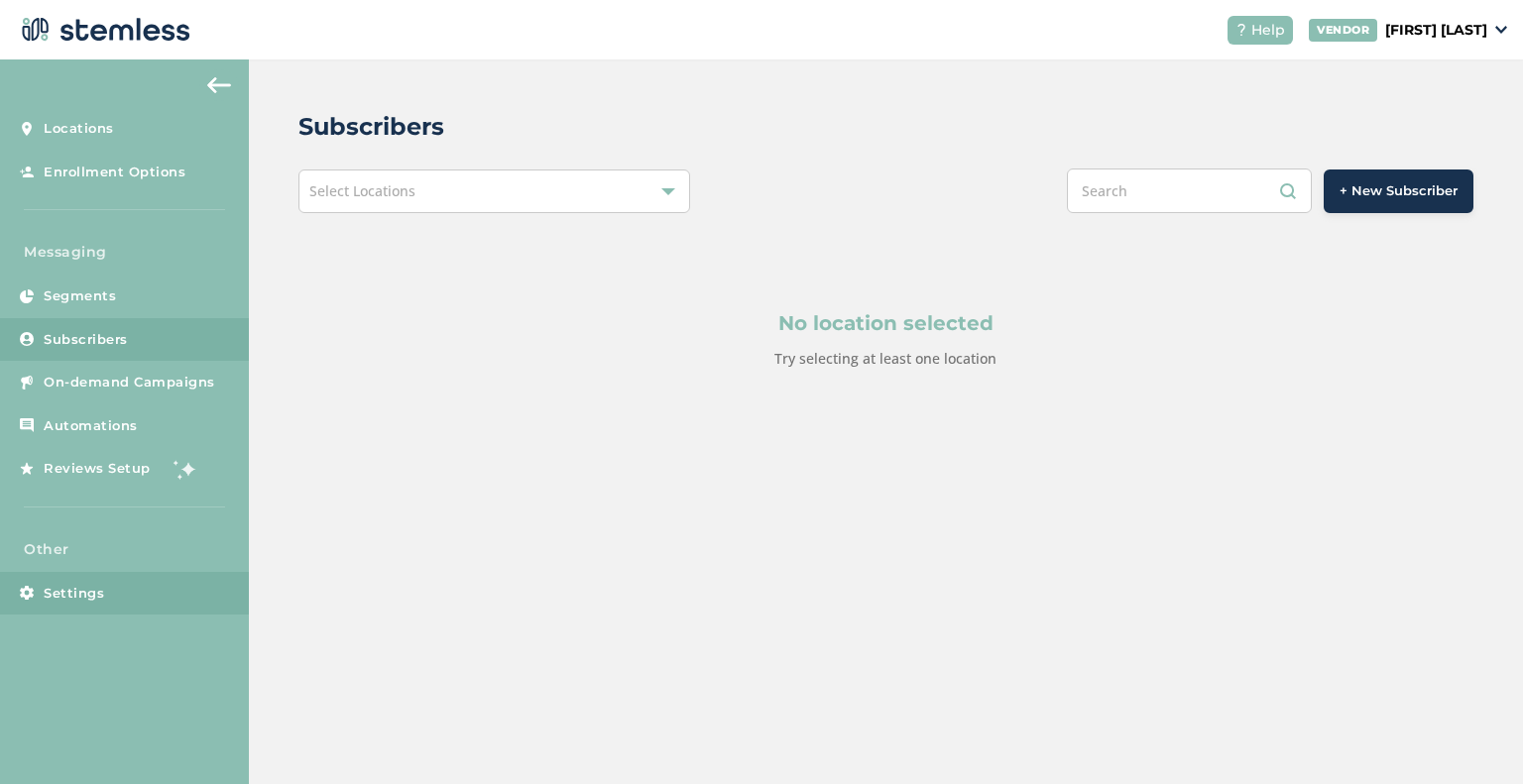 click on "Settings" at bounding box center [73, 594] 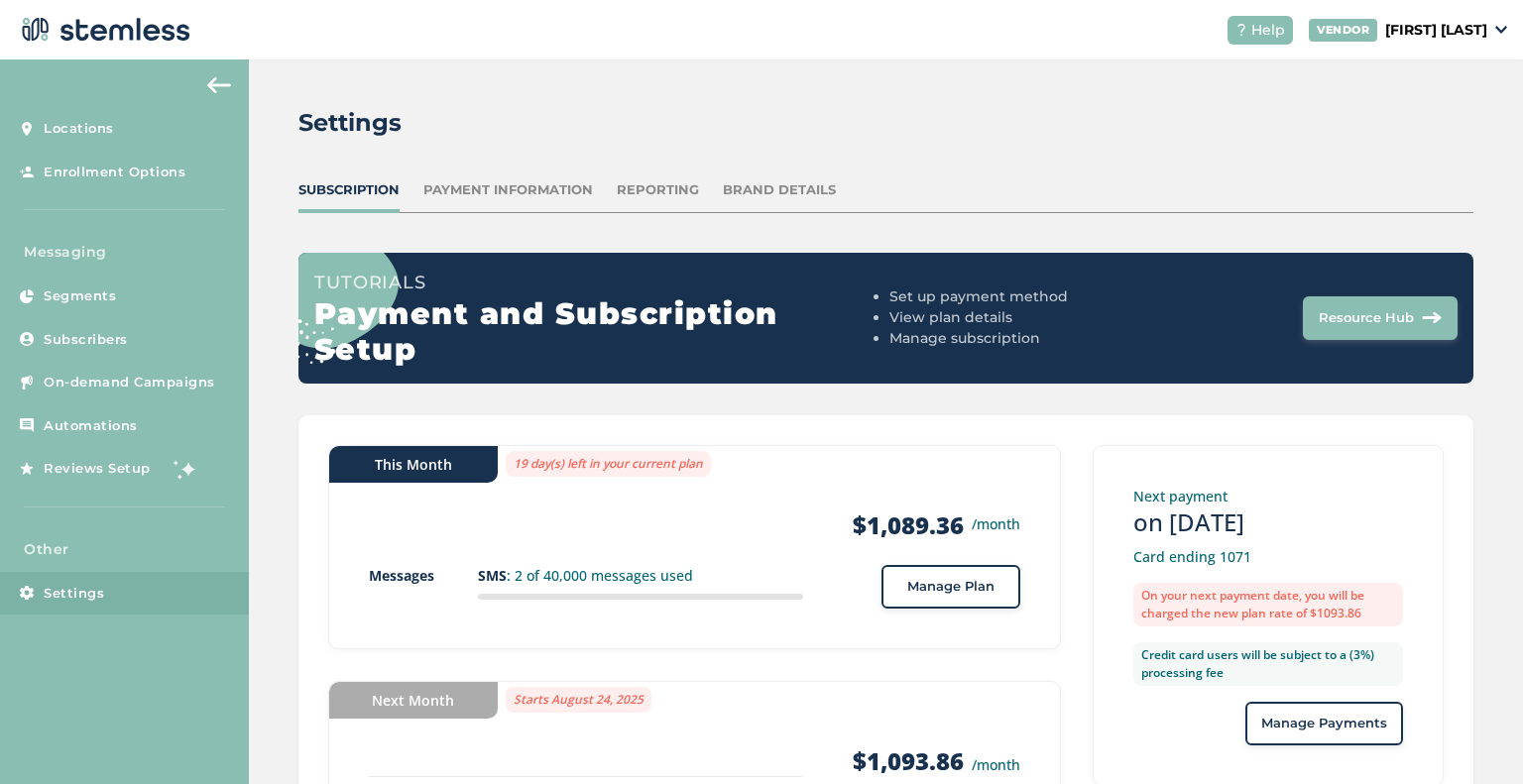scroll, scrollTop: 0, scrollLeft: 0, axis: both 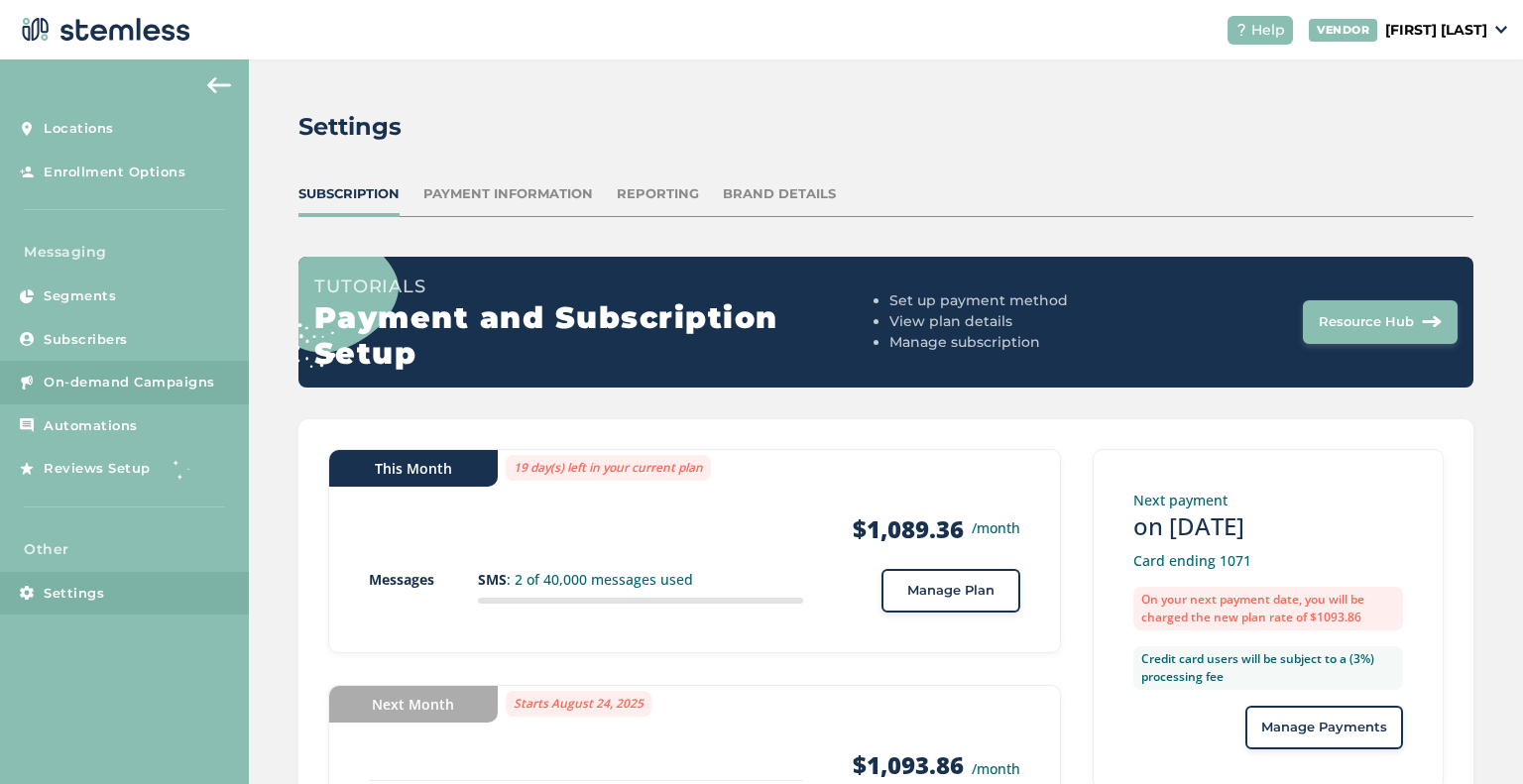 click on "On-demand Campaigns" at bounding box center (129, 383) 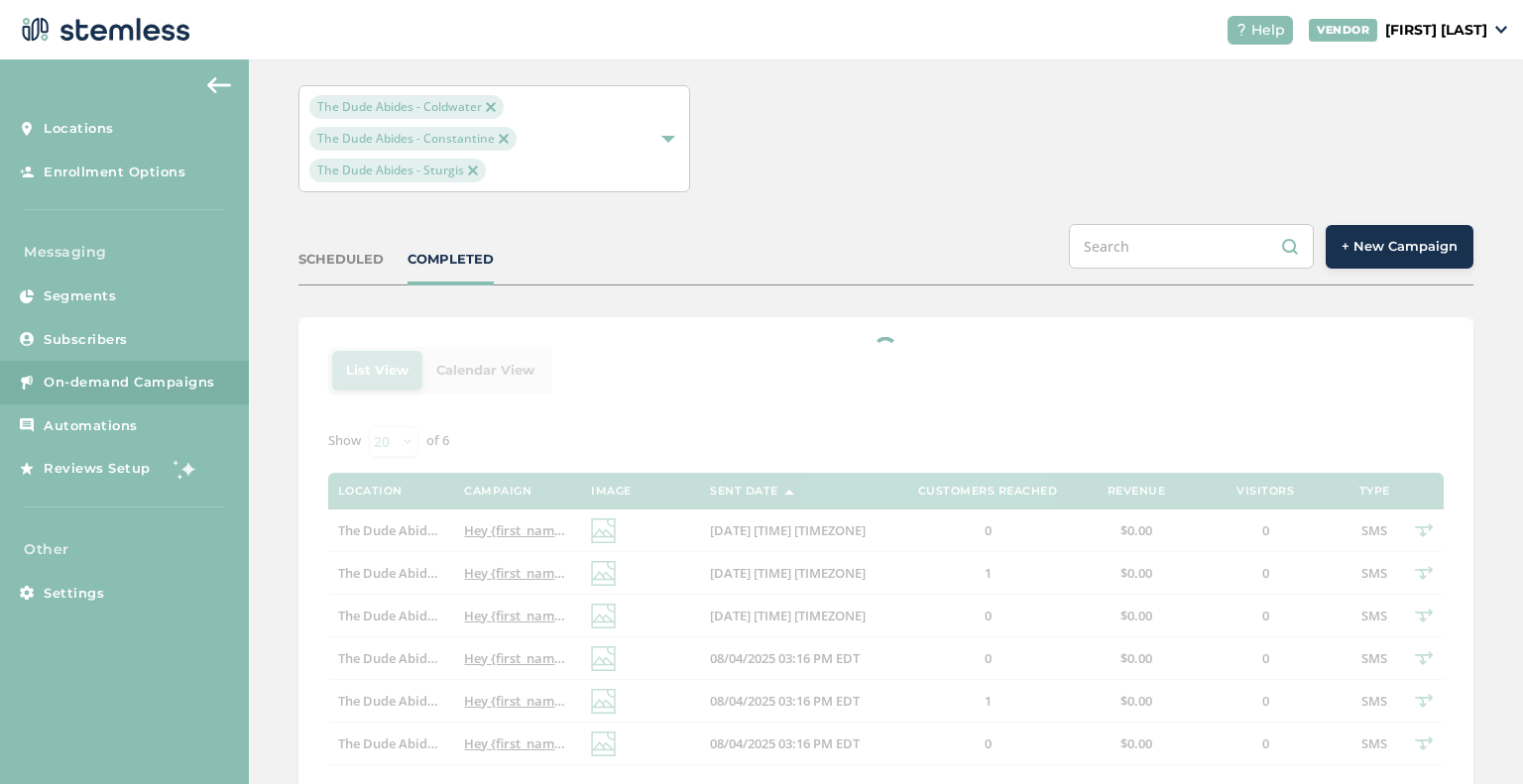 scroll, scrollTop: 149, scrollLeft: 0, axis: vertical 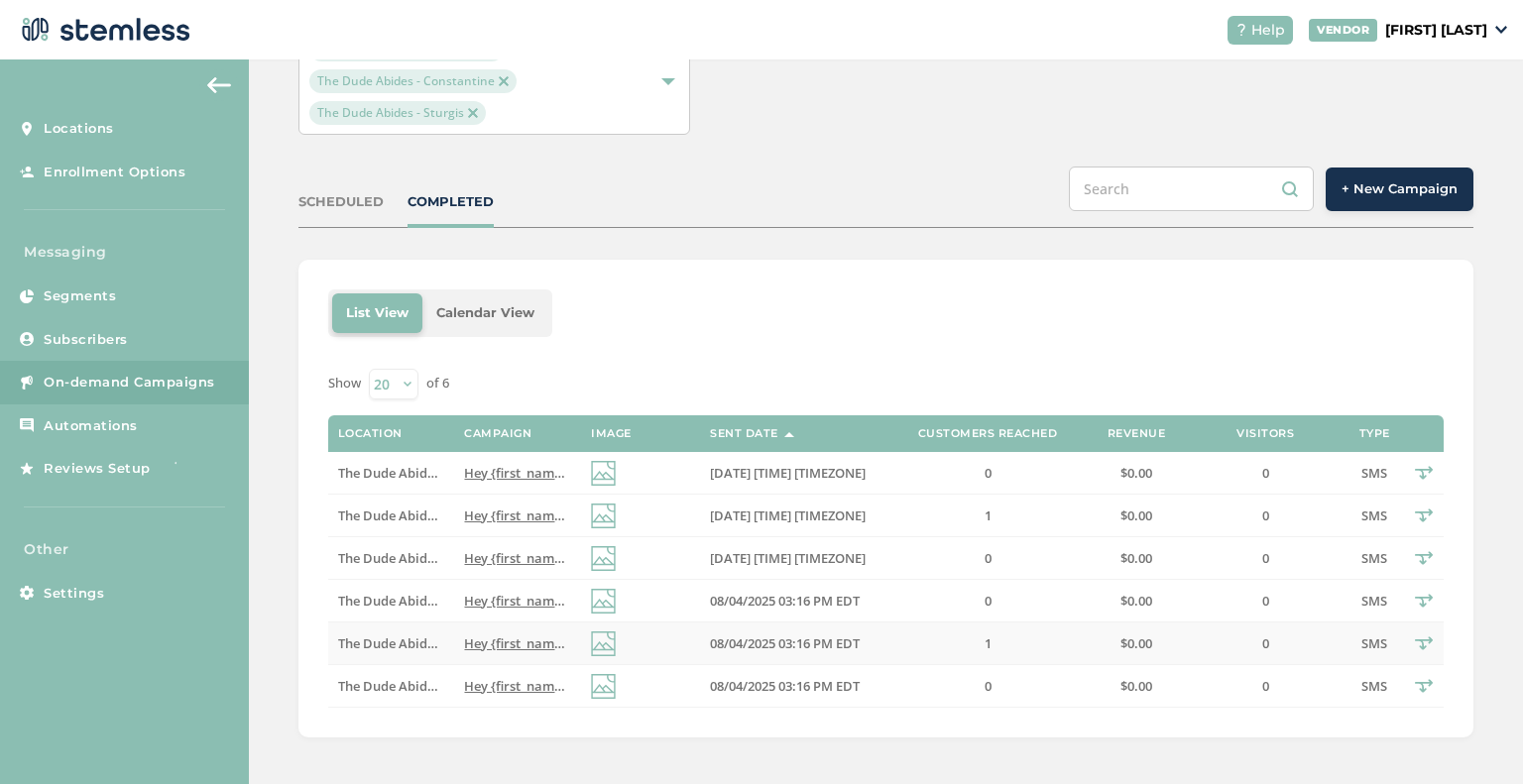 click on "The Dude Abides - Sturgis" at bounding box center (415, 643) 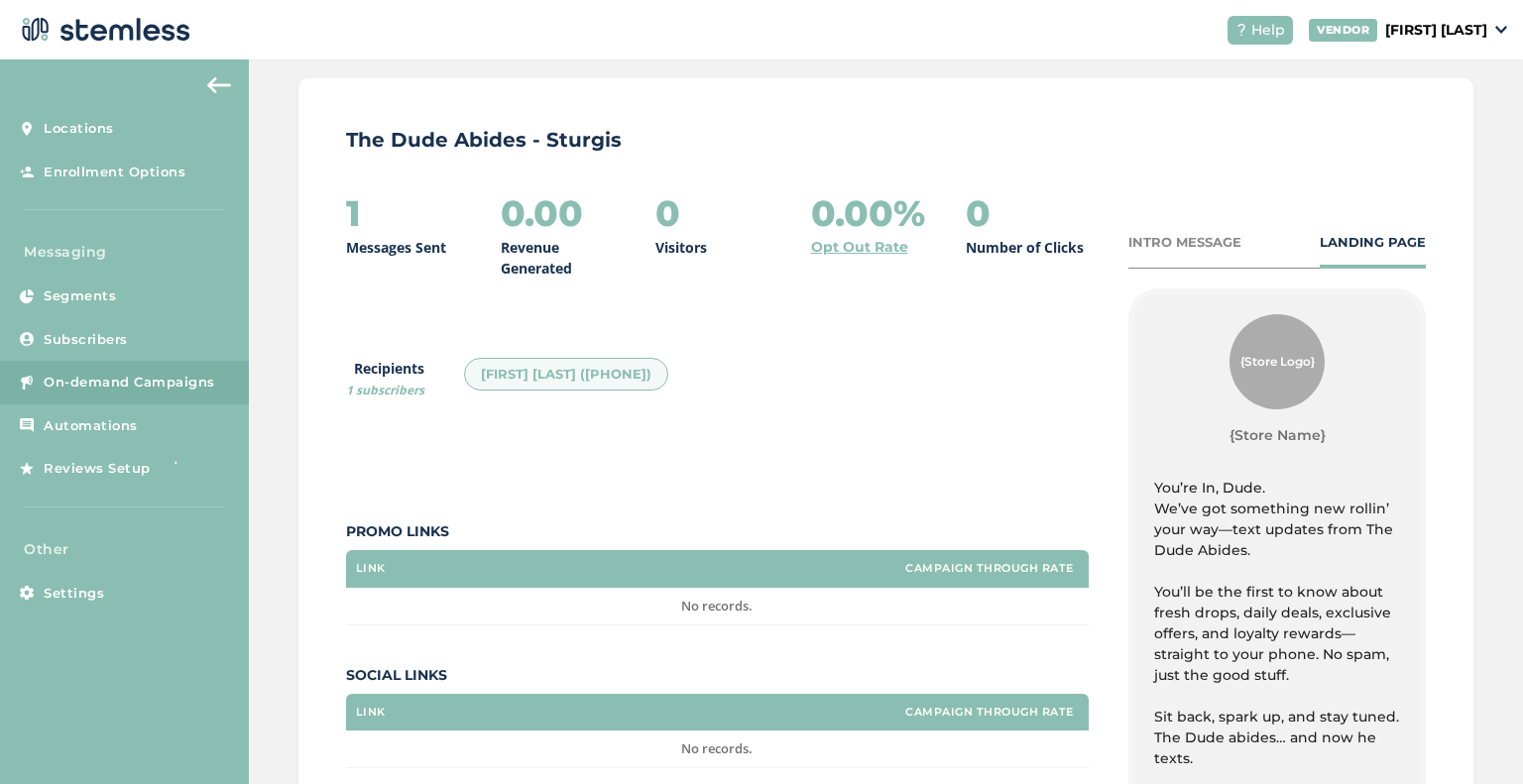 scroll, scrollTop: 0, scrollLeft: 0, axis: both 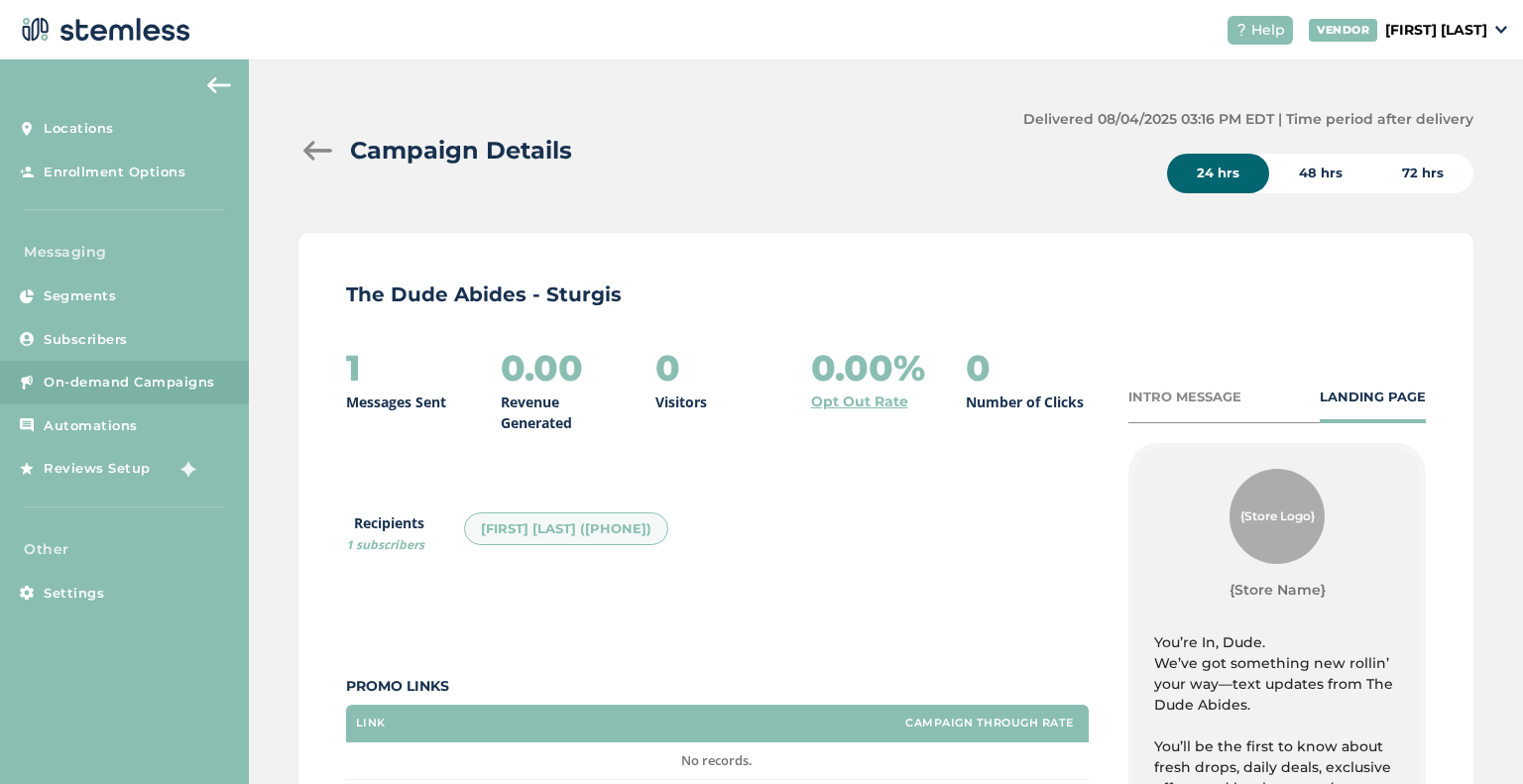 click at bounding box center [318, 151] 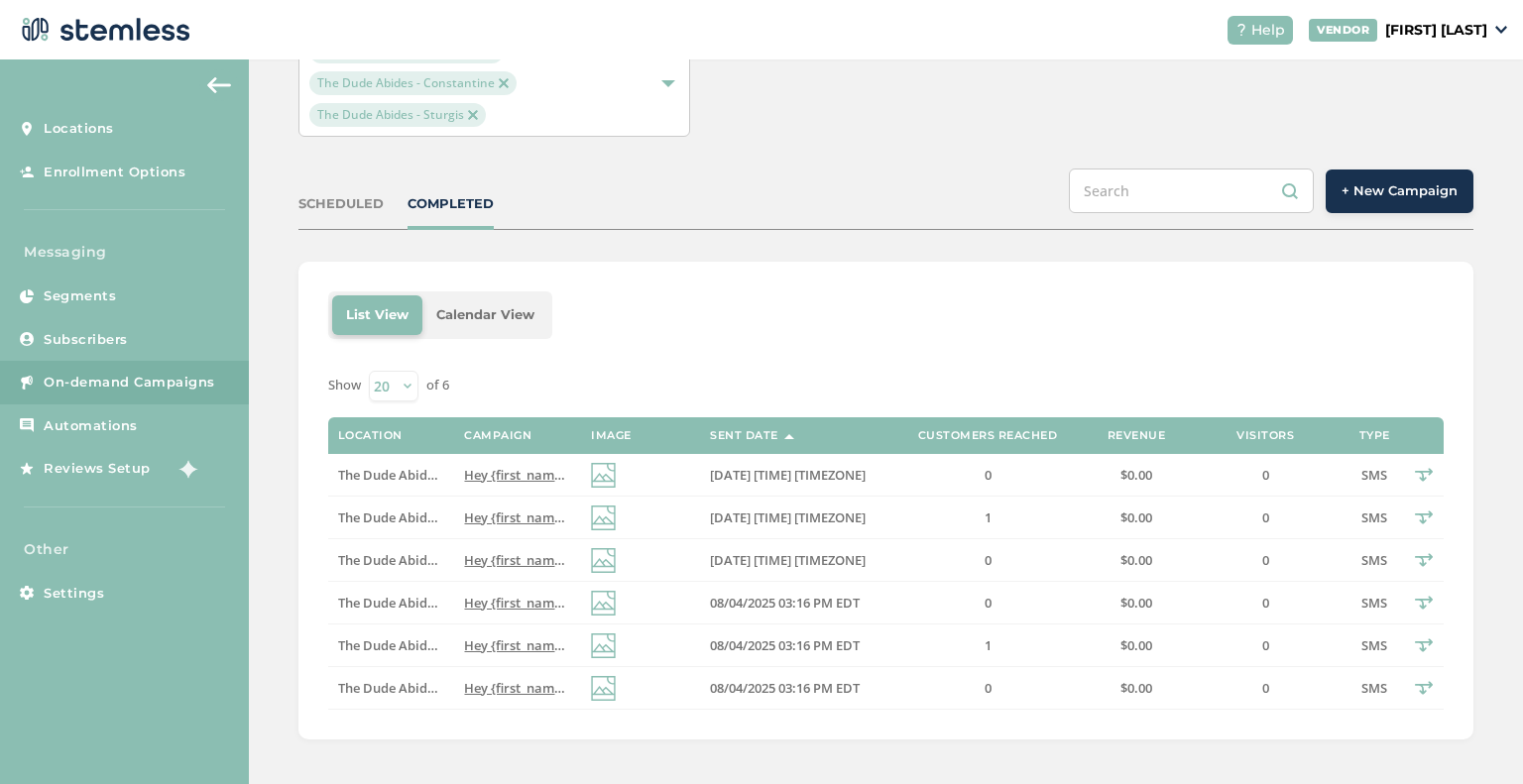 scroll, scrollTop: 149, scrollLeft: 0, axis: vertical 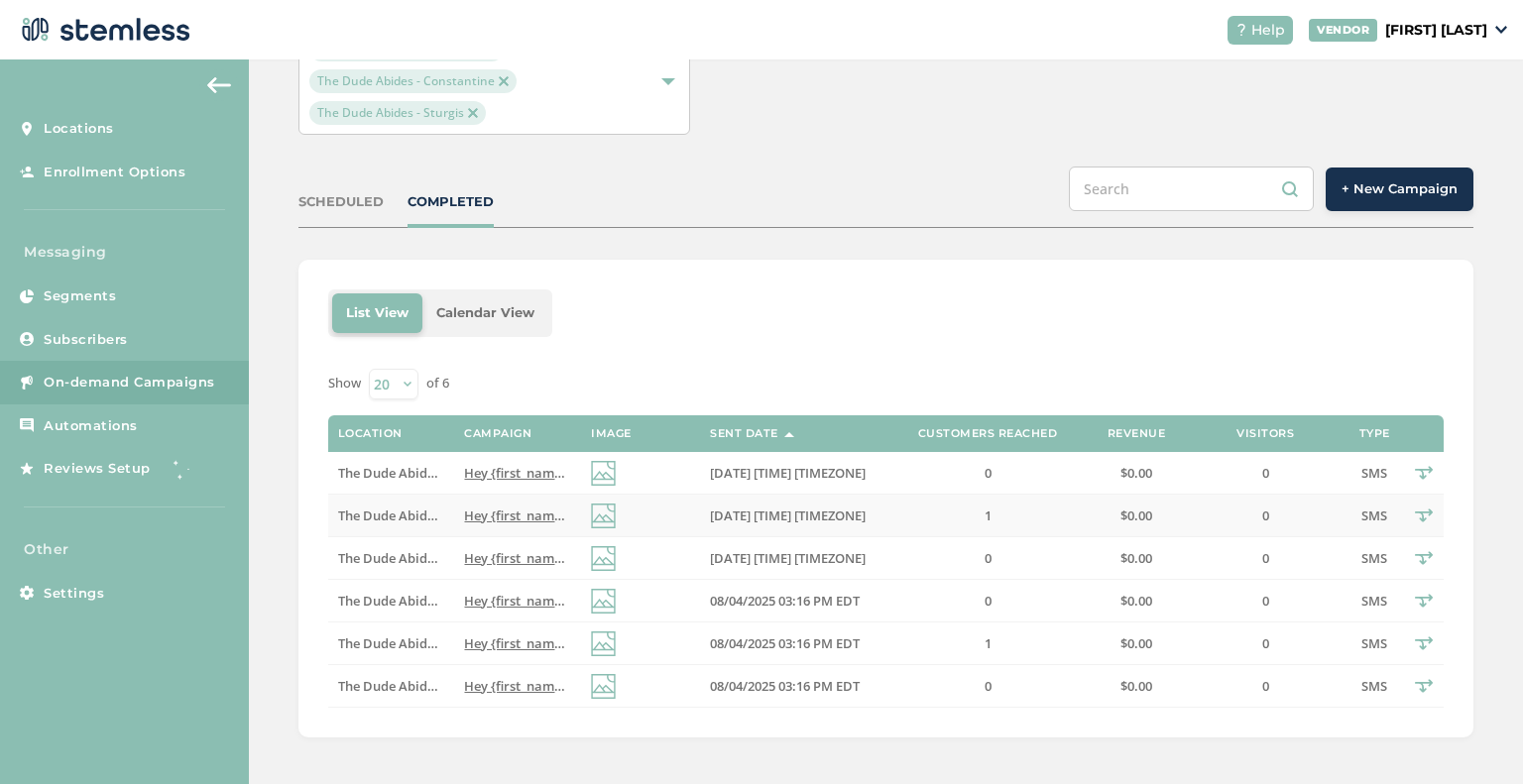 click on "The Dude Abides - Sturgis" at bounding box center [415, 515] 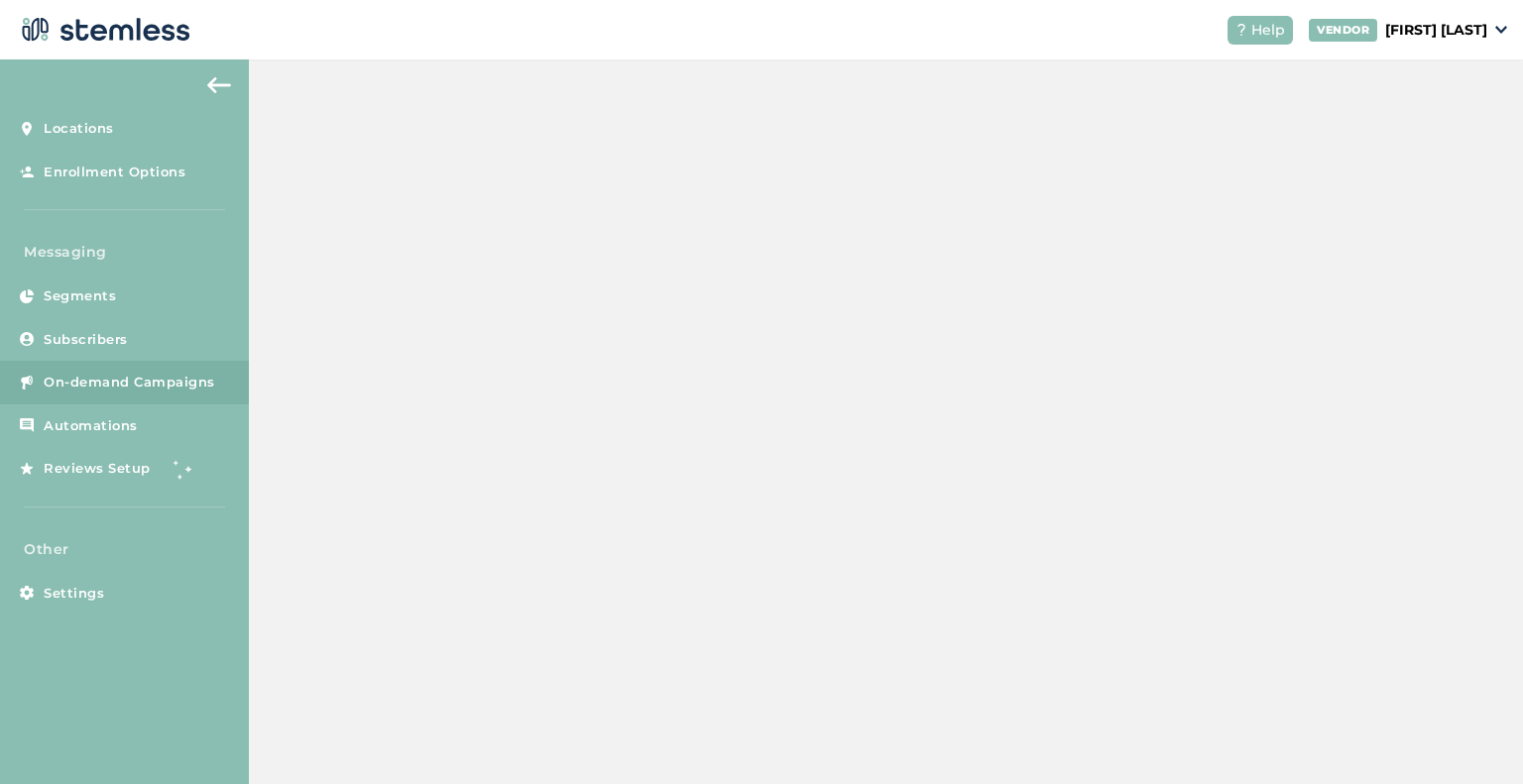 scroll, scrollTop: 0, scrollLeft: 0, axis: both 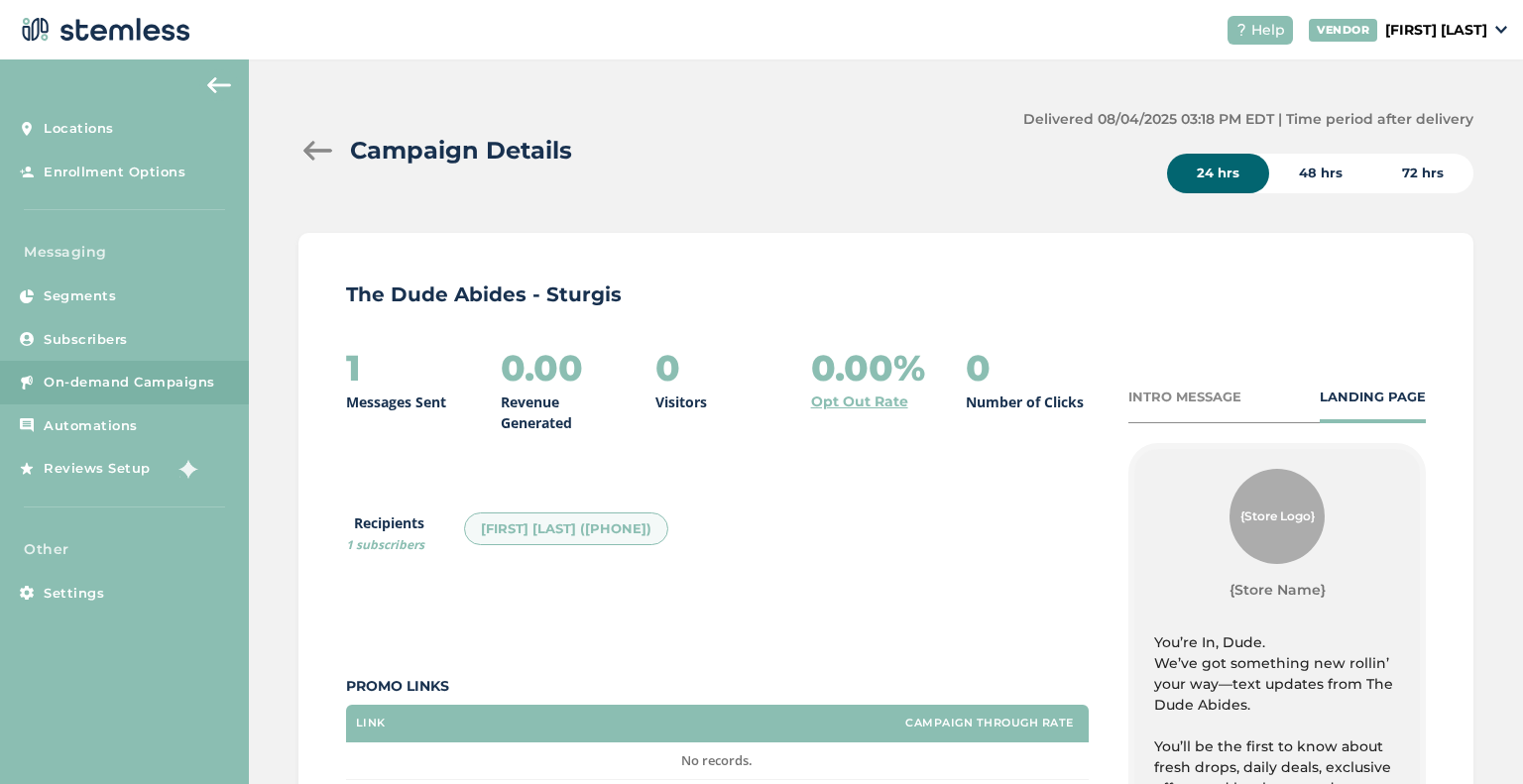 click at bounding box center [318, 151] 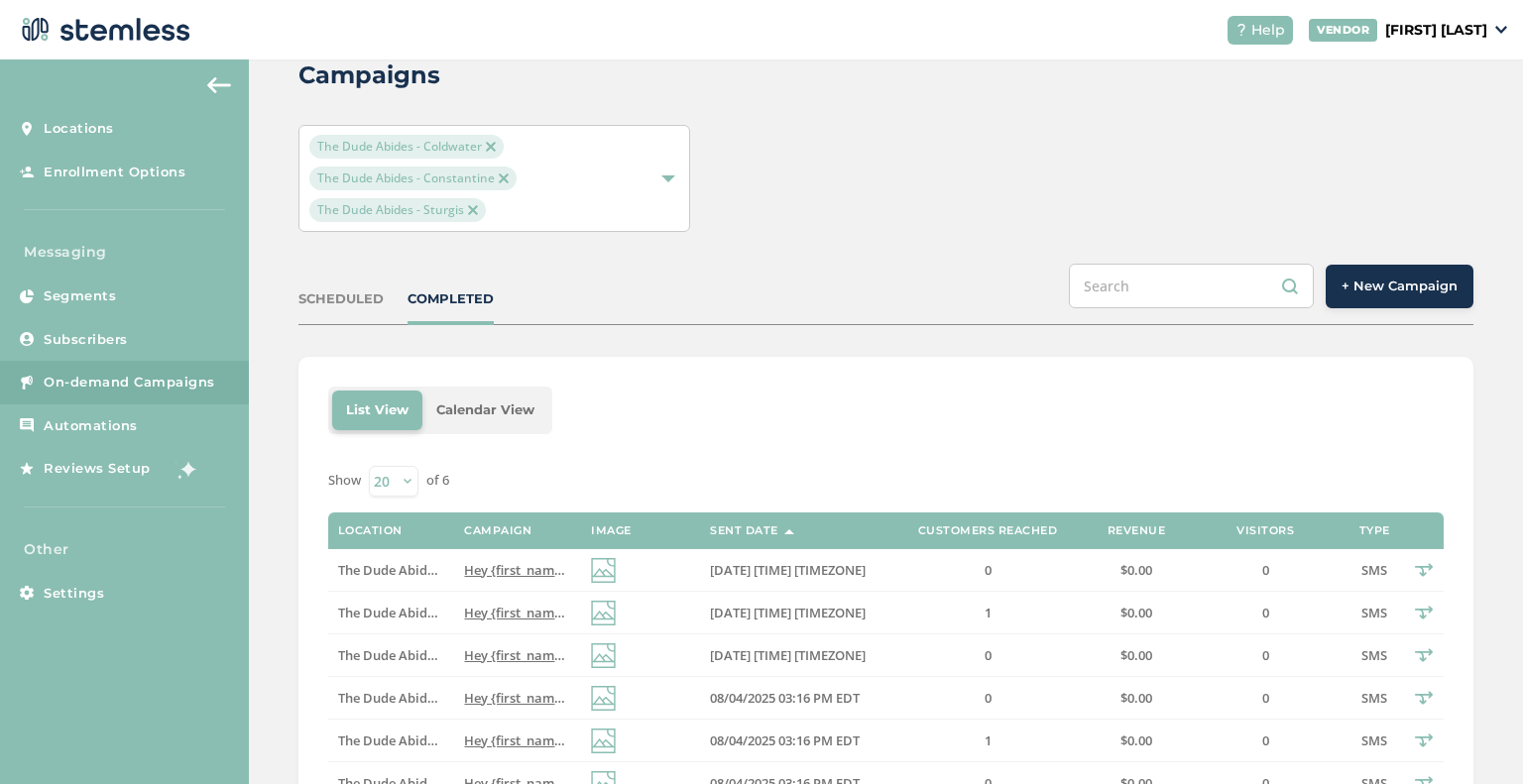 scroll, scrollTop: 0, scrollLeft: 0, axis: both 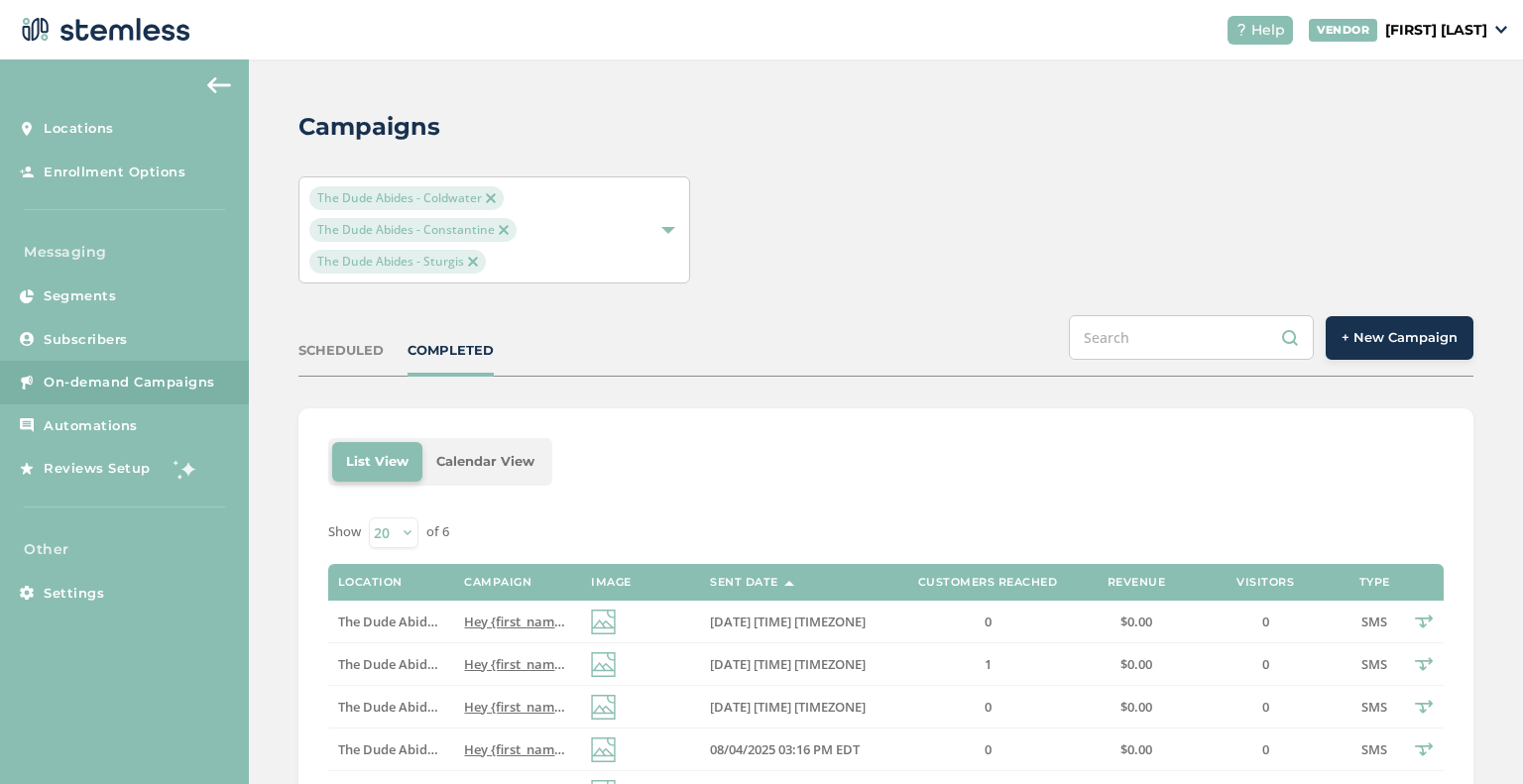click on "SCHEDULED" at bounding box center [341, 351] 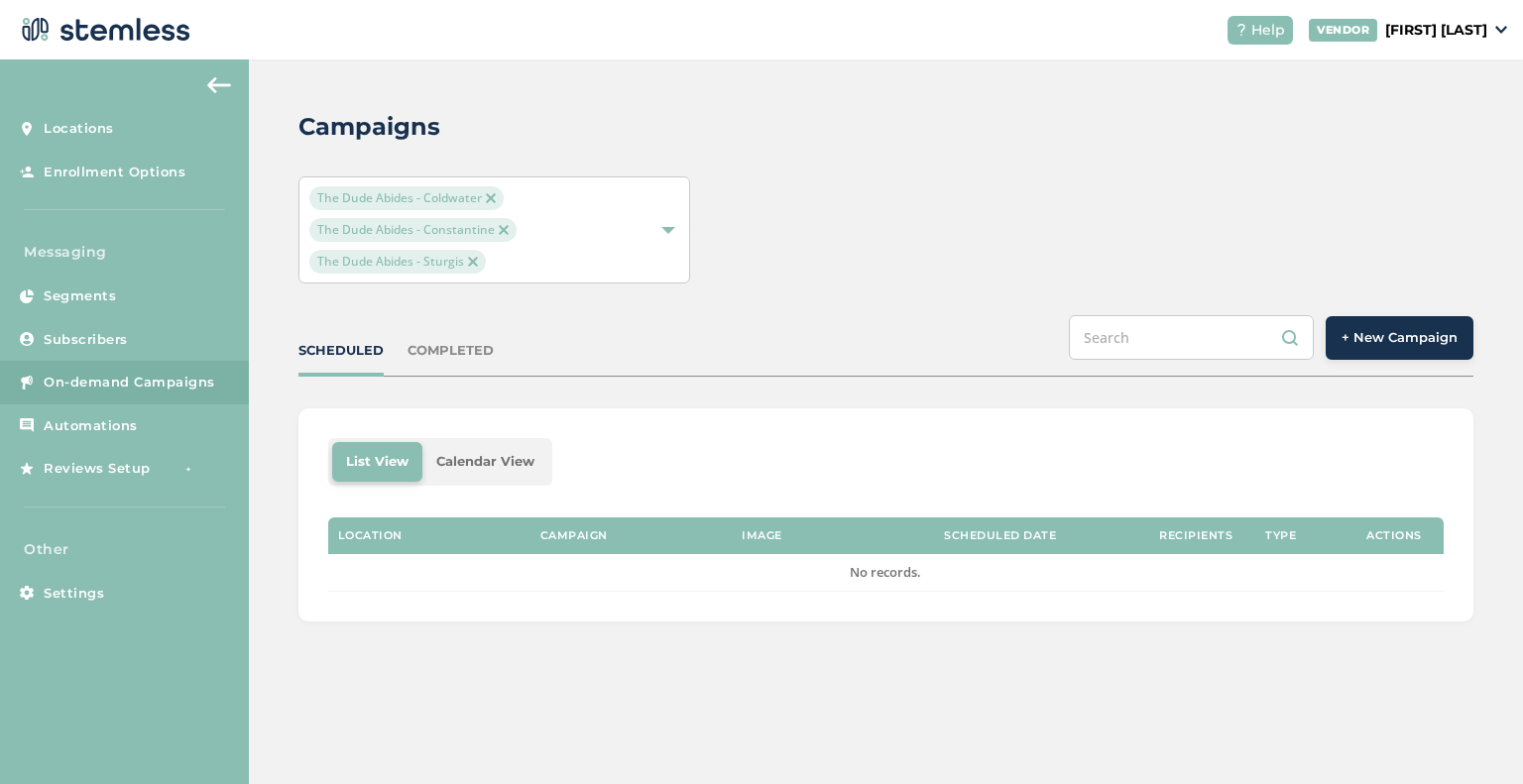 click on "+ New Campaign" at bounding box center (1399, 338) 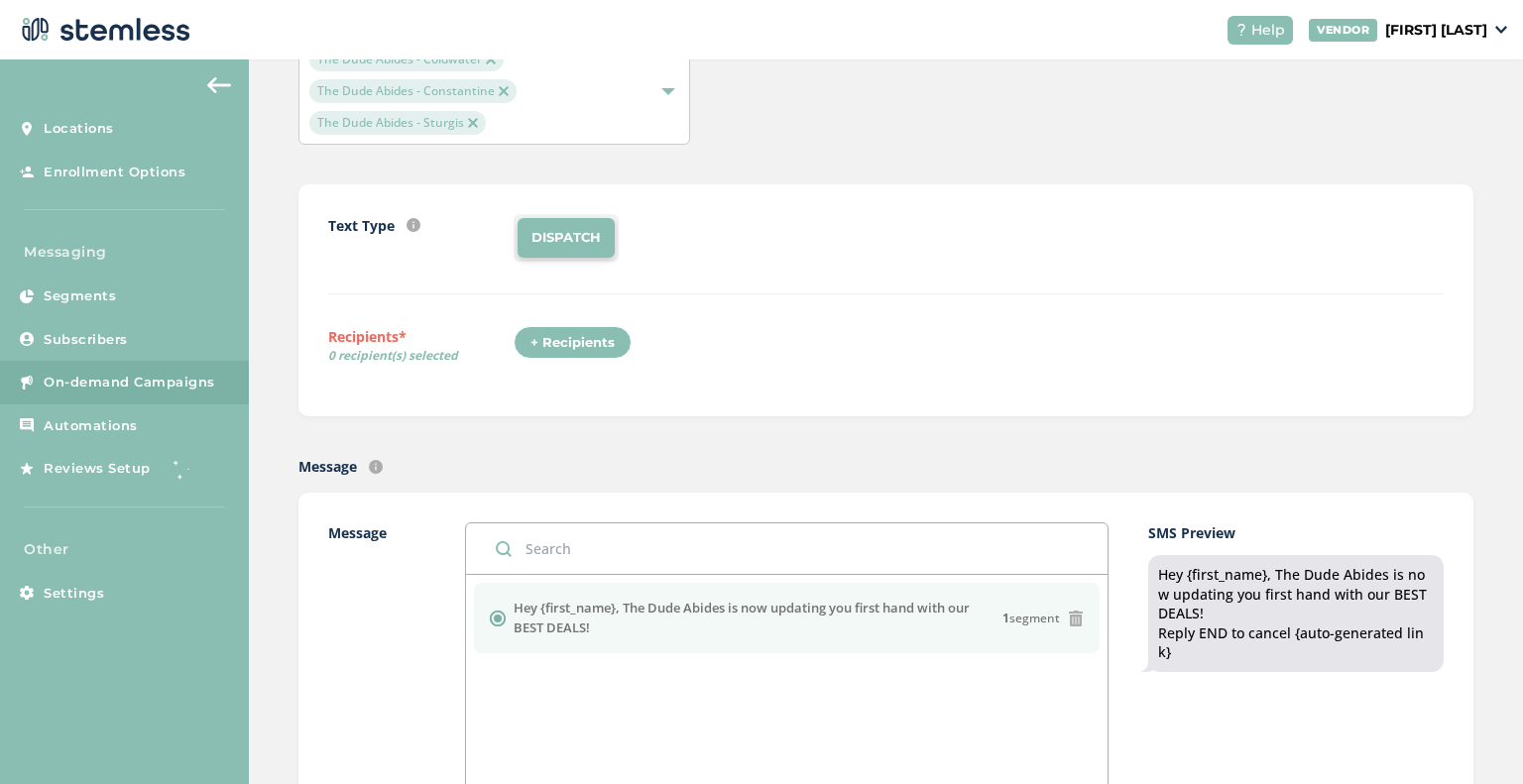 scroll, scrollTop: 198, scrollLeft: 0, axis: vertical 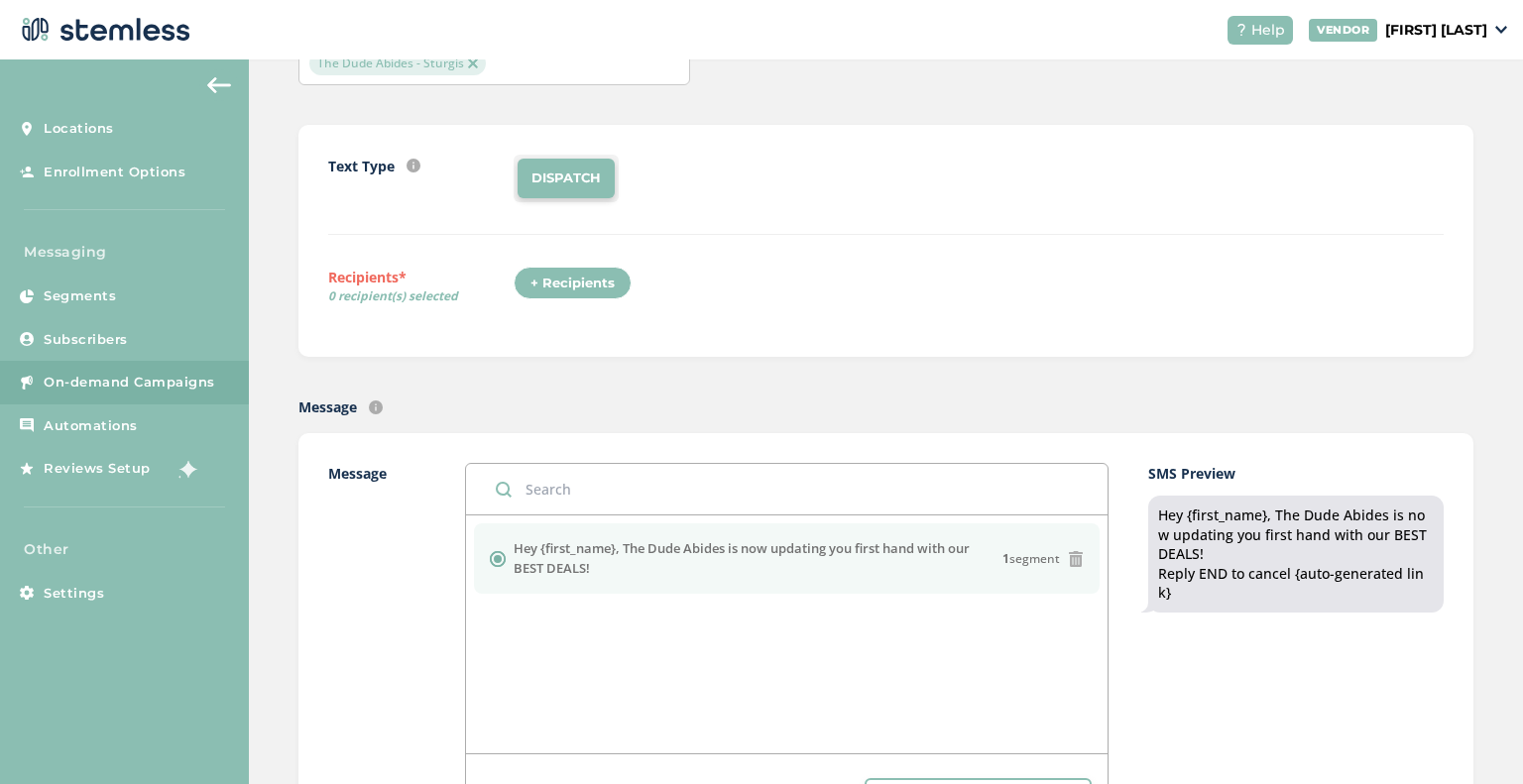 click on "+ Recipients" at bounding box center [572, 283] 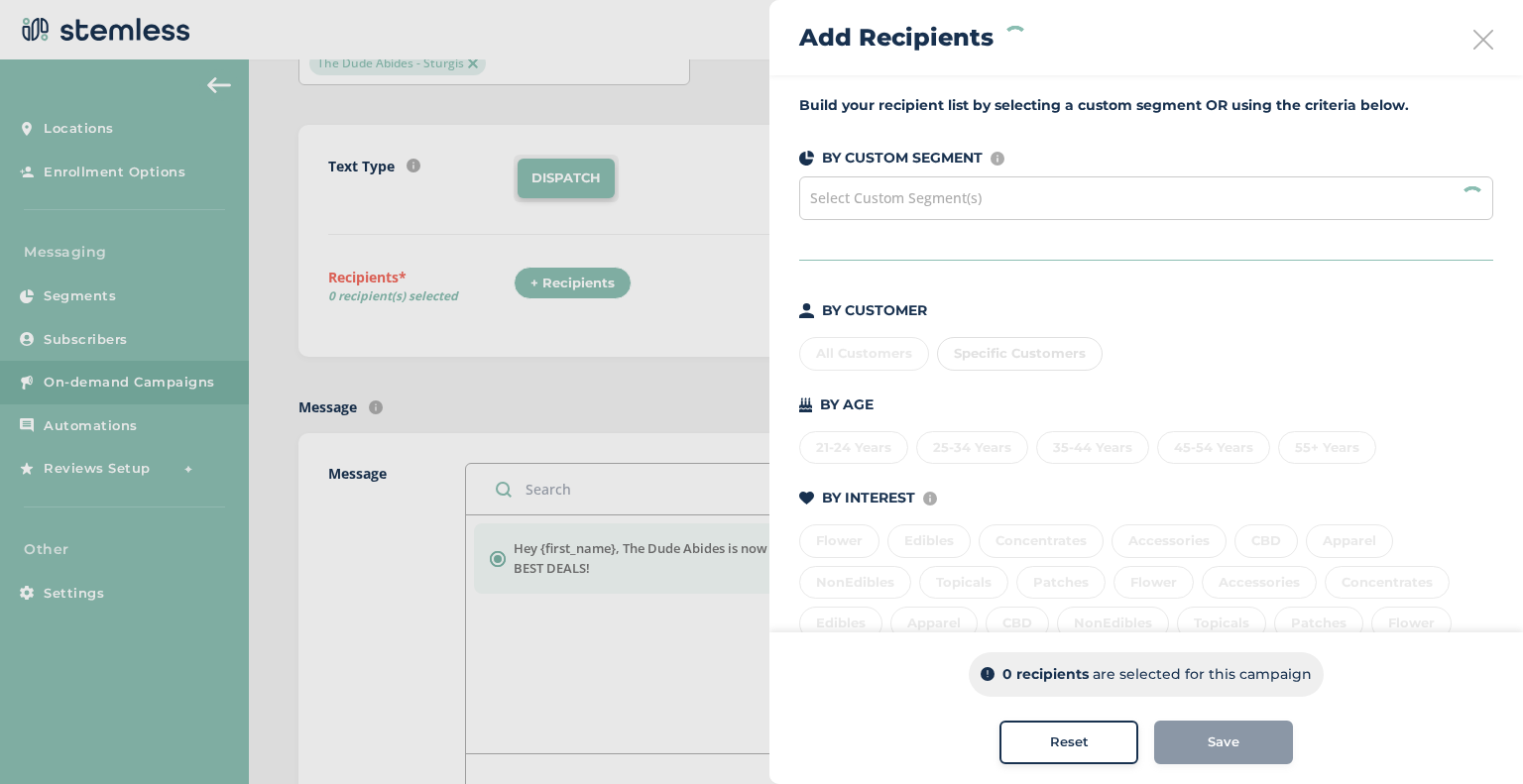 click on "Select Custom Segment(s)" at bounding box center (1146, 198) 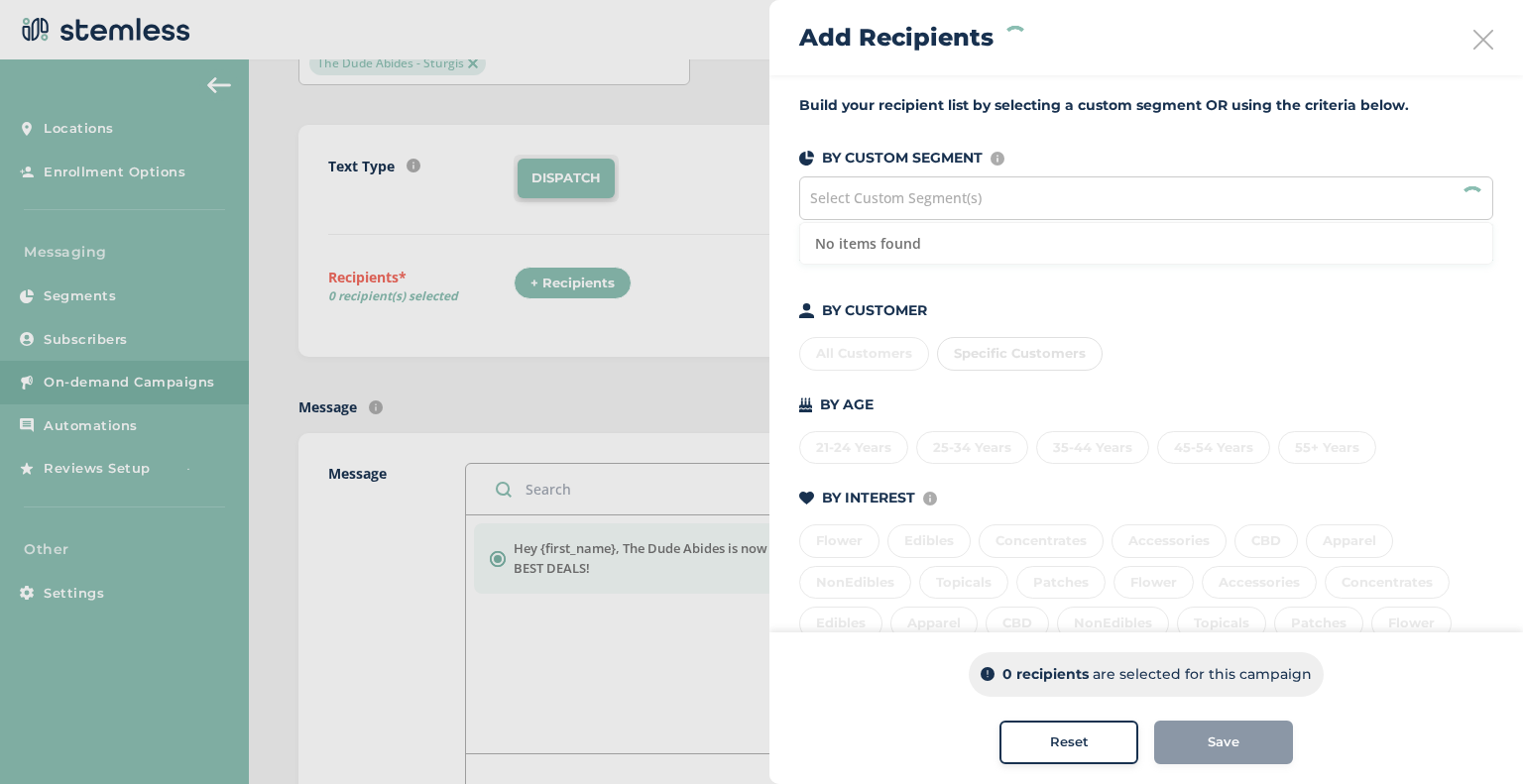 click on "Select Custom Segment(s)" at bounding box center [895, 197] 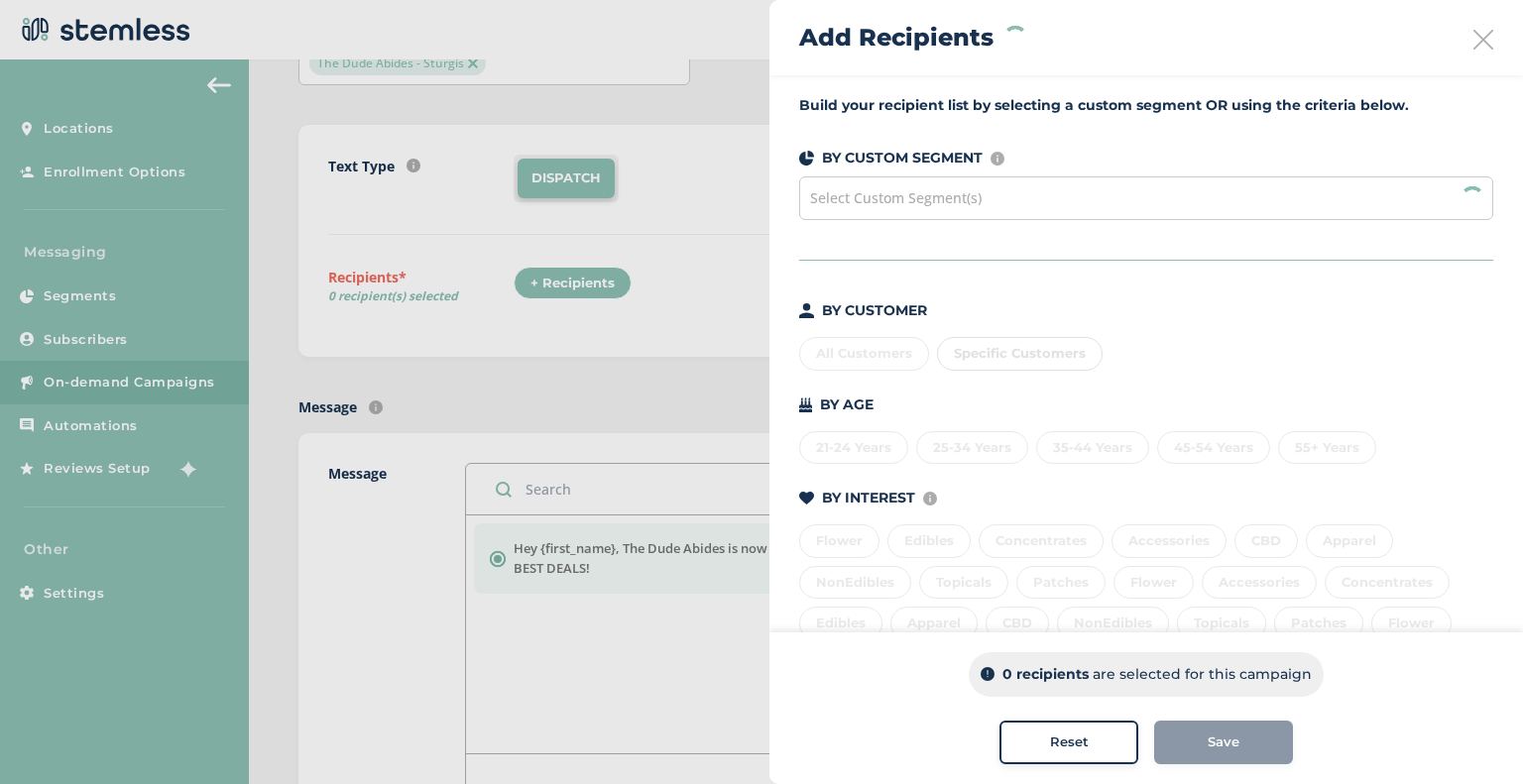 click on "Select Custom Segment(s)" at bounding box center [895, 197] 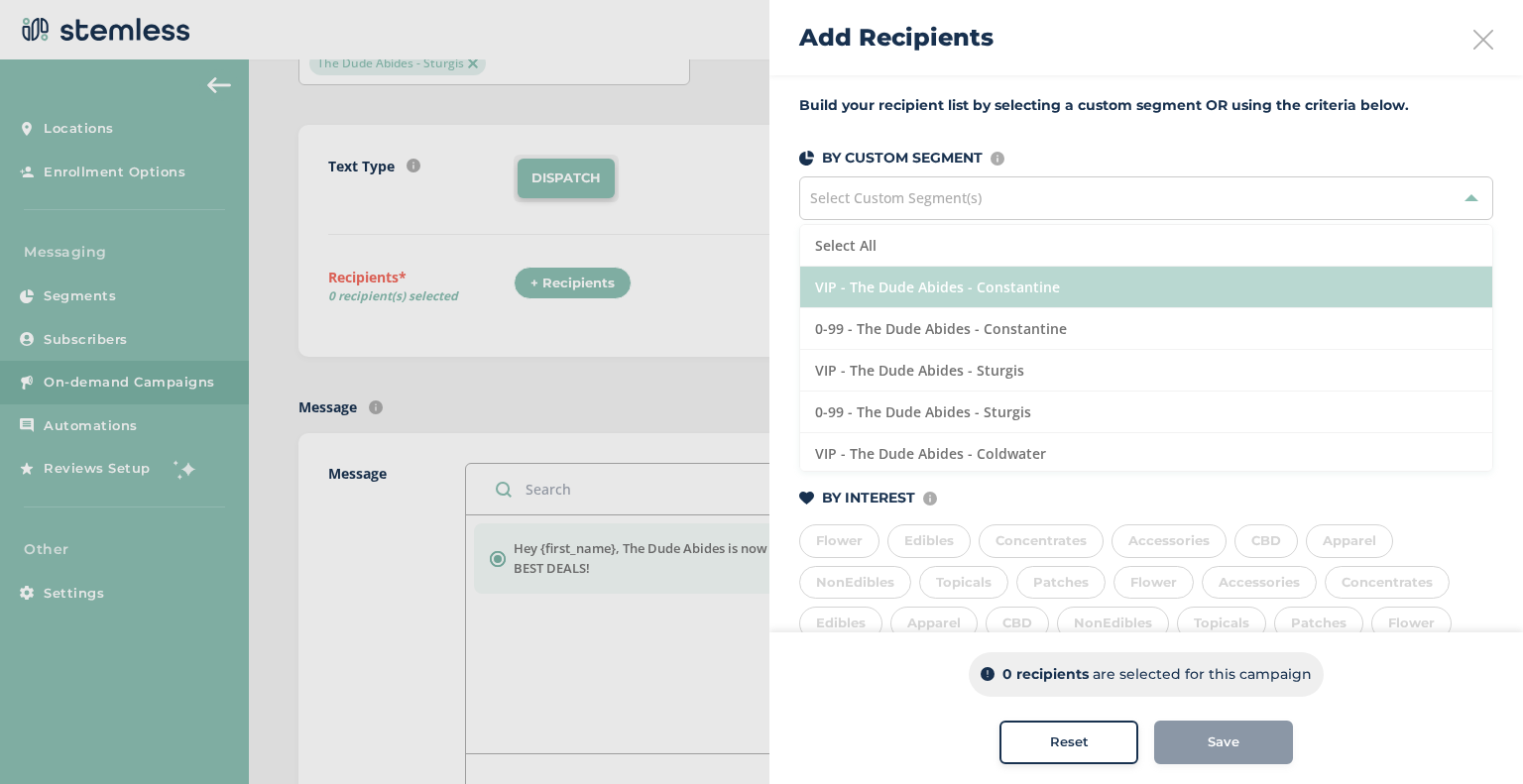click on "VIP - The Dude Abides - Constantine" at bounding box center (1146, 287) 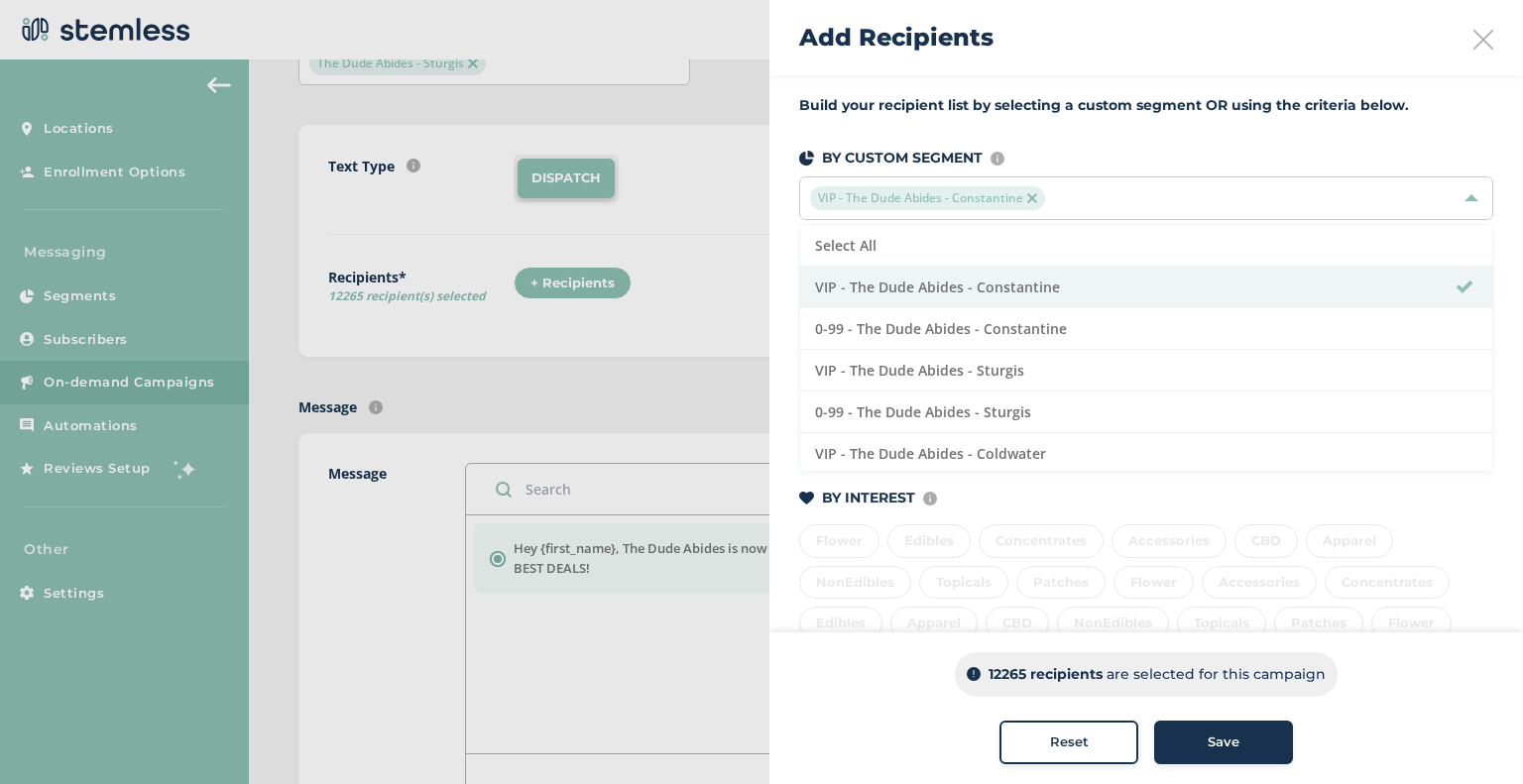 click on "Add Recipients" at bounding box center (1146, 38) 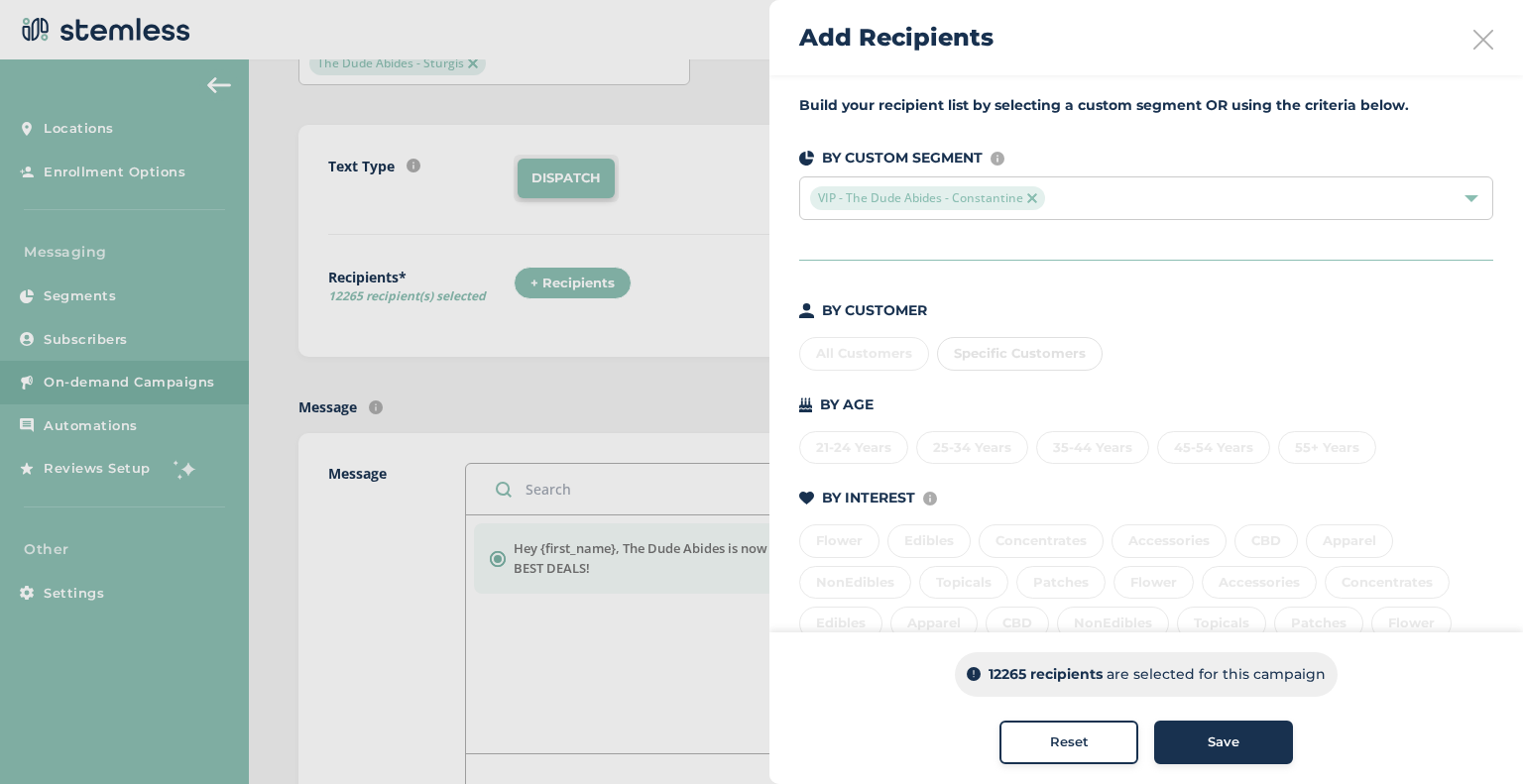 click at bounding box center [1483, 40] 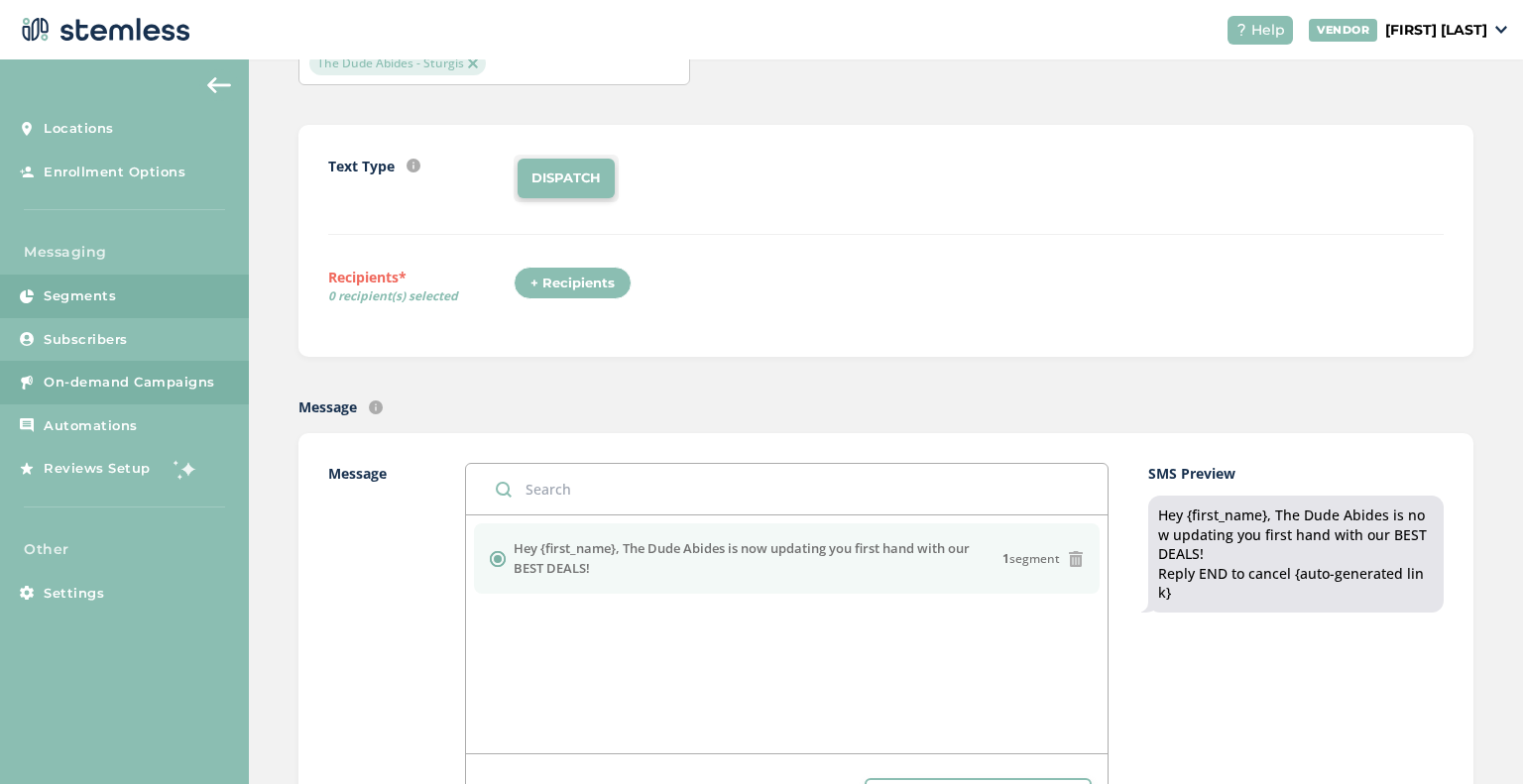 click on "Segments" at bounding box center [124, 296] 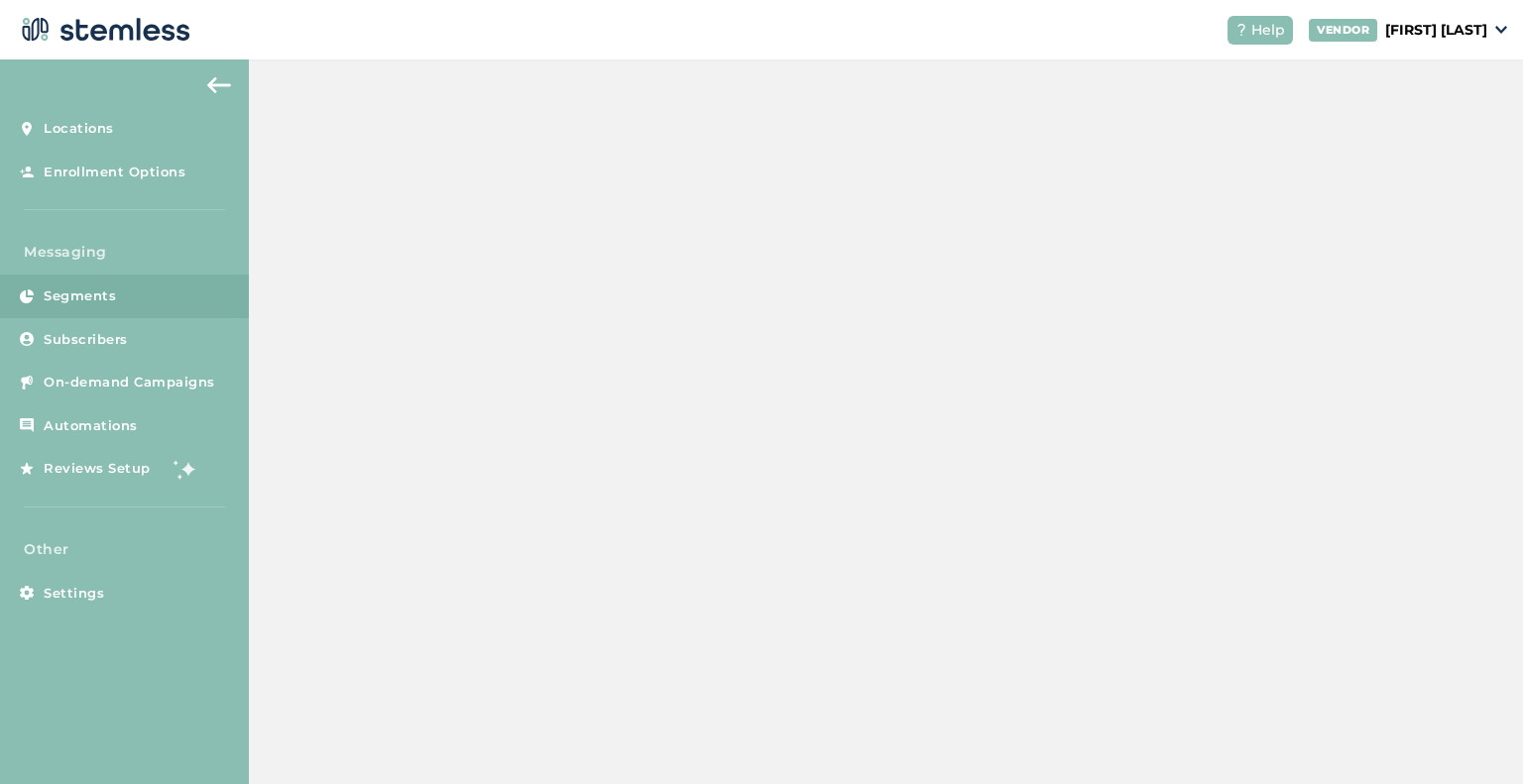 scroll, scrollTop: 0, scrollLeft: 0, axis: both 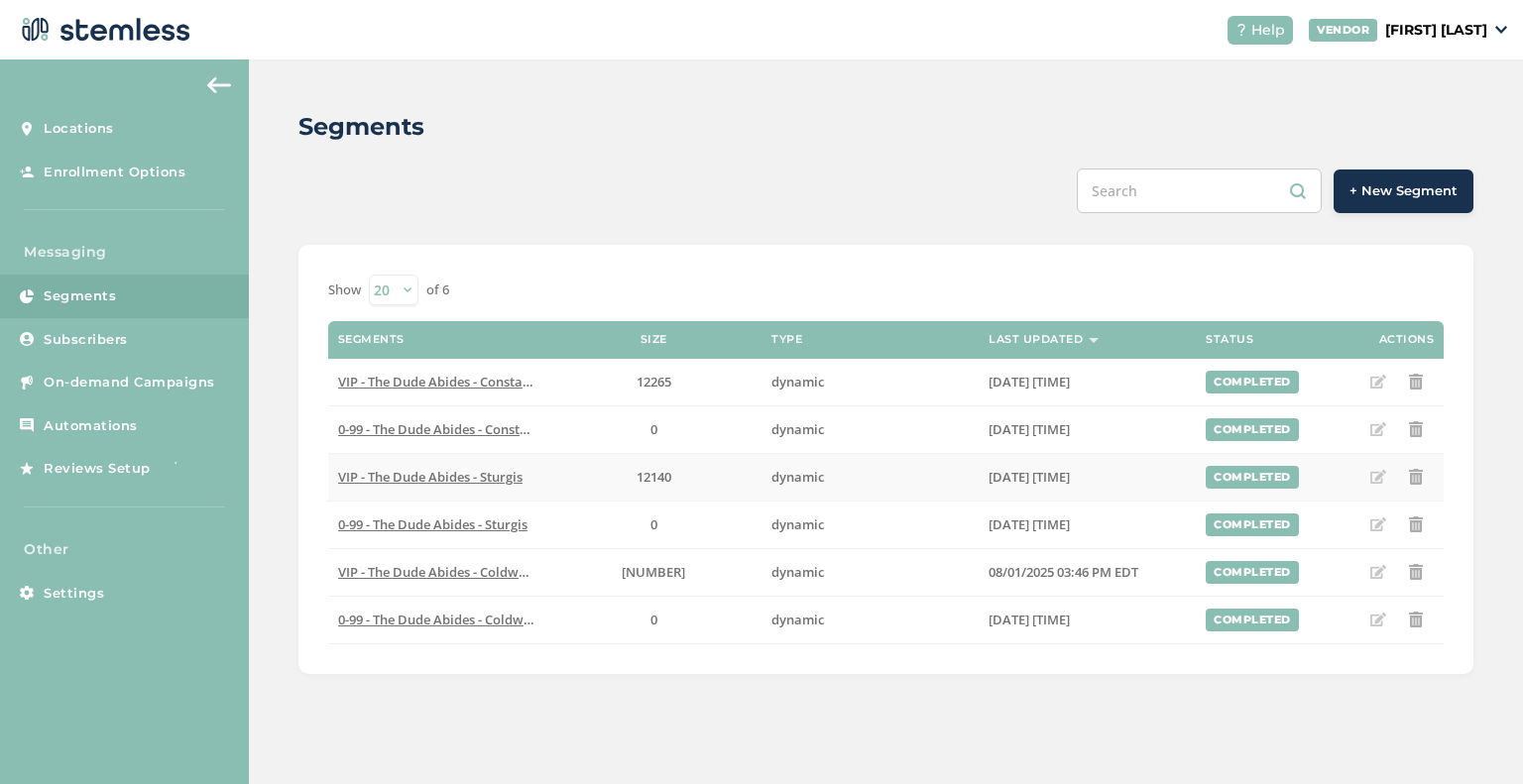 click on "VIP - The Dude Abides - Sturgis" at bounding box center [430, 477] 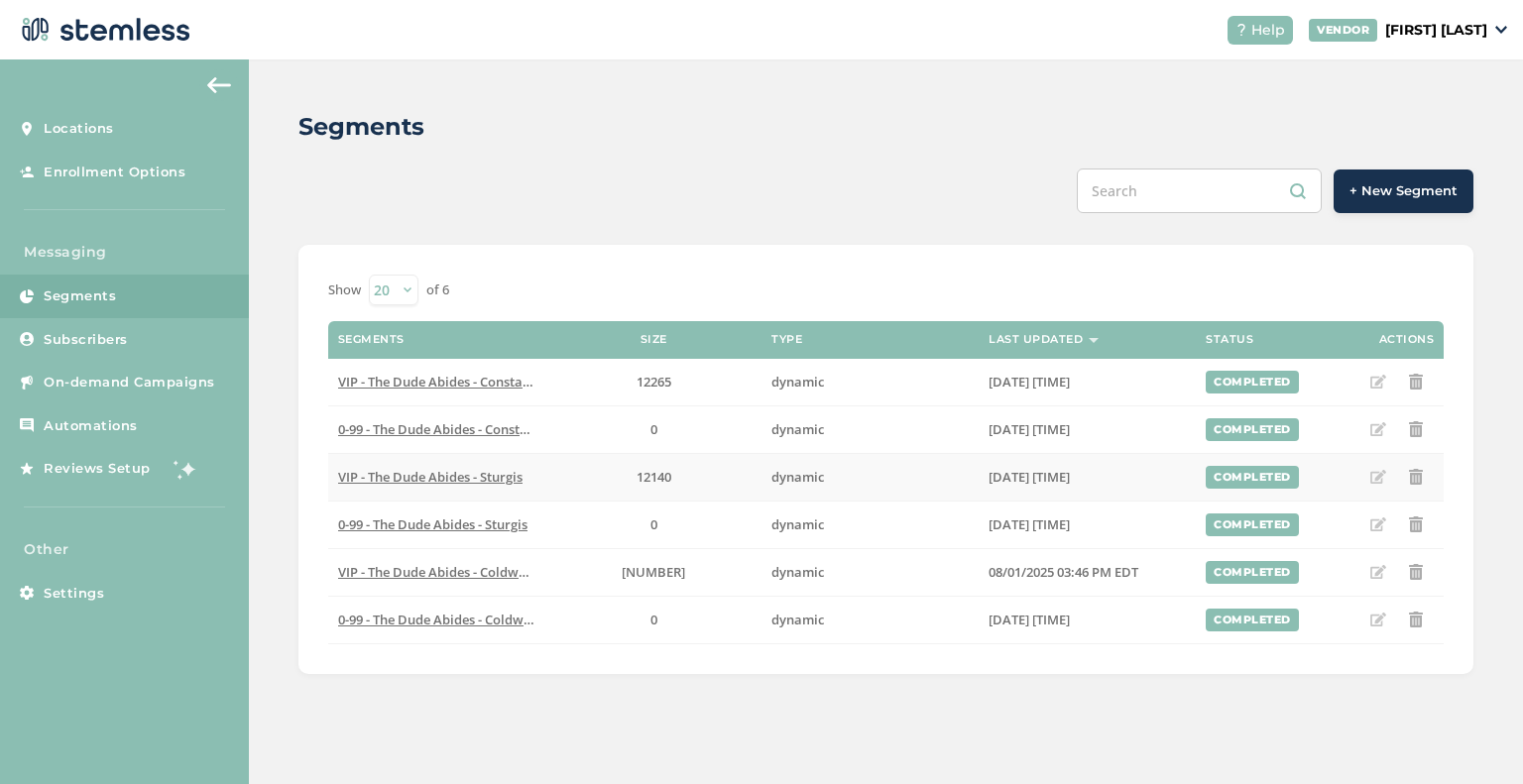 click at bounding box center [1378, 477] 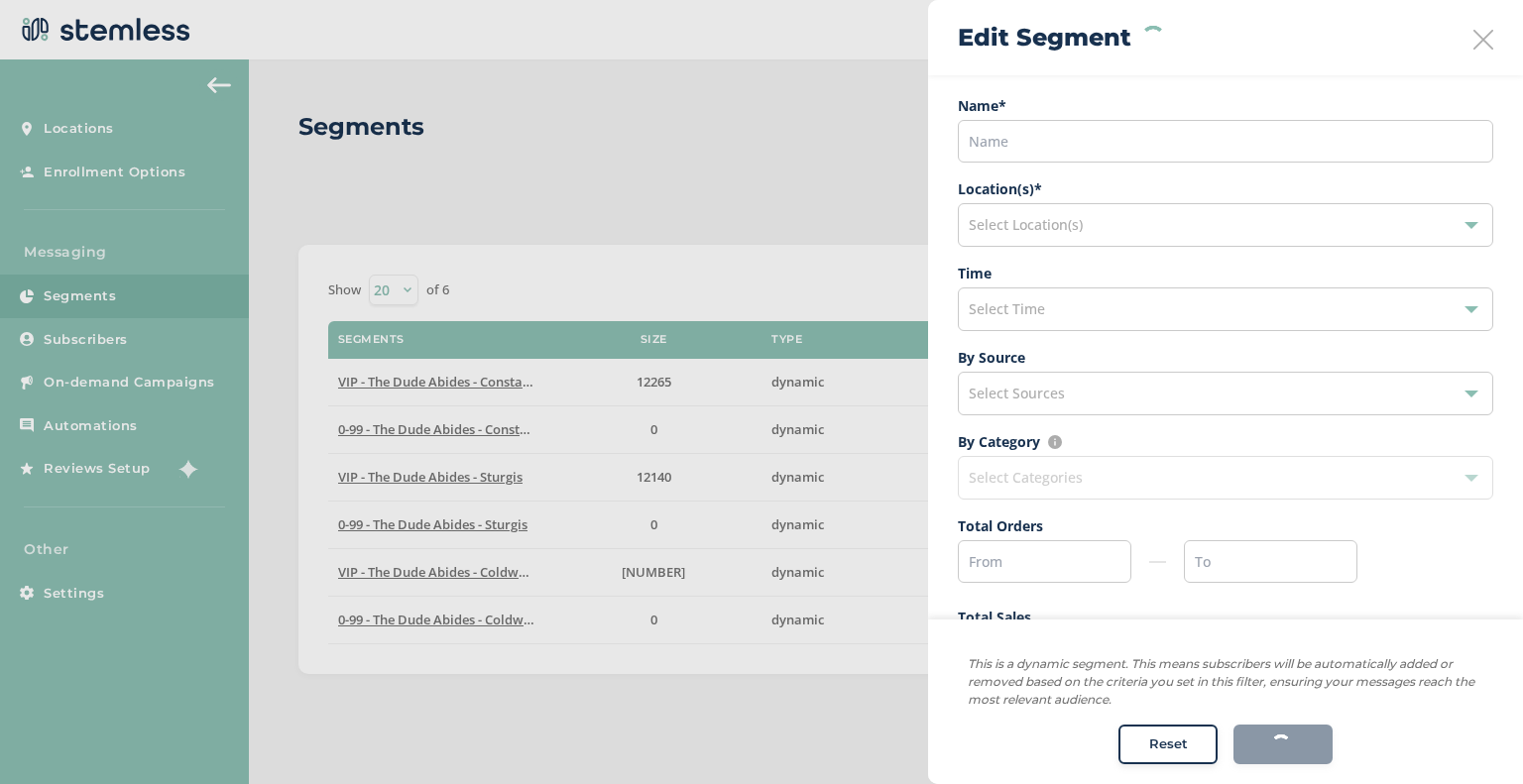 type on "VIP" 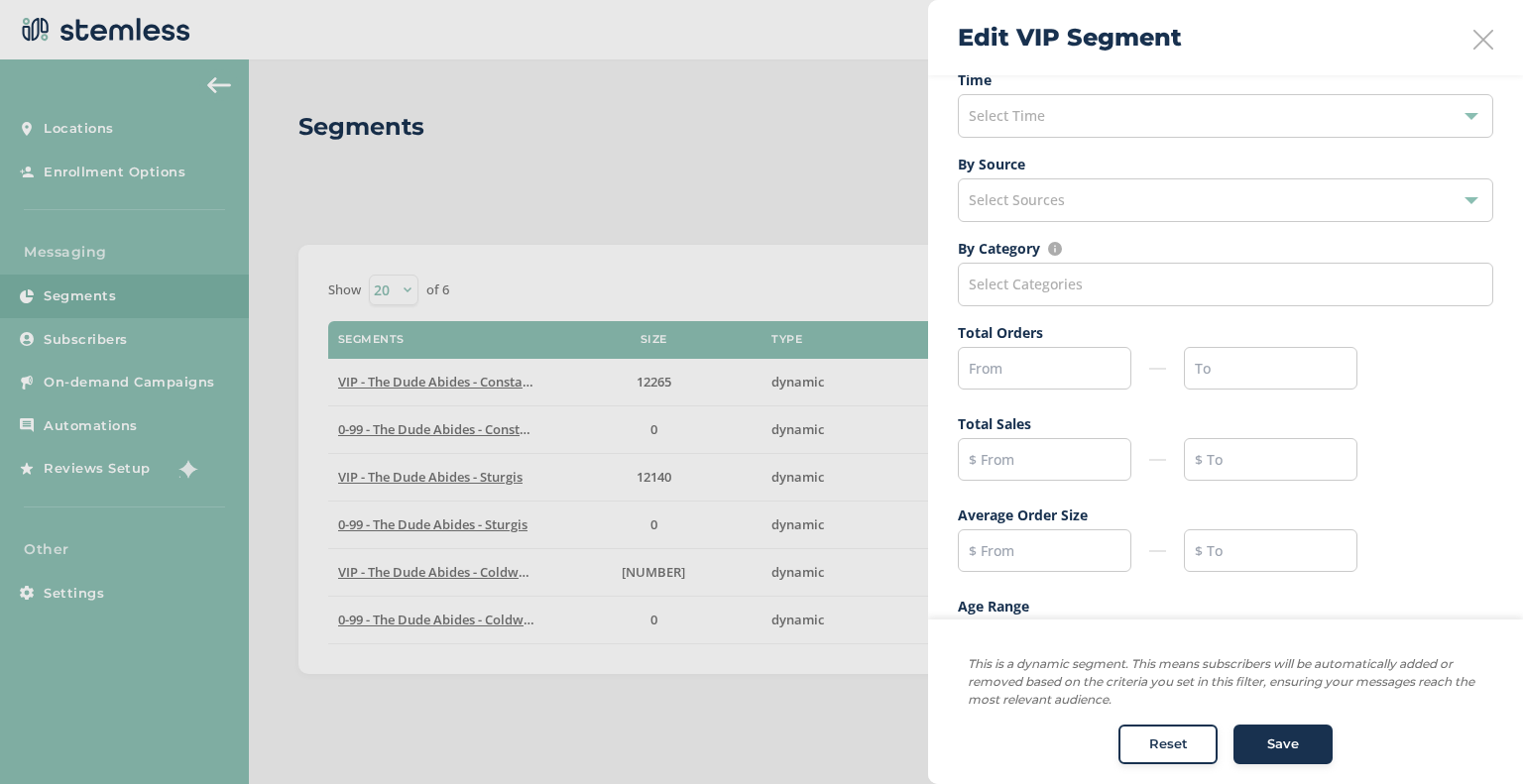 scroll, scrollTop: 198, scrollLeft: 0, axis: vertical 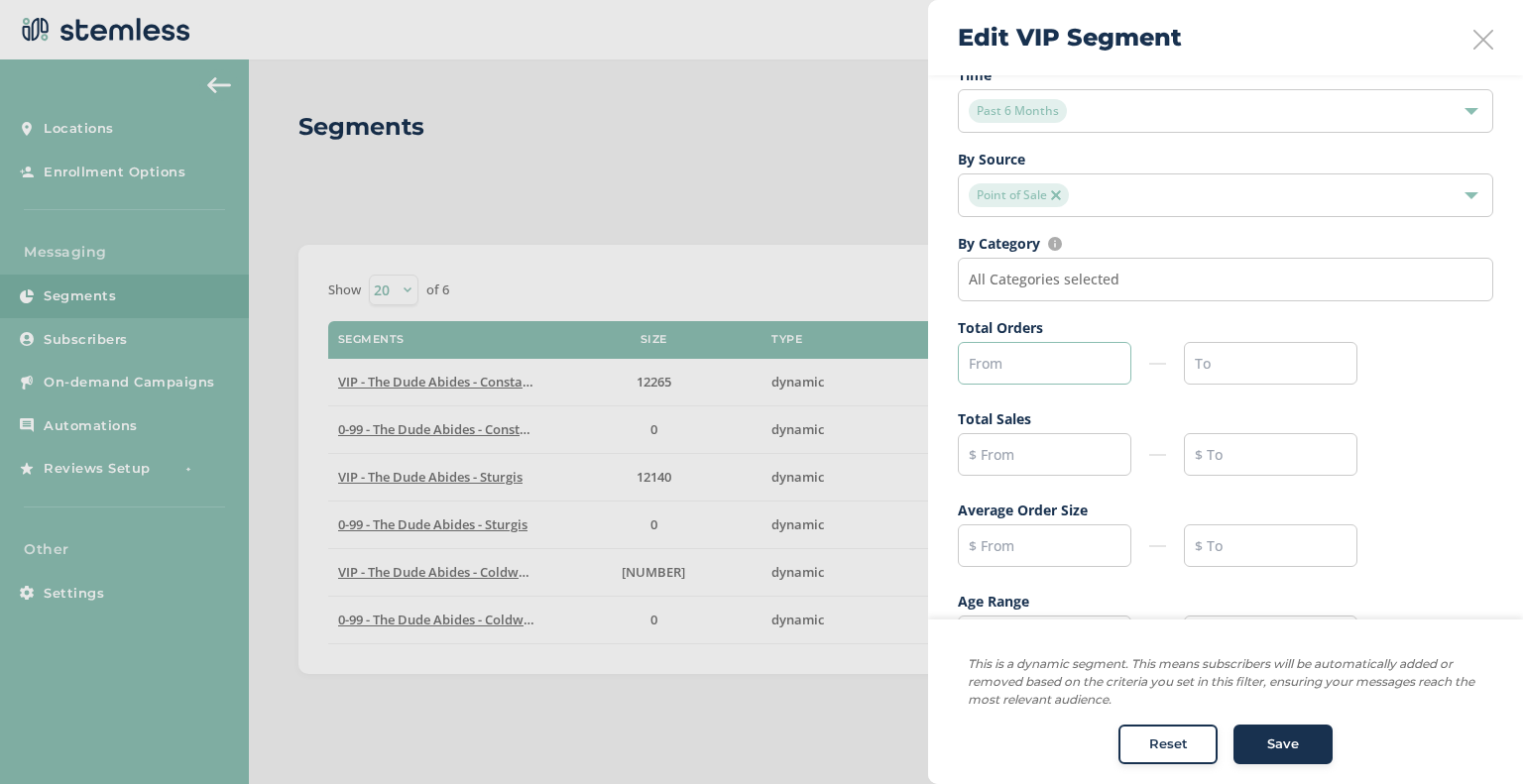 click at bounding box center [1044, 363] 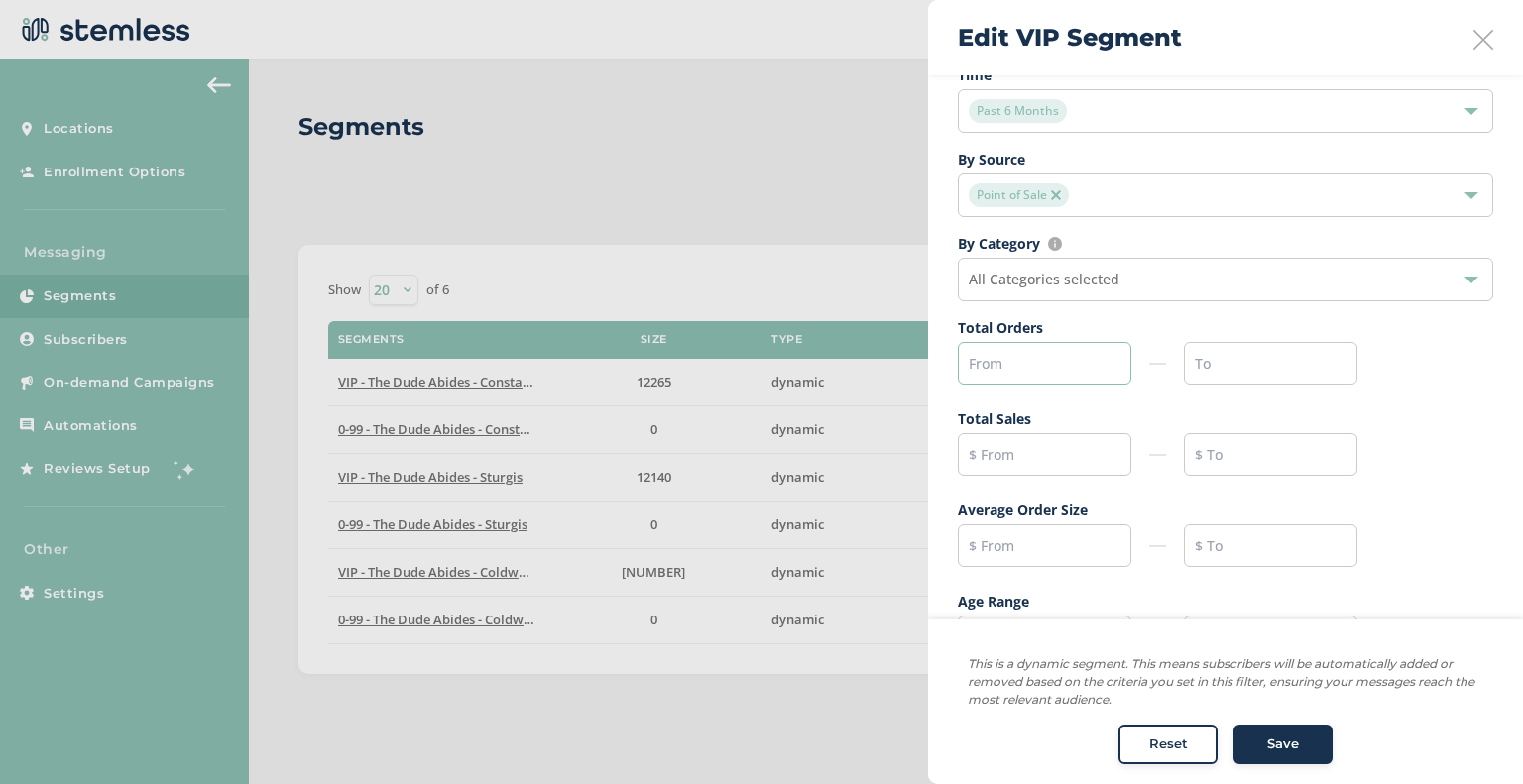 type on "1" 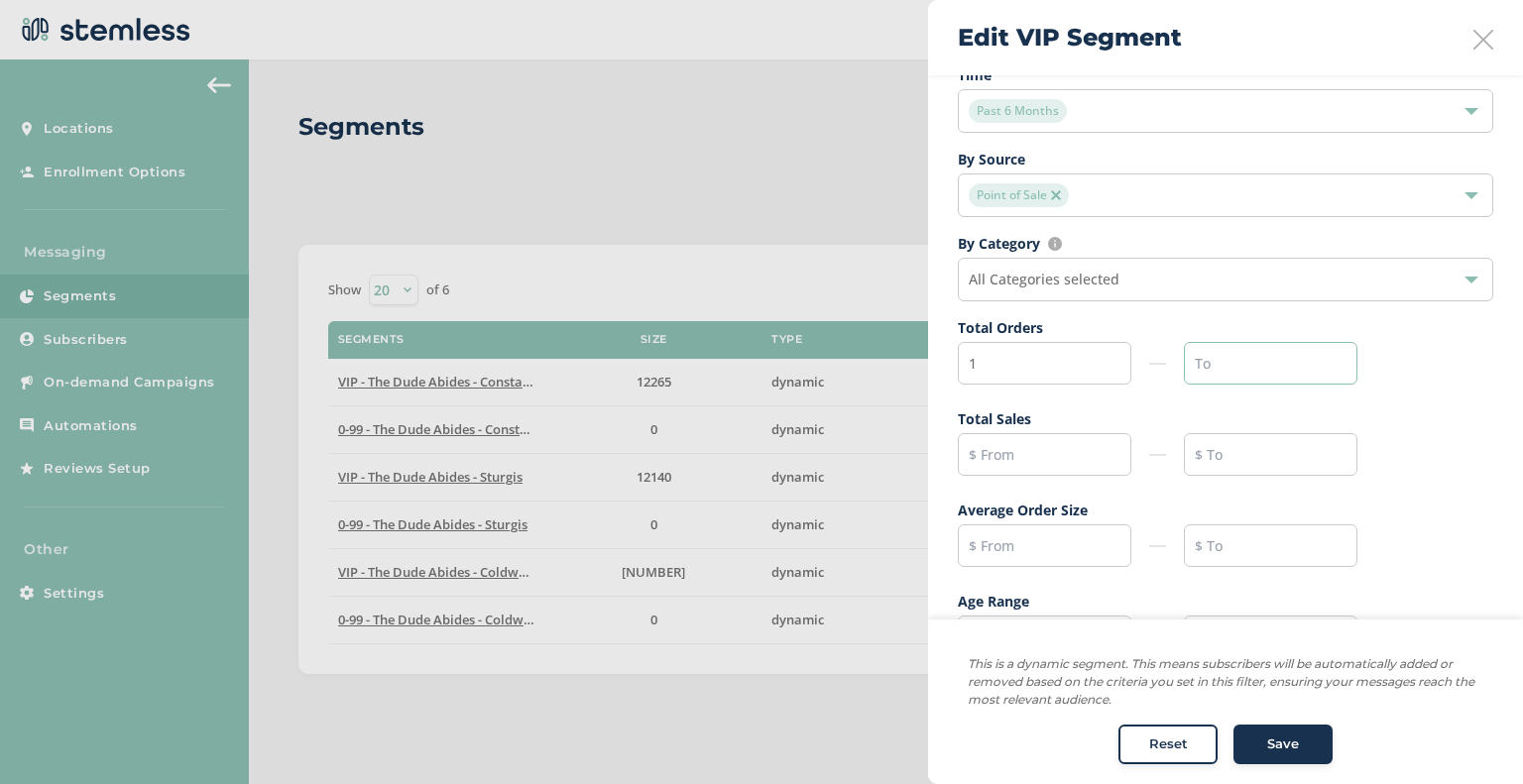 click at bounding box center [1270, 363] 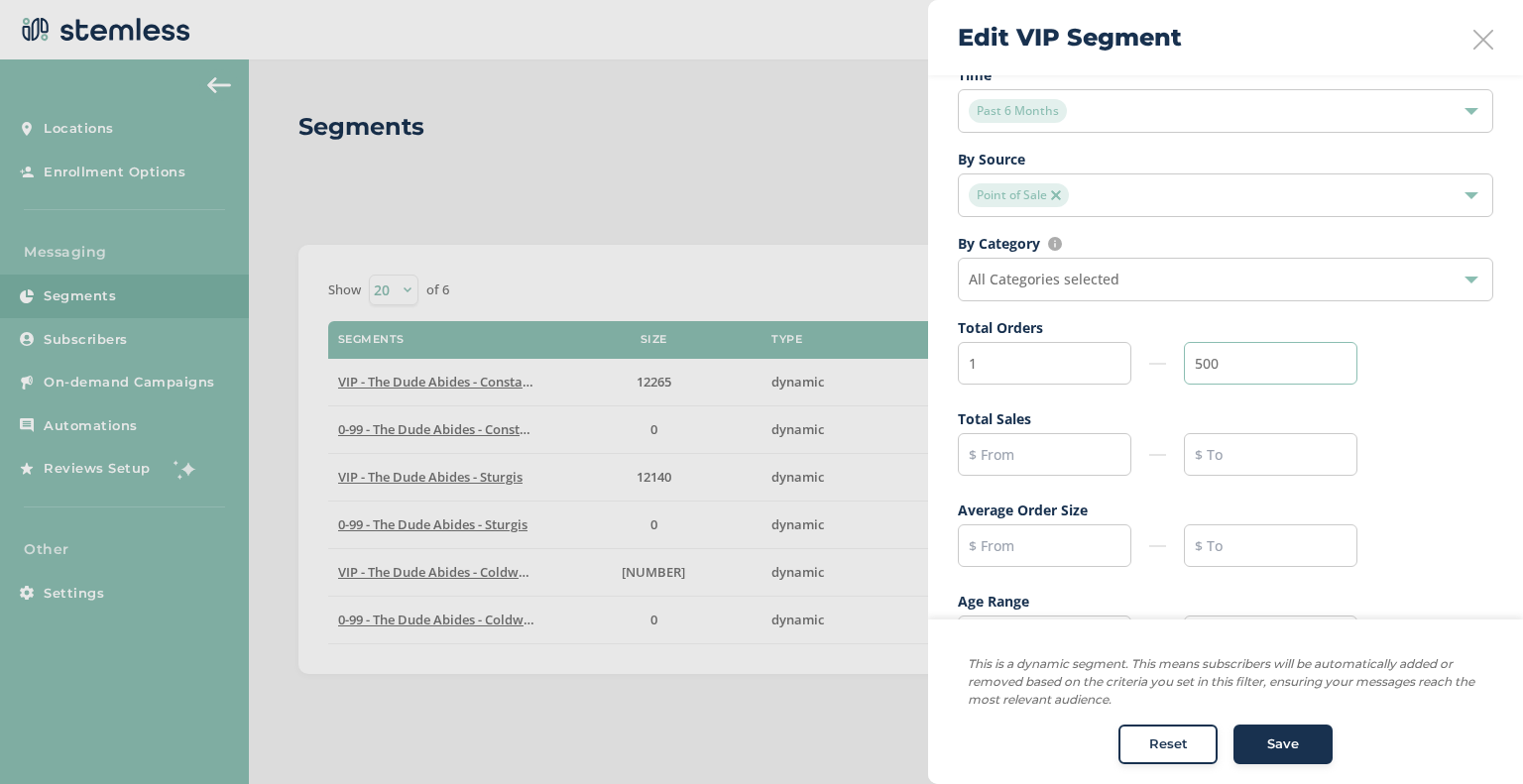 type on "500" 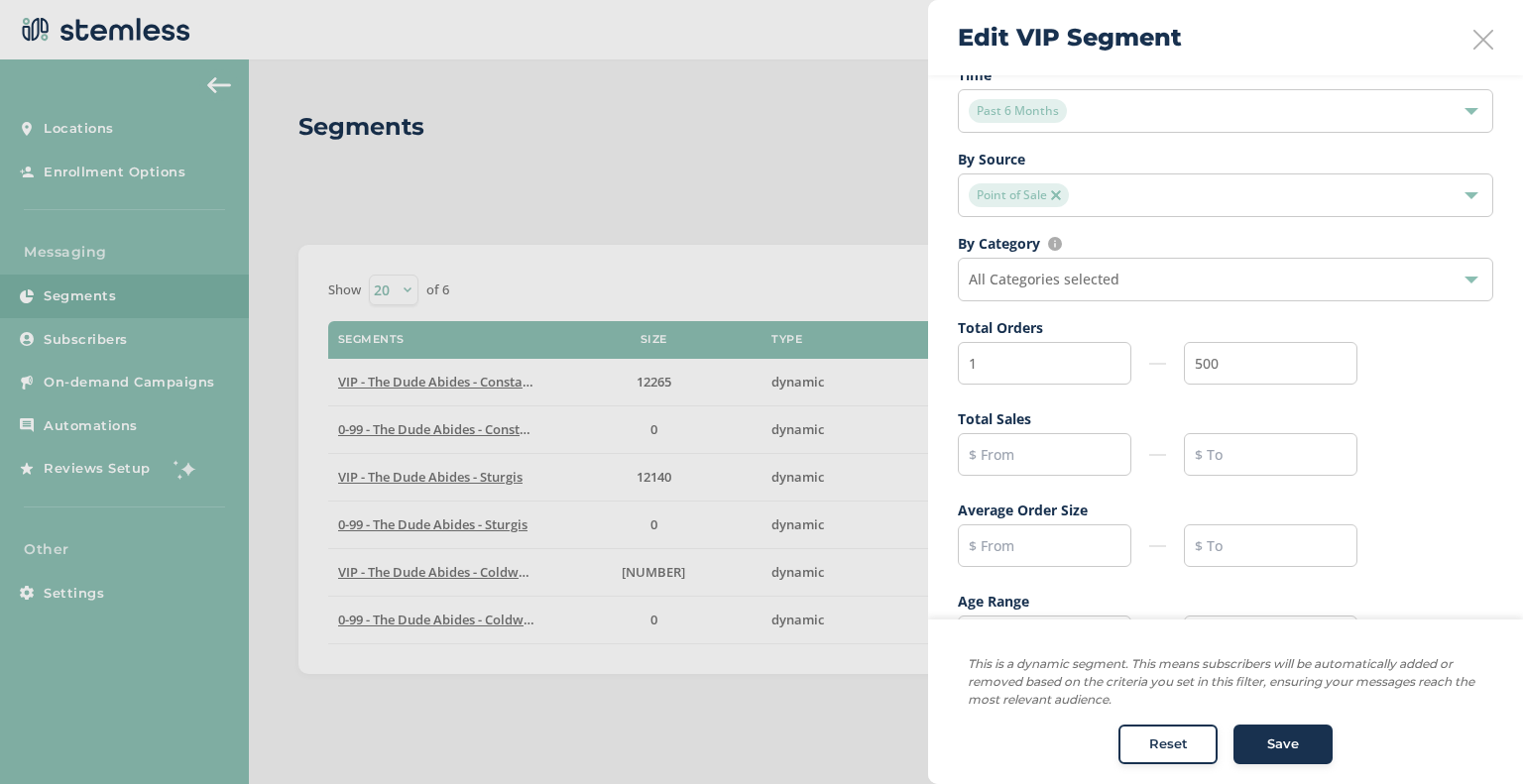 click on "Total Sales" at bounding box center (1226, 418) 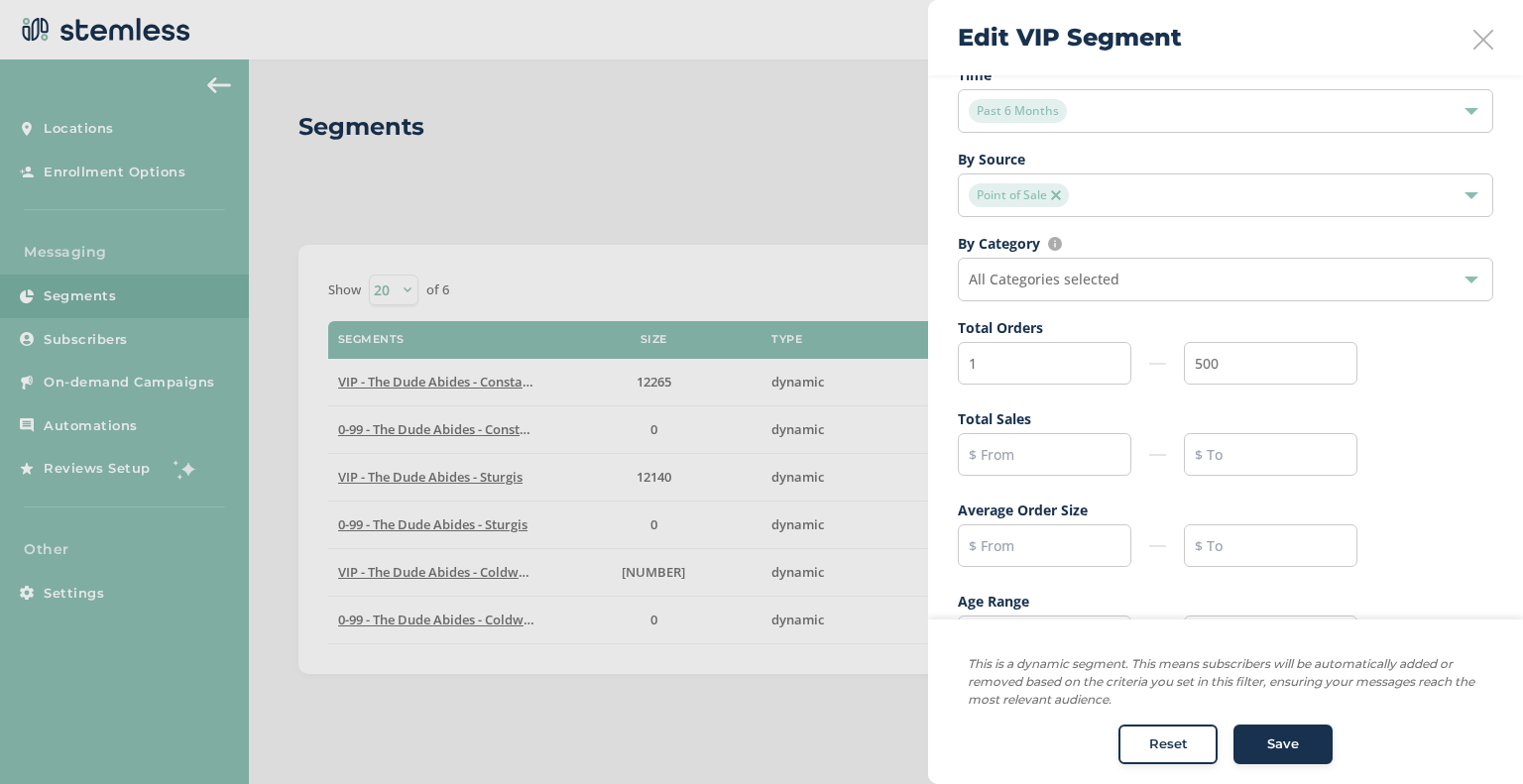 click on "Save" at bounding box center (1283, 745) 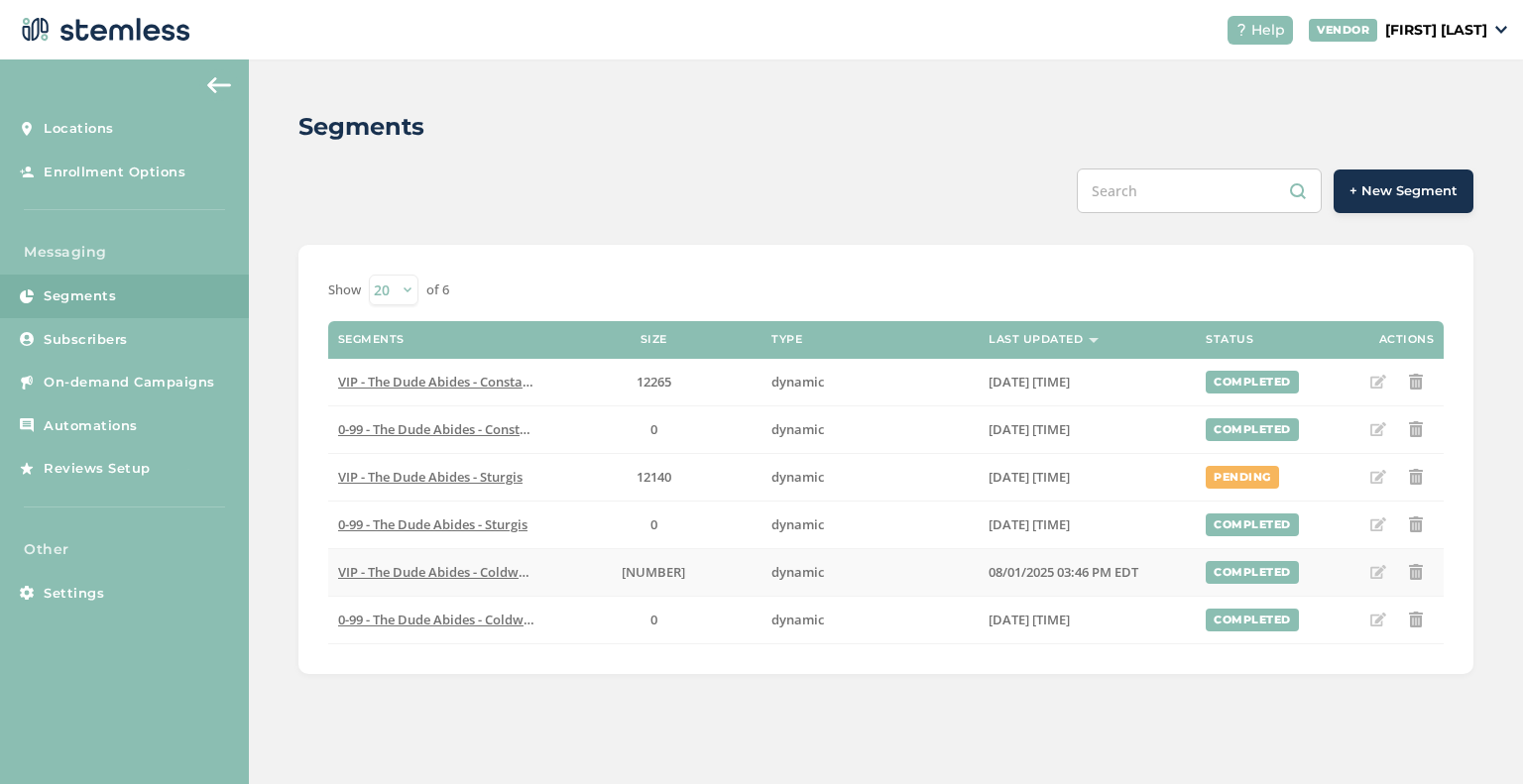 click at bounding box center (1378, 572) 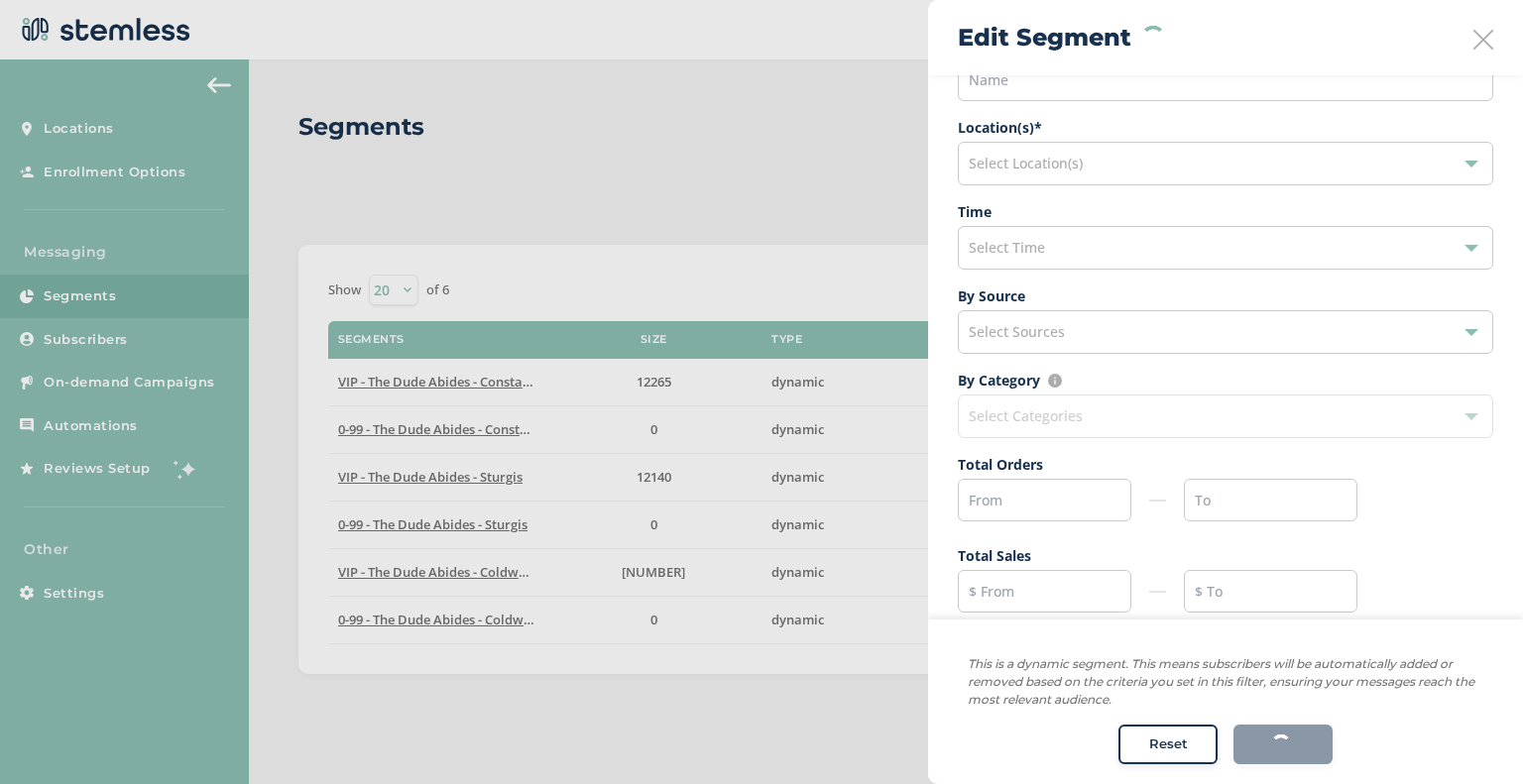 scroll, scrollTop: 259, scrollLeft: 0, axis: vertical 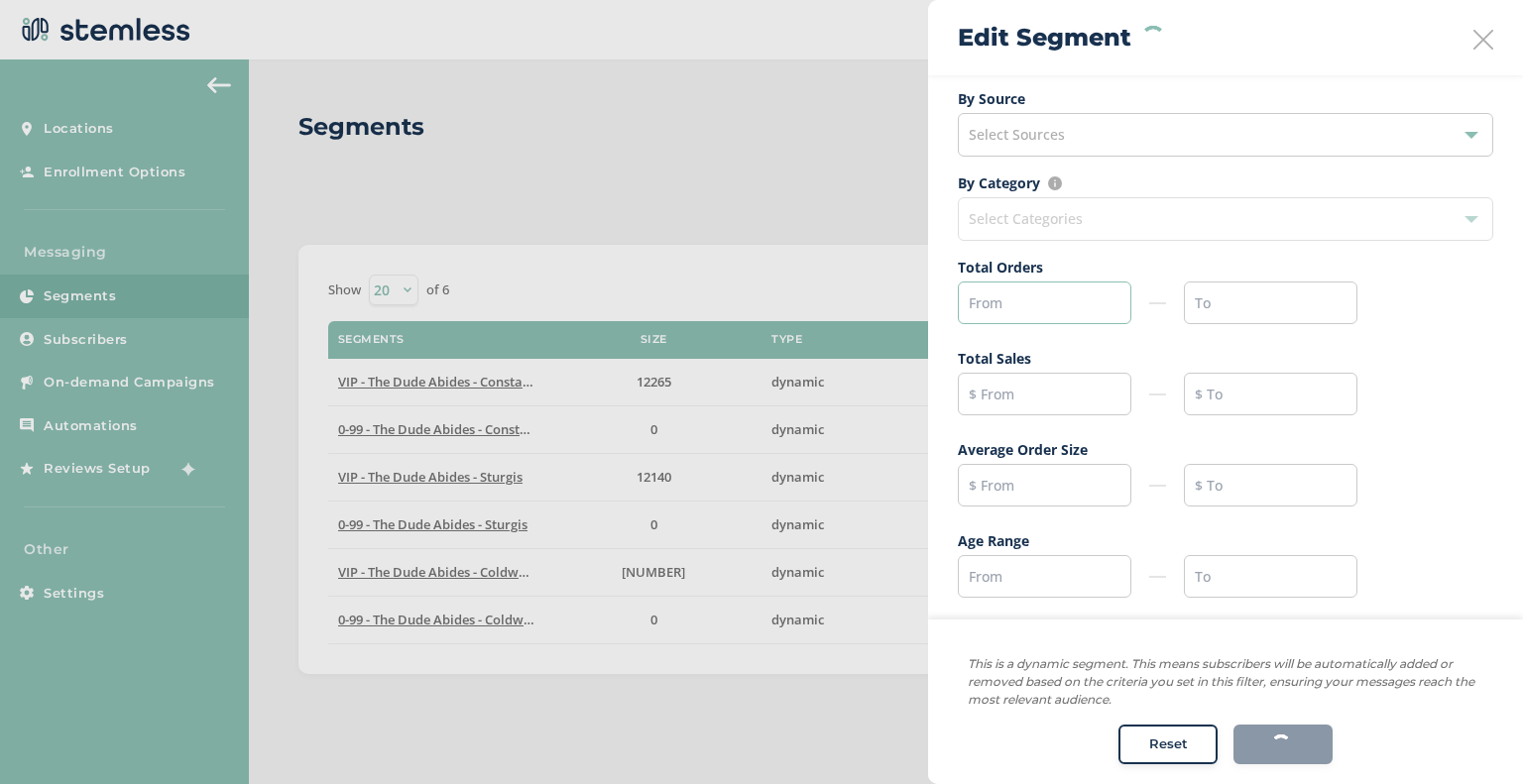 click at bounding box center (1044, 302) 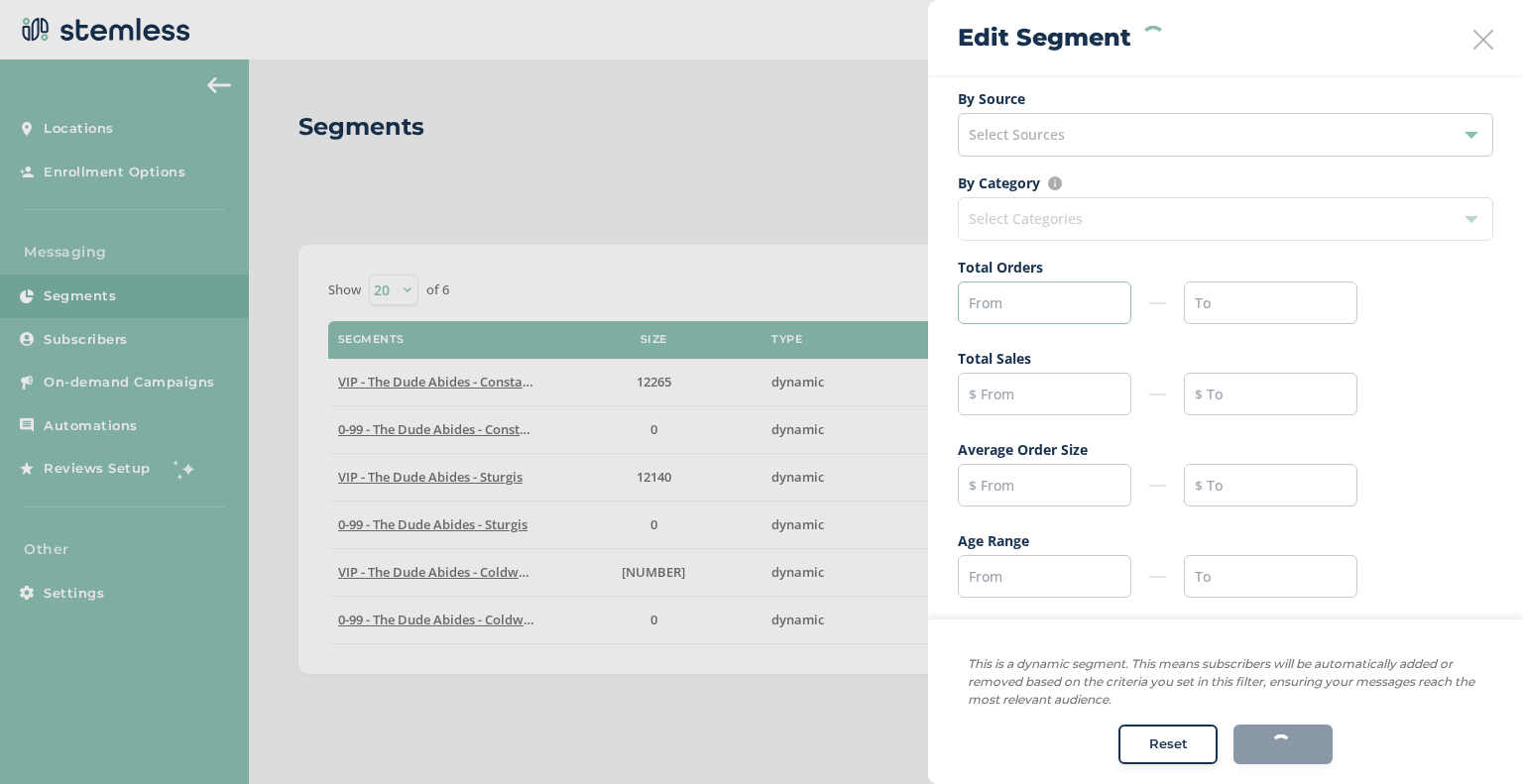 type on "VIP" 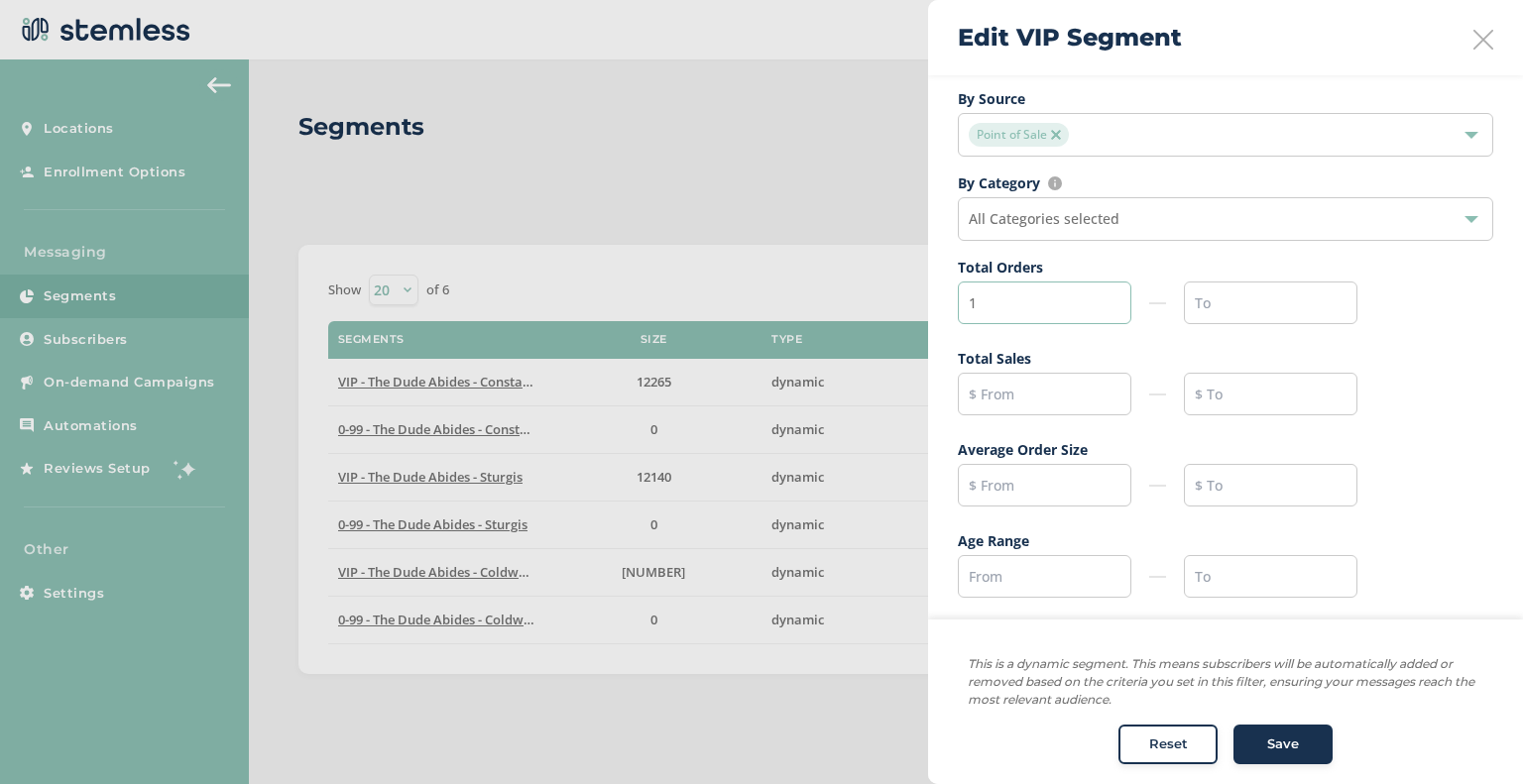 type on "1" 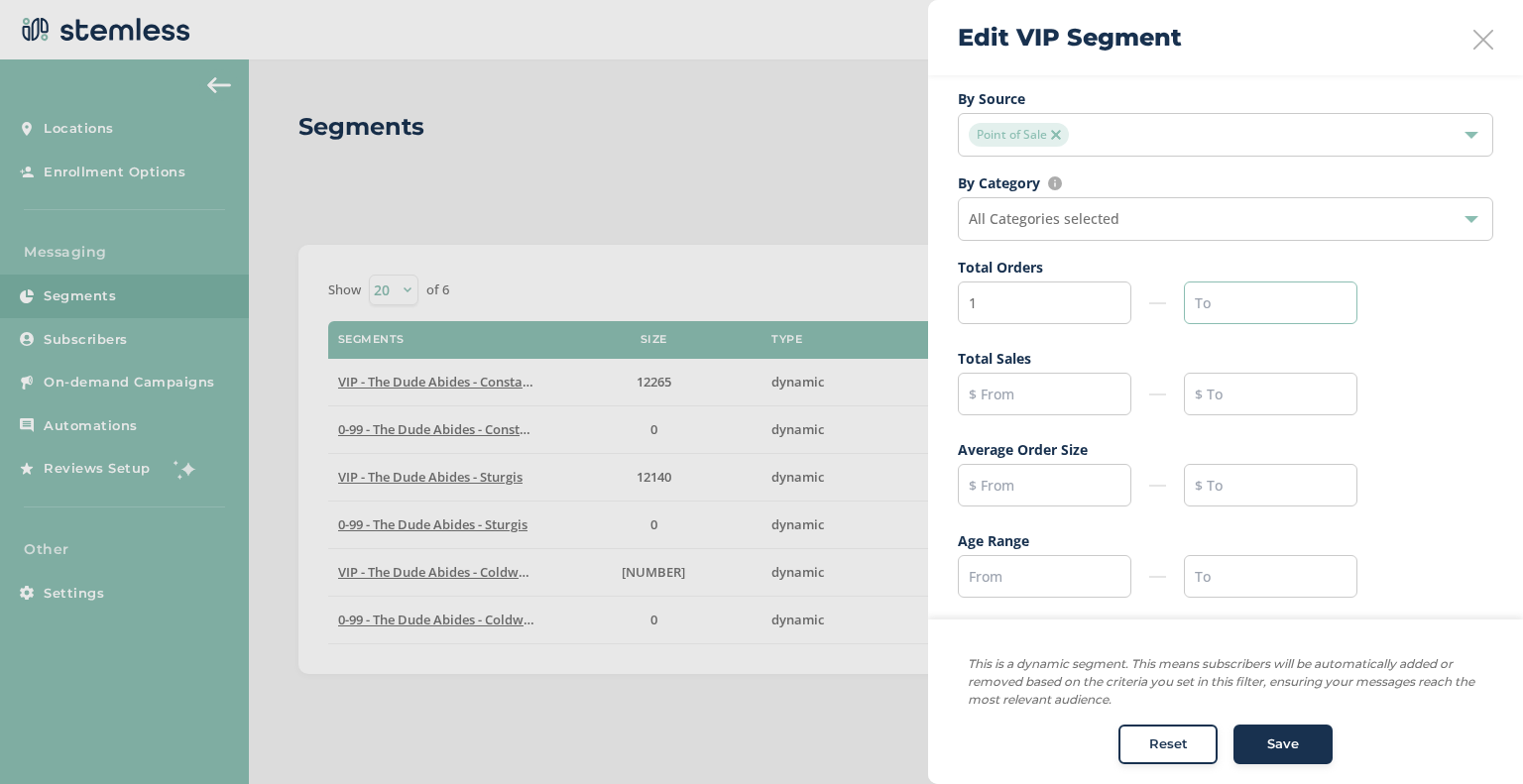click at bounding box center [1270, 302] 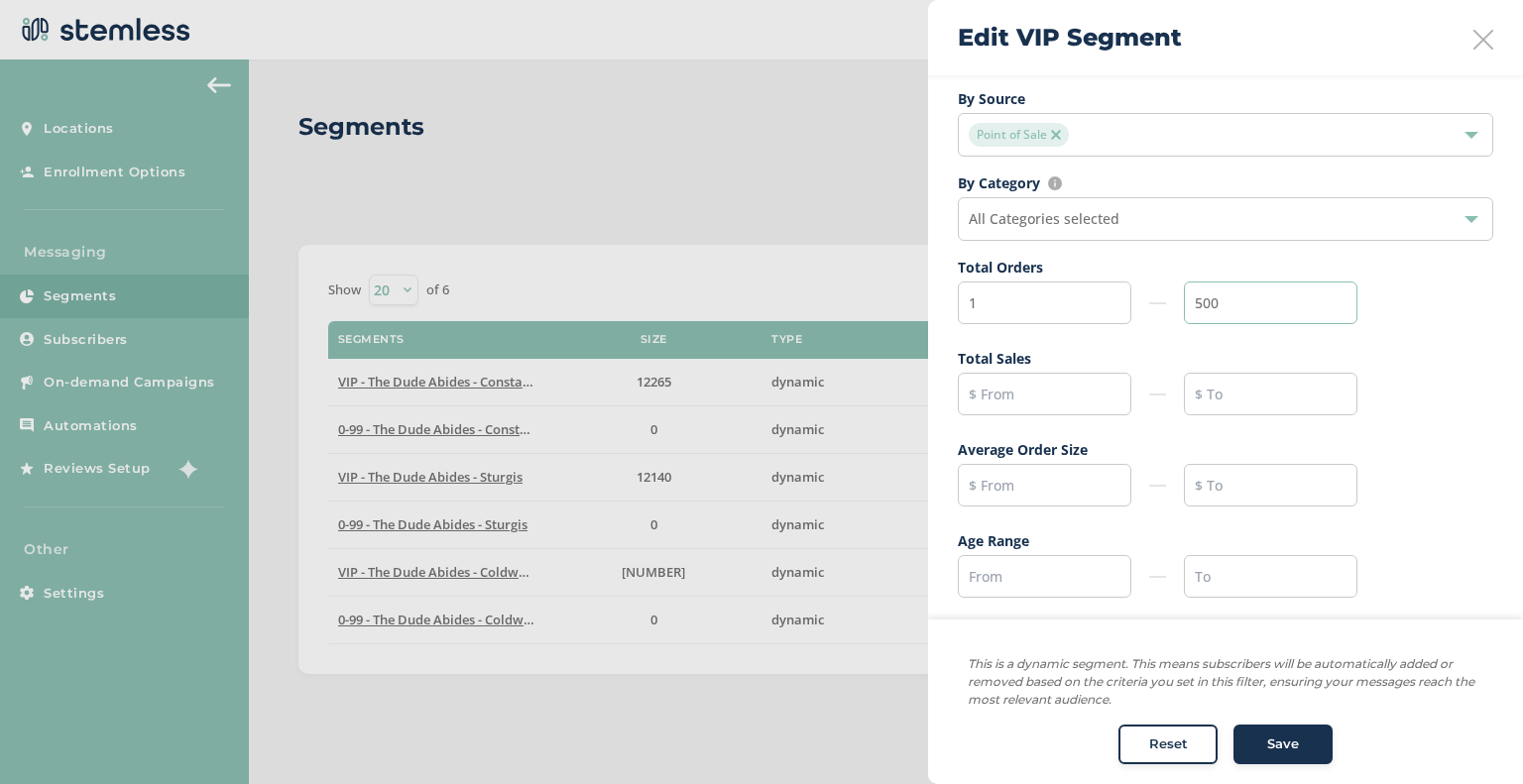 type on "500" 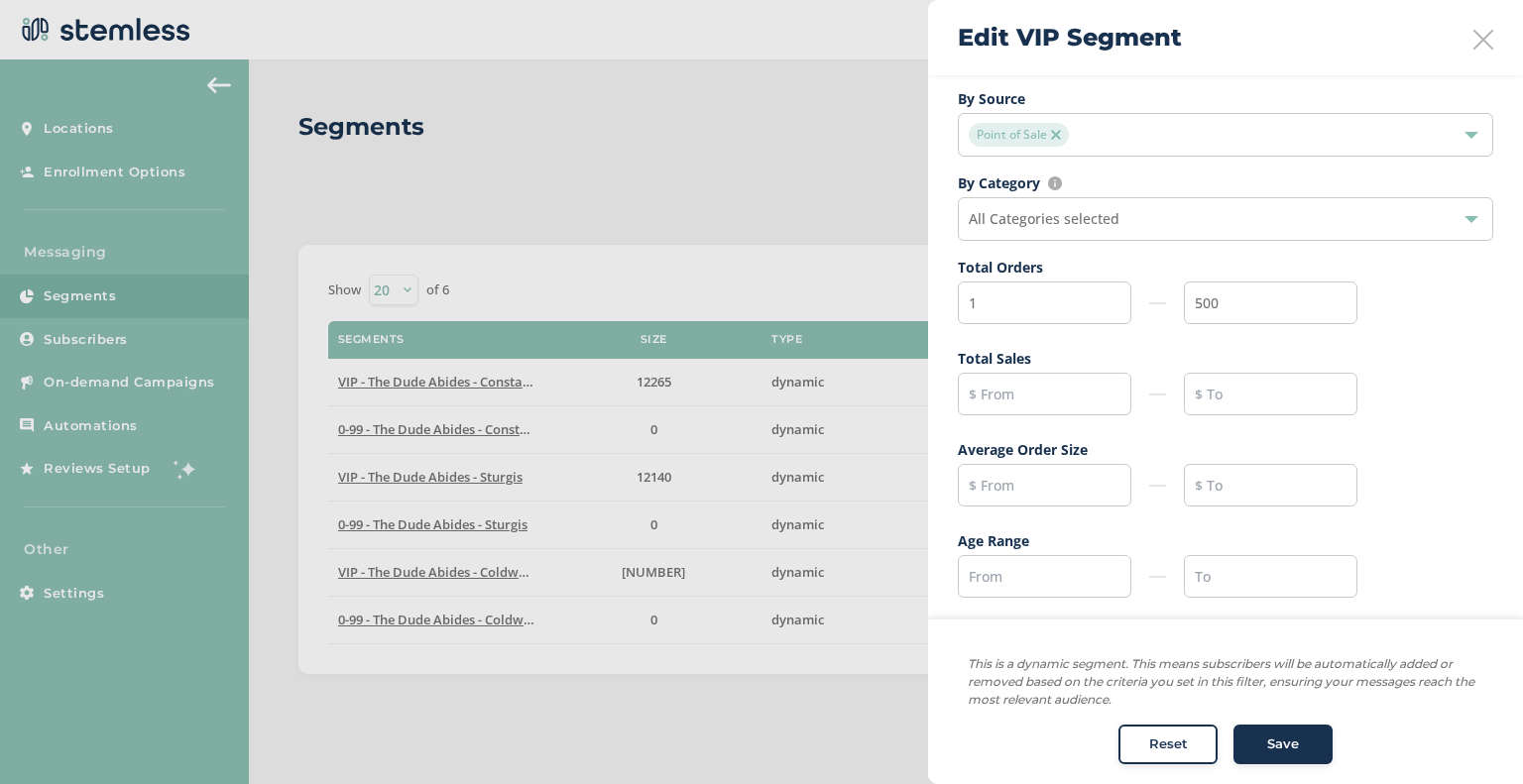 click on "Name * VIP  Location(s) *  The Dude Abides - Coldwater   Time  Past 6 Months   By Source  Point of Sale   By Category Make sure at least one  Location is selected All Categories selected  Total Orders  1 500  Total Sales   Average Order Size   Age Range" at bounding box center (1226, 221) 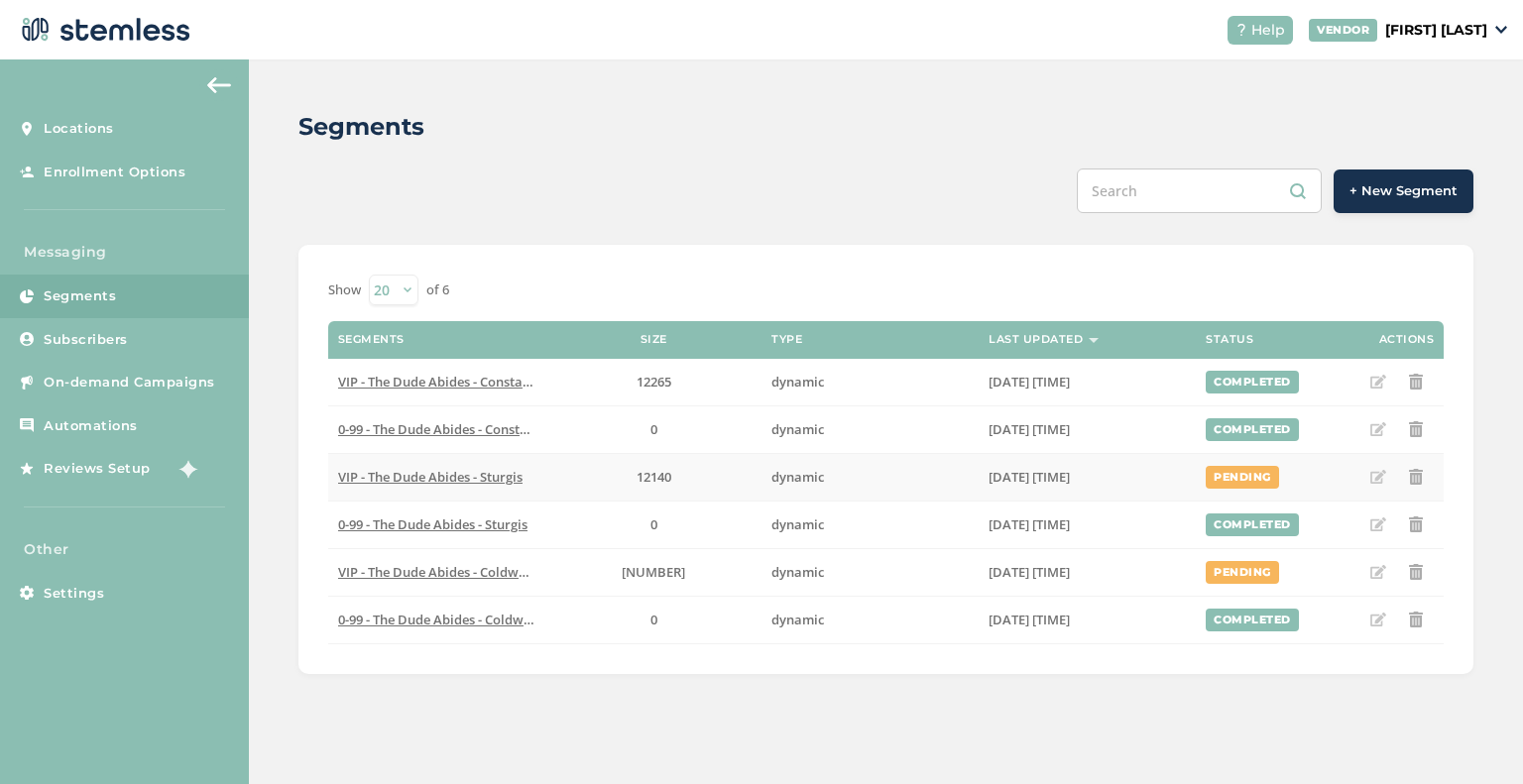 click on "dynamic" at bounding box center (797, 477) 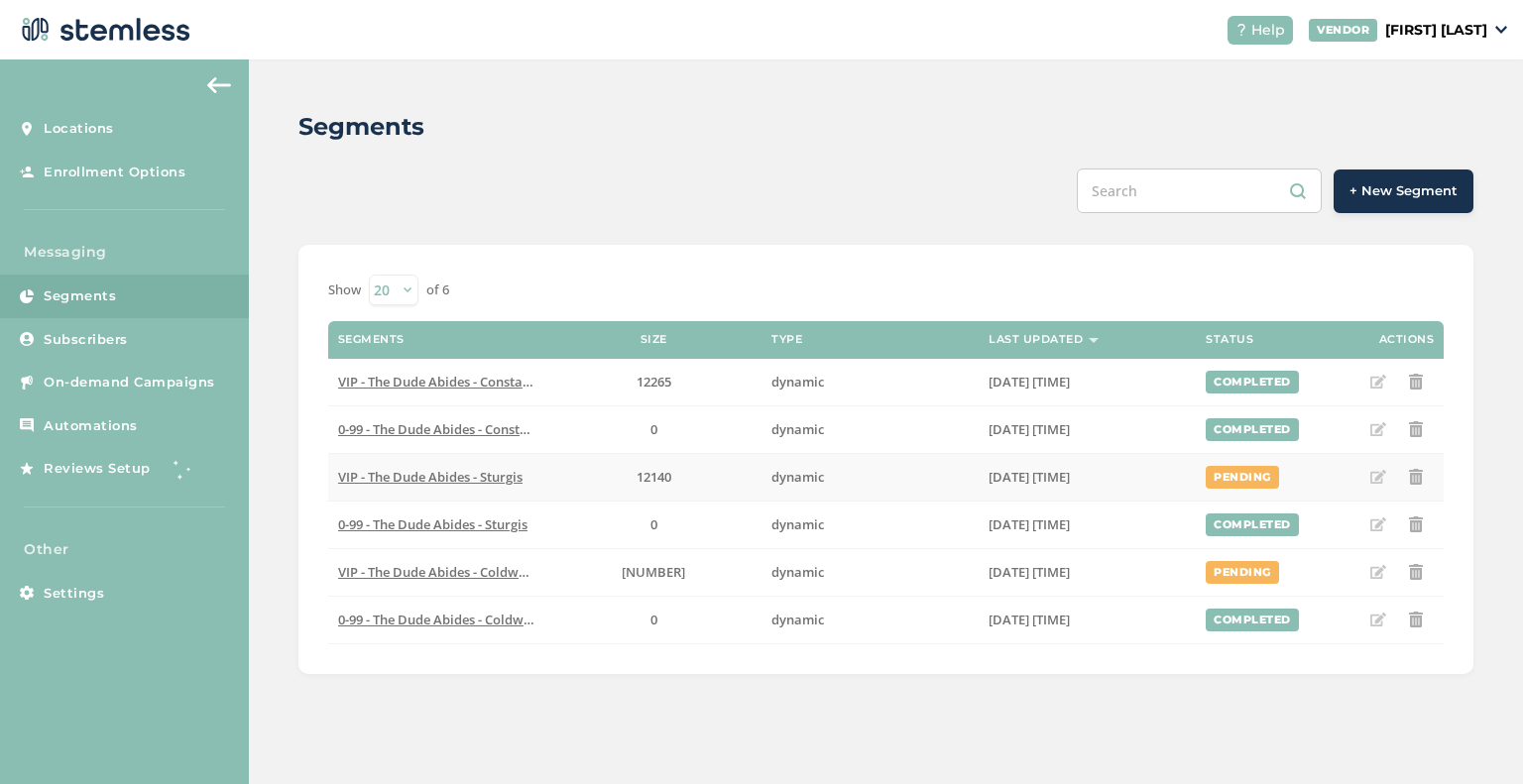click on "VIP - The Dude Abides - Sturgis" at bounding box center [430, 477] 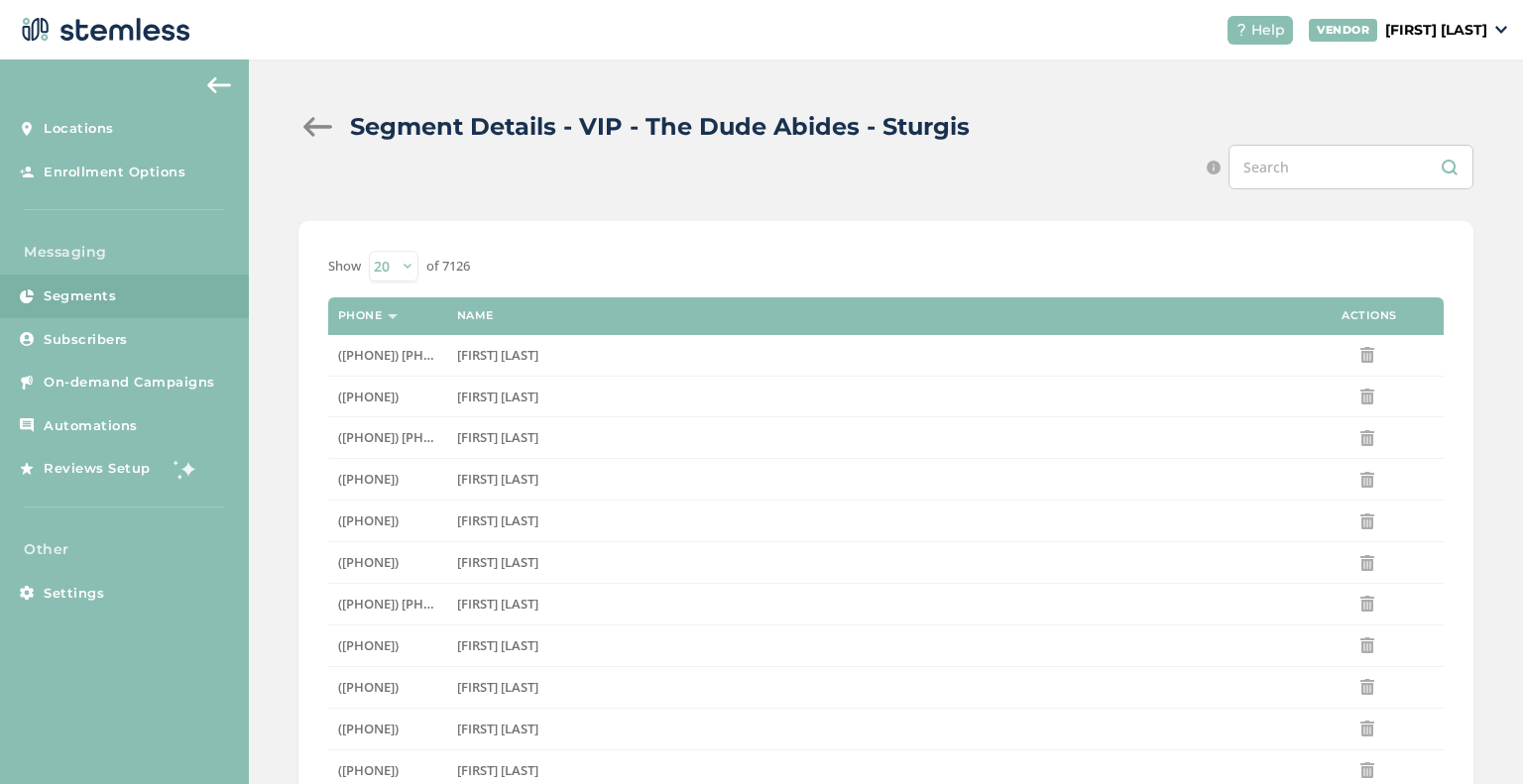 click at bounding box center (318, 127) 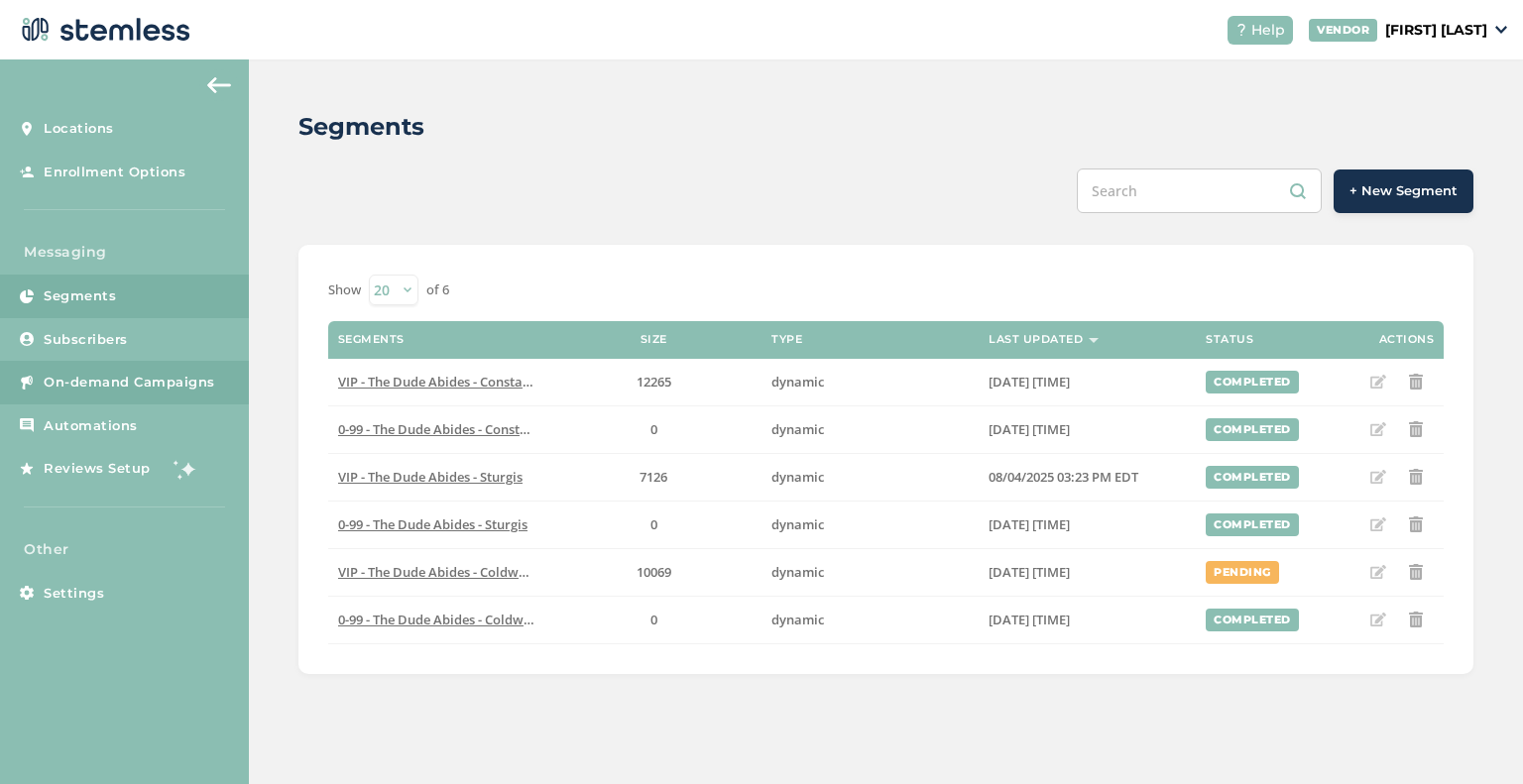 click on "On-demand Campaigns" at bounding box center (129, 383) 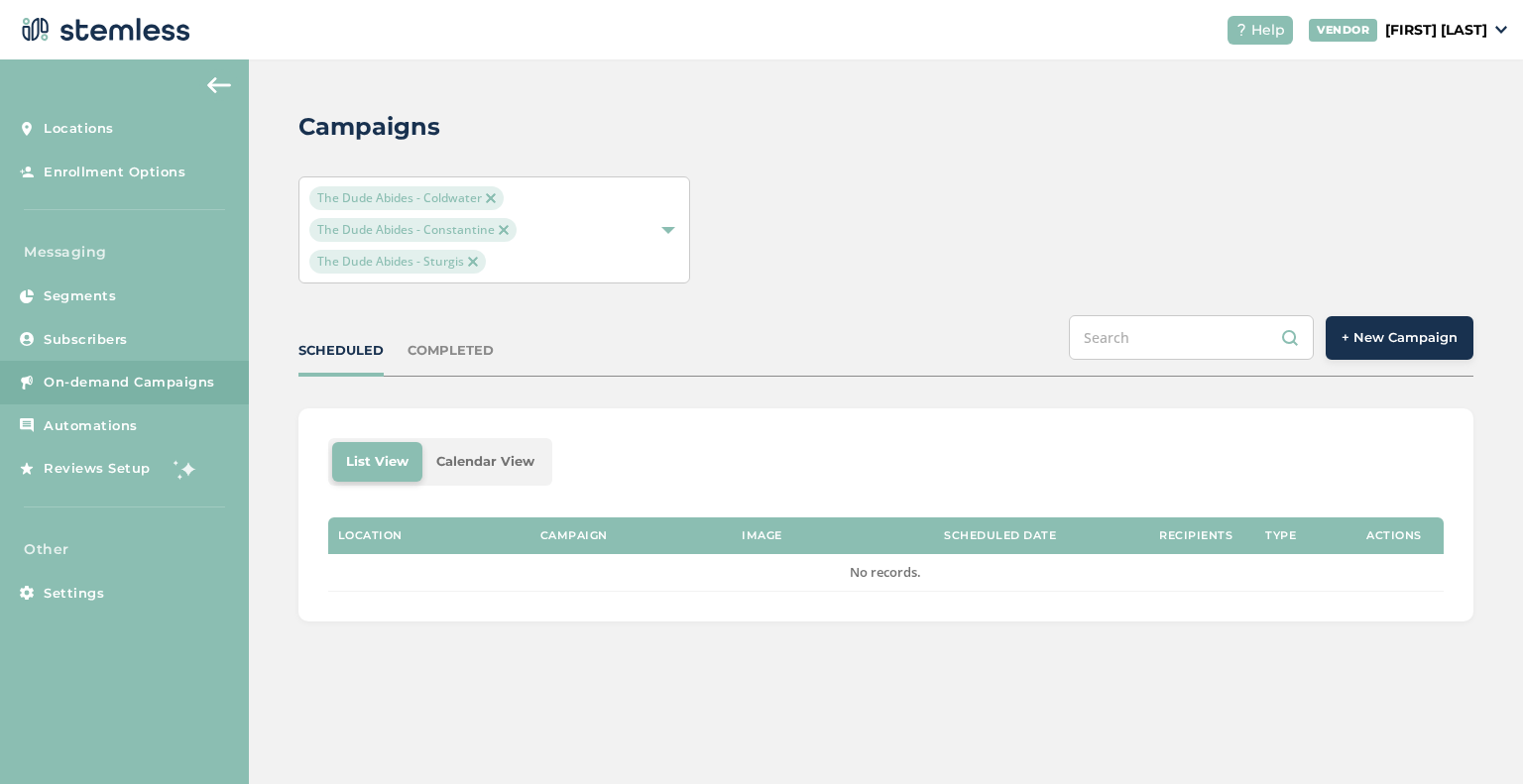 click on "+ New Campaign" at bounding box center (1399, 338) 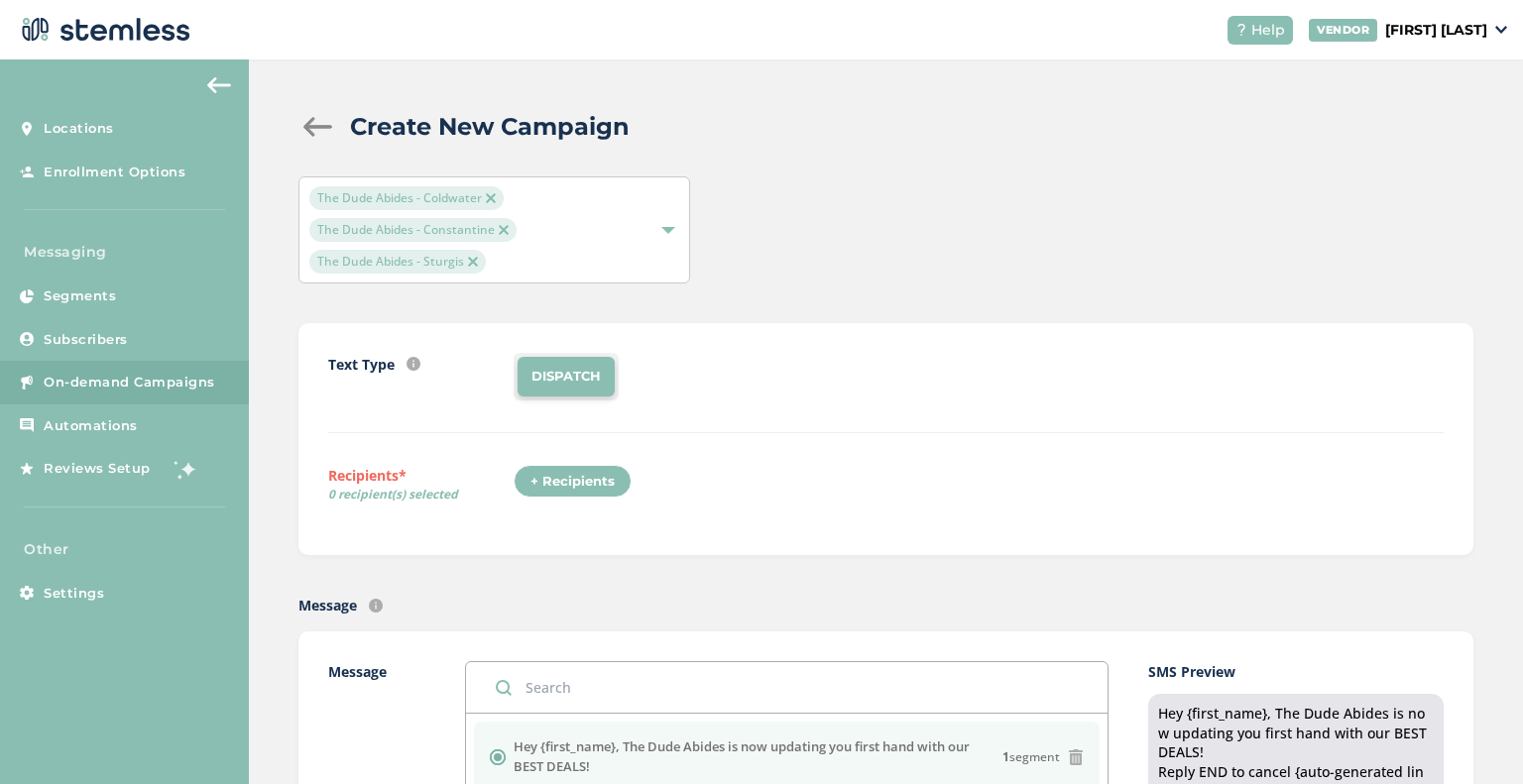 click on "DISPATCH" at bounding box center (566, 377) 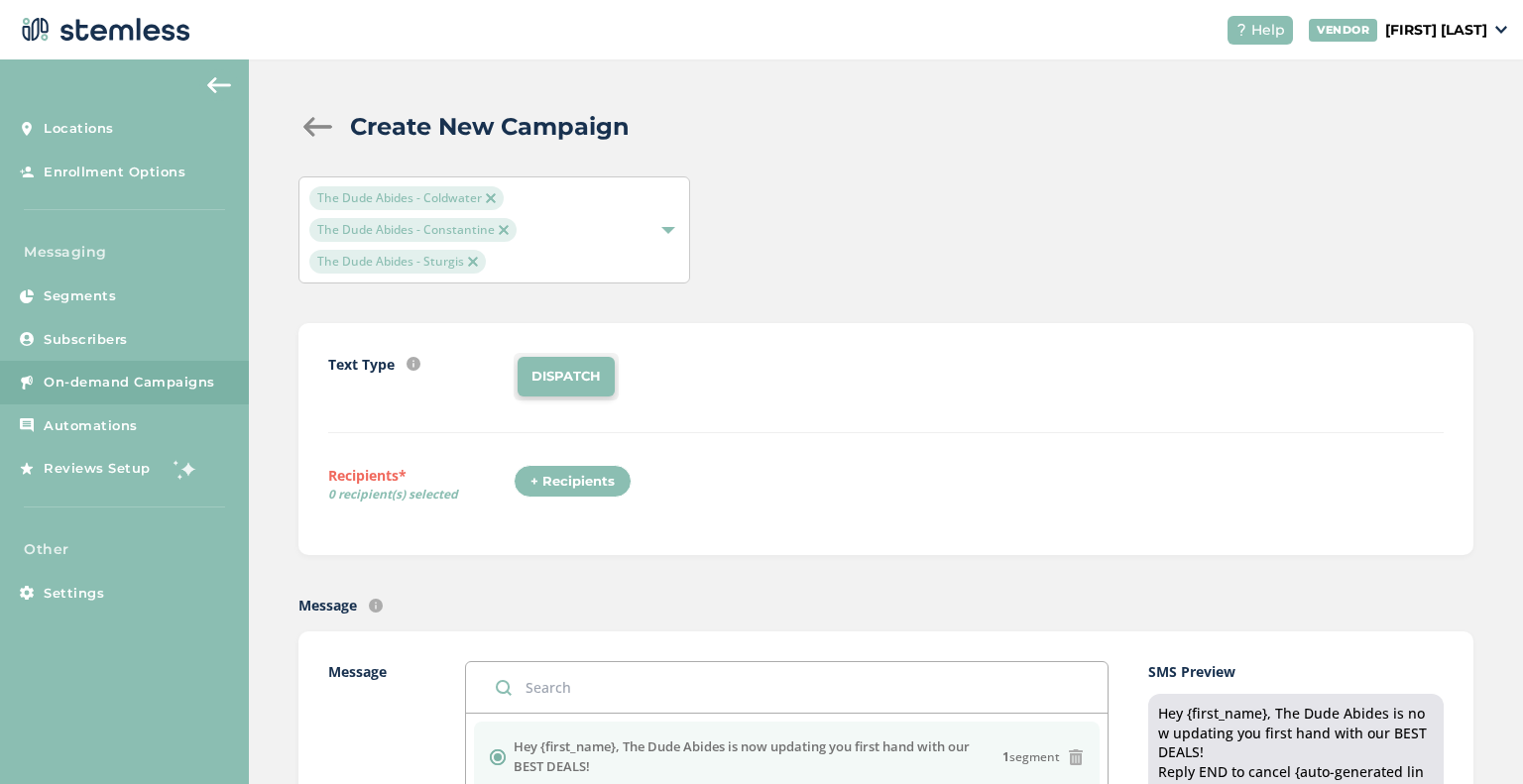 click on "+ Recipients" at bounding box center (572, 482) 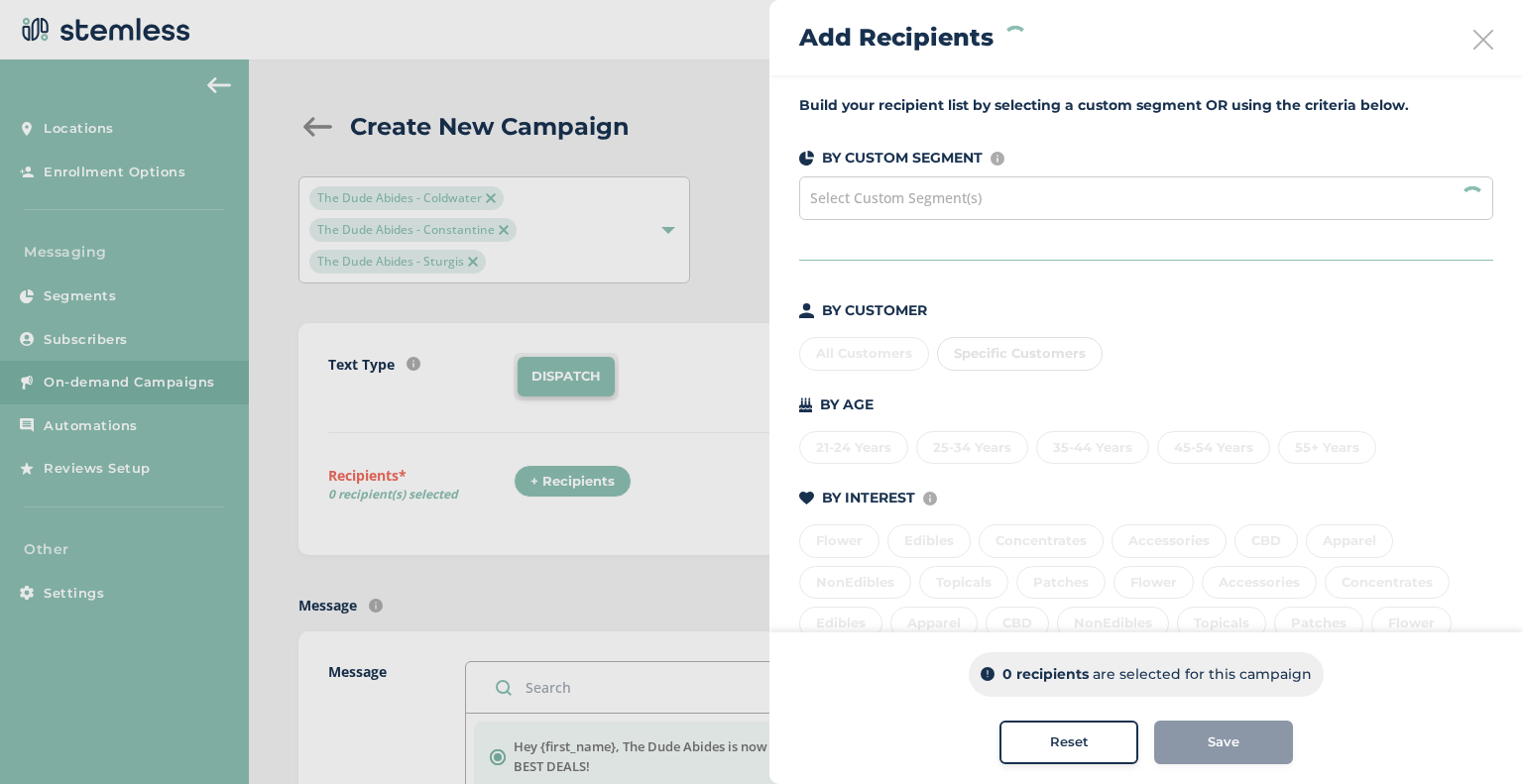 click on "Select Custom Segment(s)" at bounding box center [1146, 198] 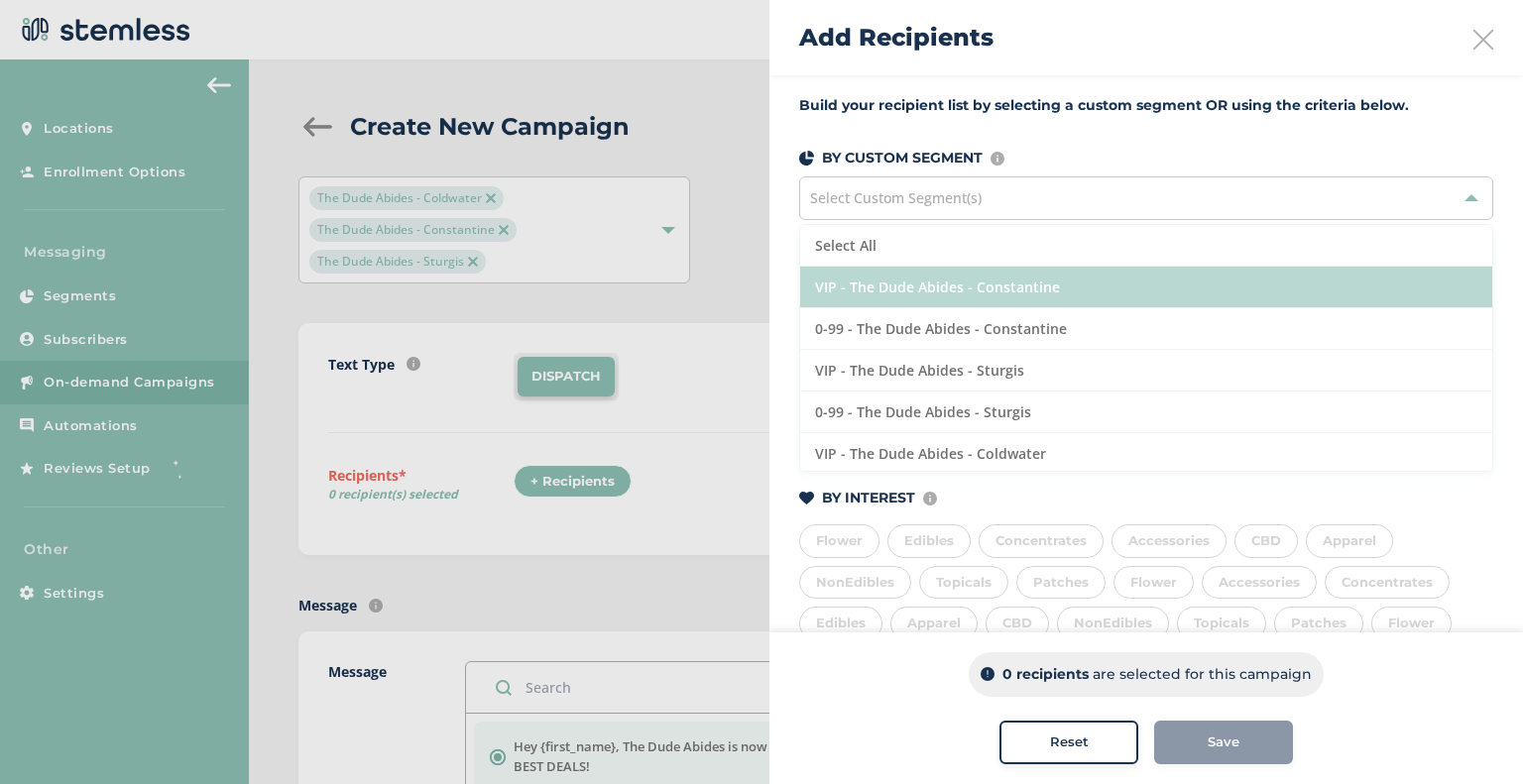 click on "VIP - The Dude Abides - Constantine" at bounding box center (1146, 287) 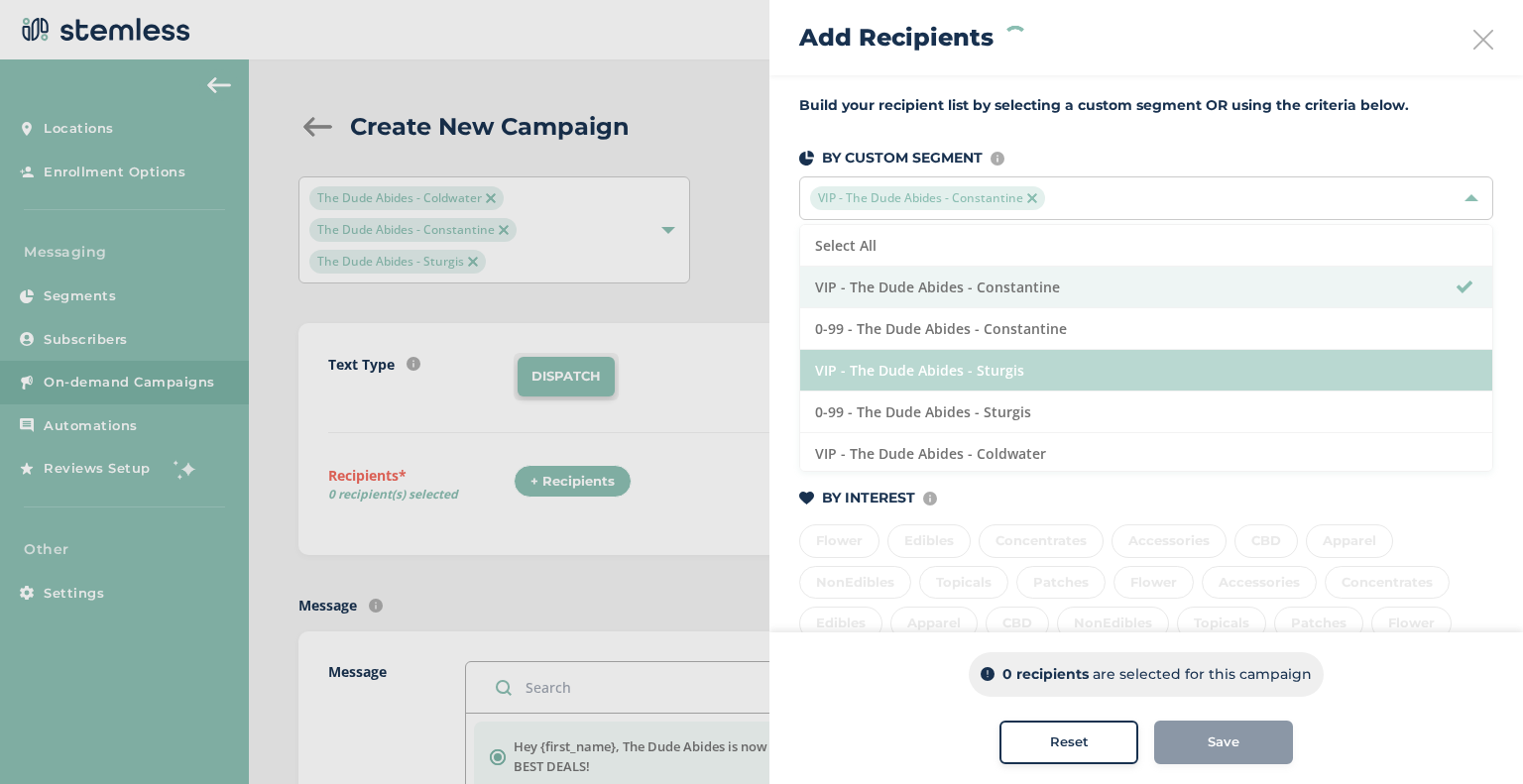 click on "VIP - The Dude Abides - Sturgis" at bounding box center [1146, 371] 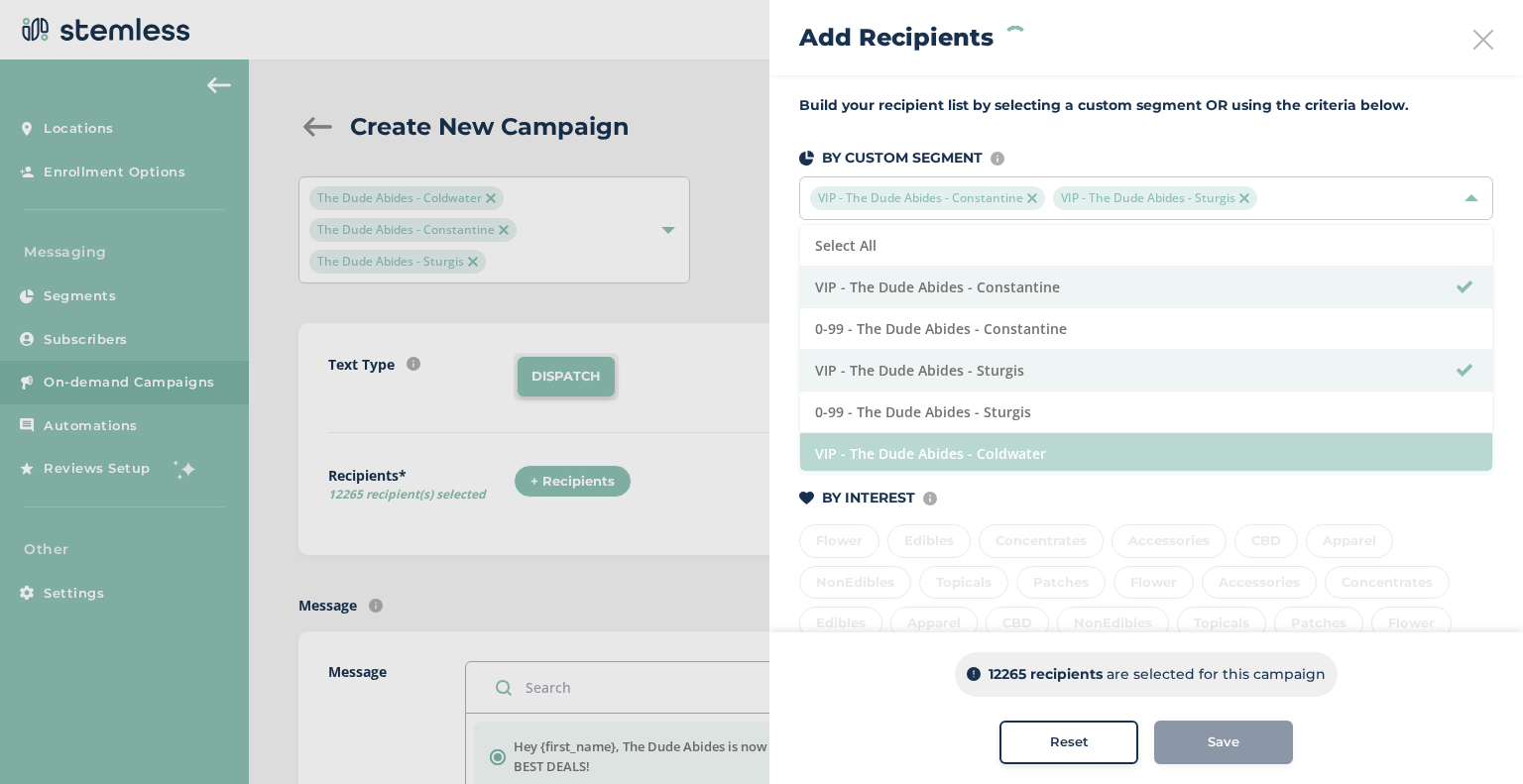 click on "VIP - The Dude Abides - Coldwater" at bounding box center [1146, 454] 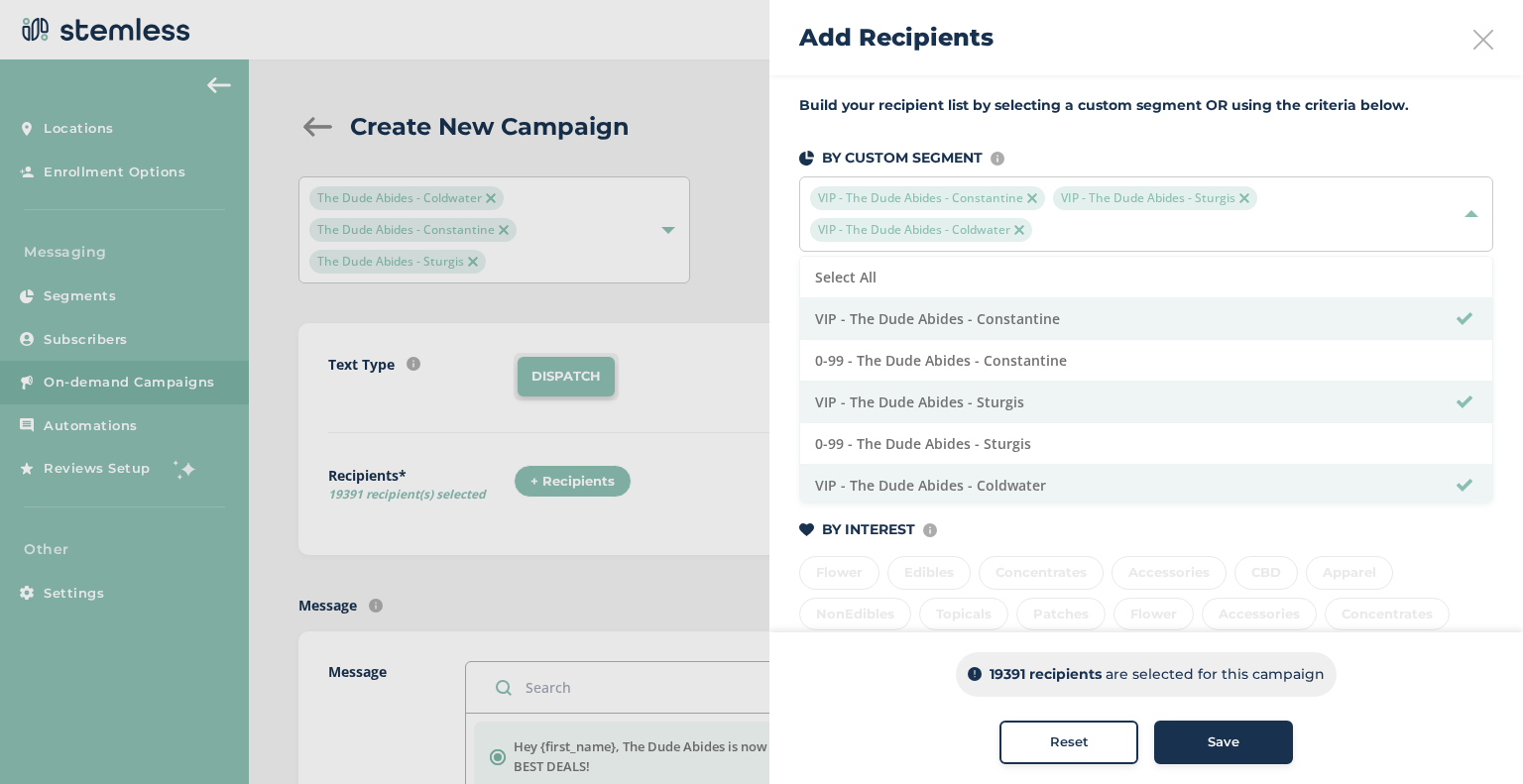 click on "Save" at bounding box center (1224, 742) 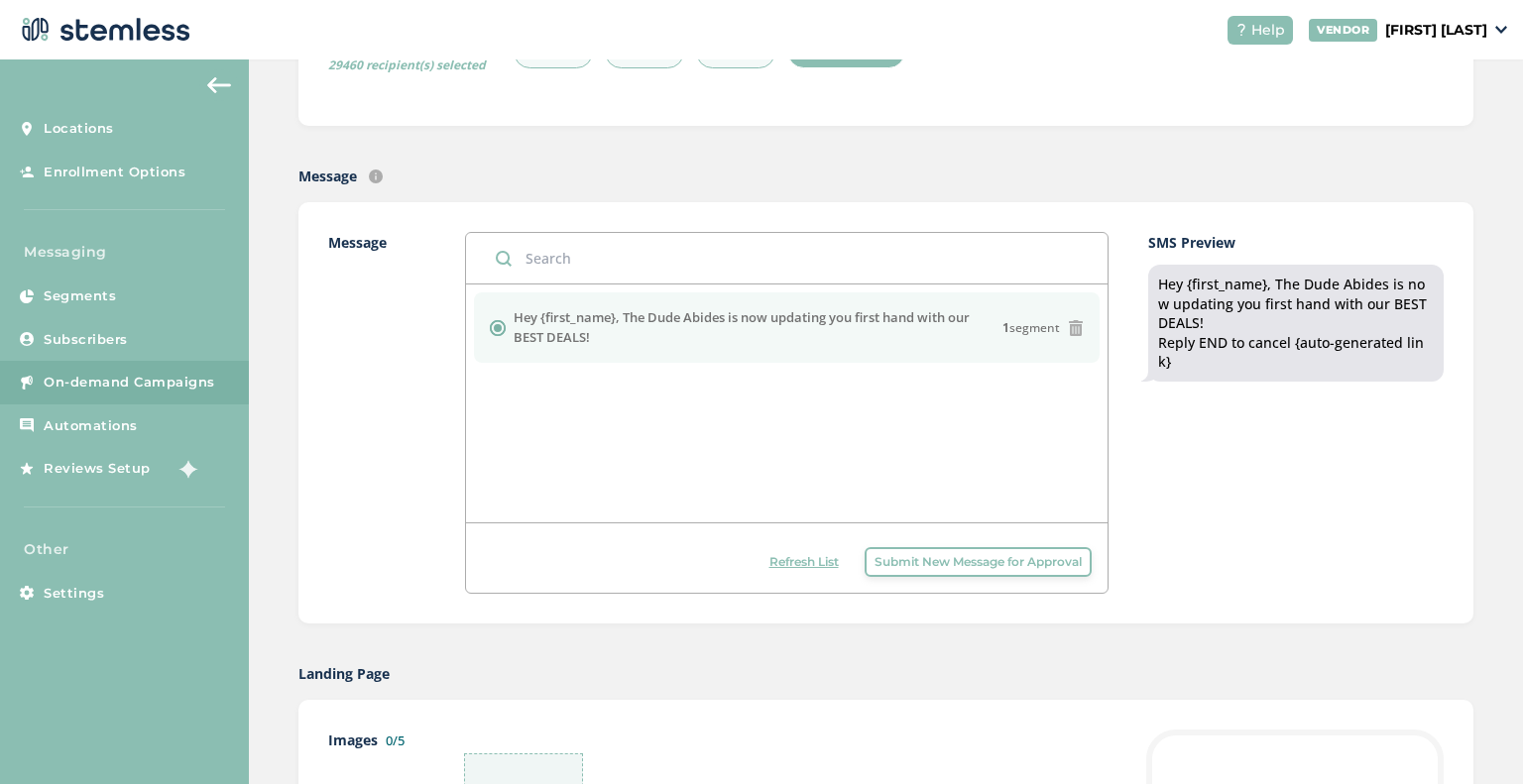 scroll, scrollTop: 496, scrollLeft: 0, axis: vertical 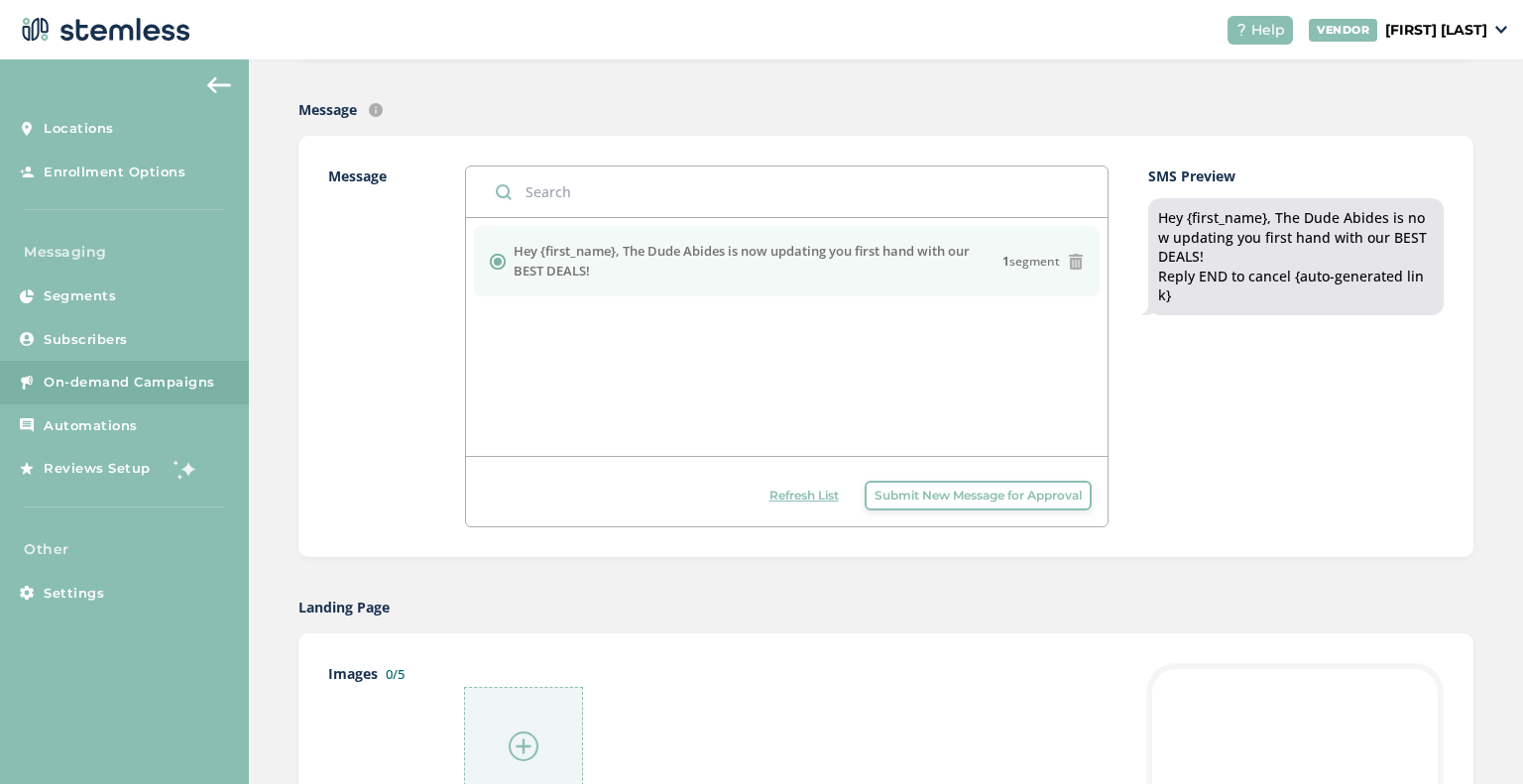 click on "Refresh List" at bounding box center [804, 496] 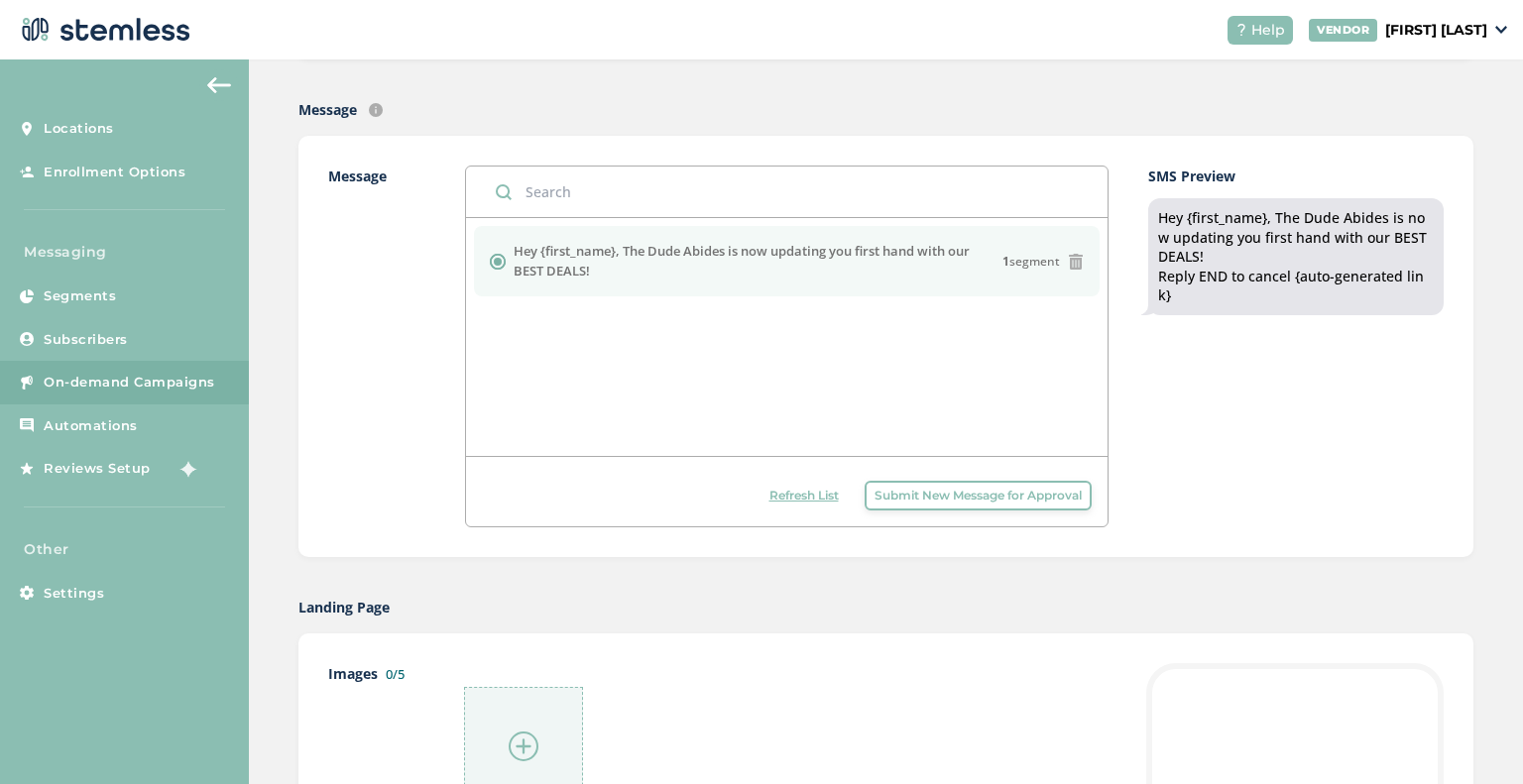 click on "Hey {first_name}, The Dude Abides is now updating you first hand with our BEST DEALS!" at bounding box center (758, 261) 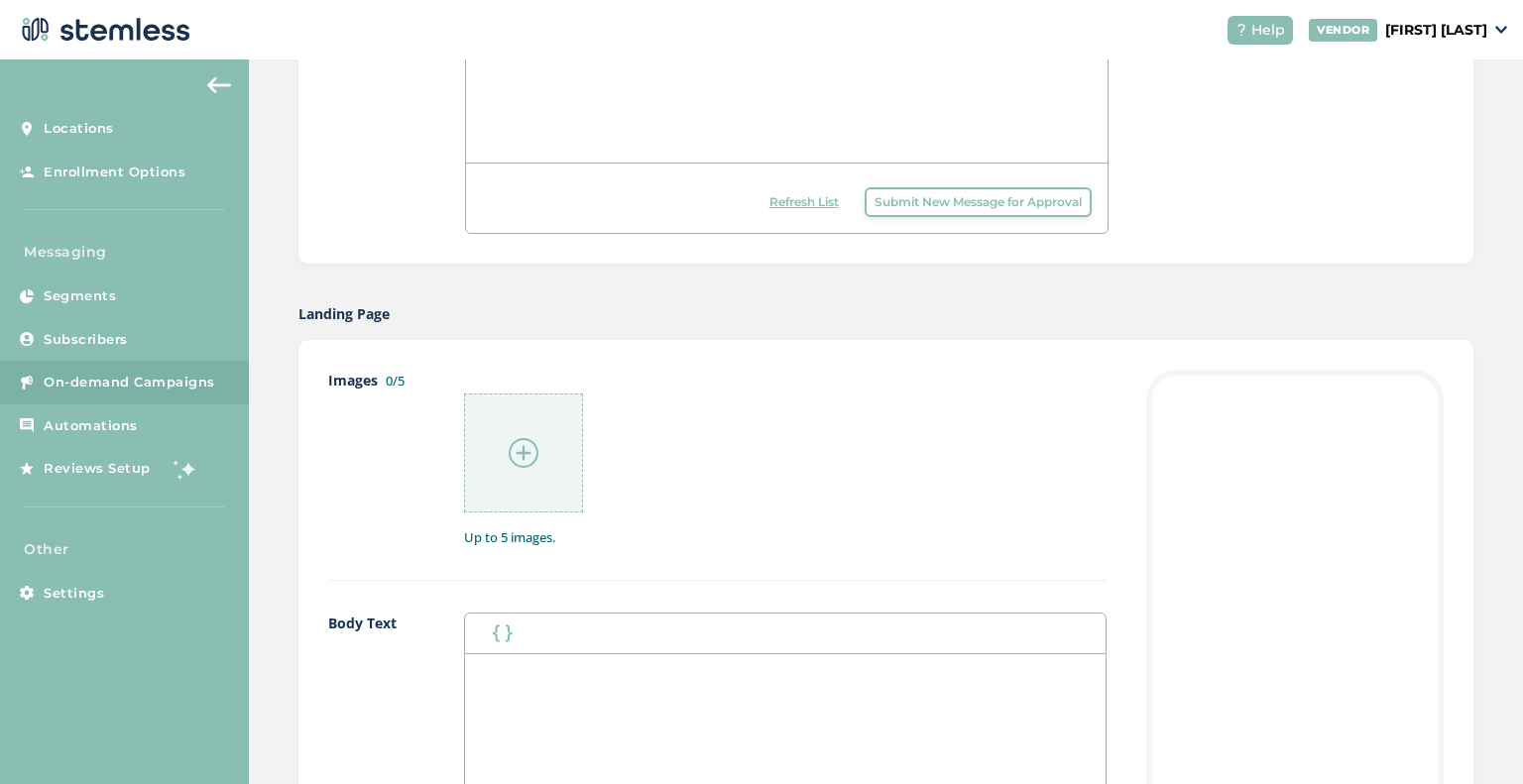 scroll, scrollTop: 793, scrollLeft: 0, axis: vertical 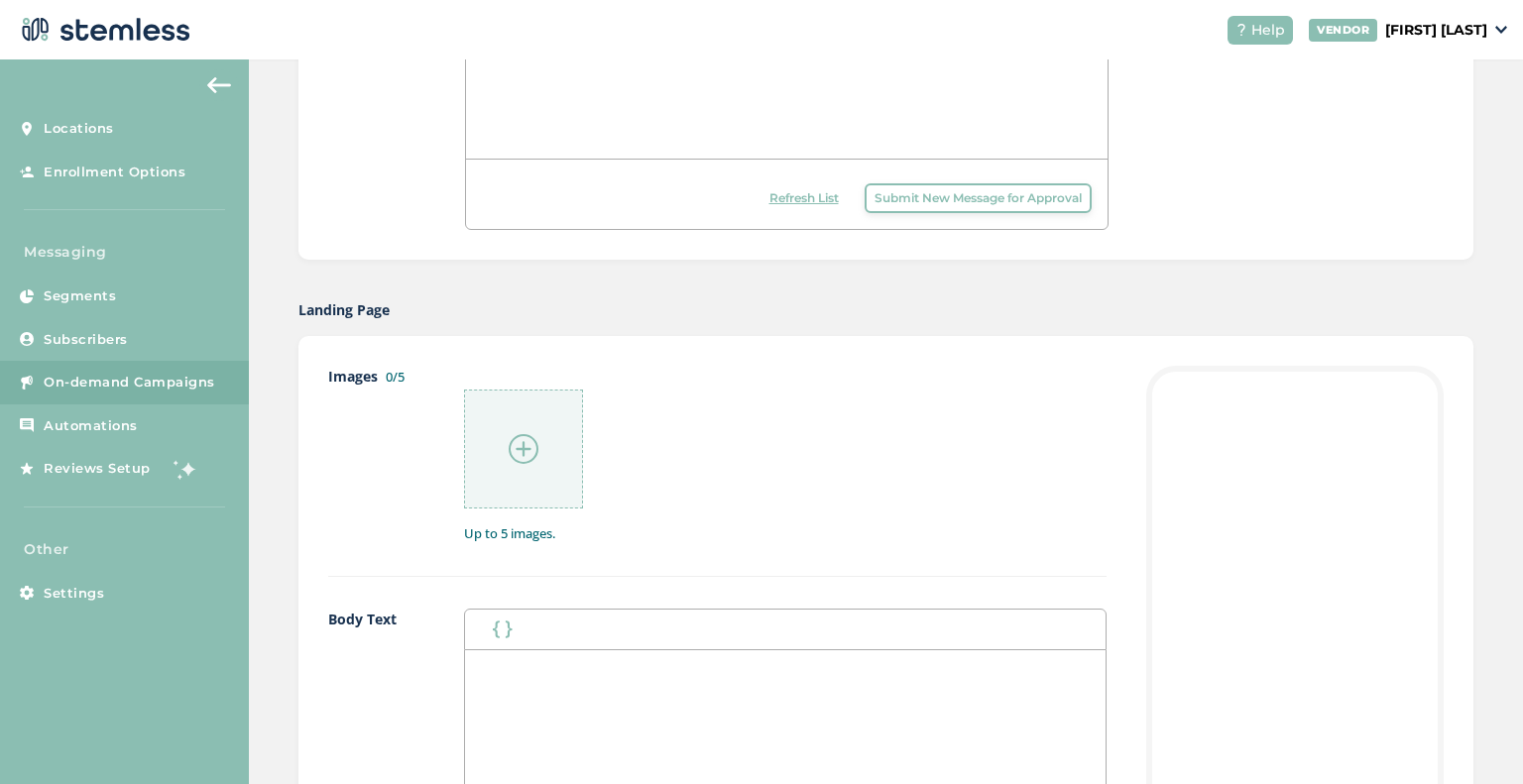 click on "Submit New Message for Approval" at bounding box center [978, 198] 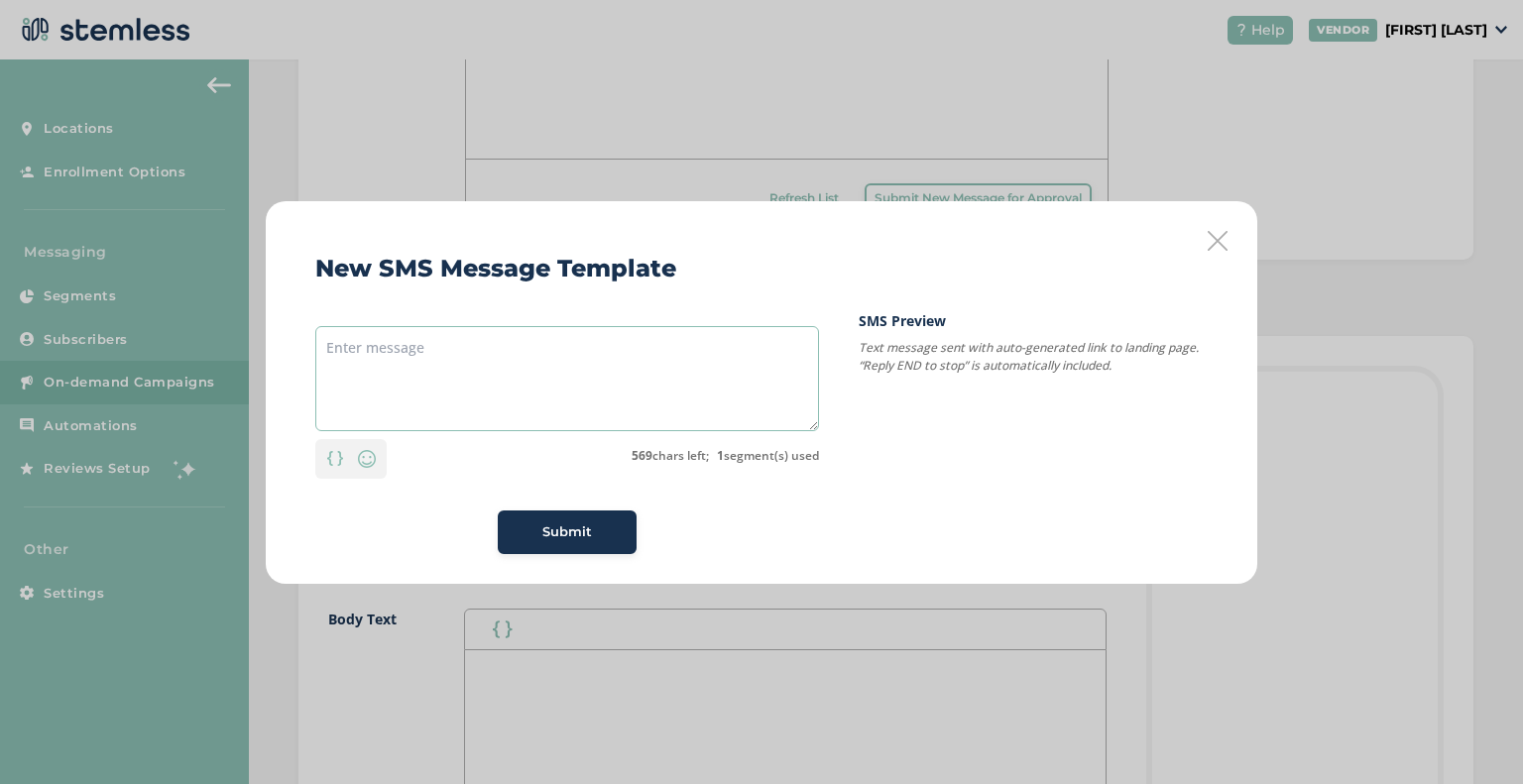 paste on "You’re In, Dude. 🌿
We’ve got something new rollin’ your way—text updates from The Dude Abides.
You’ll be the first to know about fresh drops, daily deals, exclusive offers, and loyalty rewards—straight to your phone. No spam, just the good stuff.
Sit back, spark up, and stay tuned. The Dude abides… and now he texts." 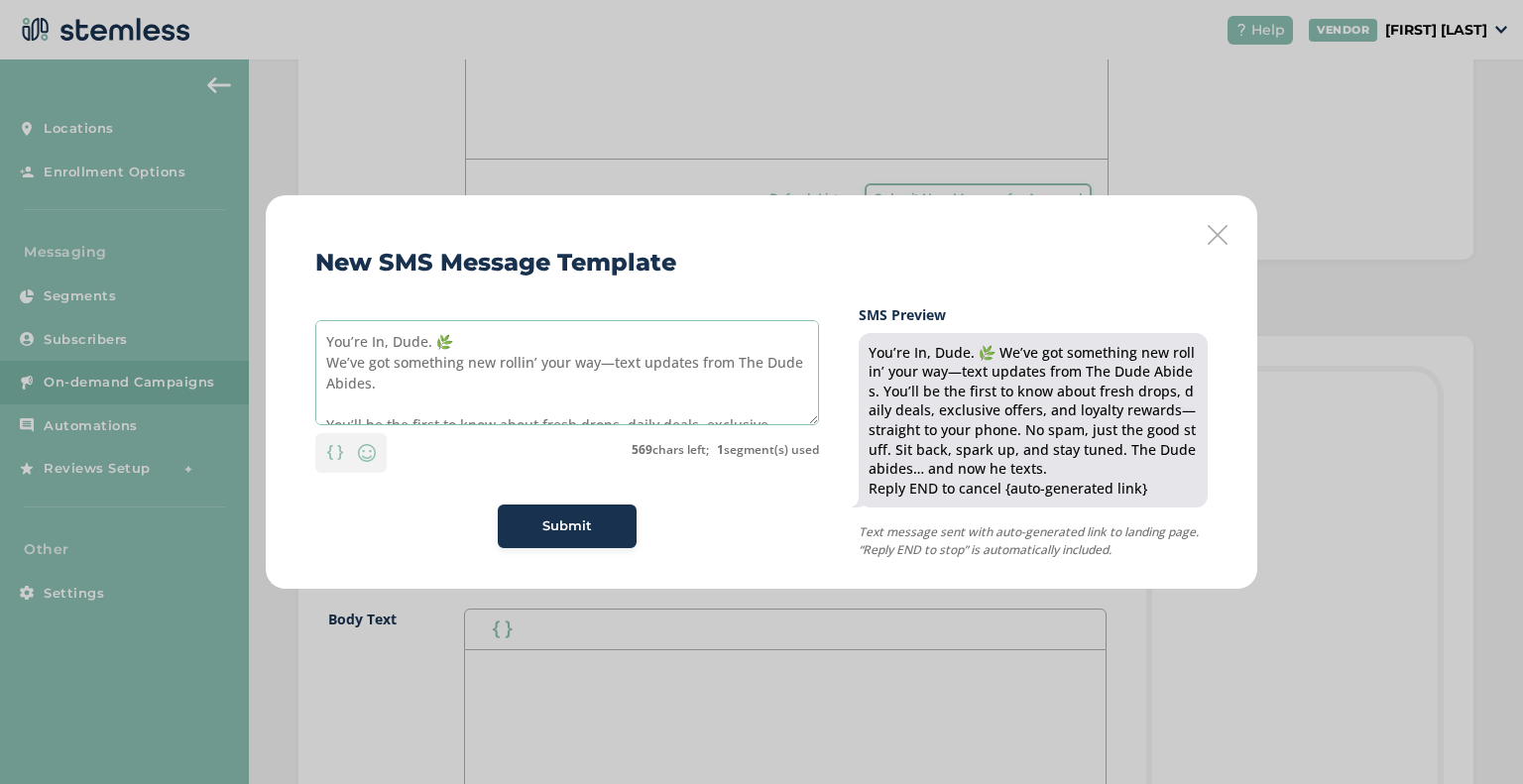 scroll, scrollTop: 93, scrollLeft: 0, axis: vertical 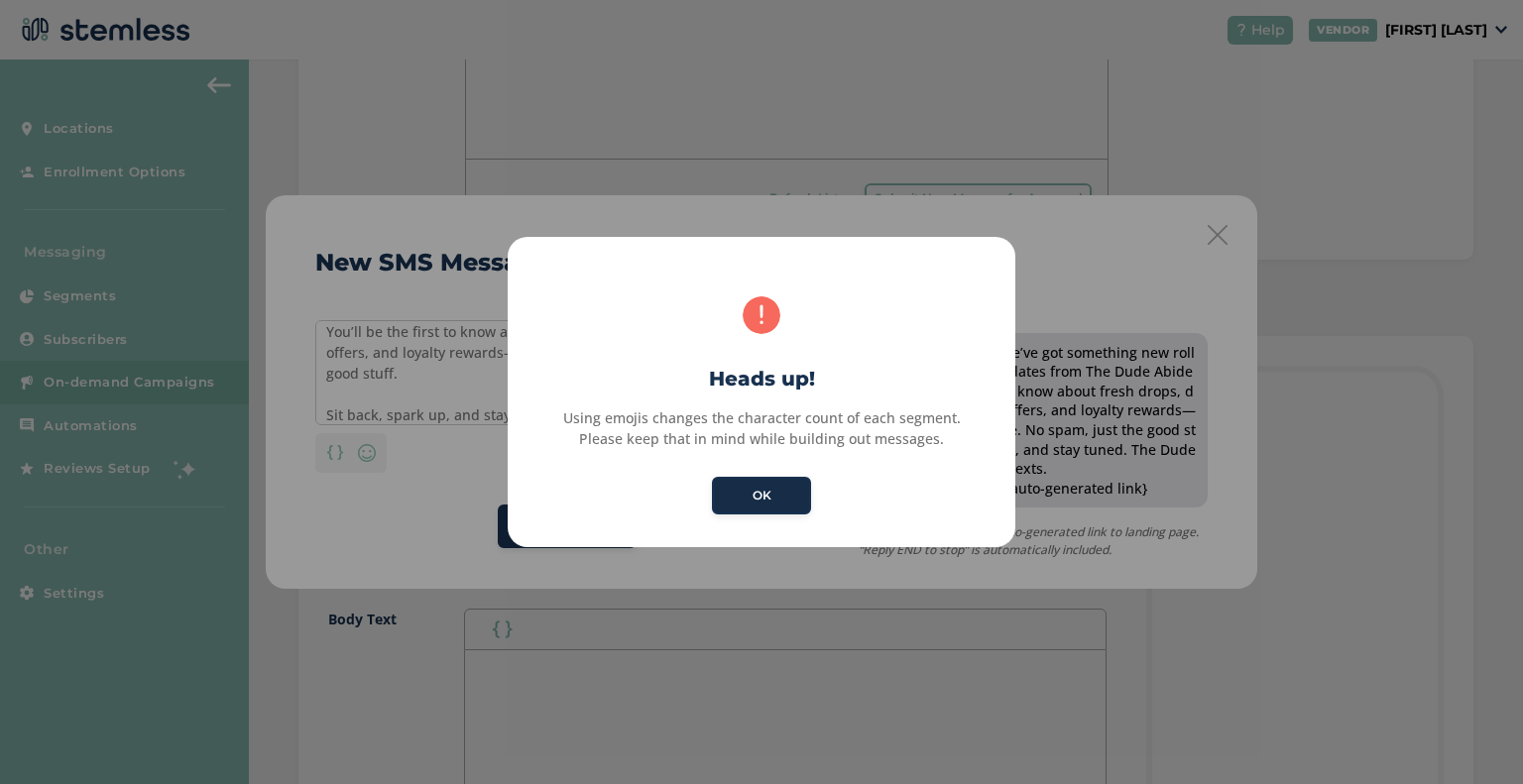 click on "OK" at bounding box center [762, 496] 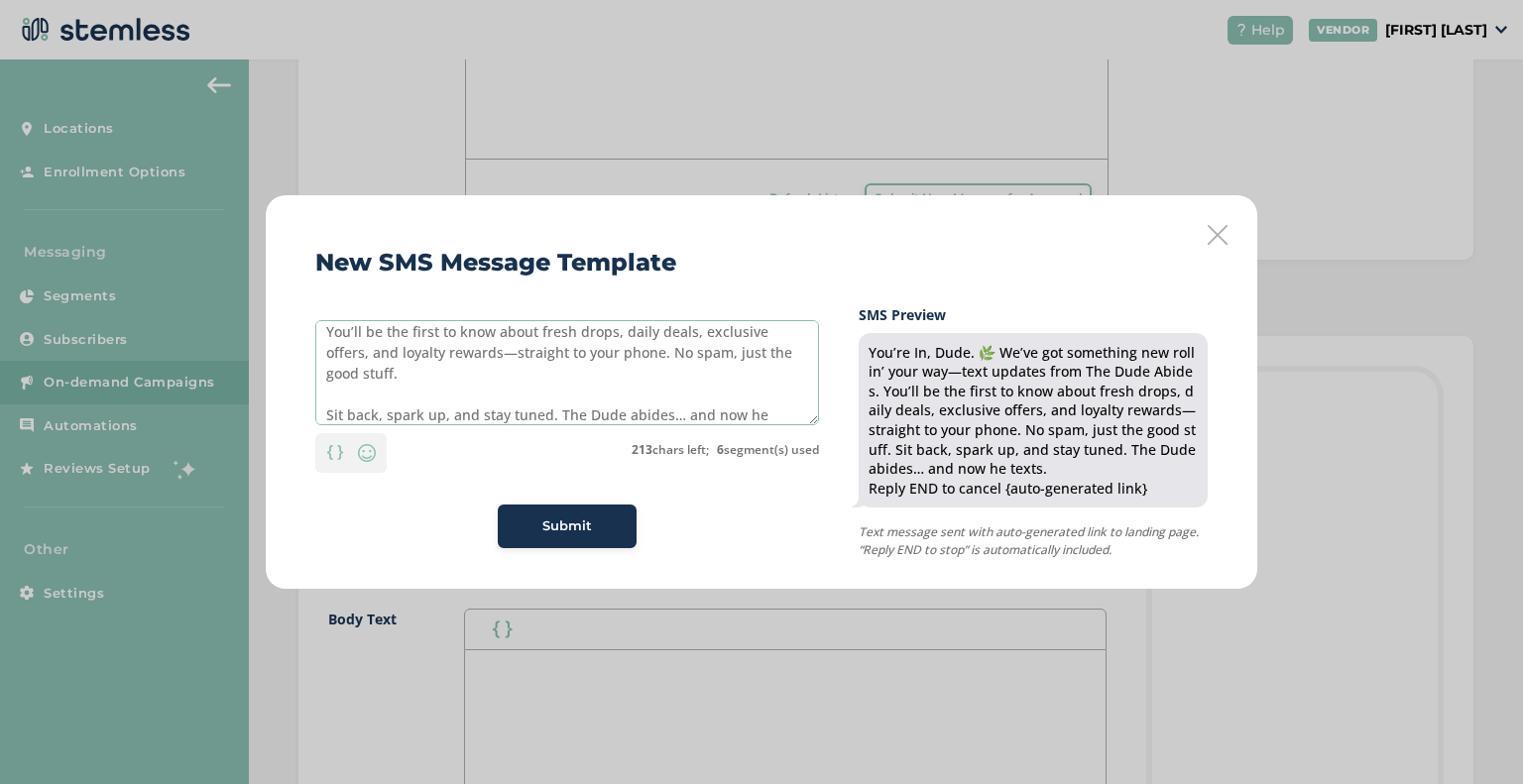 click on "You’re In, Dude. 🌿
We’ve got something new rollin’ your way—text updates from The Dude Abides.
You’ll be the first to know about fresh drops, daily deals, exclusive offers, and loyalty rewards—straight to your phone. No spam, just the good stuff.
Sit back, spark up, and stay tuned. The Dude abides… and now he texts." at bounding box center (567, 373) 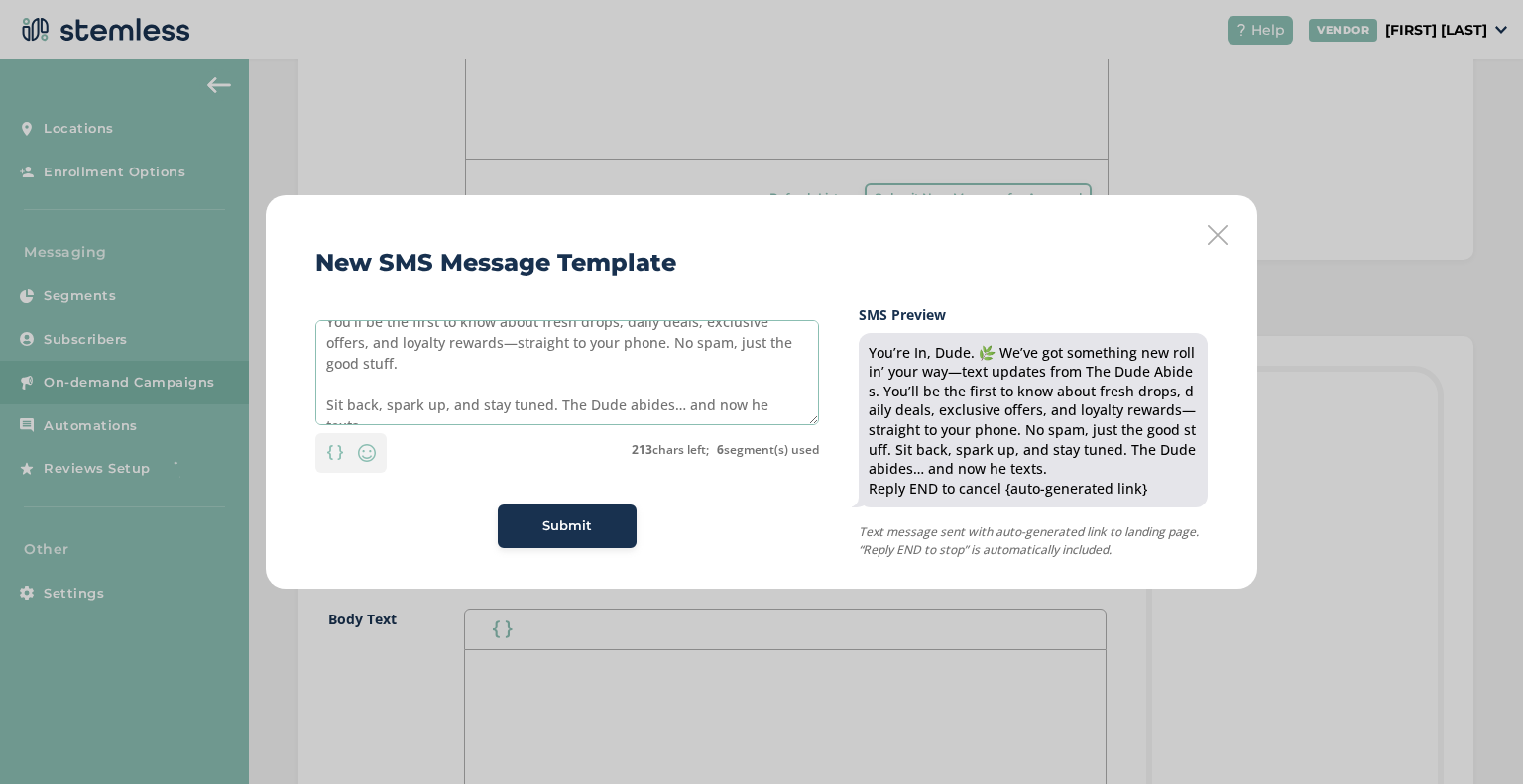 drag, startPoint x: 449, startPoint y: 375, endPoint x: 877, endPoint y: 505, distance: 447.3075 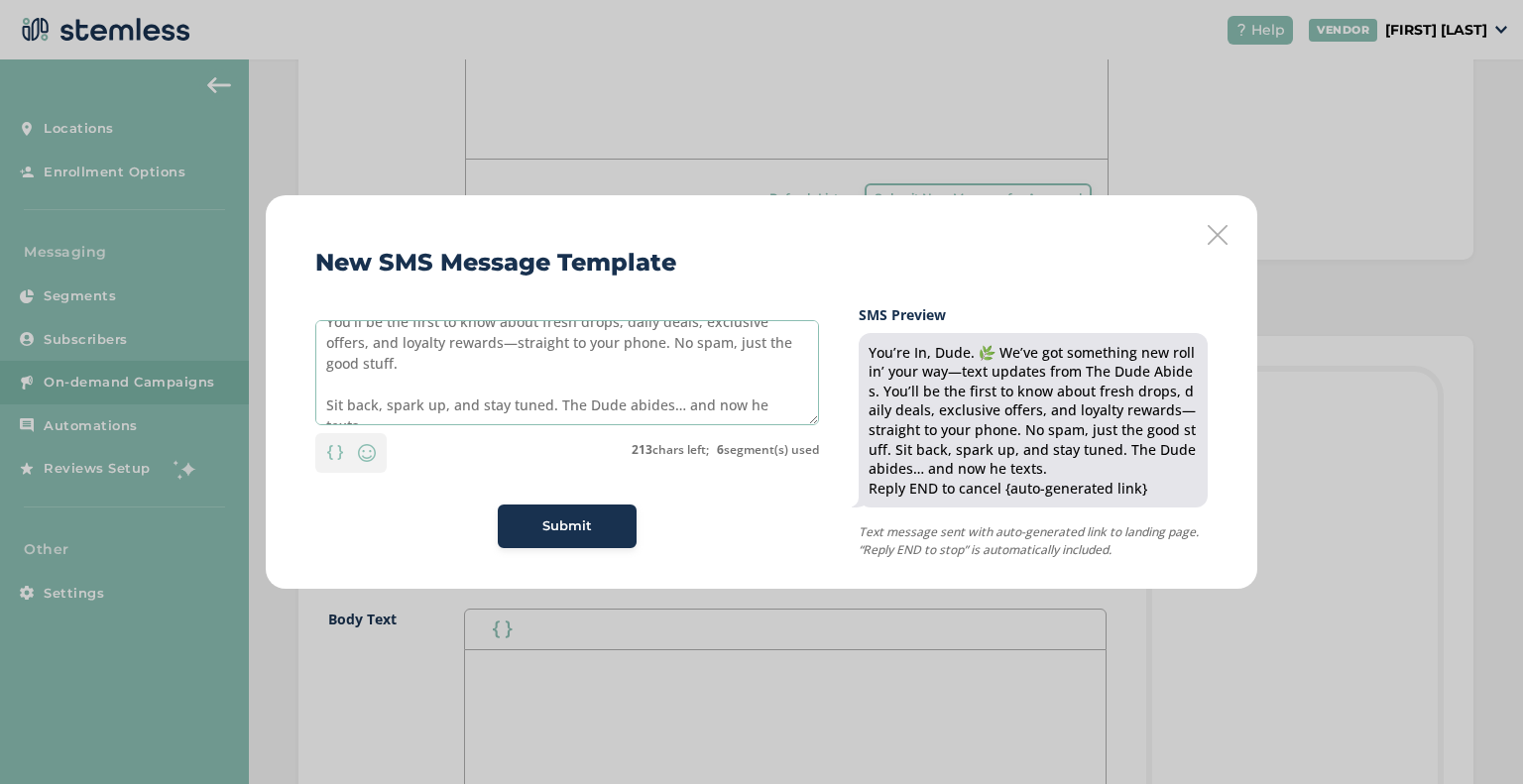 click on "You’re In, Dude. 🌿
We’ve got something new rollin’ your way—text updates from The Dude Abides.
You’ll be the first to know about fresh drops, daily deals, exclusive offers, and loyalty rewards—straight to your phone. No spam, just the good stuff.
Sit back, spark up, and stay tuned. The Dude abides… and now he texts. Personalization Emoji 213  chars left;  6  segment(s) used  Submit SMS Preview  You’re In, Dude. 🌿
We’ve got something new rollin’ your way—text updates from The Dude Abides.
You’ll be the first to know about fresh drops, daily deals, exclusive offers, and loyalty rewards—straight to your phone. No spam, just the good stuff.
Sit back, spark up, and stay tuned. The Dude abides… and now he texts.   Reply END to cancel {auto-generated link}   Text message sent with auto-generated link to landing page. “Reply END to stop” is automatically included." at bounding box center (762, 432) 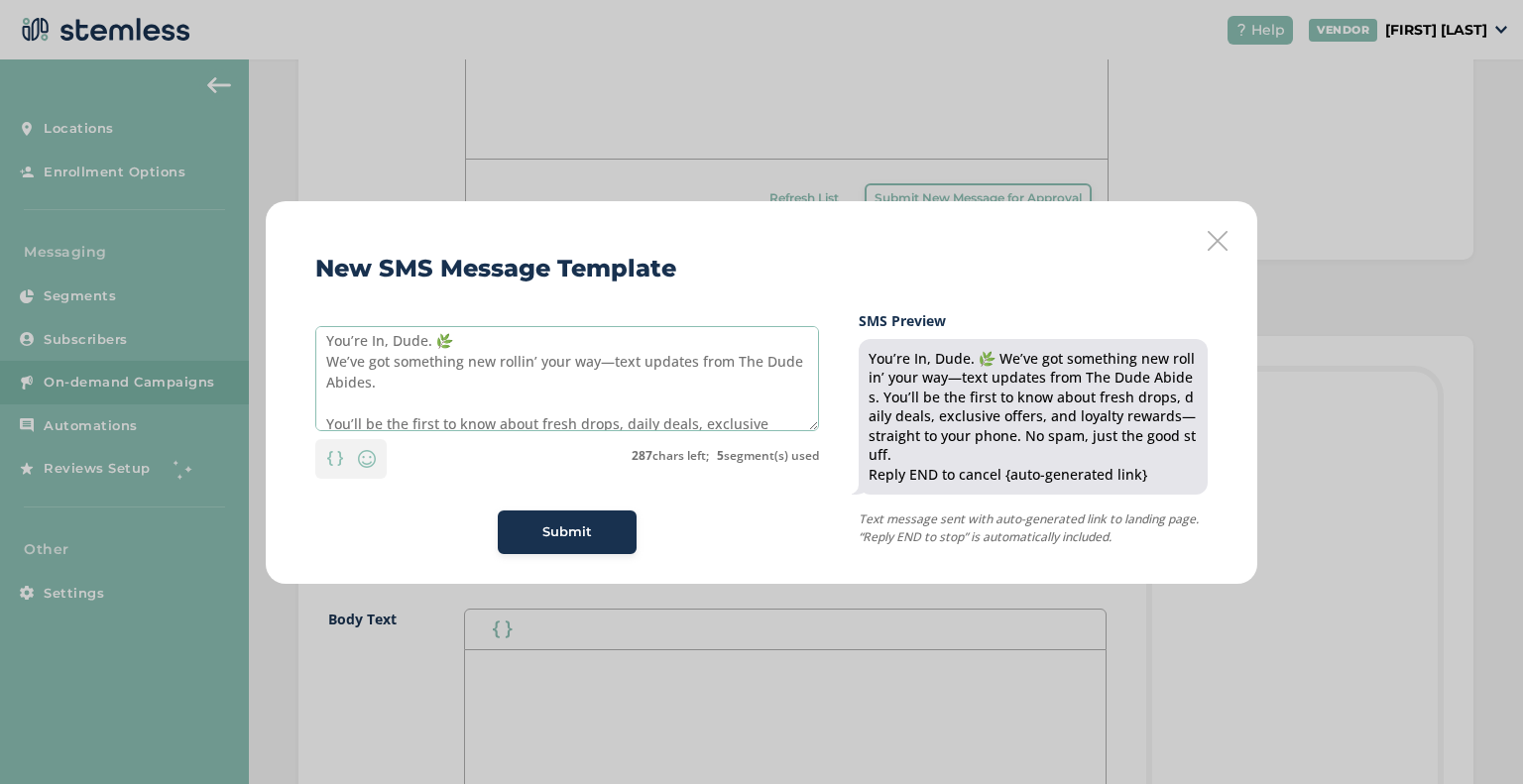 scroll, scrollTop: 0, scrollLeft: 0, axis: both 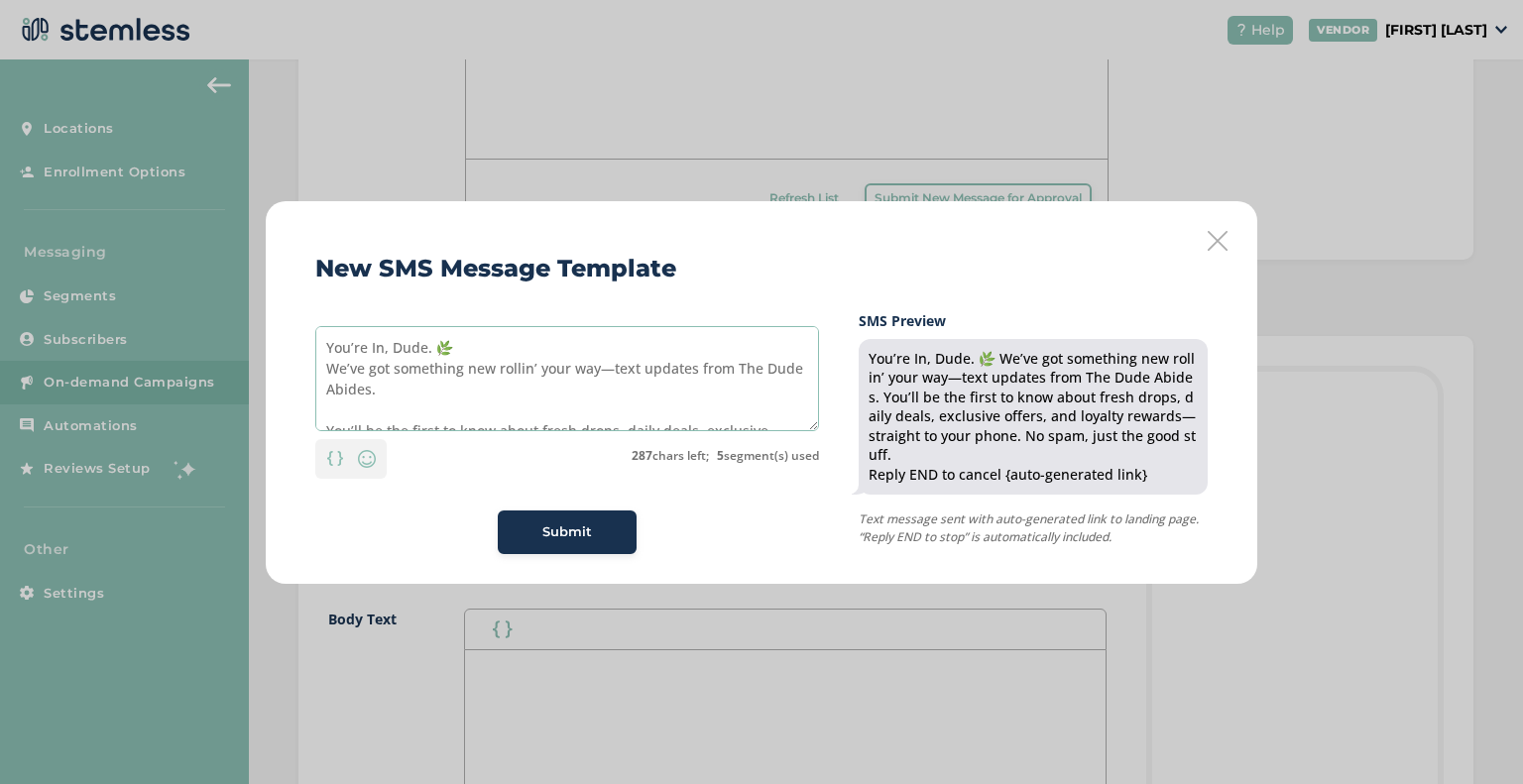 click on "You’re In, Dude. 🌿
We’ve got something new rollin’ your way—text updates from The Dude Abides.
You’ll be the first to know about fresh drops, daily deals, exclusive offers, and loyalty rewards—straight to your phone. No spam, just the good stuff." at bounding box center (567, 379) 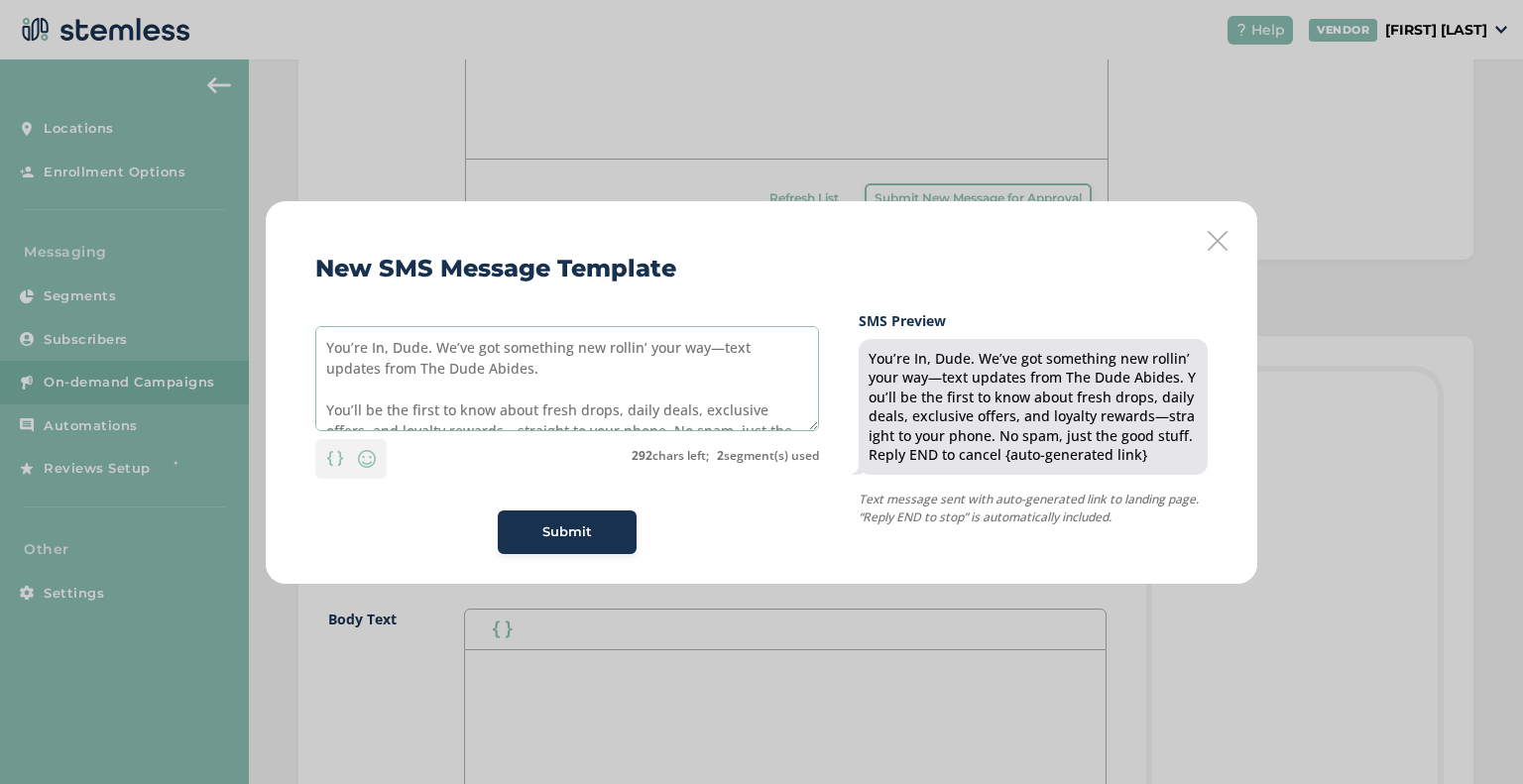 click on "You’re In, Dude. We’ve got something new rollin’ your way—text updates from The Dude Abides.
You’ll be the first to know about fresh drops, daily deals, exclusive offers, and loyalty rewards—straight to your phone. No spam, just the good stuff." at bounding box center [567, 379] 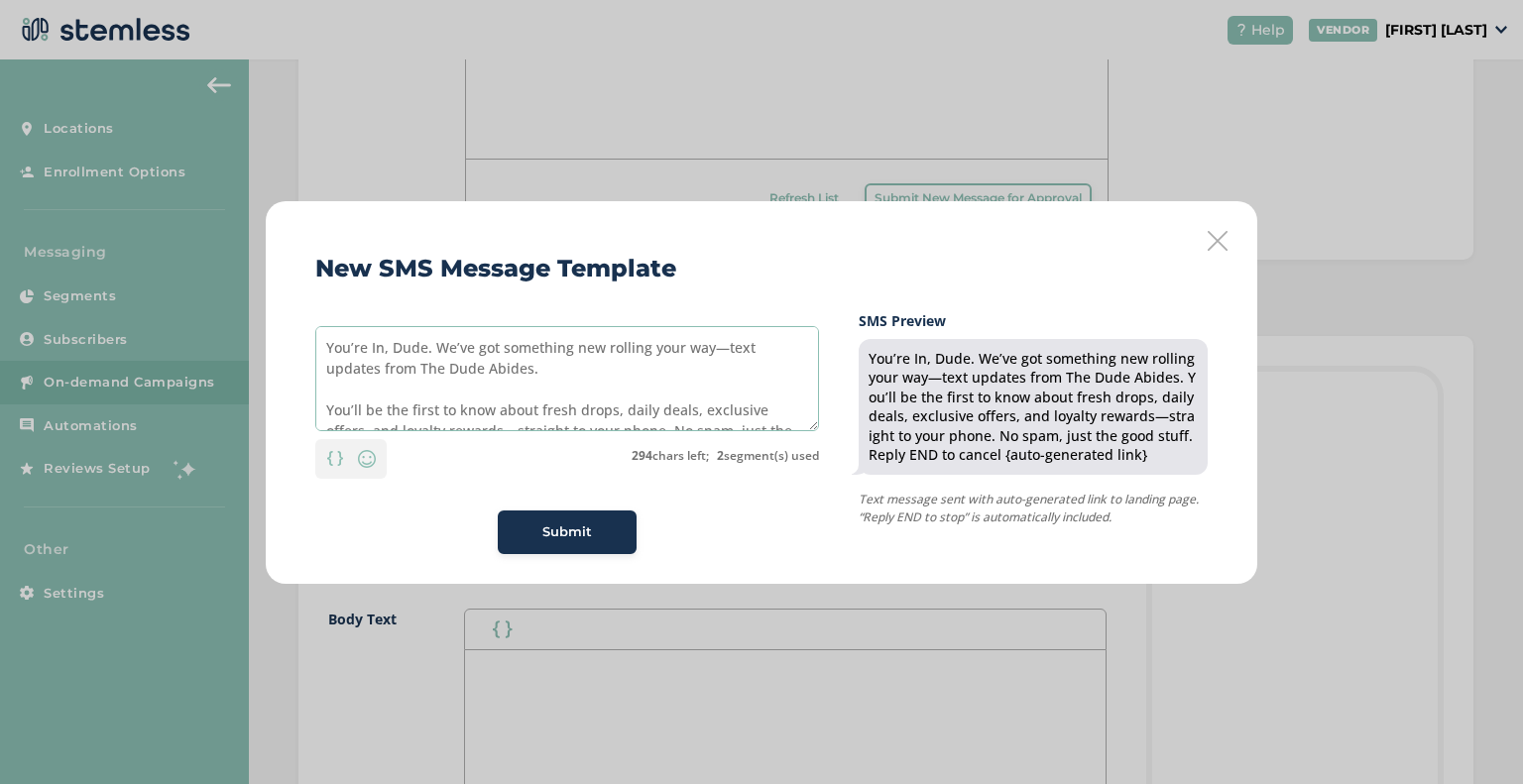 click on "You’re In, Dude. We’ve got something new rolling your way—text updates from The Dude Abides.
You’ll be the first to know about fresh drops, daily deals, exclusive offers, and loyalty rewards—straight to your phone. No spam, just the good stuff." at bounding box center (567, 379) 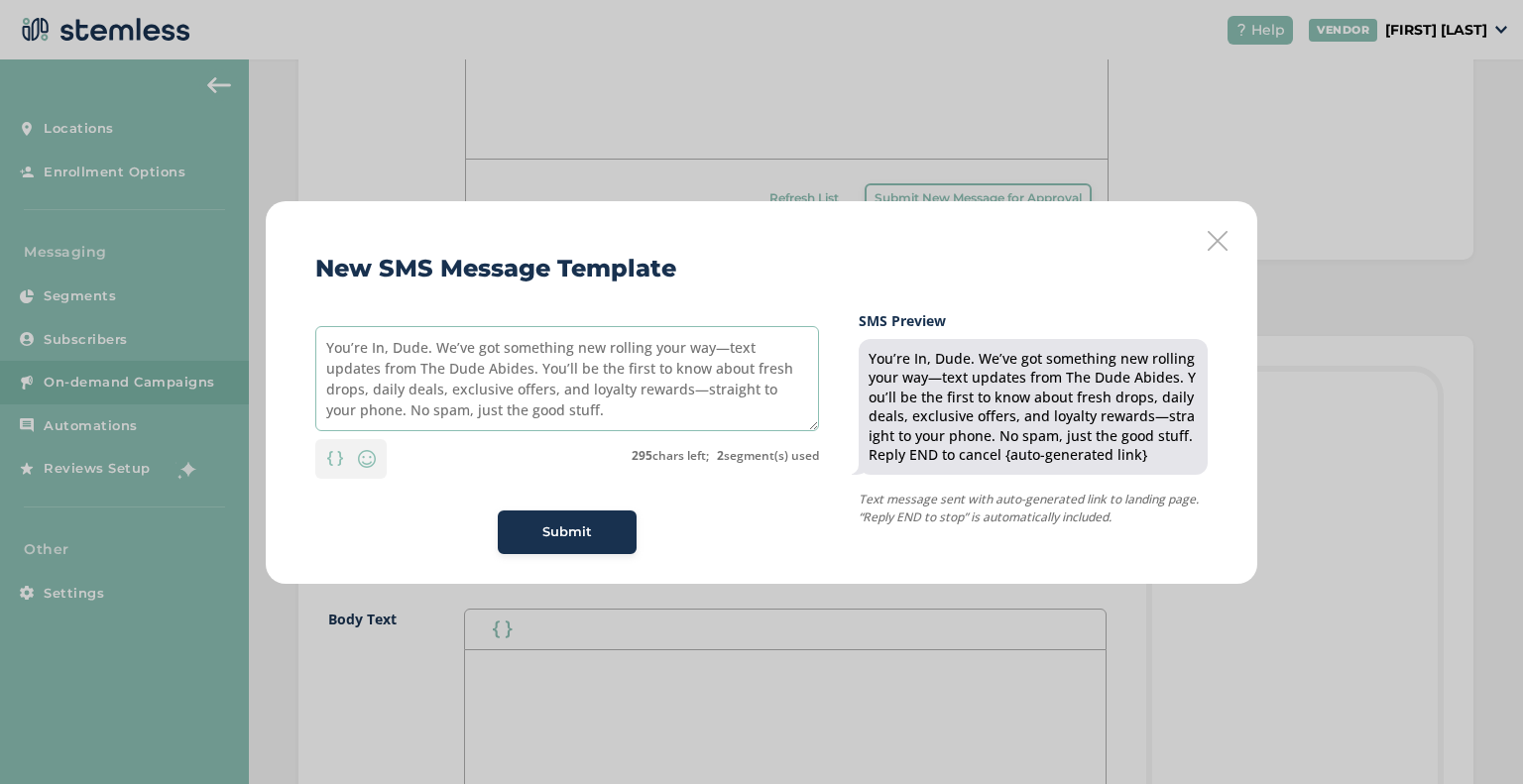 type on "You’re In, Dude. We’ve got something new rolling your way—text updates from The Dude Abides. You’ll be the first to know about fresh drops, daily deals, exclusive offers, and loyalty rewards—straight to your phone. No spam, just the good stuff." 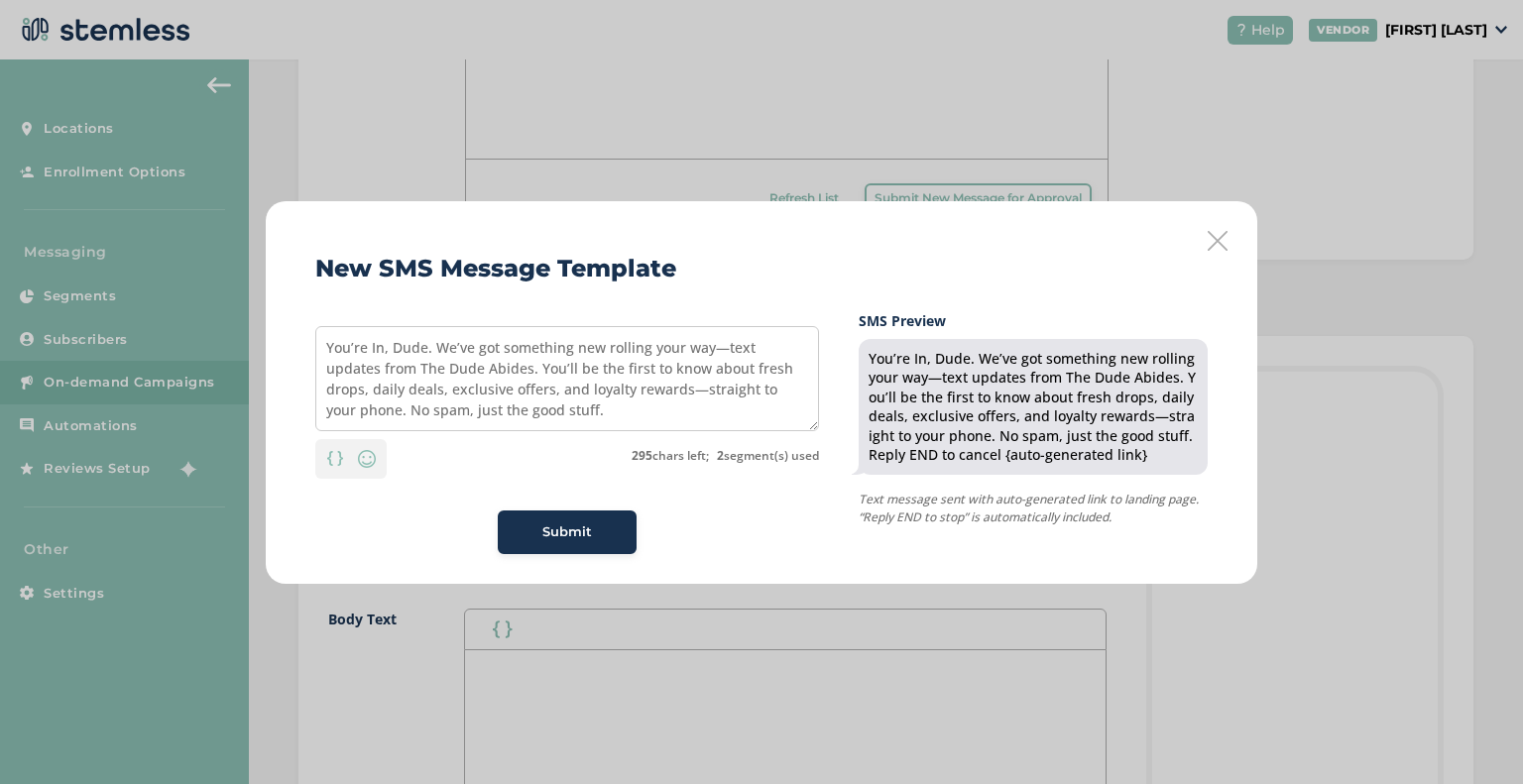 click on "Submit" at bounding box center [567, 532] 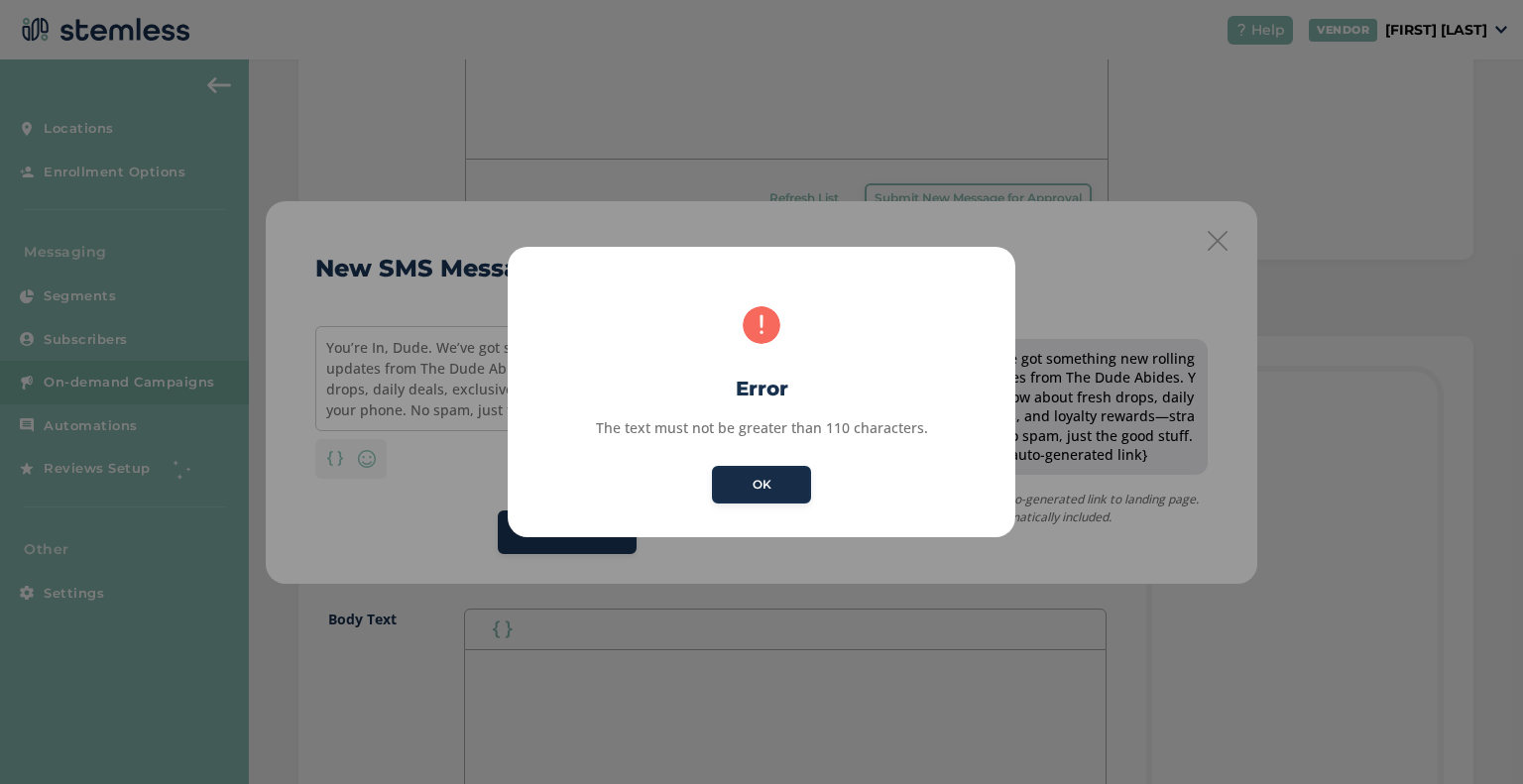 click on "OK" at bounding box center (762, 485) 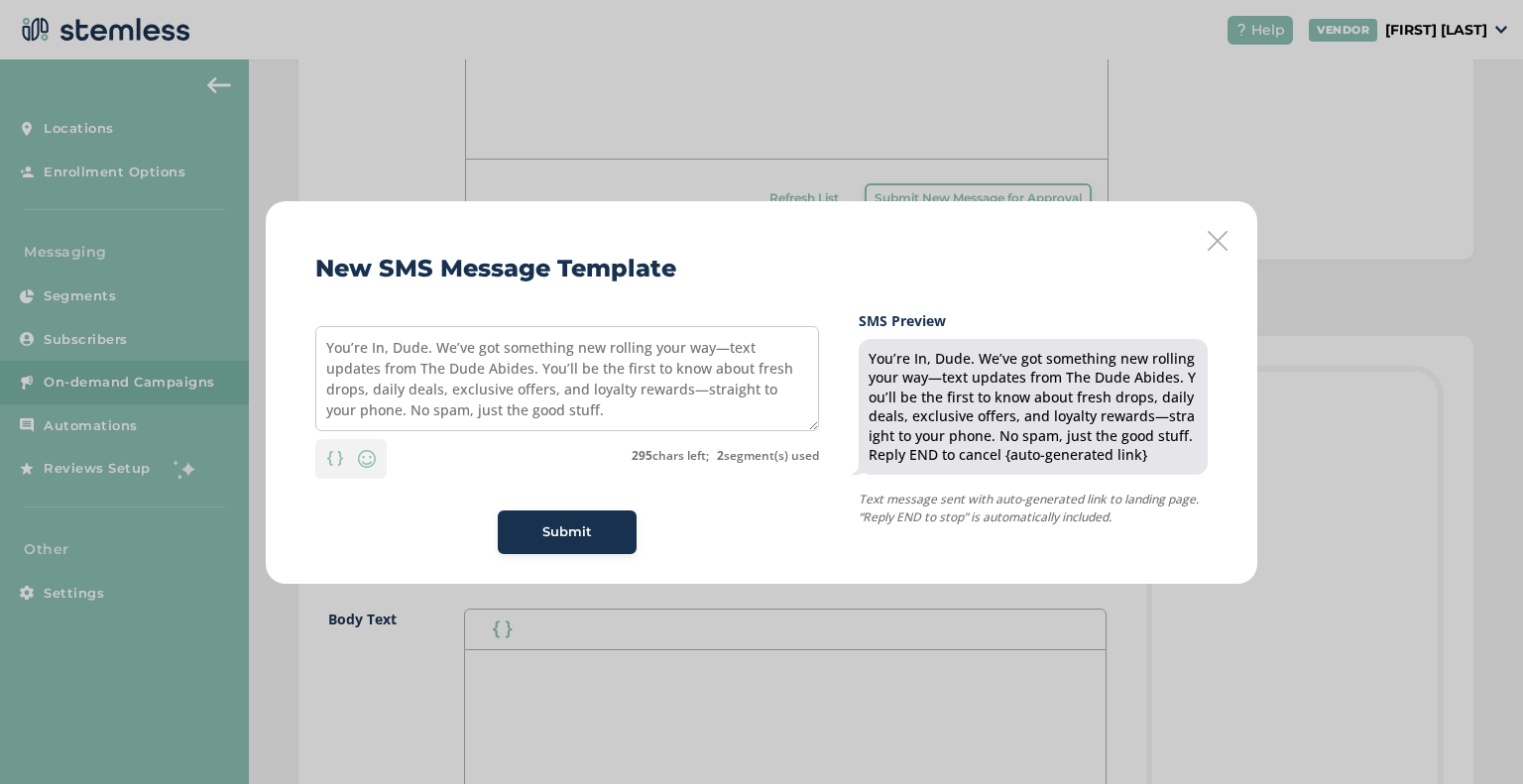 click on "New SMS Message Template  You’re In, Dude. We’ve got something new rolling your way—text updates from The Dude Abides. You’ll be the first to know about fresh drops, daily deals, exclusive offers, and loyalty rewards—straight to your phone. No spam, just the good stuff. Personalization Emoji 295  chars left;  2  segment(s) used  Submit SMS Preview  You’re In, Dude. We’ve got something new rolling your way—text updates from The Dude Abides. You’ll be the first to know about fresh drops, daily deals, exclusive offers, and loyalty rewards—straight to your phone. No spam, just the good stuff.   Reply END to cancel {auto-generated link}   Text message sent with auto-generated link to landing page. “Reply END to stop” is automatically included." at bounding box center [762, 392] 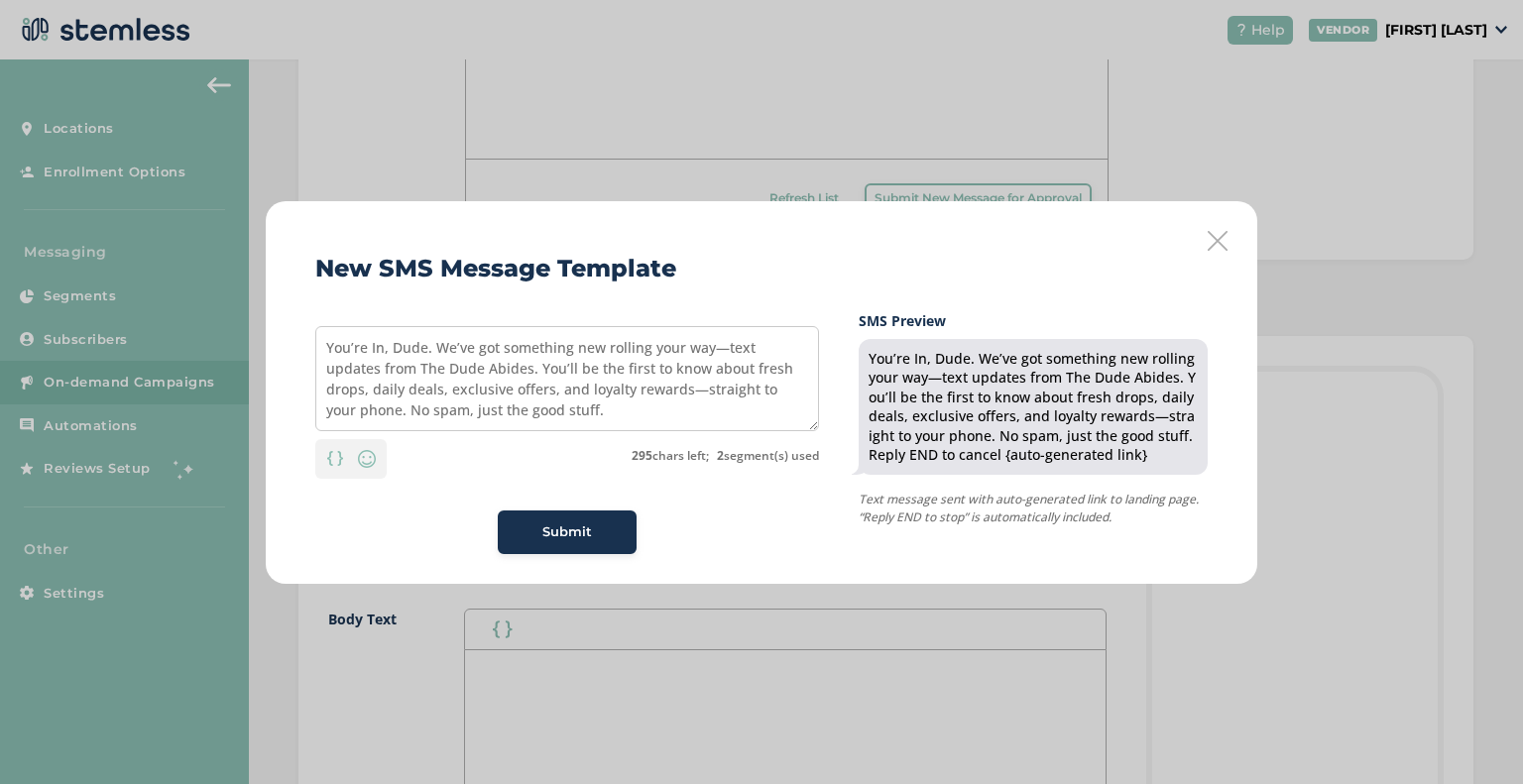 click at bounding box center (1218, 241) 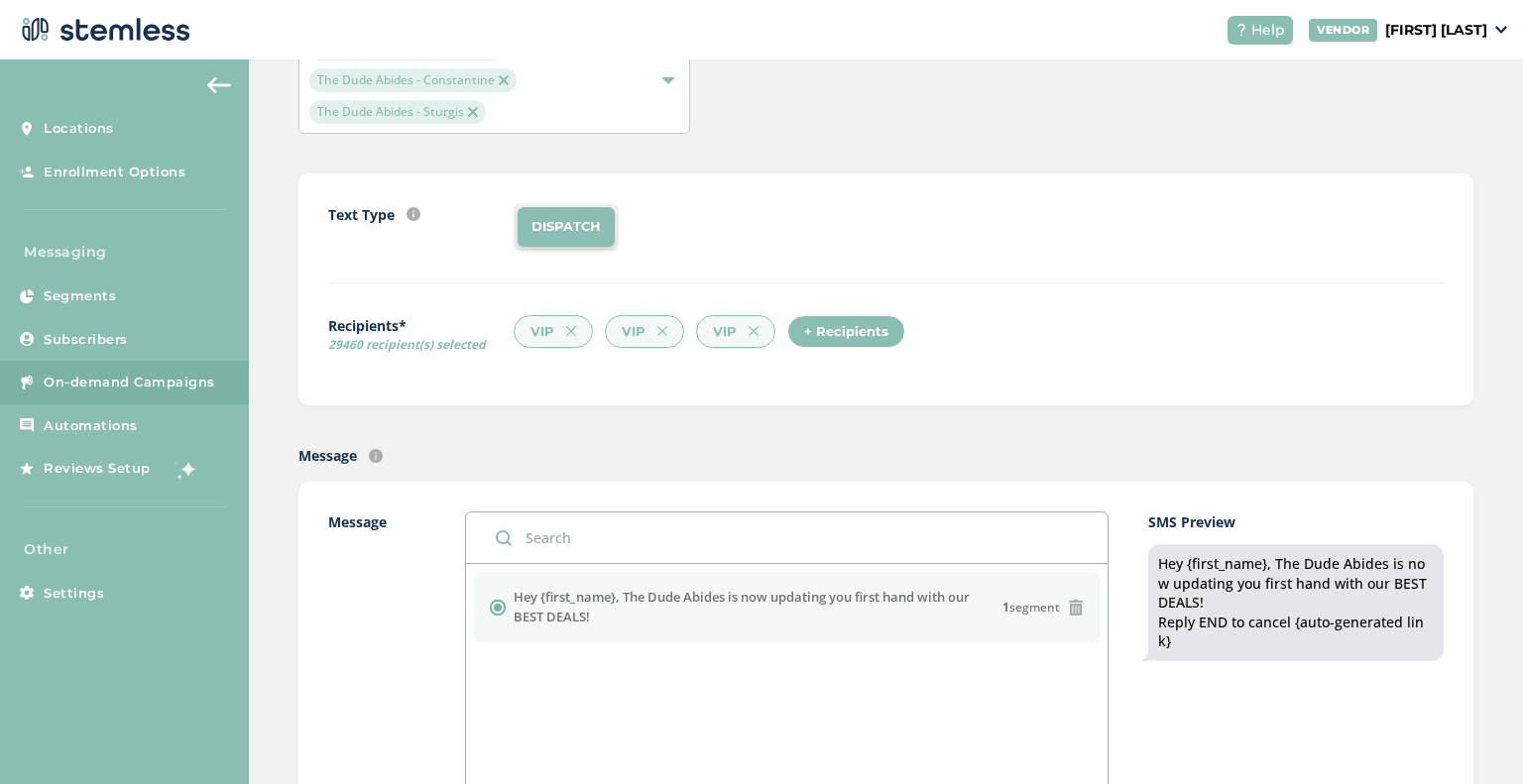 scroll, scrollTop: 297, scrollLeft: 0, axis: vertical 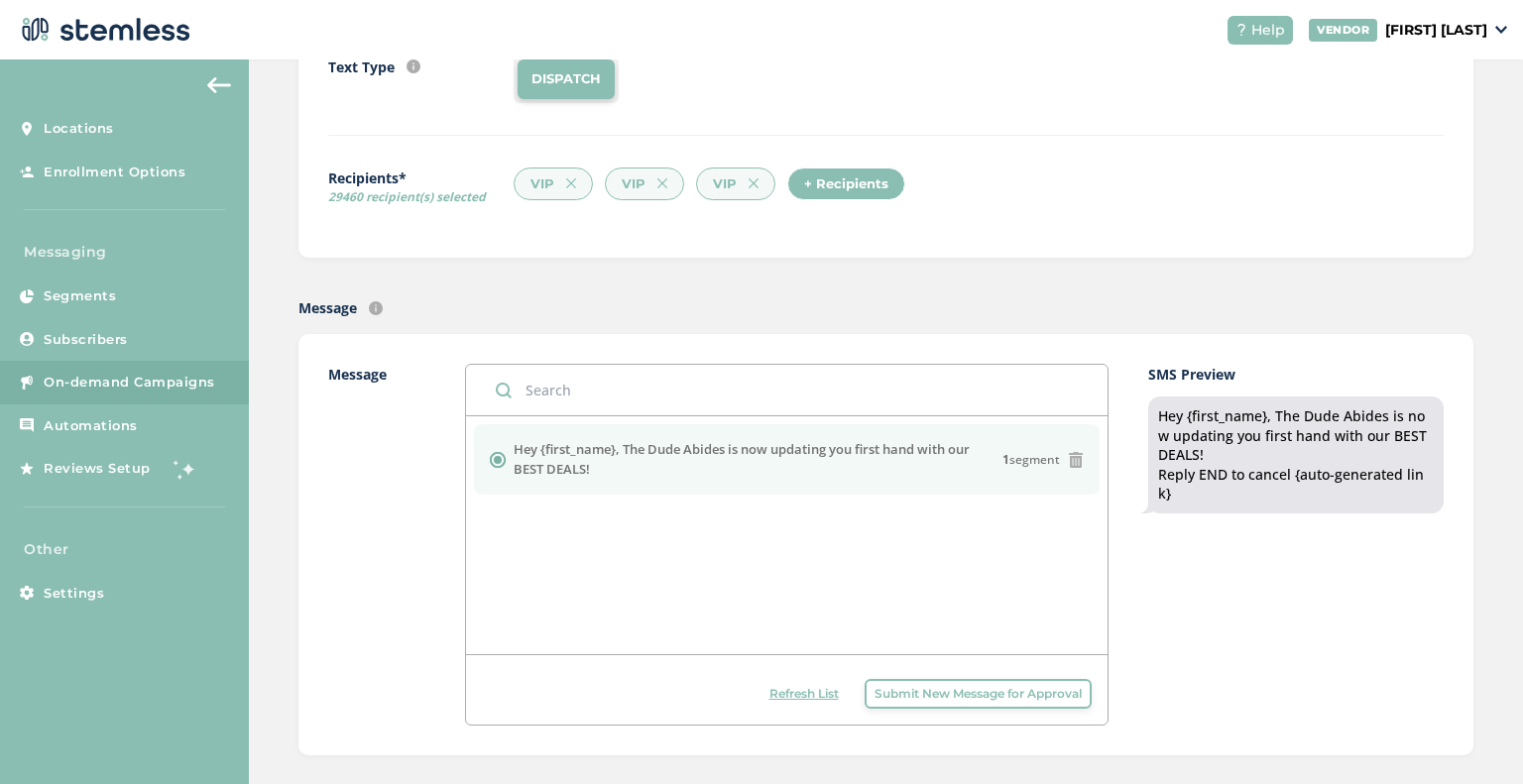 click at bounding box center (786, 390) 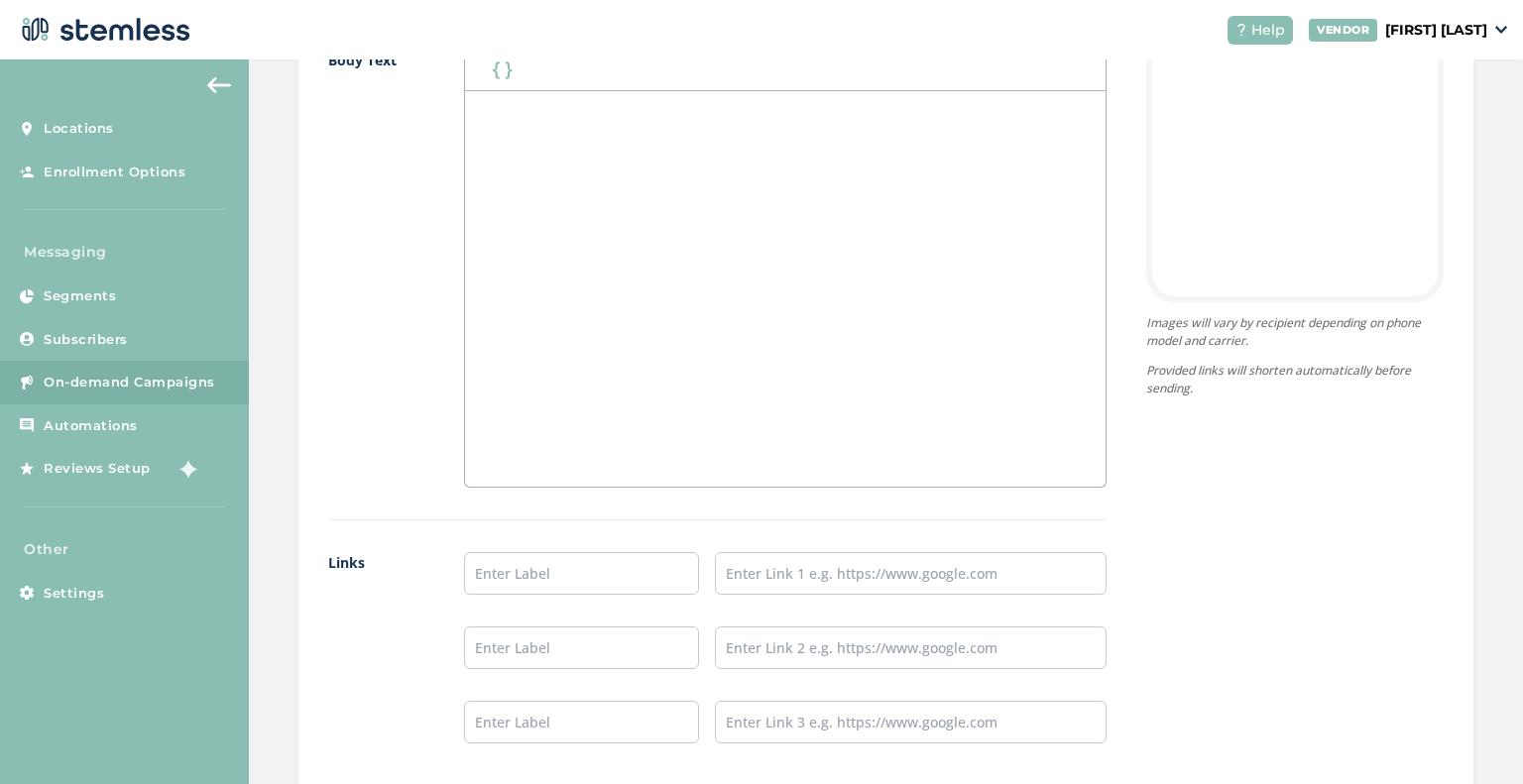 scroll, scrollTop: 1388, scrollLeft: 0, axis: vertical 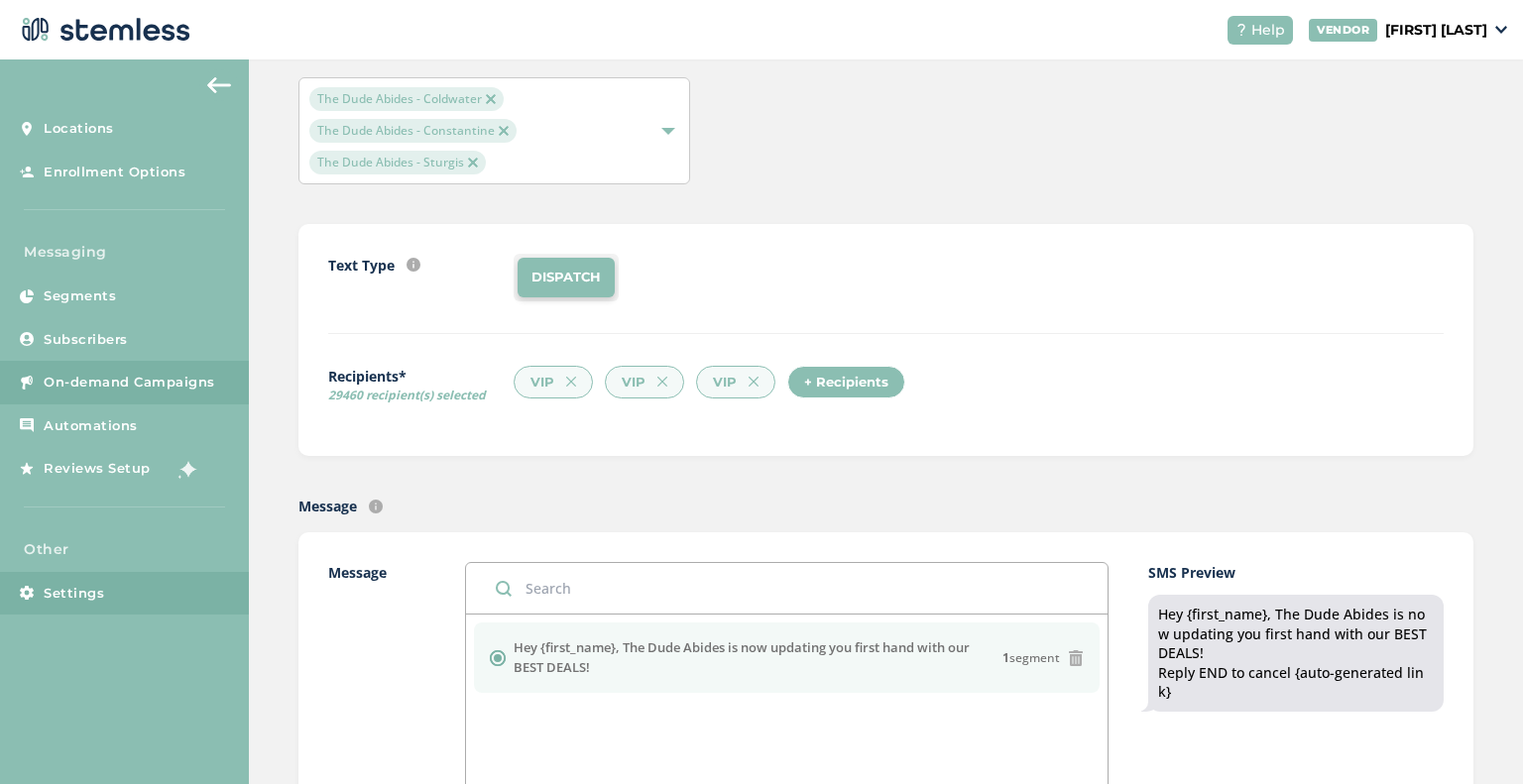 click on "Settings" at bounding box center [73, 594] 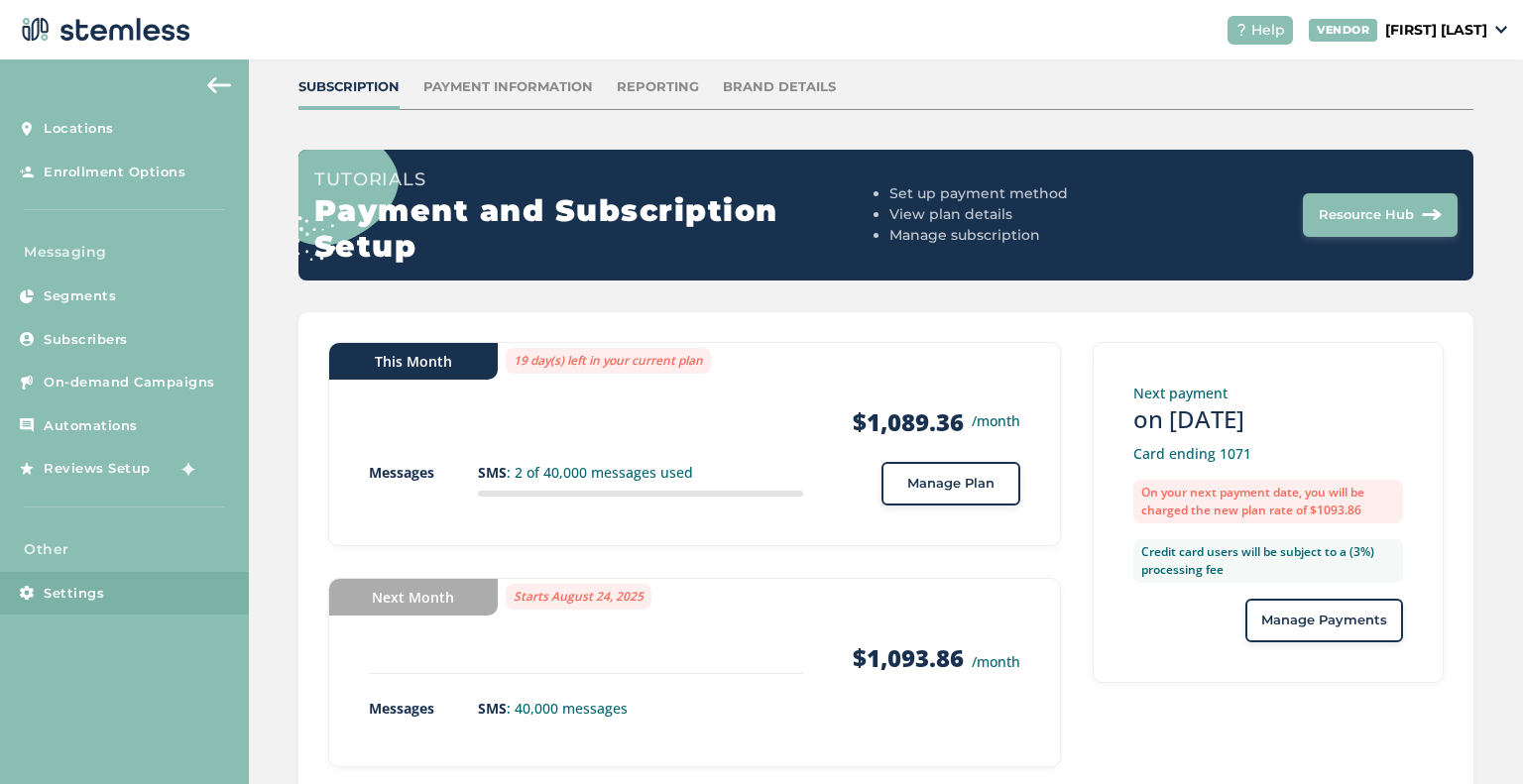 scroll, scrollTop: 0, scrollLeft: 0, axis: both 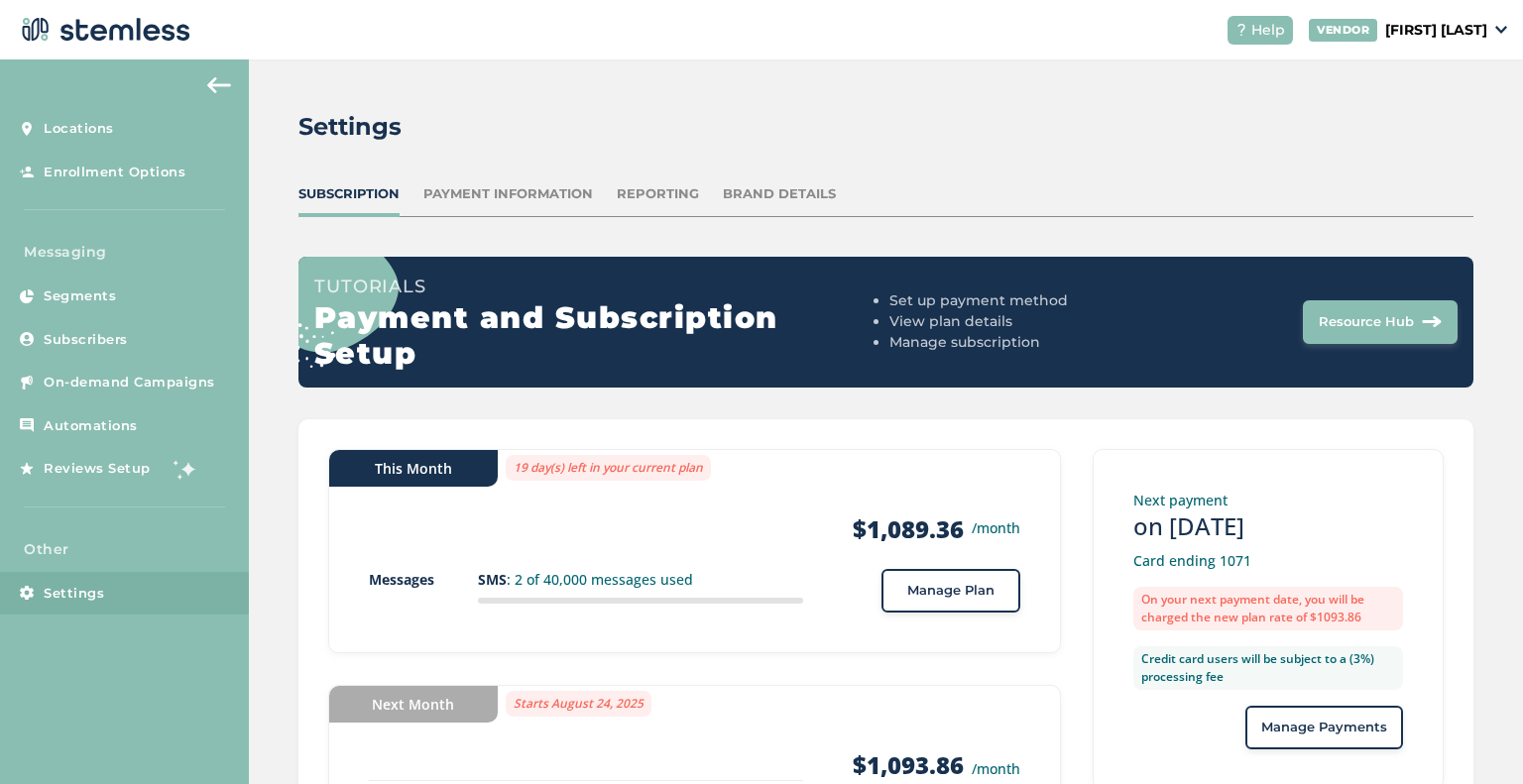 click on "Payment Information" at bounding box center (508, 194) 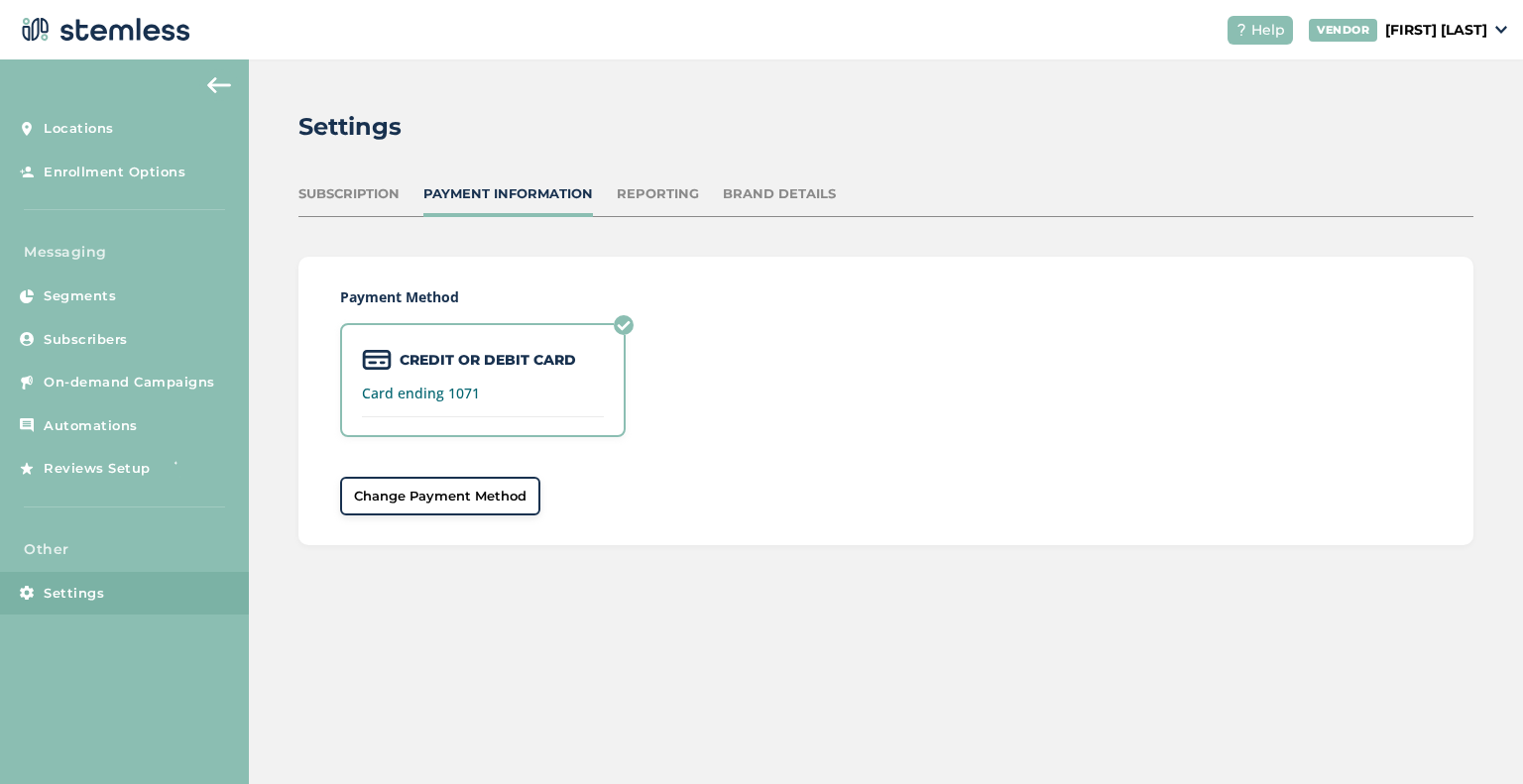click on "Reporting" at bounding box center (657, 194) 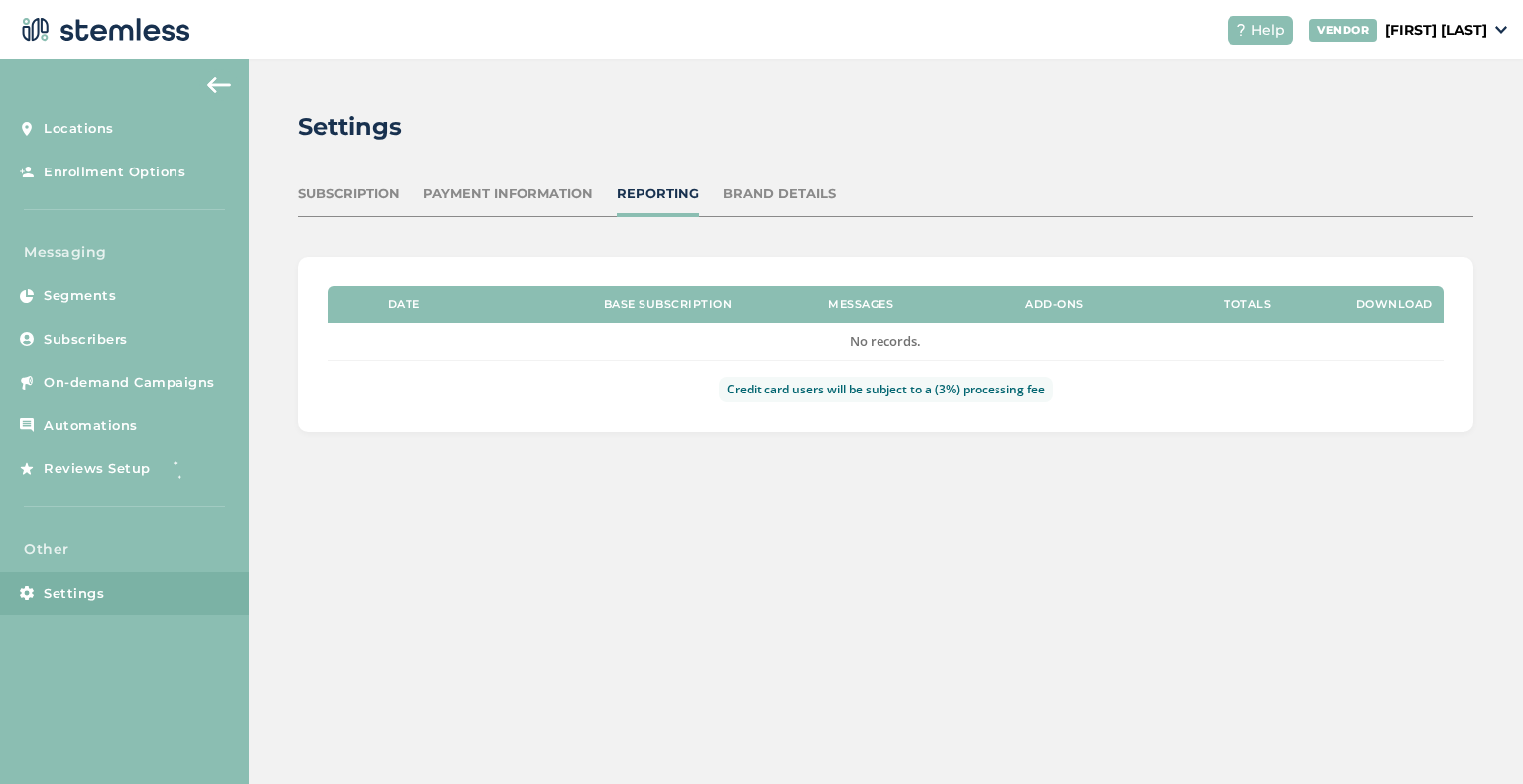 click on "Brand Details" at bounding box center (779, 194) 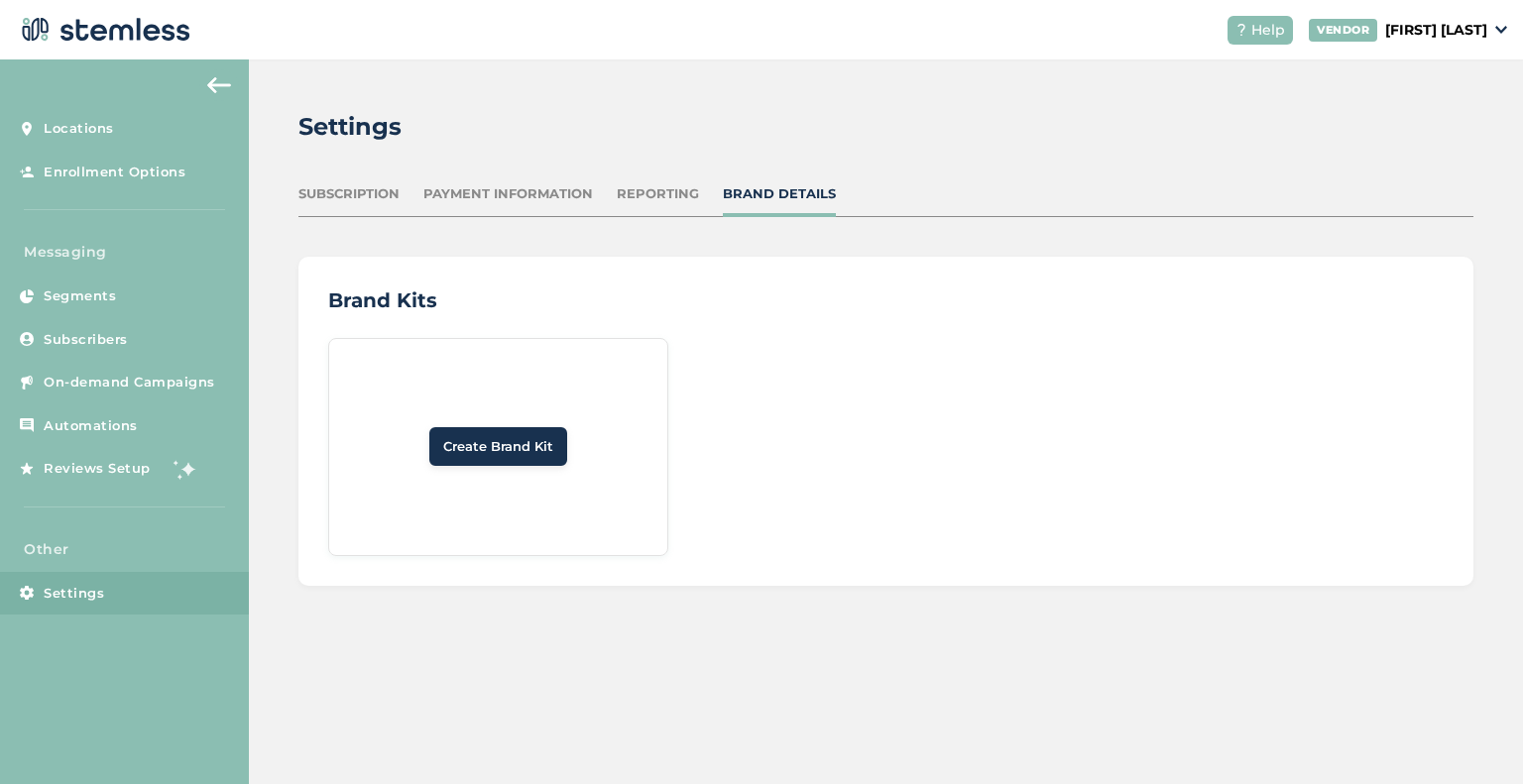 click on "[FIRST] [LAST]" at bounding box center (1436, 30) 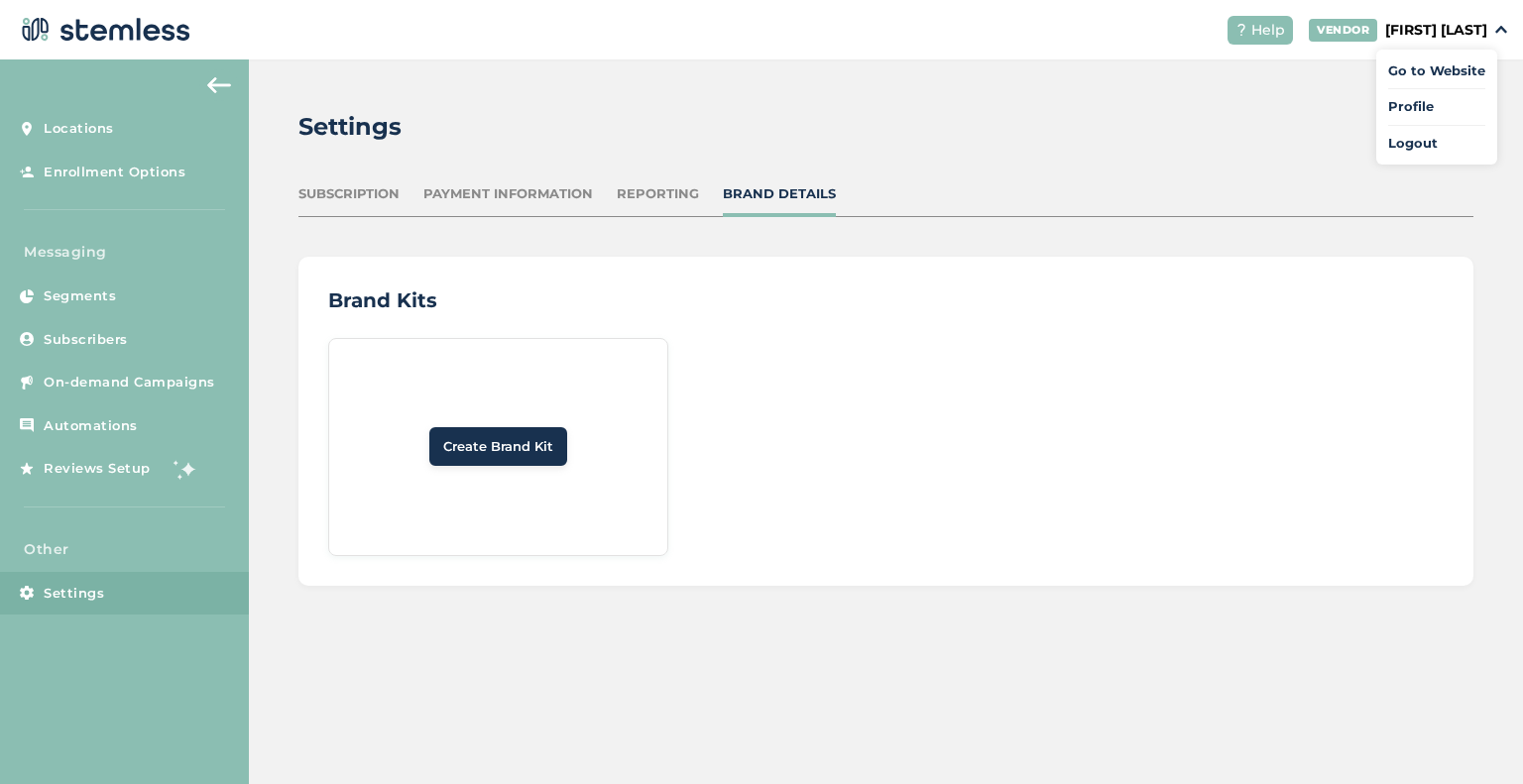 click on "Profile" at bounding box center (1437, 107) 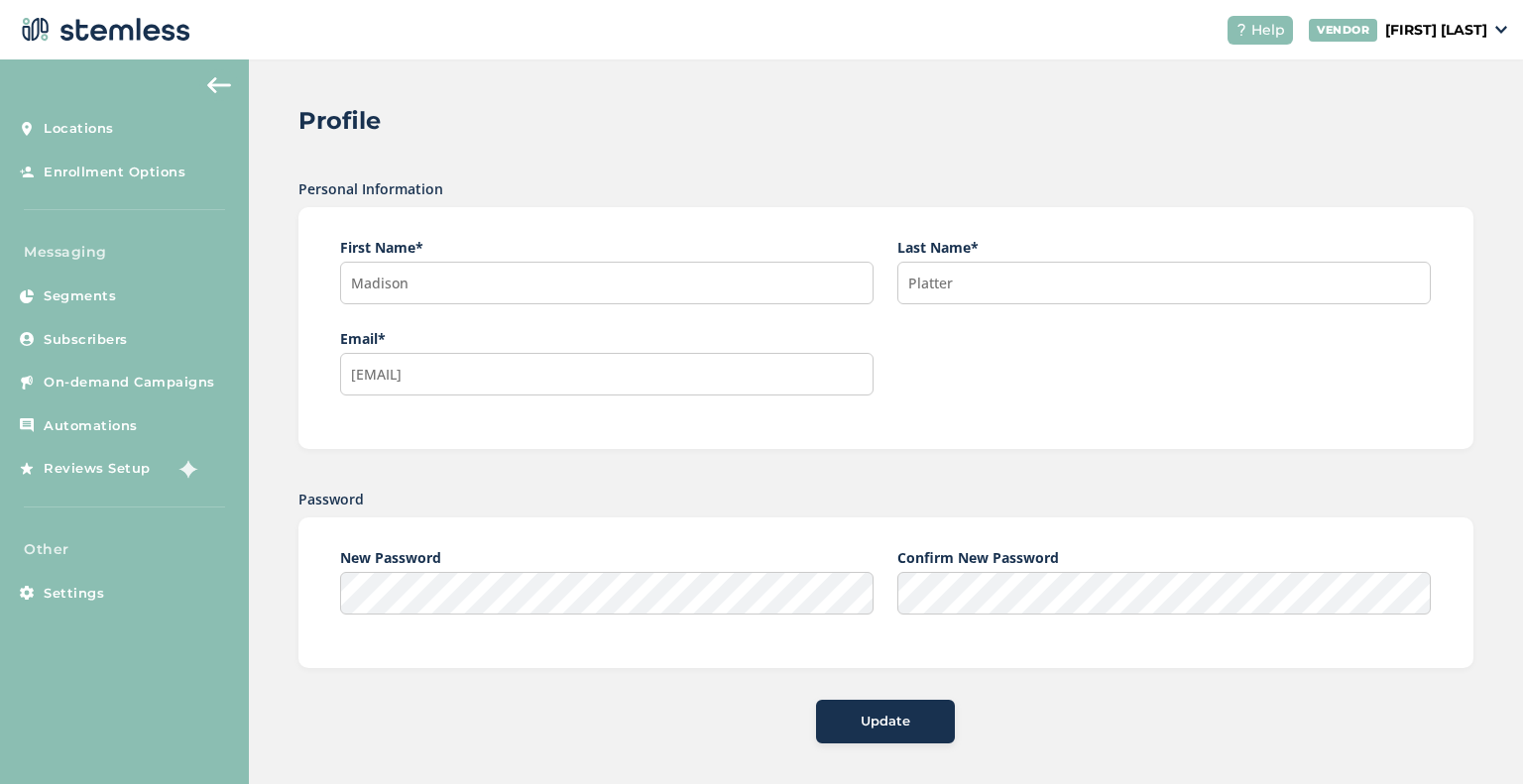 scroll, scrollTop: 13, scrollLeft: 0, axis: vertical 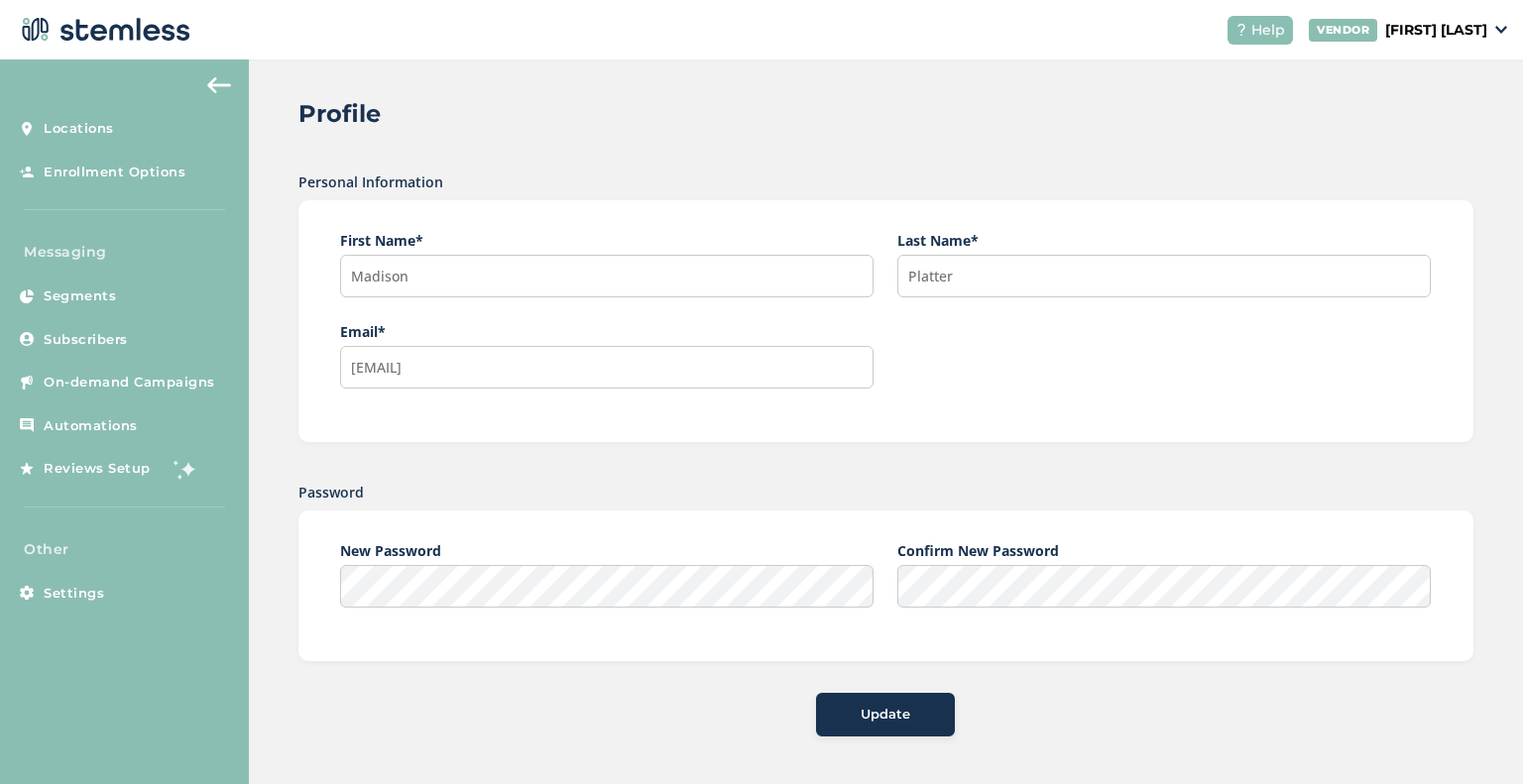 click on "[FIRST] [LAST]" at bounding box center (1436, 30) 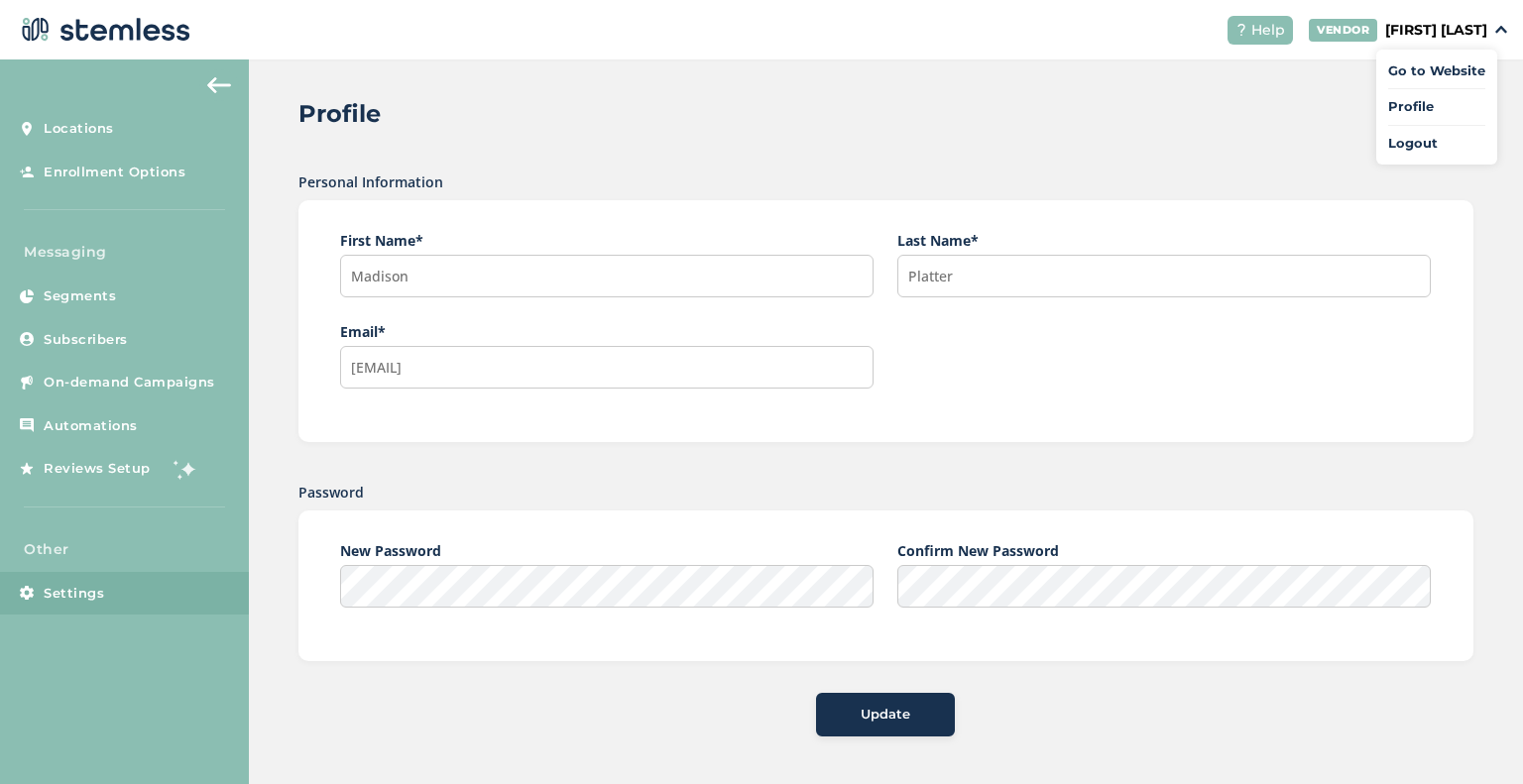 click on "Settings" at bounding box center [73, 594] 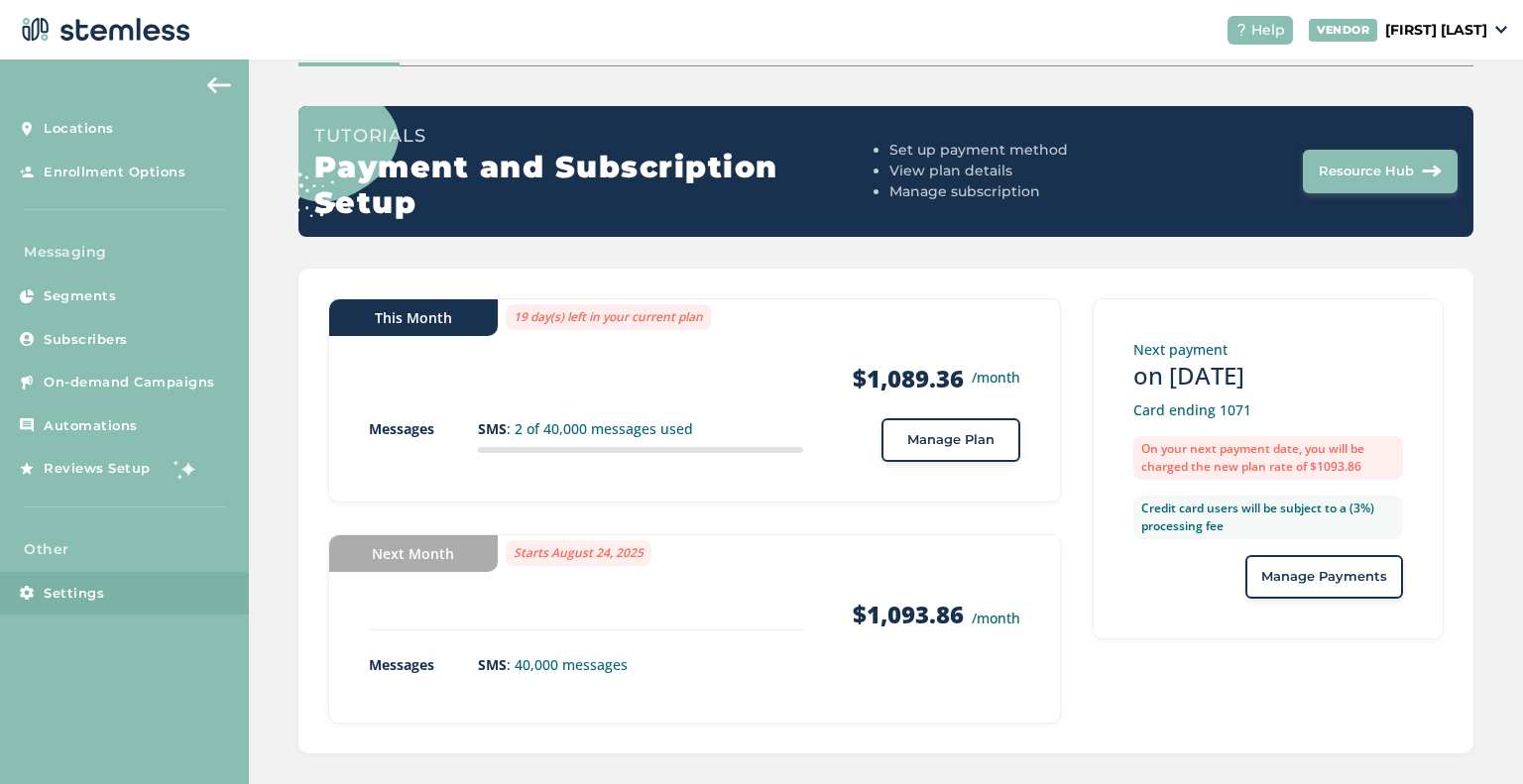 scroll, scrollTop: 168, scrollLeft: 0, axis: vertical 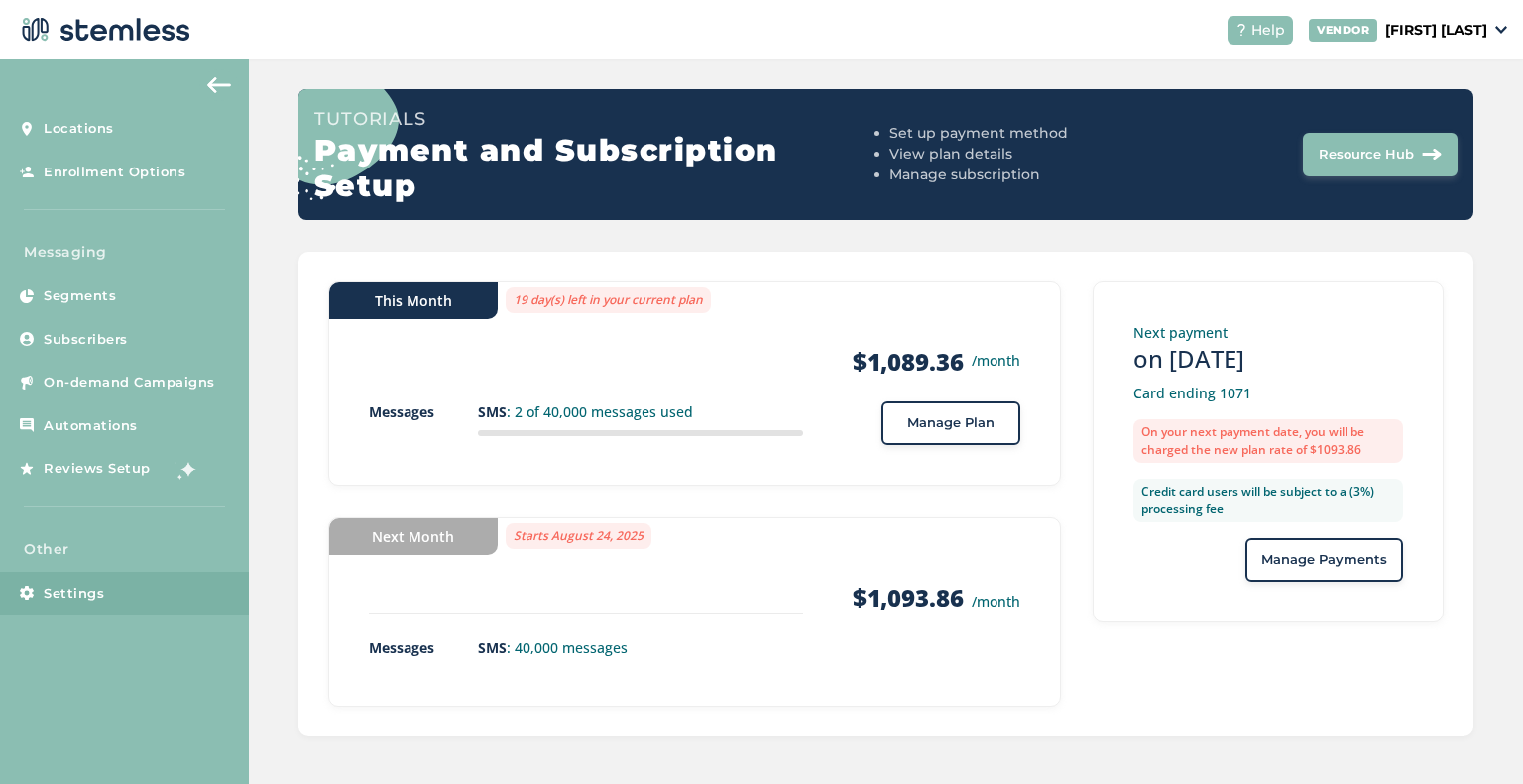 click at bounding box center [219, 85] 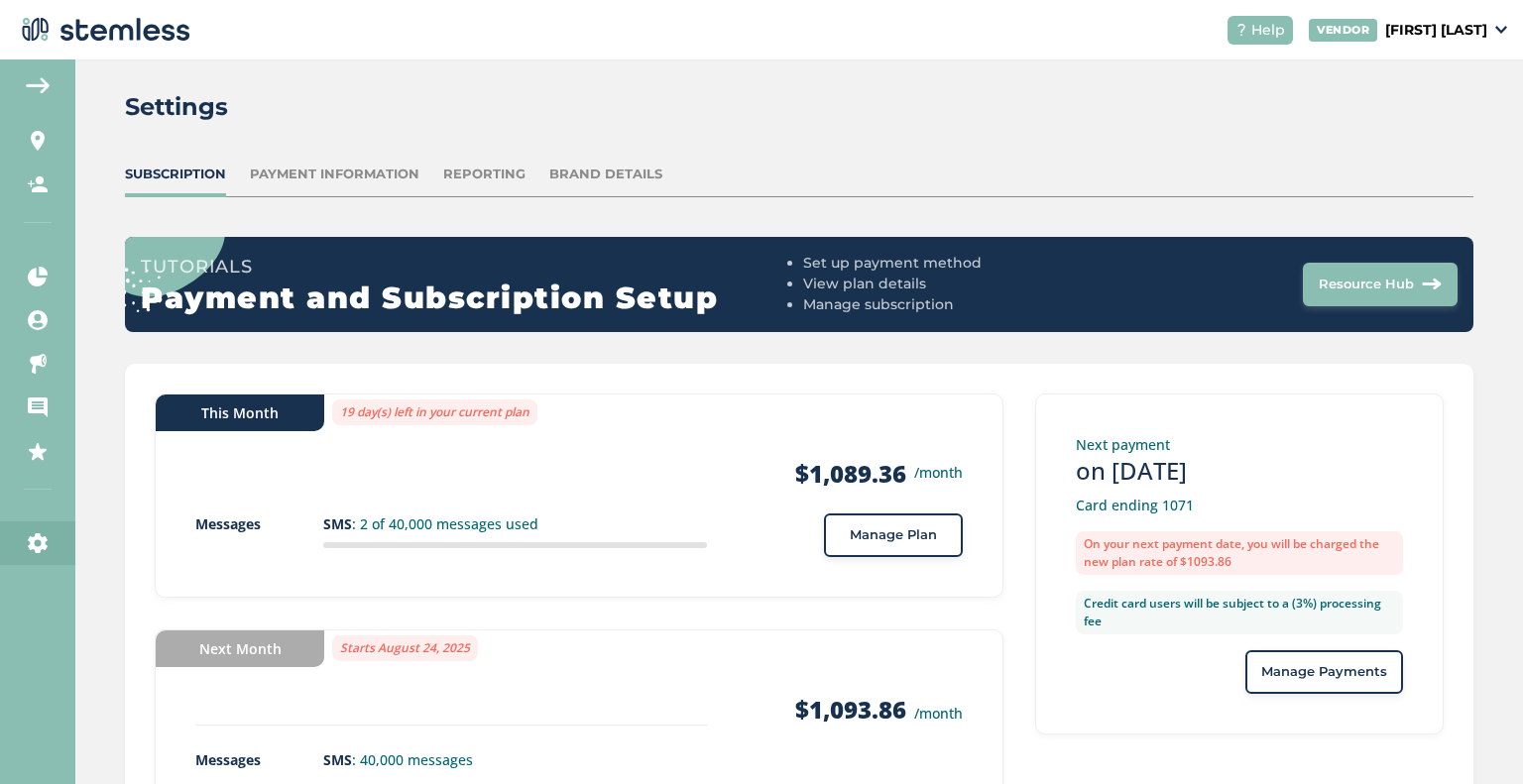 scroll, scrollTop: 0, scrollLeft: 0, axis: both 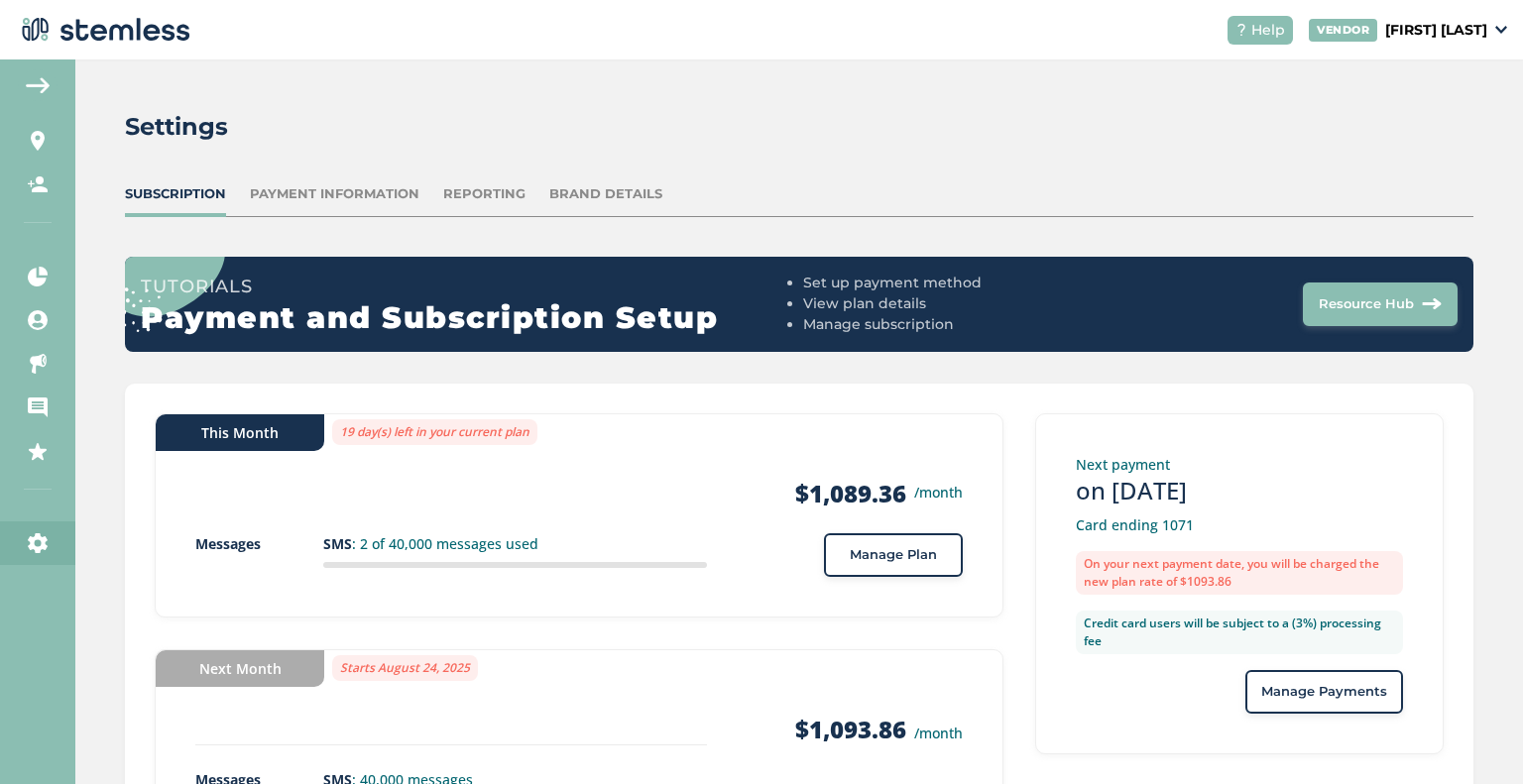 click on "Locations   Enrollment Options   Messaging   Segments   Subscribers   On-demand Campaigns   Automations   Reviews Setup   Other   Settings" at bounding box center [38, 421] 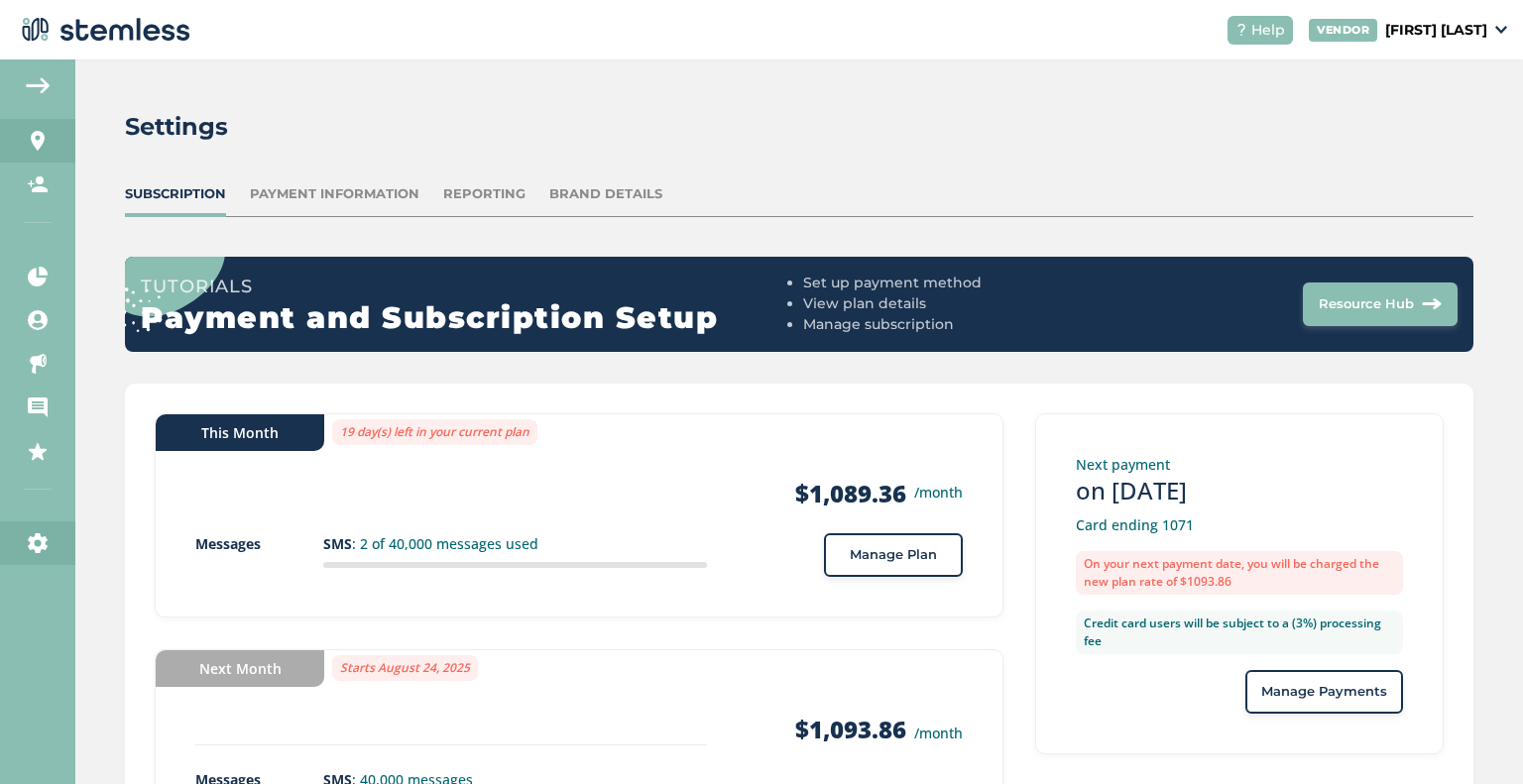 drag, startPoint x: 49, startPoint y: 94, endPoint x: 48, endPoint y: 114, distance: 20.024984 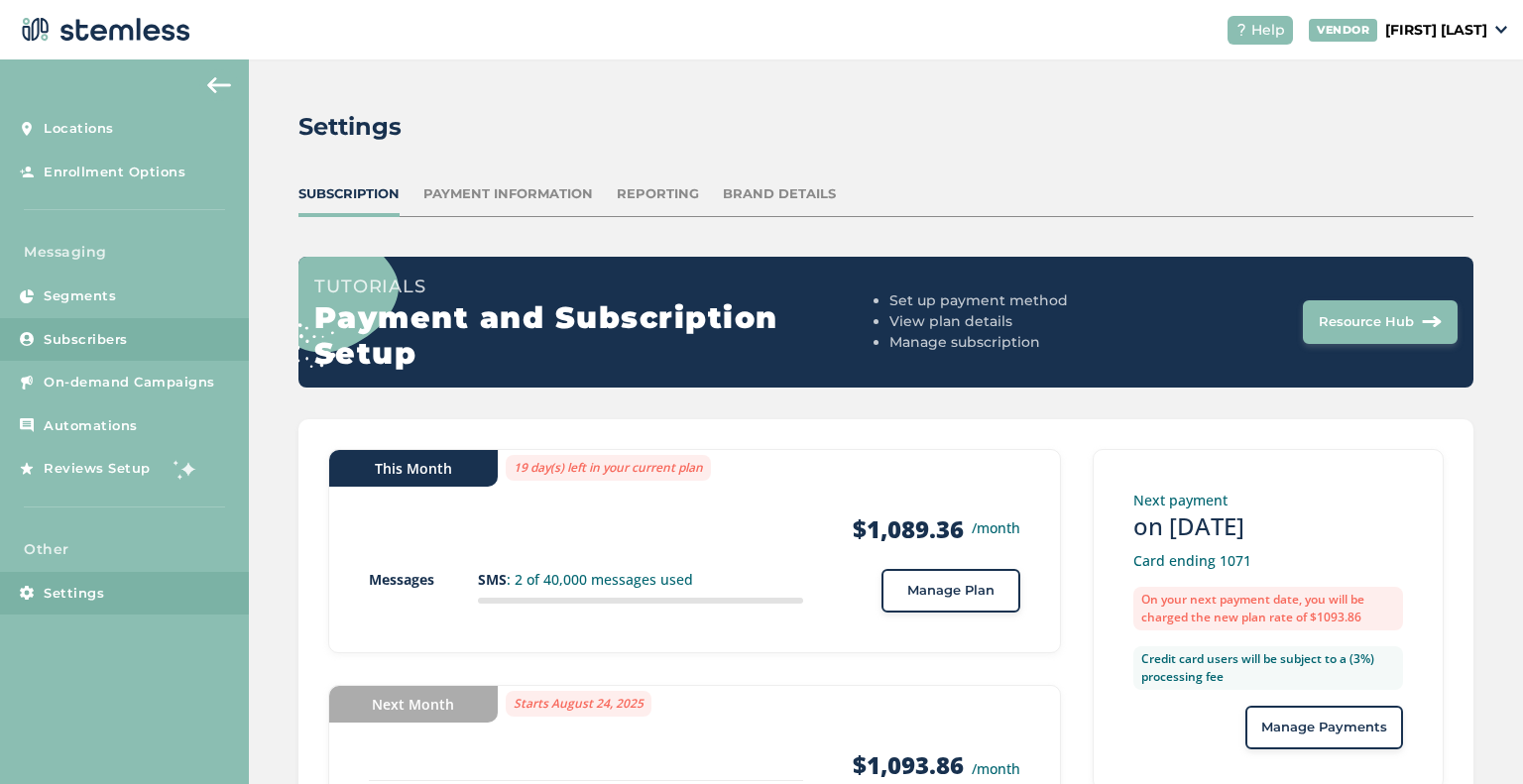 click on "Subscribers" at bounding box center (124, 340) 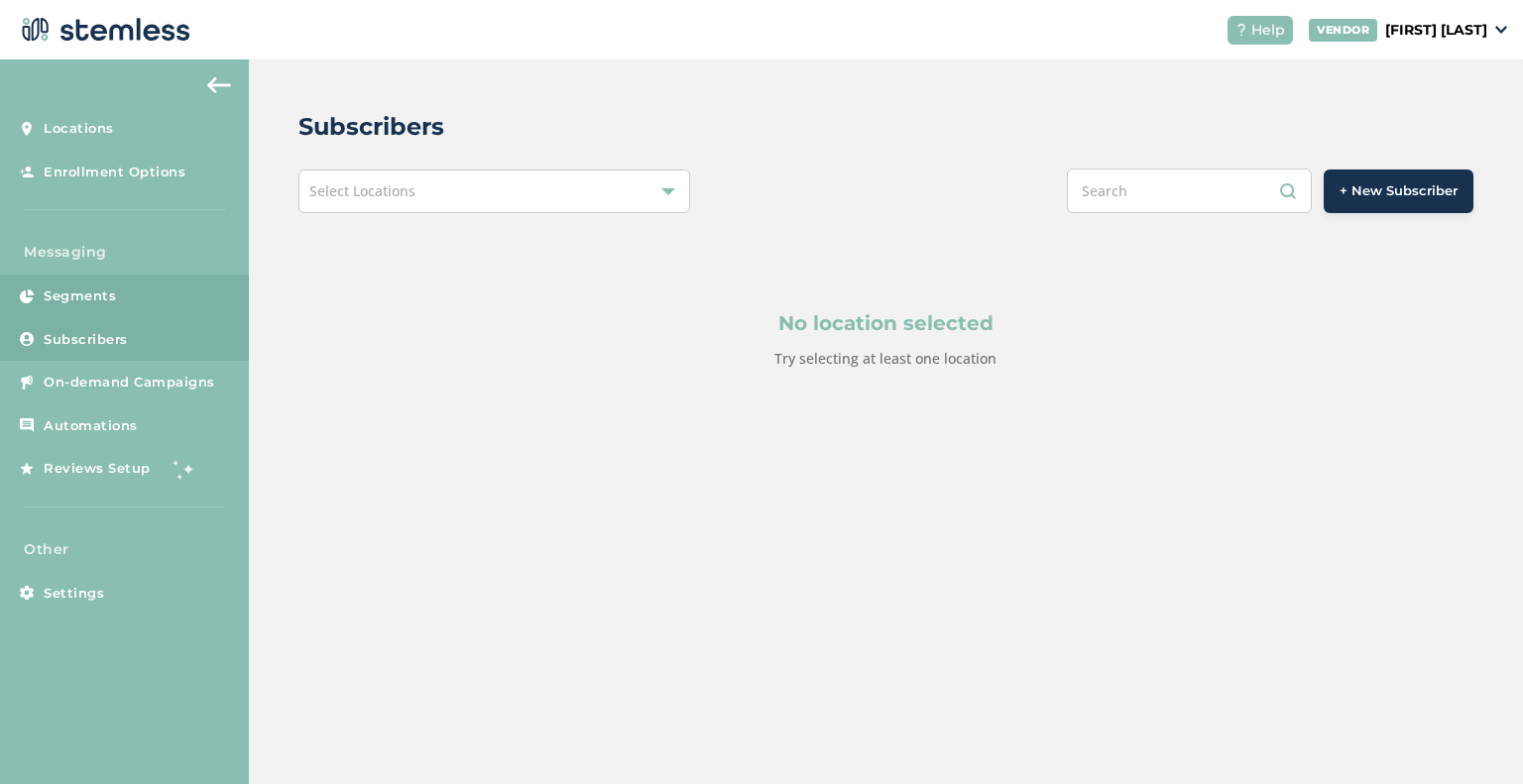 click on "Segments" at bounding box center [124, 296] 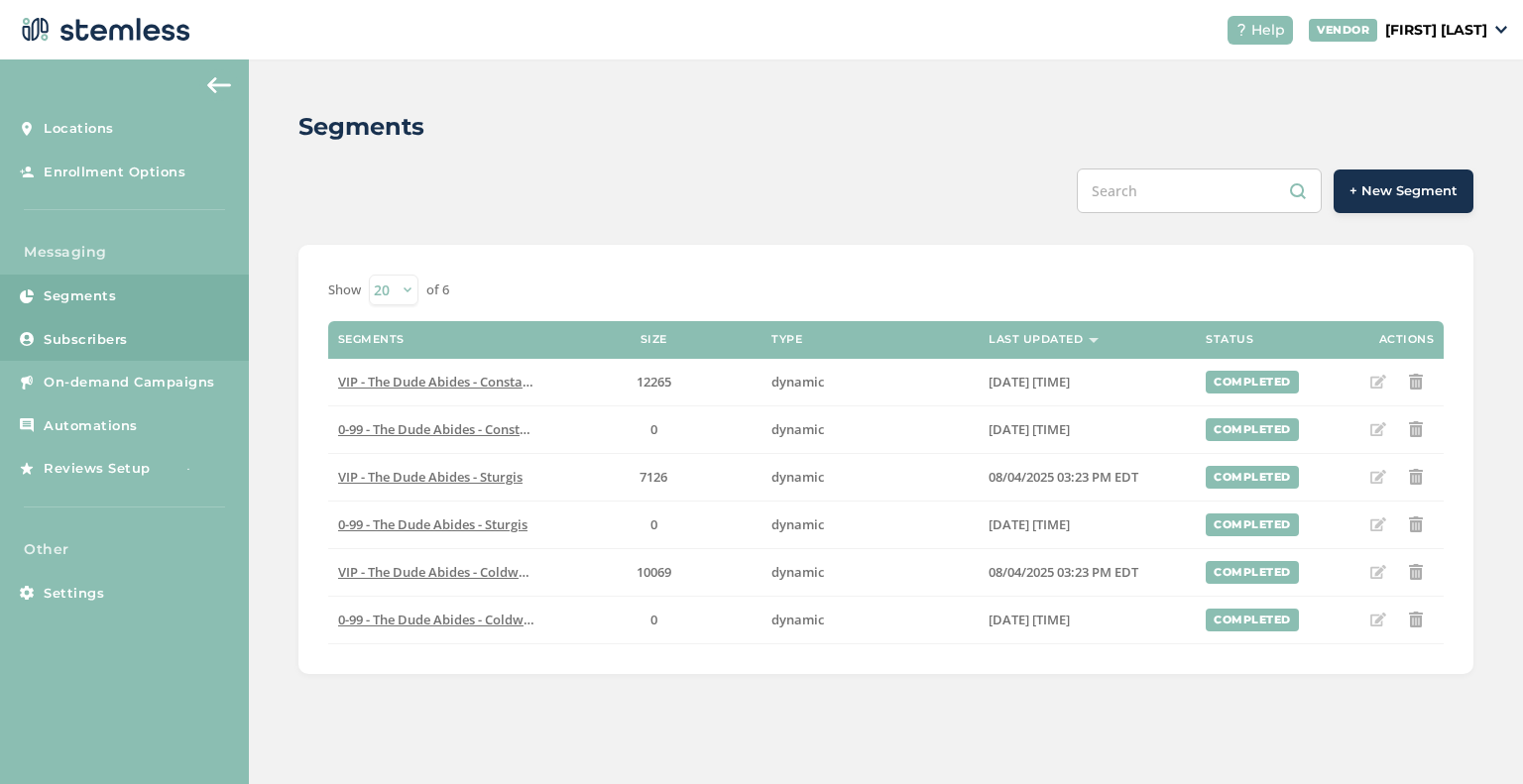 click on "Subscribers" at bounding box center [124, 340] 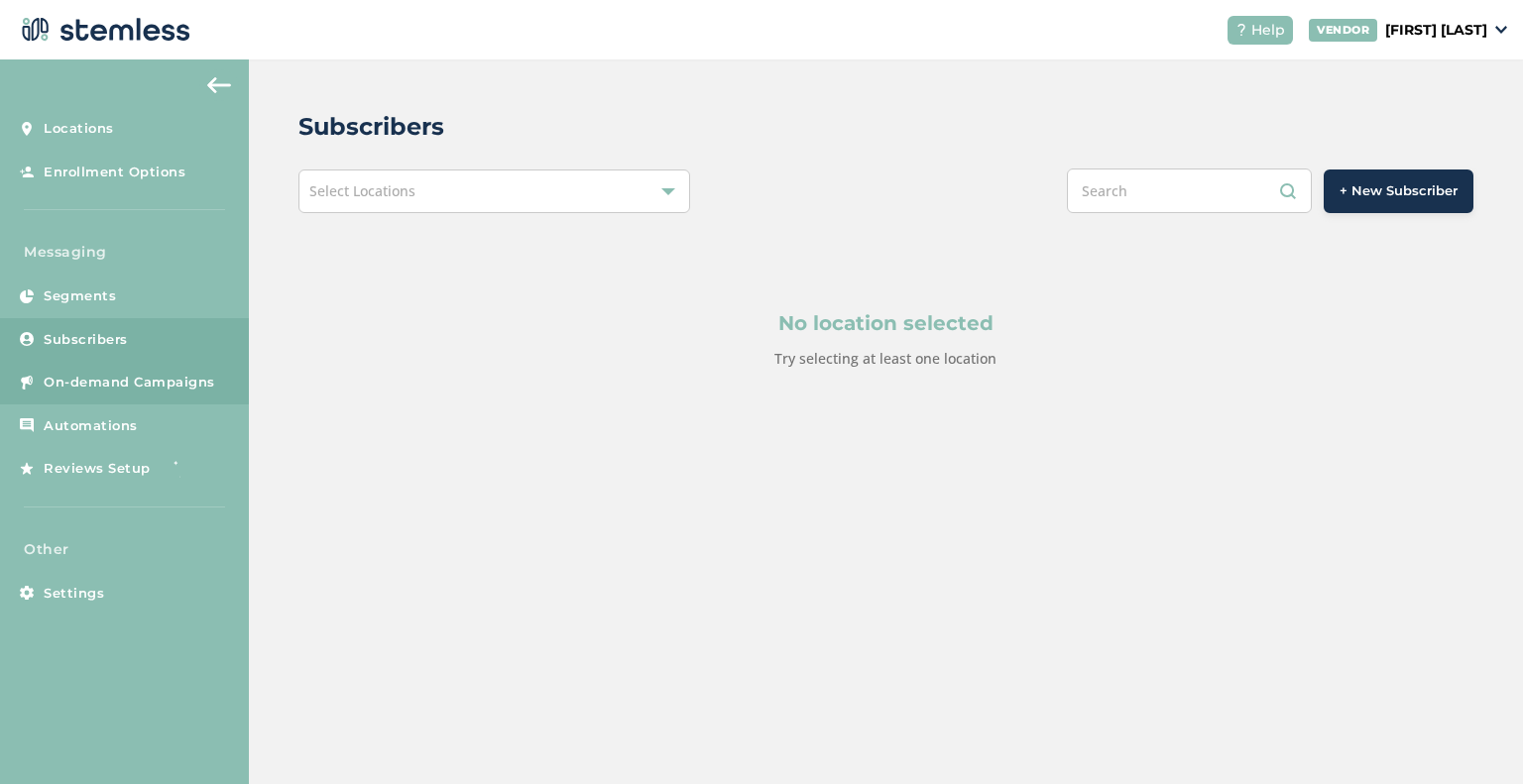 click on "On-demand Campaigns" at bounding box center [129, 383] 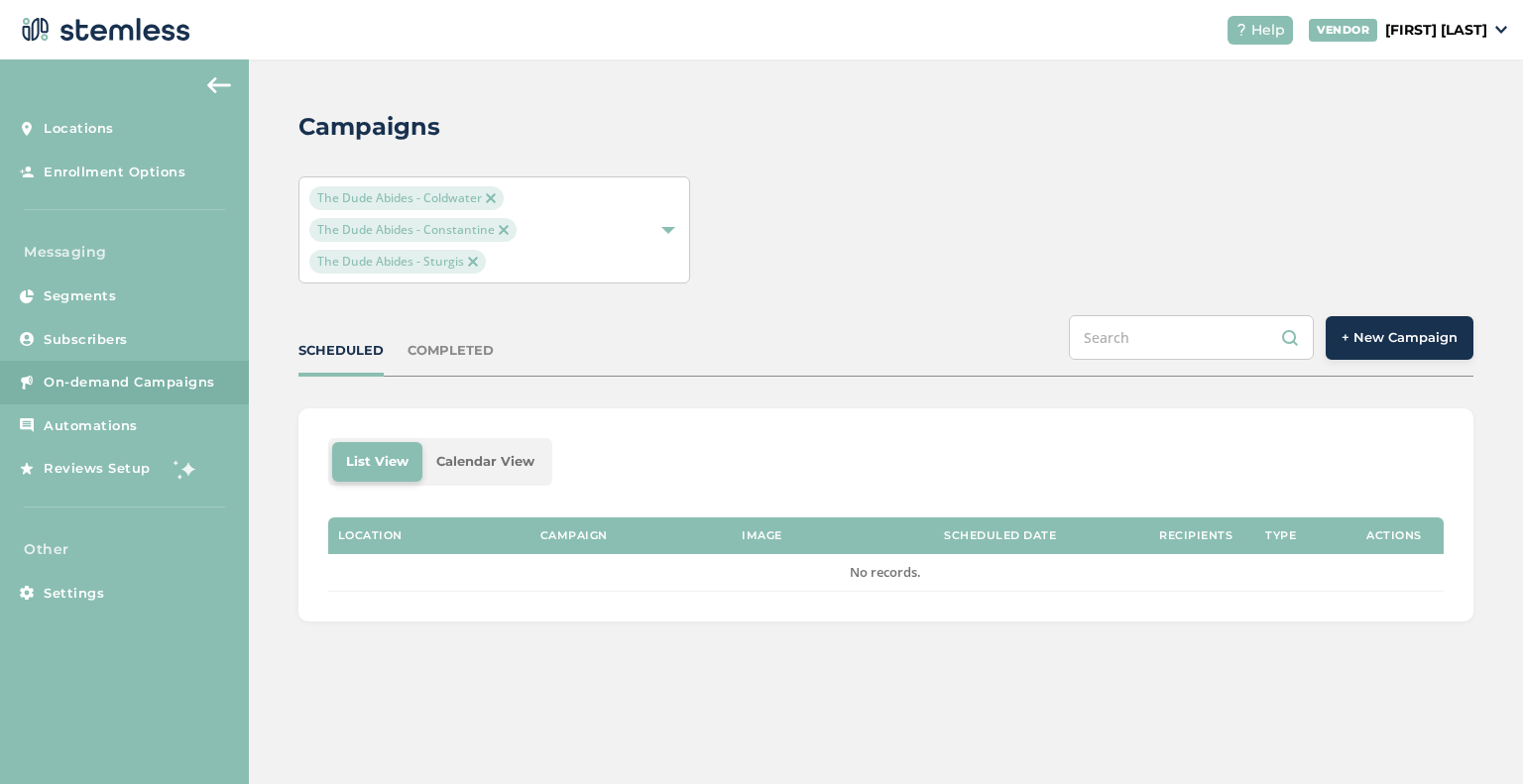 click on "+ New Campaign" at bounding box center (1399, 338) 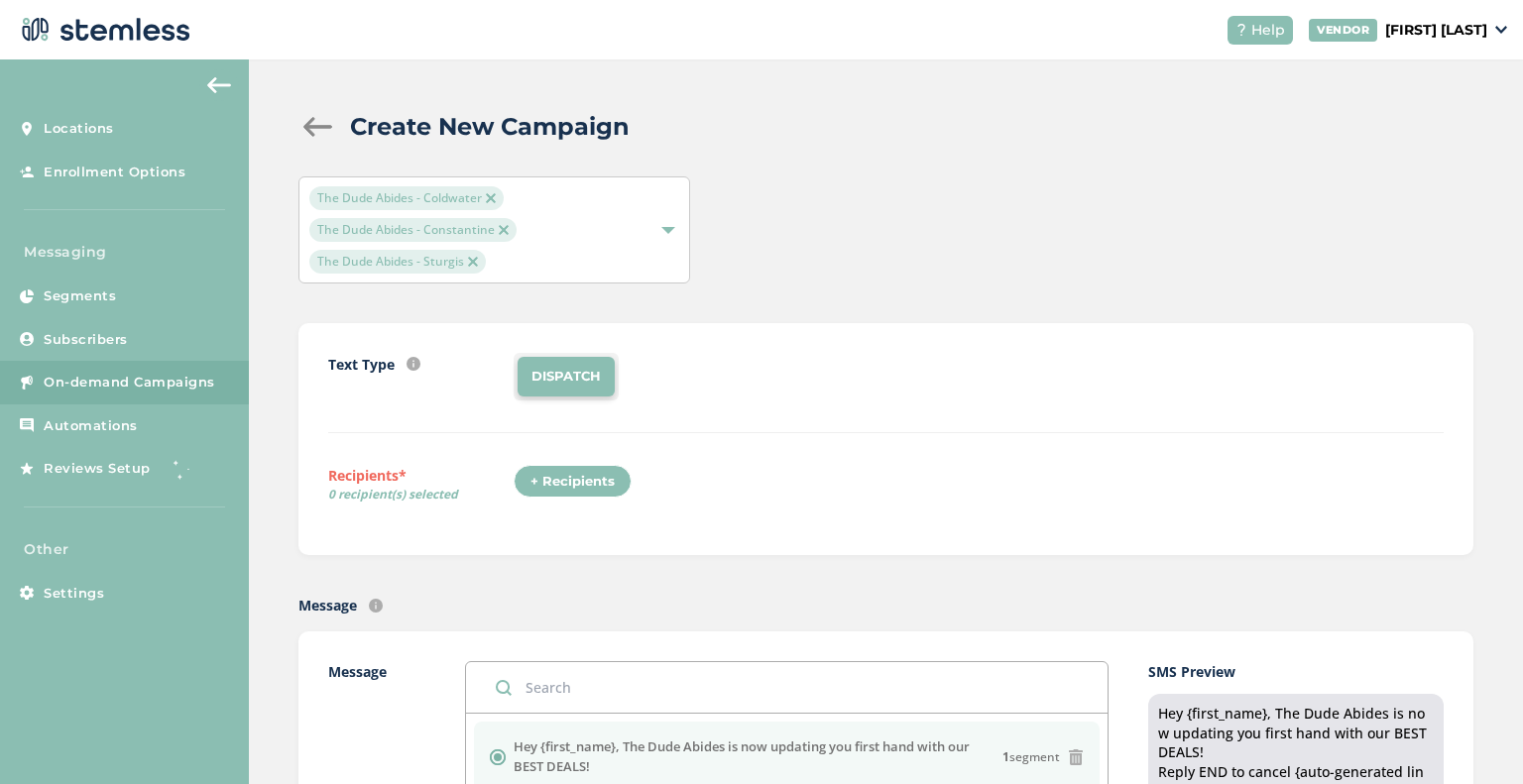 click on "+ Recipients" at bounding box center [572, 482] 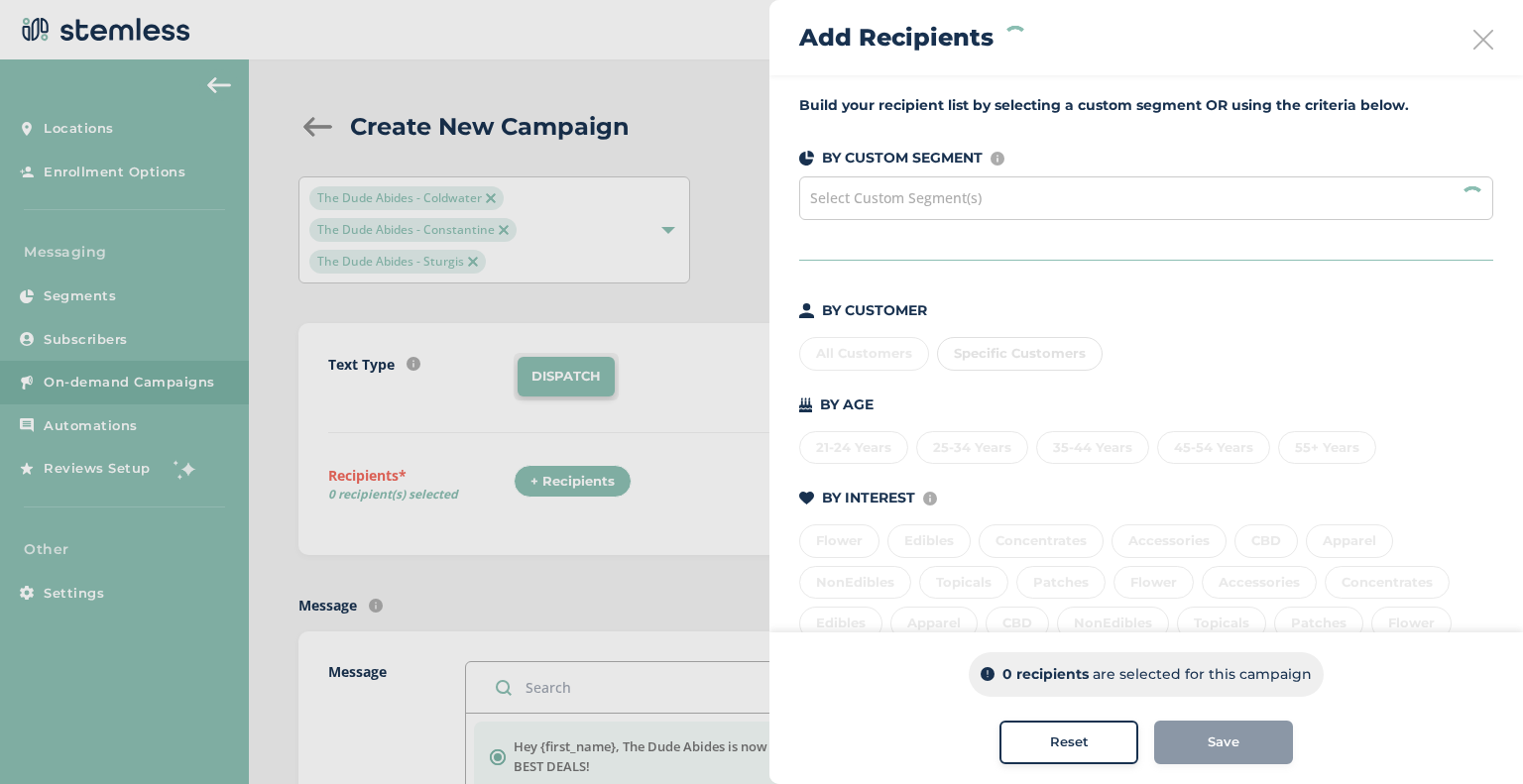 click on "Select Custom Segment(s)" at bounding box center (1146, 198) 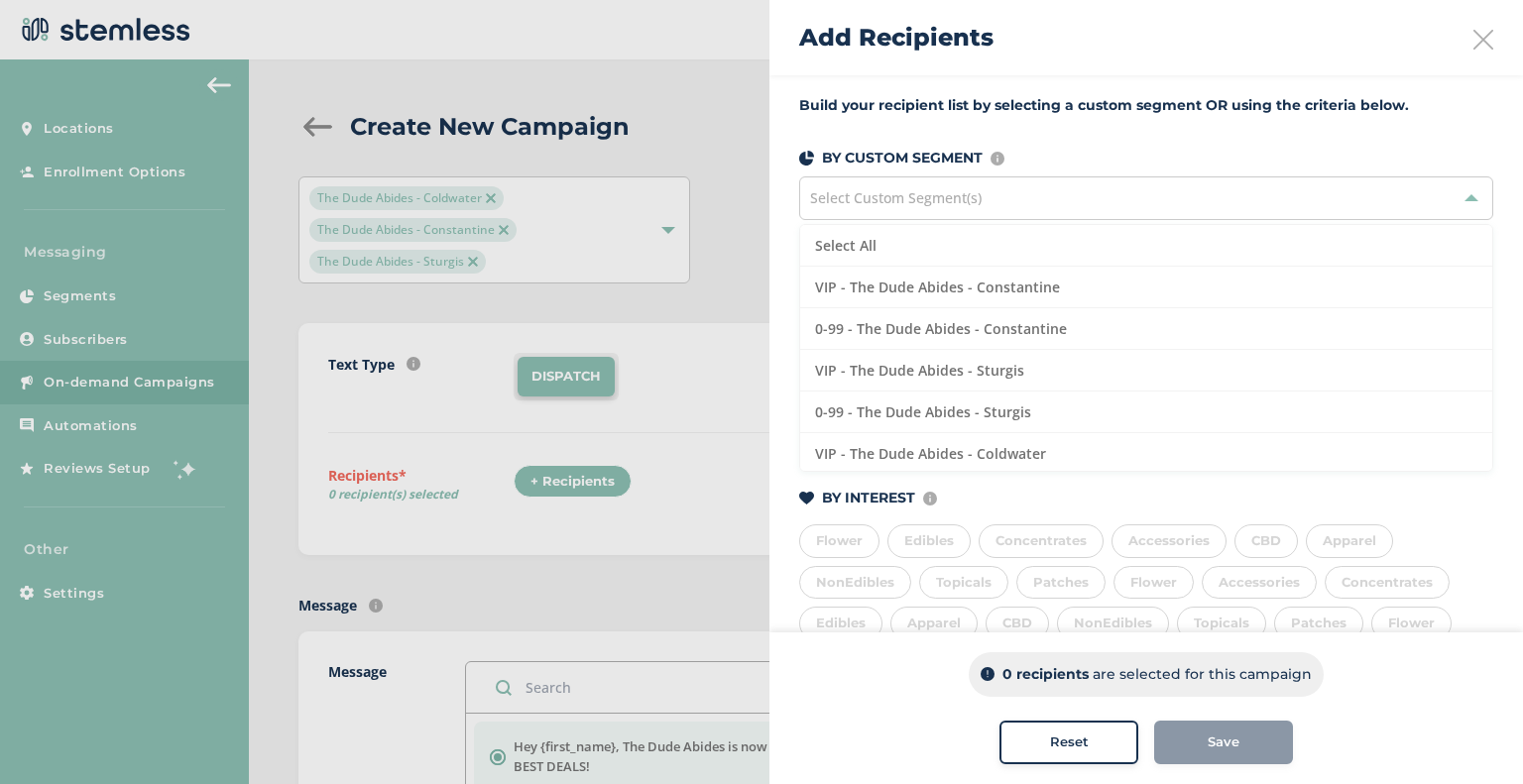 click at bounding box center (762, 392) 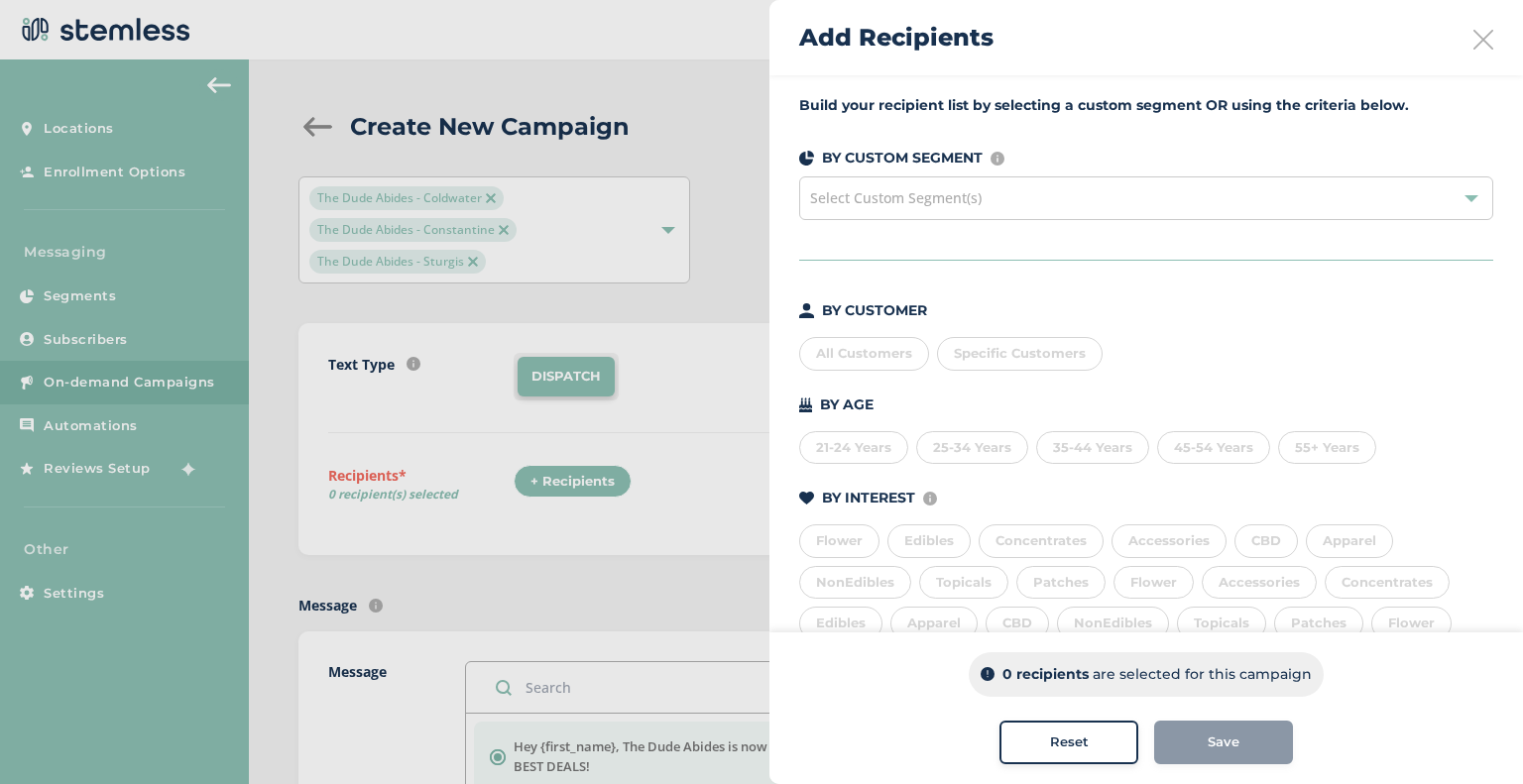 click at bounding box center (1483, 40) 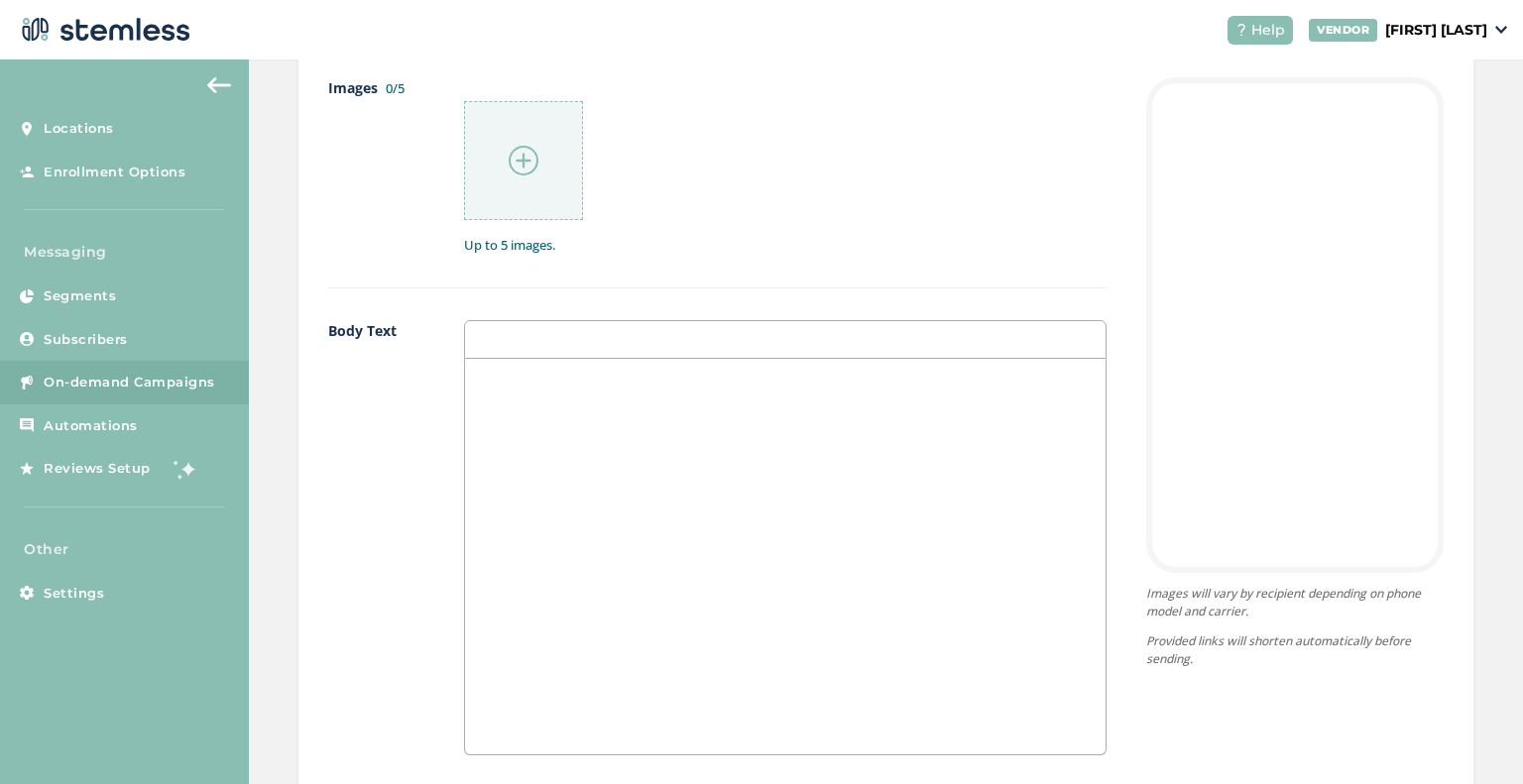 scroll, scrollTop: 1388, scrollLeft: 0, axis: vertical 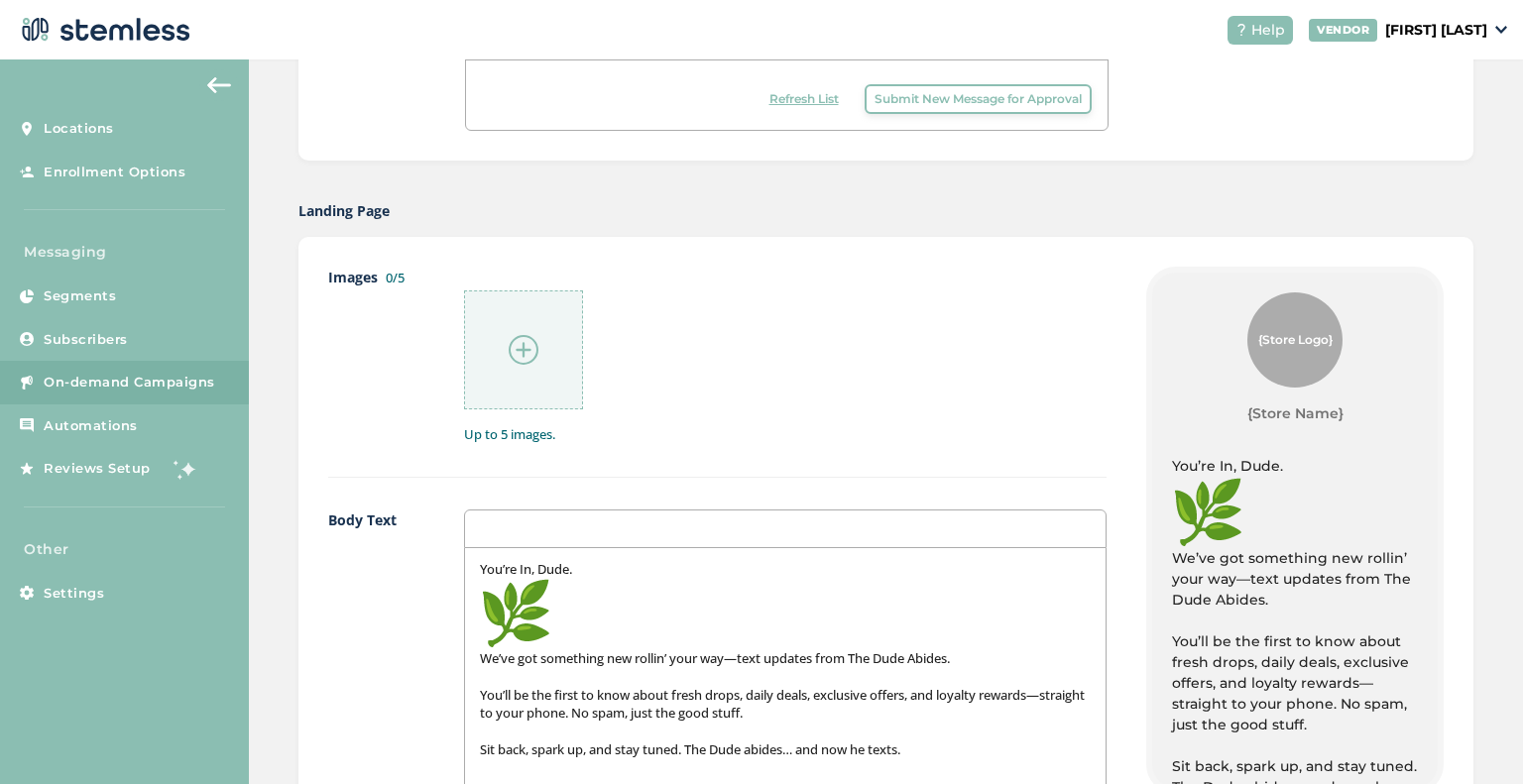 click on "You’re In, Dude." at bounding box center [785, 605] 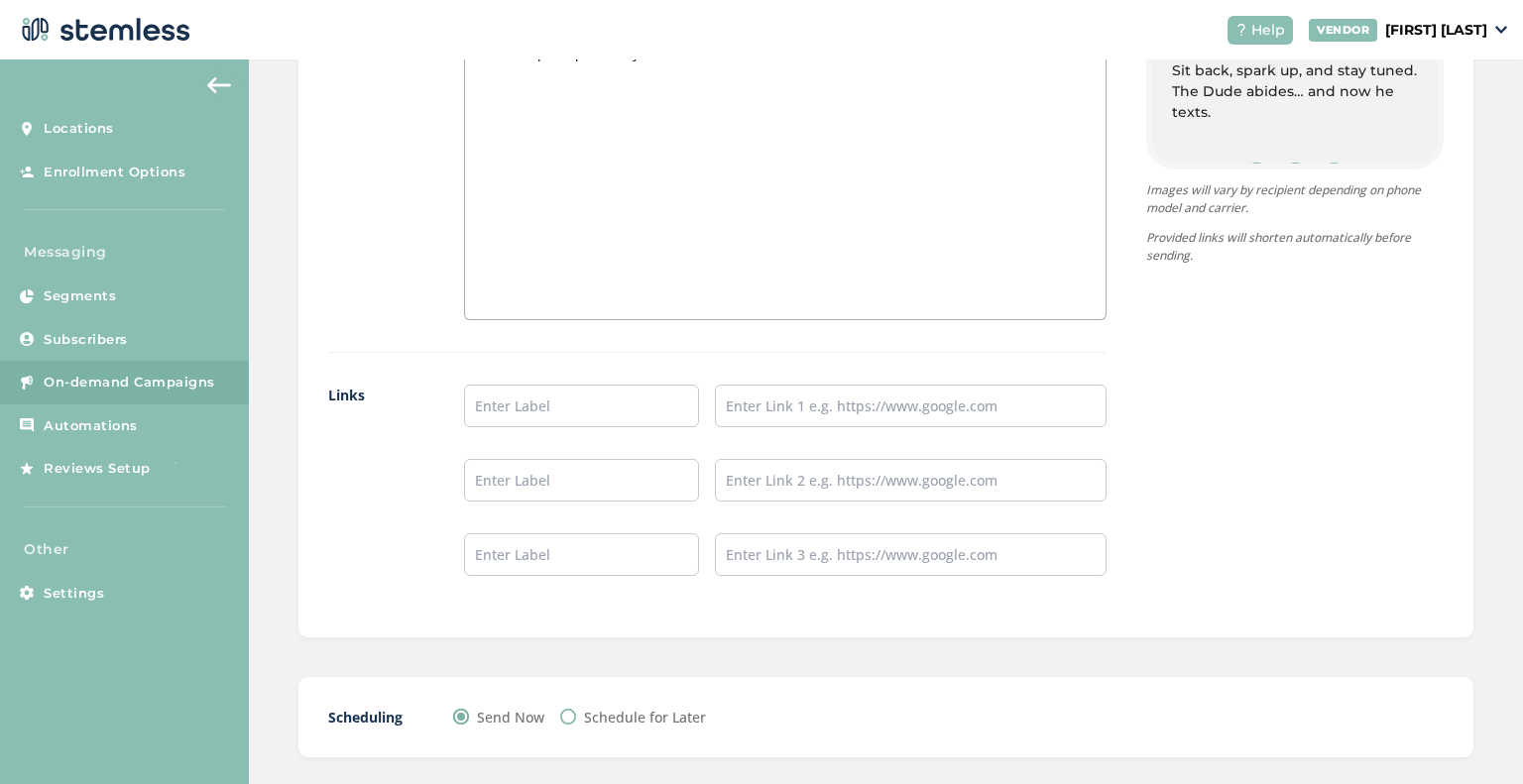 scroll, scrollTop: 1610, scrollLeft: 0, axis: vertical 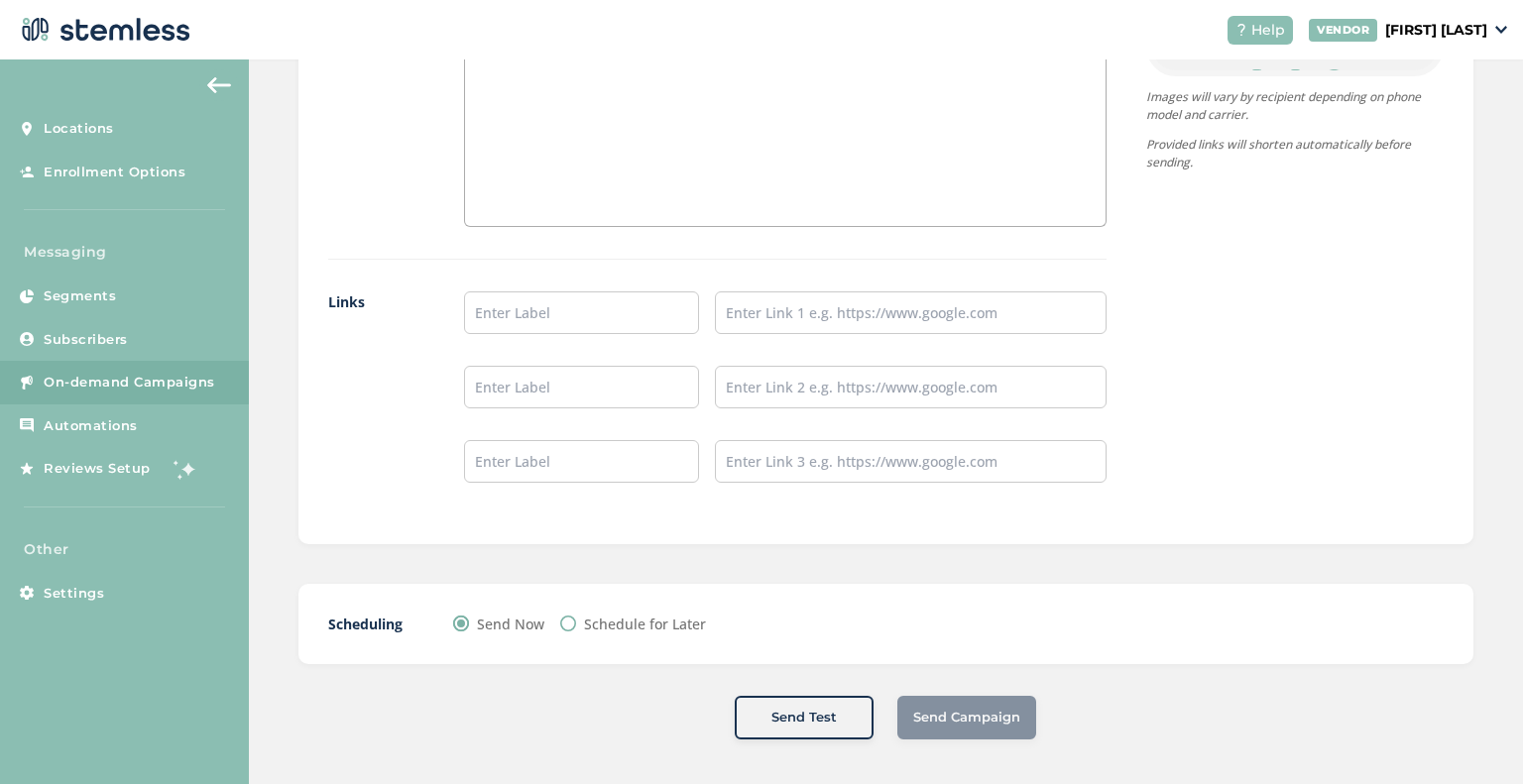 click on "Send Test" at bounding box center [804, 718] 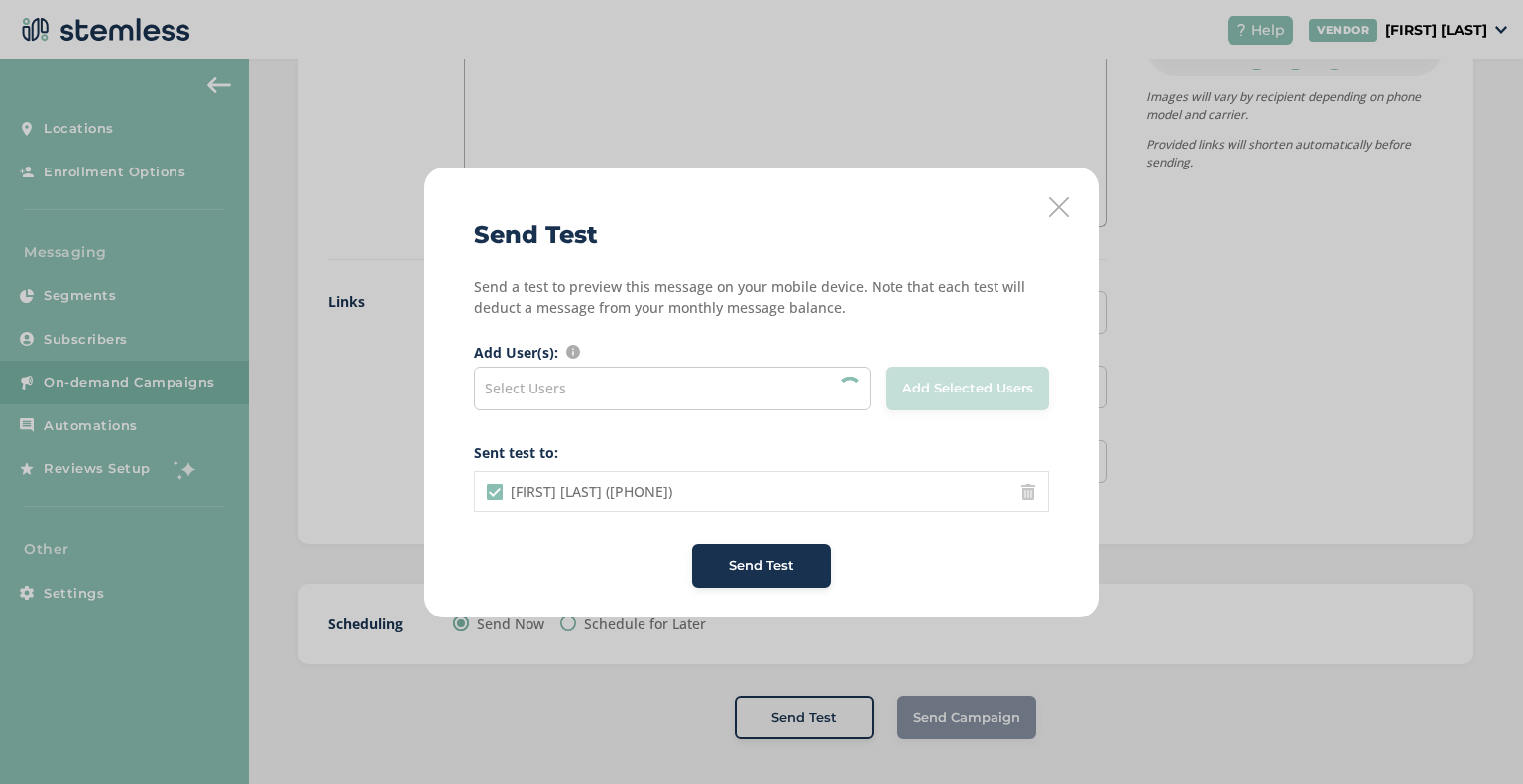 click on "Select Users" at bounding box center [672, 389] 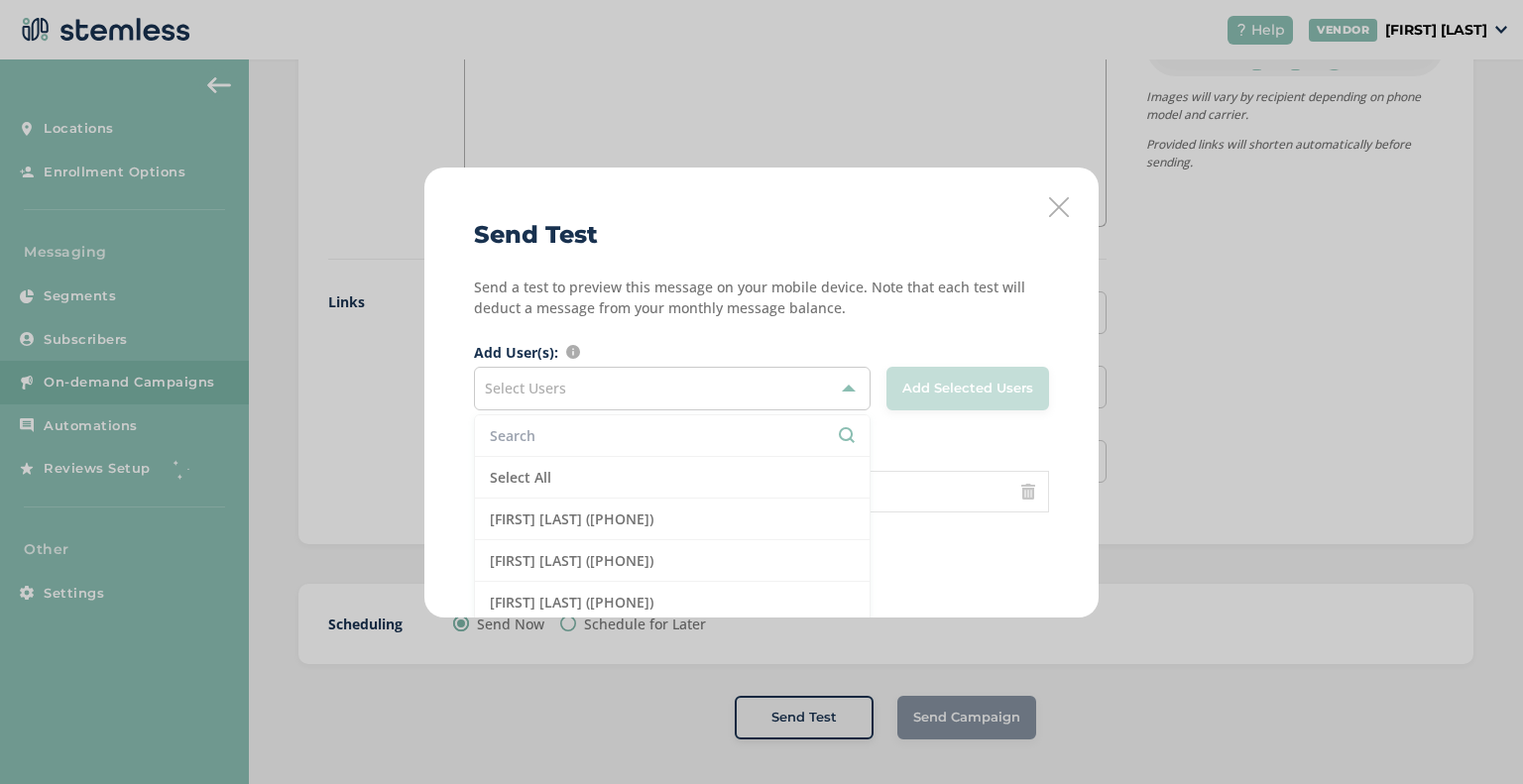 click at bounding box center [672, 435] 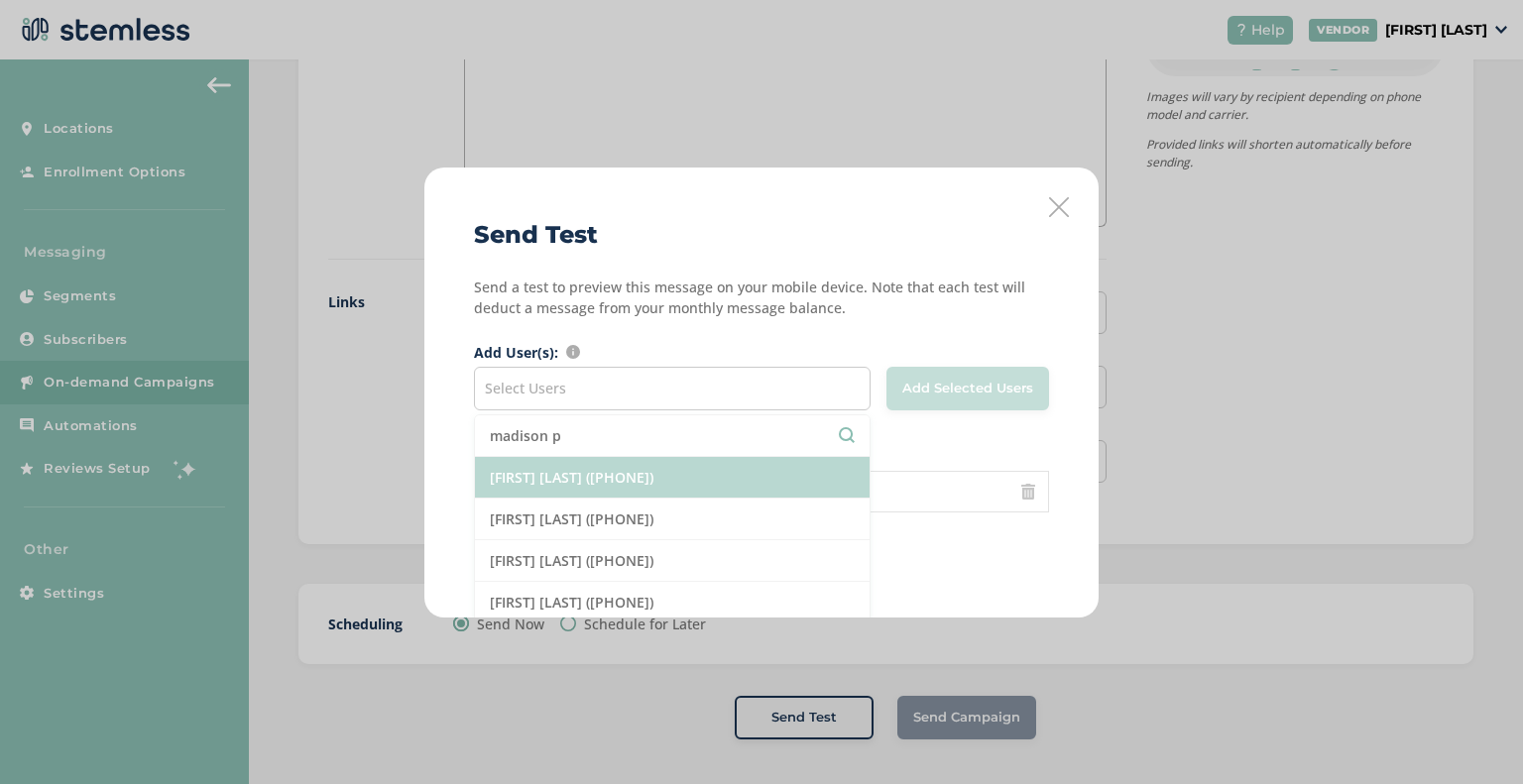 scroll, scrollTop: 0, scrollLeft: 0, axis: both 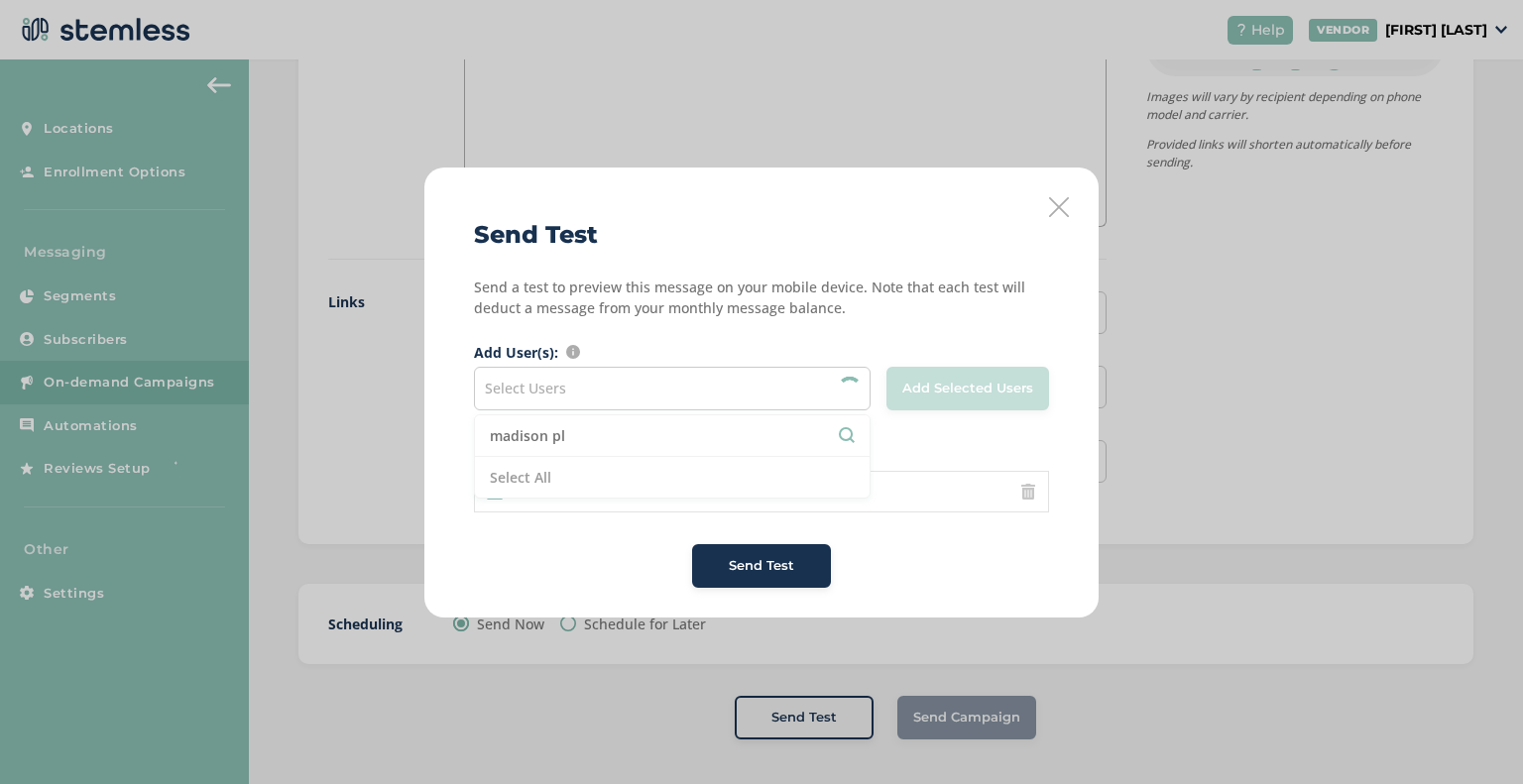 type on "madison pla" 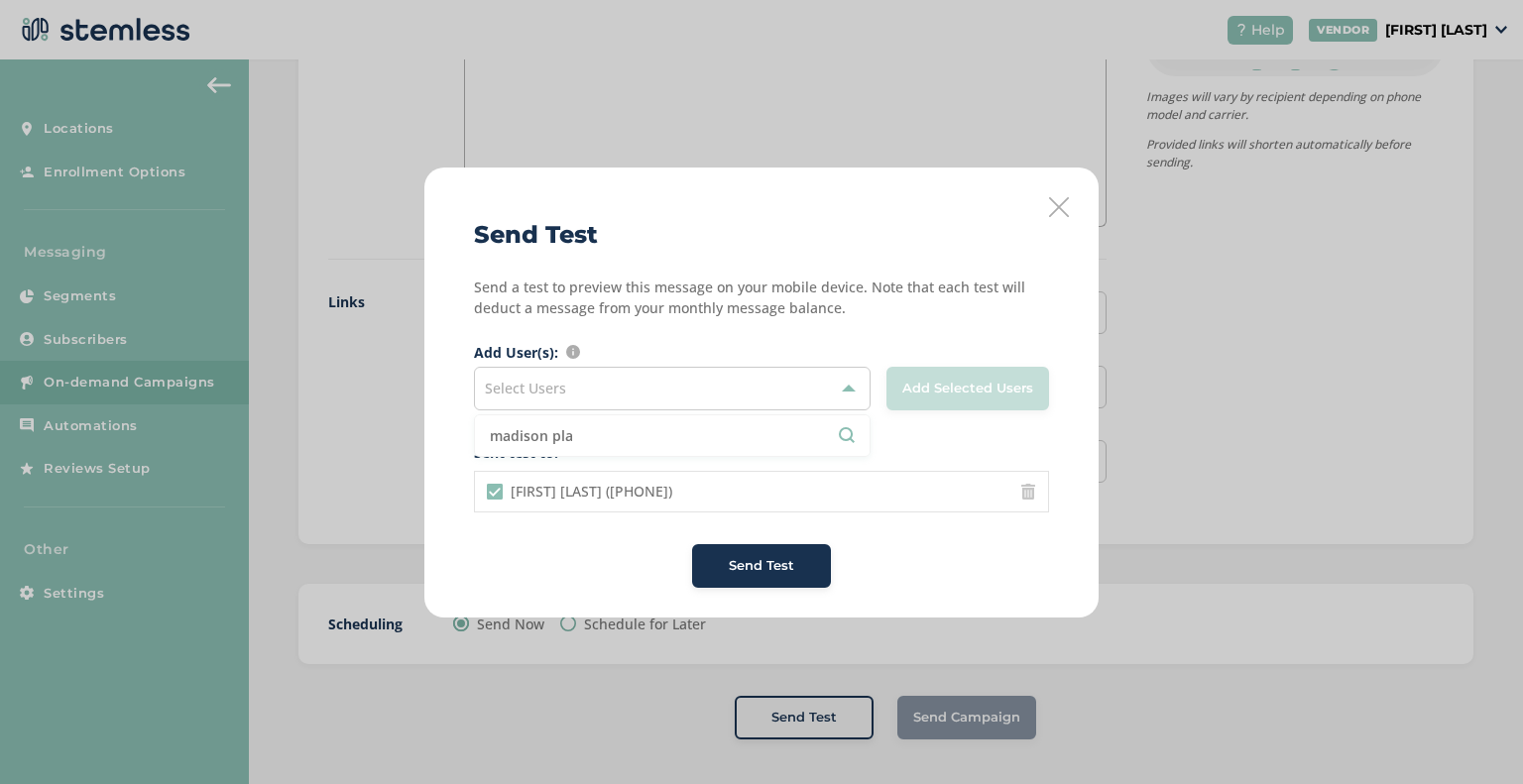 drag, startPoint x: 590, startPoint y: 440, endPoint x: 470, endPoint y: 440, distance: 120 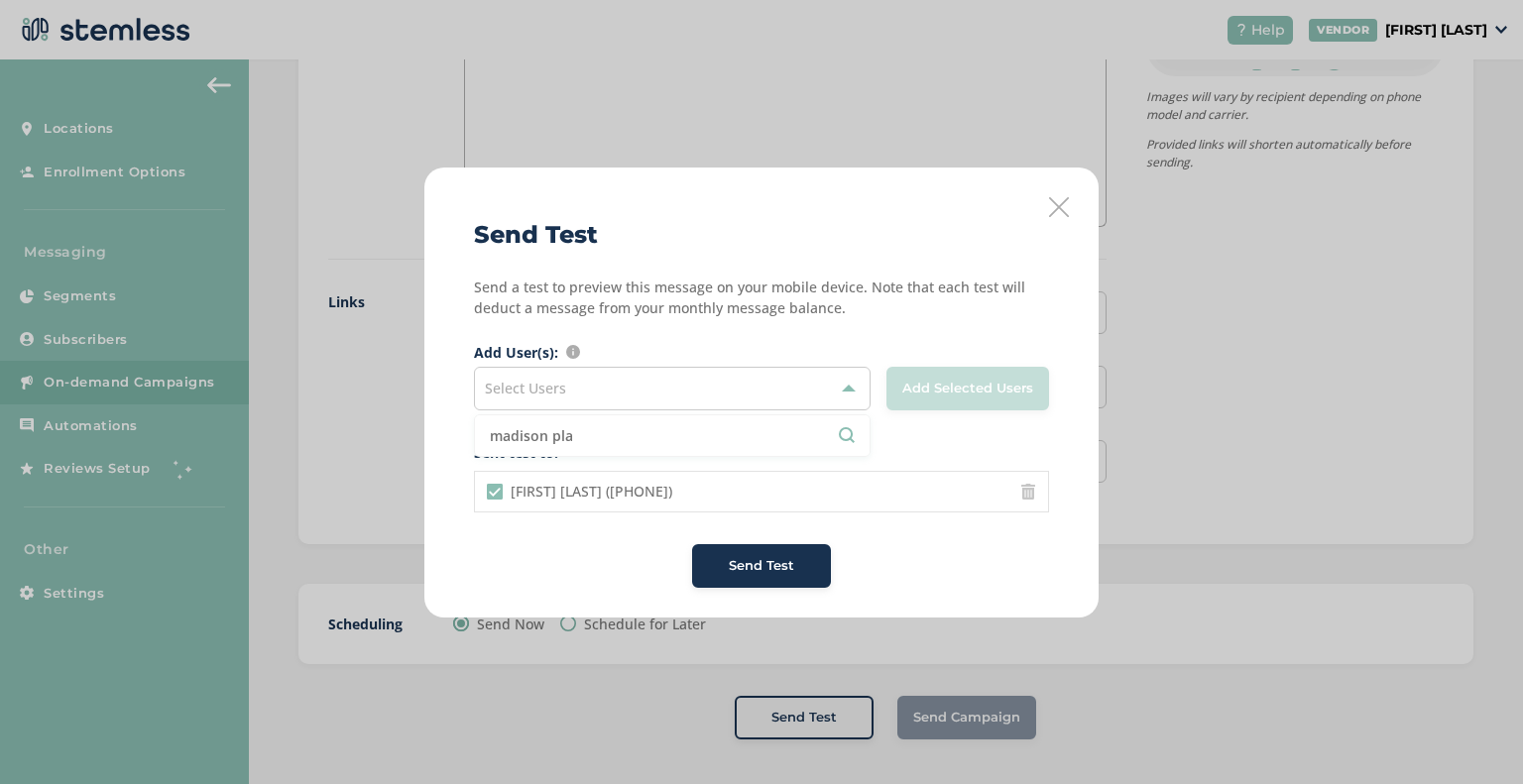 click on "Send Test   Send a test to preview this message on your mobile device. Note that each test will deduct a message from your monthly message balance.   Add User(s): Search and mark for selection users that you want to add to the list Select Users madison pla Add Selected Users  Sent test to:   Cass Root Flava ([PHONE])  Send Test" at bounding box center [762, 392] 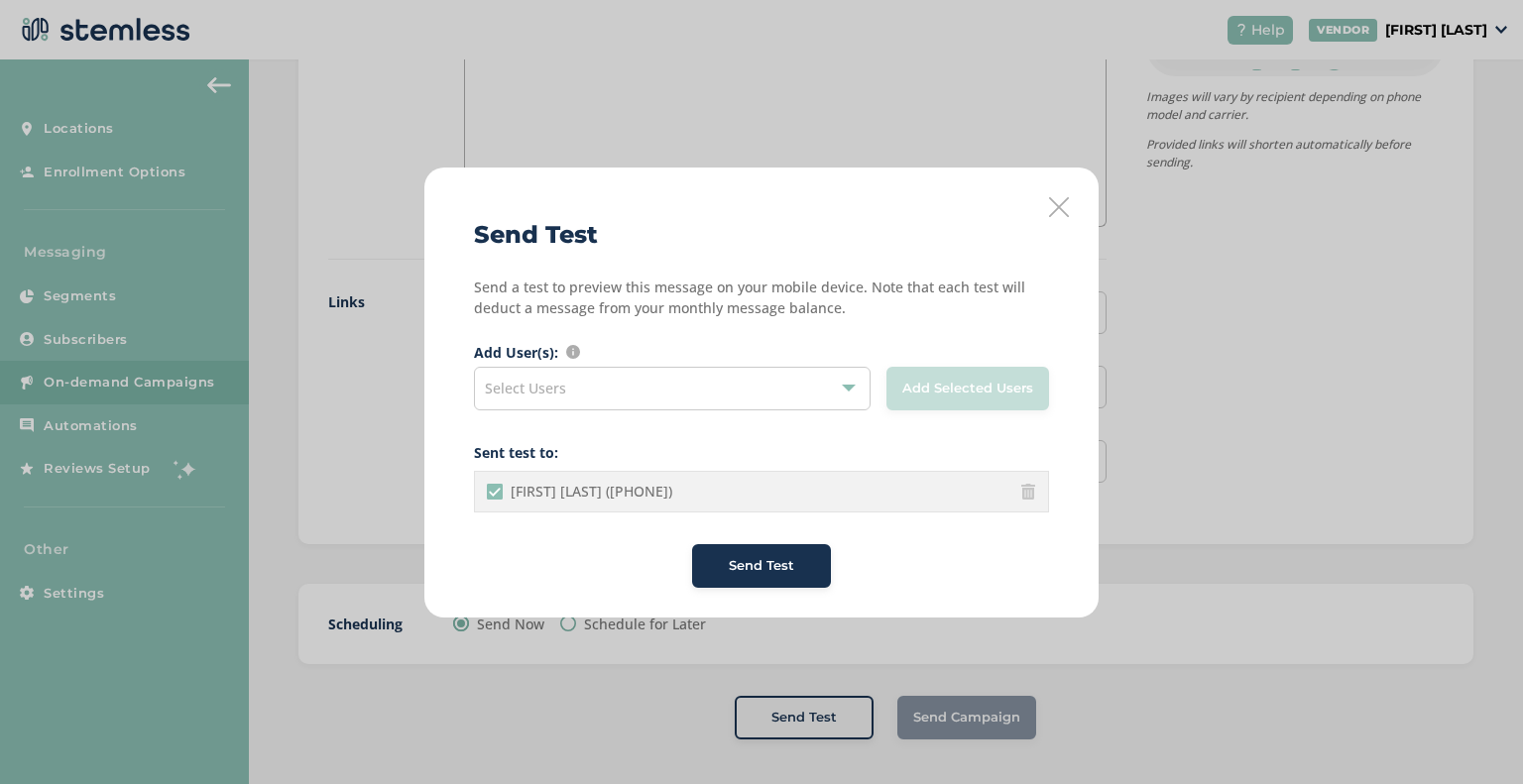 click on "[FIRST] [LAST] ([PHONE])" at bounding box center (762, 492) 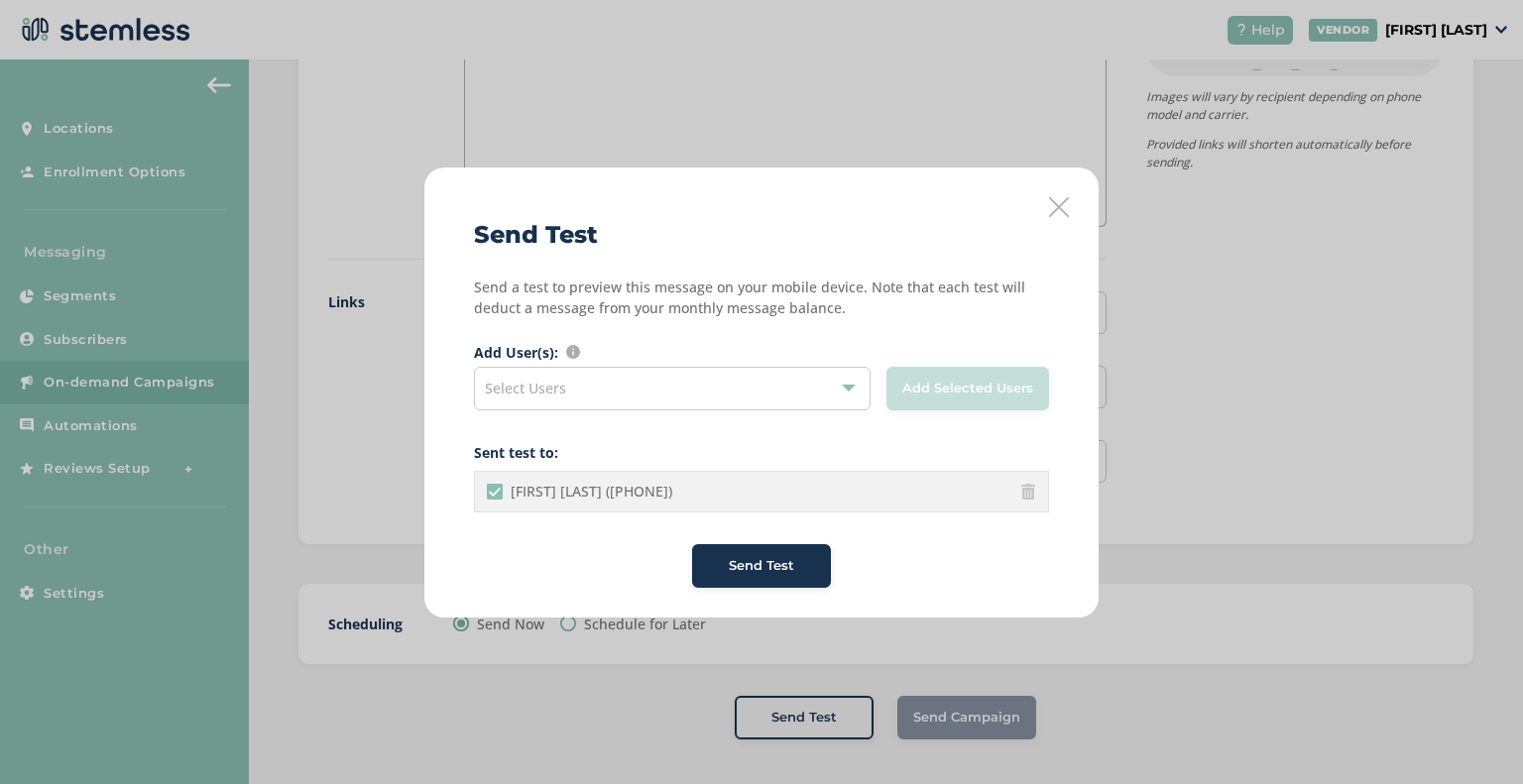 click at bounding box center [1028, 492] 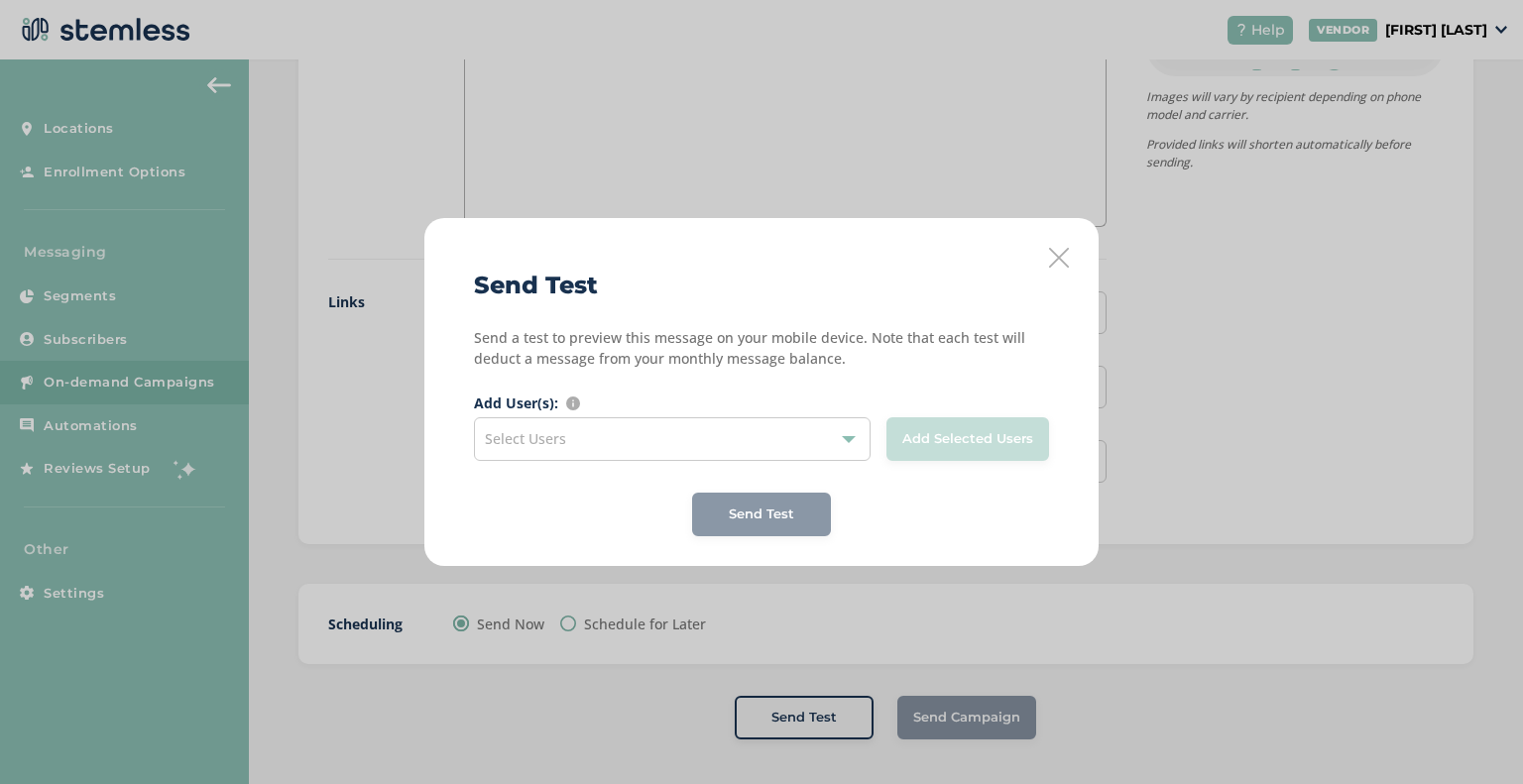click on "Select Users" at bounding box center [672, 439] 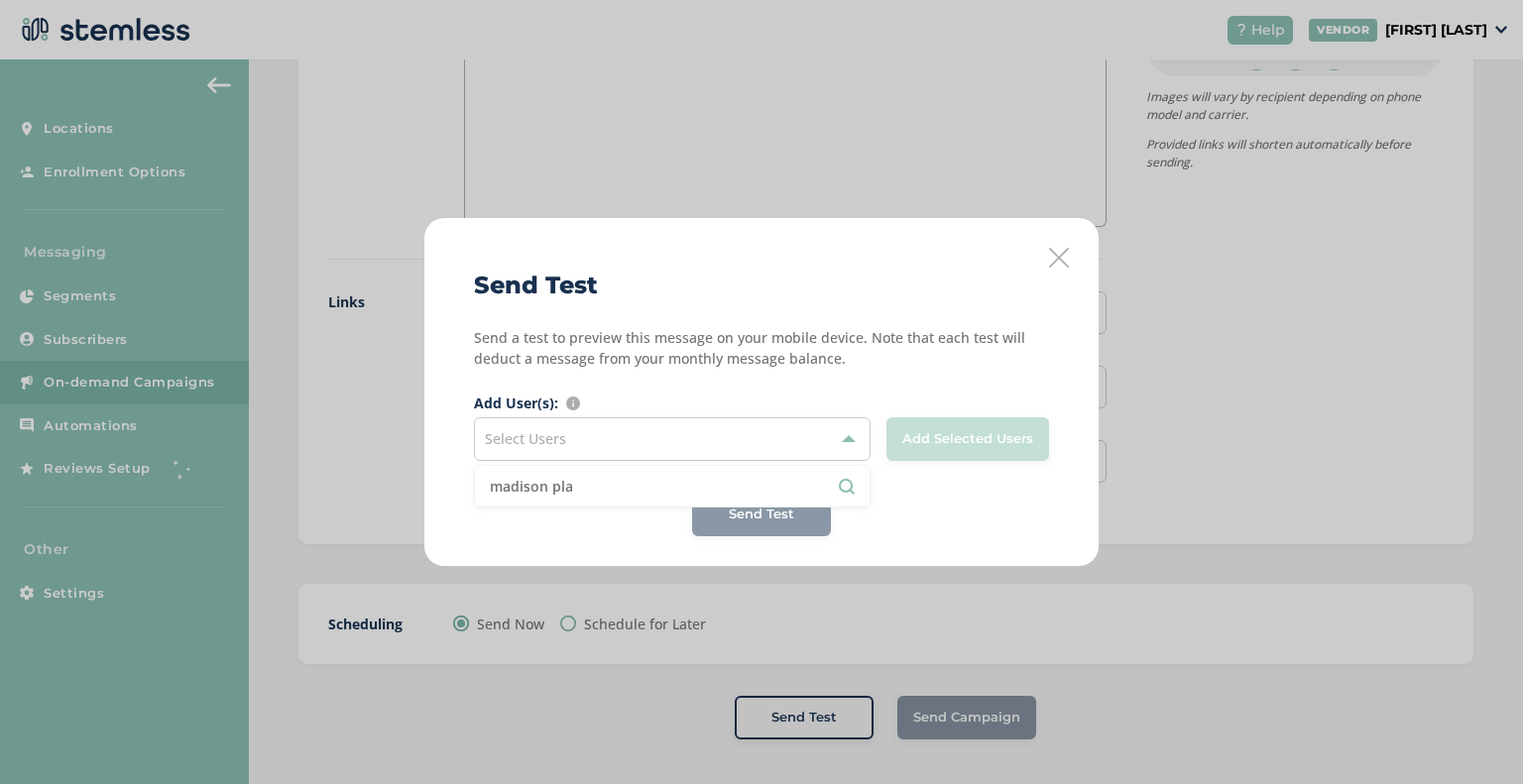 click on "madison pla" at bounding box center [672, 486] 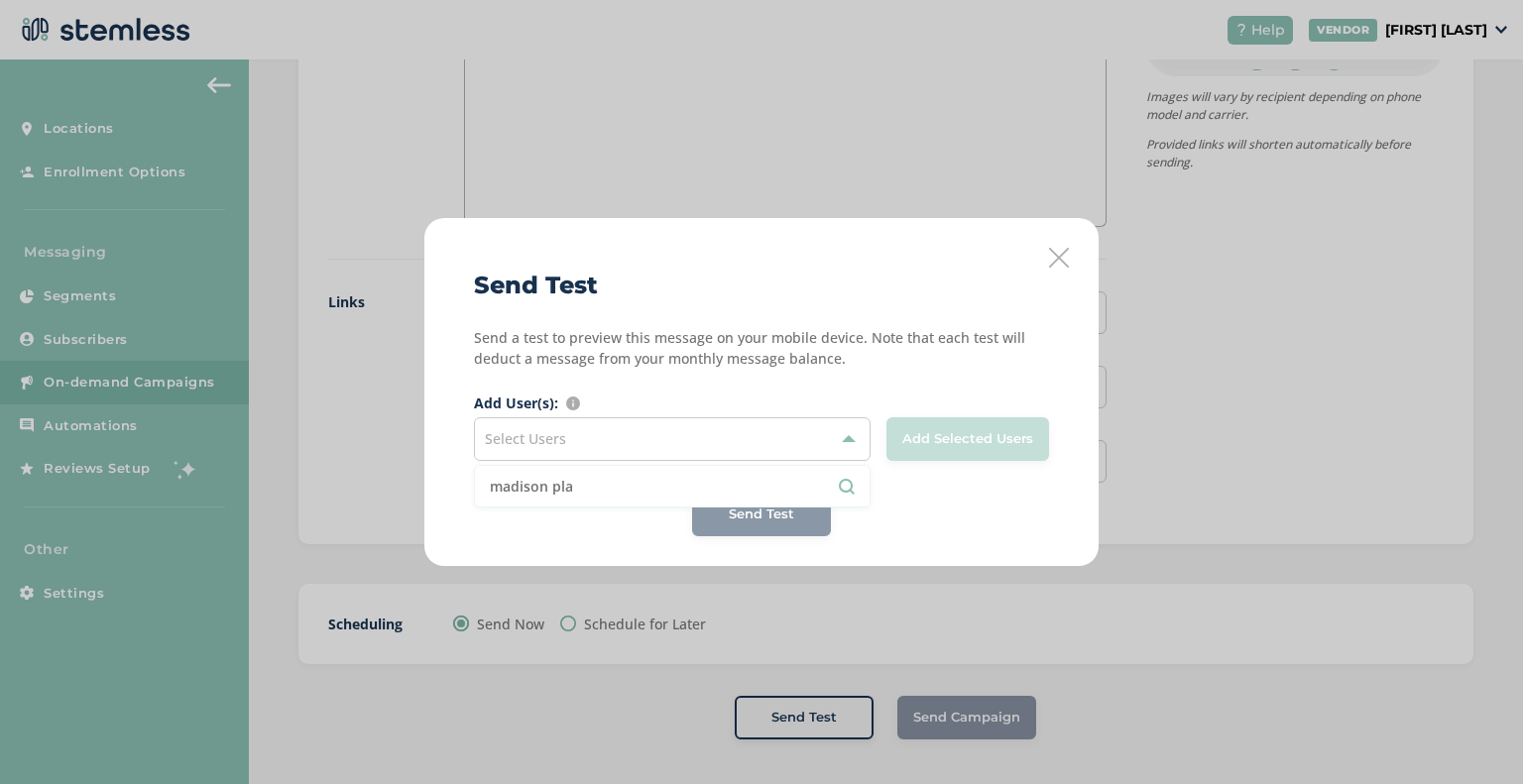 click on "madison pla" at bounding box center (672, 486) 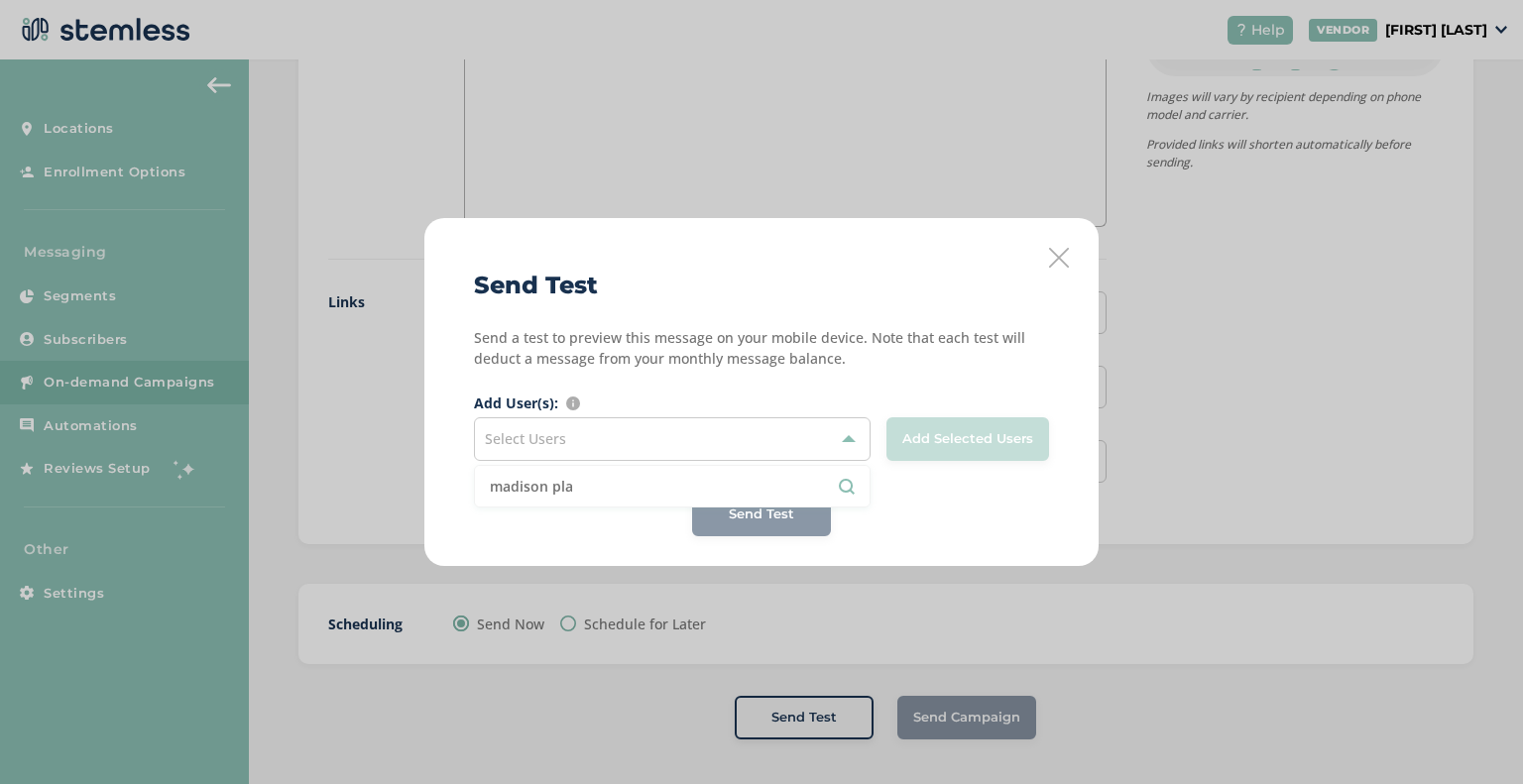 click at bounding box center [1059, 258] 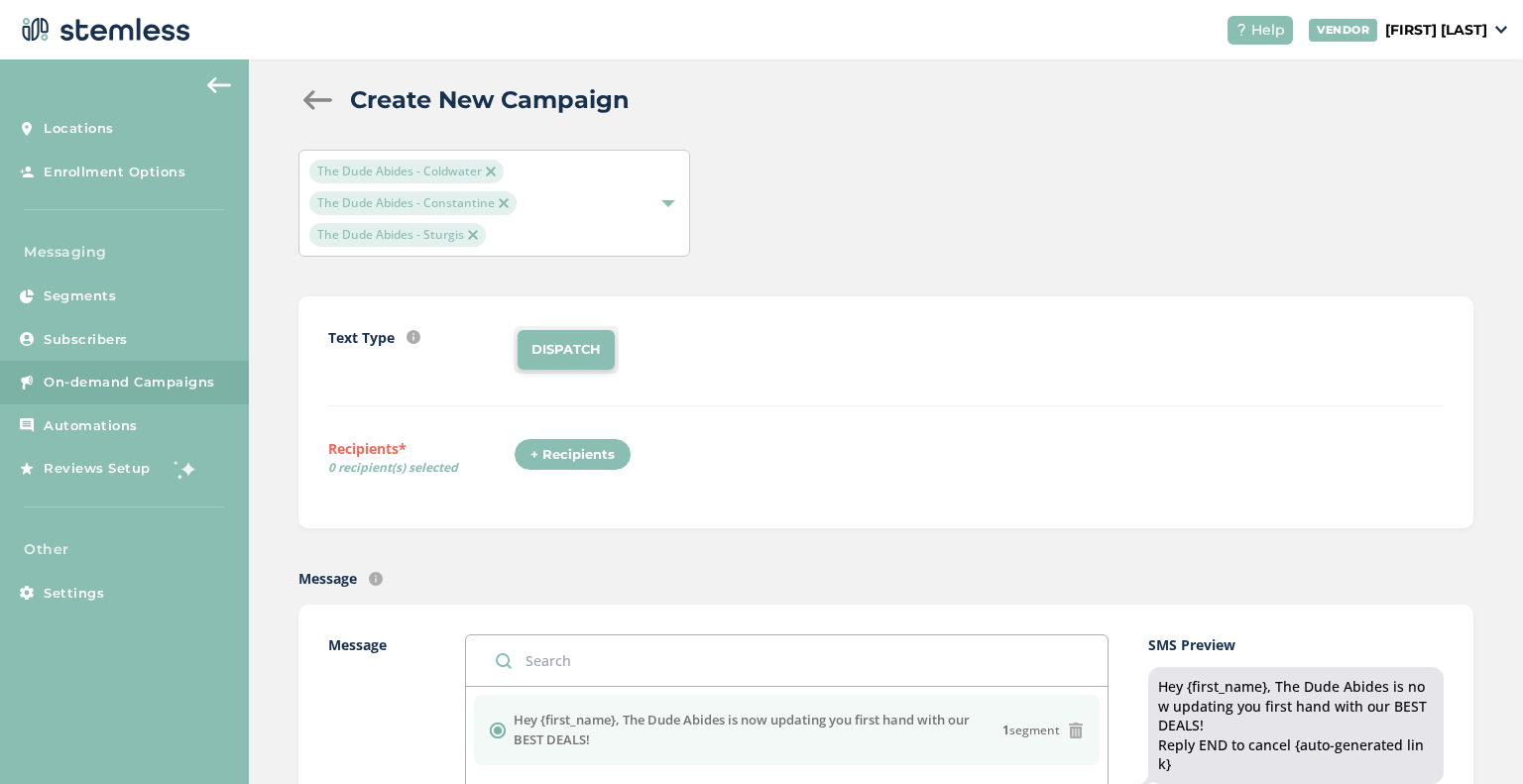 scroll, scrollTop: 0, scrollLeft: 0, axis: both 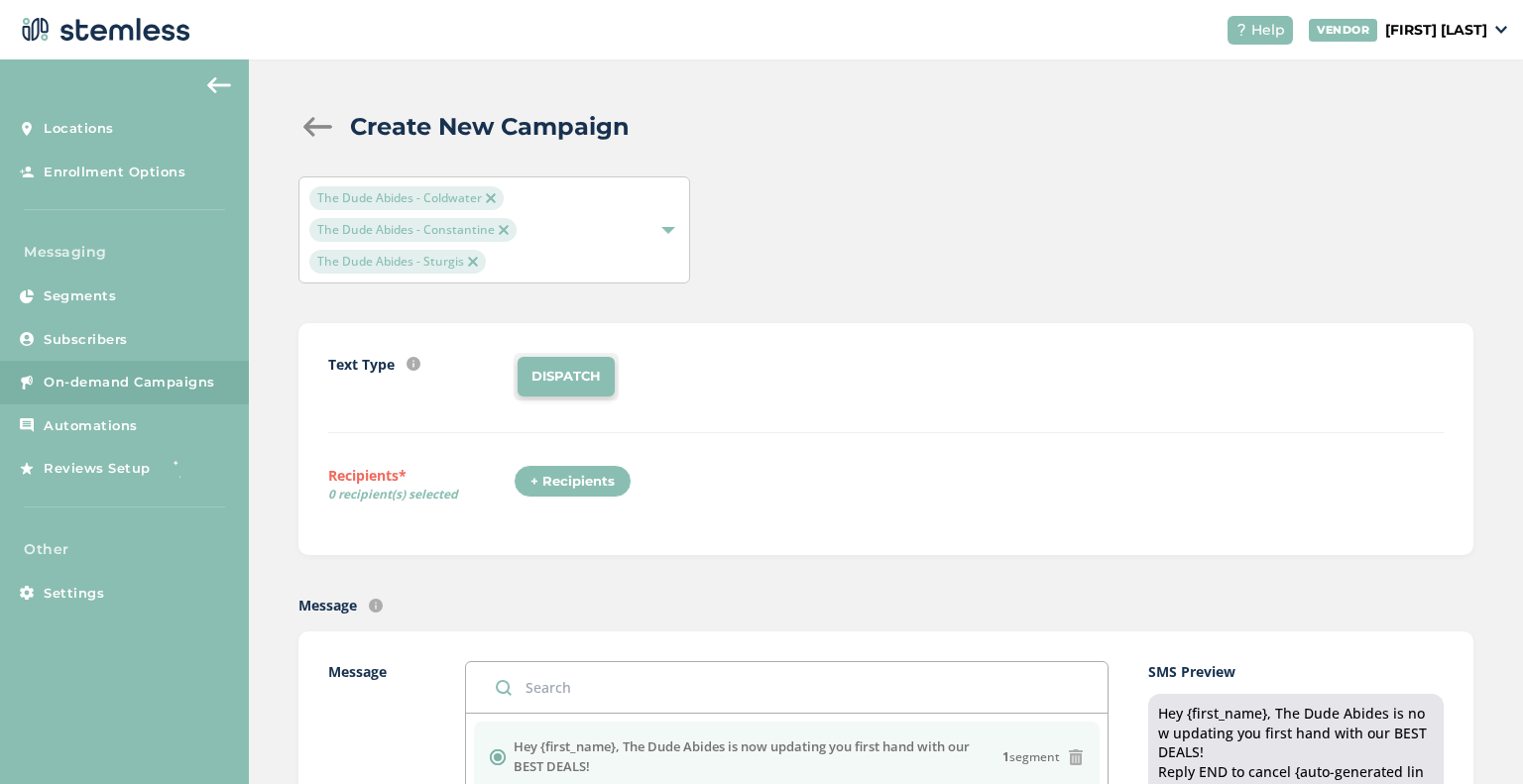 click on "+ Recipients" at bounding box center (572, 482) 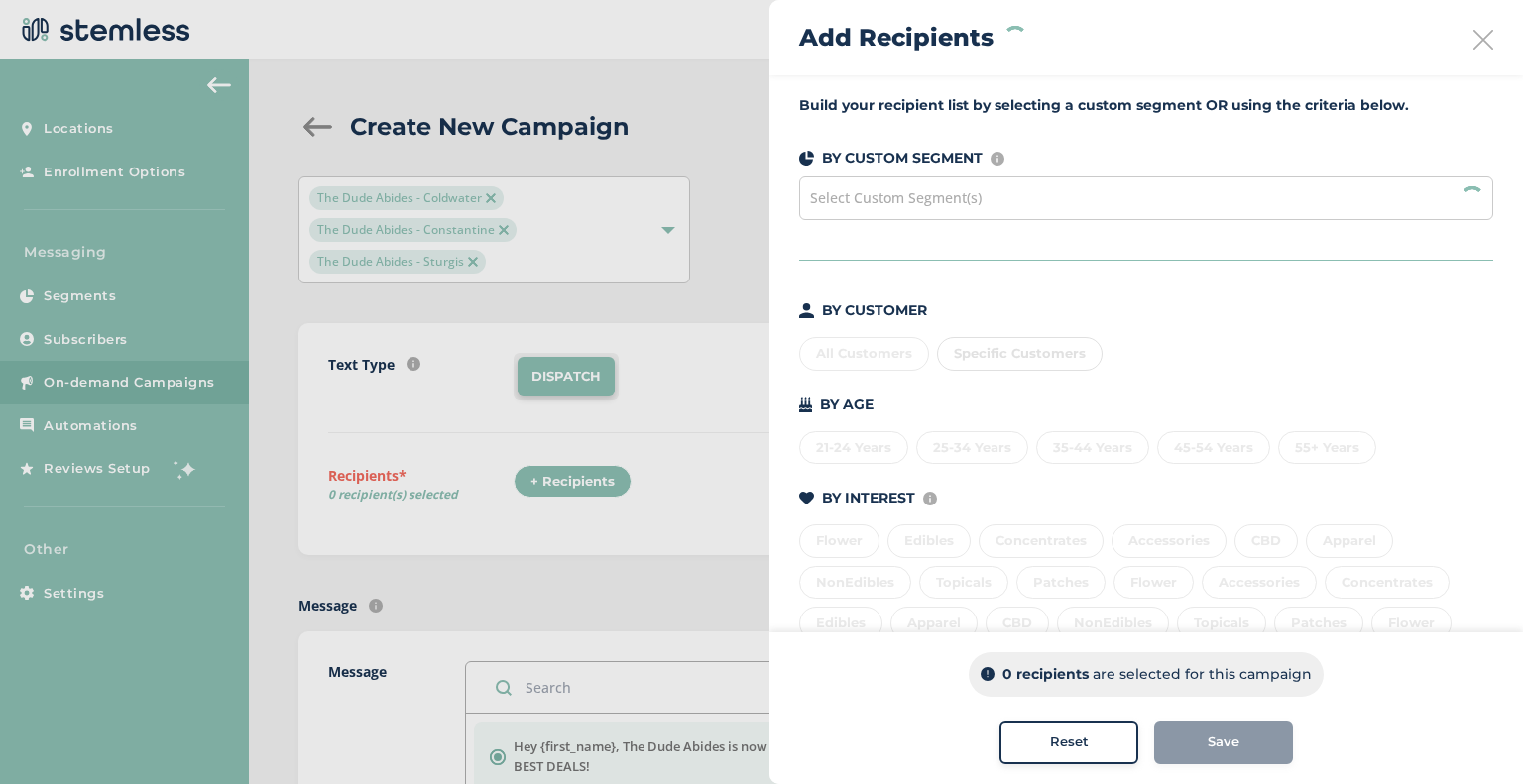 click on "Select Custom Segment(s)" at bounding box center (895, 197) 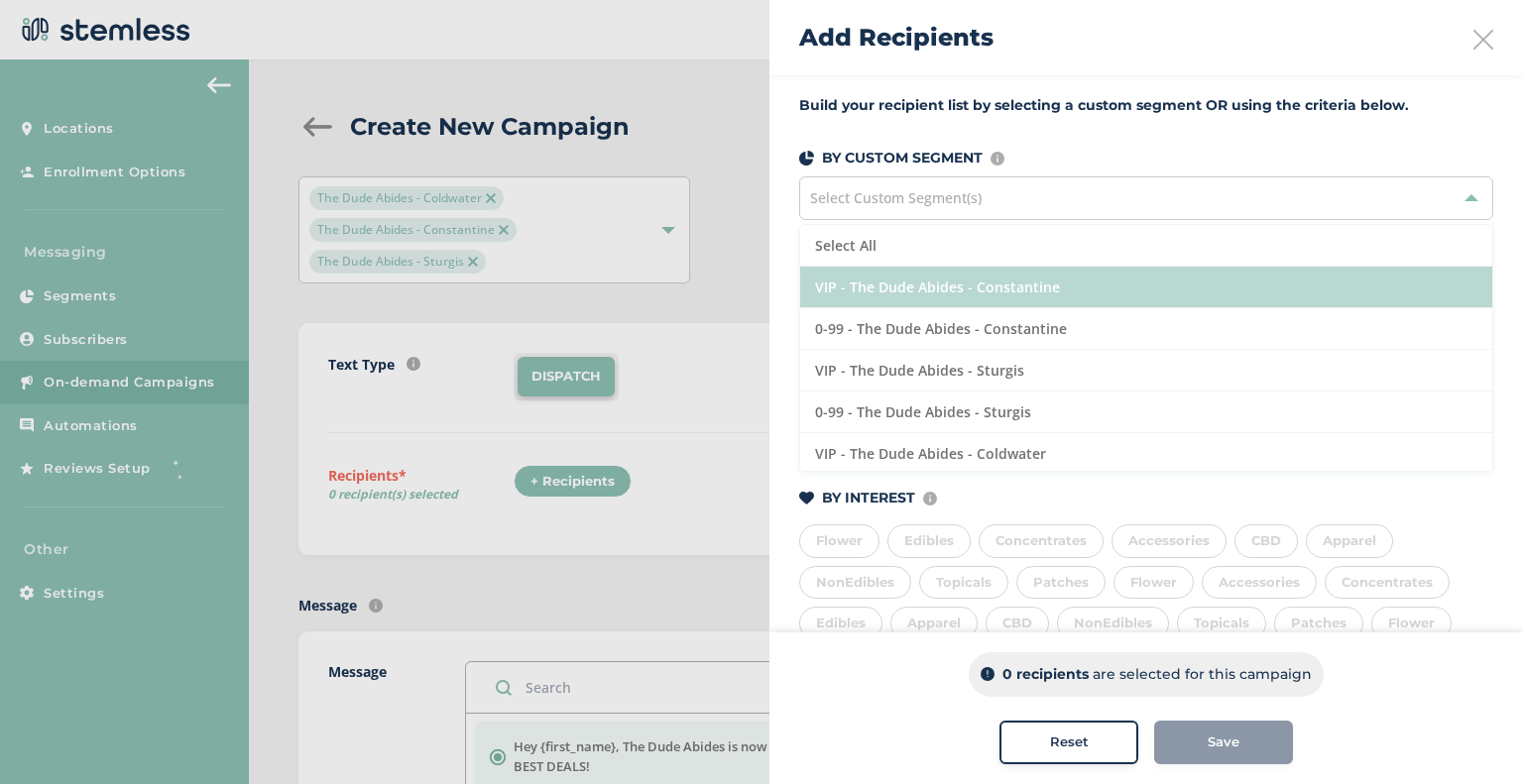 click on "VIP - The Dude Abides - Constantine" at bounding box center [1146, 287] 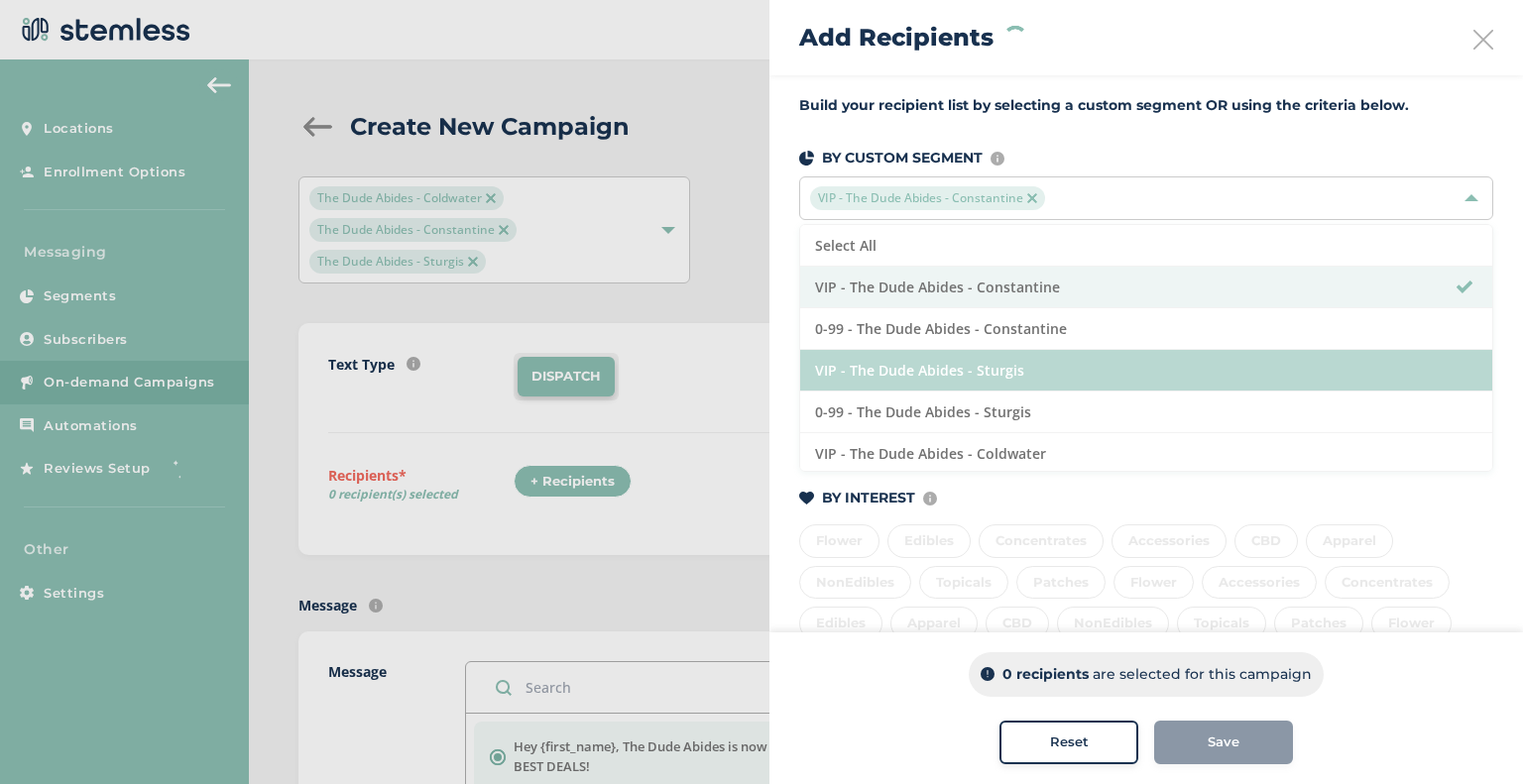 click on "VIP - The Dude Abides - Sturgis" at bounding box center [1146, 371] 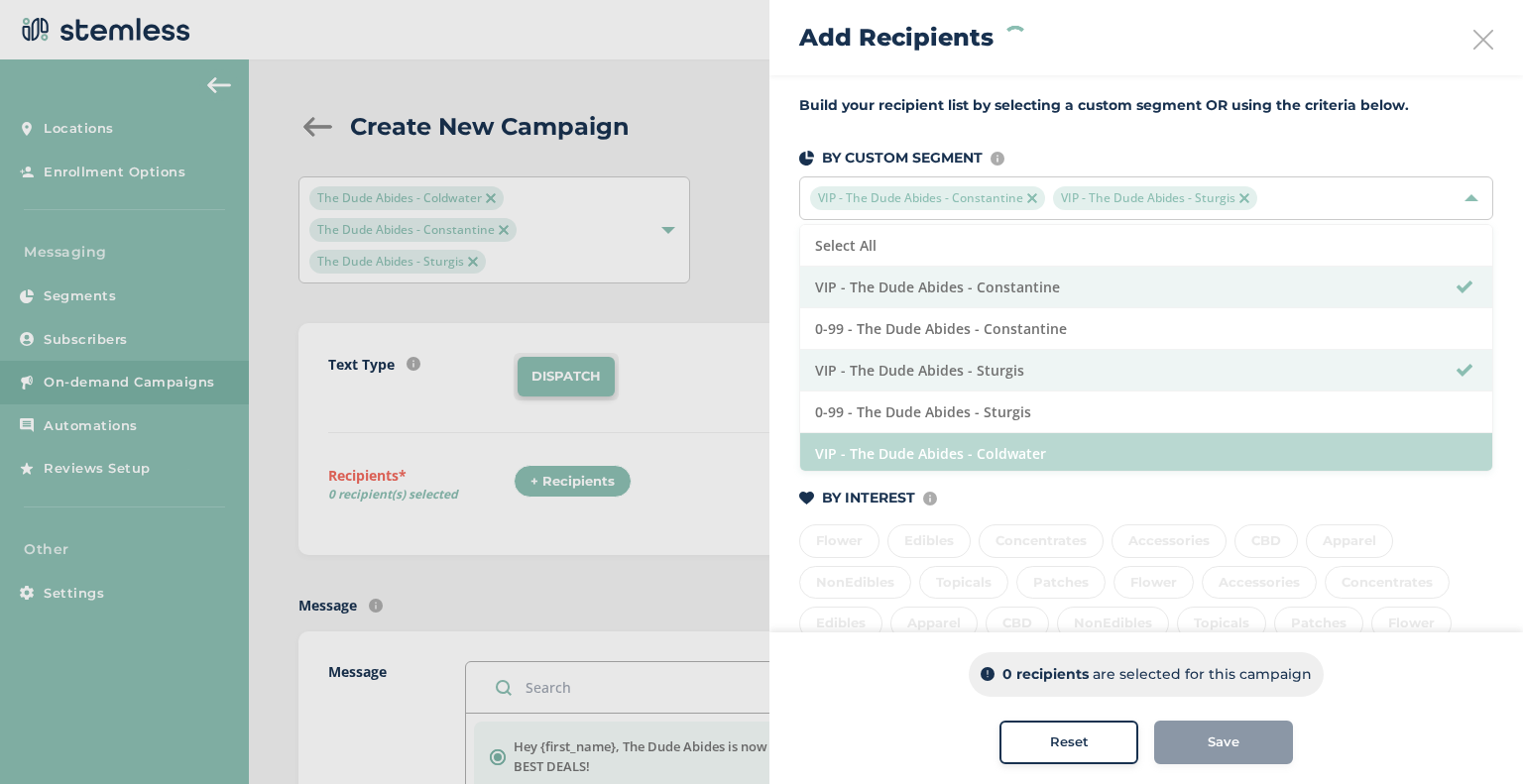click on "VIP - The Dude Abides - Coldwater" at bounding box center [1146, 454] 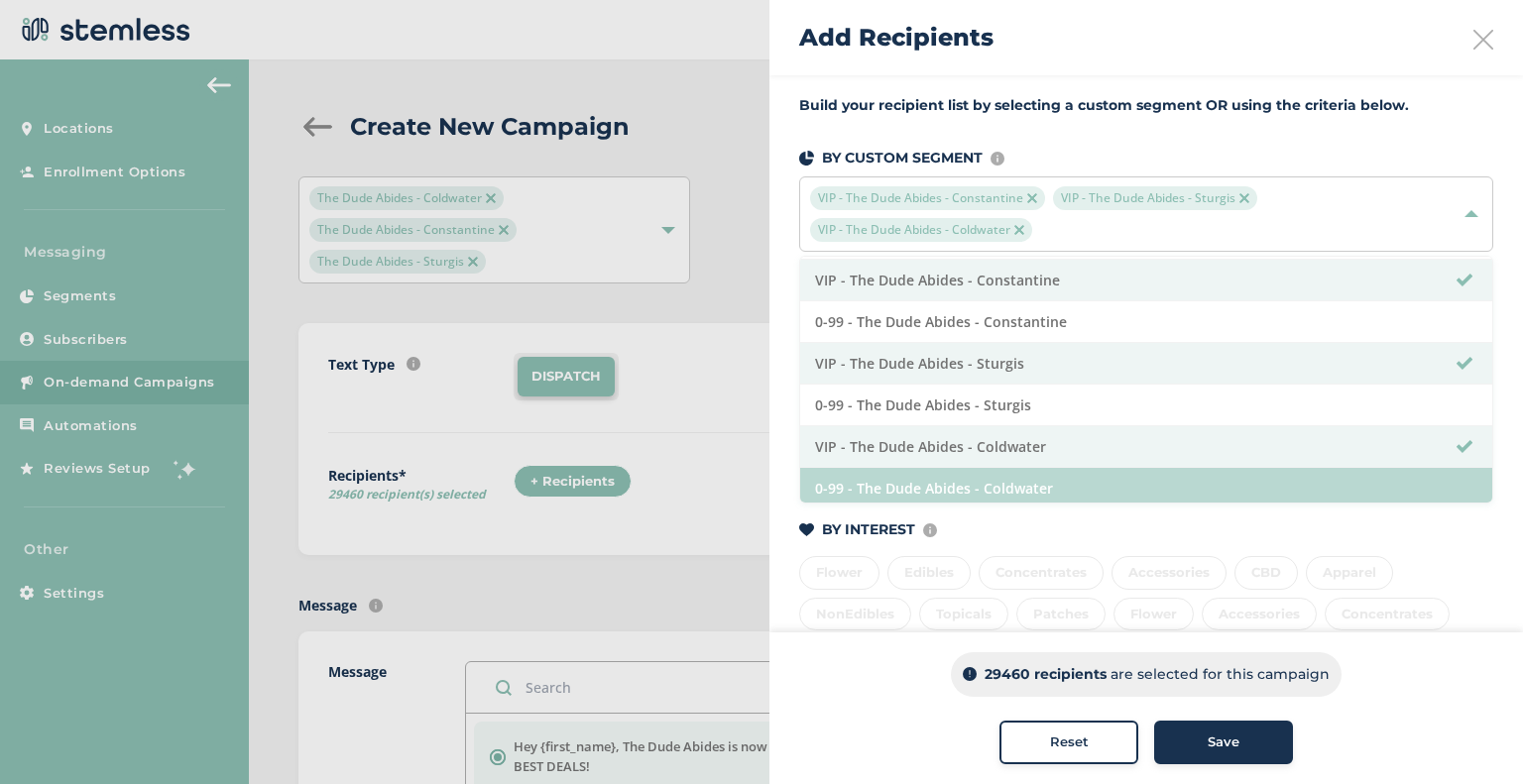 scroll, scrollTop: 43, scrollLeft: 0, axis: vertical 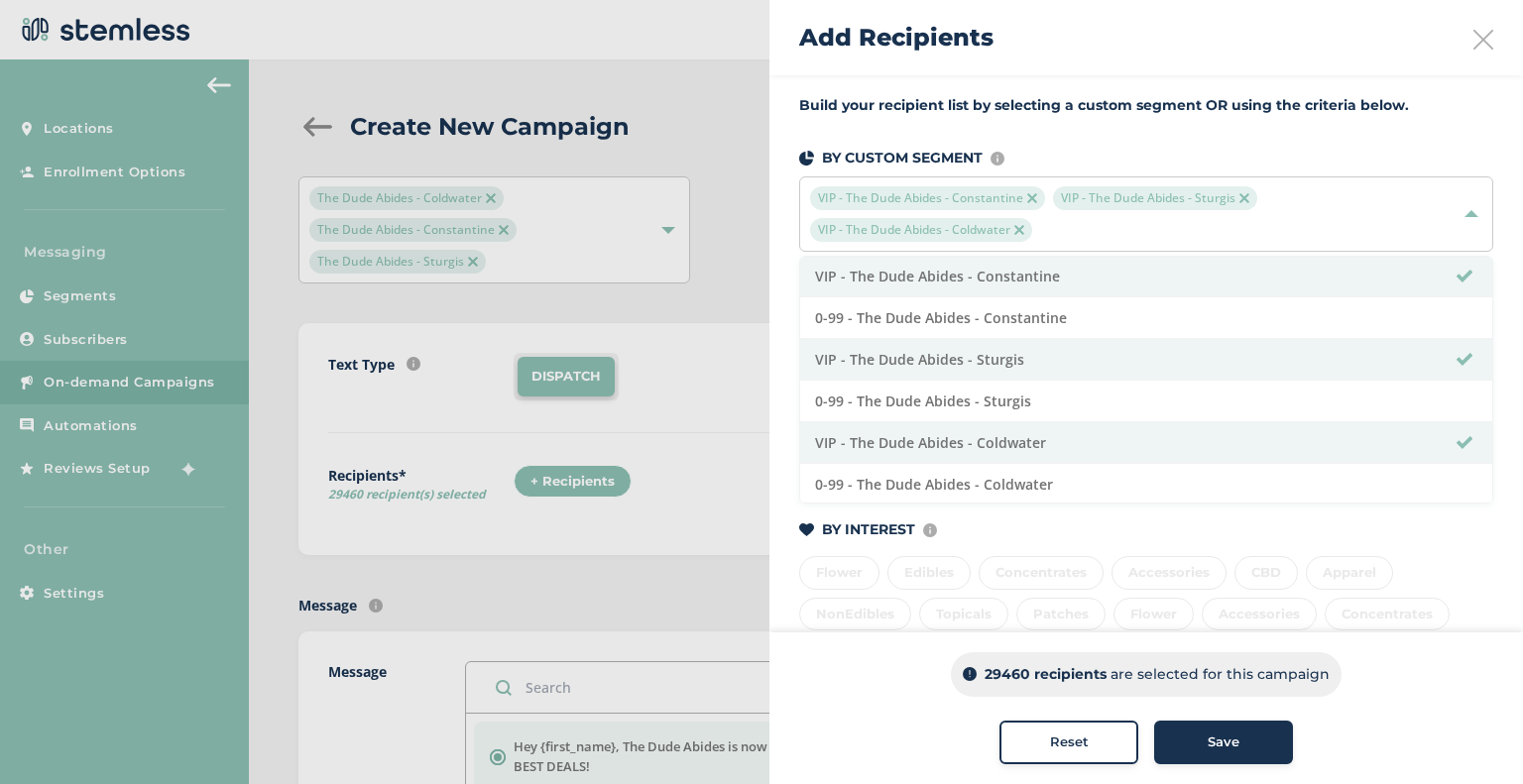 click at bounding box center (762, 392) 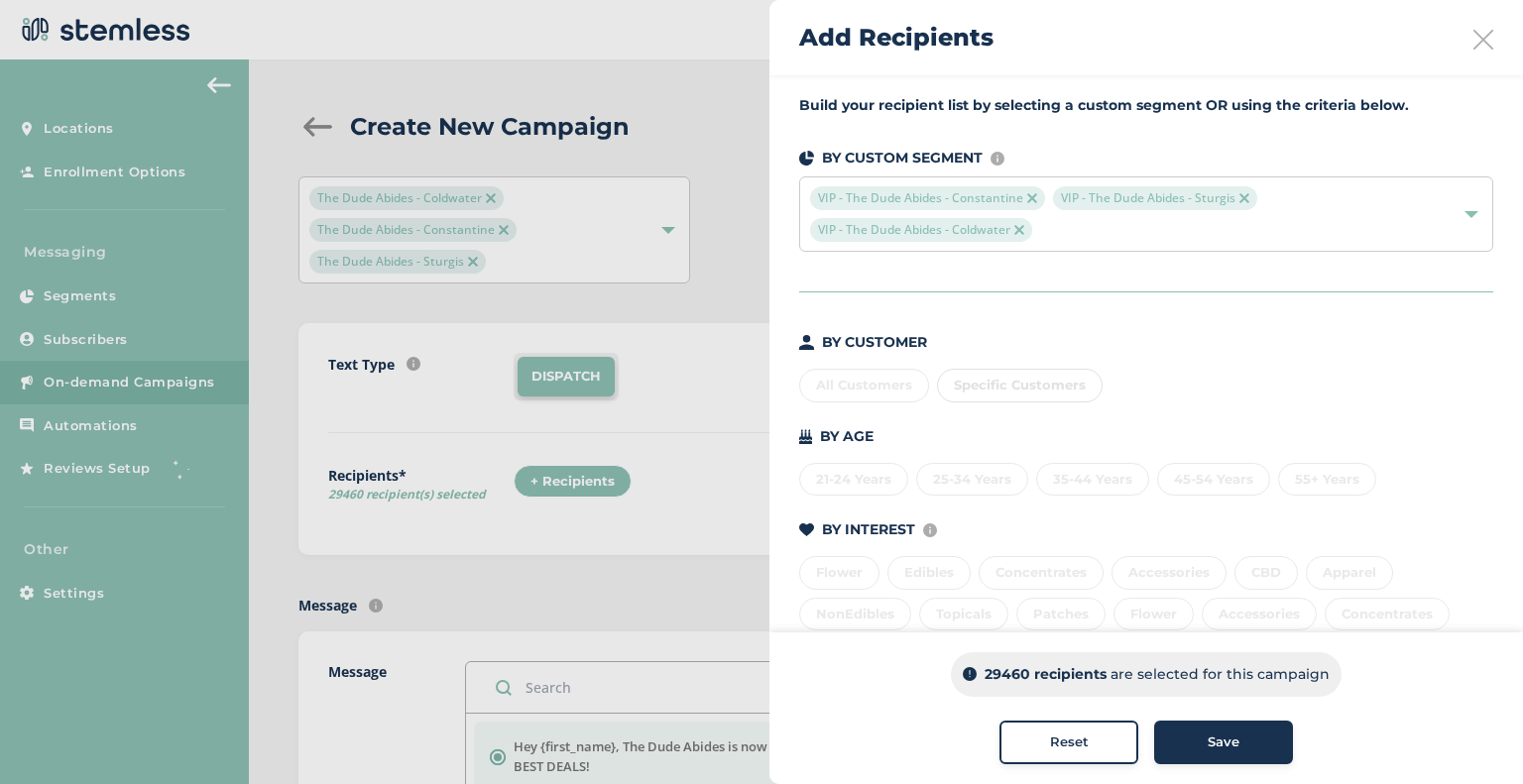 click at bounding box center [1483, 40] 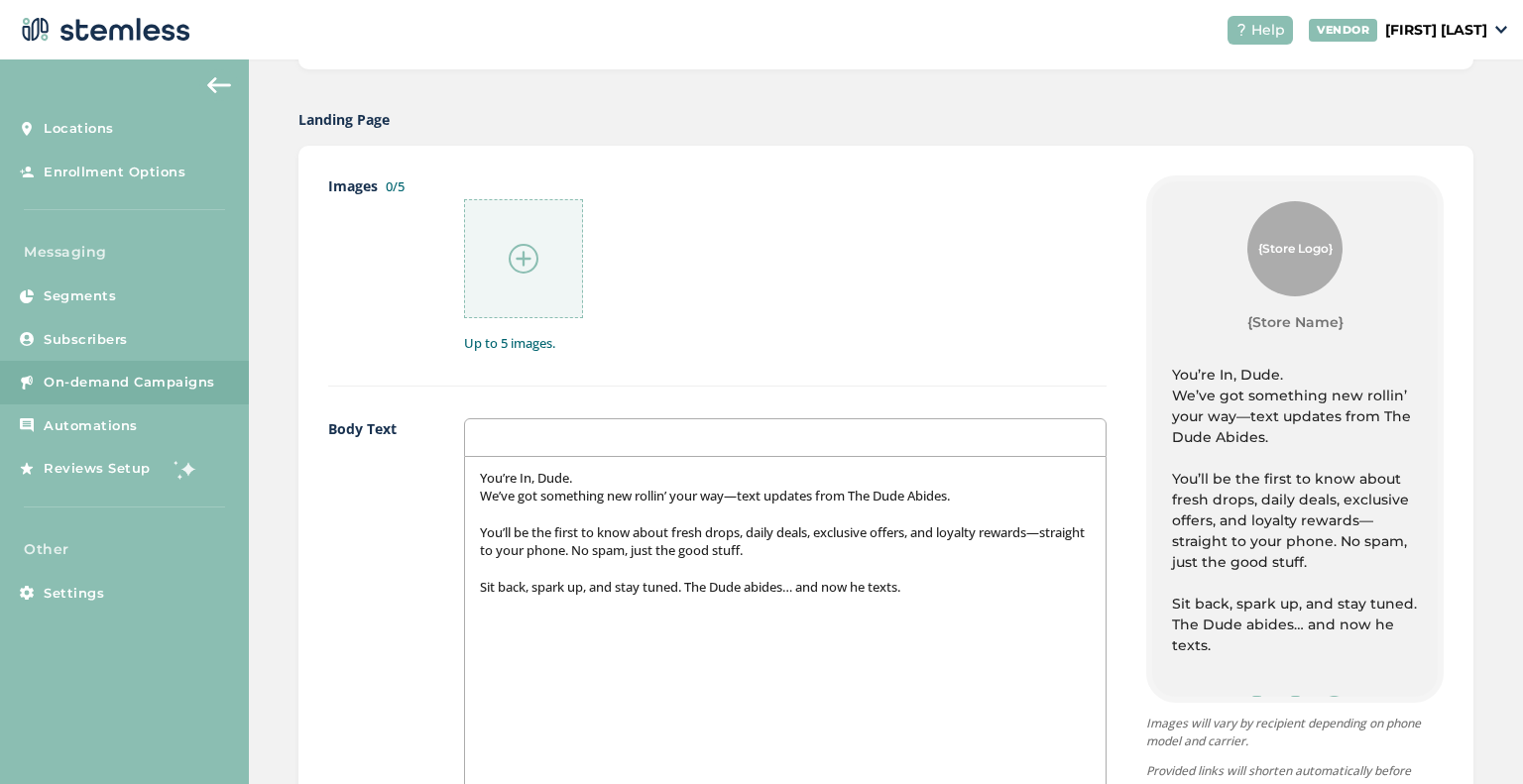 scroll, scrollTop: 916, scrollLeft: 0, axis: vertical 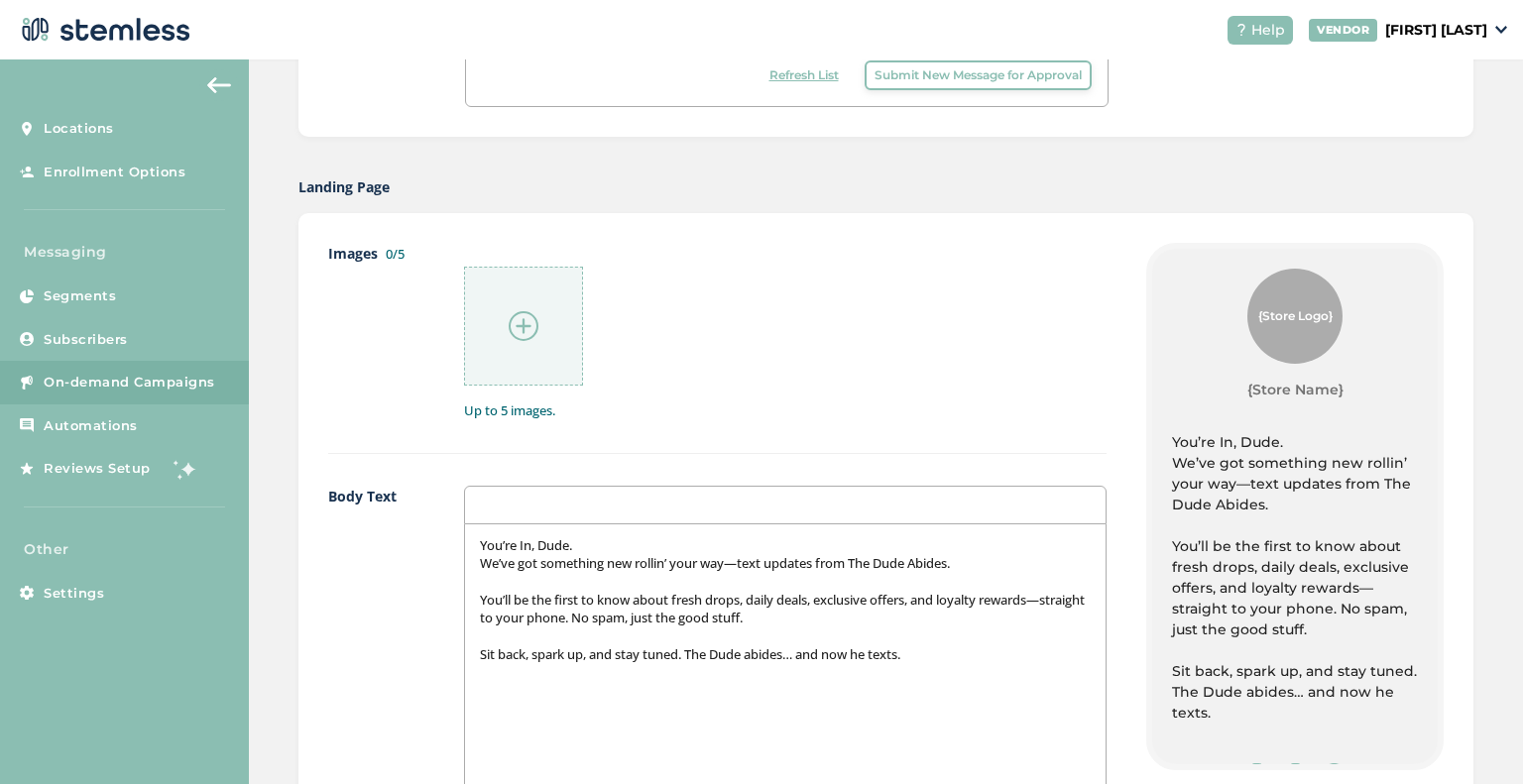 click on "Landing Page   Images  0/5 Up to 5 images. Body Text You’re In, Dude.  We’ve got something new rollin’ your way—text updates from The Dude Abides. You’ll be the first to know about fresh drops, daily deals, exclusive offers, and loyalty rewards—straight to your phone. No spam, just the good stuff. Sit back, spark up, and stay tuned. The Dude abides… and now he texts. Links {Store Logo} {Store Name} You’re In, Dude.  We’ve got something new rollin’ your way—text updates from The Dude Abides. You’ll be the first to know about fresh drops, daily deals, exclusive offers, and loyalty rewards—straight to your phone. No spam, just the good stuff. Sit back, spark up, and stay tuned. The Dude abides… and now he texts. Powered By  Images will vary by recipient depending on phone model and carrier.   Provided links will shorten automatically before sending." at bounding box center [885, 707] 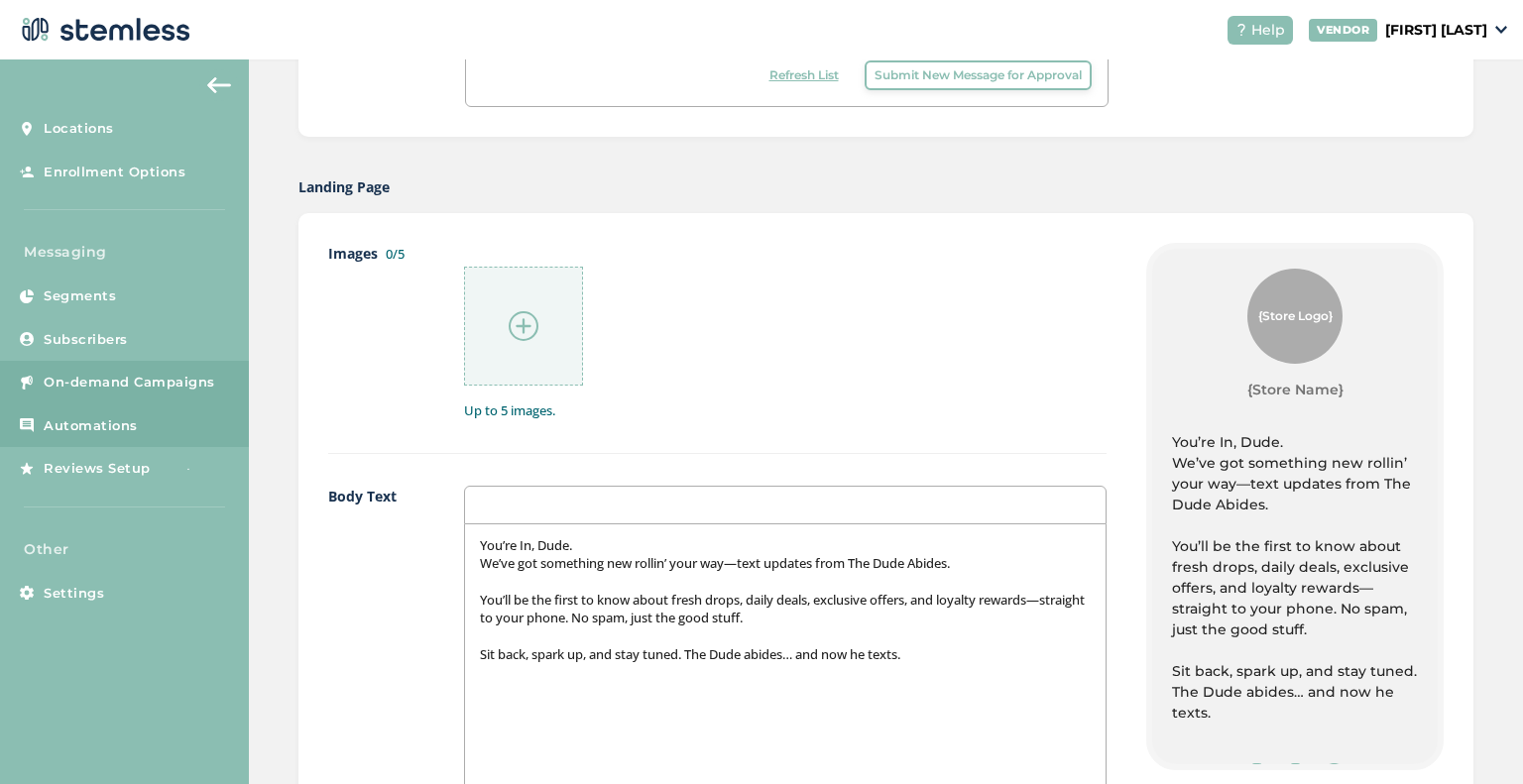 click on "Automations" at bounding box center (90, 426) 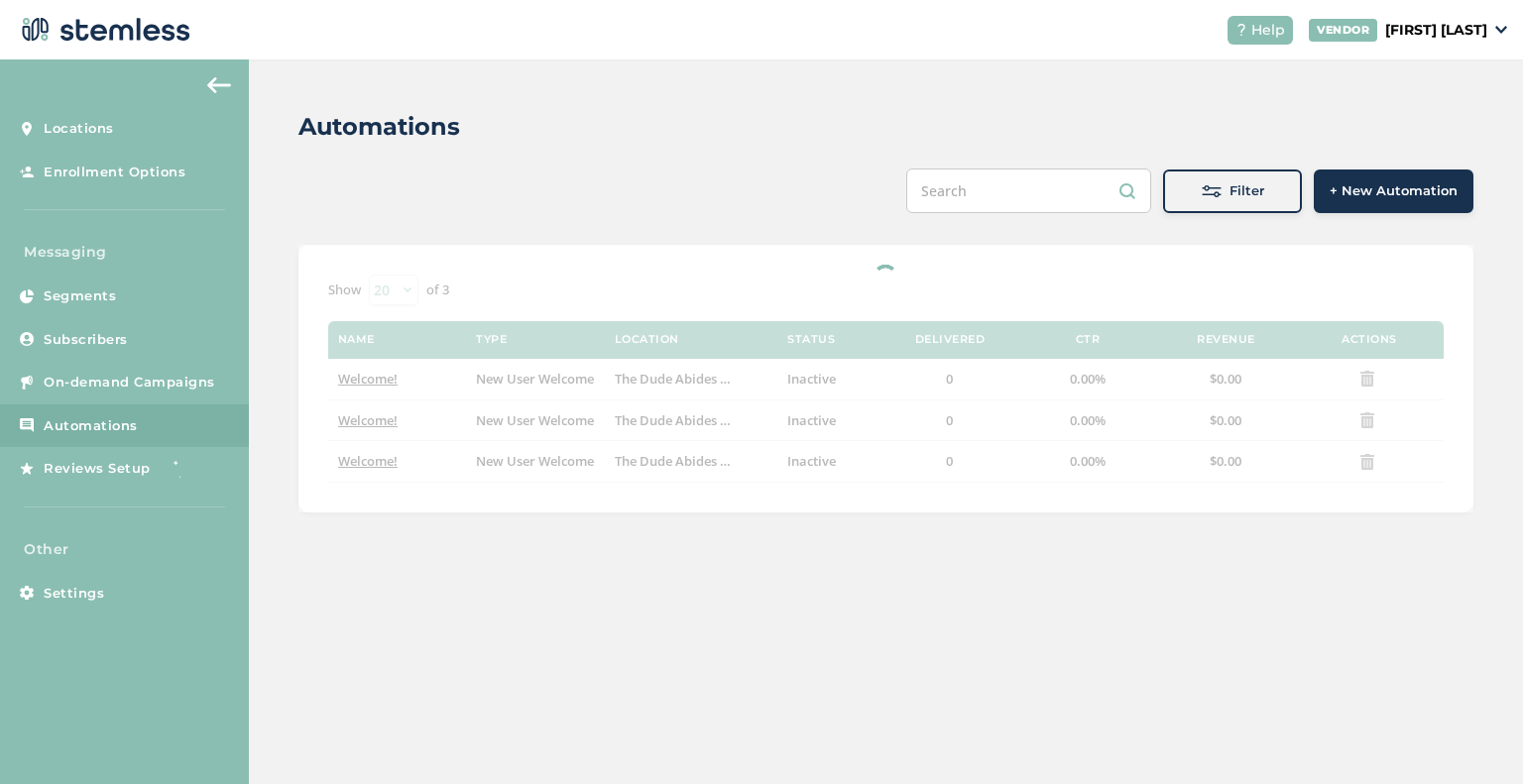 scroll, scrollTop: 0, scrollLeft: 0, axis: both 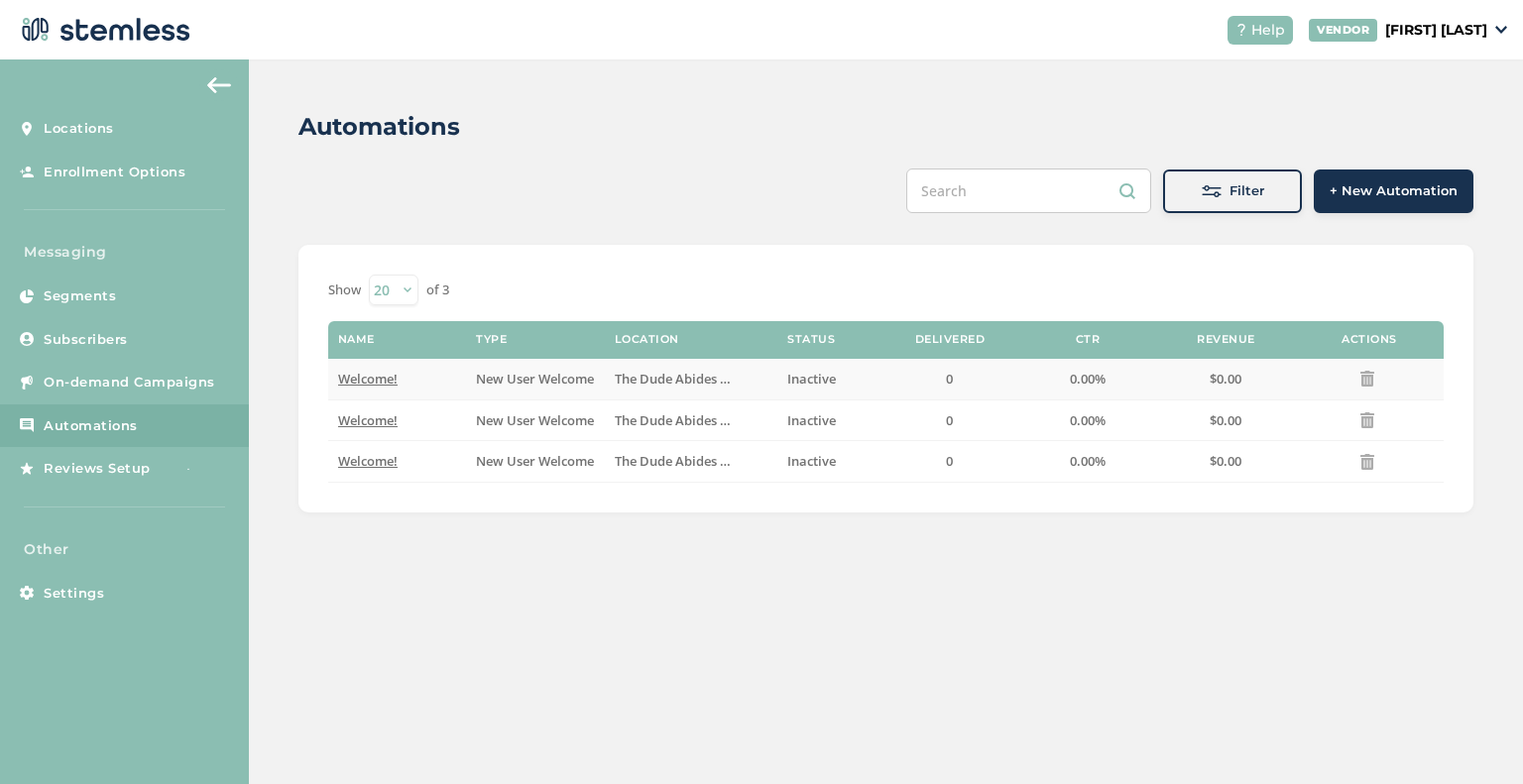 click on "Welcome!" at bounding box center (397, 379) 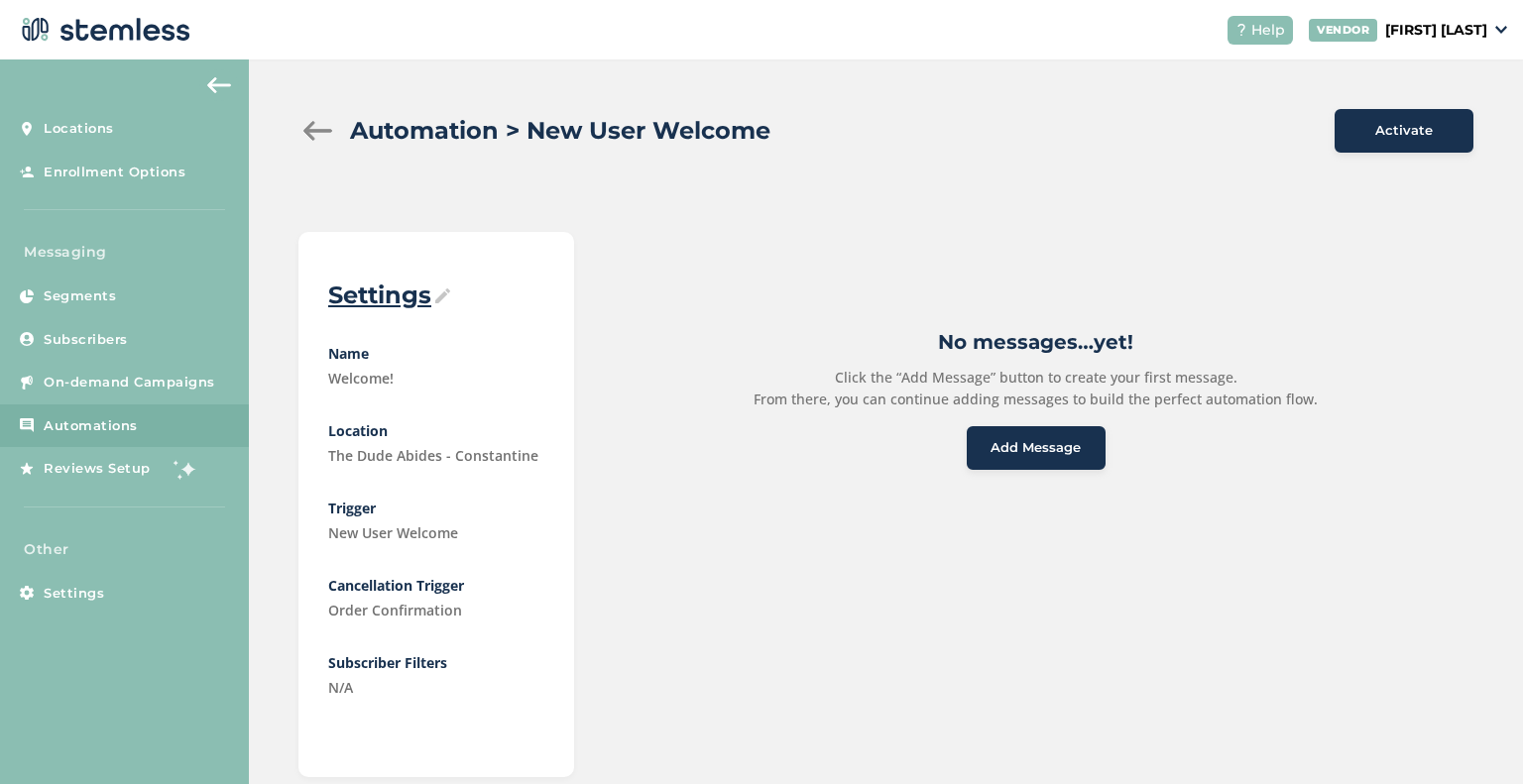 click on "Add Message" at bounding box center [1036, 448] 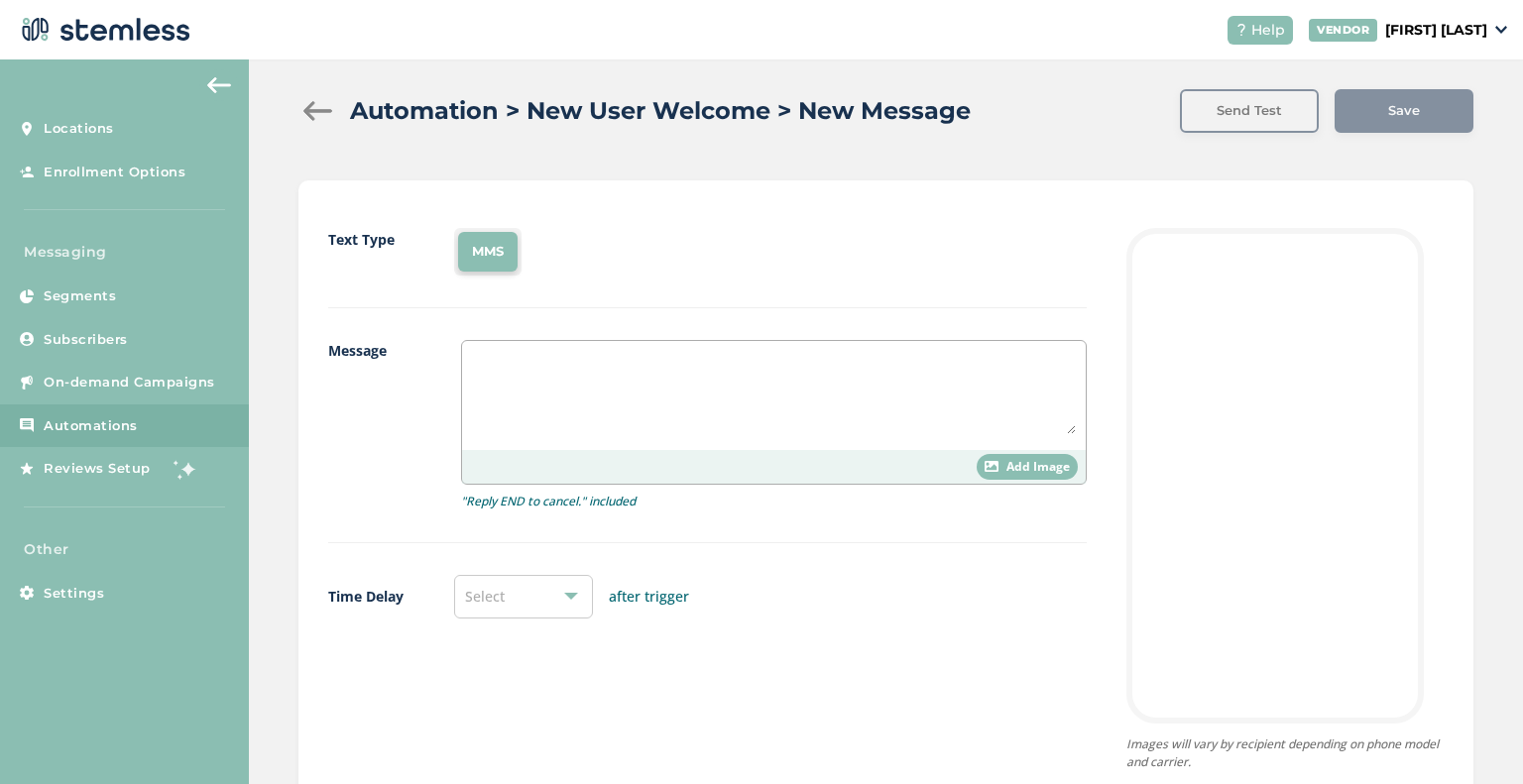 scroll, scrollTop: 0, scrollLeft: 0, axis: both 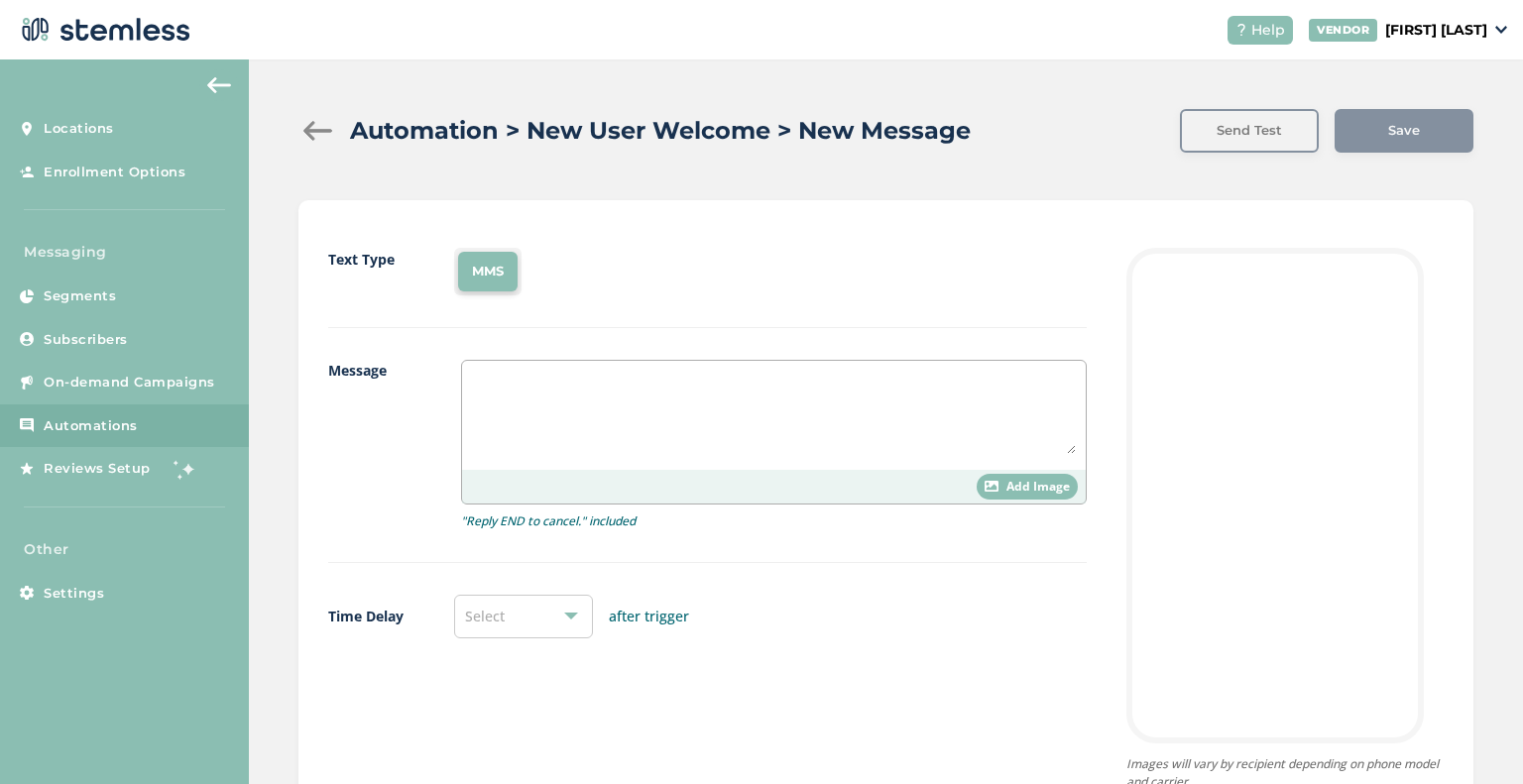 click at bounding box center [318, 131] 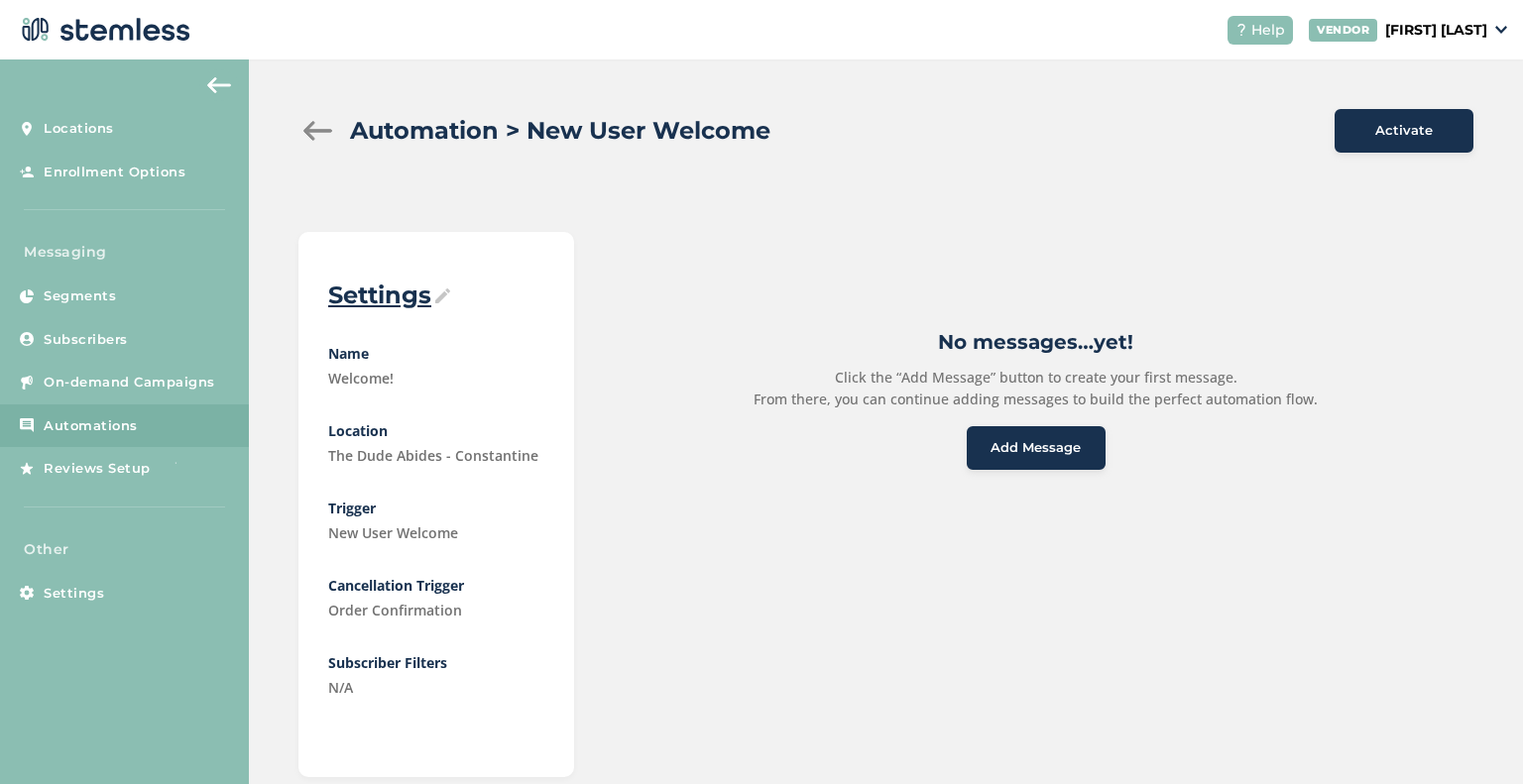 click on "Activate" at bounding box center (1404, 131) 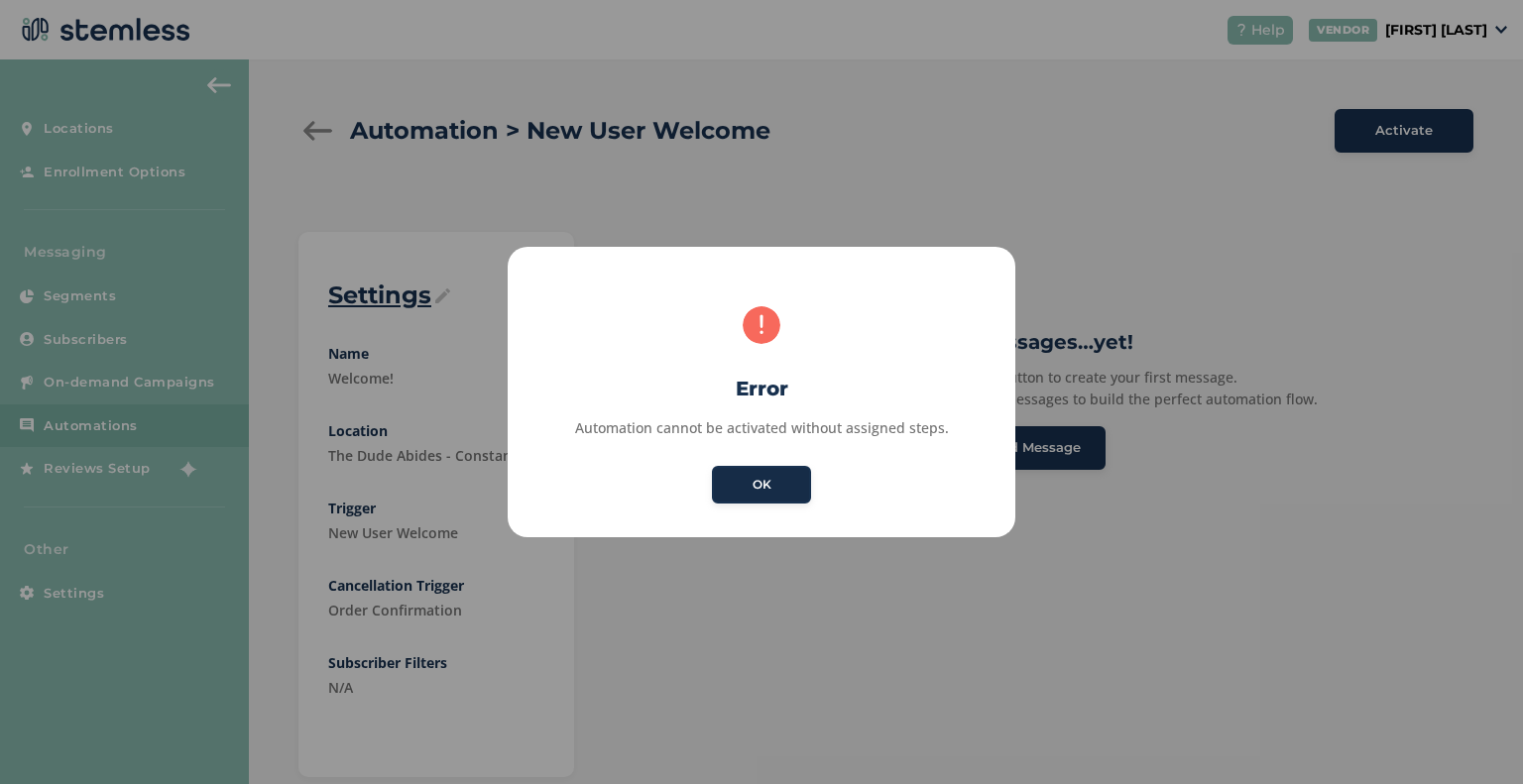 click on "OK" at bounding box center [762, 485] 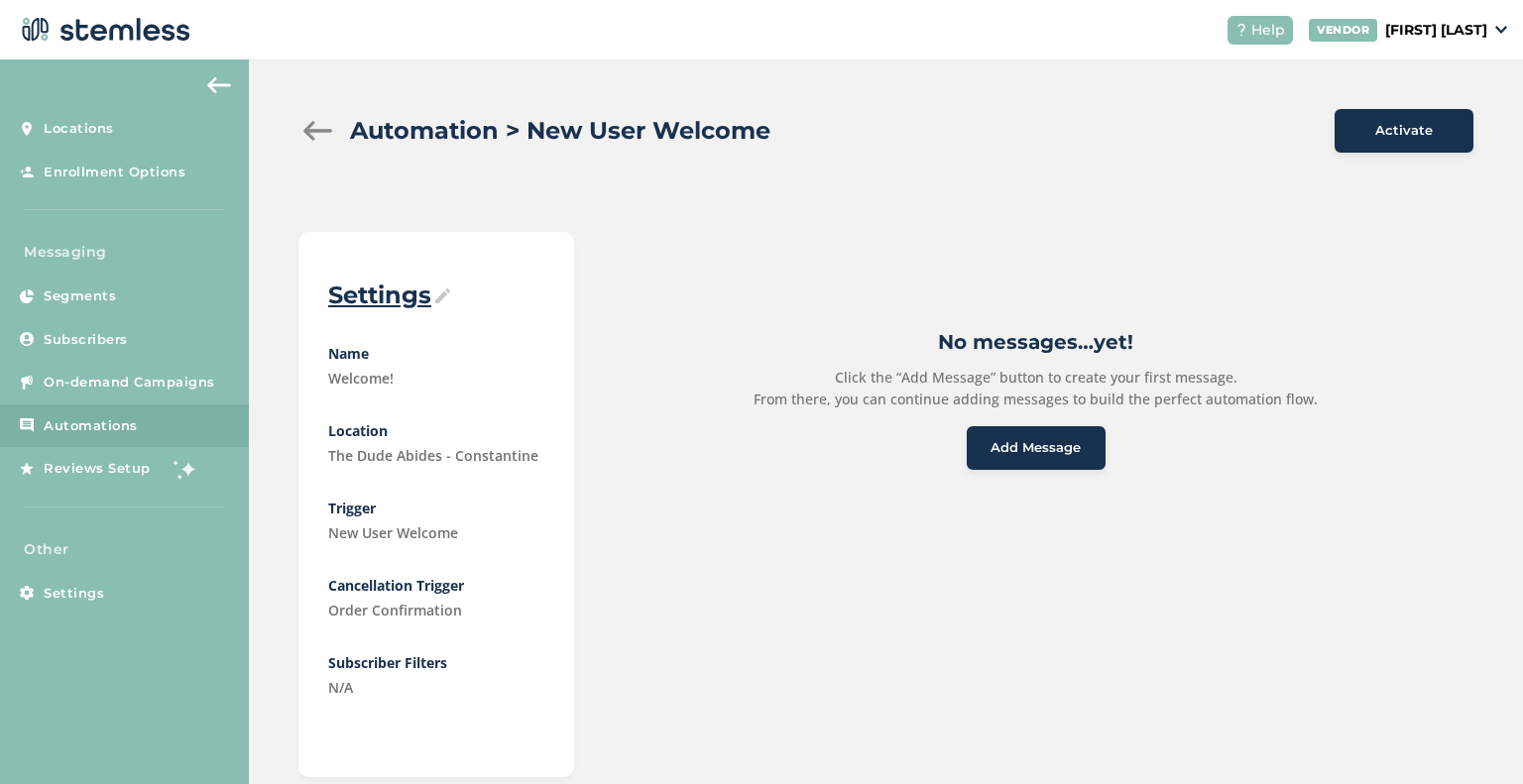click on "Add Message" at bounding box center (1035, 448) 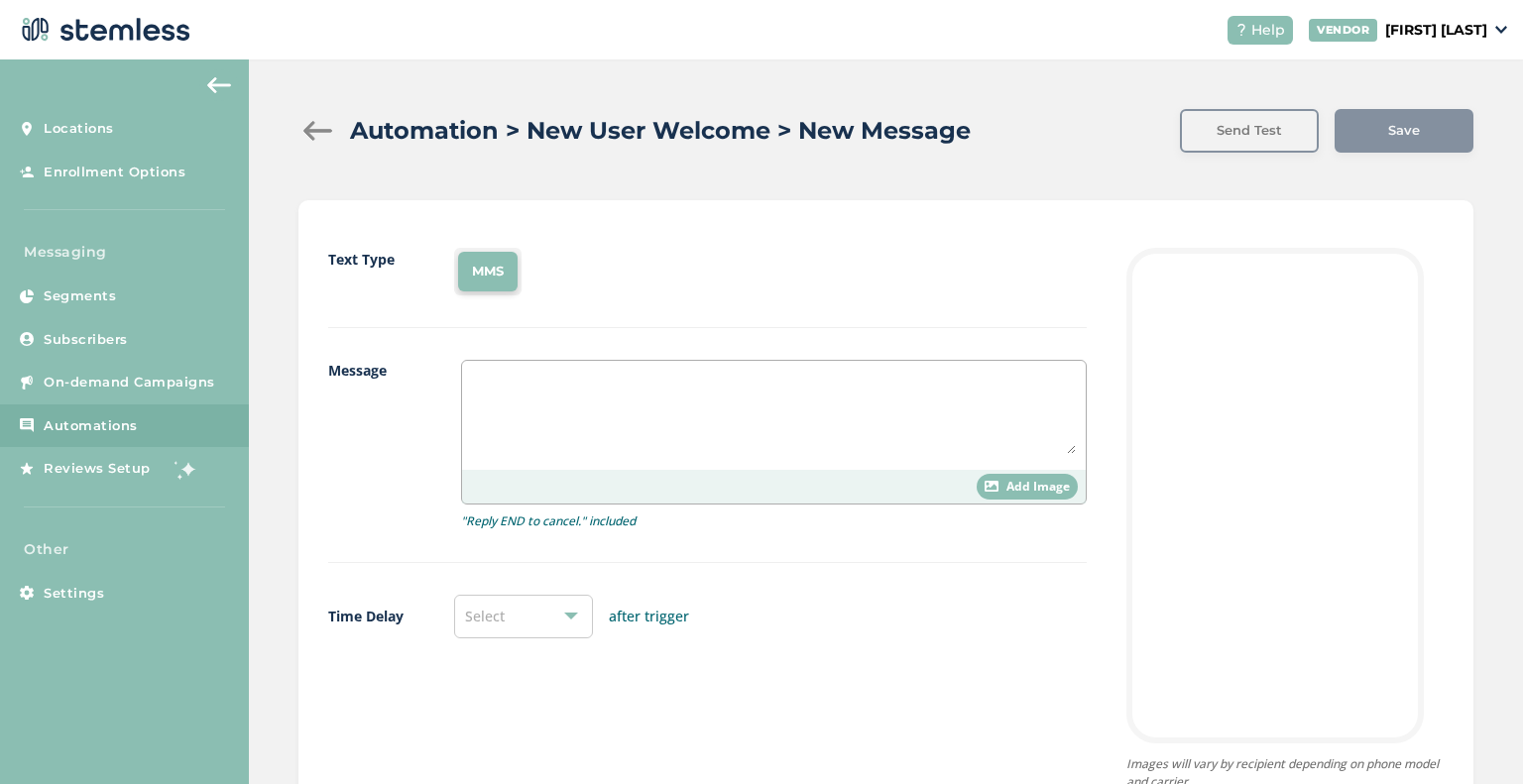 click at bounding box center [773, 412] 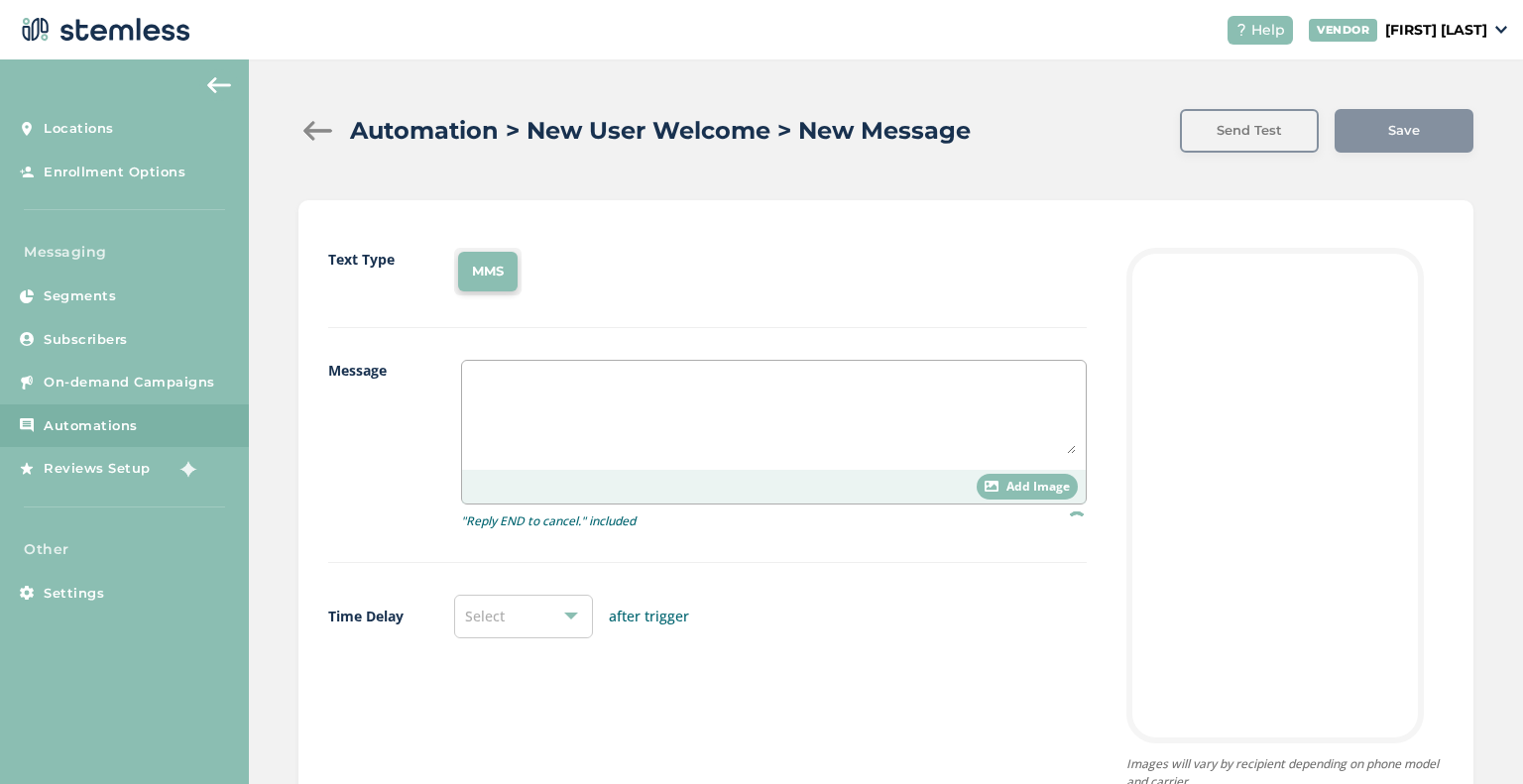 paste on "You’re In, Dude. 🌿
We’ve got something new rollin’ your way—text updates from The Dude Abides.
You’ll be the first to know about fresh drops, daily deals, exclusive offers, and loyalty rewards—straight to your phone. No spam, just the good stuff.
Sit back, spark up, and stay tuned. The Dude abides… and now he texts." 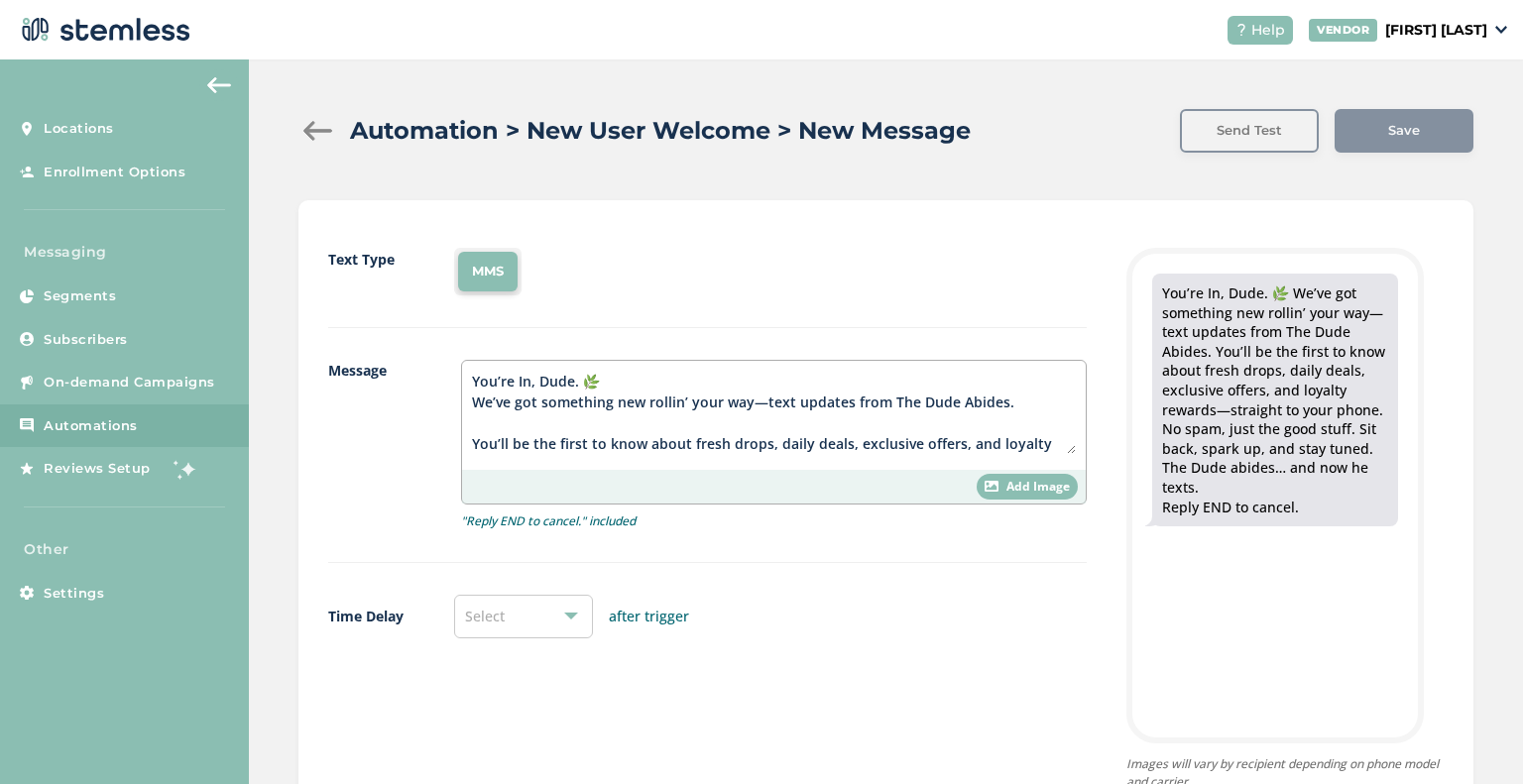 scroll, scrollTop: 61, scrollLeft: 0, axis: vertical 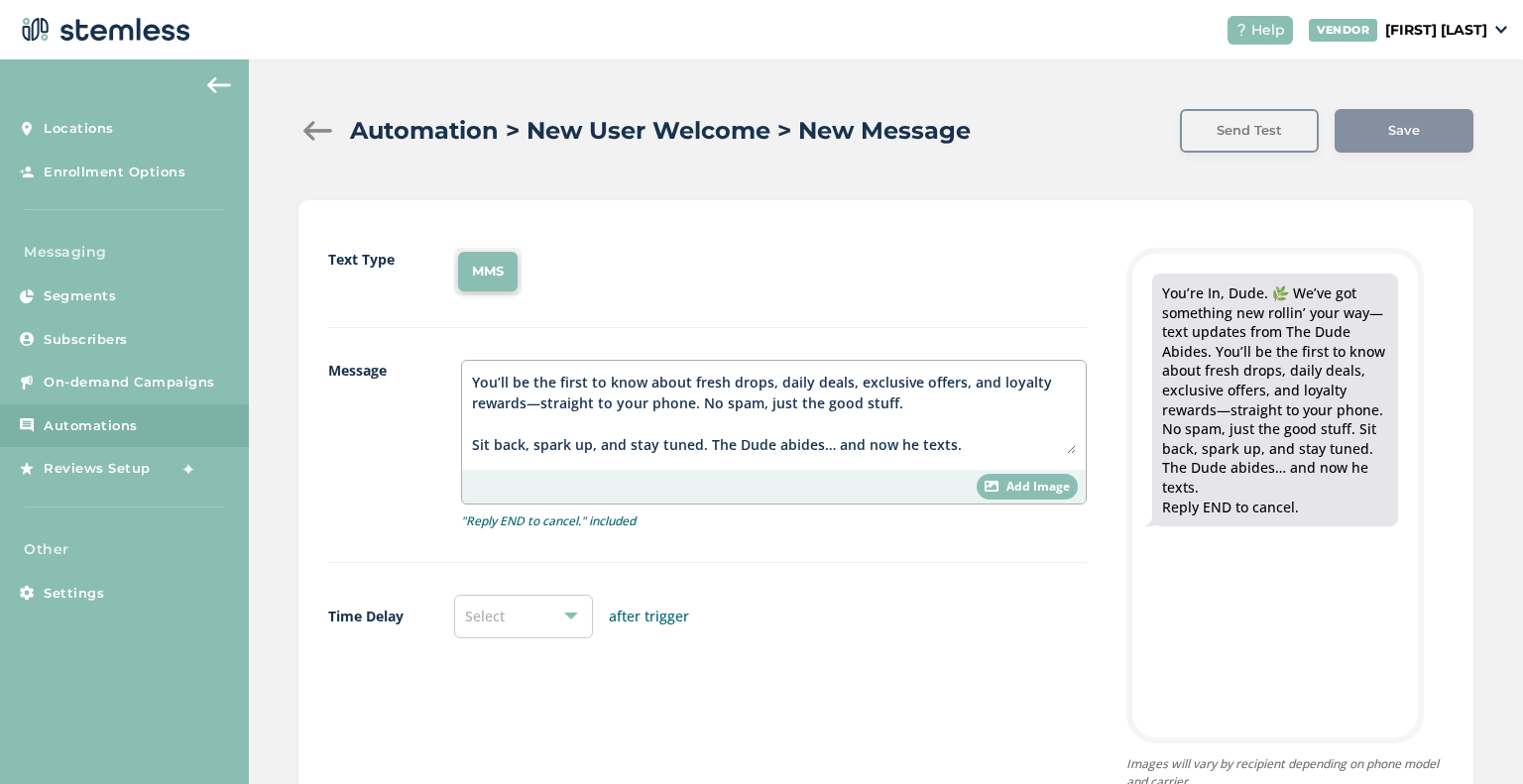 drag, startPoint x: 980, startPoint y: 447, endPoint x: 923, endPoint y: 402, distance: 72.62231 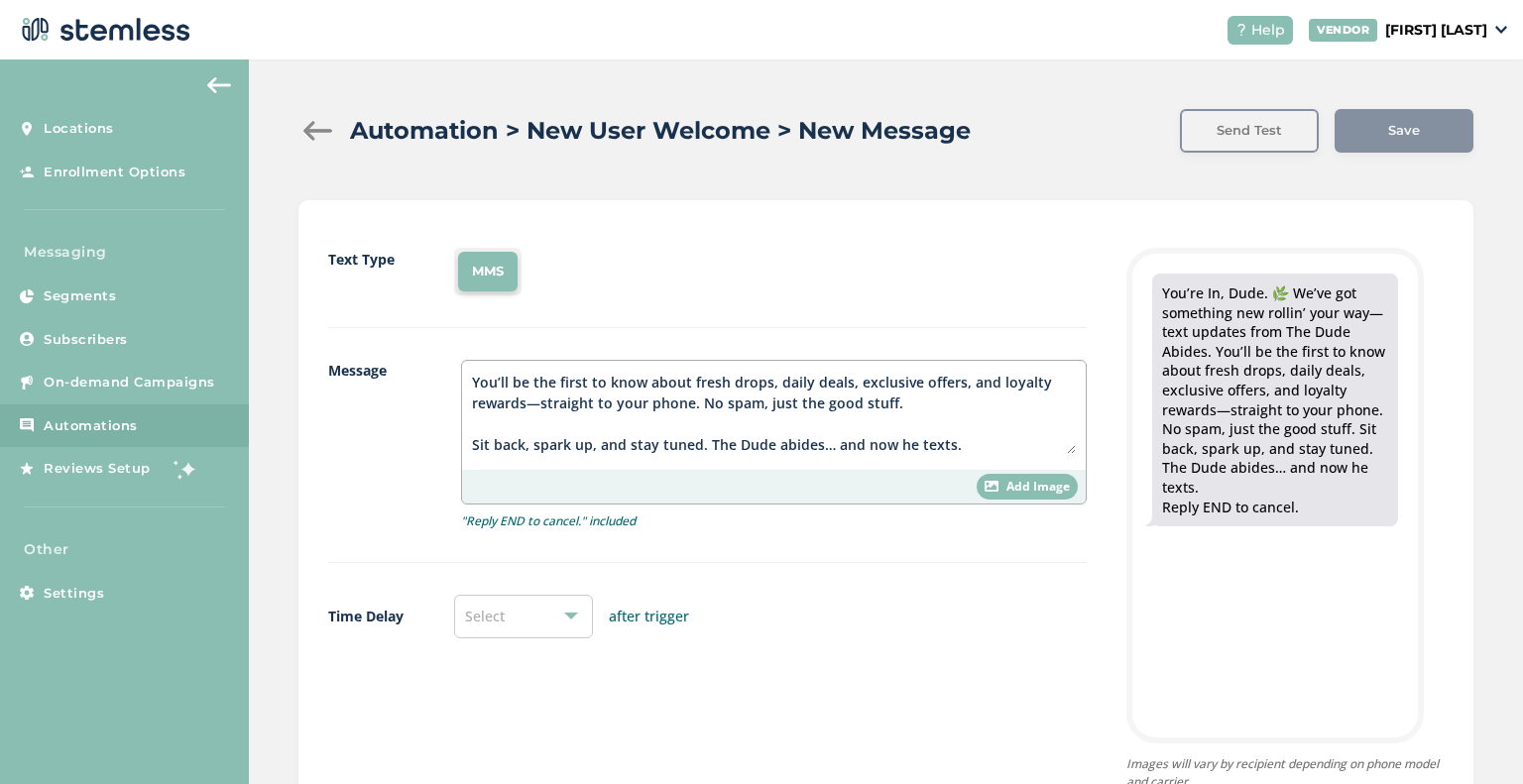 click on "You’re In, Dude. 🌿
We’ve got something new rollin’ your way—text updates from The Dude Abides.
You’ll be the first to know about fresh drops, daily deals, exclusive offers, and loyalty rewards—straight to your phone. No spam, just the good stuff.
Sit back, spark up, and stay tuned. The Dude abides… and now he texts." at bounding box center [773, 412] 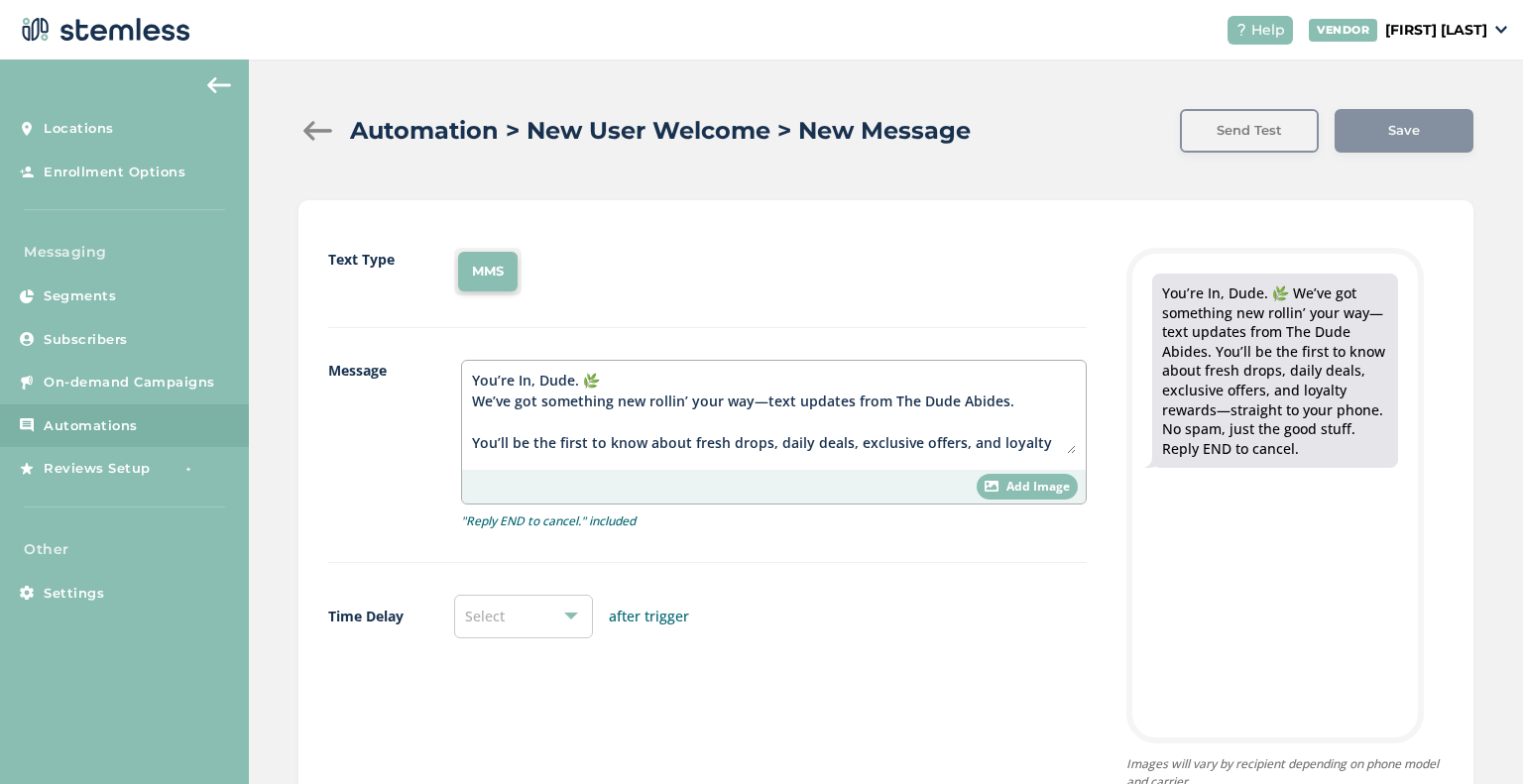 scroll, scrollTop: 0, scrollLeft: 0, axis: both 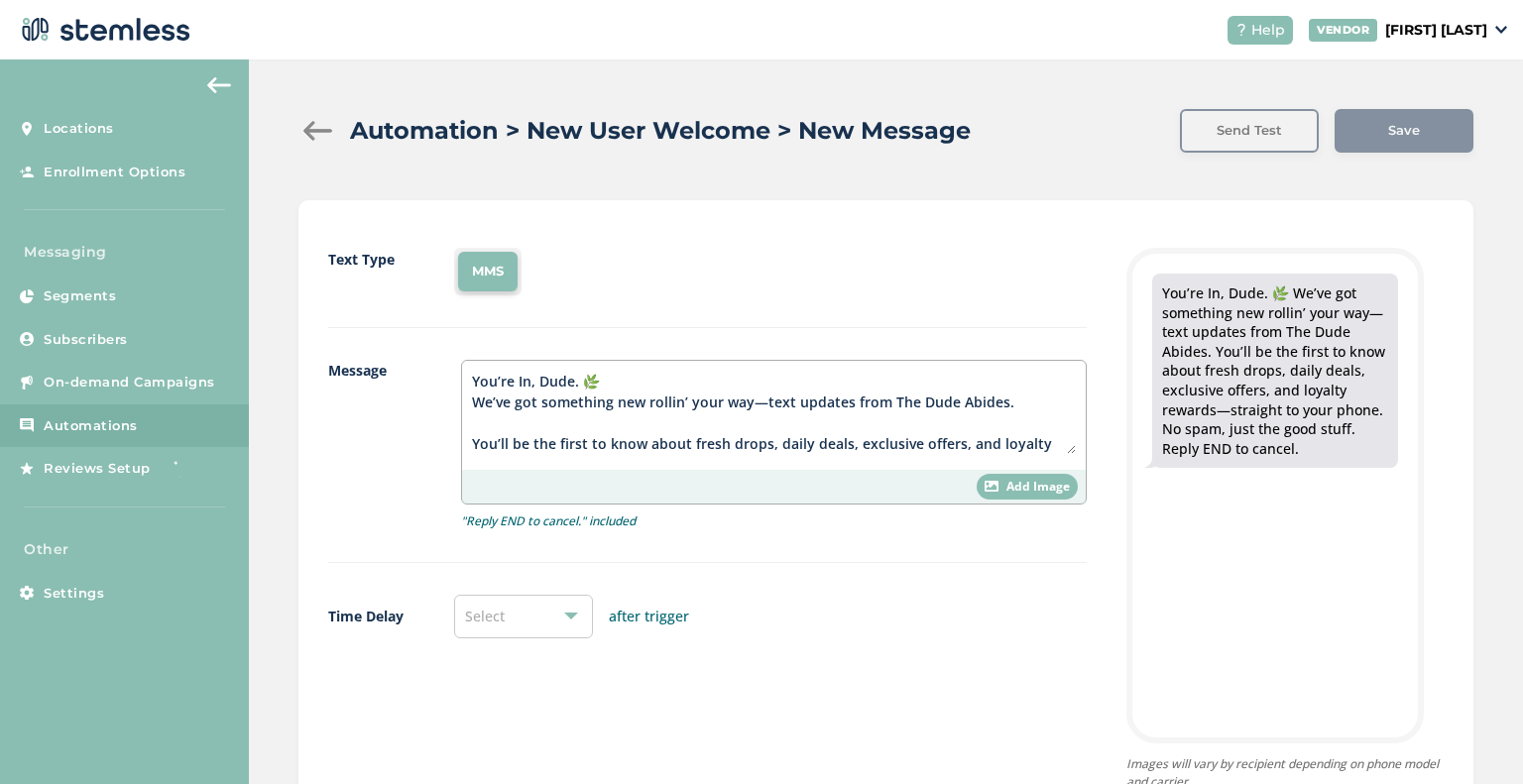 click on "You’re In, Dude. 🌿
We’ve got something new rollin’ your way—text updates from The Dude Abides.
You’ll be the first to know about fresh drops, daily deals, exclusive offers, and loyalty rewards—straight to your phone. No spam, just the good stuff." at bounding box center (773, 412) 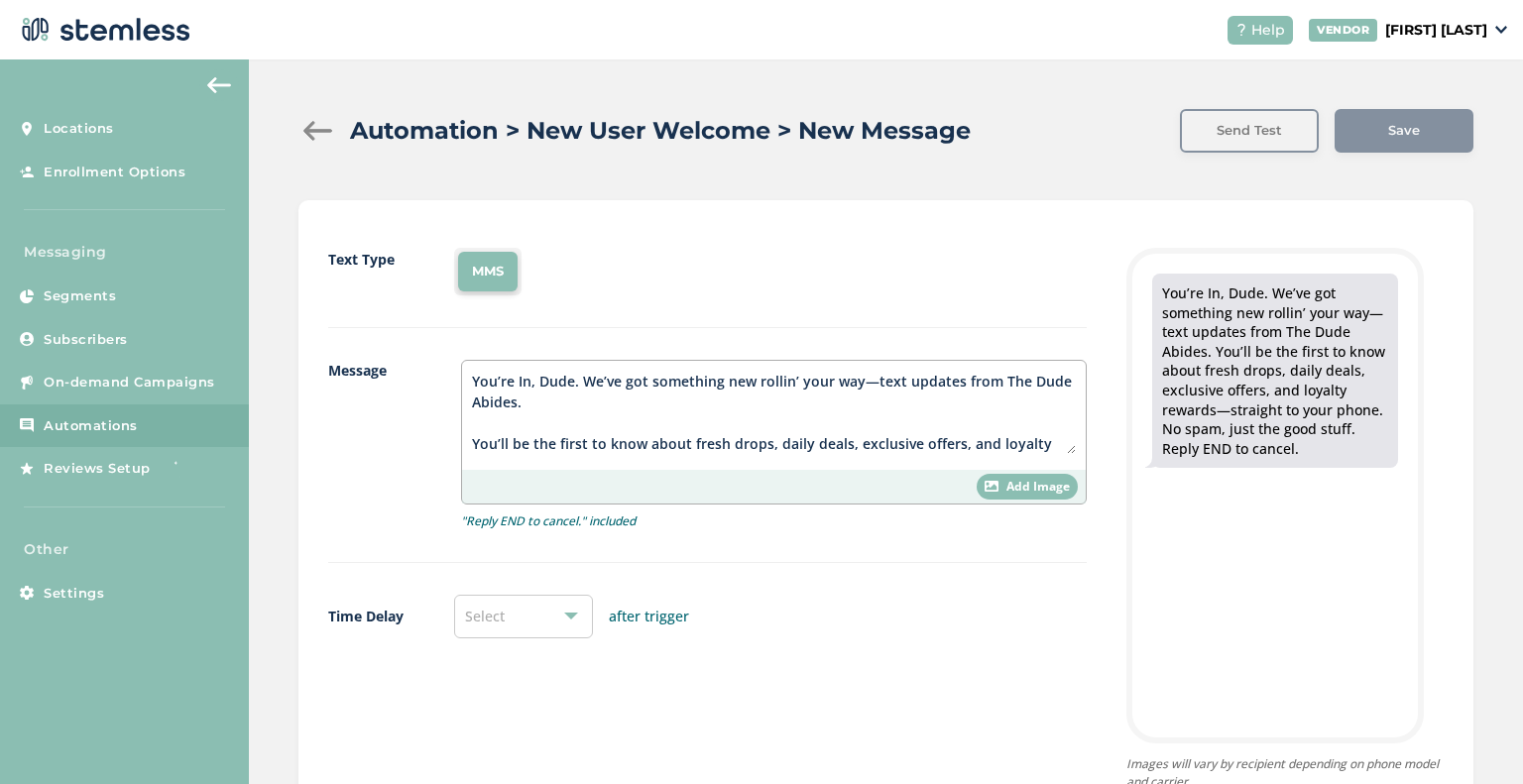 click on "You’re In, Dude. We’ve got something new rollin’ your way—text updates from The Dude Abides.
You’ll be the first to know about fresh drops, daily deals, exclusive offers, and loyalty rewards—straight to your phone. No spam, just the good stuff." at bounding box center (773, 412) 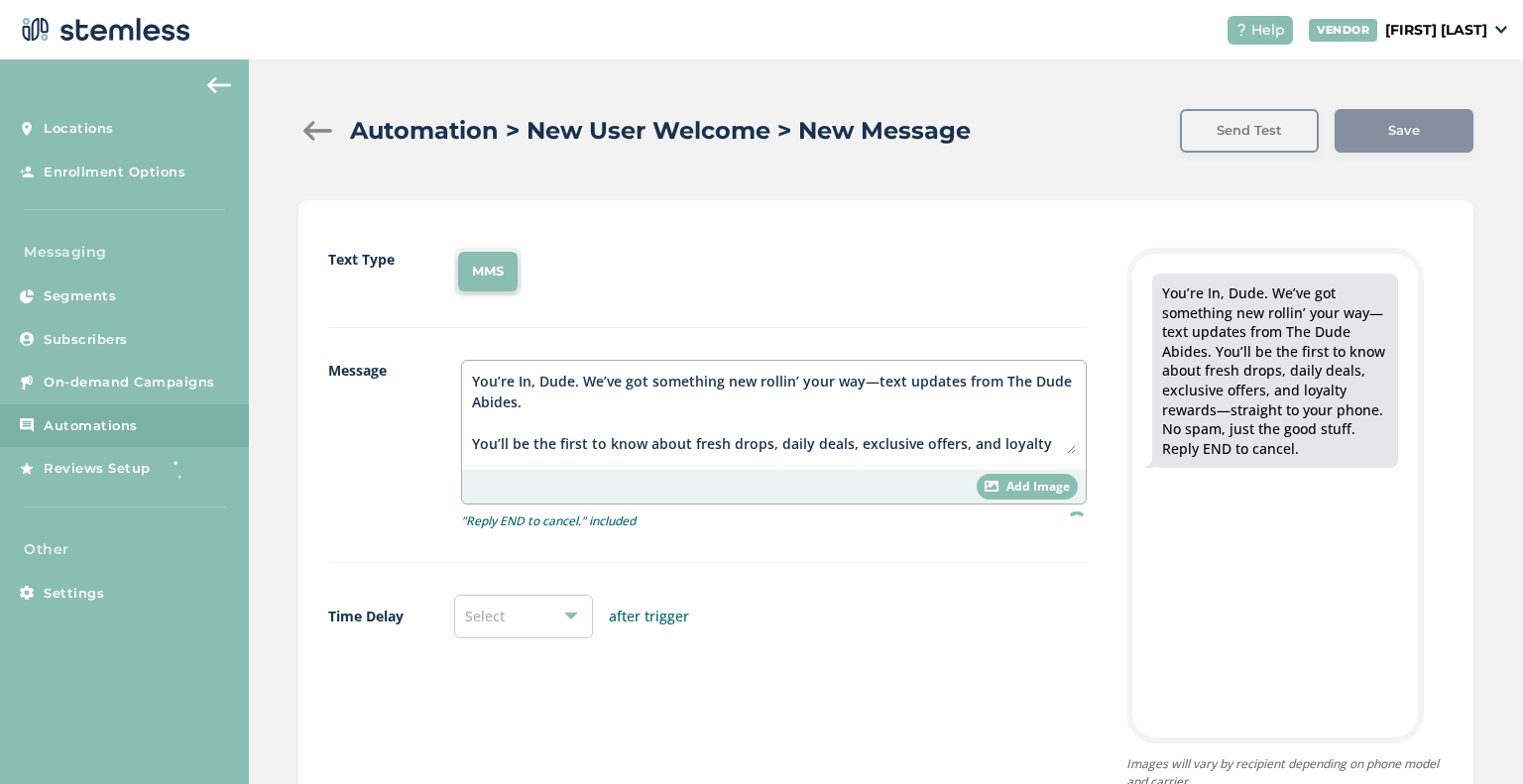 click on "You’re In, Dude. We’ve got something new rollin’ your way—text updates from The Dude Abides.
You’ll be the first to know about fresh drops, daily deals, exclusive offers, and loyalty rewards—straight to your phone. No spam, just the good stuff." at bounding box center [773, 412] 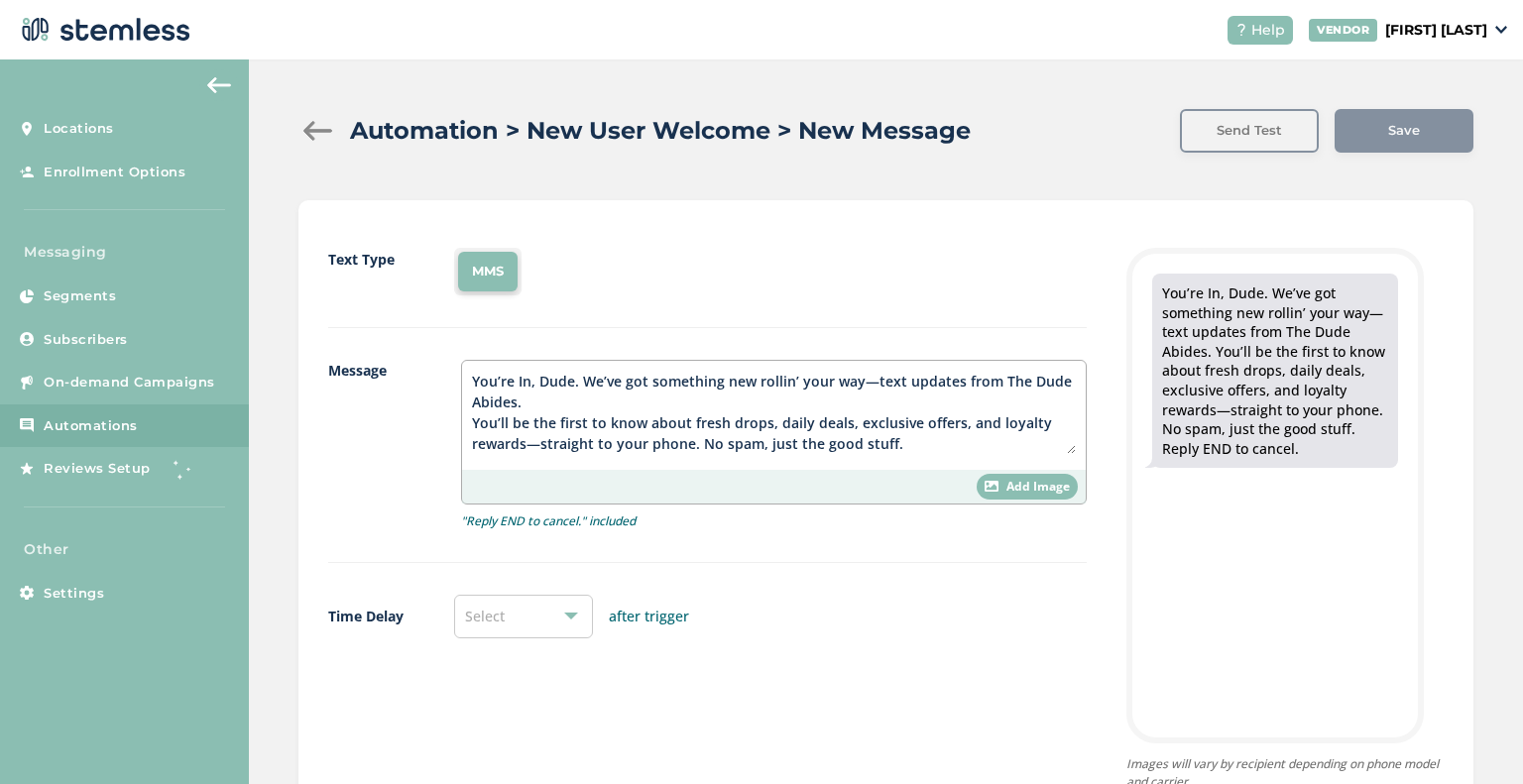 click on "You’re In, Dude. We’ve got something new rollin’ your way—text updates from The Dude Abides.
You’ll be the first to know about fresh drops, daily deals, exclusive offers, and loyalty rewards—straight to your phone. No spam, just the good stuff." at bounding box center (773, 412) 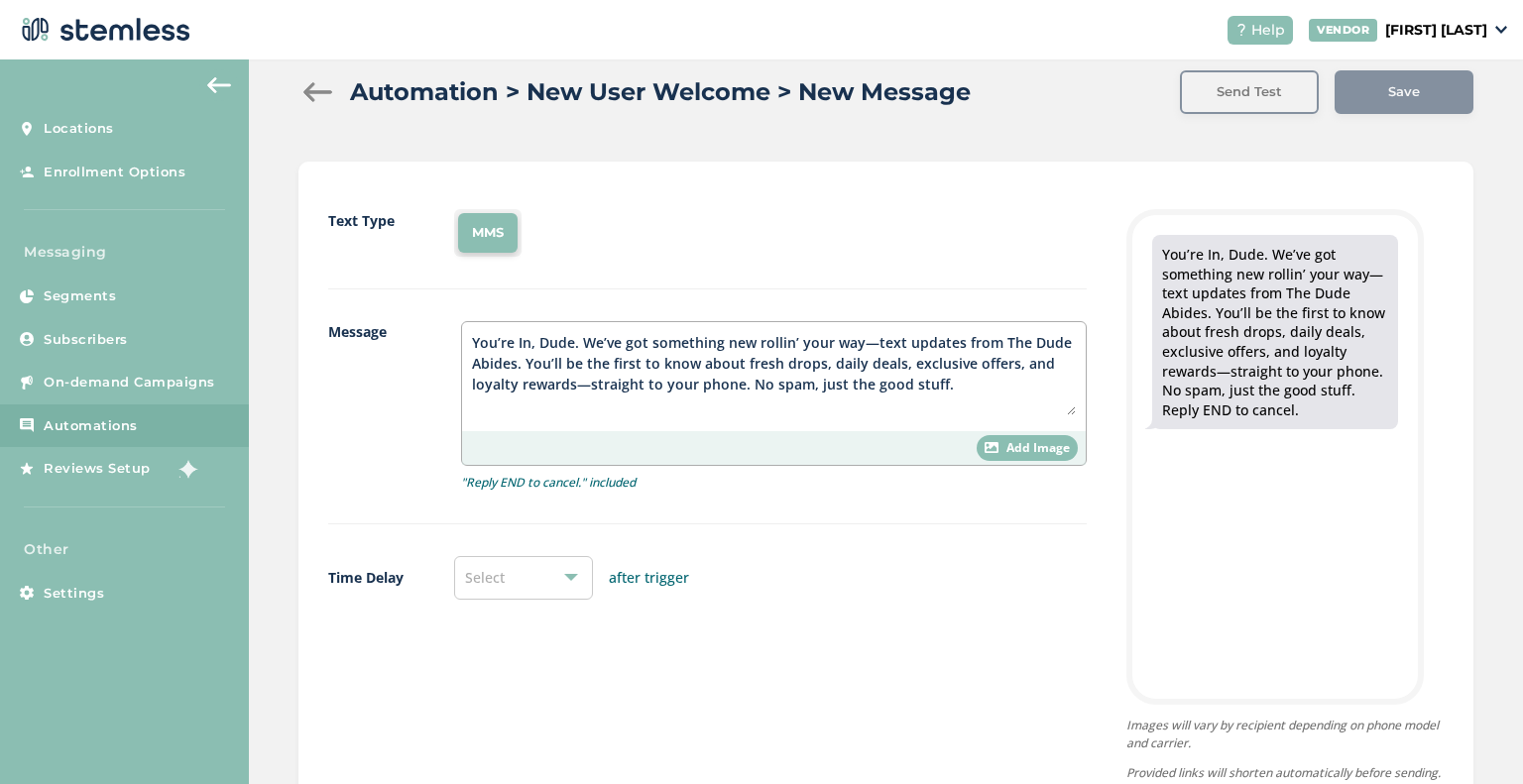 scroll, scrollTop: 0, scrollLeft: 0, axis: both 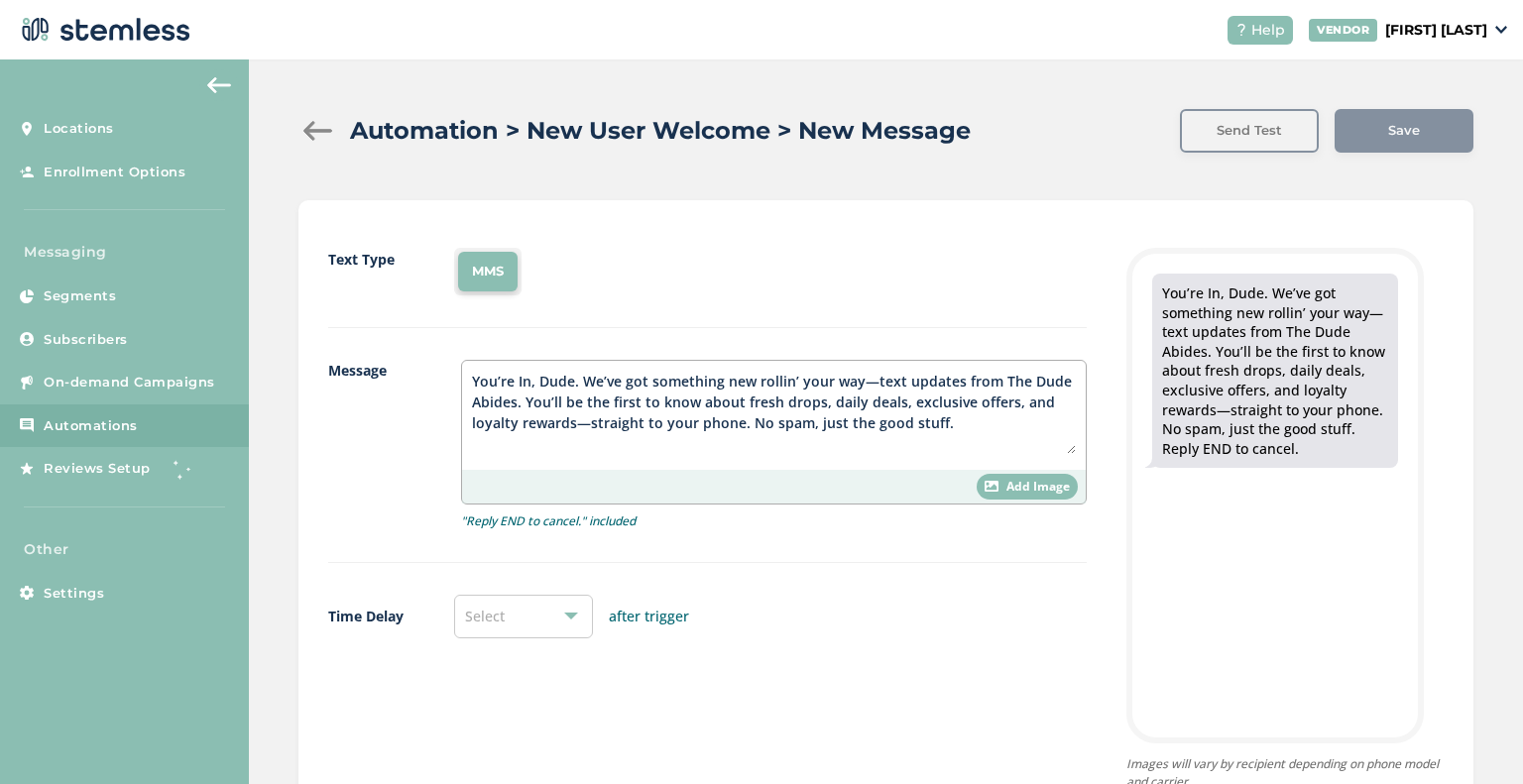 type on "You’re In, Dude. We’ve got something new rollin’ your way—text updates from The Dude Abides. You’ll be the first to know about fresh drops, daily deals, exclusive offers, and loyalty rewards—straight to your phone. No spam, just the good stuff." 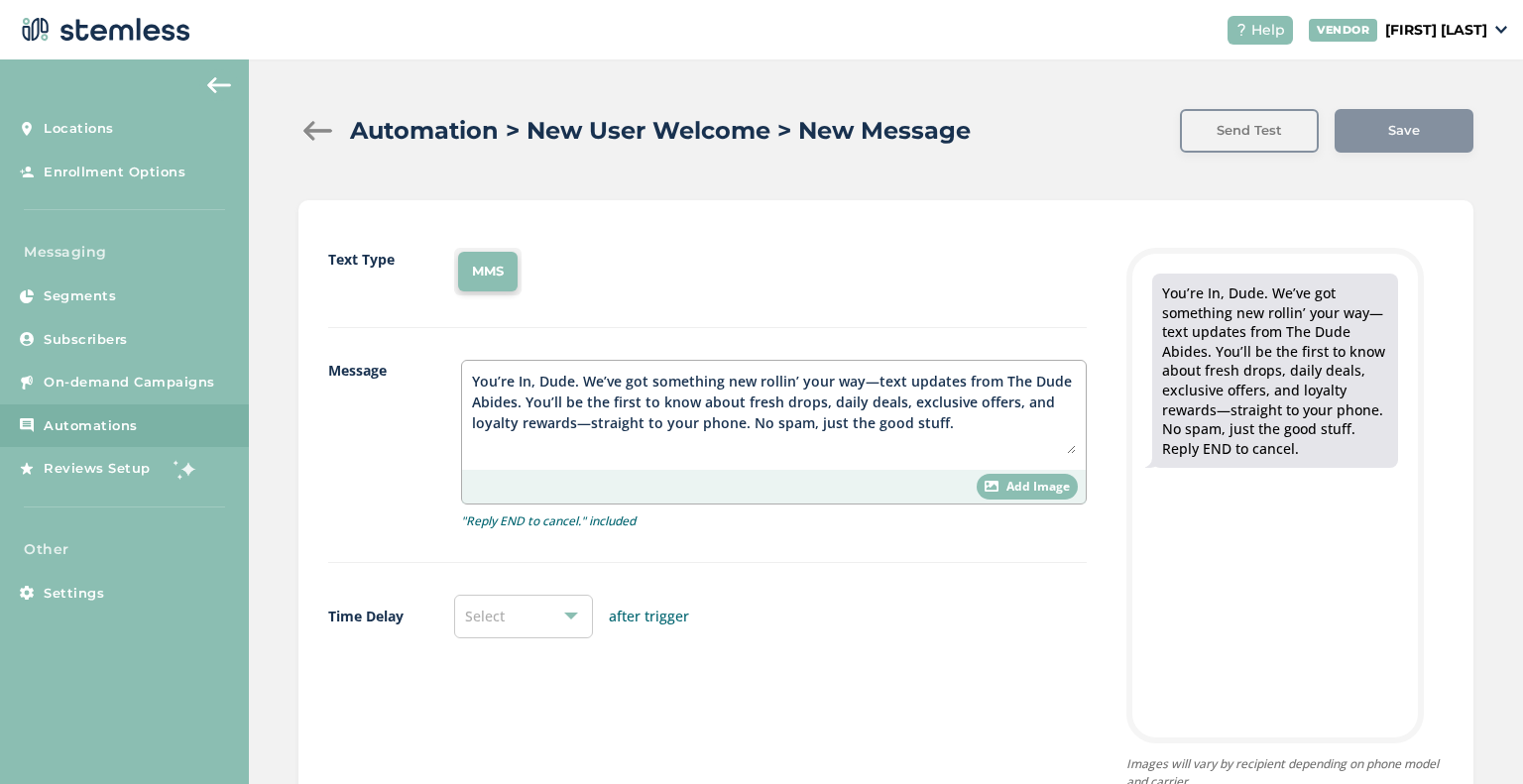 click on "Select" at bounding box center (524, 616) 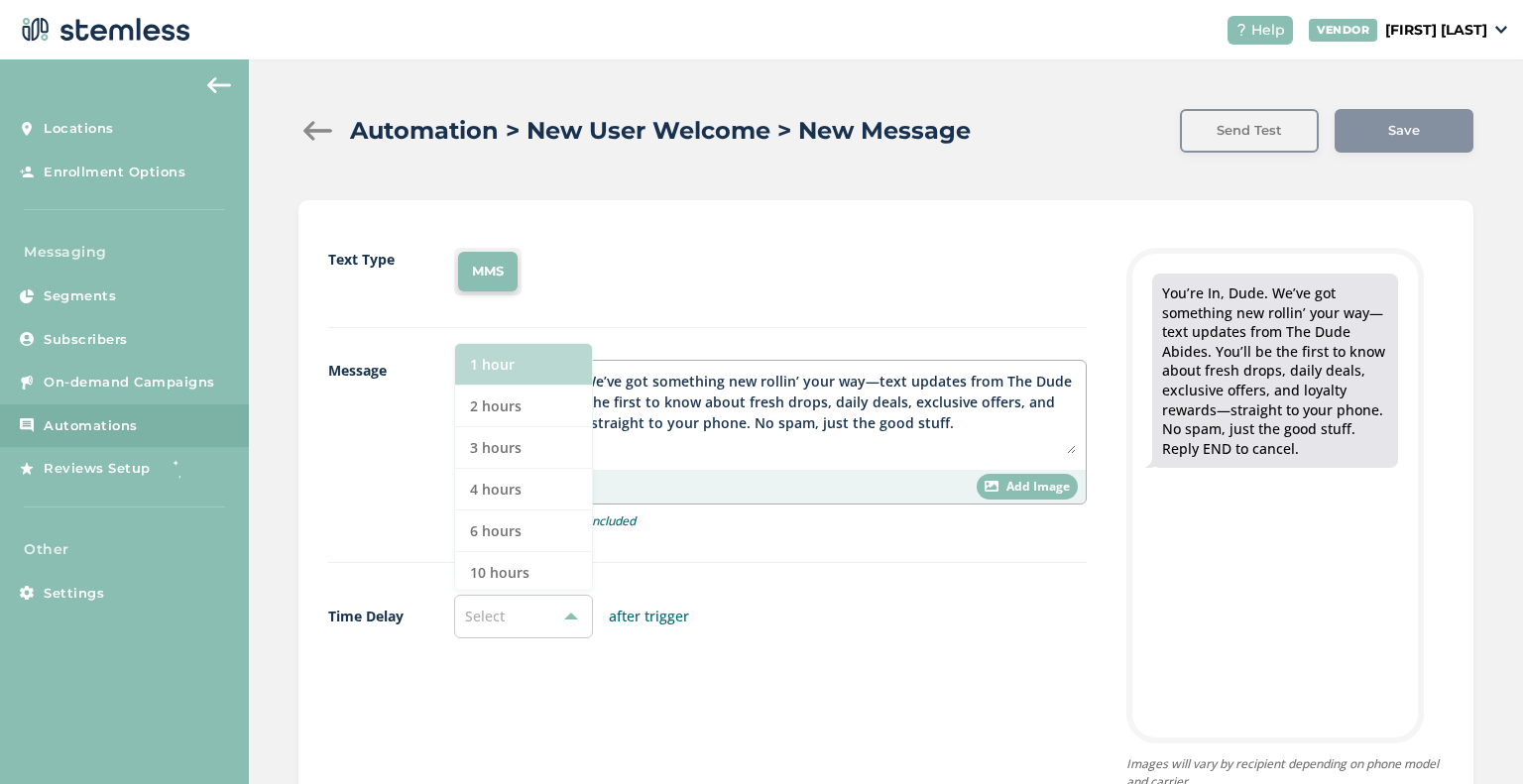click on "1 hour" at bounding box center [524, 365] 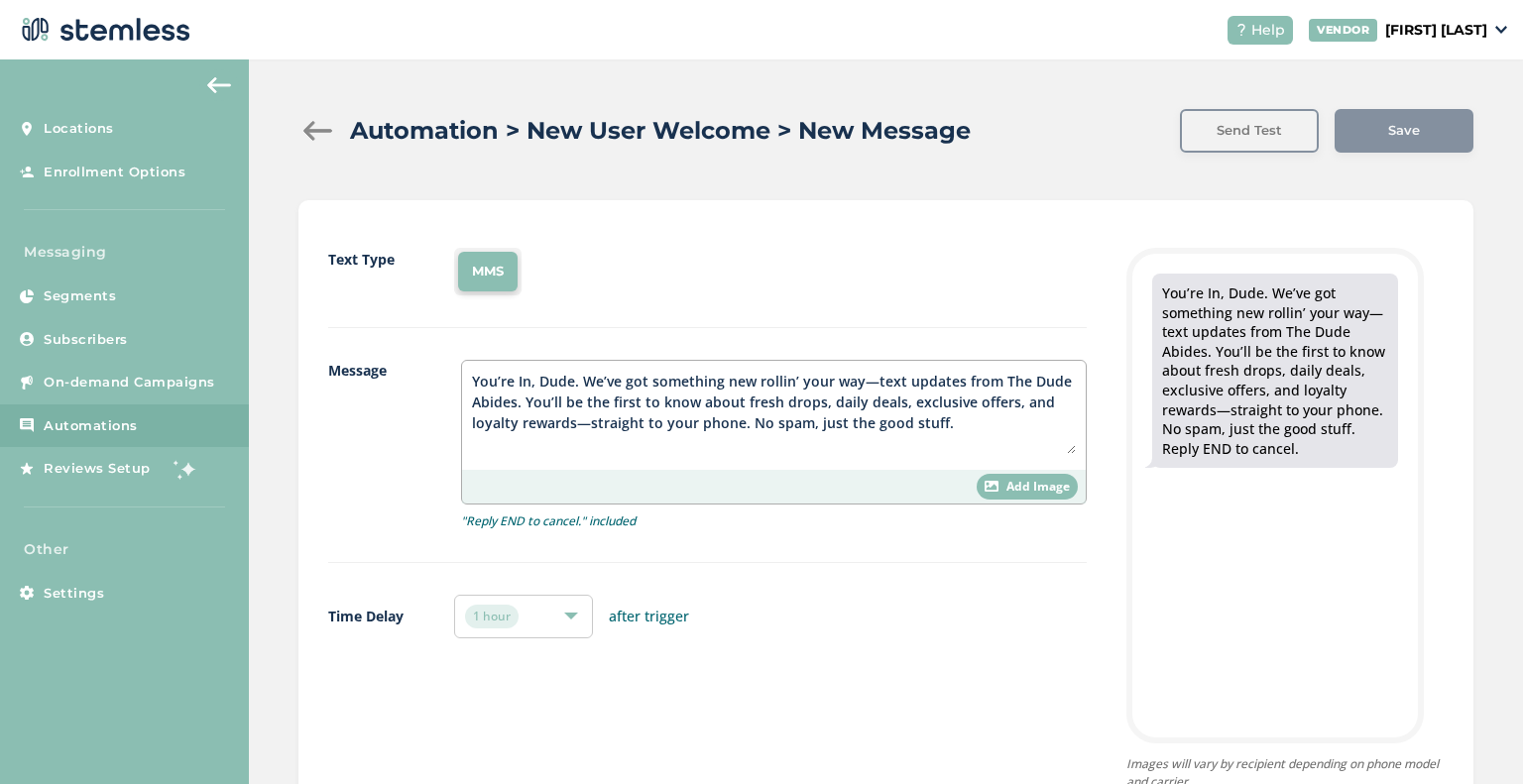 click on "You’re In, Dude. We’ve got something new rollin’ your way—text updates from The Dude Abides. You’ll be the first to know about fresh drops, daily deals, exclusive offers, and loyalty rewards—straight to your phone. No spam, just the good stuff." at bounding box center [773, 412] 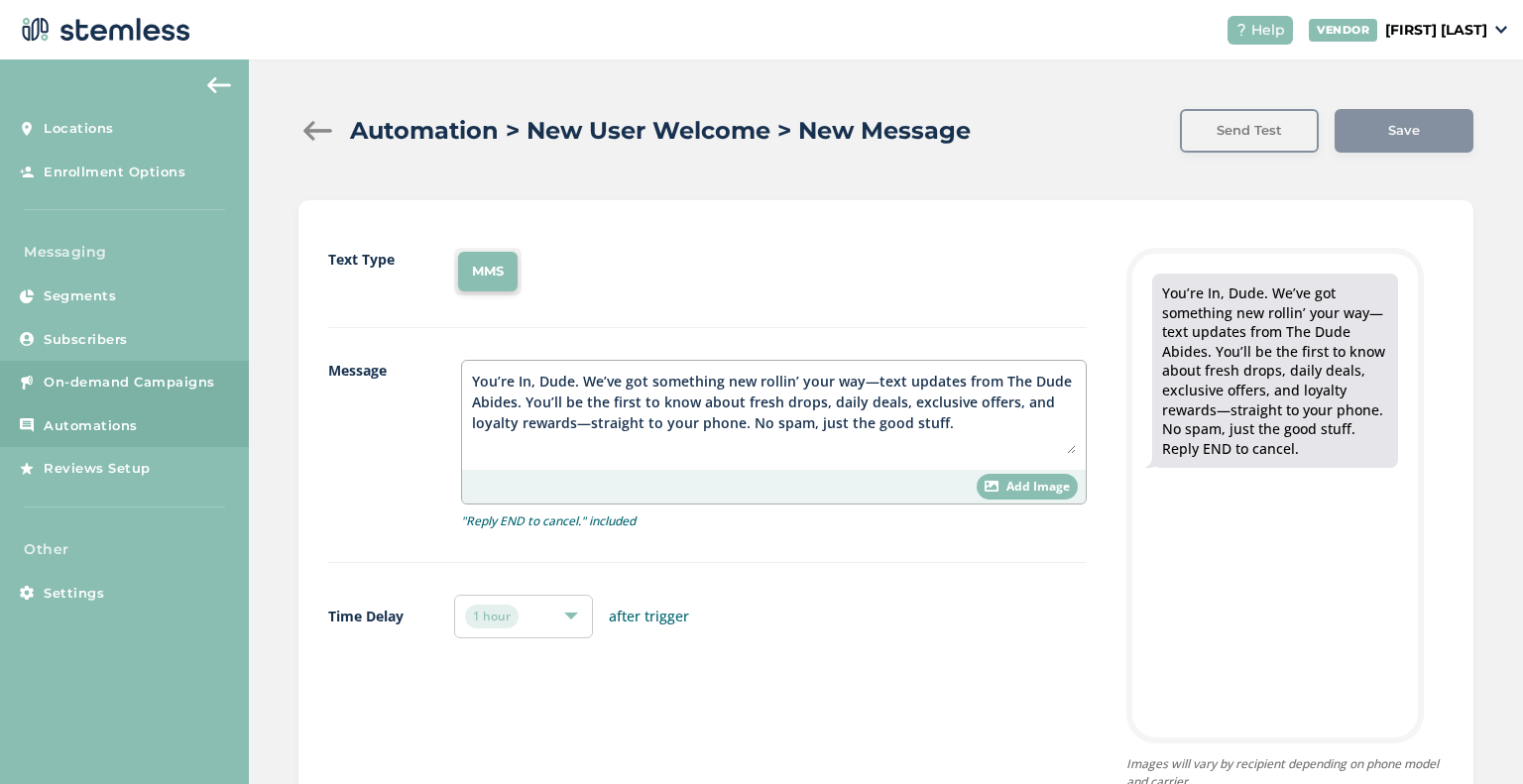 drag, startPoint x: 994, startPoint y: 427, endPoint x: 108, endPoint y: 370, distance: 887.83163 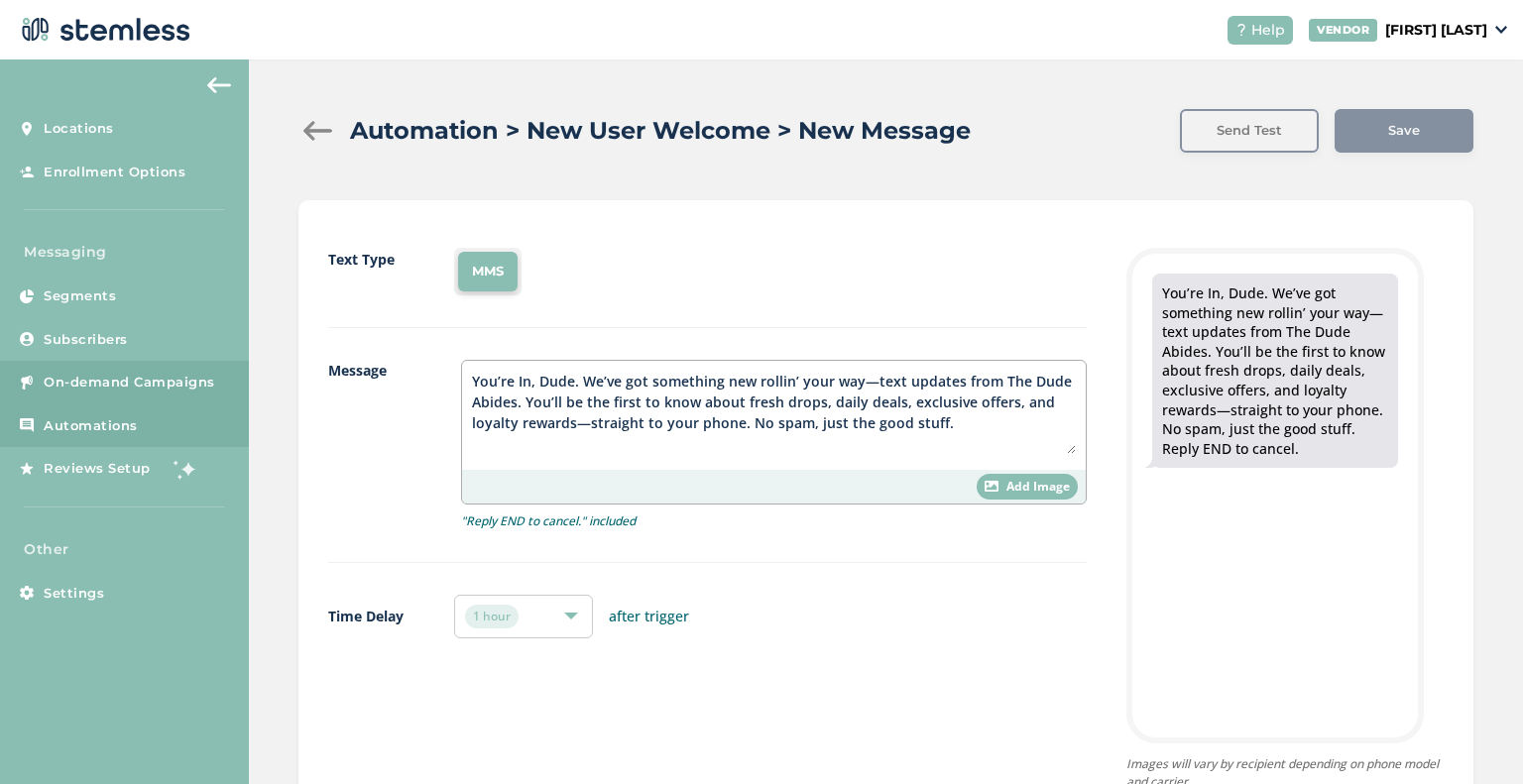 click on "You’re In, Dude. We’ve got something new rollin’ your way—text updates from The Dude Abides. You’ll be the first to know about fresh drops, daily deals, exclusive offers, and loyalty rewards—straight to your phone. No spam, just the good stuff.   Reply END to cancel.   Images will vary by recipient depending on phone model and carrier." at bounding box center [762, 421] 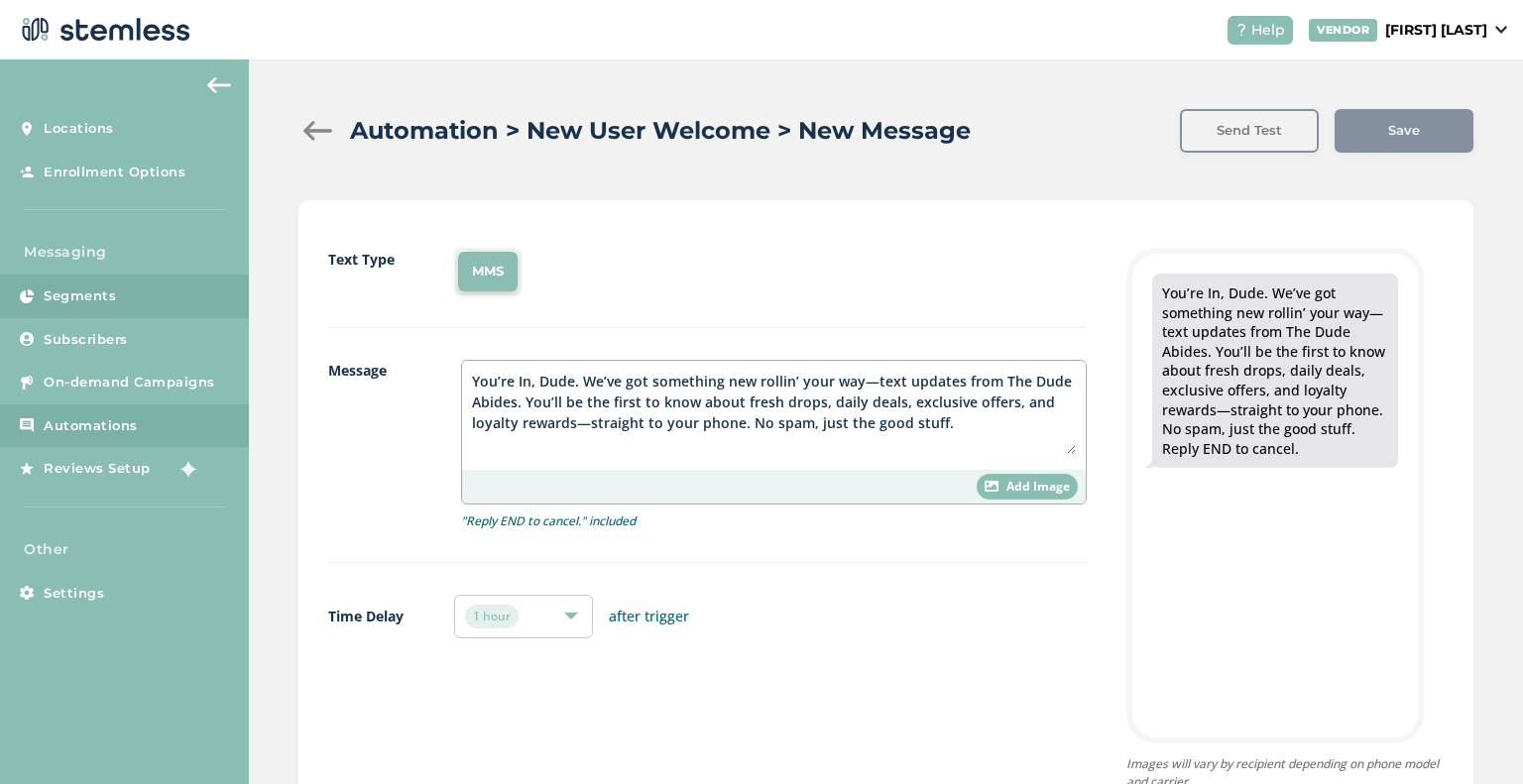 click on "Segments" at bounding box center (124, 296) 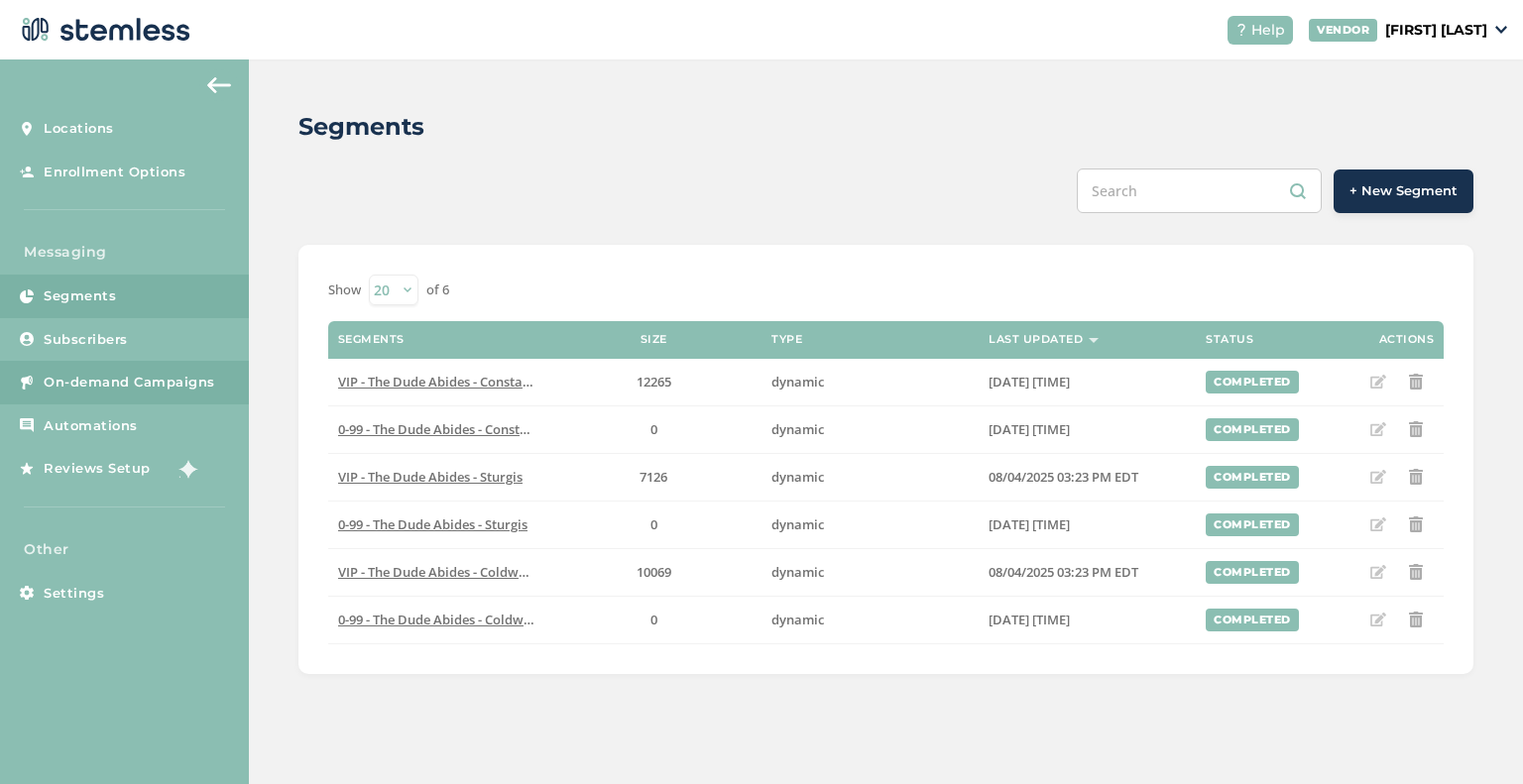 click on "On-demand Campaigns" at bounding box center (124, 383) 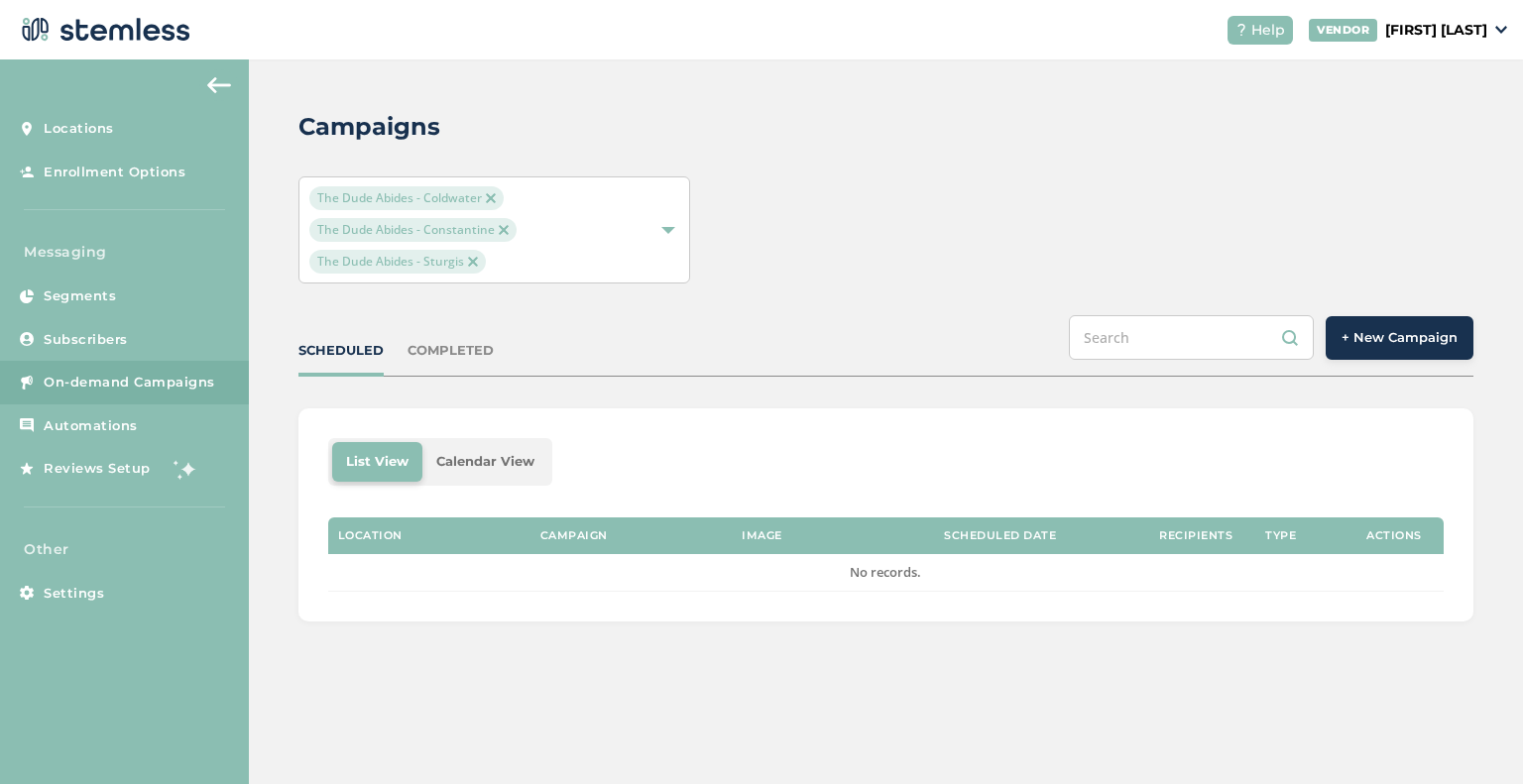 click on "COMPLETED" at bounding box center (450, 351) 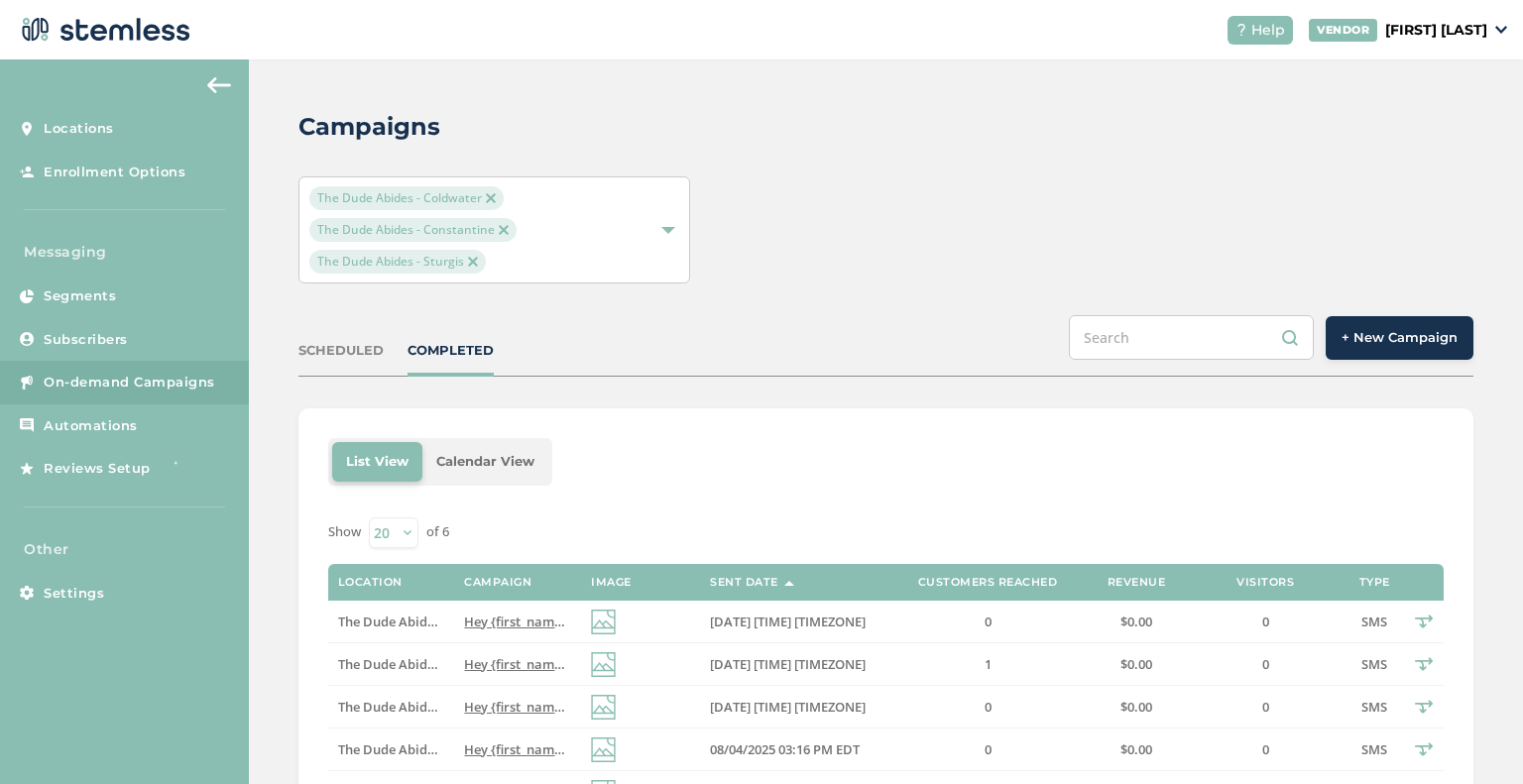 click on "SCHEDULED" at bounding box center (341, 351) 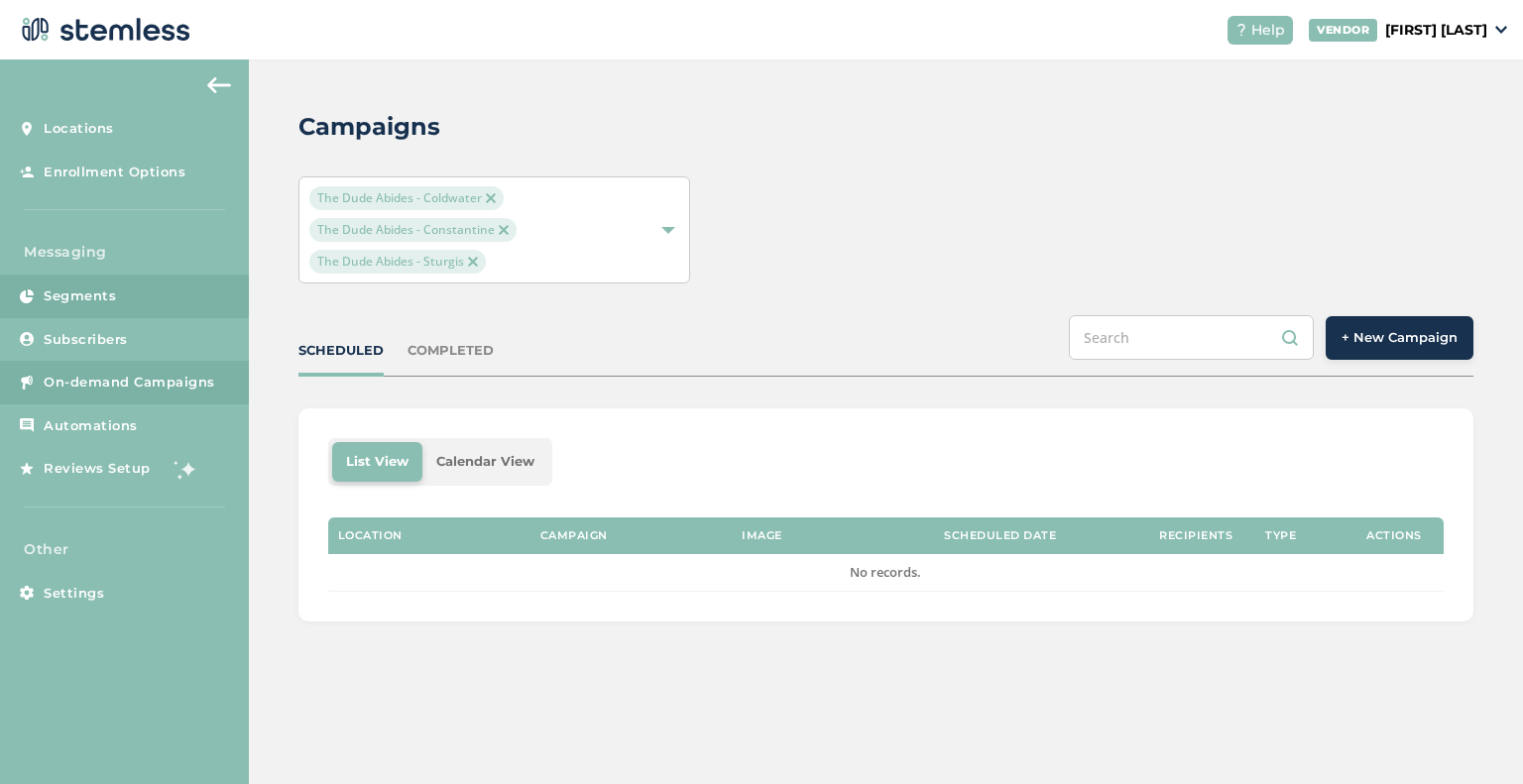 click on "Segments" at bounding box center [124, 296] 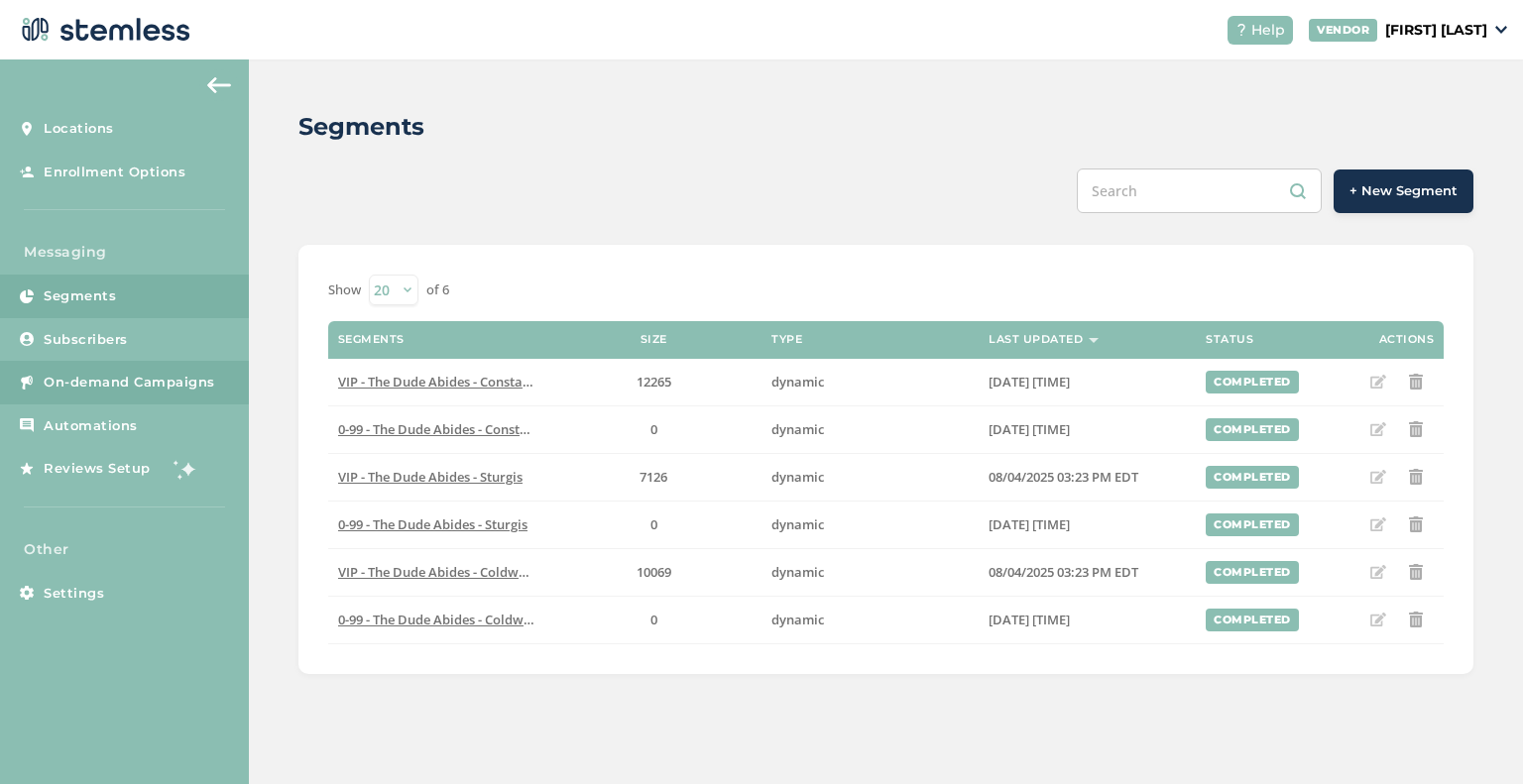click on "On-demand Campaigns" at bounding box center (129, 383) 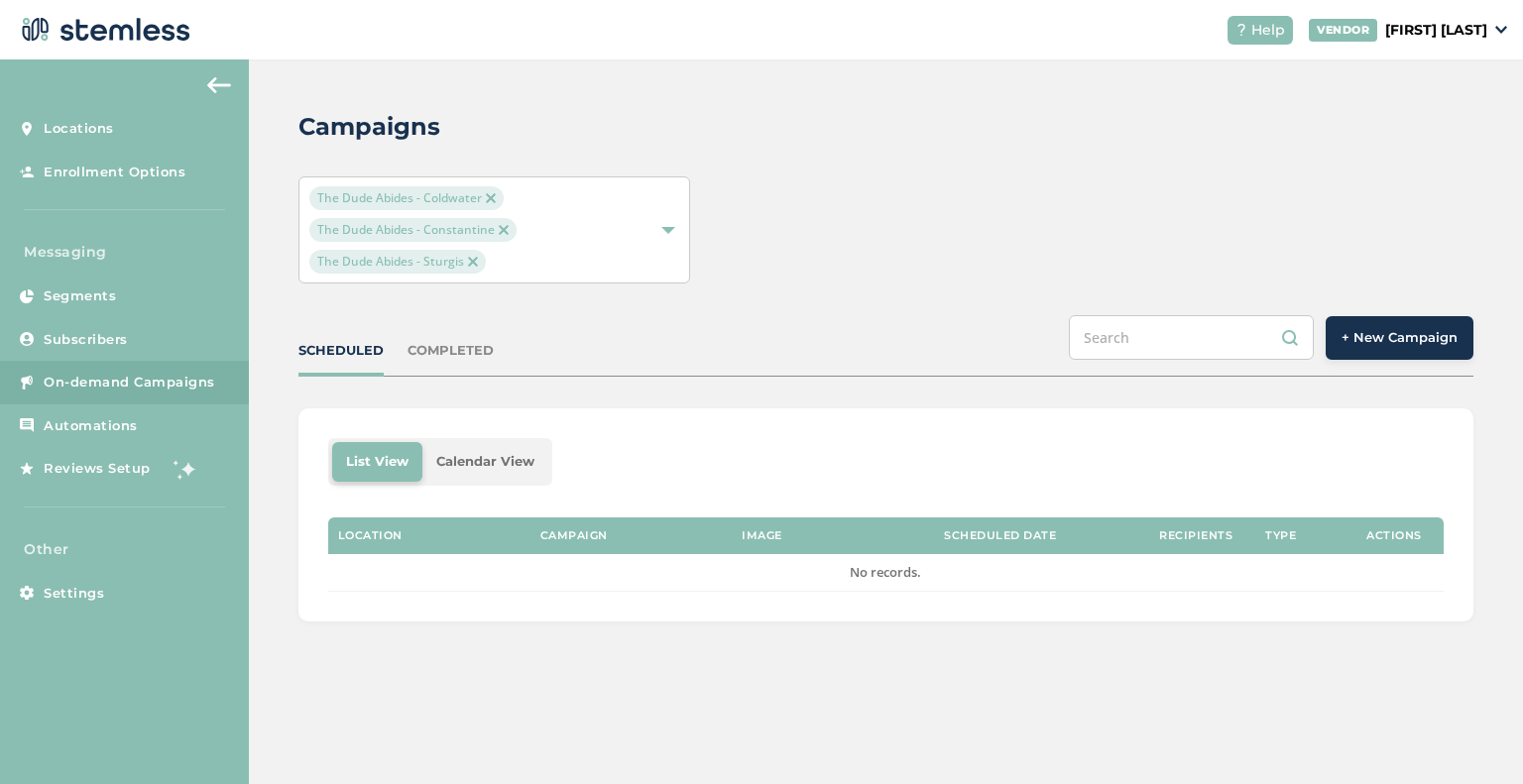 click on "+ New Campaign" at bounding box center [1399, 338] 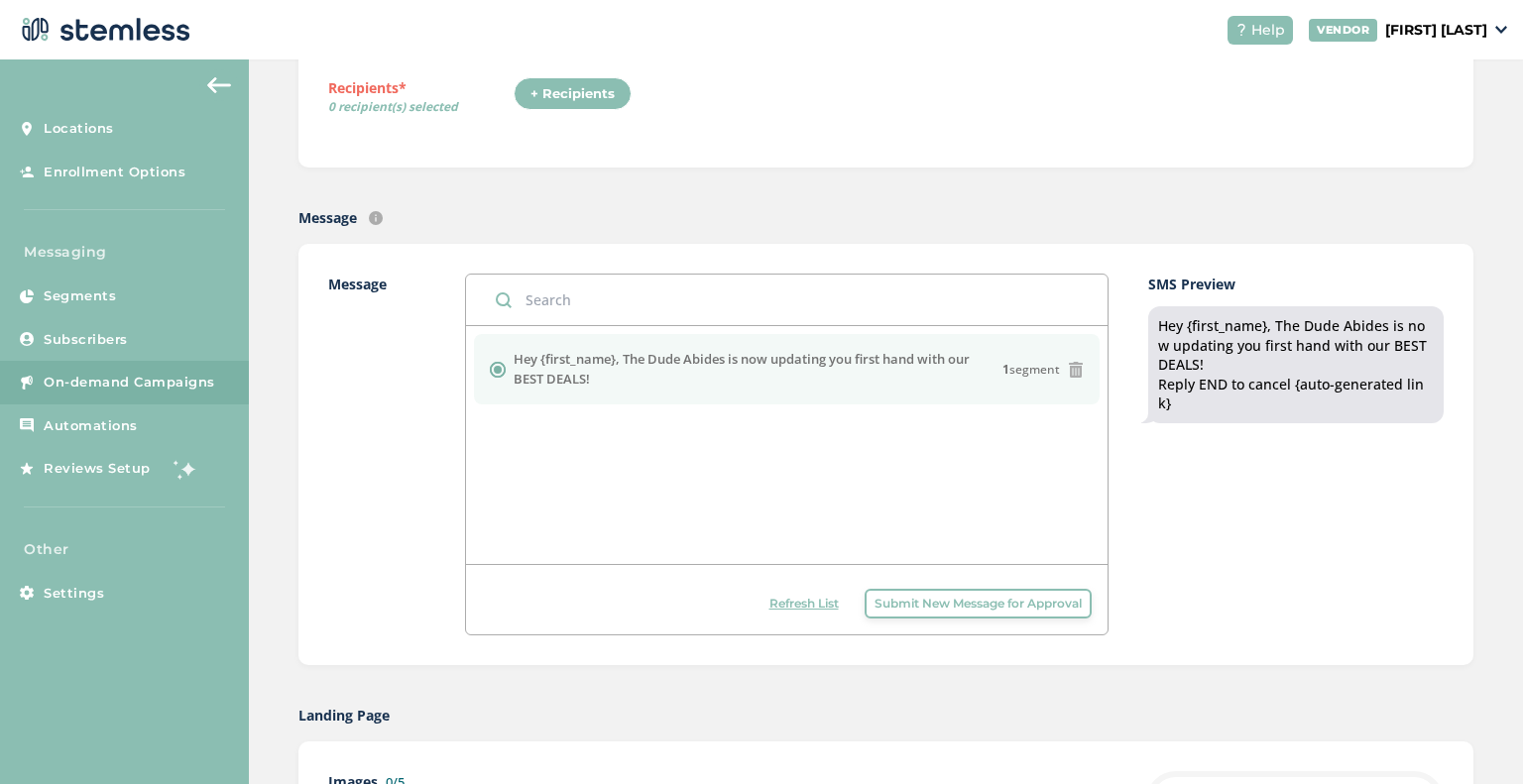scroll, scrollTop: 396, scrollLeft: 0, axis: vertical 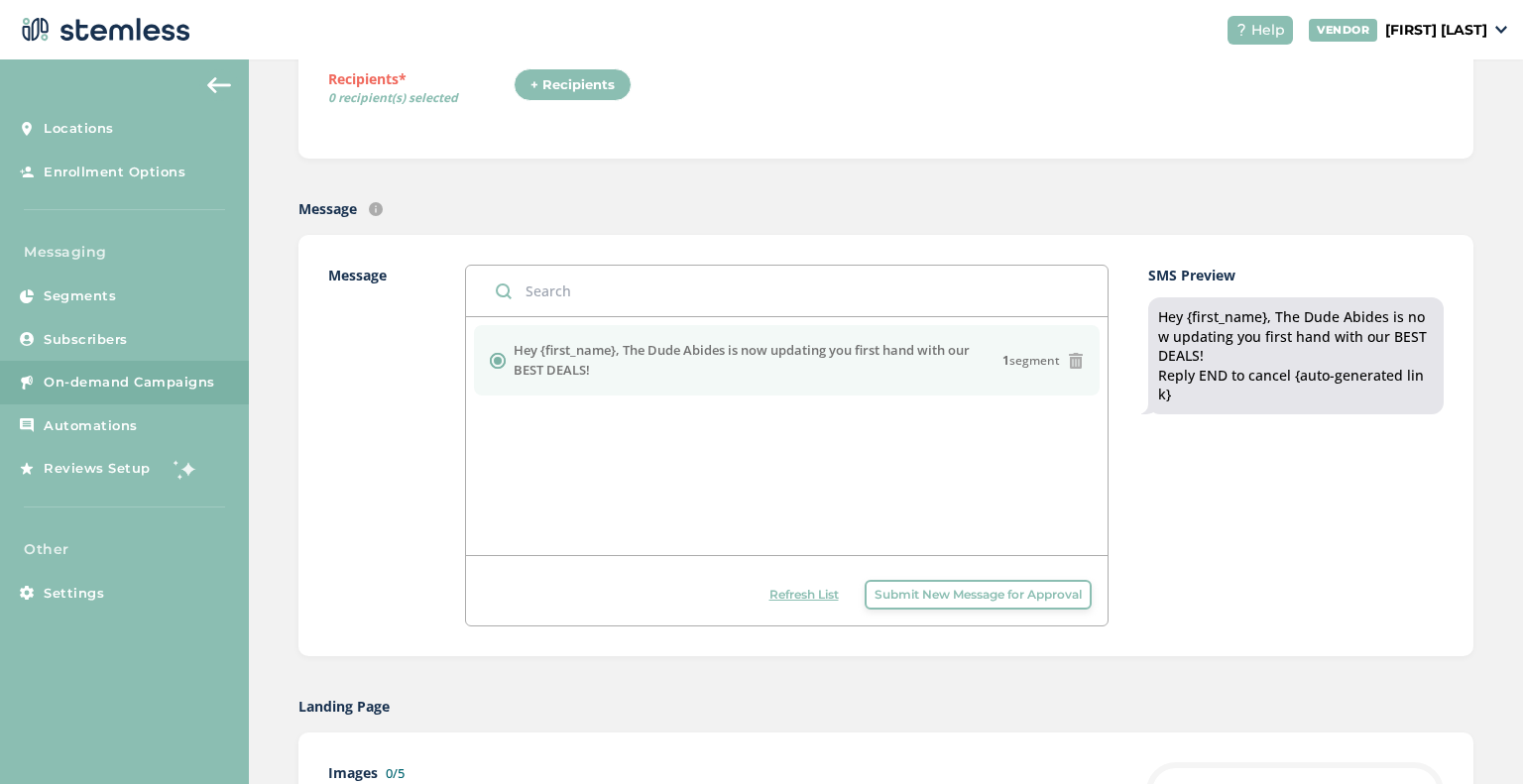 drag, startPoint x: 608, startPoint y: 370, endPoint x: 512, endPoint y: 344, distance: 99.4585 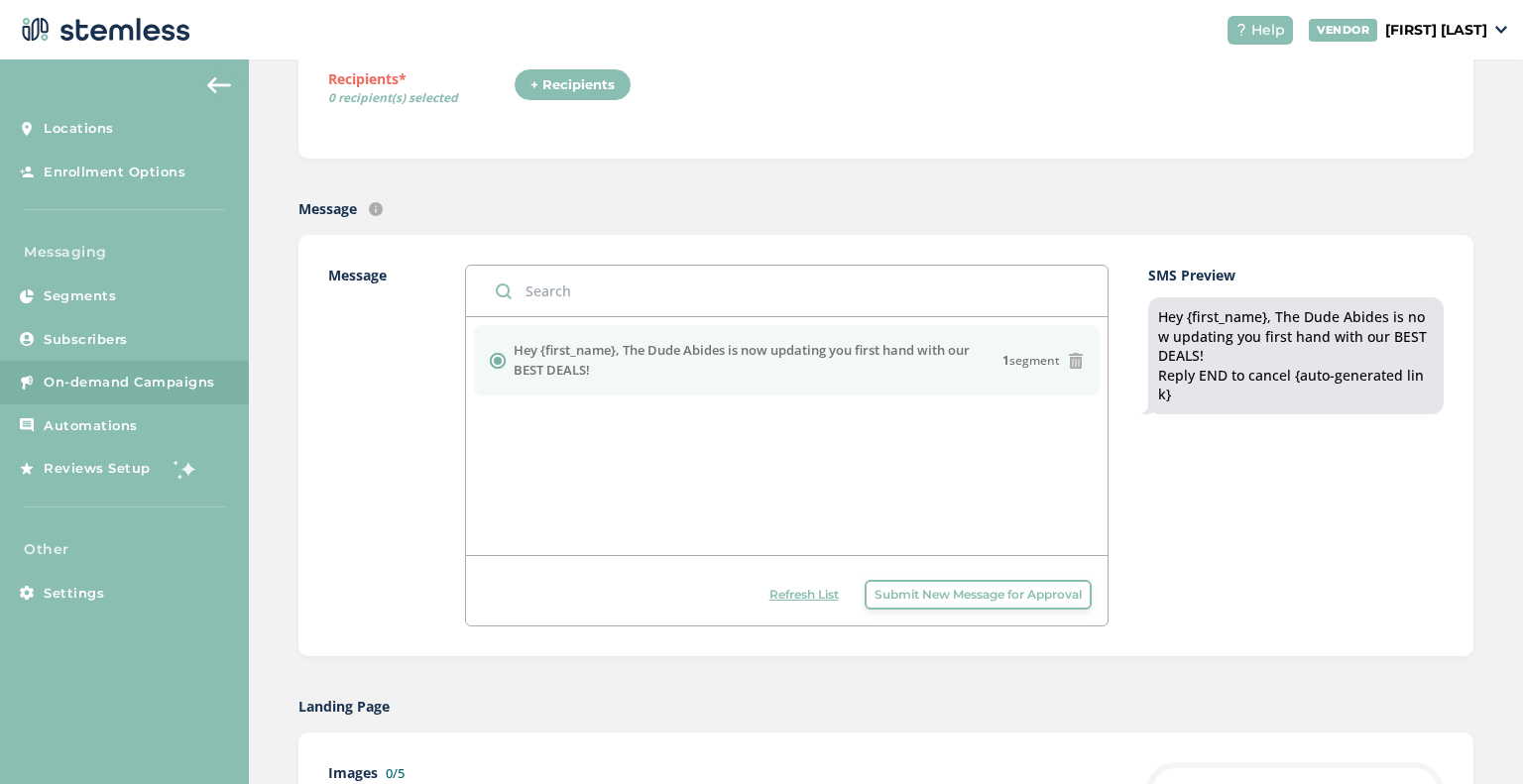 click on "Hey {first_name}, The Dude Abides is now updating you first hand with our BEST DEALS!" at bounding box center [758, 360] 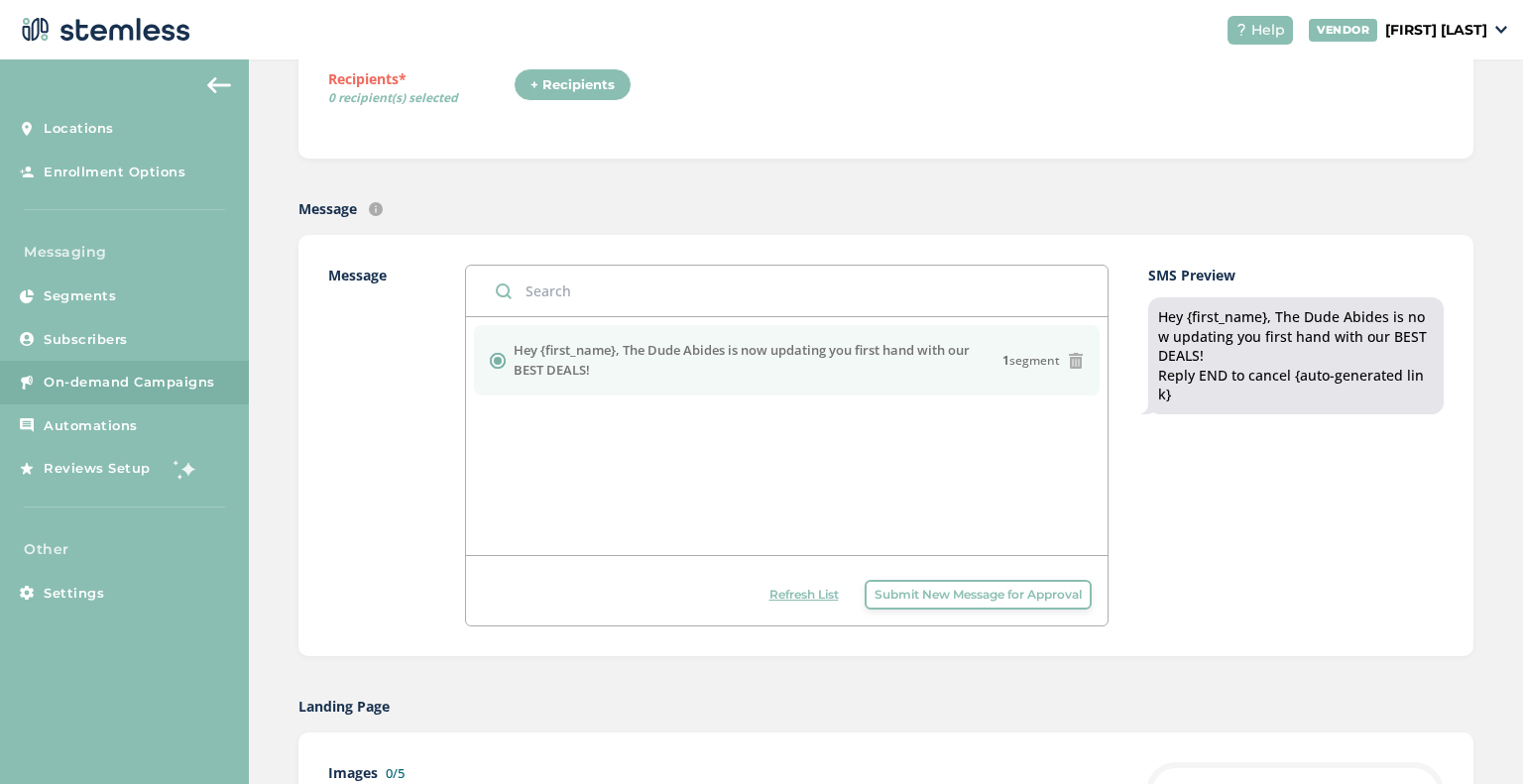 click on "Hey {first_name}, The Dude Abides is now updating you first hand with our BEST DEALS!" at bounding box center (758, 360) 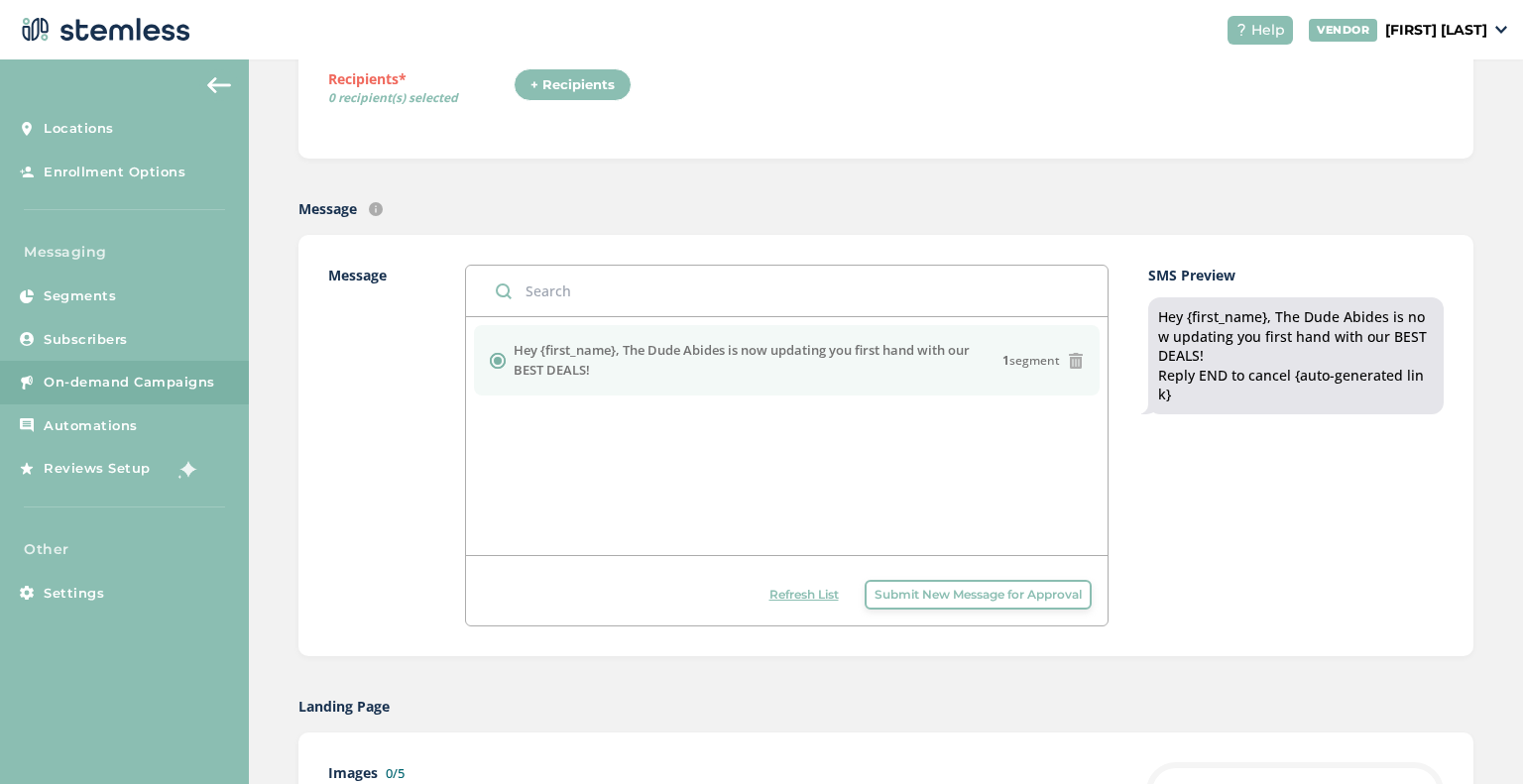 drag, startPoint x: 626, startPoint y: 372, endPoint x: 622, endPoint y: 353, distance: 19.416488 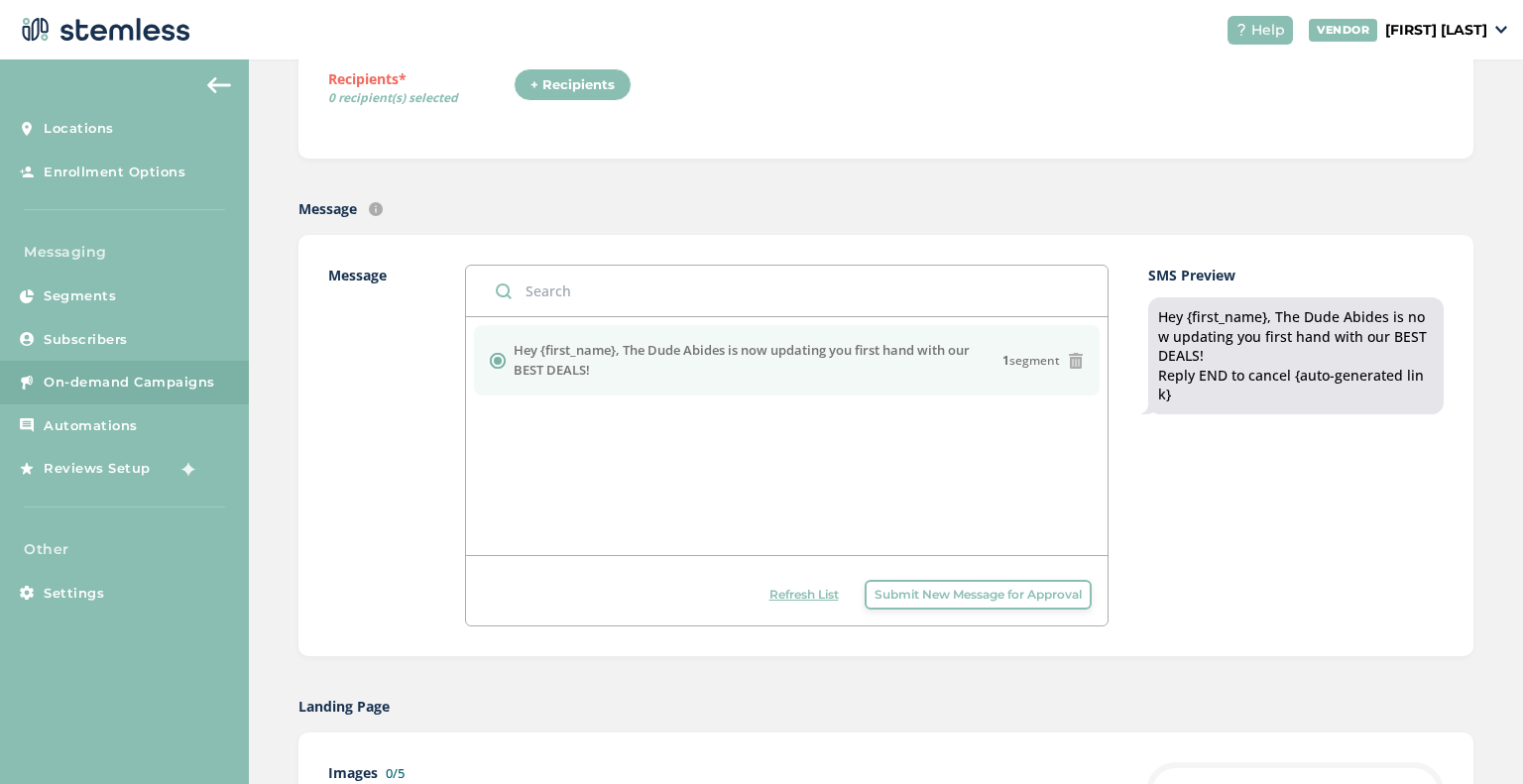 click on "Hey {first_name}, The Dude Abides is now updating you first hand with our BEST DEALS!" at bounding box center (758, 360) 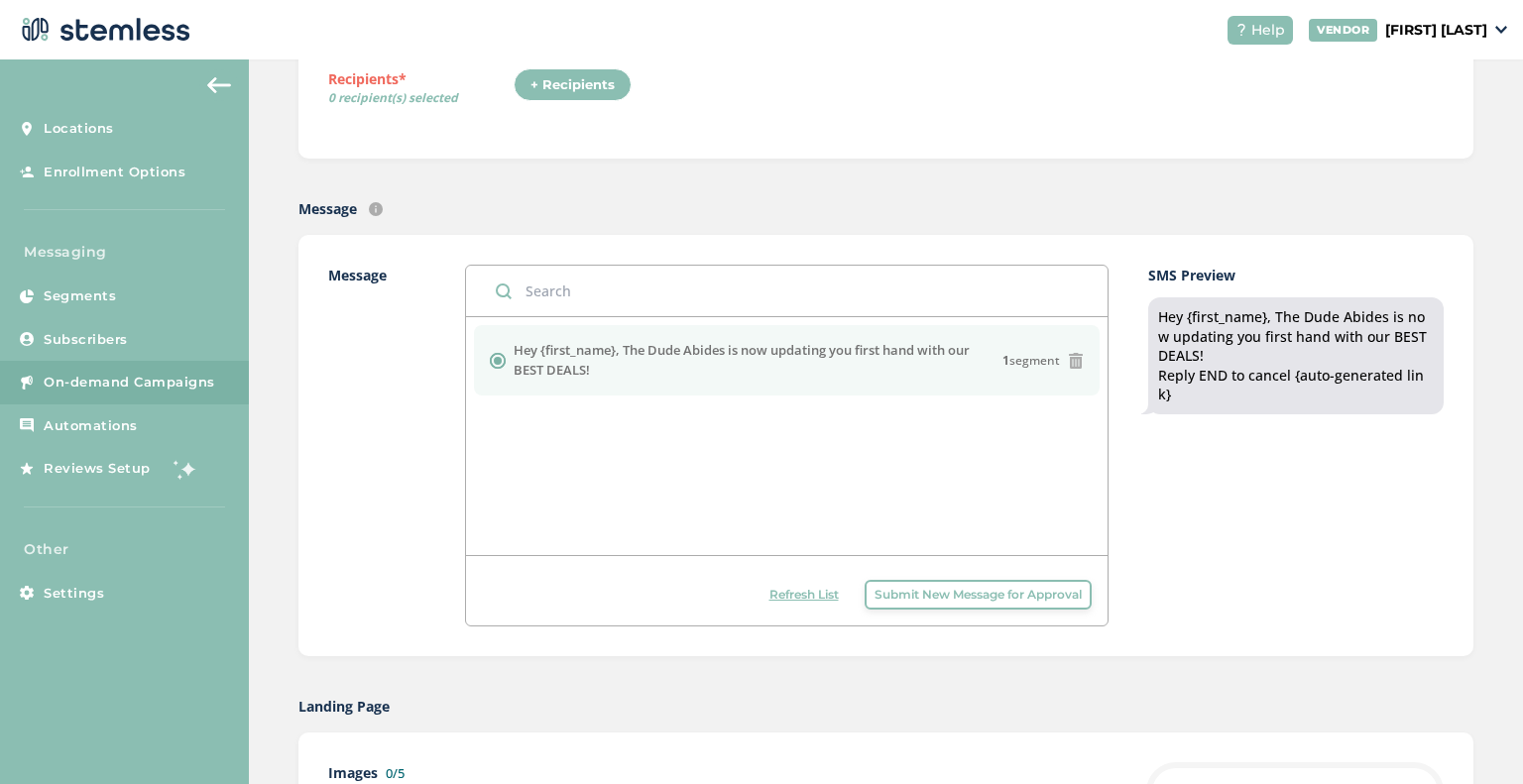 copy on "The Dude Abides is now updating you first hand with our BEST DEALS!" 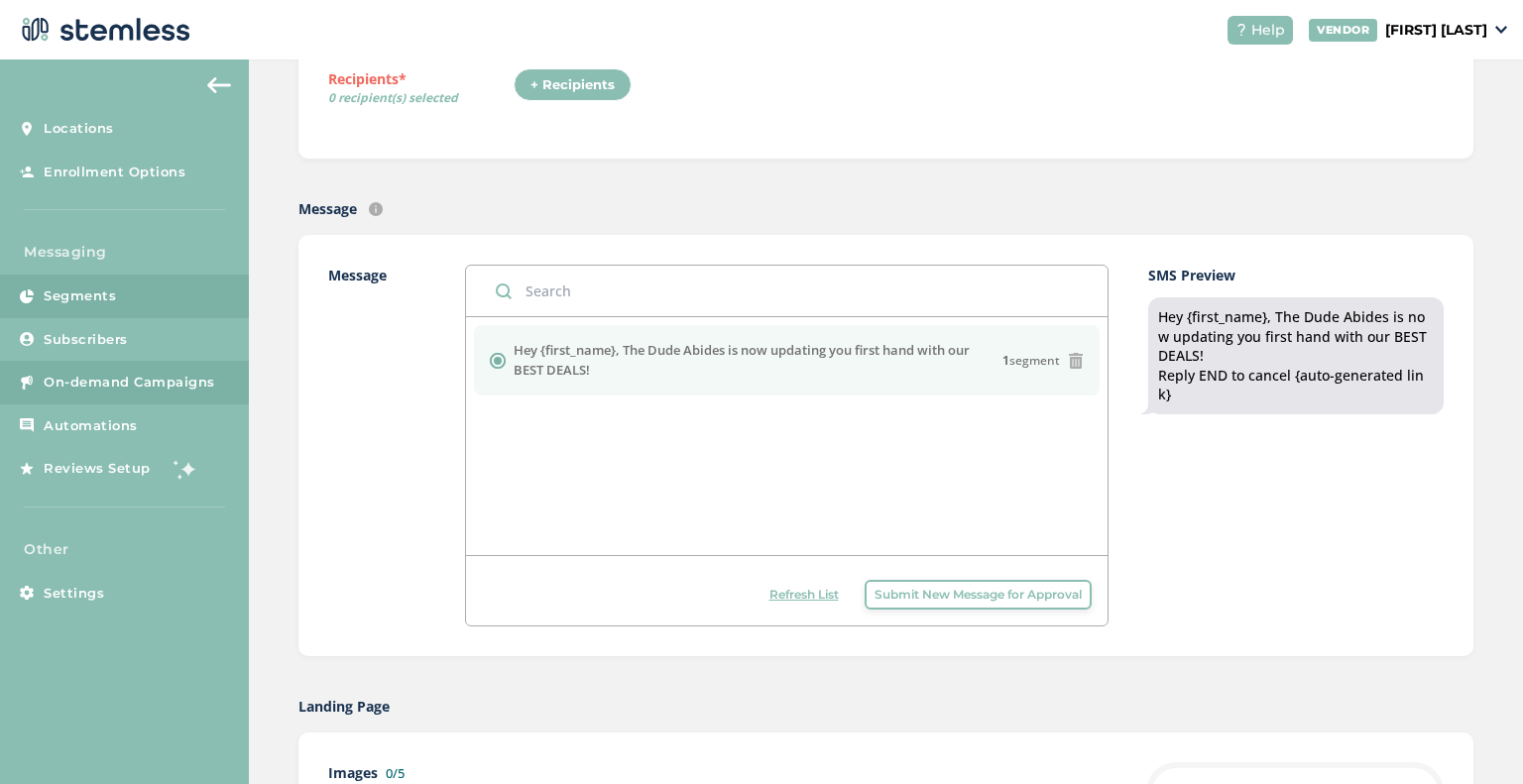 click on "Segments" at bounding box center [124, 296] 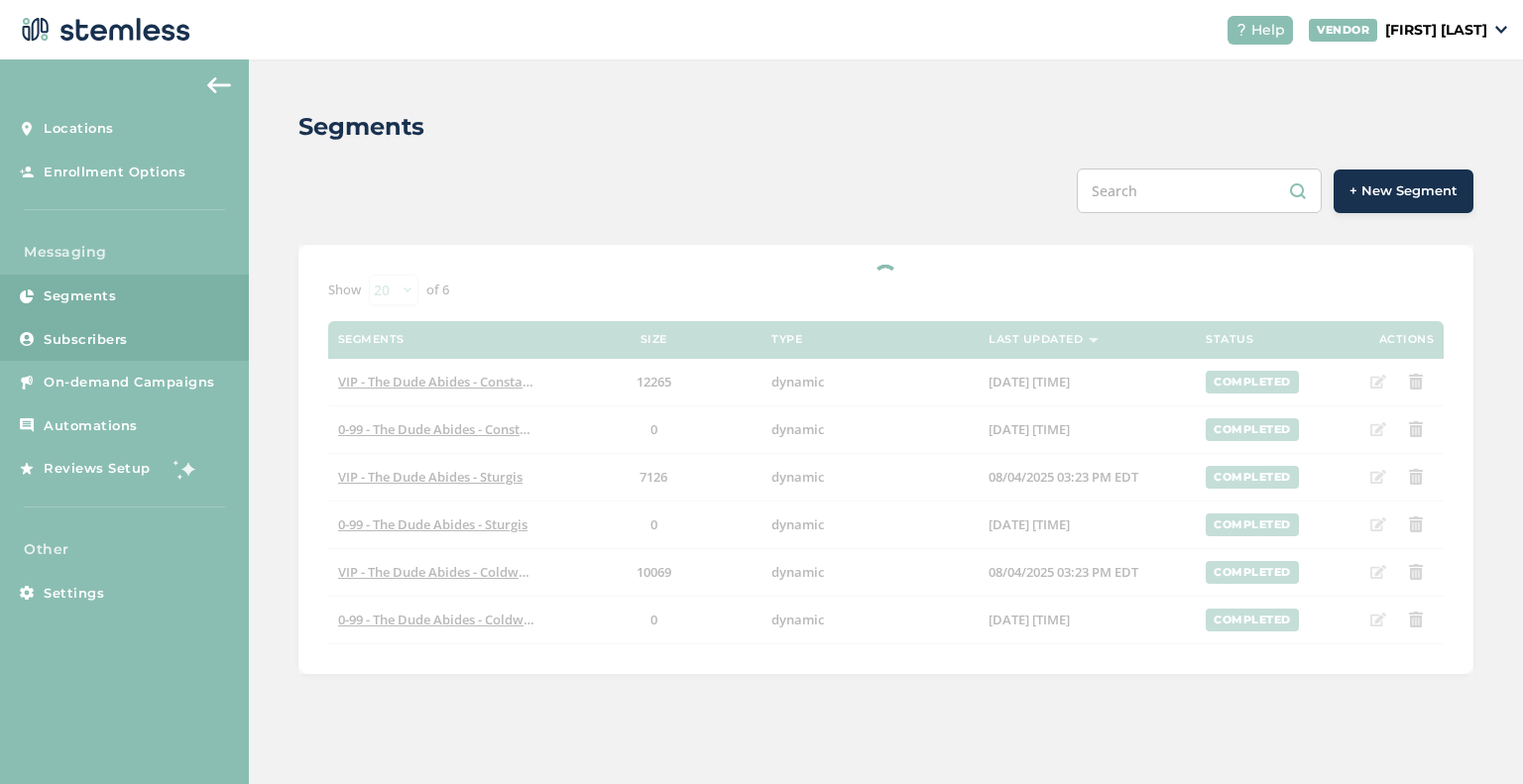 scroll, scrollTop: 0, scrollLeft: 0, axis: both 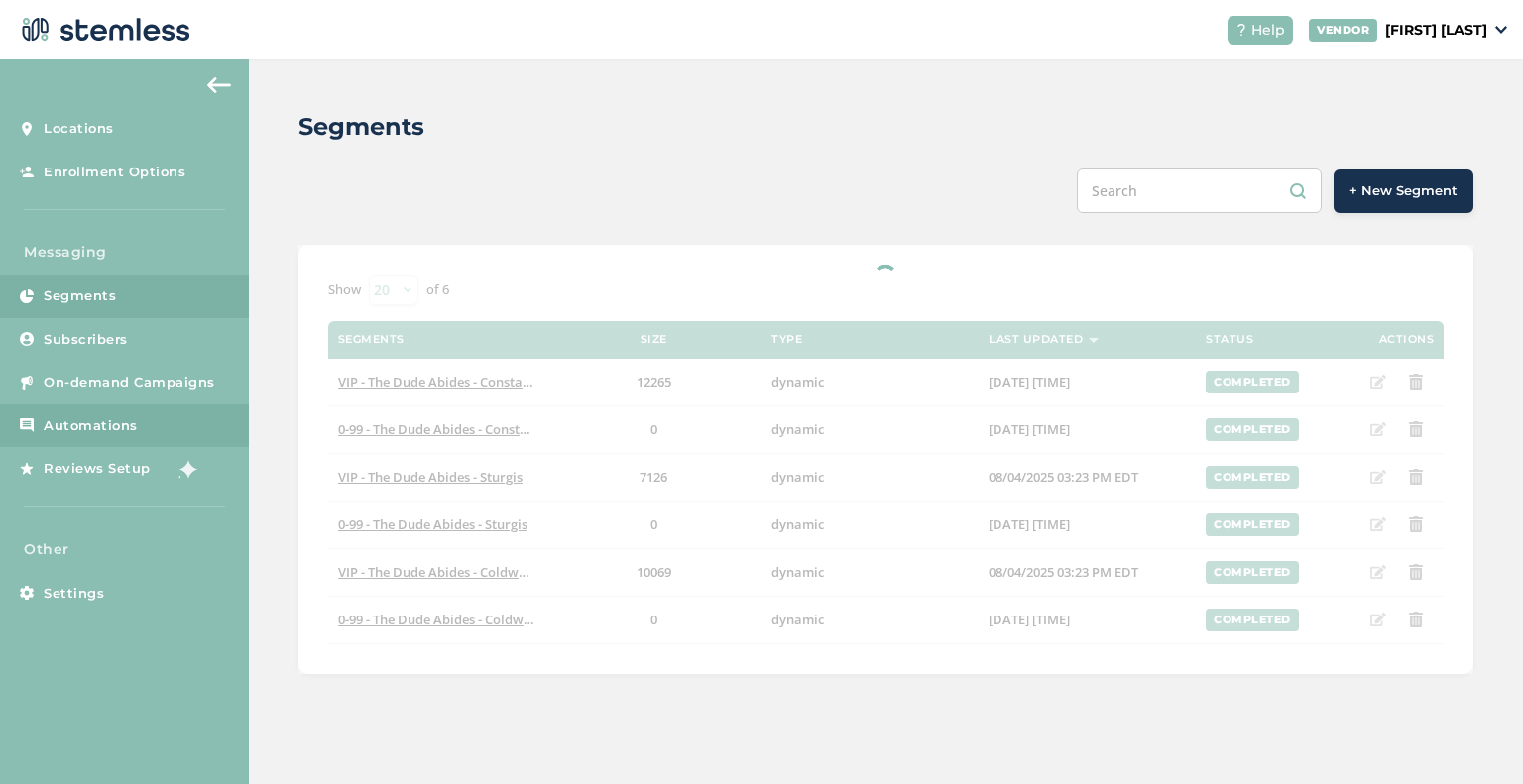 click on "Automations" at bounding box center [90, 426] 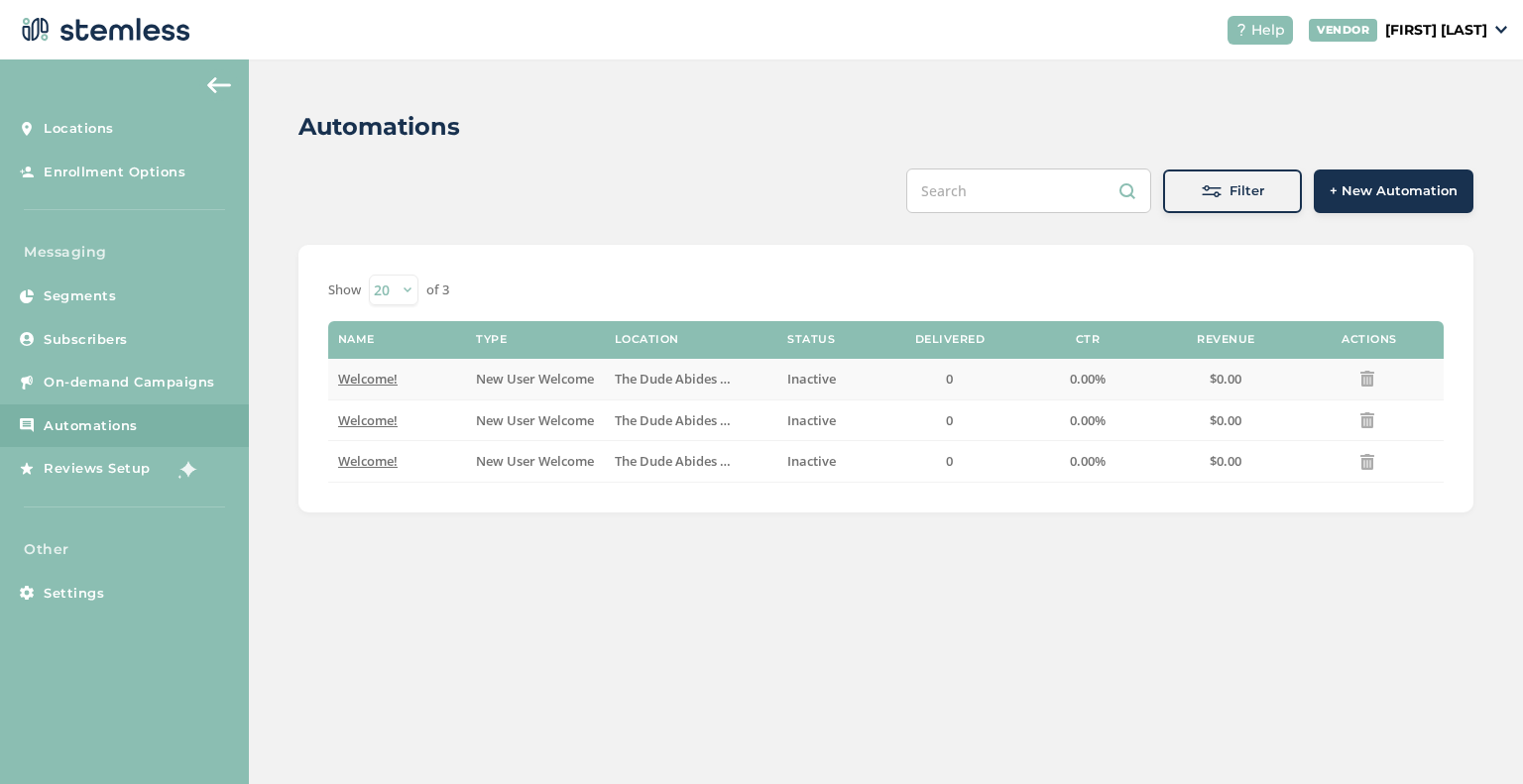 click on "Welcome!" at bounding box center [368, 379] 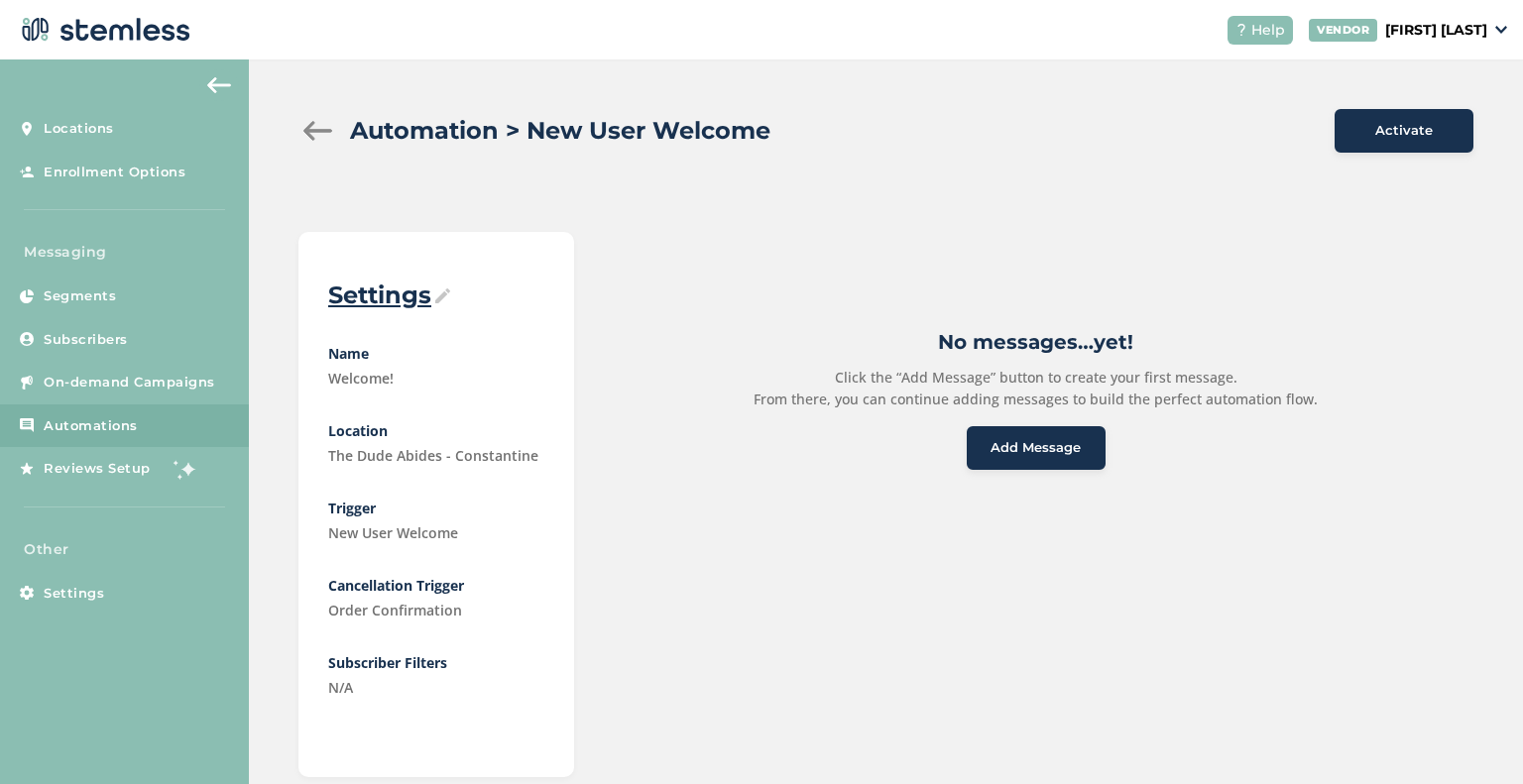 click on "Add Message" at bounding box center [1035, 448] 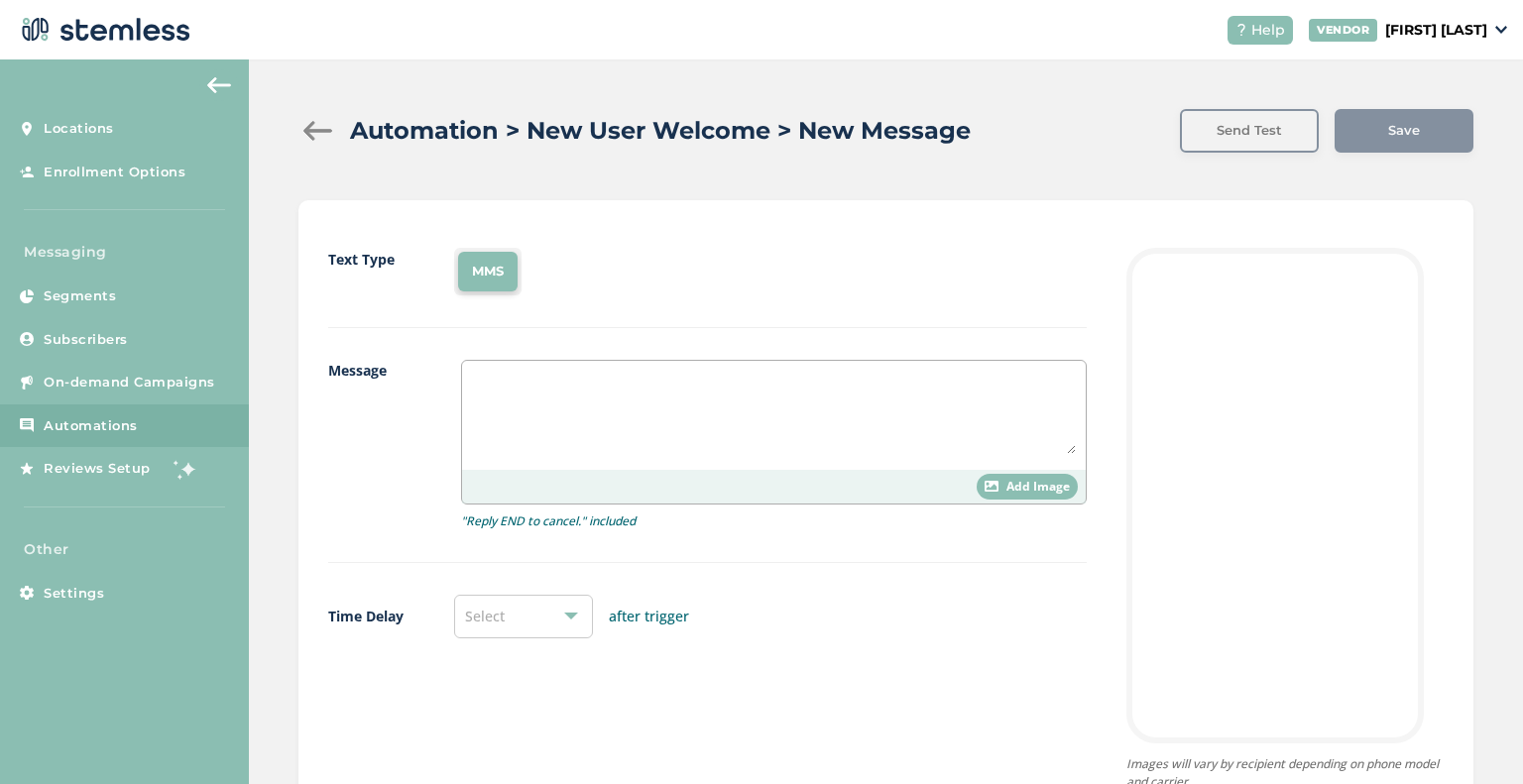 click at bounding box center (773, 412) 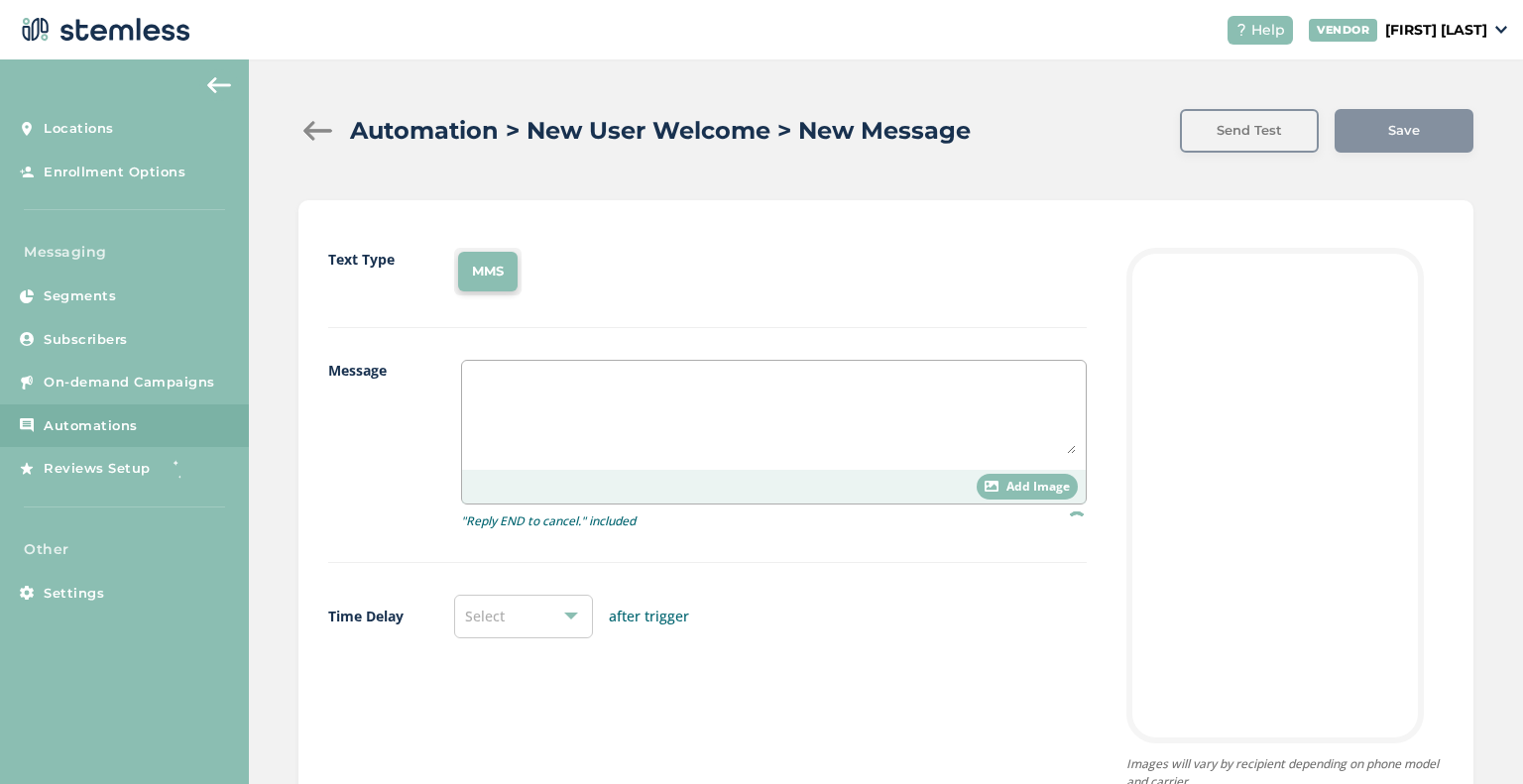 paste on "The Dude Abides is now updating you first hand with our BEST DEALS!" 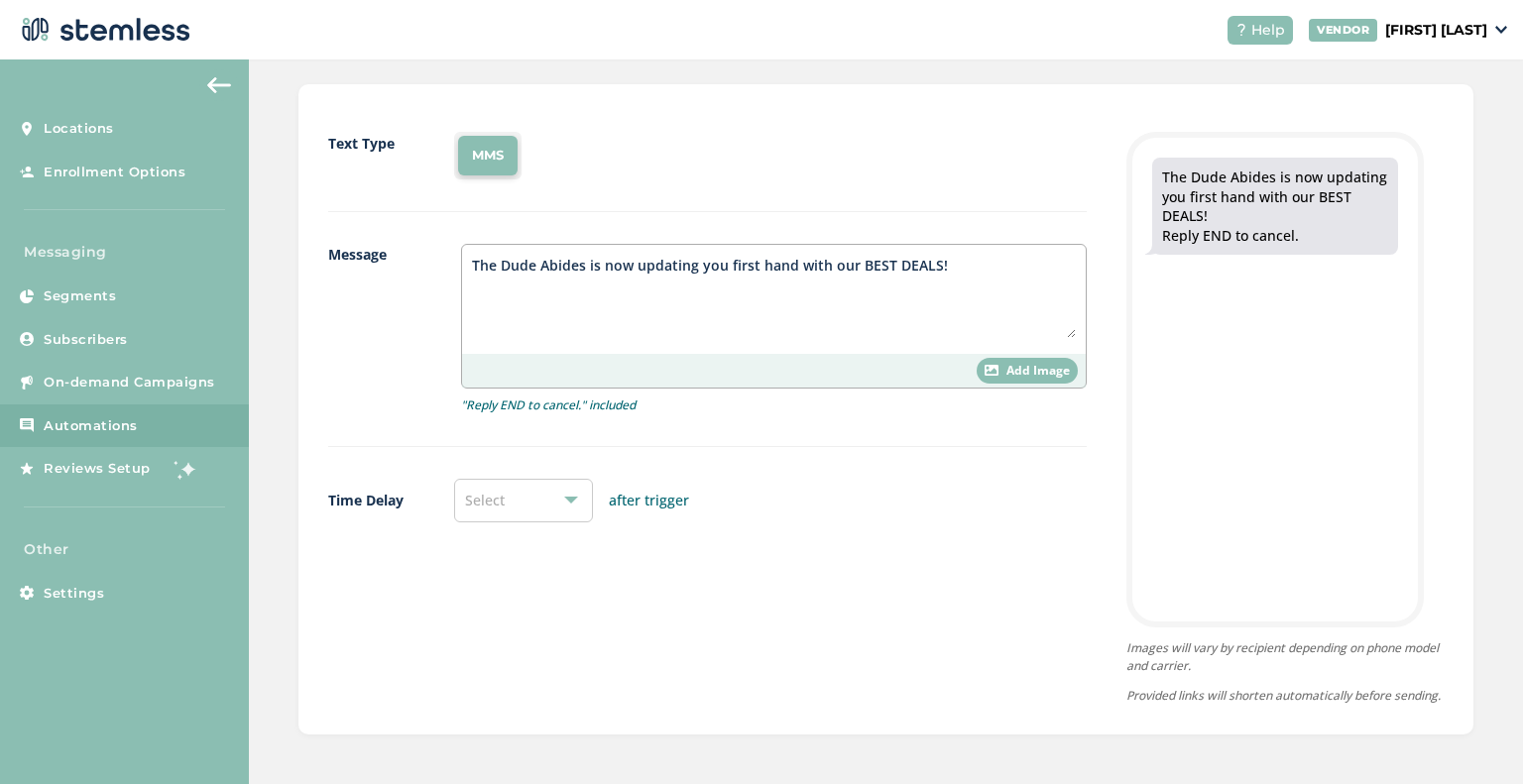 scroll, scrollTop: 134, scrollLeft: 0, axis: vertical 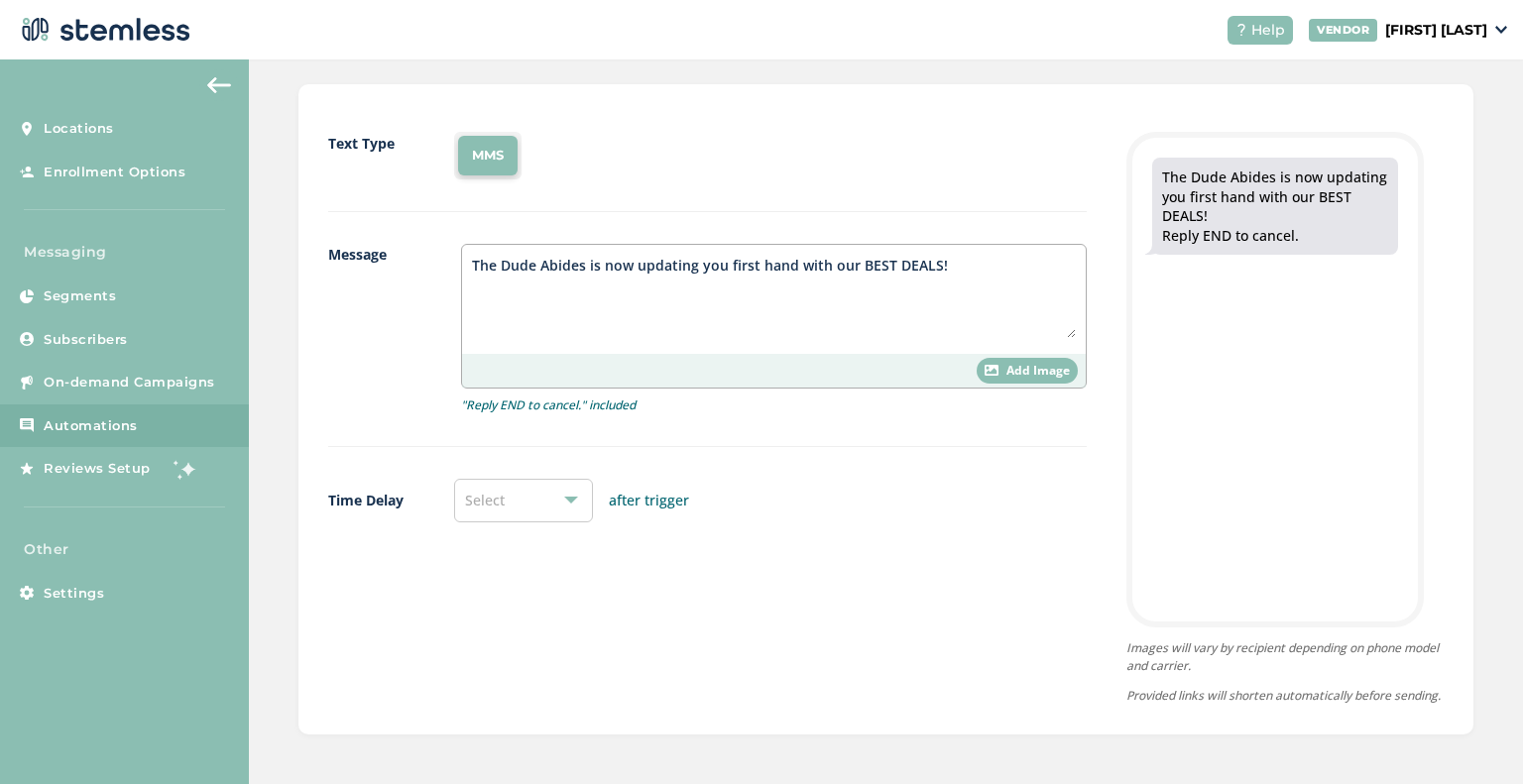 click on "The Dude Abides is now updating you first hand with our BEST DEALS!" at bounding box center [773, 296] 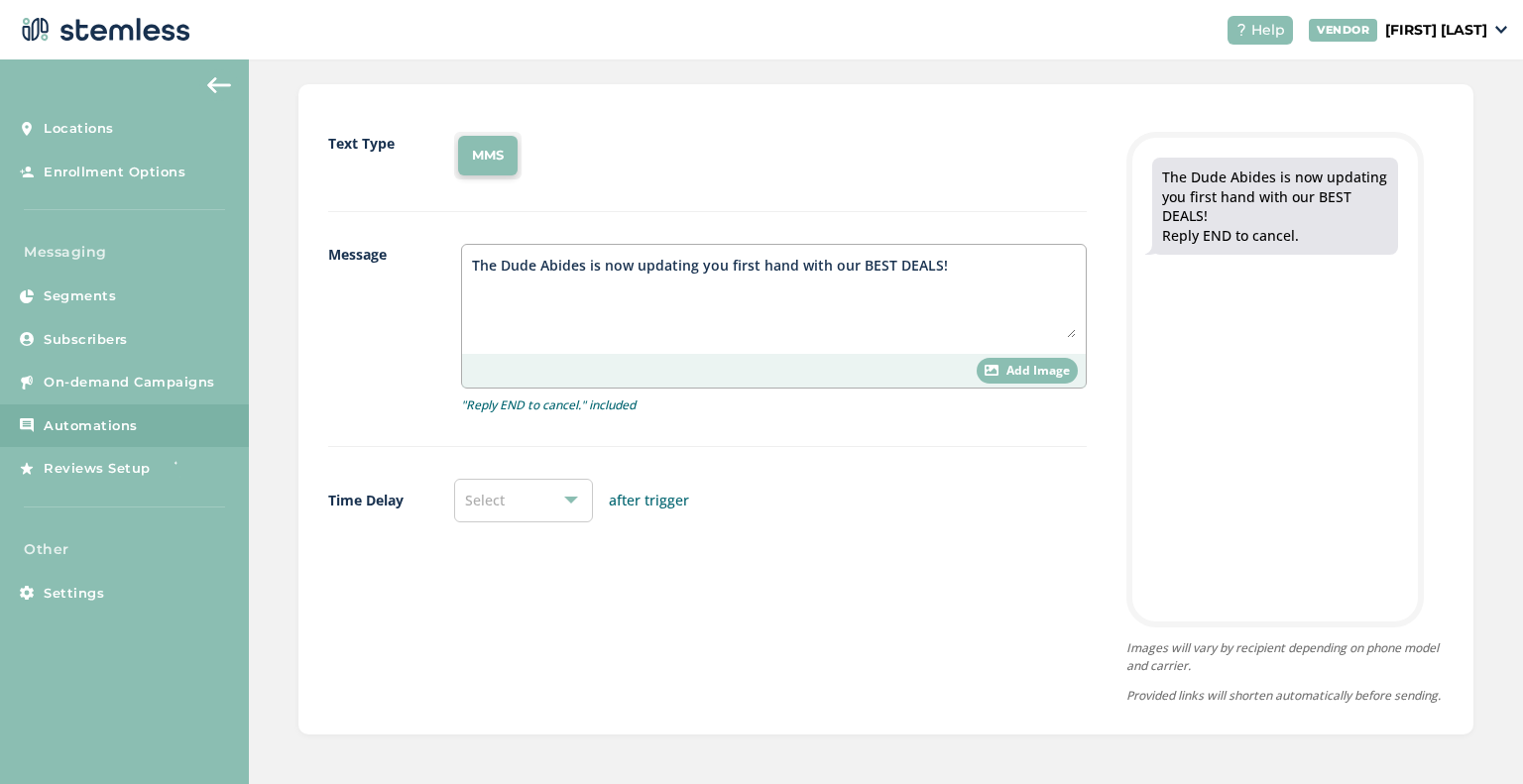 type on "The Dude Abides is now updating you first hand with our BEST DEALS!" 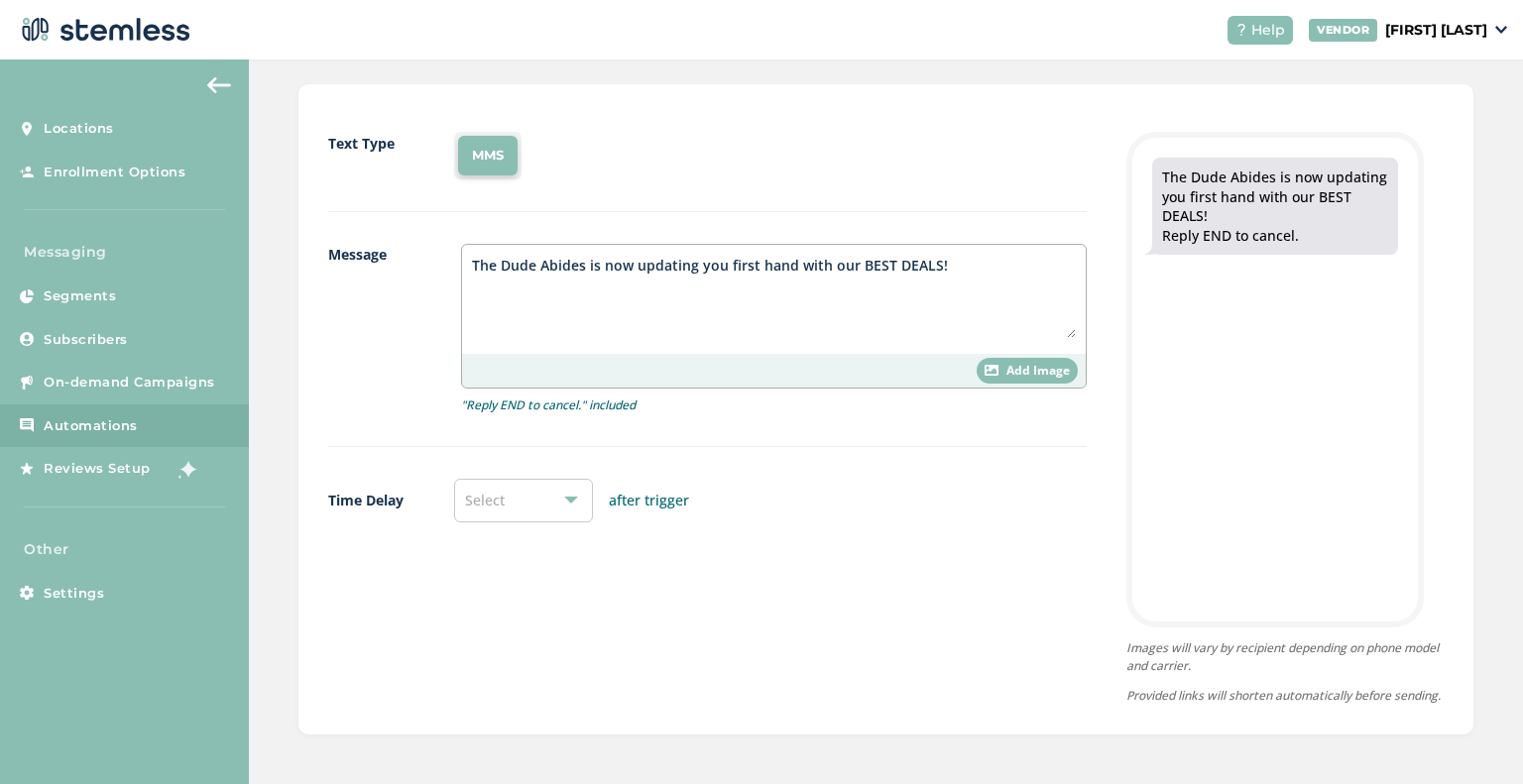 click on "Select" at bounding box center [524, 501] 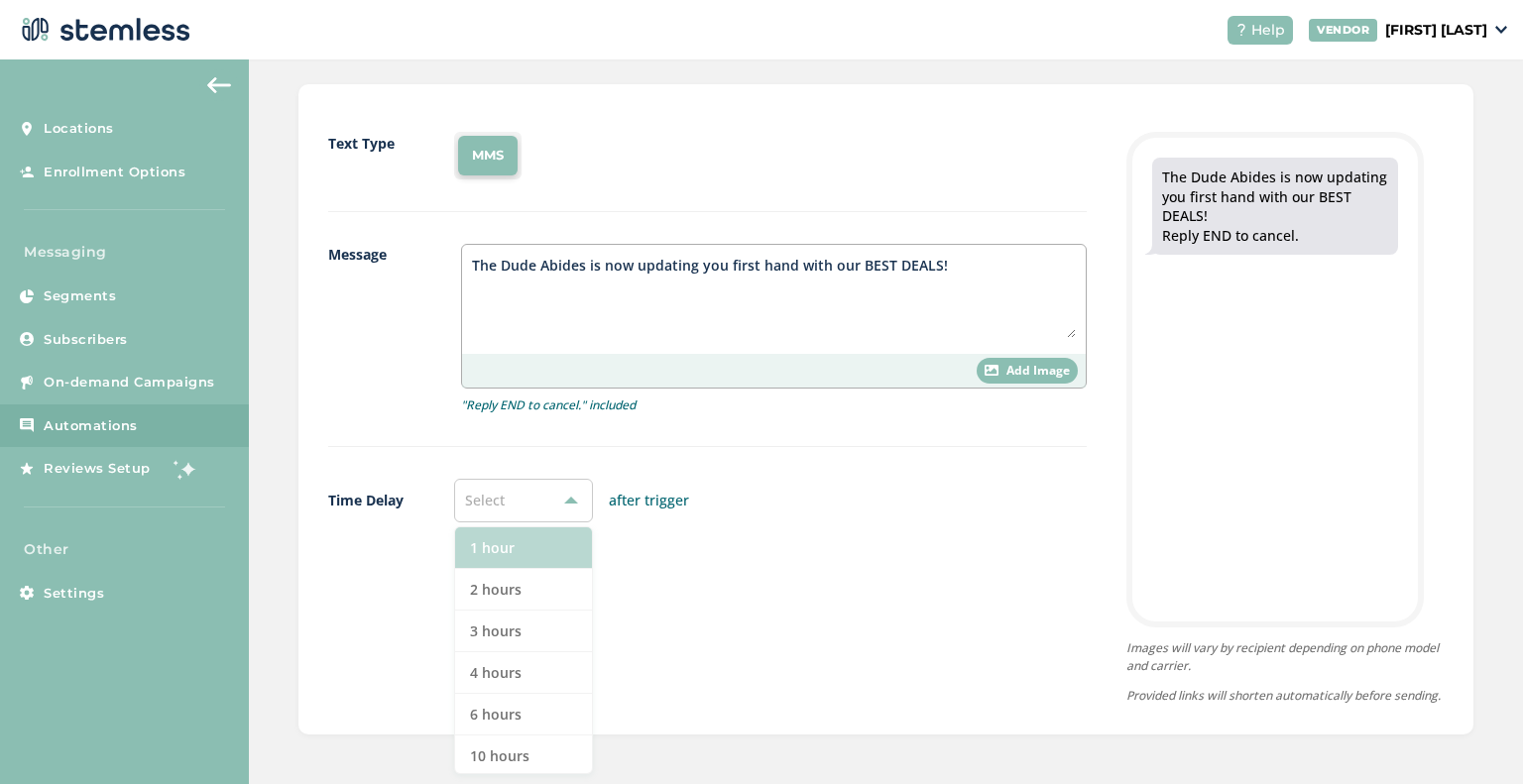 click on "1 hour" at bounding box center [524, 548] 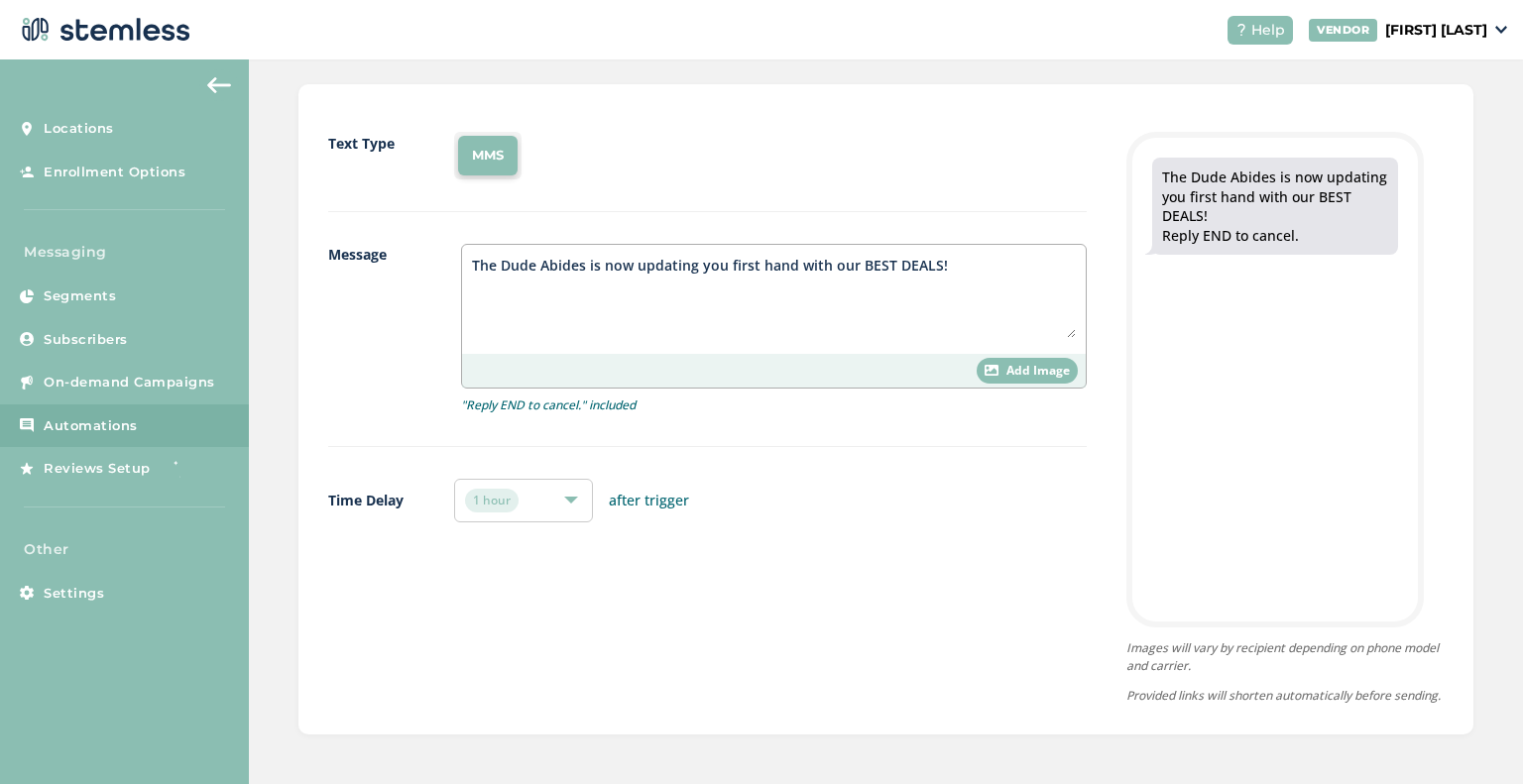 click on "Text Type   MMS   Message  The Dude Abides is now updating you first hand with our BEST DEALS!   Add Image  "Reply END to cancel." included   Time Delay   1 hour   after trigger" at bounding box center [707, 418] 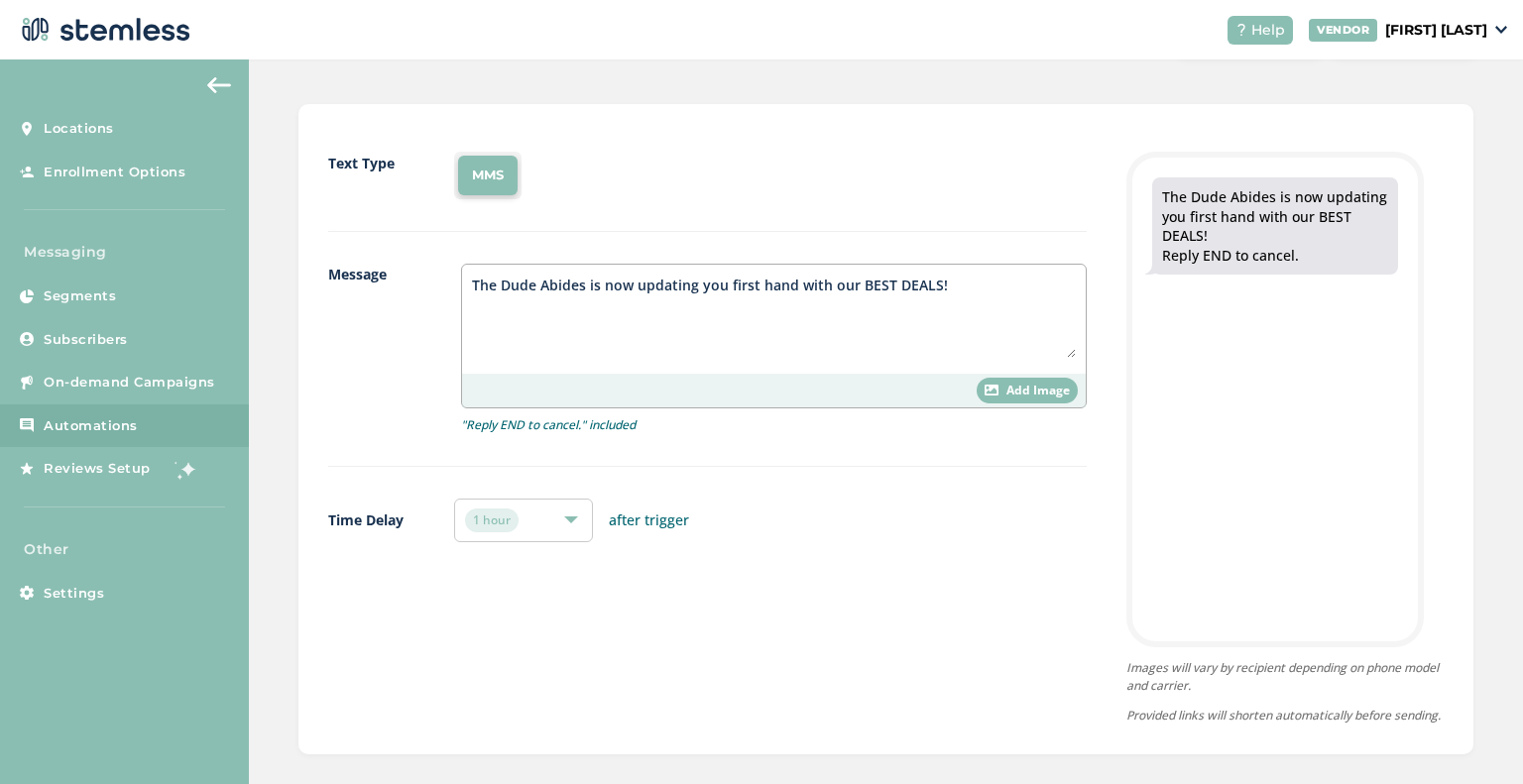 scroll, scrollTop: 0, scrollLeft: 0, axis: both 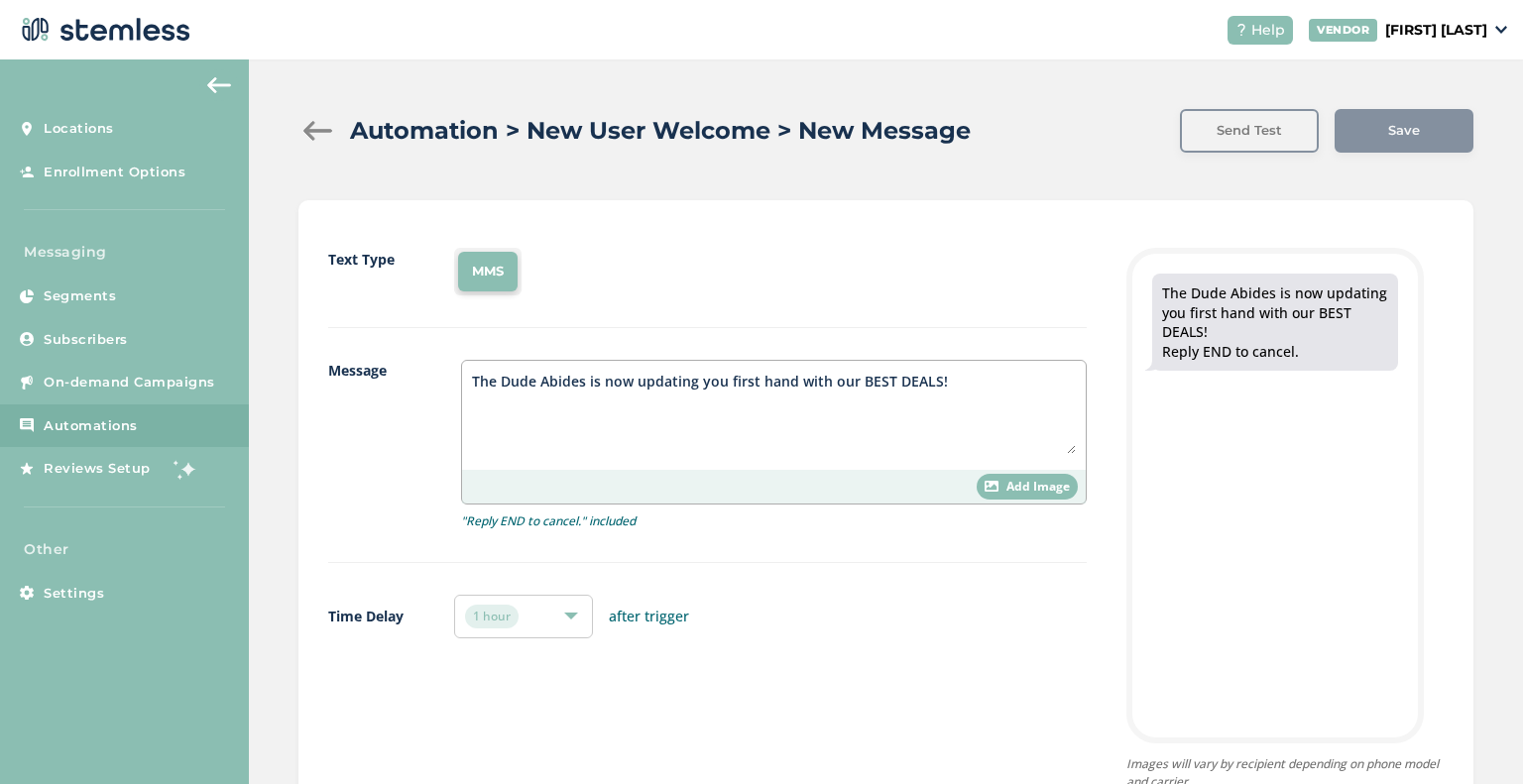 drag, startPoint x: 523, startPoint y: 269, endPoint x: 472, endPoint y: 292, distance: 55.946403 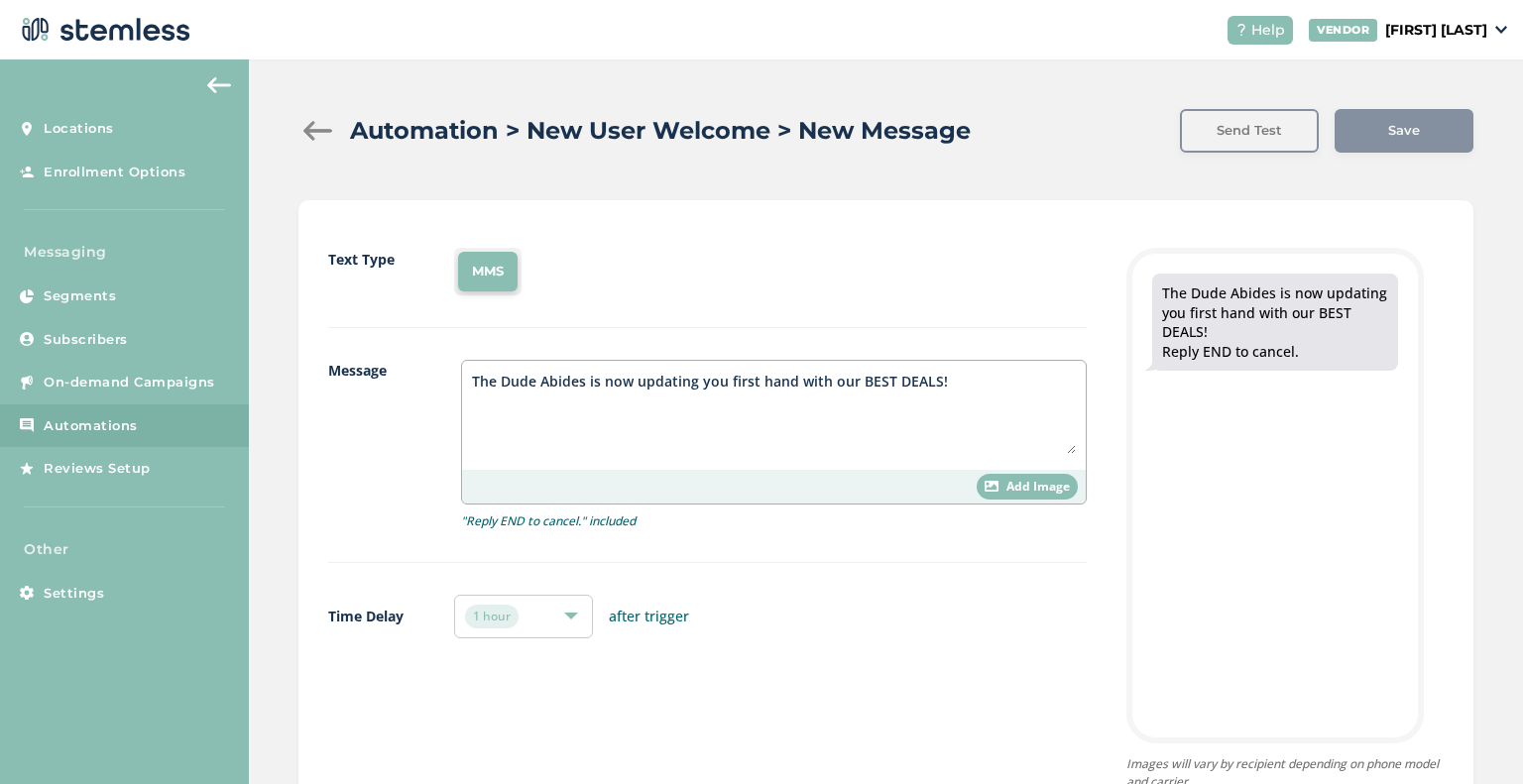 click on "MMS" at bounding box center (770, 272) 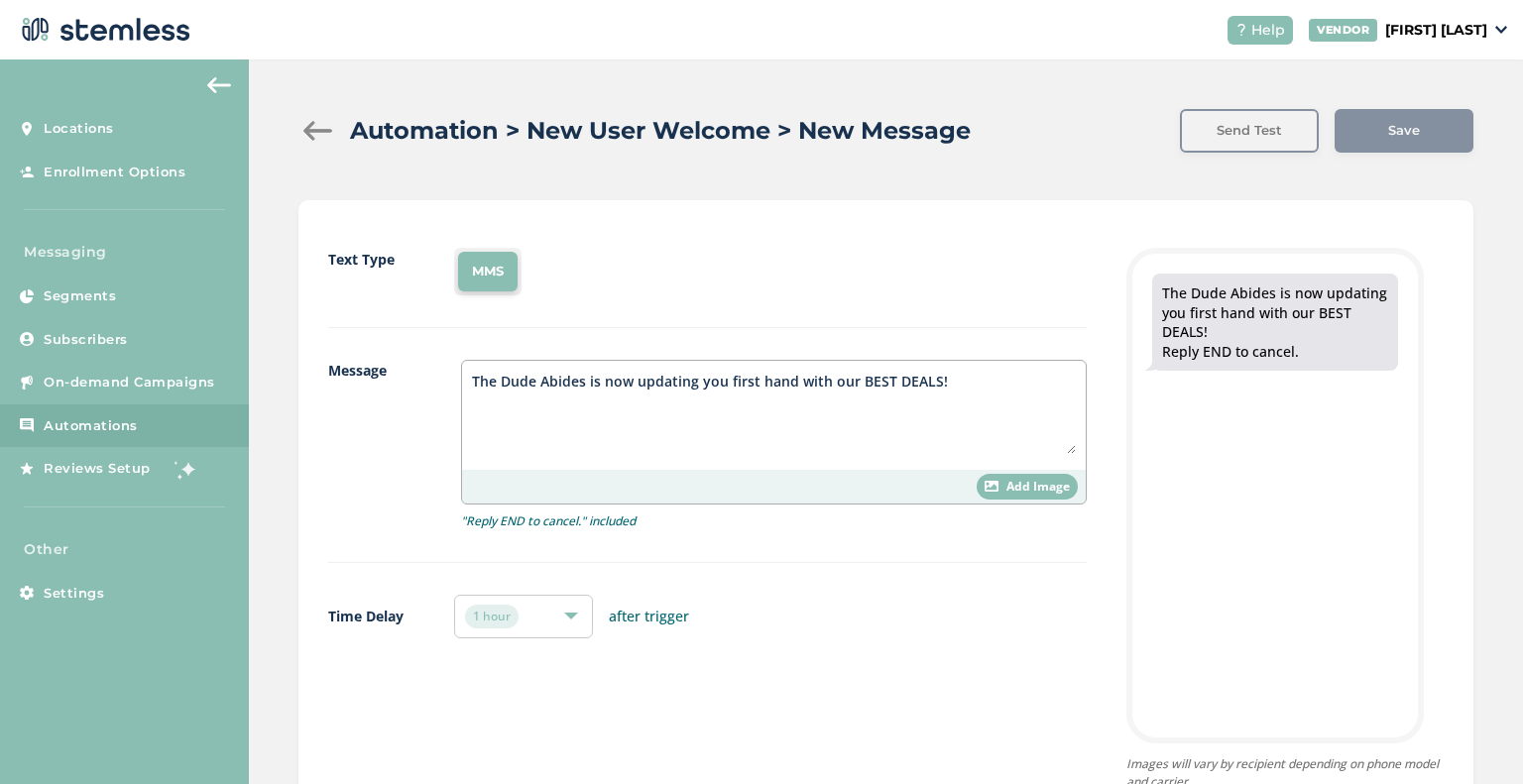 click on "Text Type   MMS" at bounding box center (707, 287) 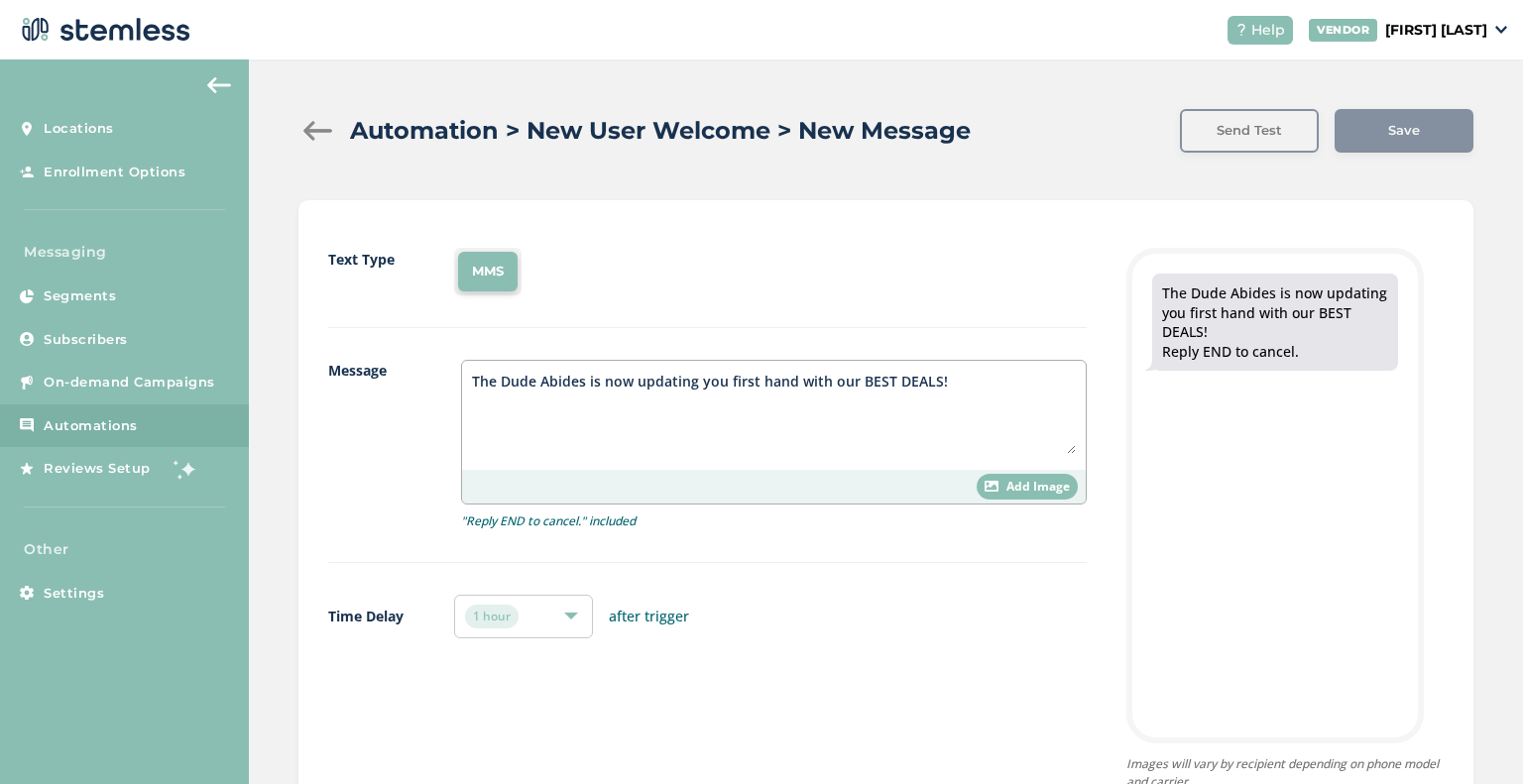 drag, startPoint x: 472, startPoint y: 288, endPoint x: 476, endPoint y: 278, distance: 10.7703296 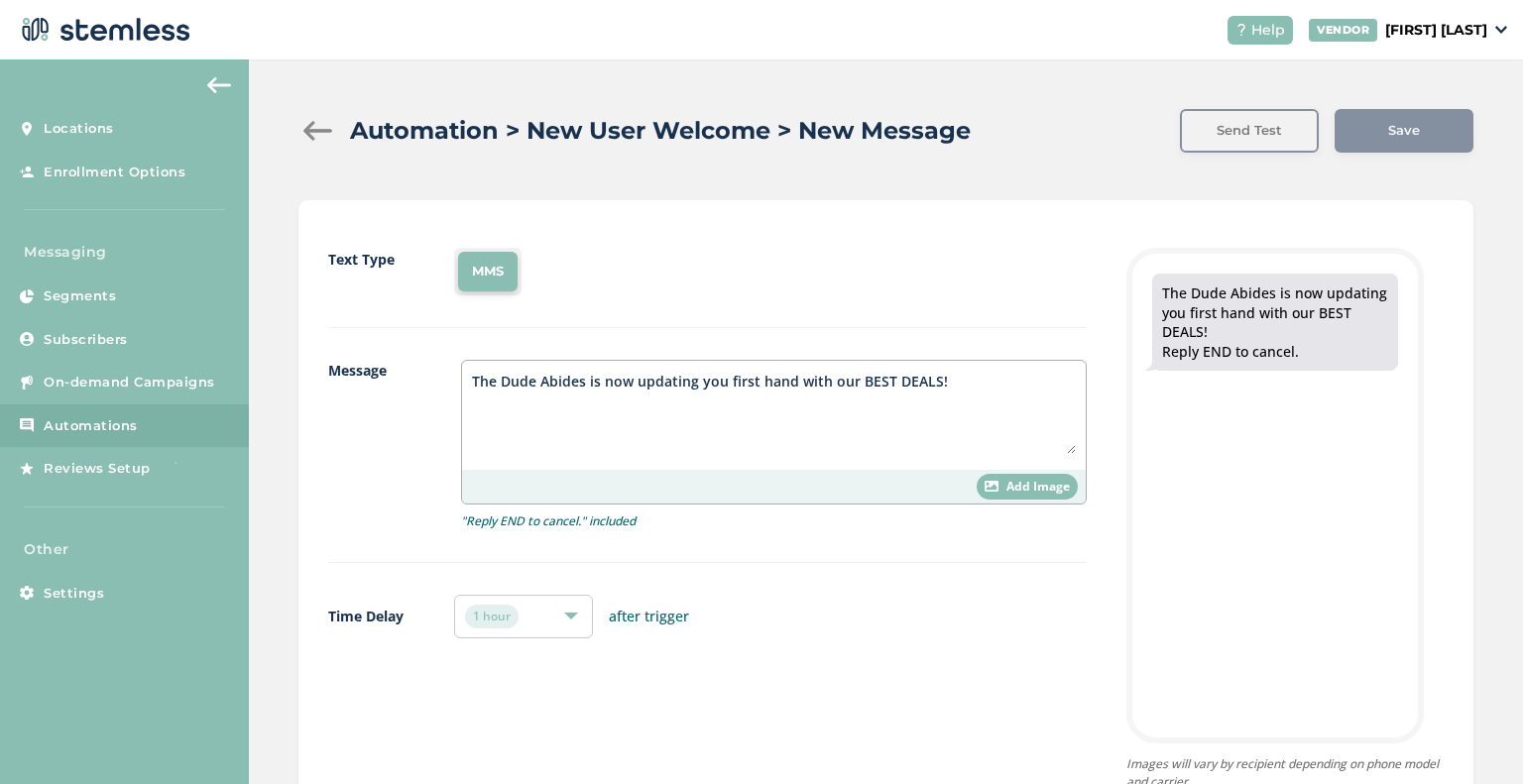 click on "MMS" at bounding box center [488, 272] 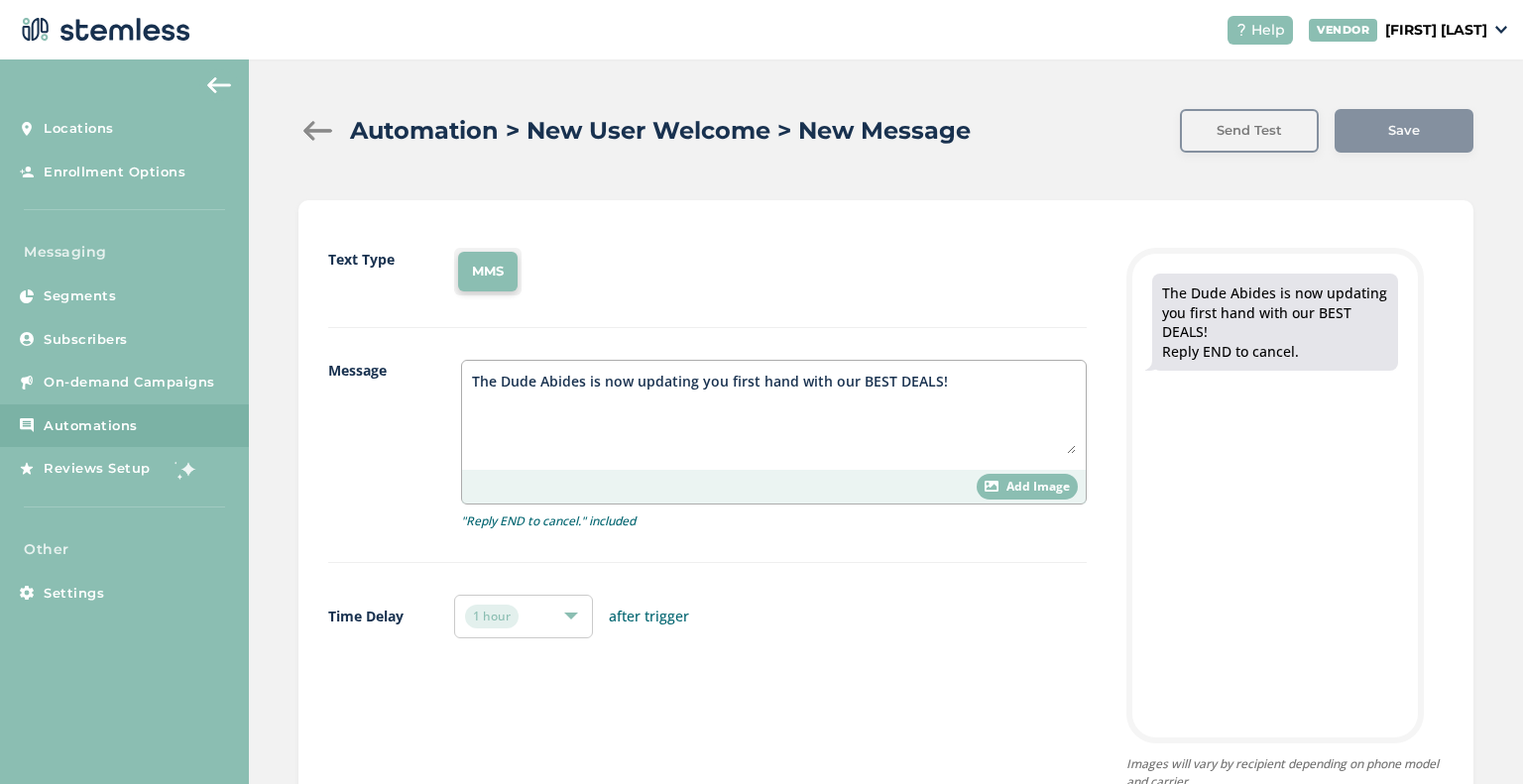 click on "MMS" at bounding box center [488, 272] 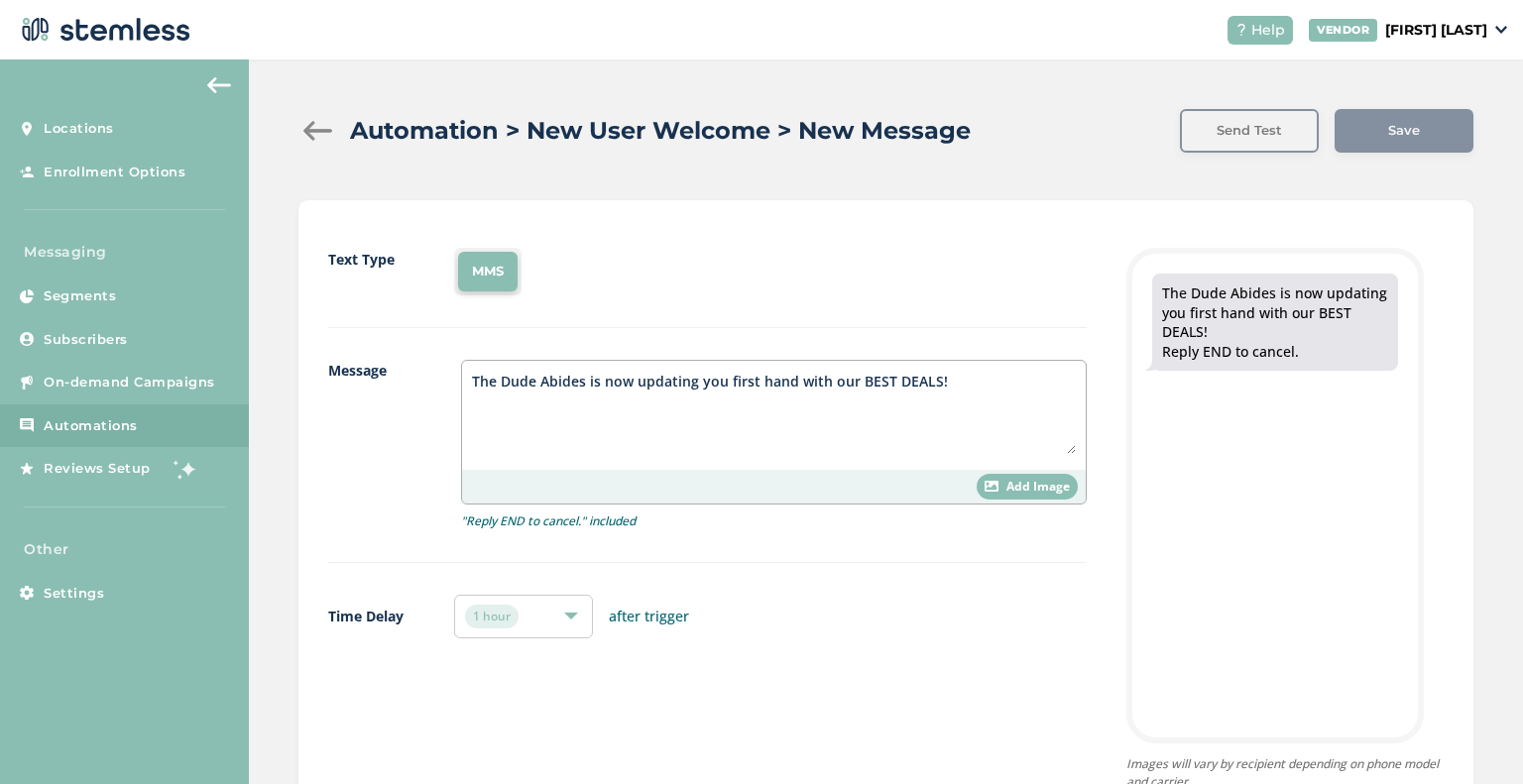 click on "MMS" at bounding box center (488, 272) 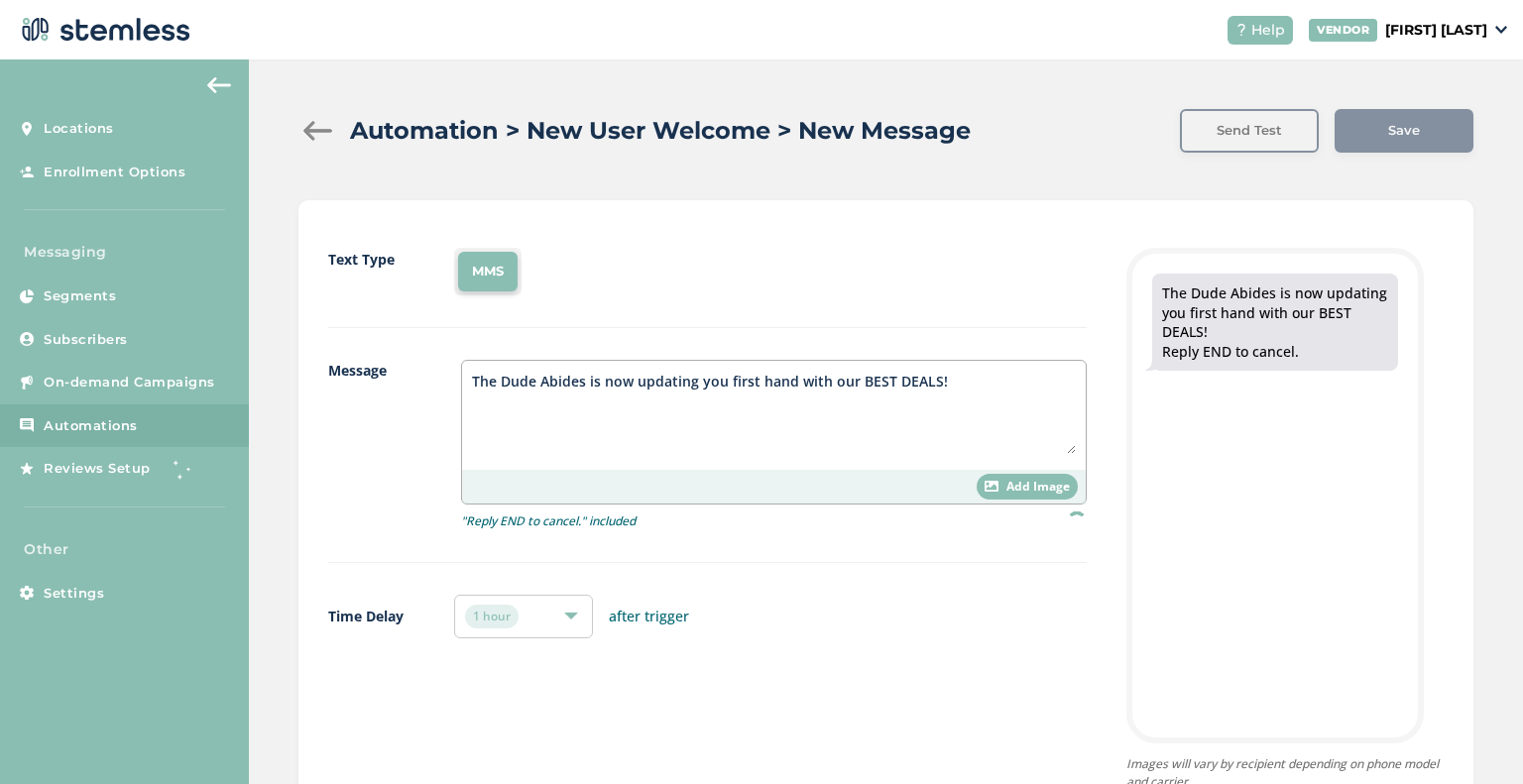 click on "Add Image" at bounding box center (1038, 487) 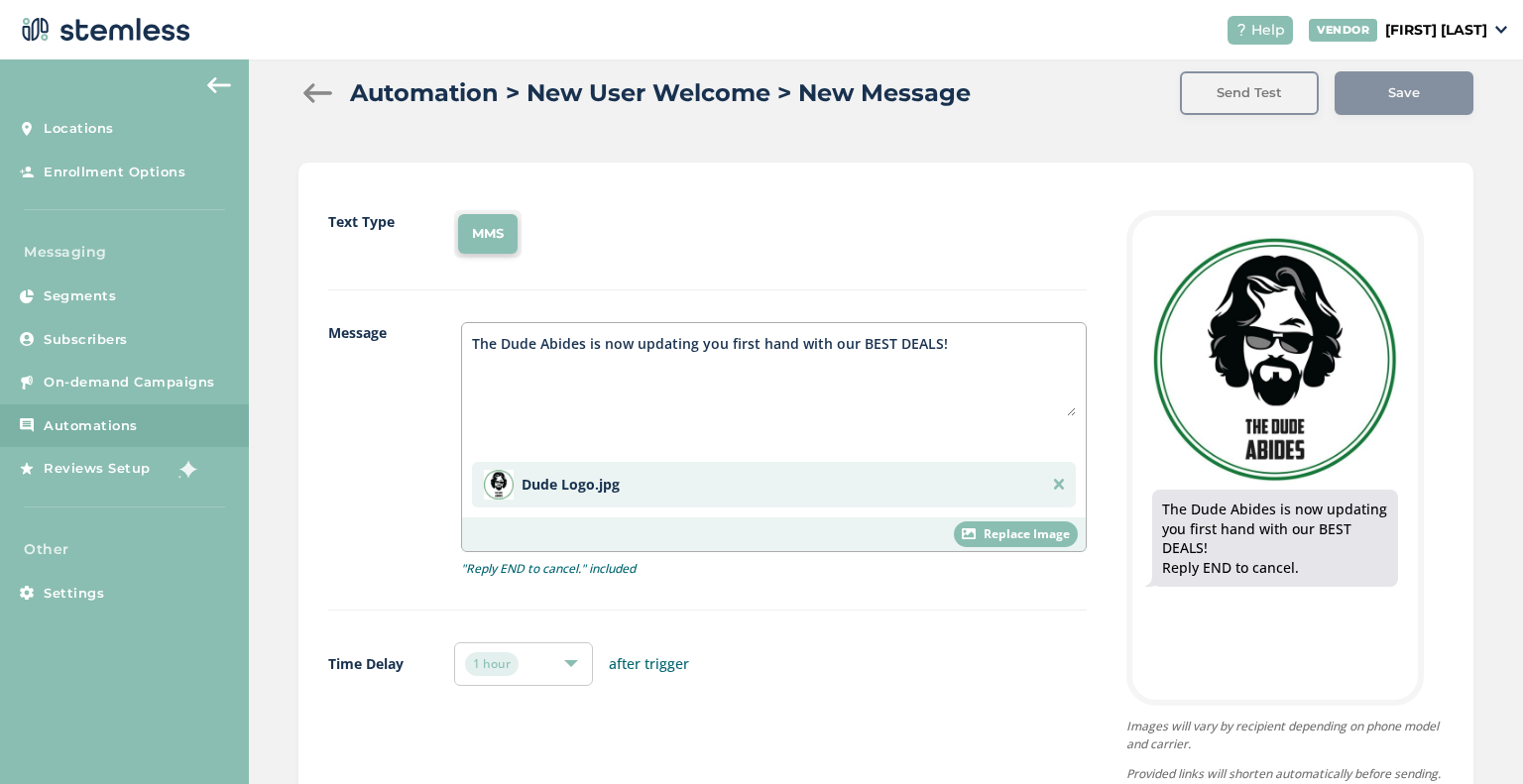 scroll, scrollTop: 0, scrollLeft: 0, axis: both 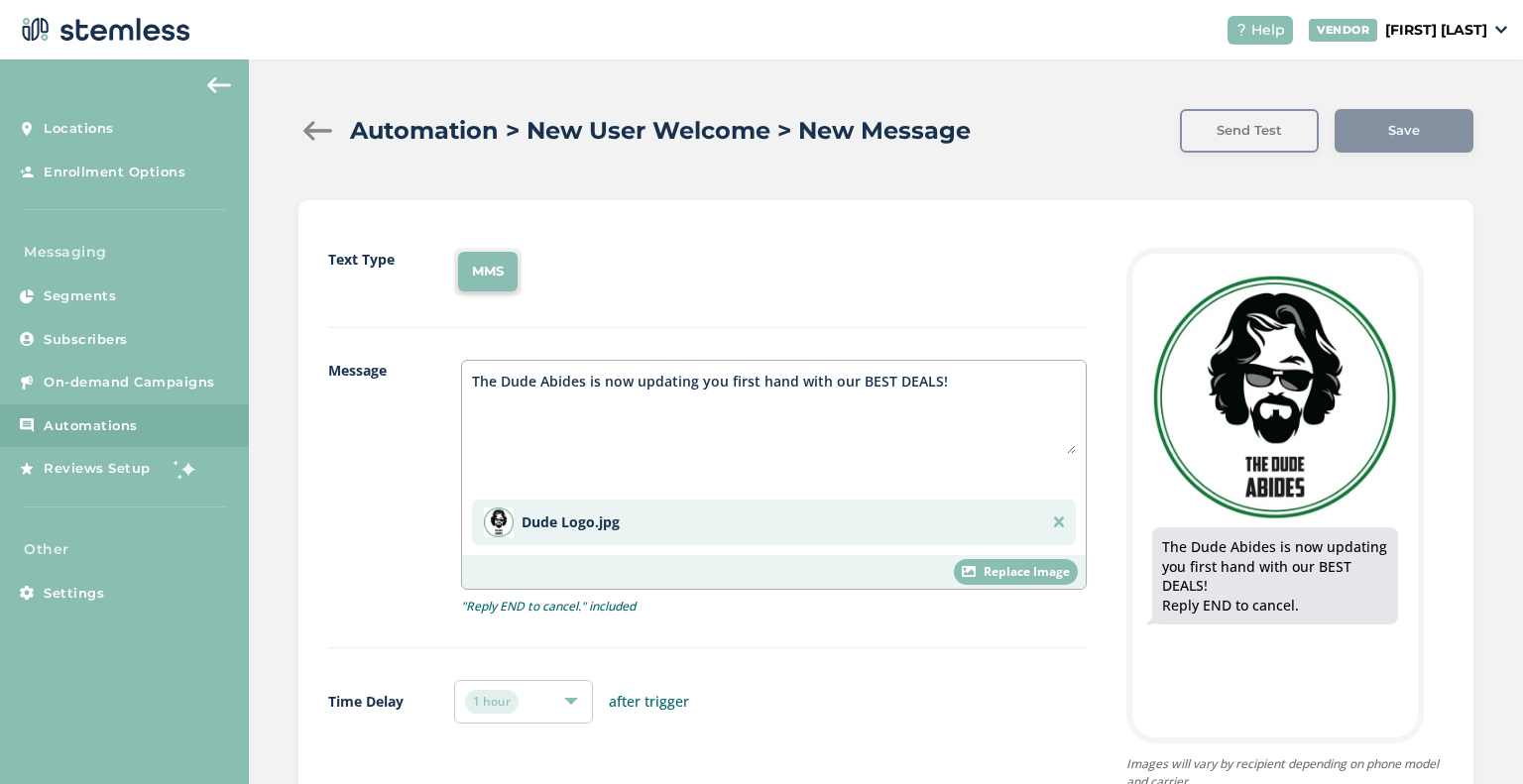 drag, startPoint x: 276, startPoint y: 118, endPoint x: 293, endPoint y: 118, distance: 17 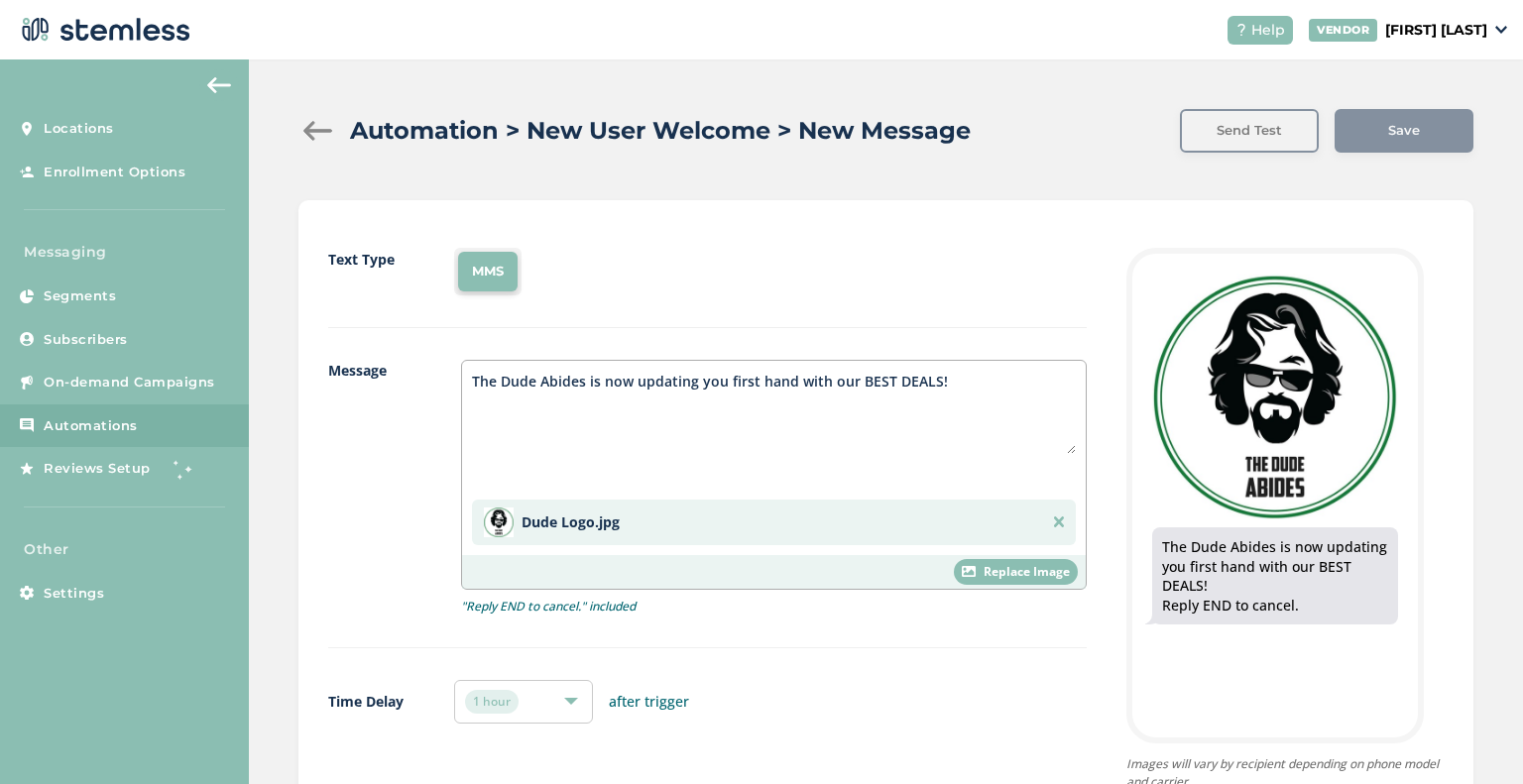 click on "Automation > New User Welcome > New Message  Automation > New User Welcome > New Message Send Test Save  Text Type   MMS   Message  The Dude Abides is now updating you first hand with our BEST DEALS!    Dude Logo.jpg  Replace Image  "Reply END to cancel." included   Time Delay   1 hour   after trigger   The Dude Abides is now updating you first hand with our BEST DEALS!  Reply END to cancel.   Images will vary by recipient depending on phone model and carrier.   Provided links will shorten automatically before sending." at bounding box center [885, 480] 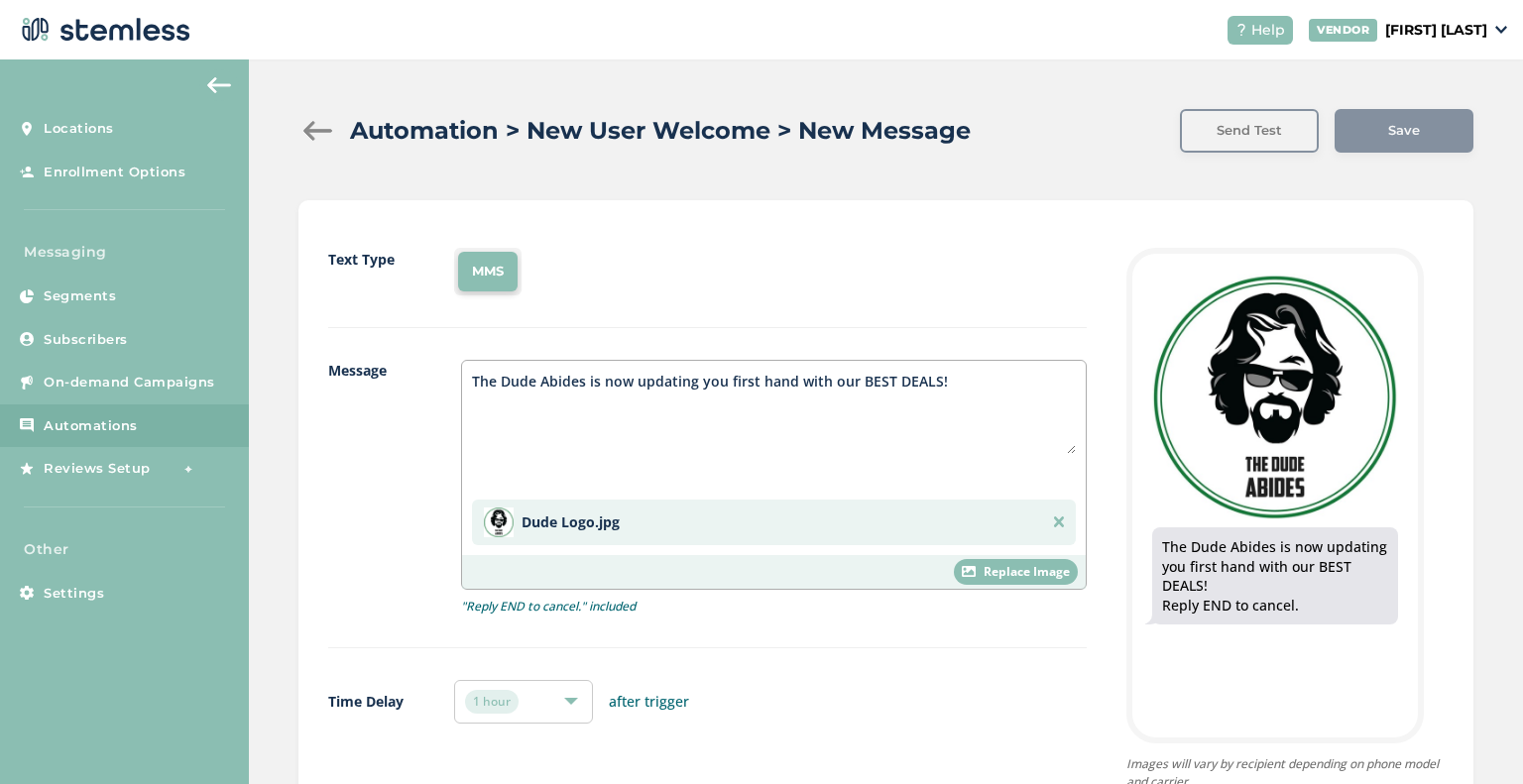 click on "Automation > New User Welcome > New Message  Automation > New User Welcome > New Message" at bounding box center (731, 131) 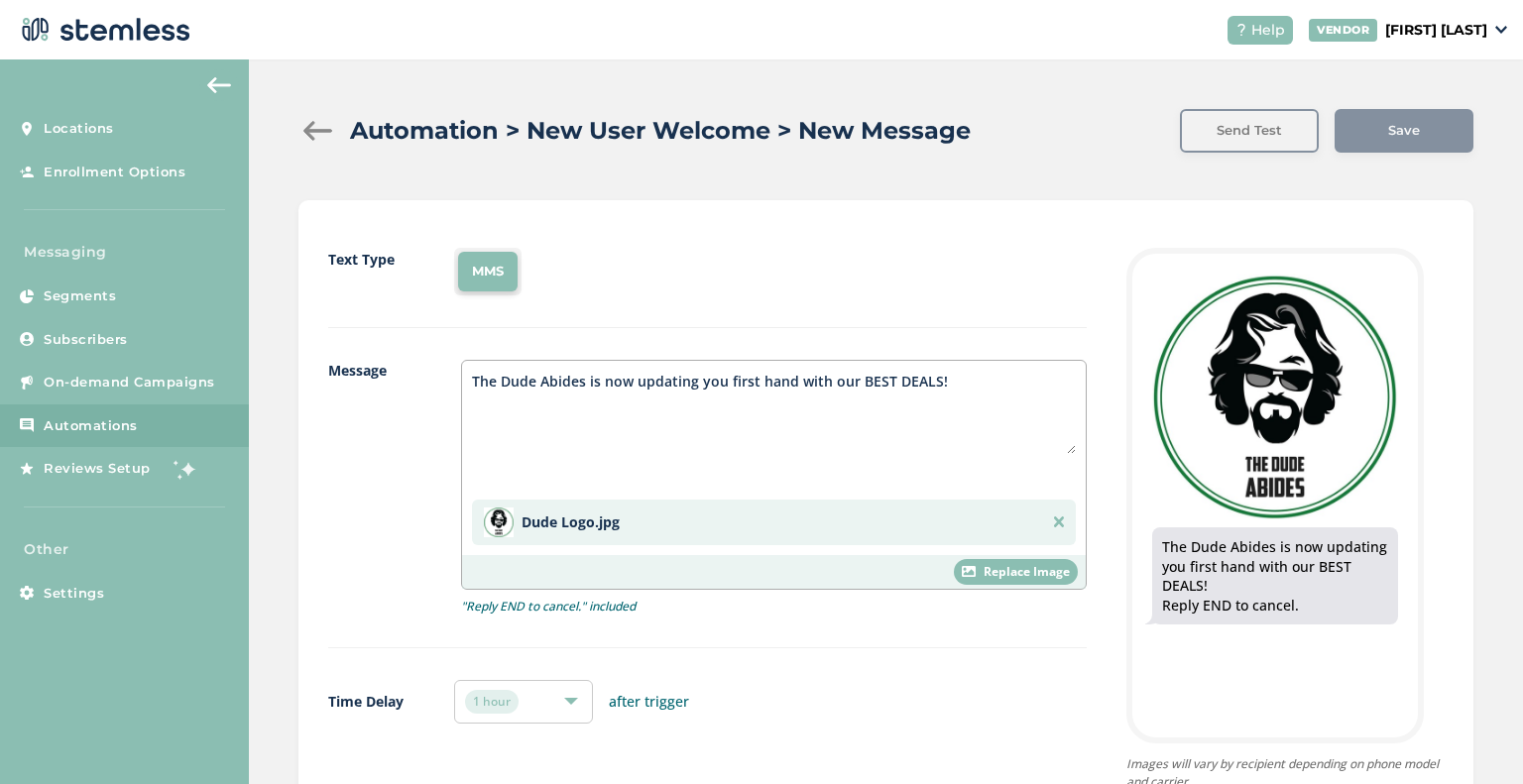 click at bounding box center (318, 131) 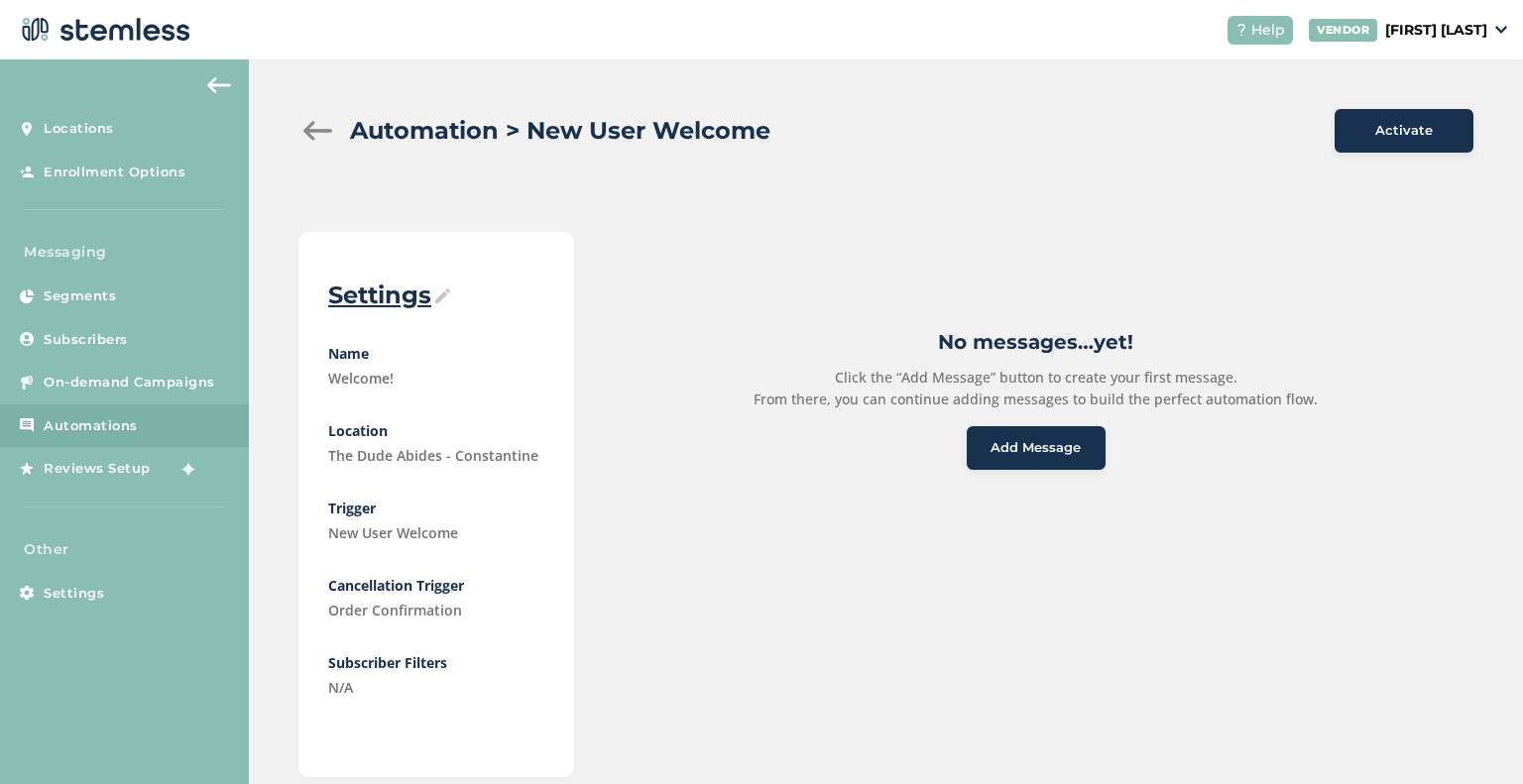 click on "Automation > New User Welcome" at bounding box center (808, 131) 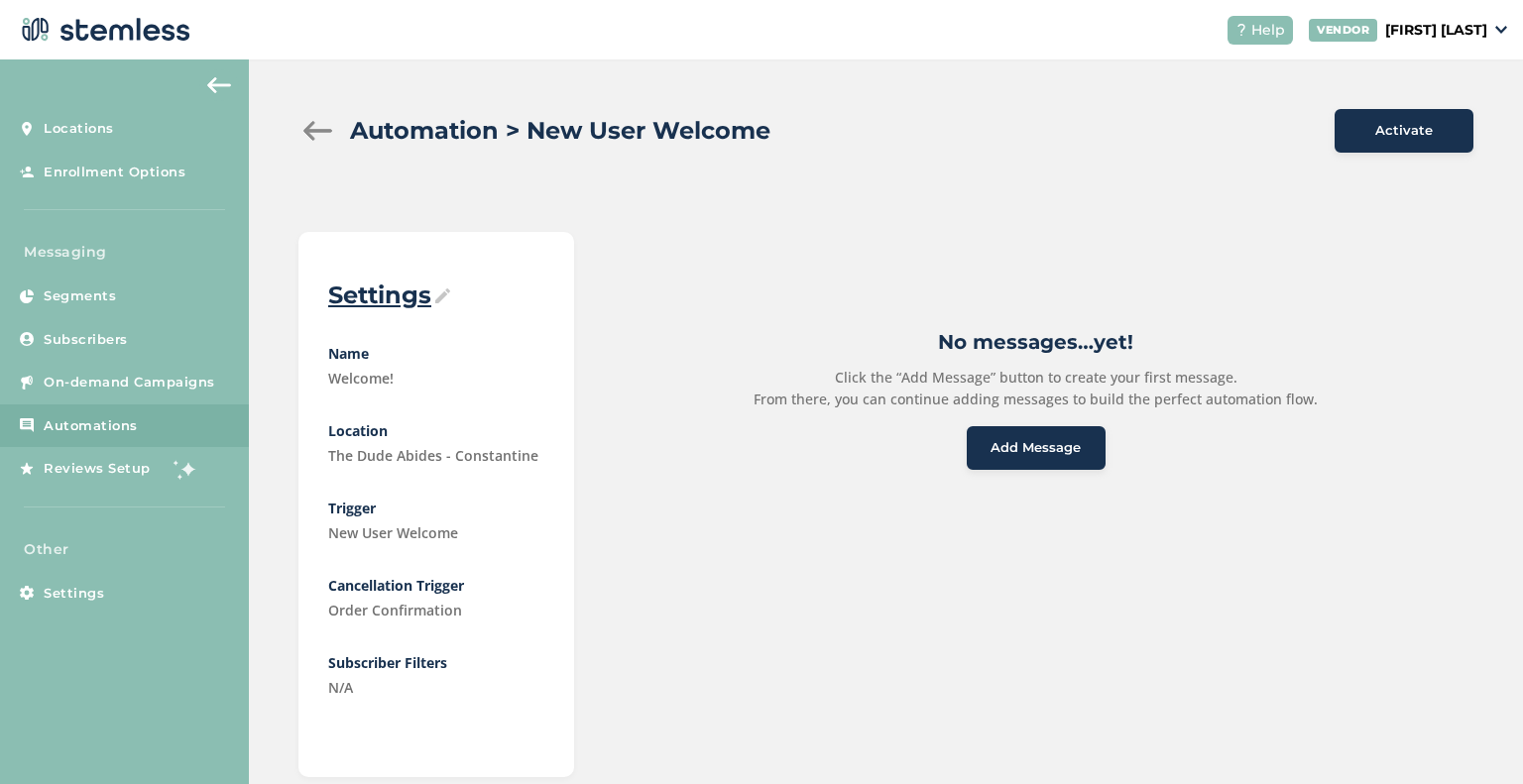 click at bounding box center [318, 131] 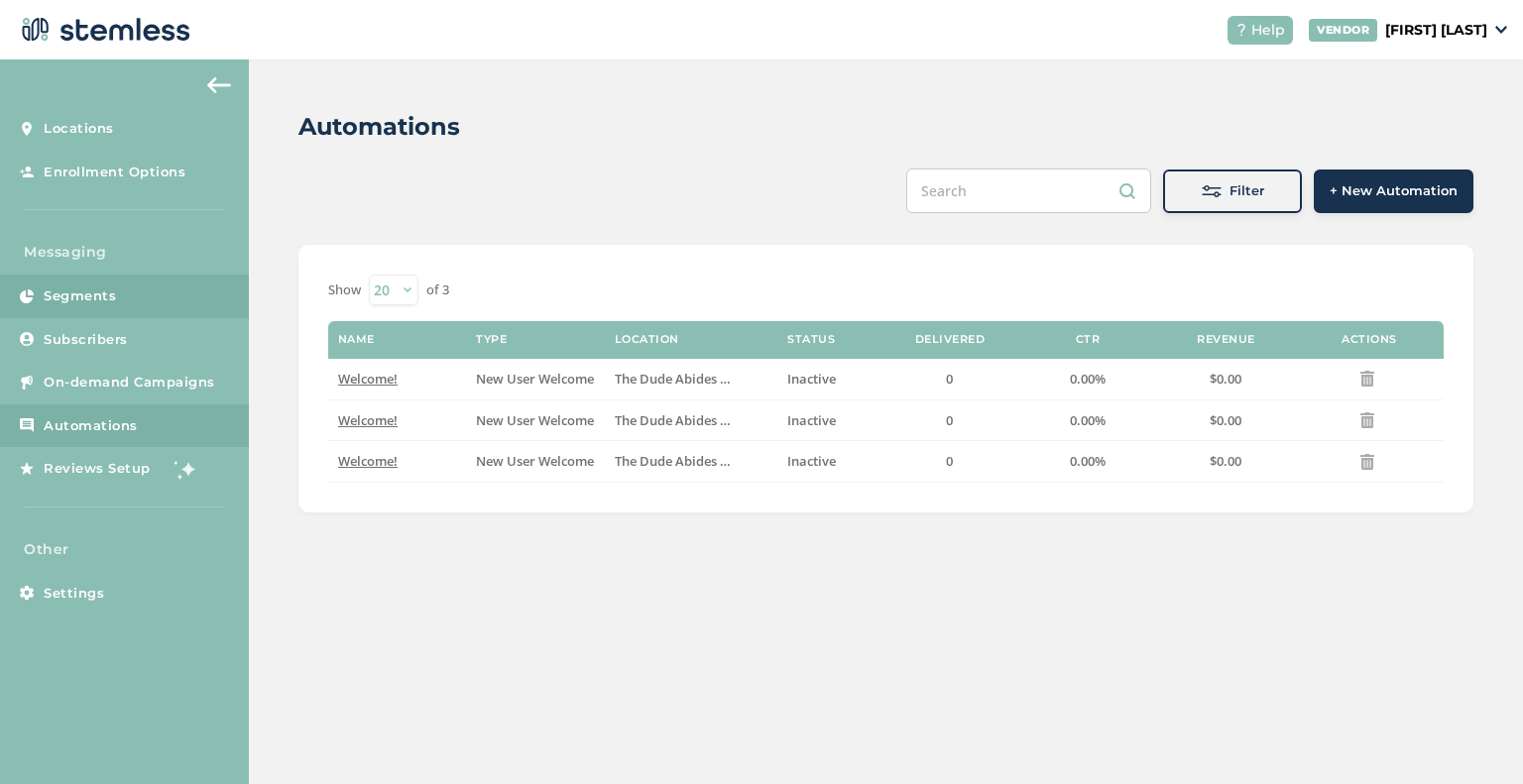 click on "Segments" at bounding box center [124, 296] 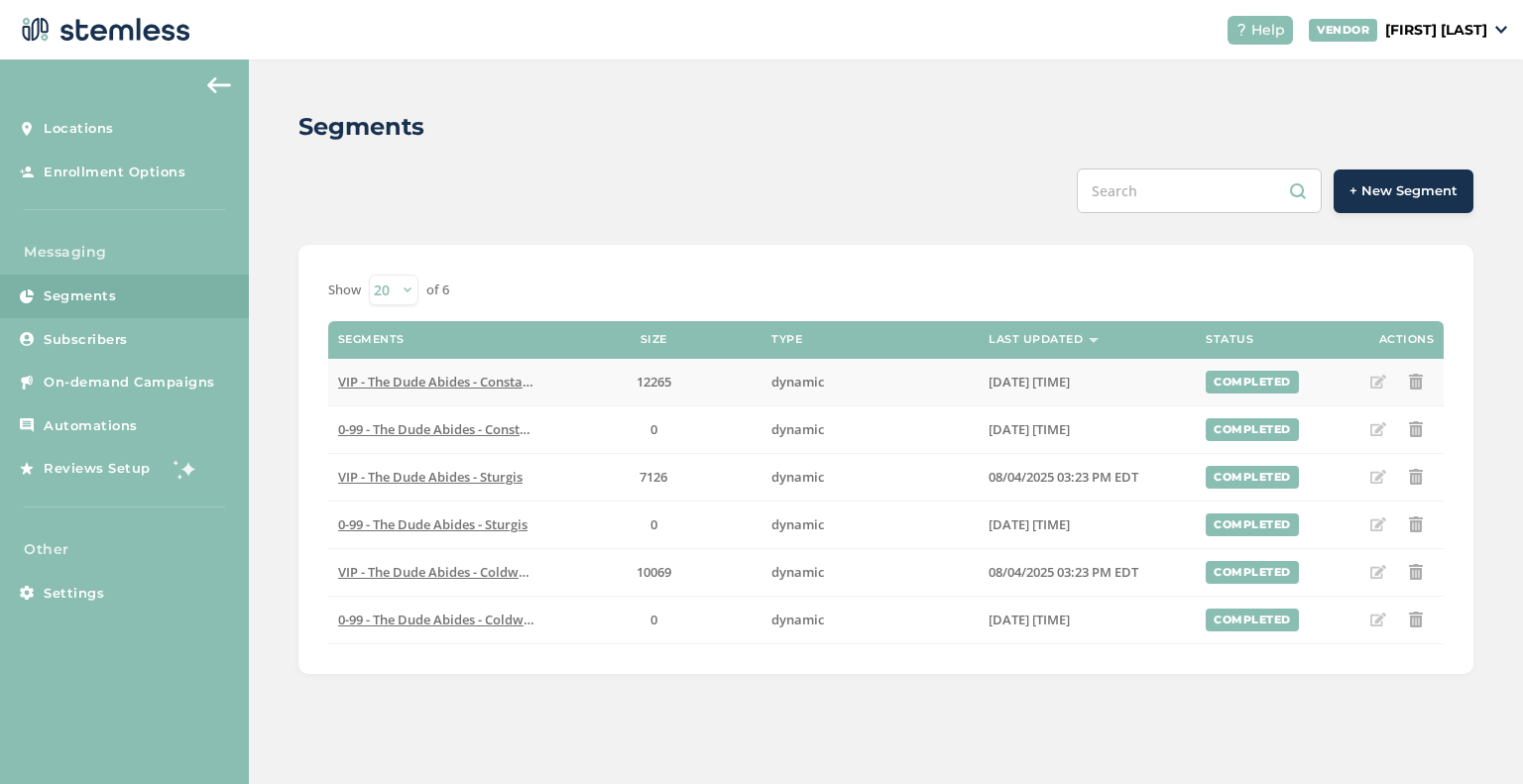 click on "VIP - The Dude Abides - Constantine" at bounding box center [436, 383] 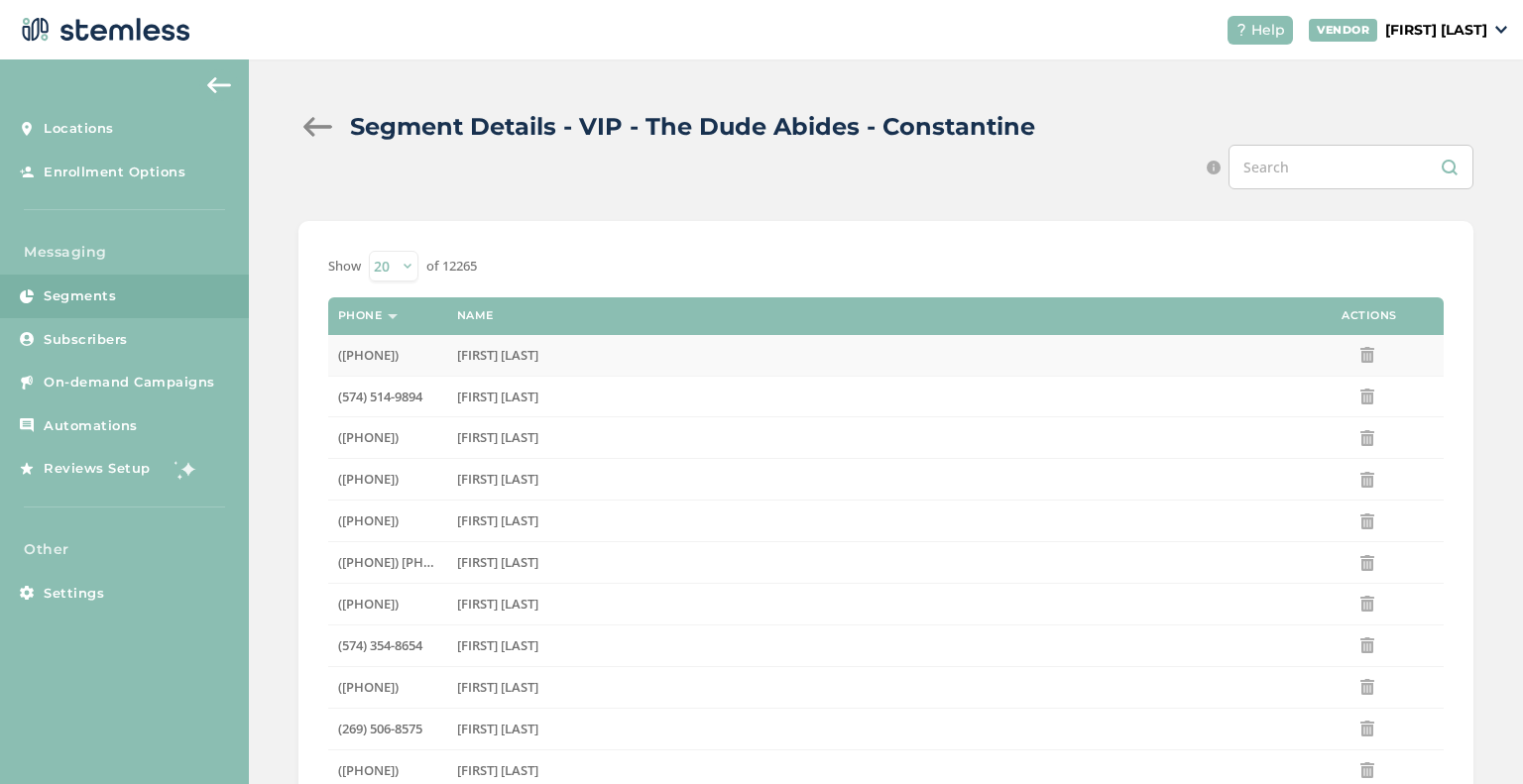 click on "[FIRST] [LAST]" at bounding box center [498, 355] 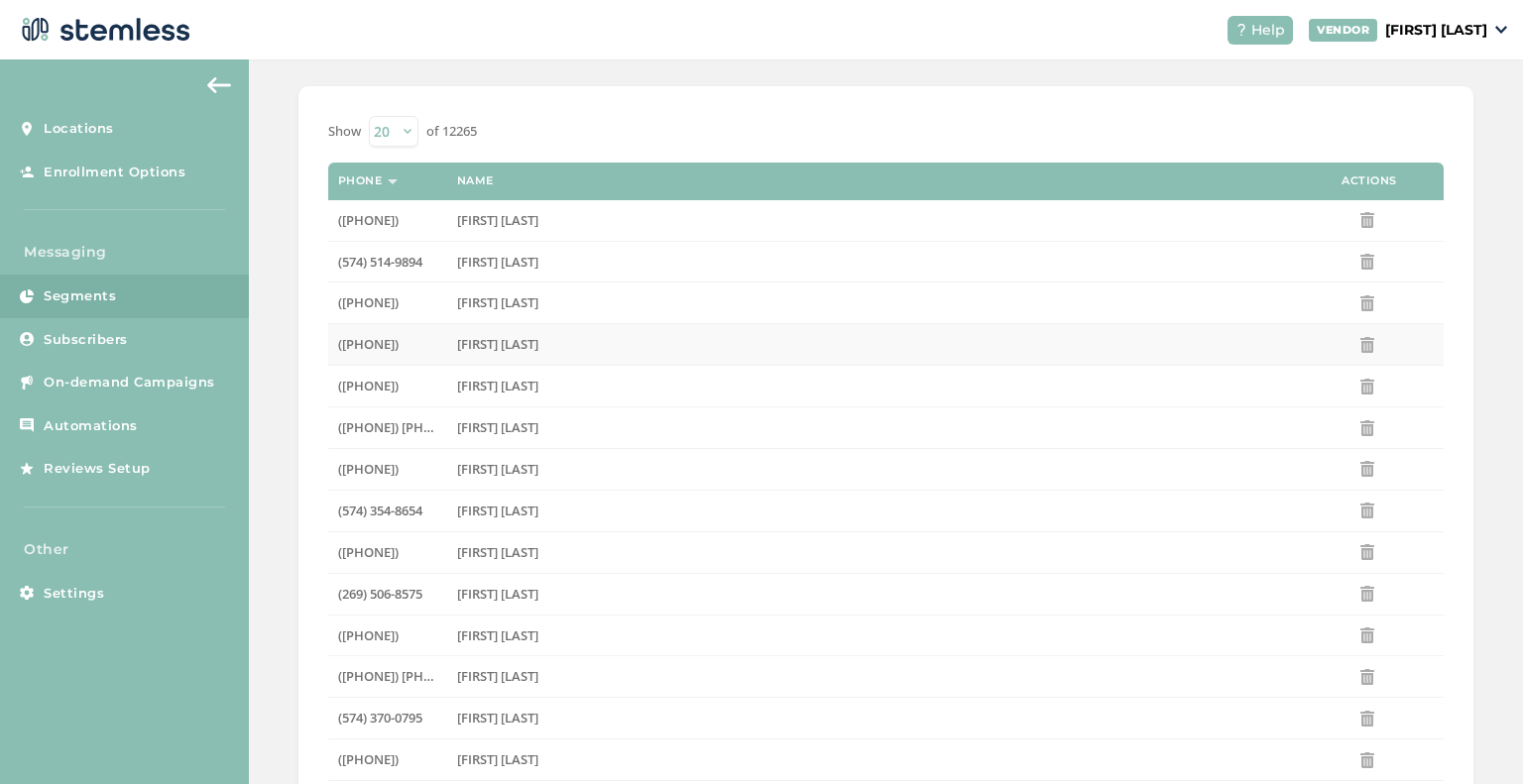 scroll, scrollTop: 0, scrollLeft: 0, axis: both 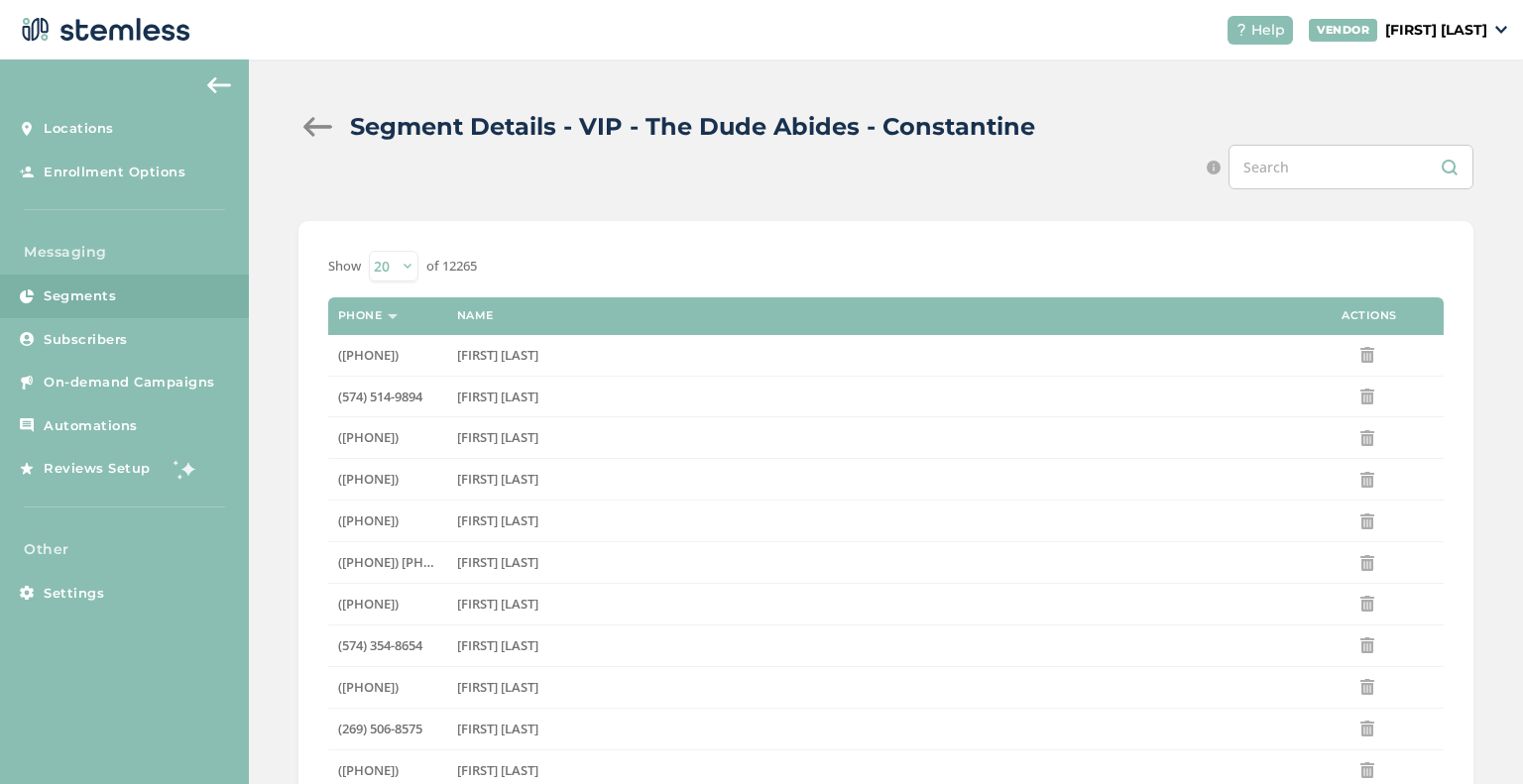 drag, startPoint x: 337, startPoint y: 115, endPoint x: 311, endPoint y: 146, distance: 40.459857 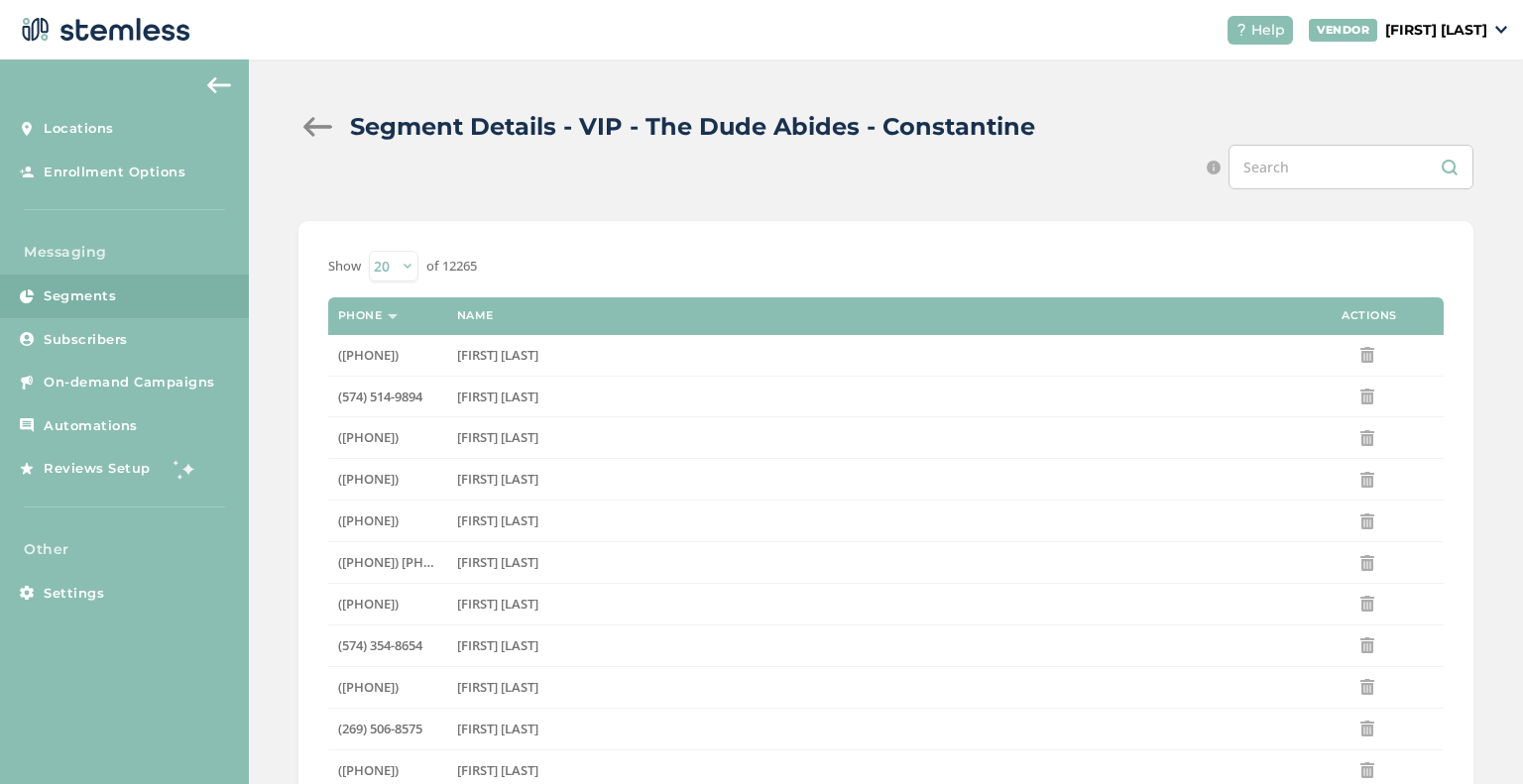 click on "Segment Details - VIP - The Dude Abides - Constantine" at bounding box center [878, 127] 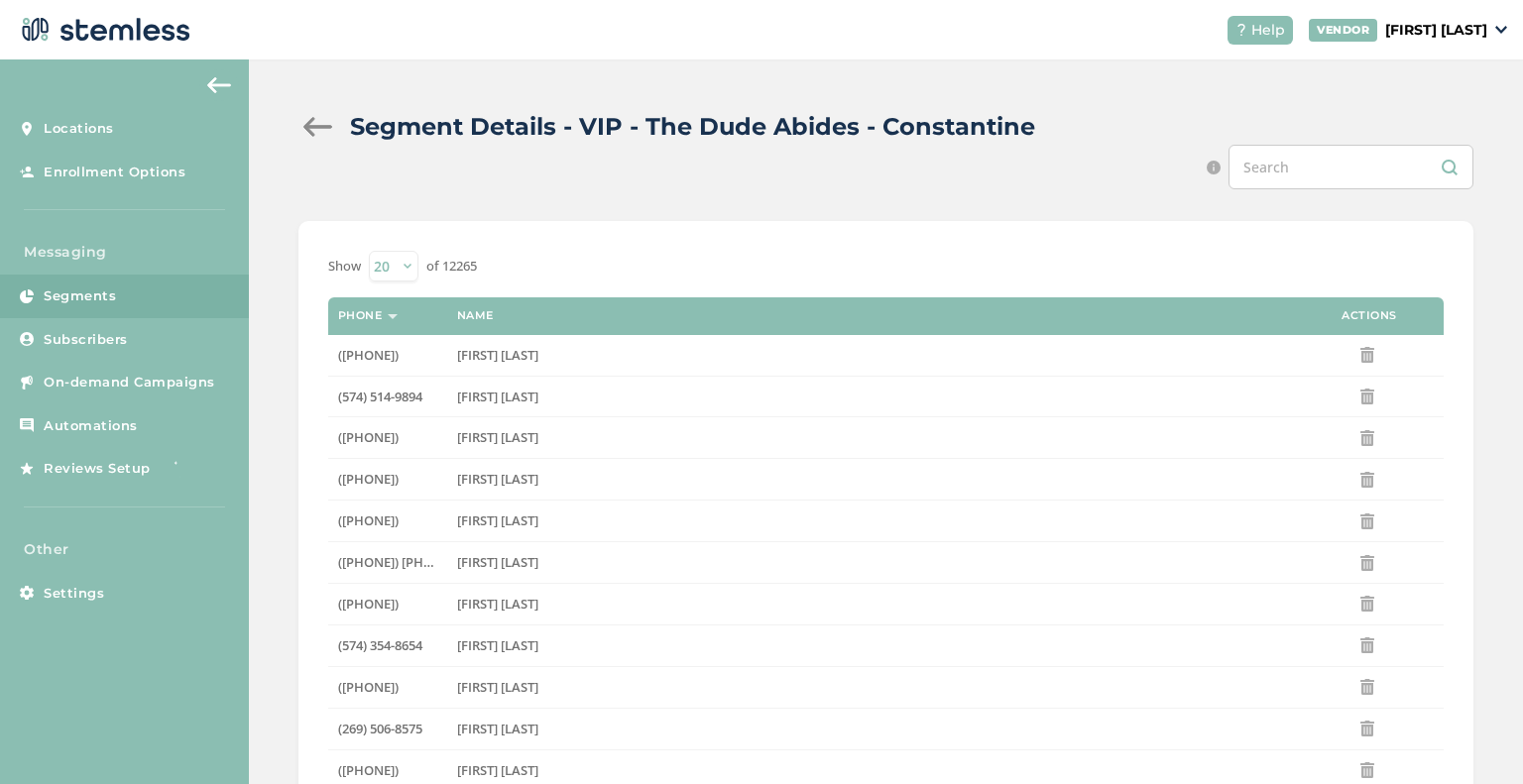 click on "Segment Details - VIP - The Dude Abides - Constantine Search by name or whole 10 digit phone number Show  20   50   100  of 12265  Phone   Name   Actions   ([PHONE])   [FIRST] [LAST]      ([PHONE])   [FIRST] [LAST]      ([PHONE])   [FIRST] [LAST]      ([PHONE])   [FIRST] [LAST]      ([PHONE])   [FIRST] [LAST]      ([PHONE])   [FIRST] [LAST]      ([PHONE])   [FIRST] [LAST]      ([PHONE])   [FIRST] [LAST]      ([PHONE])   [FIRST] [LAST]      ([PHONE])   [FIRST] [LAST]      ([PHONE])   [FIRST] [LAST]      ([PHONE])   [FIRST] [LAST]      ([PHONE])   [FIRST] [LAST]     First Prev 1 2 3 4 5 6 7 8 9 10 11 12 13 14 15 16 17 18 19 20 21 22 23 24 25 26 27 28 29 30 31 32 33 34 35 36 37 38 39 40 41 42 43 44 45 46 47 48 49 50 51 52 53 54 55 56" at bounding box center [885, 680] 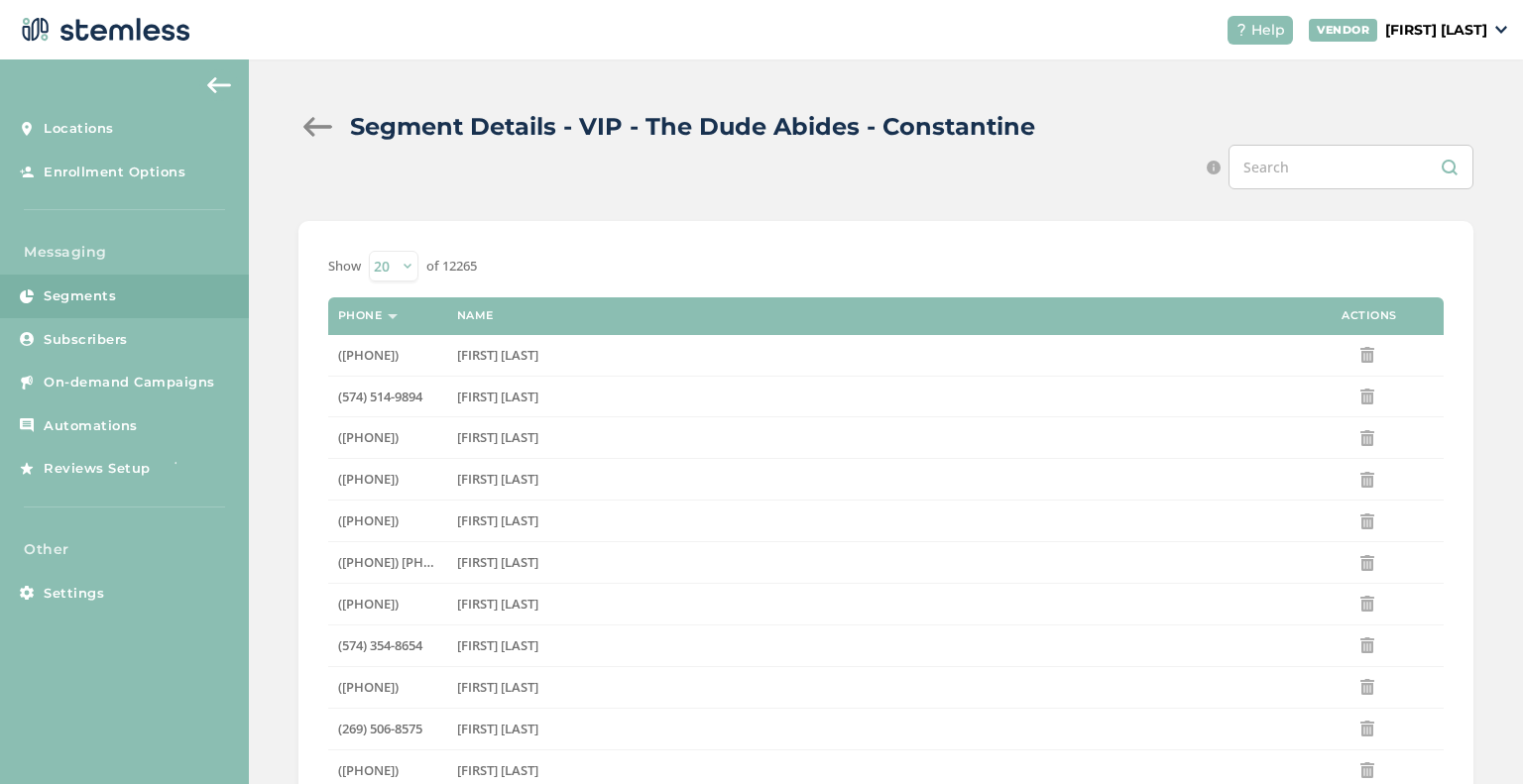 click on "Segment Details - VIP - The Dude Abides - Constantine" at bounding box center (878, 127) 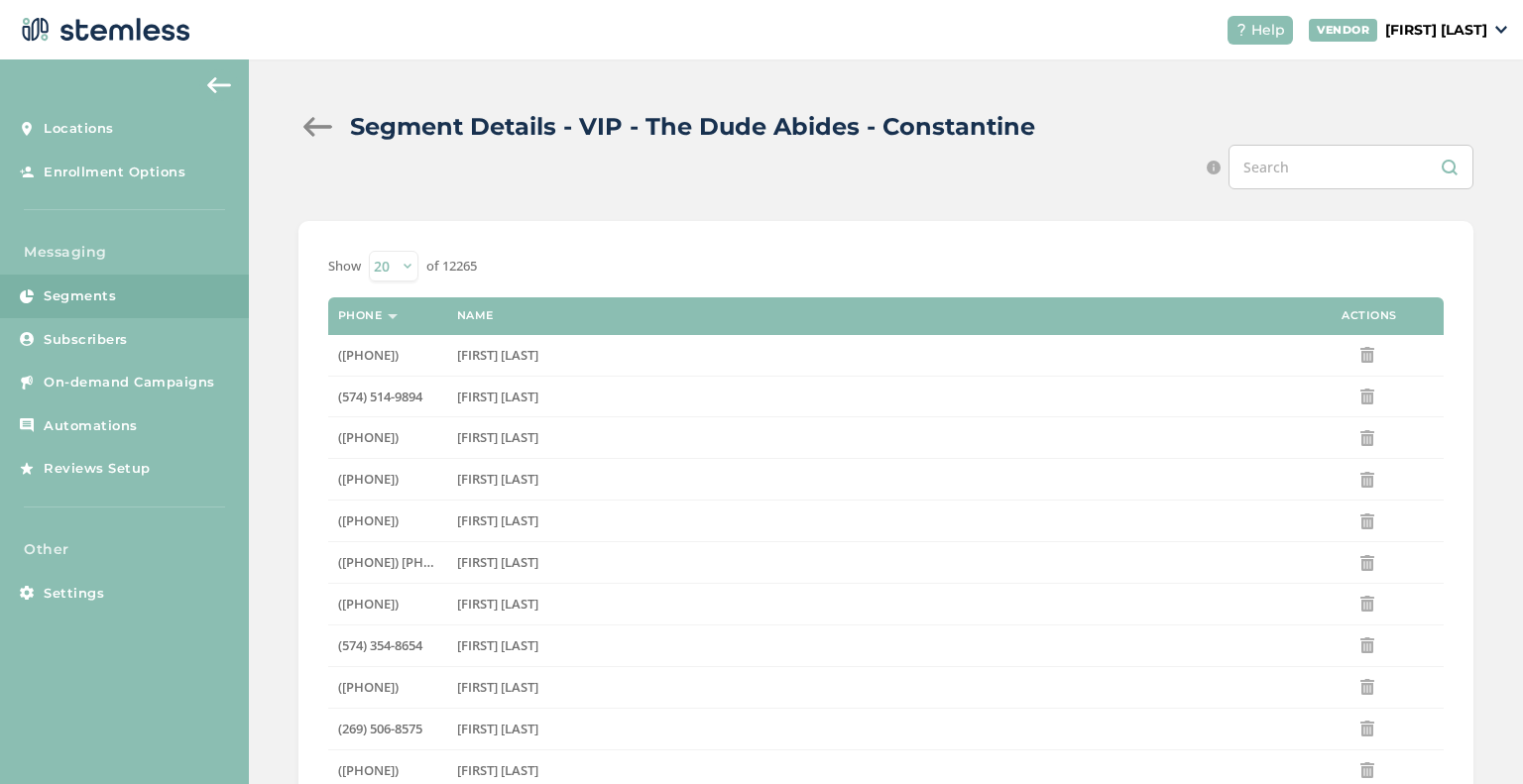 click at bounding box center (318, 127) 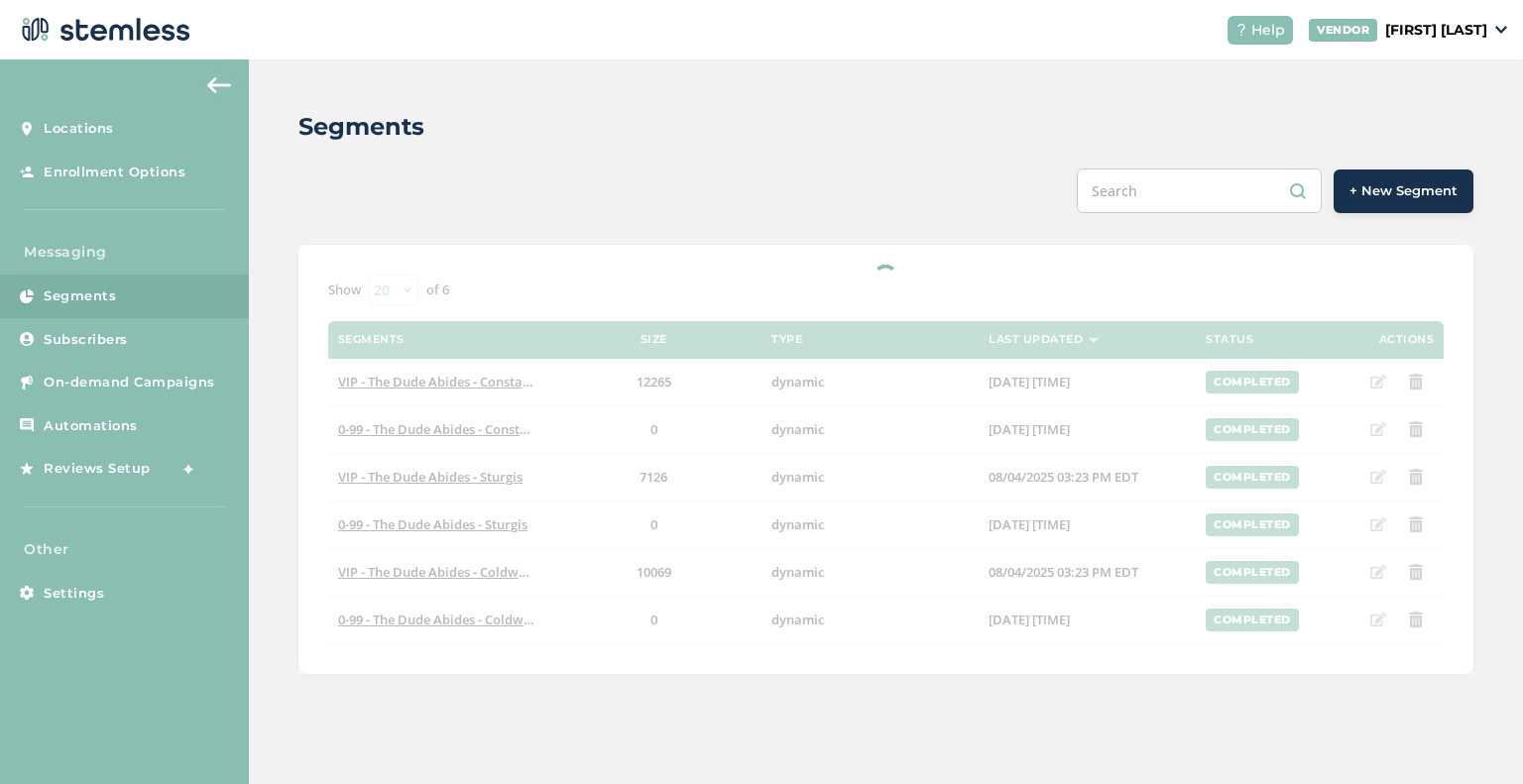 click on "+ New Segment" at bounding box center [1403, 191] 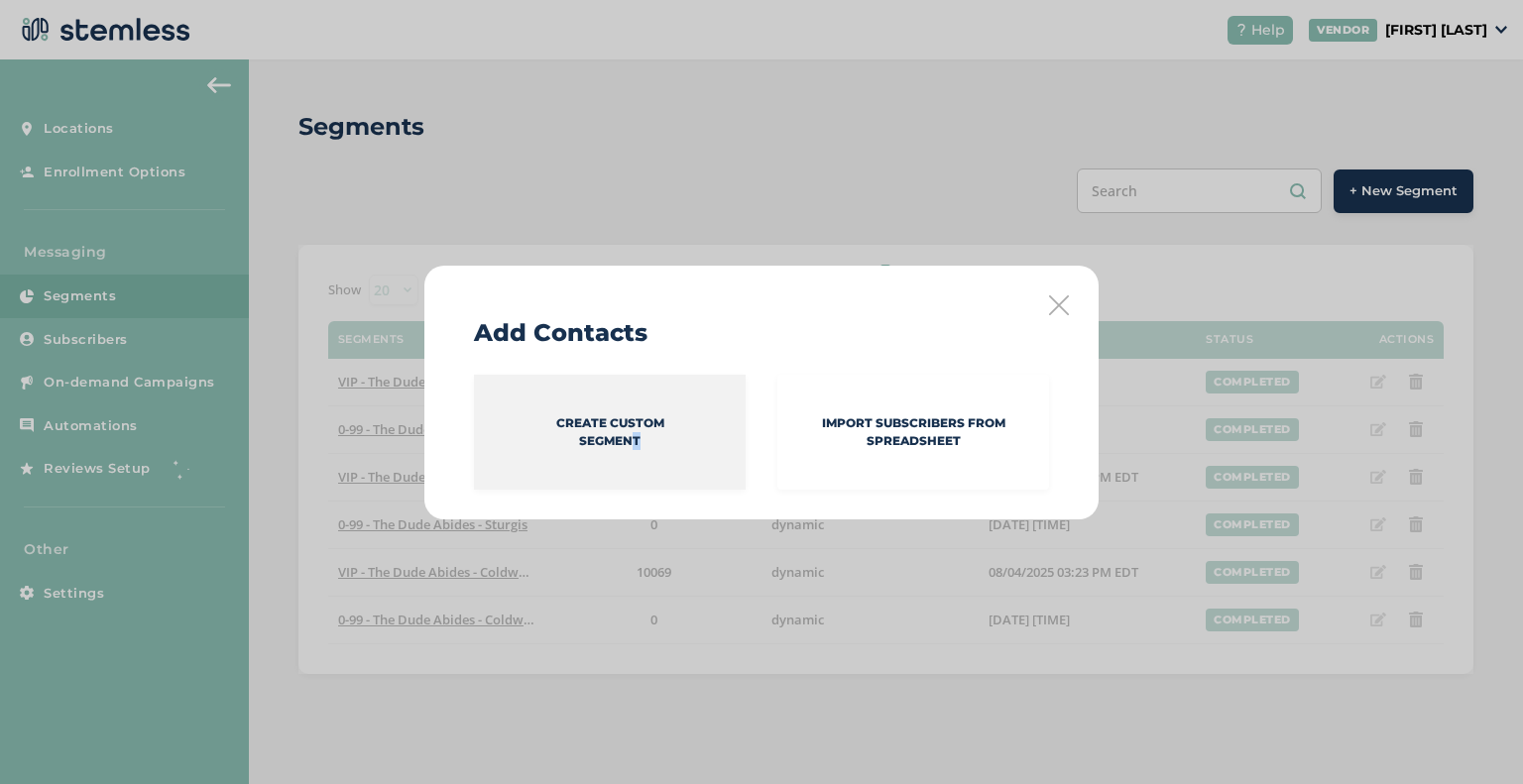 click on "Create Custom  Segment" at bounding box center [610, 432] 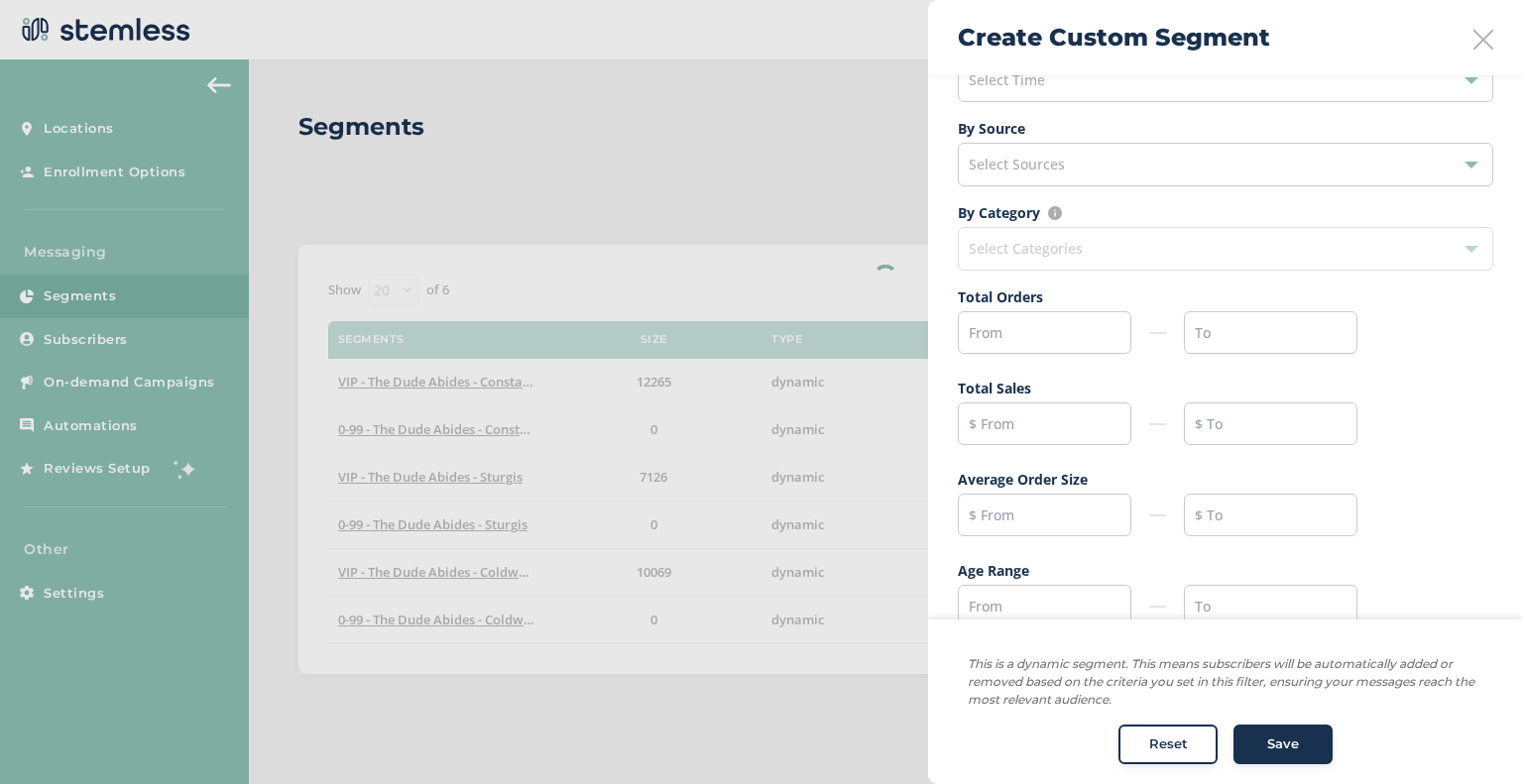 scroll, scrollTop: 259, scrollLeft: 0, axis: vertical 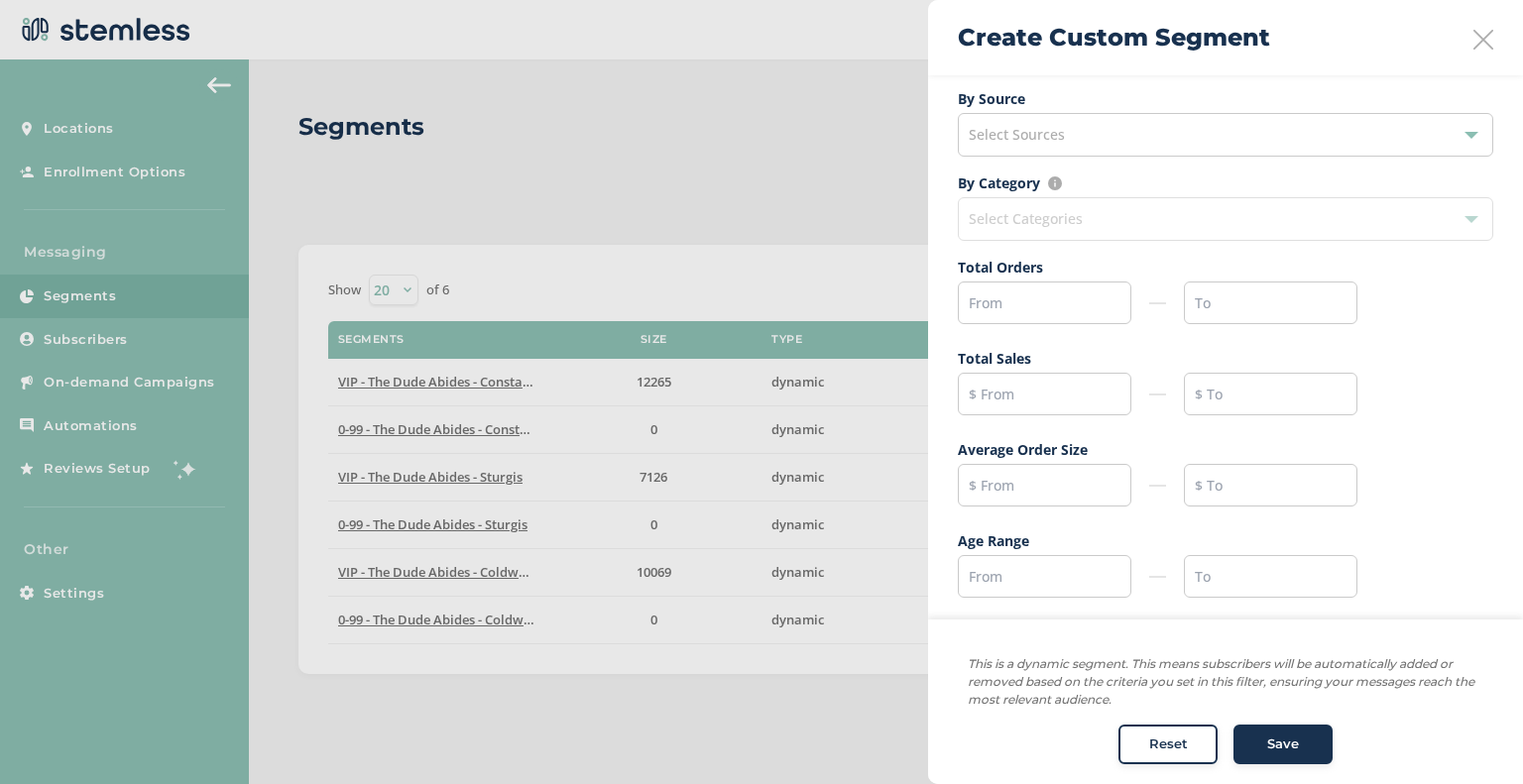 click at bounding box center (762, 392) 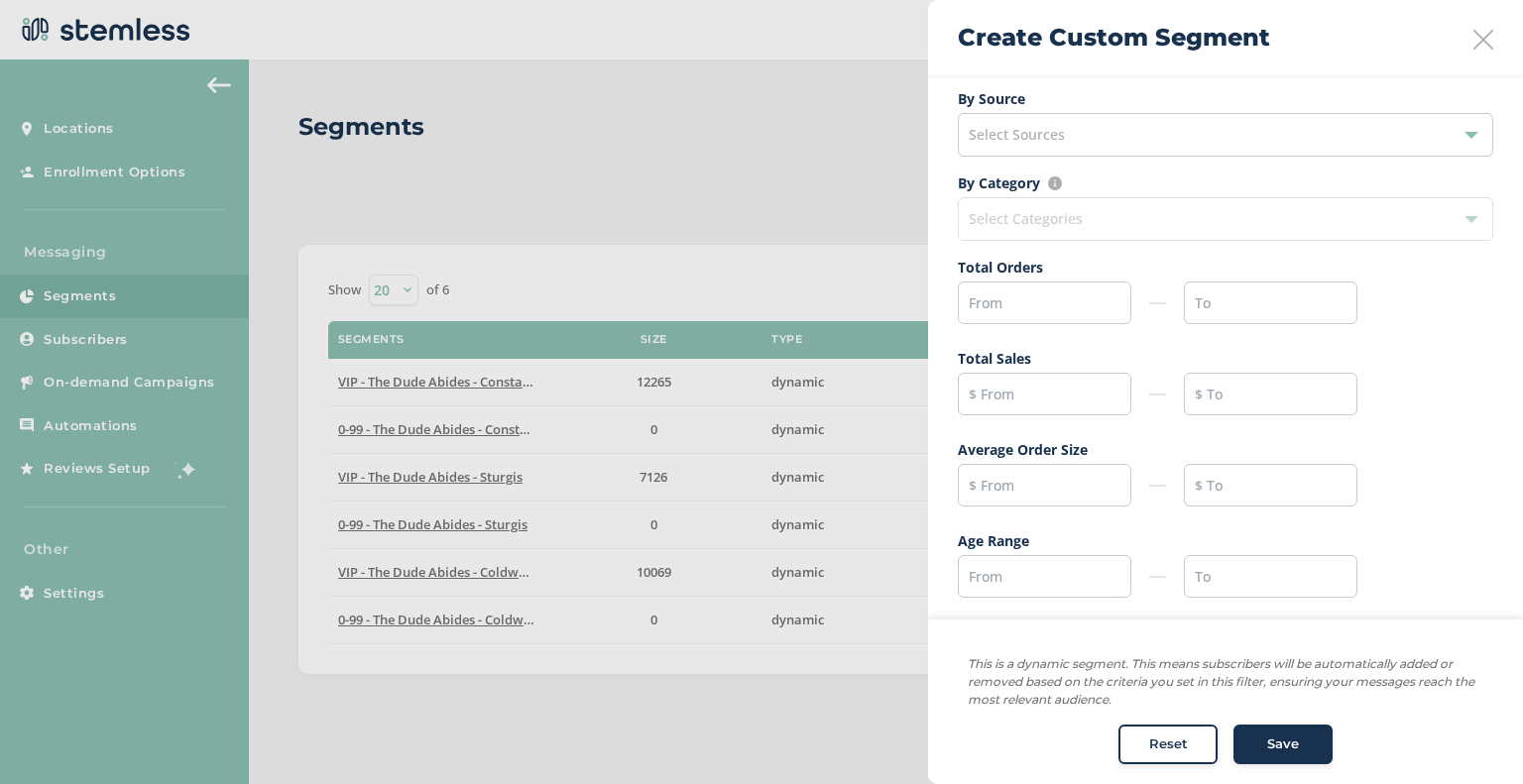 click at bounding box center [1483, 40] 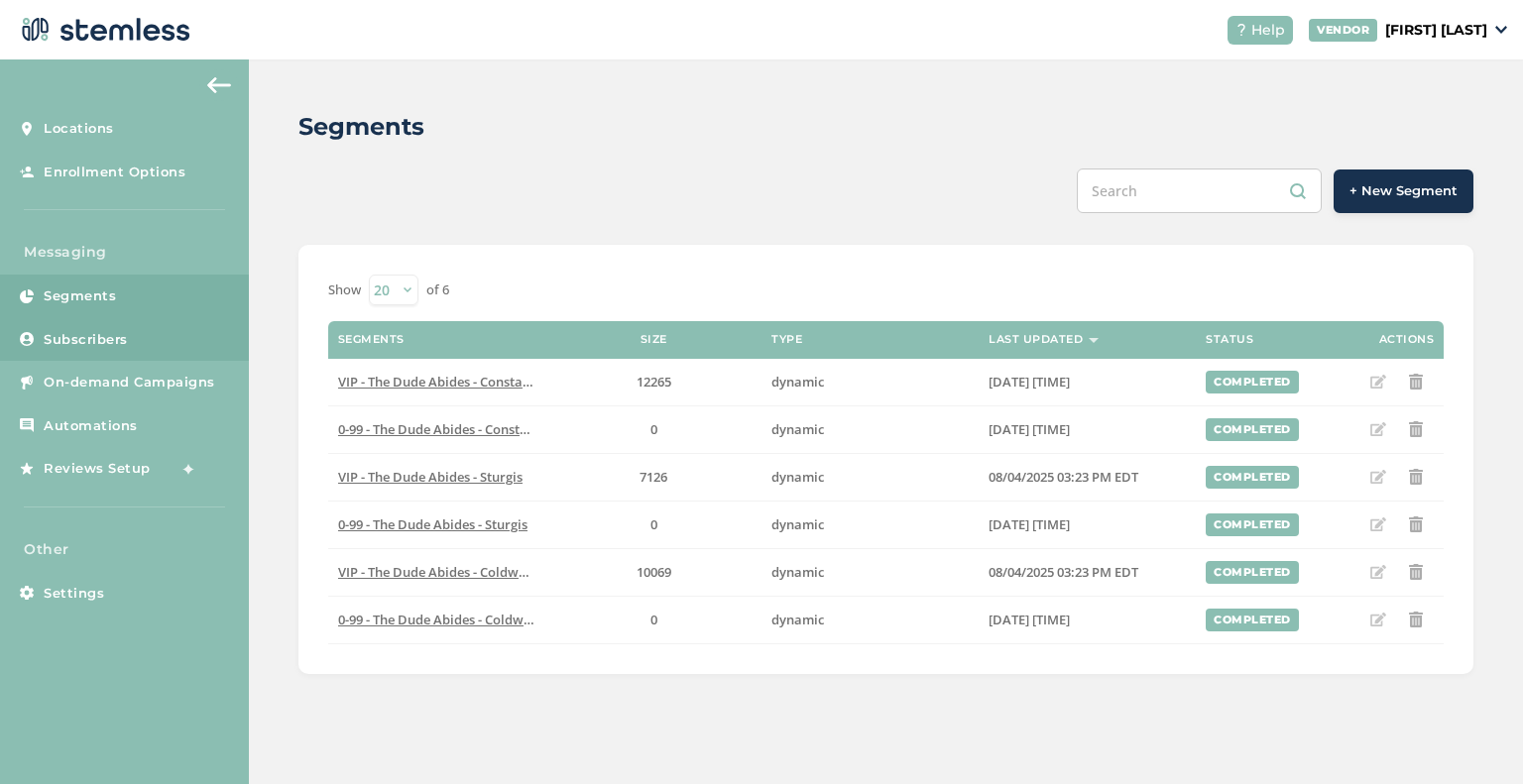 click on "Subscribers" at bounding box center [124, 340] 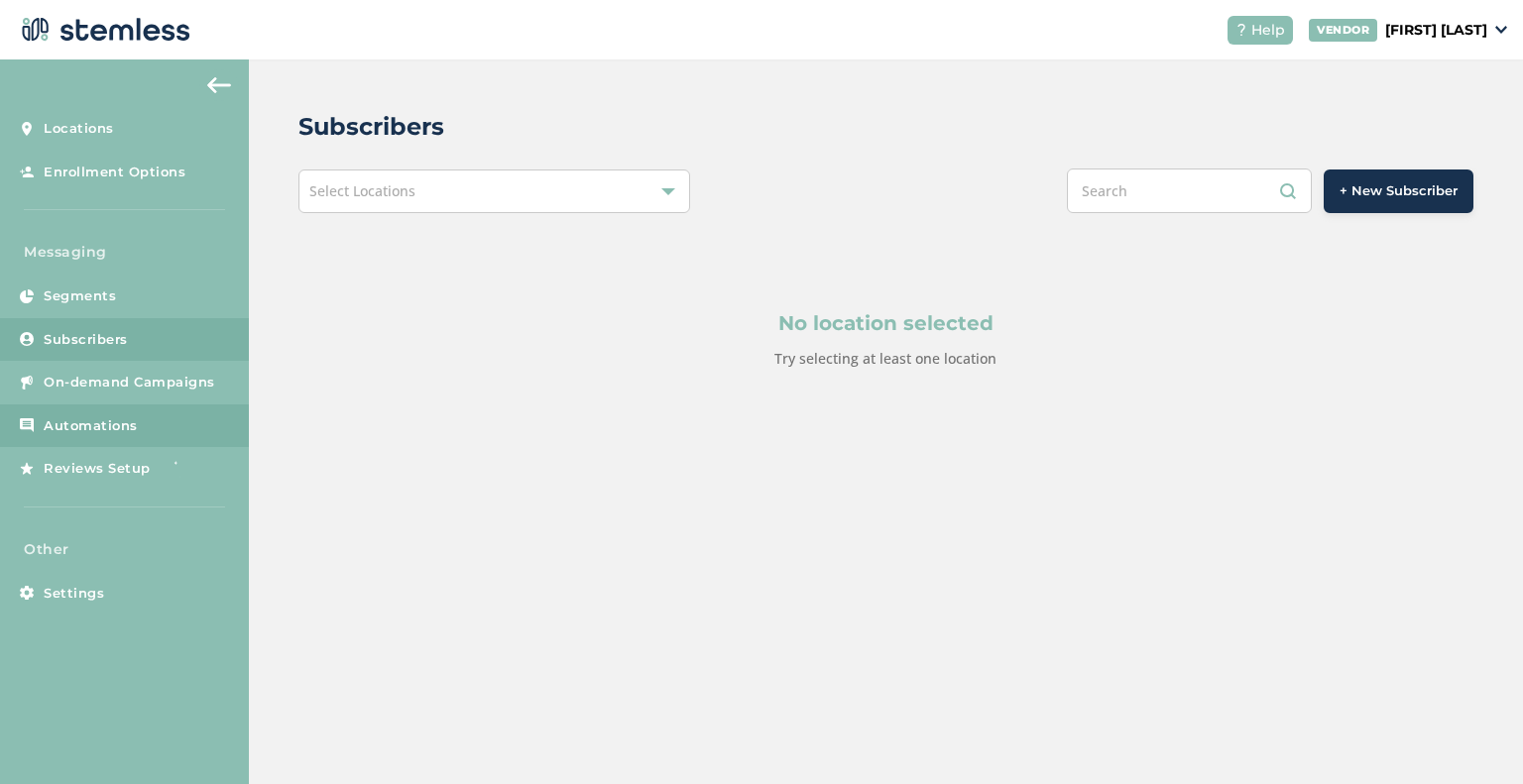 click on "Automations" at bounding box center (124, 426) 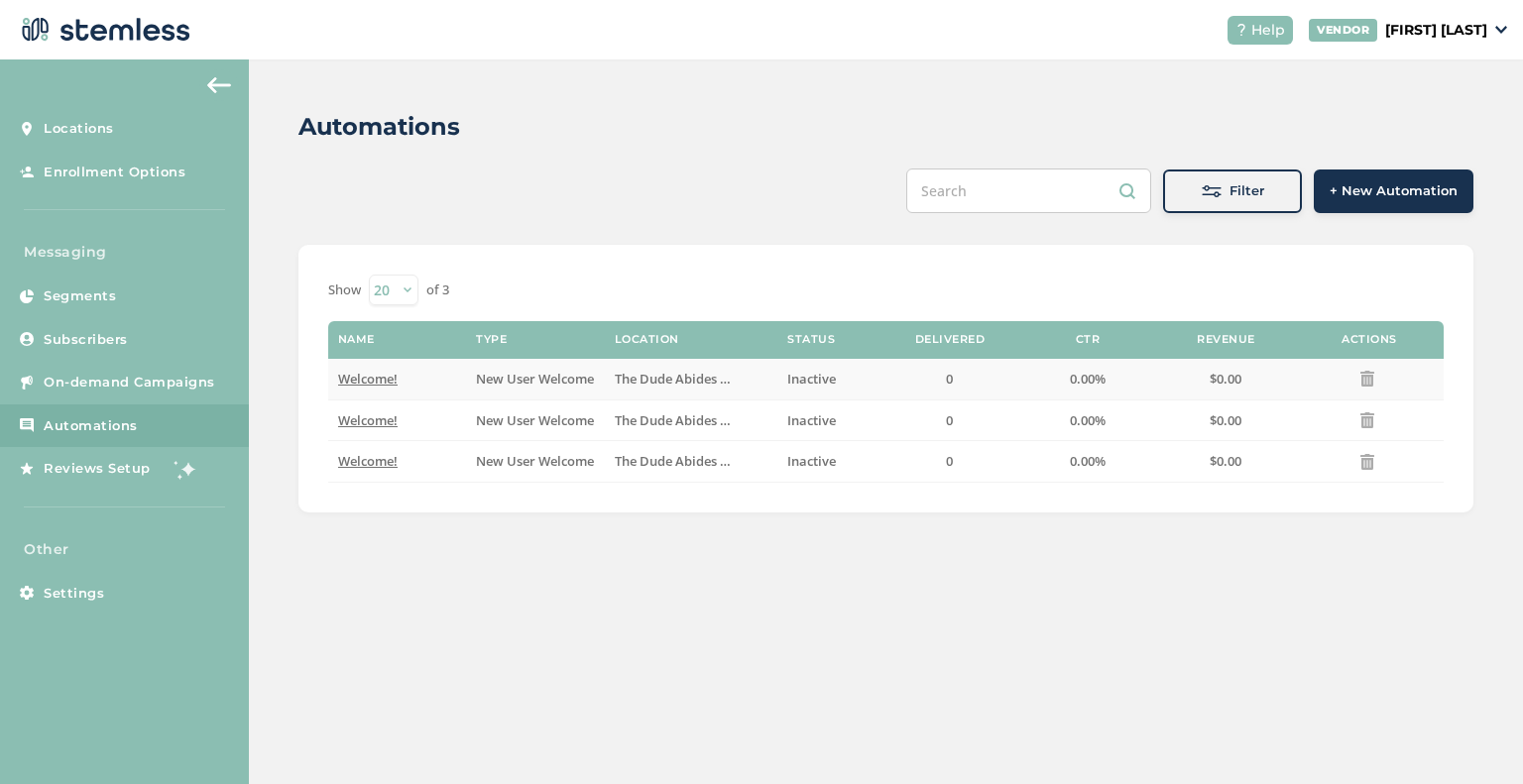 click on "Welcome!" at bounding box center [368, 379] 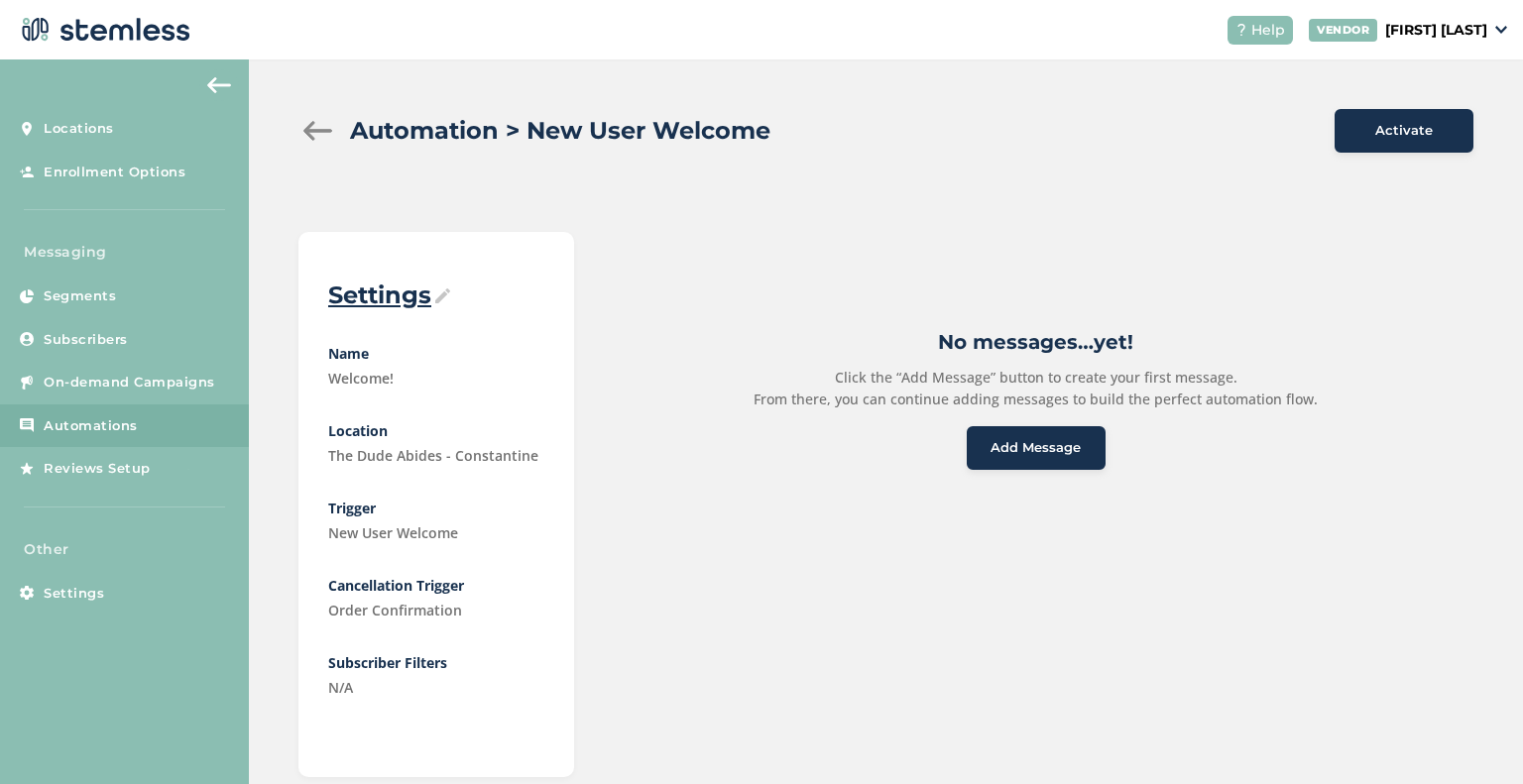 click on "Add Message" at bounding box center [1035, 448] 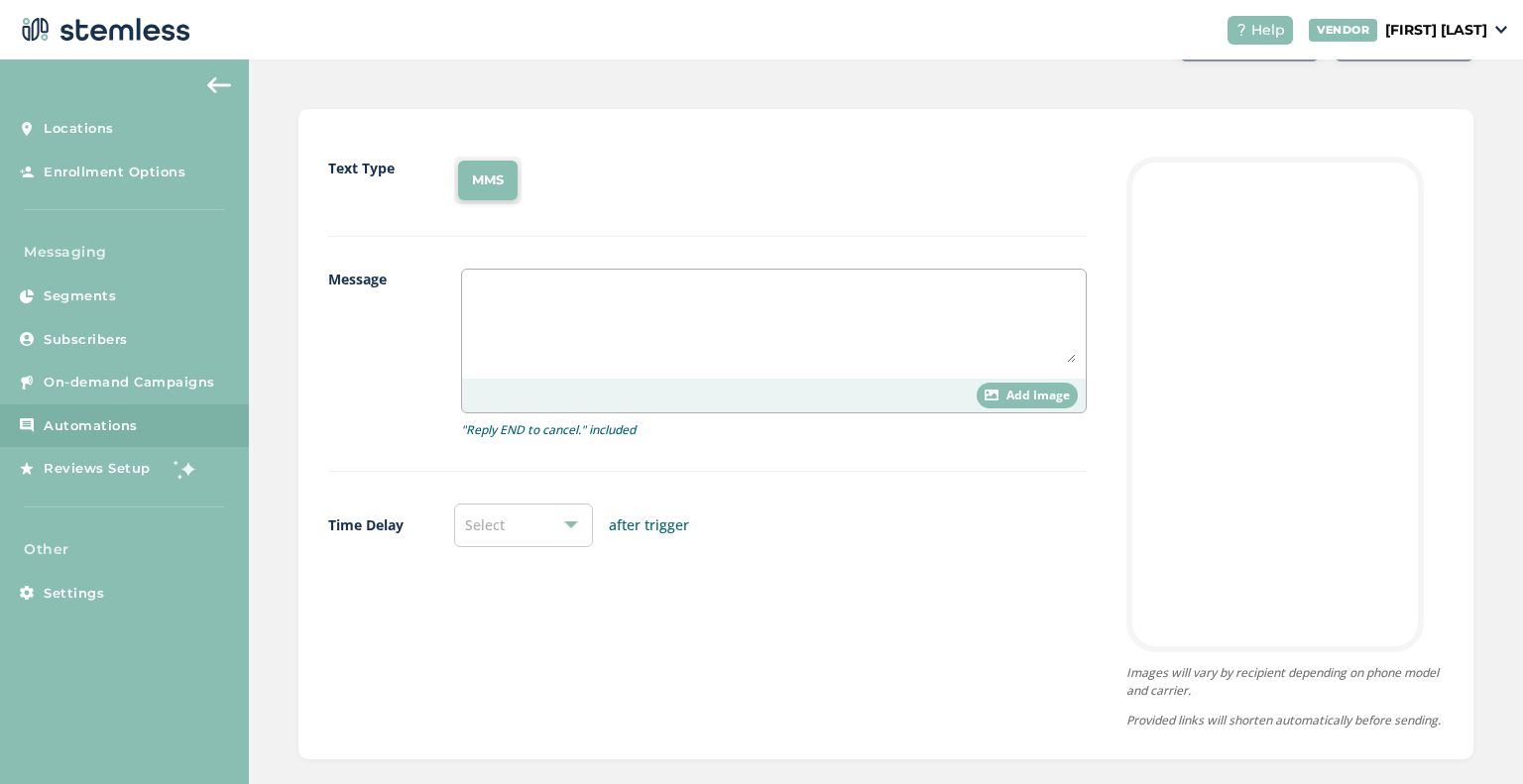 scroll, scrollTop: 134, scrollLeft: 0, axis: vertical 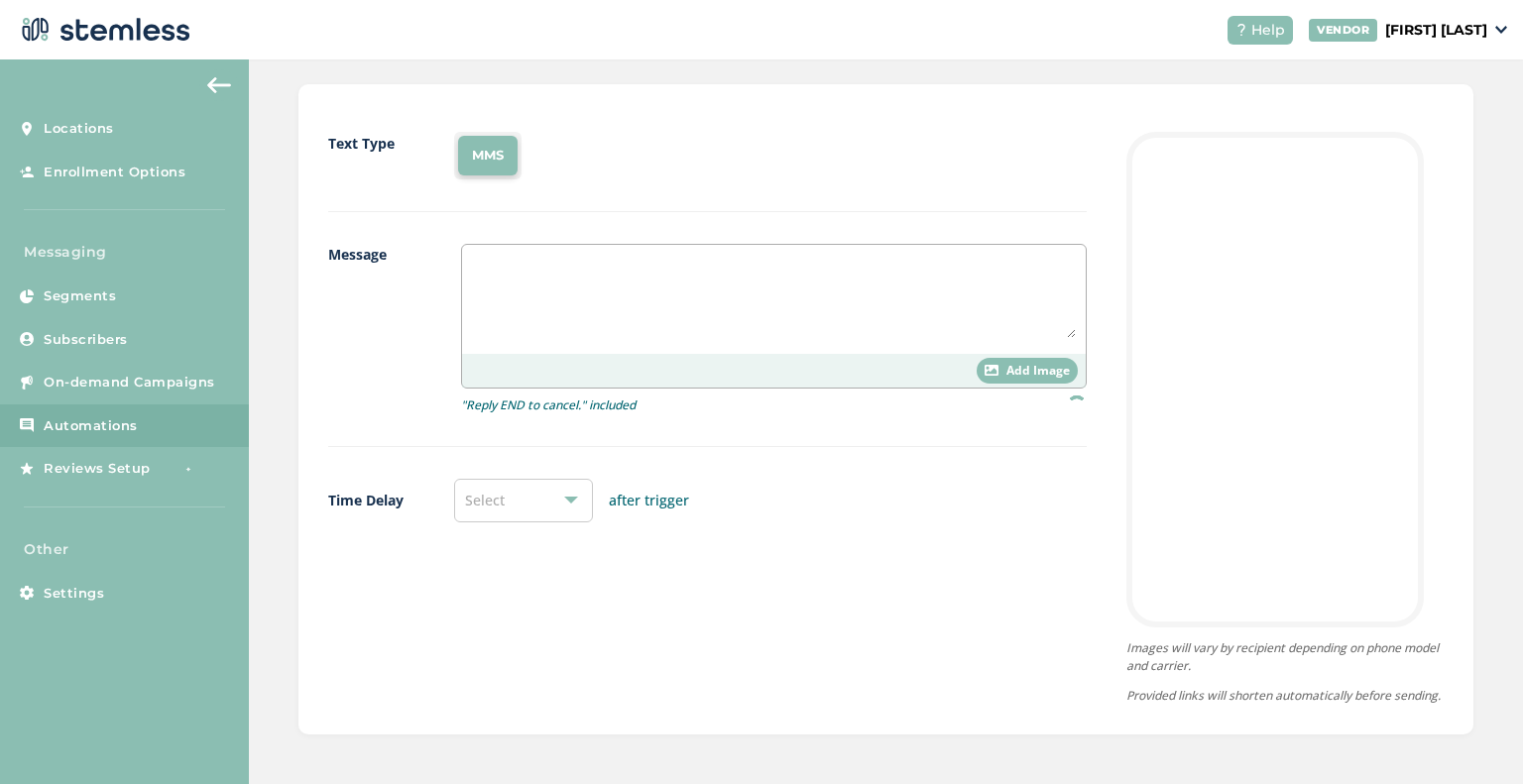 click at bounding box center [773, 296] 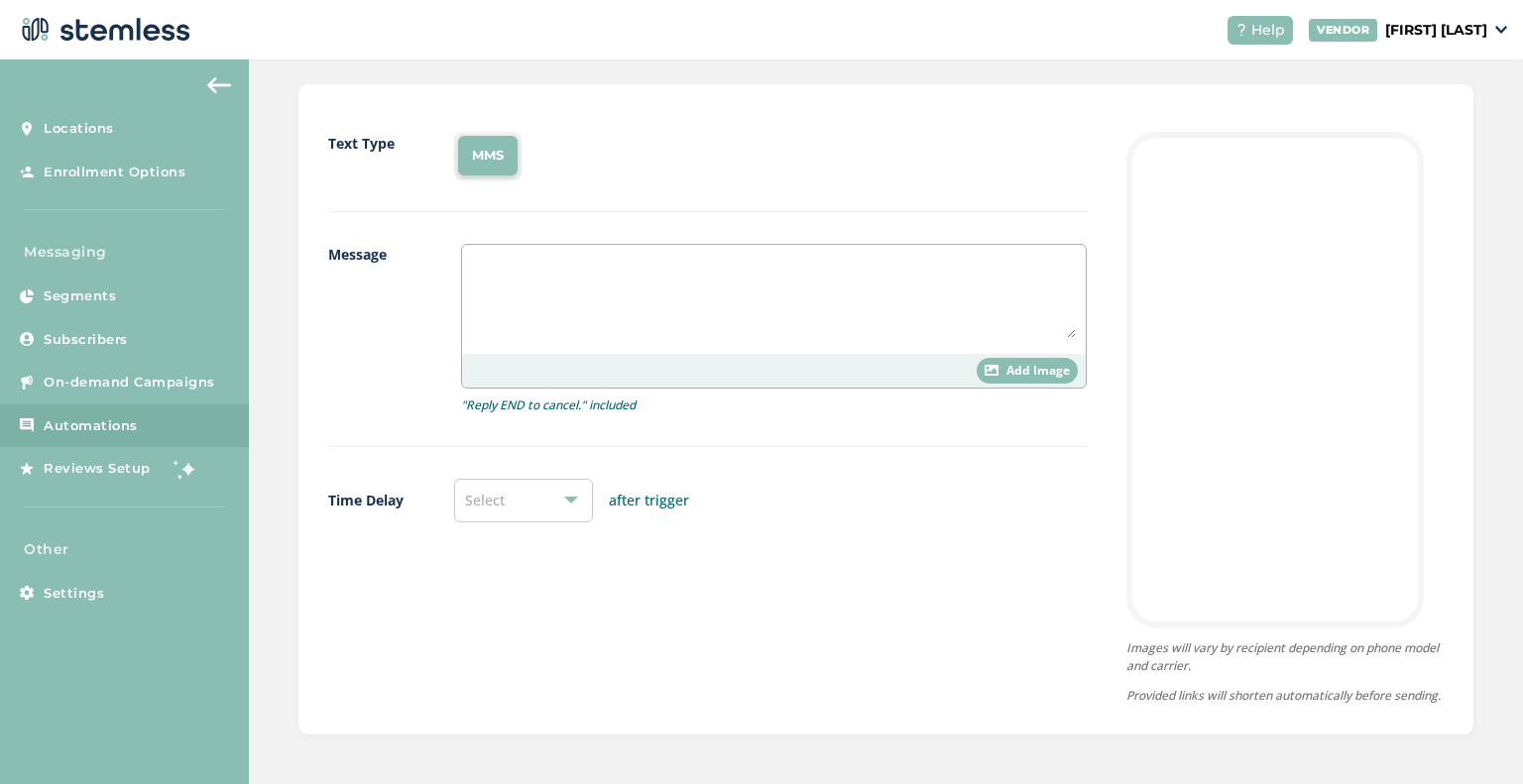click at bounding box center [773, 296] 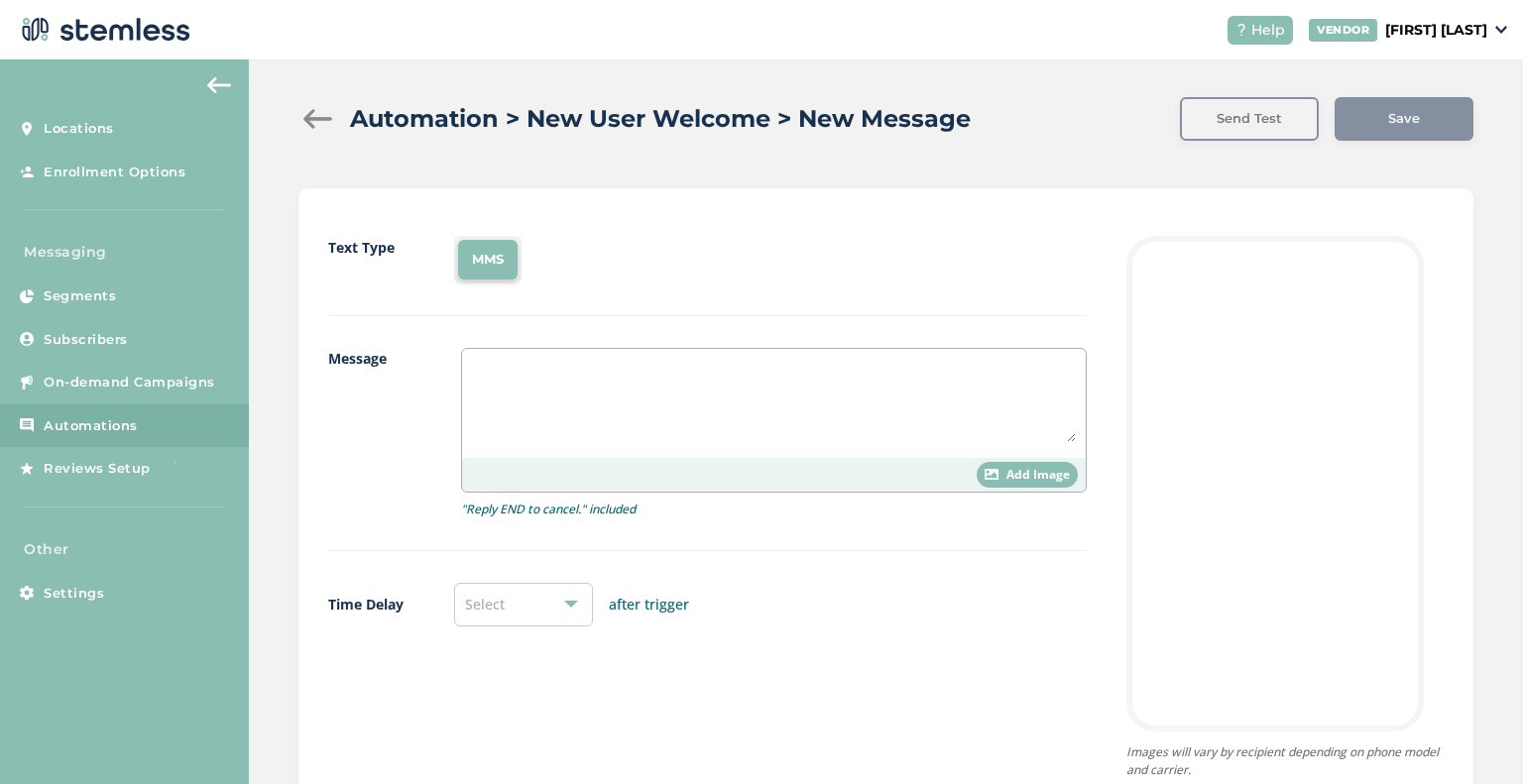 scroll, scrollTop: 0, scrollLeft: 0, axis: both 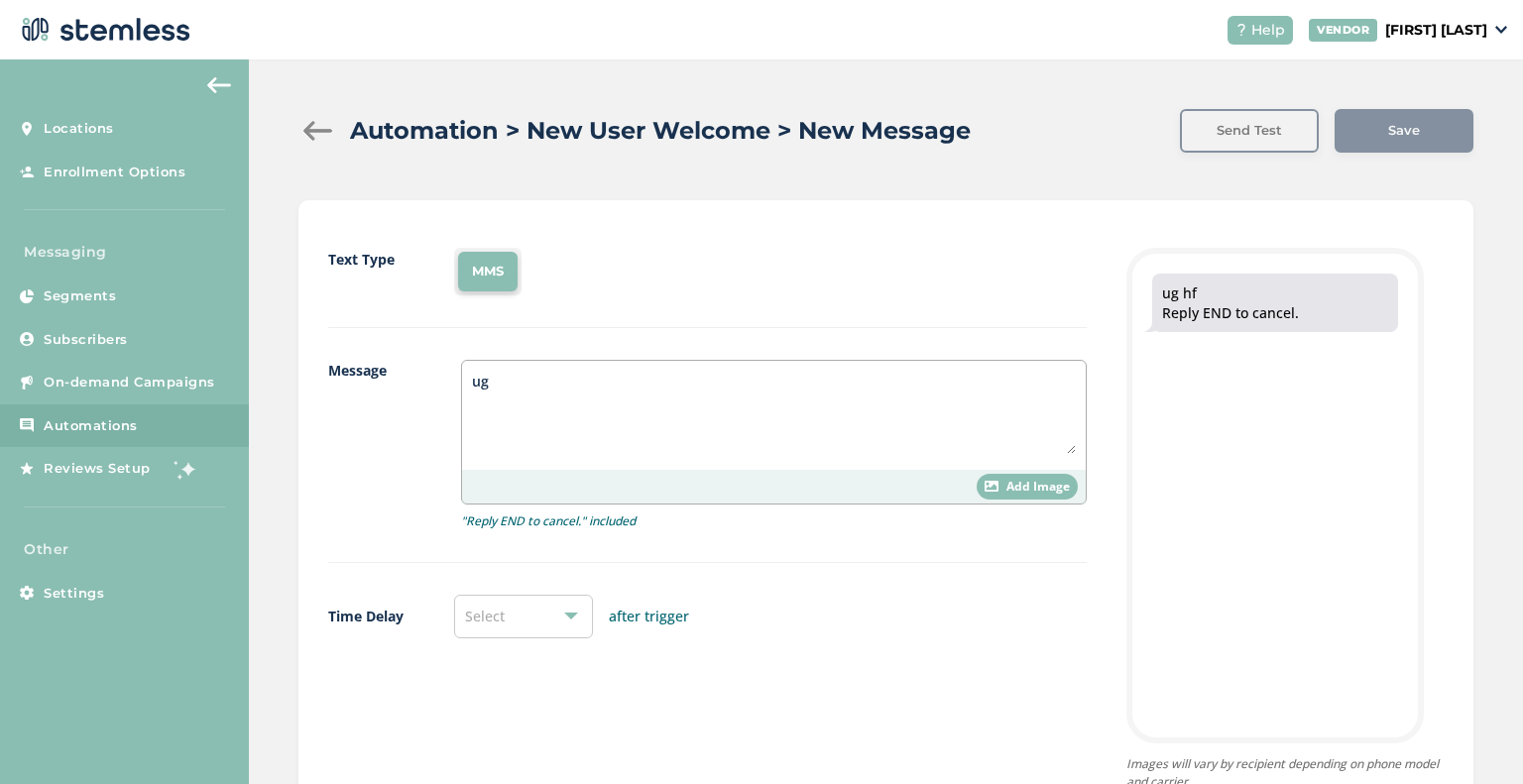 type on "u" 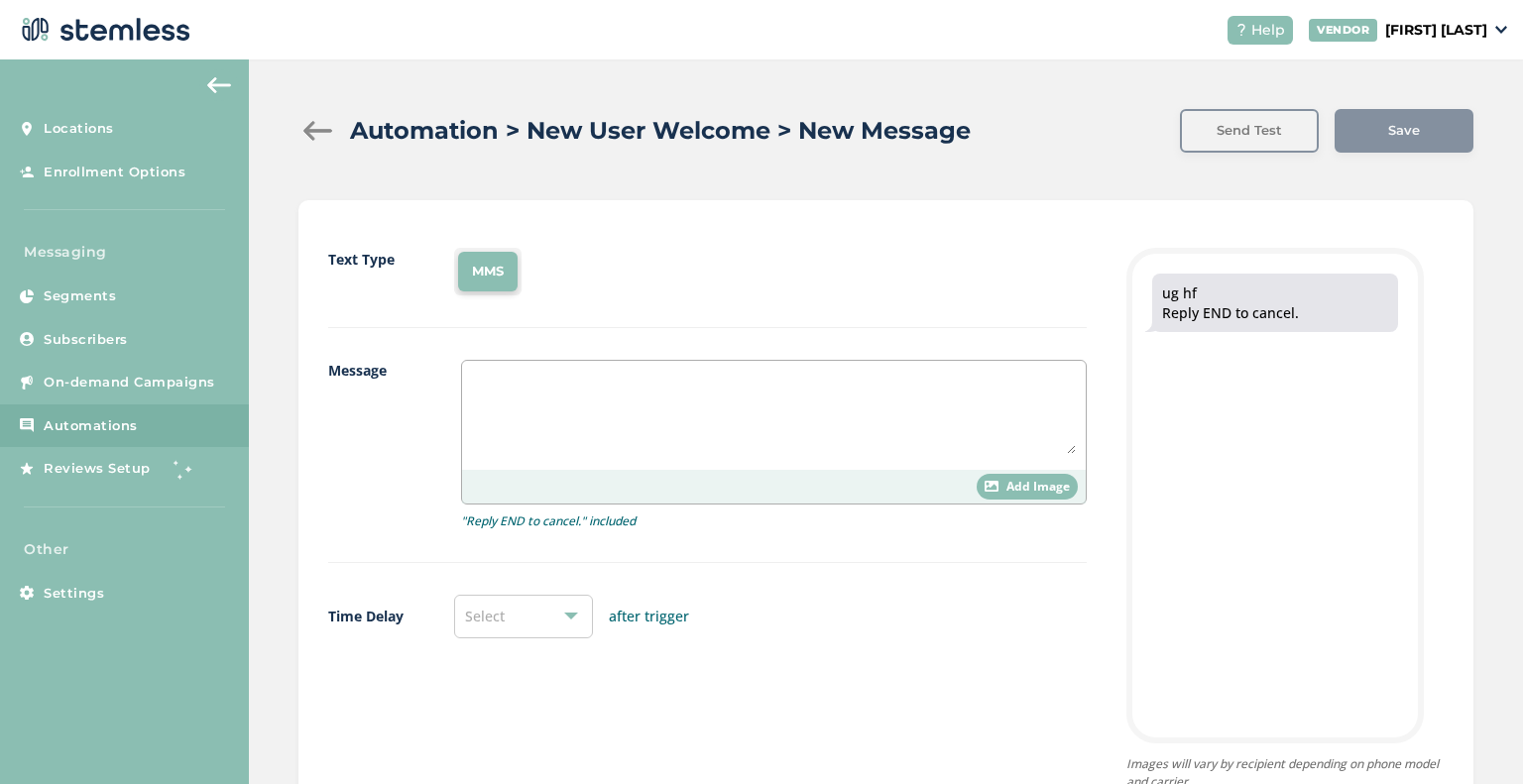 type 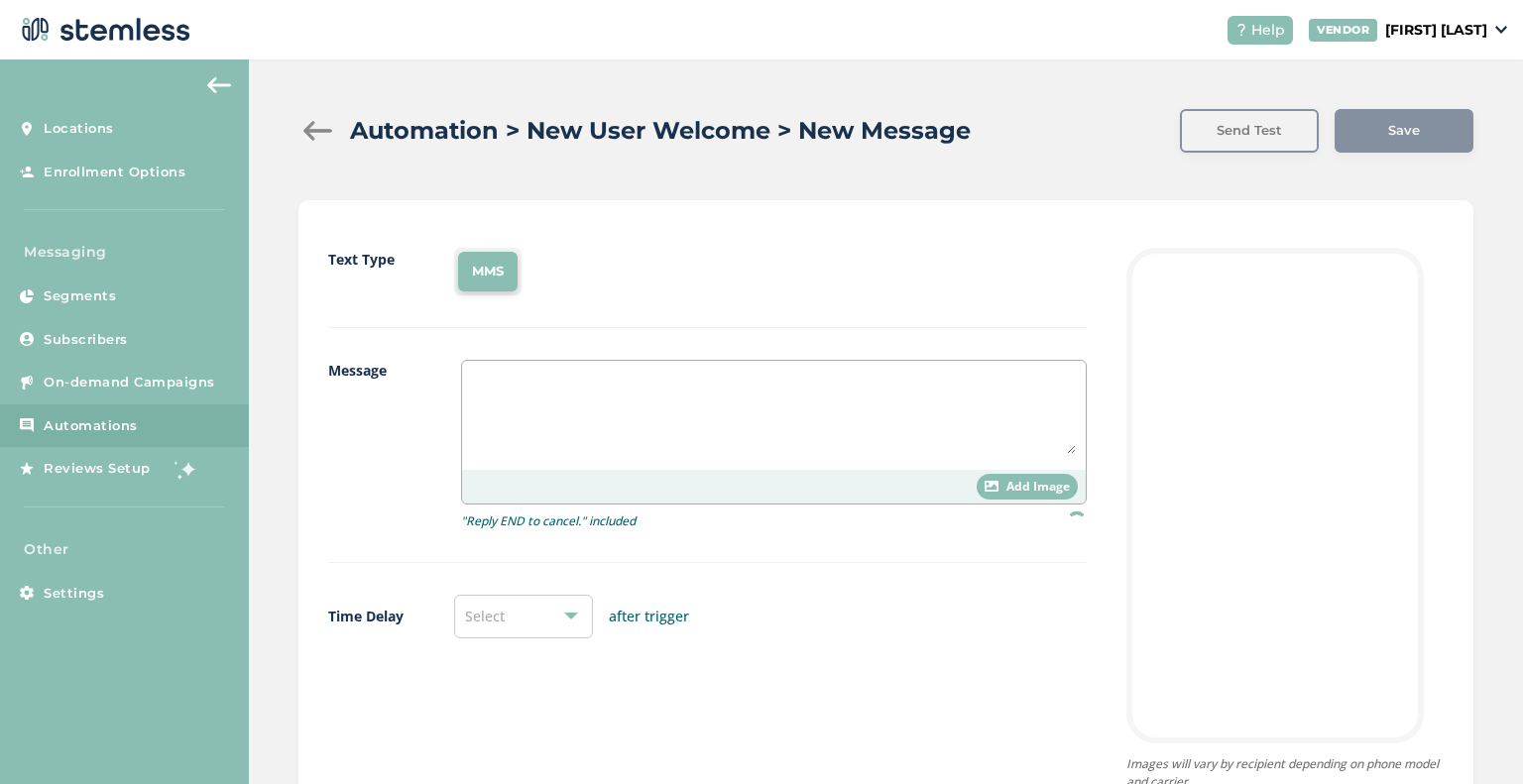 click at bounding box center [318, 131] 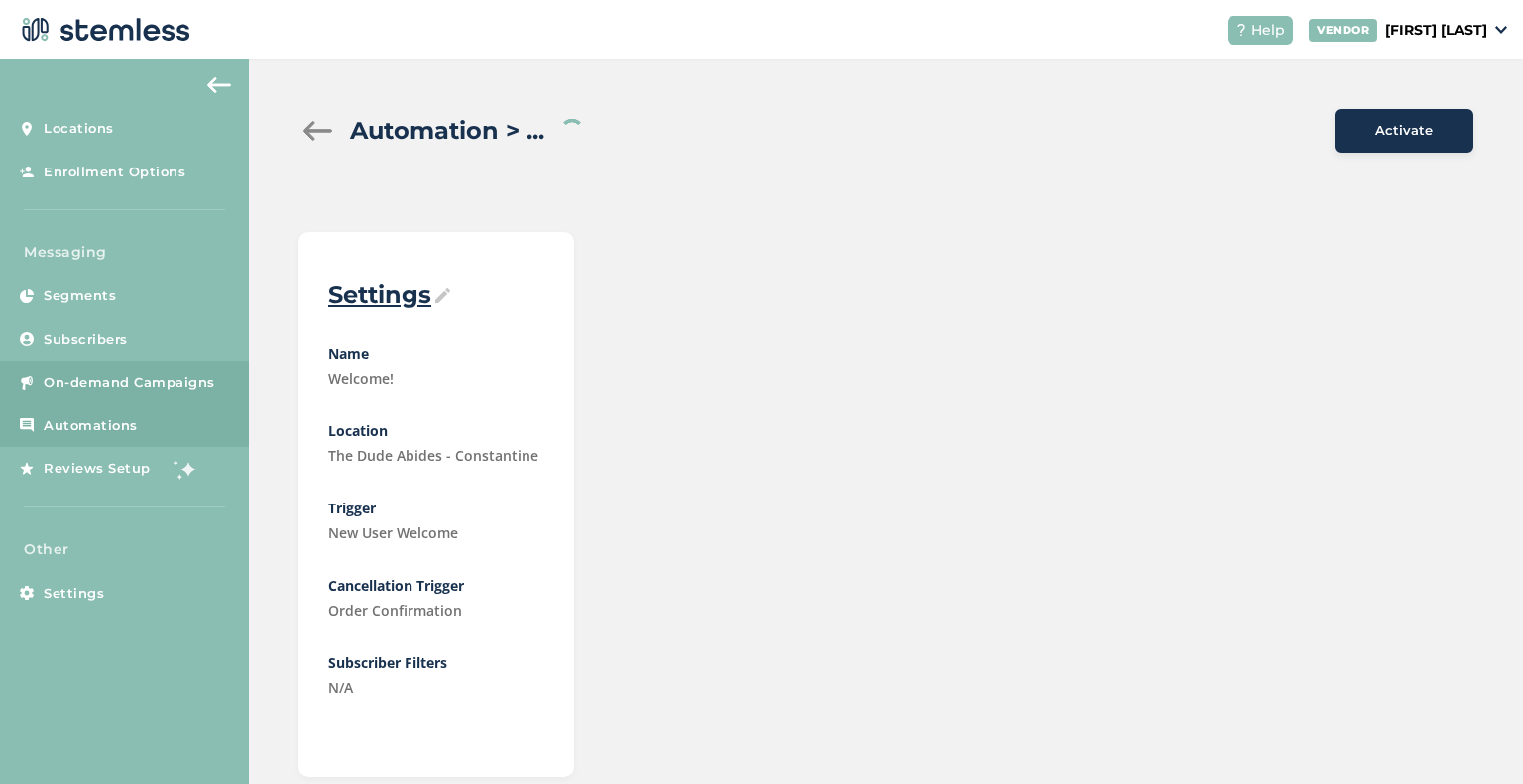 click on "On-demand Campaigns" at bounding box center (129, 383) 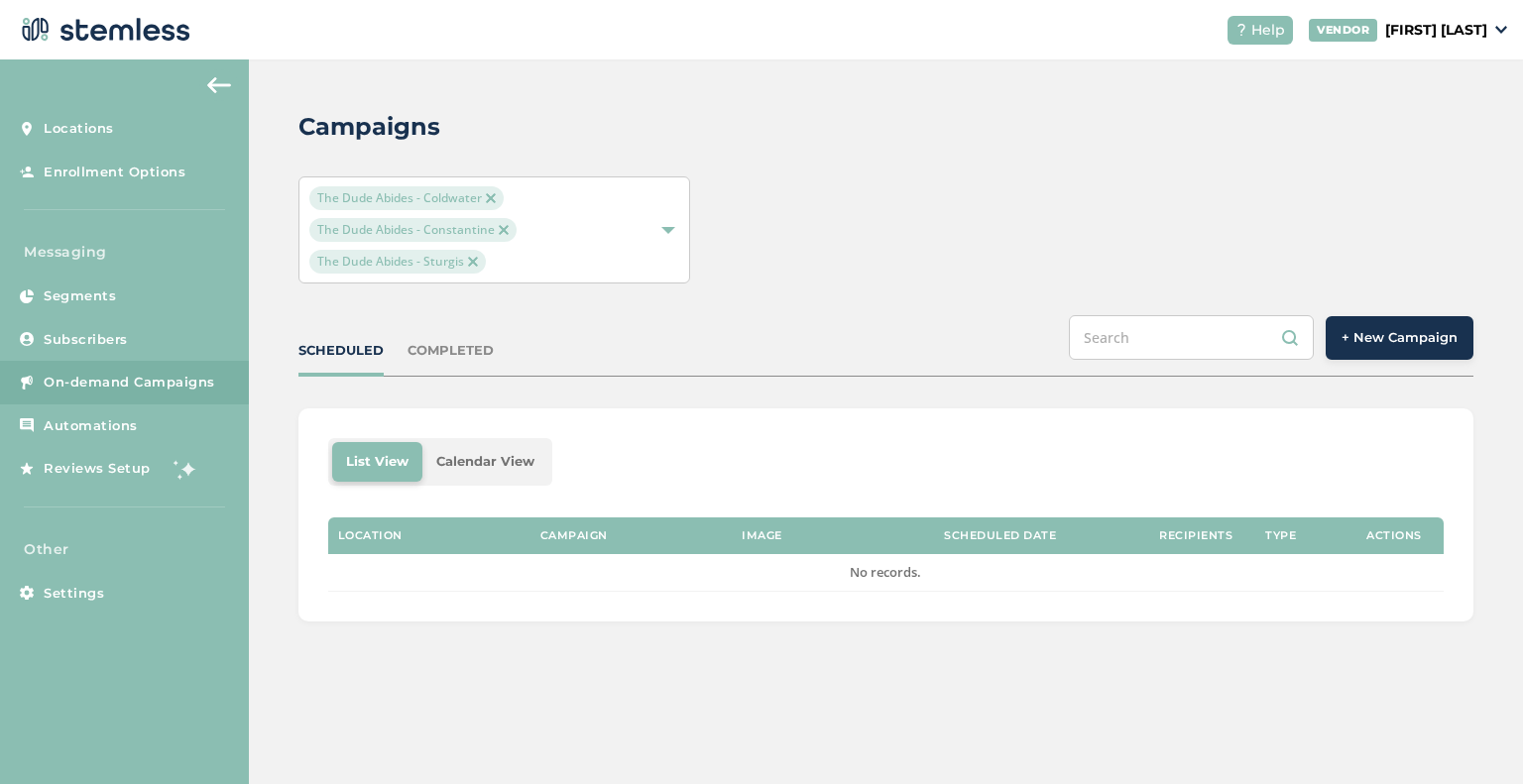 click on "+ New Campaign" at bounding box center (1399, 338) 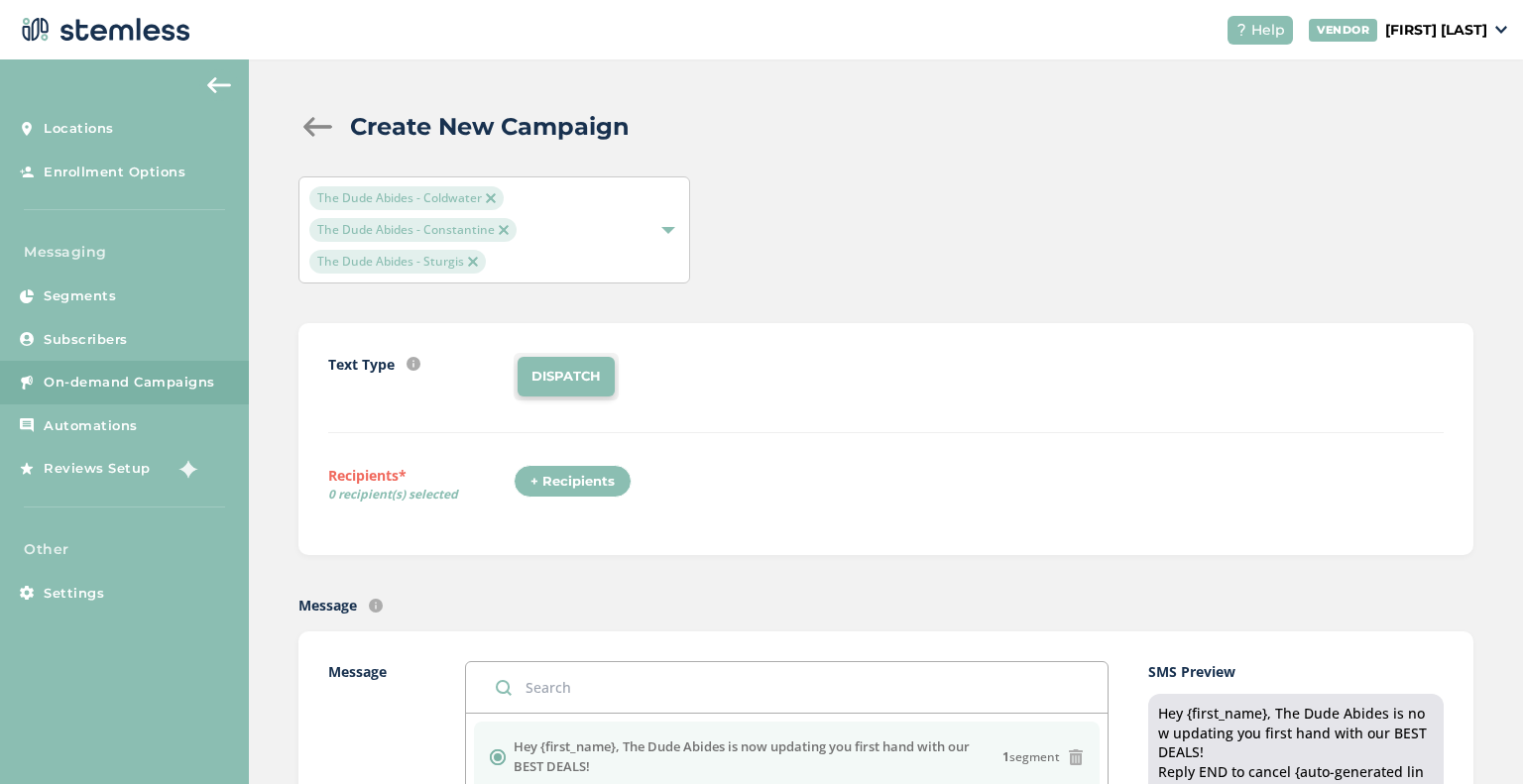 click at bounding box center [491, 198] 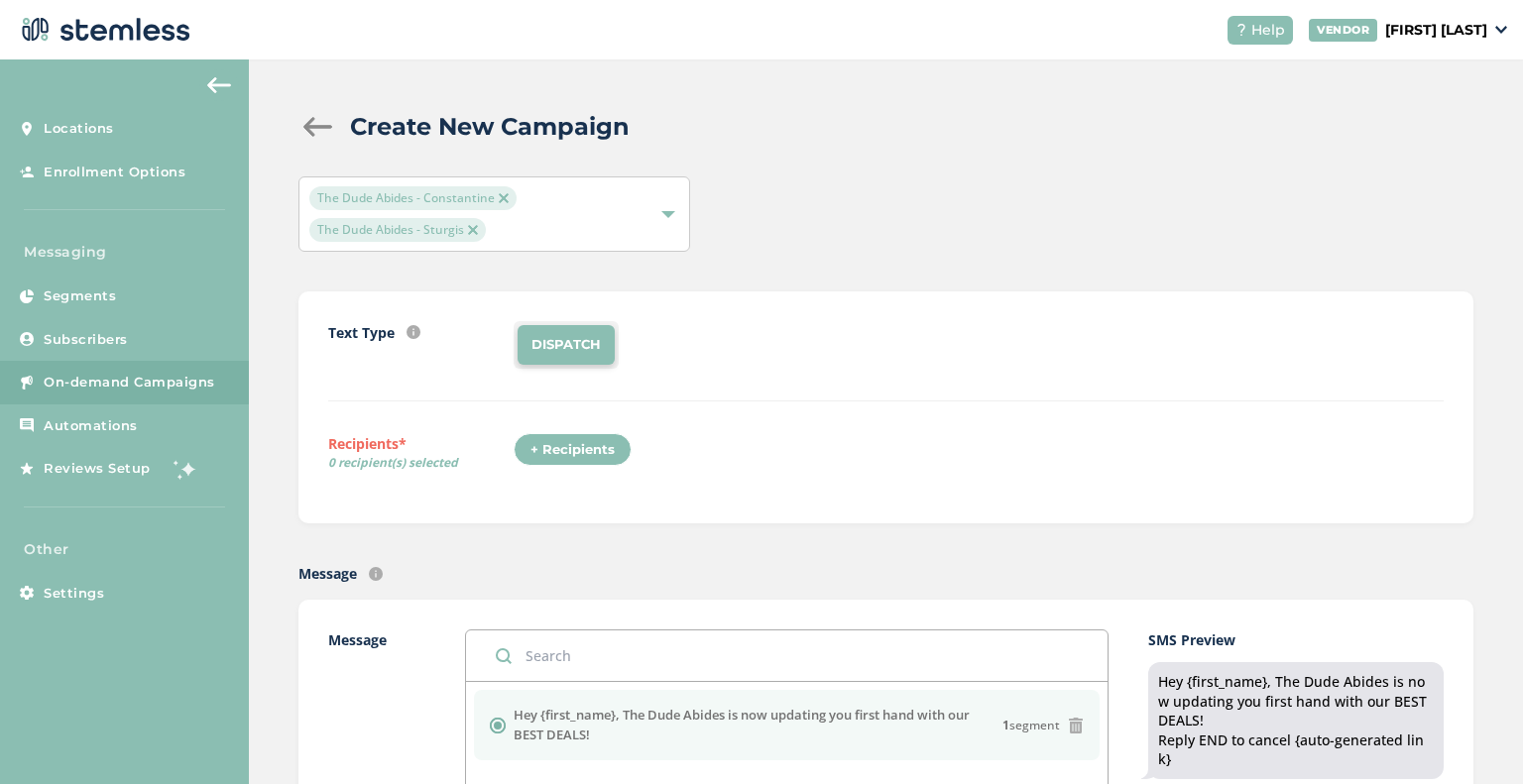 click at bounding box center [473, 230] 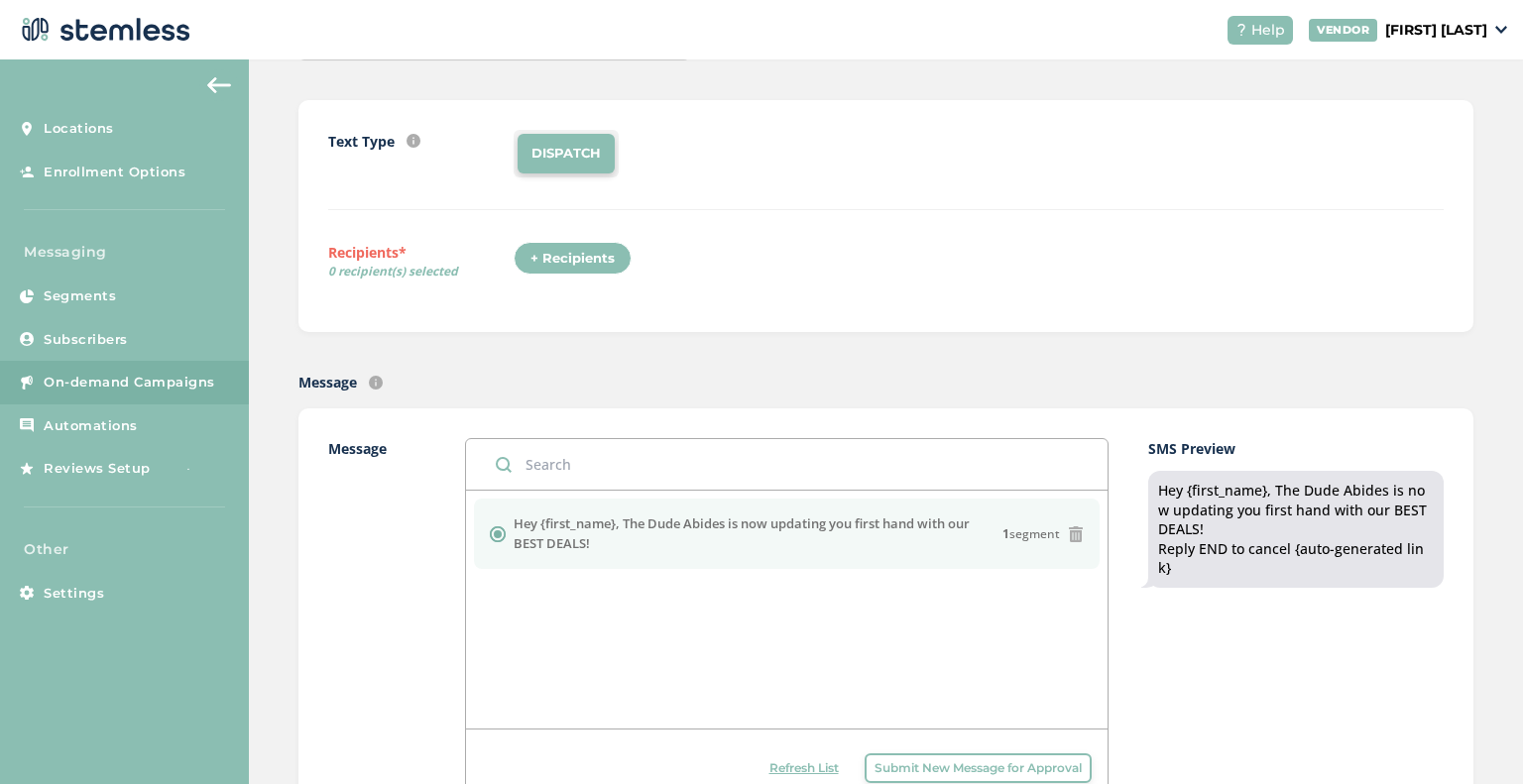 scroll, scrollTop: 198, scrollLeft: 0, axis: vertical 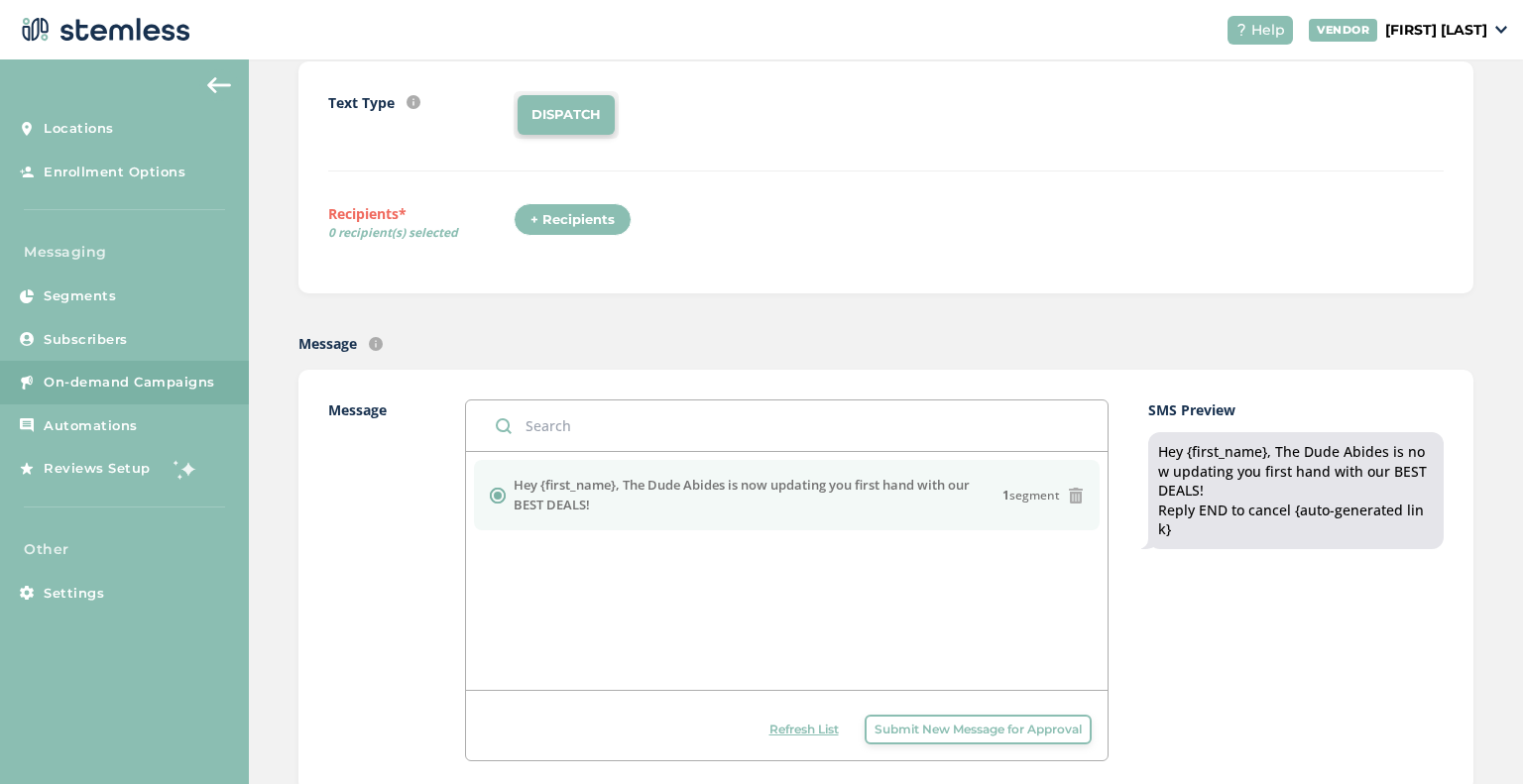 click on "+ Recipients" at bounding box center (572, 220) 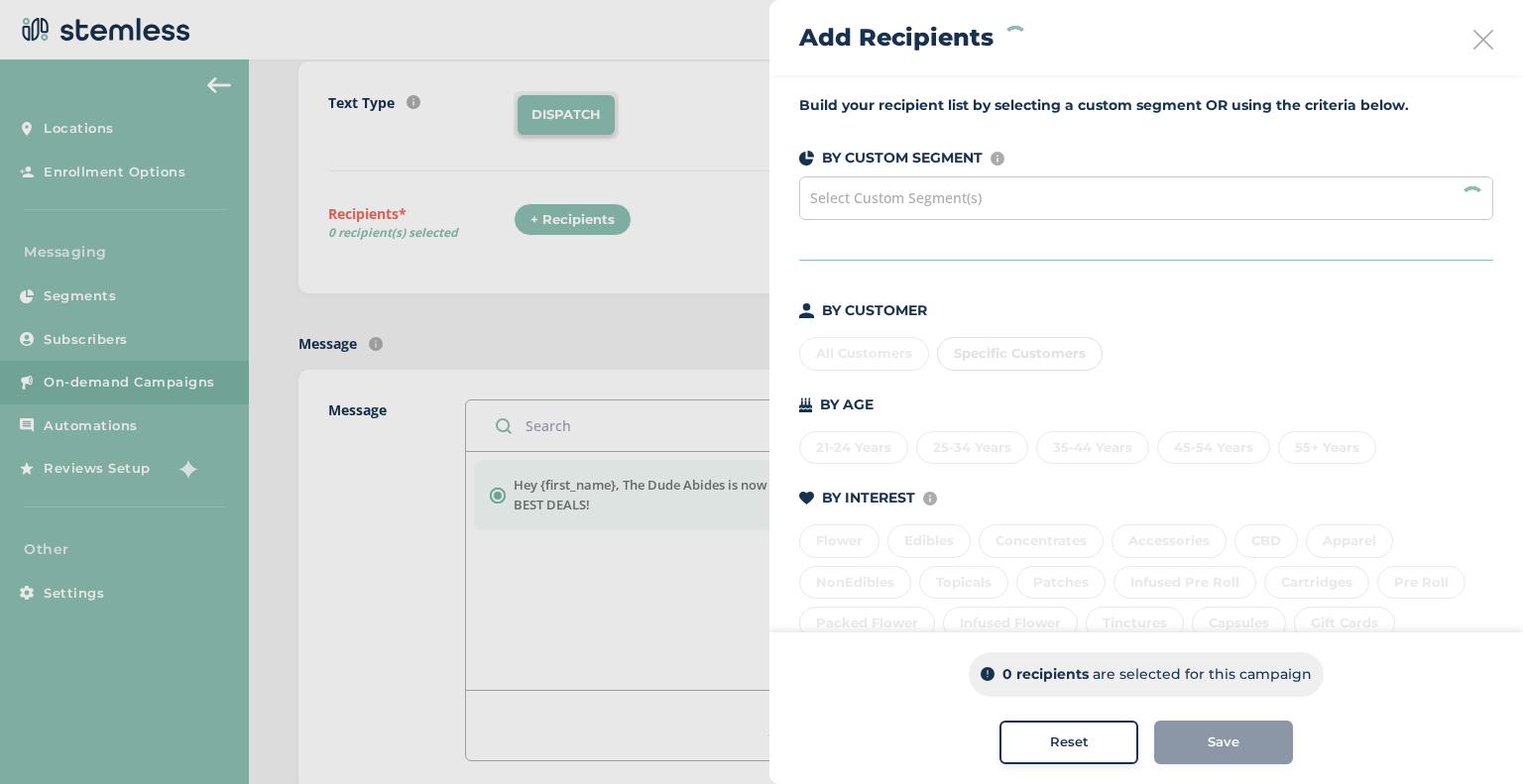 click on "Select Custom Segment(s)" at bounding box center [895, 197] 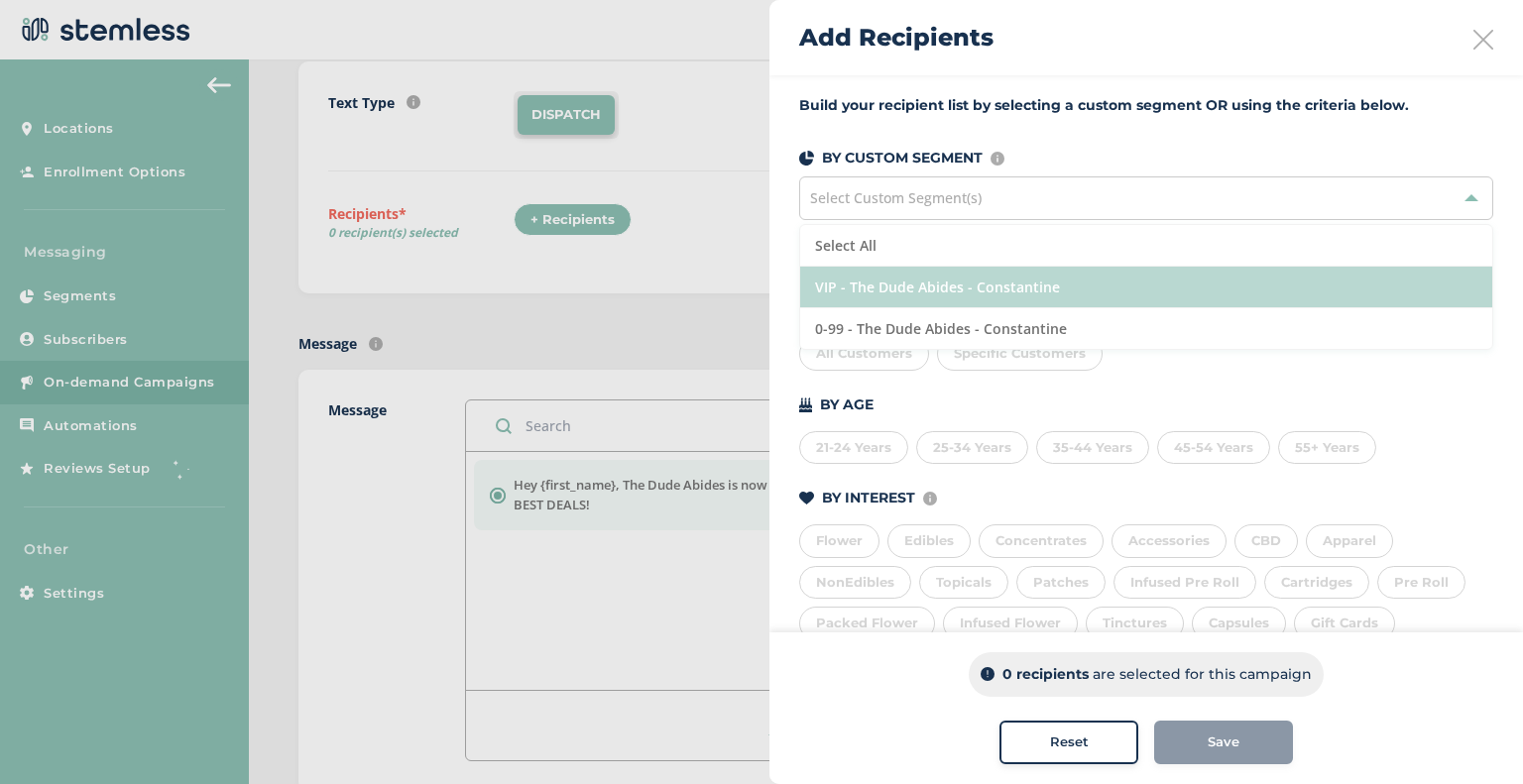 click on "VIP - The Dude Abides - Constantine" at bounding box center (1146, 287) 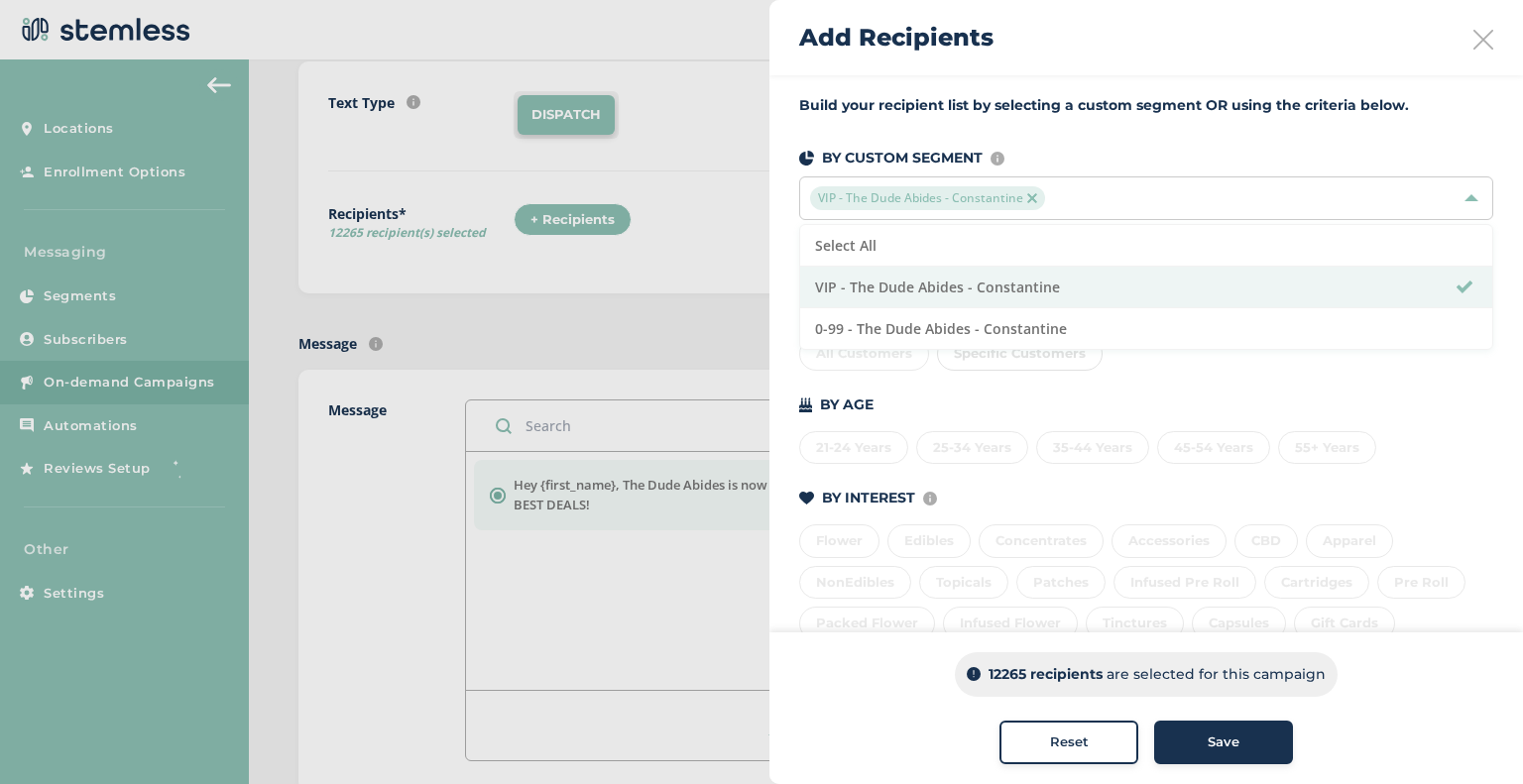 click on "Save" at bounding box center (1224, 742) 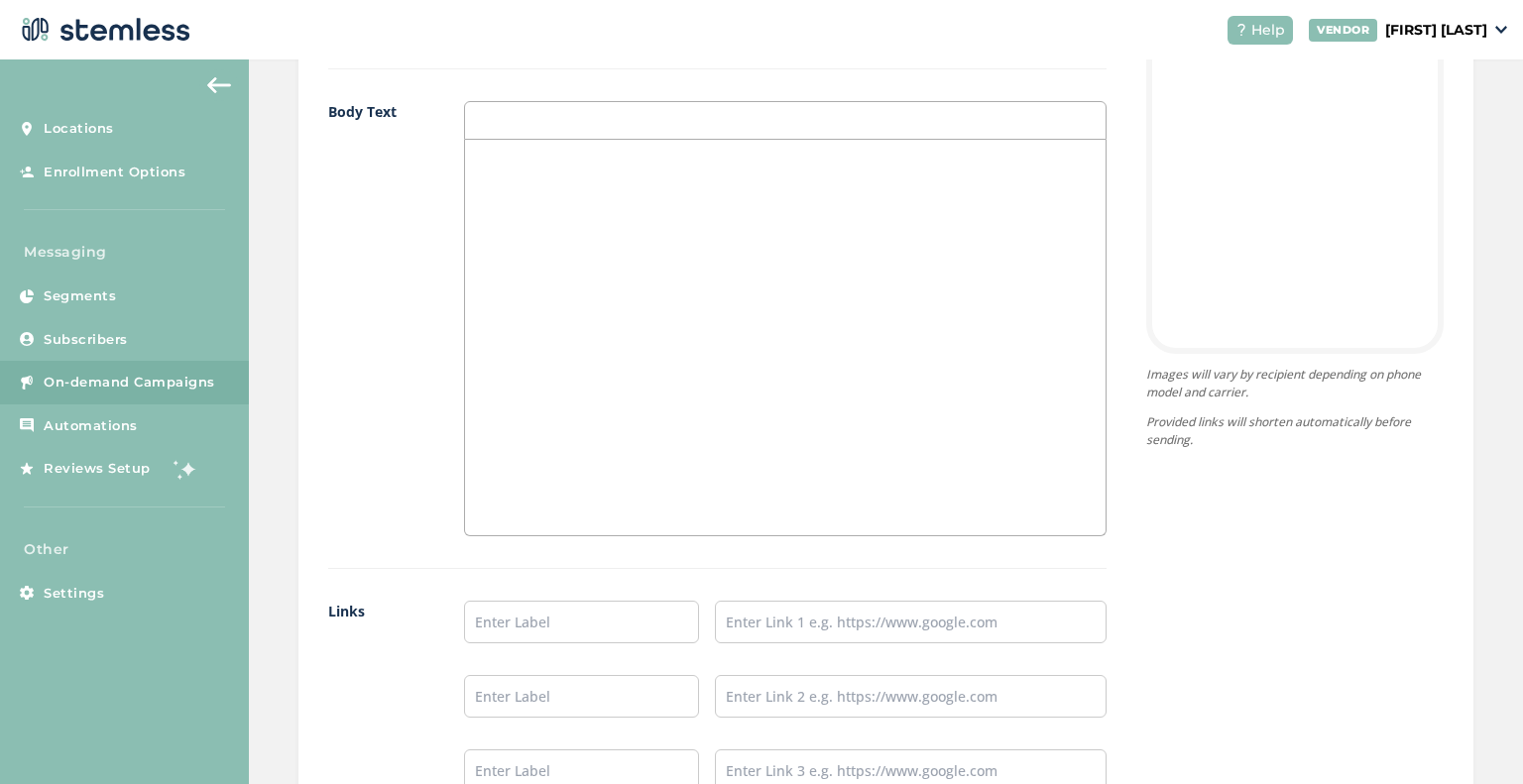 scroll, scrollTop: 1546, scrollLeft: 0, axis: vertical 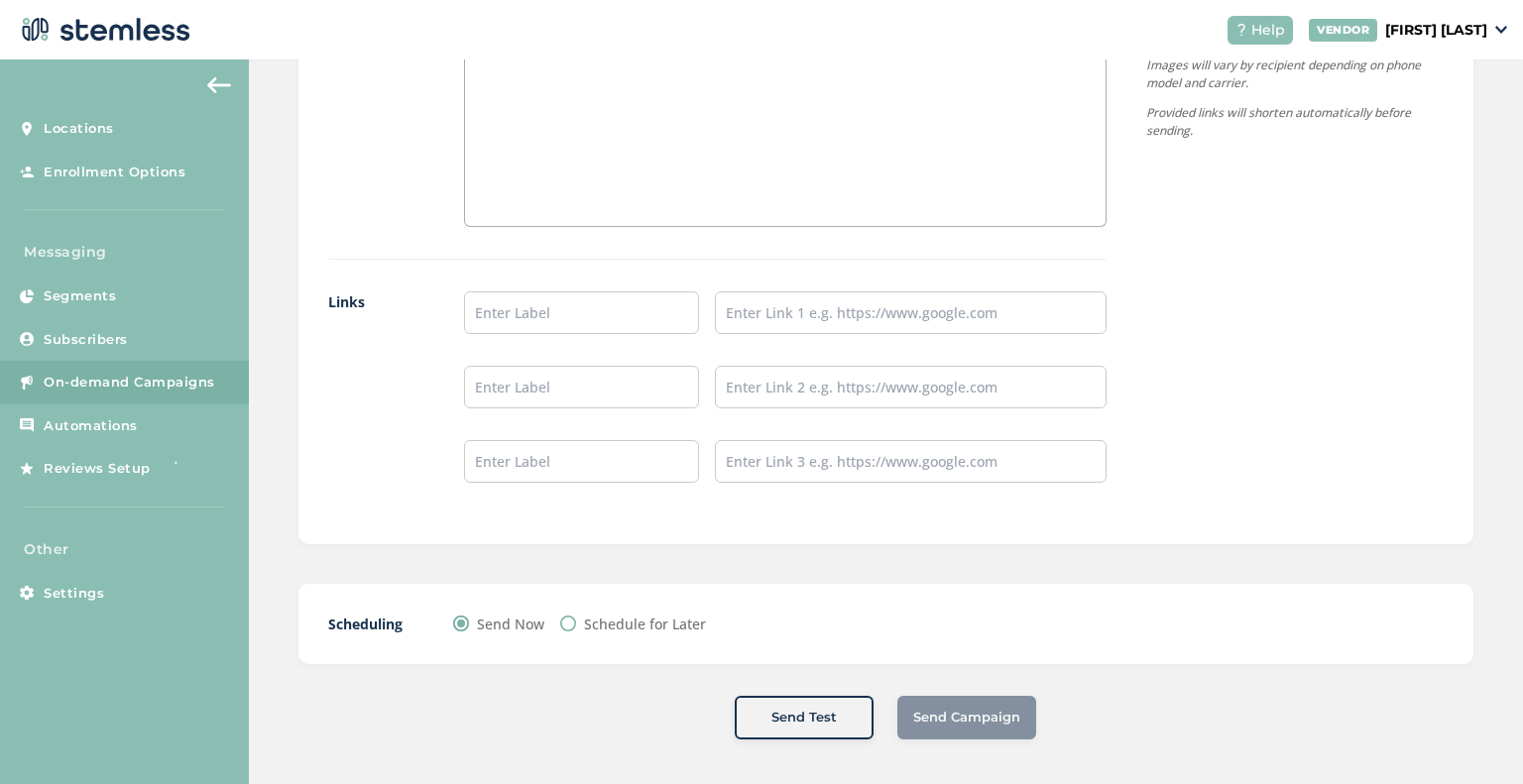 click at bounding box center [219, 85] 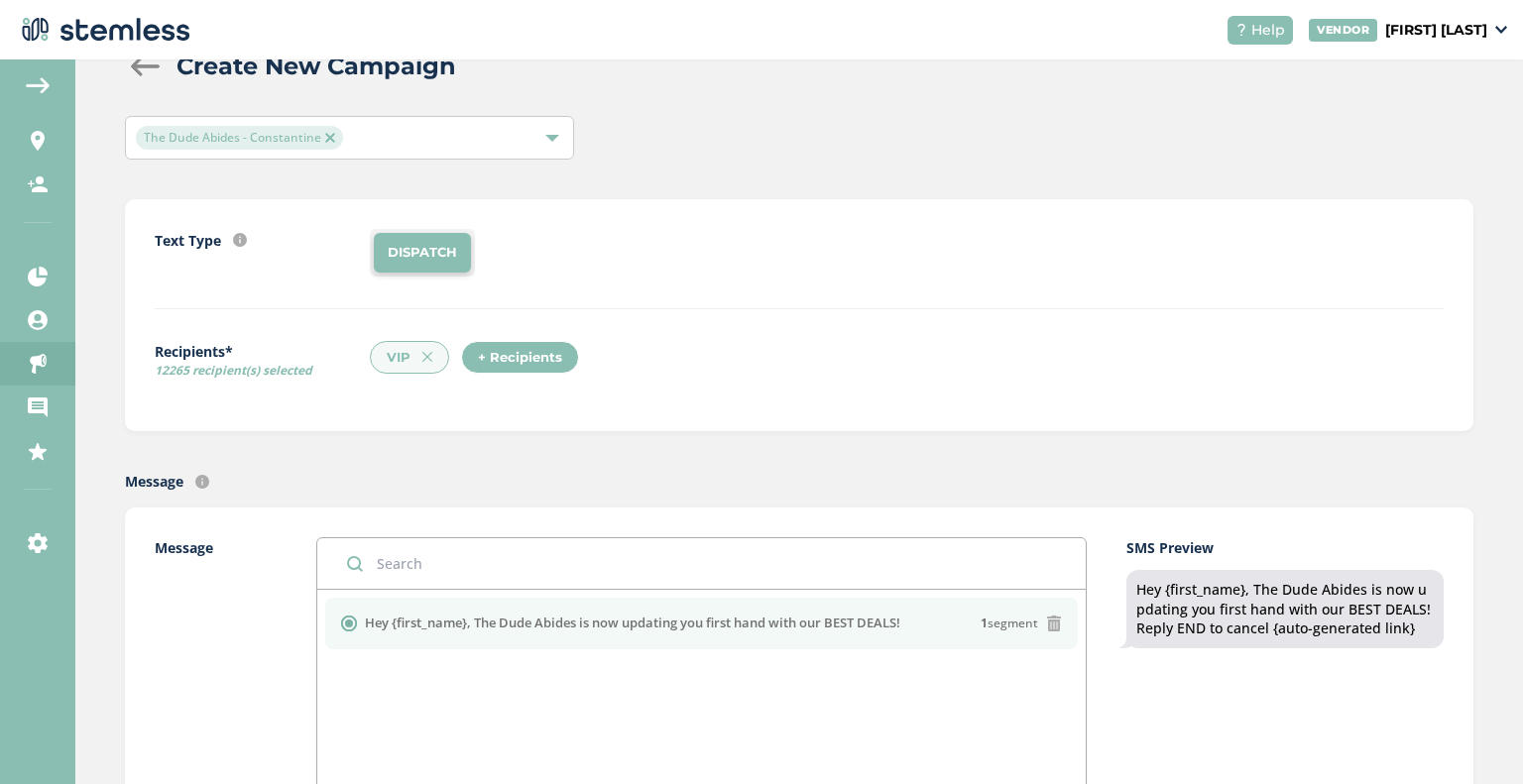 scroll, scrollTop: 0, scrollLeft: 0, axis: both 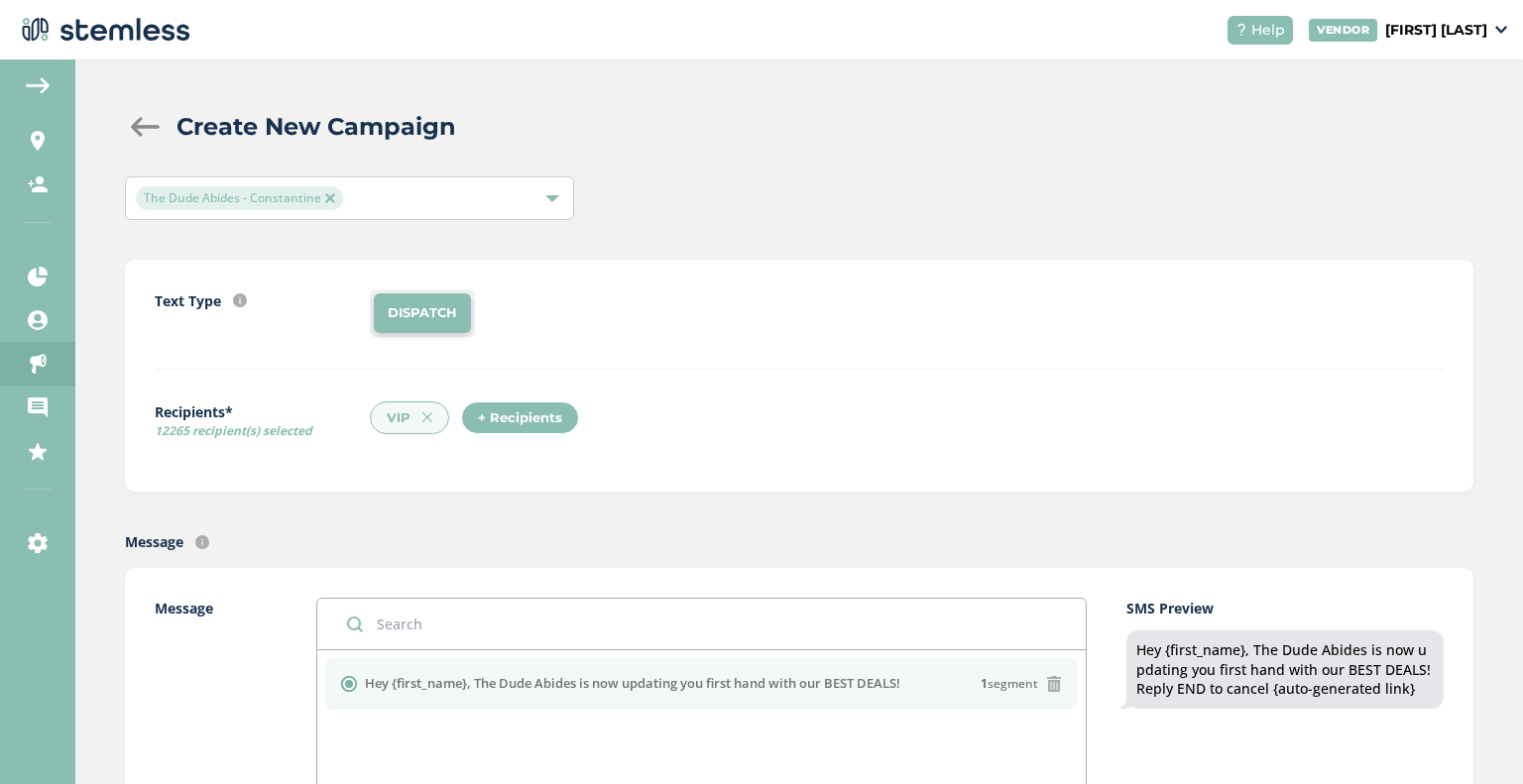 click at bounding box center [330, 198] 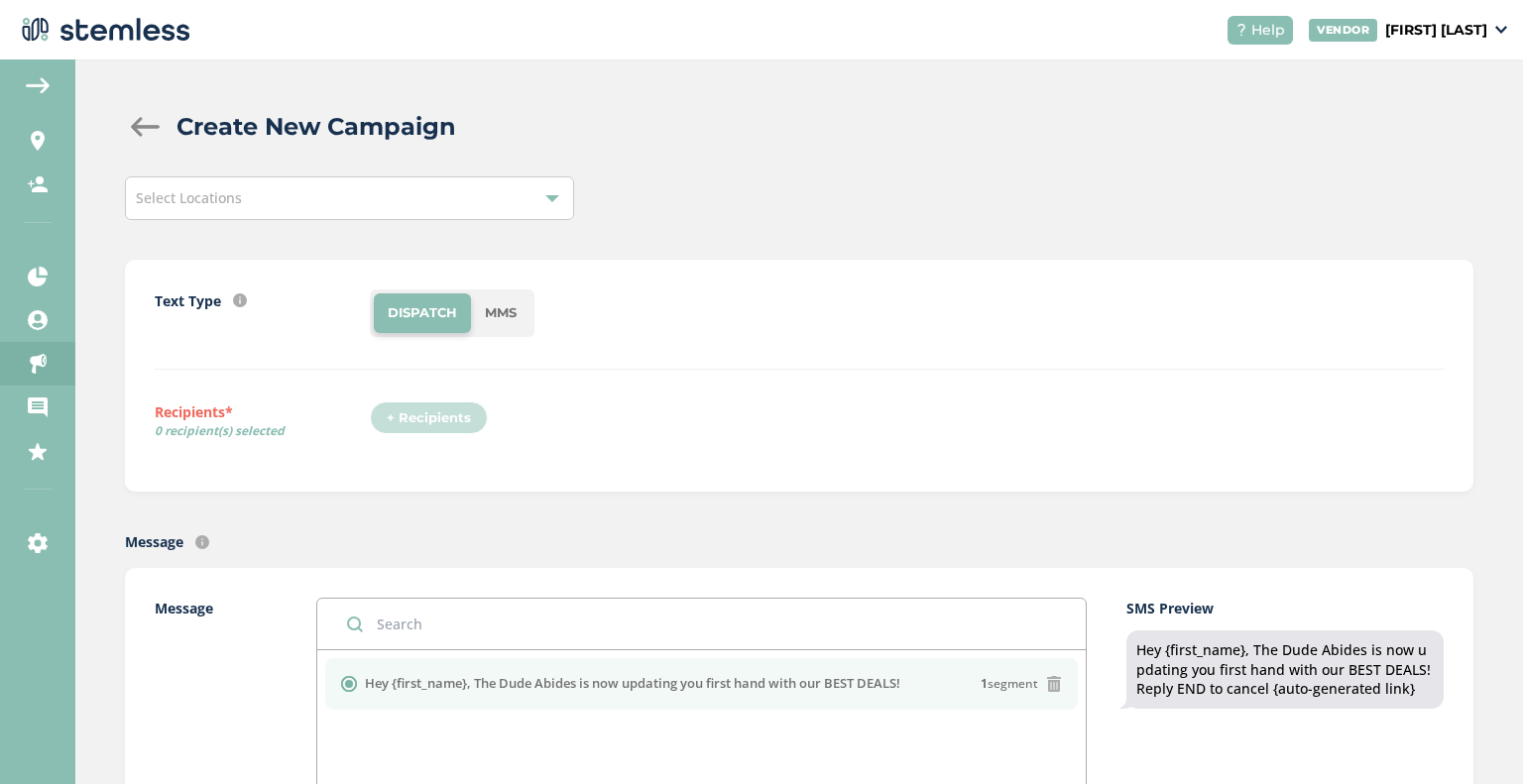 click on "Locations   Enrollment Options   Messaging   Segments   Subscribers   On-demand Campaigns   Automations   Reviews Setup   Other   Settings" at bounding box center [38, 421] 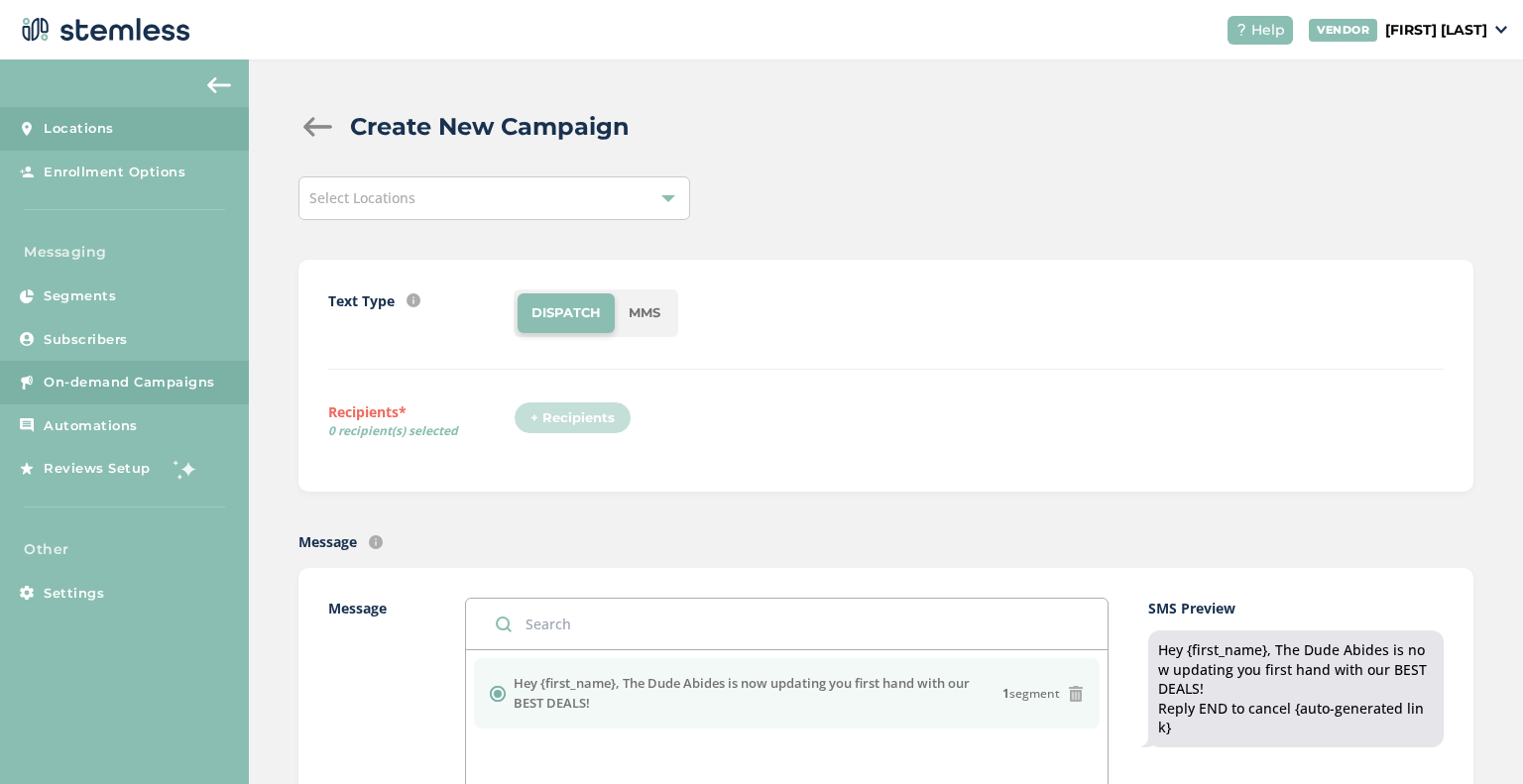 click on "Locations" at bounding box center [124, 129] 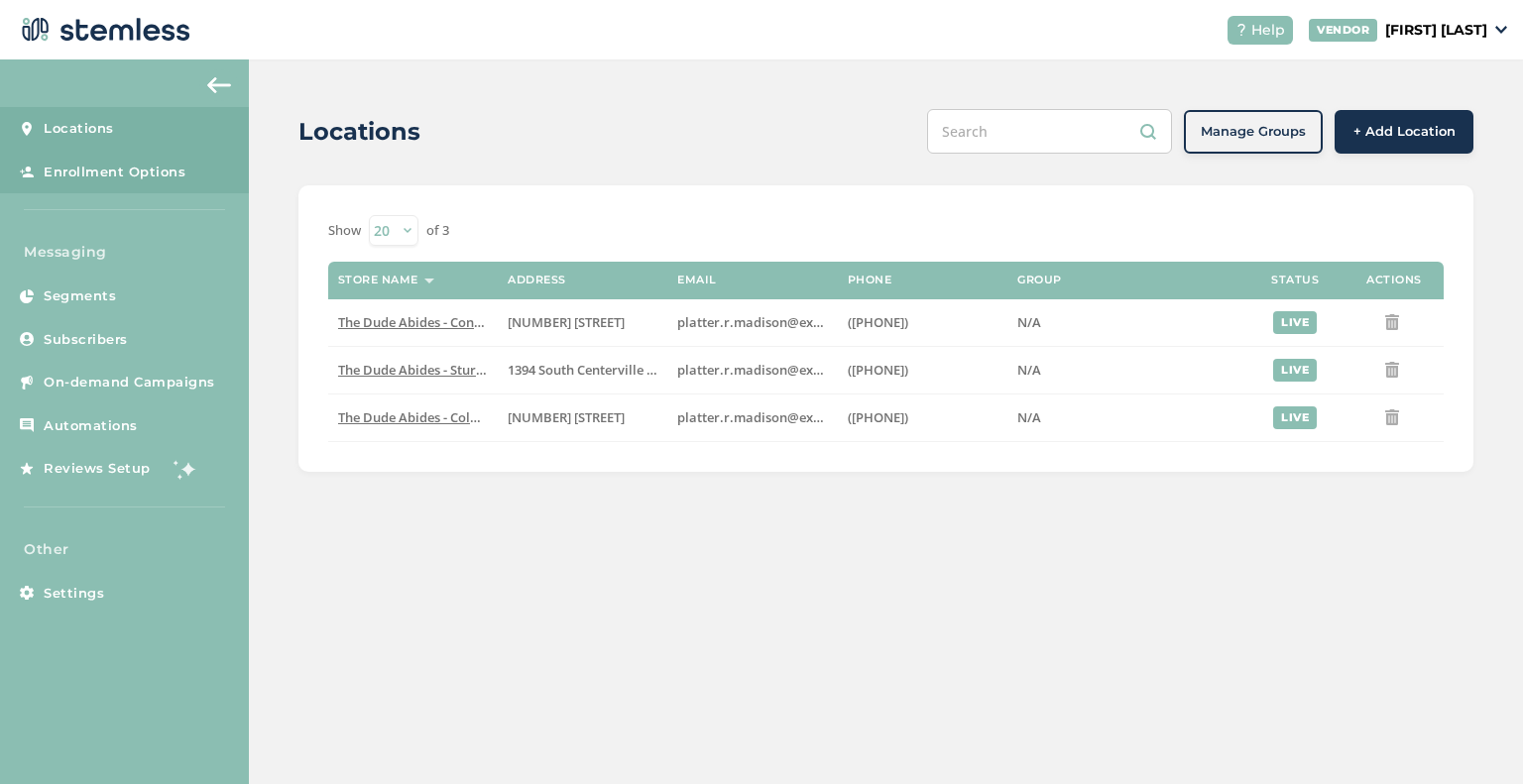 click on "Enrollment Options" at bounding box center (114, 172) 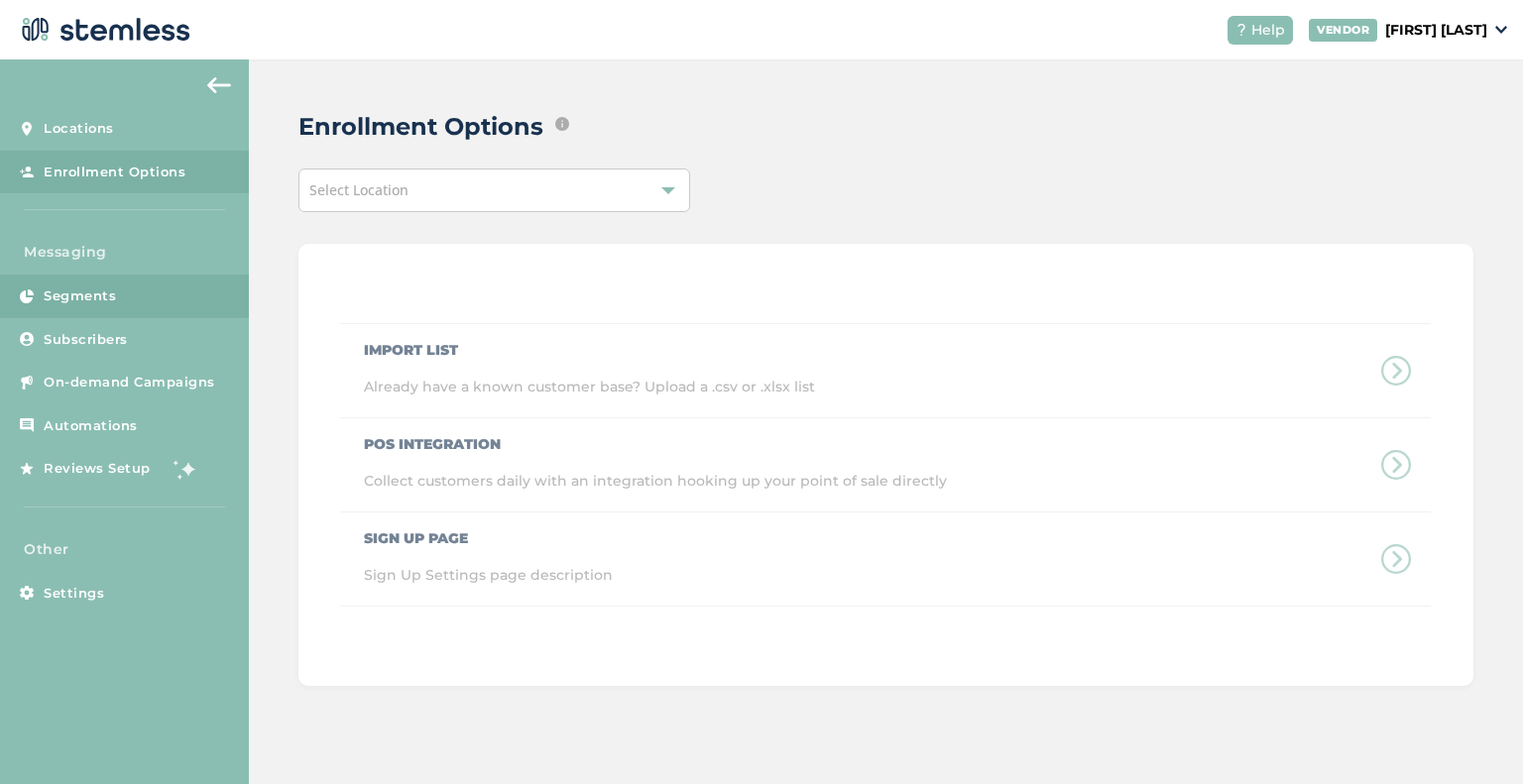 click on "Segments" at bounding box center (79, 296) 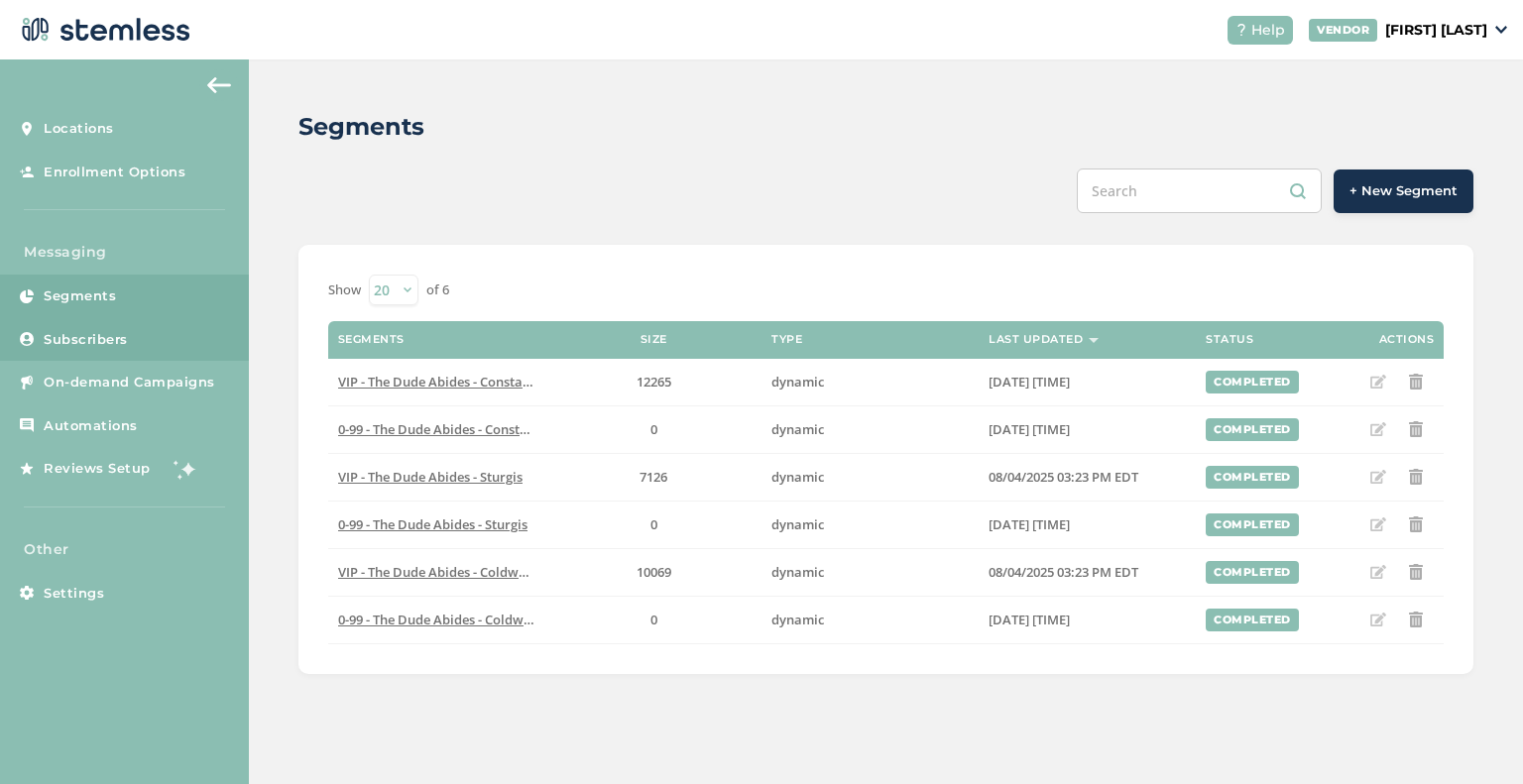 click on "Subscribers" at bounding box center [85, 340] 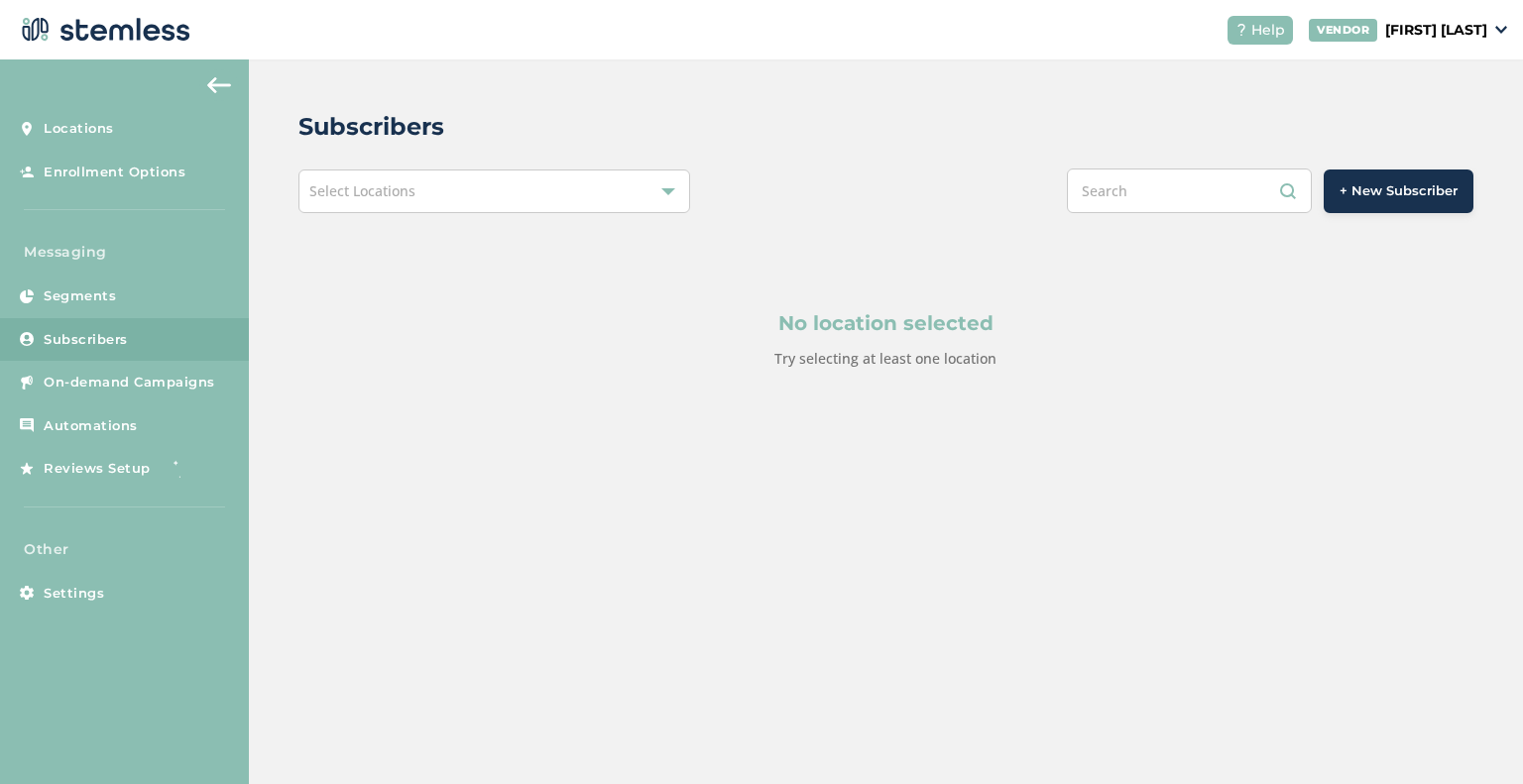 click on "Select Locations" at bounding box center (494, 191) 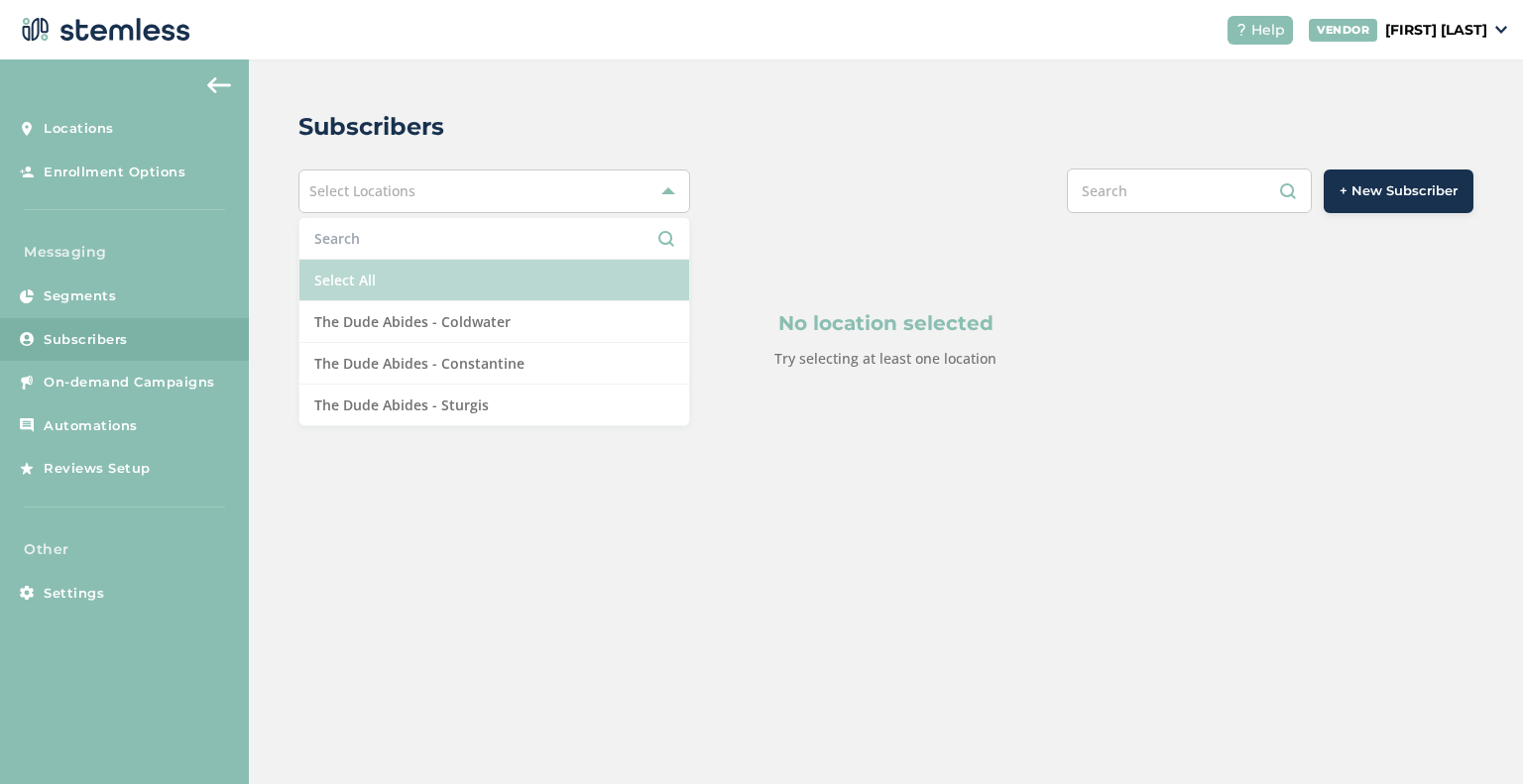 click on "Select All" at bounding box center [494, 280] 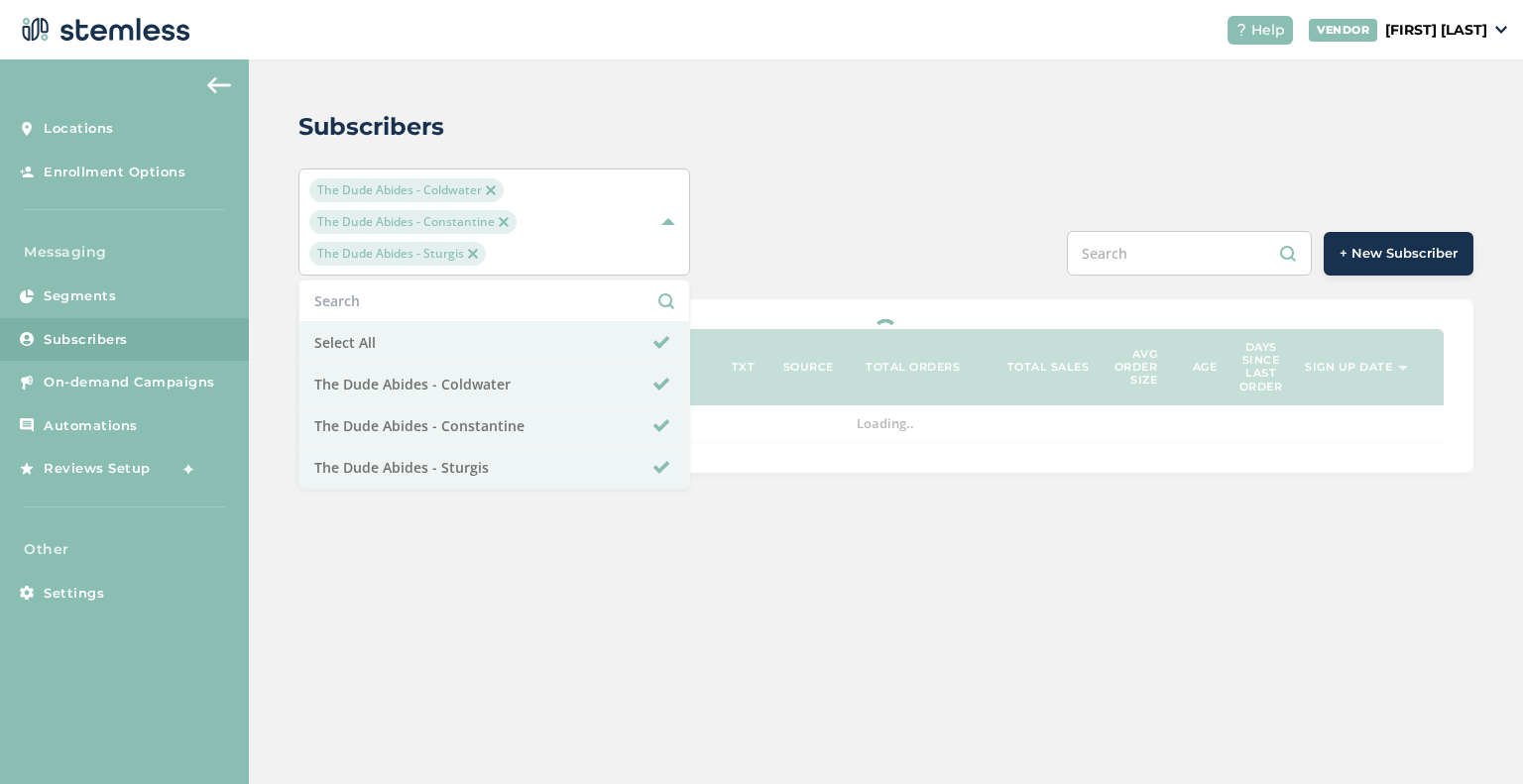 click on "Subscribers" at bounding box center [878, 127] 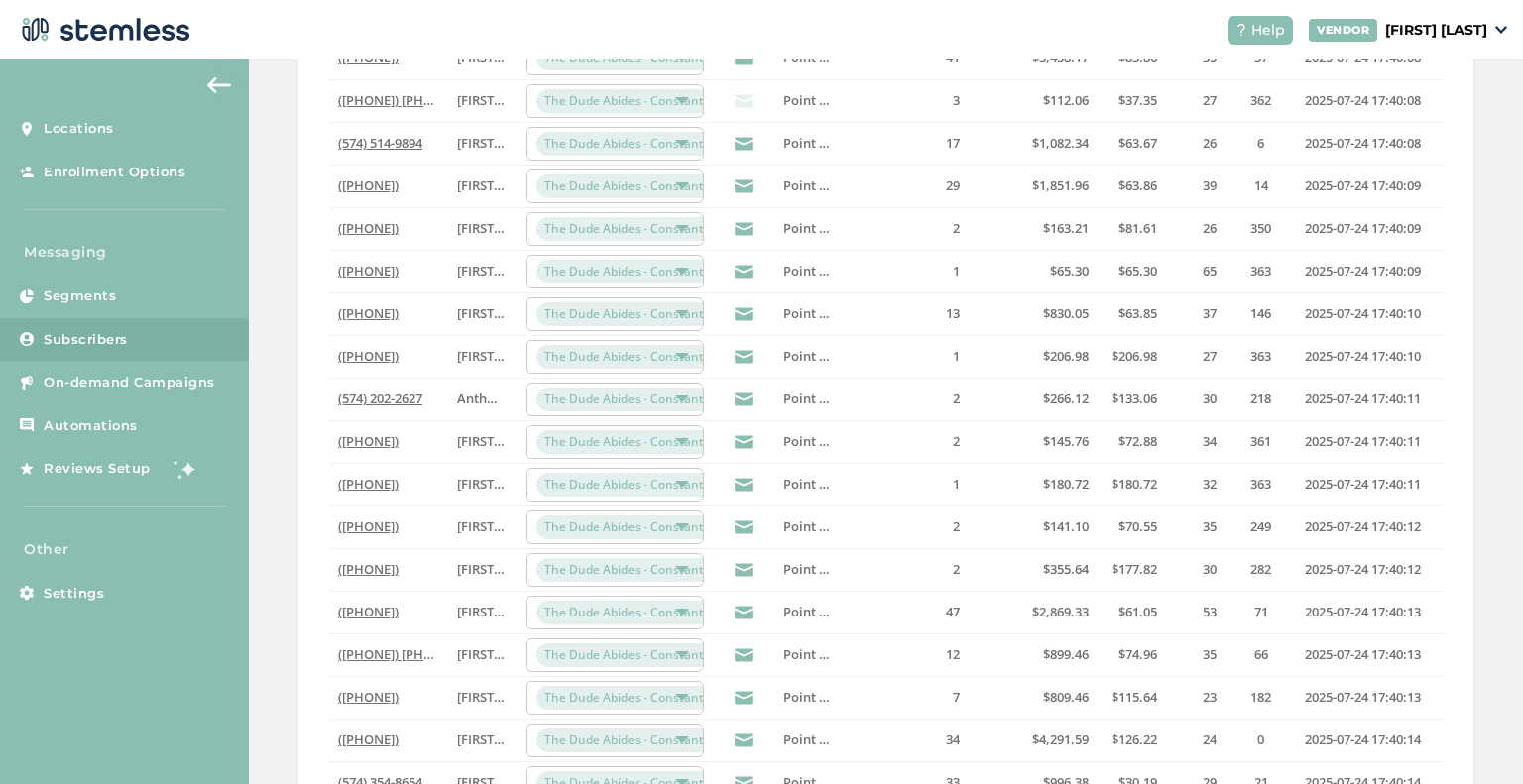 scroll, scrollTop: 651, scrollLeft: 0, axis: vertical 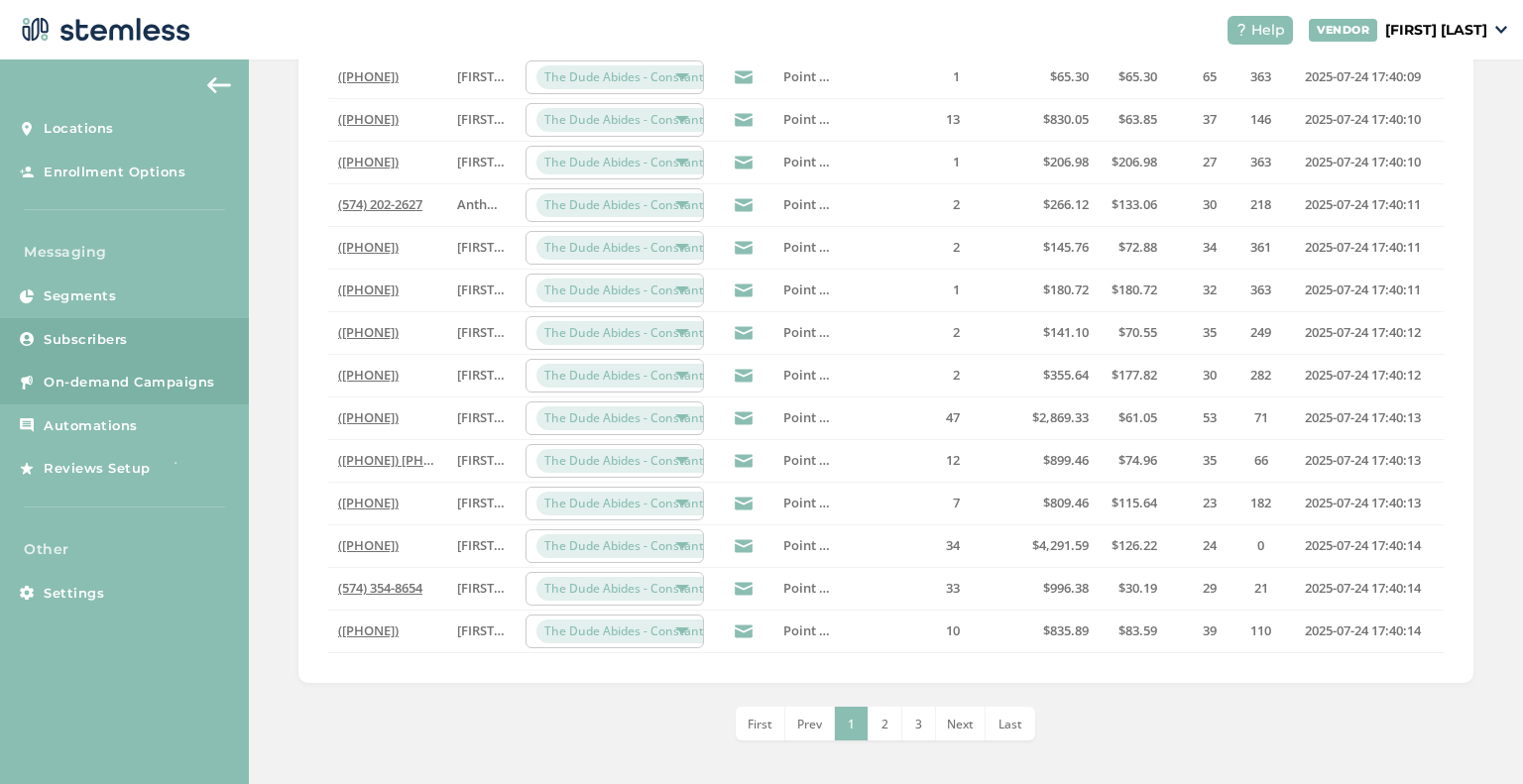 click on "On-demand Campaigns" at bounding box center (129, 383) 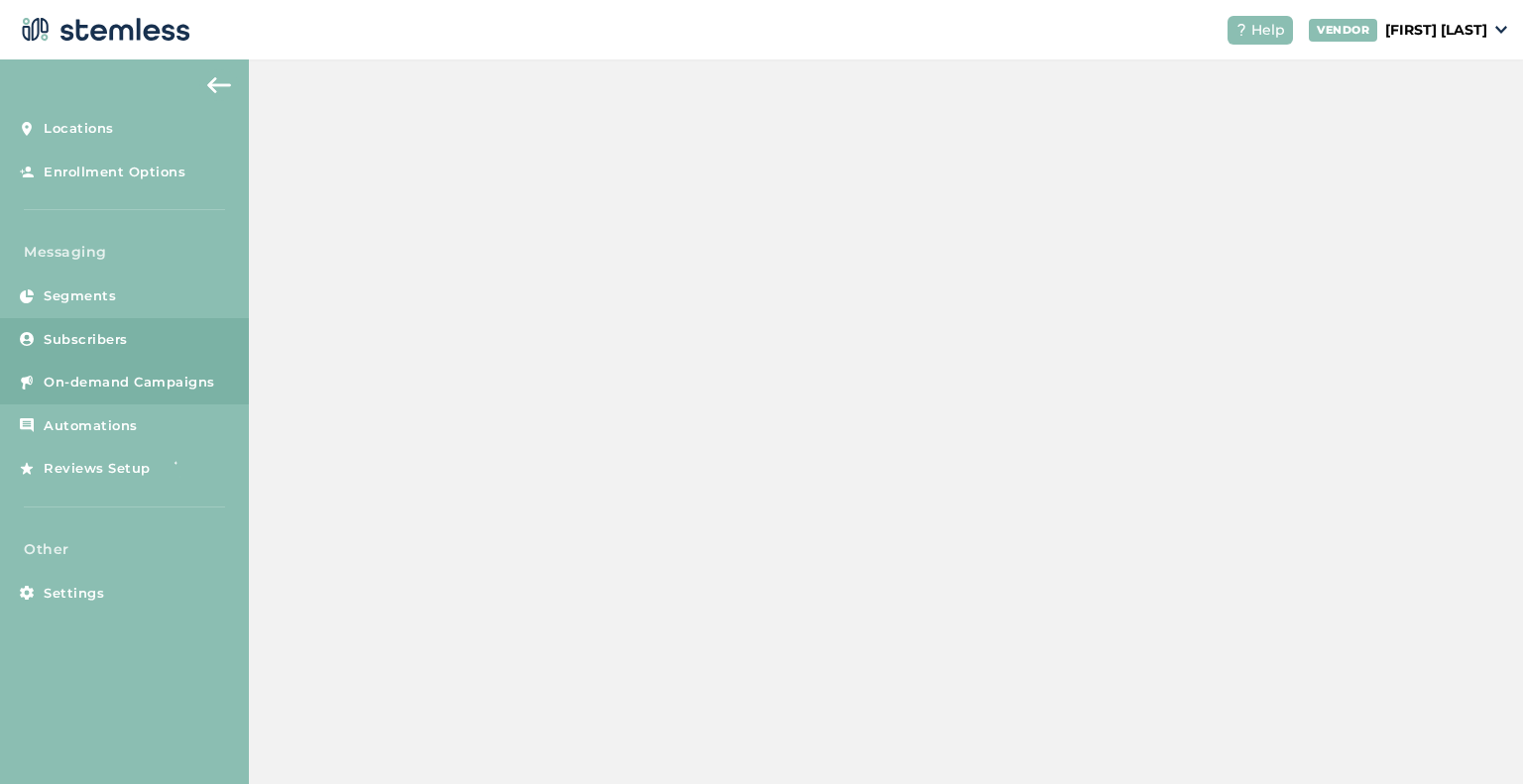 scroll, scrollTop: 0, scrollLeft: 0, axis: both 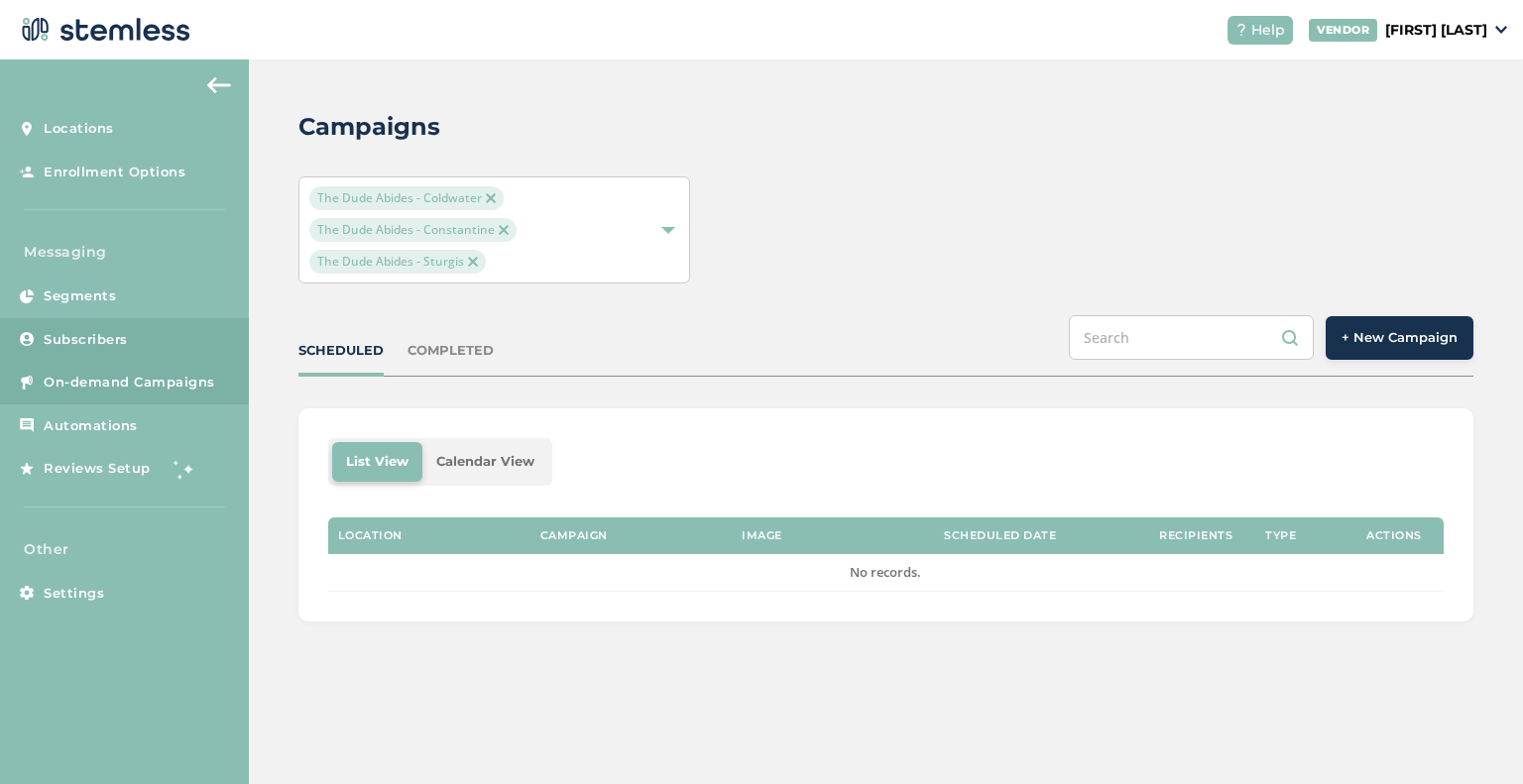 click on "Subscribers" at bounding box center (124, 340) 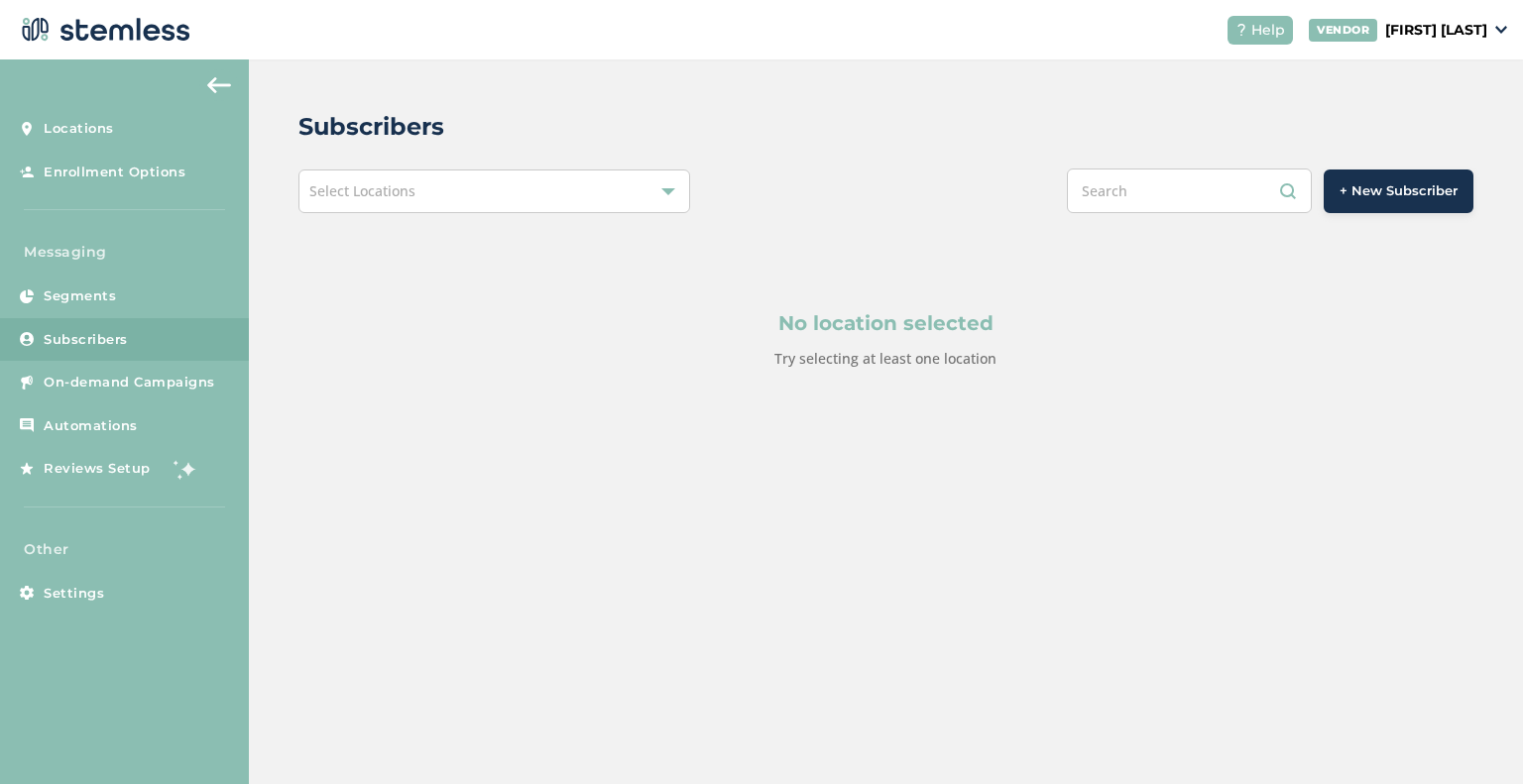 click on "Select Locations" at bounding box center (494, 191) 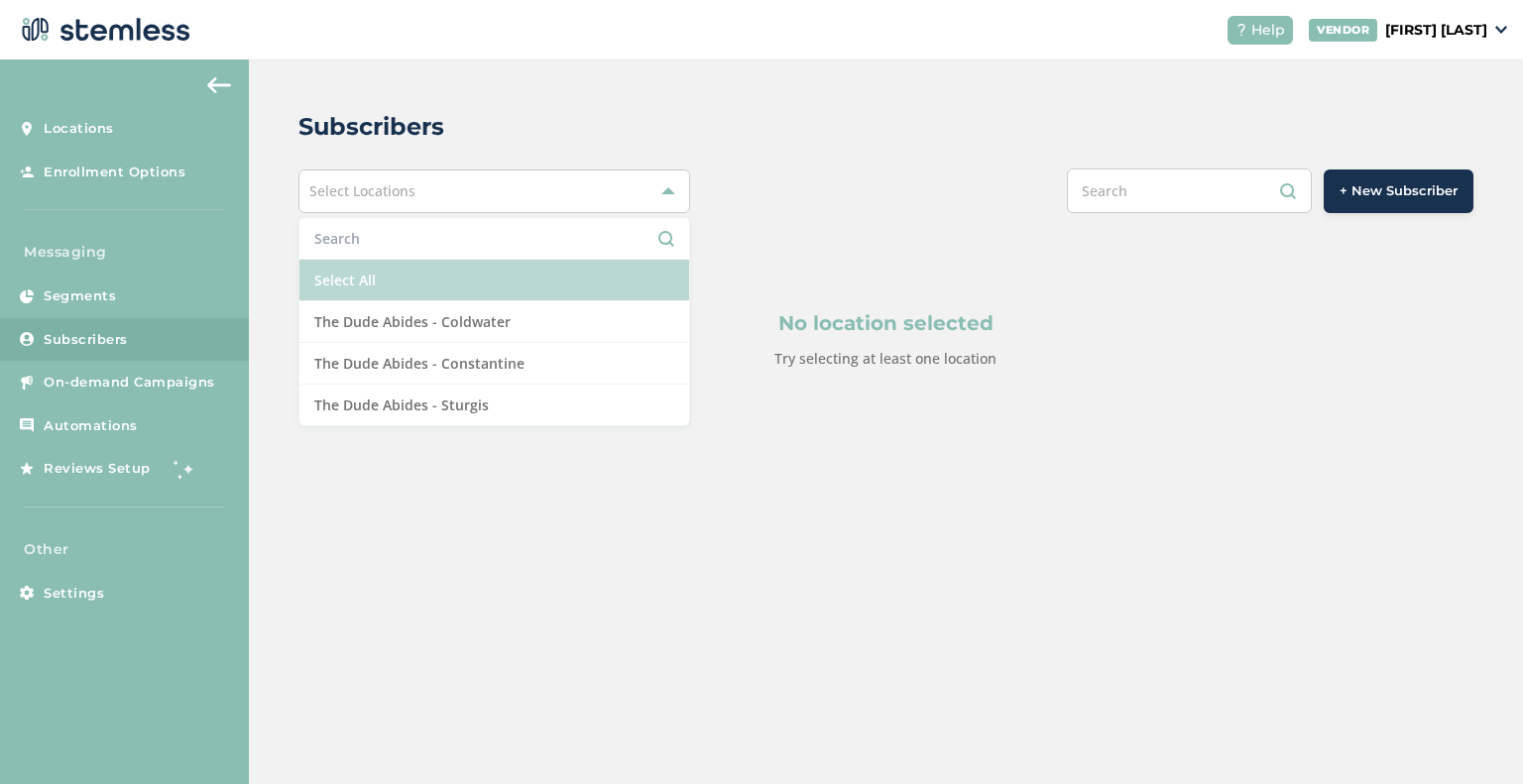 click on "Select All" at bounding box center [494, 280] 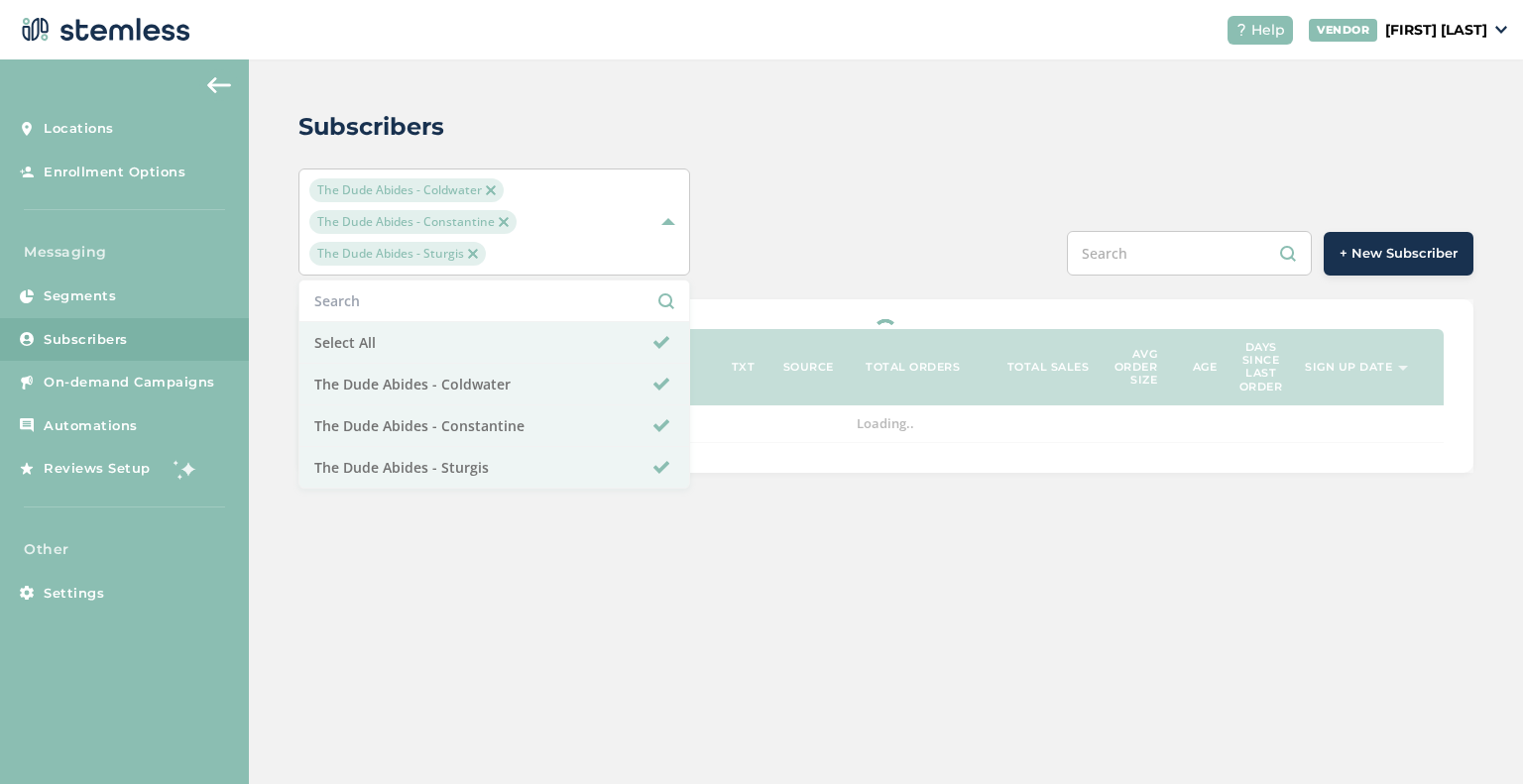 click on "The Dude Abides - Coldwater   The Dude Abides - Constantine   The Dude Abides - Sturgis   Select All   The Dude Abides - Coldwater   The Dude Abides - Constantine   The Dude Abides - Sturgis  + New Subscriber" at bounding box center (885, 222) 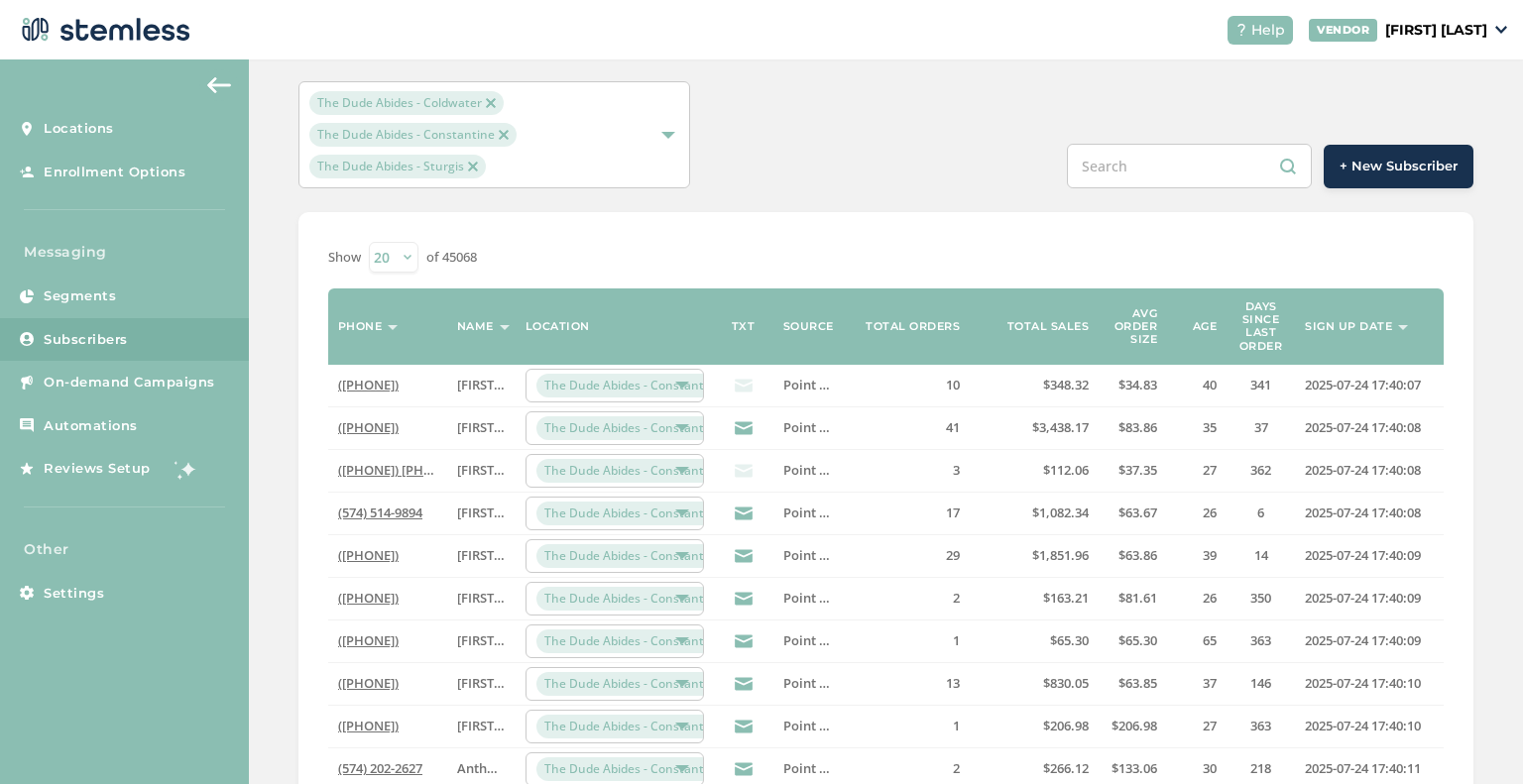 scroll, scrollTop: 99, scrollLeft: 0, axis: vertical 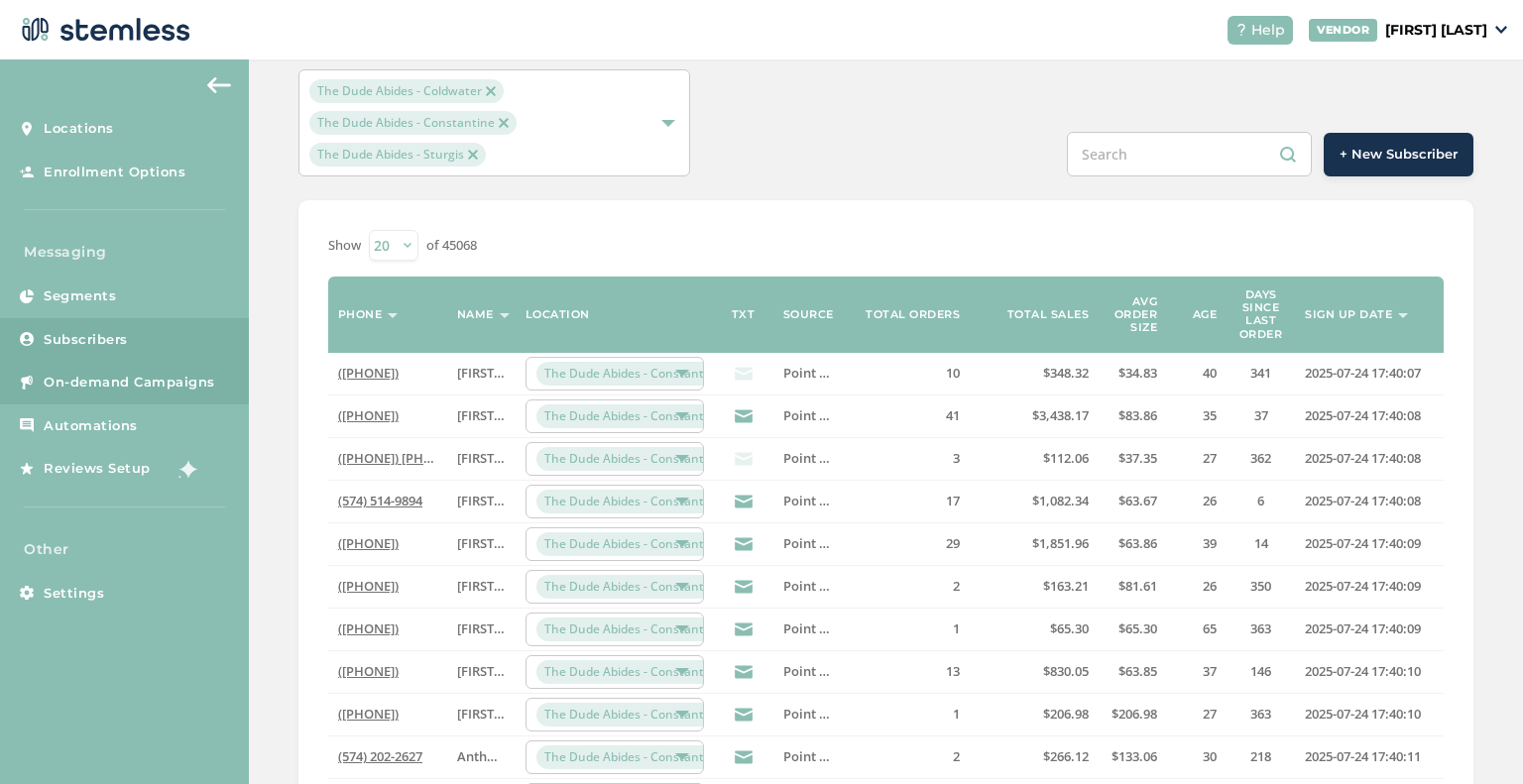 click on "On-demand Campaigns" at bounding box center (124, 383) 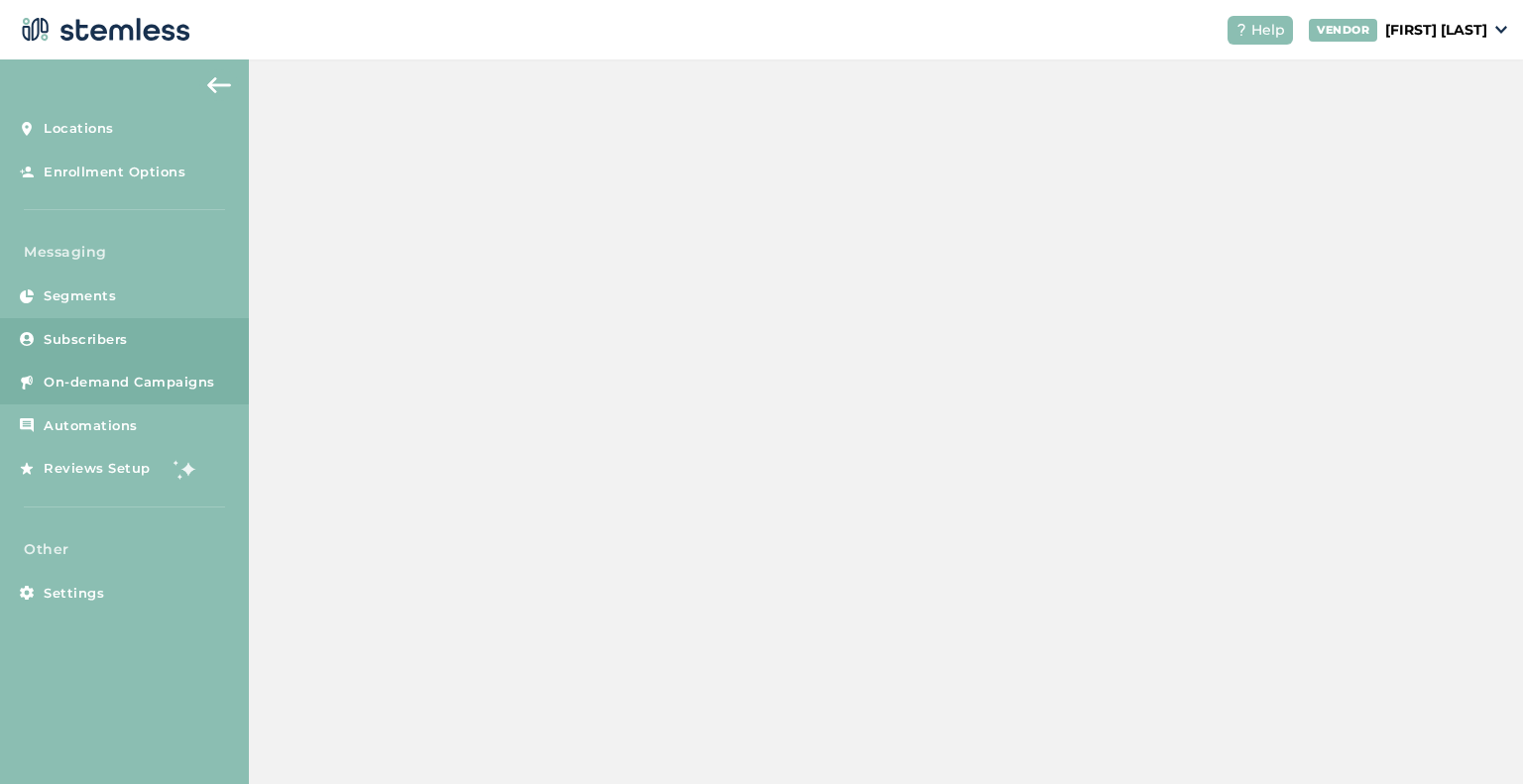 scroll, scrollTop: 0, scrollLeft: 0, axis: both 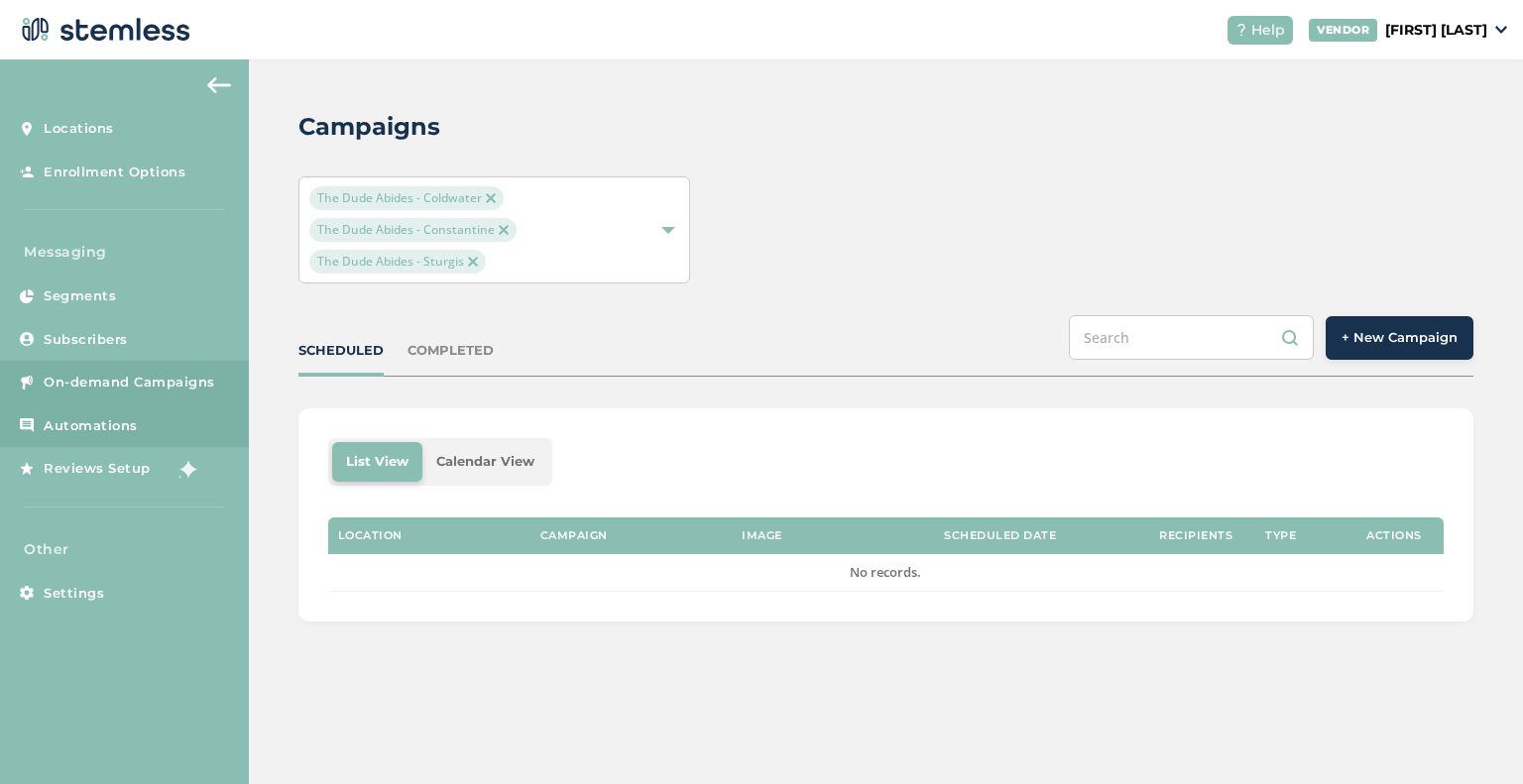 click on "Automations" at bounding box center [90, 426] 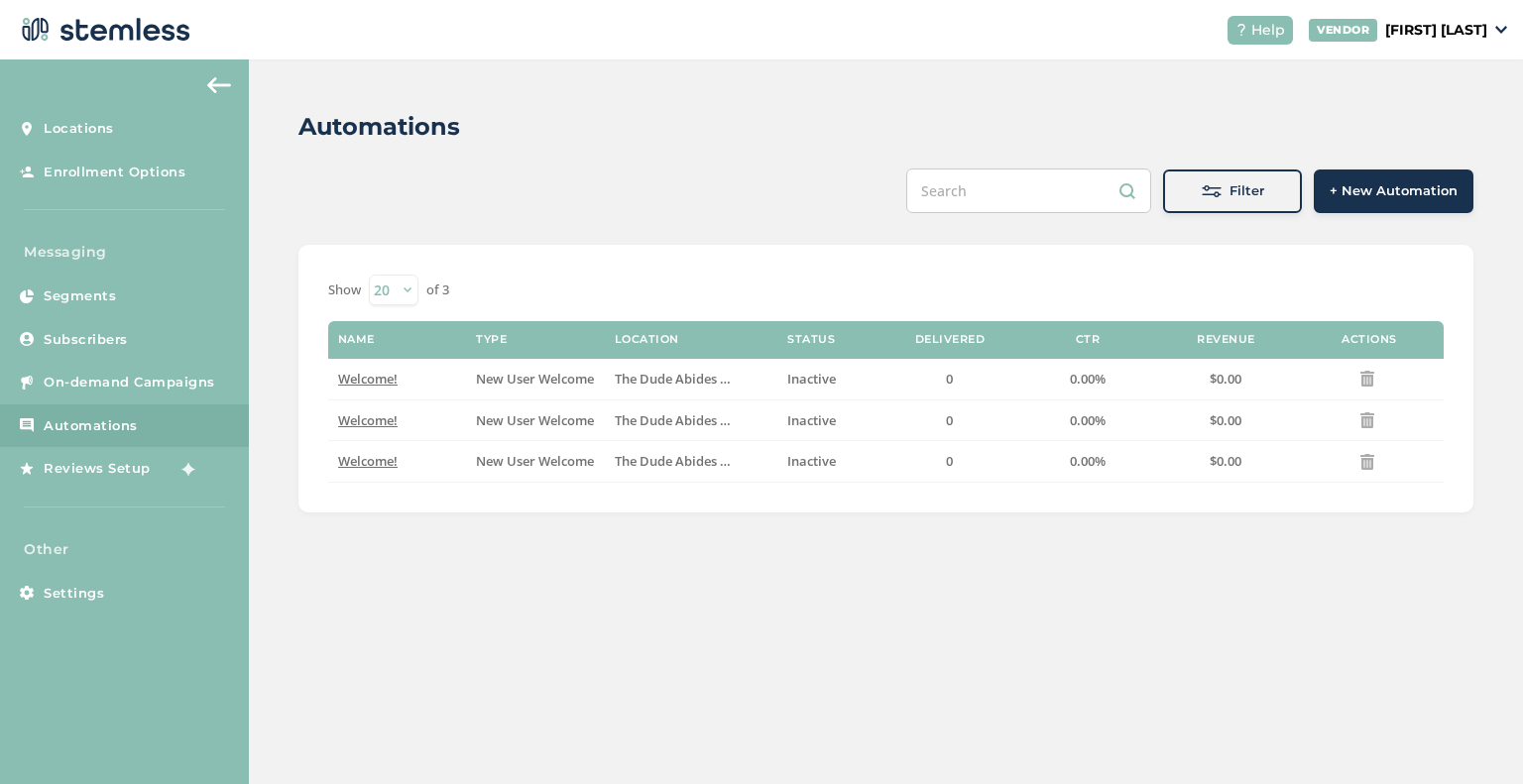 click on "20   50   100" at bounding box center (394, 289) 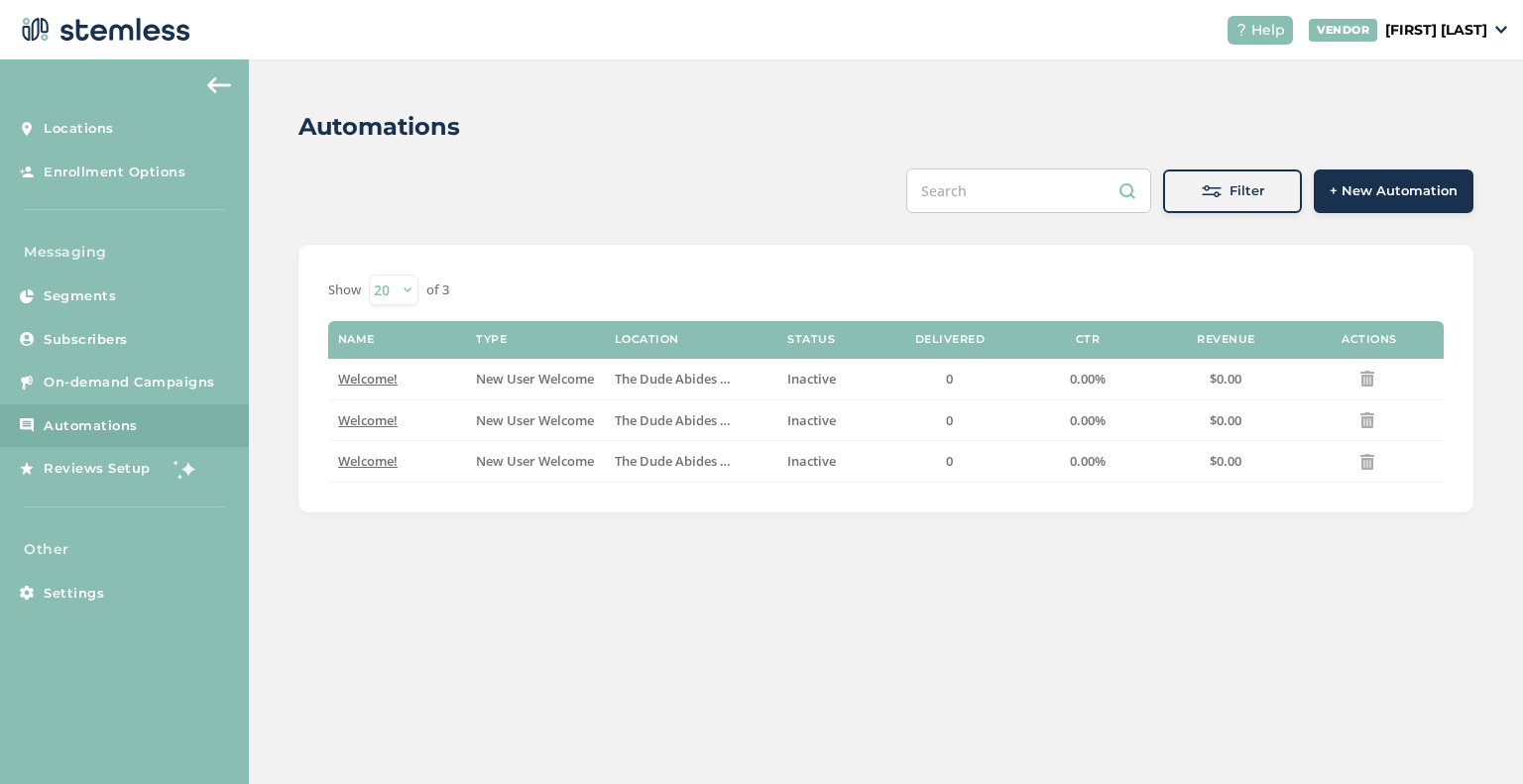 click on "20   50   100" at bounding box center (394, 289) 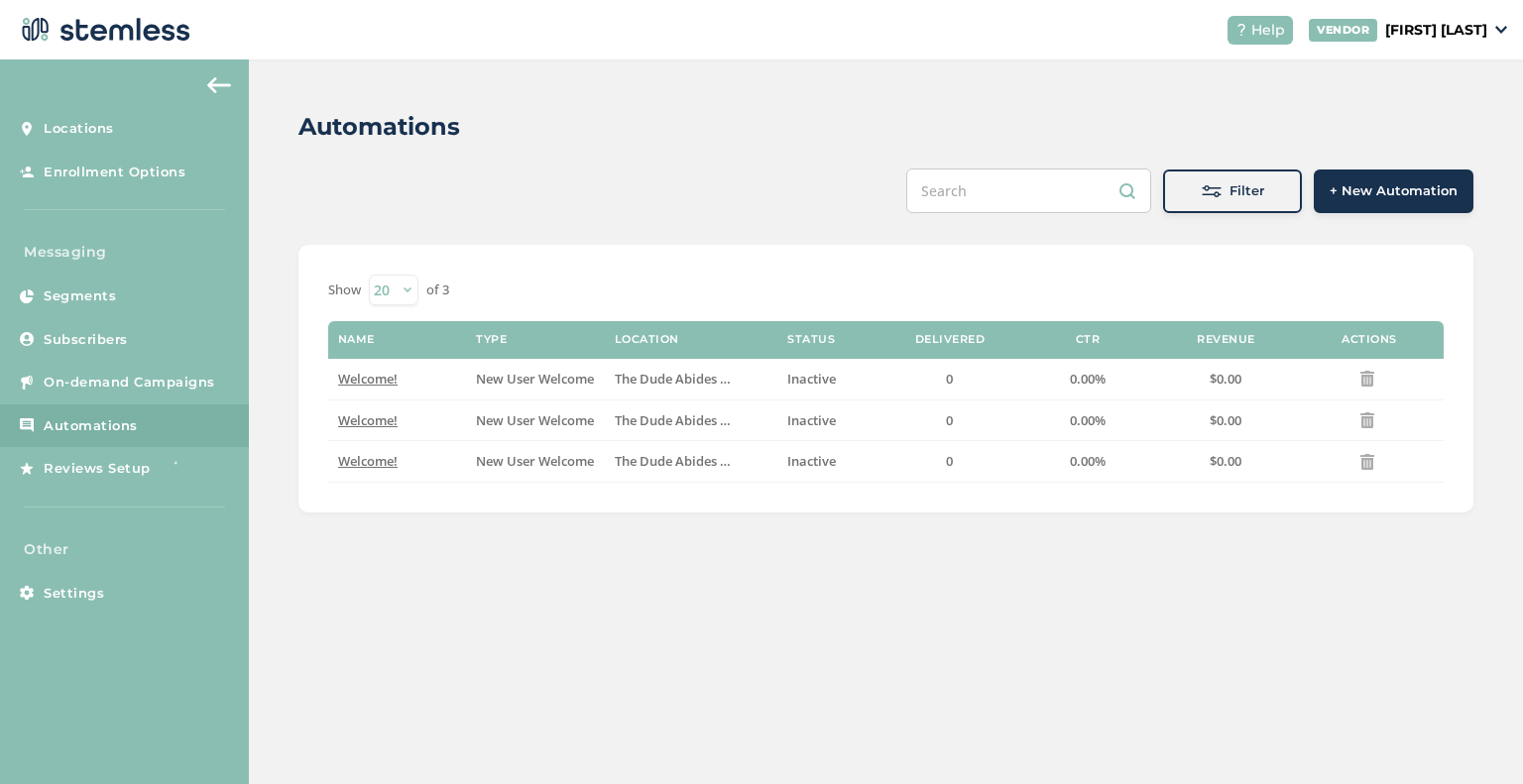 click on "Show  20   50   100  of 3  Name   Type   Location   Status   Delivered   CTR   Revenue   Actions   Welcome!   New User Welcome   The Dude Abides - Constantine   Inactive   0   0.00%   $0.00      Welcome!   New User Welcome   The Dude Abides - Constantine   Inactive   0   0.00%   $0.00      Welcome!   New User Welcome   The Dude Abides - Sturgis   Inactive   0   0.00%   $0.00" at bounding box center (885, 379) 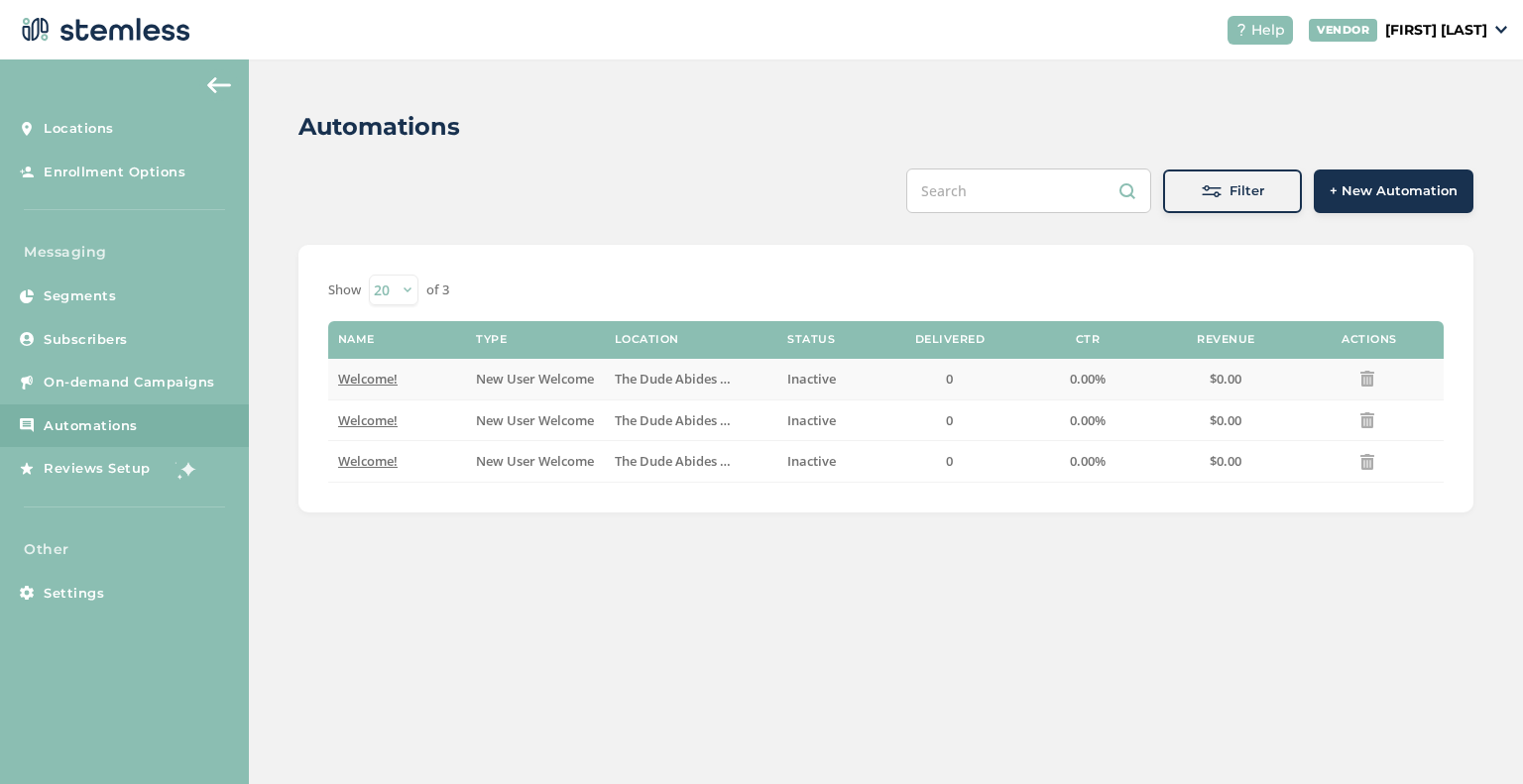 click on "Welcome!" at bounding box center (368, 379) 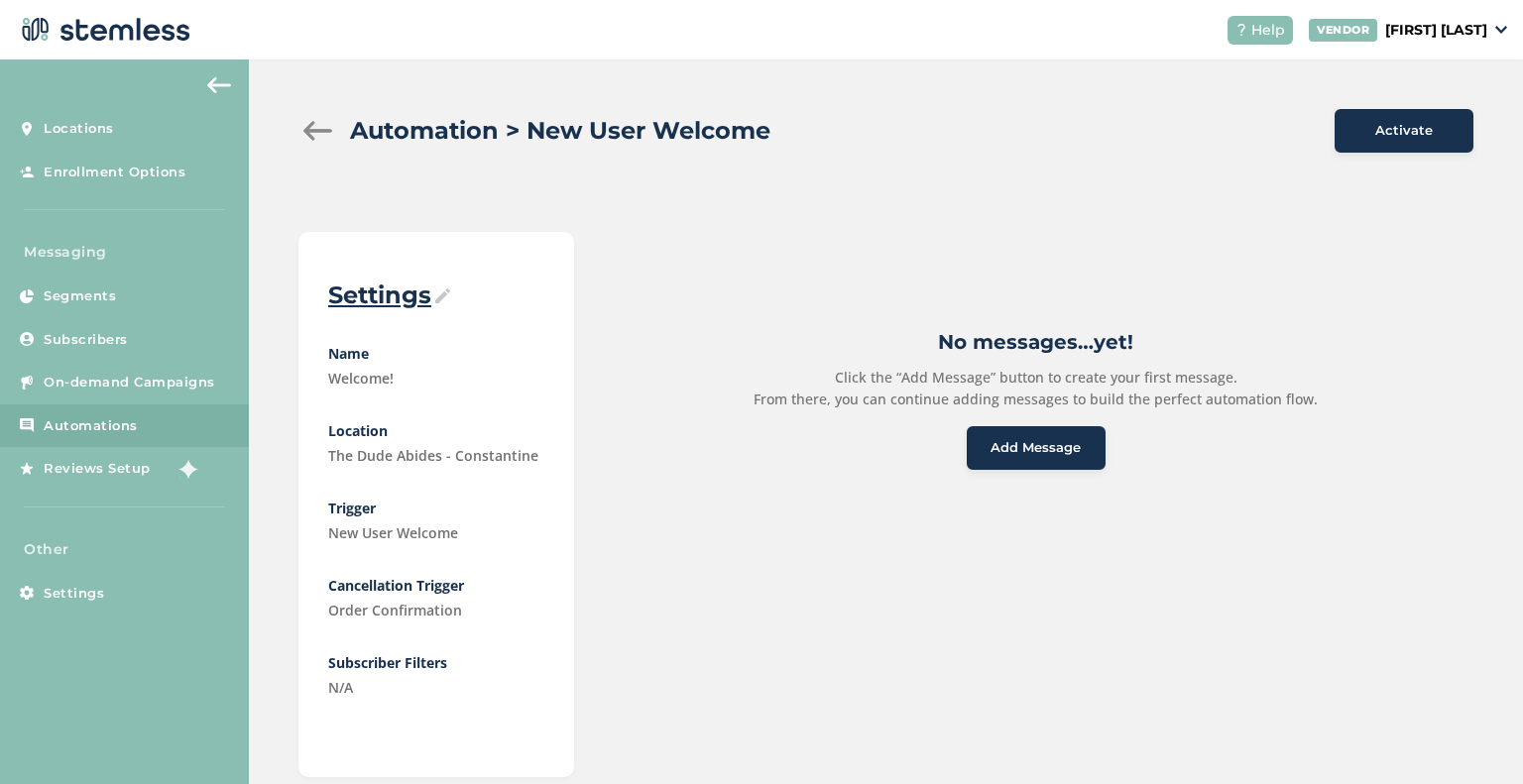 click on "Add Message" at bounding box center (1035, 448) 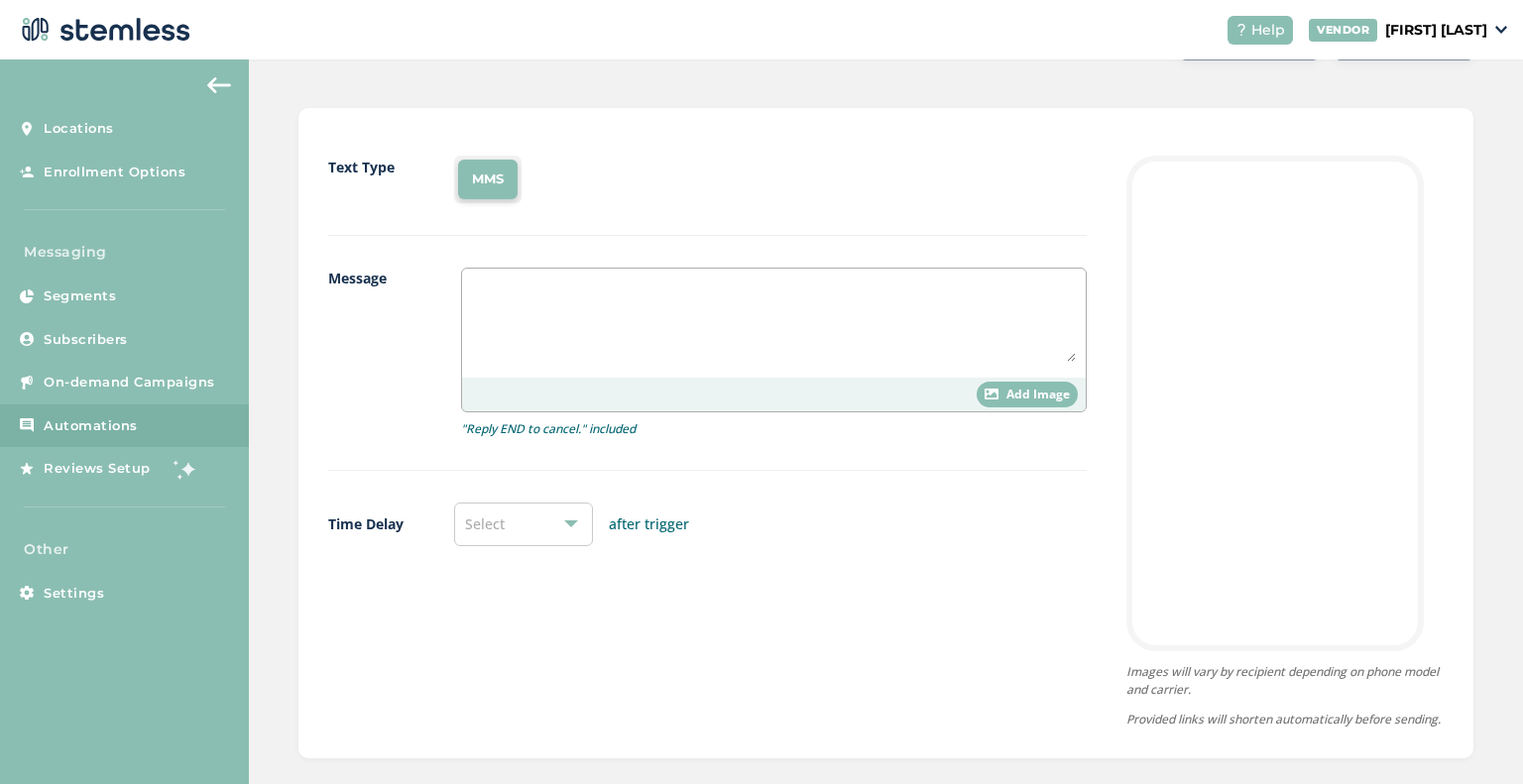 scroll, scrollTop: 134, scrollLeft: 0, axis: vertical 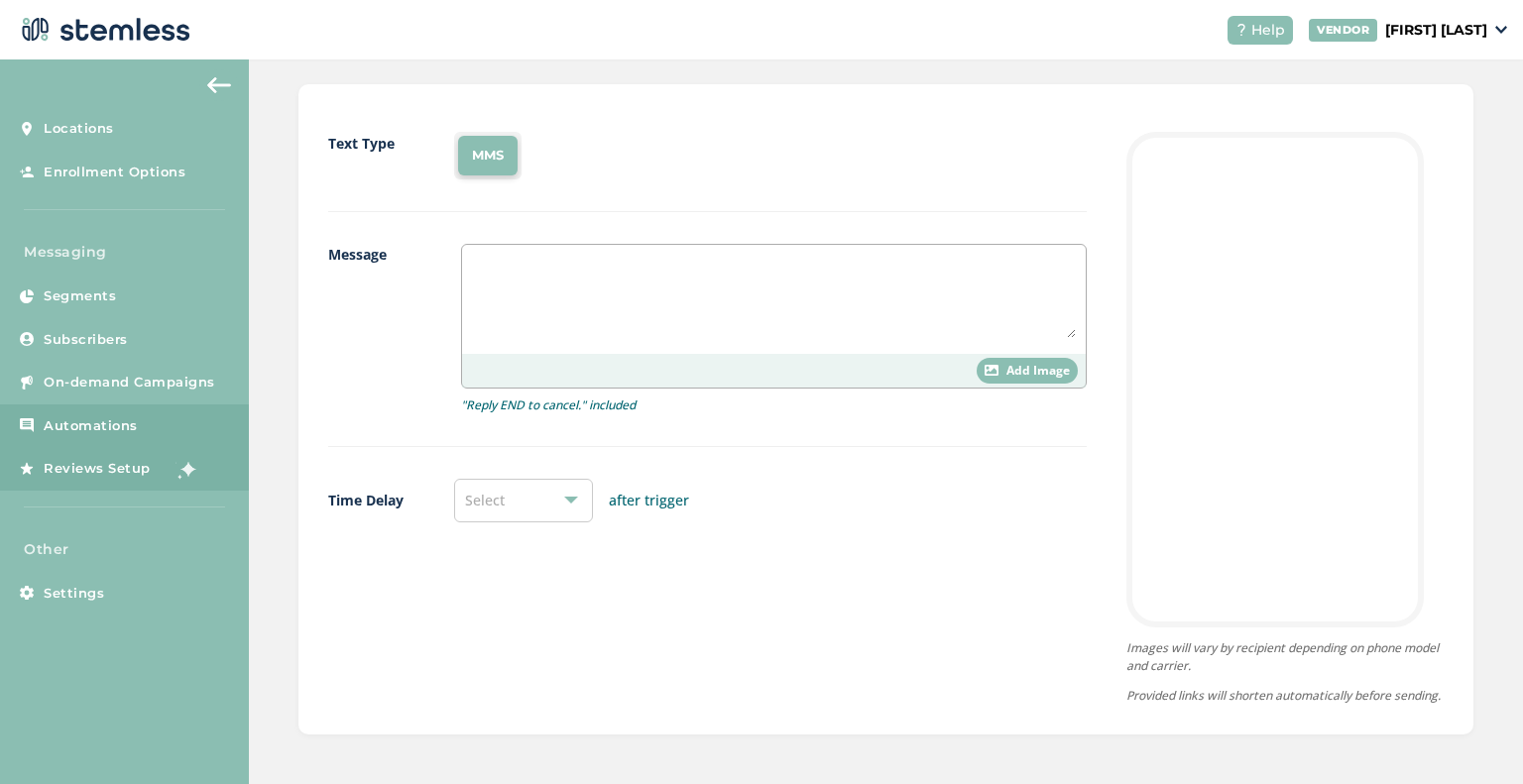 click on "Reviews Setup" at bounding box center [97, 469] 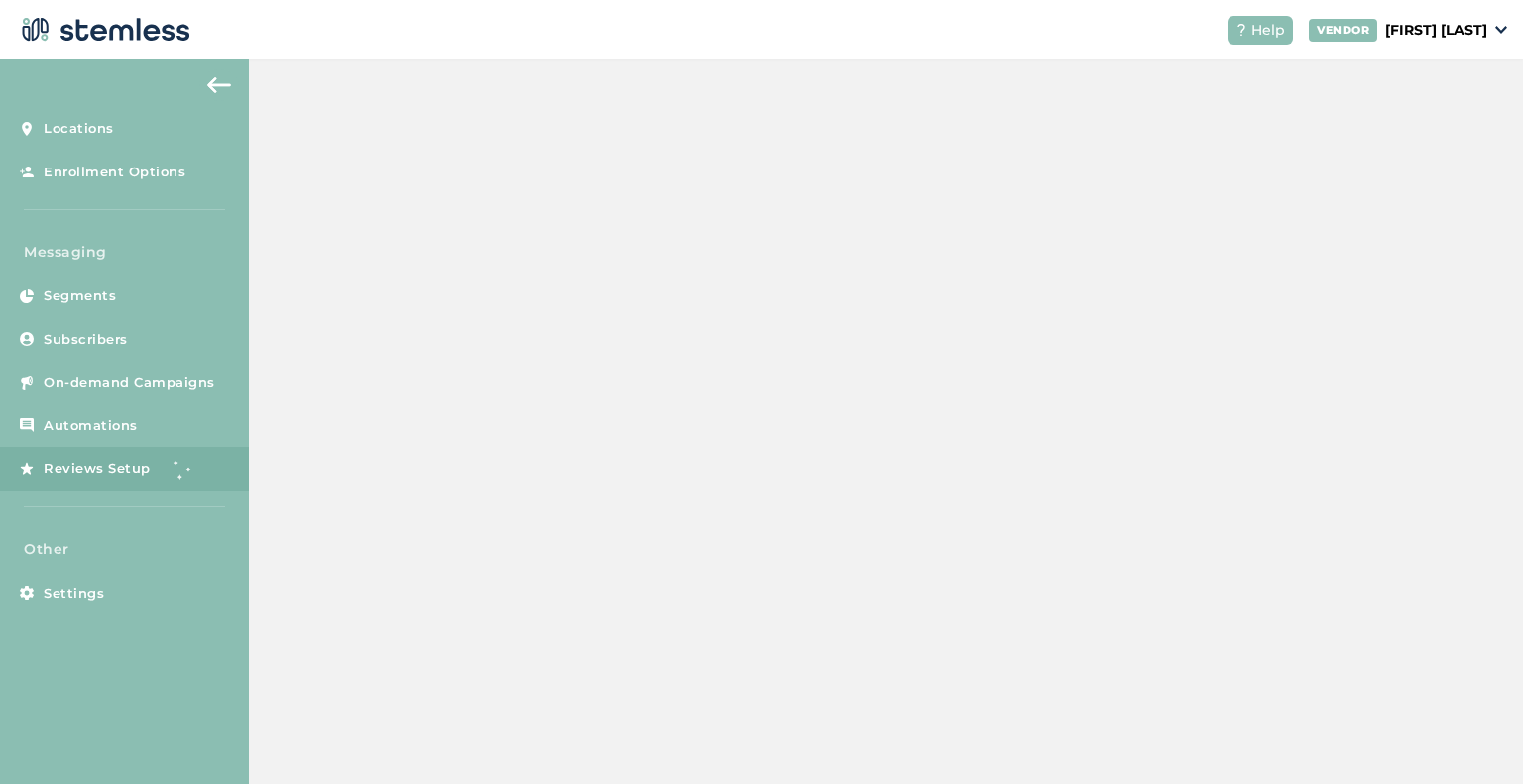 scroll, scrollTop: 0, scrollLeft: 0, axis: both 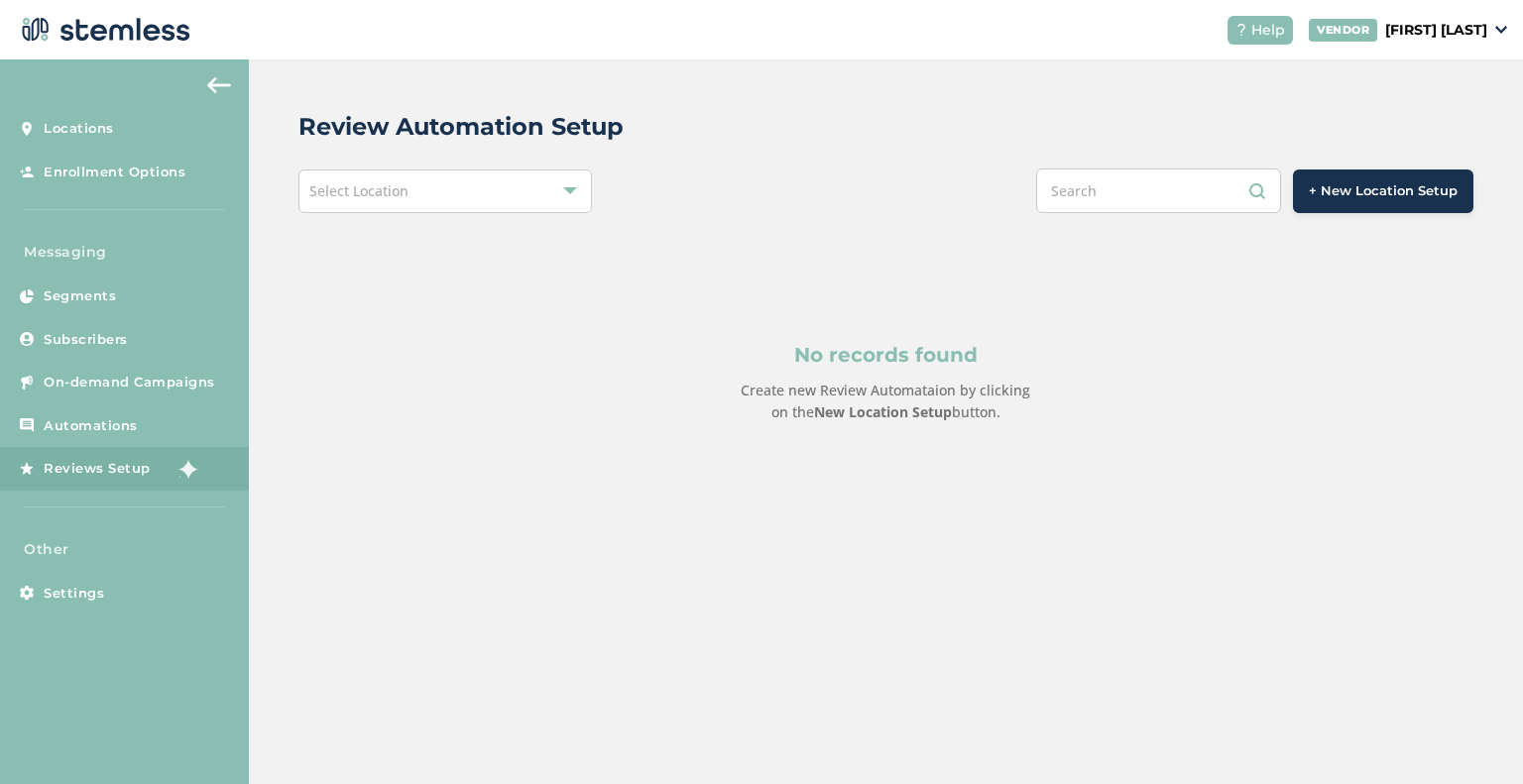 click on "Review Automation Setup Select Location + New Location Setup No records found Create new Review Automataion by clicking   on the  New Location Setup  button." at bounding box center [885, 313] 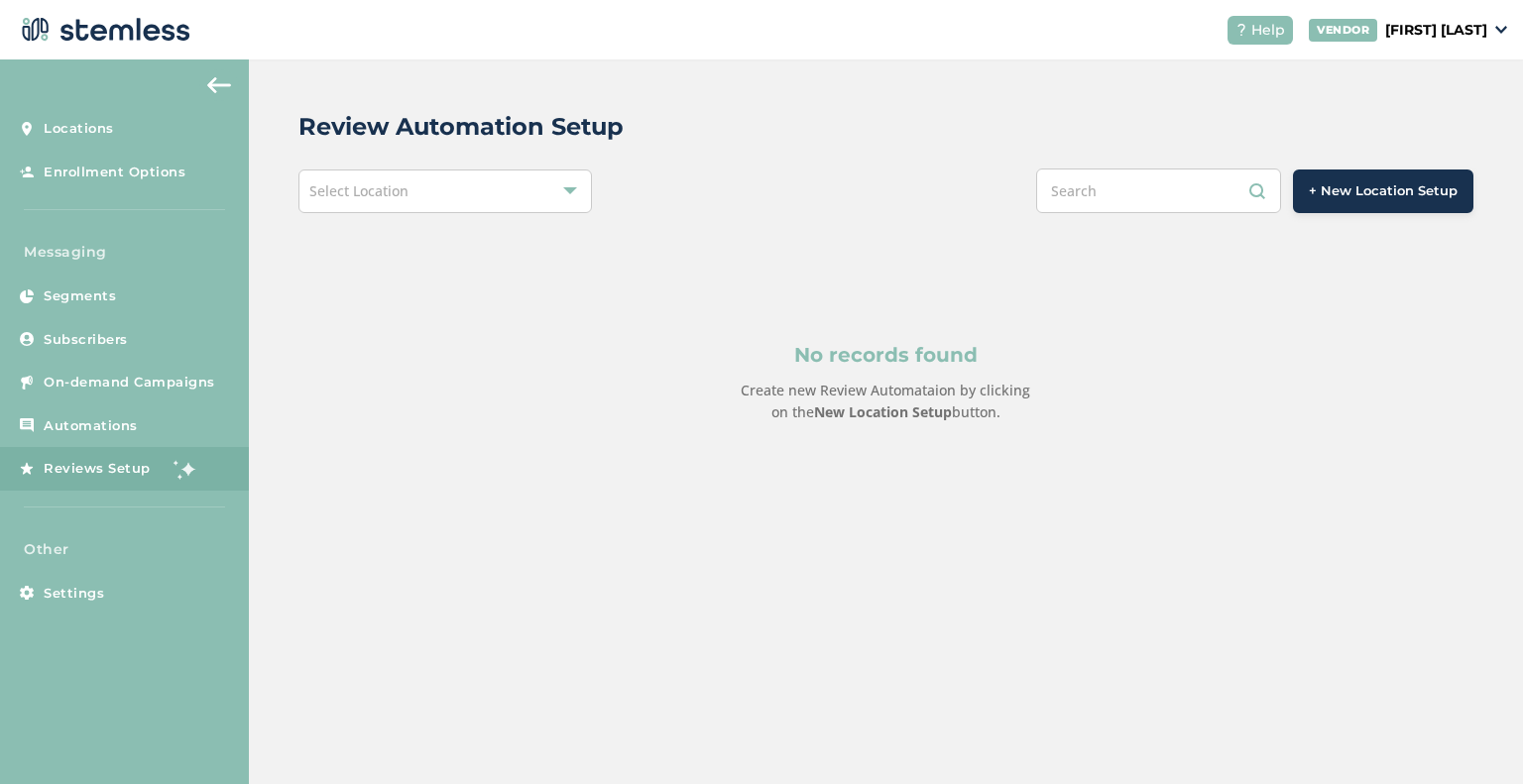 drag, startPoint x: 431, startPoint y: 174, endPoint x: 440, endPoint y: 211, distance: 38.078866 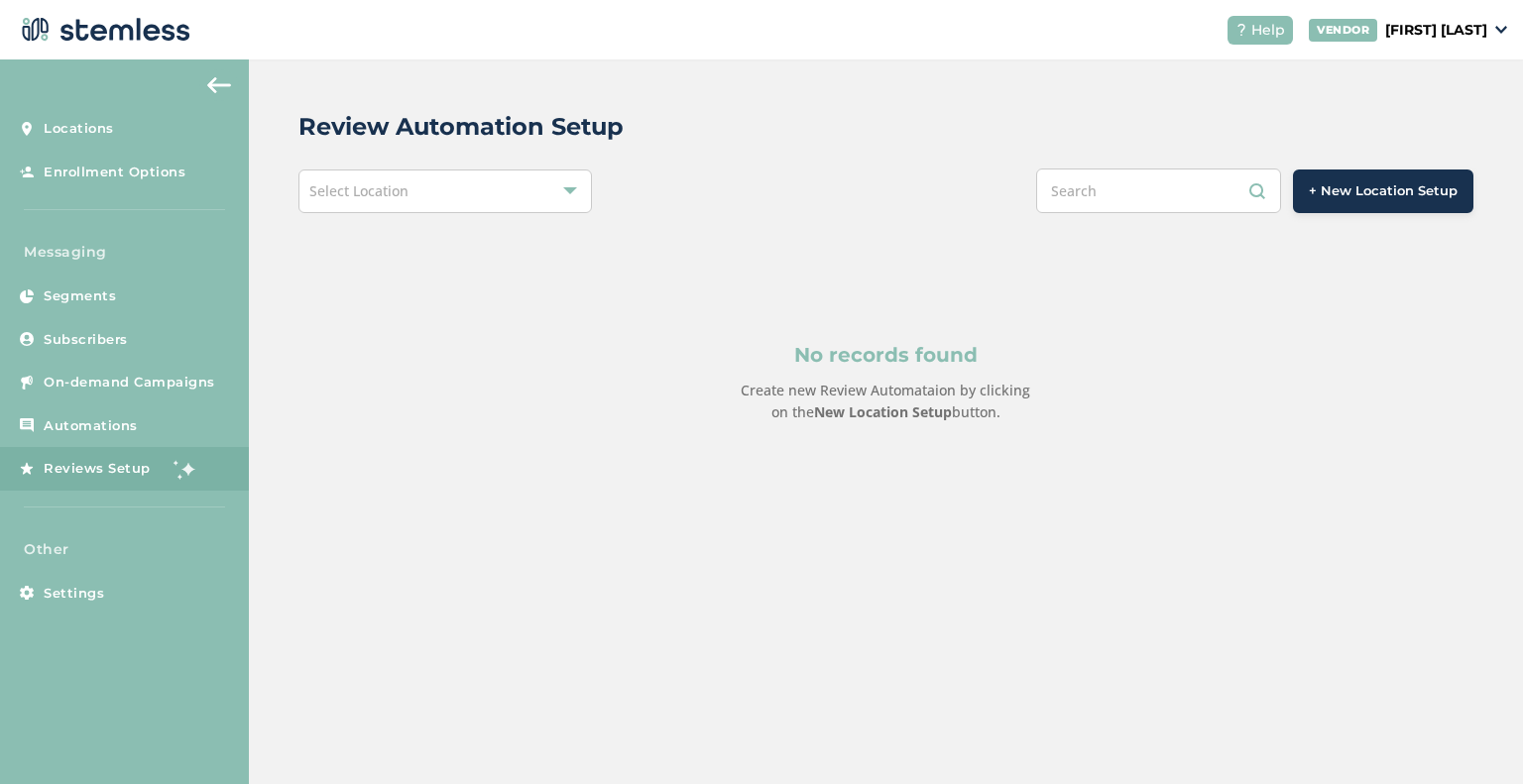 click on "Select Location" at bounding box center (445, 191) 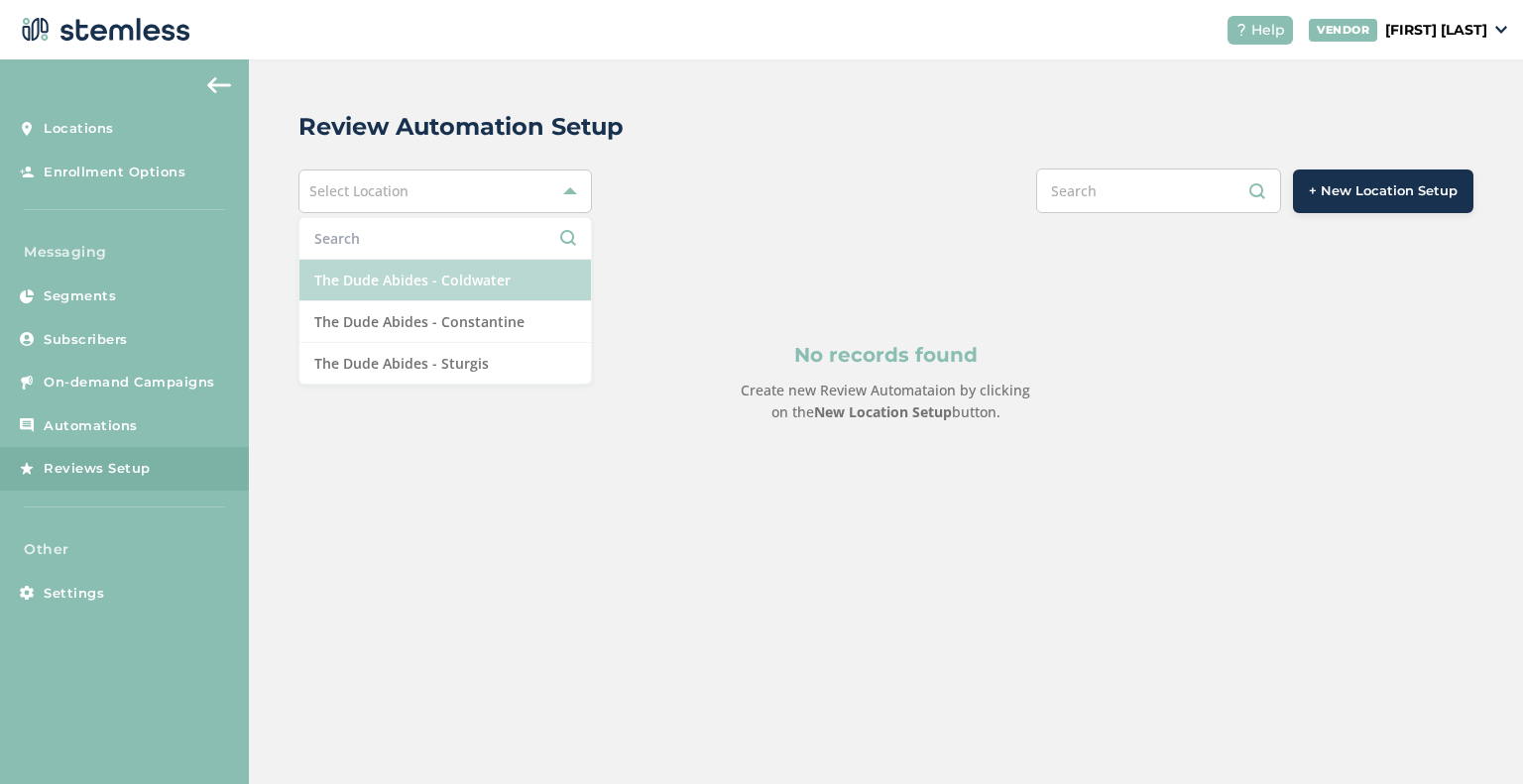 click on "The Dude Abides - Coldwater" at bounding box center (445, 280) 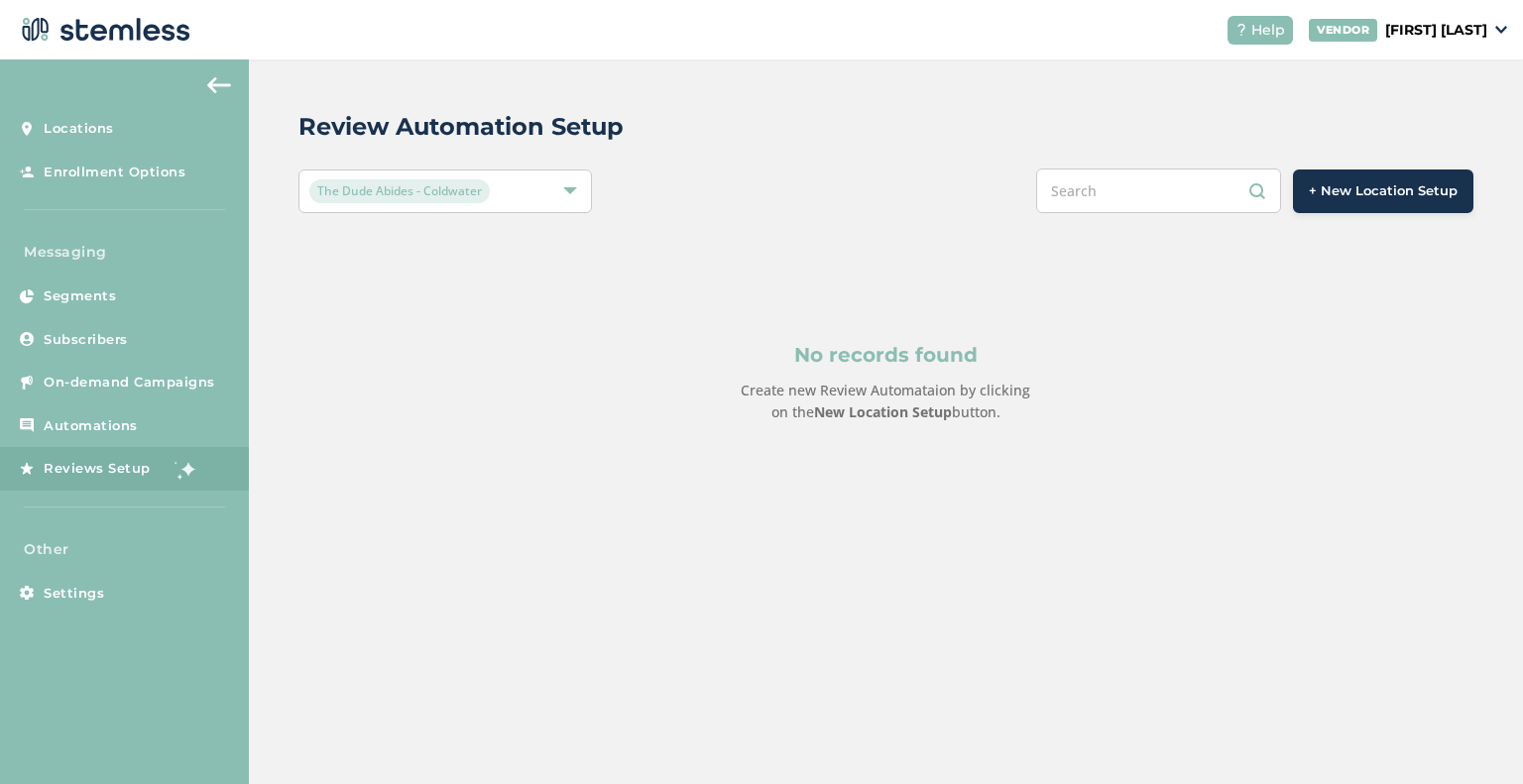 click on "The Dude Abides - Coldwater" at bounding box center [435, 191] 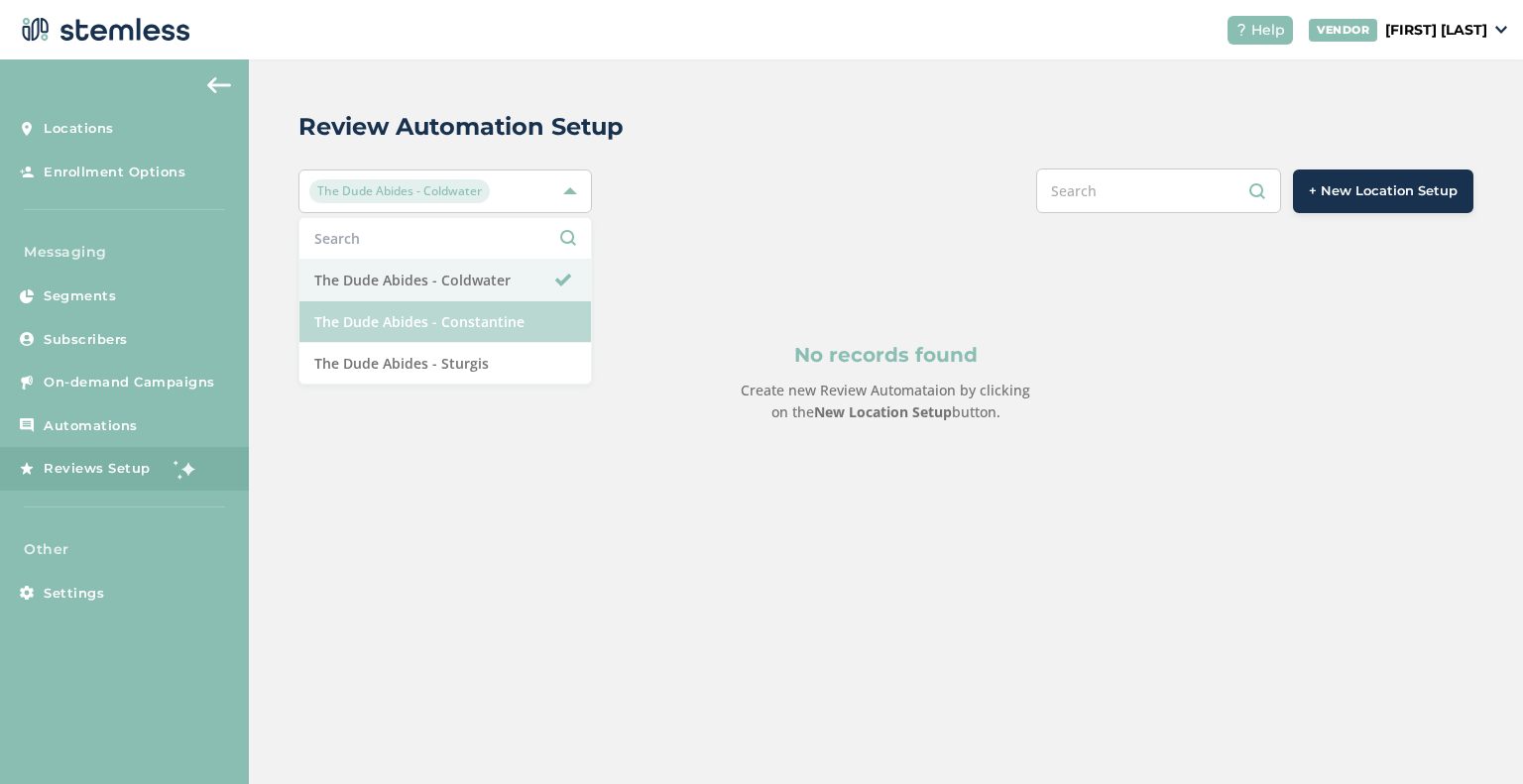 click on "The Dude Abides - Constantine" at bounding box center (445, 322) 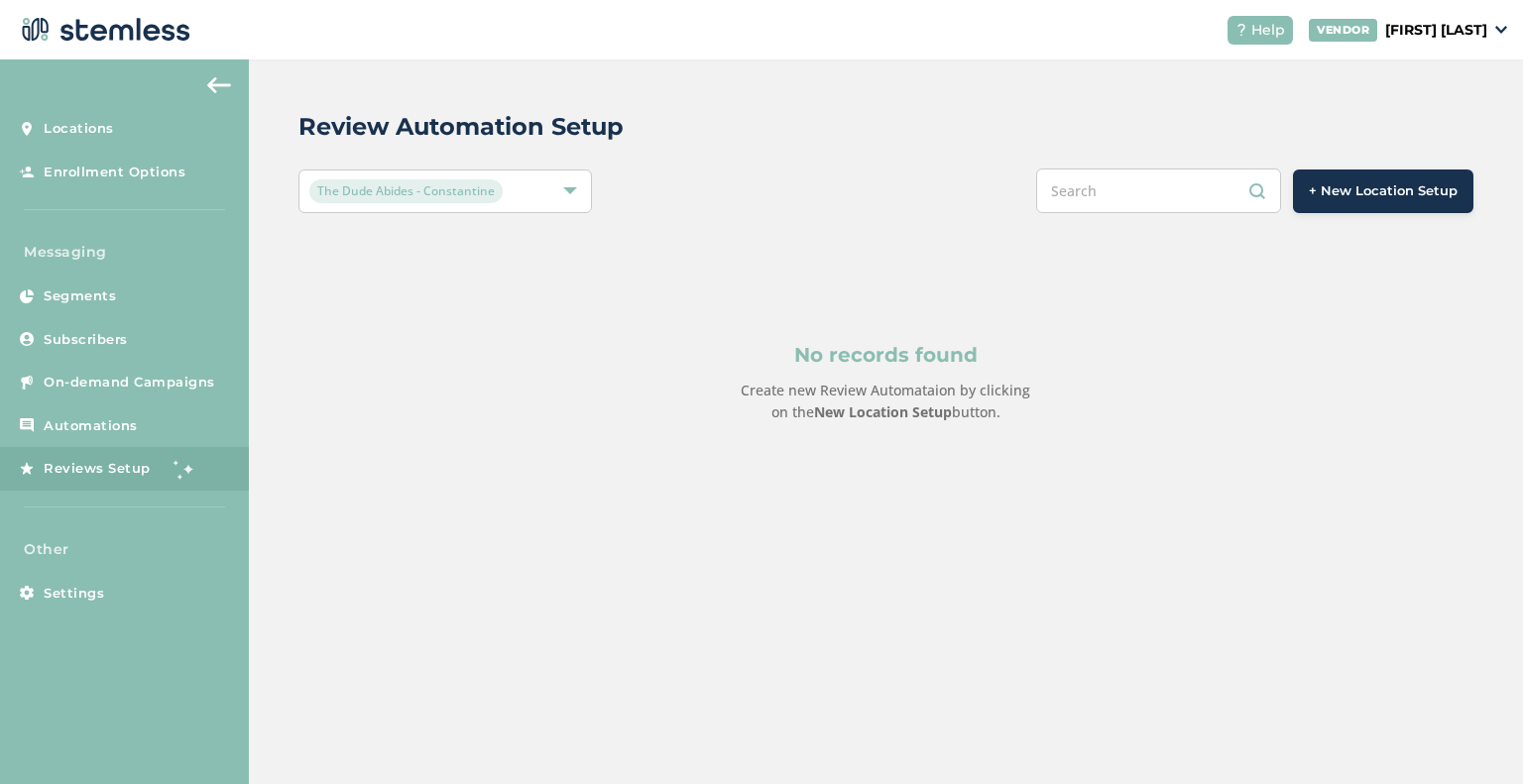 click on "The Dude Abides - Constantine" at bounding box center [435, 191] 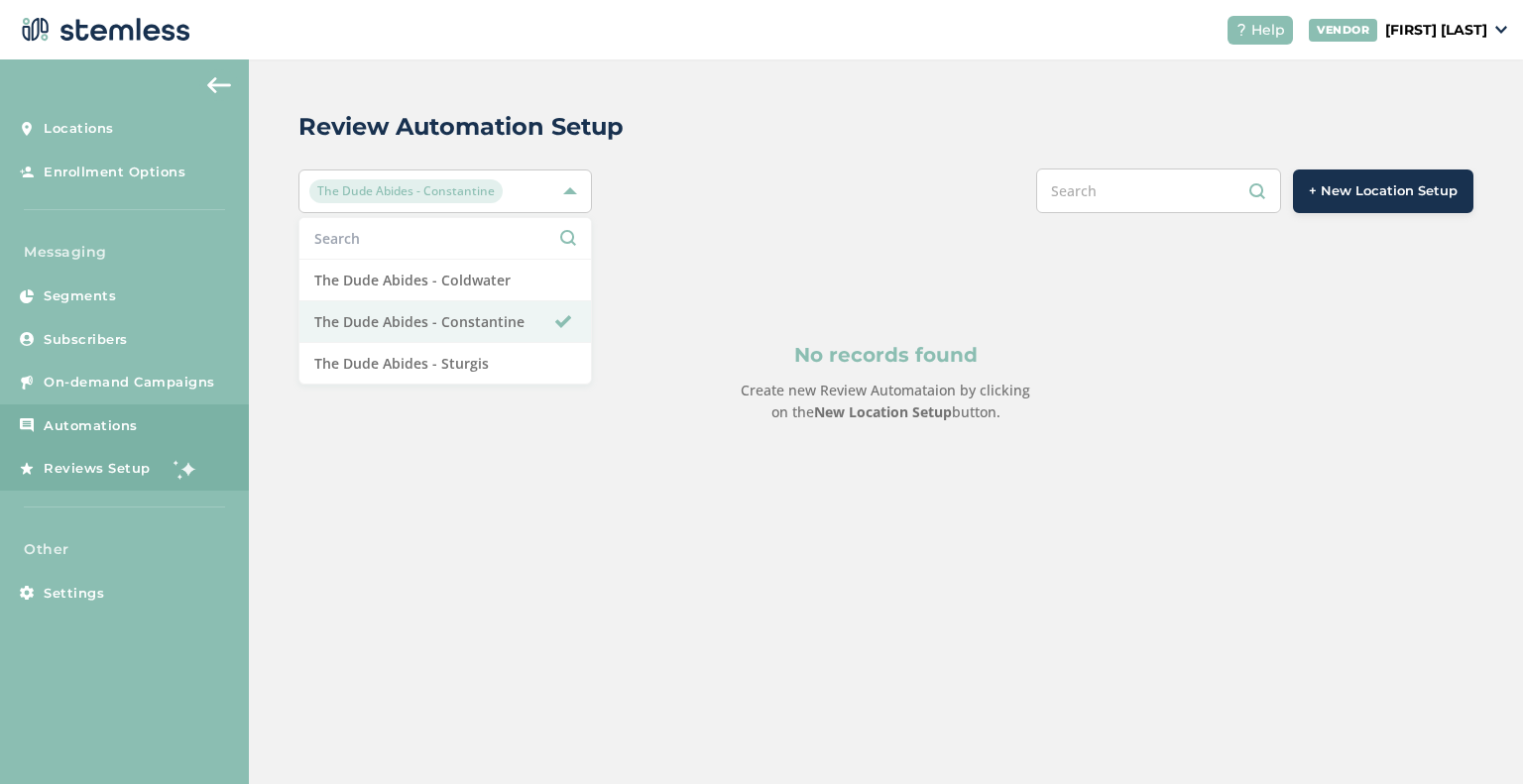 click on "Automations" at bounding box center (90, 426) 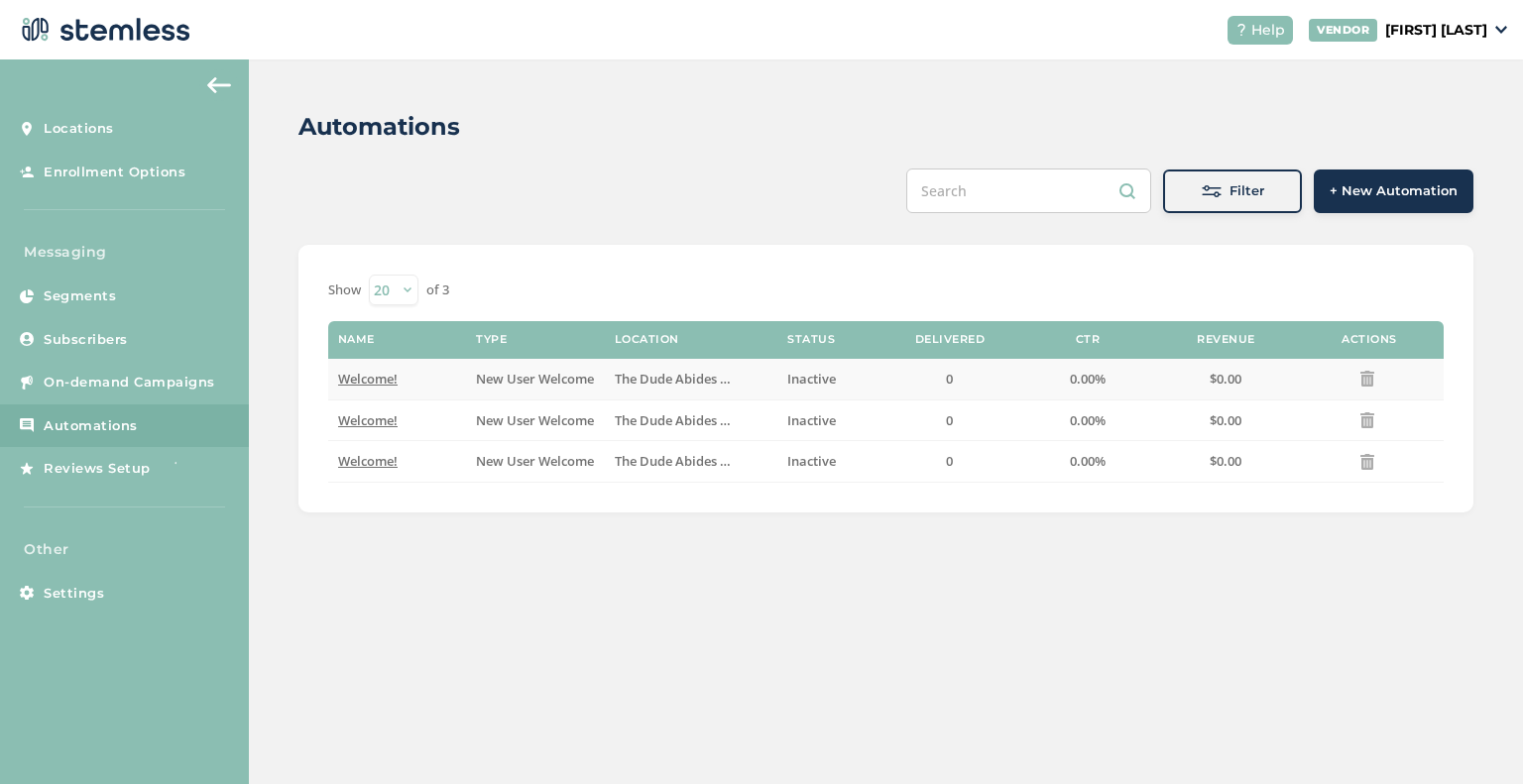 click on "The Dude Abides - Constantine" at bounding box center (708, 379) 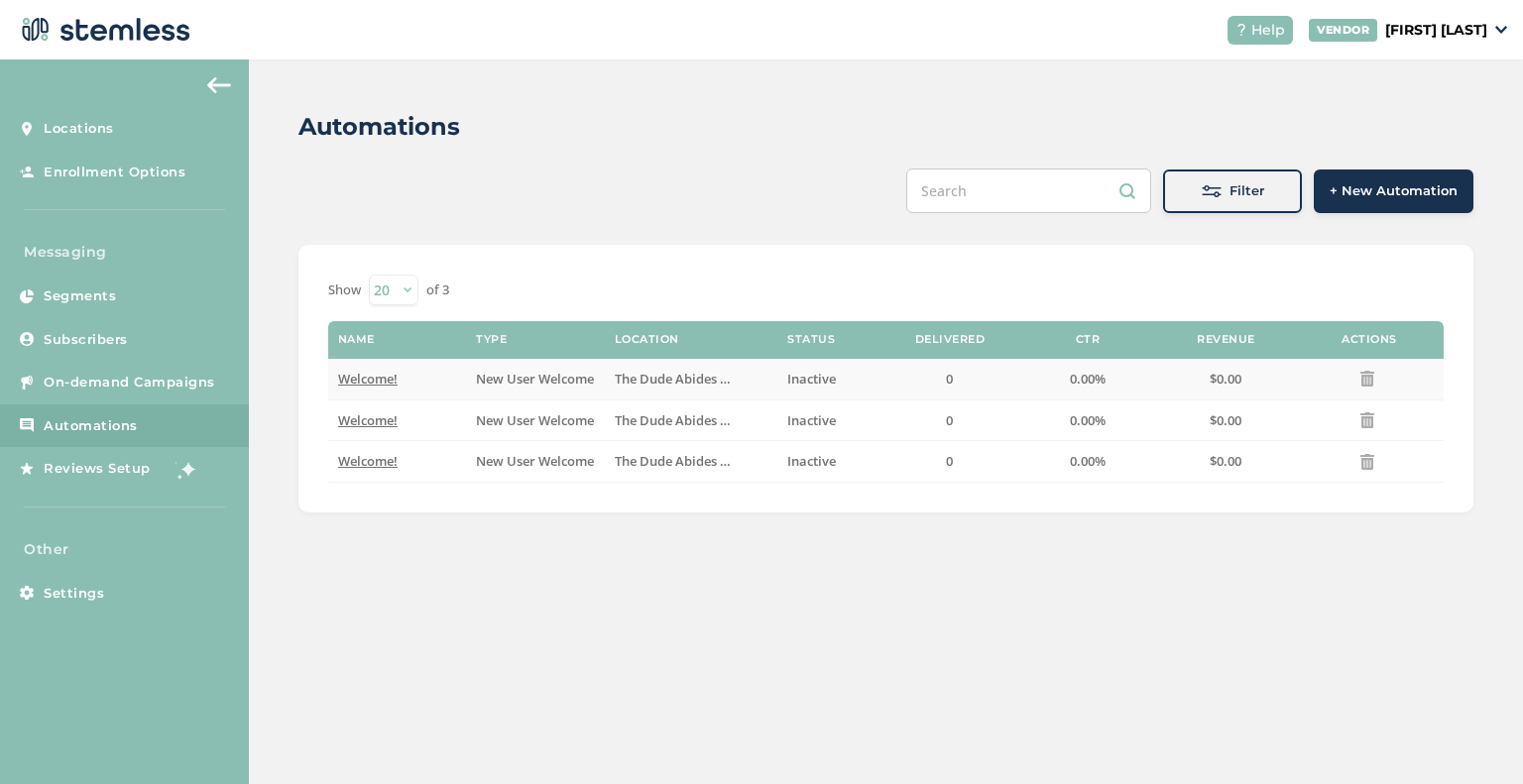 click on "Welcome!" at bounding box center (368, 379) 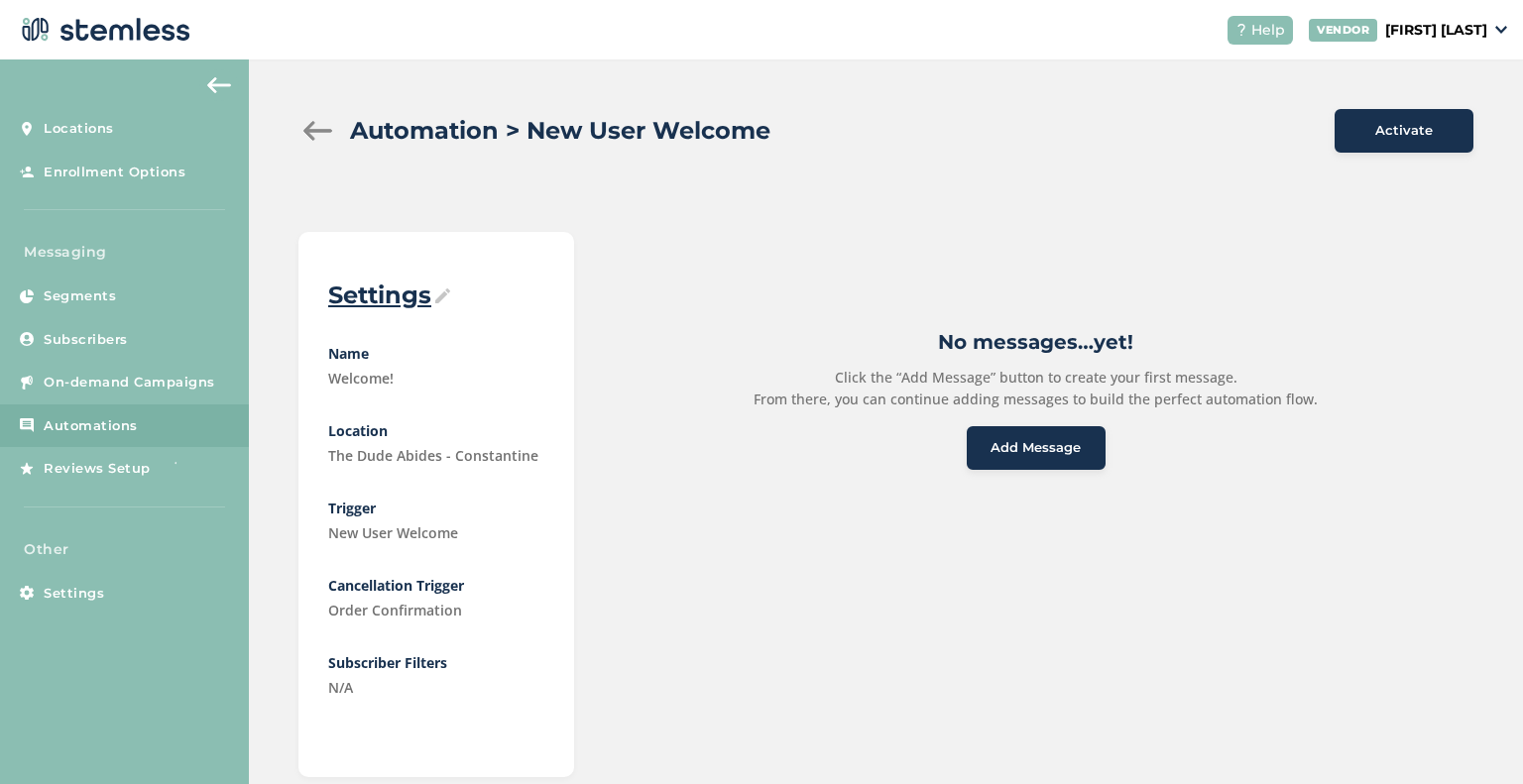 click on "Automation > New User Welcome" at bounding box center (808, 131) 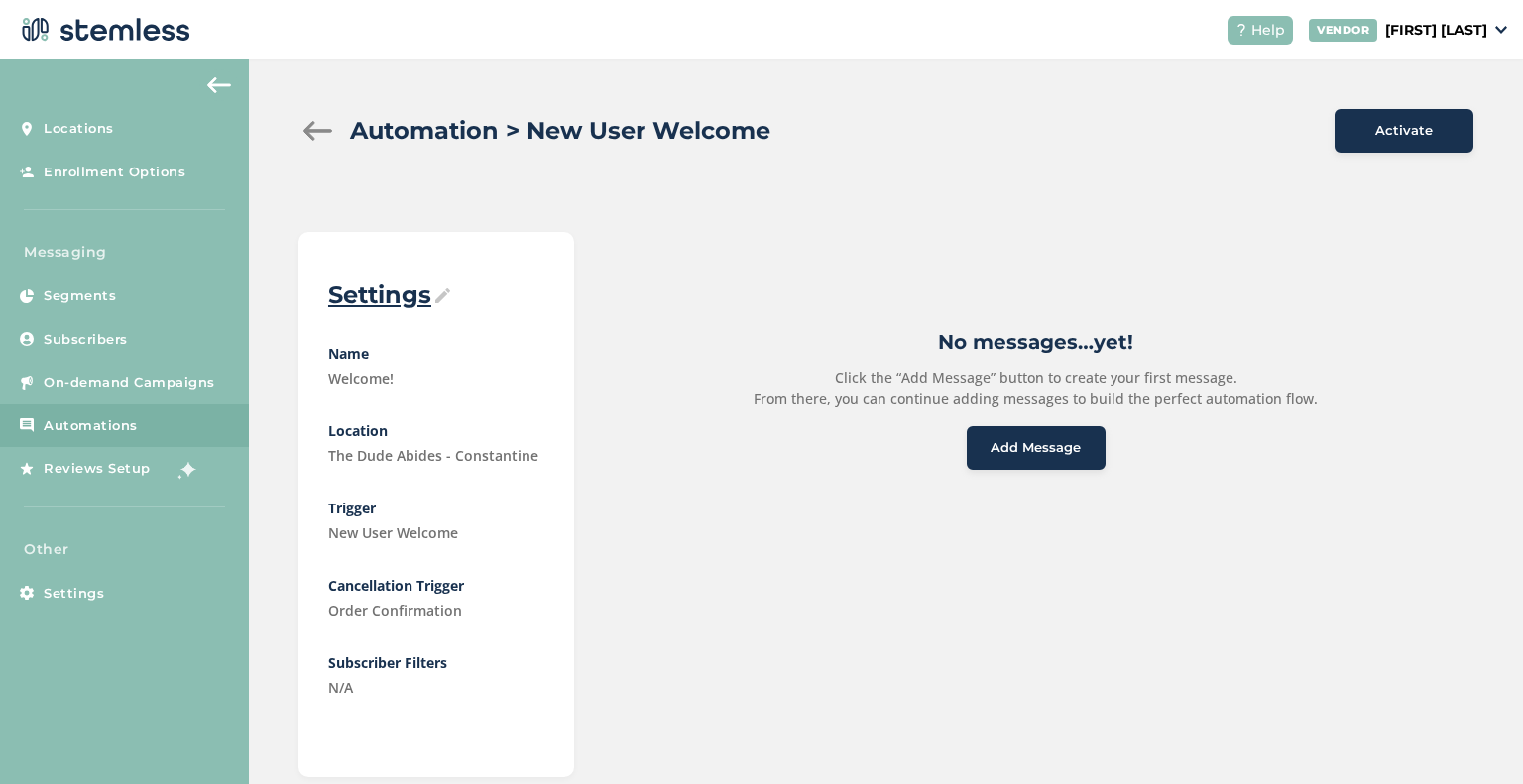 click at bounding box center (318, 131) 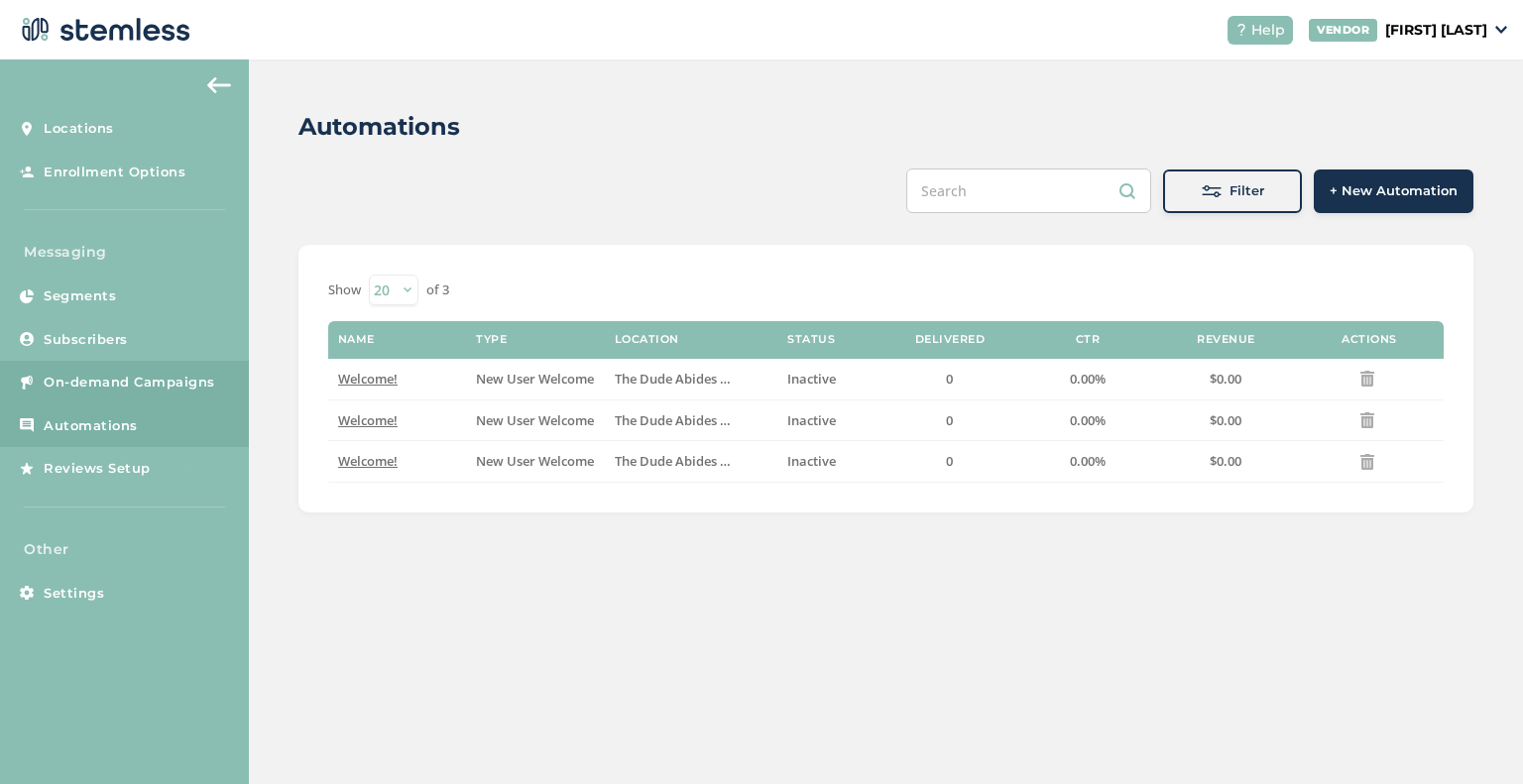 click on "On-demand Campaigns" at bounding box center [129, 383] 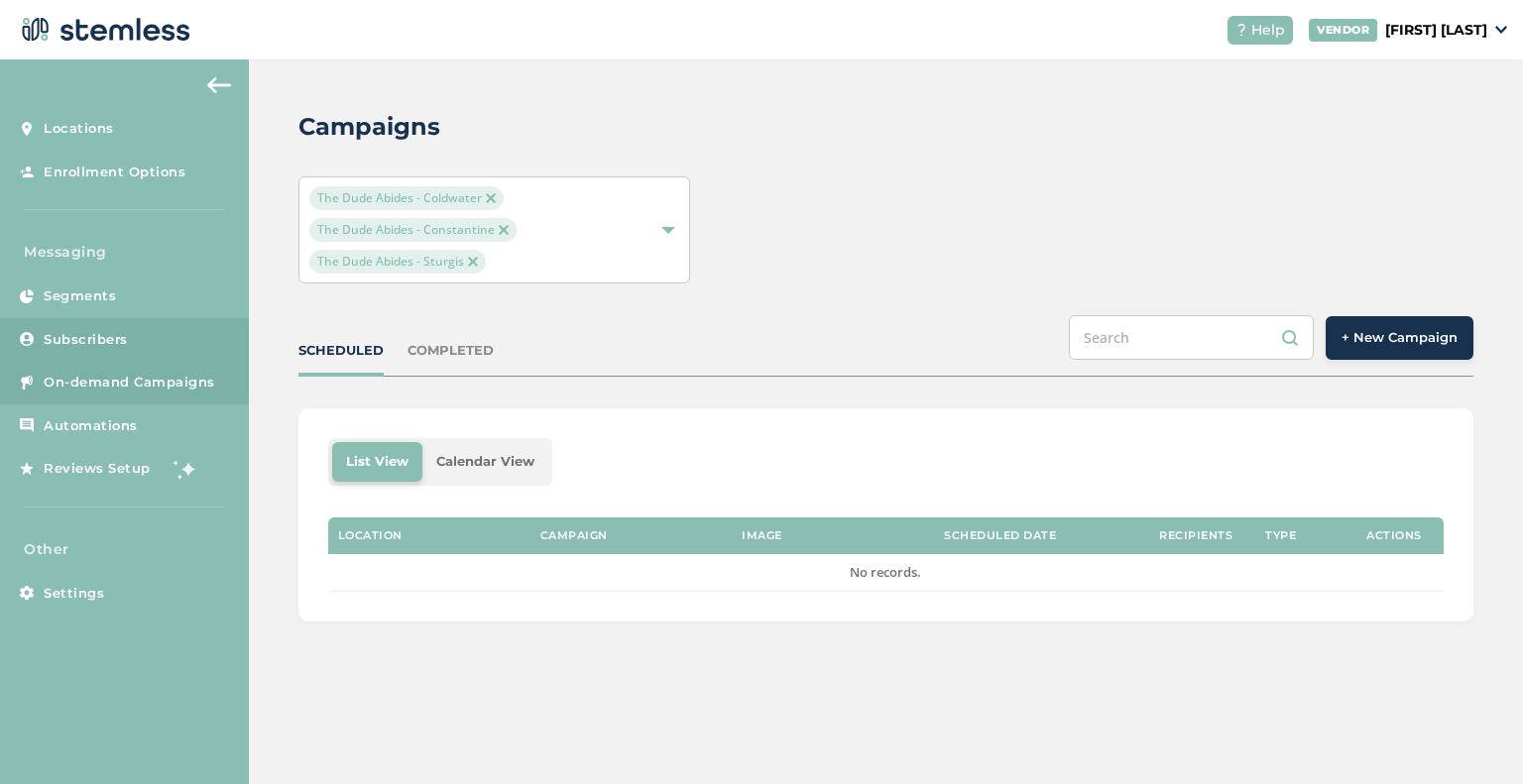 click on "Subscribers" at bounding box center (85, 340) 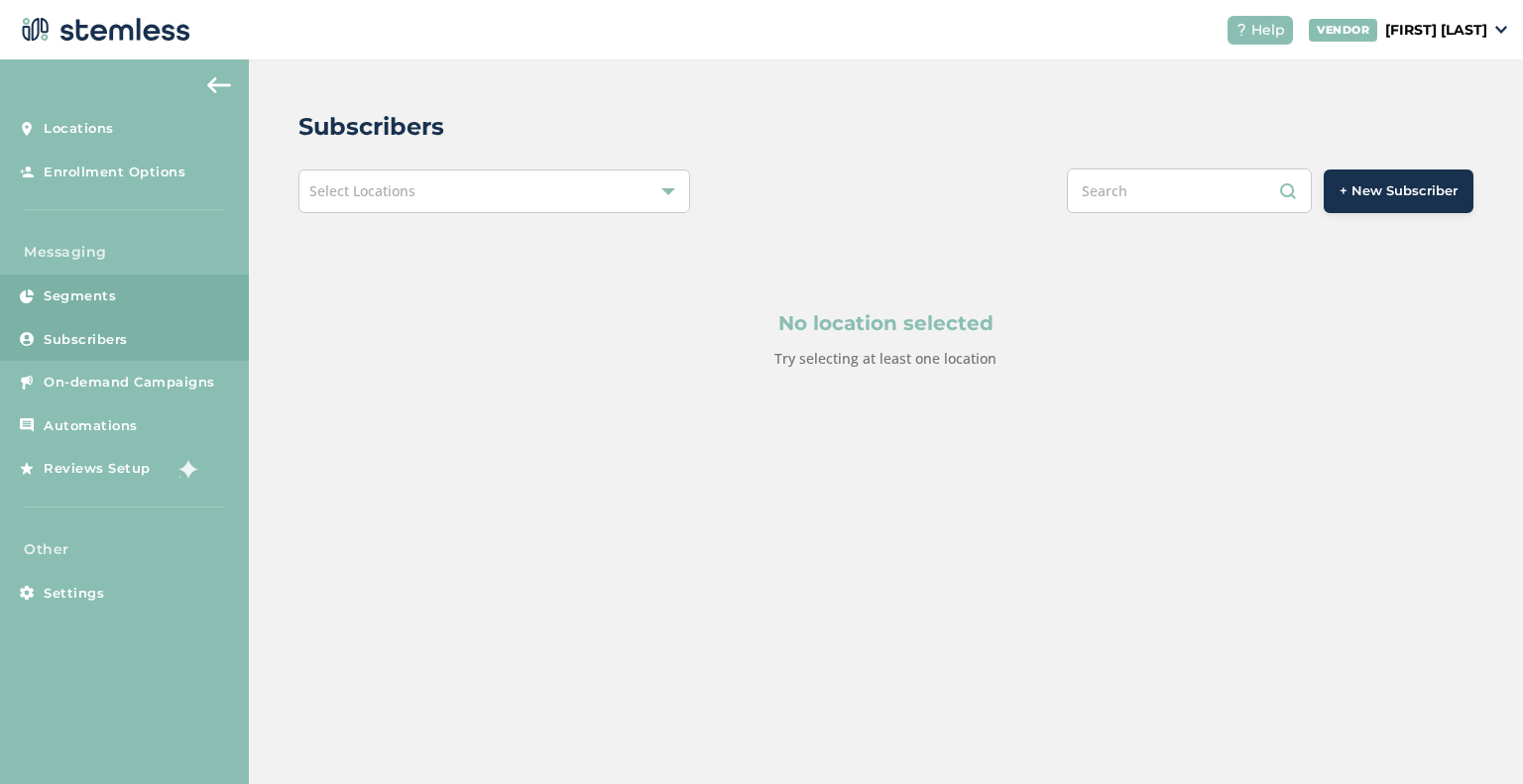 click on "Segments" at bounding box center [124, 296] 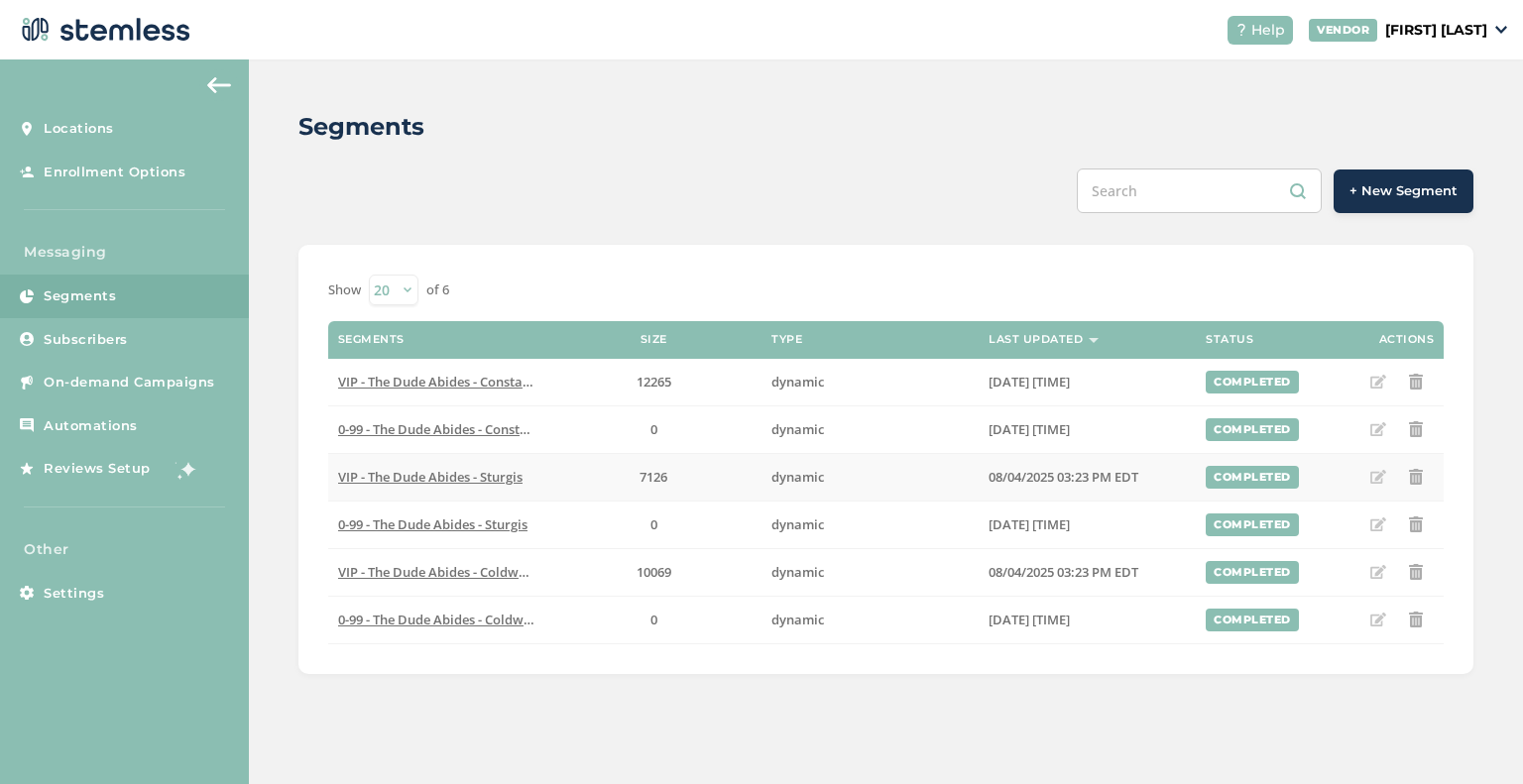 click on "VIP - The Dude Abides - Sturgis" at bounding box center [436, 477] 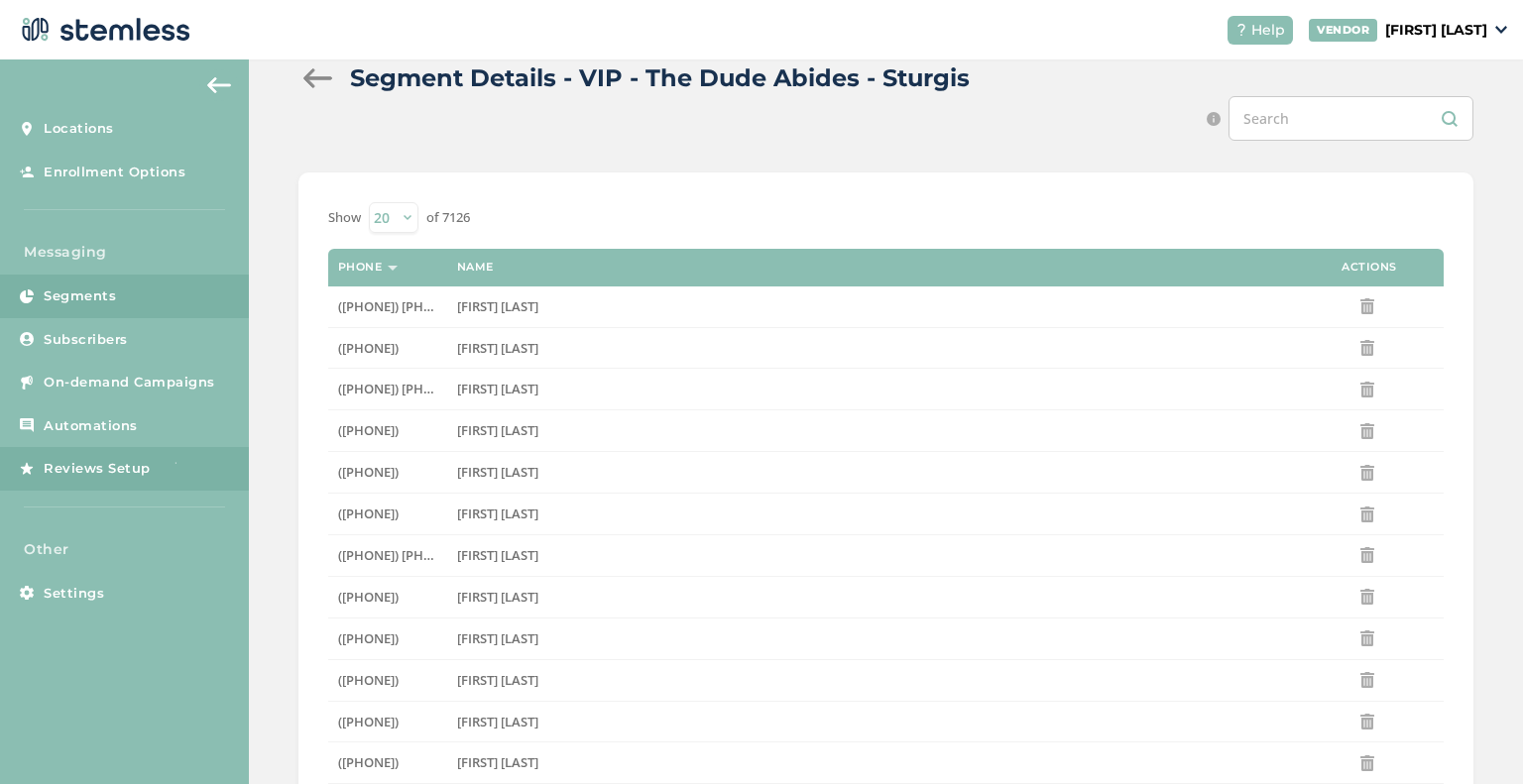 scroll, scrollTop: 18, scrollLeft: 0, axis: vertical 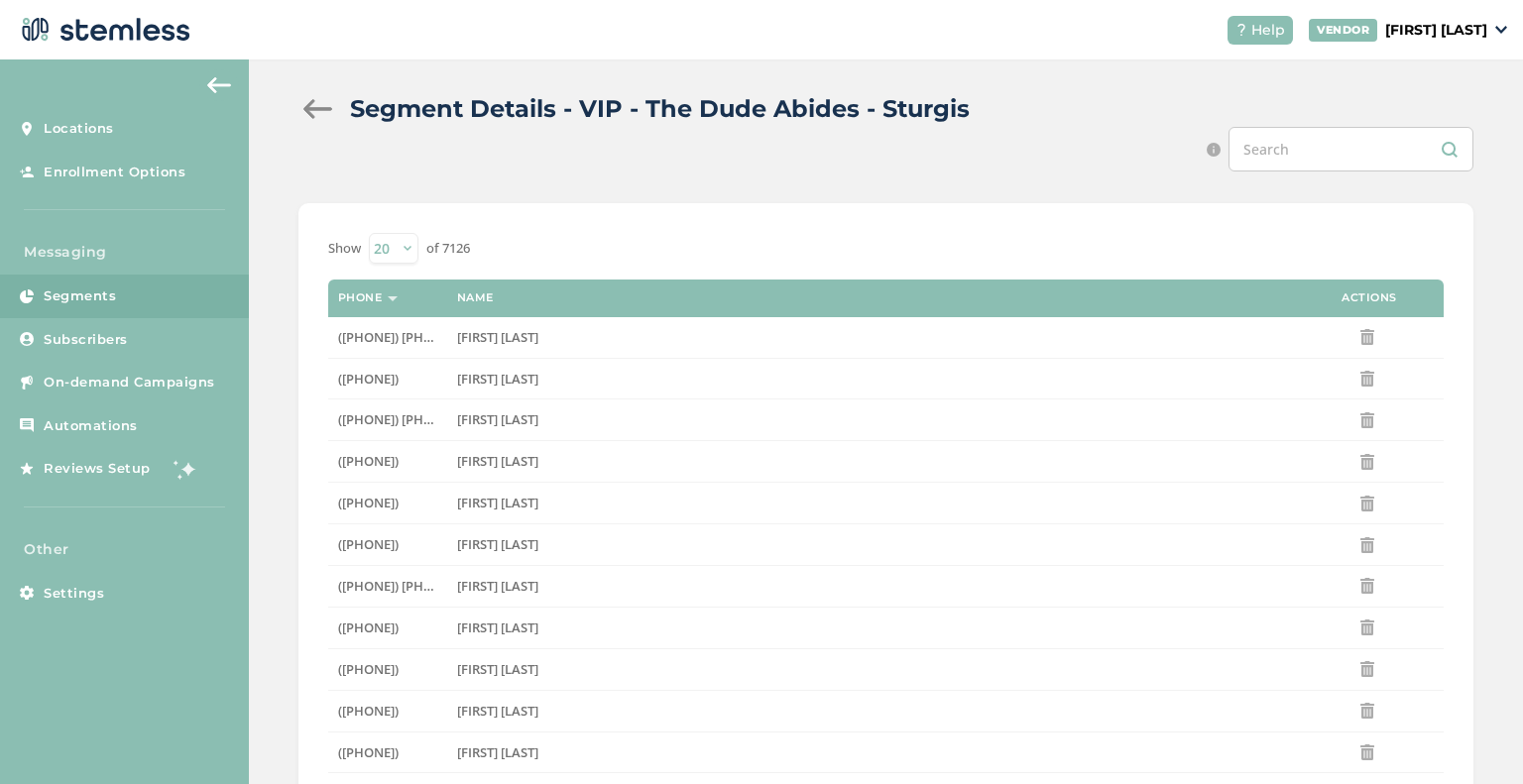 click at bounding box center (318, 109) 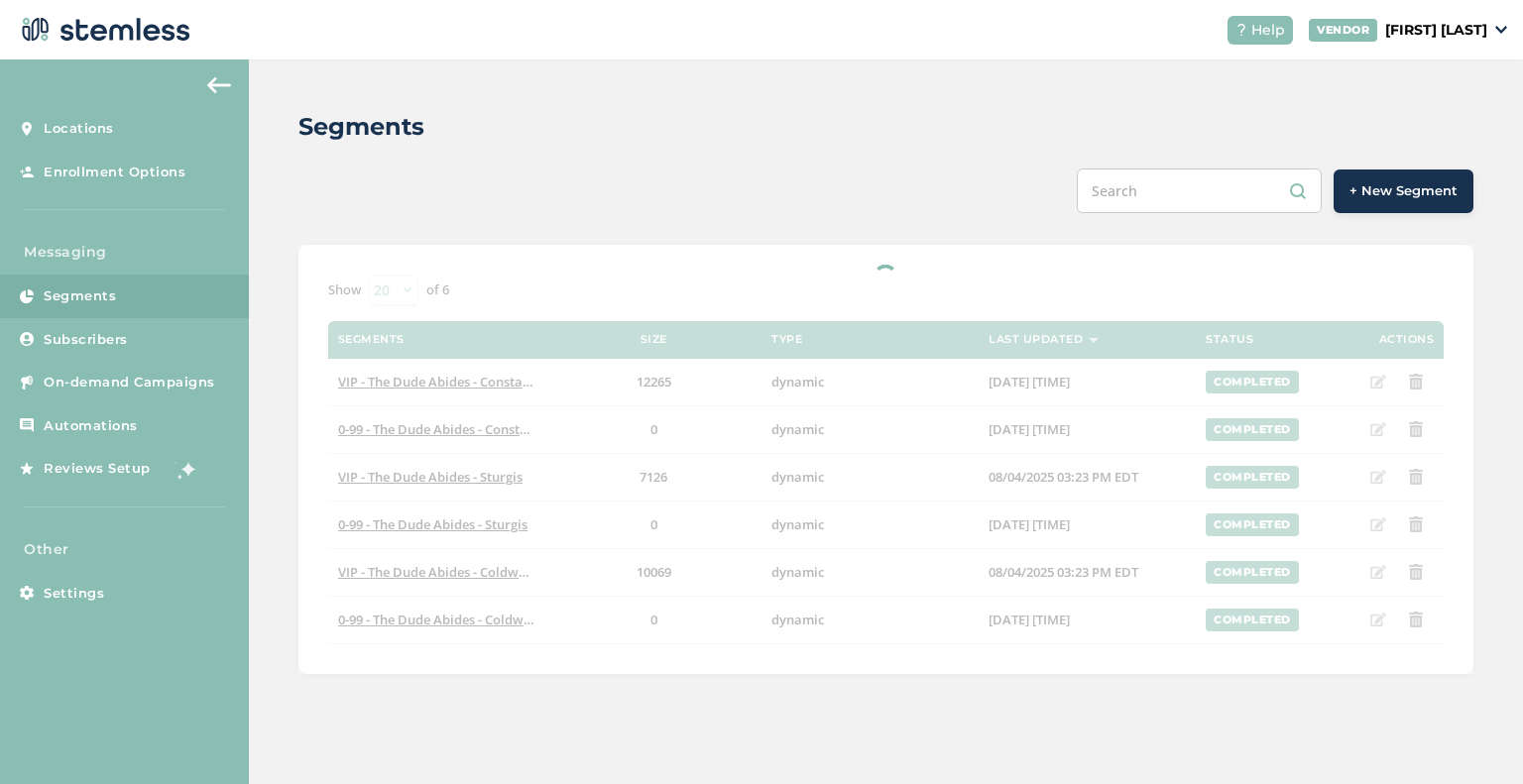 scroll, scrollTop: 0, scrollLeft: 0, axis: both 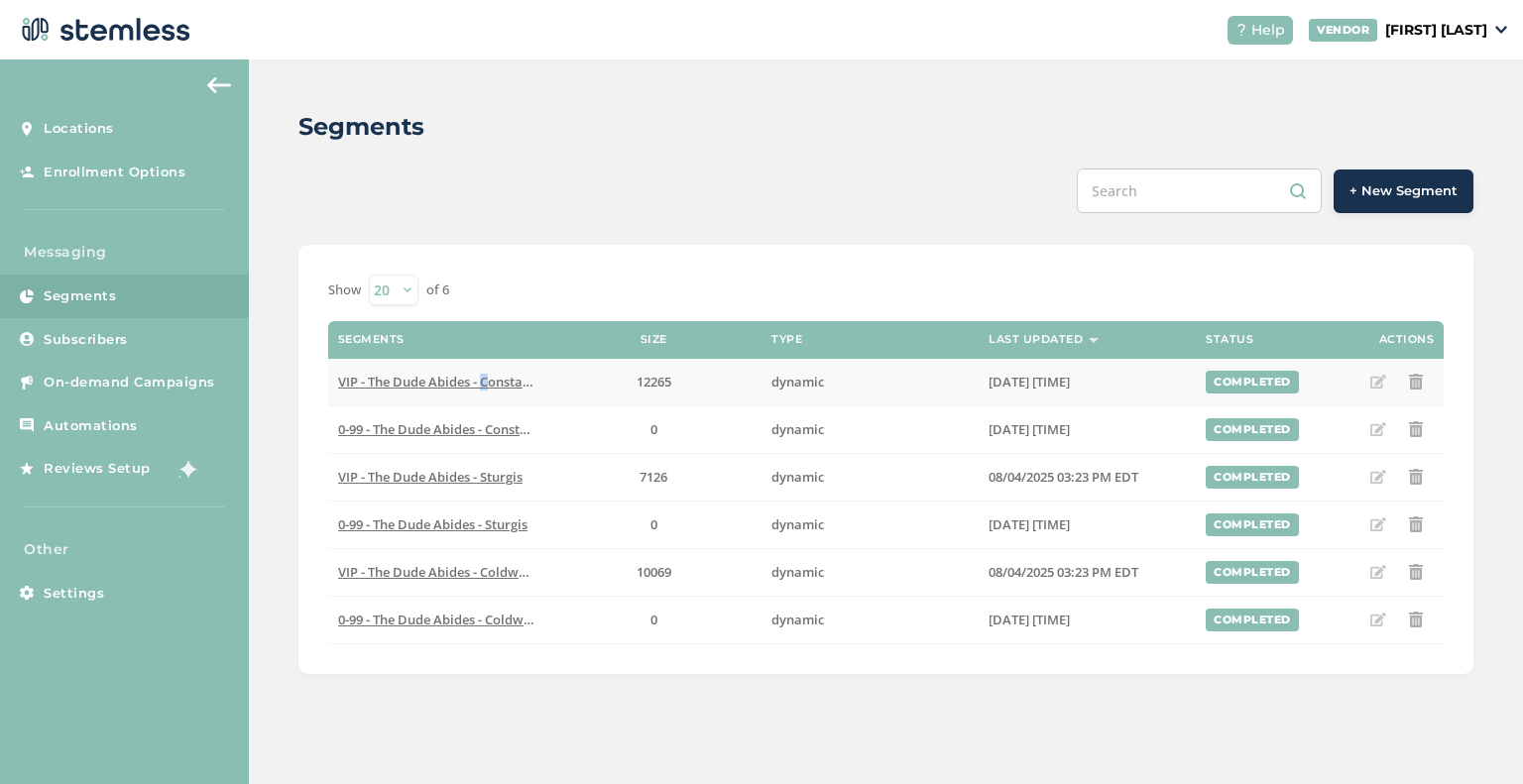 click on "VIP - The Dude Abides - Constantine" at bounding box center [446, 382] 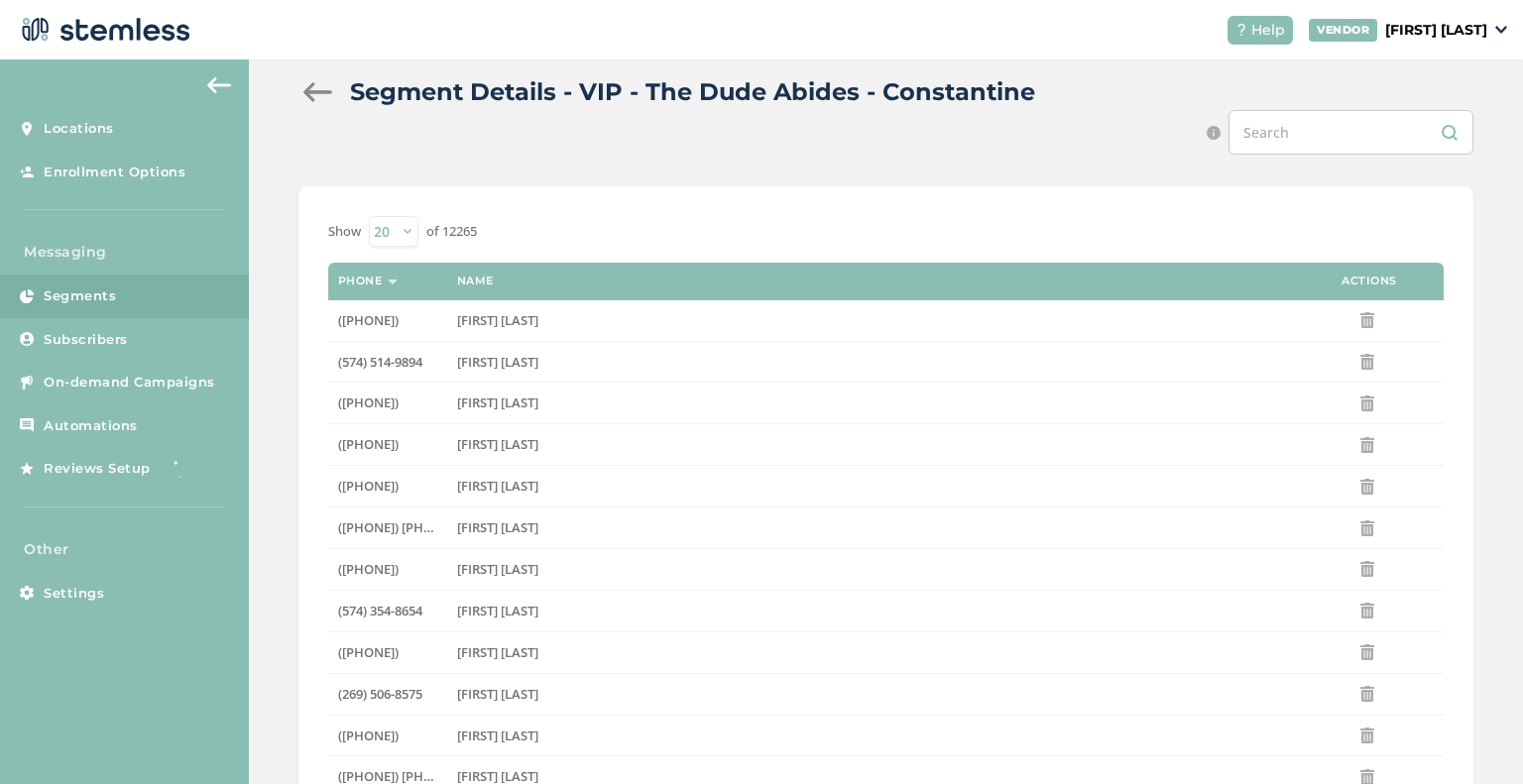scroll, scrollTop: 99, scrollLeft: 0, axis: vertical 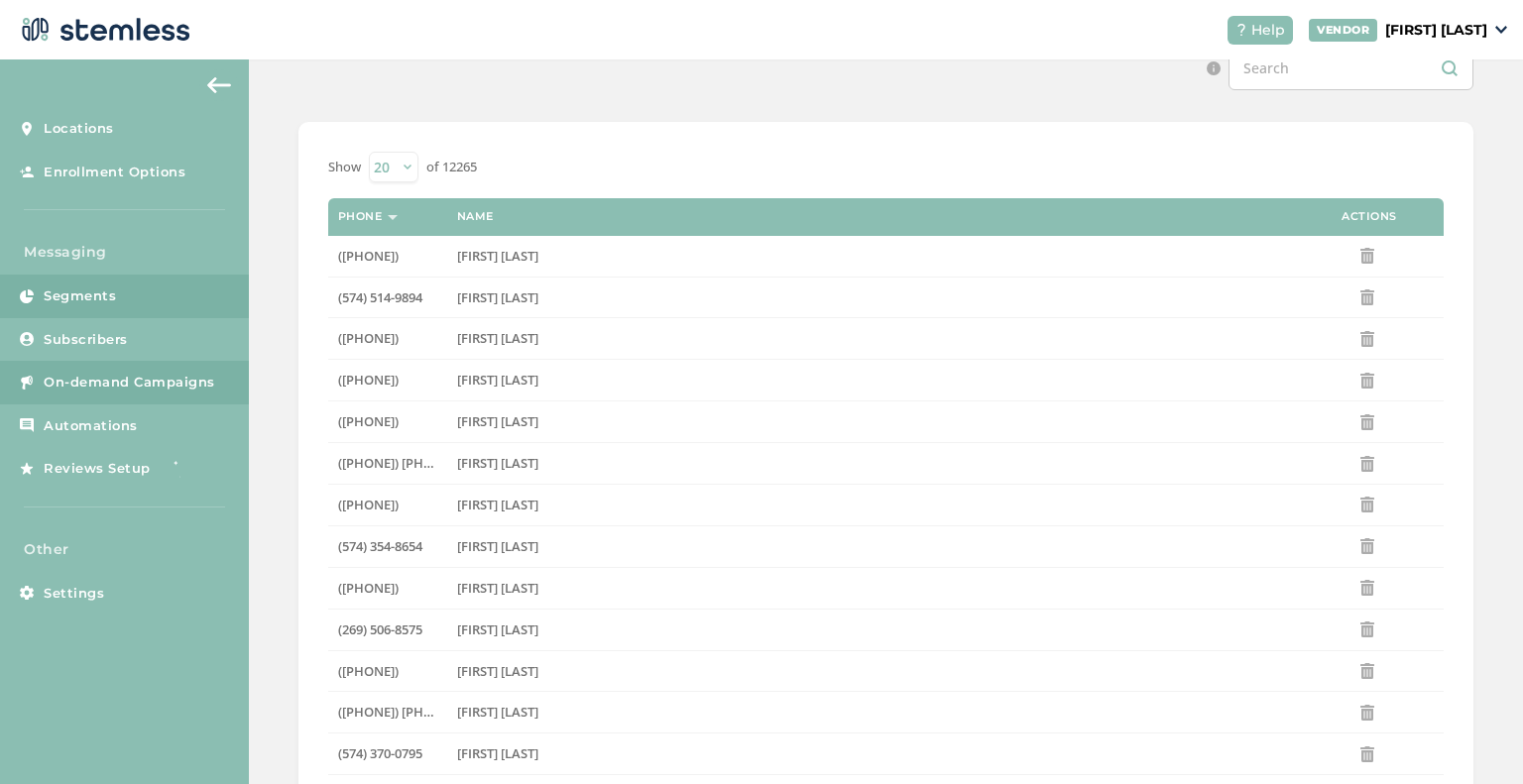 click on "On-demand Campaigns" at bounding box center (129, 383) 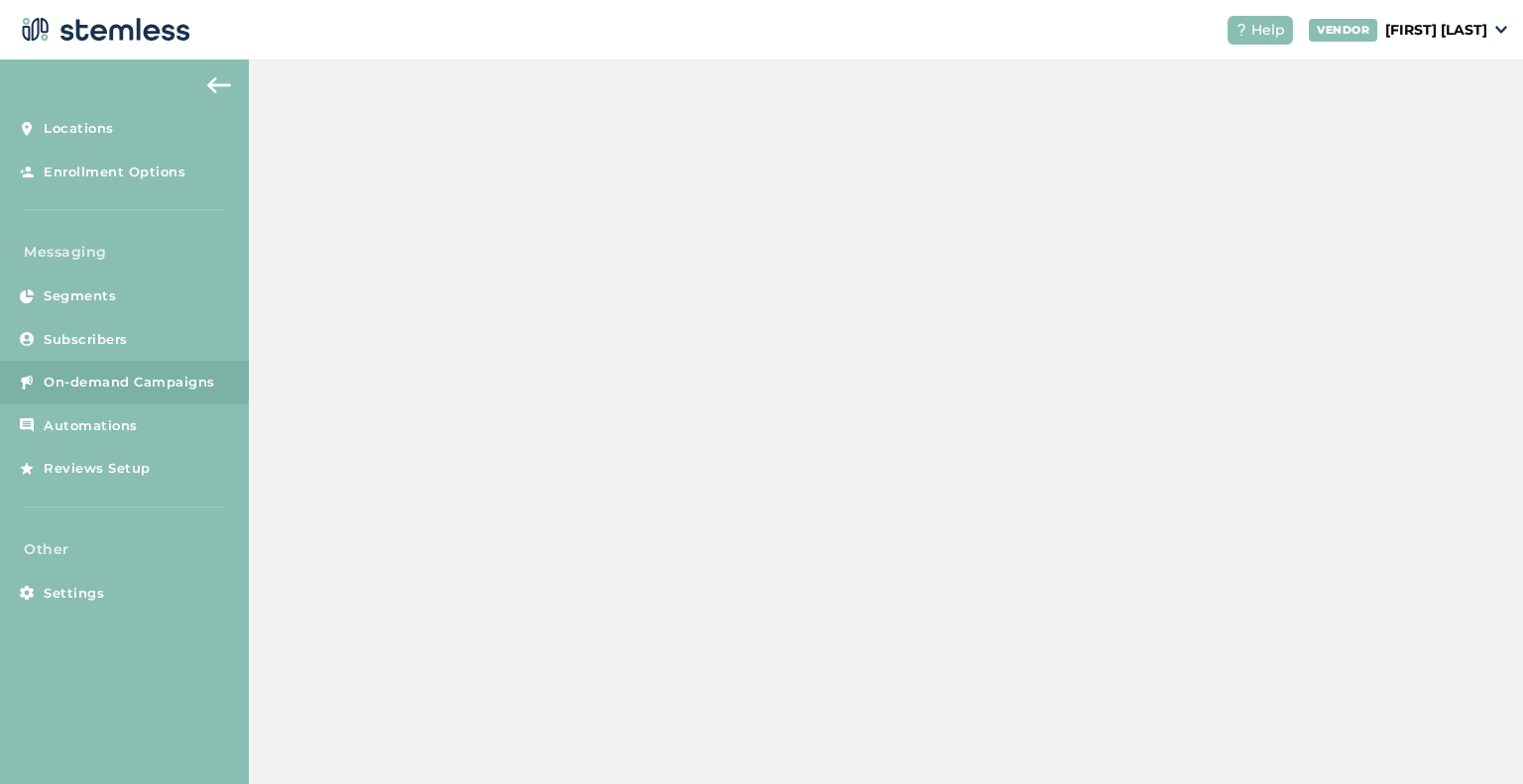 scroll, scrollTop: 0, scrollLeft: 0, axis: both 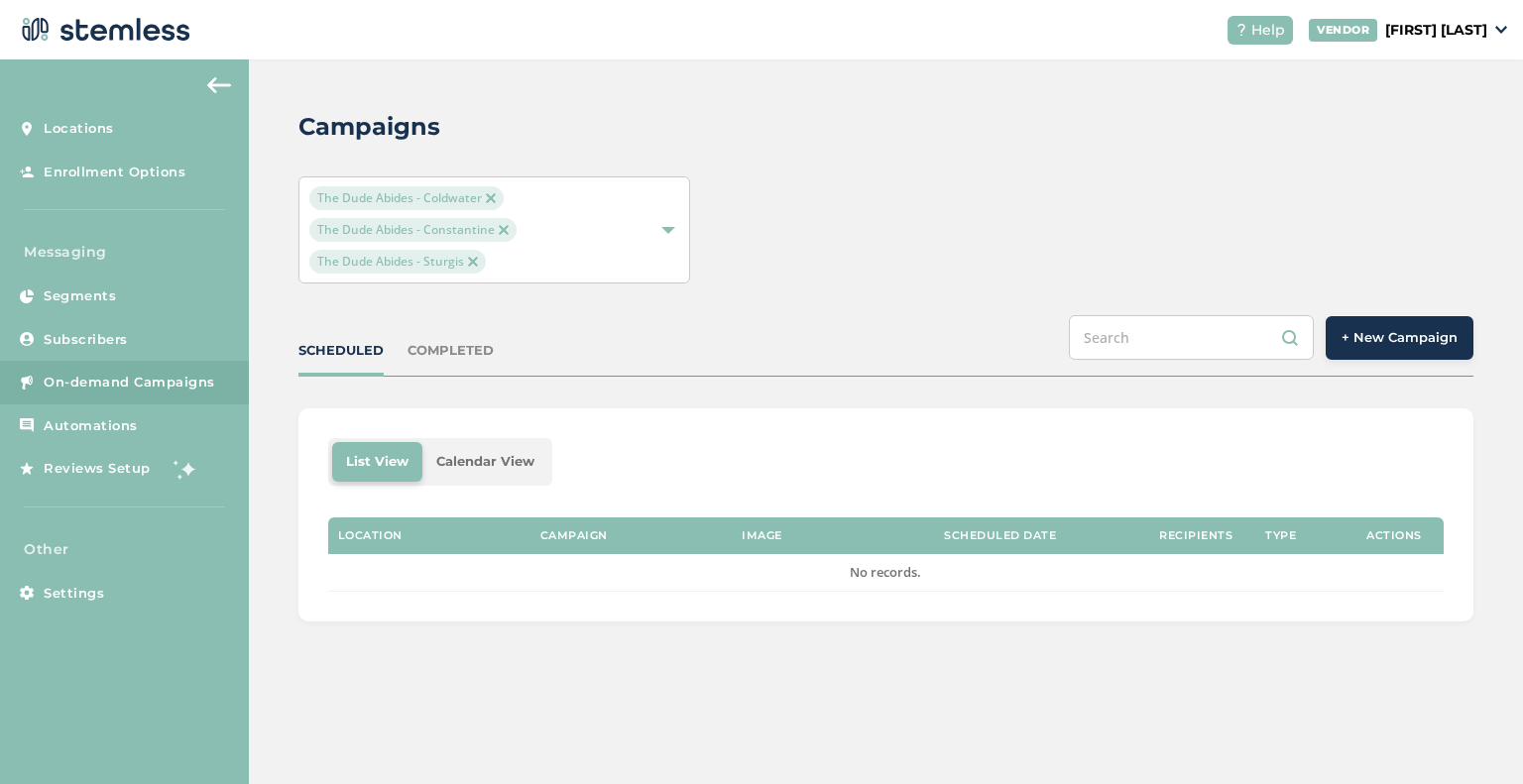 click on "+ New Campaign" at bounding box center [1399, 338] 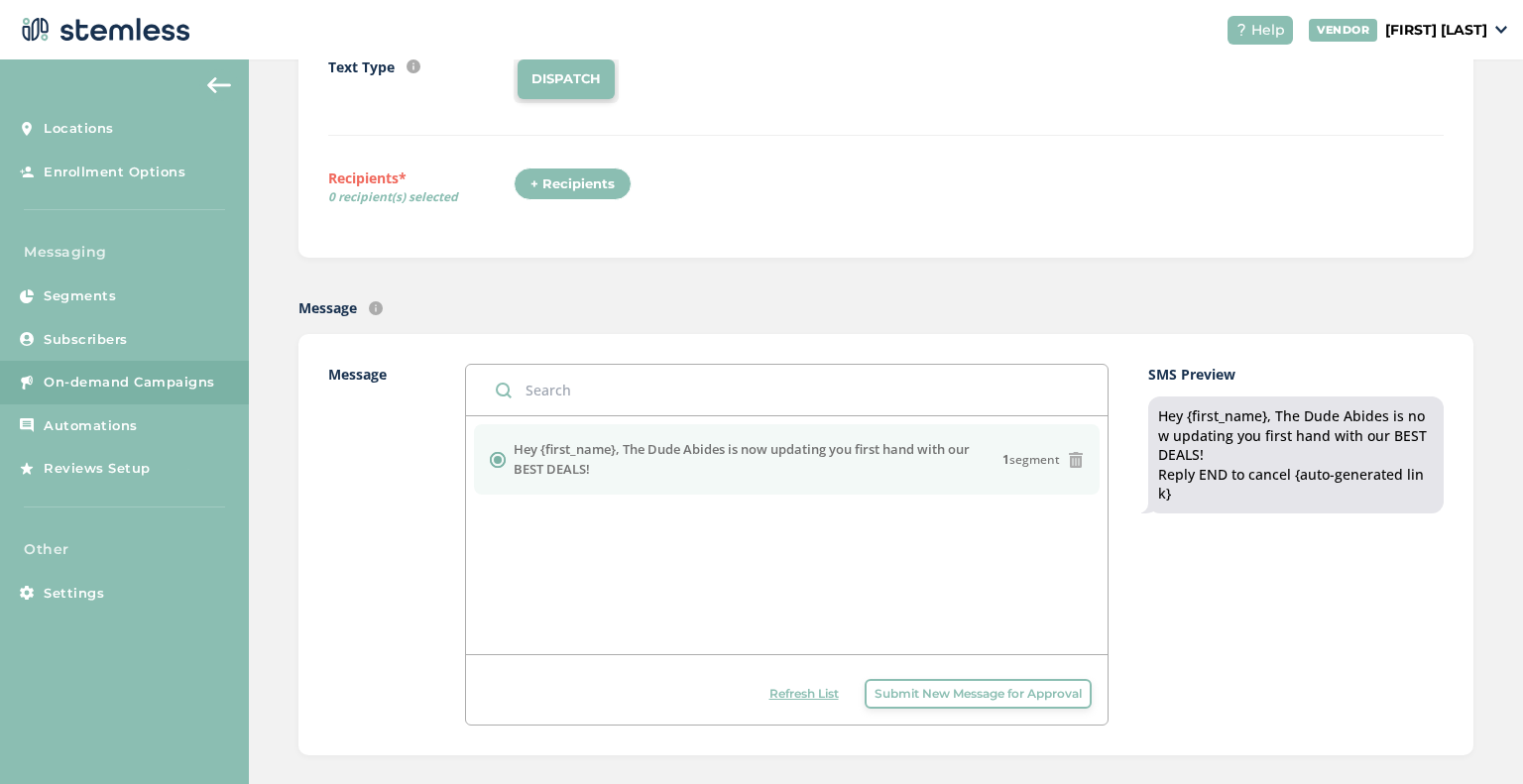scroll, scrollTop: 0, scrollLeft: 0, axis: both 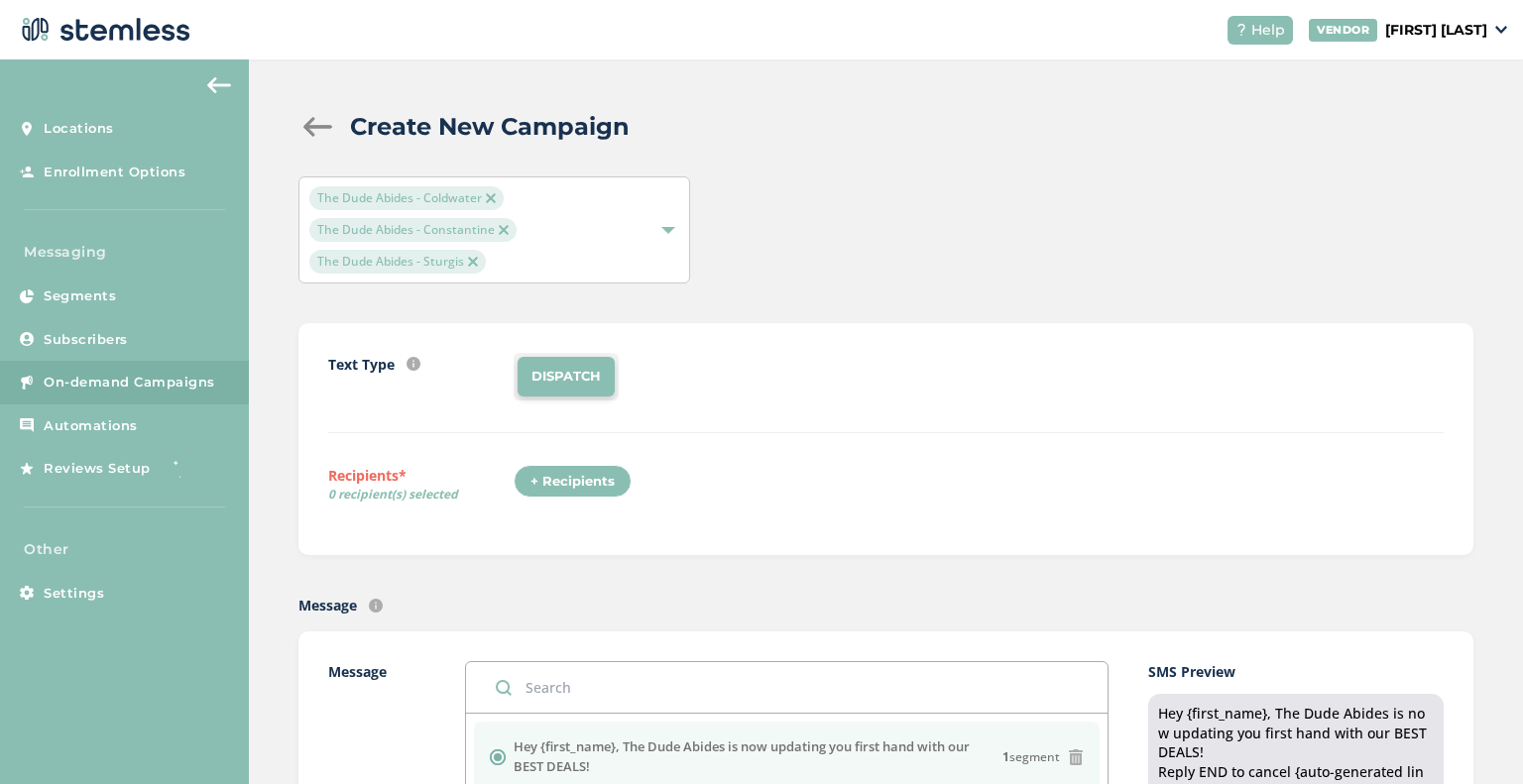 click on "+ Recipients" at bounding box center (572, 482) 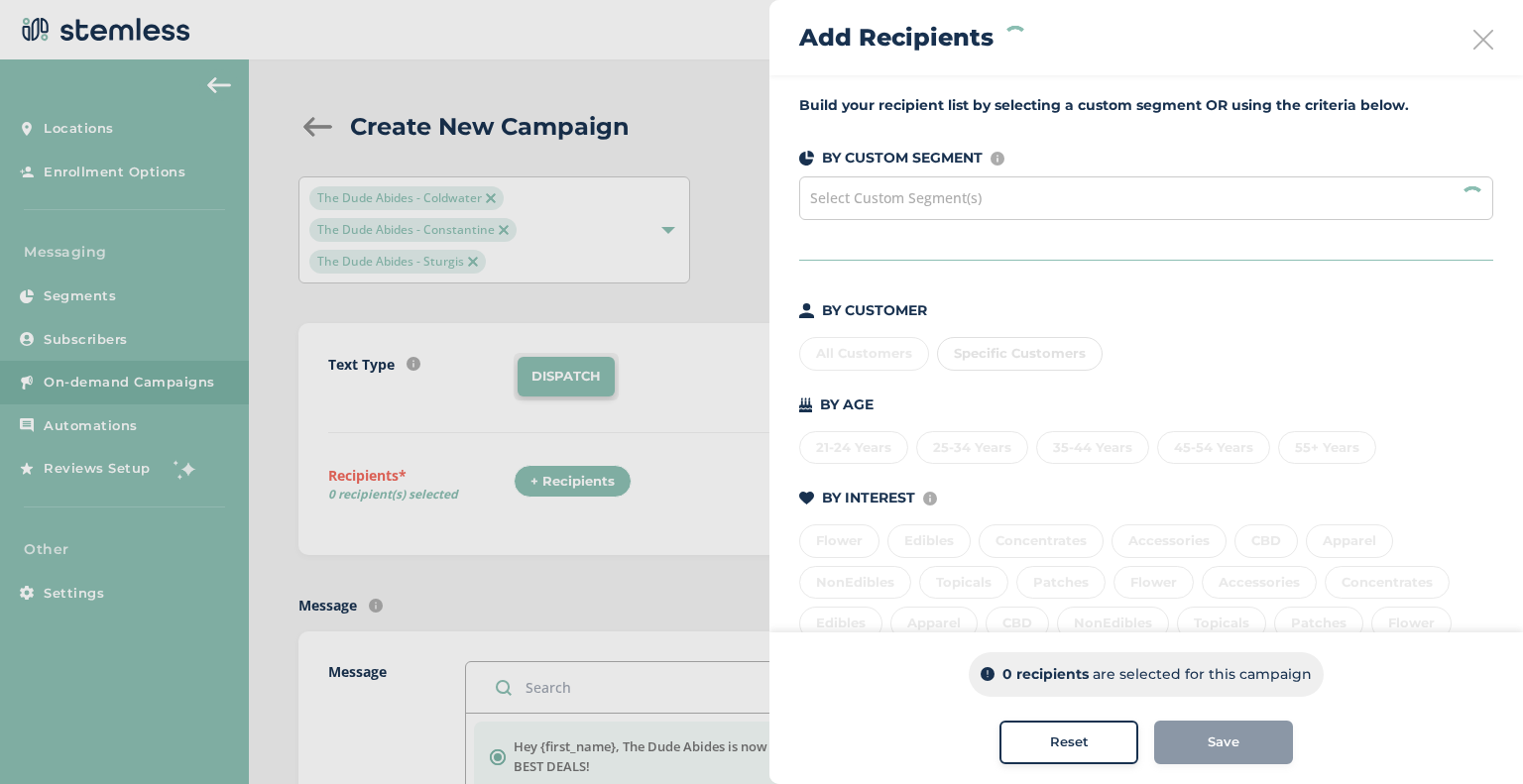 click at bounding box center [1483, 40] 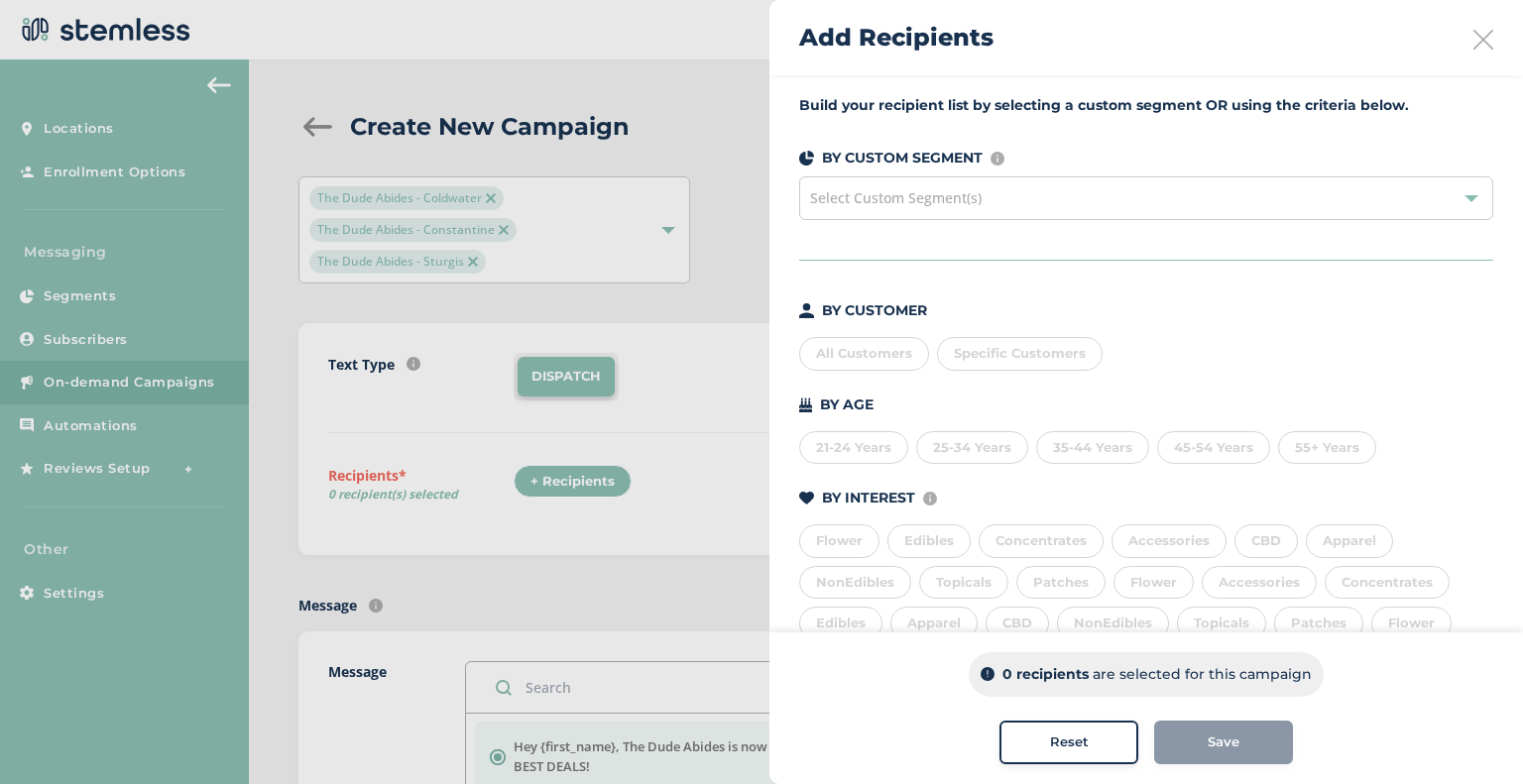 click at bounding box center [1483, 40] 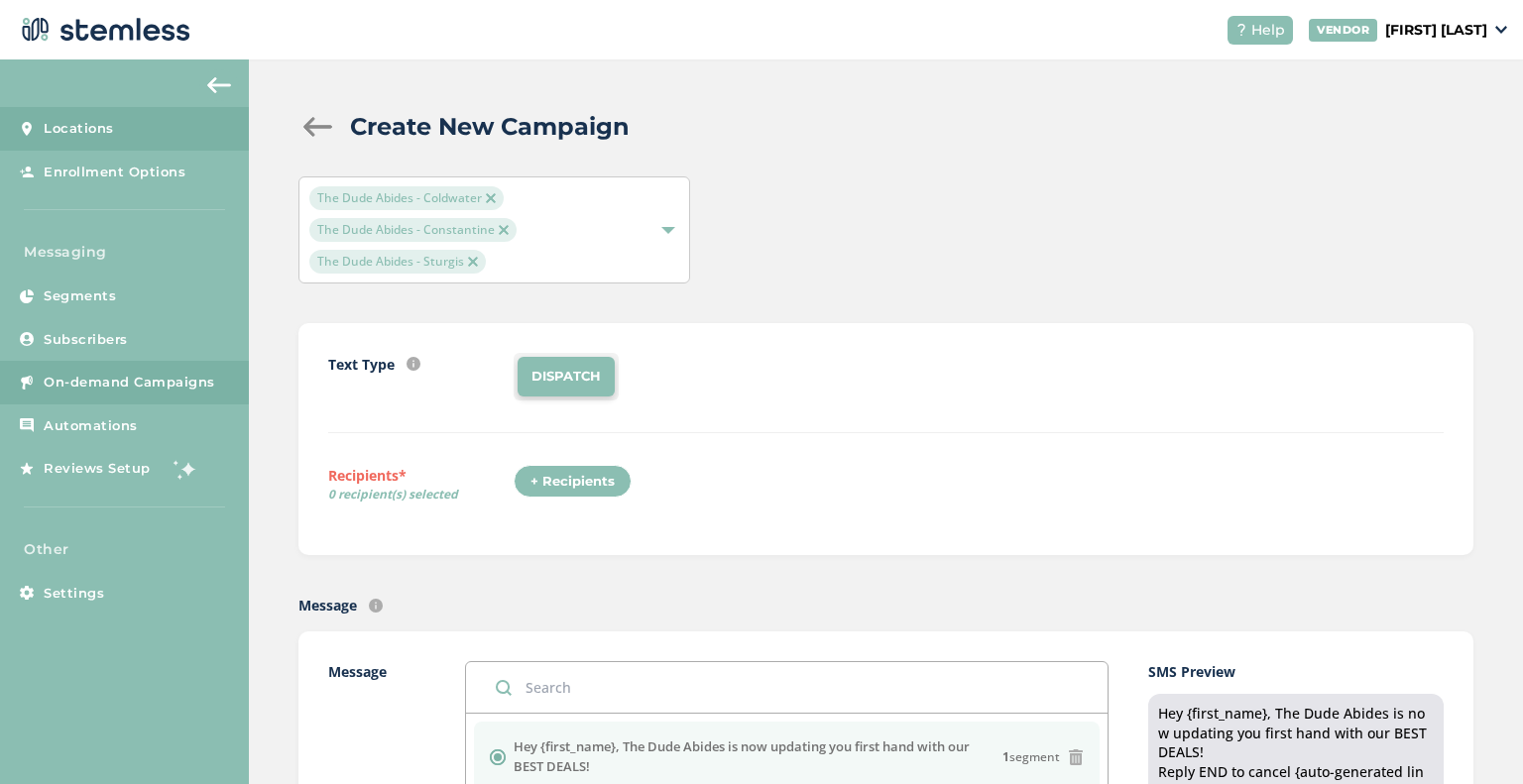 click on "Locations" at bounding box center [124, 129] 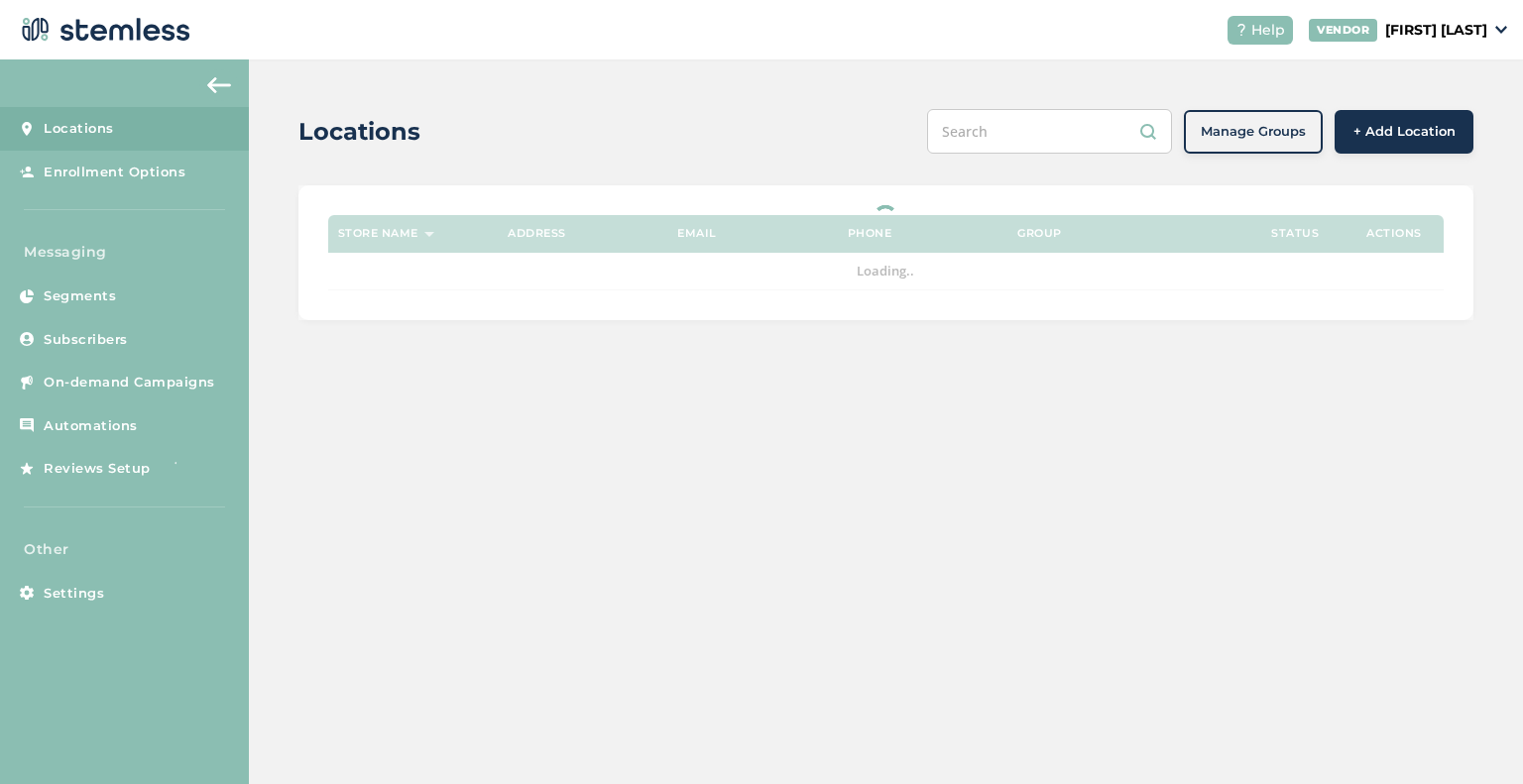 click at bounding box center [219, 85] 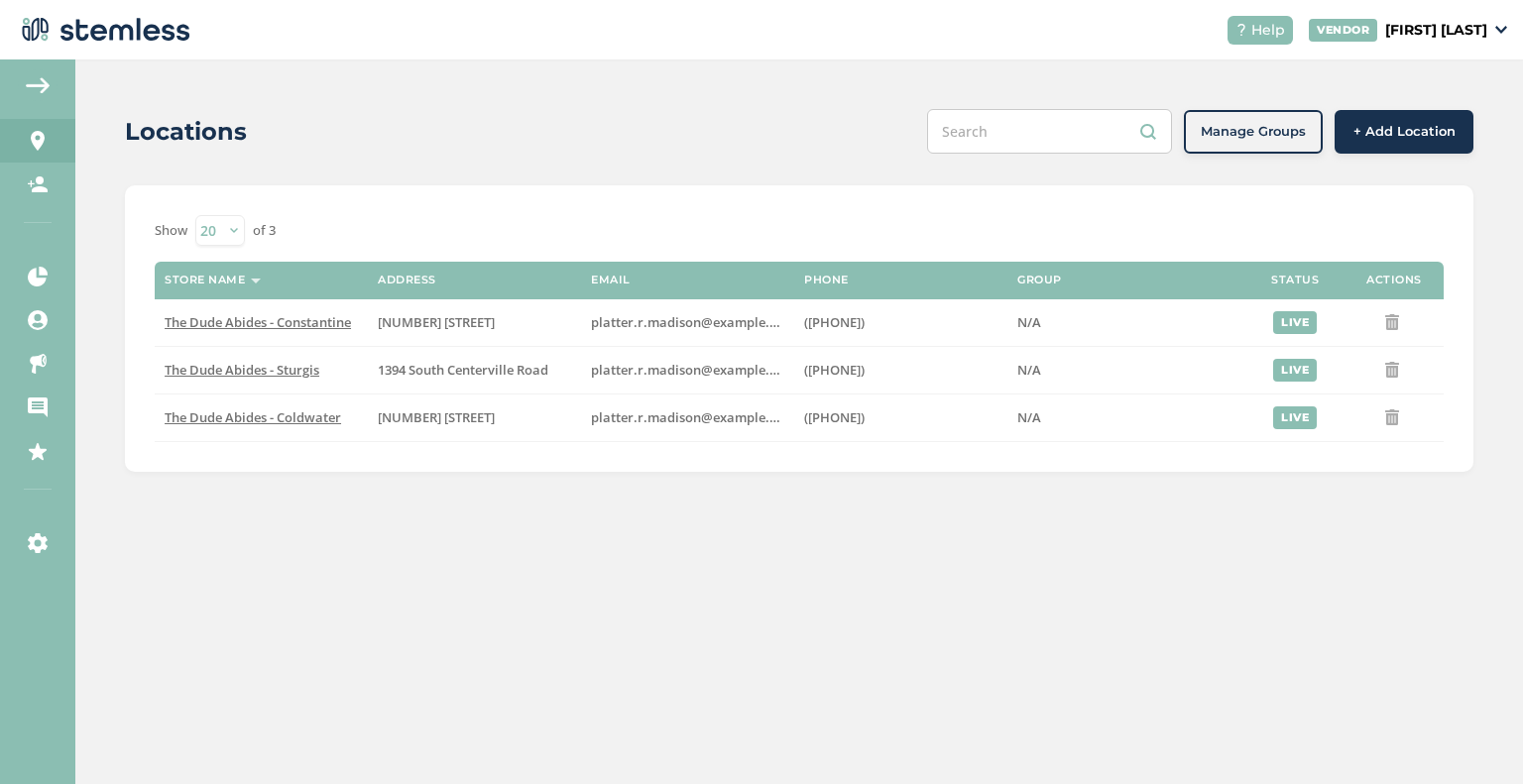 click on "The Dude Abides - Constantine   [NUMBER] [STREET]   platter.r.madison@example.com   ([PHONE])   N/A   live      The Dude Abides - Sturgis   [NUMBER] [STREET]   platter.r.madison@example.com   ([PHONE])   N/A   live      The Dude Abides - Coldwater   [NUMBER] [STREET]   platter.r.madison@example.com   ([PHONE])   N/A   live" at bounding box center (799, 421) 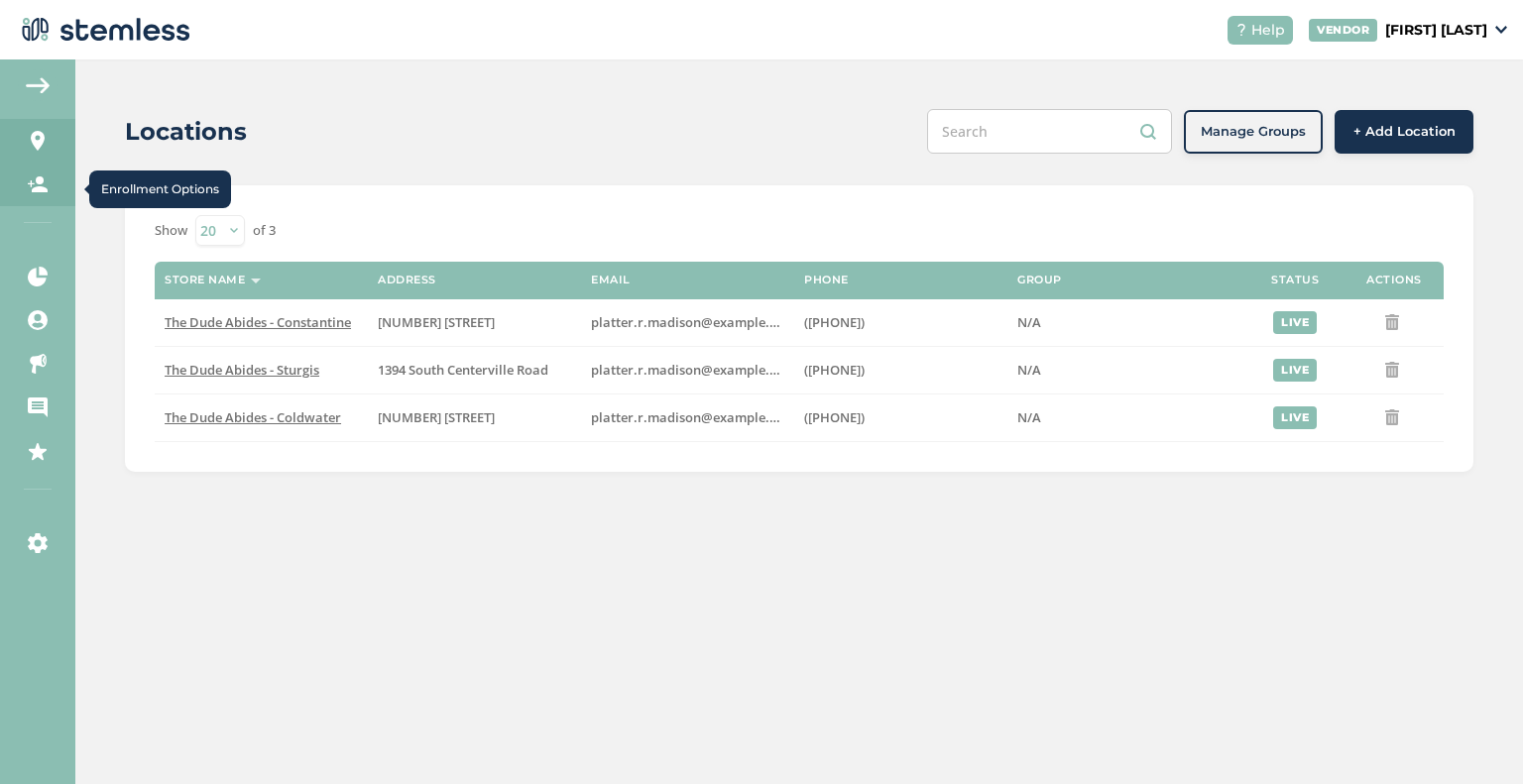 click on "Enrollment Options" at bounding box center (38, 184) 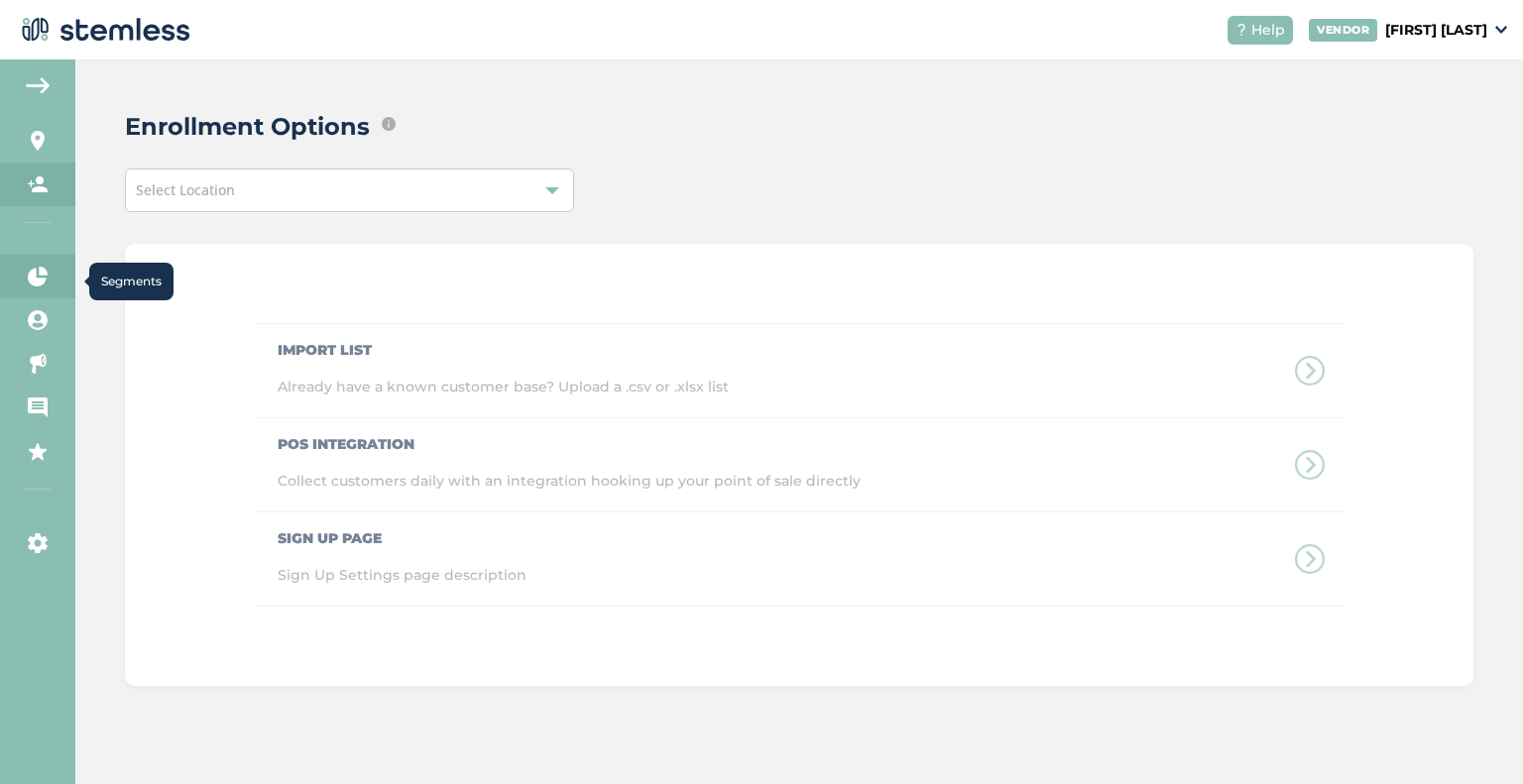 click at bounding box center [38, 277] 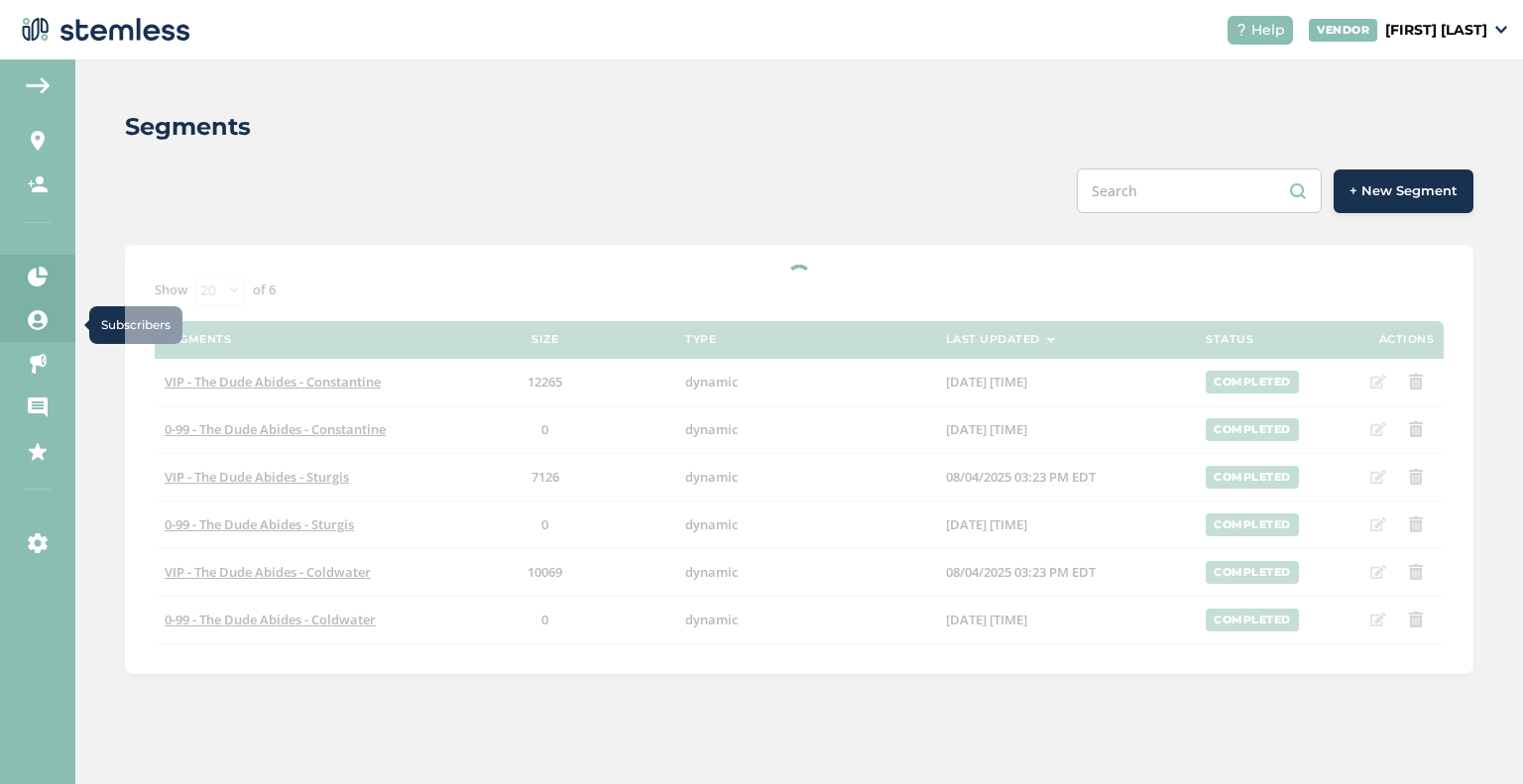 click on "Subscribers" at bounding box center [38, 320] 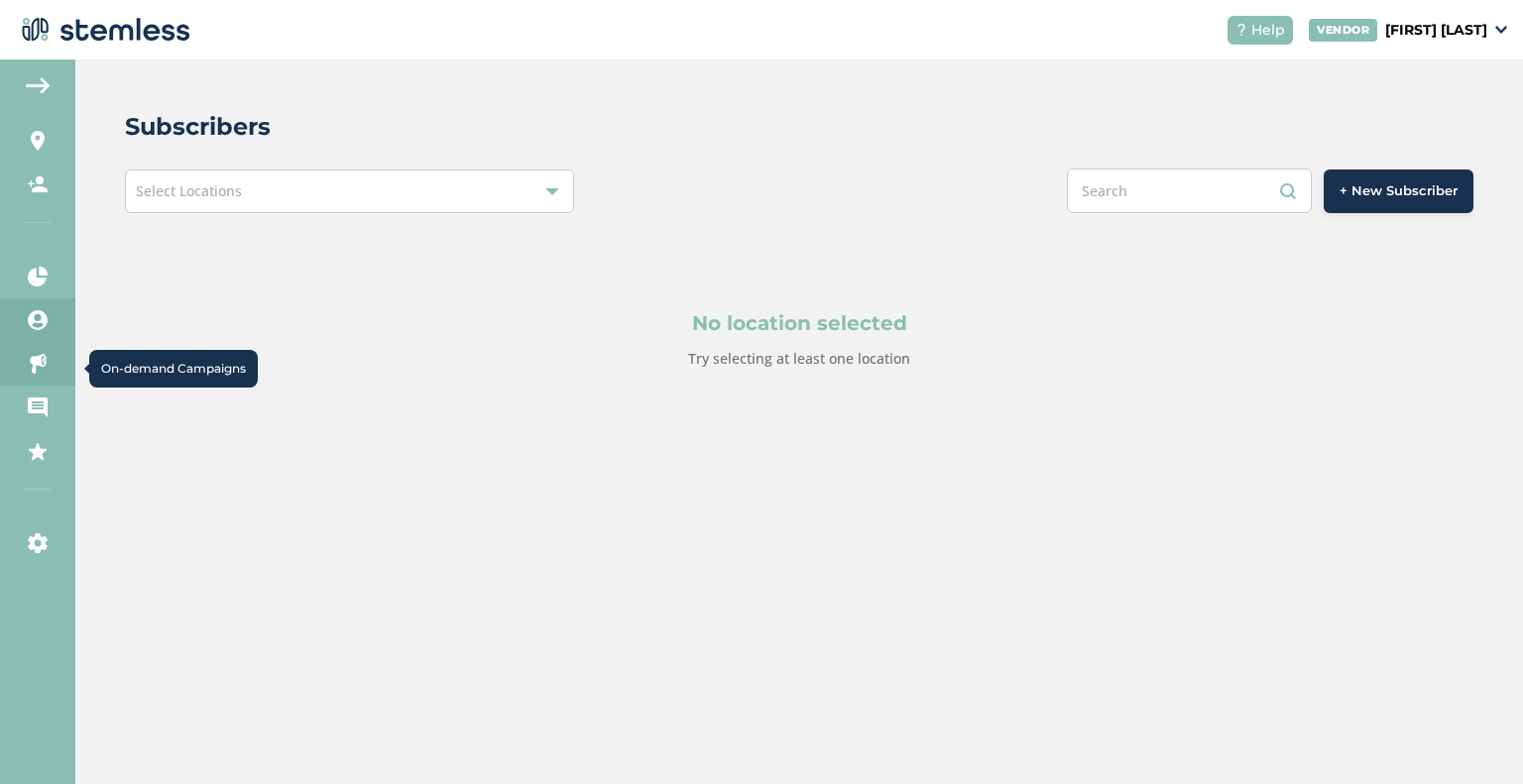 click at bounding box center [38, 364] 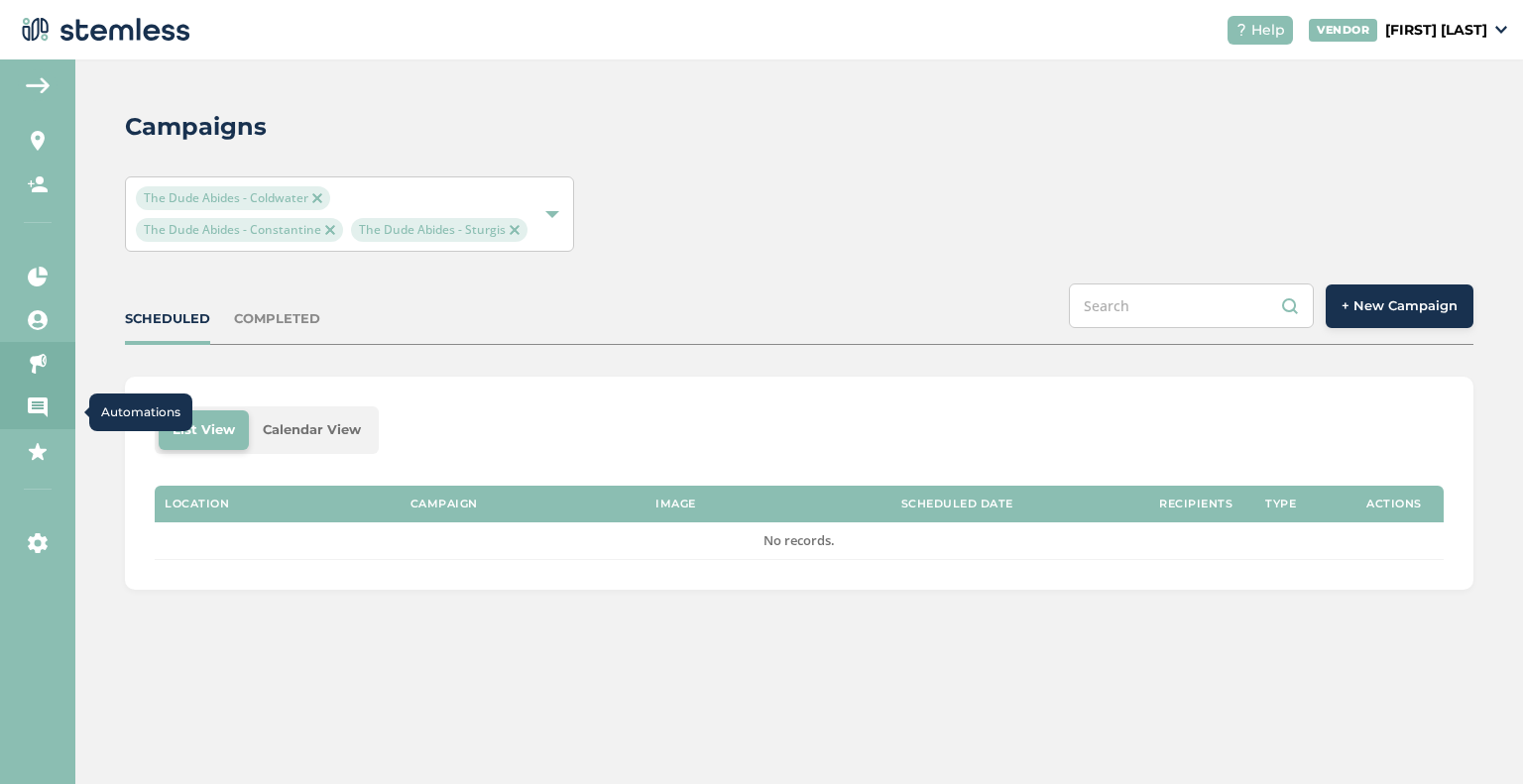 click on "Automations" at bounding box center [38, 407] 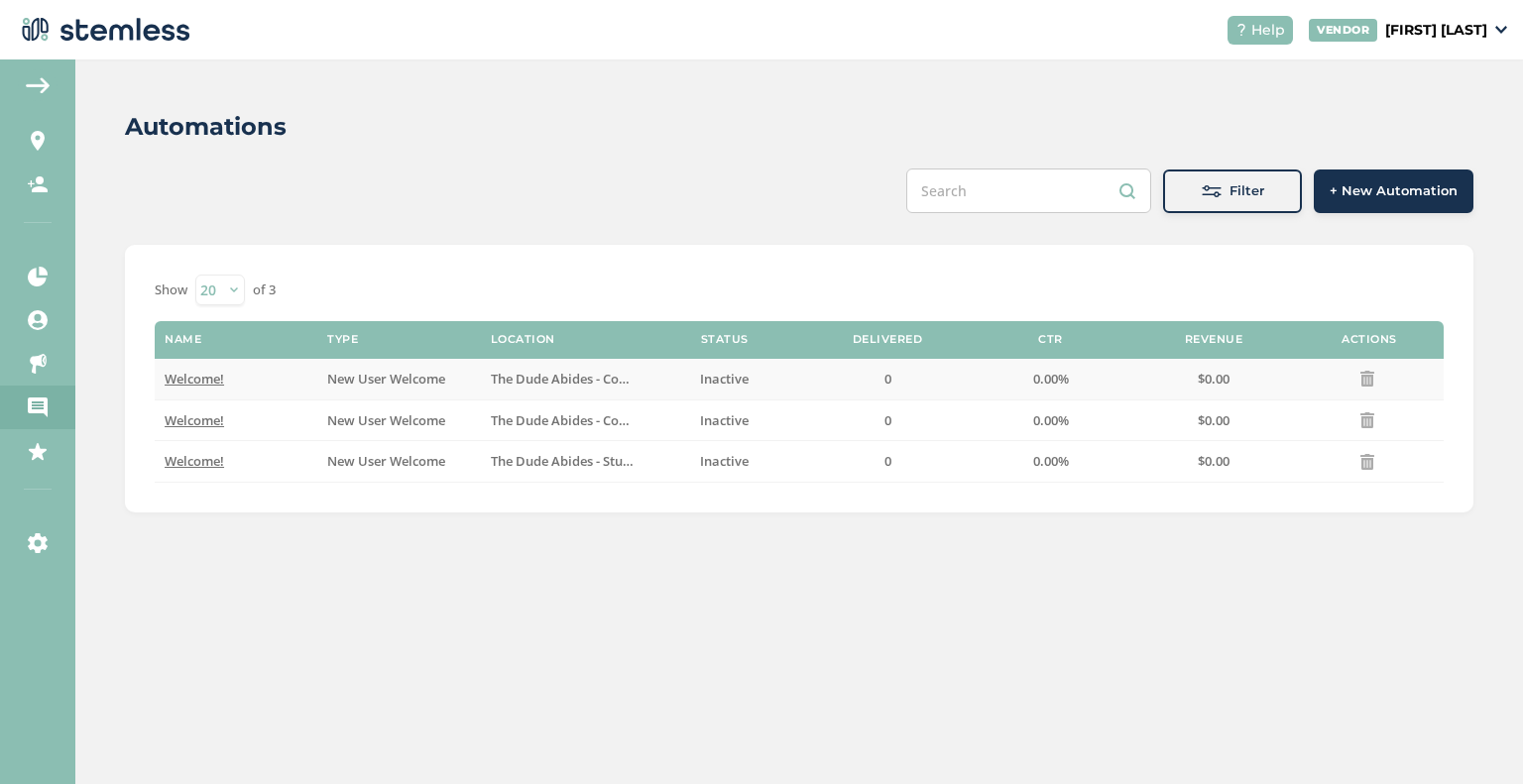 click on "Inactive" at bounding box center [725, 379] 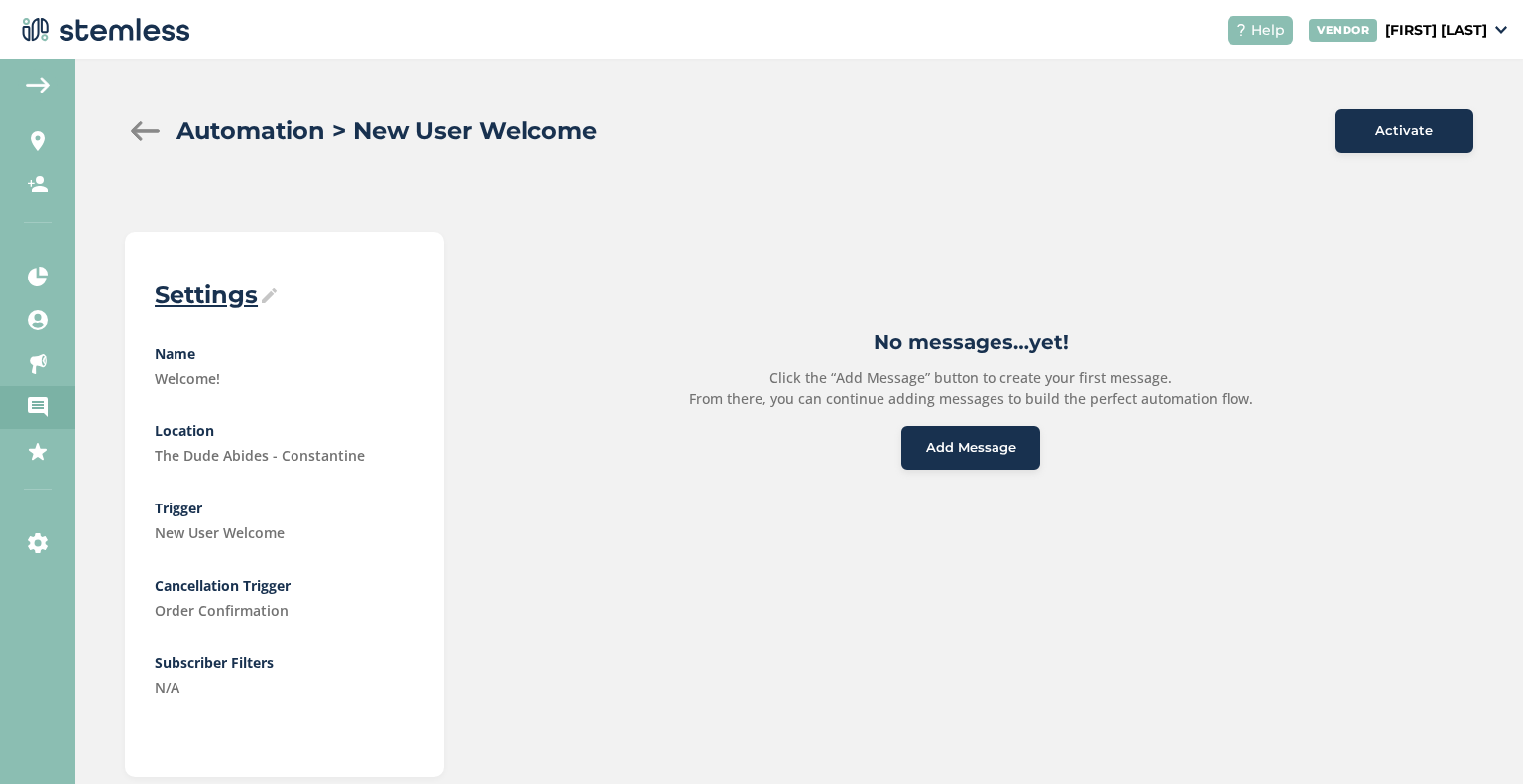 click on "Add Message" at bounding box center [971, 448] 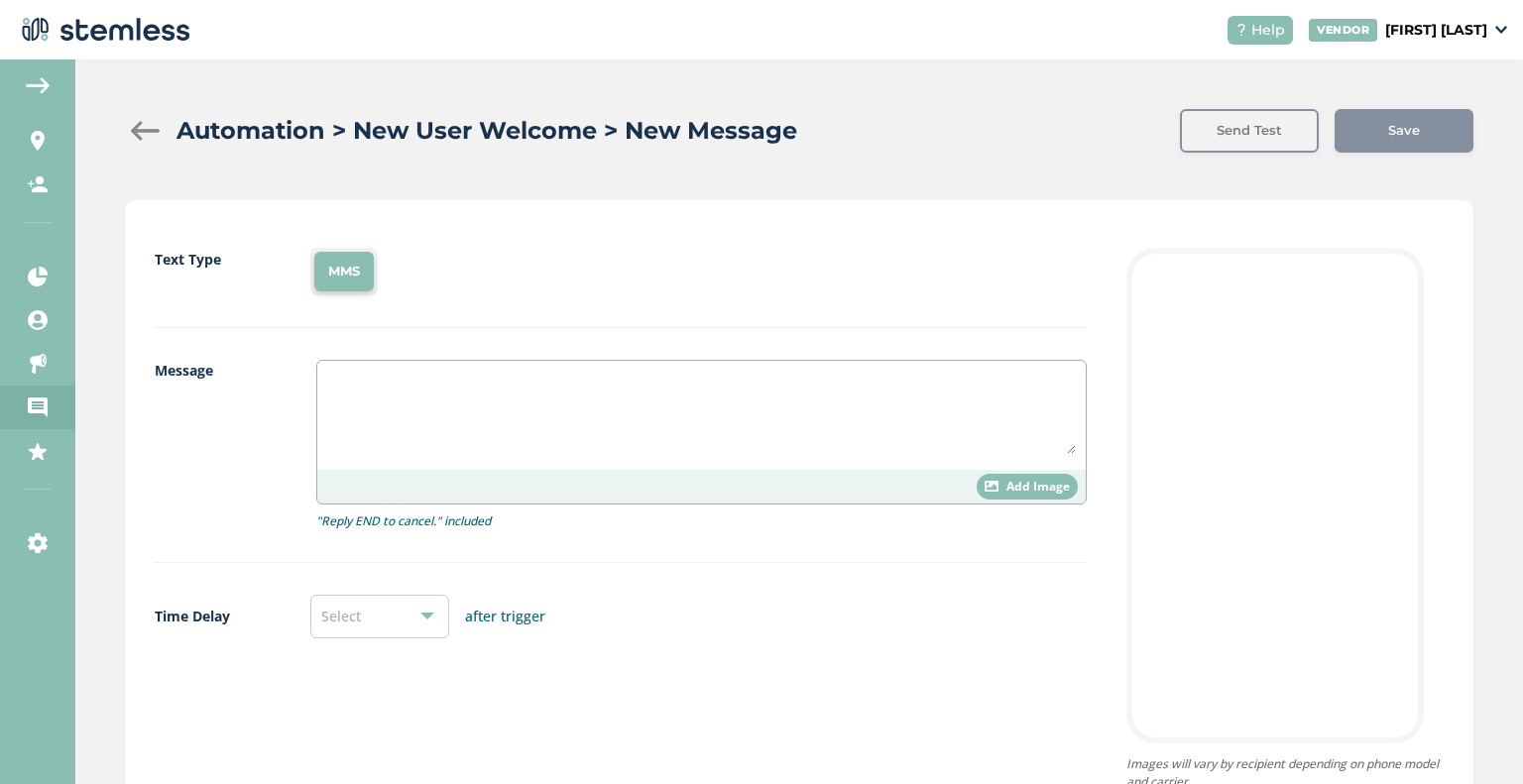 click at bounding box center [701, 412] 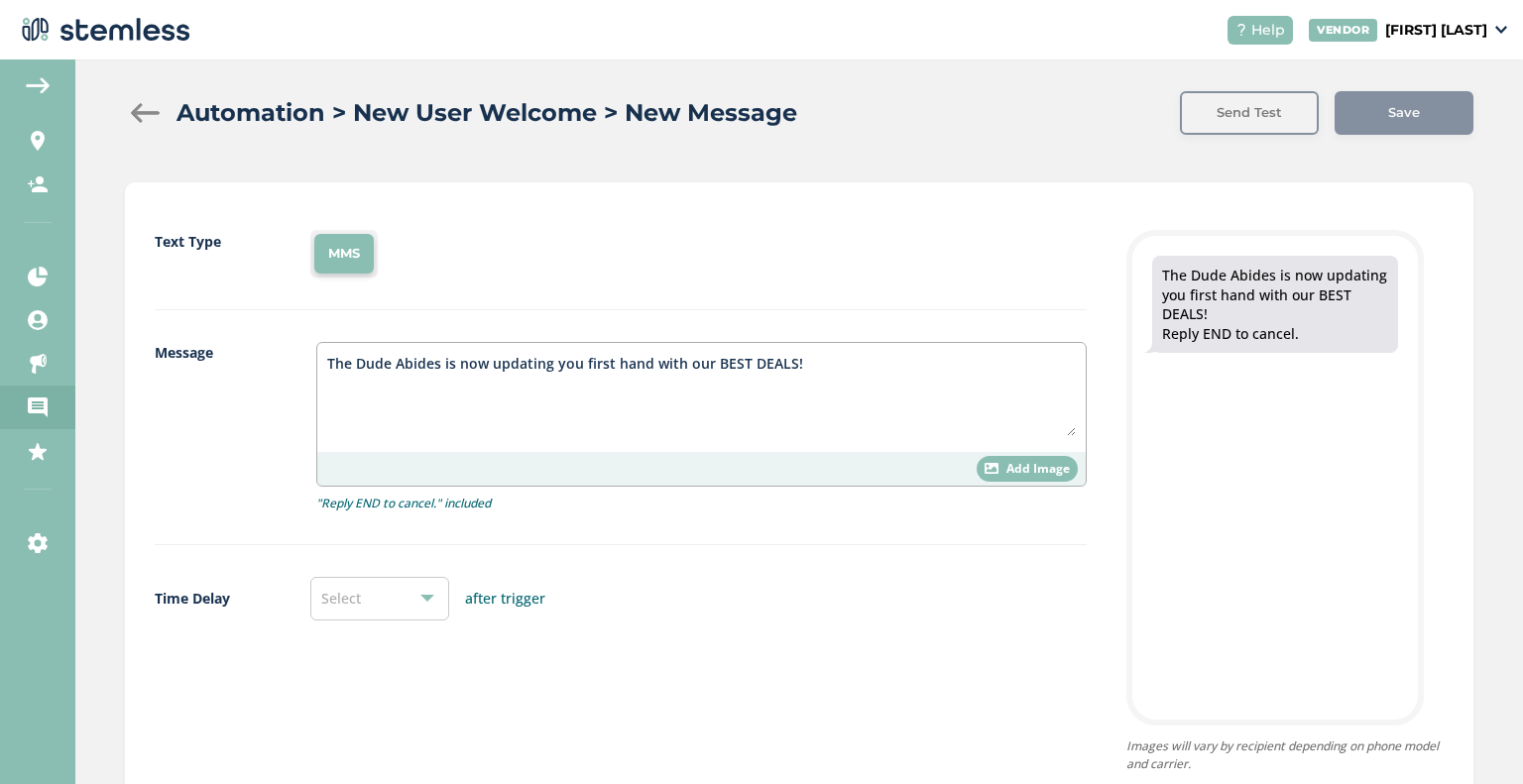 scroll, scrollTop: 0, scrollLeft: 0, axis: both 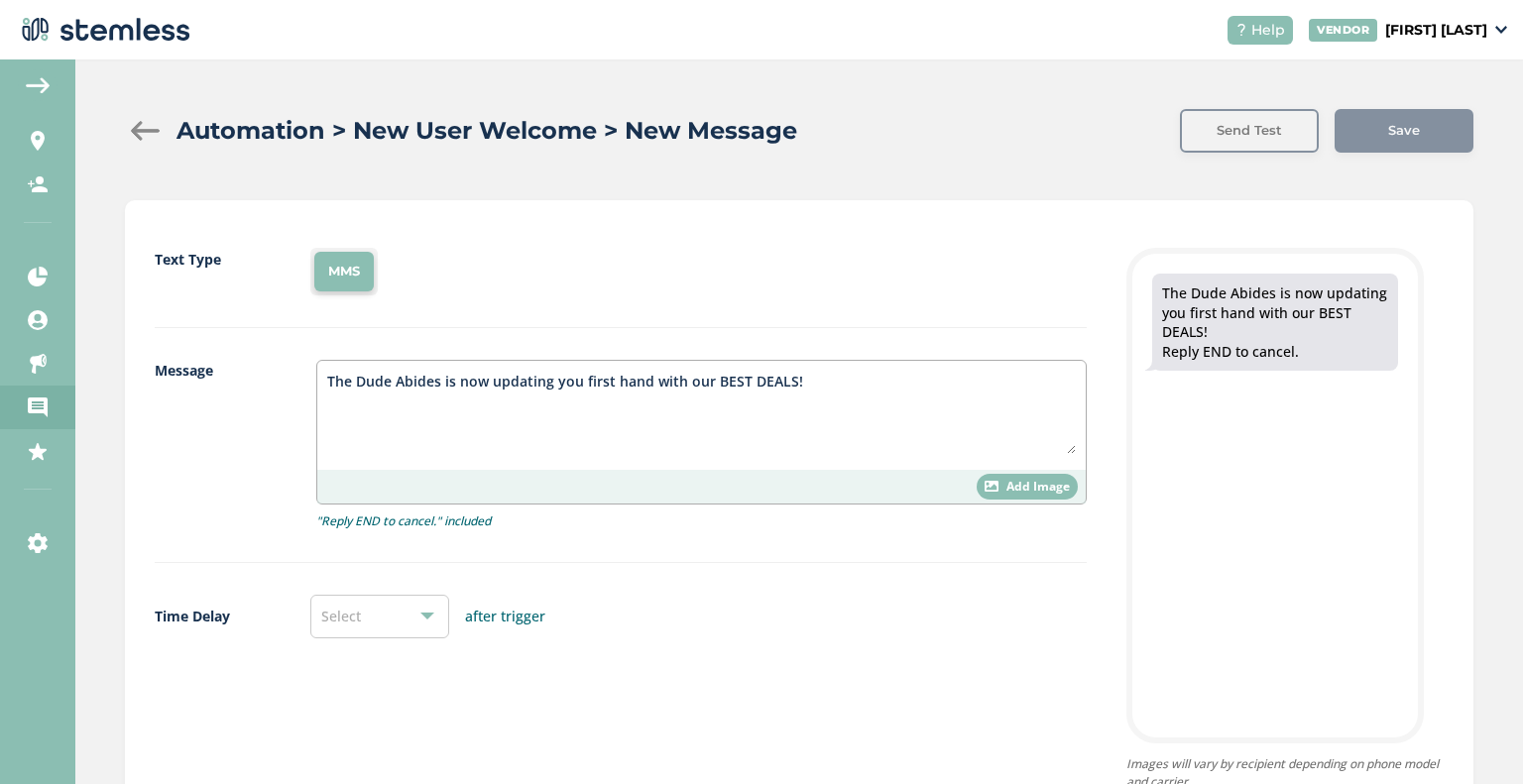 type on "The Dude Abides is now updating you first hand with our BEST DEALS!" 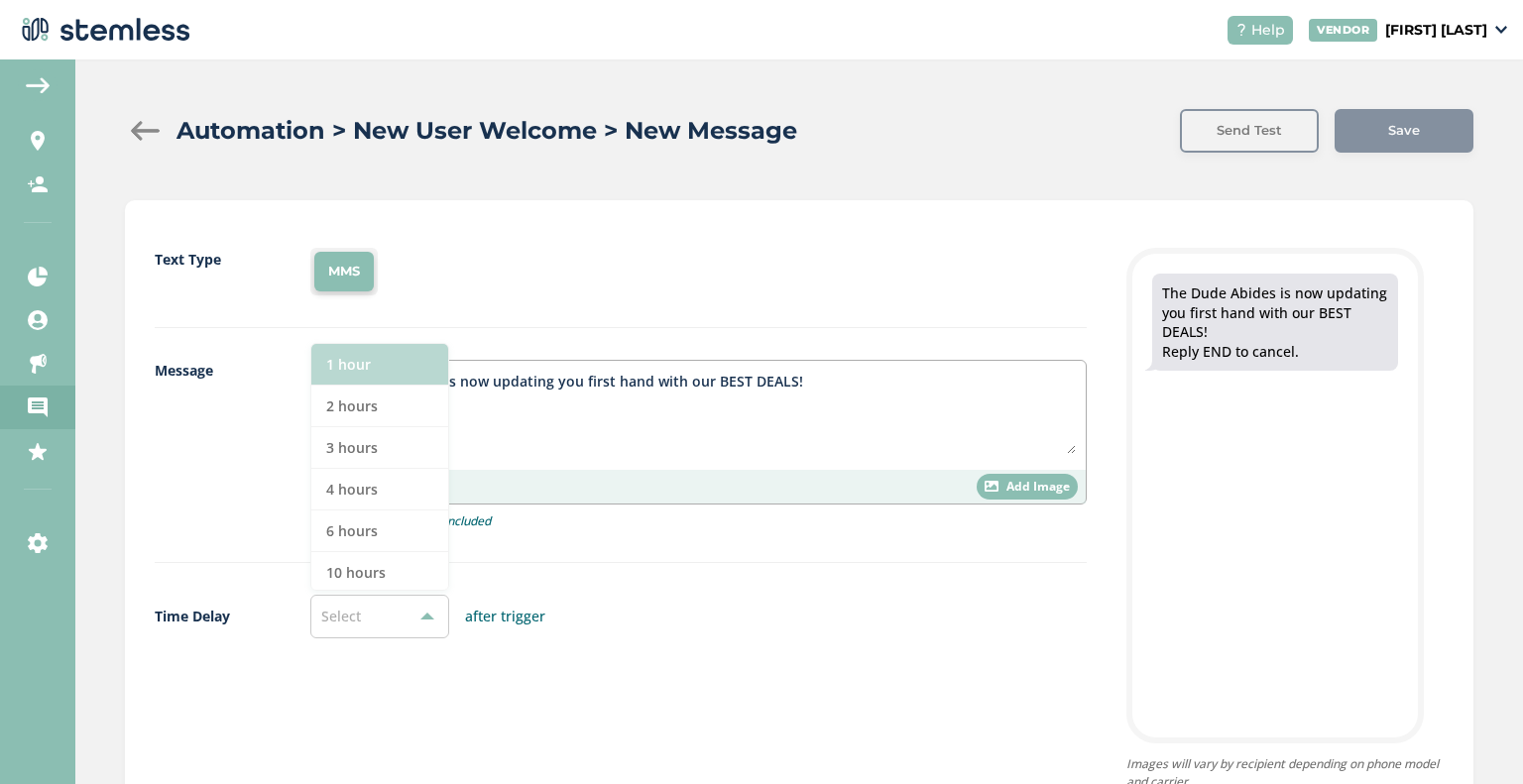 click on "1 hour" at bounding box center [380, 365] 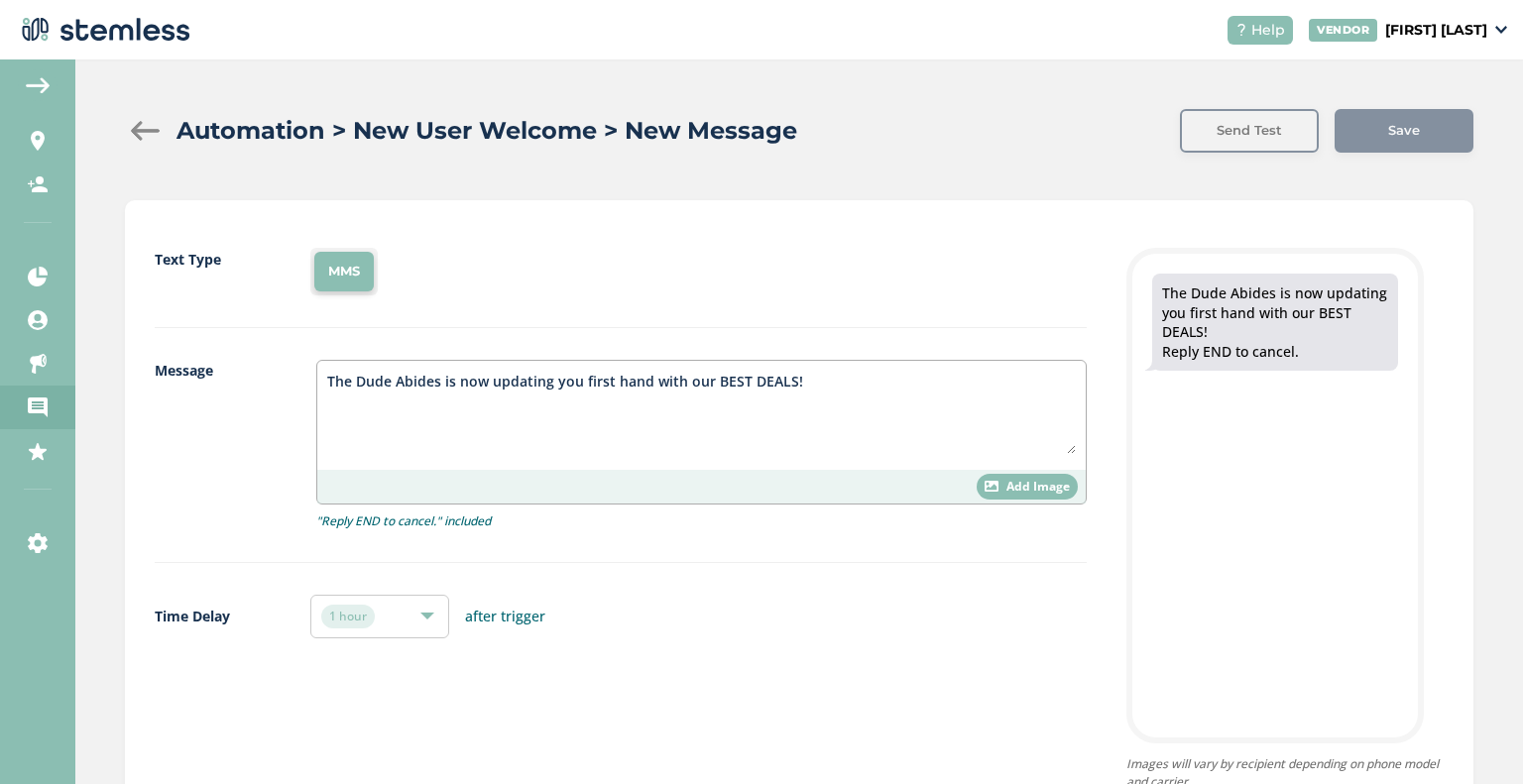 click on "1 hour" at bounding box center [380, 616] 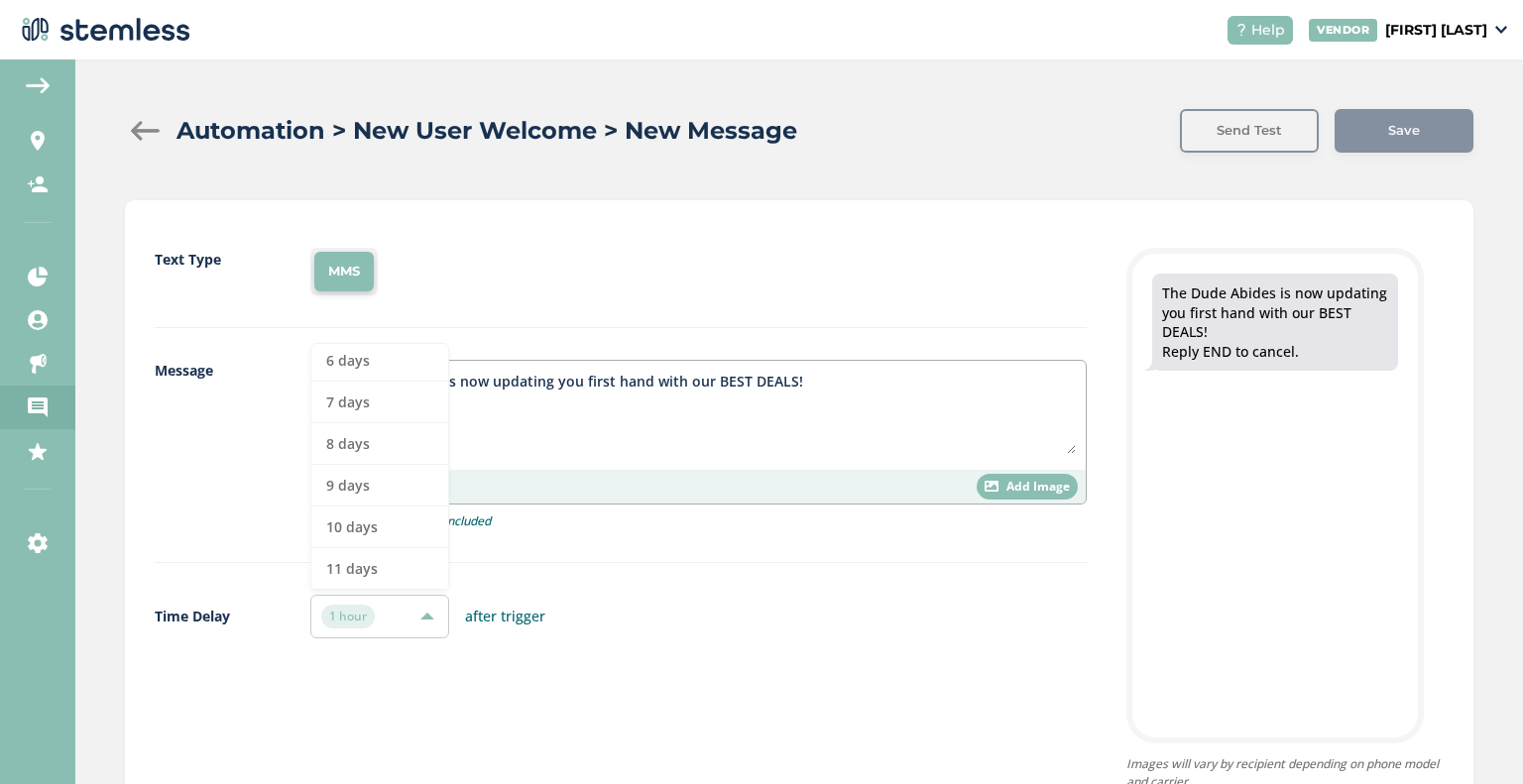 scroll, scrollTop: 622, scrollLeft: 0, axis: vertical 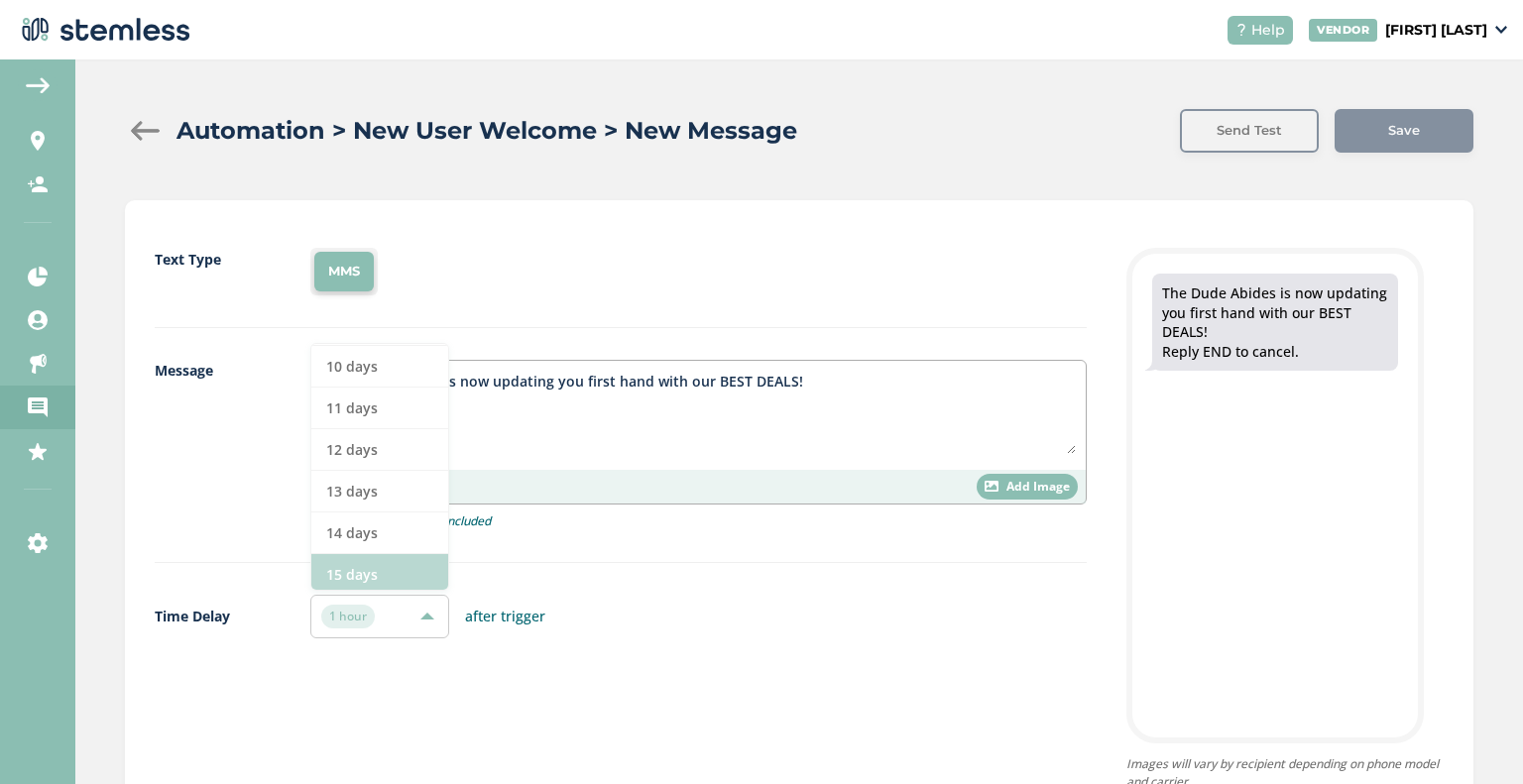 click on "15 days" at bounding box center (380, 574) 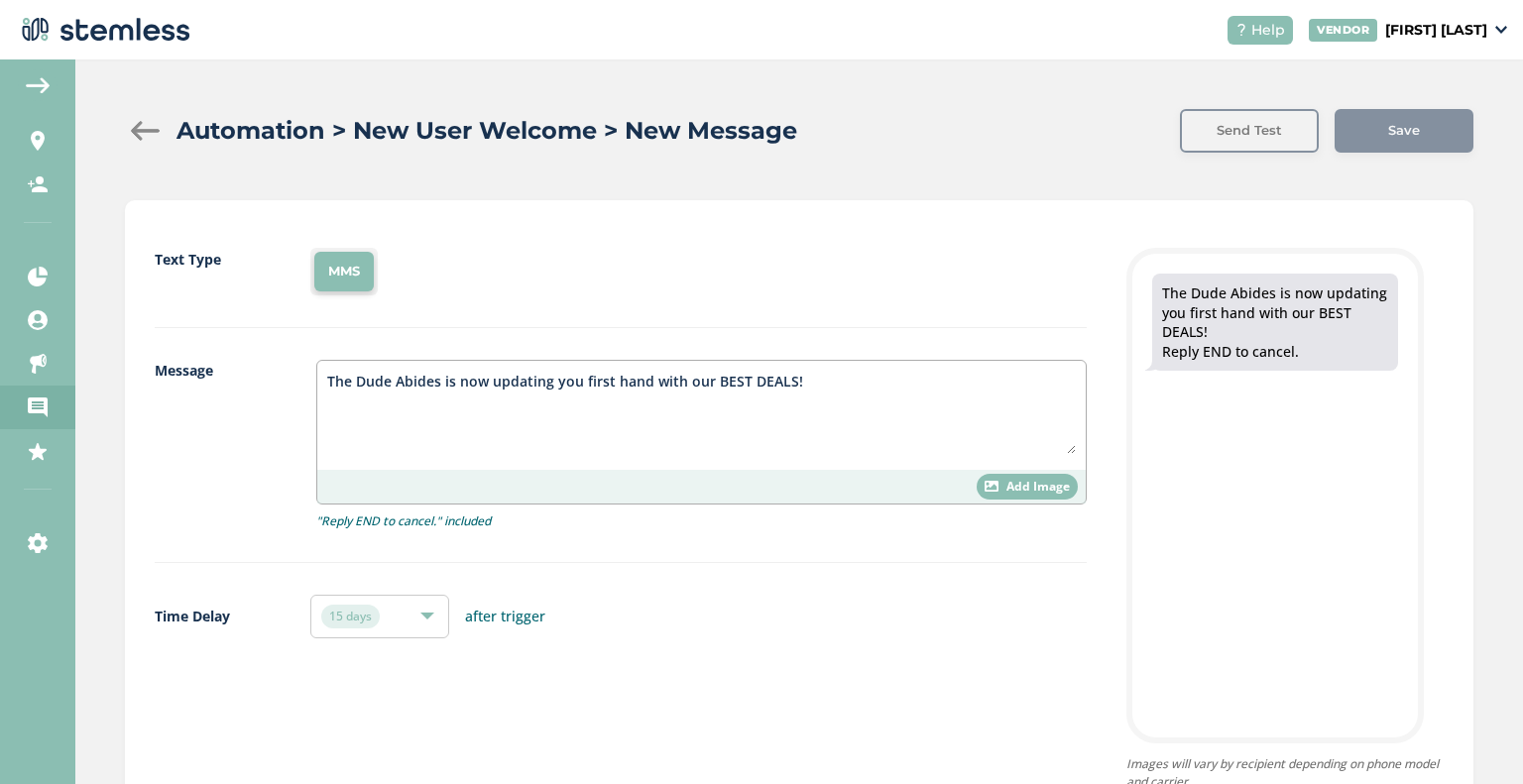 click on "15 days" at bounding box center (370, 616) 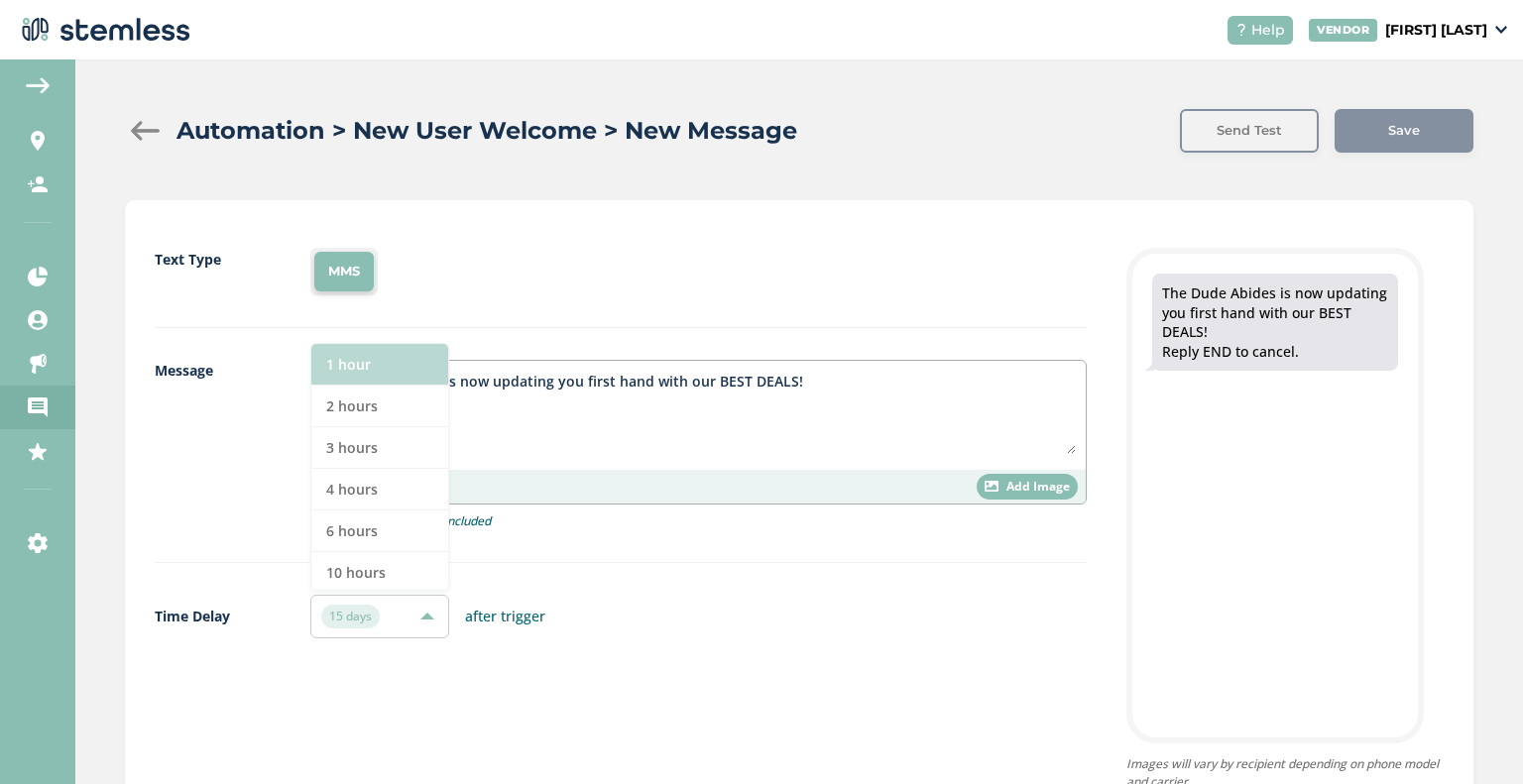 click on "1 hour" at bounding box center (380, 365) 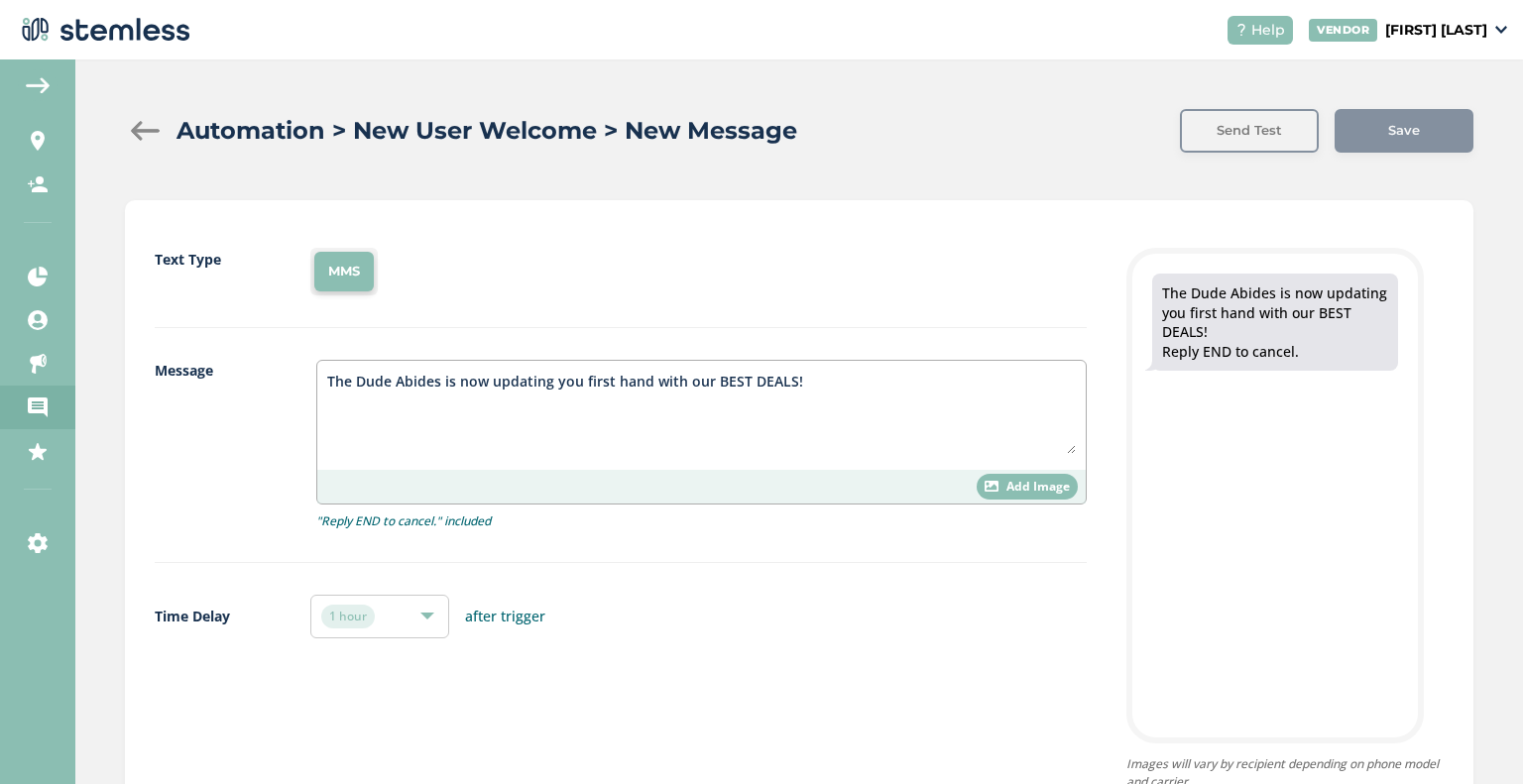 click on "Automation > New User Welcome > New Message  Automation > New User Welcome > New Message Send Test Save  Text Type   MMS   Message  The Dude Abides is now updating you first hand with our BEST DEALS!   Add Image  "Reply END to cancel." included   Time Delay   1 hour   after trigger   The Dude Abides is now updating you first hand with our BEST DEALS!  Reply END to cancel.   Images will vary by recipient depending on phone model and carrier.   Provided links will shorten automatically before sending." at bounding box center (799, 480) 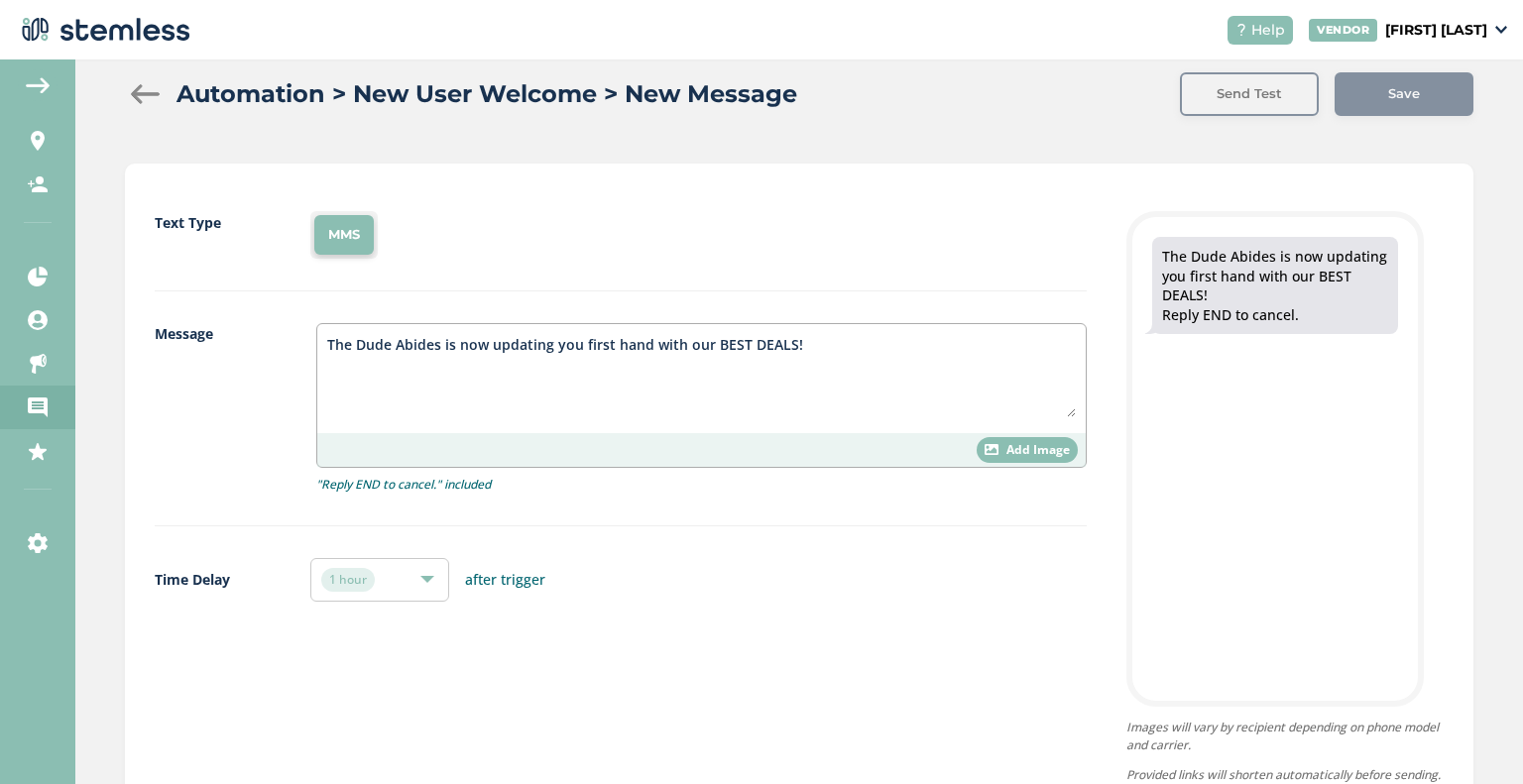 scroll, scrollTop: 134, scrollLeft: 0, axis: vertical 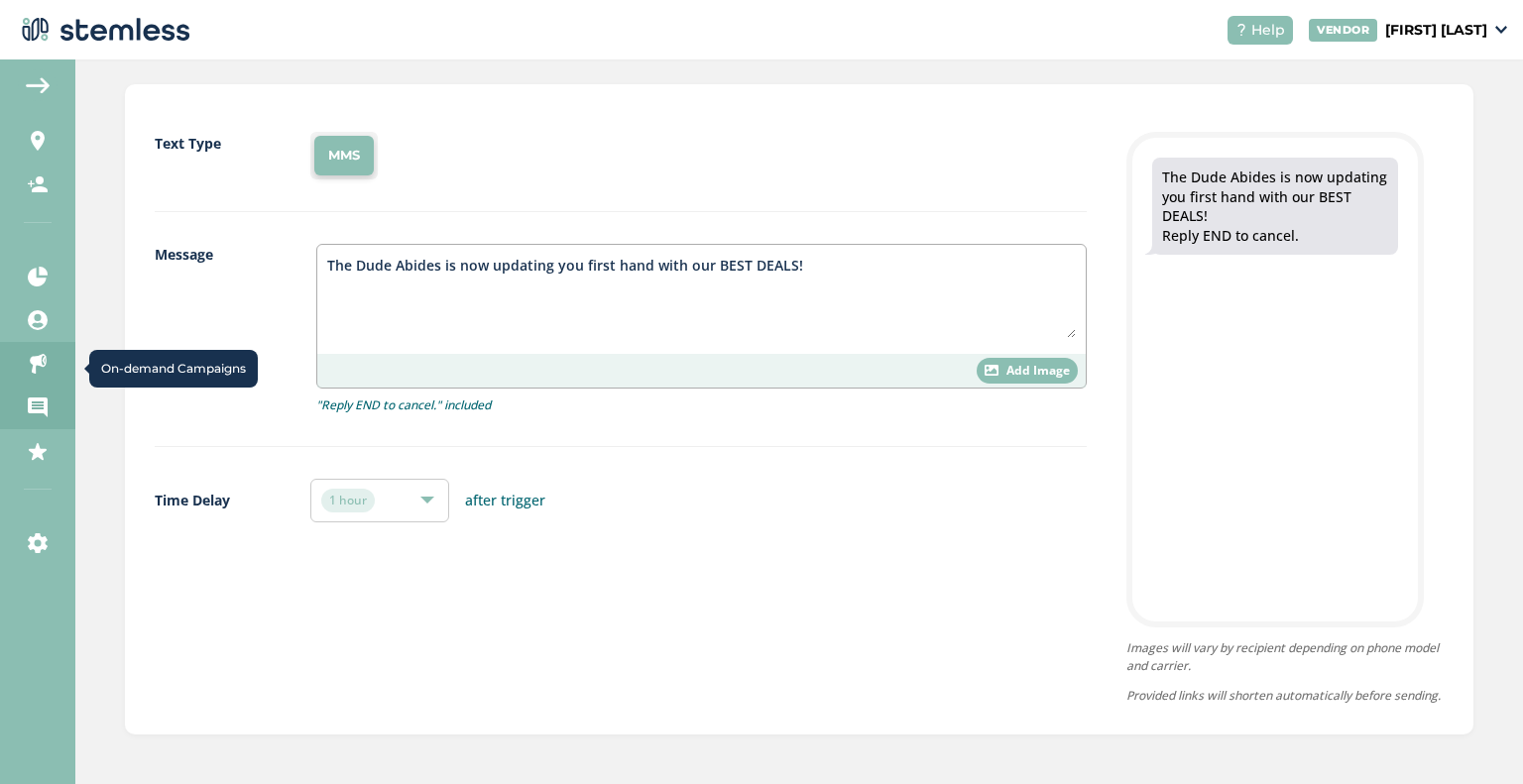 click at bounding box center [38, 364] 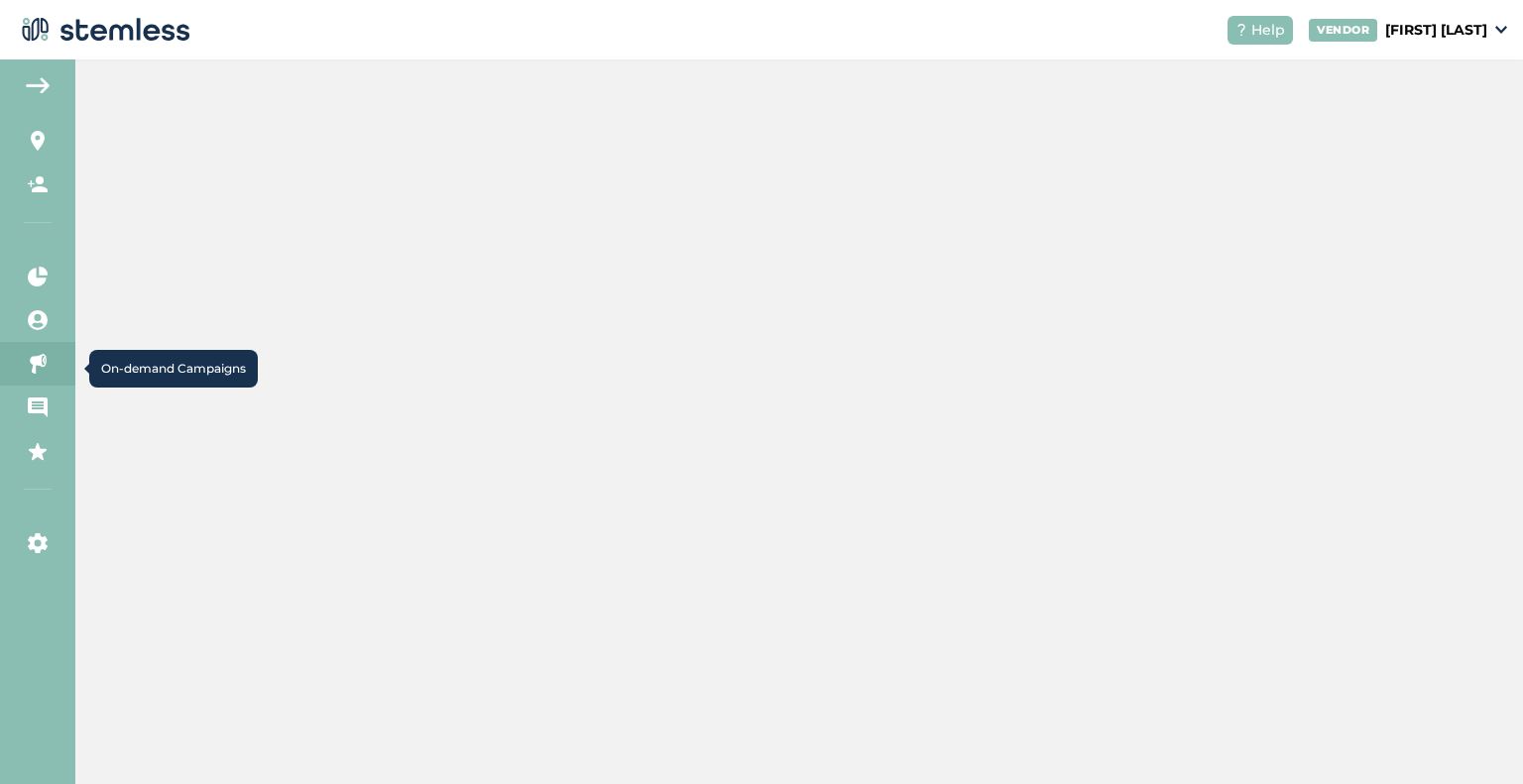 scroll, scrollTop: 0, scrollLeft: 0, axis: both 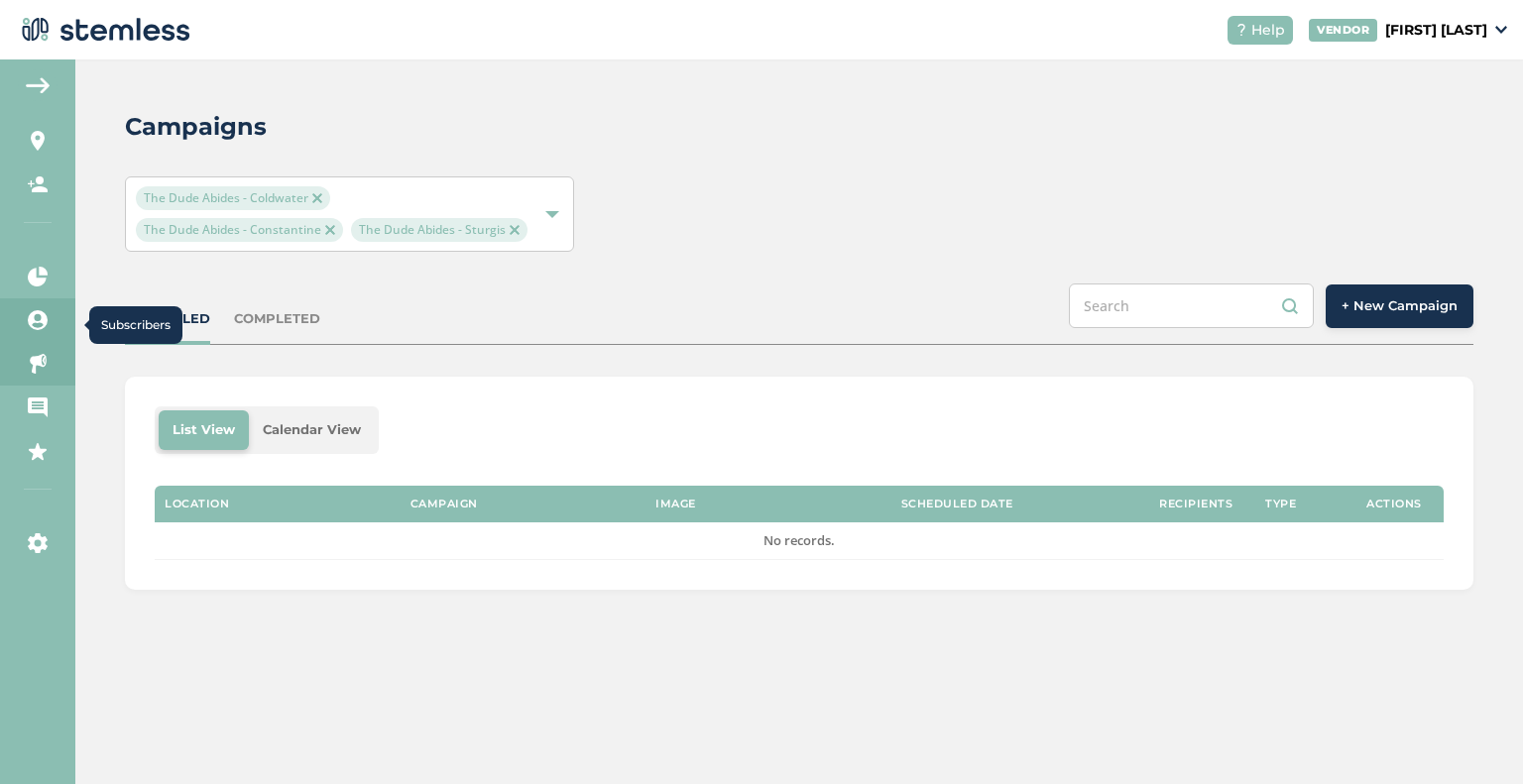 click on "Subscribers" at bounding box center [38, 320] 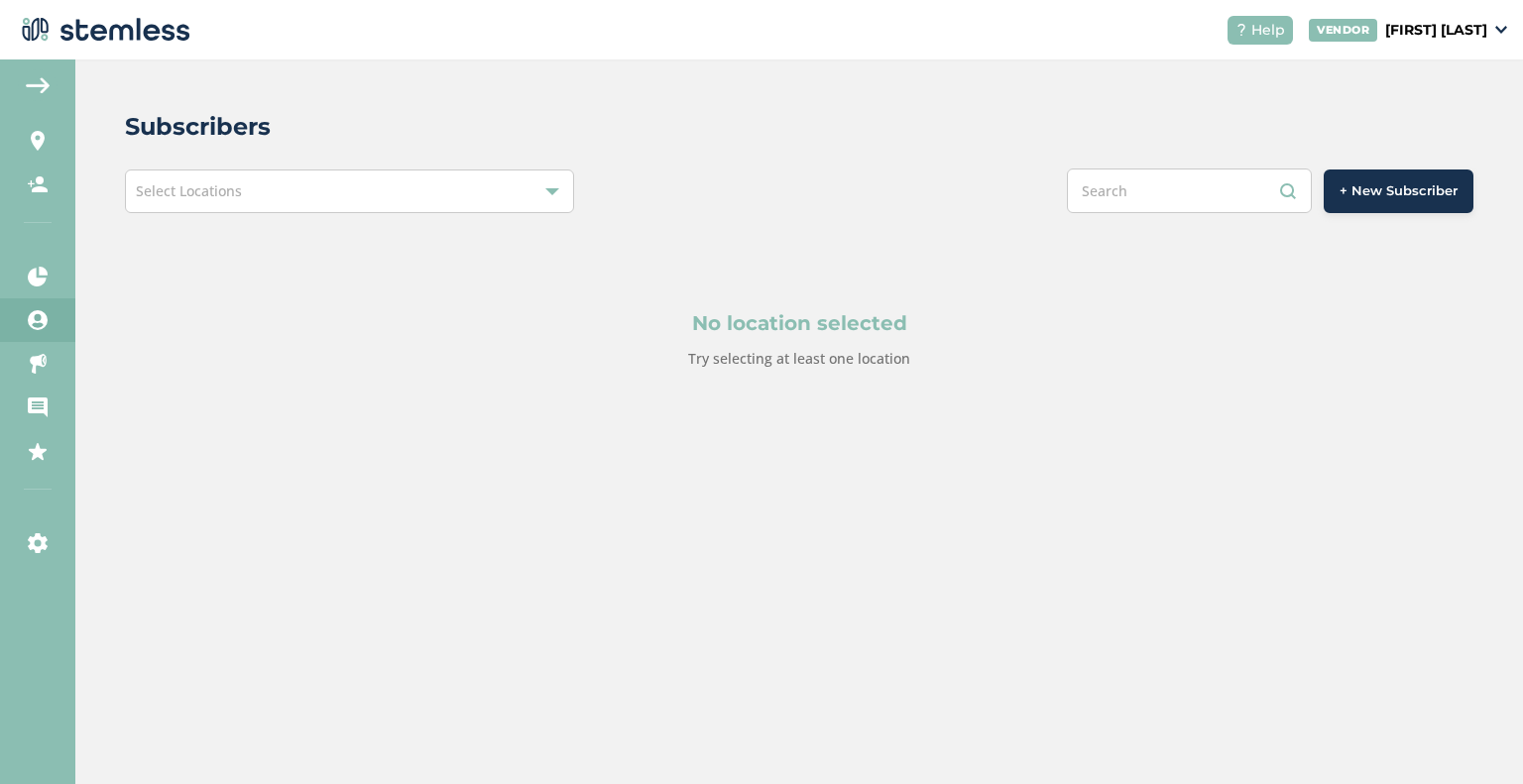 click on "Select Locations" at bounding box center (349, 191) 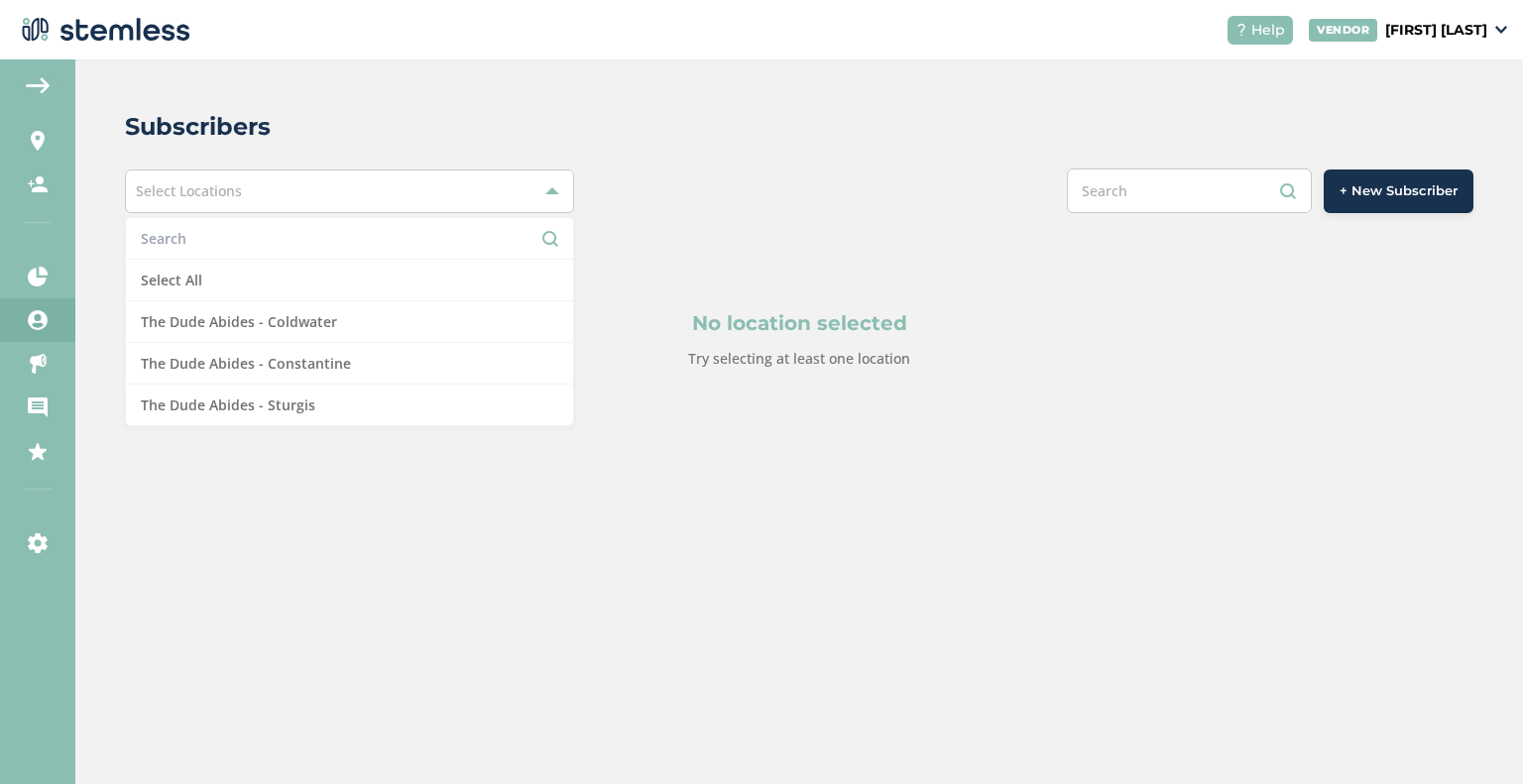 click on "Subscribers" at bounding box center (791, 127) 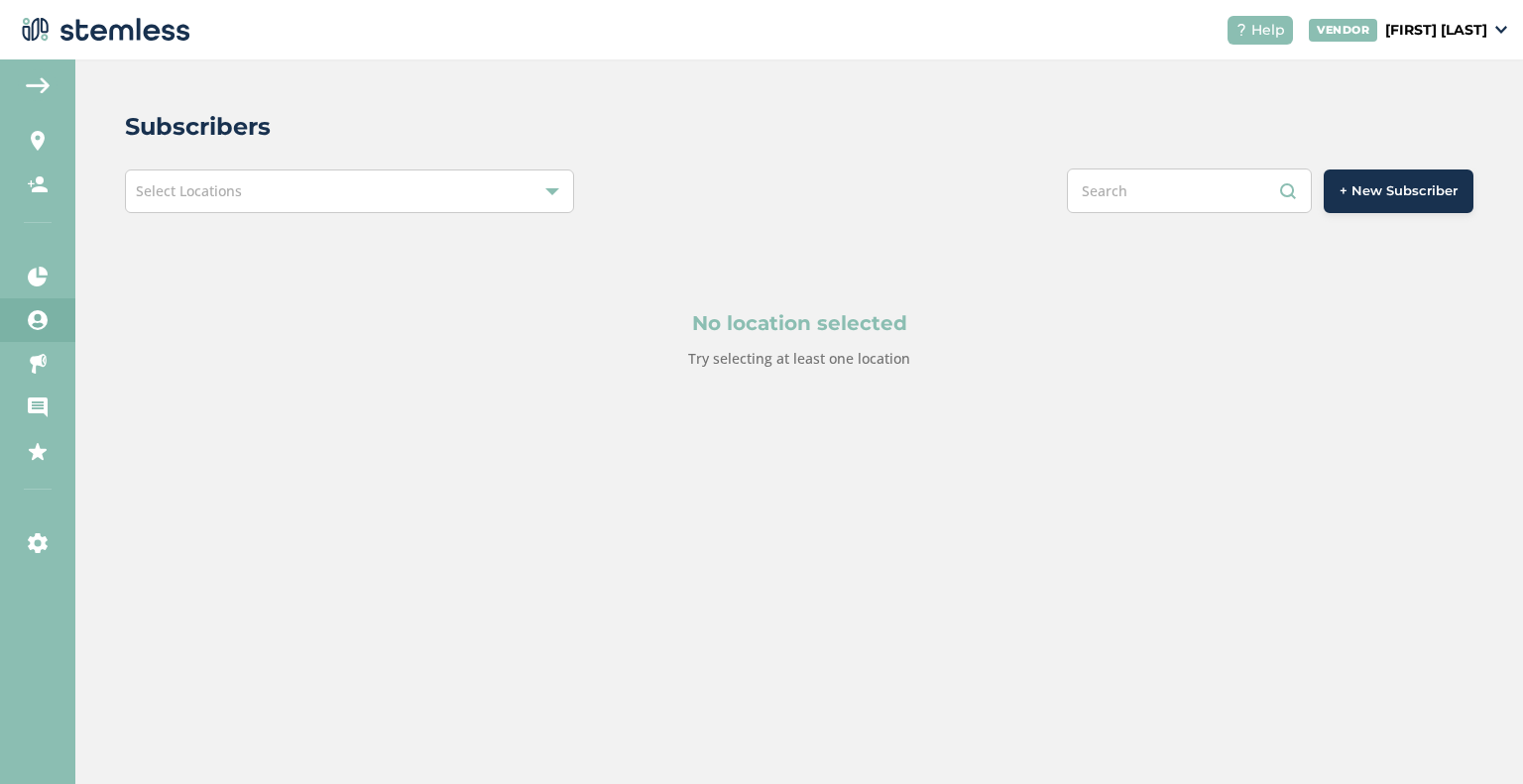 click at bounding box center [38, 85] 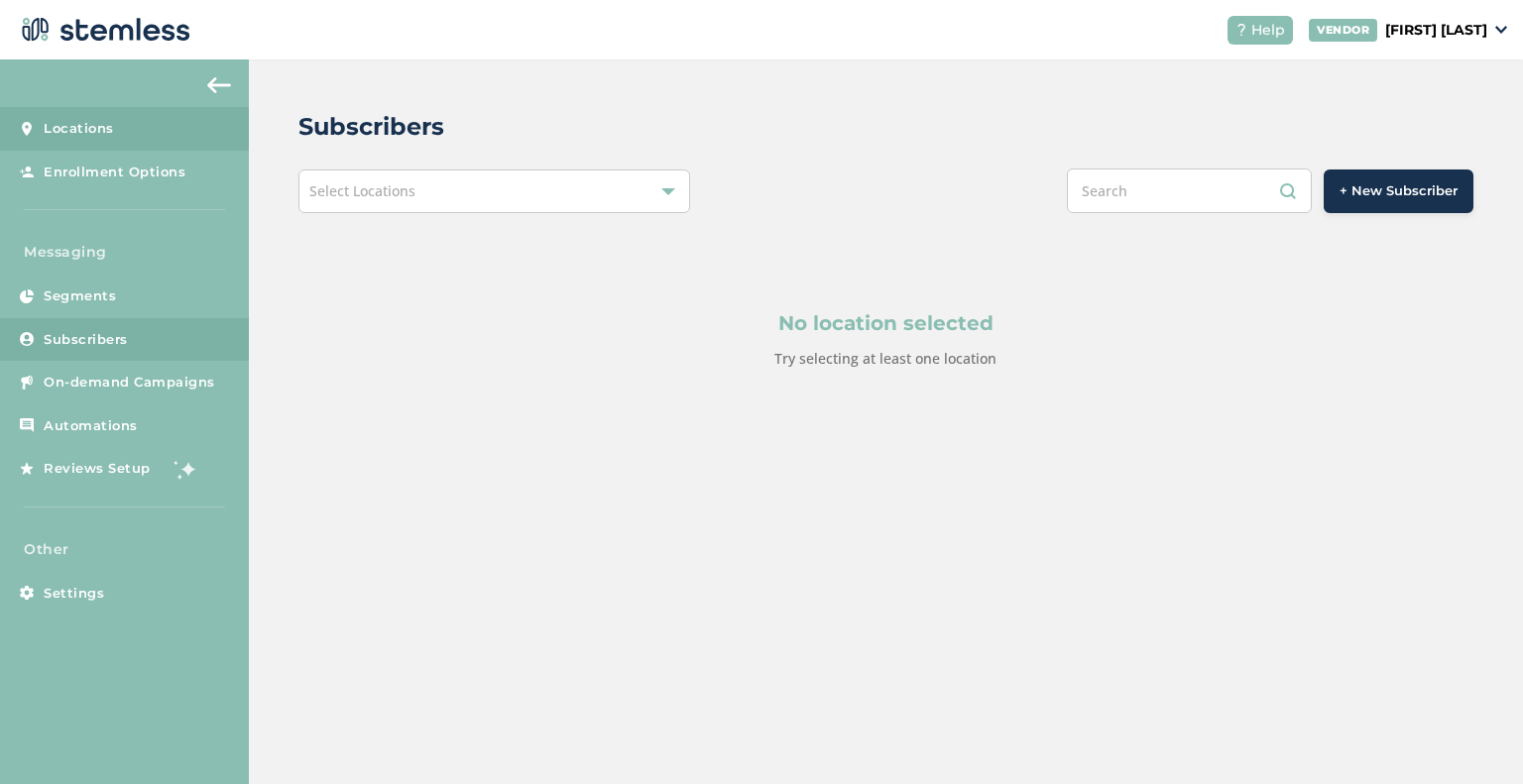 click on "Locations" at bounding box center (124, 129) 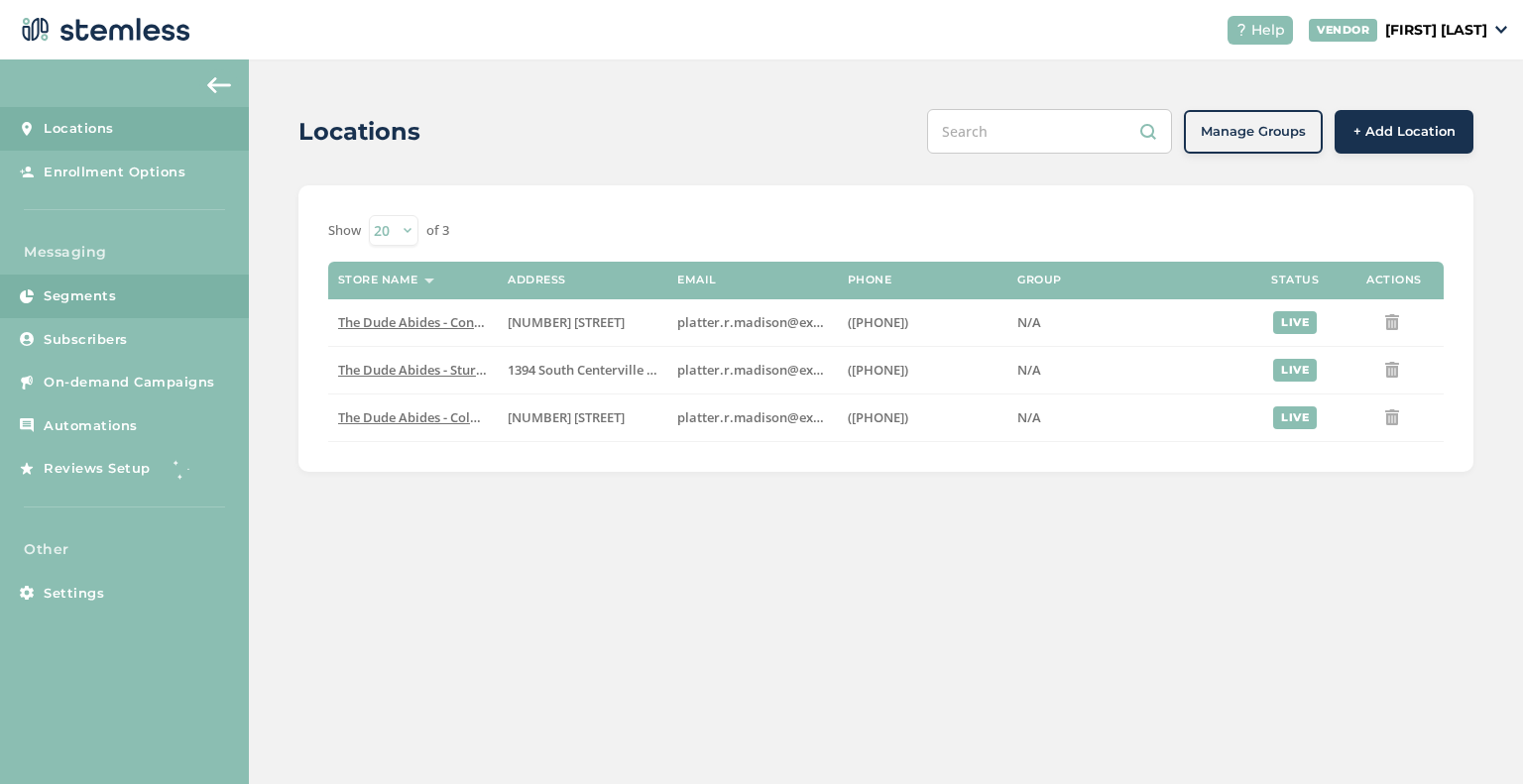 click on "Segments" at bounding box center (79, 296) 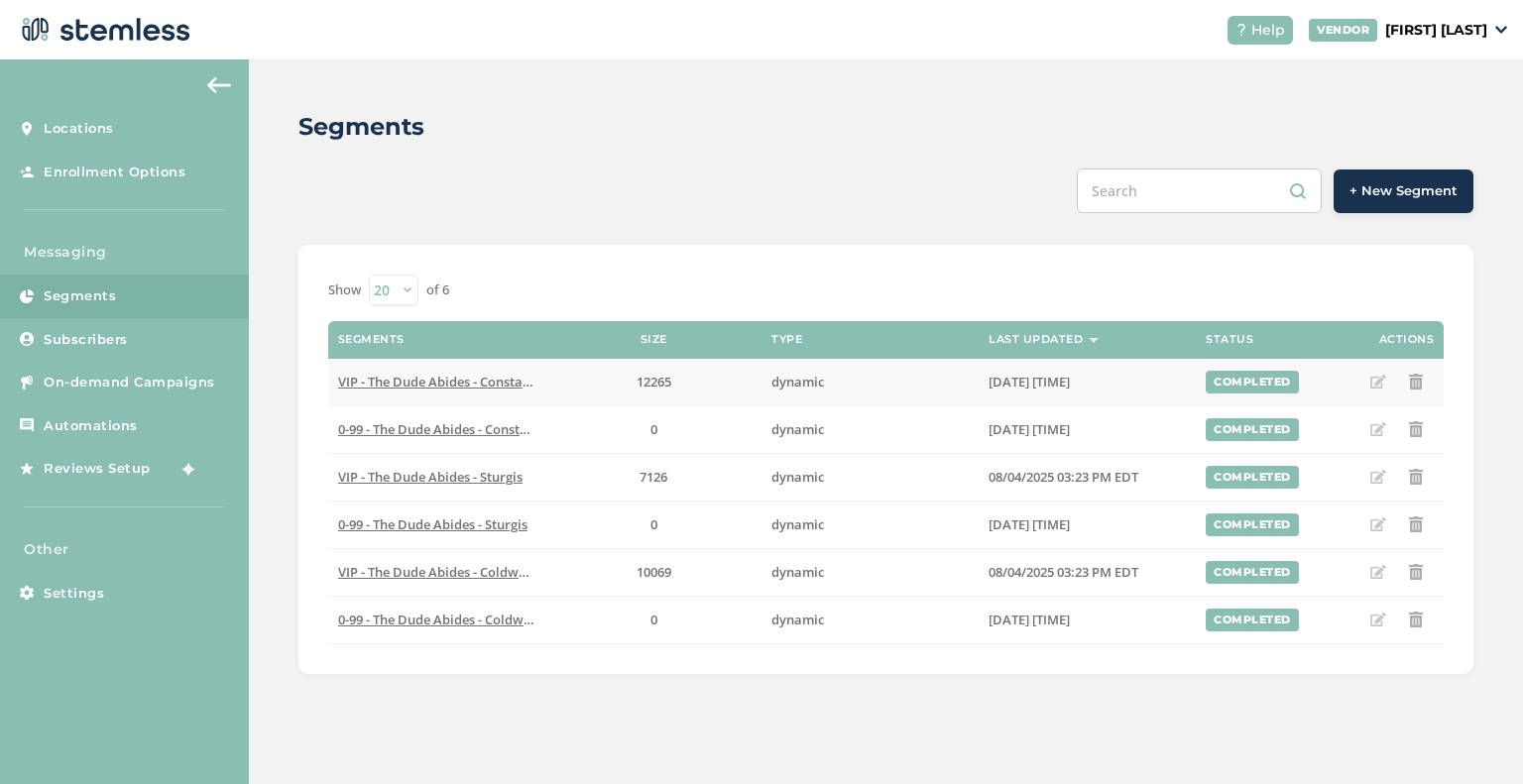 click on "VIP - The Dude Abides - Constantine" at bounding box center (446, 382) 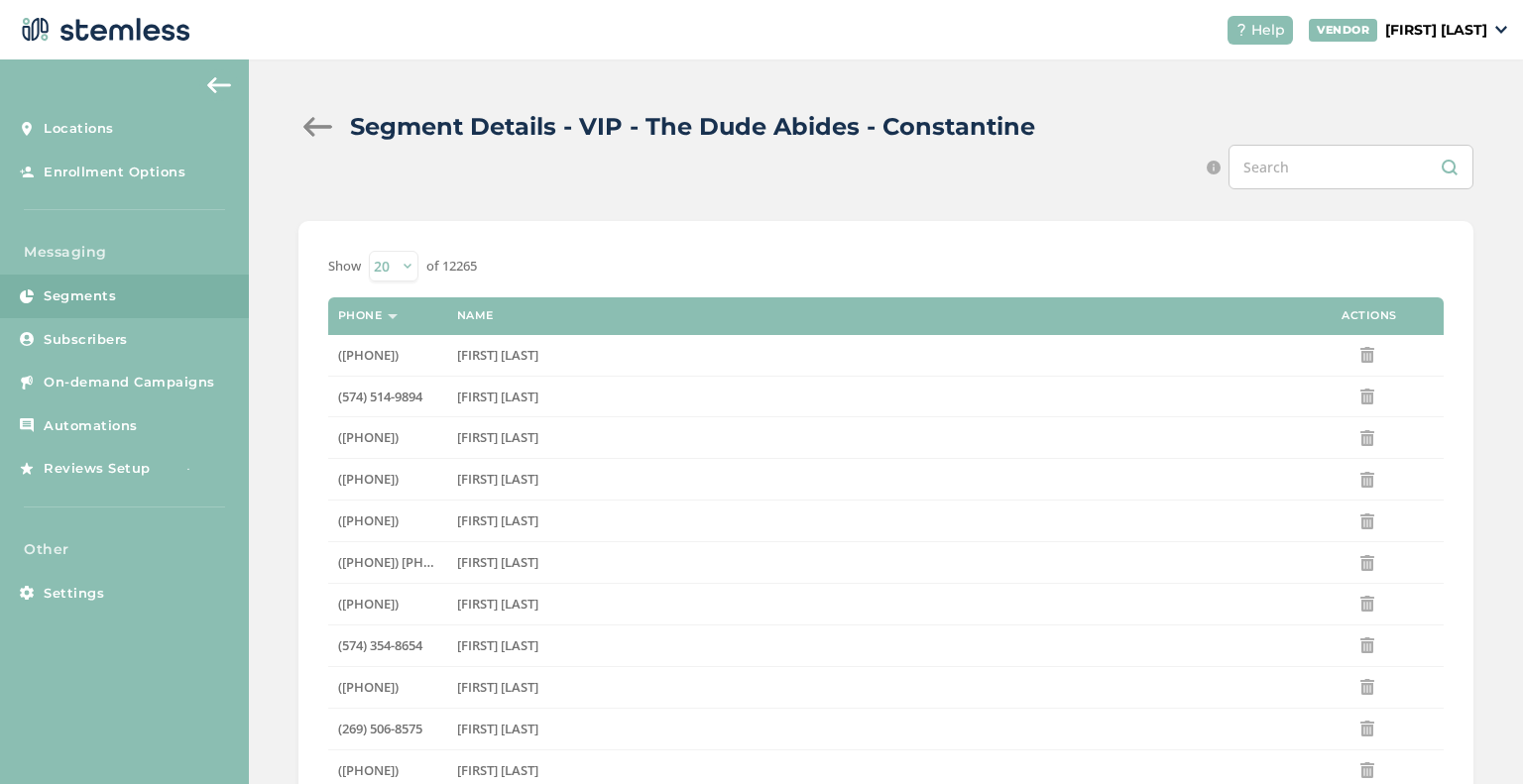 click on "Segment Details - VIP - The Dude Abides - Constantine" at bounding box center [878, 127] 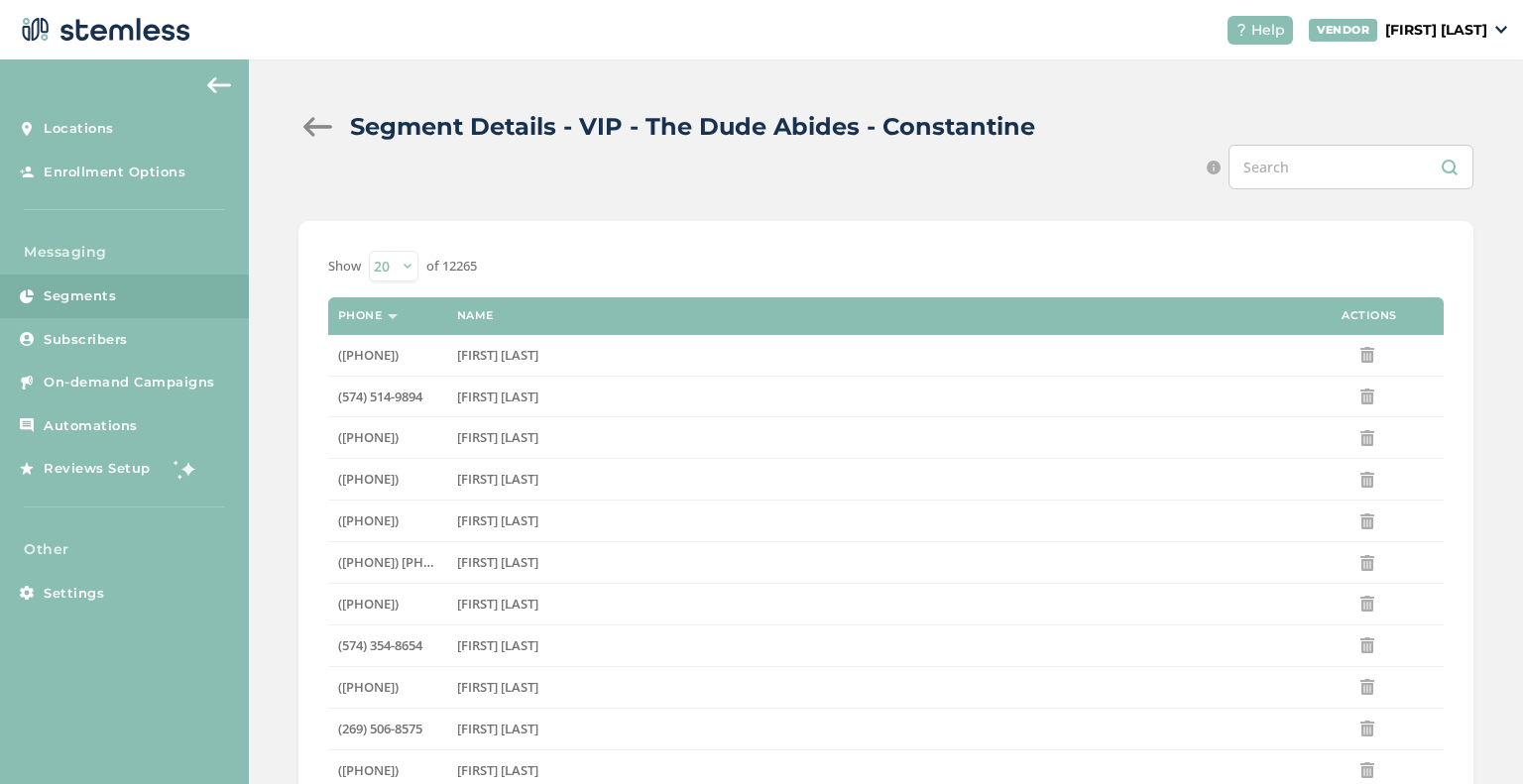 click at bounding box center (318, 127) 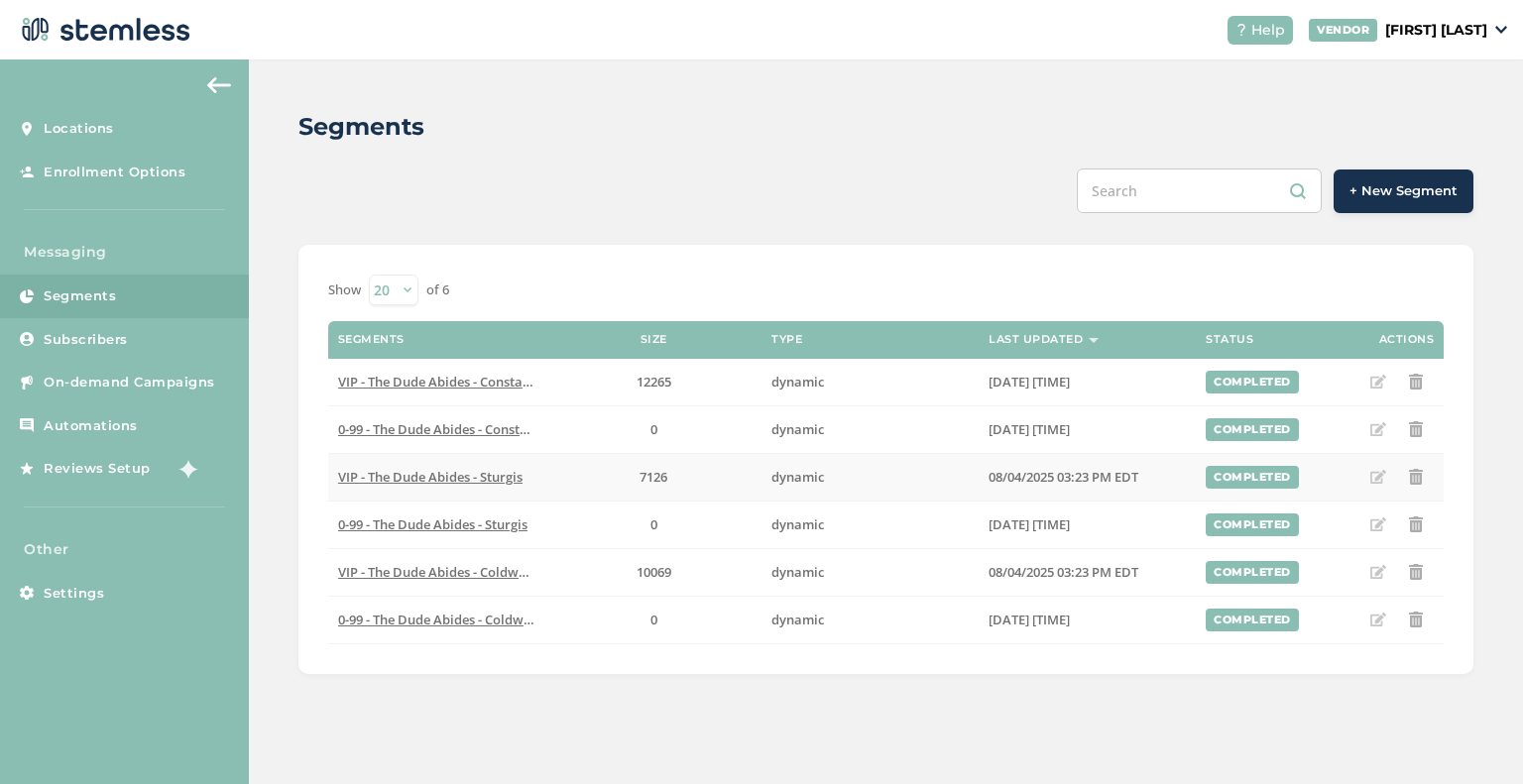 click on "VIP - The Dude Abides - Sturgis" at bounding box center (430, 477) 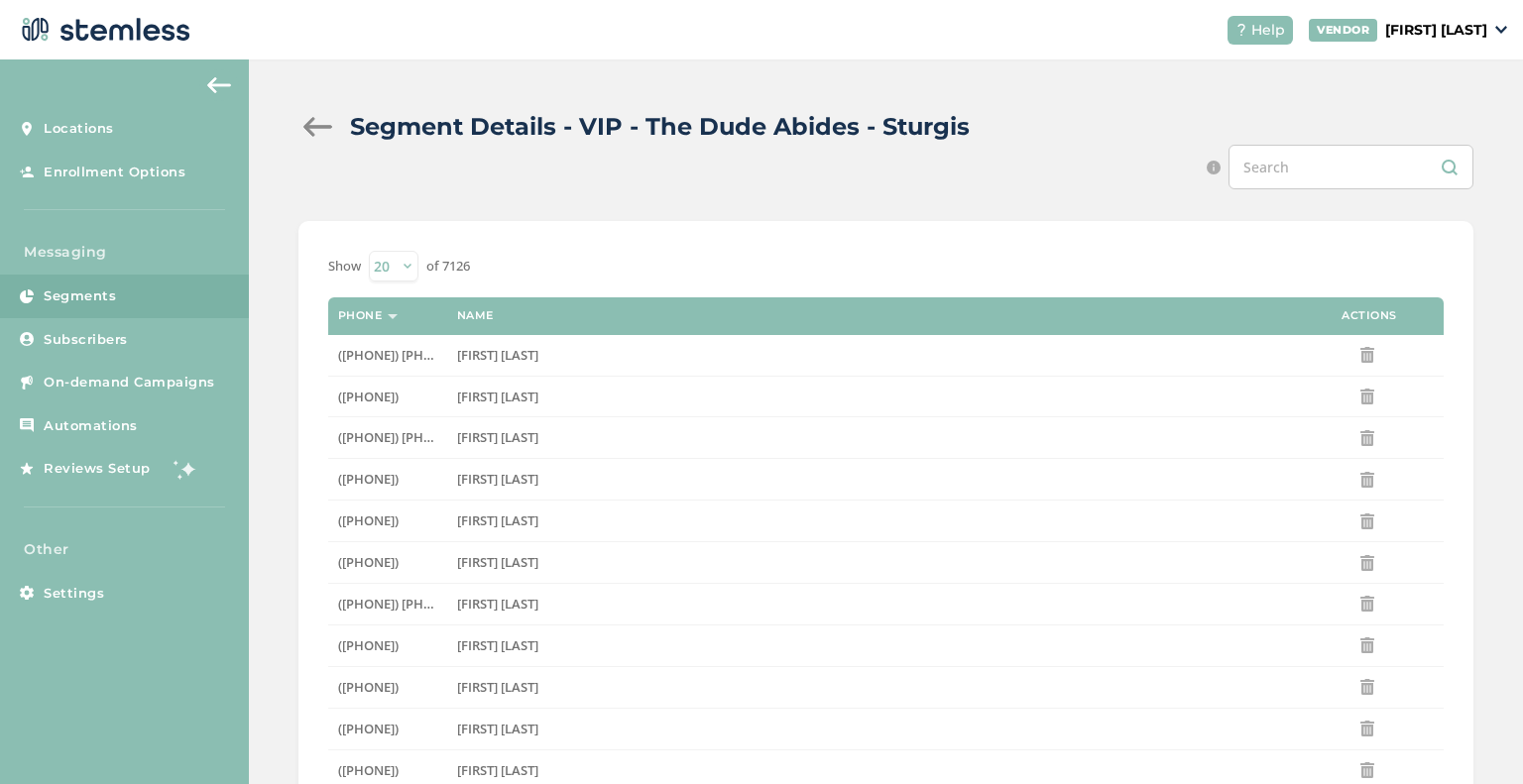 click at bounding box center [318, 127] 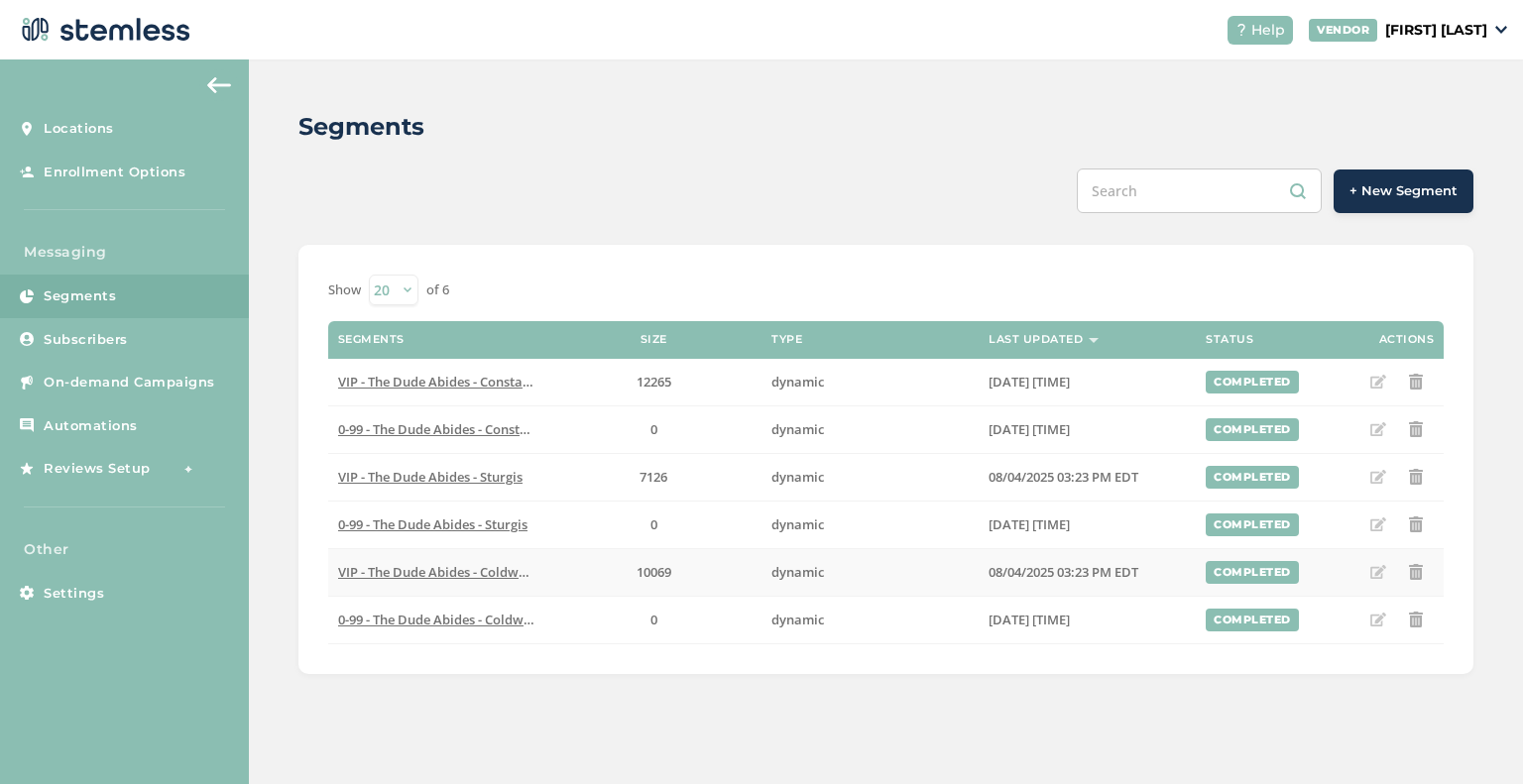 click on "VIP - The Dude Abides - Coldwater" at bounding box center [441, 572] 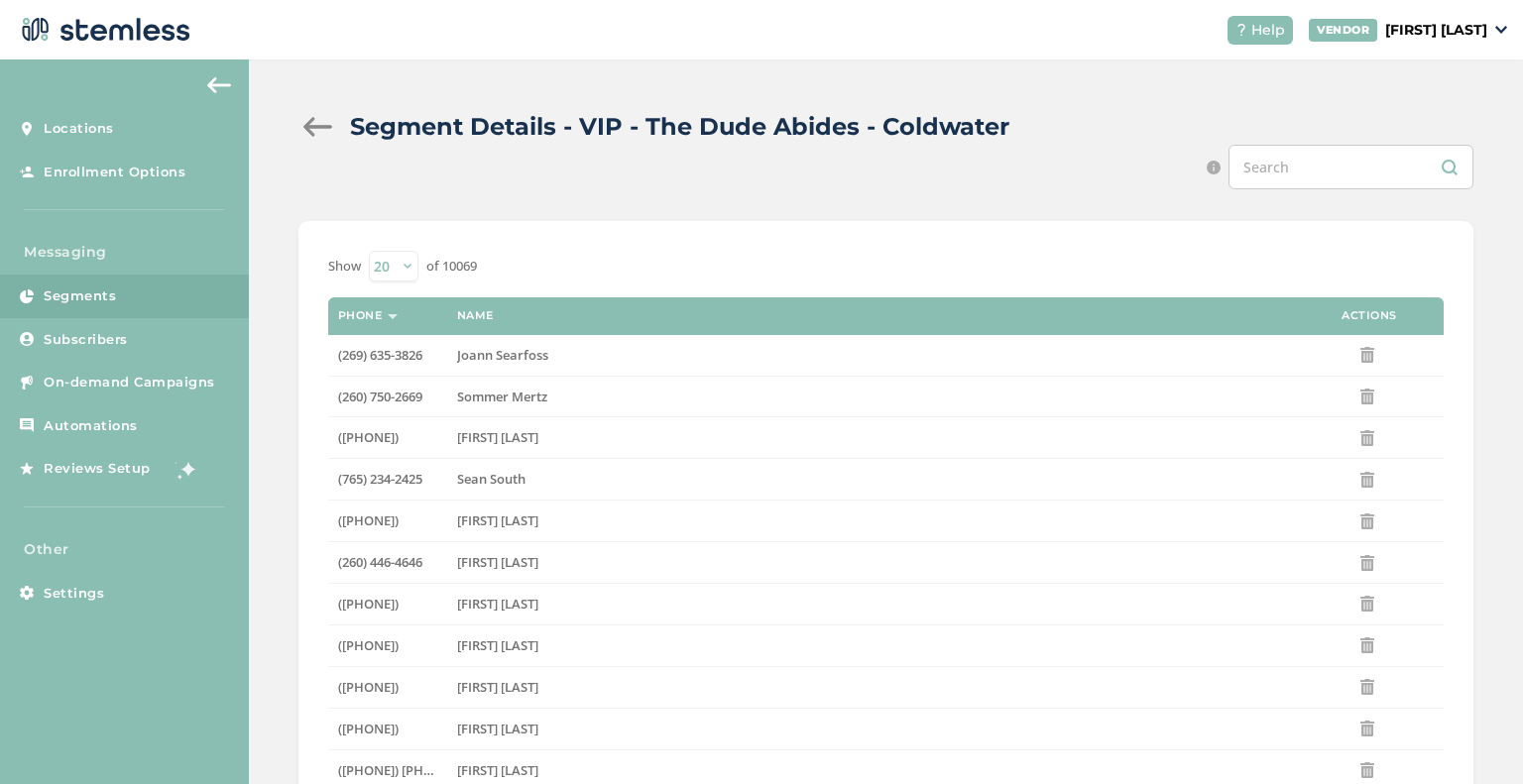 click at bounding box center [318, 127] 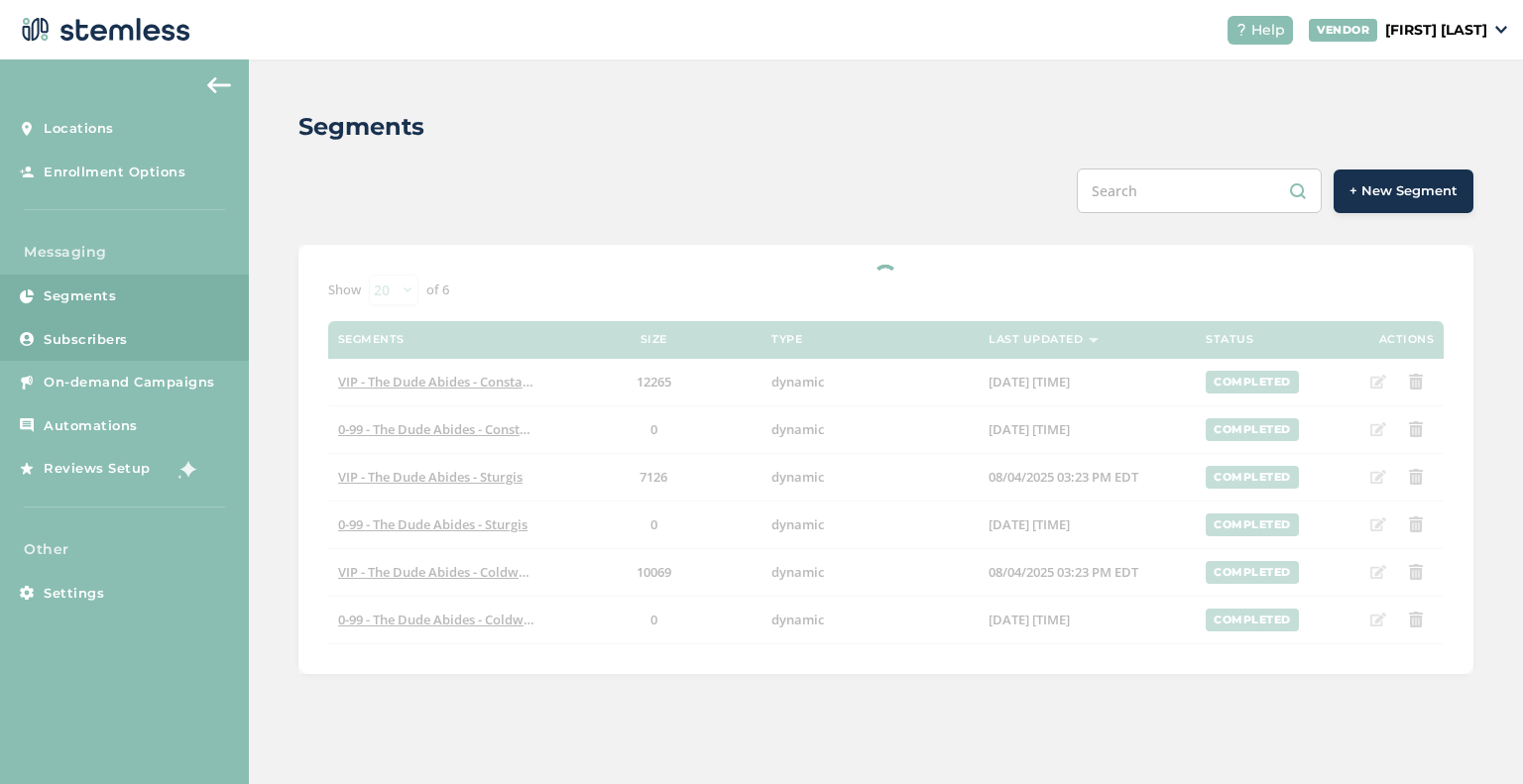 click on "Subscribers" at bounding box center (124, 340) 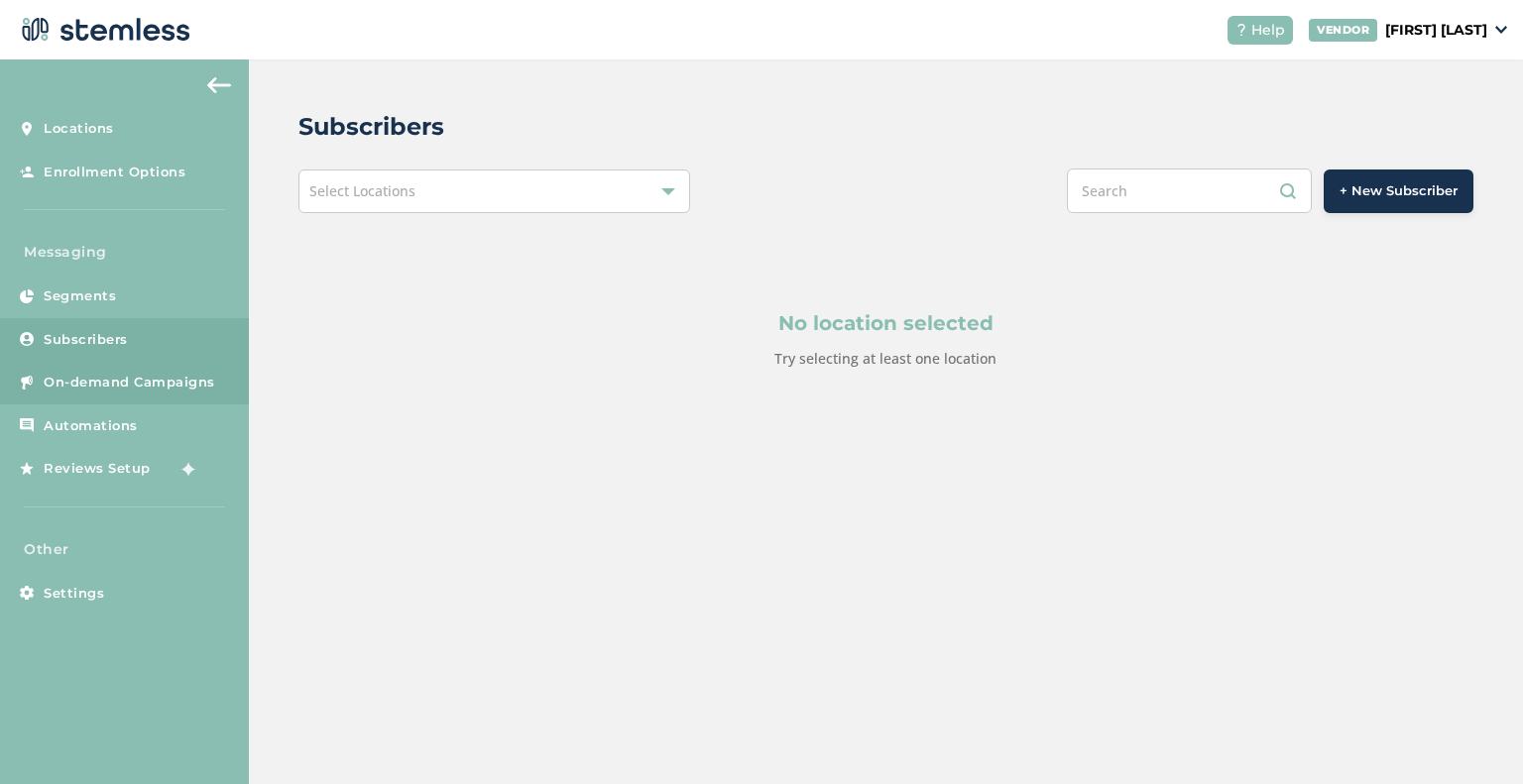 click on "On-demand Campaigns" at bounding box center (129, 383) 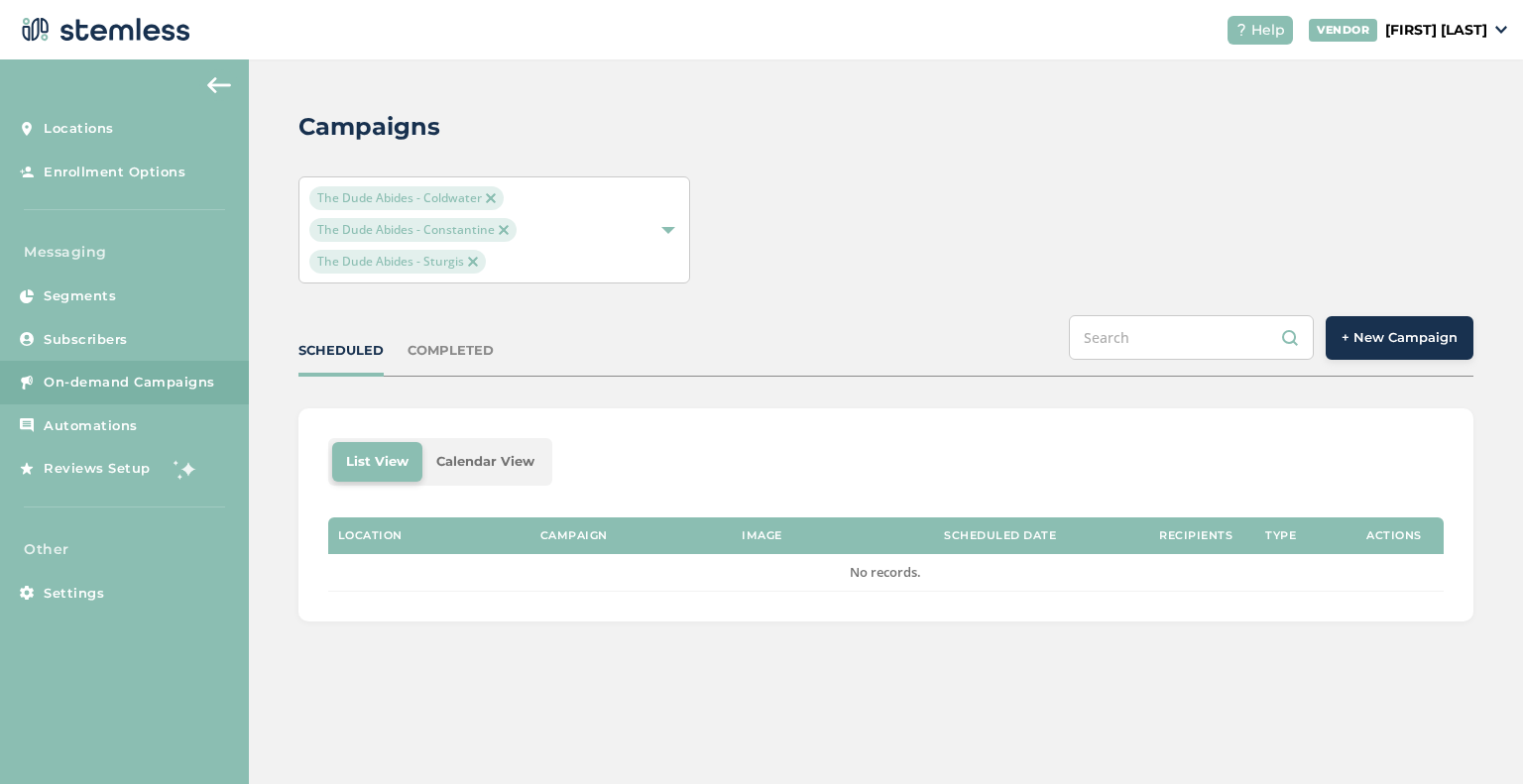 click on "The Dude Abides - Coldwater   The Dude Abides - Constantine   The Dude Abides - Sturgis" at bounding box center (885, 230) 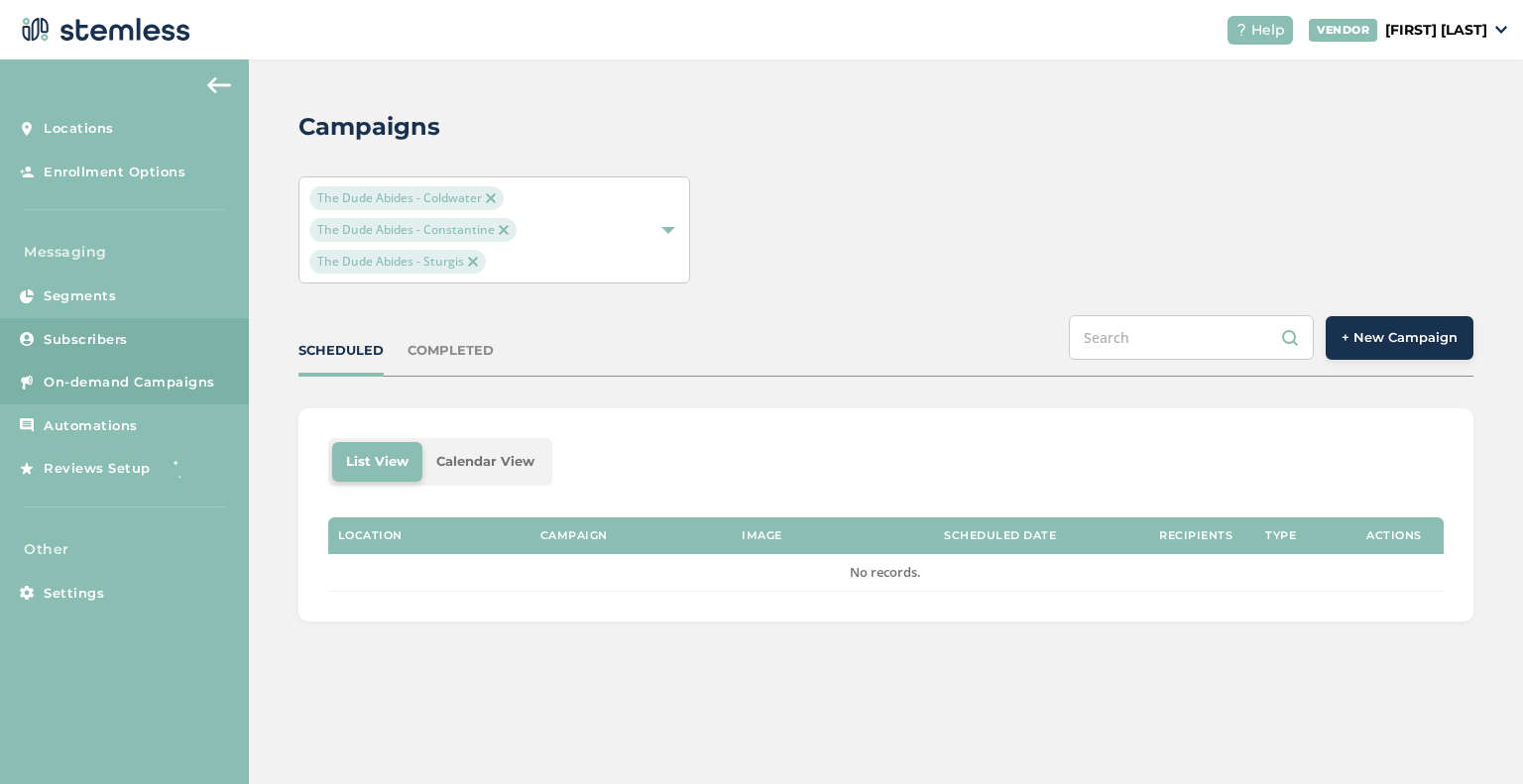click on "Subscribers" at bounding box center [85, 340] 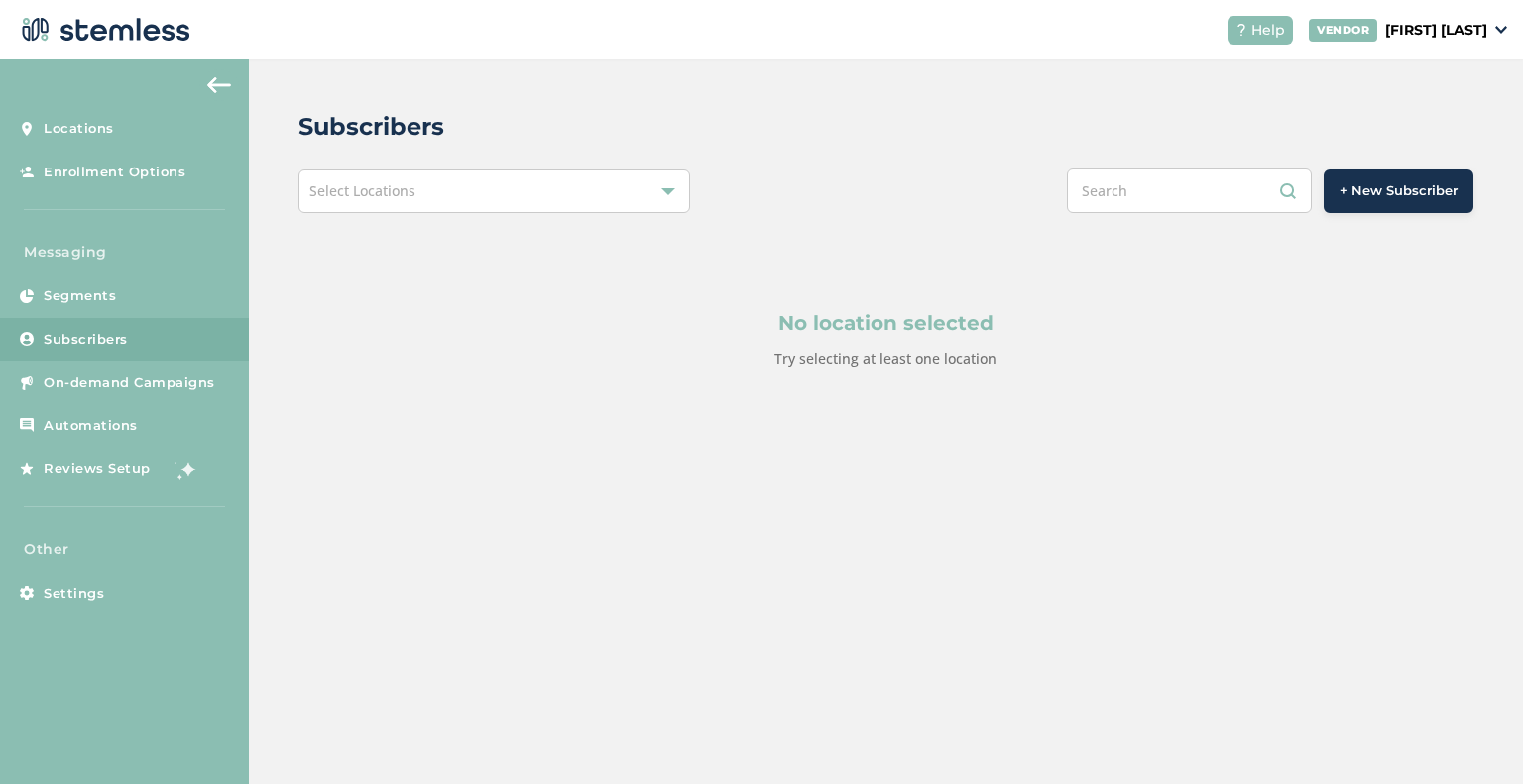 click at bounding box center (219, 85) 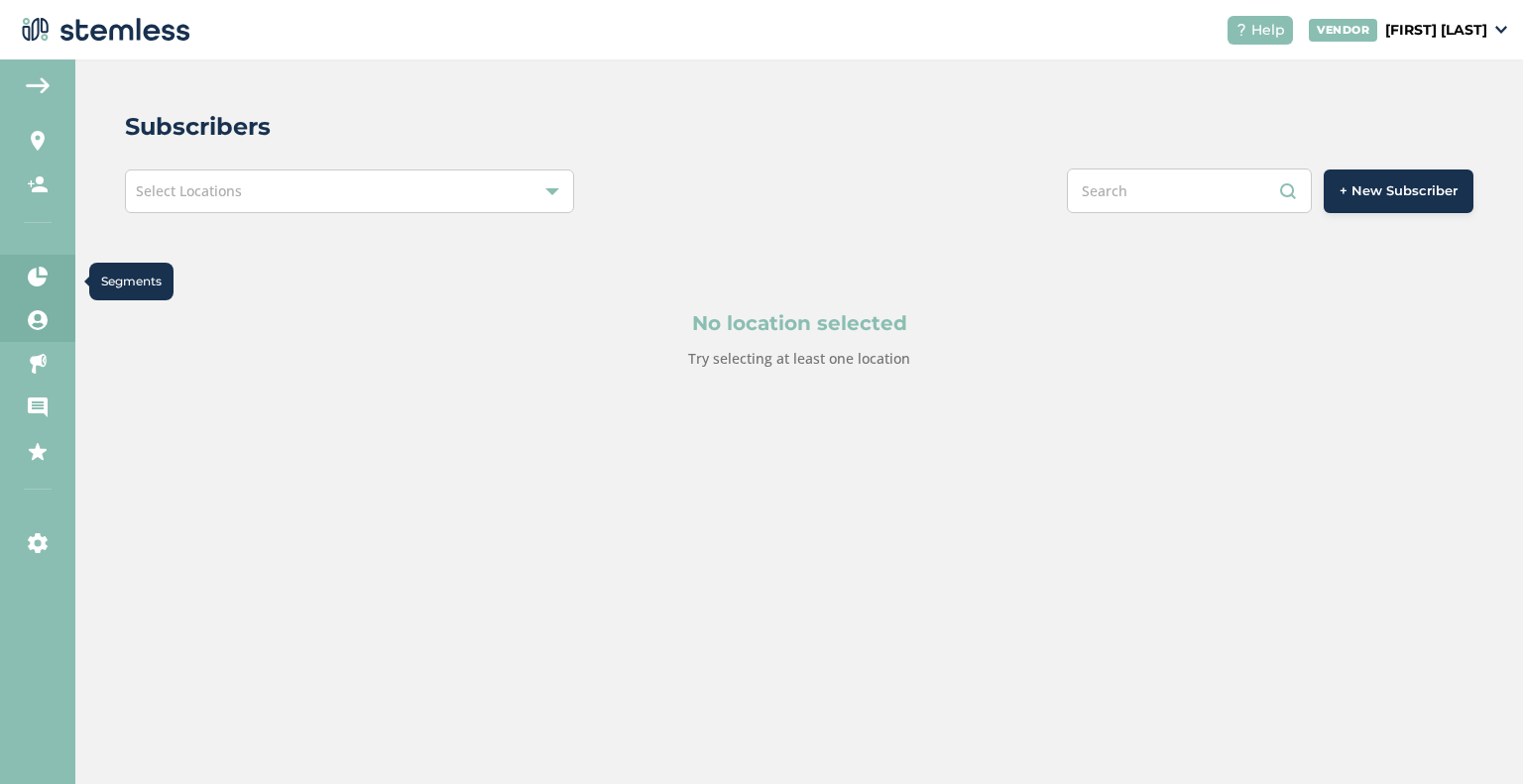 click on "Segments" at bounding box center [38, 277] 